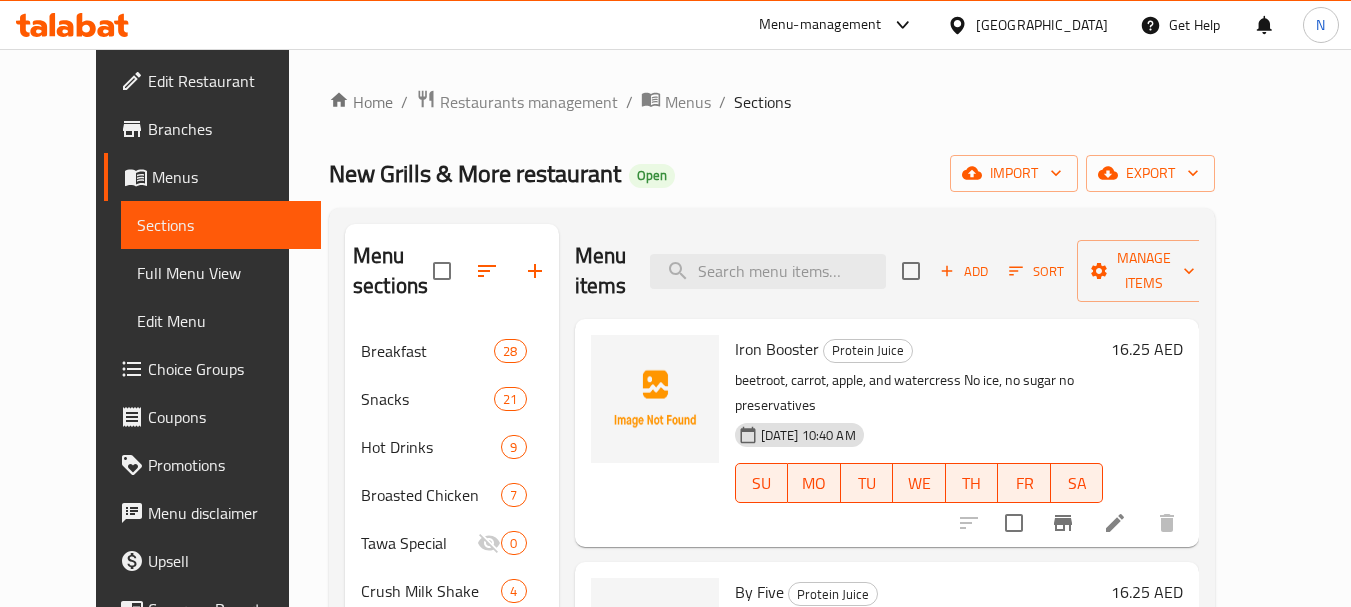 scroll, scrollTop: 888, scrollLeft: 0, axis: vertical 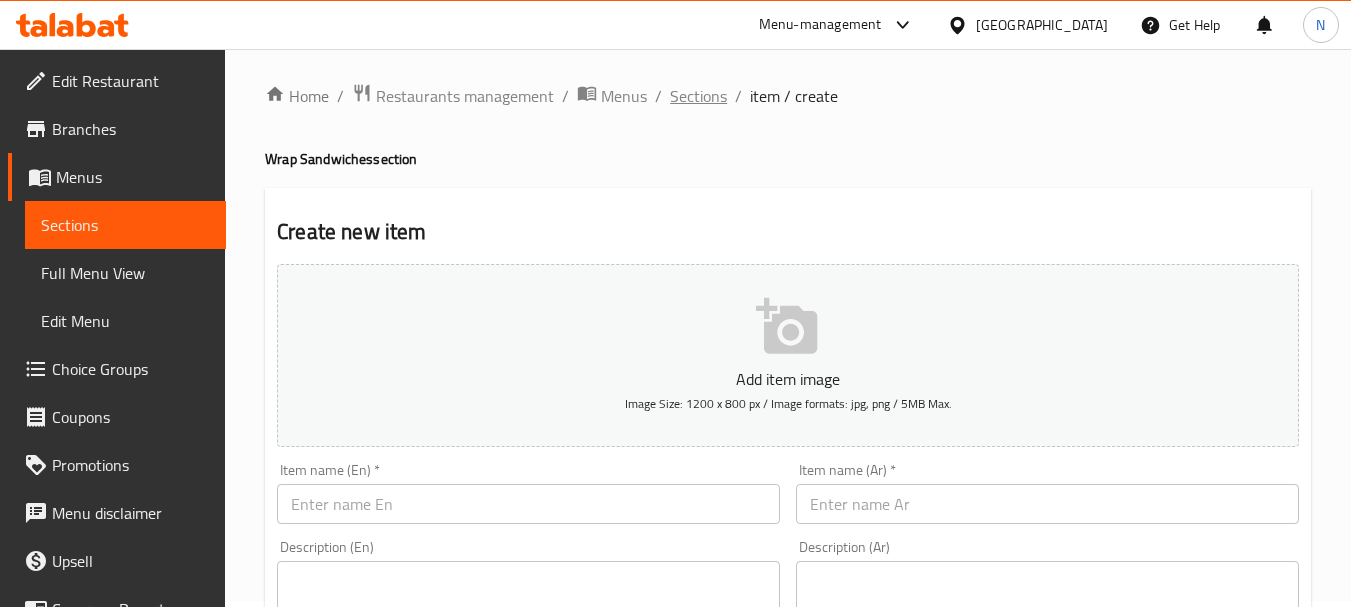 click on "Sections" at bounding box center (698, 96) 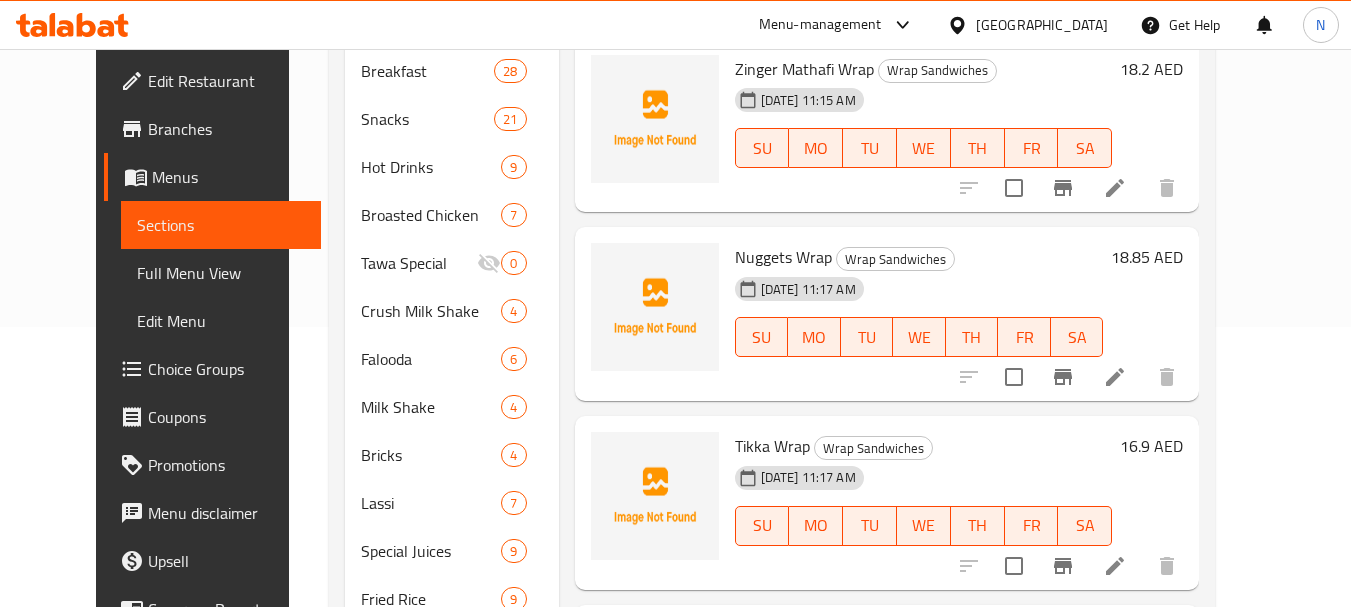 scroll, scrollTop: 36, scrollLeft: 0, axis: vertical 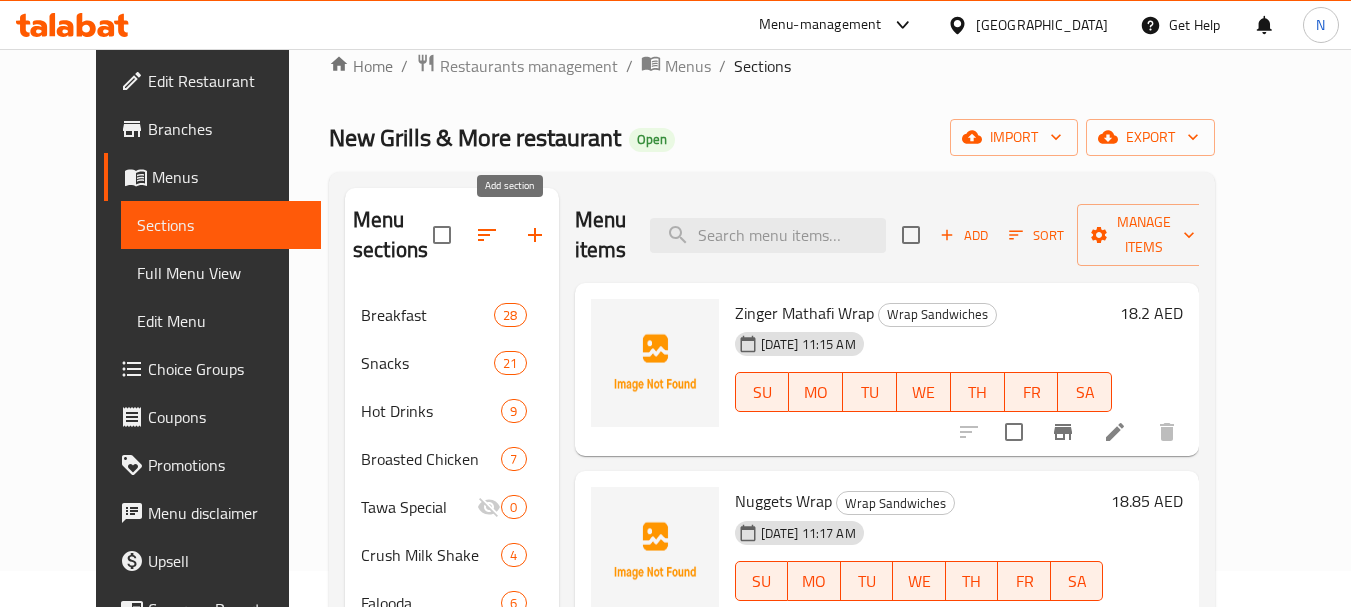 click 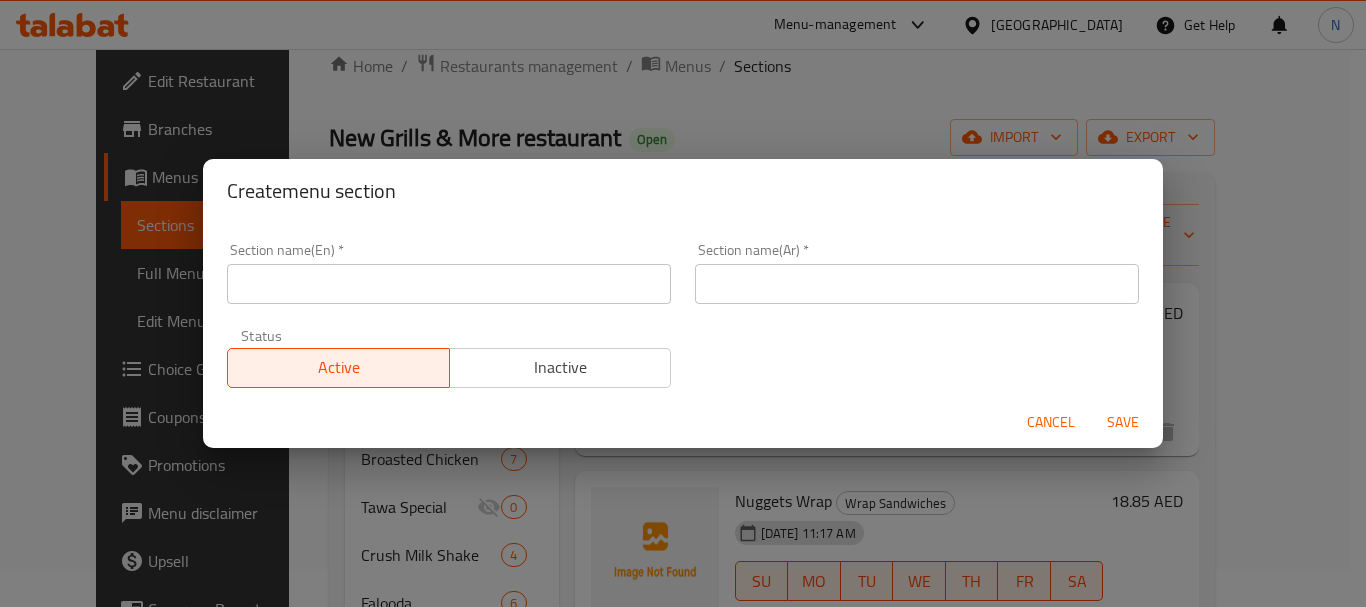 click at bounding box center (449, 284) 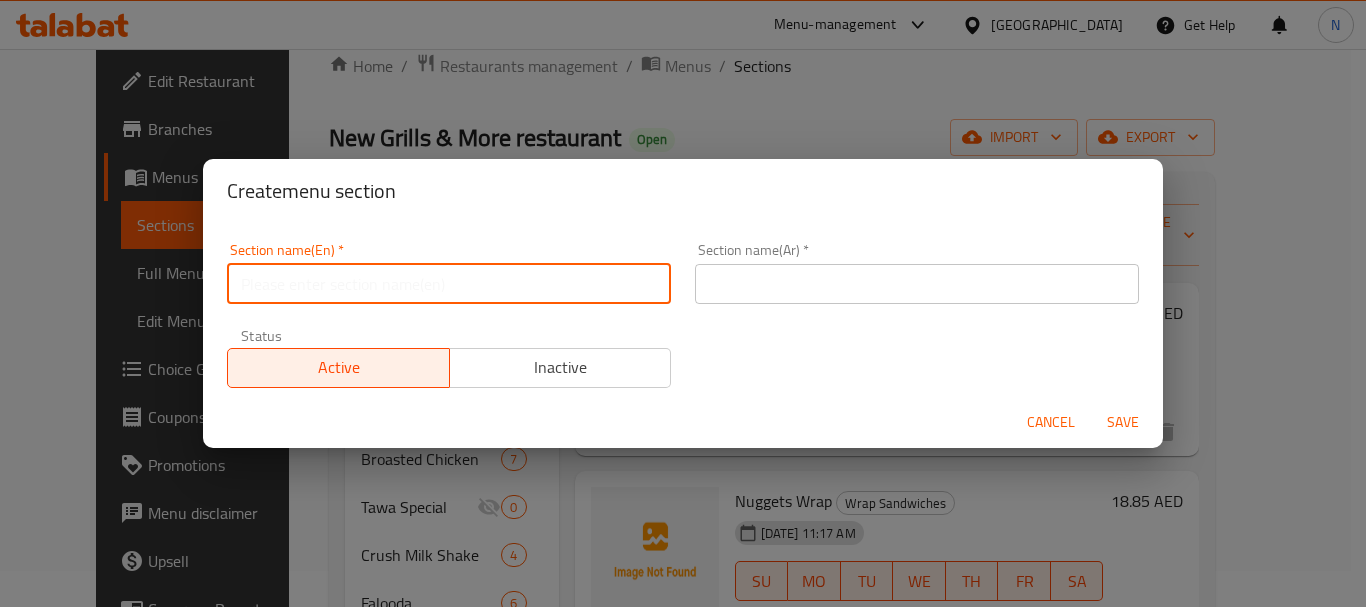 paste on "PORATTA SANDWICHES" 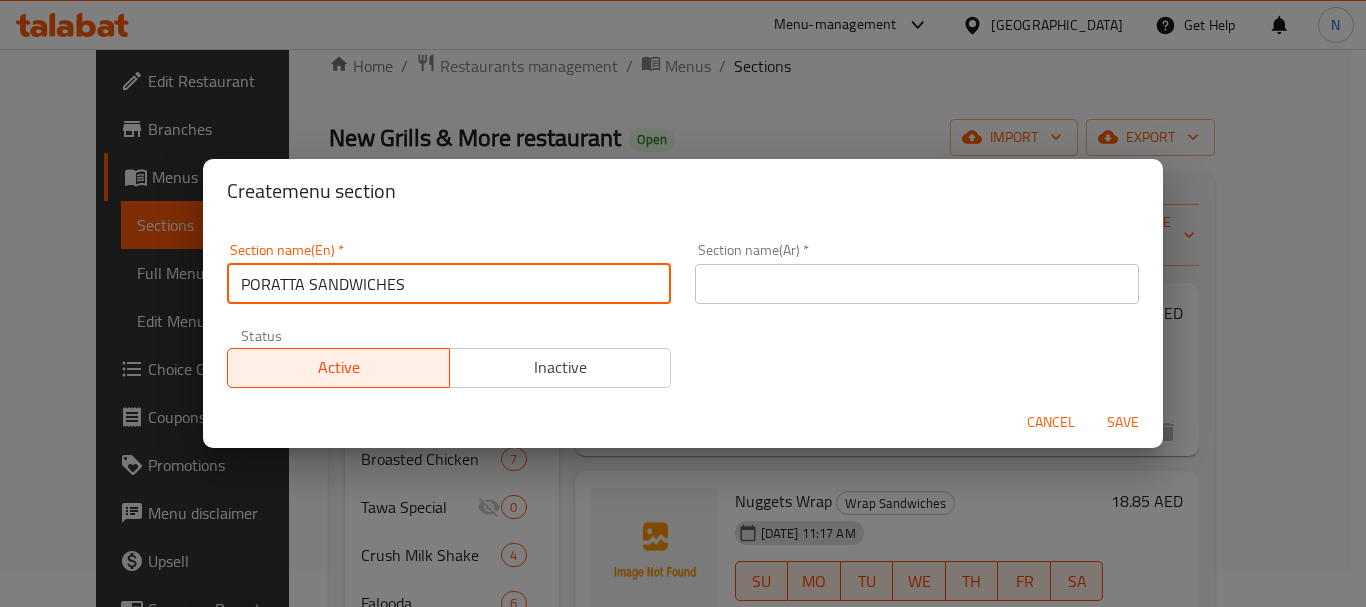 click on "PORATTA SANDWICHES" at bounding box center (449, 284) 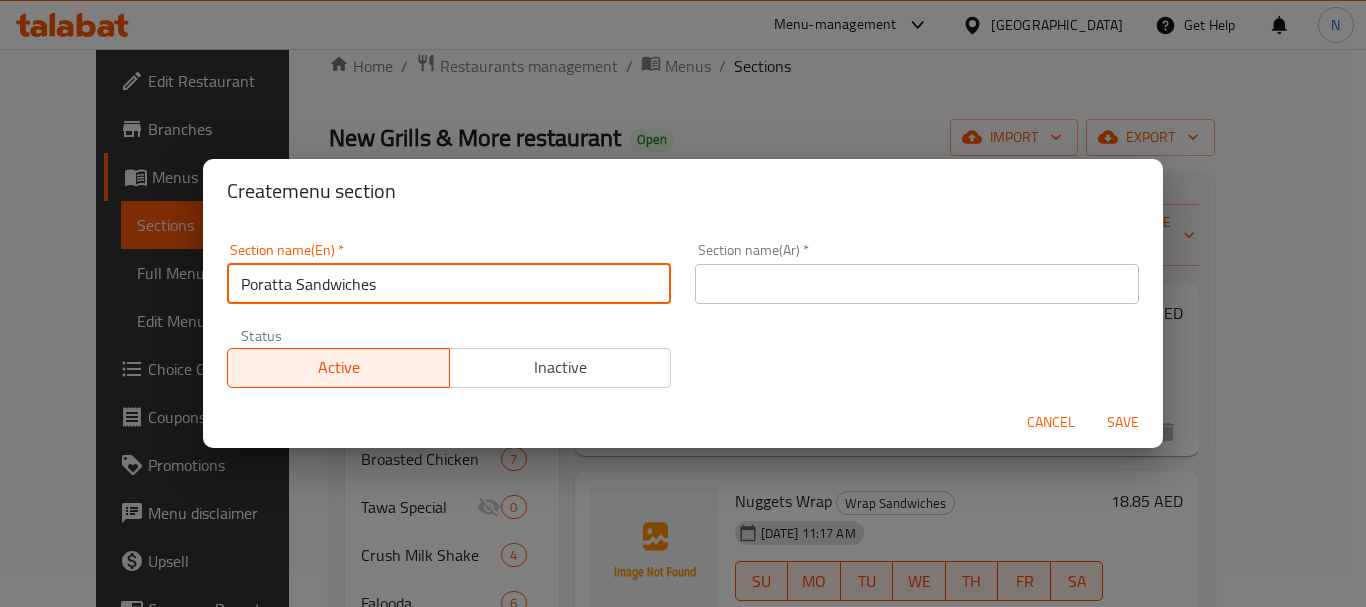 type on "Poratta Sandwiches" 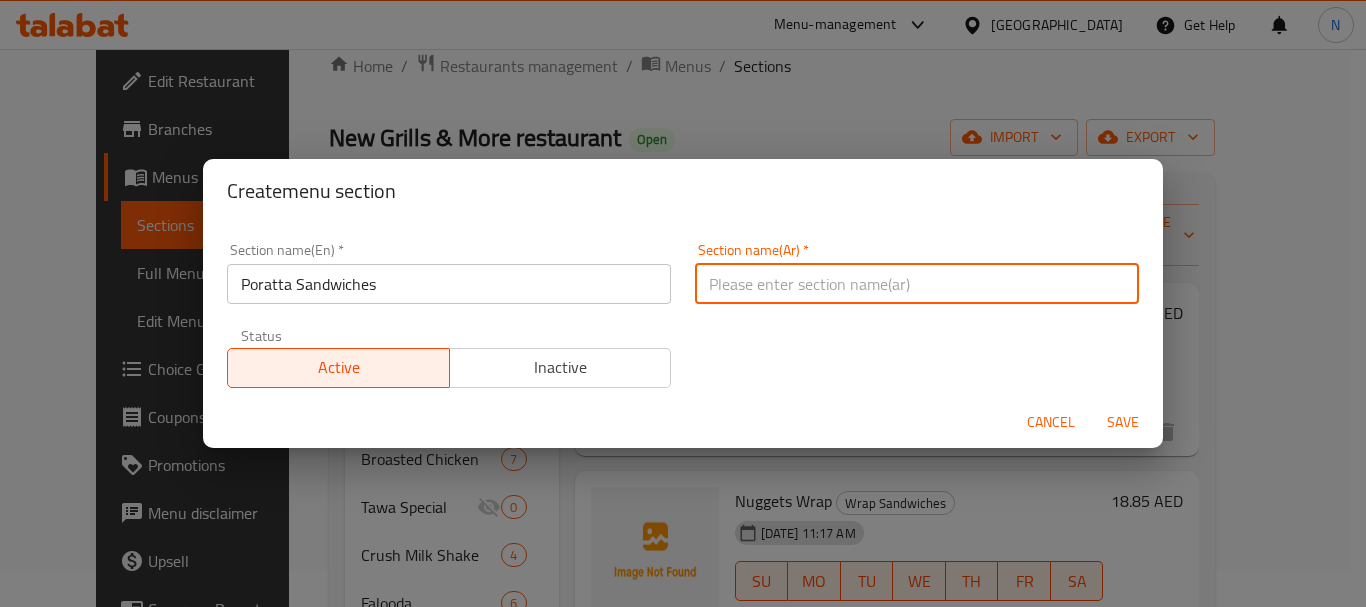 click at bounding box center (917, 284) 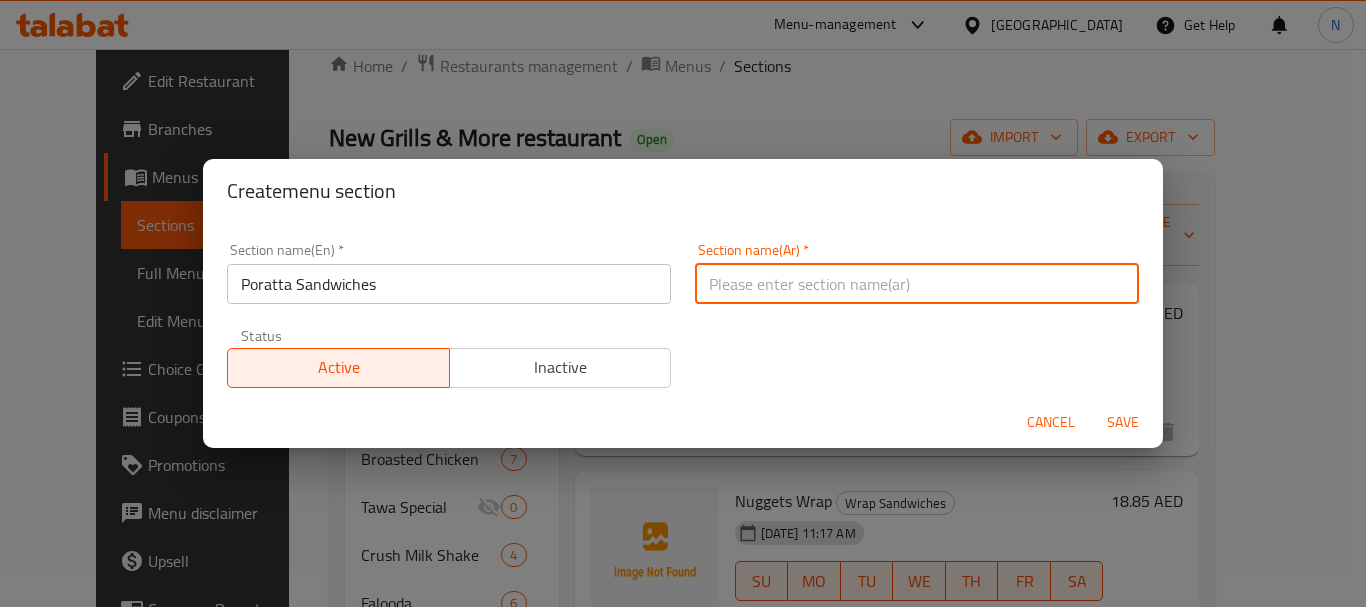 paste on "سندويشات البراتا" 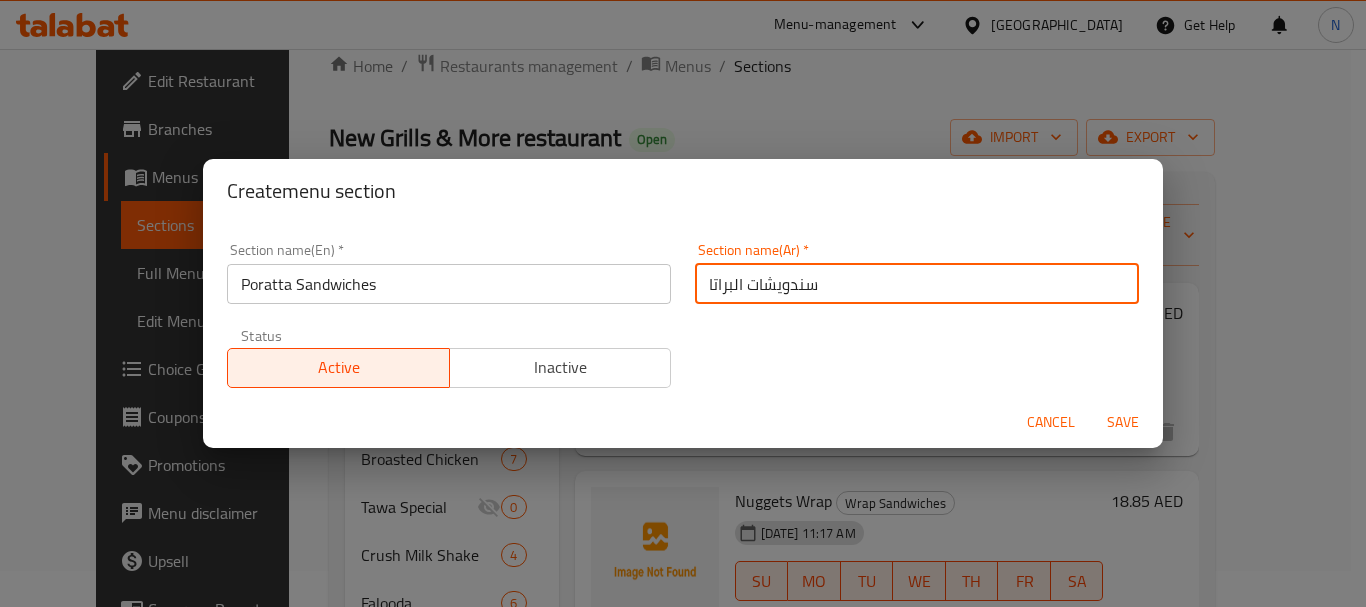 type on "سندويشات البراتا" 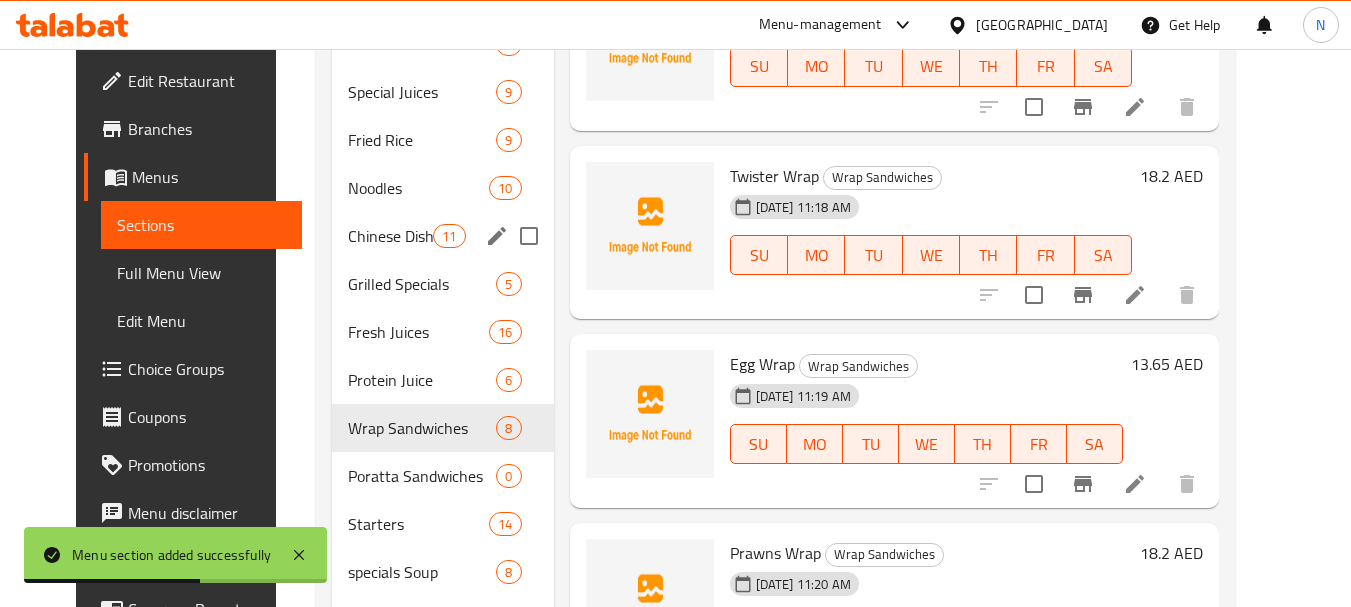 scroll, scrollTop: 836, scrollLeft: 0, axis: vertical 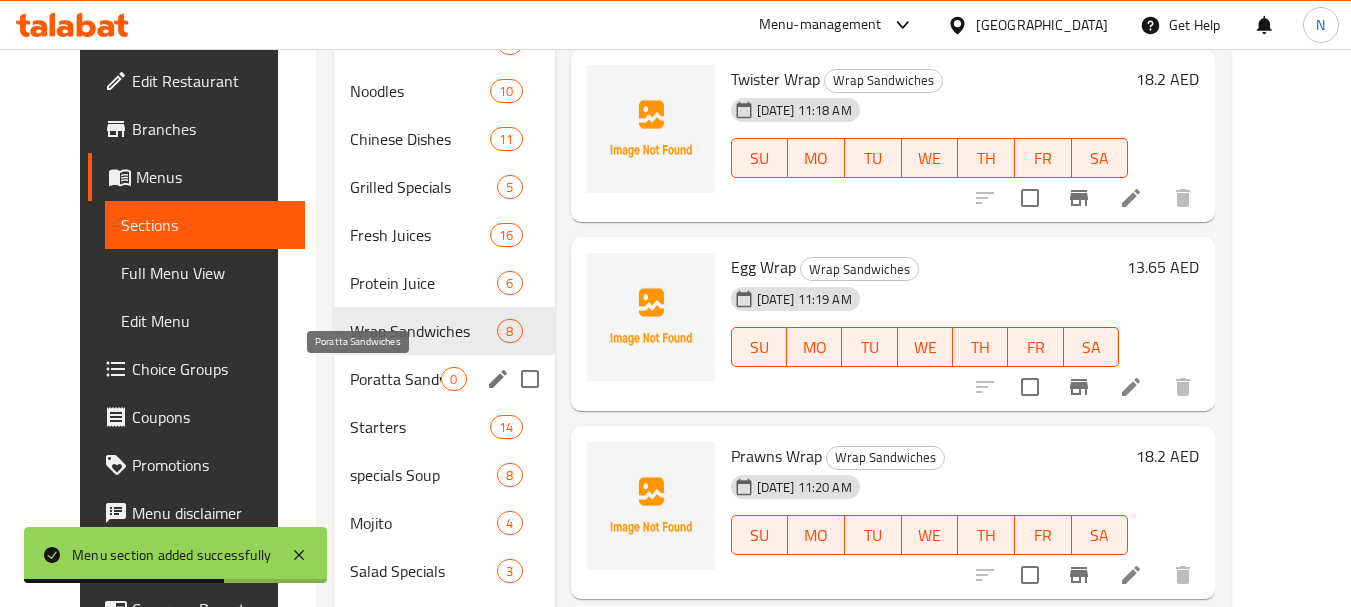 click on "Poratta Sandwiches" at bounding box center (395, 379) 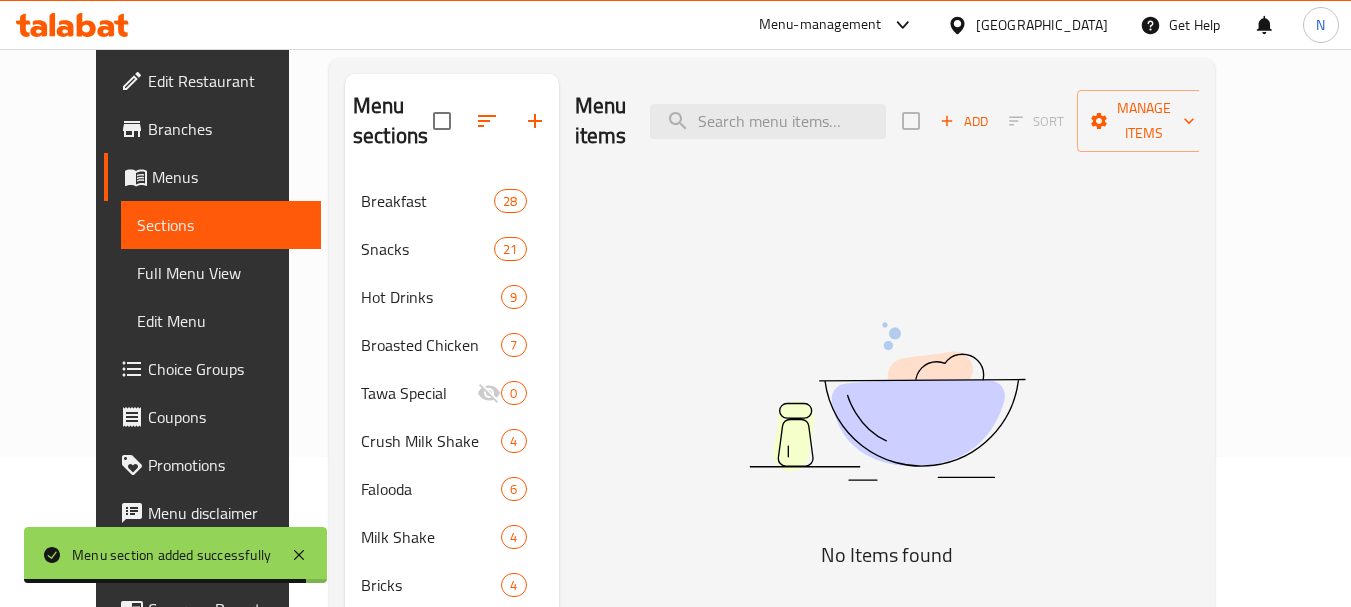 scroll, scrollTop: 0, scrollLeft: 0, axis: both 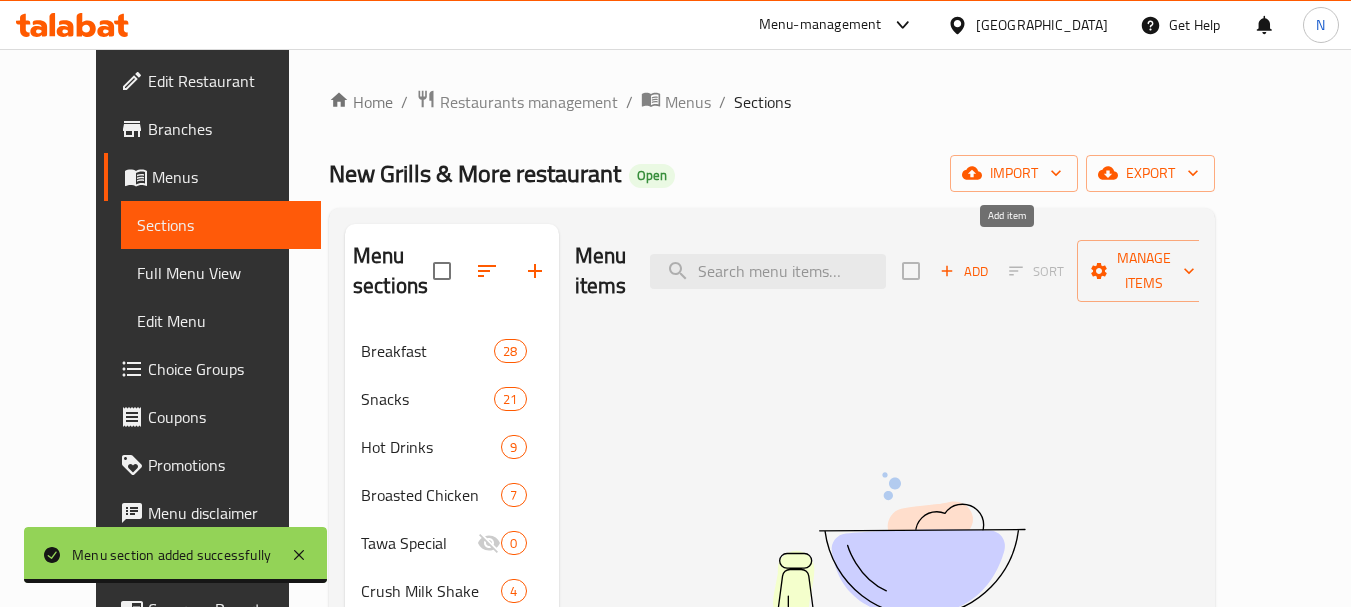 click on "Add" at bounding box center [964, 271] 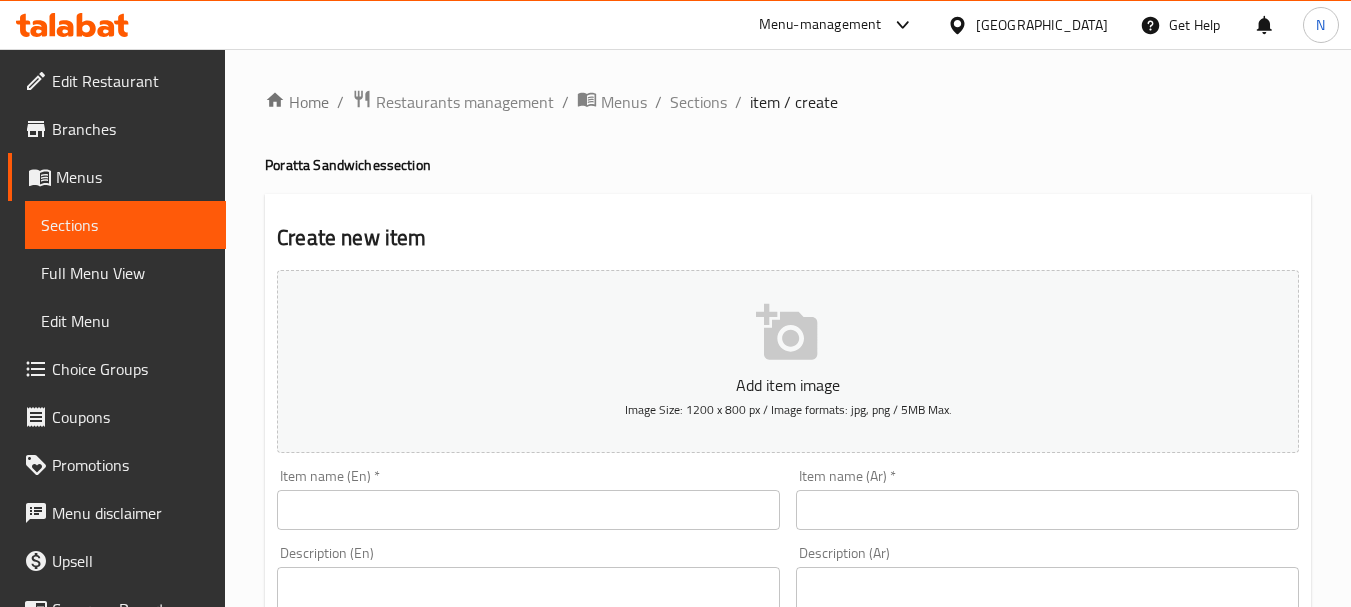 click at bounding box center (528, 510) 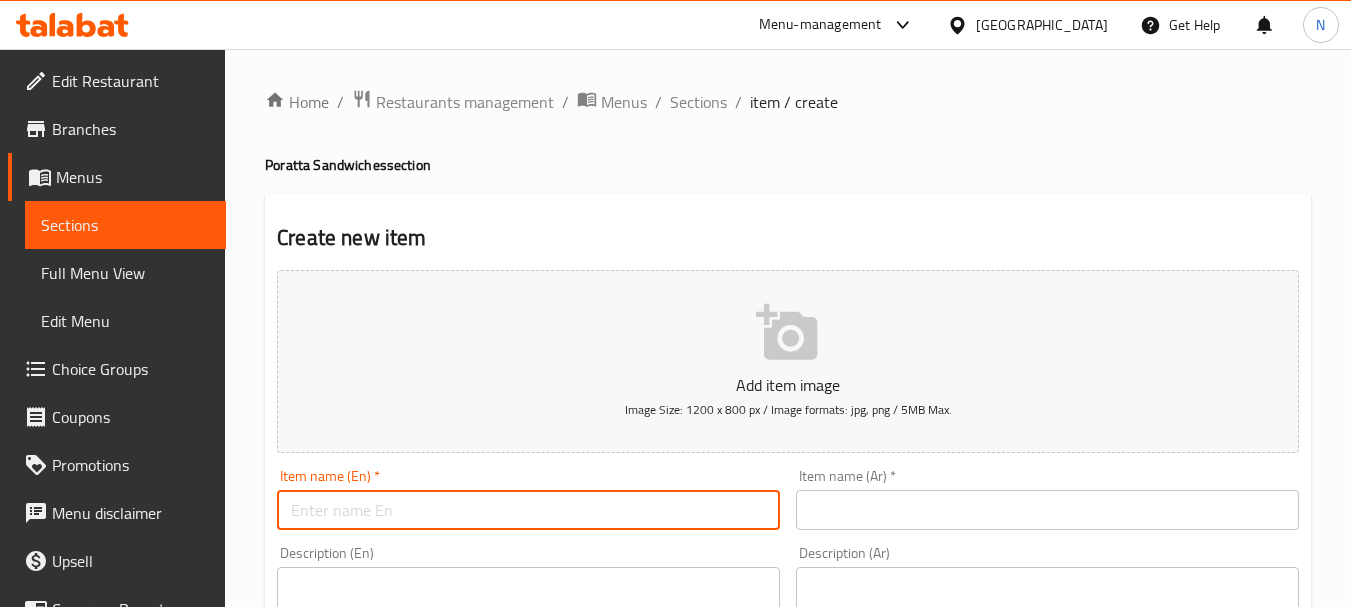 paste on "ZINKER PORATTA" 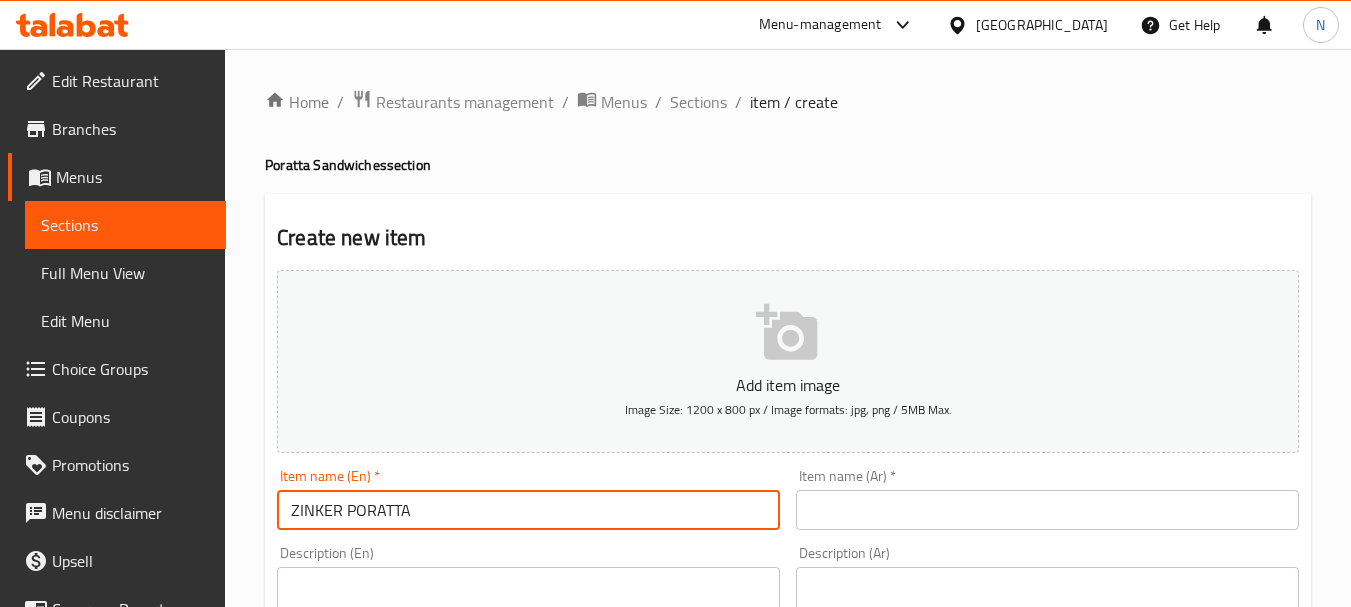 click on "ZINKER PORATTA" at bounding box center (528, 510) 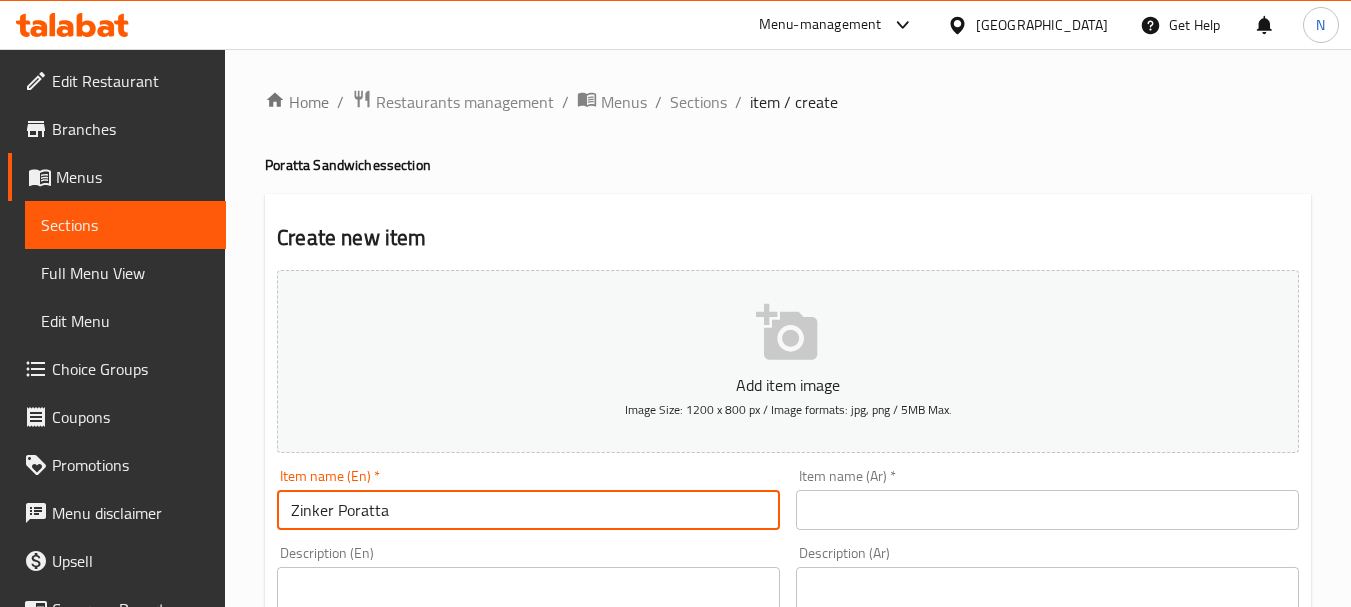 click on "Zinker Poratta" at bounding box center [528, 510] 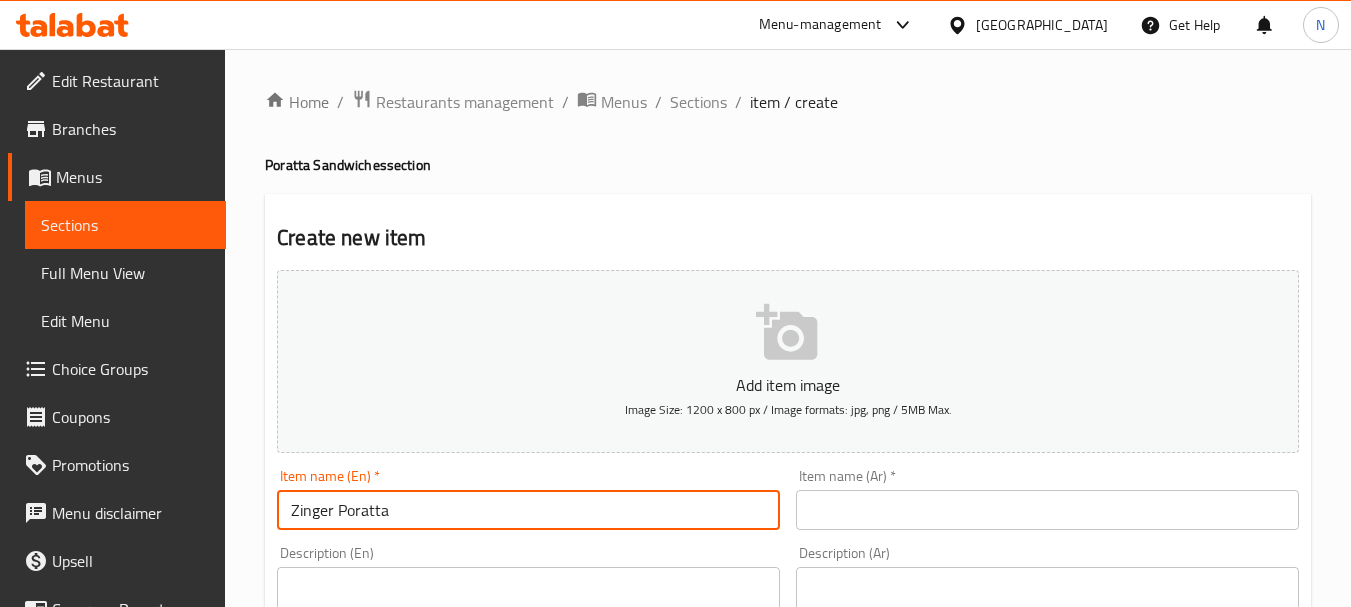 click on "Zinger Poratta" at bounding box center (528, 510) 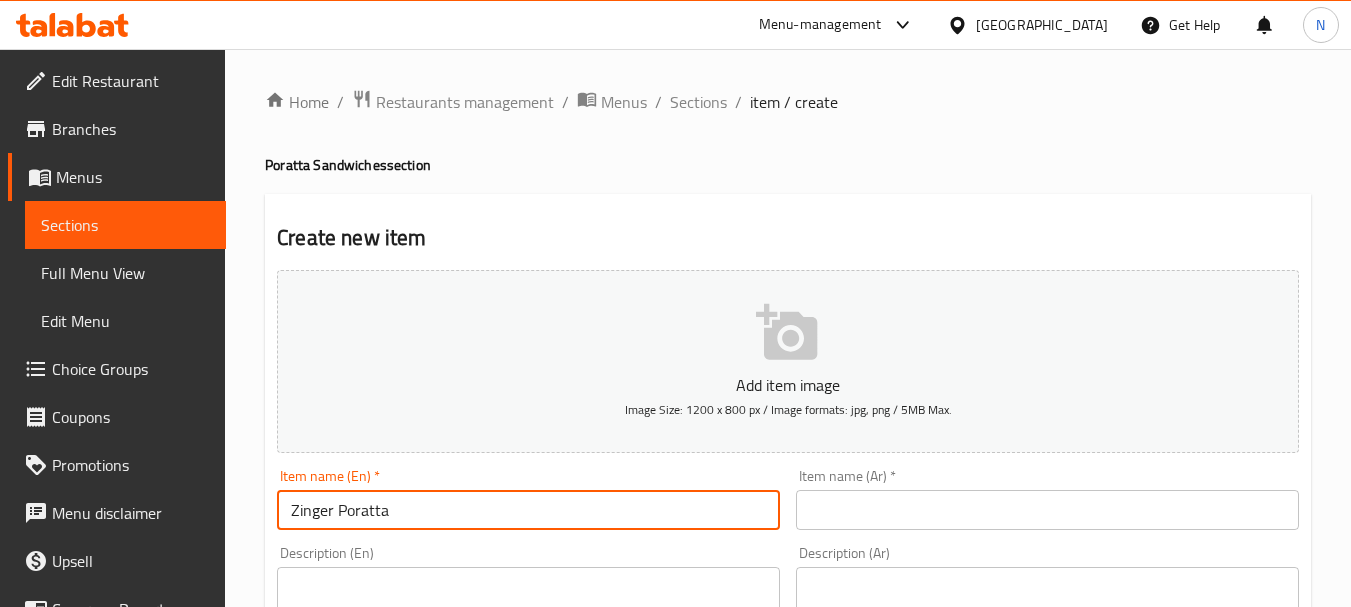 click at bounding box center (1047, 510) 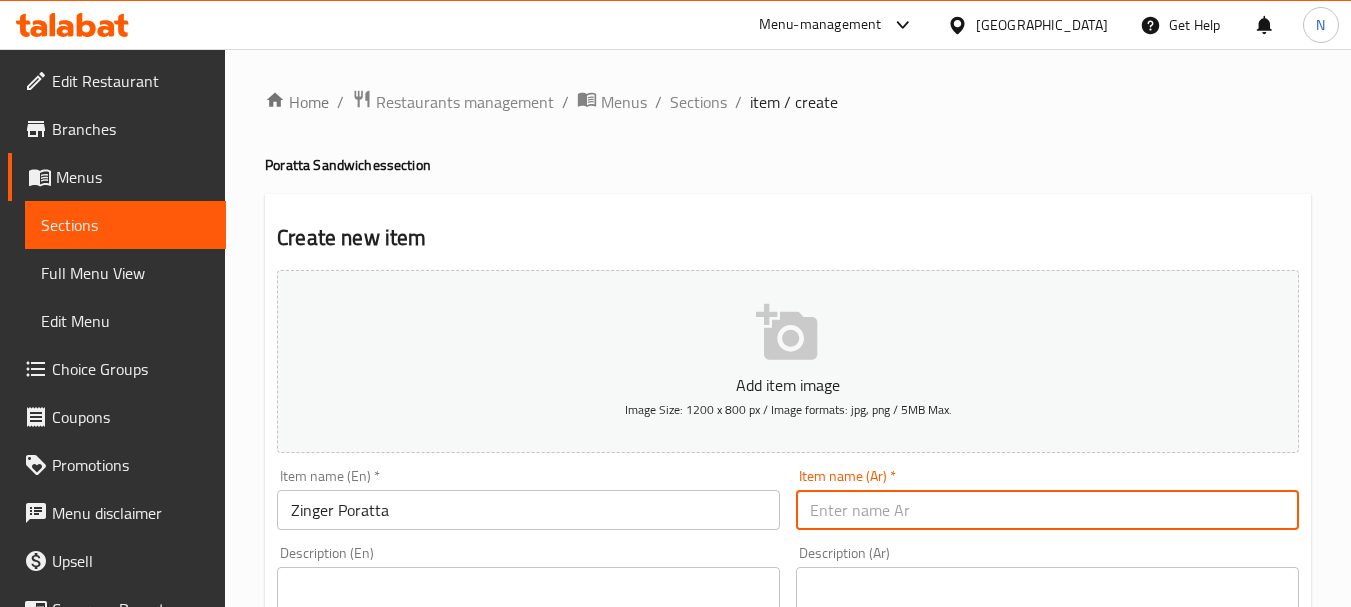 click at bounding box center (1047, 510) 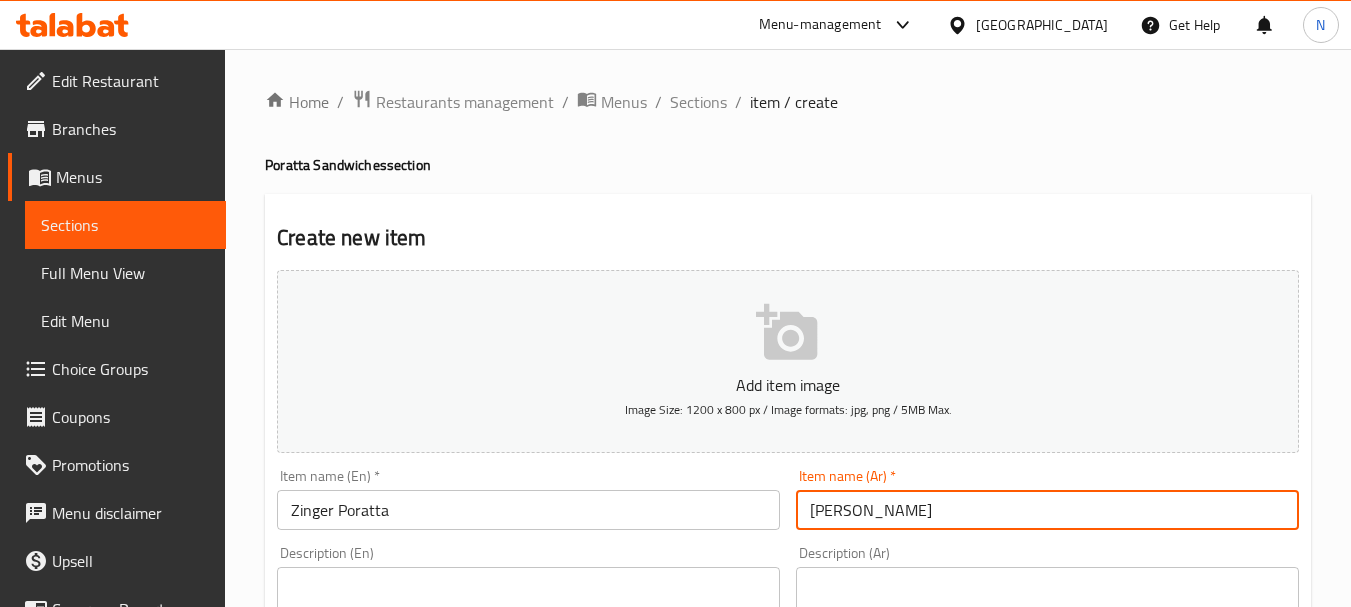 click on "زينجر بوراتا" at bounding box center (1047, 510) 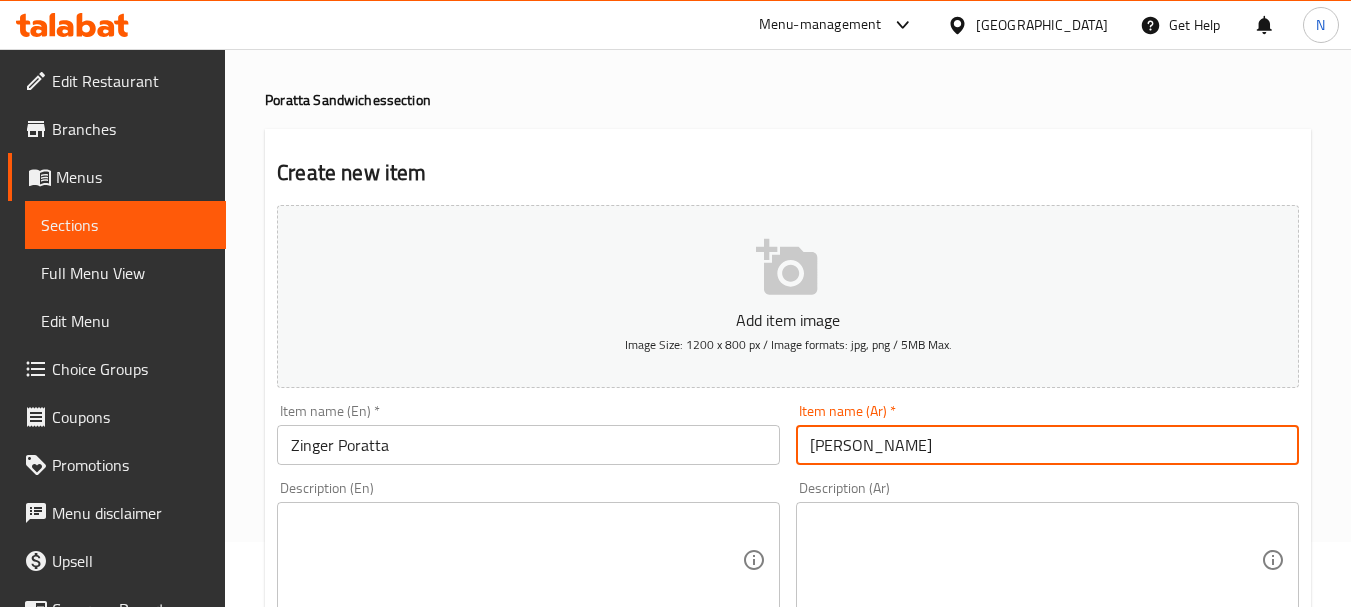 scroll, scrollTop: 100, scrollLeft: 0, axis: vertical 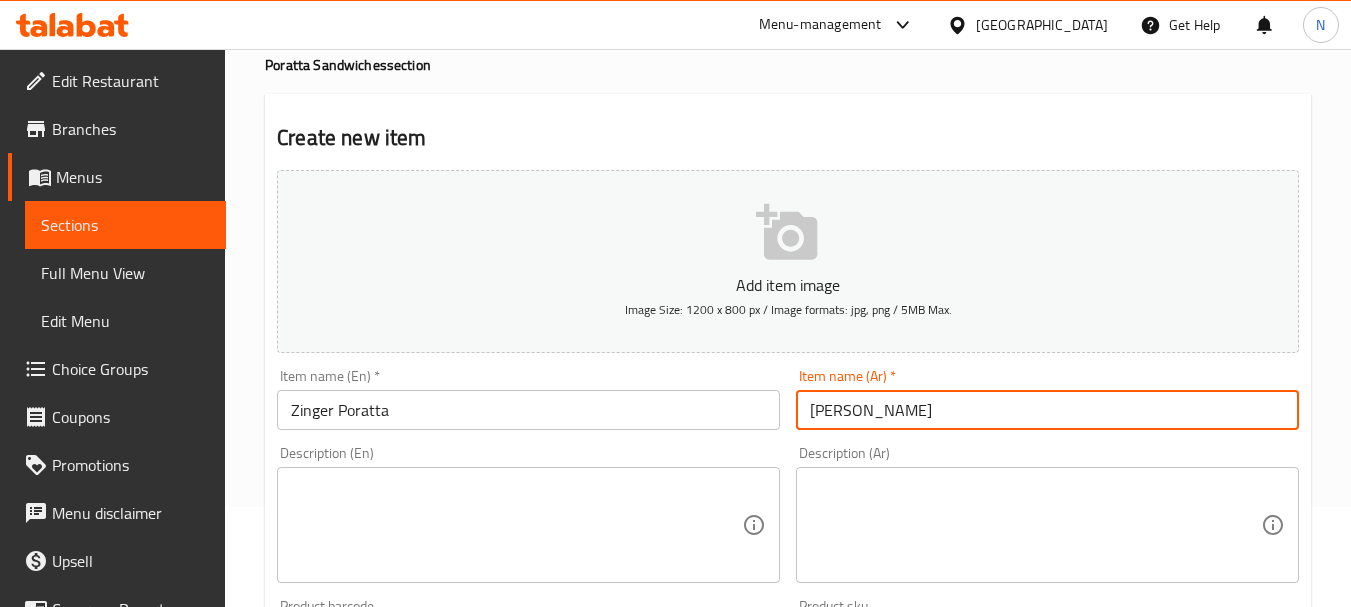 click on "برانا زنجر" at bounding box center (1047, 410) 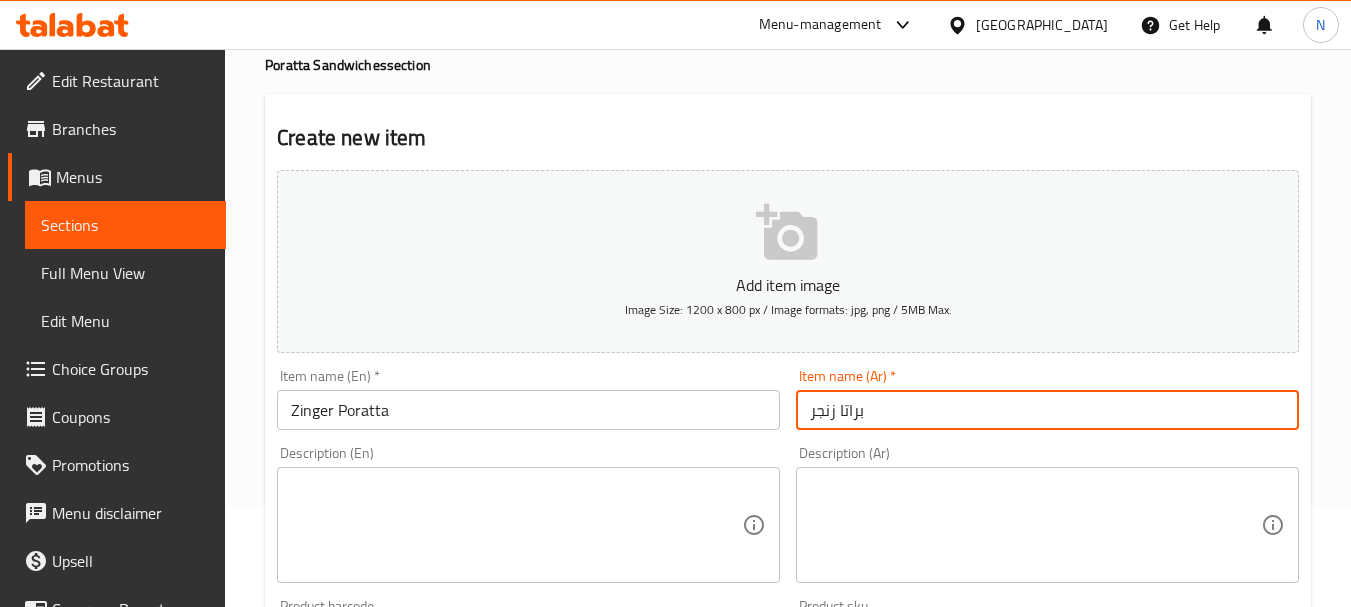 scroll, scrollTop: 300, scrollLeft: 0, axis: vertical 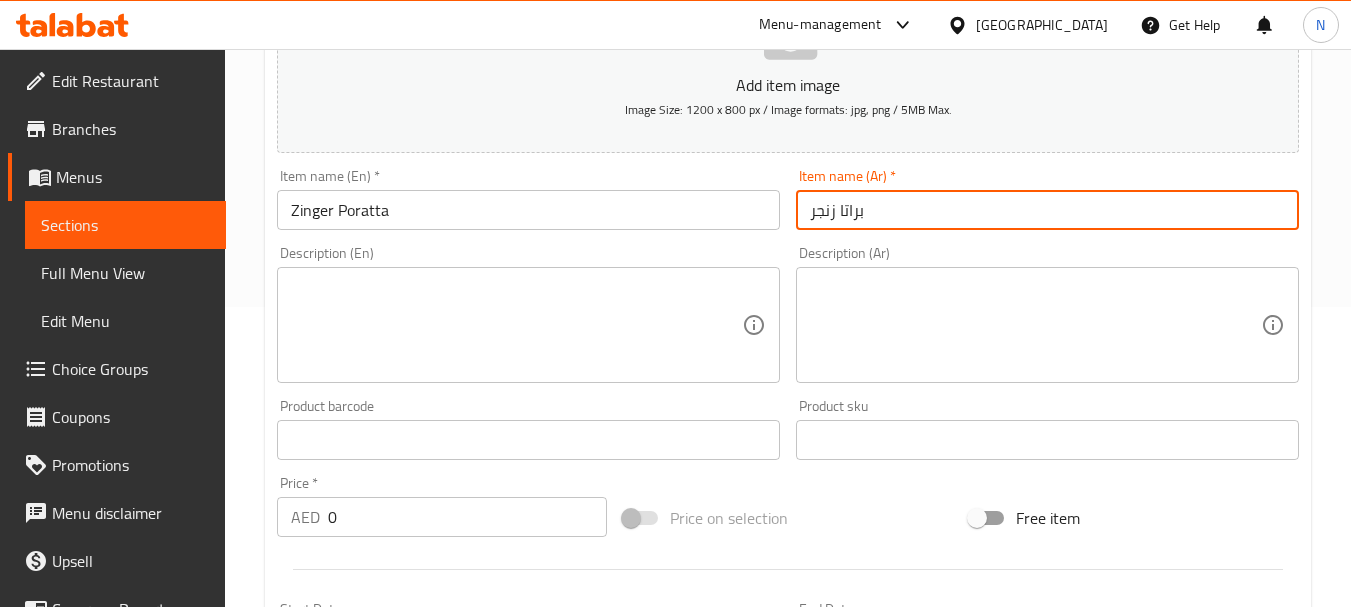 type on "براتا زنجر" 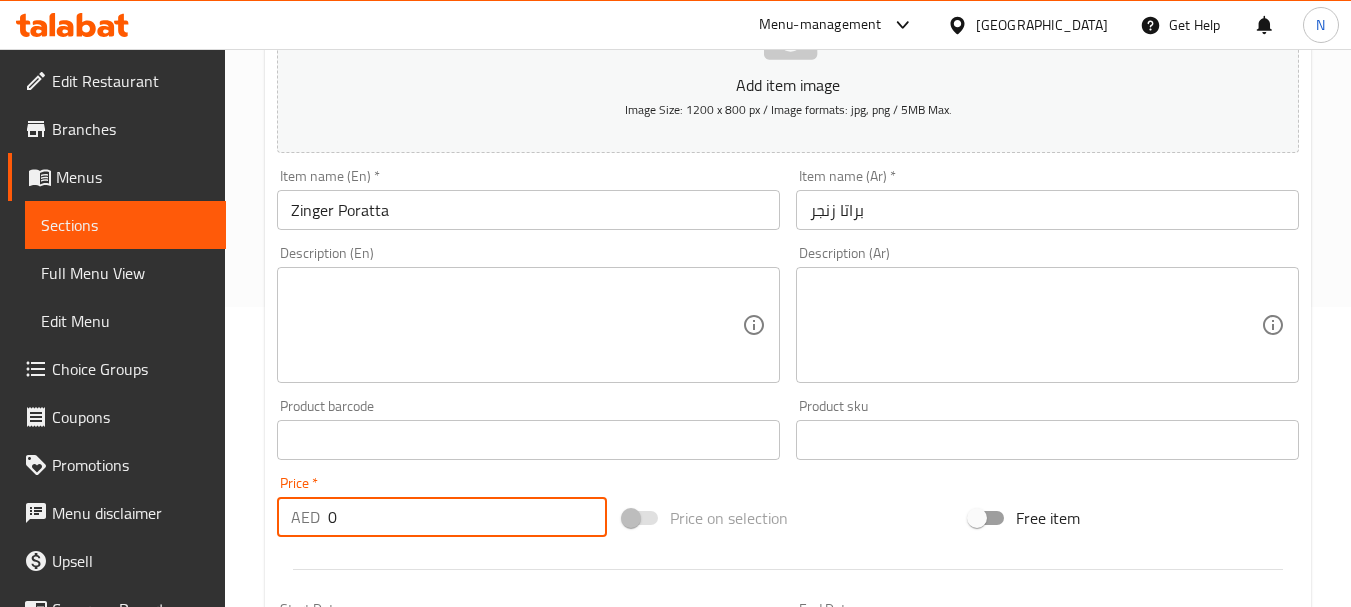 drag, startPoint x: 414, startPoint y: 511, endPoint x: 324, endPoint y: 533, distance: 92.64988 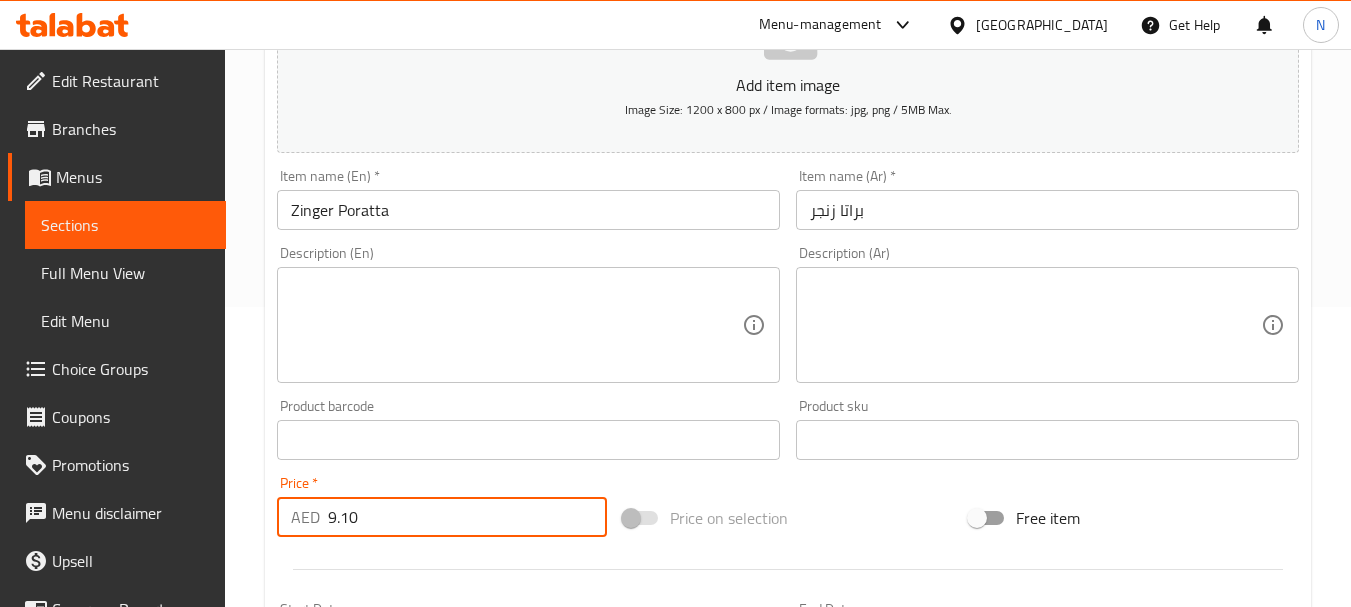 type on "9.10" 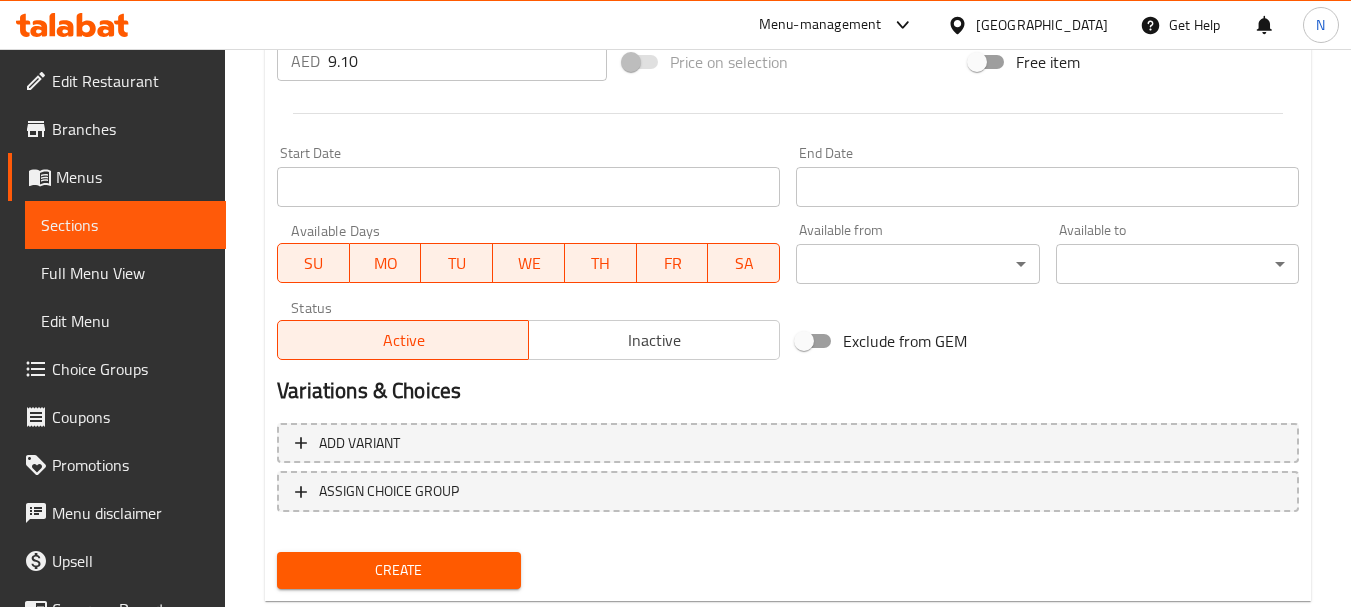scroll, scrollTop: 806, scrollLeft: 0, axis: vertical 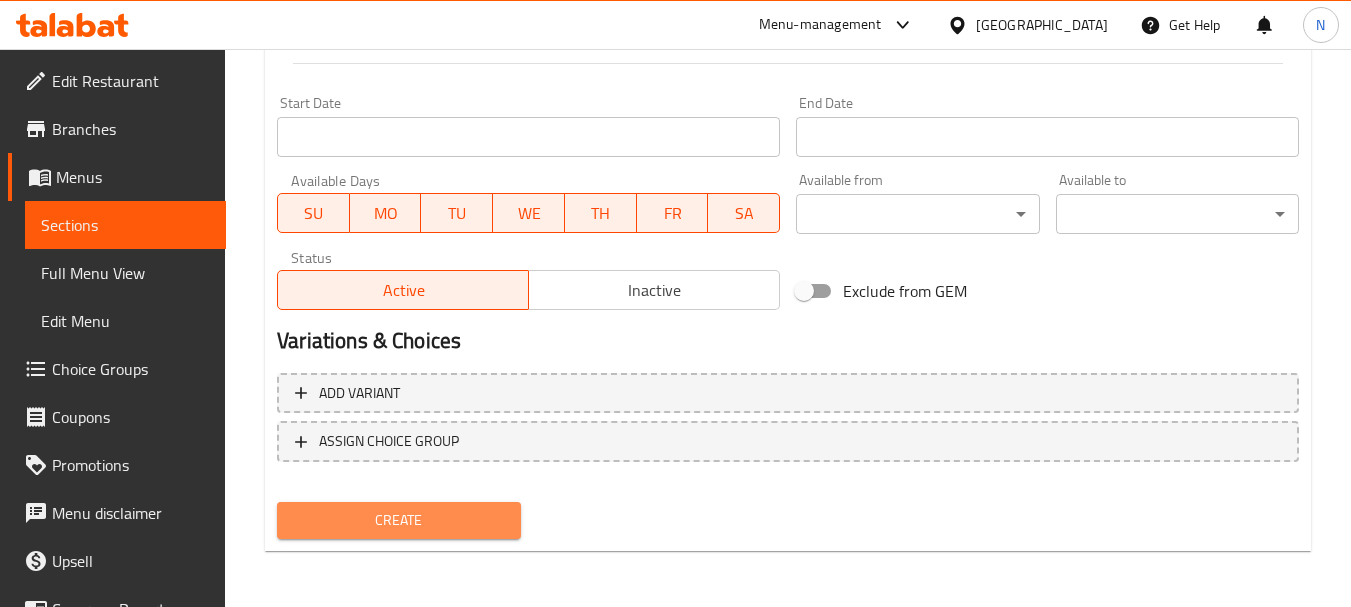 click on "Create" at bounding box center [398, 520] 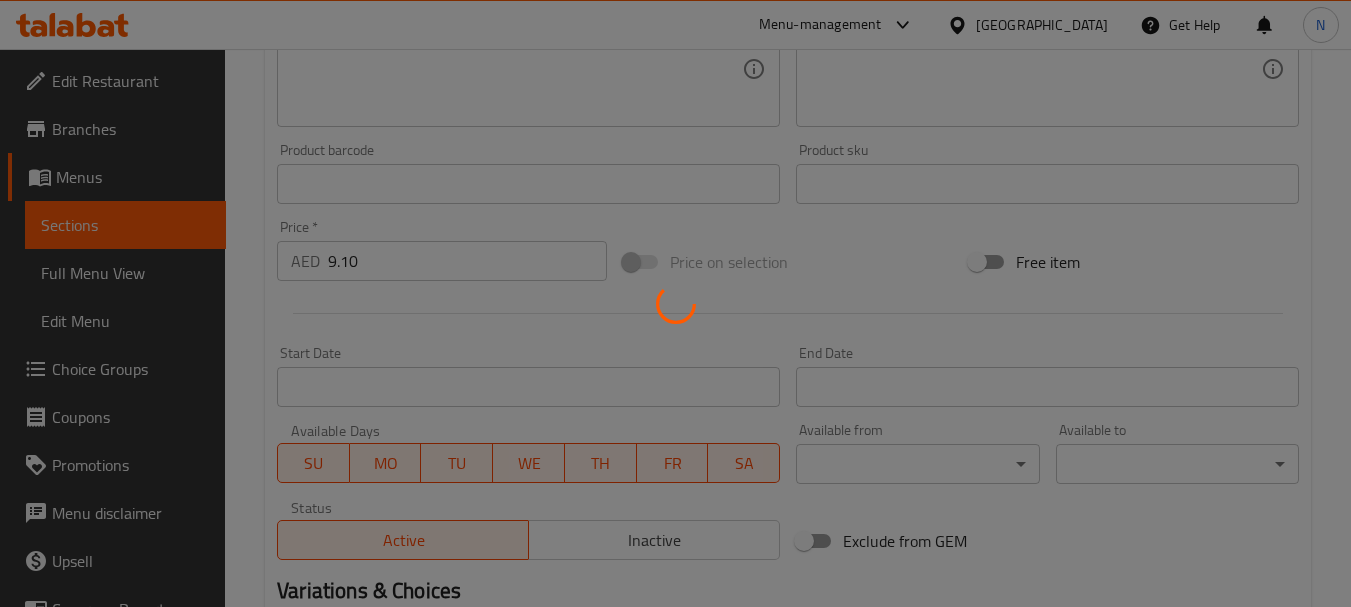 scroll, scrollTop: 406, scrollLeft: 0, axis: vertical 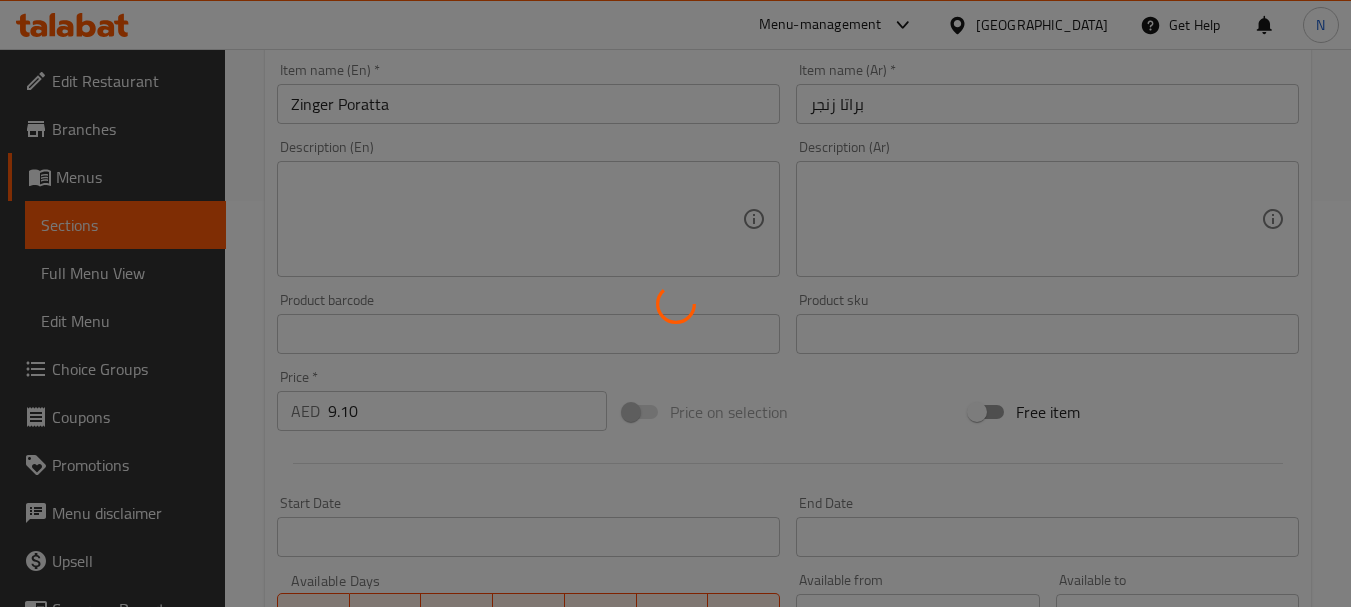 type 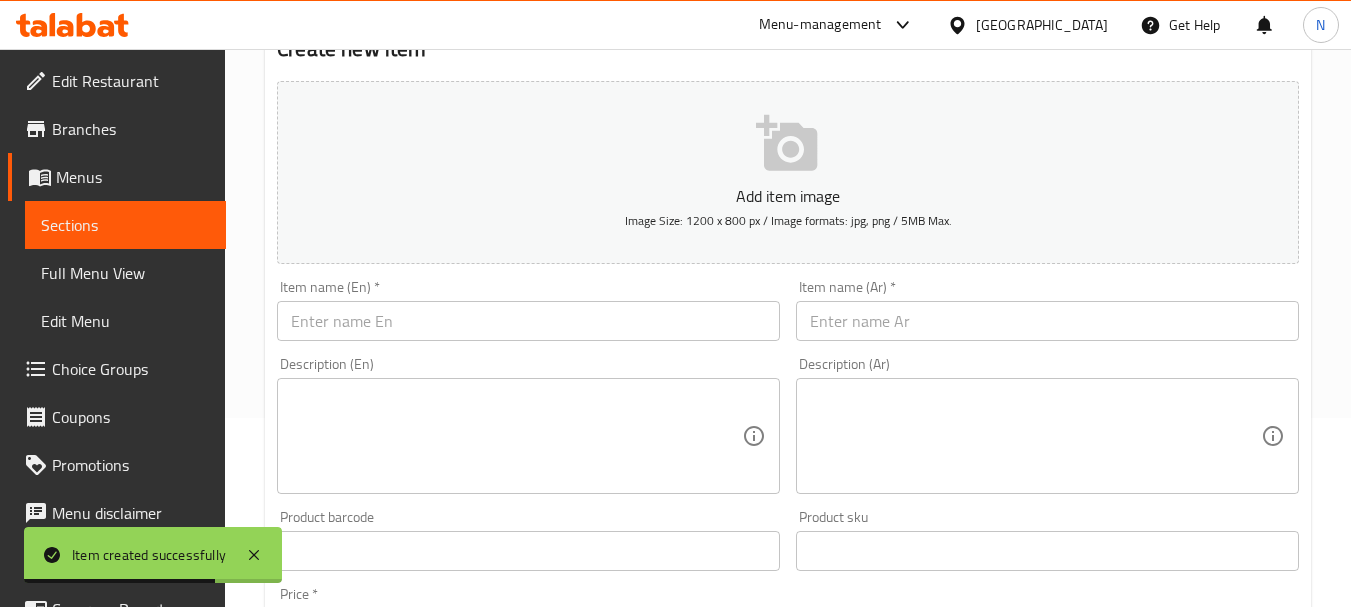scroll, scrollTop: 0, scrollLeft: 0, axis: both 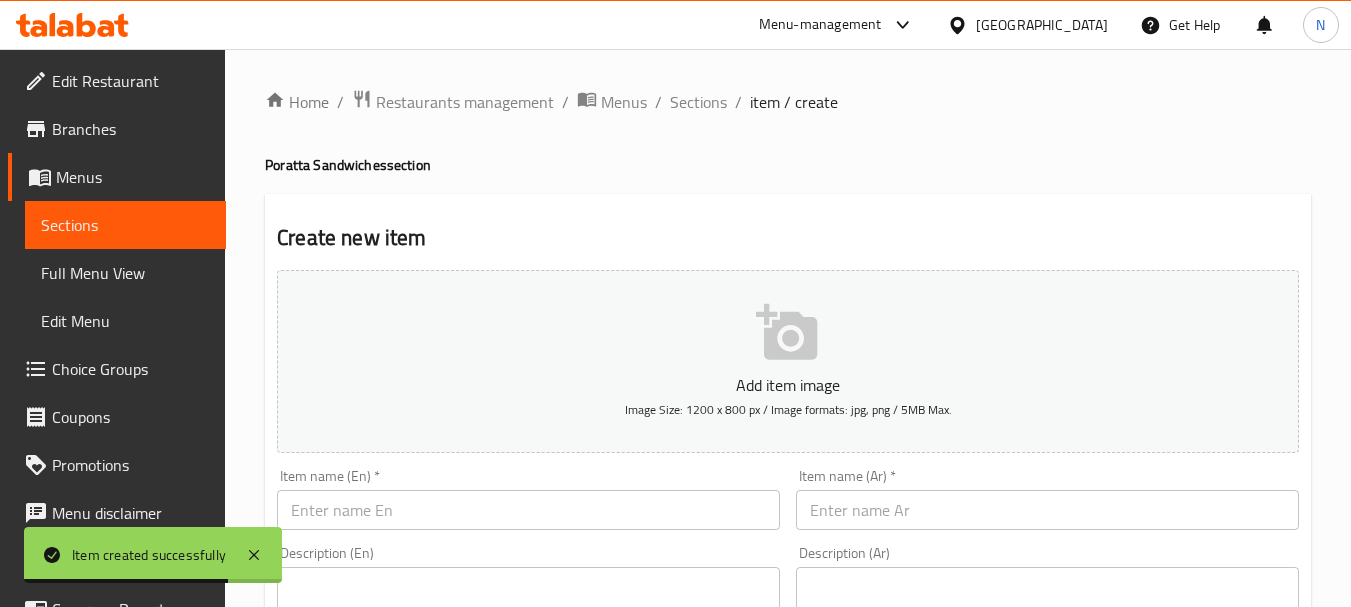 click at bounding box center (528, 510) 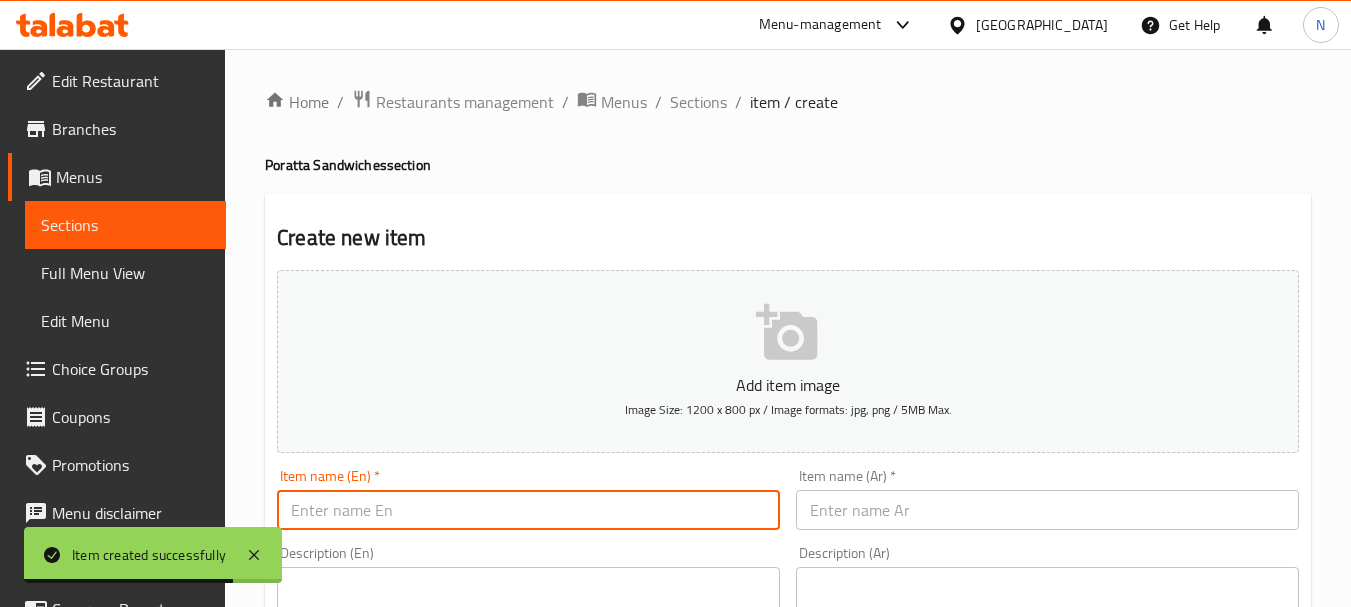 paste on "CHICKEN PORATTA" 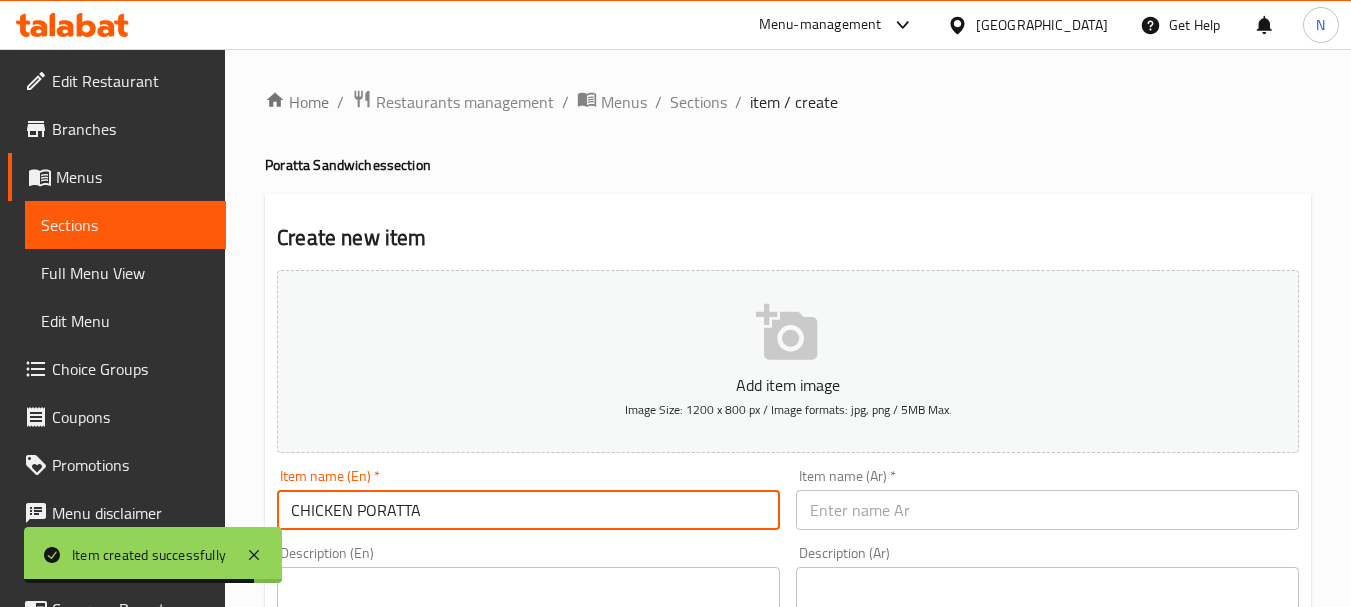 click on "CHICKEN PORATTA" at bounding box center (528, 510) 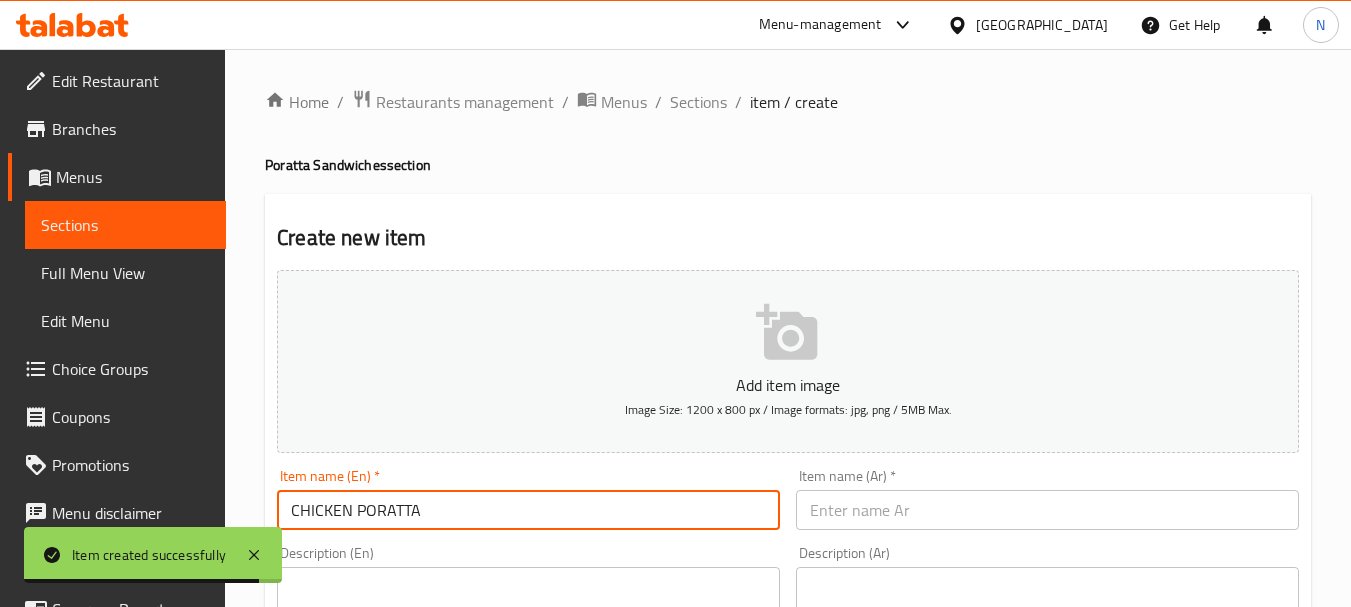 click on "CHICKEN PORATTA" at bounding box center [528, 510] 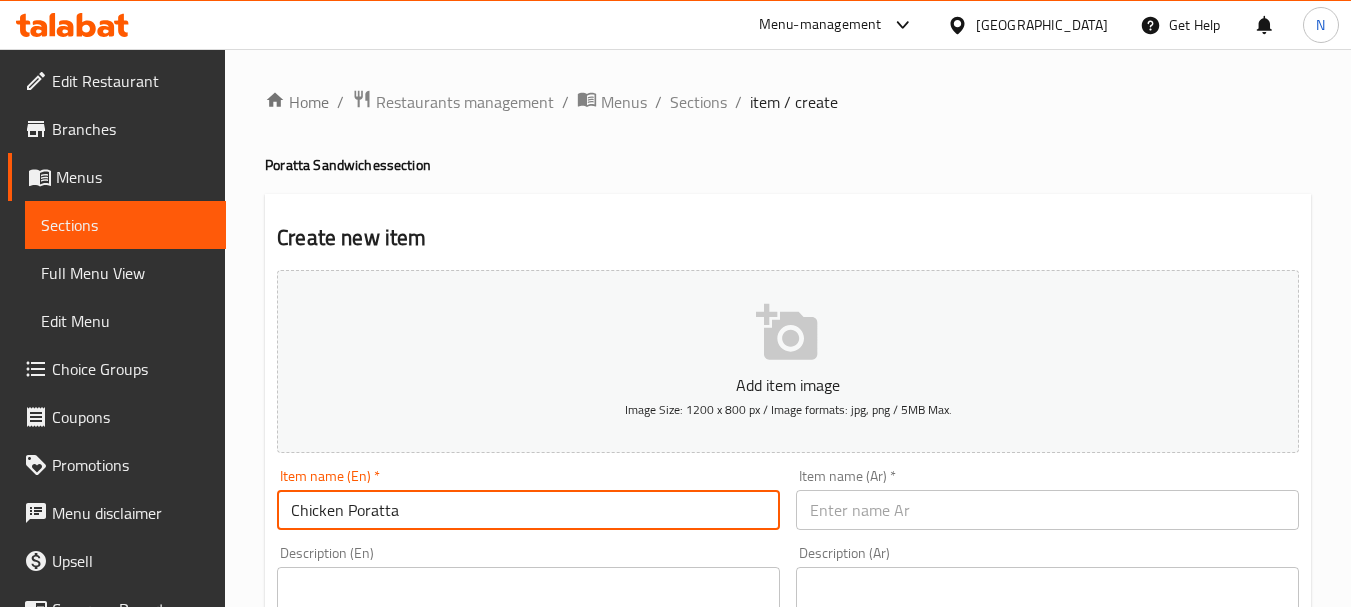 type on "Chicken Poratta" 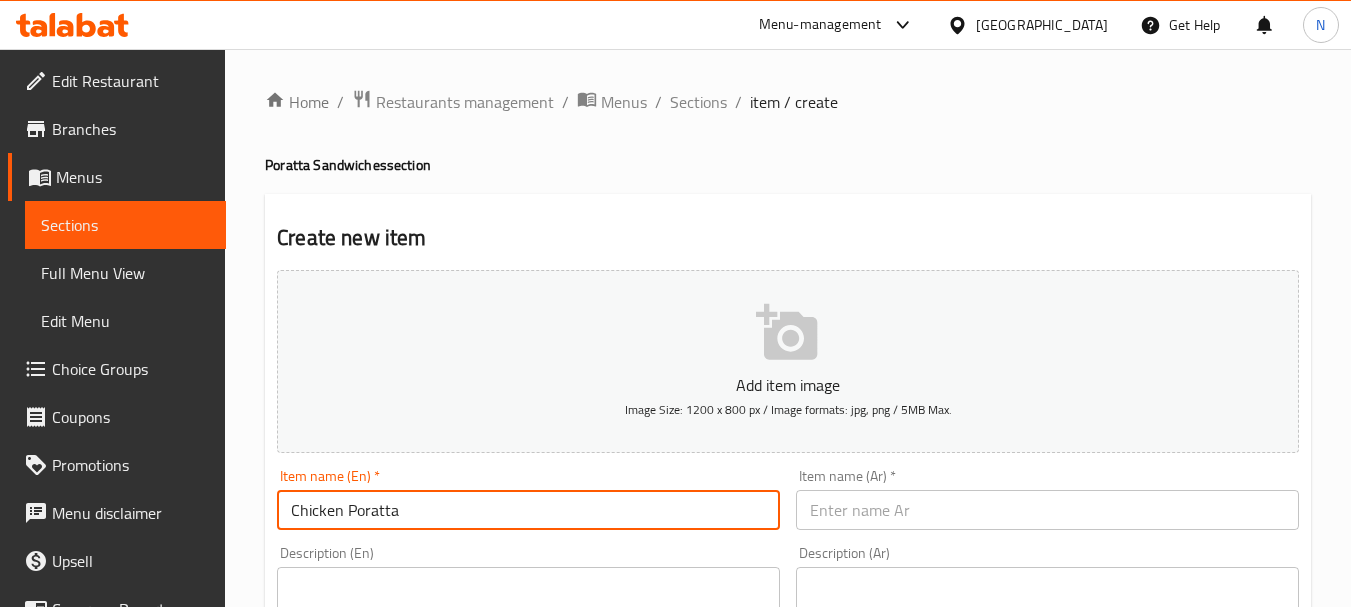 click at bounding box center (1047, 510) 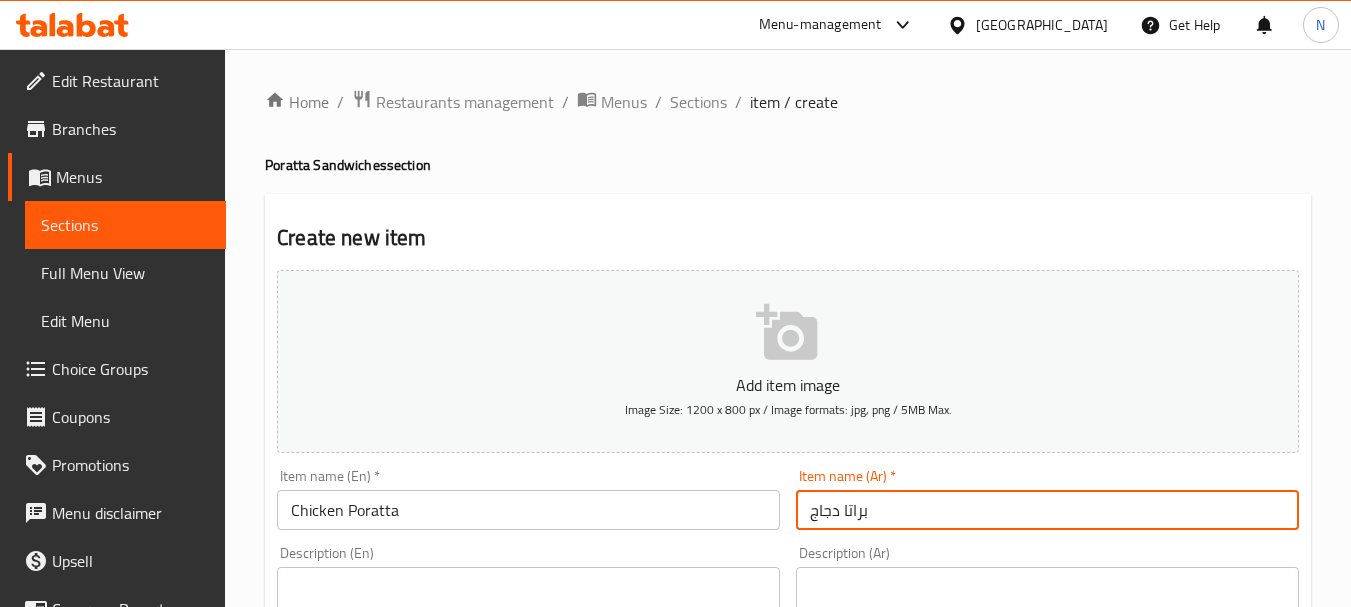type on "براتا دجاج" 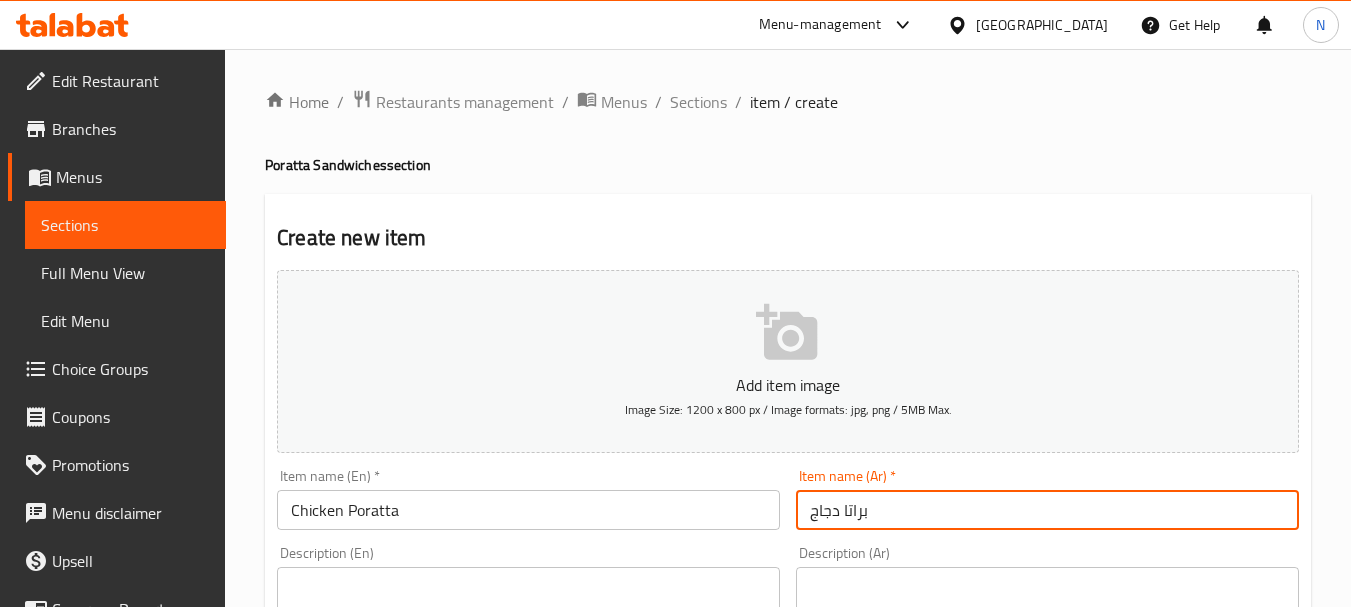 scroll, scrollTop: 400, scrollLeft: 0, axis: vertical 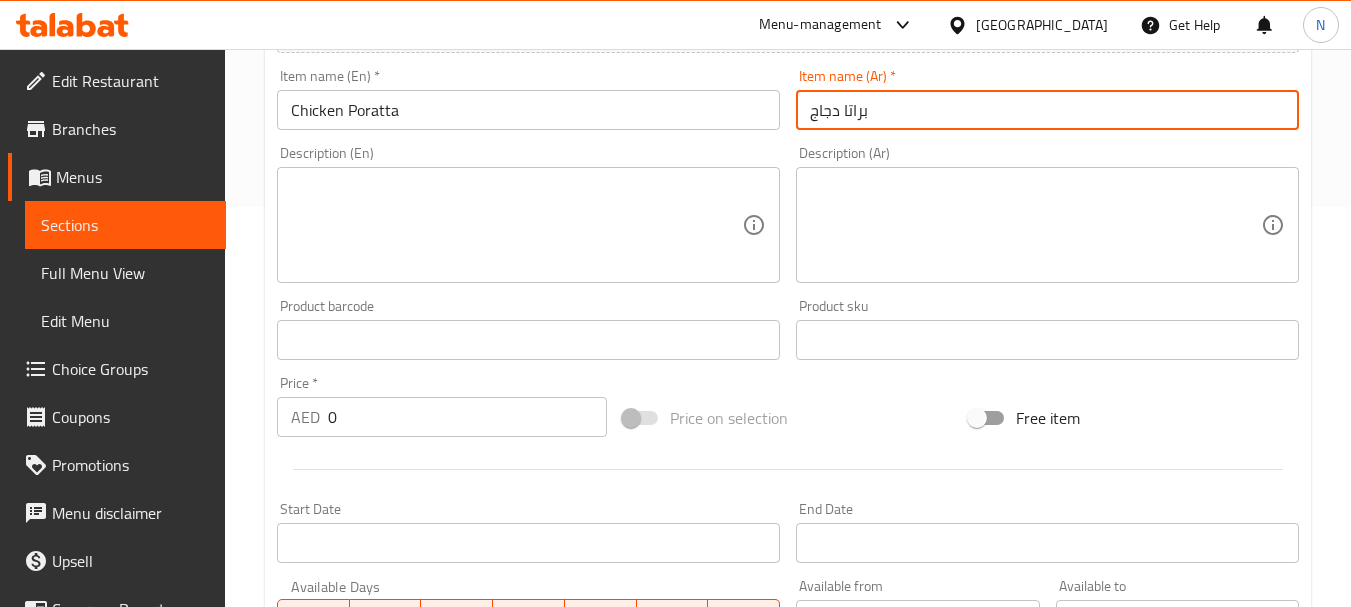 click on "0" at bounding box center (467, 417) 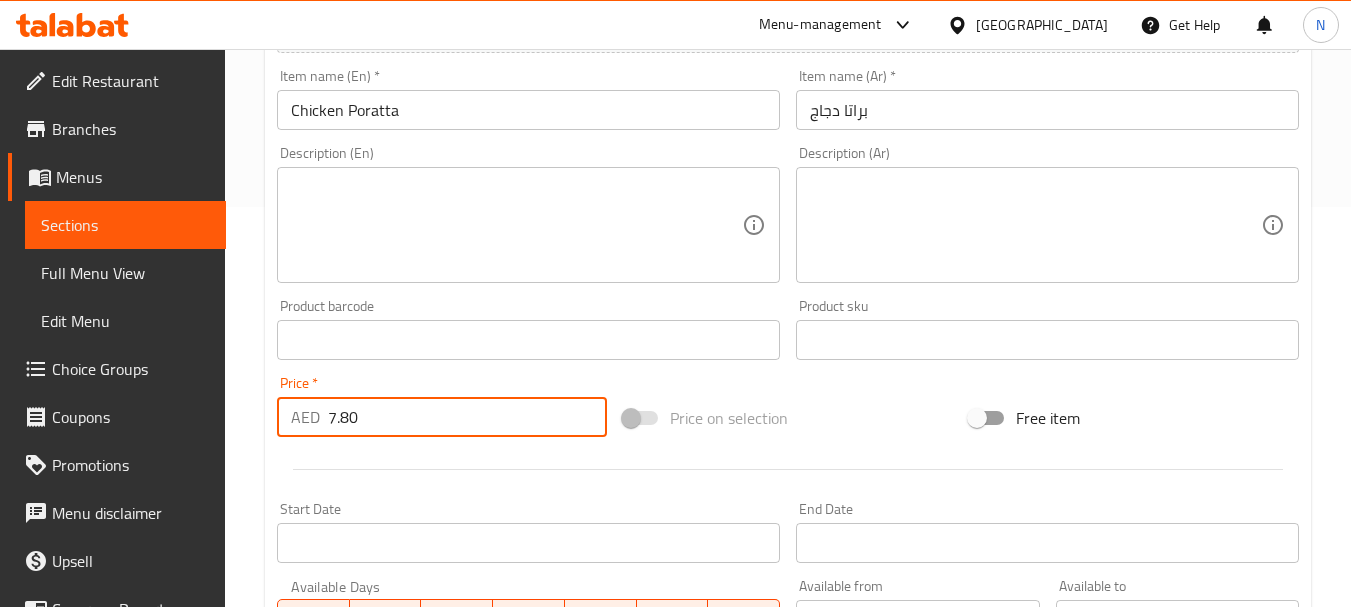 type on "7.80" 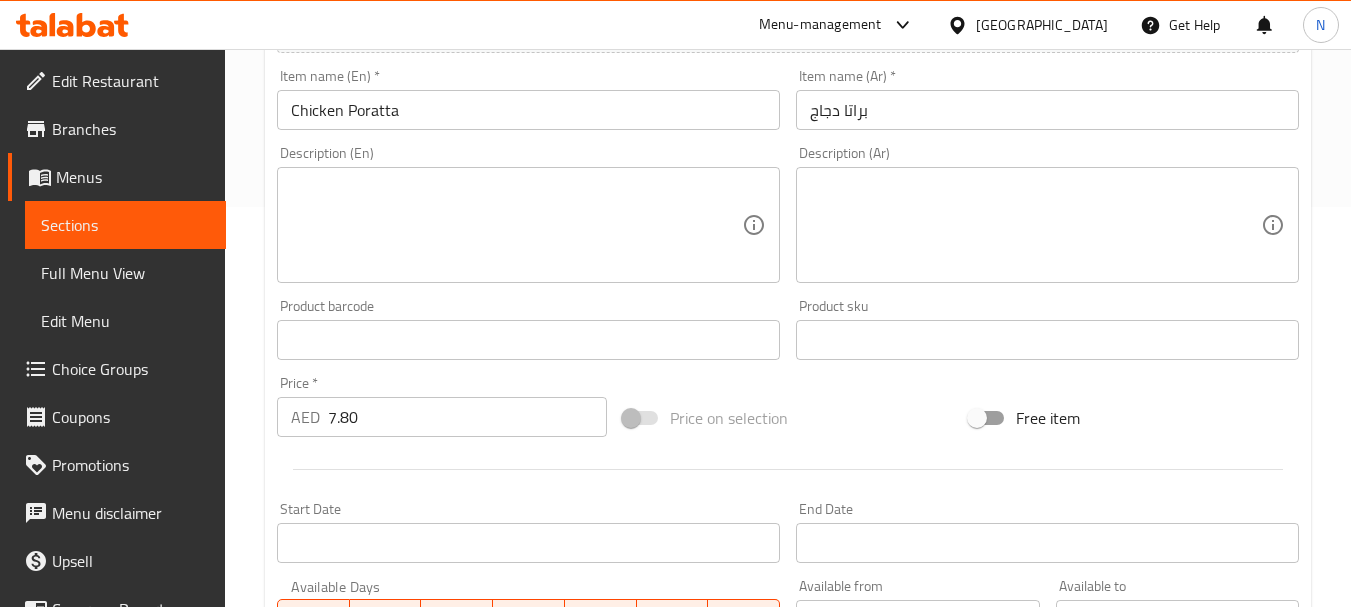 scroll, scrollTop: 806, scrollLeft: 0, axis: vertical 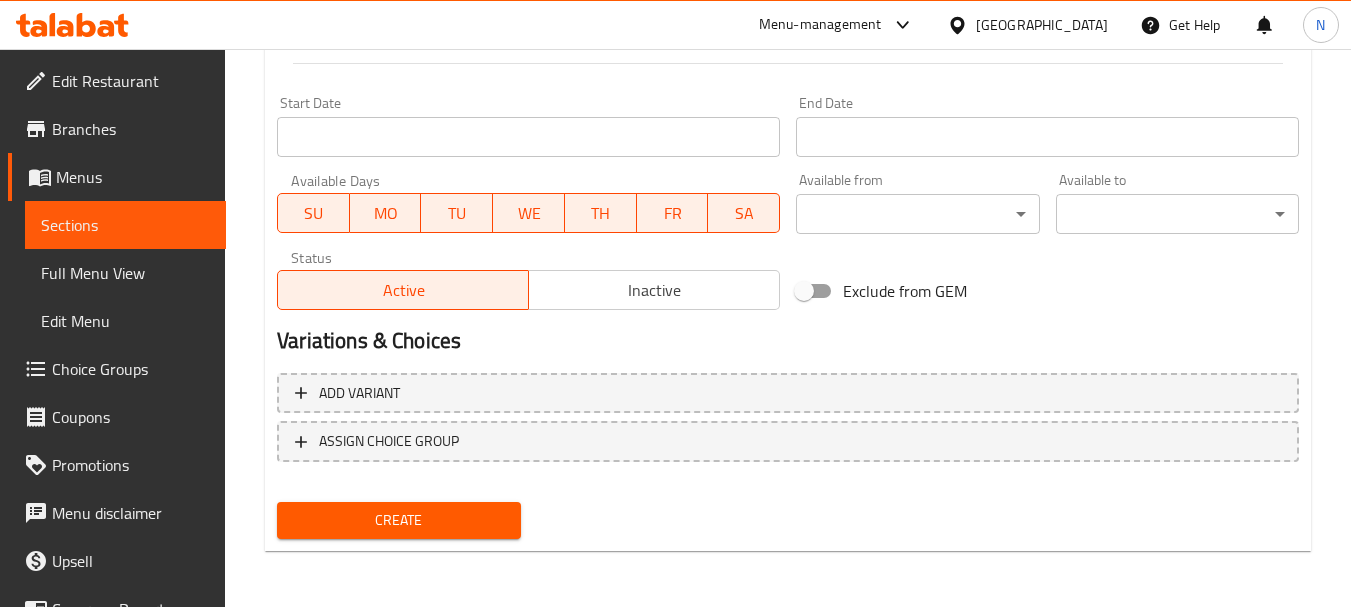 click on "Create" at bounding box center (398, 520) 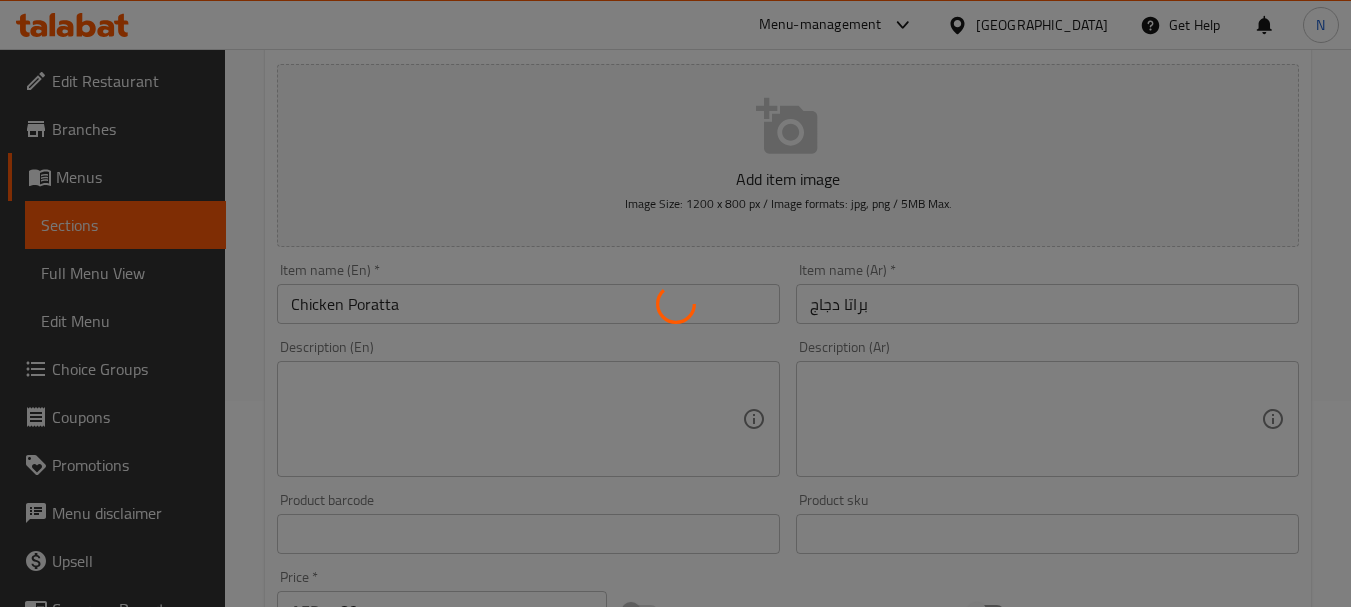 scroll, scrollTop: 0, scrollLeft: 0, axis: both 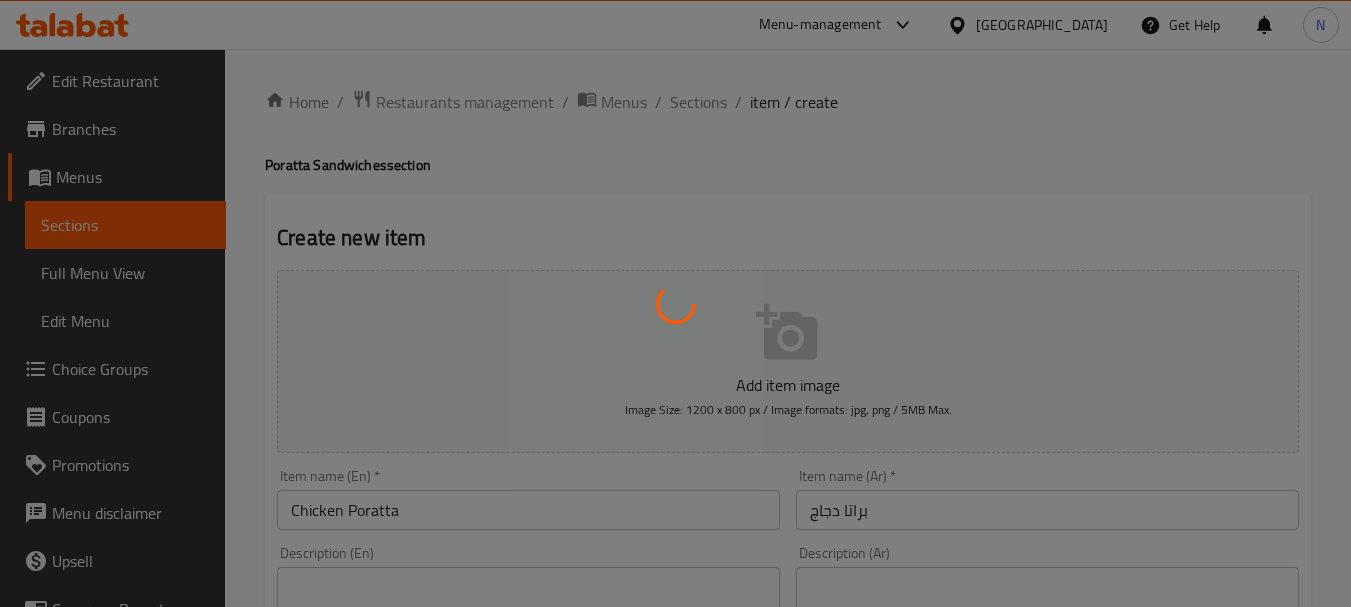 type 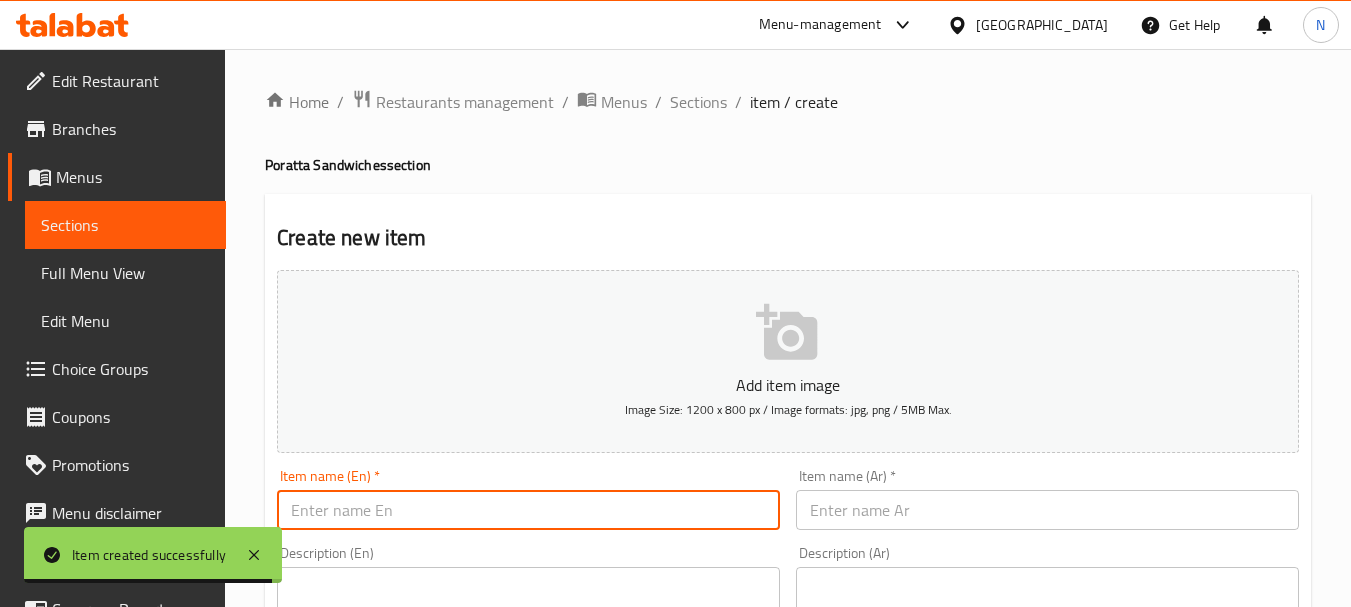 click at bounding box center [528, 510] 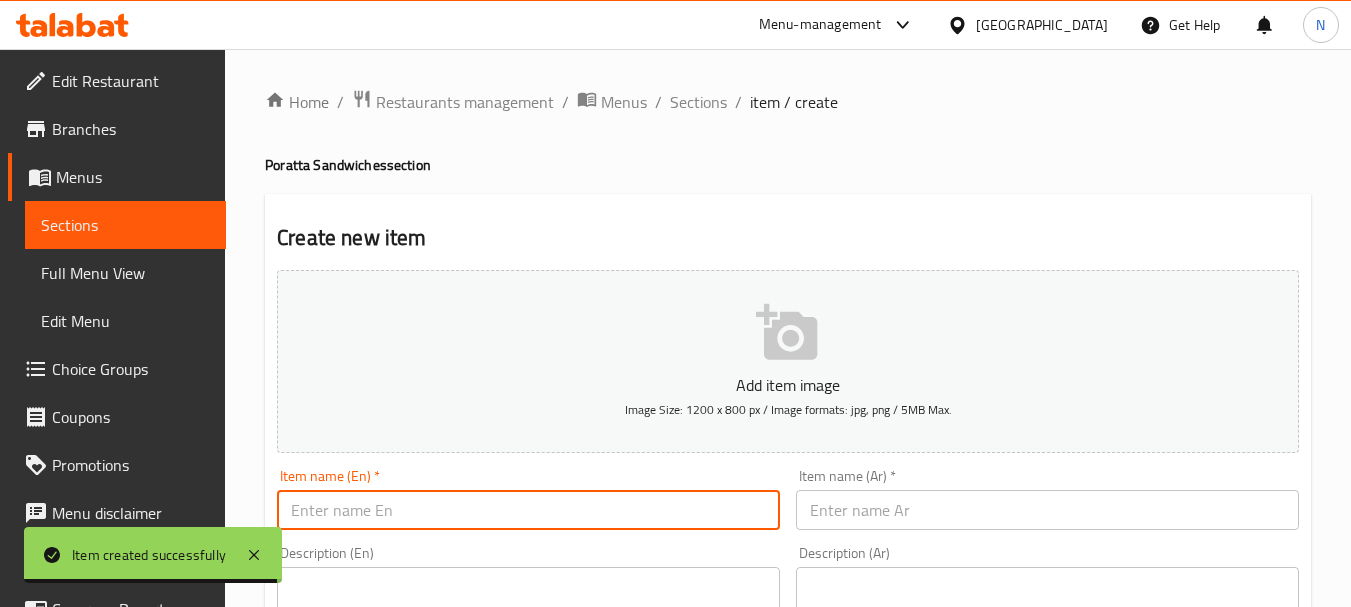 paste on "OMELETTE PORATTA" 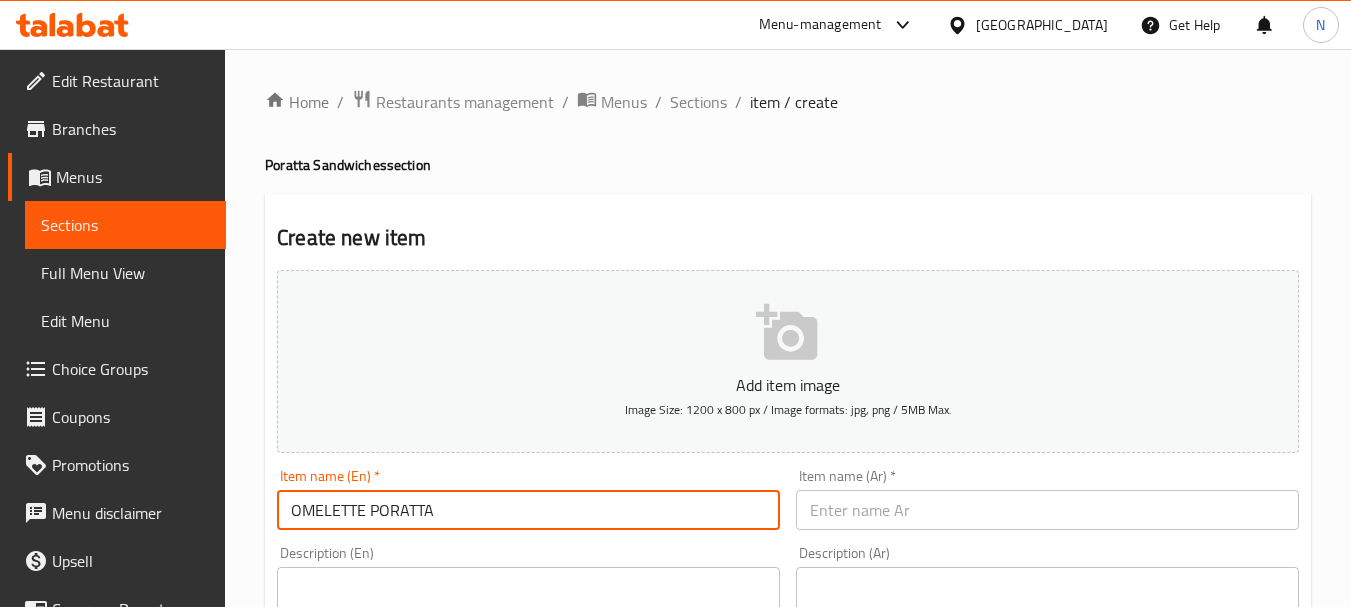 click on "OMELETTE PORATTA" at bounding box center (528, 510) 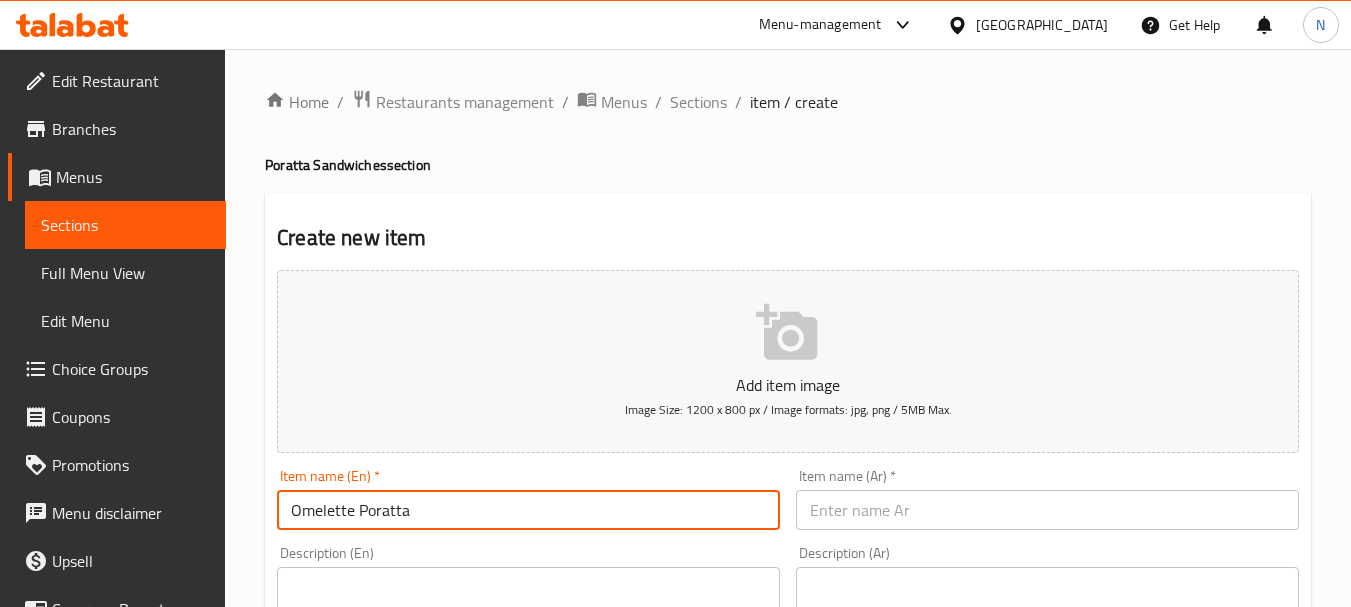 type on "Omelette Poratta" 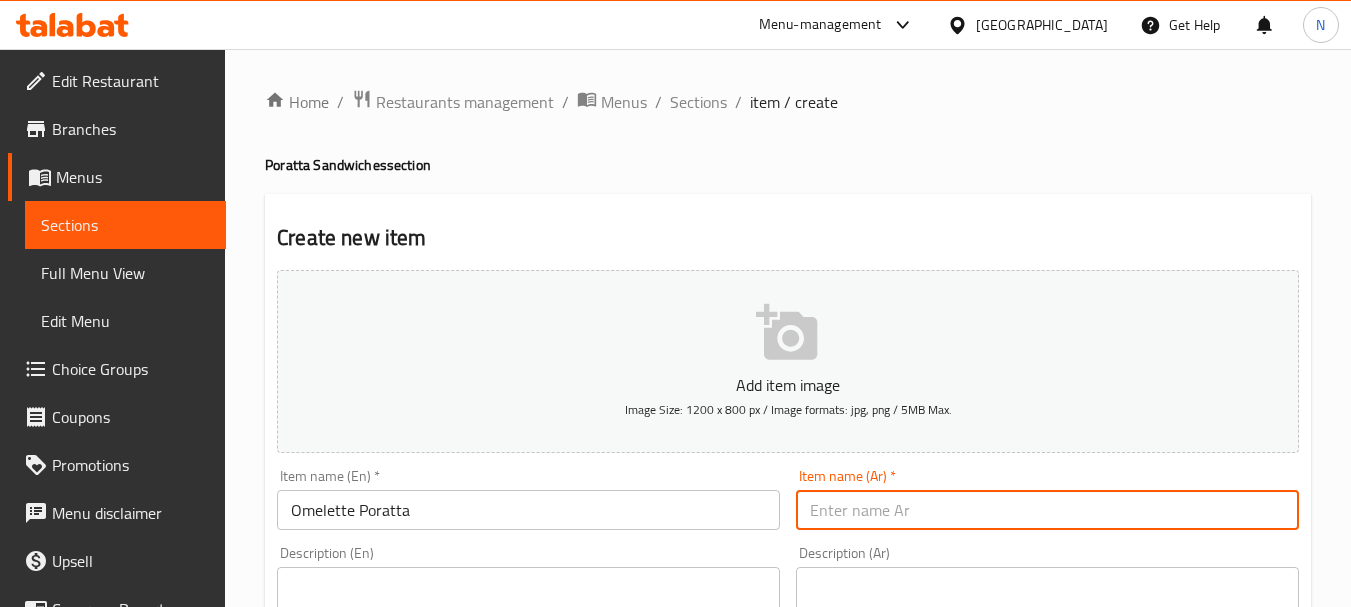 click at bounding box center [1047, 510] 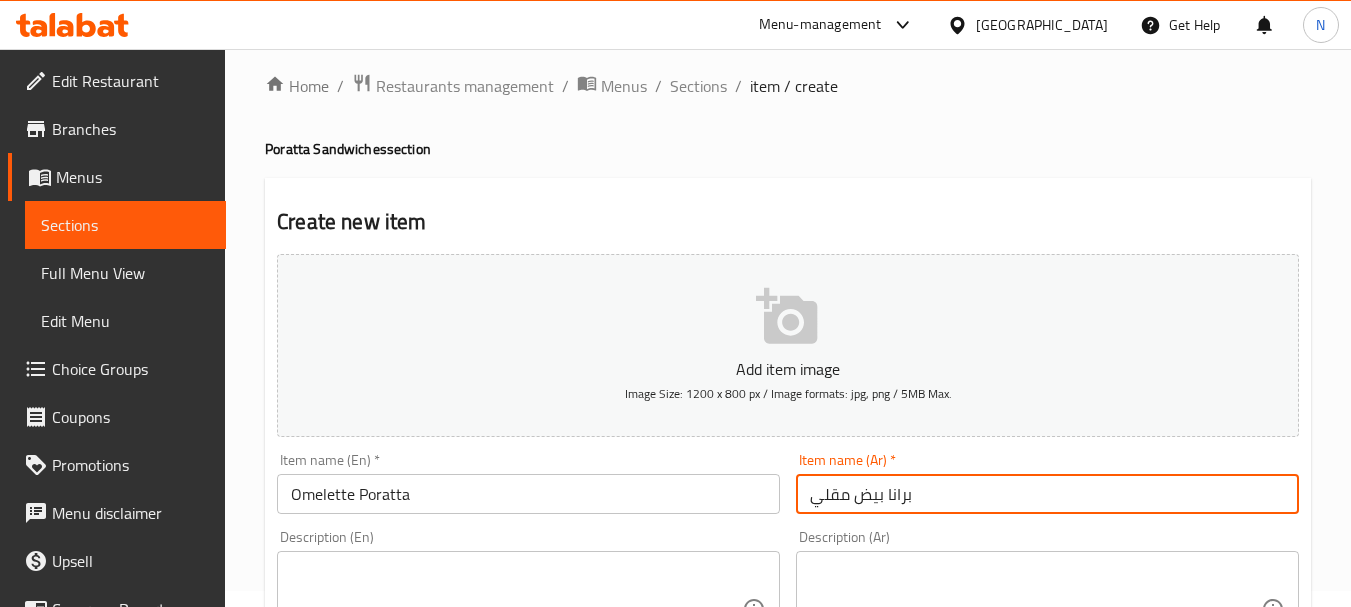 scroll, scrollTop: 300, scrollLeft: 0, axis: vertical 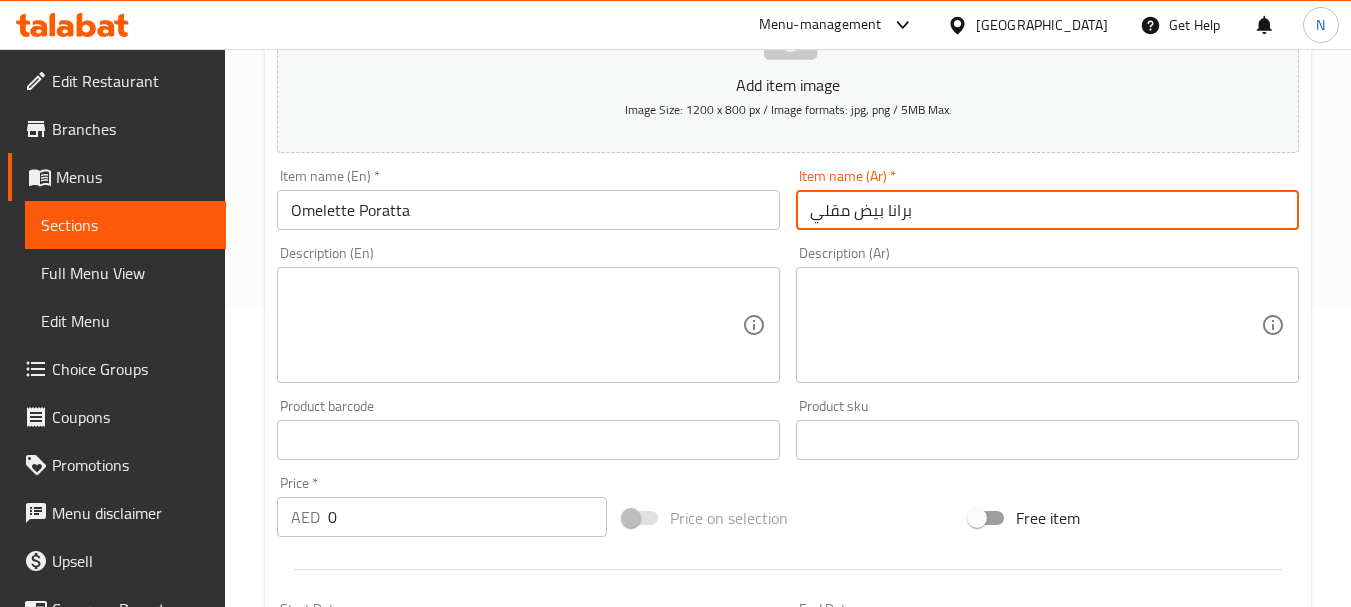 type on "برانا بيض مقلي" 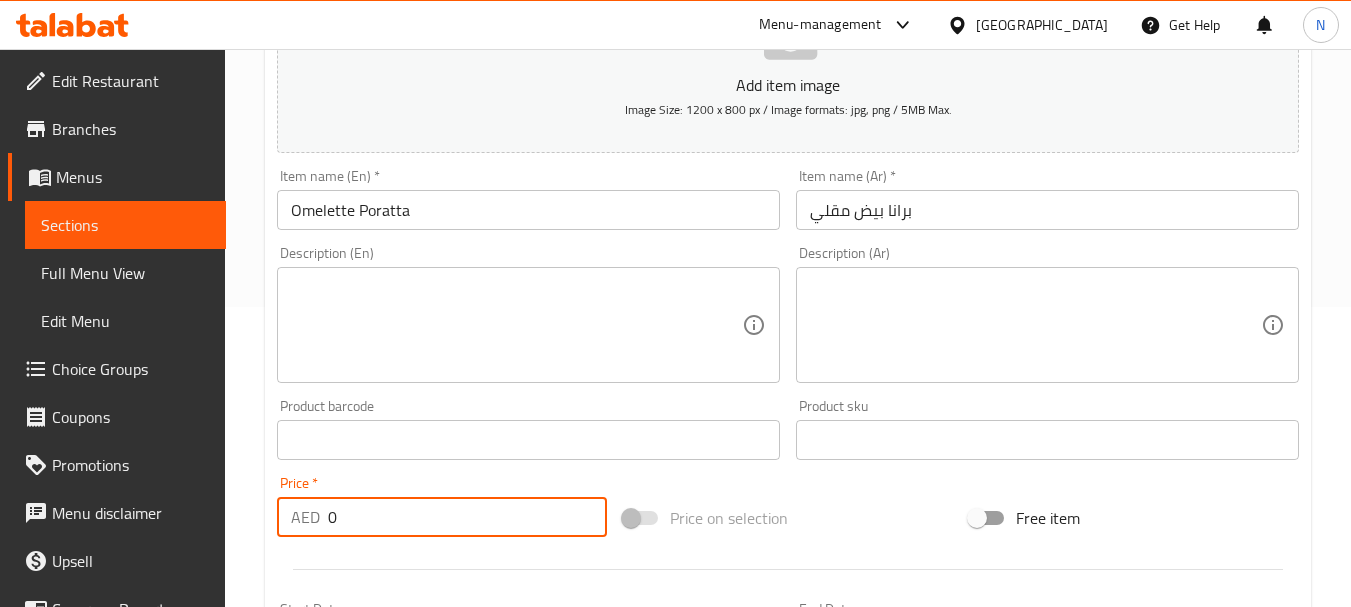 drag, startPoint x: 339, startPoint y: 524, endPoint x: 326, endPoint y: 530, distance: 14.3178215 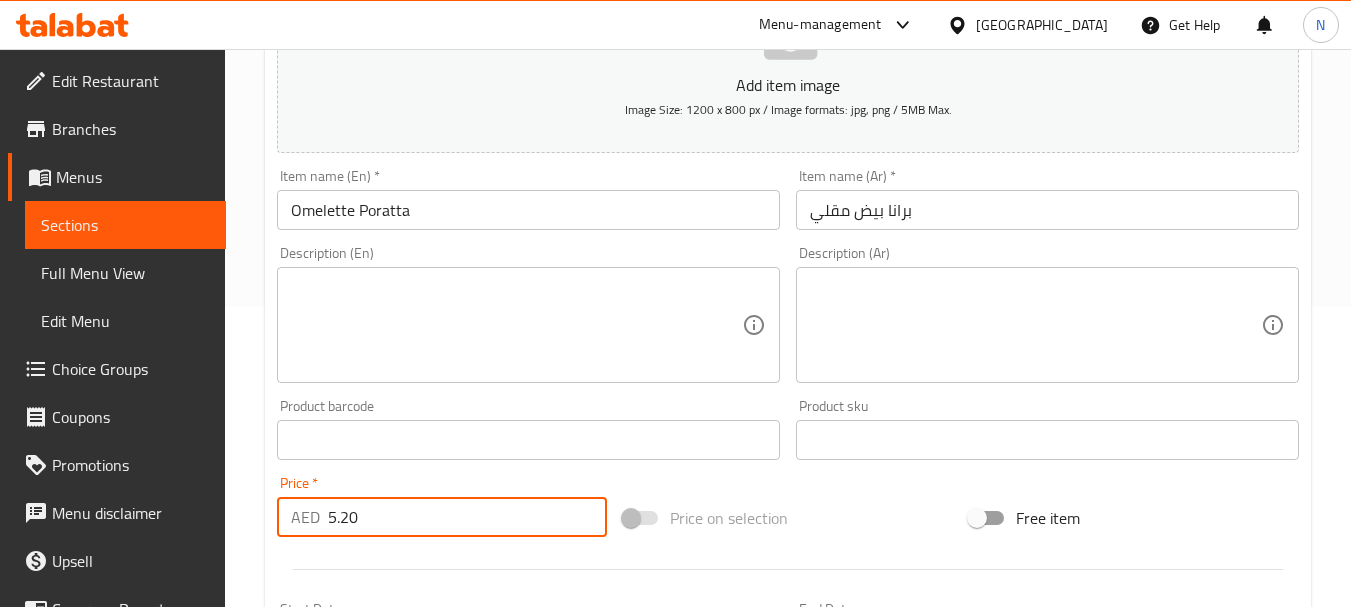 type on "5.20" 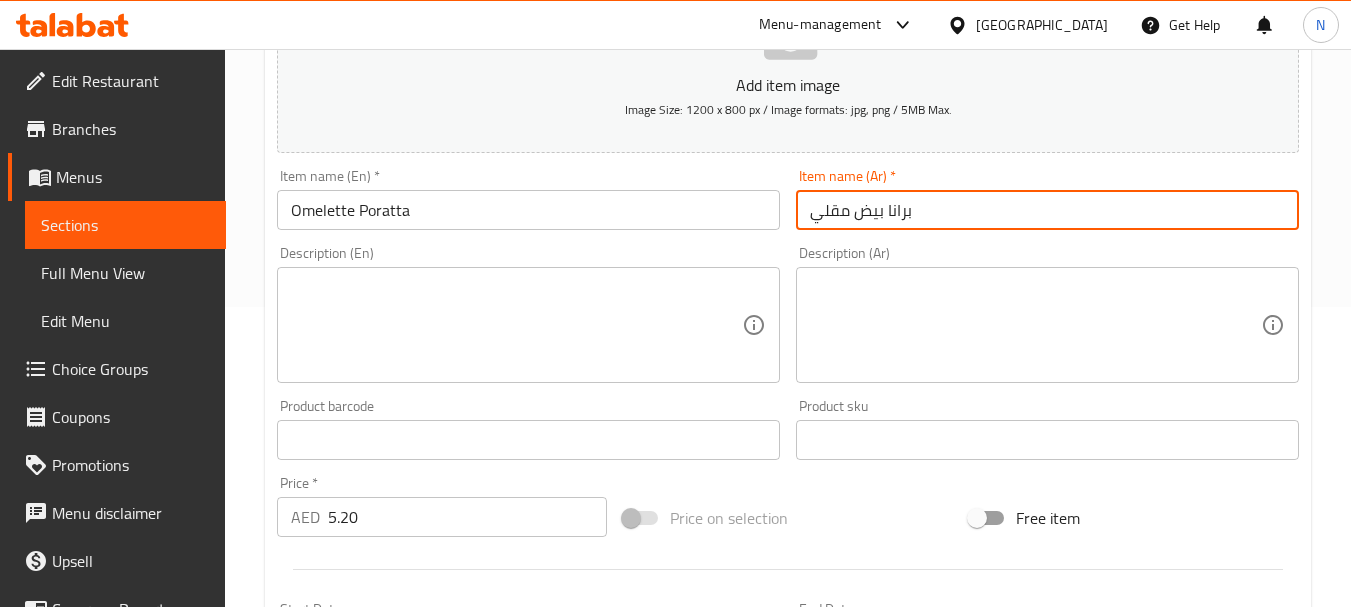 click on "برانا بيض مقلي" at bounding box center (1047, 210) 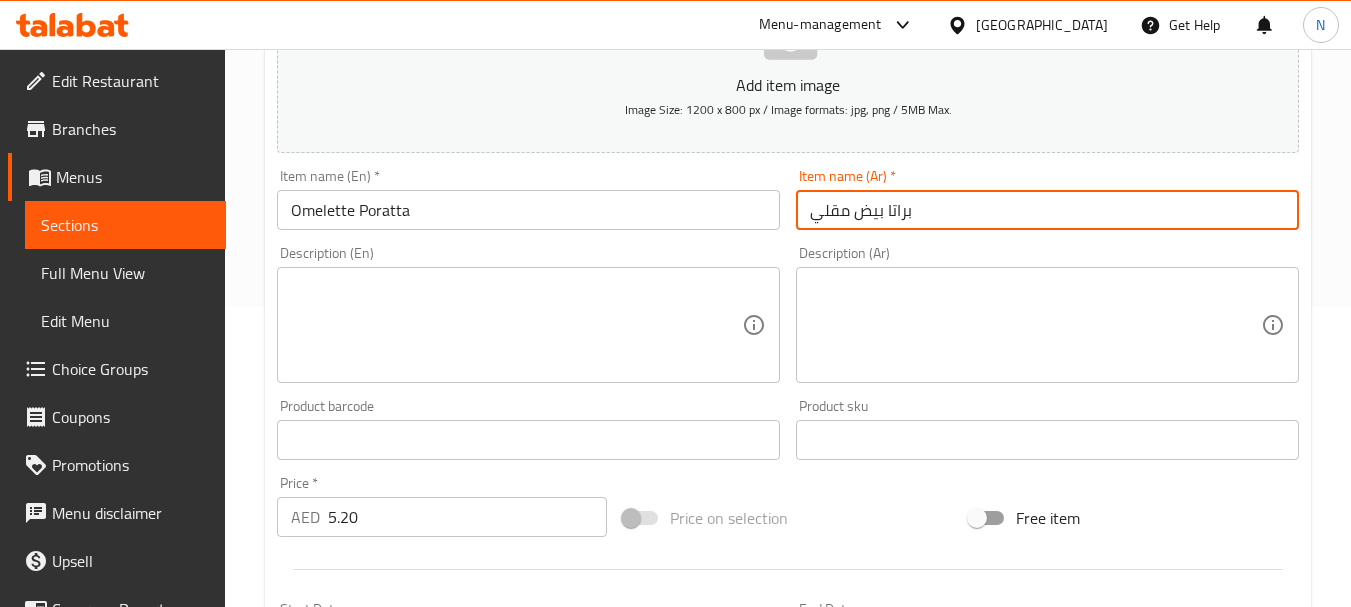 click on "Price on selection" at bounding box center (788, 518) 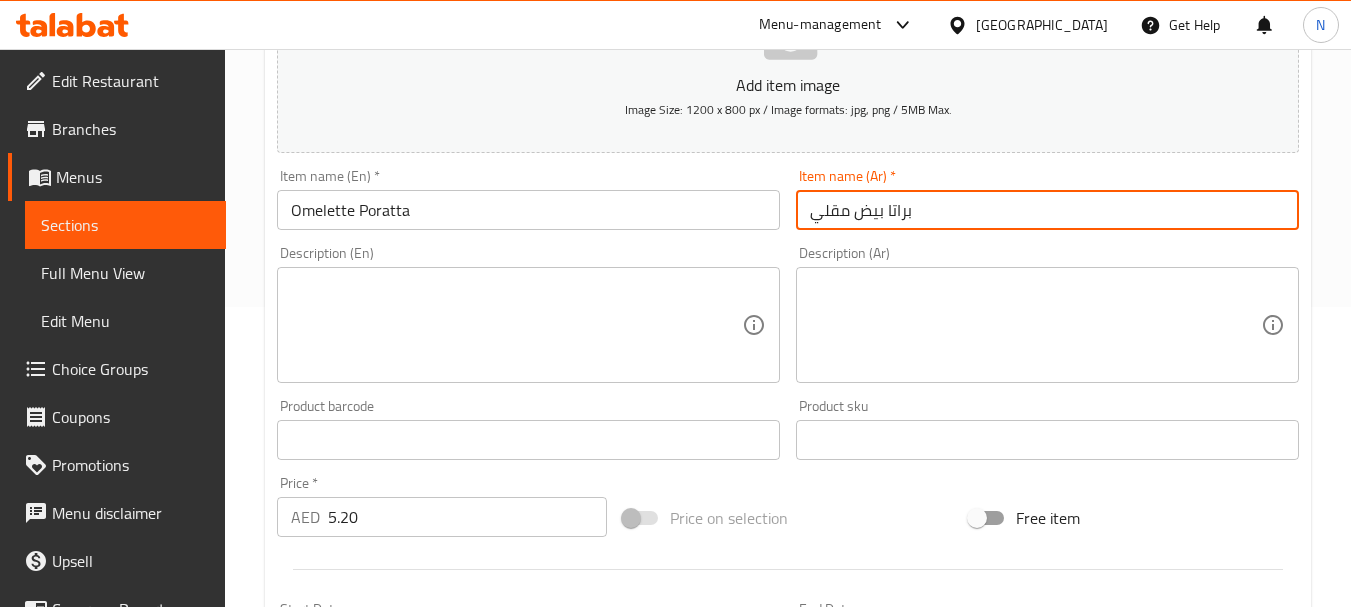 click on "براتا بيض مقلي" at bounding box center (1047, 210) 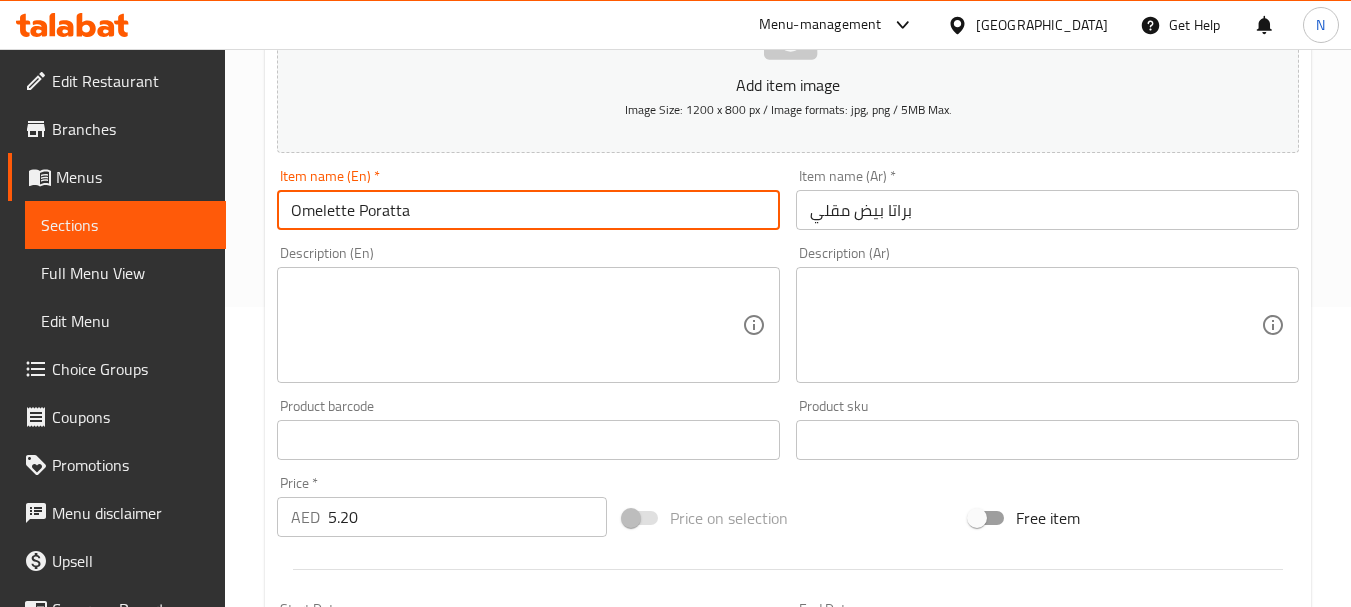 click on "Omelette Poratta" at bounding box center (528, 210) 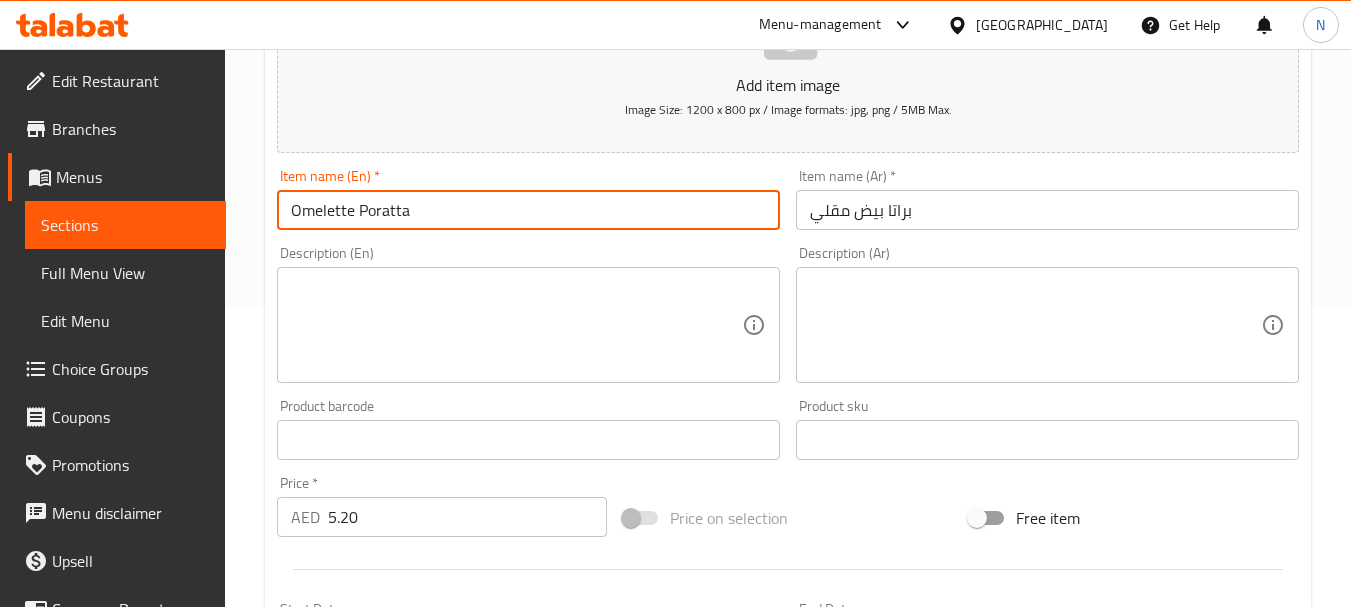click on "براتا بيض مقلي" at bounding box center (1047, 210) 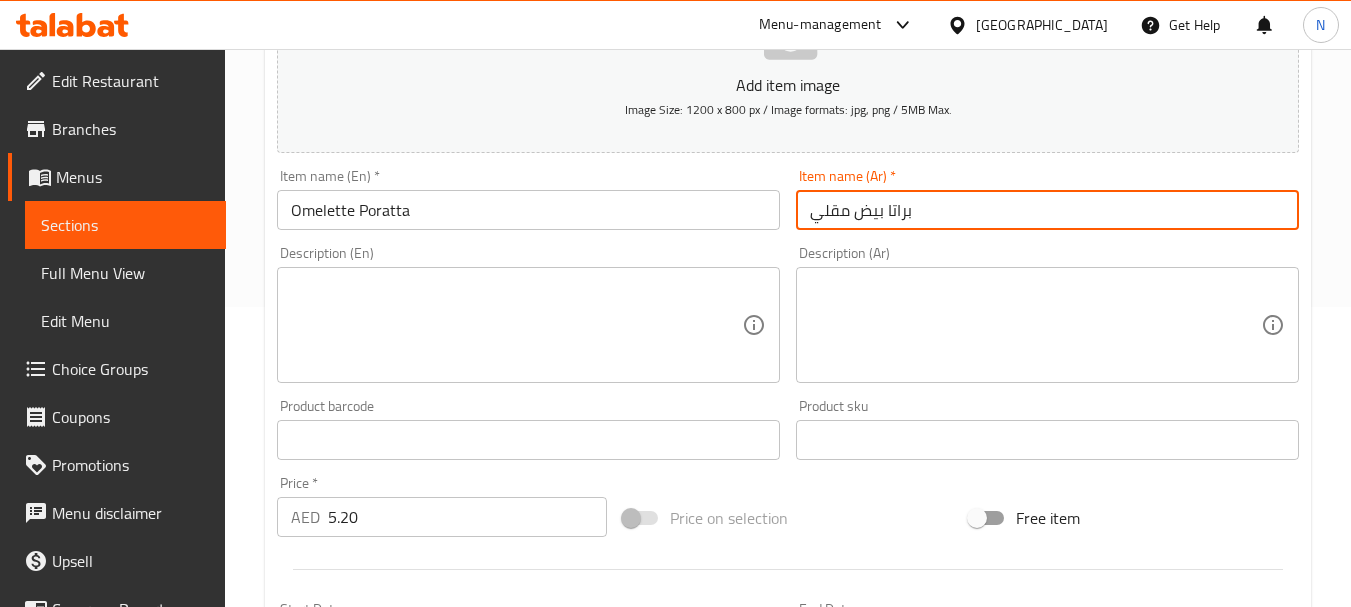 click on "براتا بيض مقلي" at bounding box center (1047, 210) 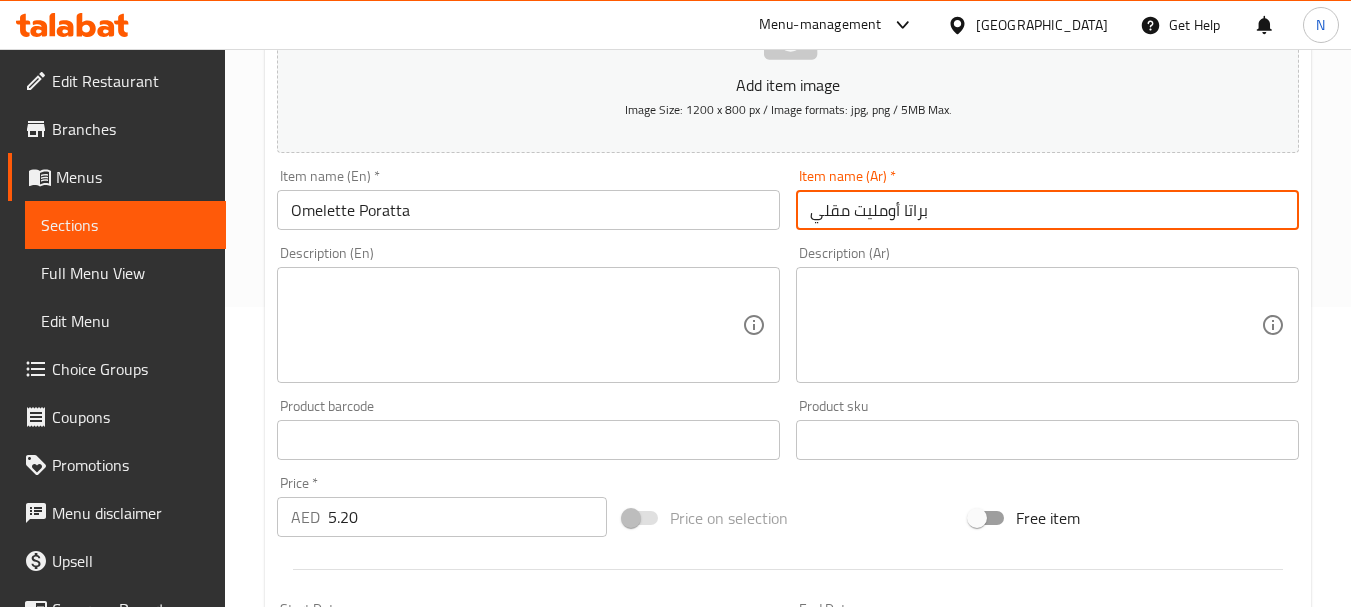 click on "براتا أومليت مقلي" at bounding box center [1047, 210] 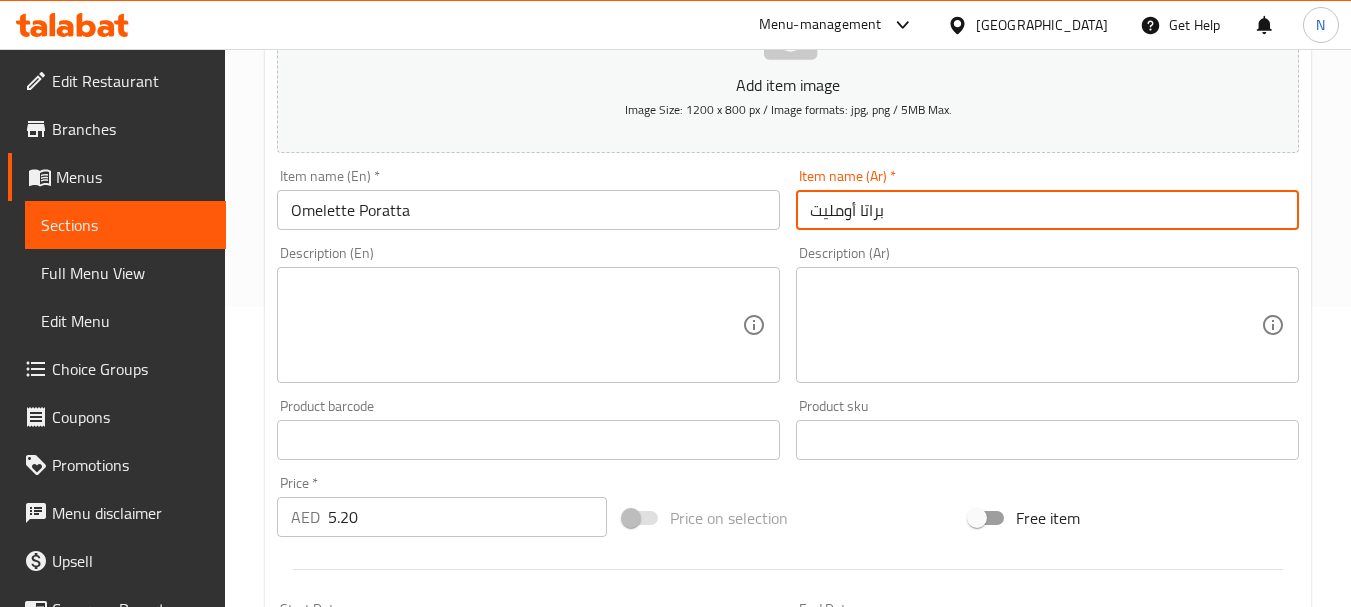 type on "براتا أومليت" 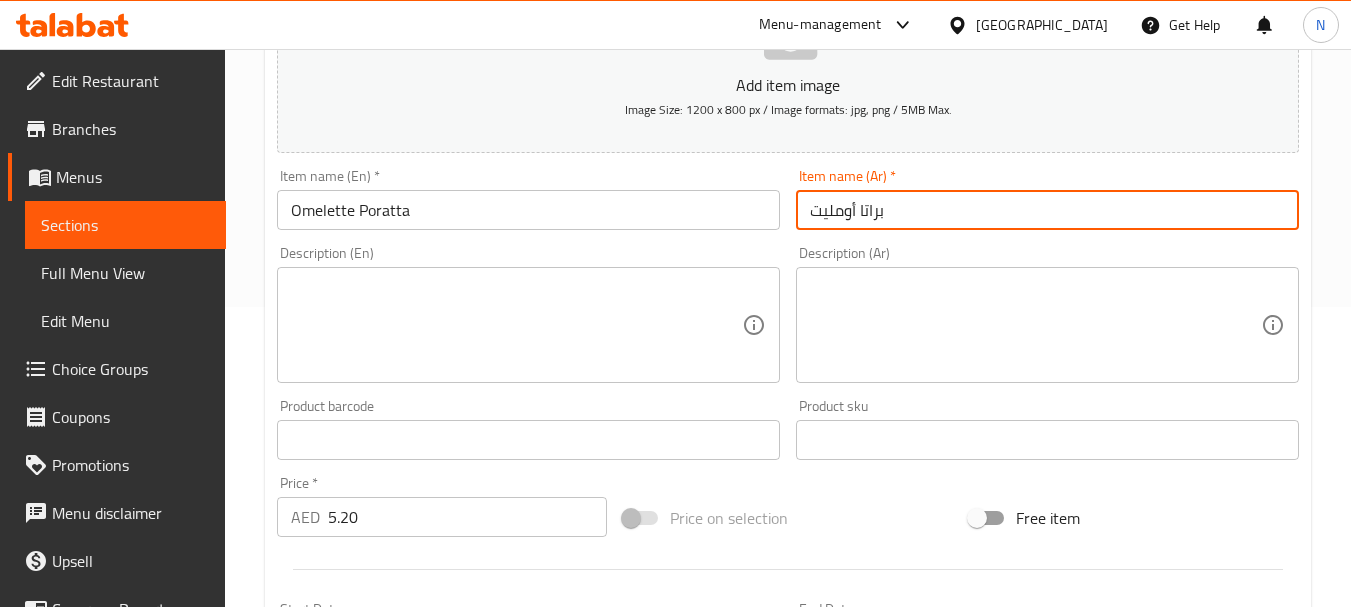 click on "Price on selection" at bounding box center (788, 518) 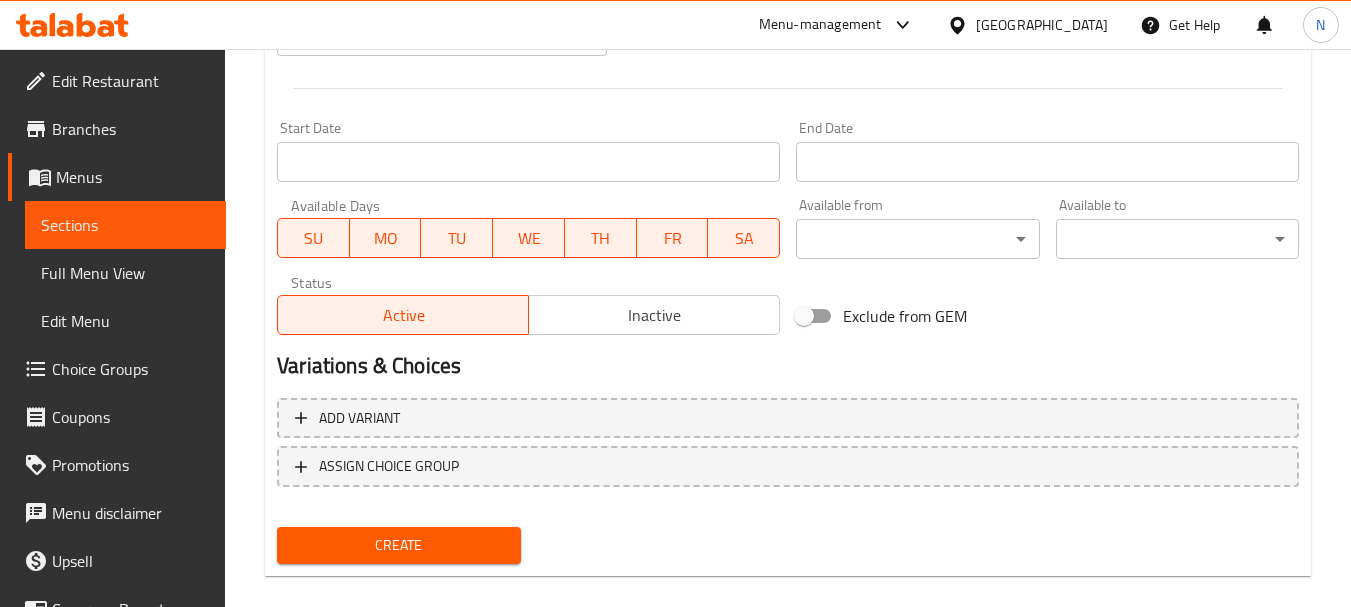 scroll, scrollTop: 800, scrollLeft: 0, axis: vertical 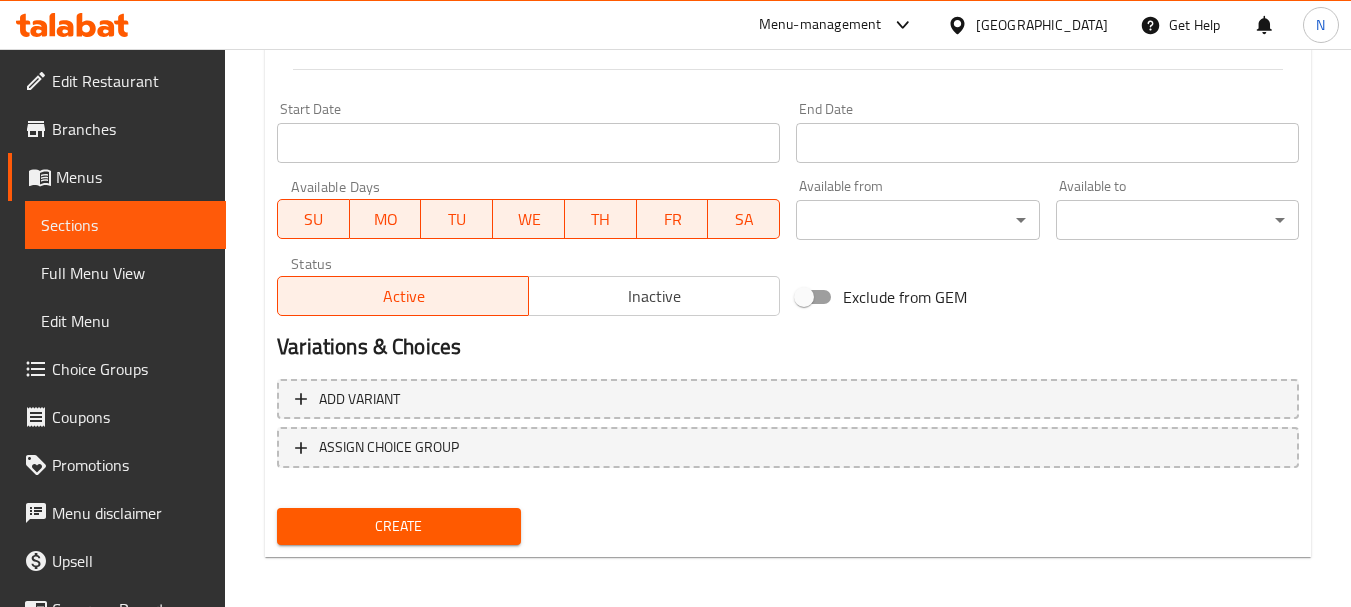 click on "Create" at bounding box center [398, 526] 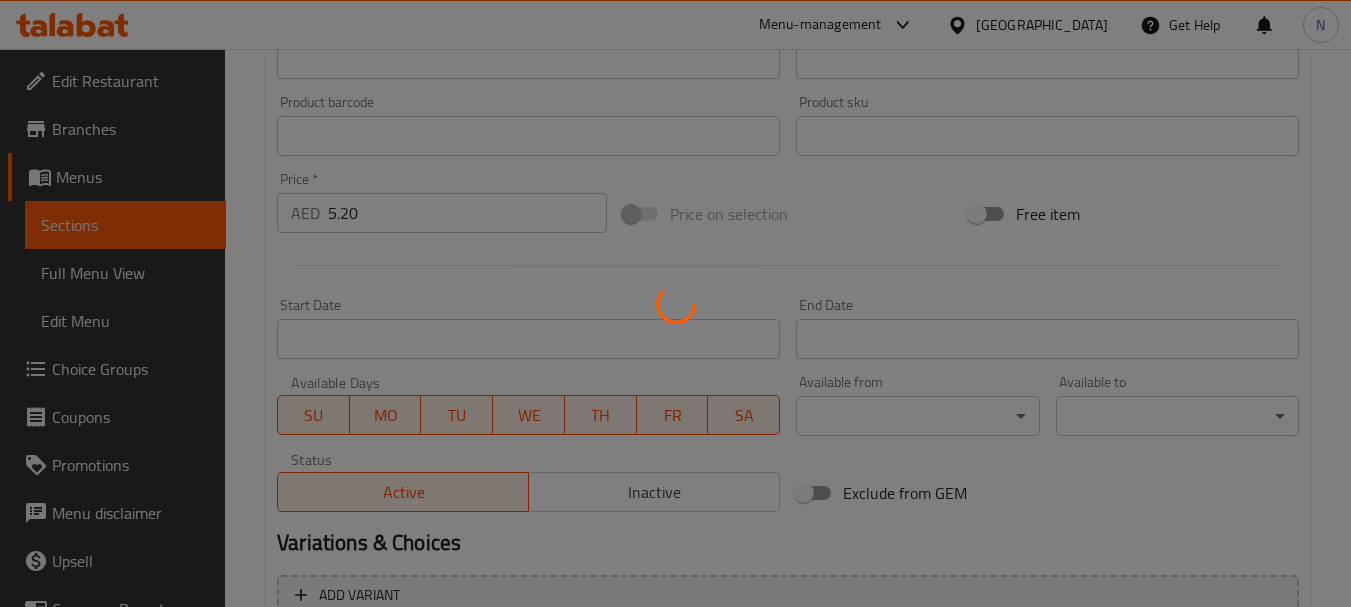 scroll, scrollTop: 200, scrollLeft: 0, axis: vertical 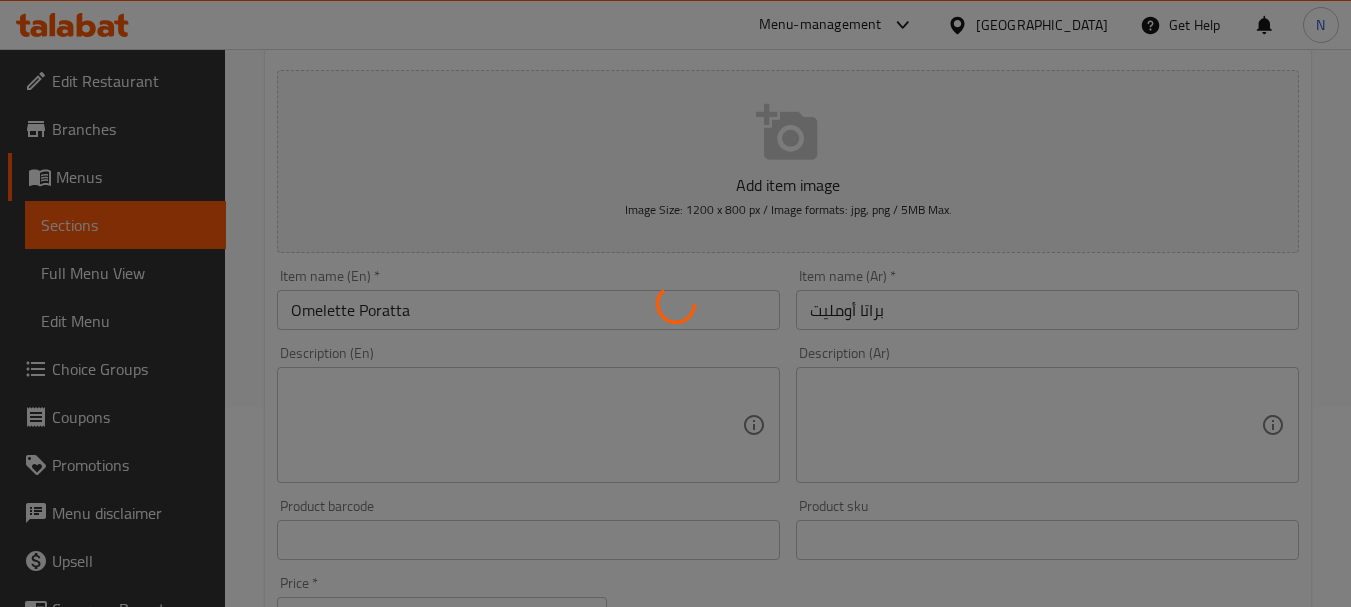 type 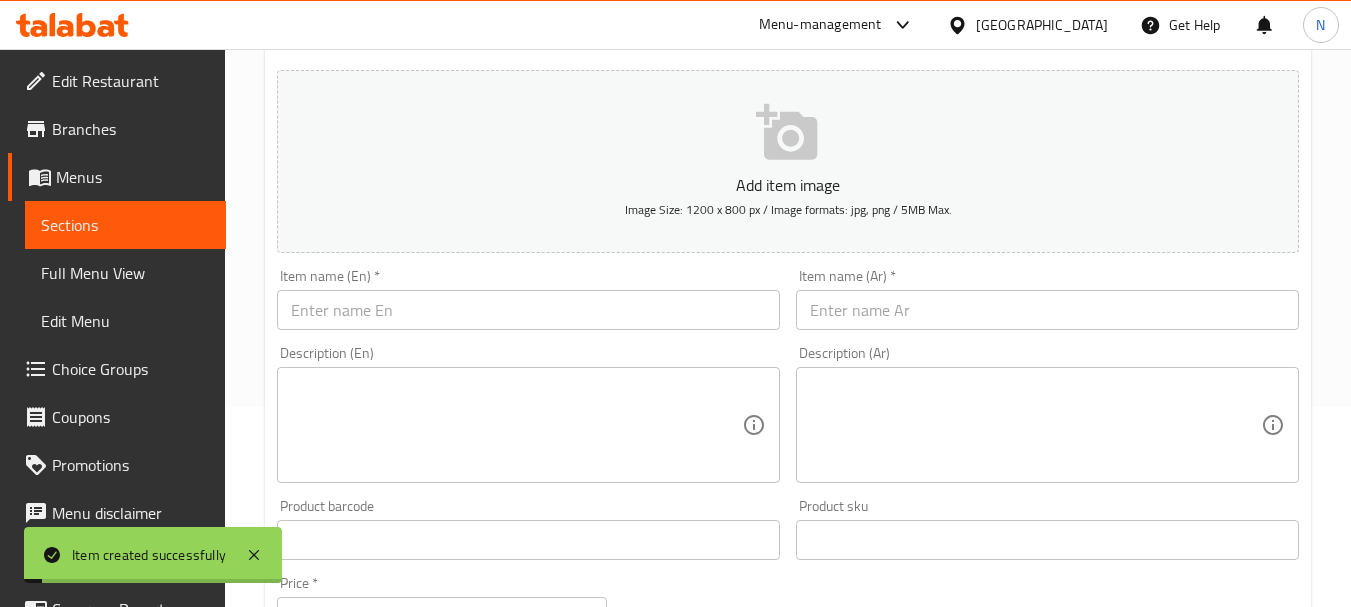 click on "Item name (En)   * Item name (En)  *" at bounding box center [528, 299] 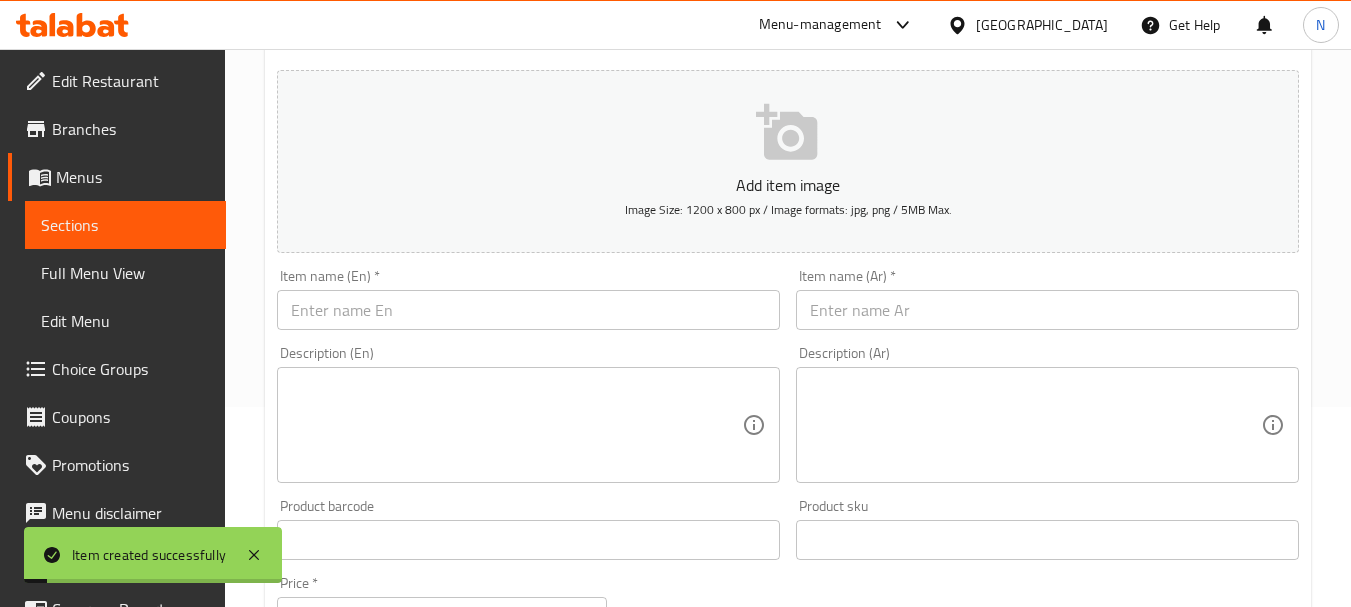 click at bounding box center [528, 310] 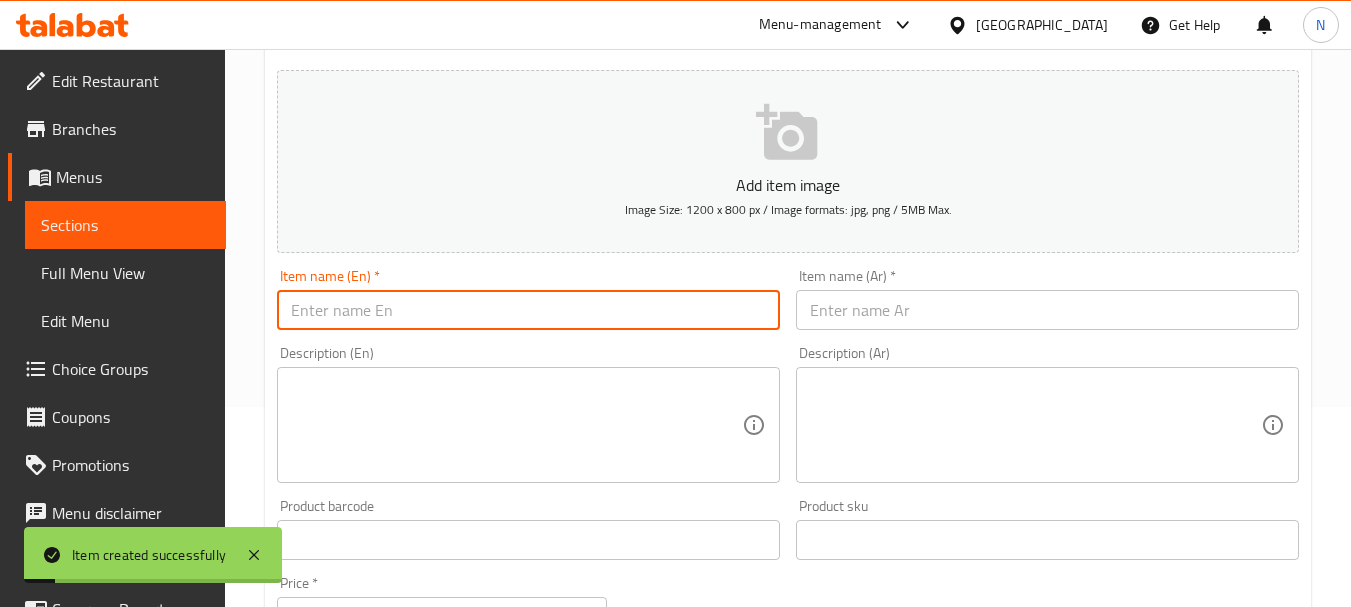 paste on "BEEF PORATTA" 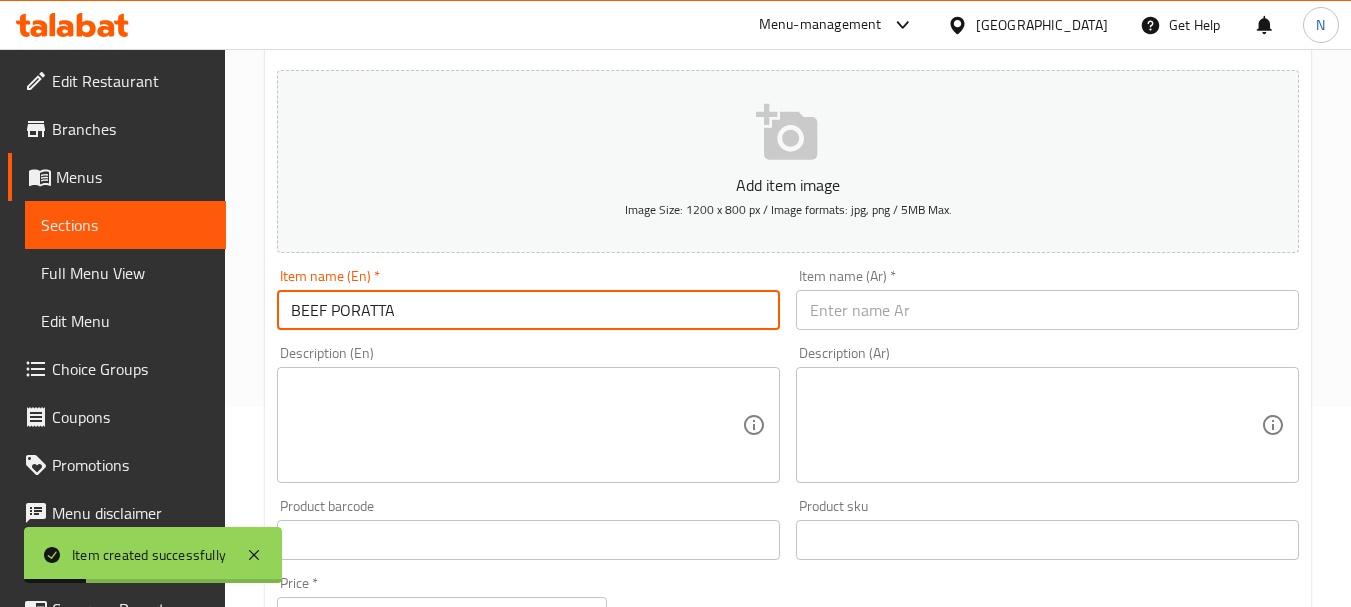 click on "BEEF PORATTA" at bounding box center (528, 310) 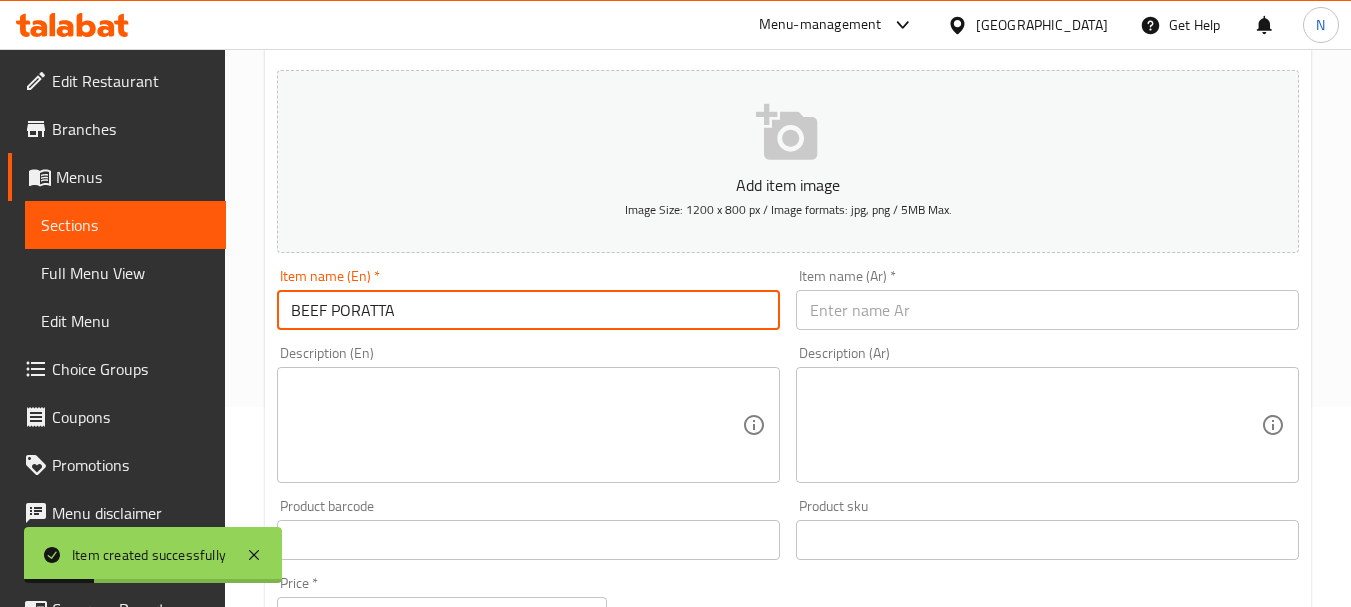 click on "BEEF PORATTA" at bounding box center [528, 310] 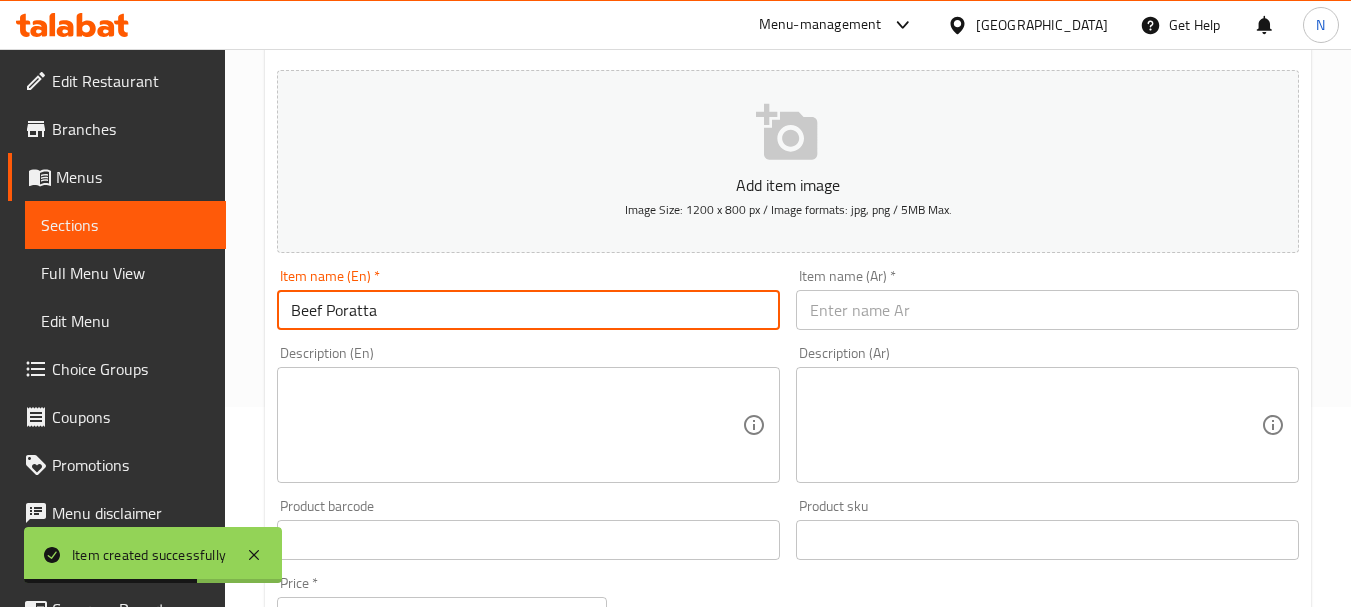 type on "Beef Poratta" 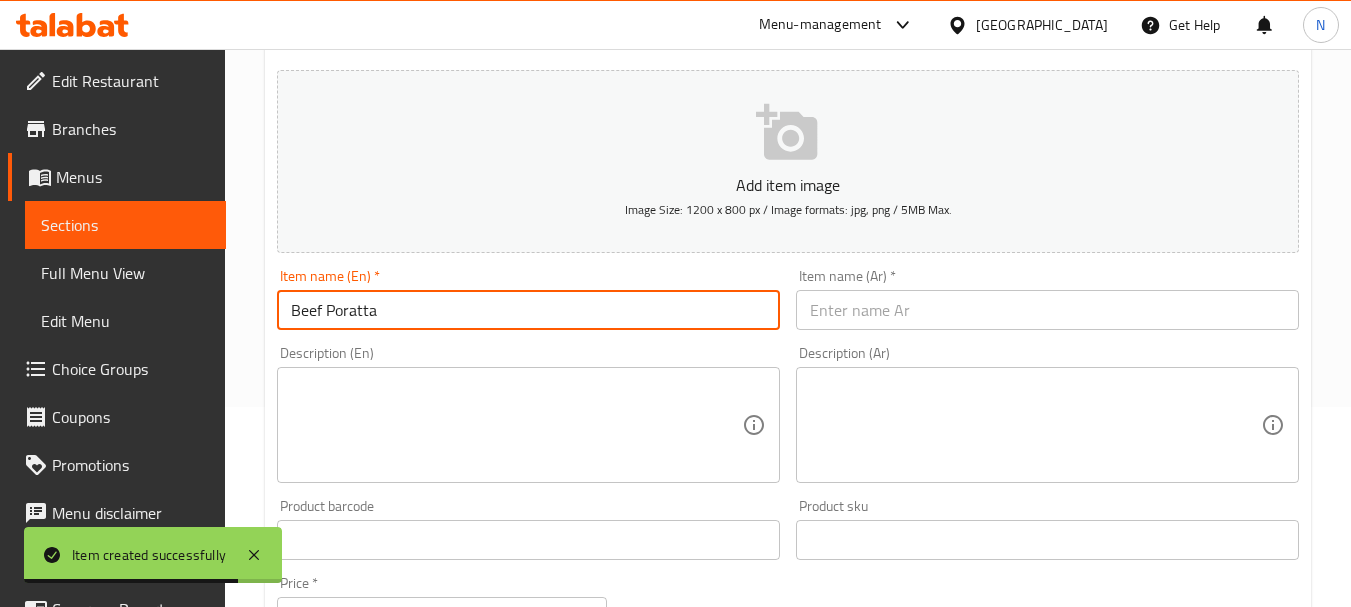 click at bounding box center (1047, 310) 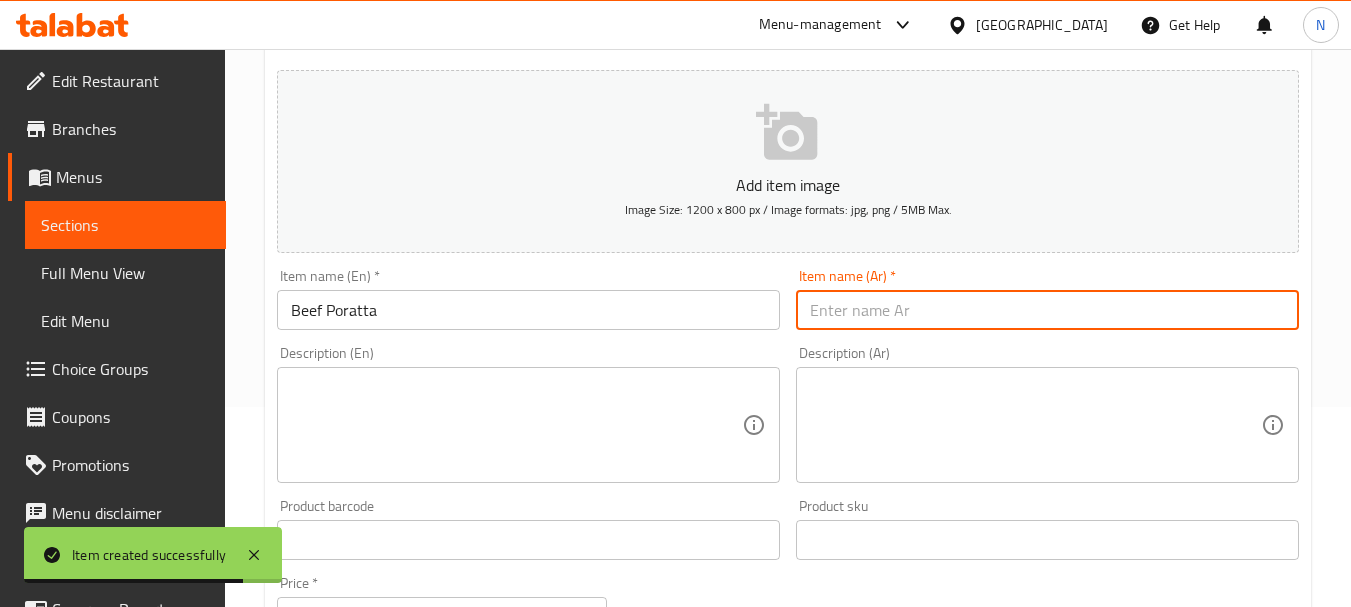 paste on "براتا لحم بقر" 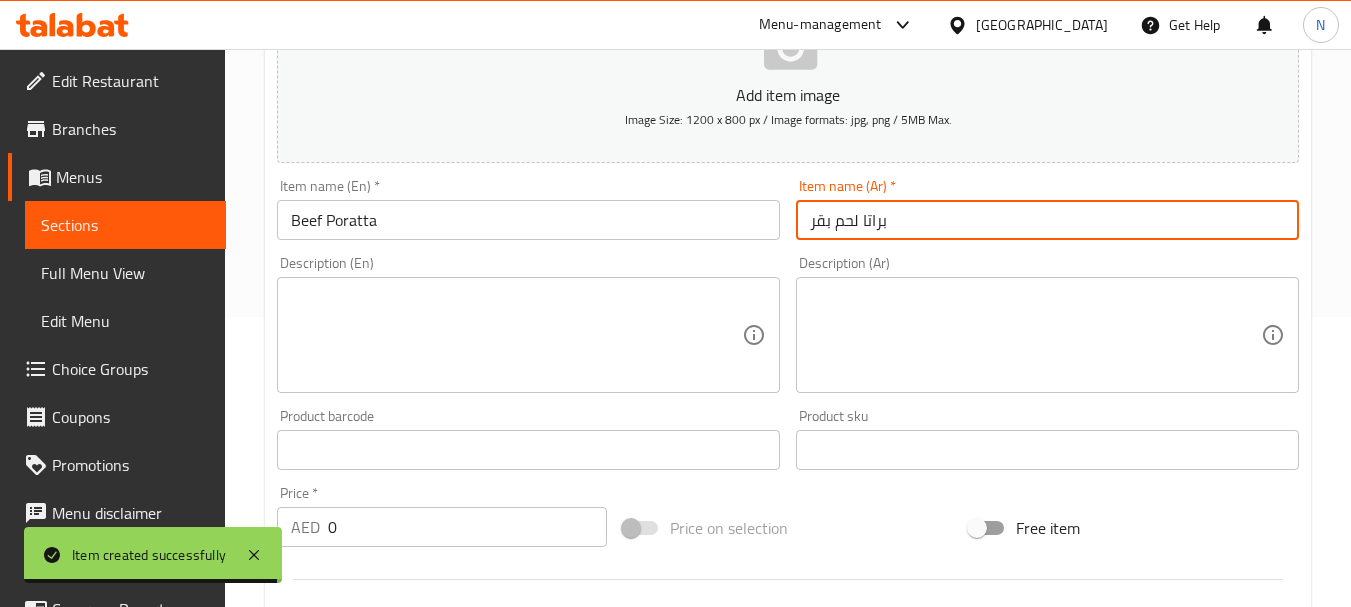 scroll, scrollTop: 400, scrollLeft: 0, axis: vertical 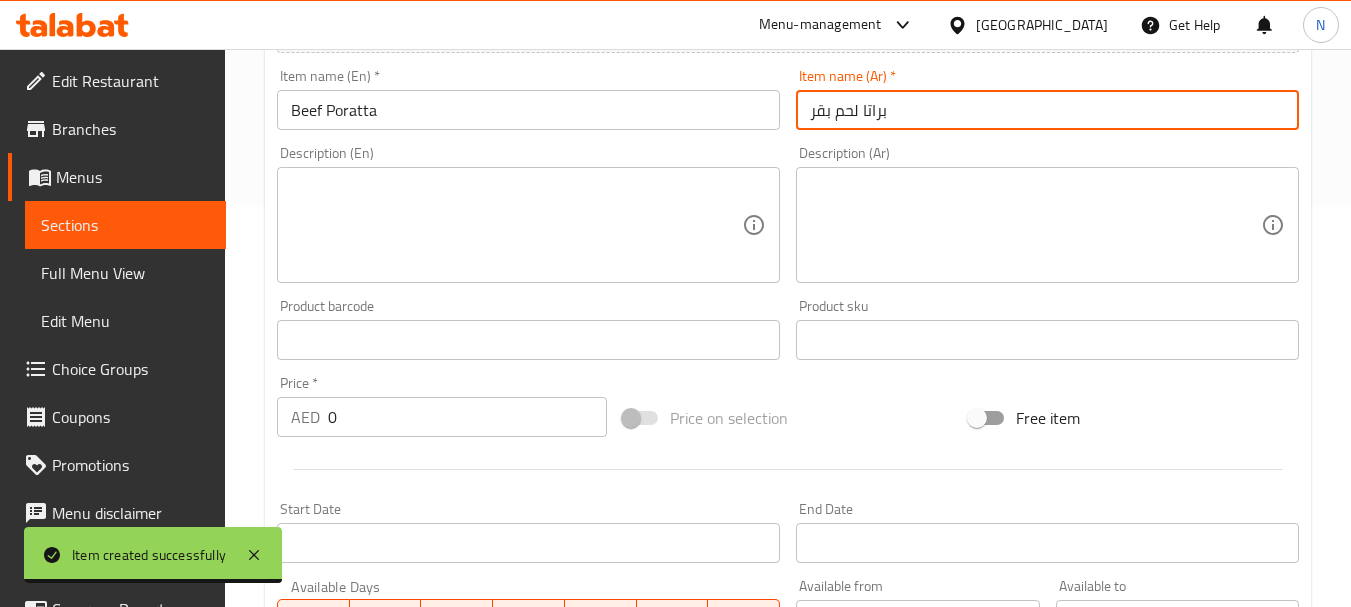 type on "براتا لحم بقر" 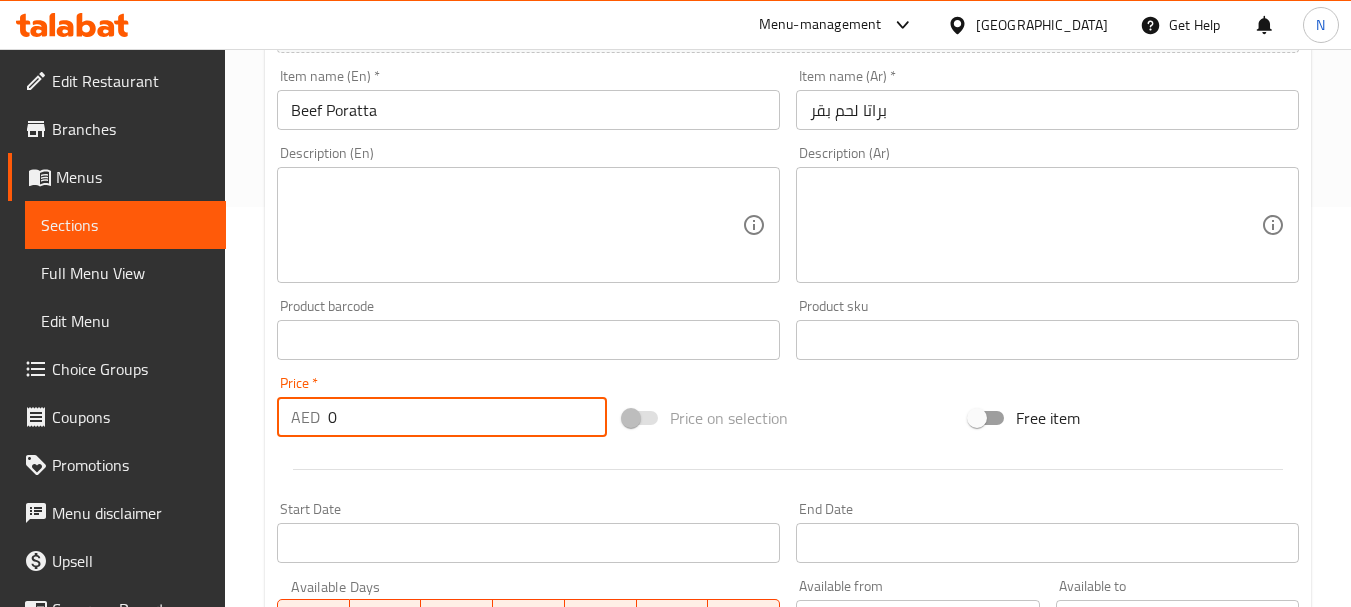 drag, startPoint x: 455, startPoint y: 419, endPoint x: 331, endPoint y: 423, distance: 124.0645 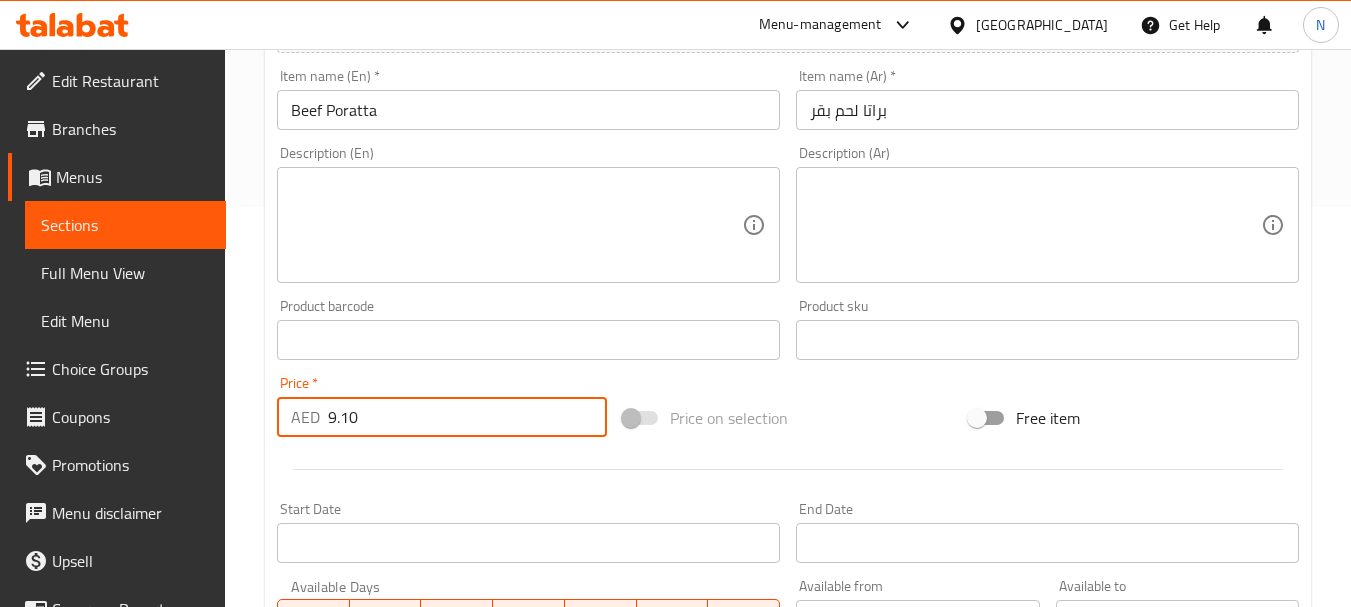 type on "9.10" 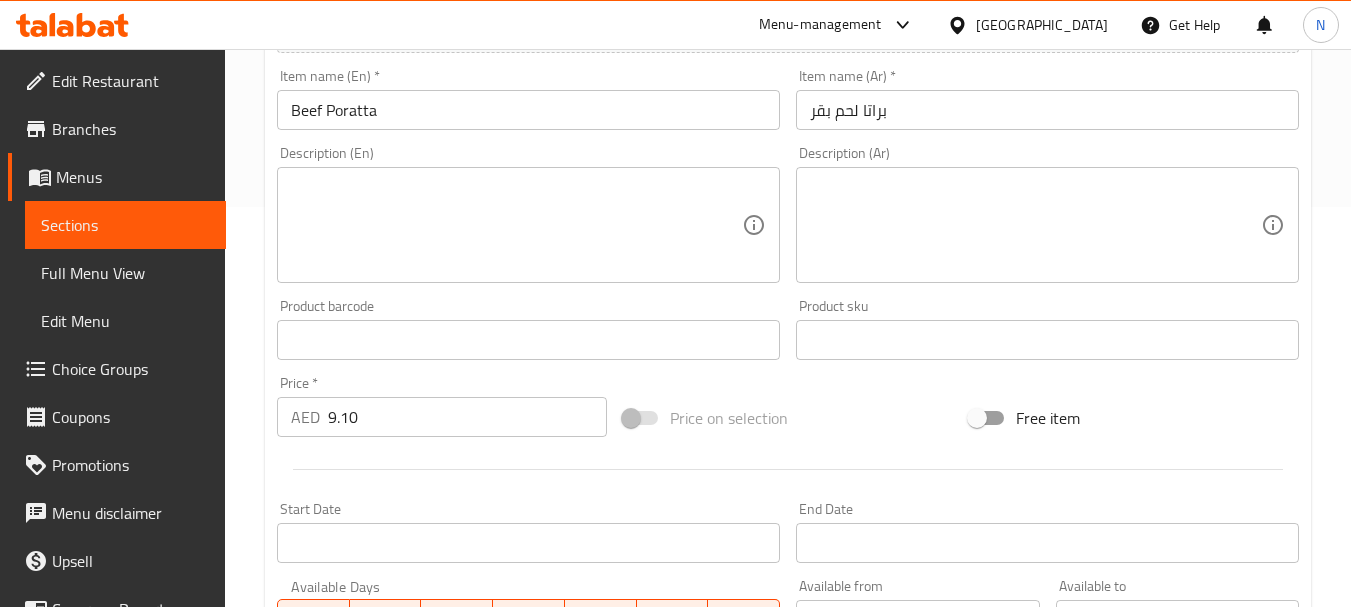 click on "Price on selection" at bounding box center (788, 418) 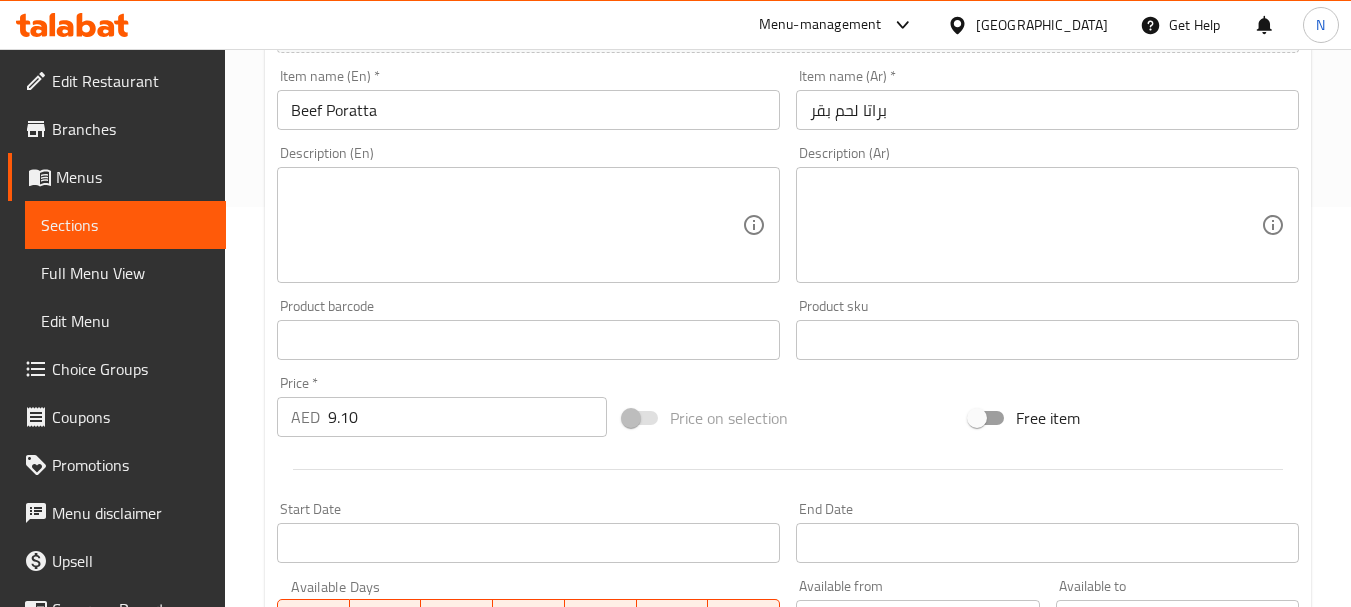 click on "براتا لحم بقر" at bounding box center [1047, 110] 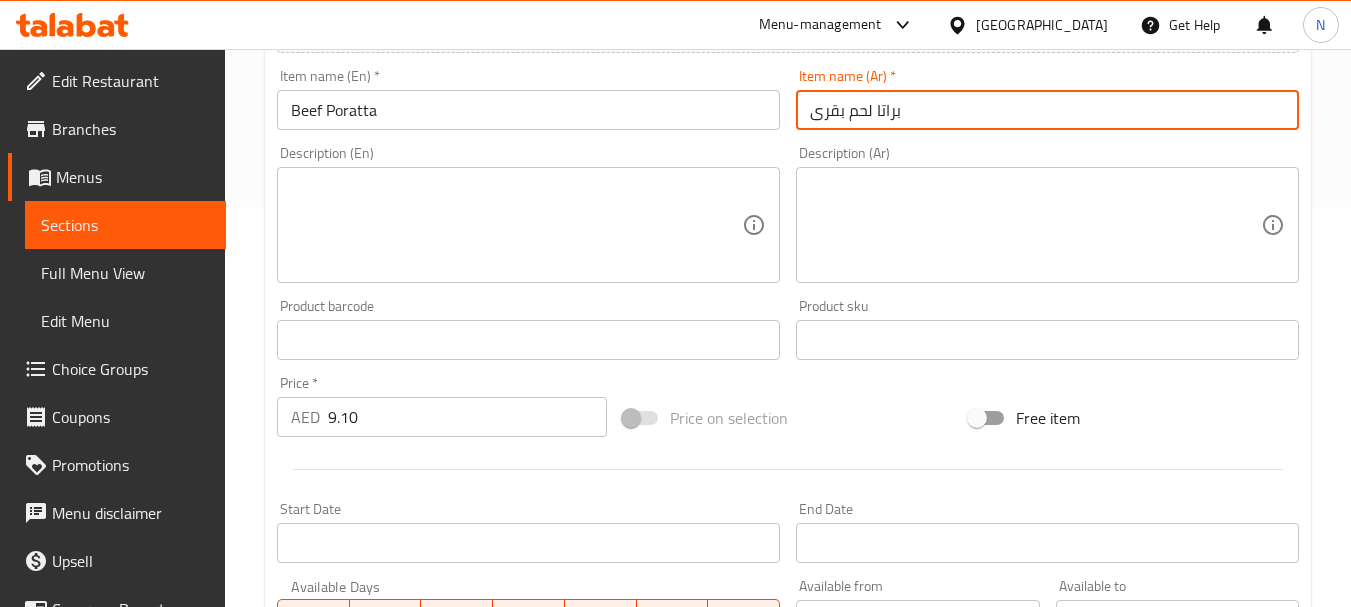 type on "براتا لحم بقرى" 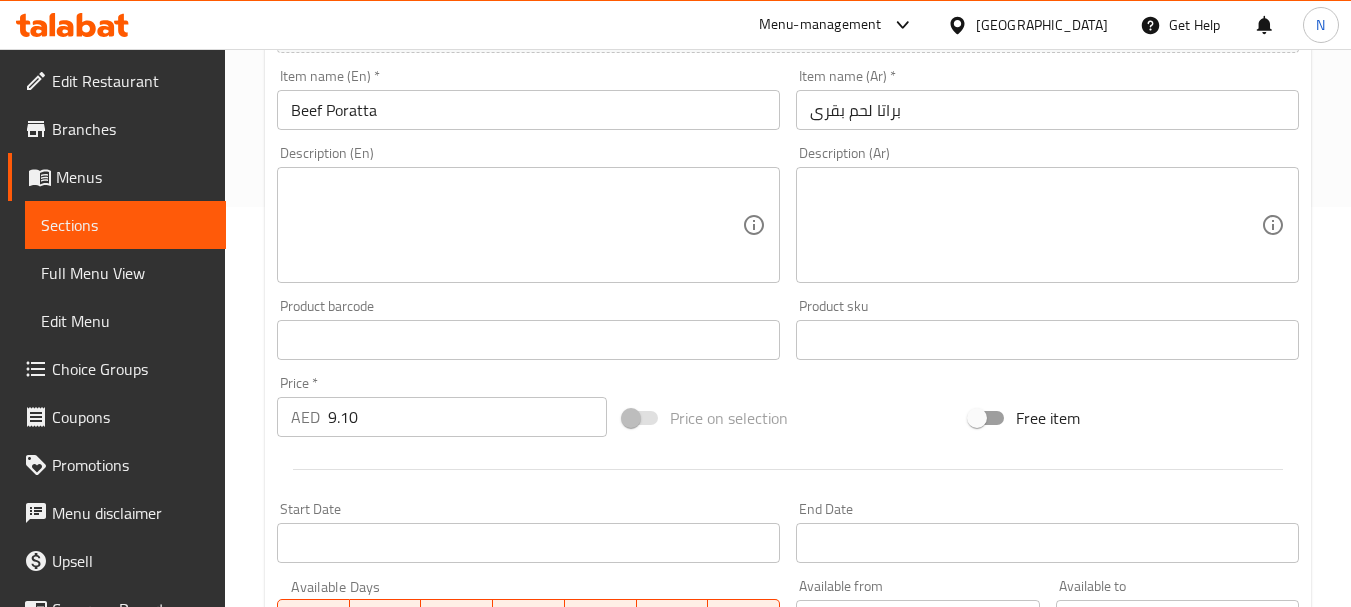 click at bounding box center [788, 469] 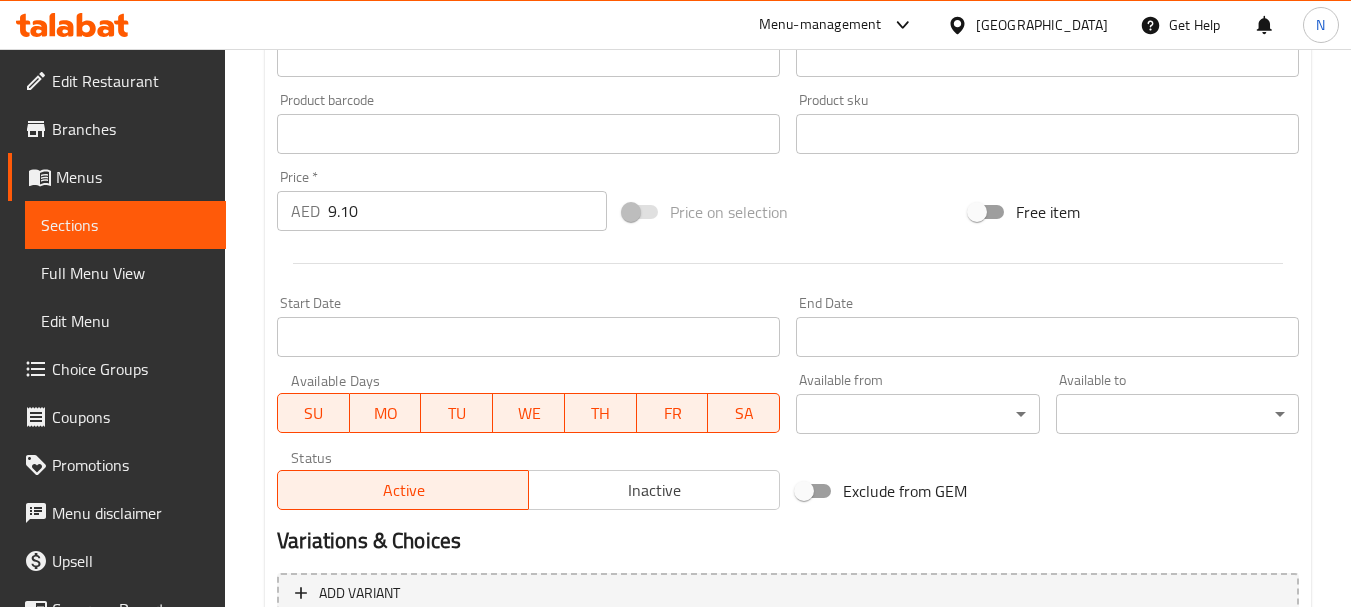 scroll, scrollTop: 806, scrollLeft: 0, axis: vertical 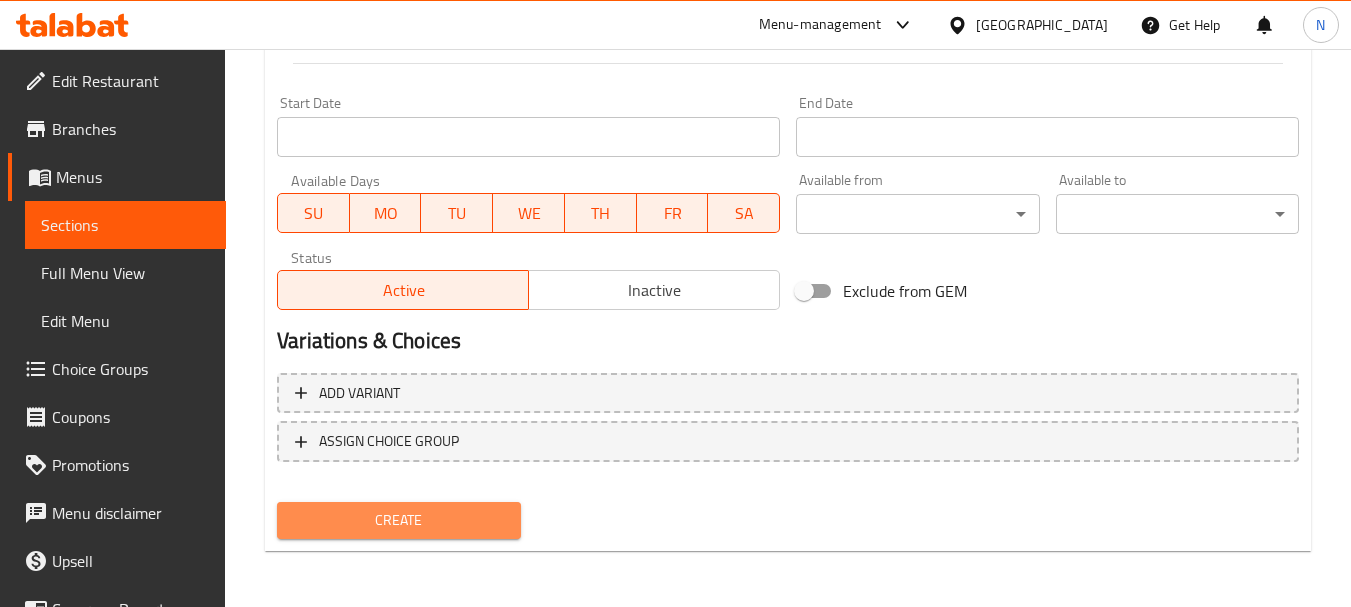 click on "Create" at bounding box center (398, 520) 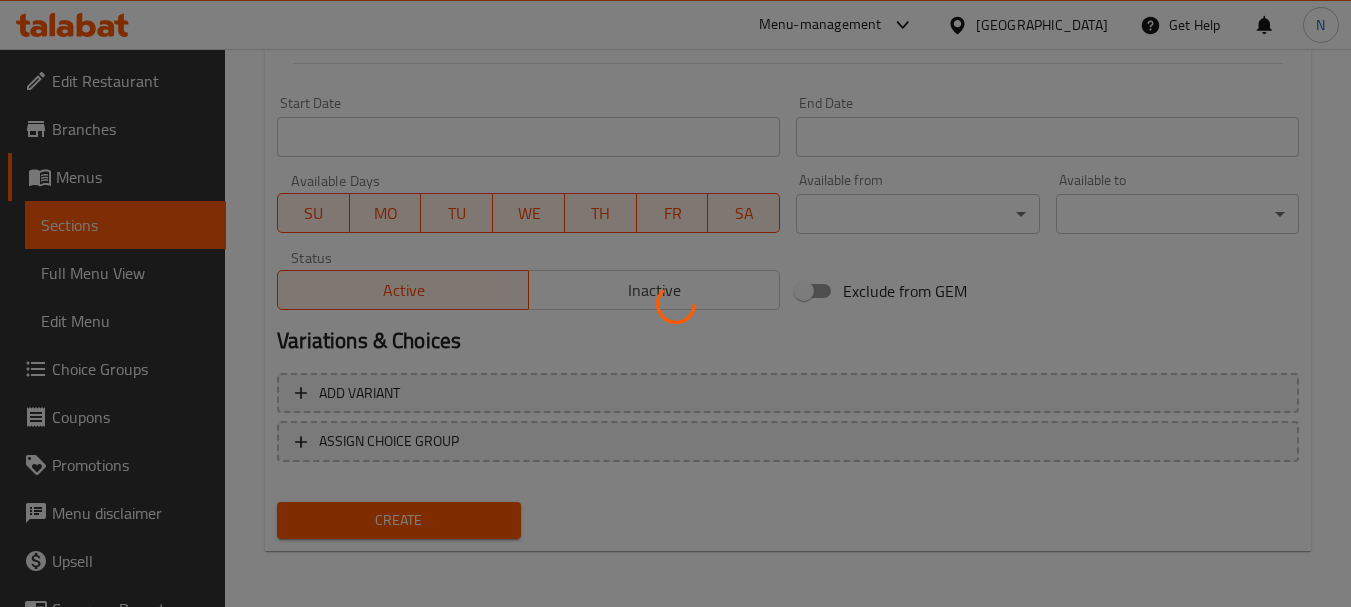 type 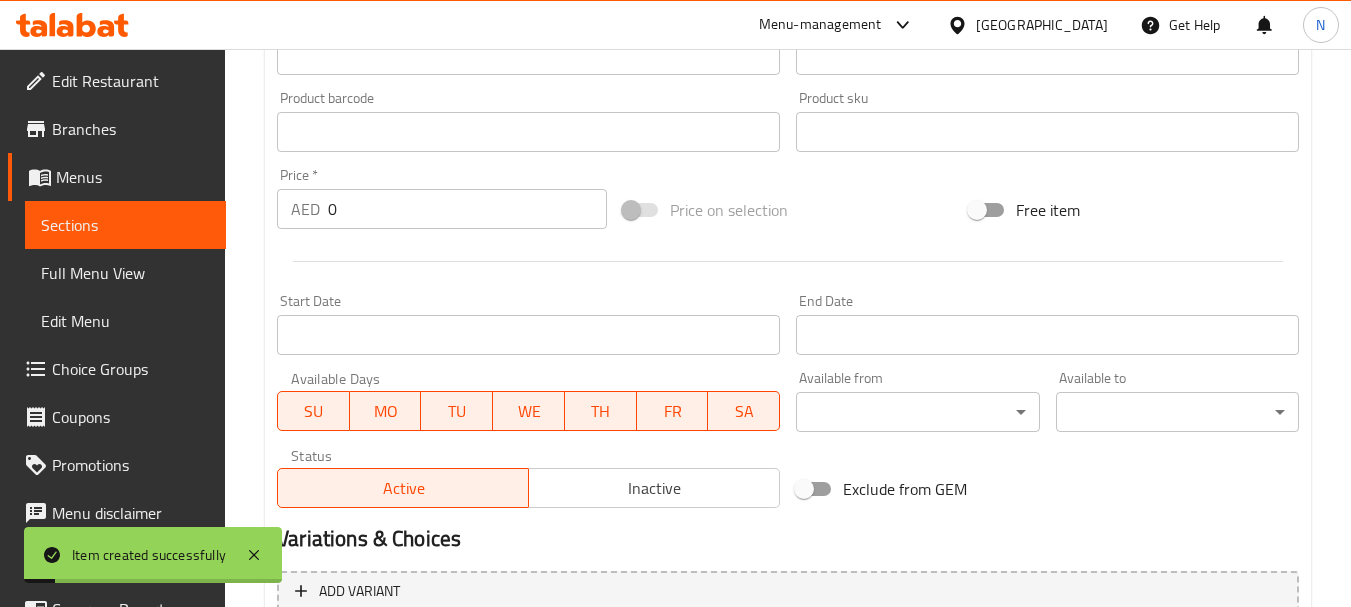 scroll, scrollTop: 406, scrollLeft: 0, axis: vertical 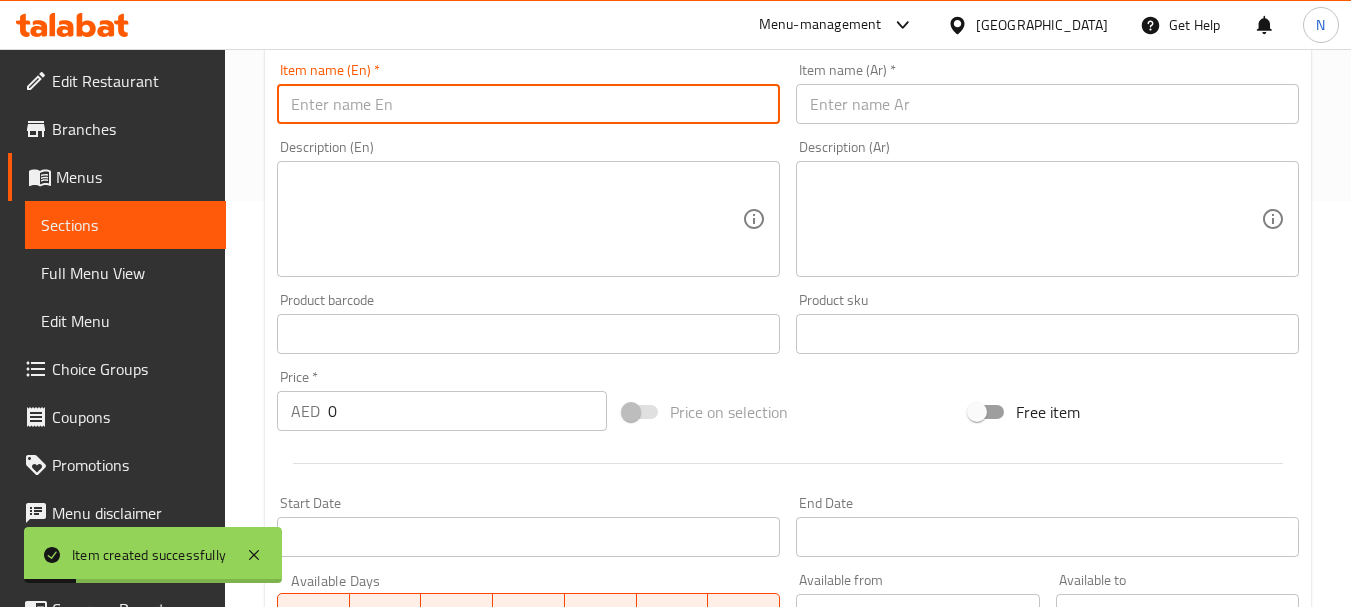 click at bounding box center (528, 104) 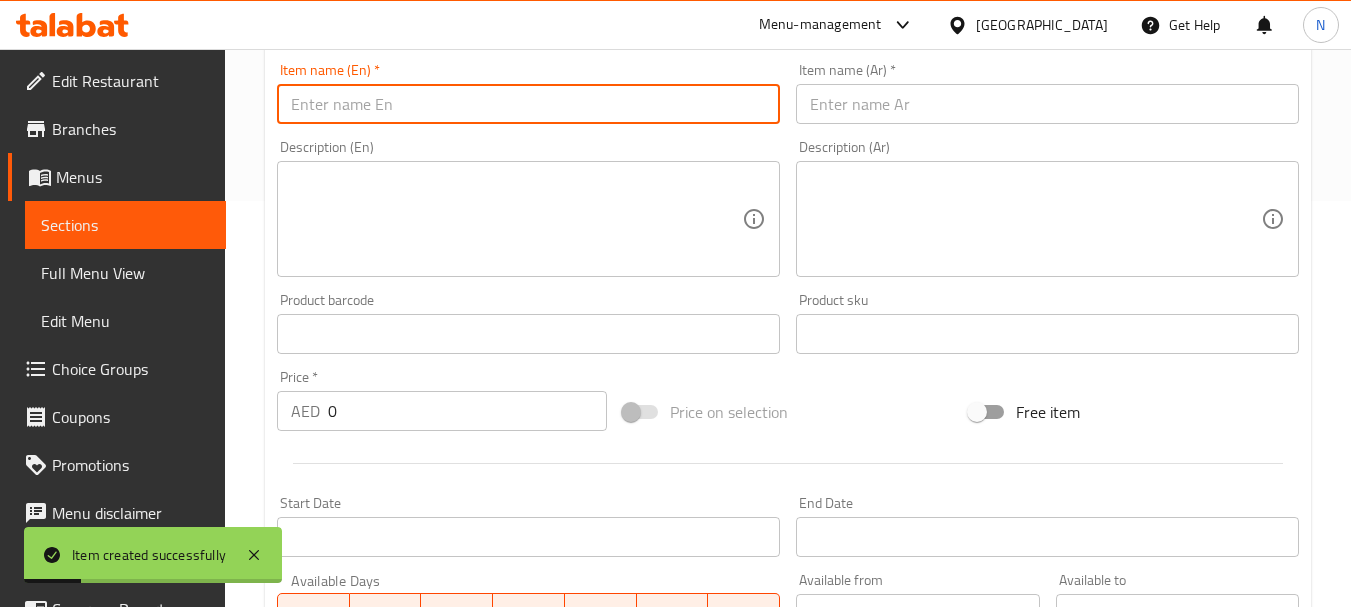 paste on "JUMBO PRAWNS PORATTA" 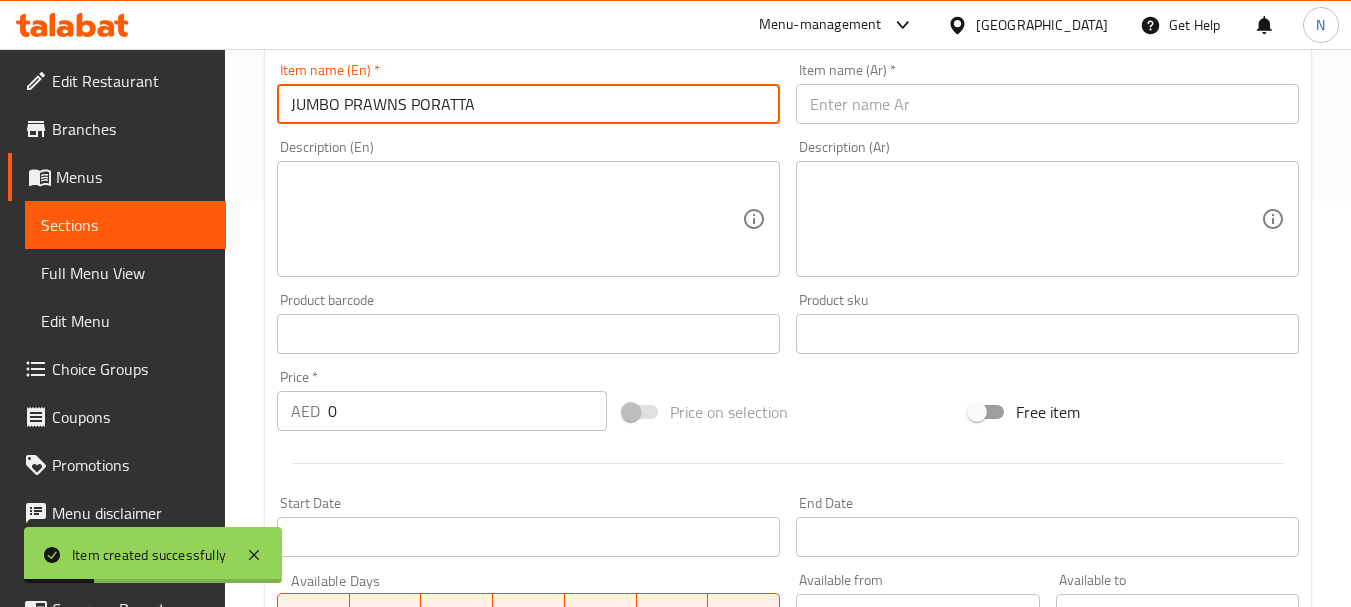 click on "JUMBO PRAWNS PORATTA" at bounding box center (528, 104) 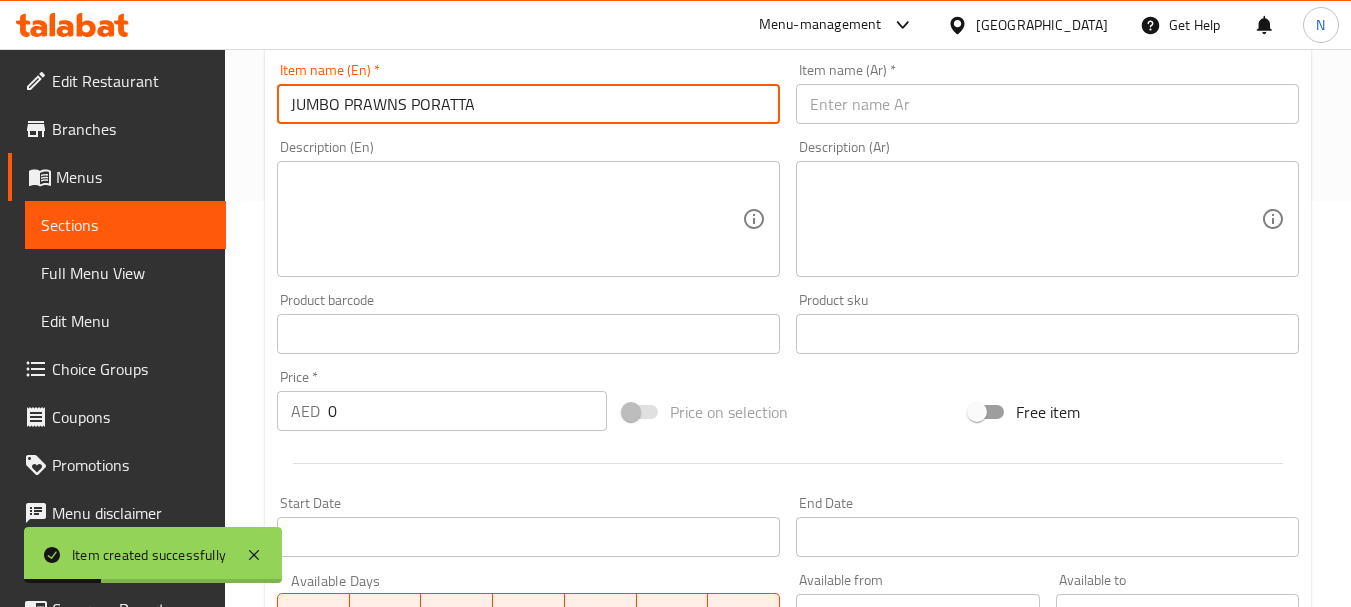 click on "JUMBO PRAWNS PORATTA" at bounding box center [528, 104] 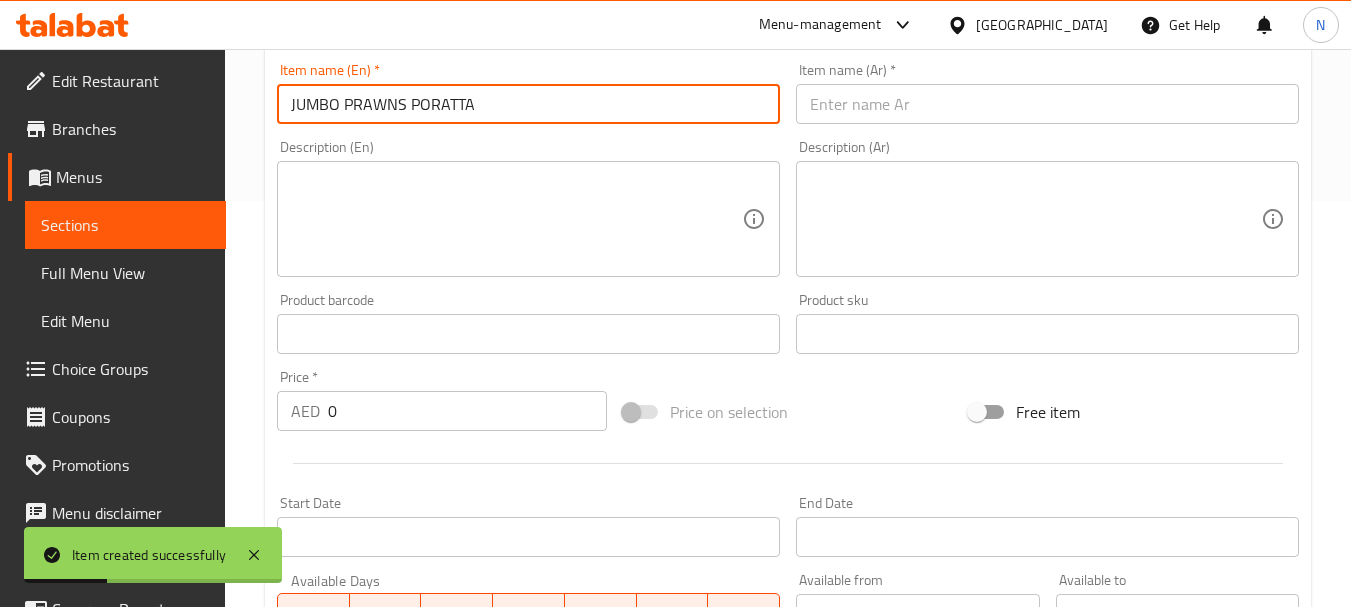 click on "JUMBO PRAWNS PORATTA" at bounding box center (528, 104) 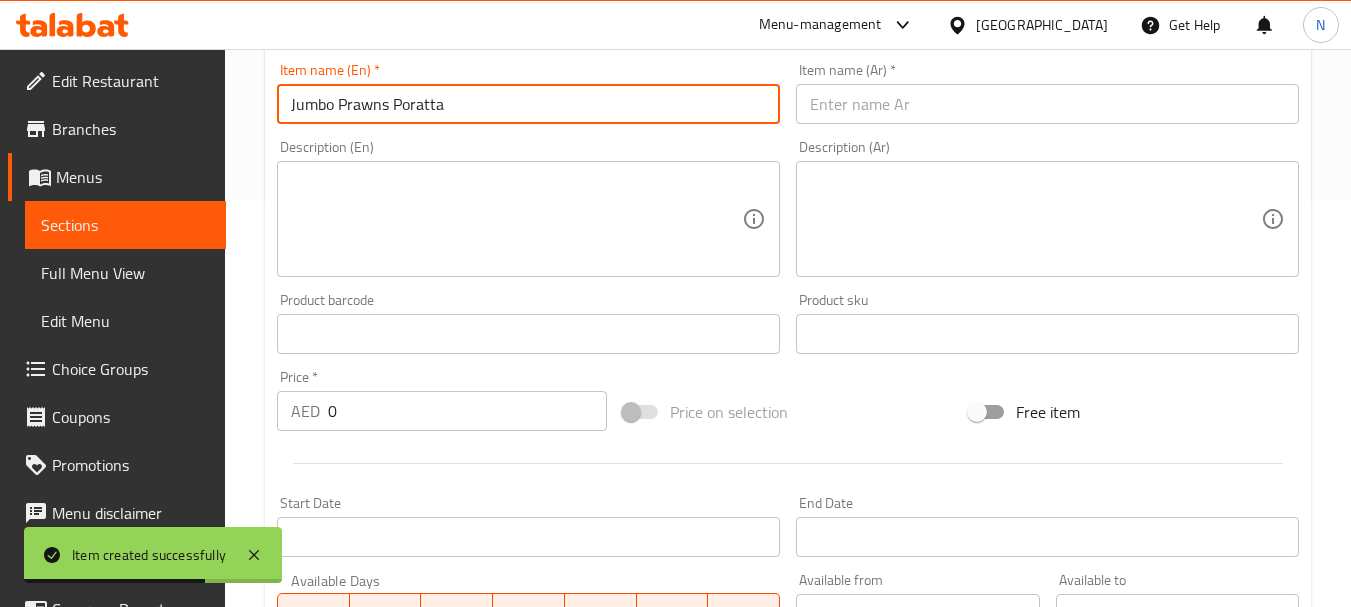 type on "Jumbo Prawns Poratta" 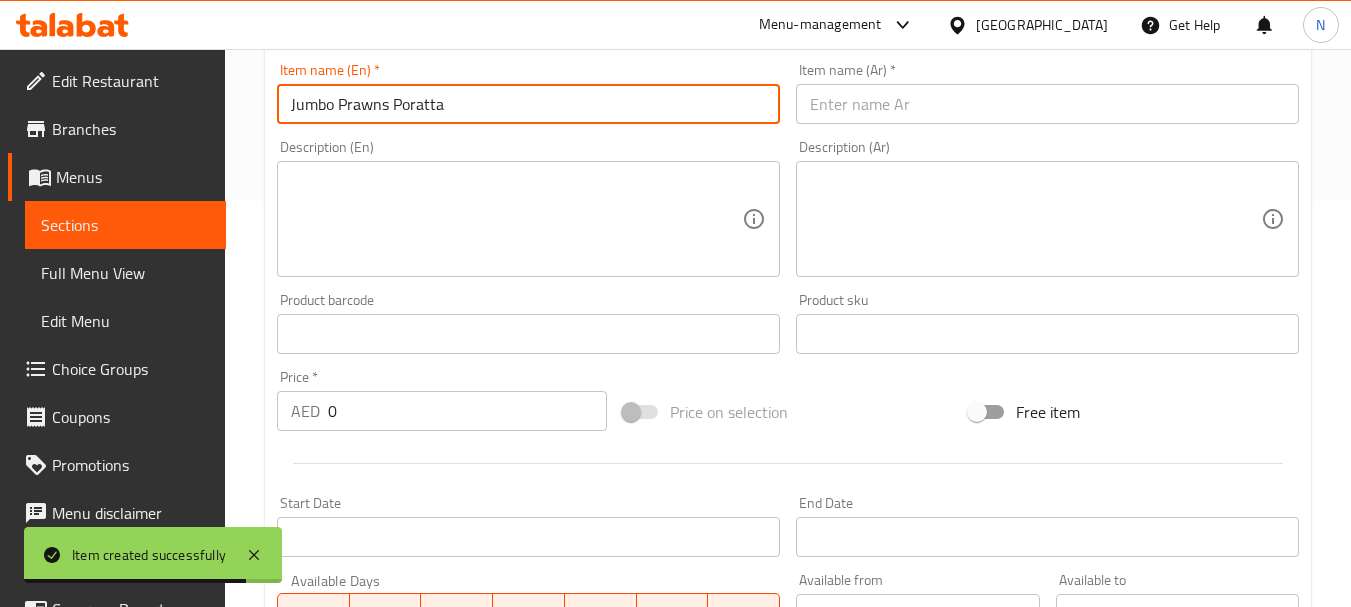 click at bounding box center (1047, 104) 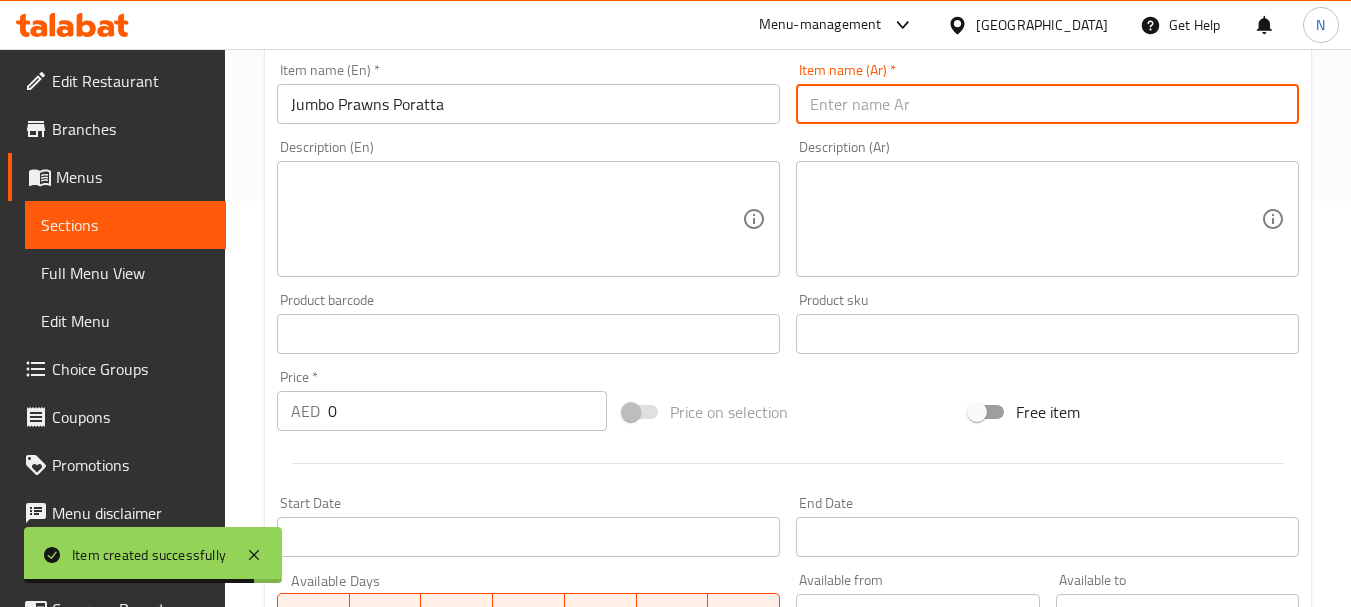 paste on "براتا روبيان جامبو" 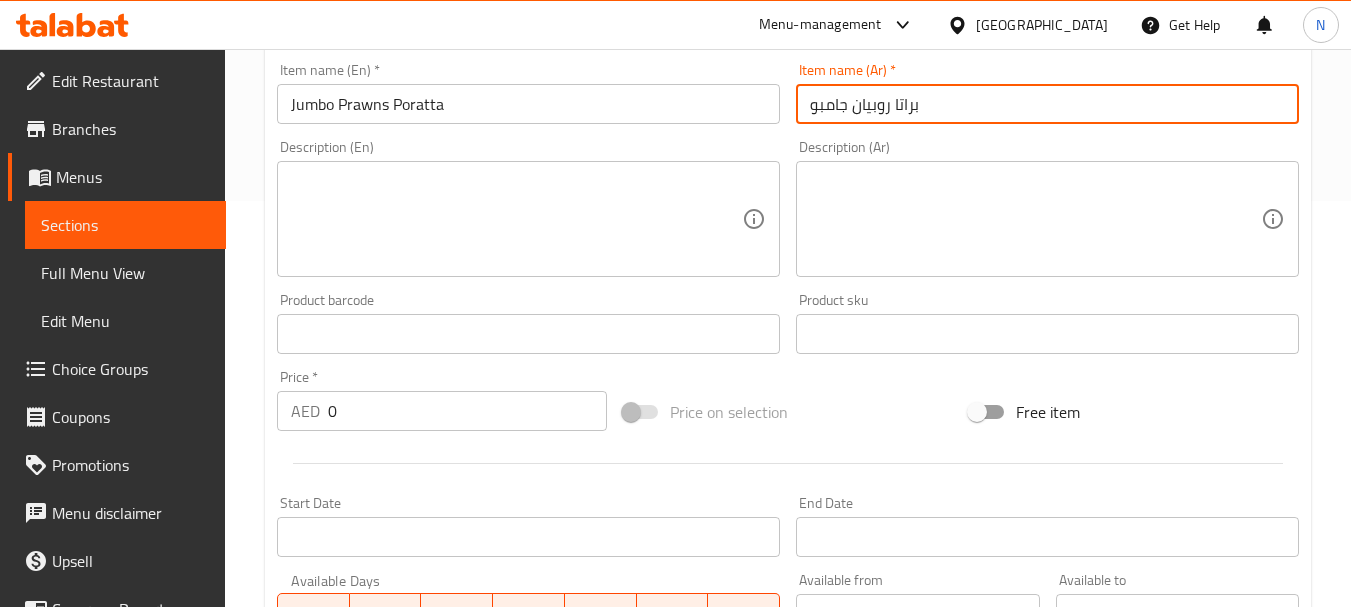 type on "براتا روبيان جامبو" 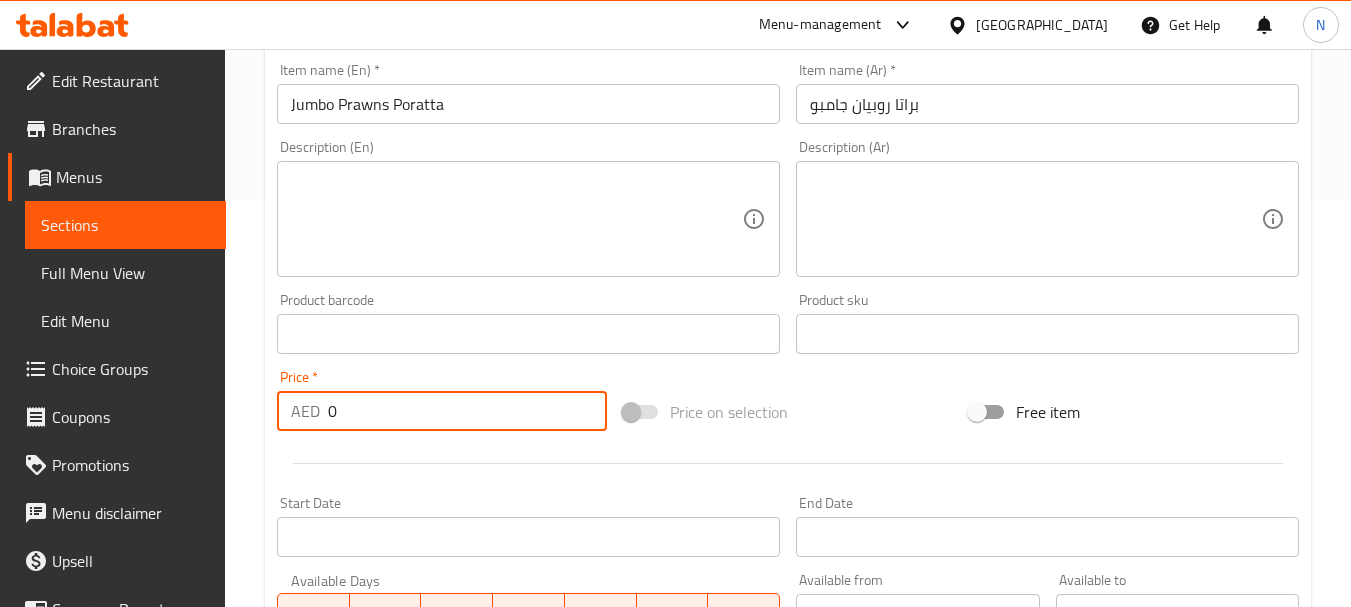 drag, startPoint x: 412, startPoint y: 405, endPoint x: 318, endPoint y: 400, distance: 94.13288 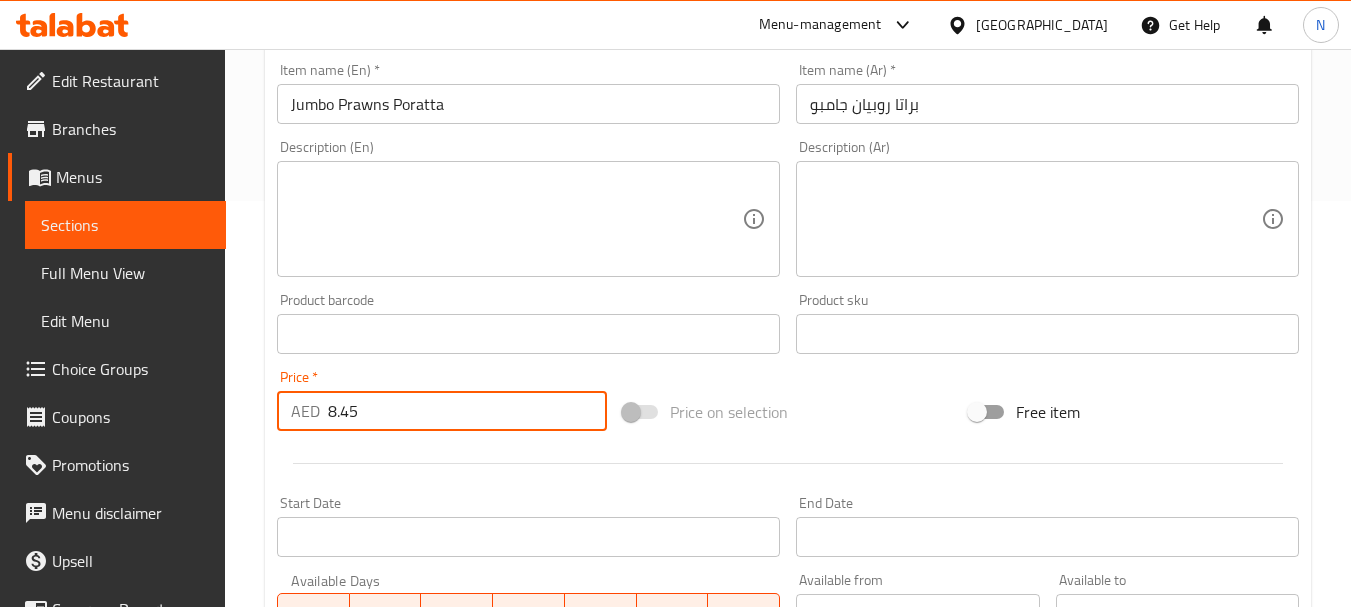 type on "8.45" 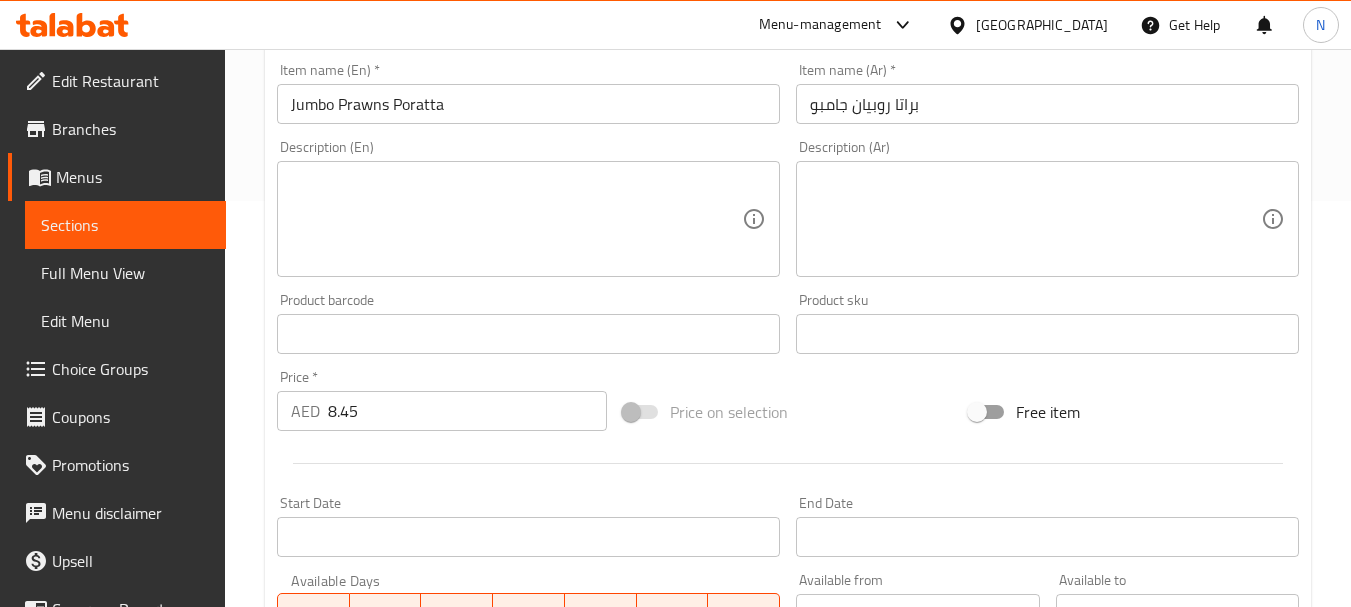 scroll, scrollTop: 806, scrollLeft: 0, axis: vertical 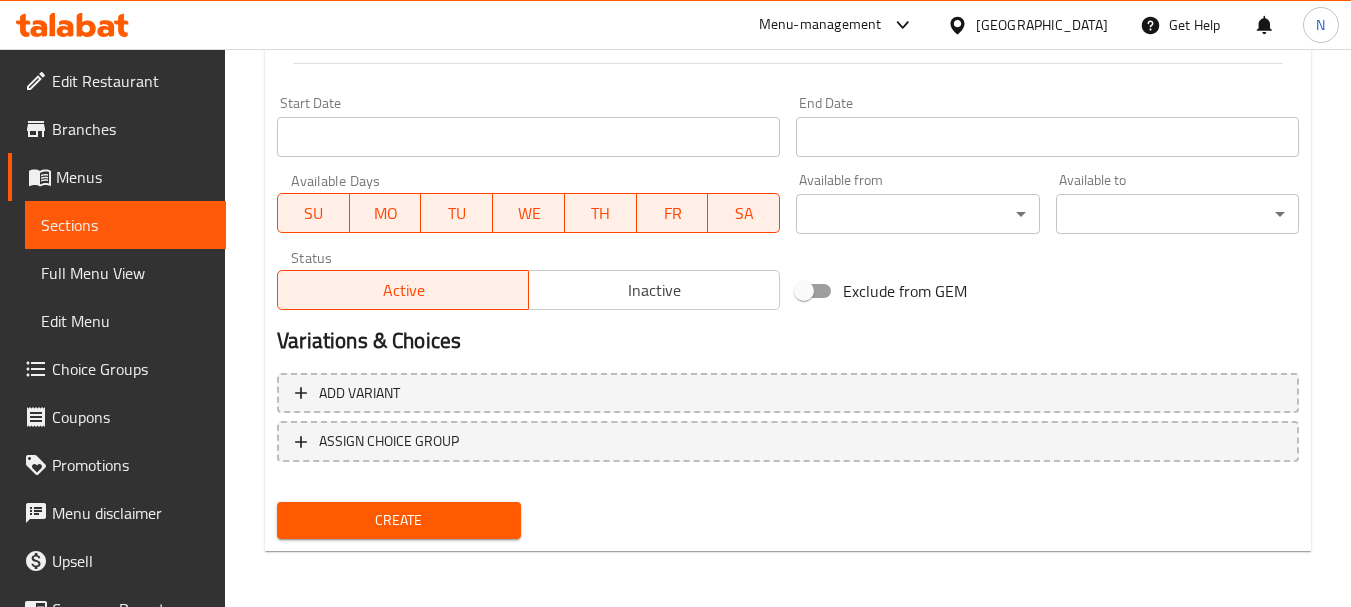 click on "Create" at bounding box center [398, 520] 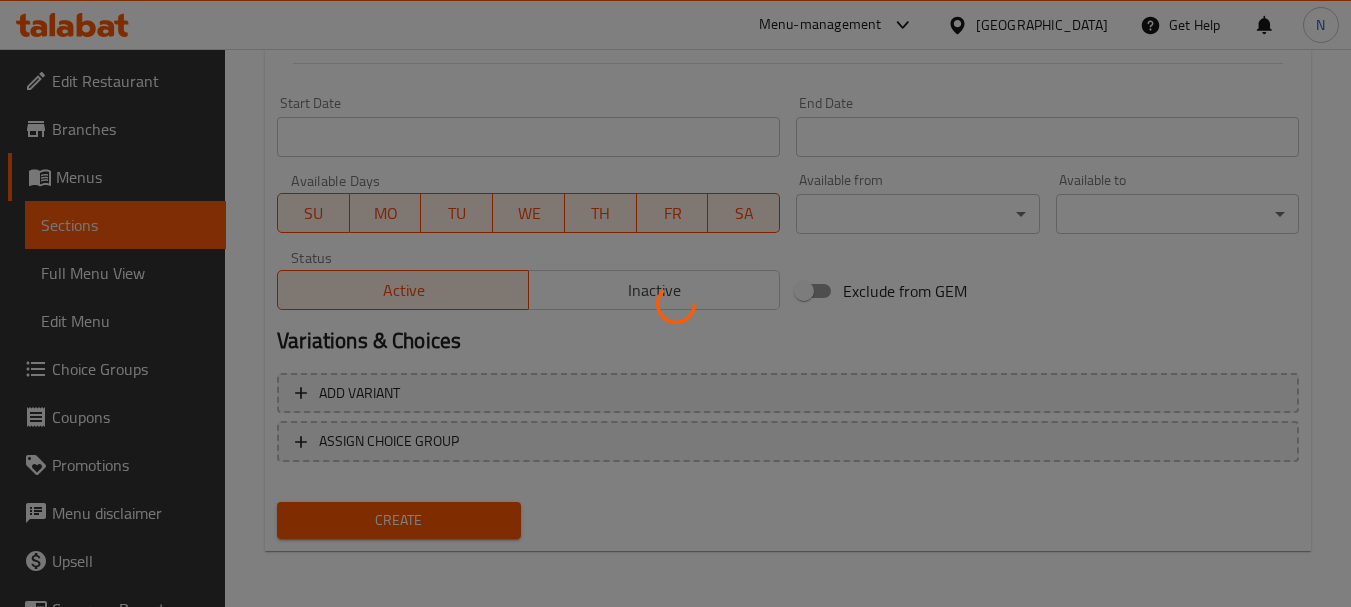 type 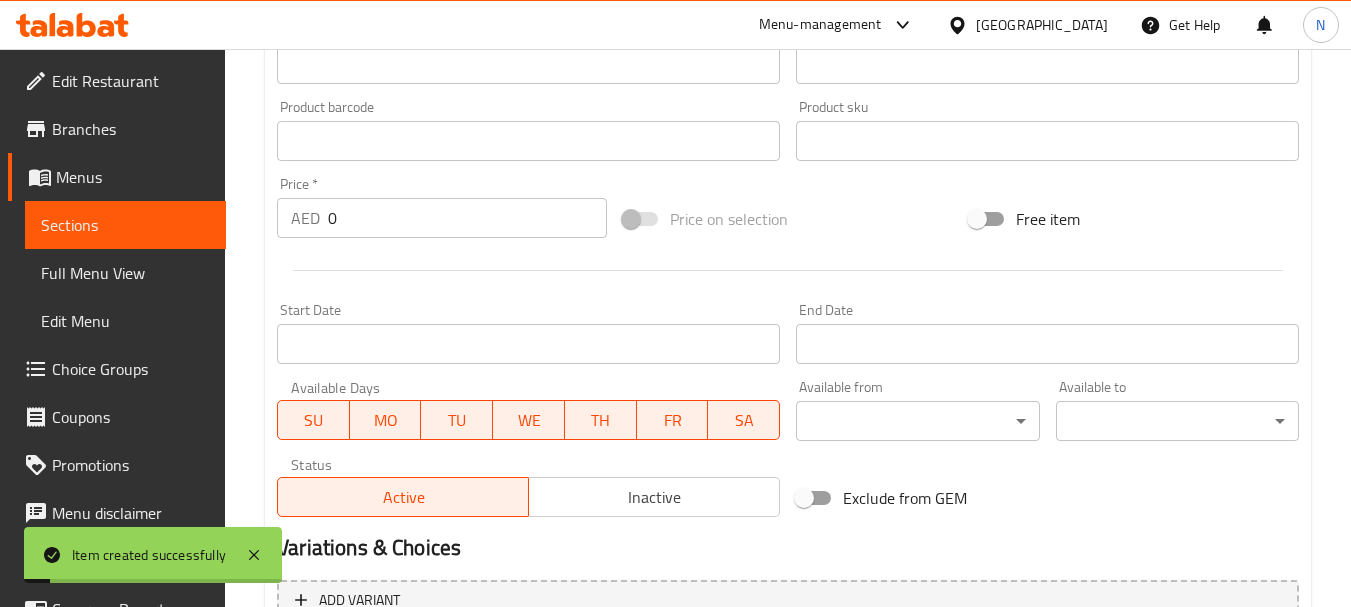 scroll, scrollTop: 306, scrollLeft: 0, axis: vertical 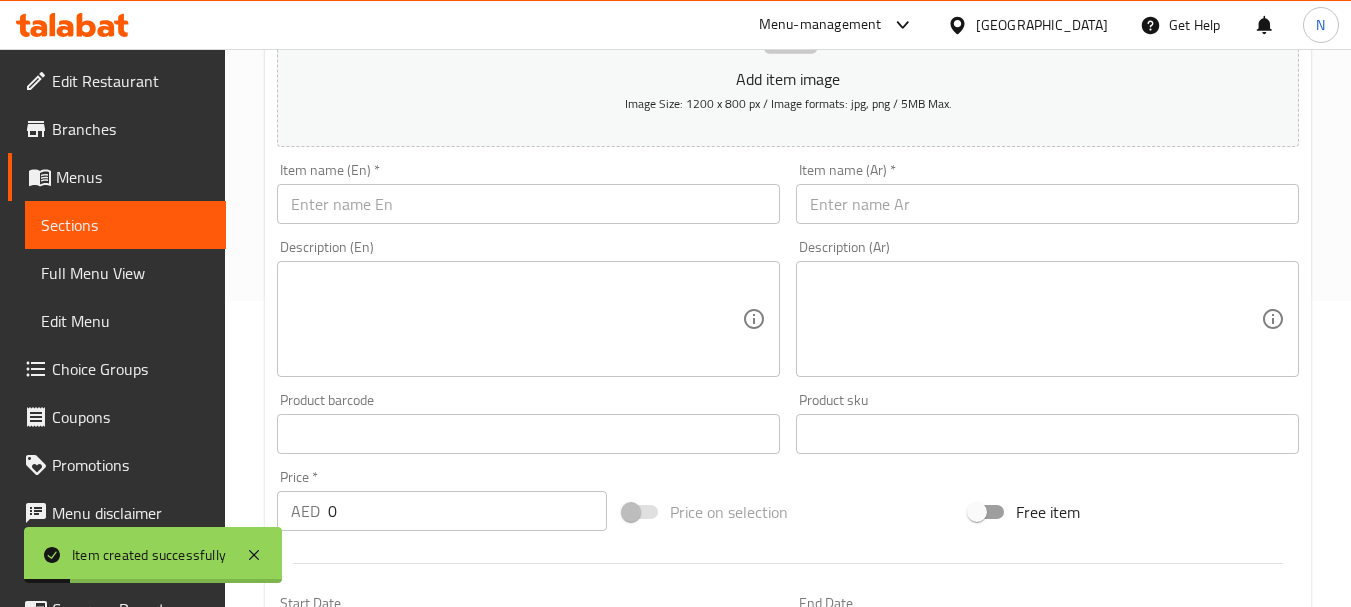 click at bounding box center (528, 204) 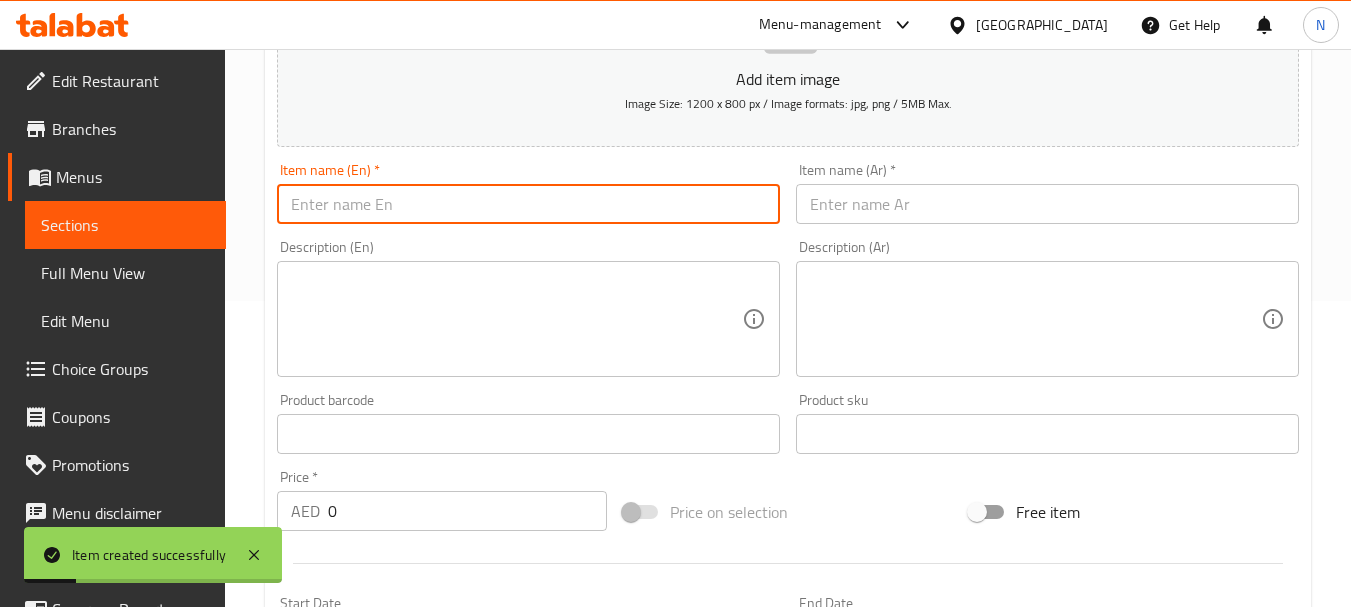 paste on "TIKKA PORATTA" 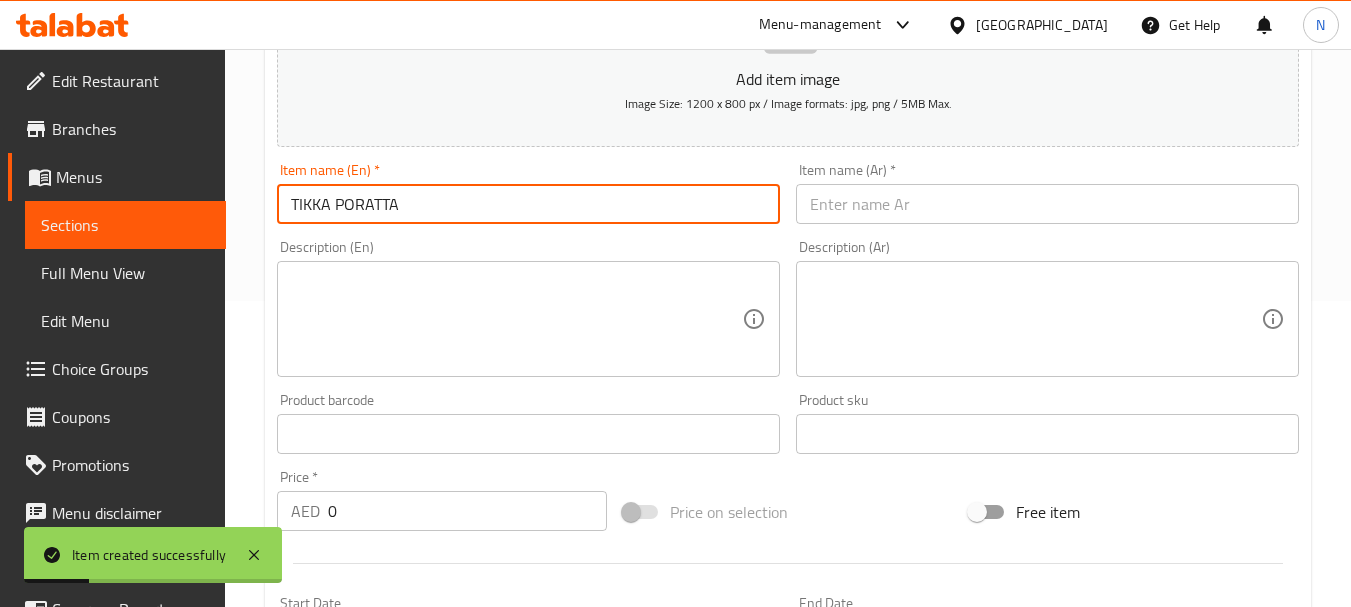 click on "TIKKA PORATTA" at bounding box center (528, 204) 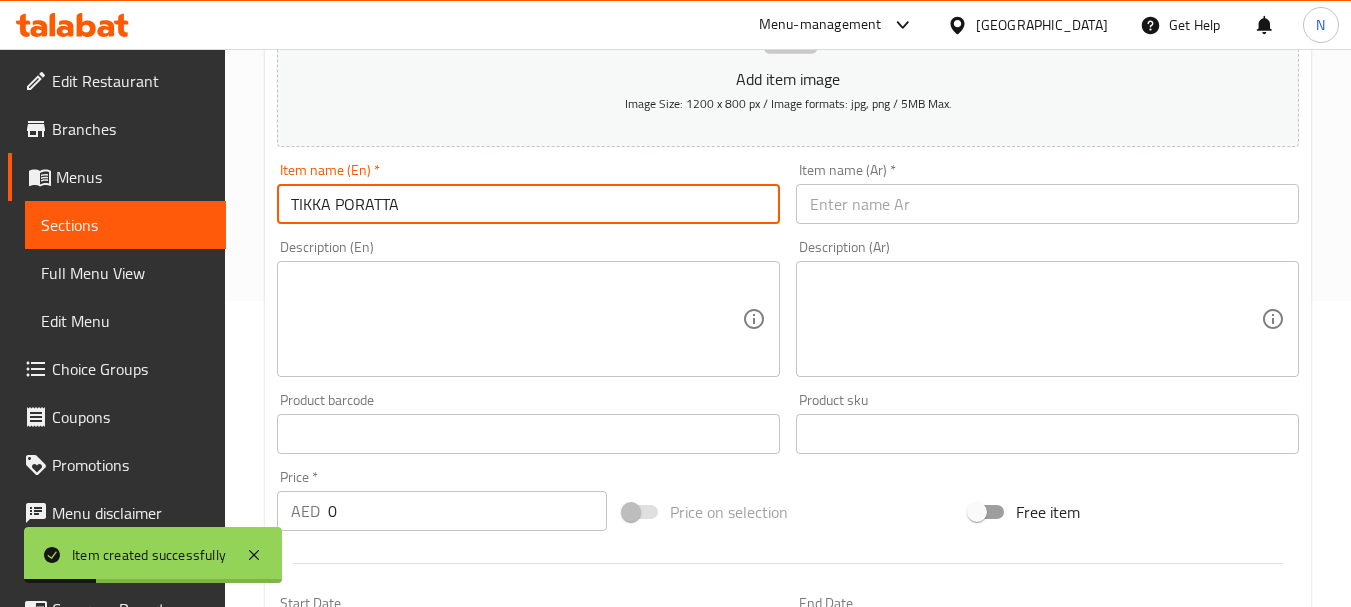click on "TIKKA PORATTA" at bounding box center (528, 204) 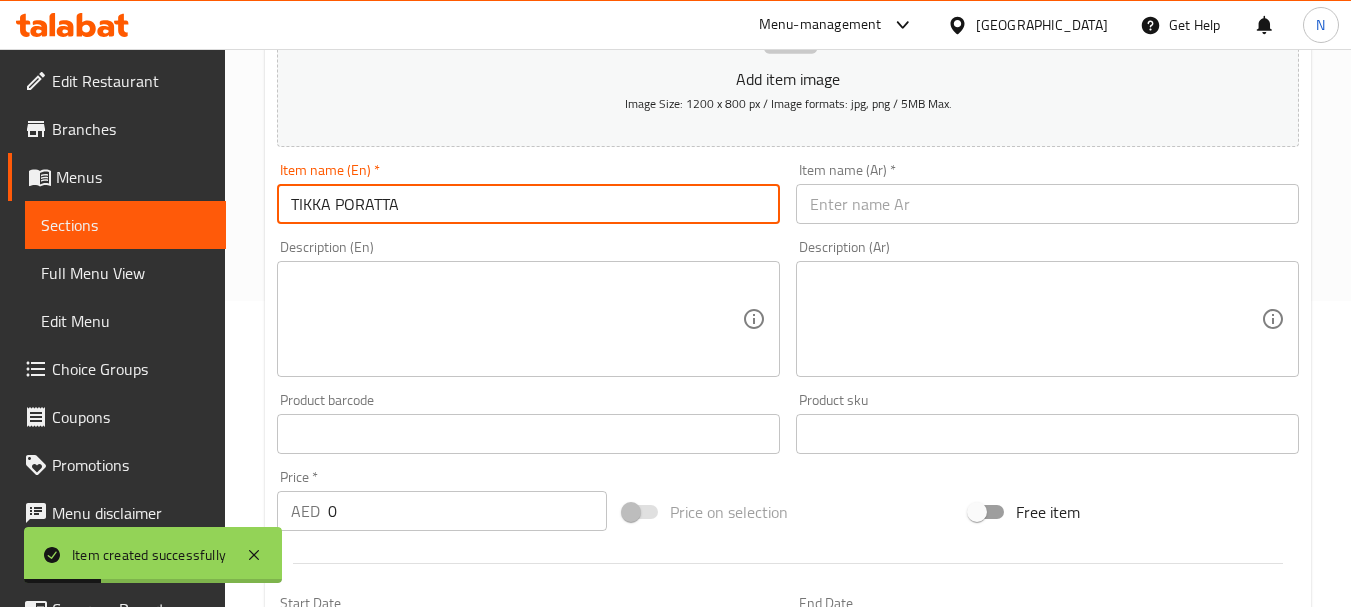 click on "TIKKA PORATTA" at bounding box center (528, 204) 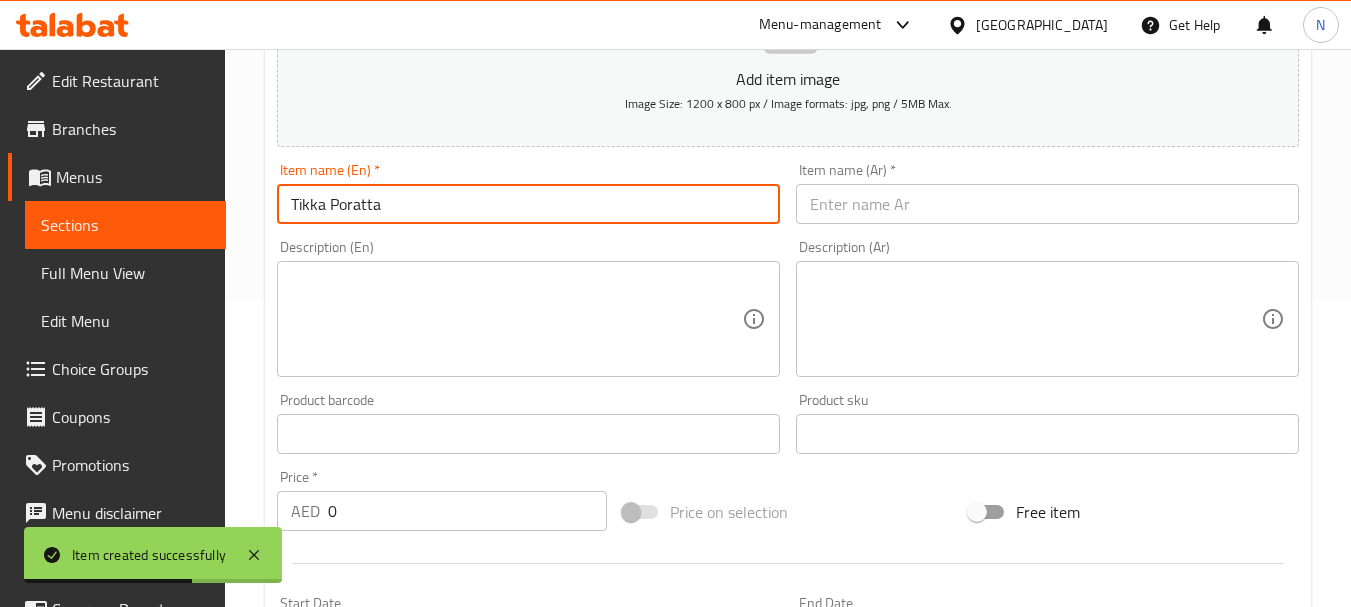 type on "Tikka Poratta" 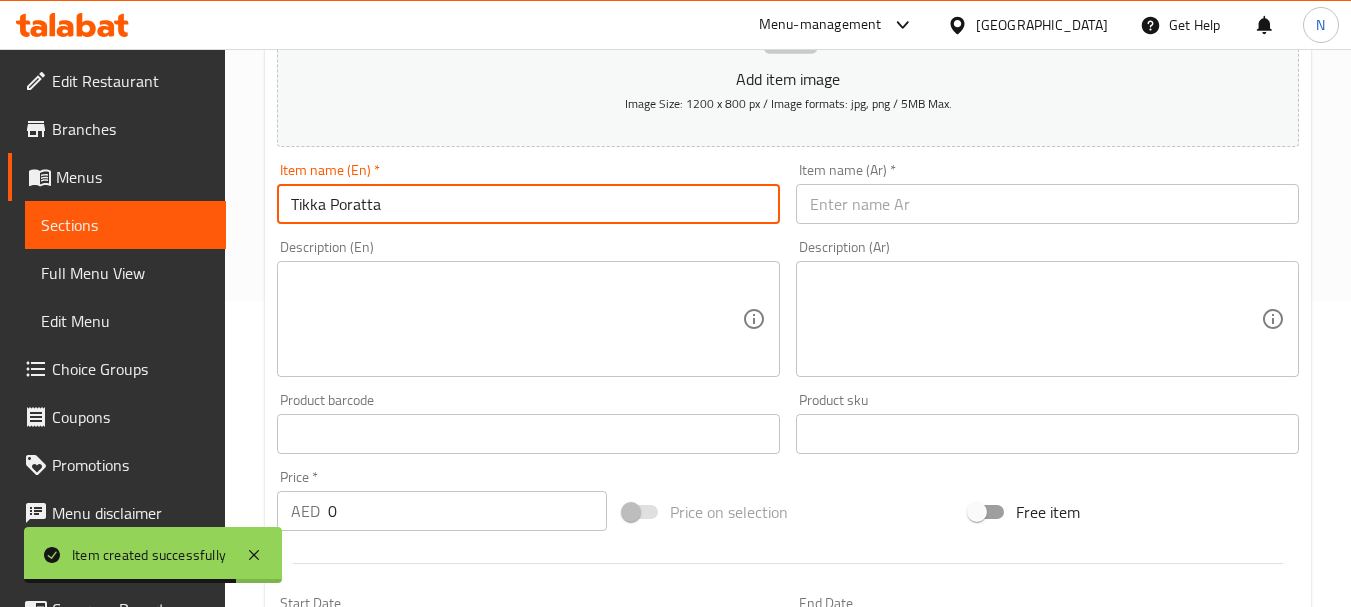 click at bounding box center (1047, 204) 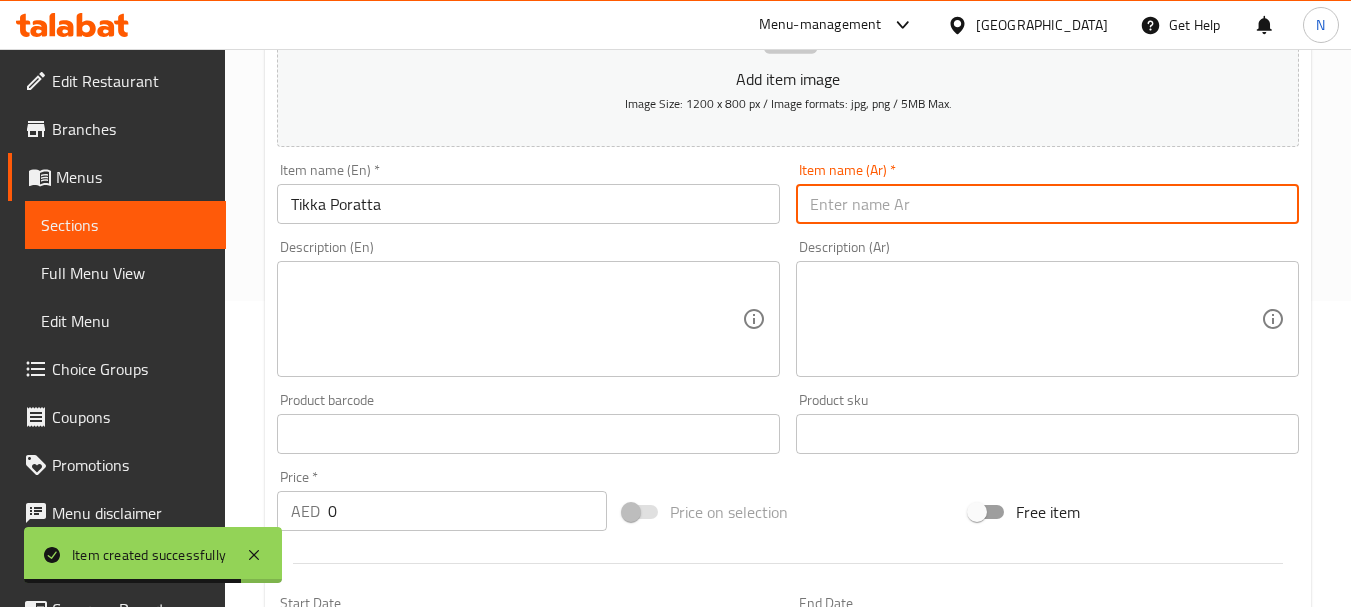 paste on "براتا تكا" 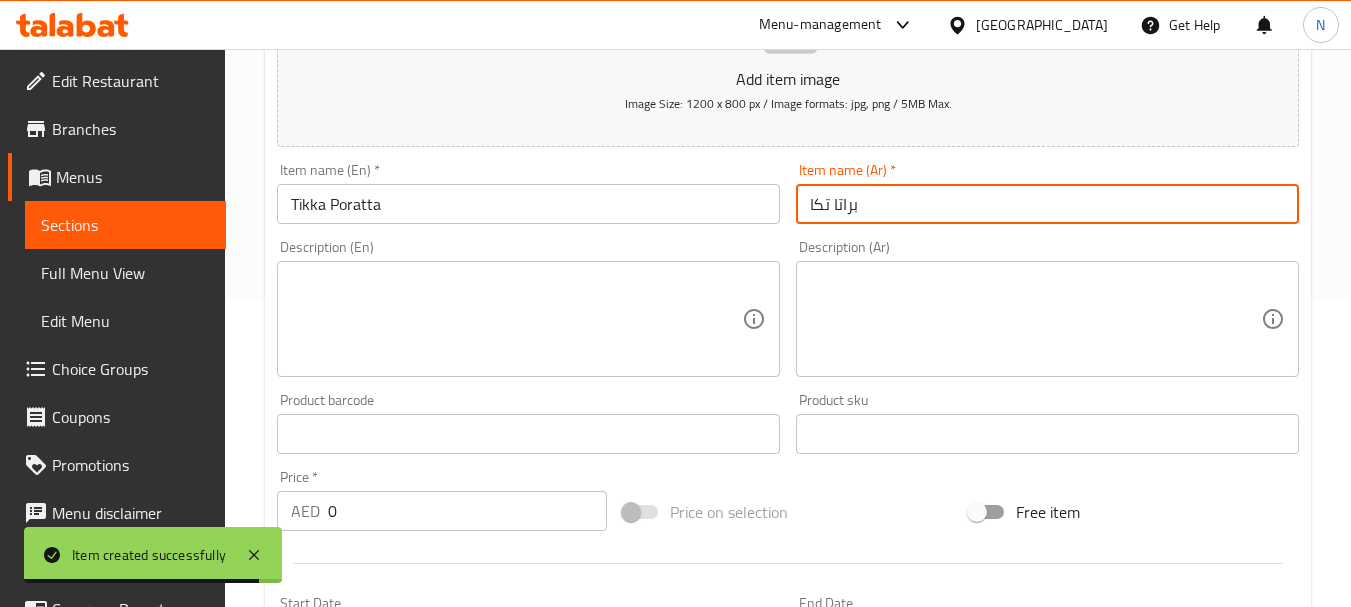 type on "براتا تكا" 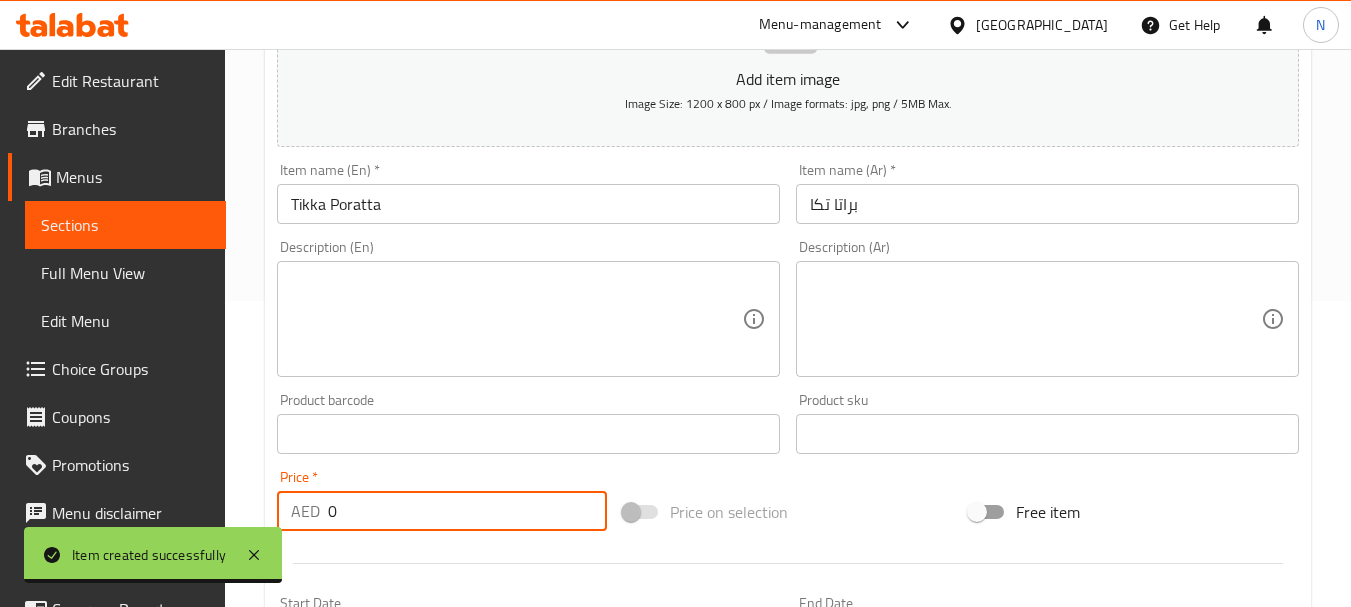 drag, startPoint x: 364, startPoint y: 517, endPoint x: 324, endPoint y: 521, distance: 40.1995 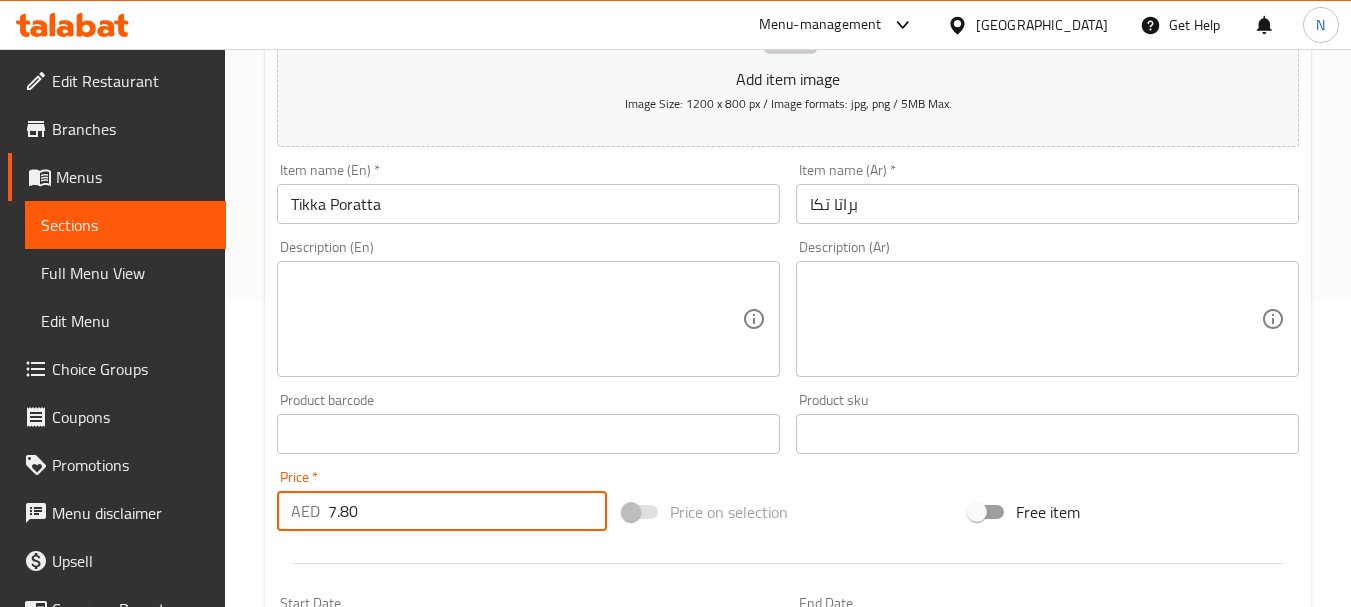 type on "7.80" 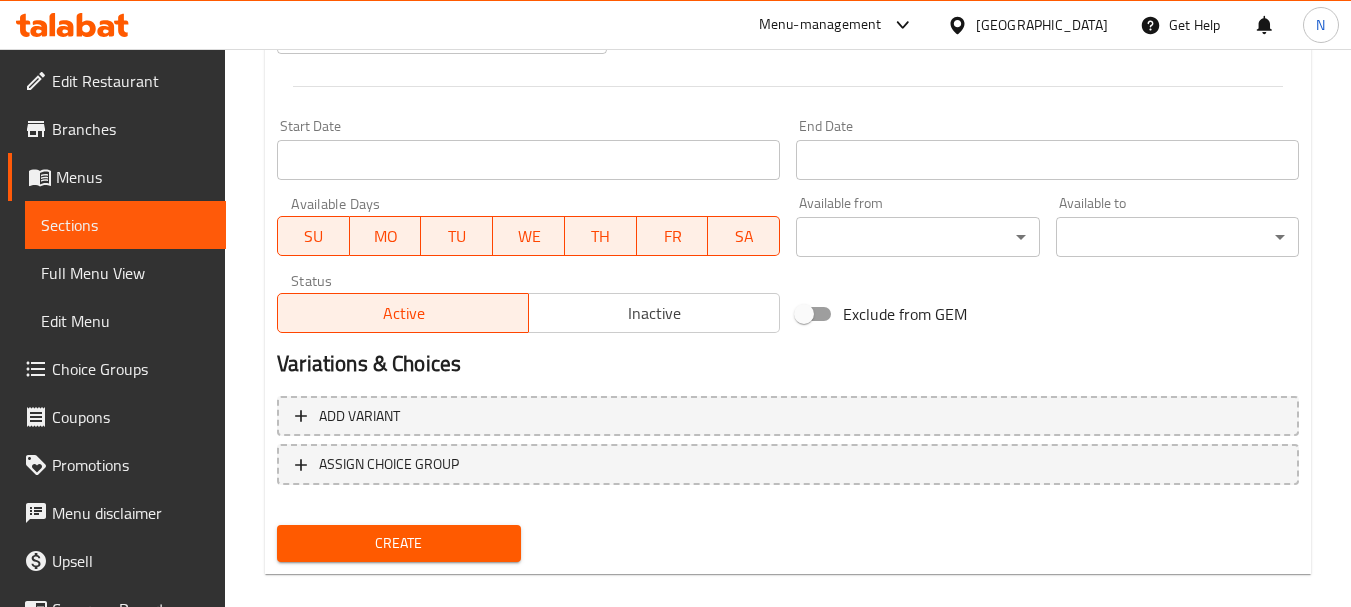 scroll, scrollTop: 806, scrollLeft: 0, axis: vertical 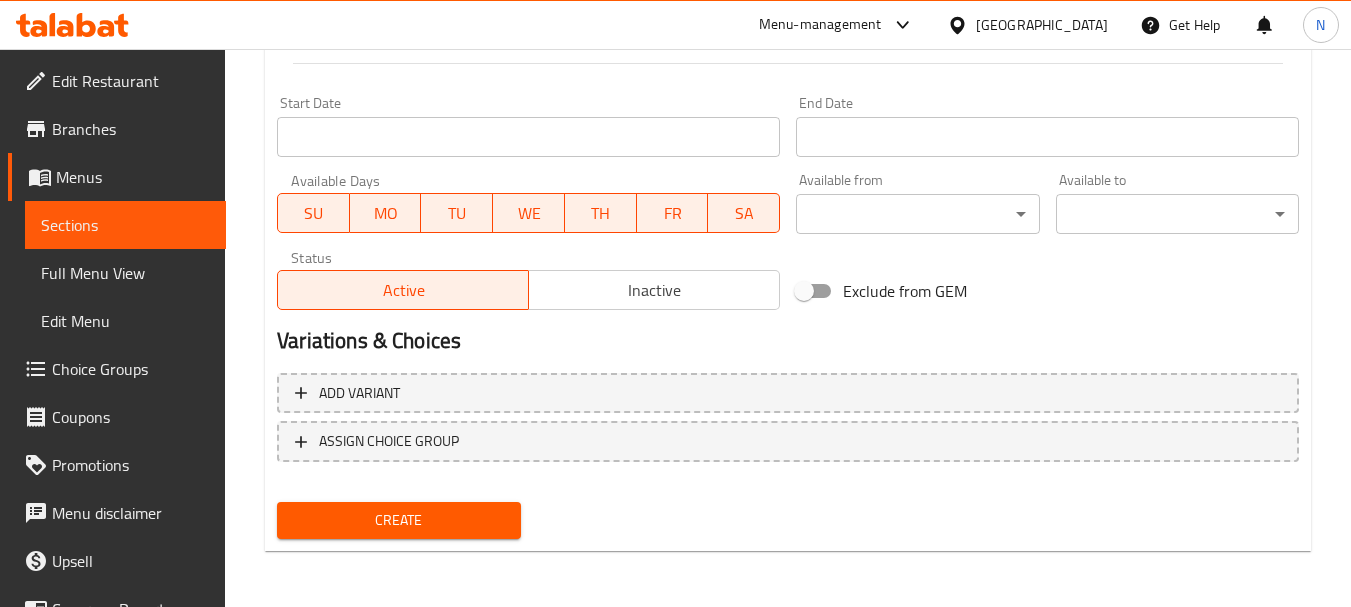 click on "Create" at bounding box center (398, 520) 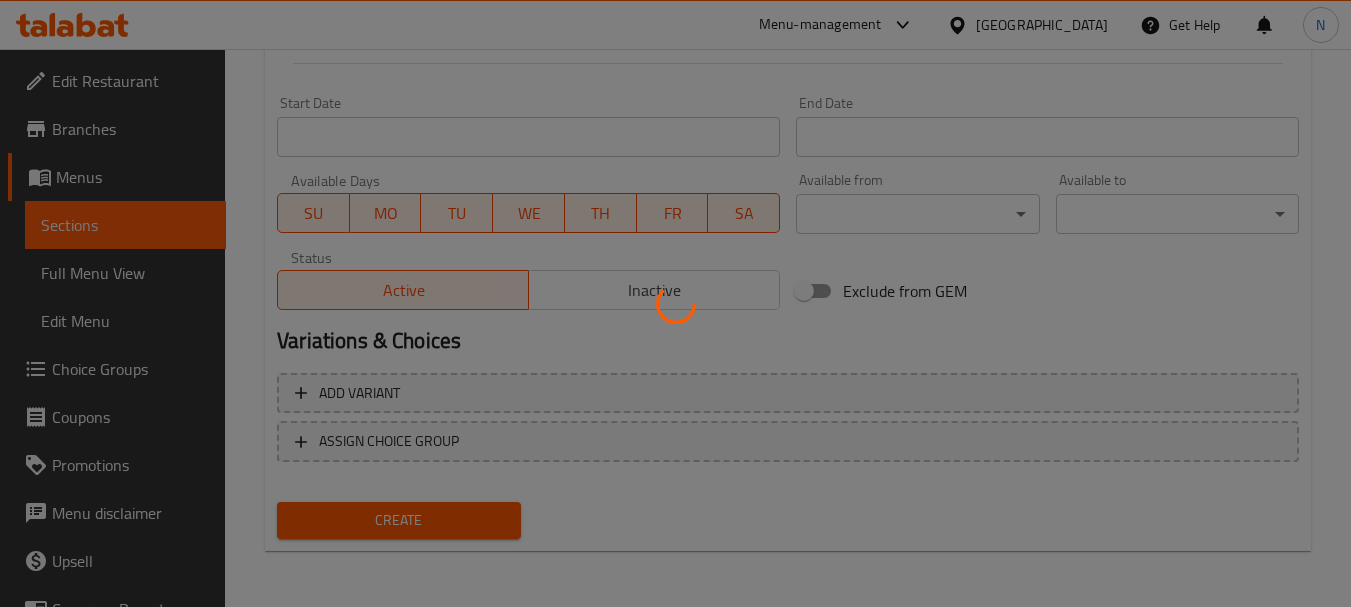 type 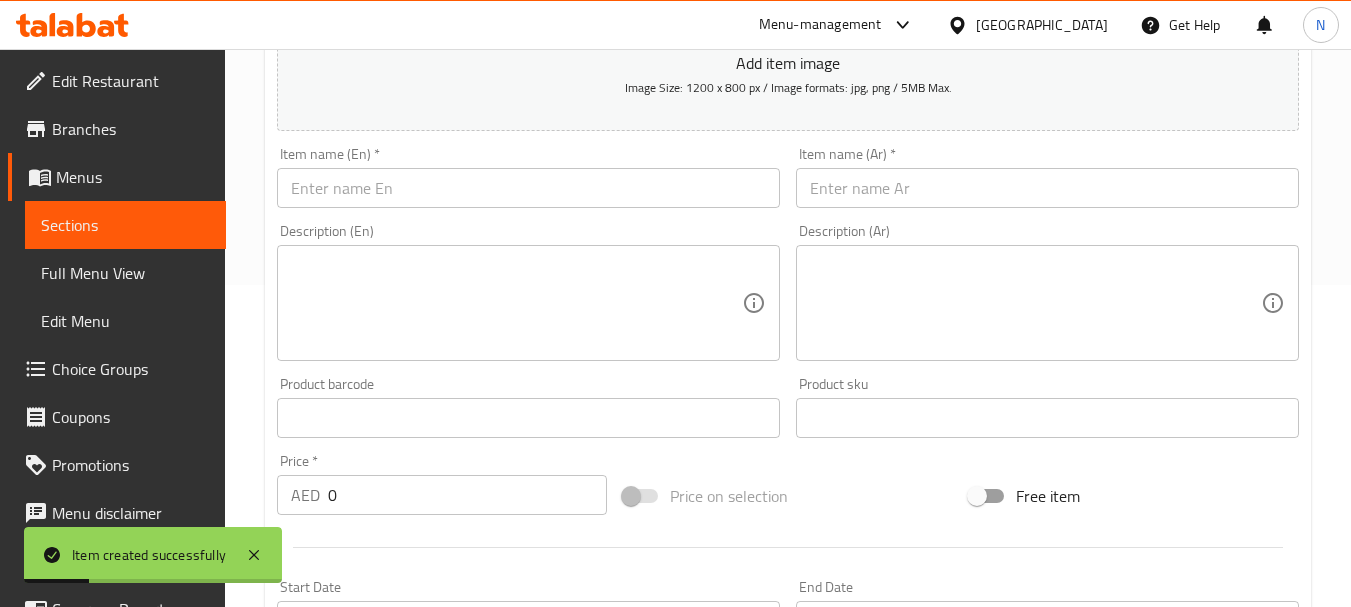 scroll, scrollTop: 306, scrollLeft: 0, axis: vertical 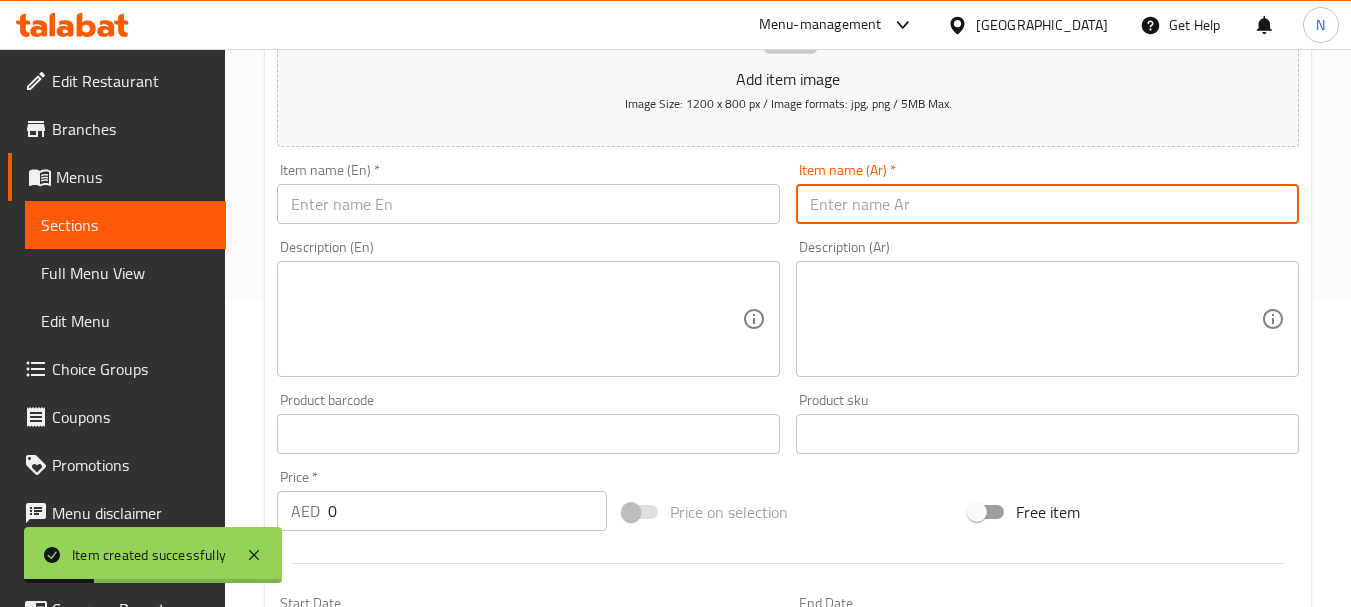 click at bounding box center (1047, 204) 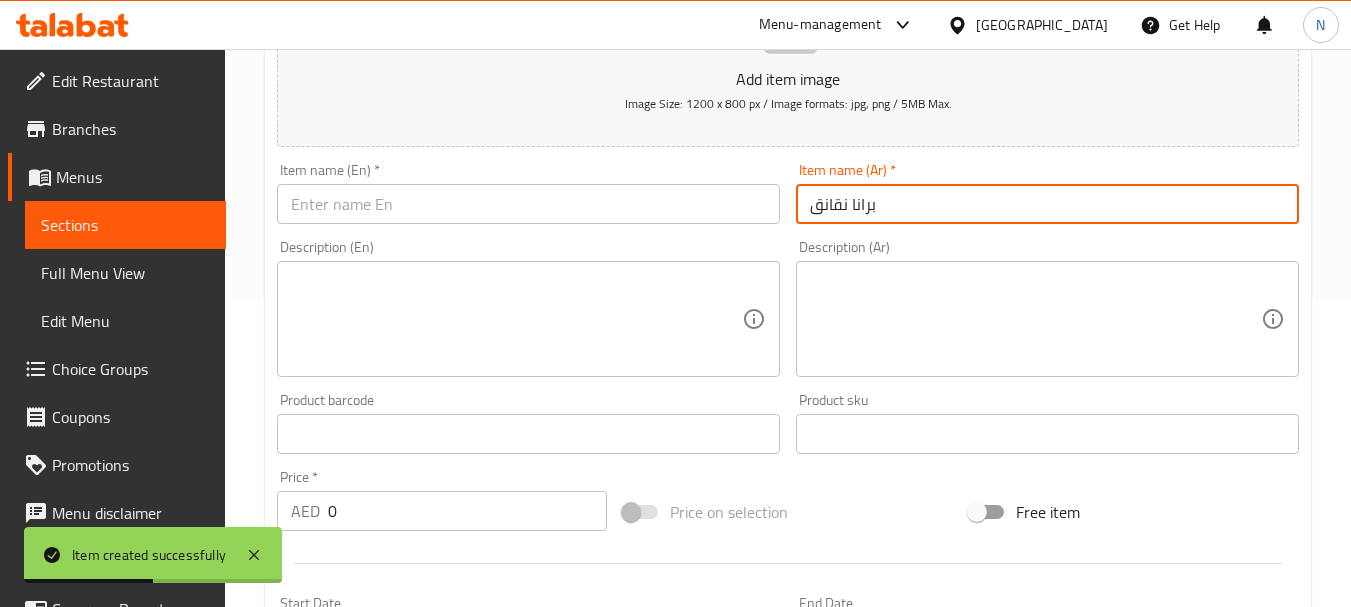 click on "برانا نقانق" at bounding box center [1047, 204] 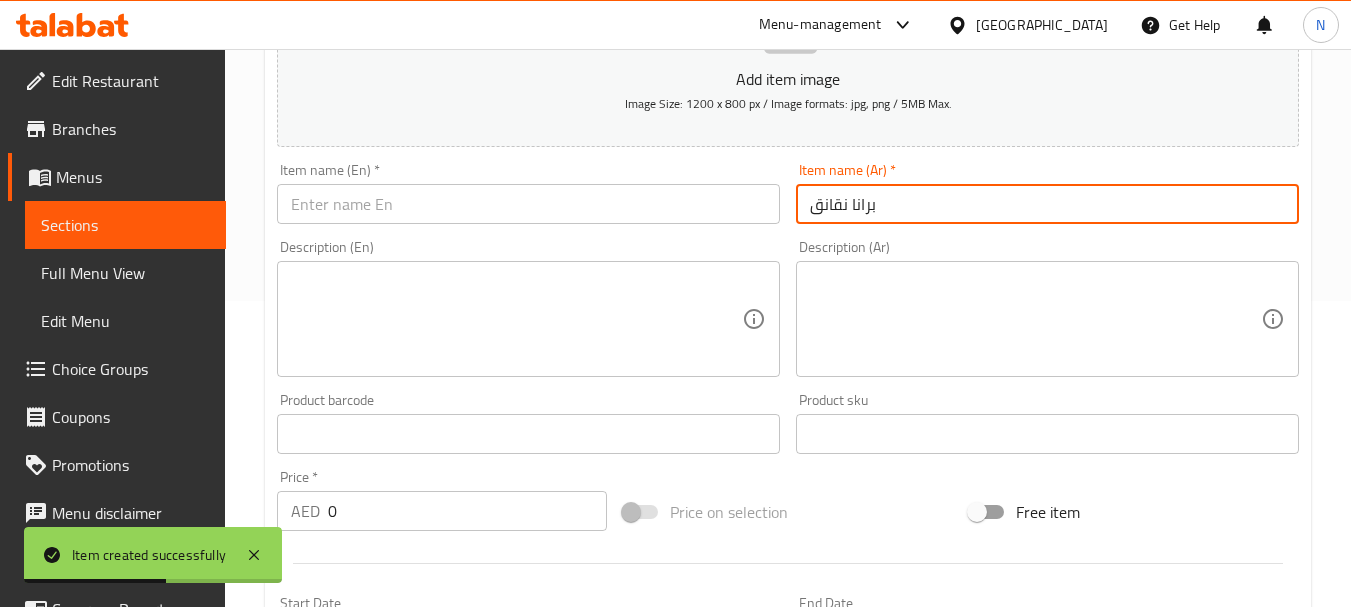 click on "برانا نقانق" at bounding box center (1047, 204) 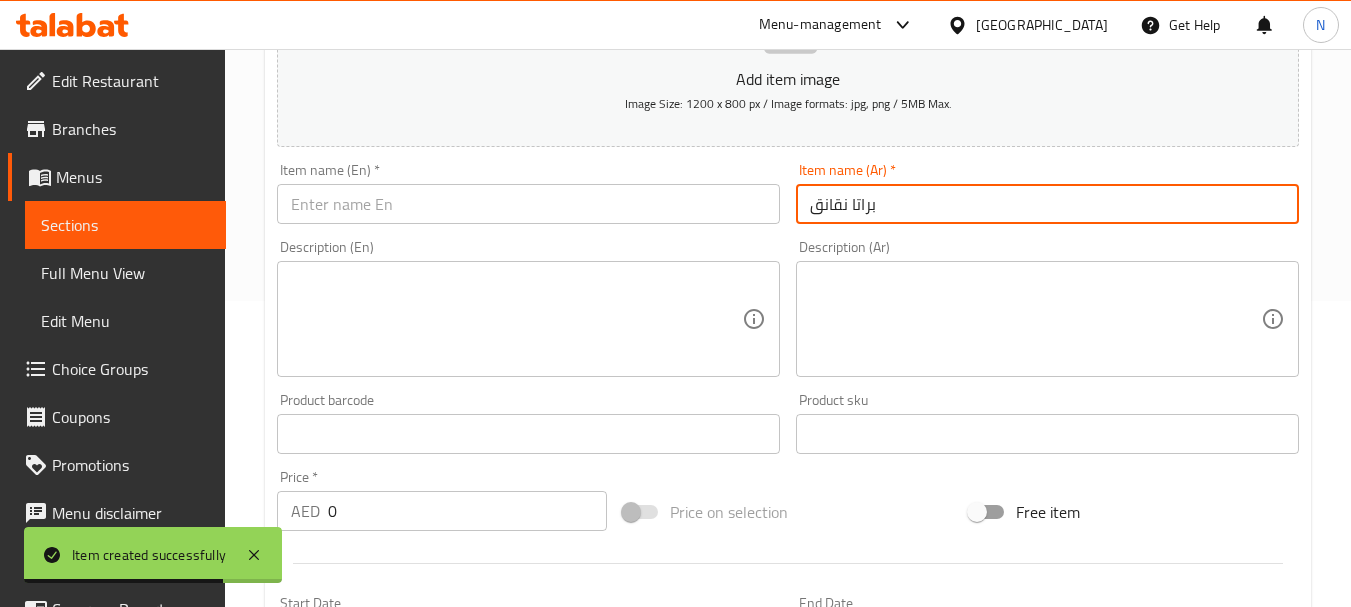 type on "براتا نقانق" 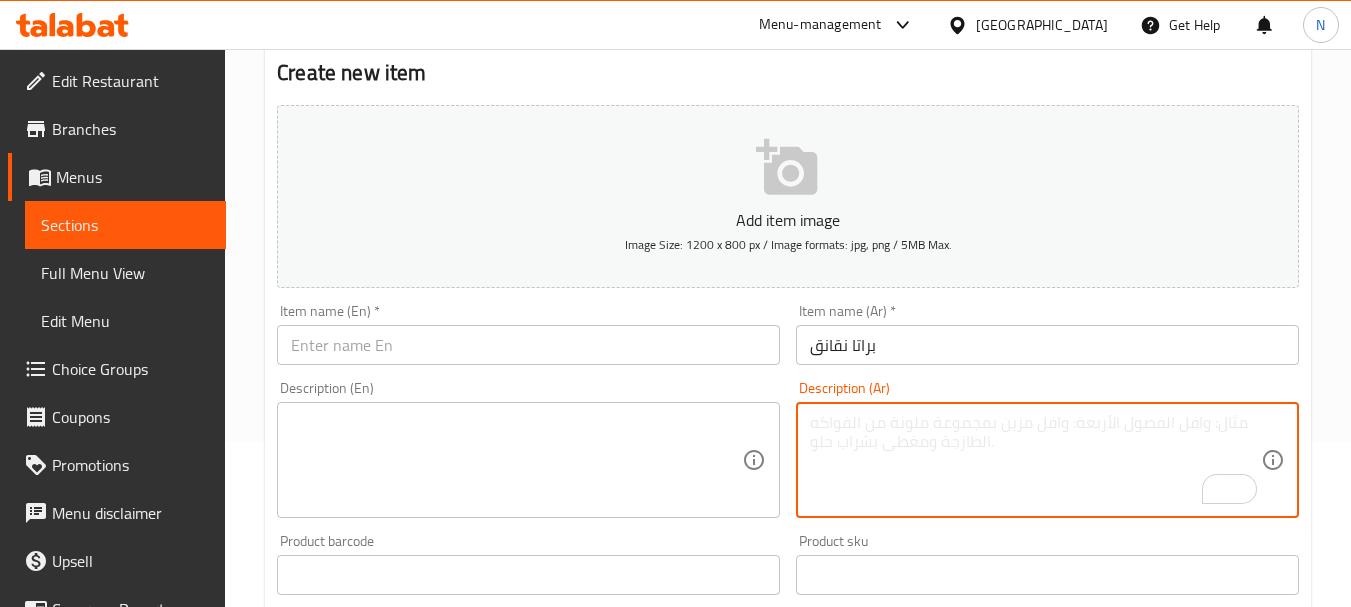 scroll, scrollTop: 6, scrollLeft: 0, axis: vertical 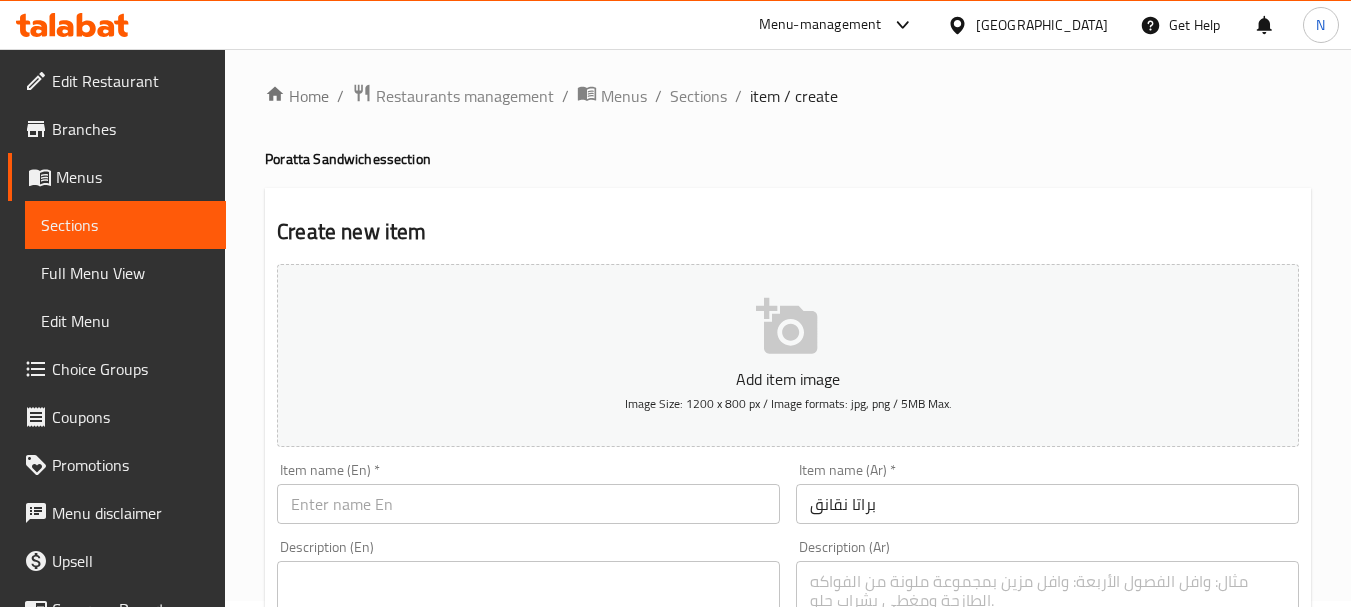 drag, startPoint x: 332, startPoint y: 172, endPoint x: 297, endPoint y: 155, distance: 38.910152 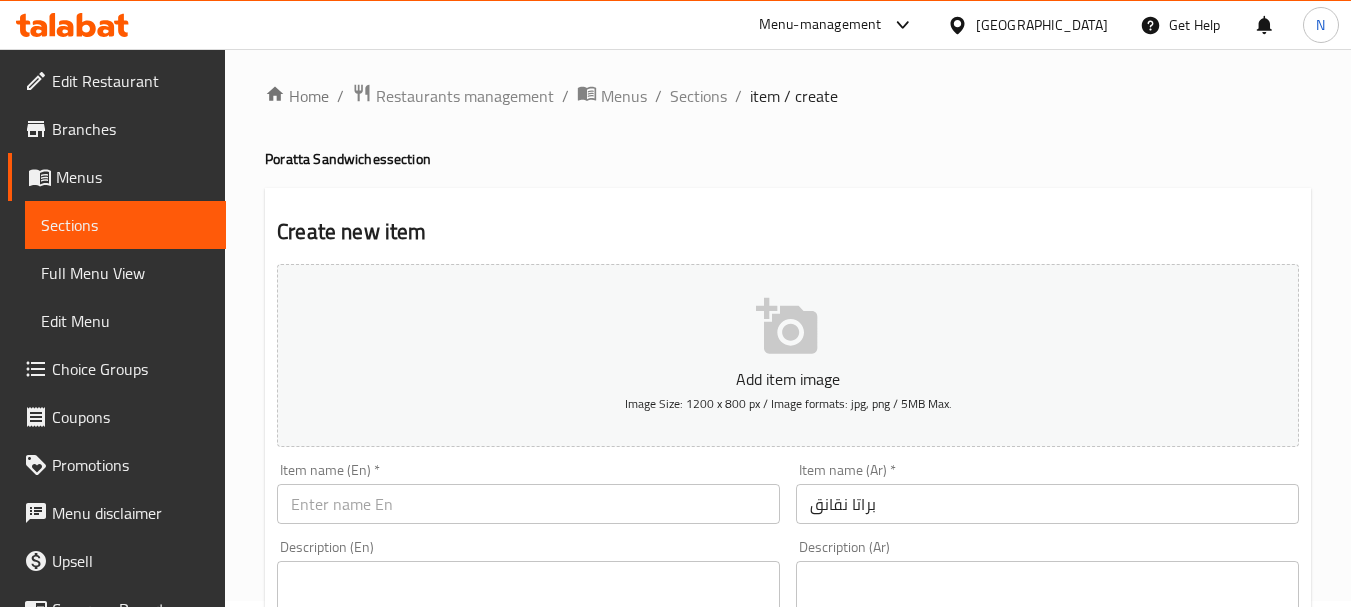 click on "Poratta Sandwiches  section" at bounding box center [788, 159] 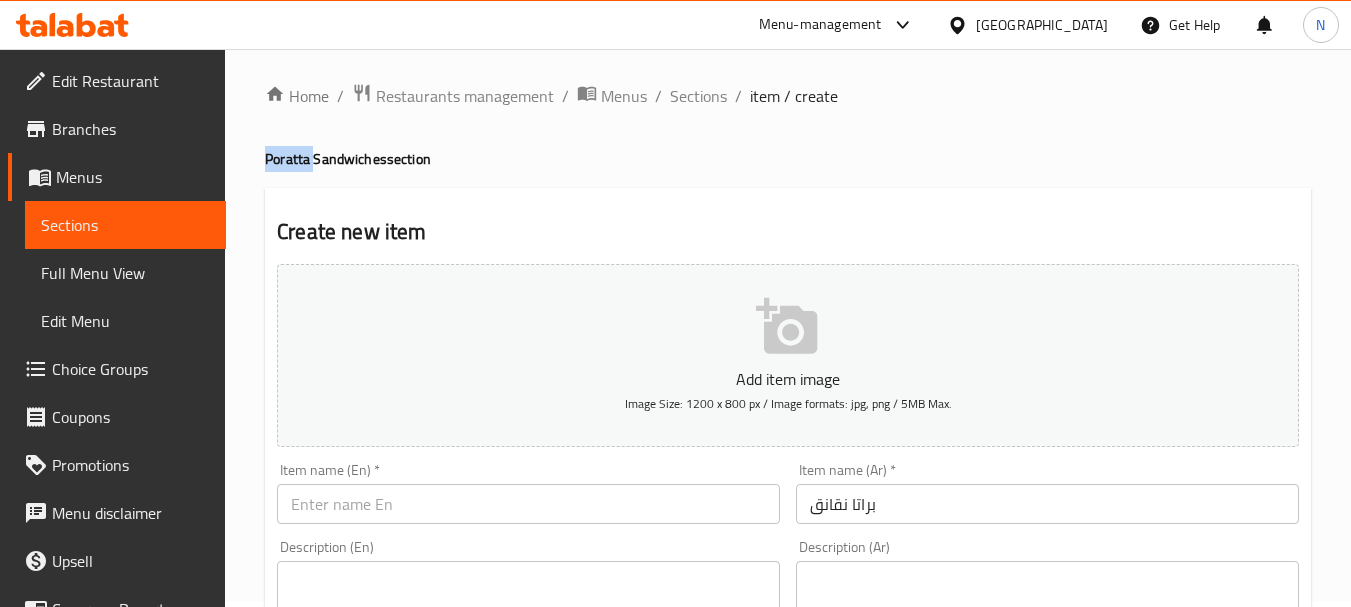 click on "Poratta Sandwiches  section" at bounding box center (788, 159) 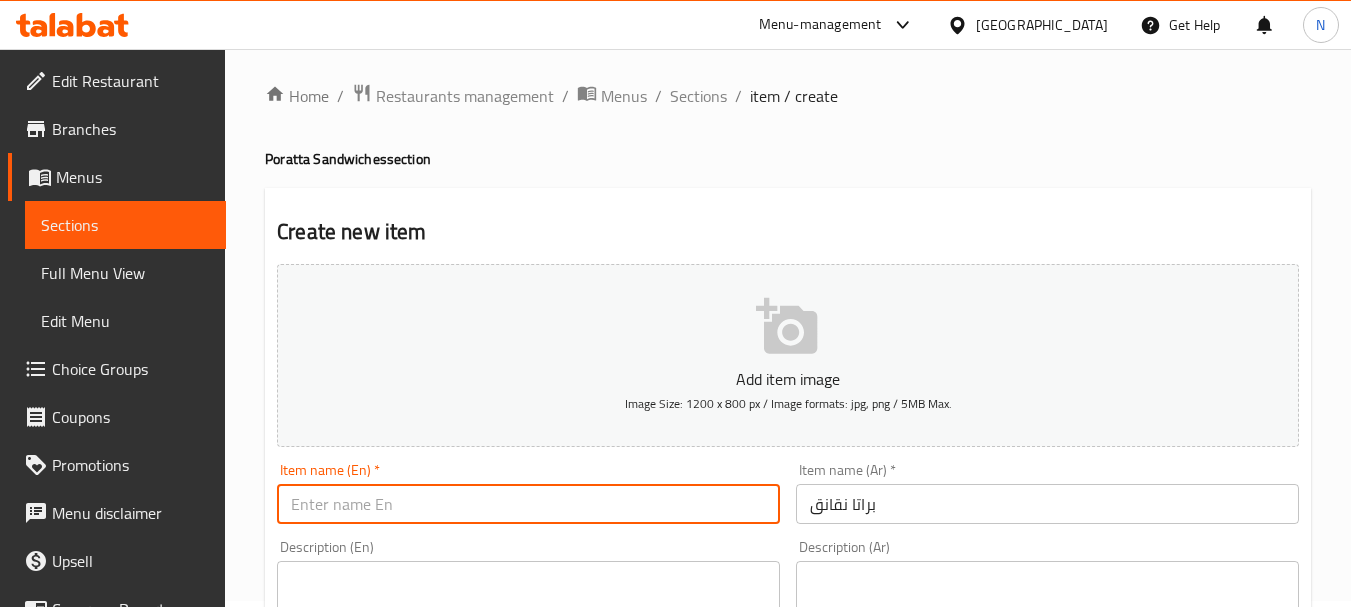 type on "ا" 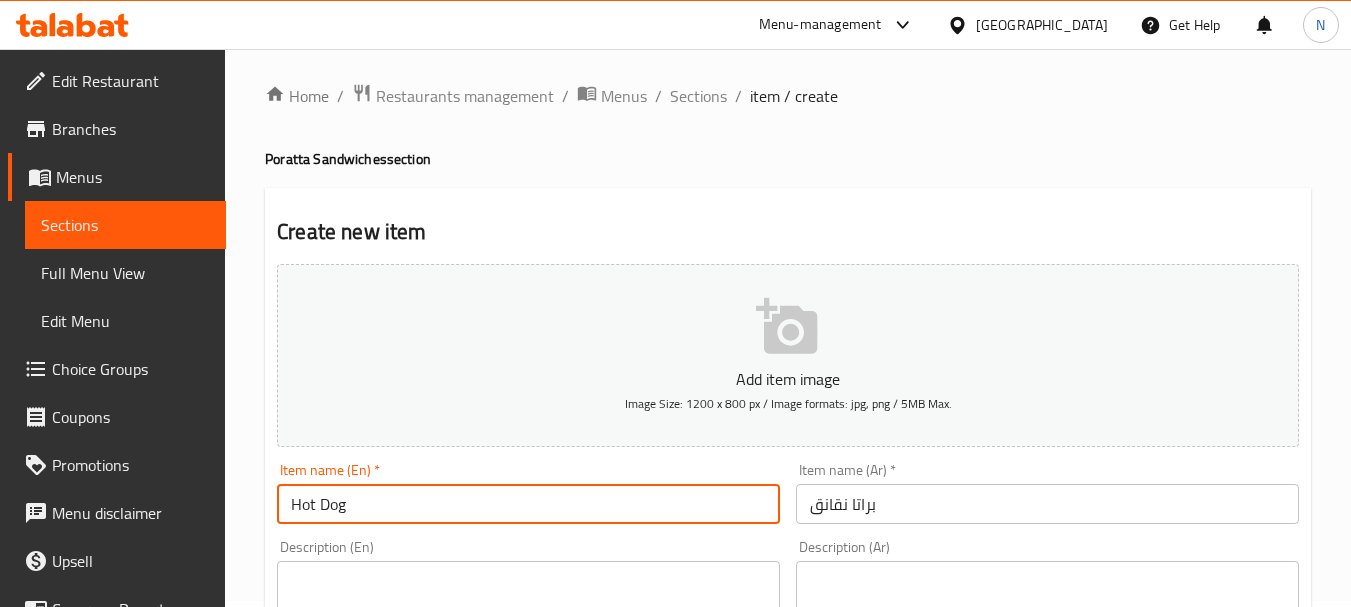 paste on "Poratta" 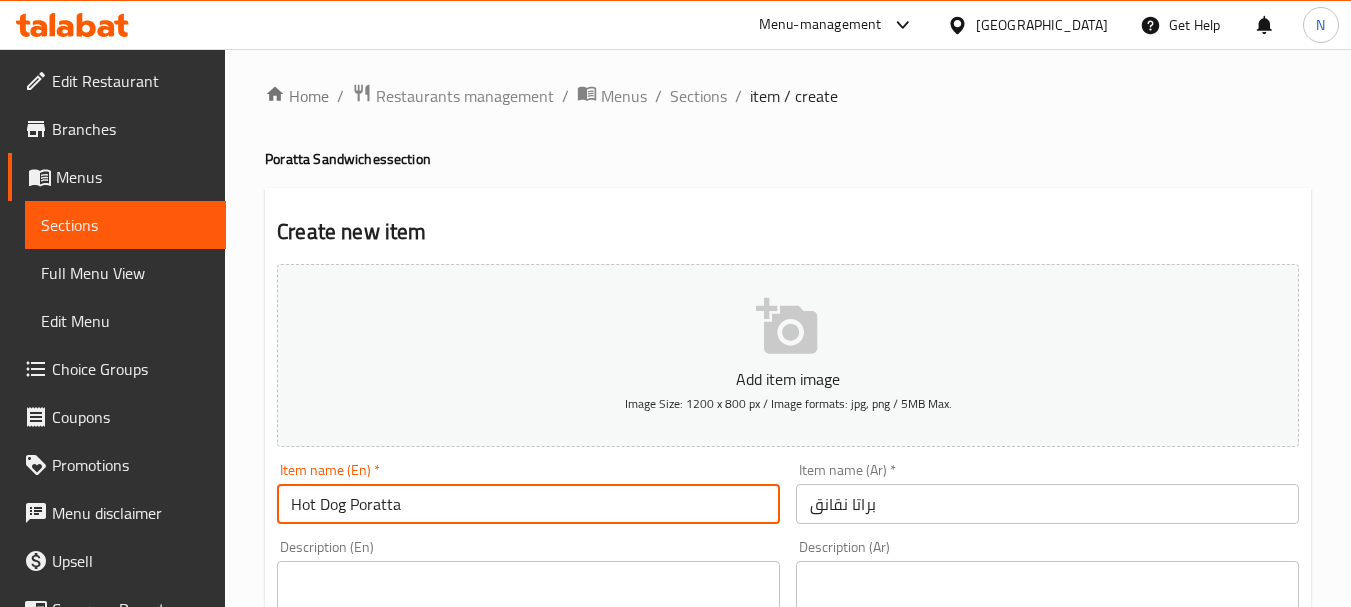 type on "Hot Dog Poratta" 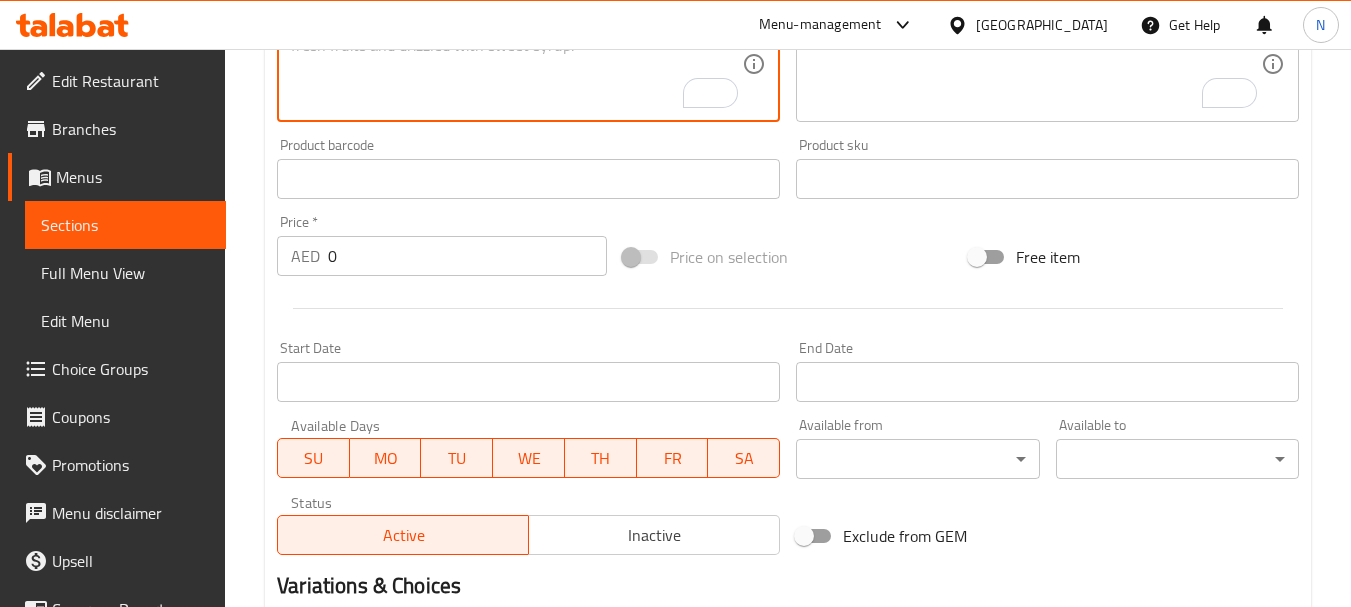 scroll, scrollTop: 606, scrollLeft: 0, axis: vertical 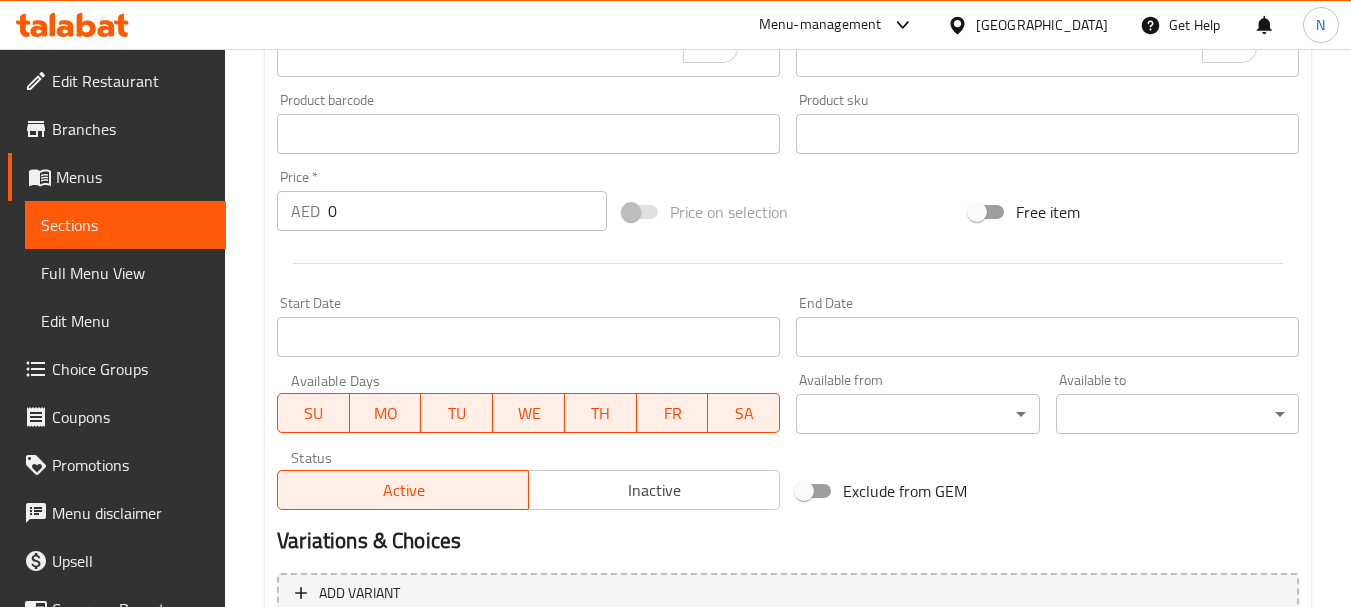 drag, startPoint x: 380, startPoint y: 184, endPoint x: 352, endPoint y: 215, distance: 41.773197 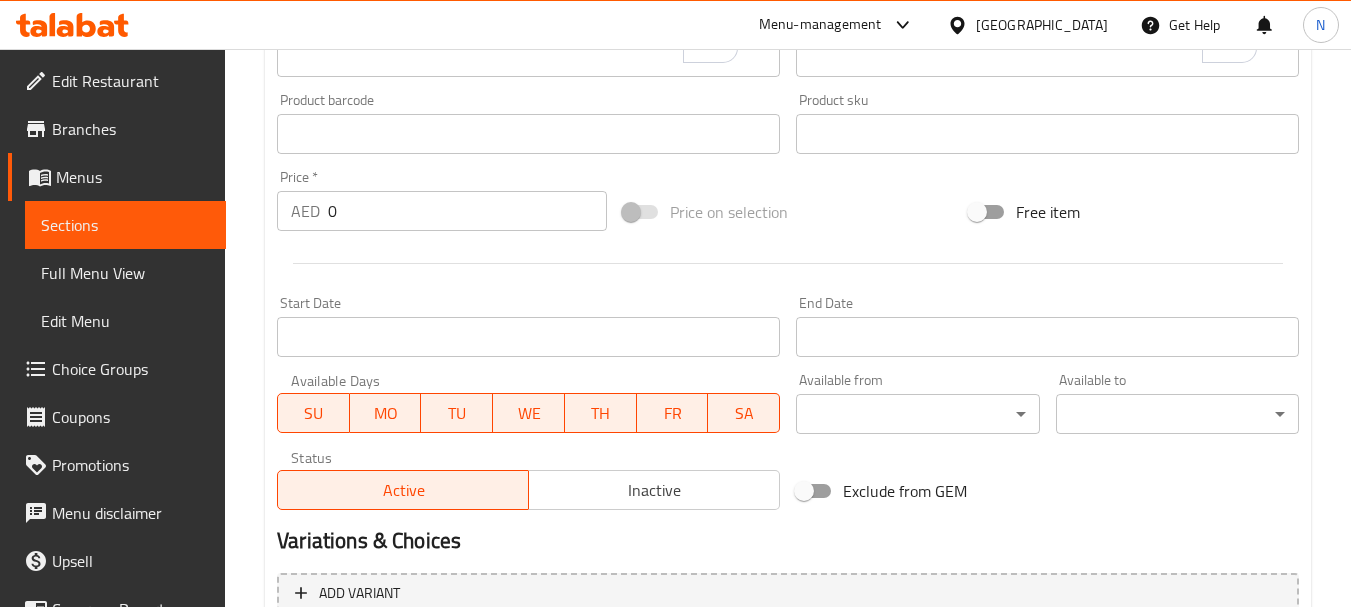 click on "Price   * AED 0 Price  *" at bounding box center (442, 200) 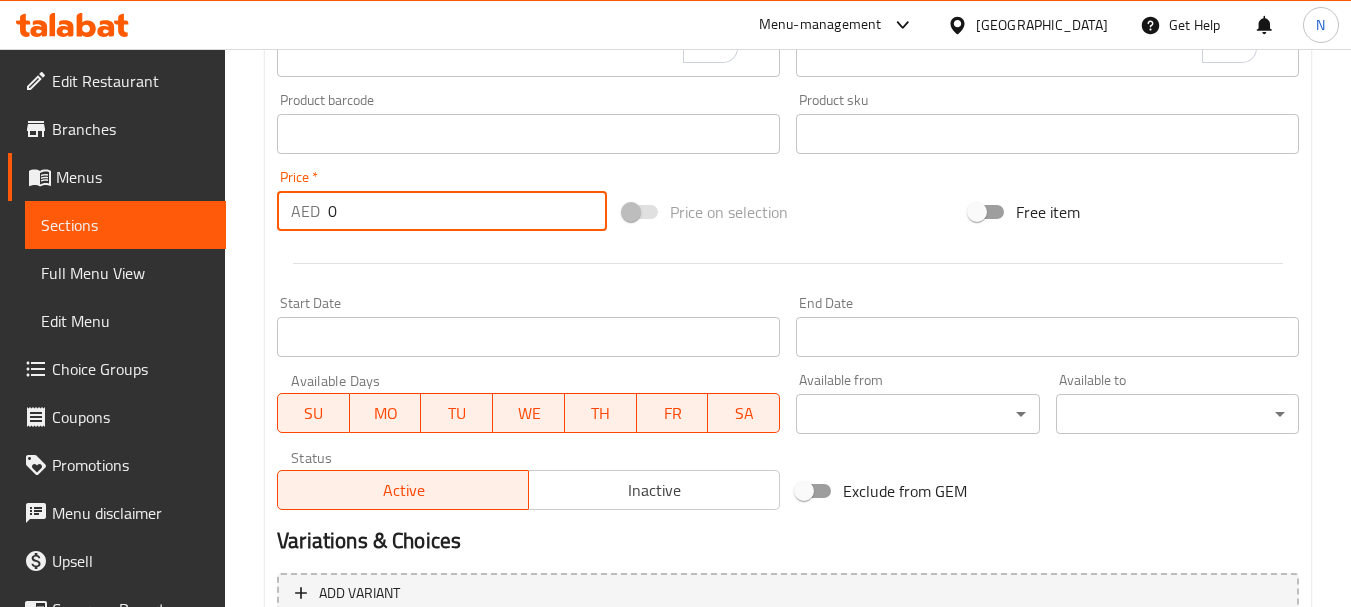drag, startPoint x: 352, startPoint y: 217, endPoint x: 332, endPoint y: 216, distance: 20.024984 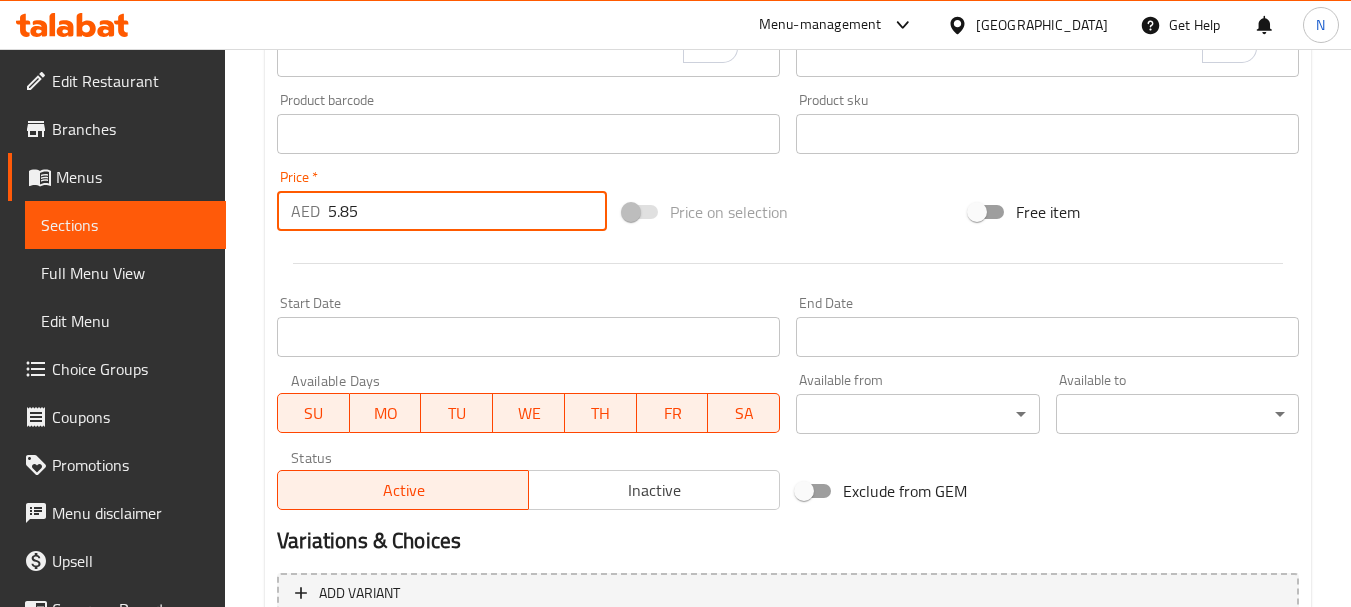 type on "5.85" 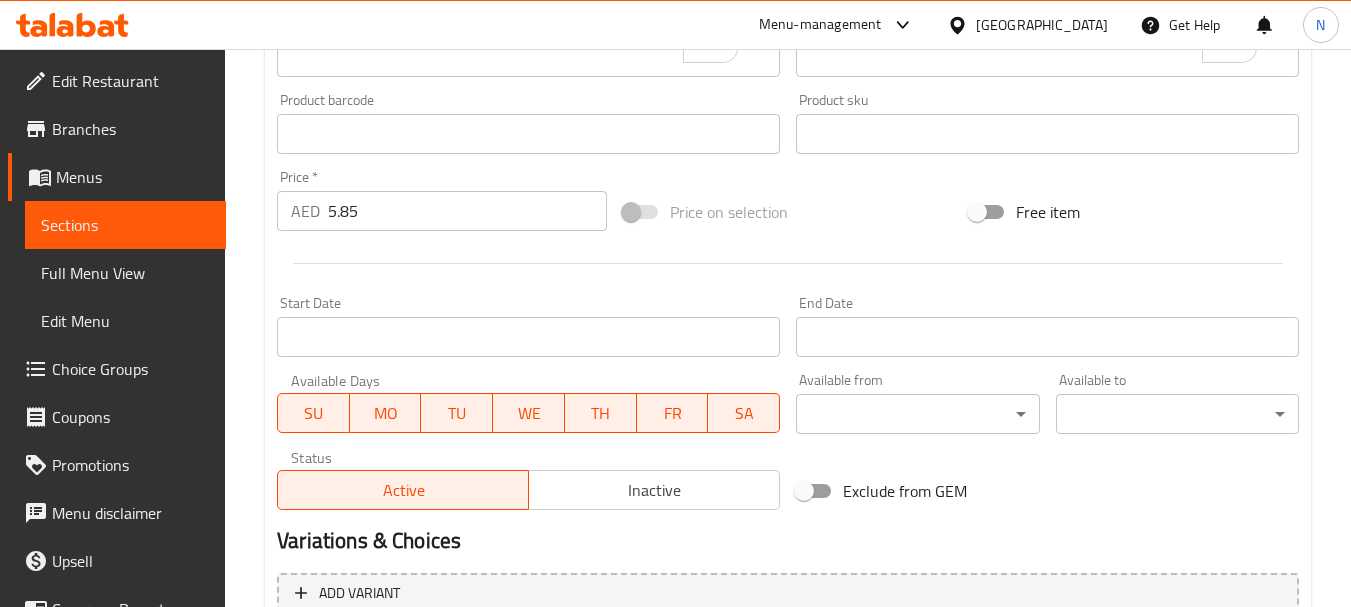 click on "Price on selection" at bounding box center (788, 212) 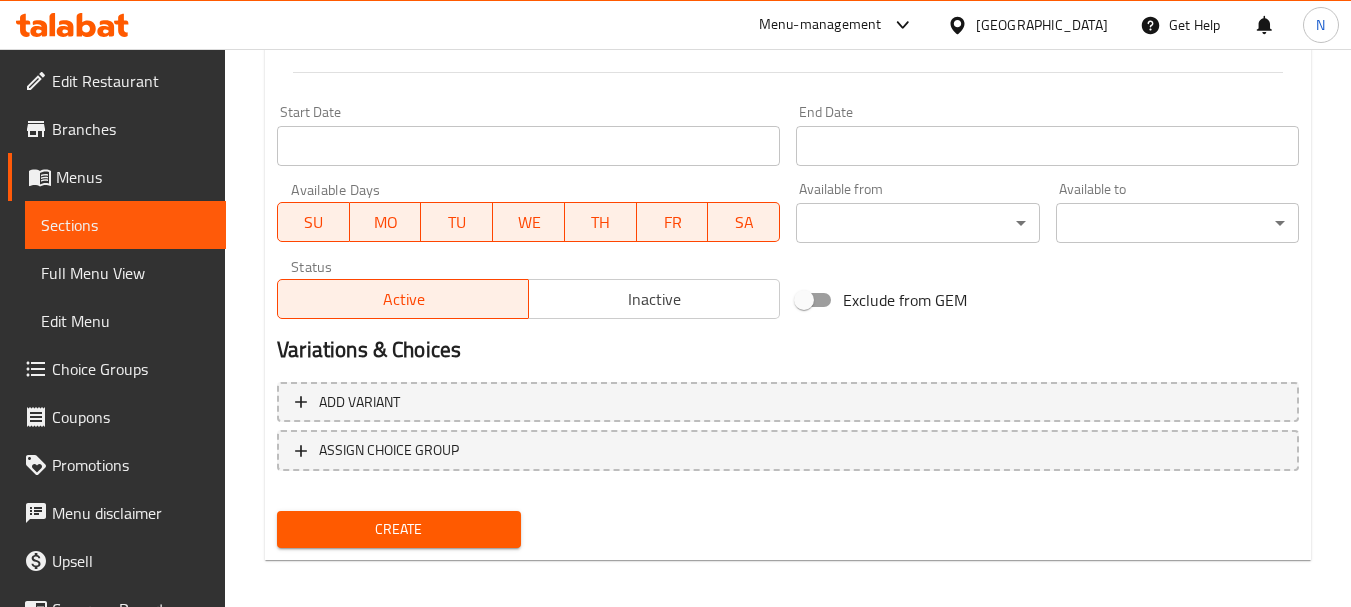 scroll, scrollTop: 806, scrollLeft: 0, axis: vertical 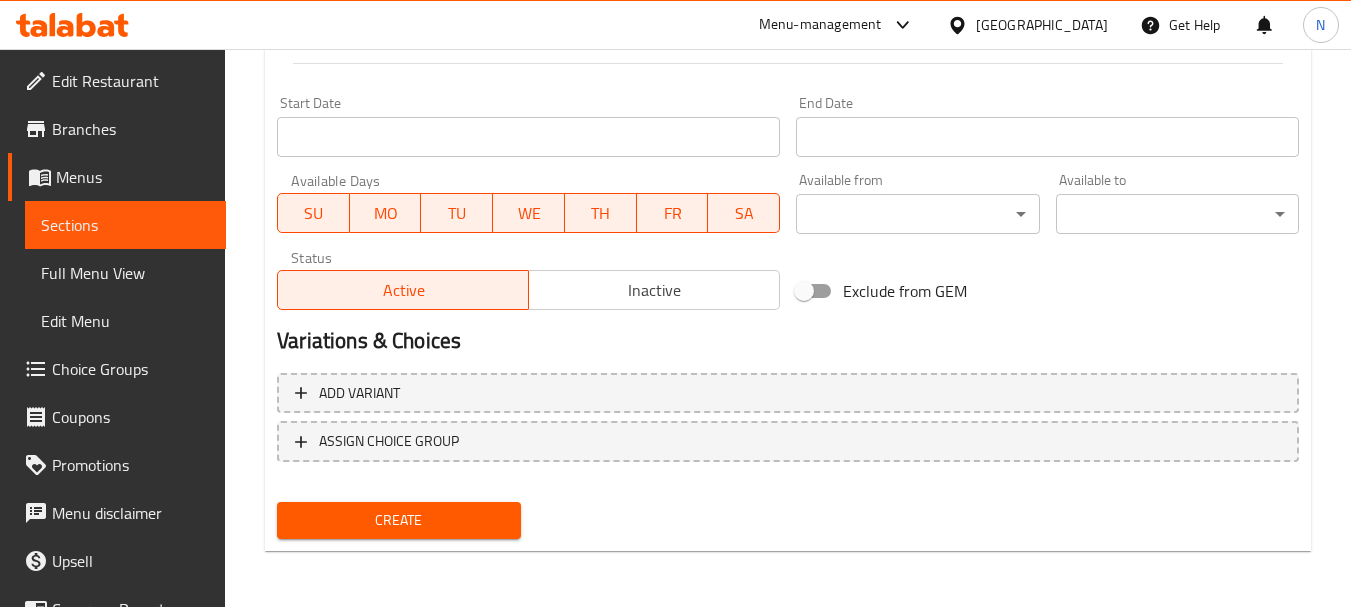 click on "Create" at bounding box center (398, 520) 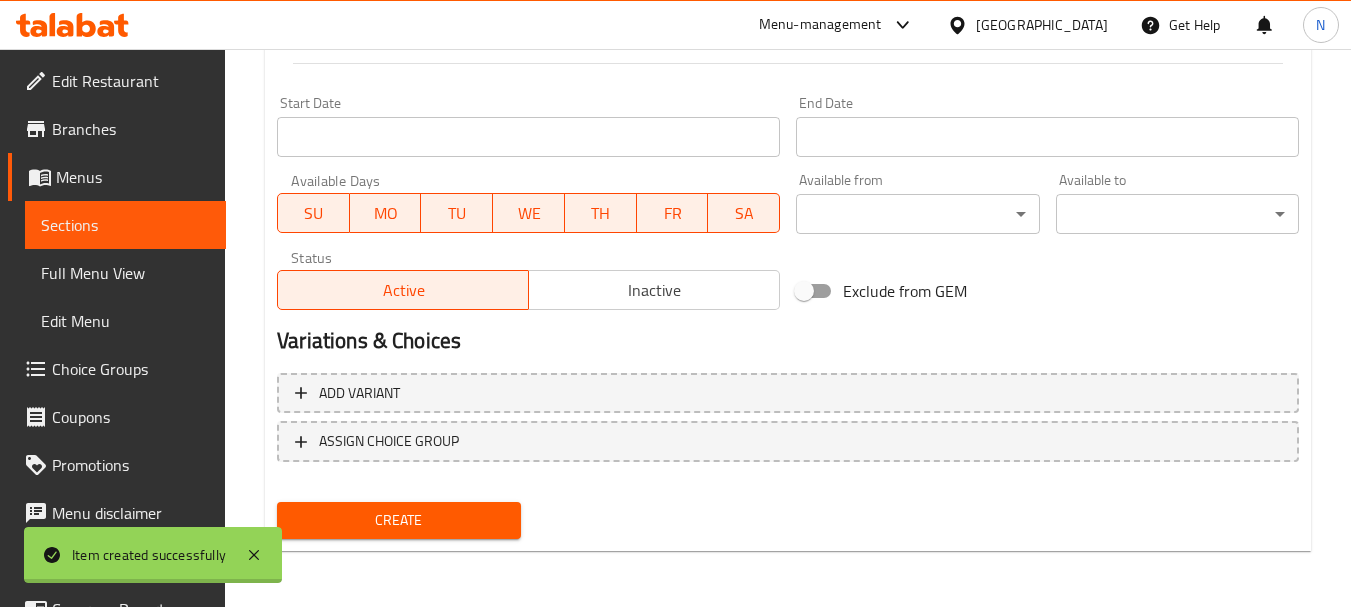 type 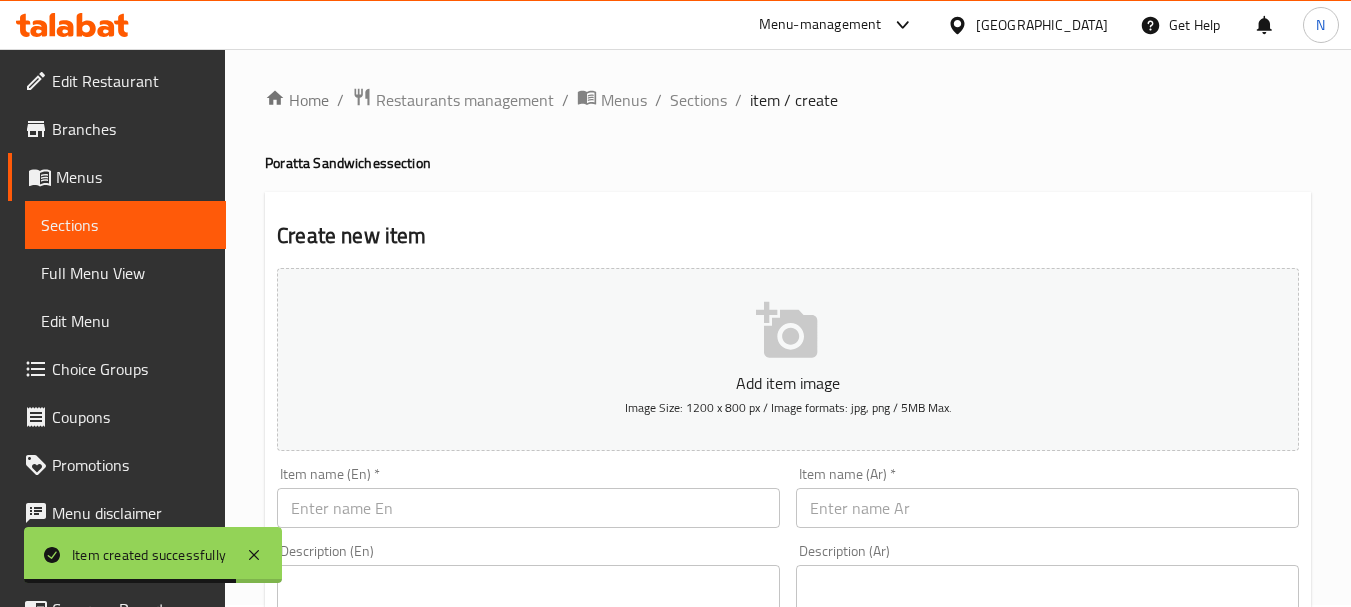 scroll, scrollTop: 0, scrollLeft: 0, axis: both 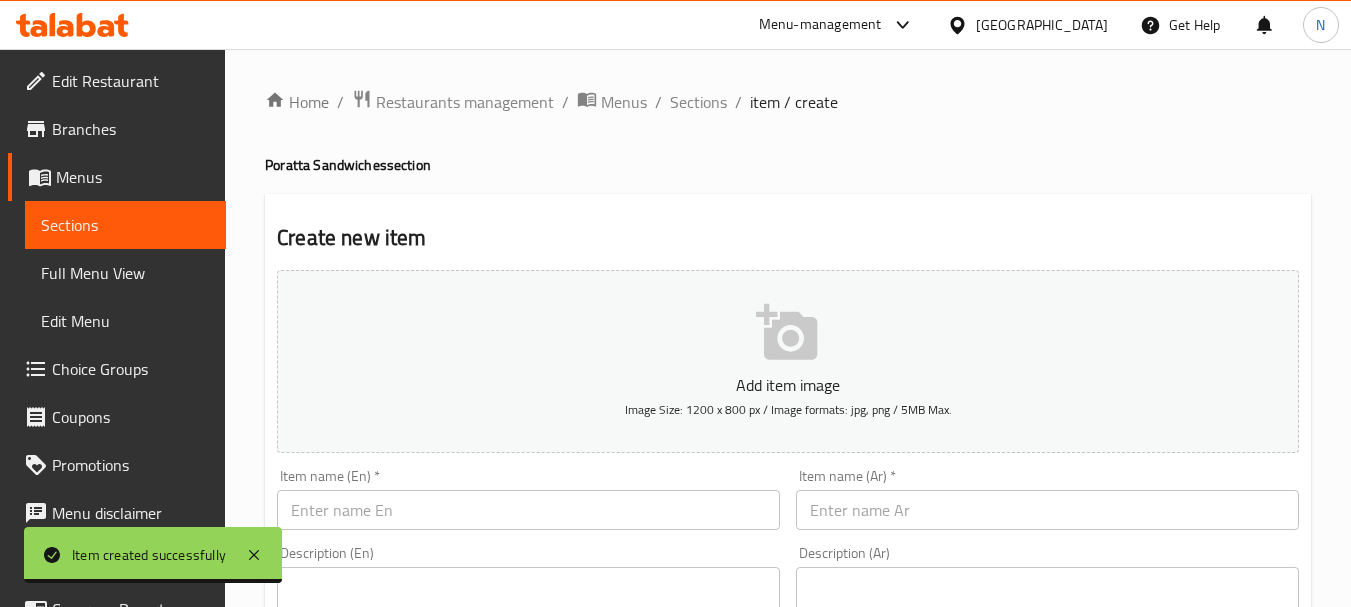 click at bounding box center (528, 510) 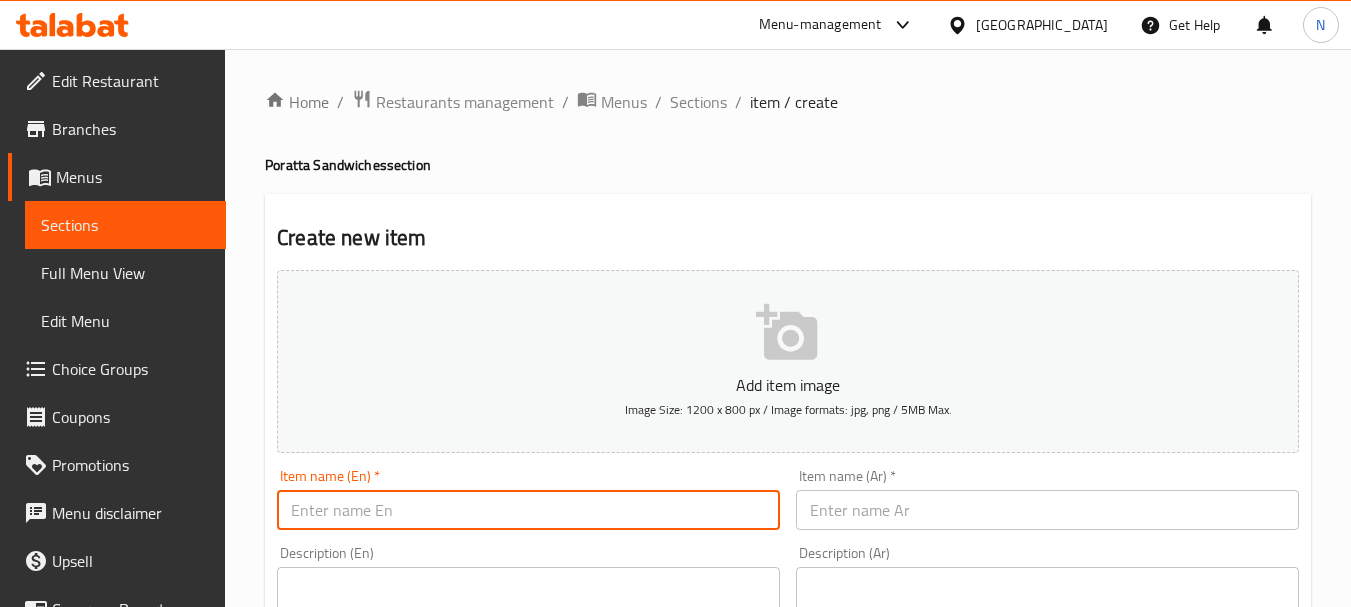 paste on "CHICKEN LEMON PORATTA" 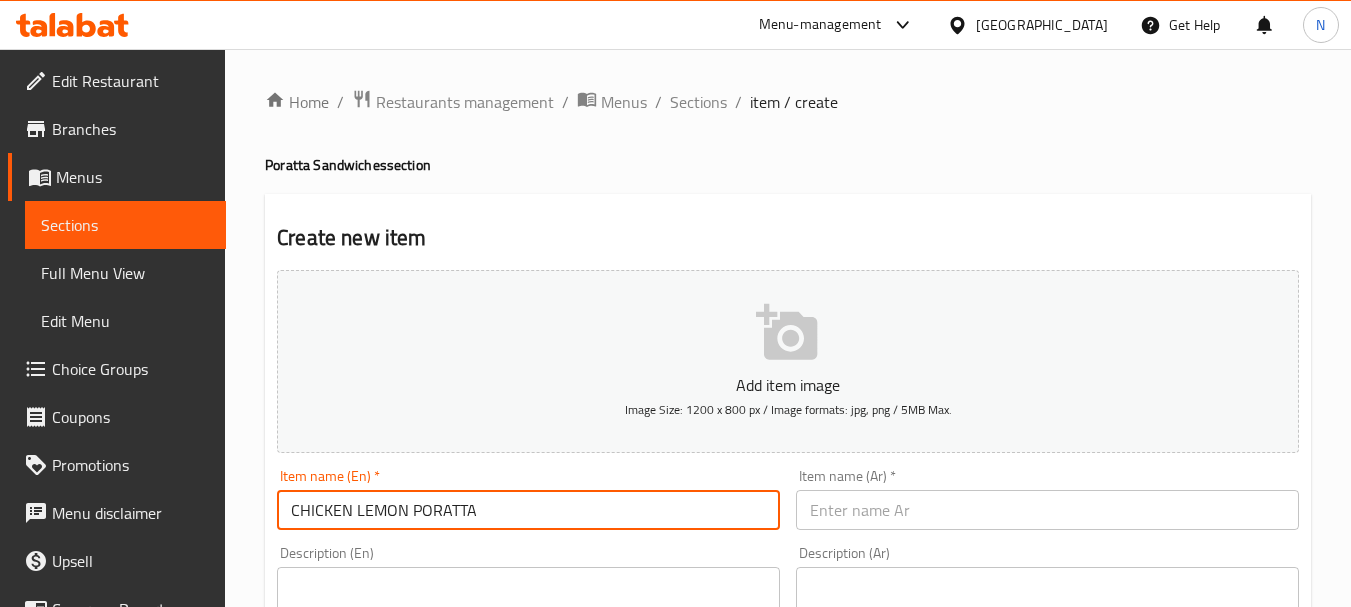 click on "CHICKEN LEMON PORATTA" at bounding box center [528, 510] 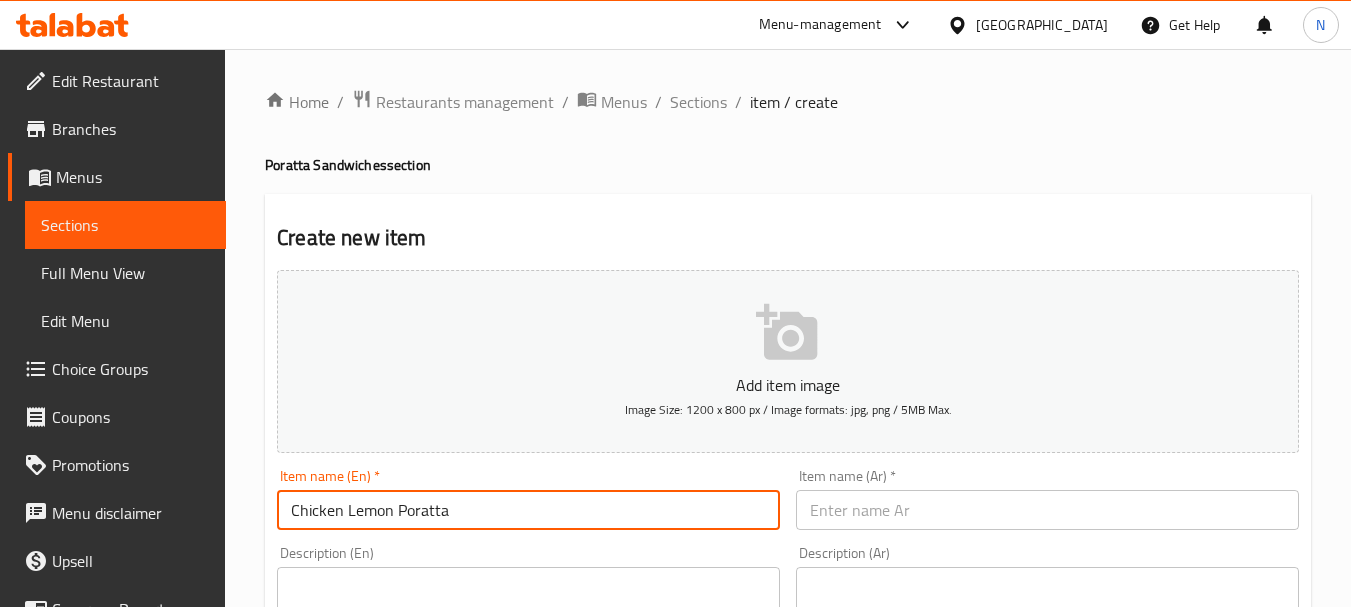 type on "Chicken Lemon Poratta" 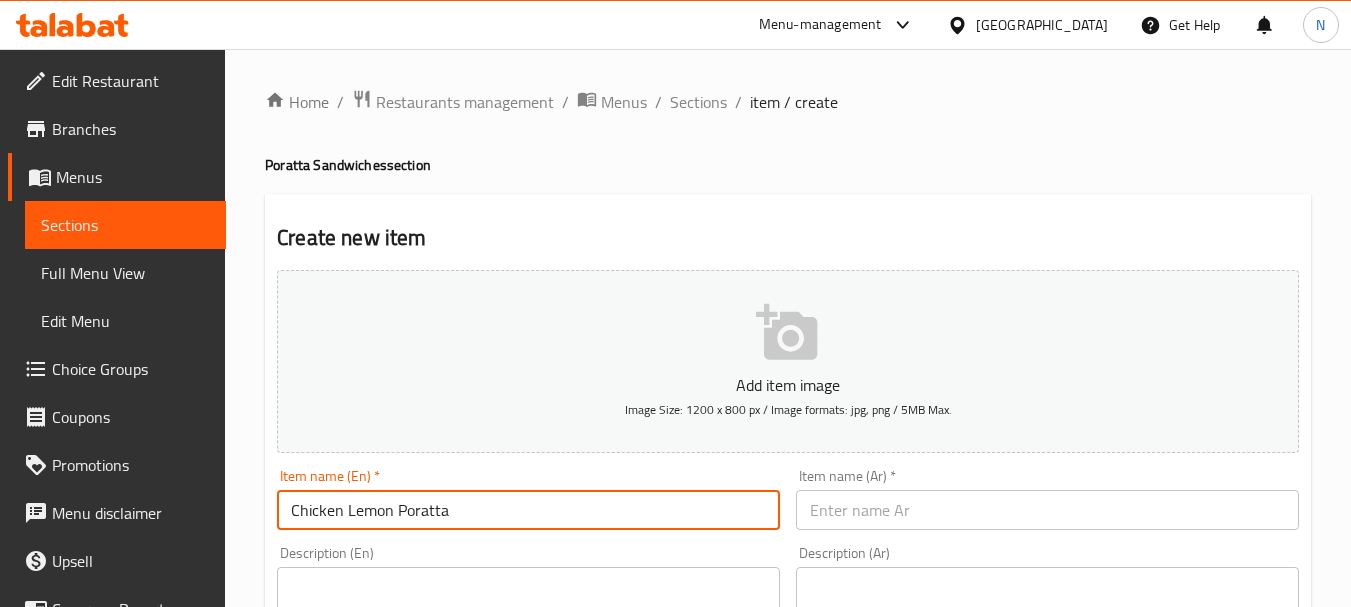 click at bounding box center [1047, 510] 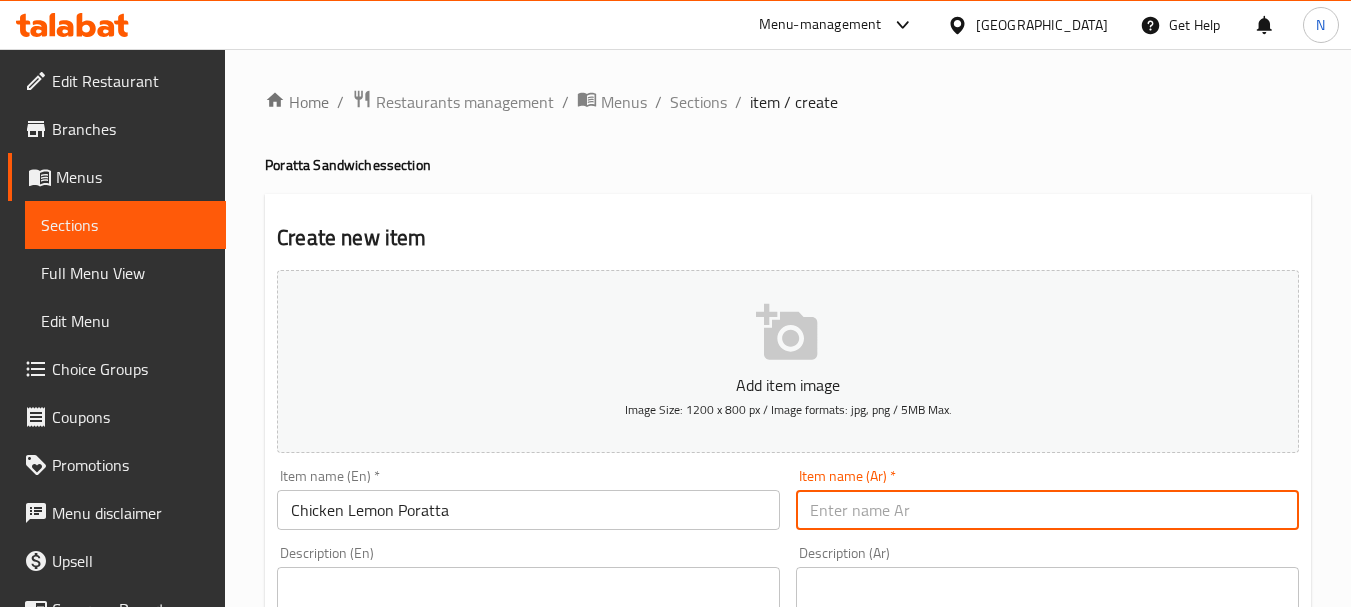 paste on "براتا دجاج ليمون" 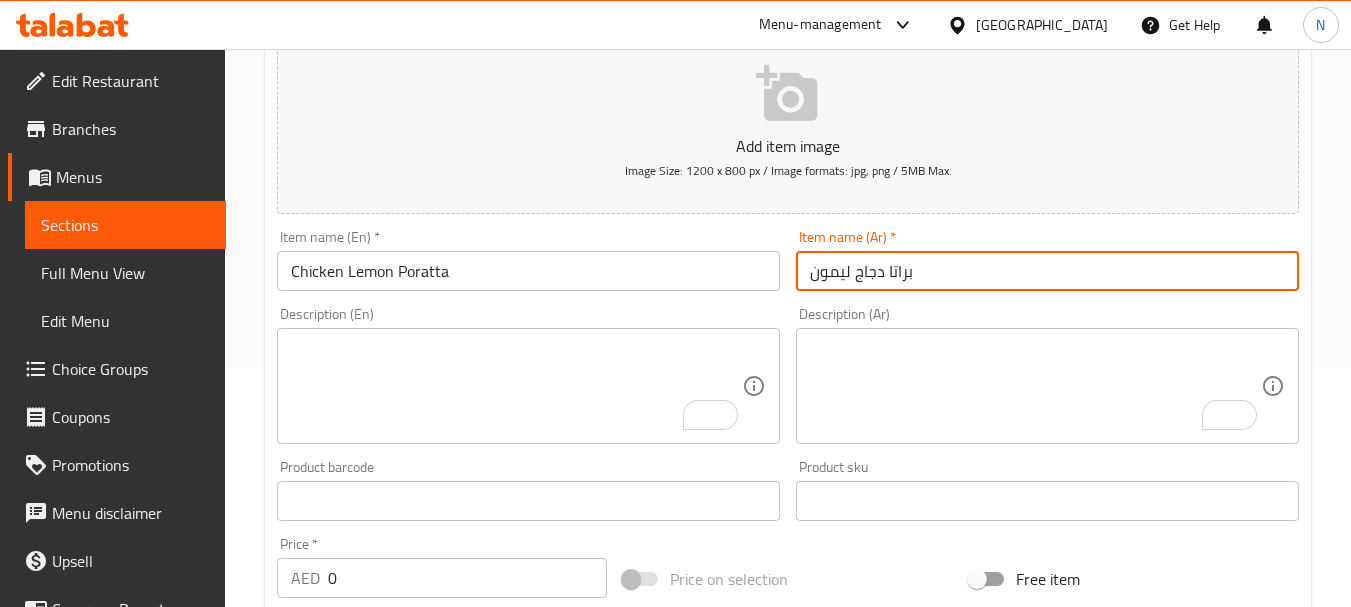 scroll, scrollTop: 300, scrollLeft: 0, axis: vertical 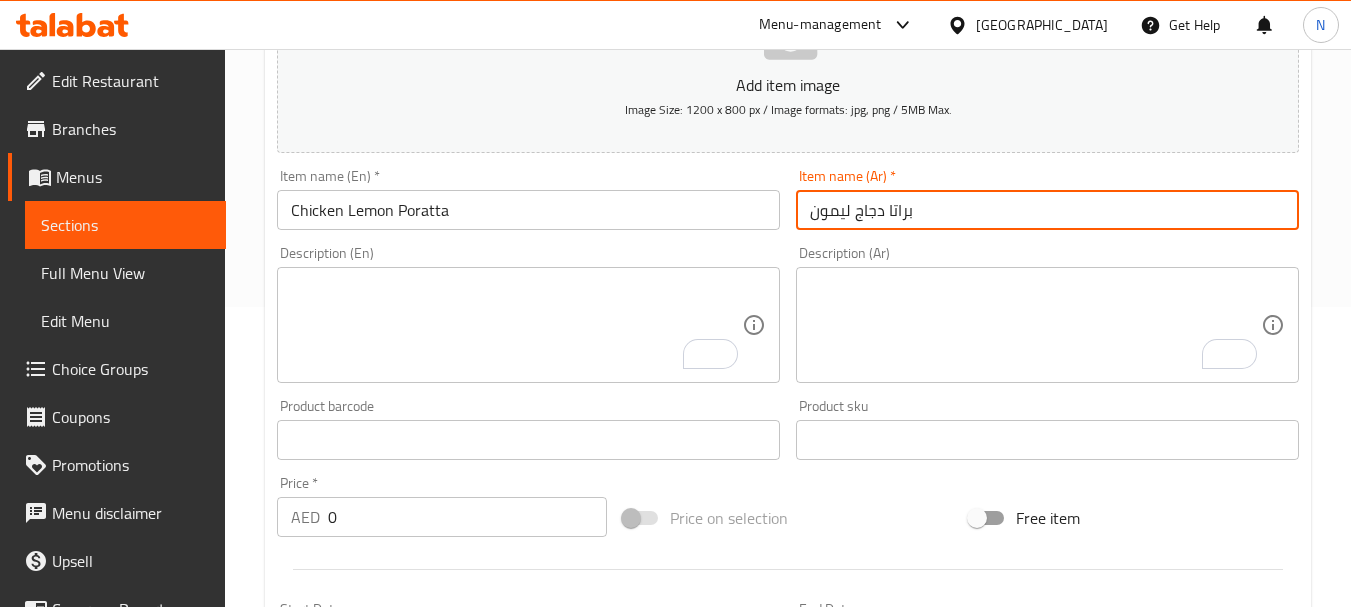 type on "براتا دجاج ليمون" 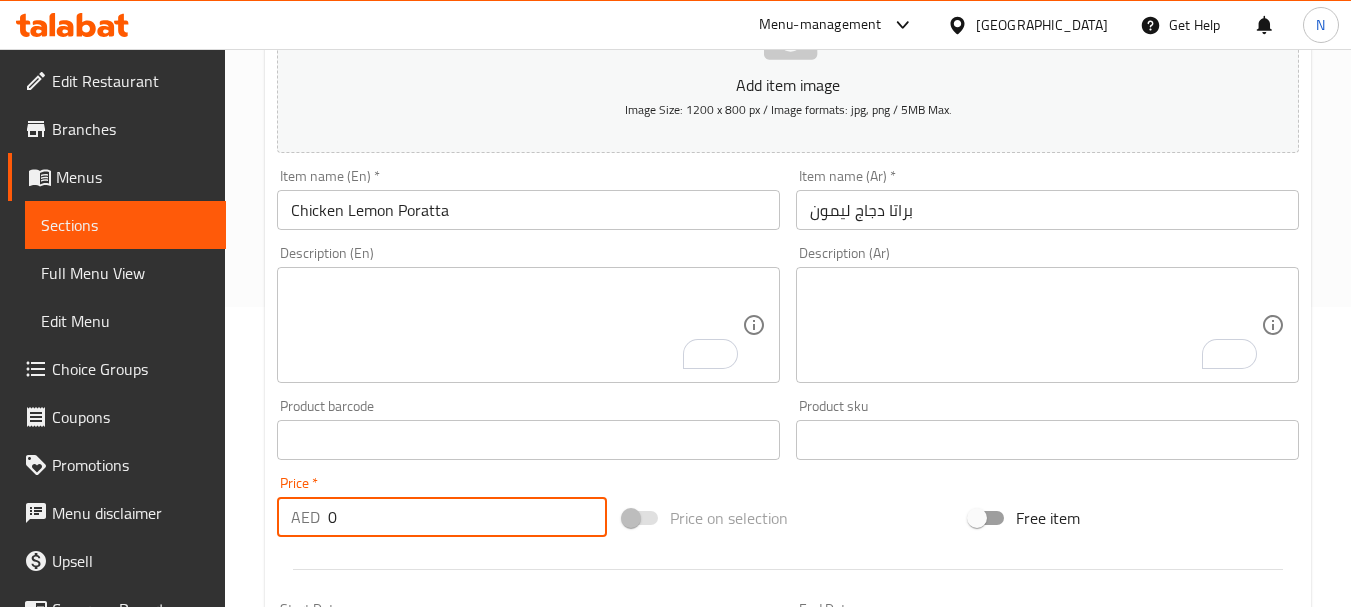 drag, startPoint x: 375, startPoint y: 527, endPoint x: 324, endPoint y: 532, distance: 51.24451 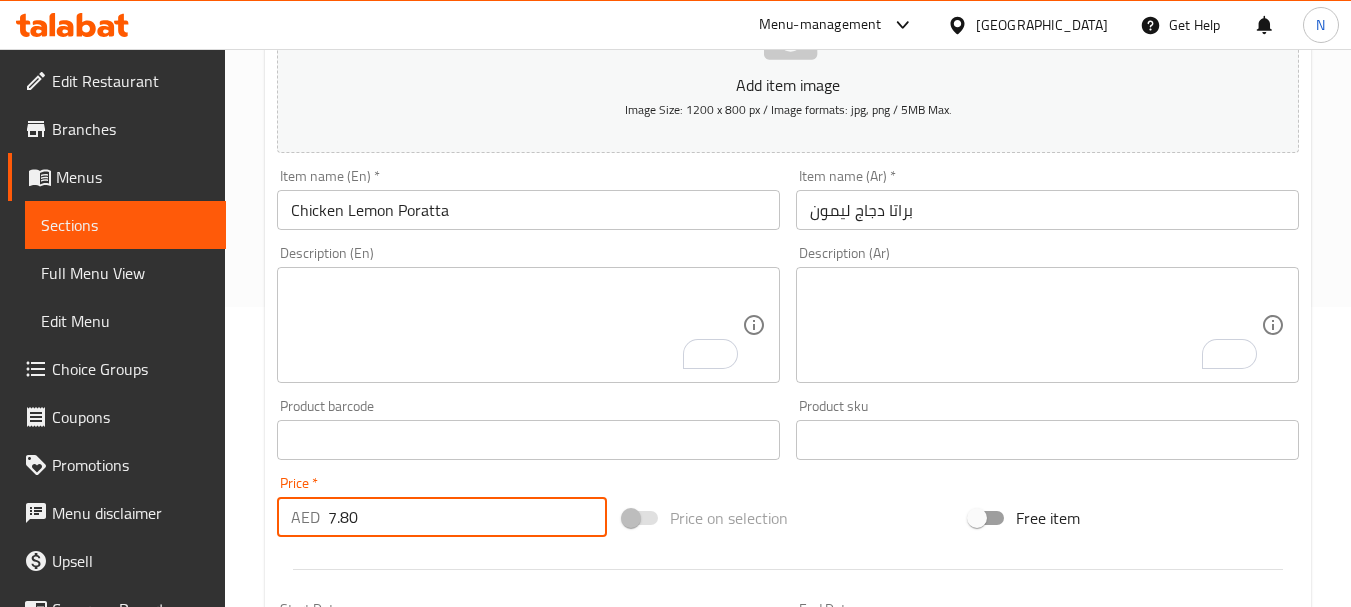 type on "7.80" 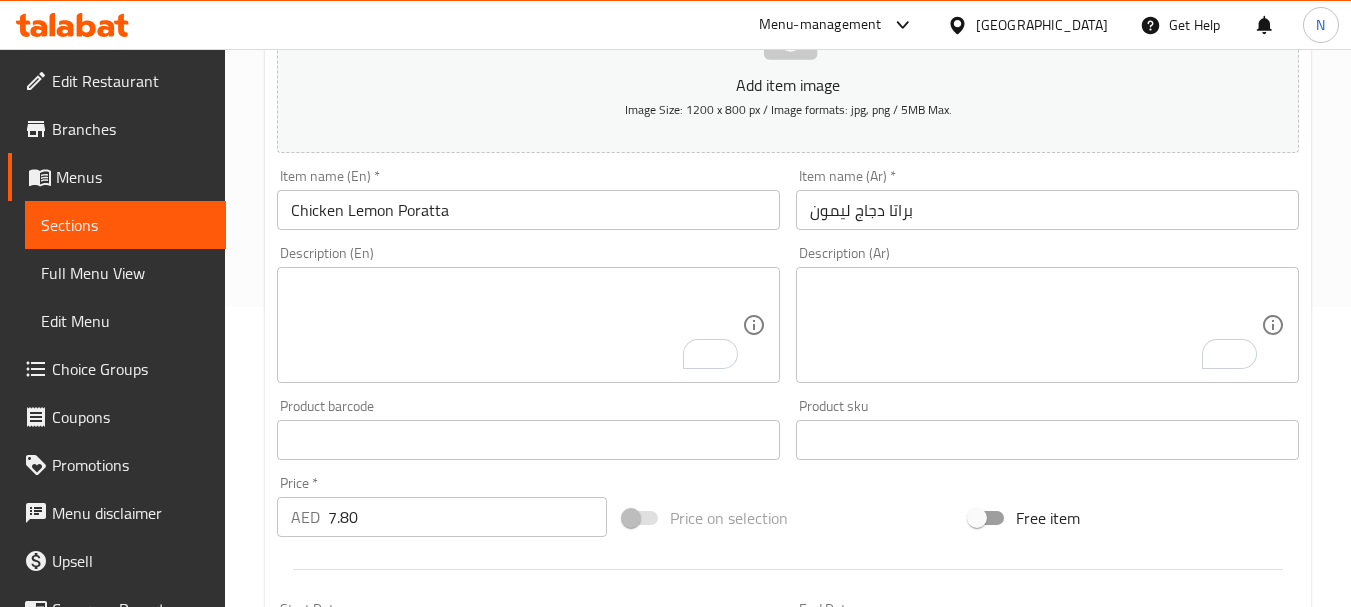 click on "Price on selection" at bounding box center [788, 518] 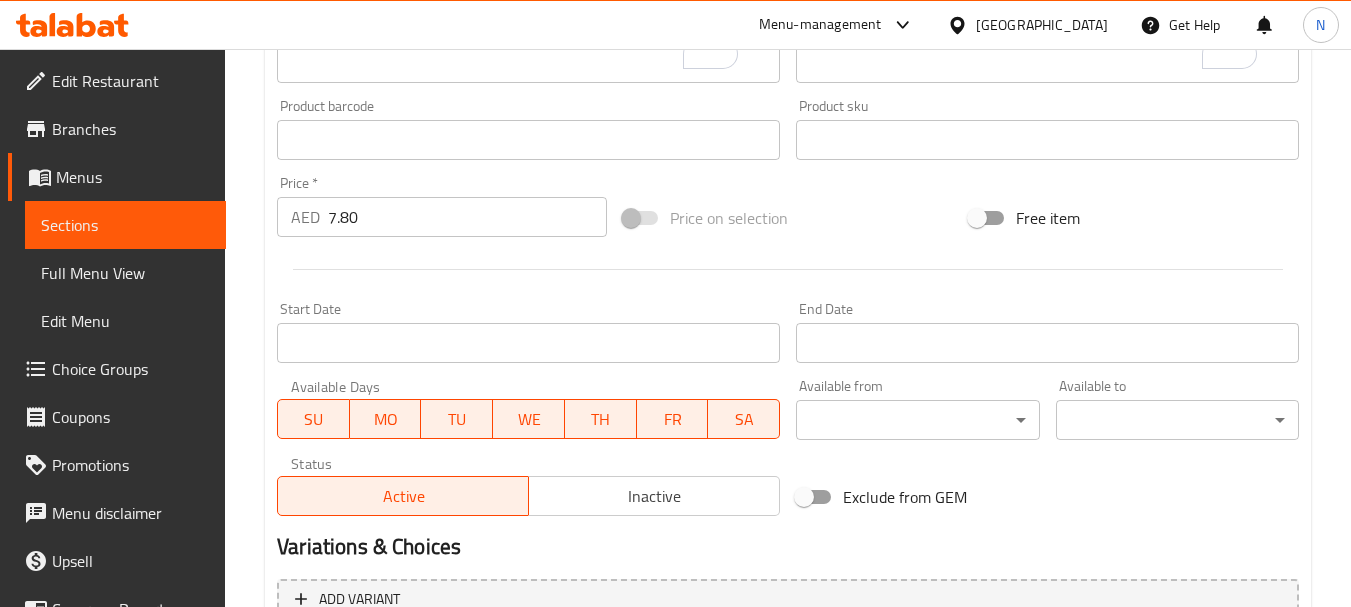 scroll, scrollTop: 806, scrollLeft: 0, axis: vertical 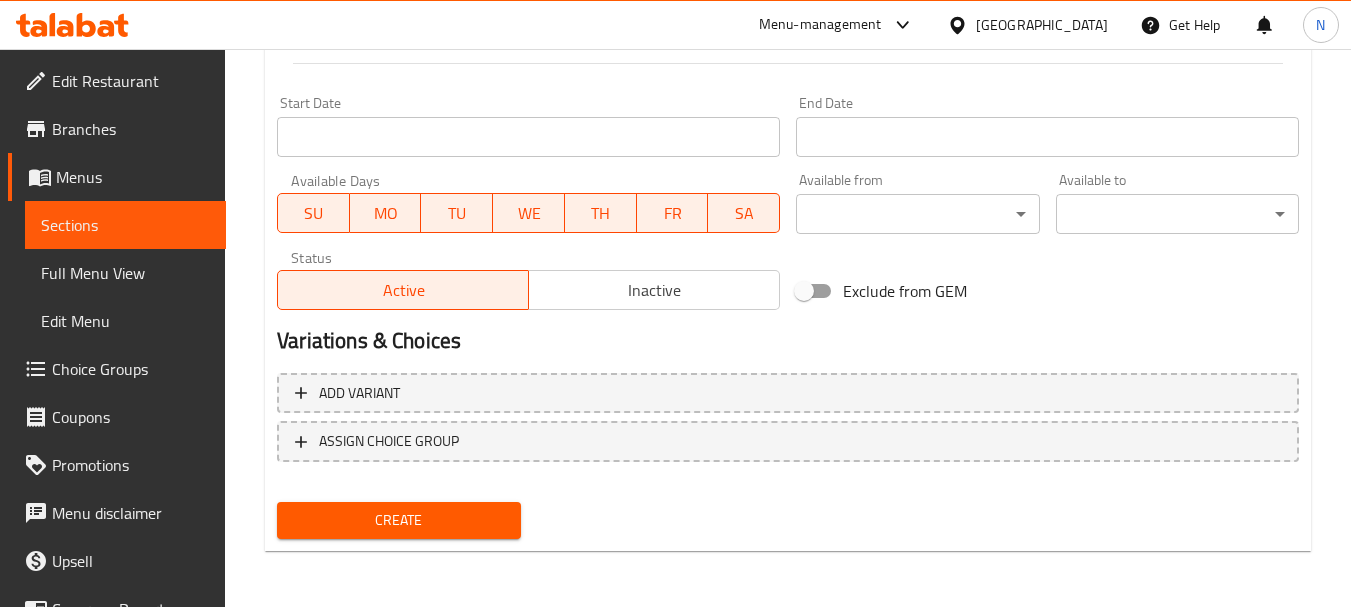 click on "Create" at bounding box center [398, 520] 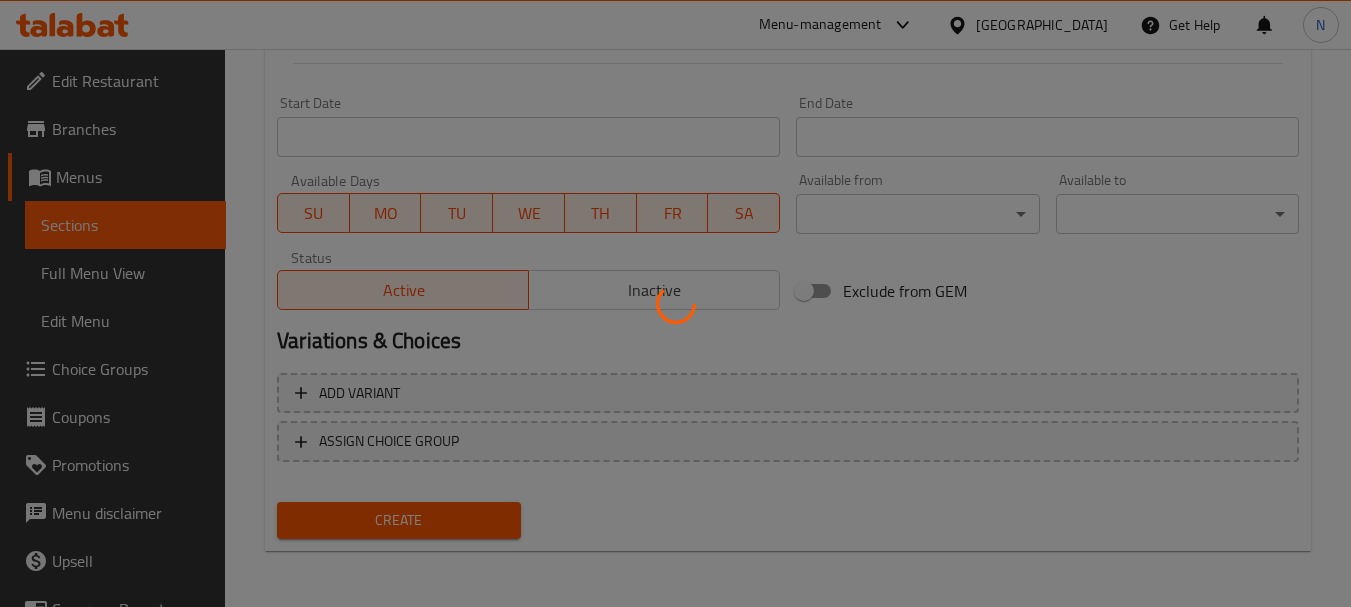 type 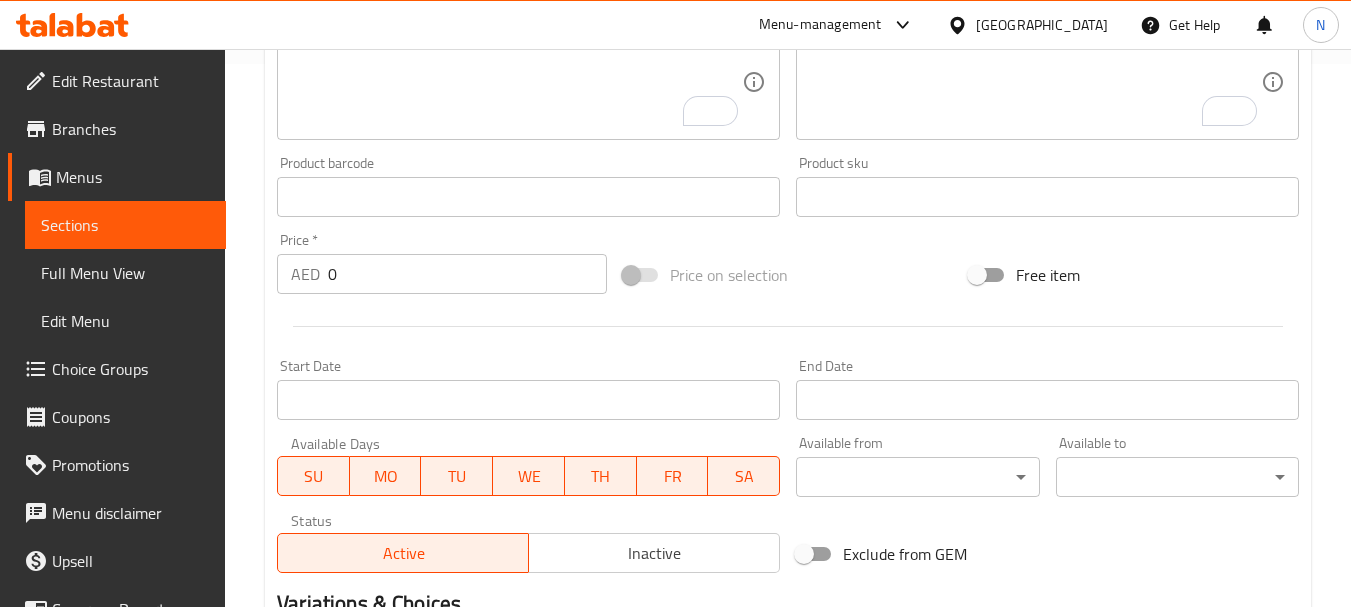scroll, scrollTop: 306, scrollLeft: 0, axis: vertical 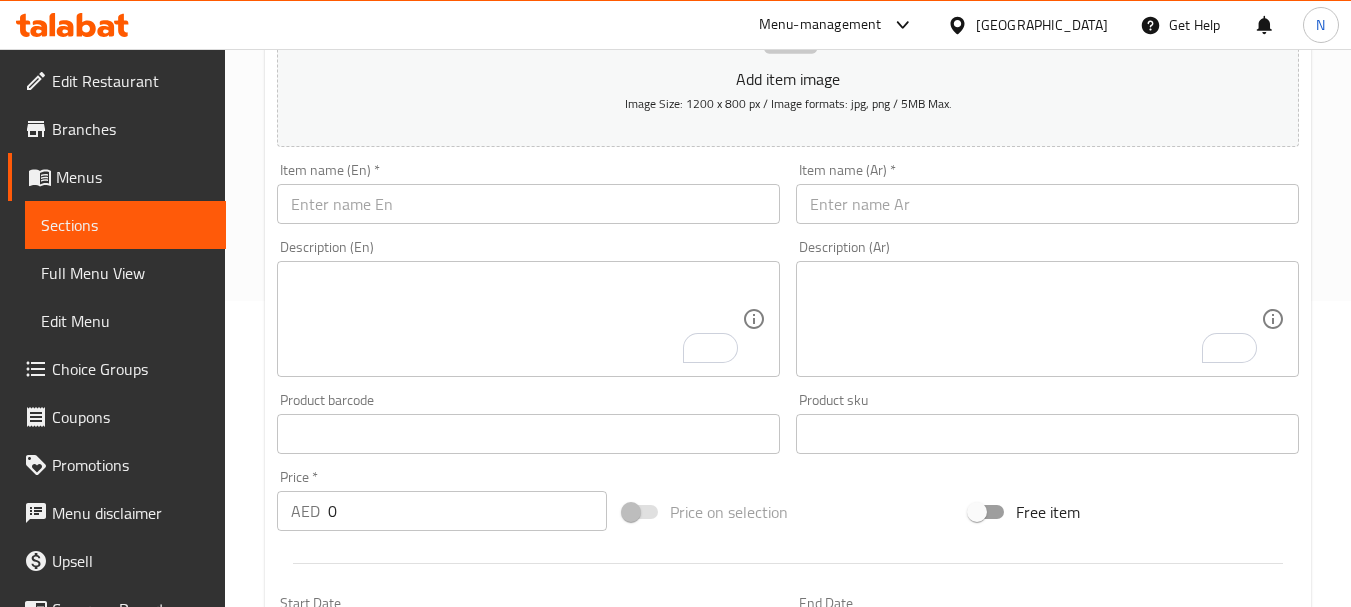 click on "Item name (En)   * Item name (En)  *" at bounding box center [528, 193] 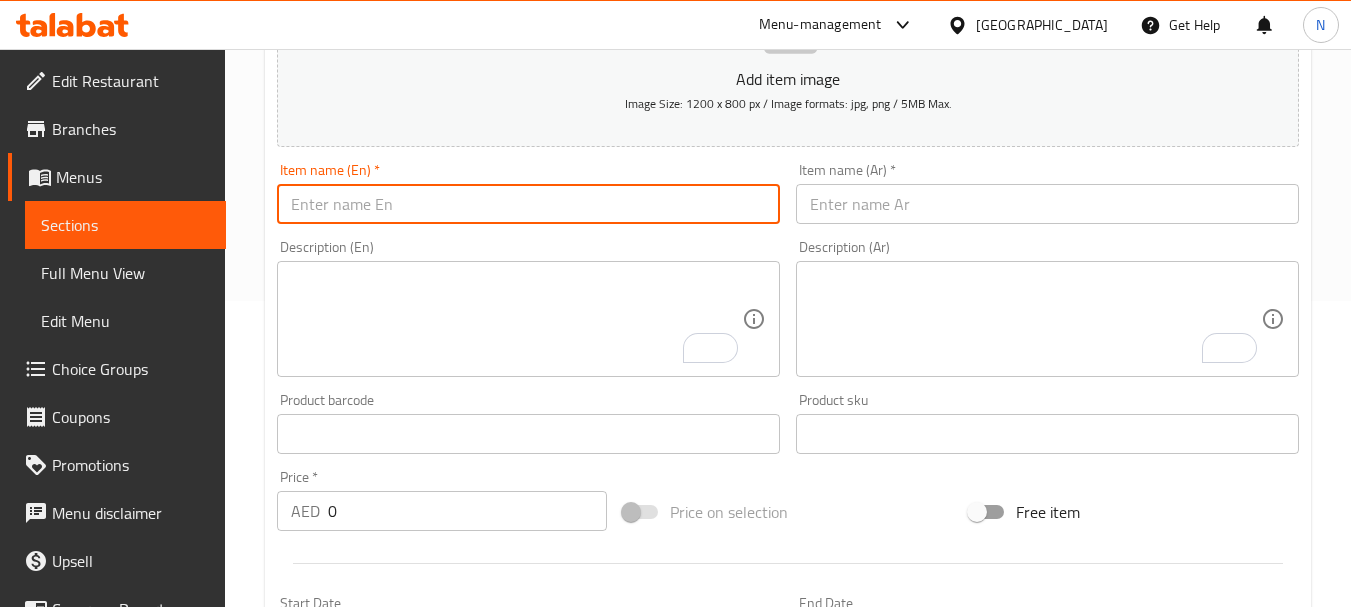paste on "براتا دجاج ليمون" 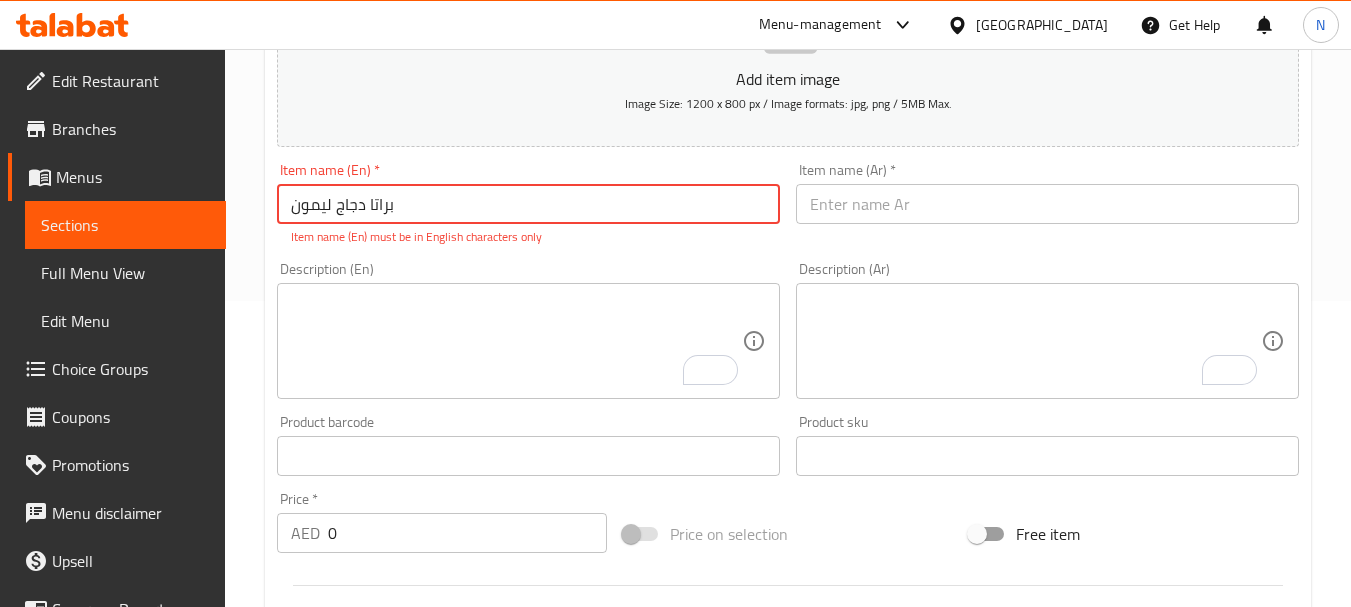 click on "براتا دجاج ليمون" at bounding box center [528, 204] 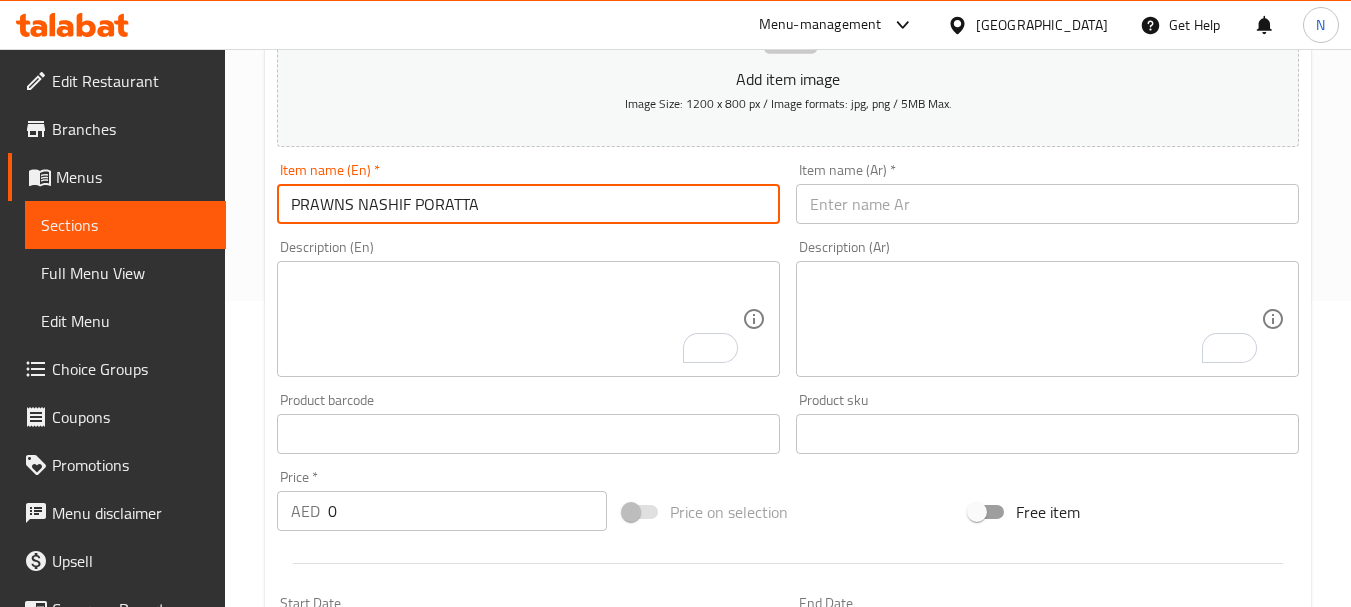click on "PRAWNS NASHIF PORATTA" at bounding box center [528, 204] 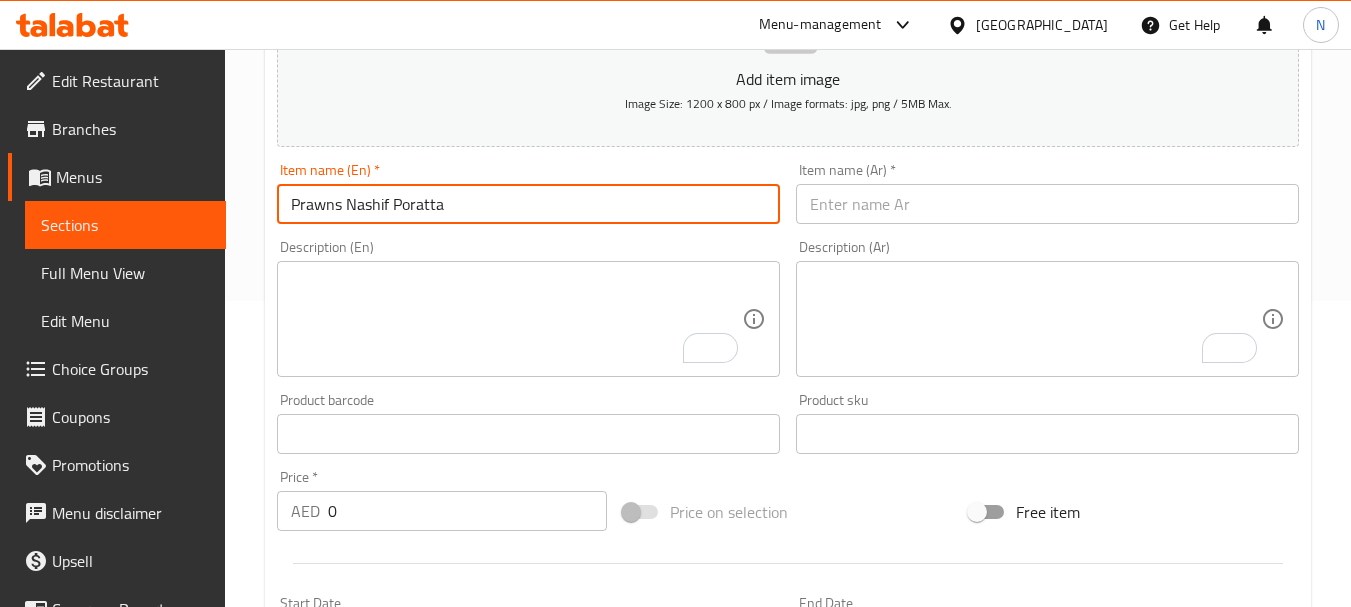 type on "Prawns Nashif Poratta" 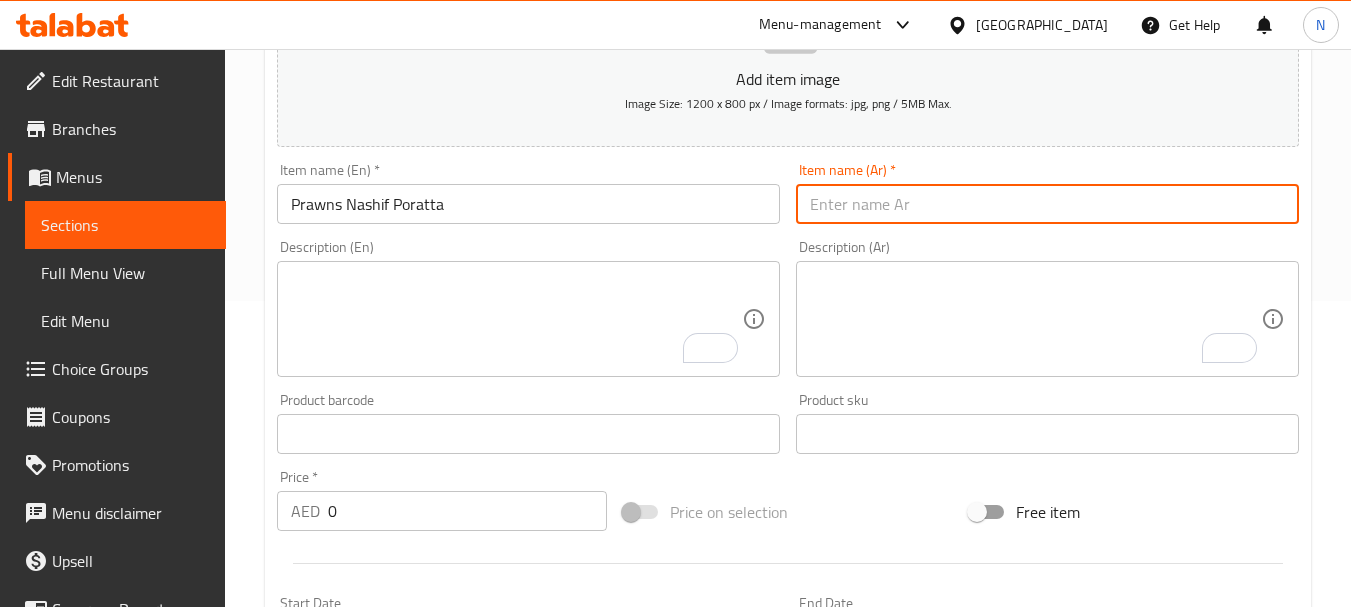 click at bounding box center [1047, 204] 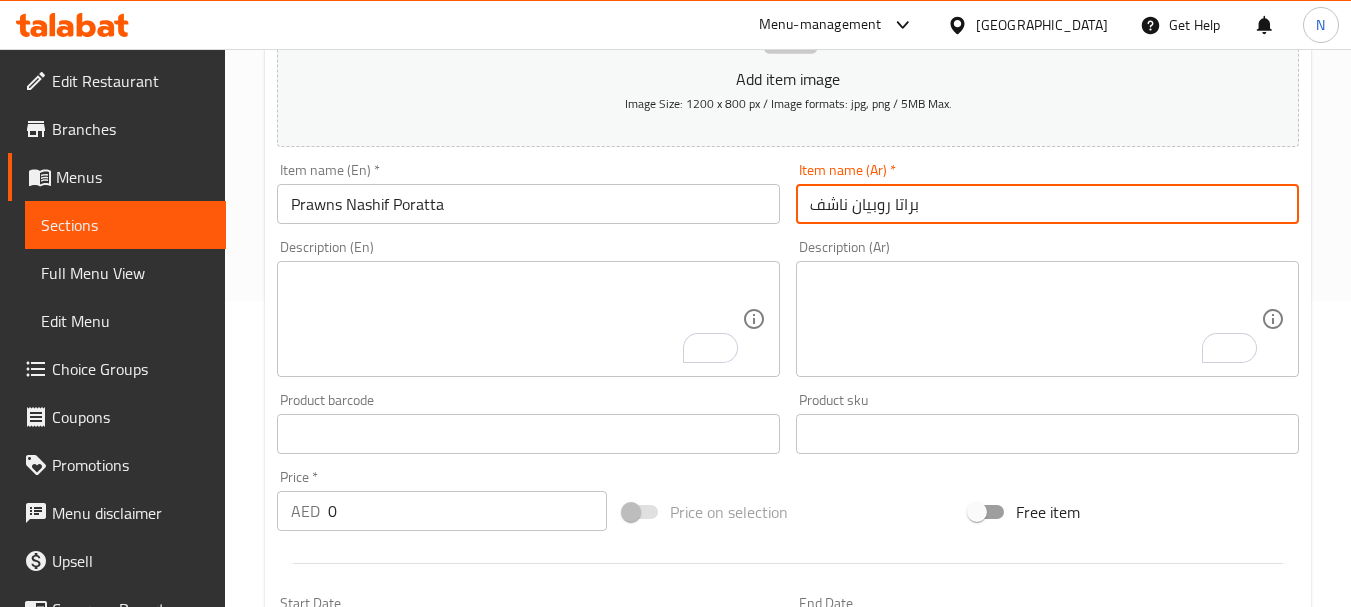 type on "براتا روبيان ناشف" 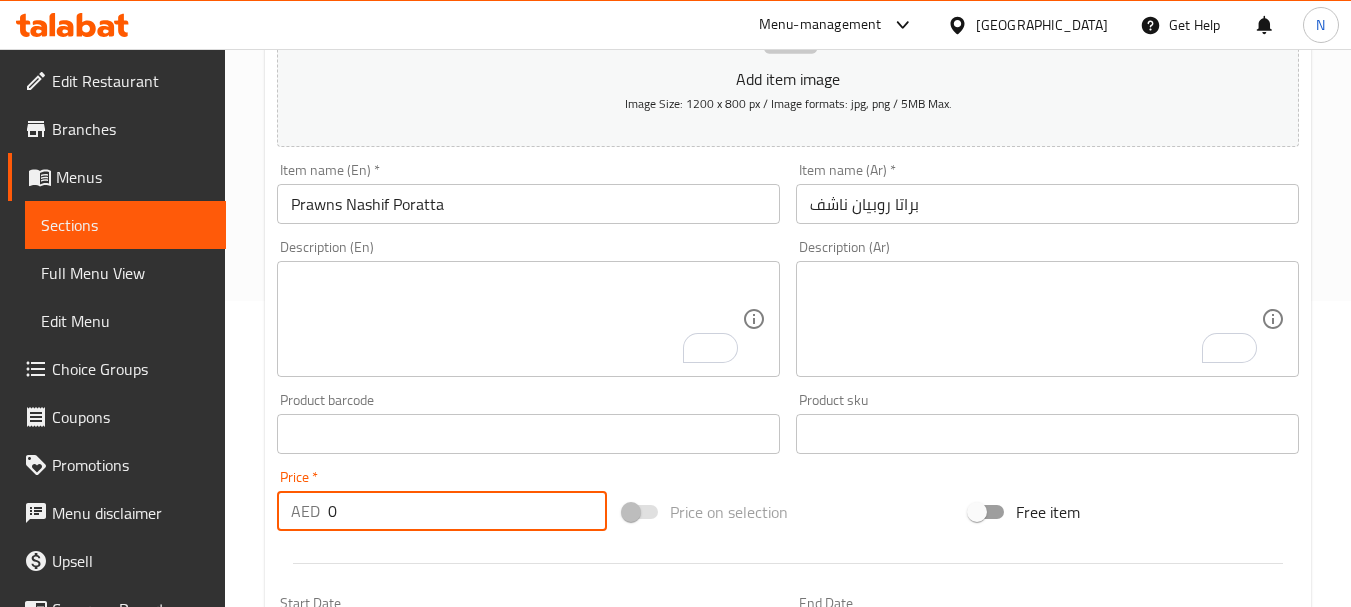 drag, startPoint x: 414, startPoint y: 490, endPoint x: 446, endPoint y: 584, distance: 99.29753 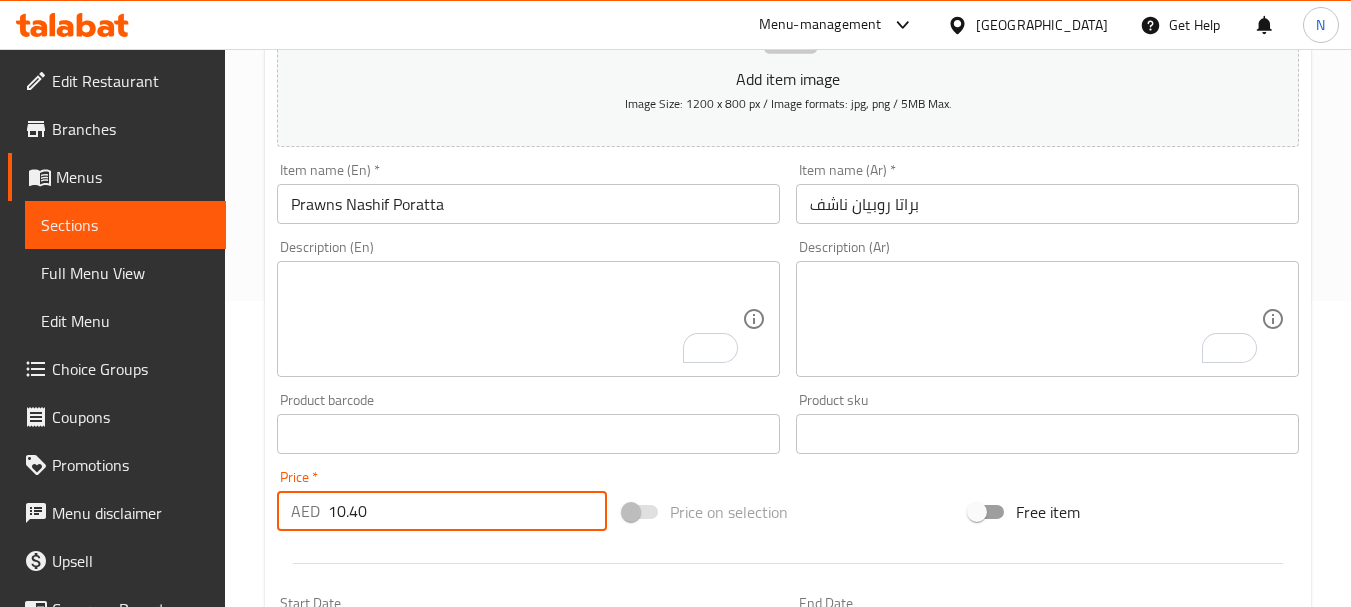 type on "10.40" 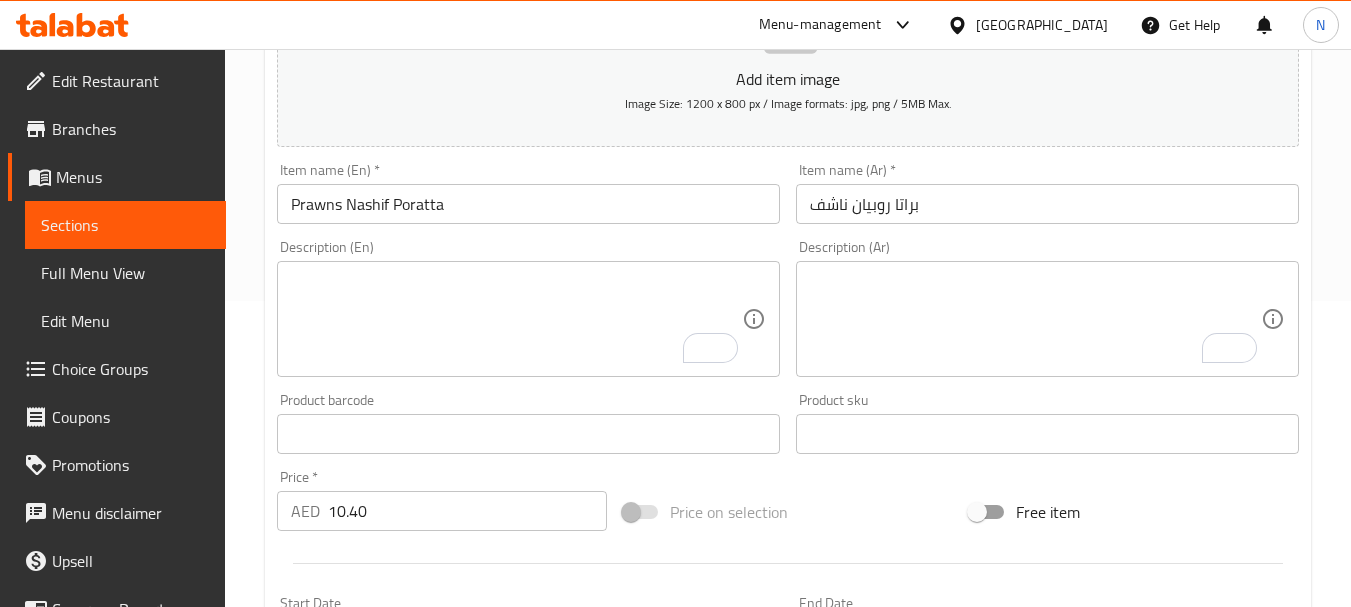 click on "Price on selection" at bounding box center (788, 512) 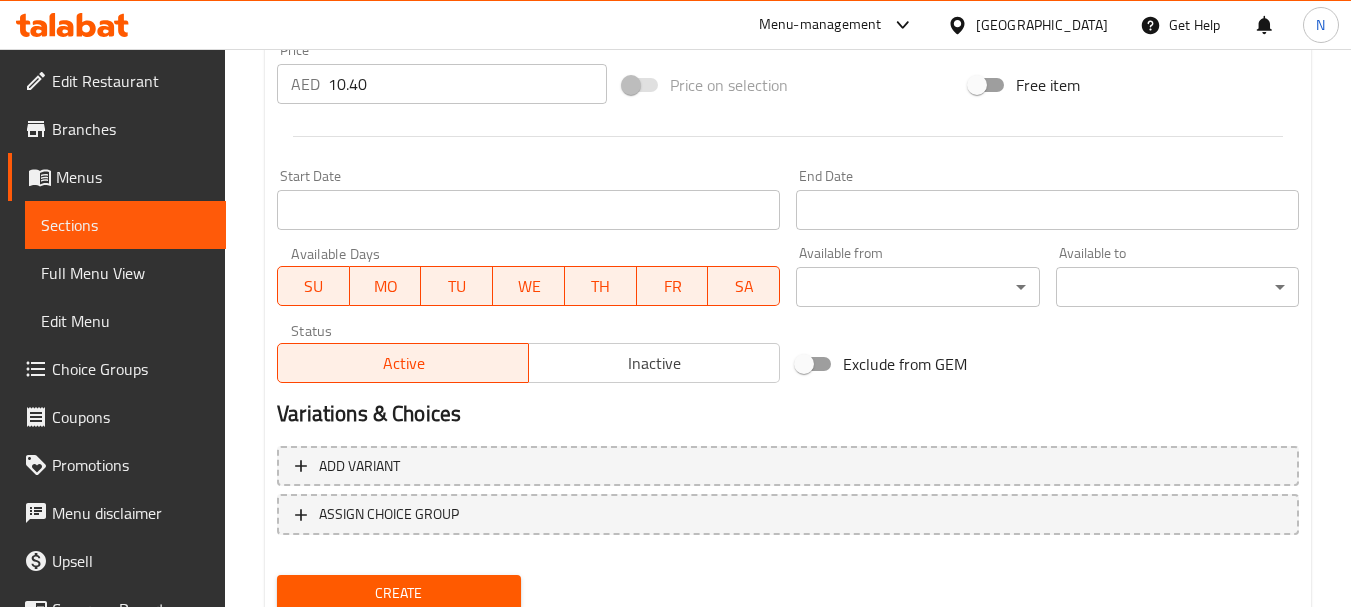 scroll, scrollTop: 806, scrollLeft: 0, axis: vertical 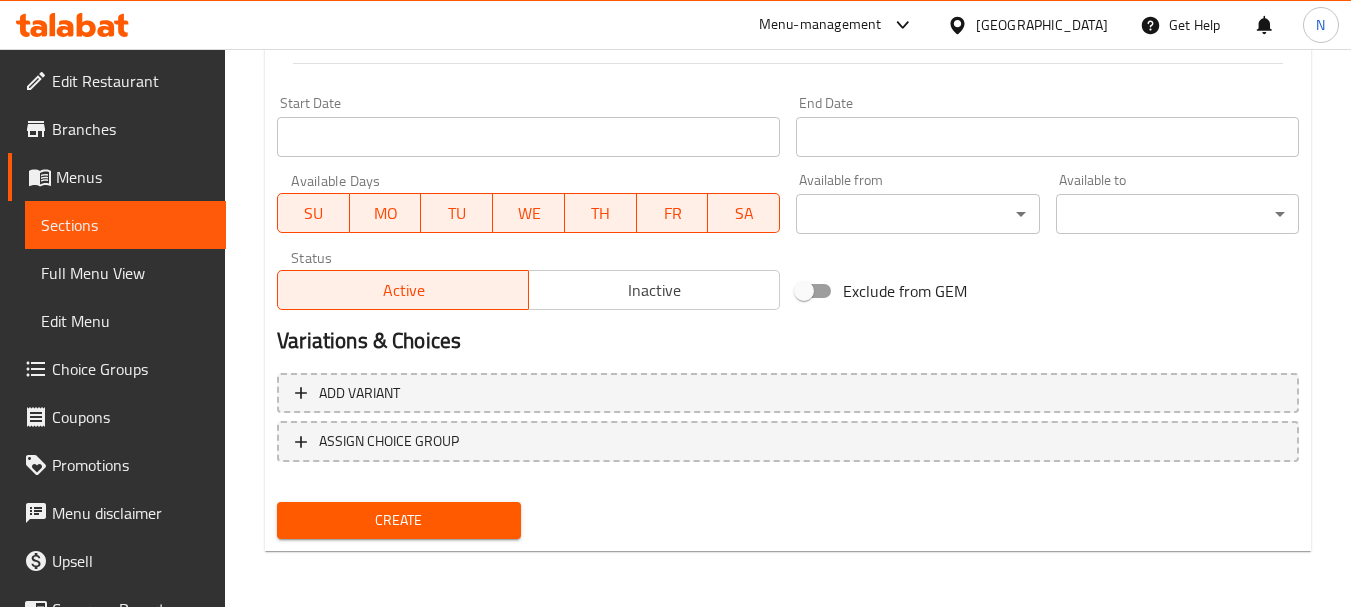 click on "Create" at bounding box center [398, 520] 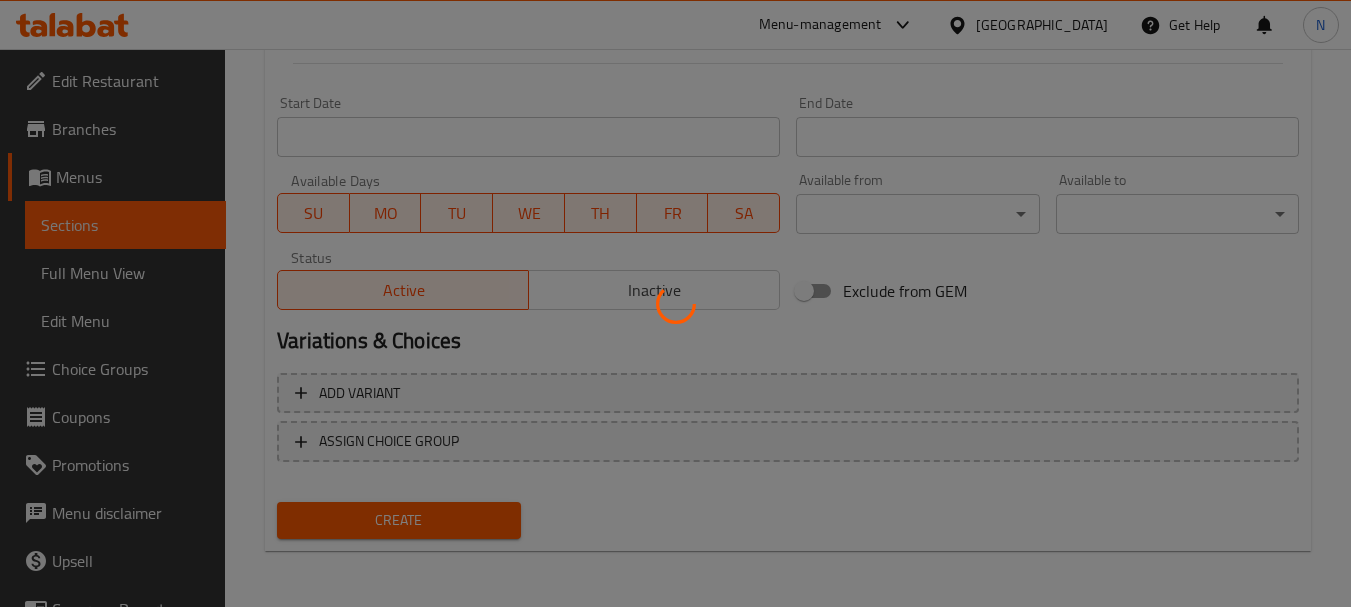 type 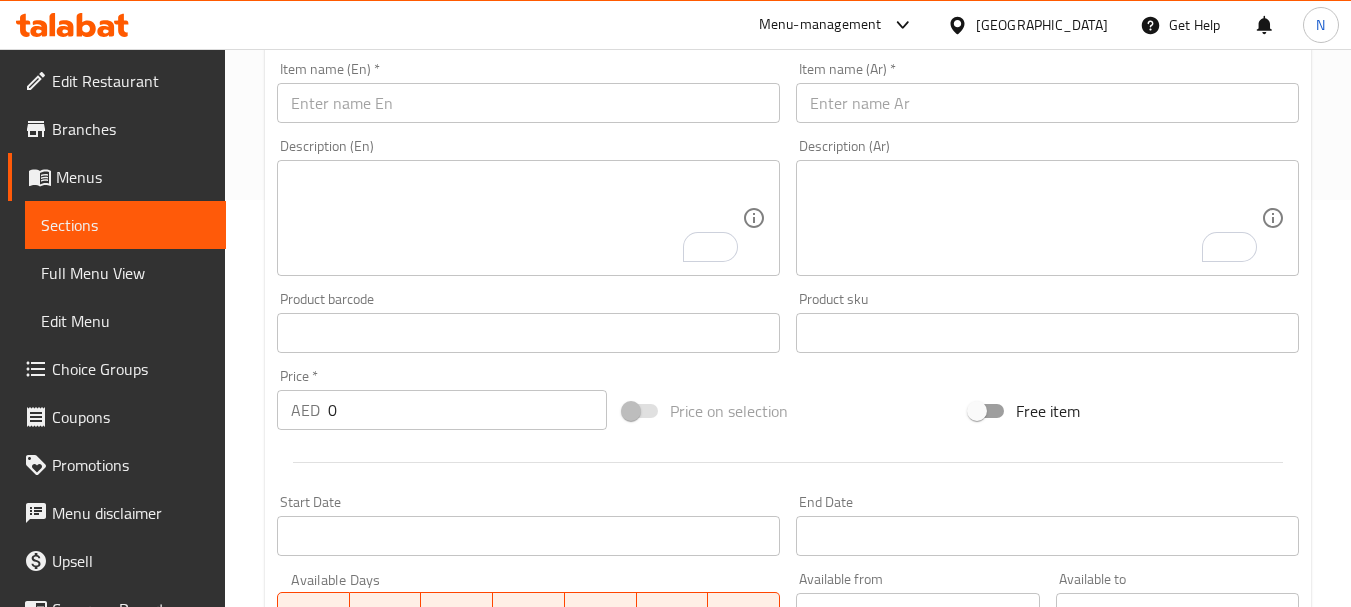 scroll, scrollTop: 406, scrollLeft: 0, axis: vertical 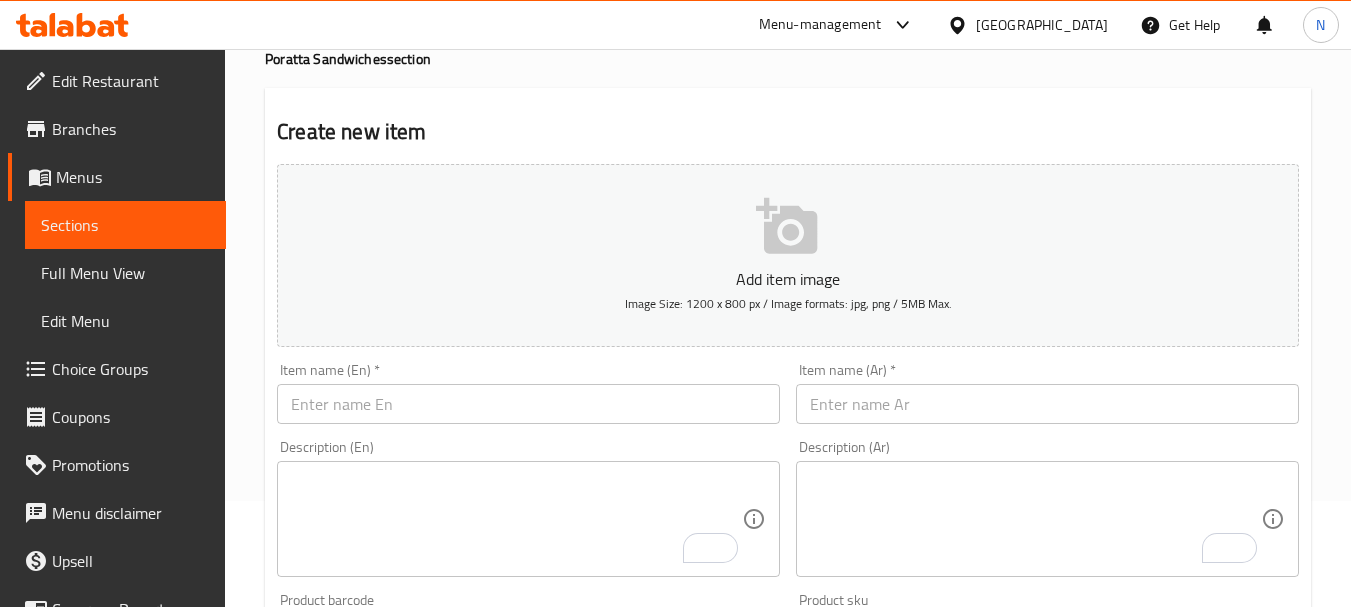 type 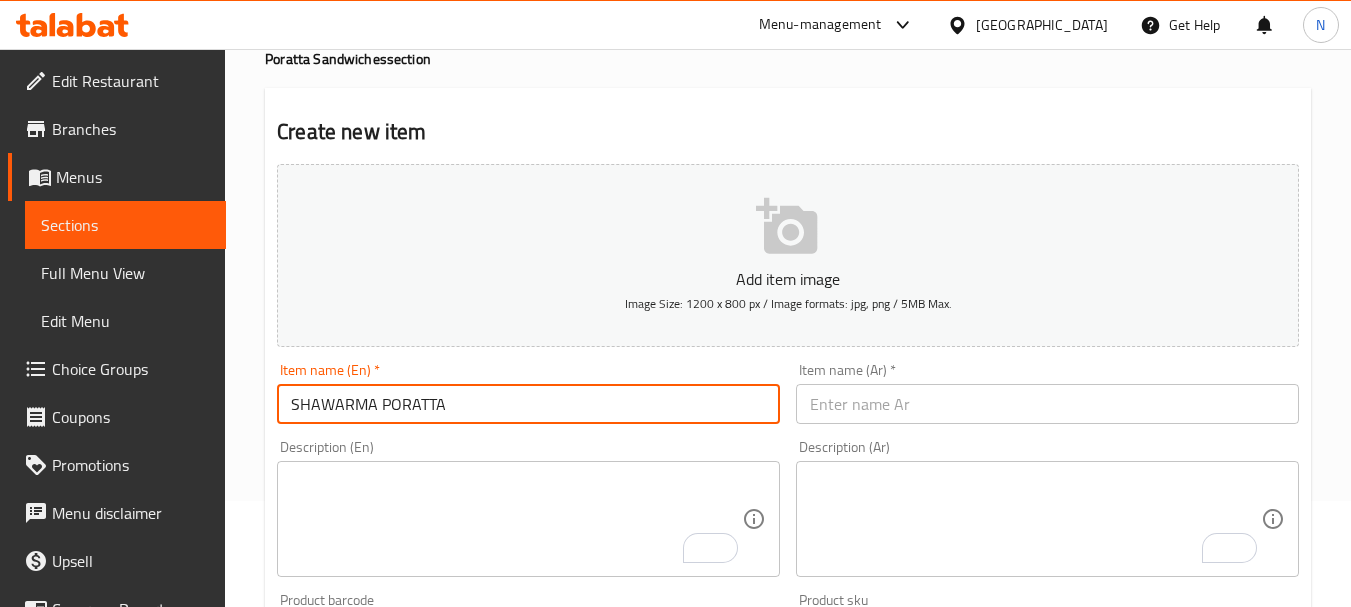 click on "SHAWARMA PORATTA" at bounding box center [528, 404] 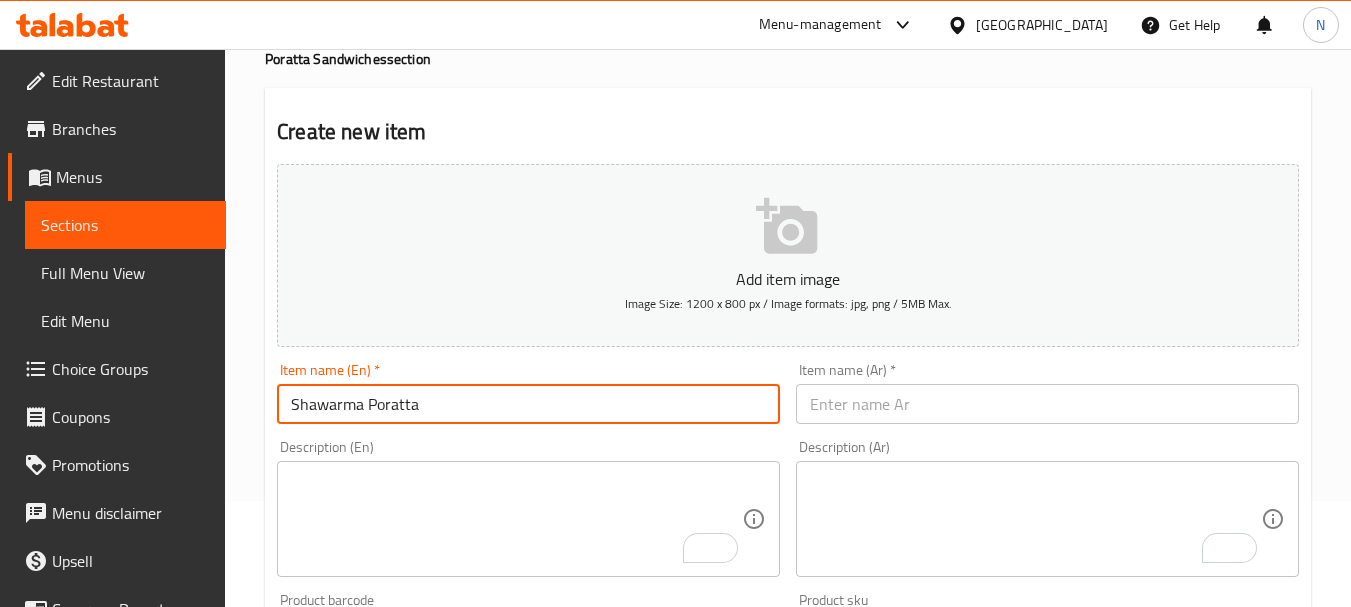 type on "Shawarma Poratta" 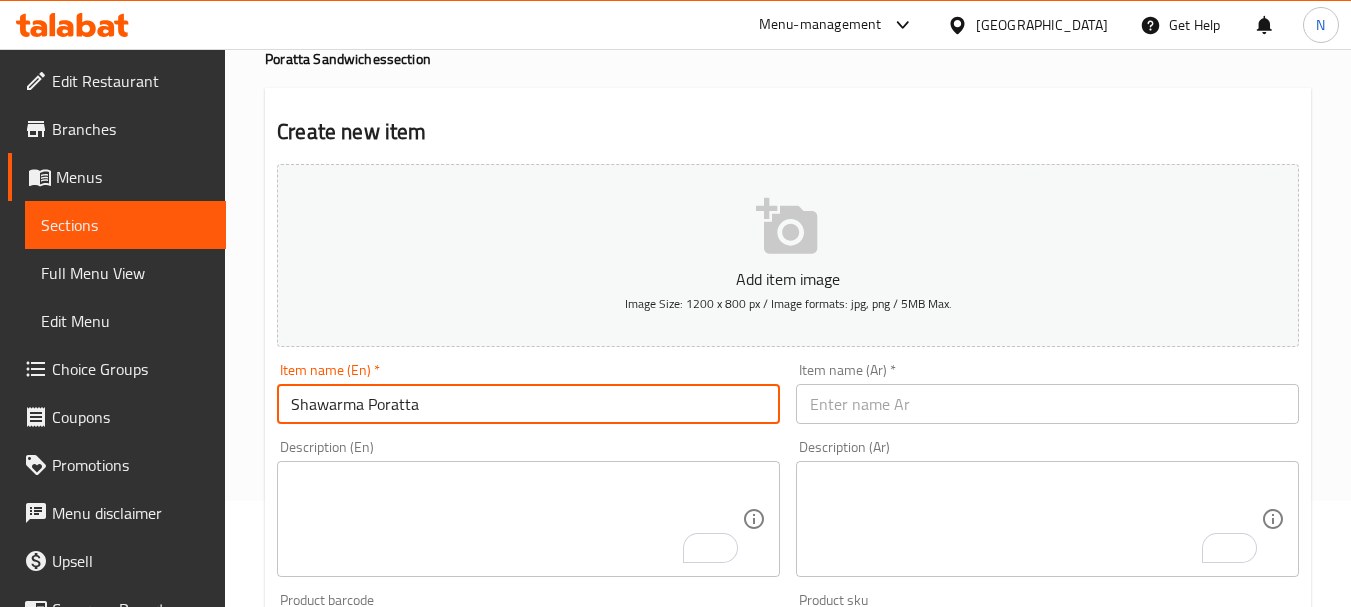click at bounding box center [1047, 404] 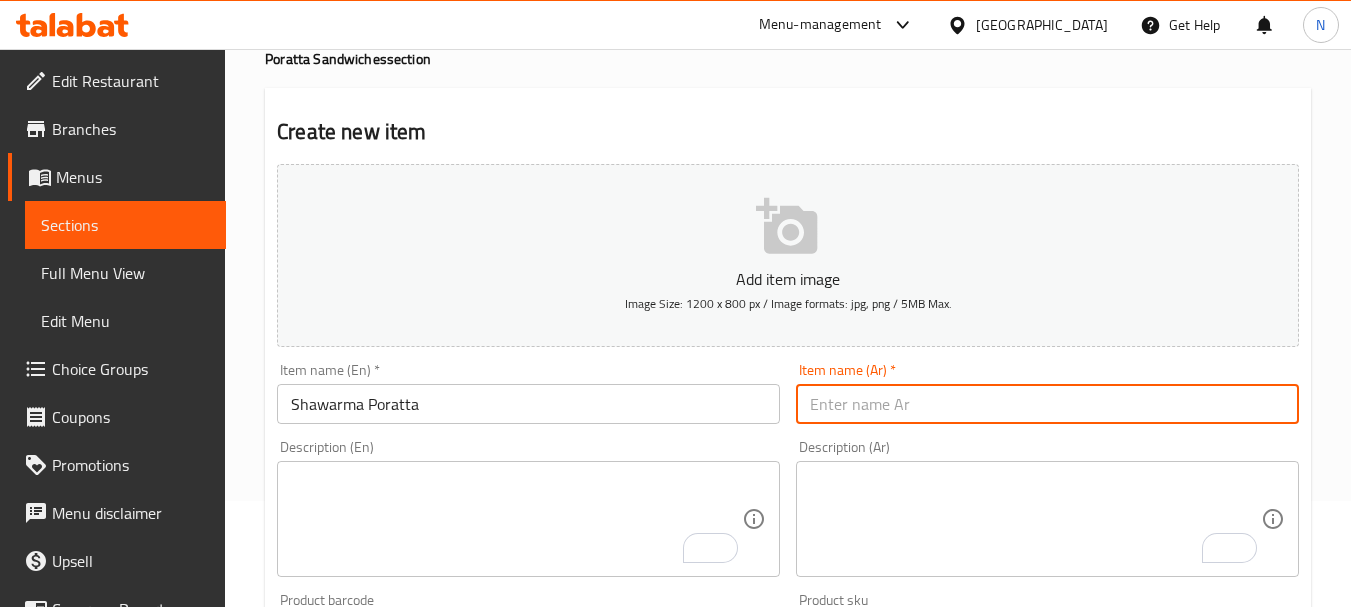 paste on "براتا شاورما" 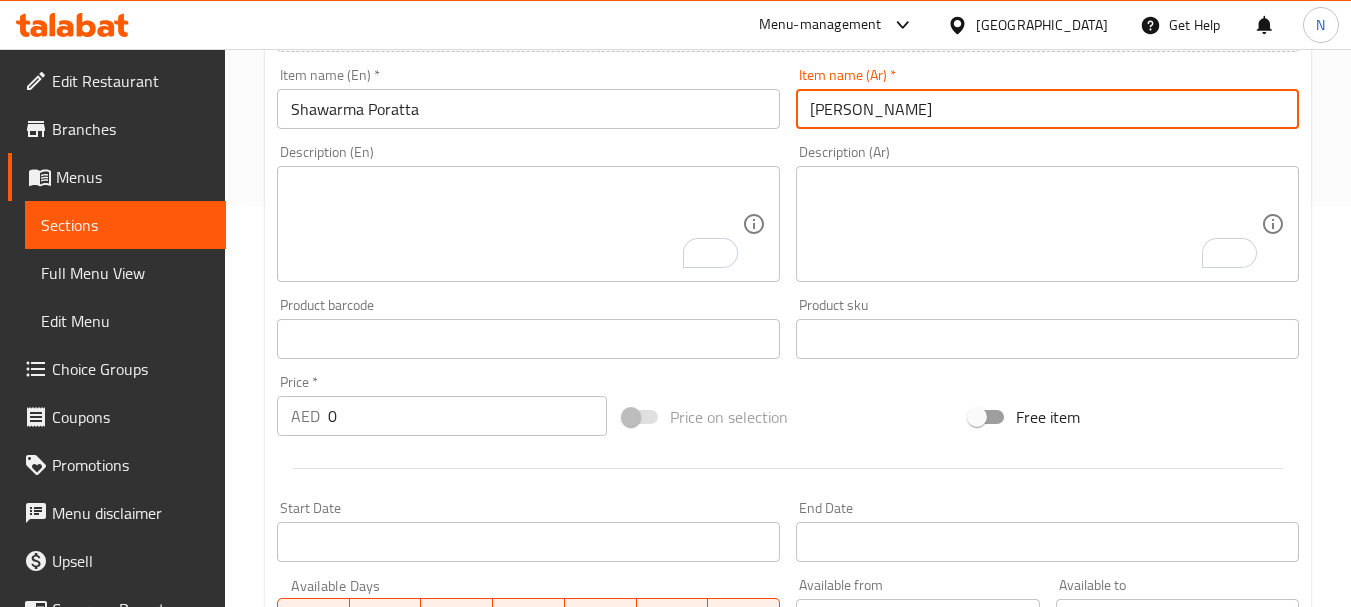 scroll, scrollTop: 406, scrollLeft: 0, axis: vertical 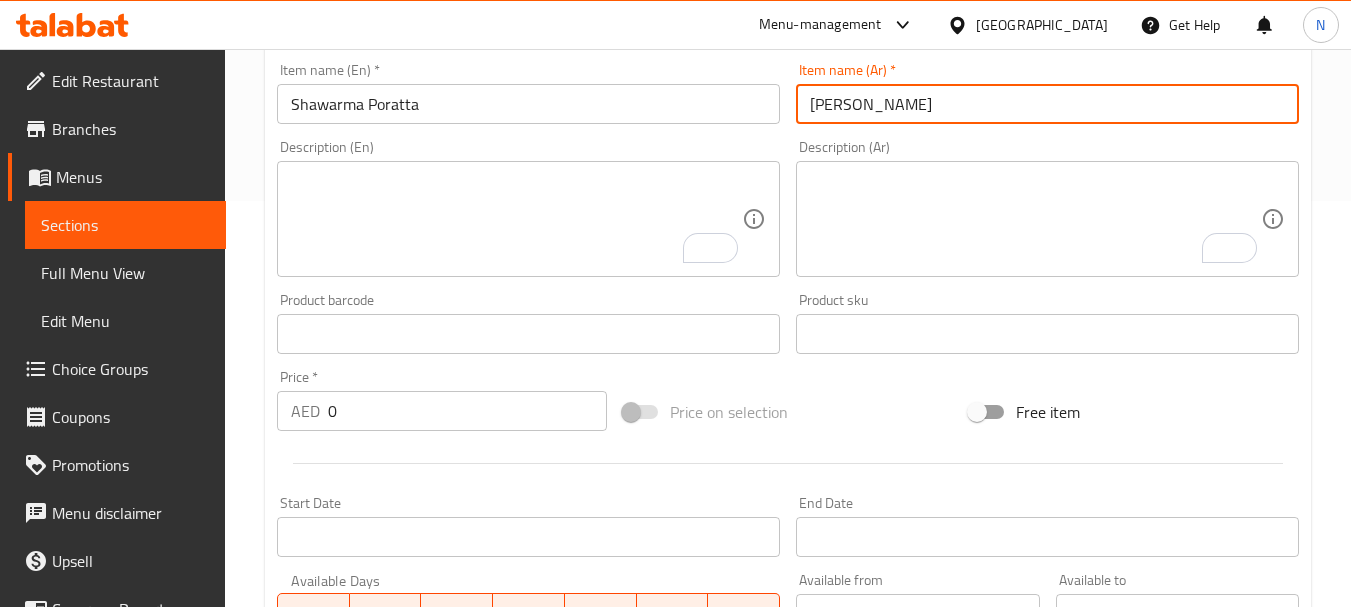type on "براتا شاورما" 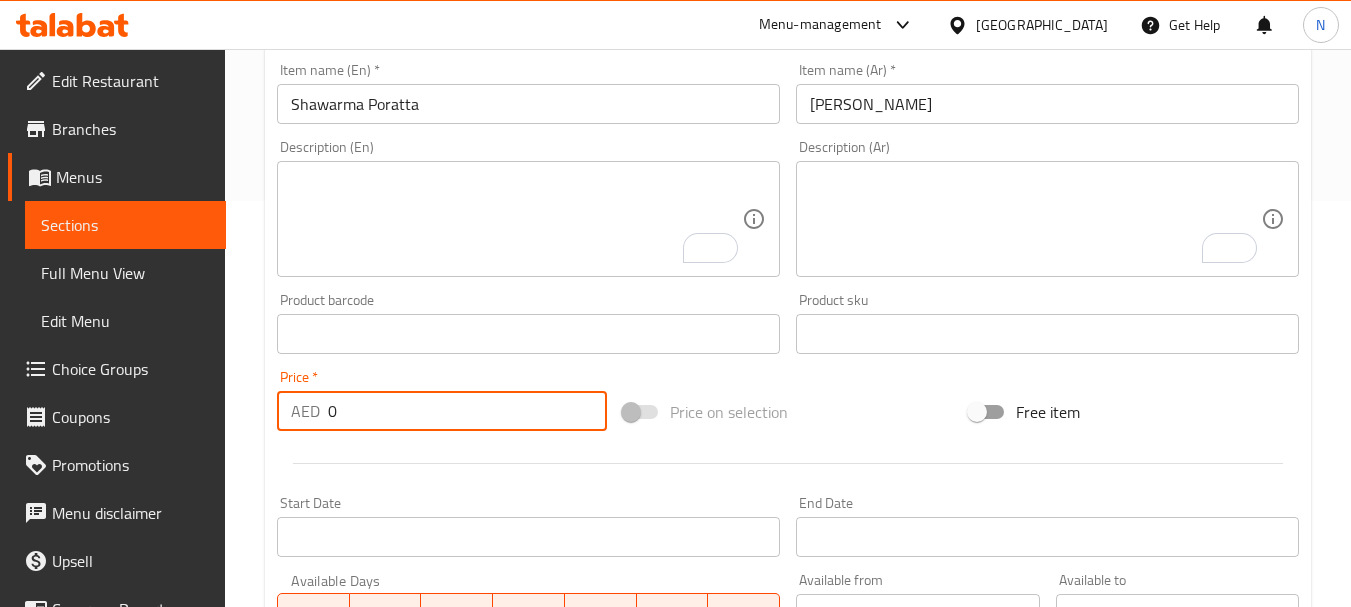 click on "0" at bounding box center (467, 411) 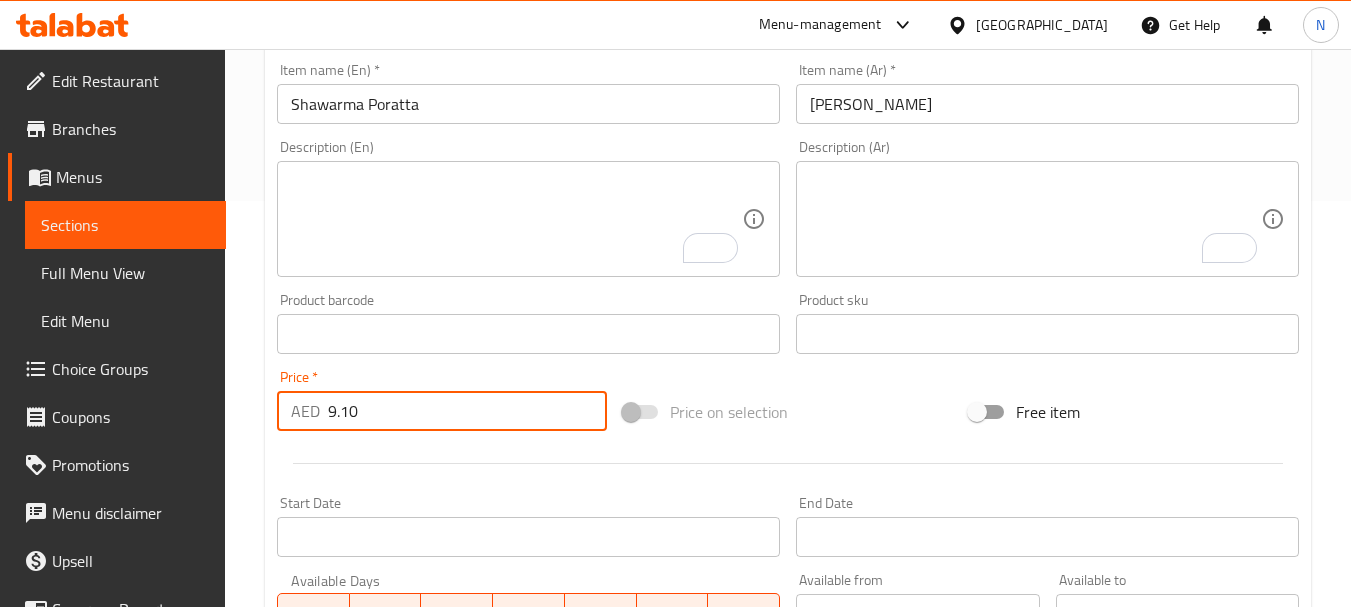 type on "9.10" 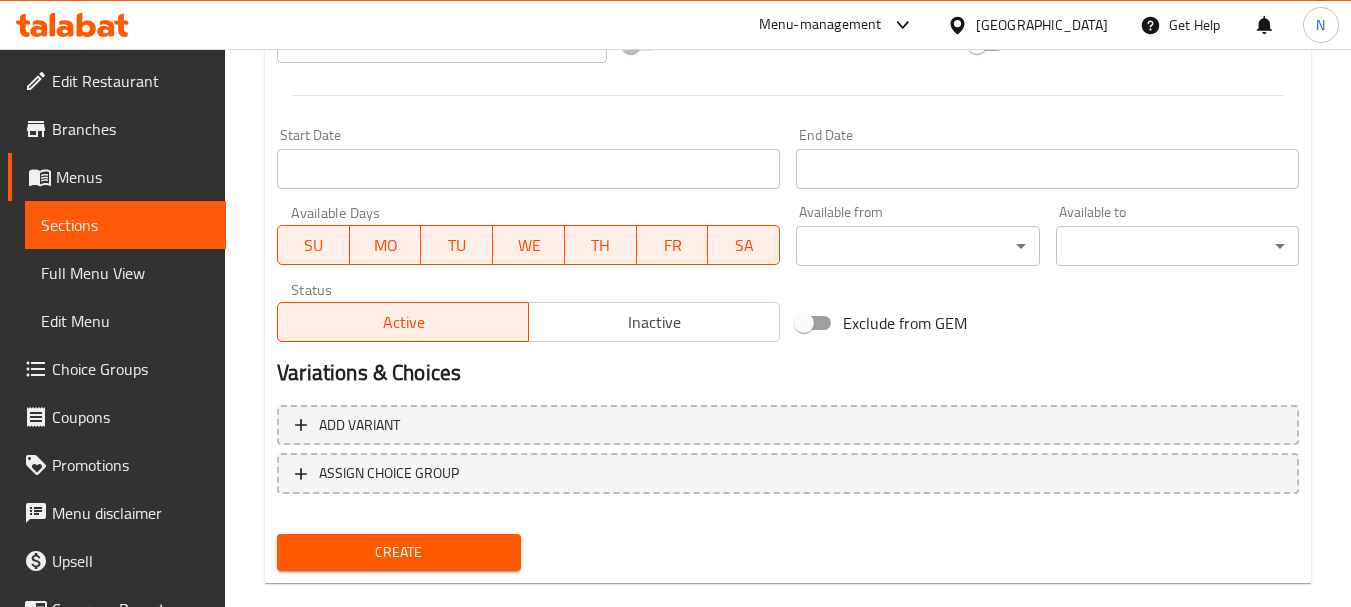 scroll, scrollTop: 806, scrollLeft: 0, axis: vertical 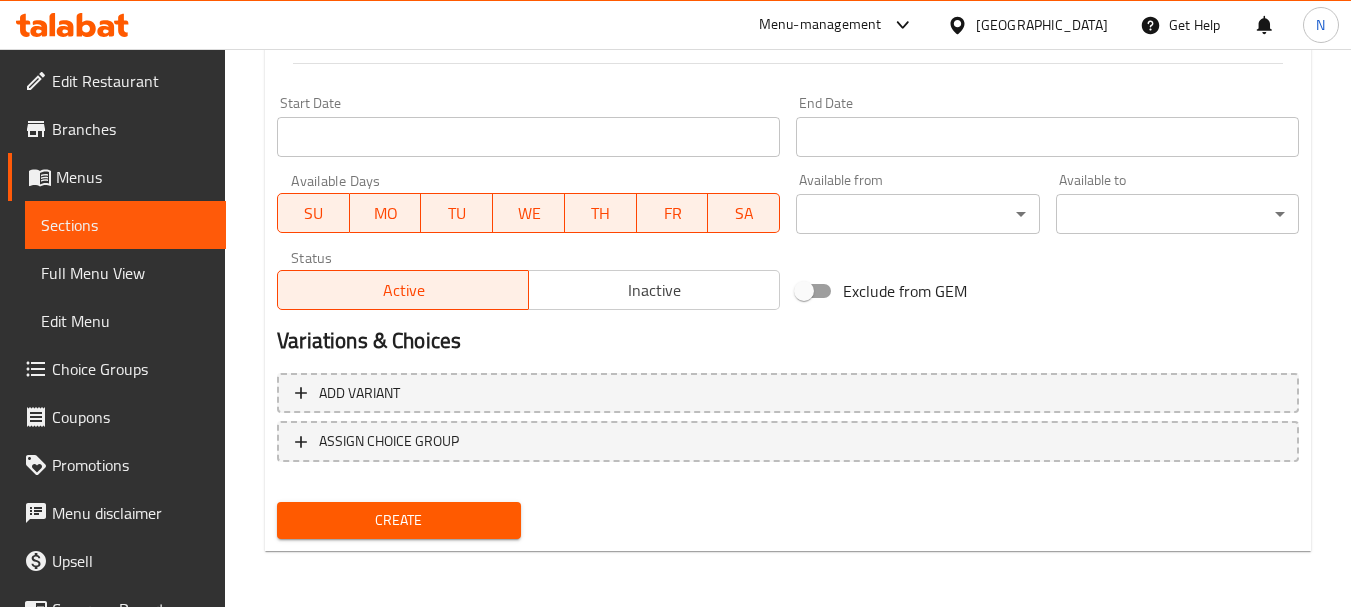 click on "Create" at bounding box center (398, 520) 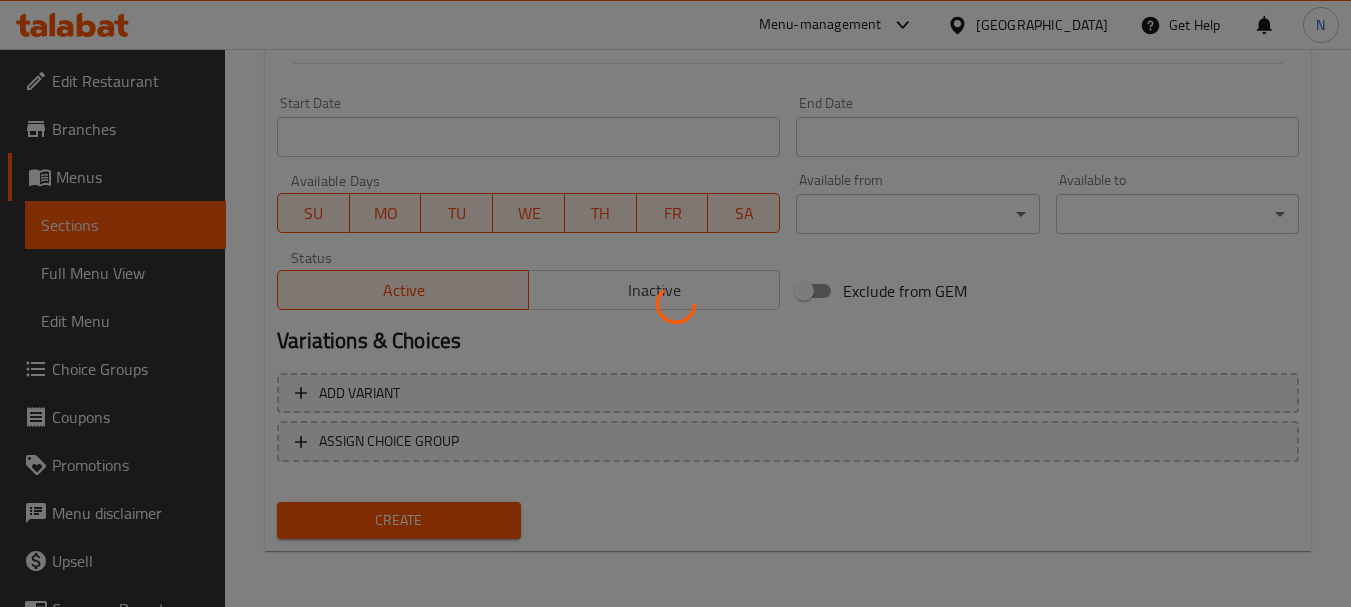 type 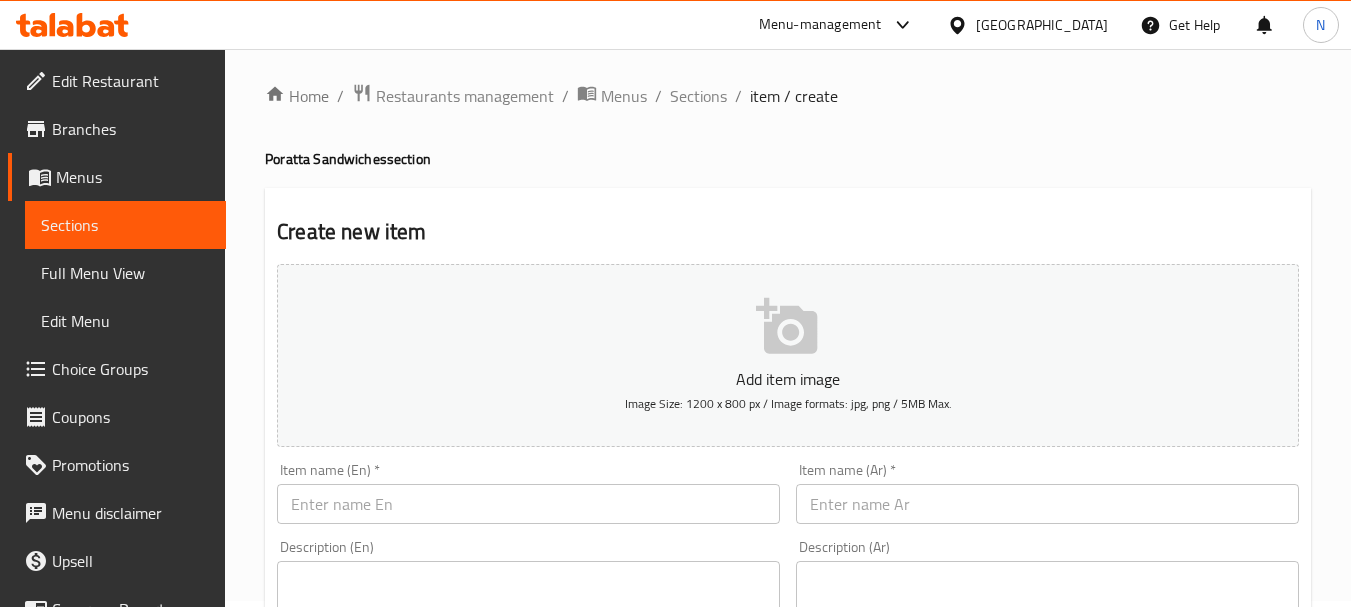 scroll, scrollTop: 0, scrollLeft: 0, axis: both 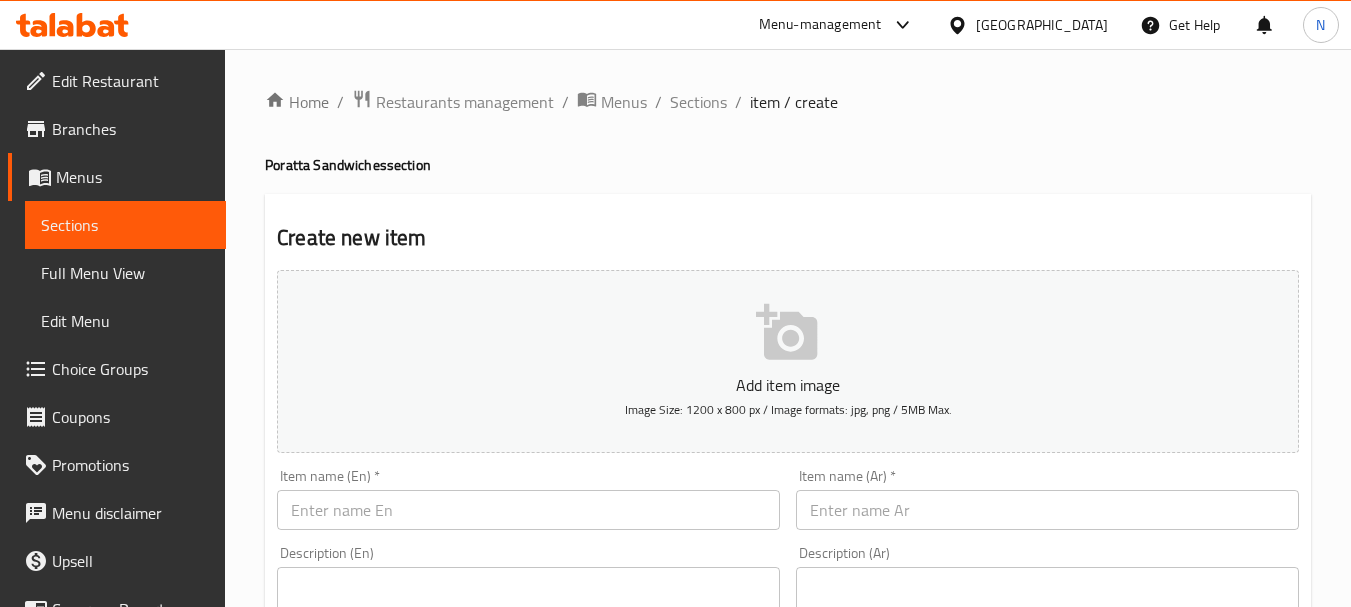 click at bounding box center (528, 510) 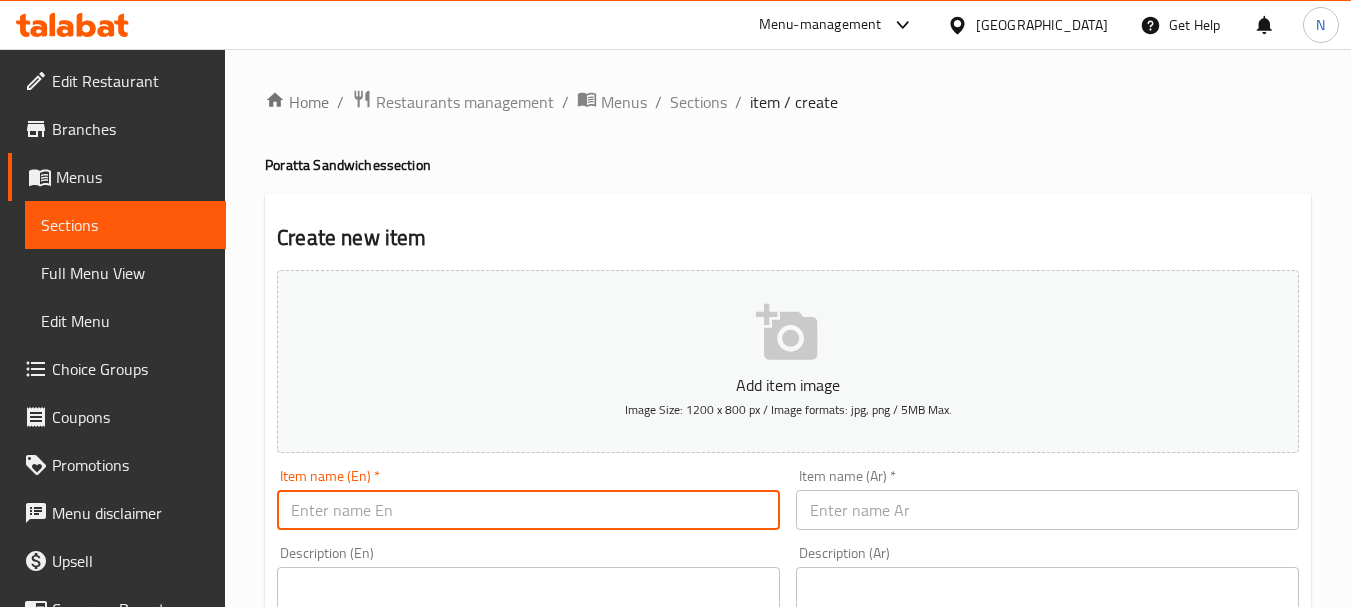 paste on "FILLET PORATTA" 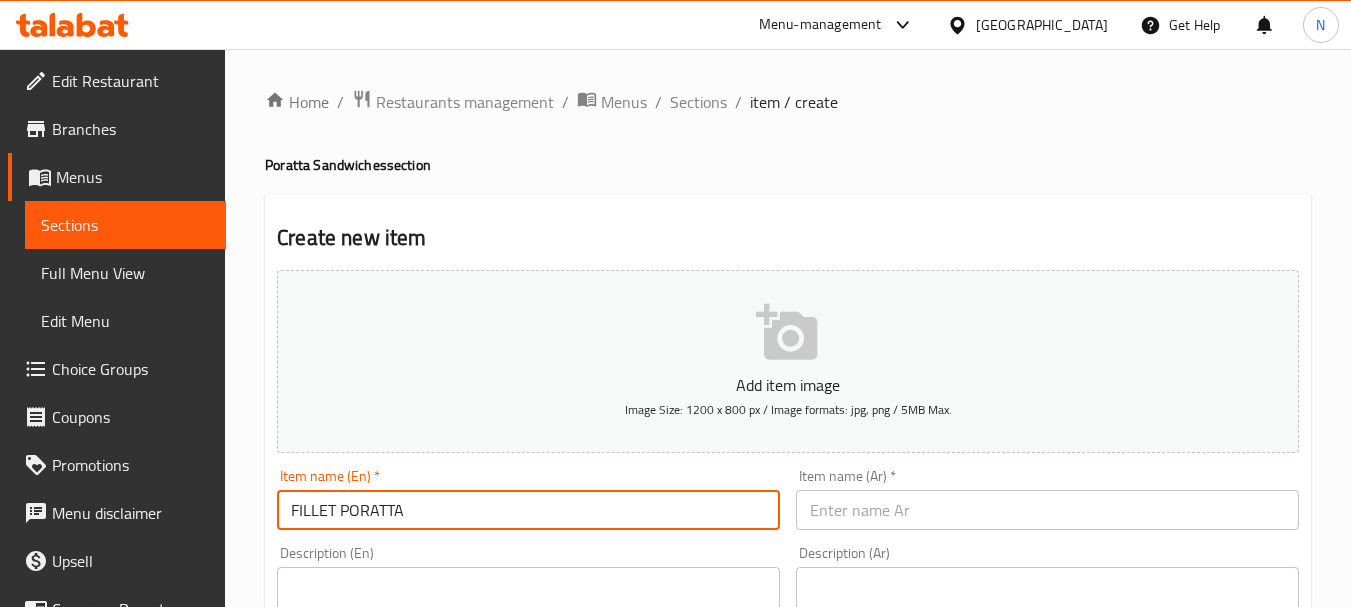 click on "FILLET PORATTA" at bounding box center [528, 510] 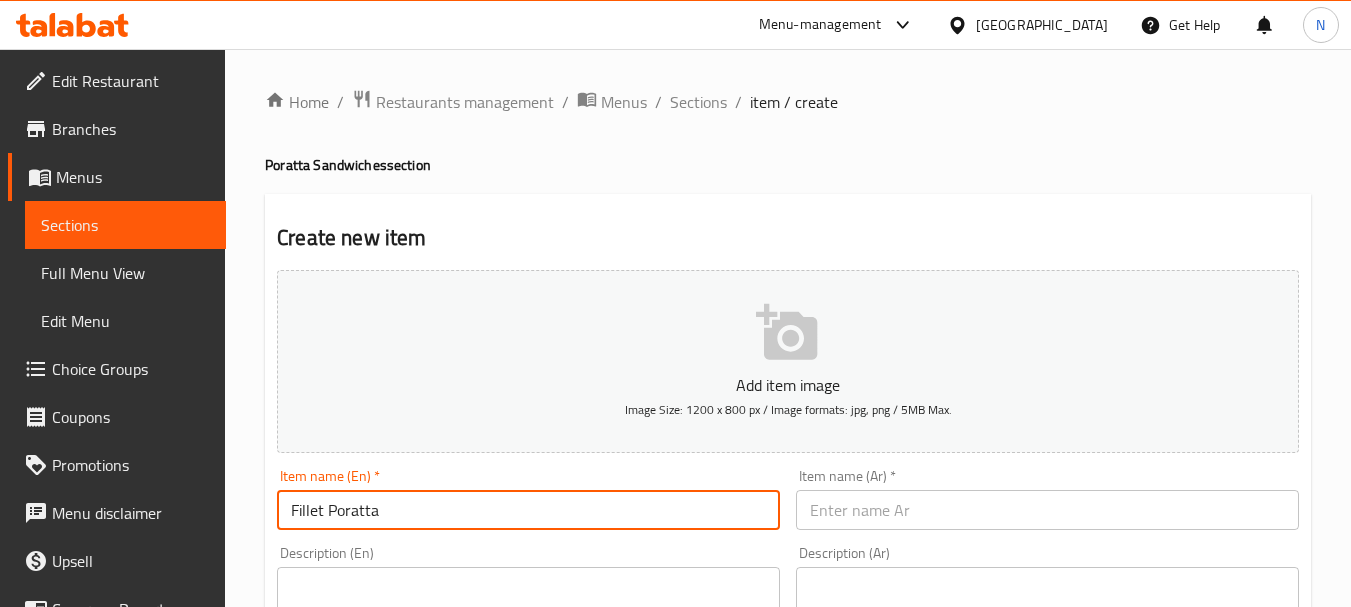 type on "Fillet Poratta" 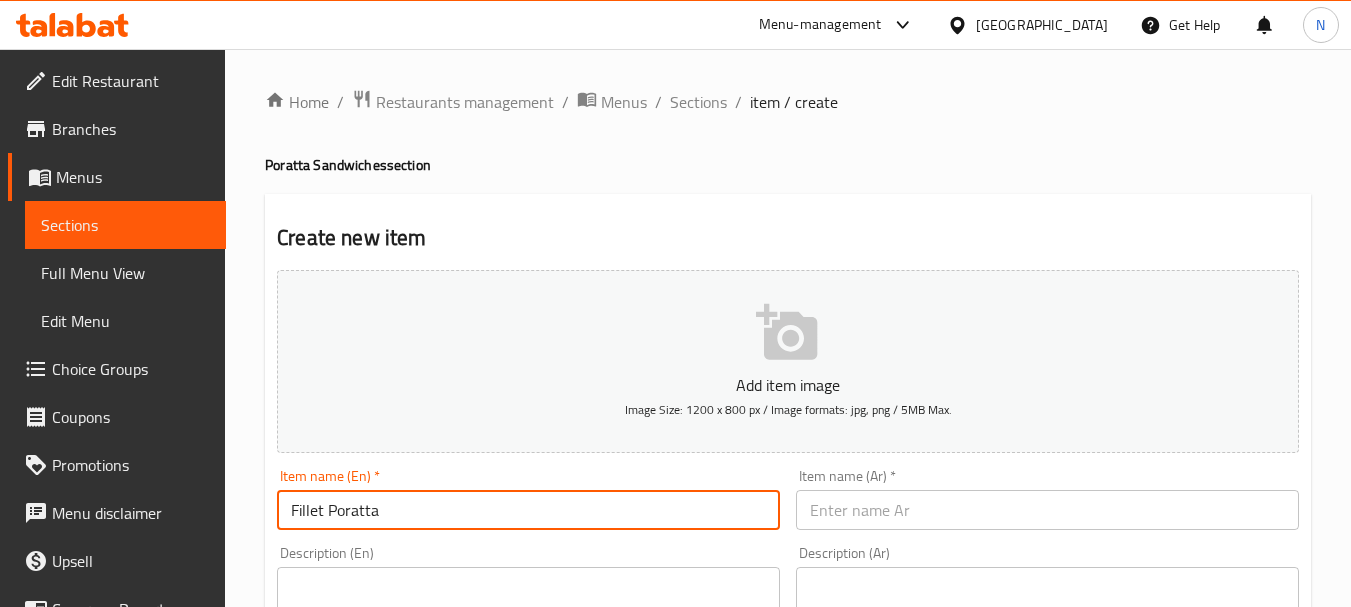 click at bounding box center (1047, 510) 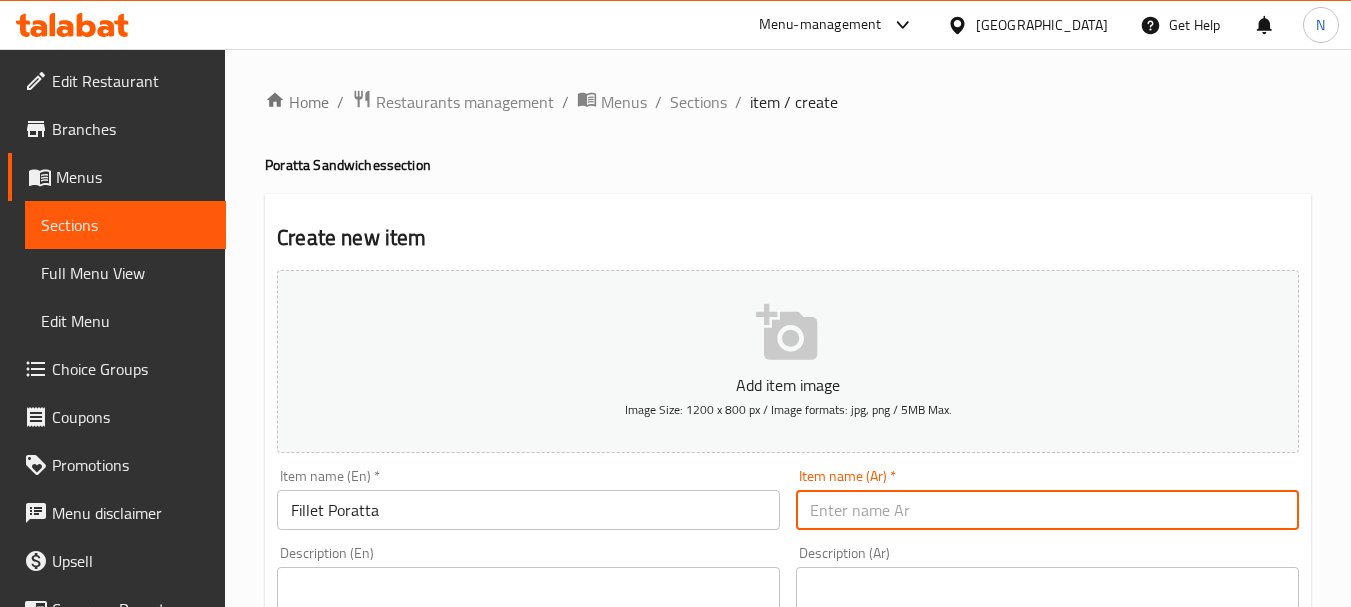 paste on "براتا فيليه" 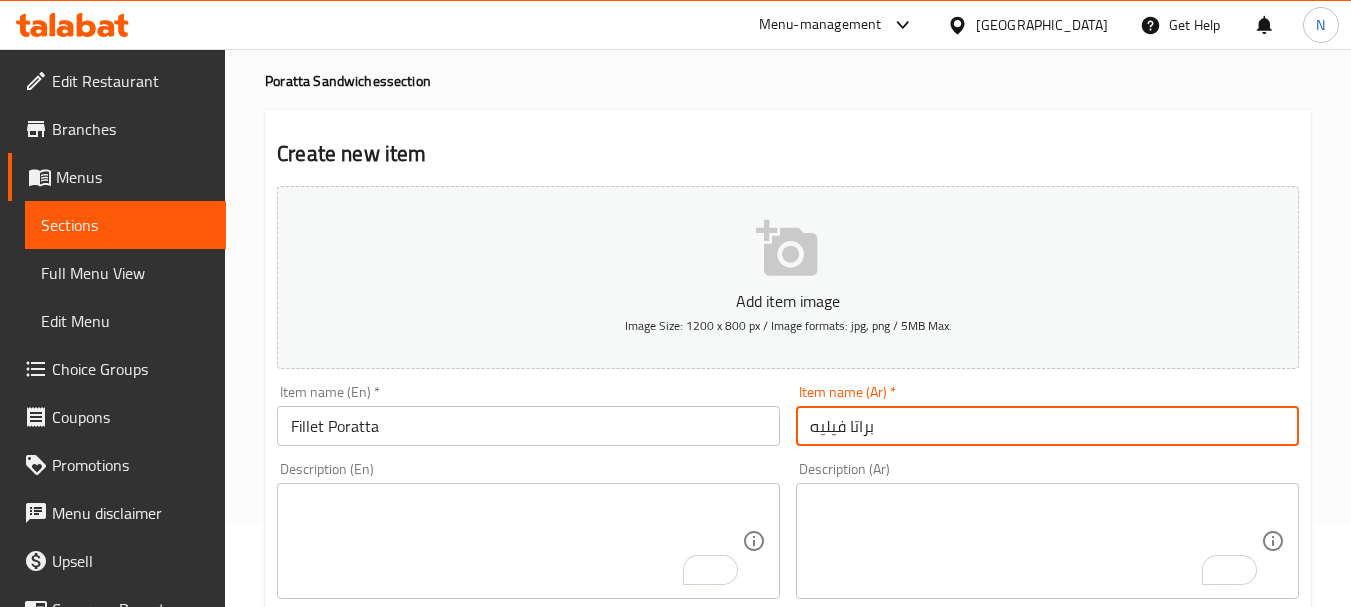 scroll, scrollTop: 300, scrollLeft: 0, axis: vertical 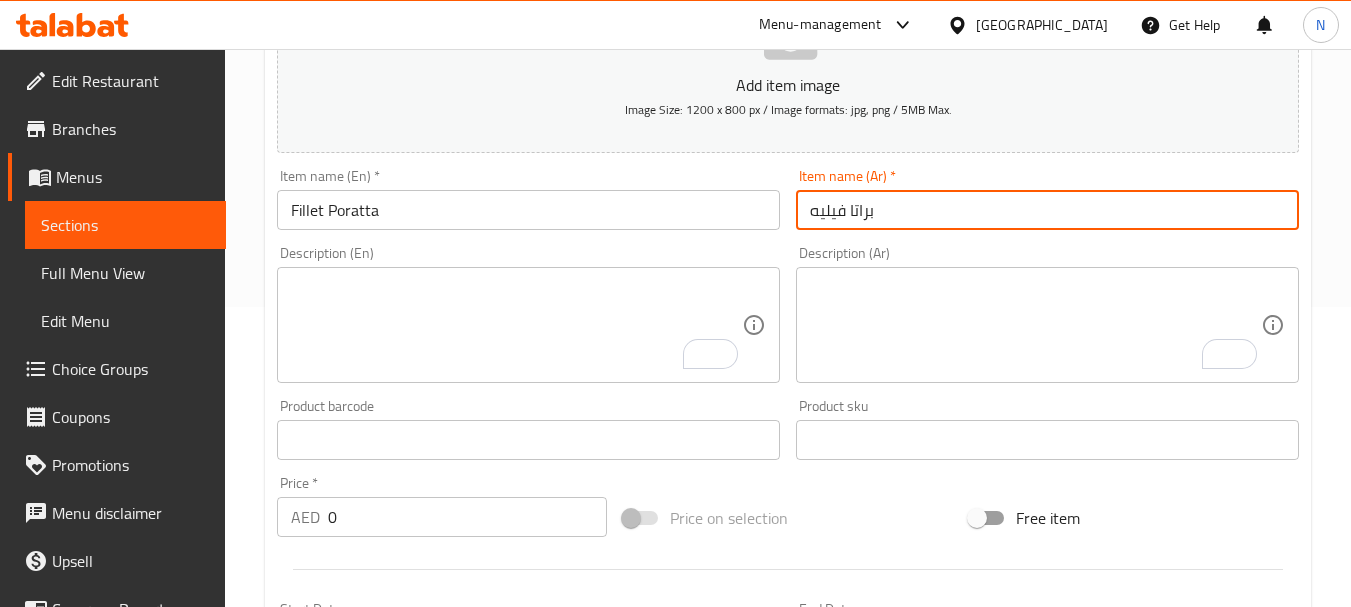 type on "براتا فيليه" 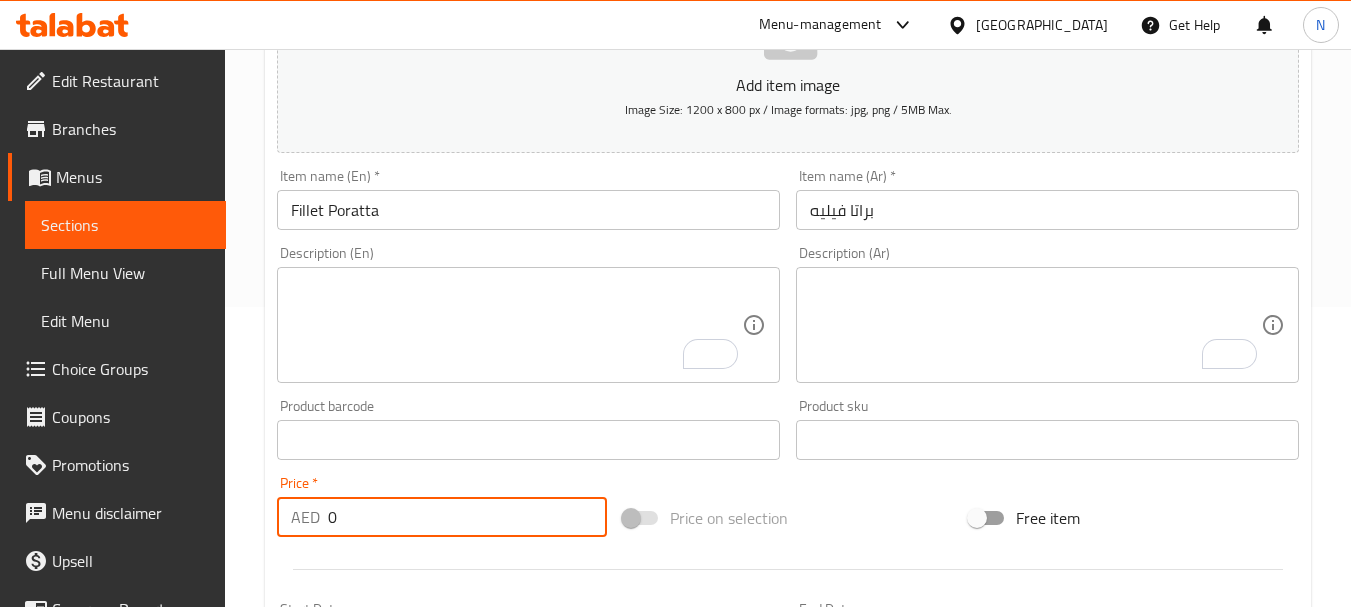 drag, startPoint x: 342, startPoint y: 518, endPoint x: 325, endPoint y: 525, distance: 18.384777 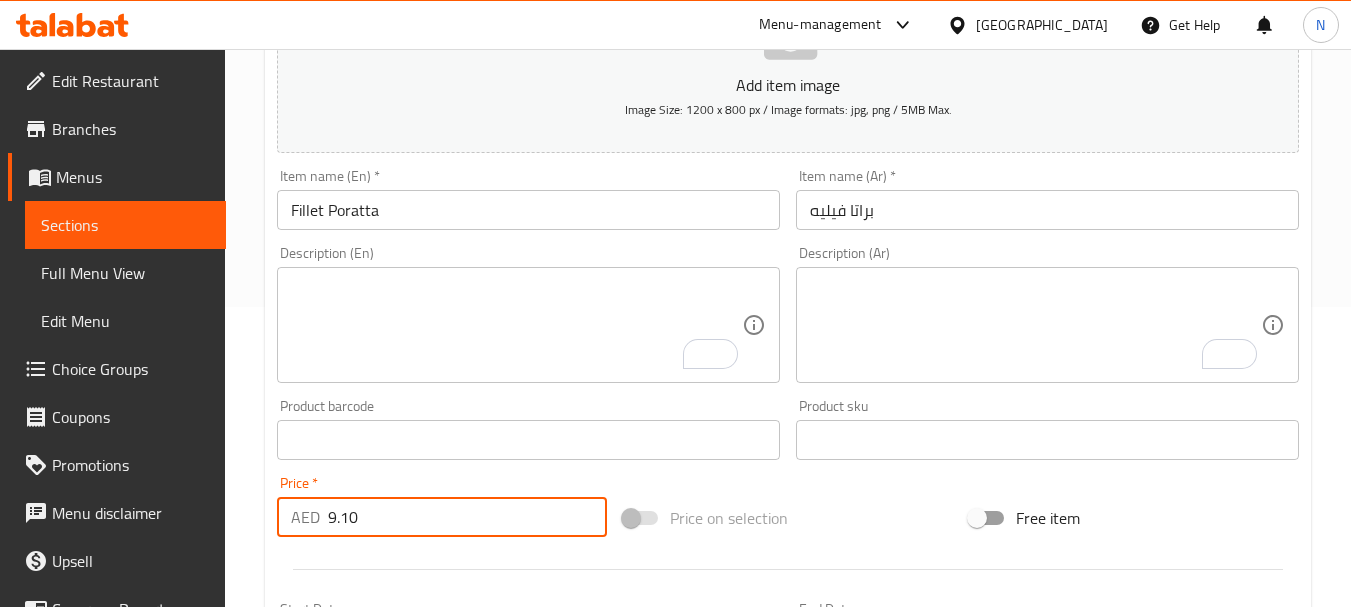 type on "9.10" 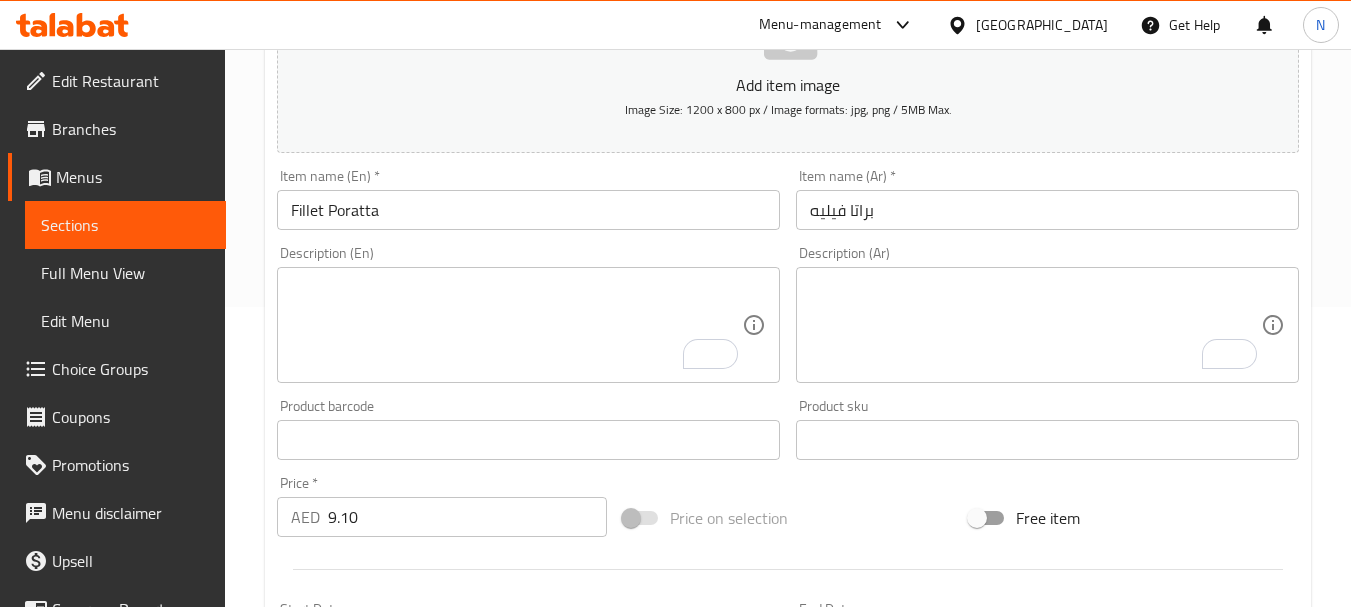 click on "Price on selection" at bounding box center (788, 518) 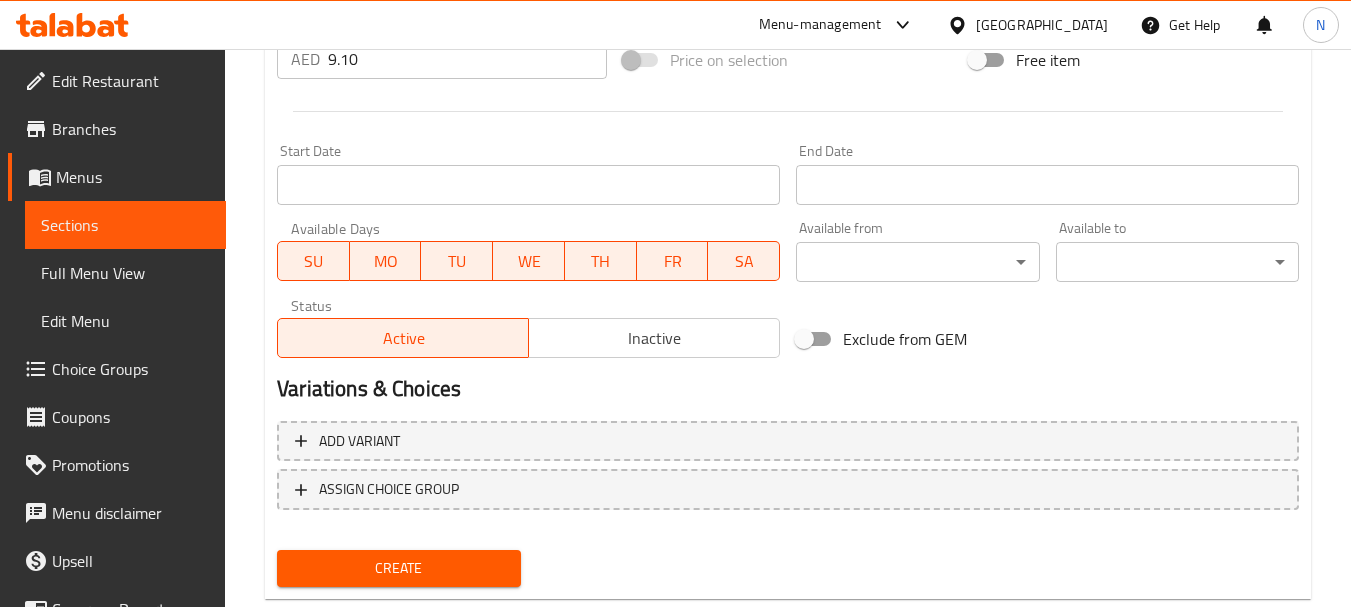 scroll, scrollTop: 806, scrollLeft: 0, axis: vertical 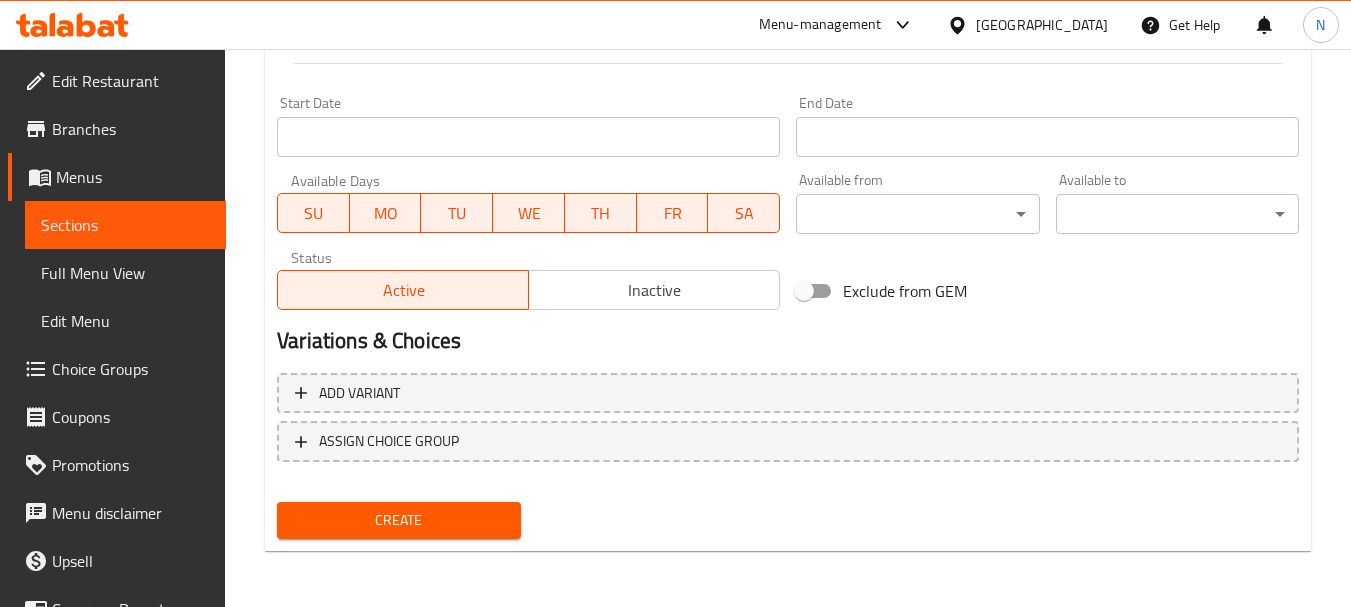 click on "Create" at bounding box center [398, 520] 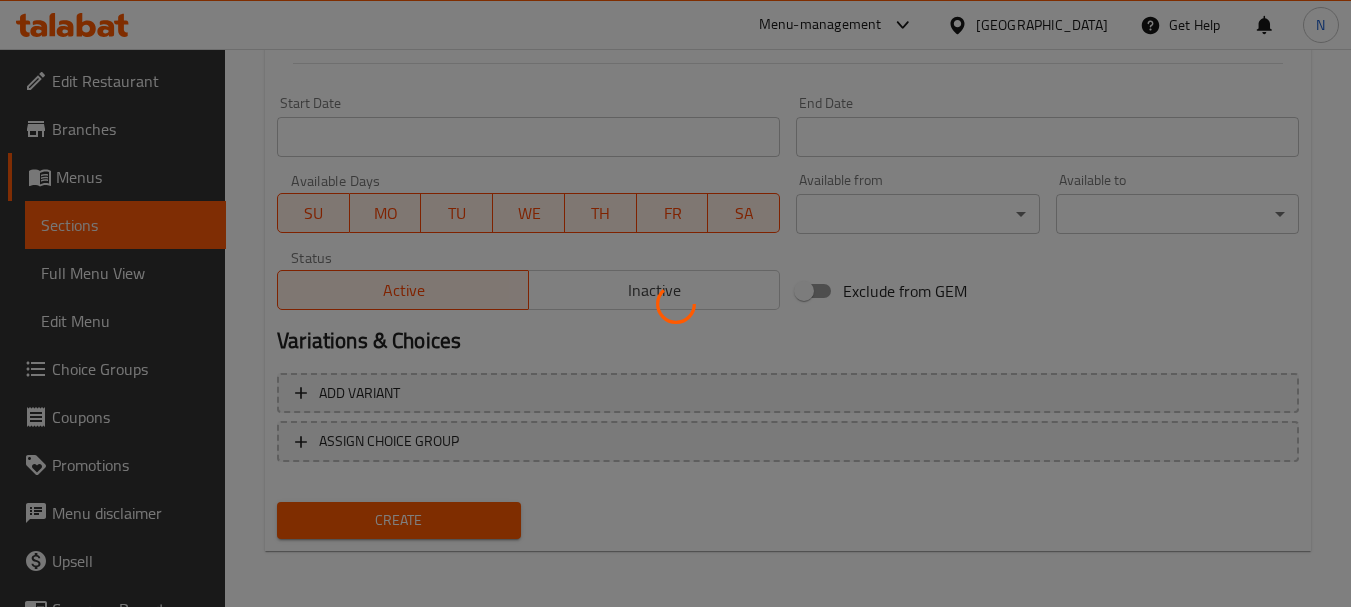 type 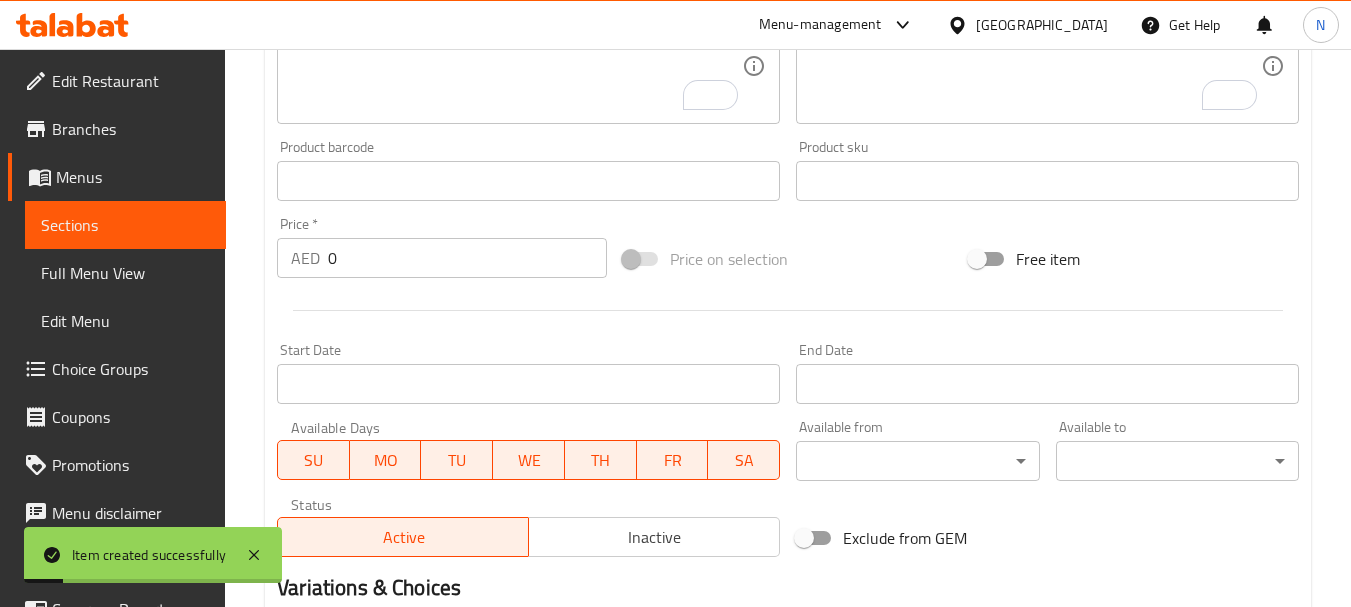 scroll, scrollTop: 406, scrollLeft: 0, axis: vertical 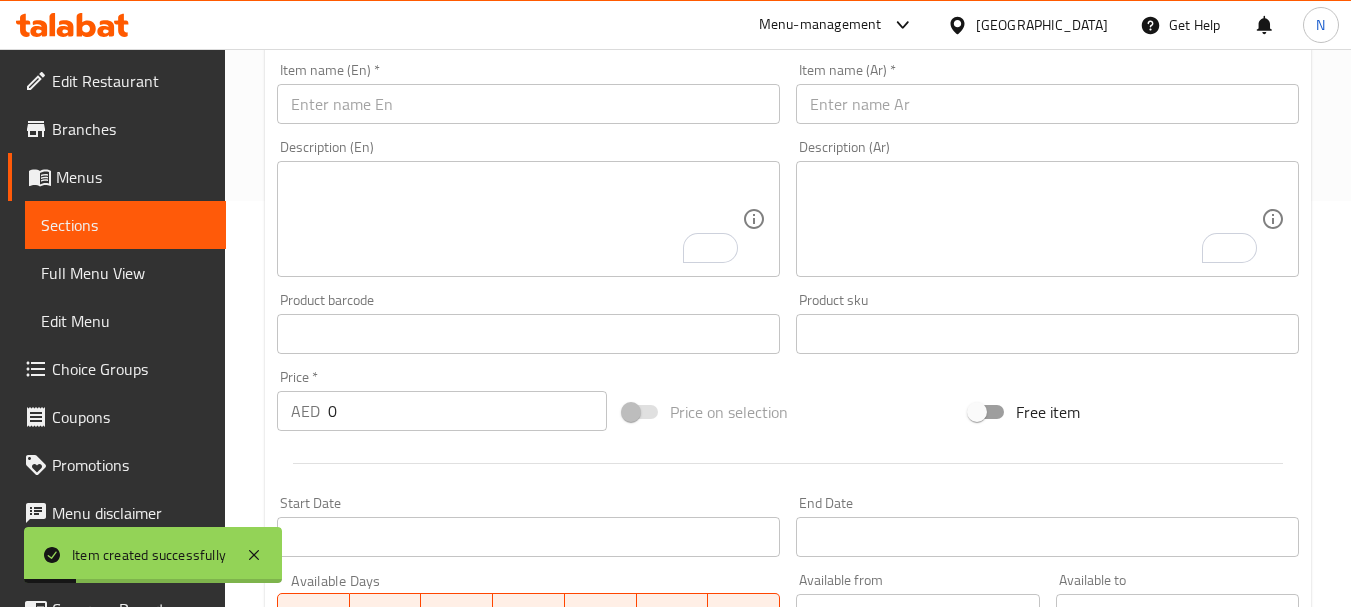 click at bounding box center [528, 104] 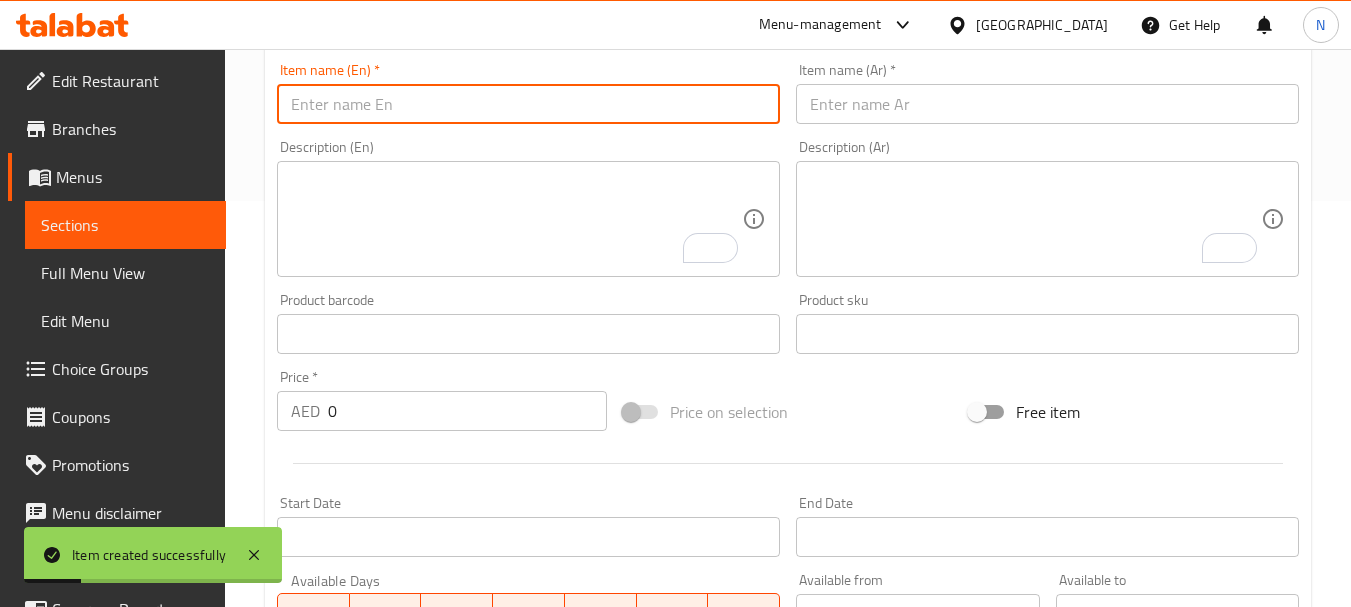 paste on "KABAB PORATTA" 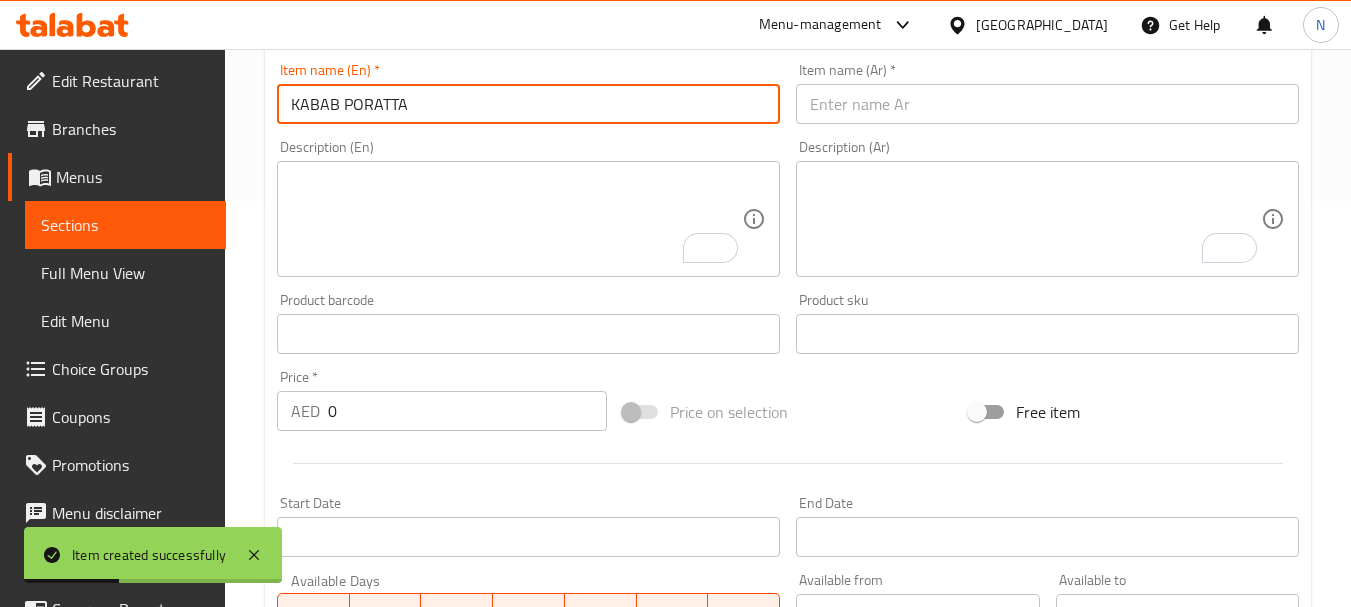 click on "KABAB PORATTA" at bounding box center (528, 104) 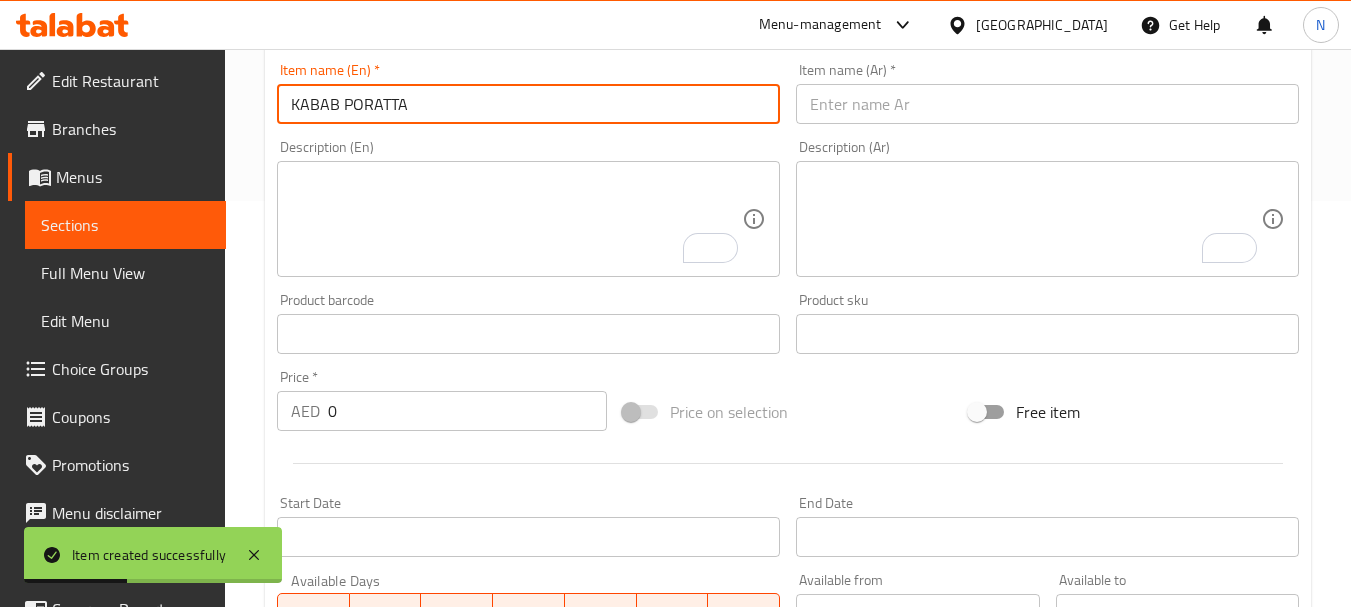 click on "KABAB PORATTA" at bounding box center (528, 104) 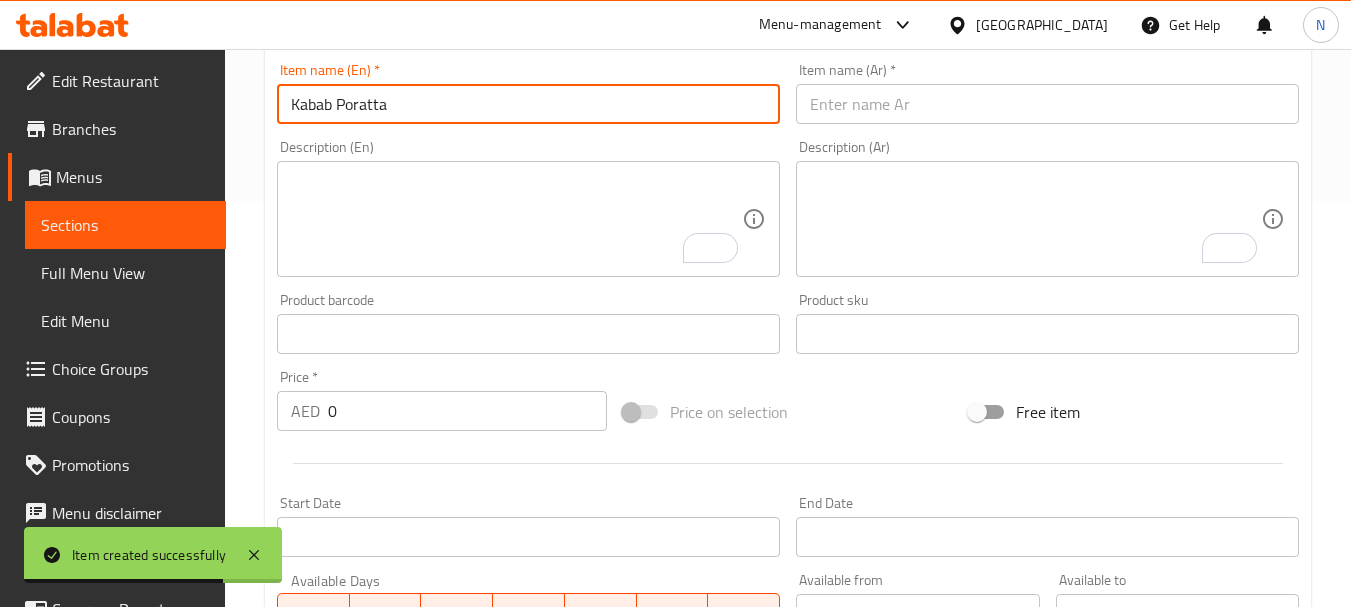 type on "Kabab Poratta" 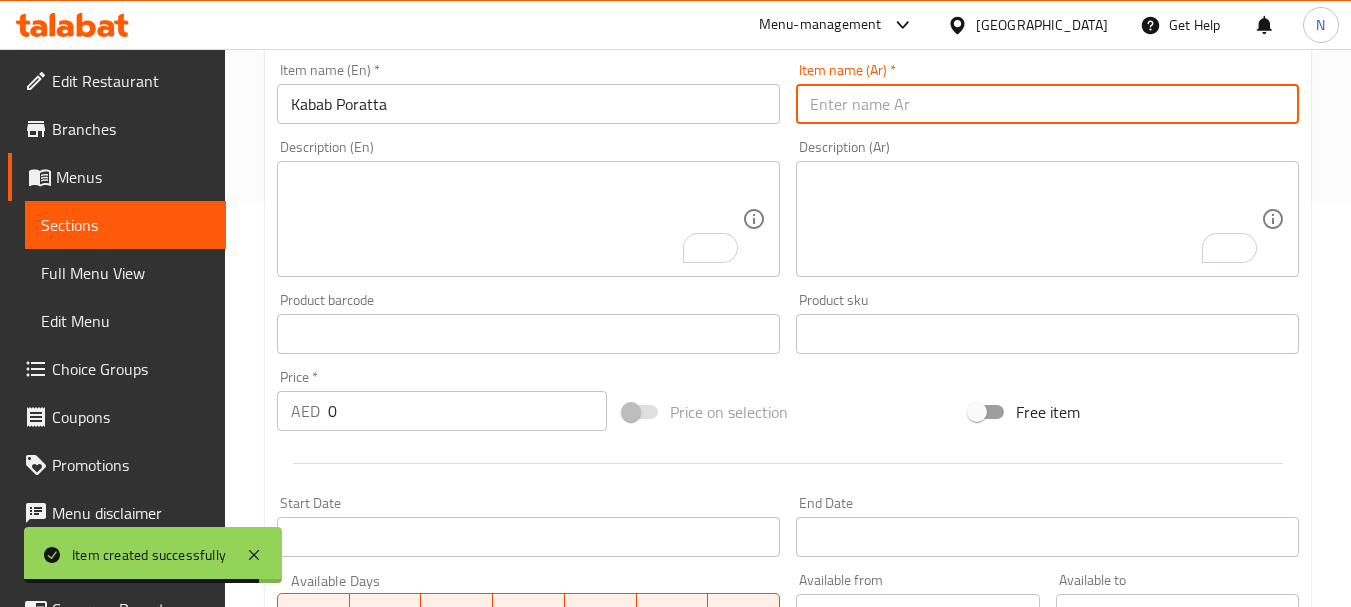 click at bounding box center (1047, 104) 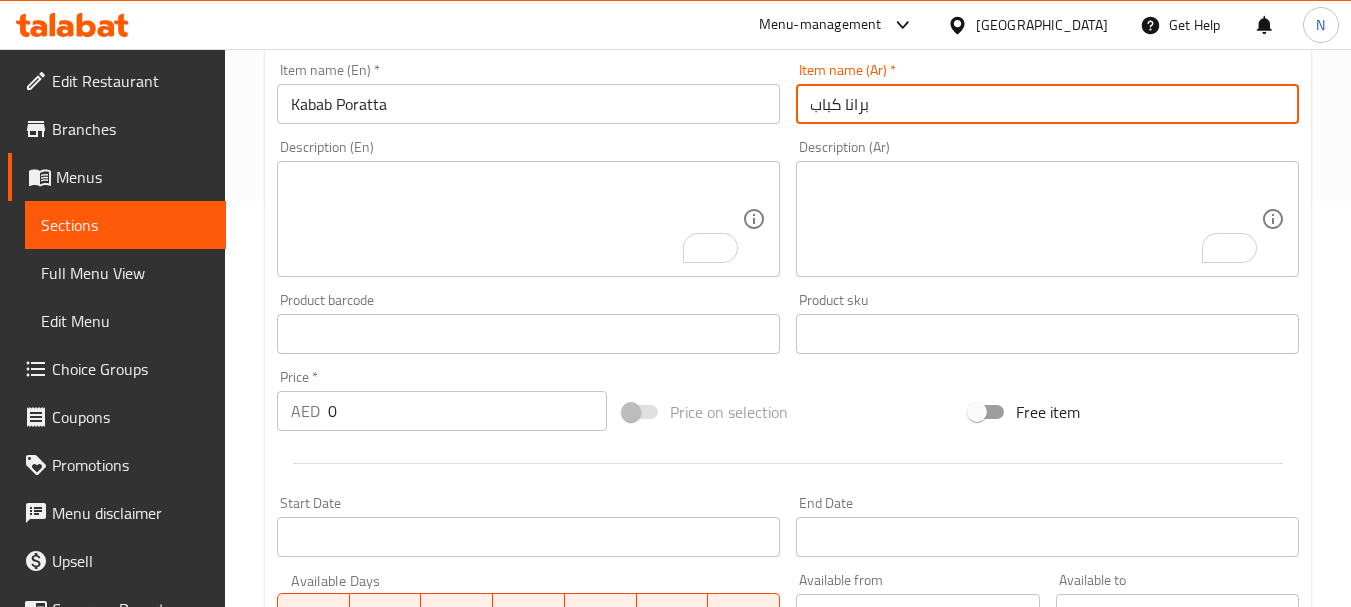 type on "برانا كباب" 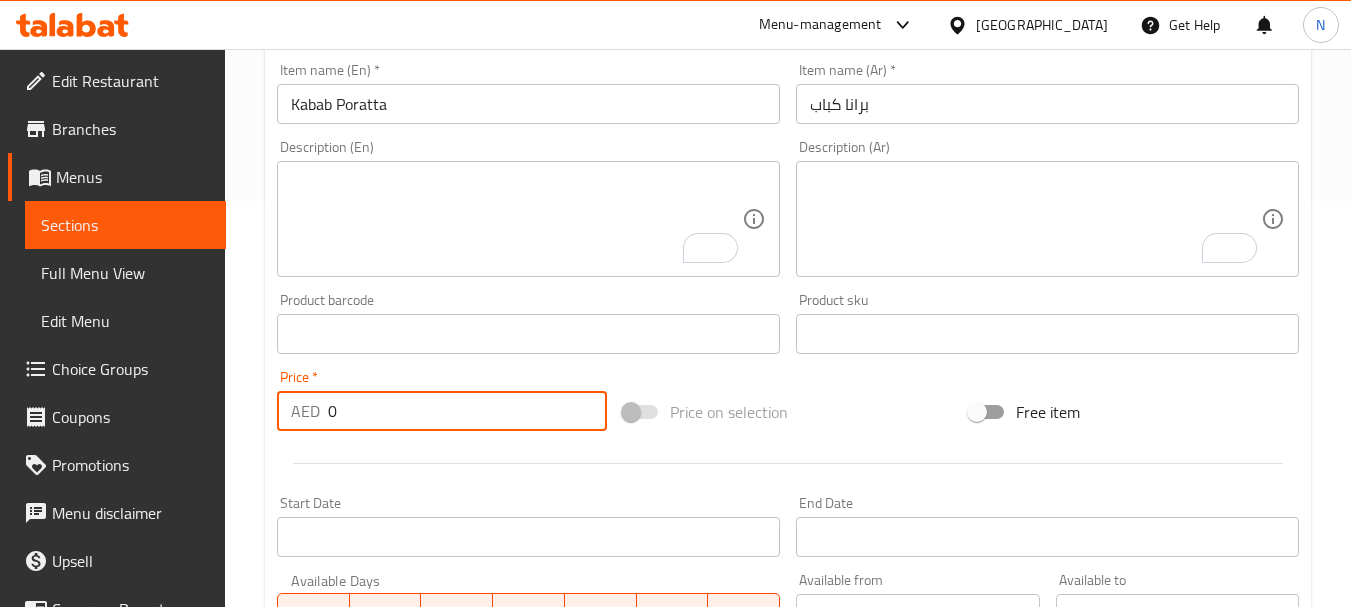 drag, startPoint x: 370, startPoint y: 398, endPoint x: 310, endPoint y: 425, distance: 65.795135 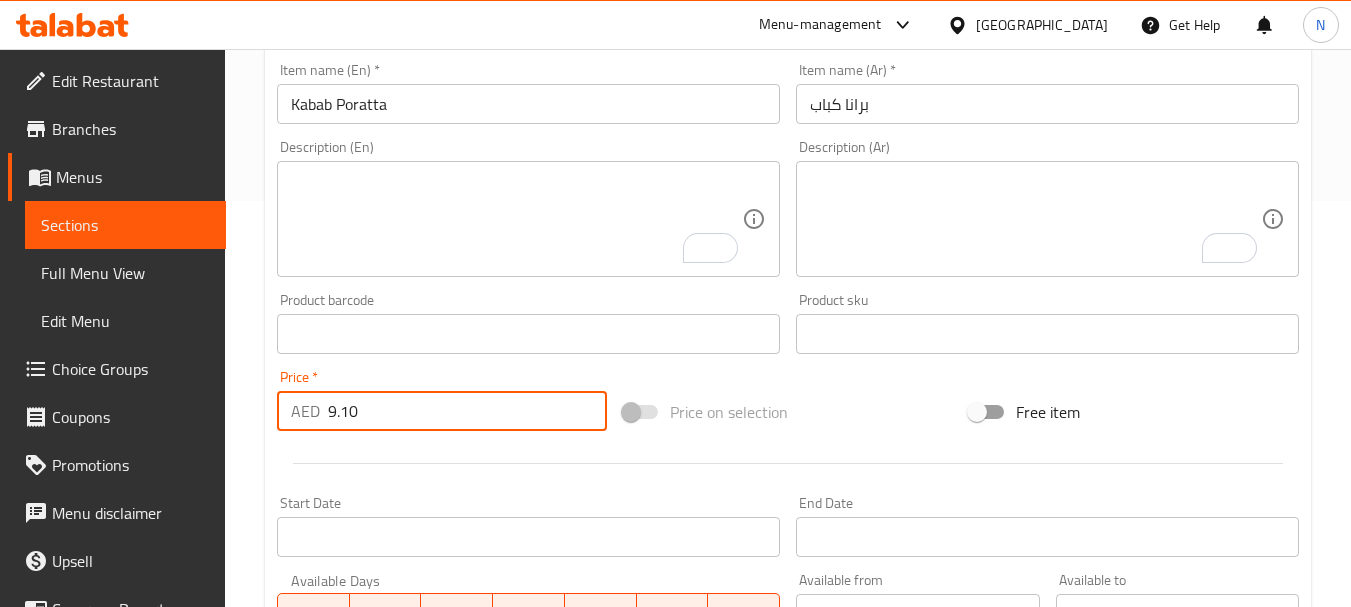 type on "9.10" 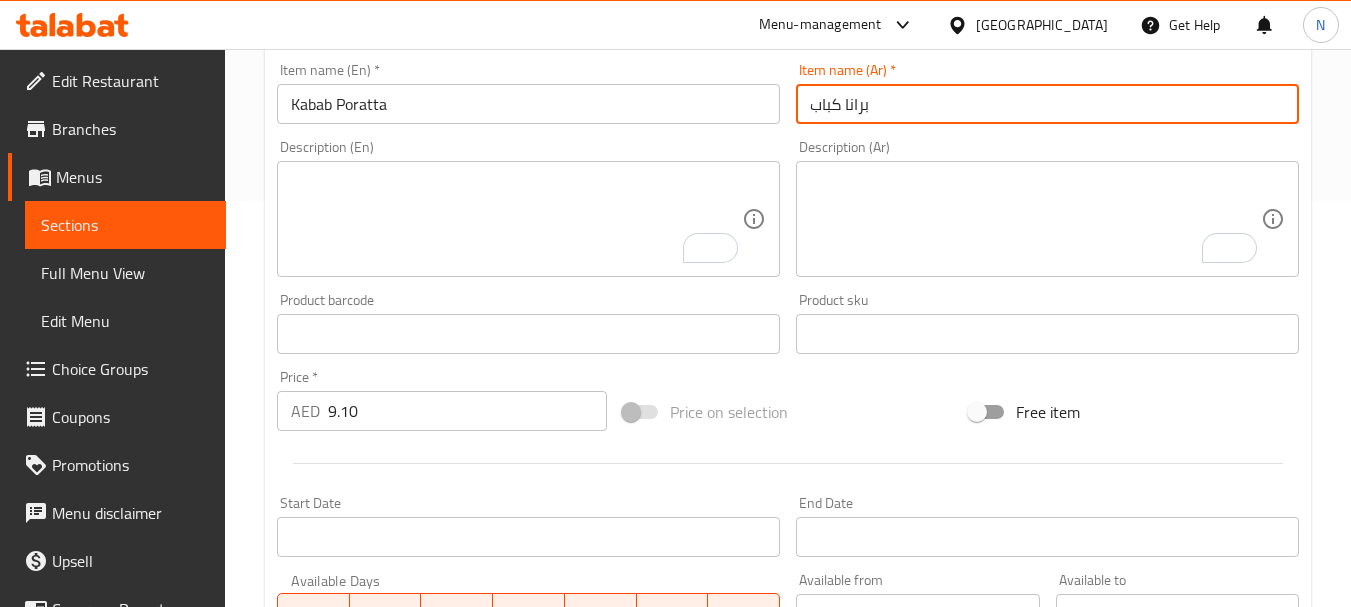 click on "برانا كباب" at bounding box center [1047, 104] 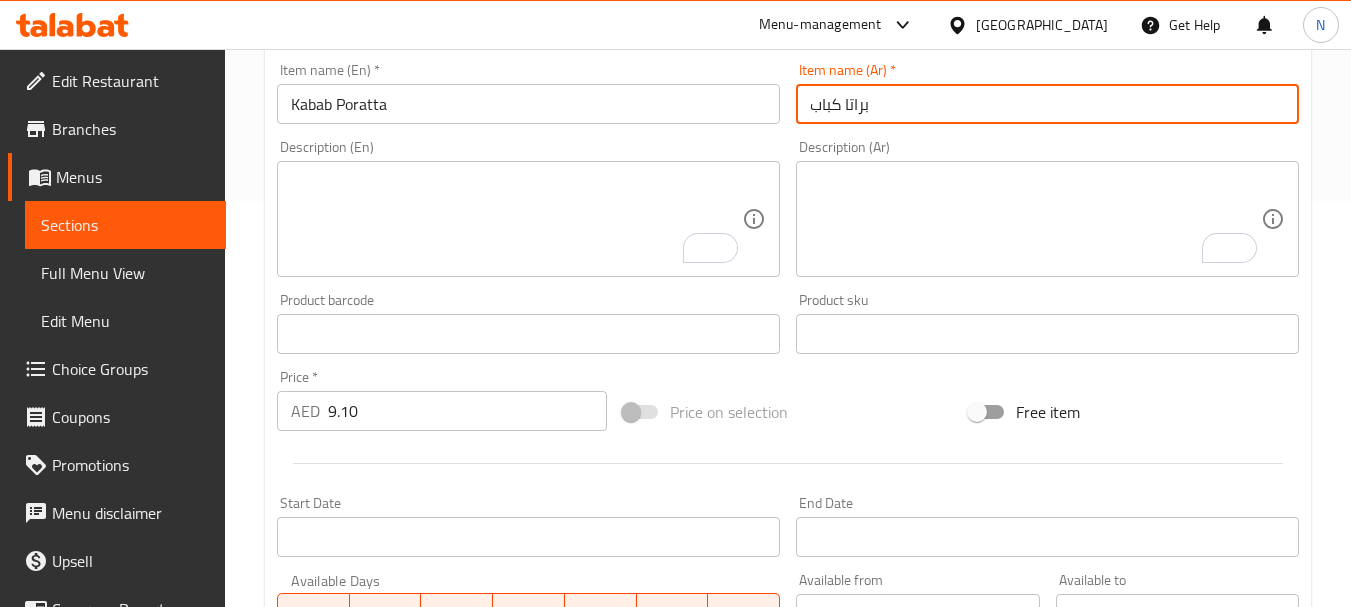 type on "براتا كباب" 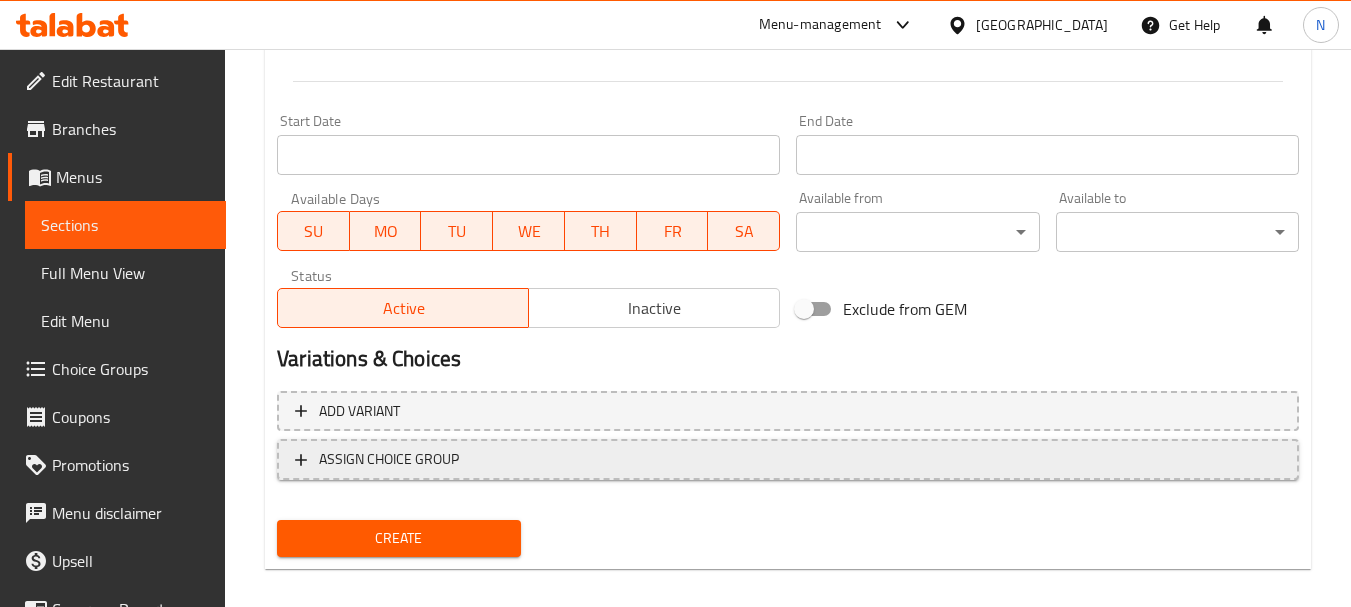 scroll, scrollTop: 806, scrollLeft: 0, axis: vertical 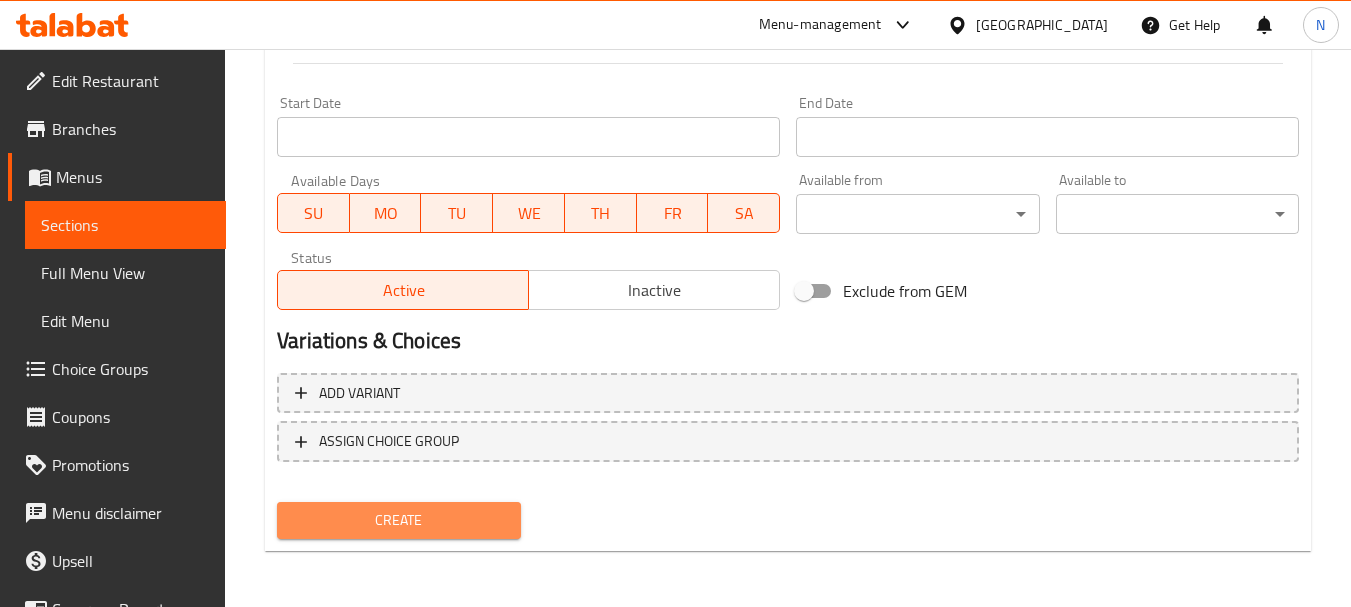click on "Create" at bounding box center (398, 520) 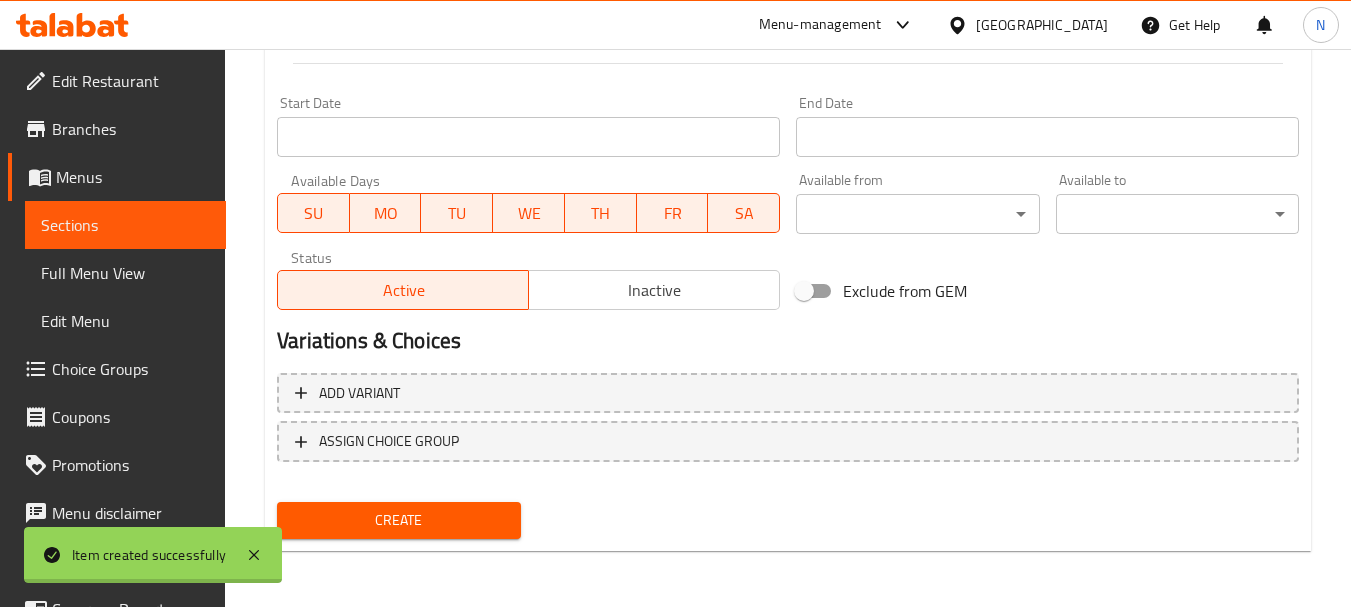 type 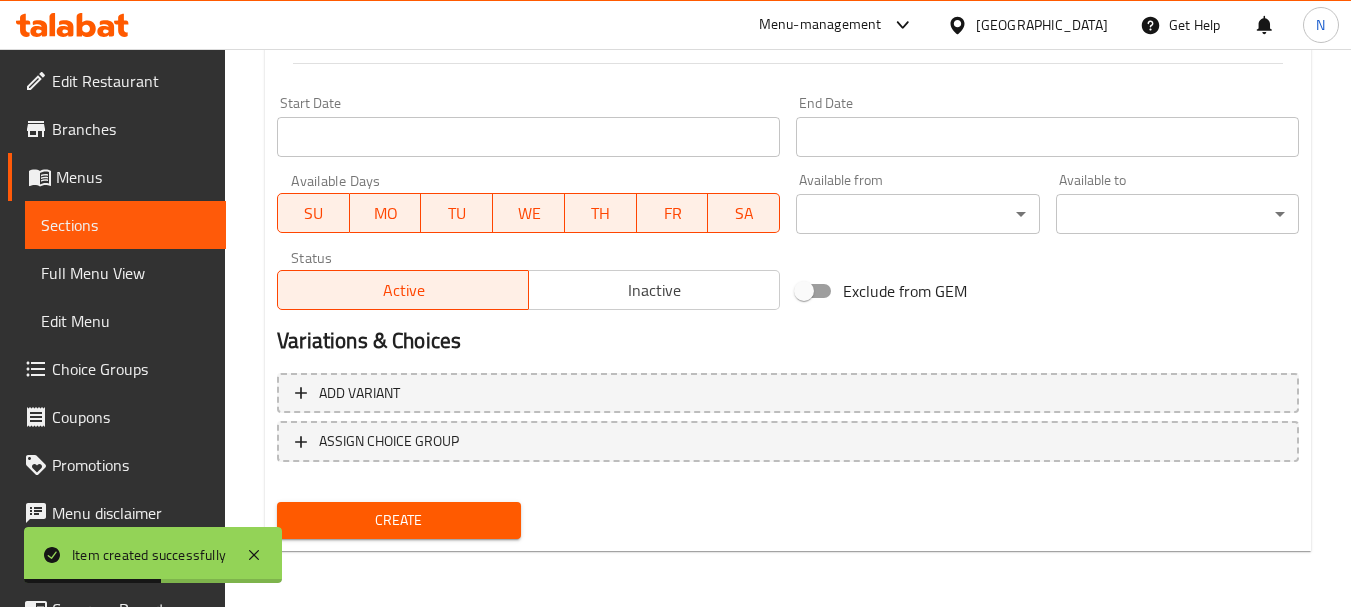 scroll, scrollTop: 306, scrollLeft: 0, axis: vertical 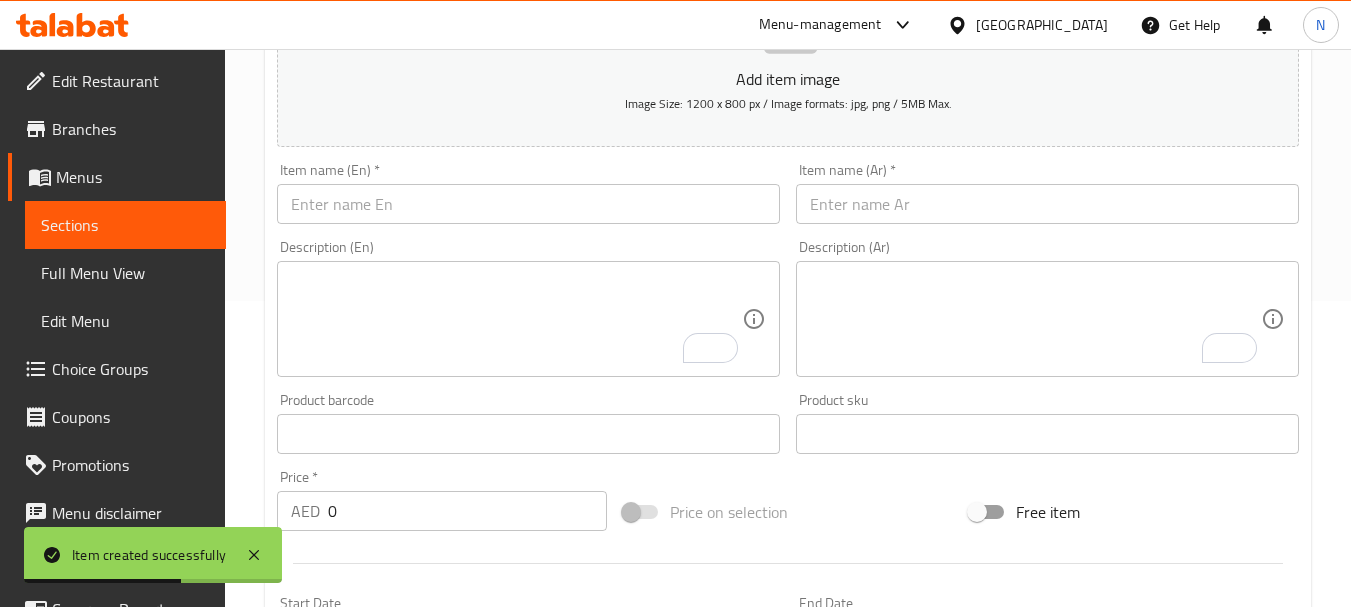 click on "Add item image Image Size: 1200 x 800 px / Image formats: jpg, png / 5MB Max. Item name (En)   * Item name (En)  * Item name (Ar)   * Item name (Ar)  * Description (En) Description (En) Description (Ar) Description (Ar) Product barcode Product barcode Product sku Product sku Price   * AED 0 Price  * Price on selection Free item Start Date Start Date End Date End Date Available Days SU MO TU WE TH FR SA Available from ​ ​ Available to ​ ​ Status Active Inactive Exclude from GEM" at bounding box center (788, 387) 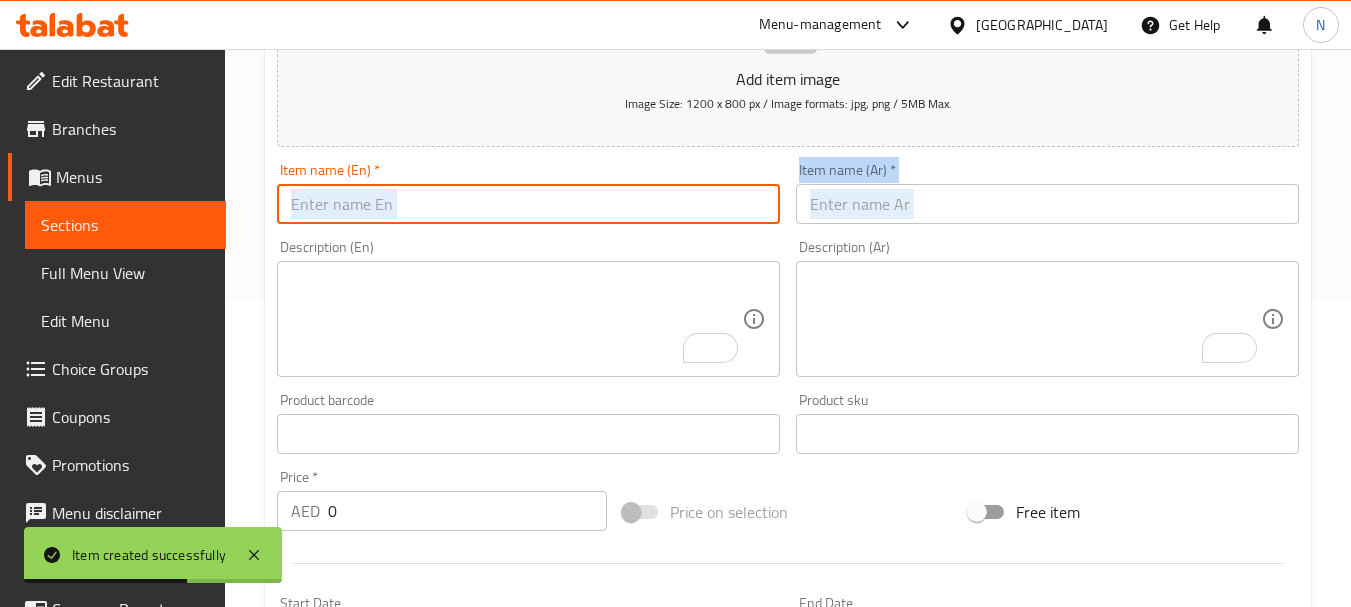 click at bounding box center [528, 204] 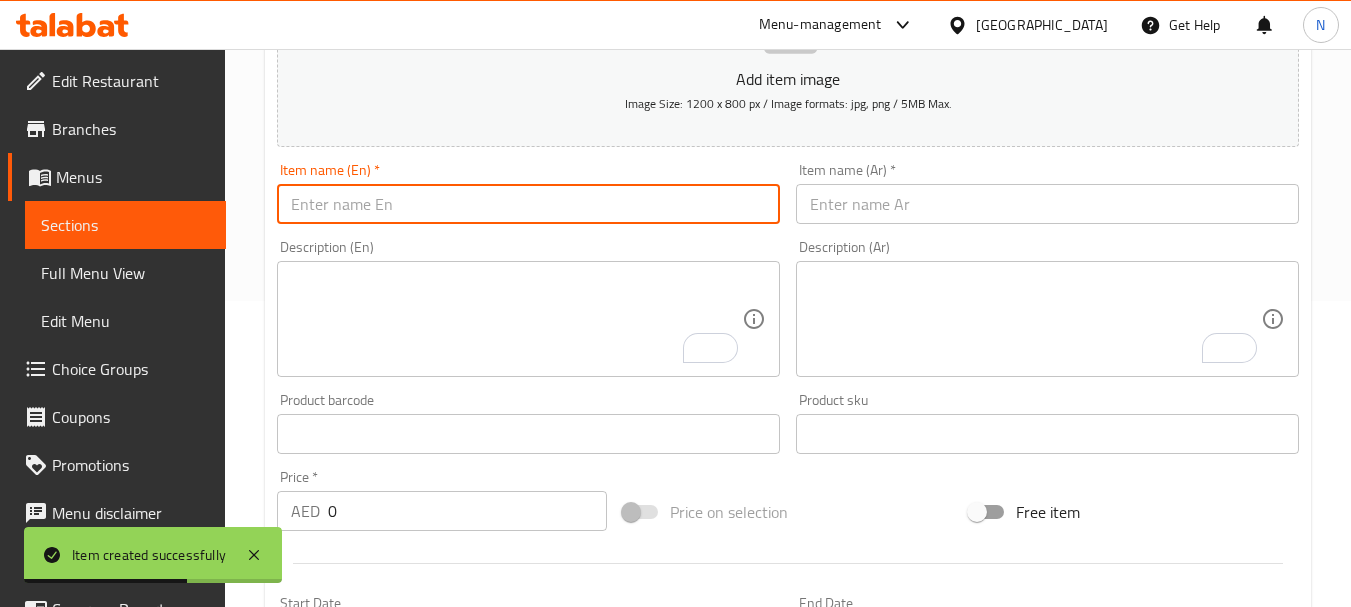 paste on "BURGER PORATTA" 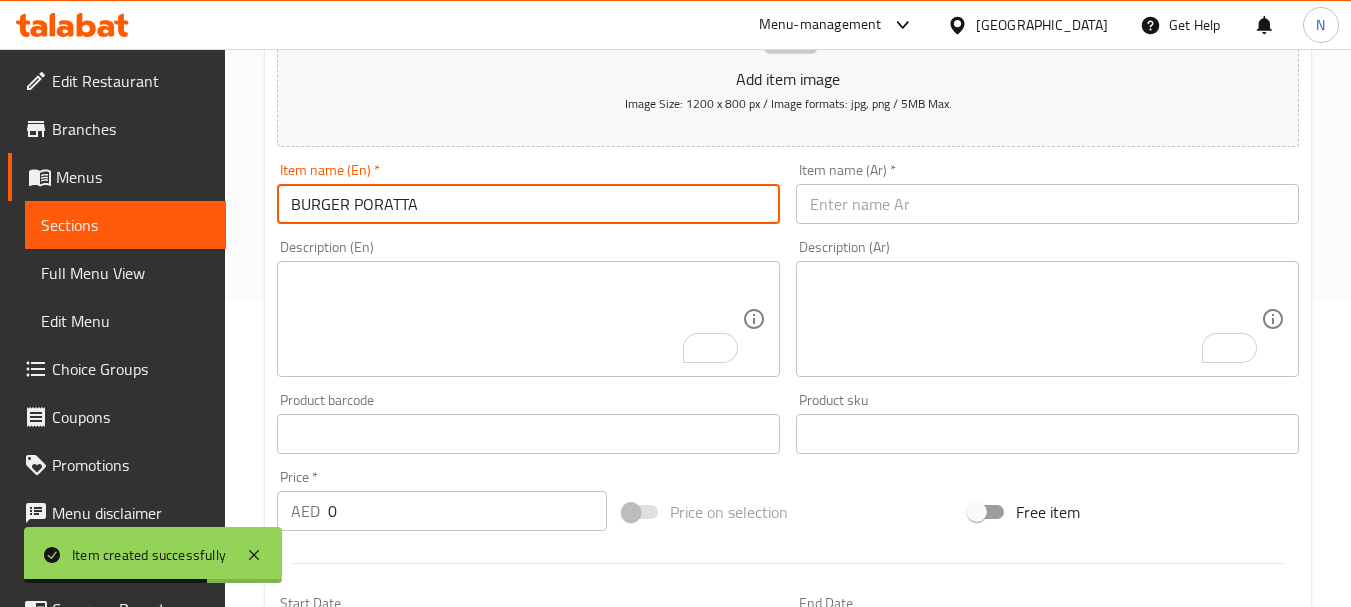 click on "BURGER PORATTA" at bounding box center (528, 204) 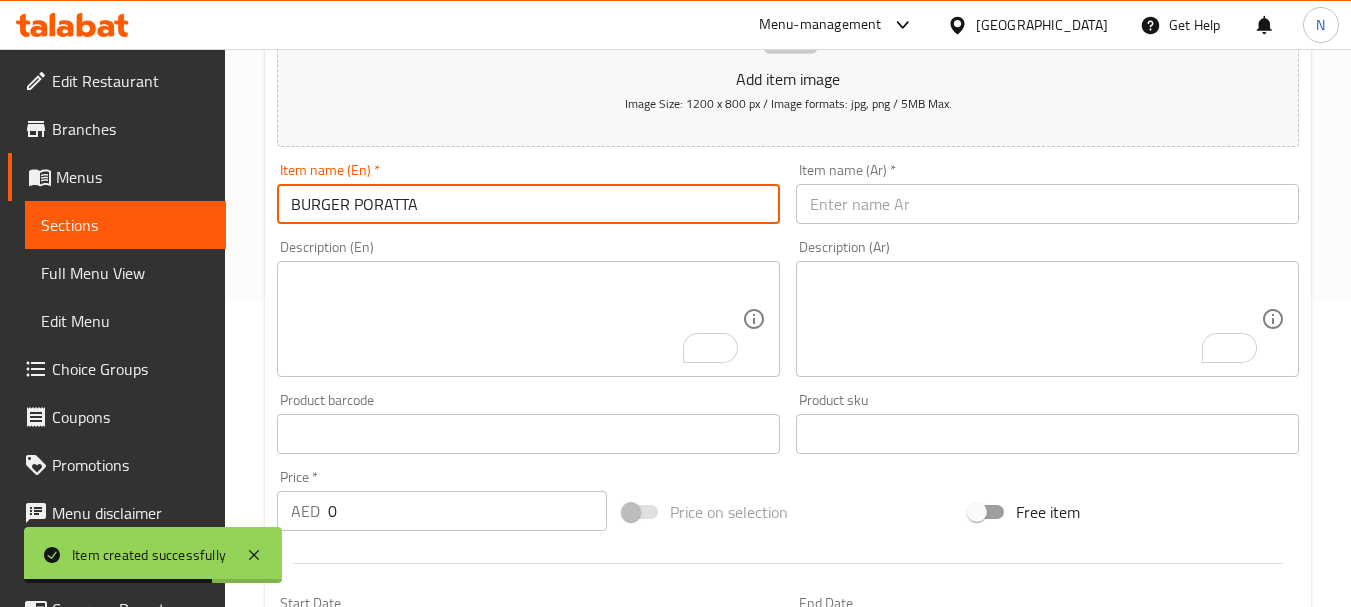 click on "BURGER PORATTA" at bounding box center [528, 204] 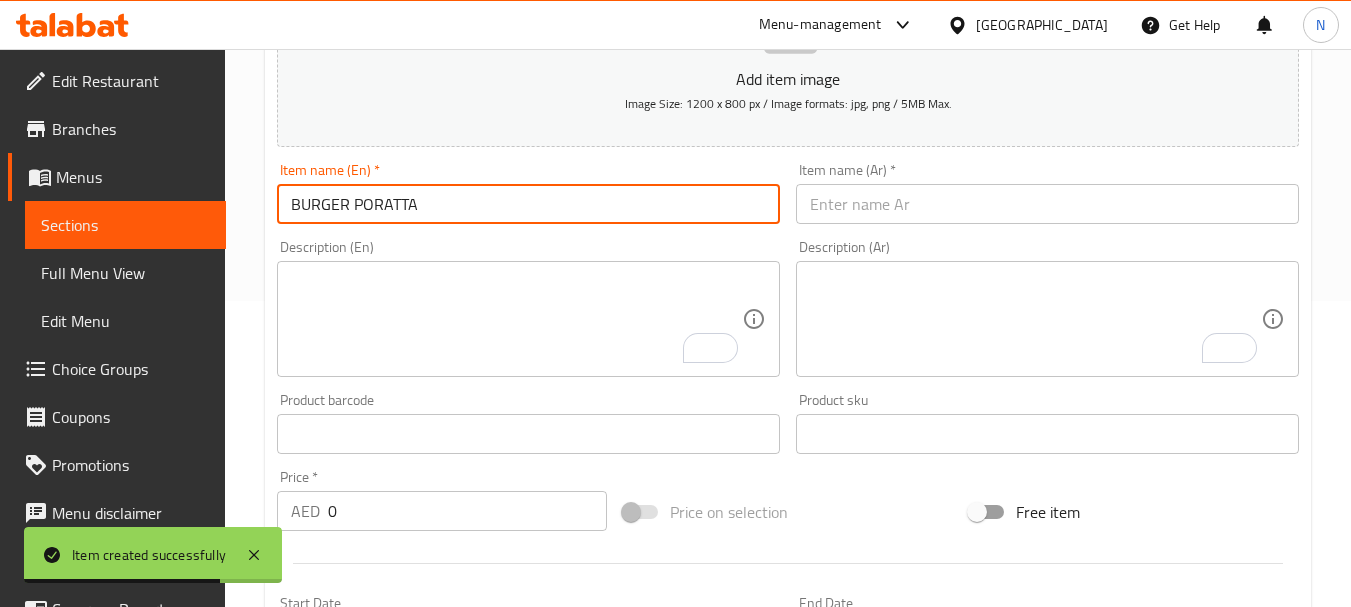 click on "BURGER PORATTA" at bounding box center [528, 204] 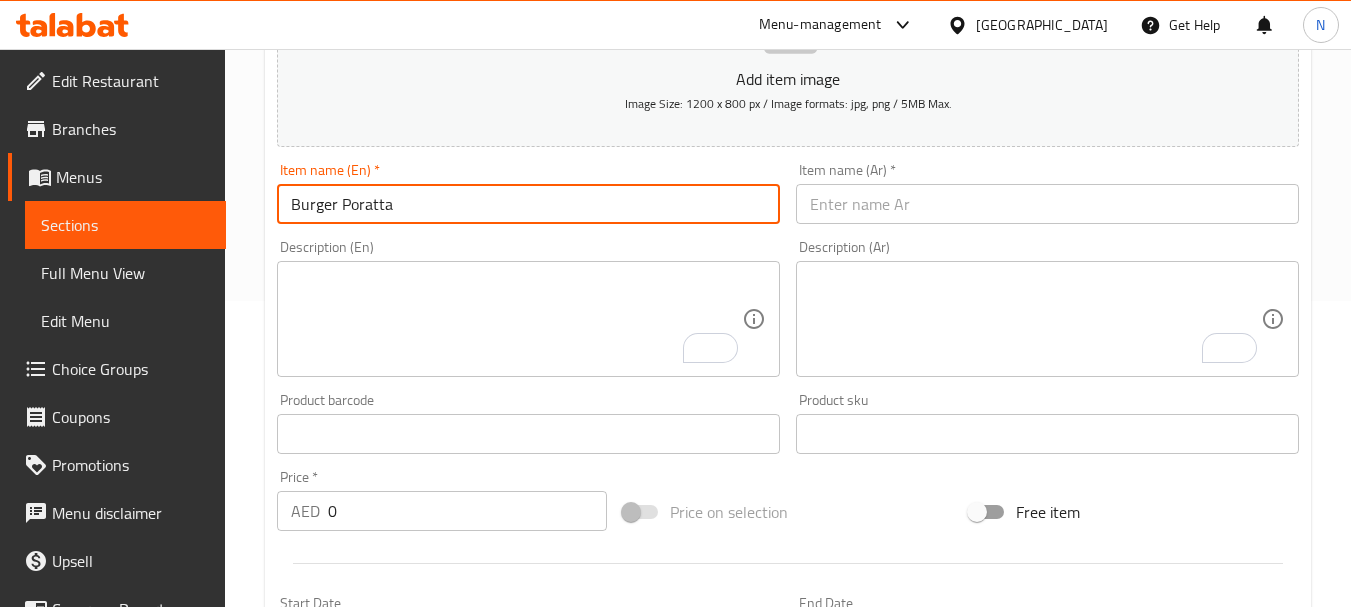 type on "Burger Poratta" 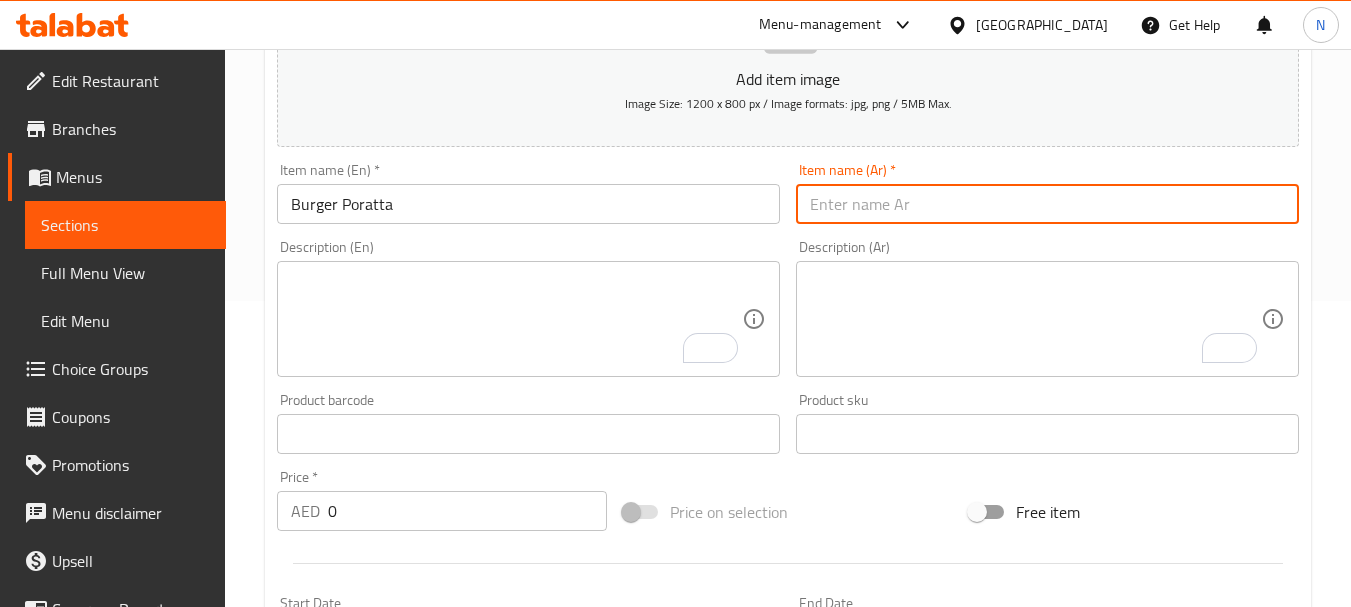 click at bounding box center (1047, 204) 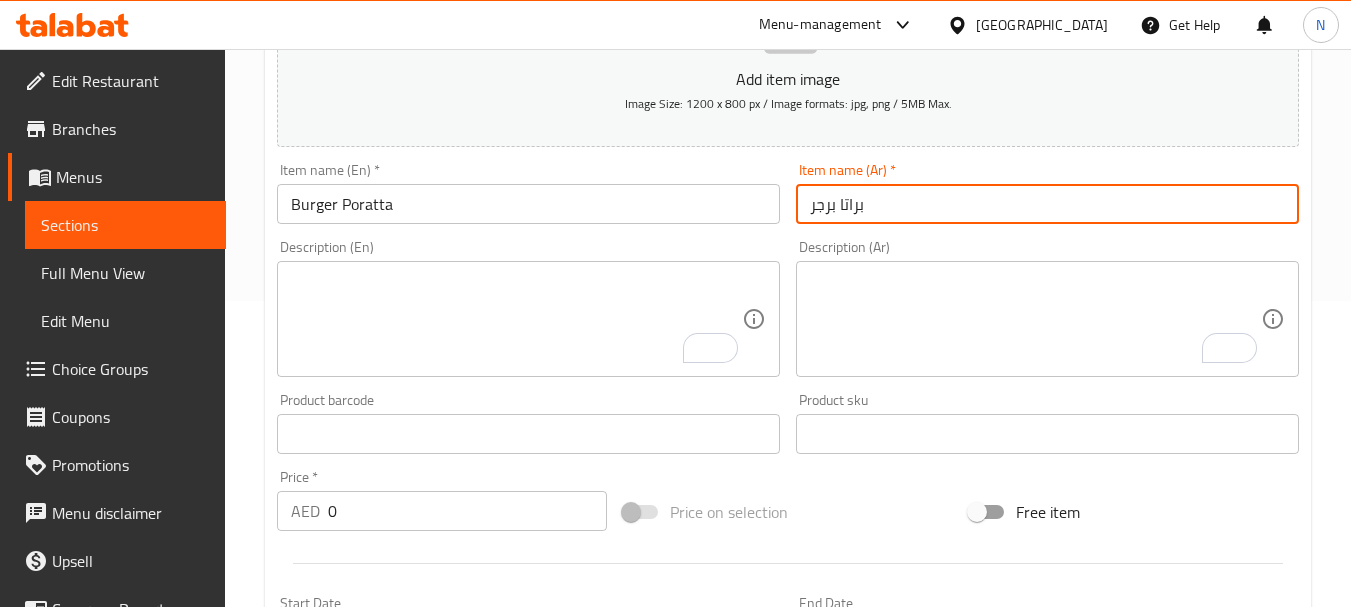 type on "براتا برجر" 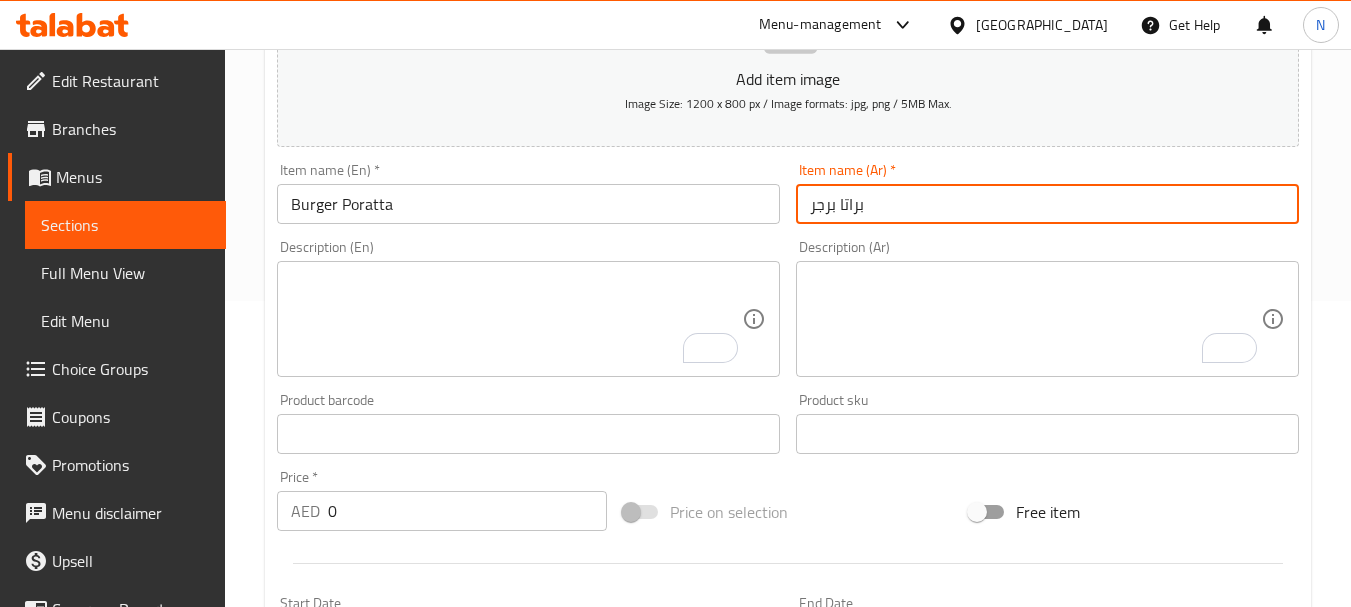 click on "0" at bounding box center [467, 511] 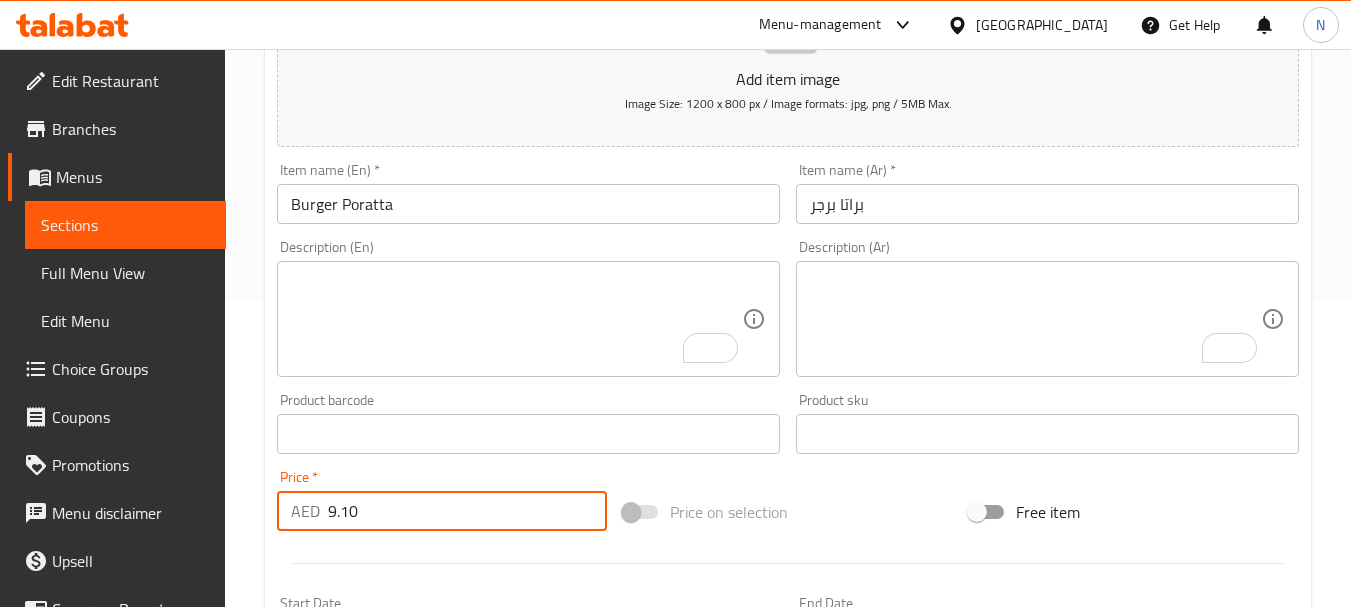 type on "9.10" 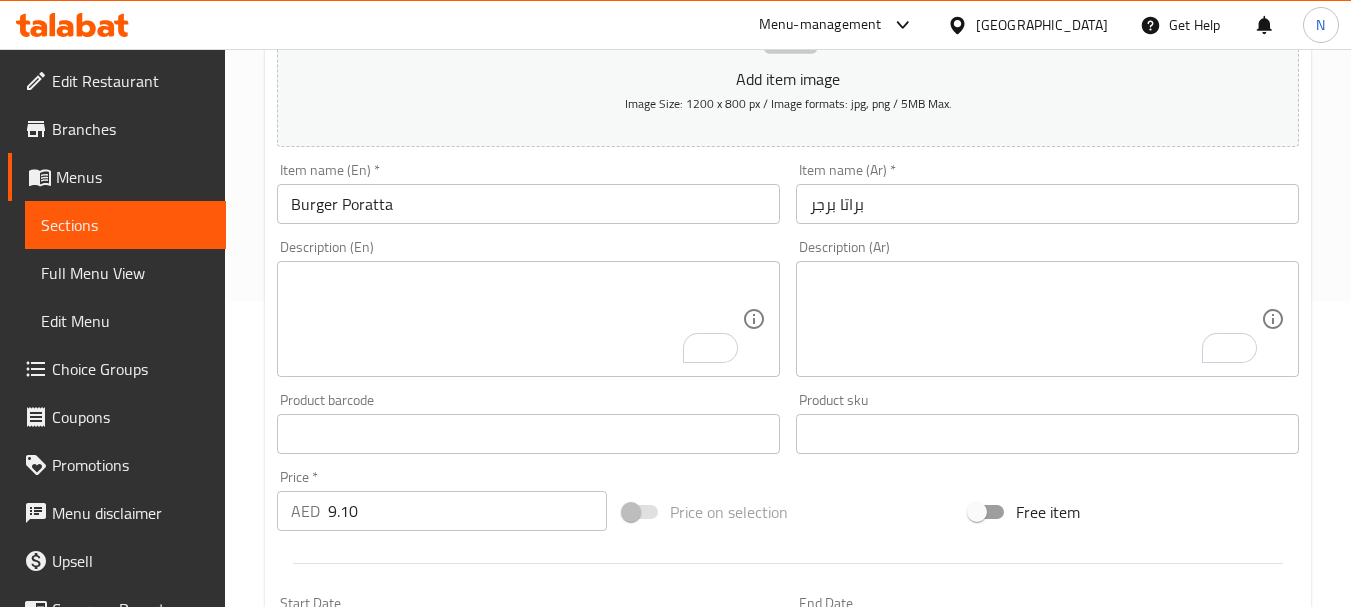 click on "Price on selection" at bounding box center (788, 512) 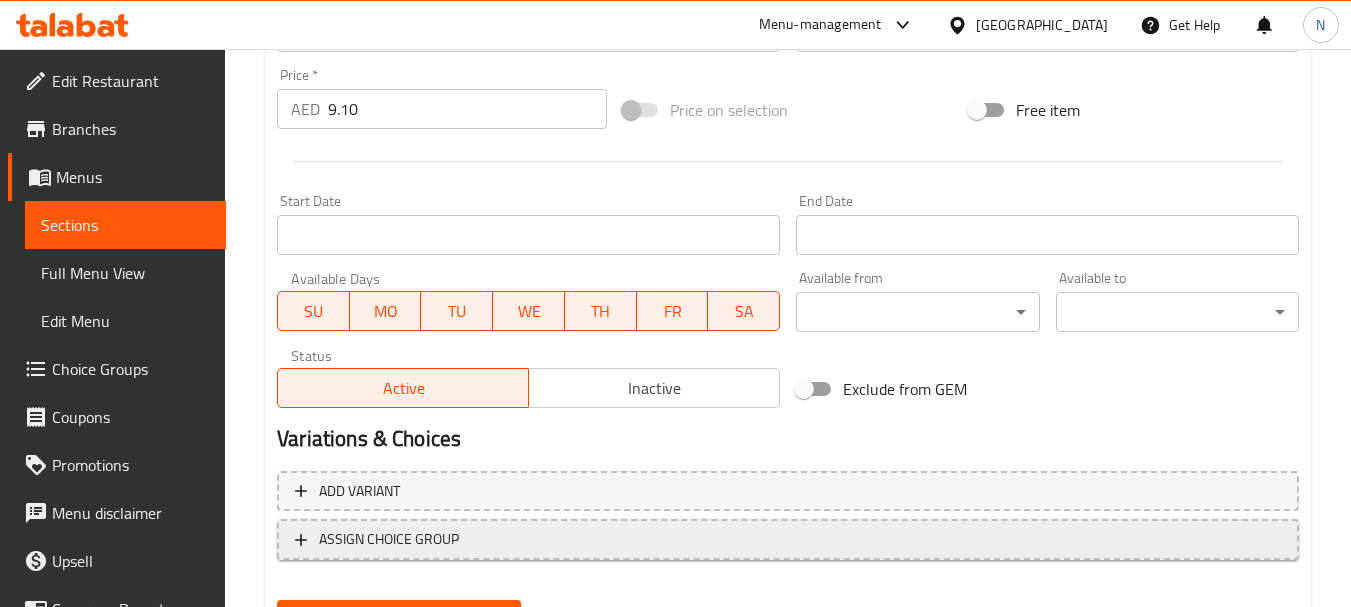 scroll, scrollTop: 806, scrollLeft: 0, axis: vertical 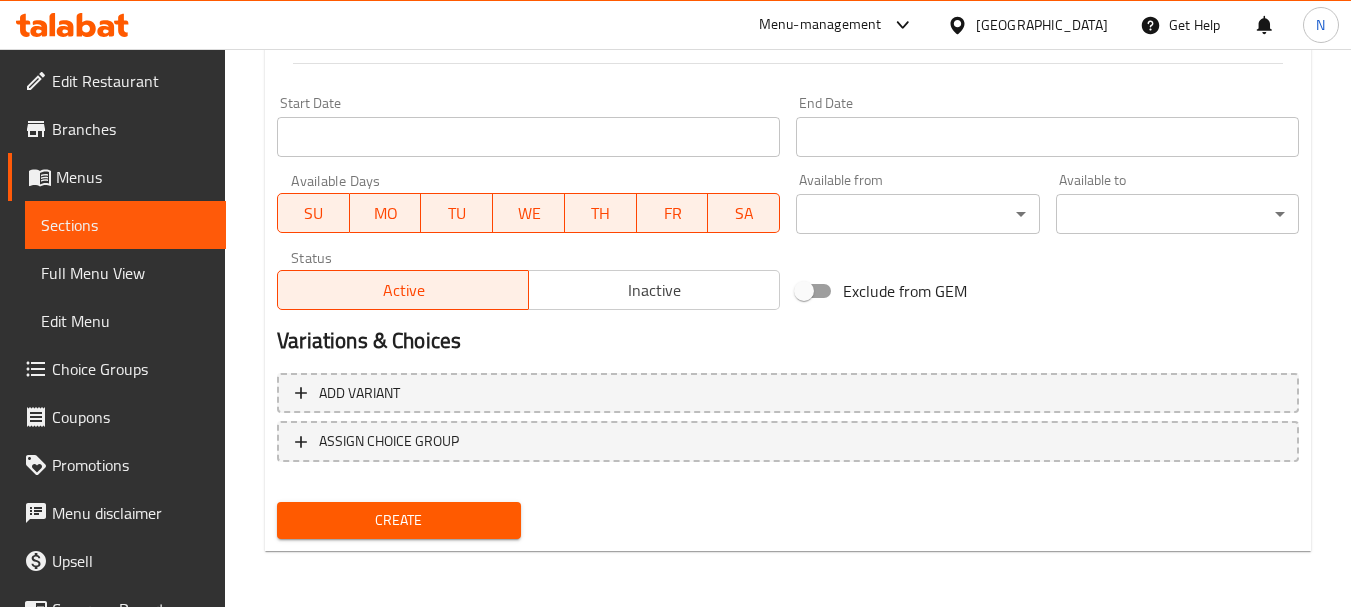 click on "Create" at bounding box center (398, 520) 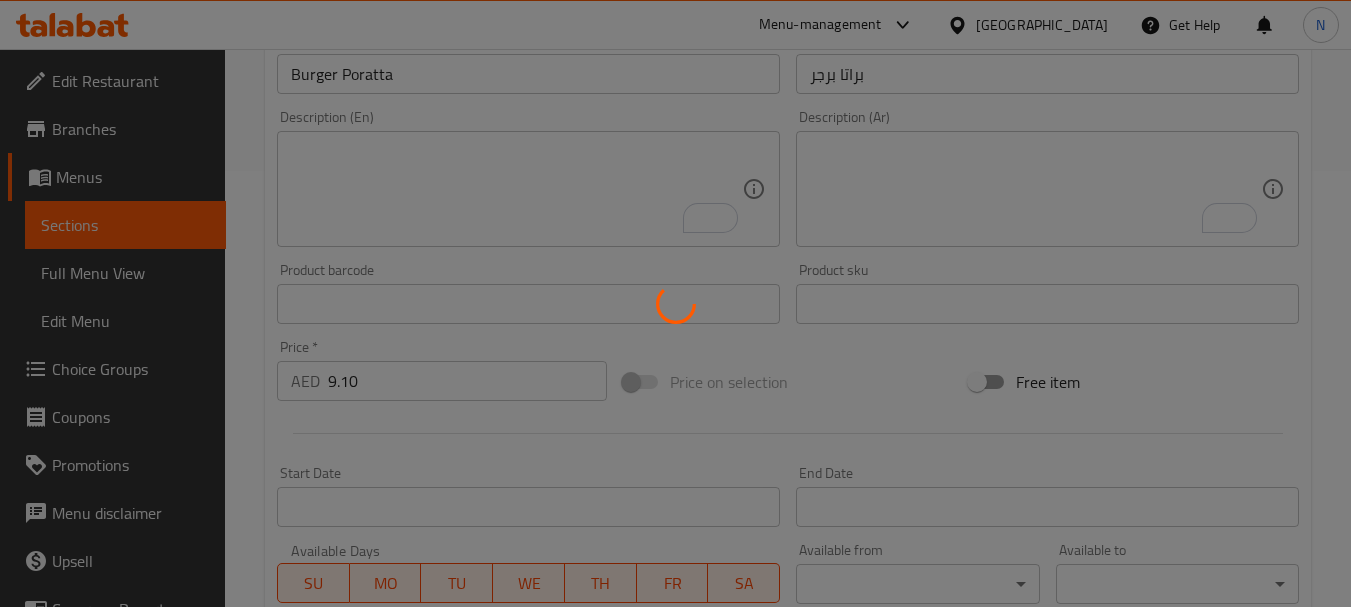 scroll, scrollTop: 206, scrollLeft: 0, axis: vertical 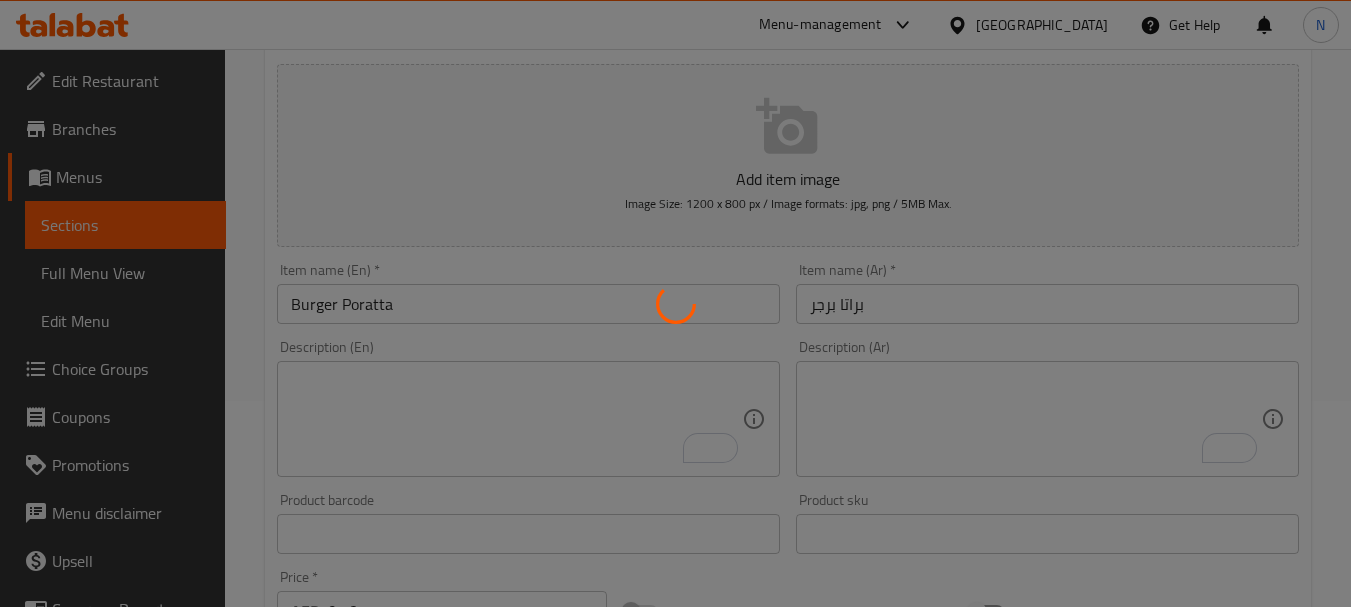 type 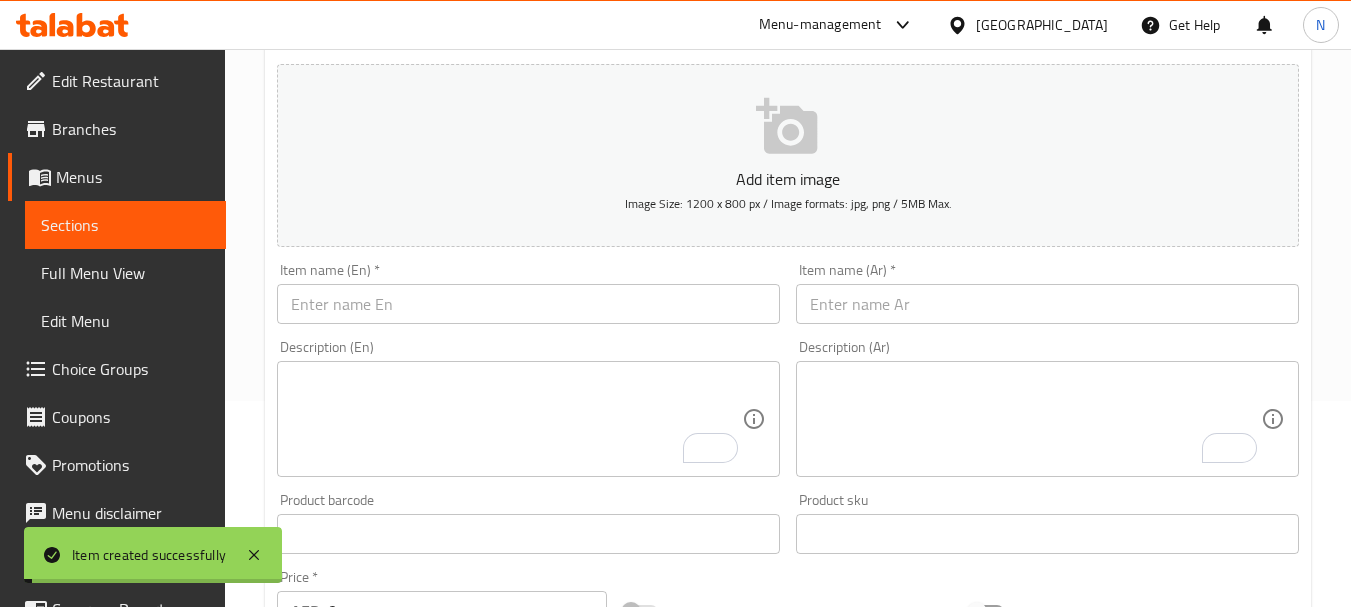 click at bounding box center (528, 304) 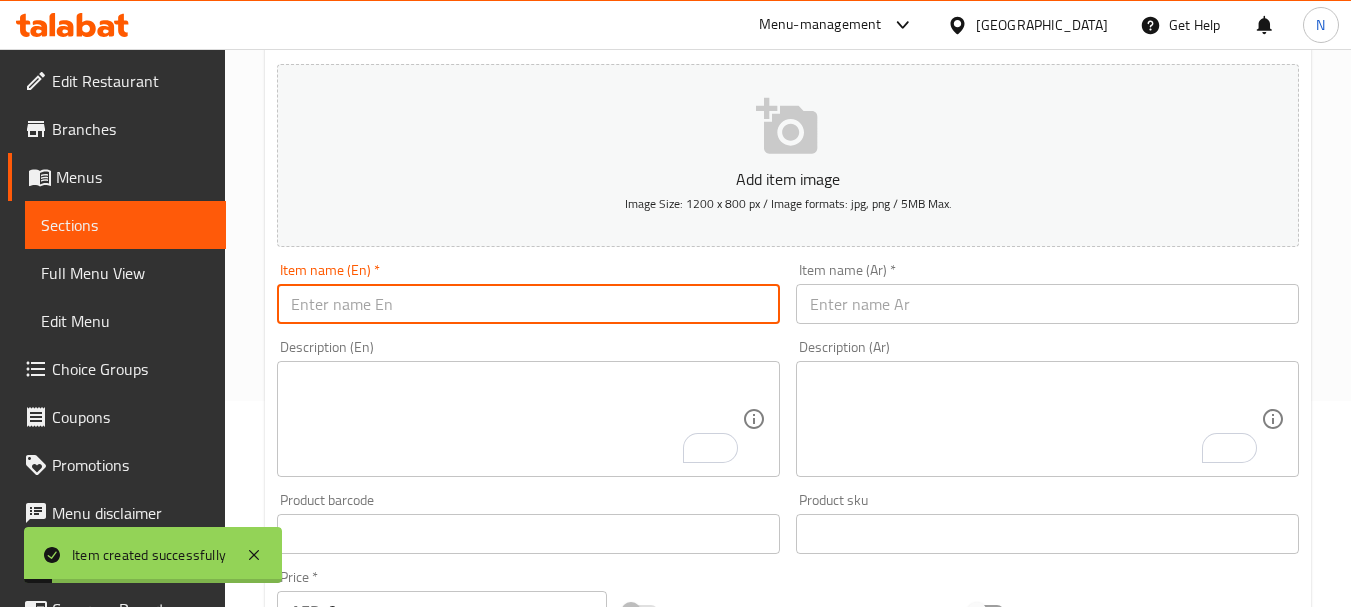 paste on "CHICKEN CHILLI PORATTA" 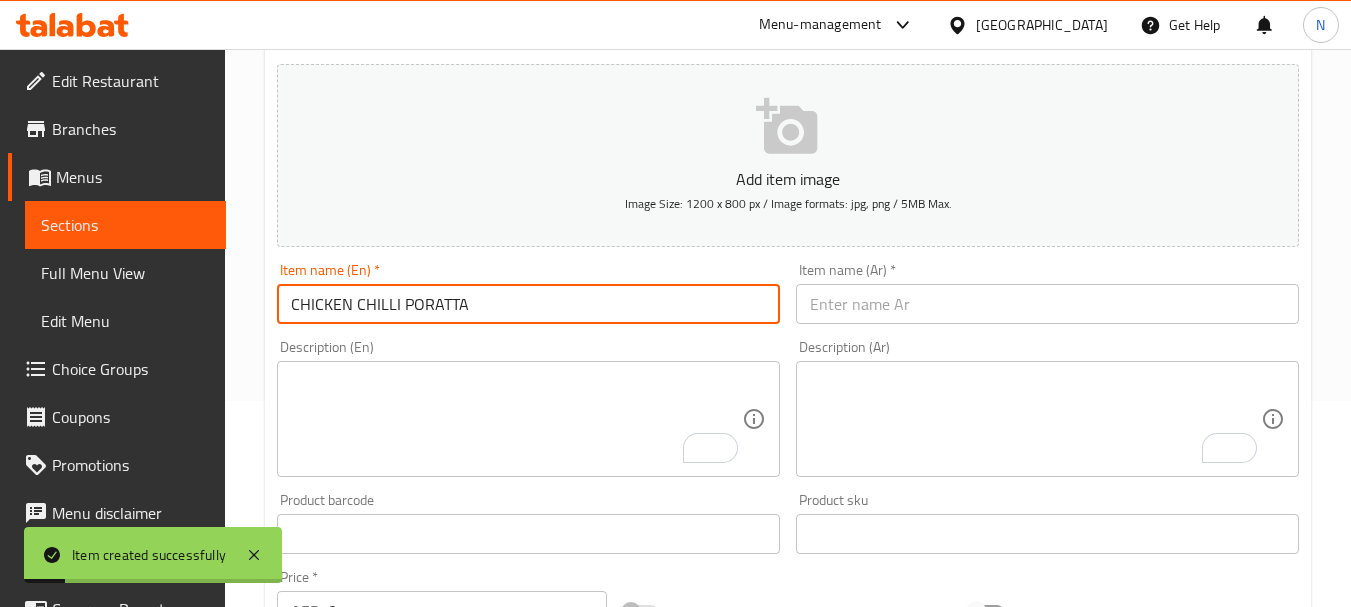 click on "CHICKEN CHILLI PORATTA" at bounding box center (528, 304) 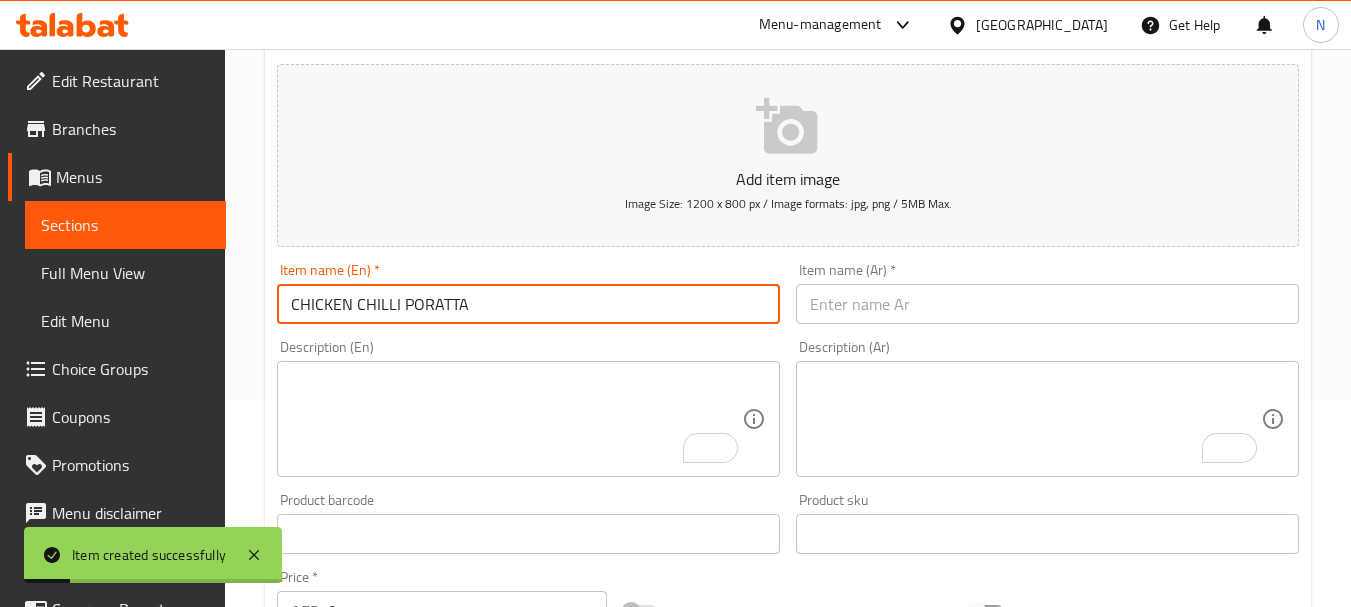click on "CHICKEN CHILLI PORATTA" at bounding box center (528, 304) 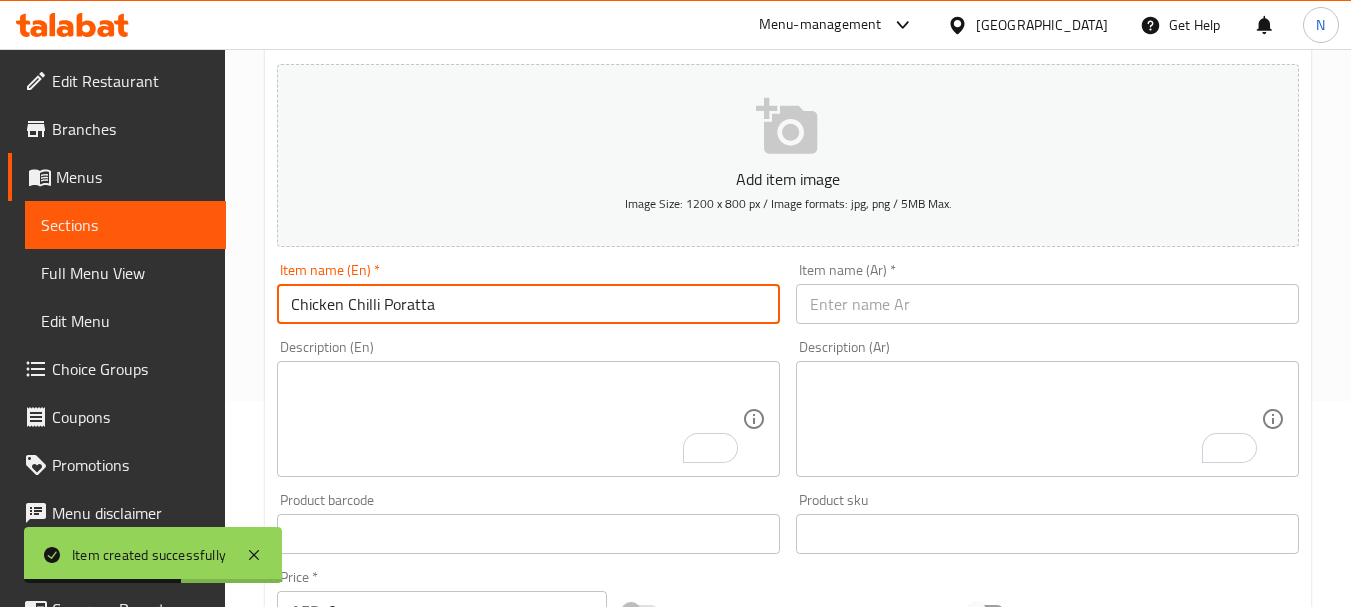 type on "Chicken Chilli Poratta" 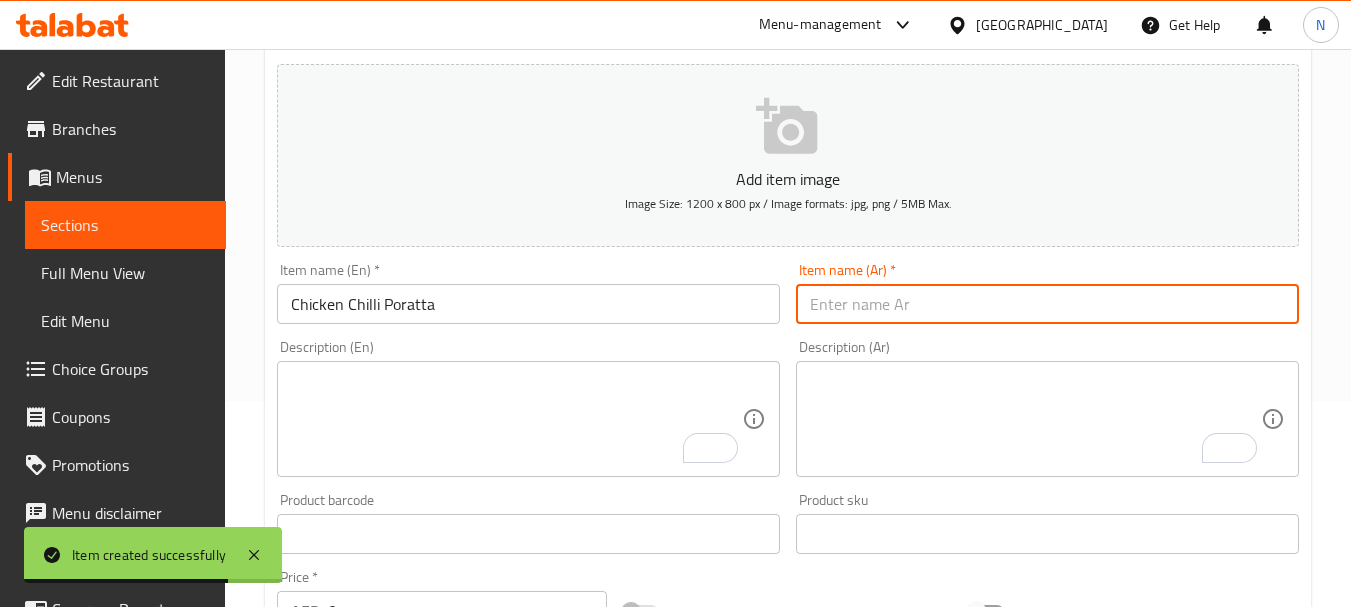 click at bounding box center (1047, 304) 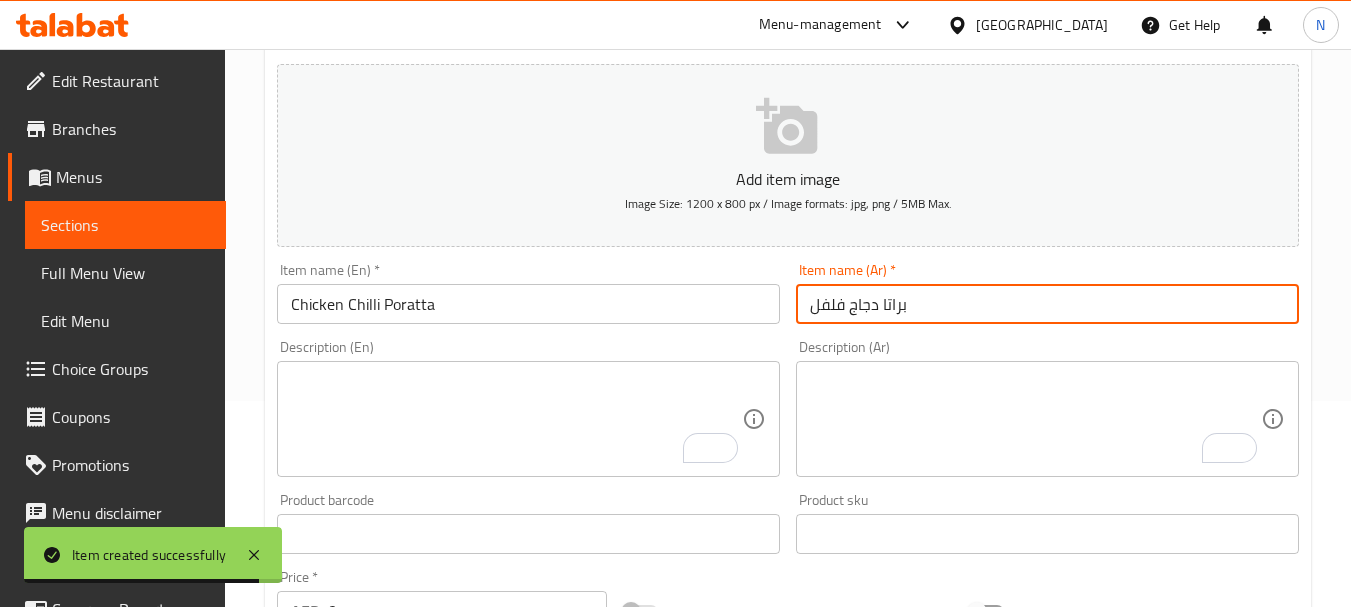 scroll, scrollTop: 306, scrollLeft: 0, axis: vertical 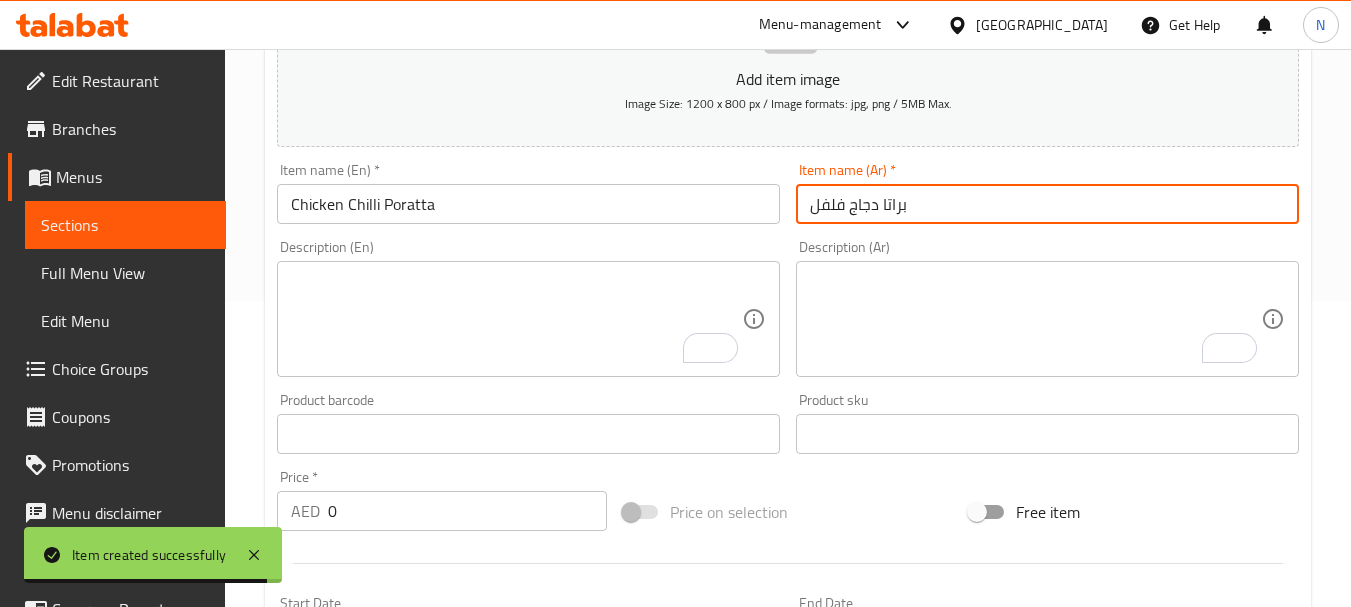 type on "براتا دجاج فلفل" 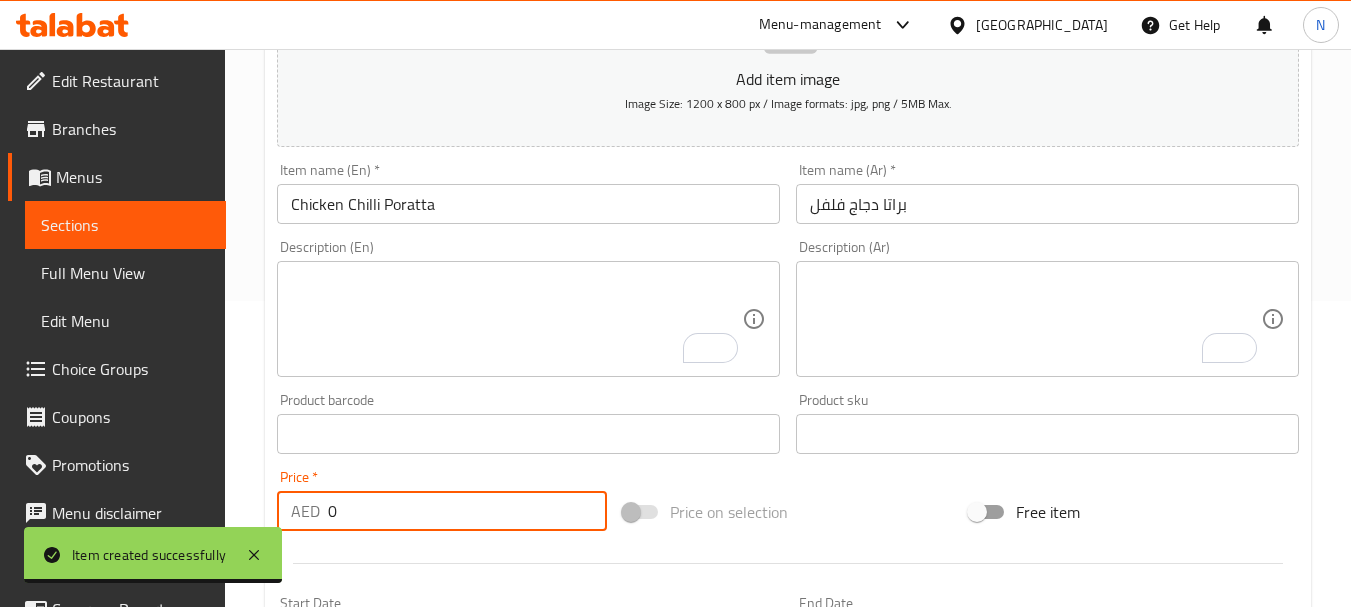 drag, startPoint x: 411, startPoint y: 501, endPoint x: 324, endPoint y: 516, distance: 88.28363 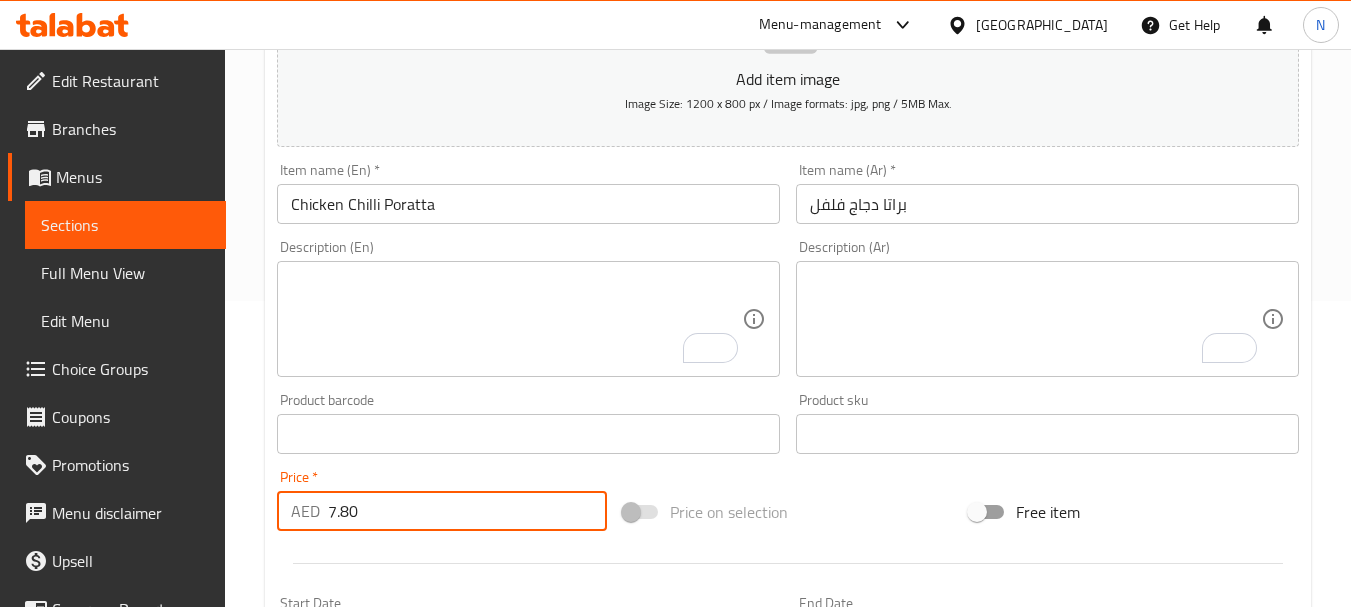 type on "7.80" 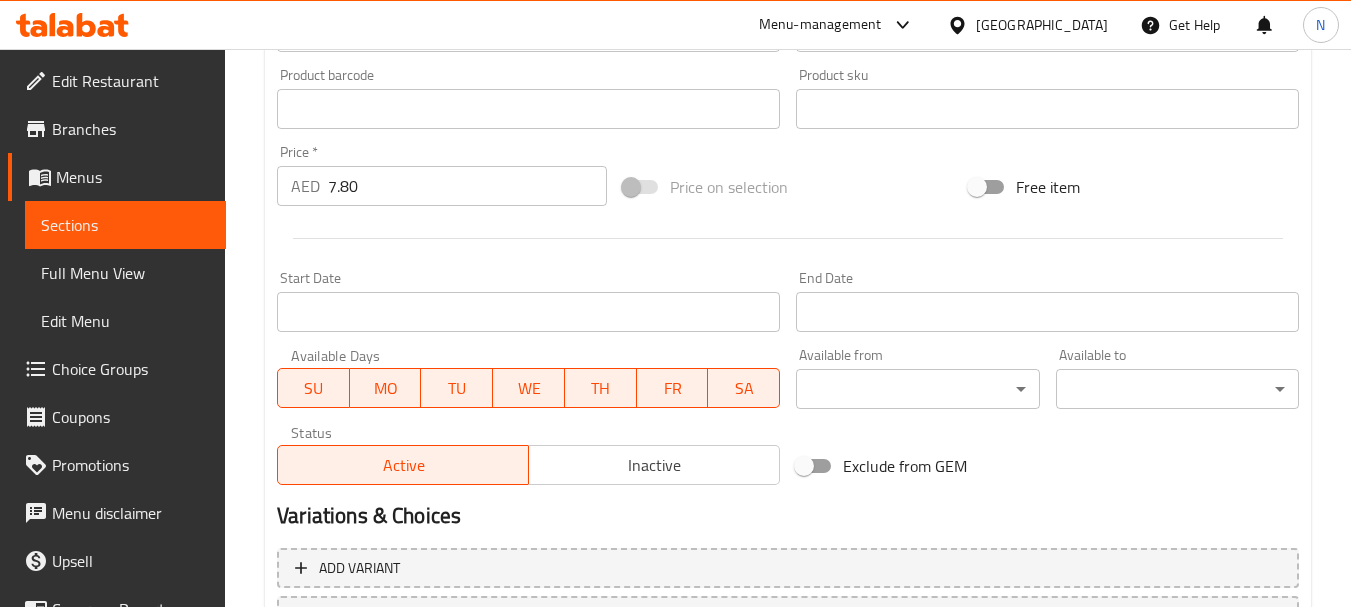 scroll, scrollTop: 806, scrollLeft: 0, axis: vertical 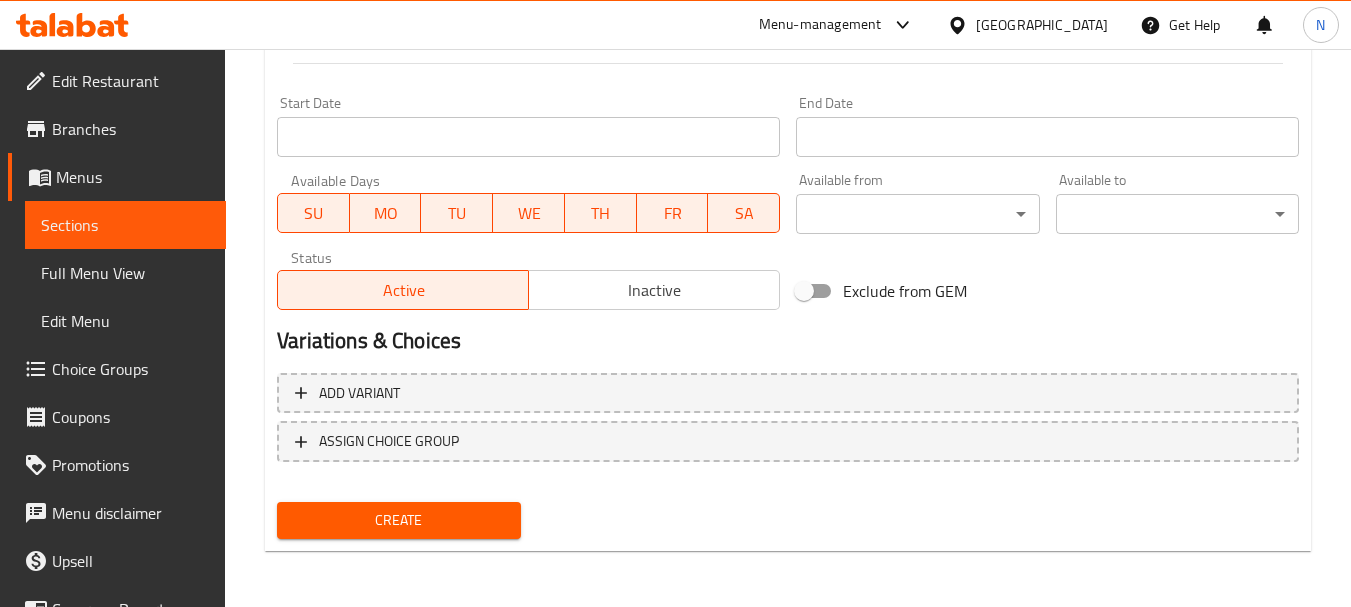 click on "Create" at bounding box center (398, 520) 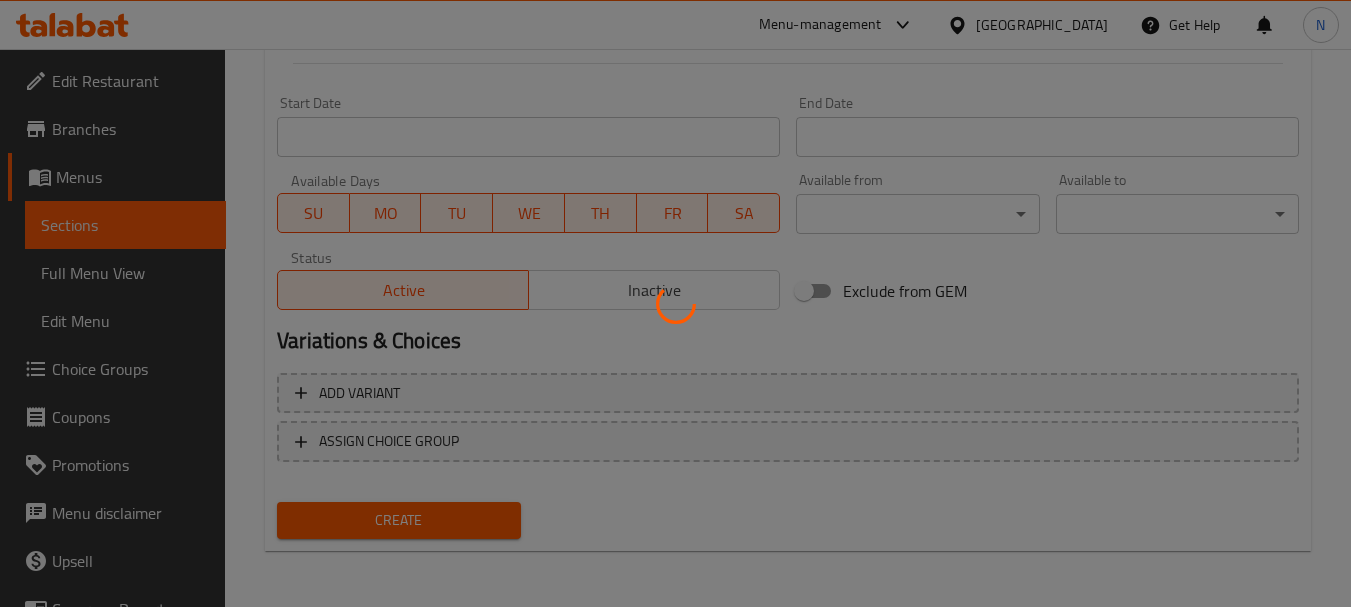type 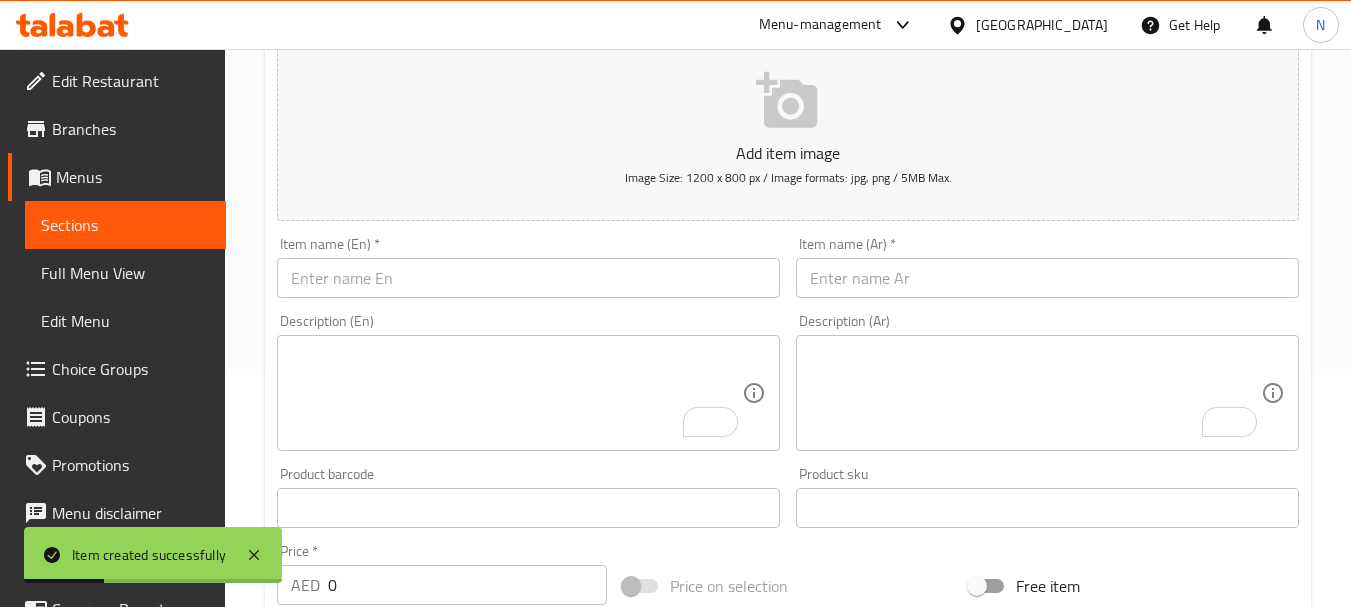 scroll, scrollTop: 0, scrollLeft: 0, axis: both 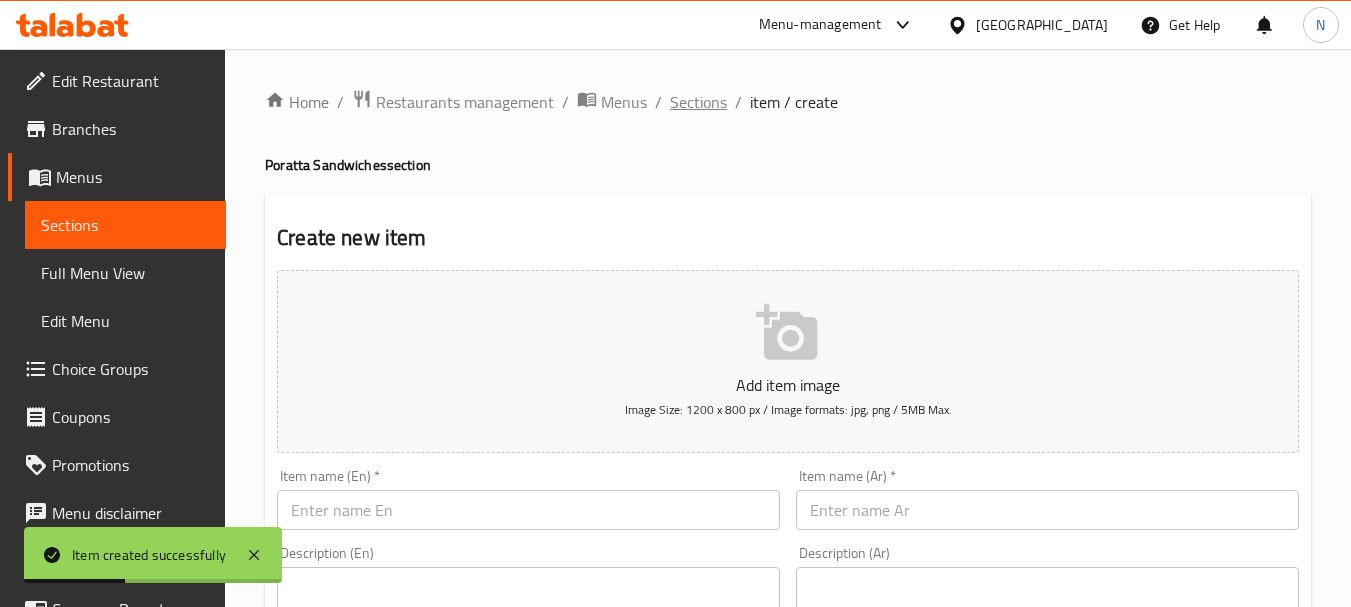 click on "Sections" at bounding box center (698, 102) 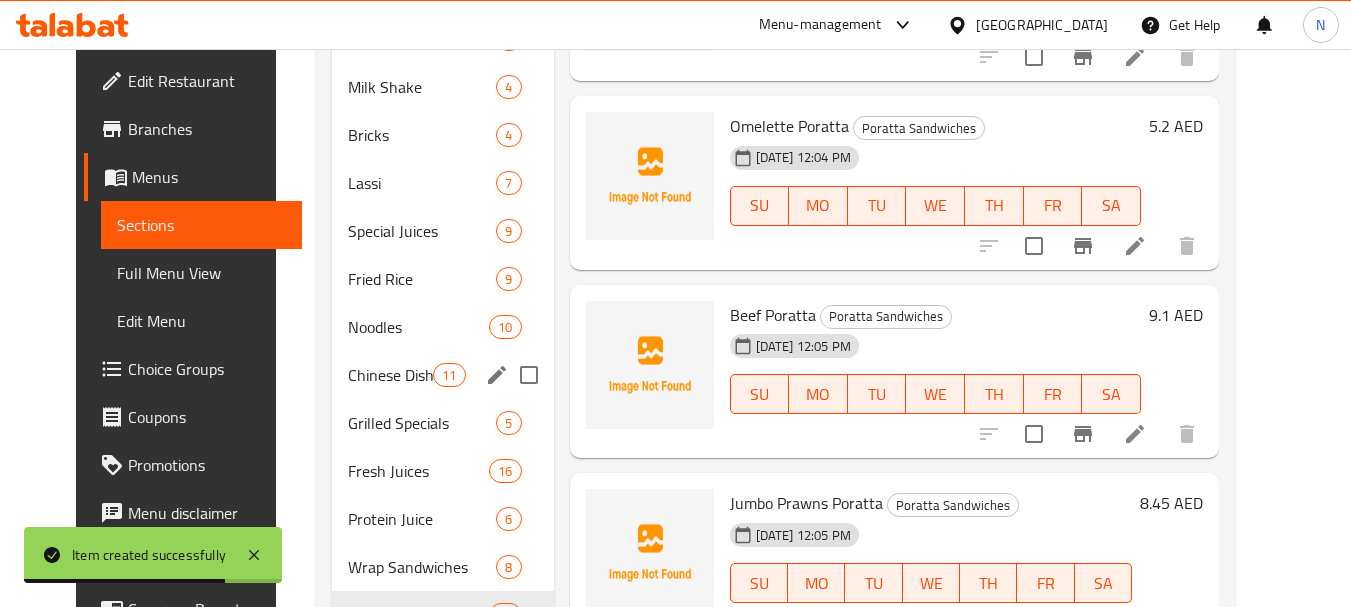 scroll, scrollTop: 700, scrollLeft: 0, axis: vertical 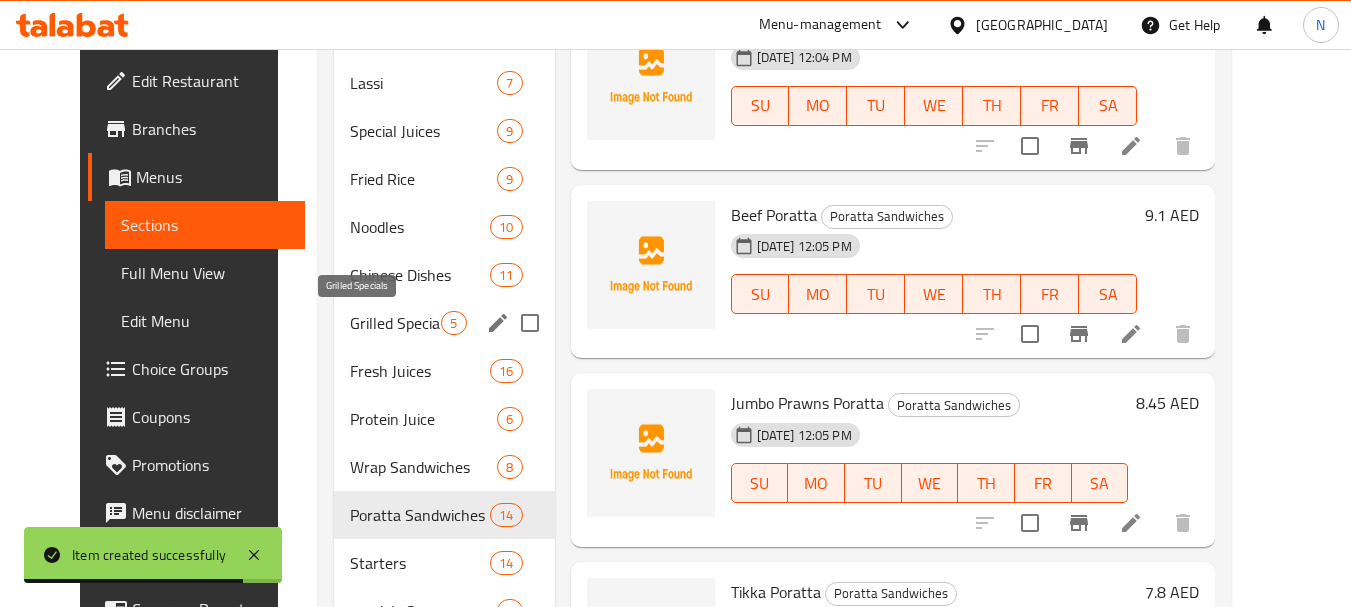 click on "Grilled Specials" at bounding box center [395, 323] 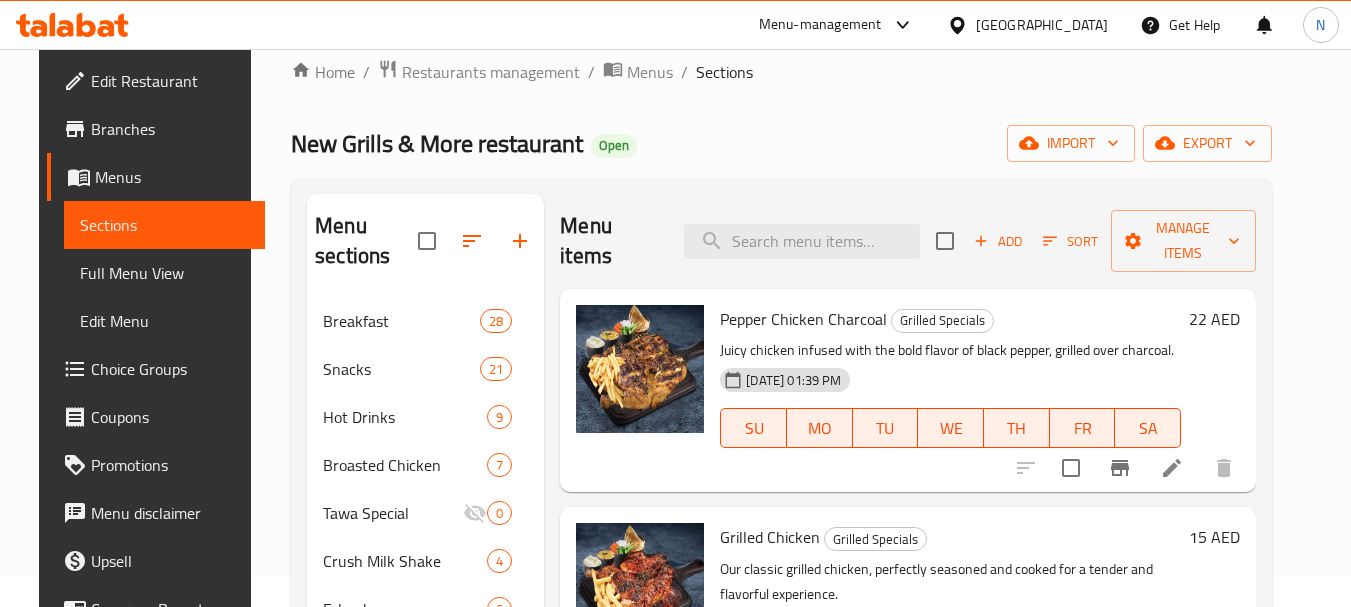 scroll, scrollTop: 0, scrollLeft: 0, axis: both 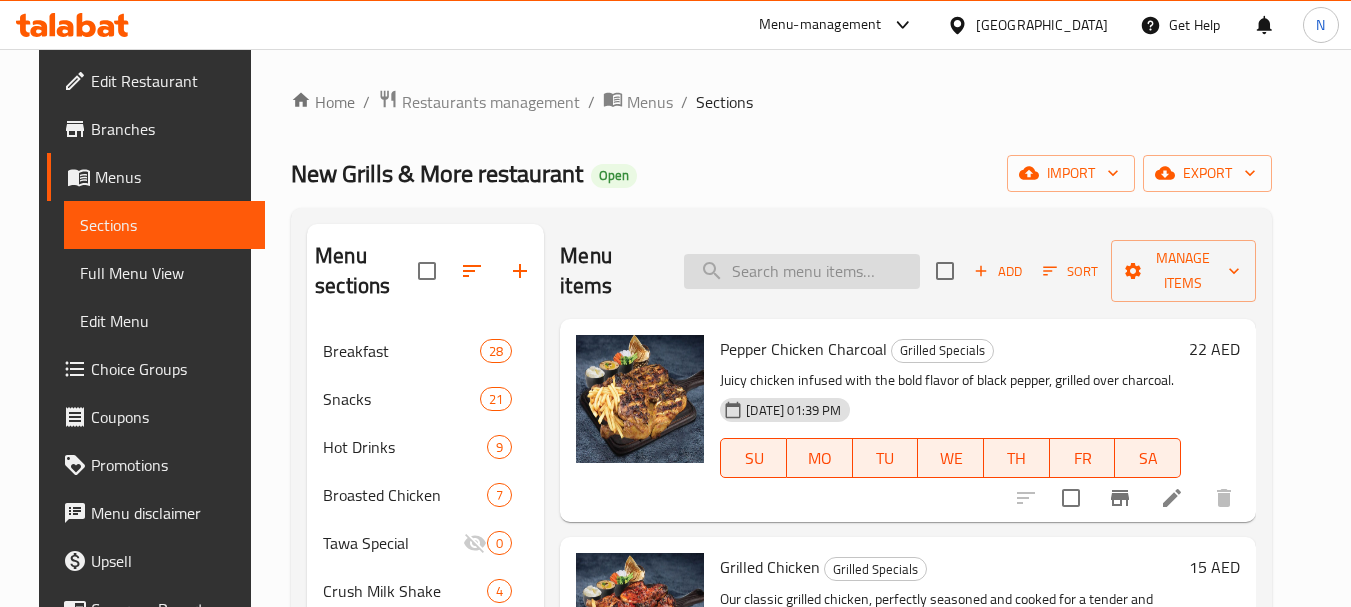 click at bounding box center [802, 271] 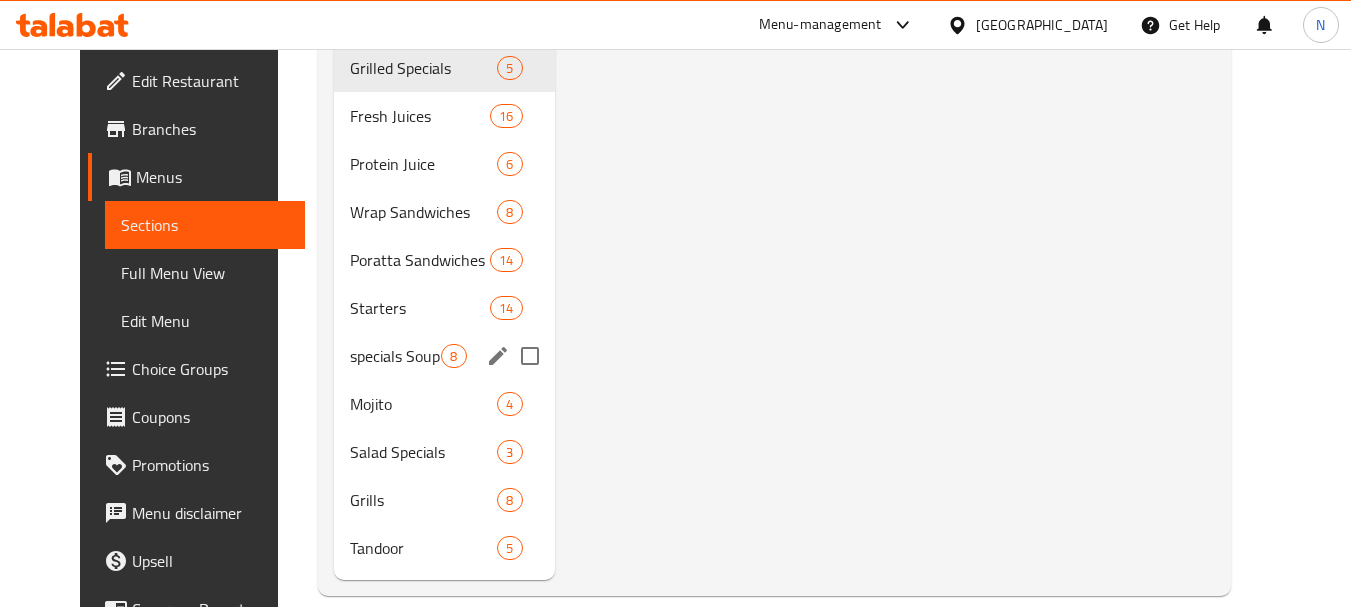 scroll, scrollTop: 984, scrollLeft: 0, axis: vertical 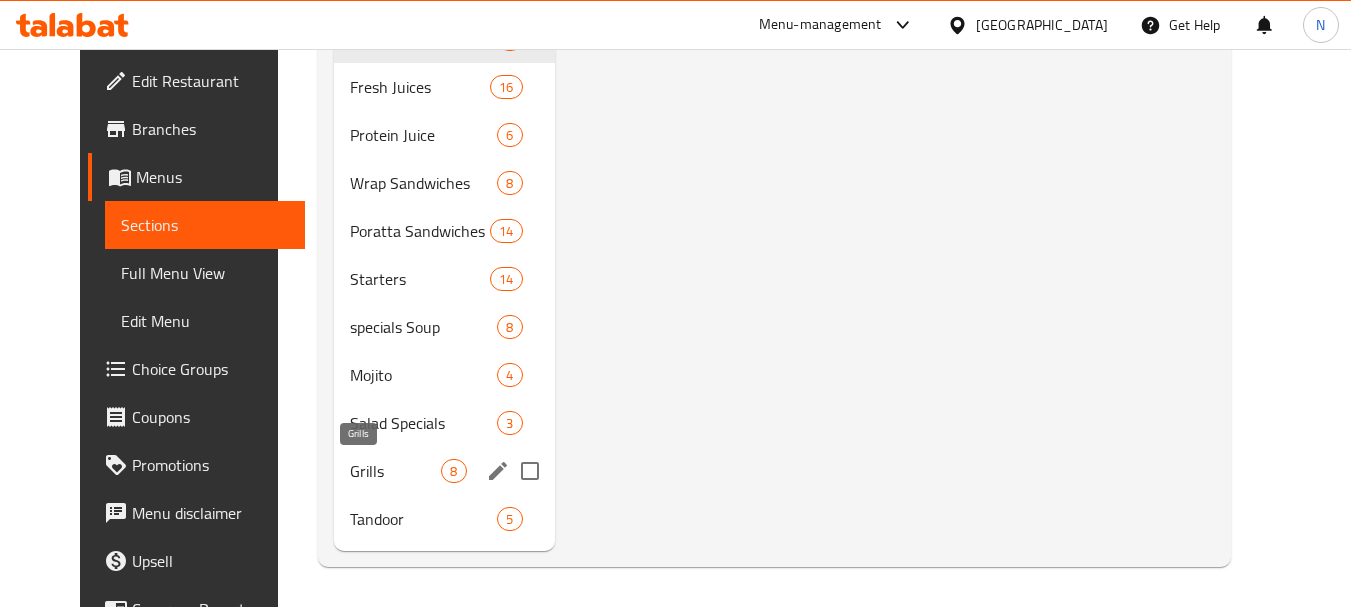 type on "HAMOUR FILLET" 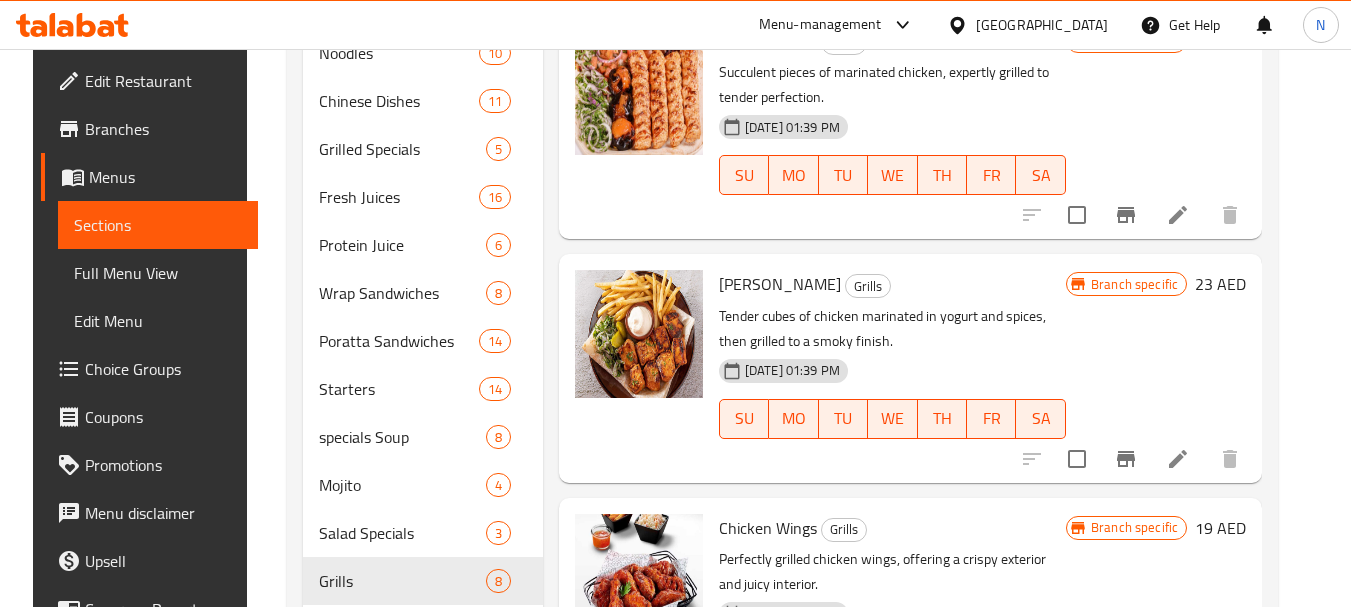 scroll, scrollTop: 584, scrollLeft: 0, axis: vertical 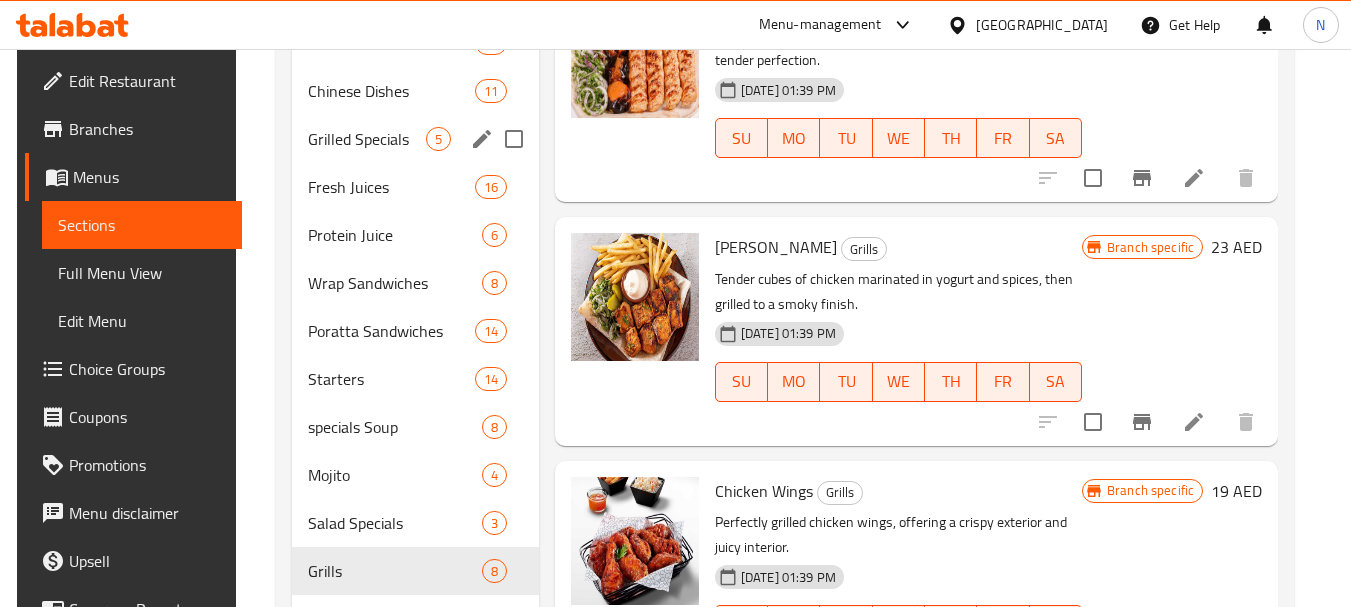 click on "Grilled Specials 5" at bounding box center (415, 139) 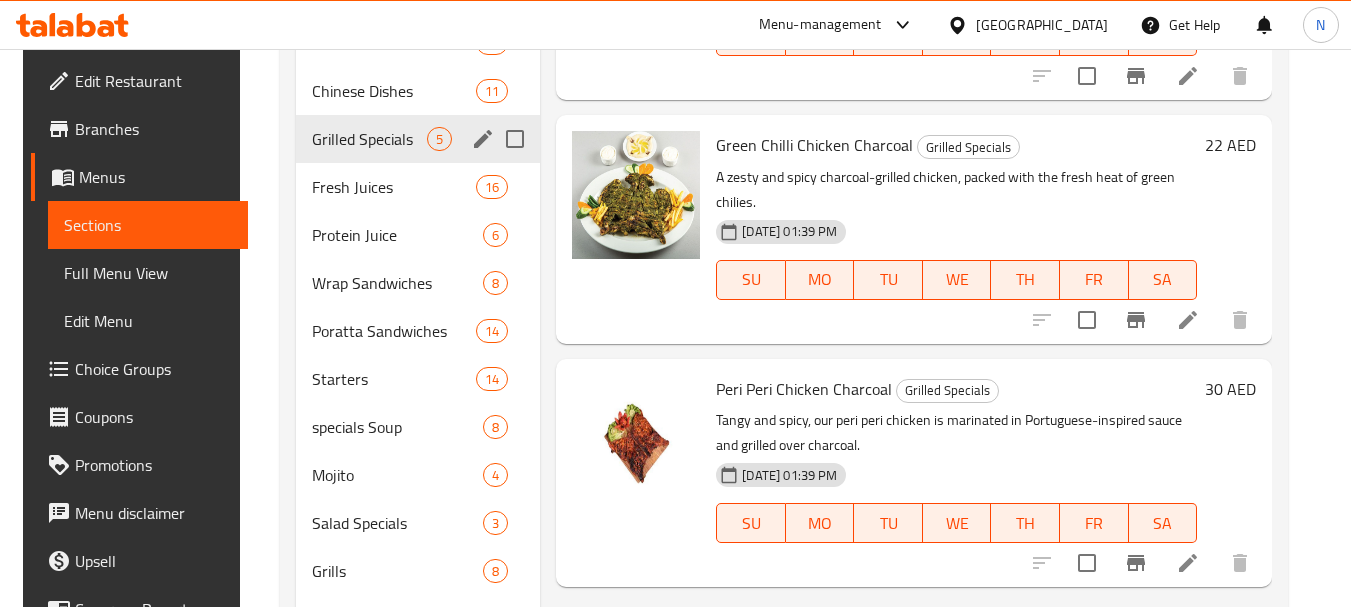 scroll, scrollTop: 0, scrollLeft: 0, axis: both 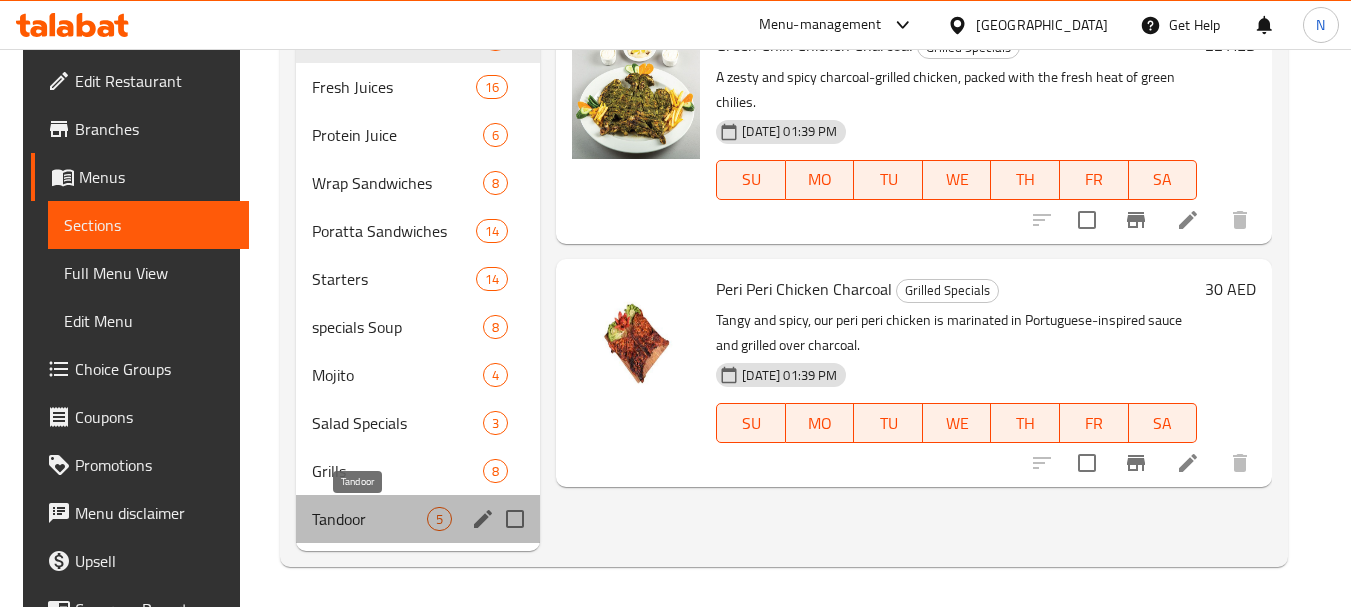 click on "Tandoor" at bounding box center (369, 519) 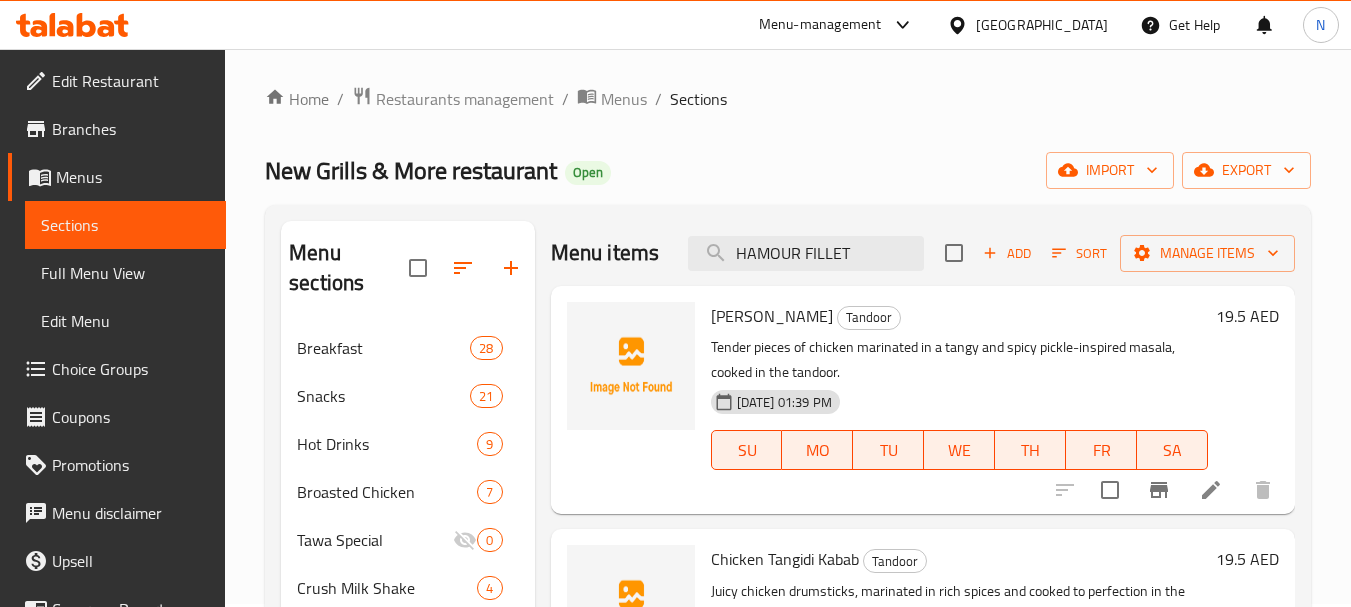 scroll, scrollTop: 0, scrollLeft: 0, axis: both 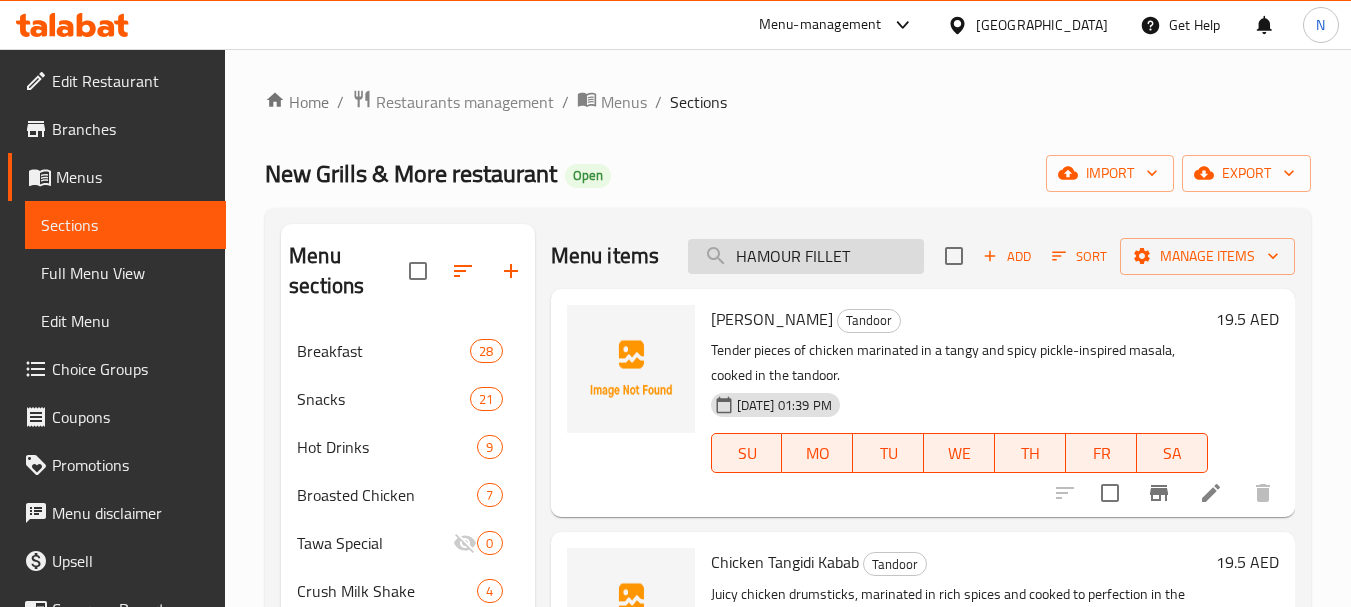 click on "HAMOUR FILLET" at bounding box center (806, 256) 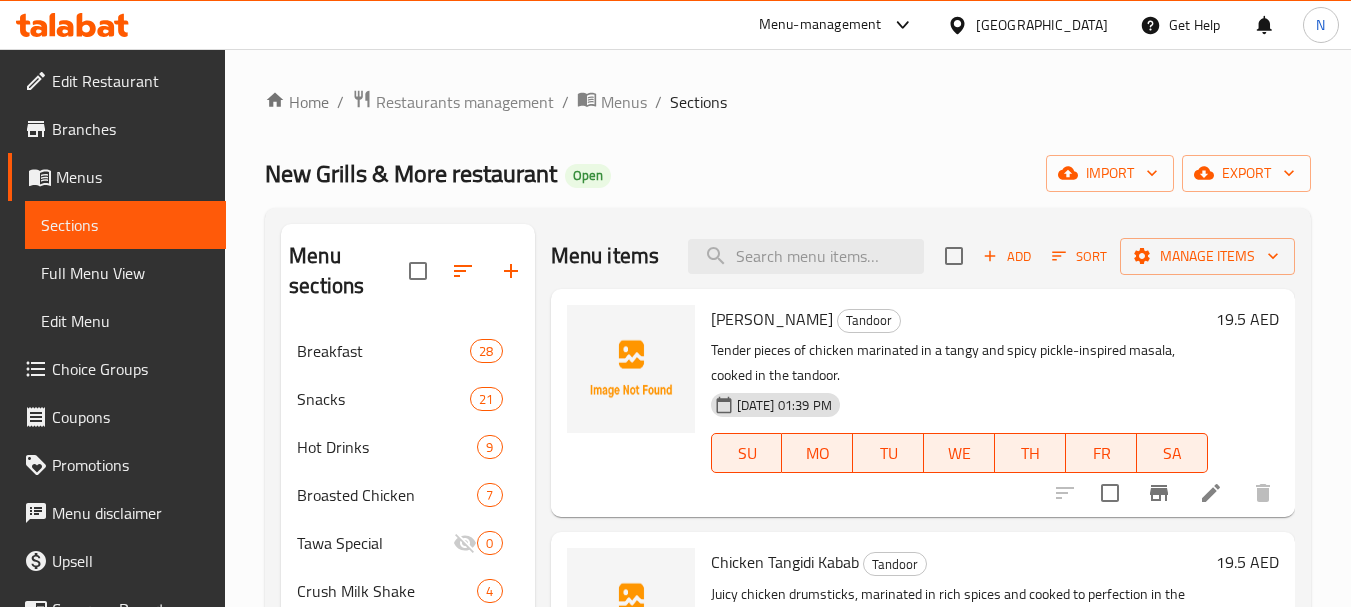 type 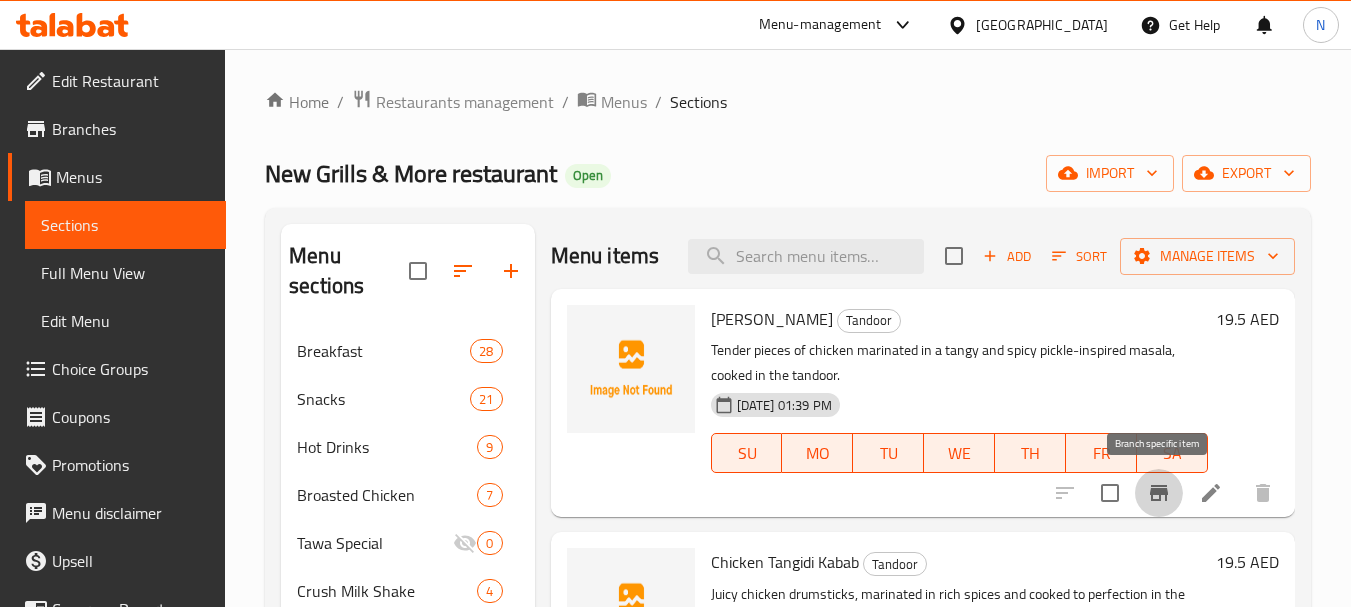 click at bounding box center [1159, 493] 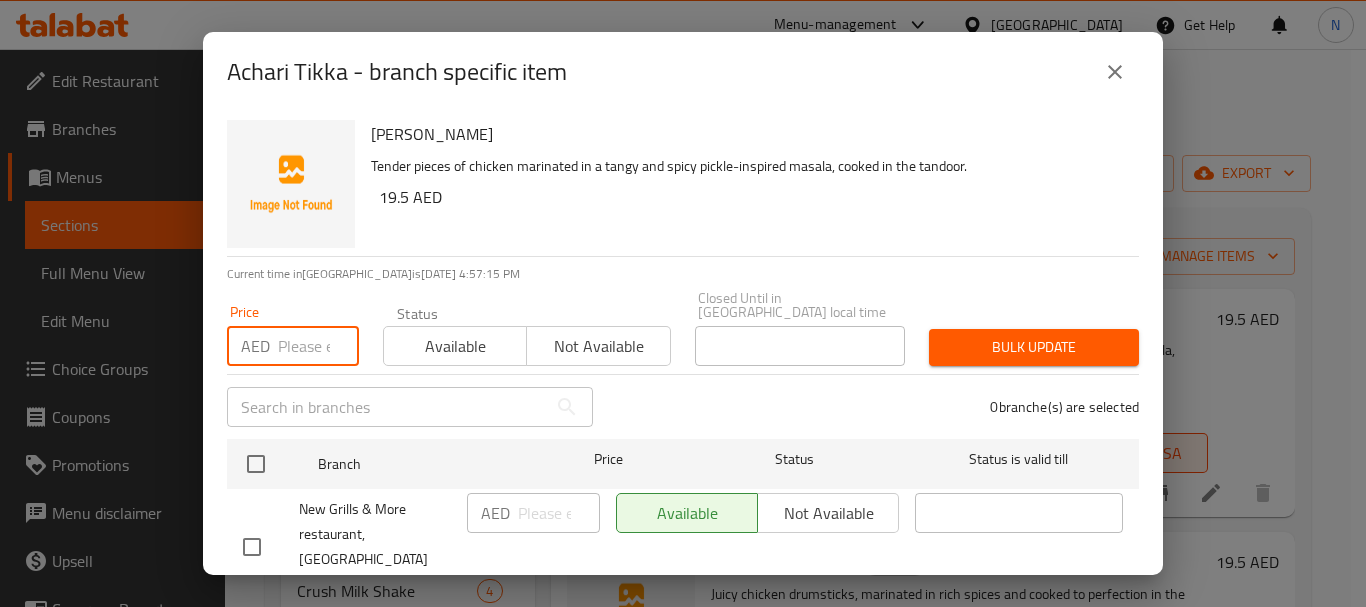 click at bounding box center (318, 346) 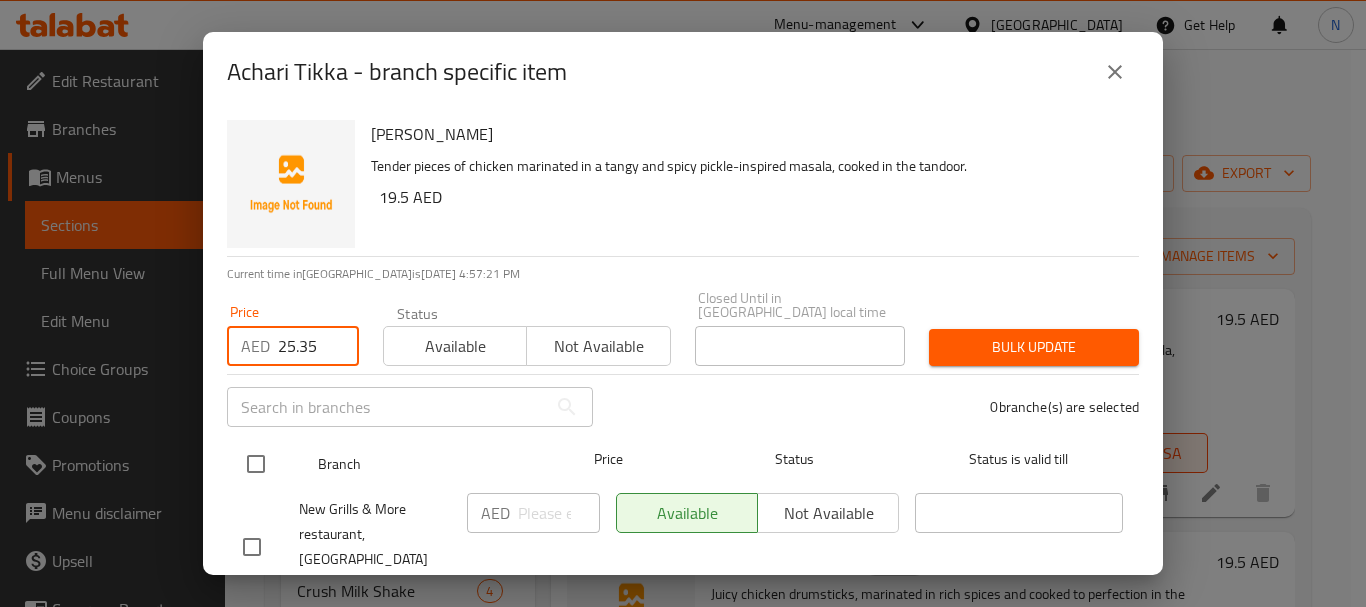 type on "25.35" 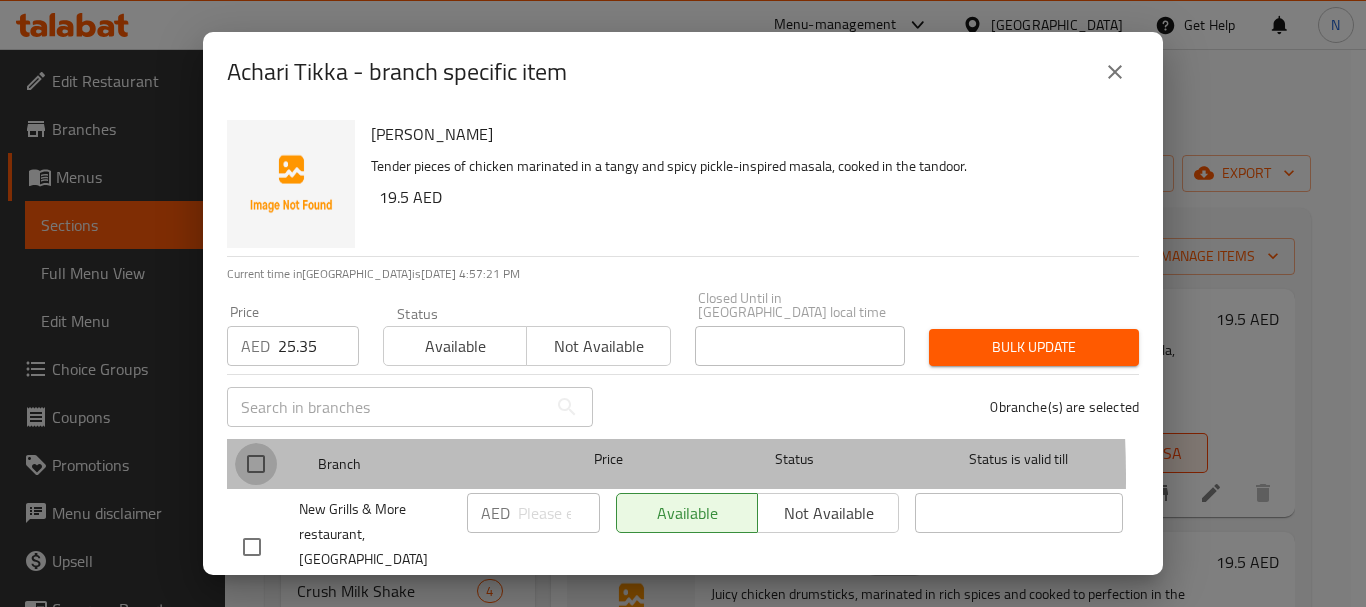 click at bounding box center (256, 464) 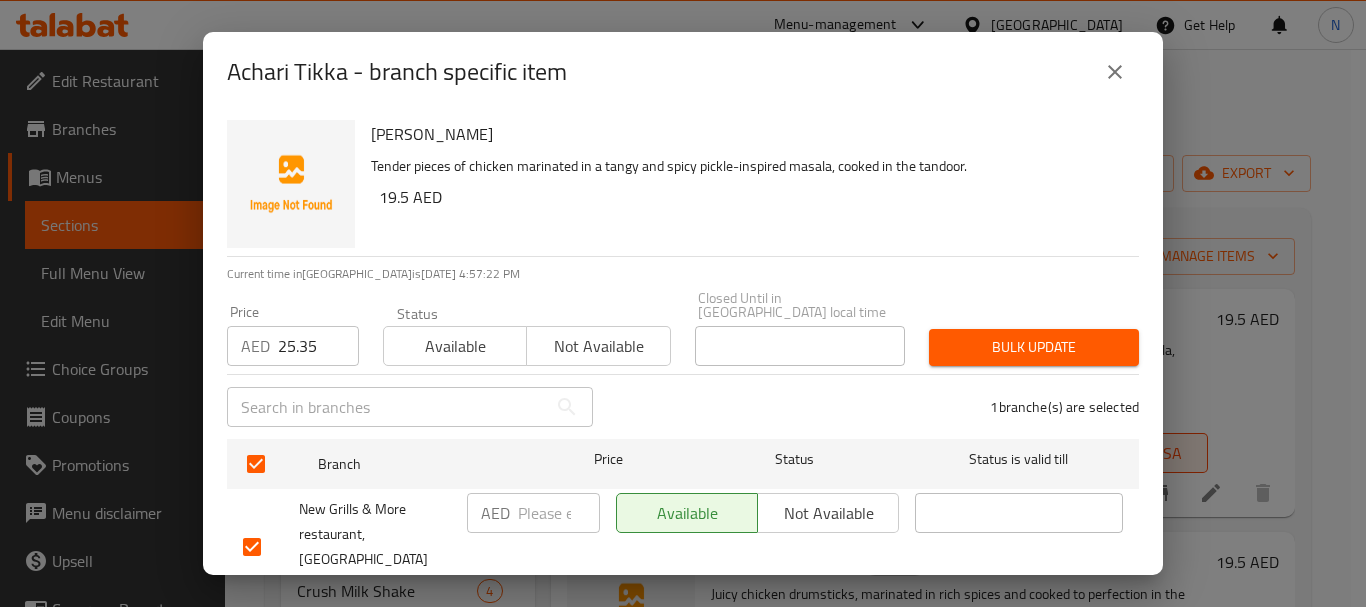 click on "Bulk update" at bounding box center [1034, 347] 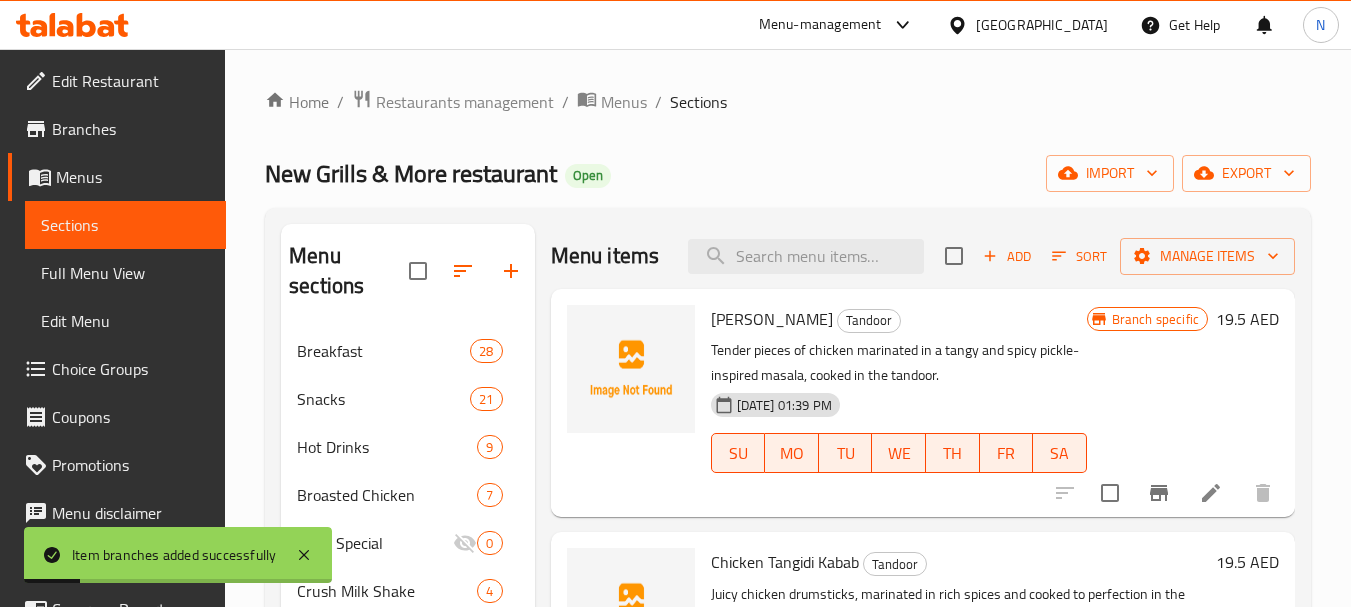 click 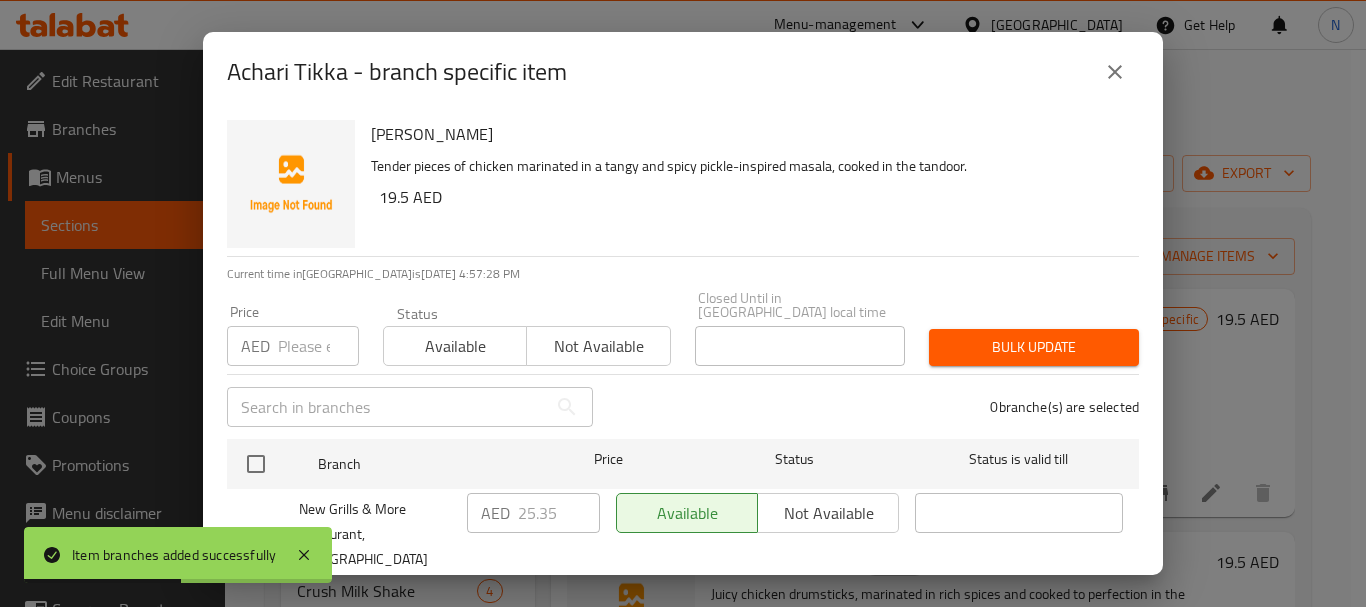 click at bounding box center (1115, 72) 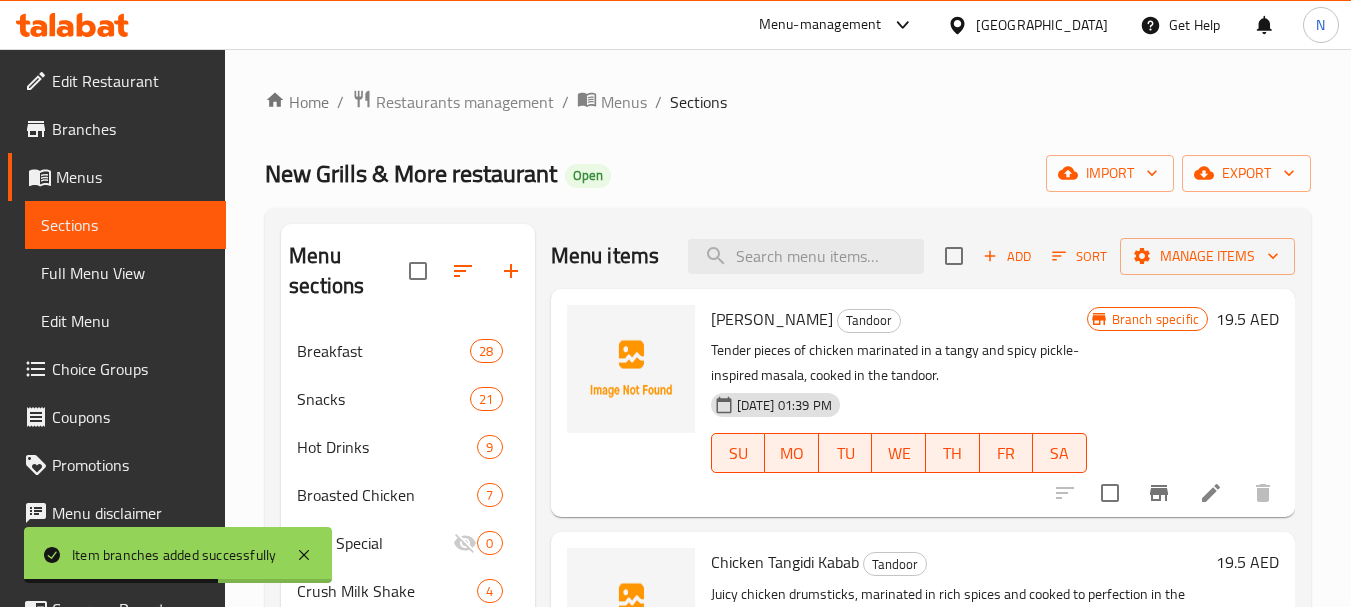 click on "19.5   AED" at bounding box center (1247, 319) 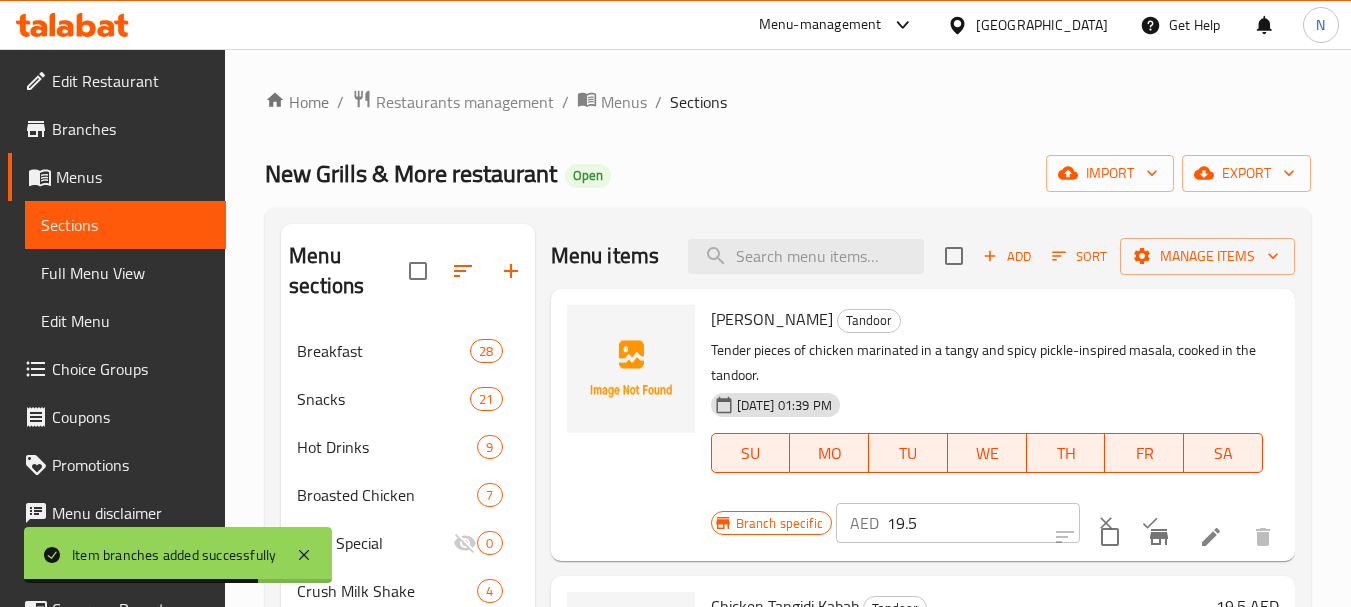 click on "19.5" at bounding box center [983, 523] 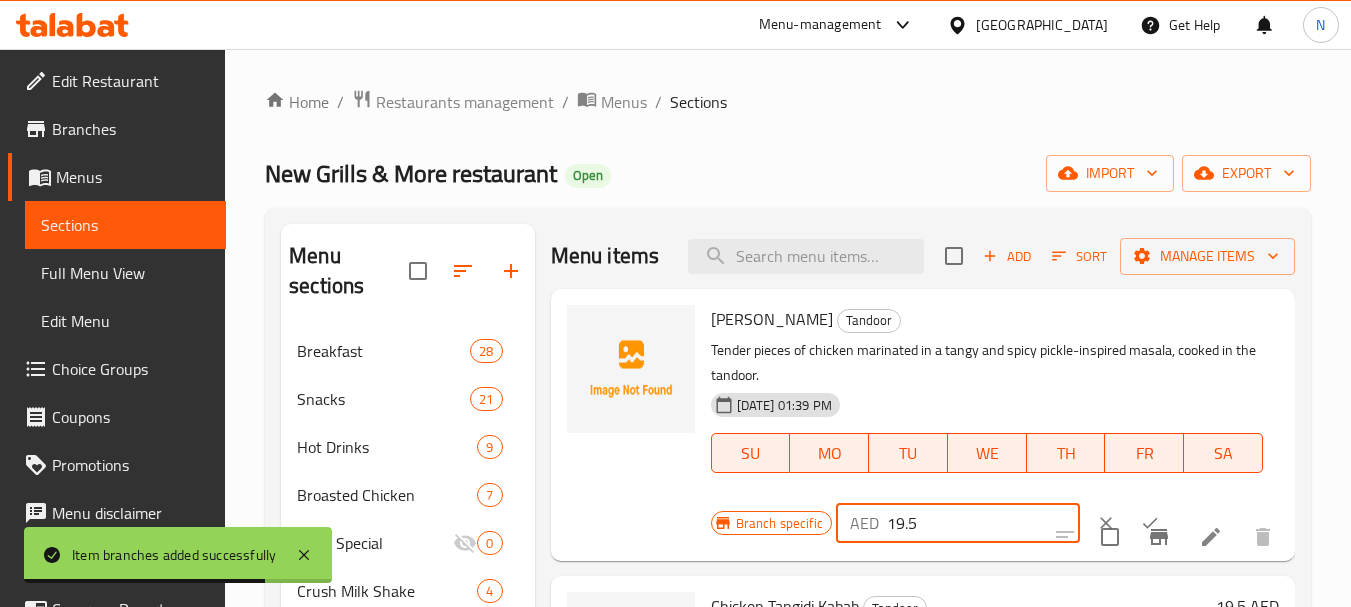 click on "19.5" at bounding box center [983, 523] 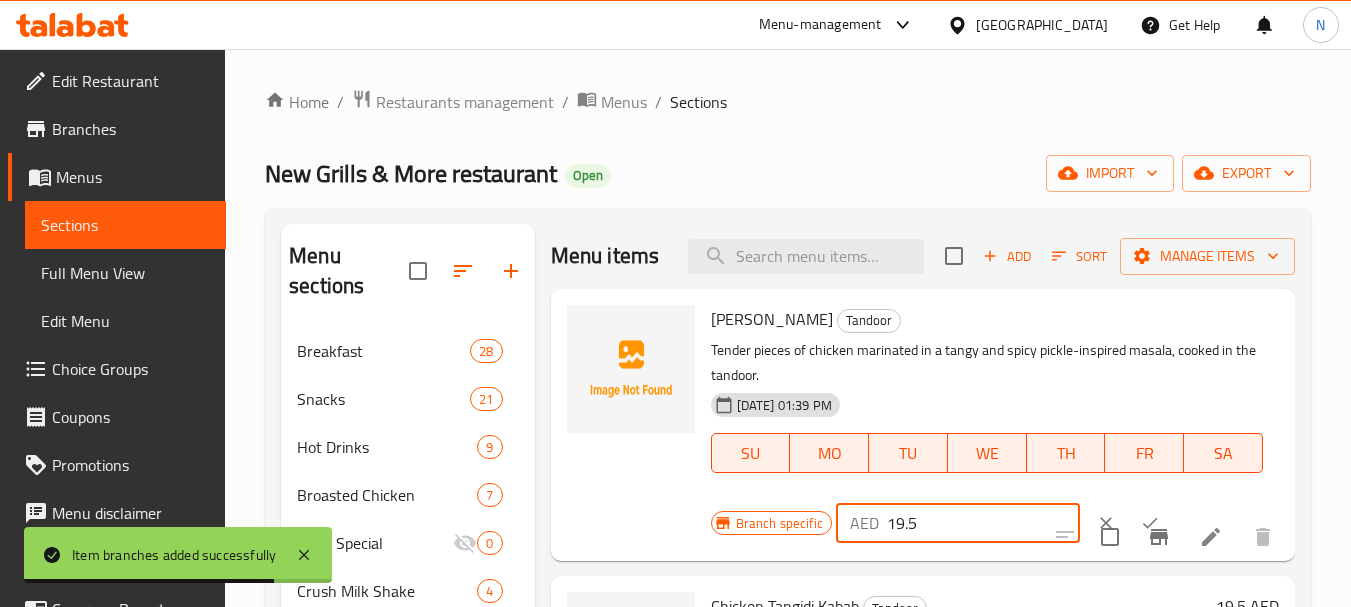paste on "25.3" 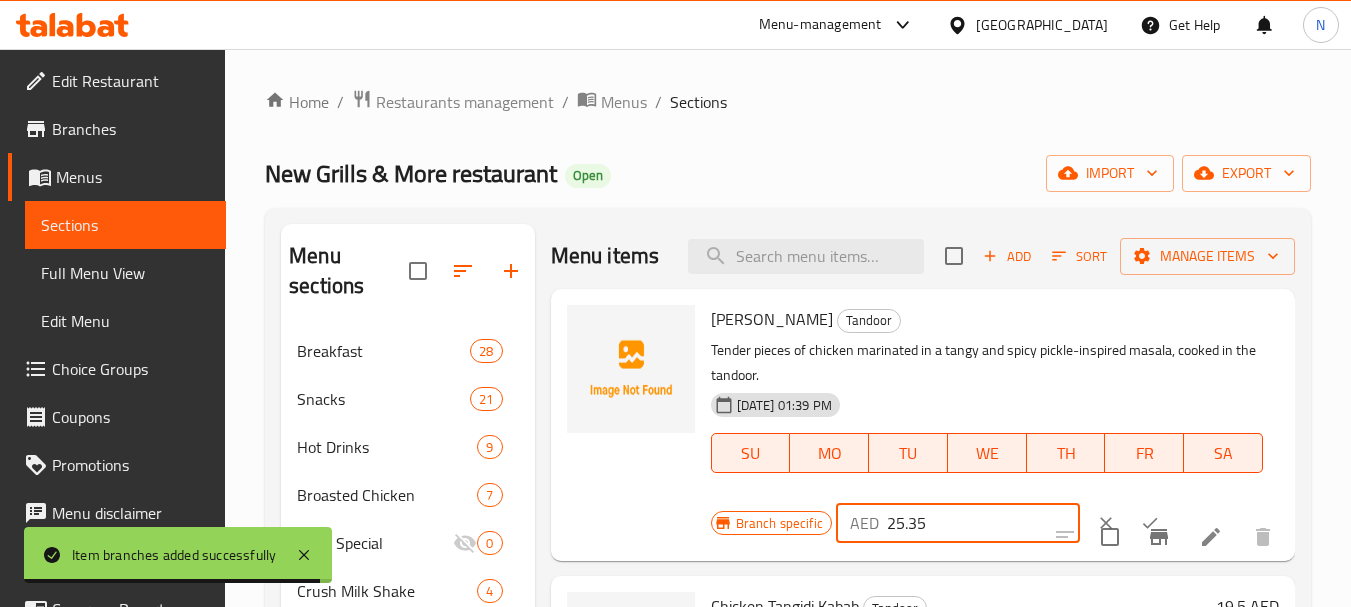 type on "25.35" 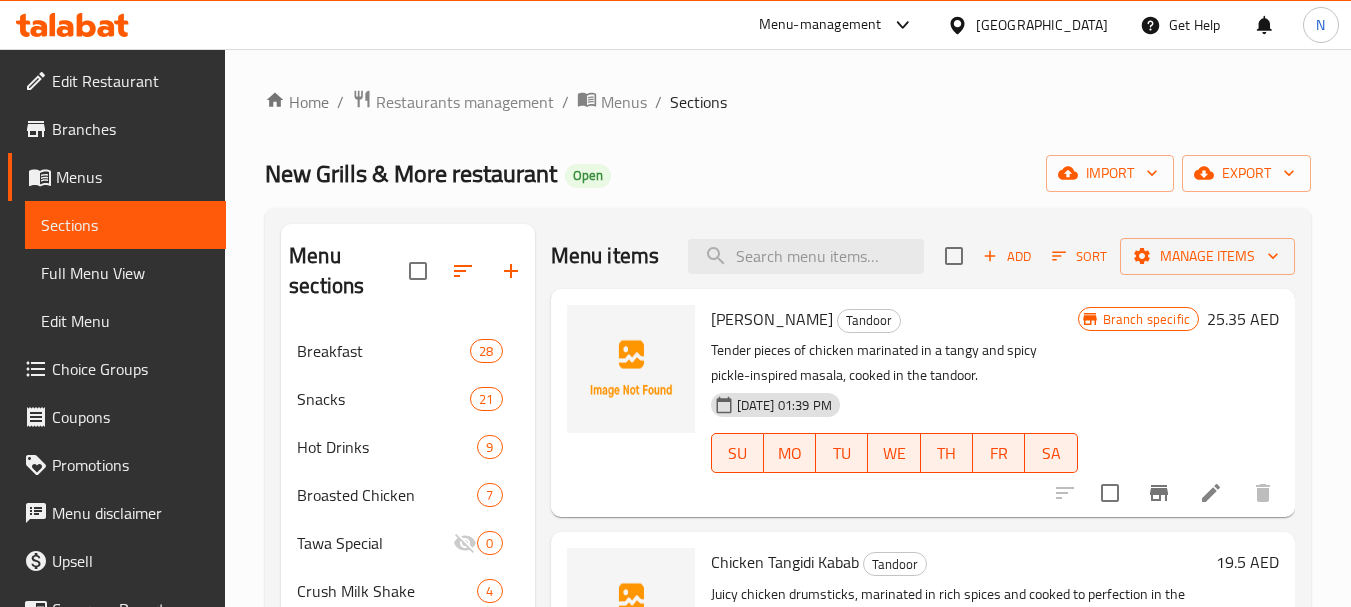 scroll, scrollTop: 100, scrollLeft: 0, axis: vertical 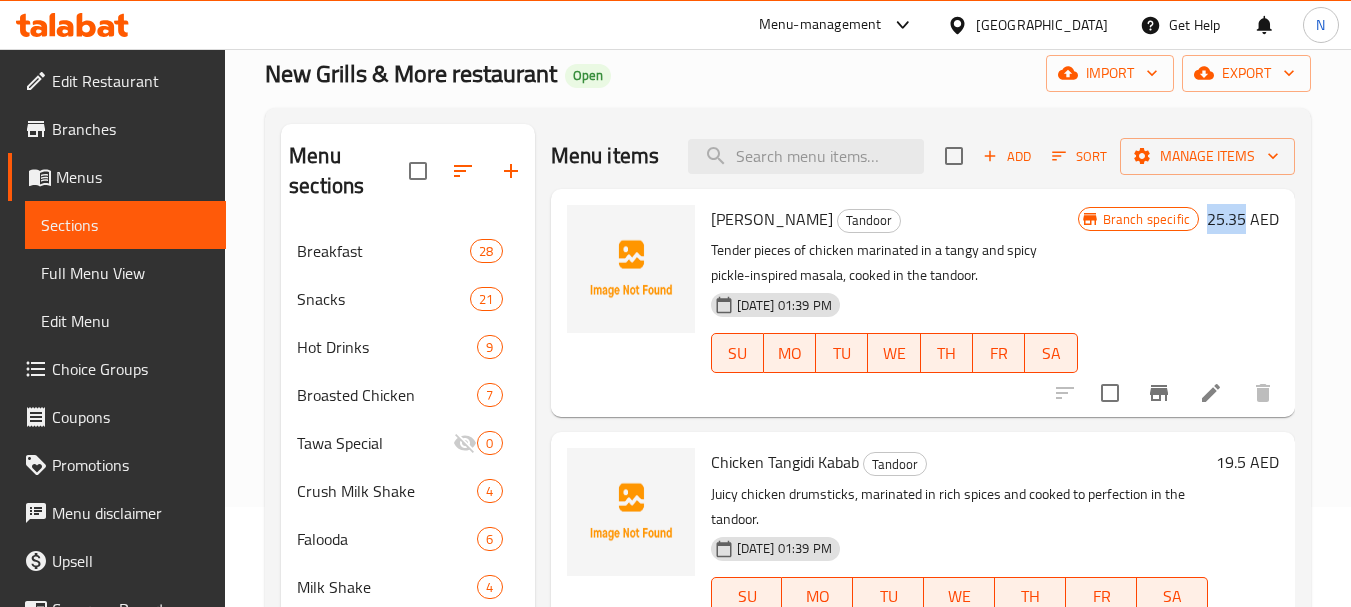 drag, startPoint x: 1208, startPoint y: 217, endPoint x: 1248, endPoint y: 211, distance: 40.4475 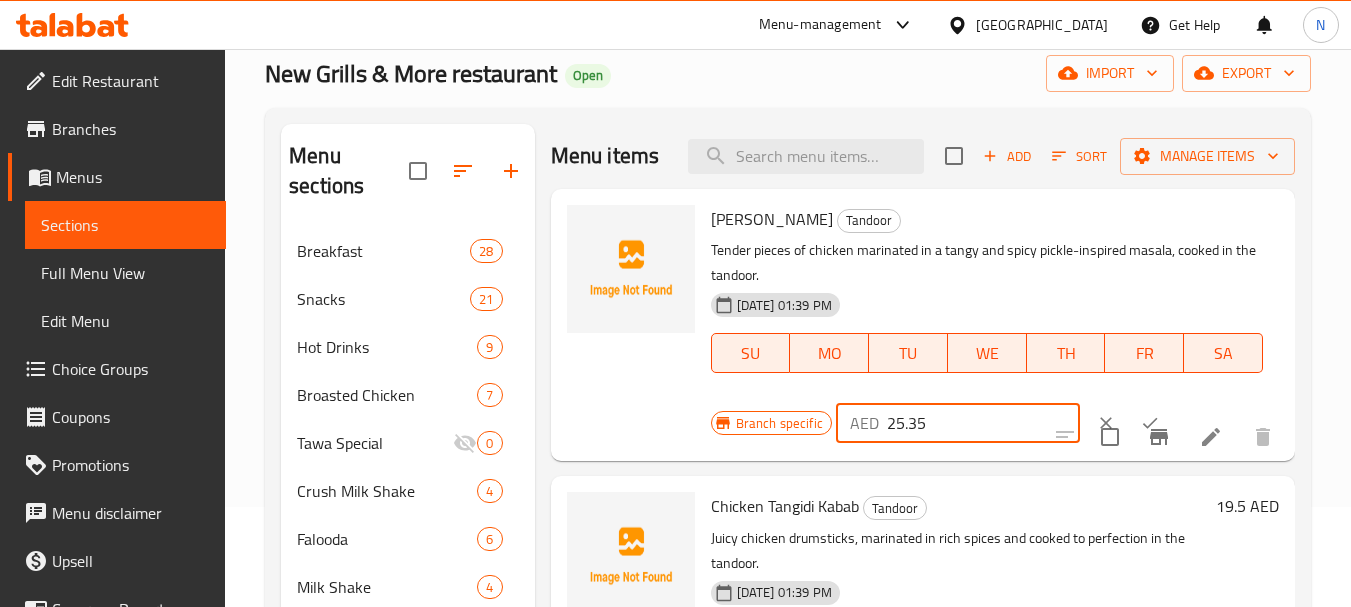 click on "25.35" at bounding box center [983, 423] 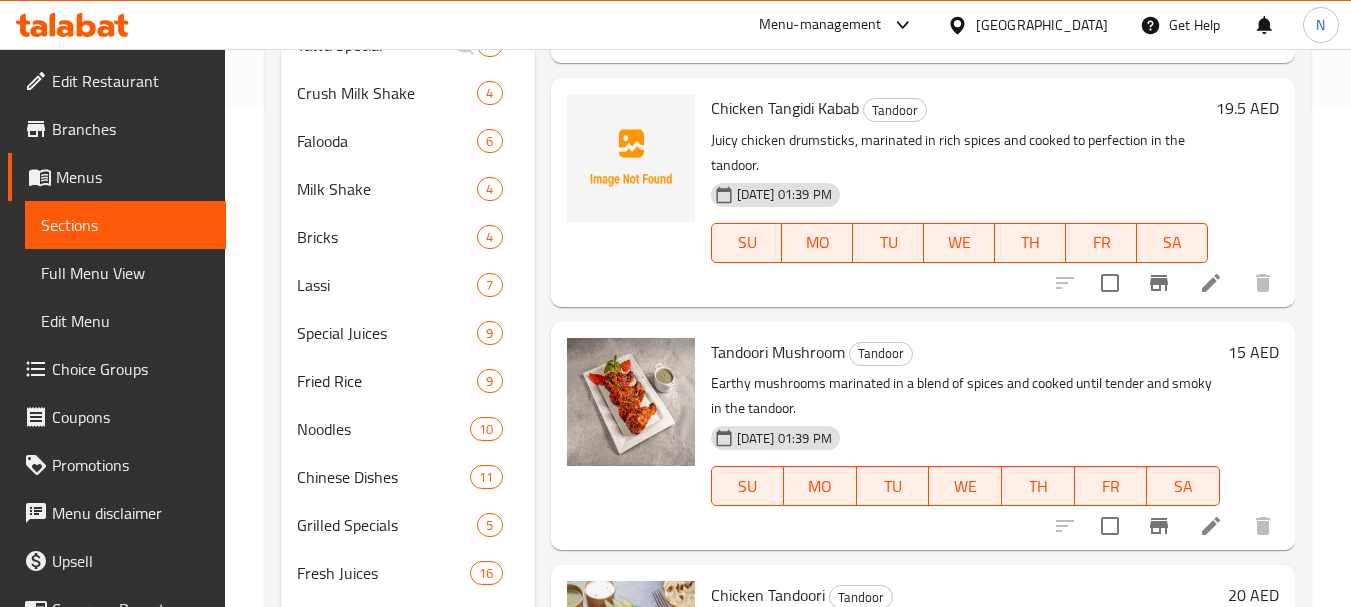 scroll, scrollTop: 500, scrollLeft: 0, axis: vertical 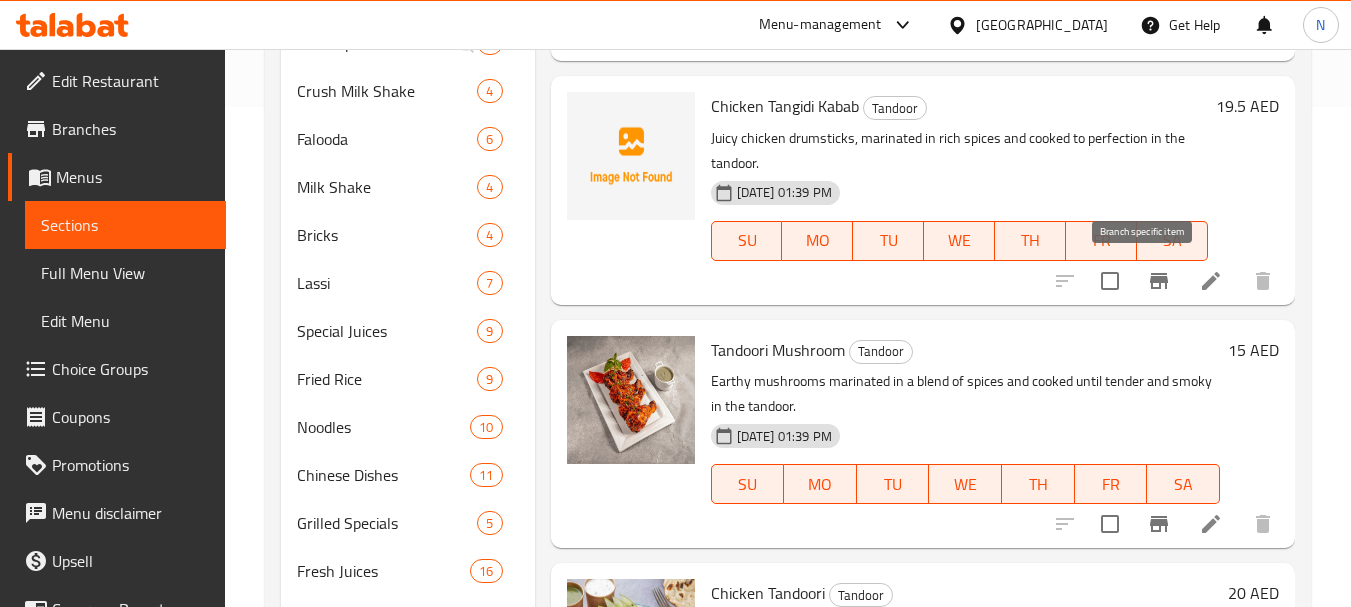 click 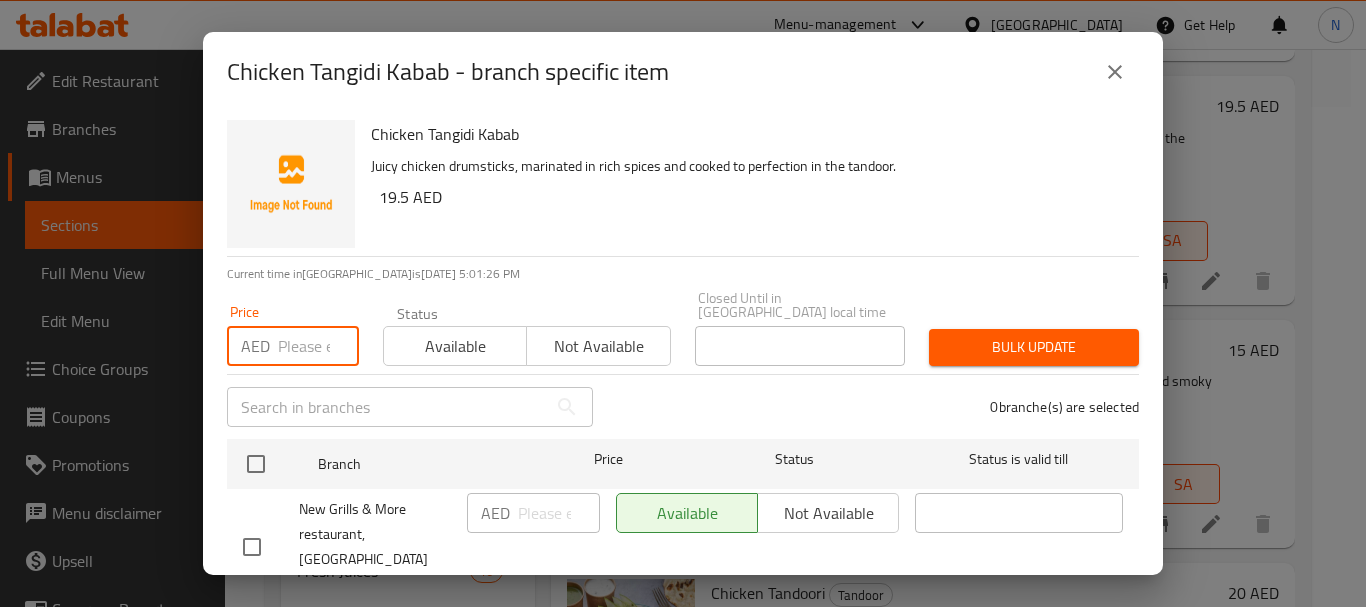 click at bounding box center [318, 346] 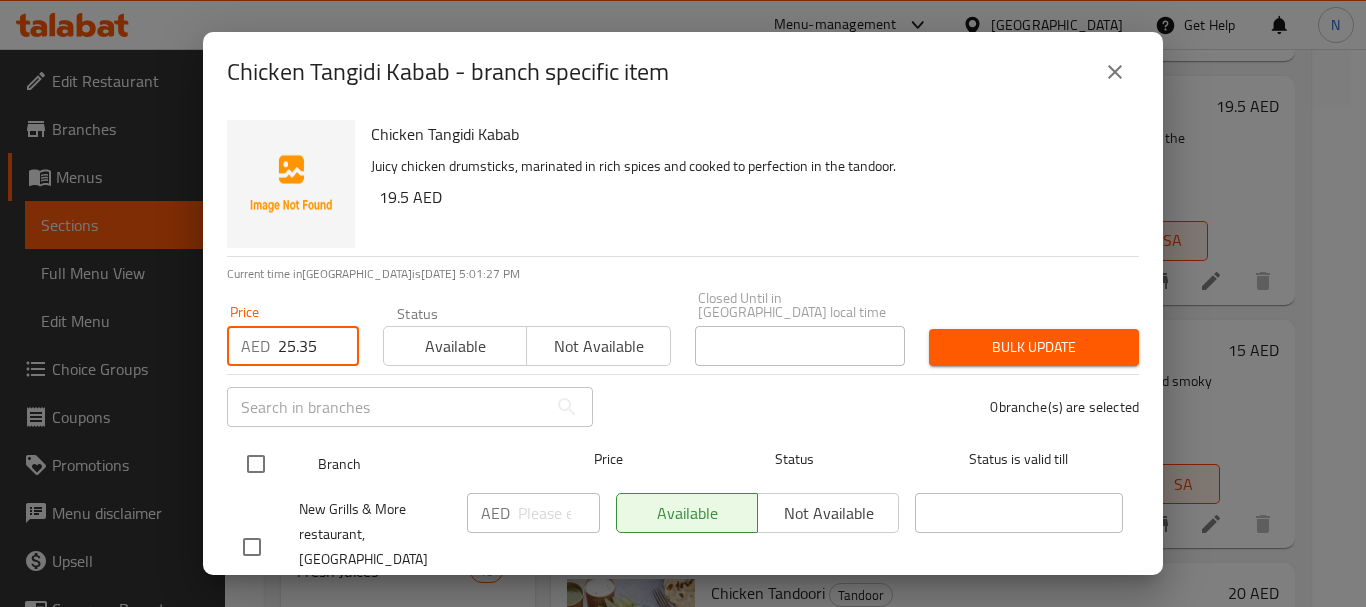 type on "25.35" 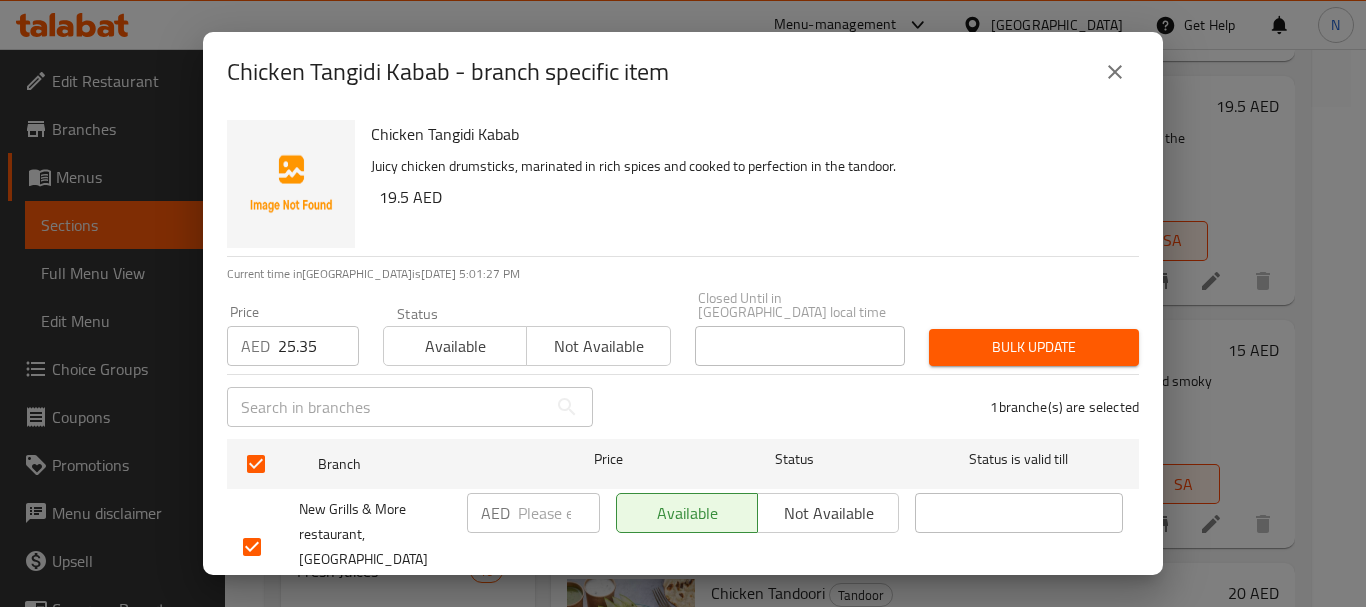 click on "Bulk update" at bounding box center (1034, 347) 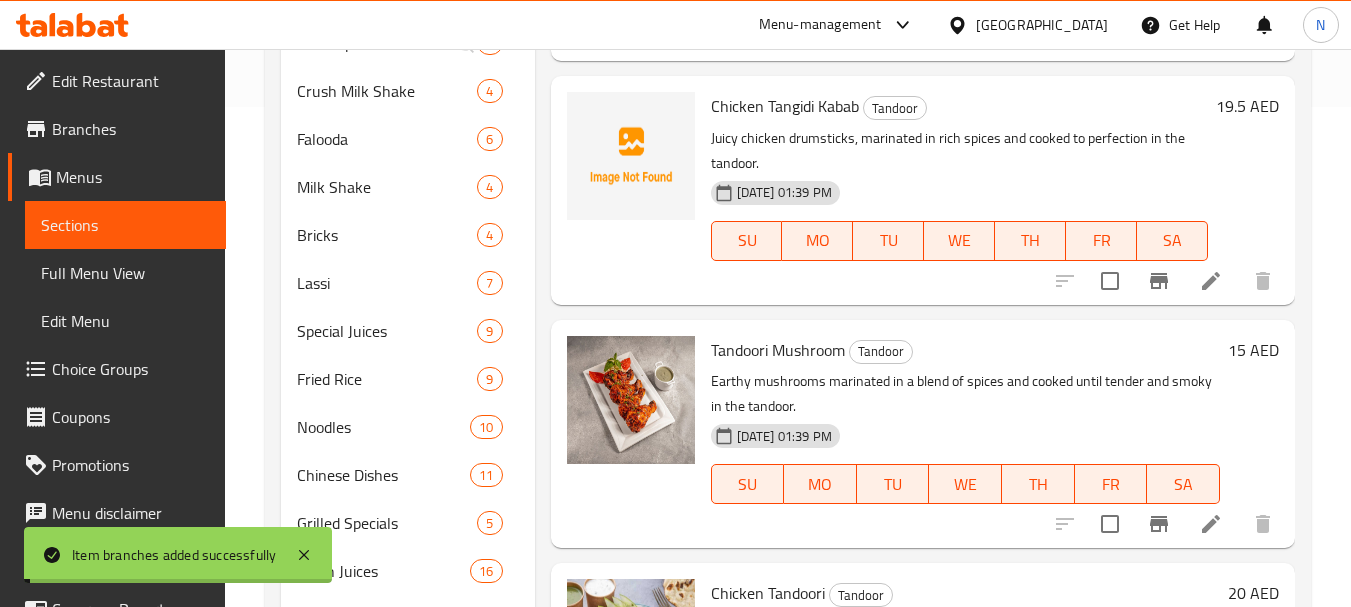 scroll, scrollTop: 0, scrollLeft: 0, axis: both 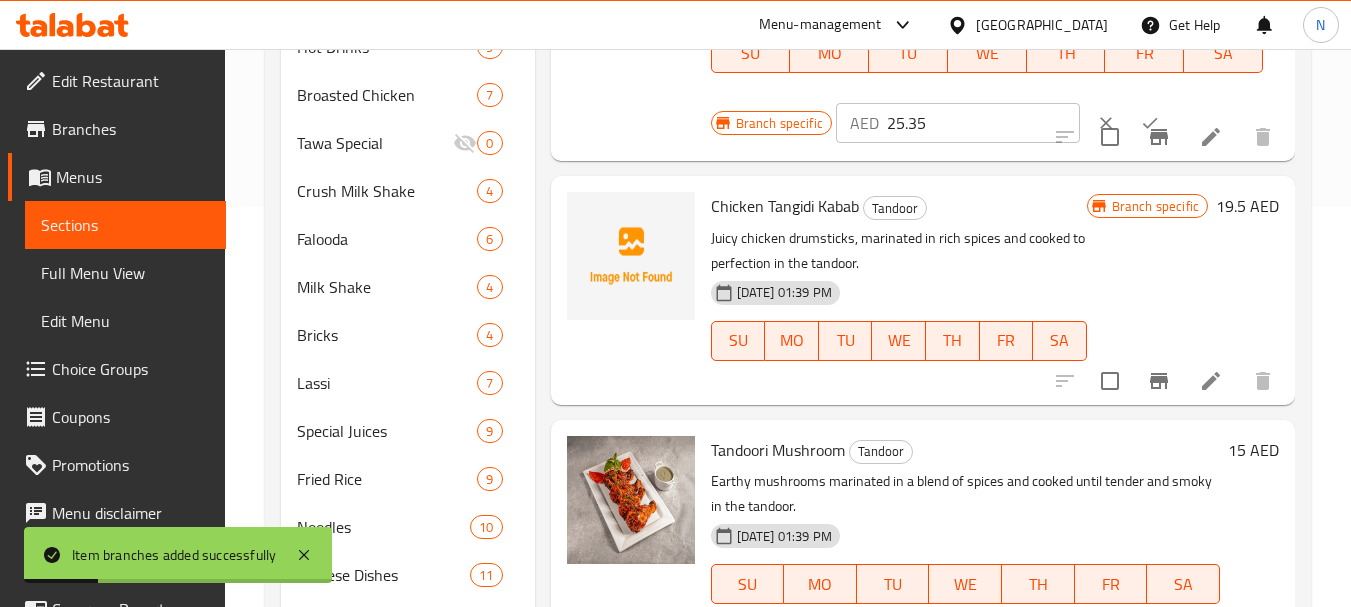 click on "19.5   AED" at bounding box center [1247, 206] 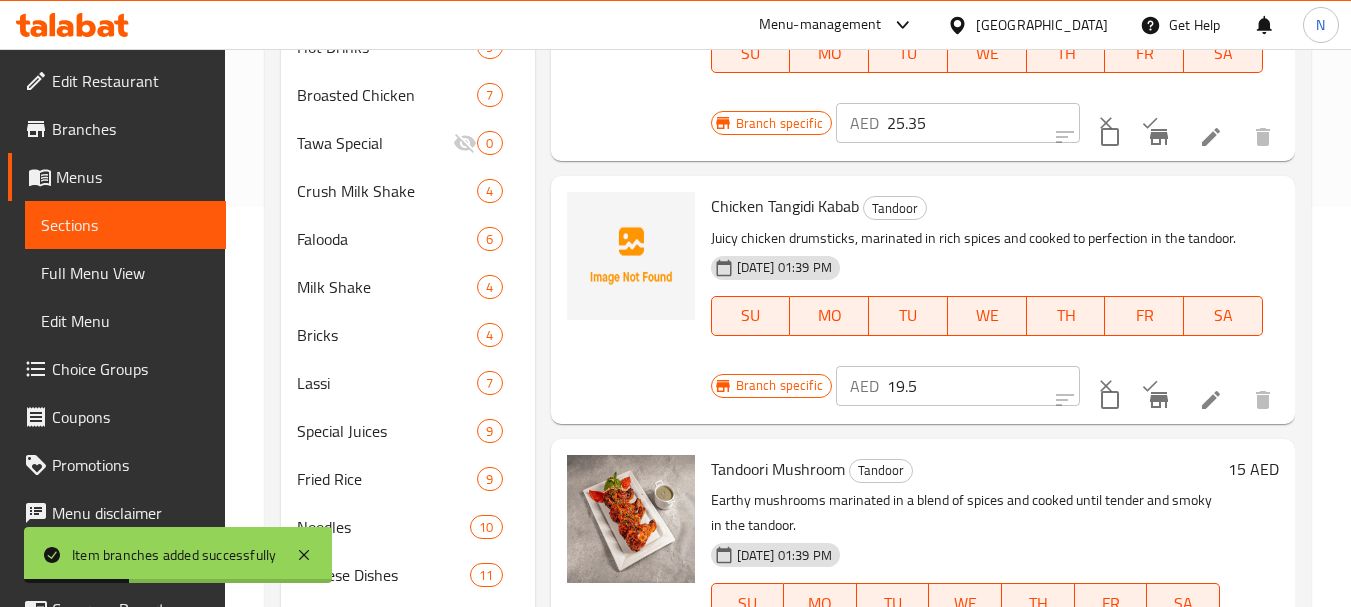 click on "19.5" at bounding box center (983, 386) 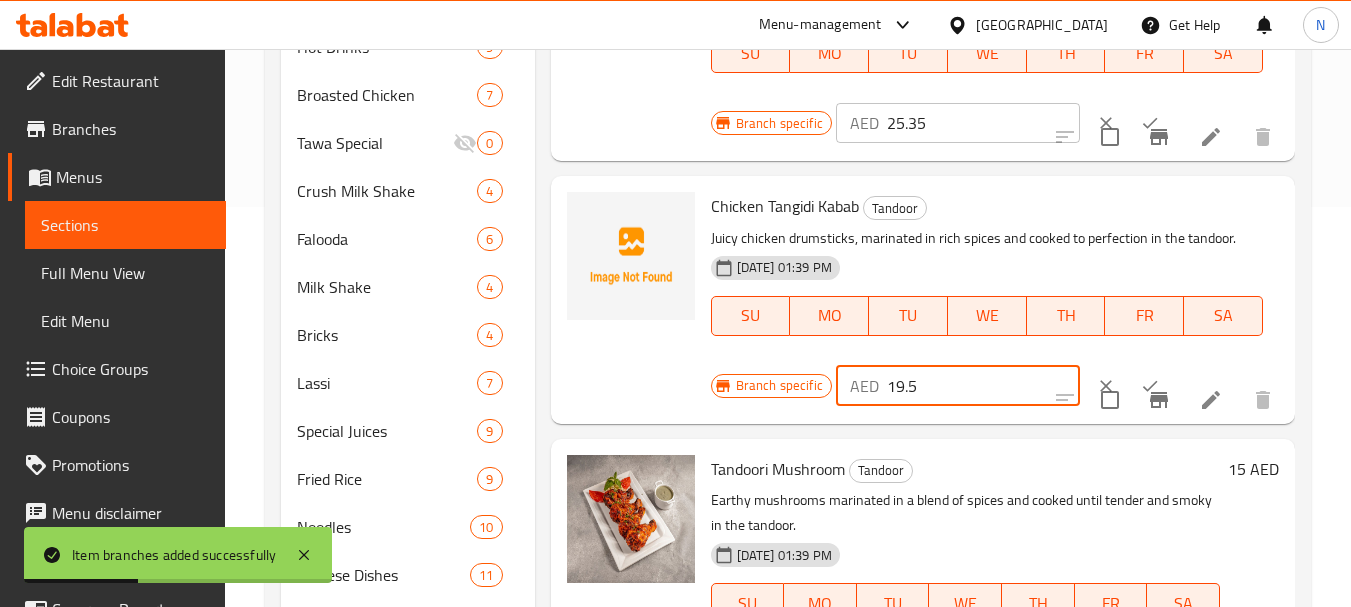 click on "19.5" at bounding box center (983, 386) 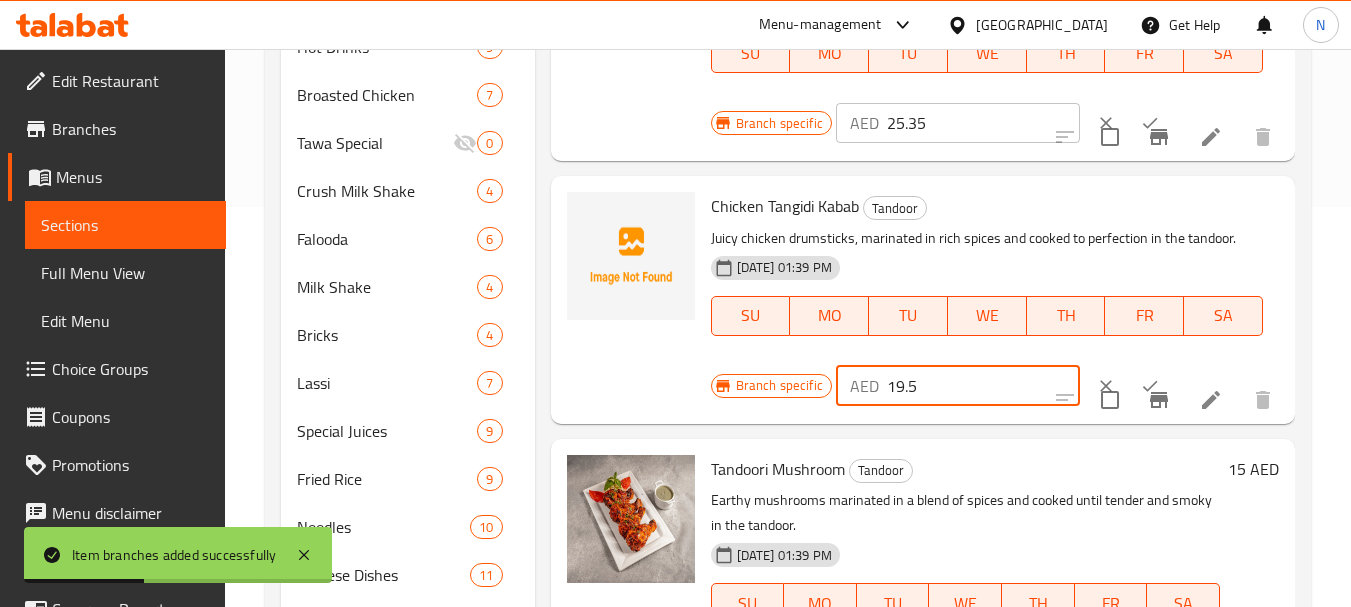 paste on "25.3" 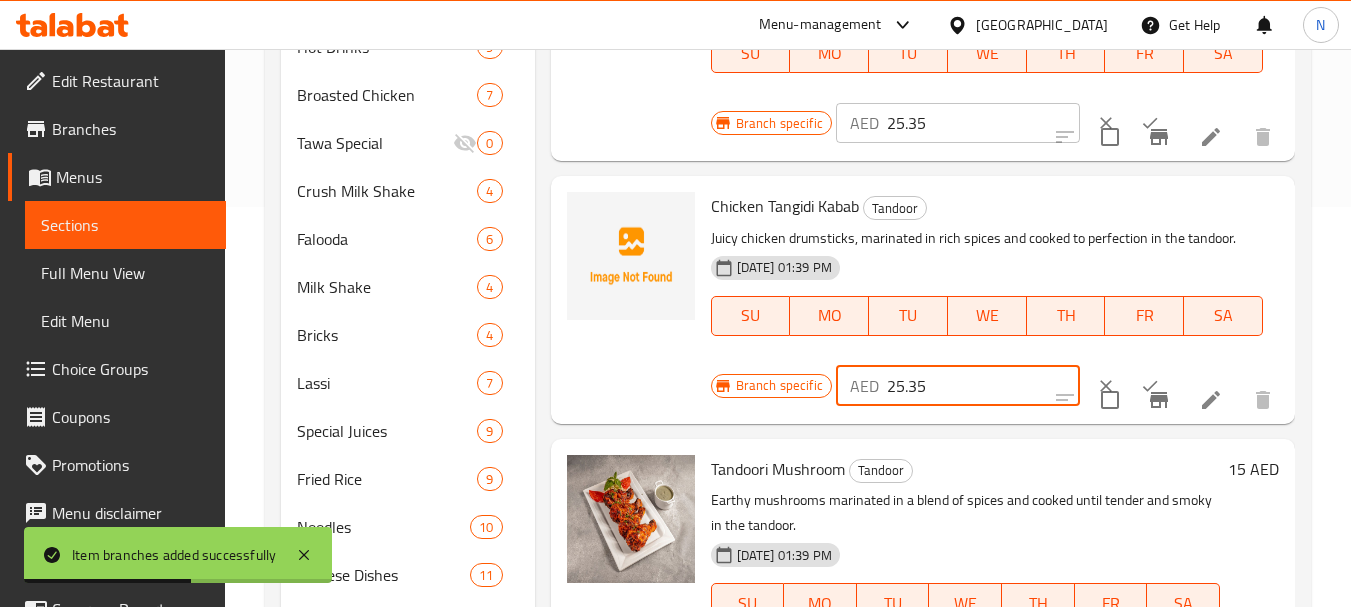 type on "25.35" 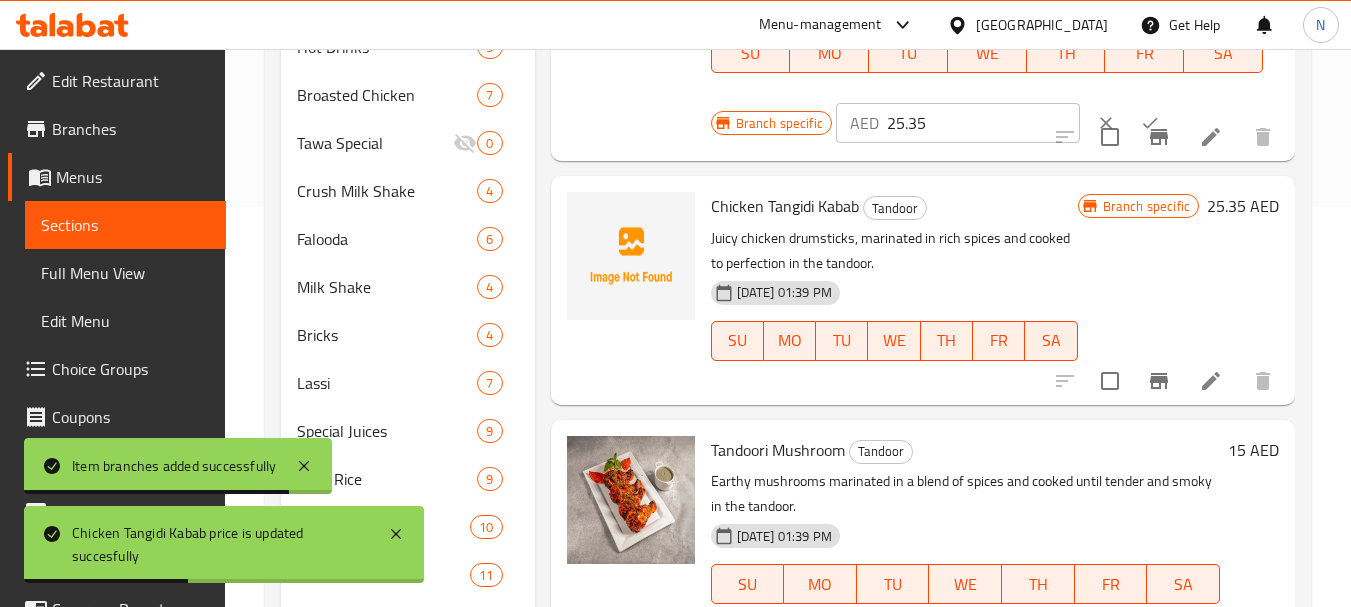 scroll, scrollTop: 30, scrollLeft: 0, axis: vertical 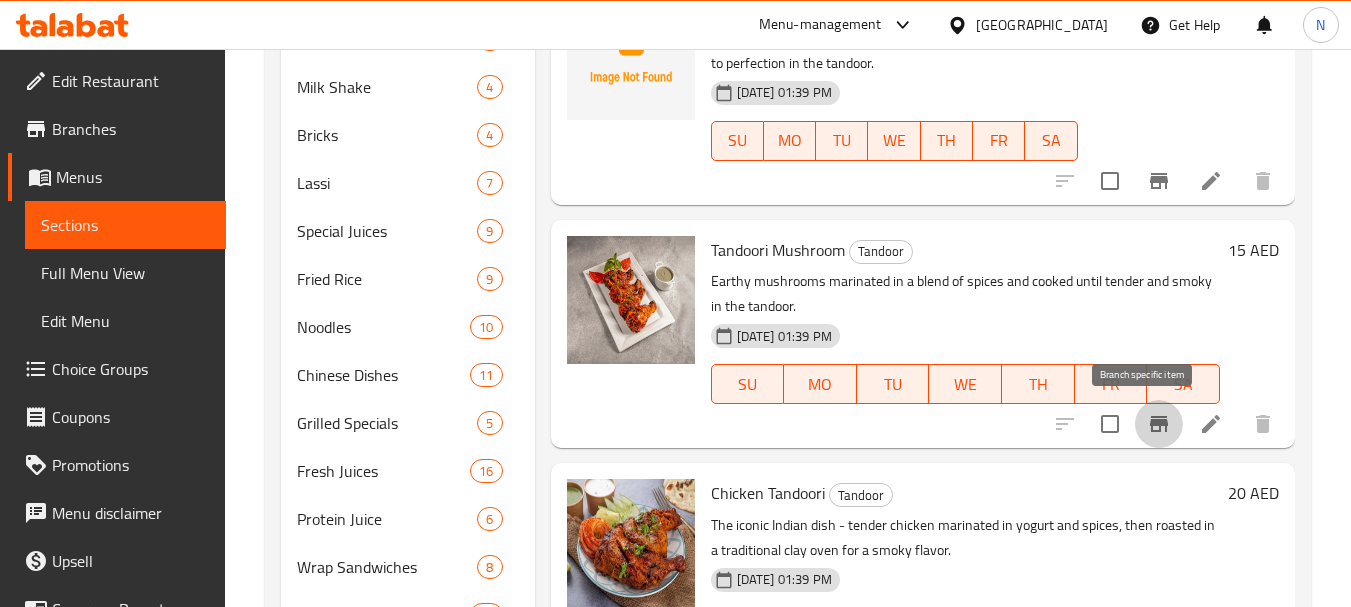 click 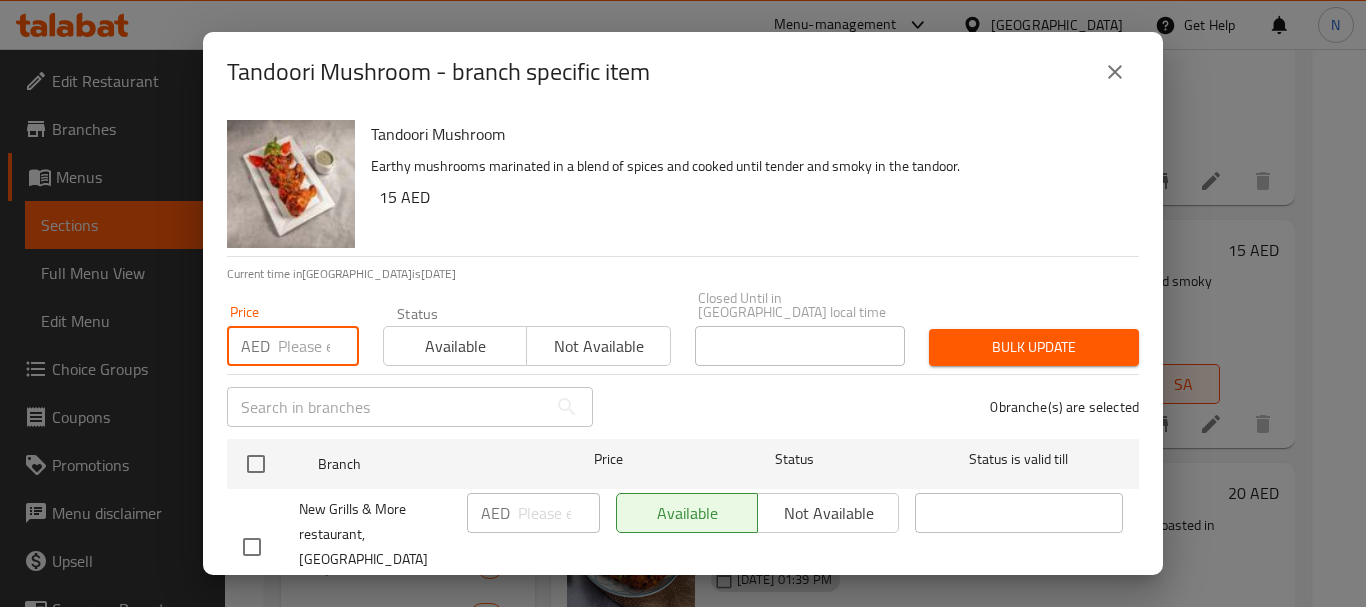 click at bounding box center (318, 346) 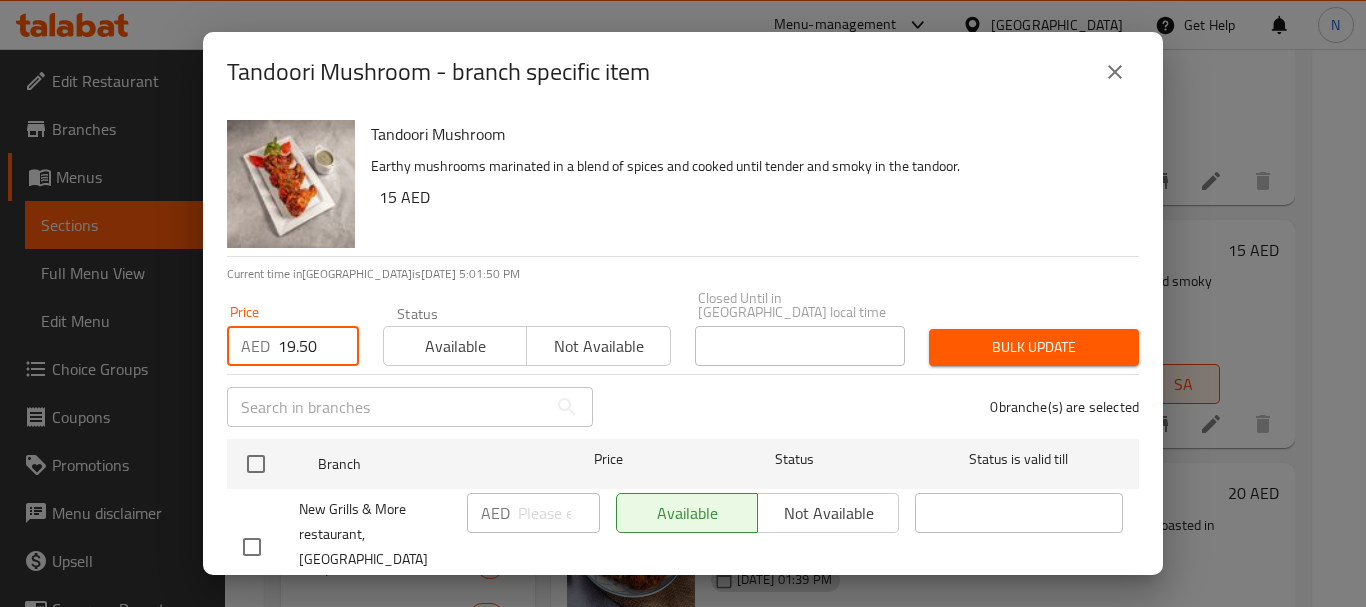 click on "19.50" at bounding box center (318, 346) 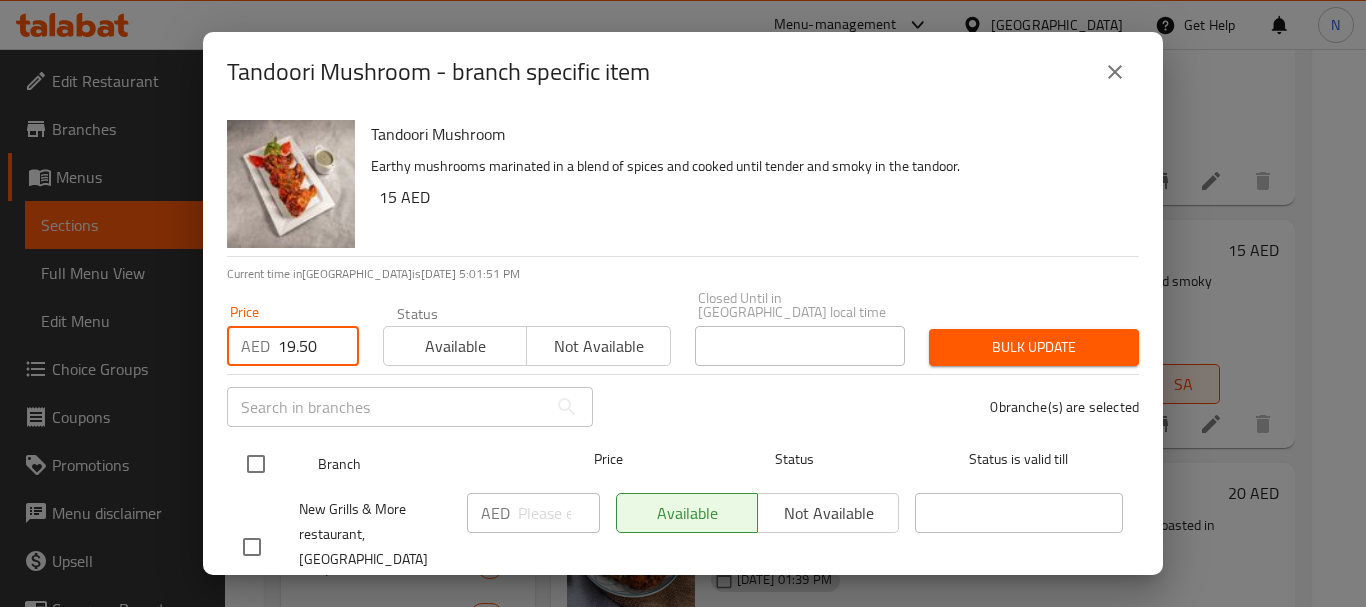 type on "19.50" 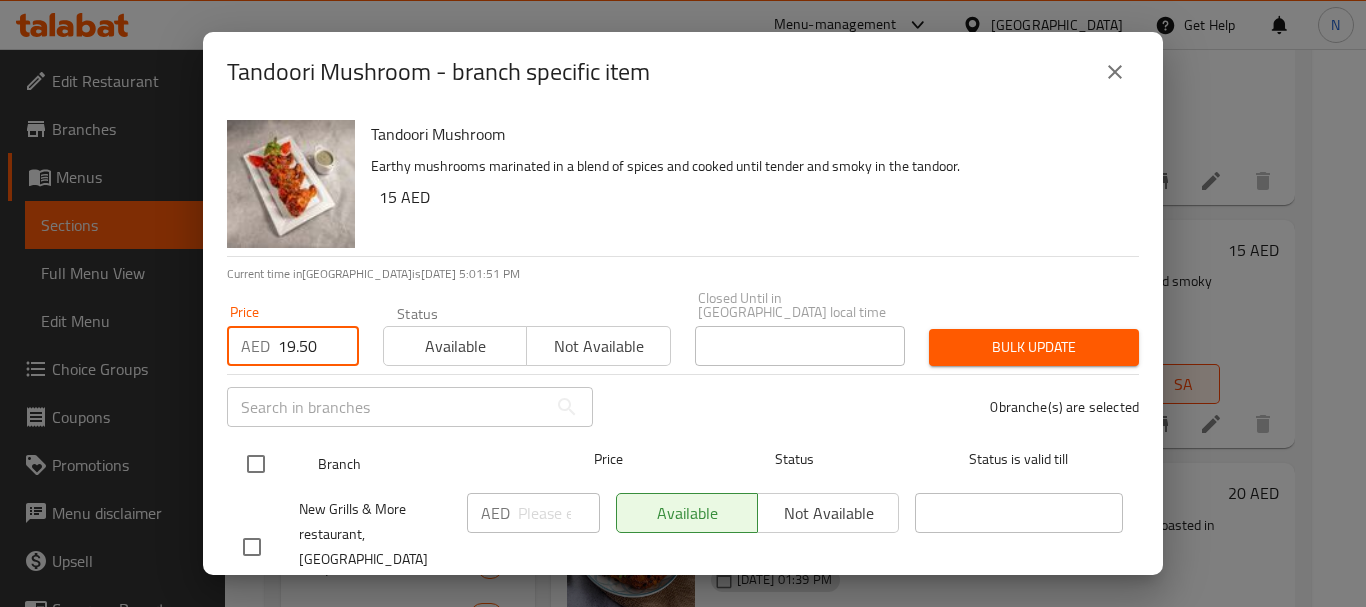 click at bounding box center (256, 464) 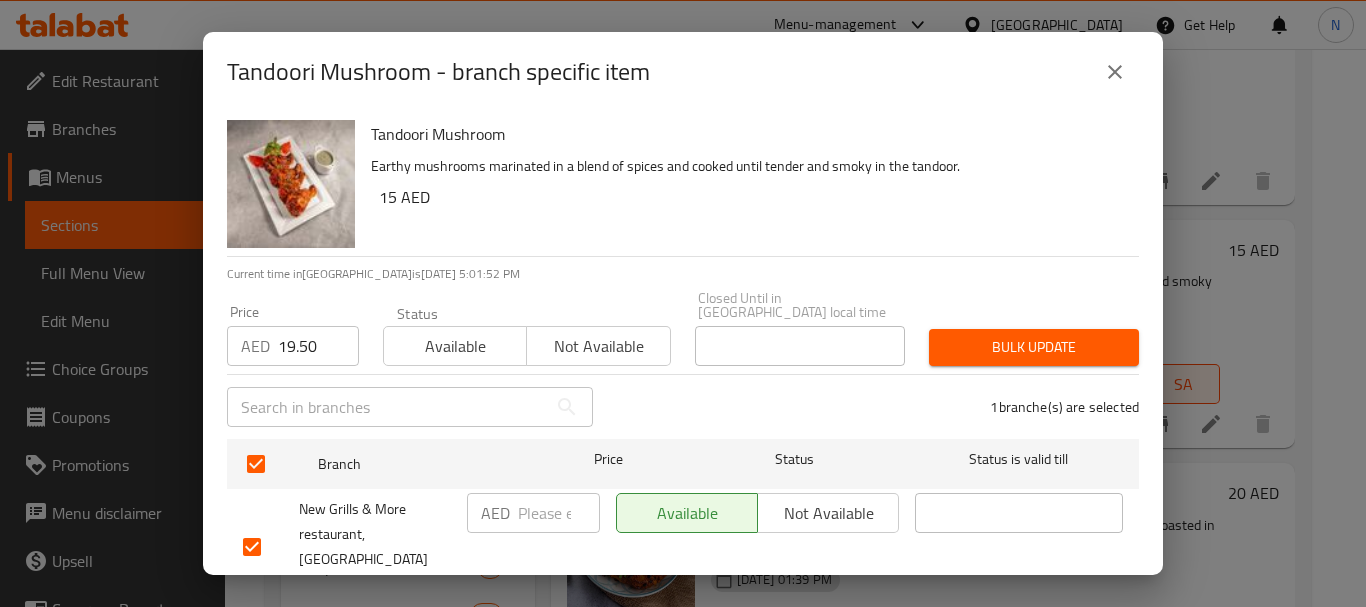 click on "Bulk update" at bounding box center (1034, 347) 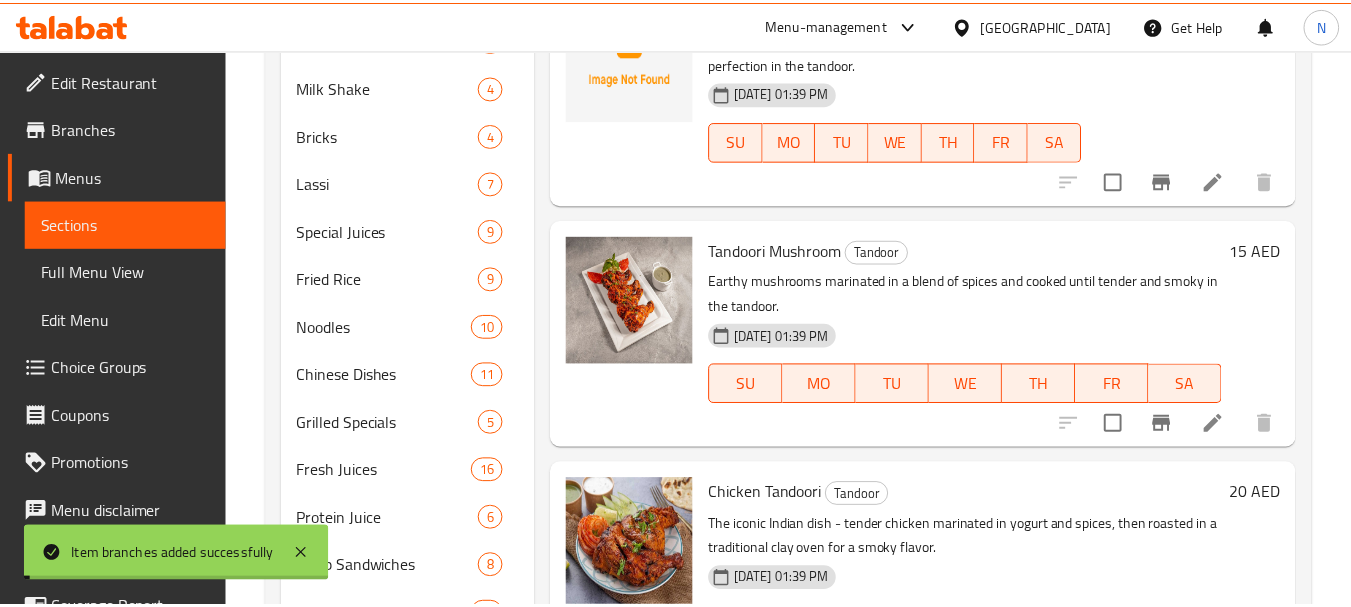 scroll, scrollTop: 0, scrollLeft: 0, axis: both 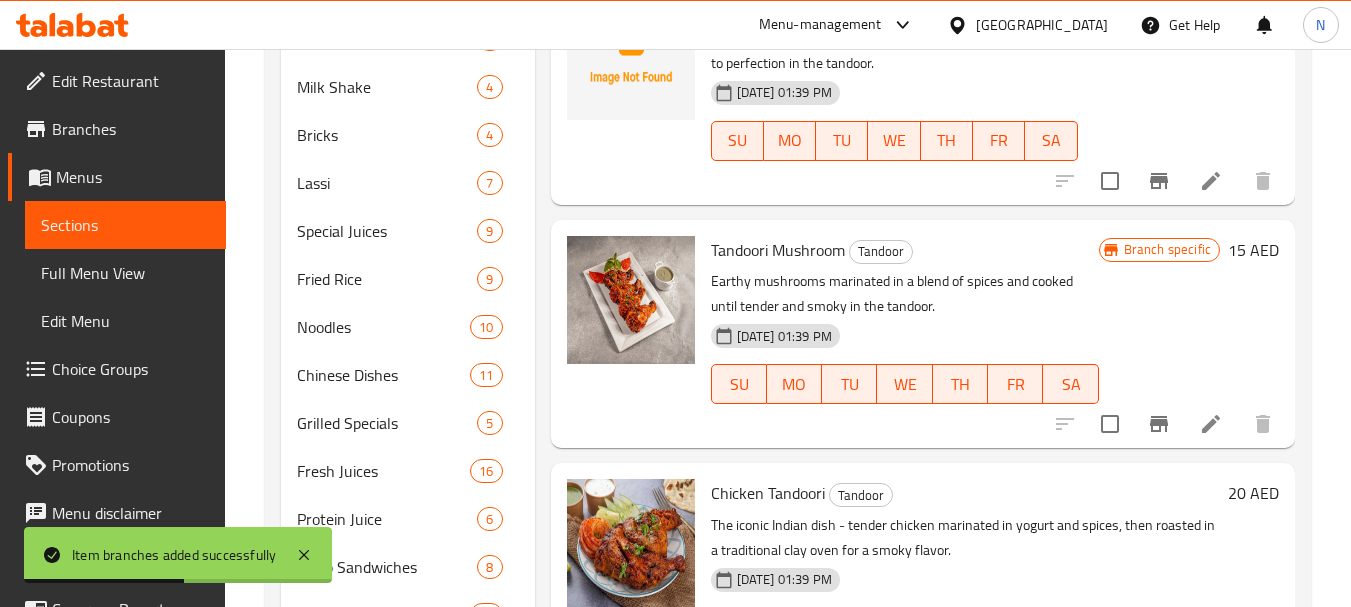 click on "15   AED" at bounding box center (1253, 250) 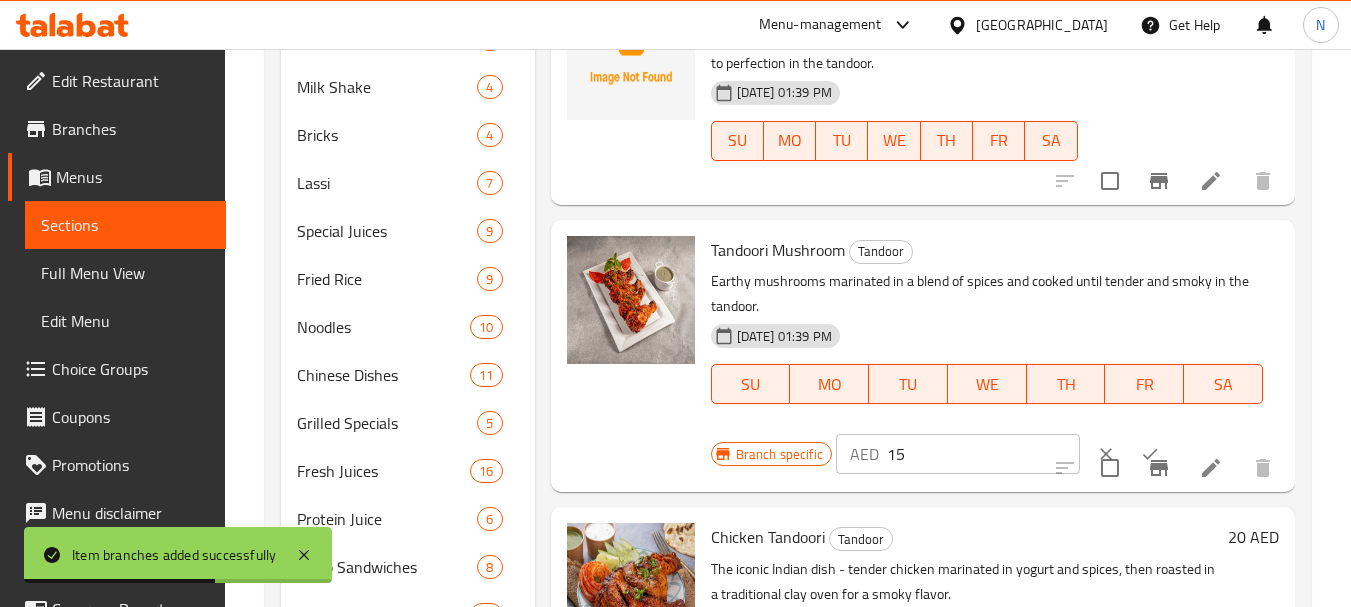 click on "15" at bounding box center [983, 454] 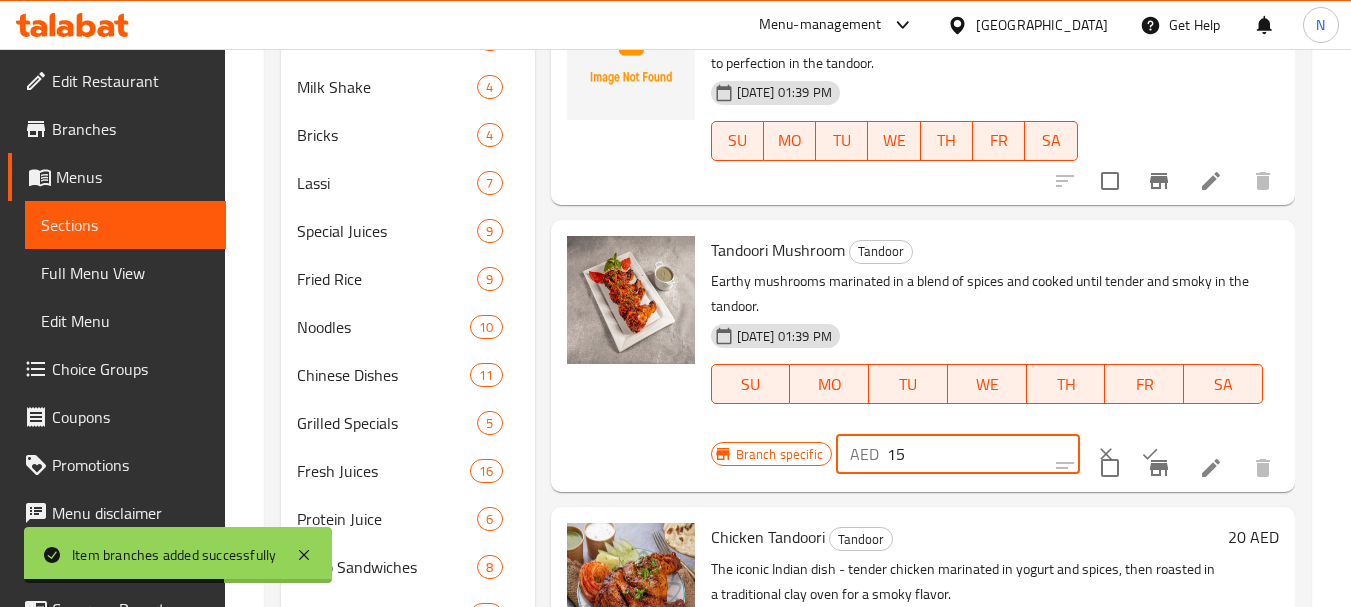 click on "15" at bounding box center (983, 454) 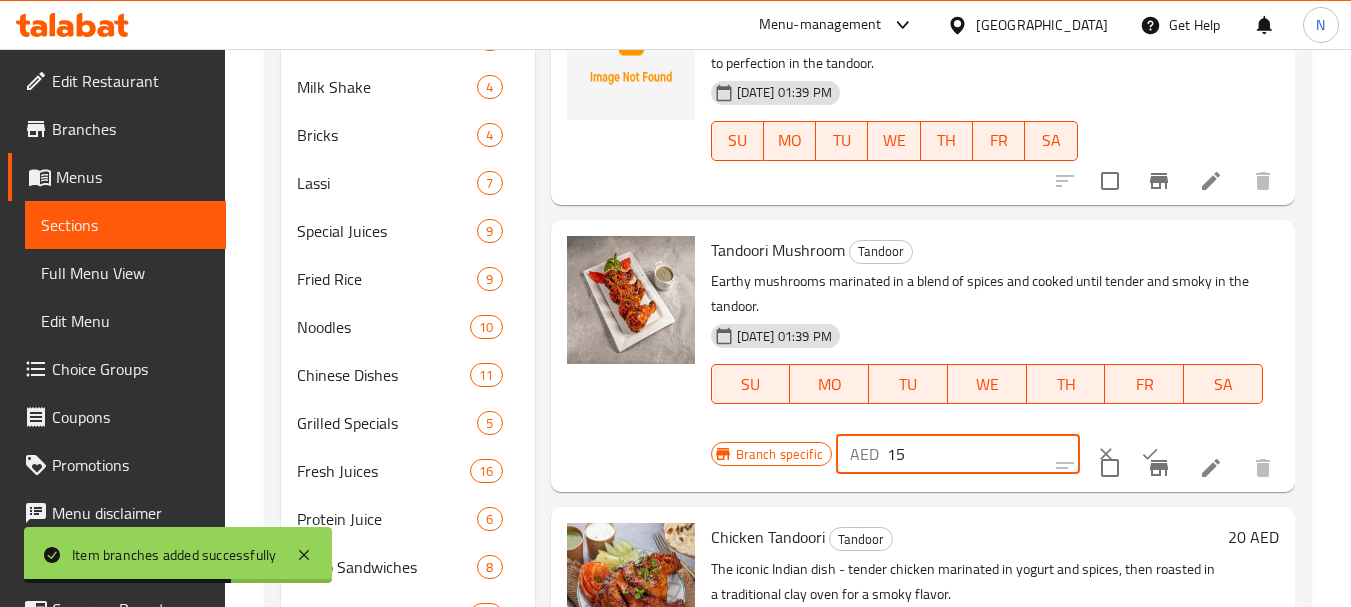 click on "15" at bounding box center [983, 454] 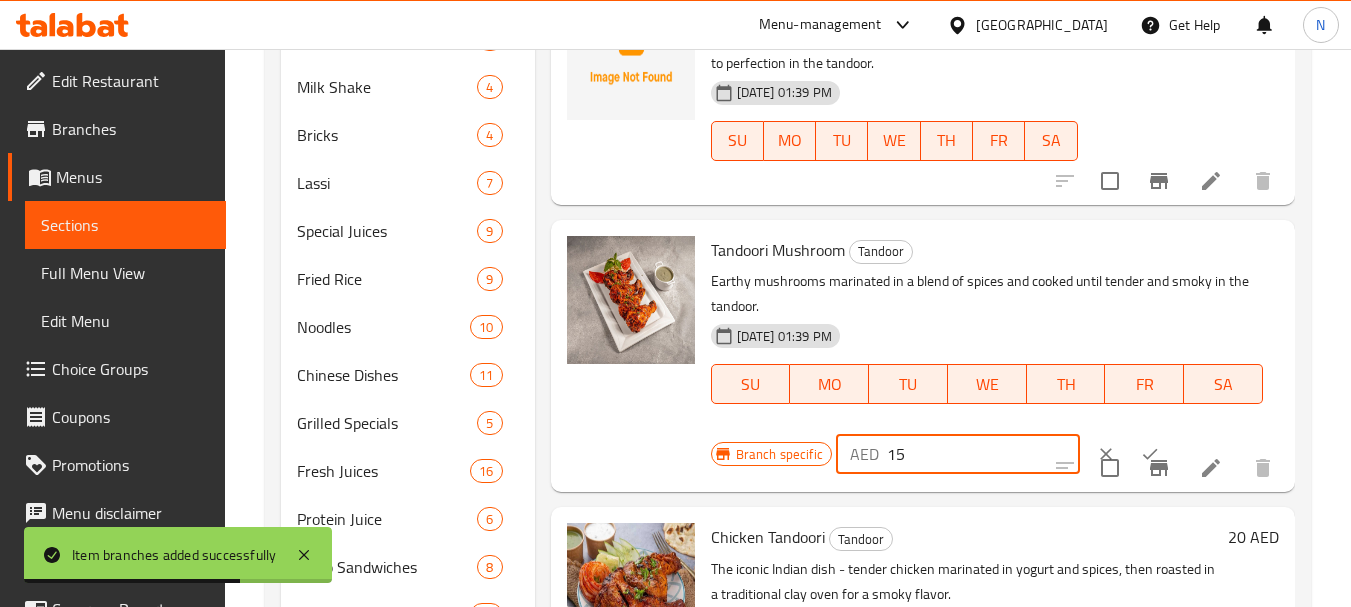 paste on "9.50" 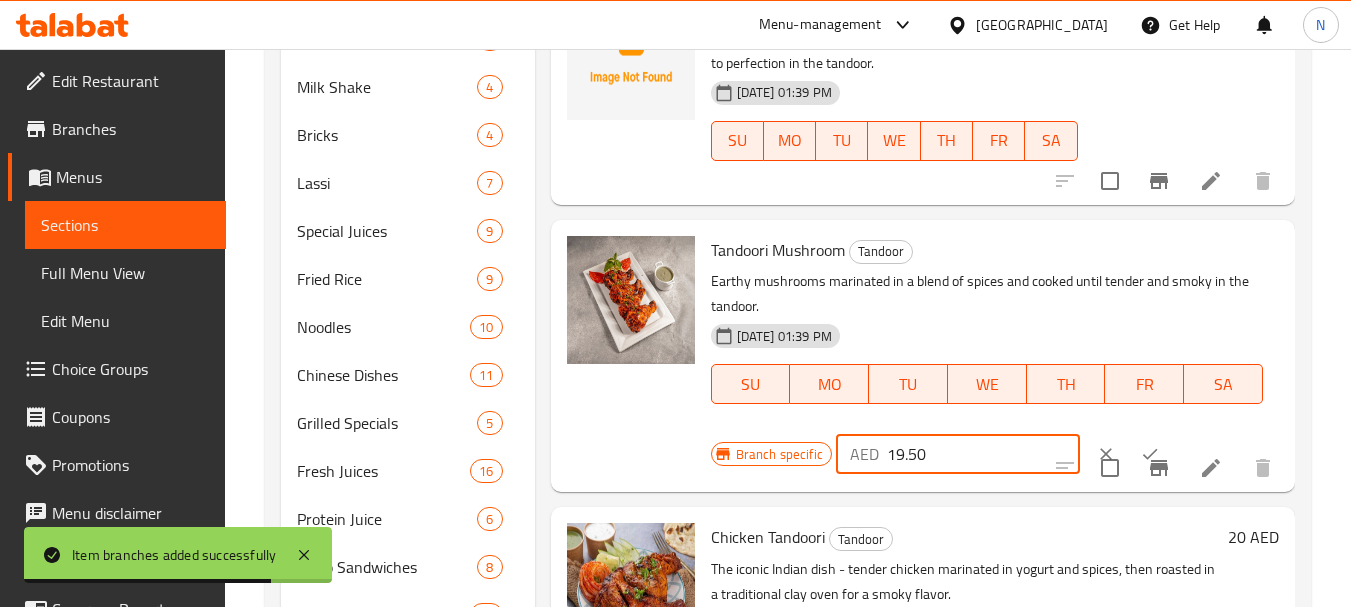 type on "19.50" 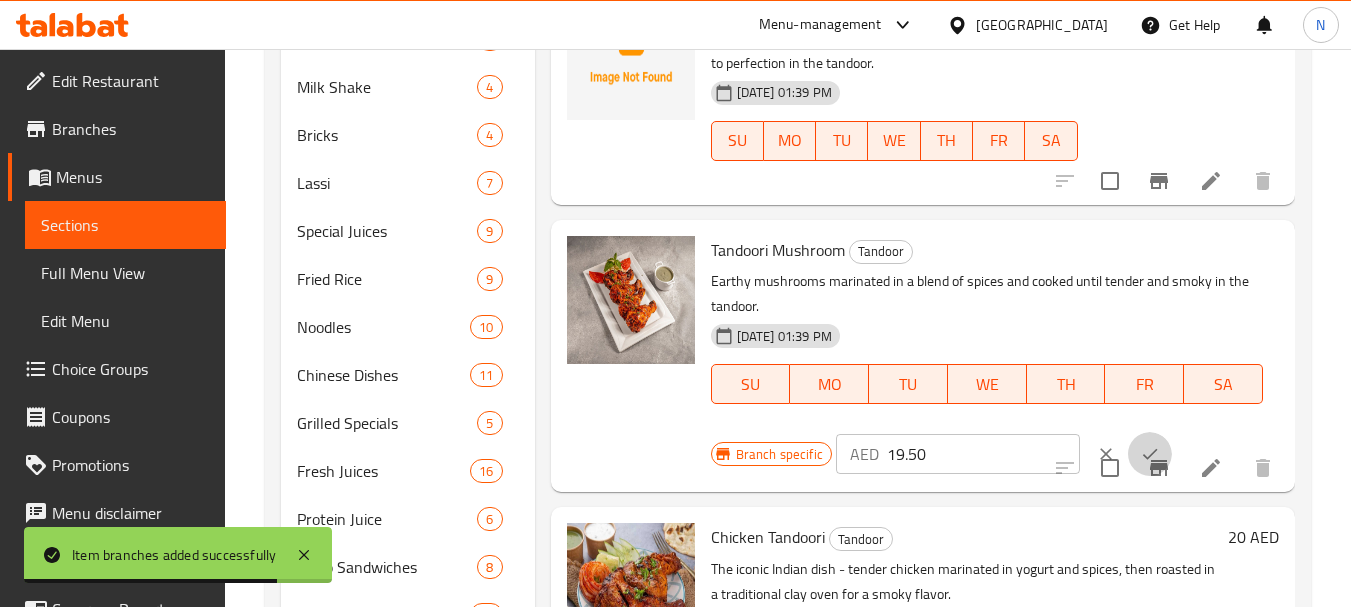 click at bounding box center [1150, 454] 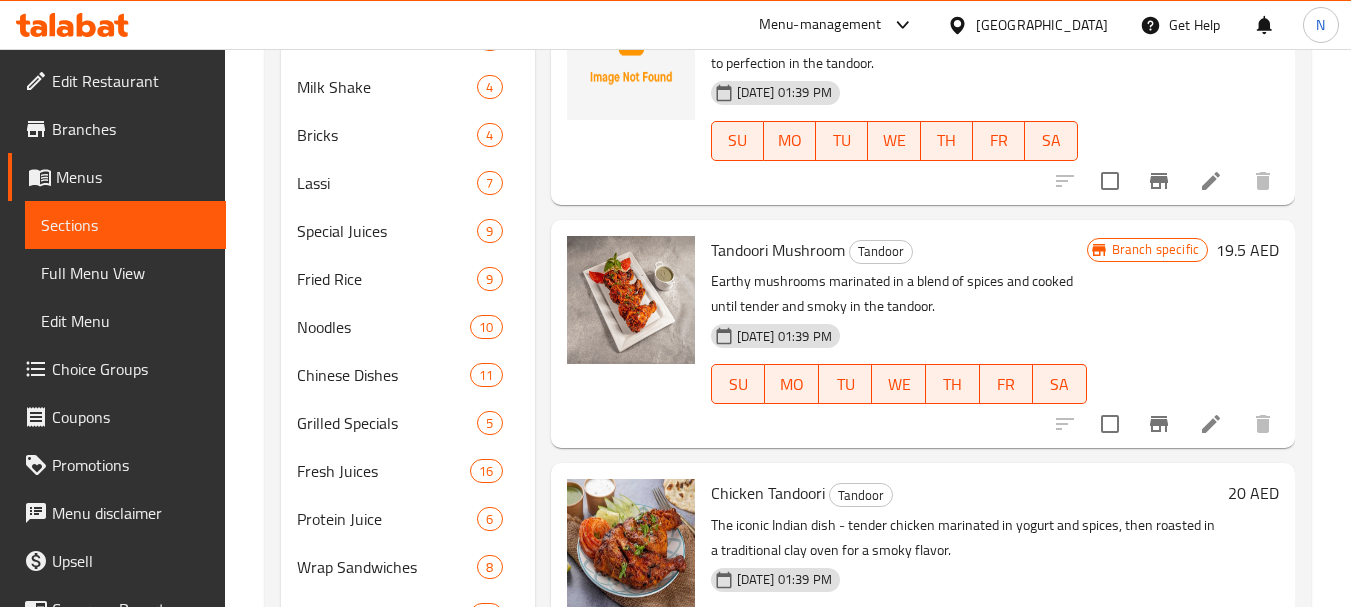 scroll, scrollTop: 30, scrollLeft: 0, axis: vertical 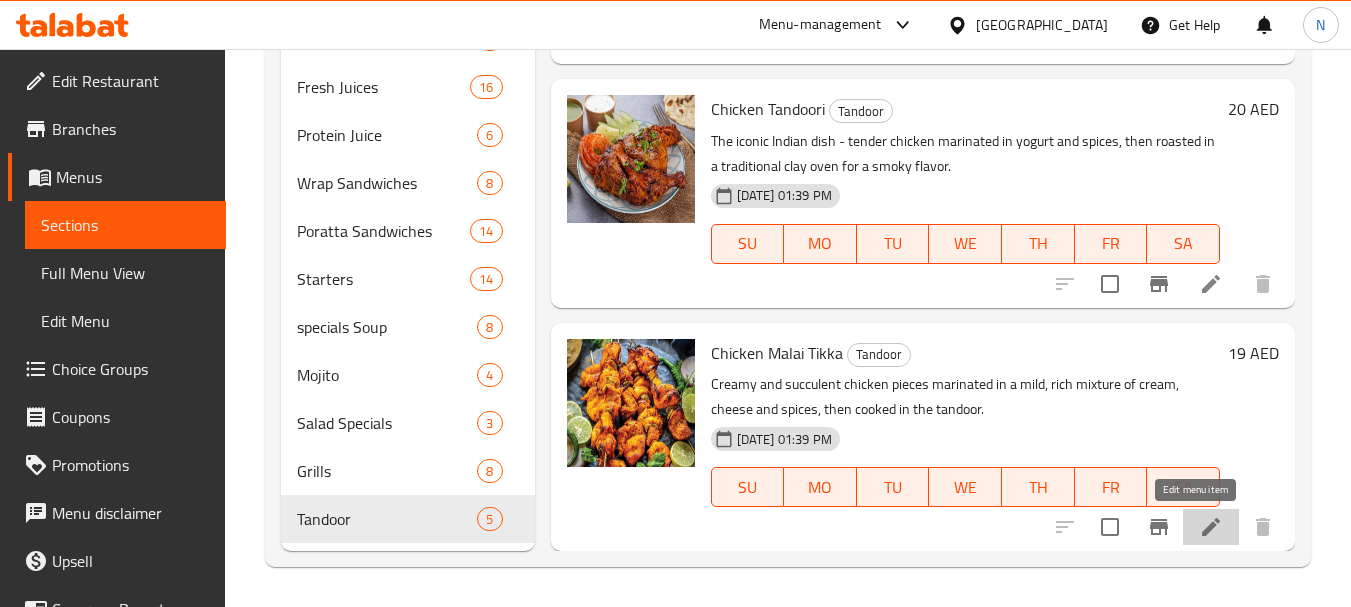 click 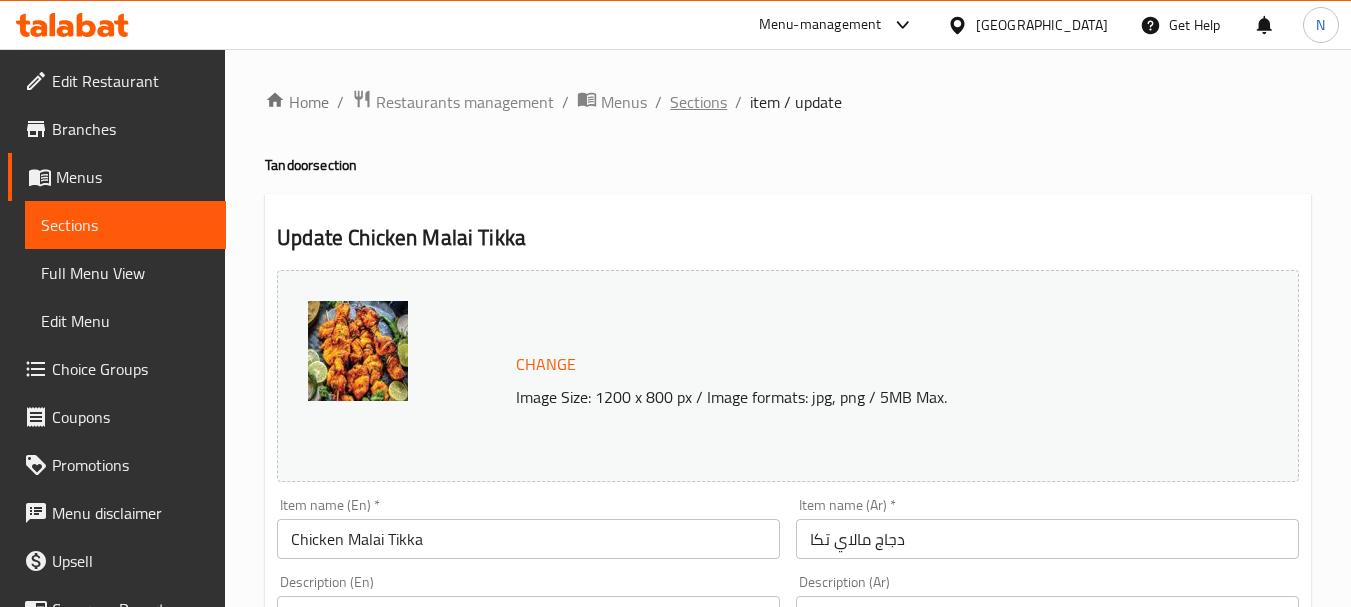 click on "Sections" at bounding box center (698, 102) 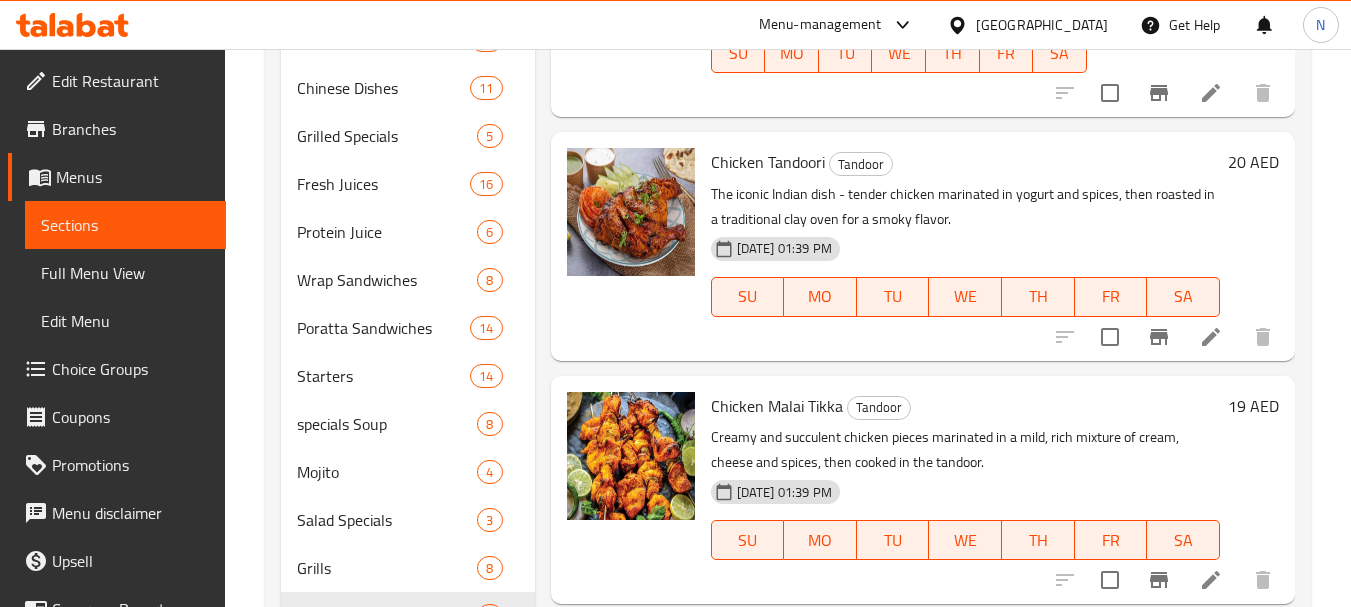 scroll, scrollTop: 984, scrollLeft: 0, axis: vertical 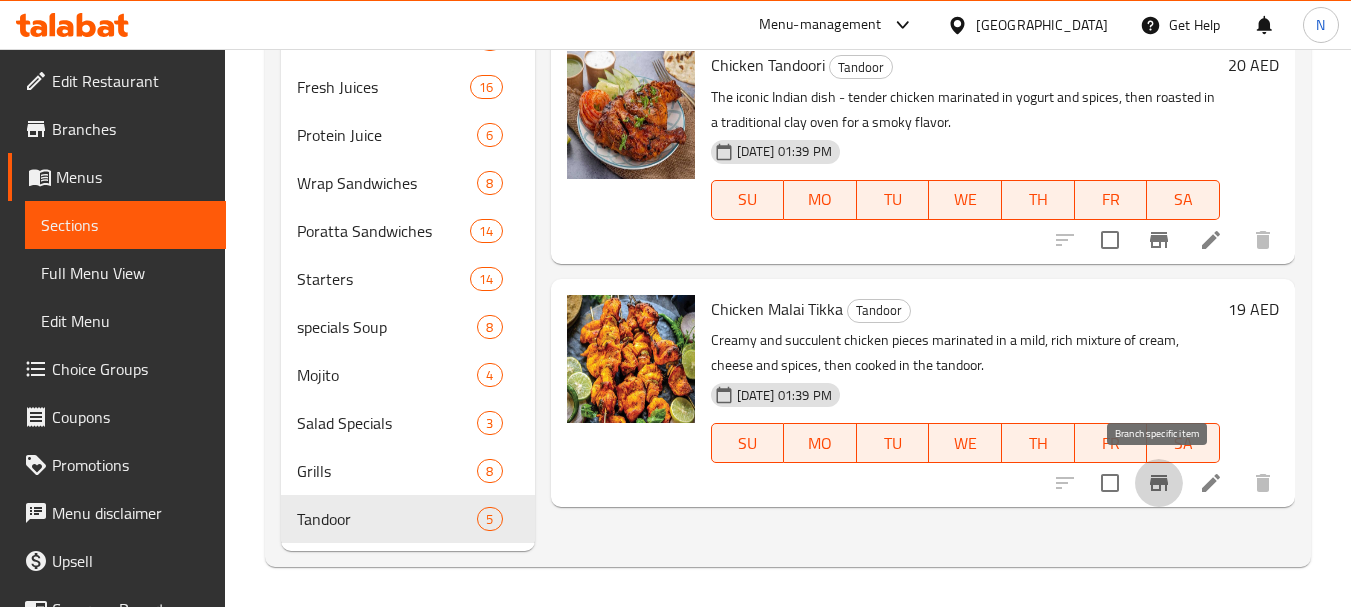 click 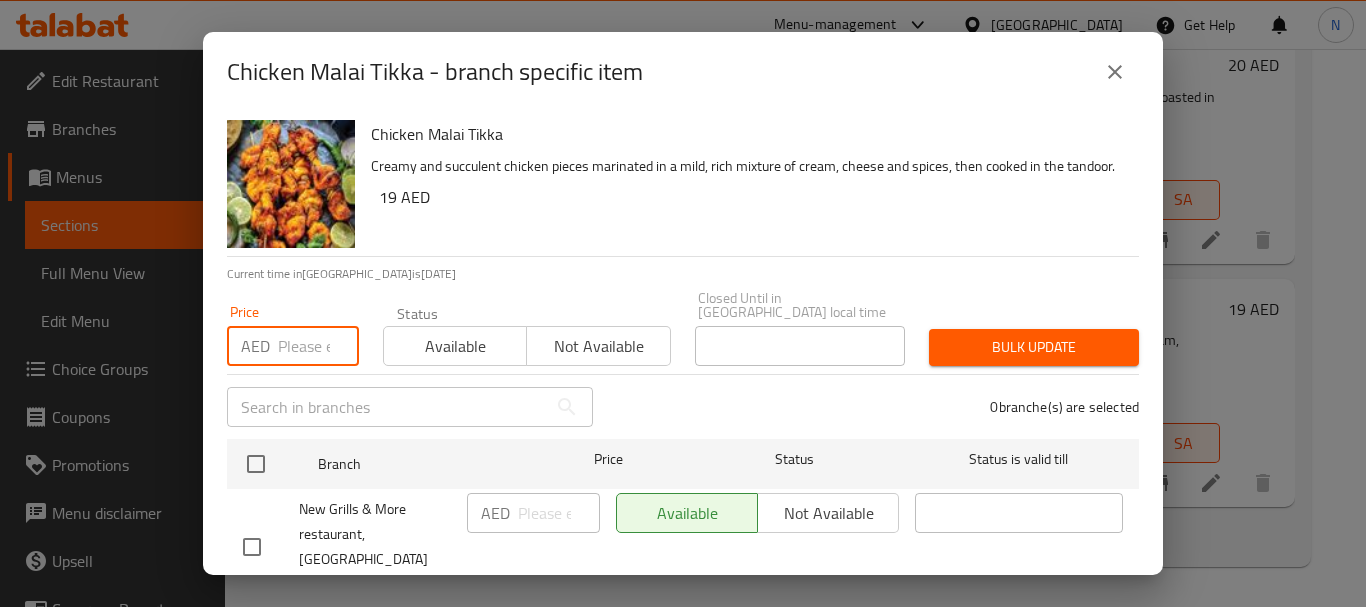 click at bounding box center [318, 346] 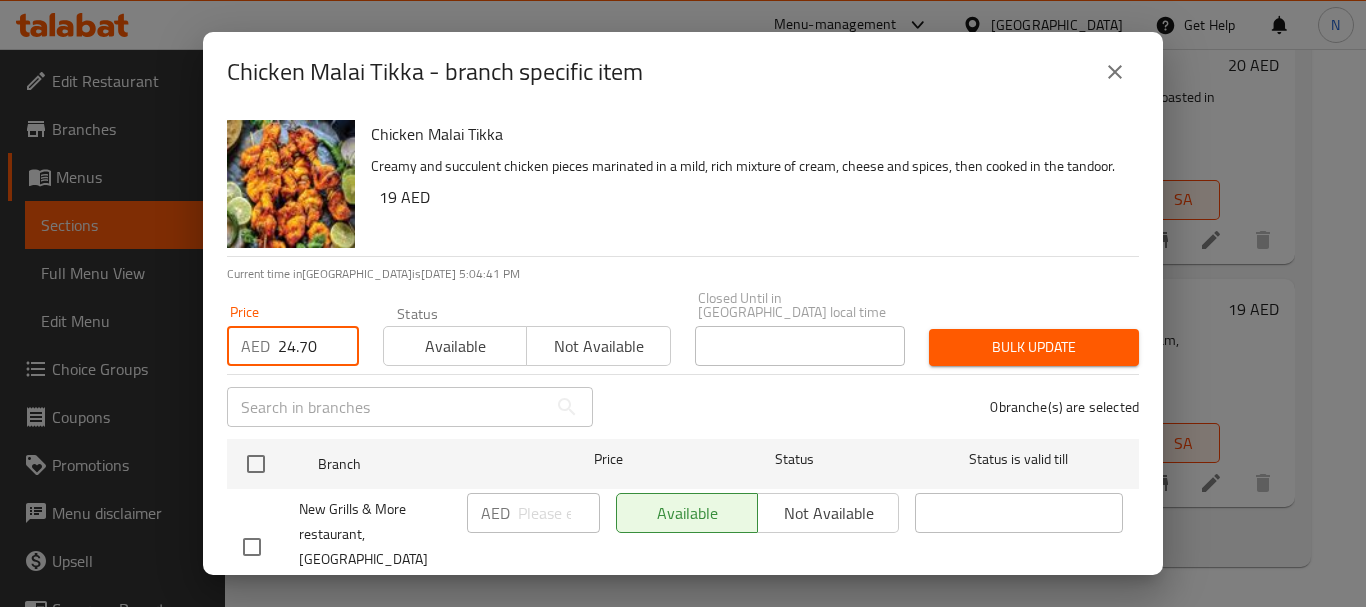 click on "24.70" at bounding box center [318, 346] 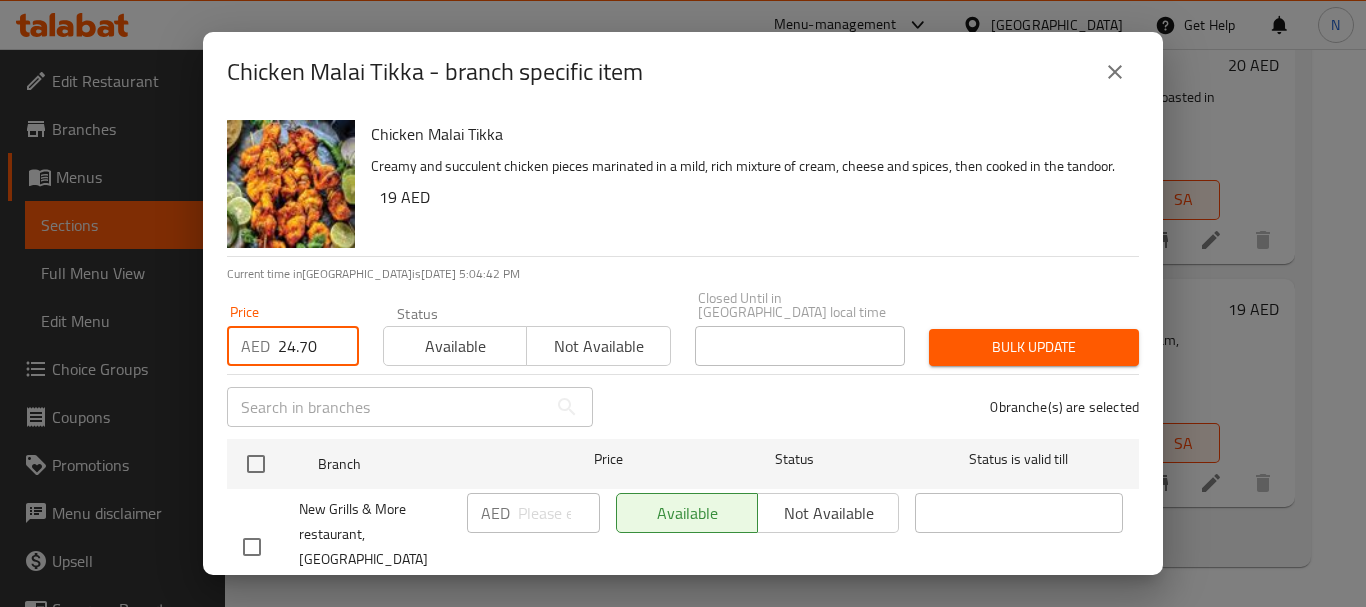 click on "24.70" at bounding box center [318, 346] 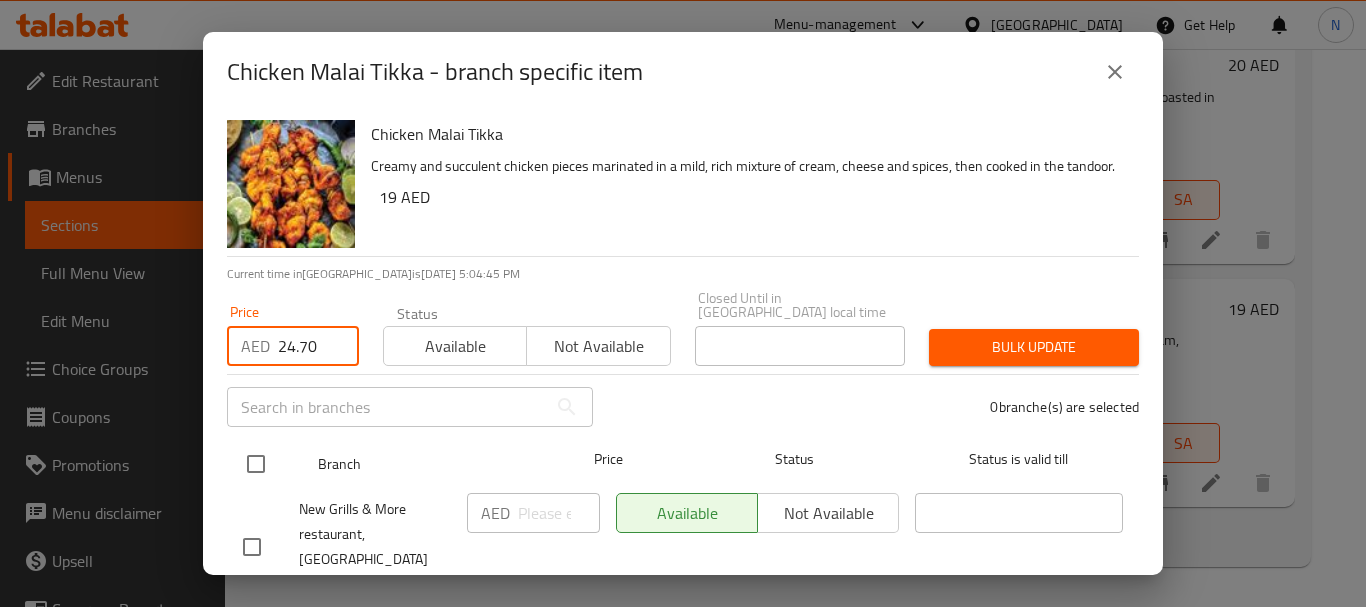type on "24.70" 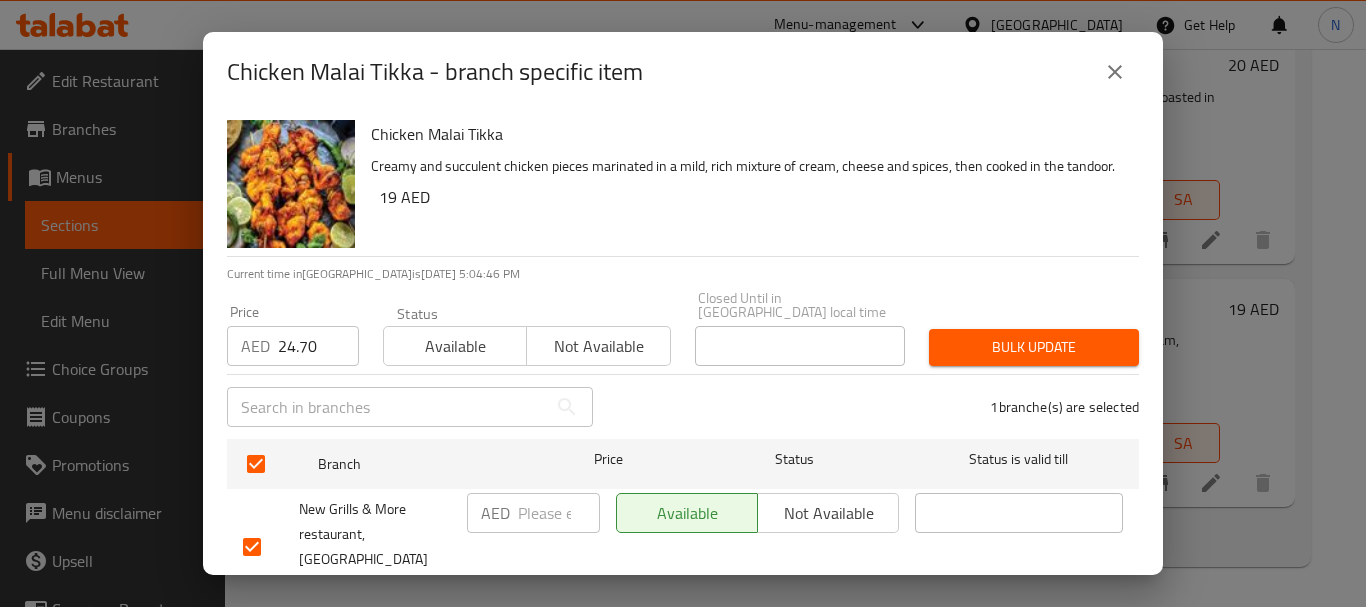 click on "Bulk update" at bounding box center [1034, 347] 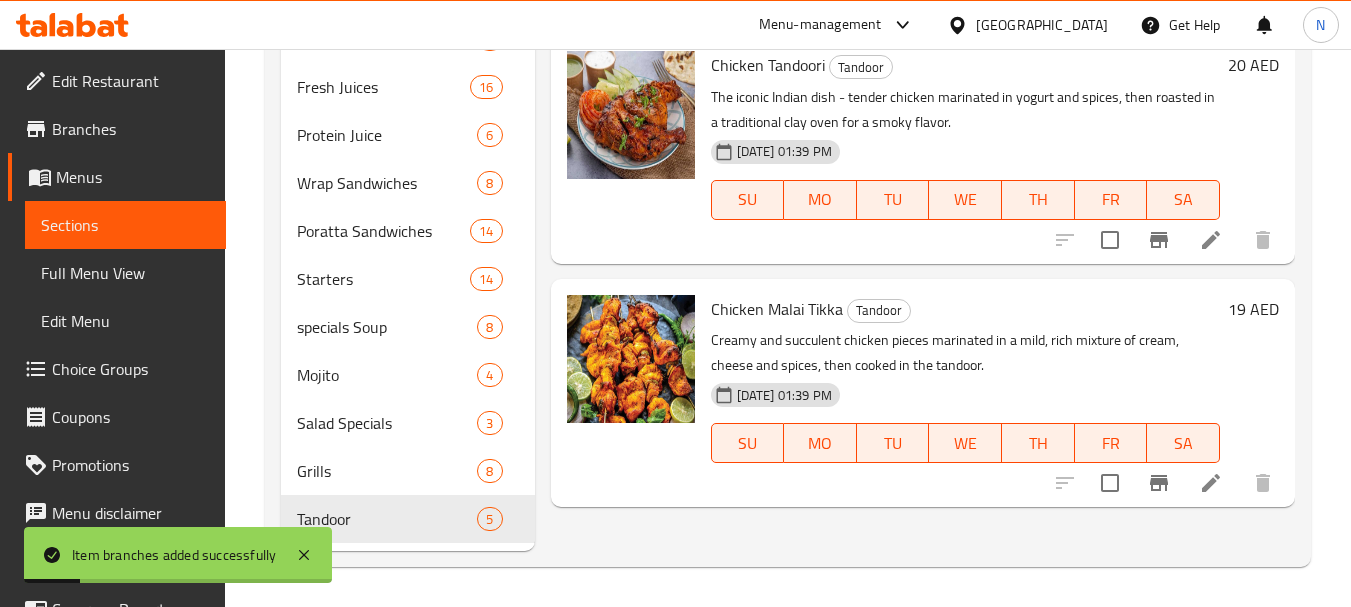 click on "19   AED" at bounding box center [1253, 309] 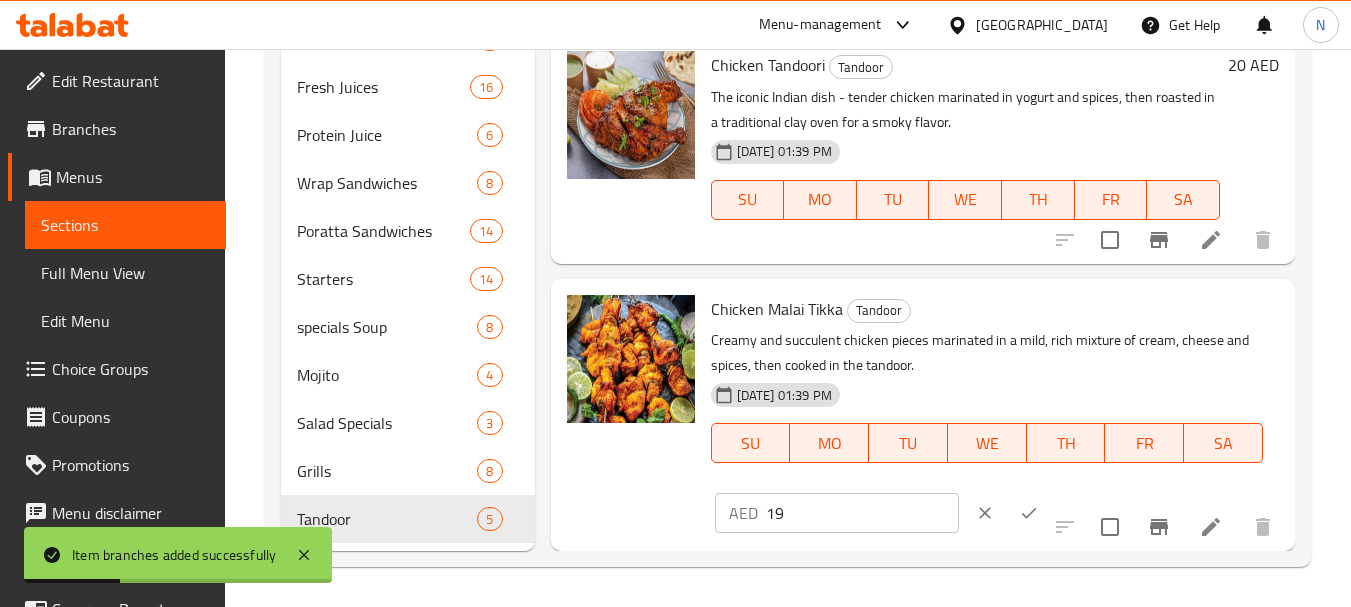 click on "Menu sections Breakfast  28 Snacks  21 Hot Drinks  9 Broasted Chicken  7 Tawa Special  0 Crush Milk Shake  4 Falooda  6  Milk Shake   4 Bricks  4 Lassi  7 Special Juices 9 Fried Rice 9 Noodles 10 Chinese Dishes 11 Grilled Specials 5 Fresh Juices 16 Protein Juice 6 Wrap Sandwiches 8 Poratta Sandwiches 14 Starters 14 specials Soup 8 Mojito 4 Salad Specials 3 Grills 8 Tandoor 5 Menu items Add Sort Manage items Achari Tikka   Tandoor Tender pieces of chicken marinated in a tangy and spicy pickle-inspired masala, cooked in the tandoor. 19-06-2025 01:39 PM SU MO TU WE TH FR SA Branch specific 25.35   AED Chicken Tangidi Kabab   Tandoor Juicy chicken drumsticks, marinated in rich spices and cooked to perfection in the tandoor. 19-06-2025 01:39 PM SU MO TU WE TH FR SA Branch specific 25.35   AED Tandoori Mushroom   Tandoor Earthy mushrooms marinated in a blend of spices and cooked until tender and smoky in the tandoor. 19-06-2025 01:39 PM SU MO TU WE TH FR SA Branch specific 19.5   AED Chicken Tandoori   Tandoor SU" at bounding box center [788, -105] 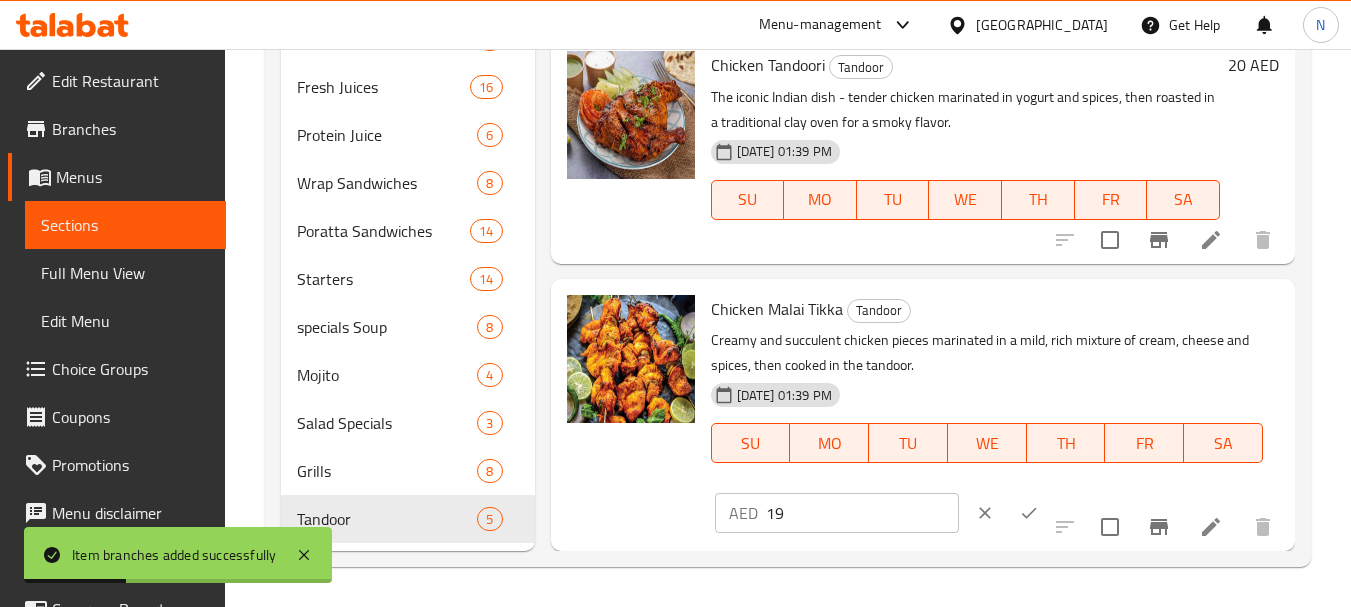 click on "19" at bounding box center (862, 513) 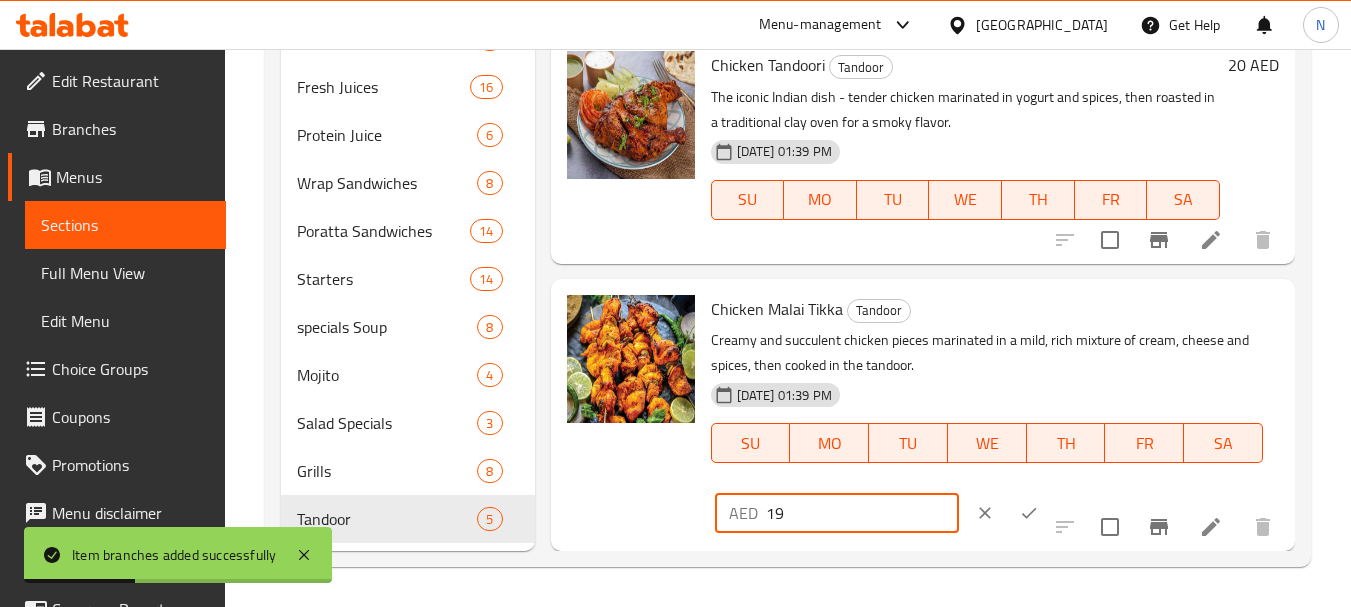 click on "19" at bounding box center (862, 513) 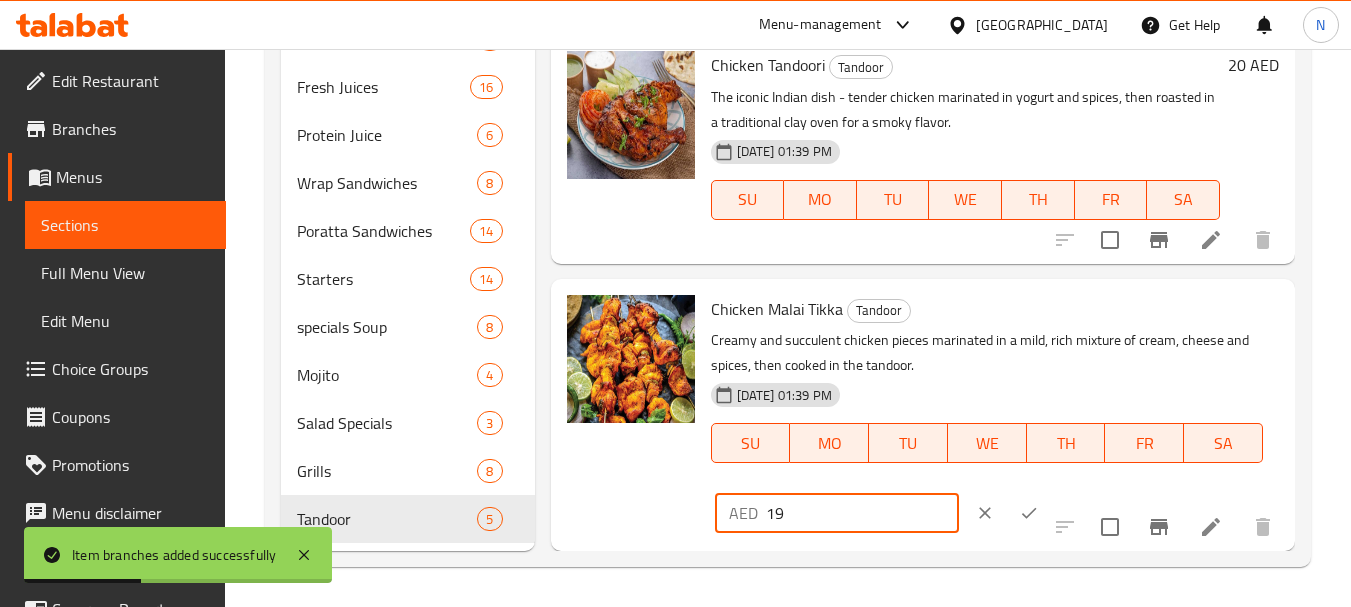 click on "19" at bounding box center (862, 513) 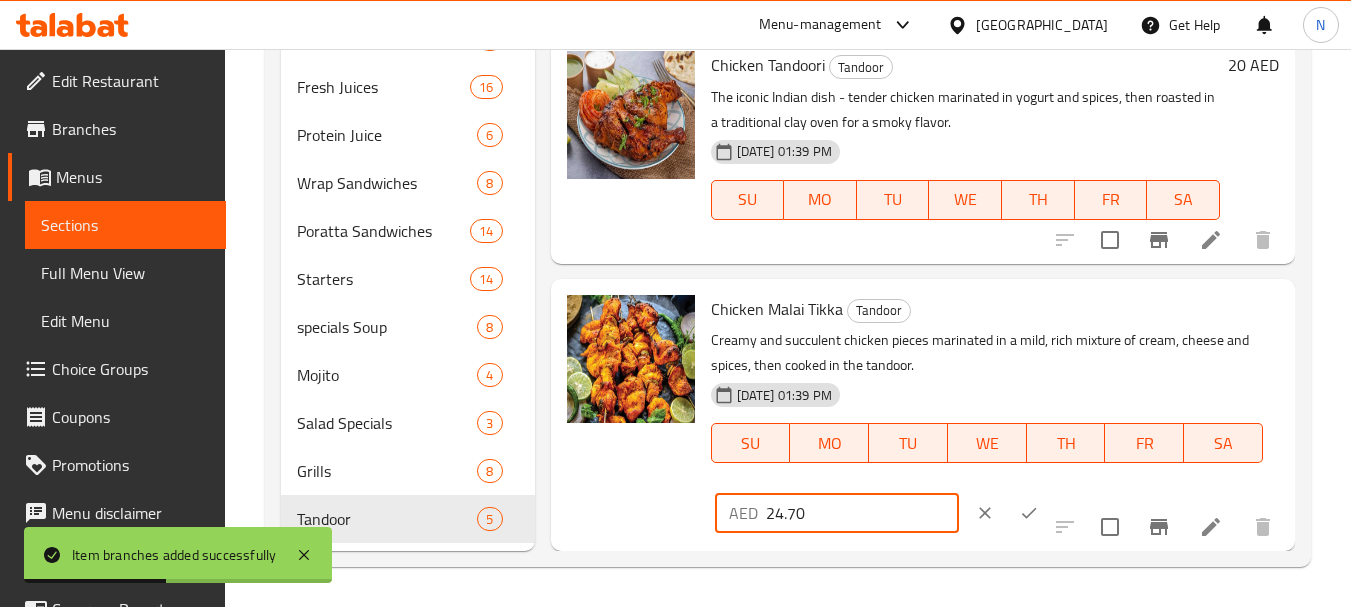 scroll, scrollTop: 30, scrollLeft: 0, axis: vertical 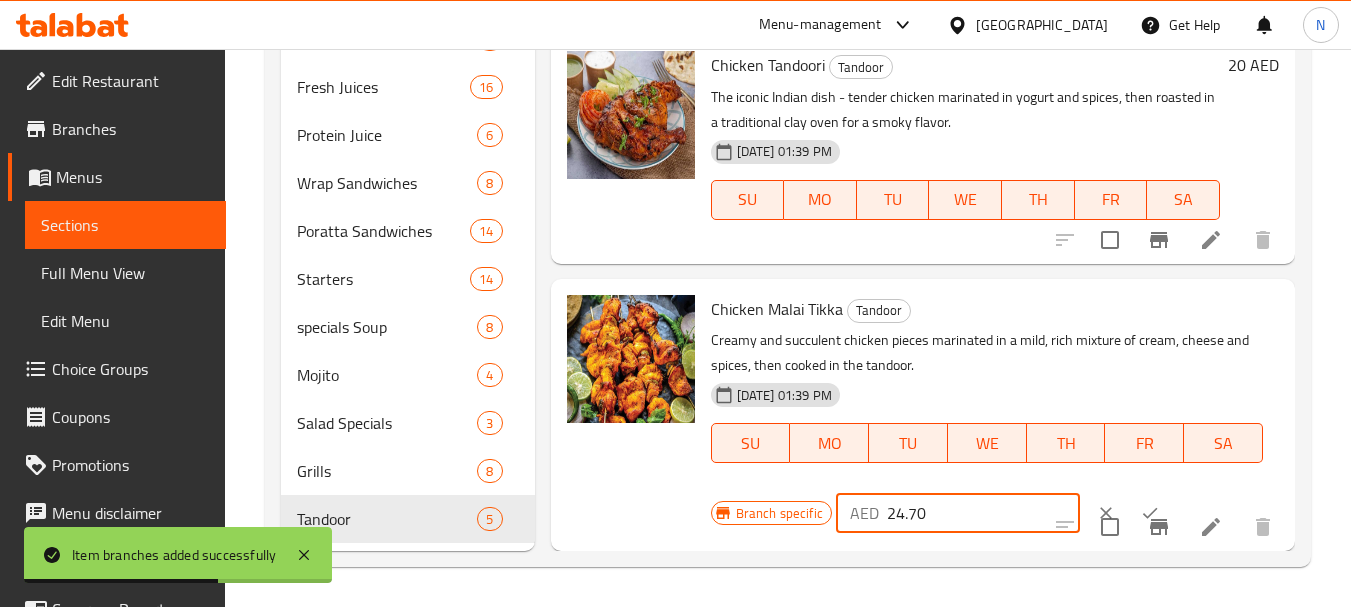type on "24.70" 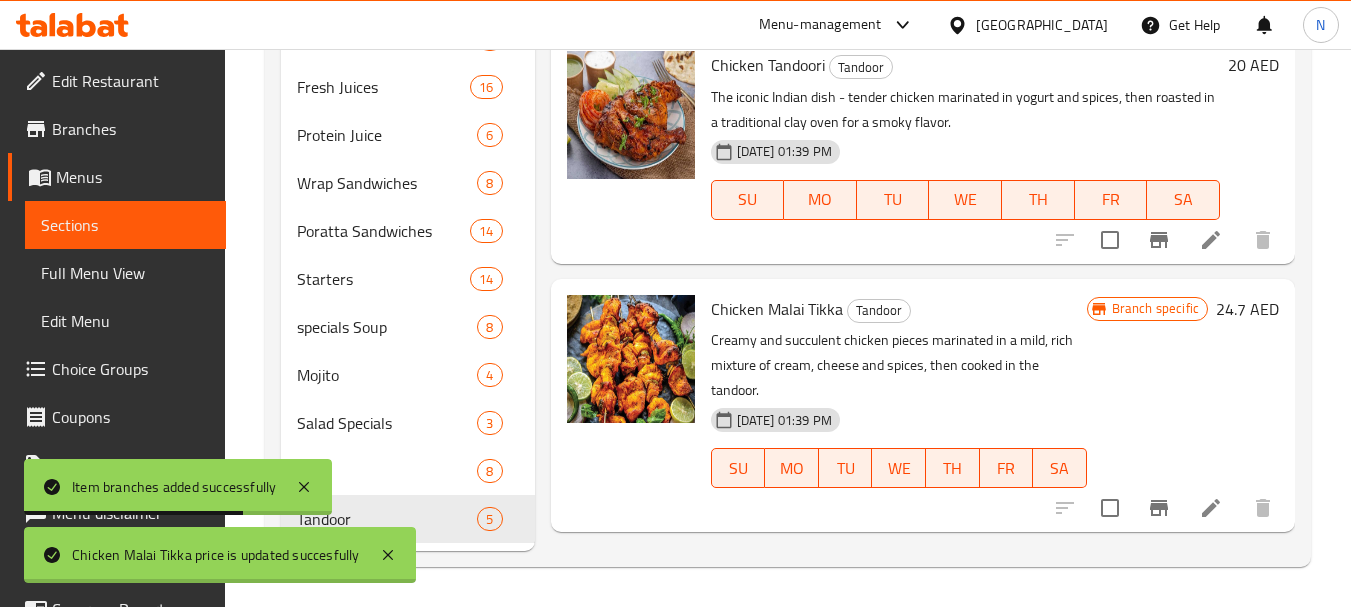 scroll, scrollTop: 11, scrollLeft: 0, axis: vertical 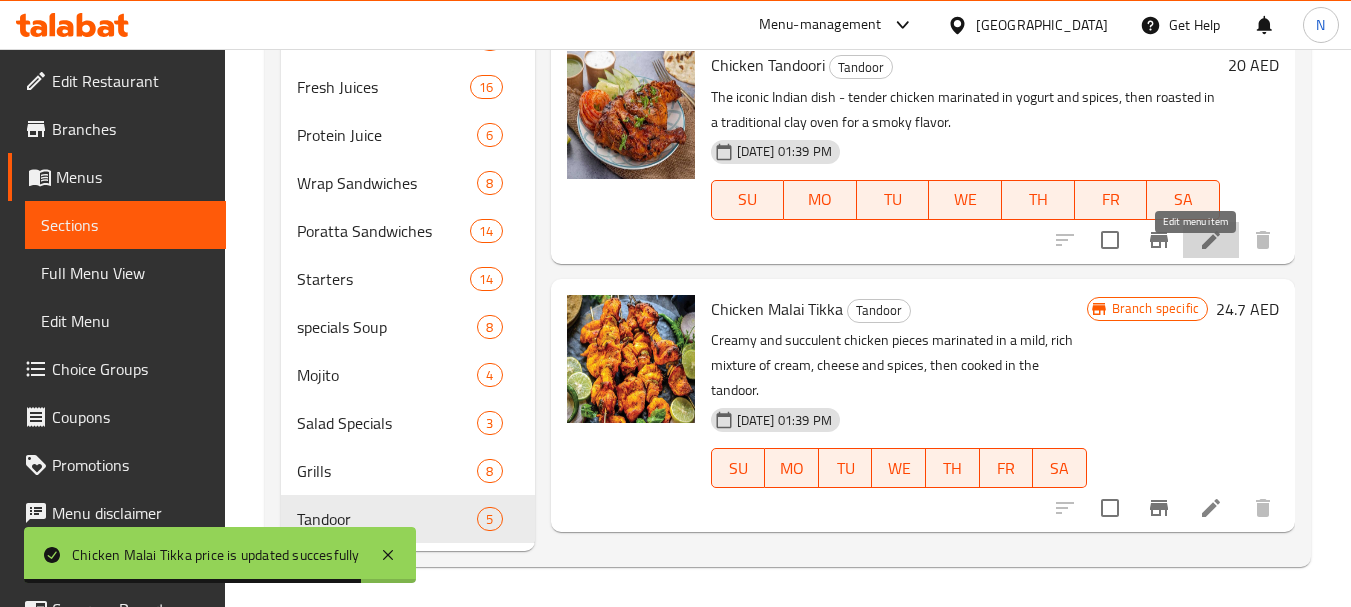 click 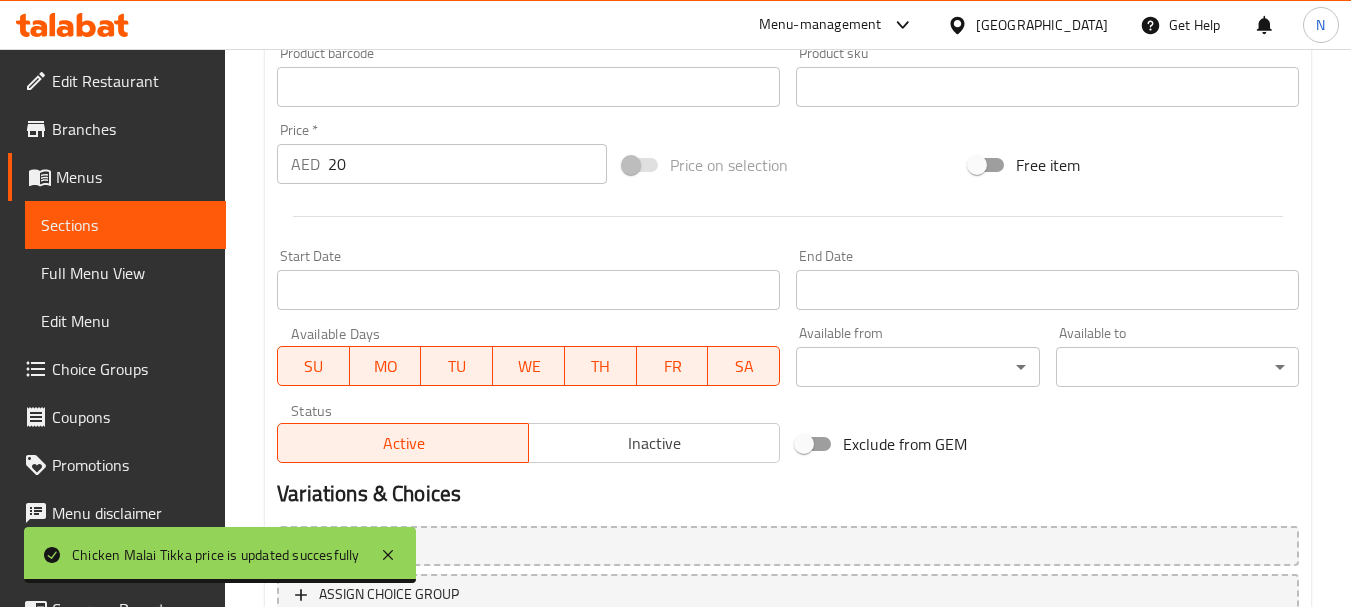scroll, scrollTop: 835, scrollLeft: 0, axis: vertical 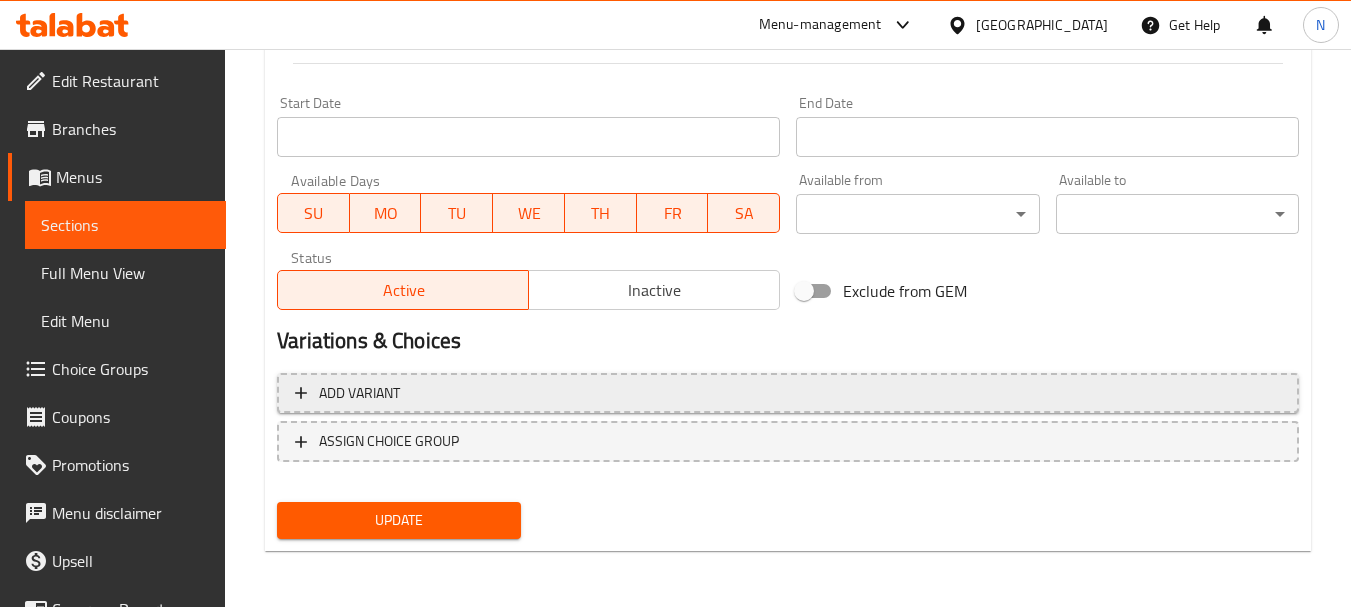 click on "Add variant" at bounding box center (788, 393) 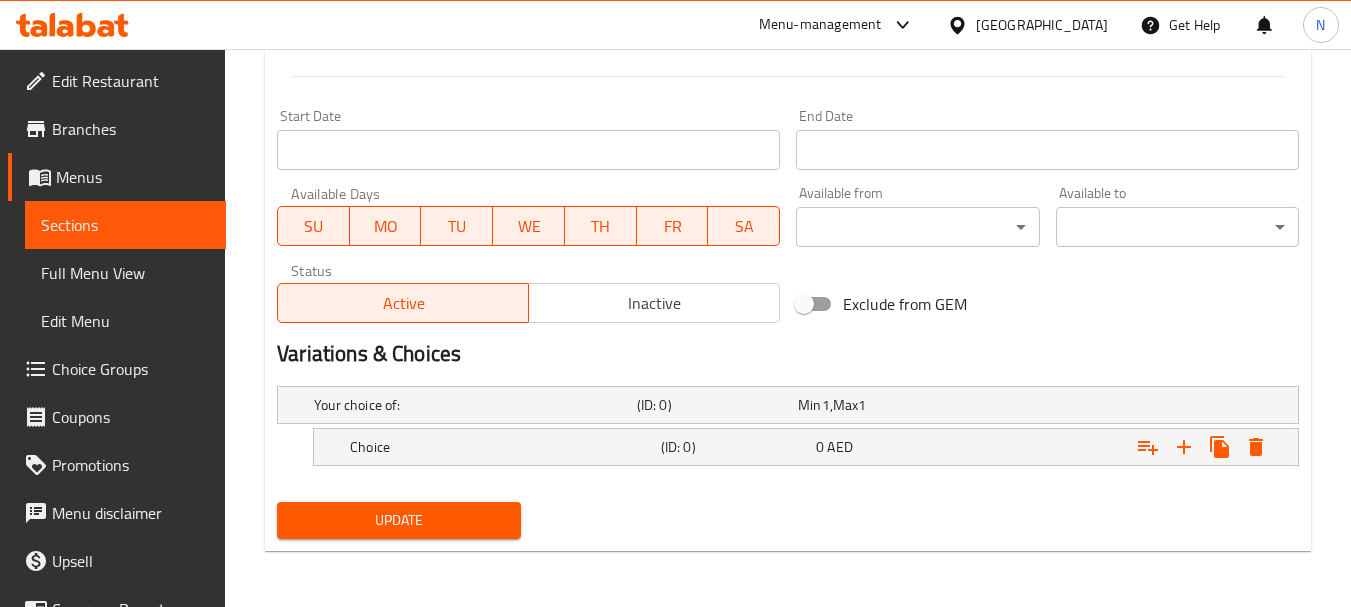 scroll, scrollTop: 822, scrollLeft: 0, axis: vertical 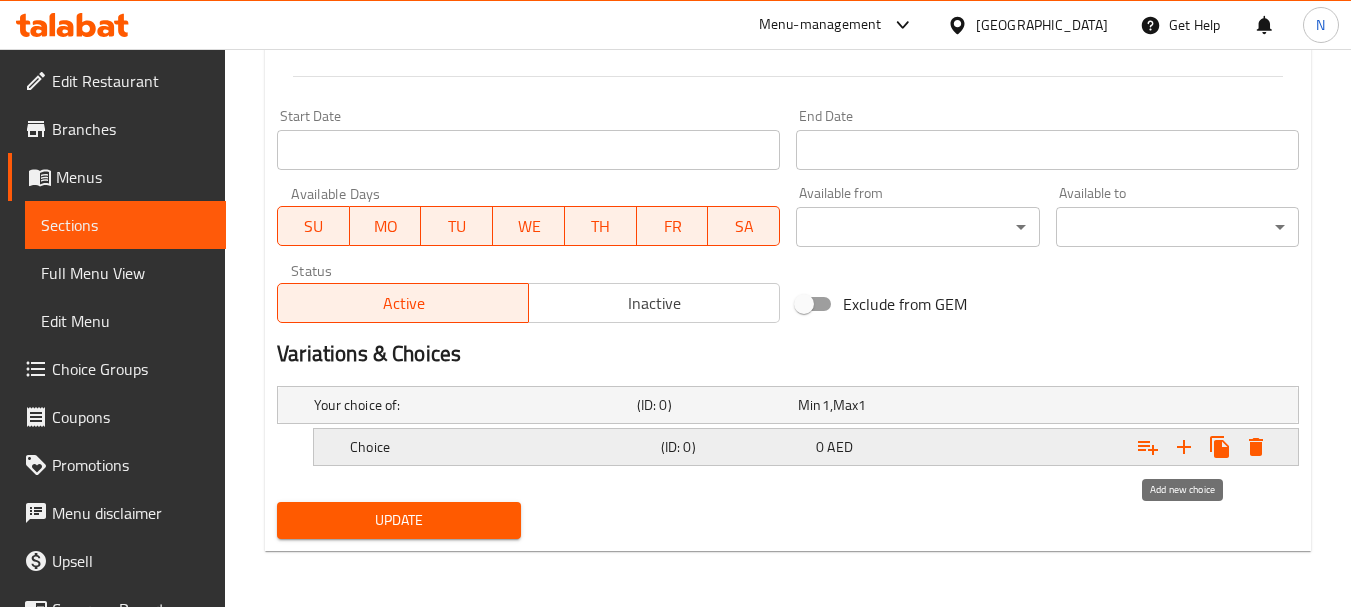 click 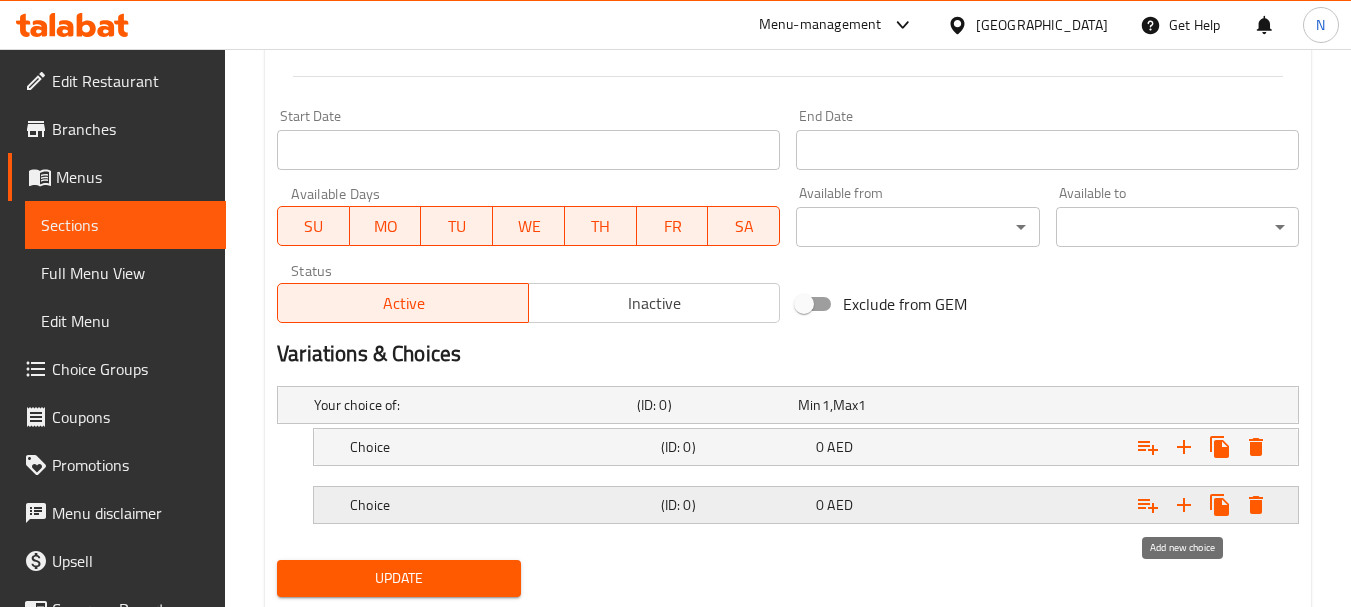 click 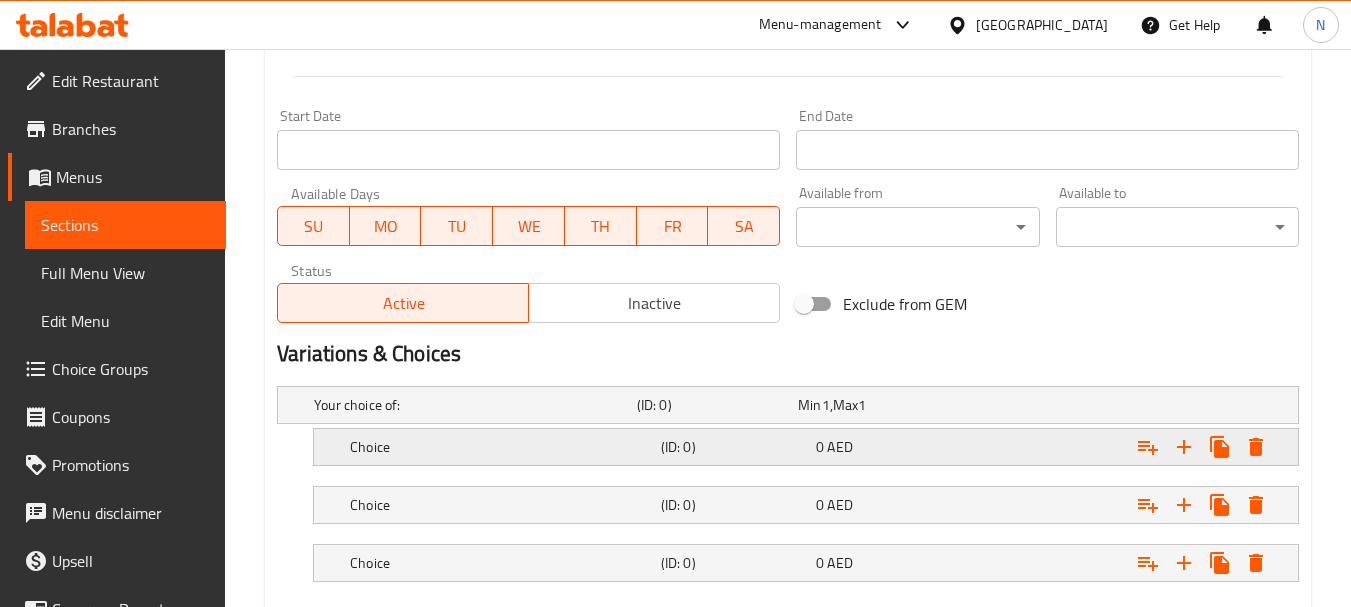 click on "Choice" at bounding box center [471, 405] 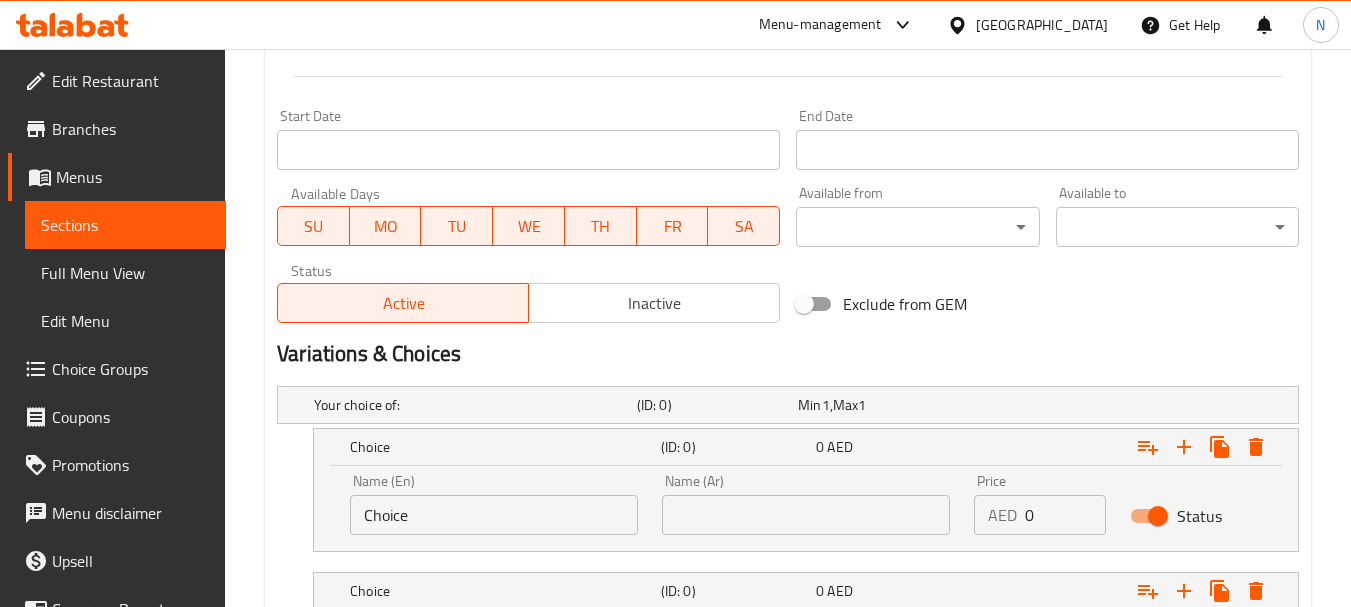 click on "Choice" at bounding box center (494, 515) 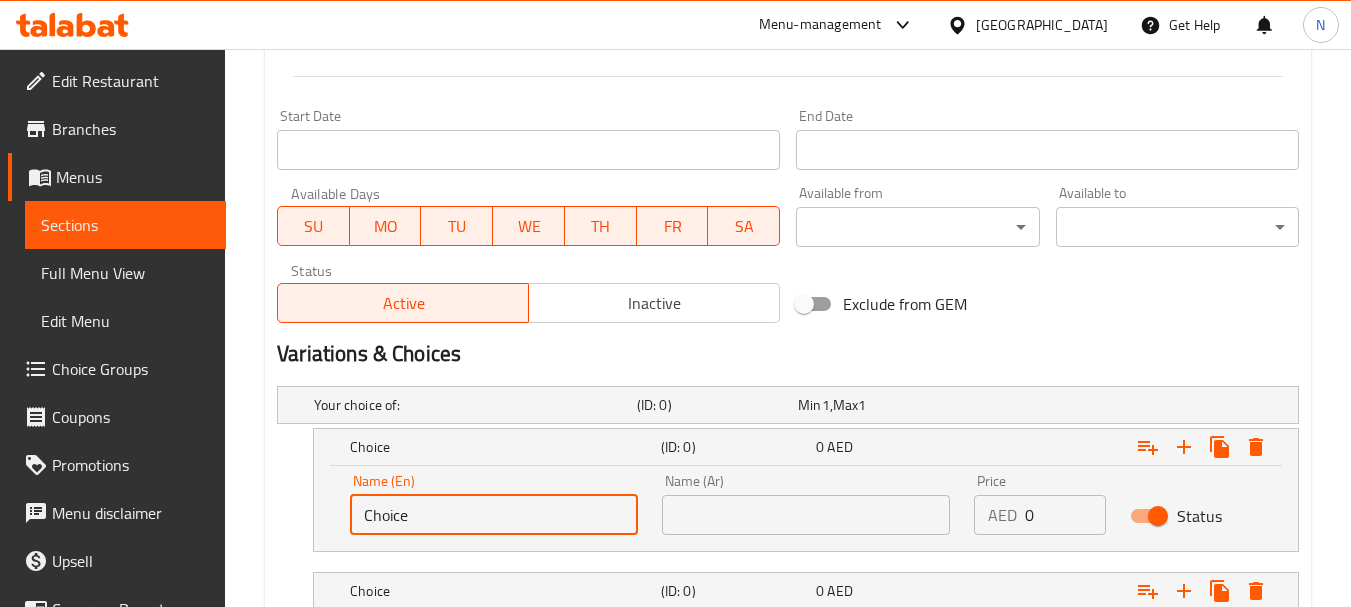 click on "Choice" at bounding box center [494, 515] 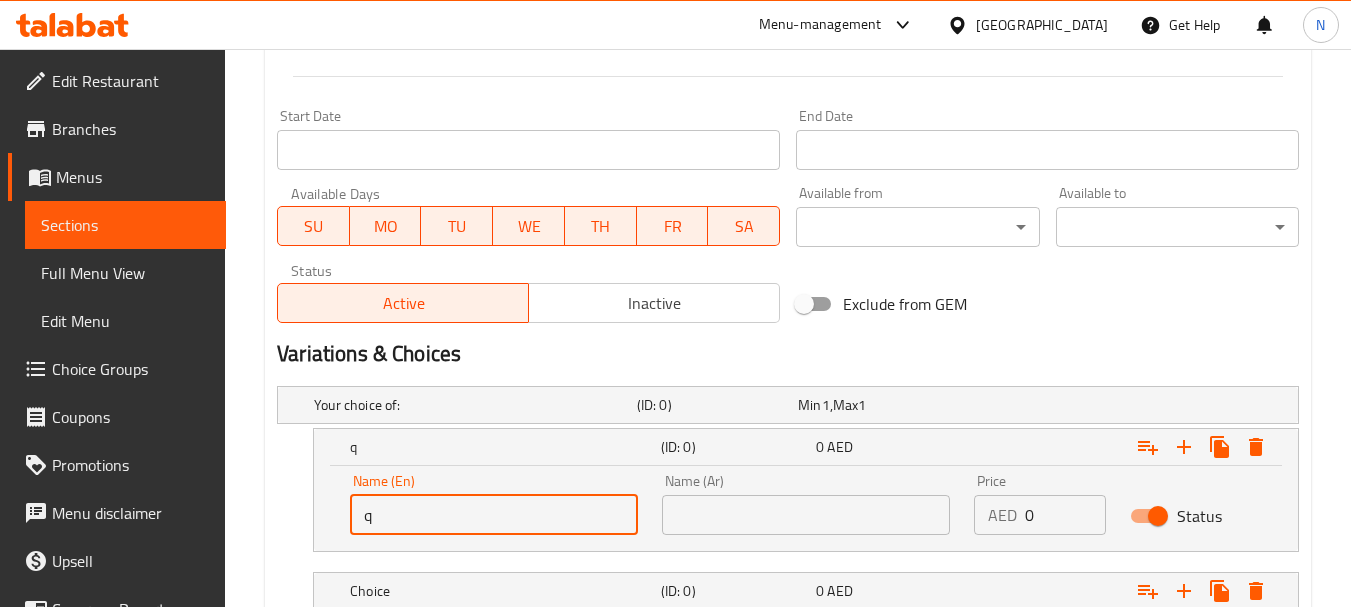 type on "Quarter" 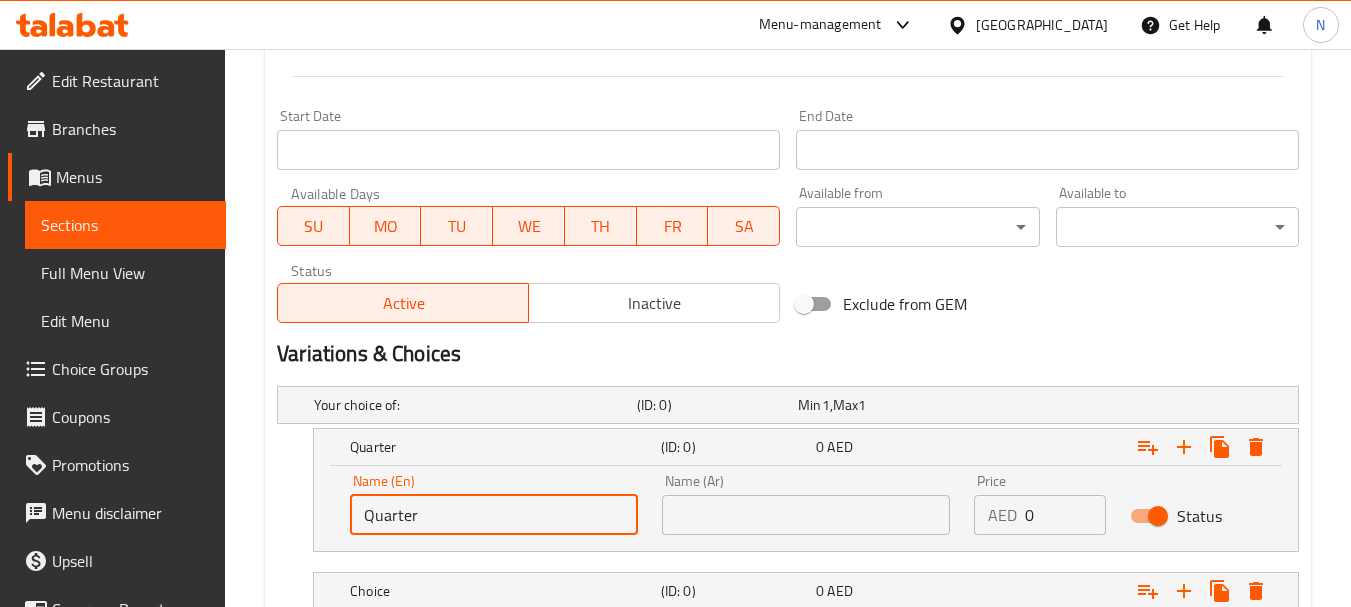 scroll, scrollTop: 1022, scrollLeft: 0, axis: vertical 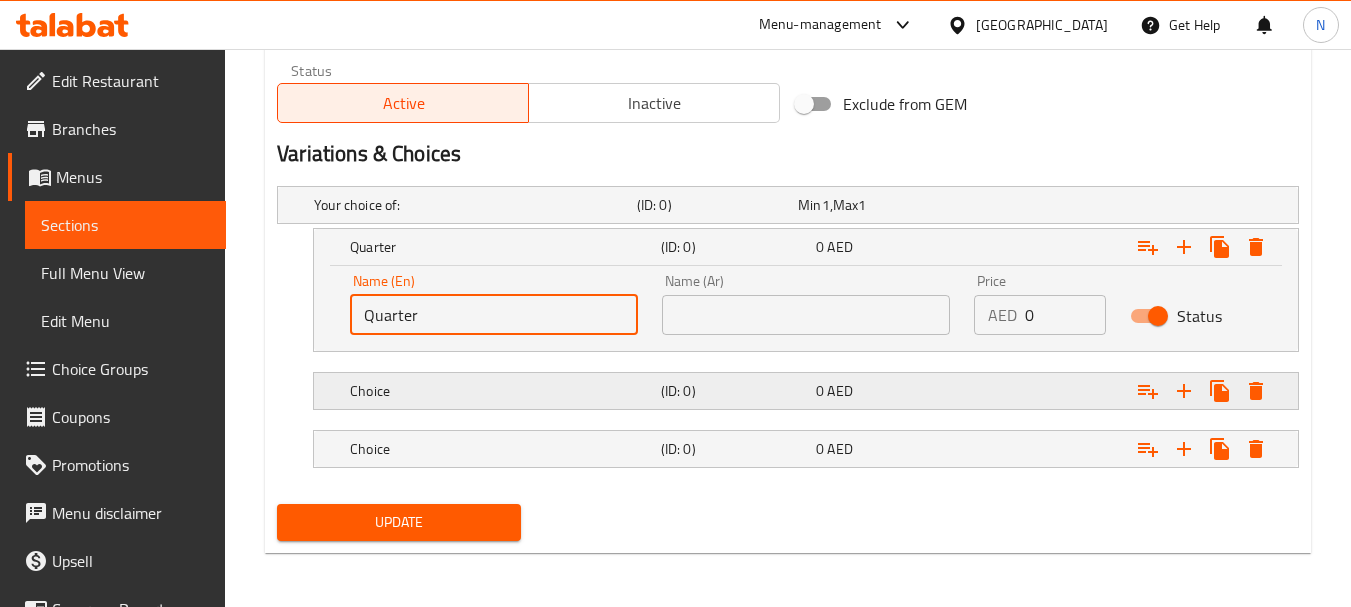 click on "Choice" at bounding box center (471, 205) 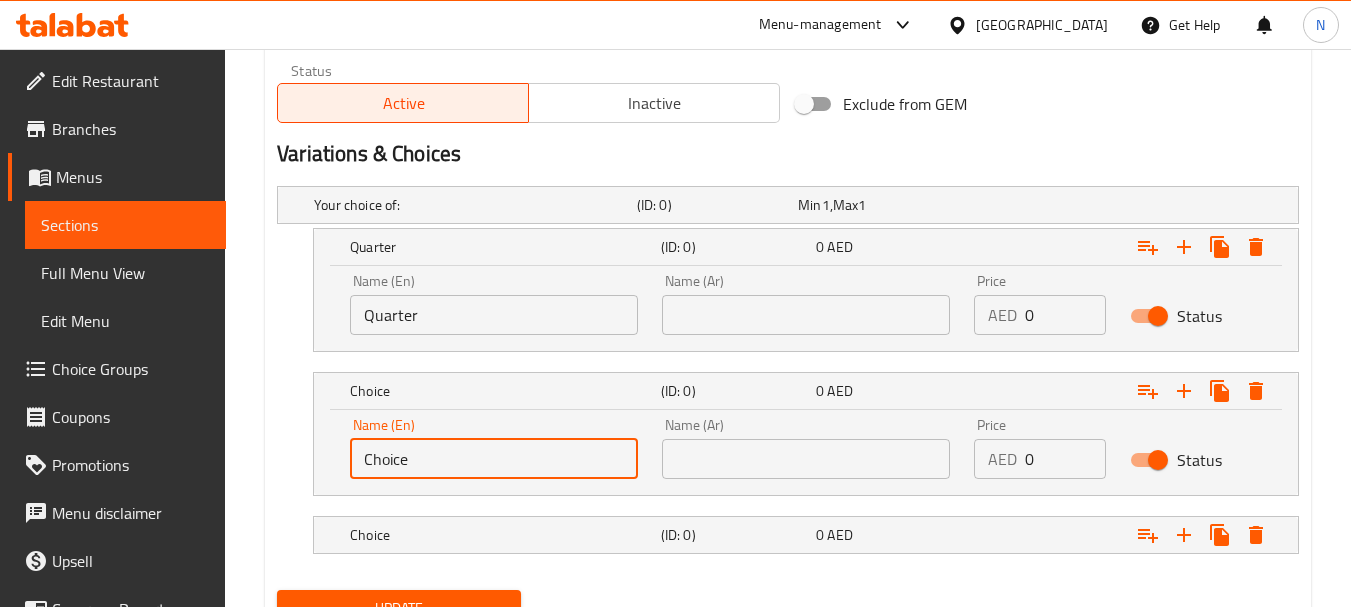 click on "Choice" at bounding box center (494, 459) 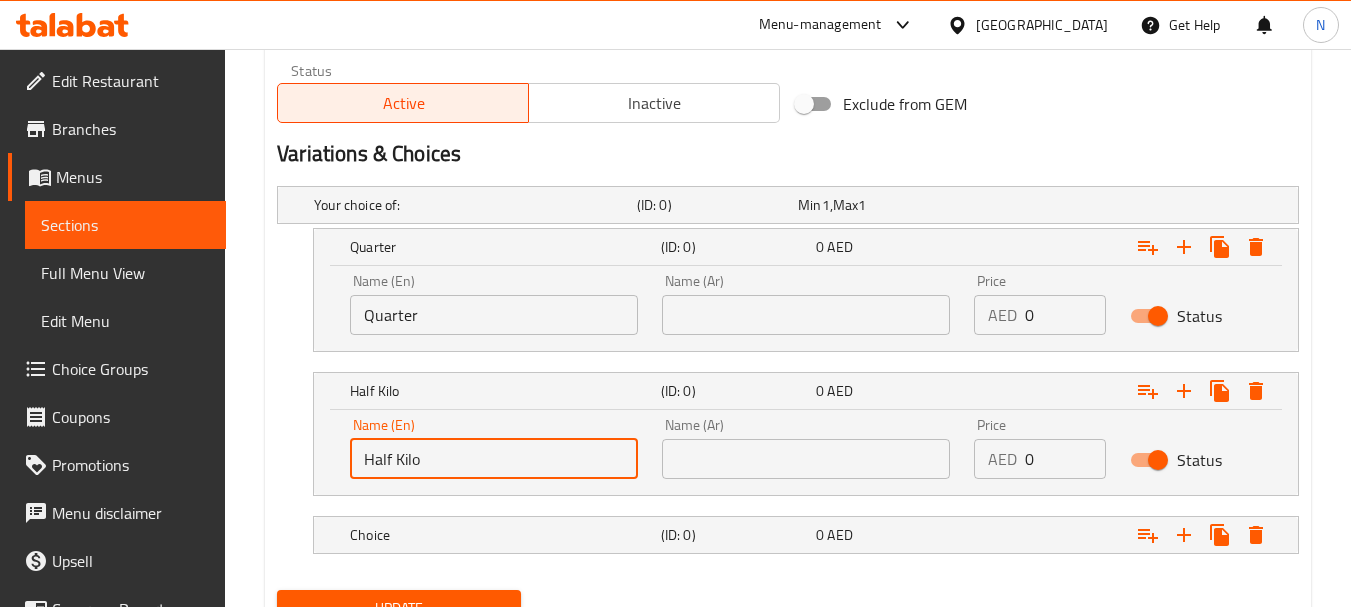 click on "Half Kilo" at bounding box center (494, 459) 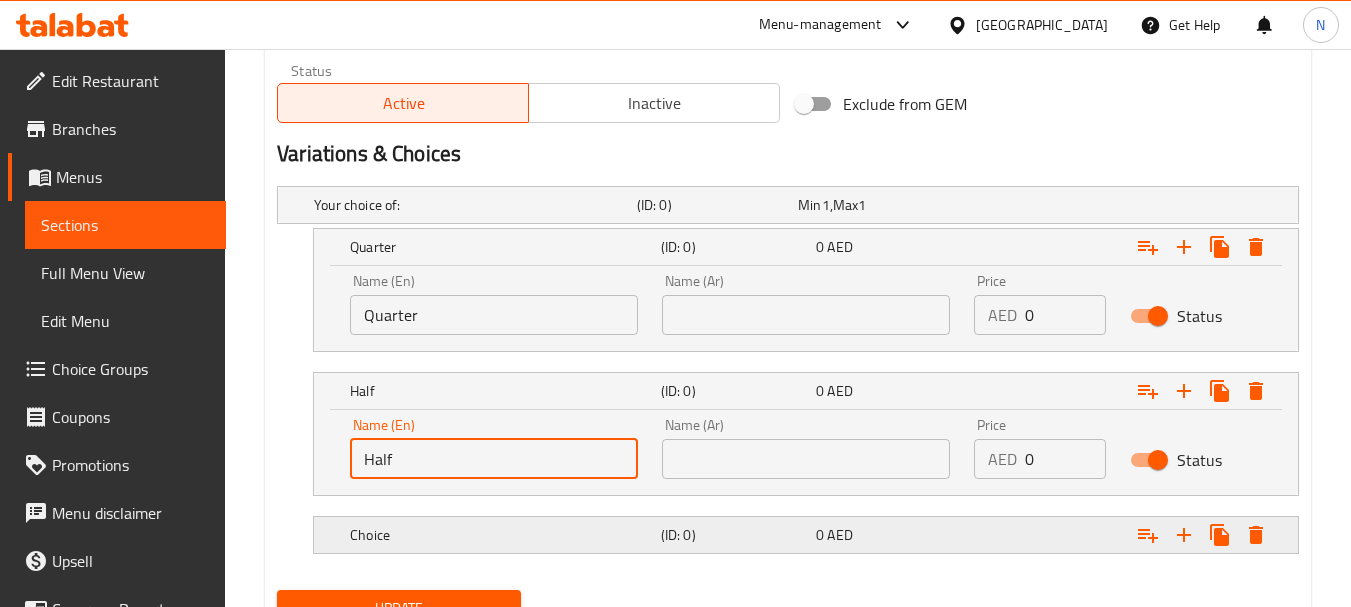 type on "Half" 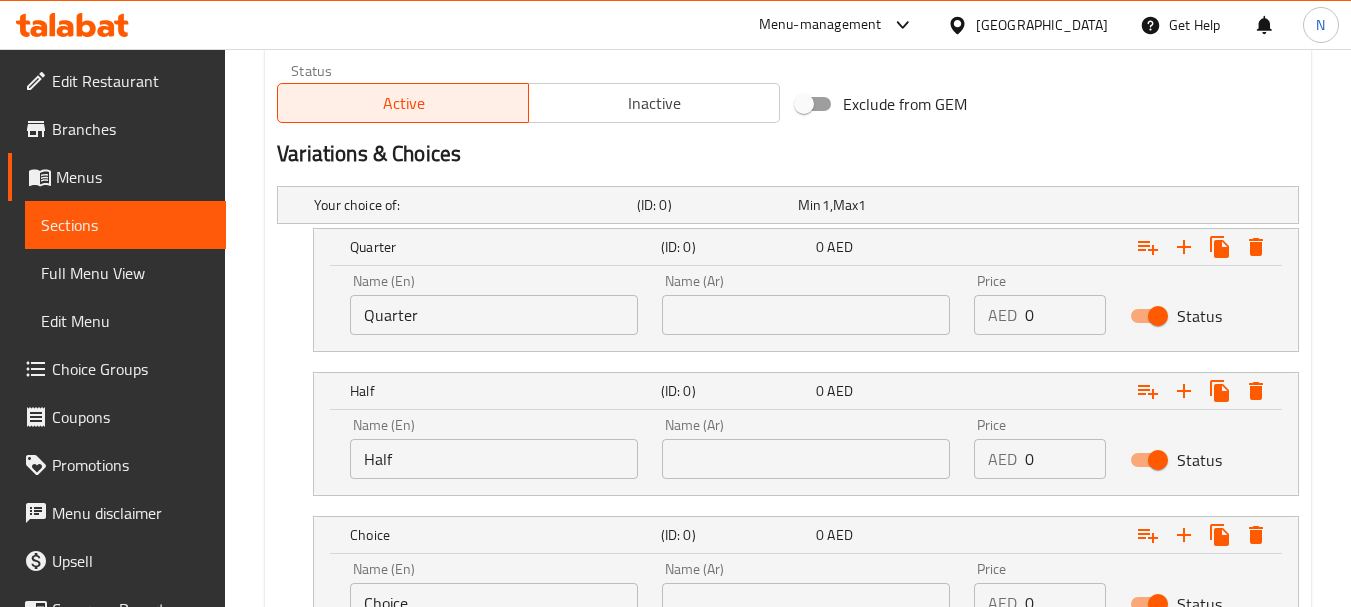 click on "Choice" at bounding box center (494, 603) 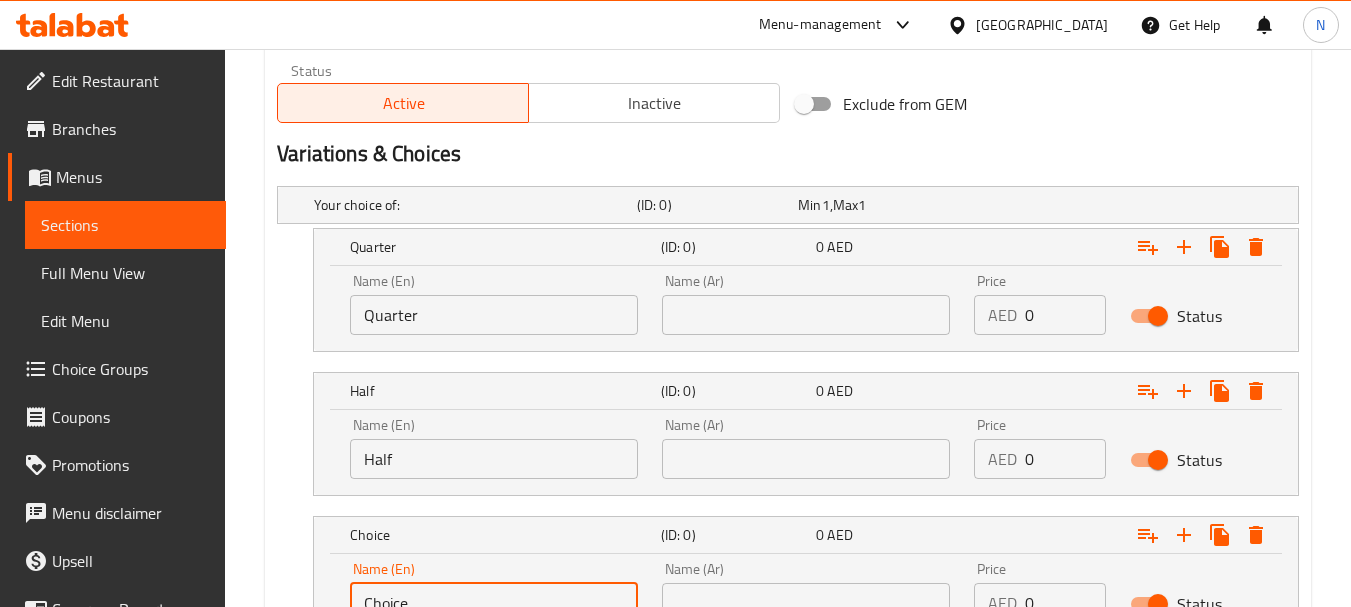 click on "Choice" at bounding box center (494, 603) 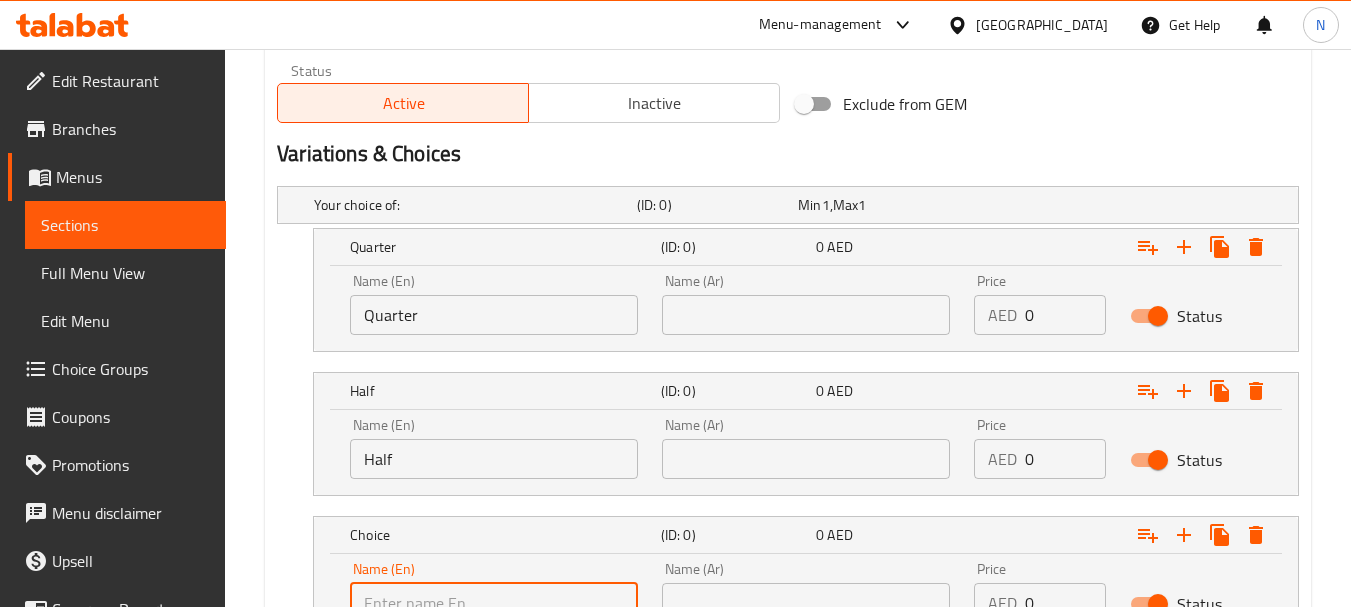 scroll, scrollTop: 1033, scrollLeft: 0, axis: vertical 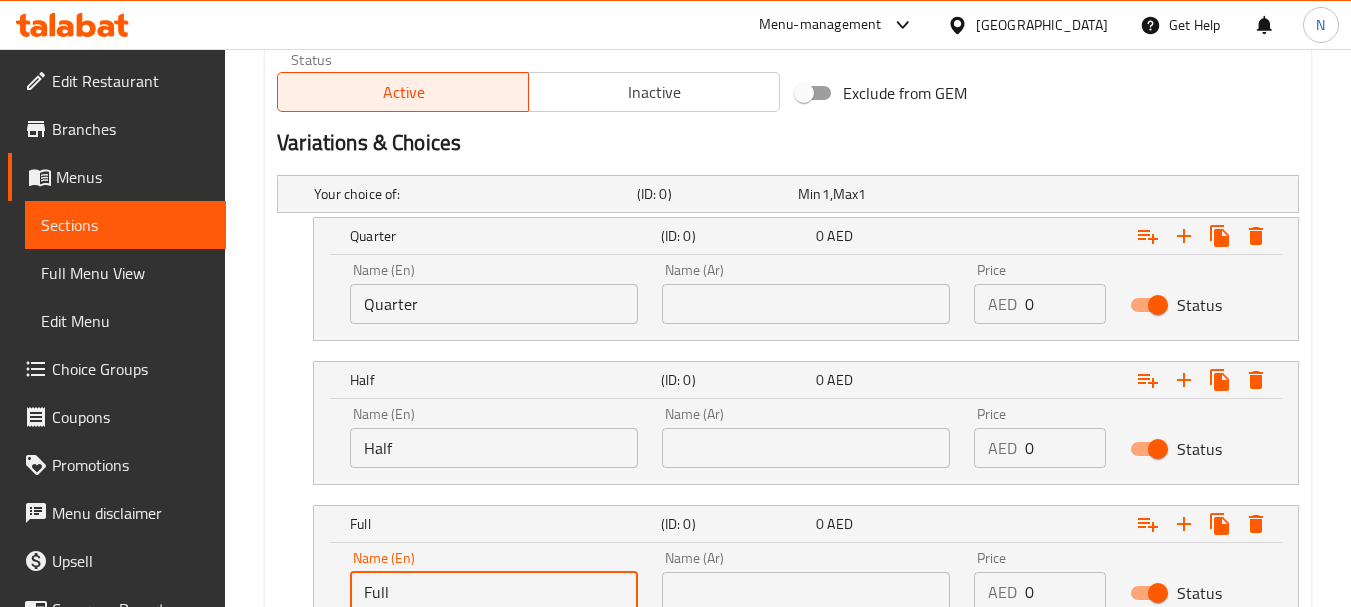type on "Full" 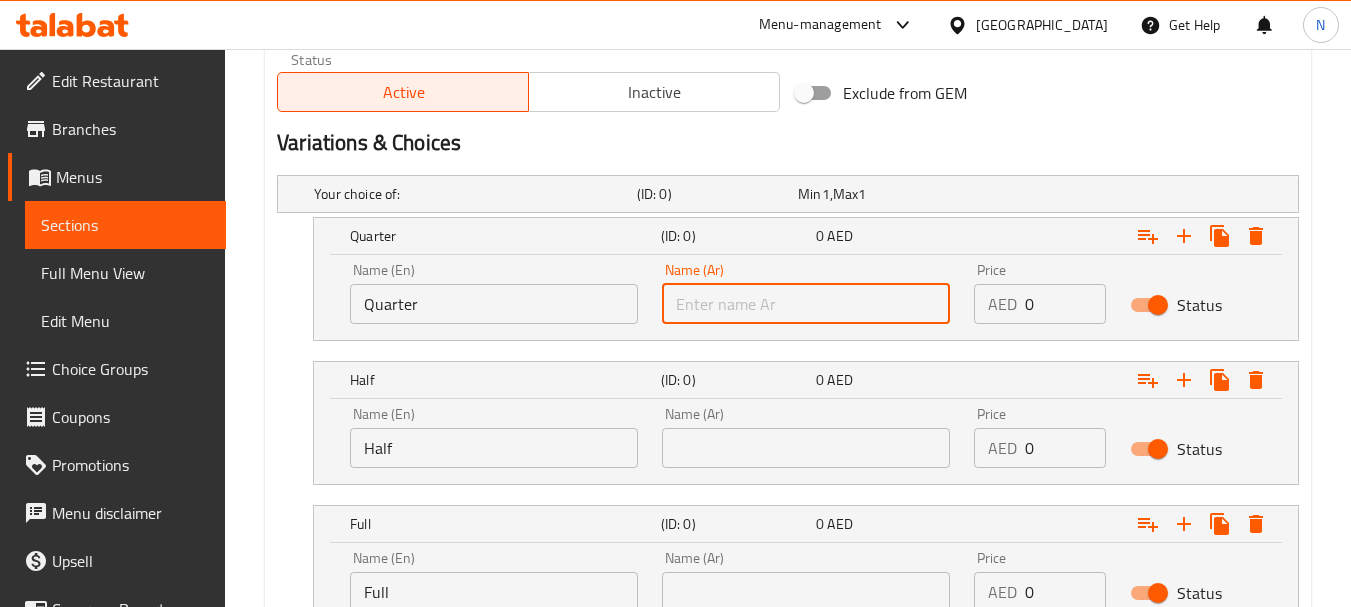 type on "v" 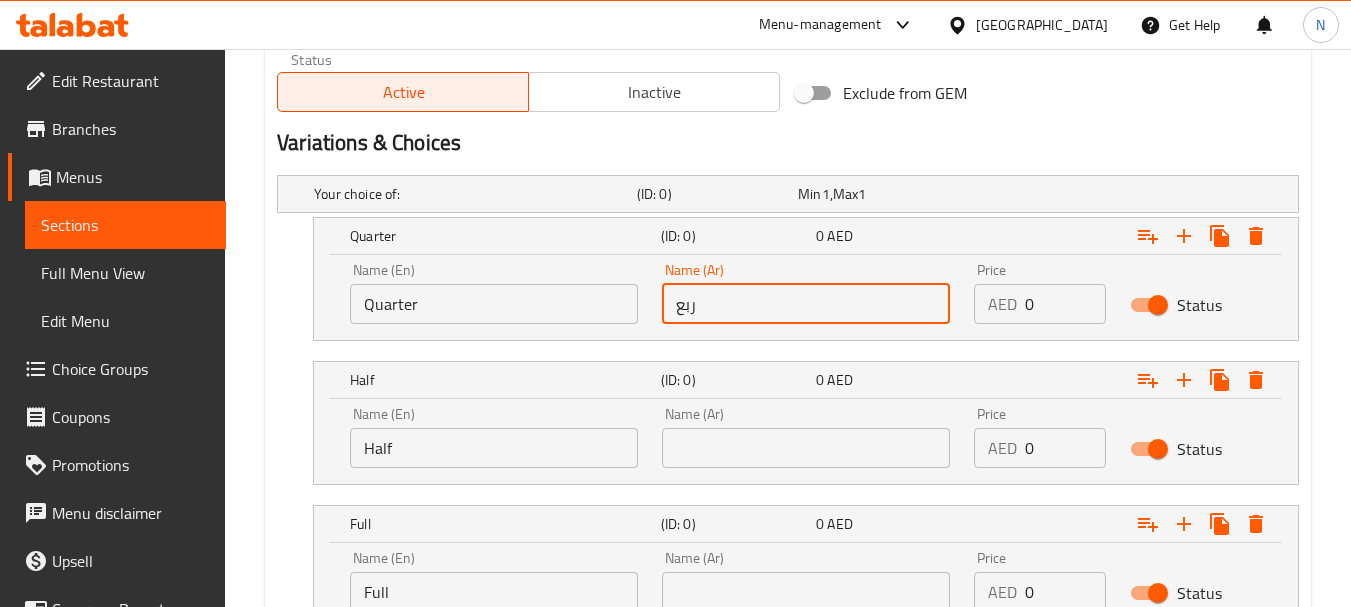 type on "ربع" 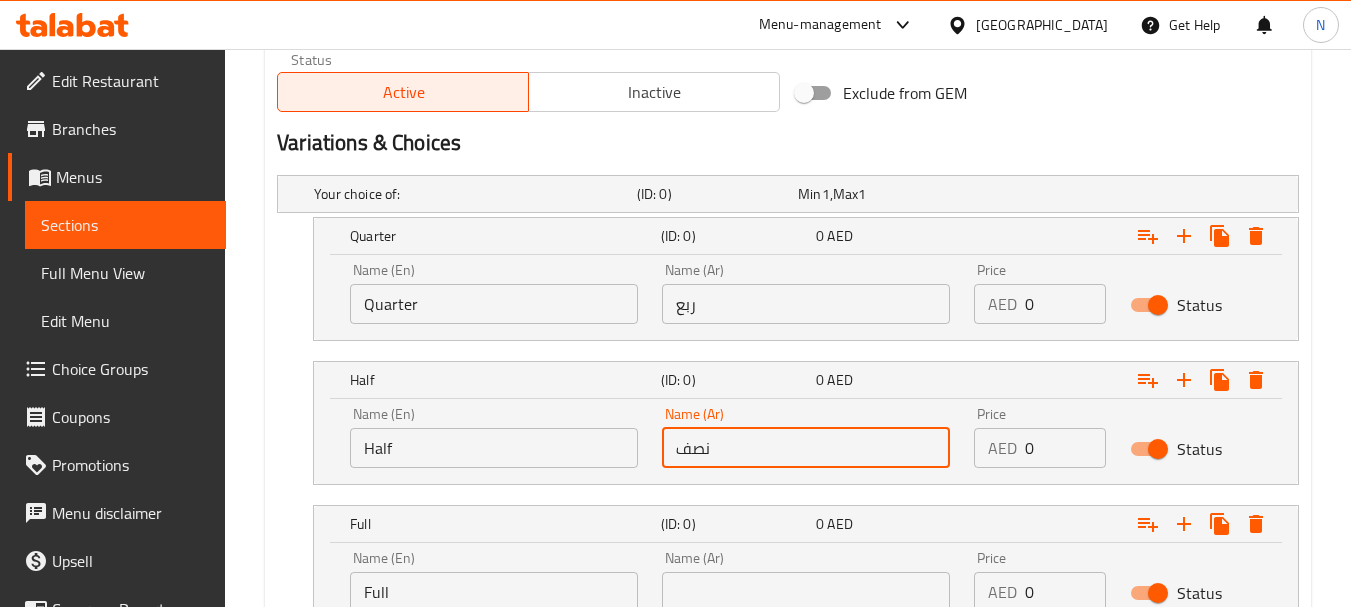 type on "نصف" 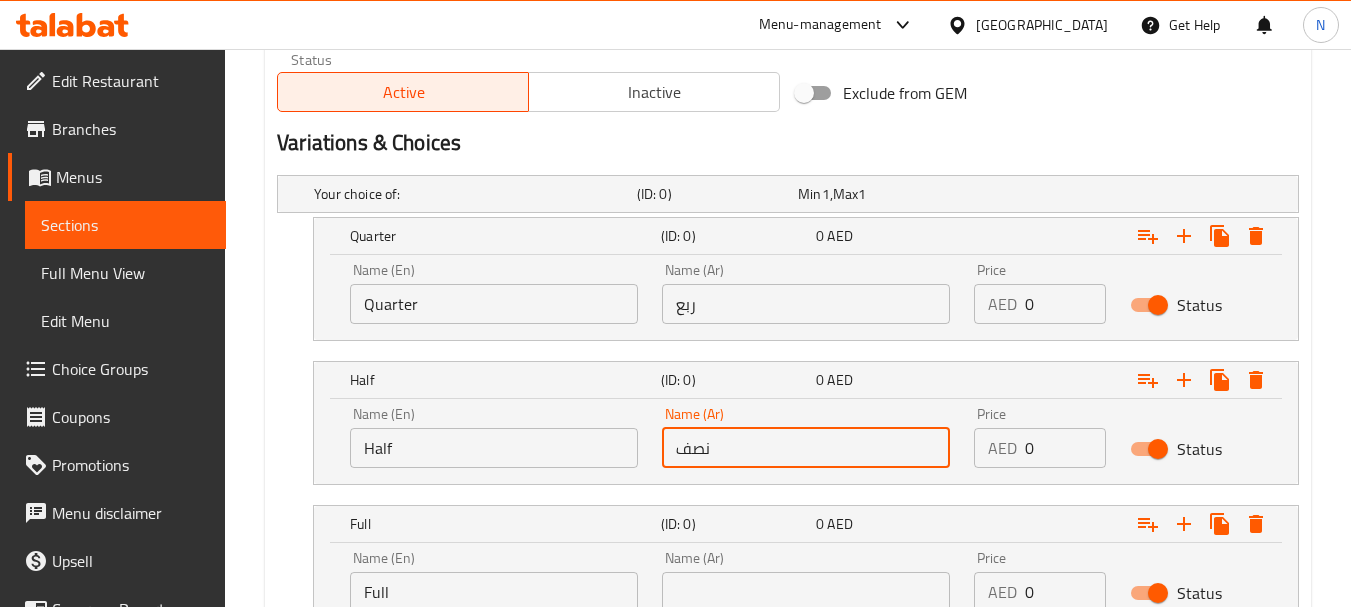 click at bounding box center [806, 592] 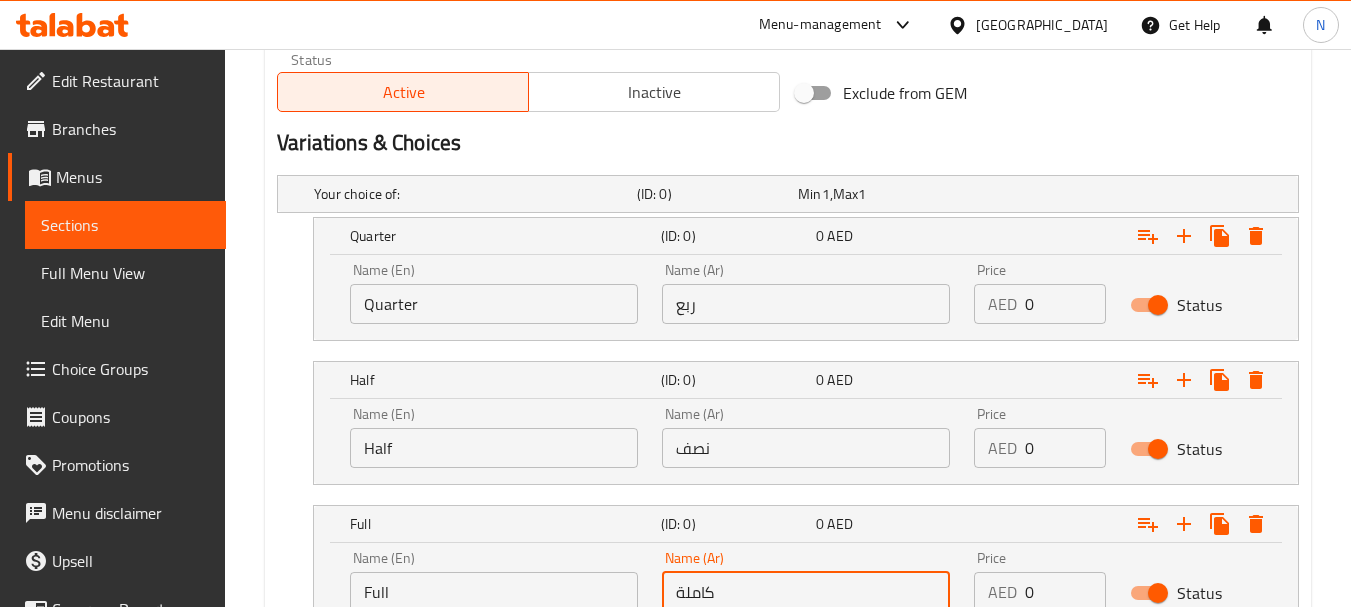 type on "كاملة" 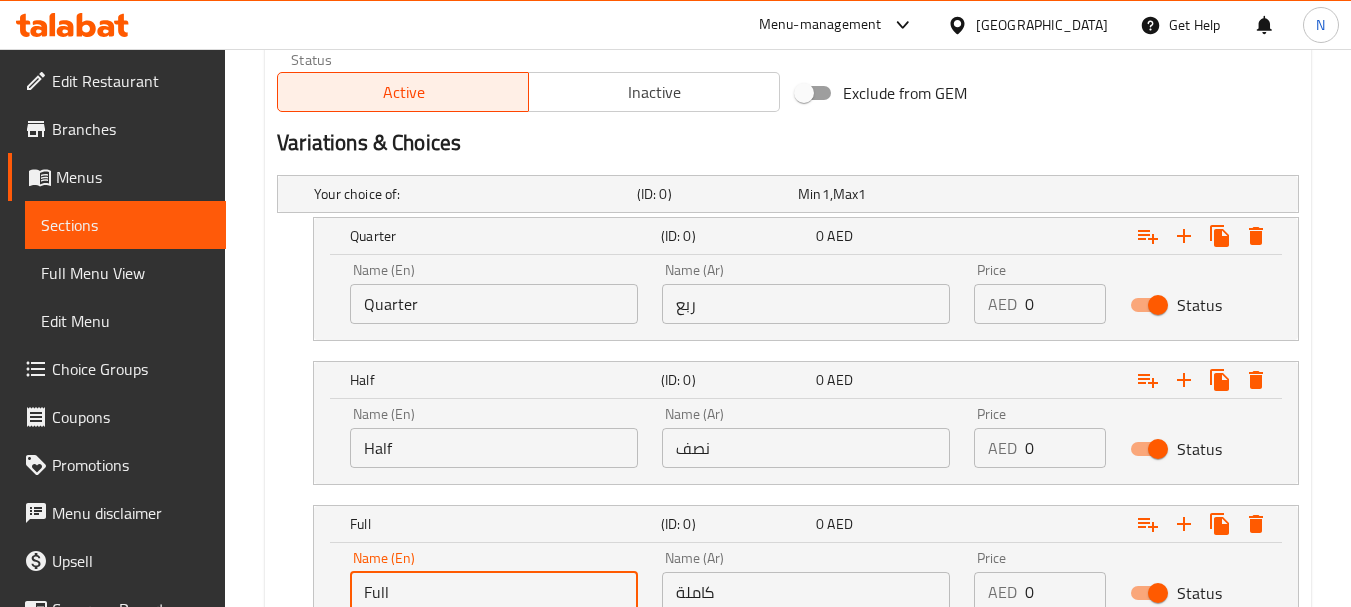 click on "Full" at bounding box center [494, 592] 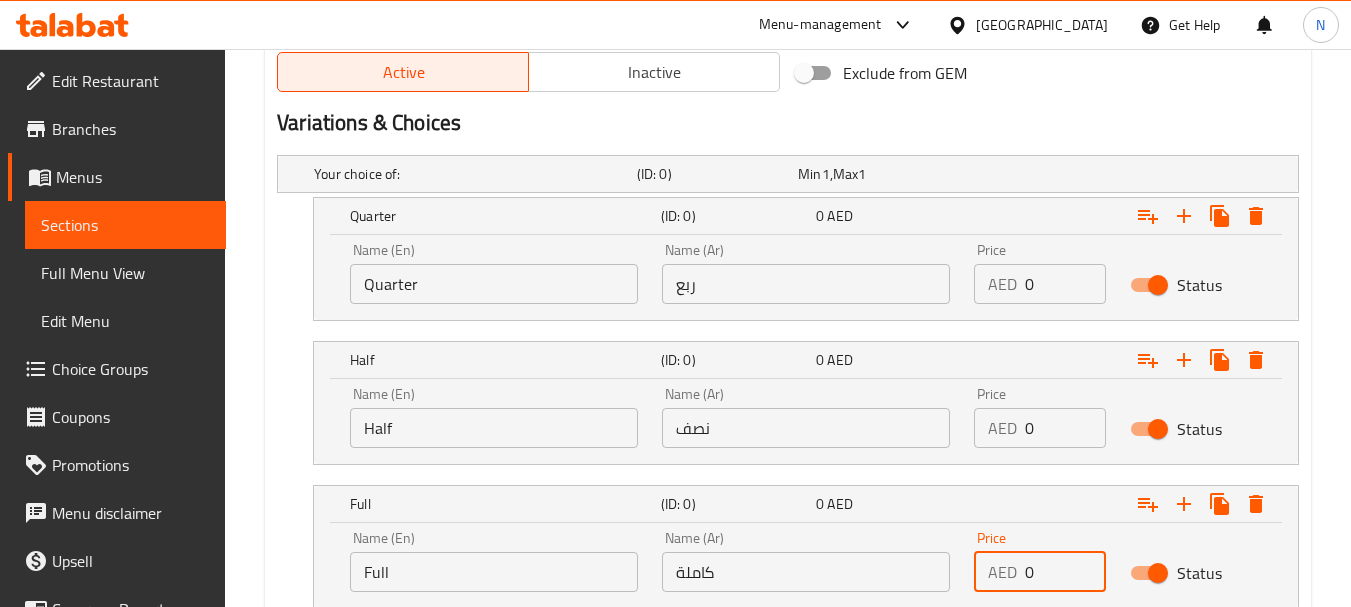 scroll, scrollTop: 1074, scrollLeft: 0, axis: vertical 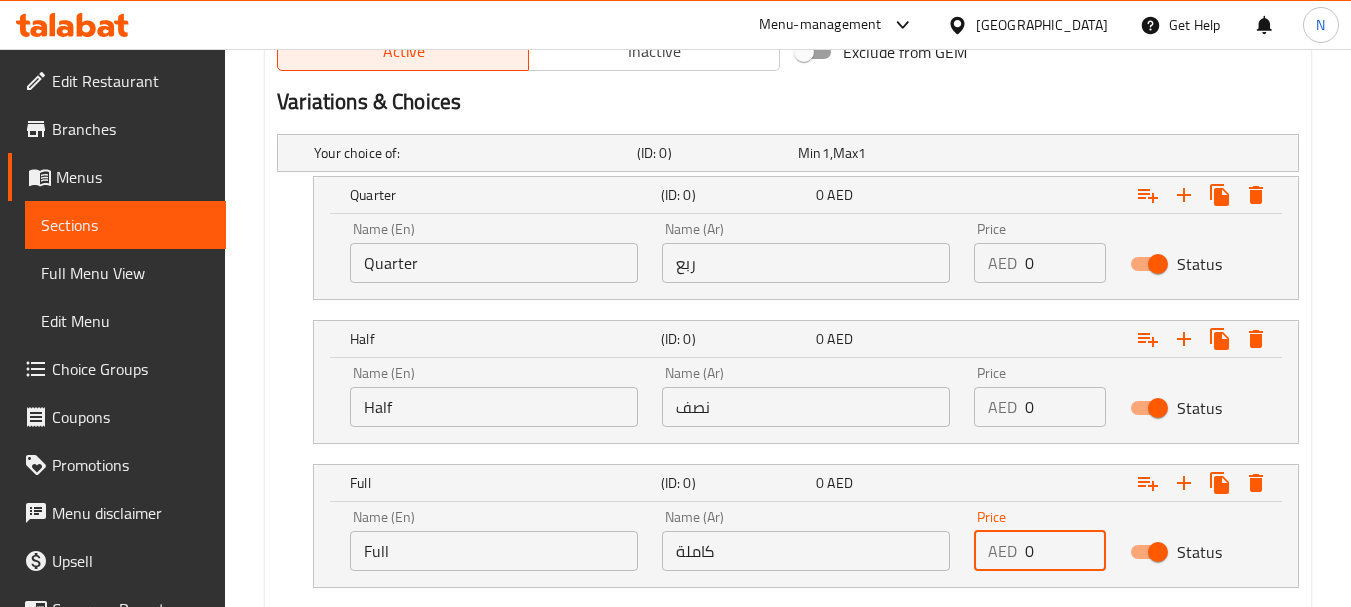 drag, startPoint x: 1046, startPoint y: 585, endPoint x: 1018, endPoint y: 589, distance: 28.284271 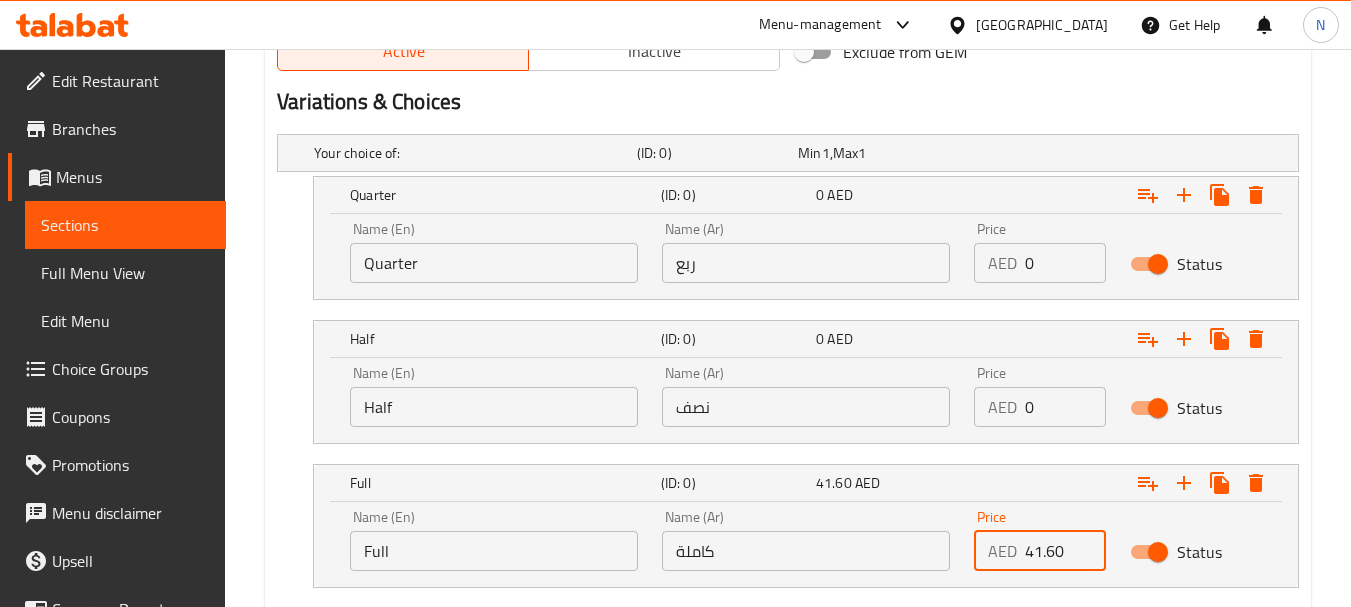 type on "41.60" 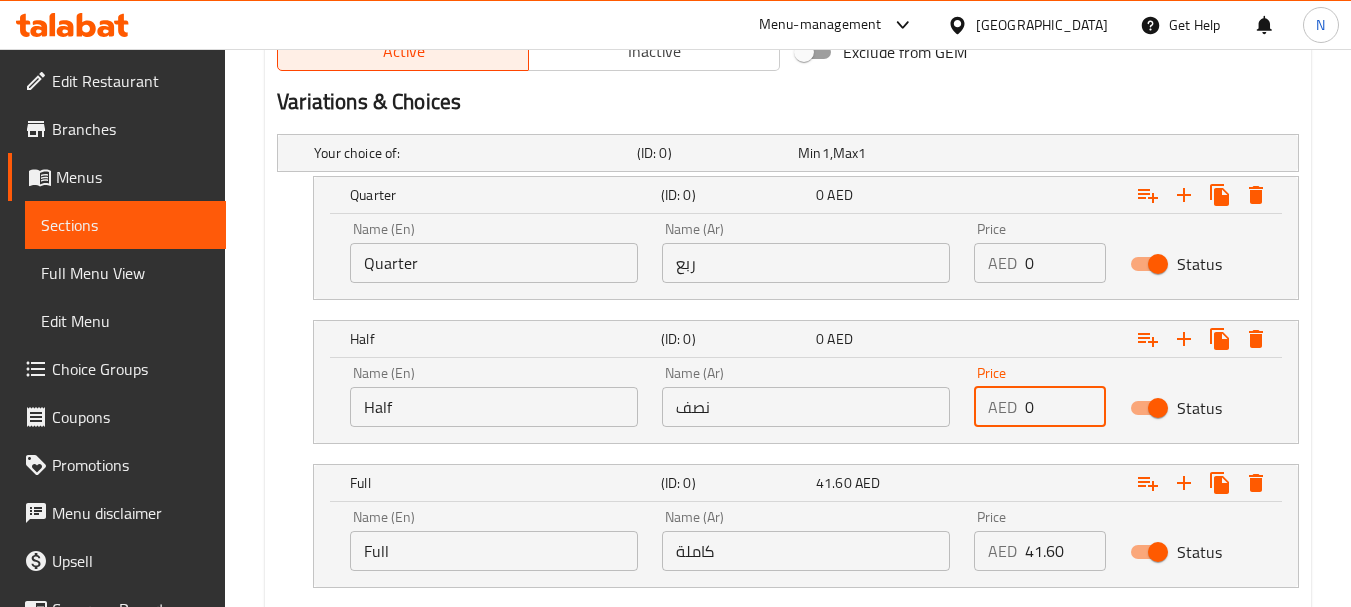 drag, startPoint x: 1059, startPoint y: 406, endPoint x: 1024, endPoint y: 411, distance: 35.35534 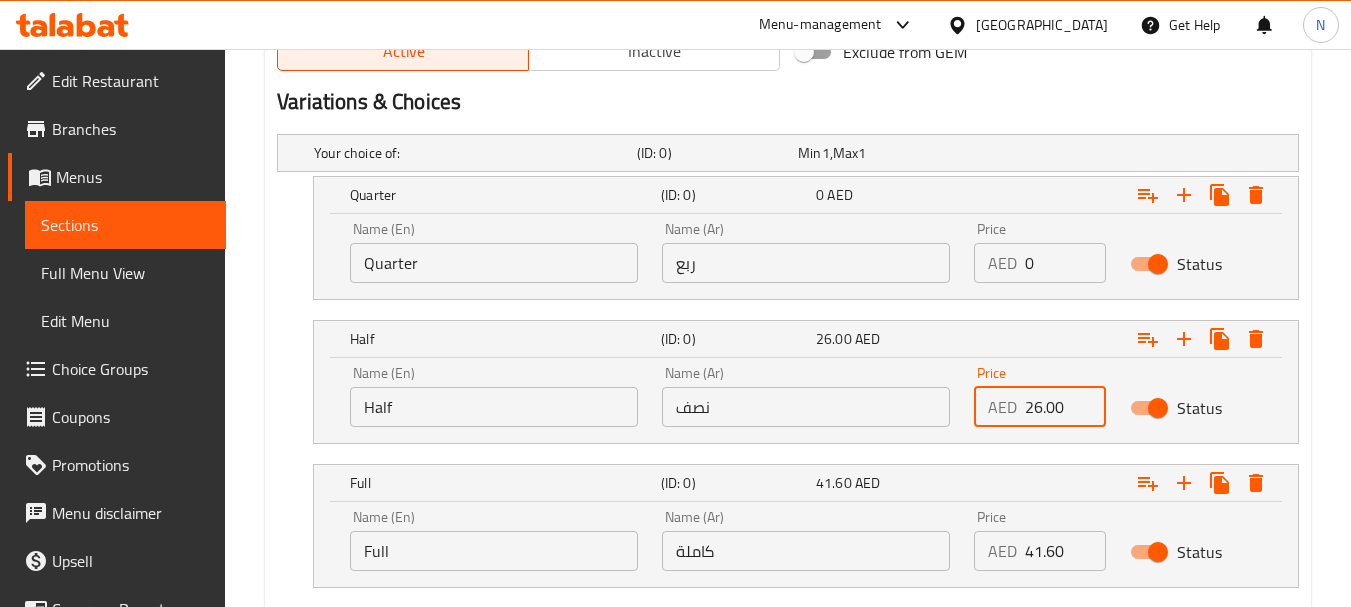 type on "26.00" 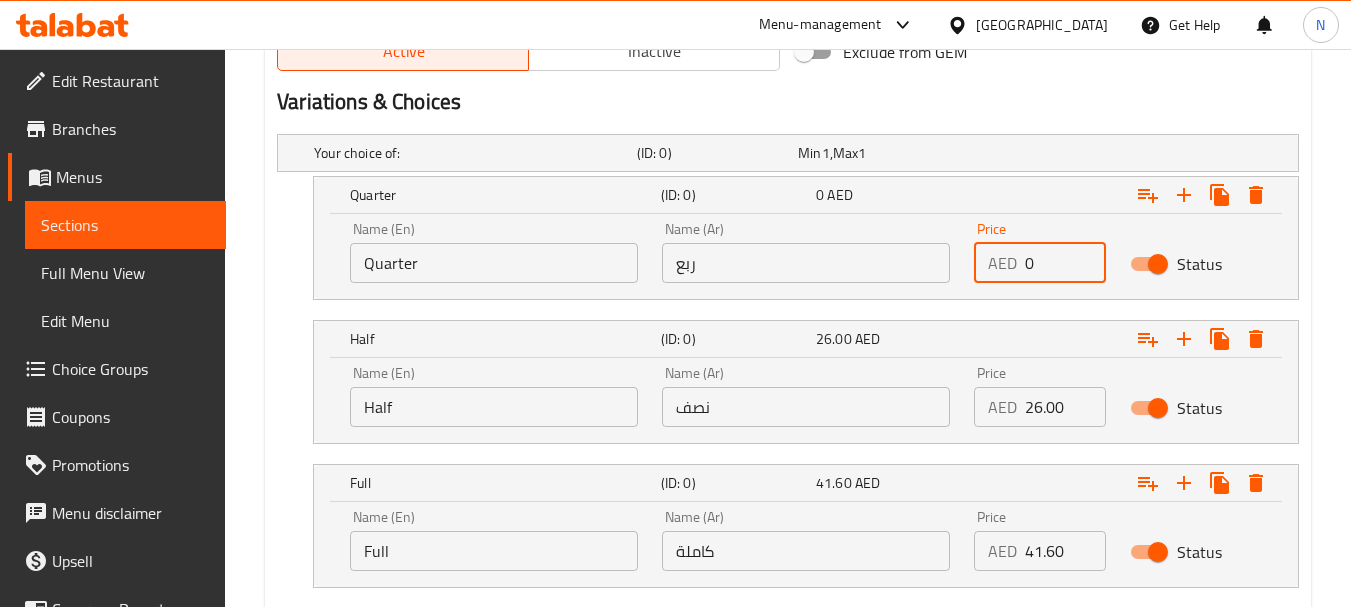 drag, startPoint x: 1035, startPoint y: 263, endPoint x: 1017, endPoint y: 260, distance: 18.248287 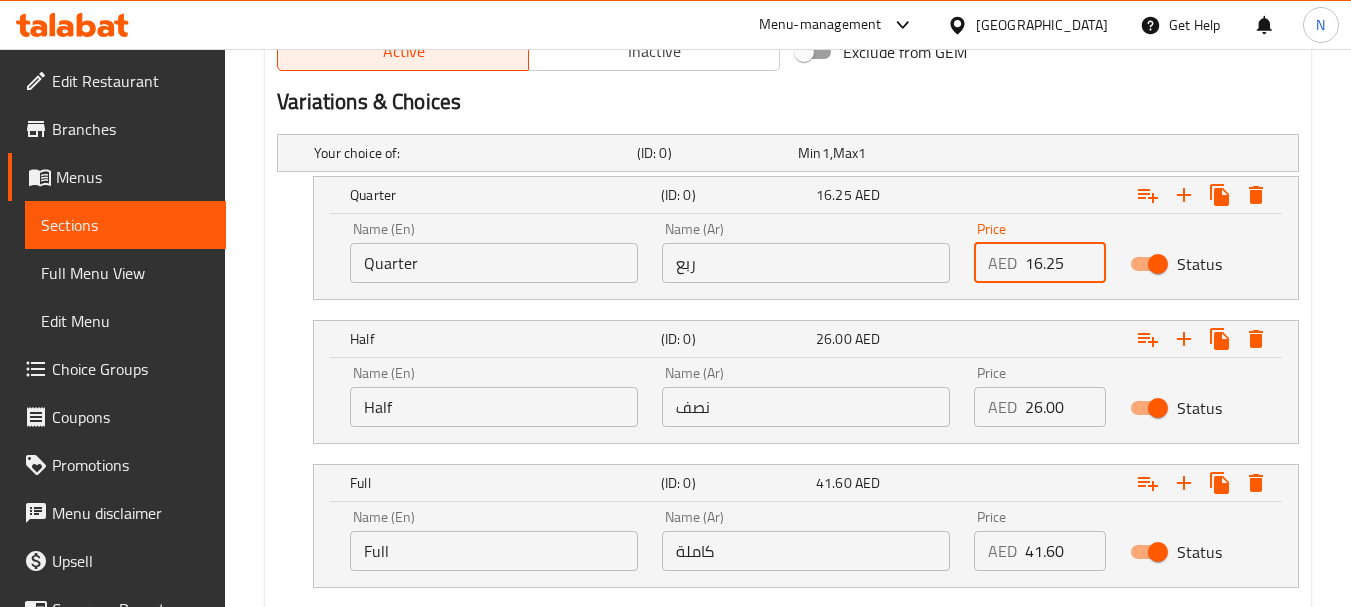 type on "16.25" 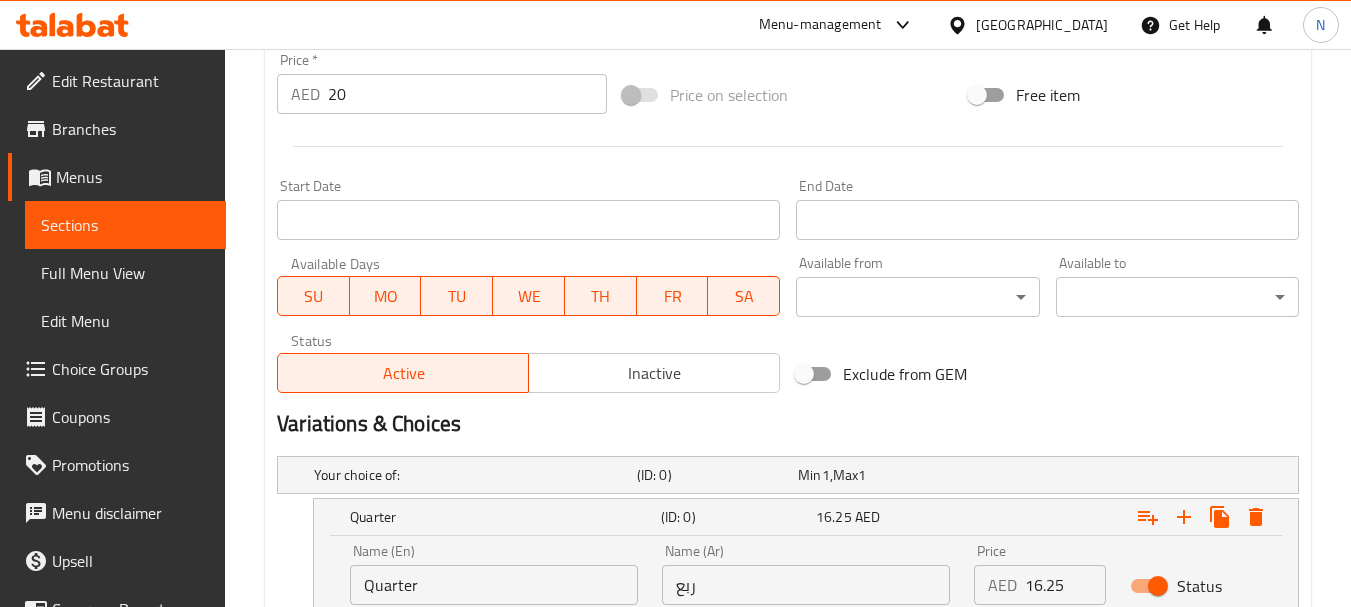 scroll, scrollTop: 674, scrollLeft: 0, axis: vertical 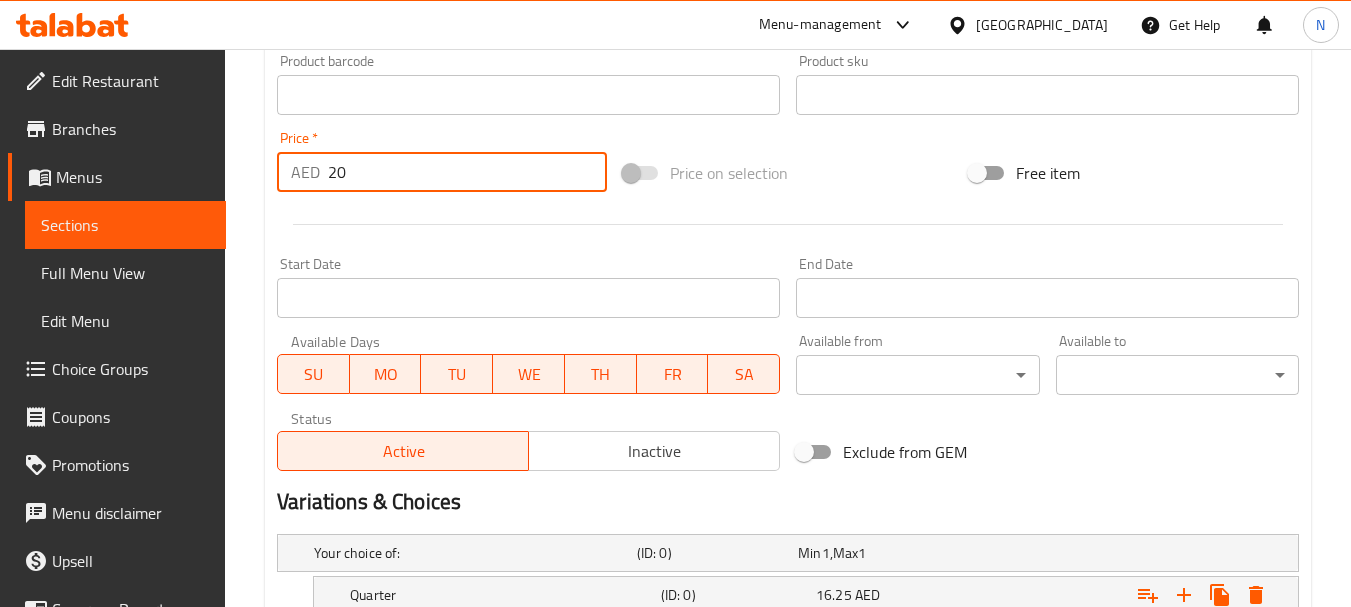 click on "20" at bounding box center [467, 172] 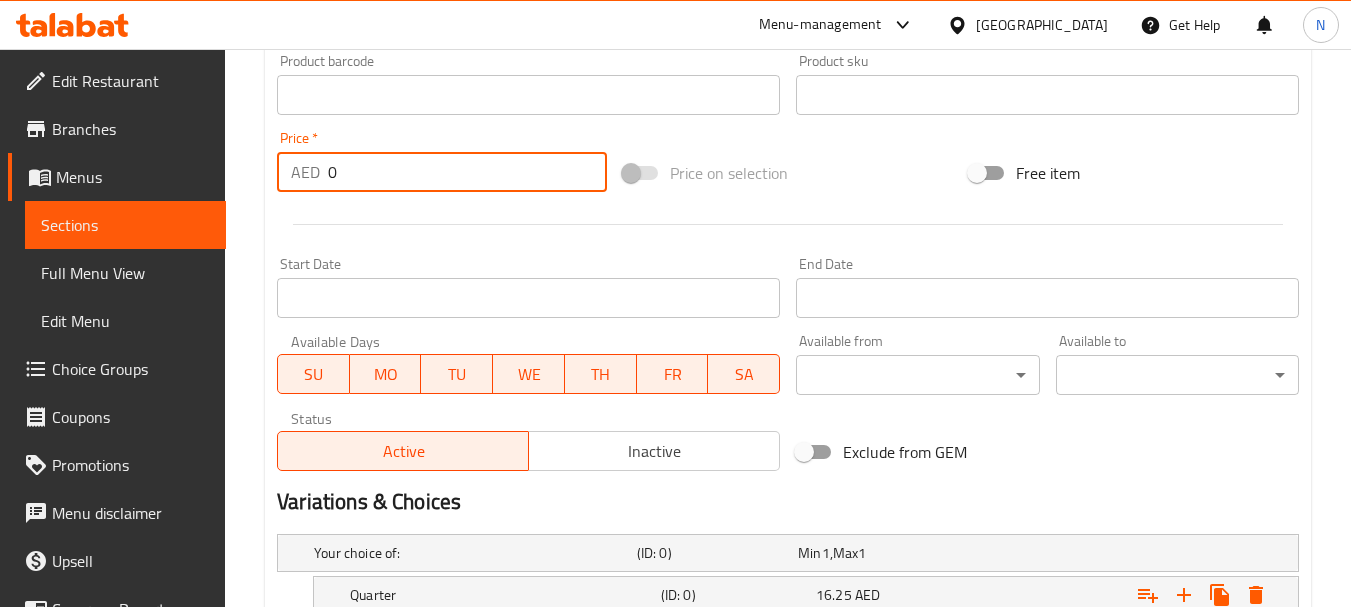 type on "0" 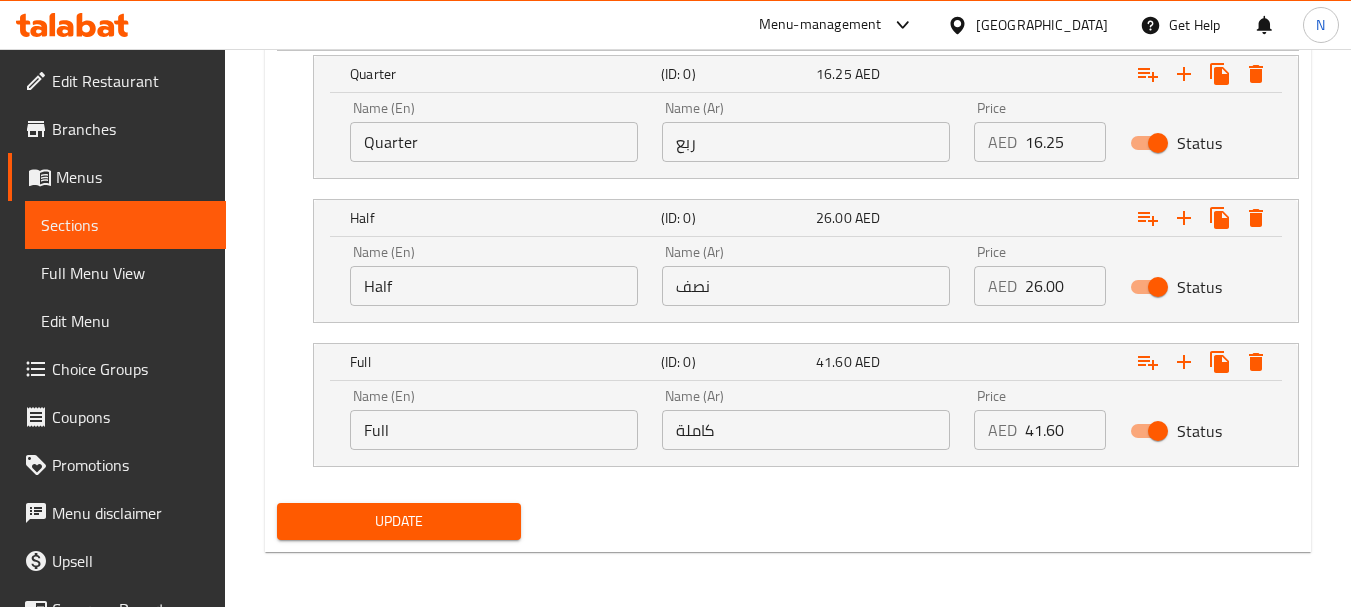 scroll, scrollTop: 1196, scrollLeft: 0, axis: vertical 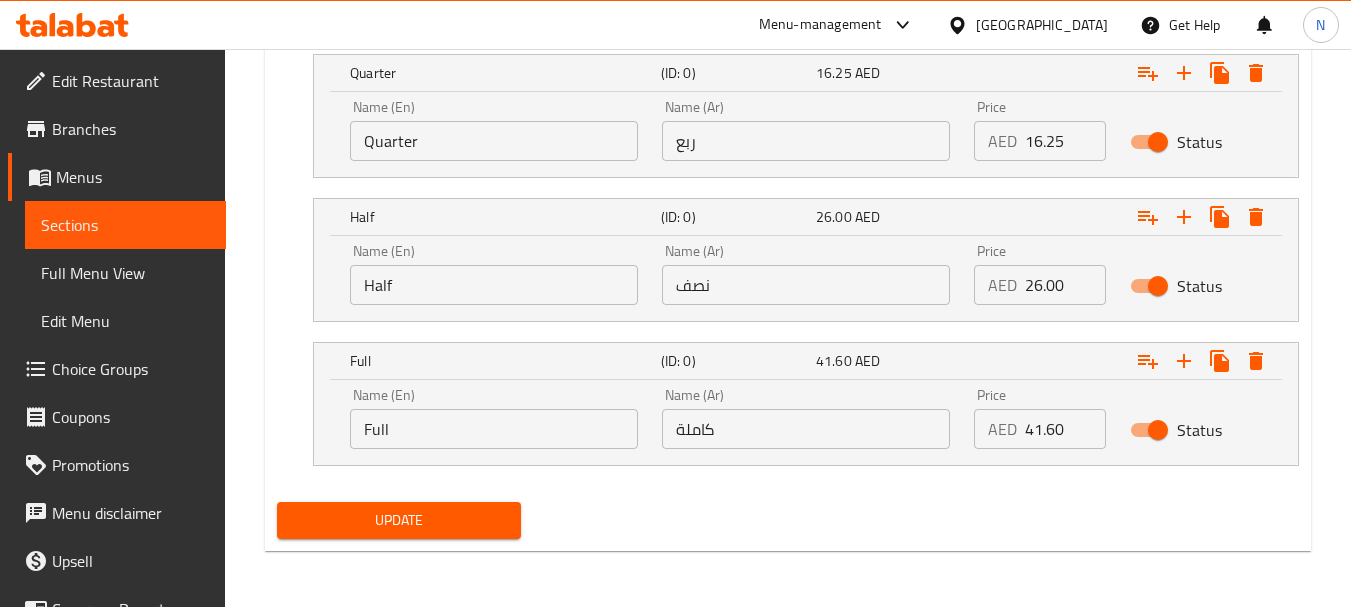 click on "Update" at bounding box center [398, 520] 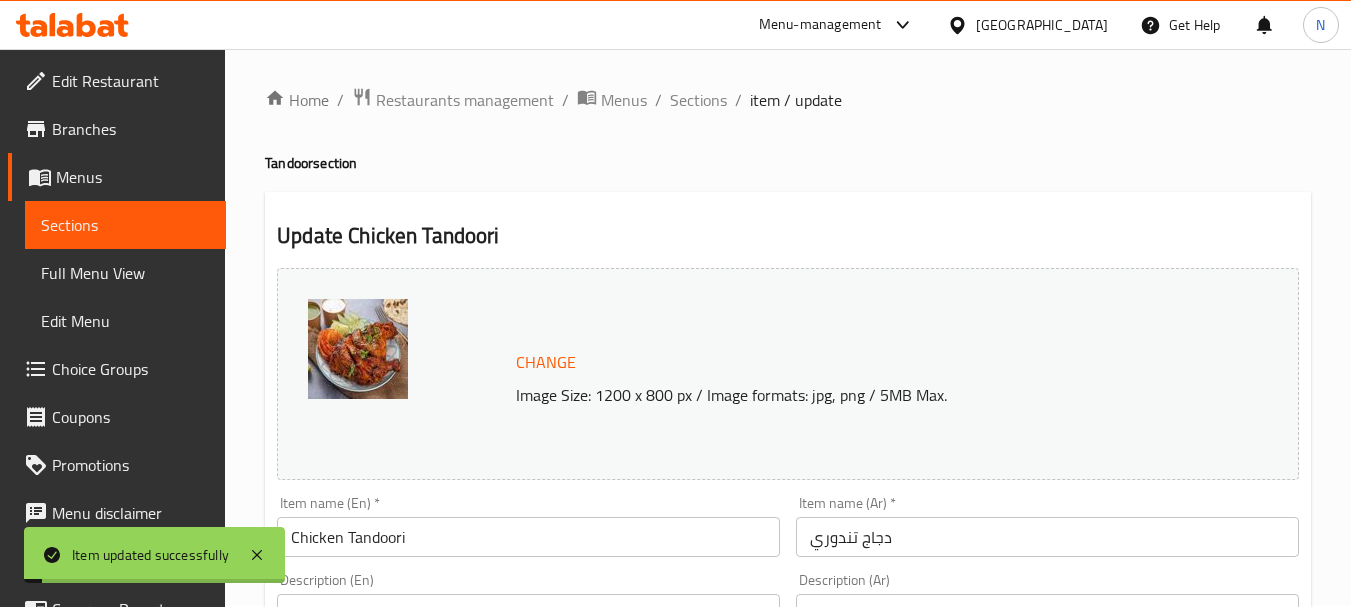 scroll, scrollTop: 0, scrollLeft: 0, axis: both 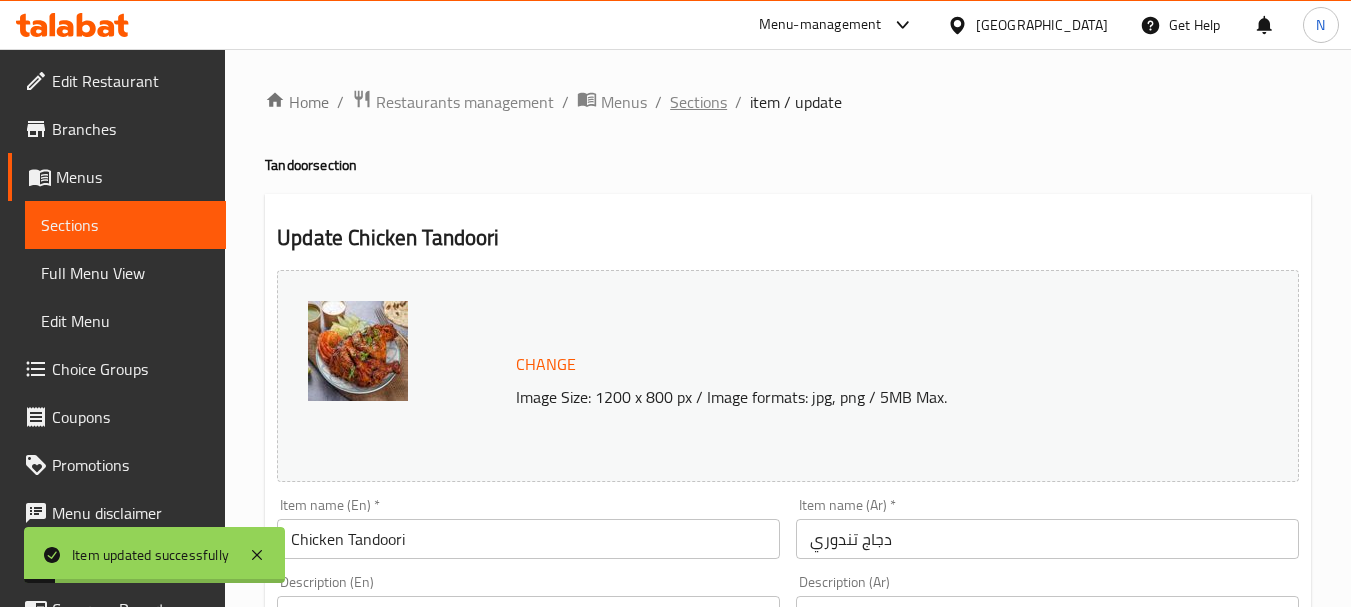 click on "Sections" at bounding box center (698, 102) 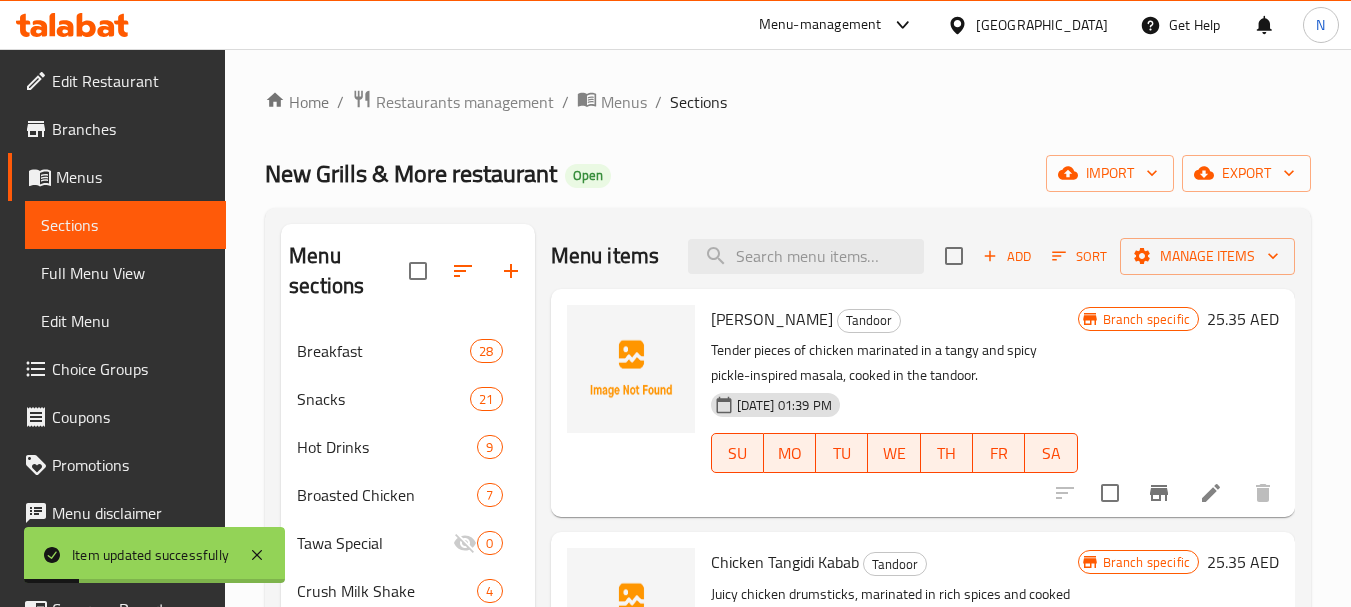 scroll, scrollTop: 11, scrollLeft: 0, axis: vertical 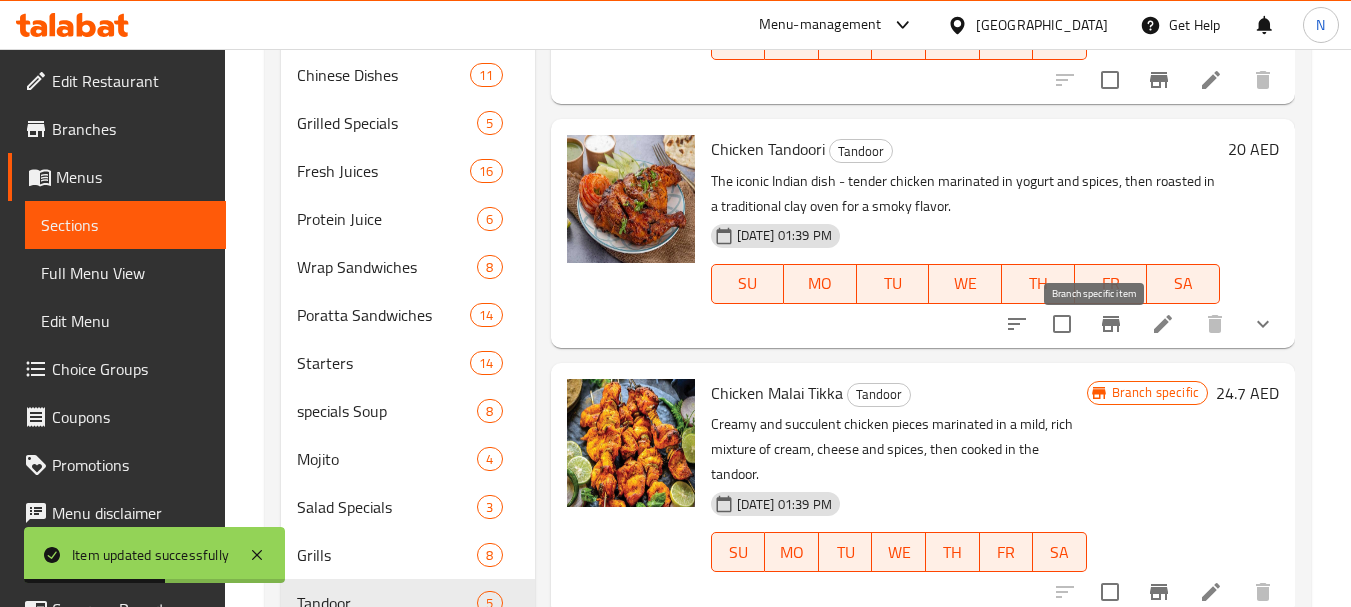 click 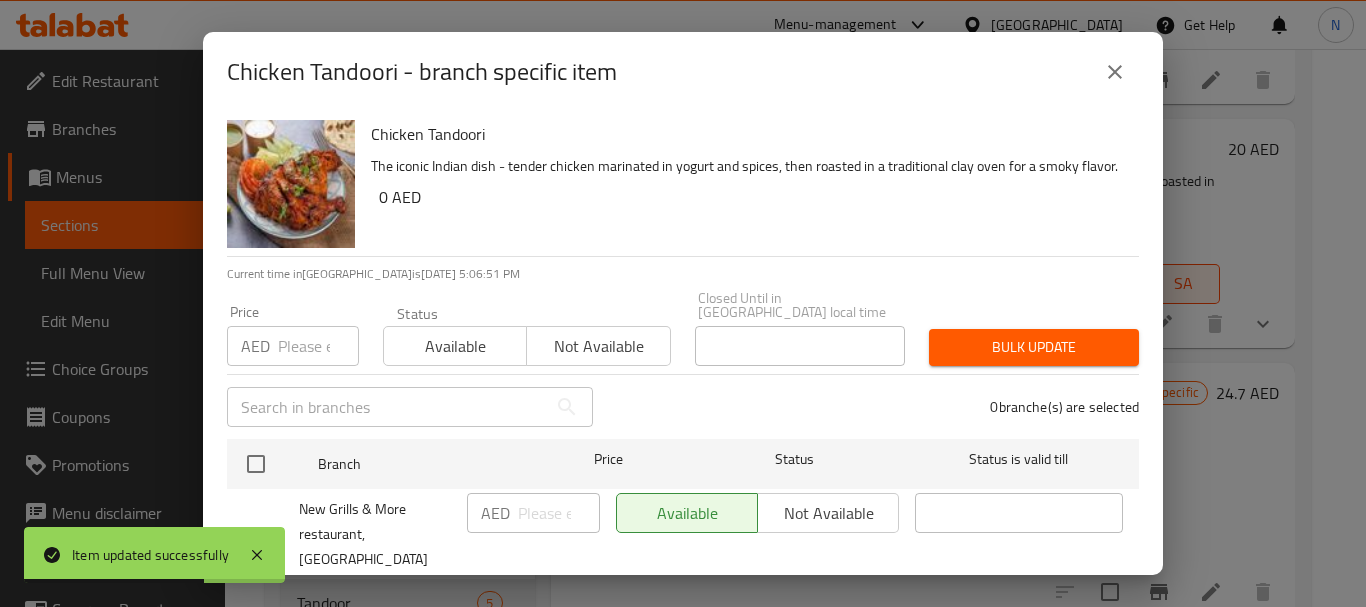 click 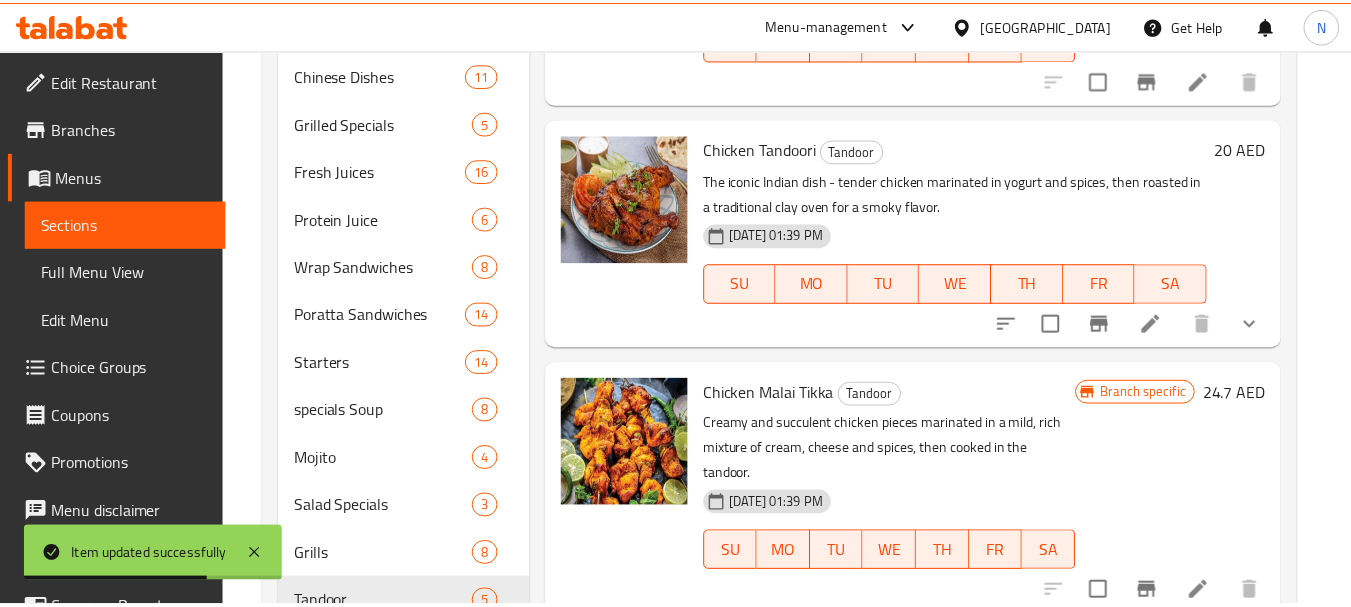 scroll, scrollTop: 0, scrollLeft: 0, axis: both 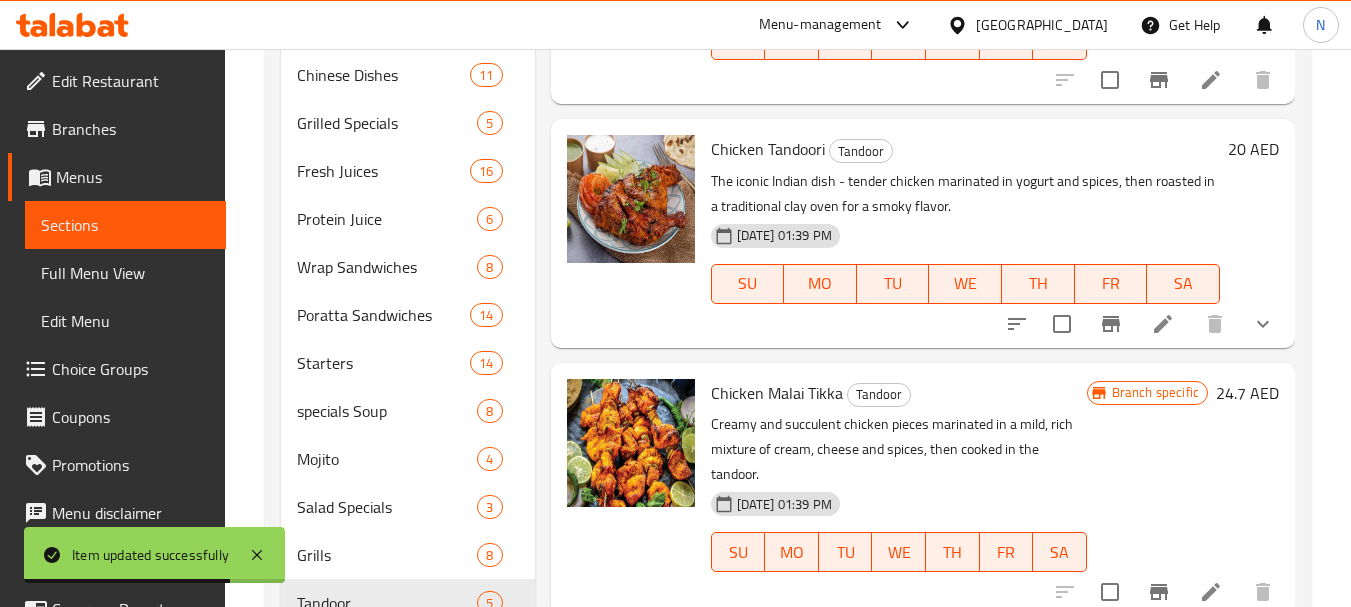 click on "20   AED" at bounding box center (1253, 149) 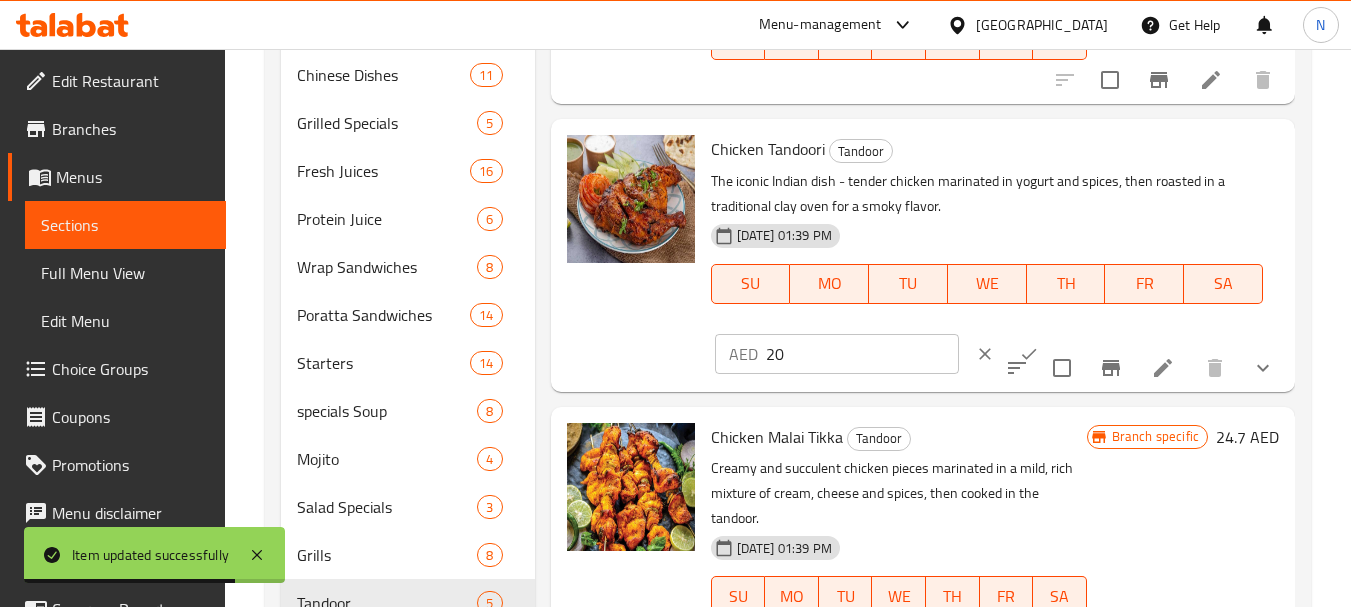 click on "Menu items Add Sort Manage items Achari Tikka   Tandoor Tender pieces of chicken marinated in a tangy and spicy pickle-inspired masala, cooked in the tandoor. 19-06-2025 01:39 PM SU MO TU WE TH FR SA Branch specific 25.35   AED Chicken Tangidi Kabab   Tandoor Juicy chicken drumsticks, marinated in rich spices and cooked to perfection in the tandoor. 19-06-2025 01:39 PM SU MO TU WE TH FR SA Branch specific 25.35   AED Tandoori Mushroom   Tandoor Earthy mushrooms marinated in a blend of spices and cooked until tender and smoky in the tandoor. 19-06-2025 01:39 PM SU MO TU WE TH FR SA Branch specific 19.5   AED Chicken Tandoori   Tandoor The iconic Indian dish - tender chicken marinated in yogurt and spices, then roasted in a traditional clay oven for a smoky flavor. 19-06-2025 01:39 PM SU MO TU WE TH FR SA AED 20 ​ Chicken Malai Tikka   Tandoor Creamy and succulent chicken pieces marinated in a mild, rich mixture of cream, cheese and spices, then cooked in the tandoor. 19-06-2025 01:39 PM SU MO TU WE TH FR SA" at bounding box center [915, -21] 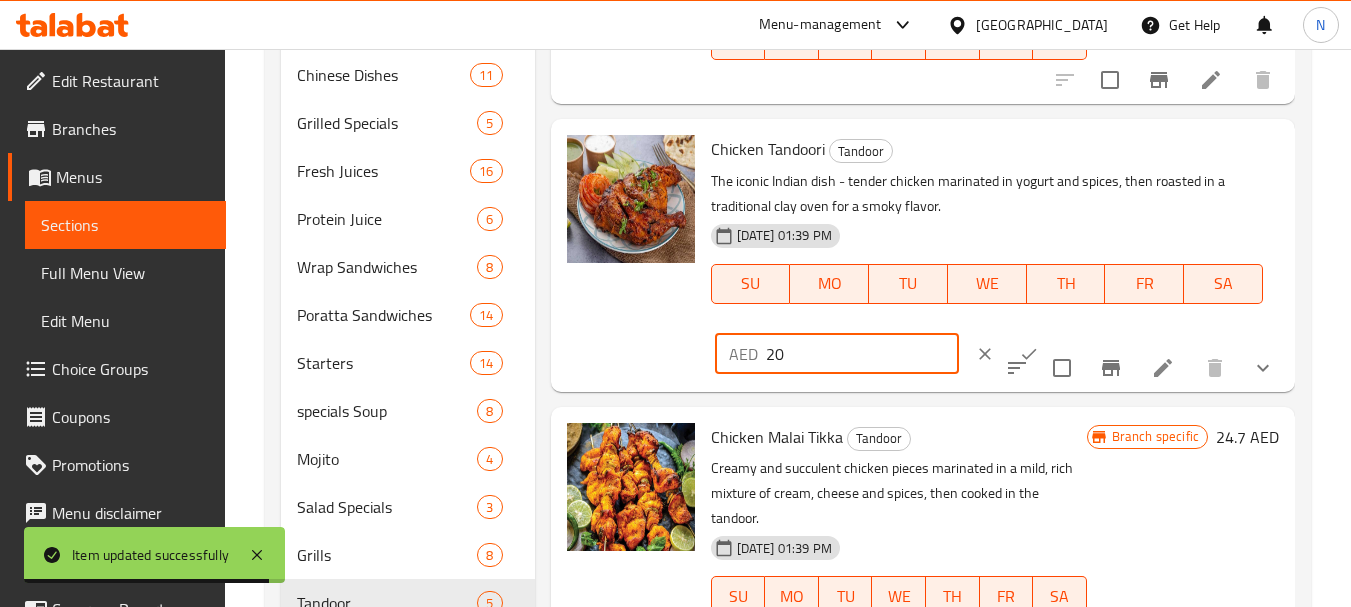 click on "20" at bounding box center (862, 354) 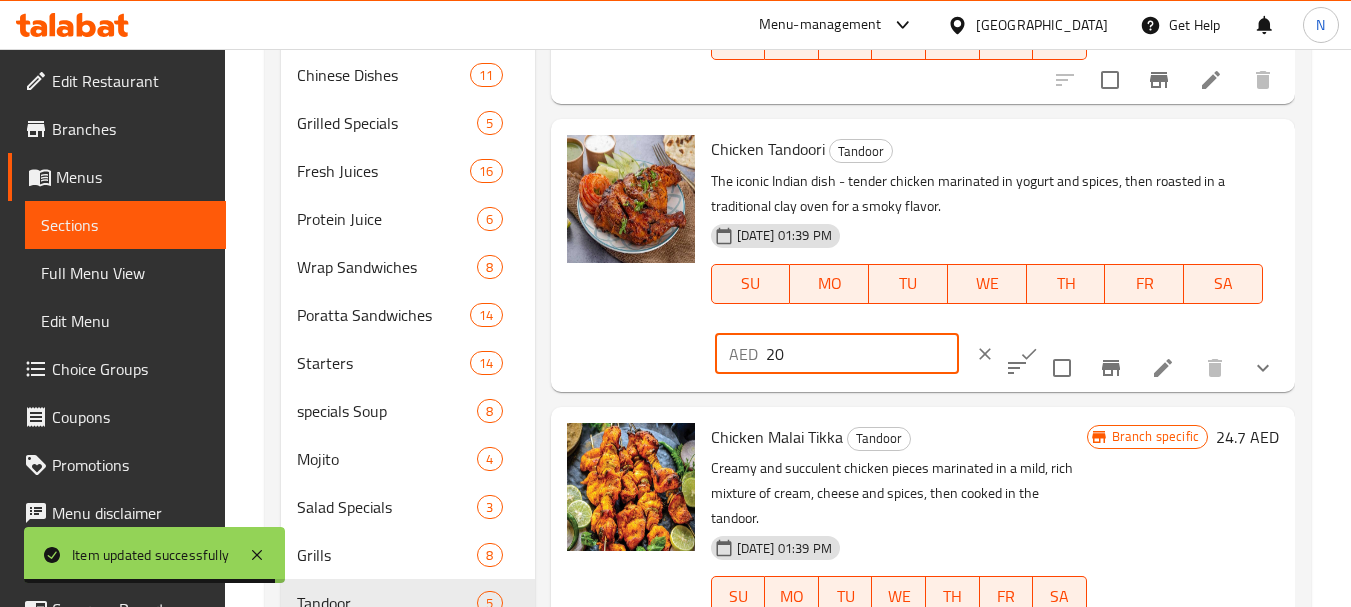 click on "20" at bounding box center [862, 354] 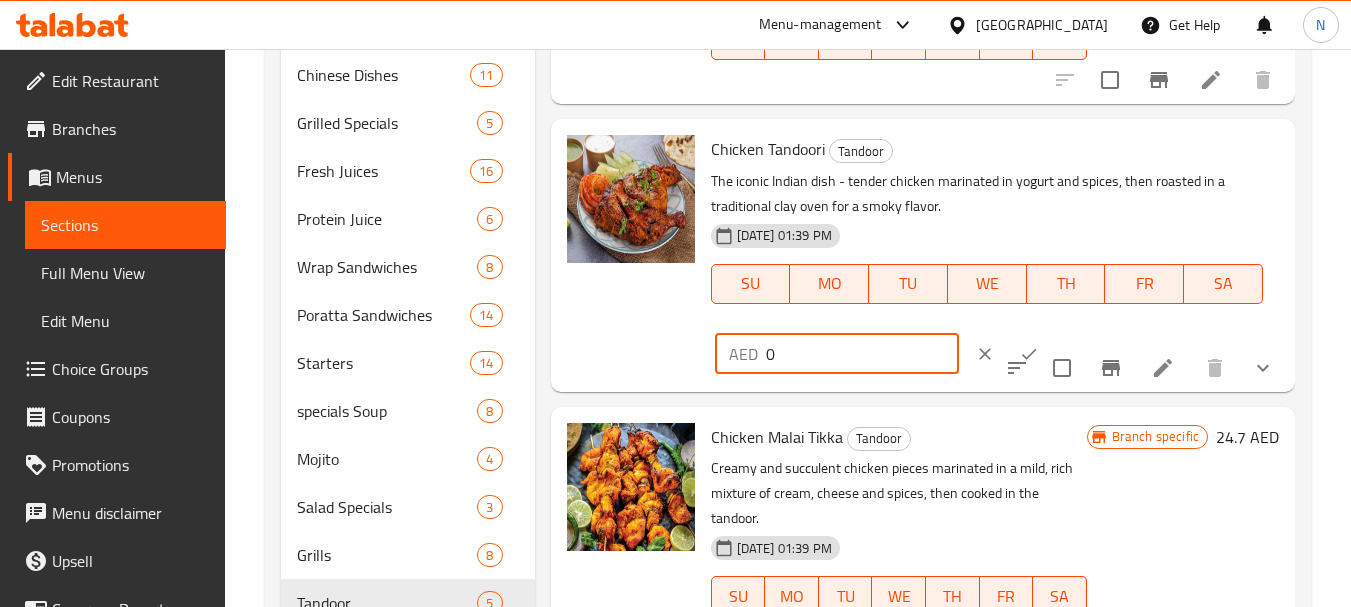type on "0" 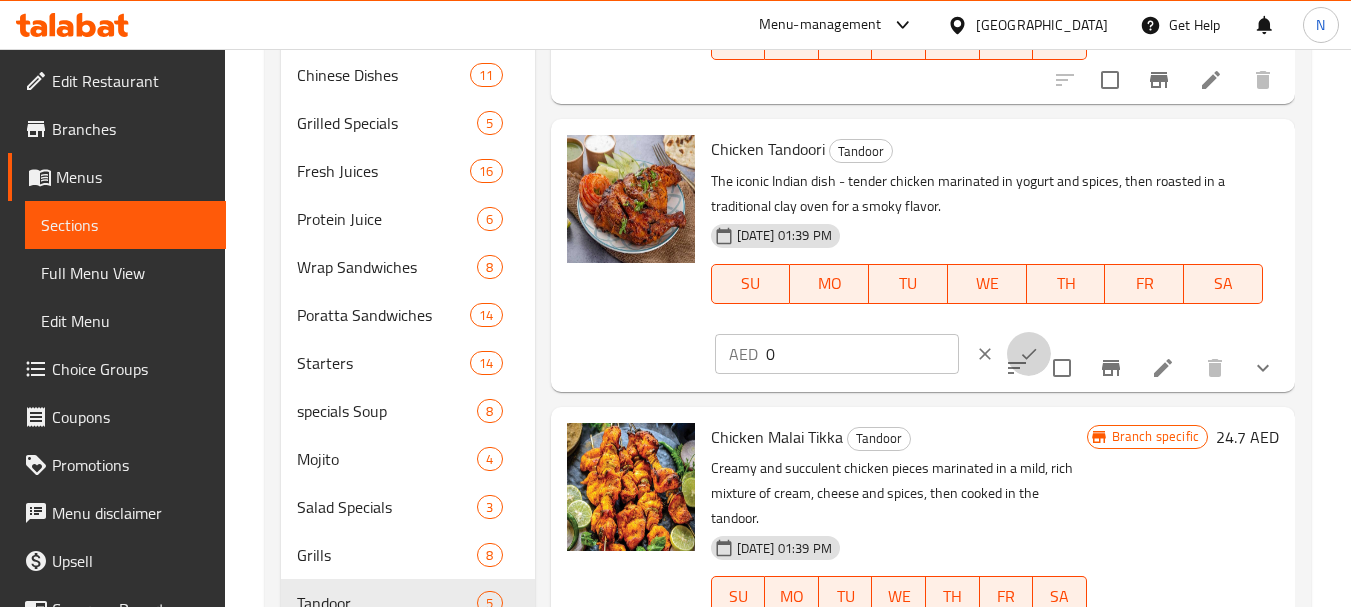 click at bounding box center (1029, 354) 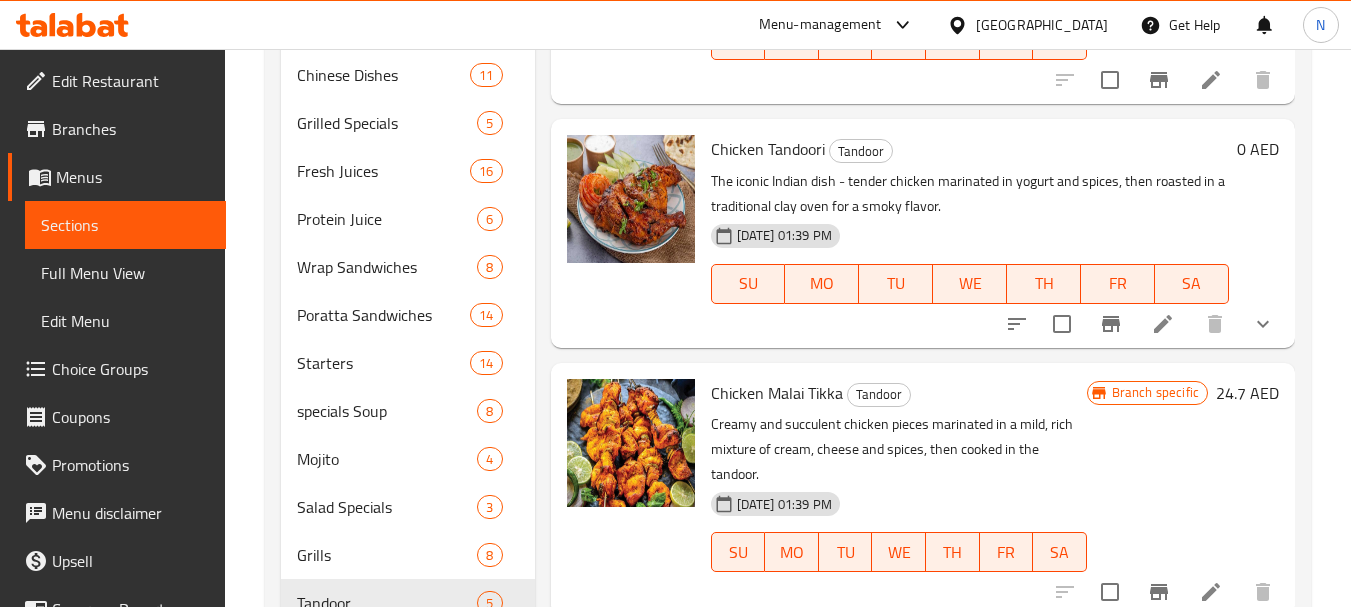 scroll, scrollTop: 0, scrollLeft: 0, axis: both 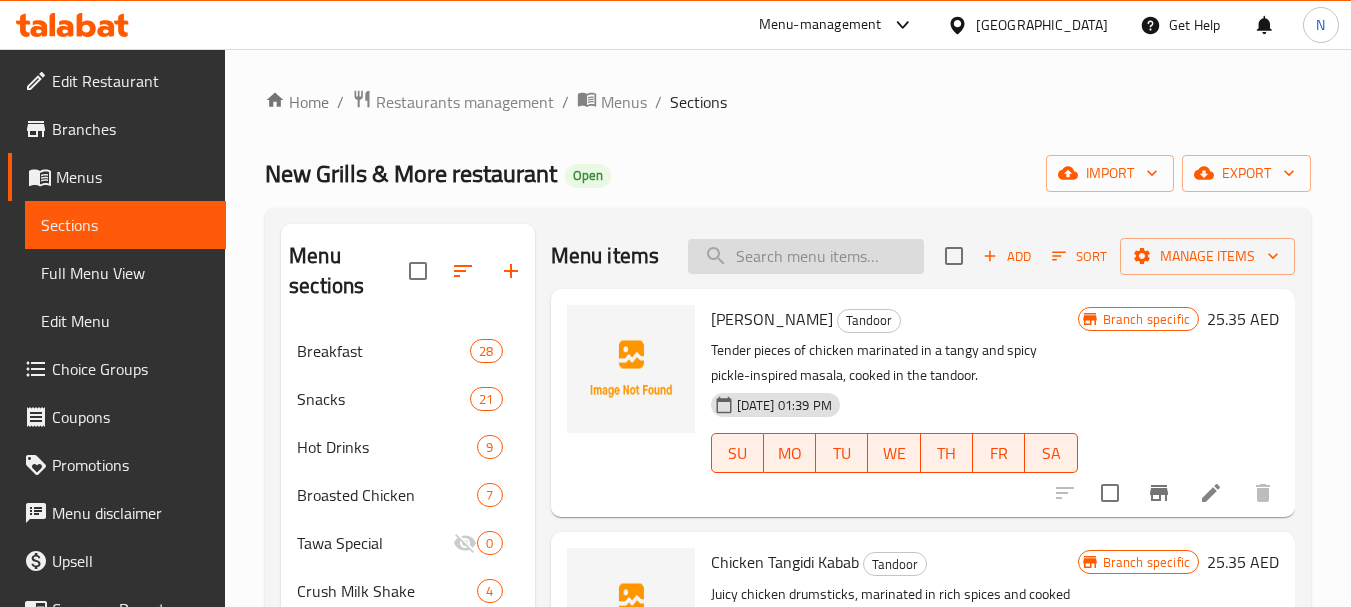 click at bounding box center [806, 256] 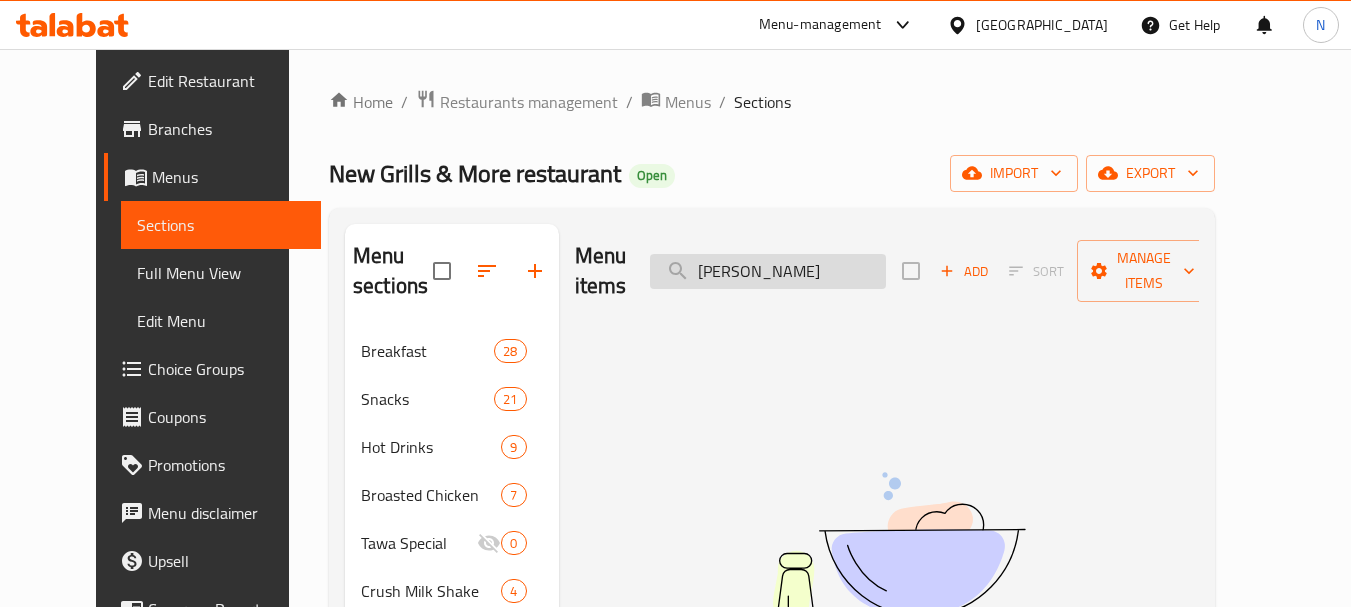 click on "PANEER TIKKA" at bounding box center [768, 271] 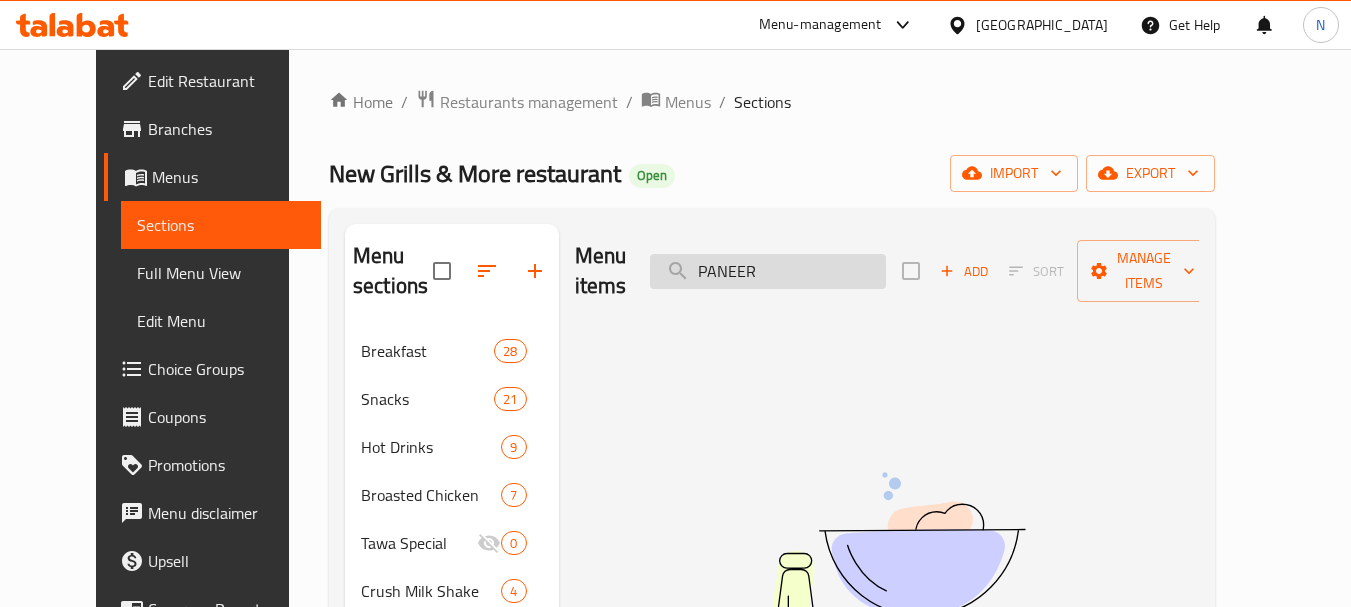 type on "PANEER" 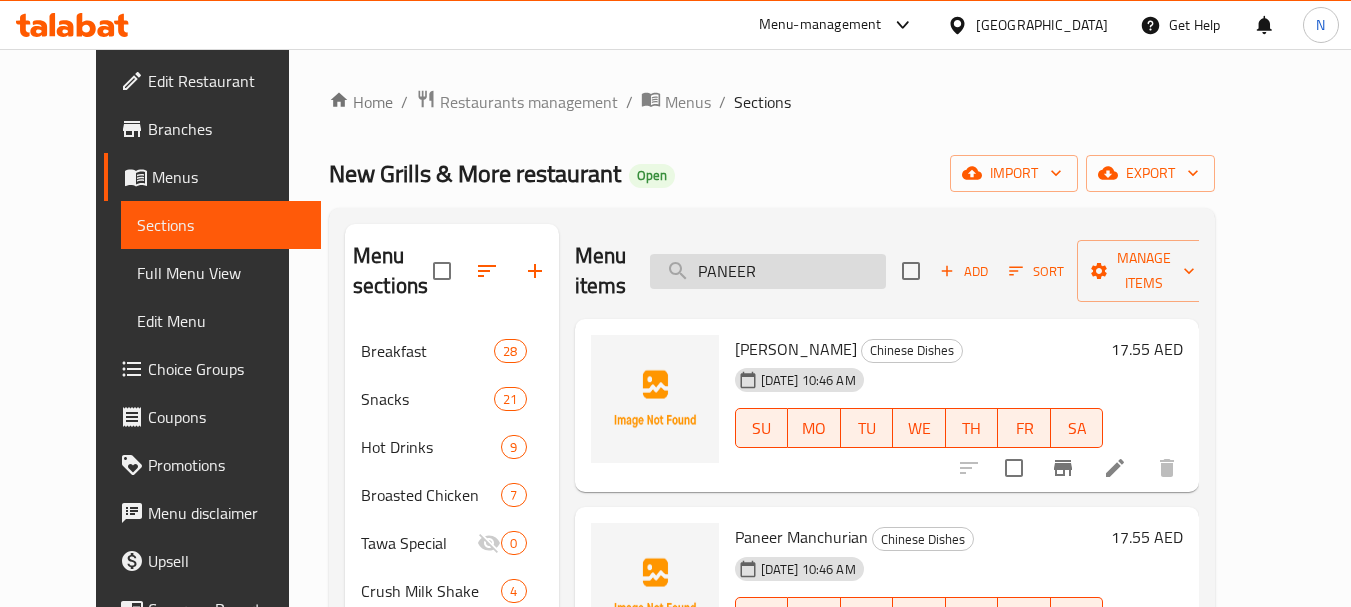 click on "PANEER" at bounding box center [768, 271] 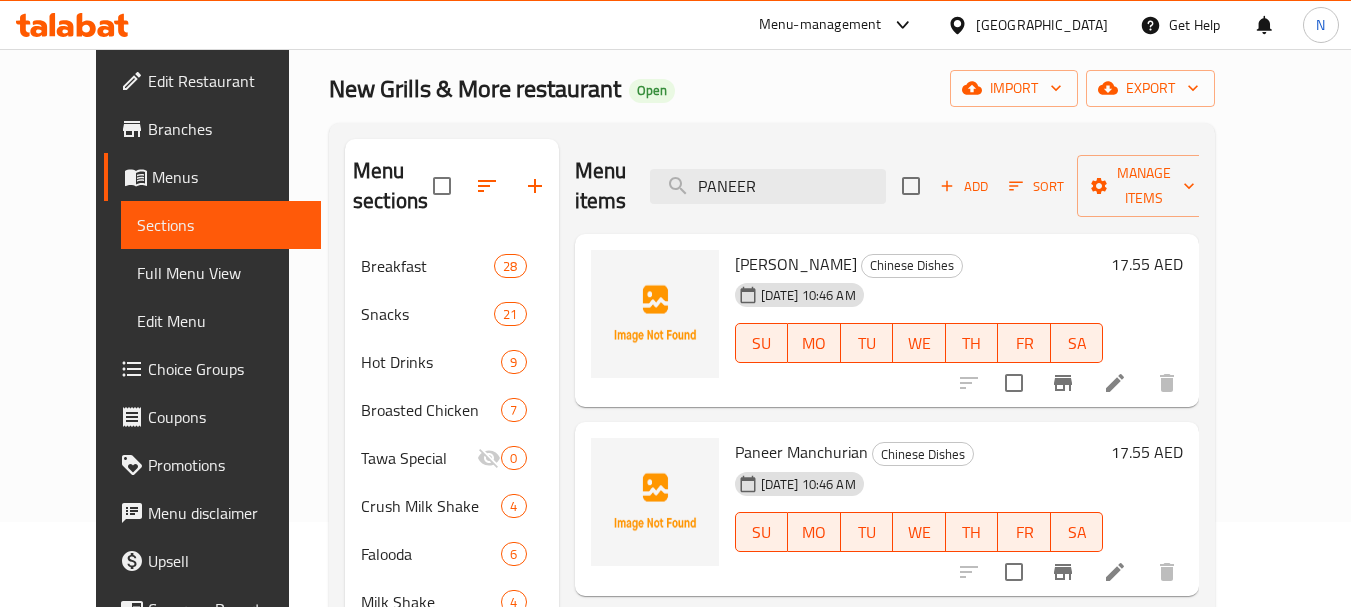scroll, scrollTop: 0, scrollLeft: 0, axis: both 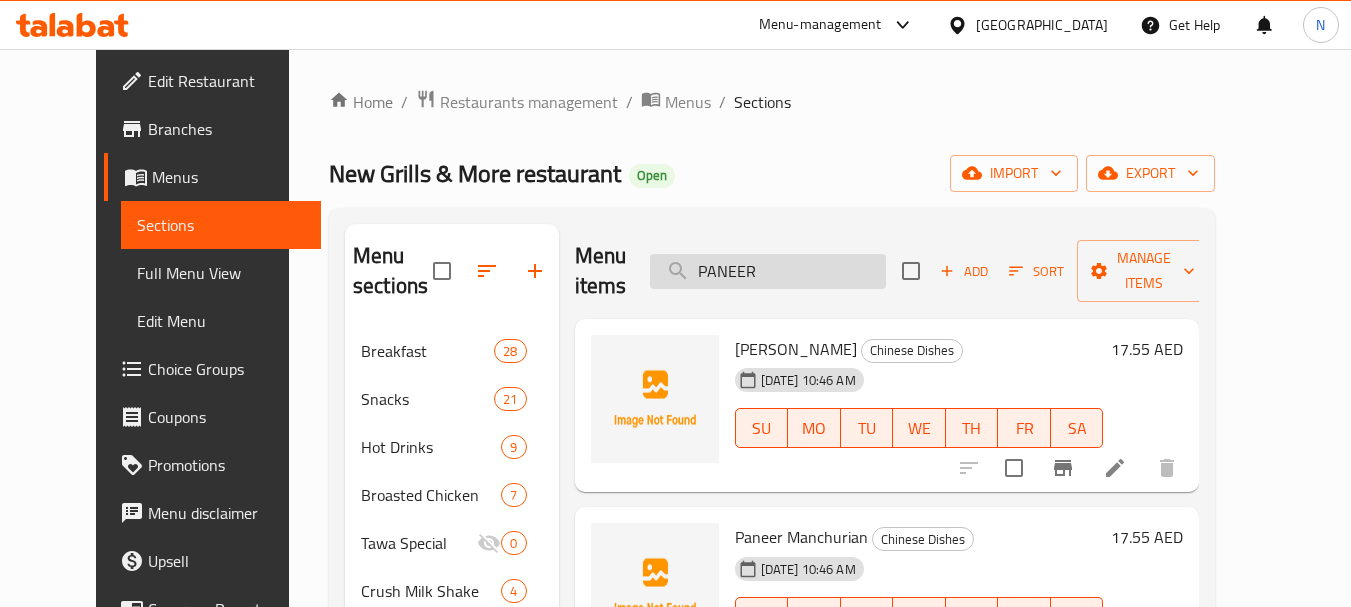 click on "PANEER" at bounding box center (768, 271) 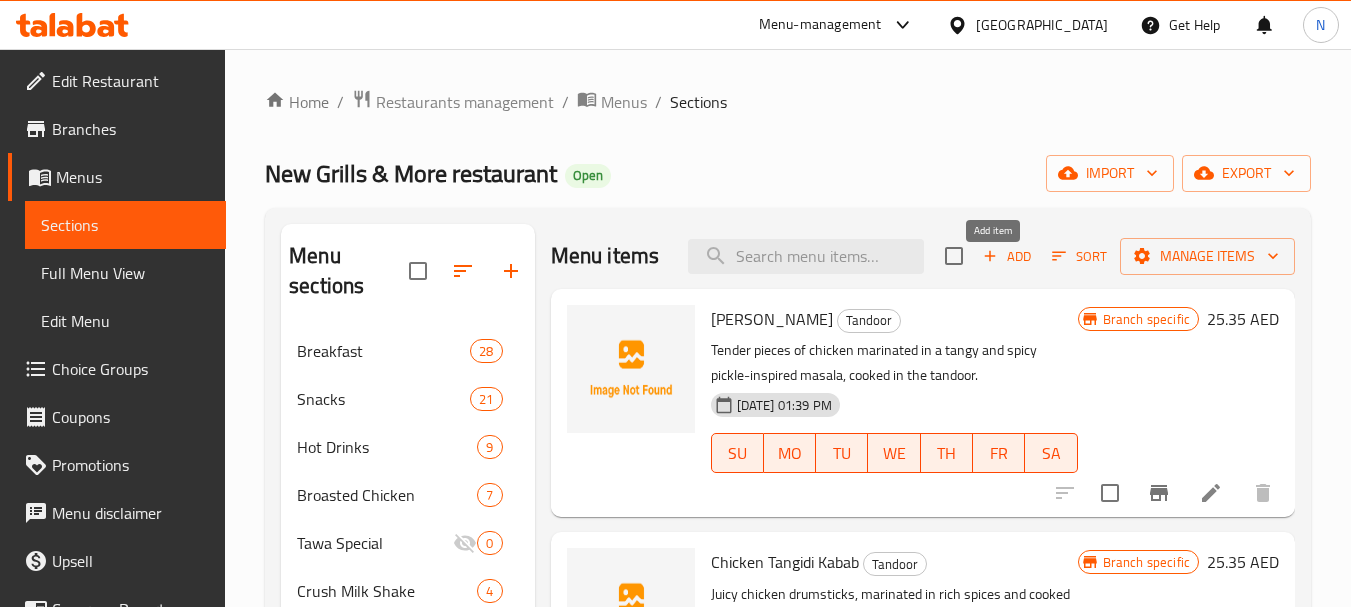 click 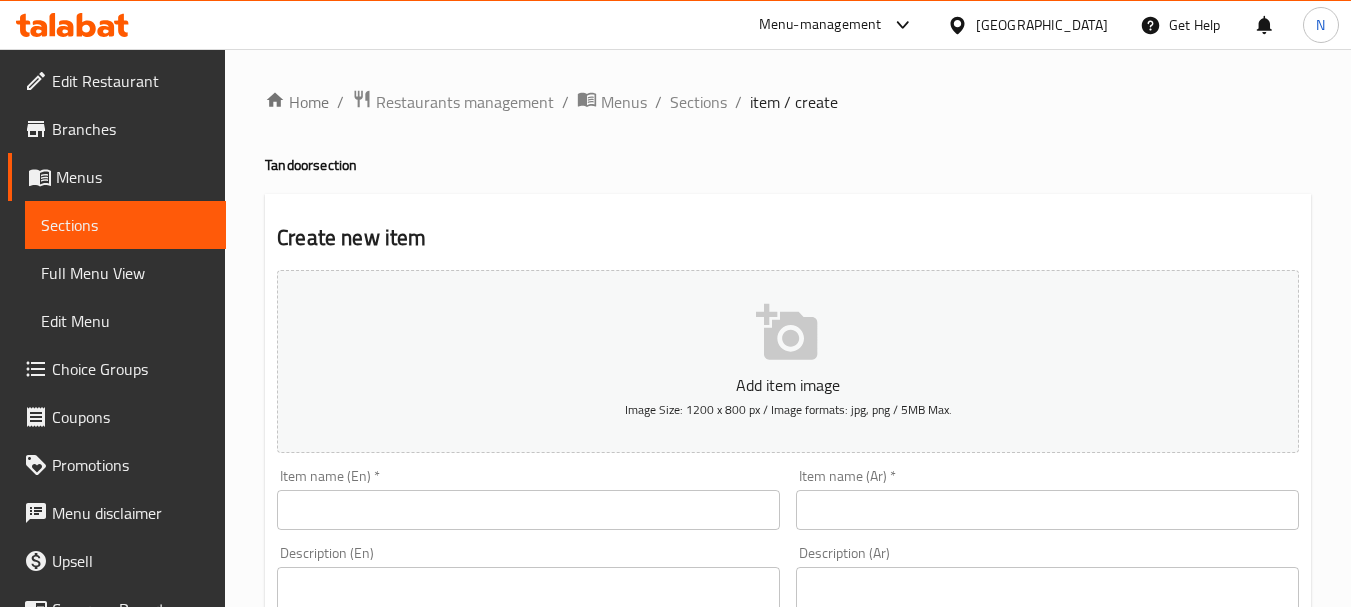 click at bounding box center (528, 510) 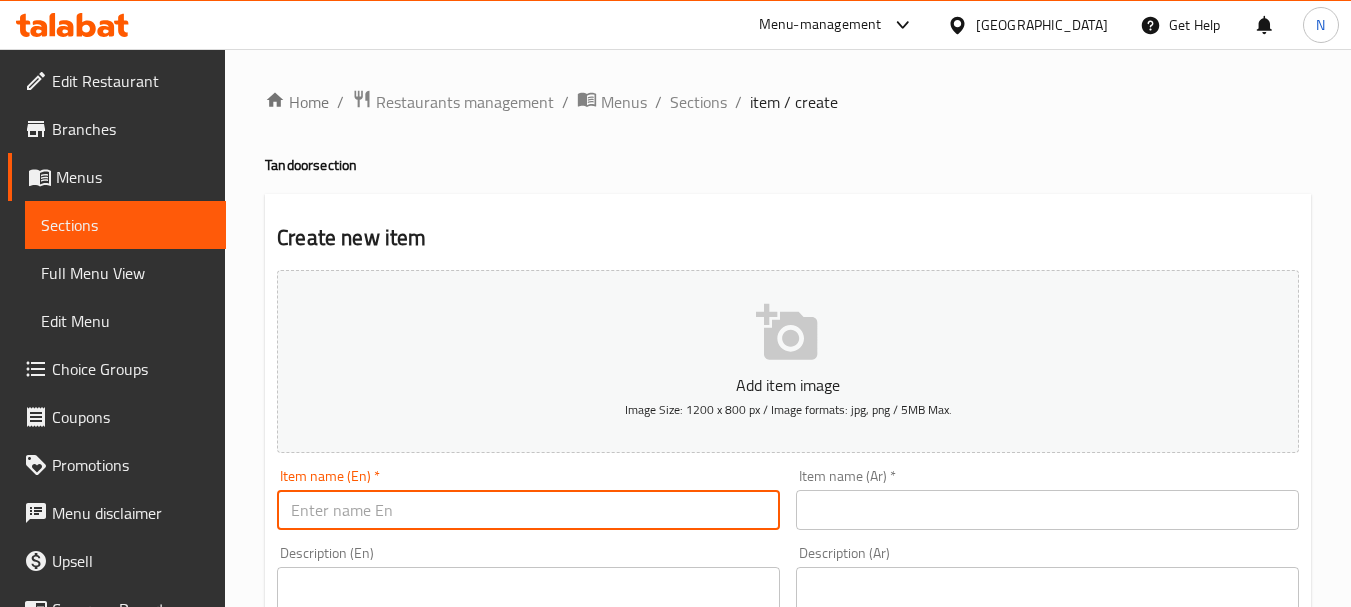 paste on "PANEER TIKKA" 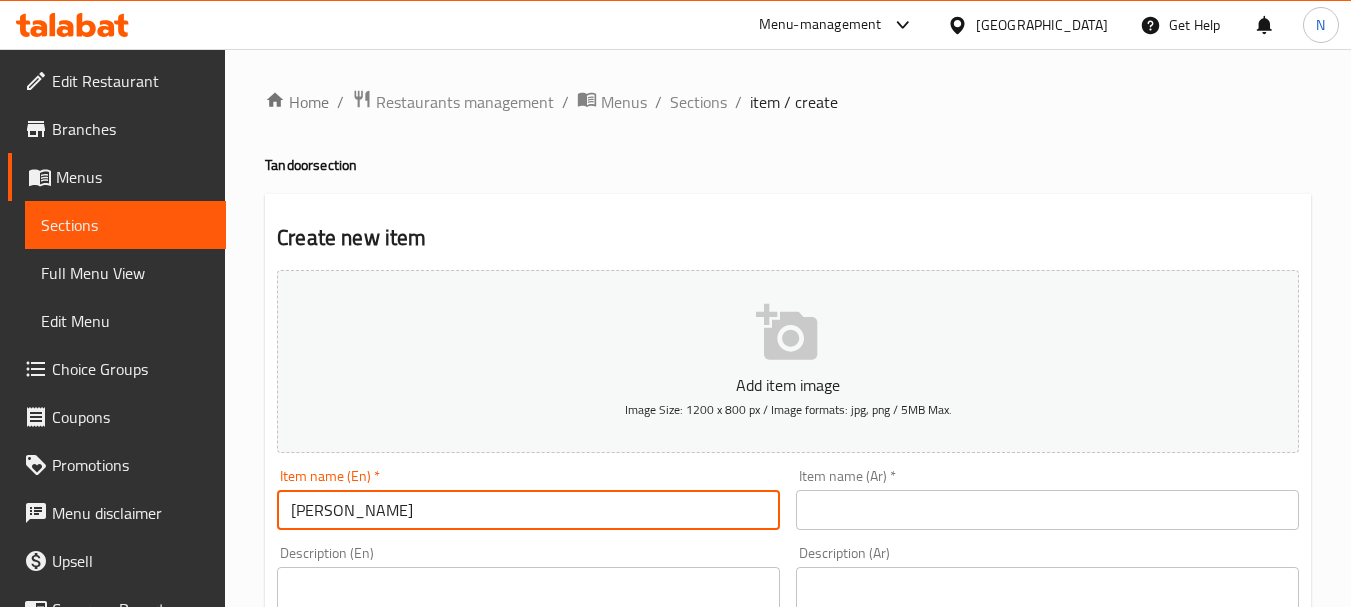 click on "PANEER TIKKA" at bounding box center (528, 510) 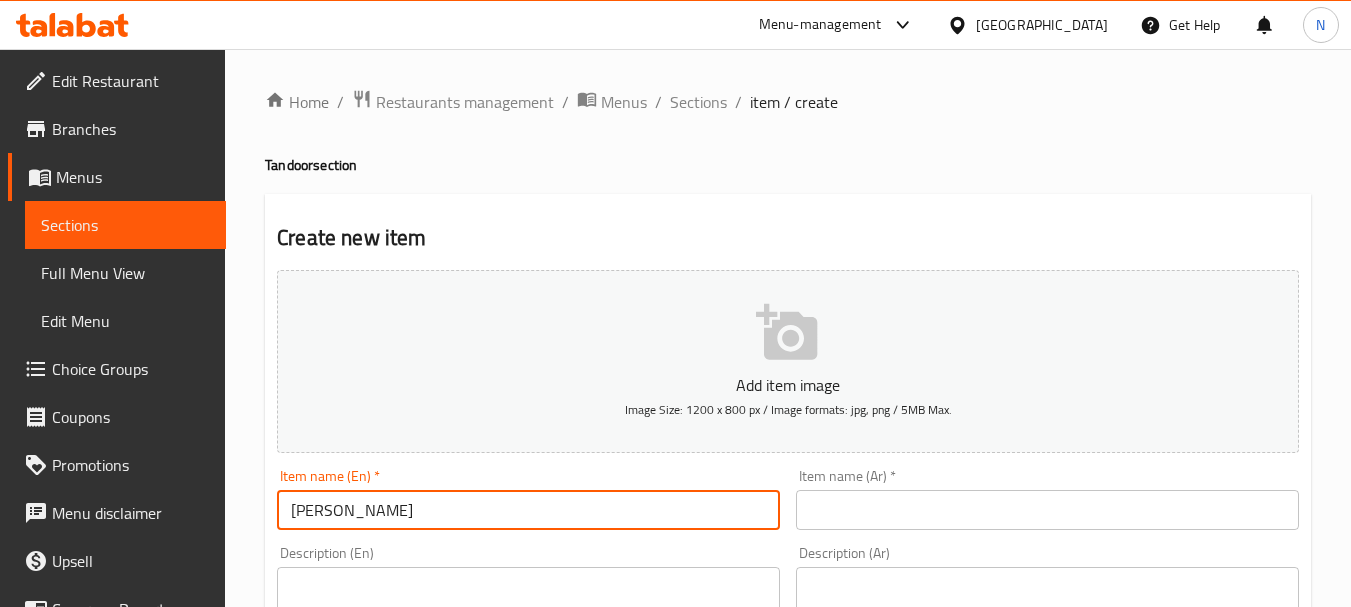 type on "Paneer Tikka" 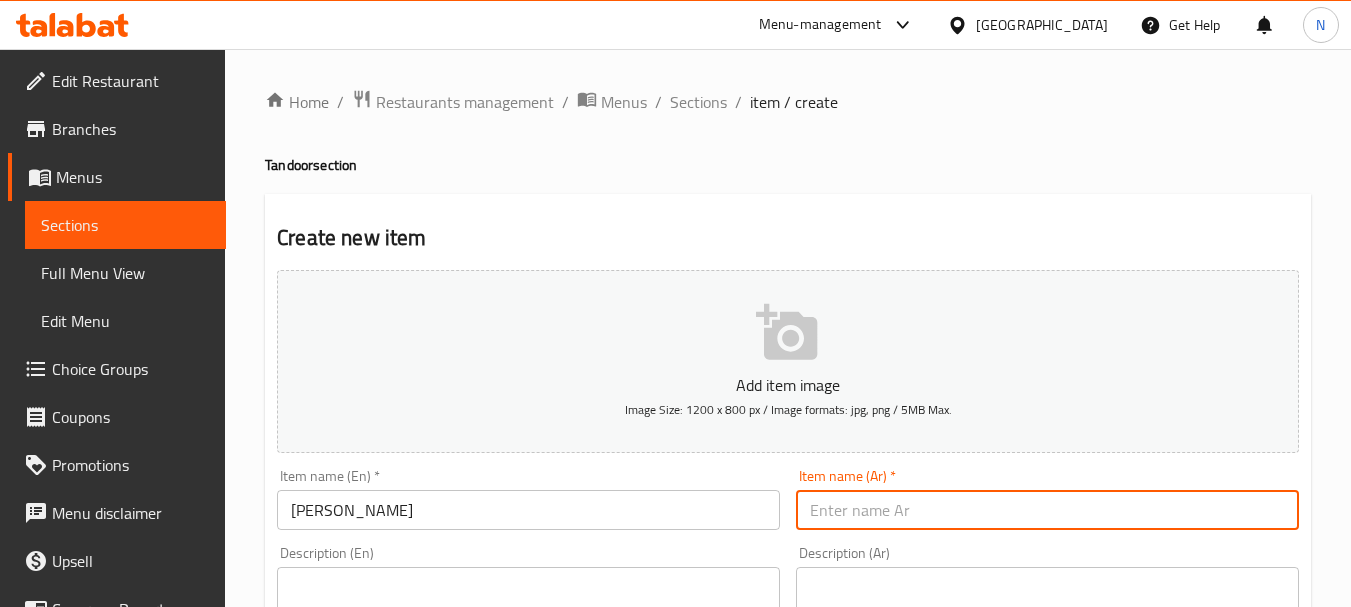 click at bounding box center (1047, 510) 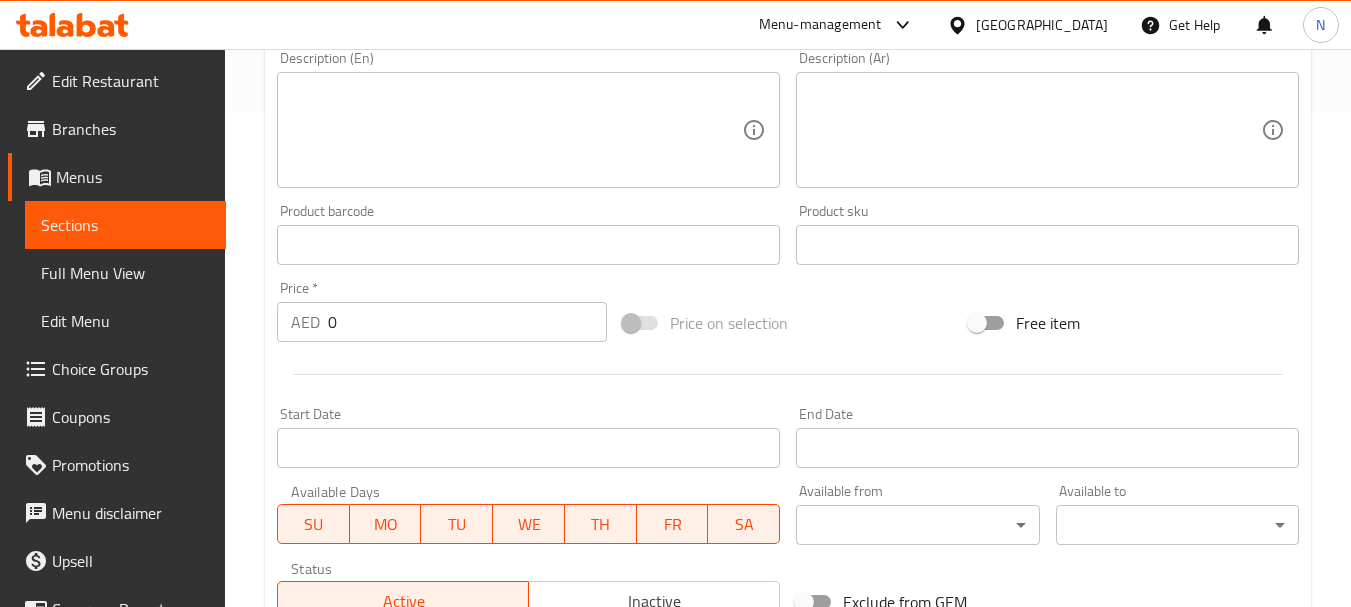 scroll, scrollTop: 500, scrollLeft: 0, axis: vertical 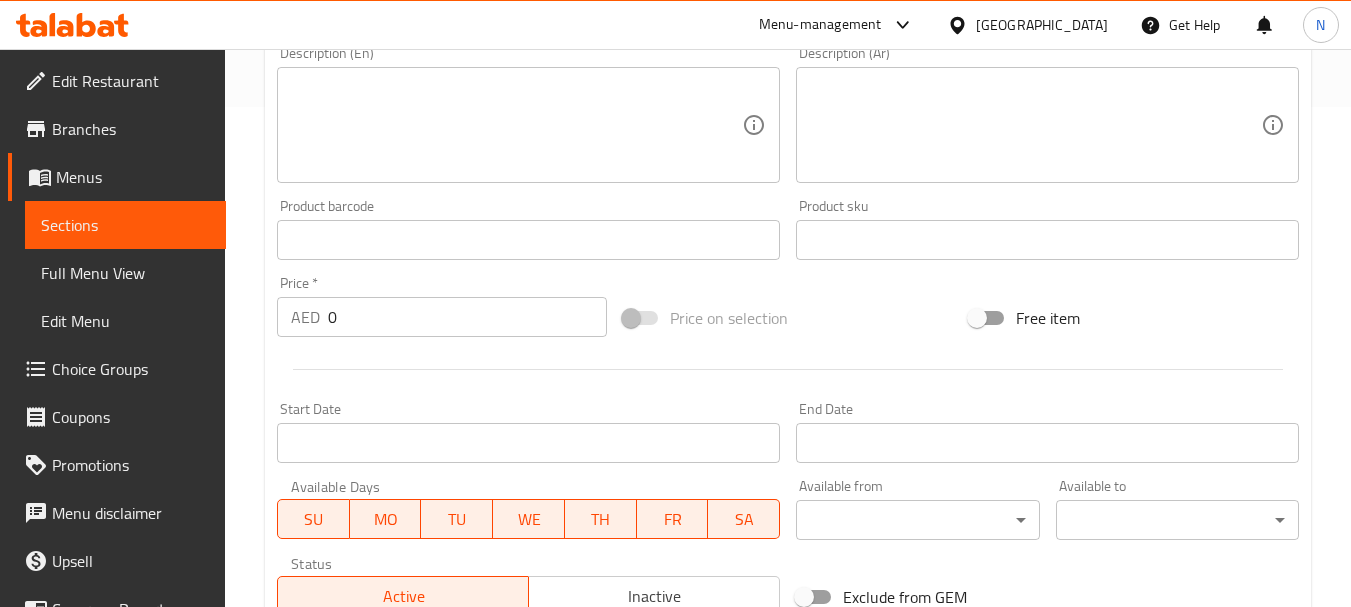 type on "بانير تكا" 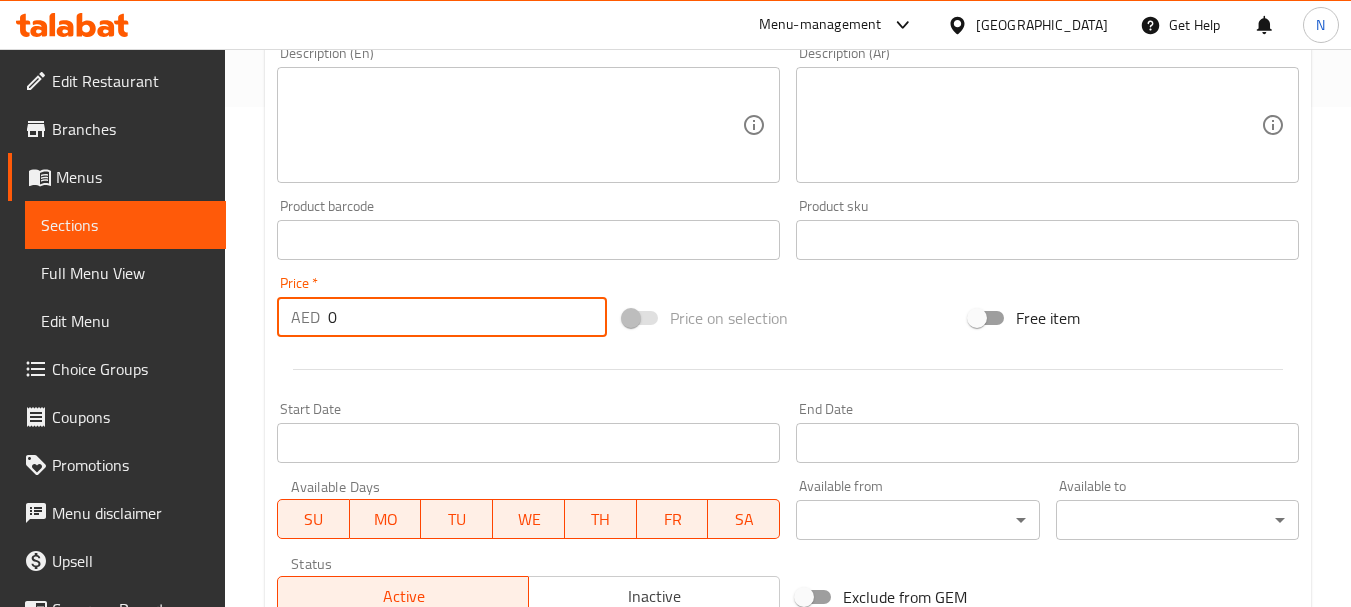 drag, startPoint x: 417, startPoint y: 319, endPoint x: 323, endPoint y: 314, distance: 94.13288 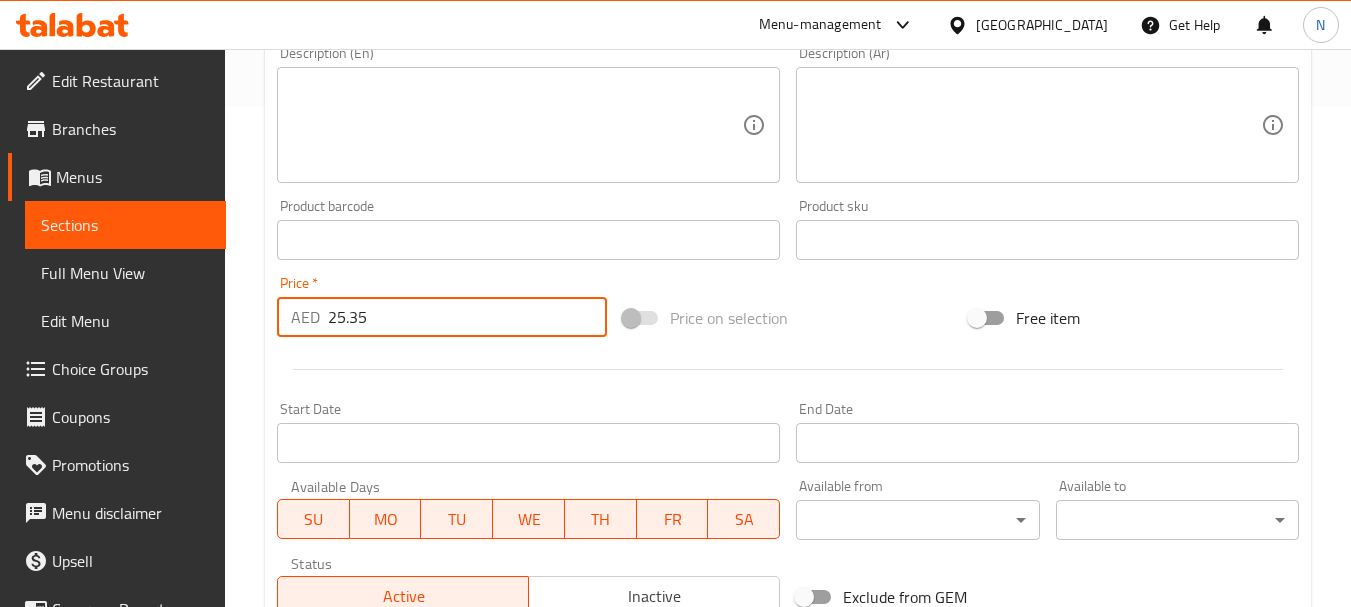 type on "25.35" 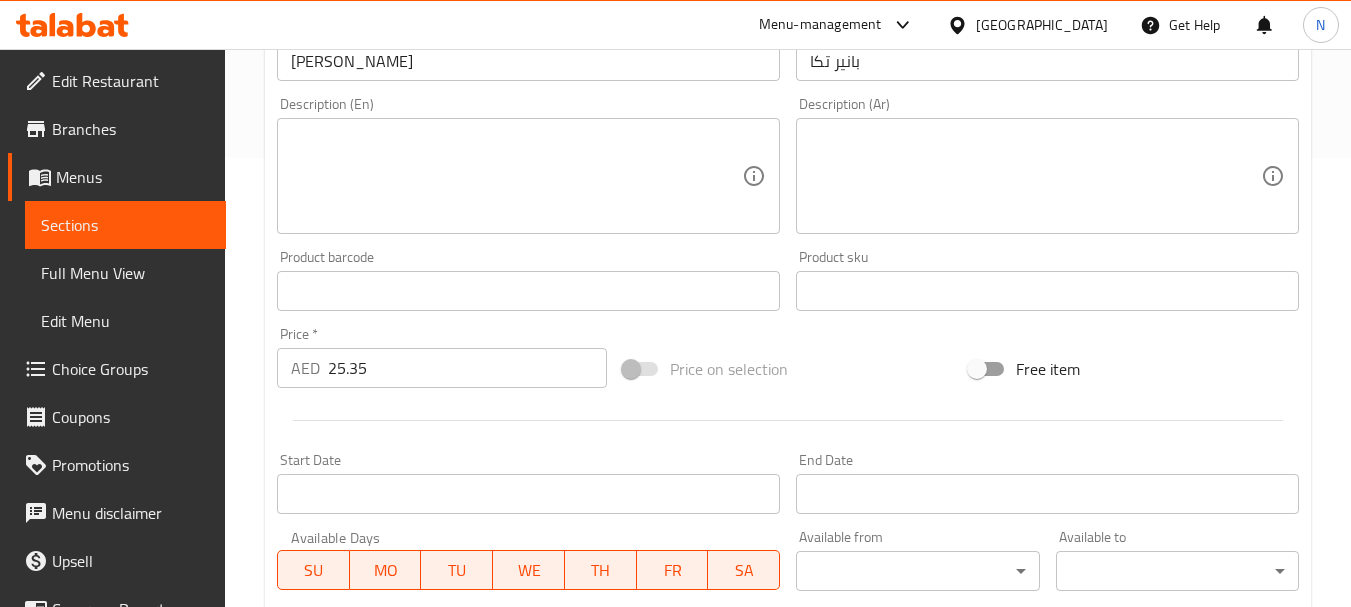 scroll, scrollTop: 400, scrollLeft: 0, axis: vertical 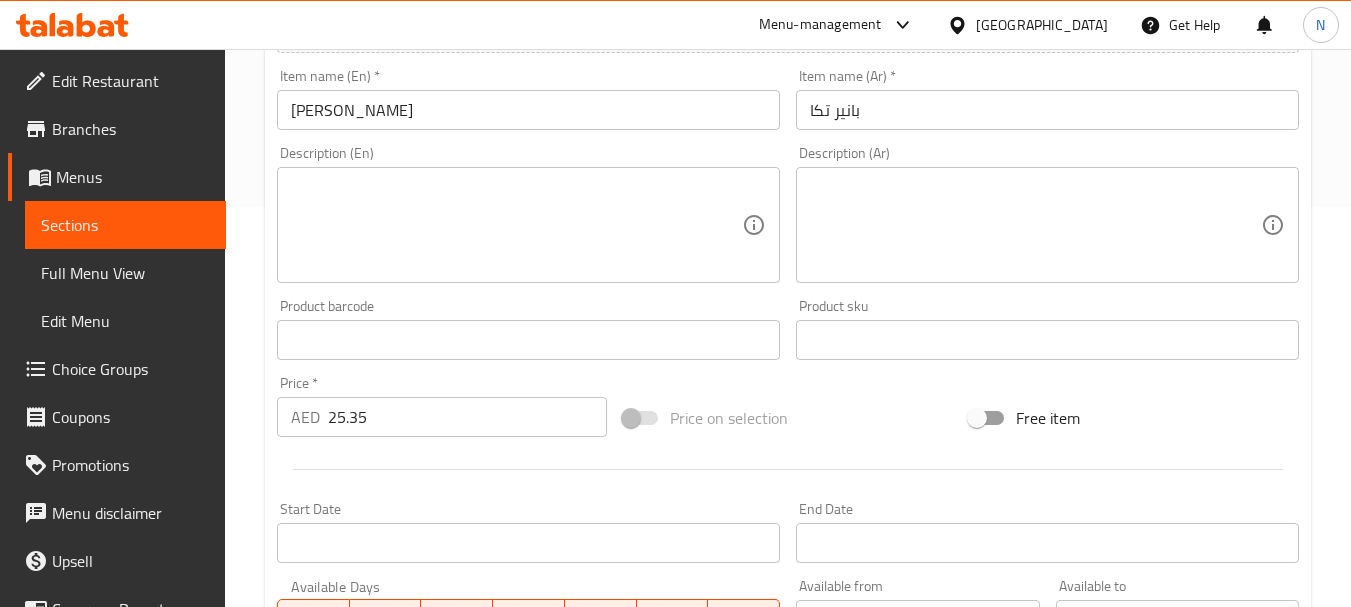 click on "Price on selection" at bounding box center (788, 418) 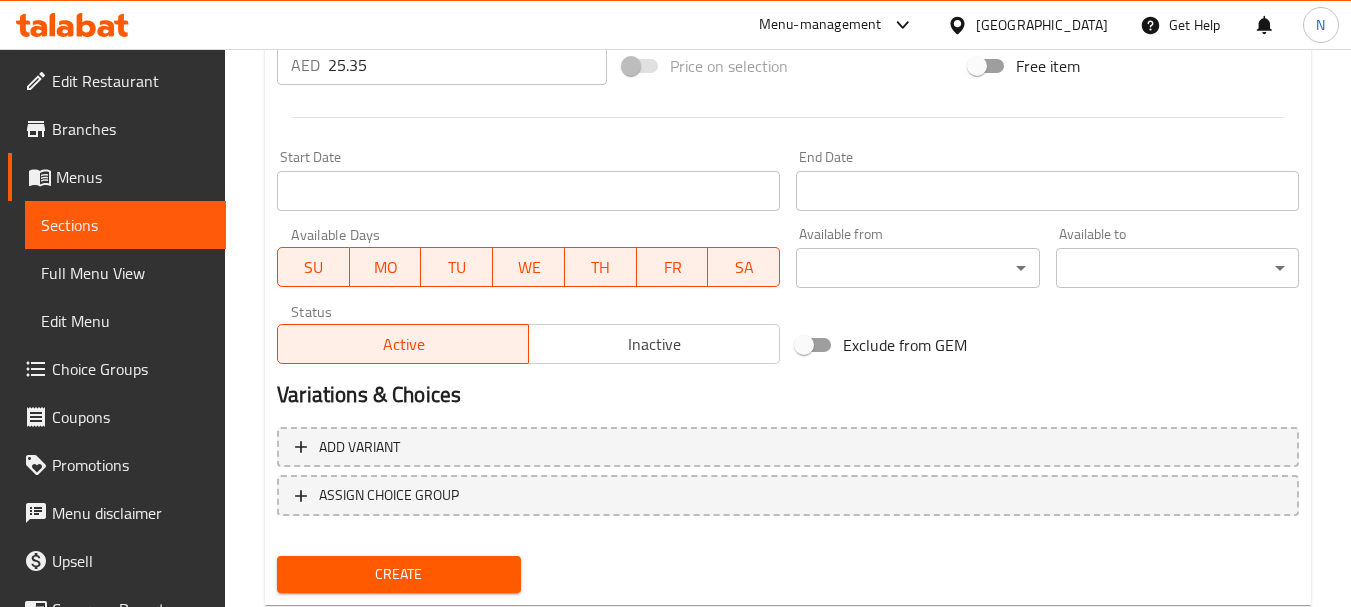 scroll, scrollTop: 800, scrollLeft: 0, axis: vertical 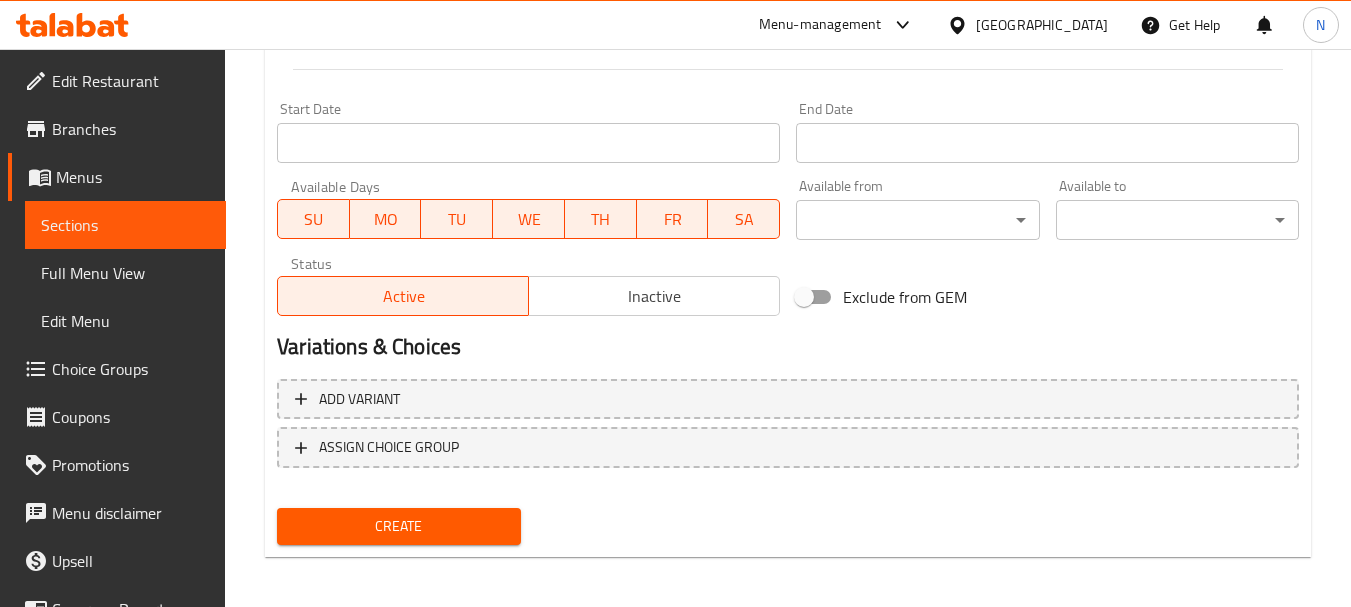 click on "Create" at bounding box center [398, 526] 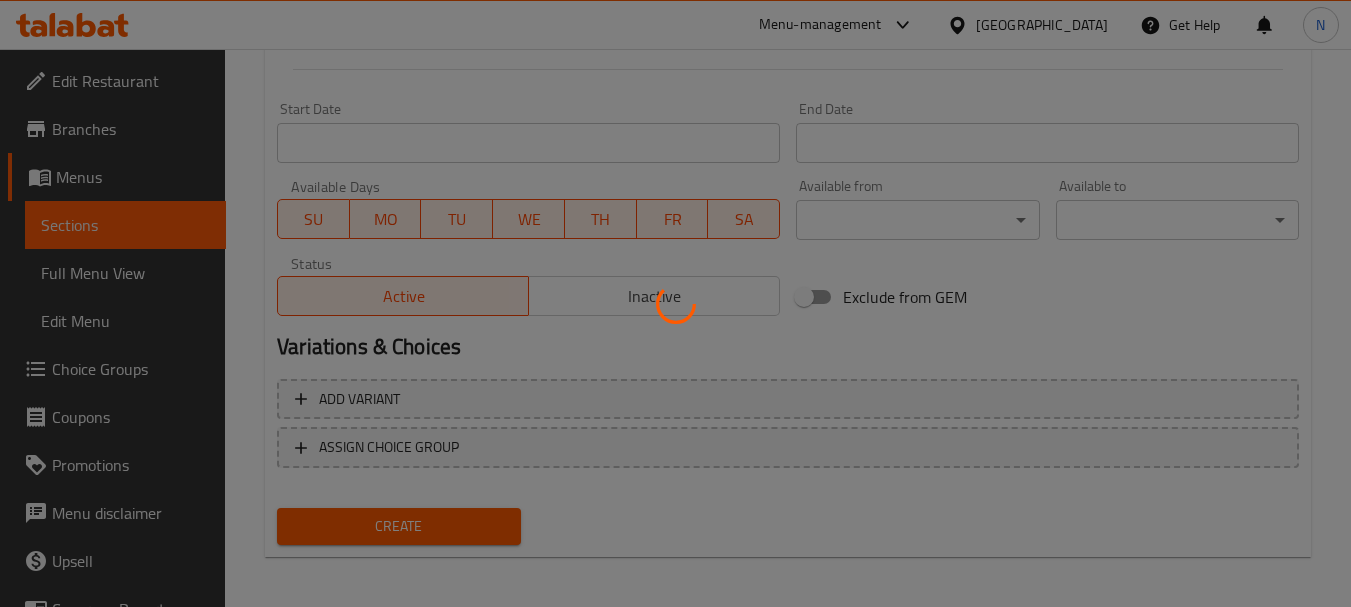 type 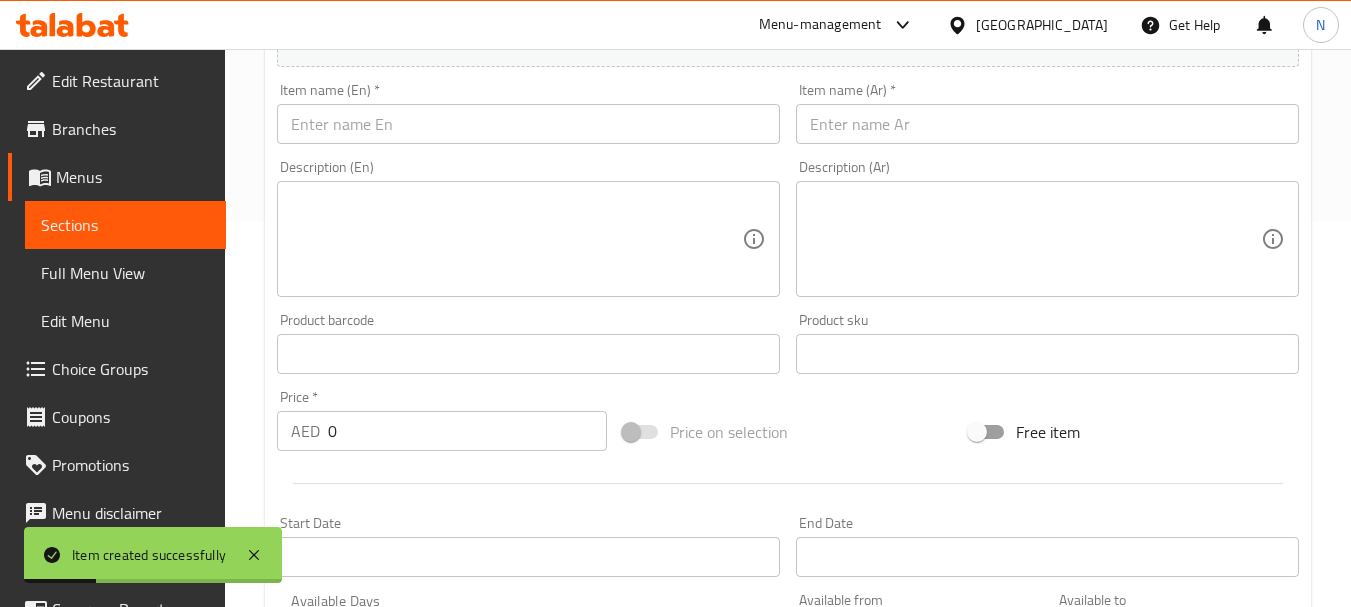 scroll, scrollTop: 0, scrollLeft: 0, axis: both 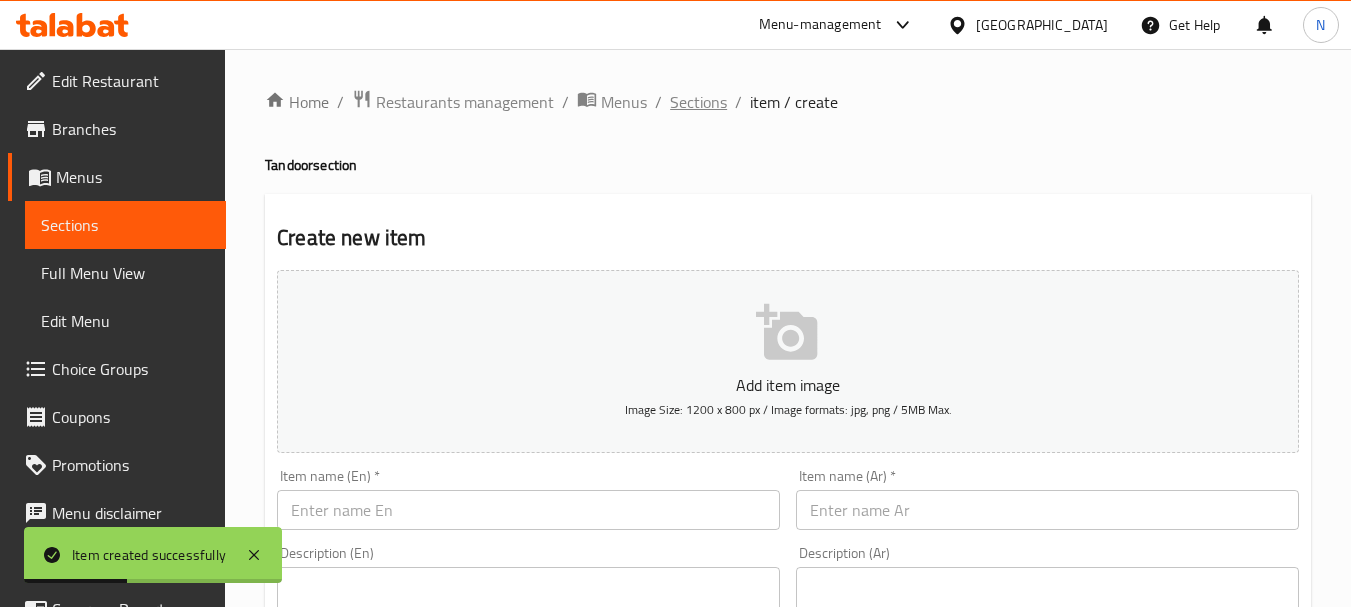 click on "Sections" at bounding box center (698, 102) 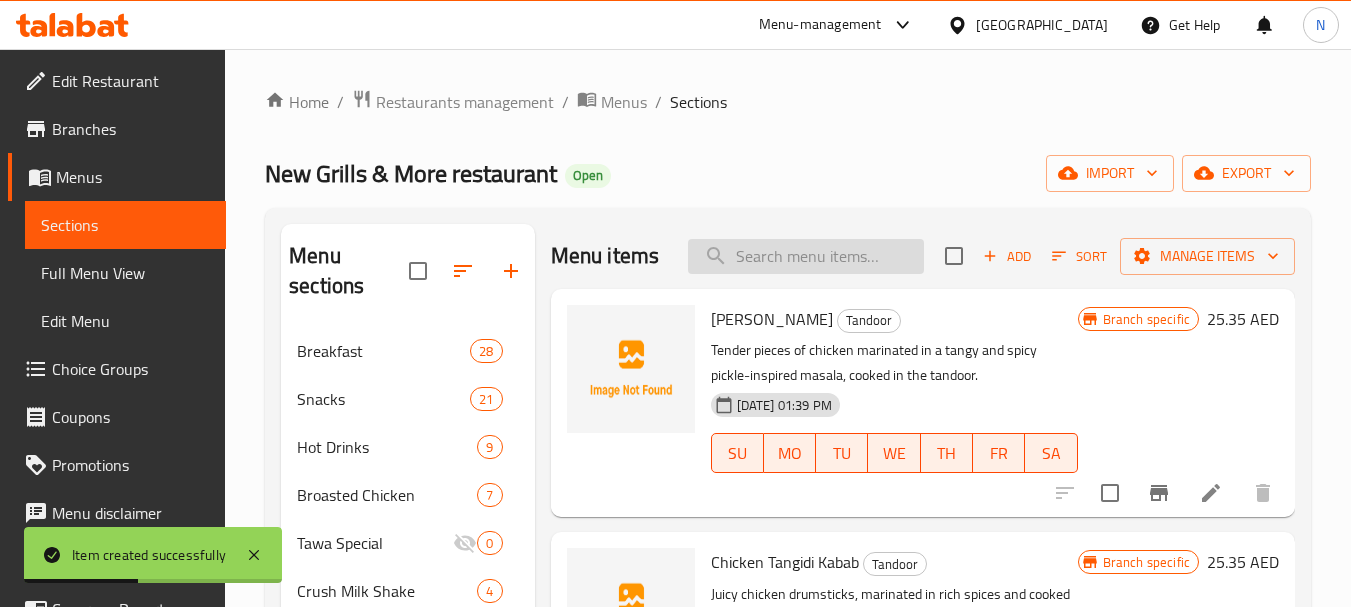 click at bounding box center [806, 256] 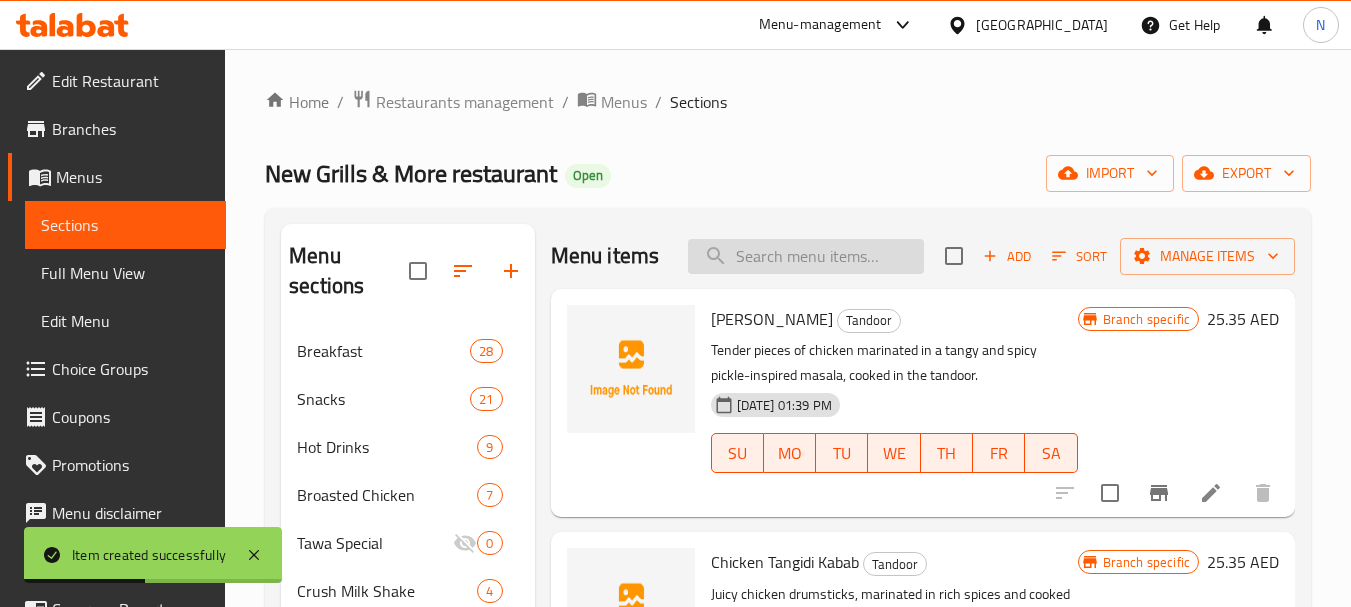 paste on "TANDOORI PRAWNS" 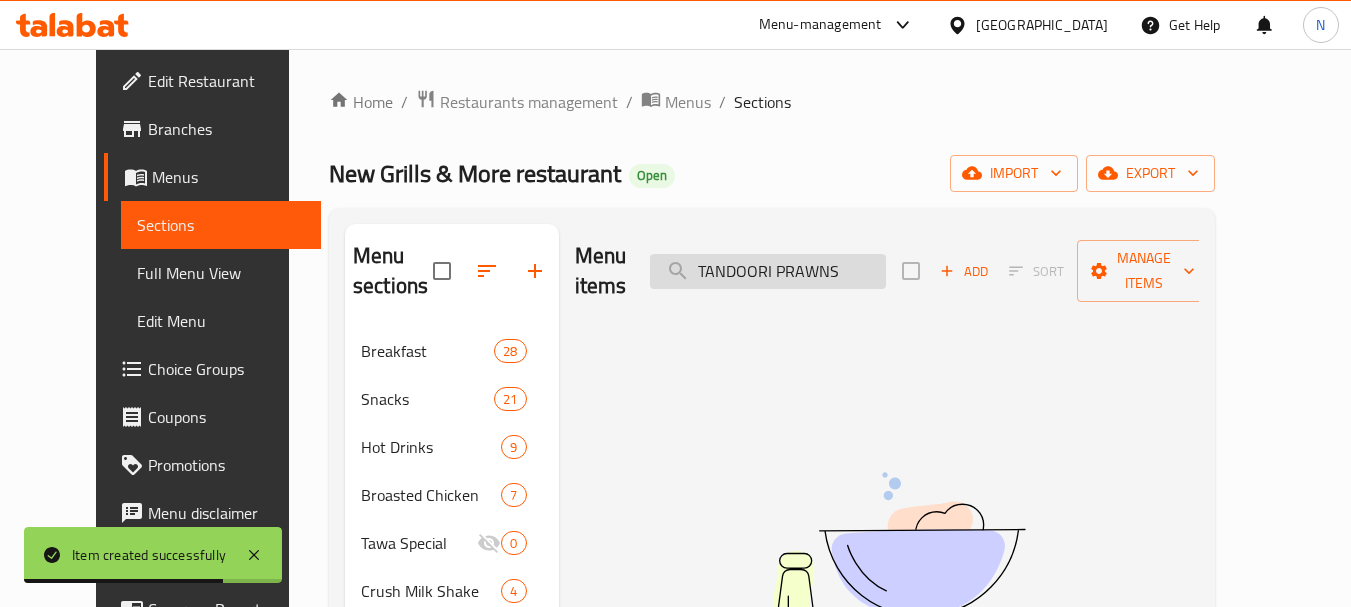 click on "TANDOORI PRAWNS" at bounding box center (768, 271) 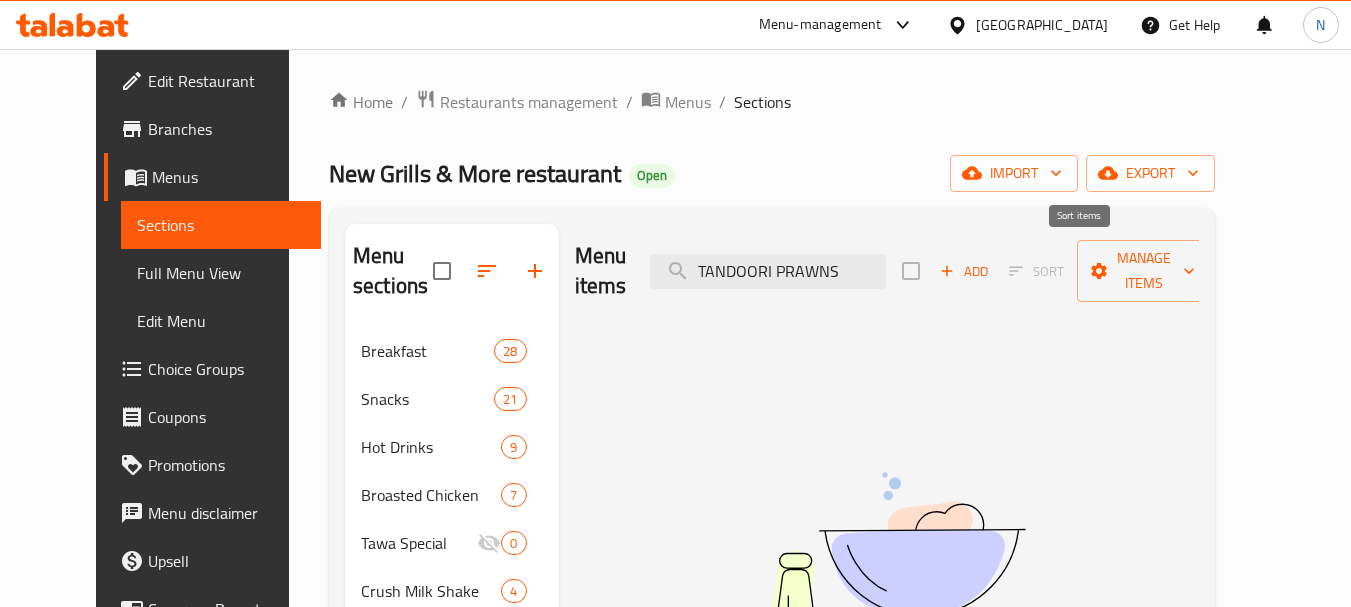 type on "TANDOORI PRAWNS" 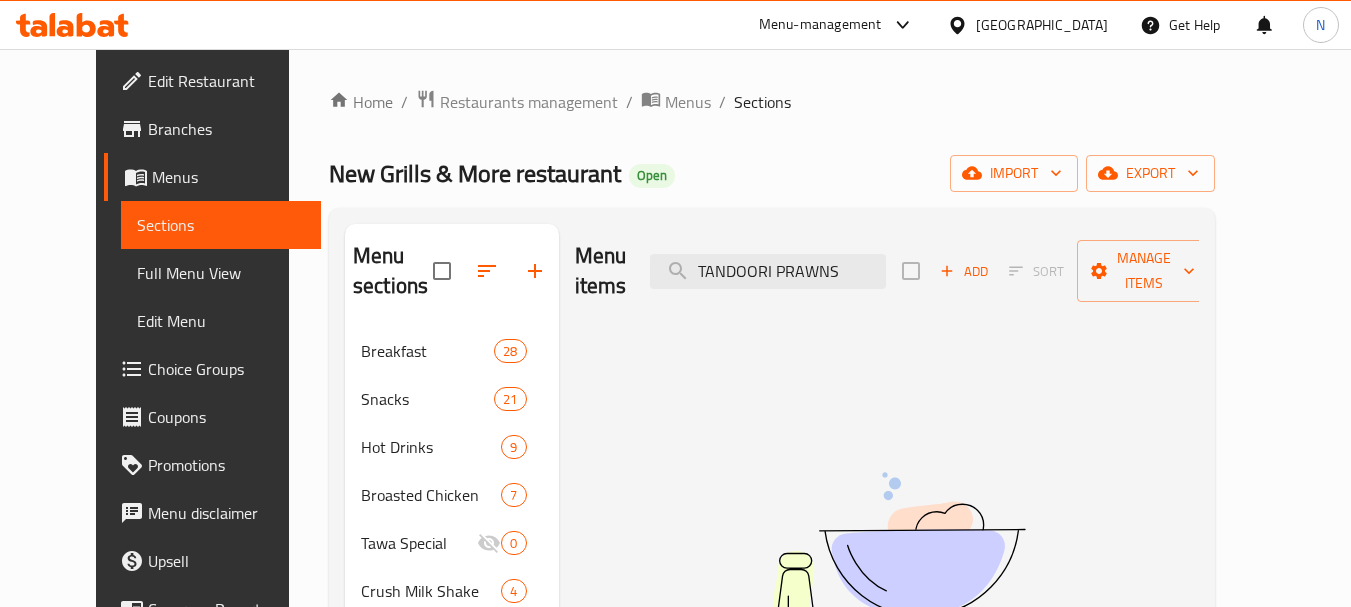 click on "Add Sort Manage items" at bounding box center [1056, 271] 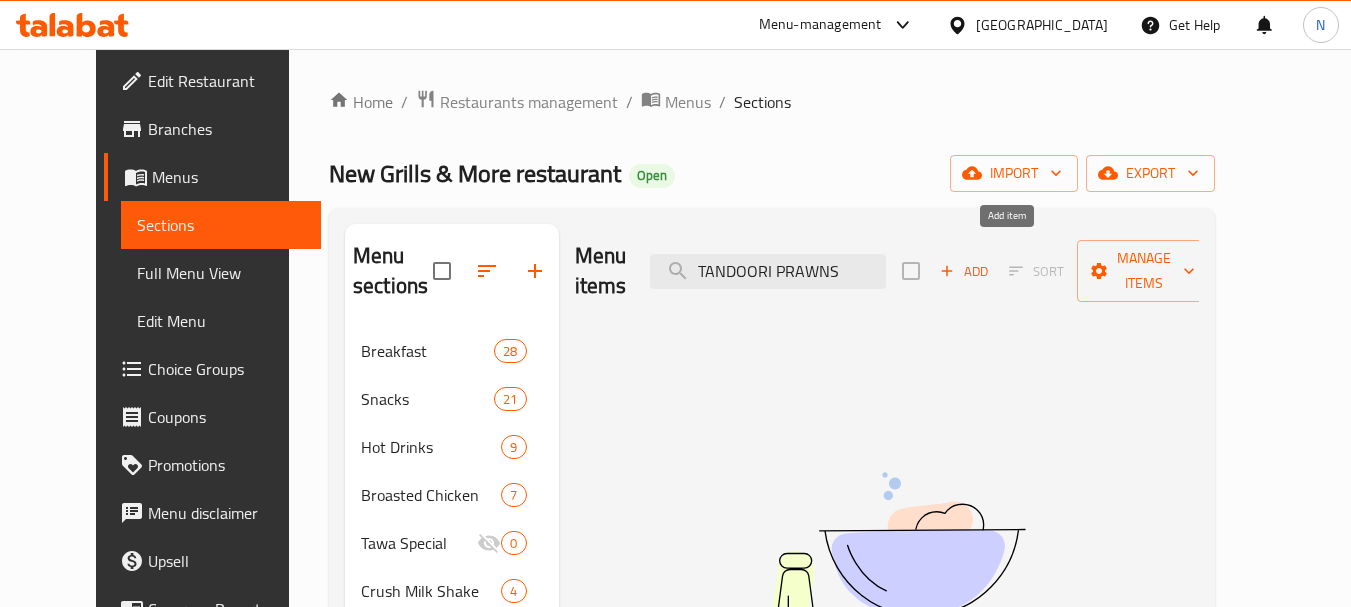click on "Add" at bounding box center [964, 271] 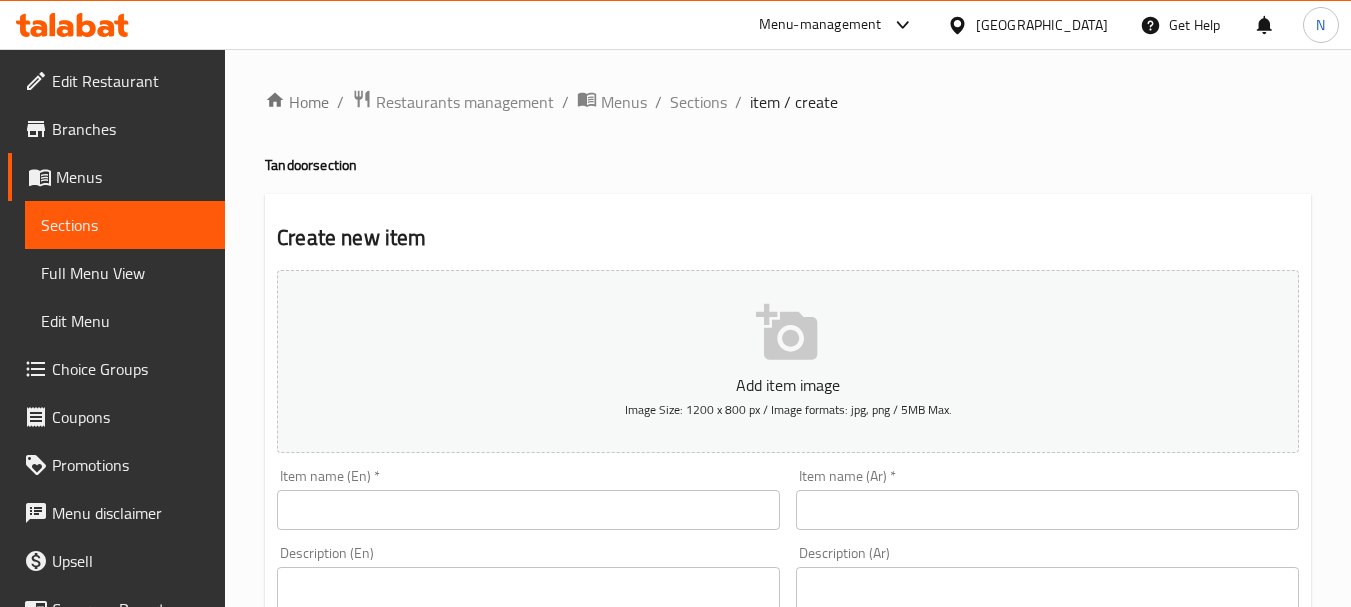 click at bounding box center [528, 510] 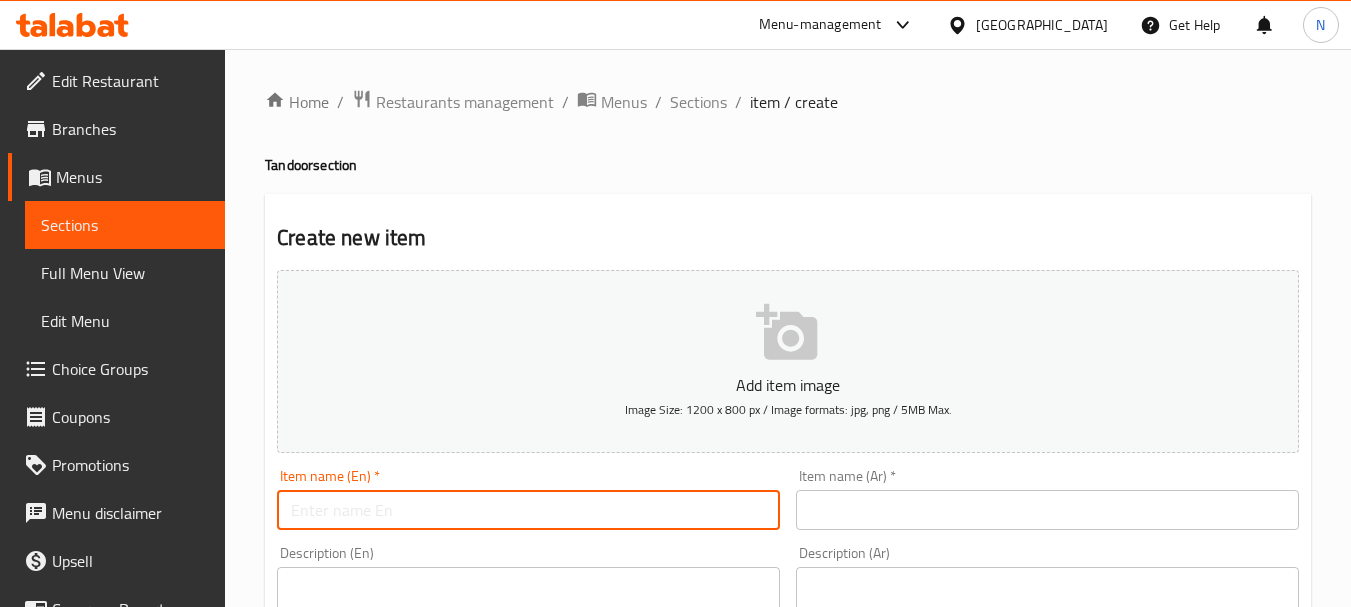 paste on "TANDOORI PRAWNS" 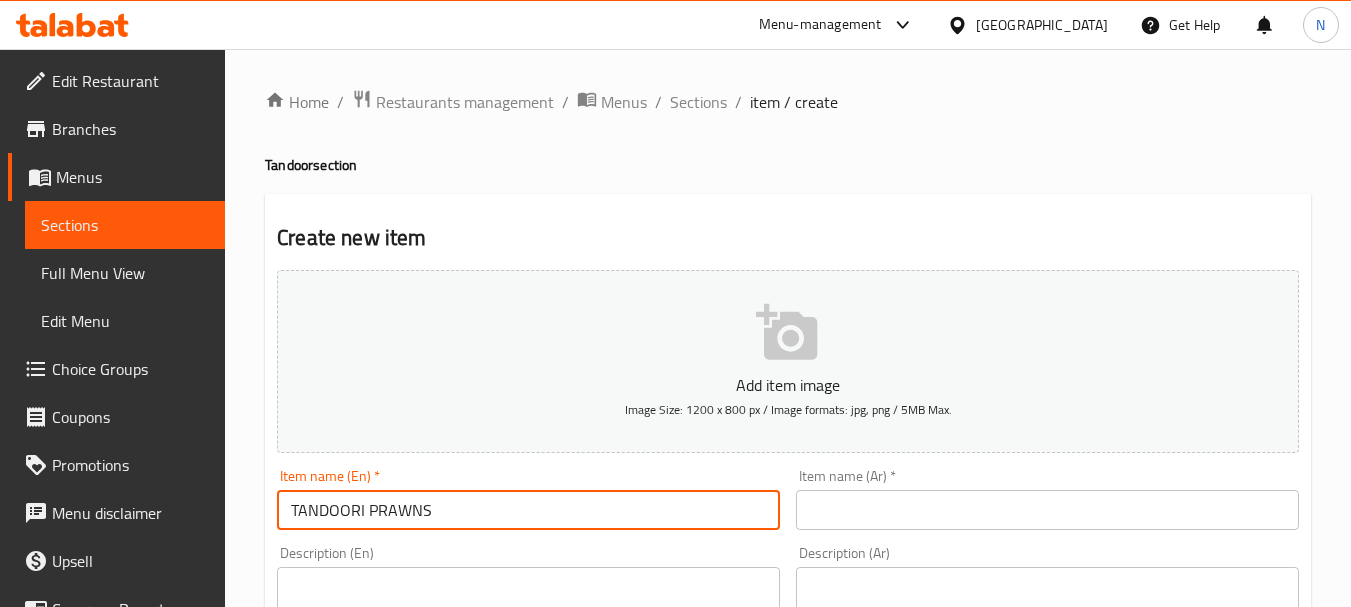 click on "TANDOORI PRAWNS" at bounding box center (528, 510) 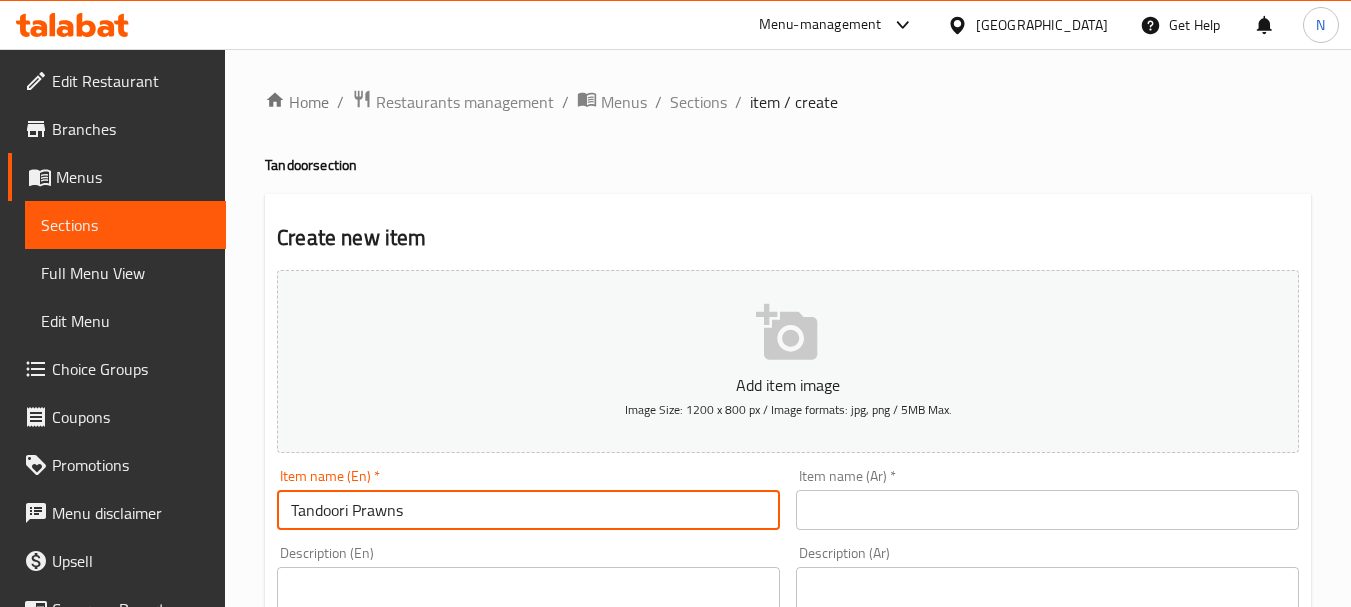 type on "Tandoori Prawns" 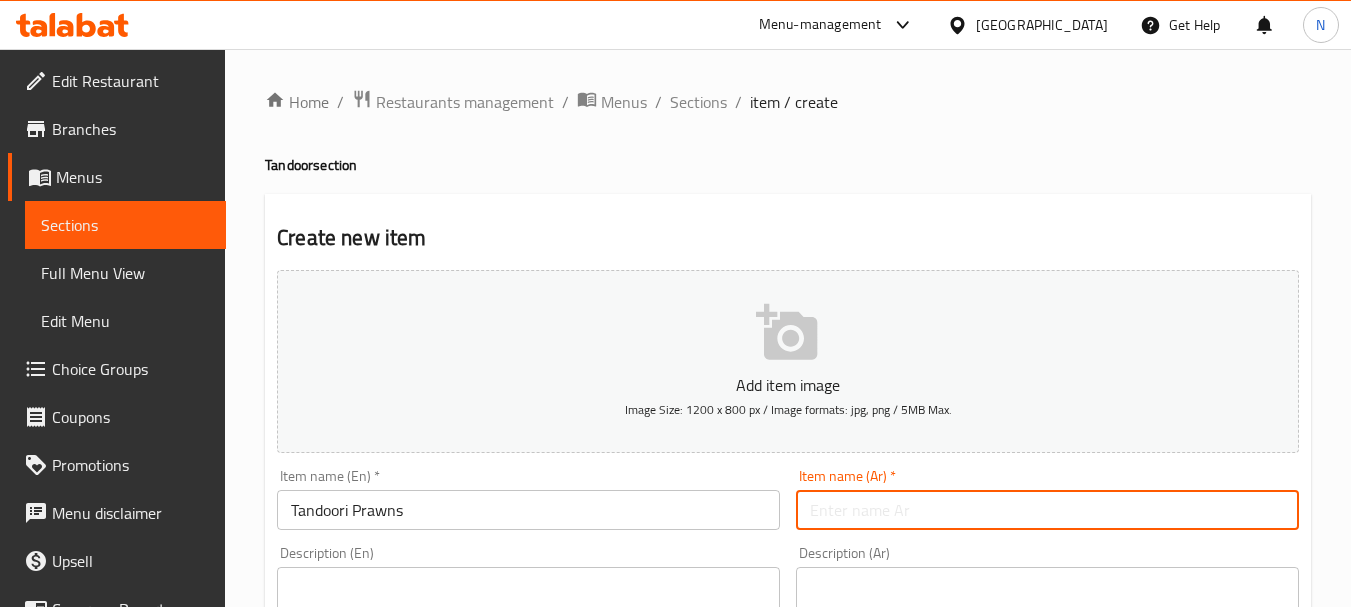 click at bounding box center [1047, 510] 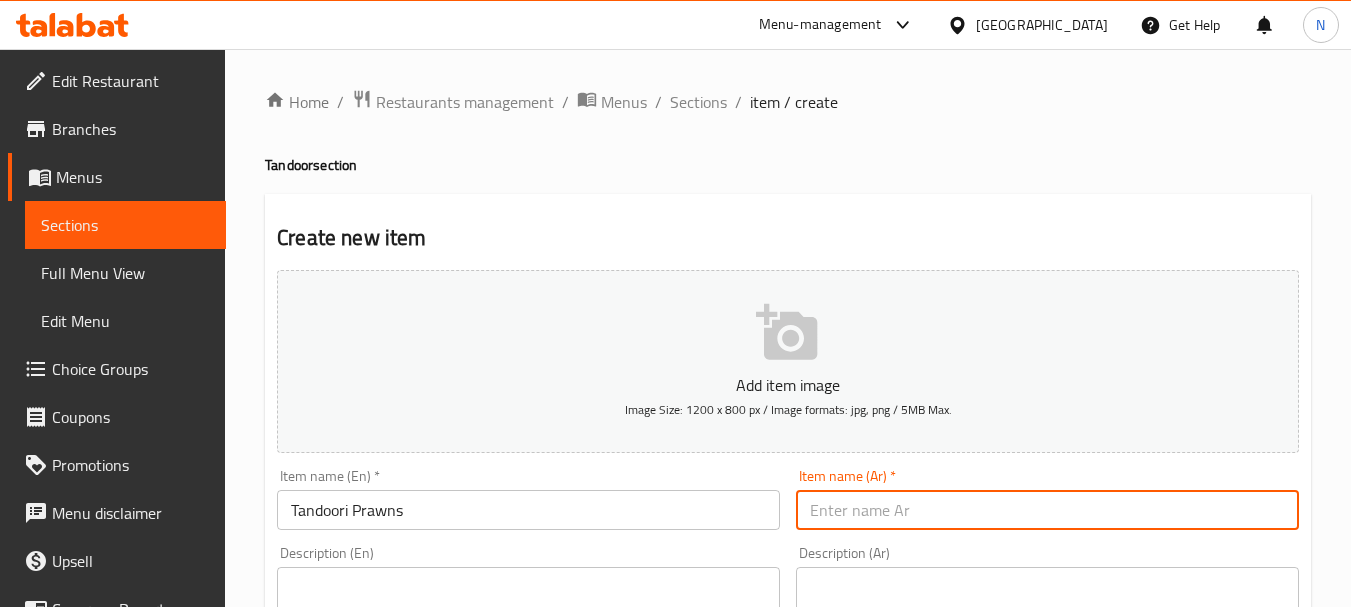 paste on "روبيان تندوري" 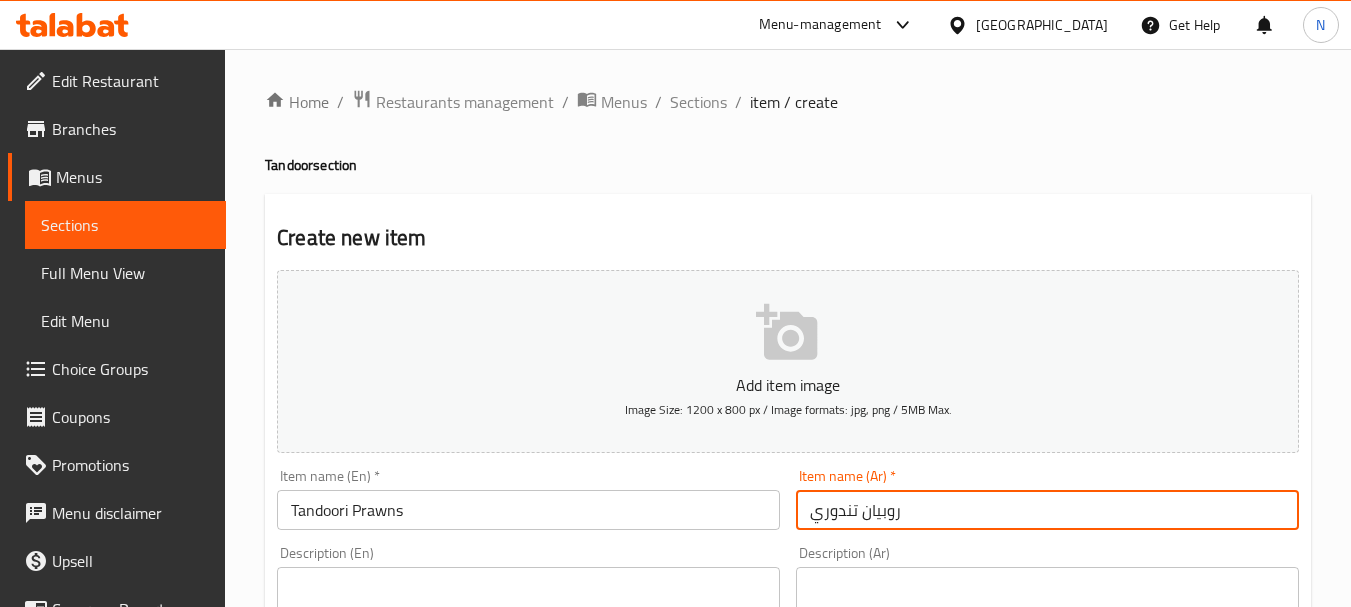 type on "روبيان تندوري" 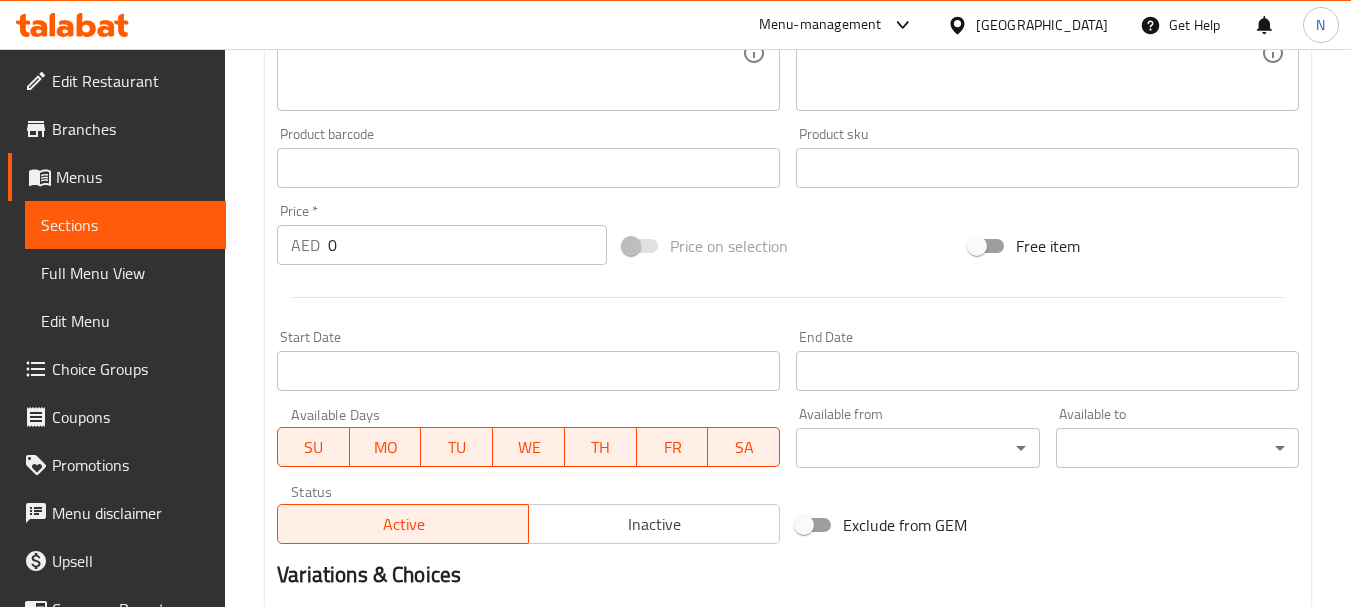 scroll, scrollTop: 600, scrollLeft: 0, axis: vertical 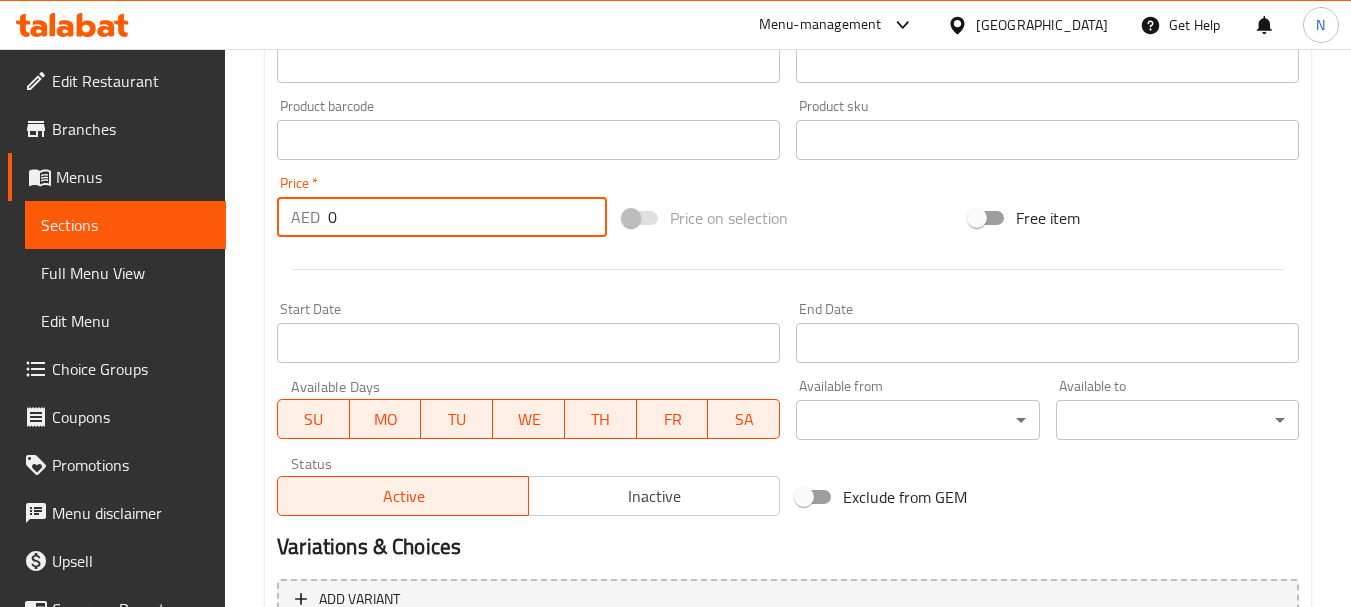 drag, startPoint x: 374, startPoint y: 221, endPoint x: 330, endPoint y: 226, distance: 44.28318 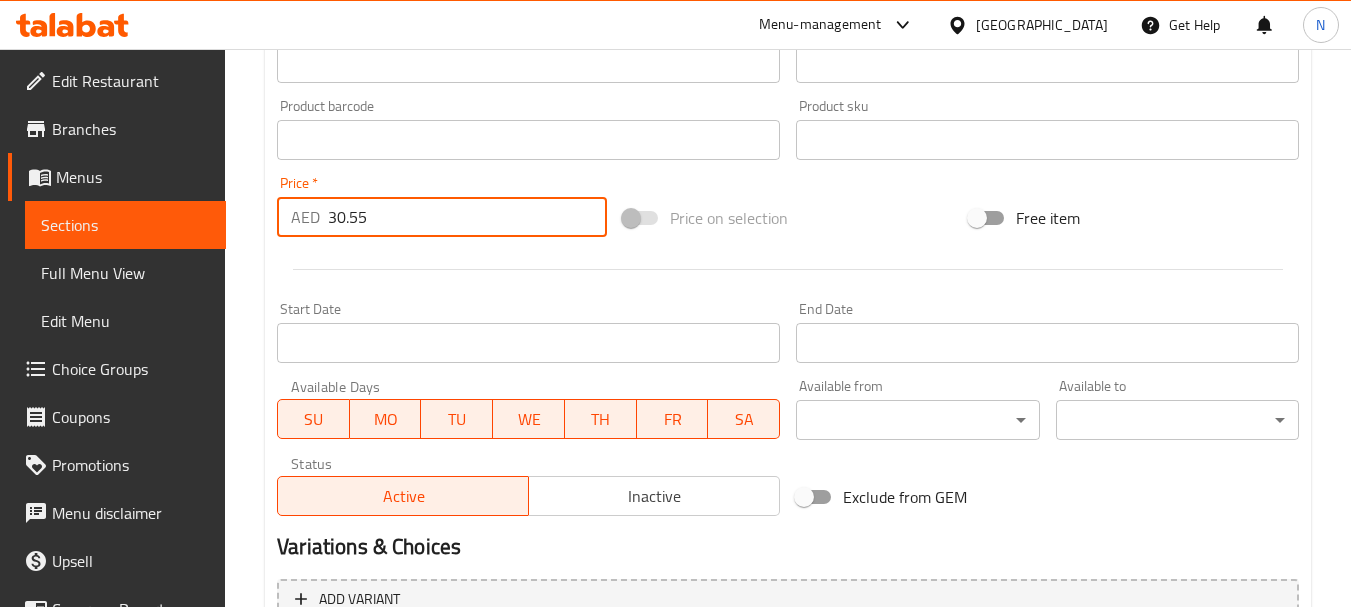 type on "30.55" 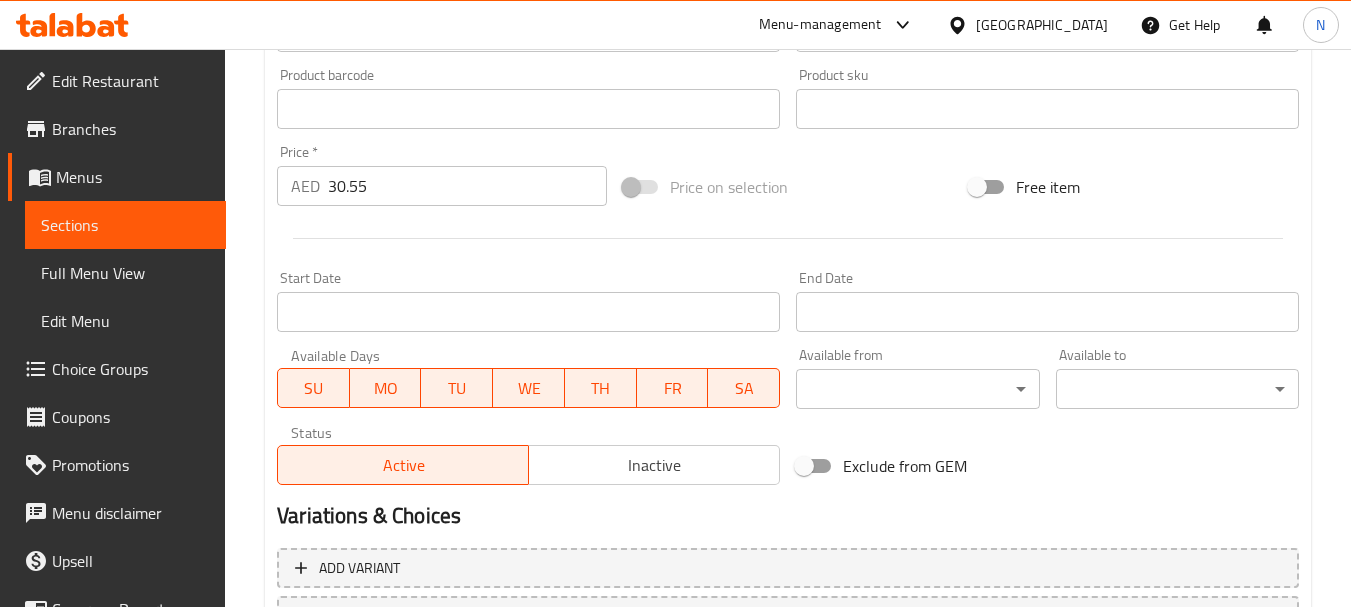 scroll, scrollTop: 806, scrollLeft: 0, axis: vertical 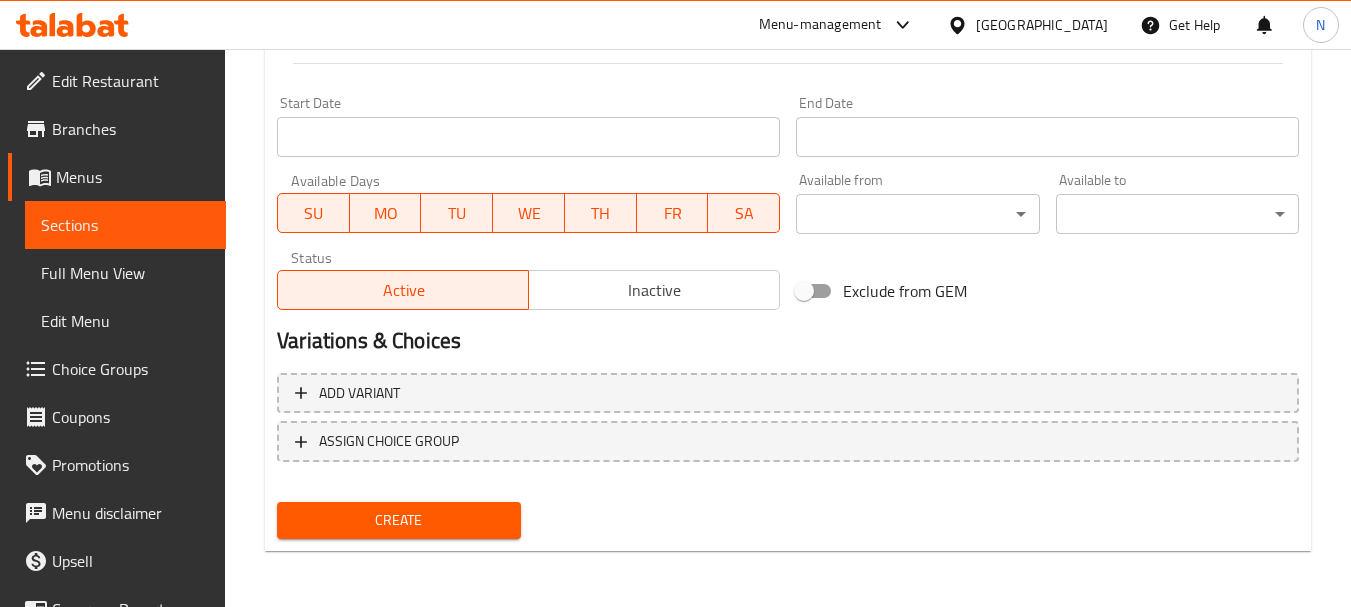 click on "Create" at bounding box center [398, 520] 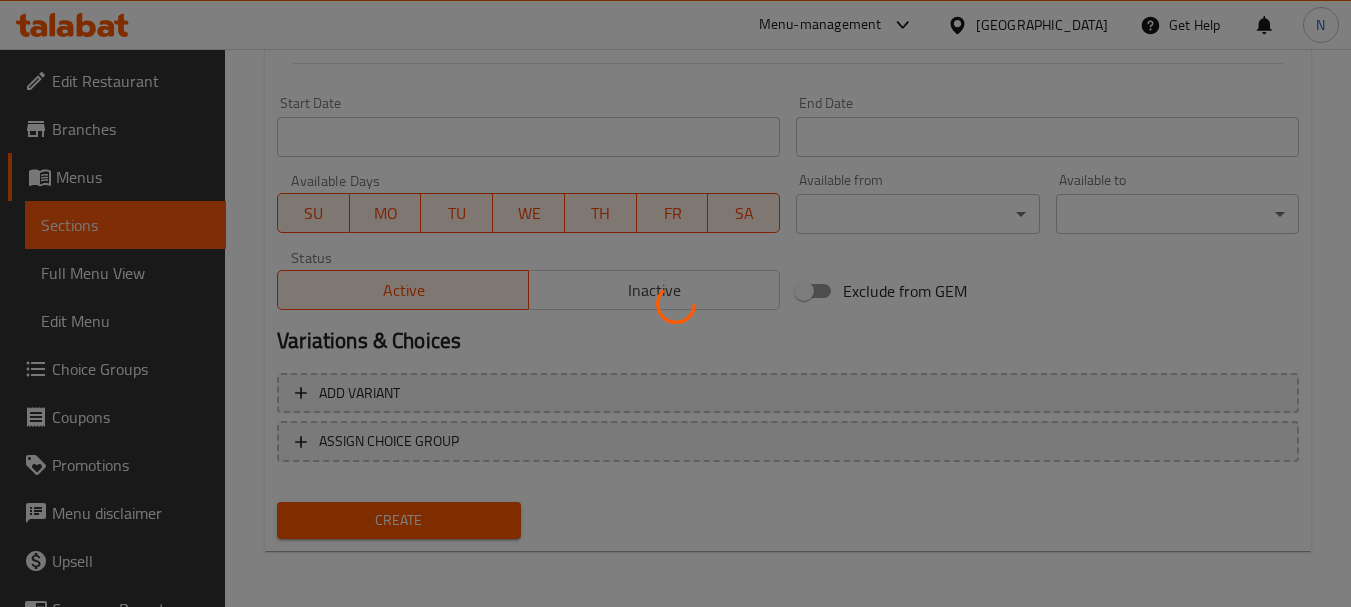 type 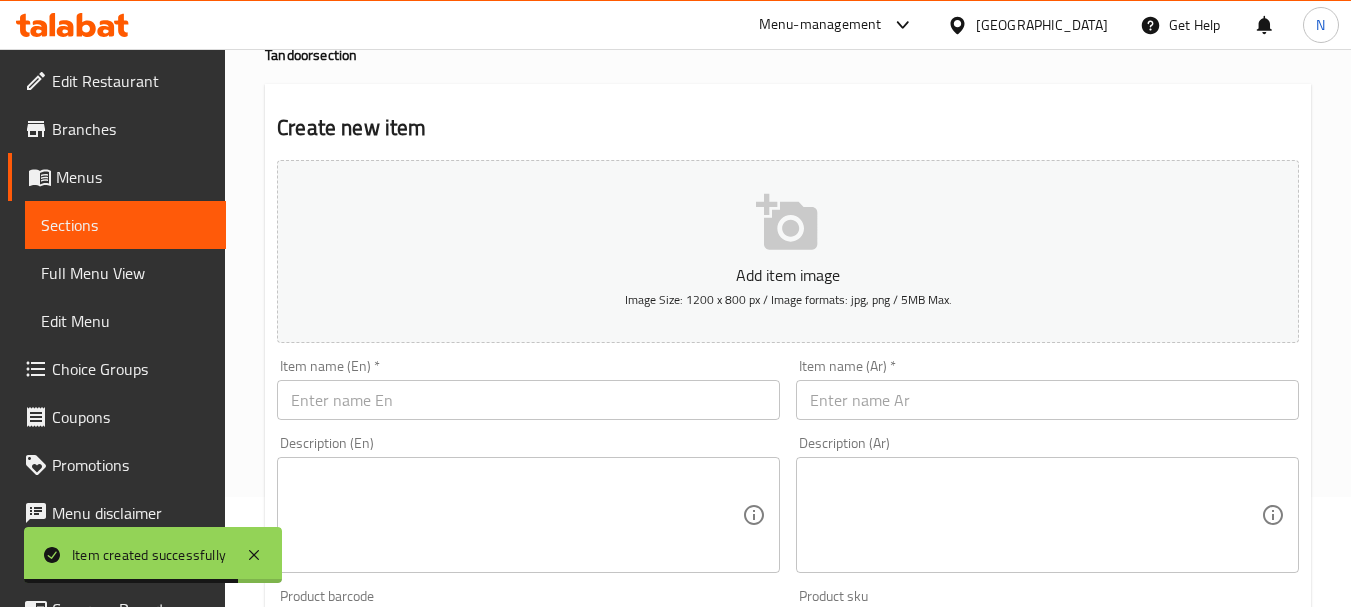 scroll, scrollTop: 0, scrollLeft: 0, axis: both 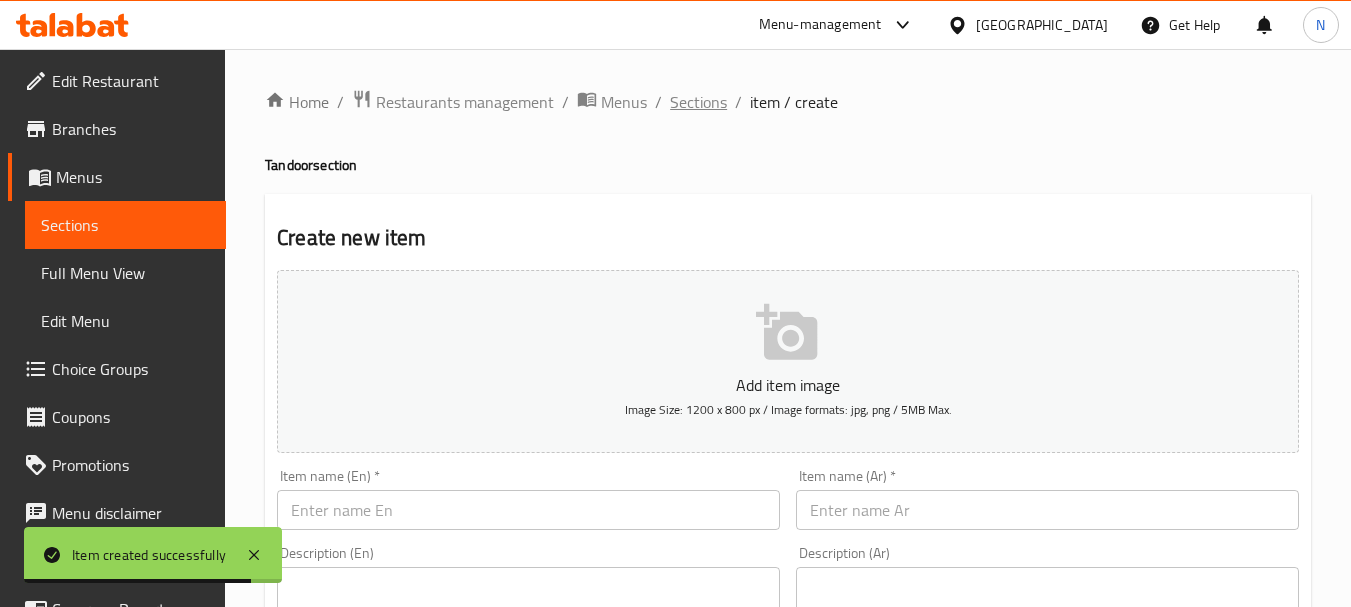 click on "Sections" at bounding box center [698, 102] 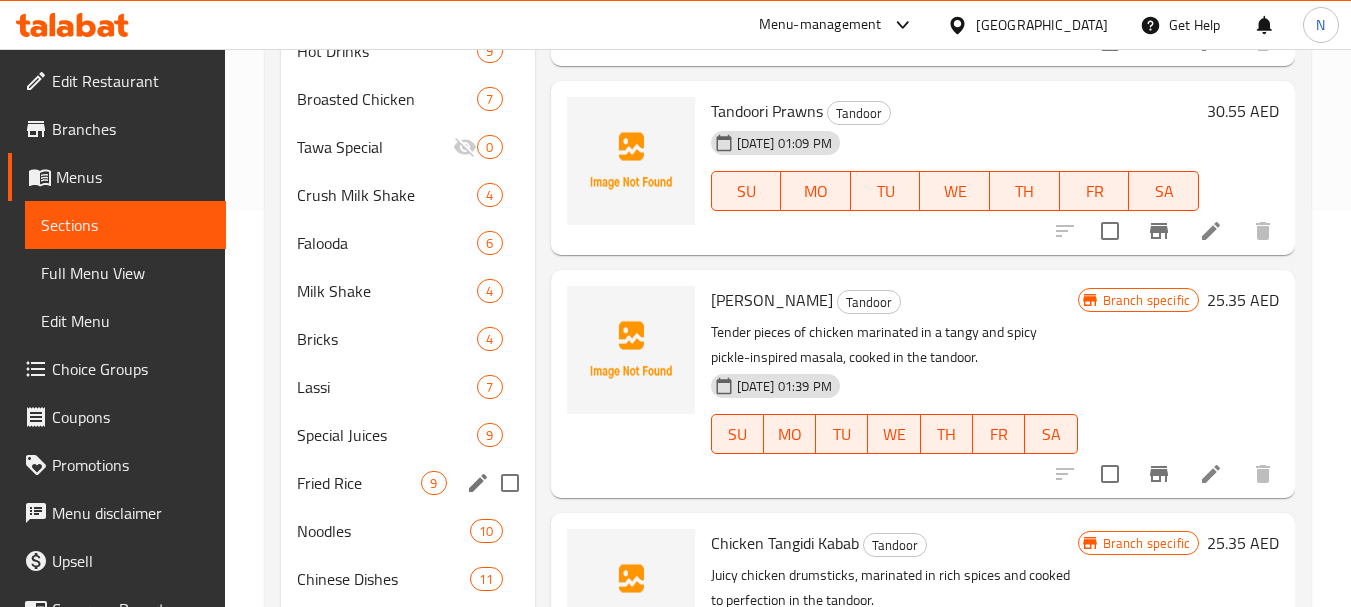 scroll, scrollTop: 0, scrollLeft: 0, axis: both 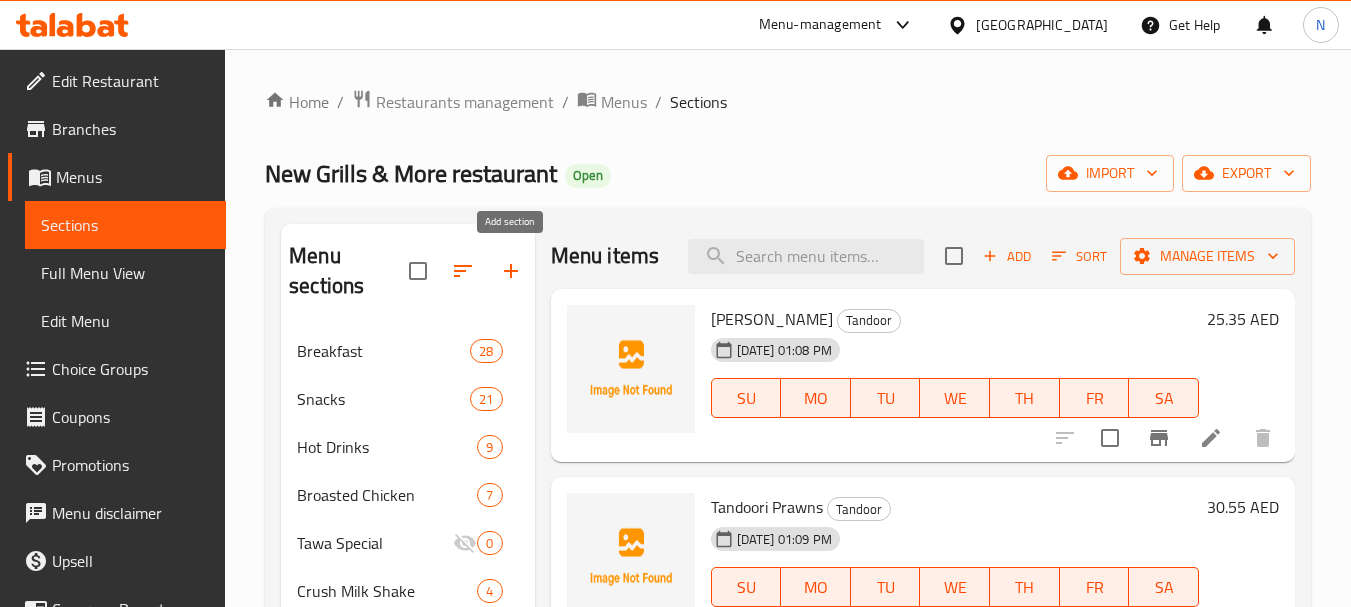click at bounding box center (511, 271) 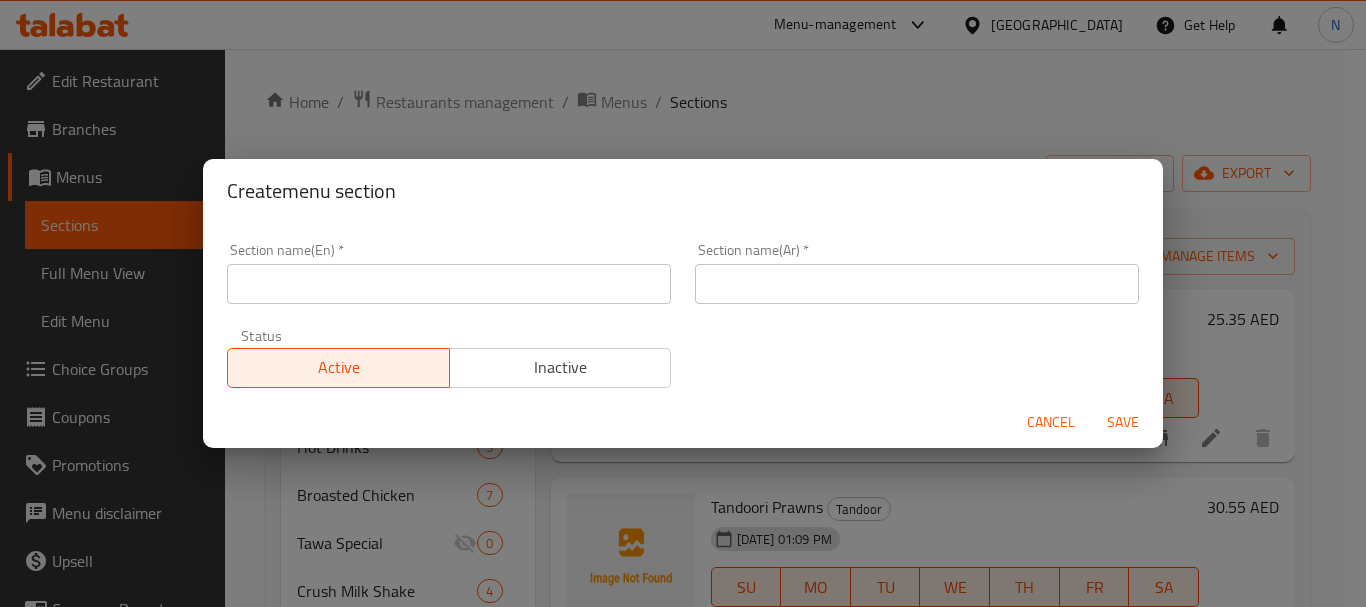 click at bounding box center [449, 284] 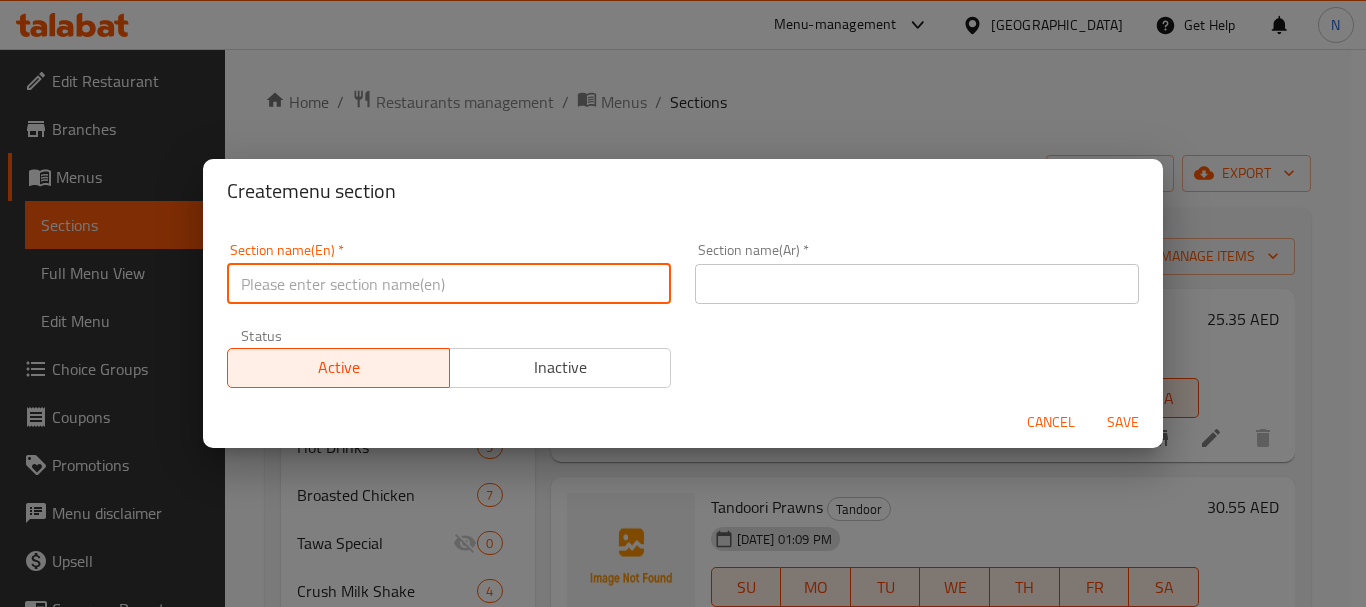 paste on "BURGER SANDWICHES" 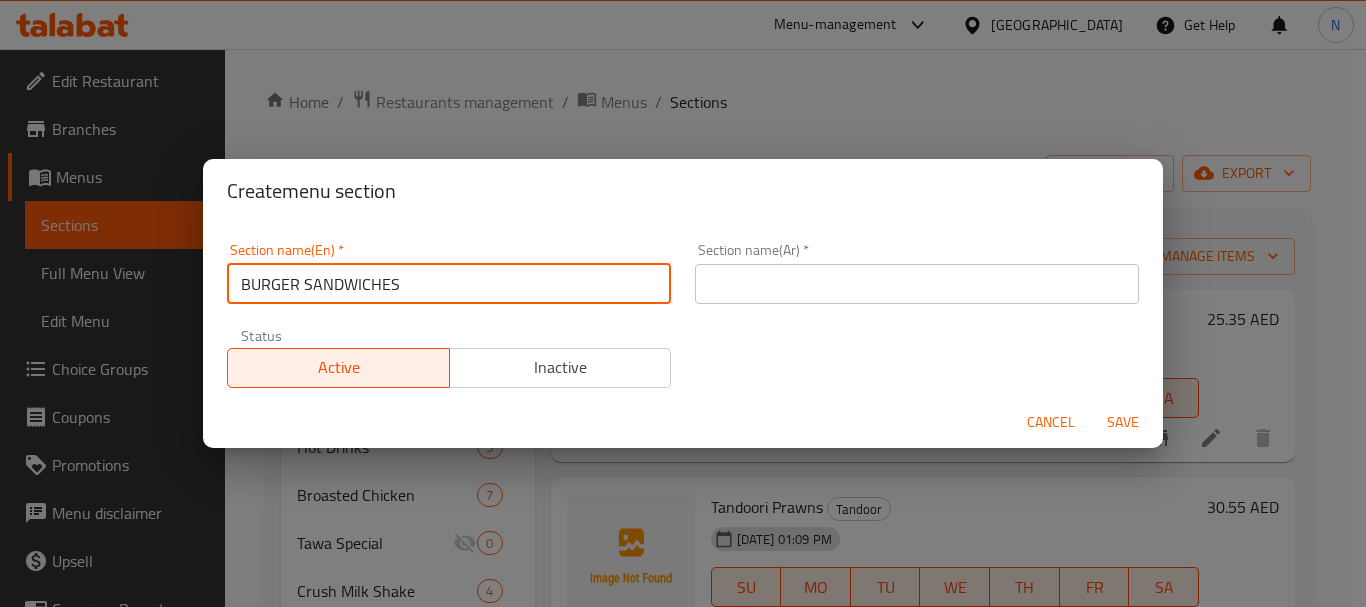 click on "BURGER SANDWICHES" at bounding box center (449, 284) 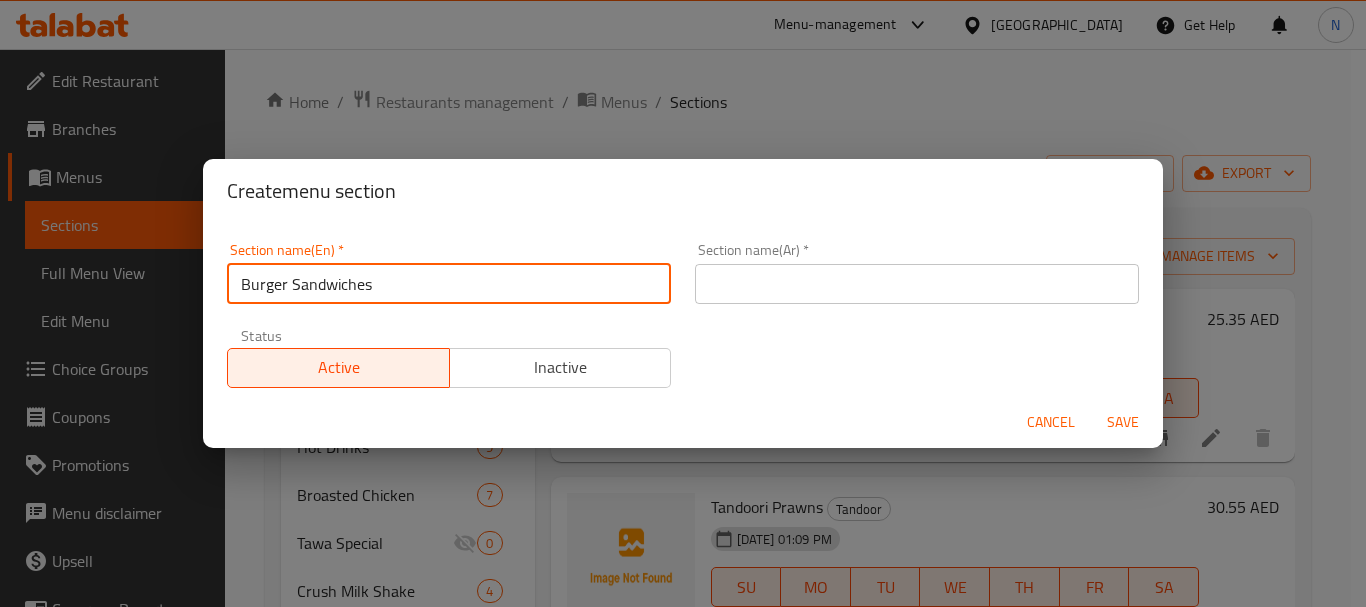click on "Burger Sandwiches" at bounding box center (449, 284) 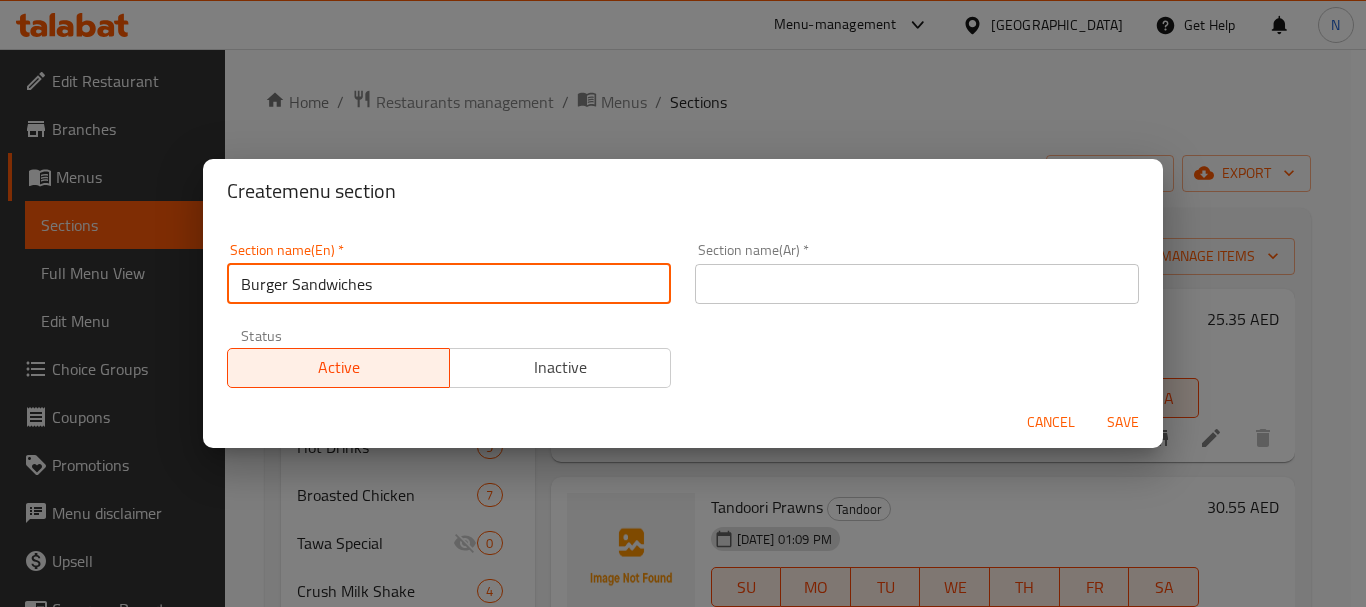 click at bounding box center [917, 284] 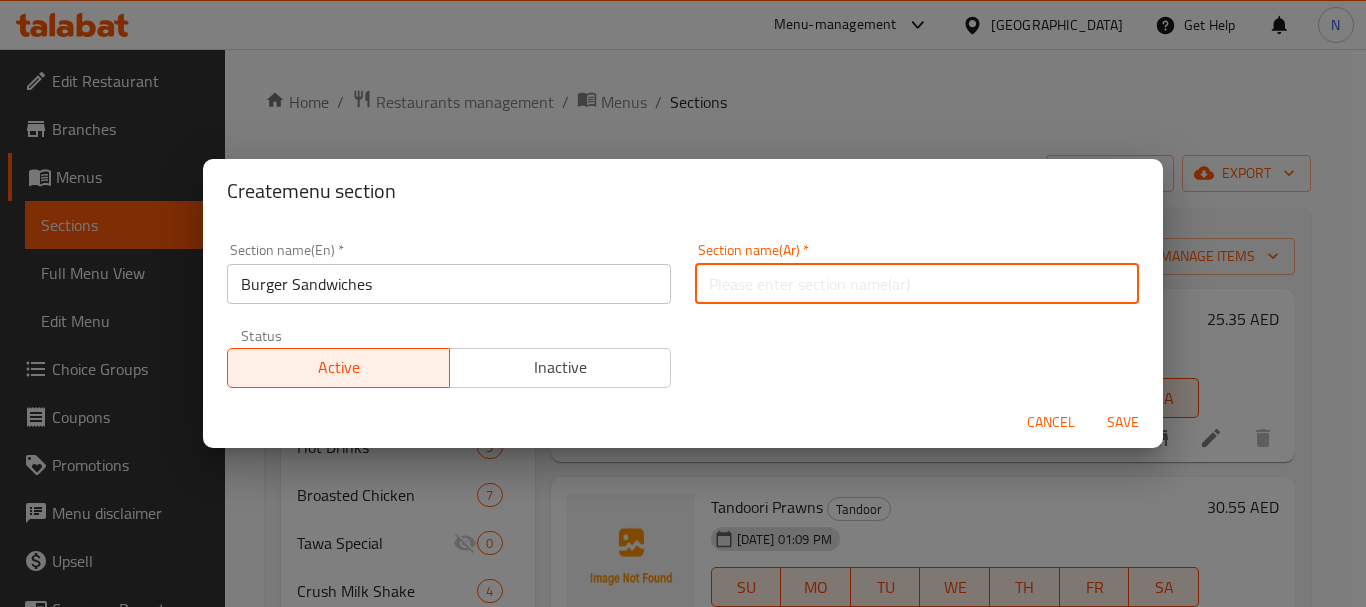 paste on "سندويشات البرجر" 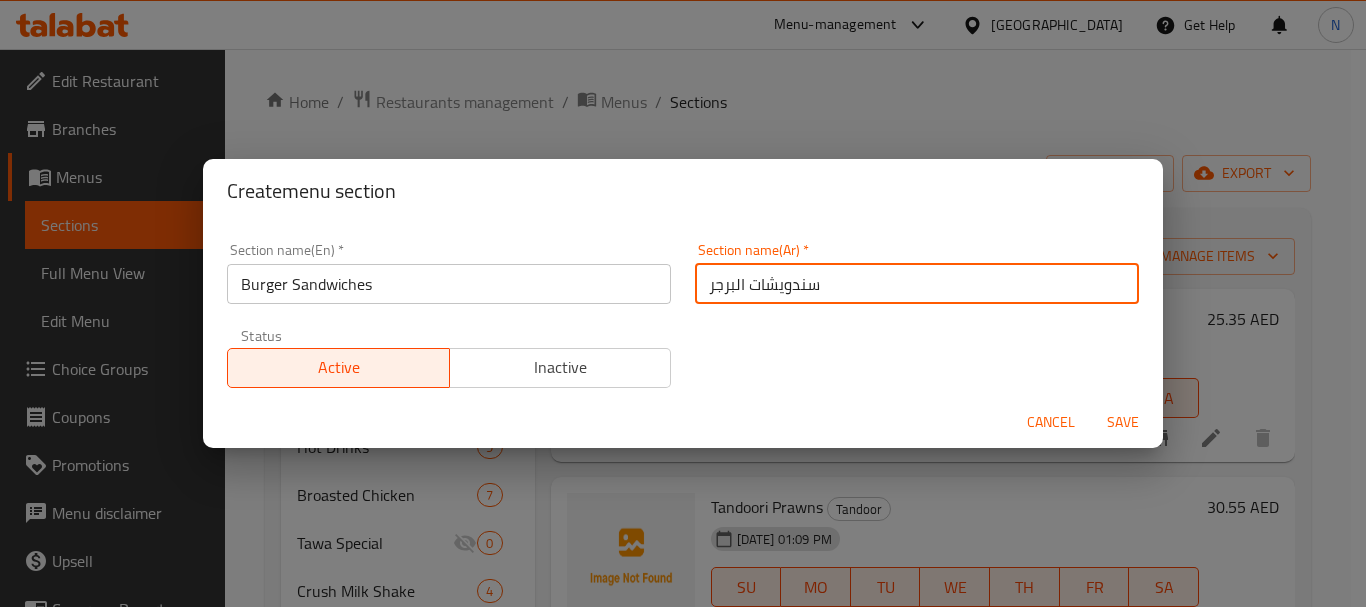type on "سندويشات البرجر" 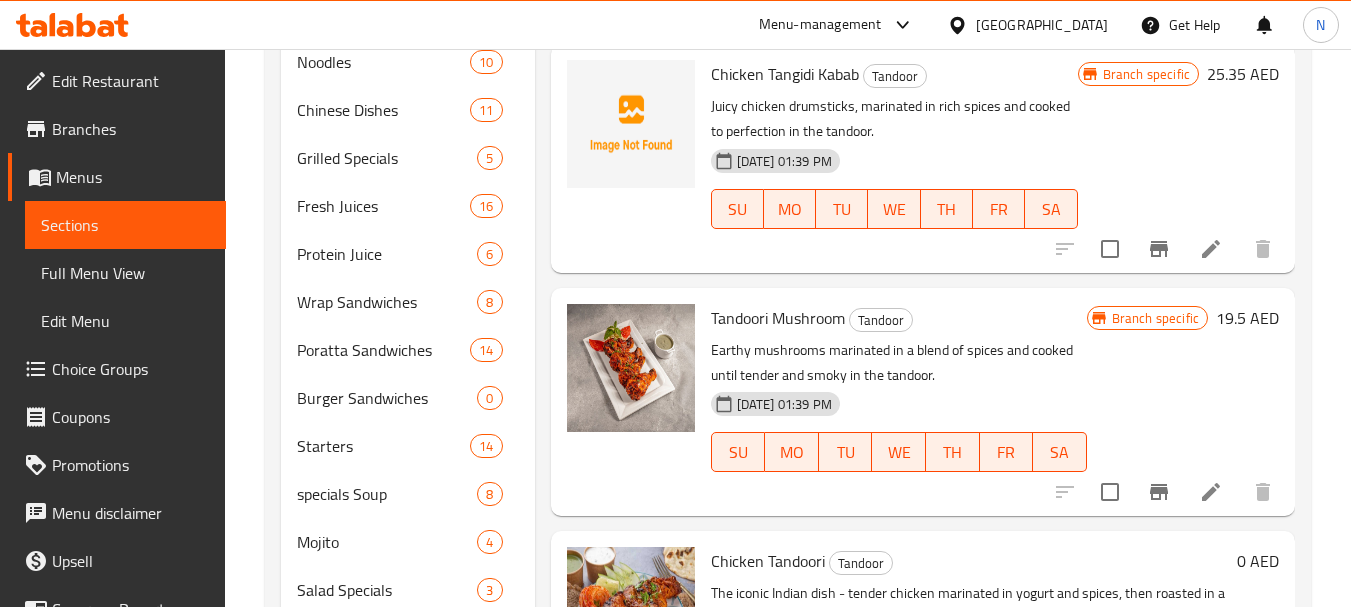 scroll, scrollTop: 900, scrollLeft: 0, axis: vertical 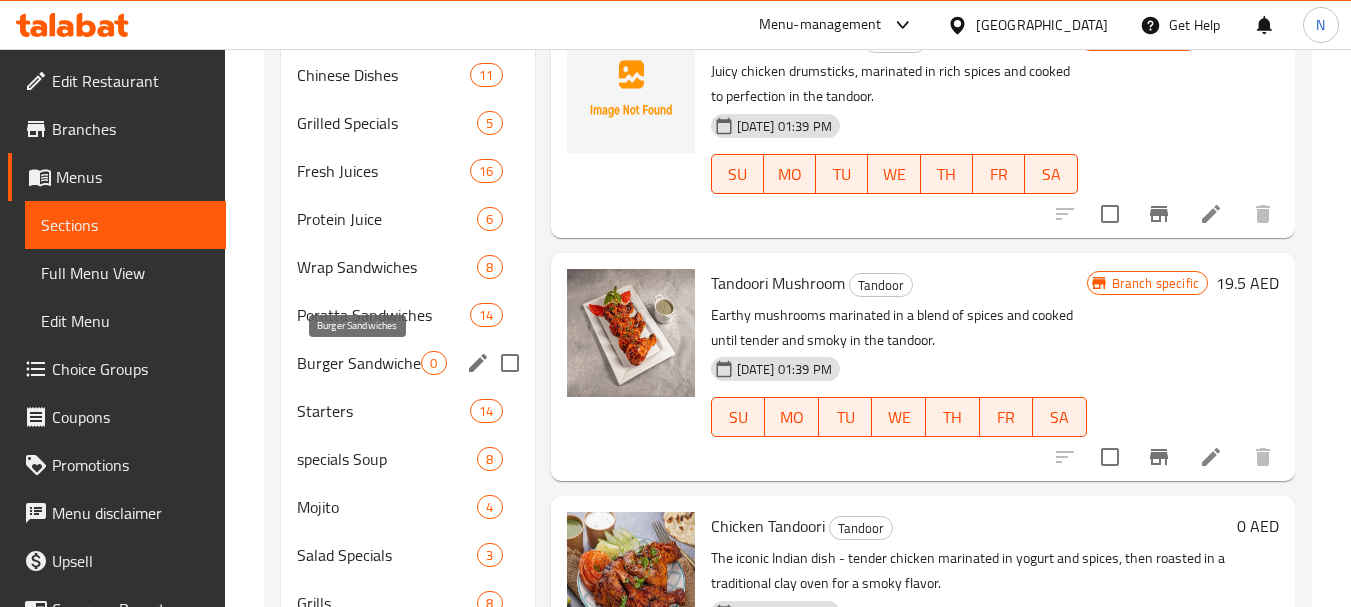 click on "Burger Sandwiches" at bounding box center (359, 363) 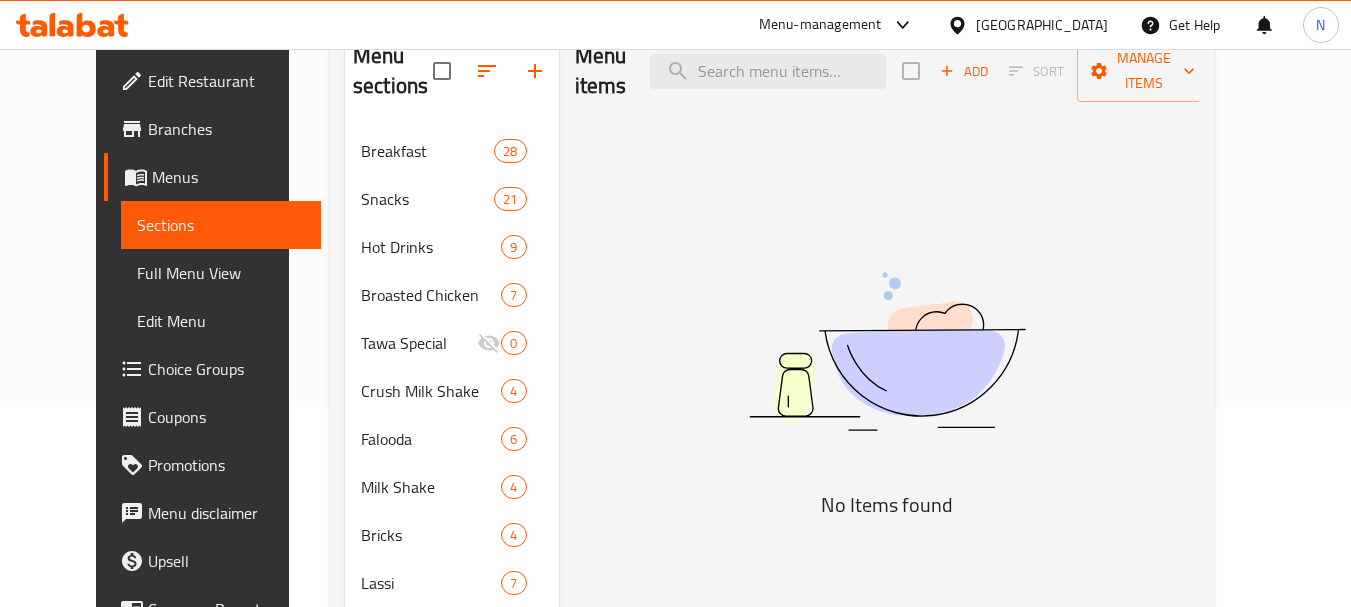 scroll, scrollTop: 100, scrollLeft: 0, axis: vertical 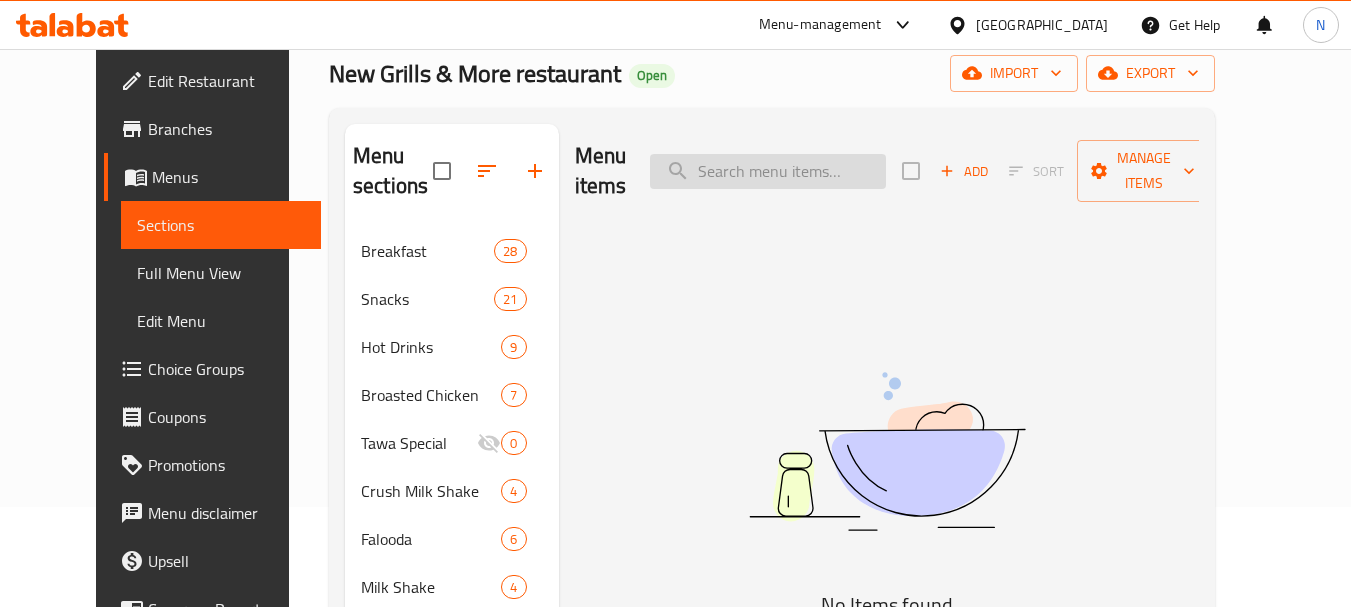 click at bounding box center (768, 171) 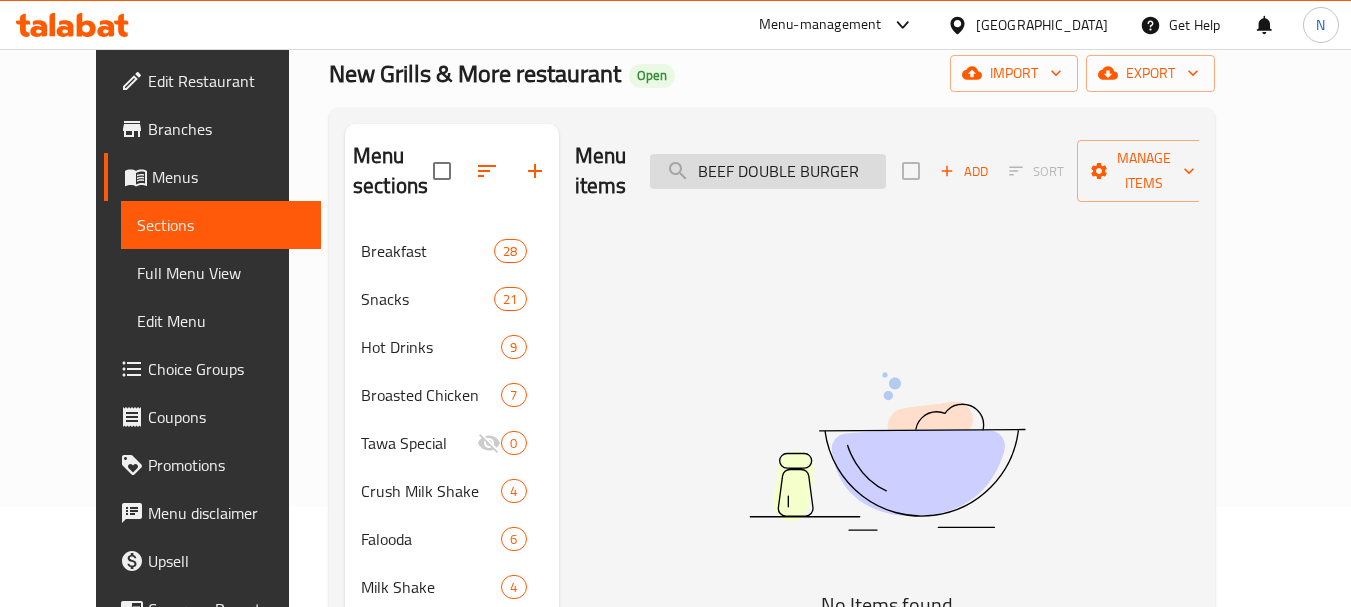 click on "BEEF DOUBLE BURGER" at bounding box center [768, 171] 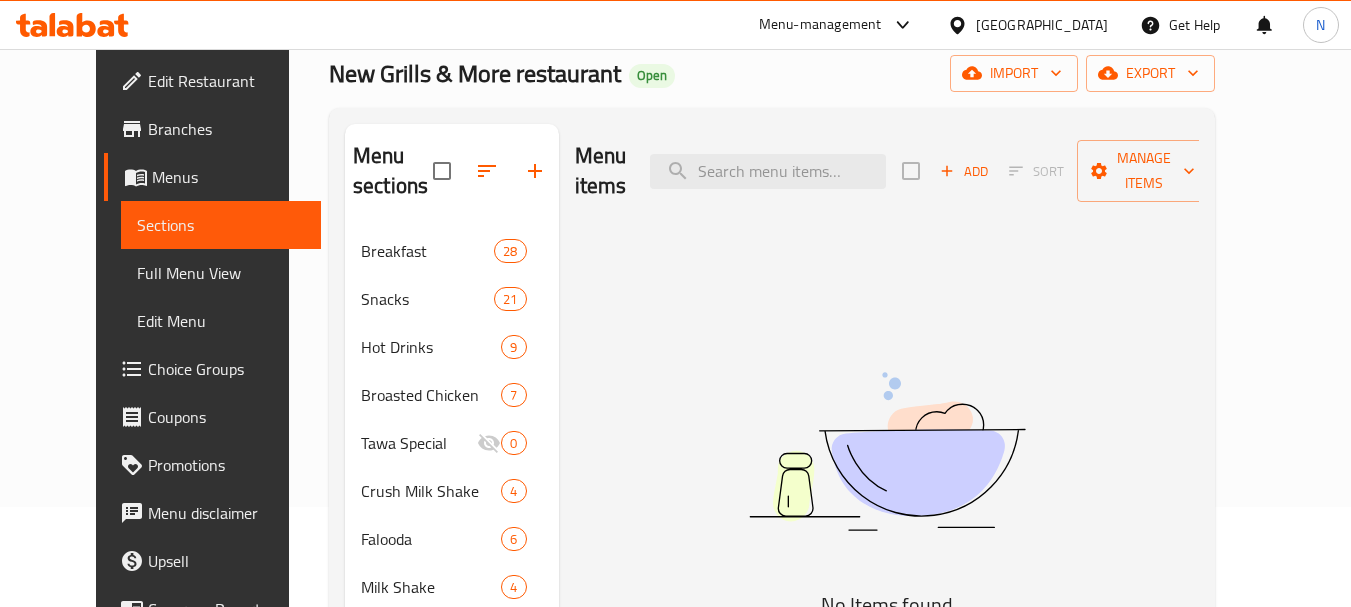 click 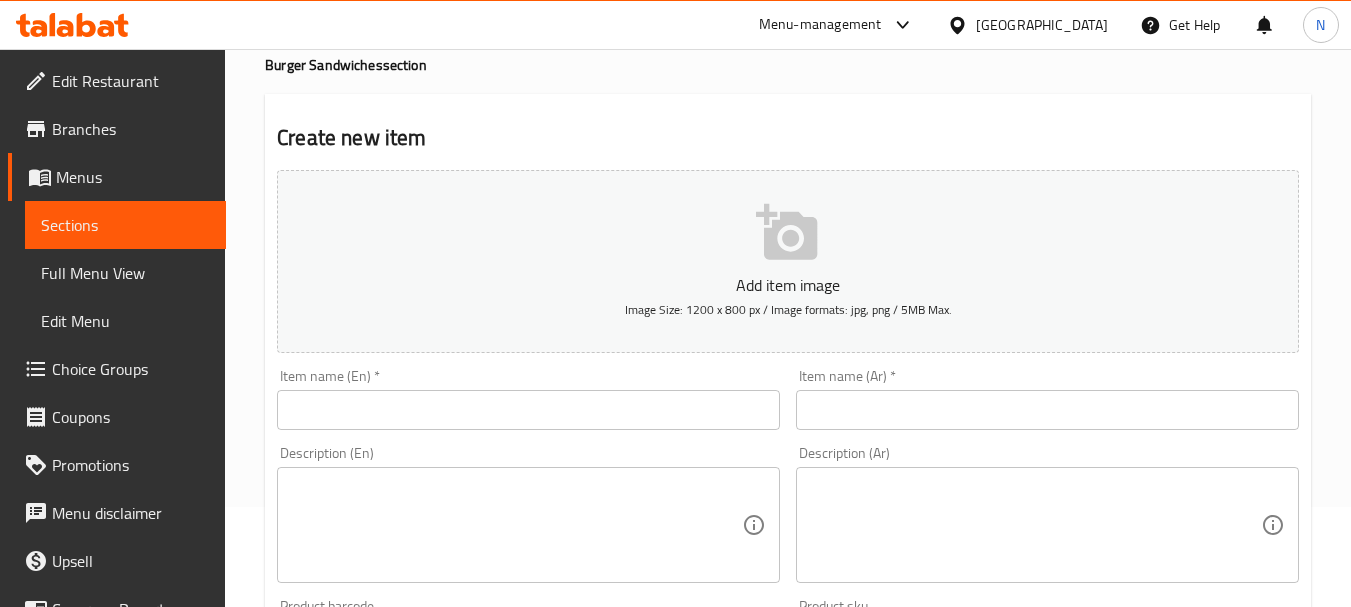 click at bounding box center (528, 410) 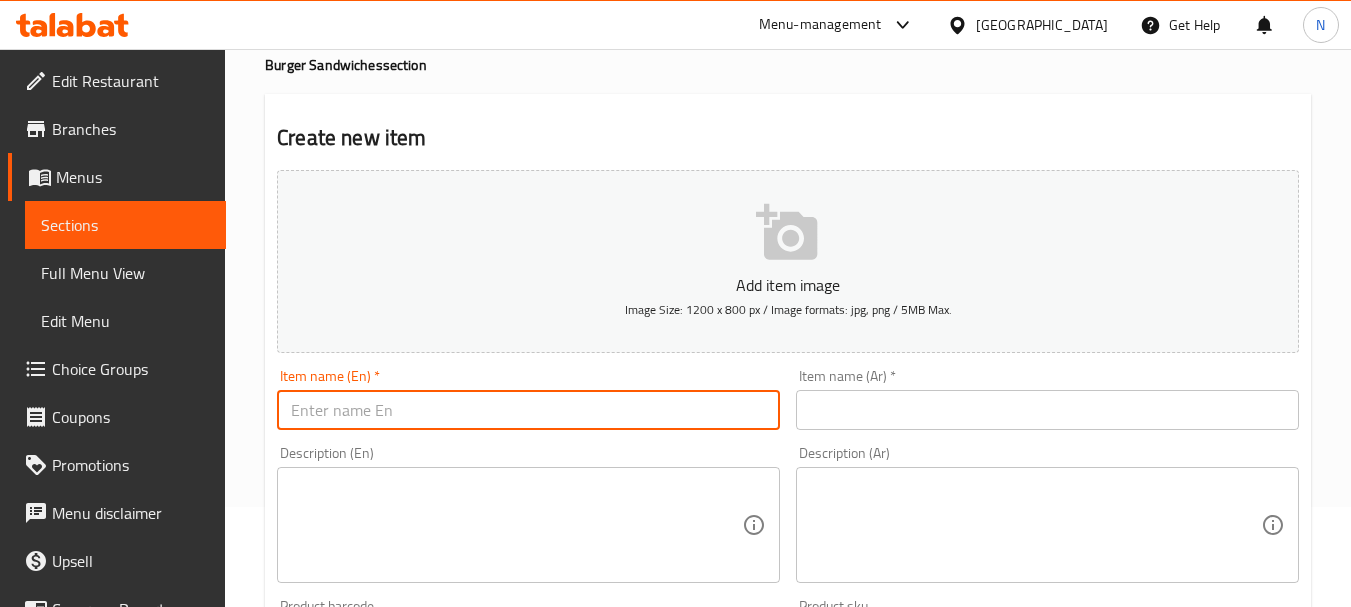 click at bounding box center [528, 410] 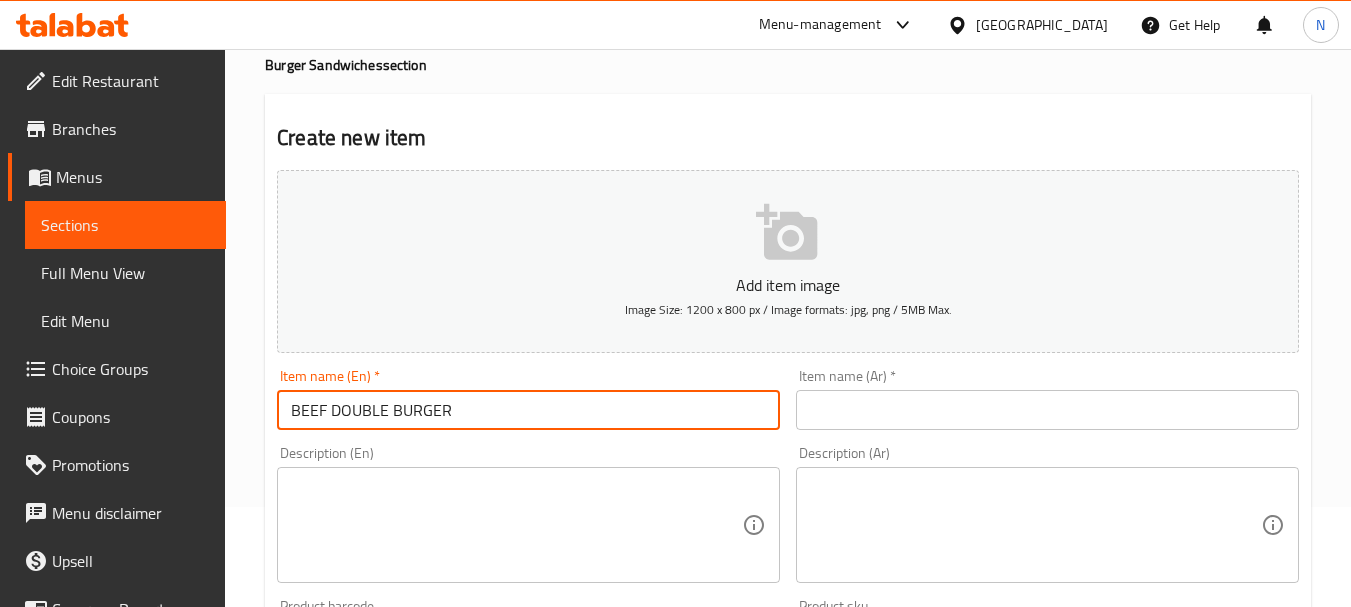 click on "BEEF DOUBLE BURGER" at bounding box center [528, 410] 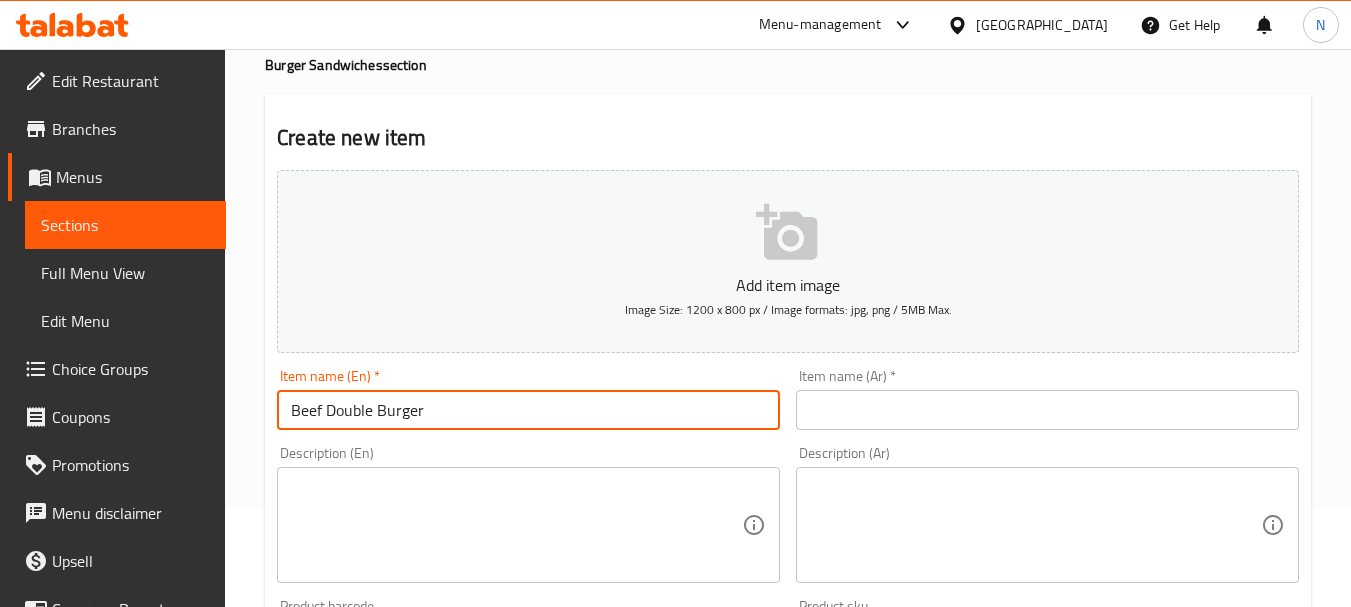 click on "Beef Double Burger" at bounding box center (528, 410) 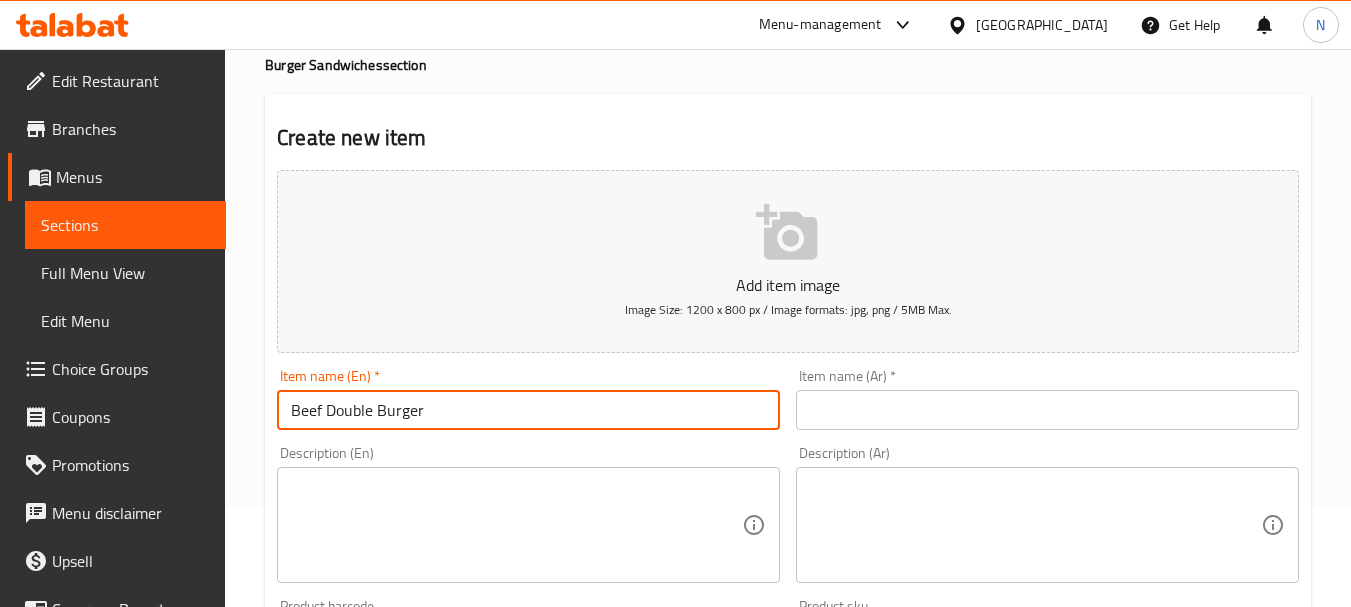 click at bounding box center (1047, 410) 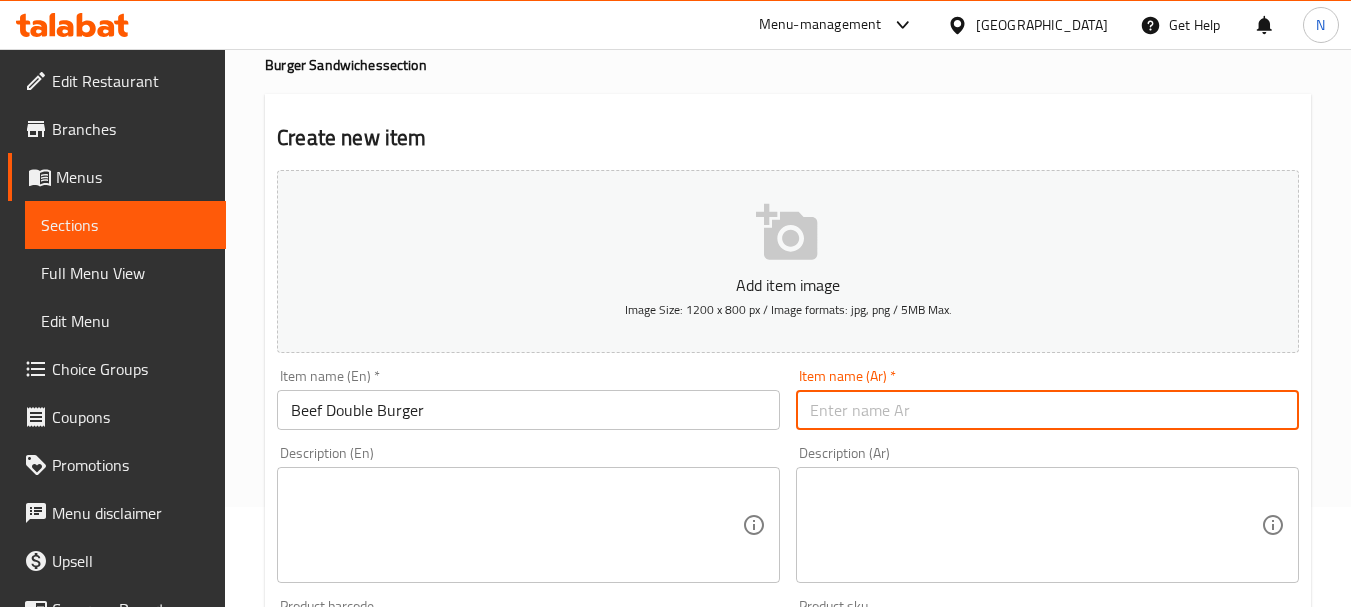 paste on "برجر لحم بقر ديل" 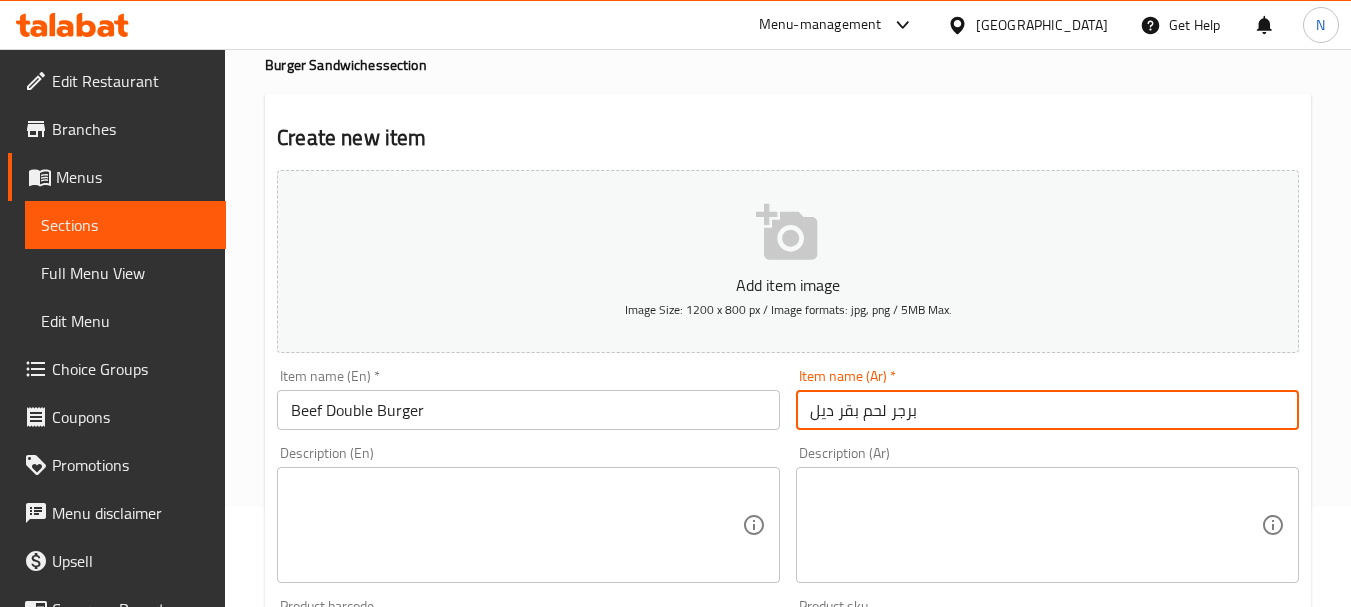 click on "برجر لحم بقر ديل" at bounding box center [1047, 410] 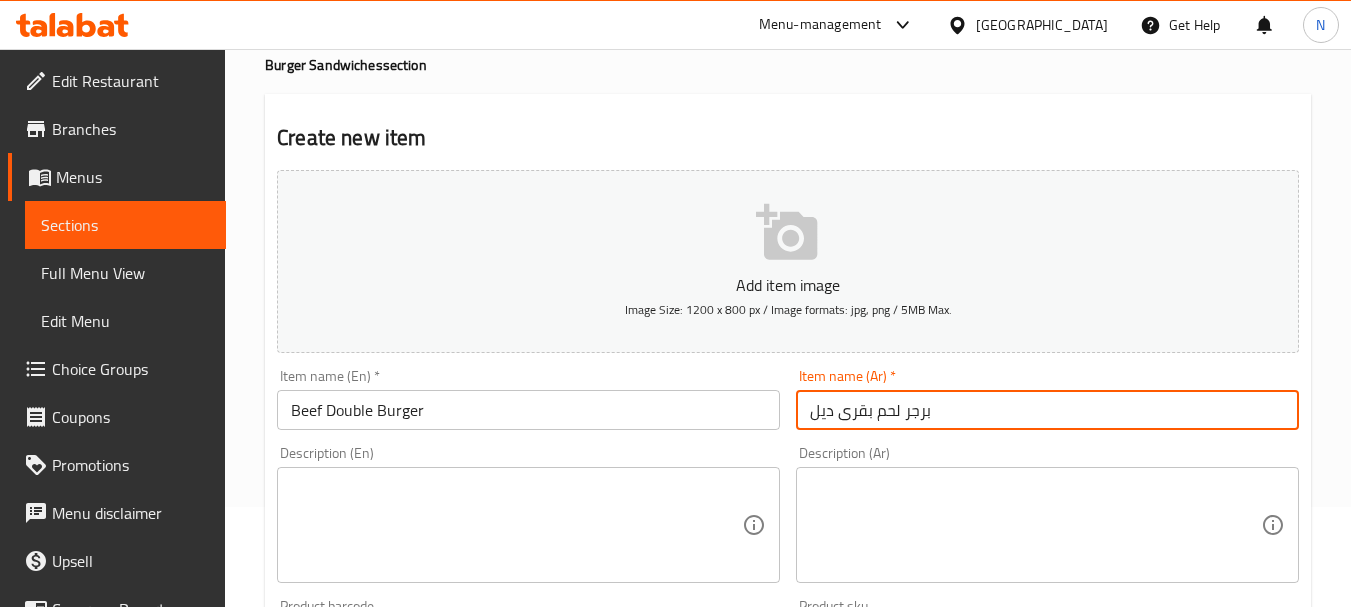 type on "برجر لحم بقرى ديل" 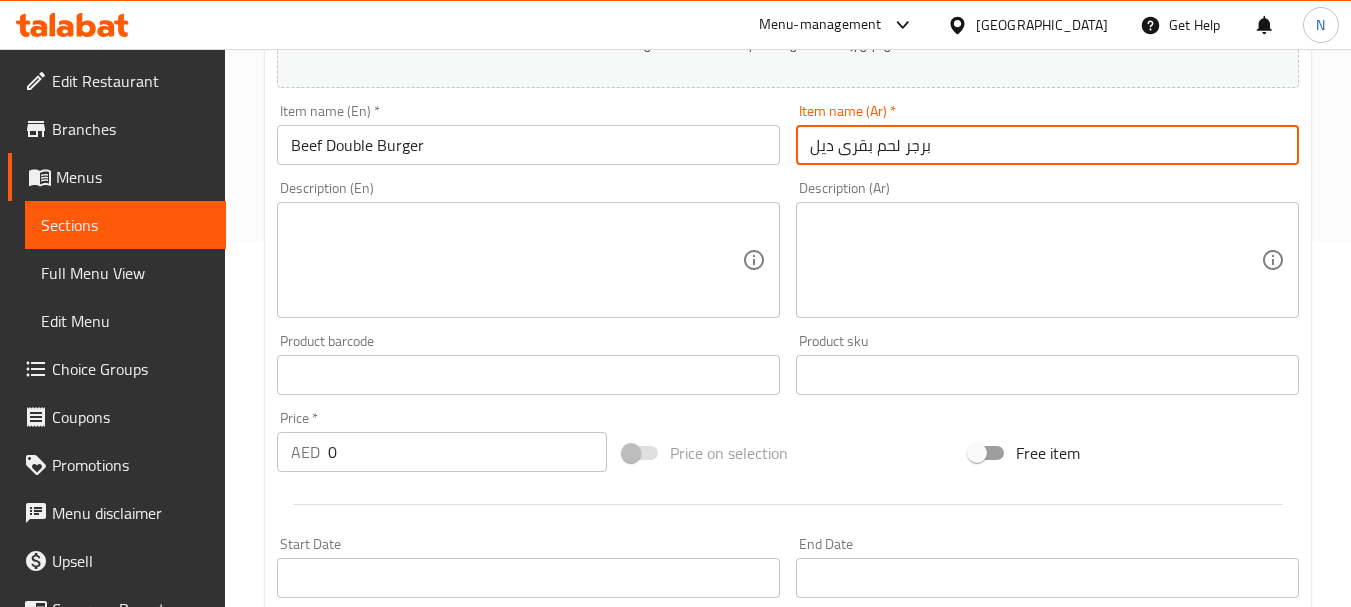 scroll, scrollTop: 400, scrollLeft: 0, axis: vertical 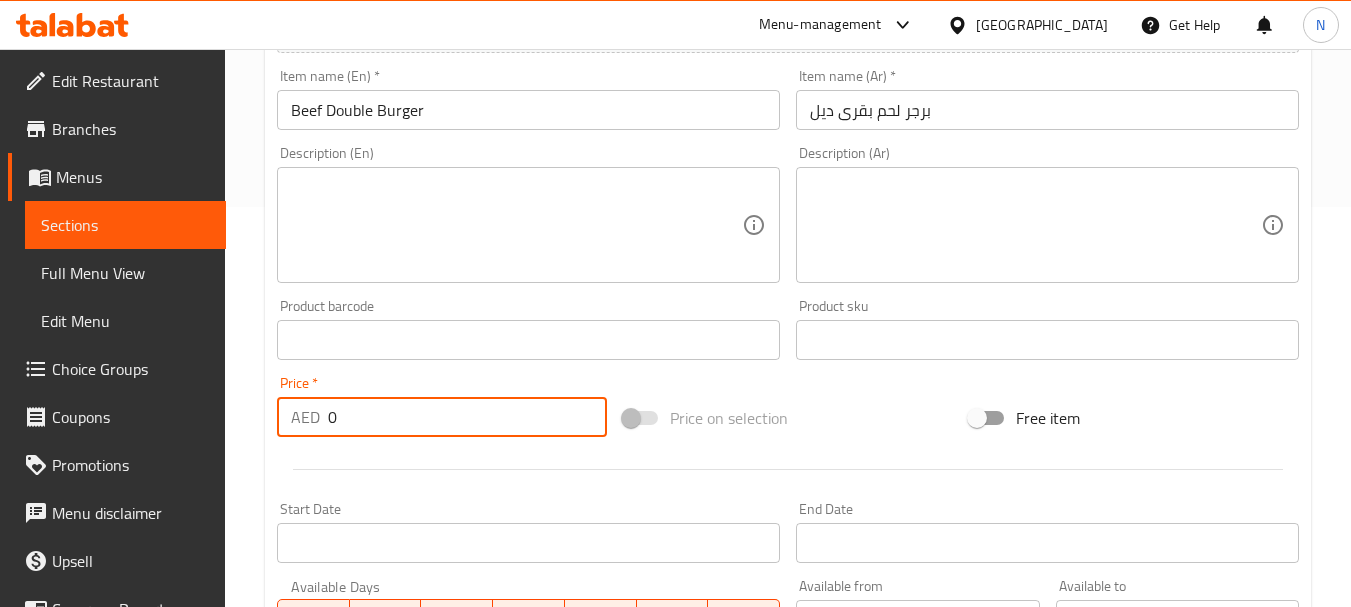 drag, startPoint x: 379, startPoint y: 425, endPoint x: 318, endPoint y: 424, distance: 61.008198 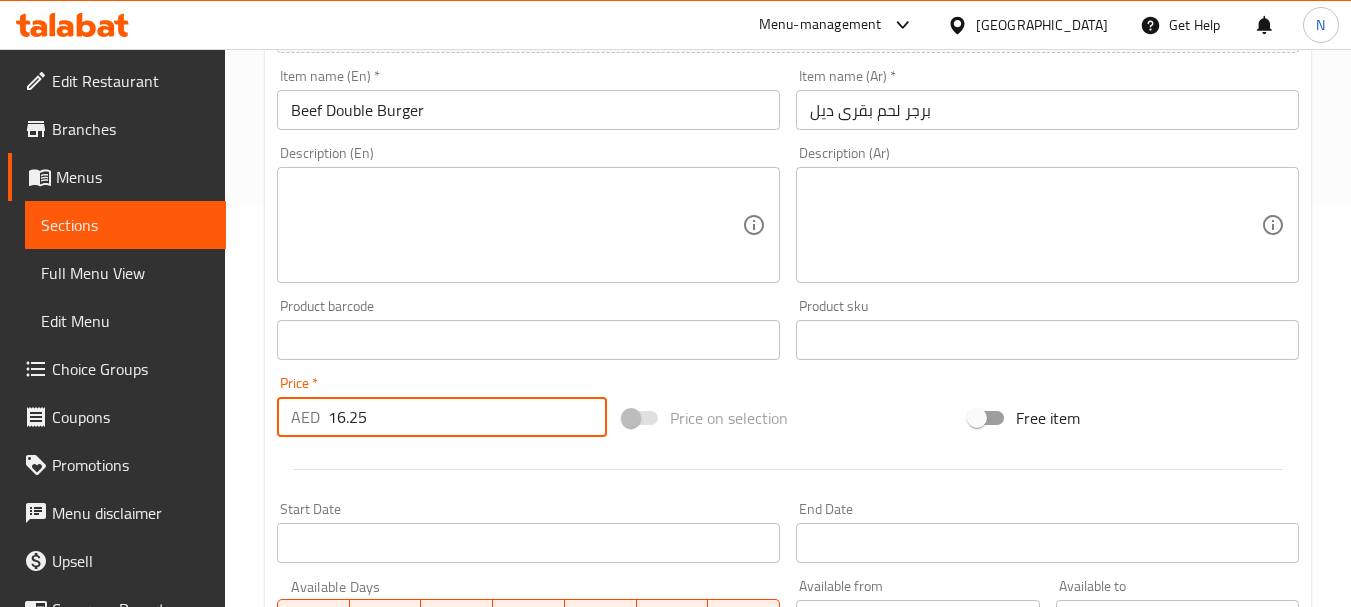 type on "16.25" 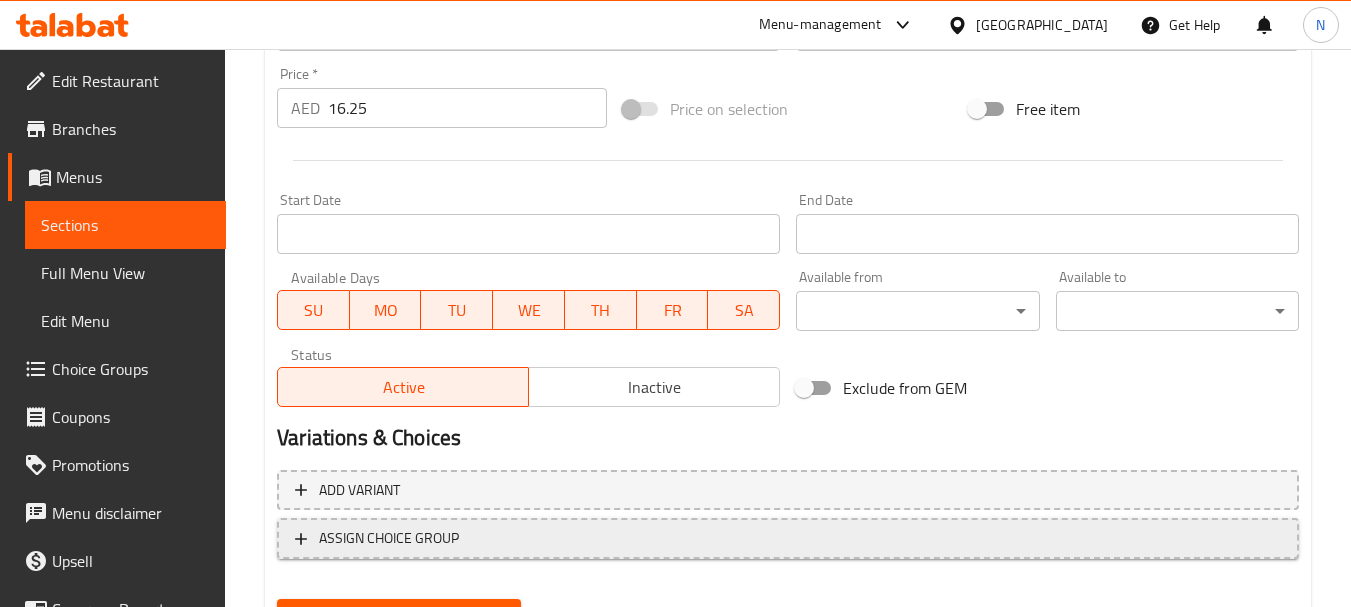 scroll, scrollTop: 806, scrollLeft: 0, axis: vertical 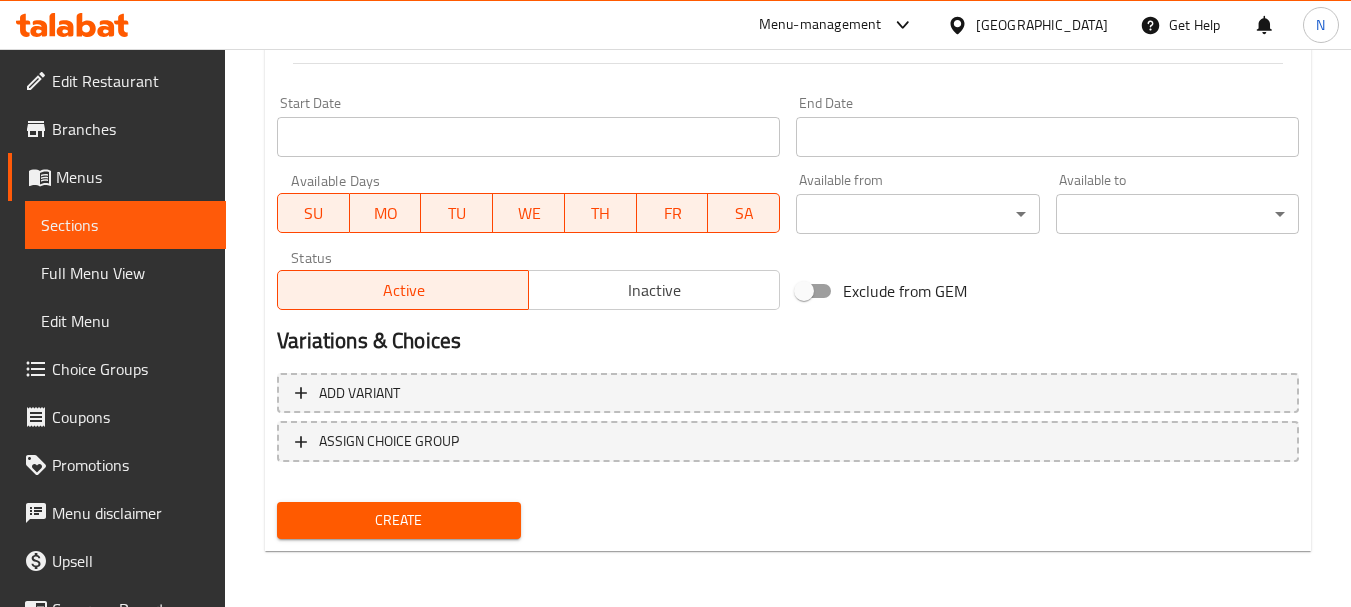 click on "Create" at bounding box center (398, 520) 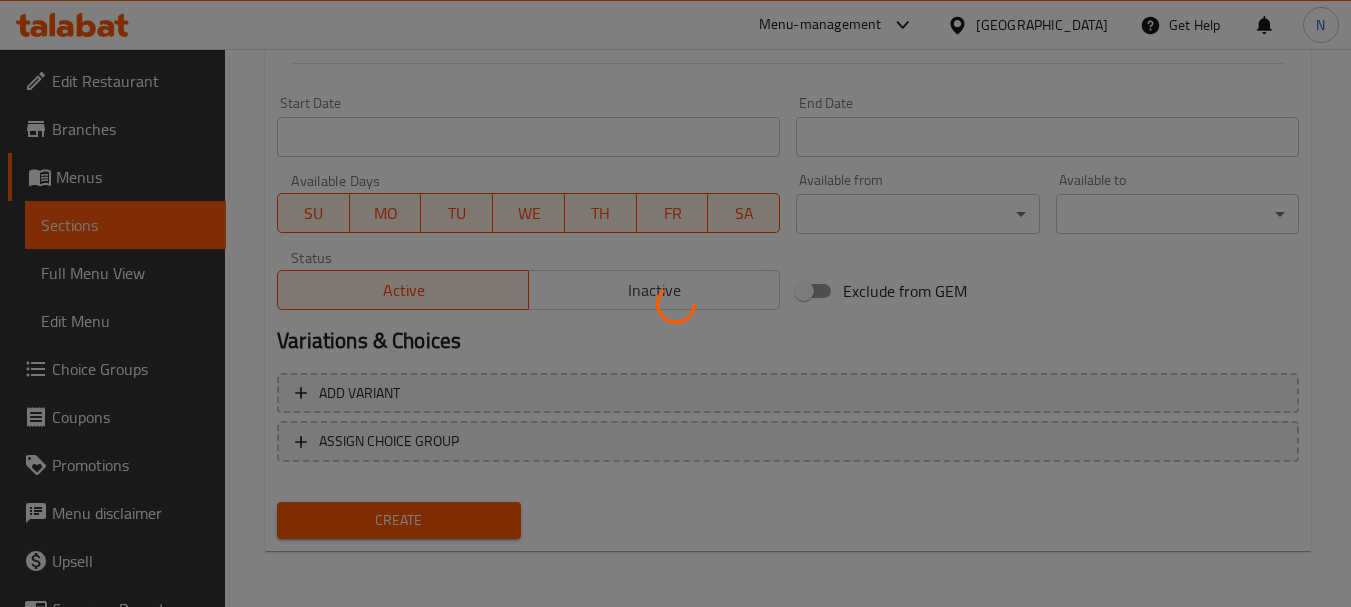 type 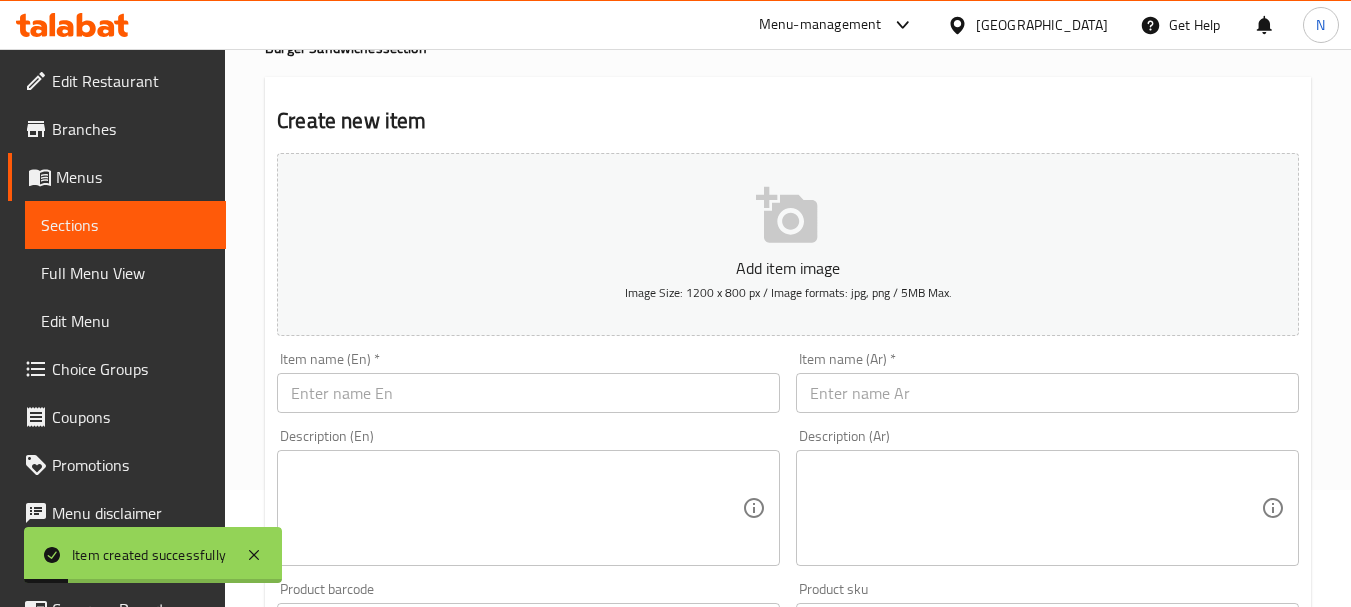 scroll, scrollTop: 106, scrollLeft: 0, axis: vertical 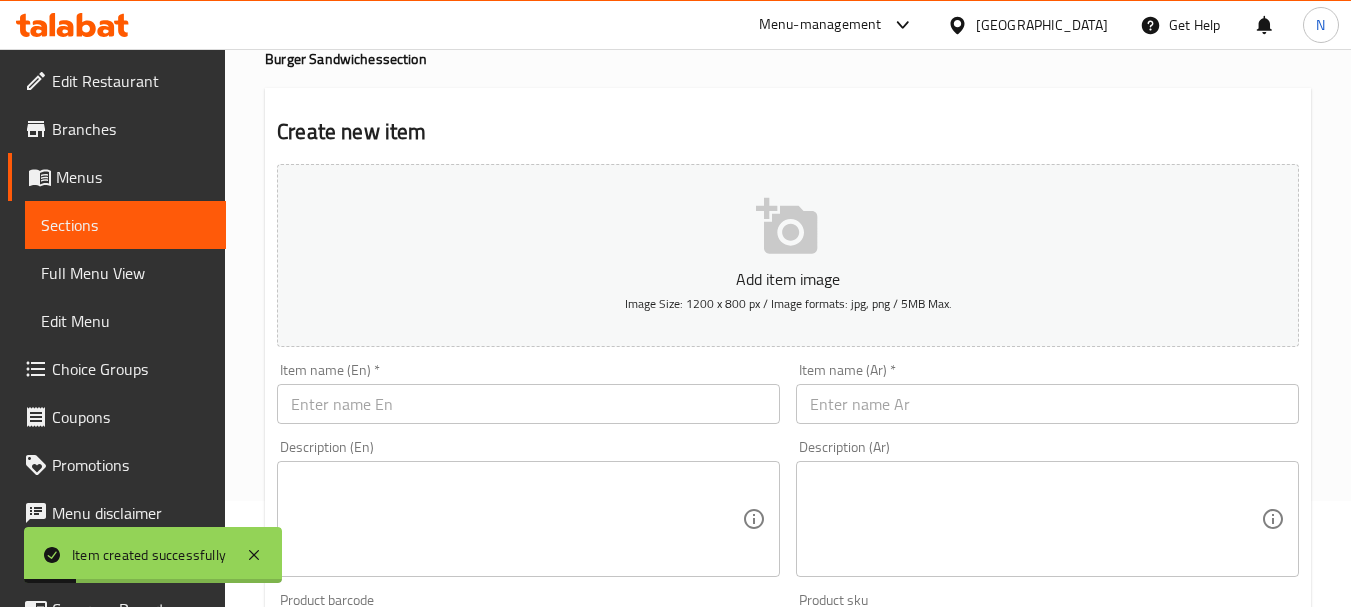 click at bounding box center [528, 404] 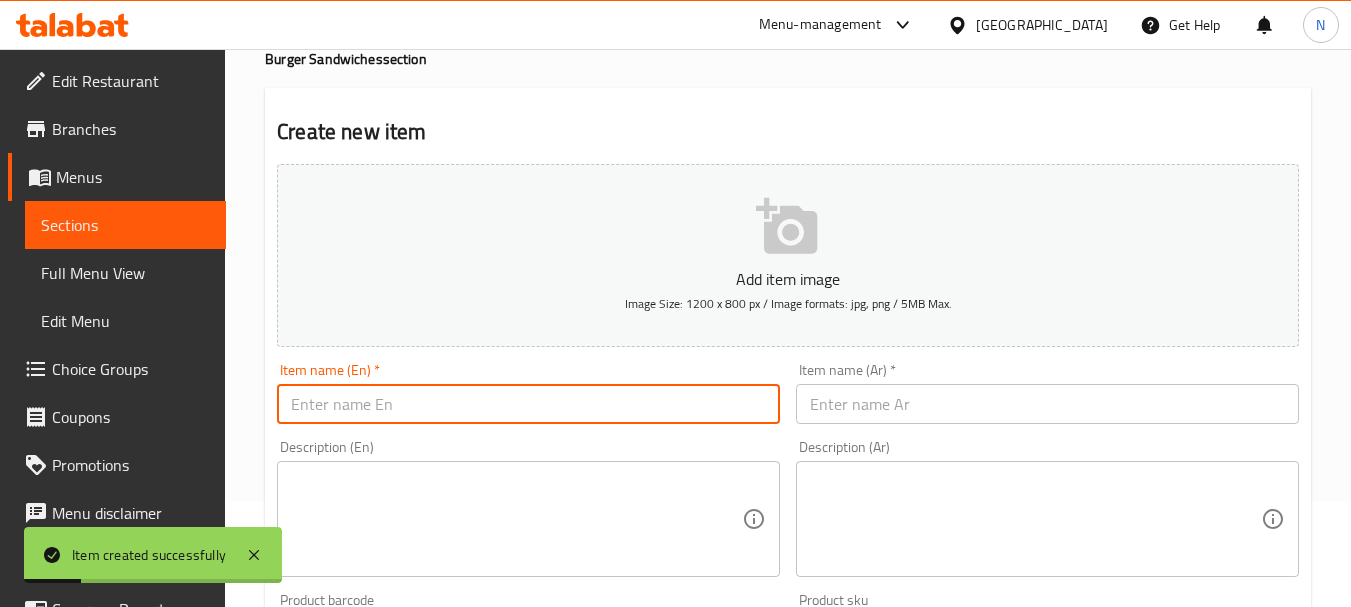 paste on "ZINKER DOUBLE BURGER" 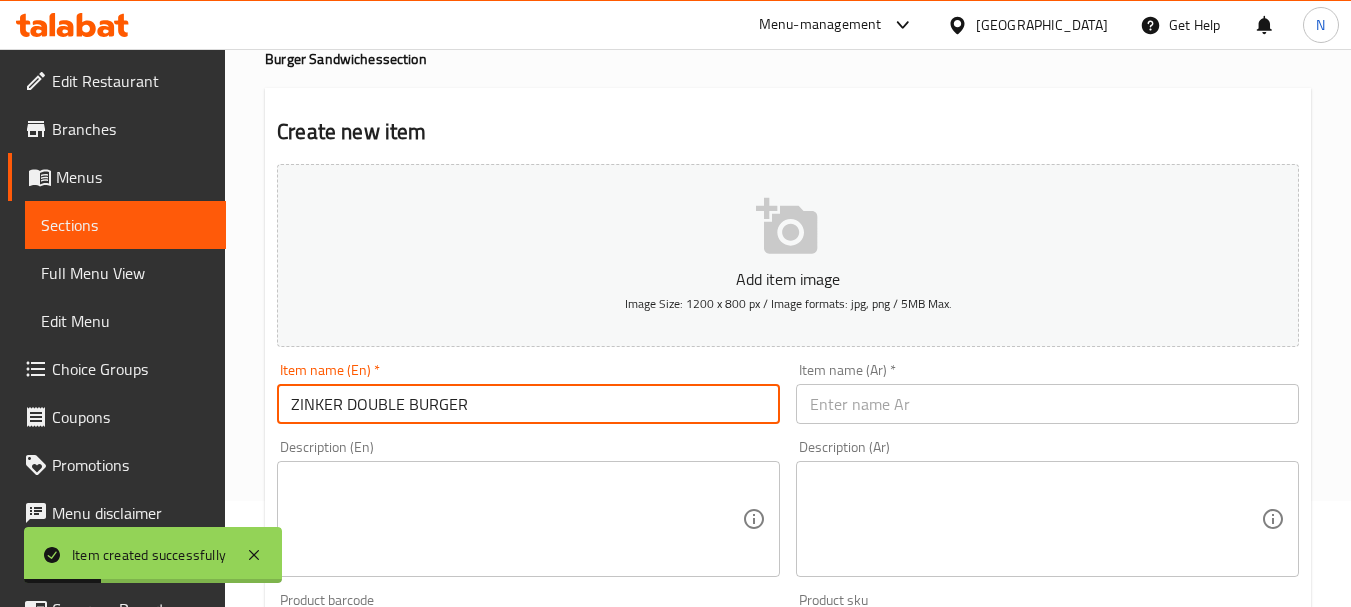 click on "ZINKER DOUBLE BURGER" at bounding box center [528, 404] 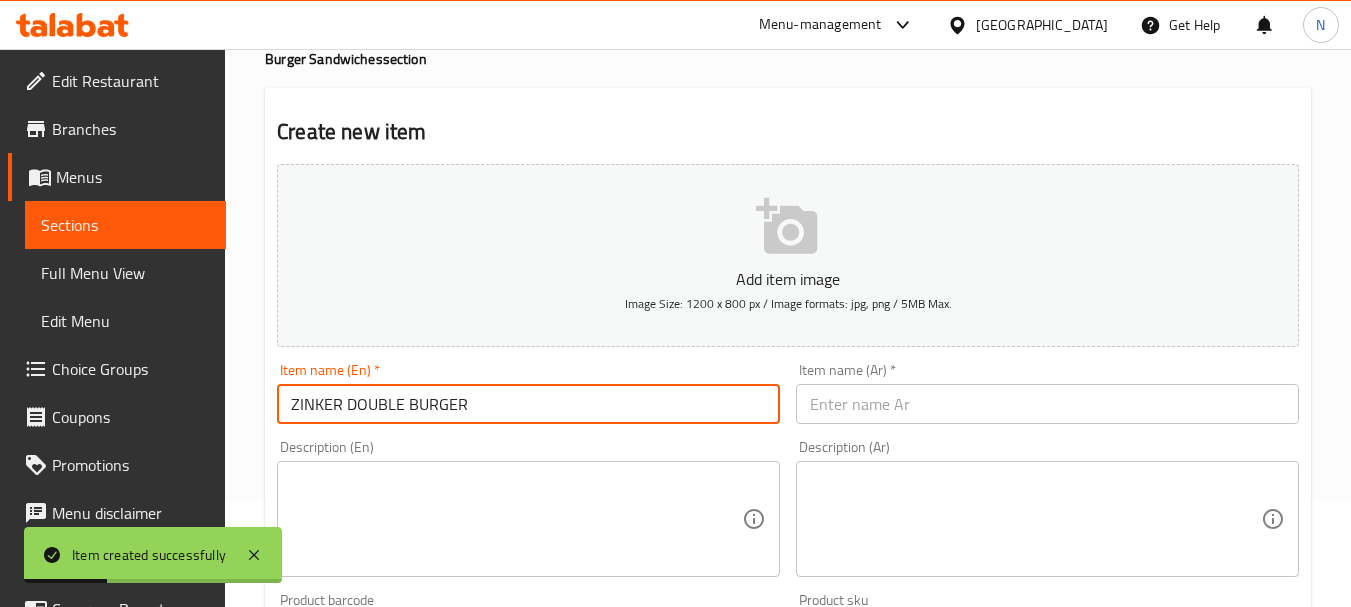 click on "ZINKER DOUBLE BURGER" at bounding box center [528, 404] 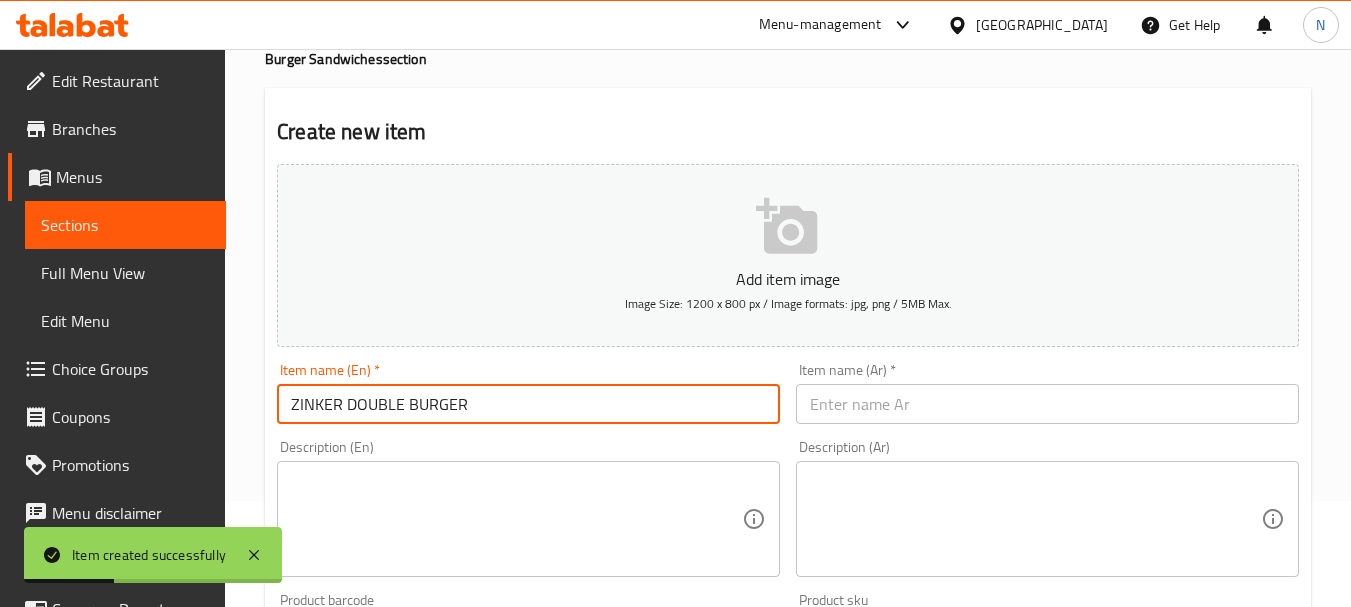 click on "ZINKER DOUBLE BURGER" at bounding box center [528, 404] 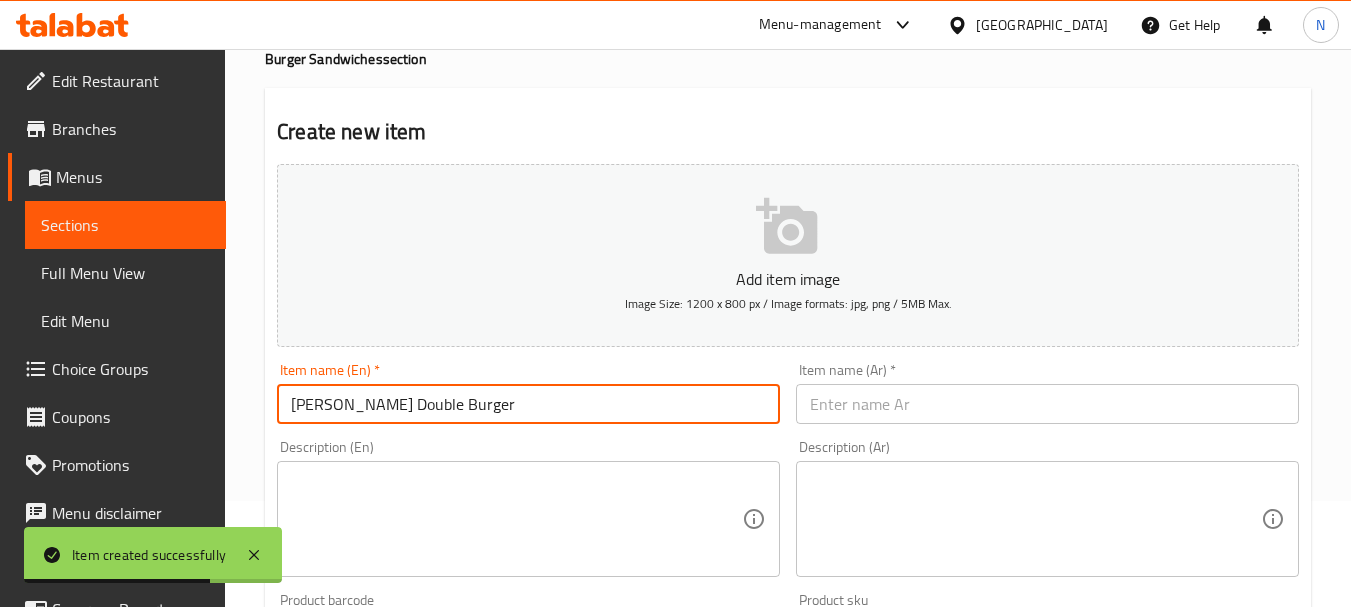 click on "Zinker Double Burger" at bounding box center [528, 404] 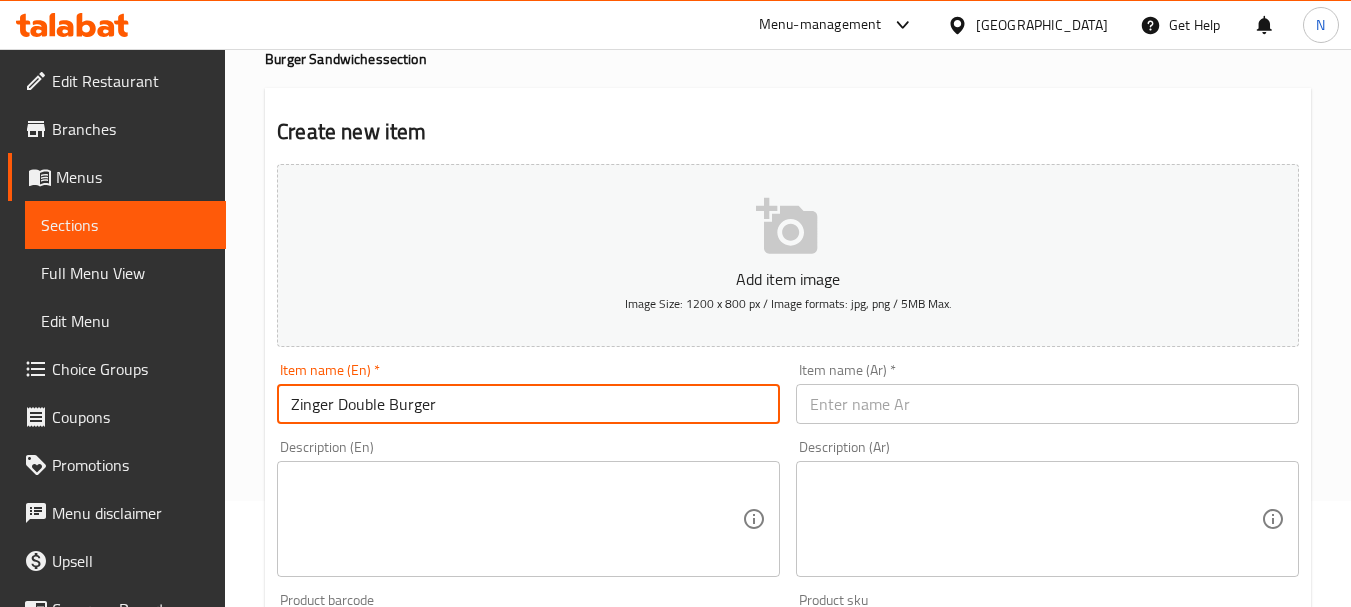 type on "Zinger Double Burger" 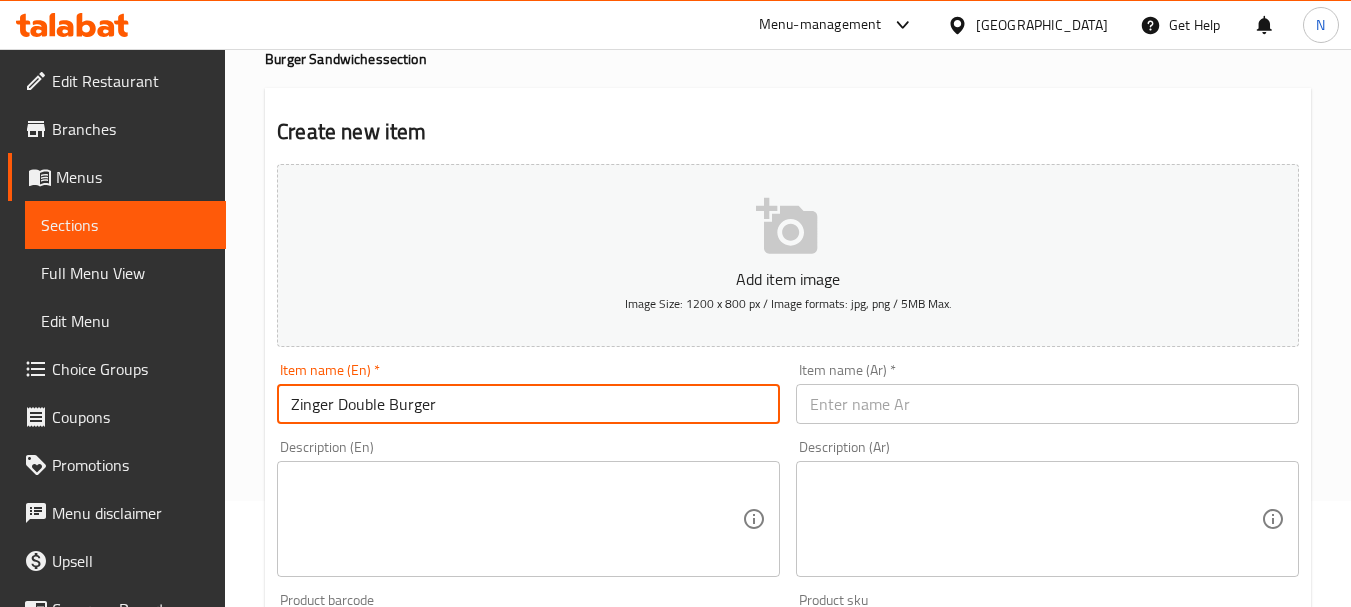 click at bounding box center [1047, 404] 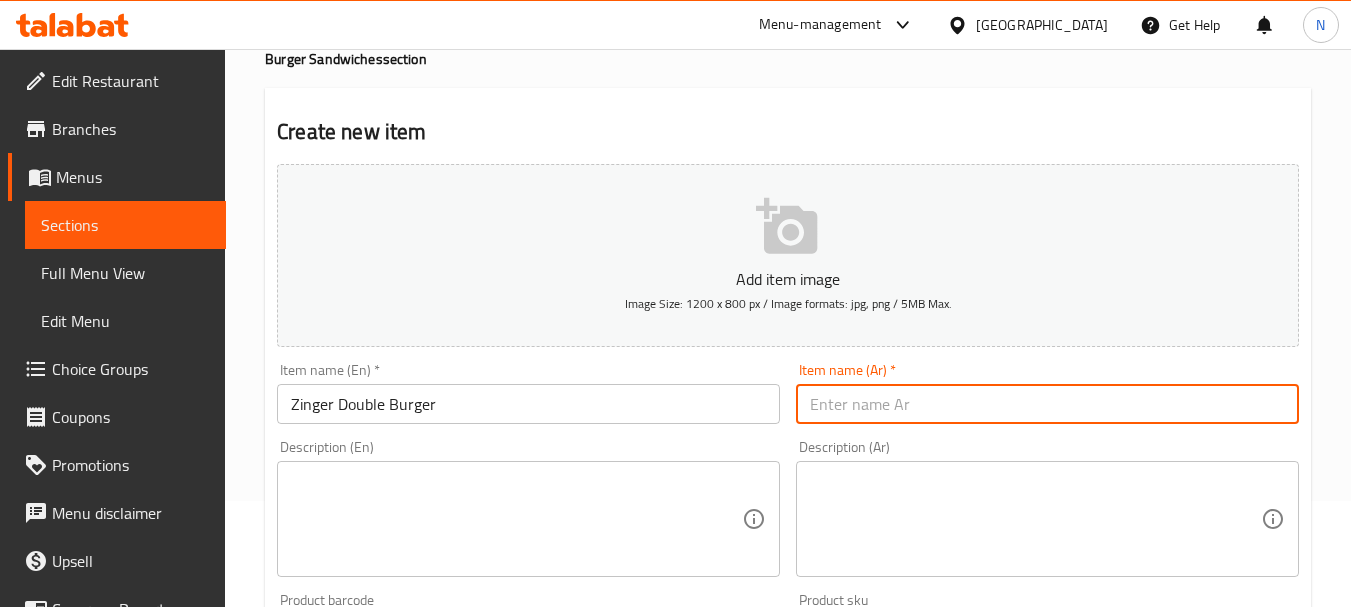paste on "برجر زنجر دبل" 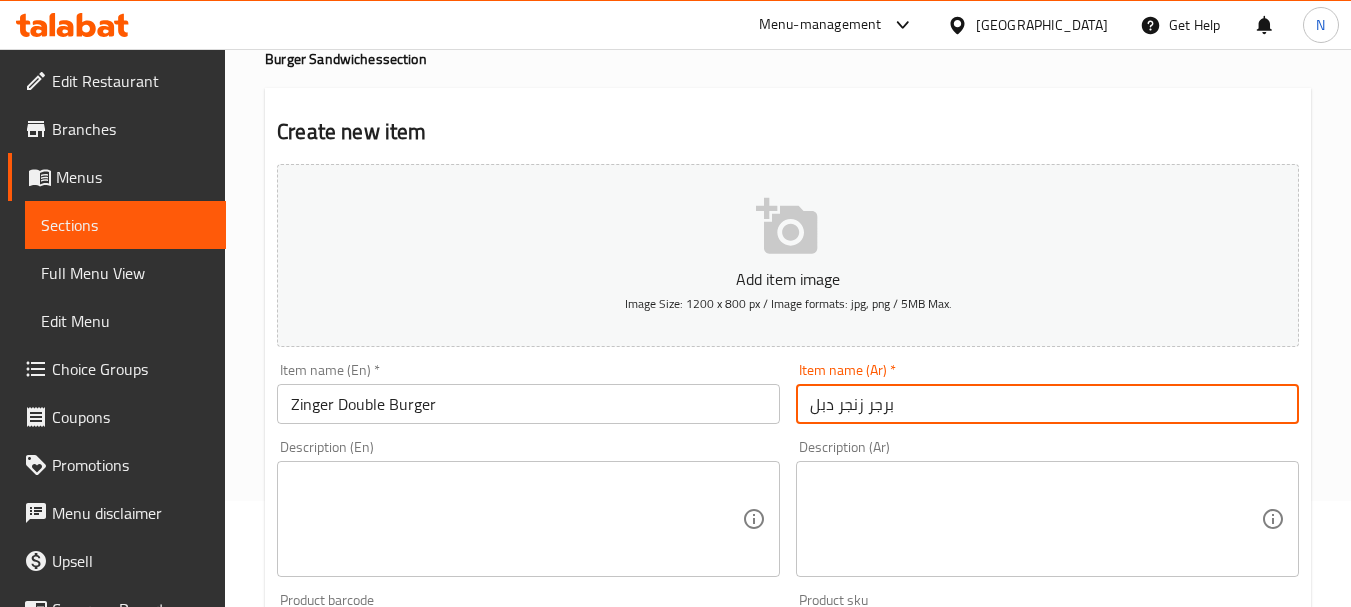 type on "برجر زنجر دبل" 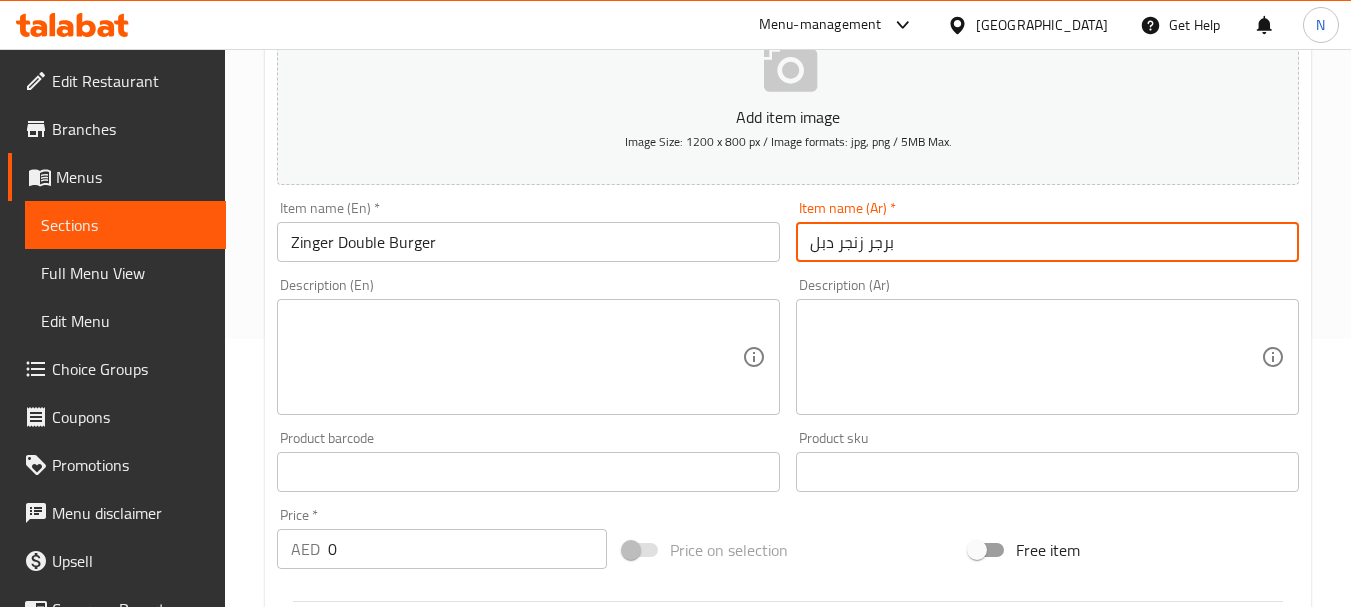 scroll, scrollTop: 306, scrollLeft: 0, axis: vertical 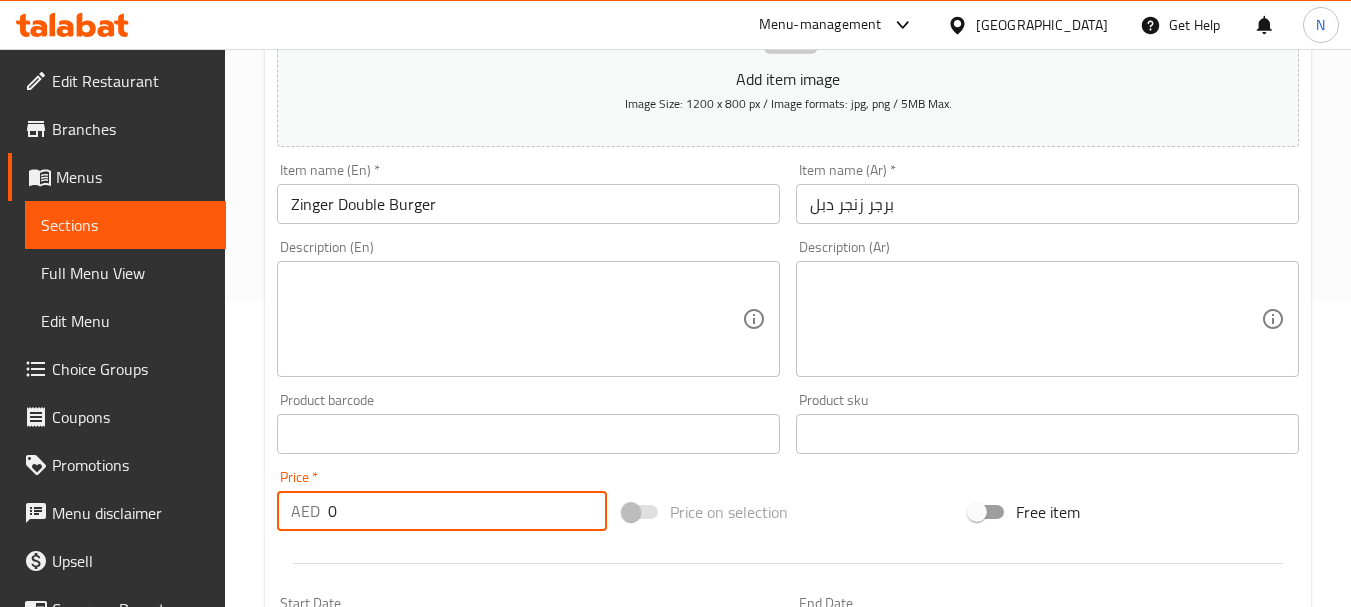 click on "0" at bounding box center (467, 511) 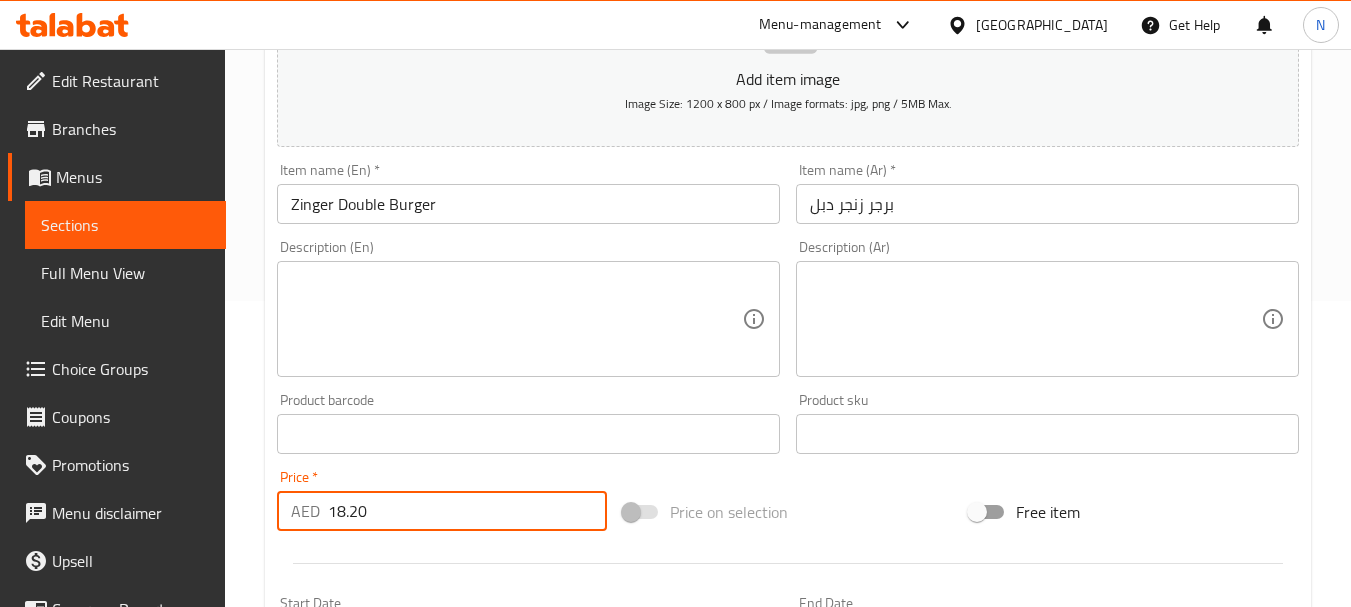 type on "18.20" 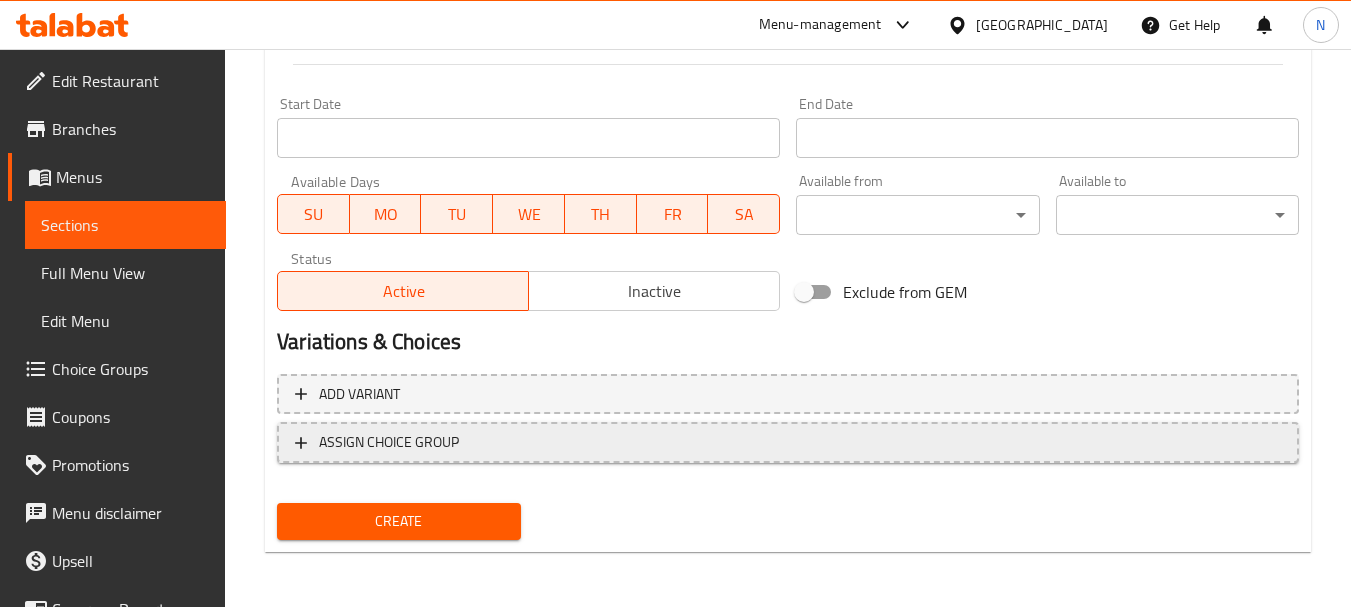 scroll, scrollTop: 806, scrollLeft: 0, axis: vertical 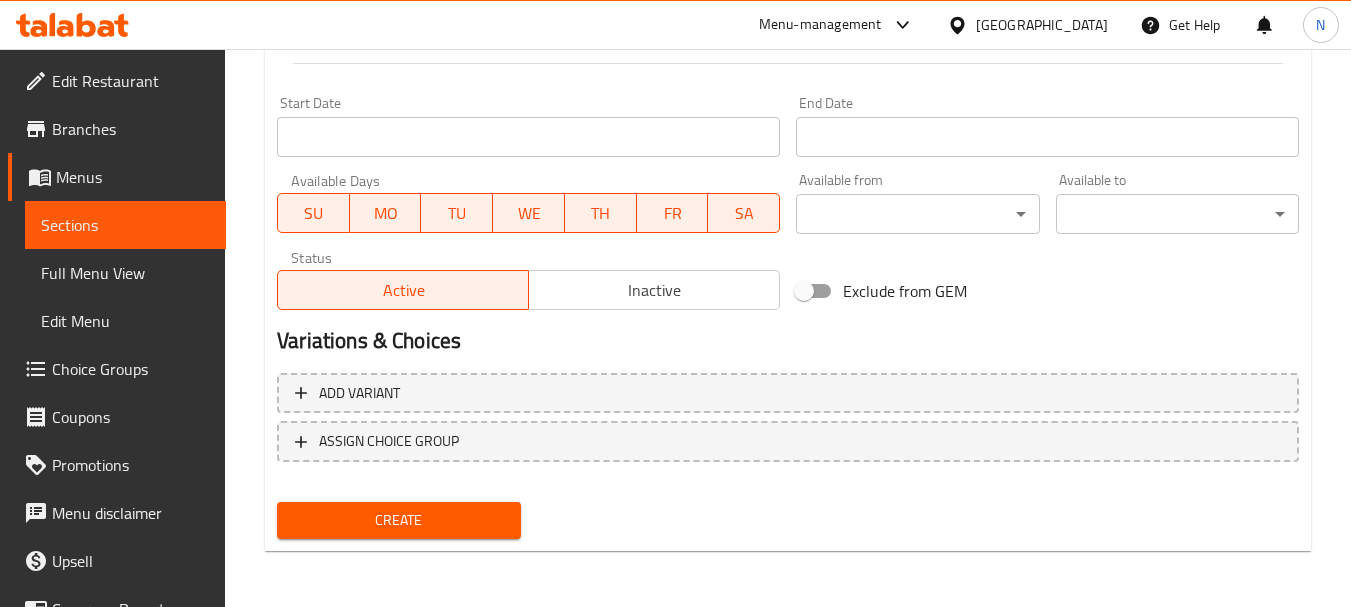 click on "Create" at bounding box center [398, 520] 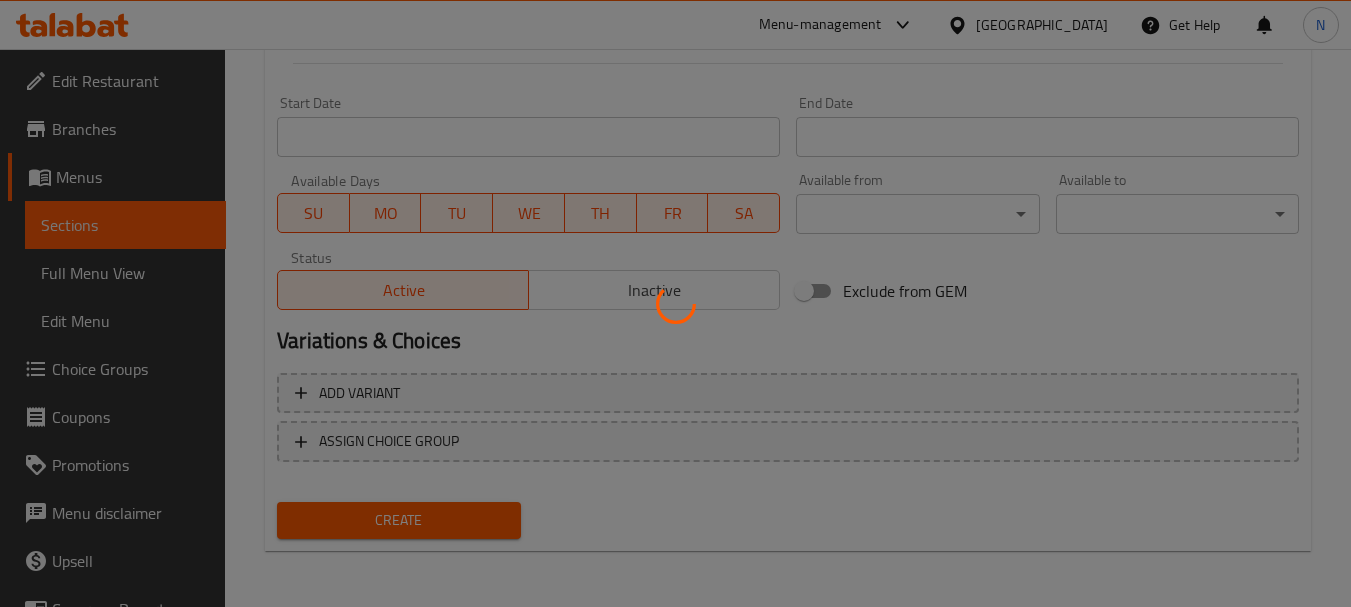 type 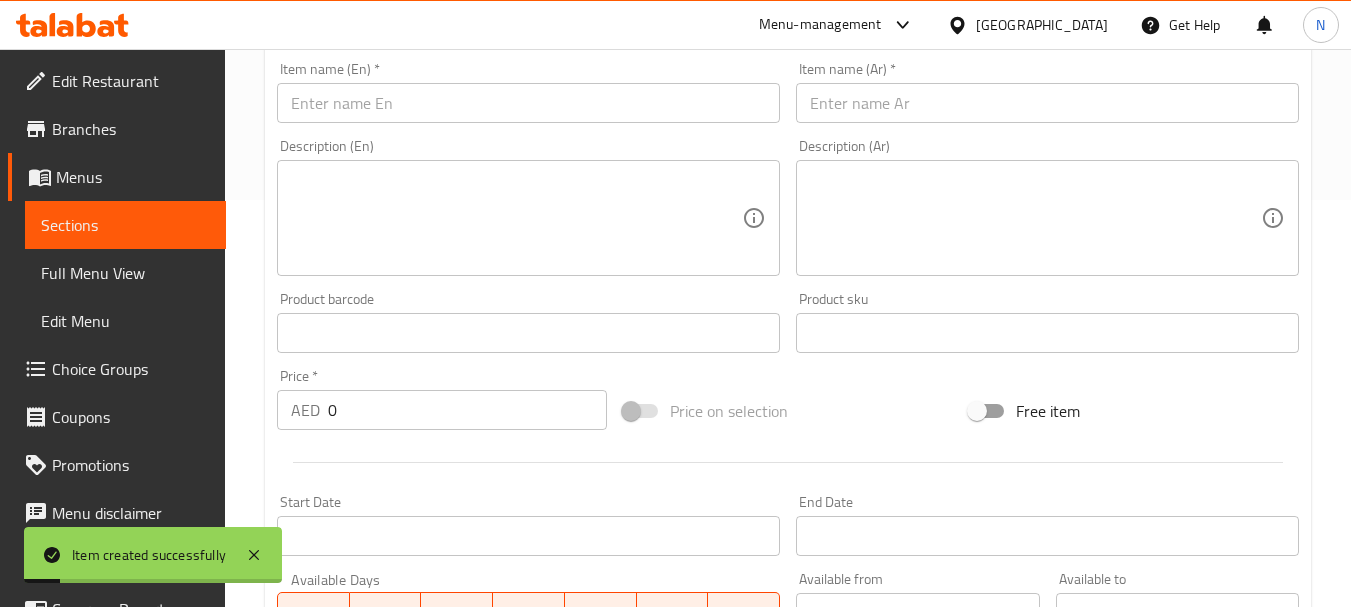 scroll, scrollTop: 406, scrollLeft: 0, axis: vertical 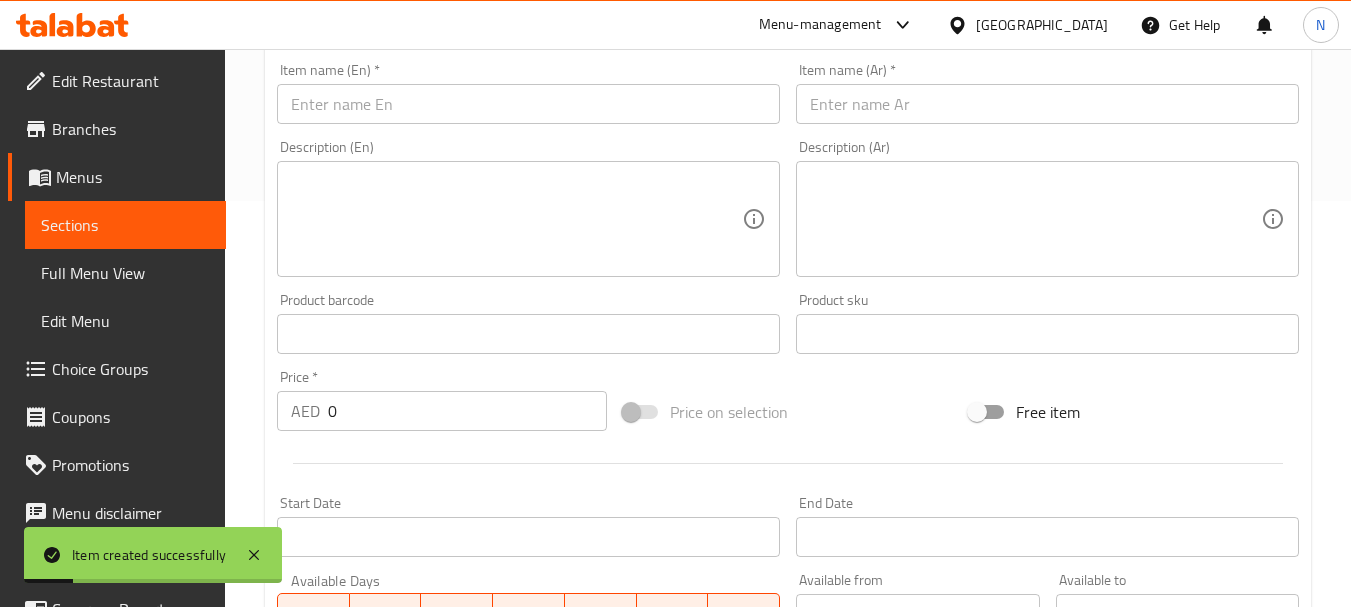 click on "Item name (En)   * Item name (En)  *" at bounding box center (528, 93) 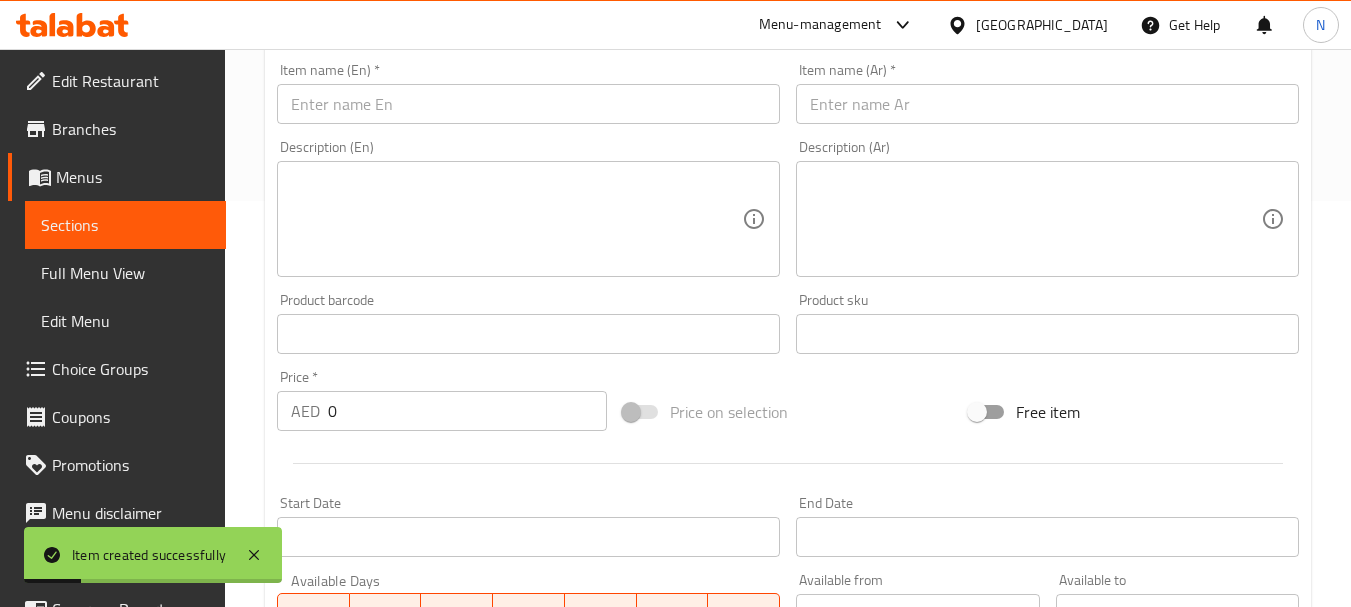 click at bounding box center [528, 104] 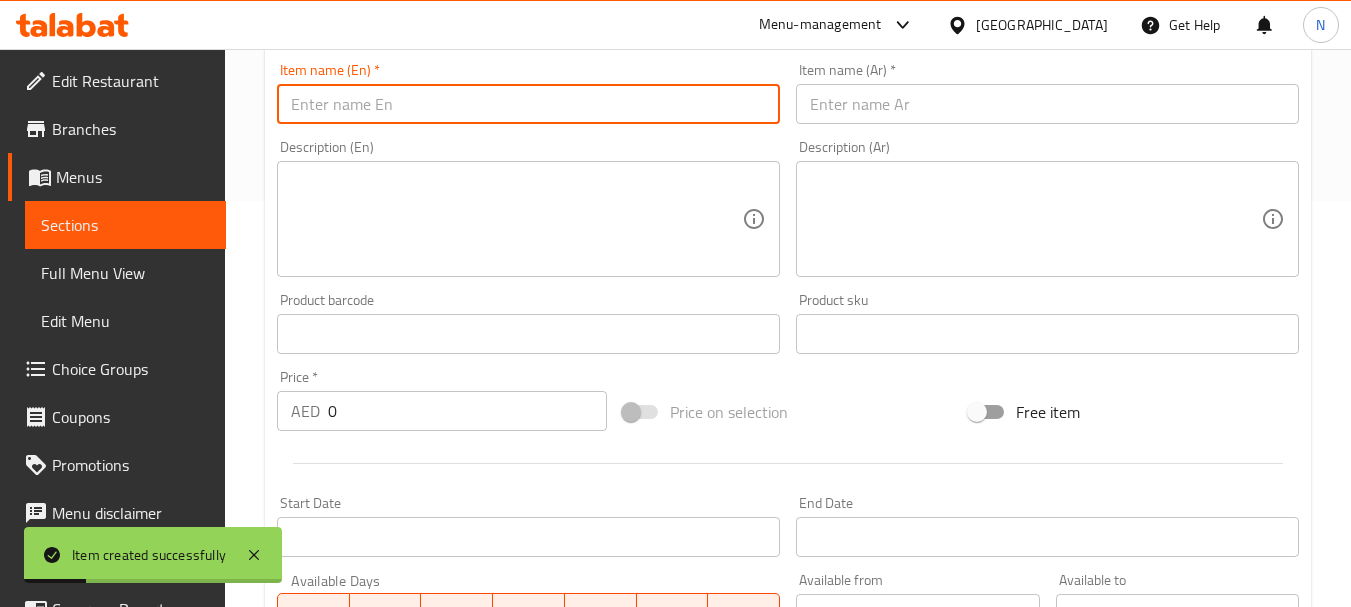 paste on "FISH BURGER" 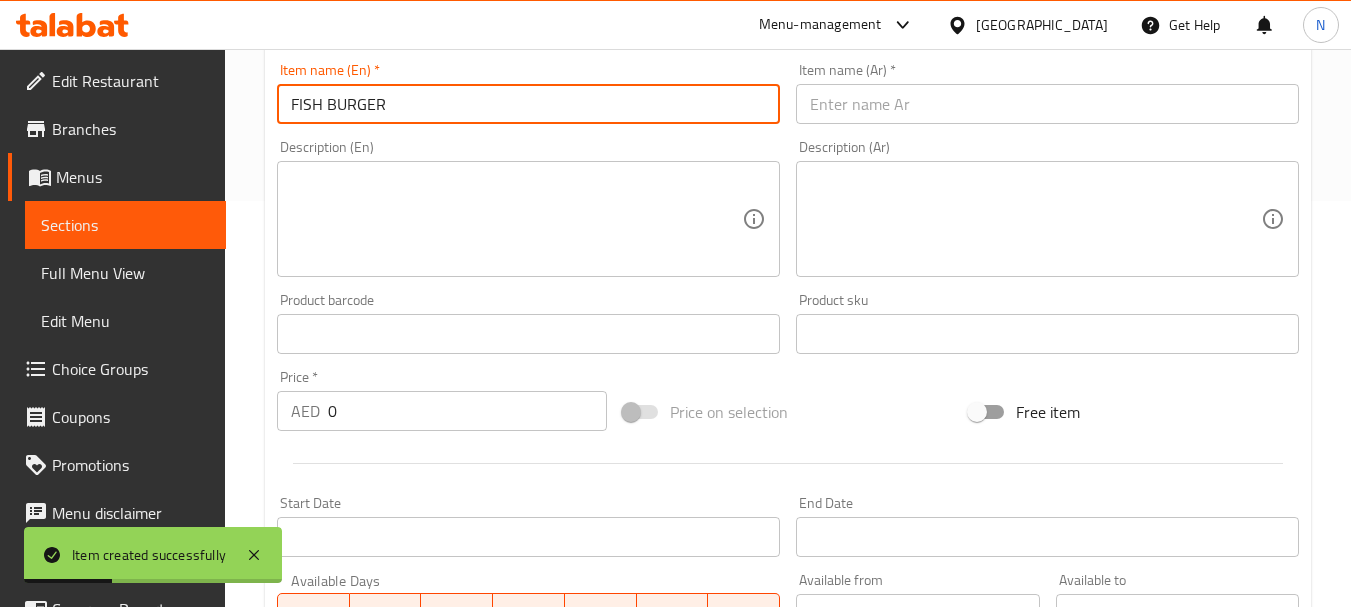 click on "FISH BURGER" at bounding box center [528, 104] 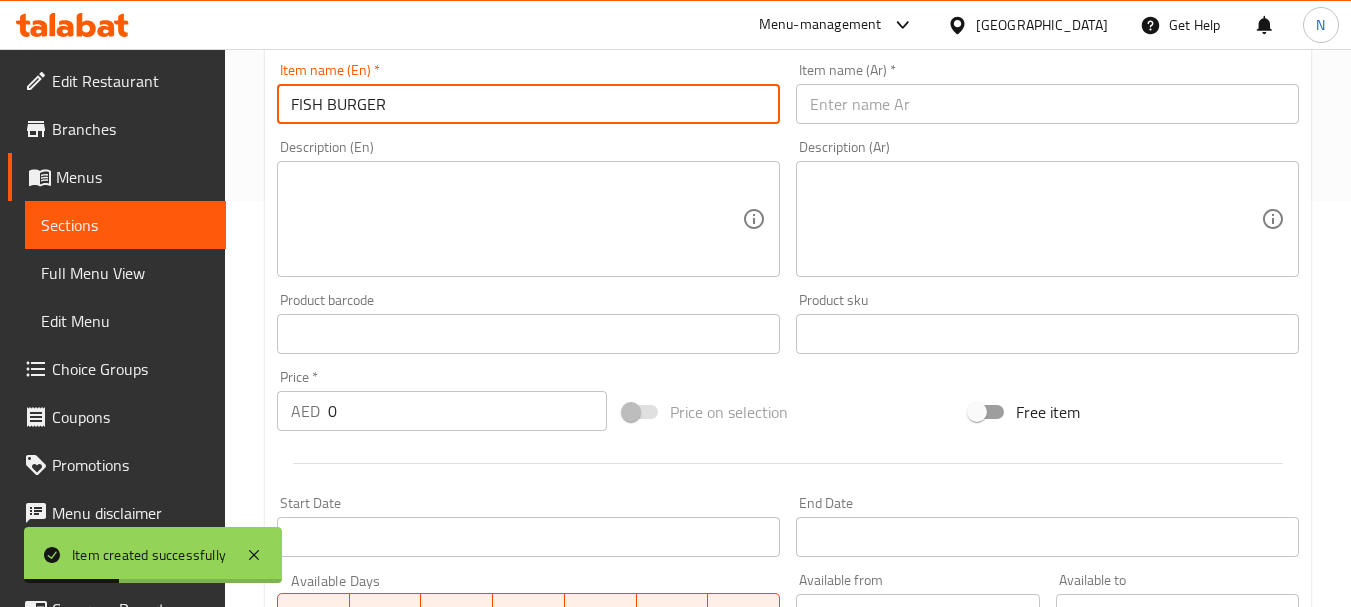 click on "FISH BURGER" at bounding box center [528, 104] 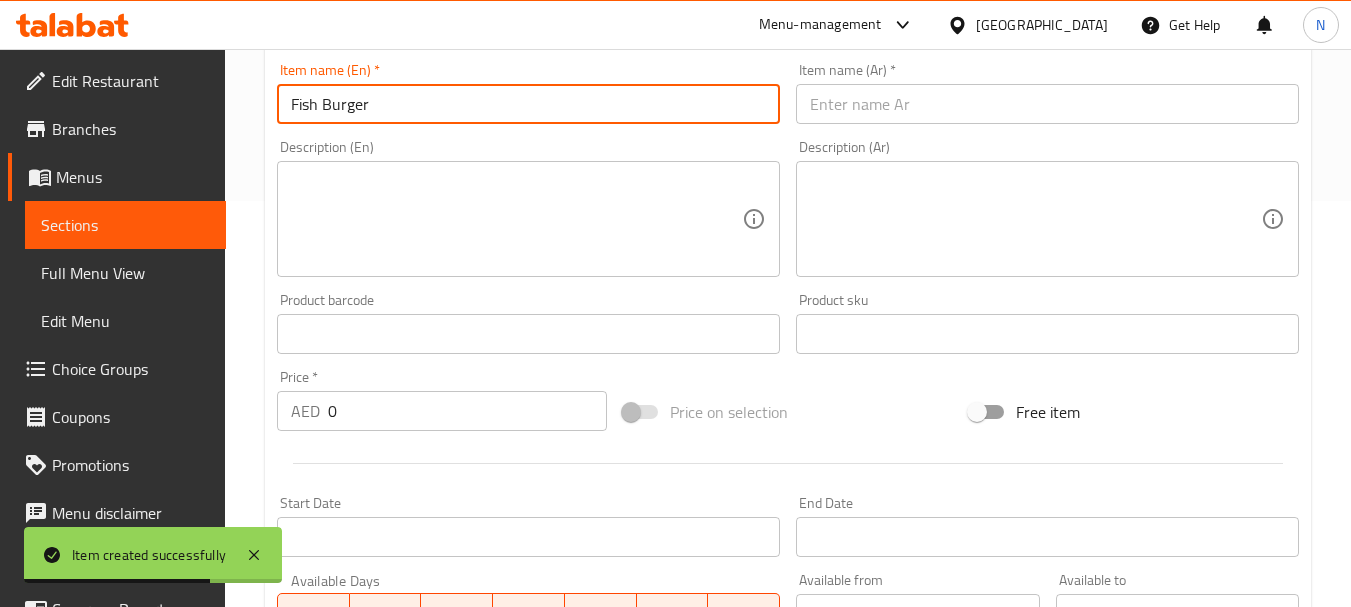 type on "Fish Burger" 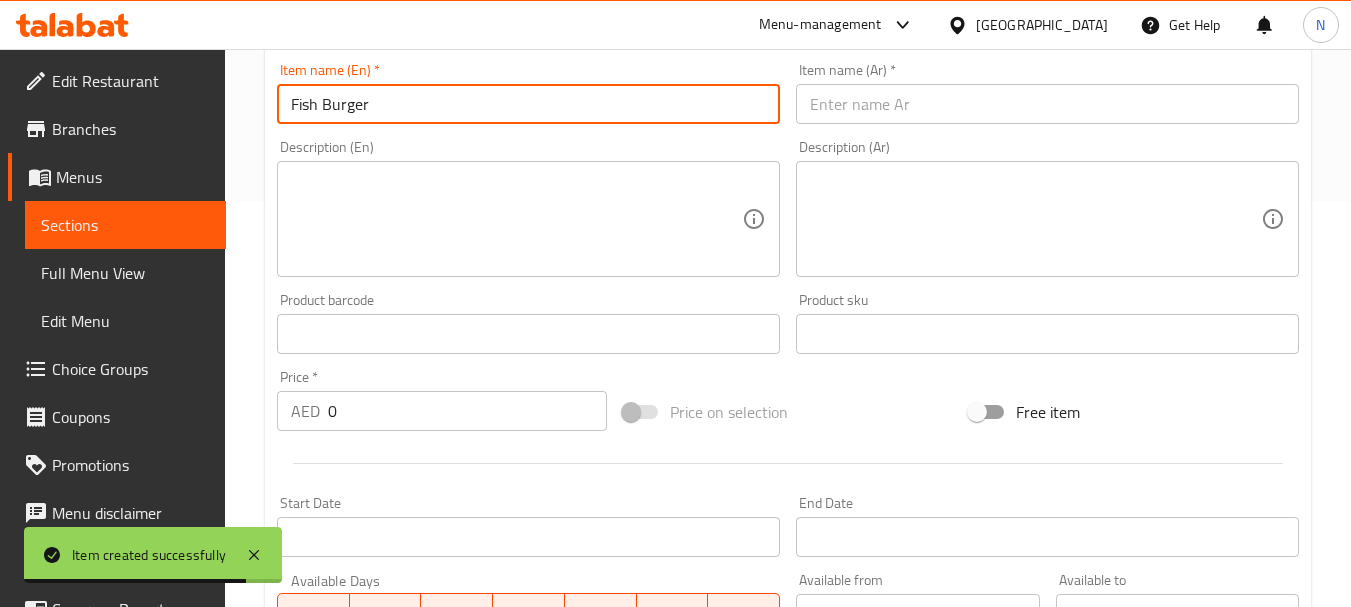 drag, startPoint x: 1076, startPoint y: 105, endPoint x: 1067, endPoint y: 110, distance: 10.29563 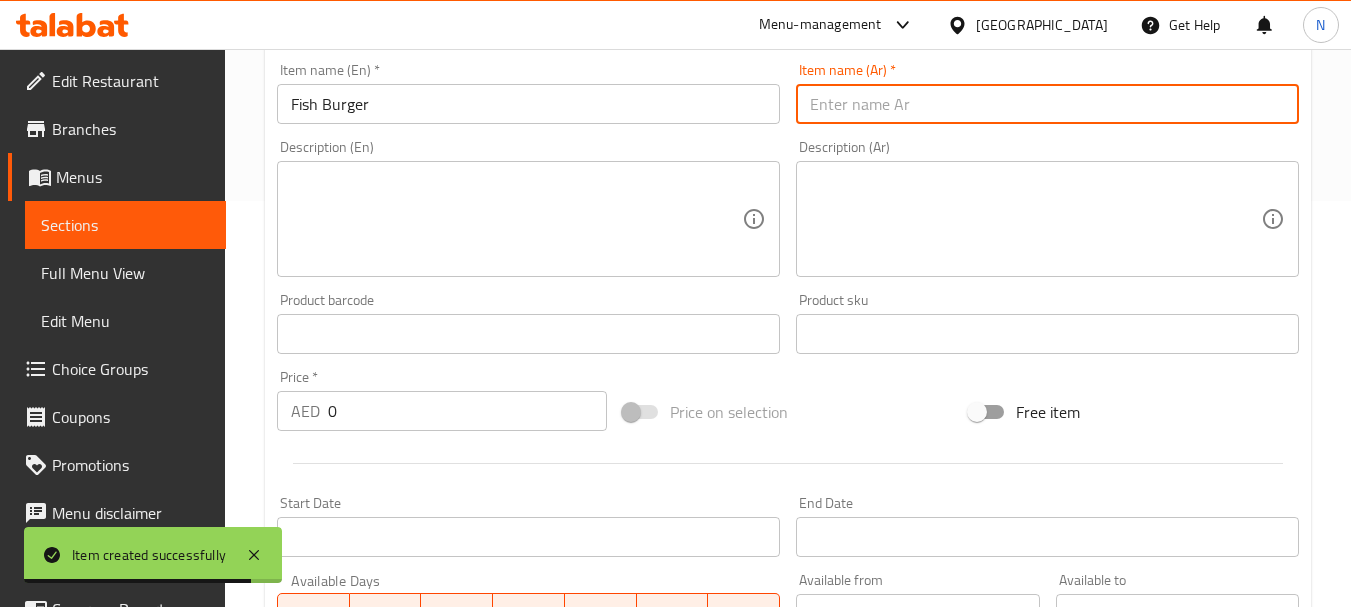 paste on "برجر سمك" 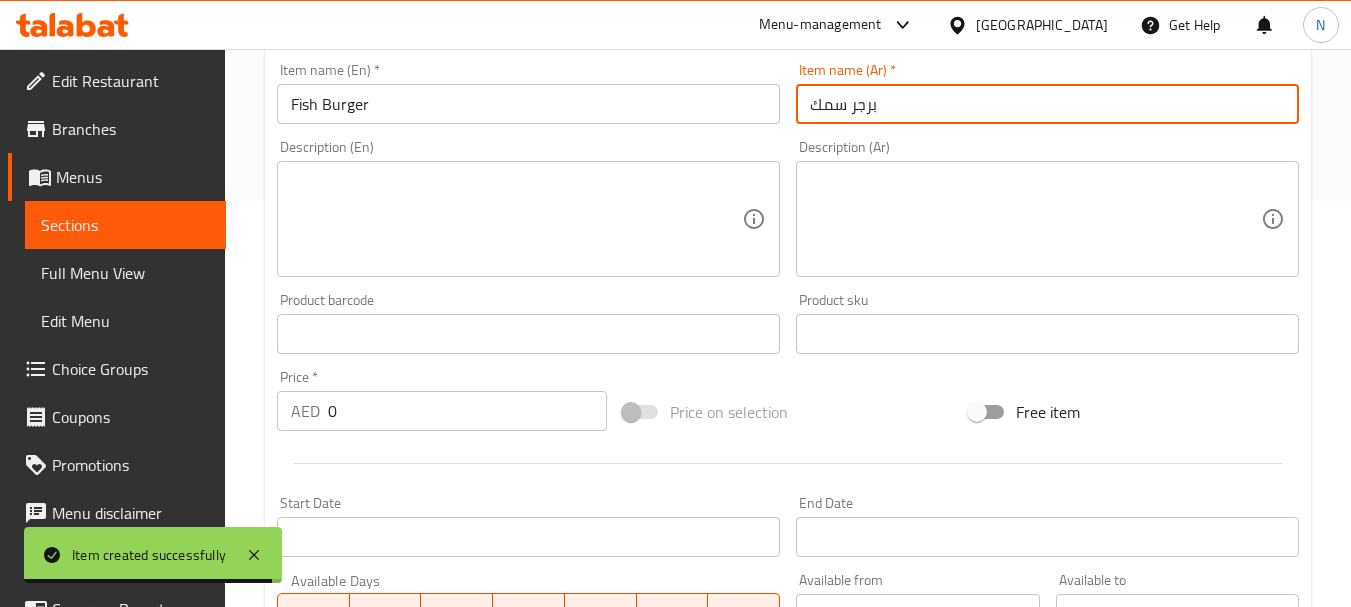 type on "برجر سمك" 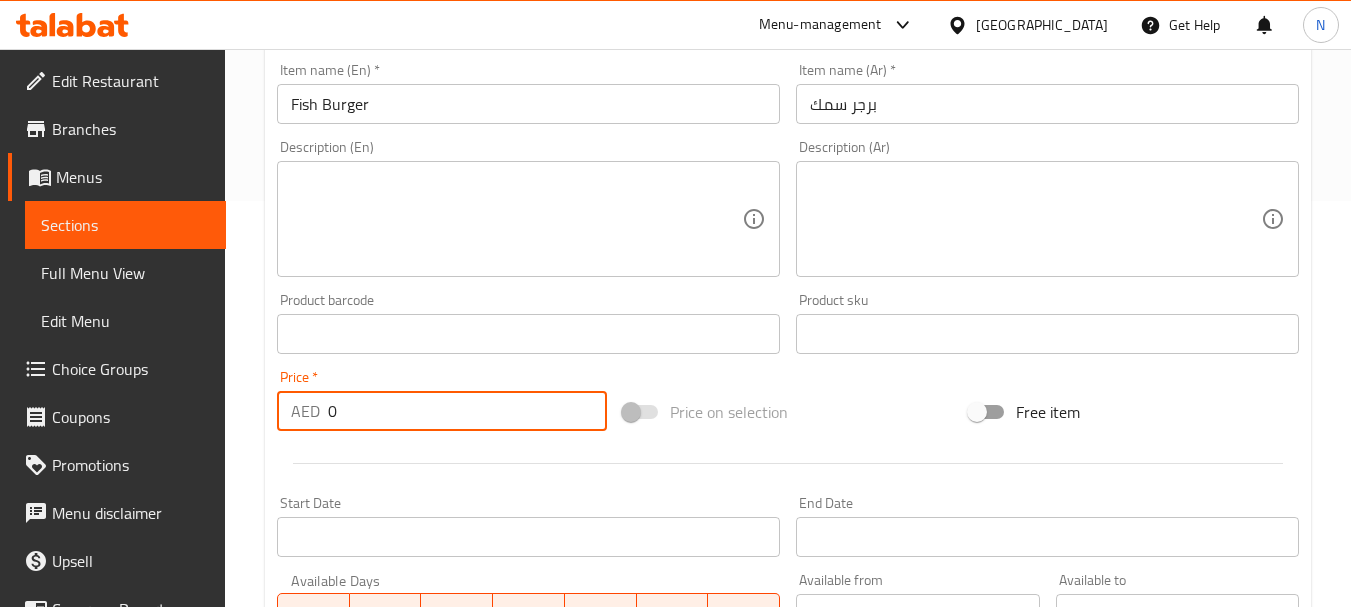 drag, startPoint x: 388, startPoint y: 403, endPoint x: 330, endPoint y: 421, distance: 60.728905 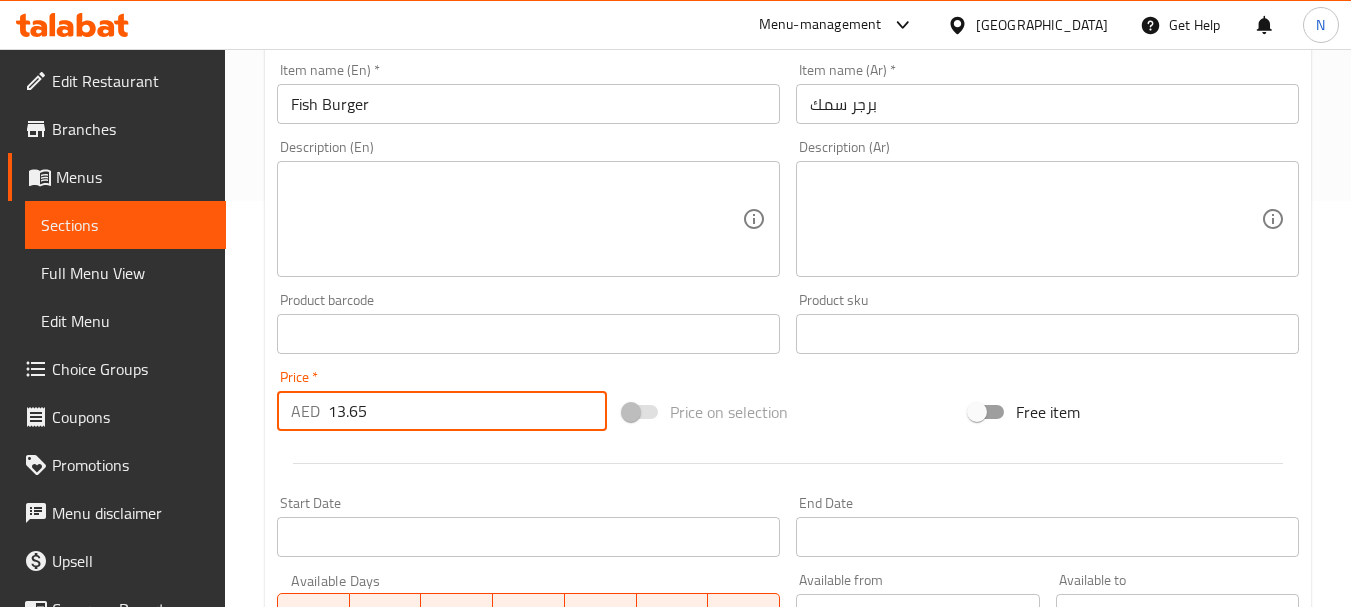 type on "13.65" 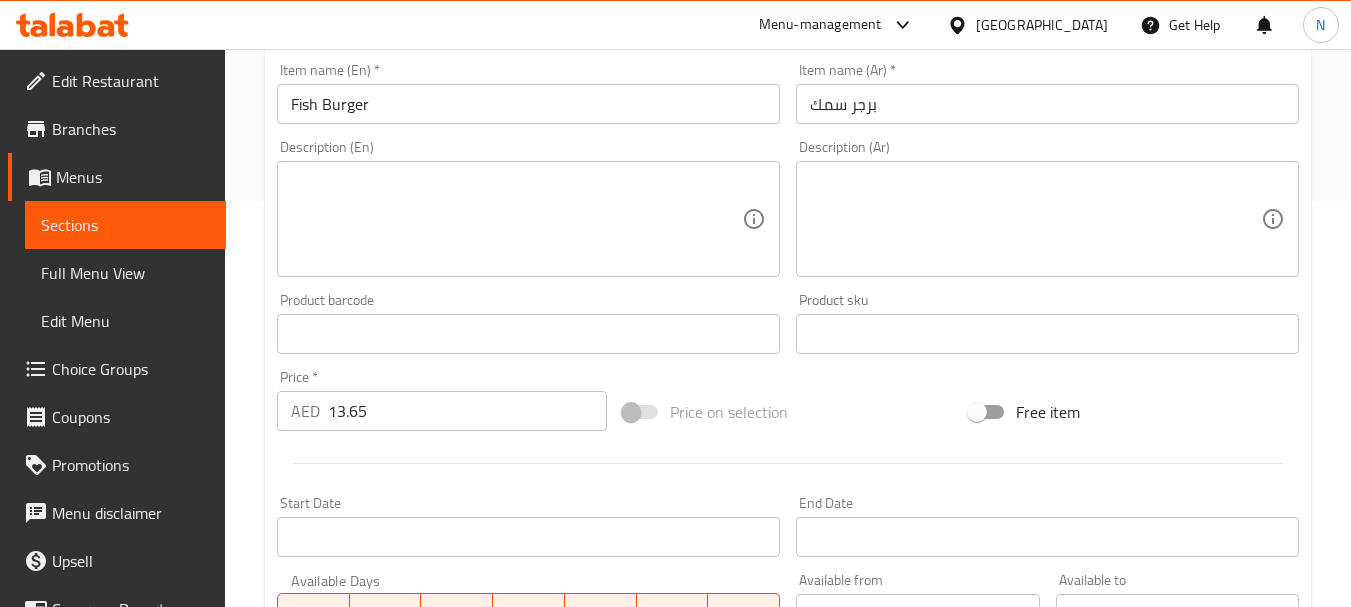 click on "Price on selection" at bounding box center [788, 412] 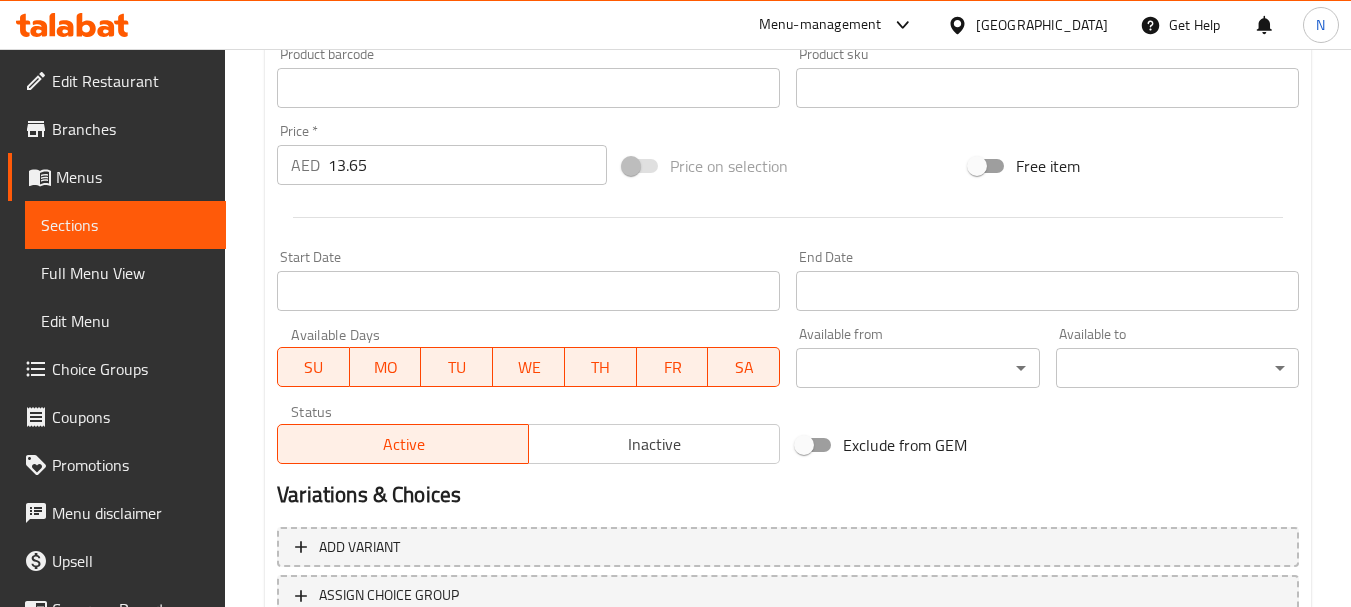 scroll, scrollTop: 806, scrollLeft: 0, axis: vertical 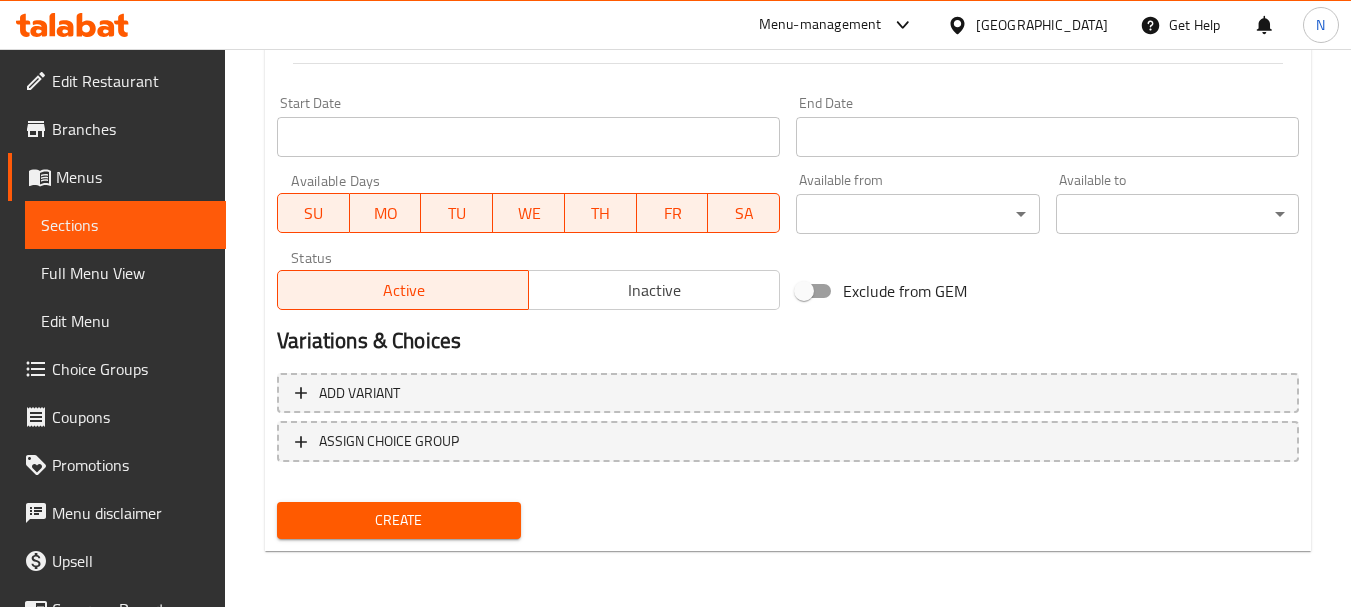 click on "Create" at bounding box center [398, 520] 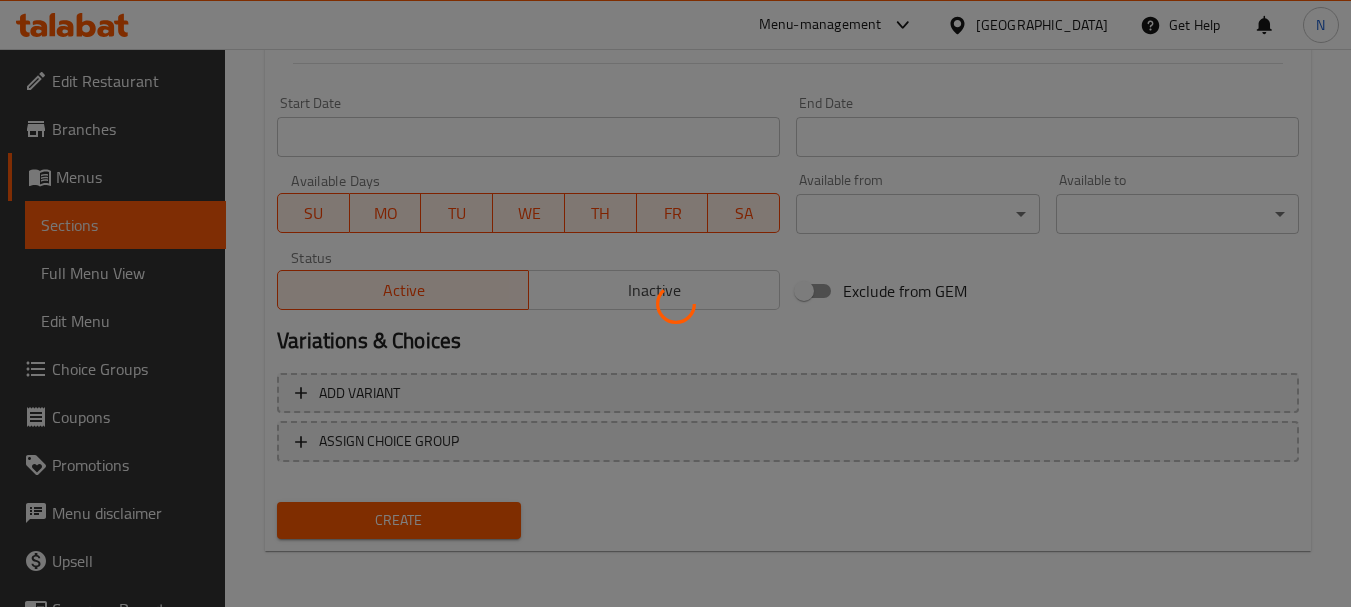 type 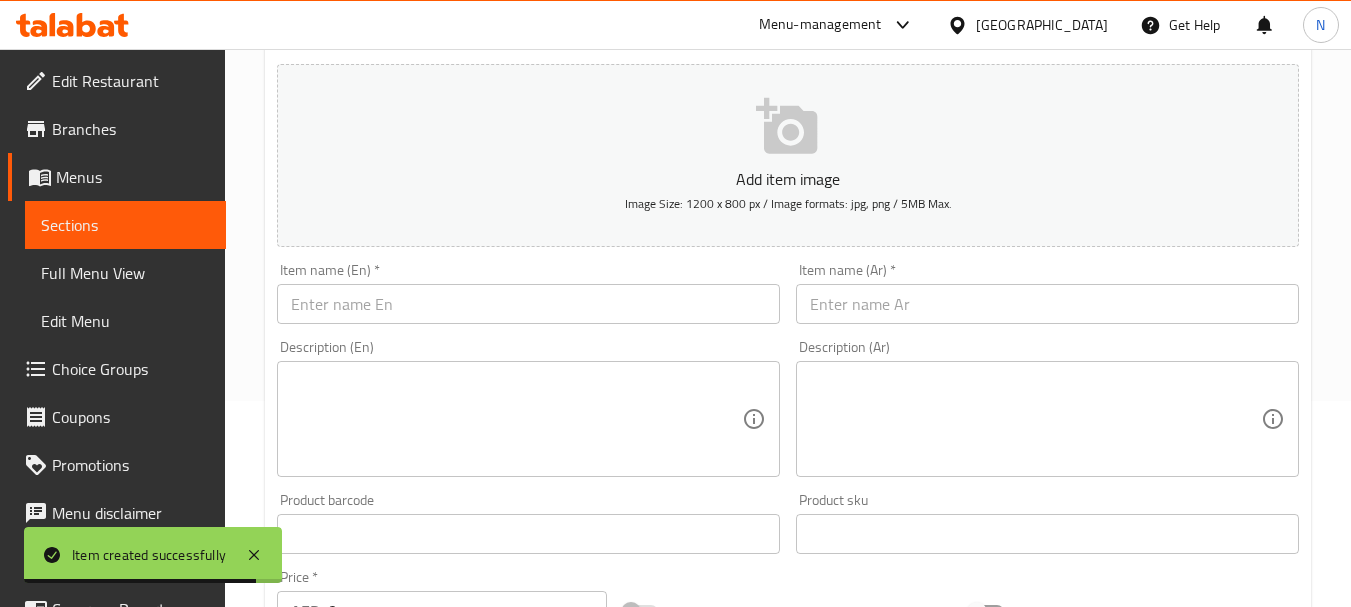 scroll, scrollTop: 106, scrollLeft: 0, axis: vertical 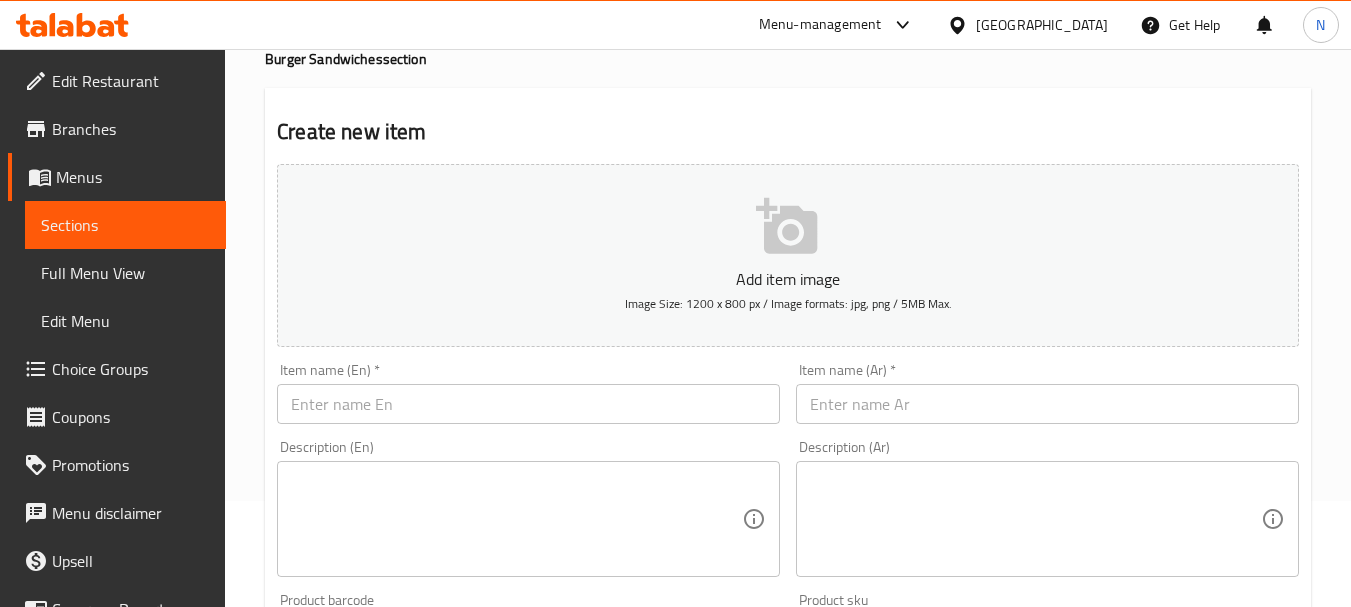 click at bounding box center [528, 404] 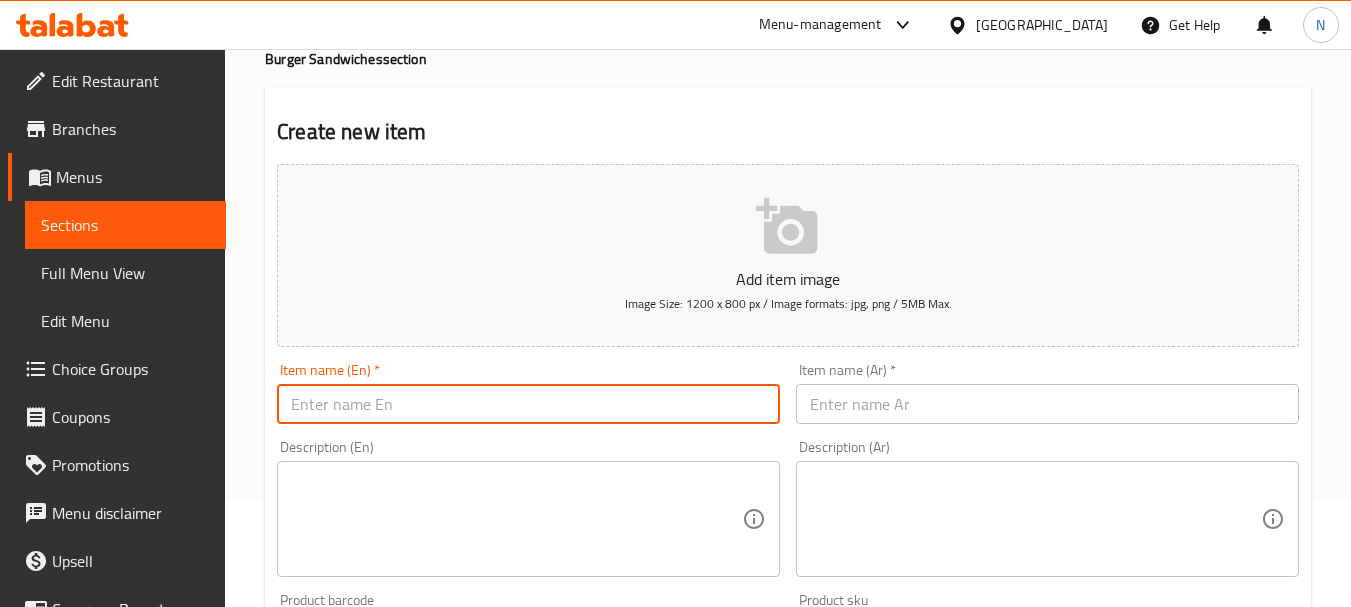 paste on "JUMBO PRAWNS BURGER" 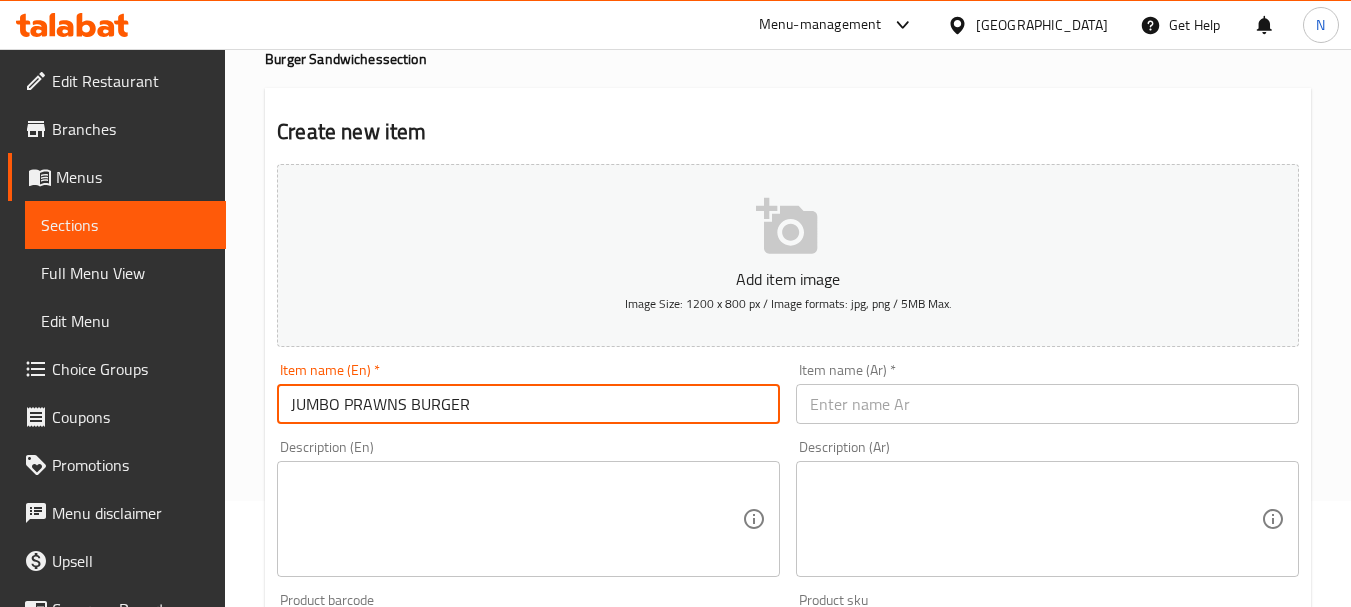 click on "JUMBO PRAWNS BURGER" at bounding box center [528, 404] 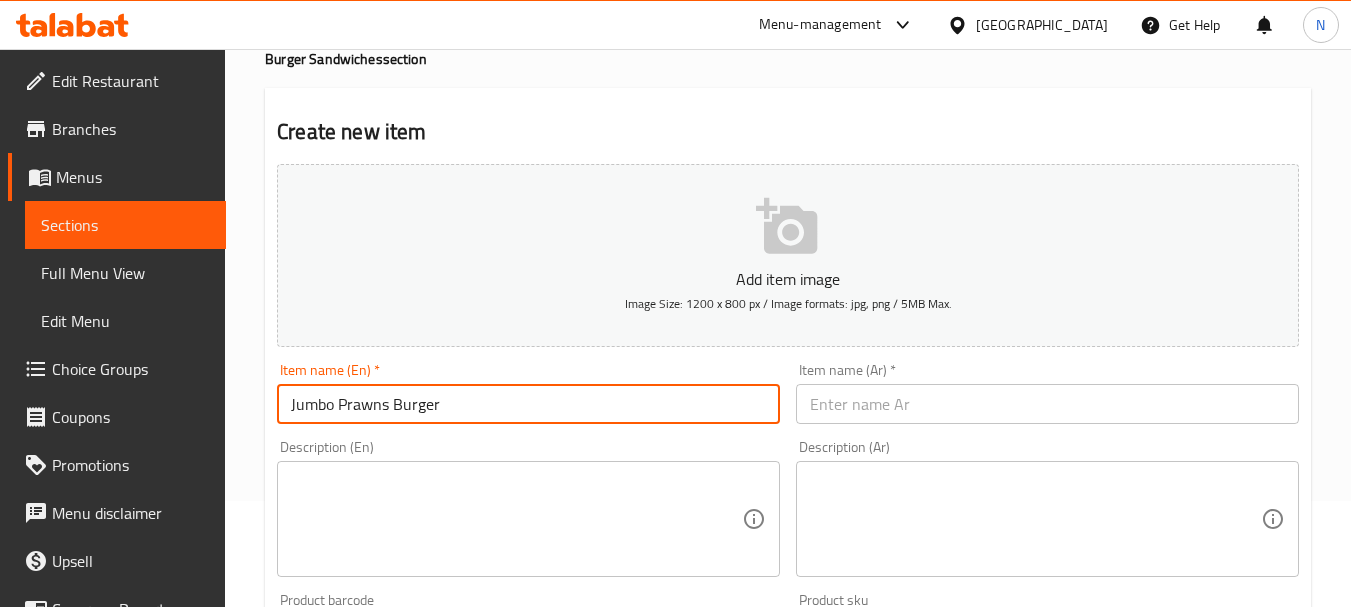 type on "Jumbo Prawns Burger" 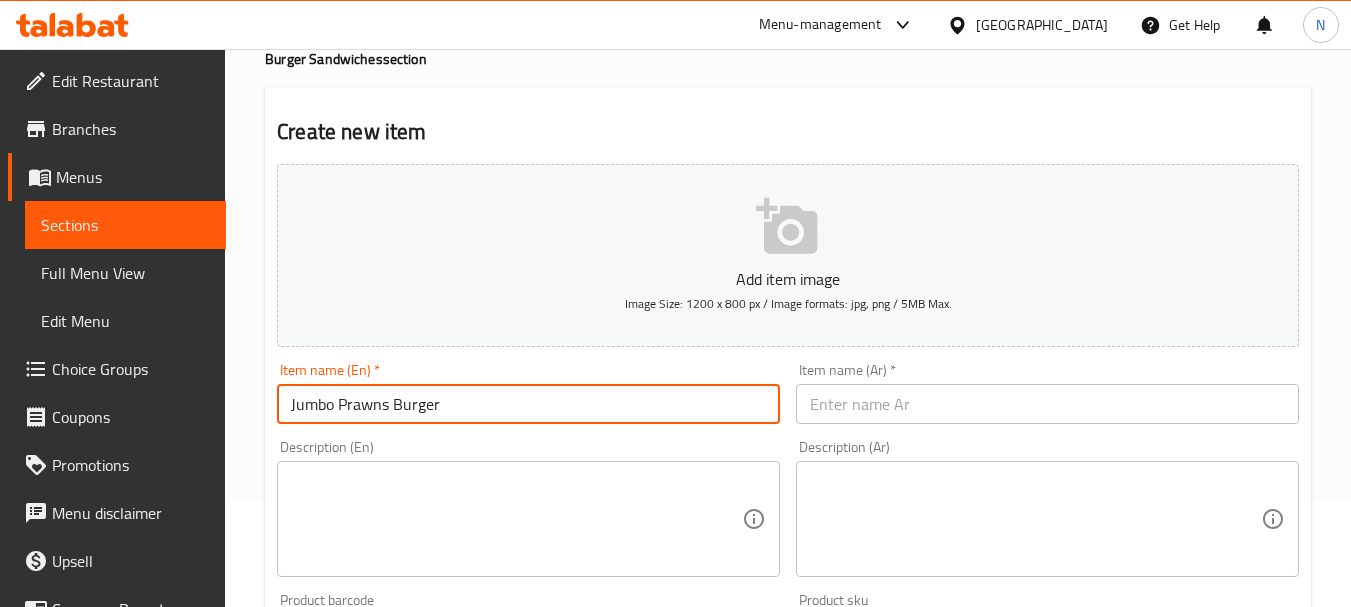 click at bounding box center [1047, 404] 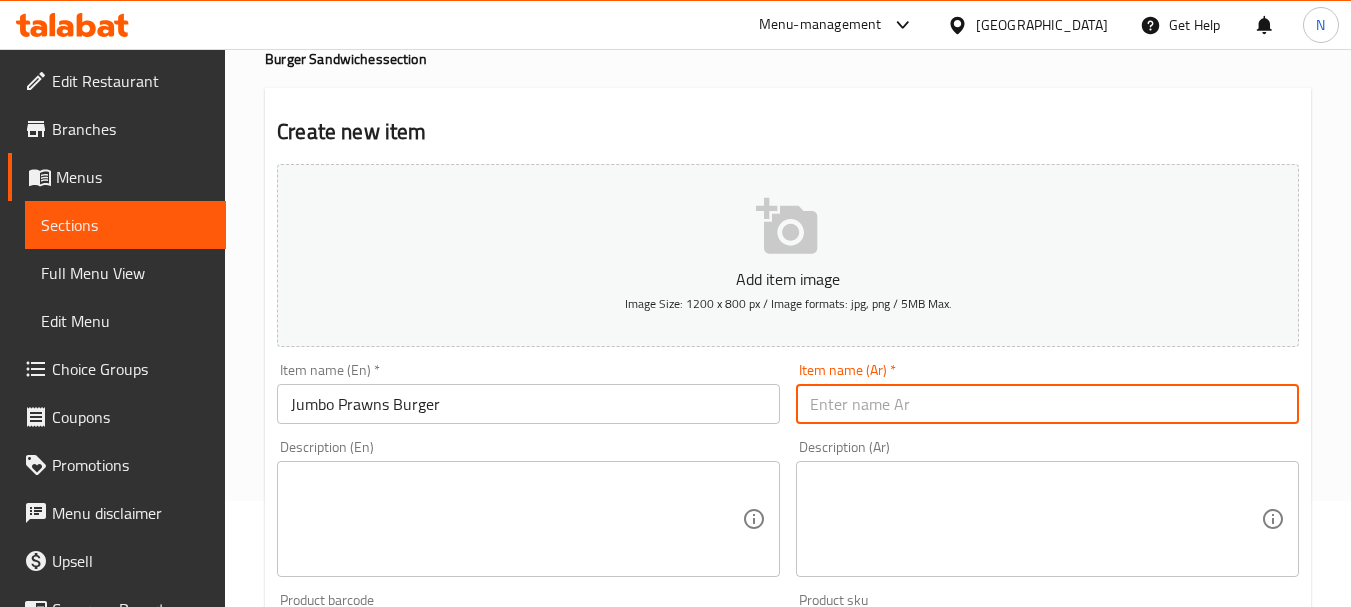 paste on "برجر روبيان جامبو" 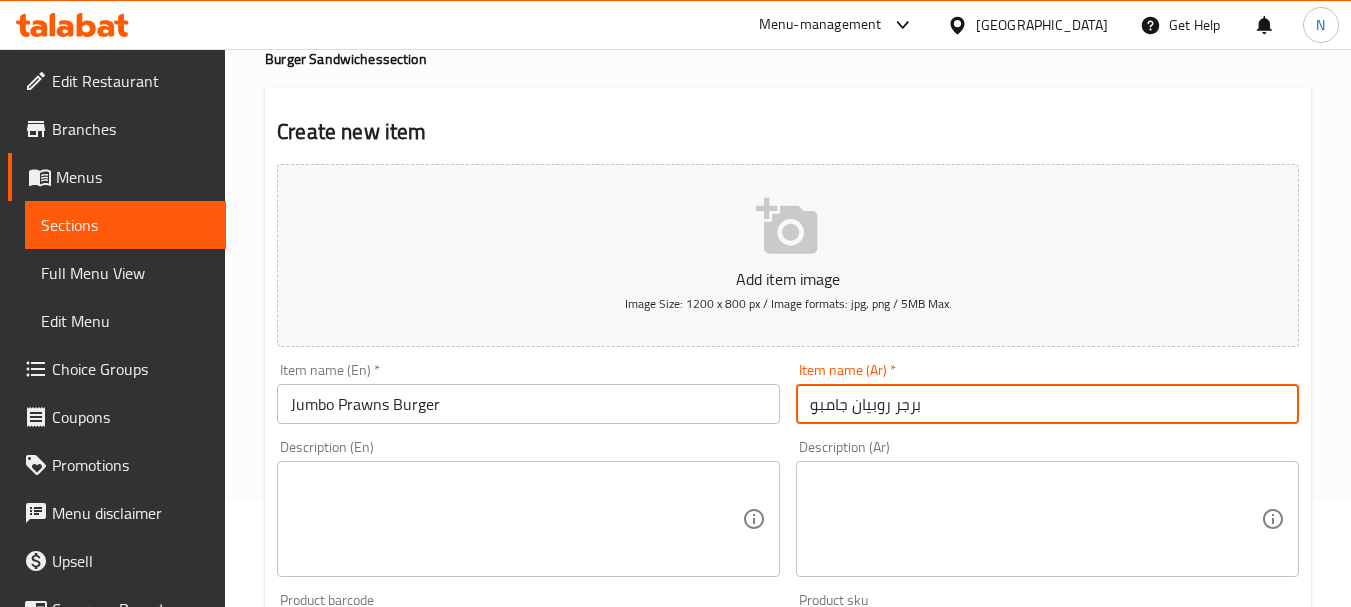 type on "برجر روبيان جامبو" 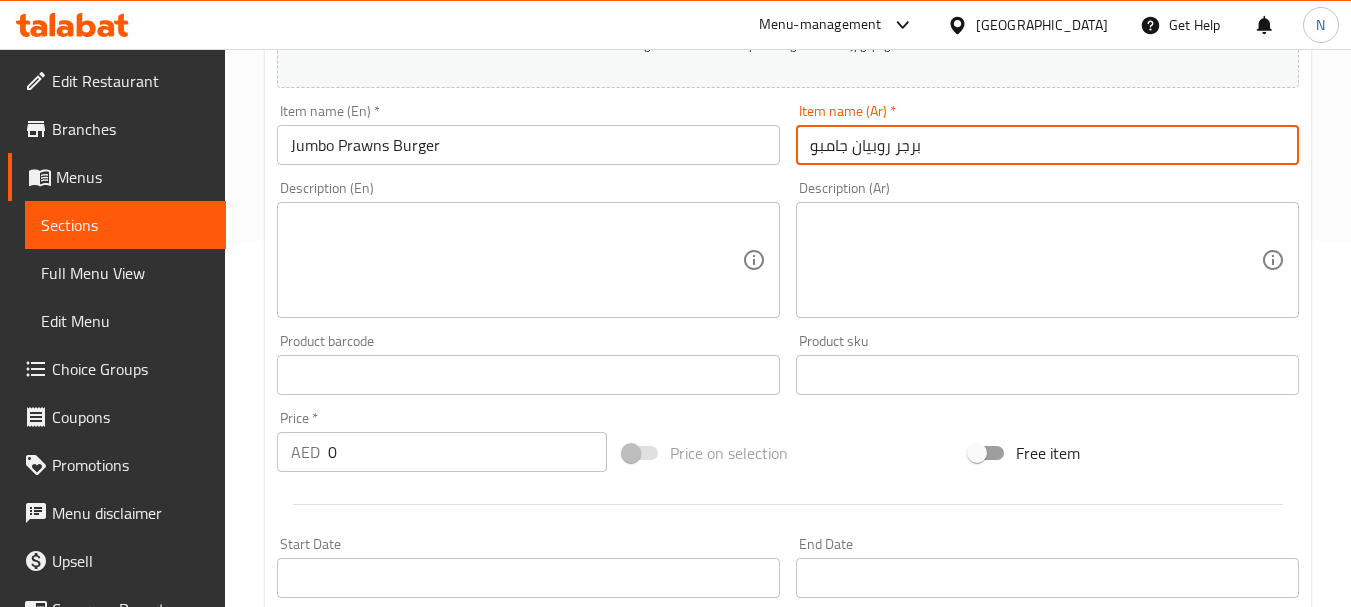 scroll, scrollTop: 406, scrollLeft: 0, axis: vertical 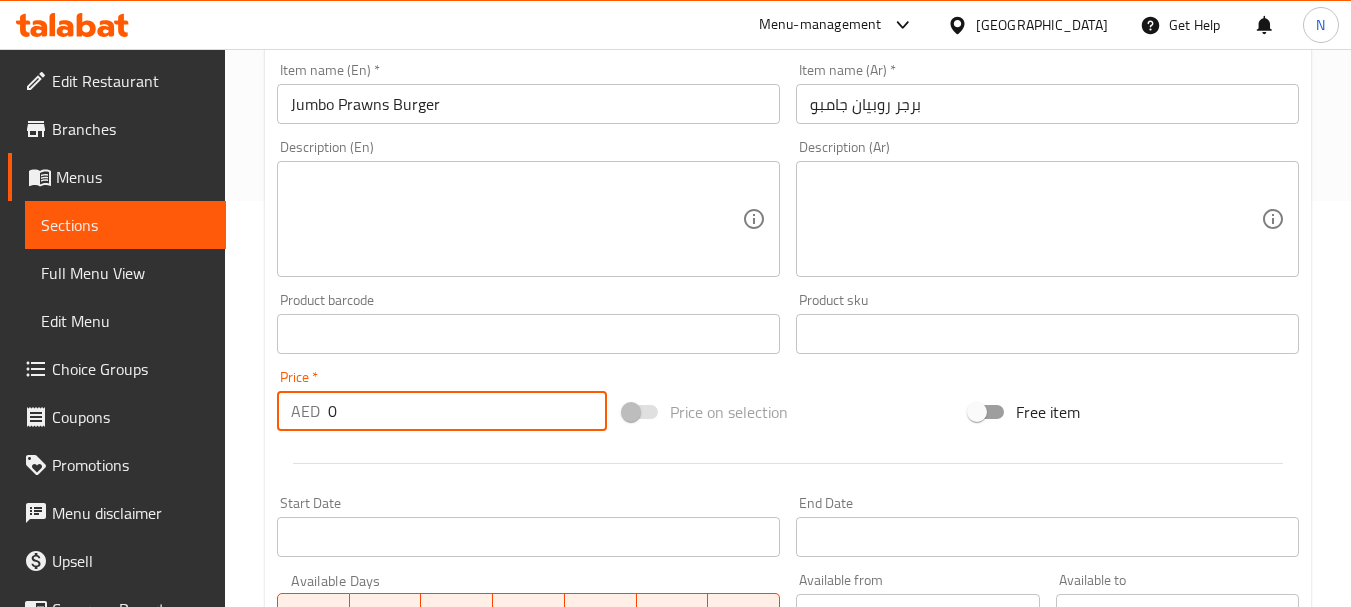 drag, startPoint x: 380, startPoint y: 411, endPoint x: 313, endPoint y: 410, distance: 67.00746 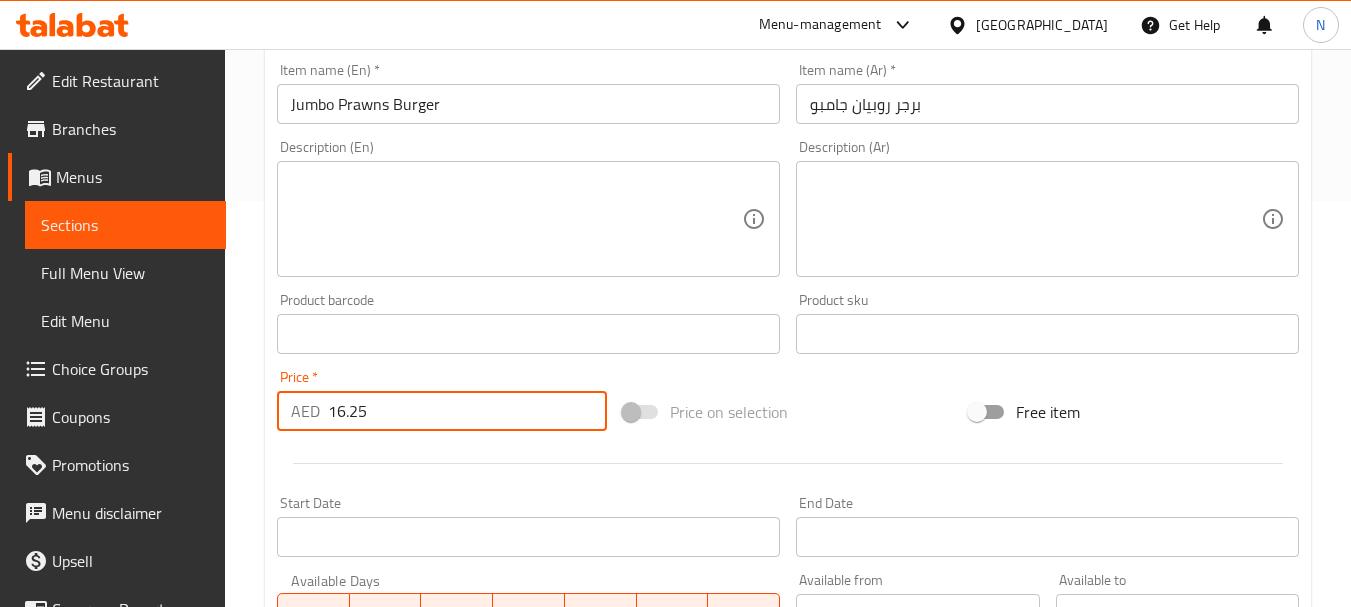 type on "16.25" 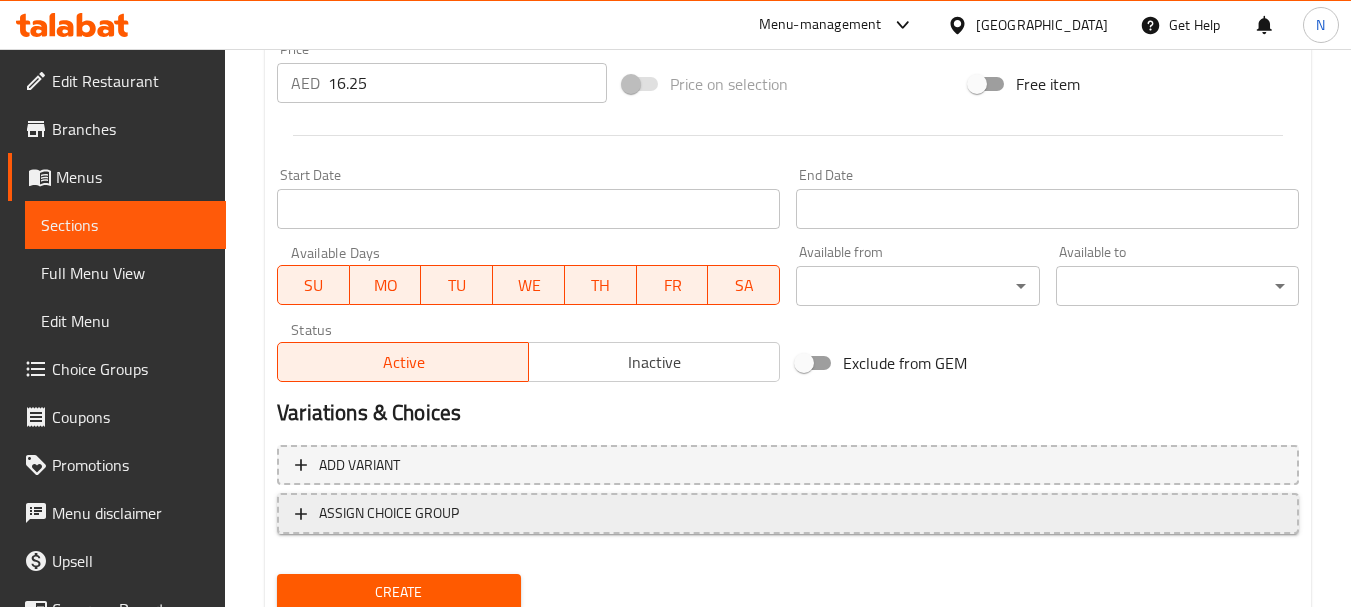 scroll, scrollTop: 806, scrollLeft: 0, axis: vertical 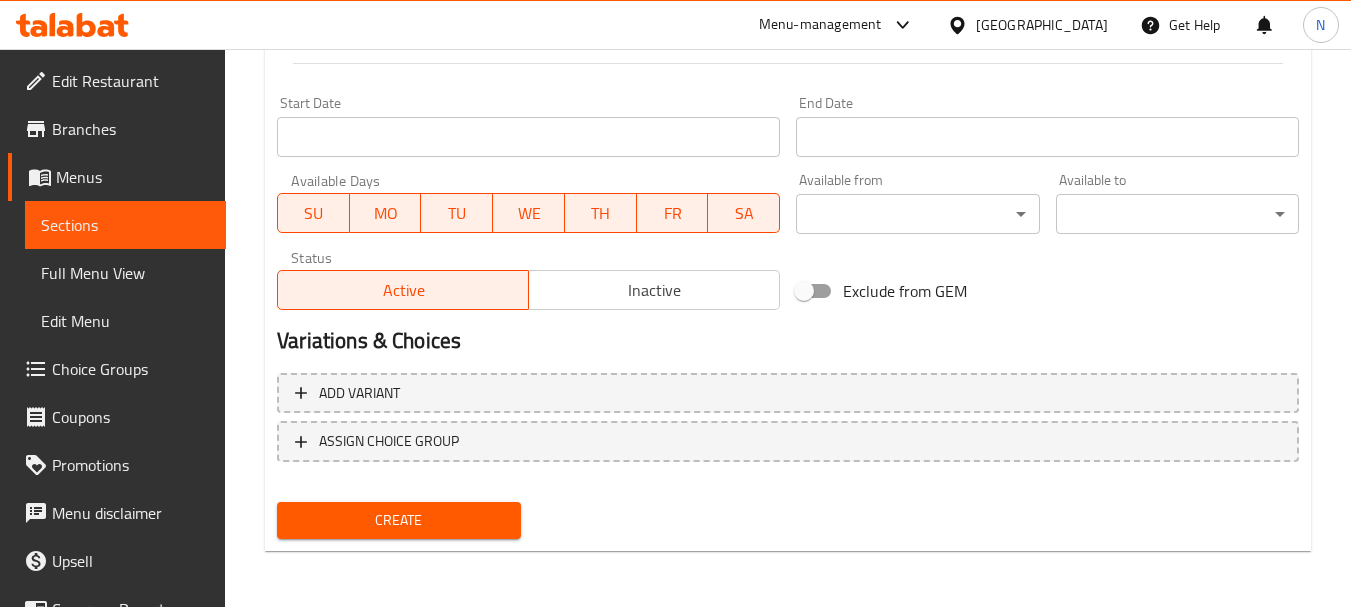 click on "Create" at bounding box center [398, 520] 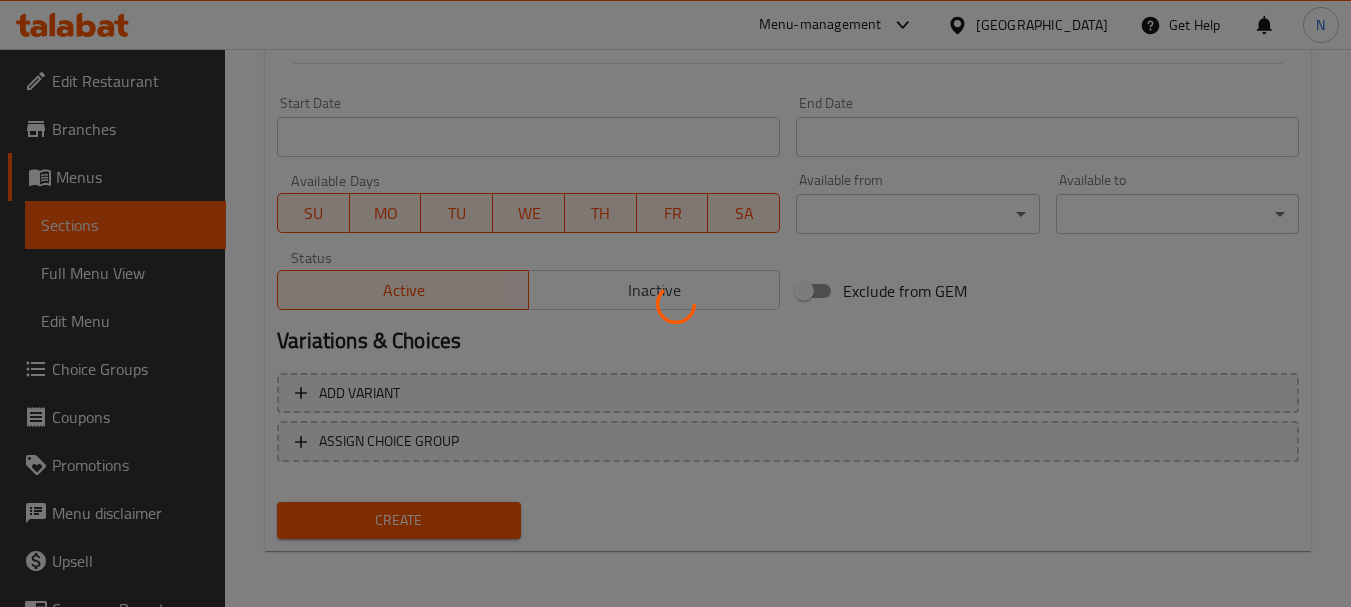type 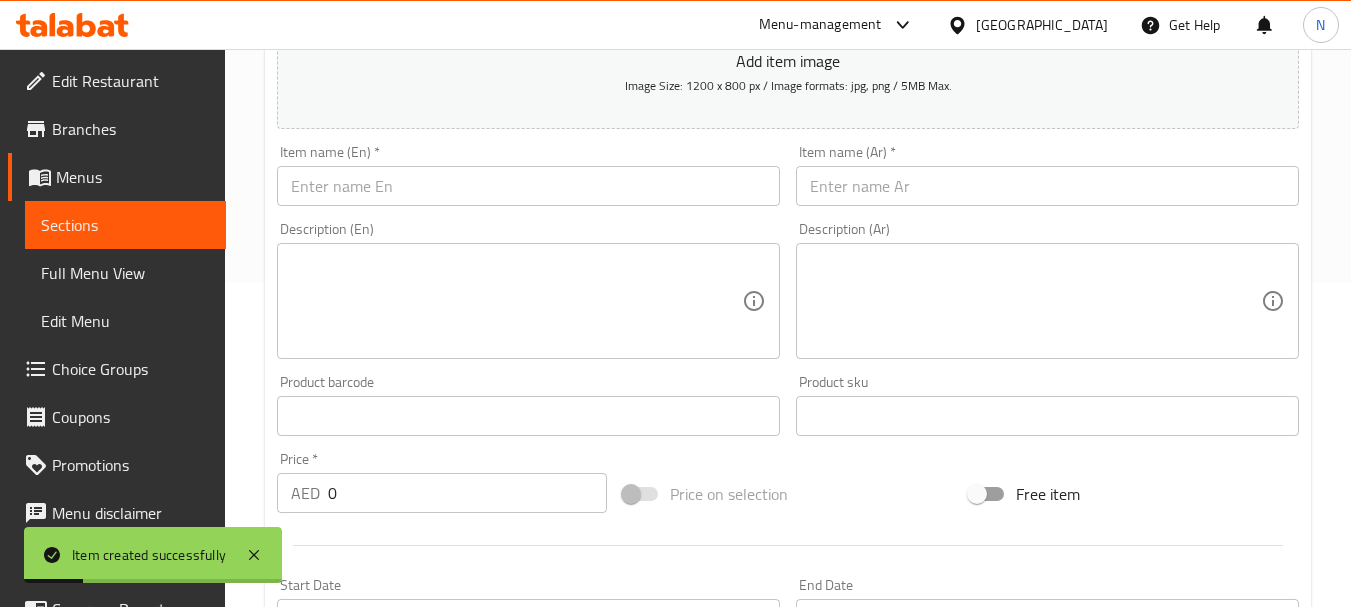 scroll, scrollTop: 306, scrollLeft: 0, axis: vertical 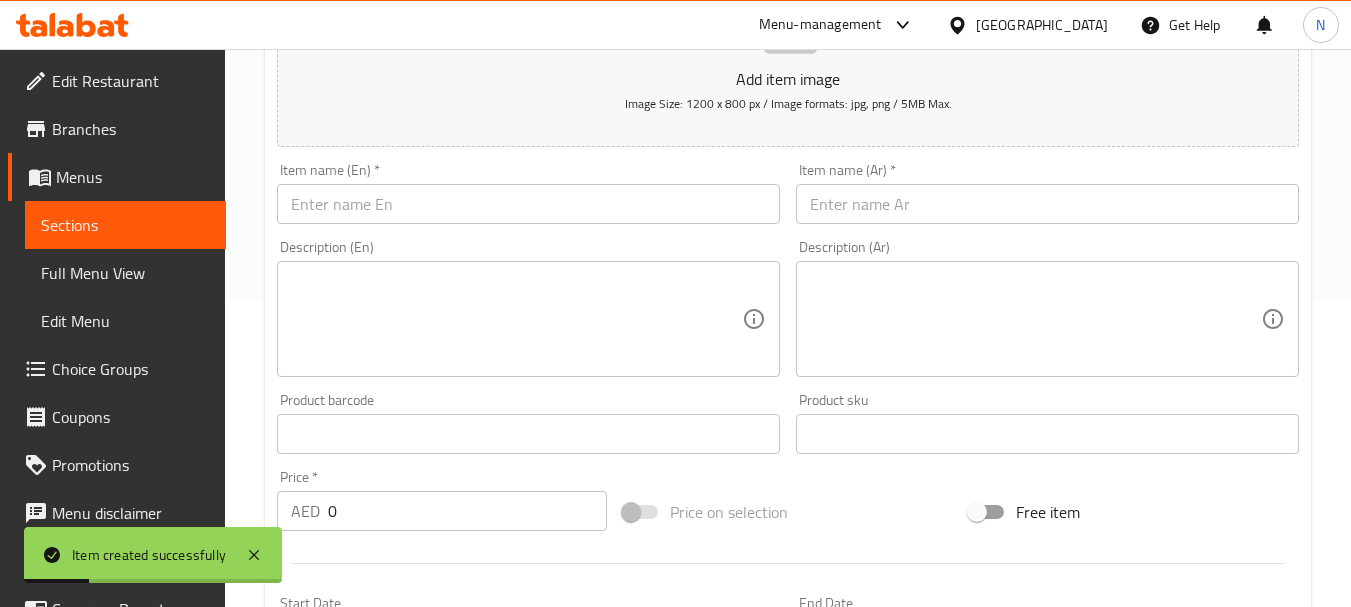 click at bounding box center (528, 204) 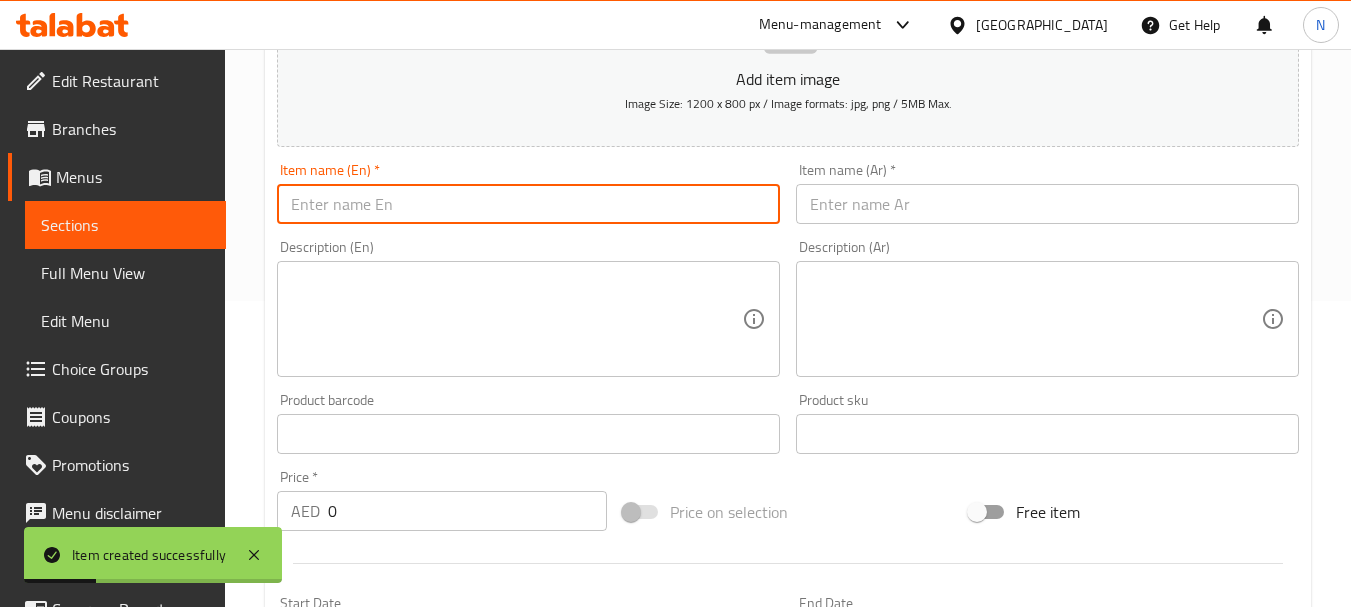 paste on "BREAST BURGER" 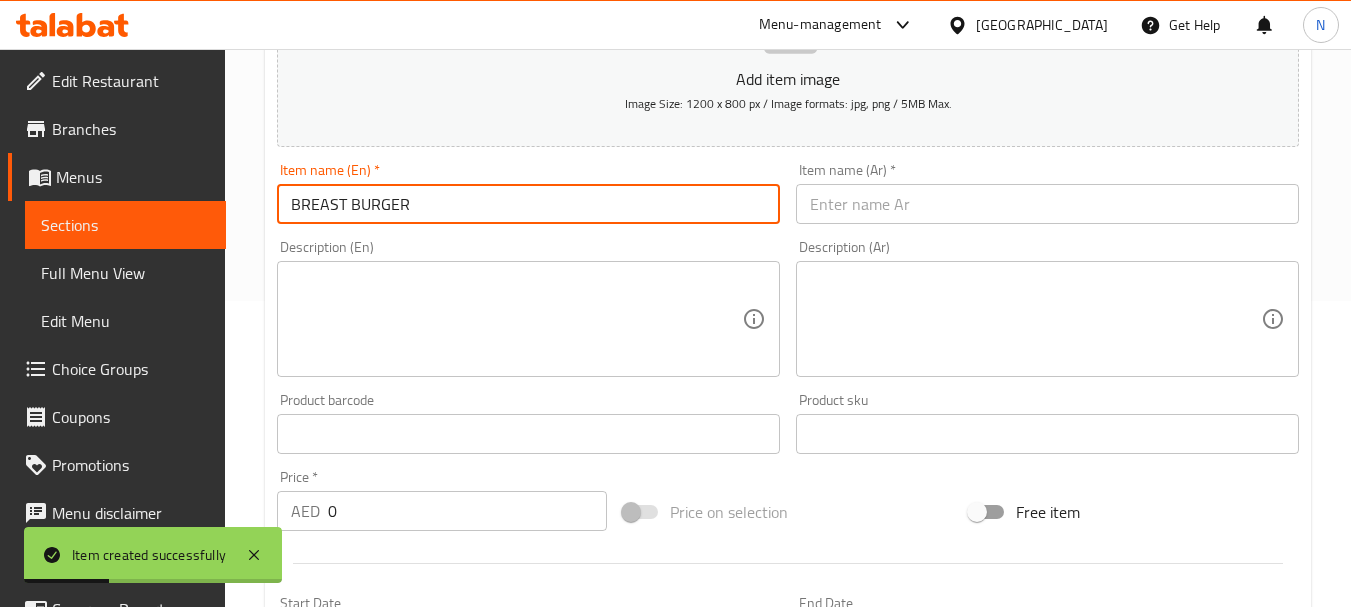 click on "BREAST BURGER" at bounding box center (528, 204) 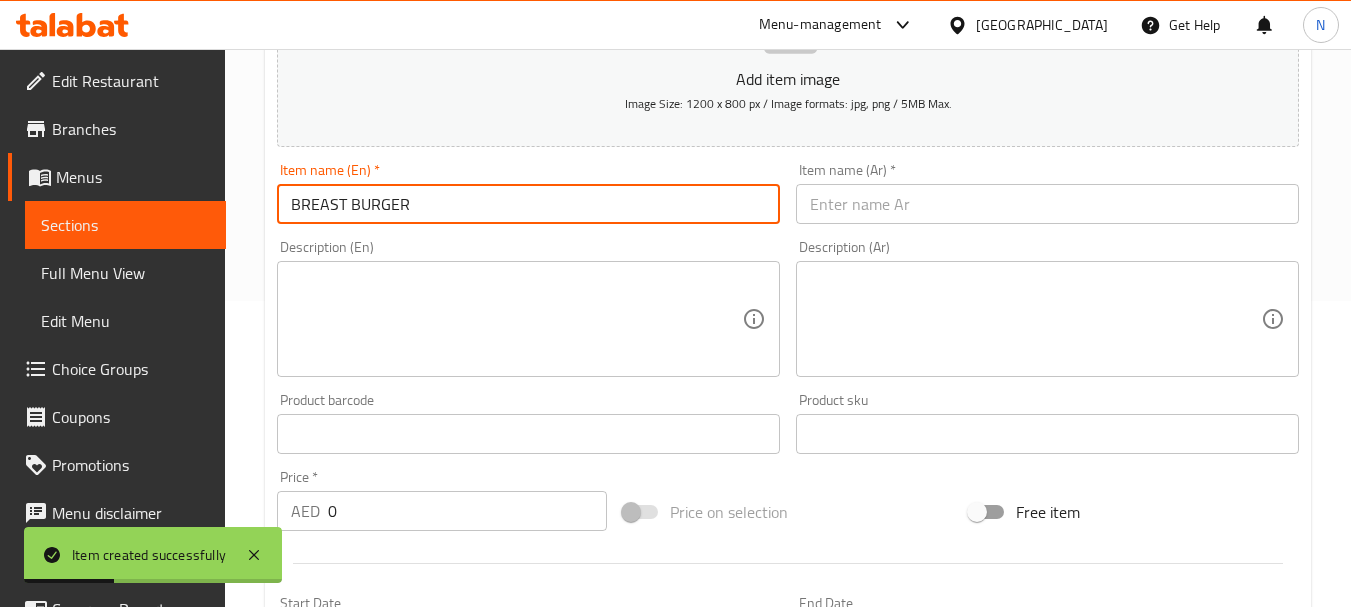 click on "BREAST BURGER" at bounding box center [528, 204] 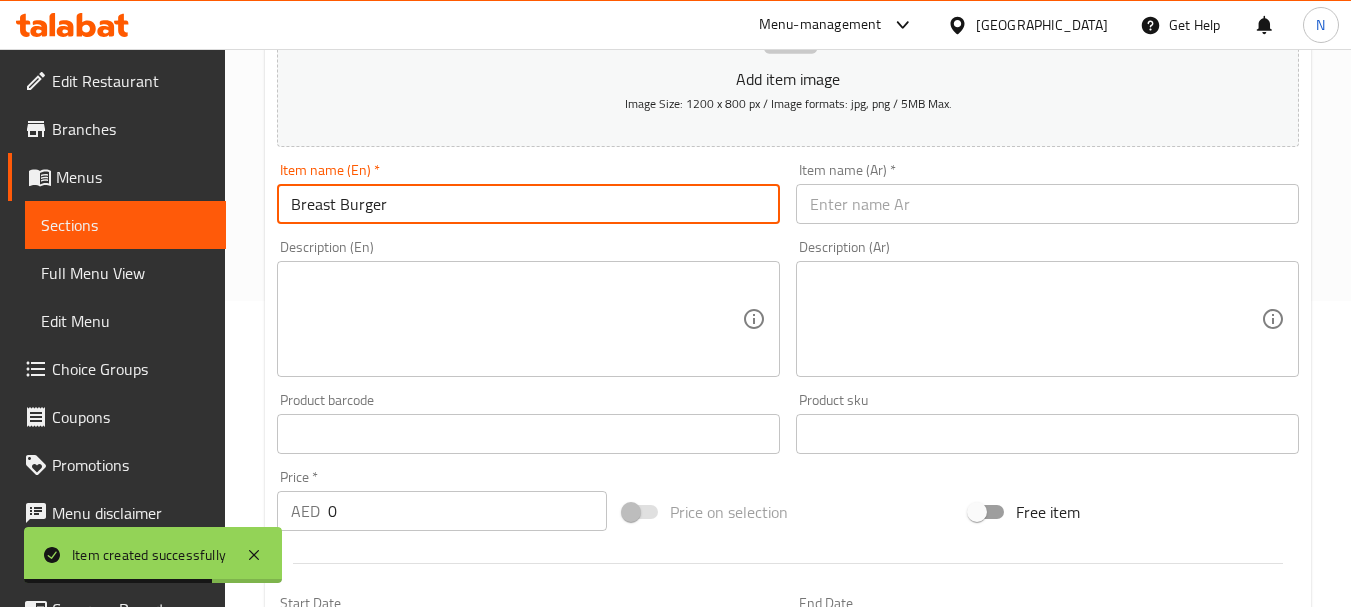 type on "Breast Burger" 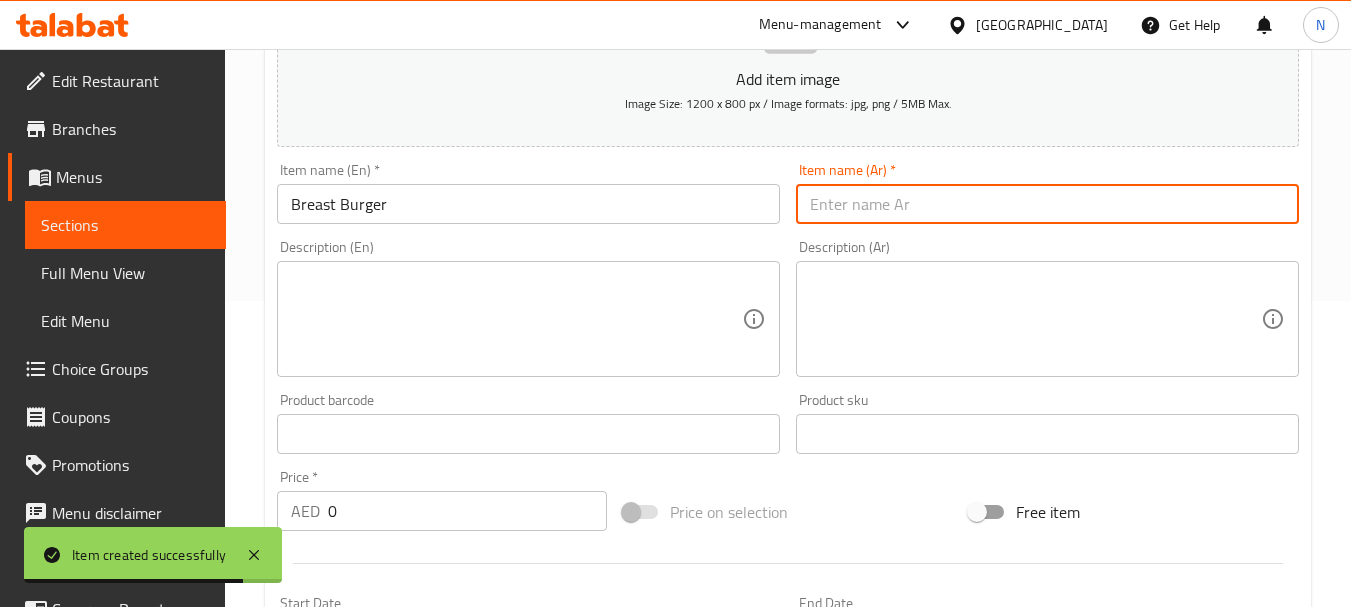 click at bounding box center [1047, 204] 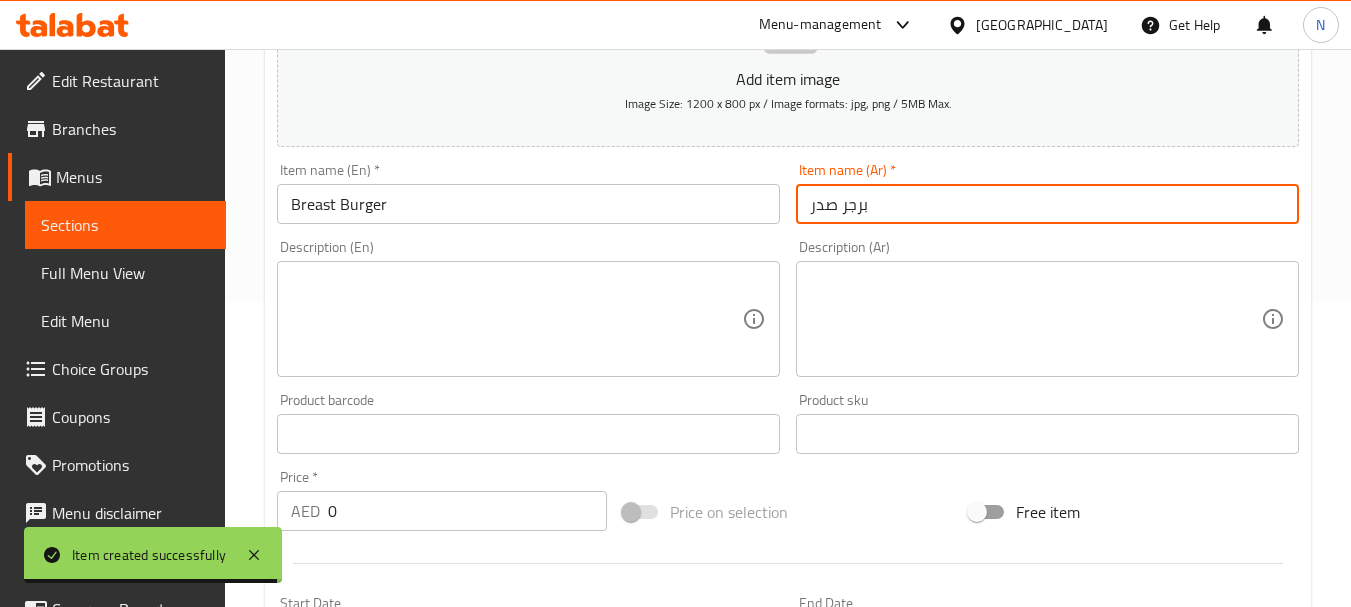 type on "برجر صدر" 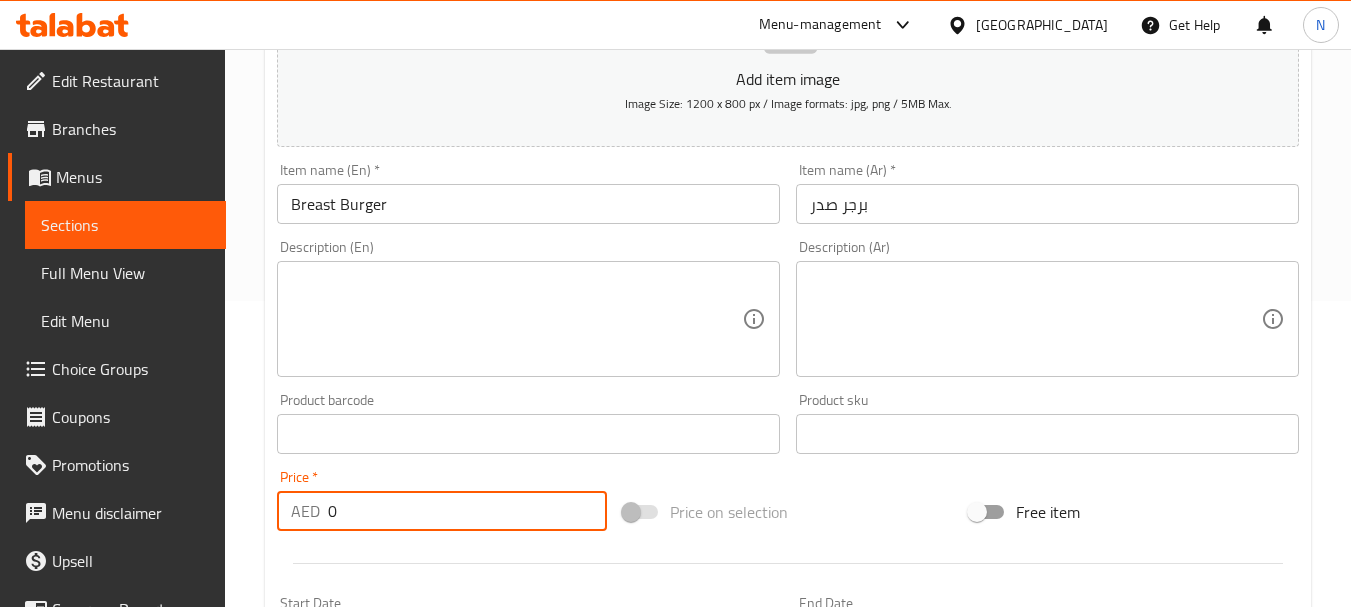 drag, startPoint x: 316, startPoint y: 535, endPoint x: 299, endPoint y: 535, distance: 17 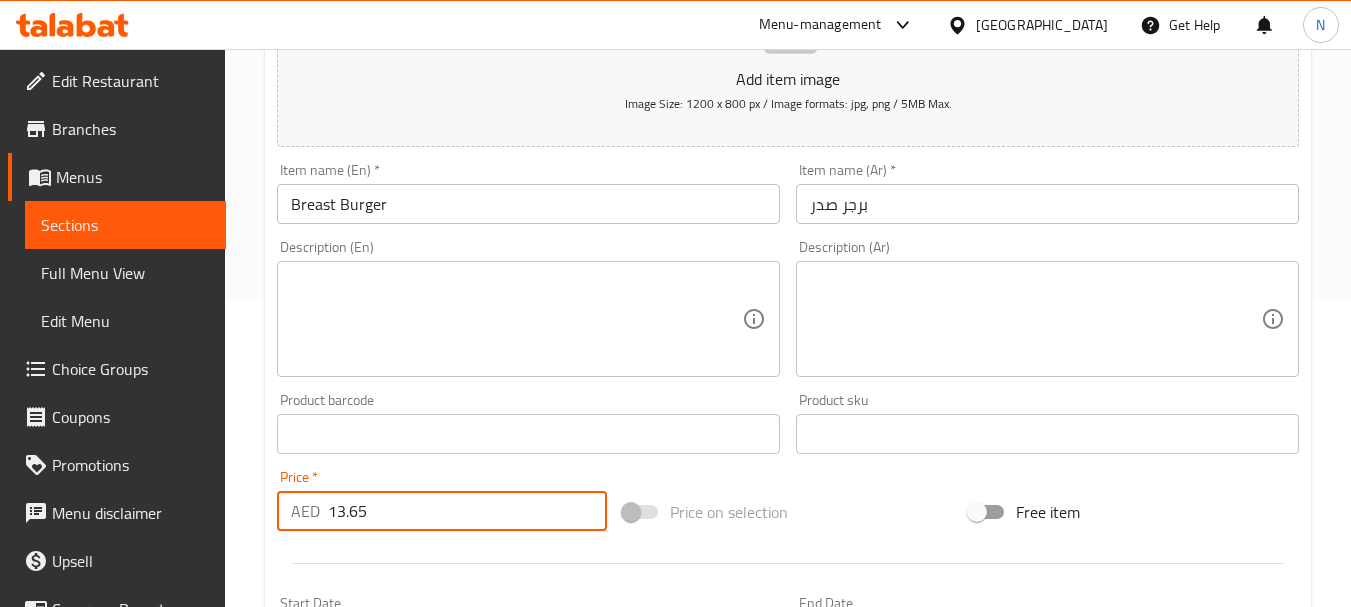 type on "13.65" 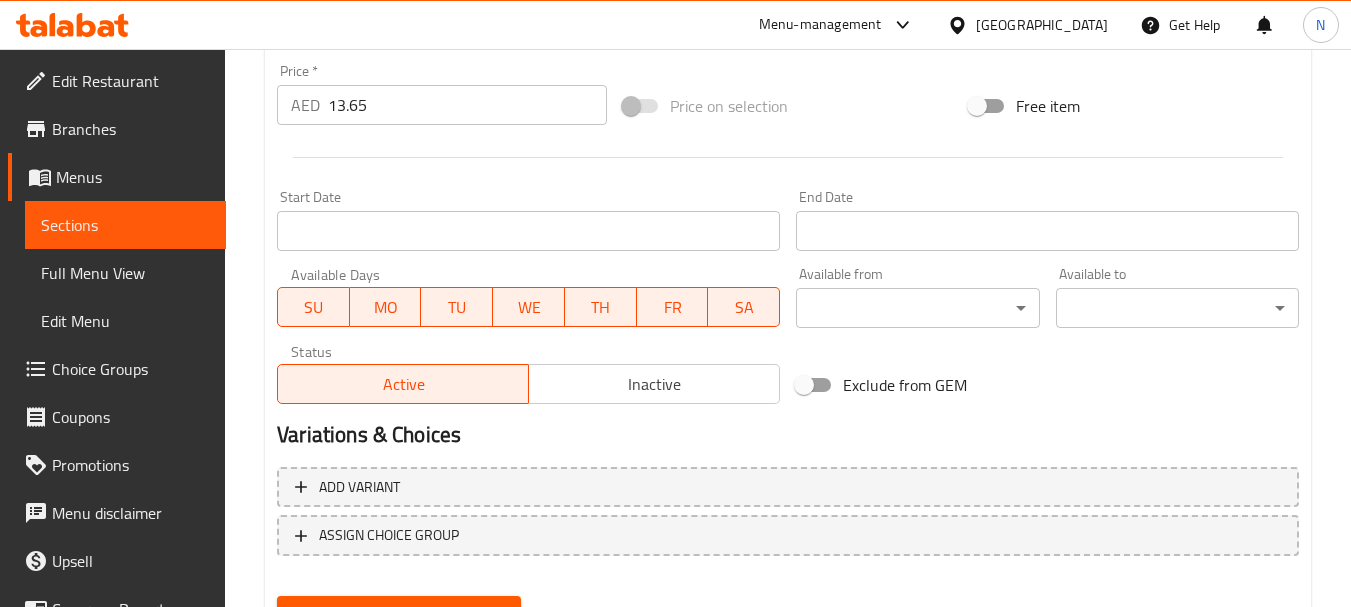 scroll, scrollTop: 806, scrollLeft: 0, axis: vertical 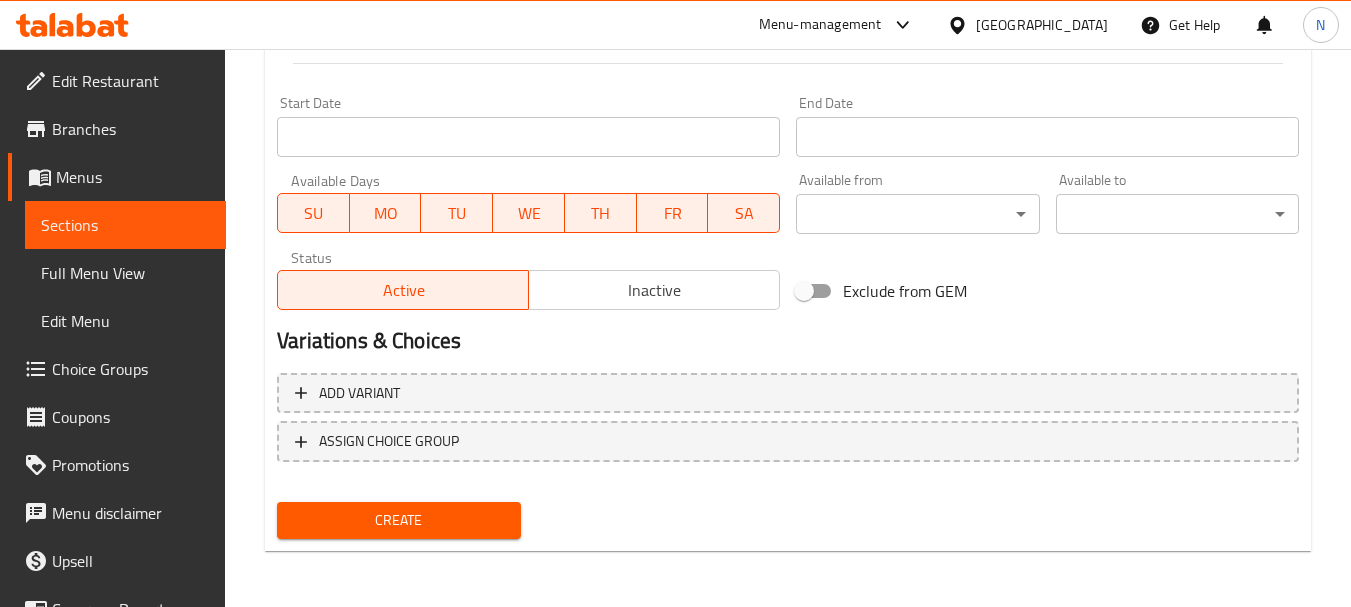 drag, startPoint x: 384, startPoint y: 514, endPoint x: 382, endPoint y: 489, distance: 25.079872 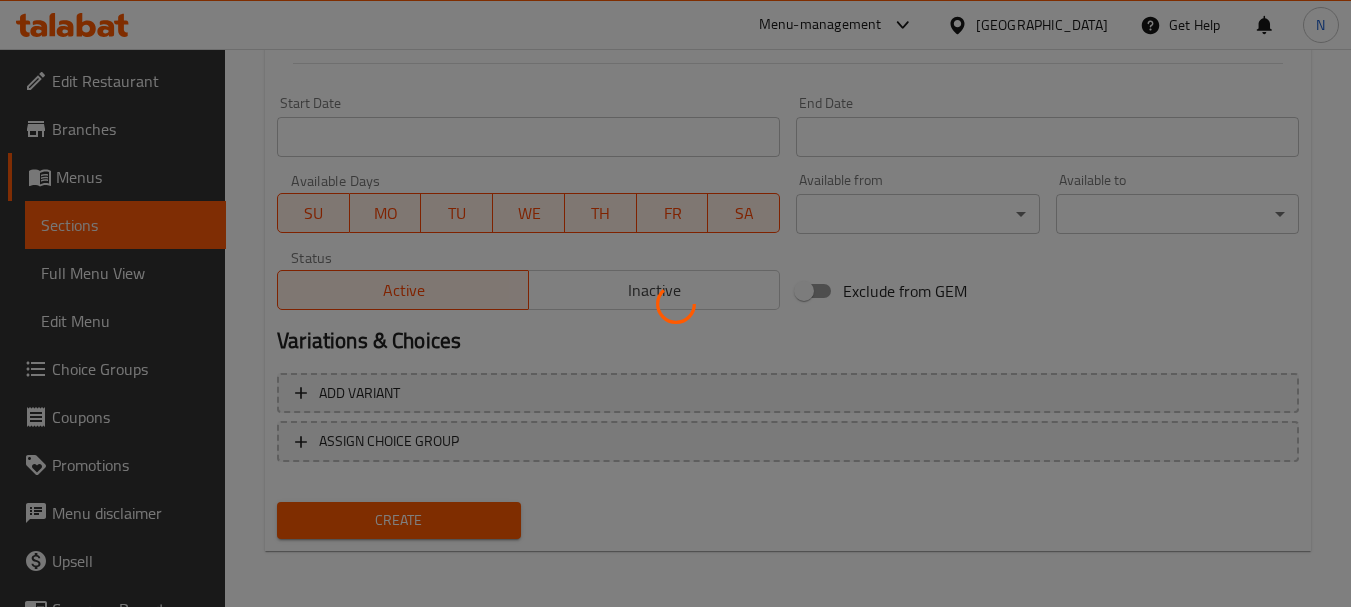 type 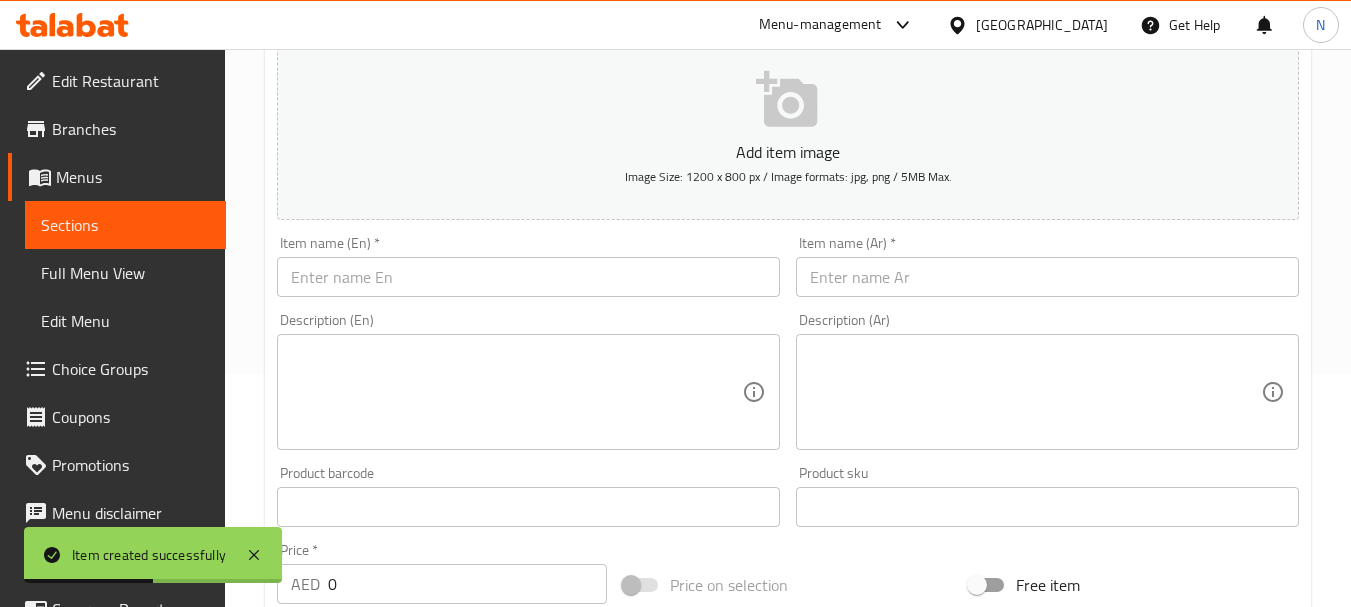 scroll, scrollTop: 206, scrollLeft: 0, axis: vertical 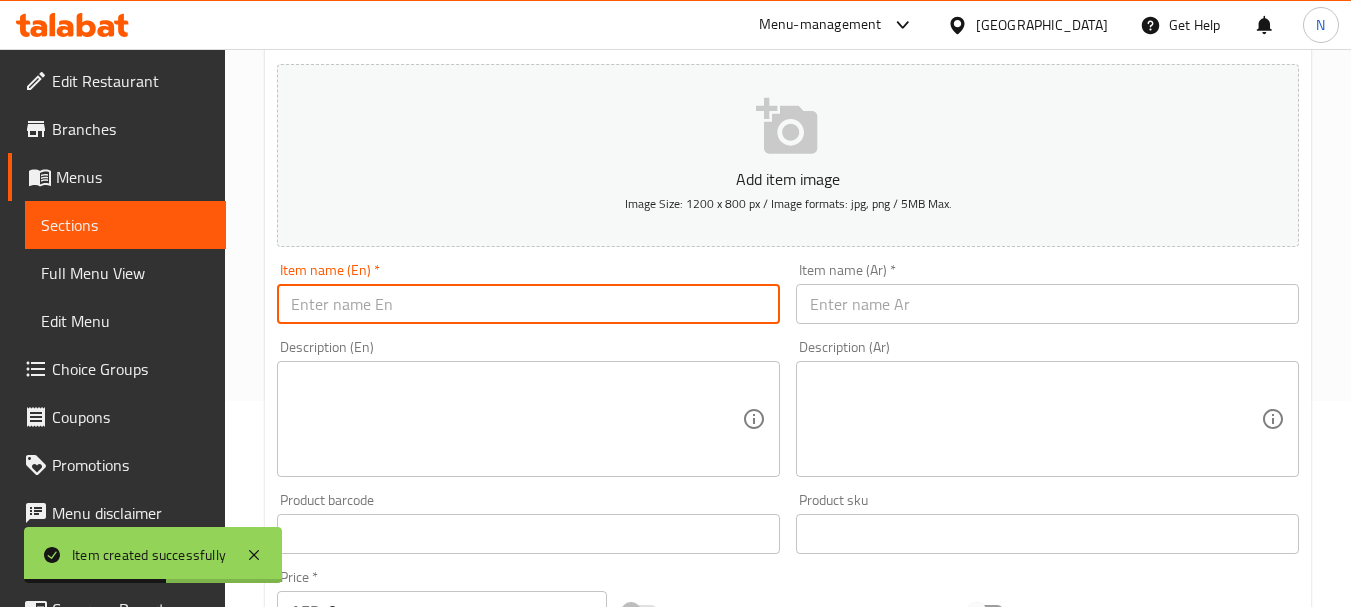click at bounding box center [528, 304] 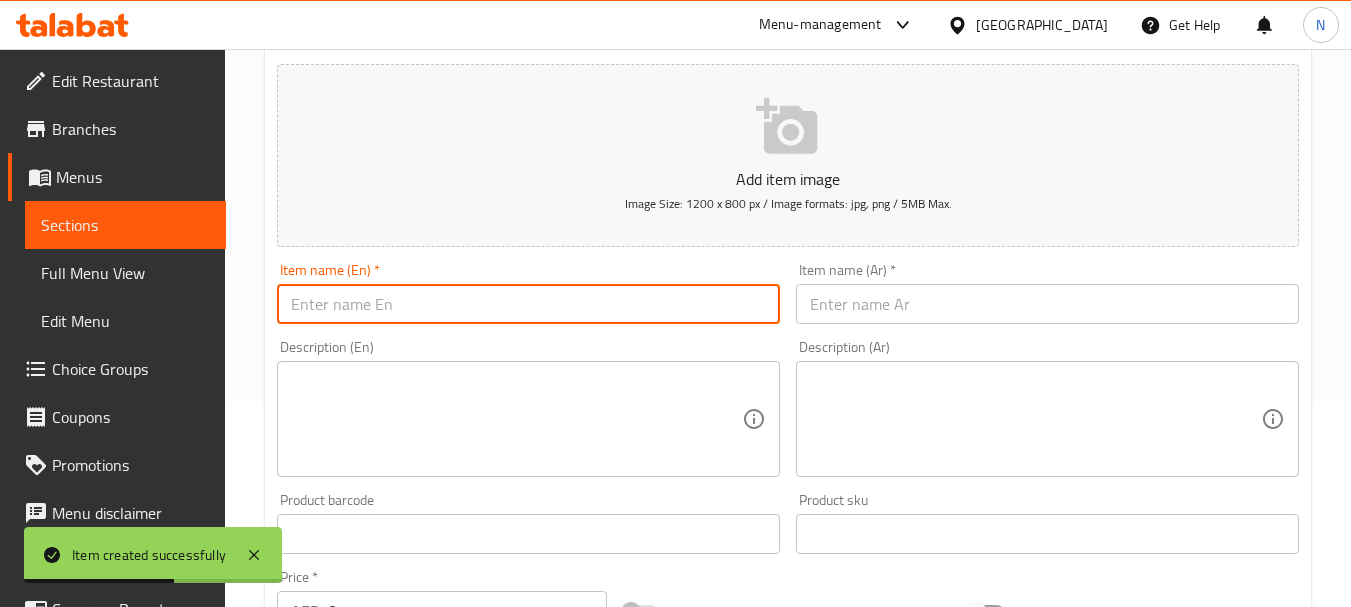 paste on "JUMBO FILLET" 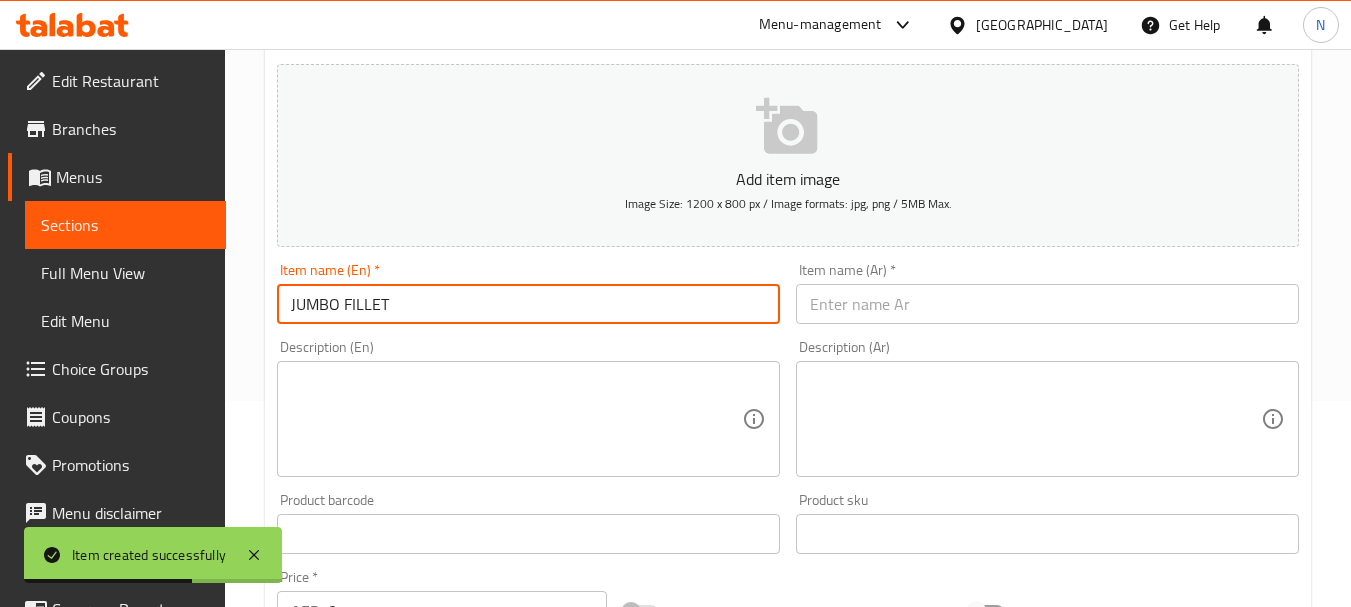 click on "JUMBO FILLET" at bounding box center [528, 304] 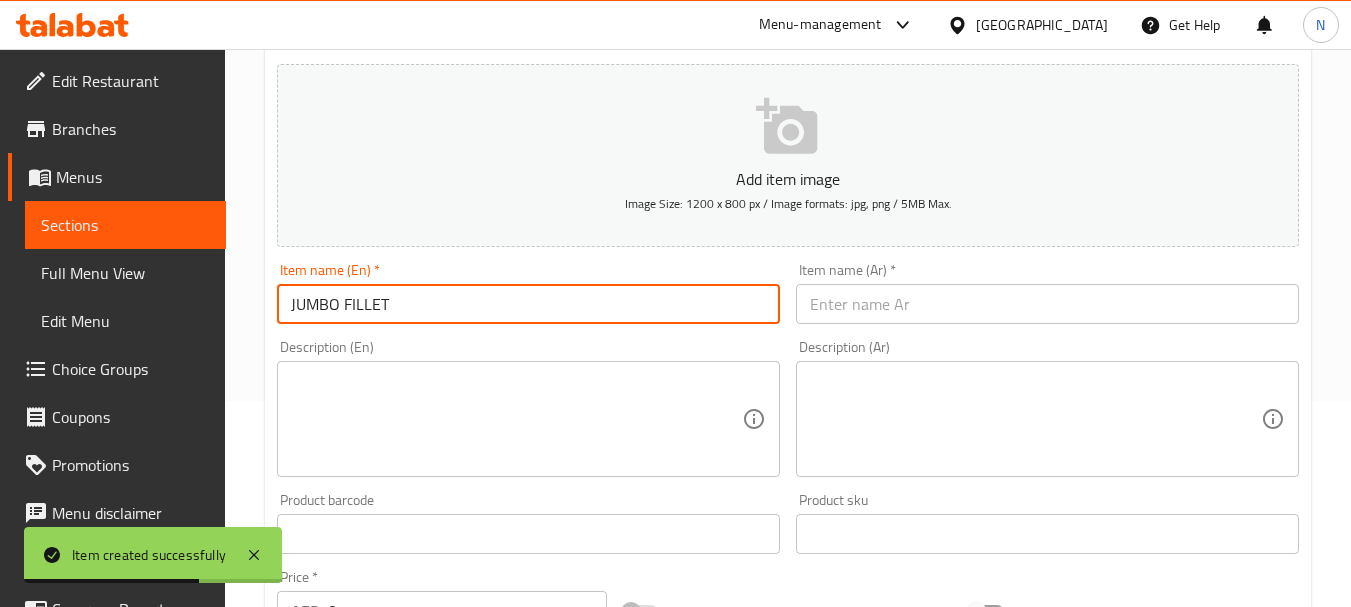 click on "JUMBO FILLET" at bounding box center [528, 304] 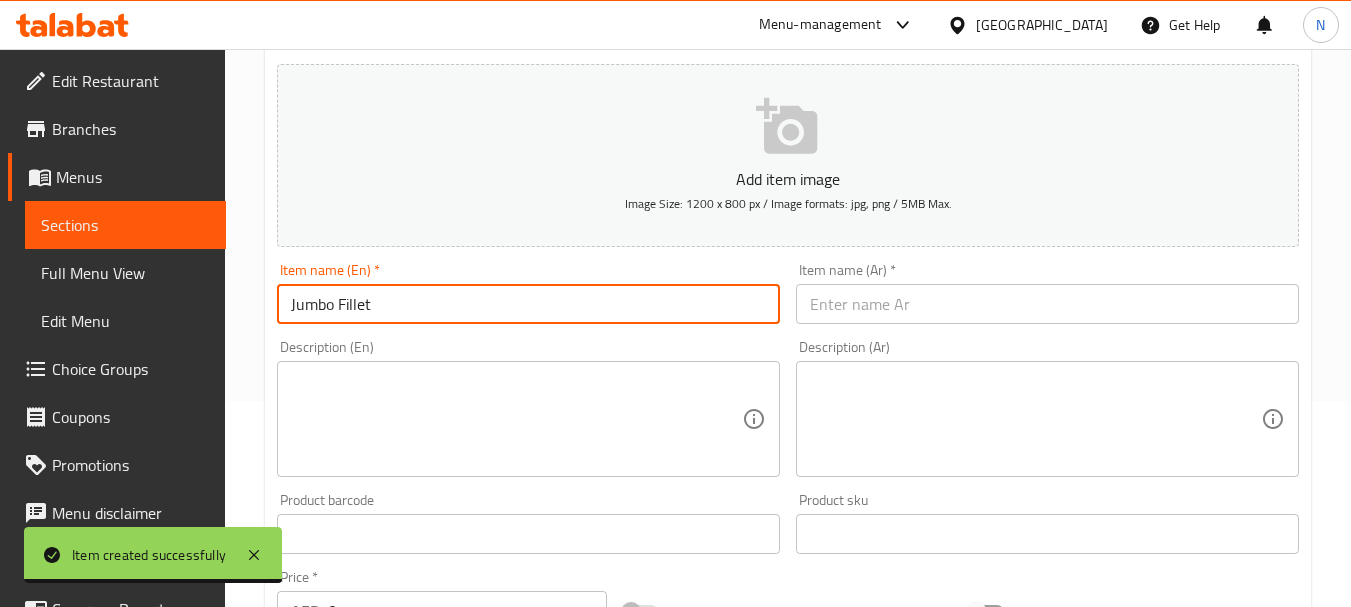 type on "Jumbo Fillet" 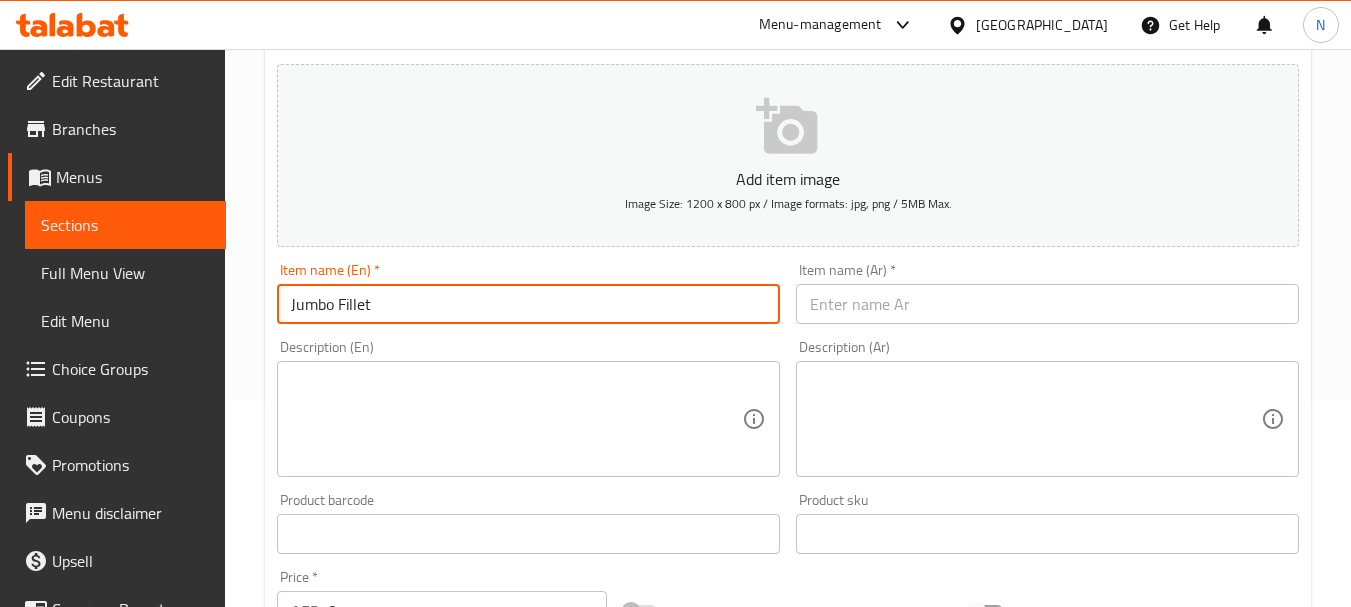 click on "Item name (Ar)   * Item name (Ar)  *" at bounding box center (1047, 293) 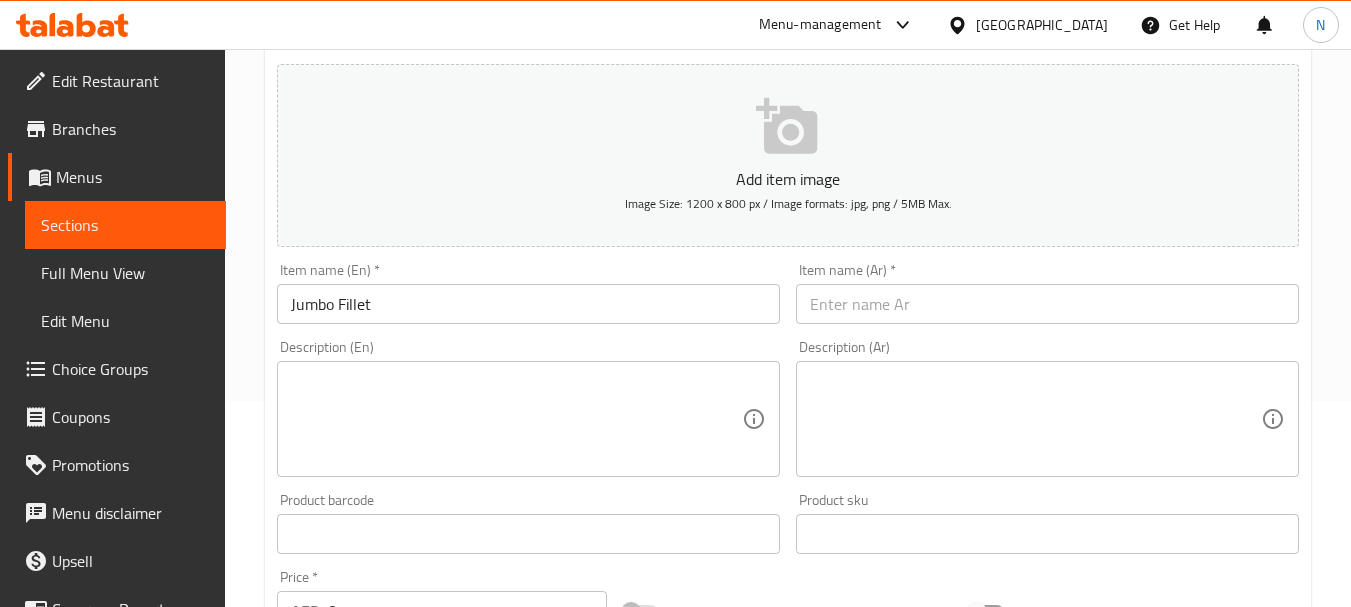 click at bounding box center [1047, 304] 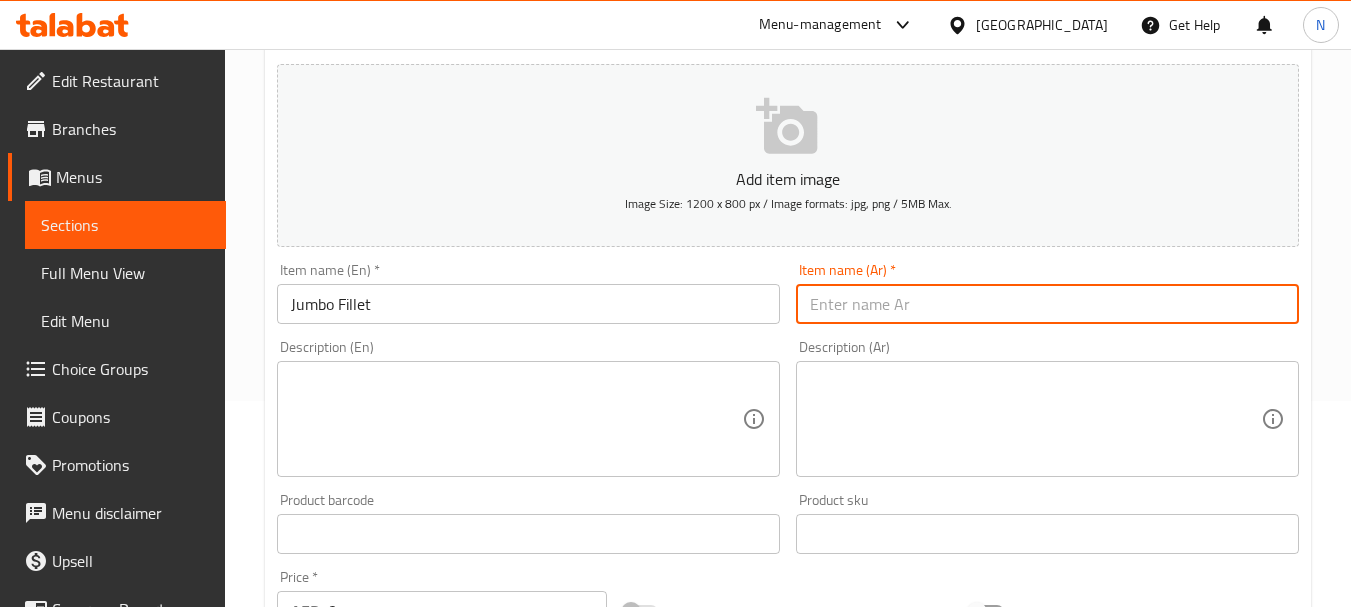 paste on "فيليه جامبو" 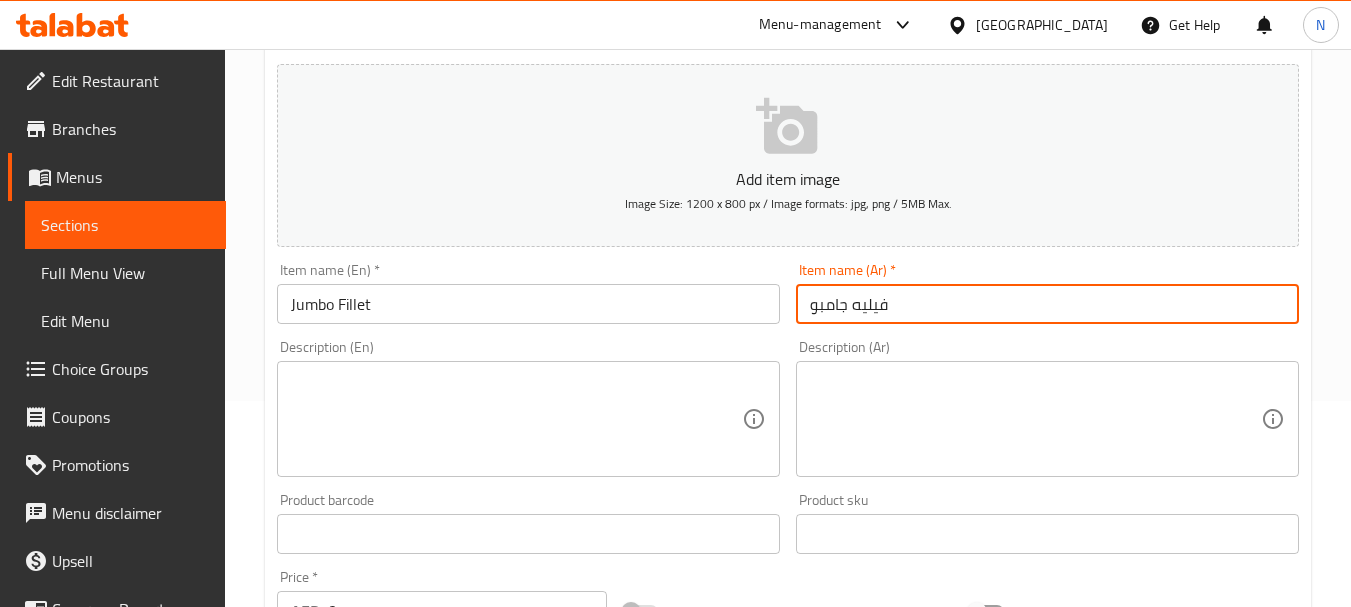 type on "فيليه جامبو" 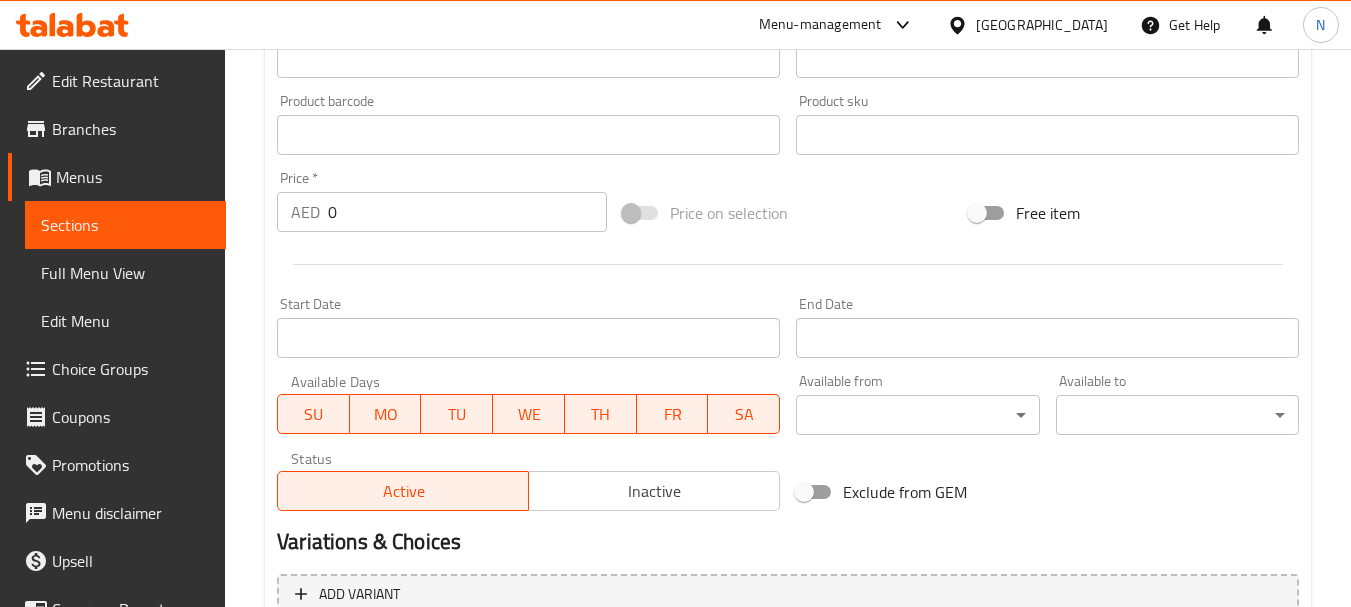 scroll, scrollTop: 606, scrollLeft: 0, axis: vertical 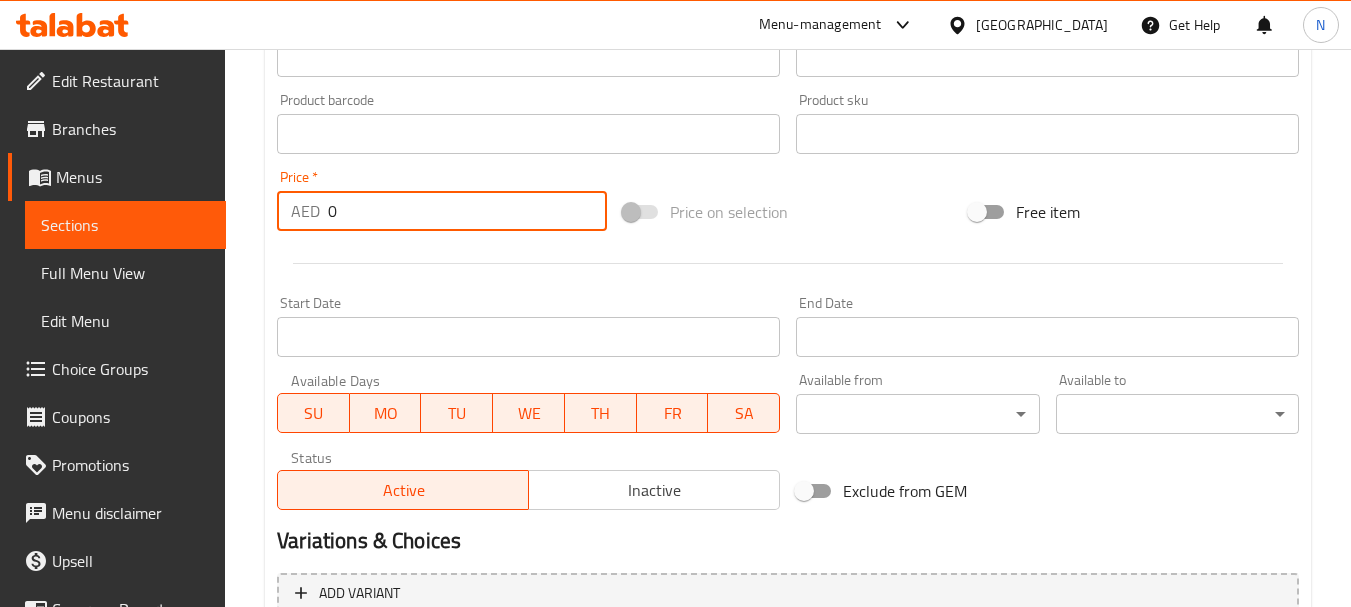 drag, startPoint x: 355, startPoint y: 216, endPoint x: 317, endPoint y: 217, distance: 38.013157 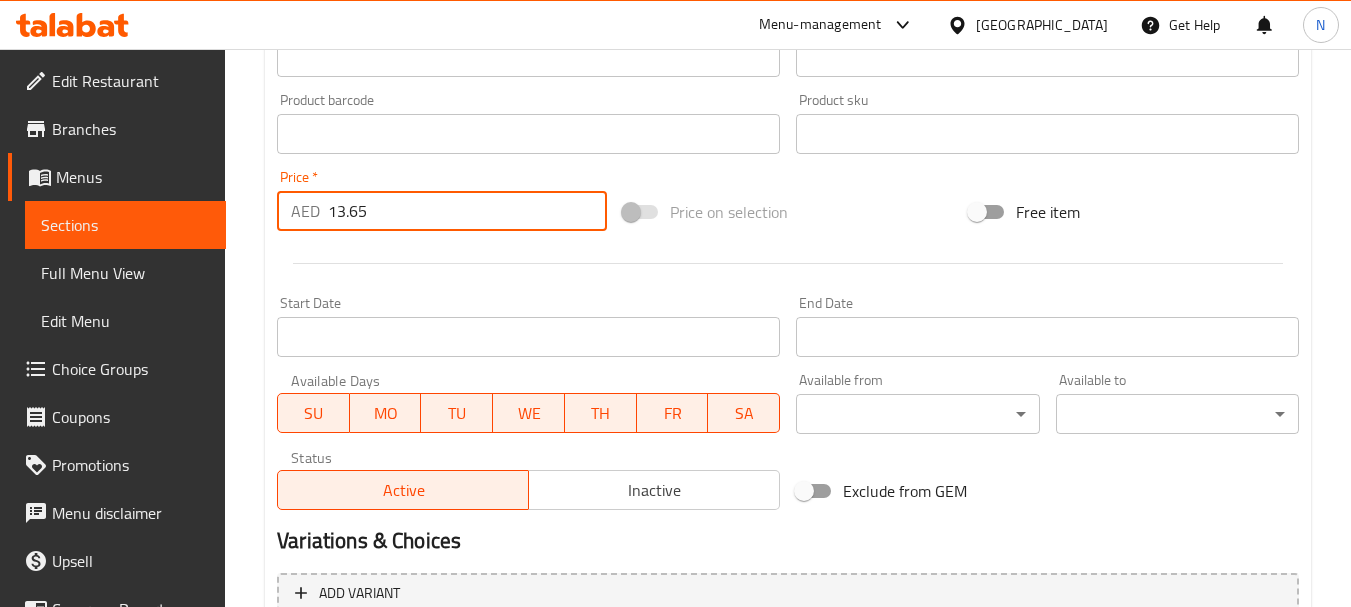 type on "13.65" 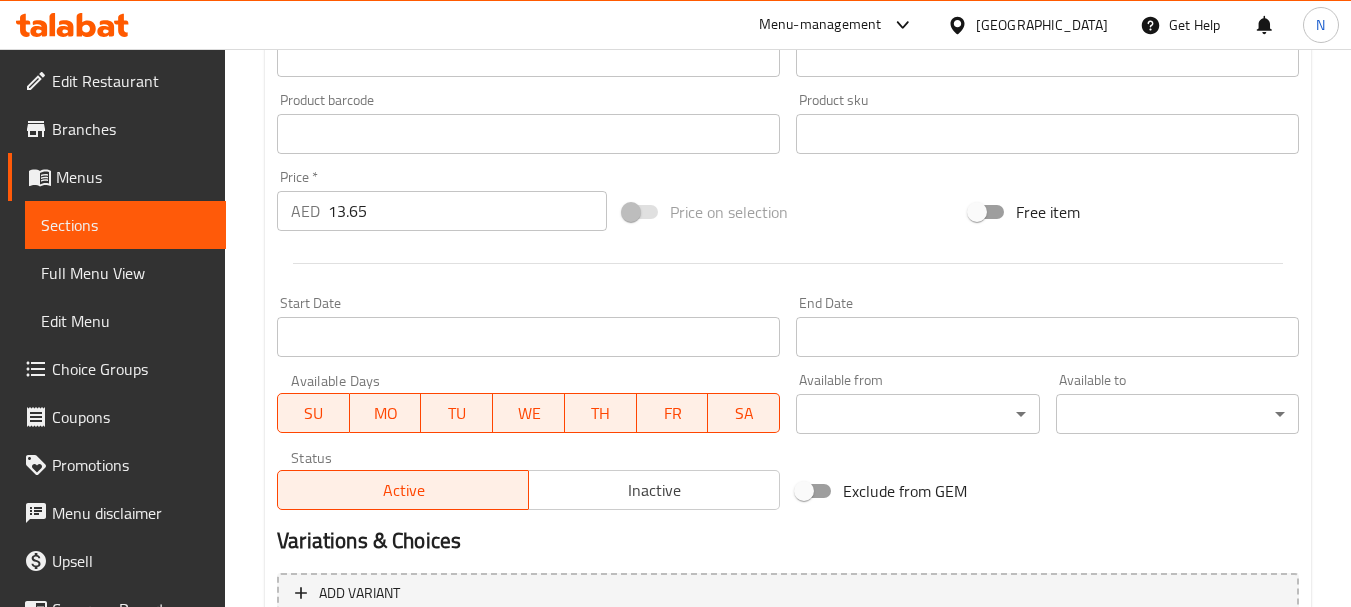 click on "Price on selection" at bounding box center [788, 212] 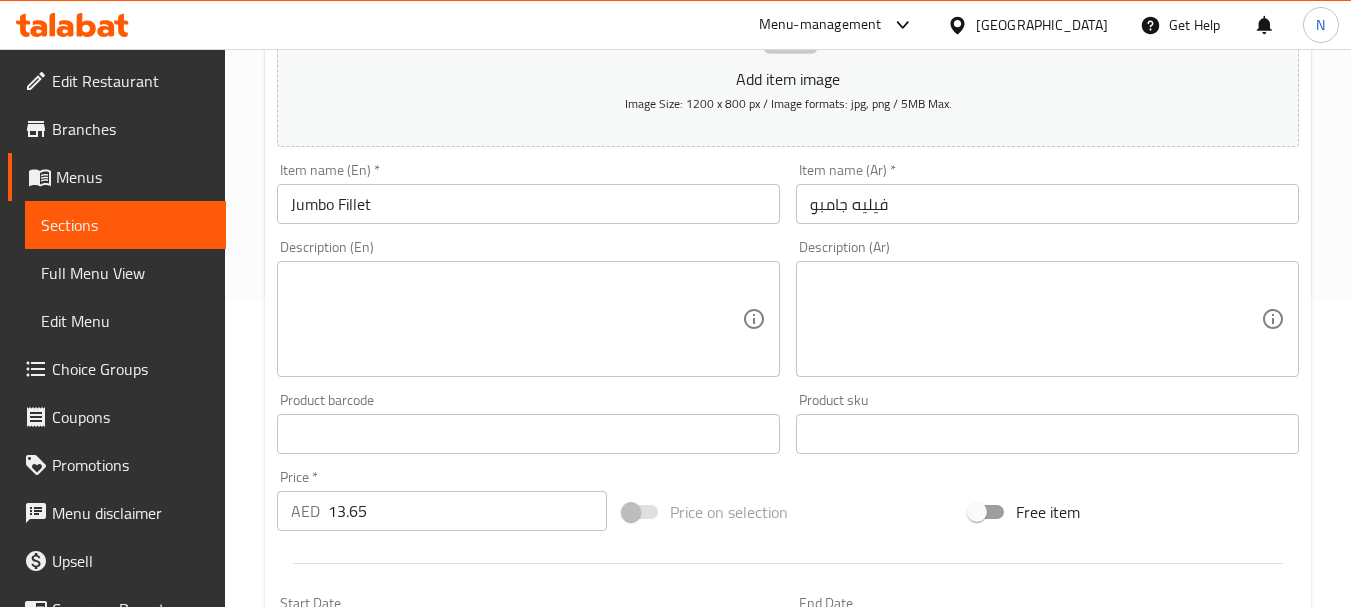 scroll, scrollTop: 806, scrollLeft: 0, axis: vertical 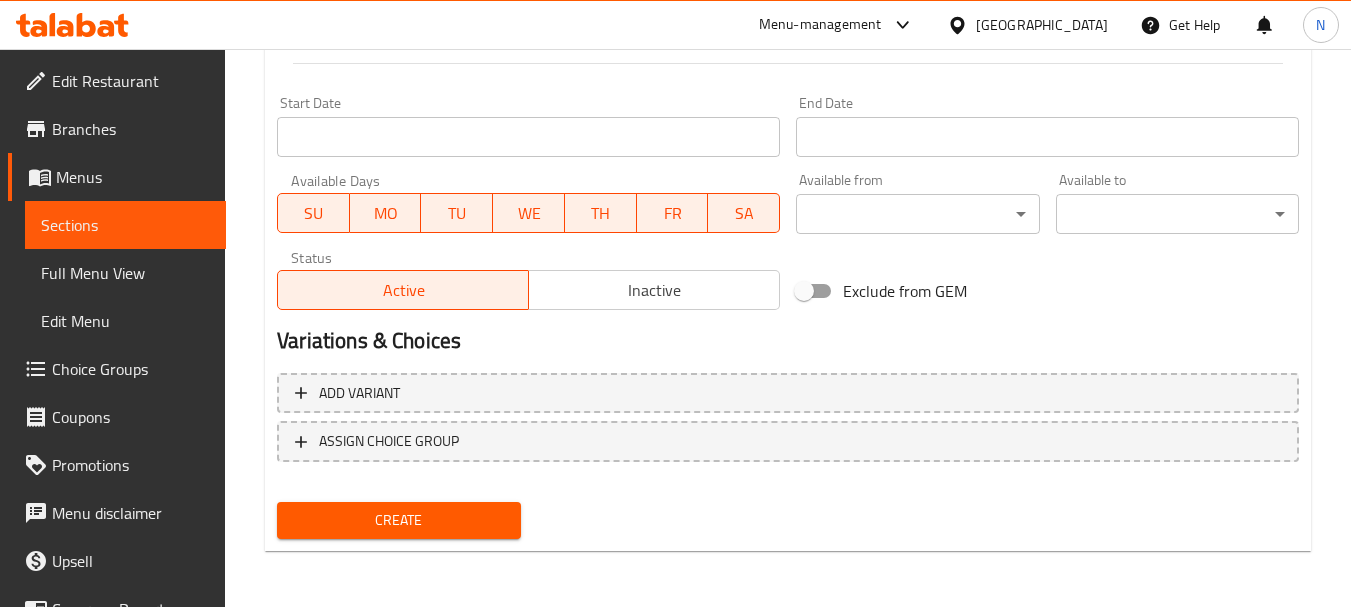 click on "Create" at bounding box center (398, 520) 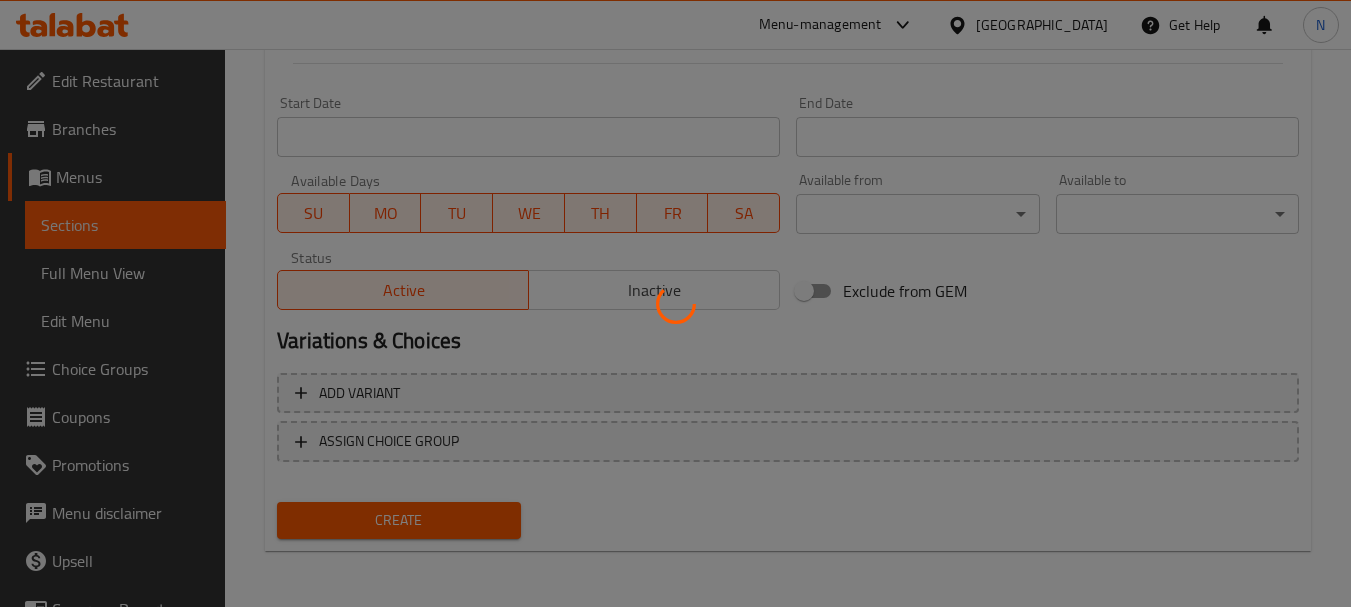 type 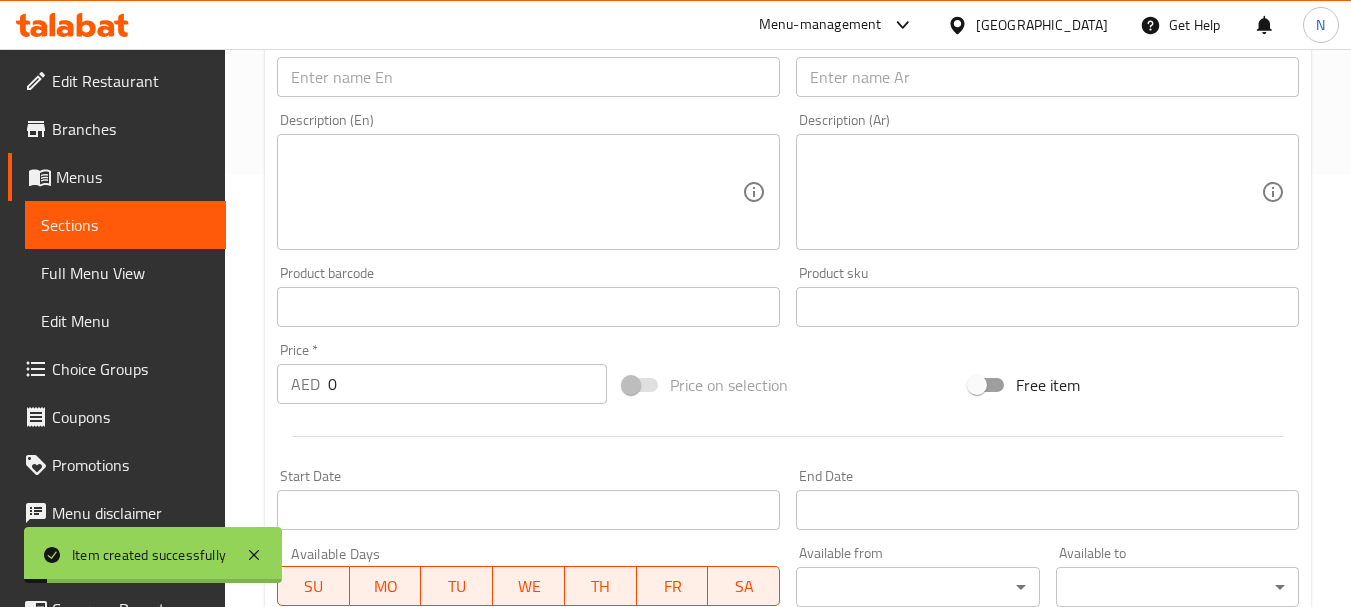 scroll, scrollTop: 306, scrollLeft: 0, axis: vertical 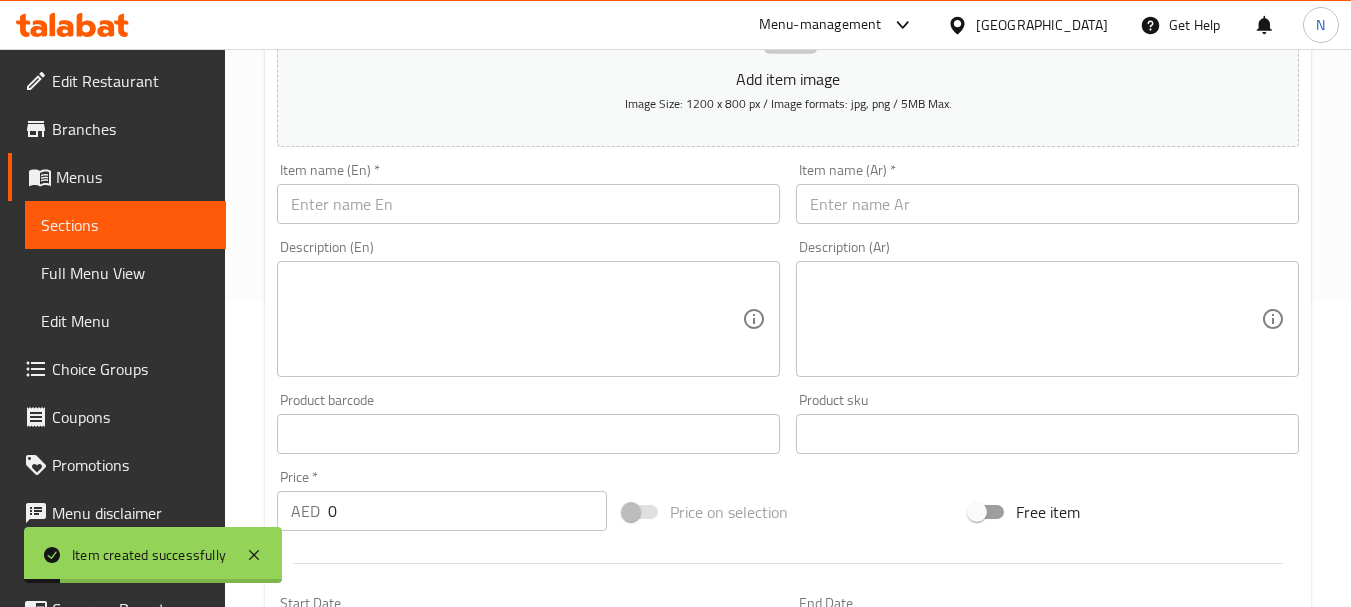 click at bounding box center (528, 204) 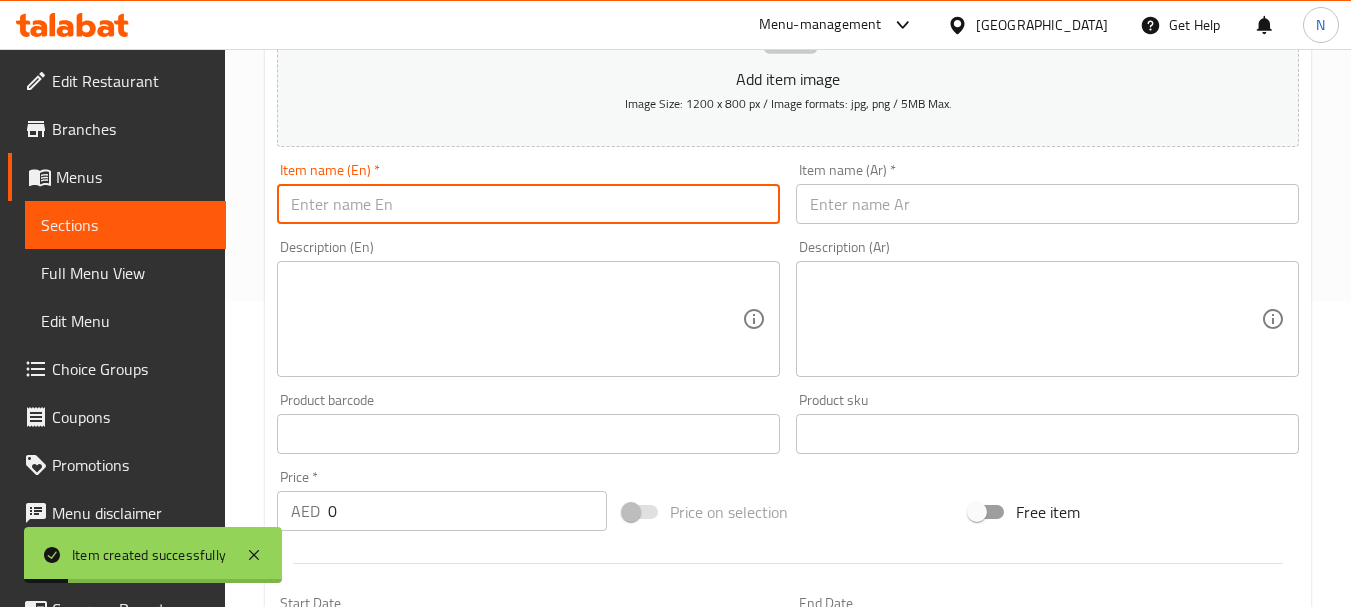 paste on "SPICY FILLET" 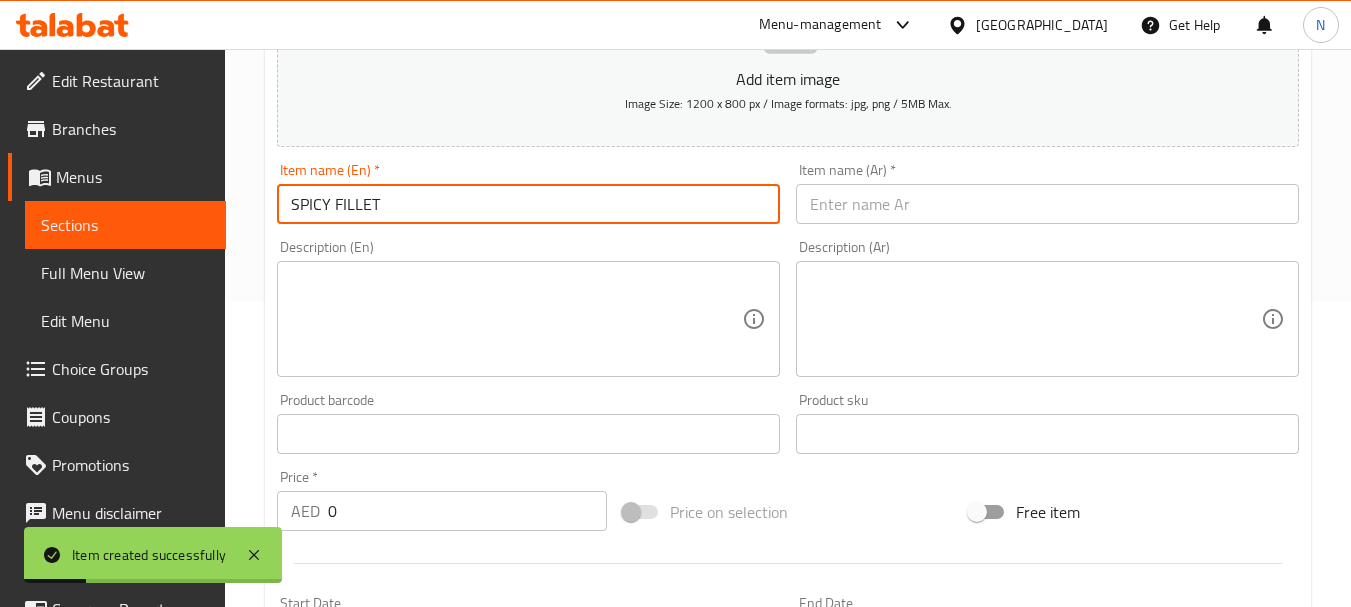 click on "SPICY FILLET" at bounding box center [528, 204] 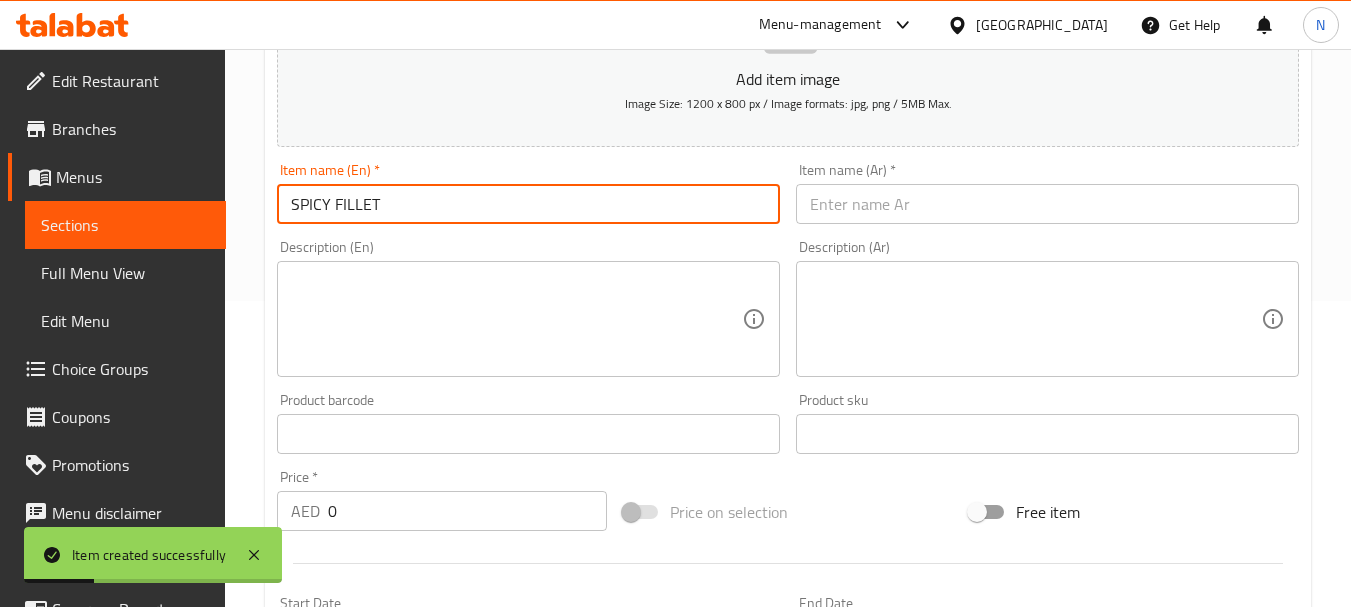 click on "SPICY FILLET" at bounding box center (528, 204) 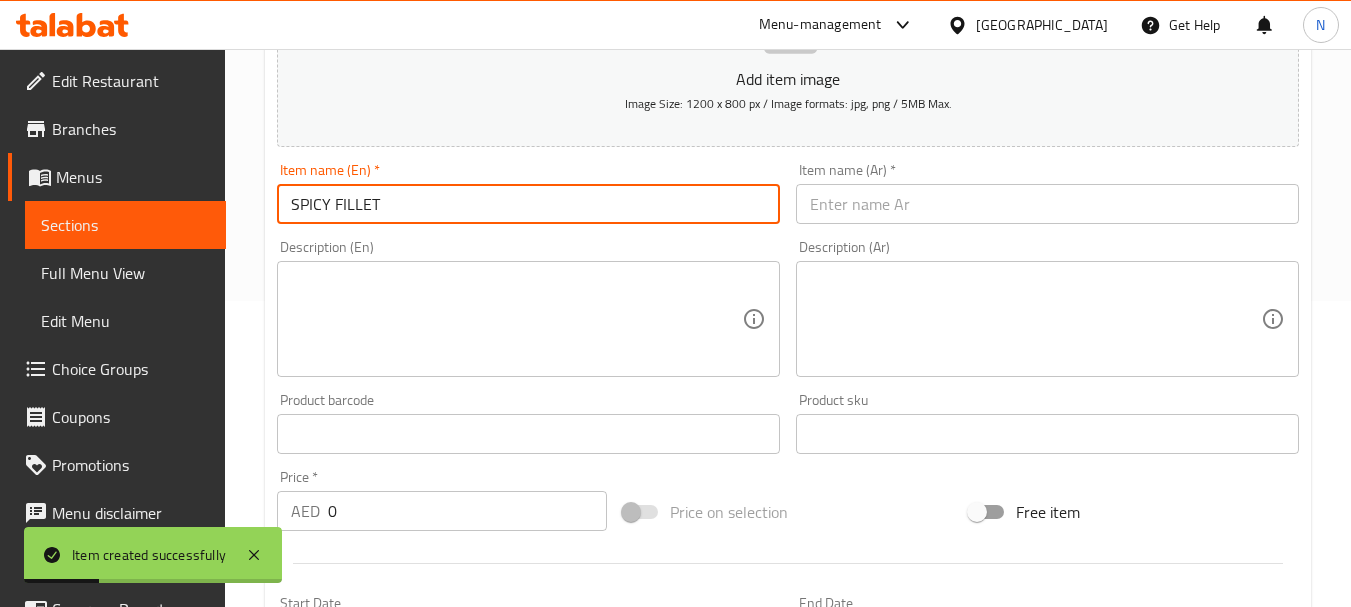 click on "SPICY FILLET" at bounding box center (528, 204) 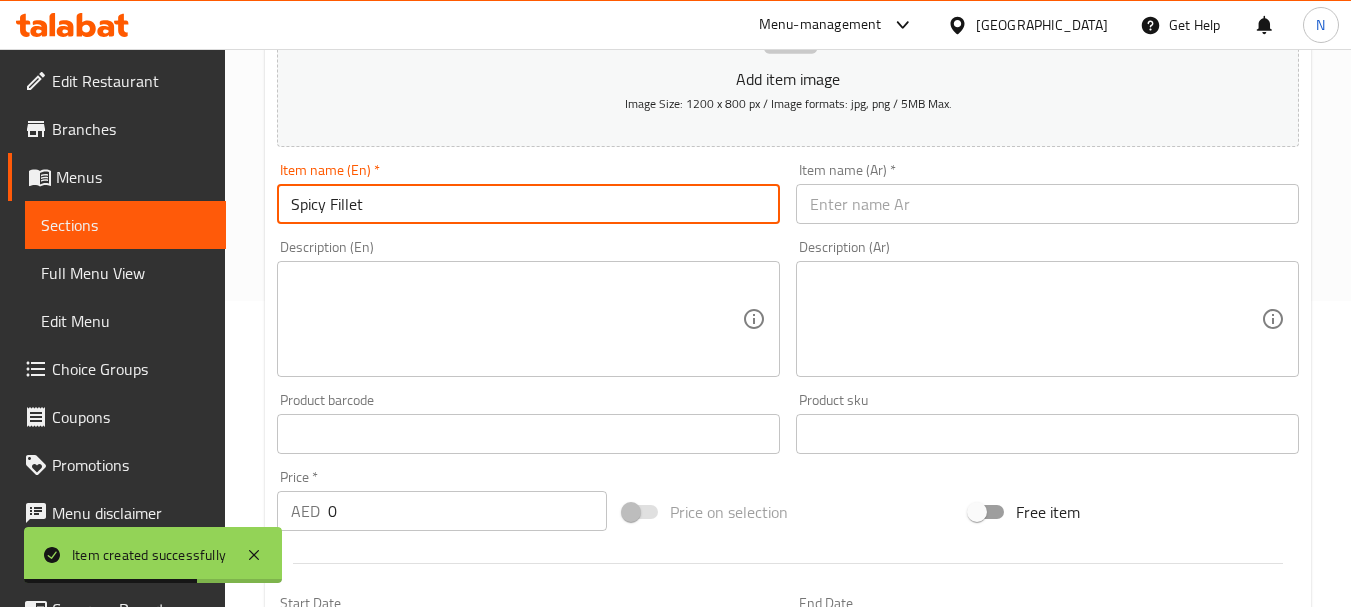 type on "Spicy Fillet" 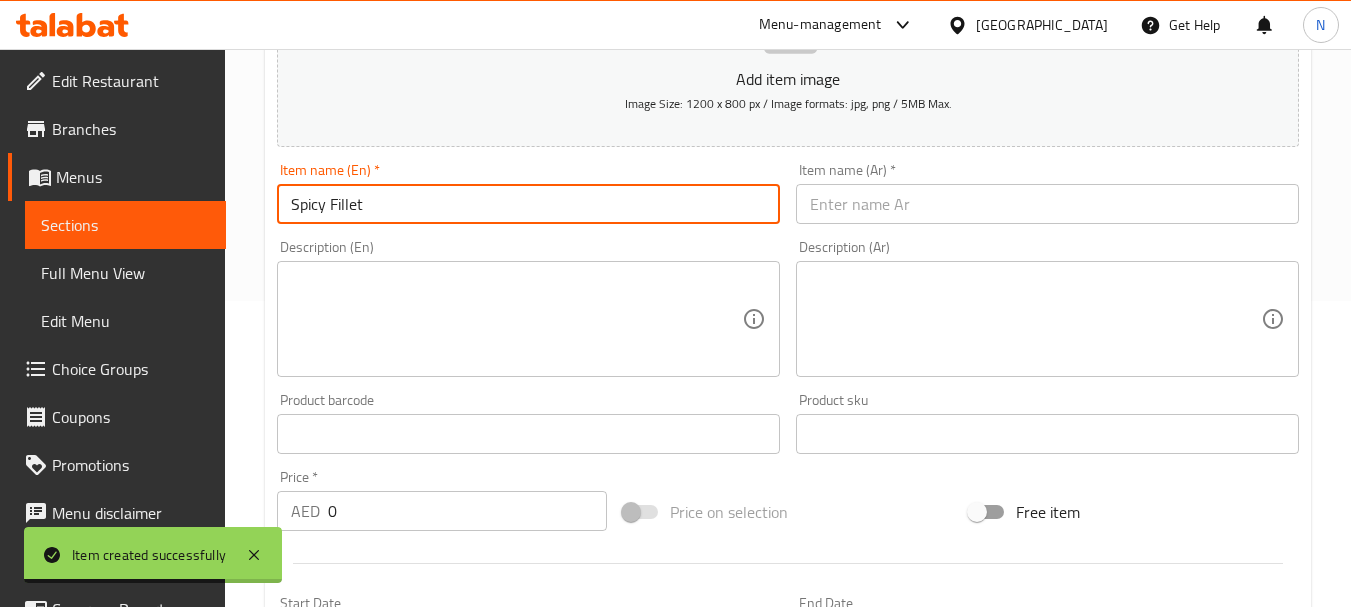 click at bounding box center (1047, 204) 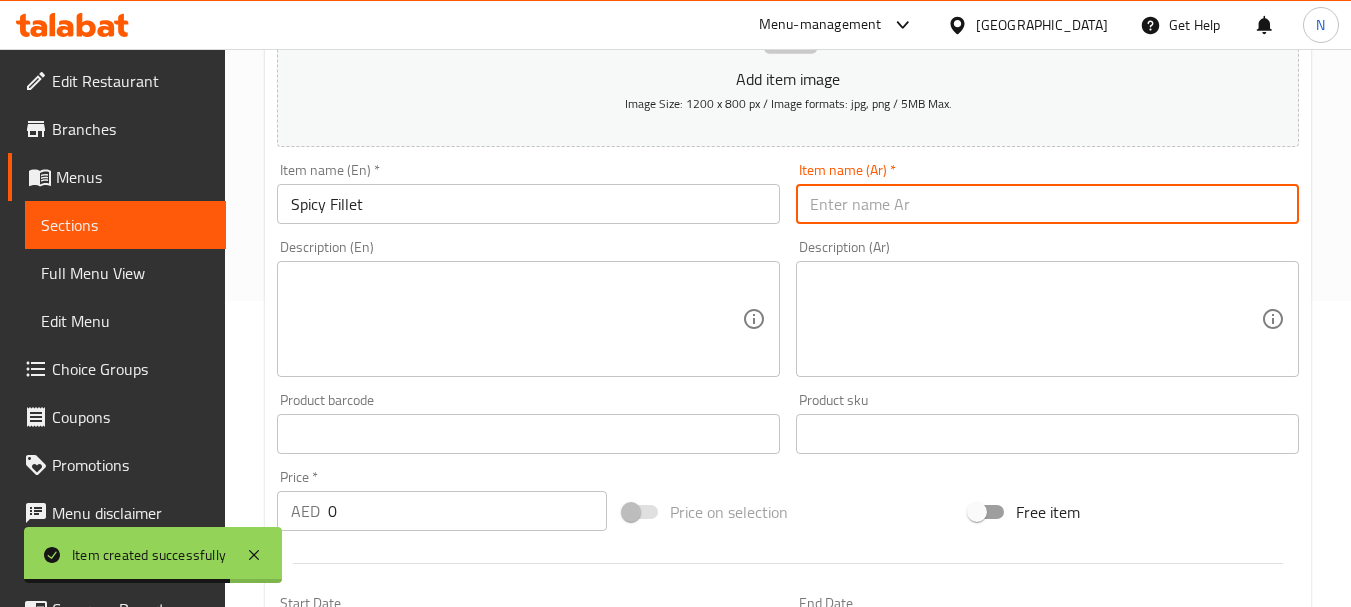 paste on "فيليه حار" 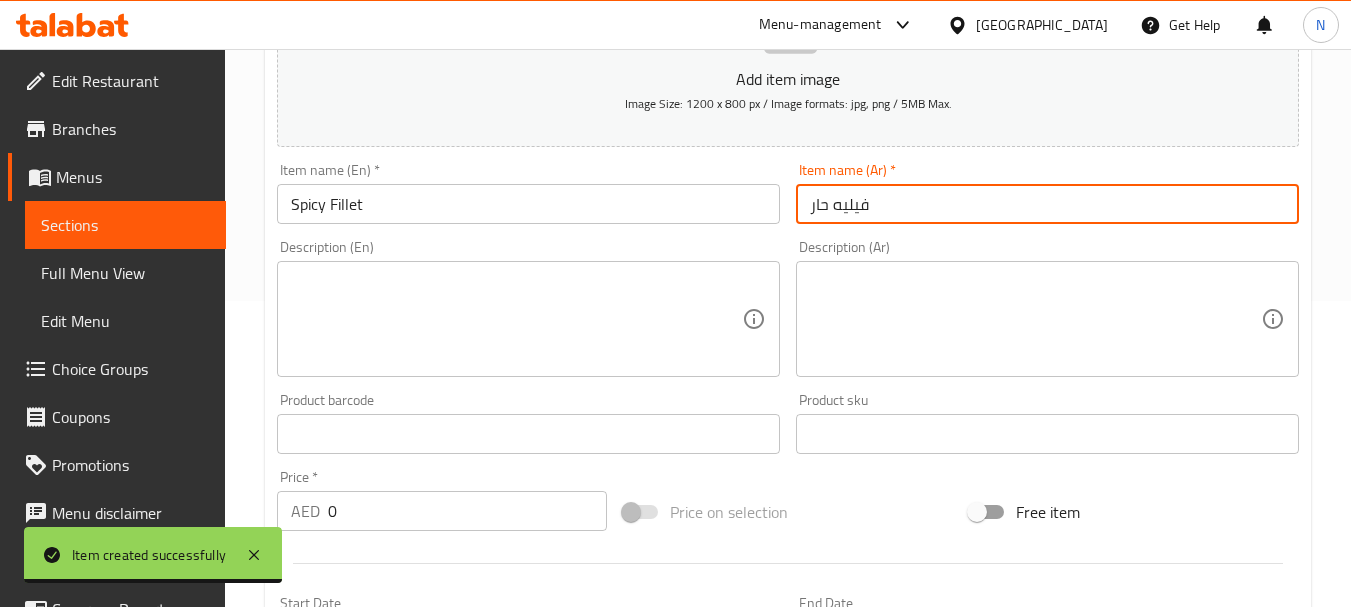 type on "فيليه حار" 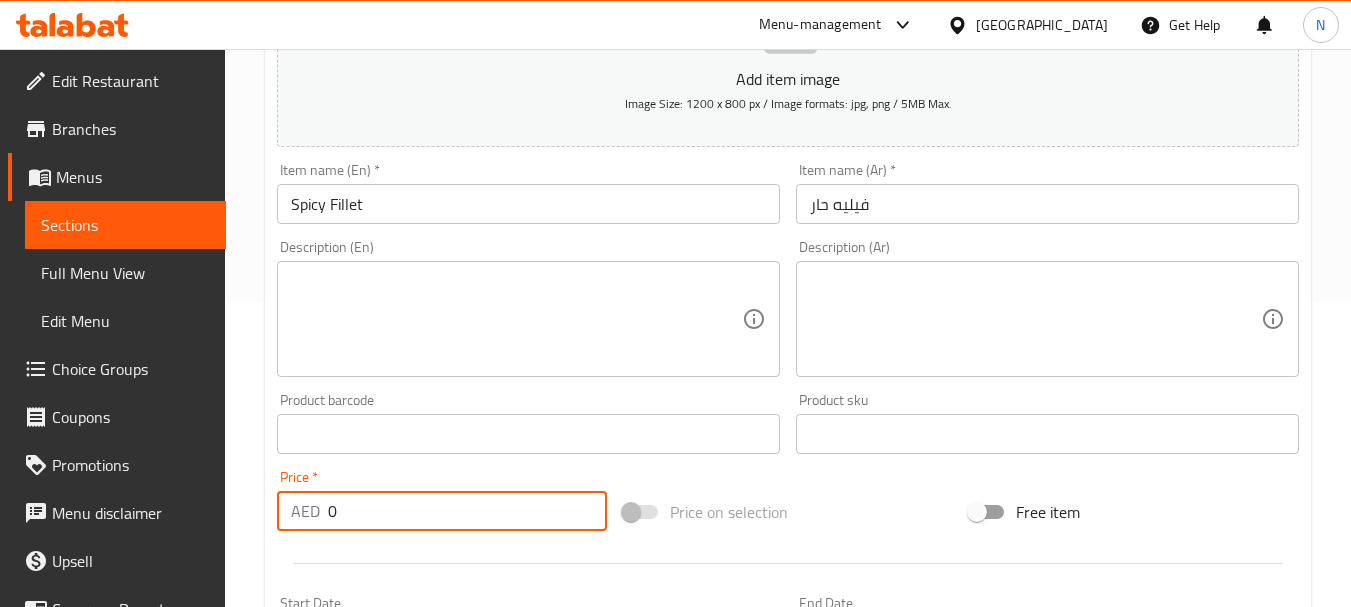 drag, startPoint x: 449, startPoint y: 519, endPoint x: 316, endPoint y: 518, distance: 133.00375 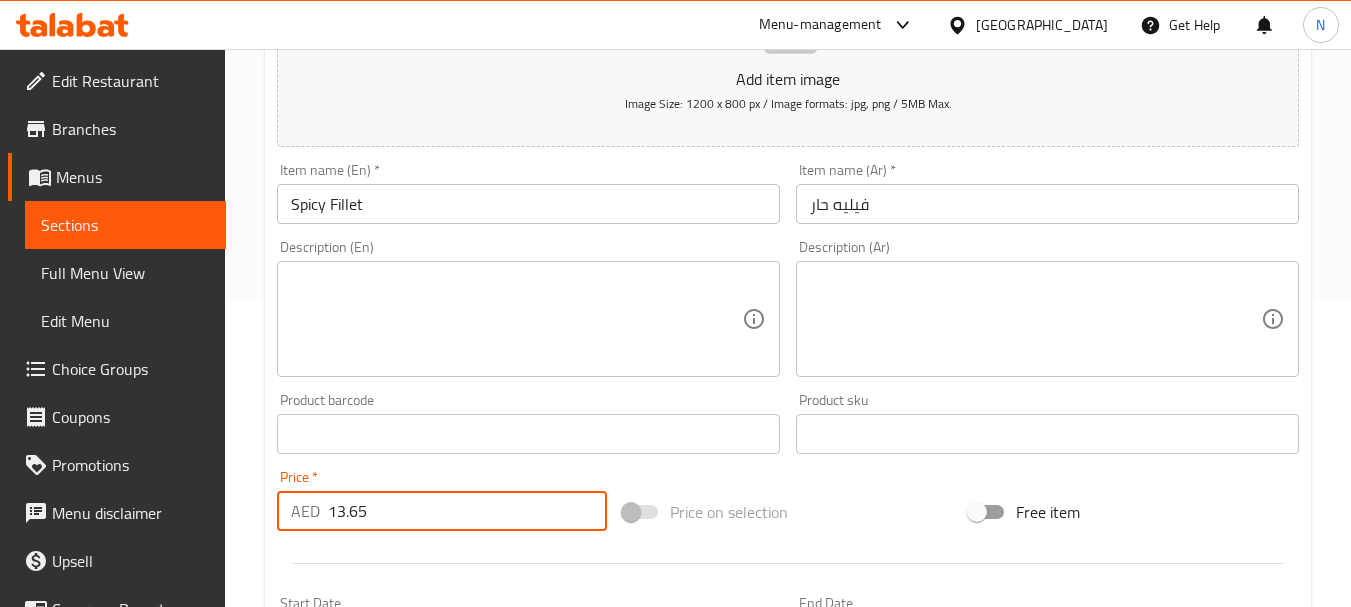type on "13.65" 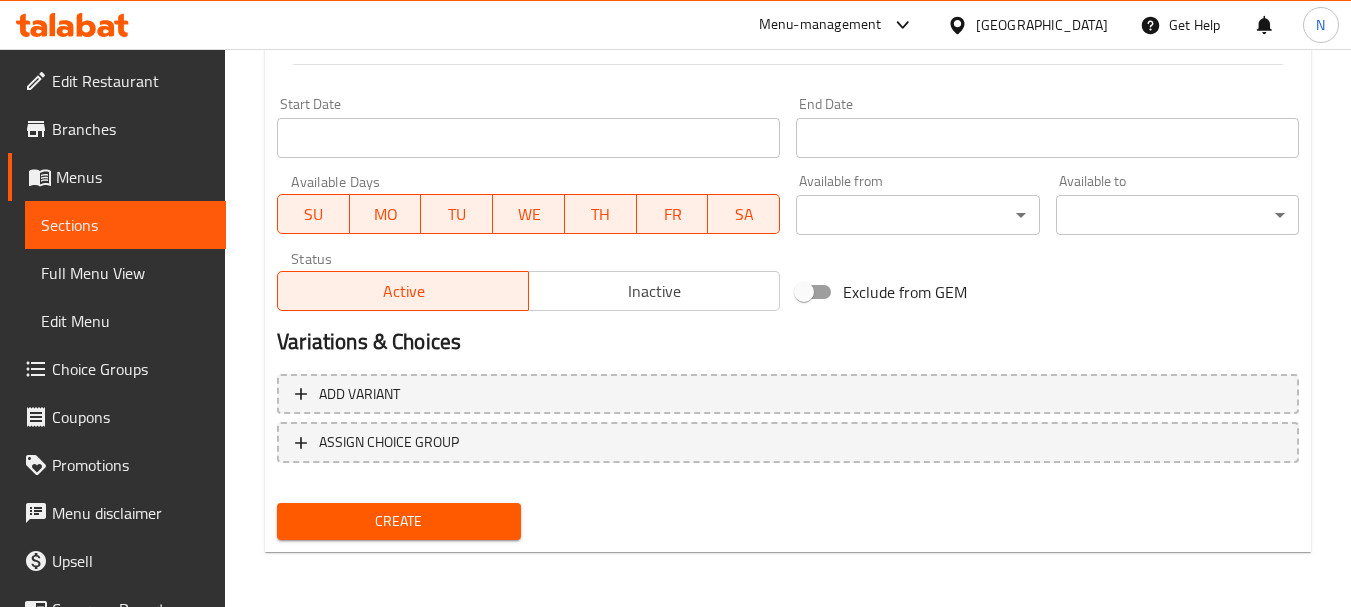 scroll, scrollTop: 806, scrollLeft: 0, axis: vertical 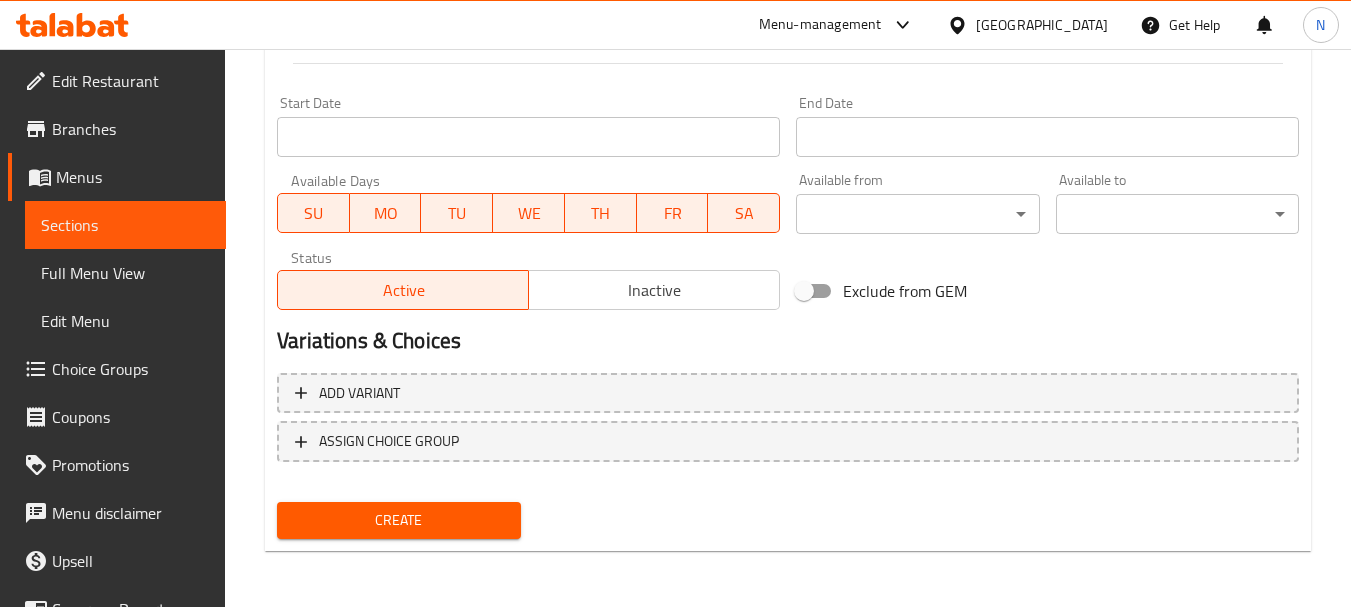 click on "Variations & Choices" at bounding box center (788, 341) 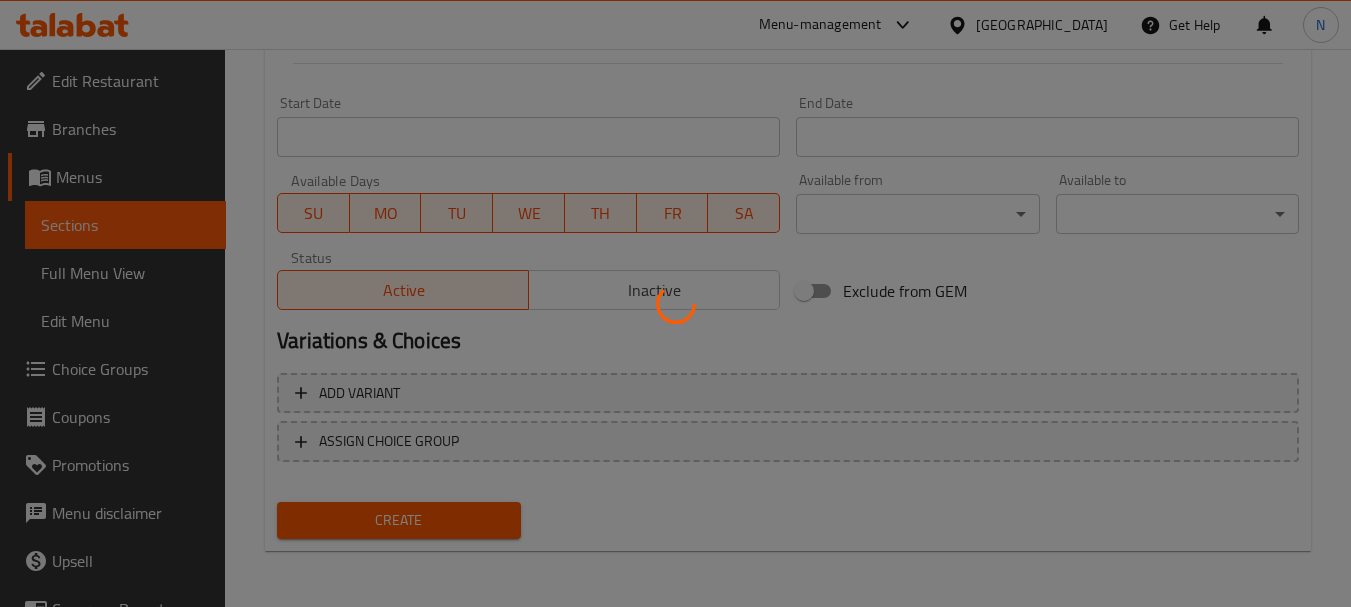 type 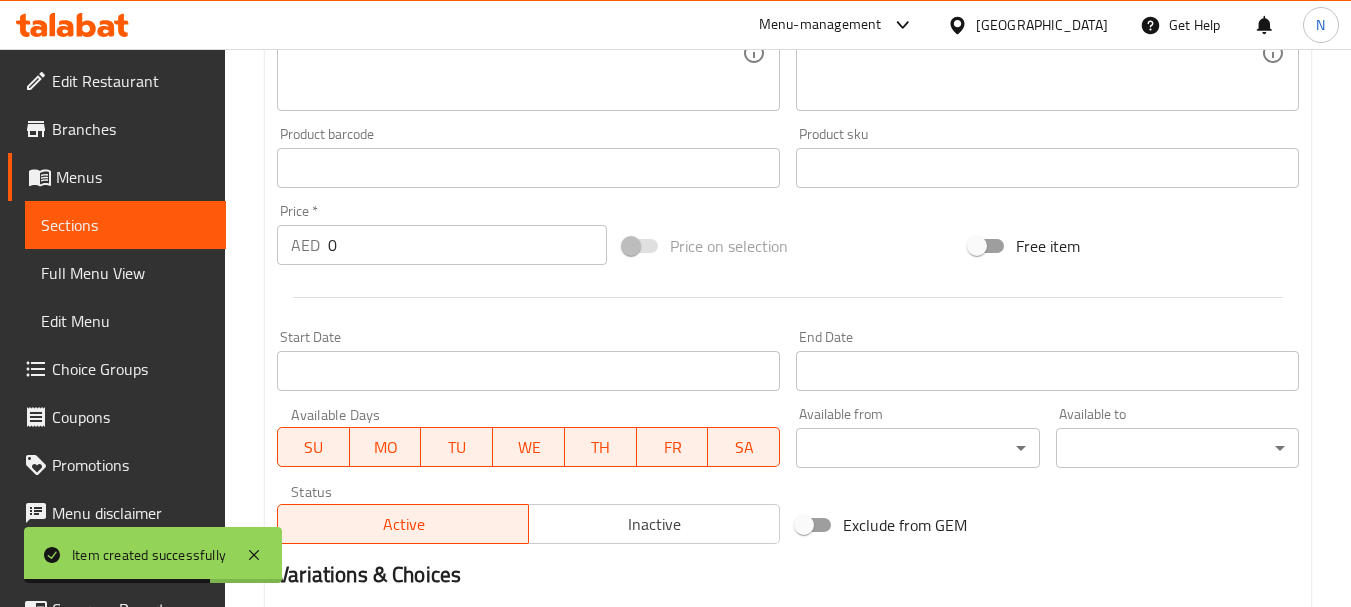 scroll, scrollTop: 306, scrollLeft: 0, axis: vertical 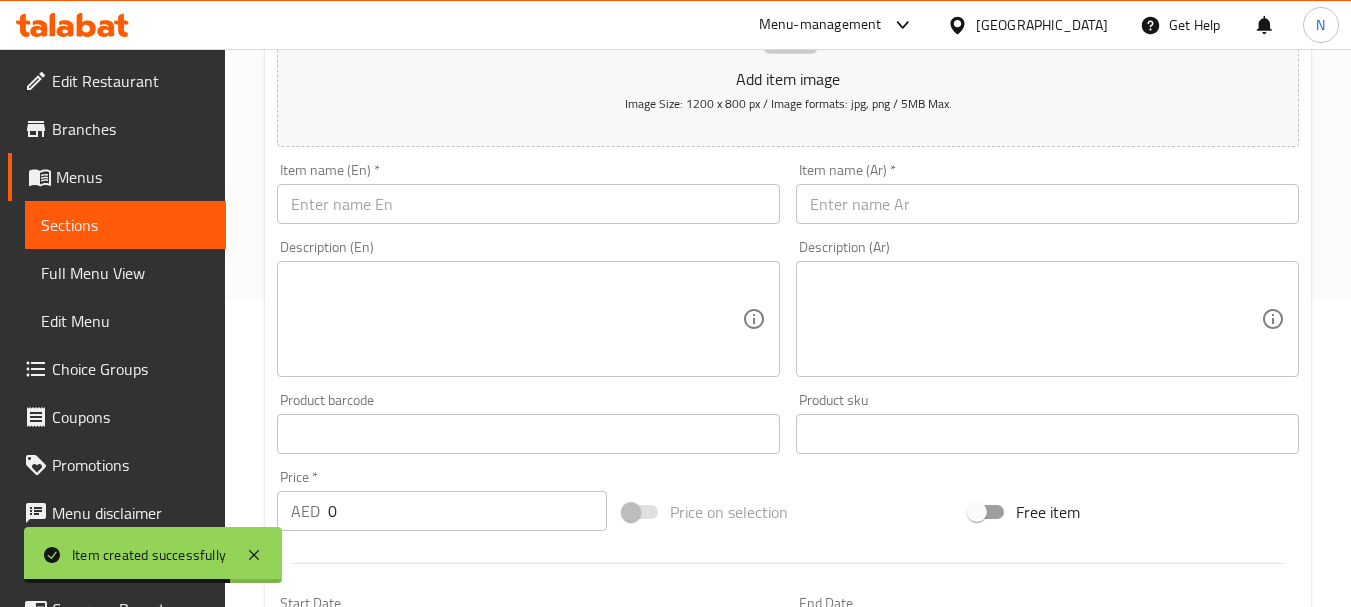click at bounding box center (528, 204) 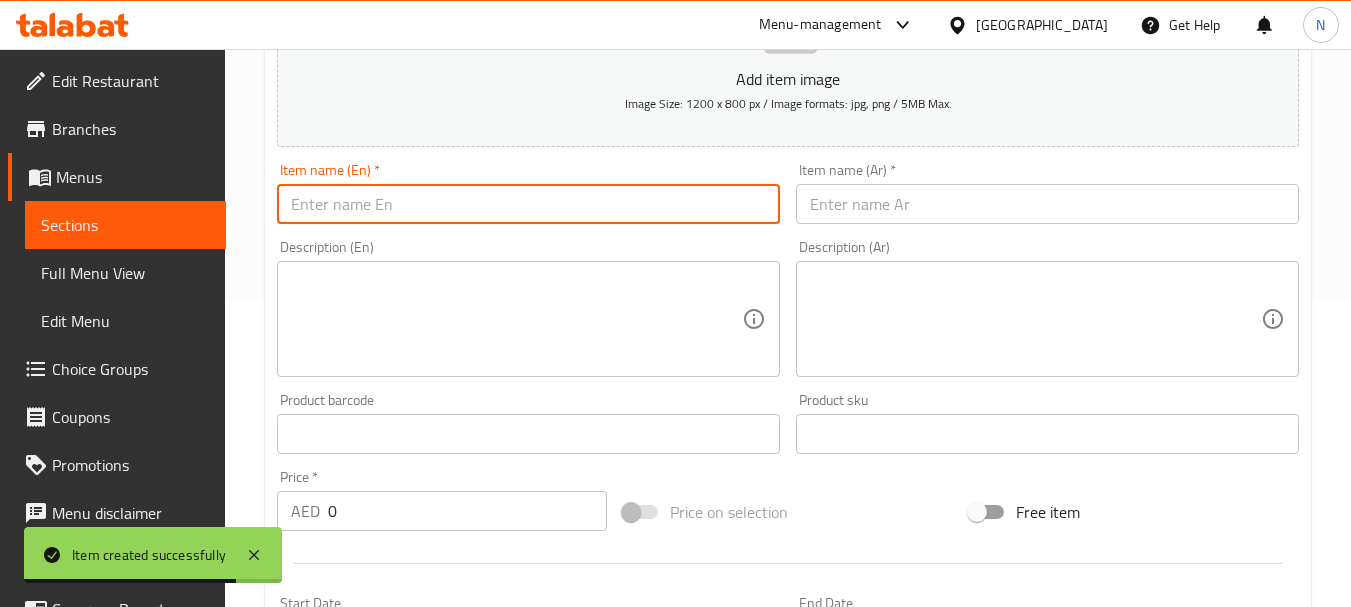 paste on "THIGHS BURGER" 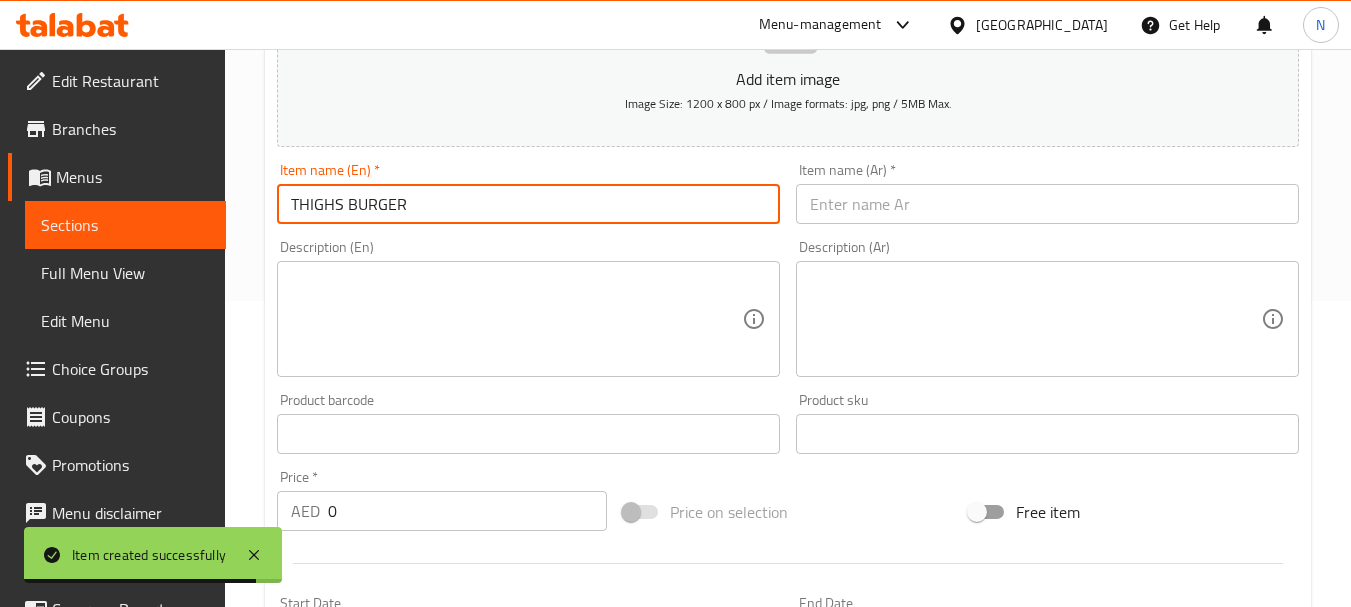click on "THIGHS BURGER" at bounding box center (528, 204) 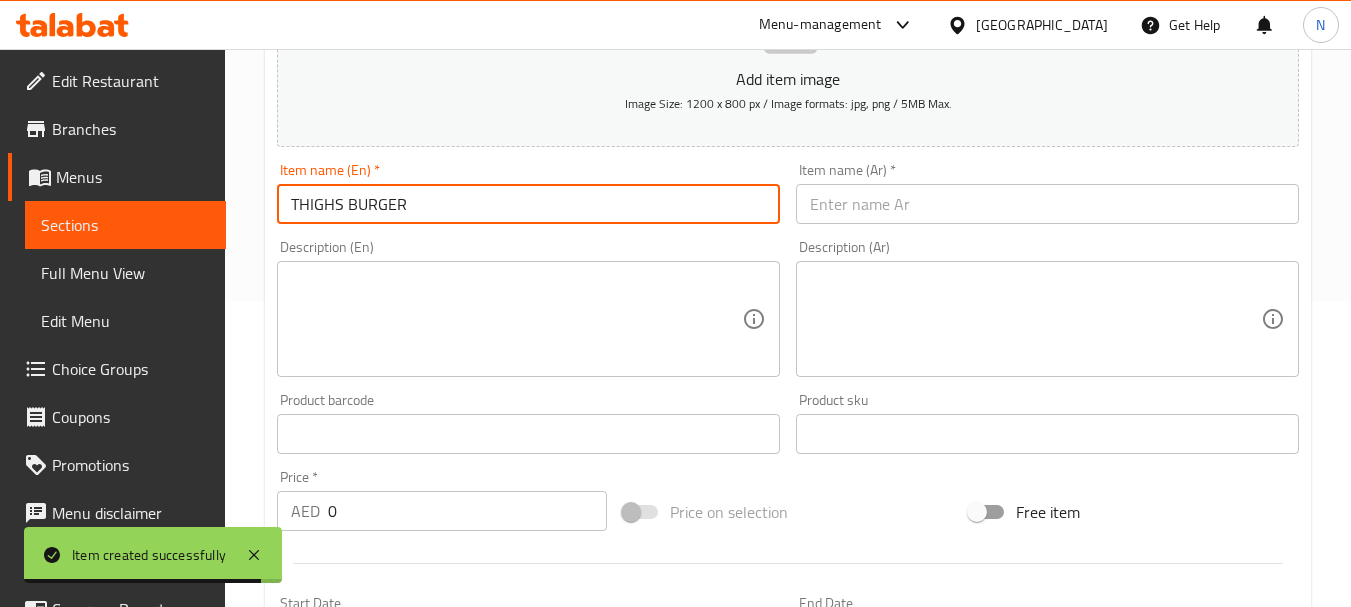 click on "THIGHS BURGER" at bounding box center (528, 204) 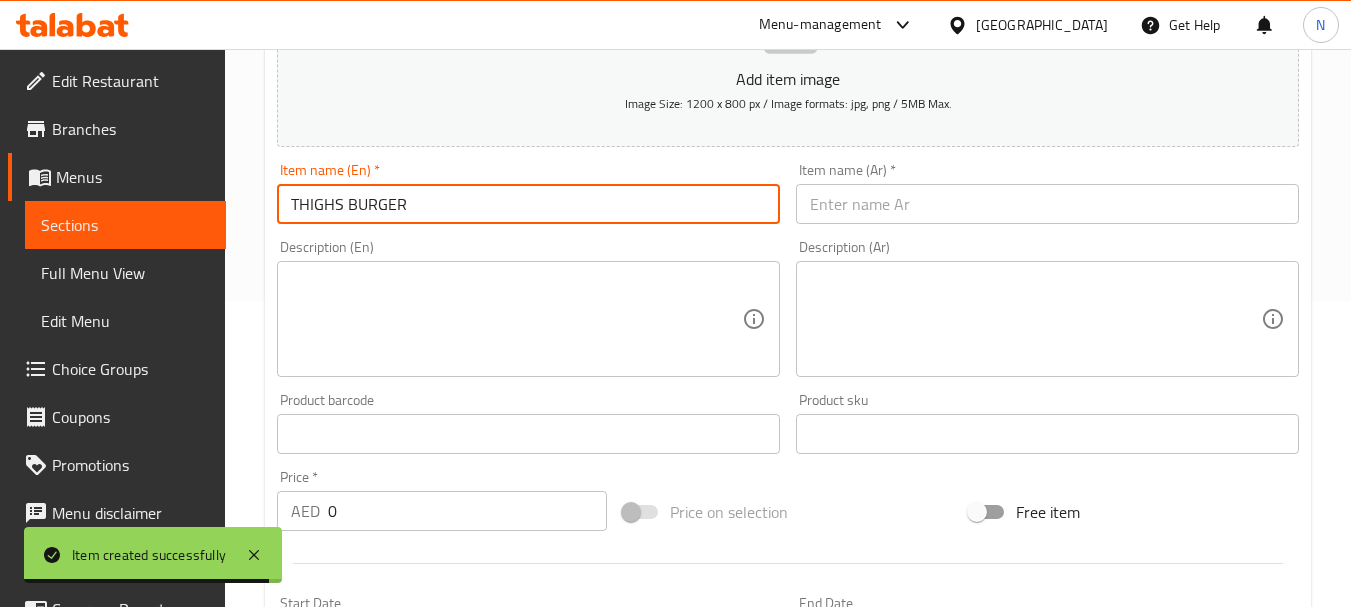 click on "THIGHS BURGER" at bounding box center (528, 204) 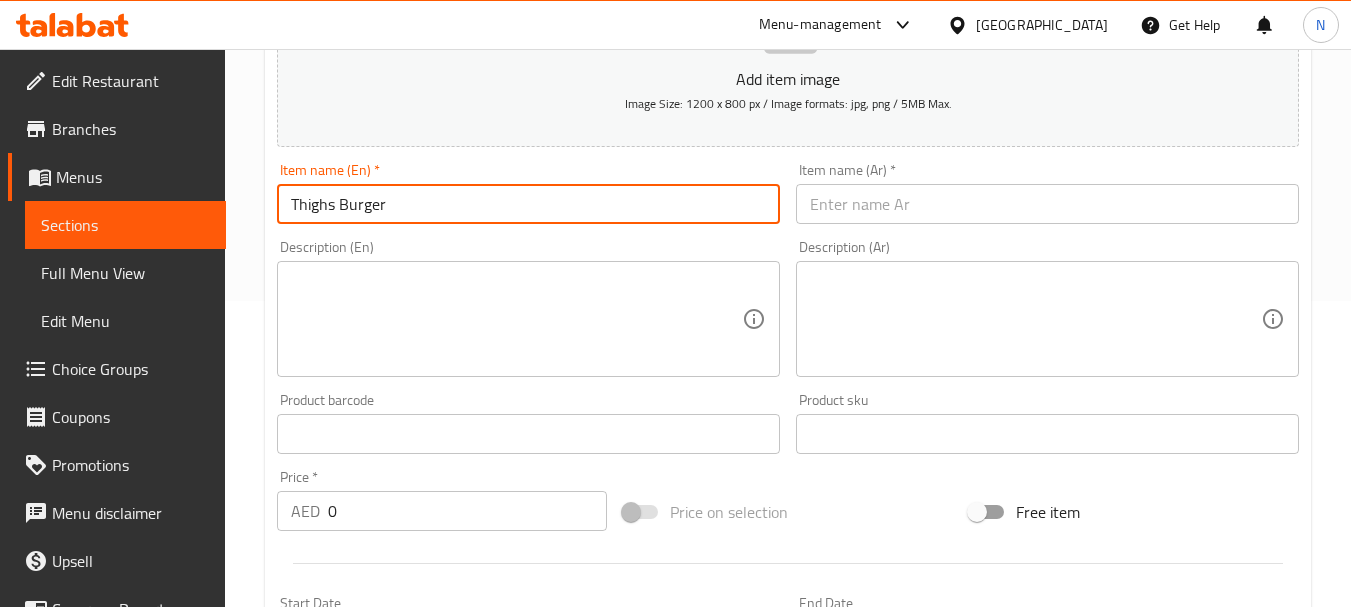type on "Thighs Burger" 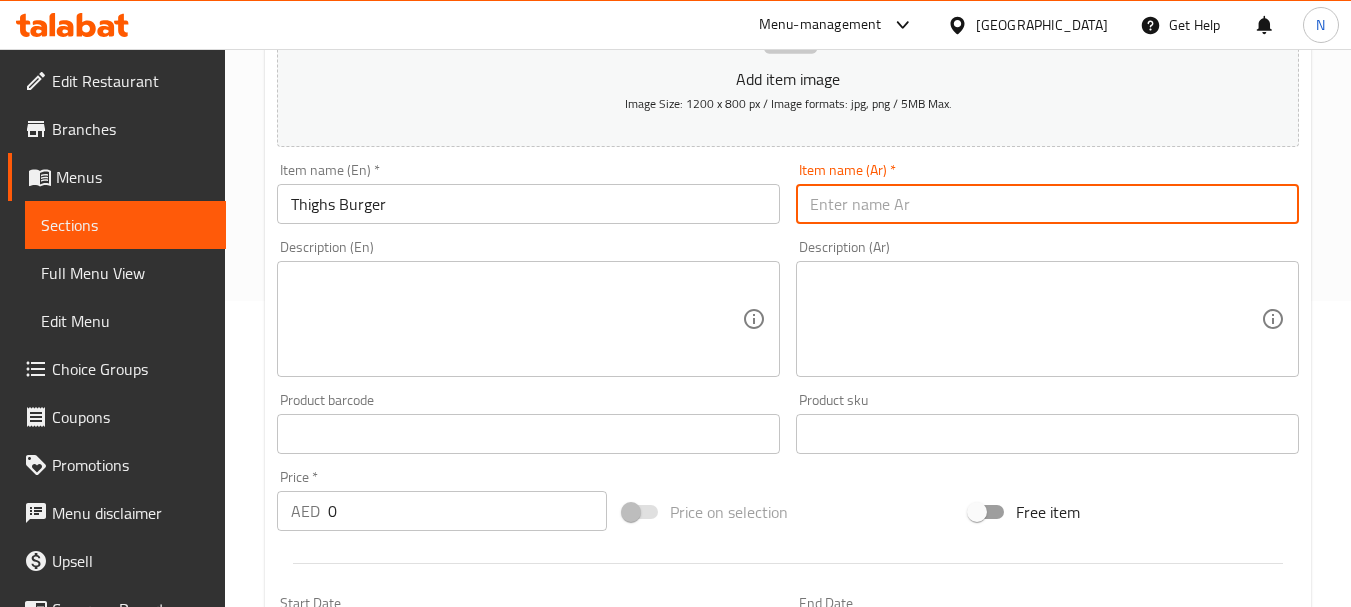 click at bounding box center [1047, 204] 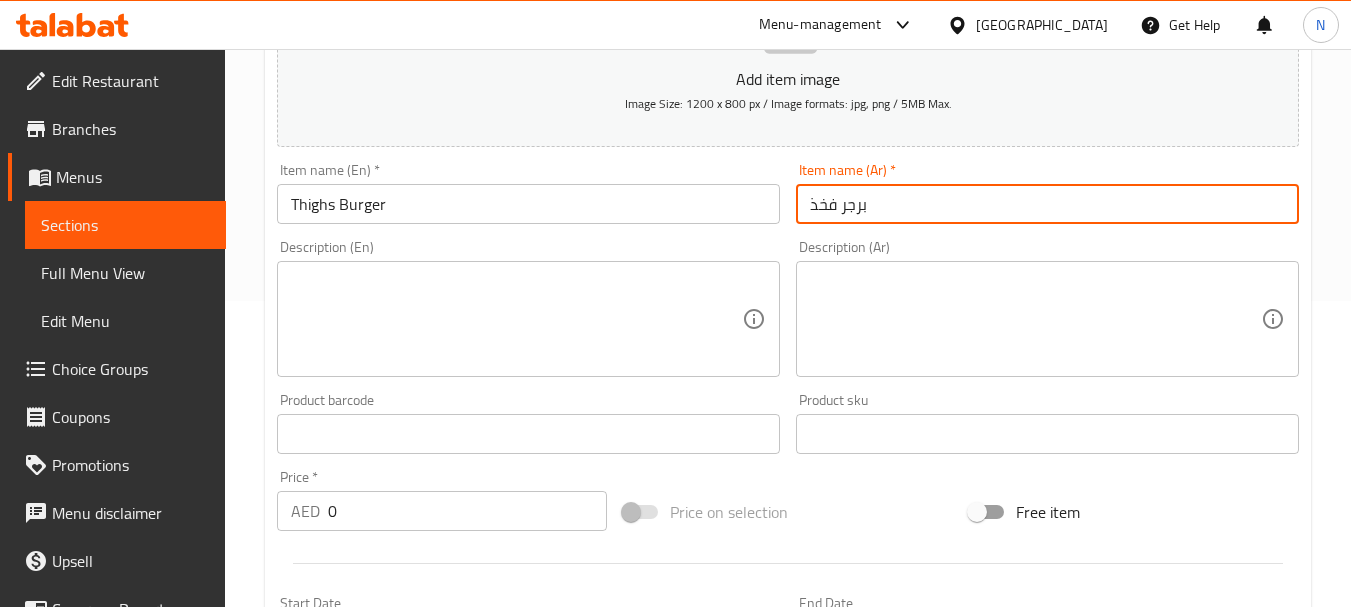type on "برجر فخذ" 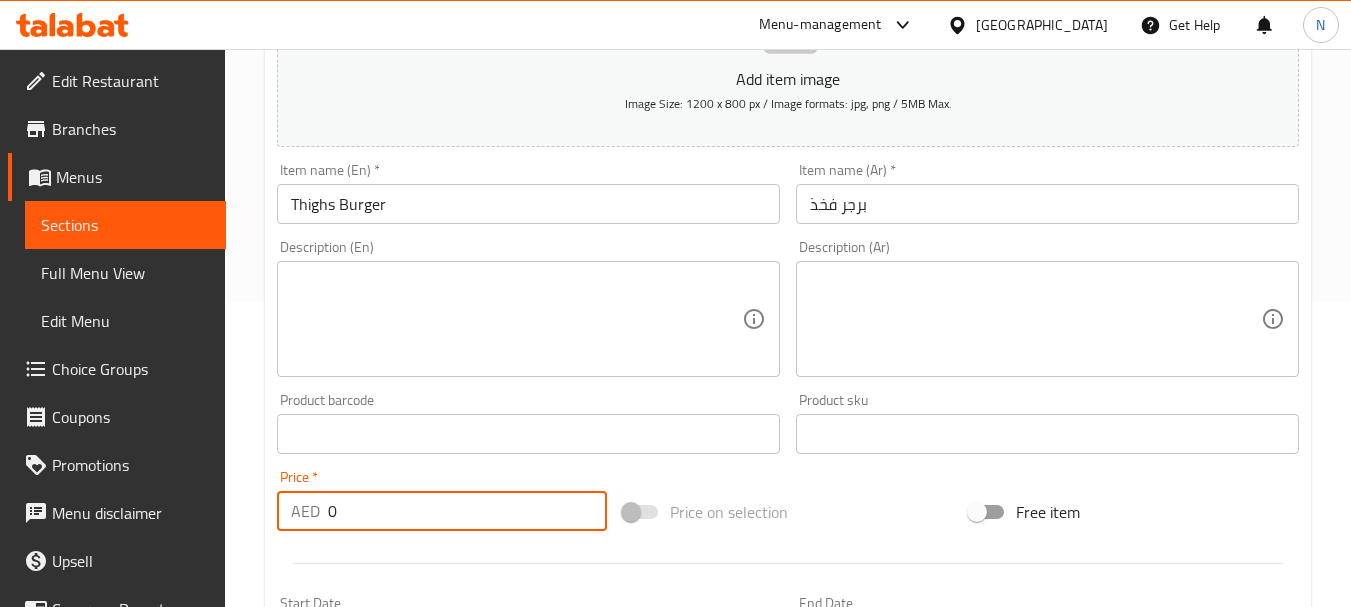 drag, startPoint x: 392, startPoint y: 498, endPoint x: 322, endPoint y: 511, distance: 71.19691 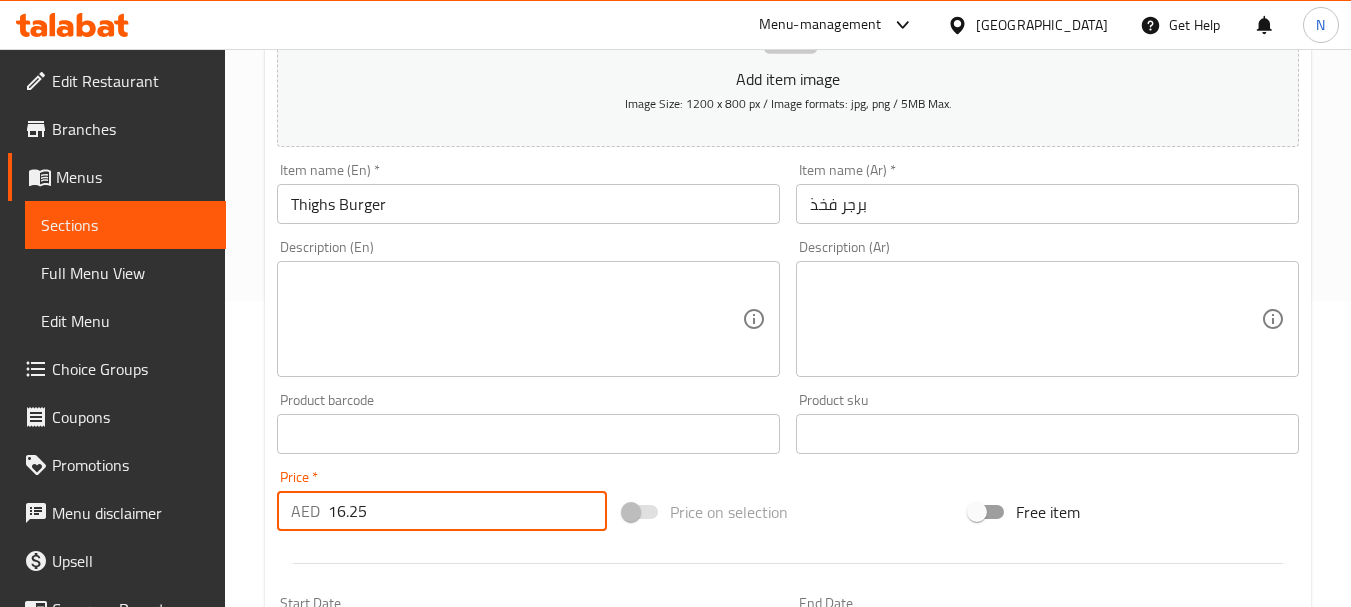 type on "16.25" 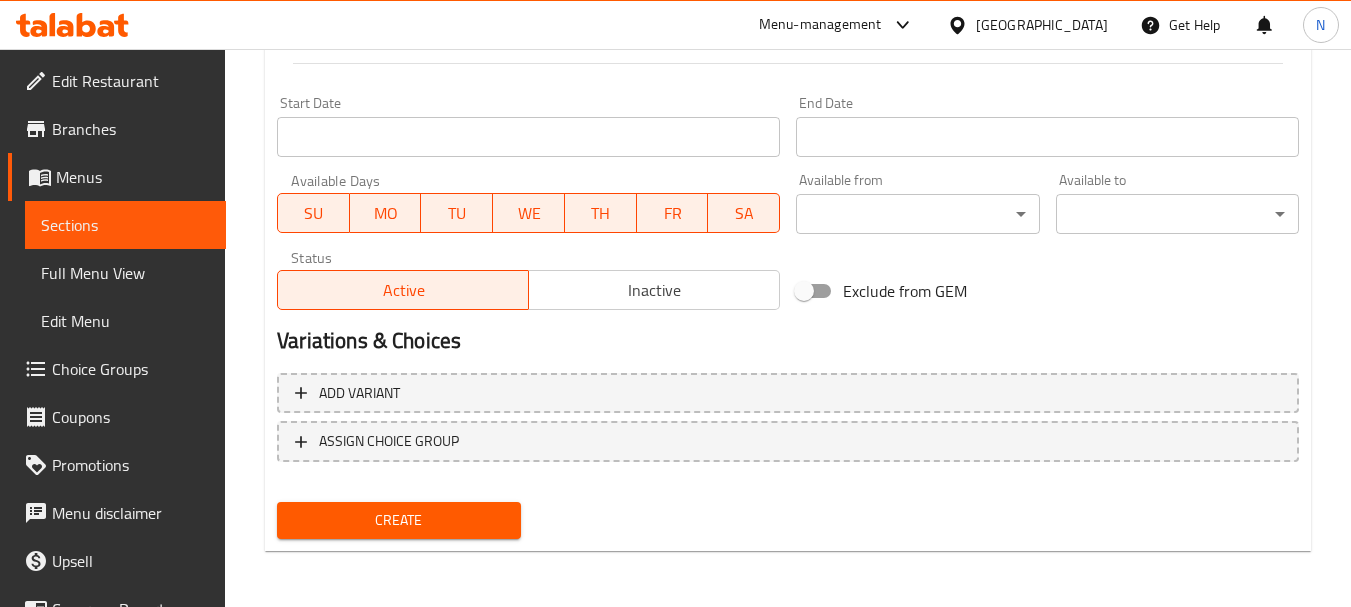 click on "Create" at bounding box center (398, 520) 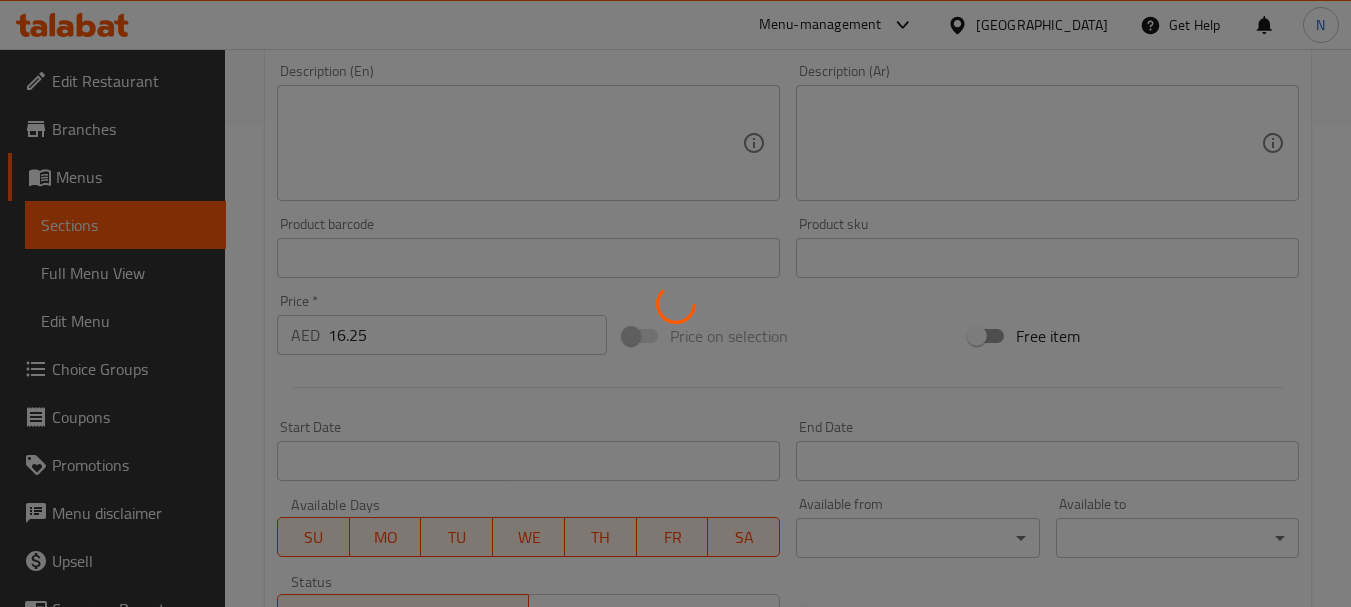 scroll, scrollTop: 206, scrollLeft: 0, axis: vertical 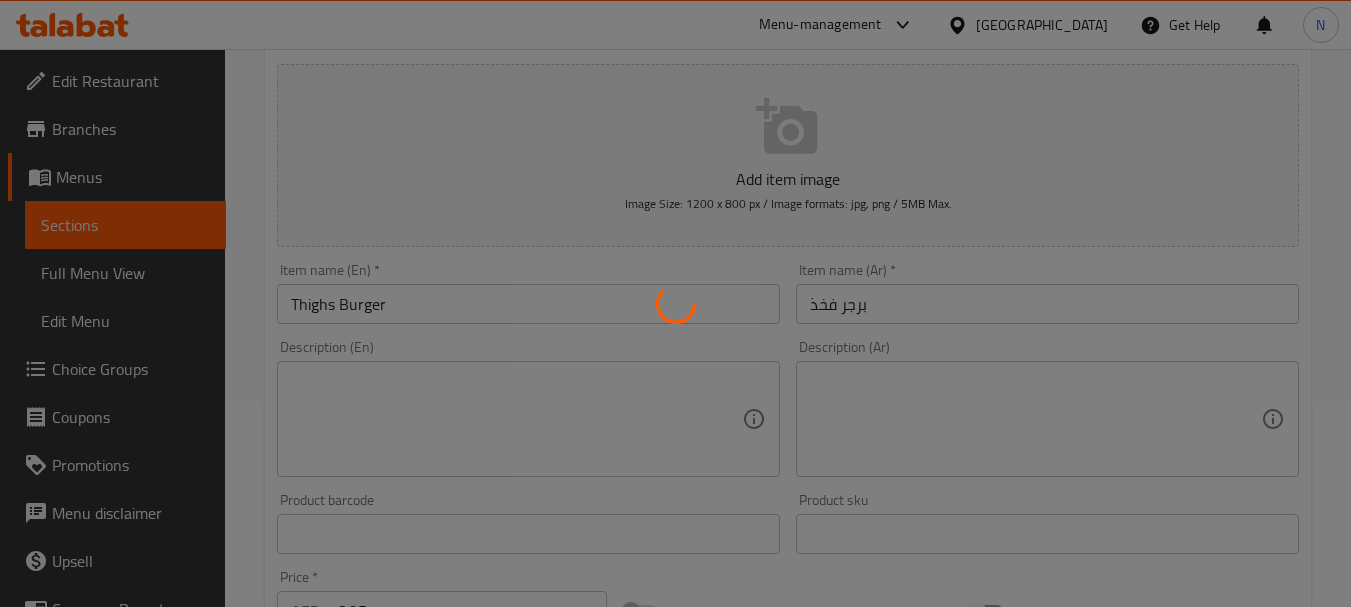 type 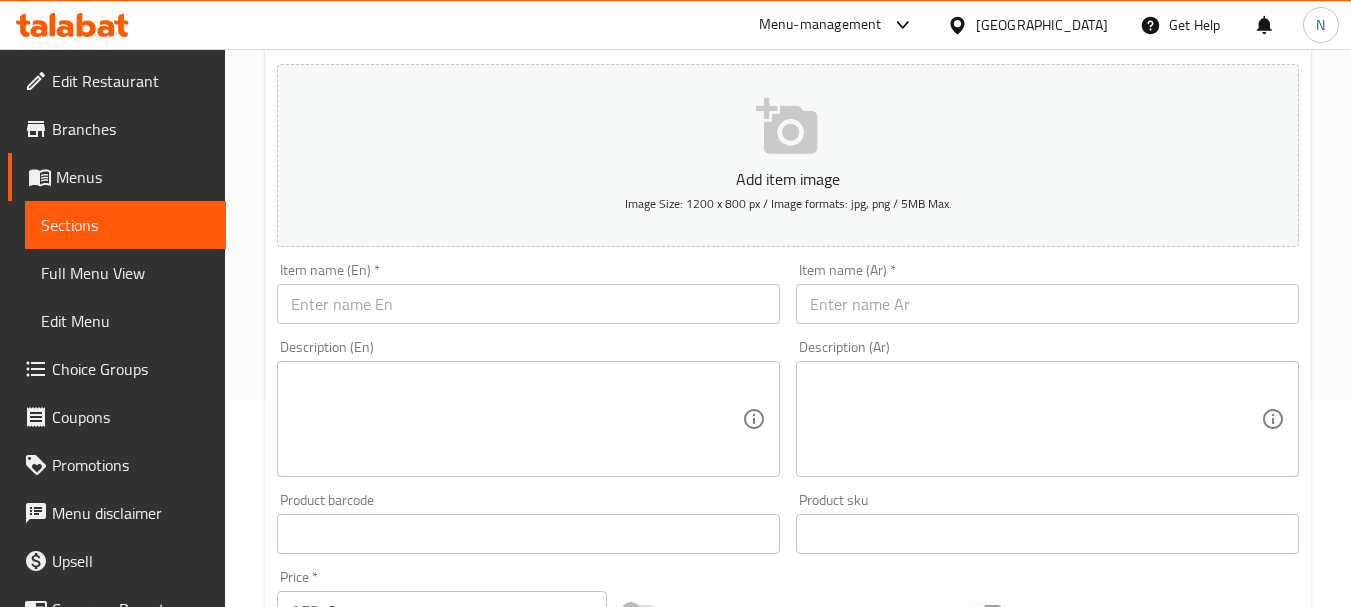 click at bounding box center (528, 304) 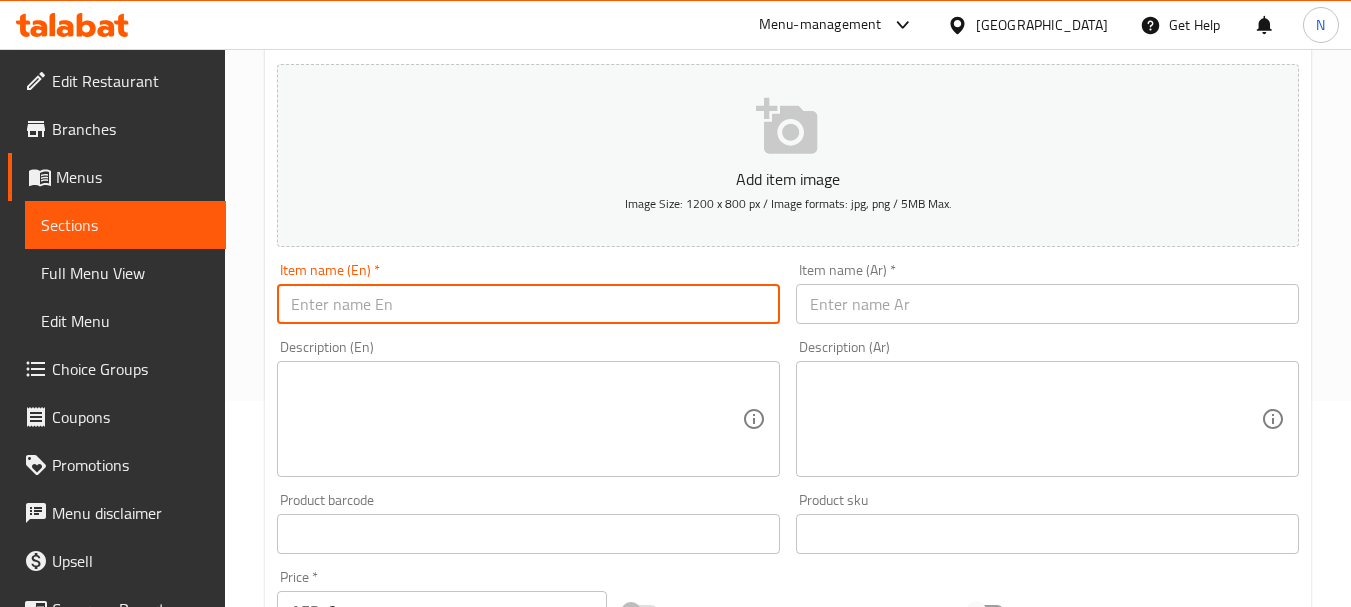 paste on "CAJUN BURGER" 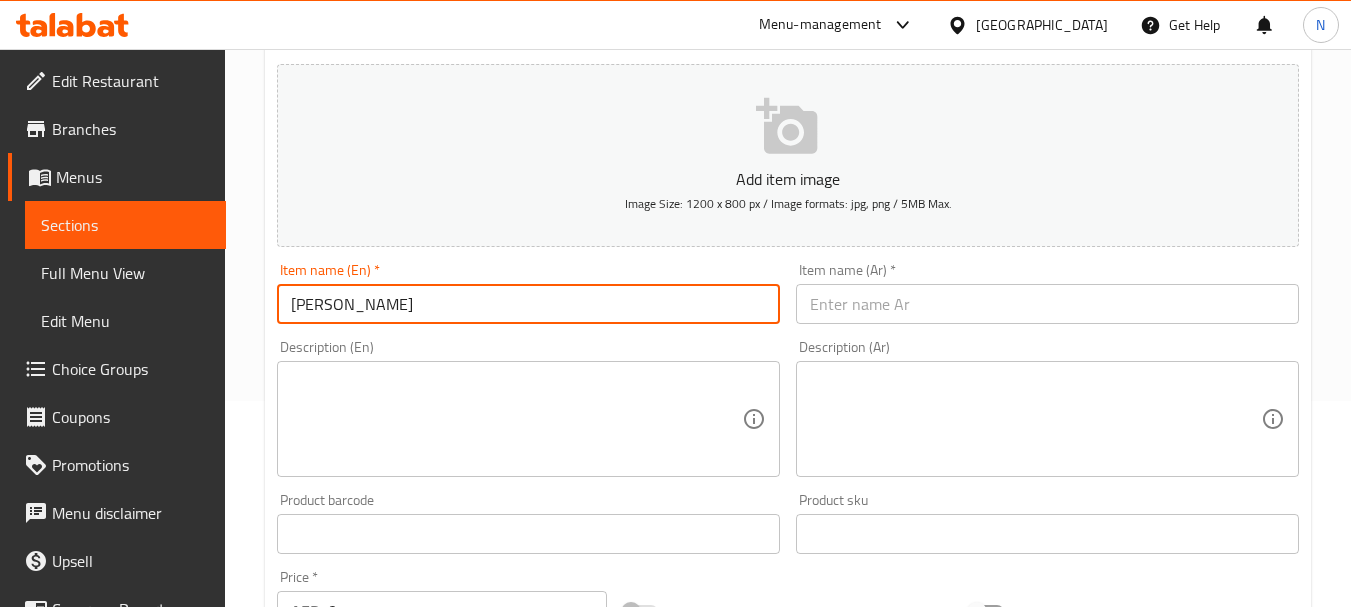 click on "CAJUN BURGER" at bounding box center [528, 304] 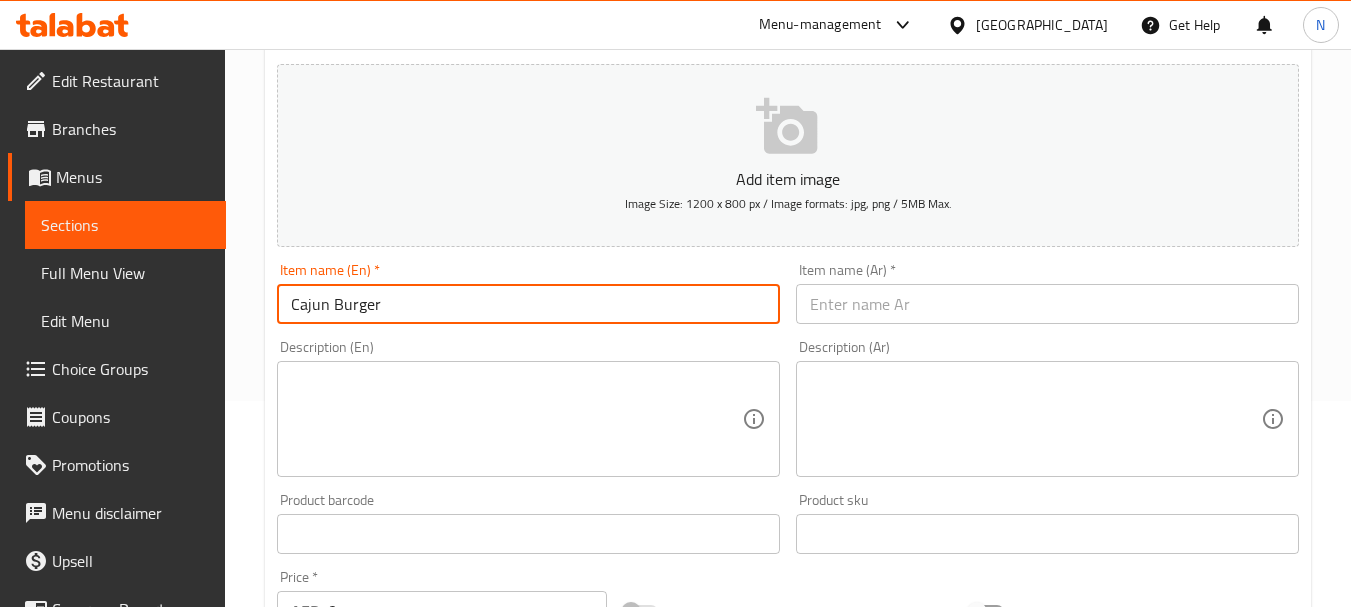 type on "Cajun Burger" 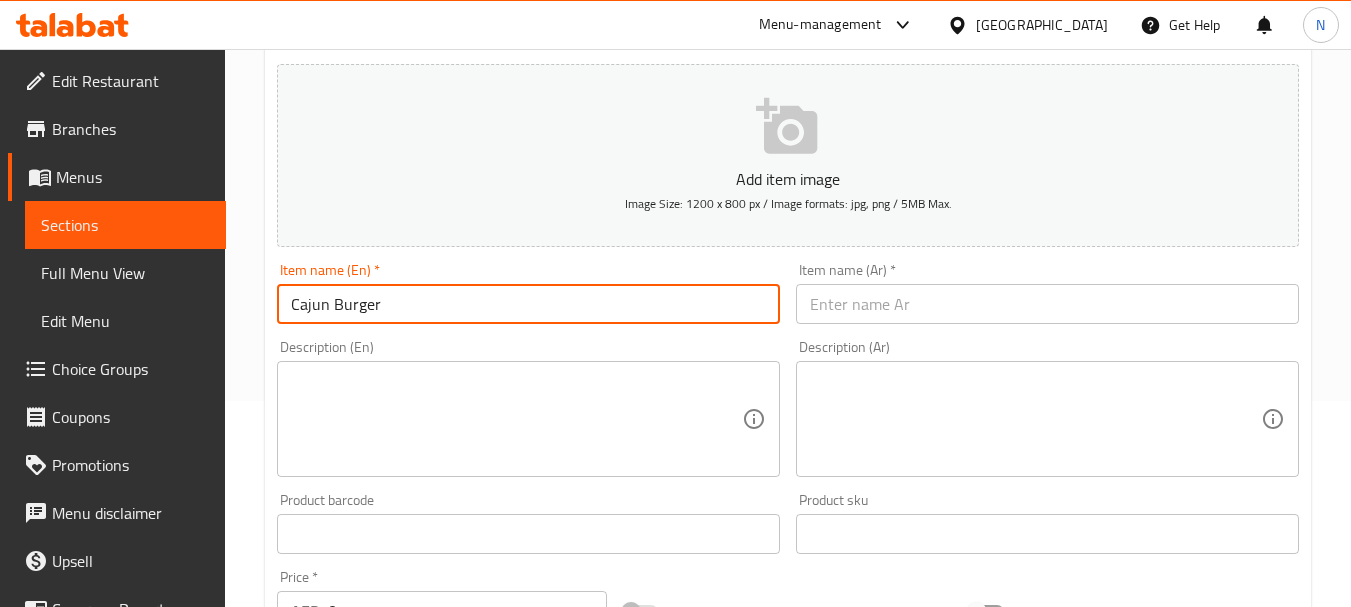 click at bounding box center [1047, 304] 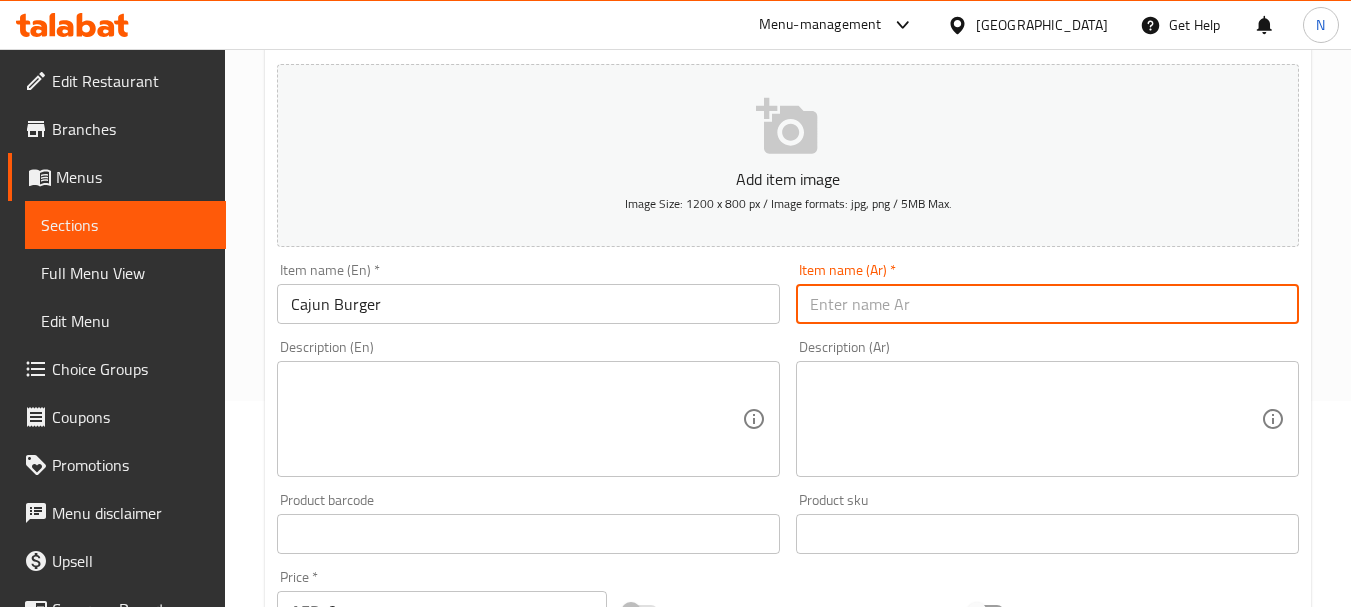 paste on "برجر كاجون" 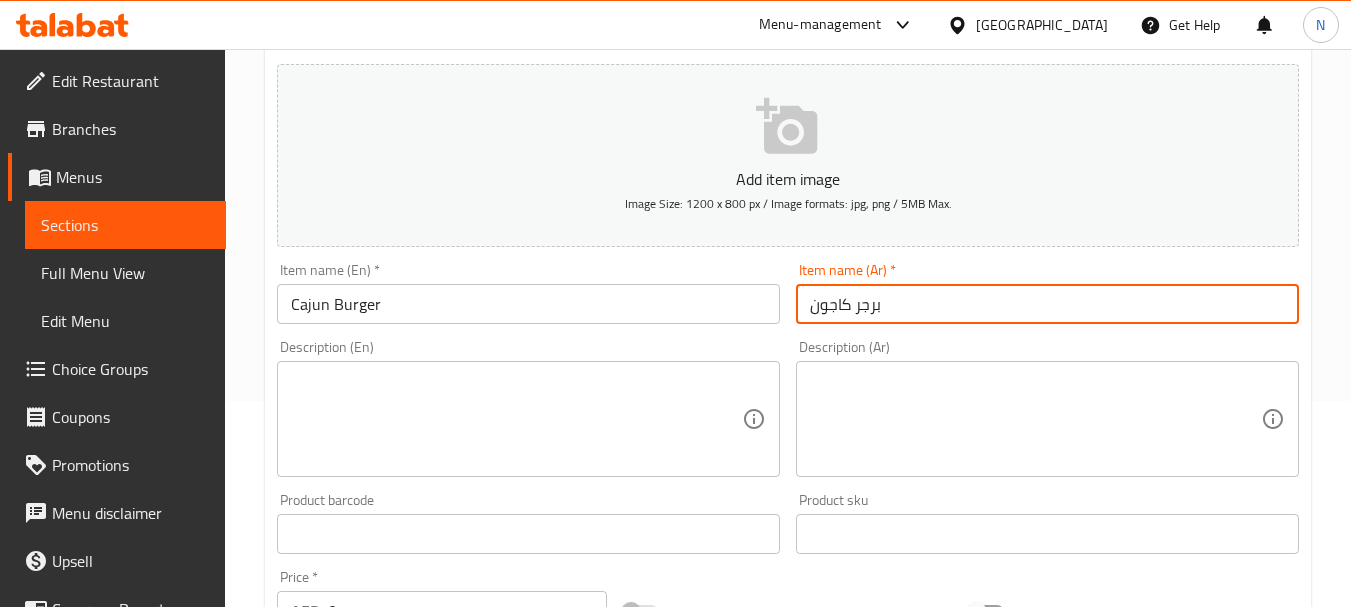 type on "برجر كاجون" 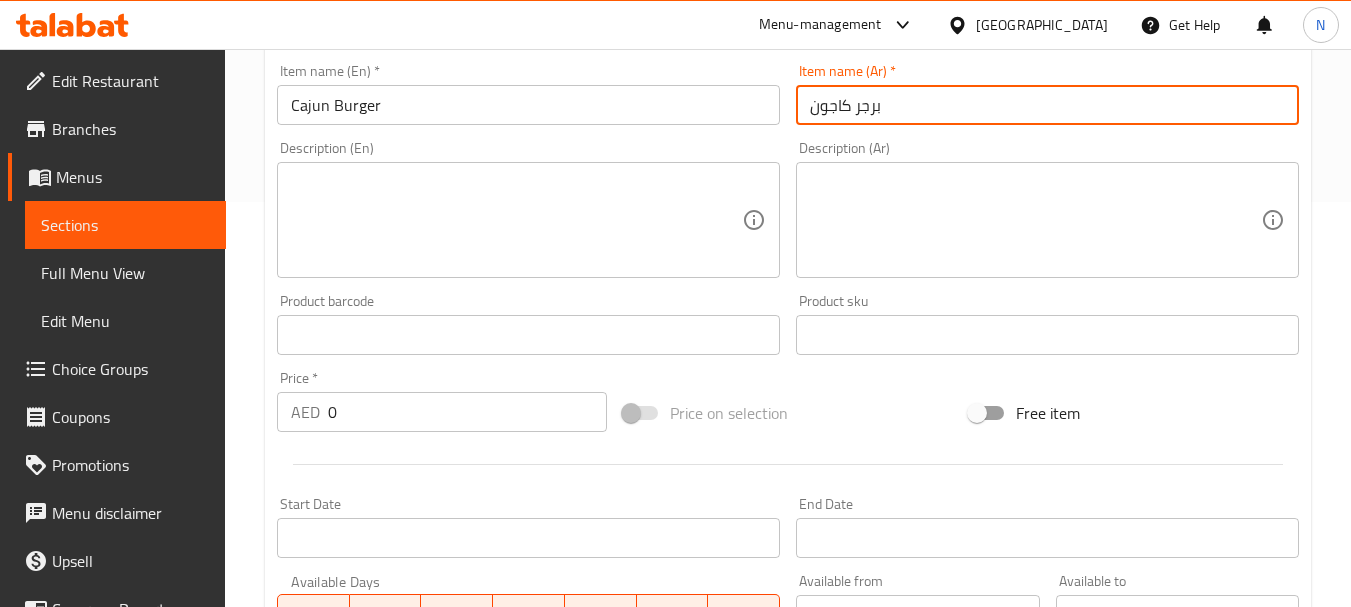 scroll, scrollTop: 406, scrollLeft: 0, axis: vertical 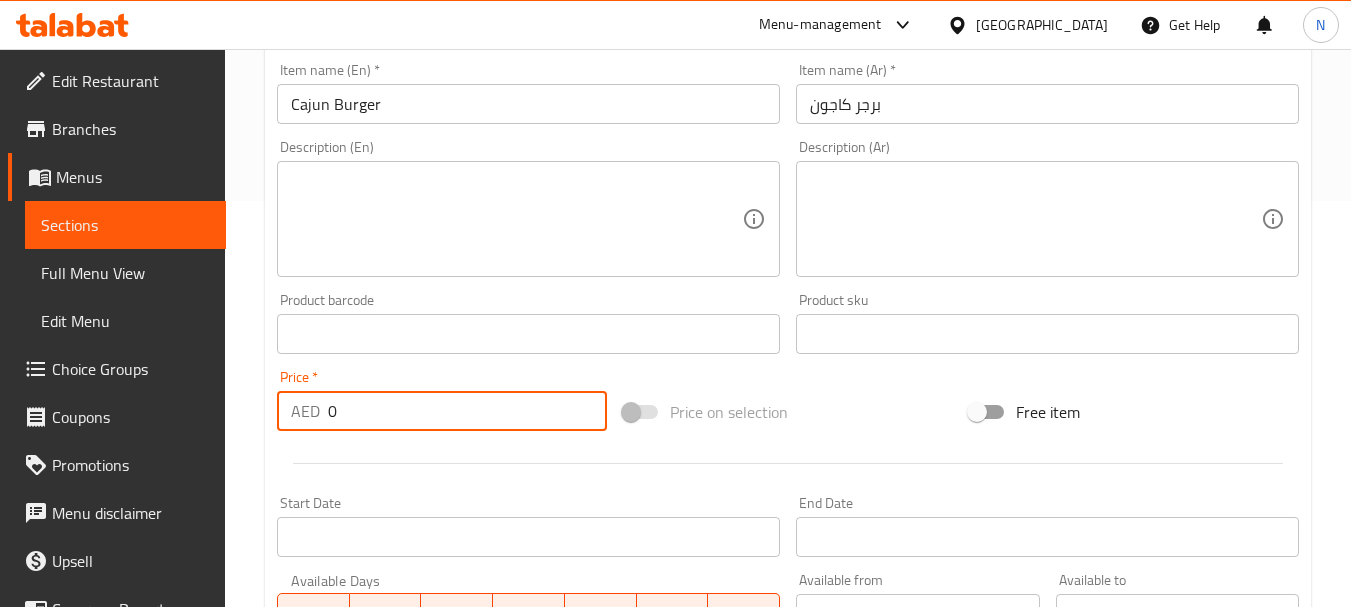 drag, startPoint x: 366, startPoint y: 418, endPoint x: 323, endPoint y: 421, distance: 43.104523 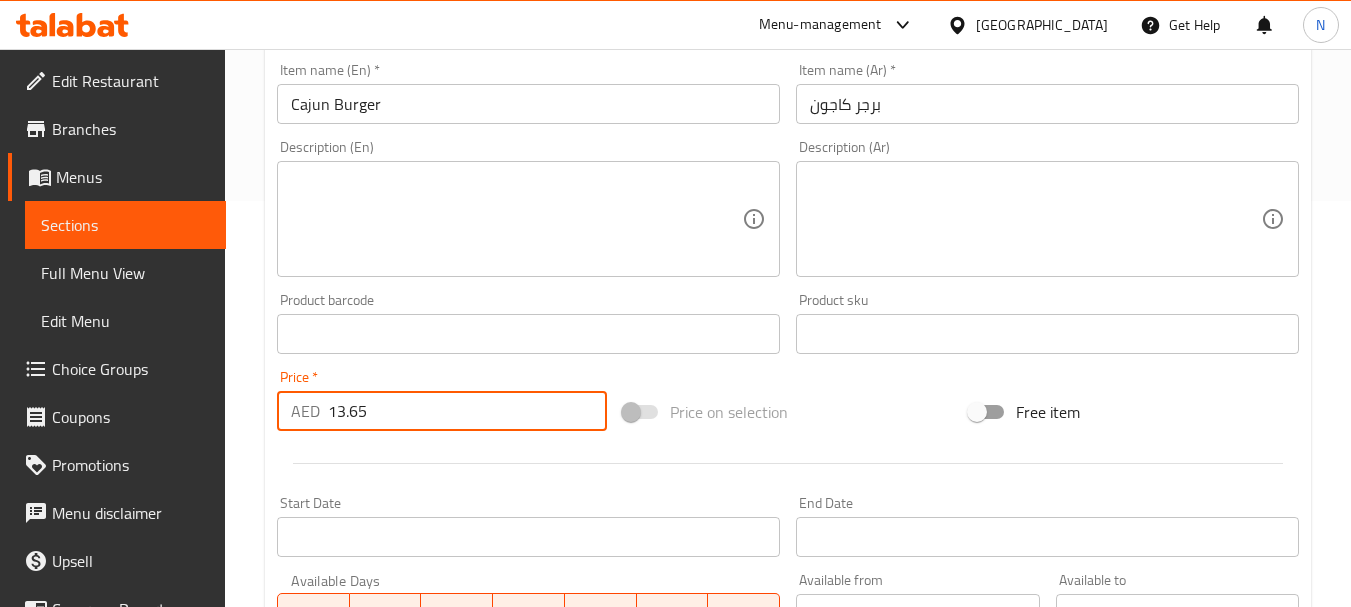 type on "13.65" 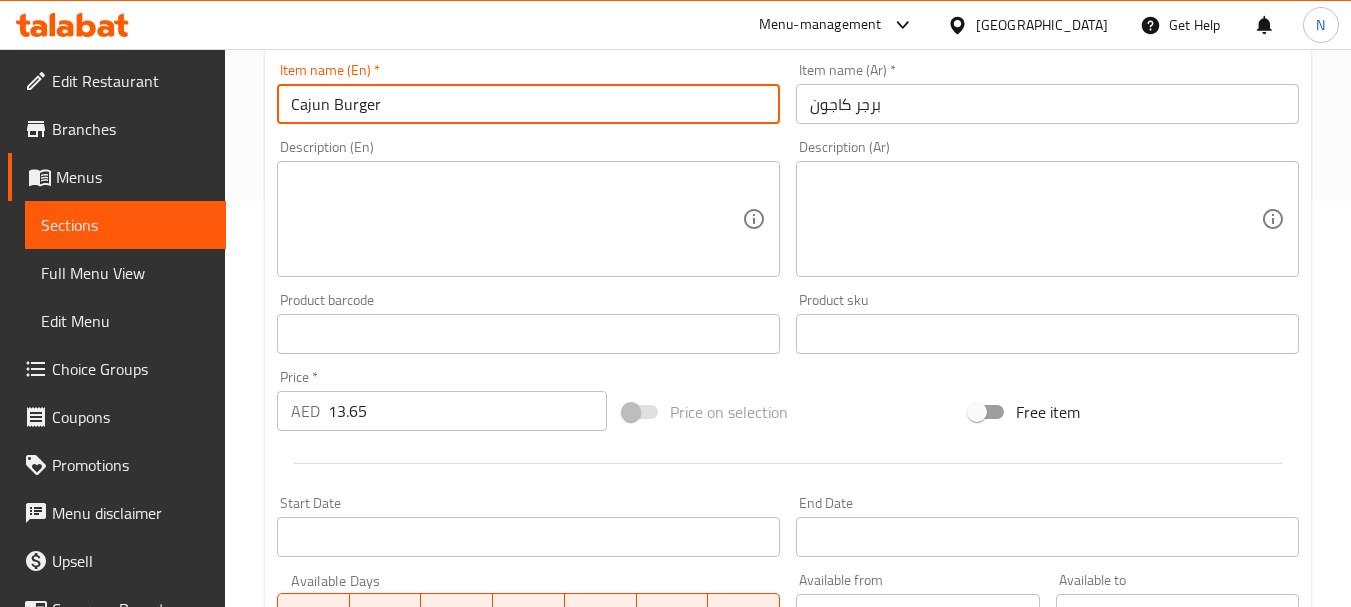 click on "Cajun Burger" at bounding box center (528, 104) 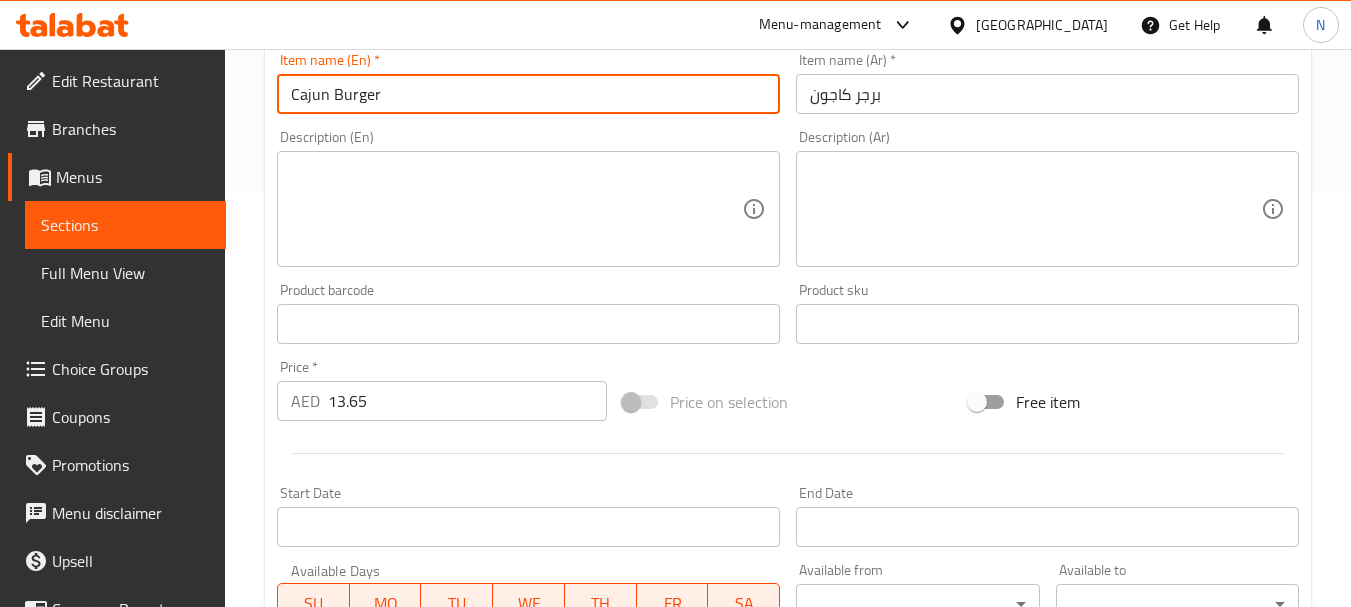 scroll, scrollTop: 506, scrollLeft: 0, axis: vertical 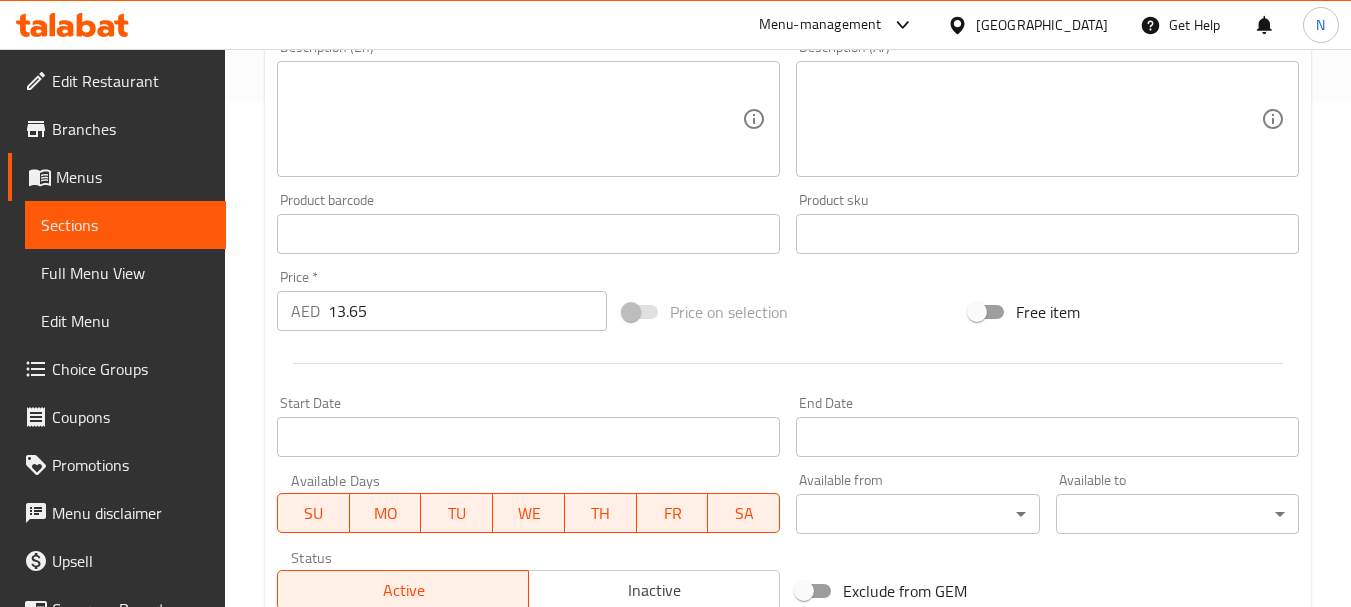 click on "Price on selection" at bounding box center [788, 312] 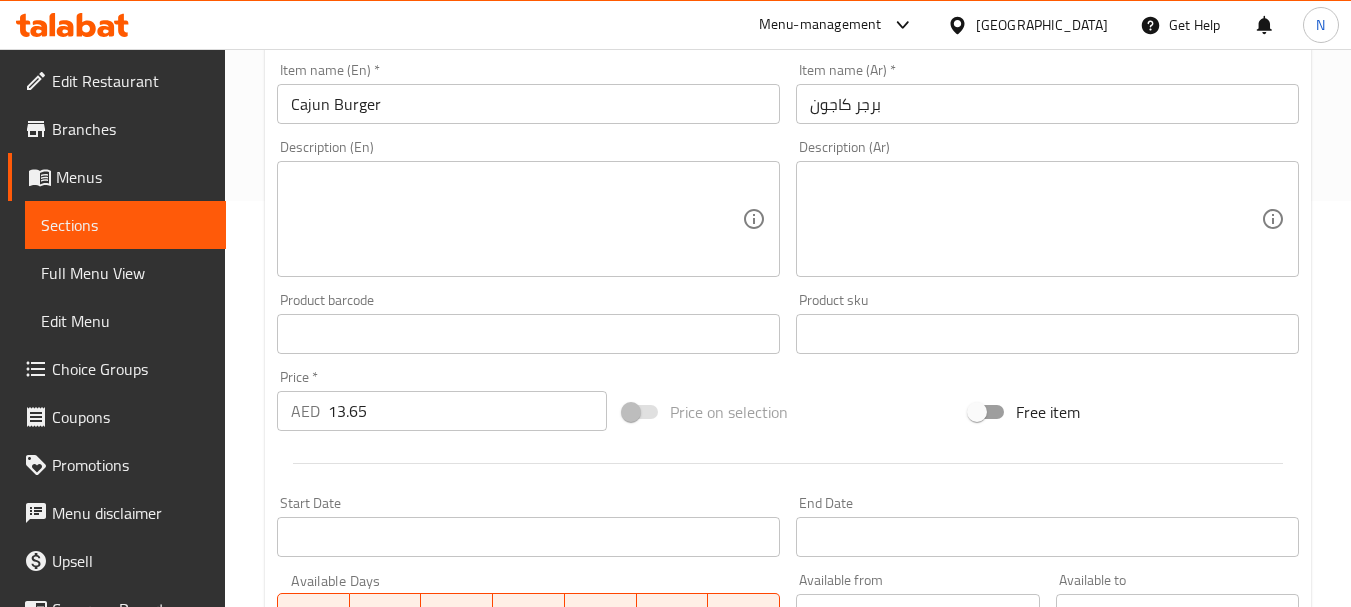 click at bounding box center [788, 463] 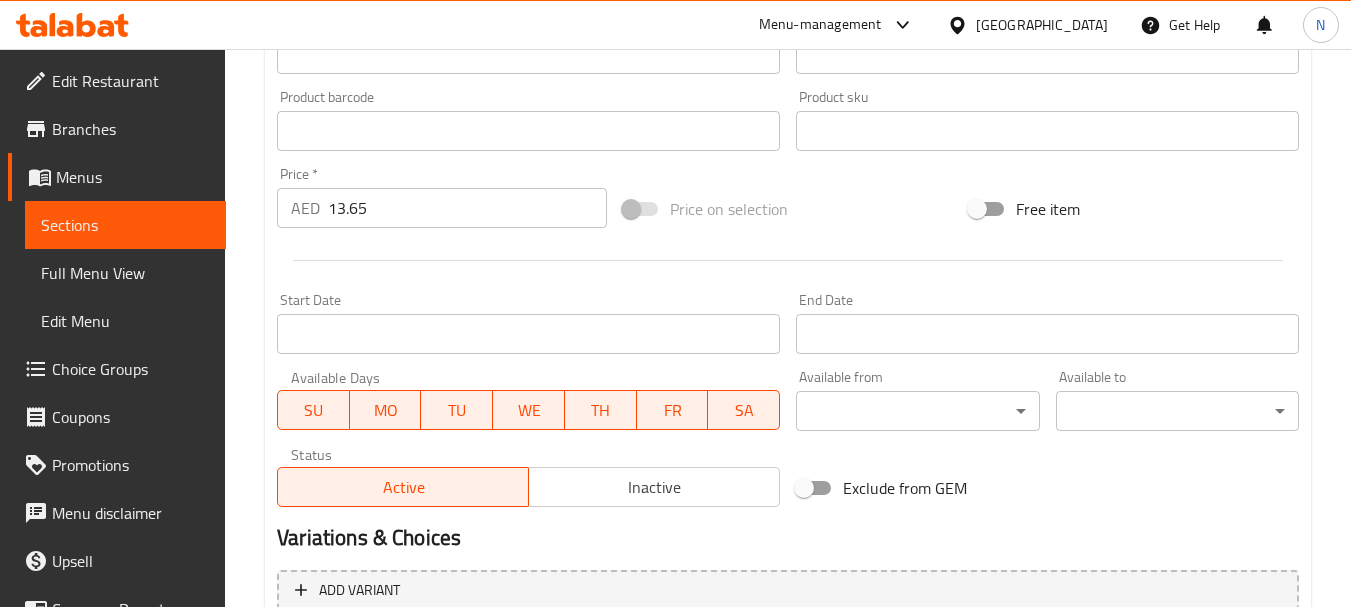 scroll, scrollTop: 806, scrollLeft: 0, axis: vertical 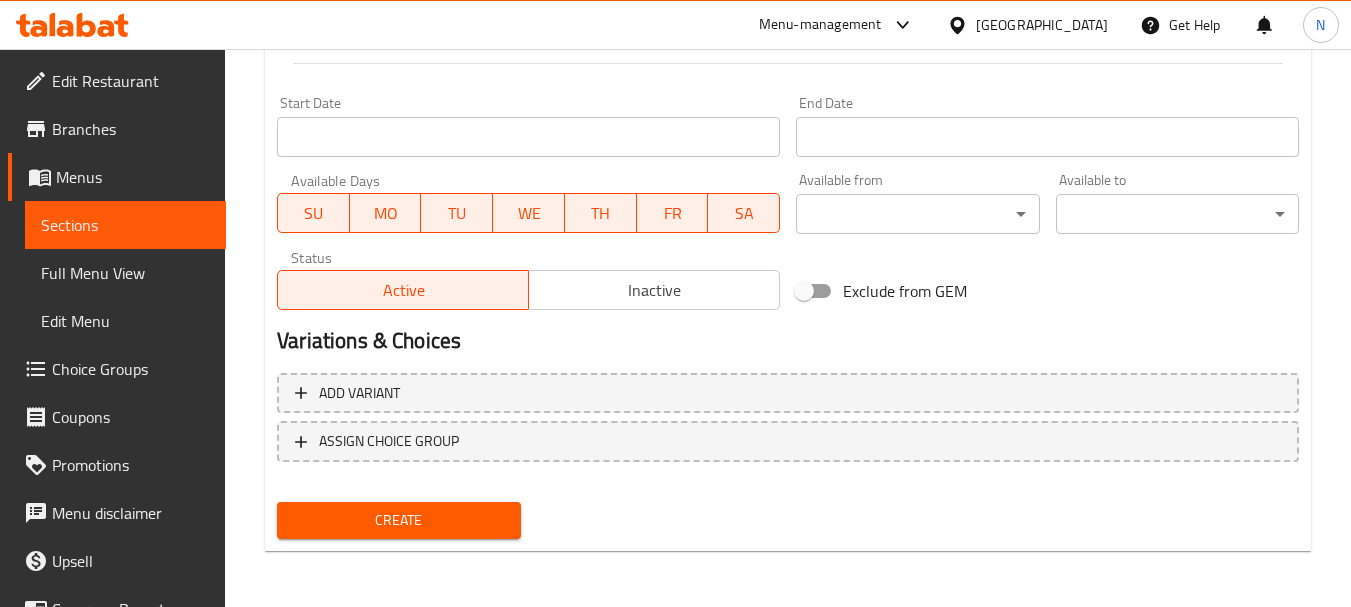 click on "Create" at bounding box center [398, 520] 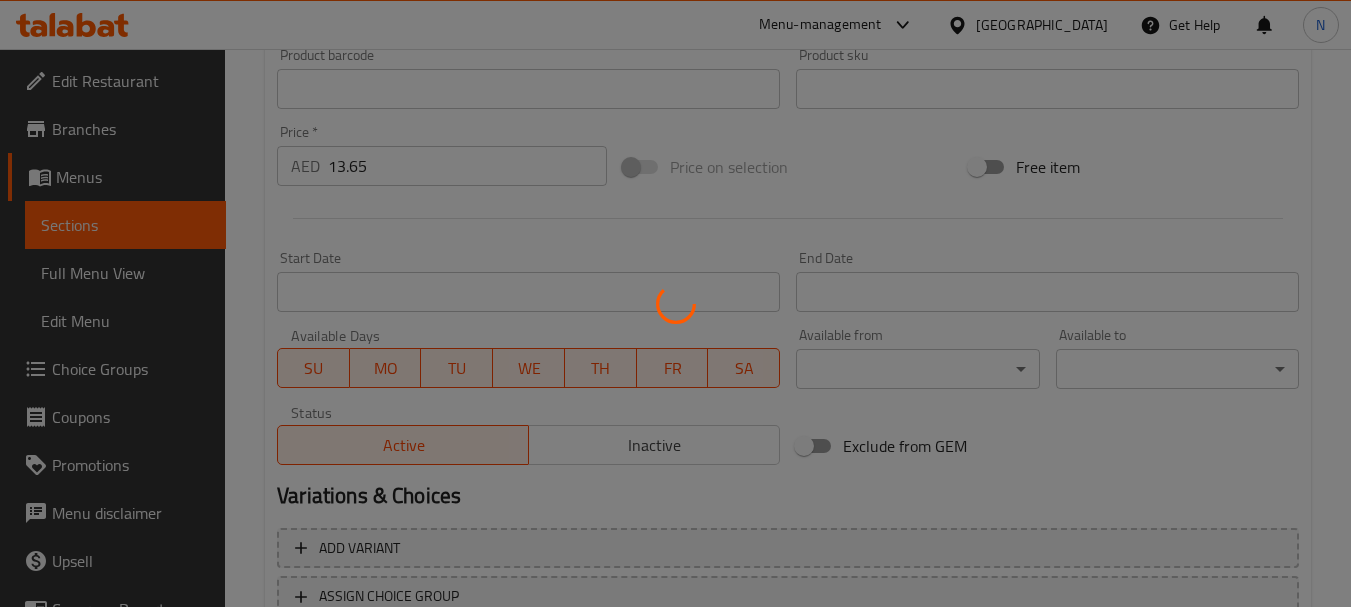 scroll, scrollTop: 406, scrollLeft: 0, axis: vertical 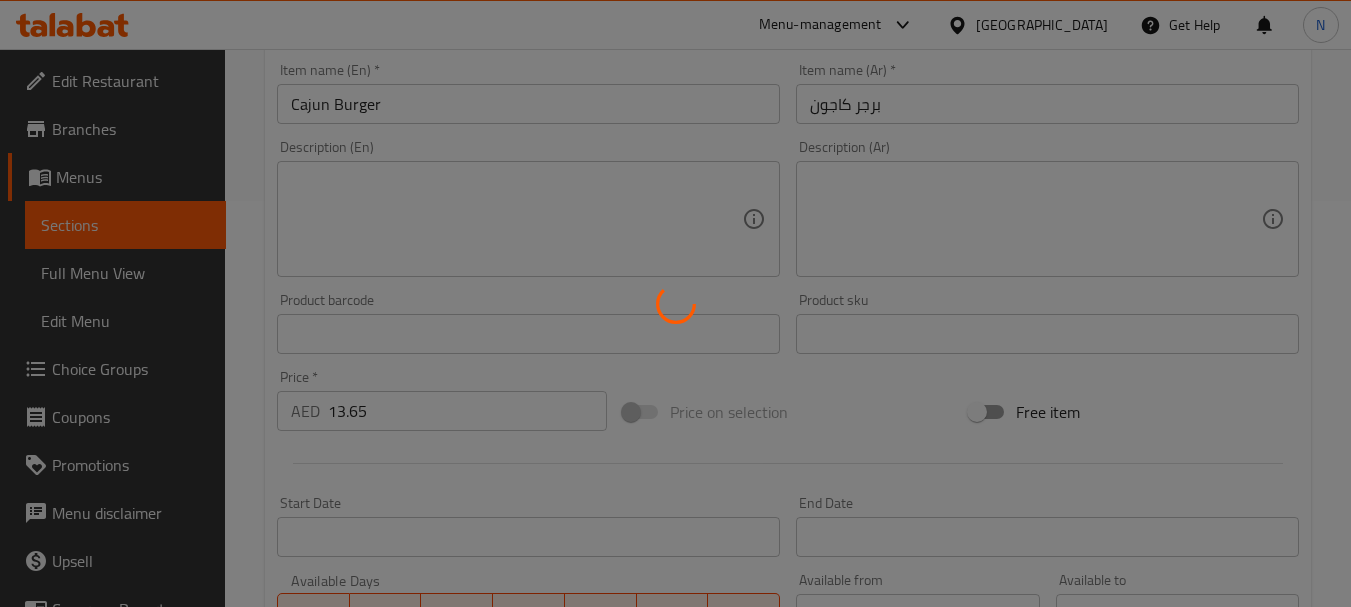 type 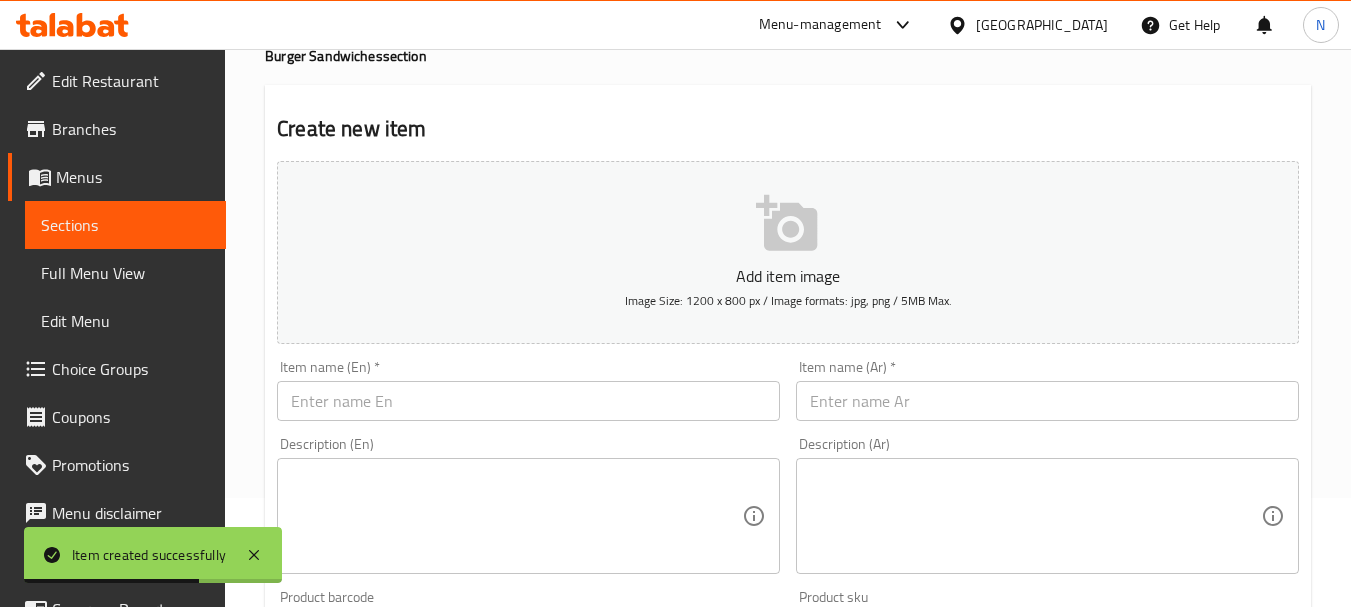 scroll, scrollTop: 106, scrollLeft: 0, axis: vertical 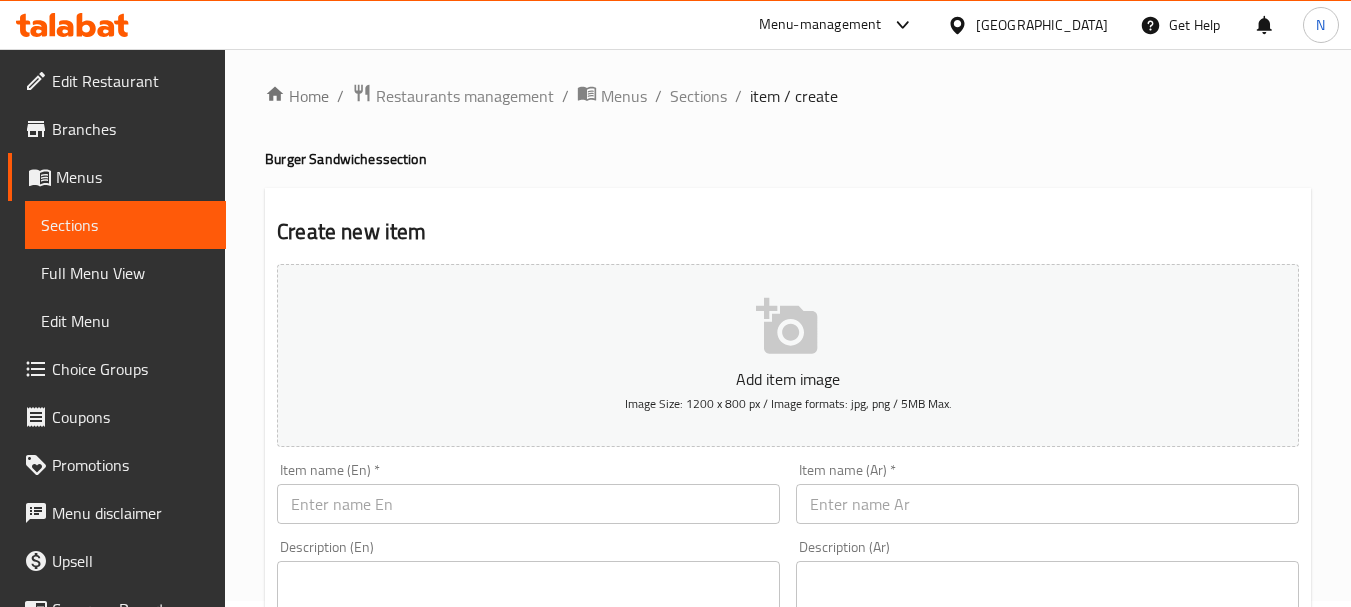 click at bounding box center (528, 504) 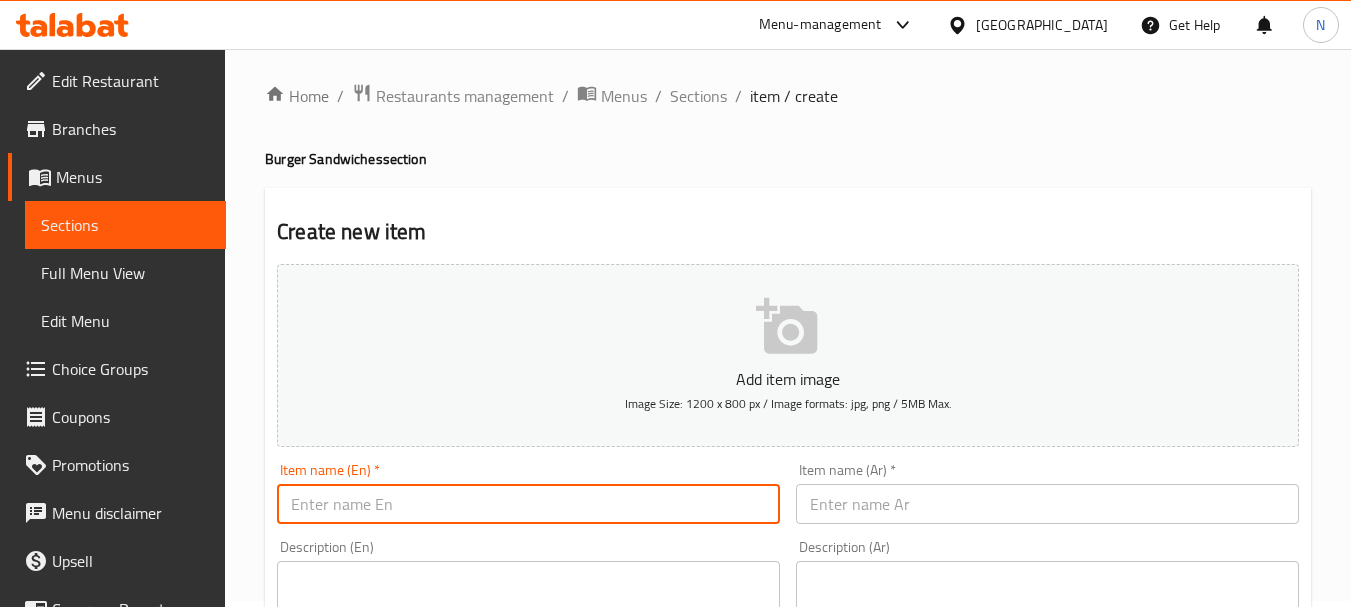 paste on "KING BURGER(CHI./BEEF)" 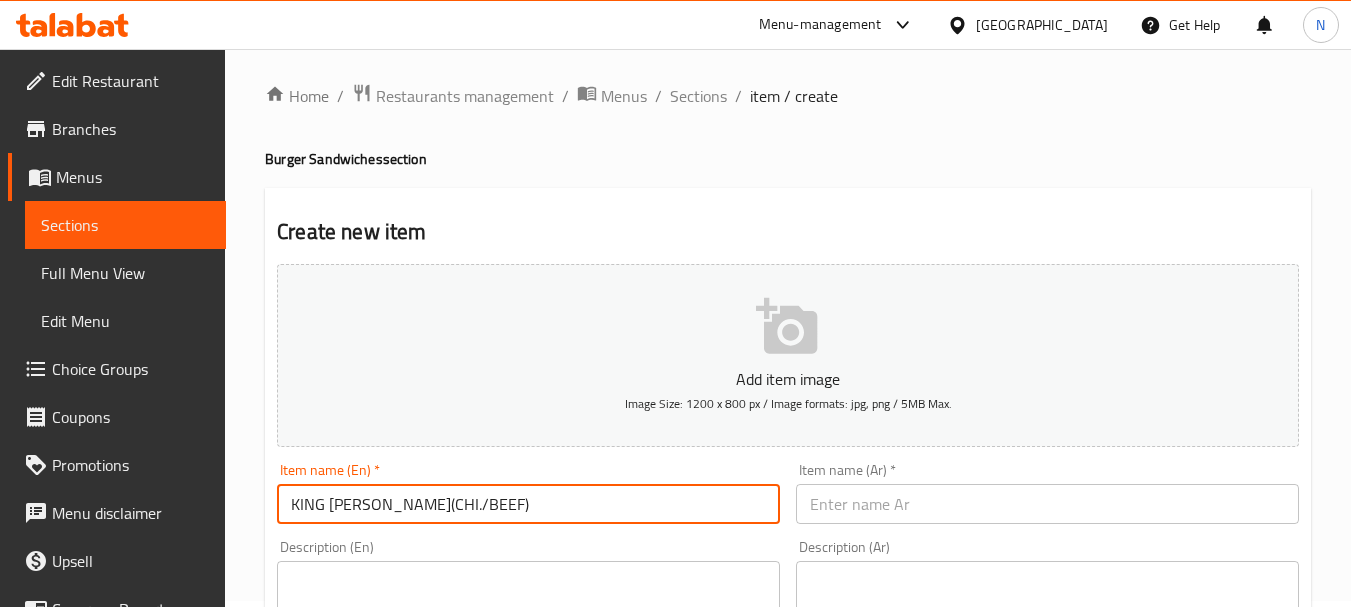 click on "KING BURGER(CHI./BEEF)" at bounding box center [528, 504] 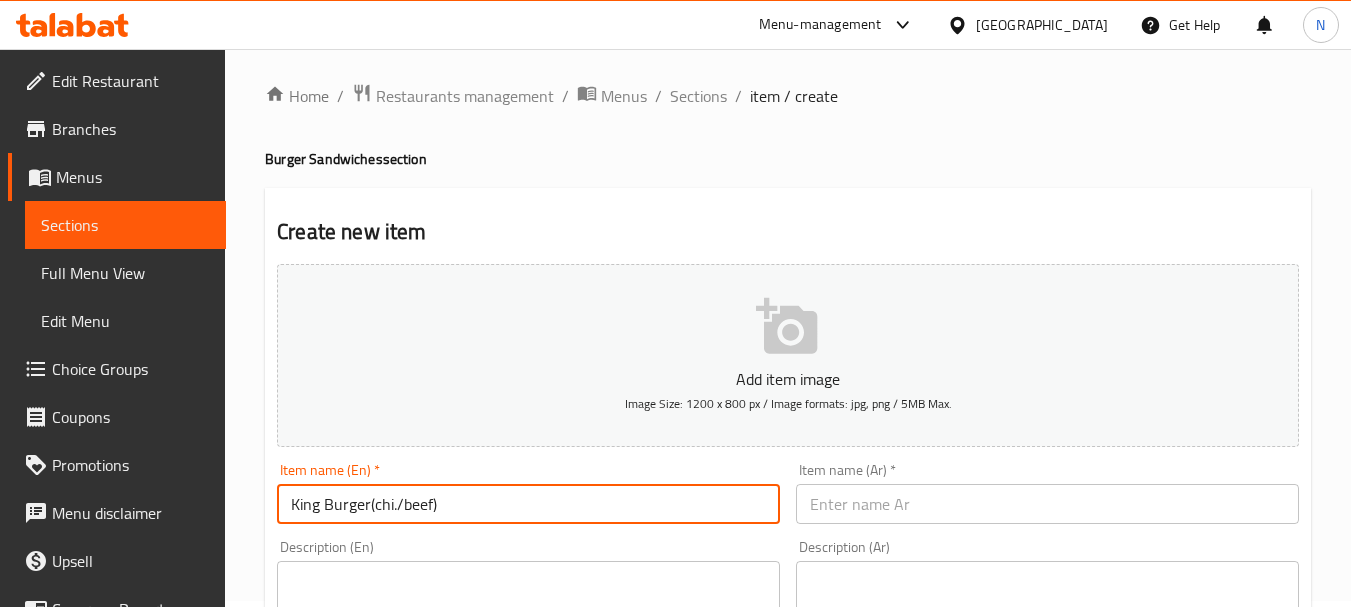 click on "King Burger(chi./beef)" at bounding box center [528, 504] 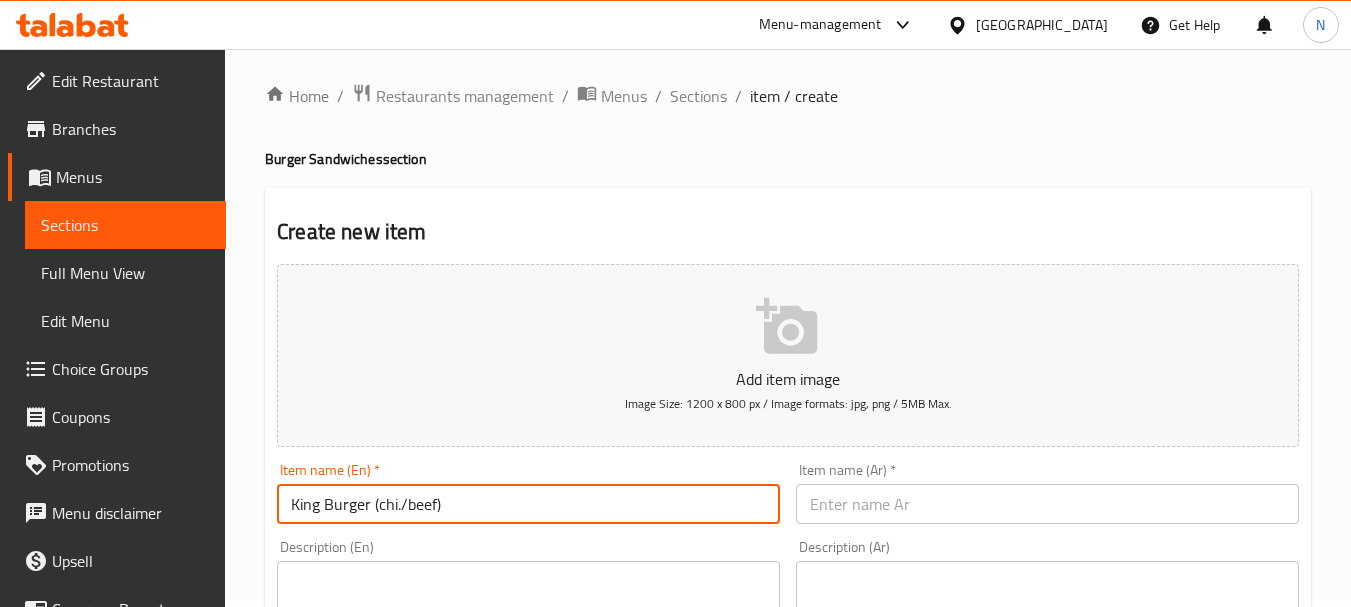click on "King Burger (chi./beef)" at bounding box center (528, 504) 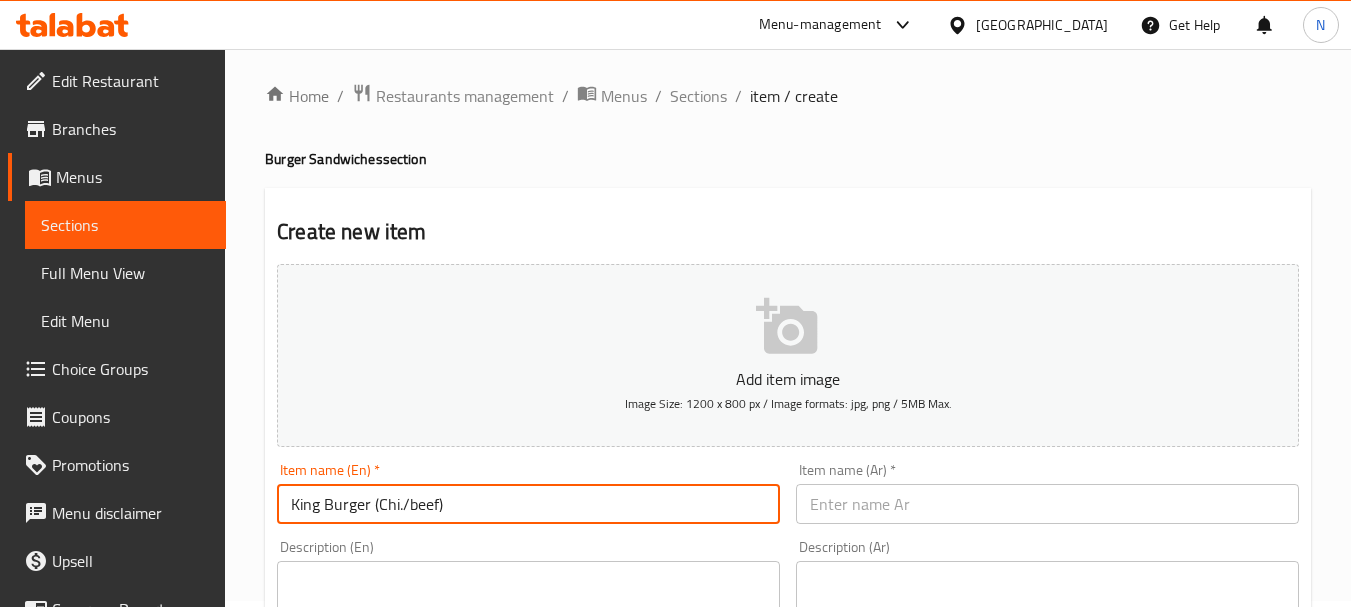 click on "King Burger (Chi./beef)" at bounding box center [528, 504] 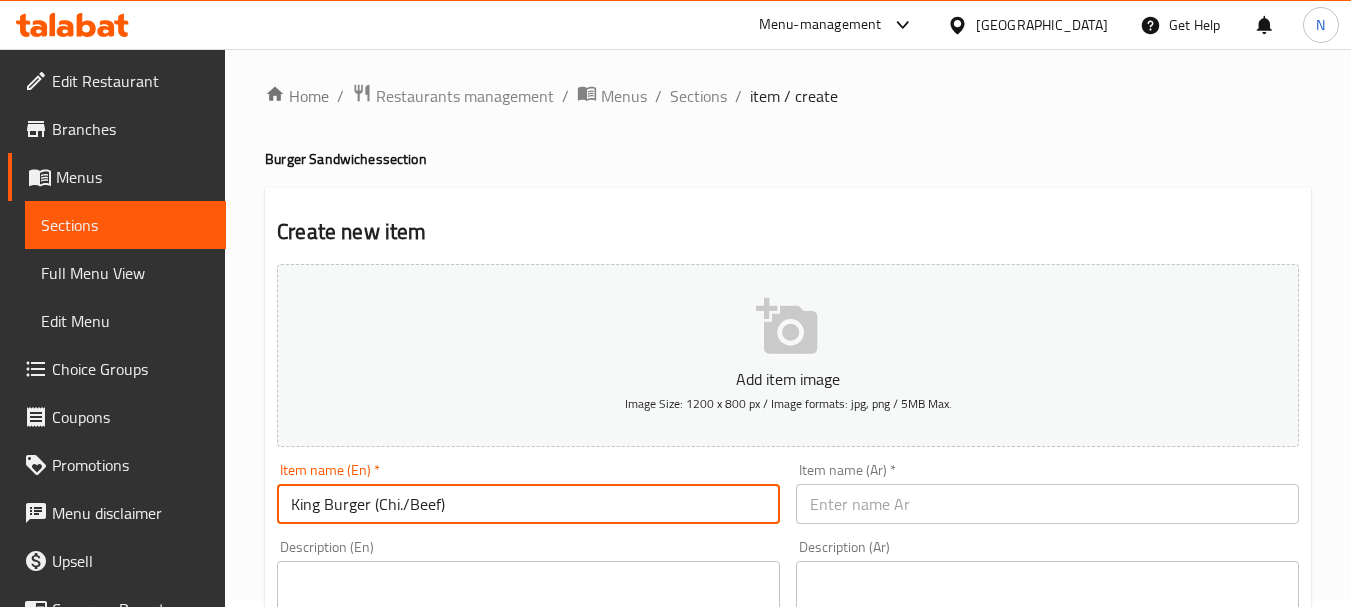 click on "King Burger (Chi./Beef)" at bounding box center (528, 504) 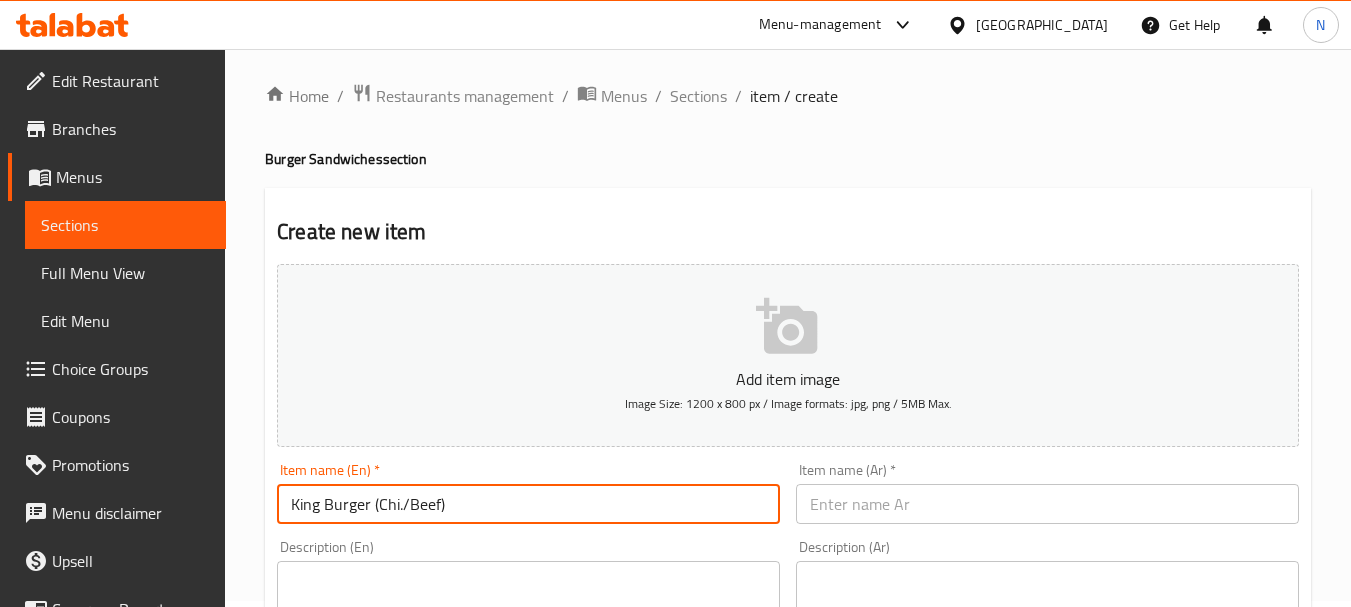 click at bounding box center (1047, 504) 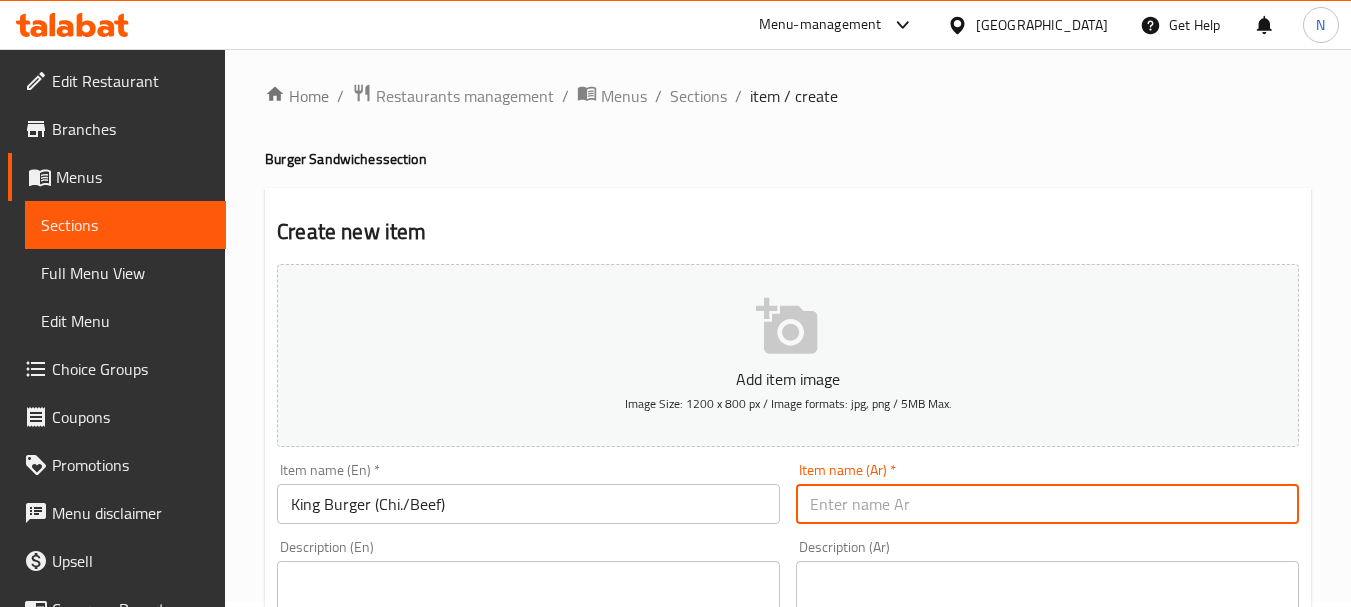 paste on "برجر كينج (دجاج/لحم بقري)" 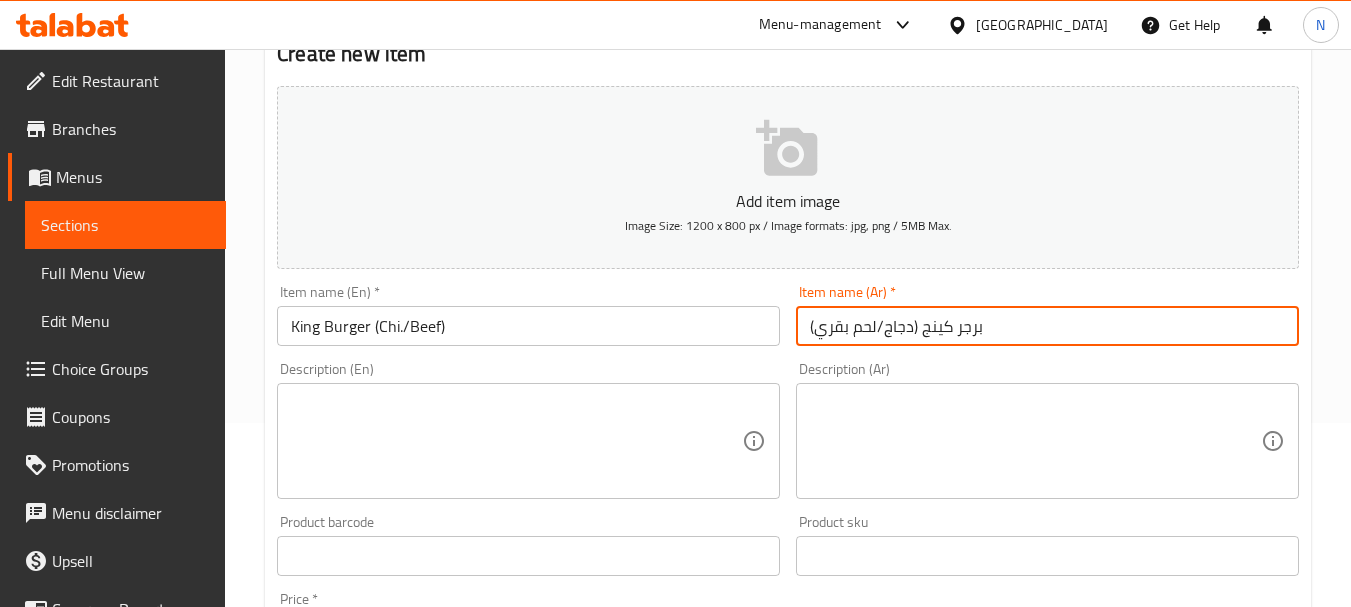 scroll, scrollTop: 206, scrollLeft: 0, axis: vertical 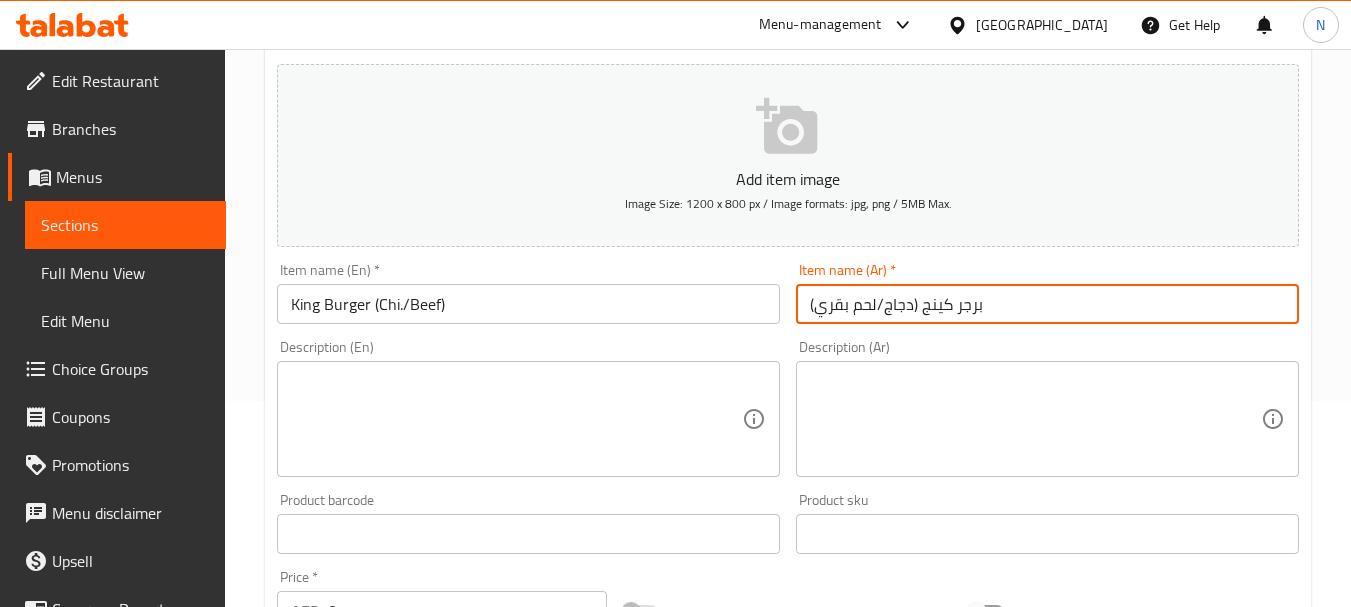 type on "برجر كينج (دجاج/لحم بقري)" 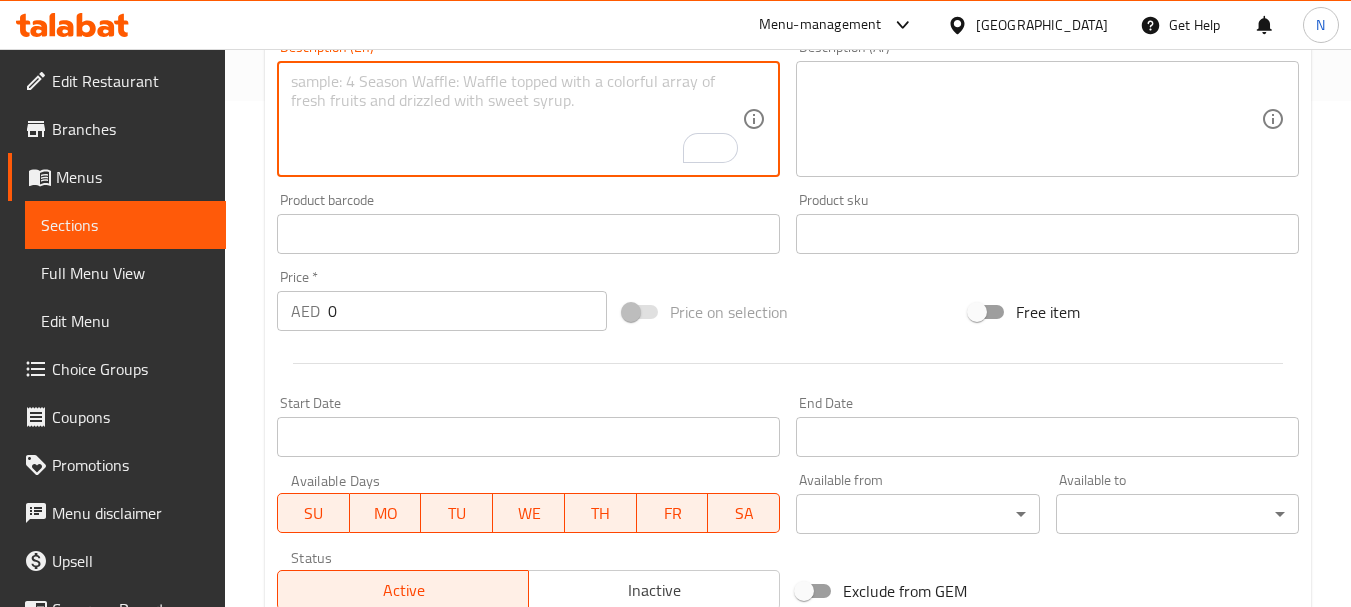 scroll, scrollTop: 606, scrollLeft: 0, axis: vertical 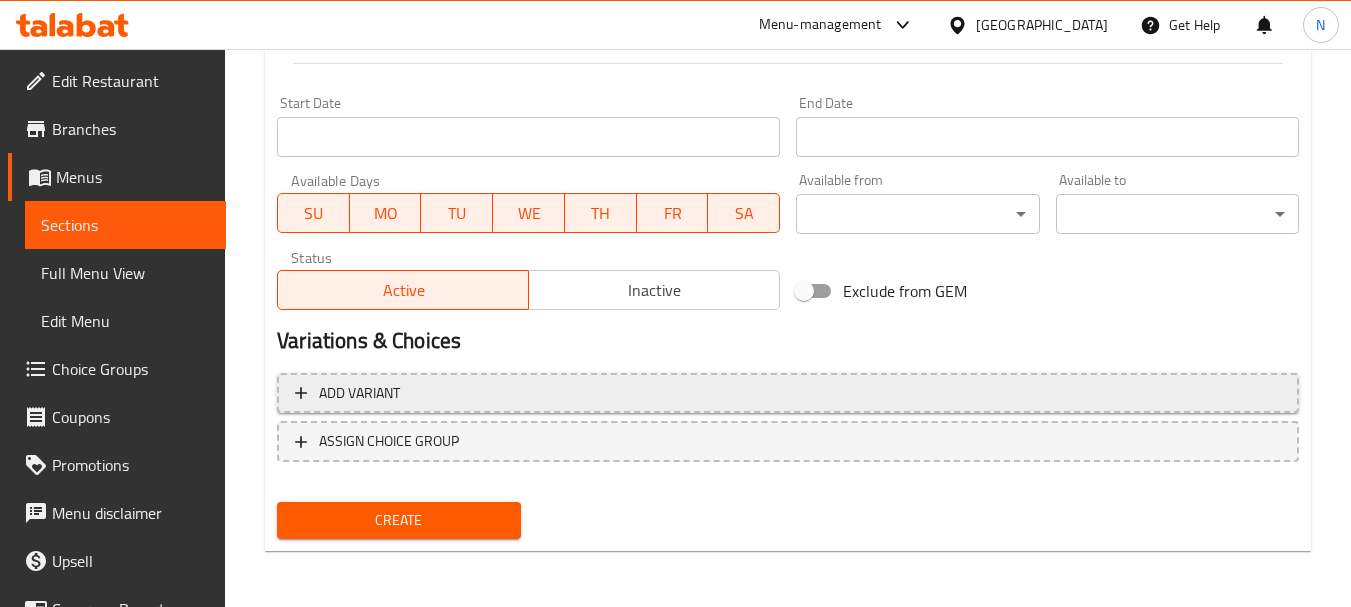 click on "Add variant" at bounding box center [788, 393] 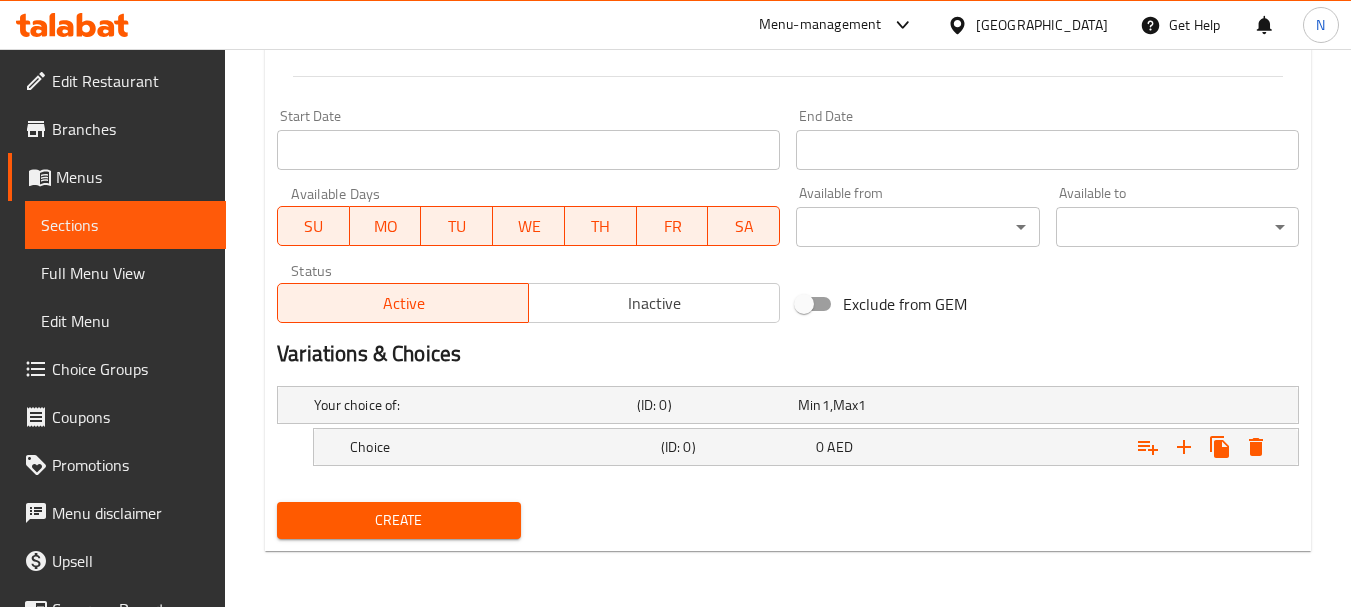 scroll, scrollTop: 793, scrollLeft: 0, axis: vertical 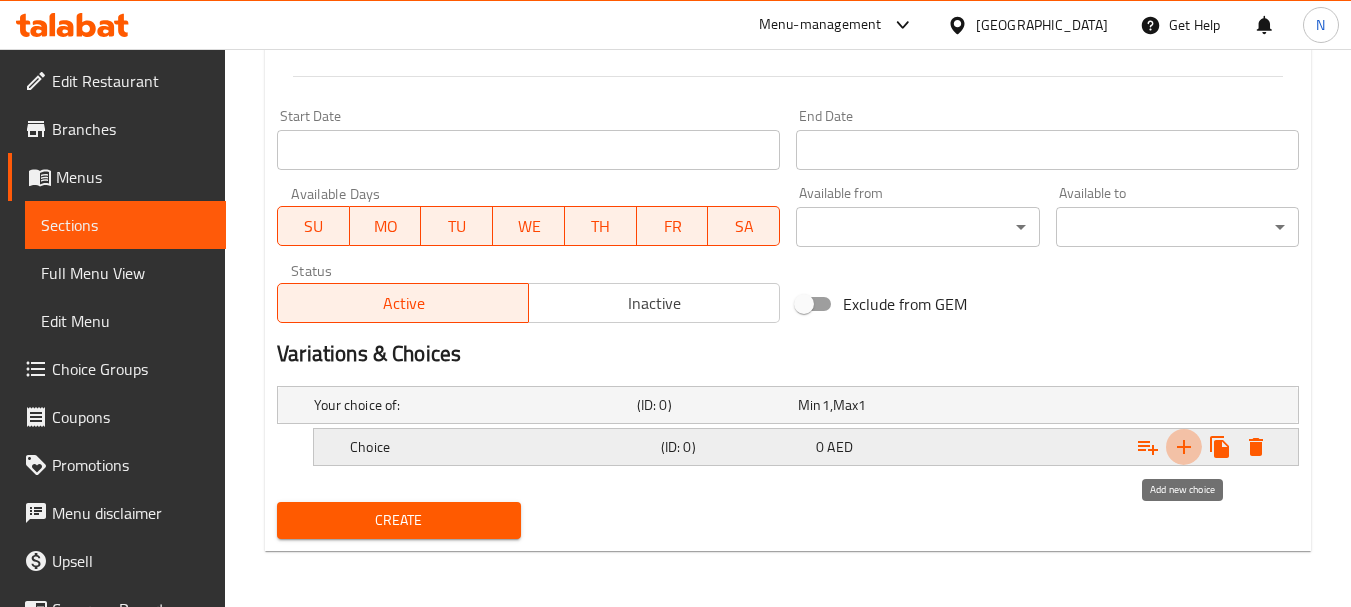 click 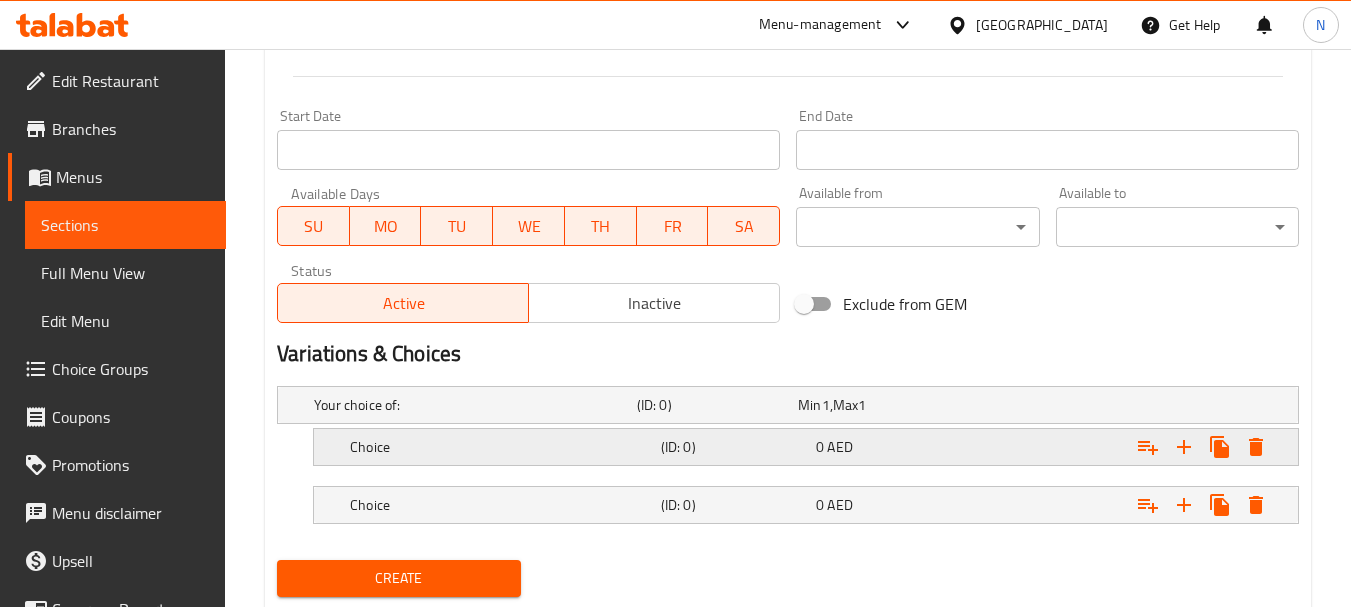 click at bounding box center (1116, 405) 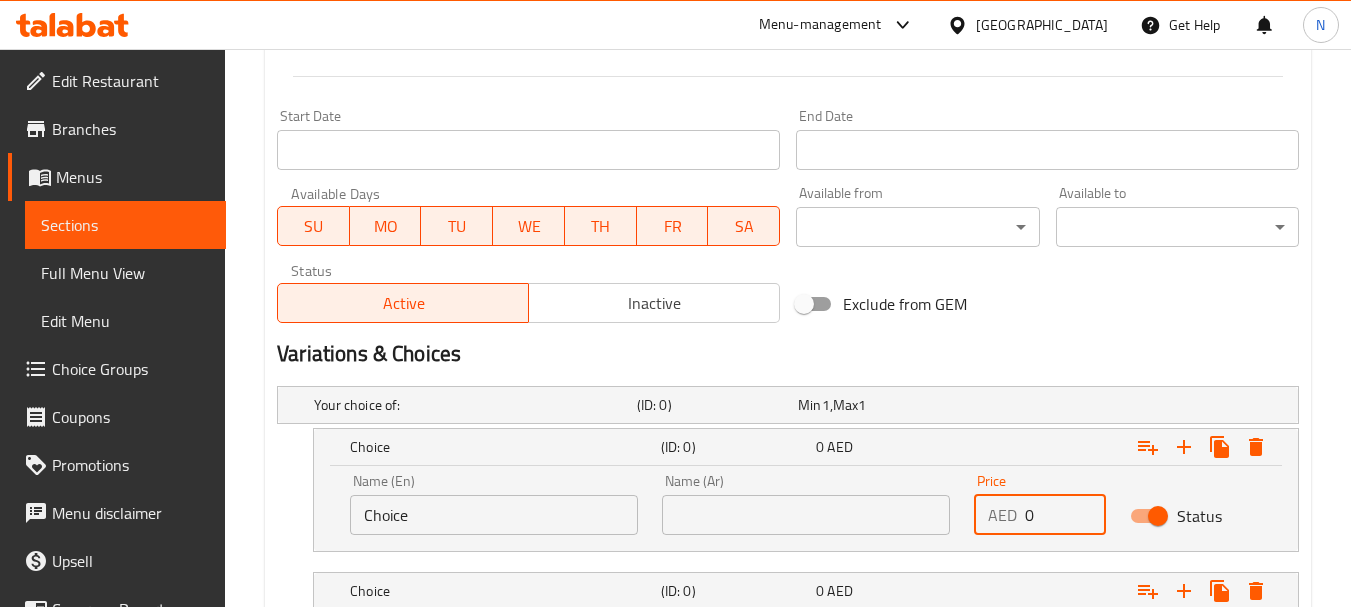 click on "0" at bounding box center (1065, 515) 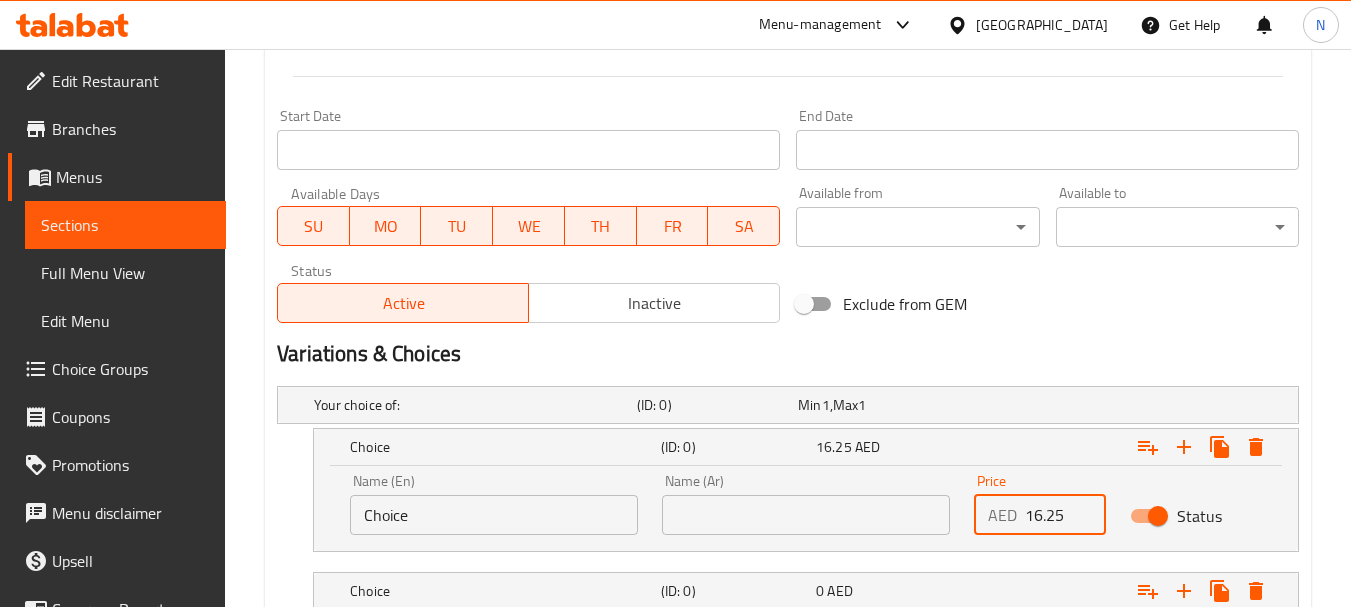 type on "16.25" 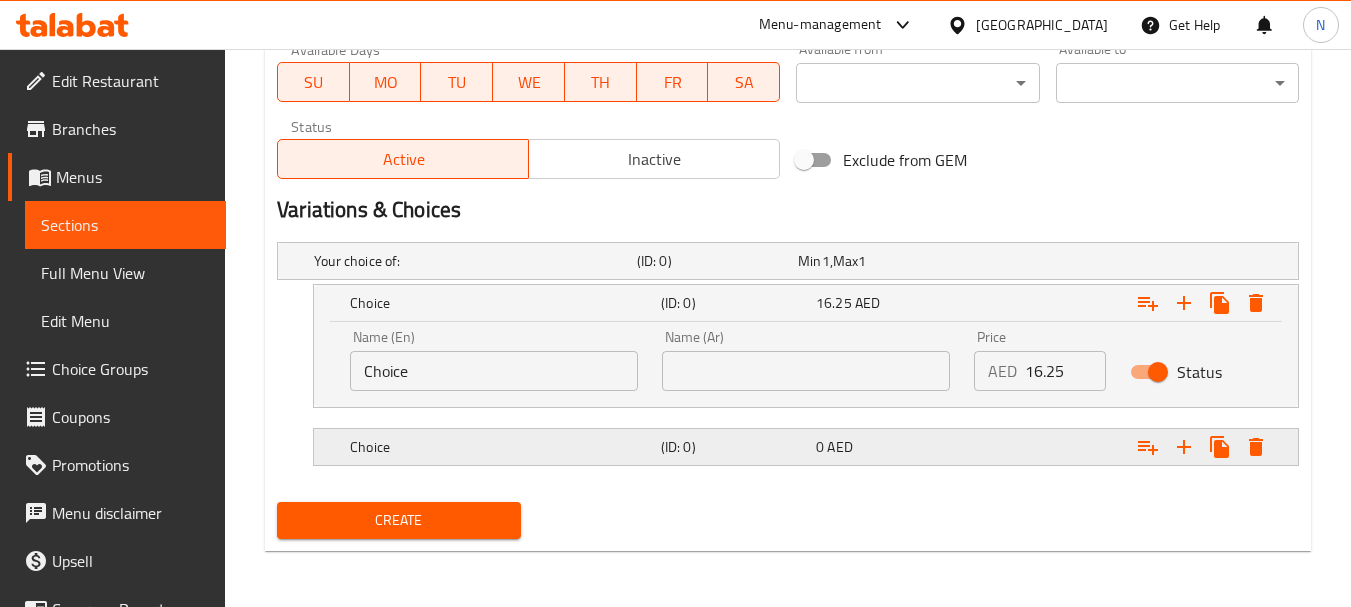 click at bounding box center [1116, 261] 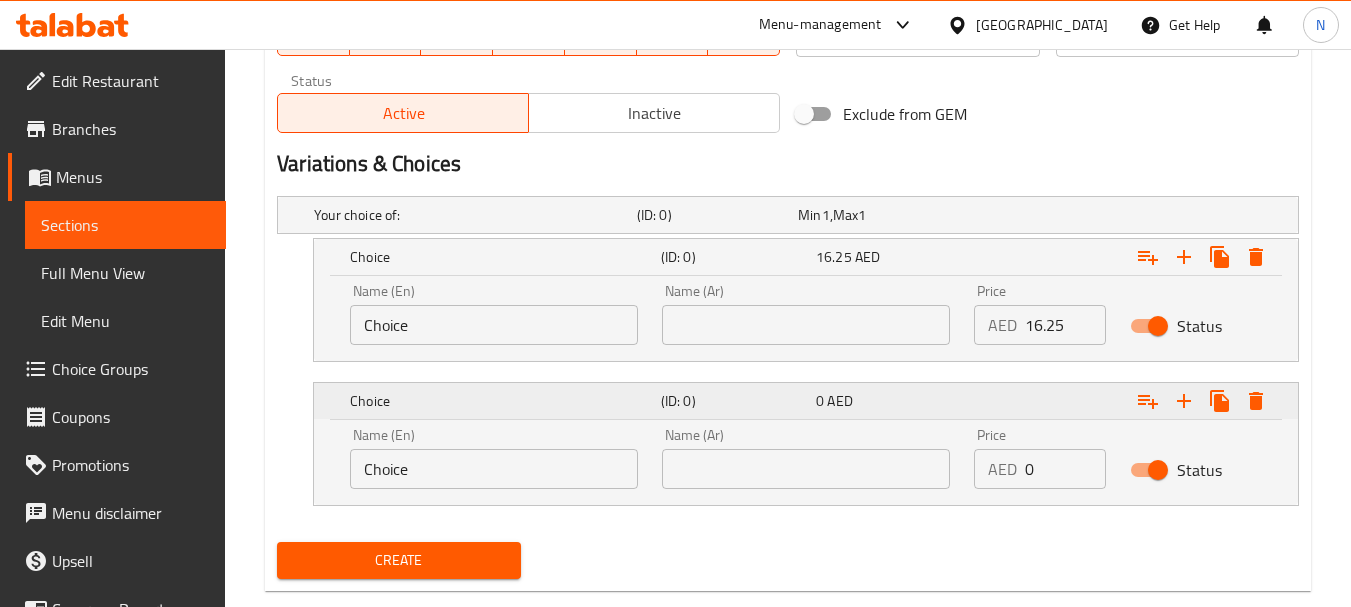 scroll, scrollTop: 1023, scrollLeft: 0, axis: vertical 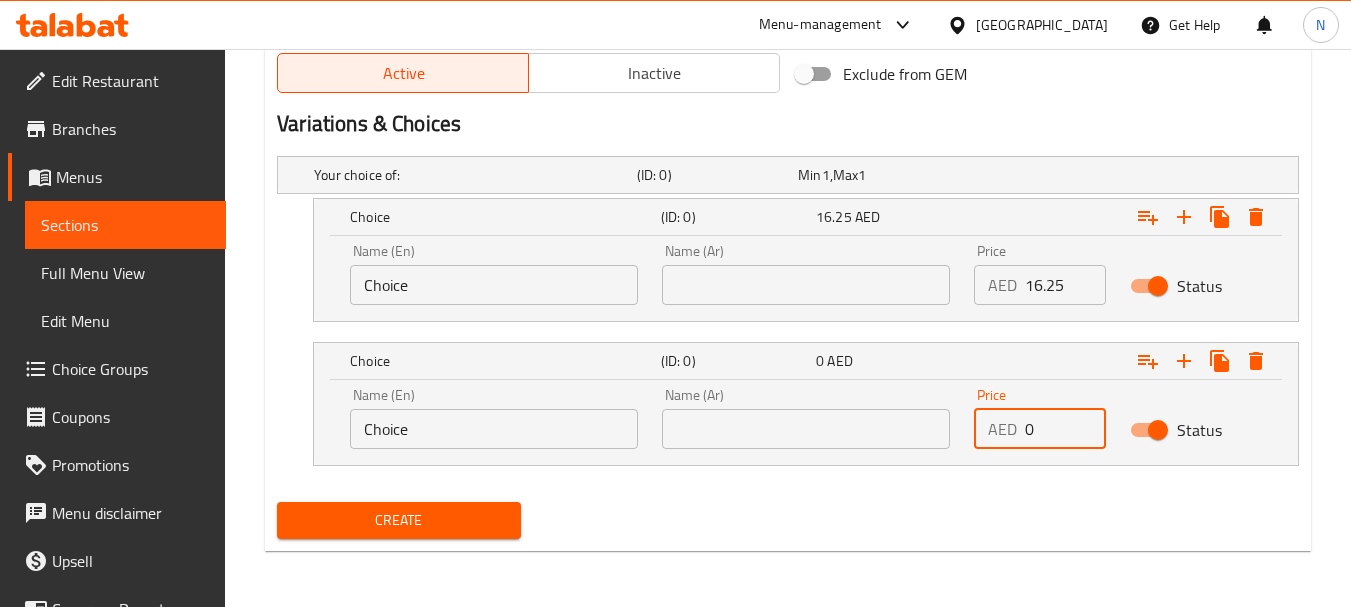 drag, startPoint x: 1041, startPoint y: 428, endPoint x: 1025, endPoint y: 432, distance: 16.492422 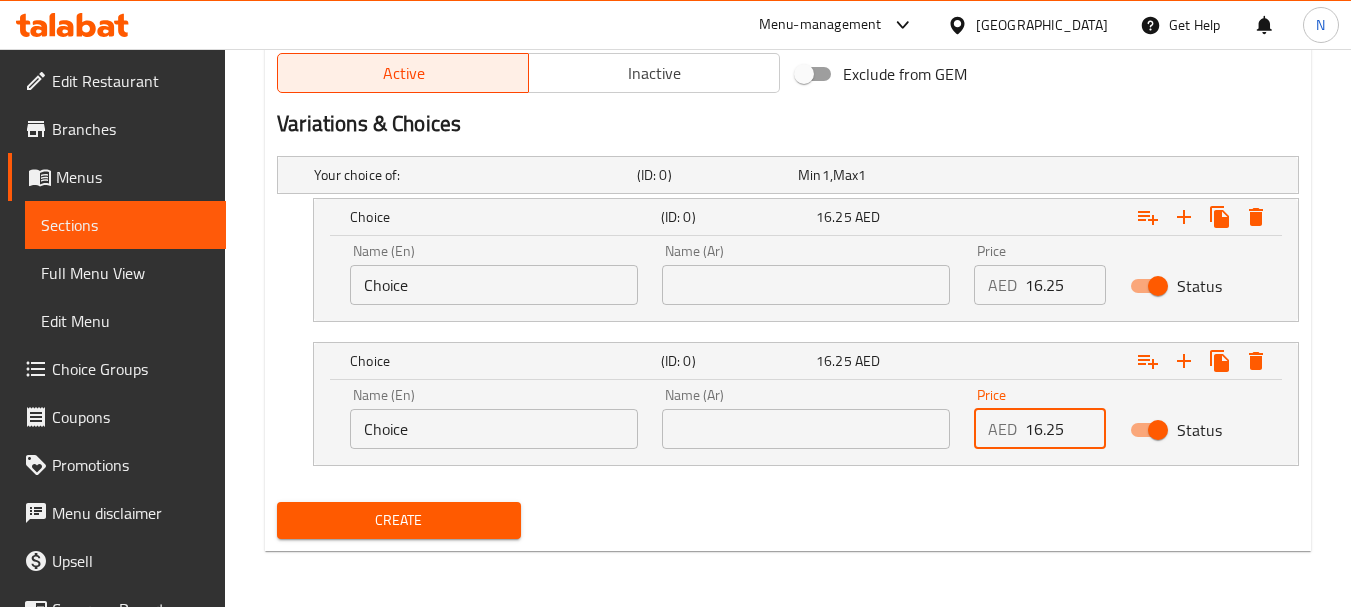type on "16.25" 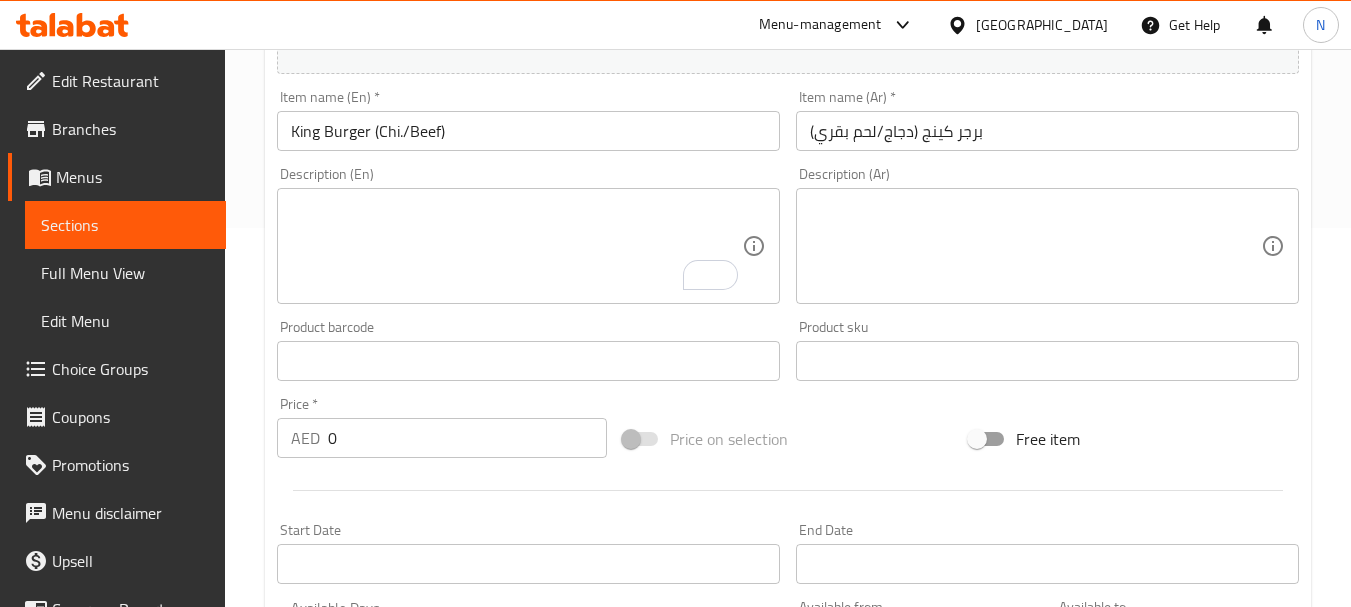 scroll, scrollTop: 223, scrollLeft: 0, axis: vertical 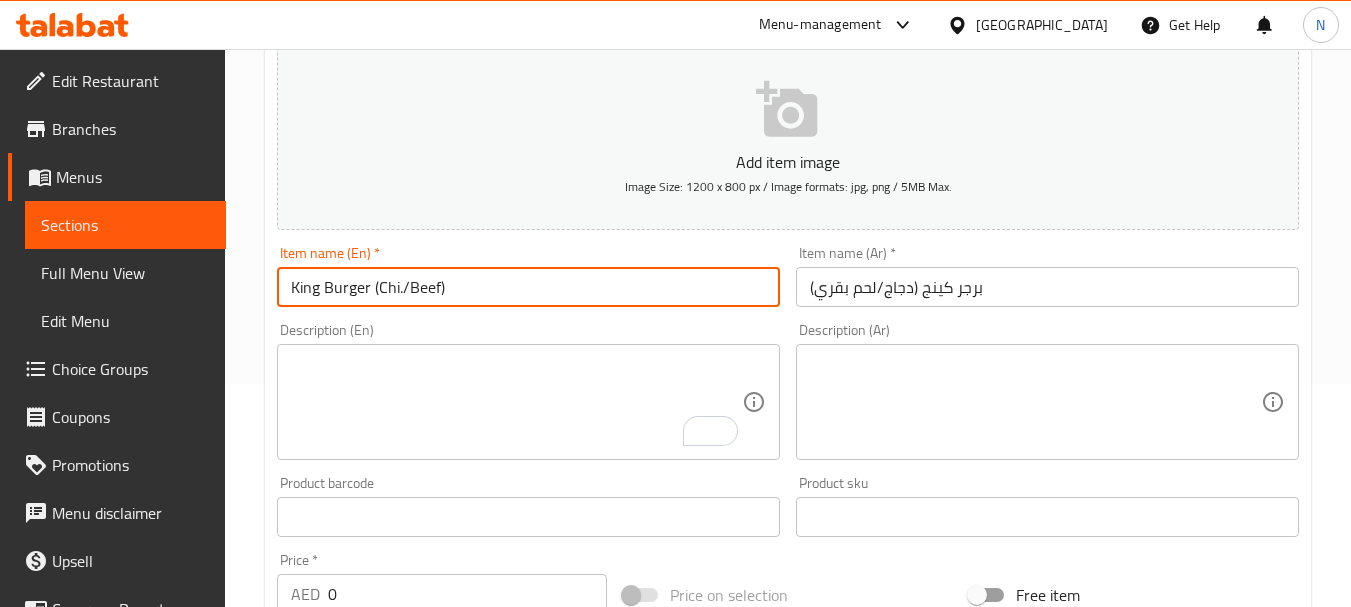 click on "King Burger (Chi./Beef)" at bounding box center [528, 287] 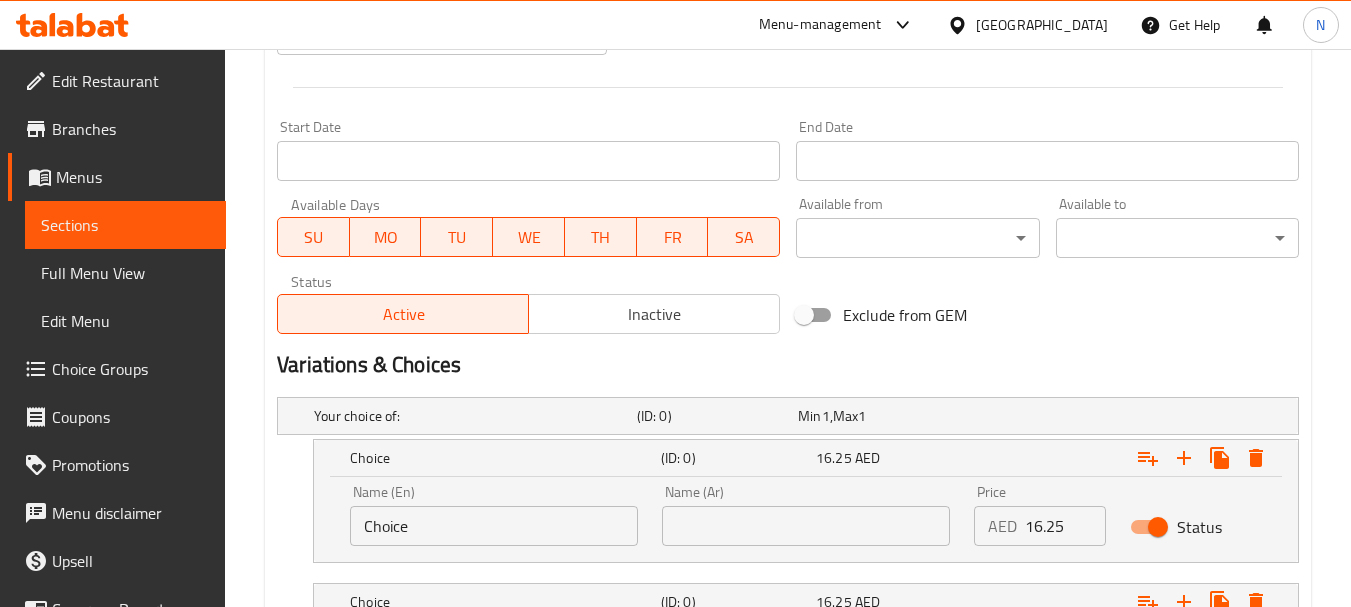 scroll, scrollTop: 923, scrollLeft: 0, axis: vertical 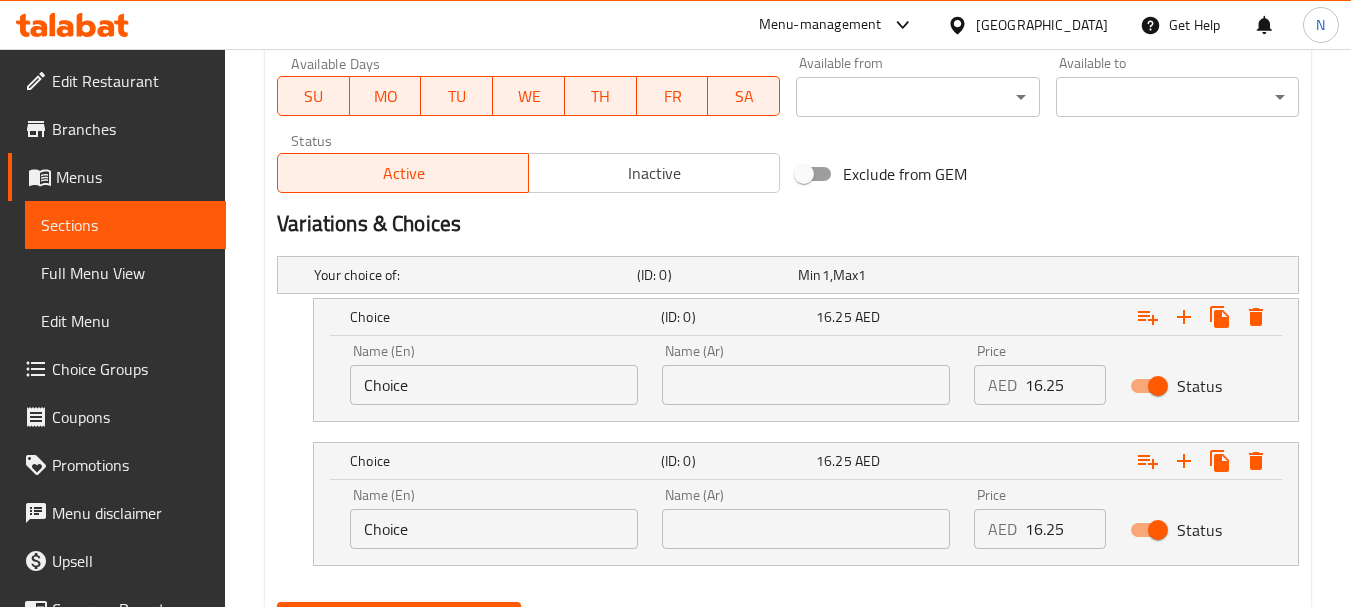 click on "Choice" at bounding box center (494, 385) 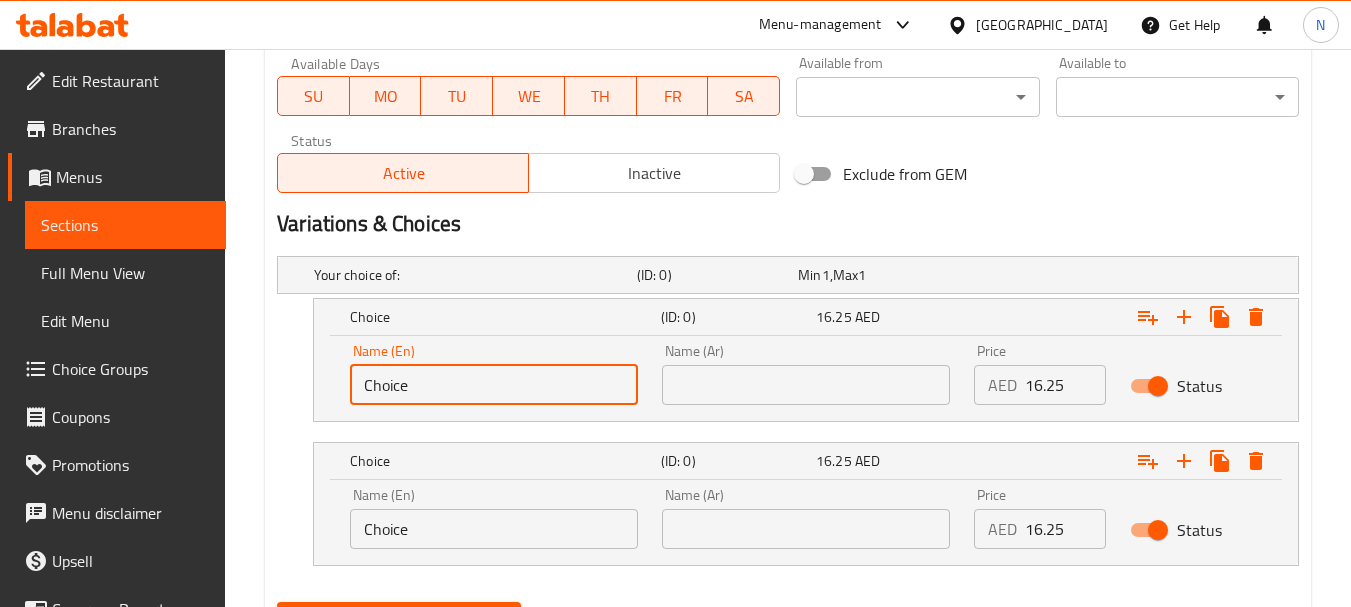 click on "Choice" at bounding box center (494, 385) 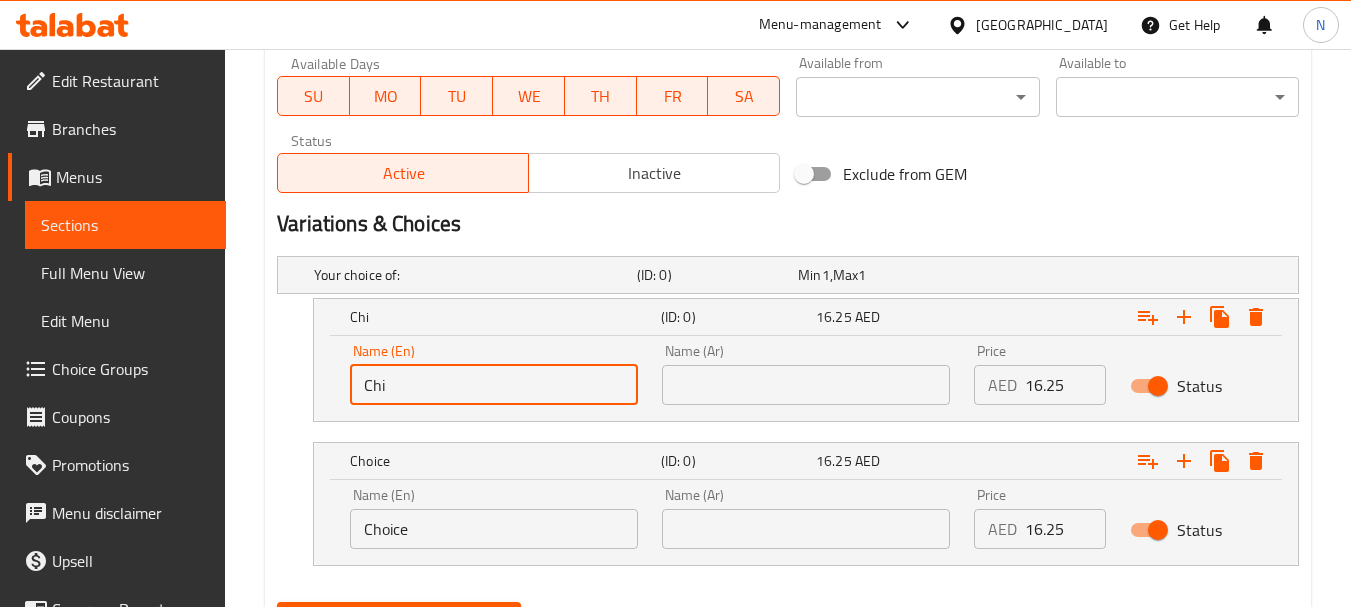 type on "Chicken" 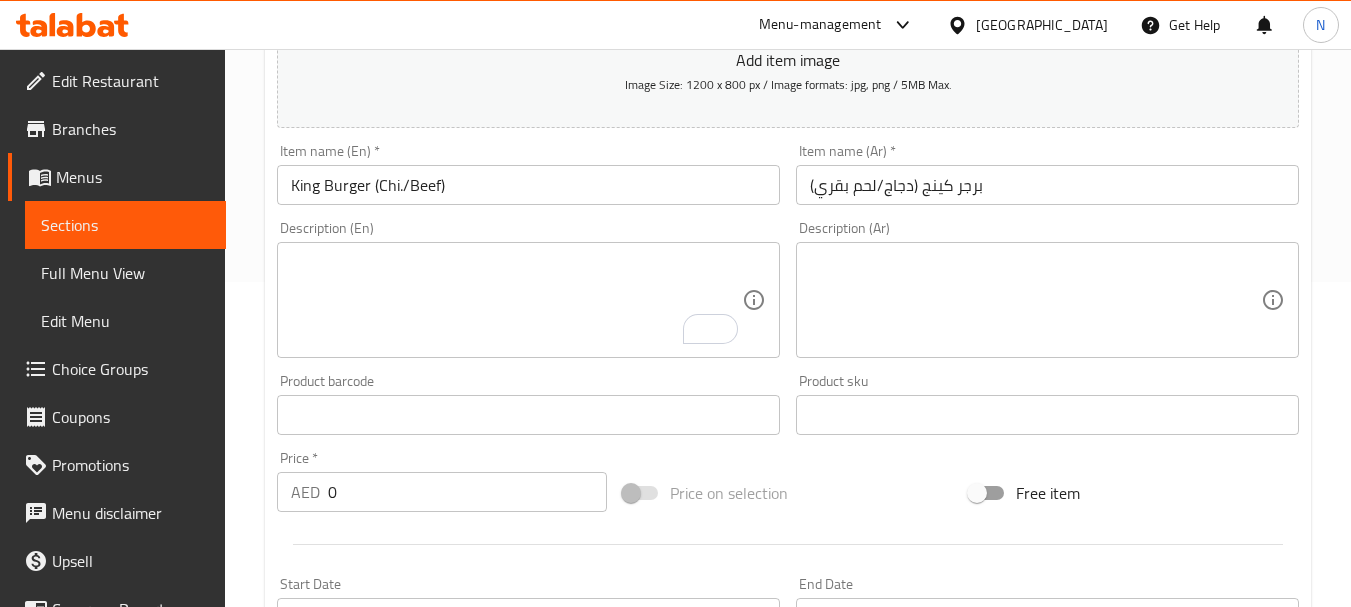 scroll, scrollTop: 323, scrollLeft: 0, axis: vertical 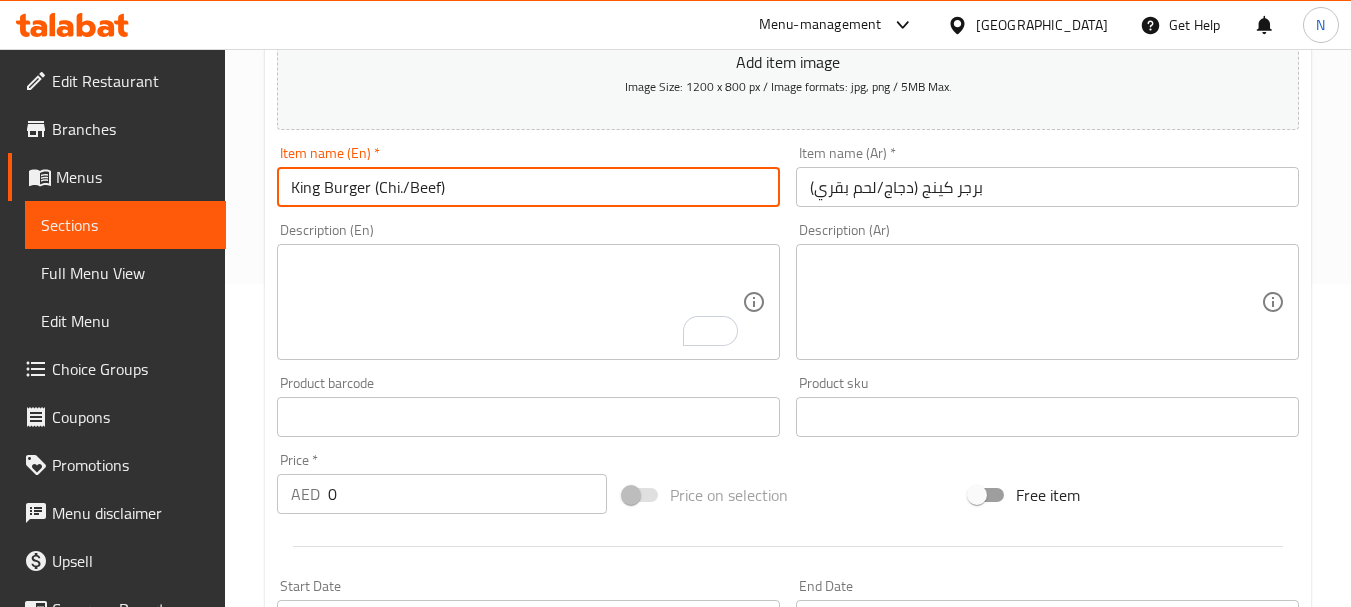 click on "King Burger (Chi./Beef)" at bounding box center [528, 187] 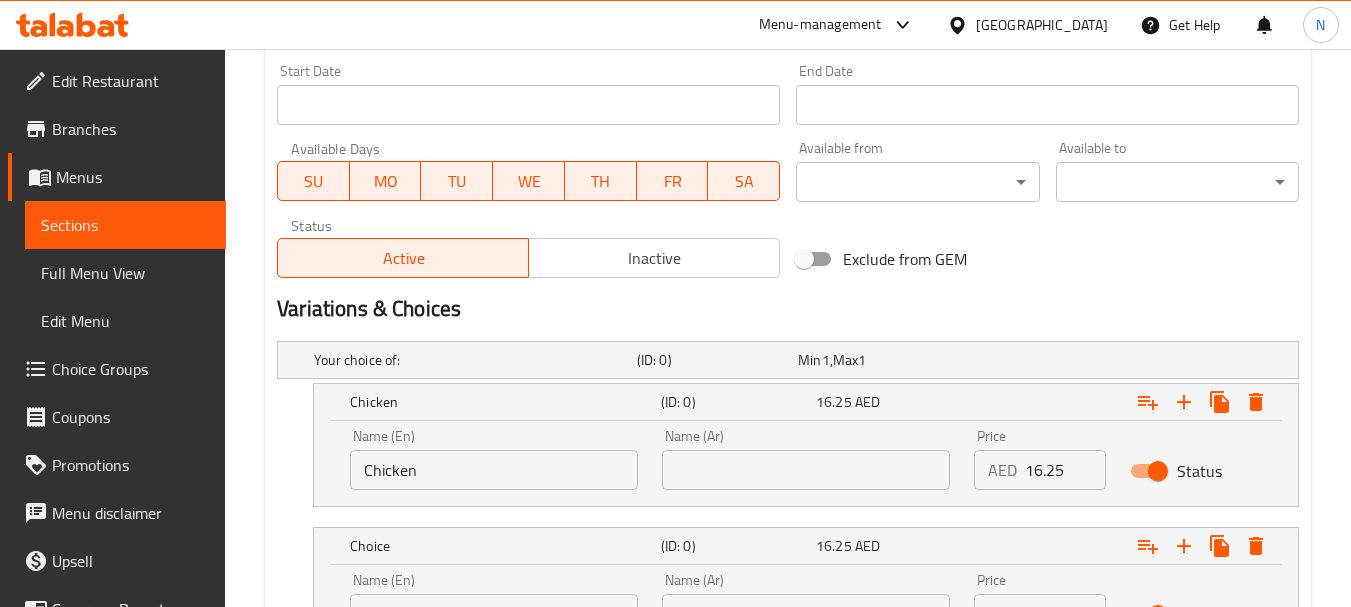scroll, scrollTop: 1023, scrollLeft: 0, axis: vertical 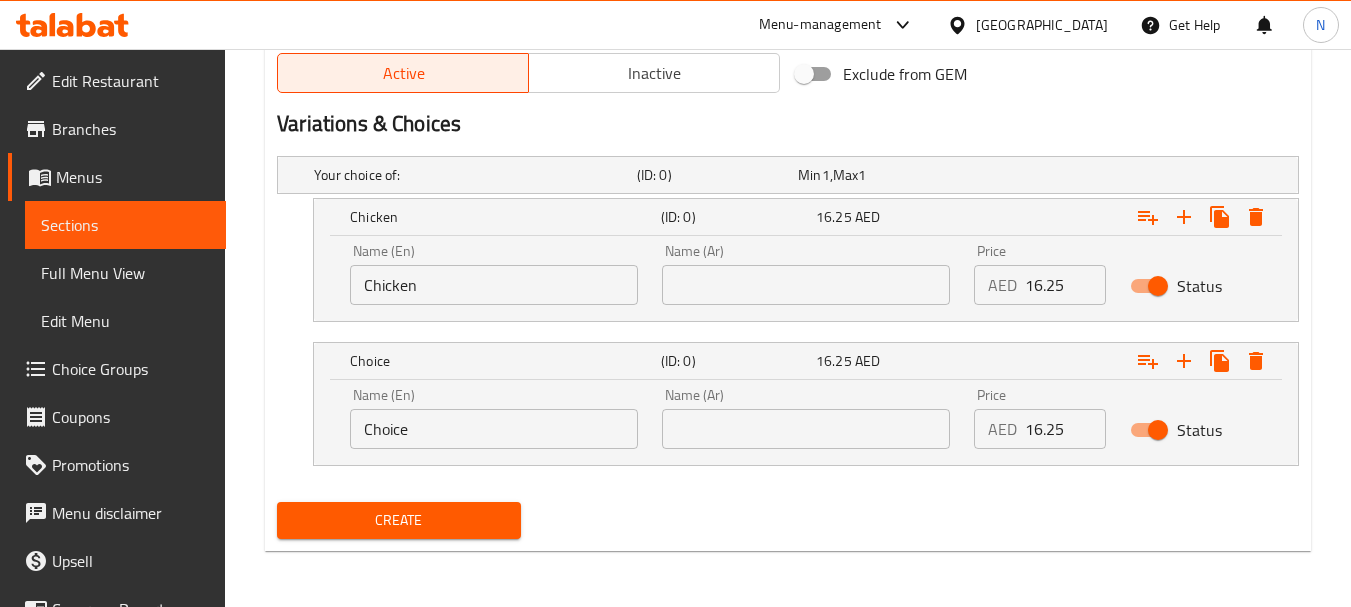 click on "Choice" at bounding box center [494, 429] 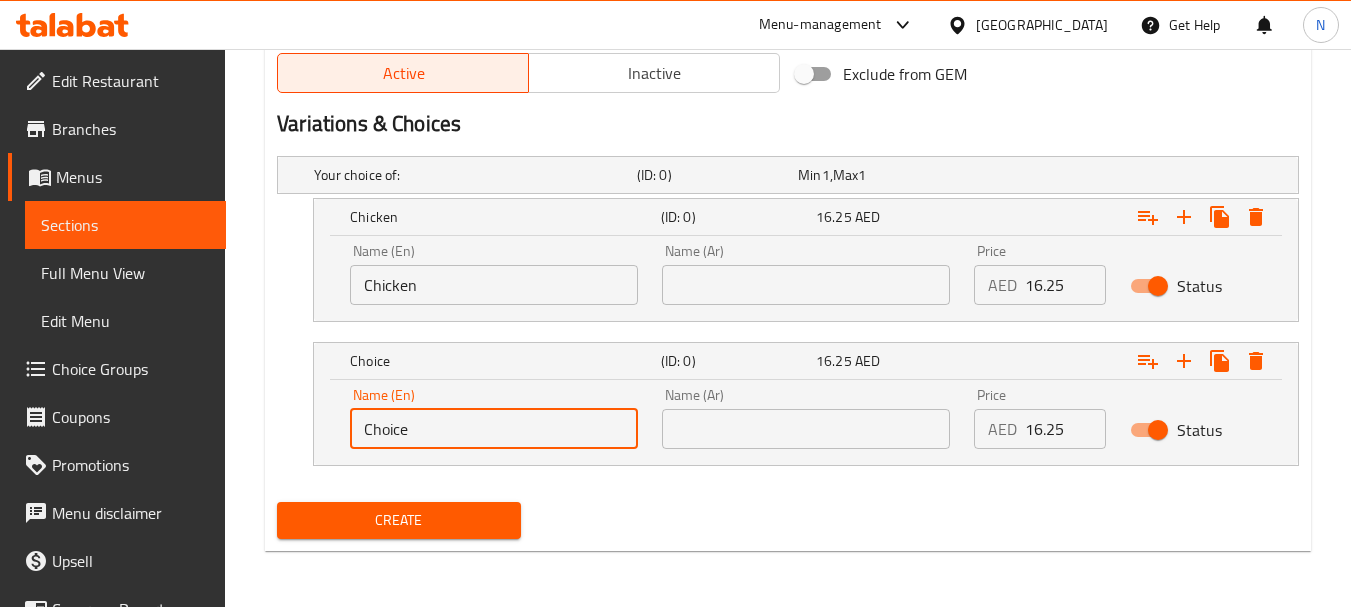 click on "Choice" at bounding box center (494, 429) 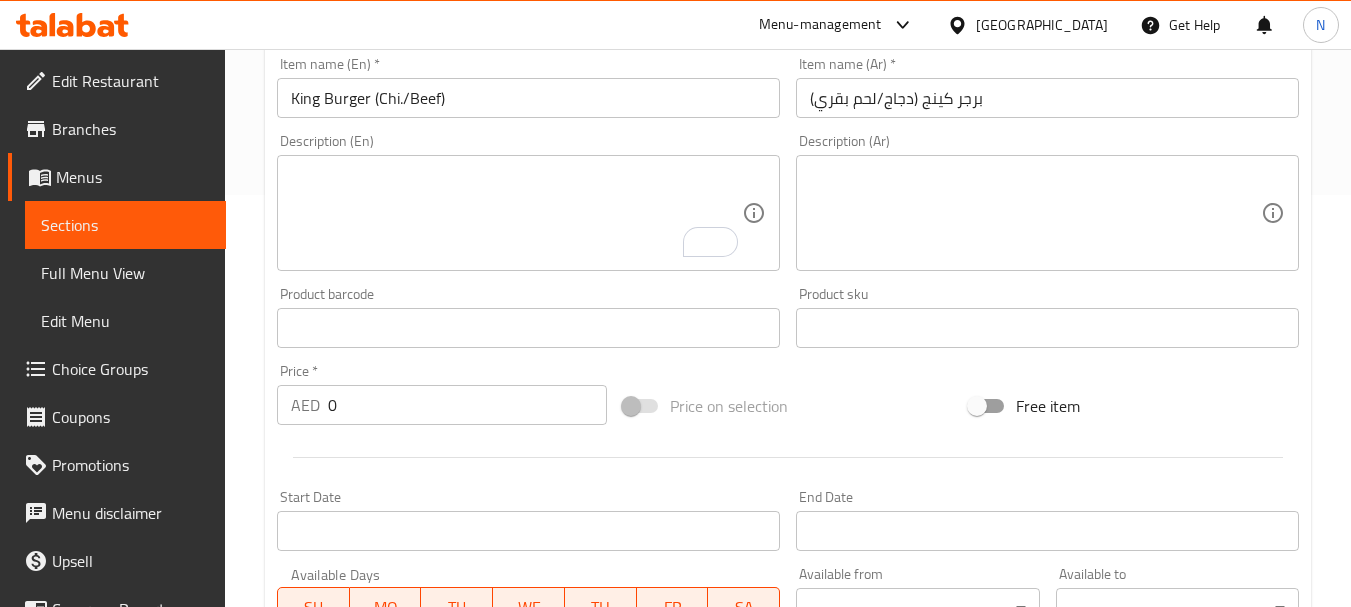 scroll, scrollTop: 323, scrollLeft: 0, axis: vertical 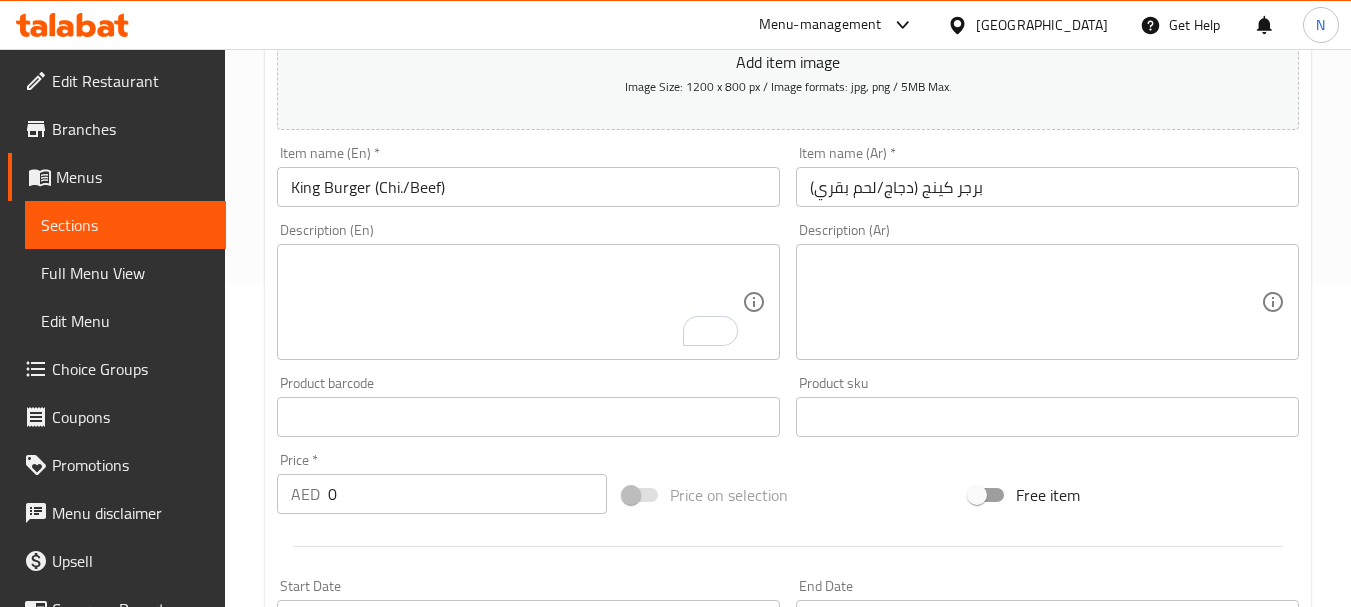 type on "Beef" 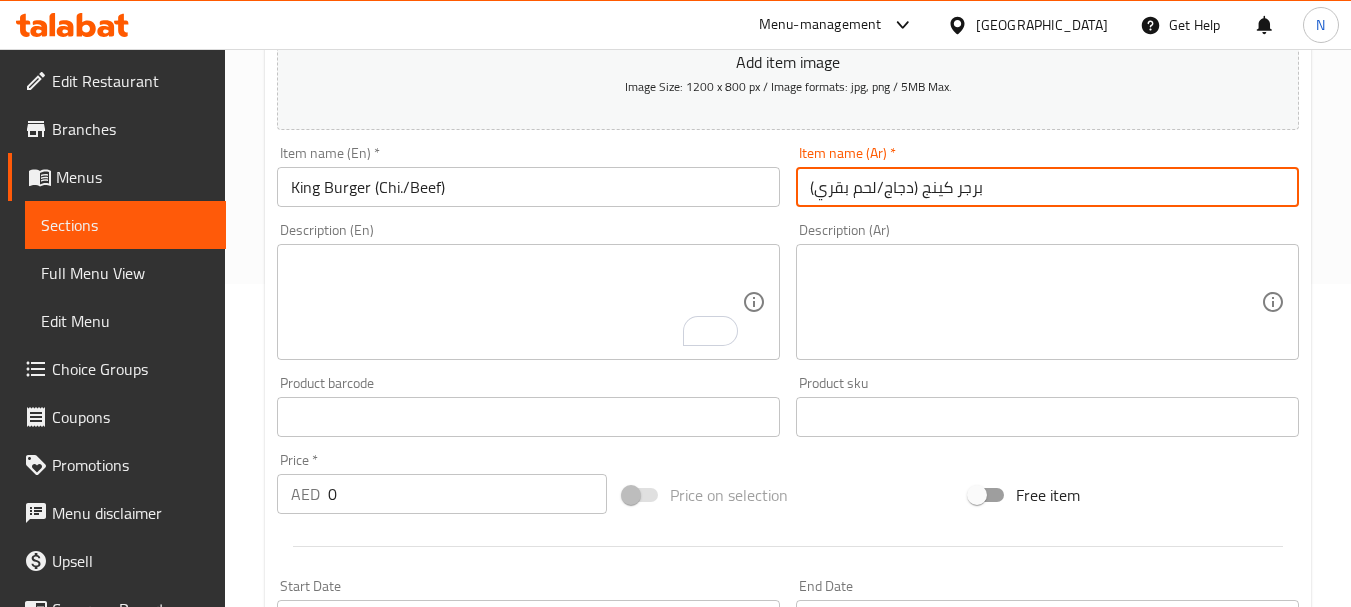 click on "برجر كينج (دجاج/لحم بقري)" at bounding box center [1047, 187] 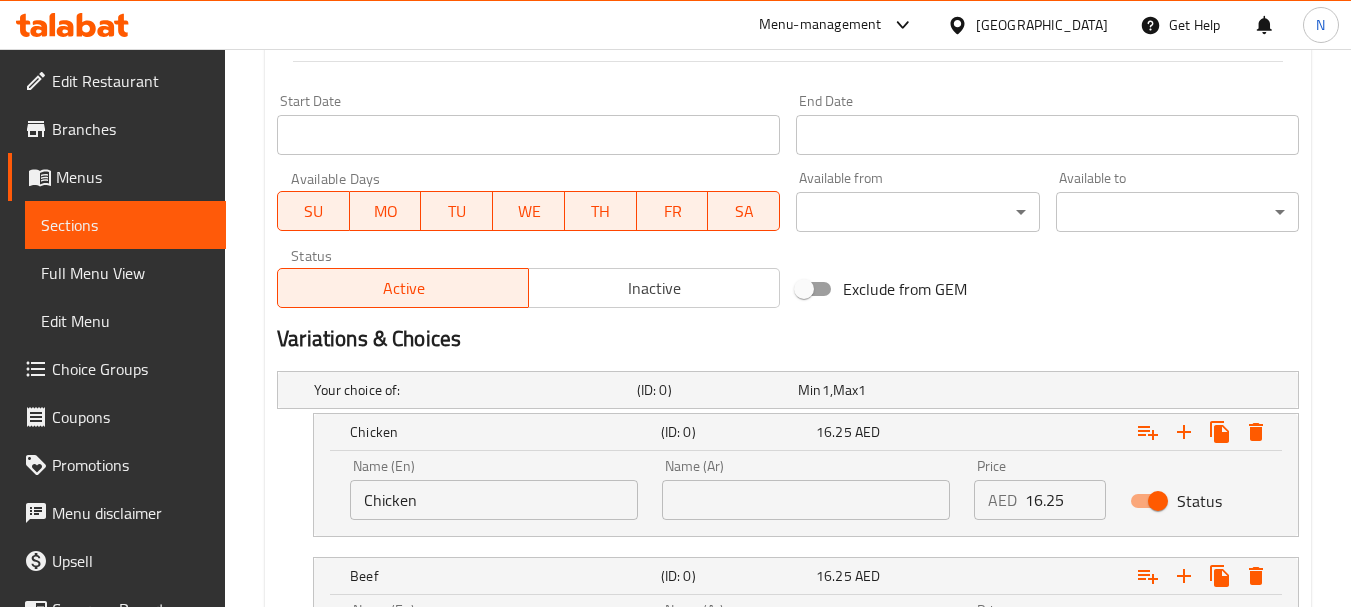 scroll, scrollTop: 923, scrollLeft: 0, axis: vertical 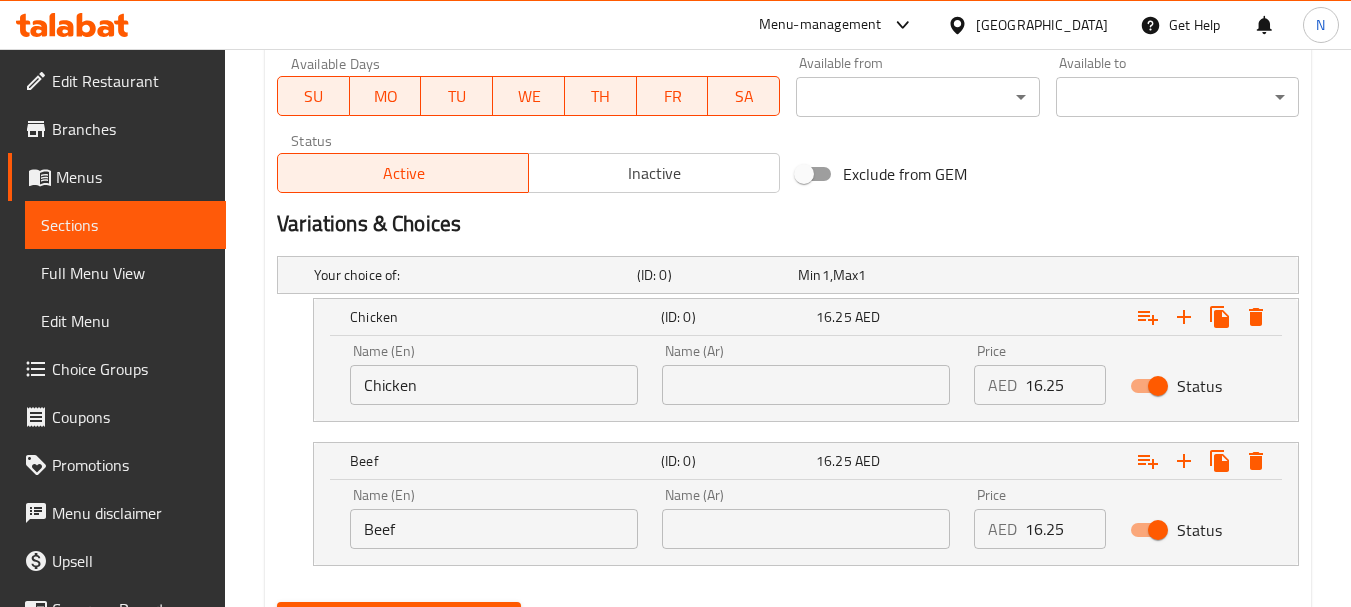 click at bounding box center (806, 385) 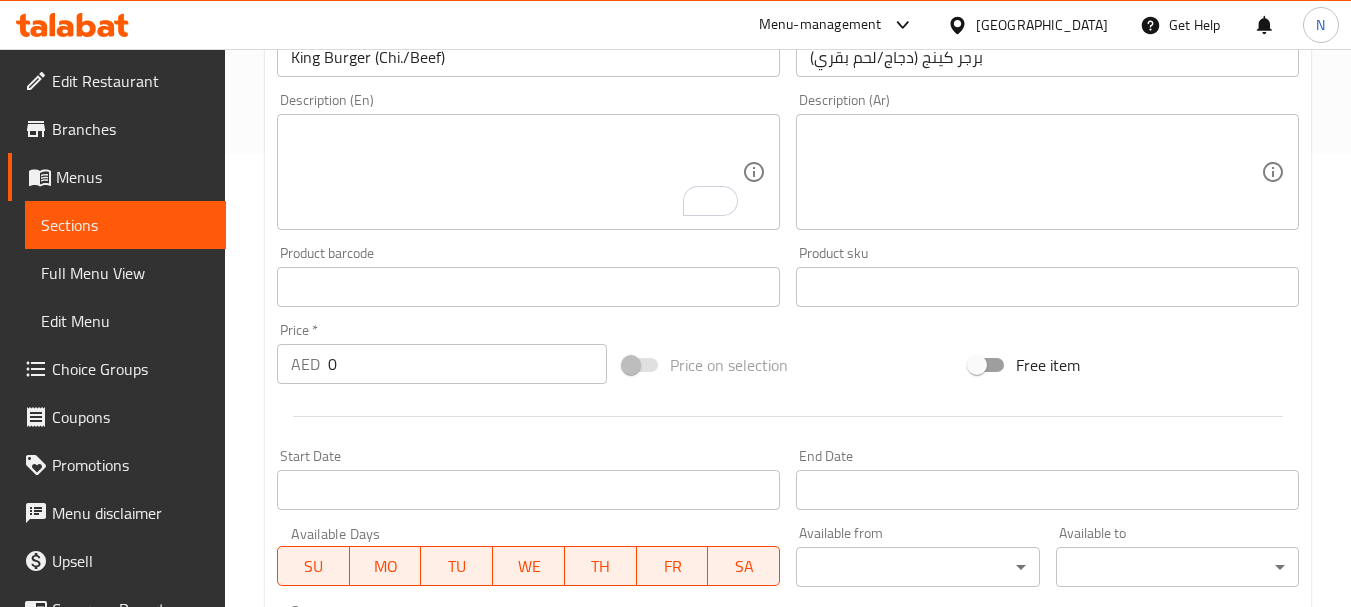 scroll, scrollTop: 423, scrollLeft: 0, axis: vertical 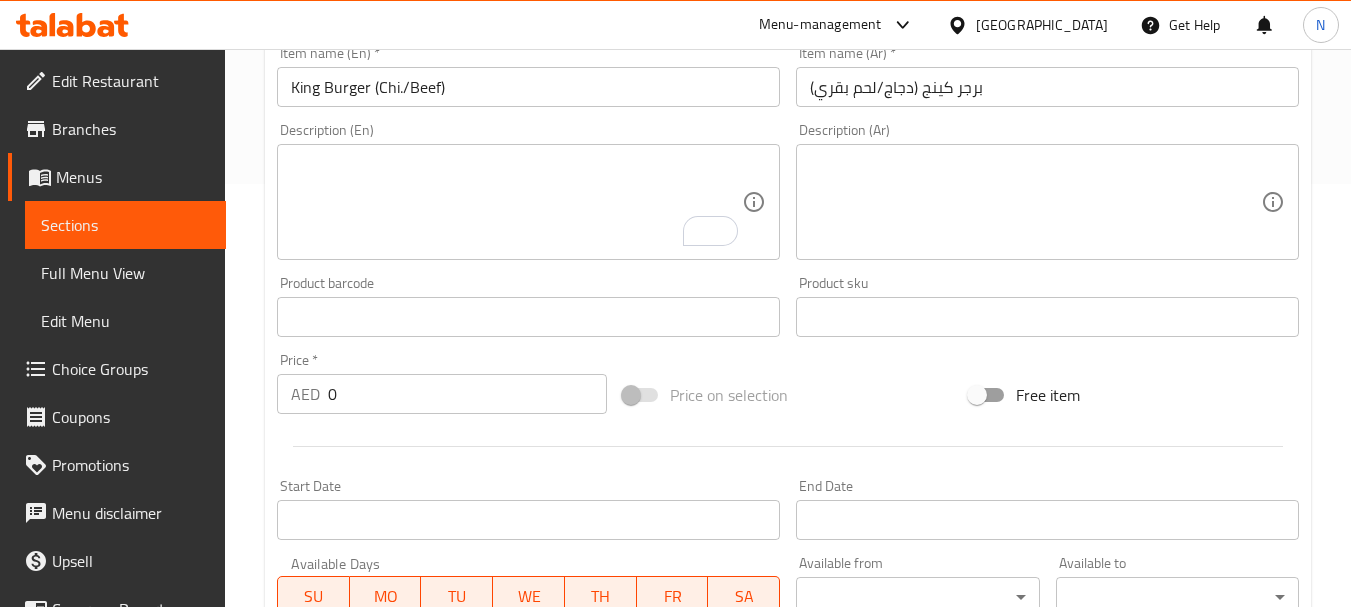 type on "دجاج" 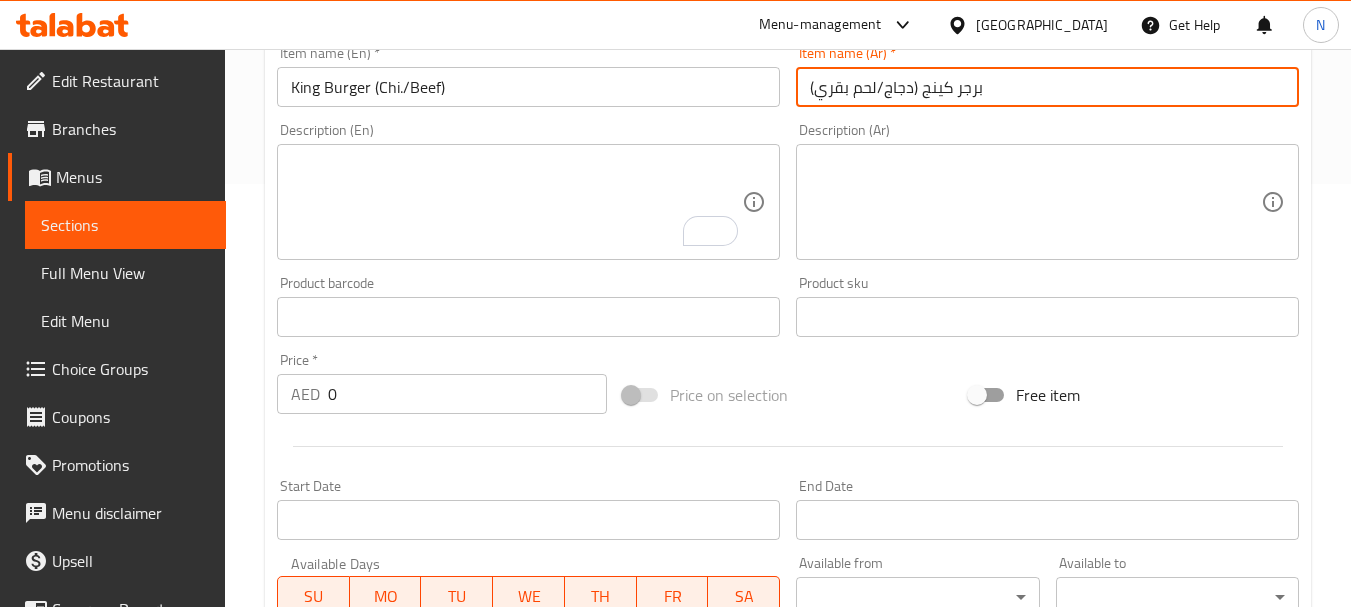 click on "برجر كينج (دجاج/لحم بقري)" at bounding box center [1047, 87] 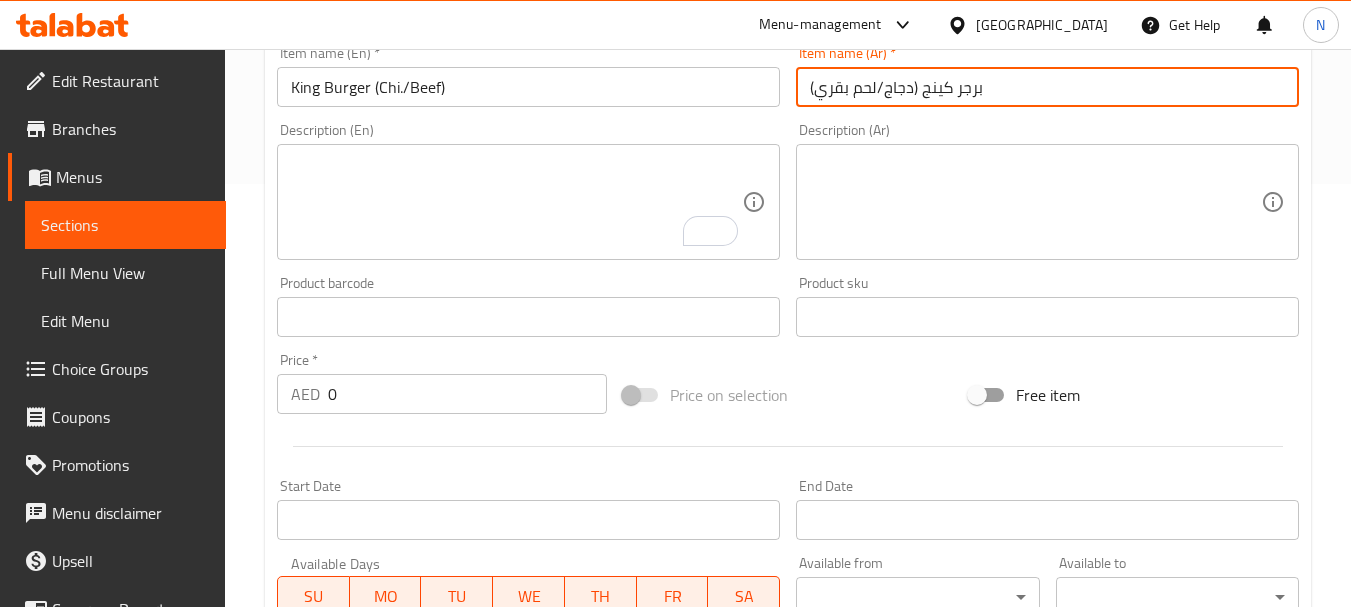 drag, startPoint x: 878, startPoint y: 86, endPoint x: 820, endPoint y: 97, distance: 59.03389 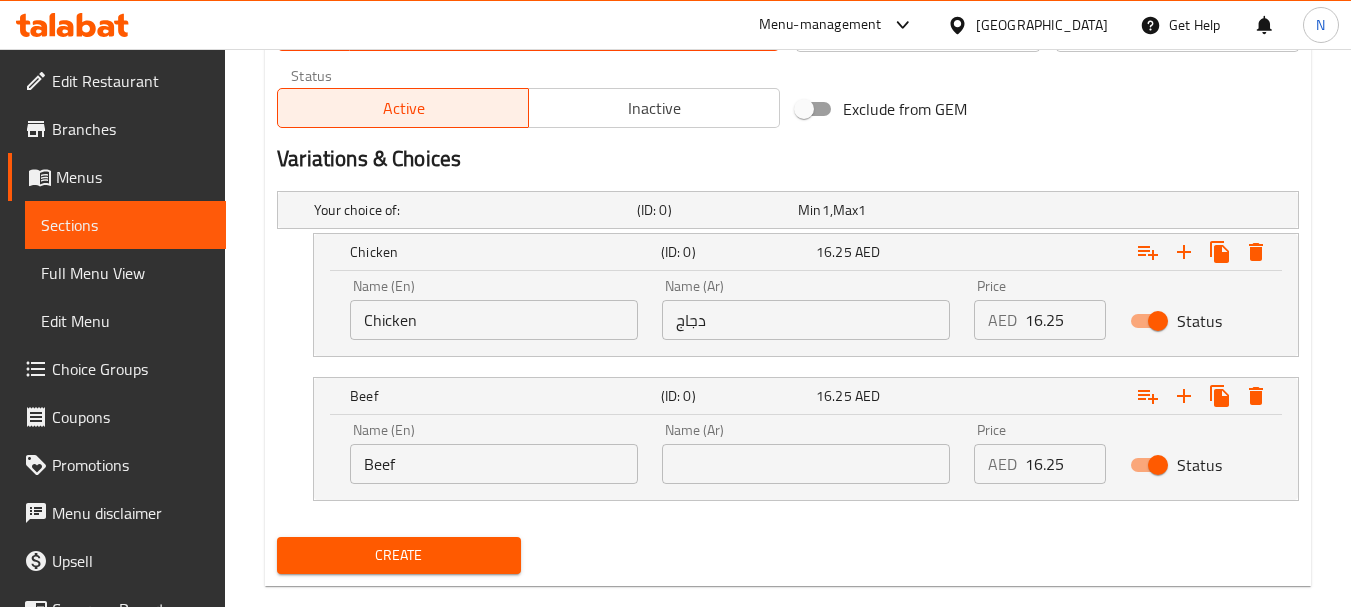 scroll, scrollTop: 1023, scrollLeft: 0, axis: vertical 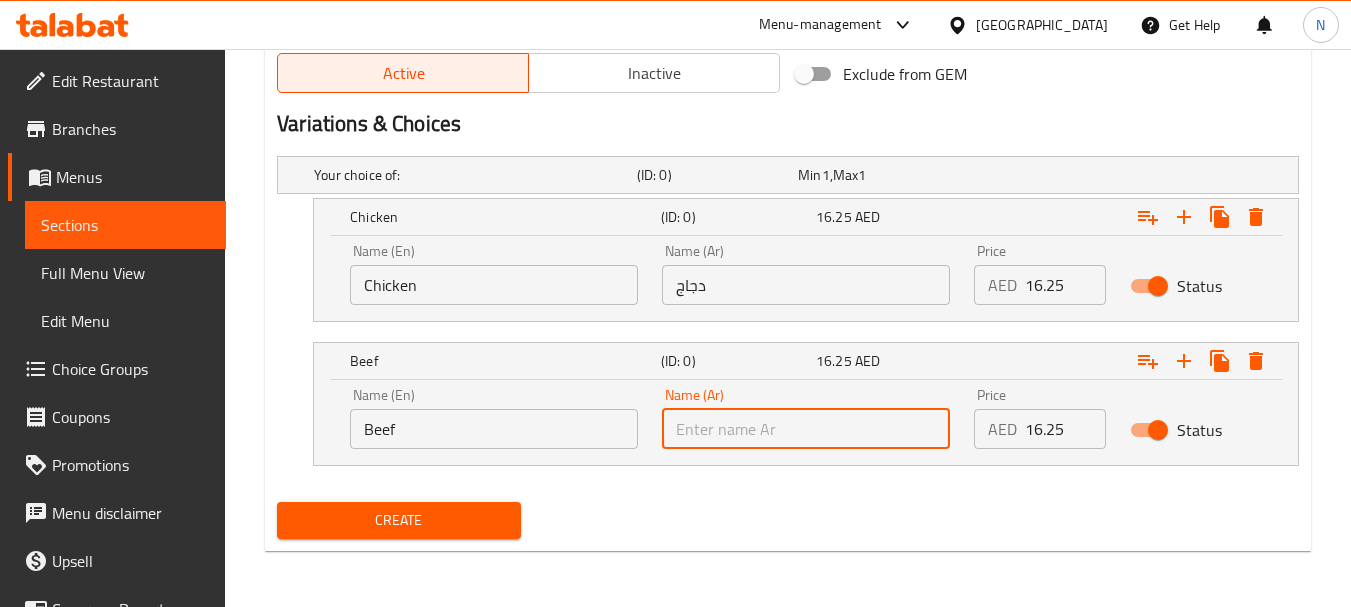 click at bounding box center (806, 429) 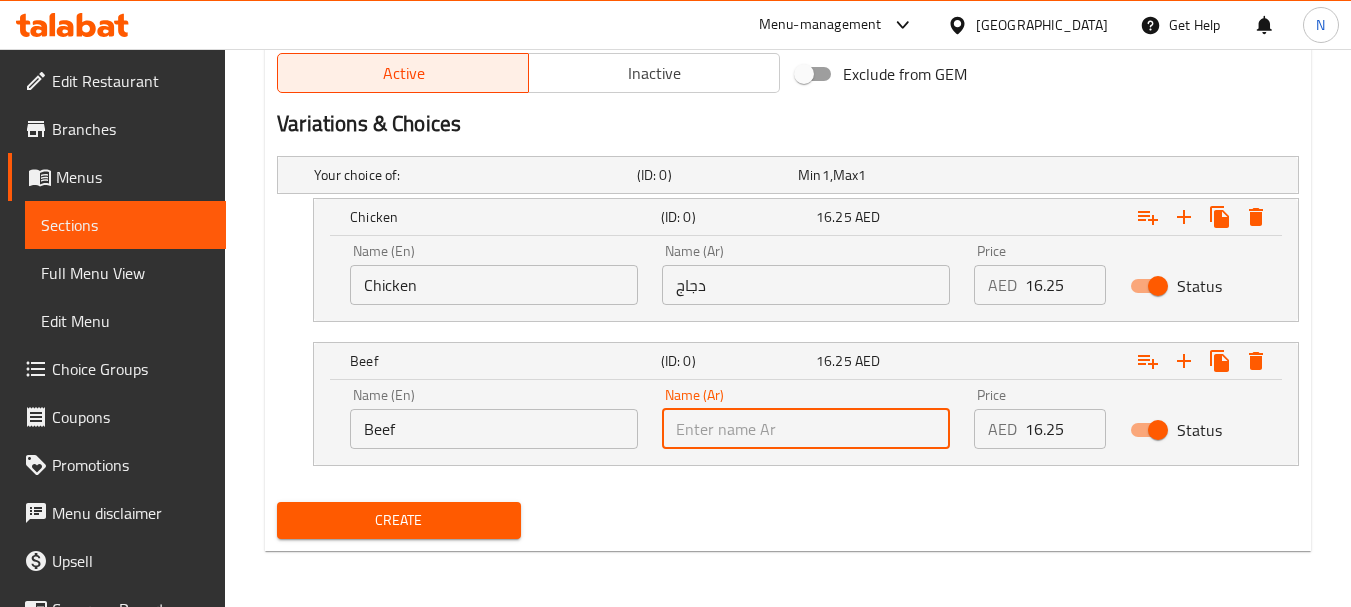 paste on "لحم بقري" 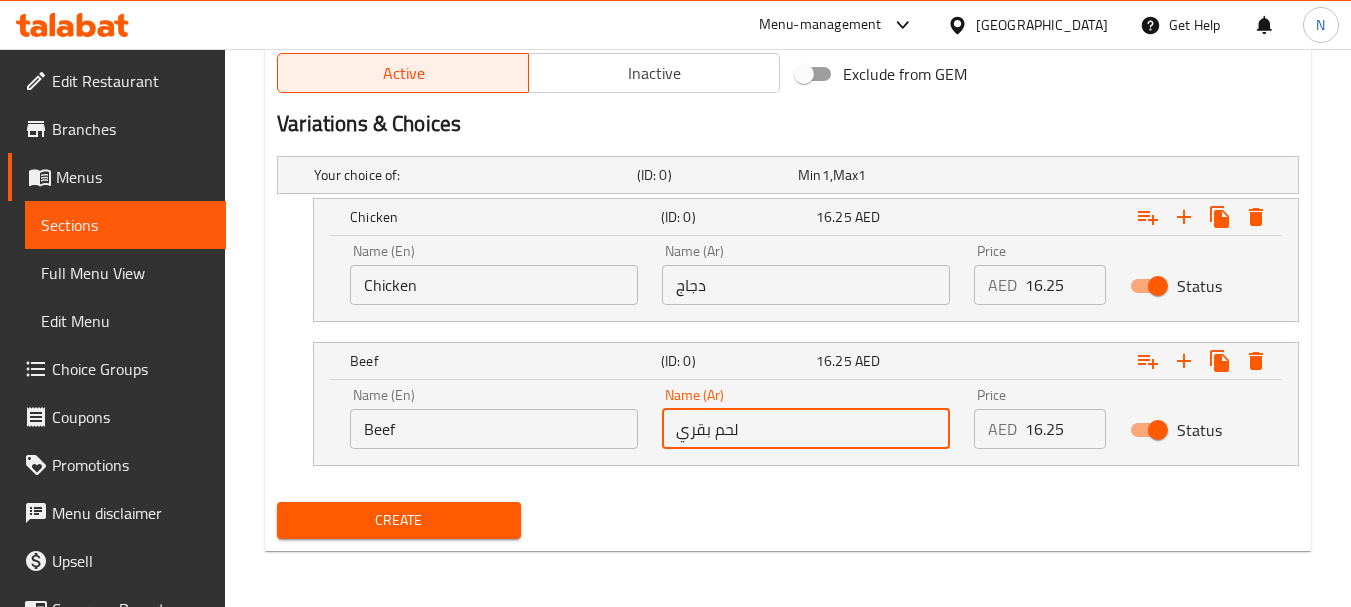 type on "لحم بقري" 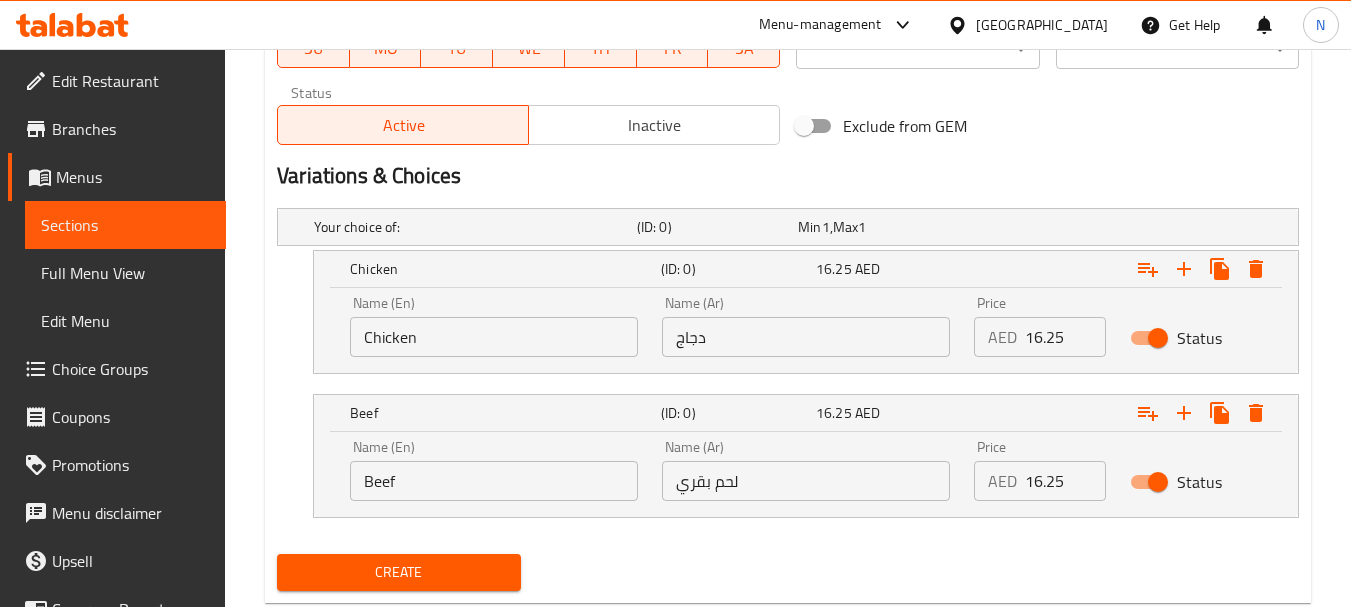 scroll, scrollTop: 1023, scrollLeft: 0, axis: vertical 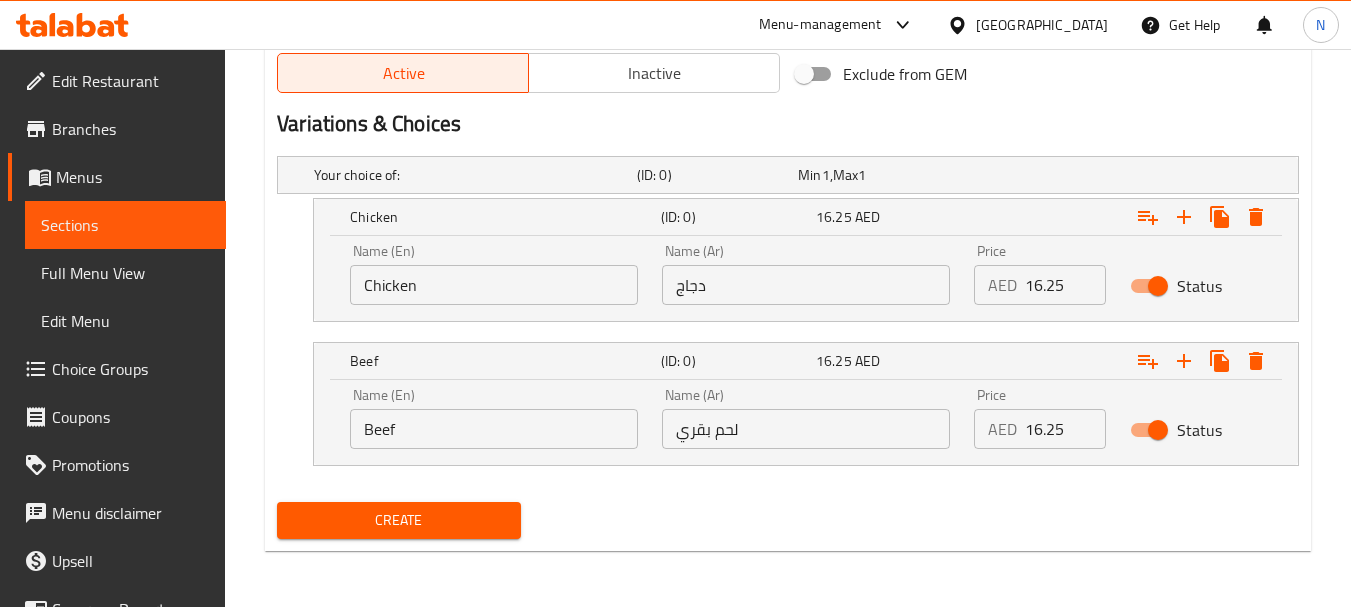 click on "Create" at bounding box center [398, 520] 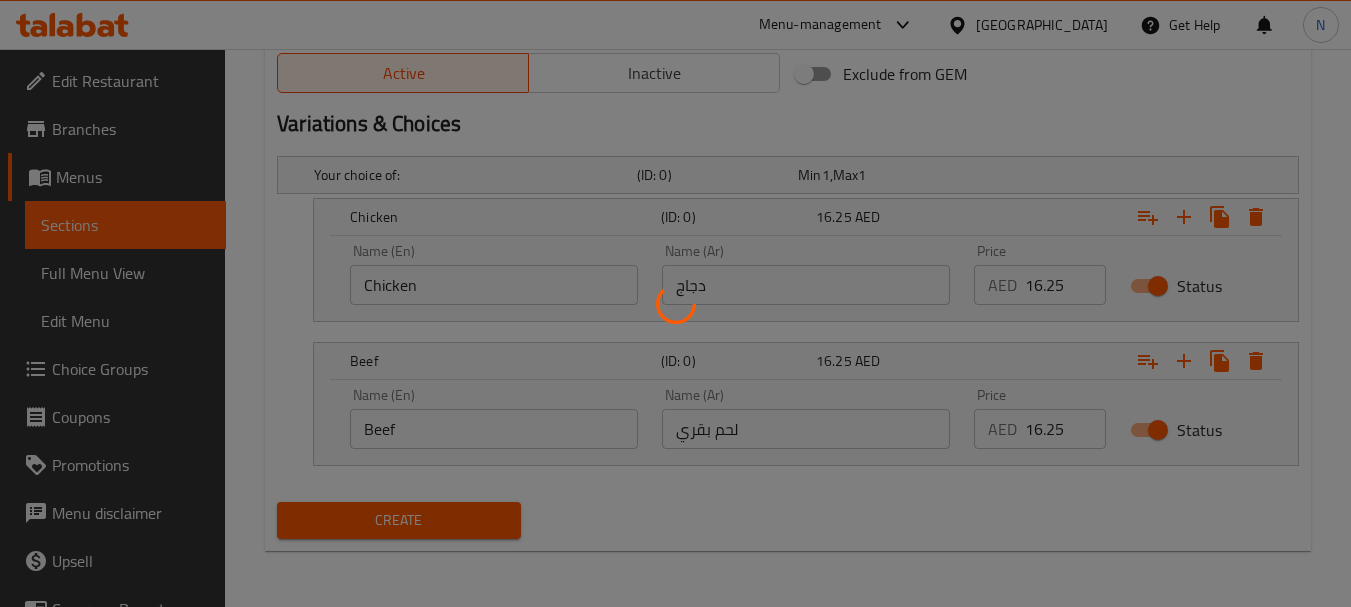 type 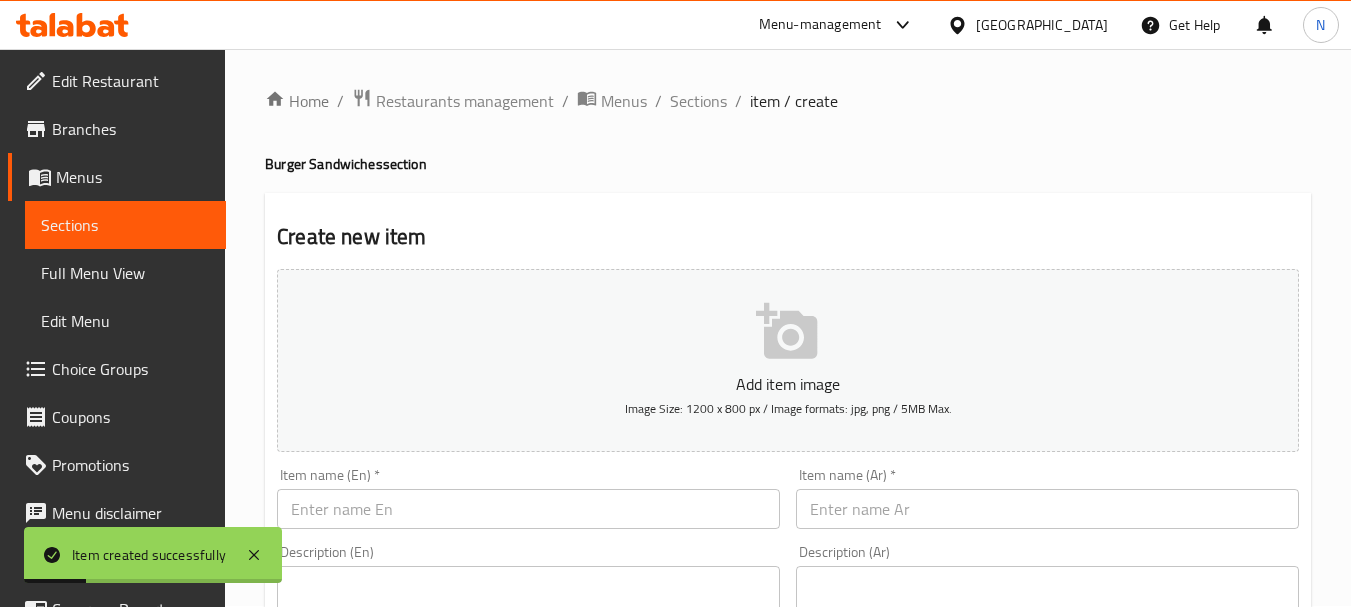 scroll, scrollTop: 0, scrollLeft: 0, axis: both 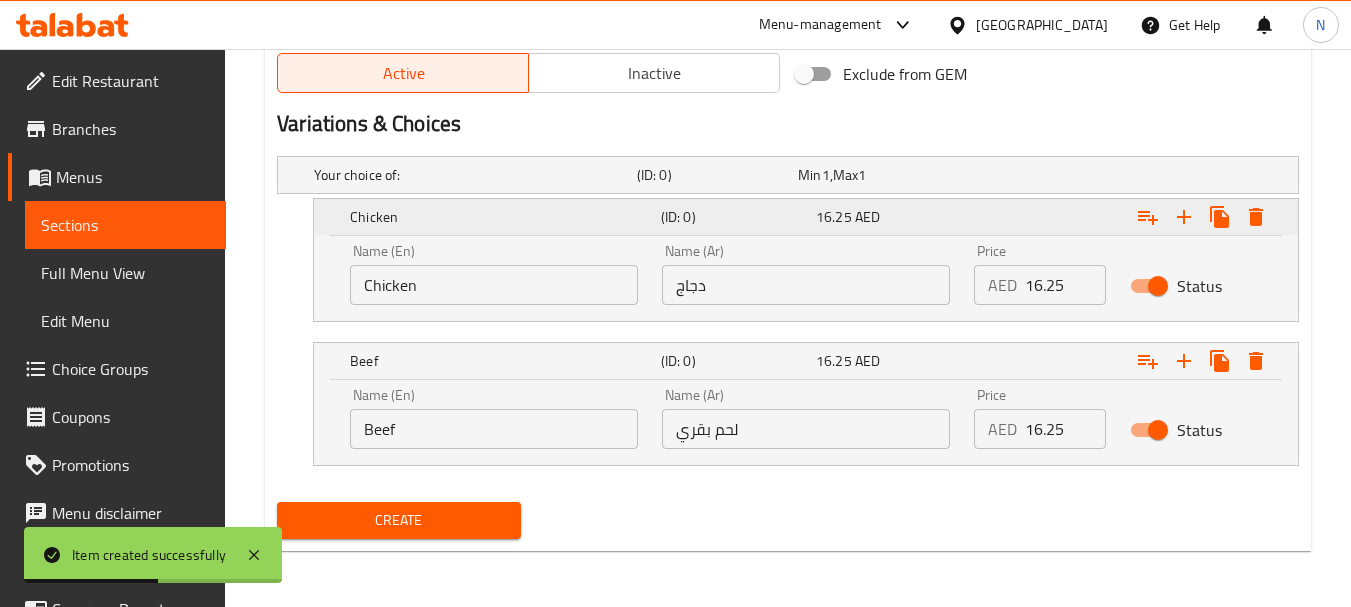 click at bounding box center (1256, 217) 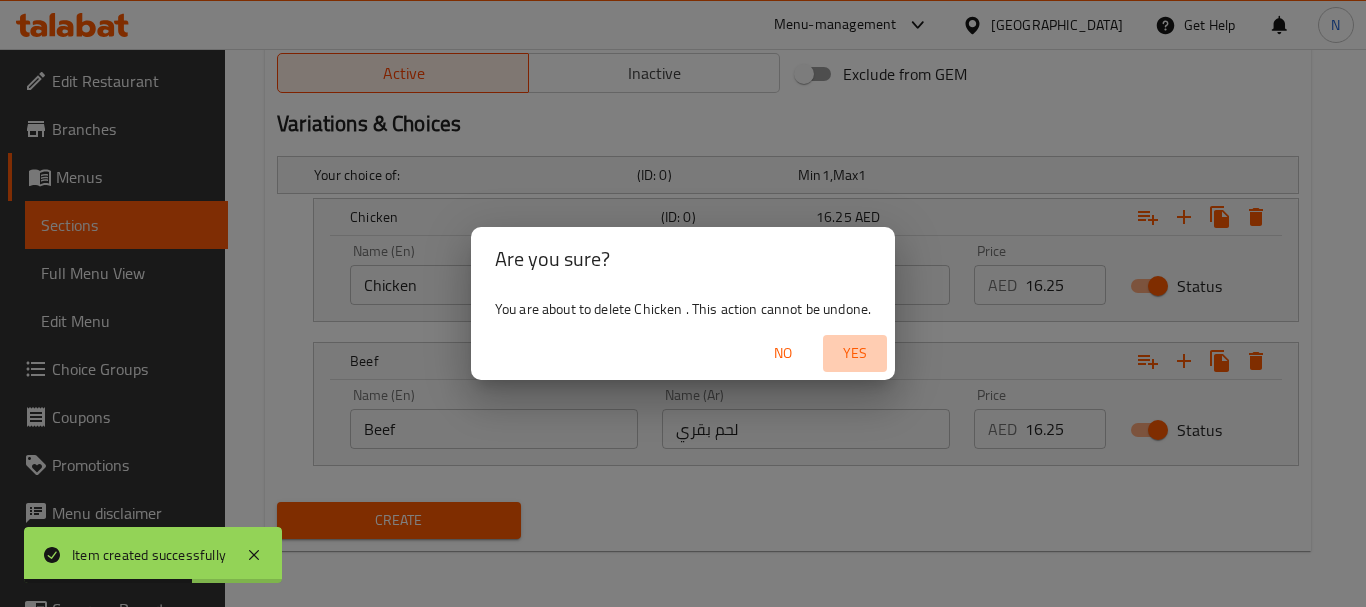 click on "Yes" at bounding box center (855, 353) 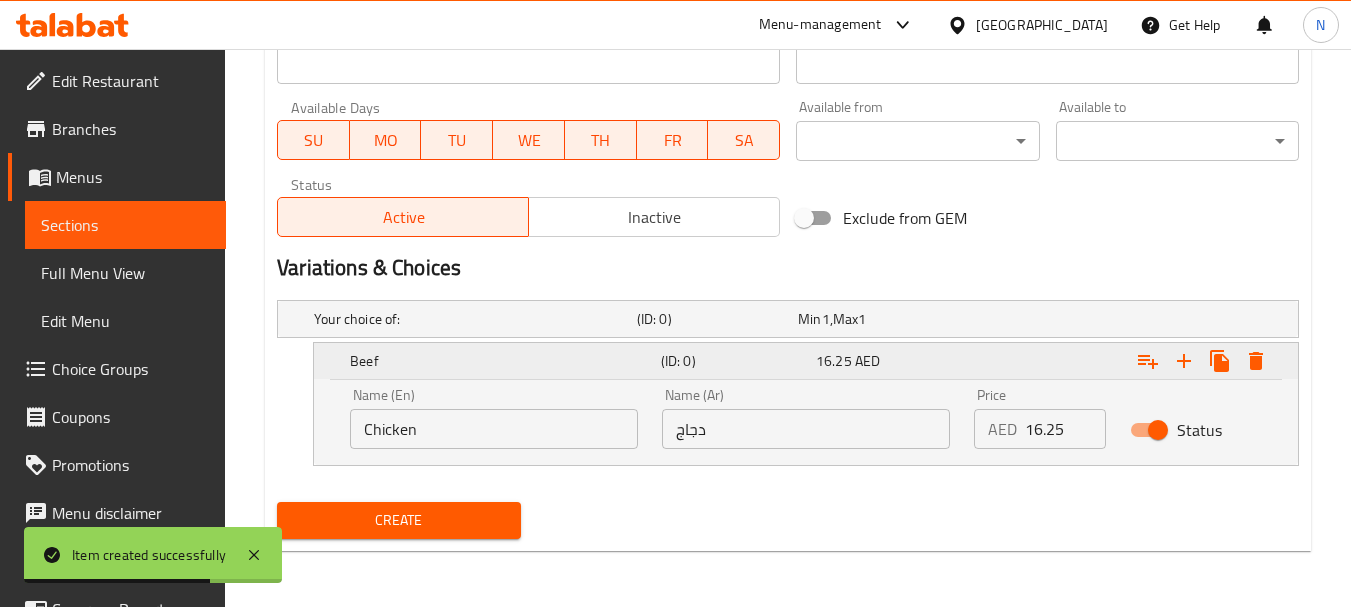 click 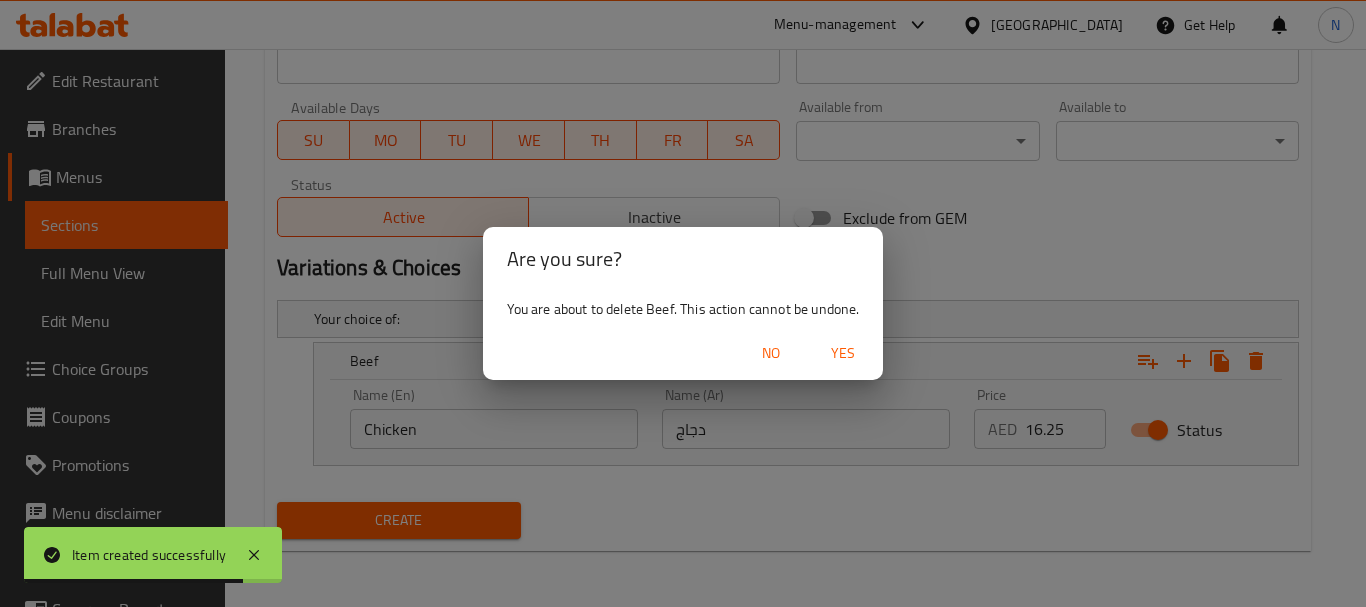 click on "Yes" at bounding box center [843, 353] 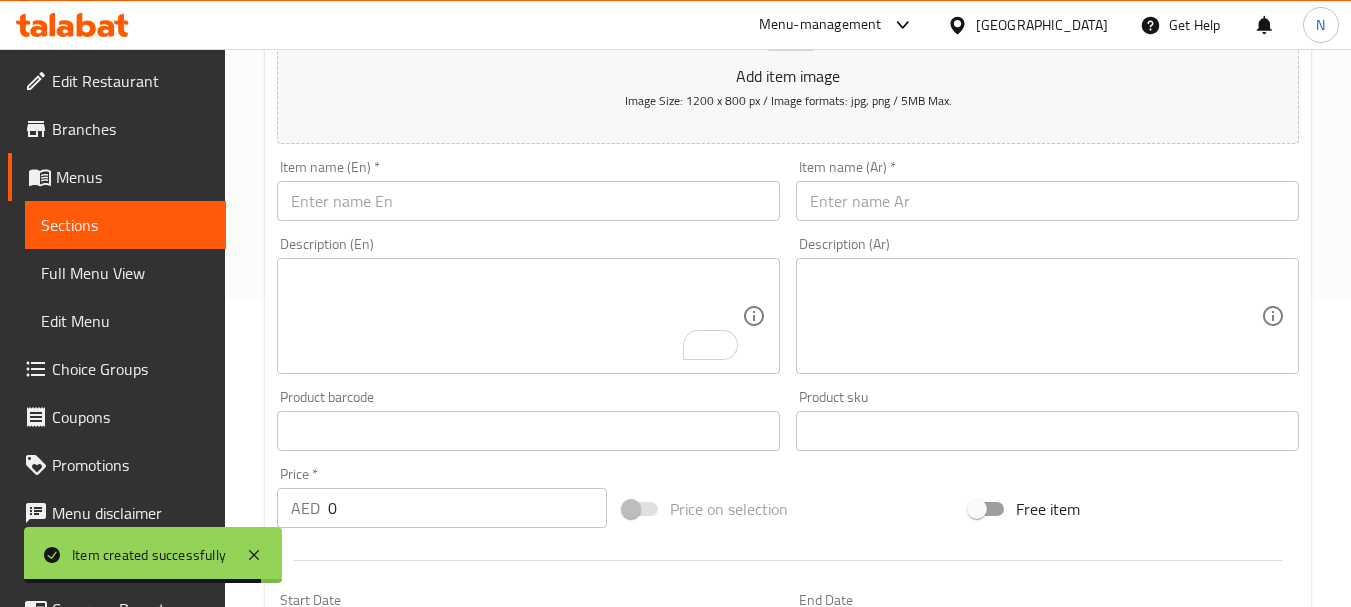 scroll, scrollTop: 306, scrollLeft: 0, axis: vertical 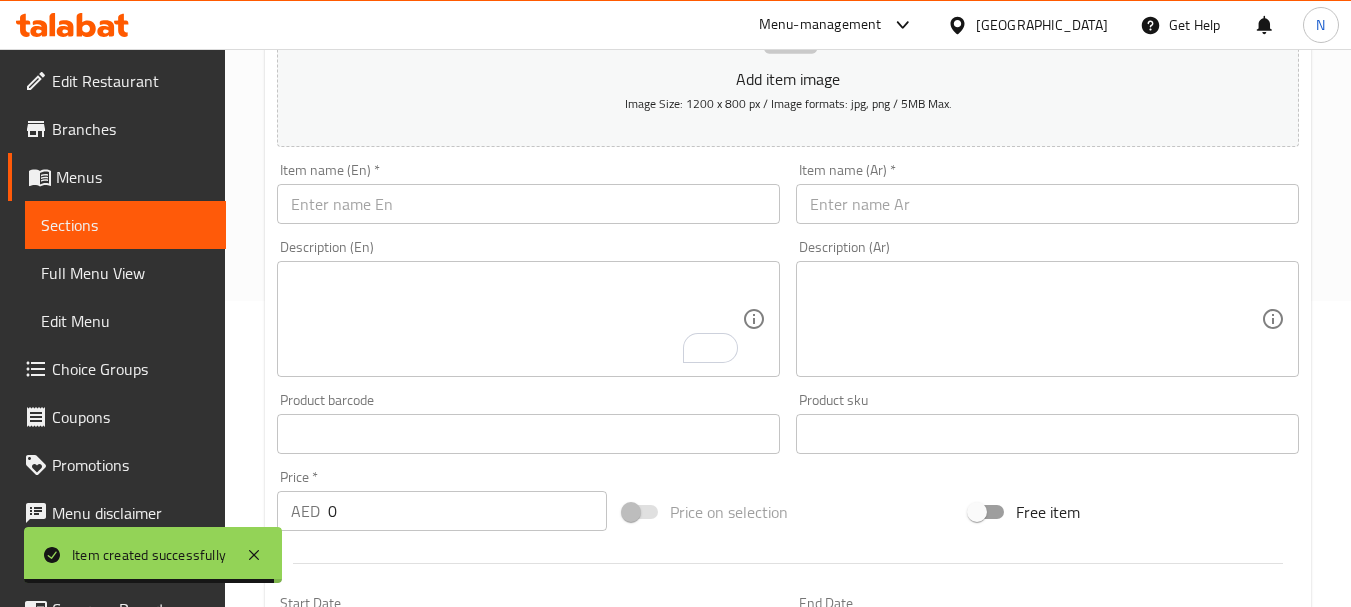 click at bounding box center (528, 204) 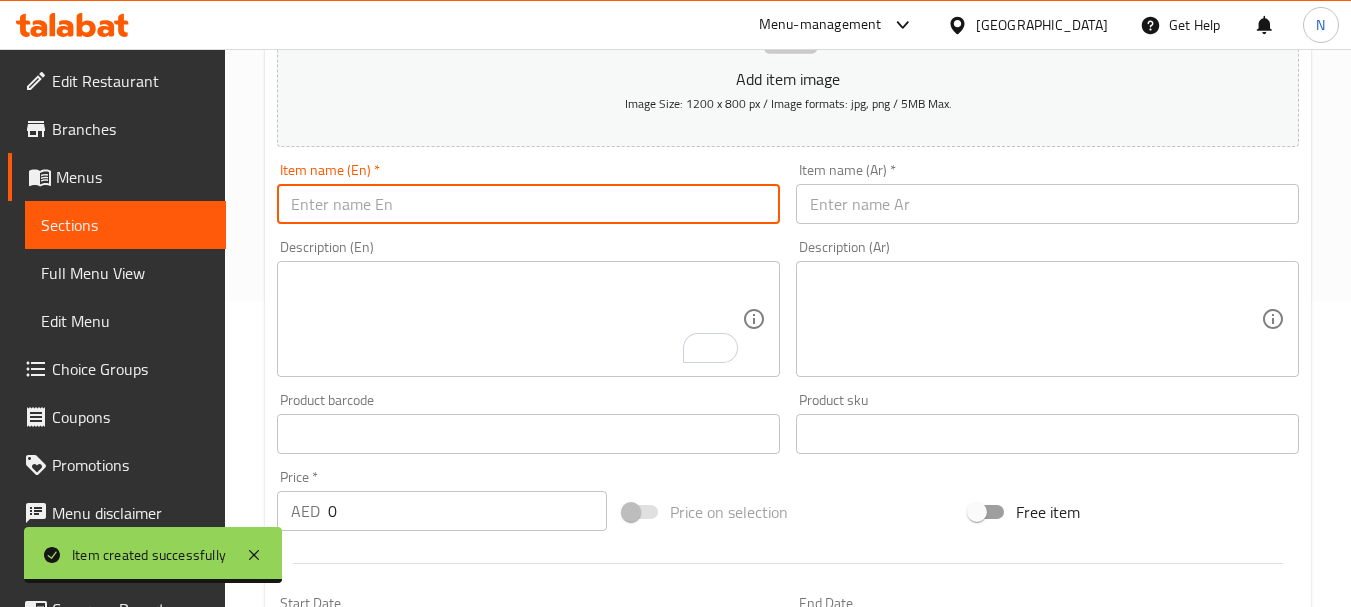 paste on "CHICKEN LEMON BURGER" 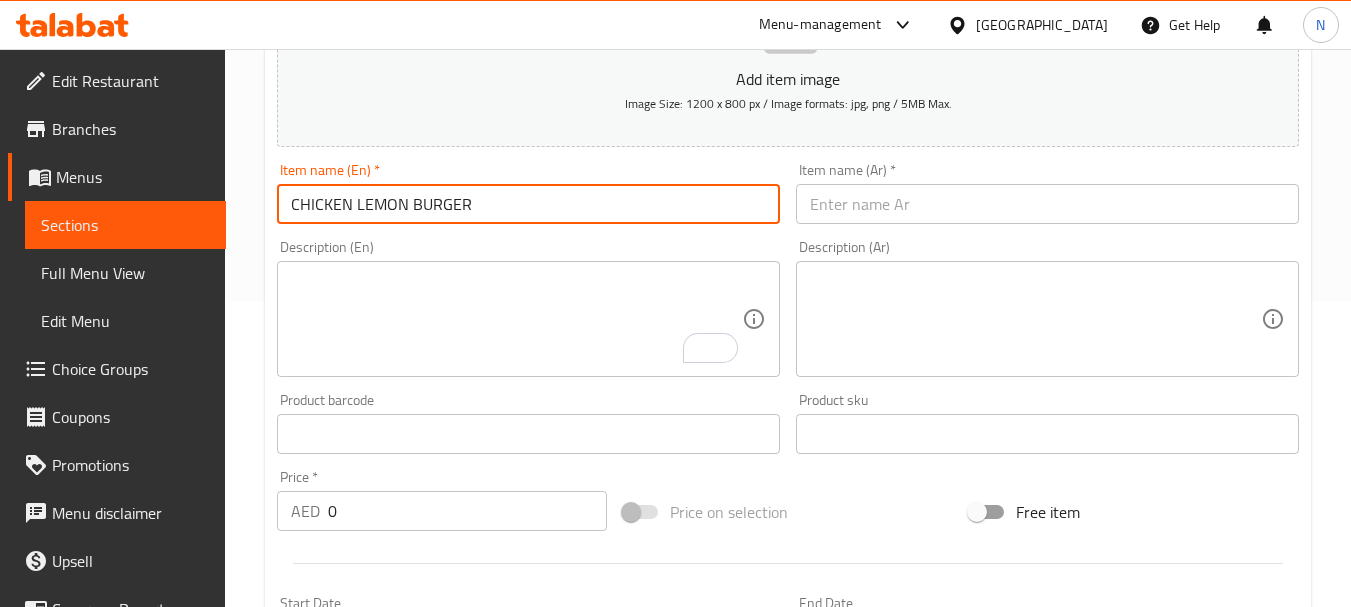 click on "CHICKEN LEMON BURGER" at bounding box center [528, 204] 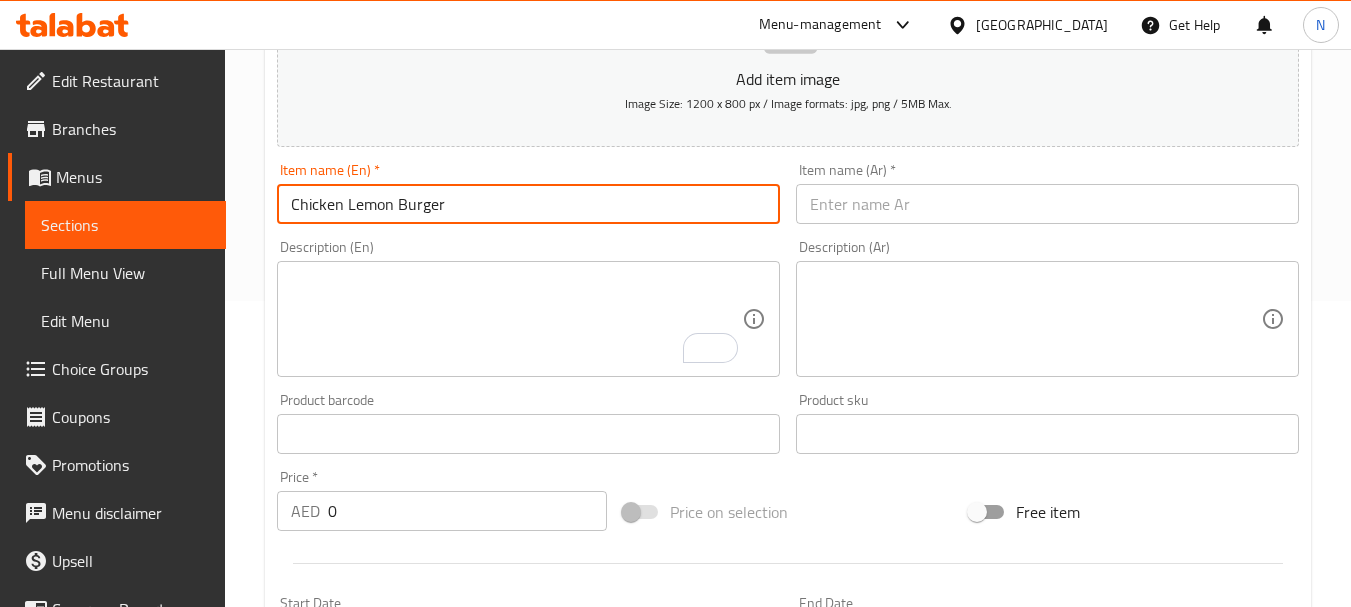 type on "Chicken Lemon Burger" 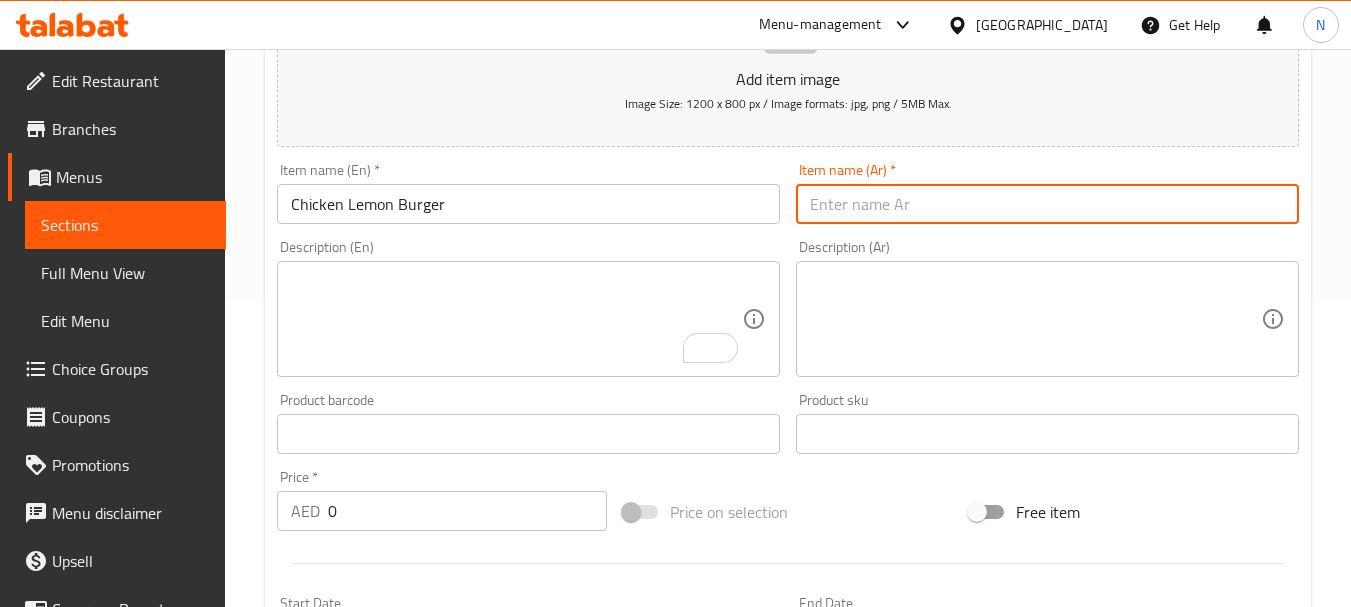 click at bounding box center [1047, 204] 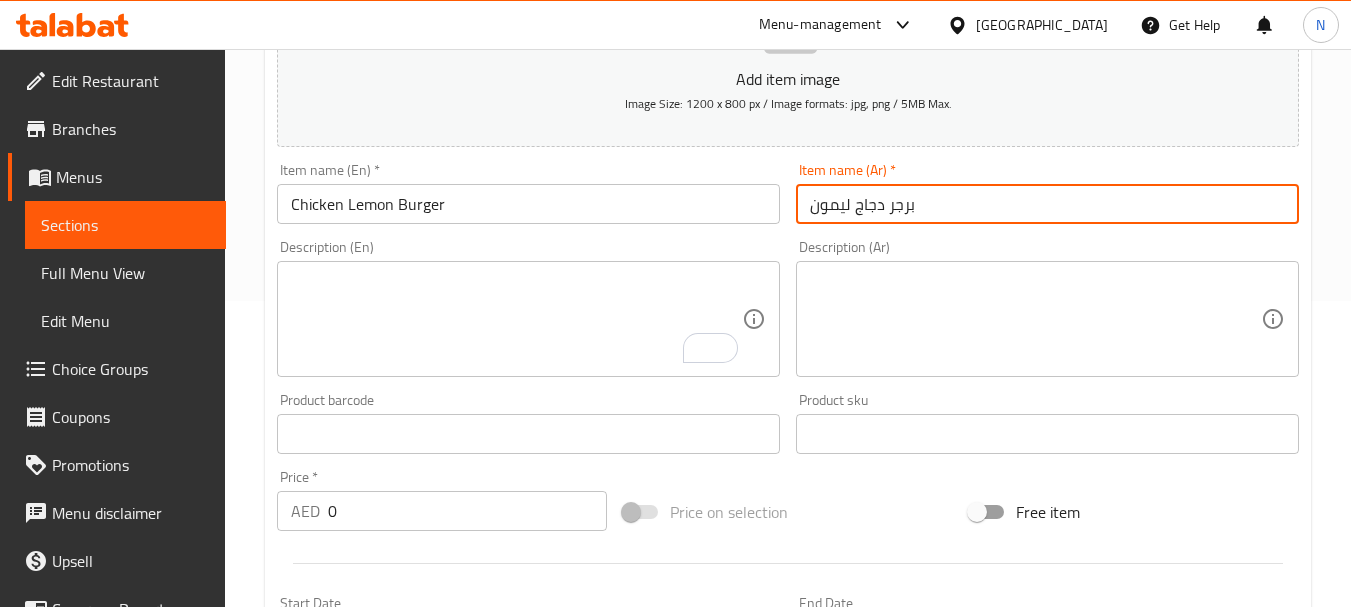 type on "برجر دجاج ليمون" 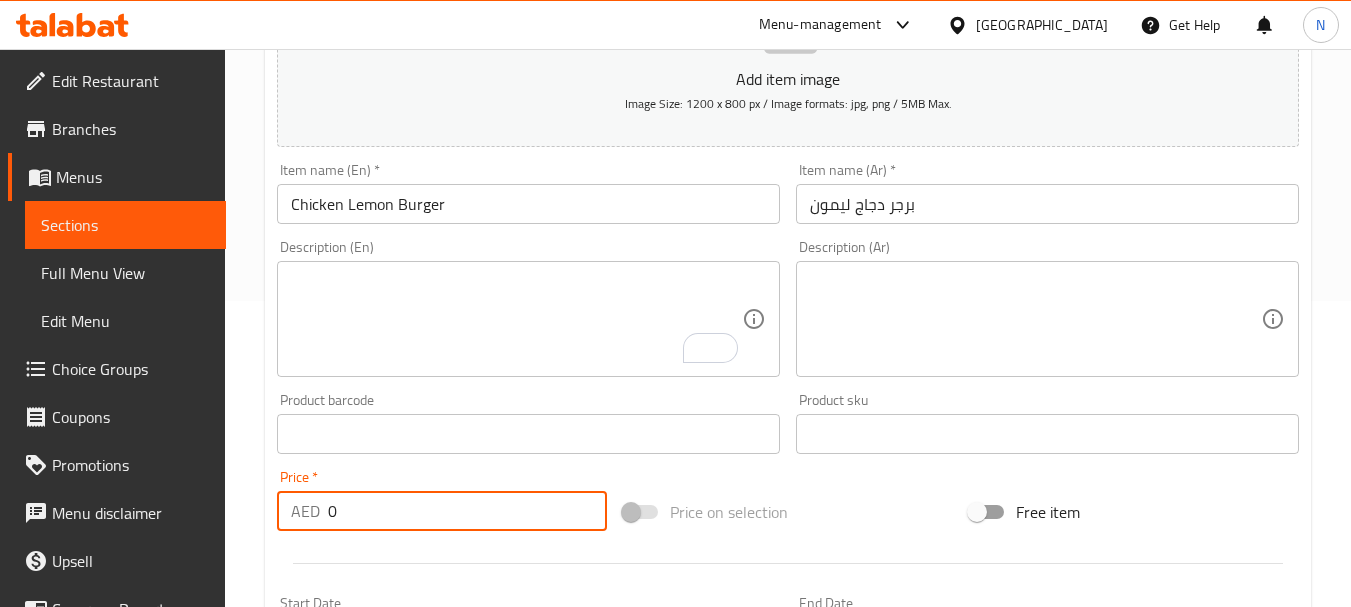drag, startPoint x: 437, startPoint y: 516, endPoint x: 321, endPoint y: 509, distance: 116.21101 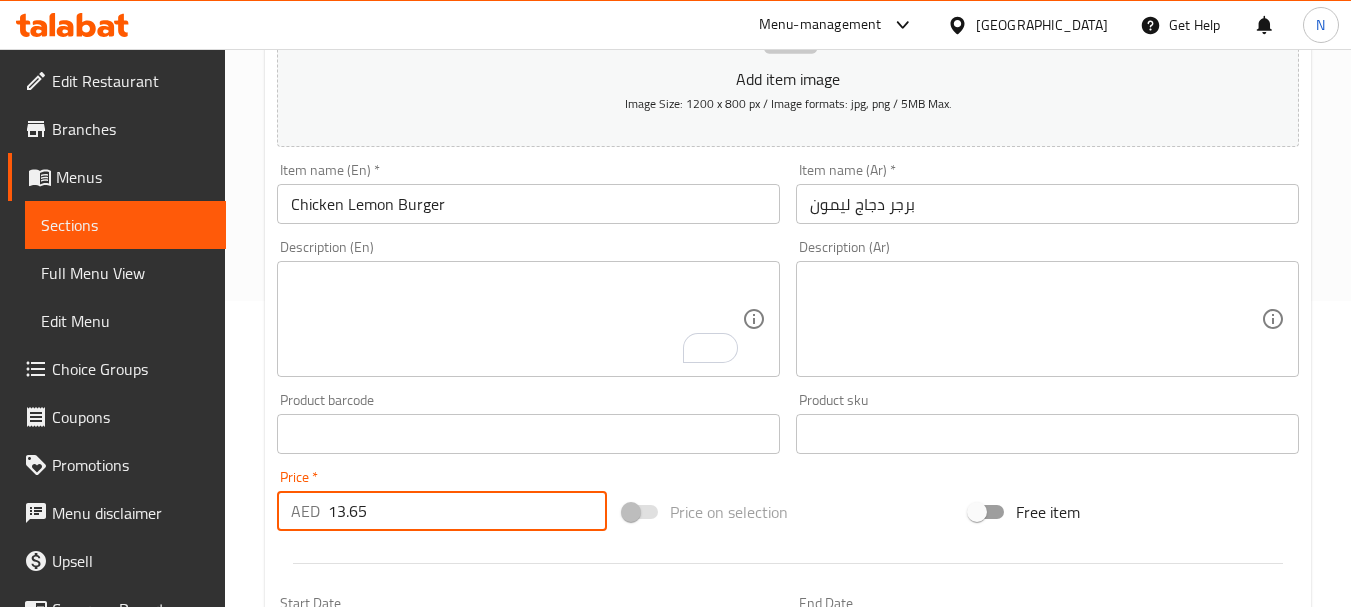 type on "13.65" 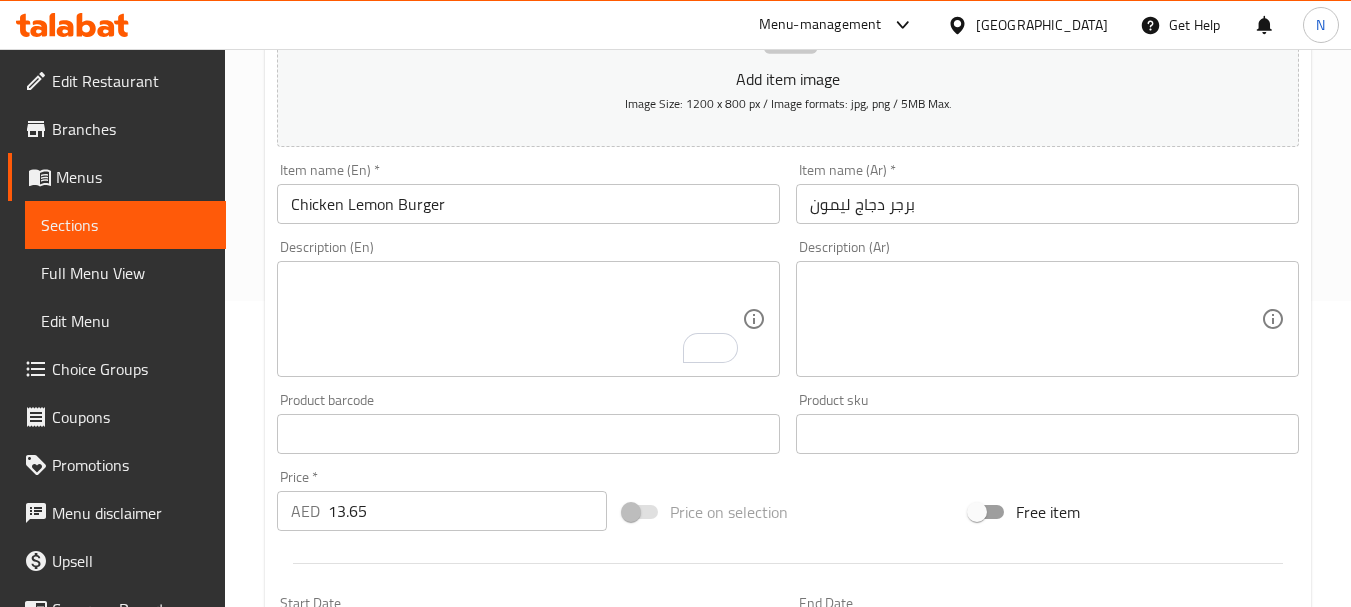 click at bounding box center [788, 563] 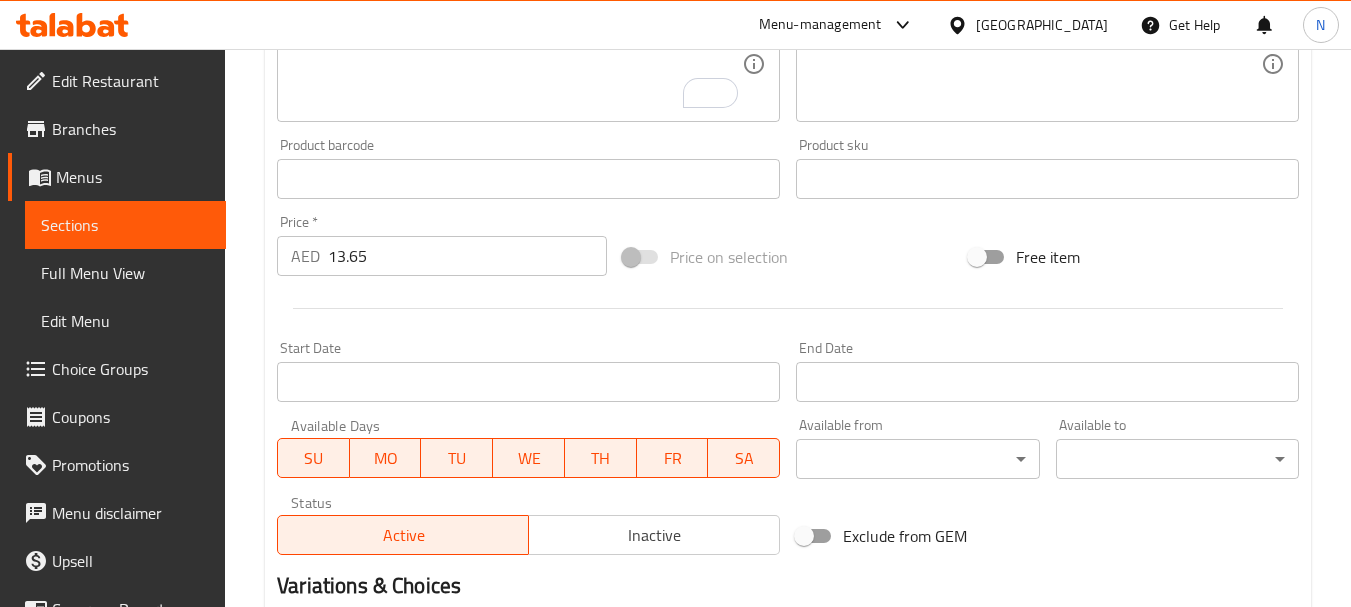 scroll, scrollTop: 806, scrollLeft: 0, axis: vertical 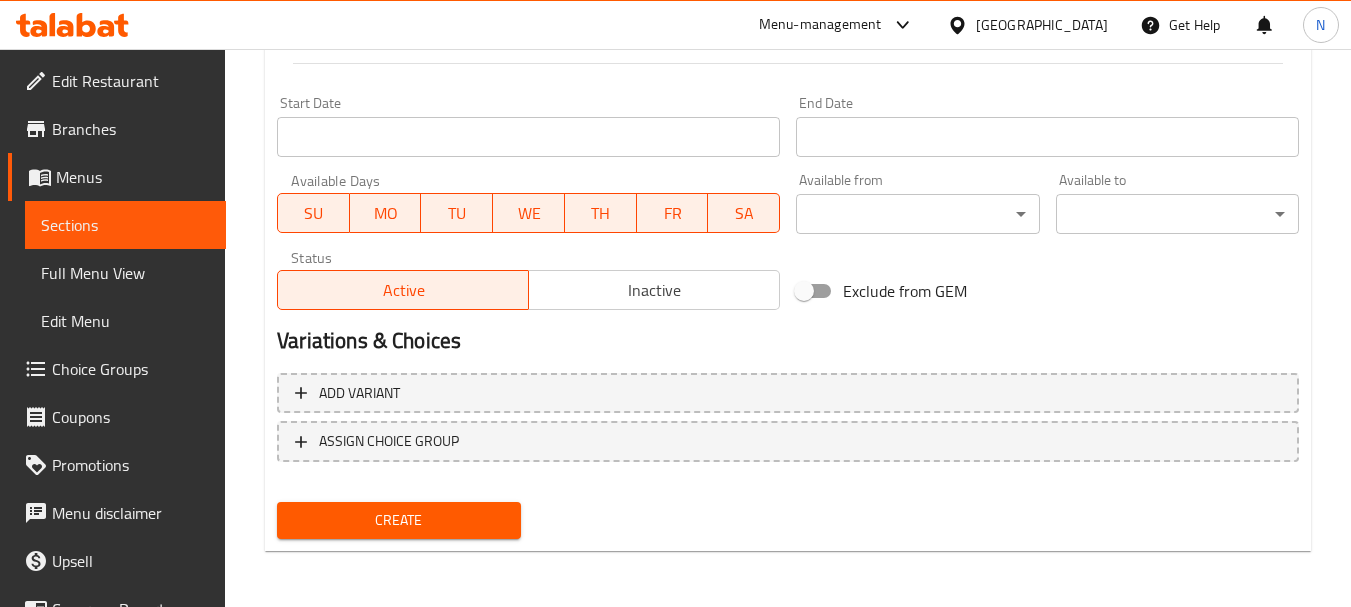 click on "Create" at bounding box center (398, 520) 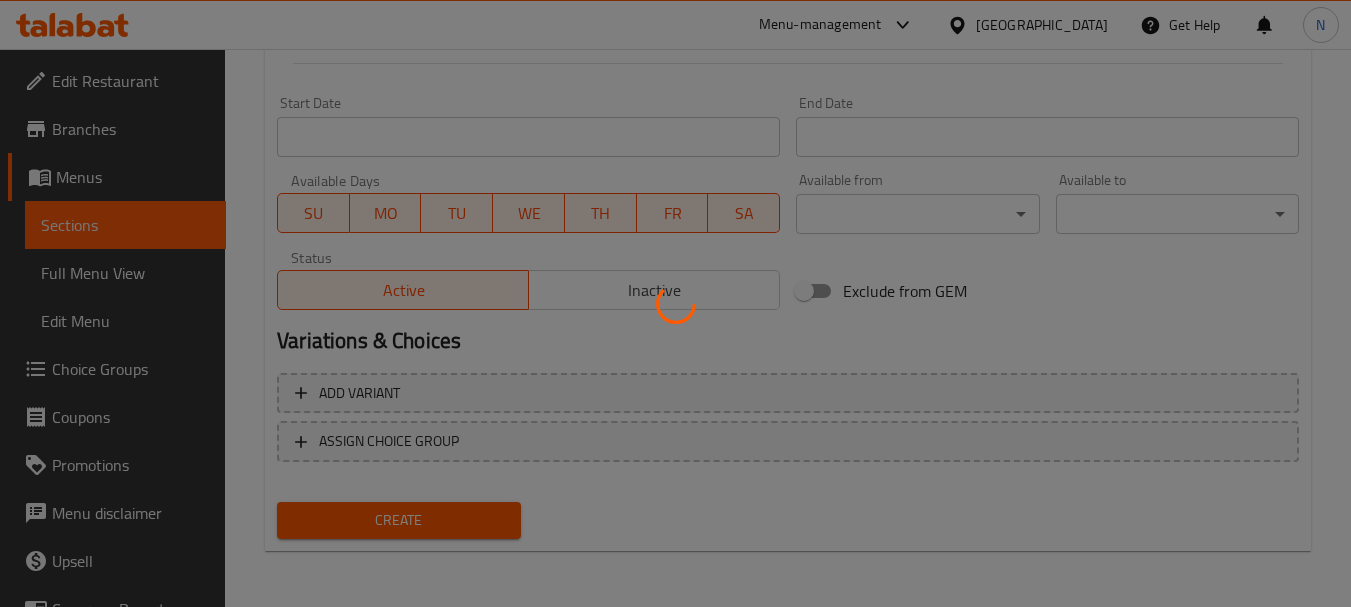 type 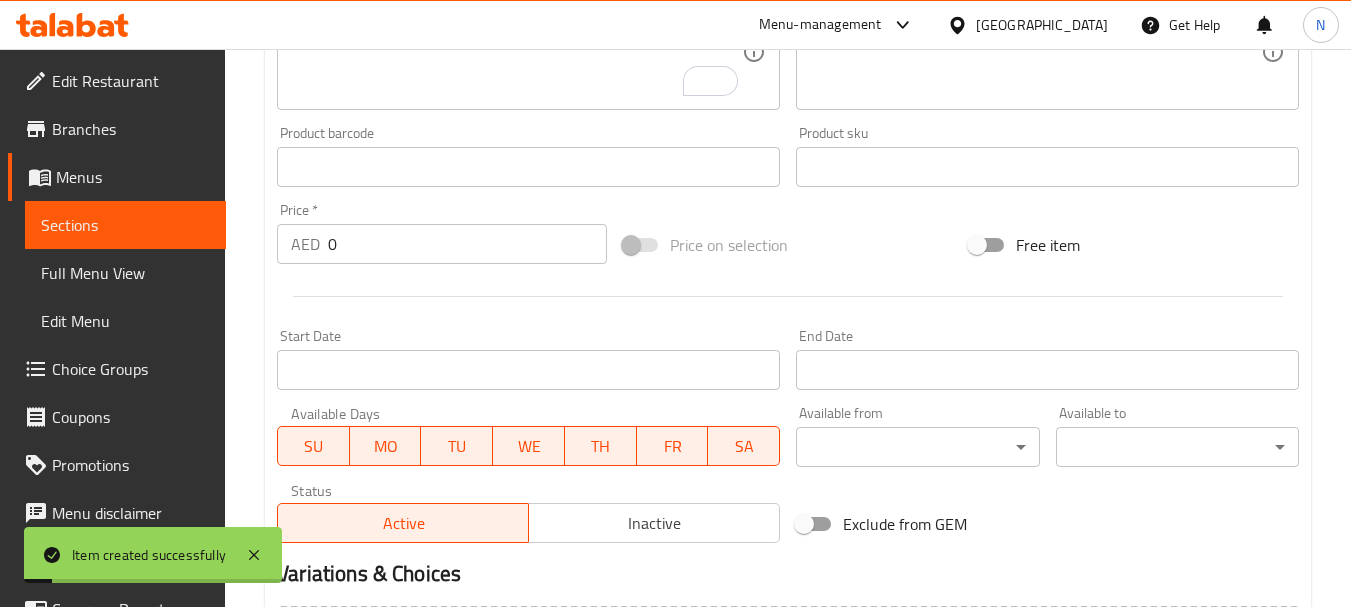 scroll, scrollTop: 306, scrollLeft: 0, axis: vertical 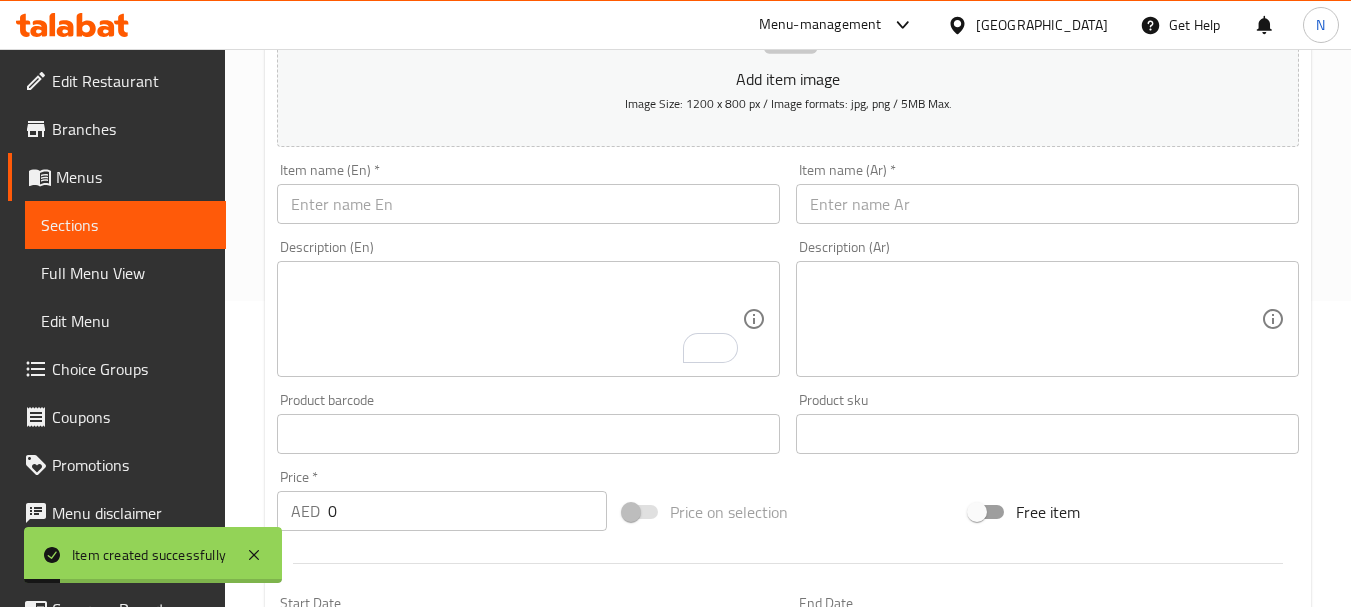 type 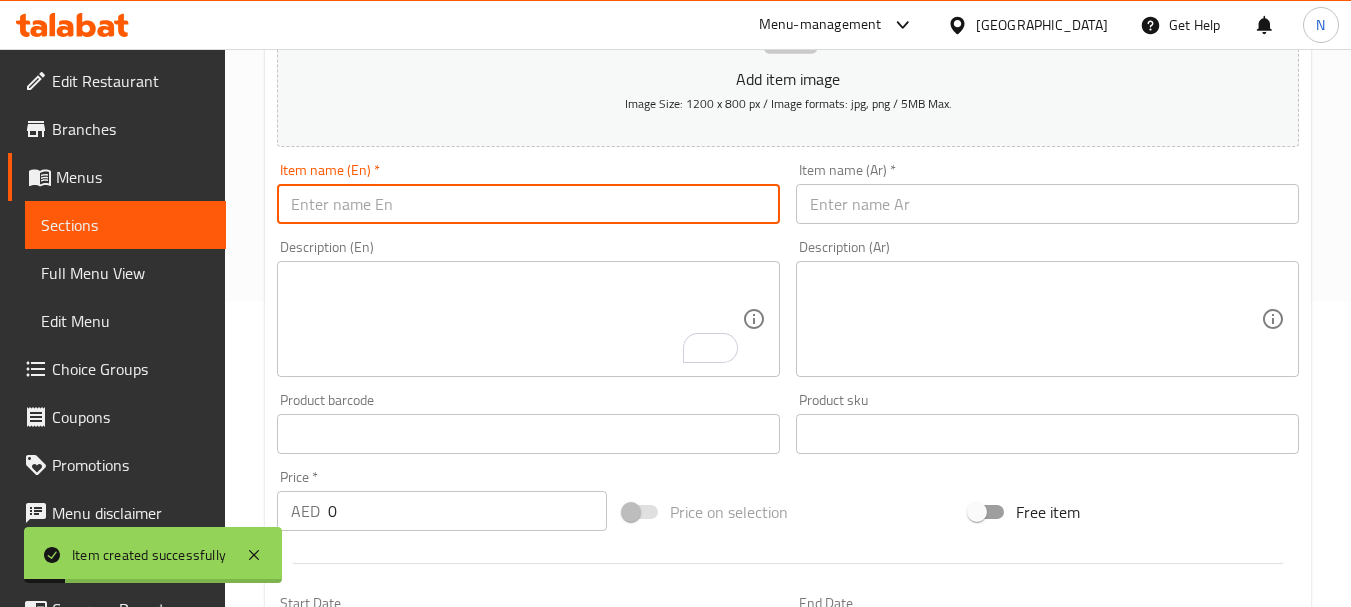 click at bounding box center (528, 204) 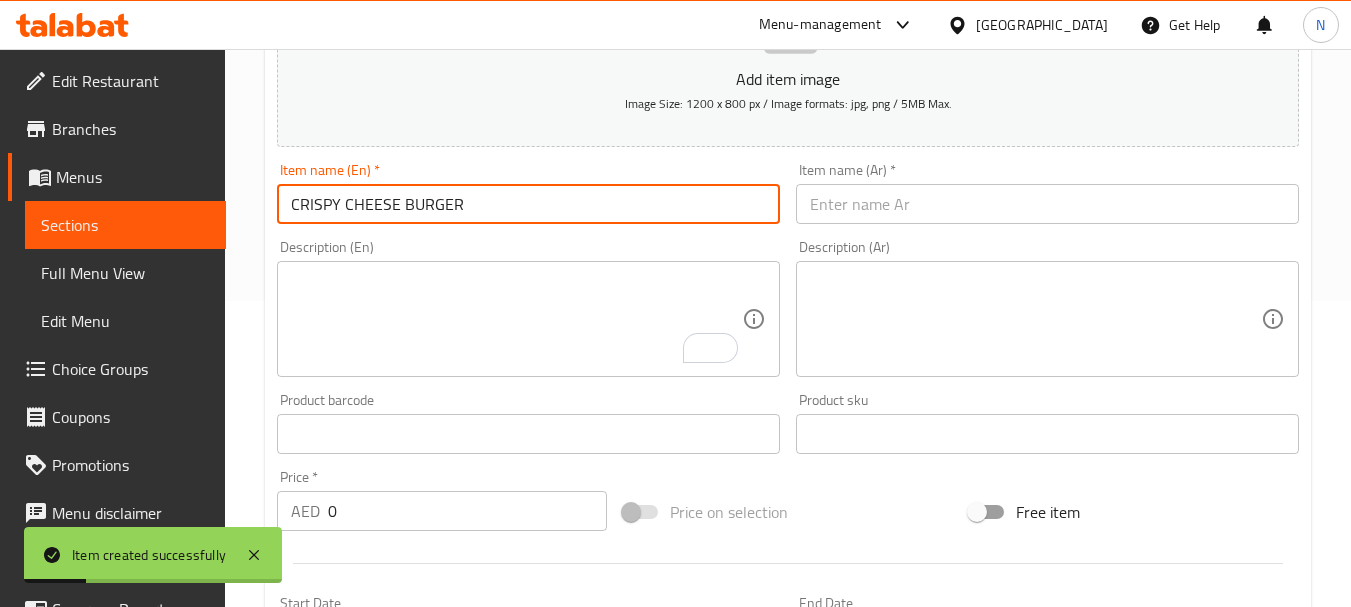 click on "CRISPY CHEESE BURGER" at bounding box center [528, 204] 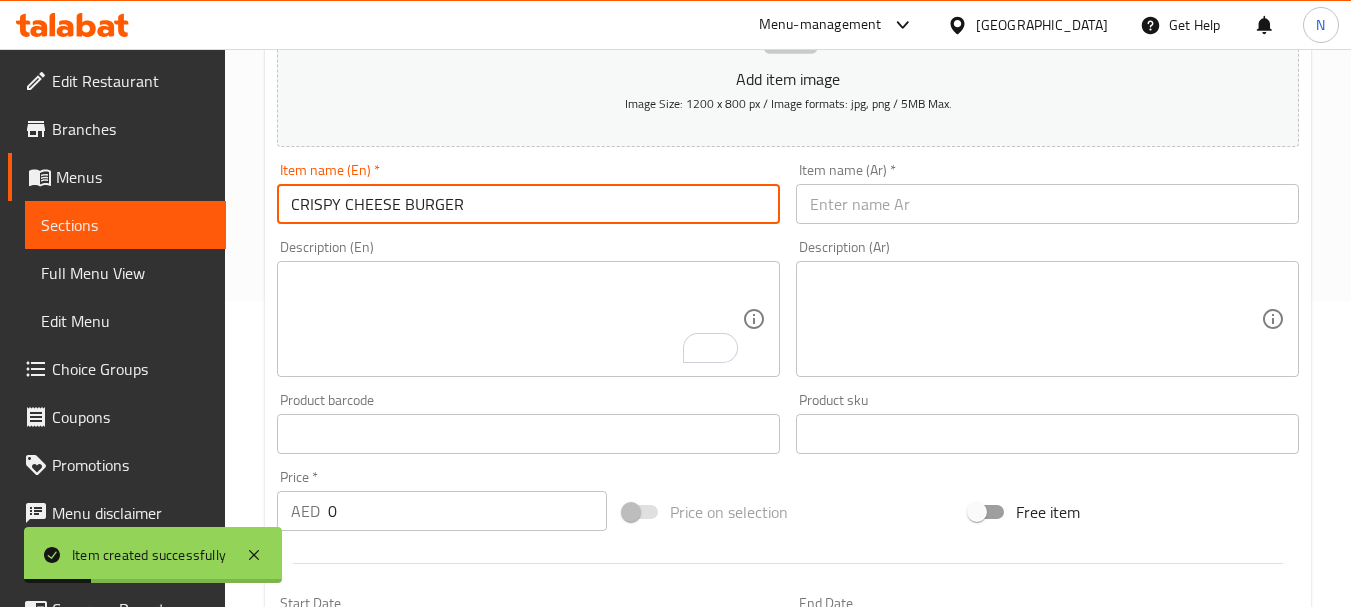 click on "CRISPY CHEESE BURGER" at bounding box center (528, 204) 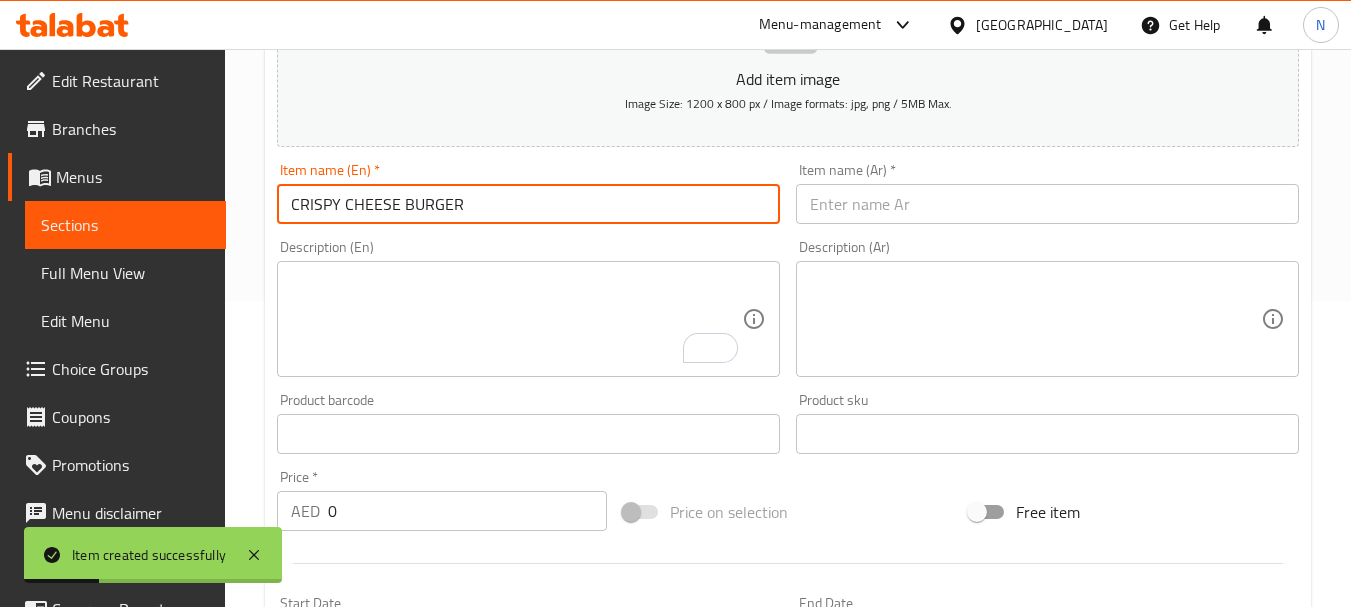 click on "CRISPY CHEESE BURGER" at bounding box center (528, 204) 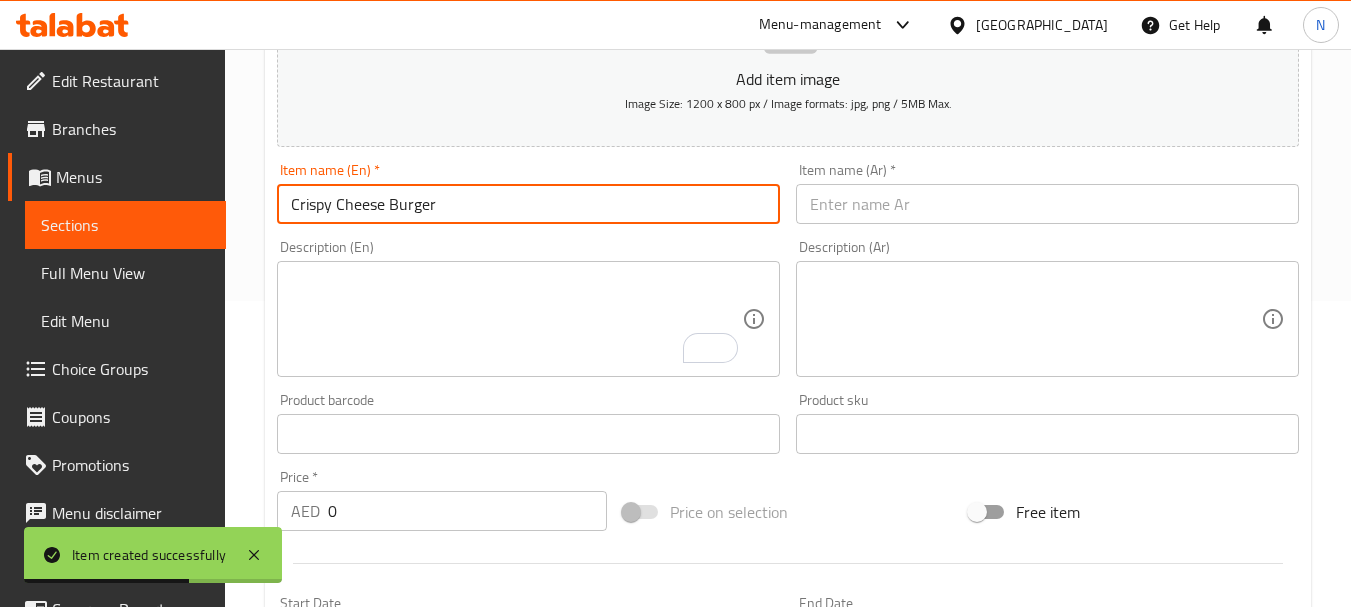 type on "Crispy Cheese Burger" 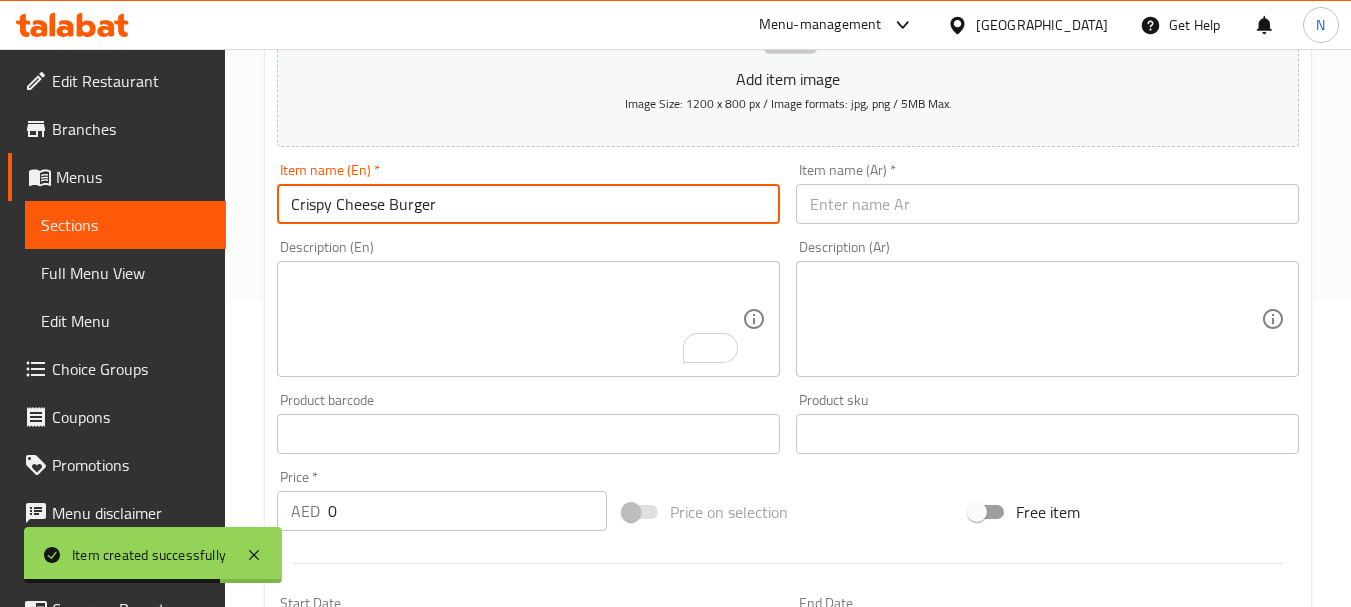 click at bounding box center (1047, 204) 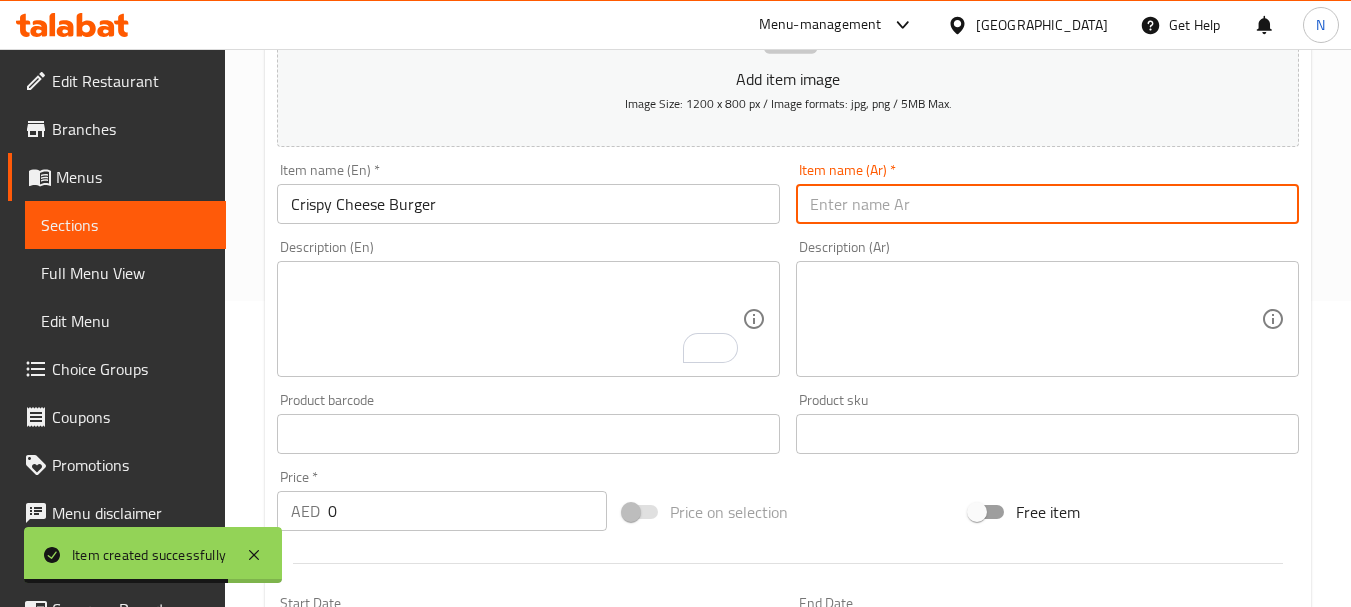 paste on "برجر جبن مقرمش" 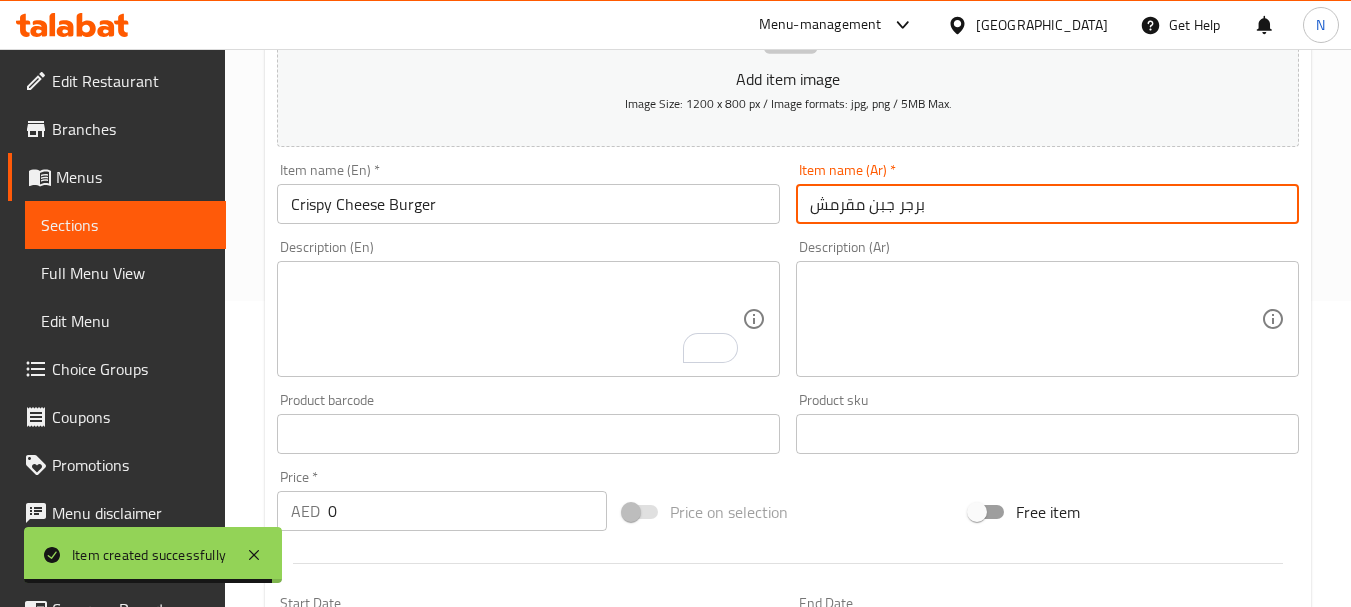 type on "برجر جبن مقرمش" 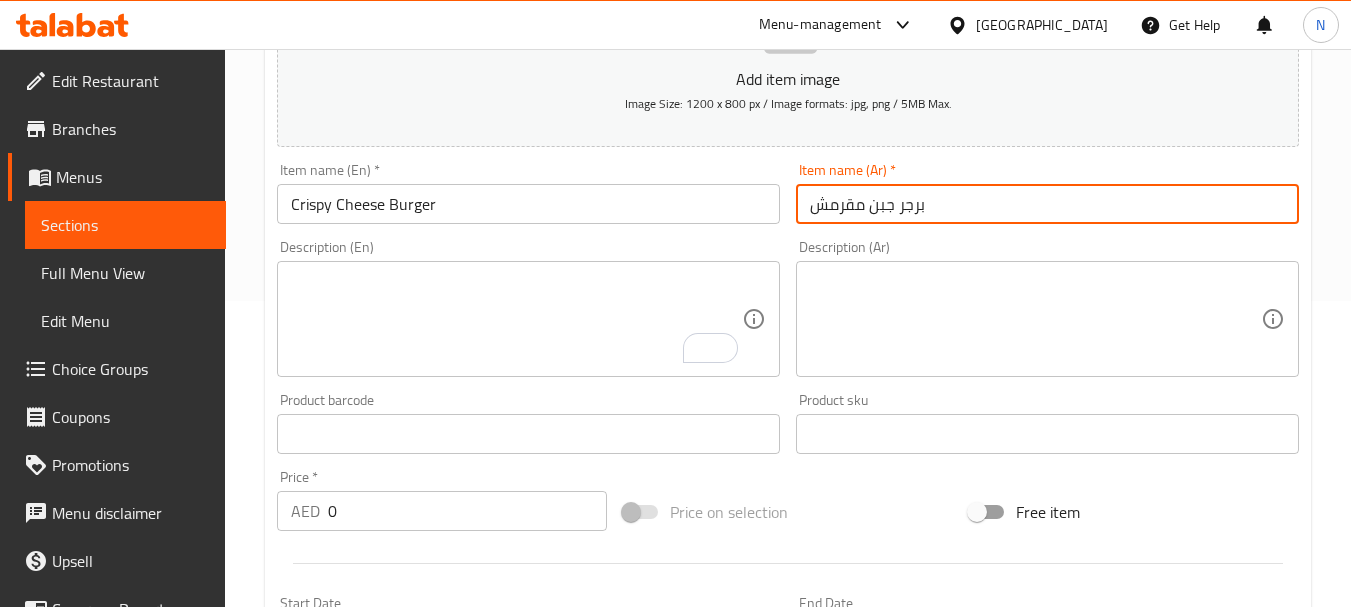 scroll, scrollTop: 406, scrollLeft: 0, axis: vertical 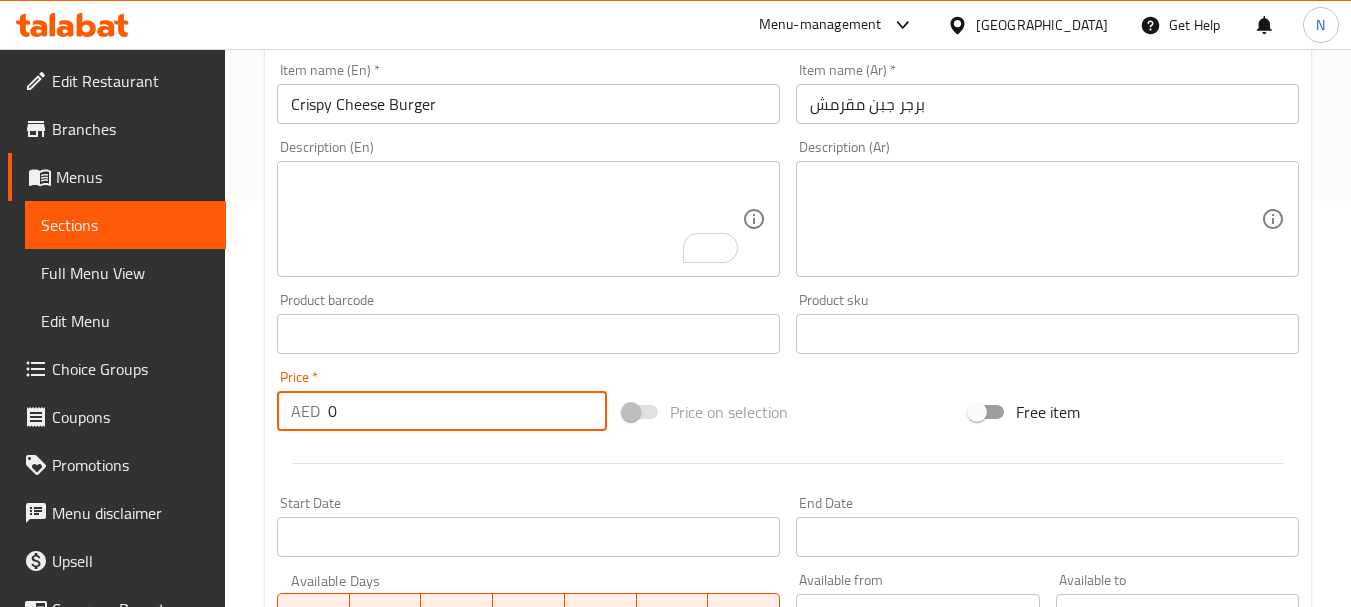 drag, startPoint x: 344, startPoint y: 423, endPoint x: 328, endPoint y: 417, distance: 17.088007 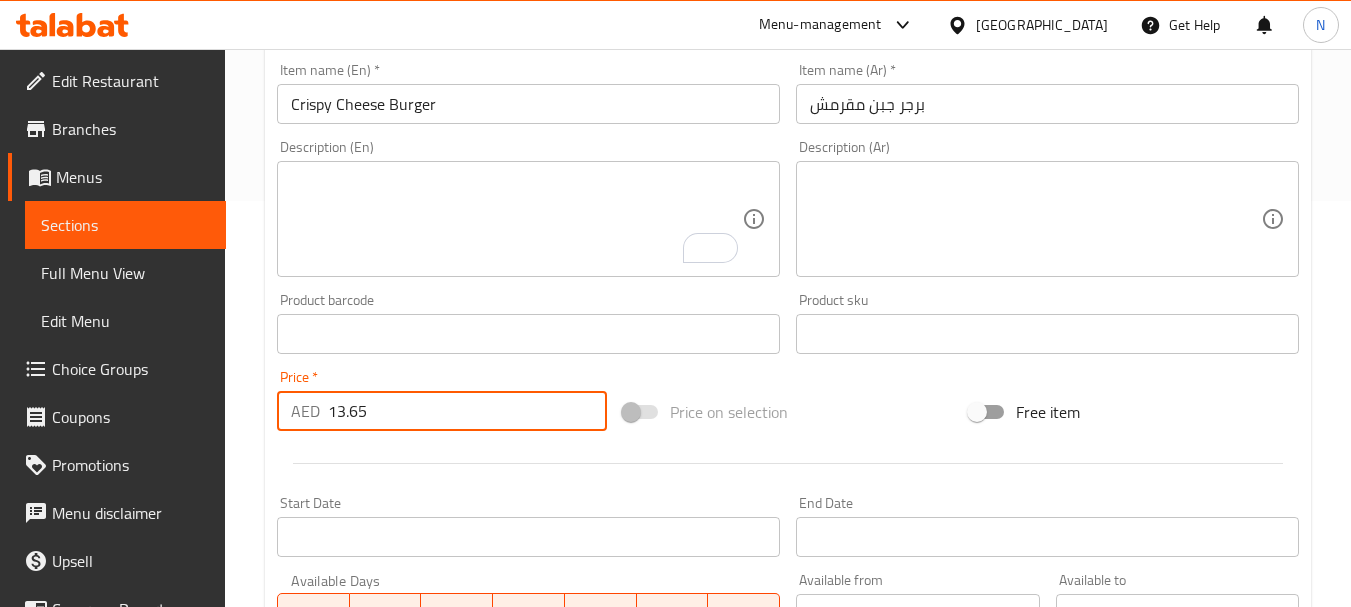 type on "13.65" 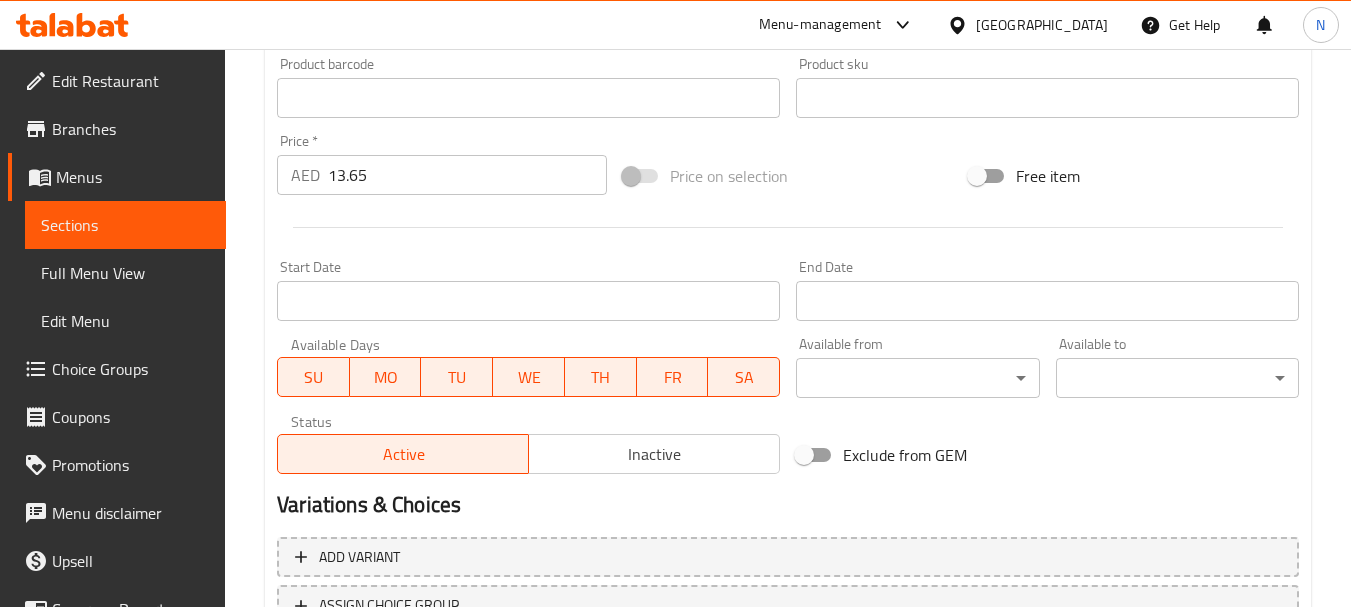 scroll, scrollTop: 806, scrollLeft: 0, axis: vertical 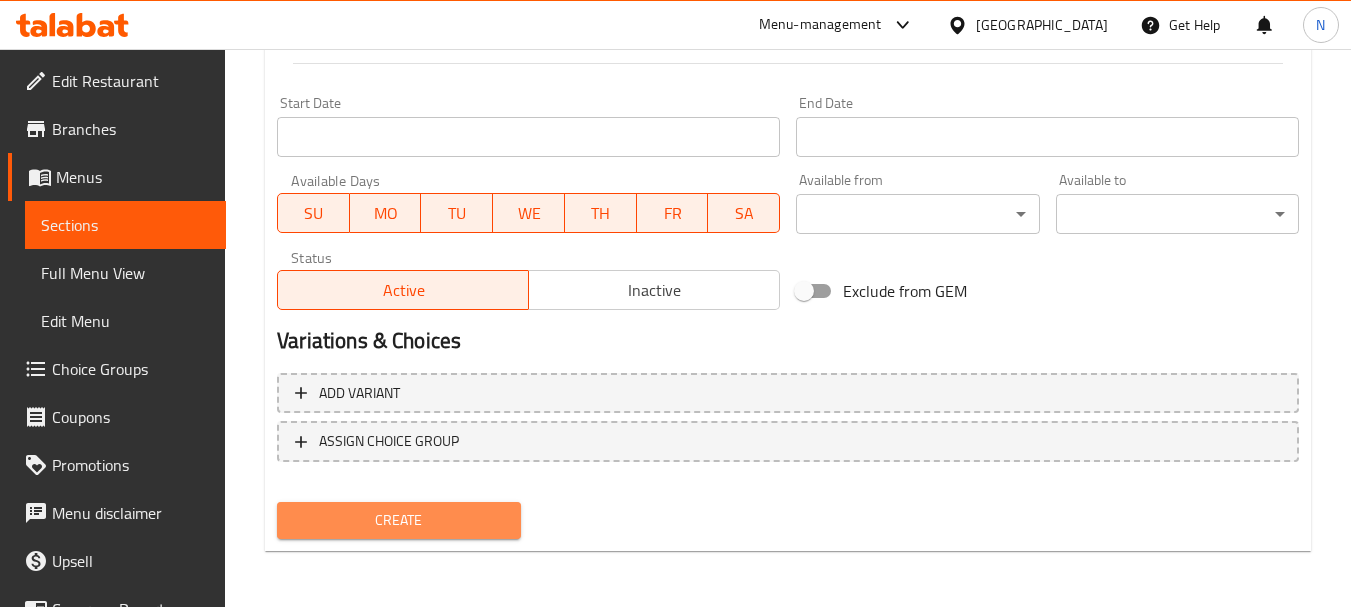 click on "Create" at bounding box center (398, 520) 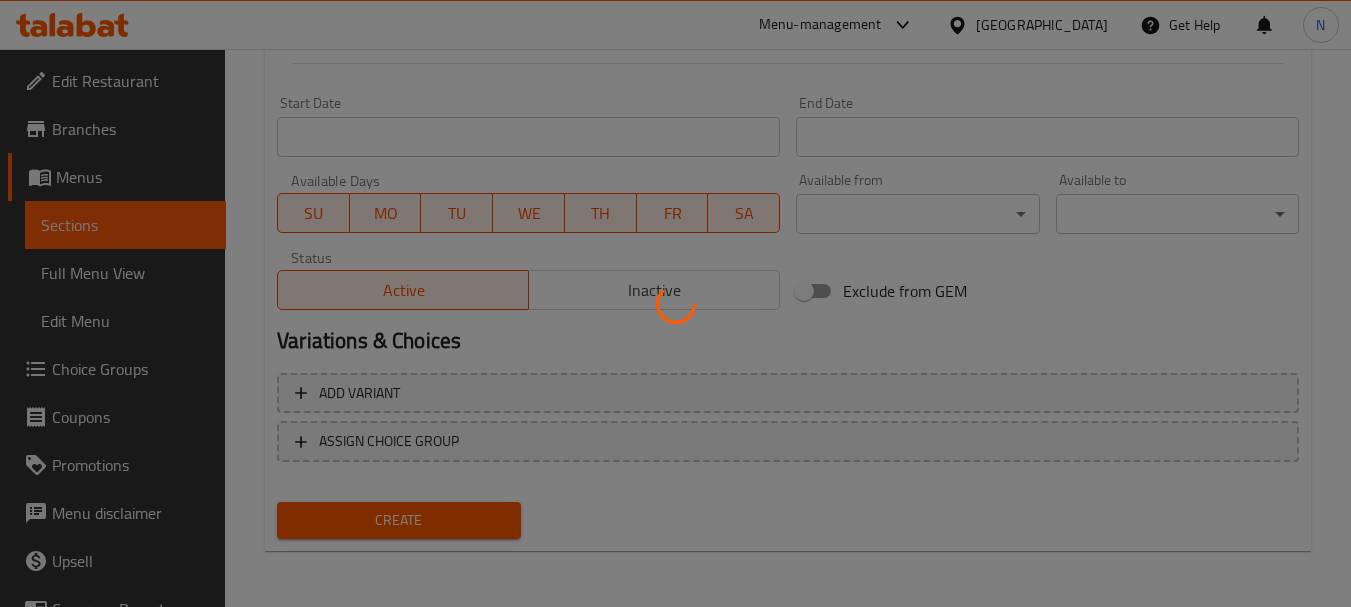 type 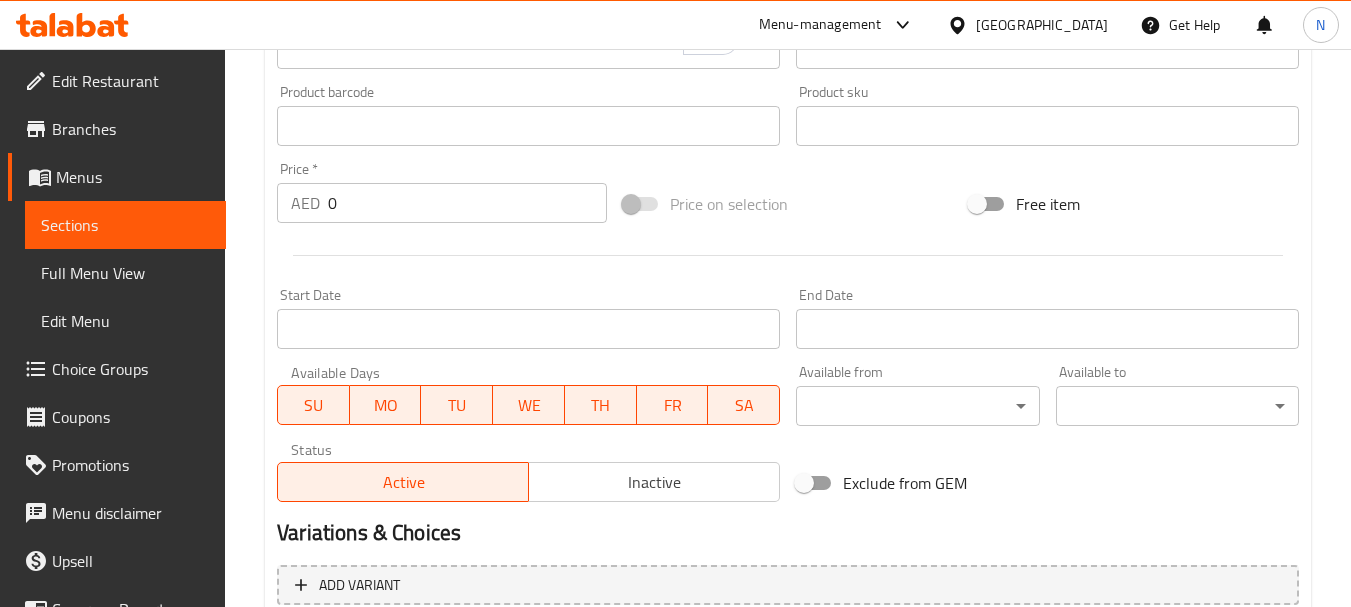 scroll, scrollTop: 306, scrollLeft: 0, axis: vertical 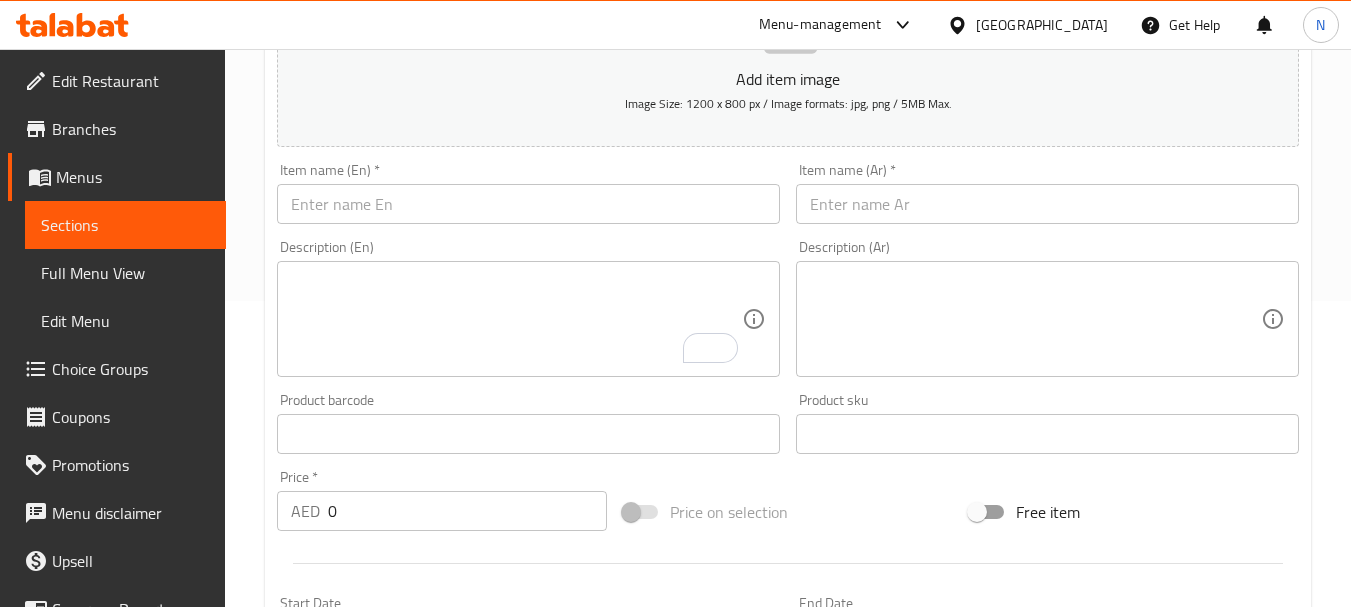 click at bounding box center [528, 204] 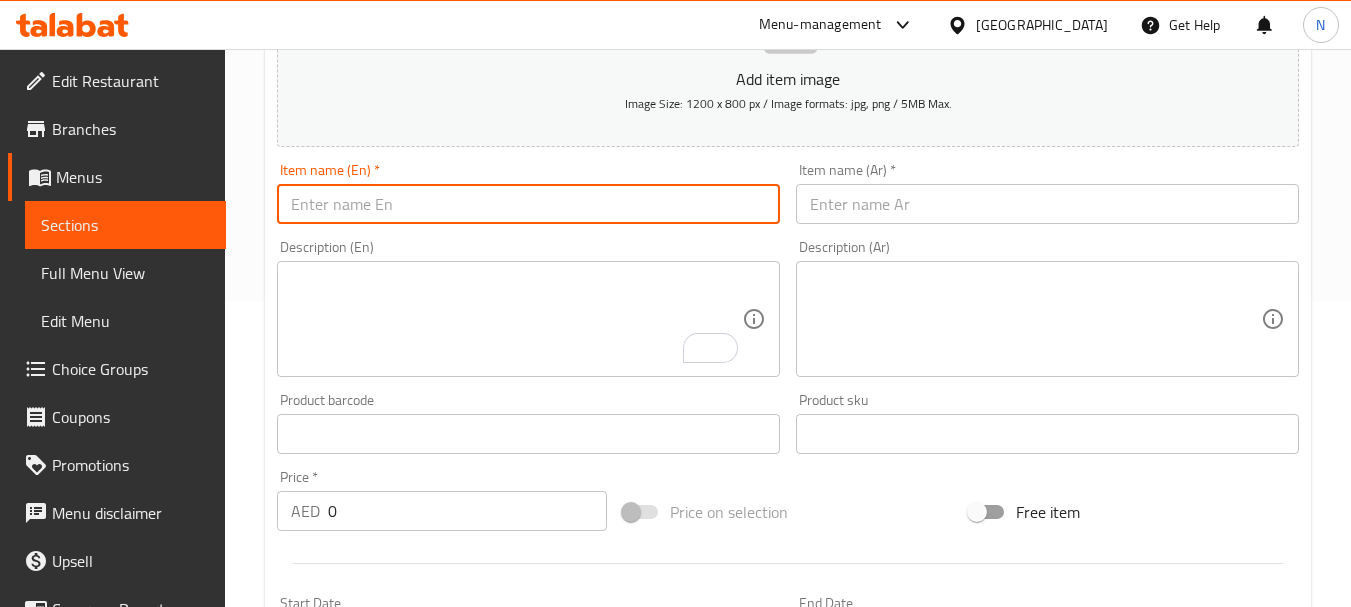 paste on "CHICKEN DOUBLE BURGER" 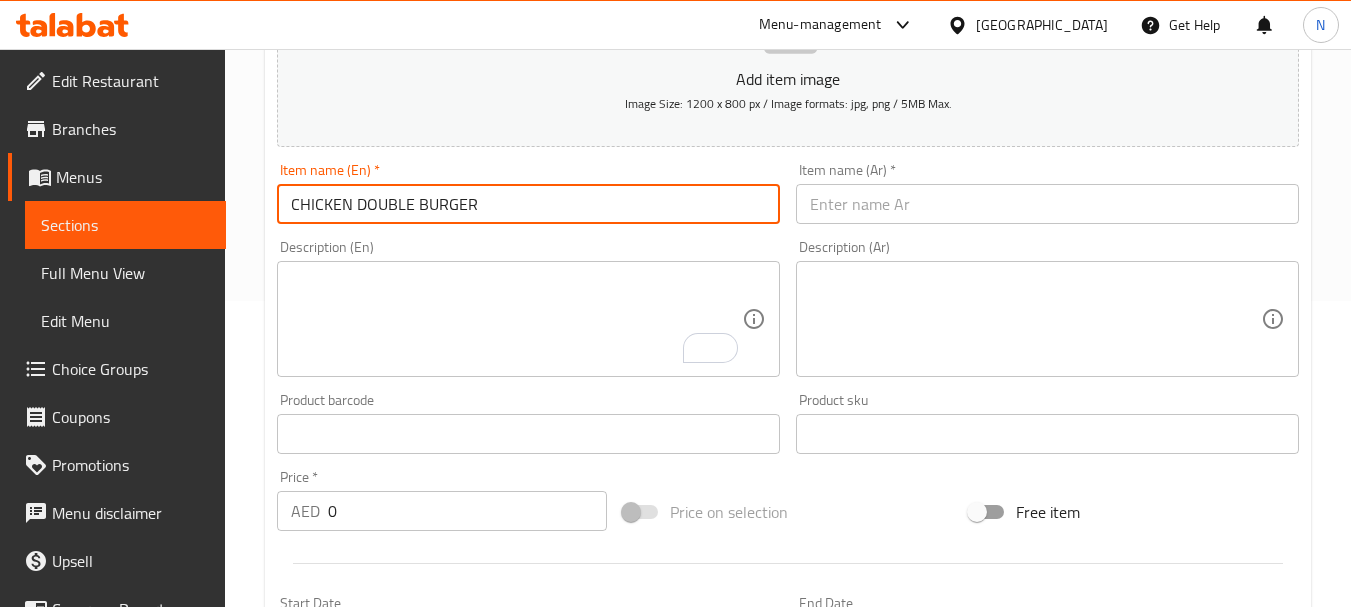 click on "CHICKEN DOUBLE BURGER" at bounding box center (528, 204) 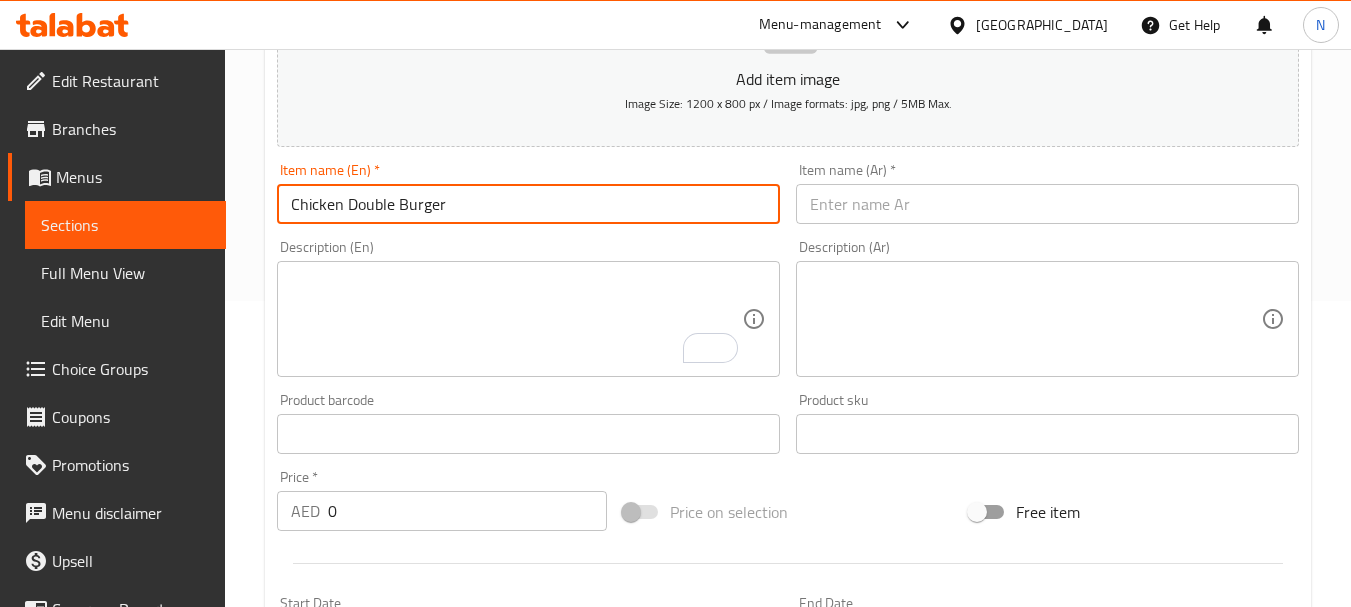 type on "Chicken Double Burger" 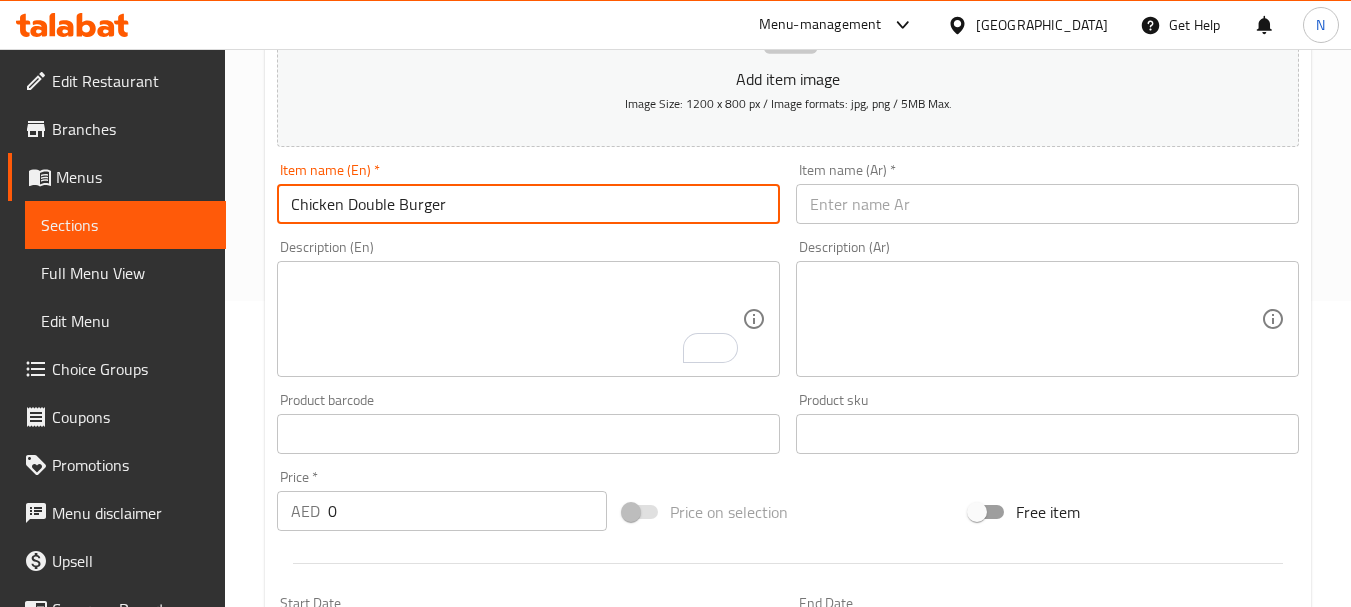 click at bounding box center (1047, 204) 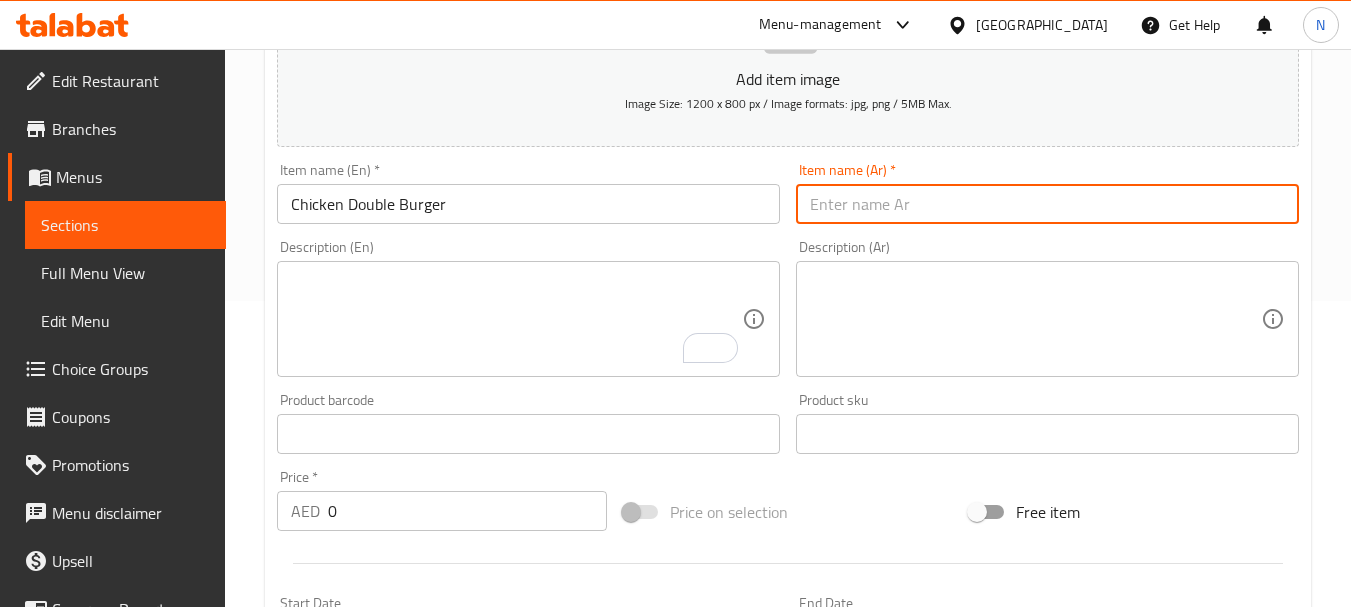 paste on "برجر دجاج دبل" 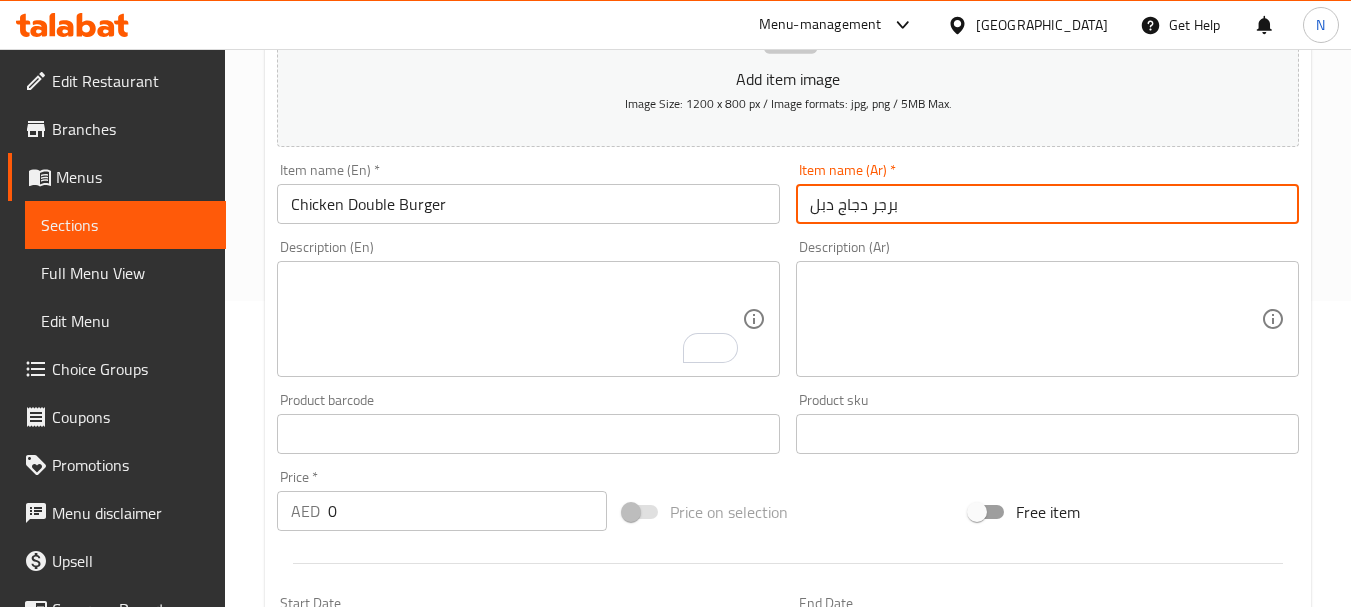 type on "برجر دجاج دبل" 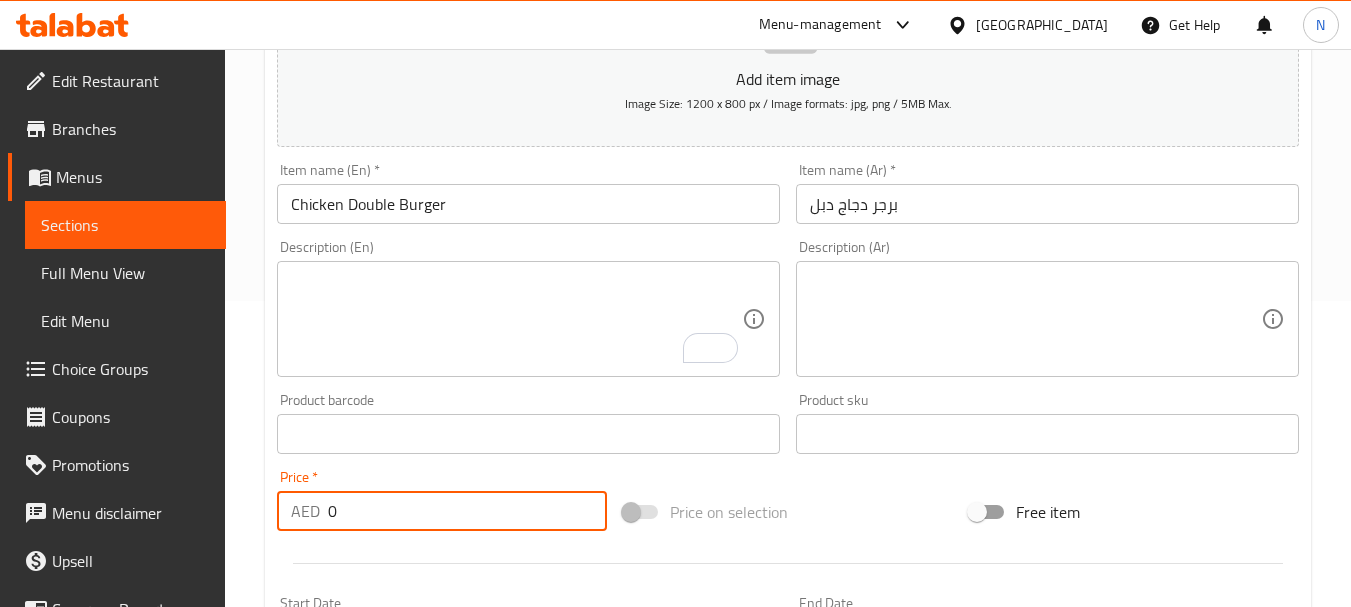 drag, startPoint x: 335, startPoint y: 501, endPoint x: 316, endPoint y: 517, distance: 24.839485 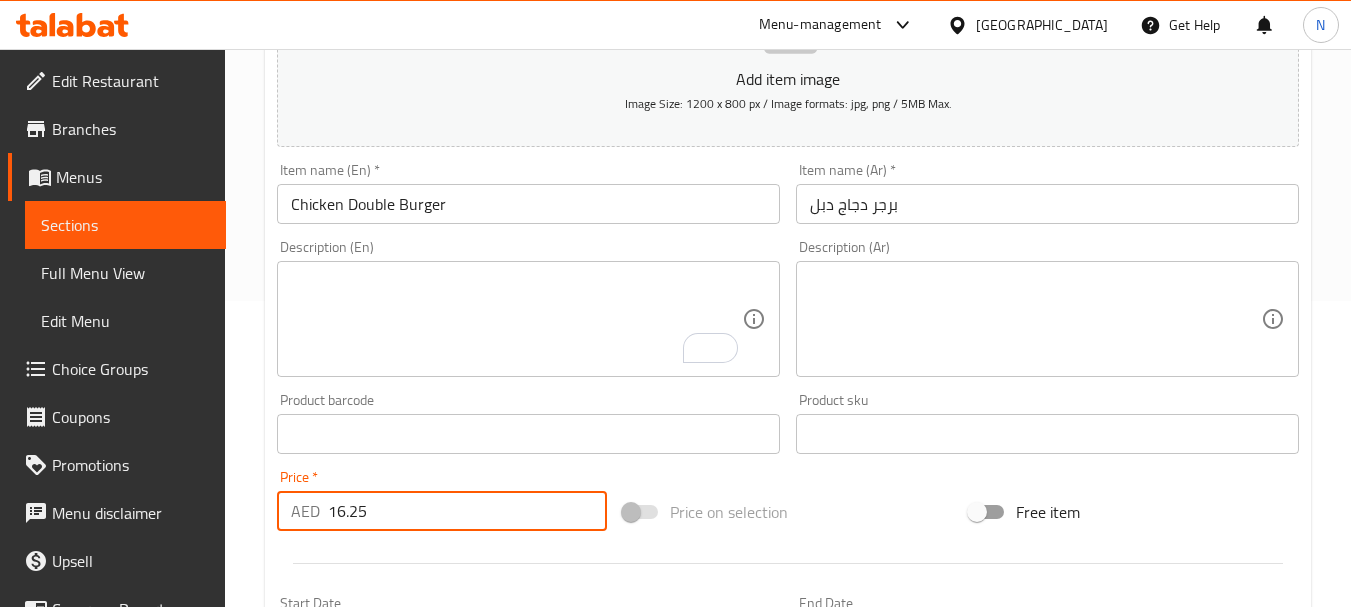 type on "16.25" 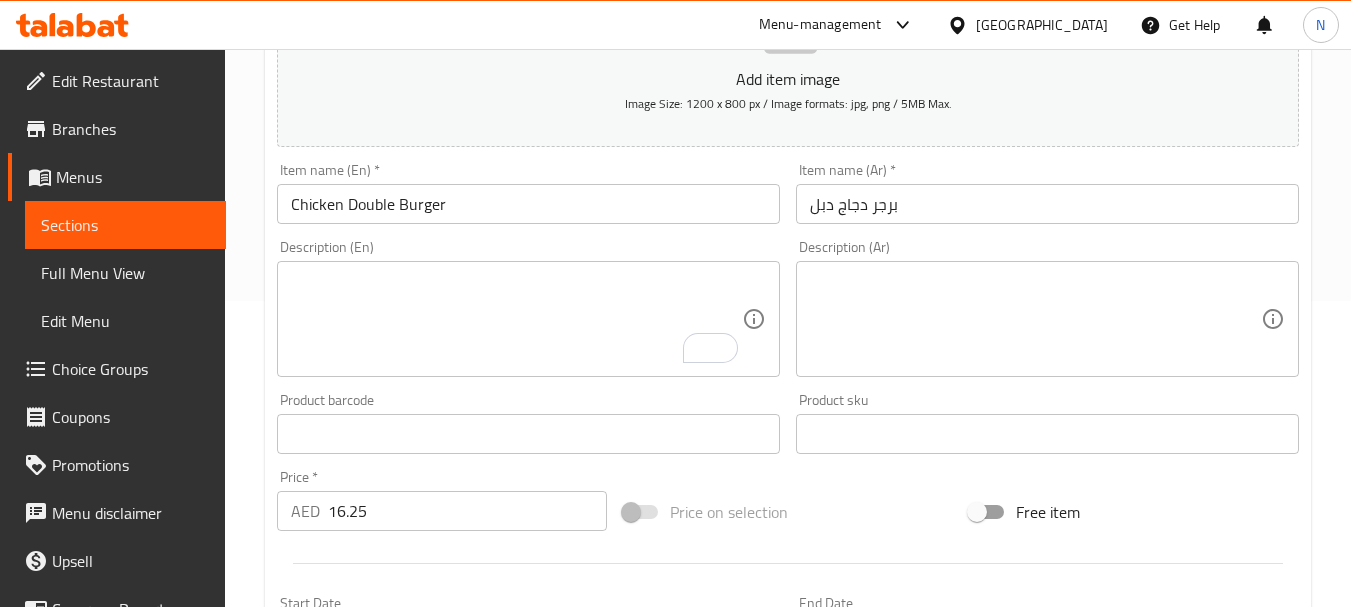 click on "Price on selection" at bounding box center (788, 512) 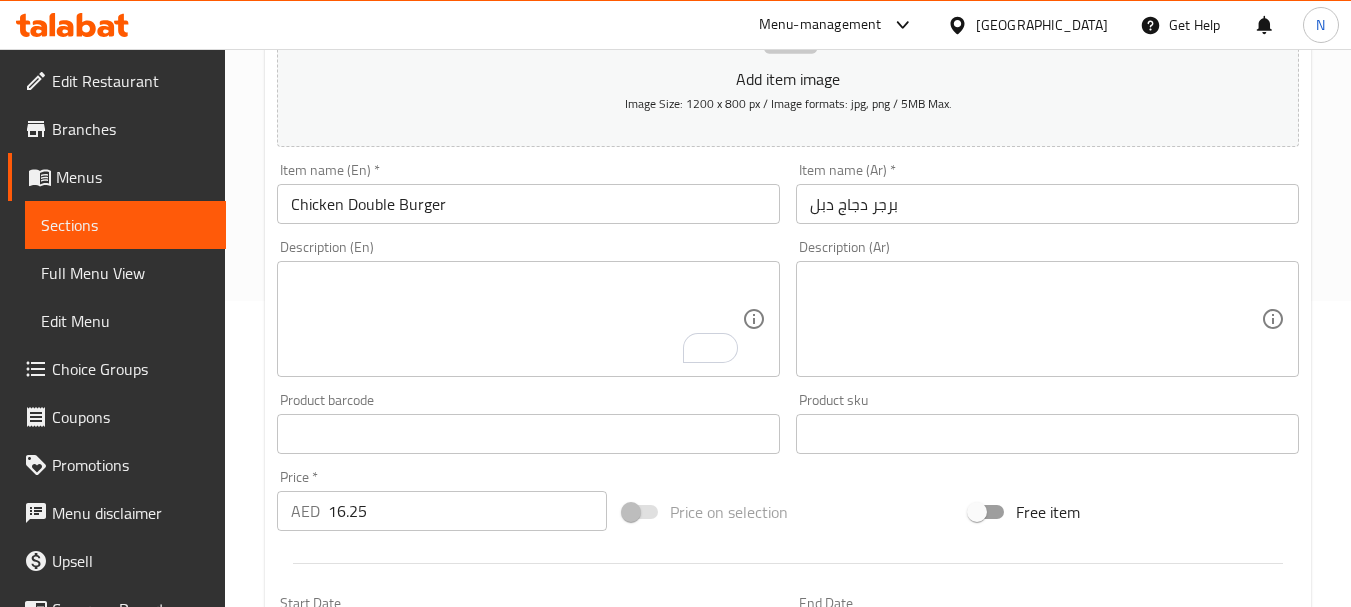 click on "Price on selection" at bounding box center (788, 512) 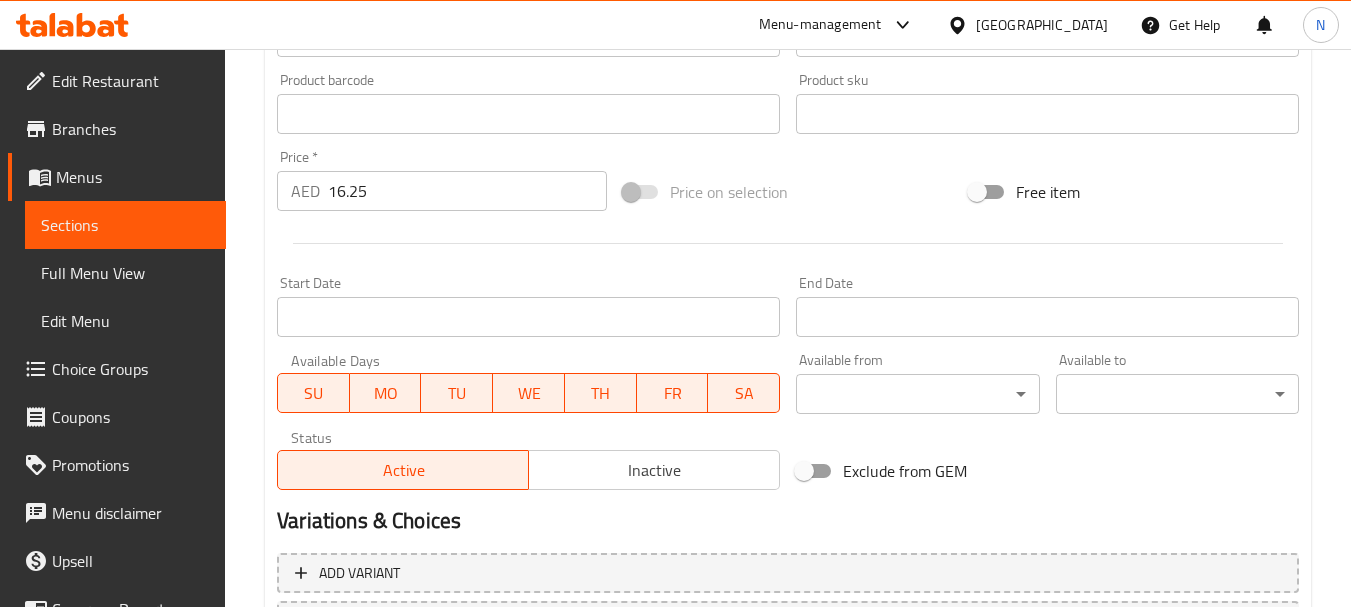 scroll, scrollTop: 806, scrollLeft: 0, axis: vertical 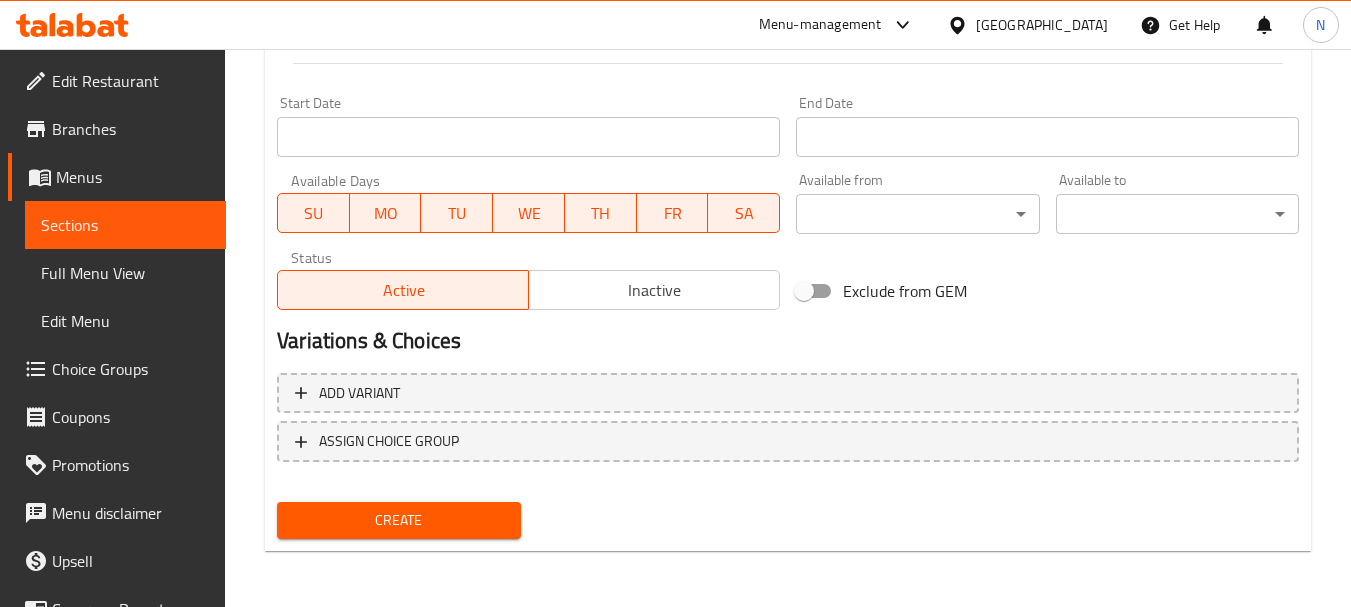 click on "Create" at bounding box center [398, 520] 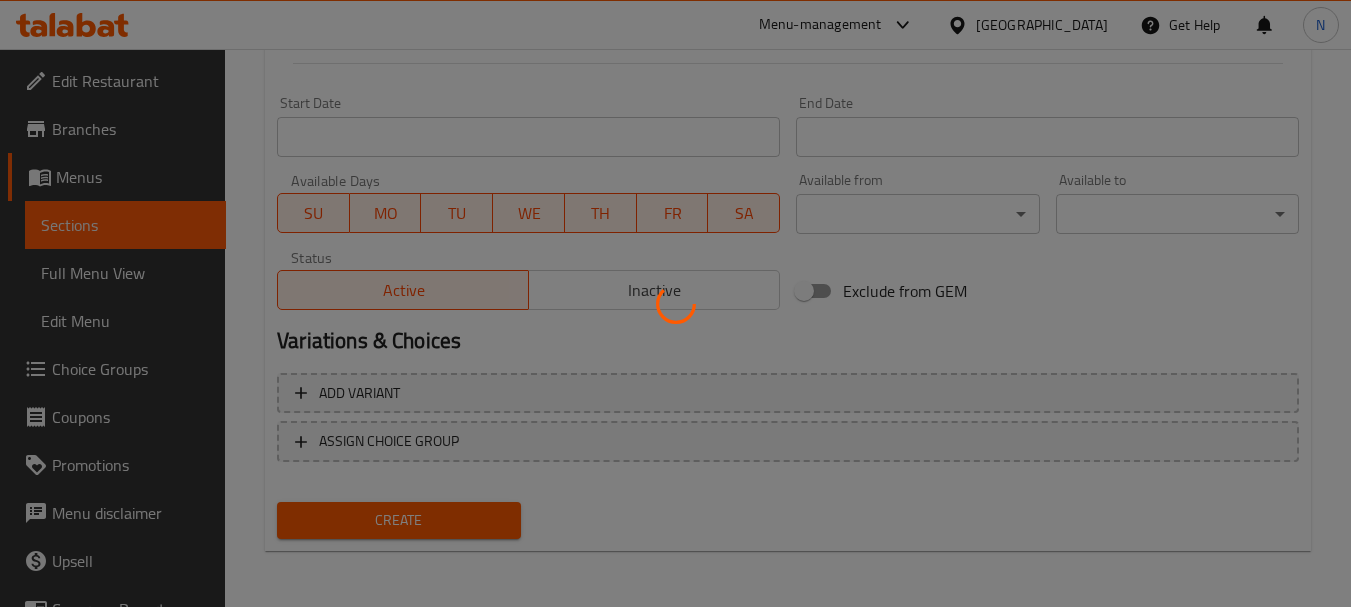 type 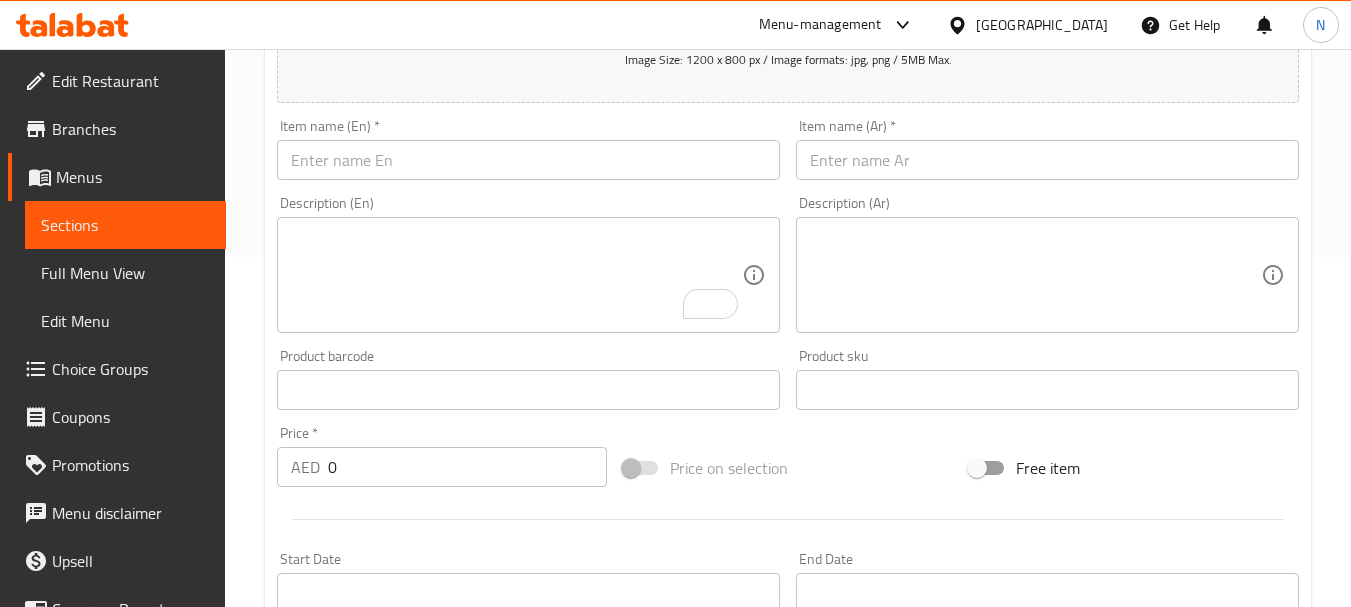 scroll, scrollTop: 206, scrollLeft: 0, axis: vertical 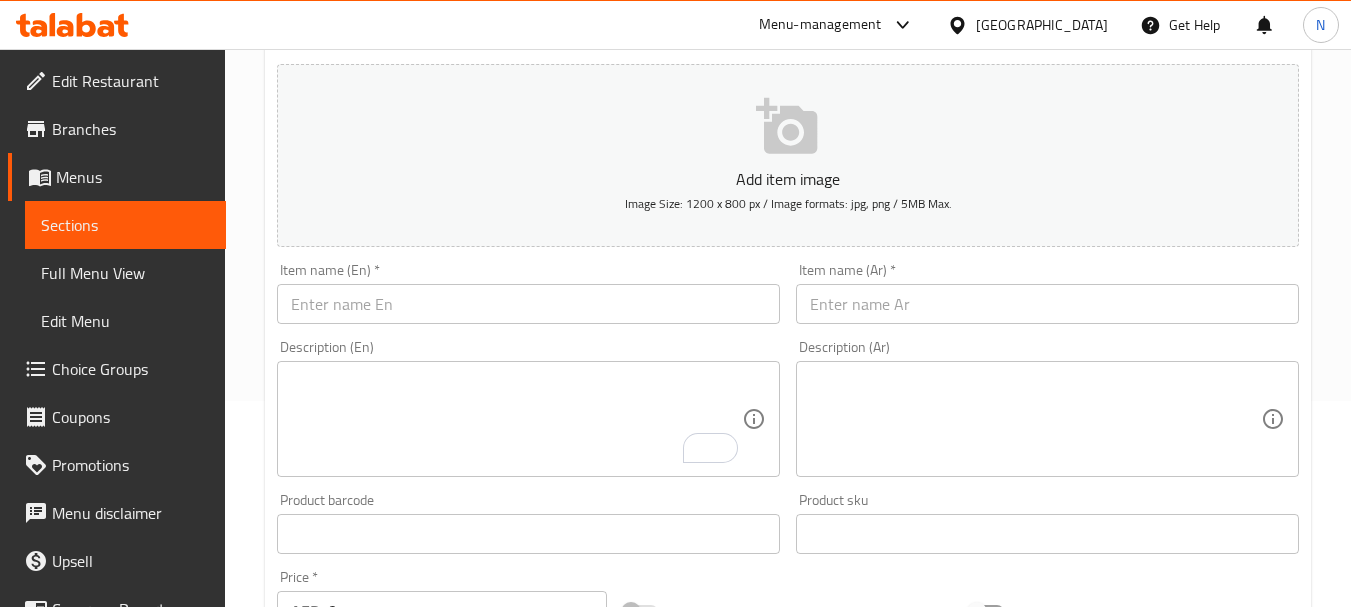 click at bounding box center [528, 304] 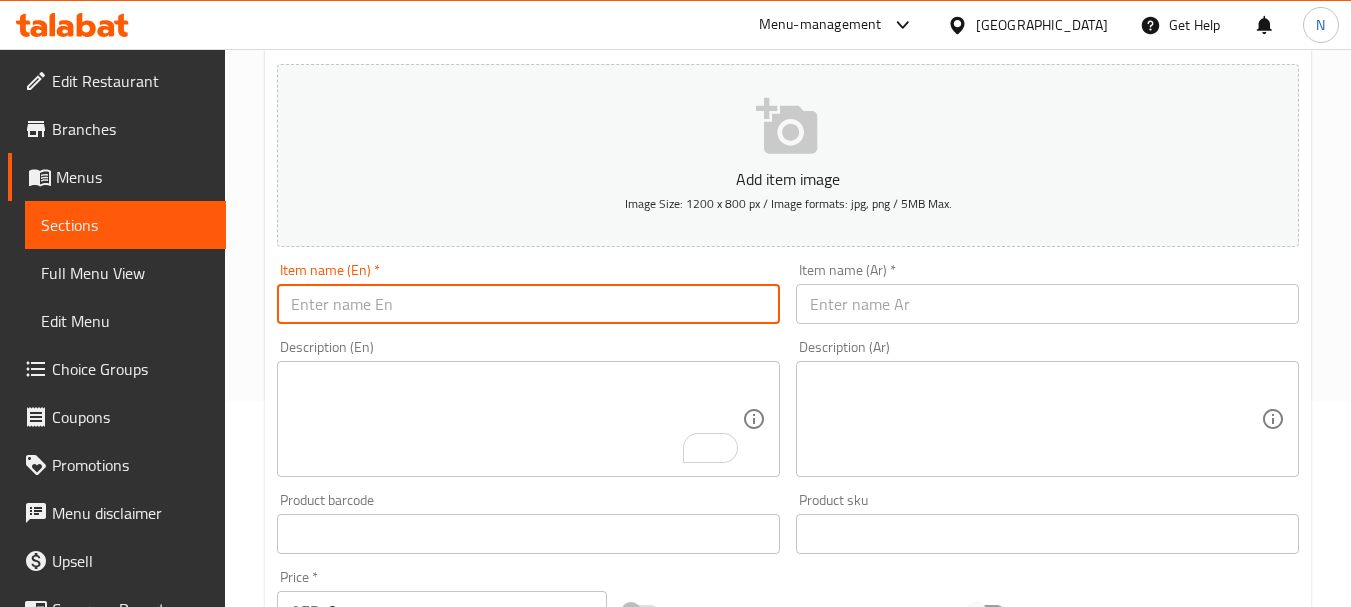 paste on "BURGER FRIES + AVOCADO JUICE" 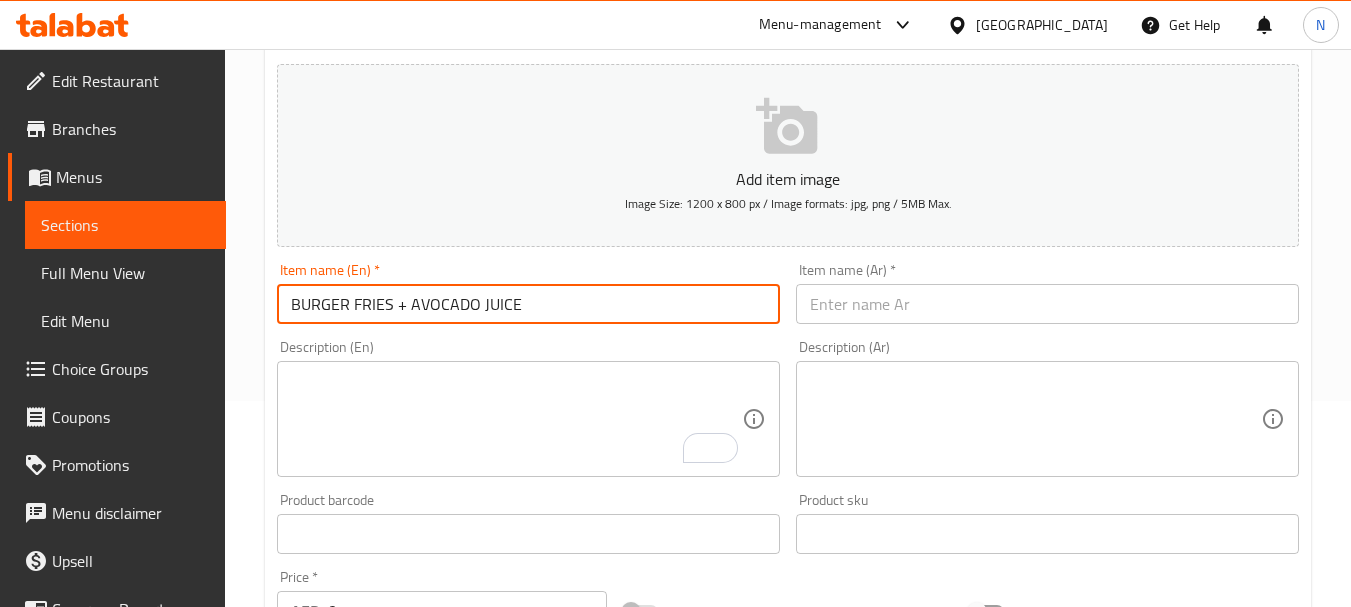 type on "BURGER FRIES + AVOCADO JUICE" 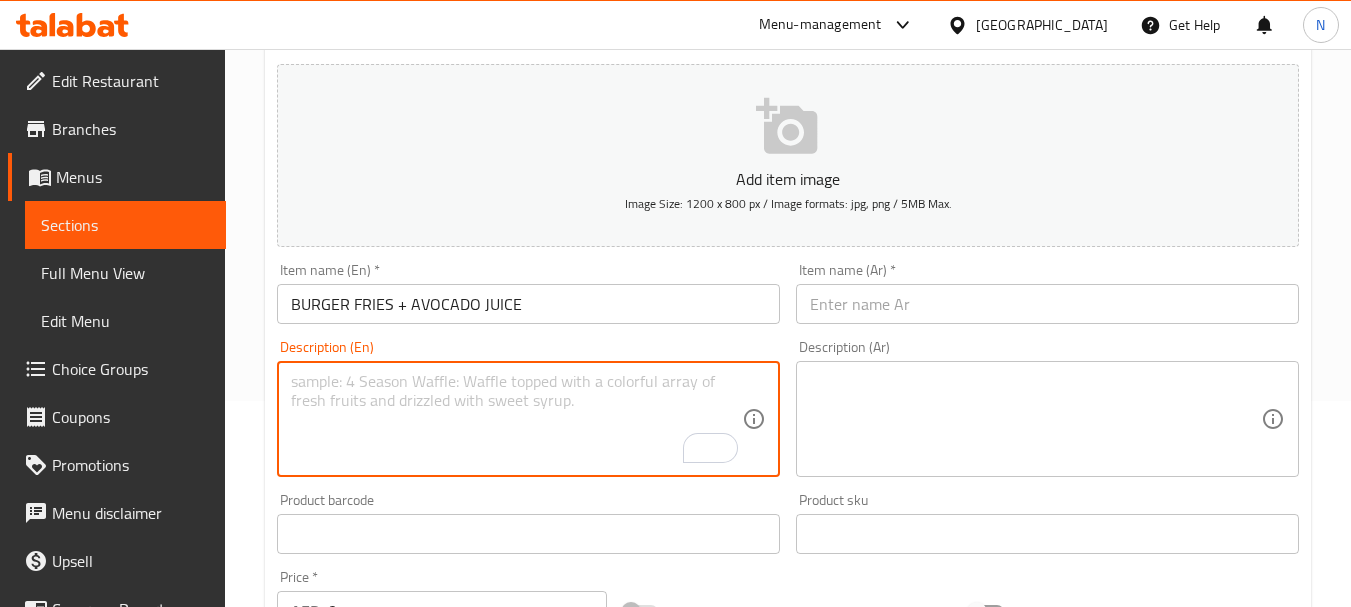paste on "BURGER FRIES + AVOCADO JUICE" 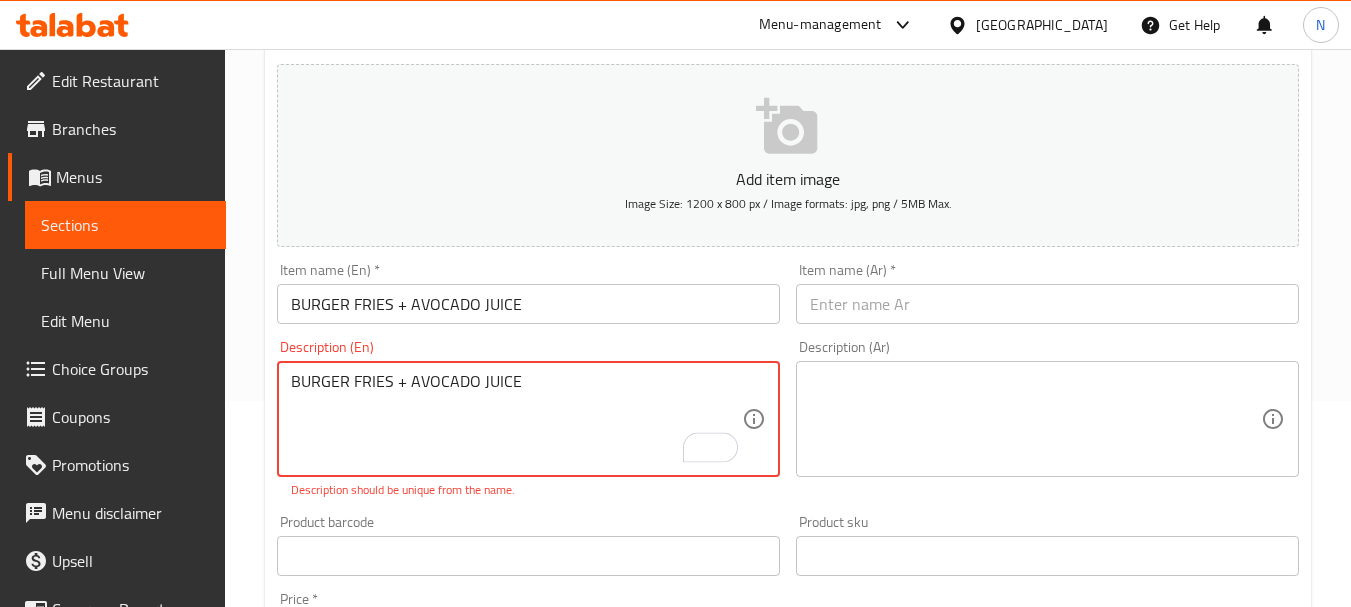 click on "BURGER FRIES + AVOCADO JUICE" at bounding box center [516, 419] 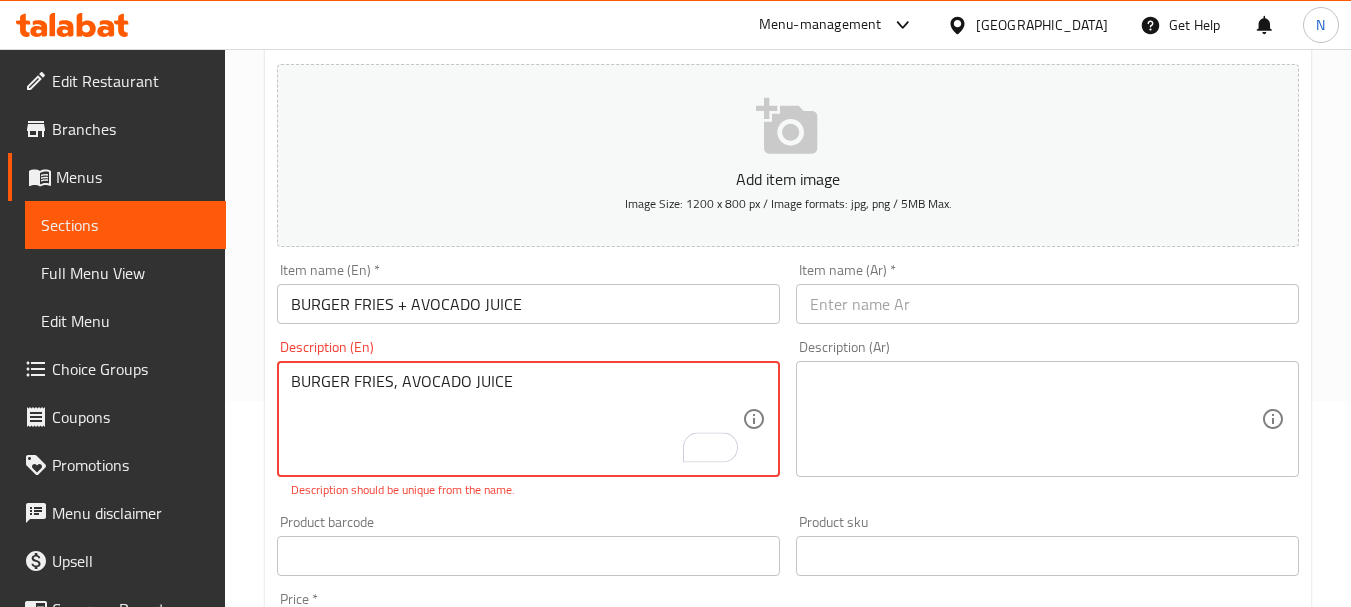 click on "BURGER FRIES, AVOCADO JUICE" at bounding box center [516, 419] 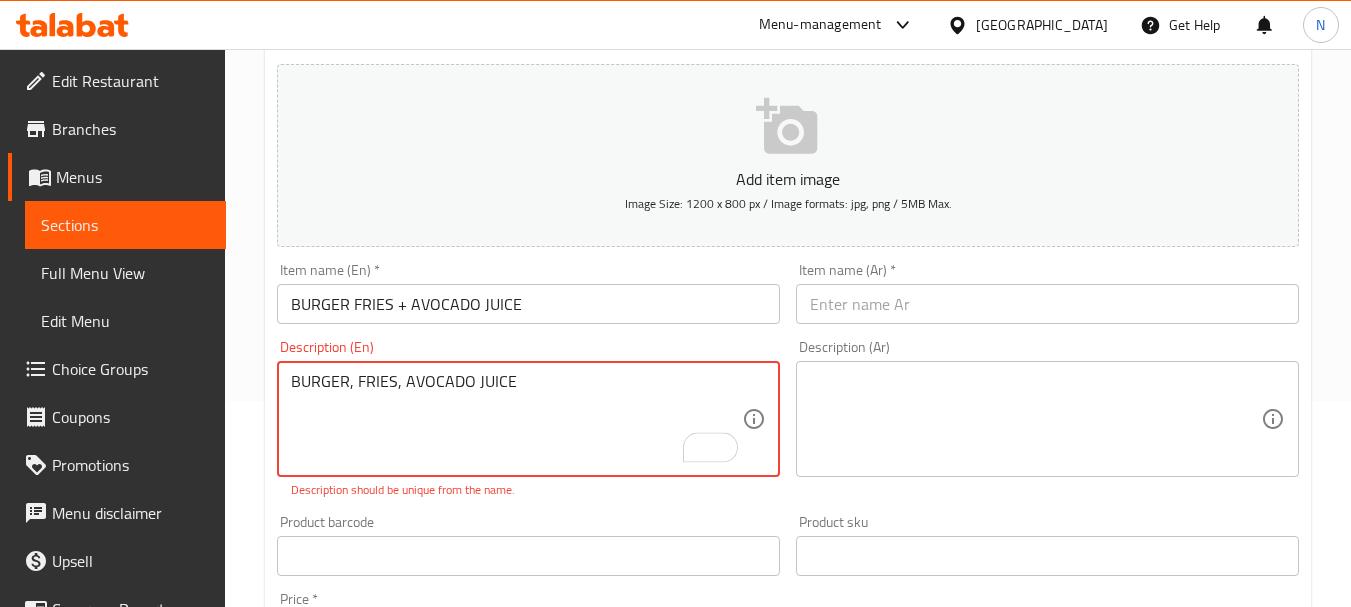 click on "BURGER, FRIES, AVOCADO JUICE" at bounding box center (516, 419) 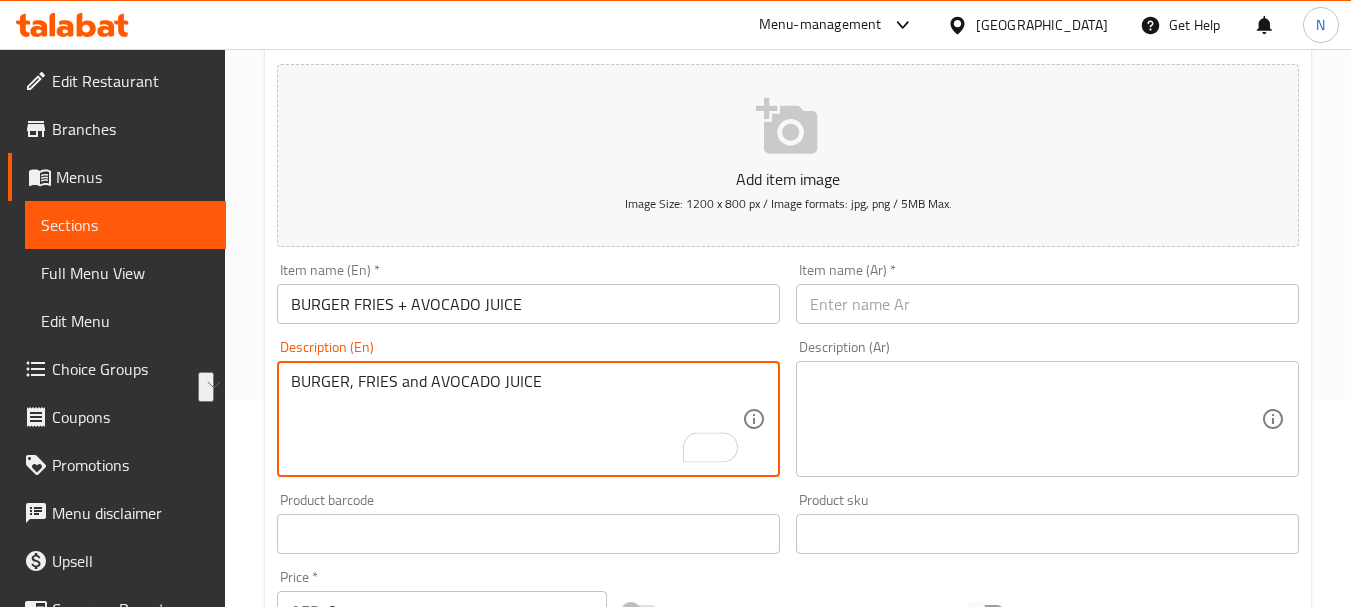 drag, startPoint x: 430, startPoint y: 381, endPoint x: 535, endPoint y: 375, distance: 105.17129 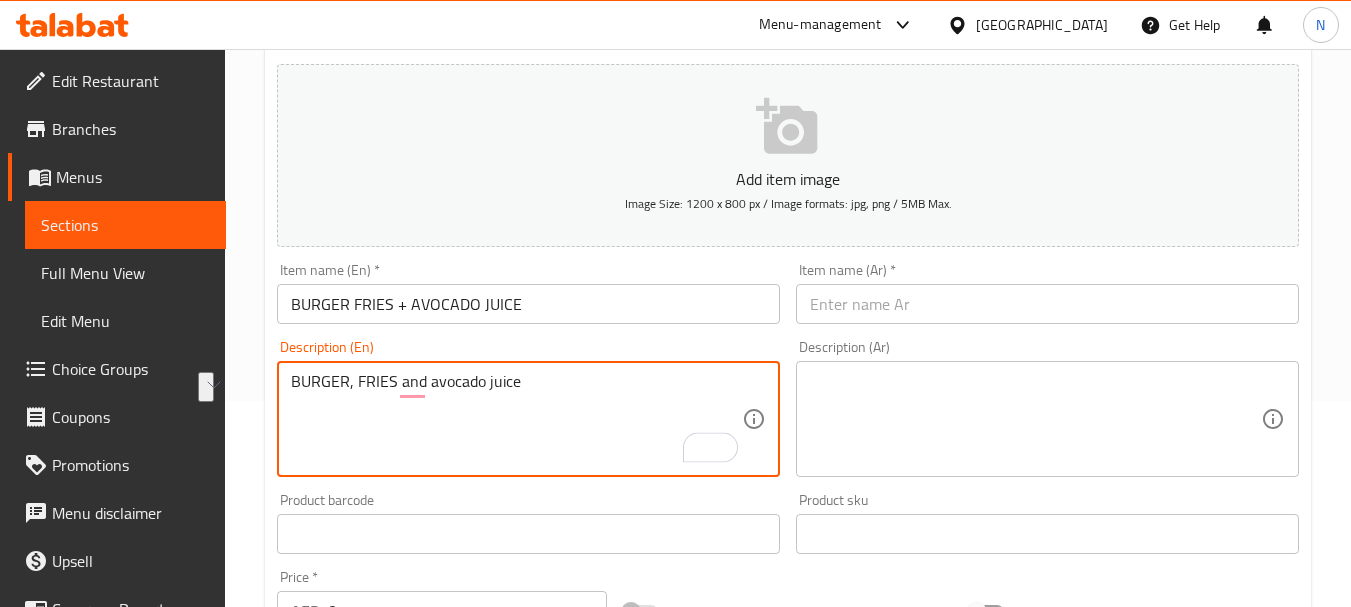 click on "BURGER, FRIES and avocado juice" at bounding box center [516, 419] 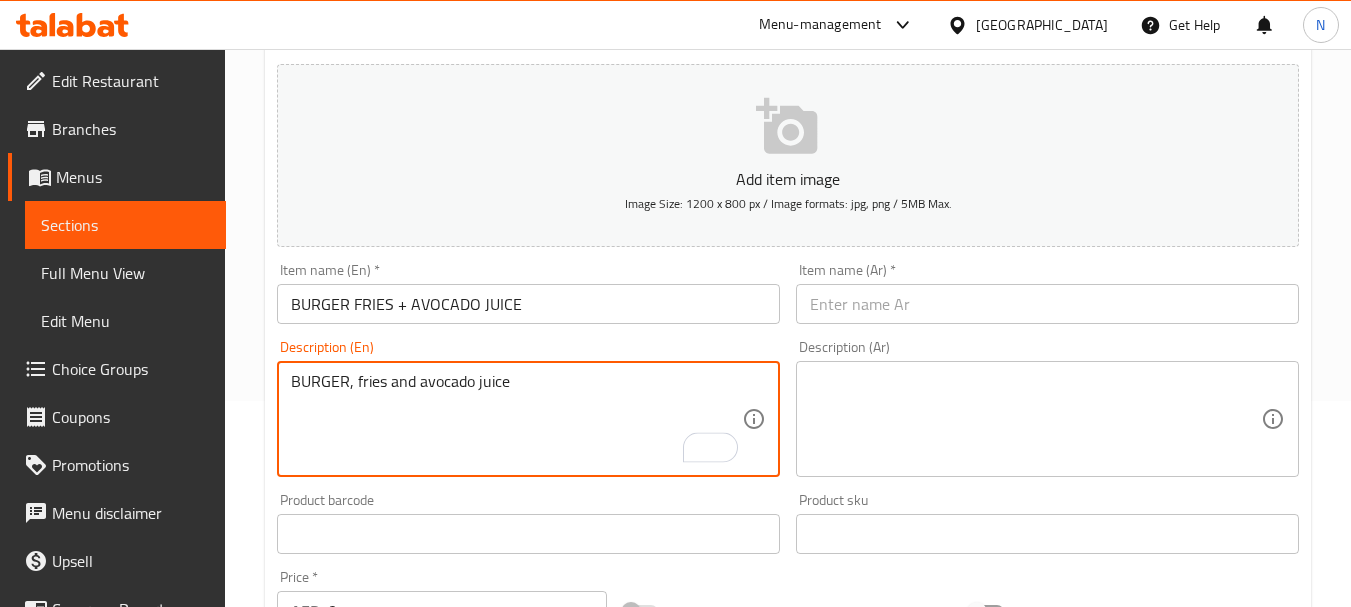 click on "BURGER, fries and avocado juice" at bounding box center [516, 419] 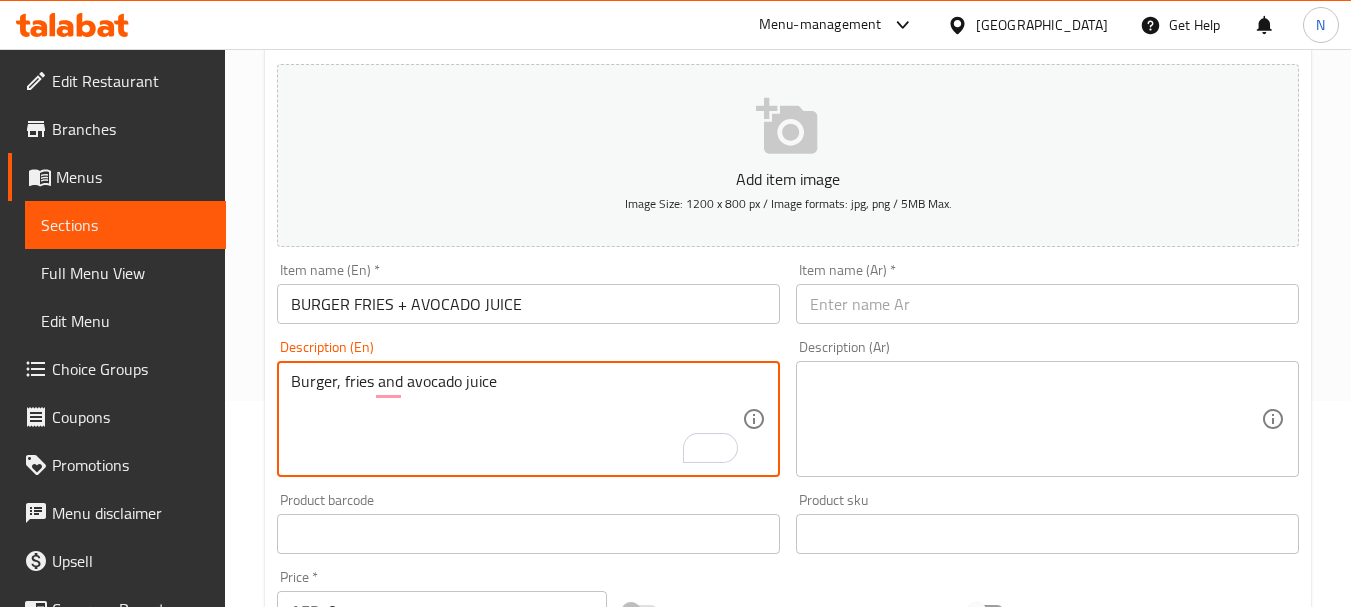 type on "Burger, fries and avocado juice" 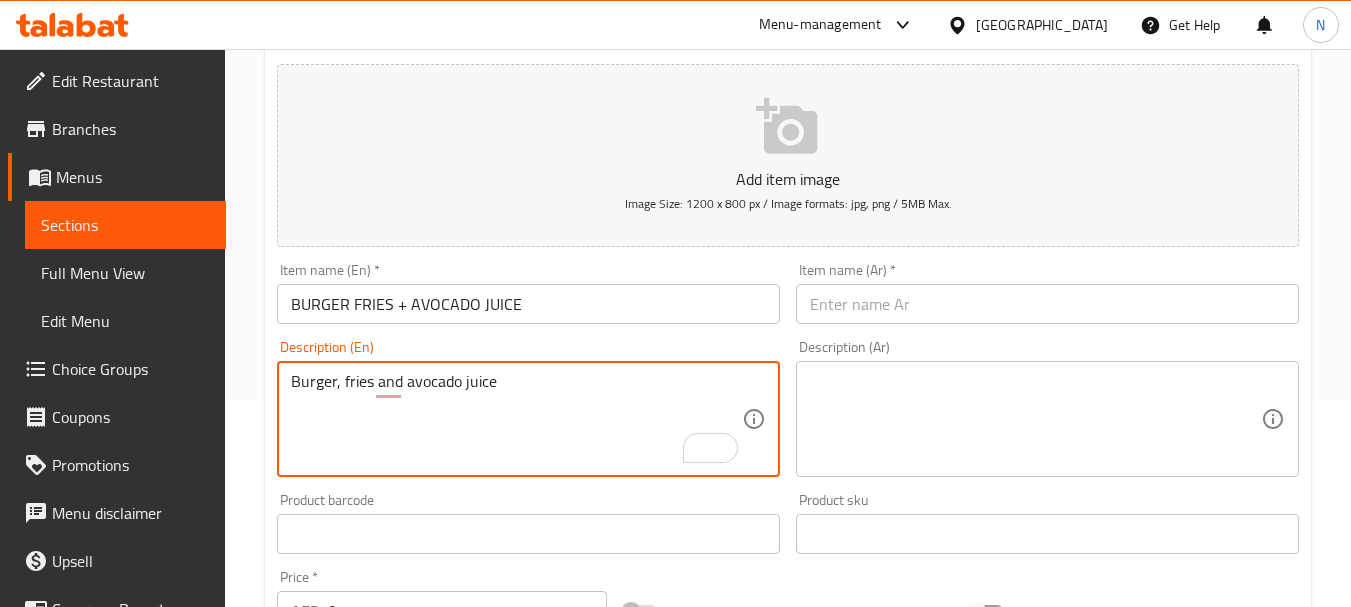 click on "BURGER FRIES + AVOCADO JUICE" at bounding box center [528, 304] 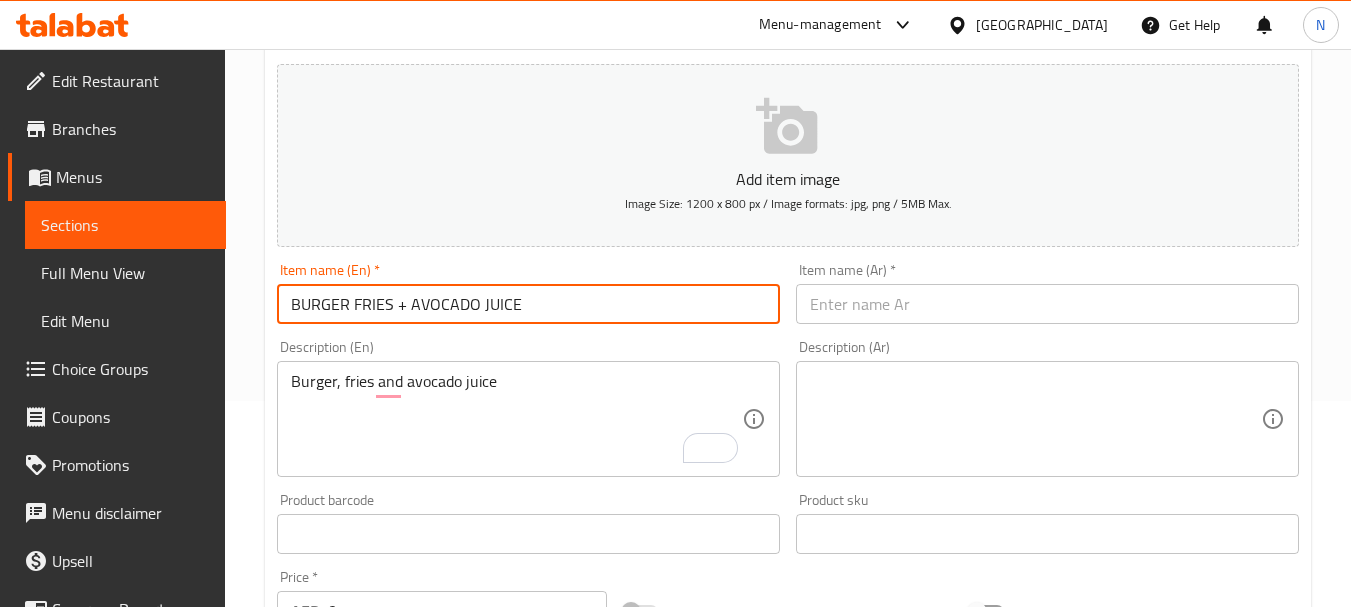 click on "BURGER FRIES + AVOCADO JUICE" at bounding box center [528, 304] 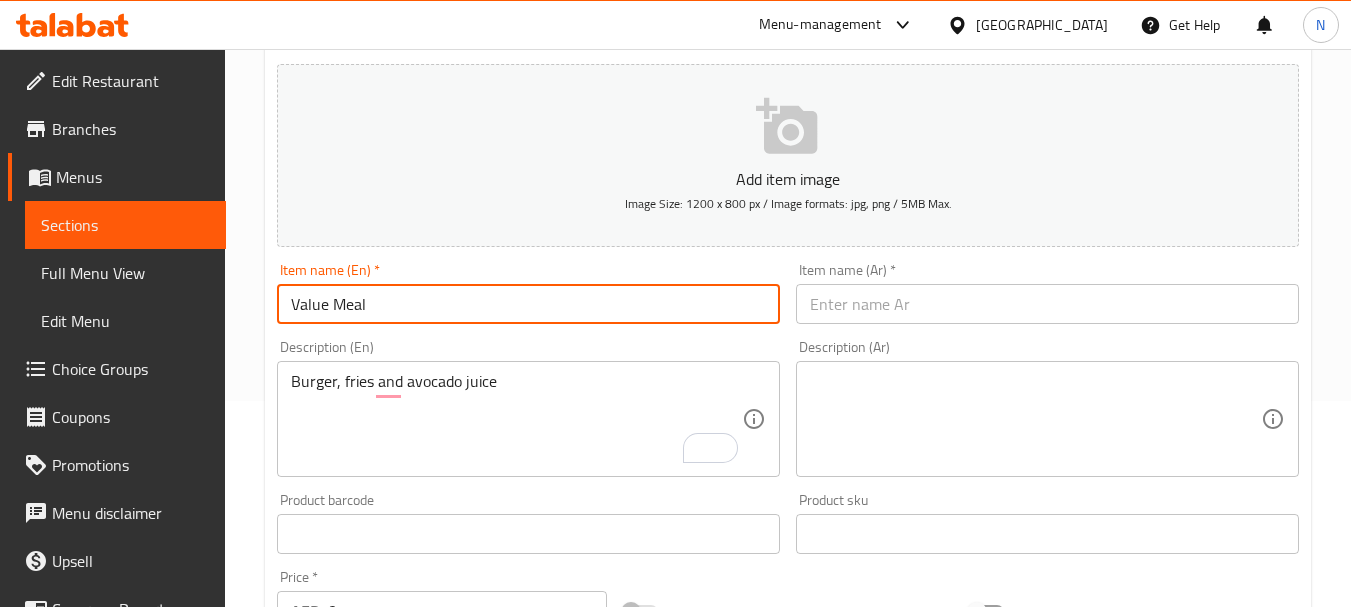 click on "Value Meal" at bounding box center [528, 304] 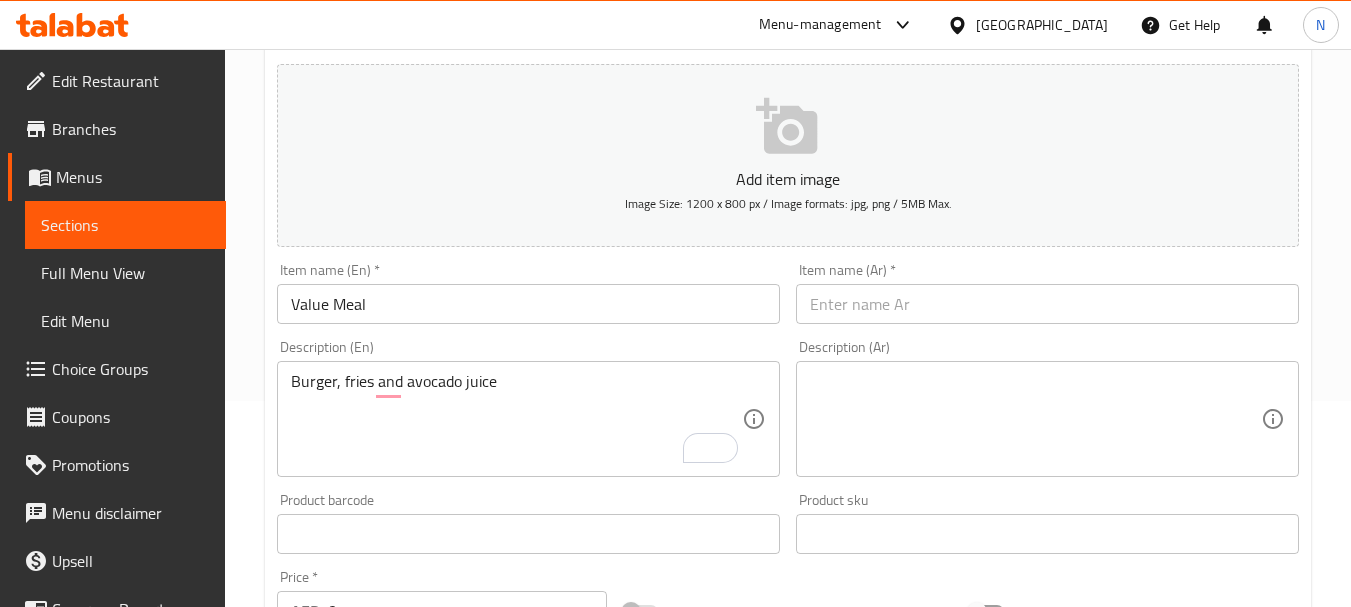 click on "Item name (Ar)   * Item name (Ar)  *" at bounding box center [1047, 293] 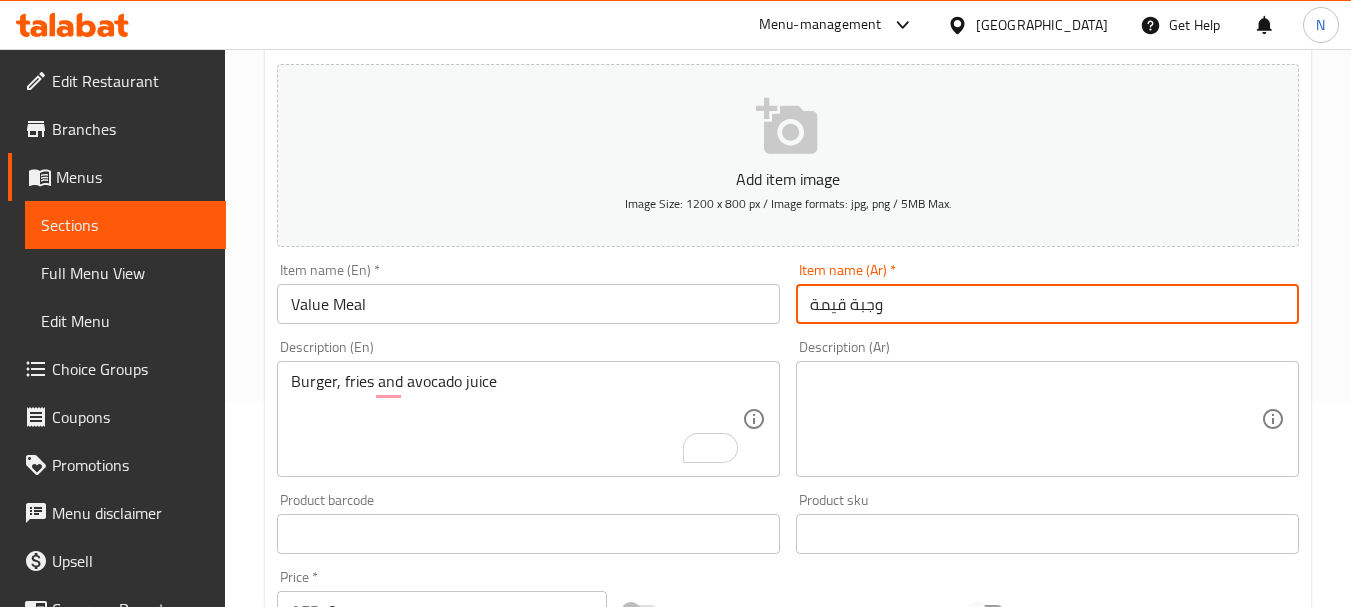 type on "وجبة قيمة" 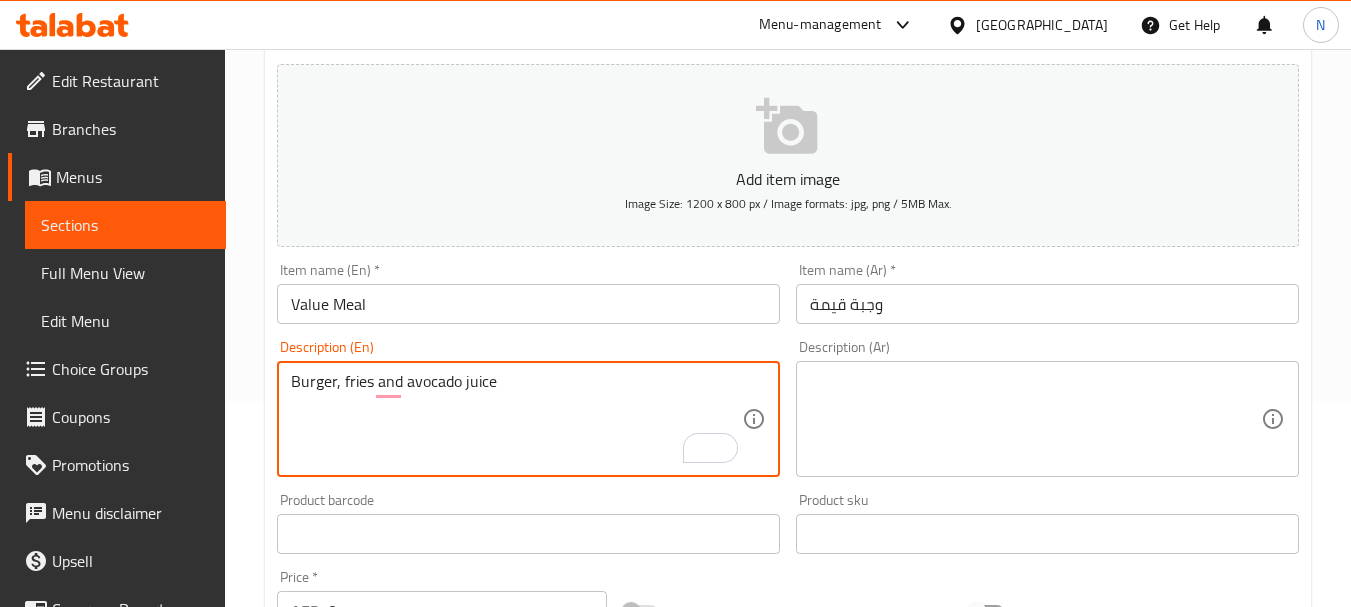 click on "Burger, fries and avocado juice" at bounding box center [516, 419] 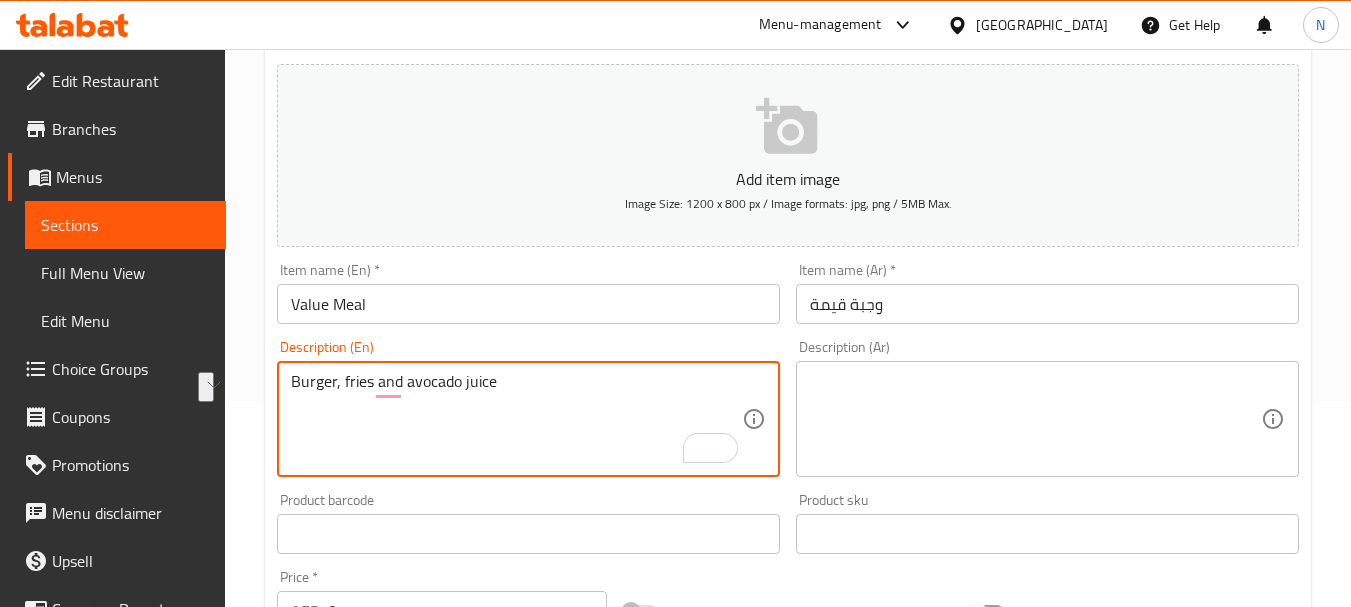 click at bounding box center [1035, 419] 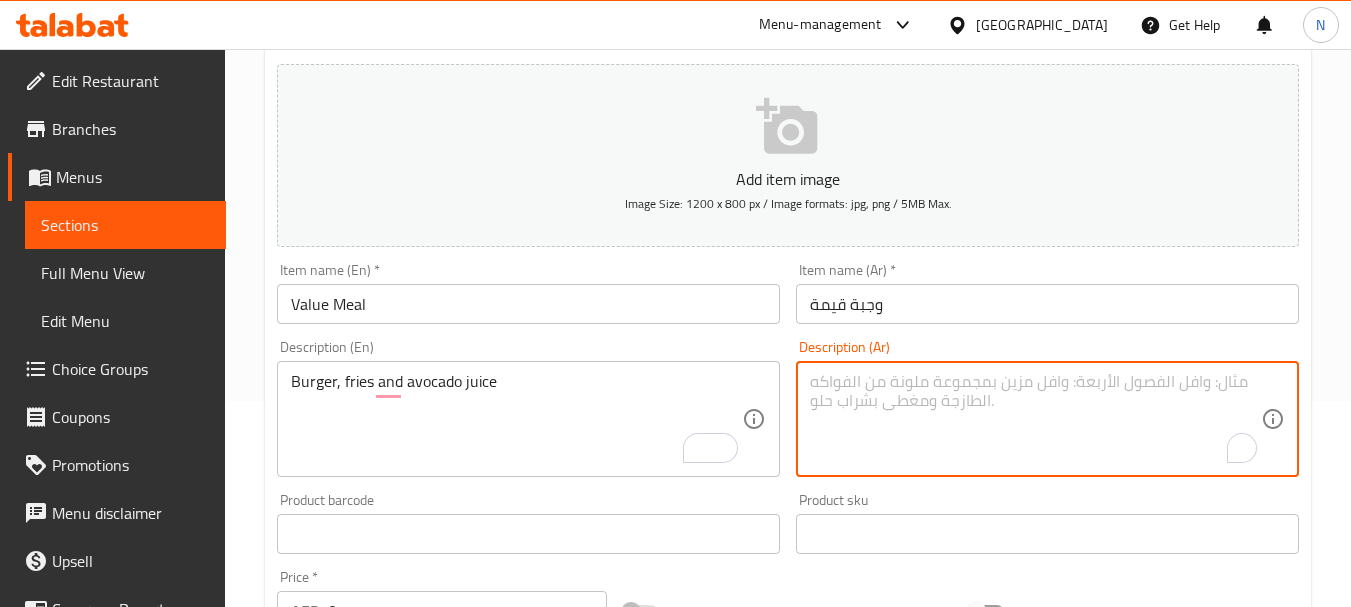 paste on "برجر وبطاطس مقلية وعصير أفوكادو" 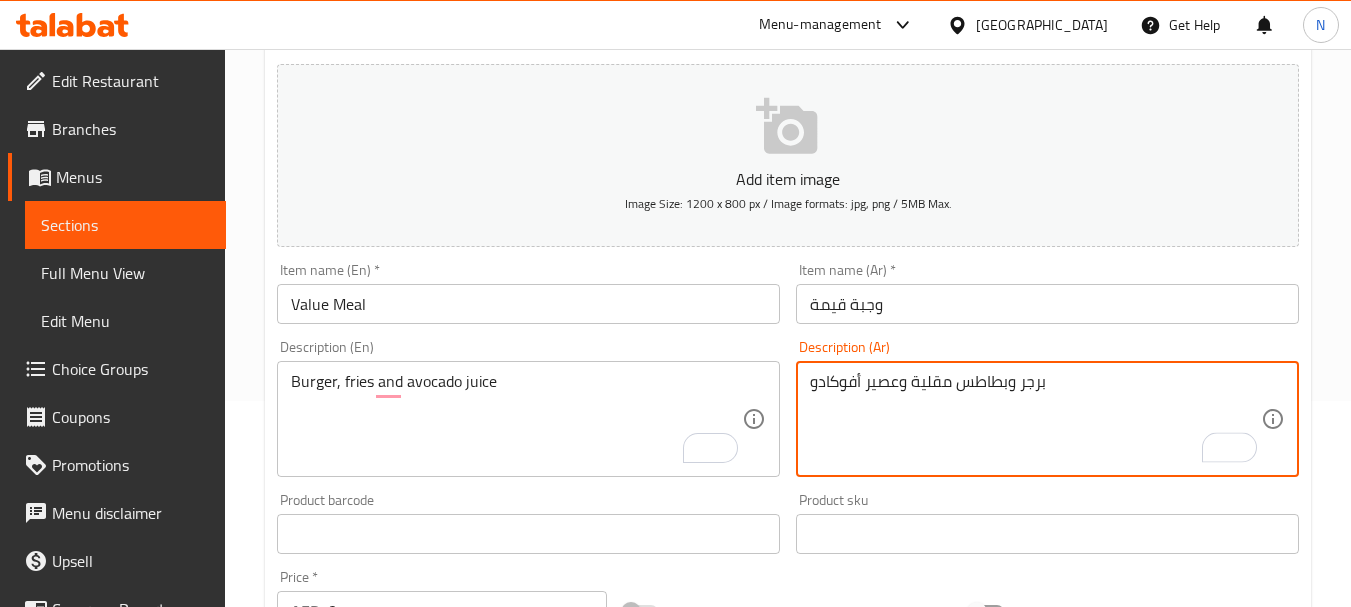 click on "برجر وبطاطس مقلية وعصير أفوكادو" at bounding box center [1035, 419] 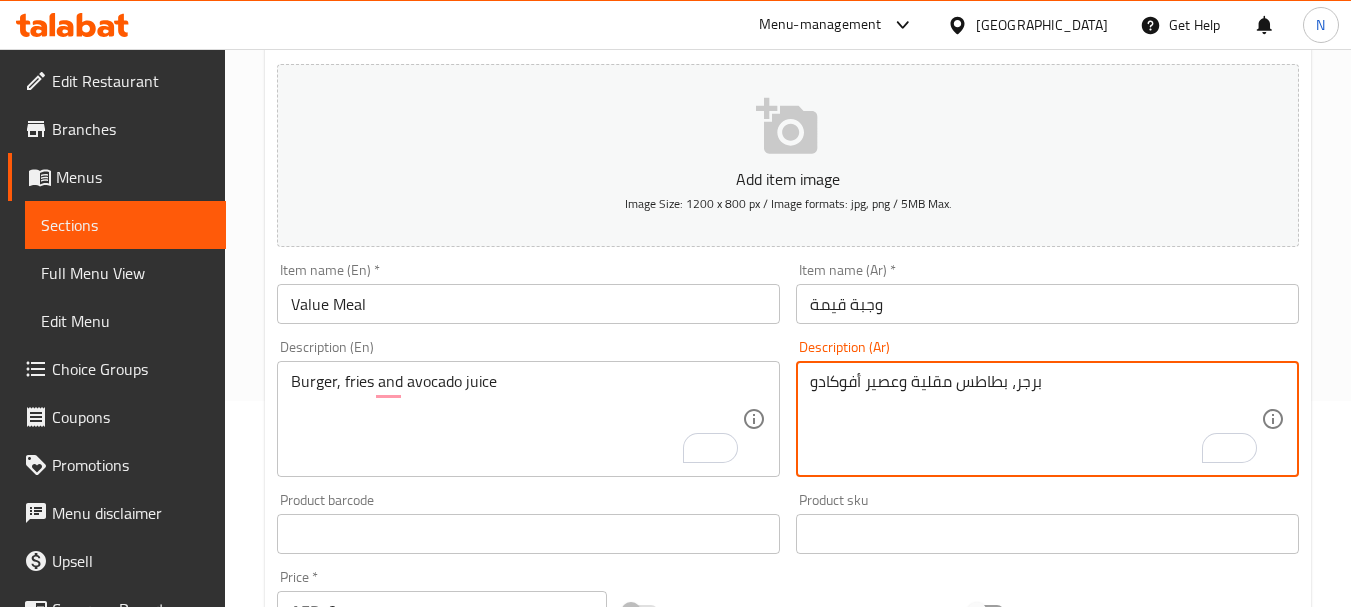 type on "برجر، بطاطس مقلية وعصير أفوكادو" 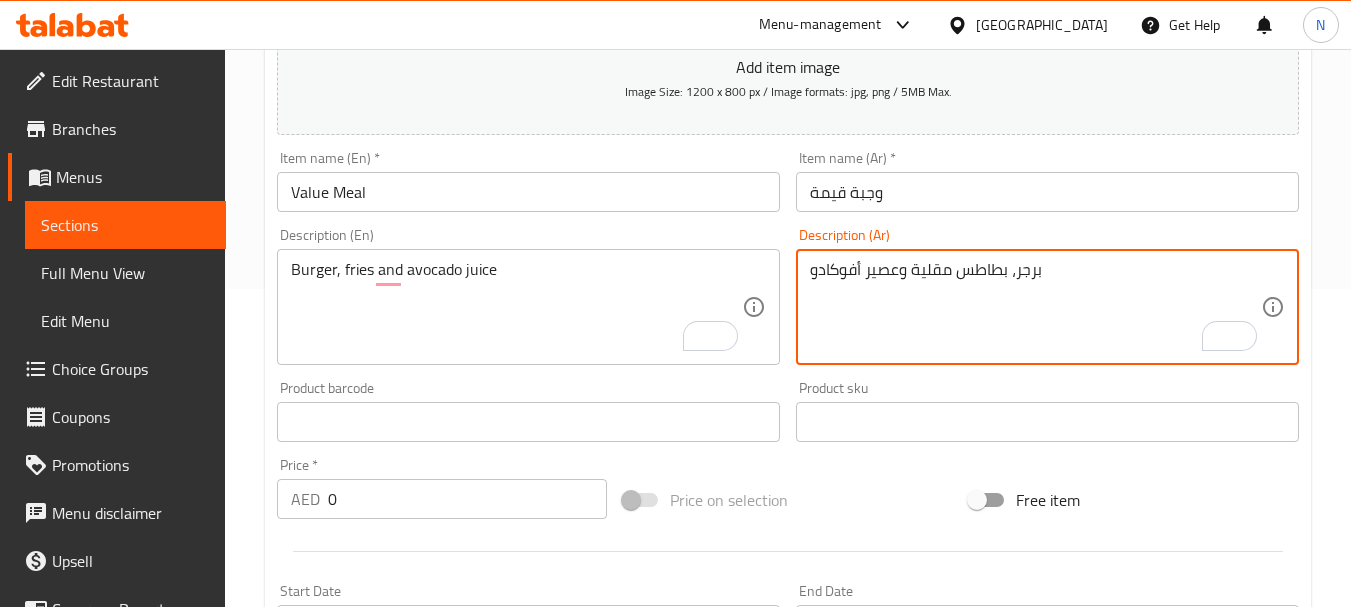 scroll, scrollTop: 406, scrollLeft: 0, axis: vertical 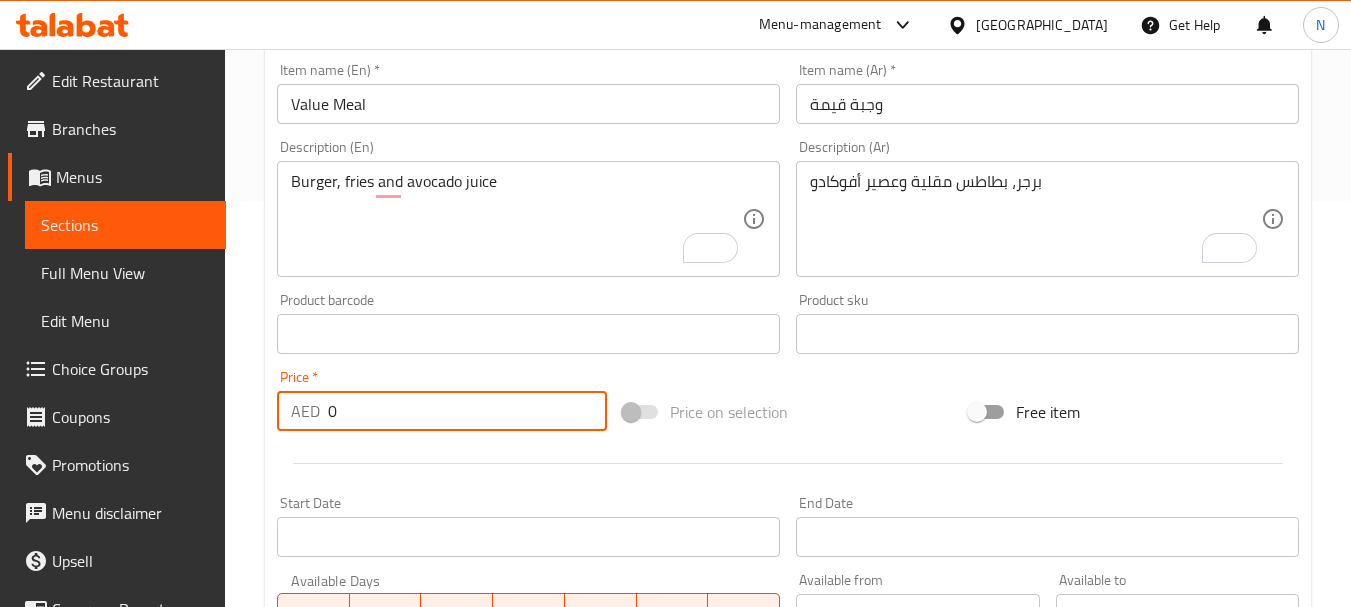 drag, startPoint x: 361, startPoint y: 418, endPoint x: 323, endPoint y: 425, distance: 38.63936 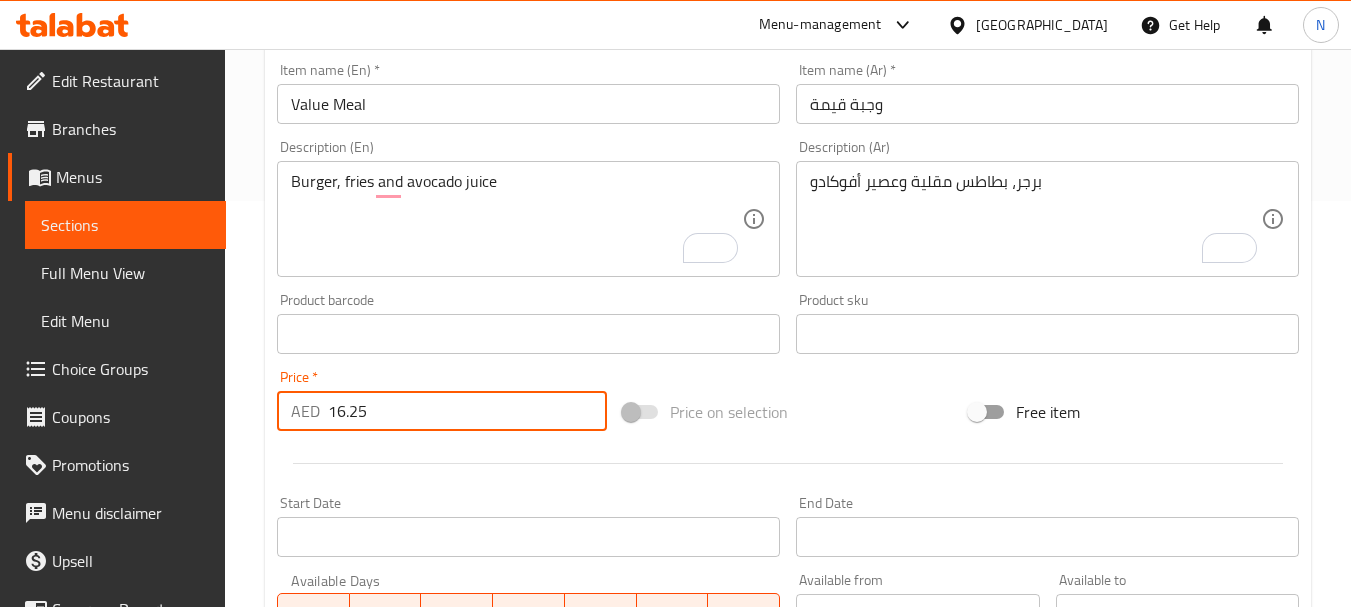 type on "16.25" 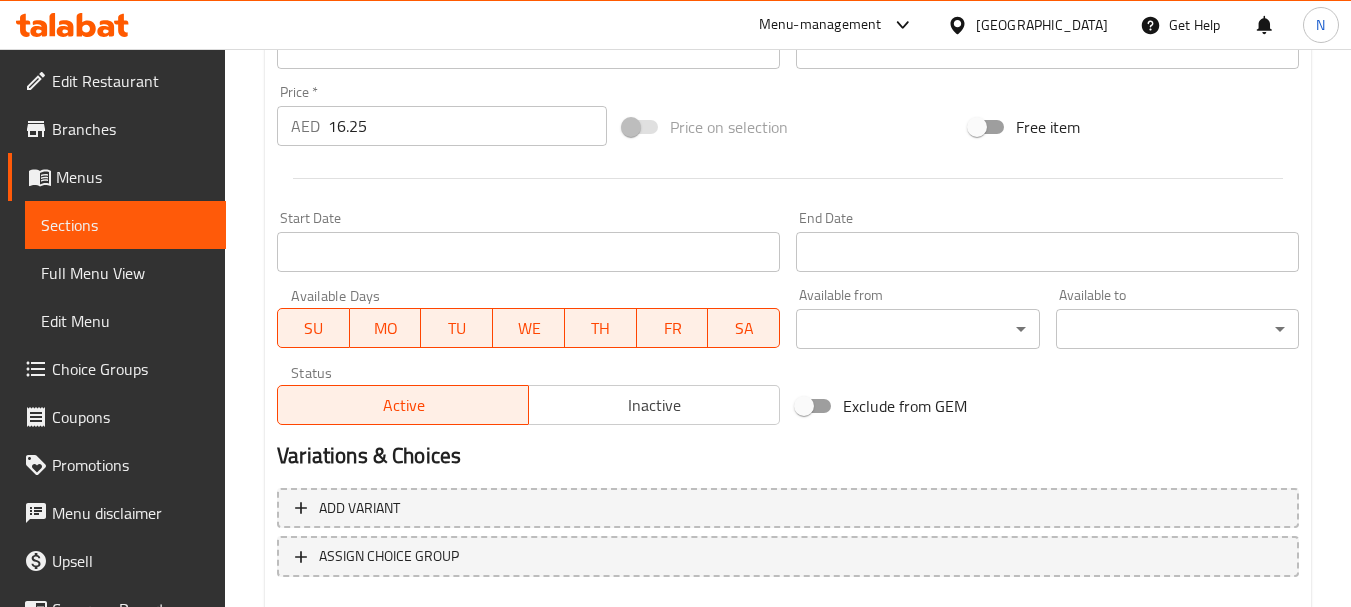 scroll, scrollTop: 806, scrollLeft: 0, axis: vertical 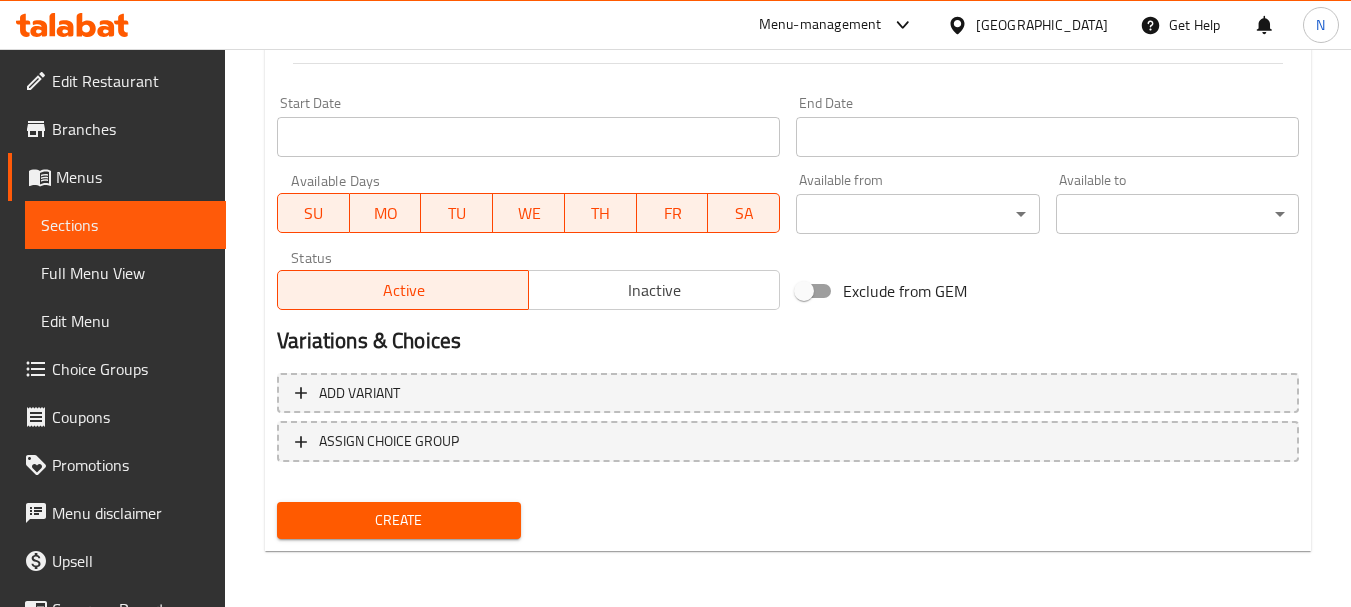 click on "Create" at bounding box center (398, 520) 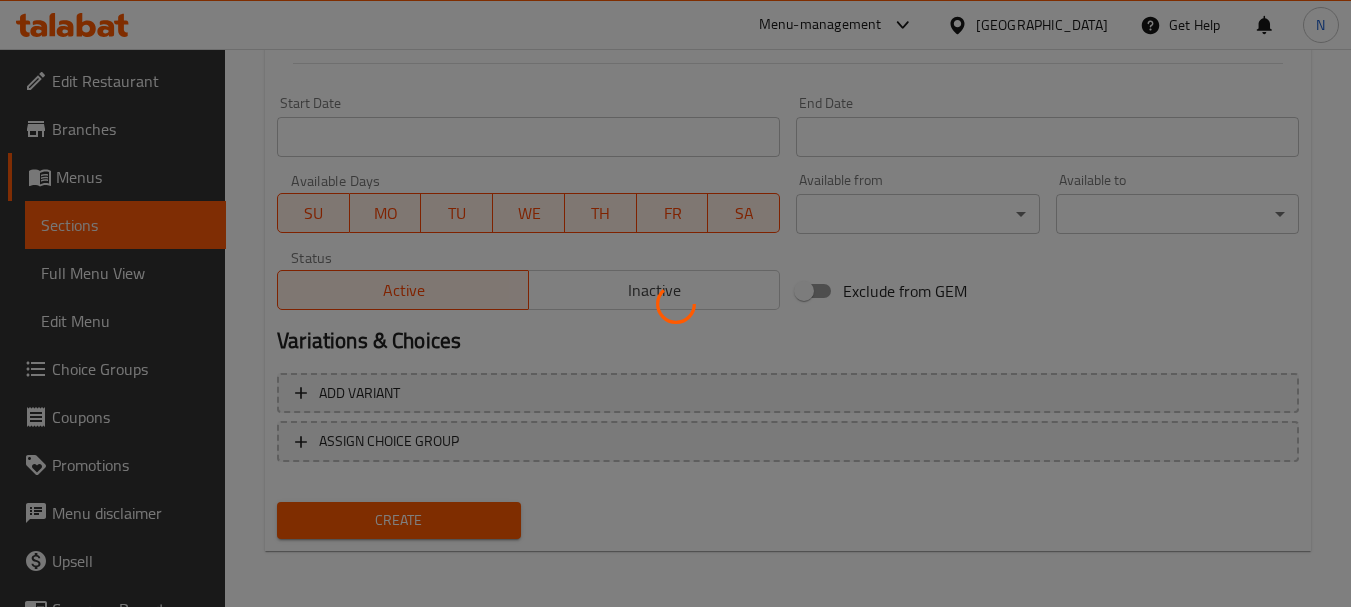 type 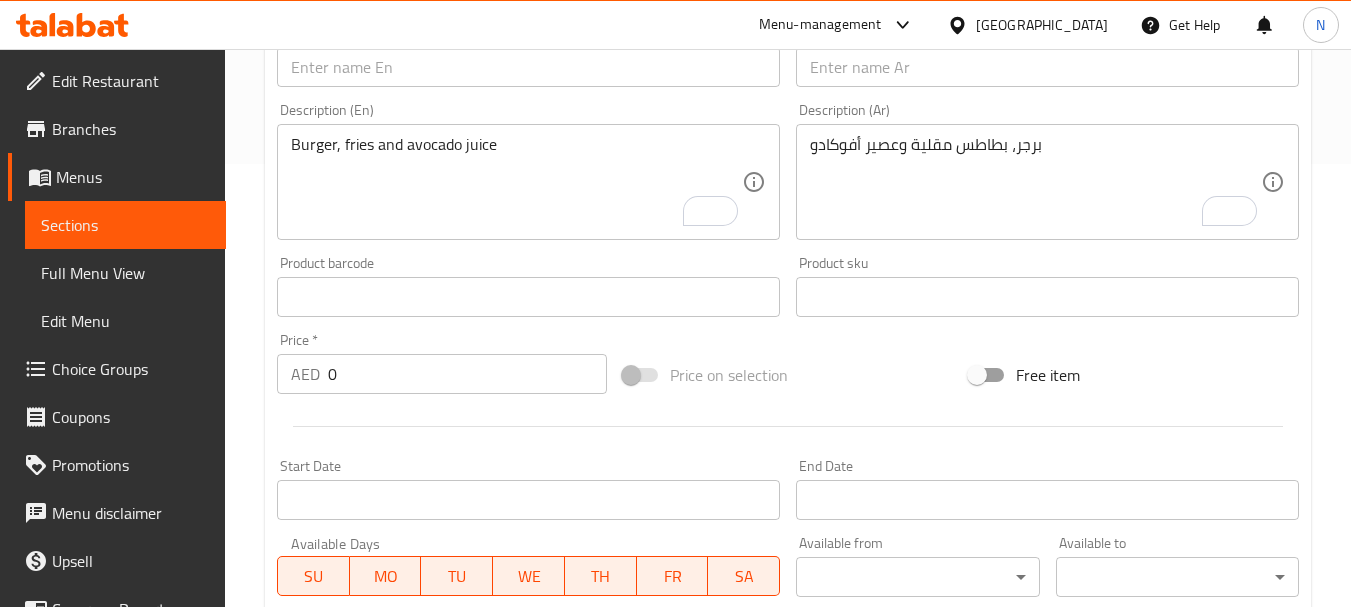scroll, scrollTop: 206, scrollLeft: 0, axis: vertical 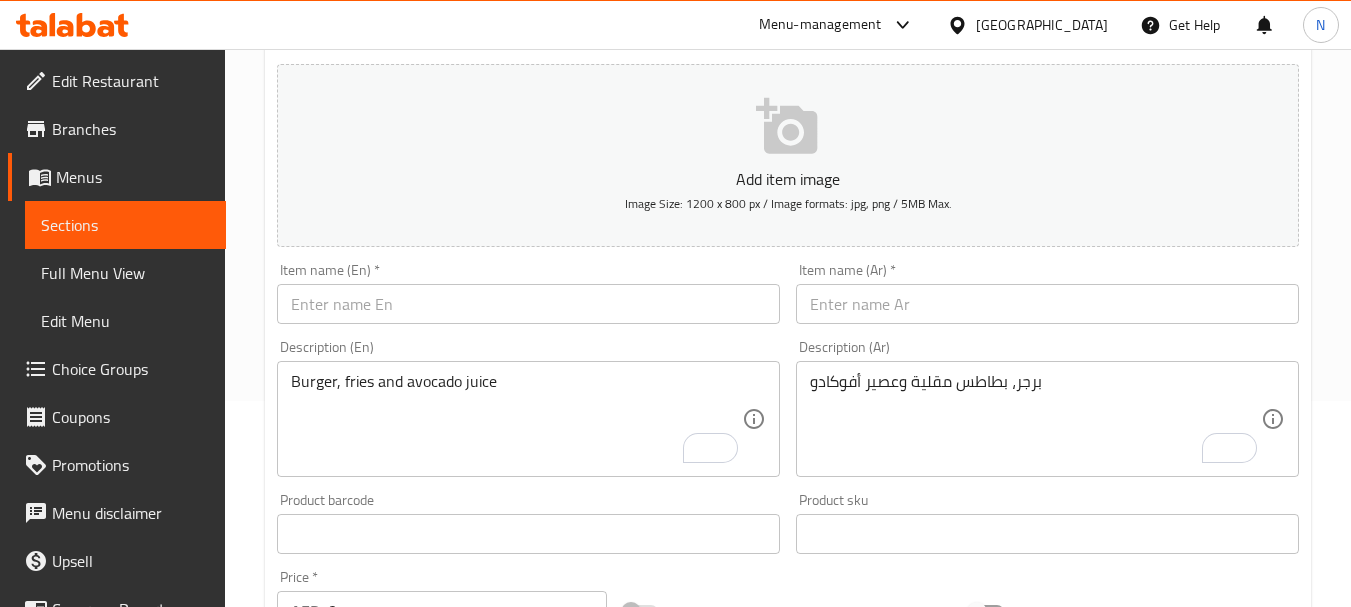 click on "Item name (En)   * Item name (En)  *" at bounding box center [528, 293] 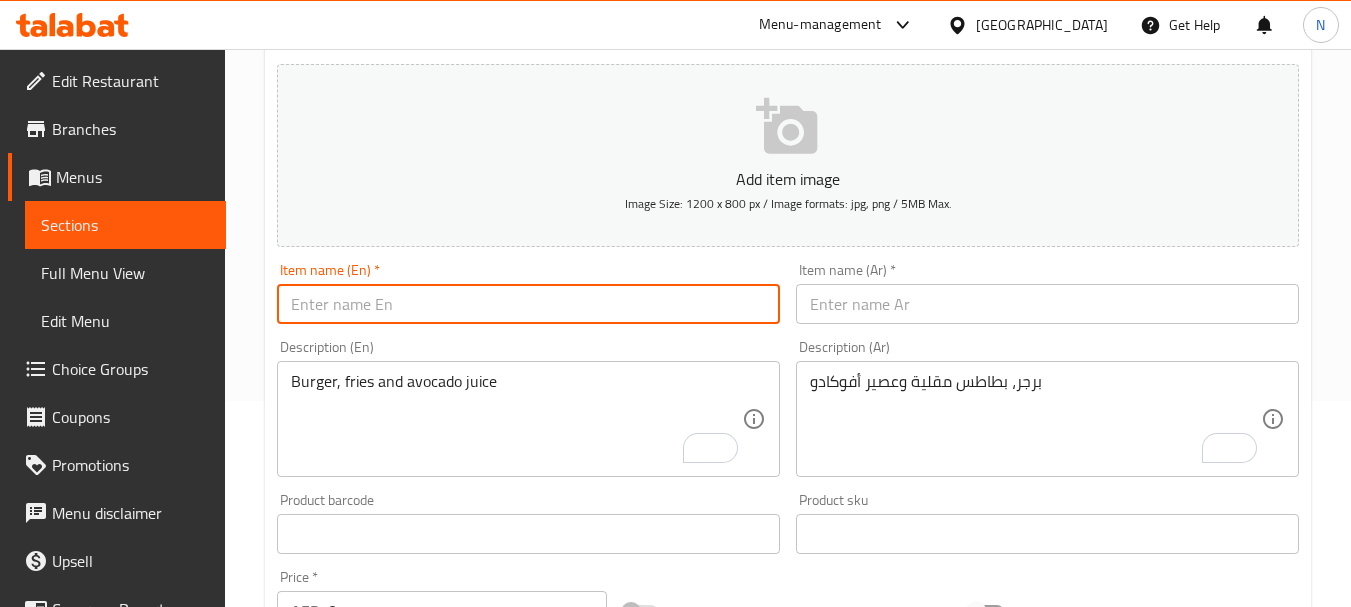 paste on "MATHAFI BURGER" 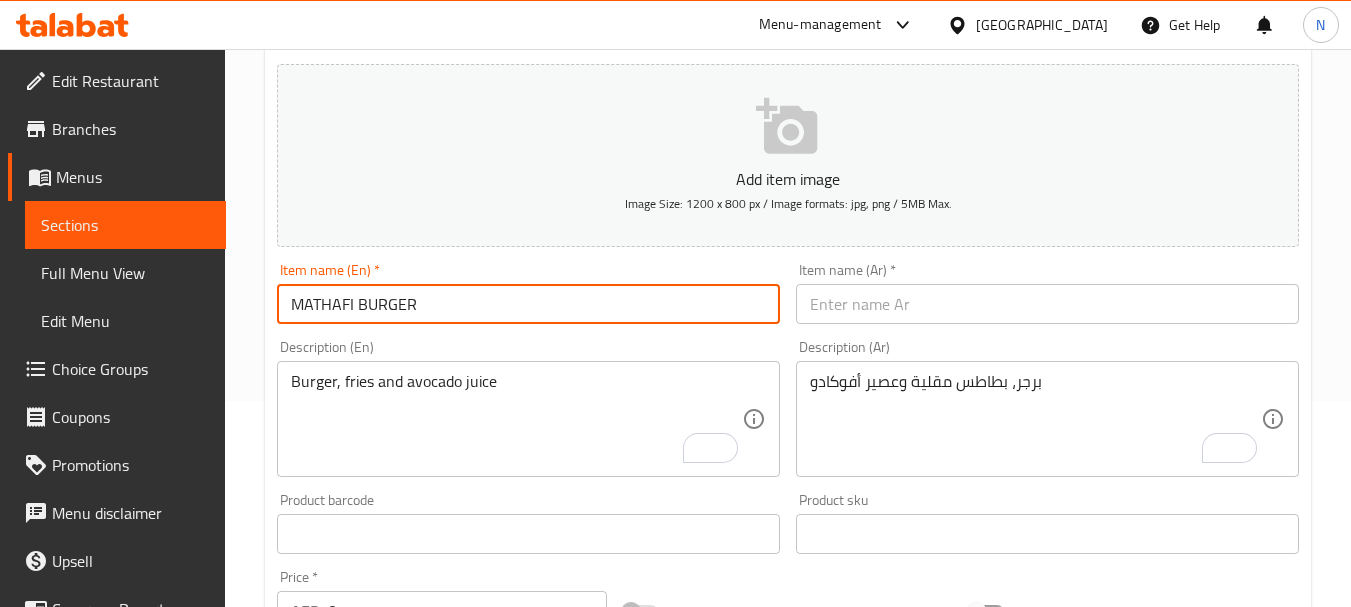 click on "MATHAFI BURGER" at bounding box center (528, 304) 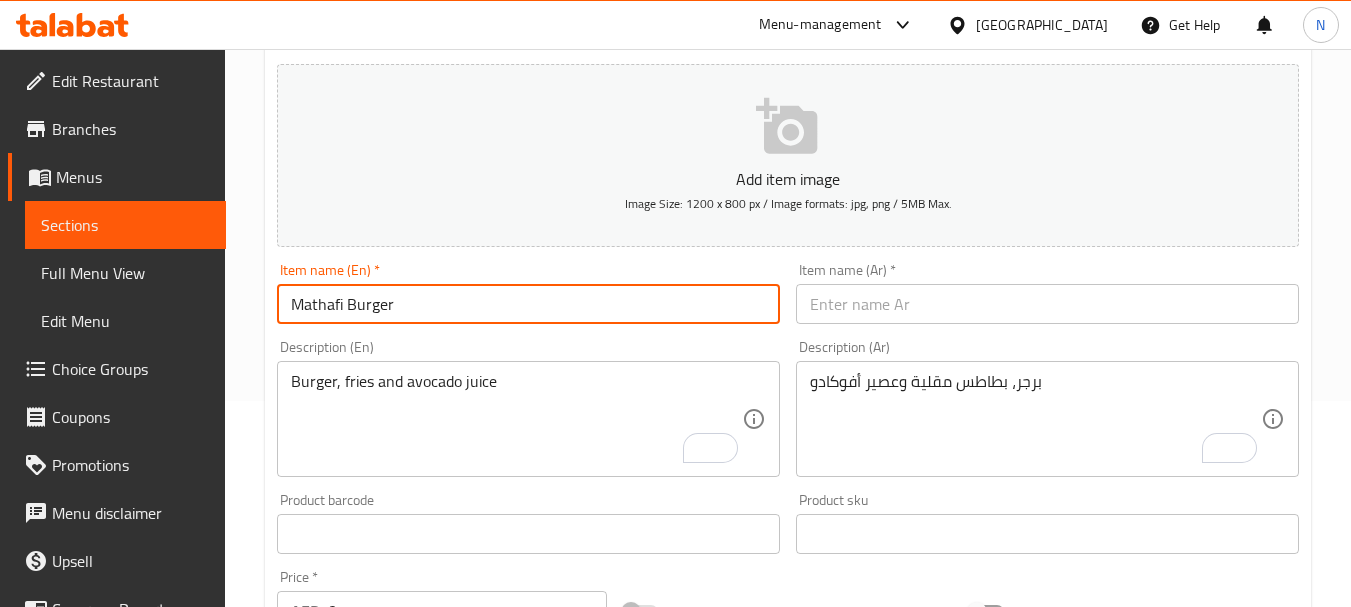 type on "Mathafi Burger" 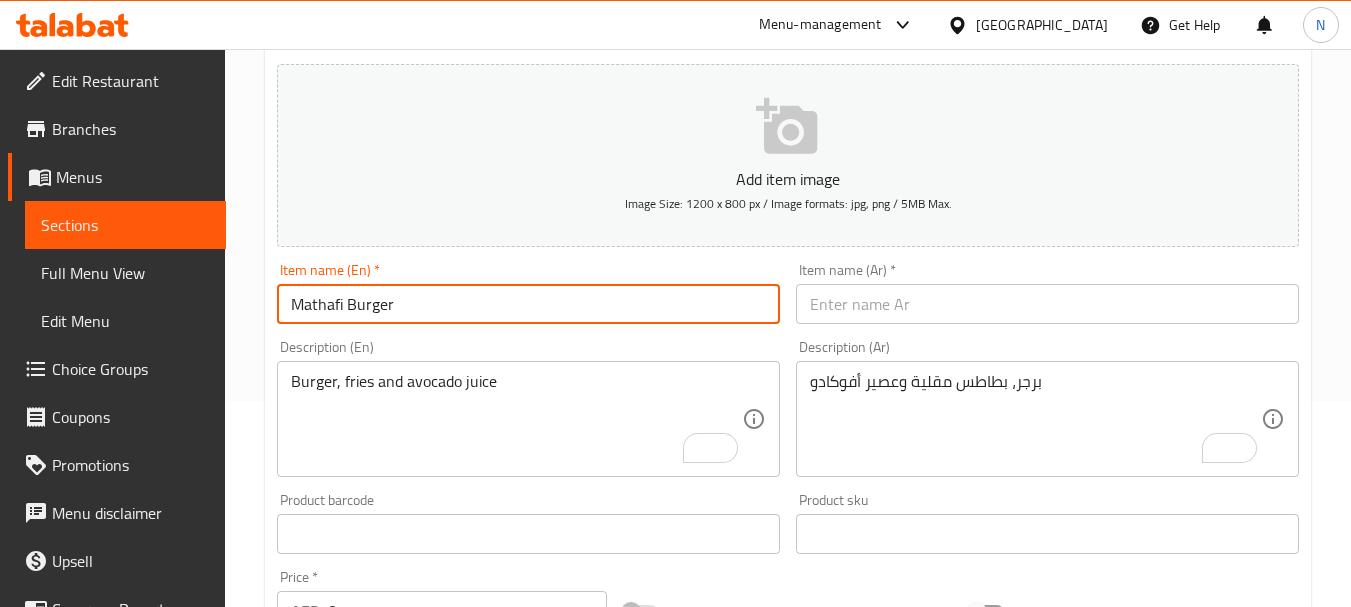 click at bounding box center (1047, 304) 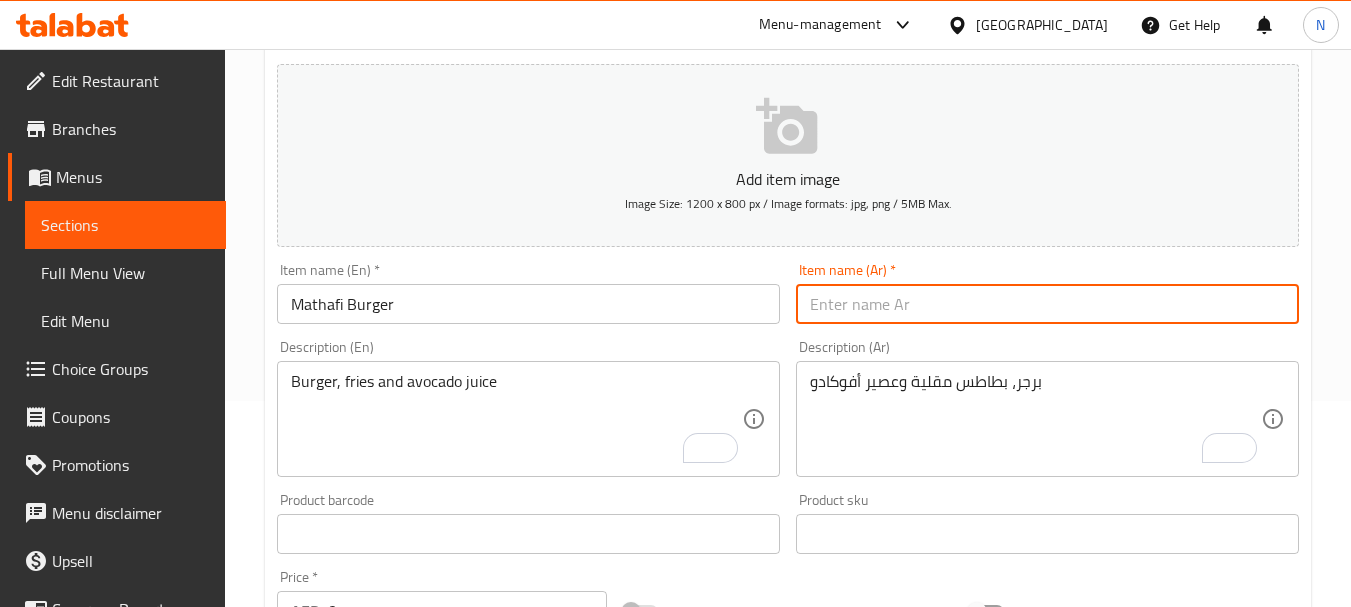 paste on "برجر ماطافي" 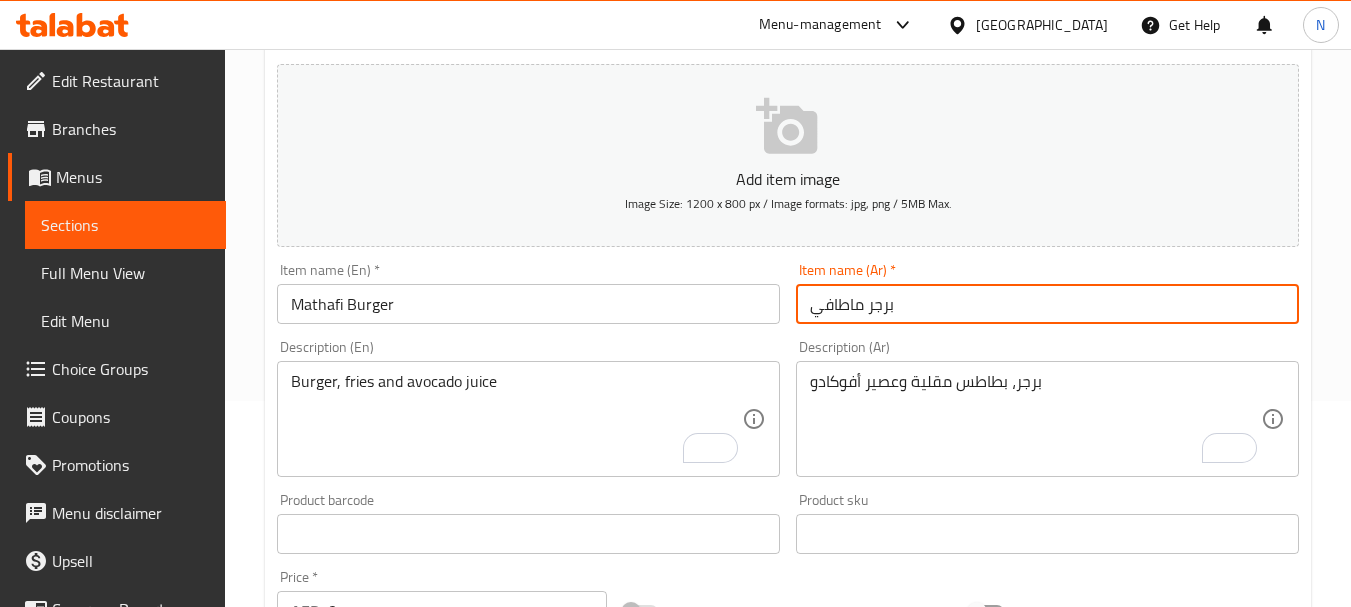 type on "برجر ماطافي" 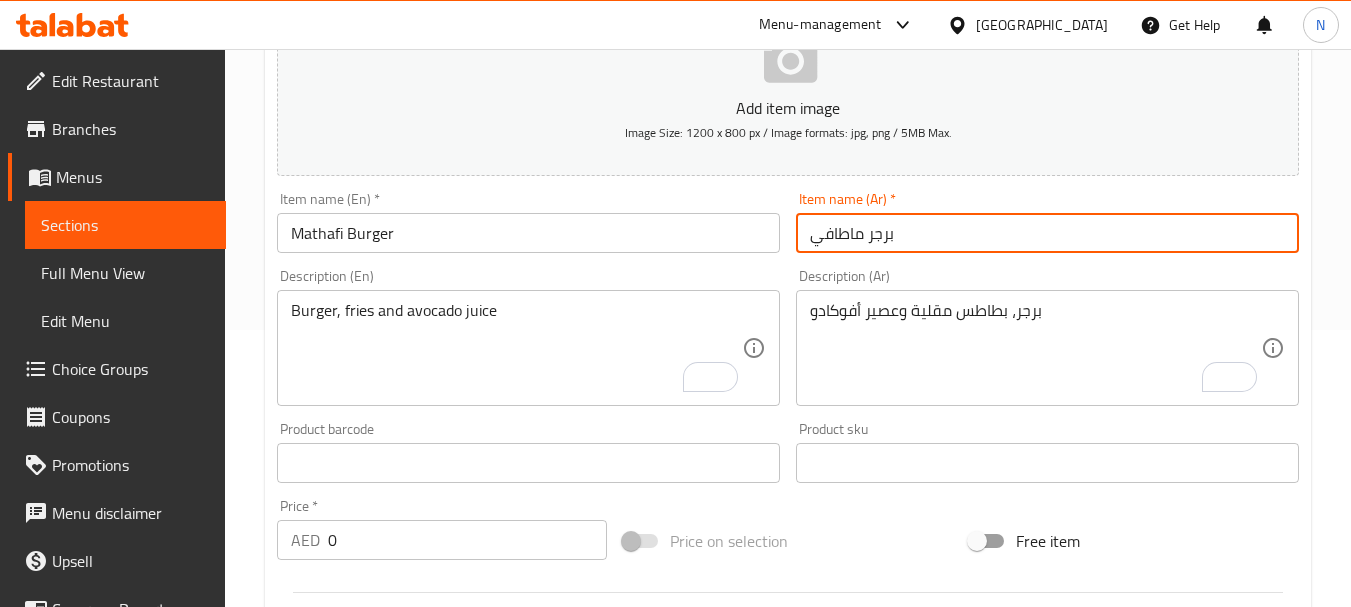 scroll, scrollTop: 306, scrollLeft: 0, axis: vertical 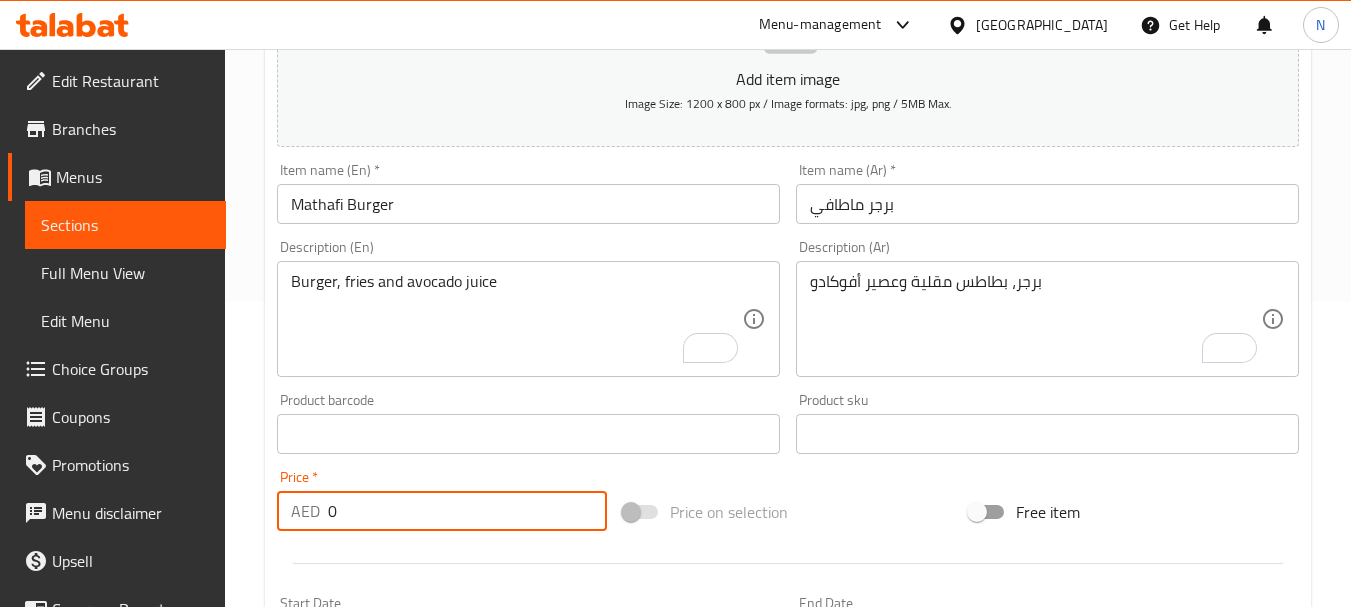 drag, startPoint x: 350, startPoint y: 496, endPoint x: 325, endPoint y: 507, distance: 27.313 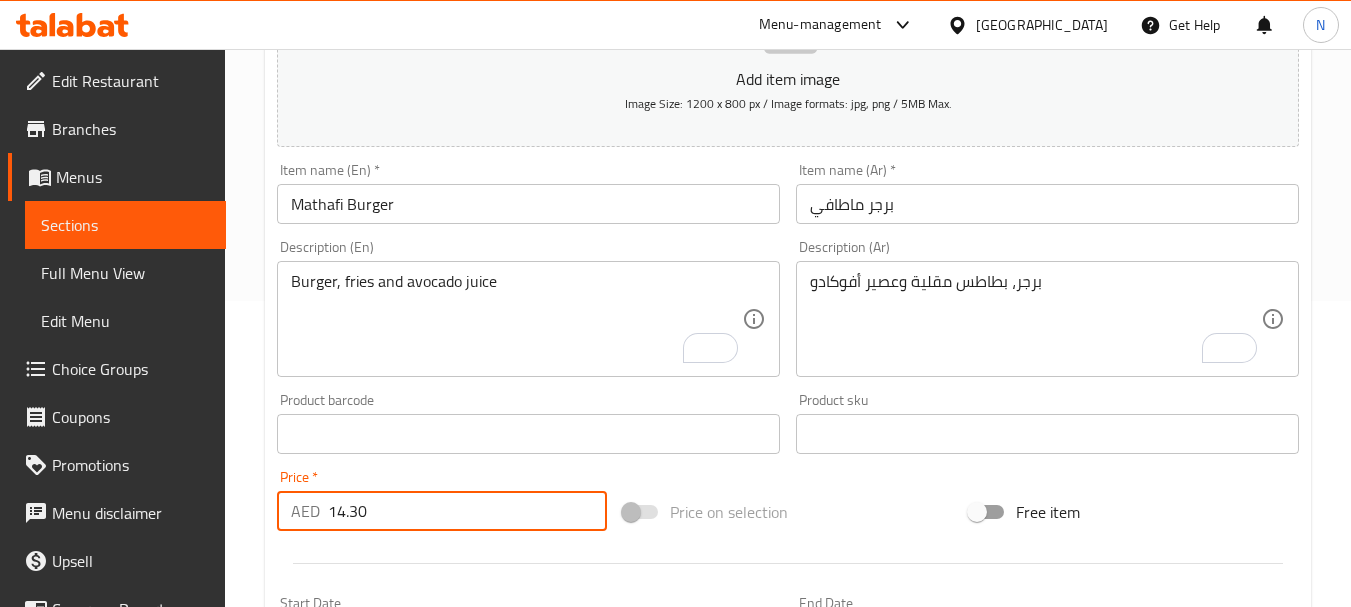 type on "14.30" 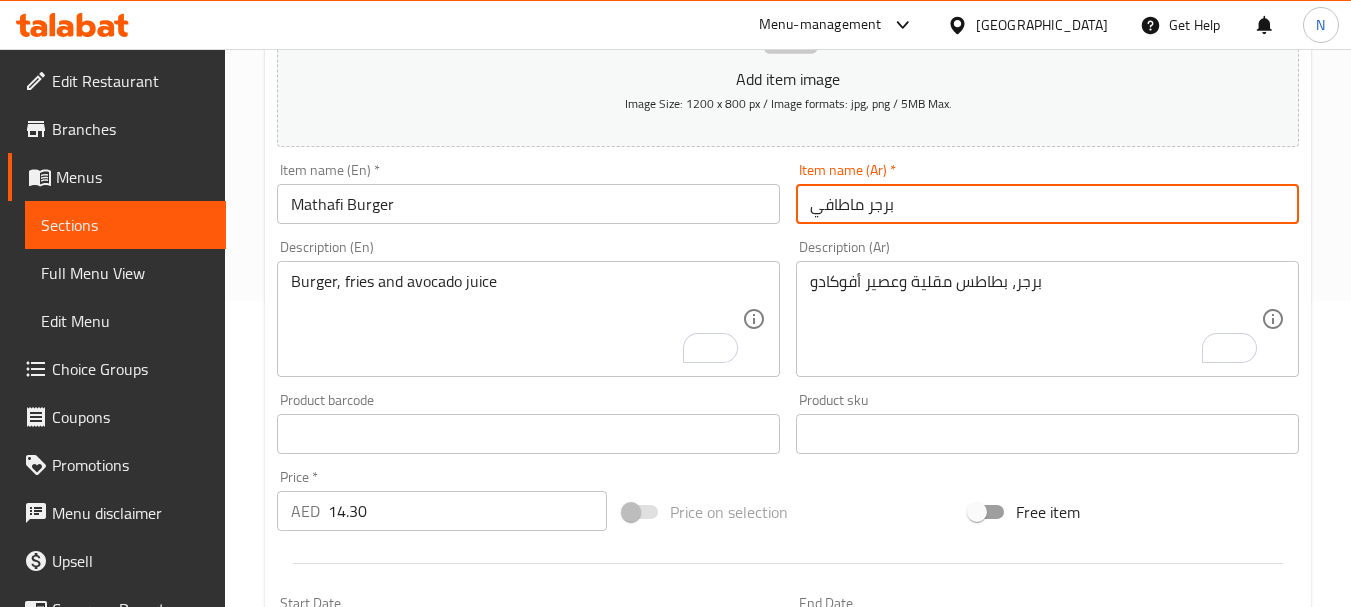 click on "برجر ماطافي" at bounding box center [1047, 204] 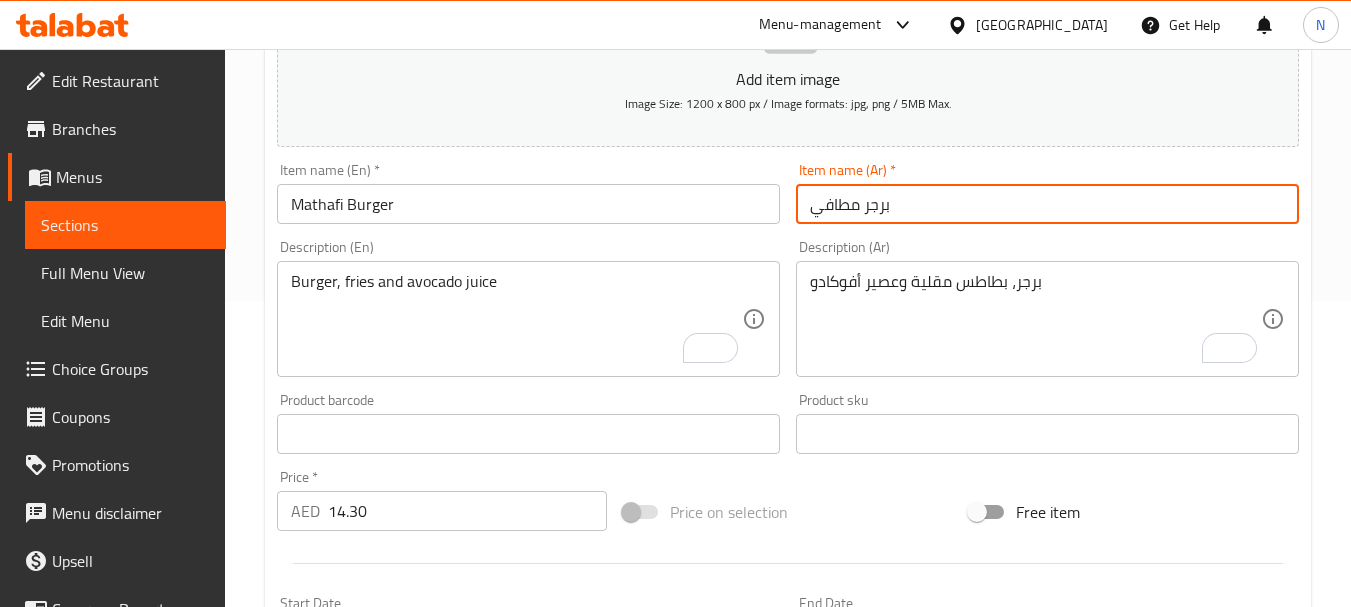type on "برجر مطافي" 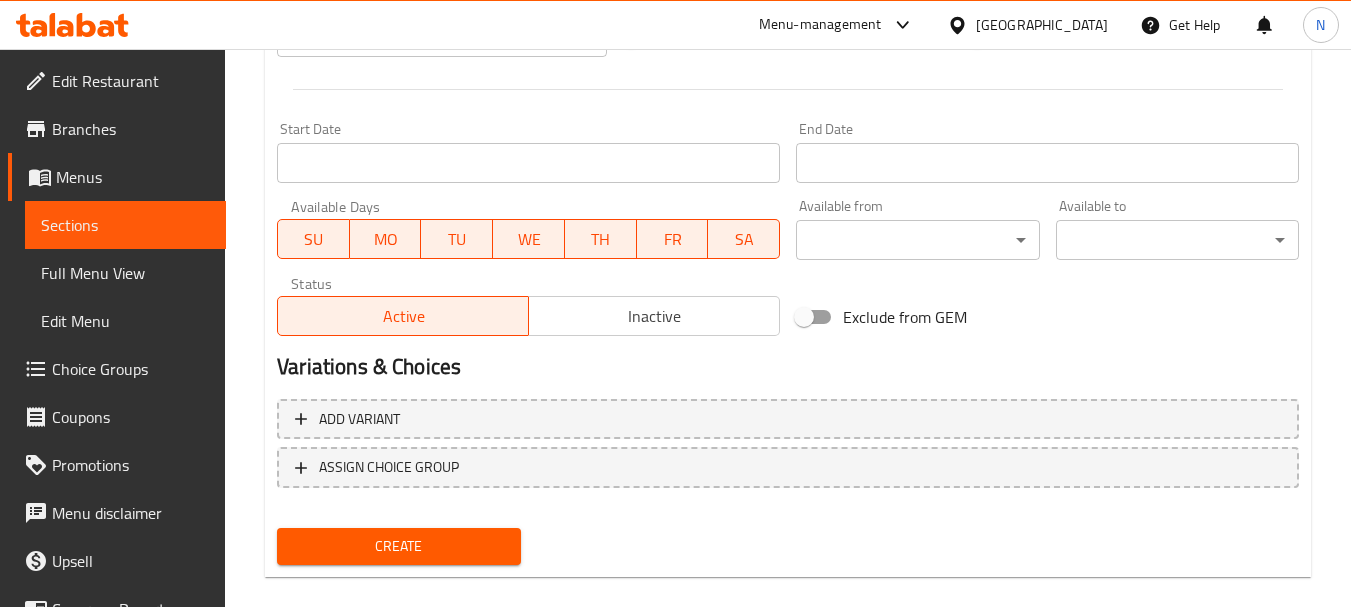 scroll, scrollTop: 806, scrollLeft: 0, axis: vertical 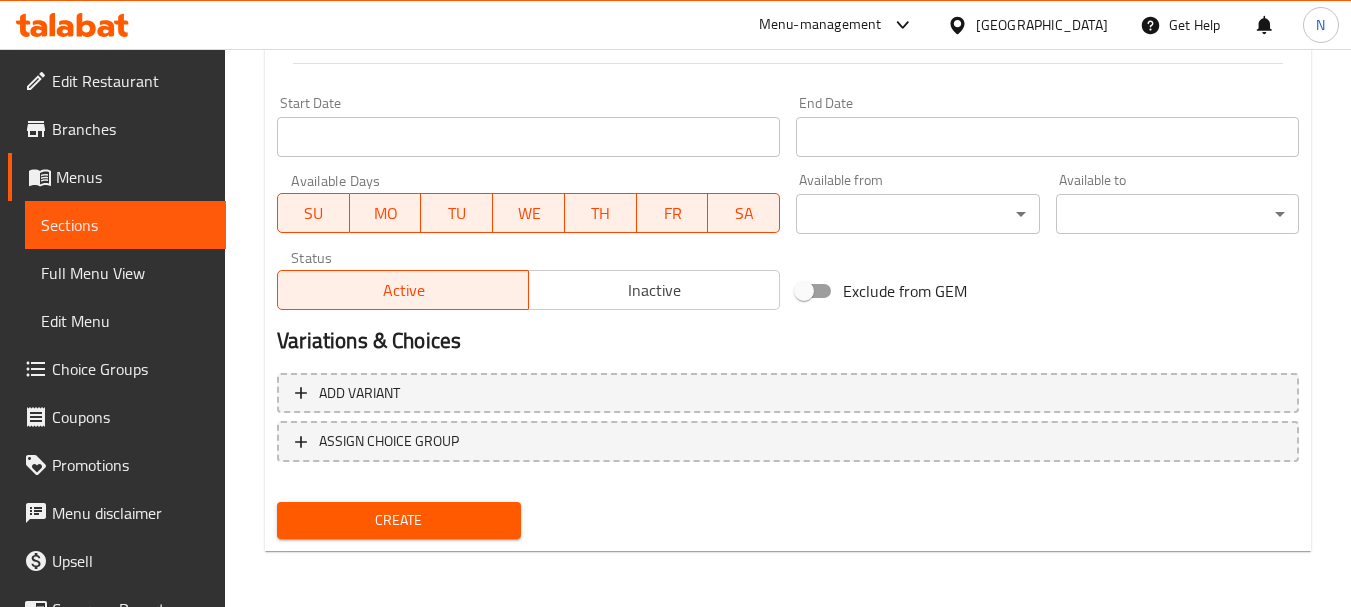 click on "Create" at bounding box center (398, 520) 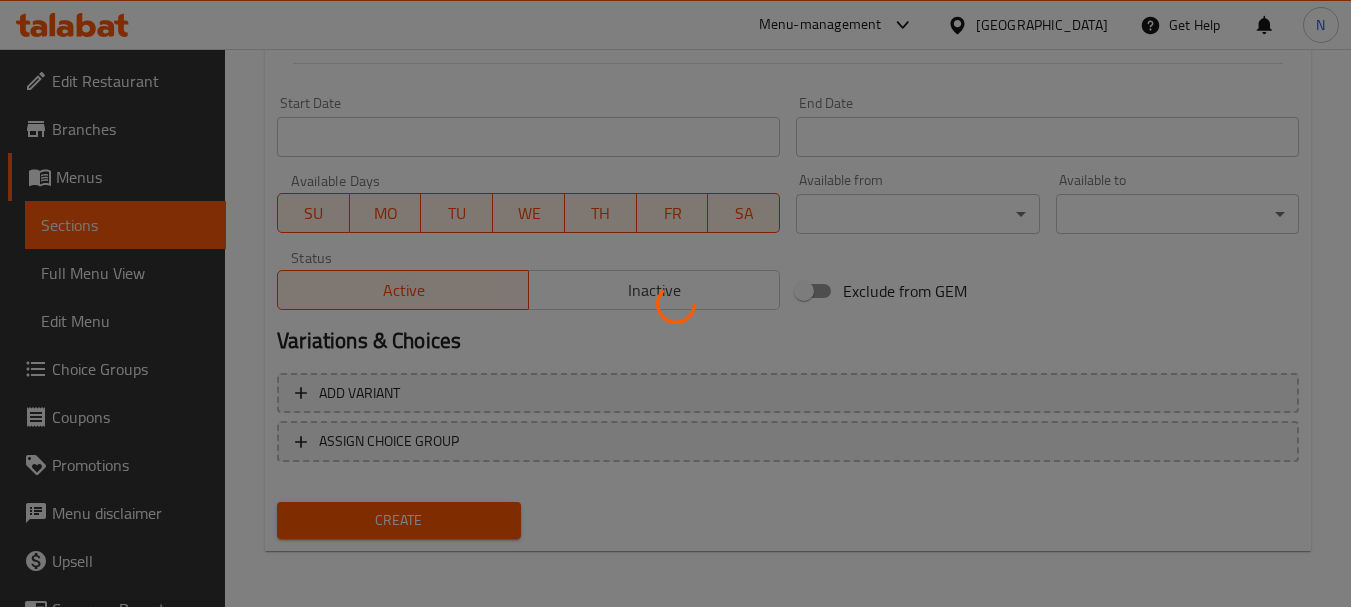 type 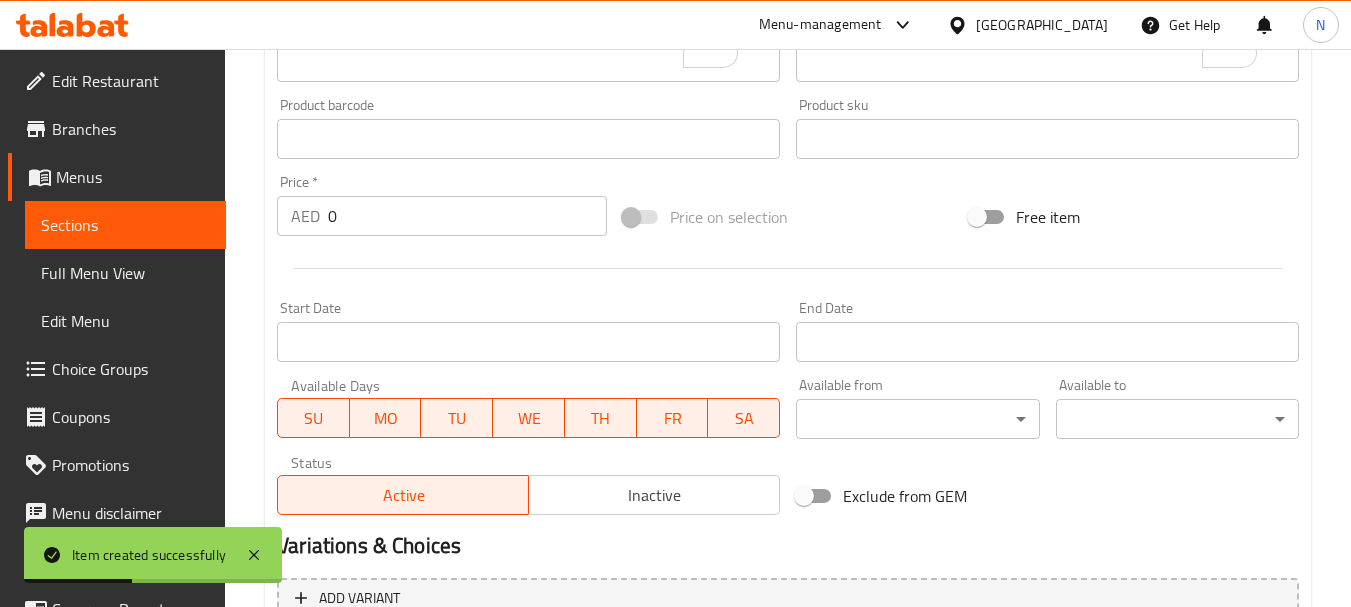 scroll, scrollTop: 306, scrollLeft: 0, axis: vertical 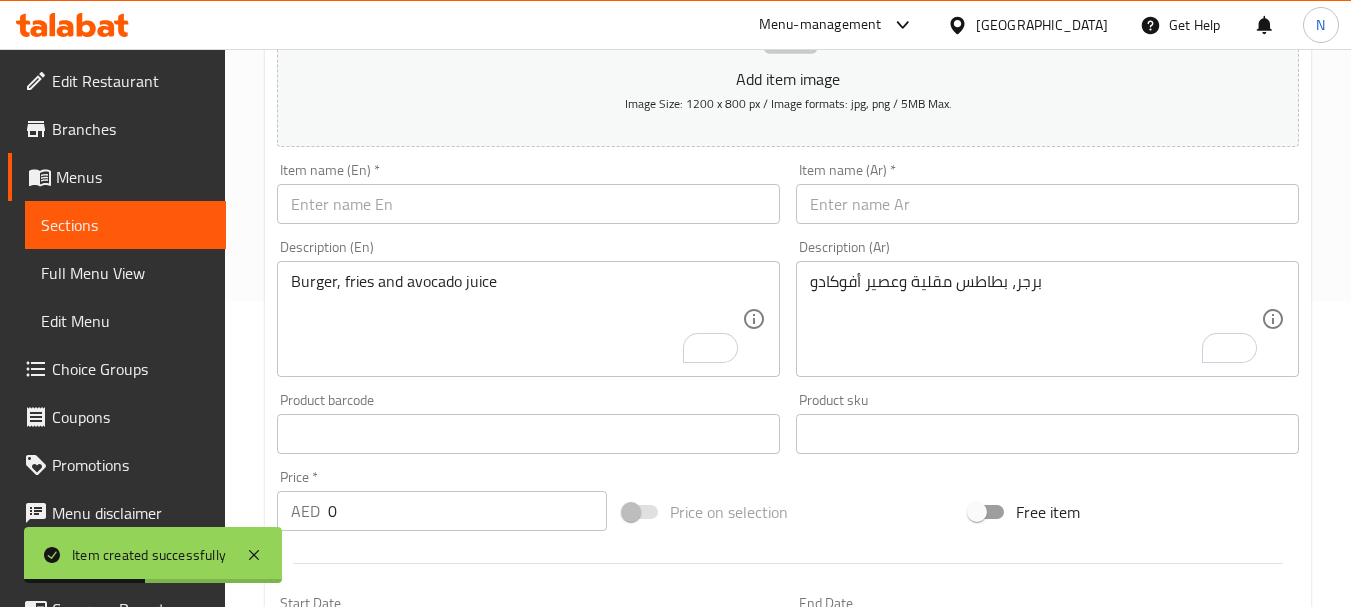 click at bounding box center (528, 204) 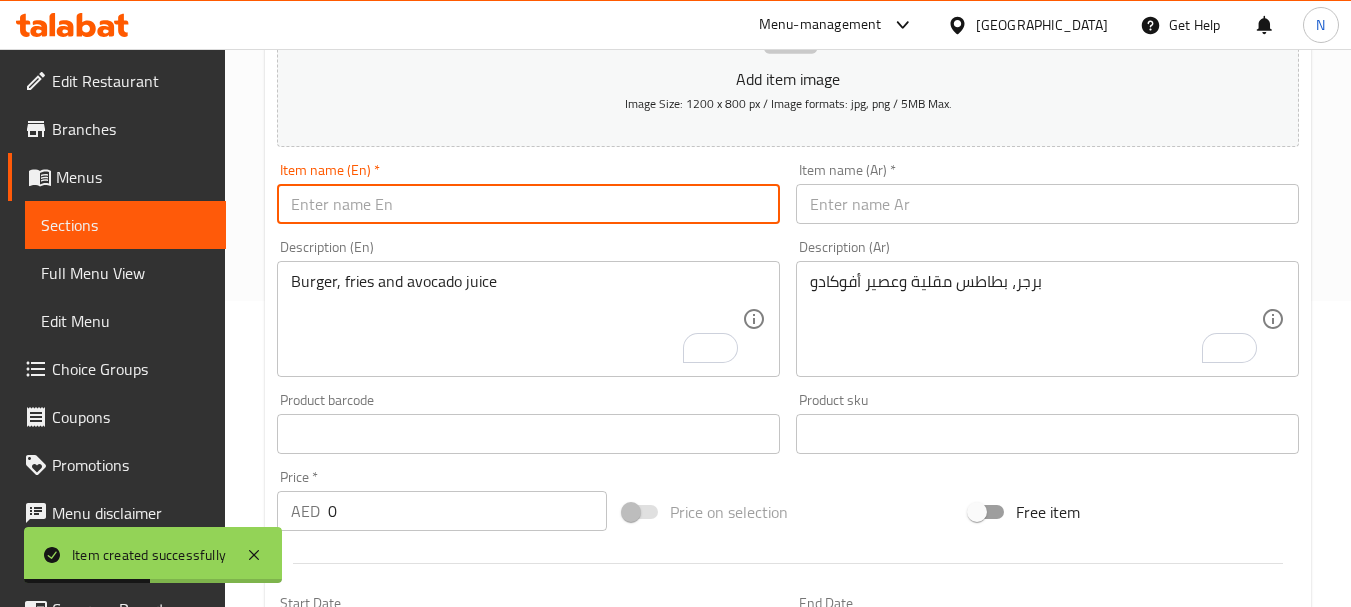 click at bounding box center [528, 204] 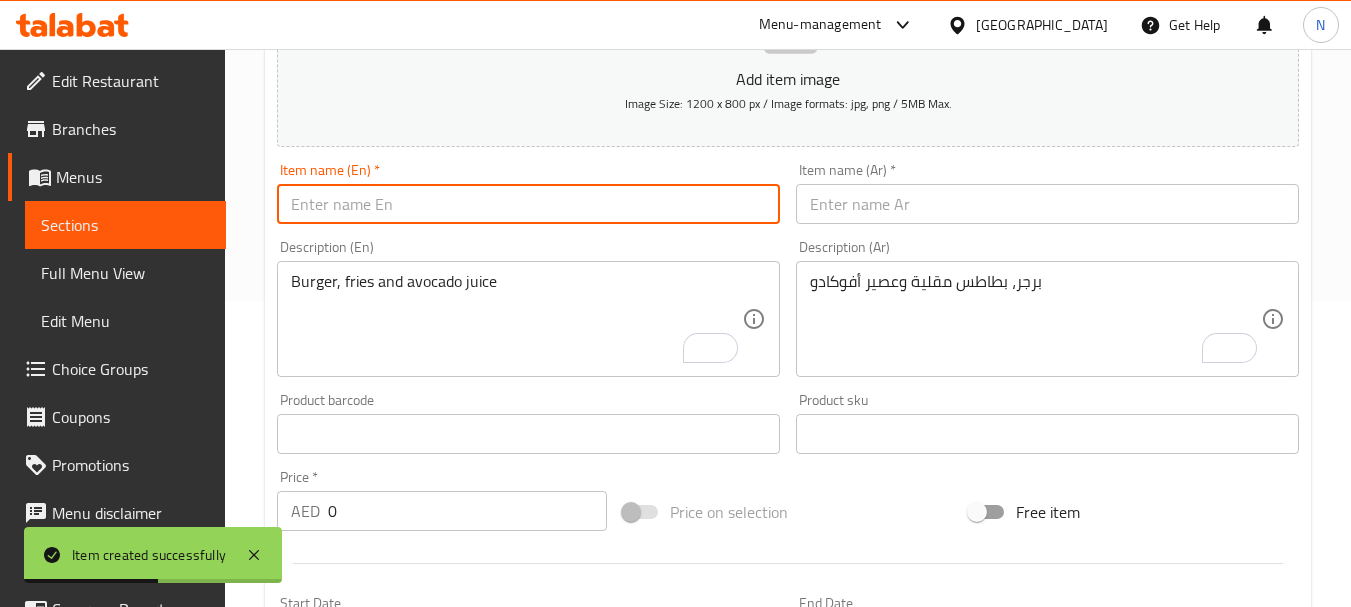 paste on "NUGGETS BURGER" 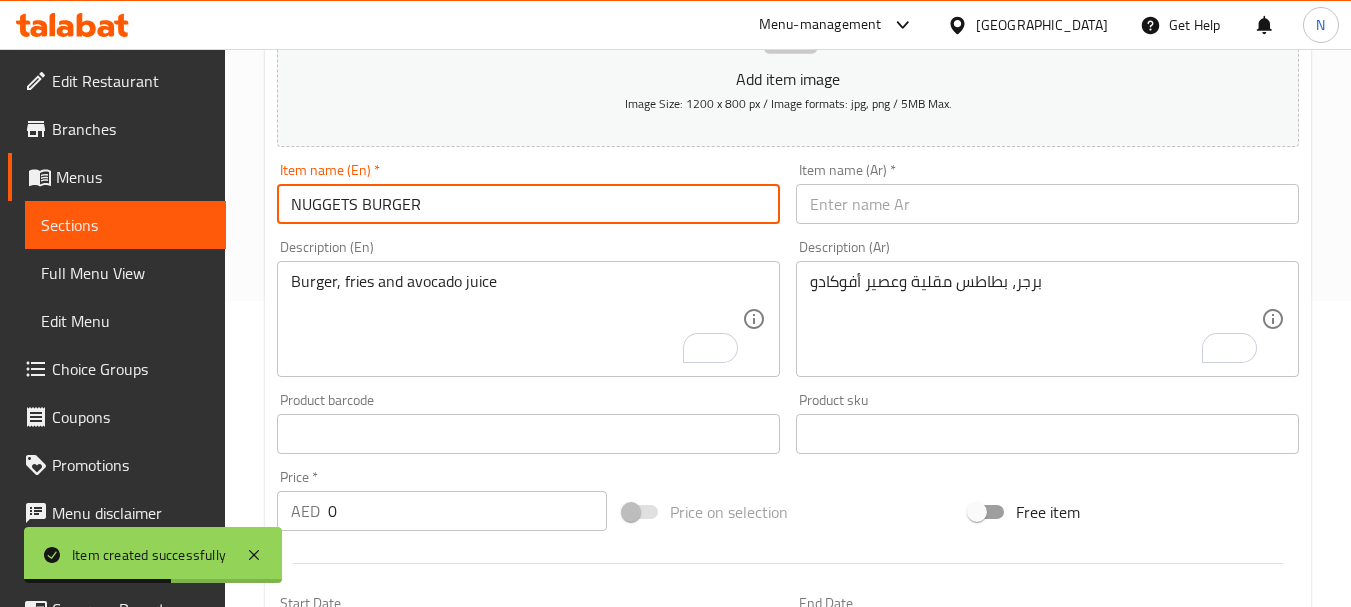 click on "NUGGETS BURGER" at bounding box center [528, 204] 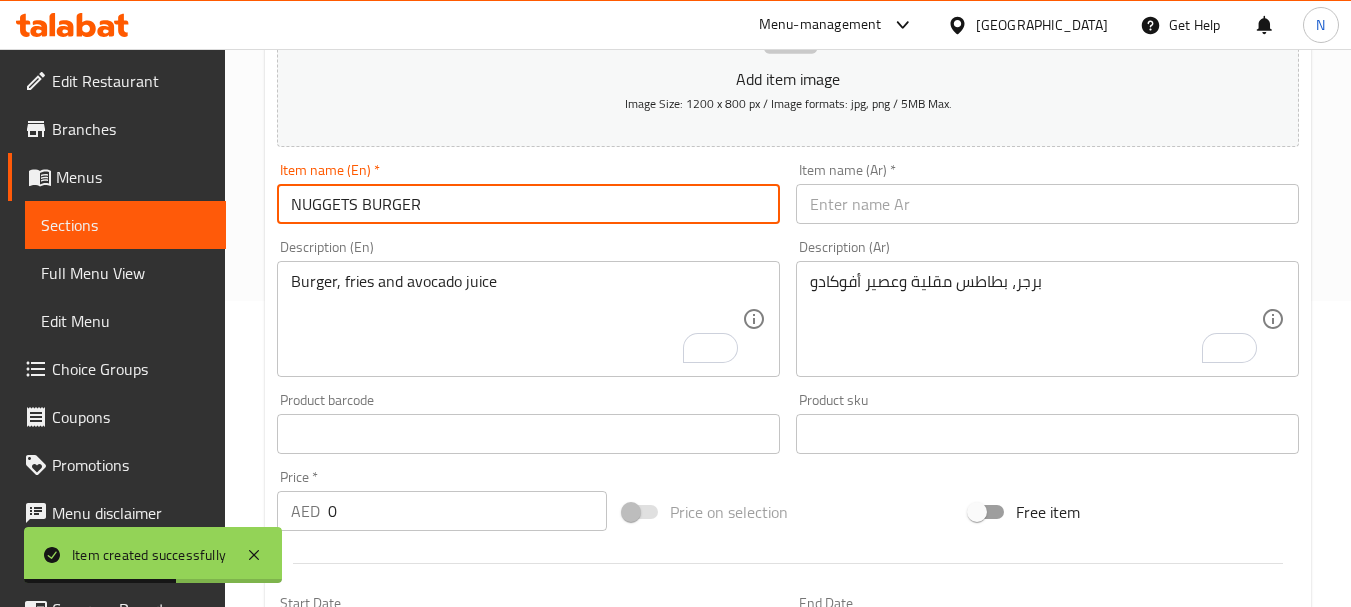 click on "NUGGETS BURGER" at bounding box center [528, 204] 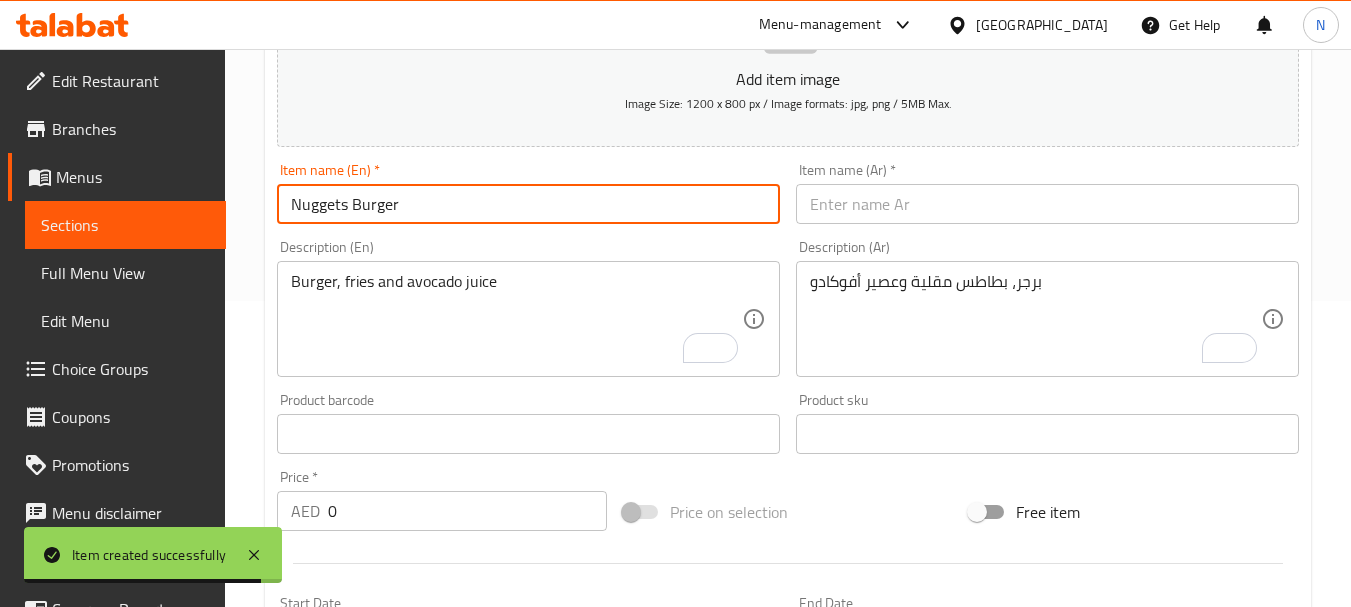 click on "Nuggets Burger" at bounding box center (528, 204) 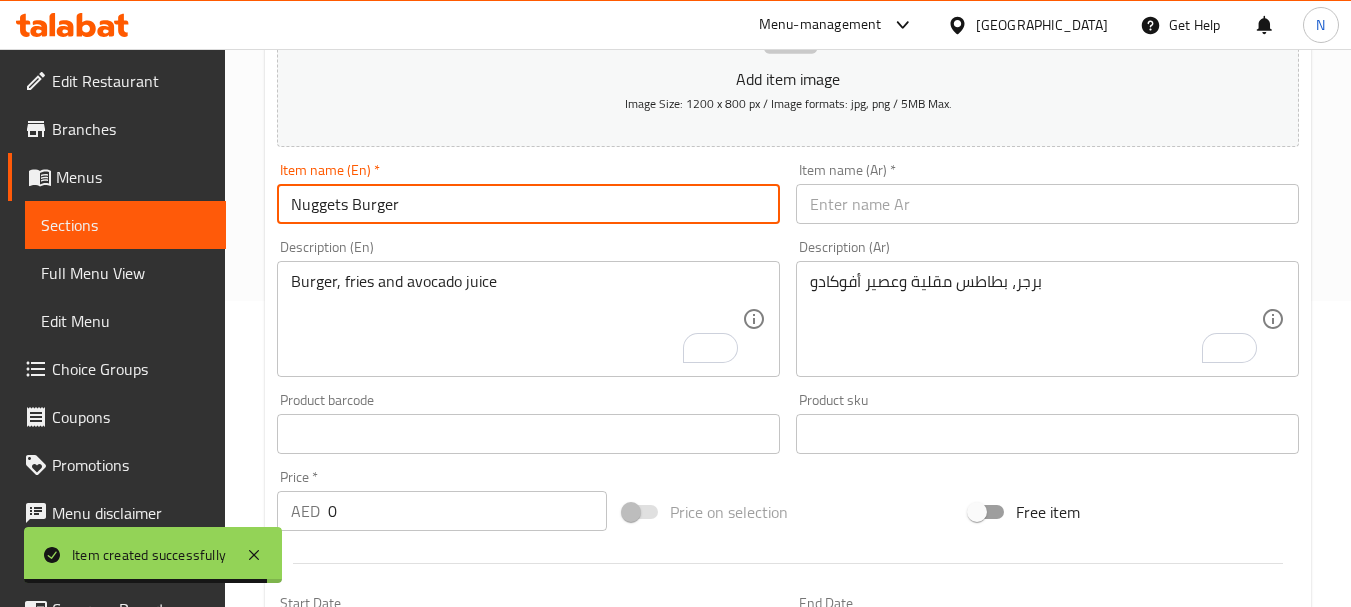 click on "Nuggets Burger" at bounding box center (528, 204) 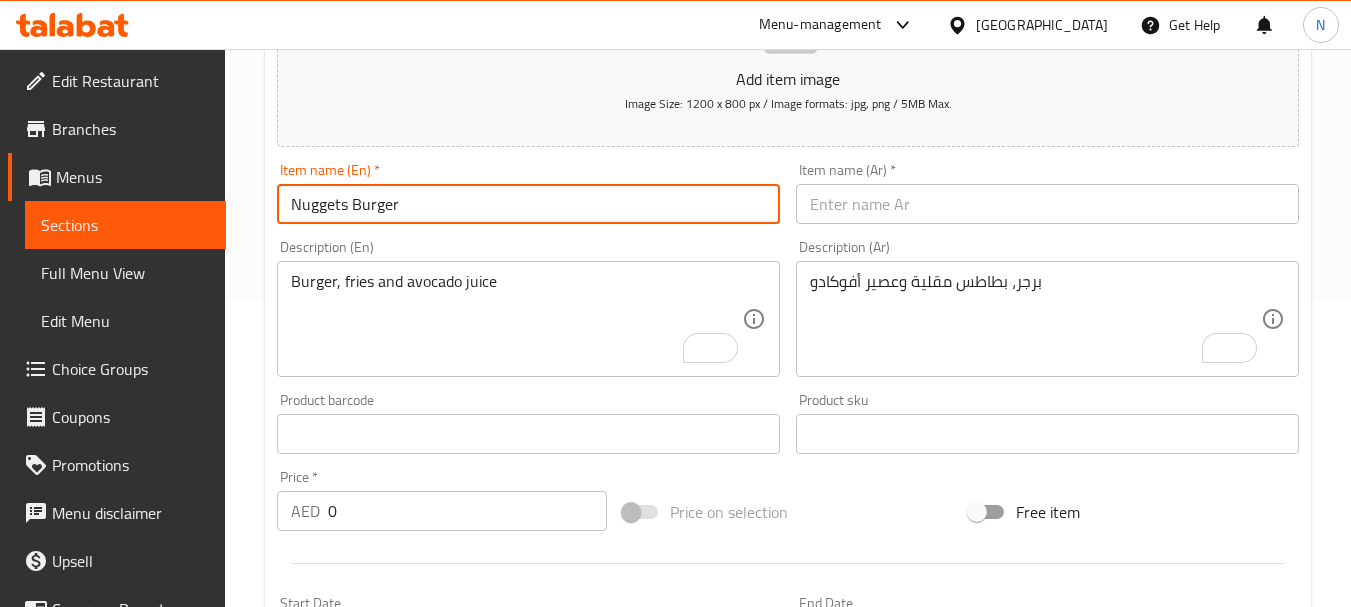 type on "Nuggets Burger" 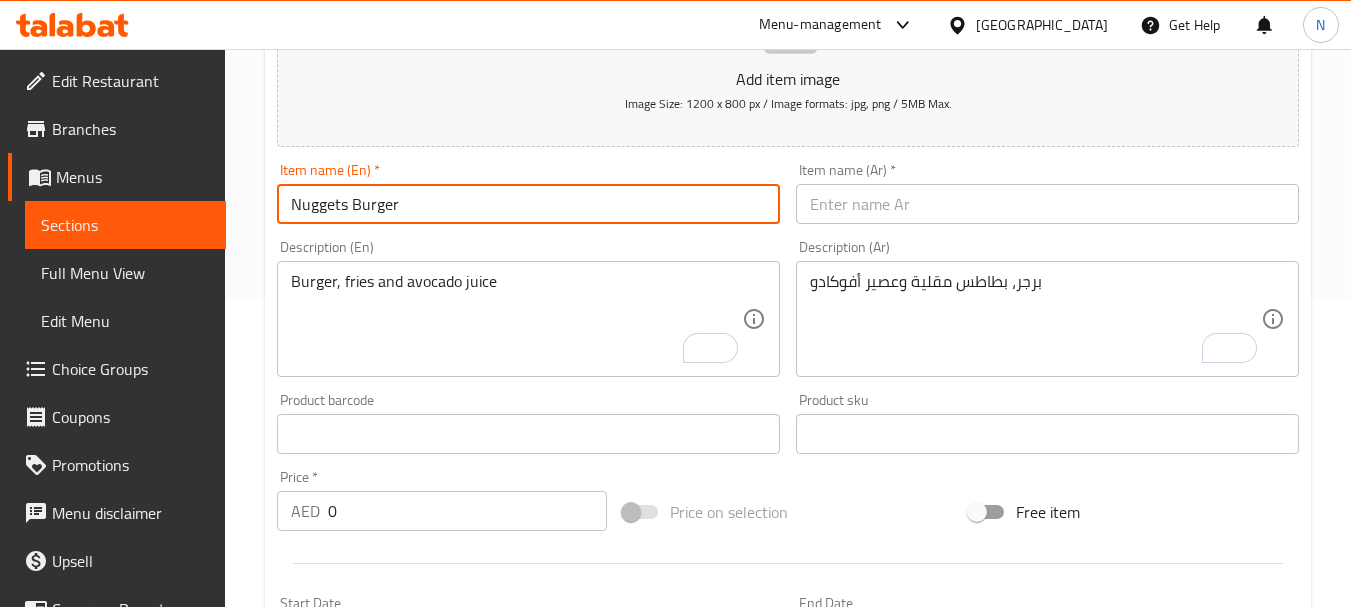 click at bounding box center (1047, 204) 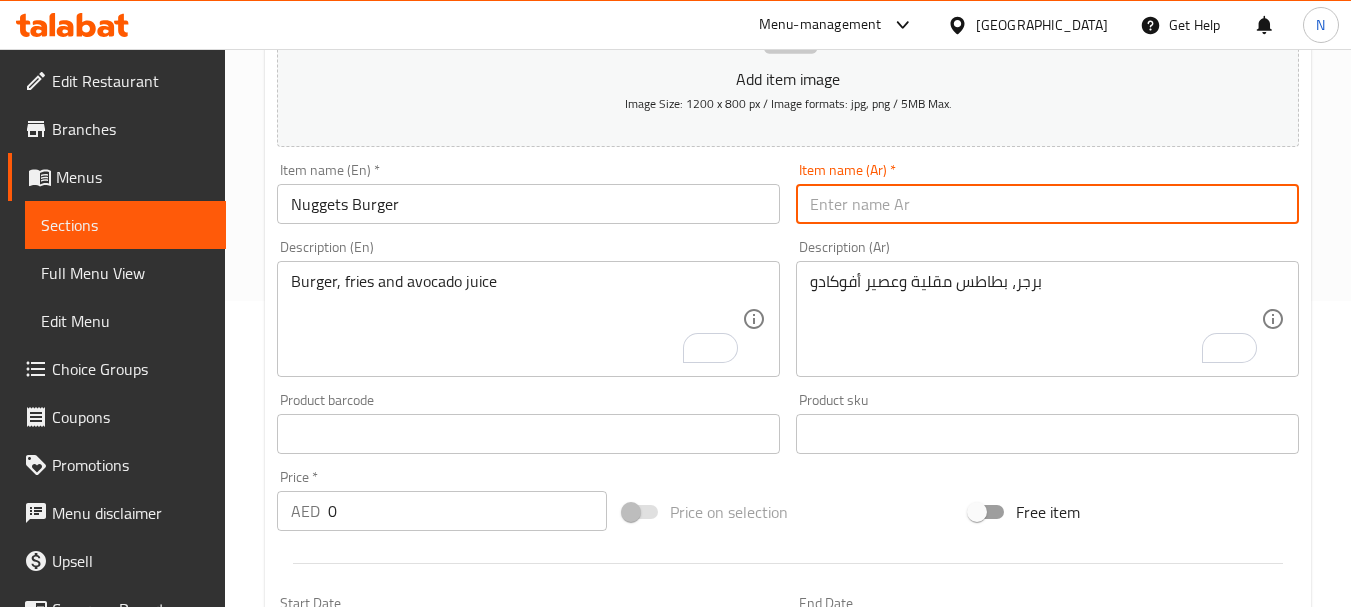 paste on "برجر ناجتس" 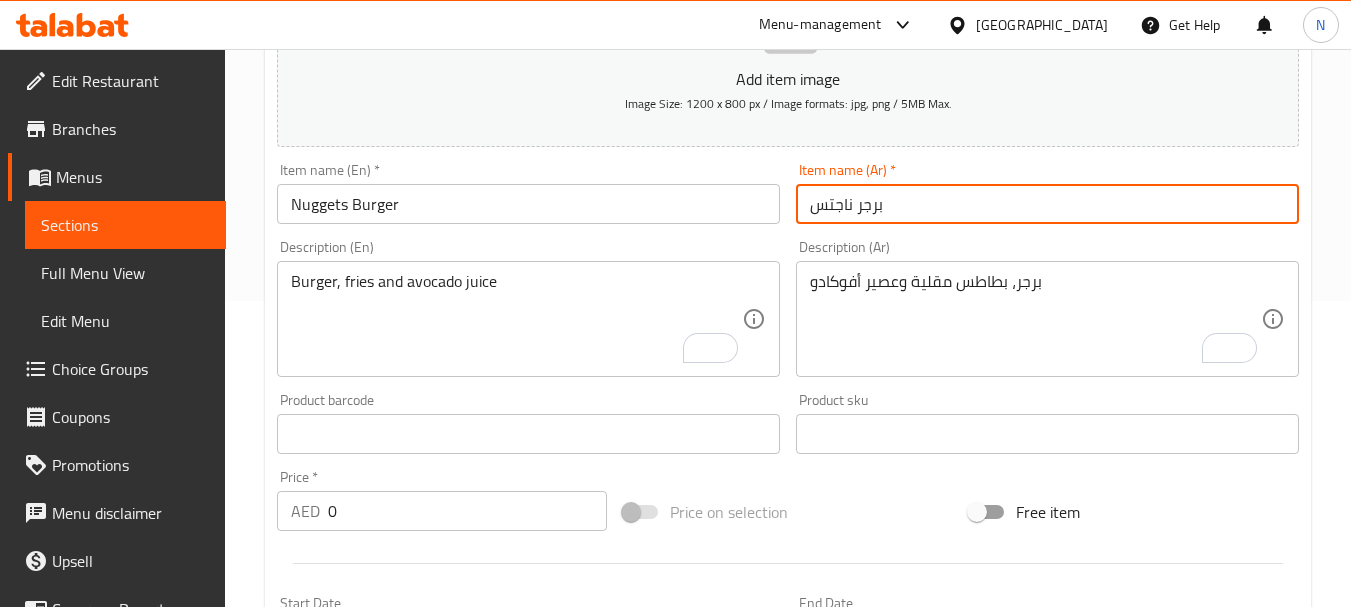 type on "برجر ناجتس" 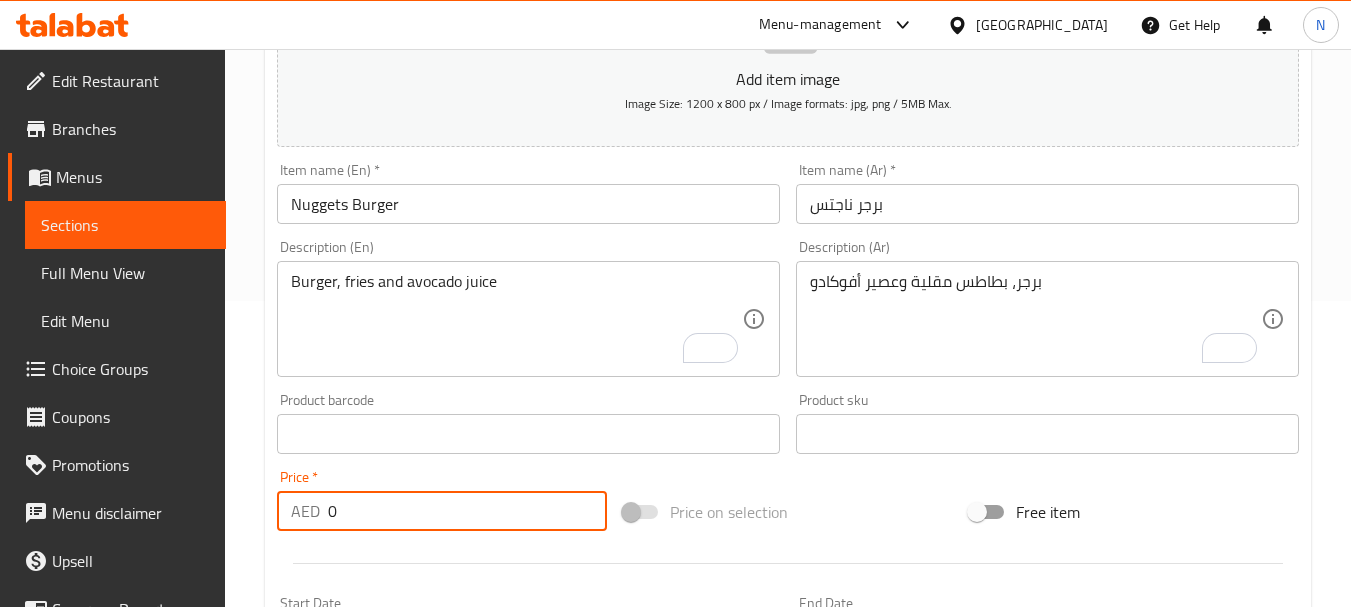 drag, startPoint x: 361, startPoint y: 509, endPoint x: 332, endPoint y: 514, distance: 29.427877 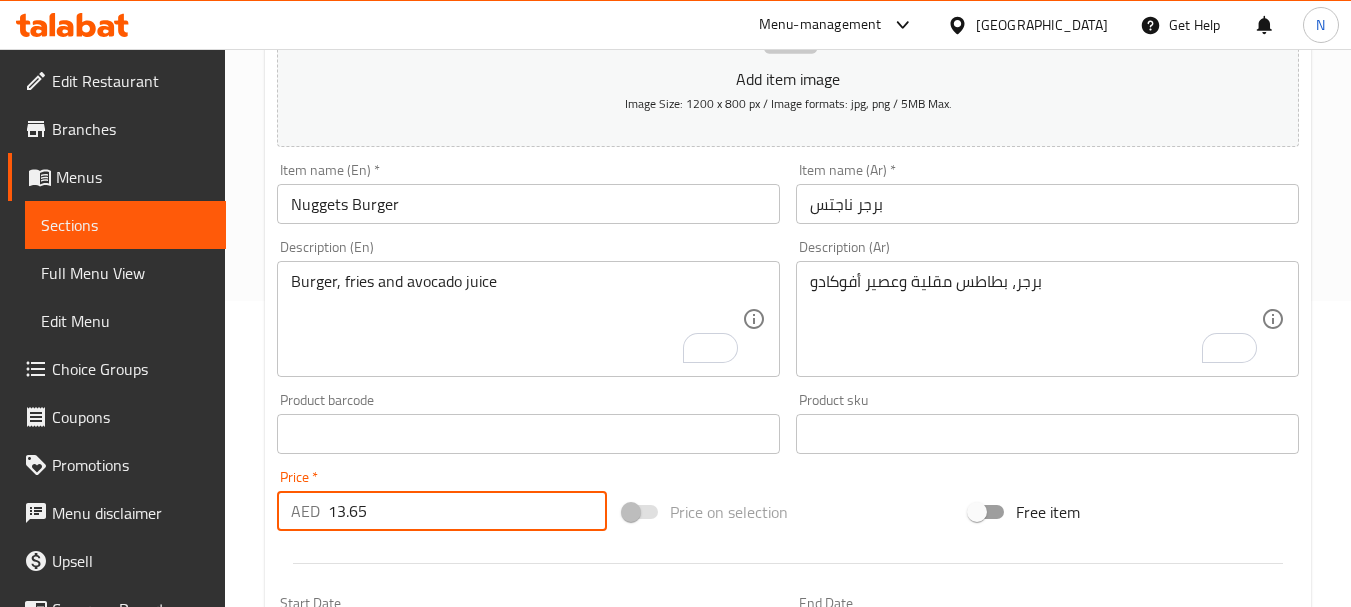 type on "13.65" 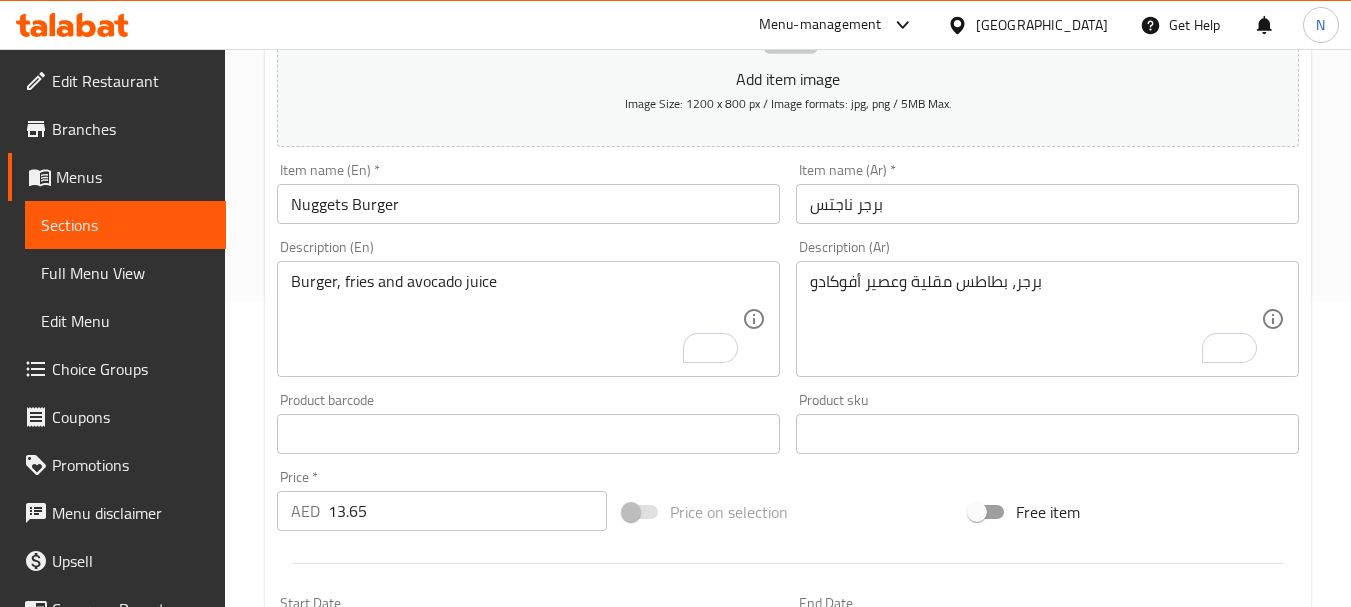 click on "Price on selection" at bounding box center [788, 512] 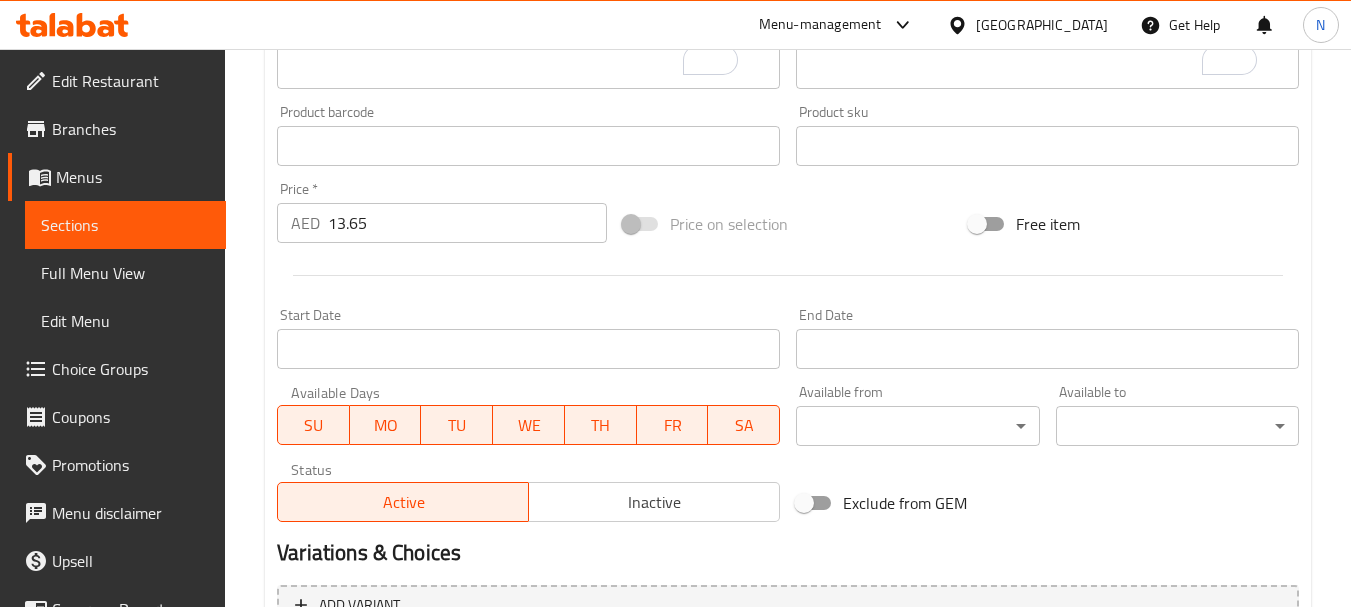 scroll, scrollTop: 806, scrollLeft: 0, axis: vertical 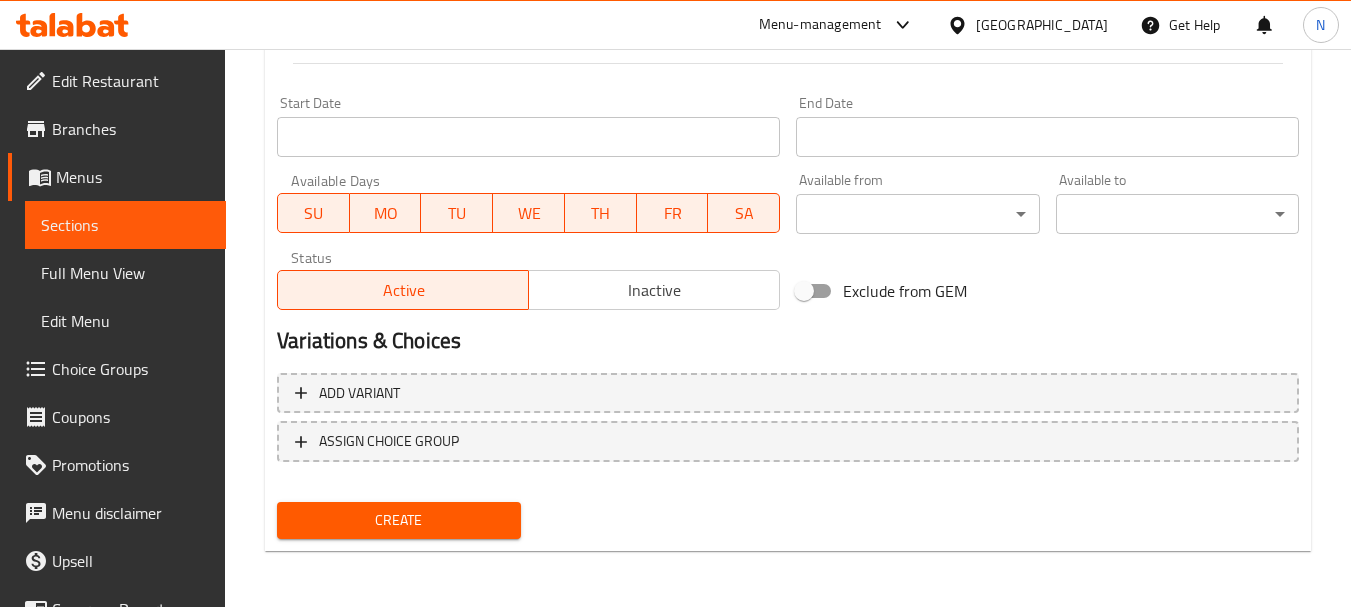 click on "Create" at bounding box center [398, 520] 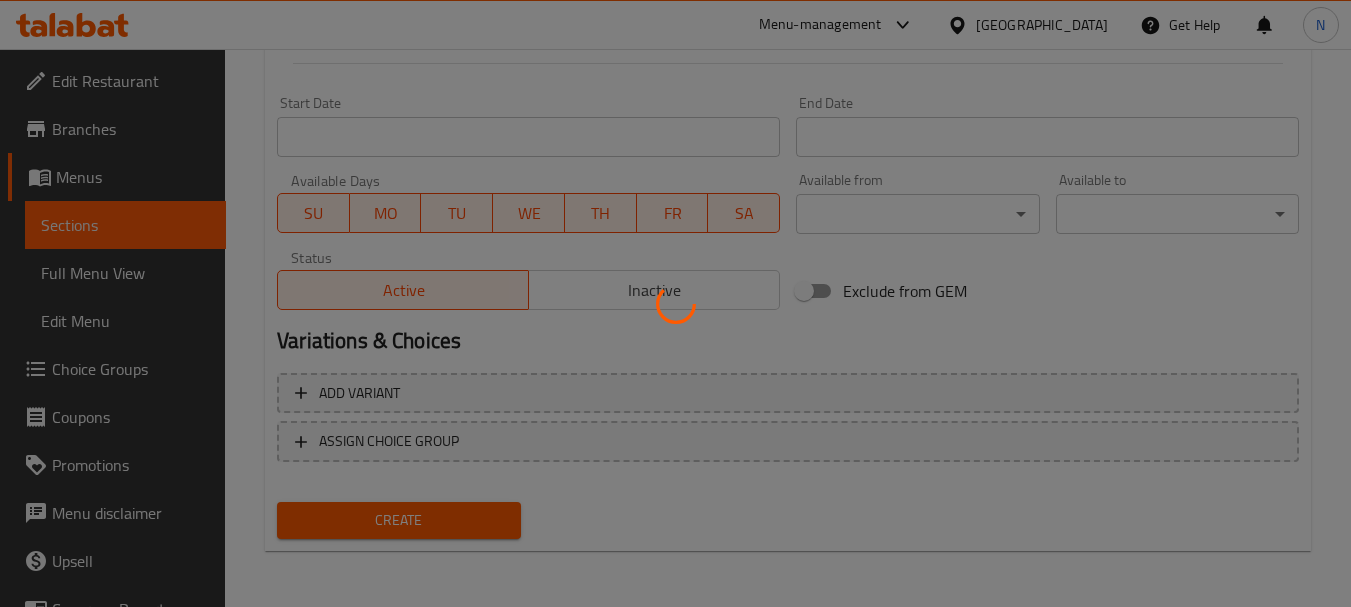 type 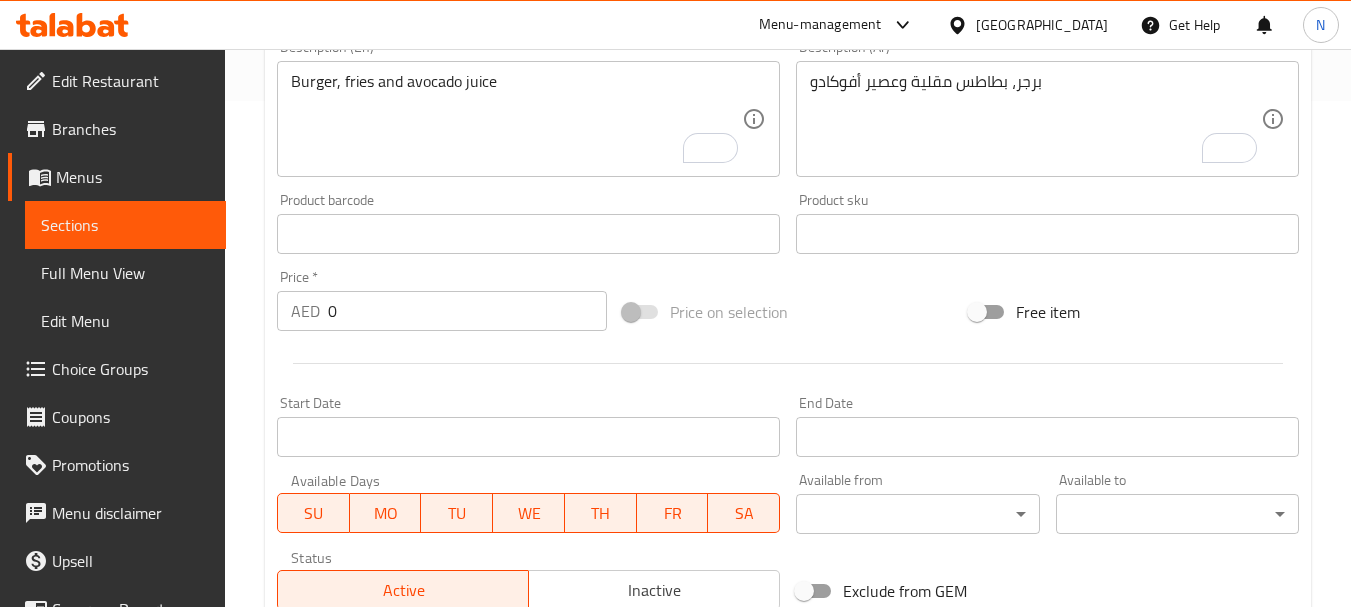 scroll, scrollTop: 106, scrollLeft: 0, axis: vertical 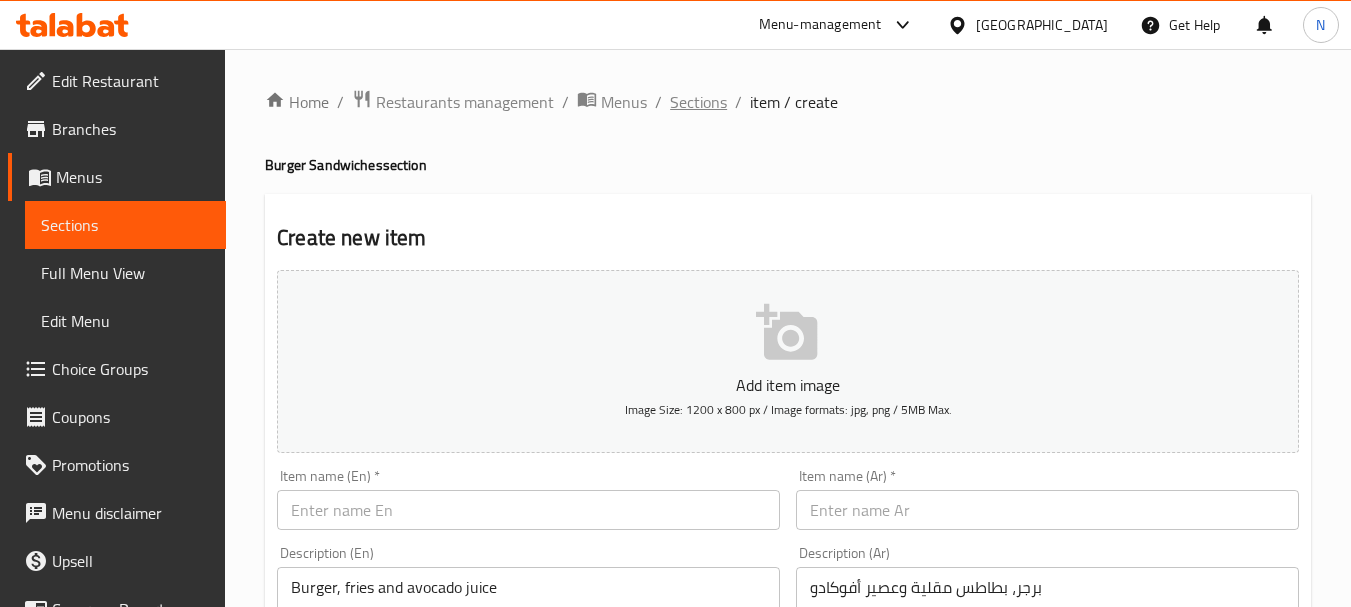 click on "Sections" at bounding box center [698, 102] 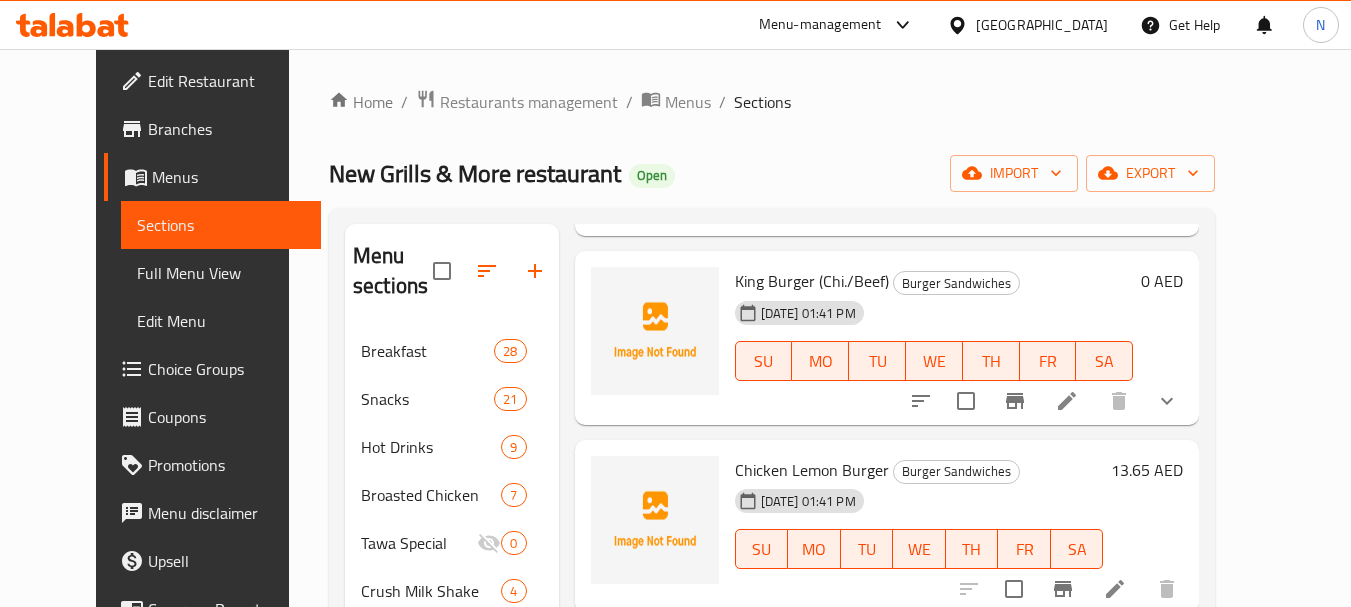 scroll, scrollTop: 1768, scrollLeft: 0, axis: vertical 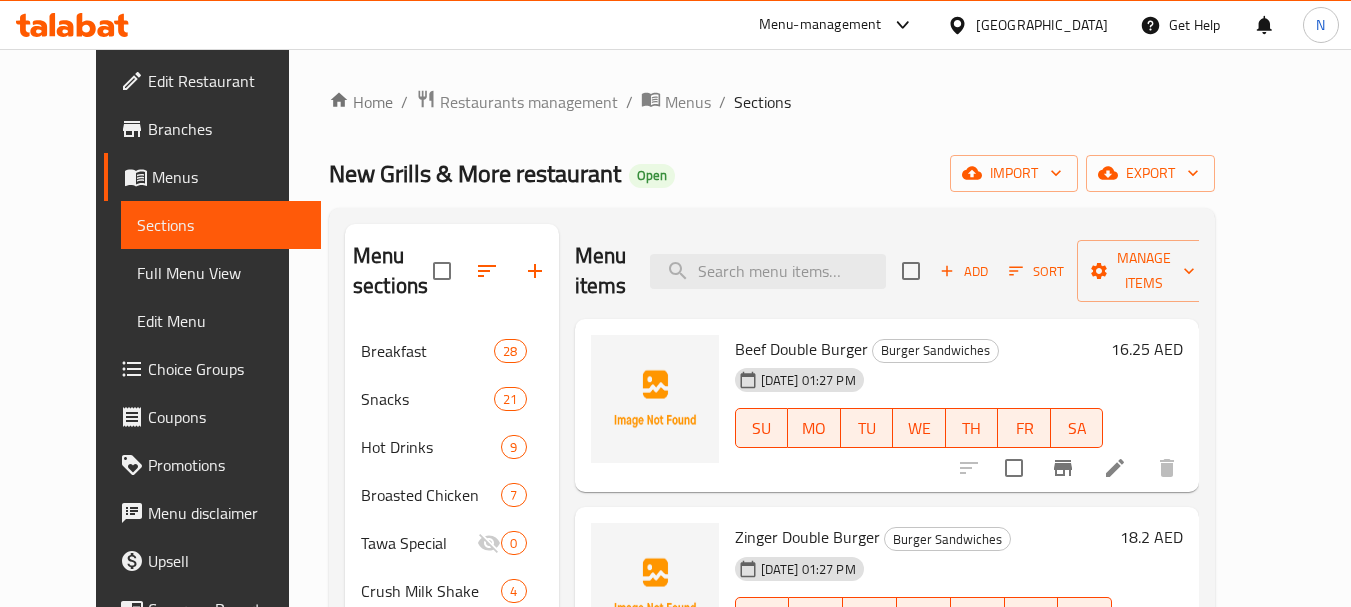 click 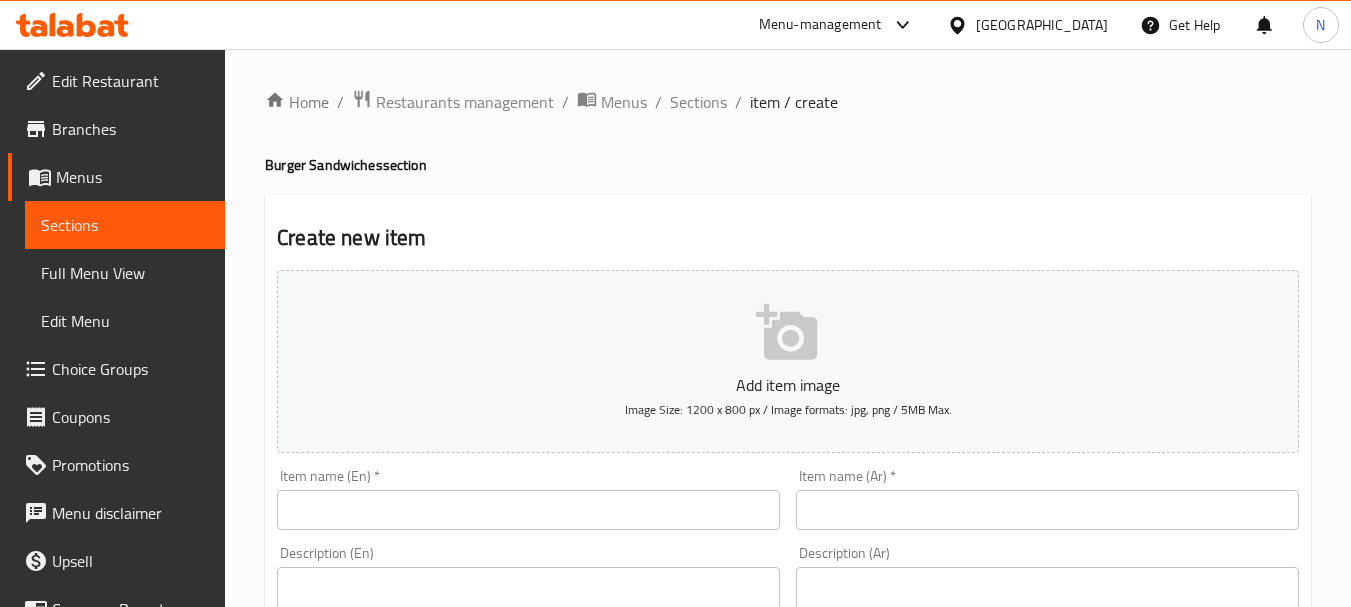 click at bounding box center [528, 510] 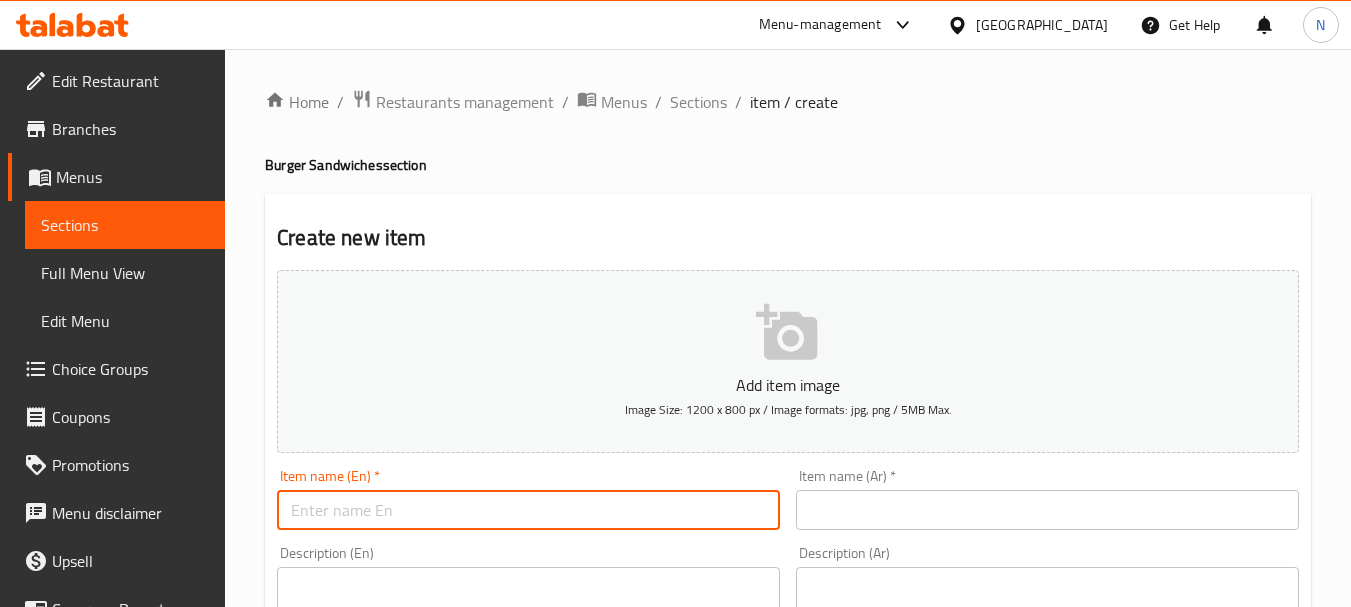 paste on "VEG. BURGER" 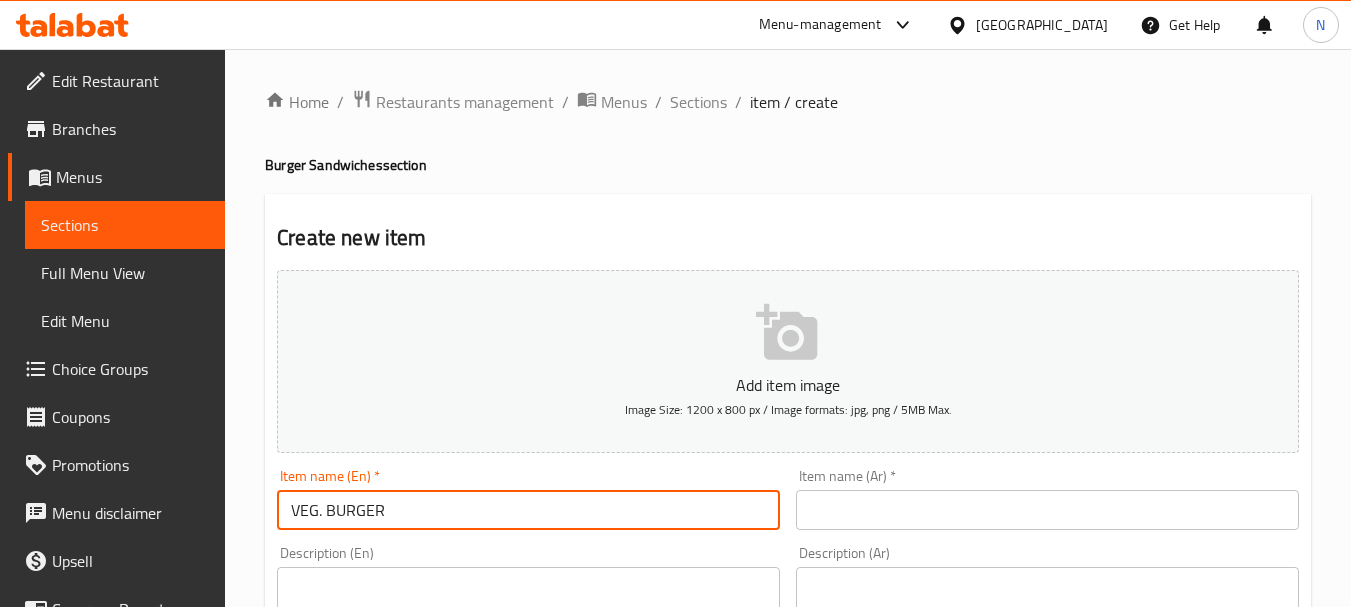 click on "VEG. BURGER" at bounding box center [528, 510] 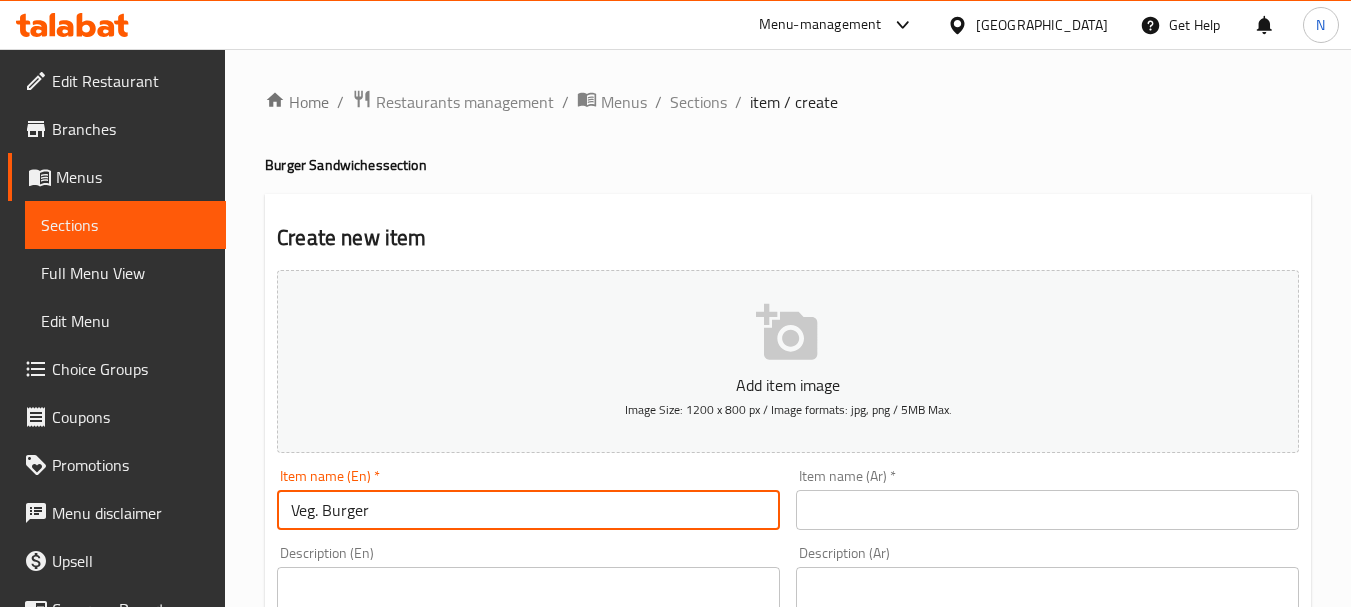 type on "Veg. Burger" 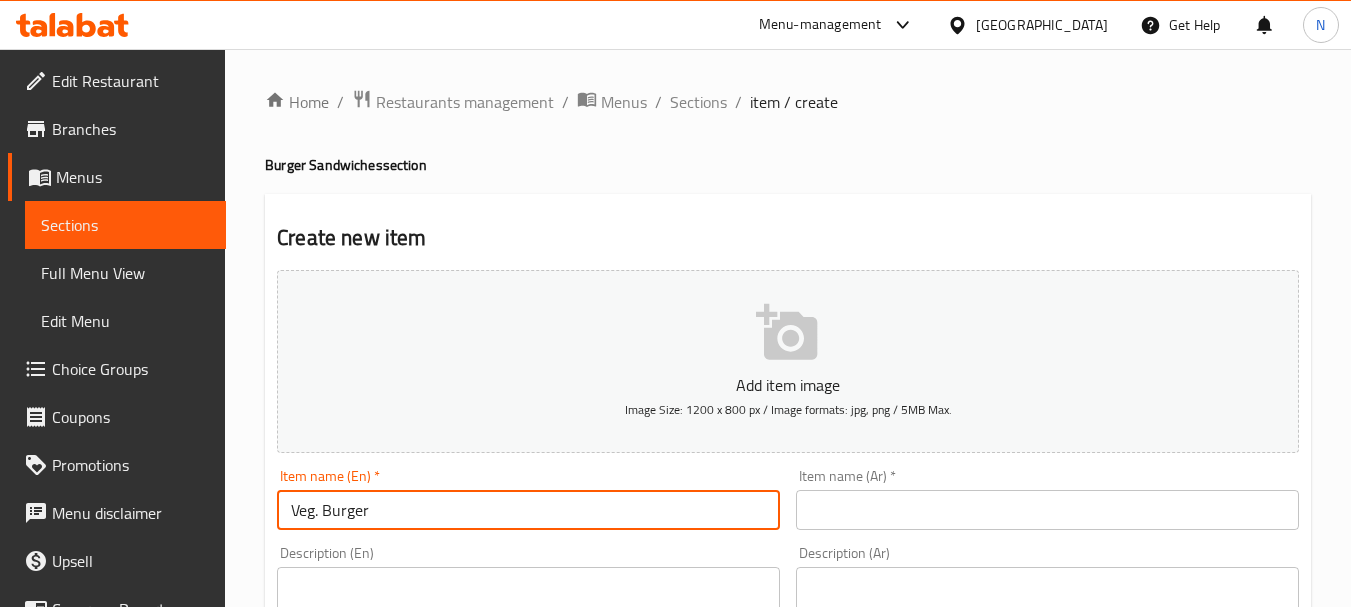 click at bounding box center [1047, 510] 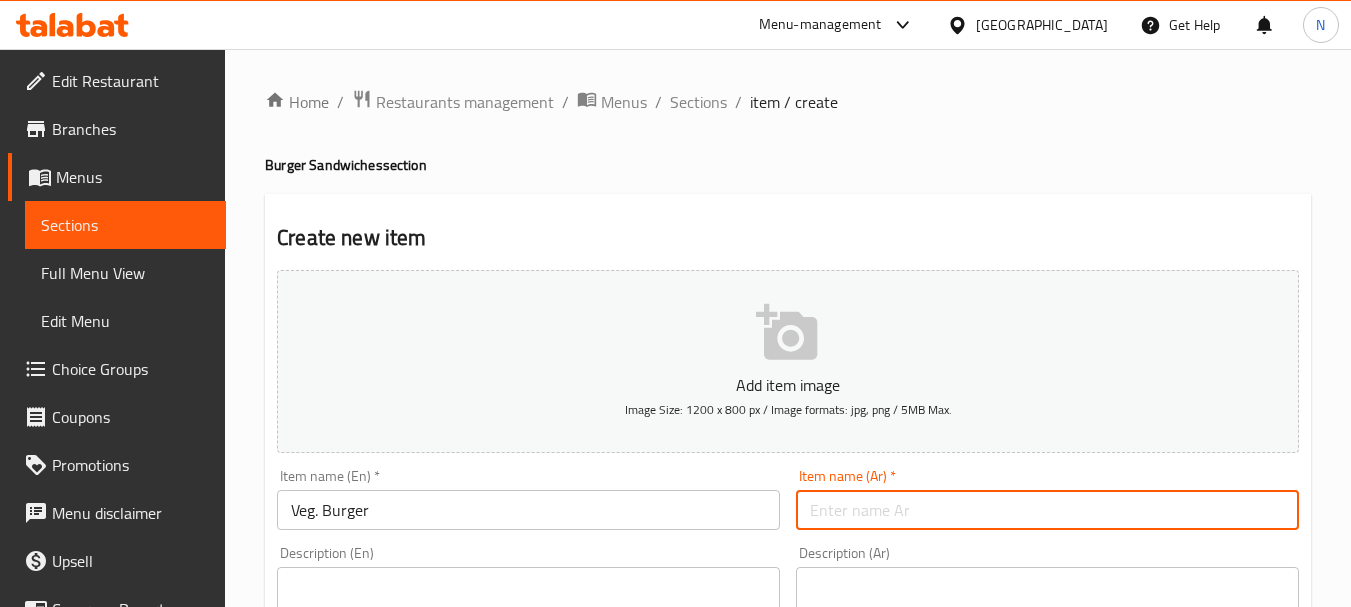 paste on "برجر نباتي" 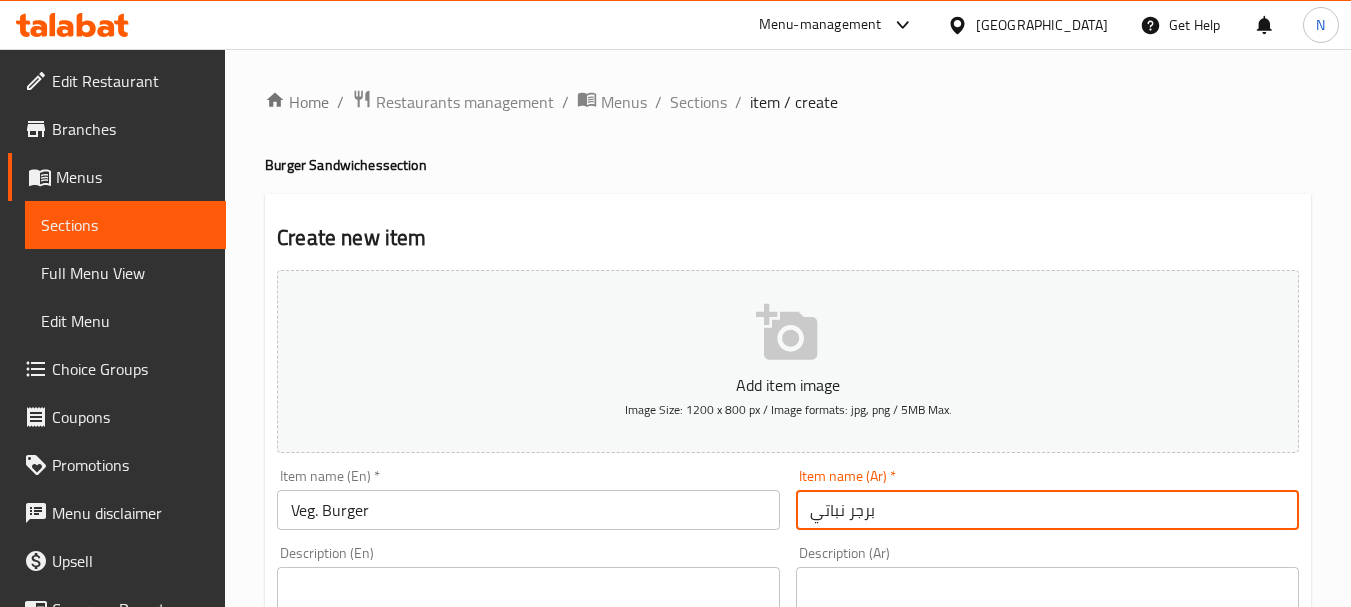 type on "برجر نباتي" 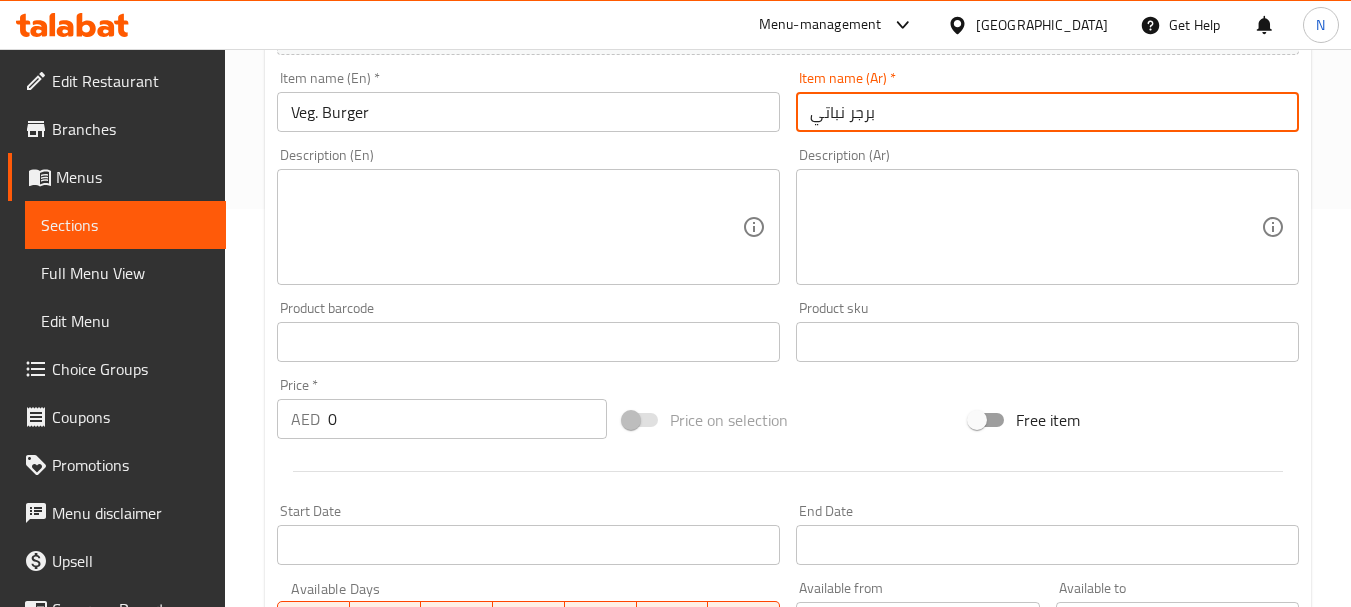 scroll, scrollTop: 400, scrollLeft: 0, axis: vertical 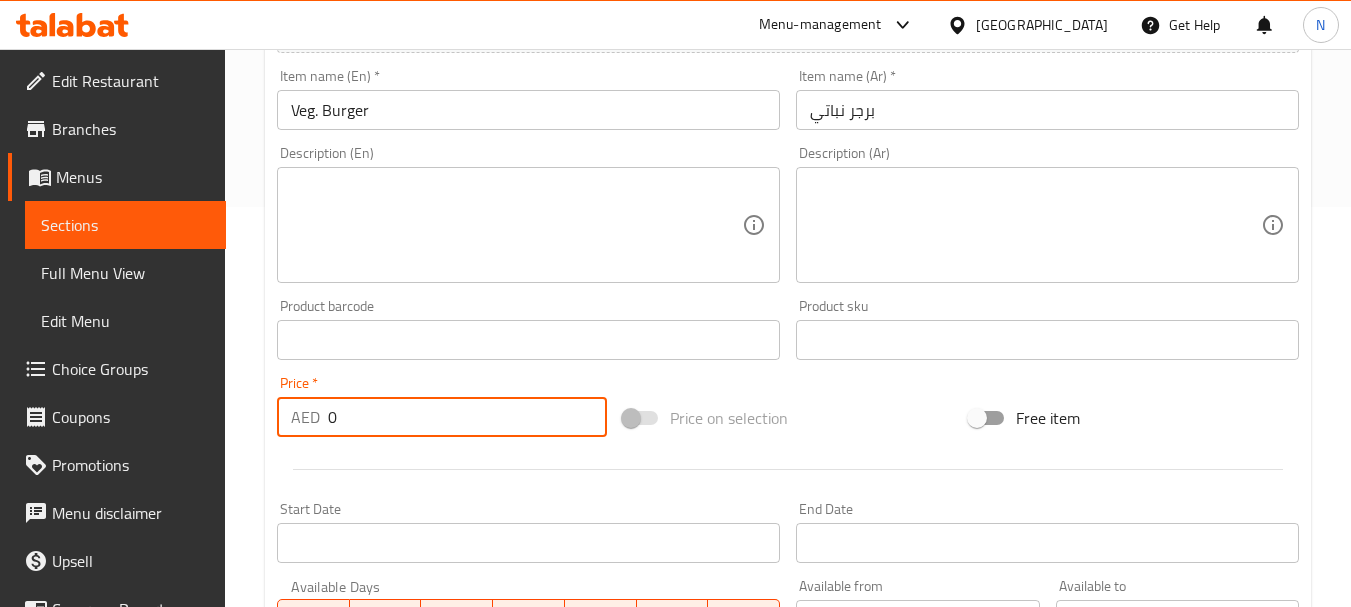 drag, startPoint x: 361, startPoint y: 428, endPoint x: 318, endPoint y: 421, distance: 43.56604 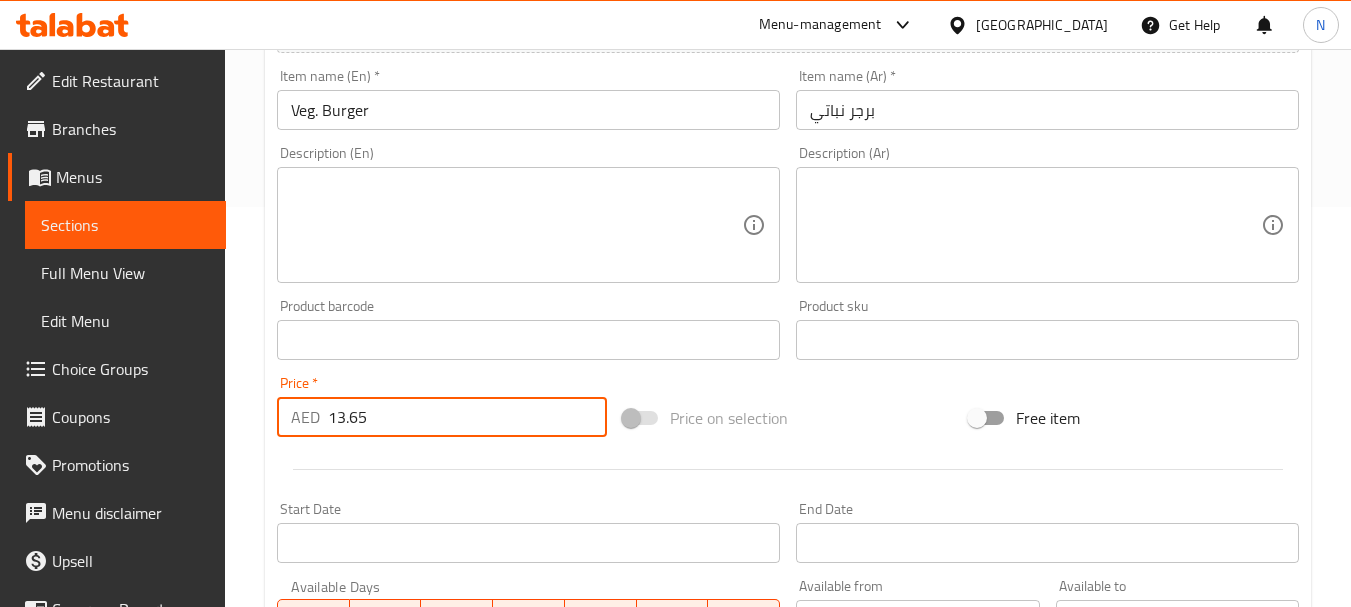 type on "13.65" 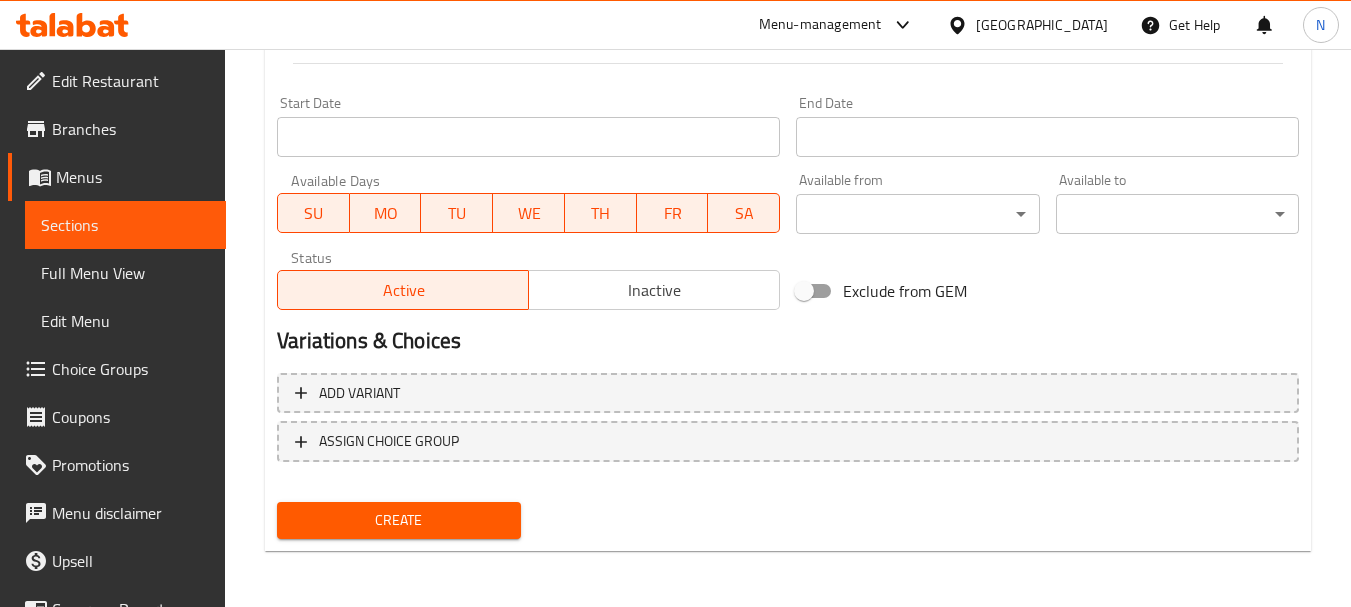 click on "Create" at bounding box center (398, 520) 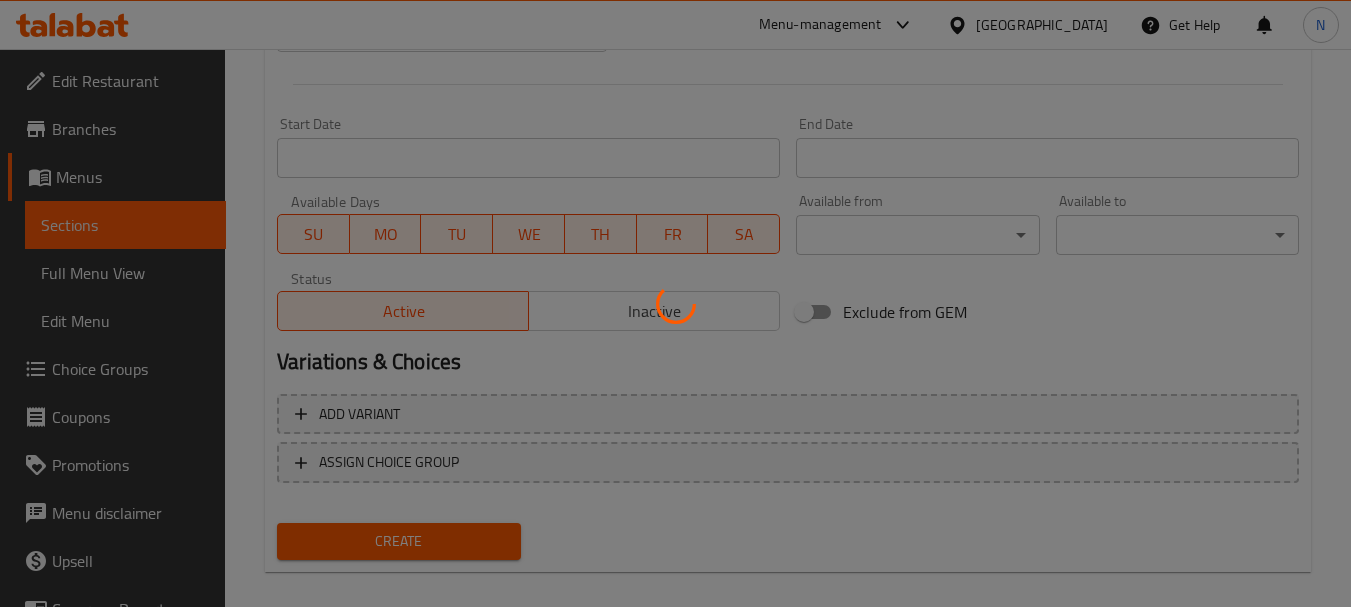 scroll, scrollTop: 406, scrollLeft: 0, axis: vertical 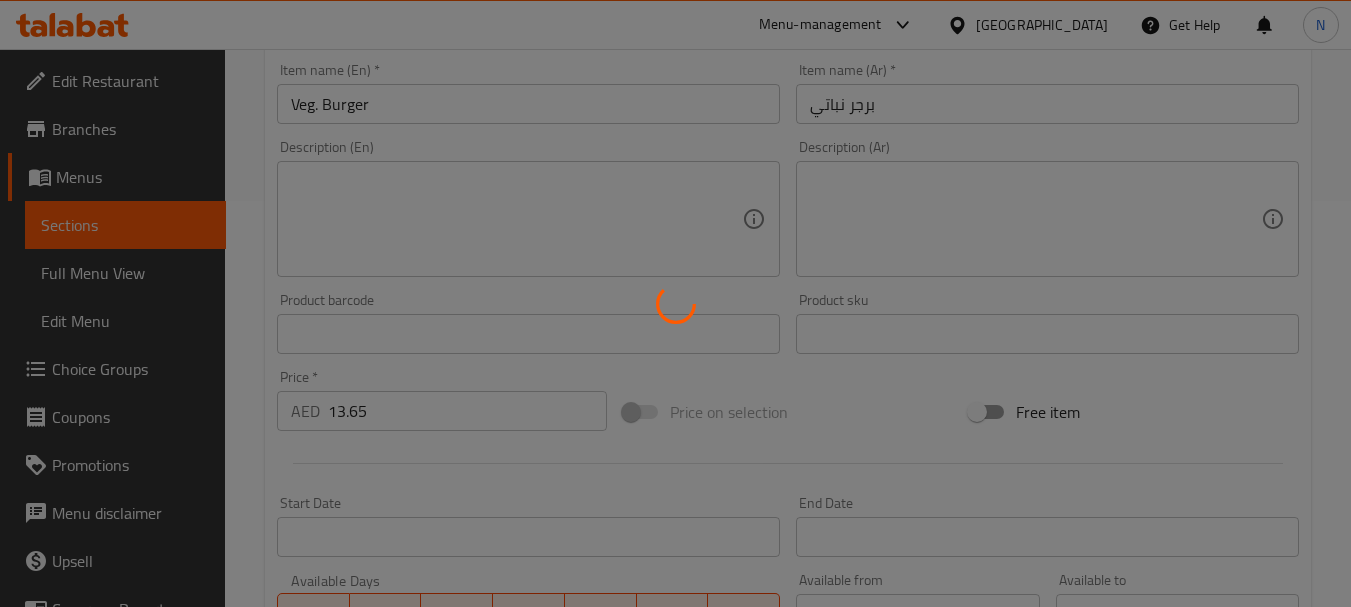 type 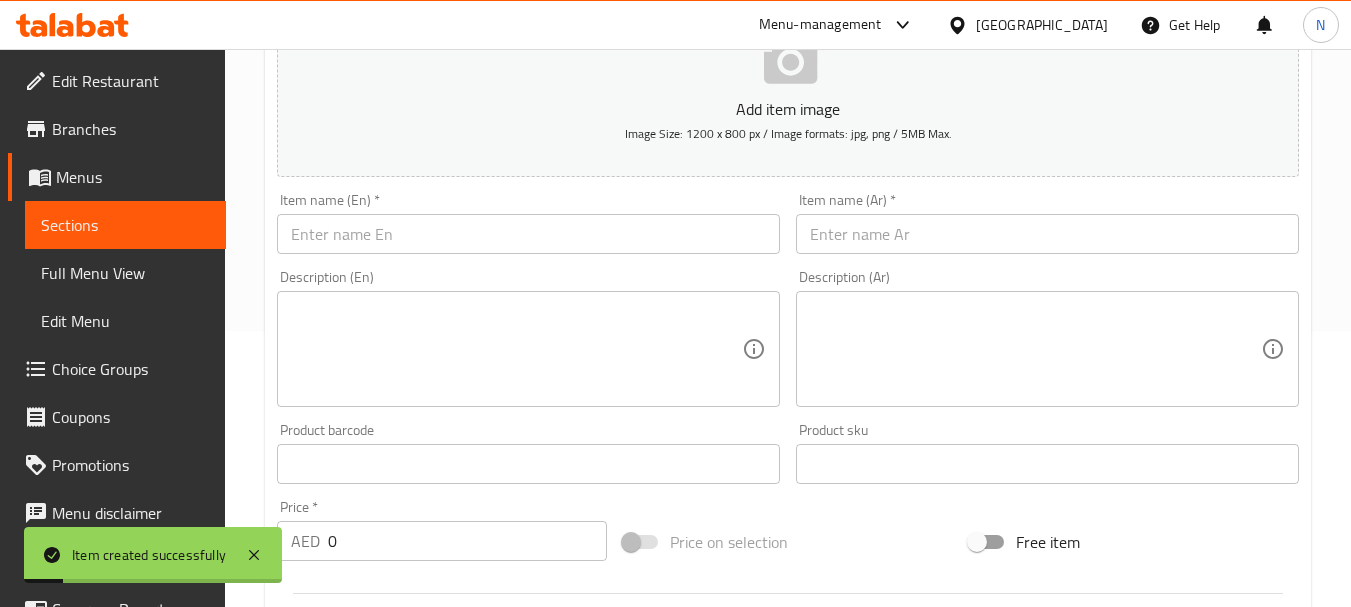 scroll, scrollTop: 106, scrollLeft: 0, axis: vertical 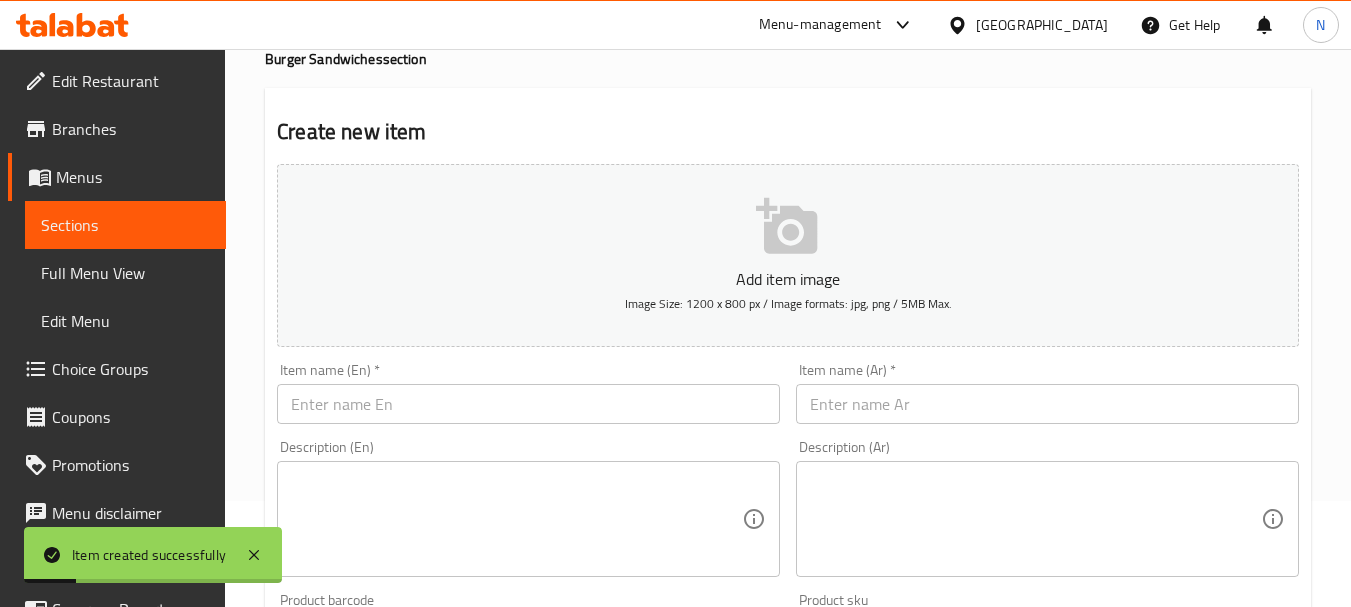 click on "Item name (En)   * Item name (En)  *" at bounding box center [528, 393] 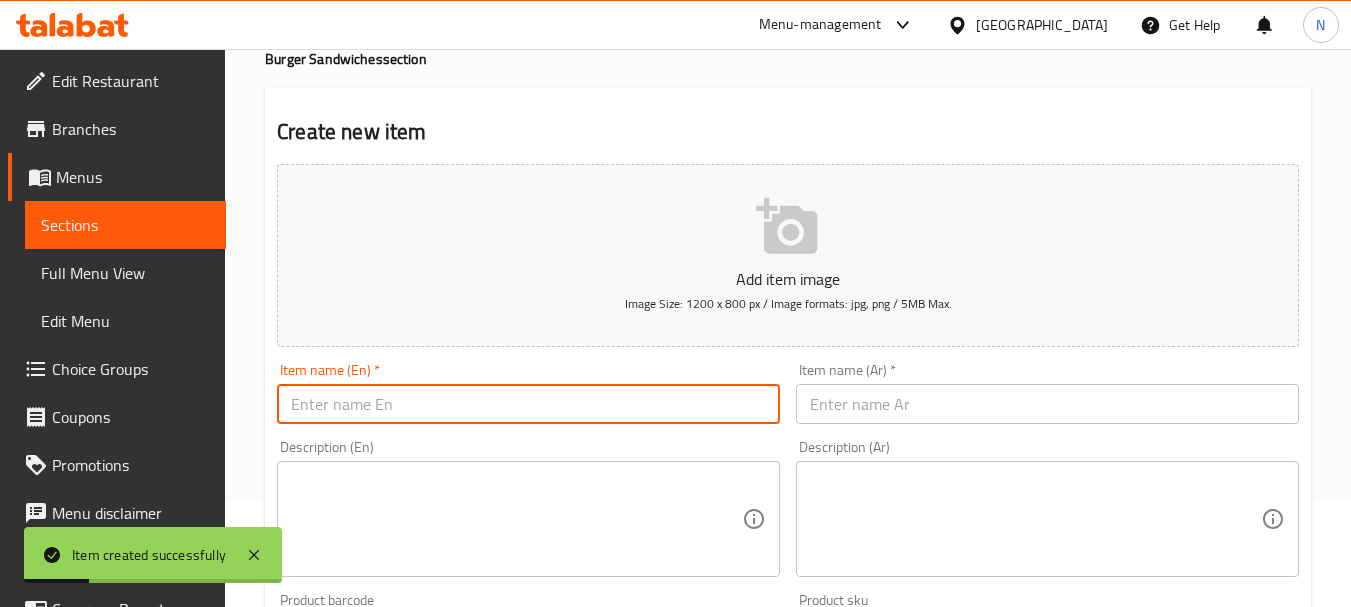 click at bounding box center [528, 404] 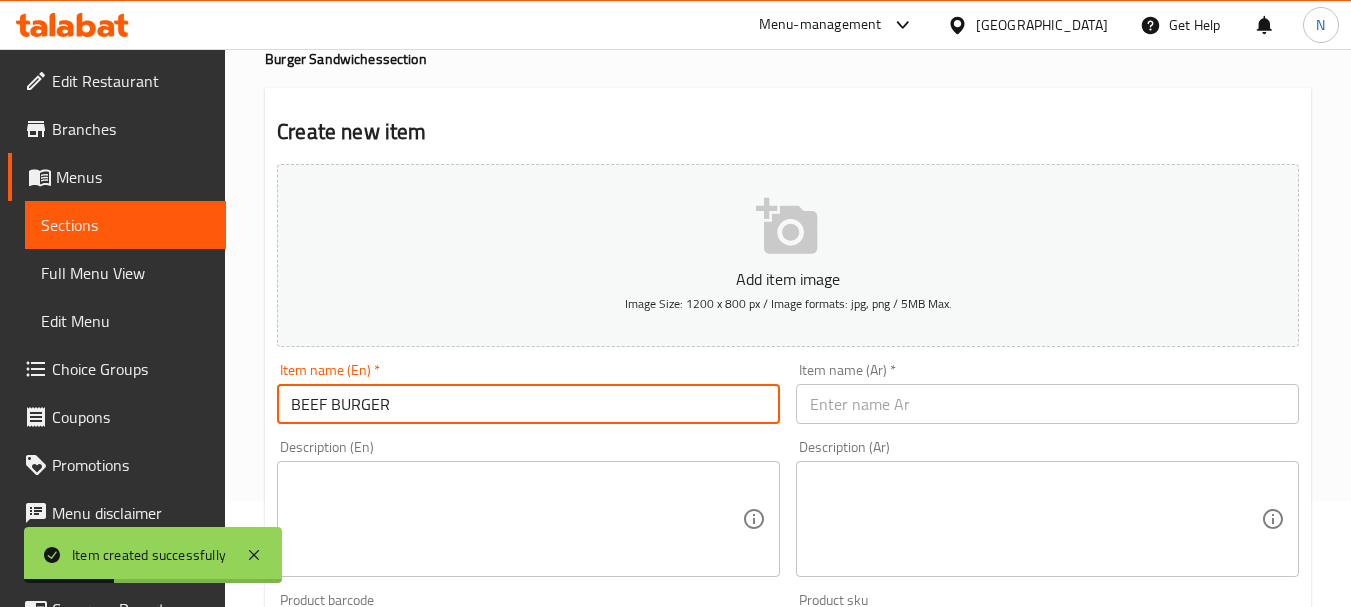 click on "BEEF BURGER" at bounding box center (528, 404) 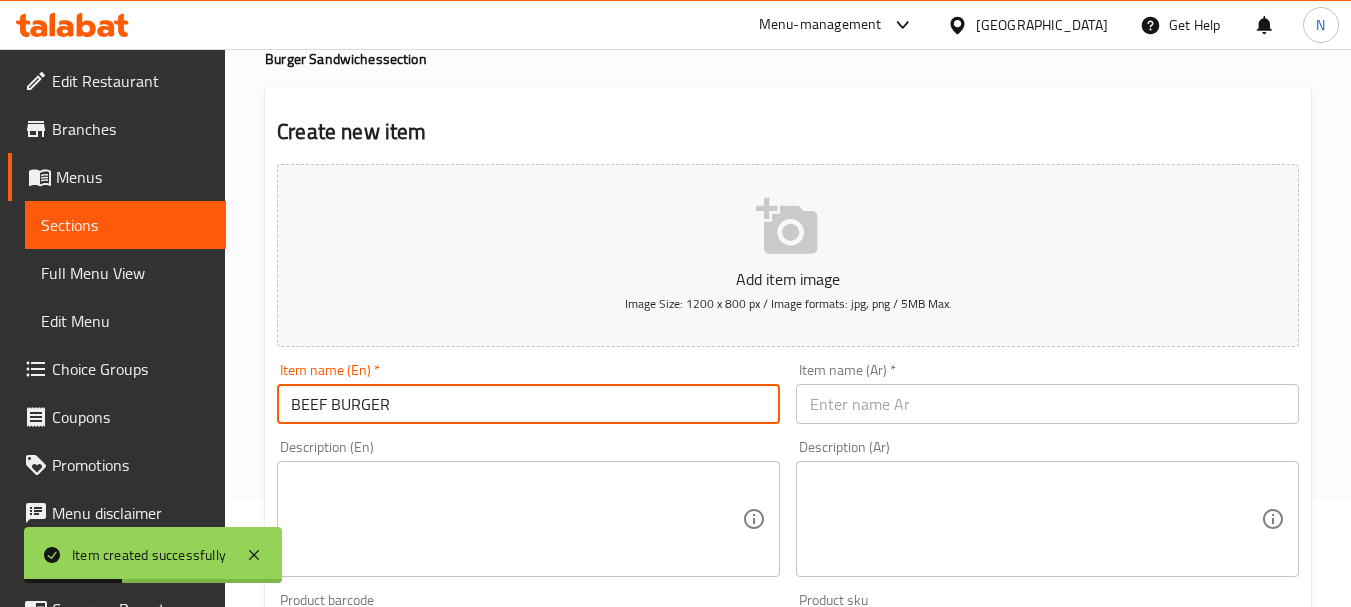 click on "BEEF BURGER" at bounding box center (528, 404) 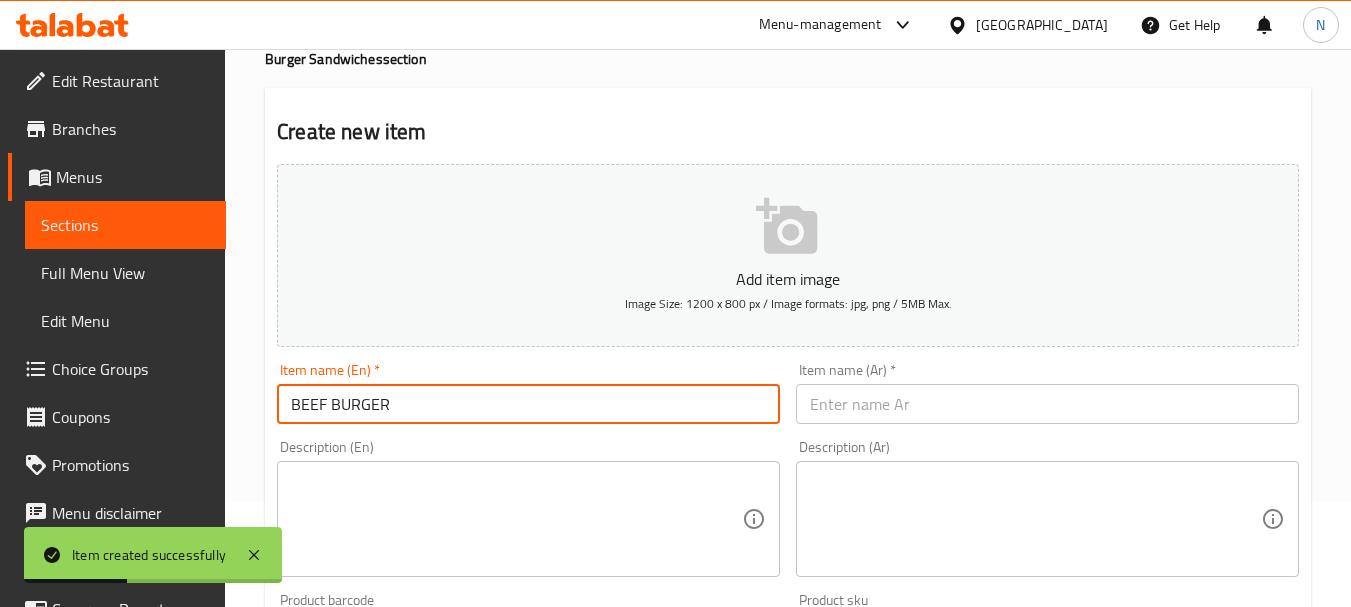 click on "BEEF BURGER" at bounding box center [528, 404] 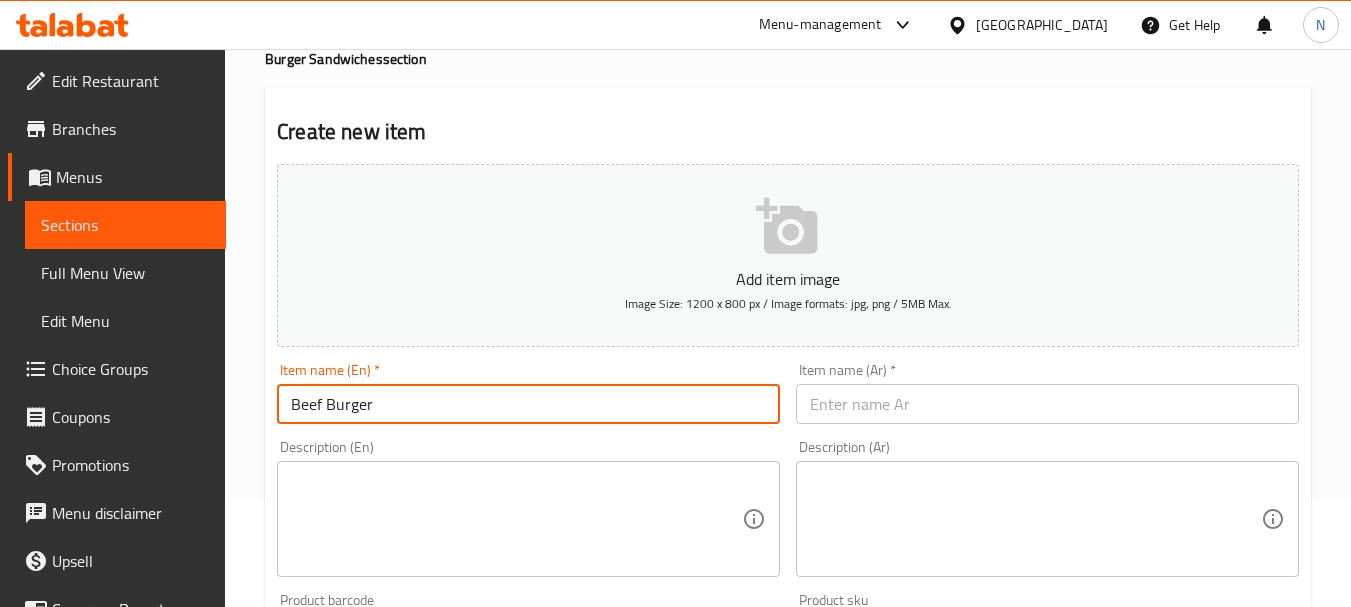 type on "Beef Burger" 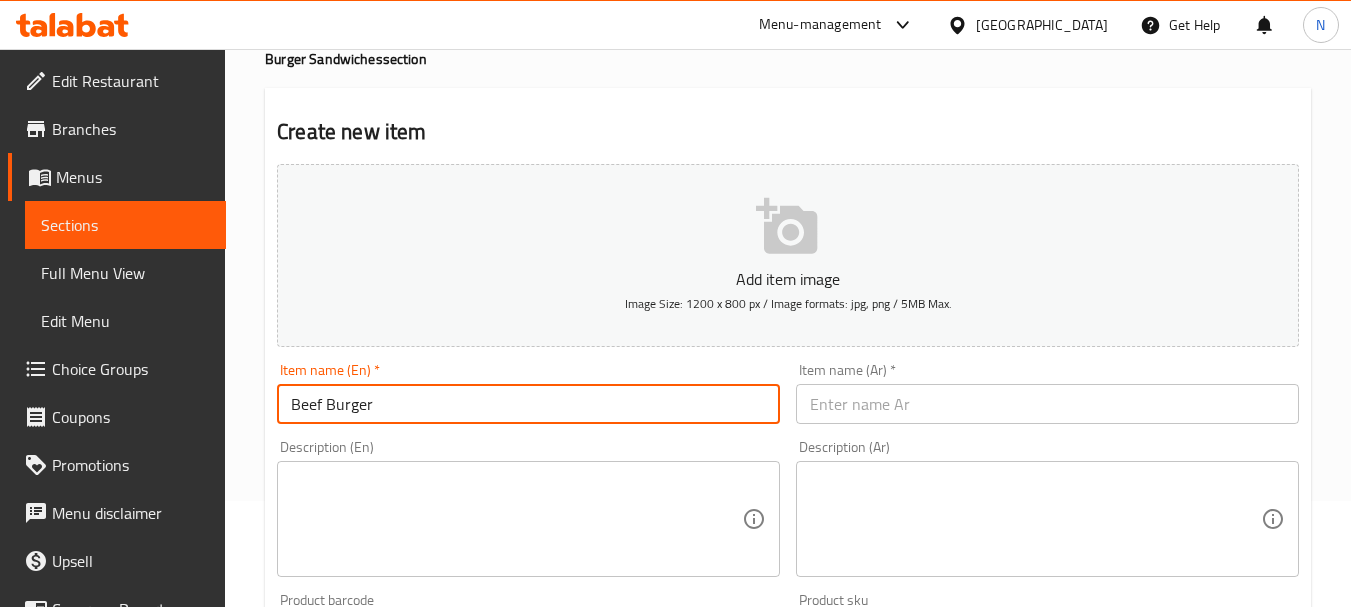 click on "Description (Ar) Description (Ar)" at bounding box center [1047, 508] 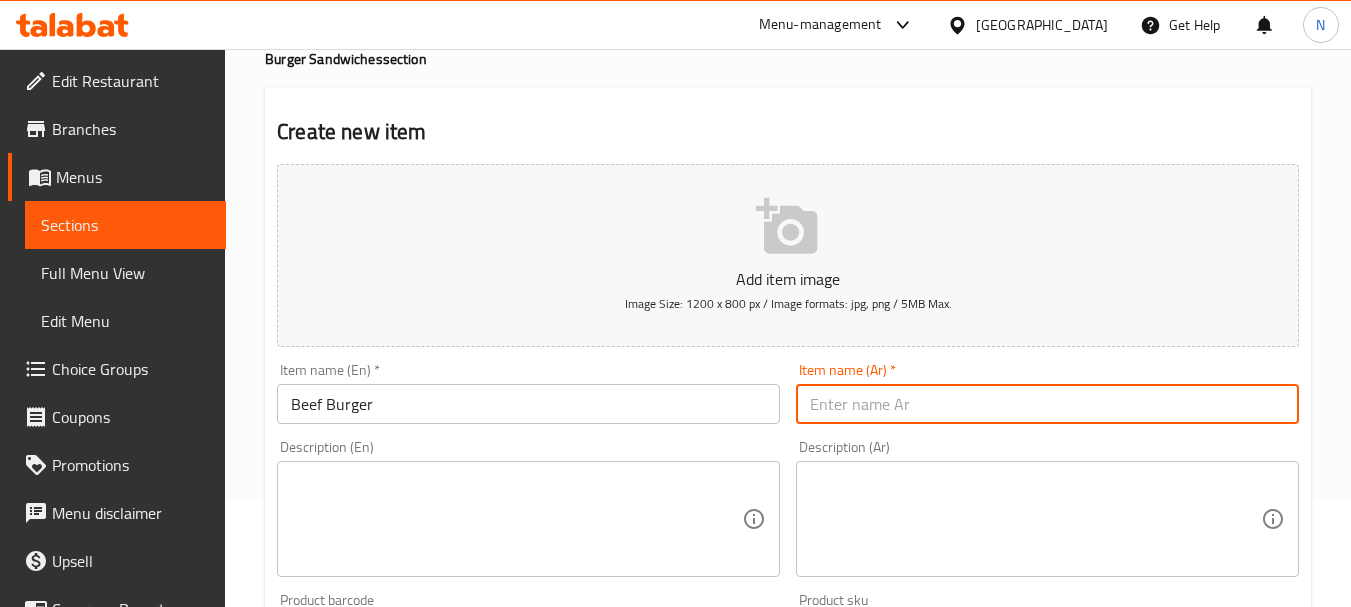 click at bounding box center (1047, 404) 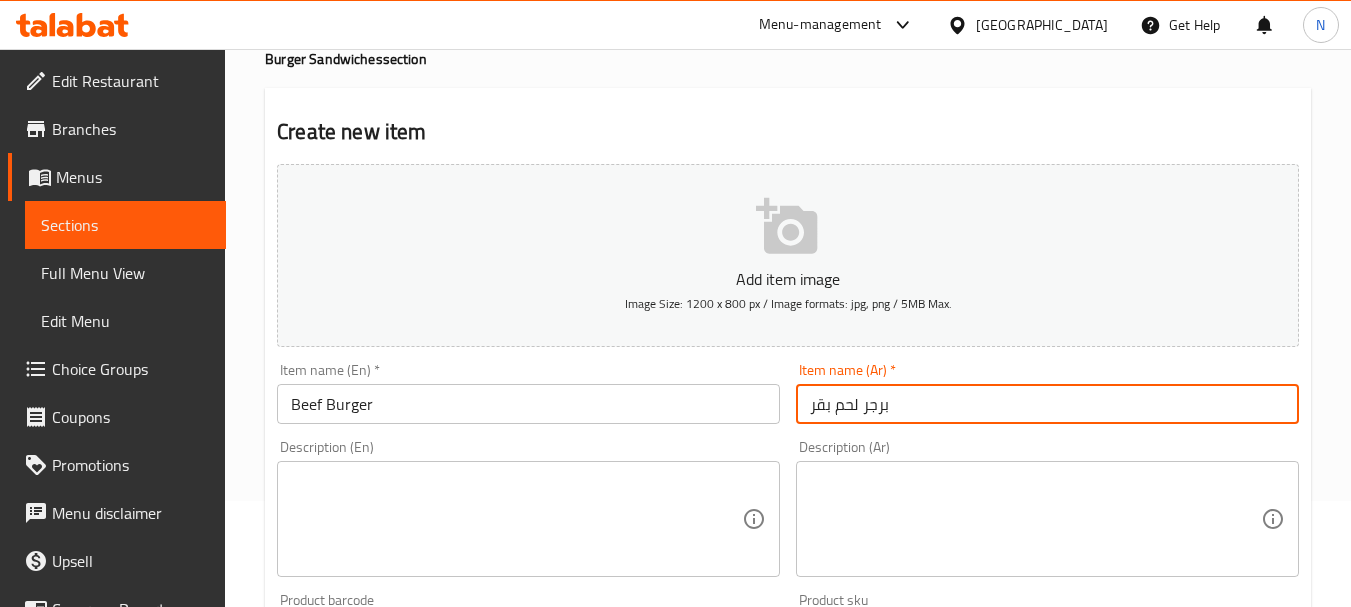 type on "برجر لحم بقر" 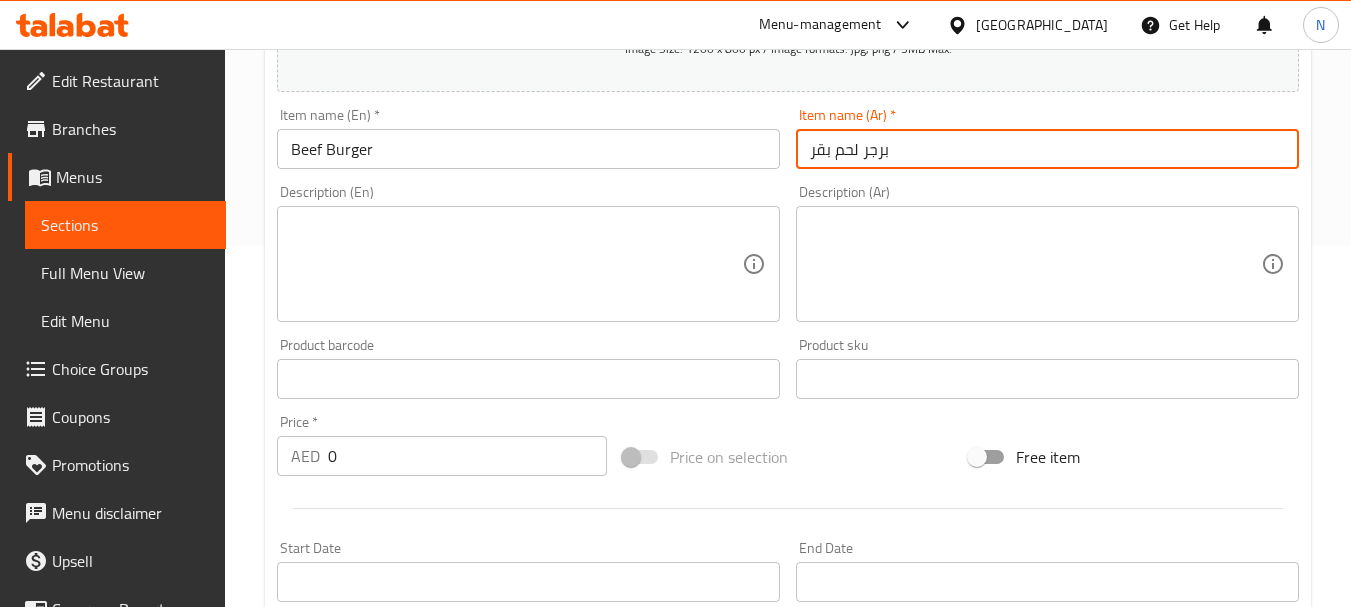 scroll, scrollTop: 406, scrollLeft: 0, axis: vertical 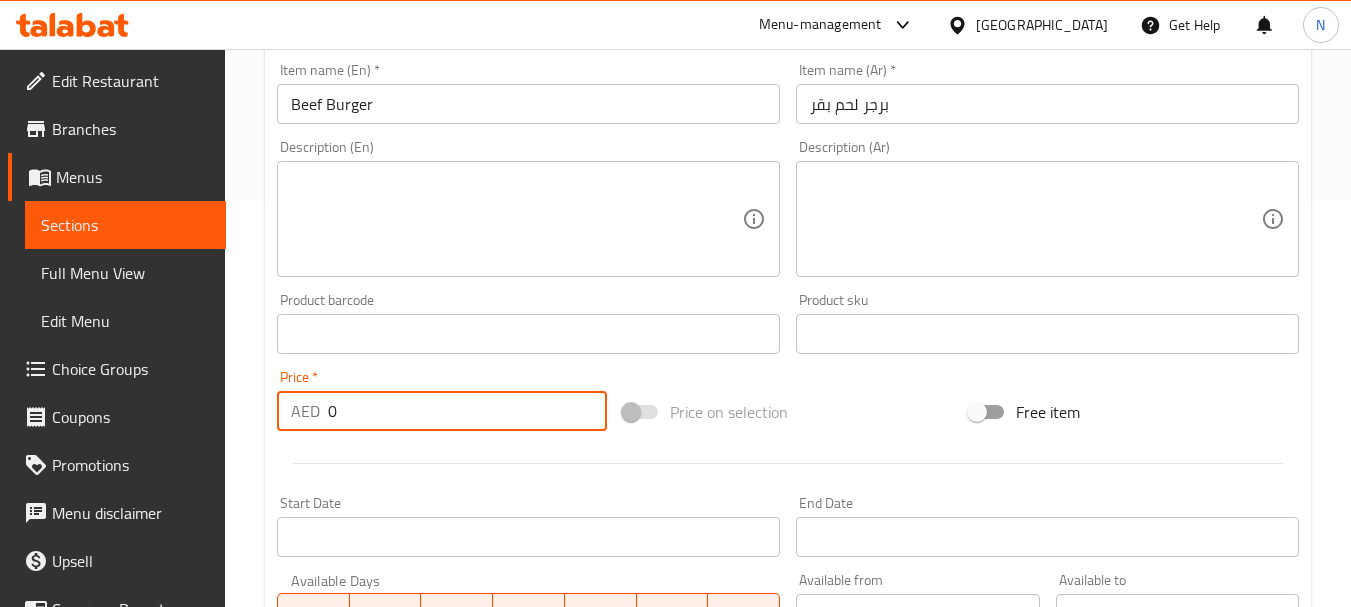 drag, startPoint x: 387, startPoint y: 410, endPoint x: 314, endPoint y: 402, distance: 73.43705 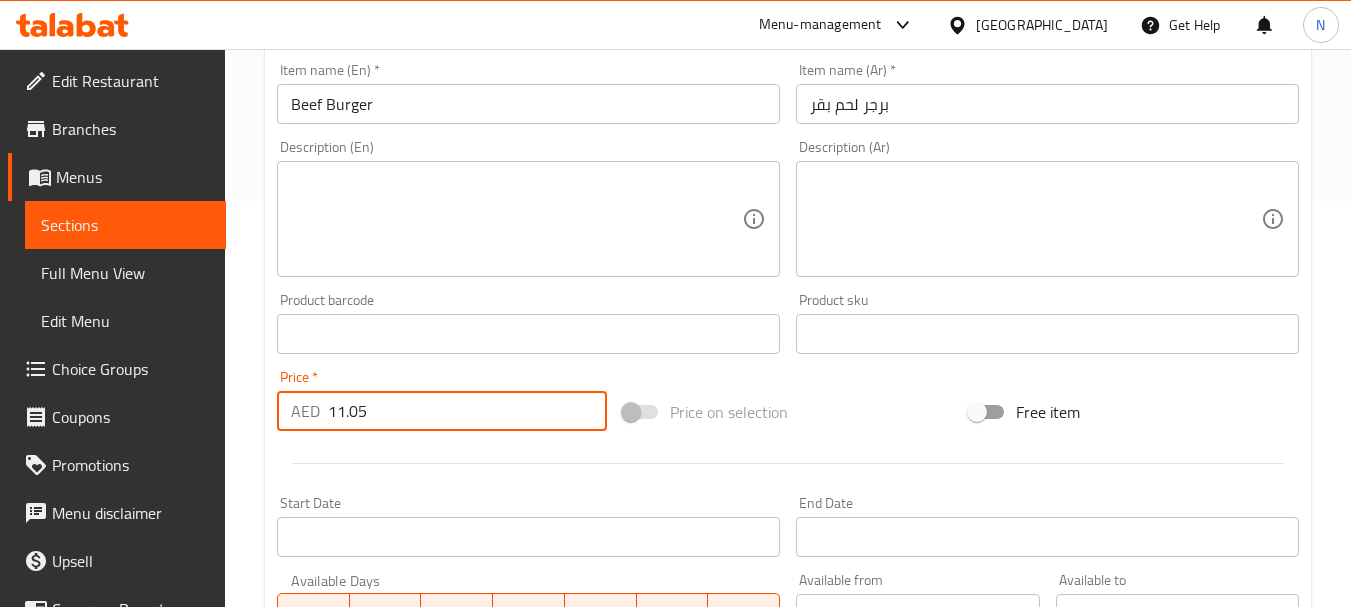 type on "11.05" 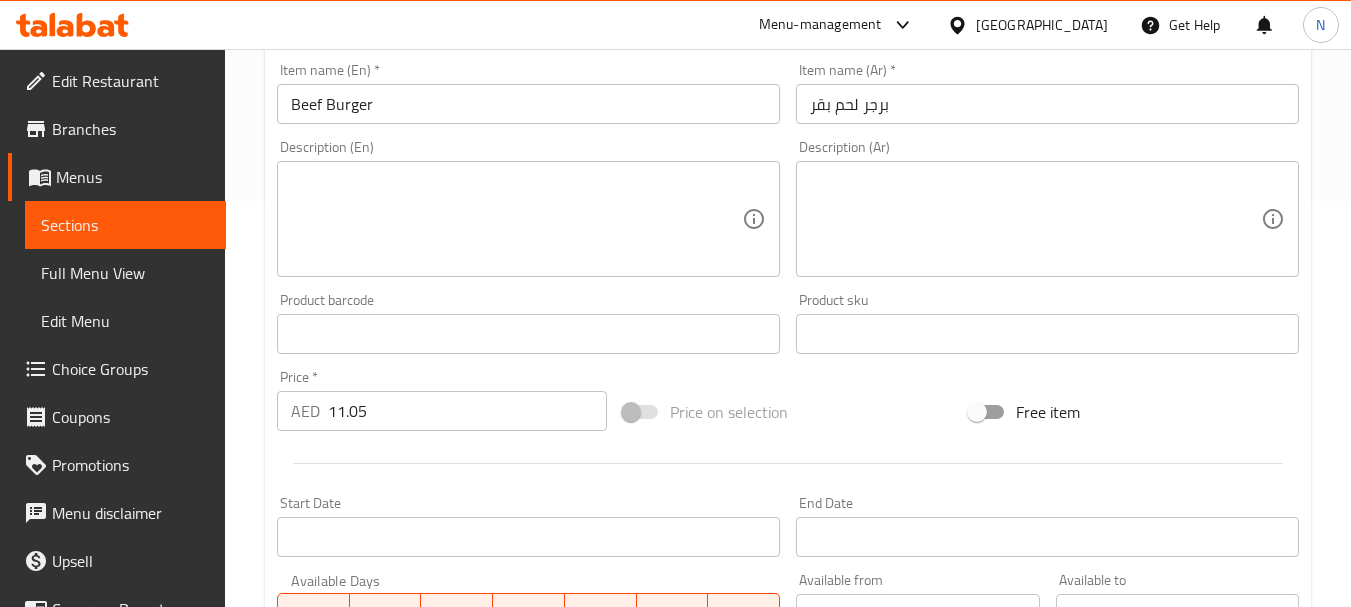 click on "برجر لحم بقر" at bounding box center (1047, 104) 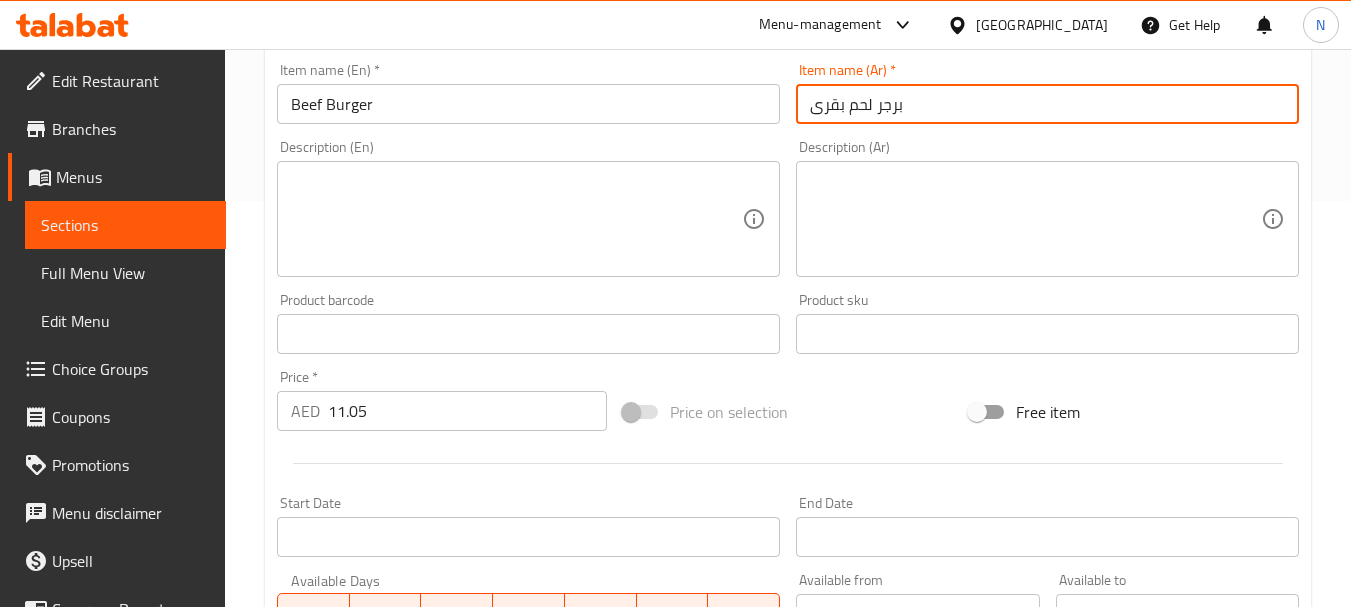 type on "برجر لحم بقرى" 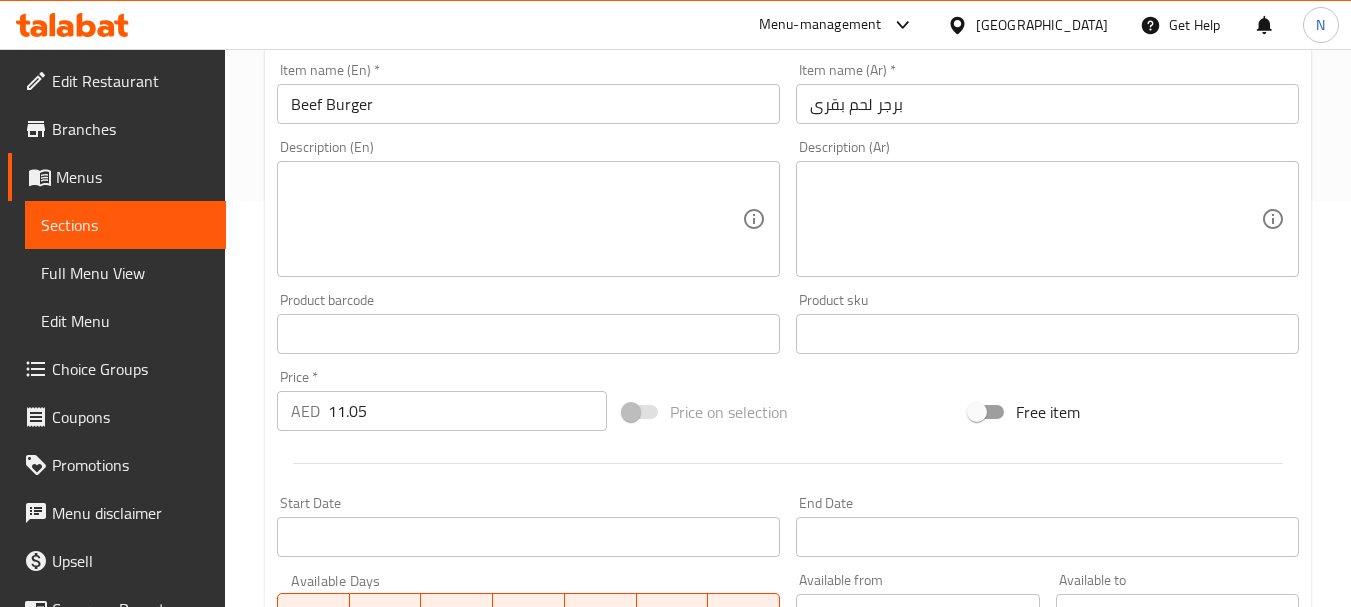 click on "Price on selection" at bounding box center (788, 412) 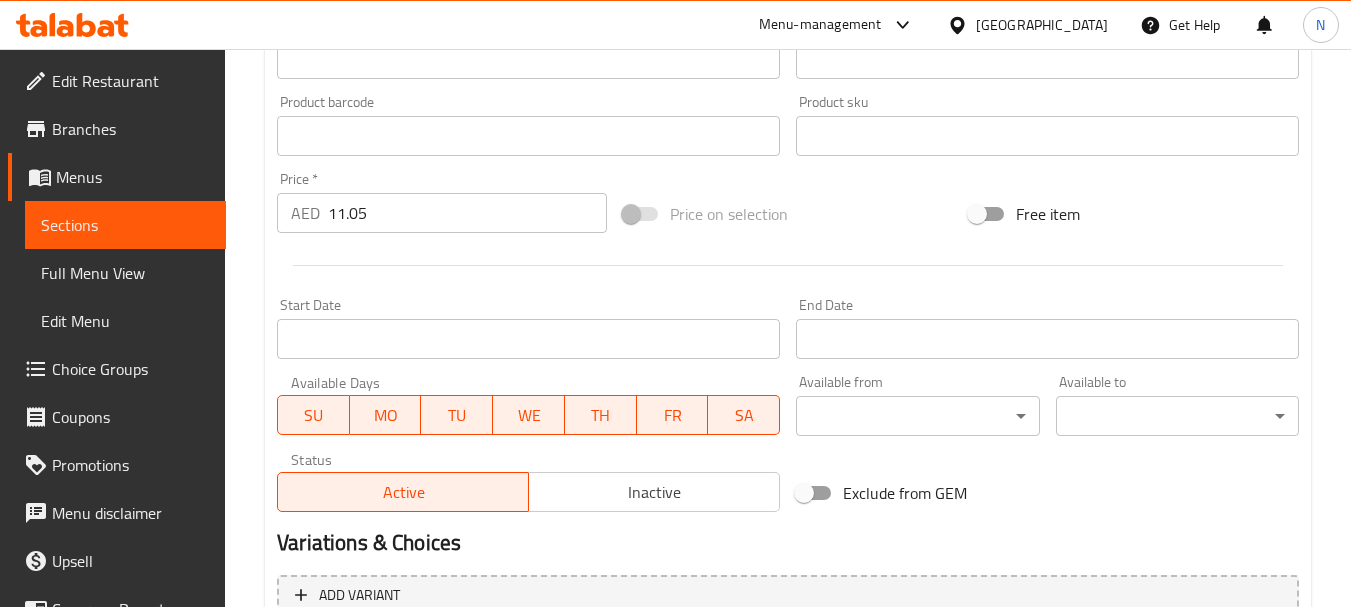 scroll, scrollTop: 806, scrollLeft: 0, axis: vertical 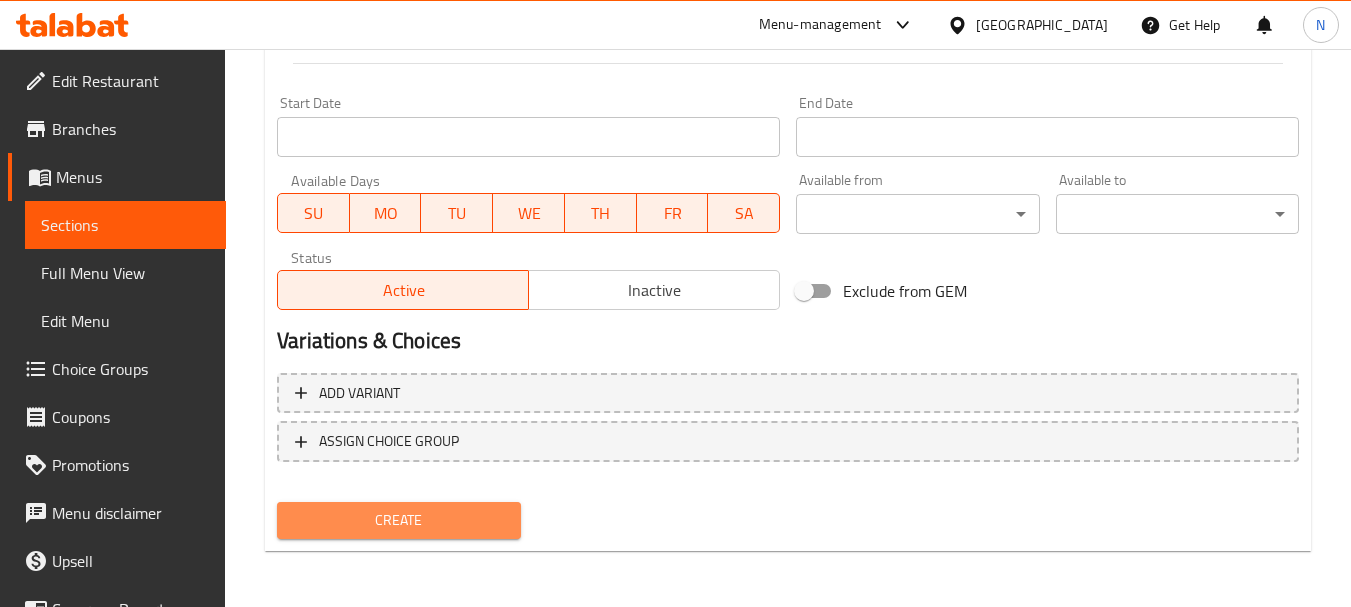 click on "Create" at bounding box center (398, 520) 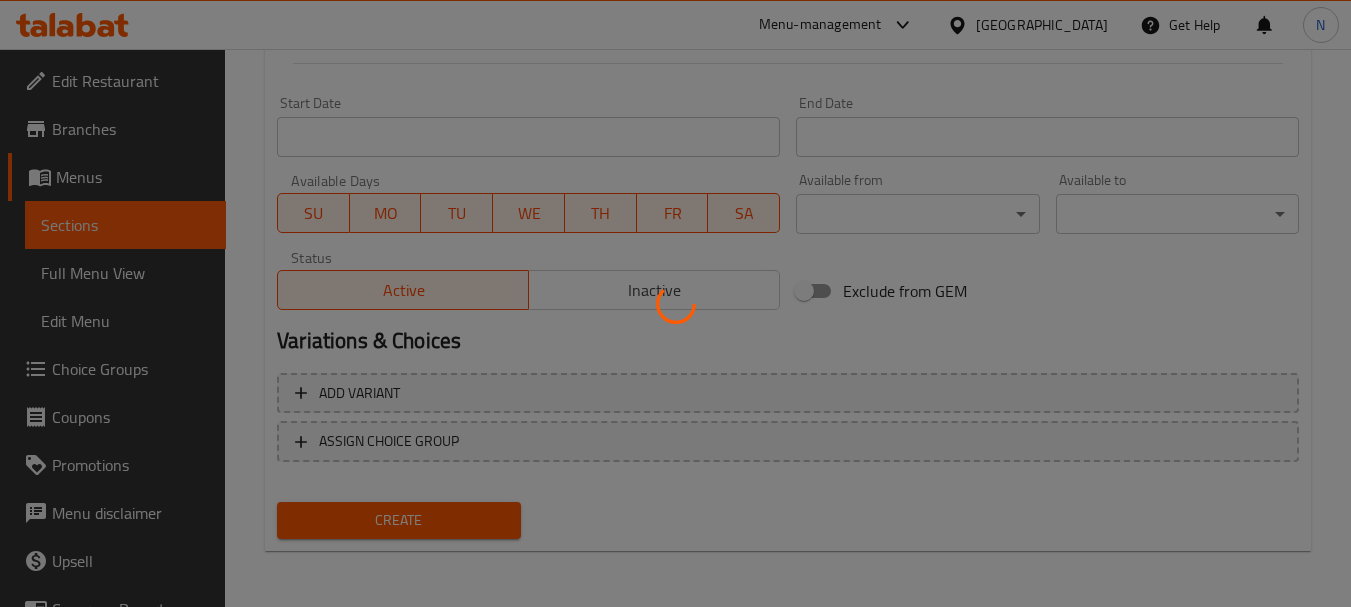 type 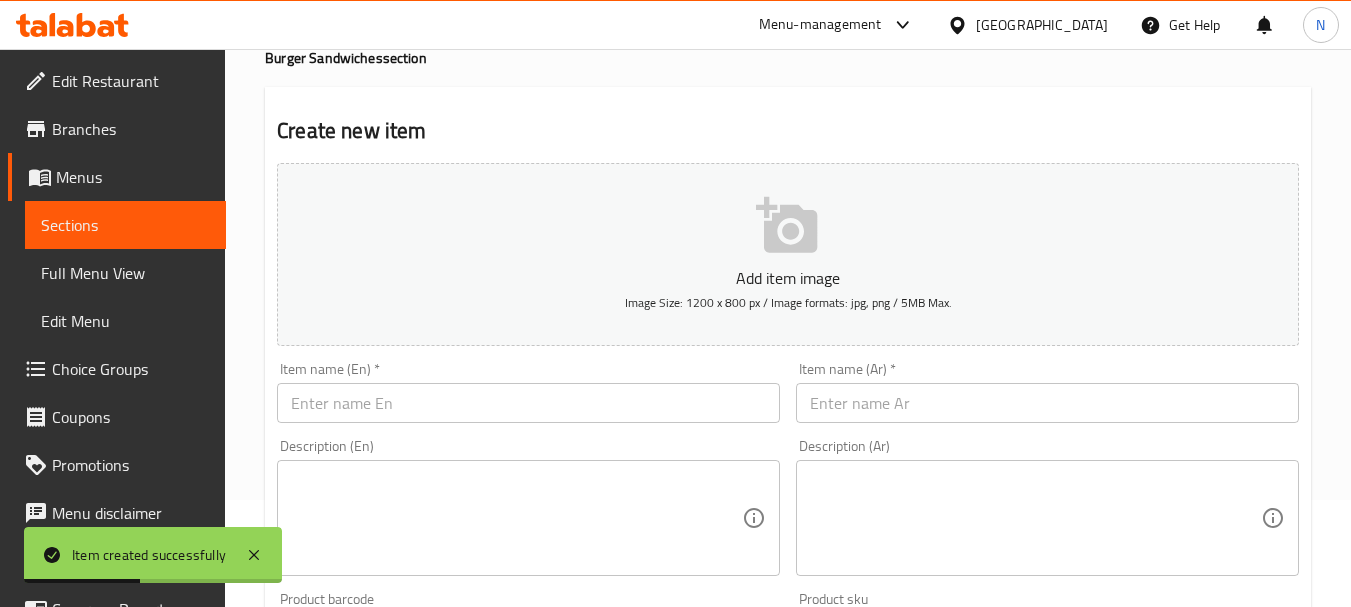 scroll, scrollTop: 106, scrollLeft: 0, axis: vertical 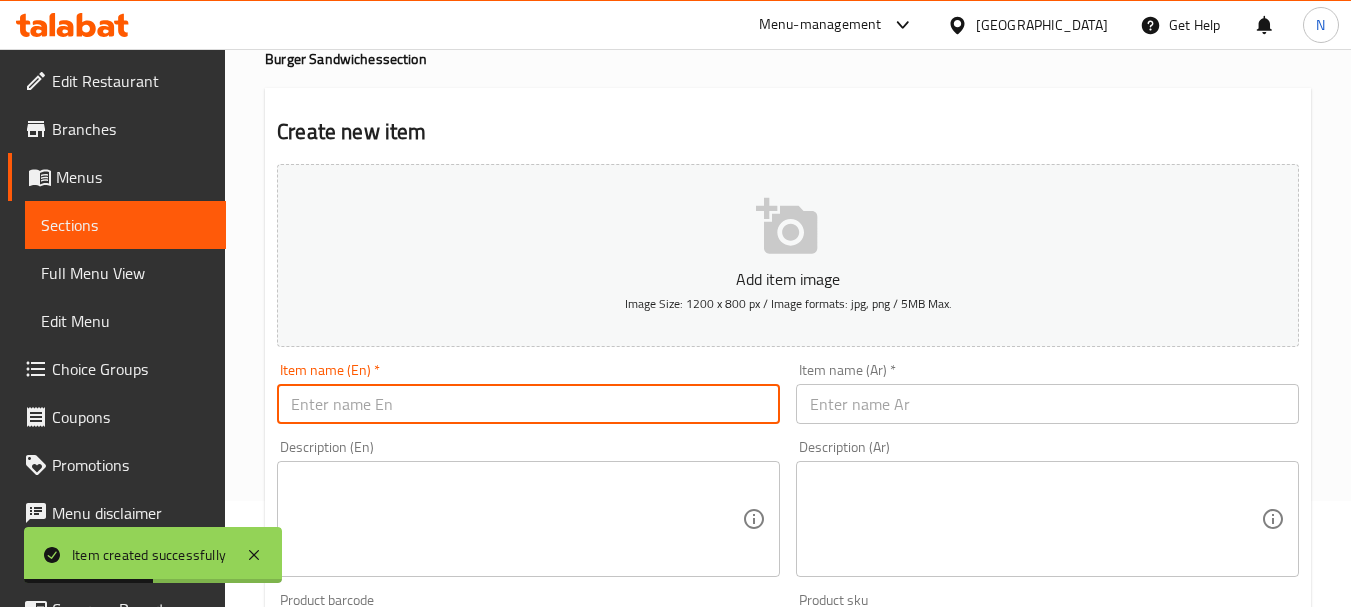 click at bounding box center [528, 404] 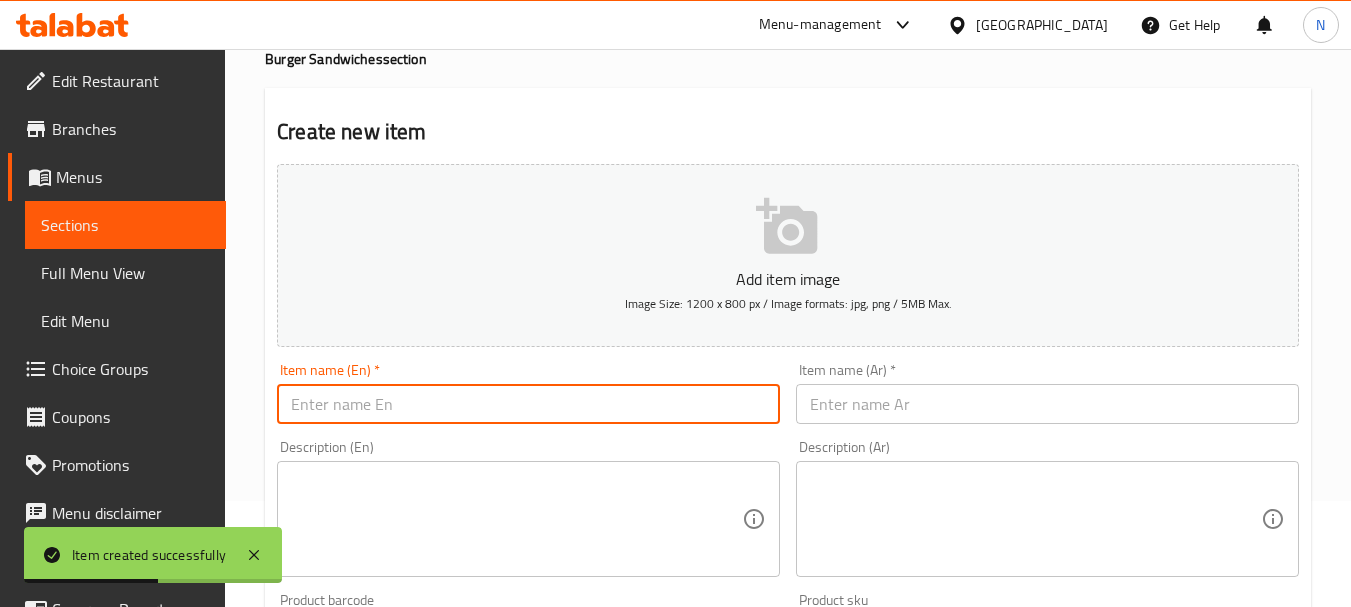 paste on "CHICKEN BURGER" 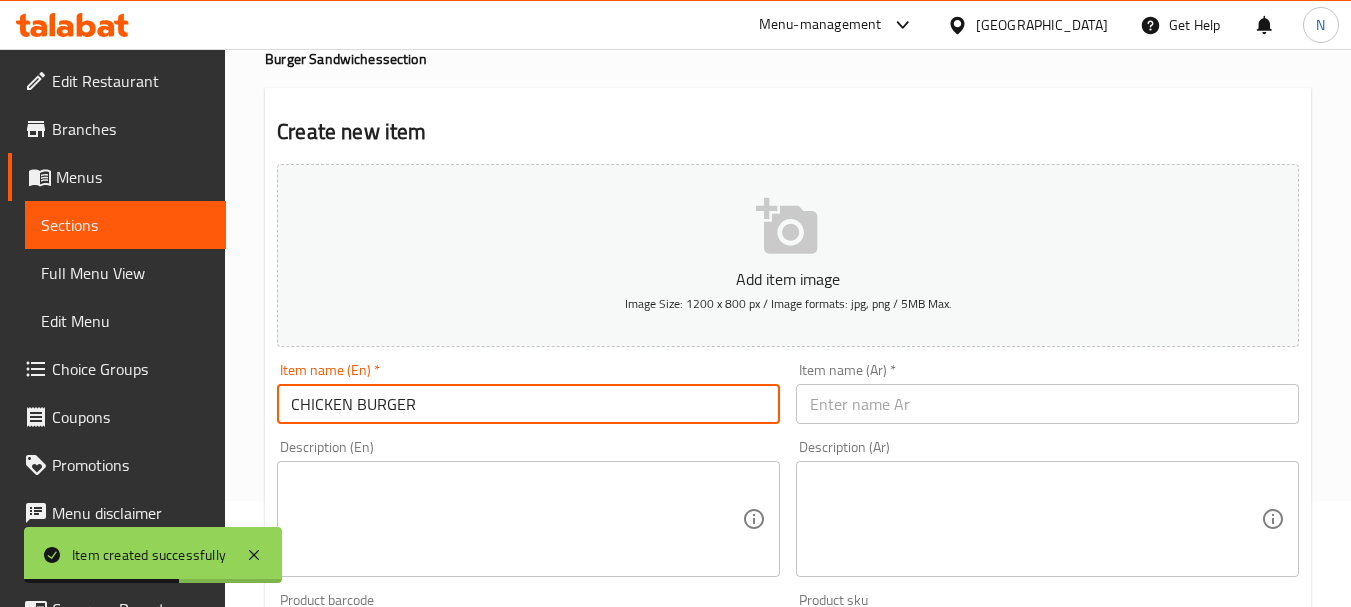 click on "CHICKEN BURGER" at bounding box center [528, 404] 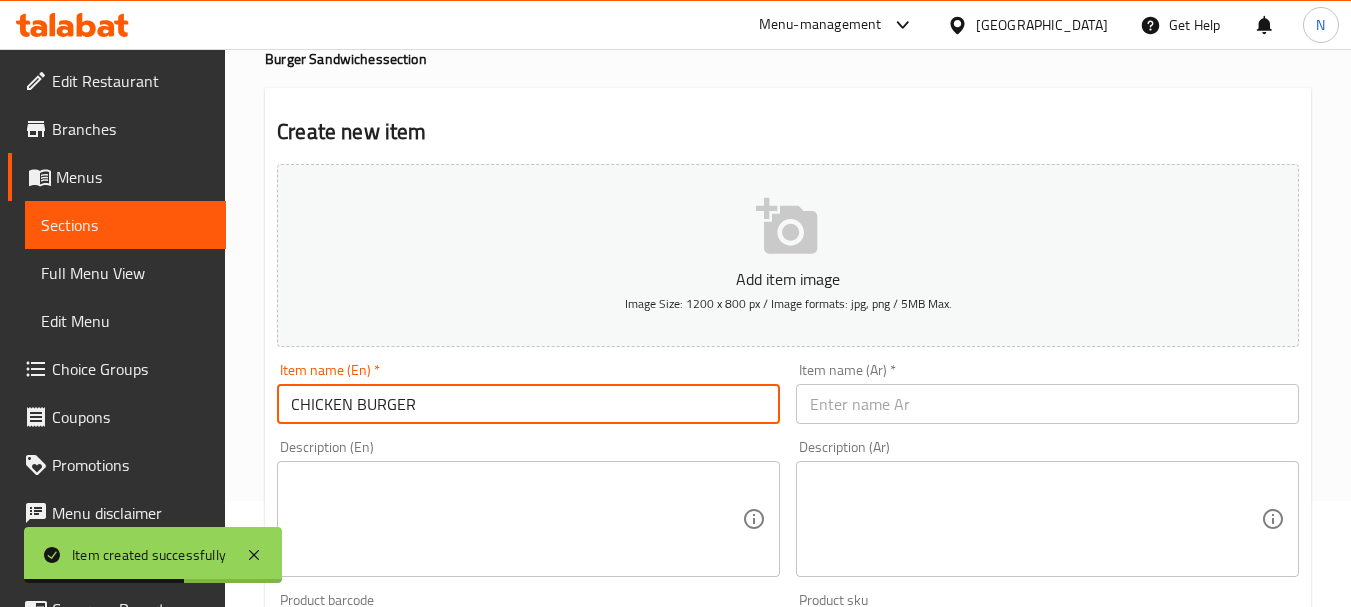 click on "CHICKEN BURGER" at bounding box center [528, 404] 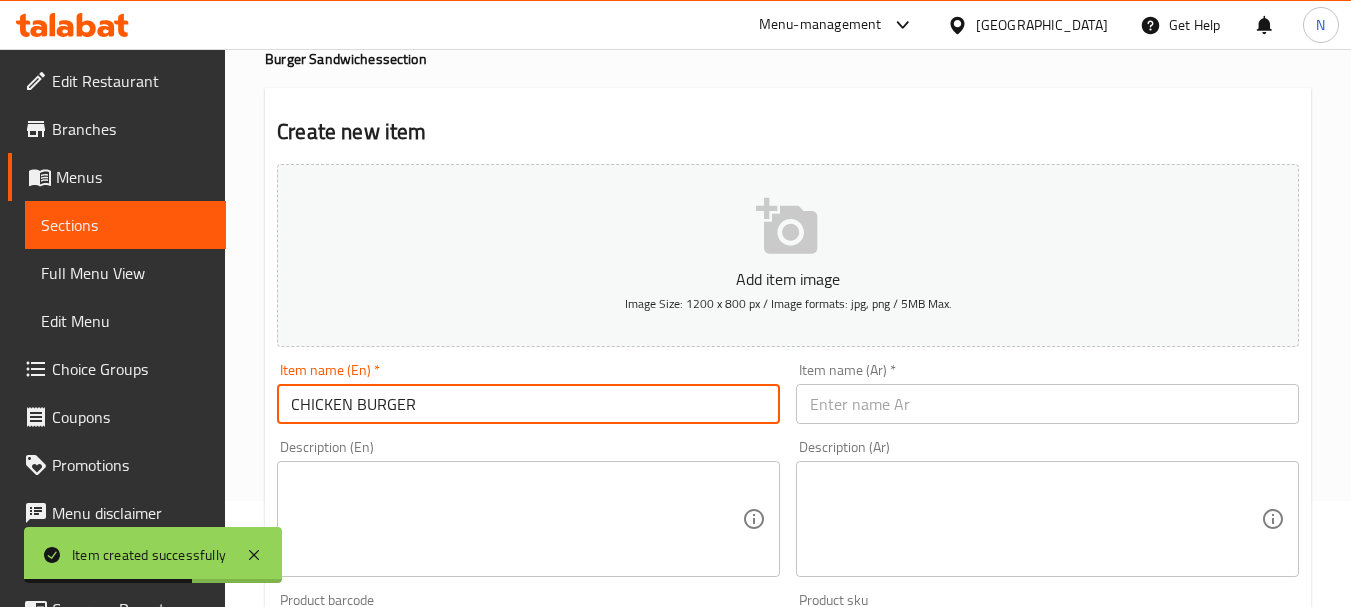 click on "CHICKEN BURGER" at bounding box center [528, 404] 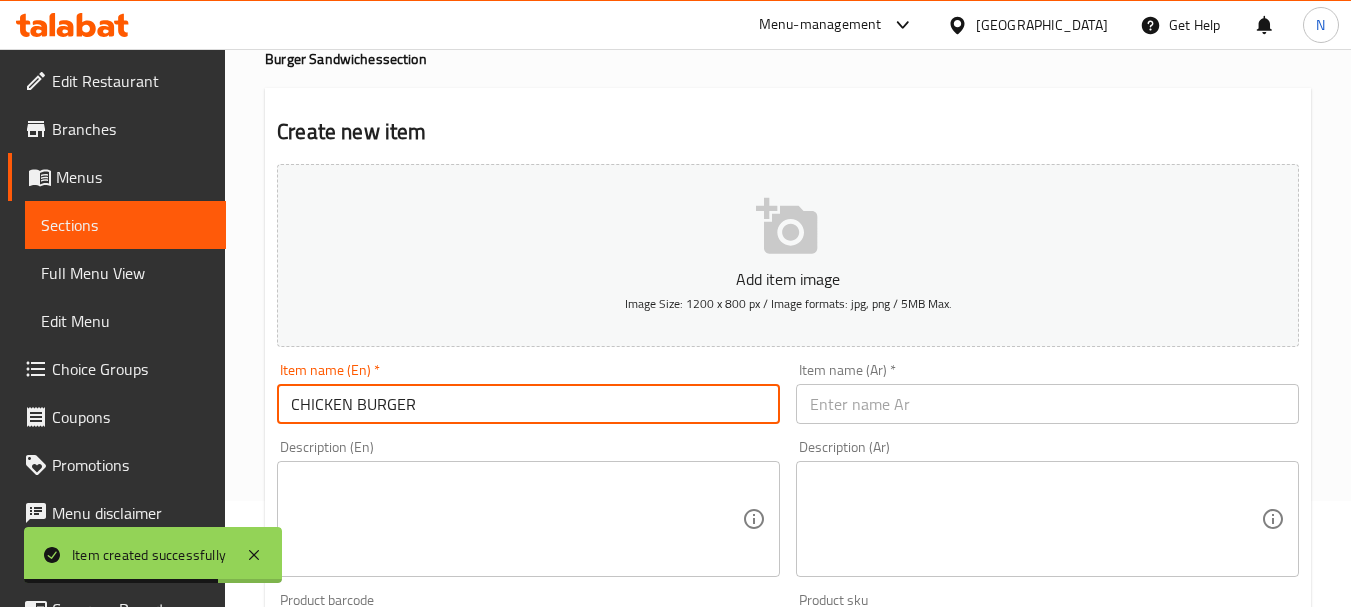 drag, startPoint x: 407, startPoint y: 407, endPoint x: 371, endPoint y: 404, distance: 36.124783 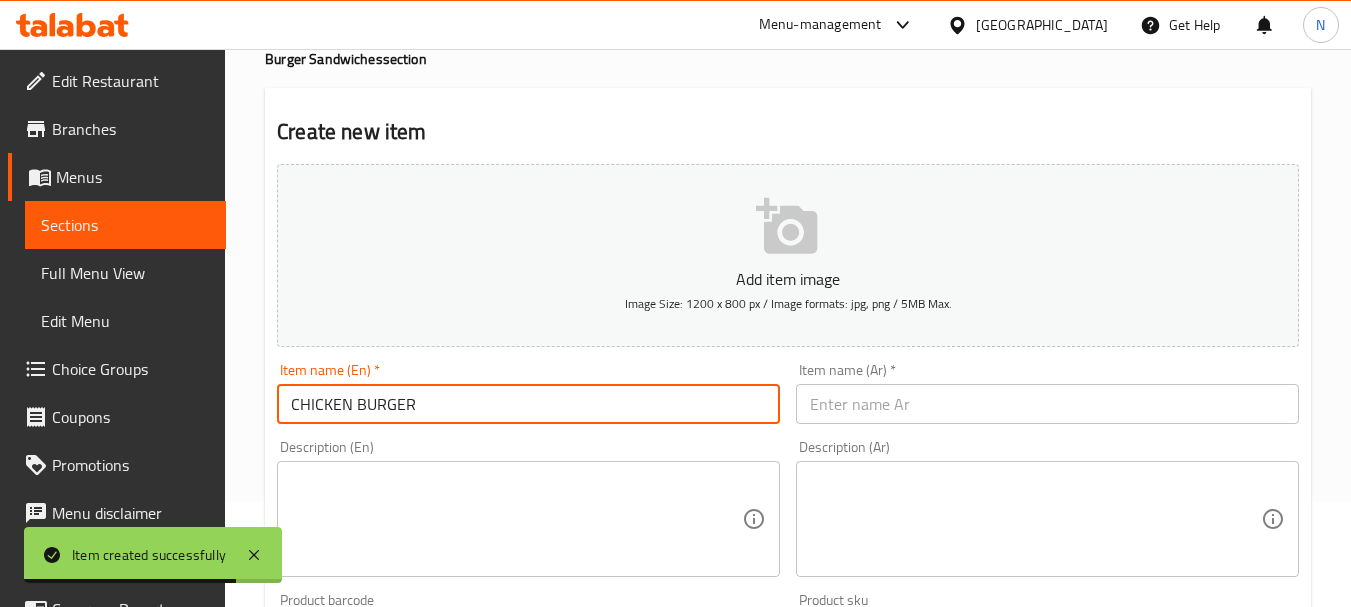 type on "Chicken Burger" 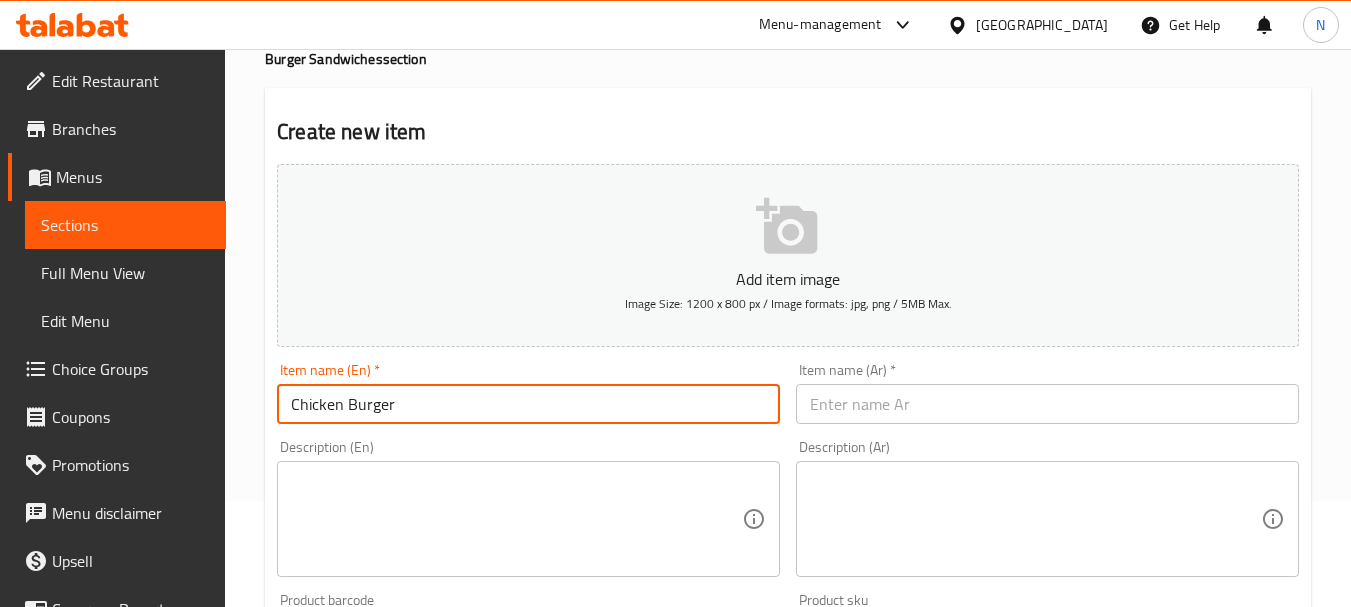 click at bounding box center [1047, 404] 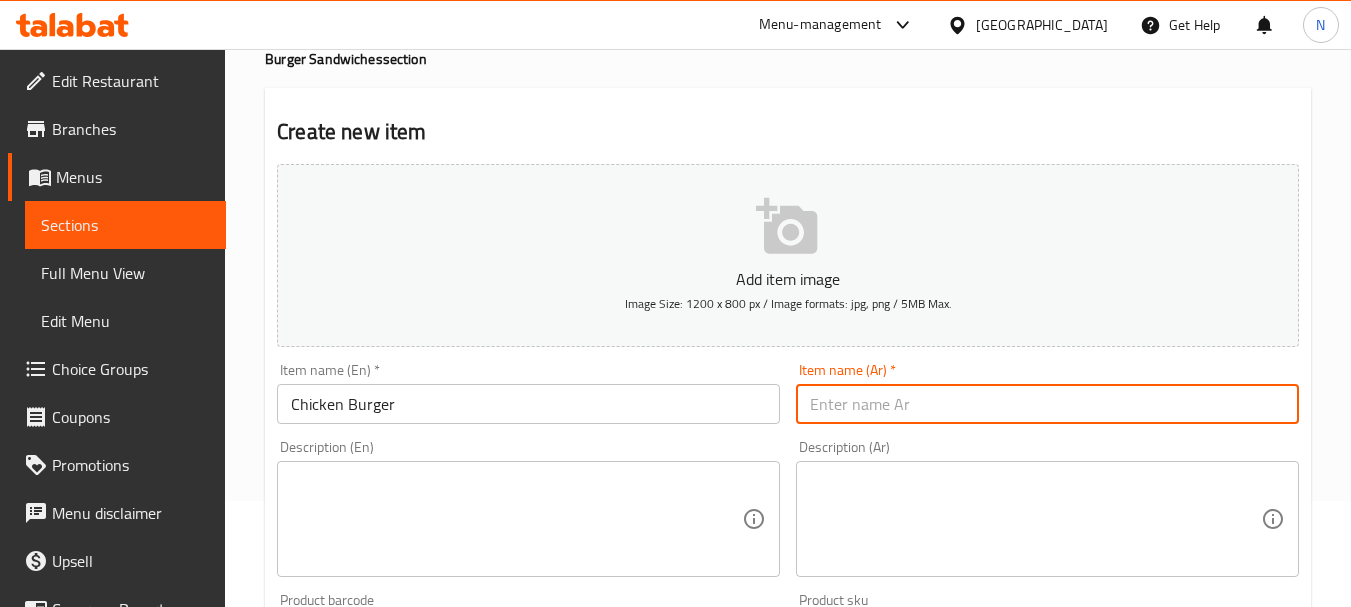 paste on "برجر دجاج" 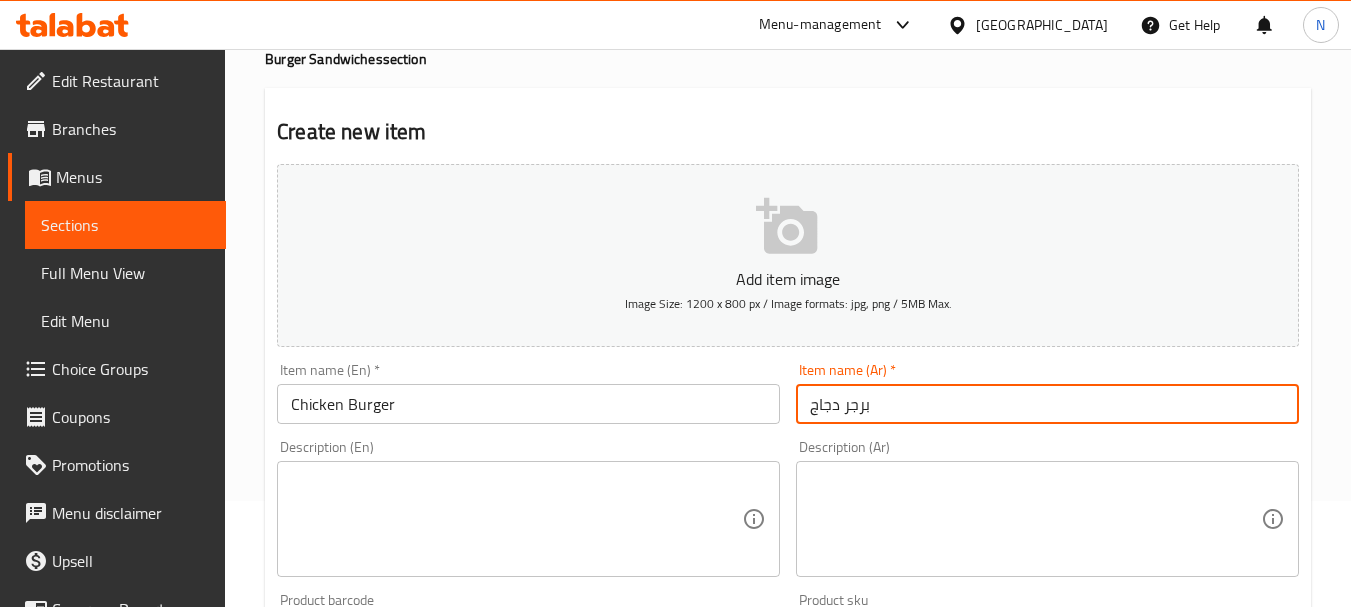type on "برجر دجاج" 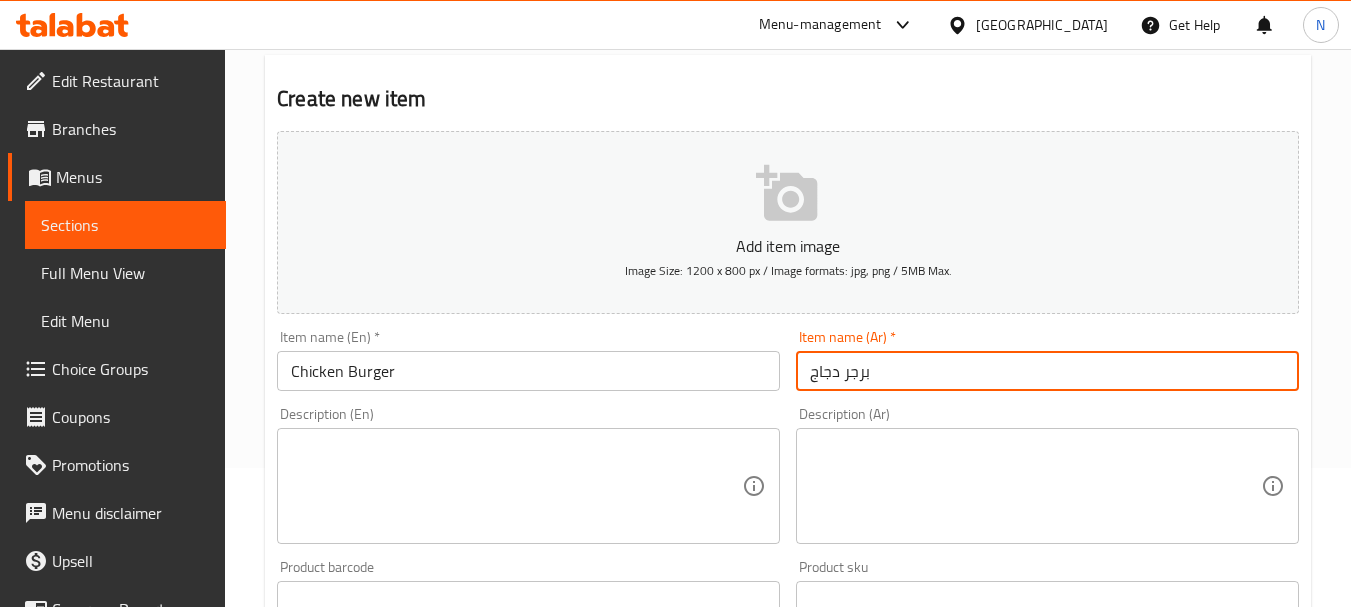scroll, scrollTop: 406, scrollLeft: 0, axis: vertical 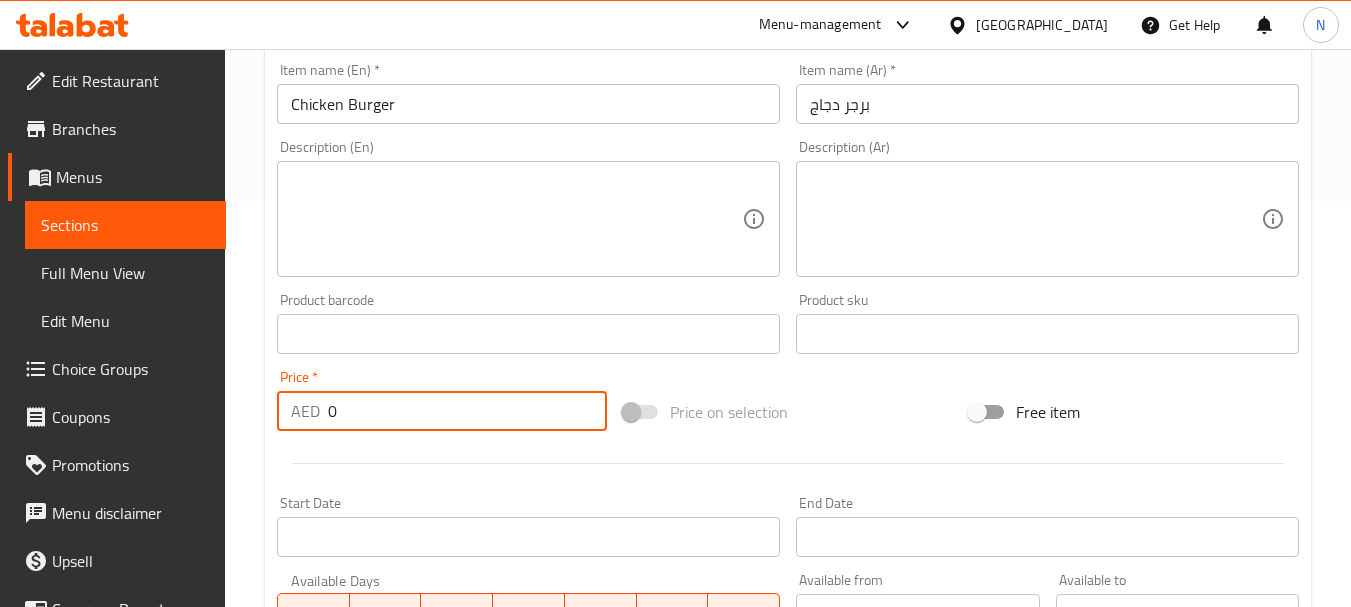drag, startPoint x: 328, startPoint y: 420, endPoint x: 314, endPoint y: 421, distance: 14.035668 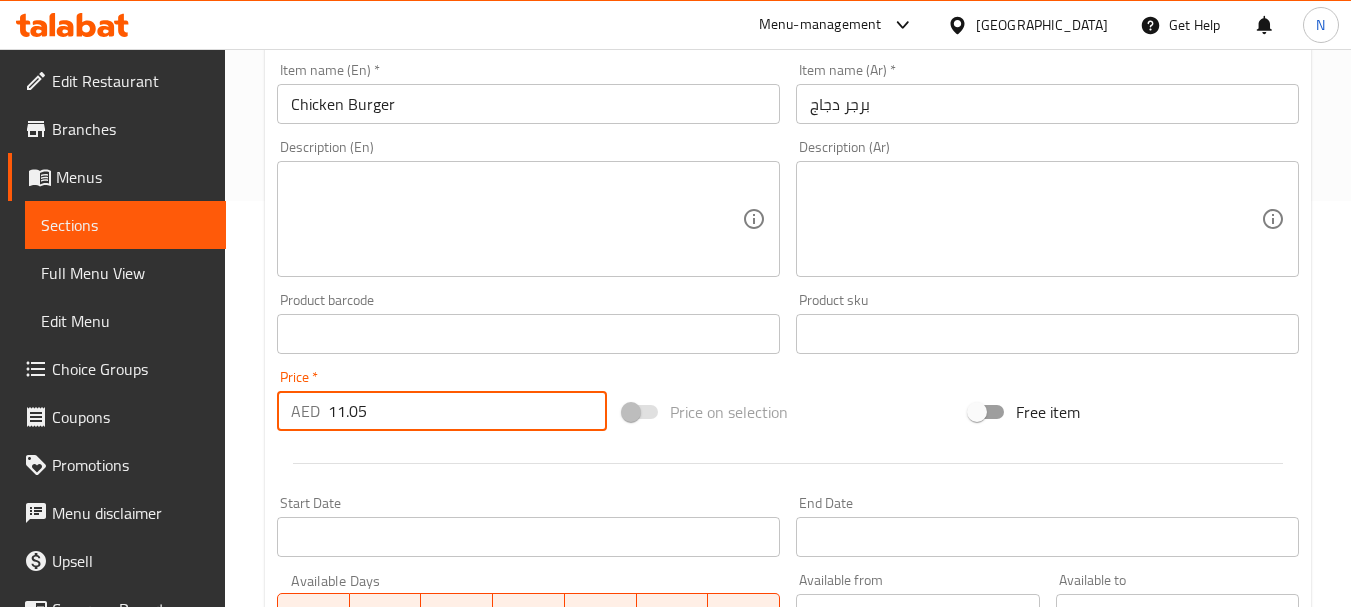 type on "11.05" 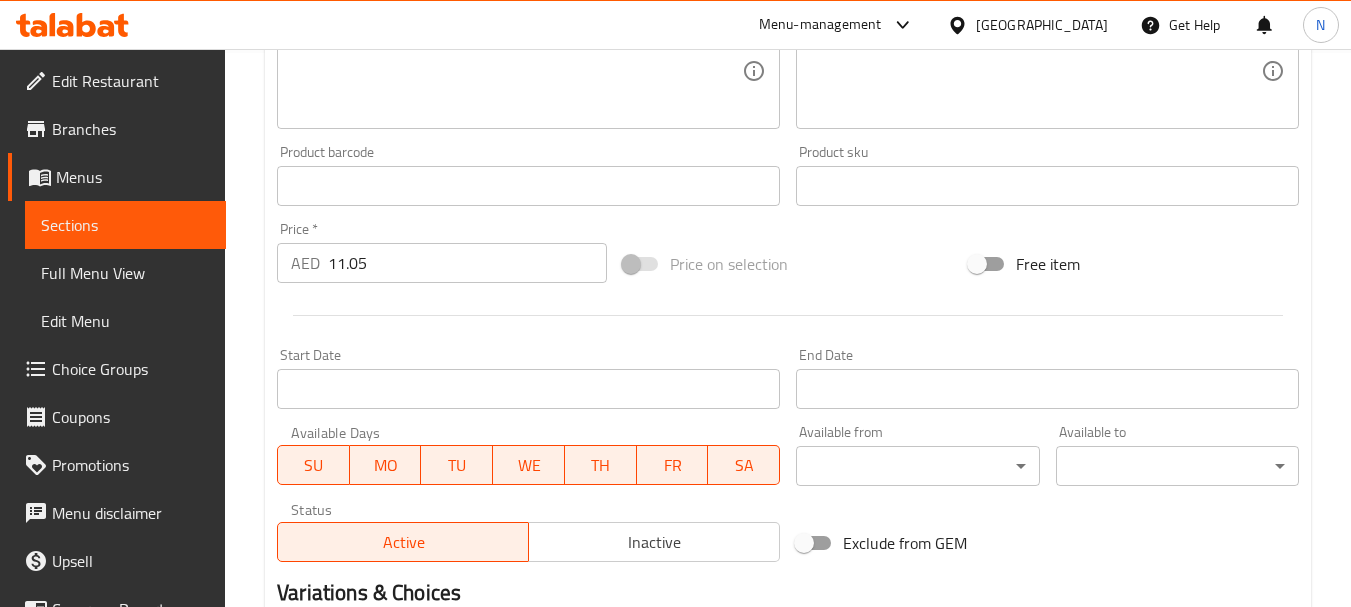 scroll, scrollTop: 806, scrollLeft: 0, axis: vertical 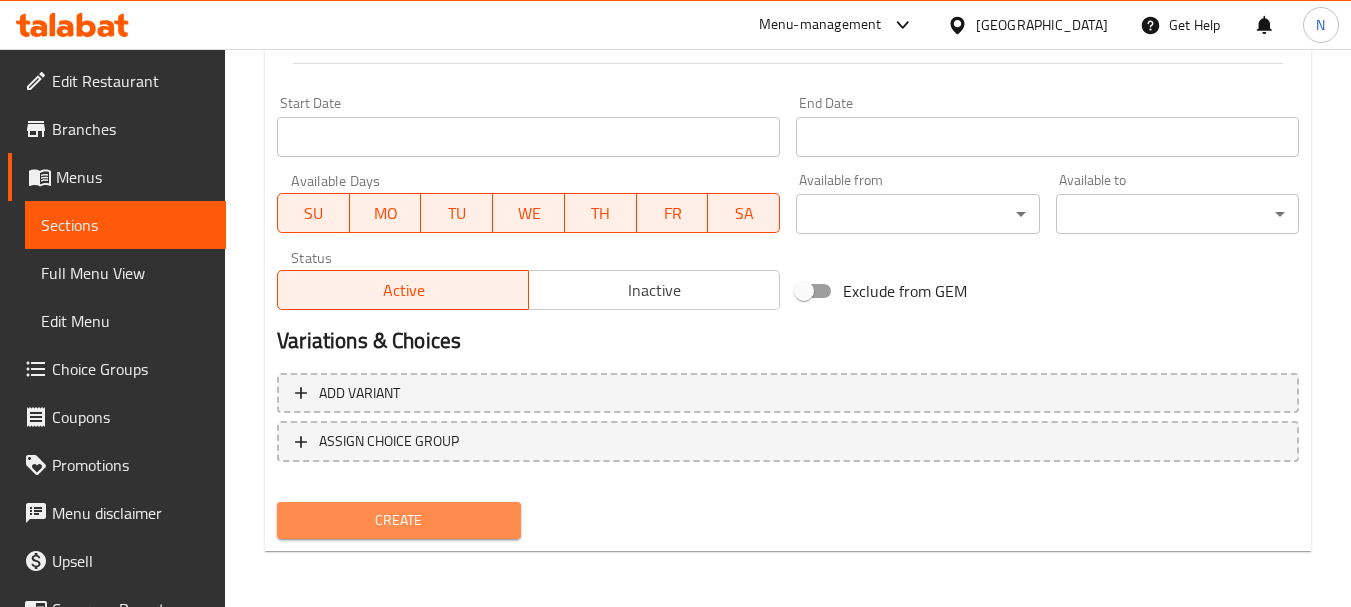 click on "Create" at bounding box center (398, 520) 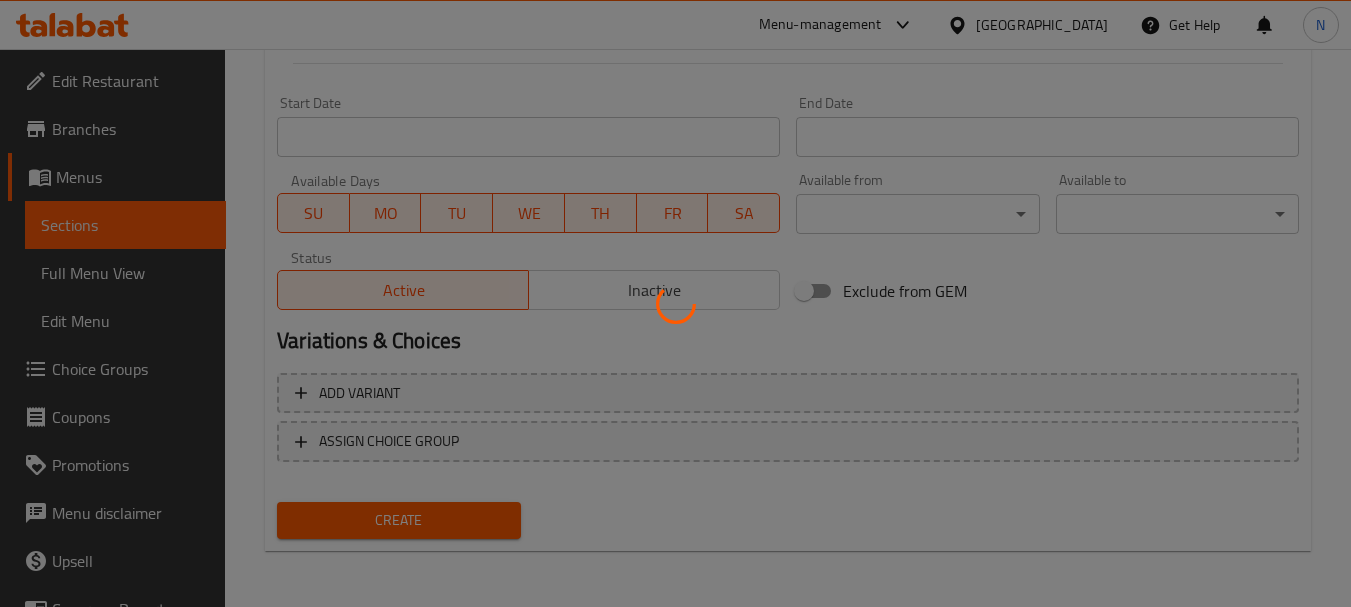 type 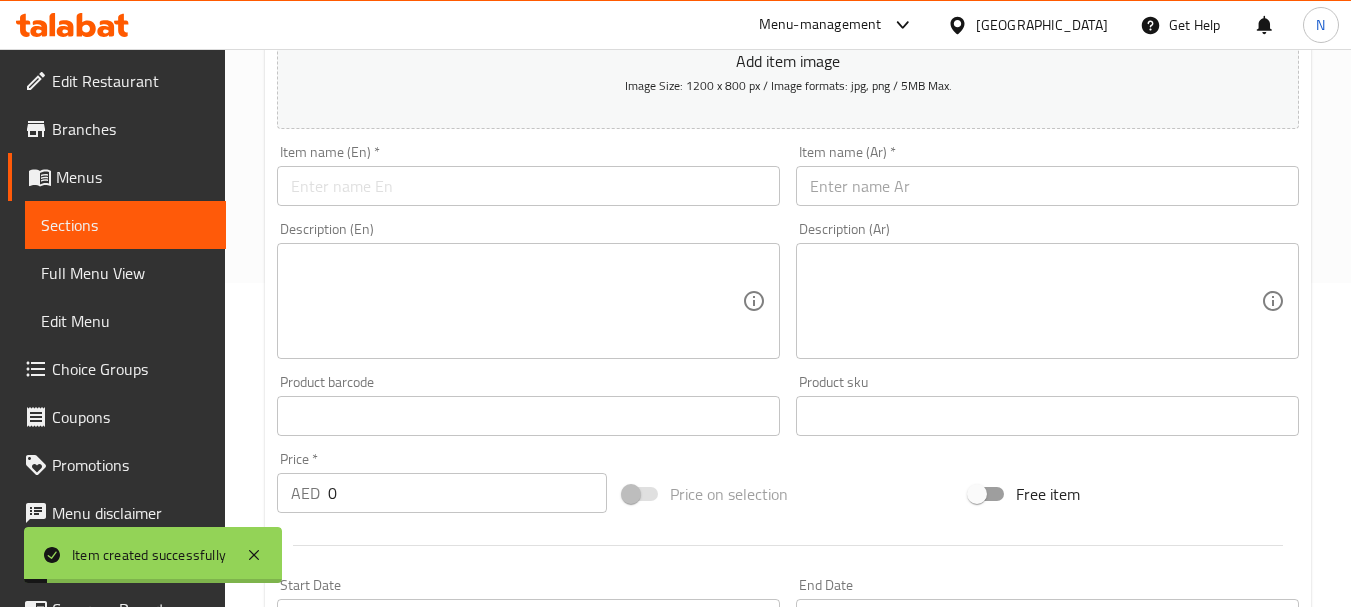 scroll, scrollTop: 306, scrollLeft: 0, axis: vertical 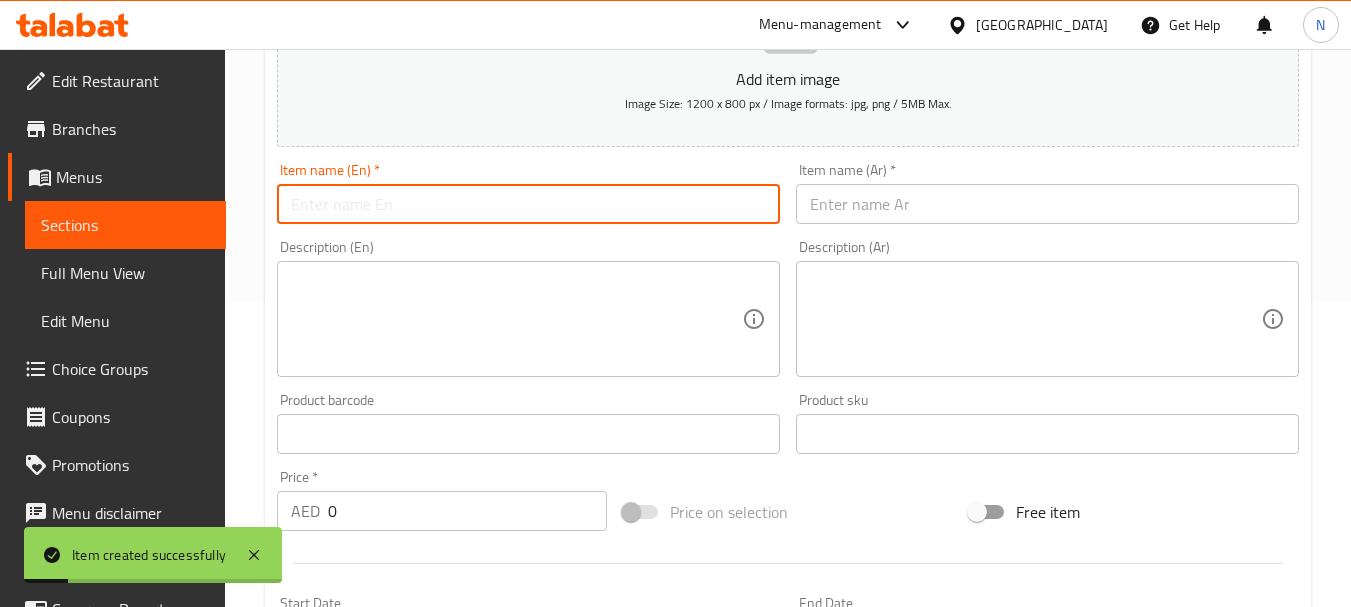 click at bounding box center [528, 204] 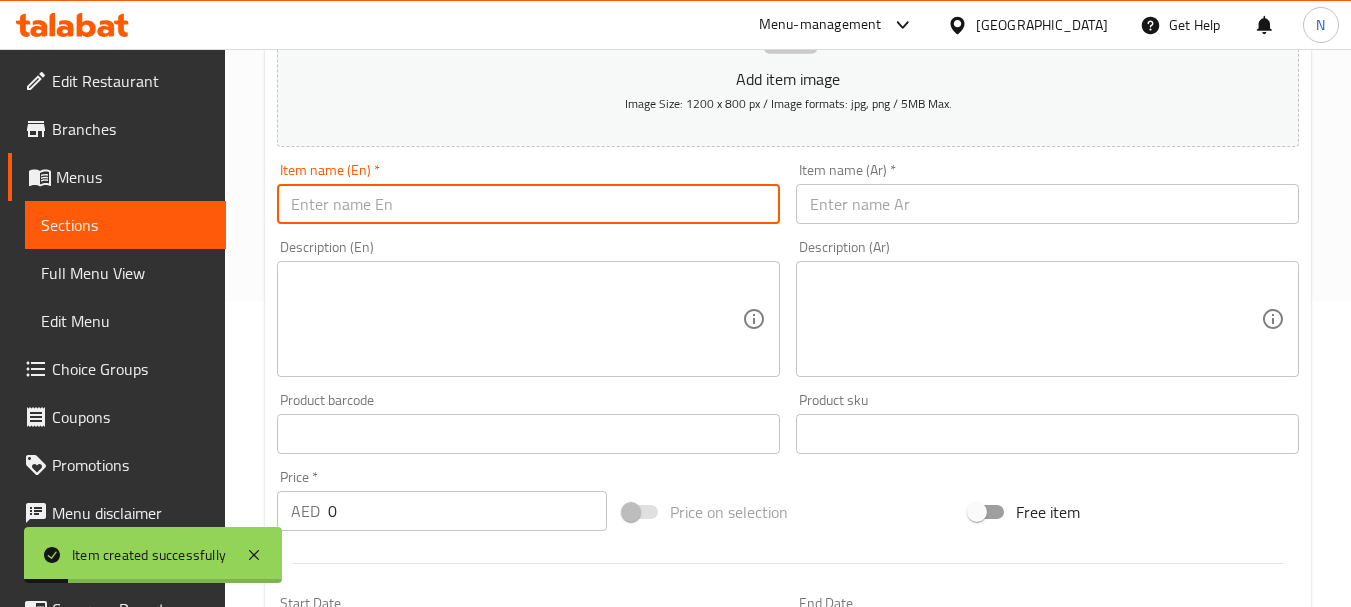 paste on "ZINKER BURGER" 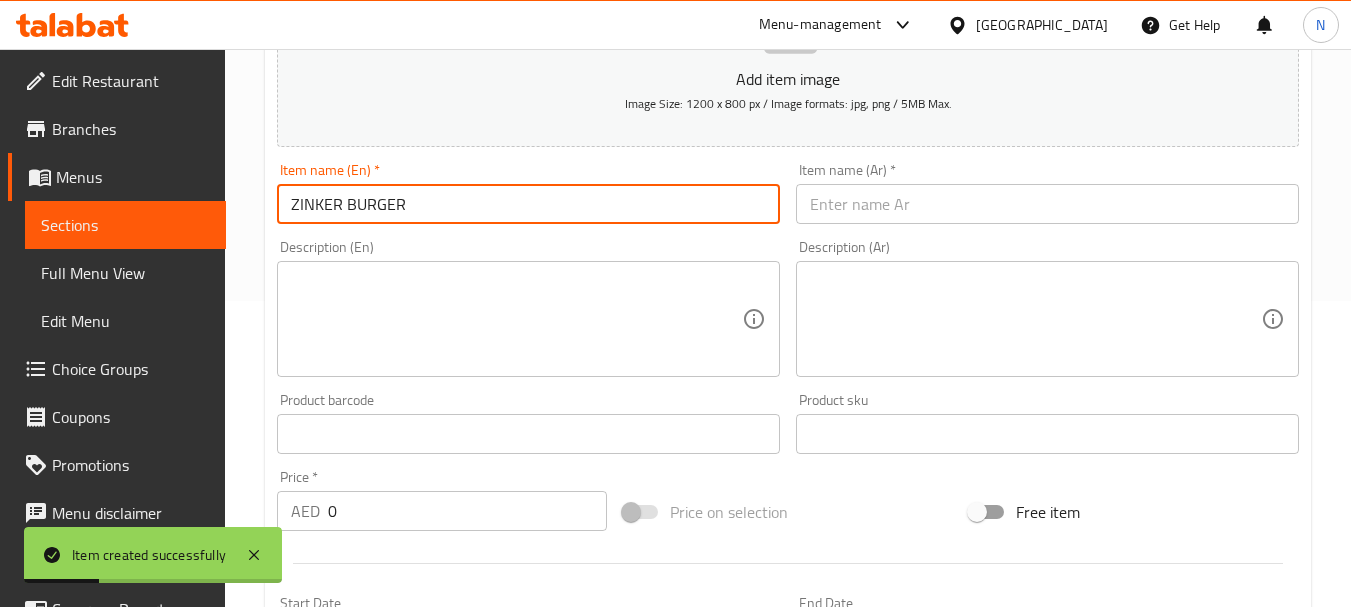 click on "ZINKER BURGER" at bounding box center [528, 204] 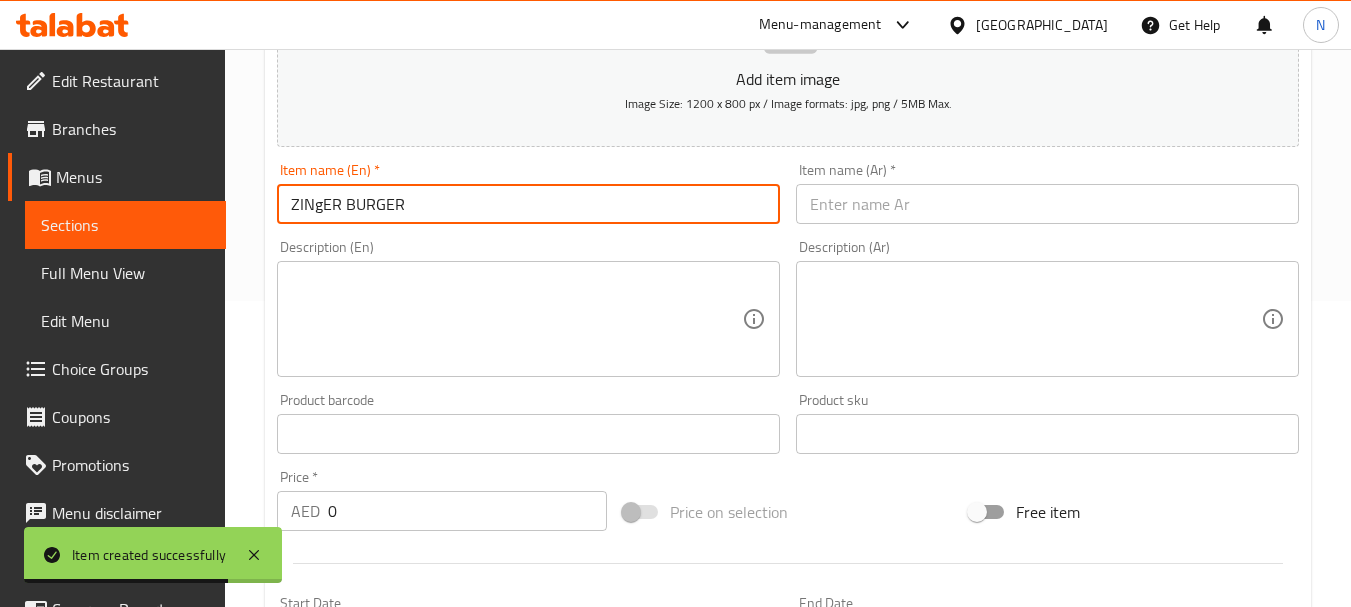 click on "ZINgER BURGER" at bounding box center [528, 204] 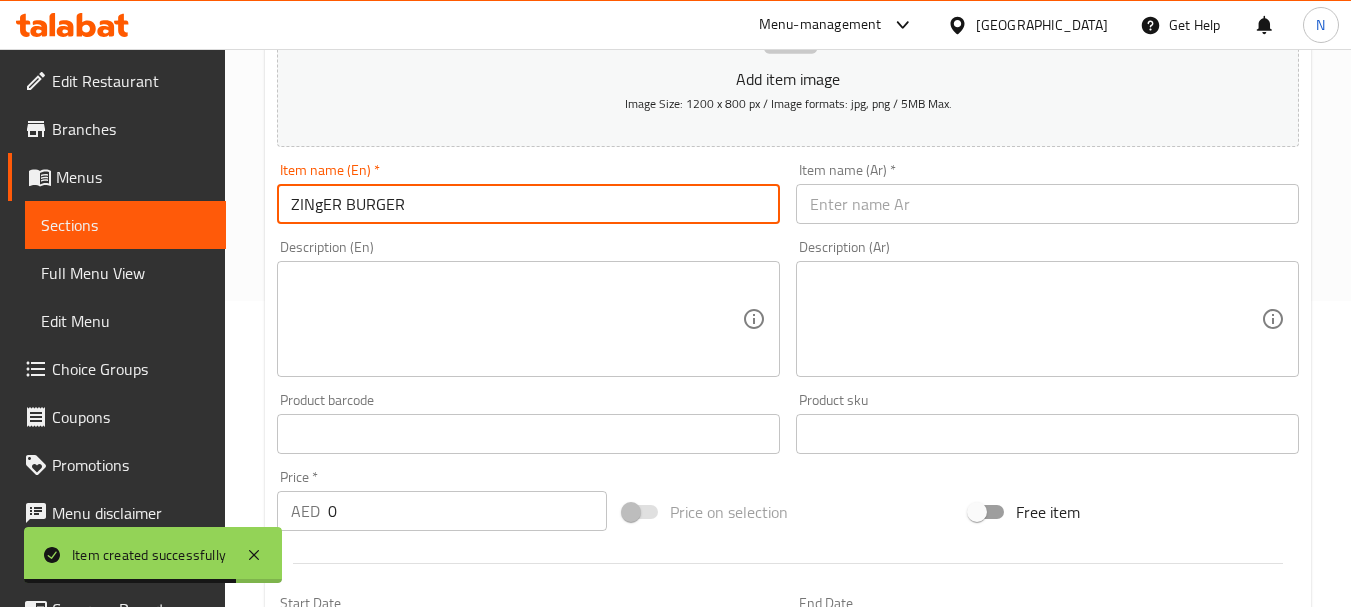 click on "ZINgER BURGER" at bounding box center (528, 204) 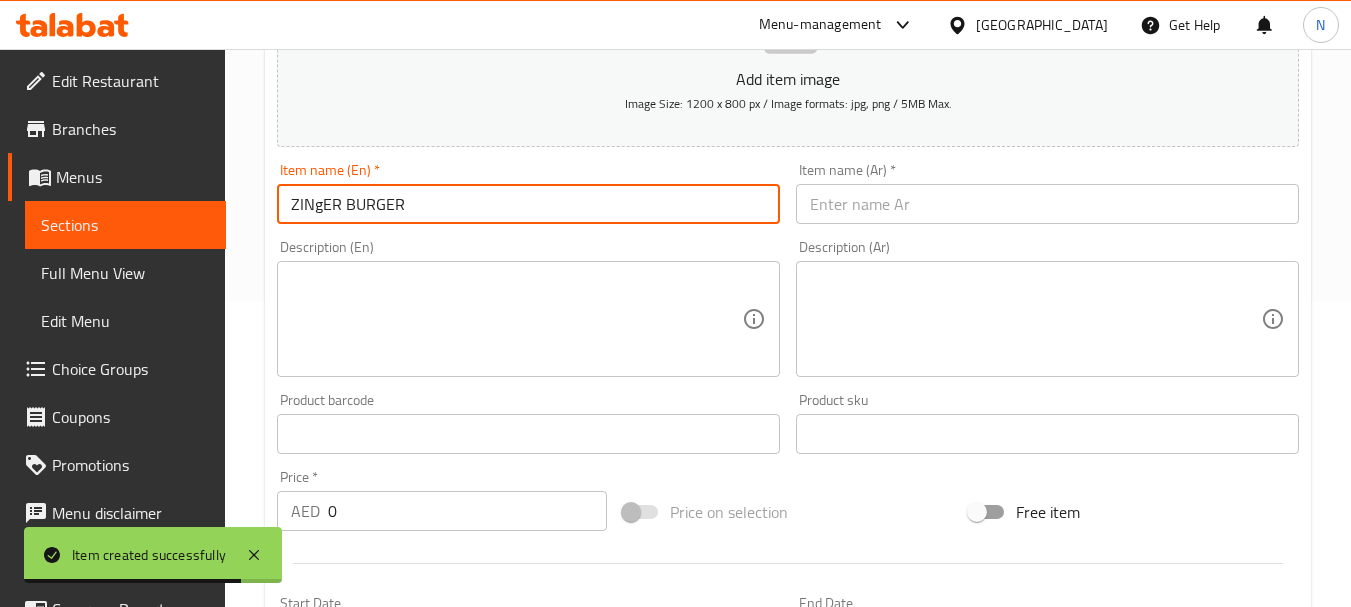 click on "ZINgER BURGER" at bounding box center (528, 204) 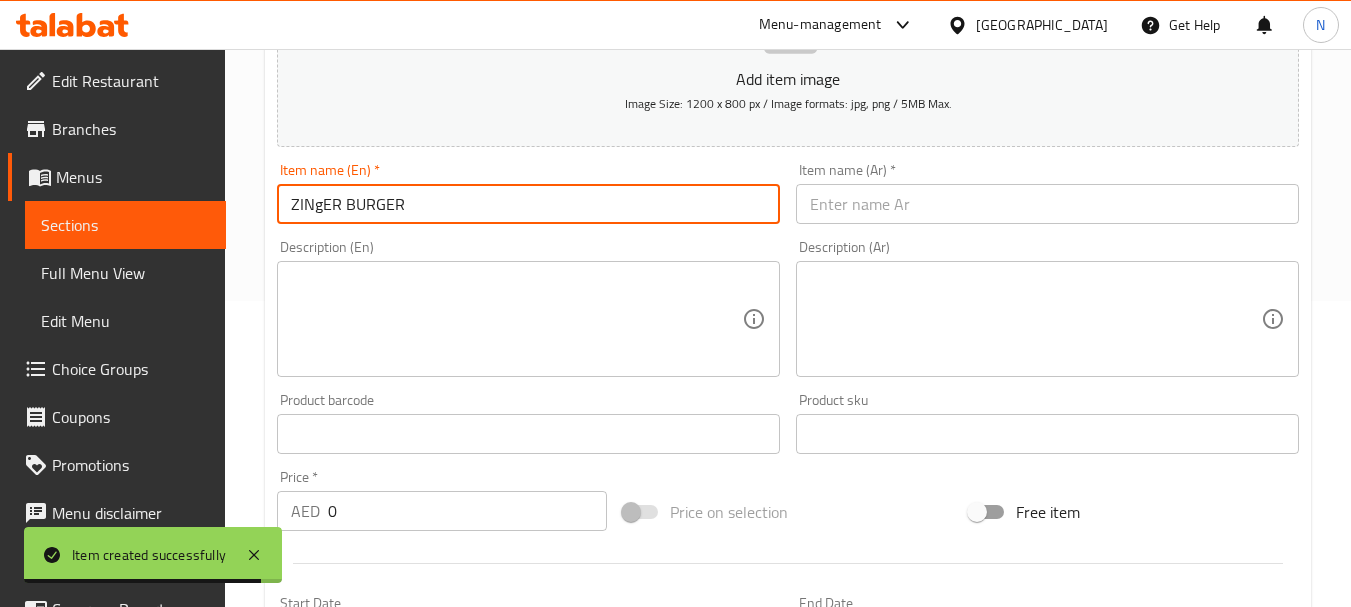 click at bounding box center (516, 319) 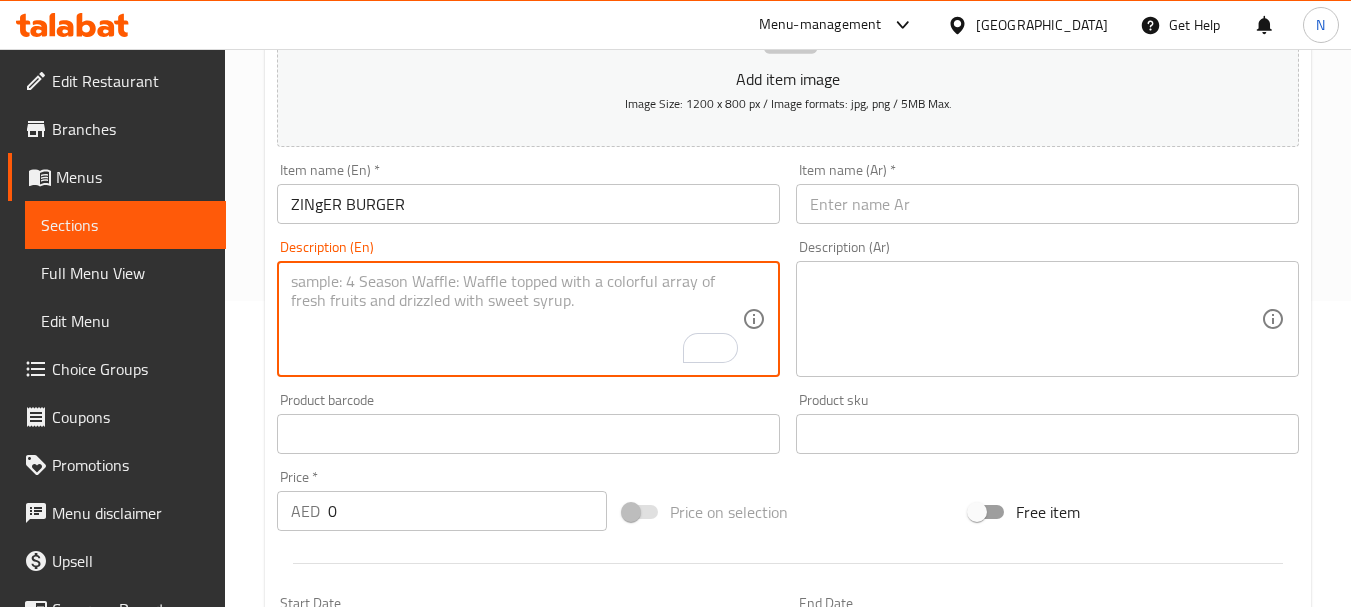 click on "ZINgER BURGER" at bounding box center (528, 204) 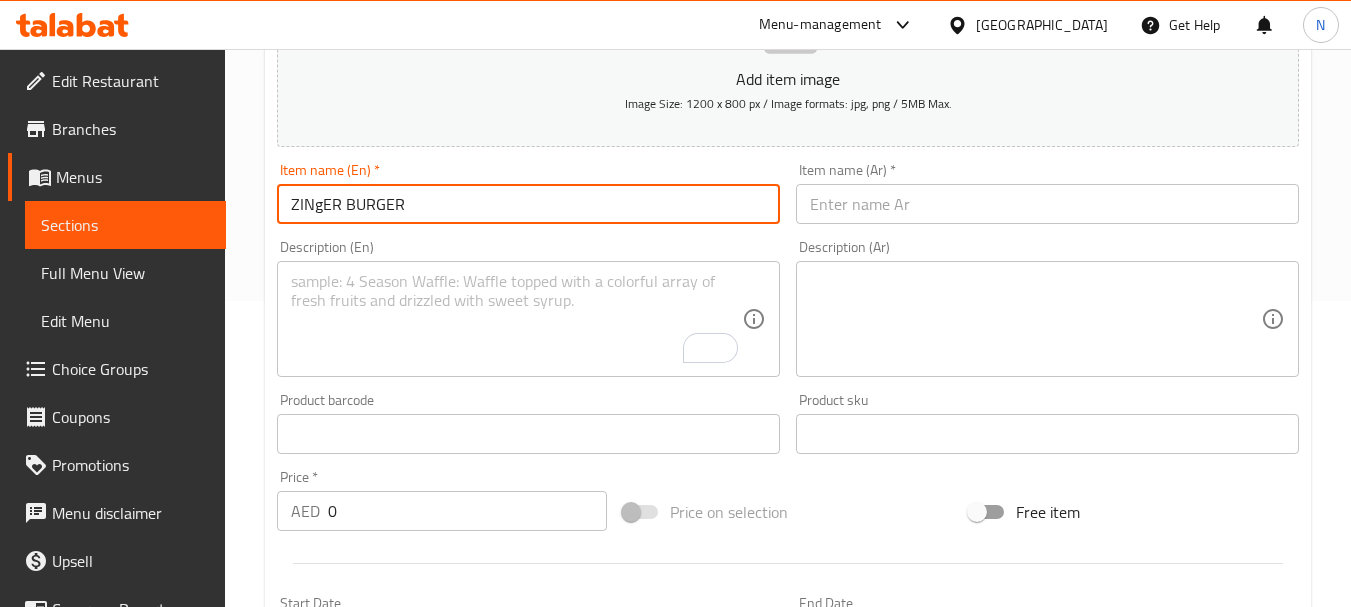 type on "Zinger Burger" 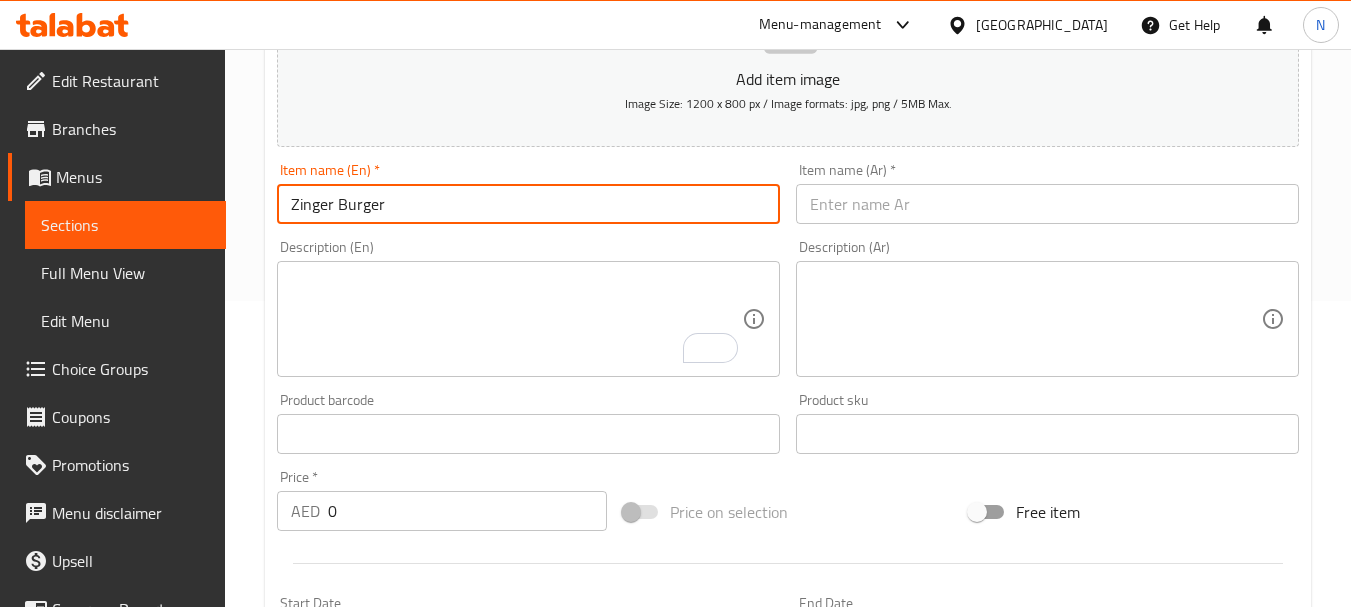 click at bounding box center (1047, 204) 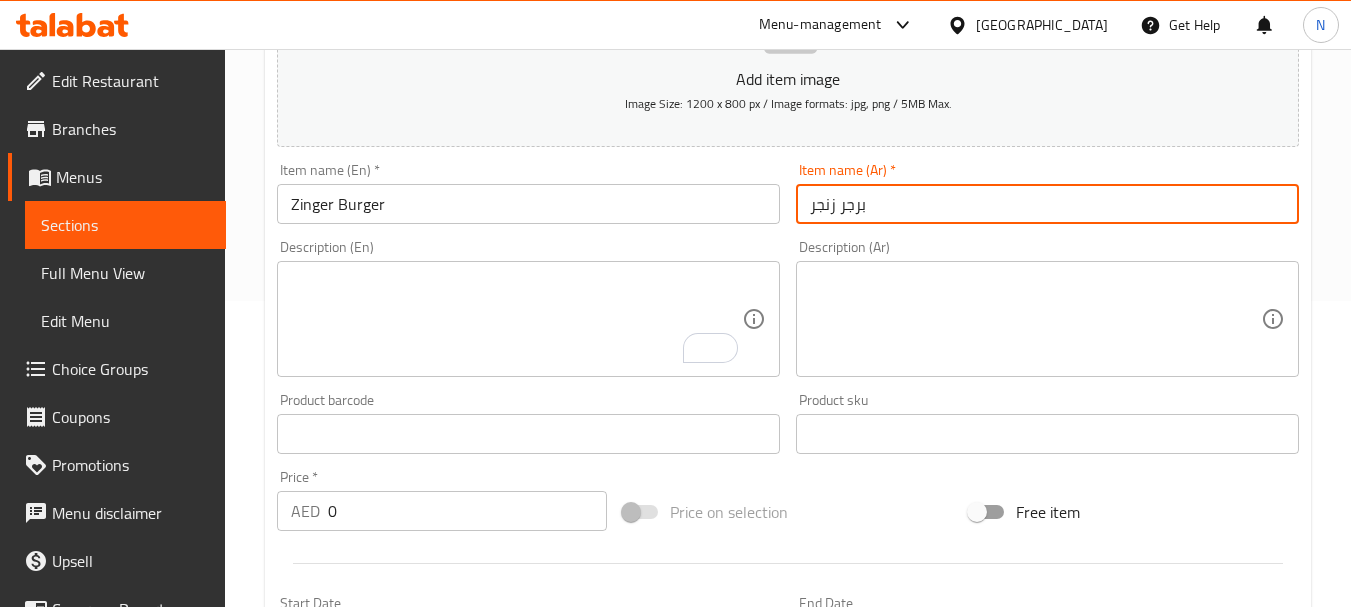 type on "برجر زنجر" 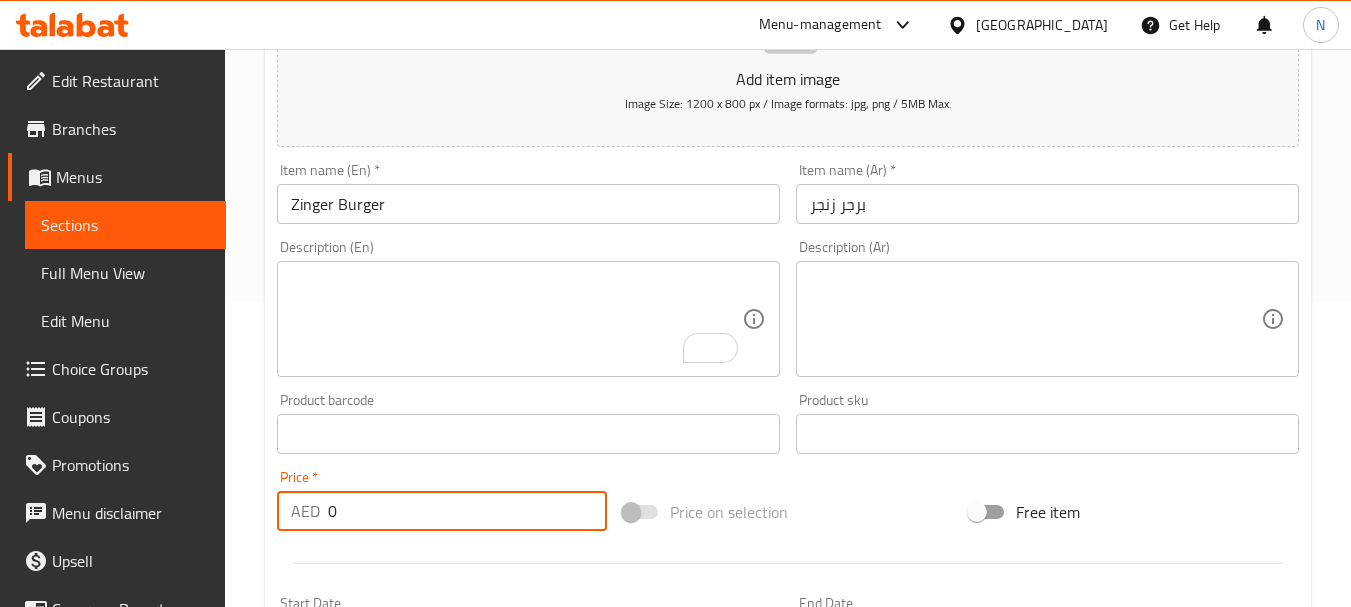 drag, startPoint x: 456, startPoint y: 530, endPoint x: 282, endPoint y: 518, distance: 174.4133 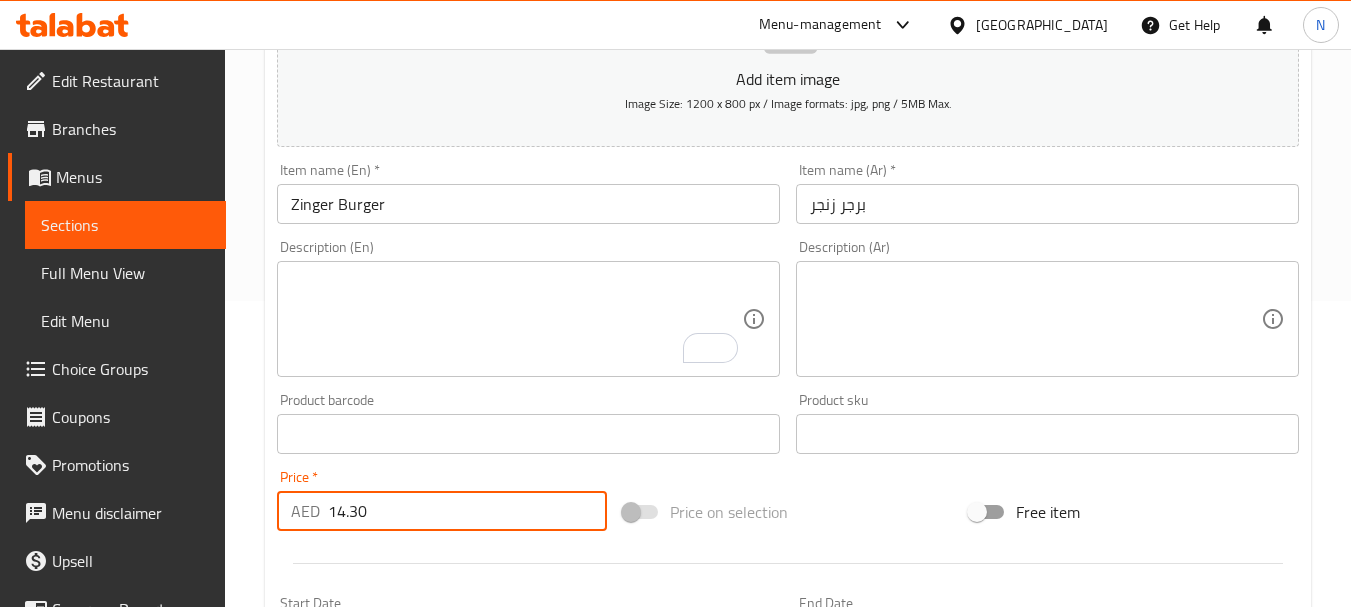 type on "14.30" 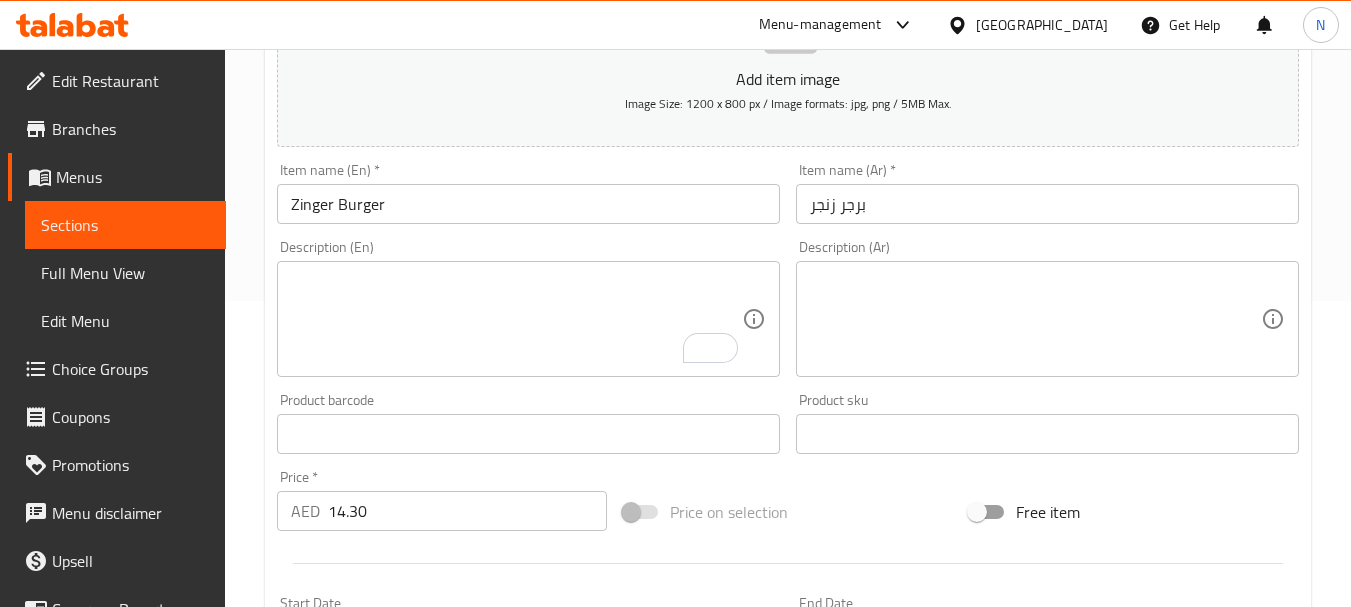 click on "Price on selection" at bounding box center (788, 512) 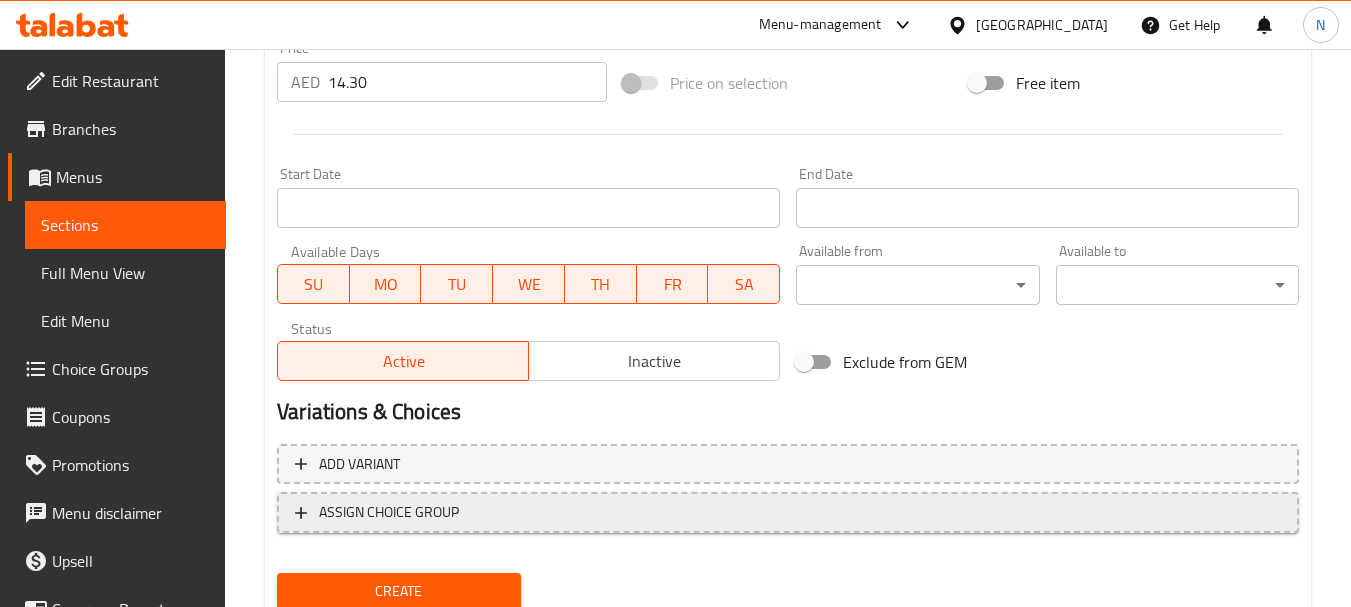 scroll, scrollTop: 806, scrollLeft: 0, axis: vertical 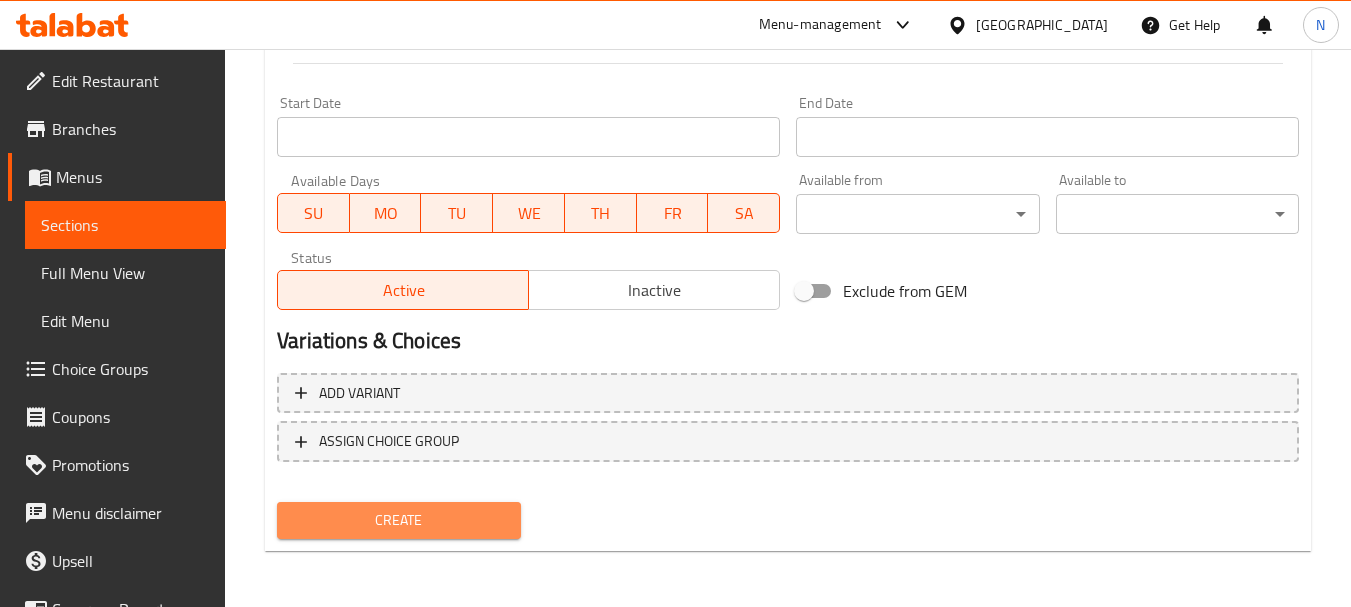 click on "Create" at bounding box center [398, 520] 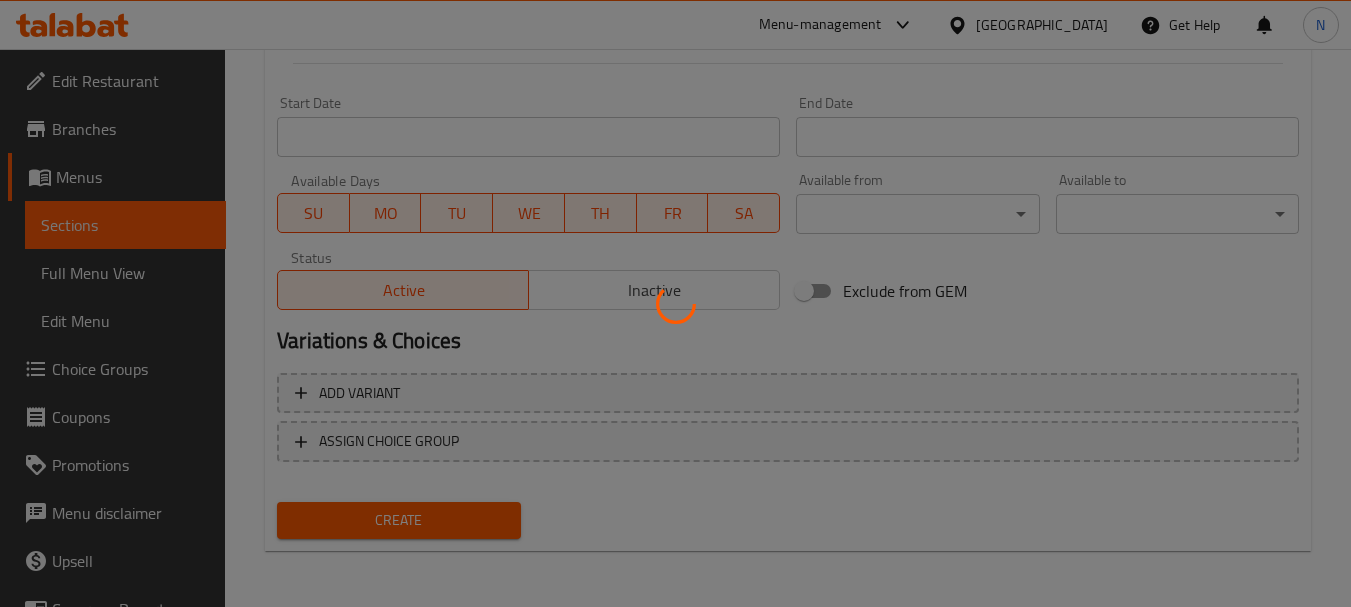 type 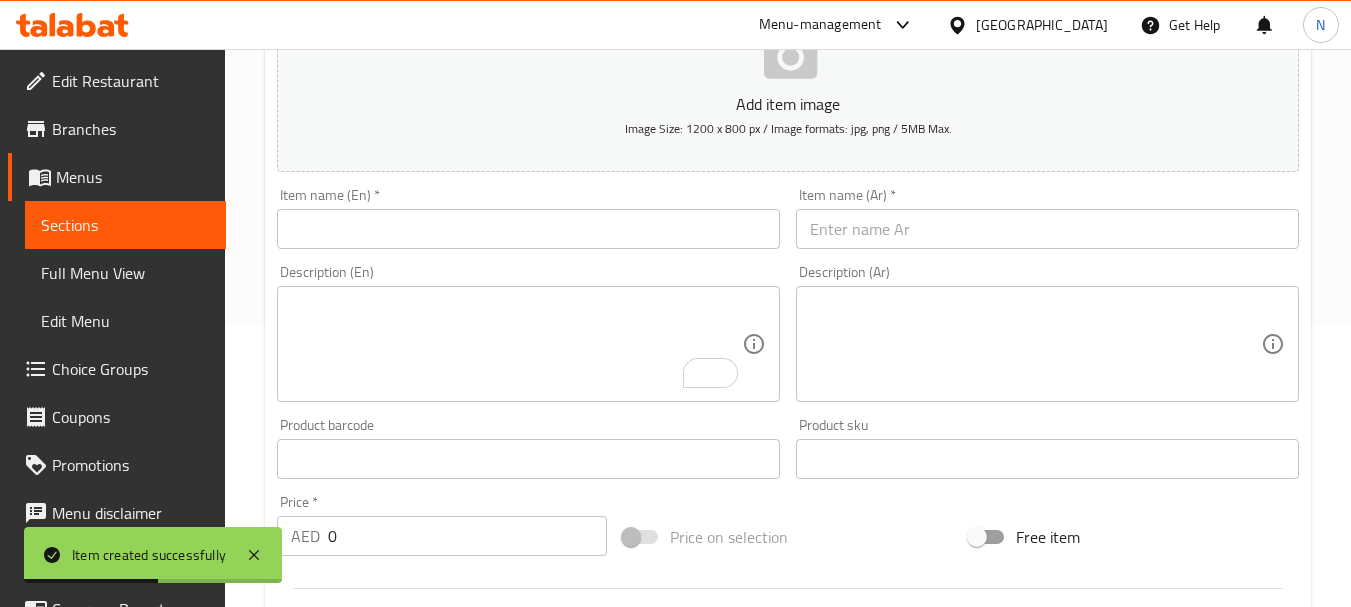 scroll, scrollTop: 0, scrollLeft: 0, axis: both 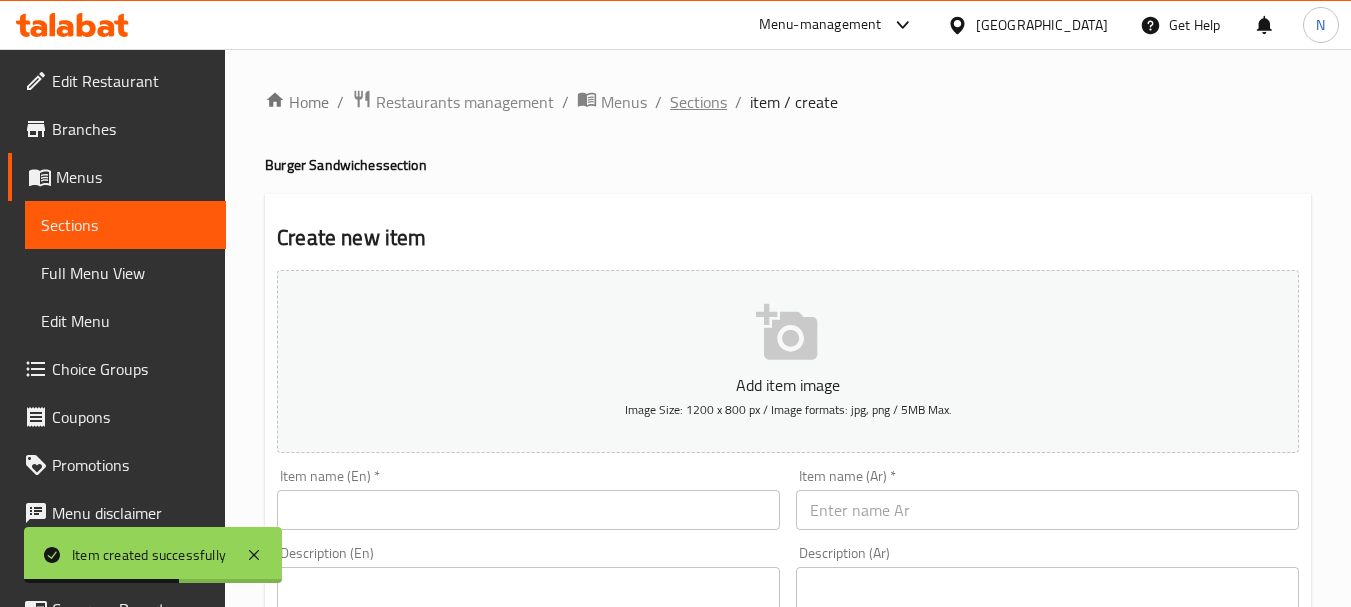 click on "Sections" at bounding box center (698, 102) 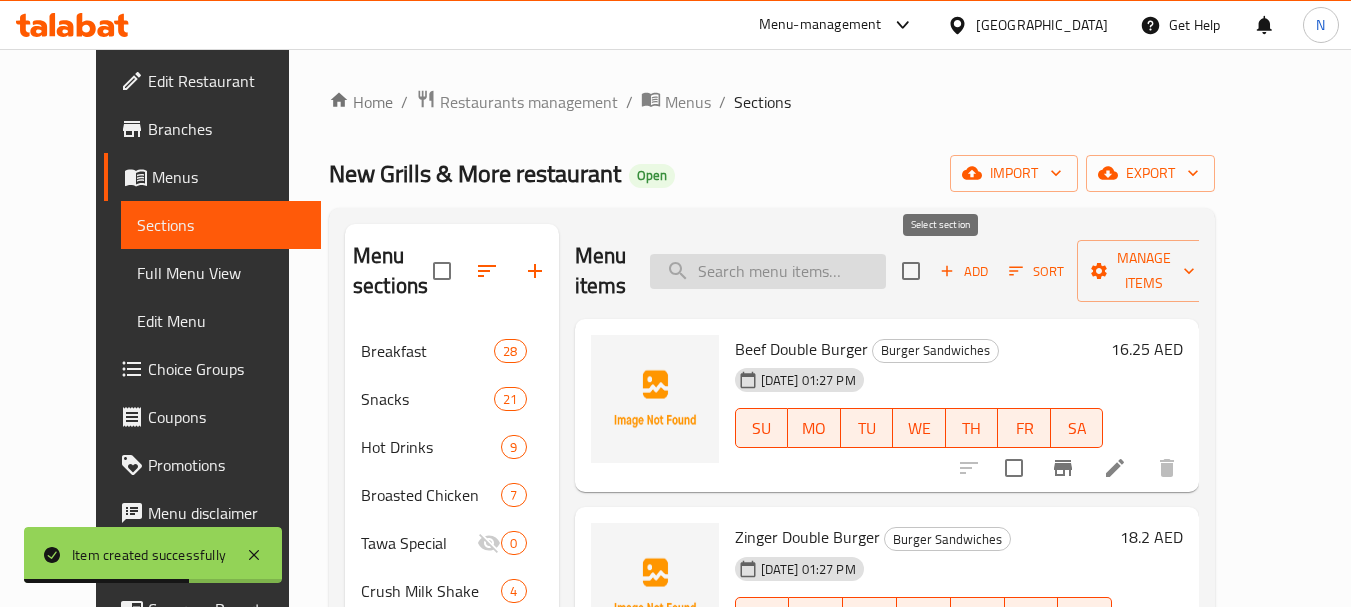 click at bounding box center [768, 271] 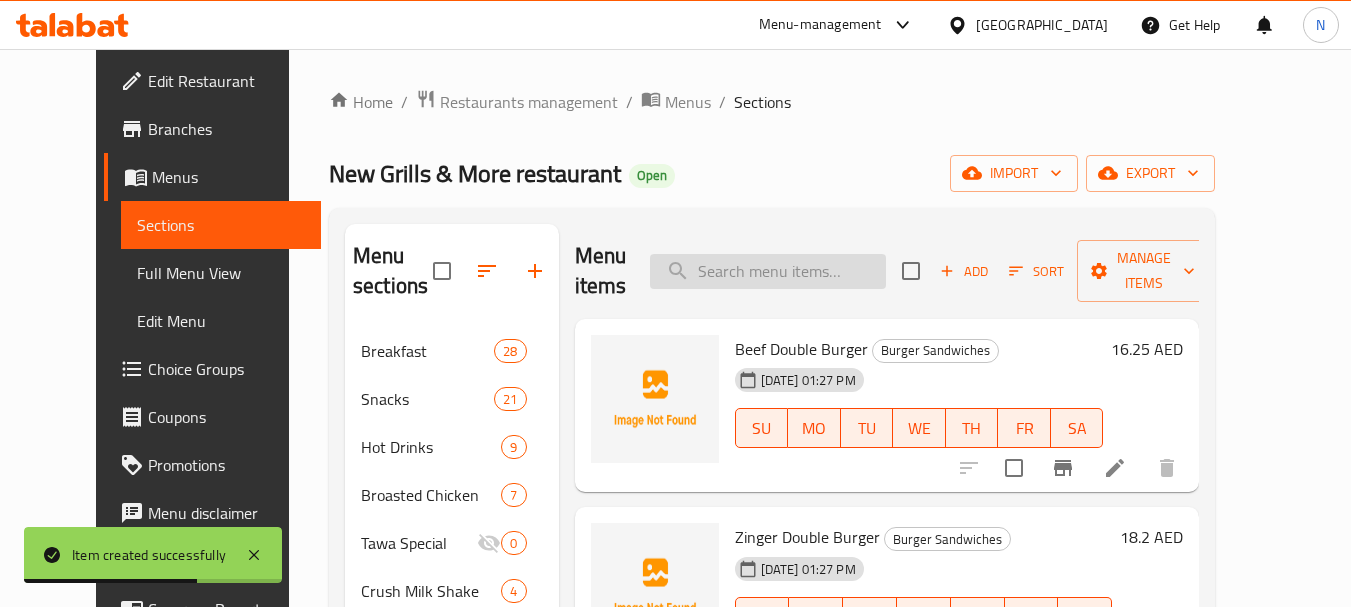 paste on "TIKKA BURGER" 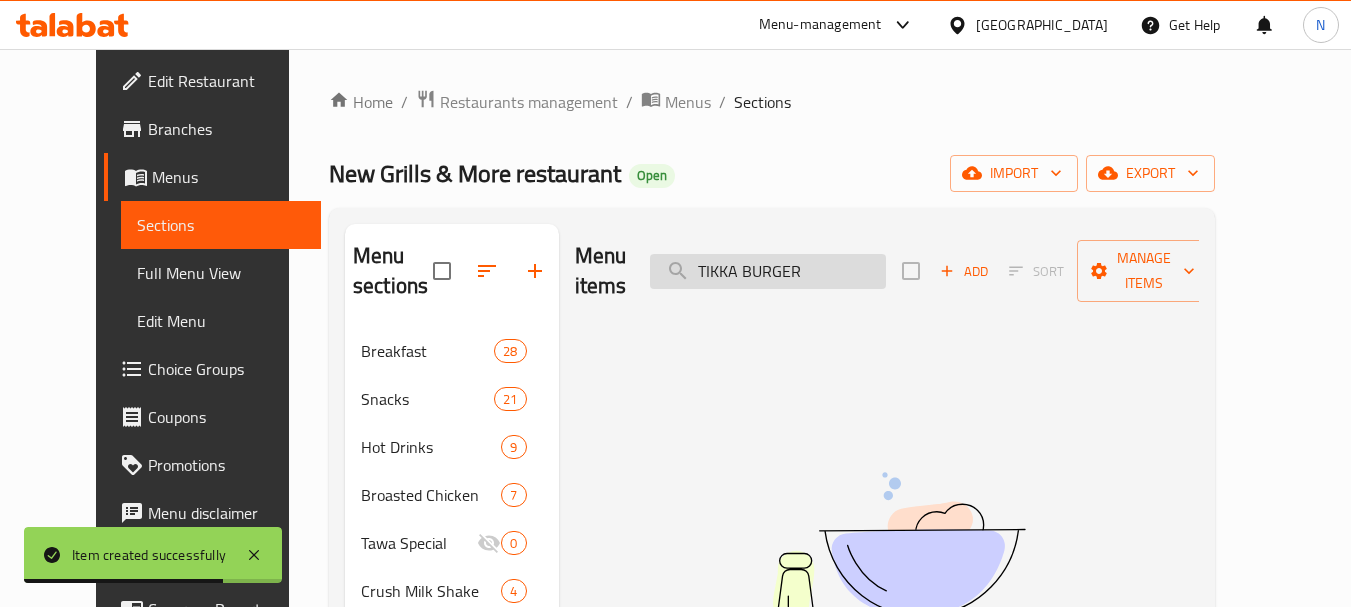 click on "TIKKA BURGER" at bounding box center [768, 271] 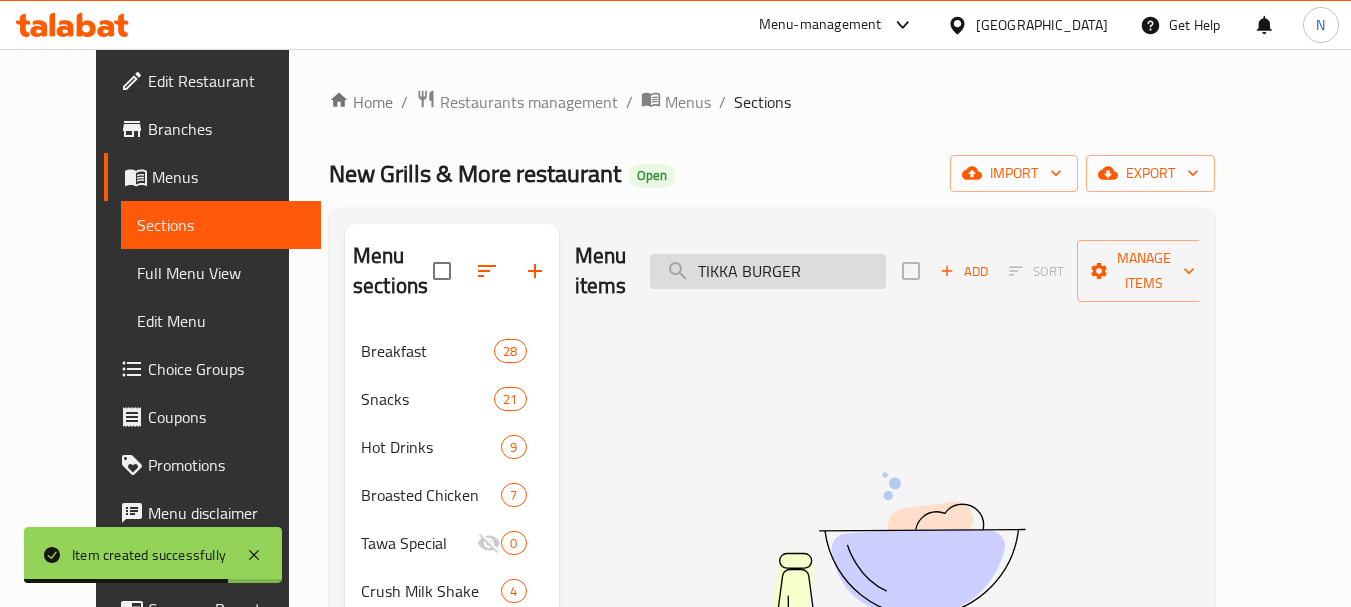 click on "TIKKA BURGER" at bounding box center (768, 271) 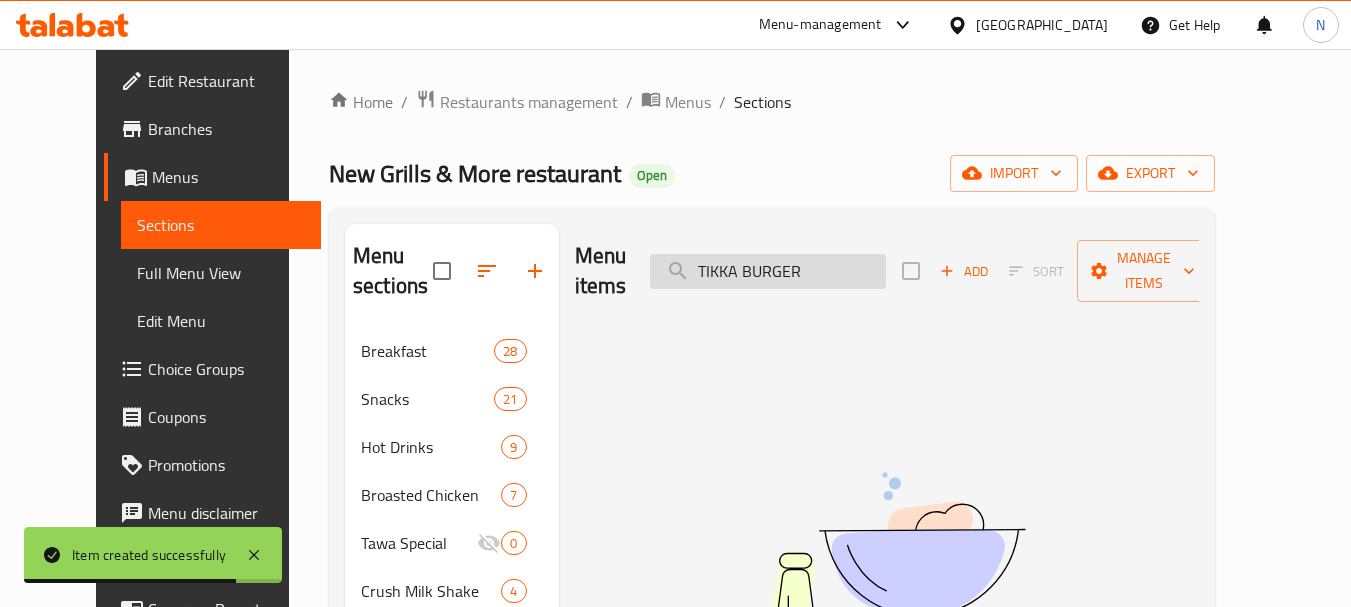 click on "TIKKA BURGER" at bounding box center (768, 271) 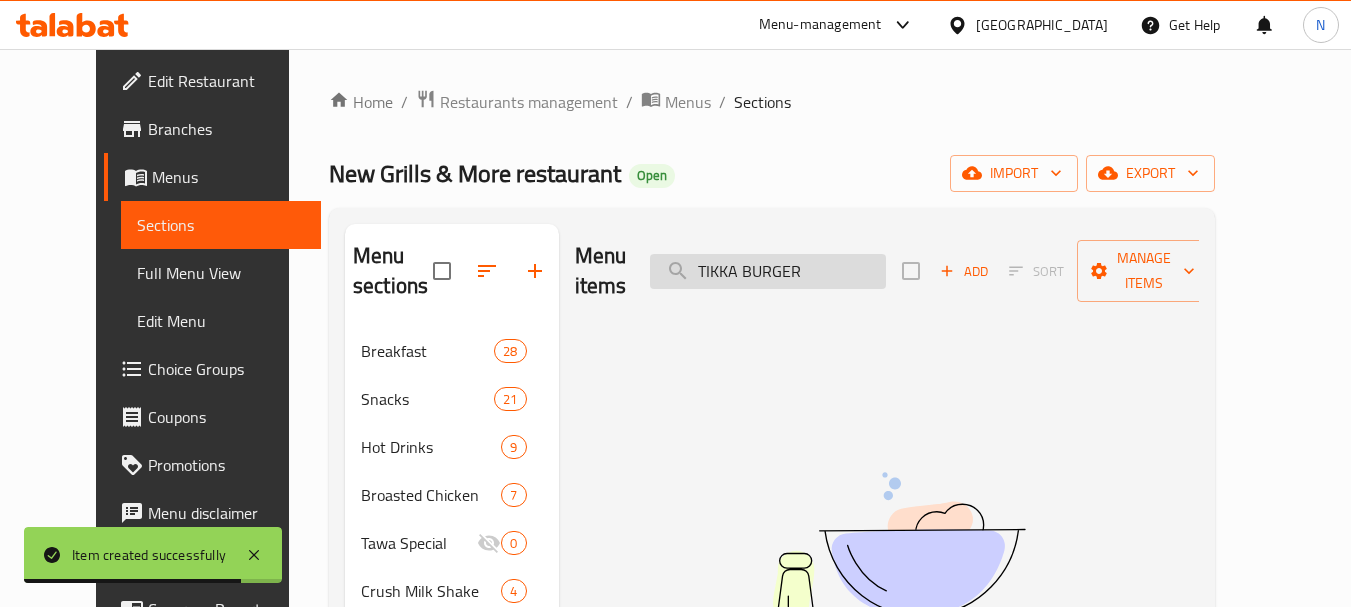 type 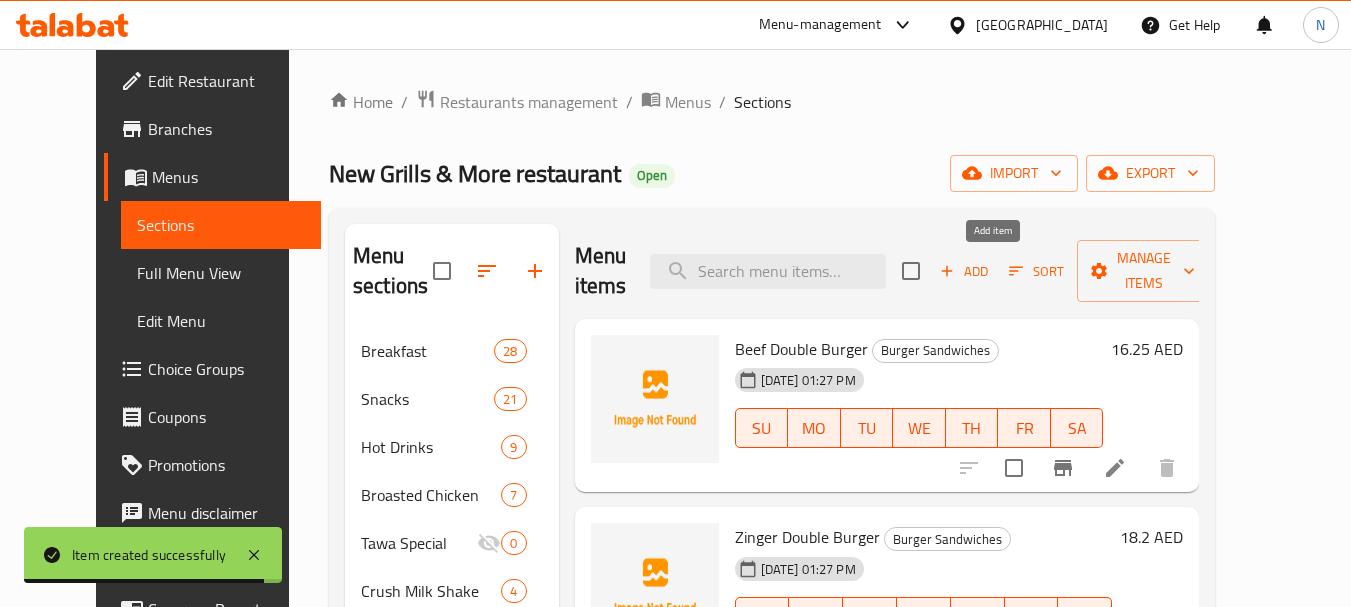click 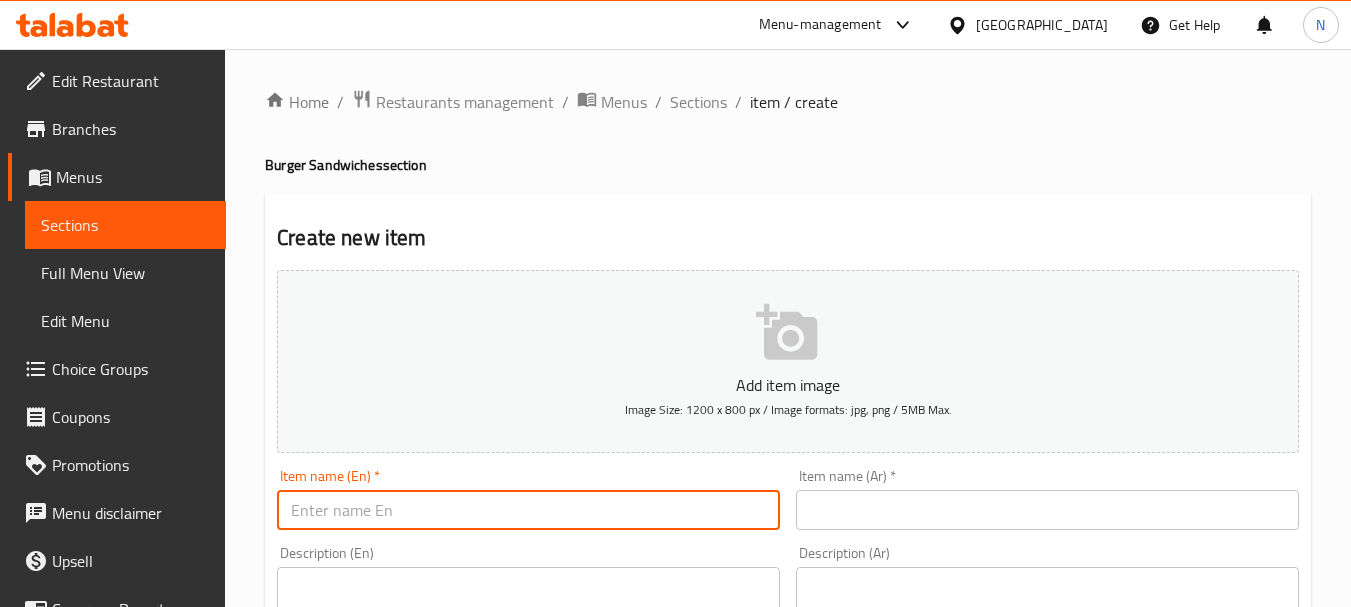 click at bounding box center (528, 510) 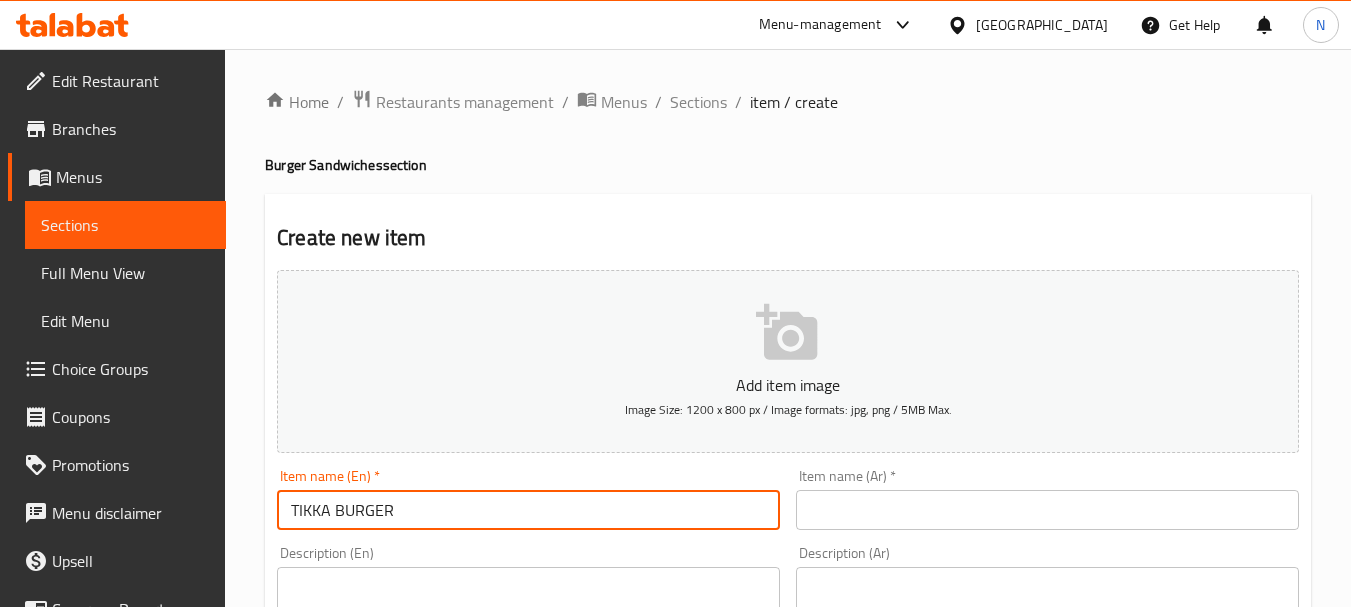 click on "TIKKA BURGER" at bounding box center [528, 510] 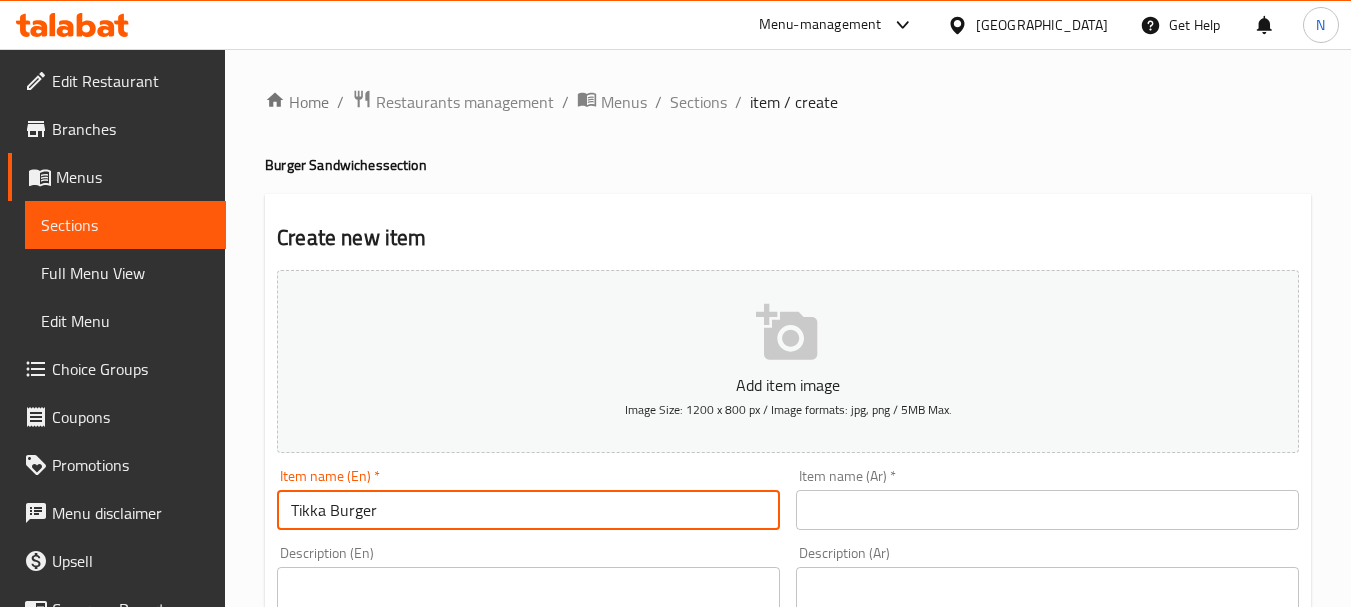 type on "Tikka Burger" 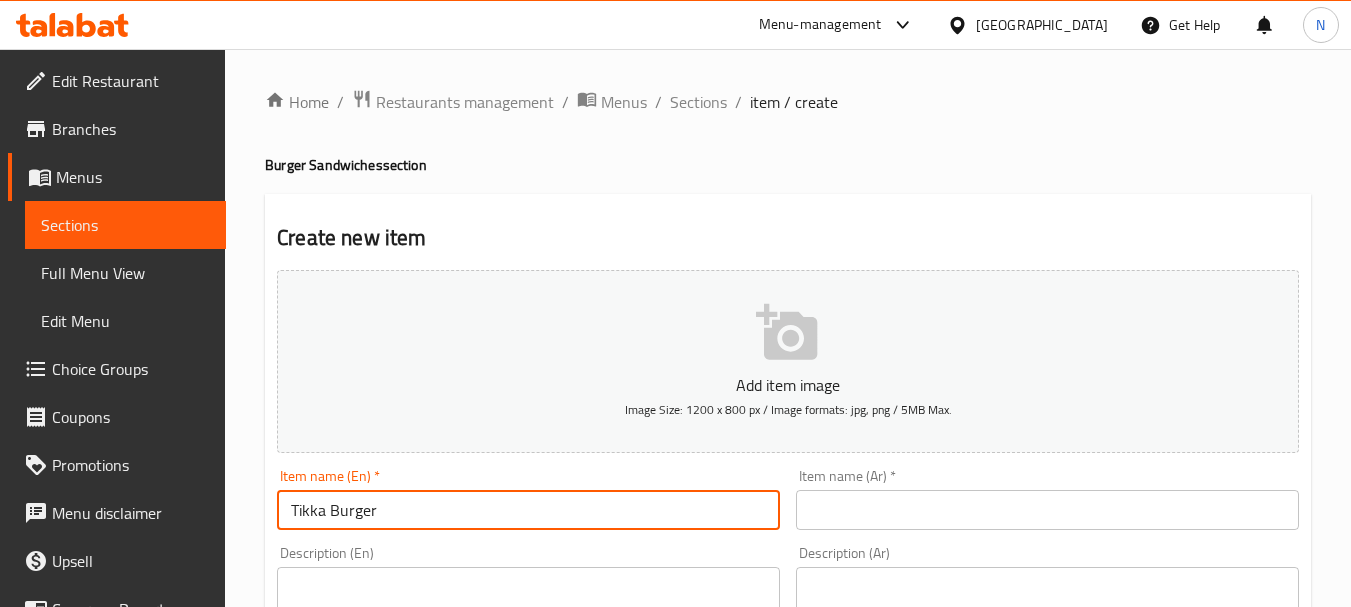 click at bounding box center (1047, 510) 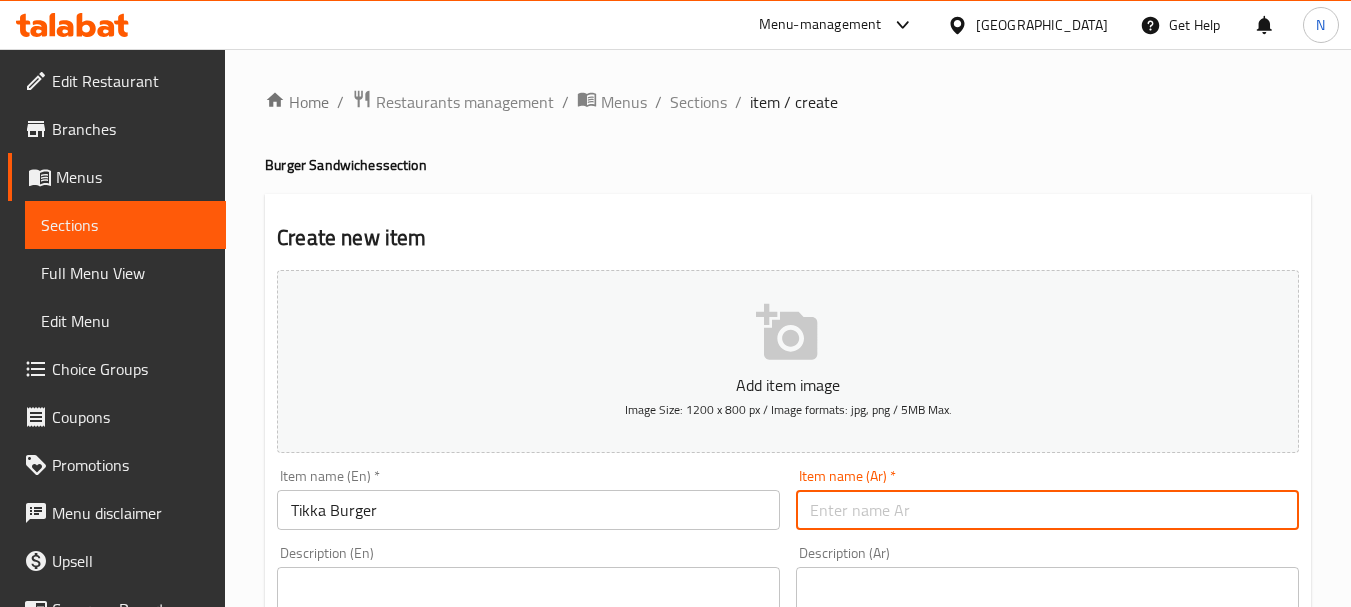paste on "برجر تكا" 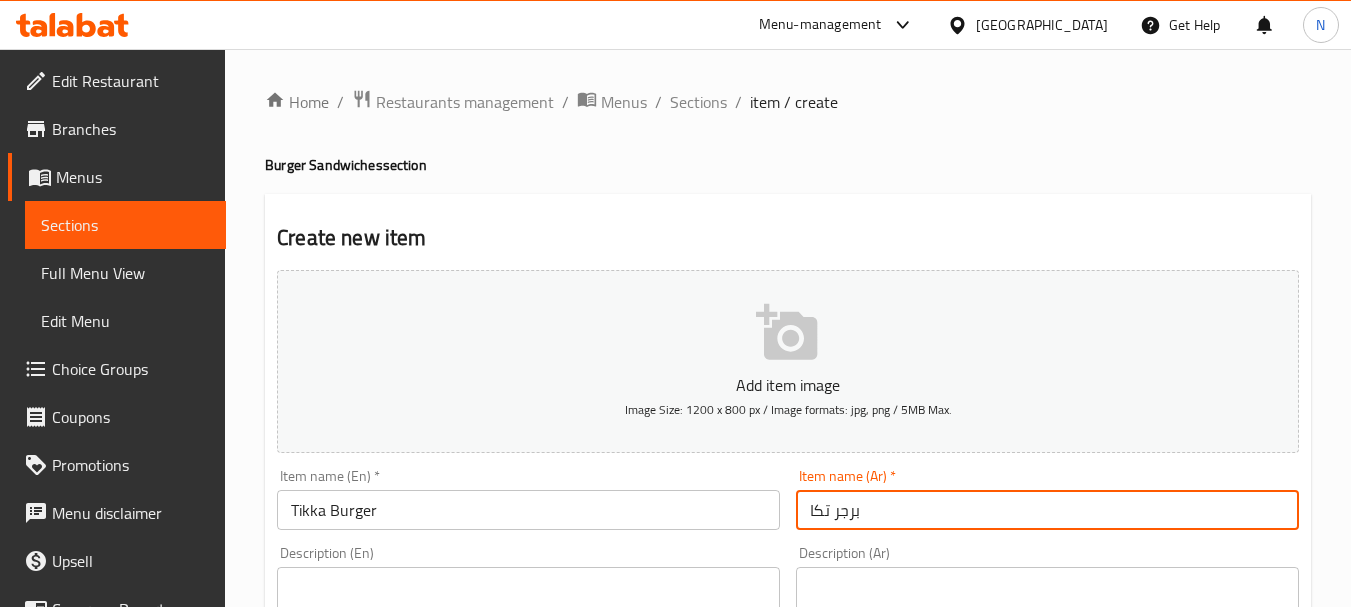 type on "برجر تكا" 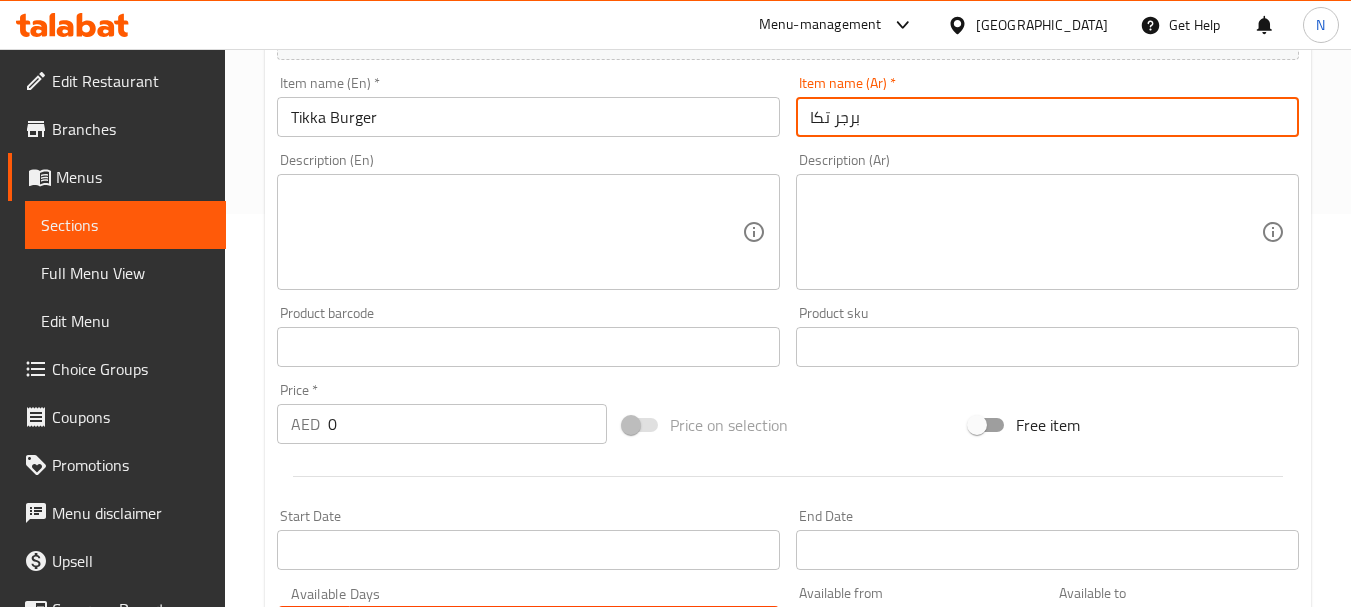 scroll, scrollTop: 400, scrollLeft: 0, axis: vertical 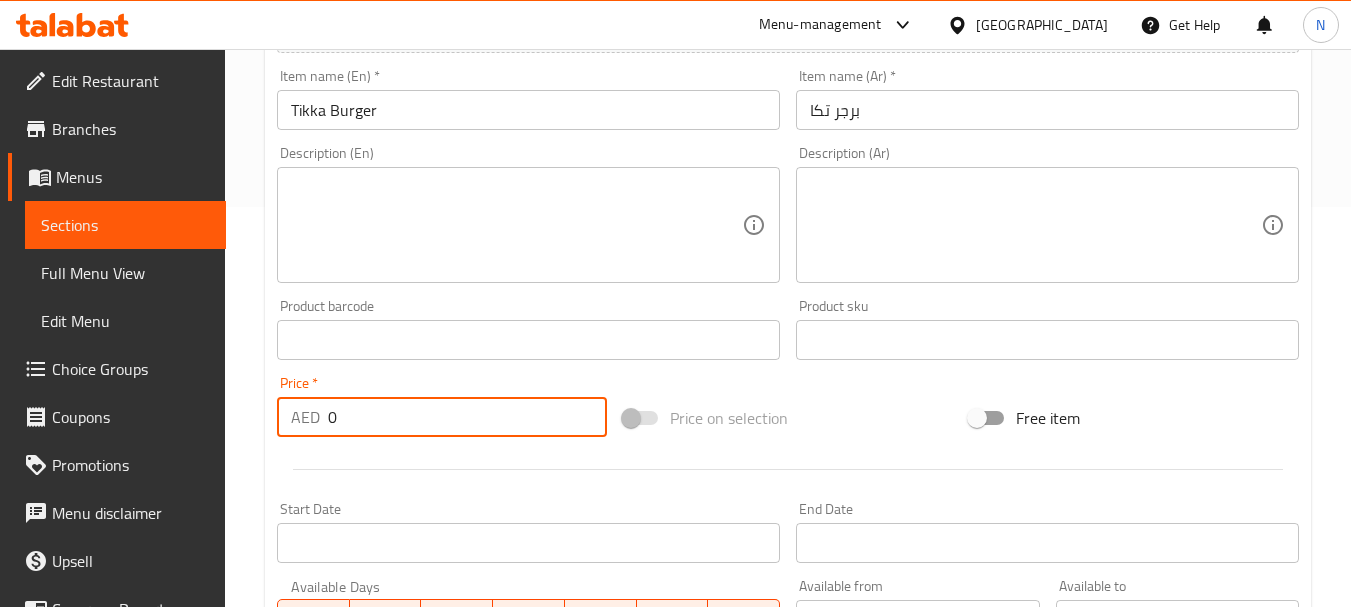drag, startPoint x: 364, startPoint y: 430, endPoint x: 291, endPoint y: 411, distance: 75.43209 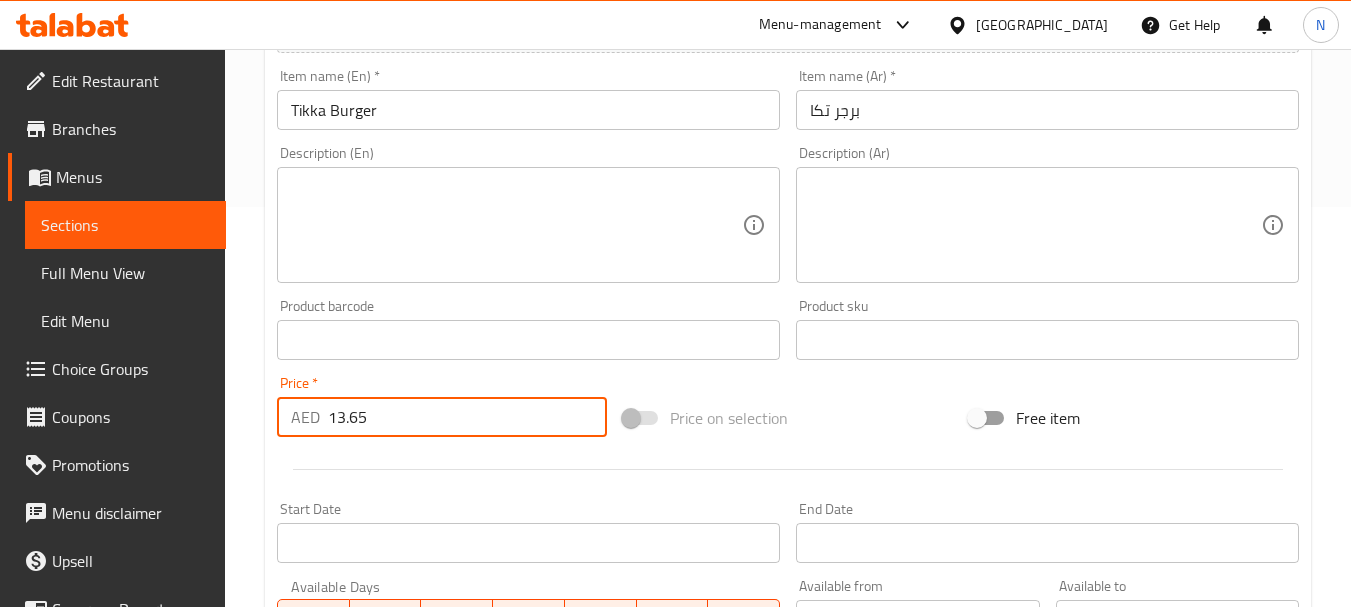 type on "13.65" 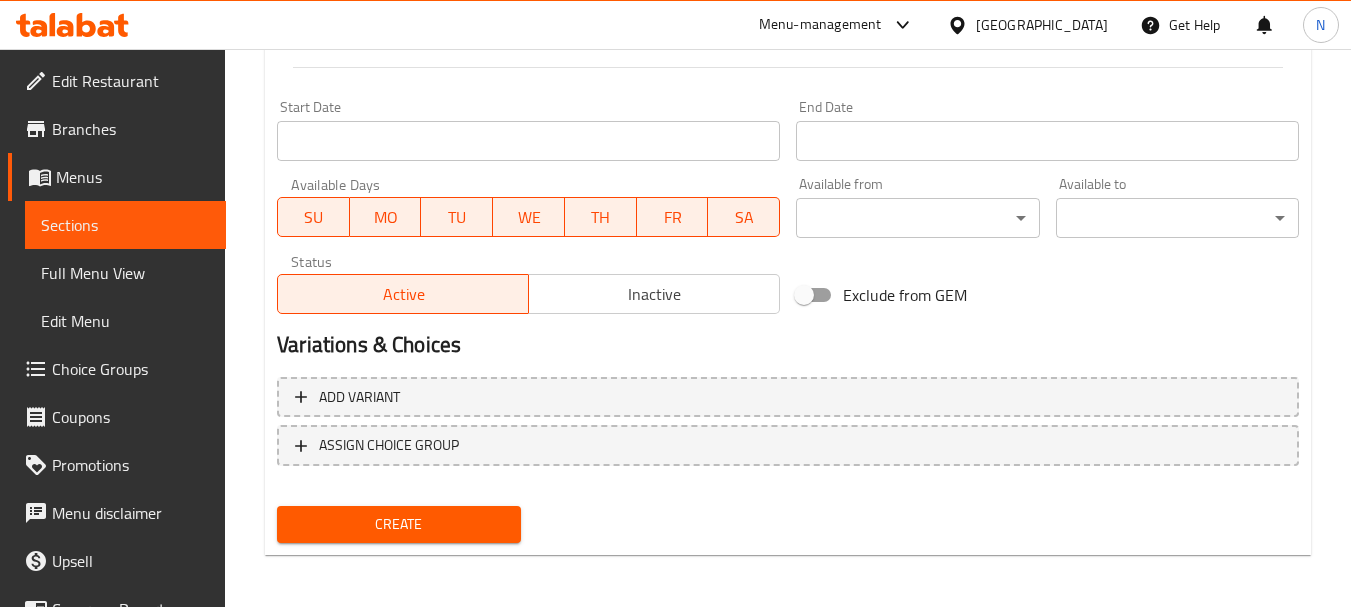 scroll, scrollTop: 806, scrollLeft: 0, axis: vertical 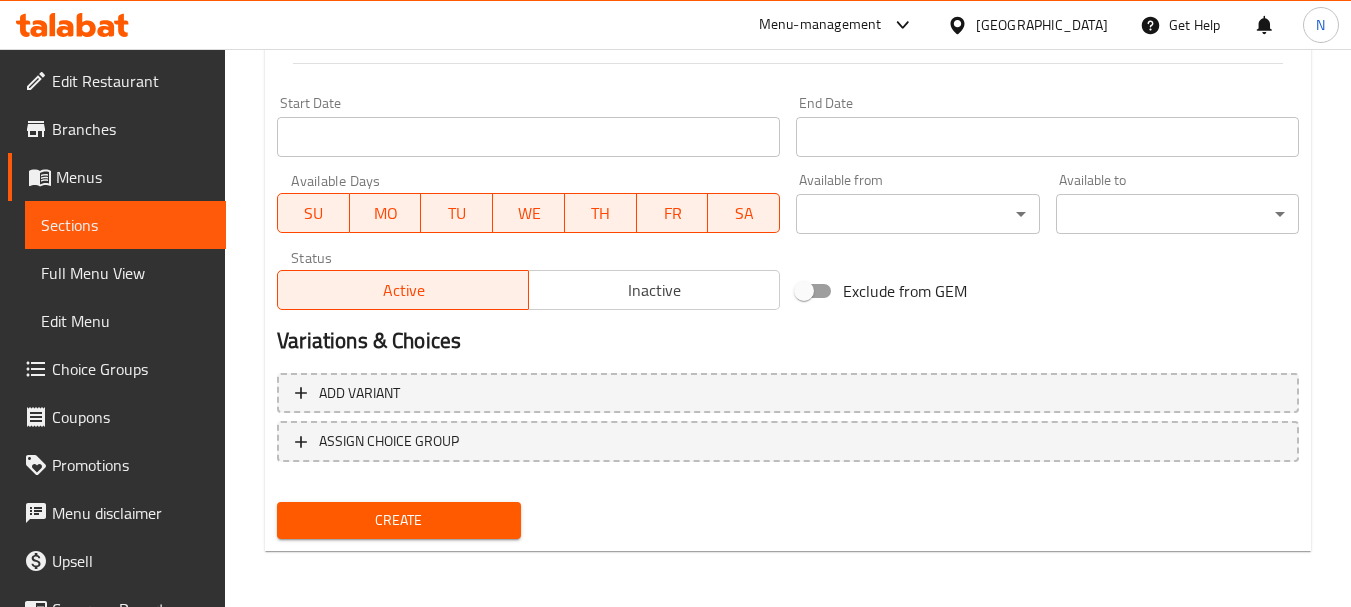 click on "Create" at bounding box center (398, 520) 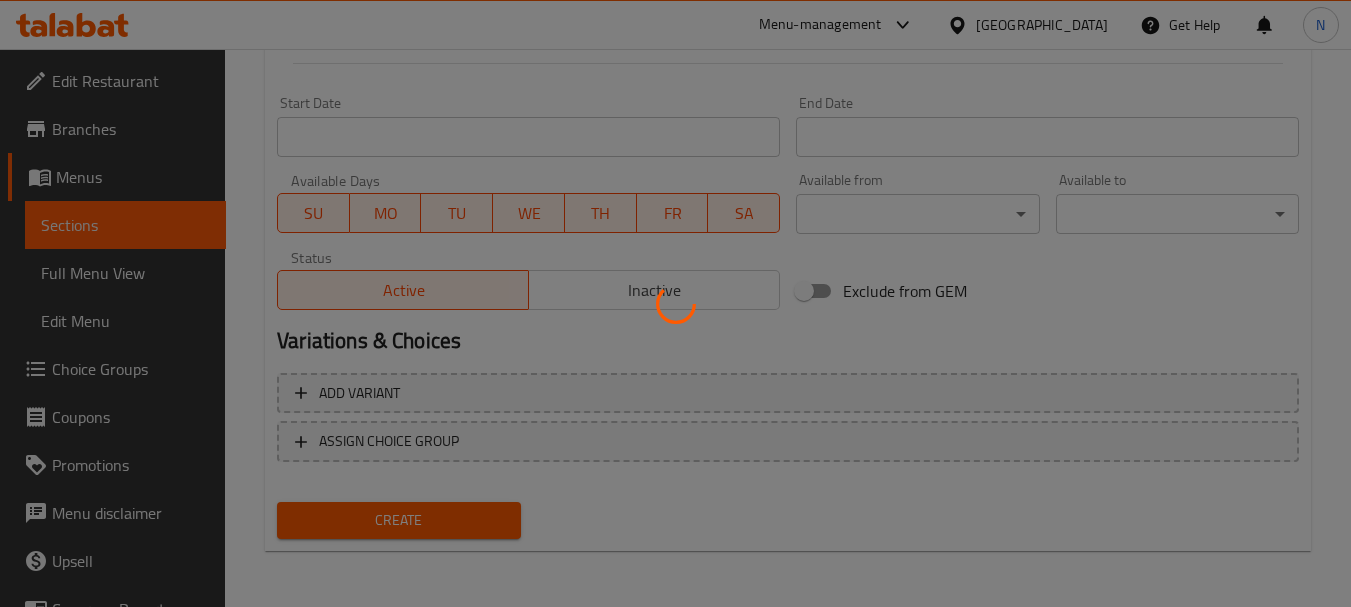 type 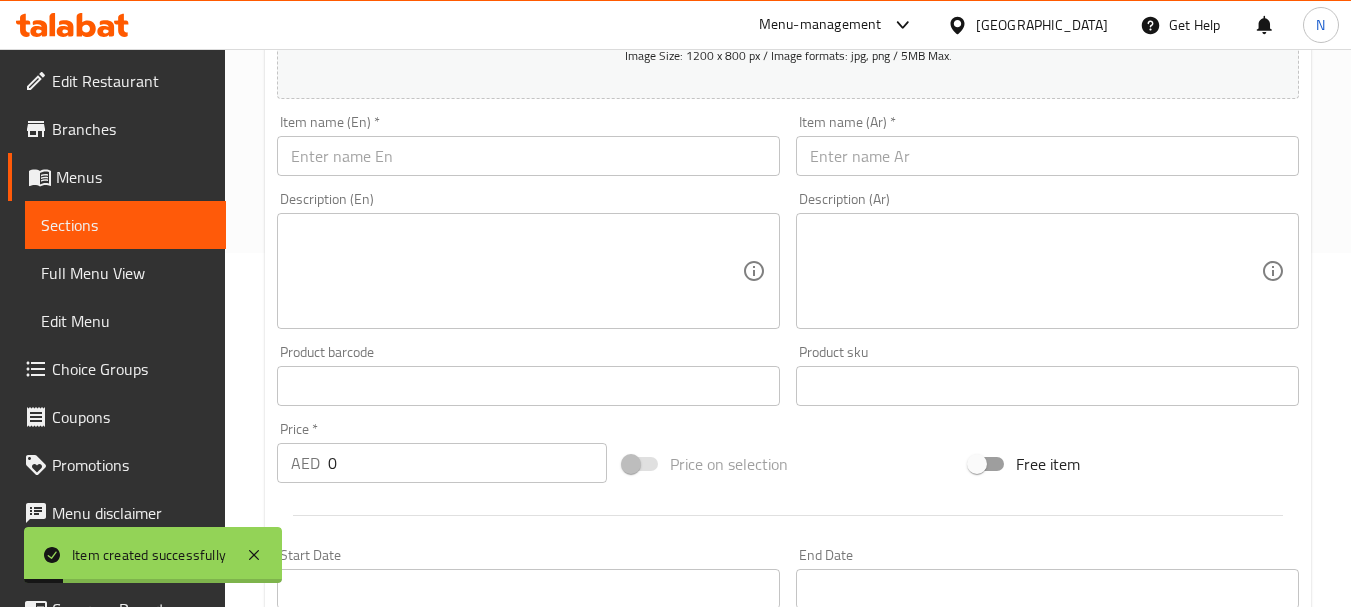scroll, scrollTop: 306, scrollLeft: 0, axis: vertical 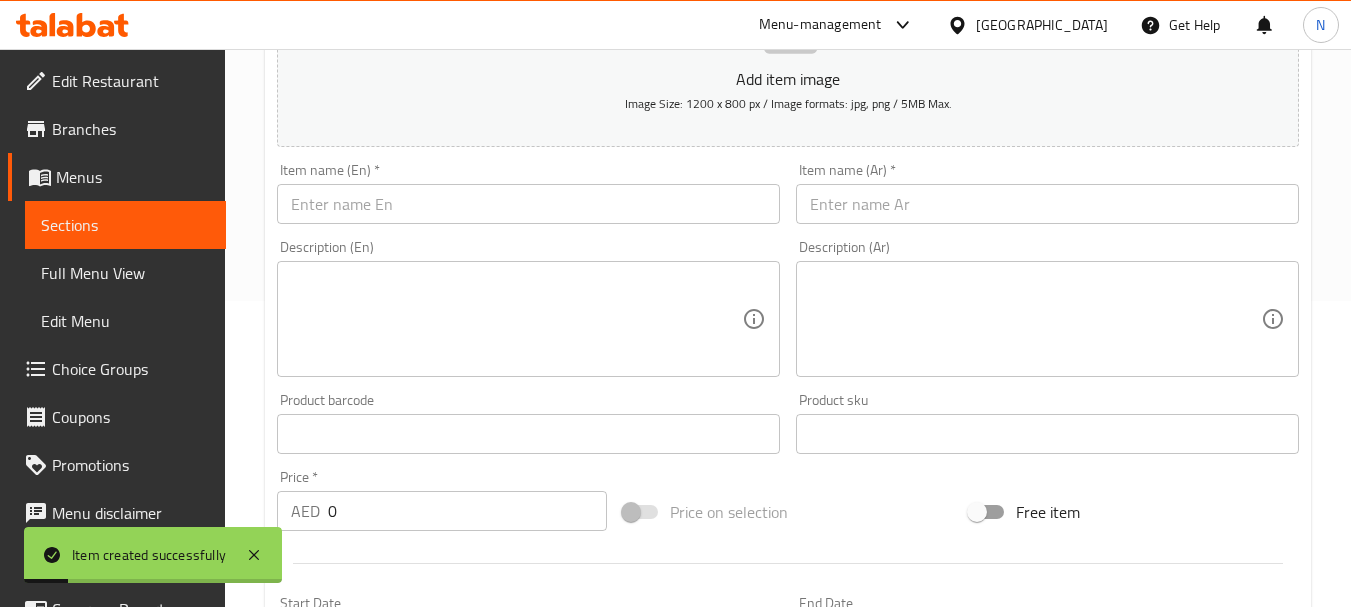 click at bounding box center (528, 204) 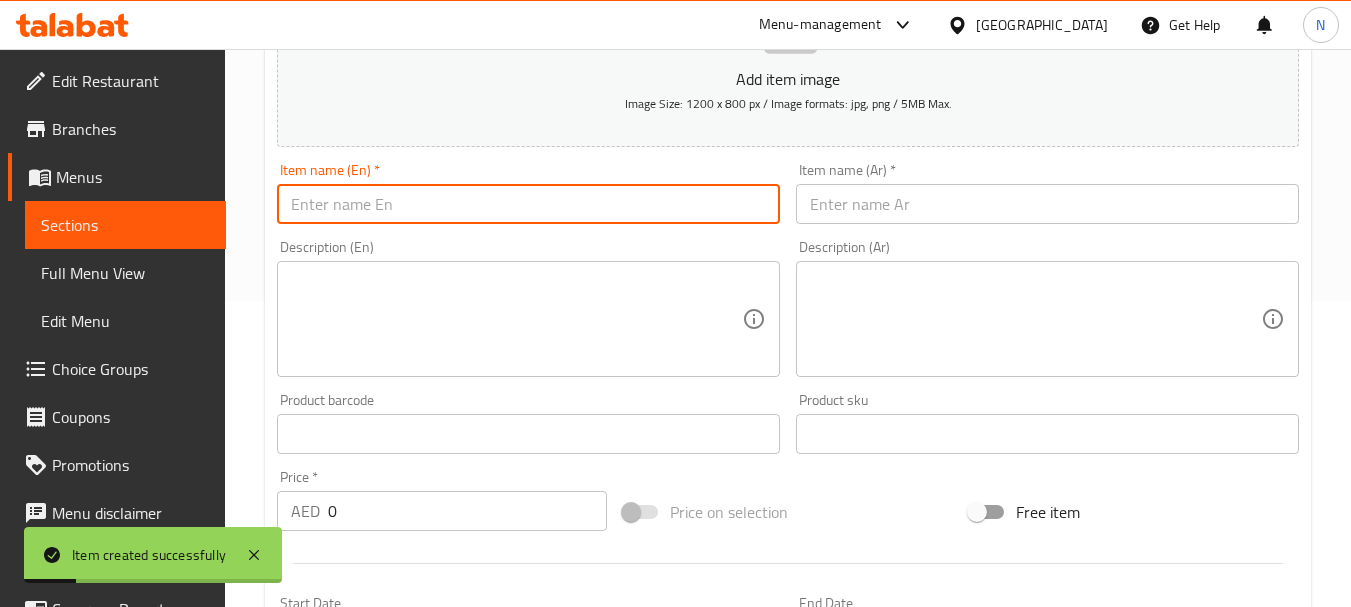 paste on "FILLET BURGER" 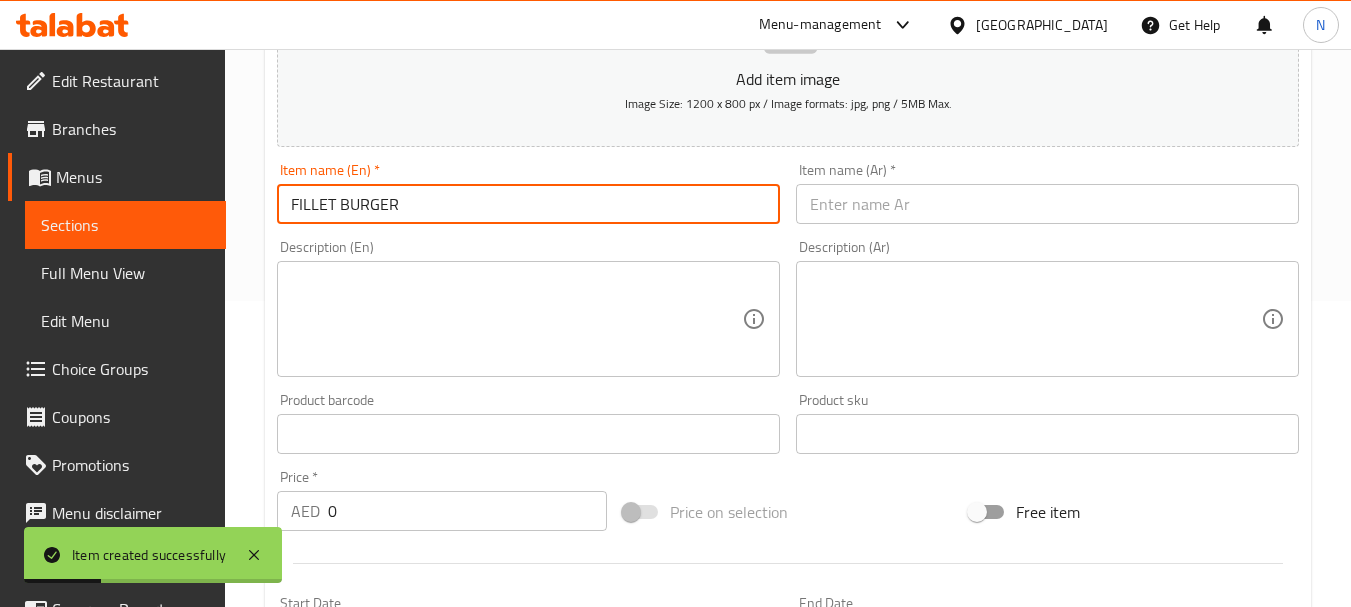 type on "Fillet Burger" 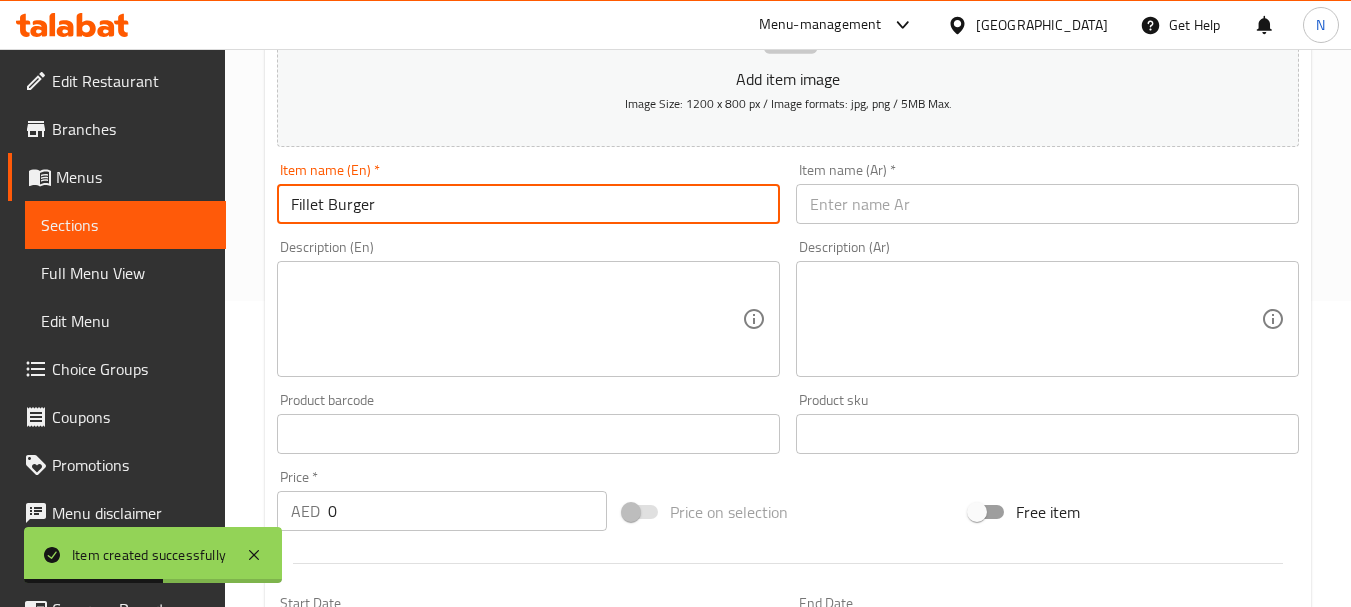 click at bounding box center [1047, 204] 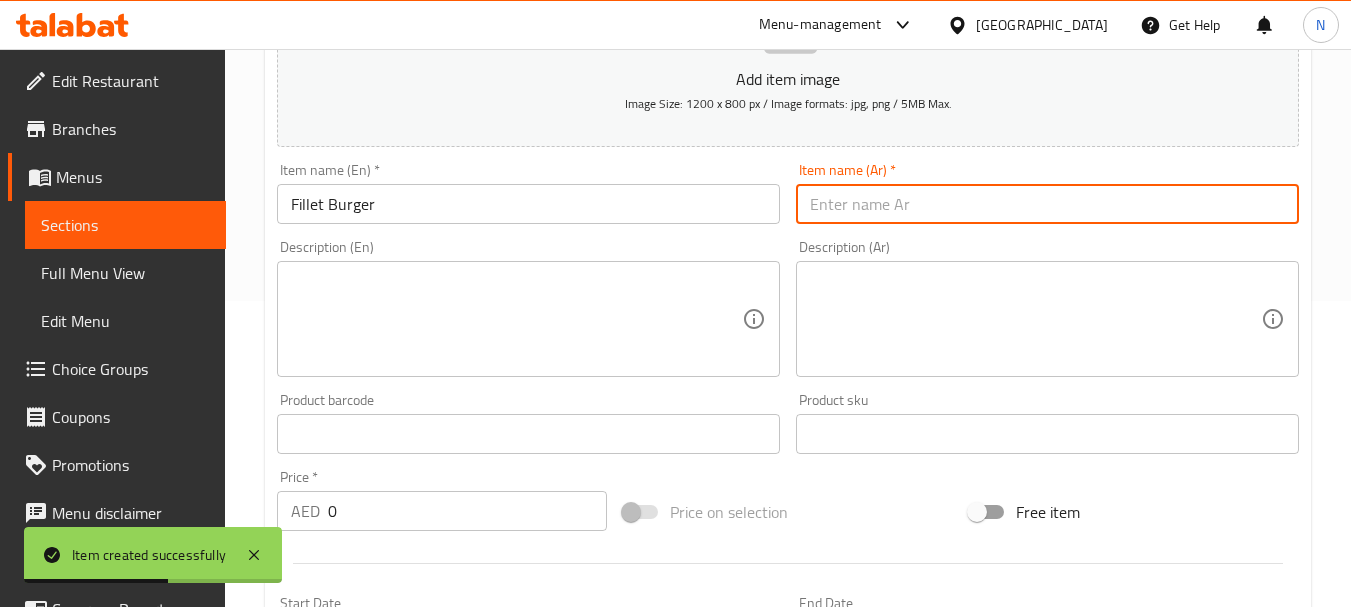 paste on "برجر فيلية" 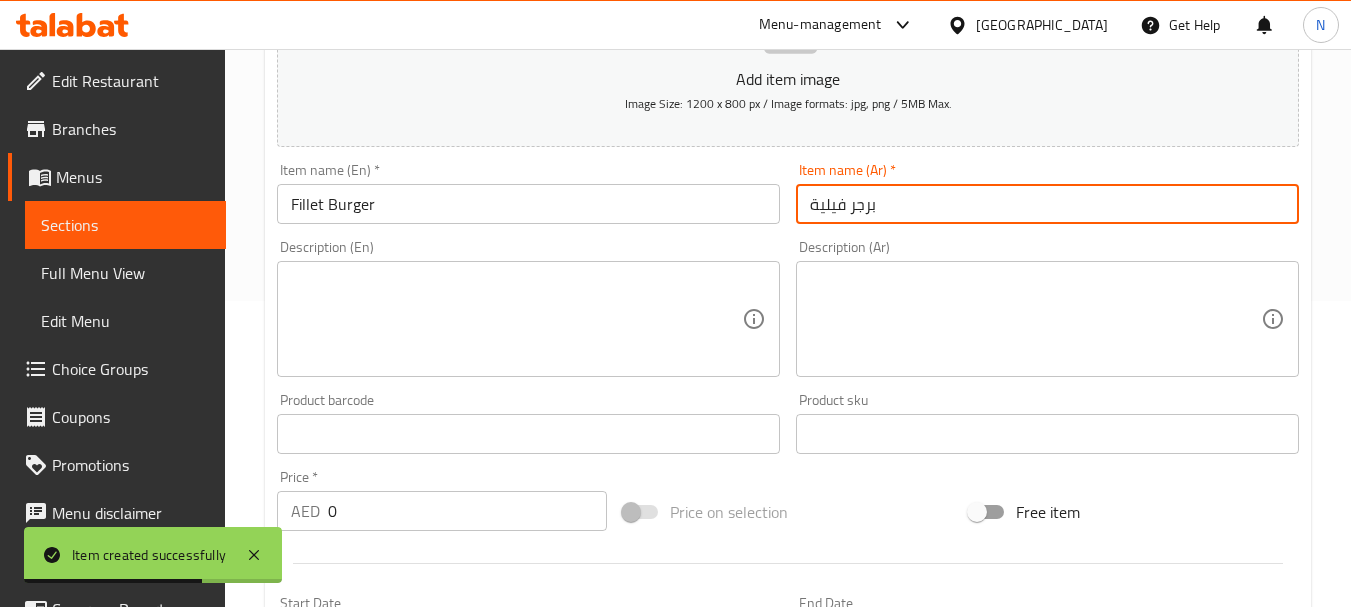 type on "برجر فيلية" 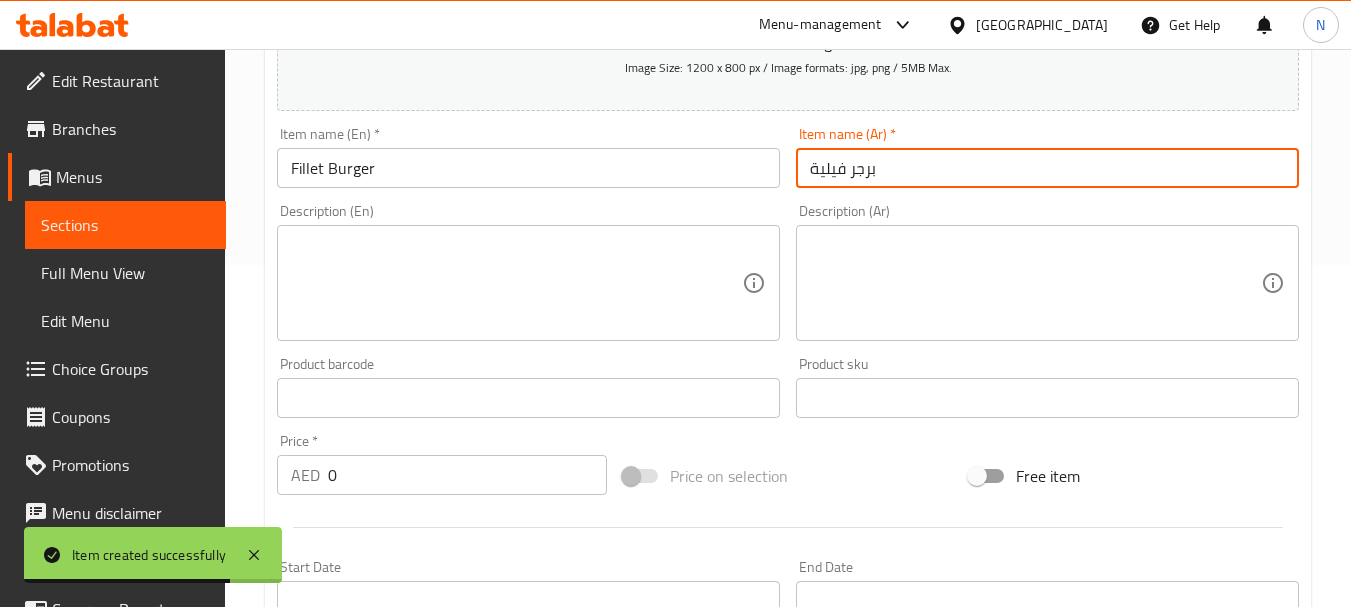 scroll, scrollTop: 406, scrollLeft: 0, axis: vertical 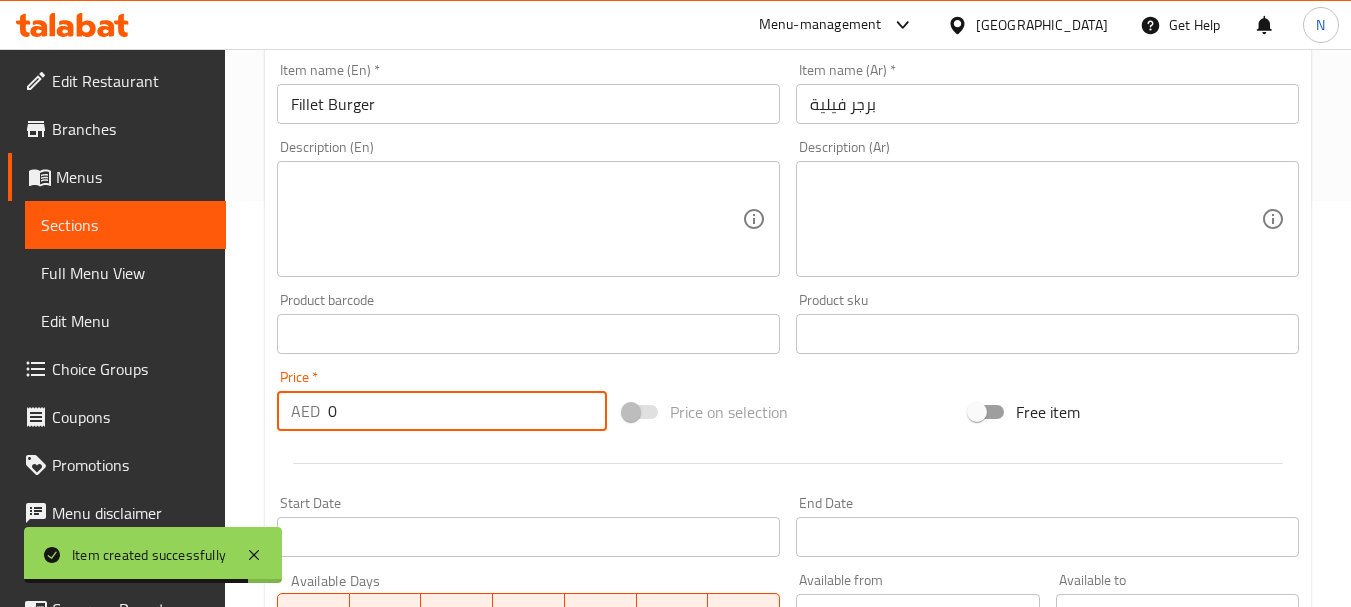 drag, startPoint x: 341, startPoint y: 416, endPoint x: 329, endPoint y: 418, distance: 12.165525 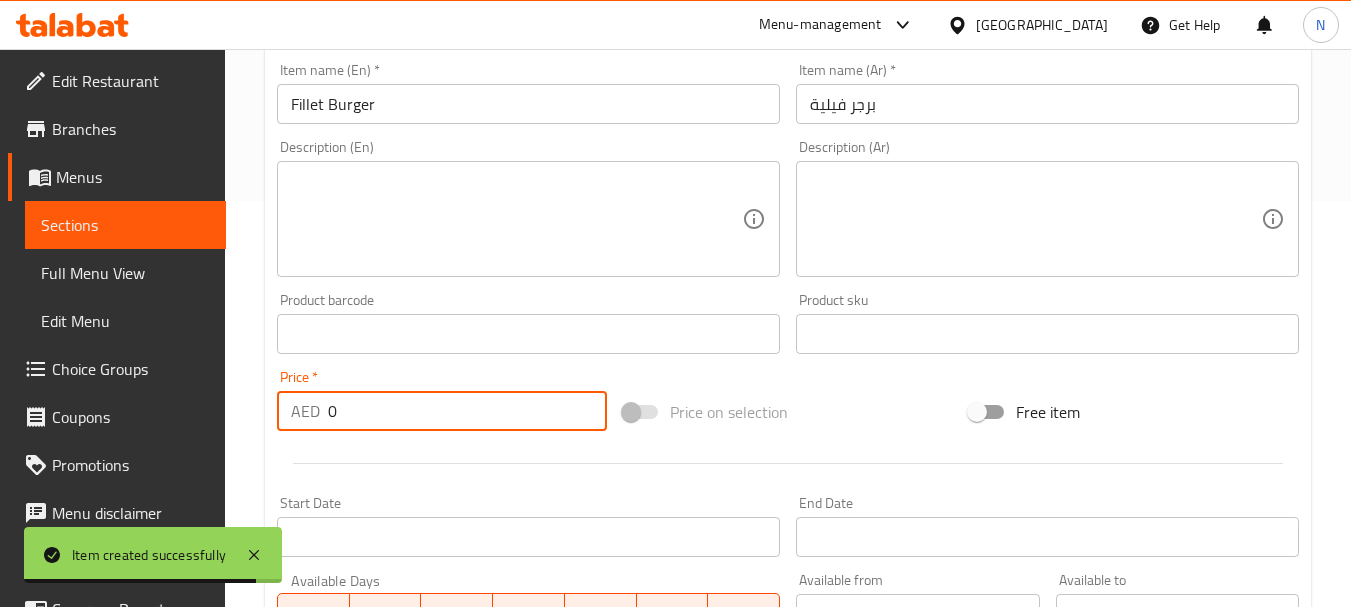 paste on "13.65" 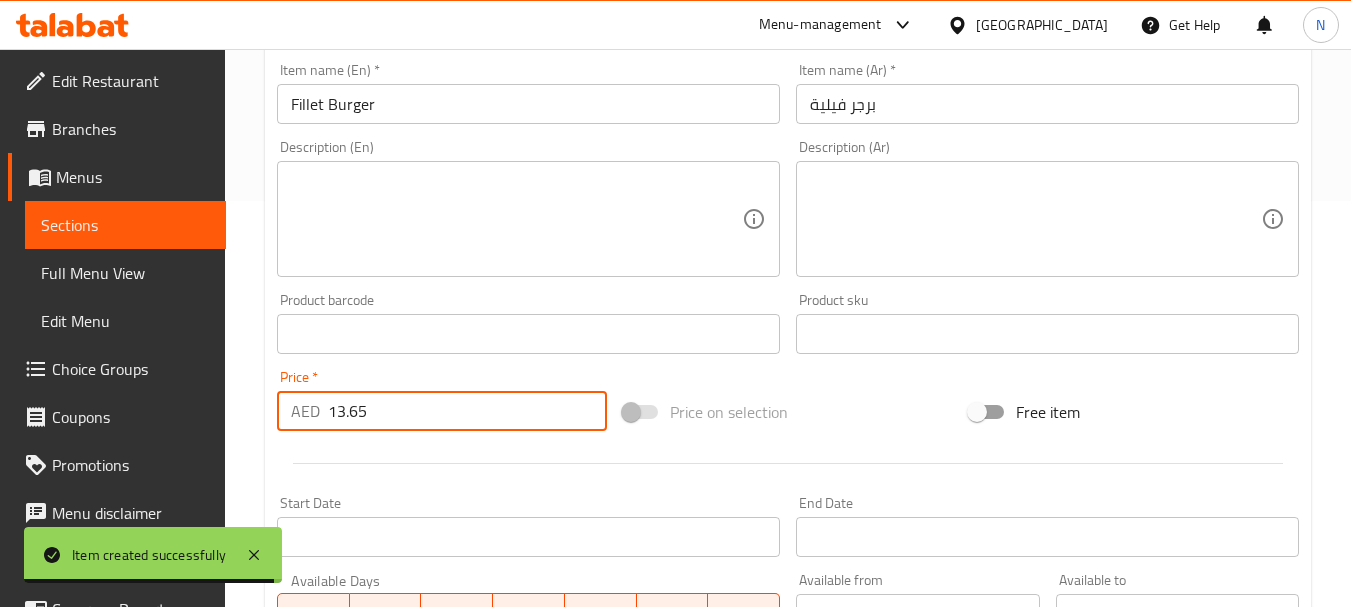 type on "13.65" 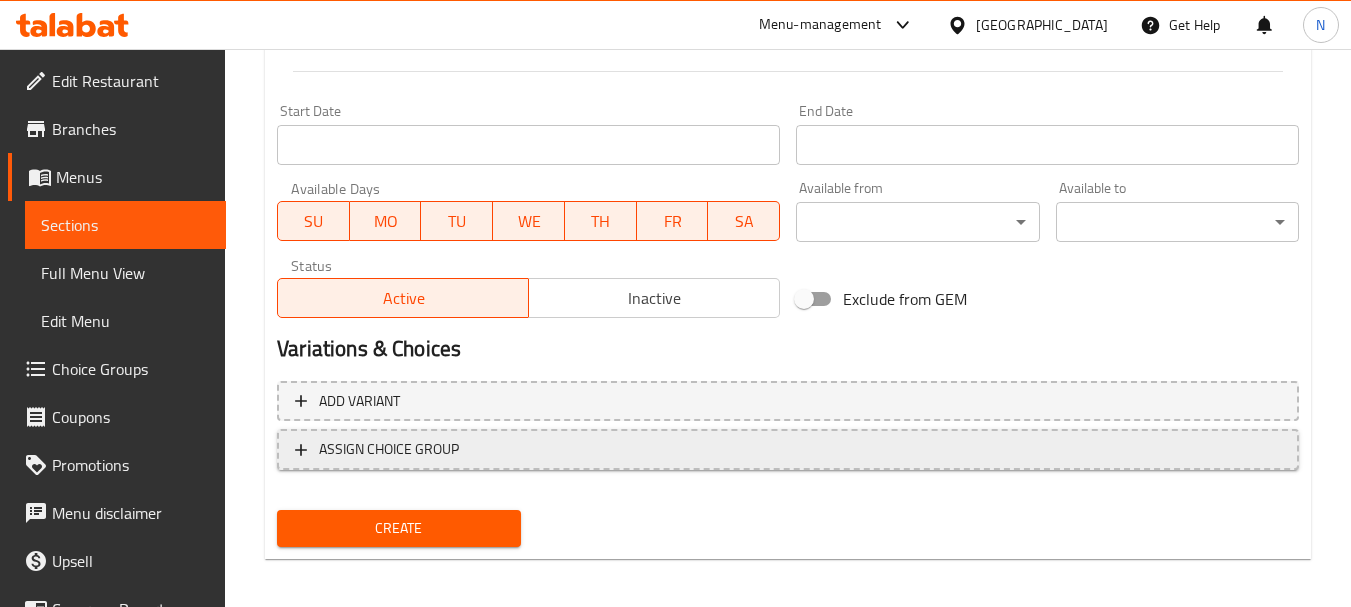 scroll, scrollTop: 806, scrollLeft: 0, axis: vertical 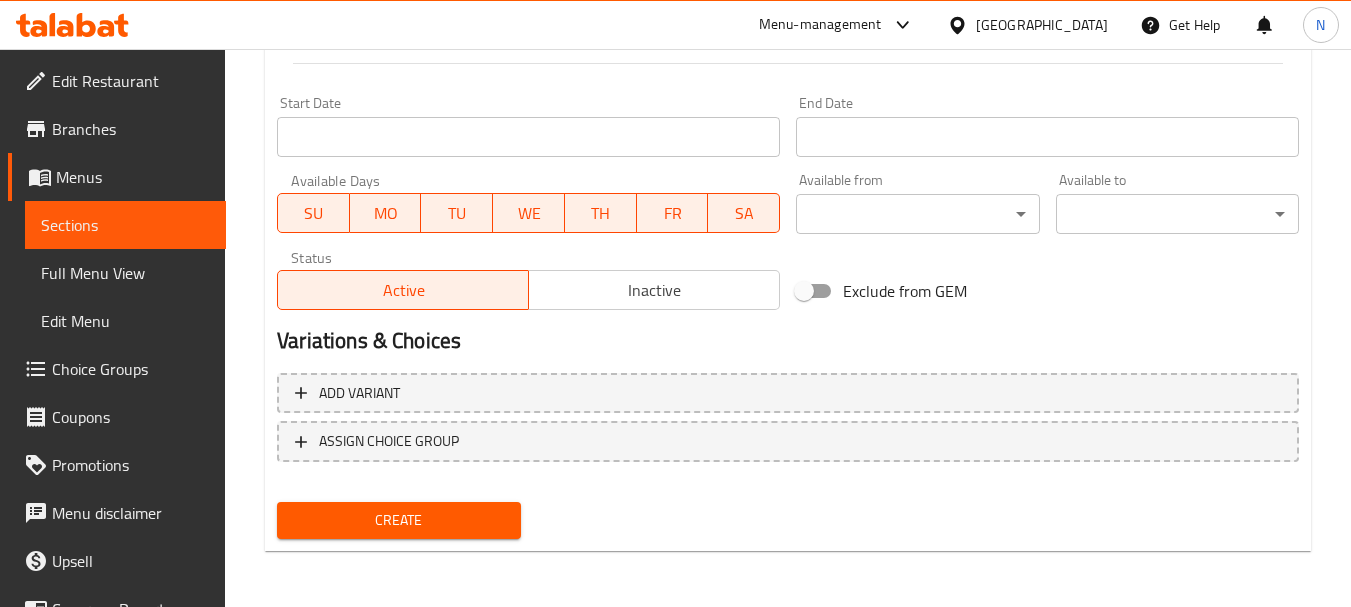 click on "Create" at bounding box center [398, 520] 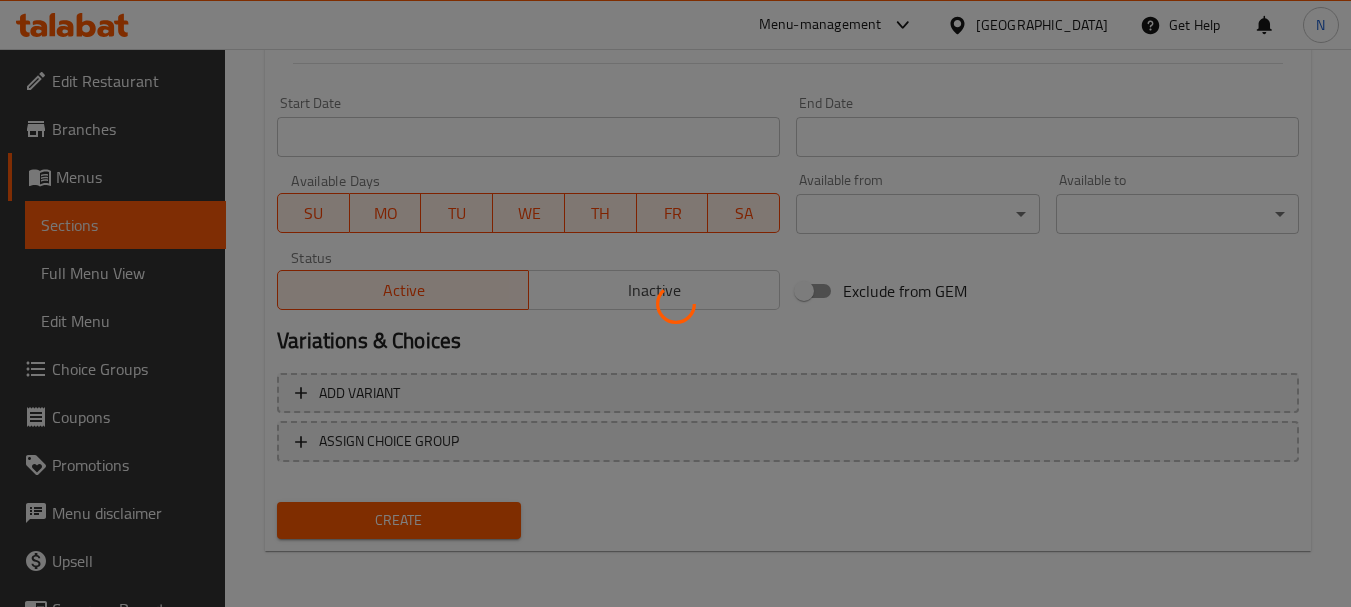 type 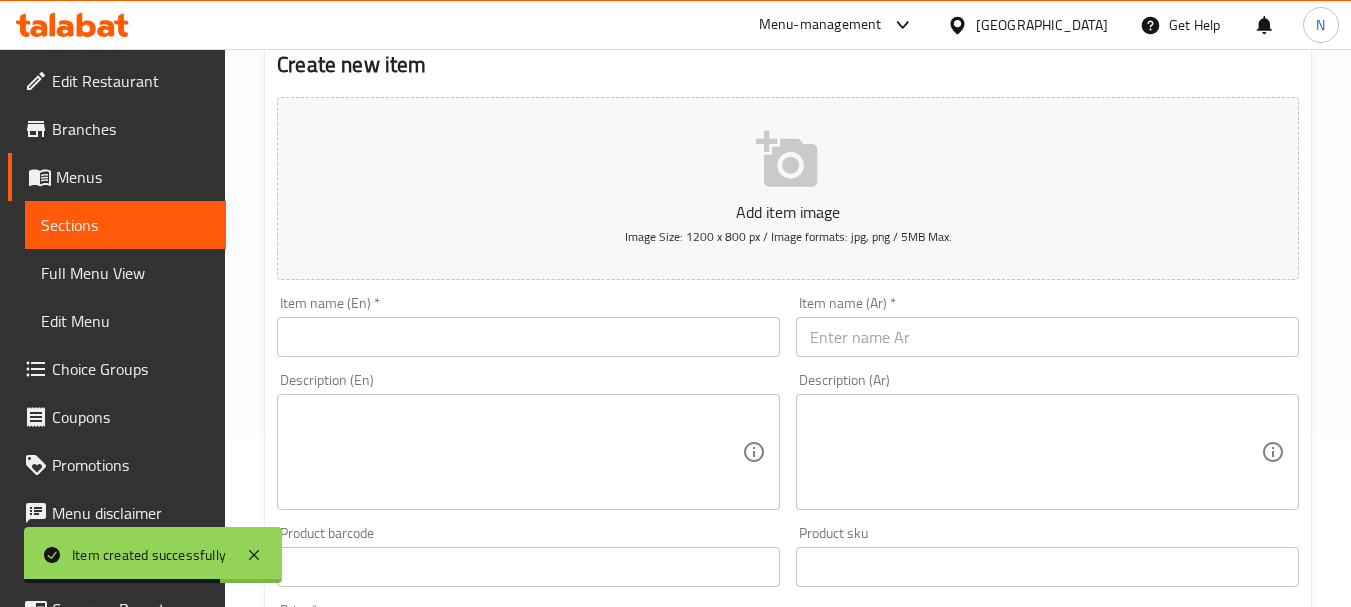 scroll, scrollTop: 0, scrollLeft: 0, axis: both 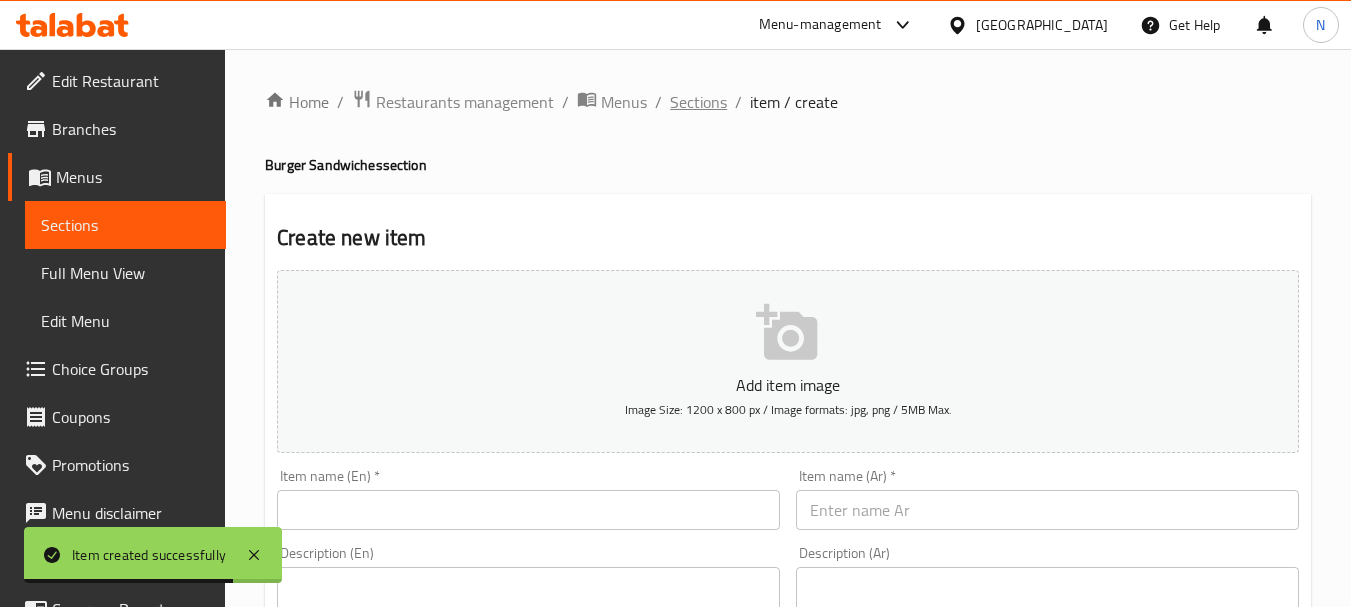 click on "Sections" at bounding box center [698, 102] 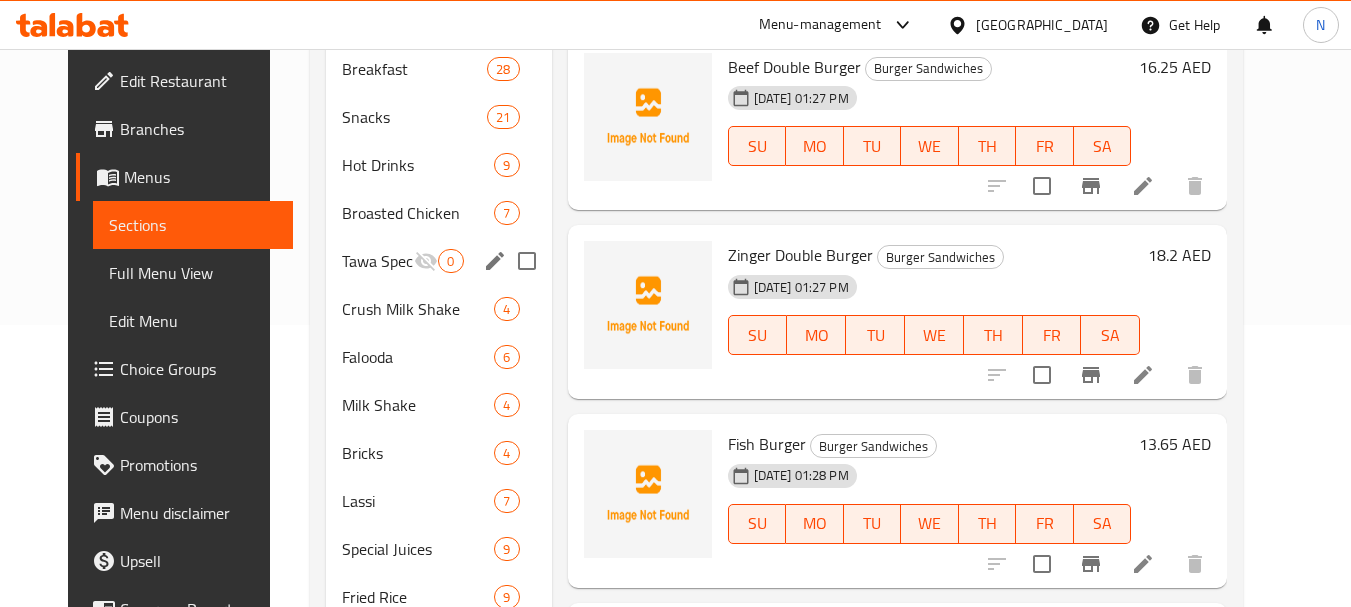 scroll, scrollTop: 132, scrollLeft: 0, axis: vertical 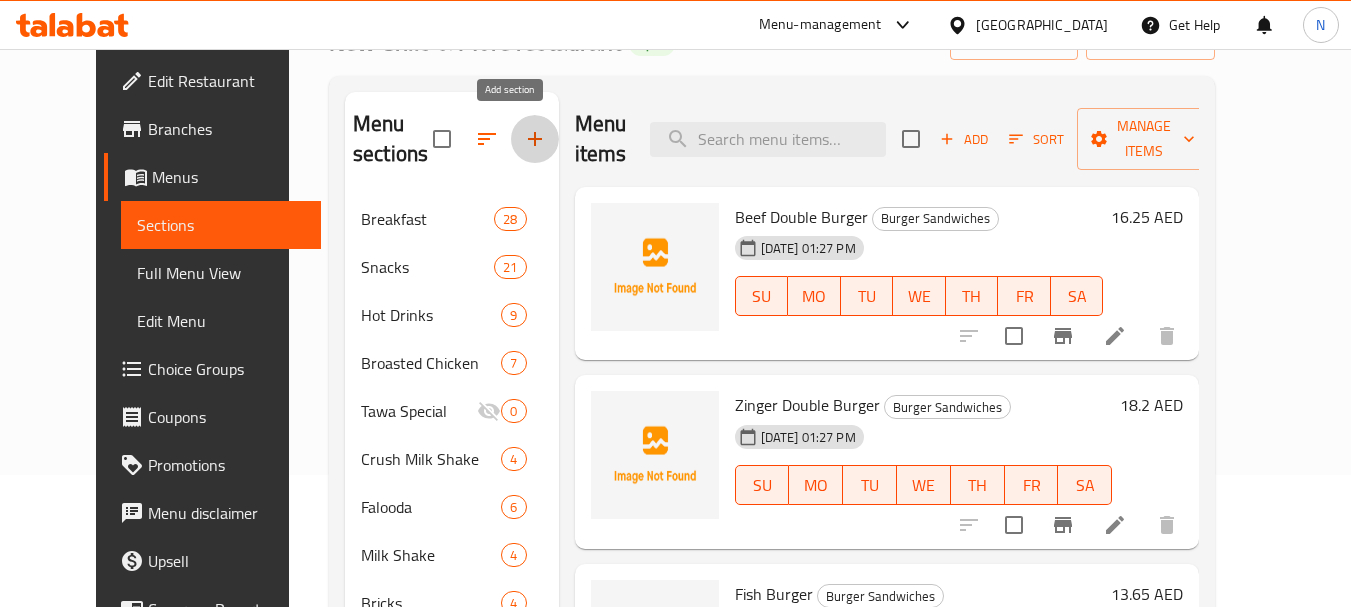 click 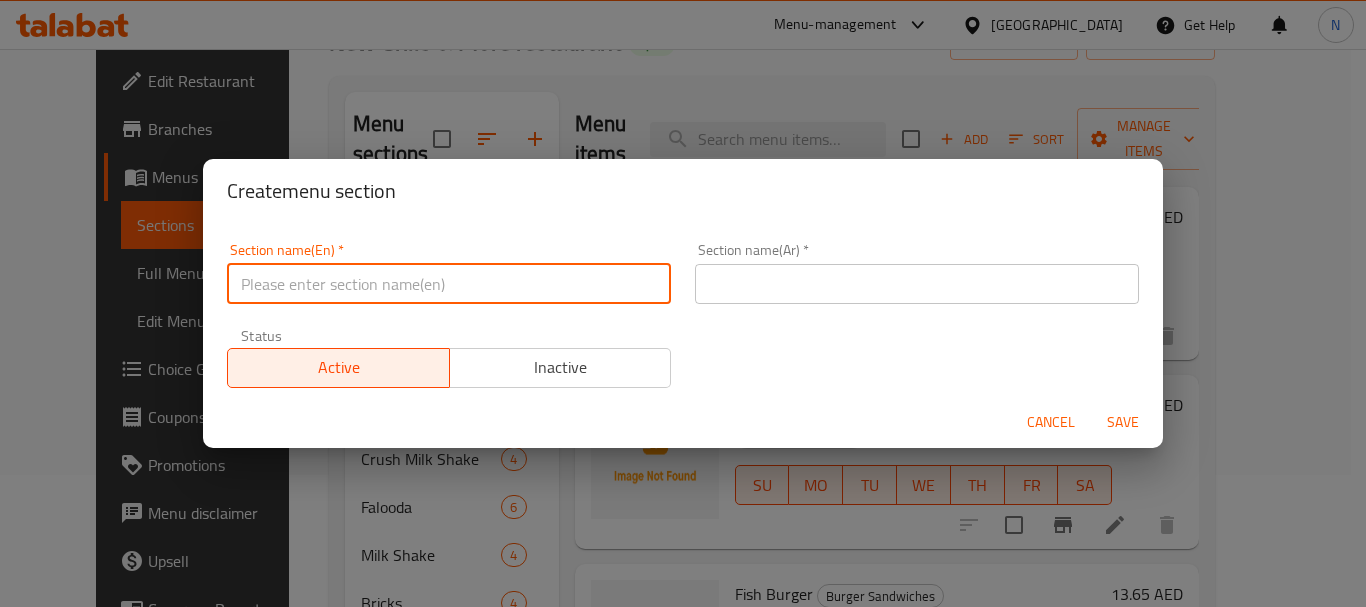 click at bounding box center (449, 284) 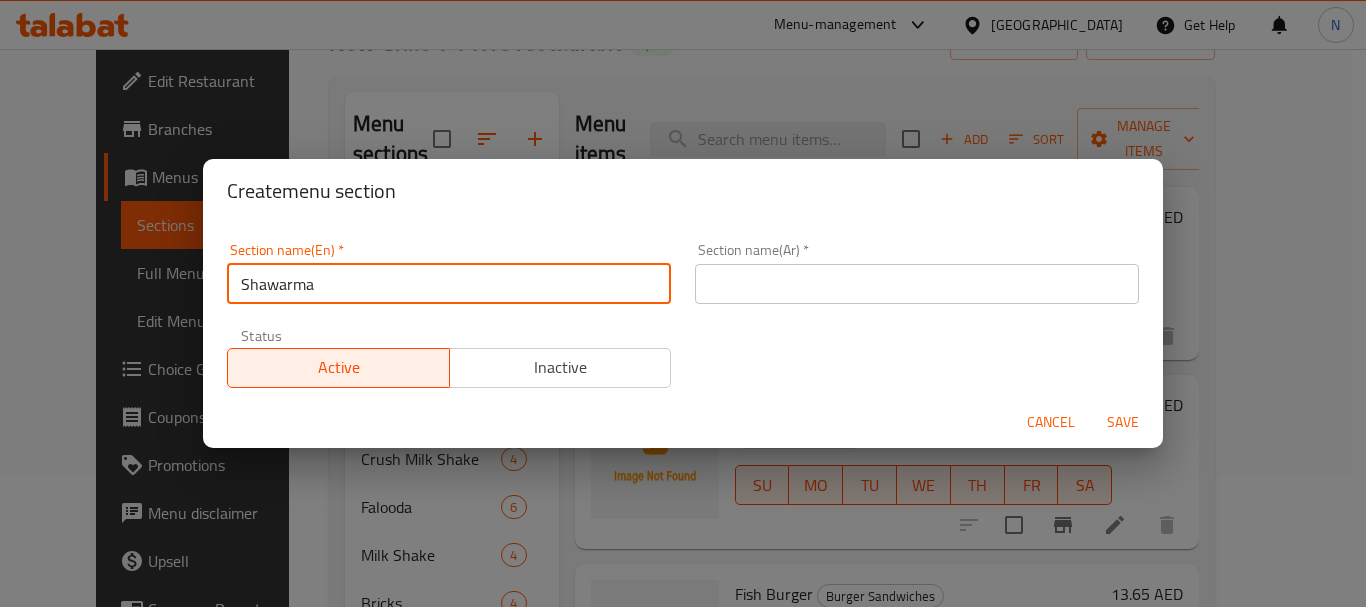 click on "Shawarma" at bounding box center (449, 284) 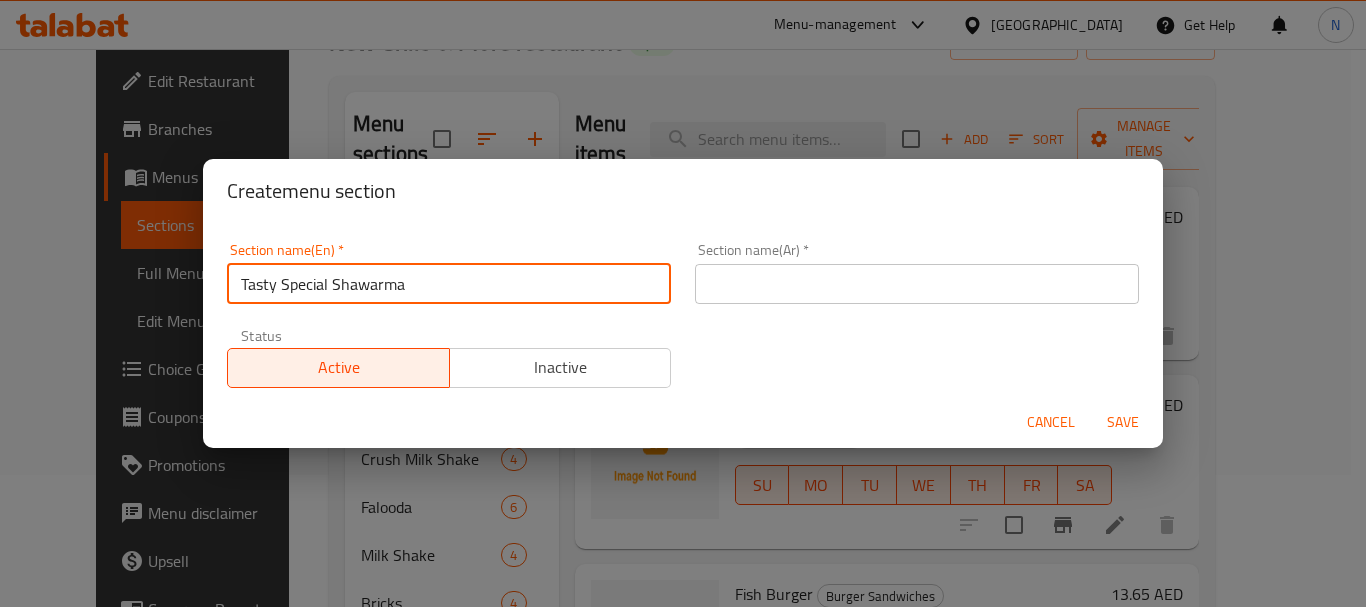type on "Tasty Special Shawarma" 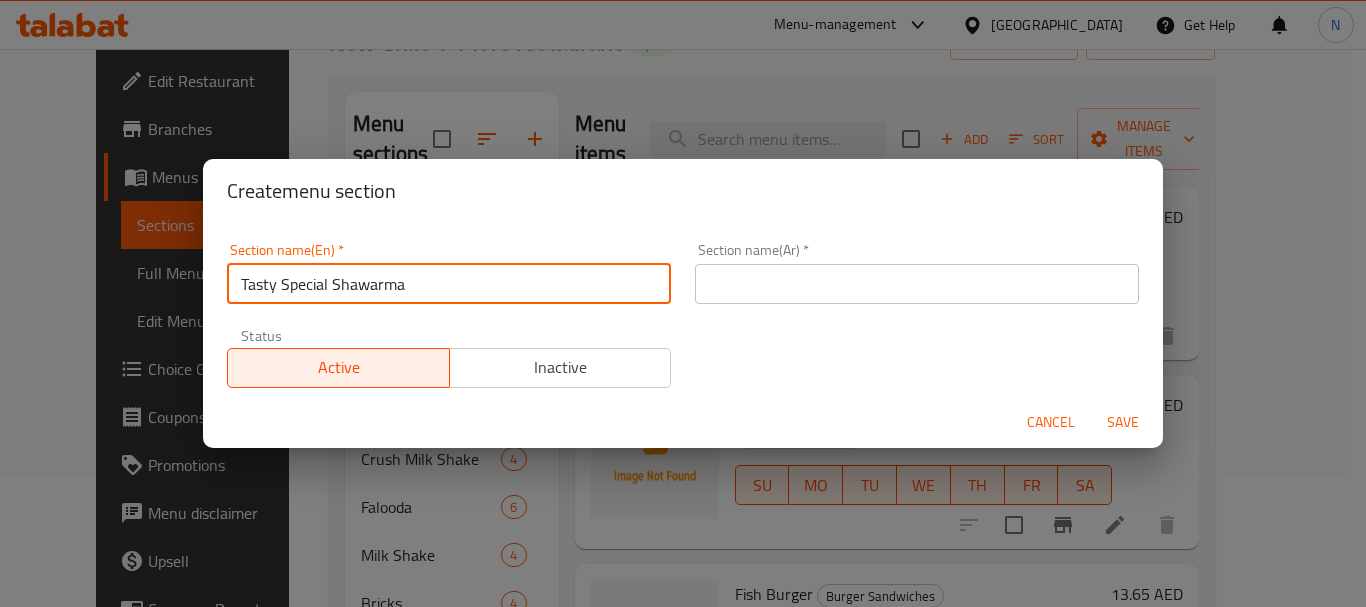 click at bounding box center (917, 284) 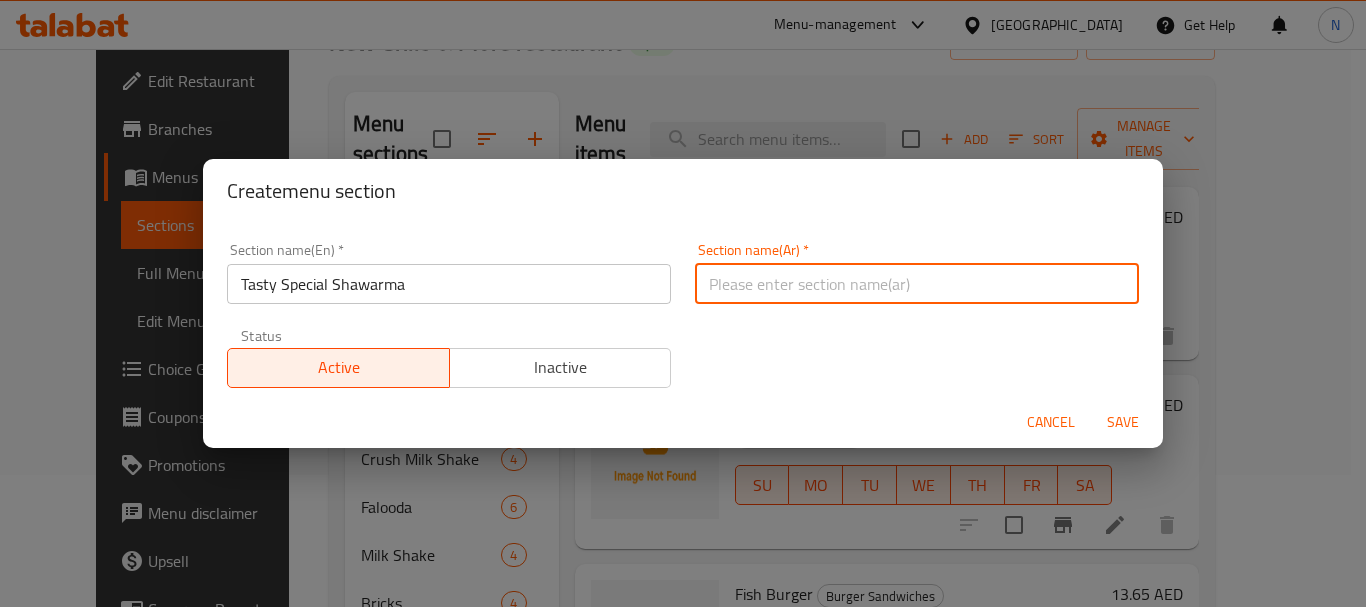 paste on "شاورما تيستي خاص" 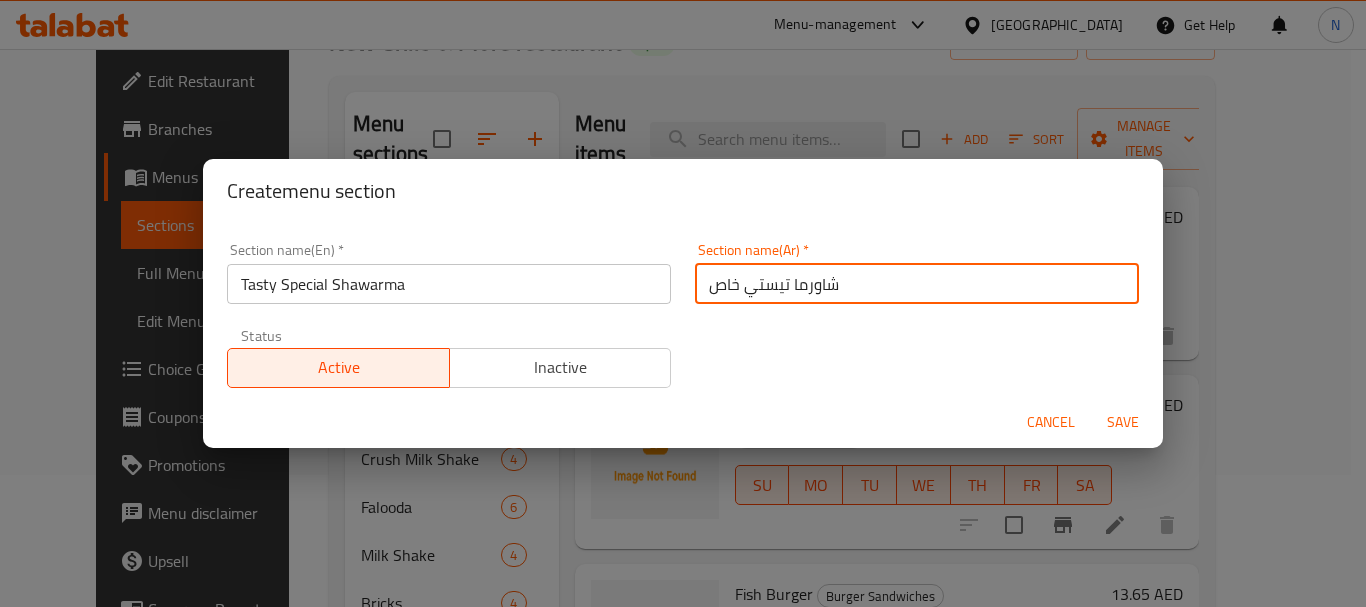 type on "شاورما تيستي خاص" 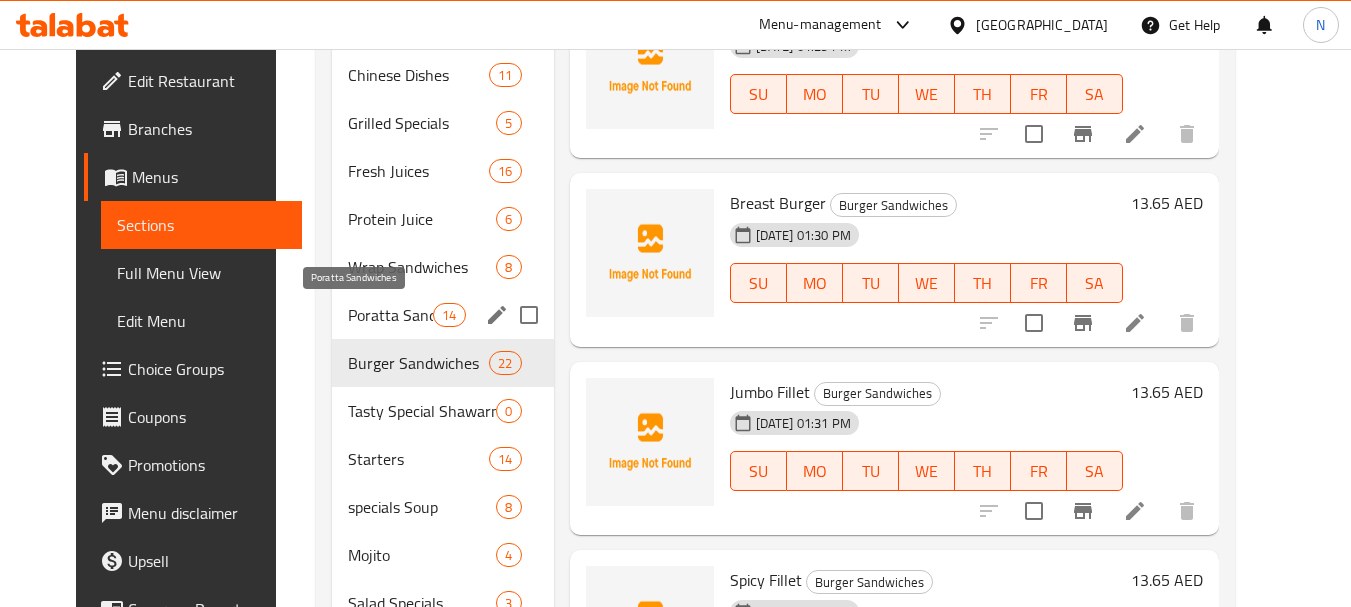 scroll, scrollTop: 932, scrollLeft: 0, axis: vertical 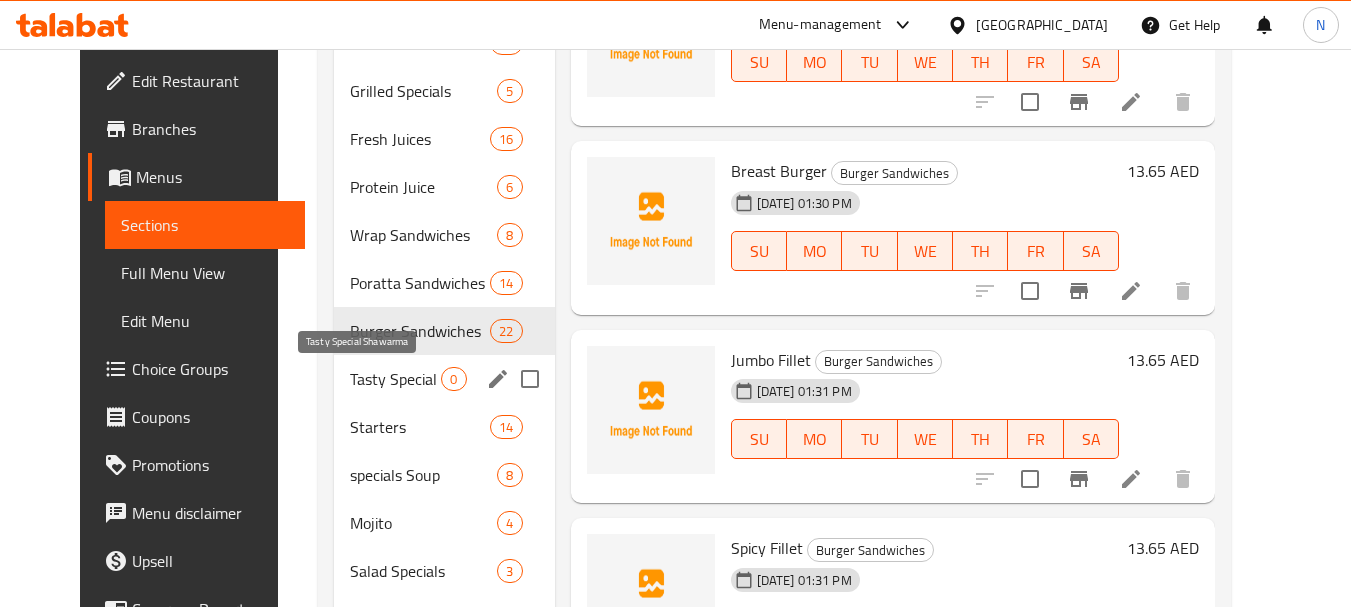 click on "Tasty Special Shawarma" at bounding box center [395, 379] 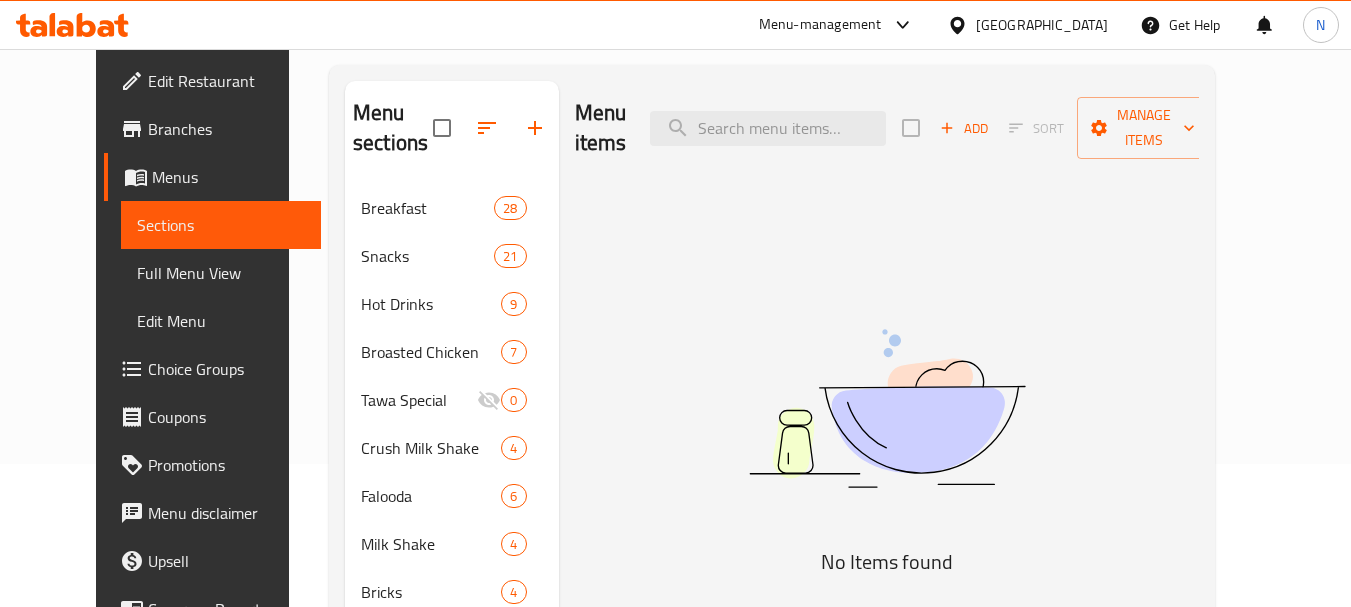 scroll, scrollTop: 0, scrollLeft: 0, axis: both 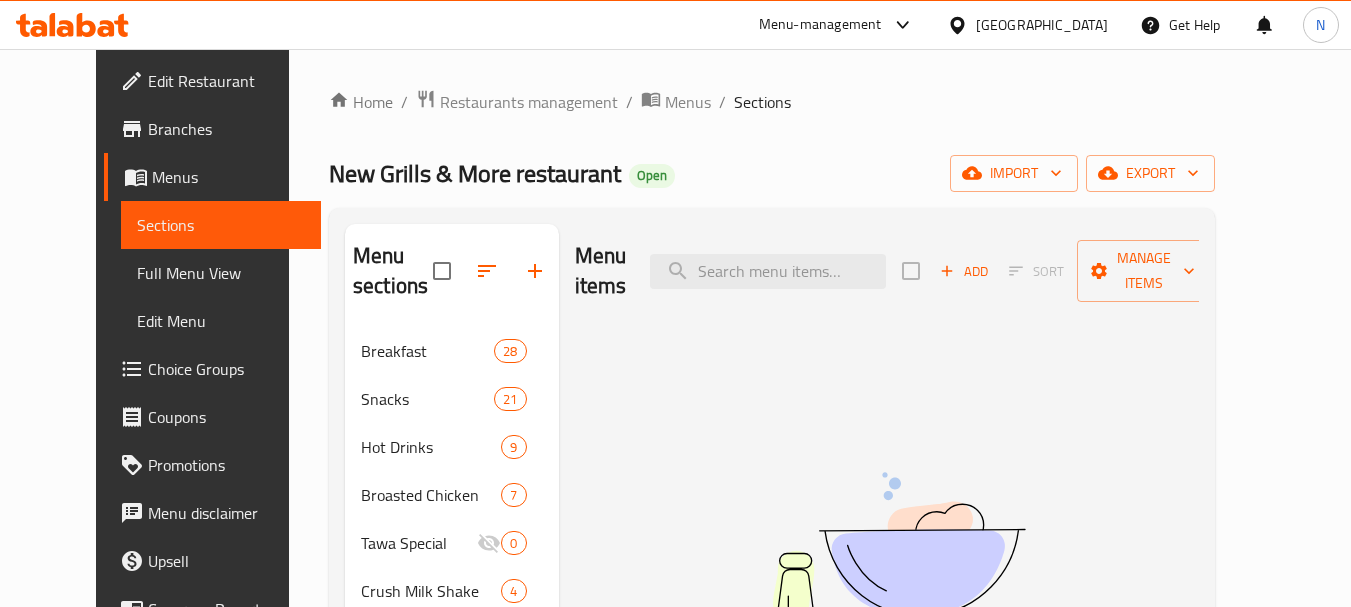 click on "Add" at bounding box center (964, 271) 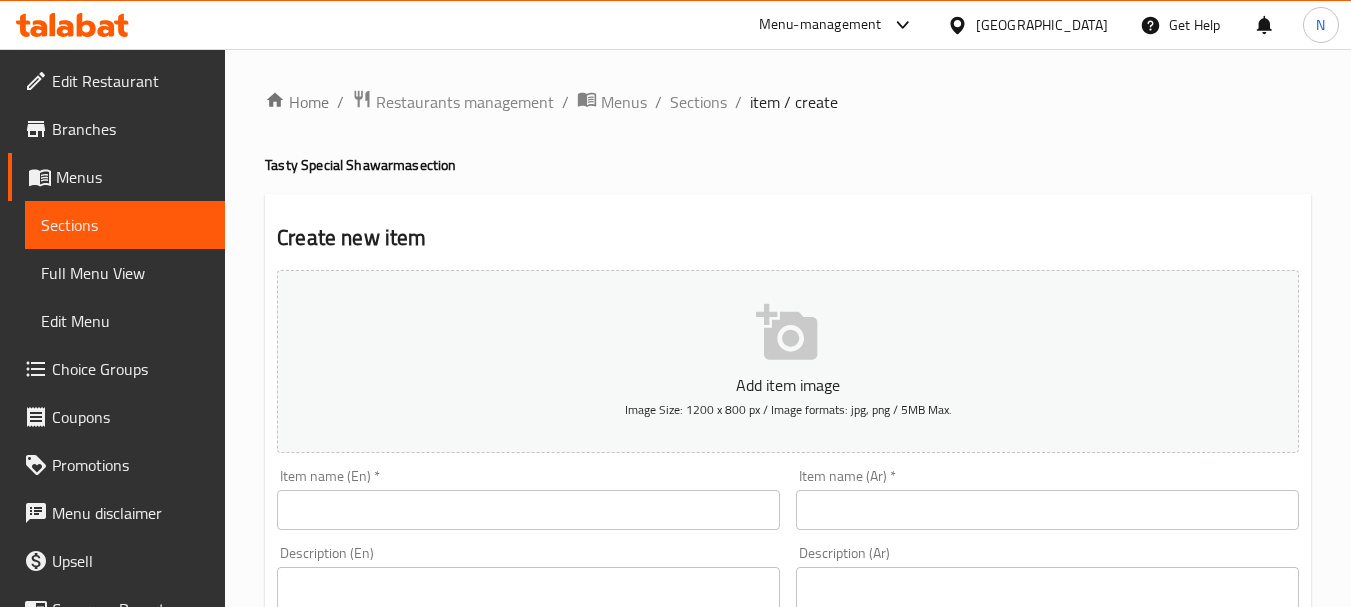 click at bounding box center [528, 510] 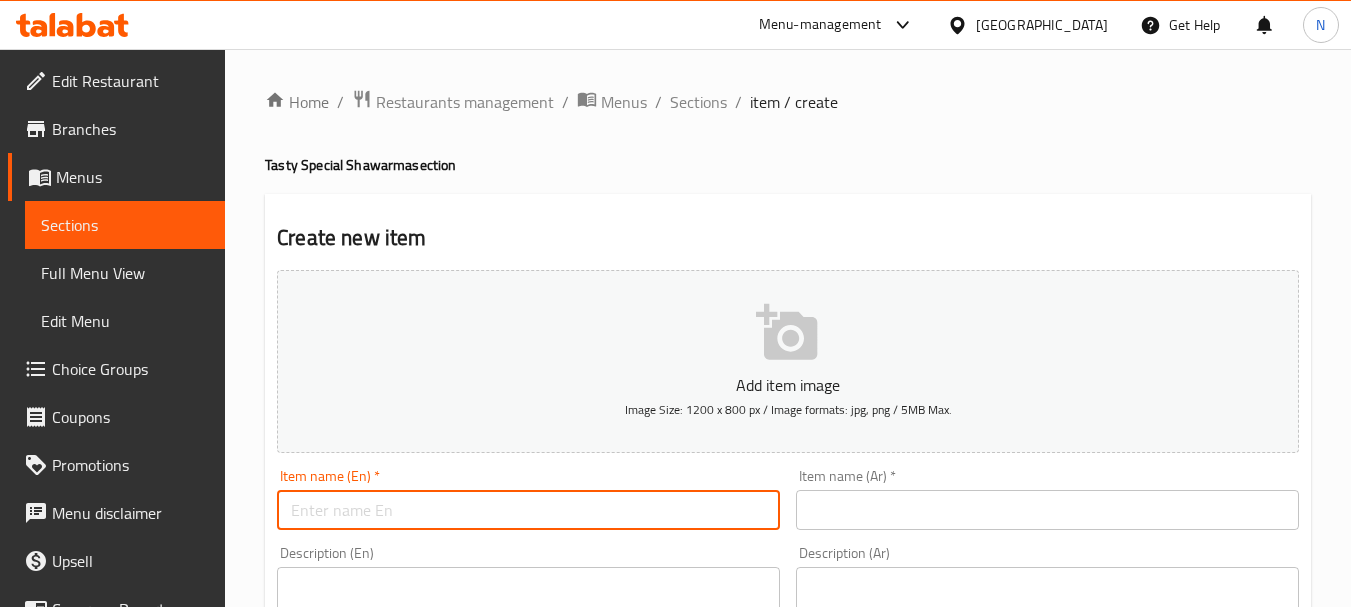 paste on "SHAWARMA ROLL" 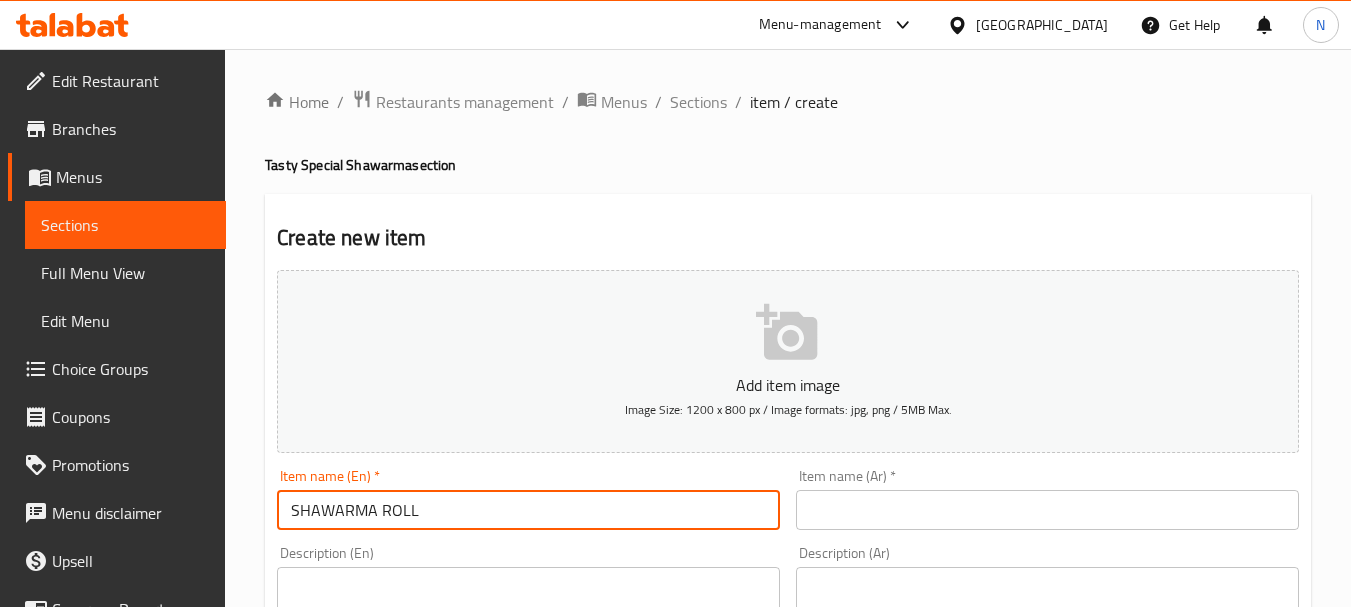 click on "SHAWARMA ROLL" at bounding box center [528, 510] 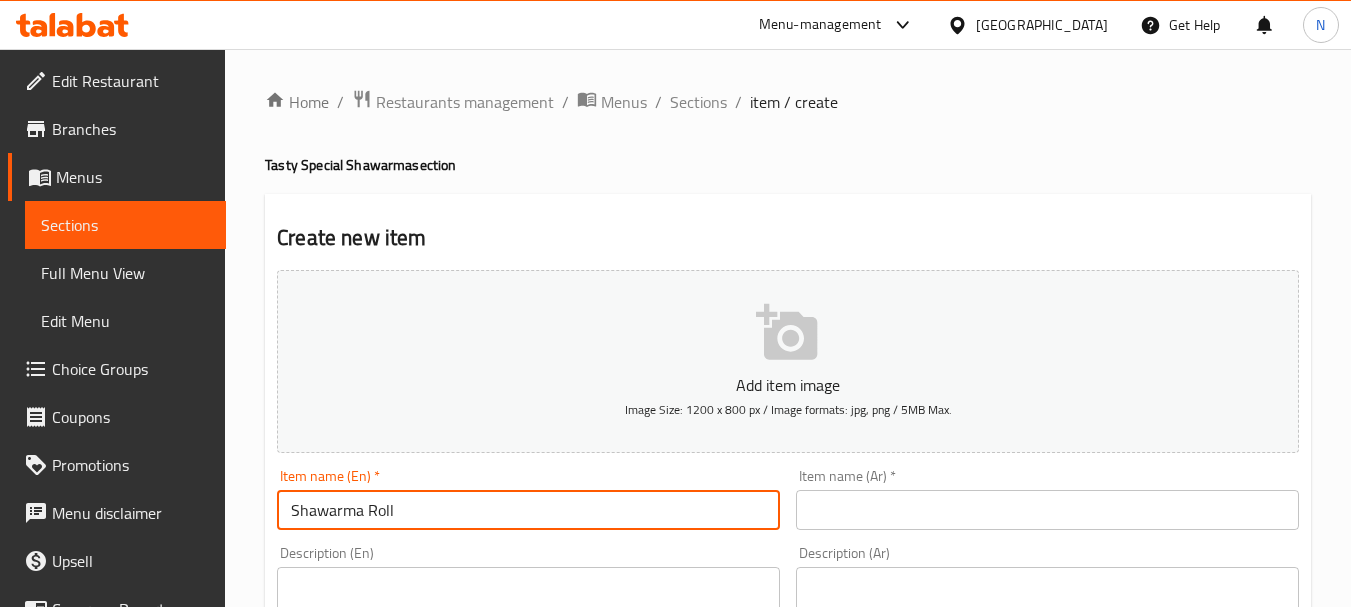 type on "Shawarma Roll" 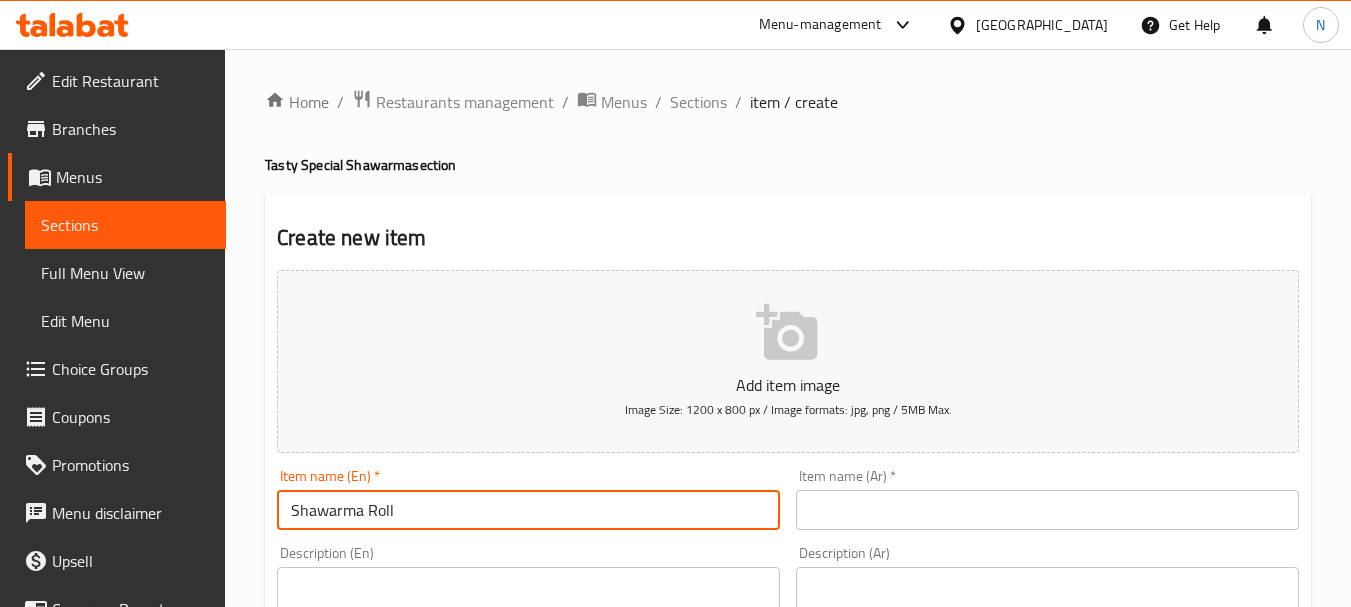 click at bounding box center [1047, 510] 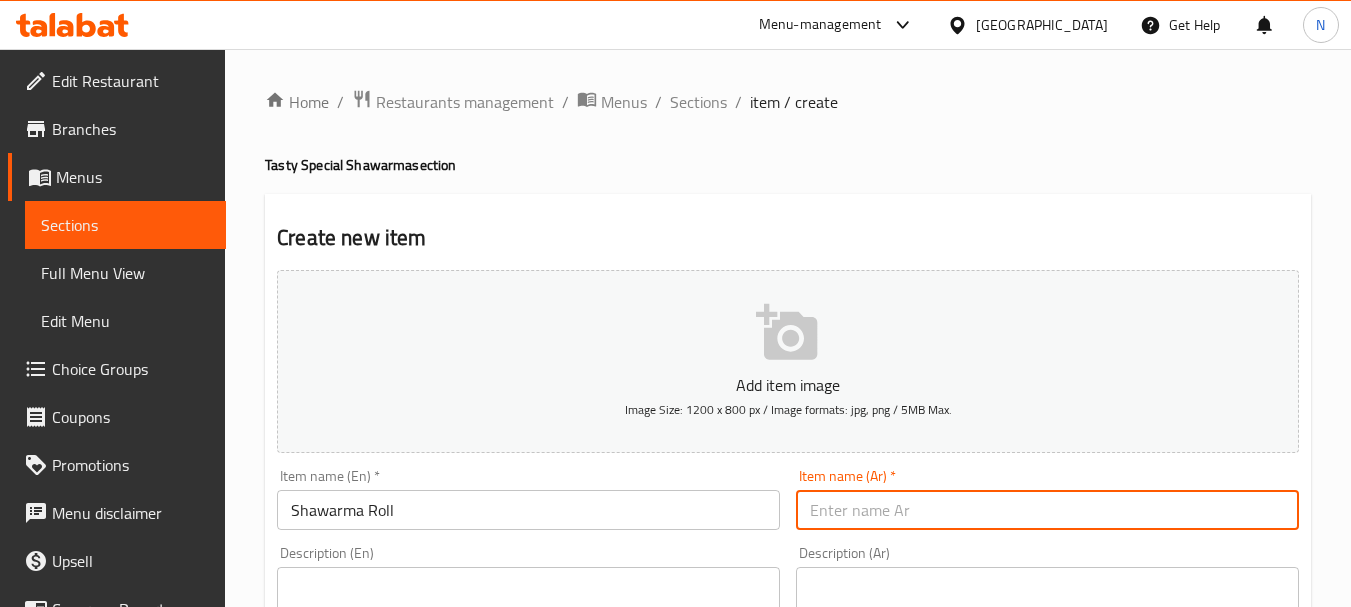 paste on "رول شاورما" 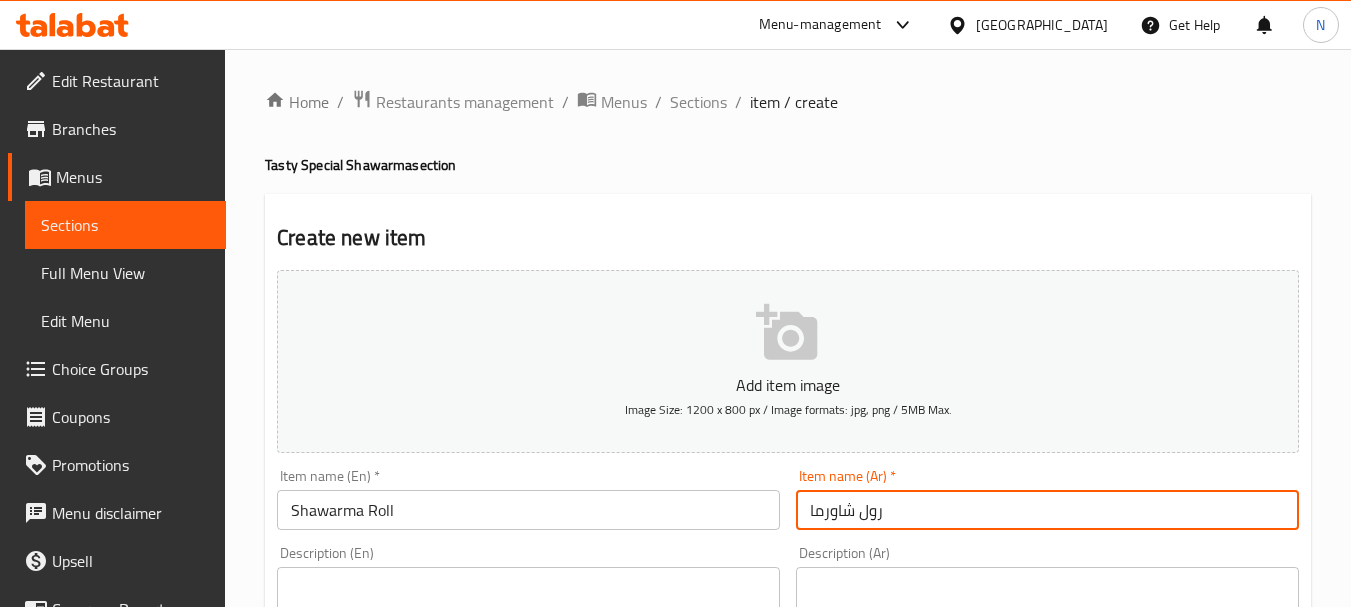 type on "رول شاورما" 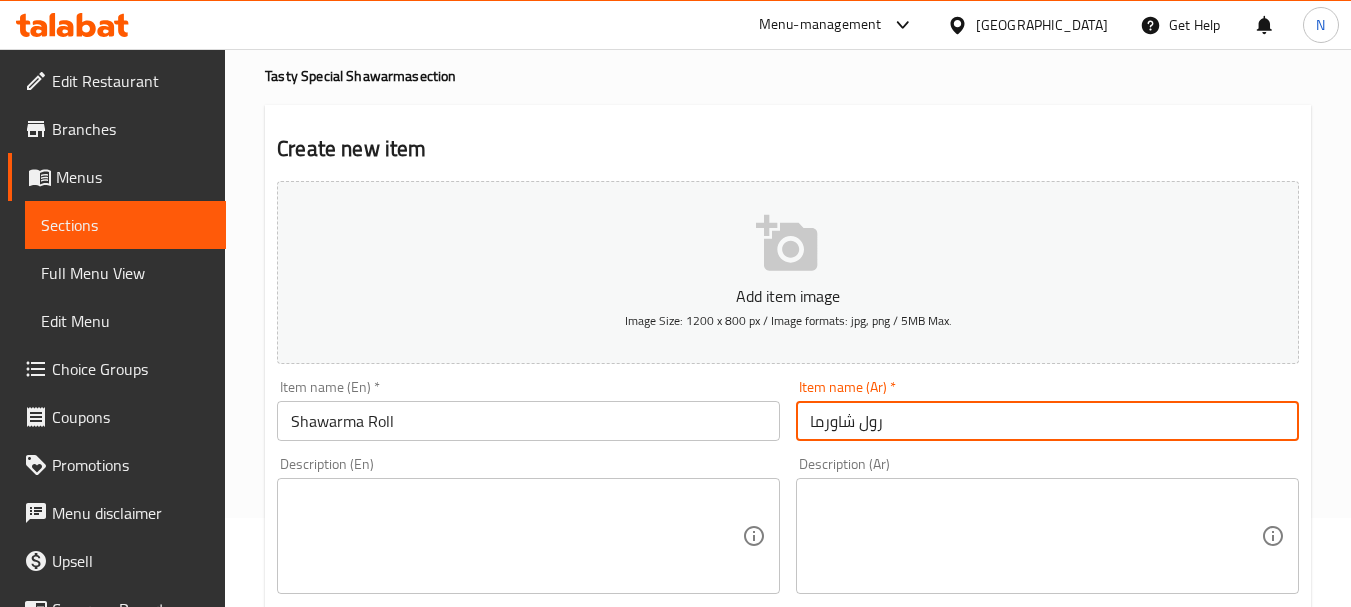 scroll, scrollTop: 300, scrollLeft: 0, axis: vertical 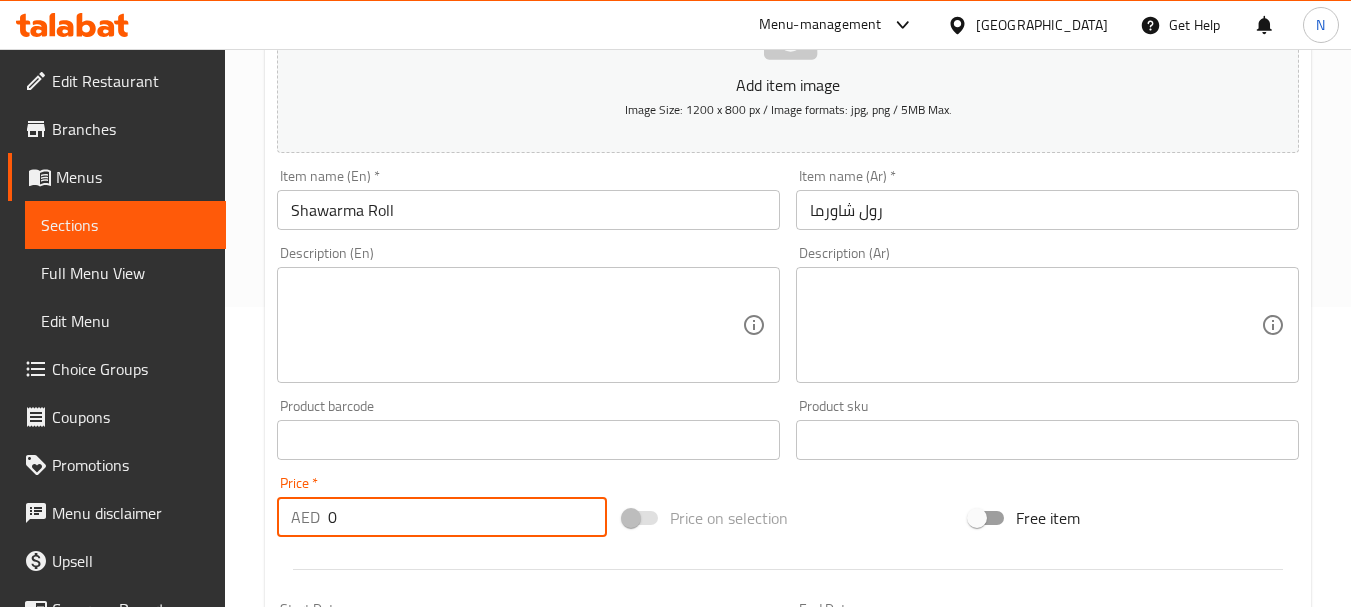 paste on "9.1" 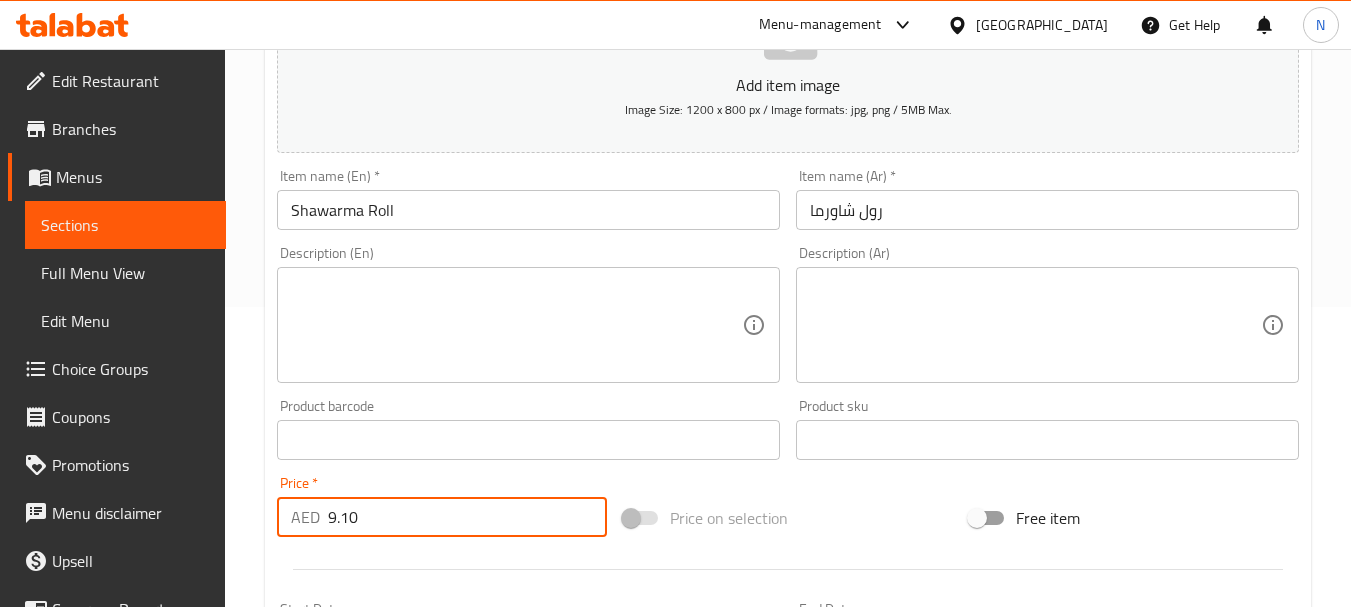 type on "9.10" 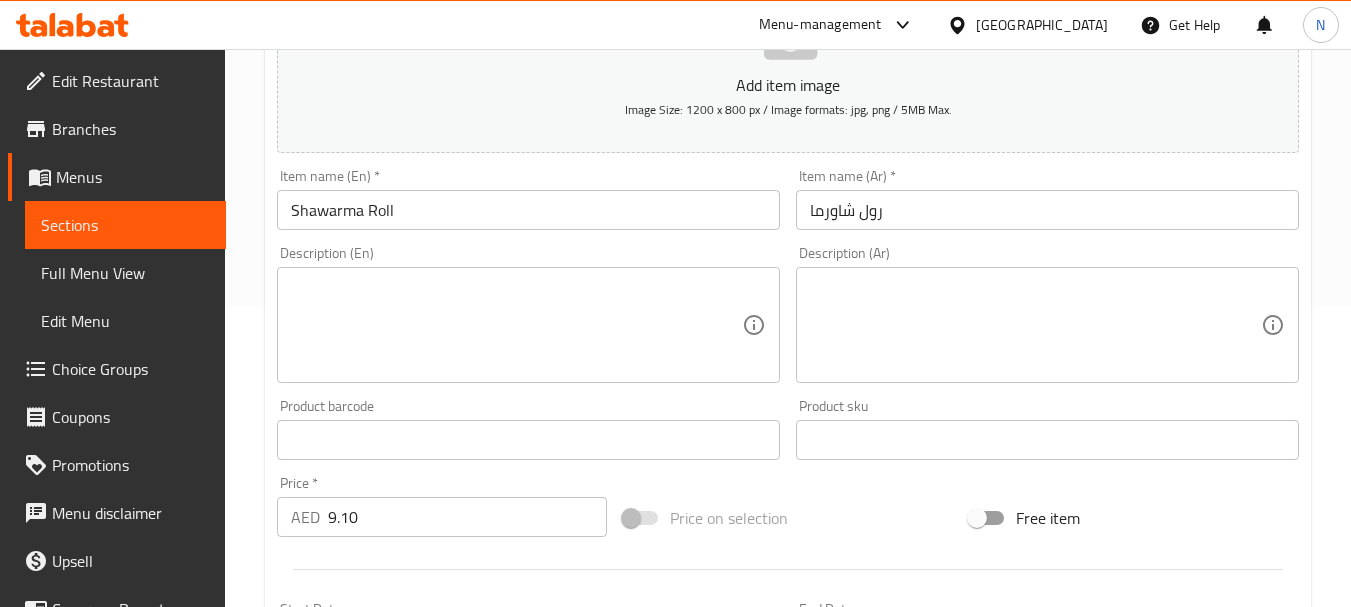 click on "Price on selection" at bounding box center [788, 518] 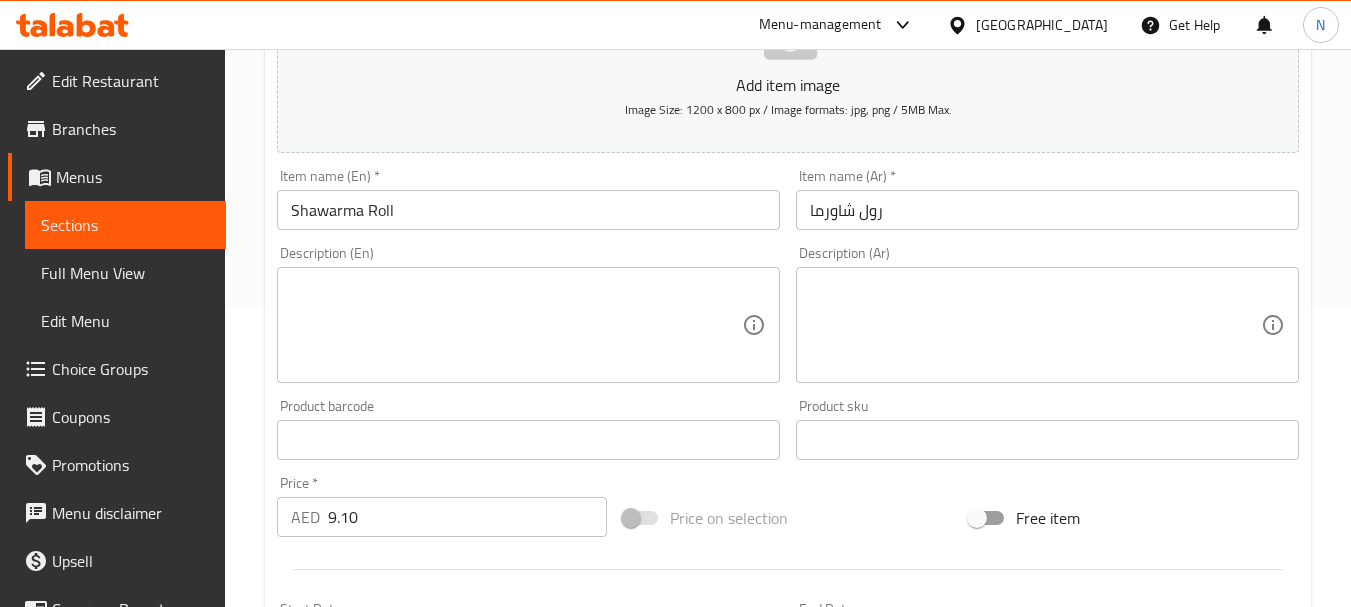 click on "Price on selection" at bounding box center (788, 518) 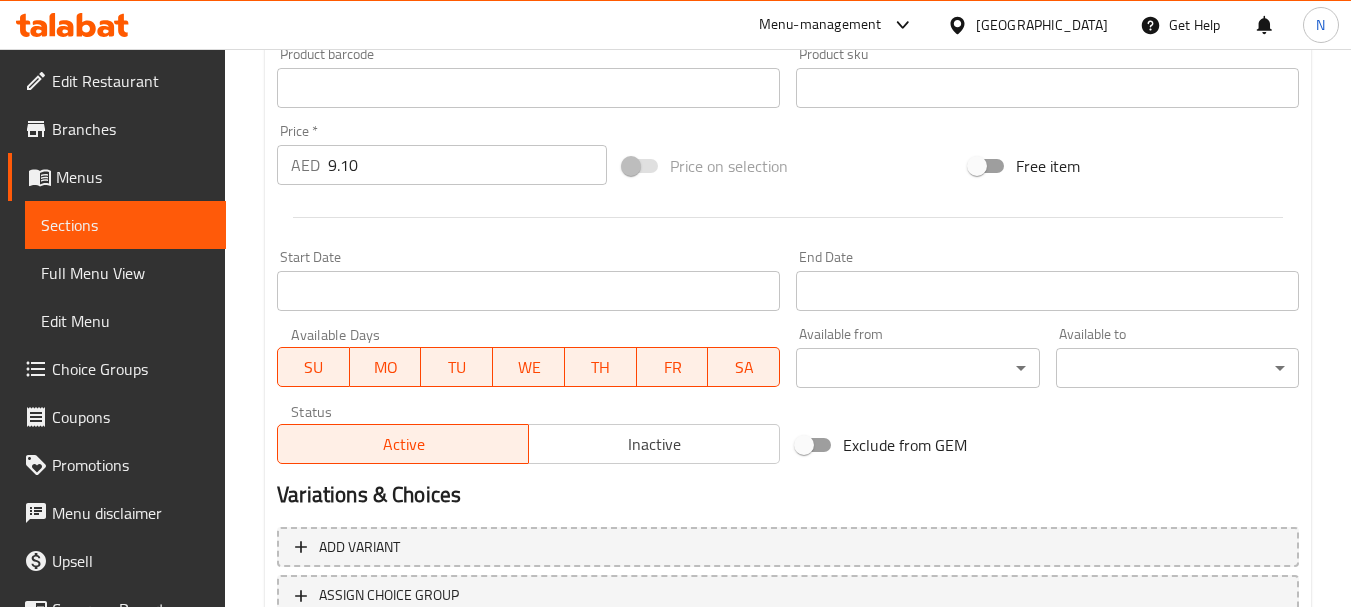 scroll, scrollTop: 800, scrollLeft: 0, axis: vertical 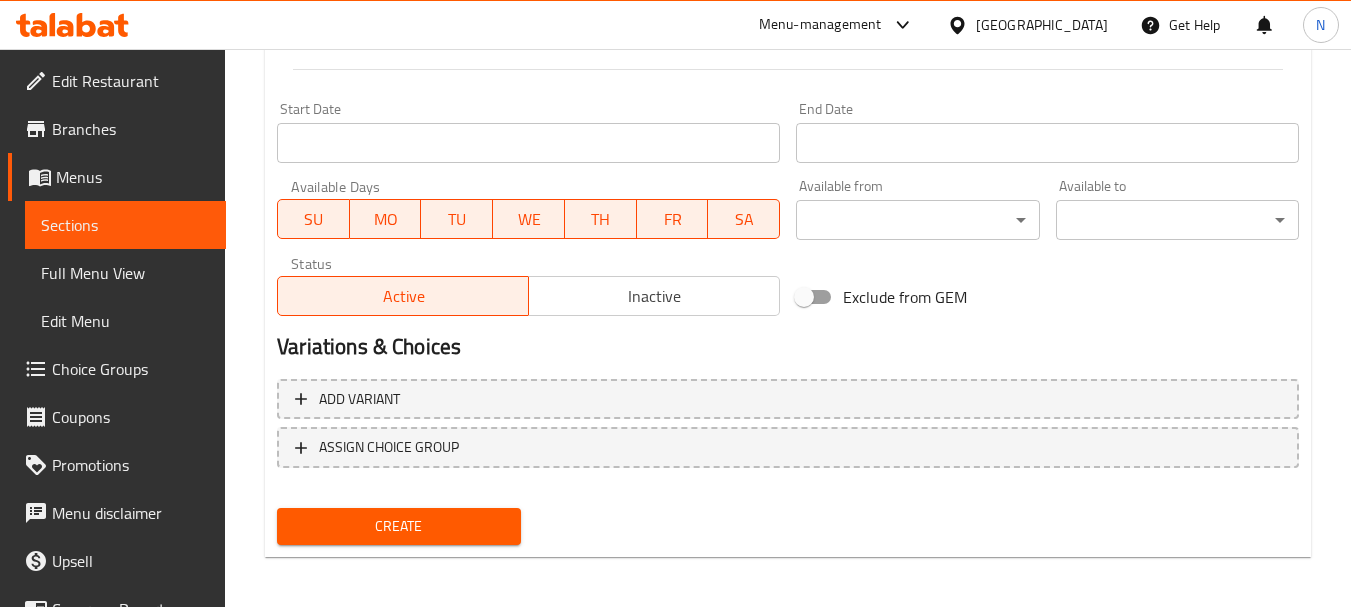 click on "Create" at bounding box center [398, 526] 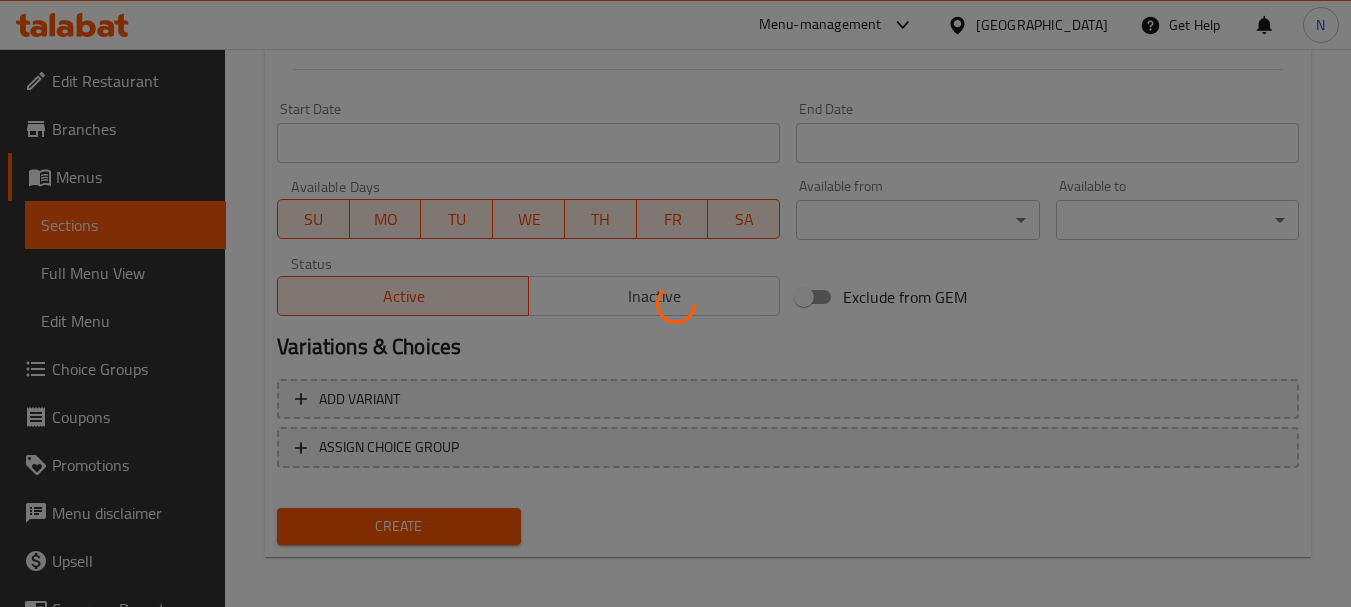 type 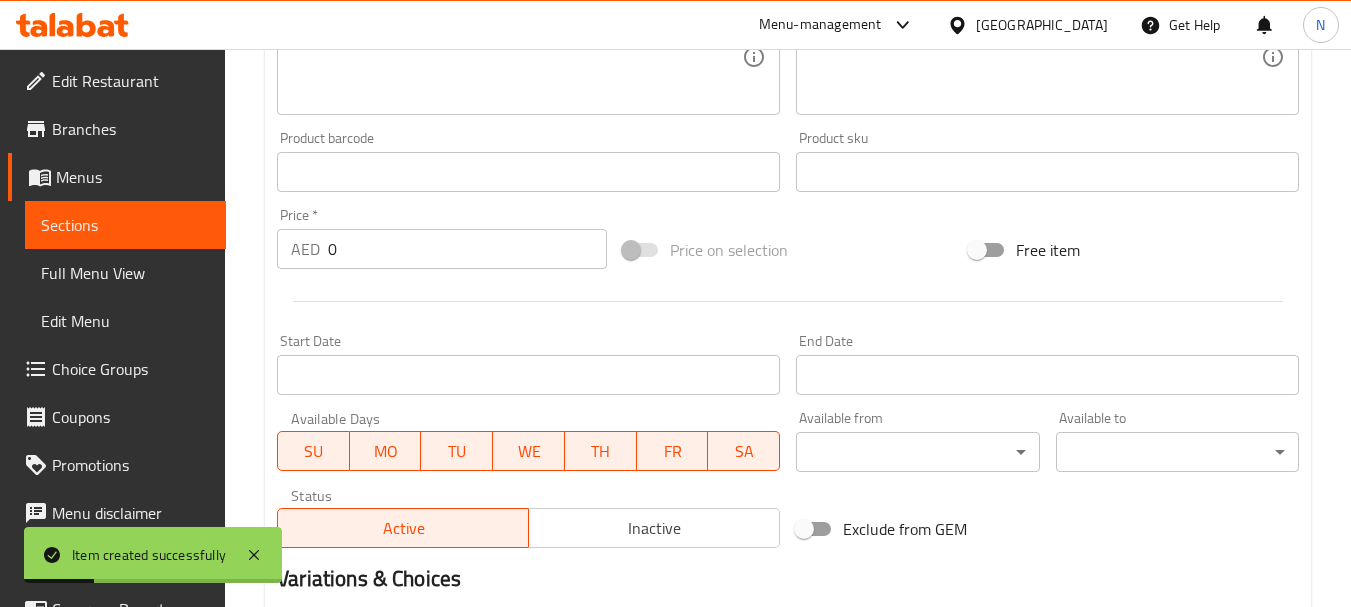 scroll, scrollTop: 200, scrollLeft: 0, axis: vertical 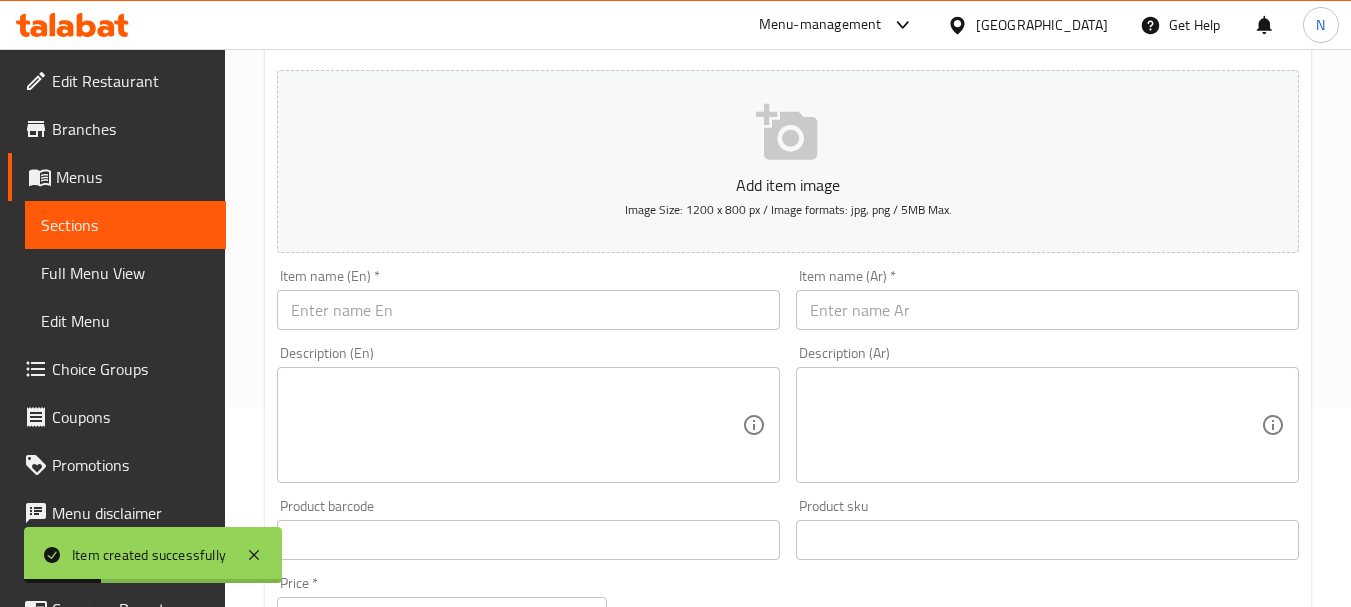 click at bounding box center (528, 310) 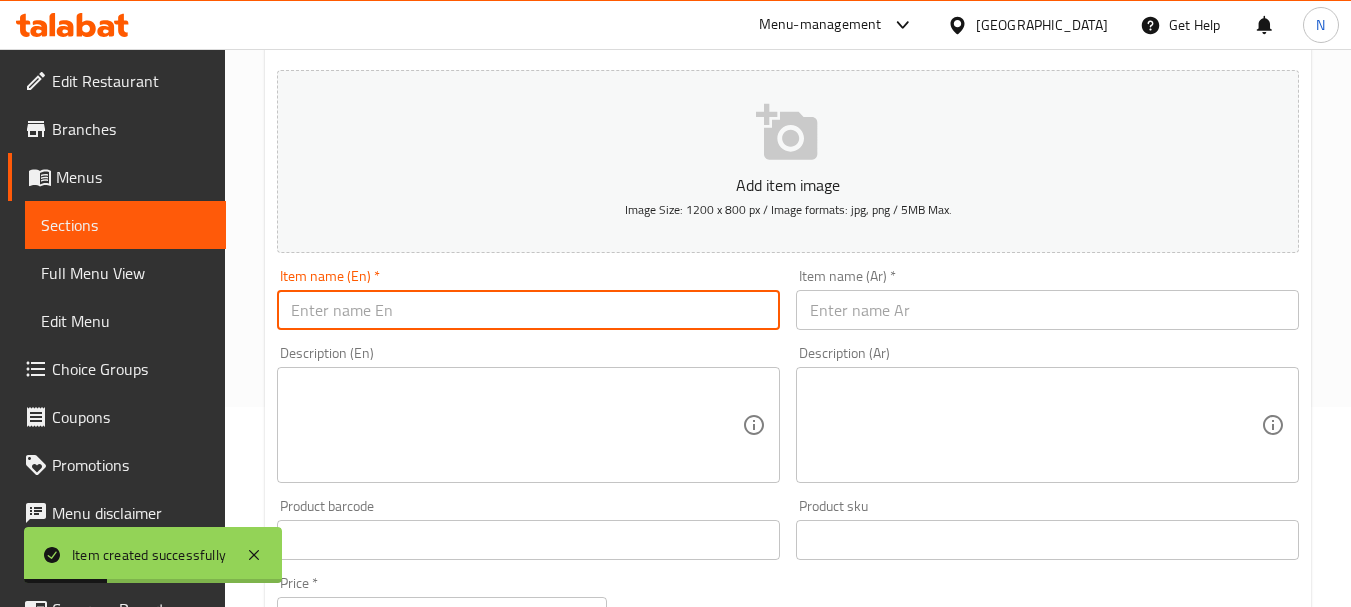 paste on "SHAWARMA PLATE" 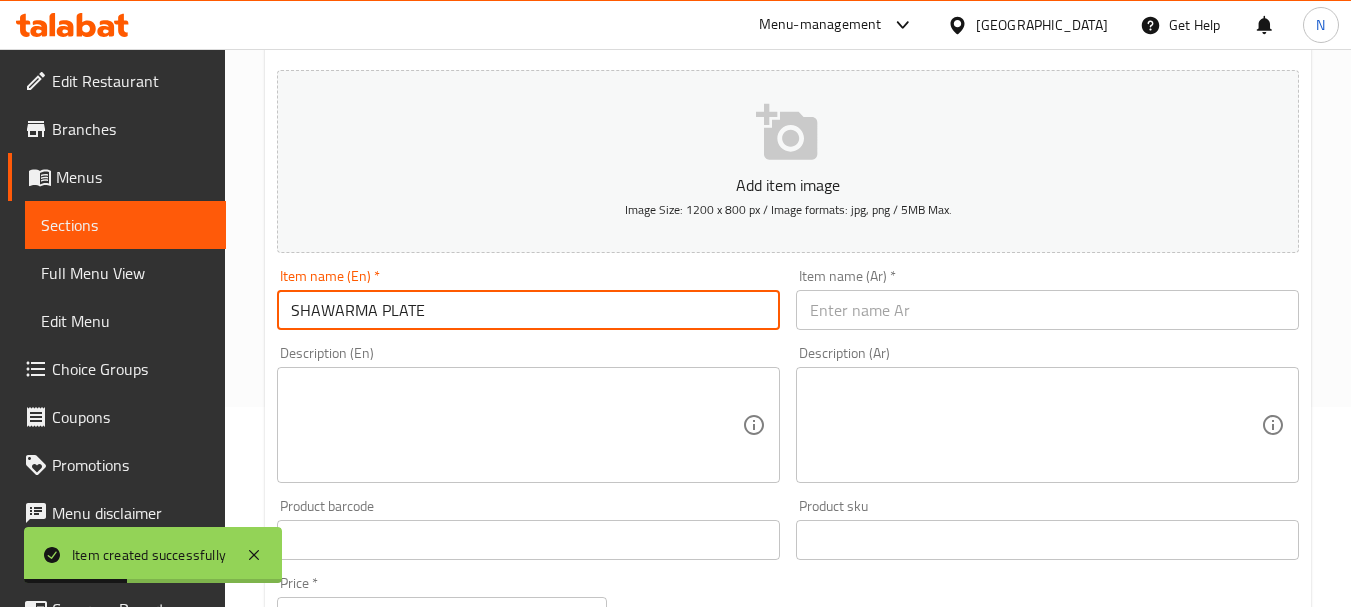 click on "SHAWARMA PLATE" at bounding box center [528, 310] 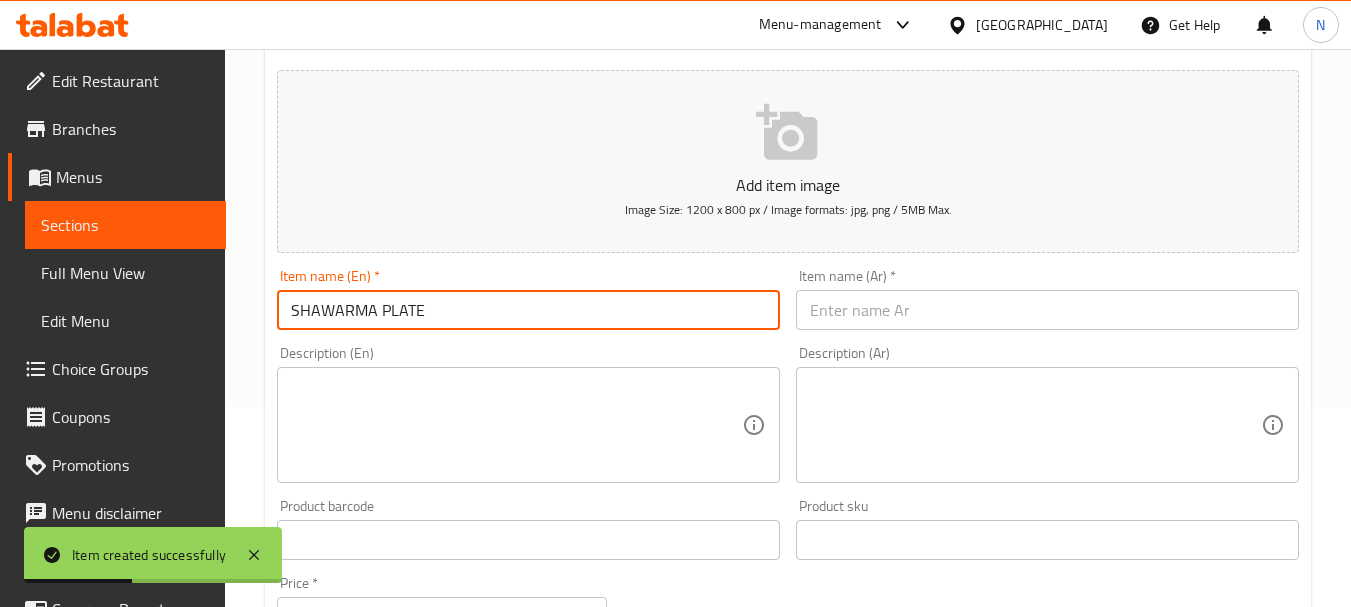 click on "SHAWARMA PLATE" at bounding box center (528, 310) 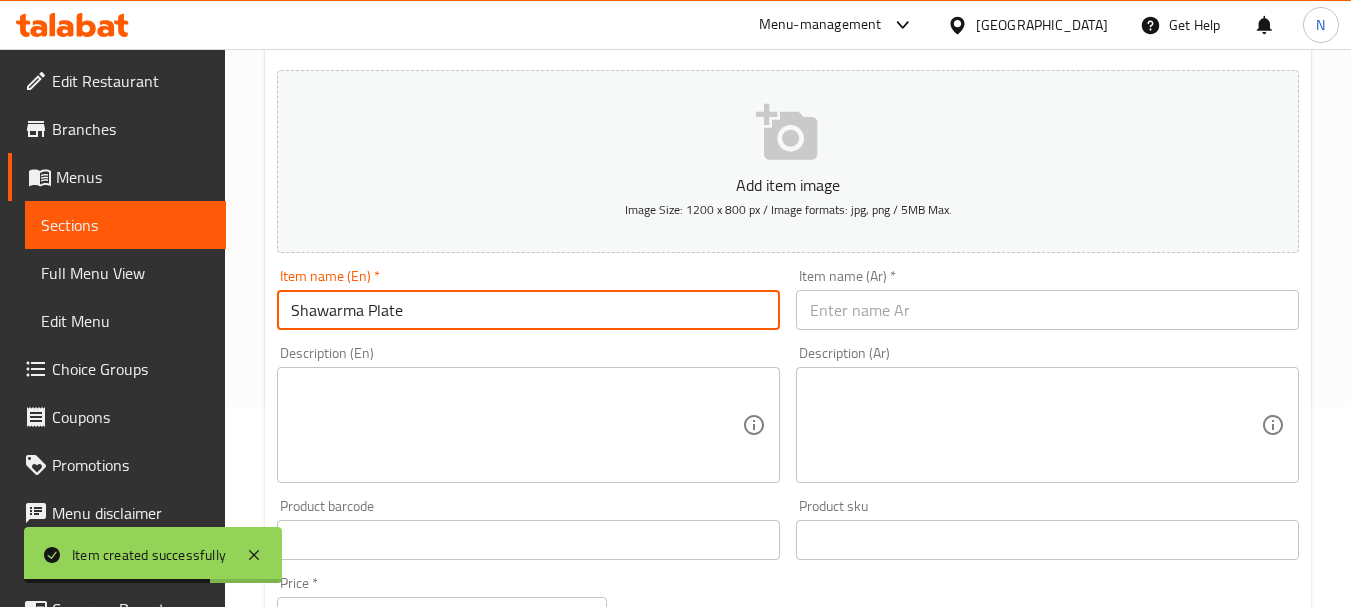 type on "Shawarma Plate" 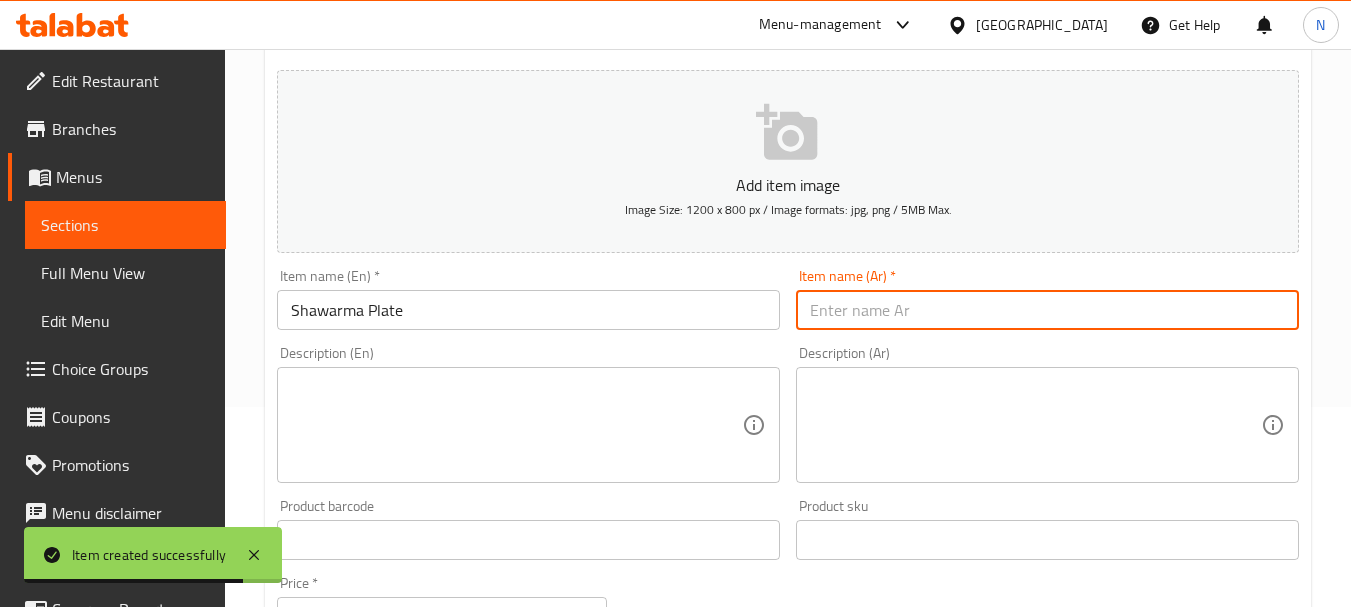 click at bounding box center [1047, 310] 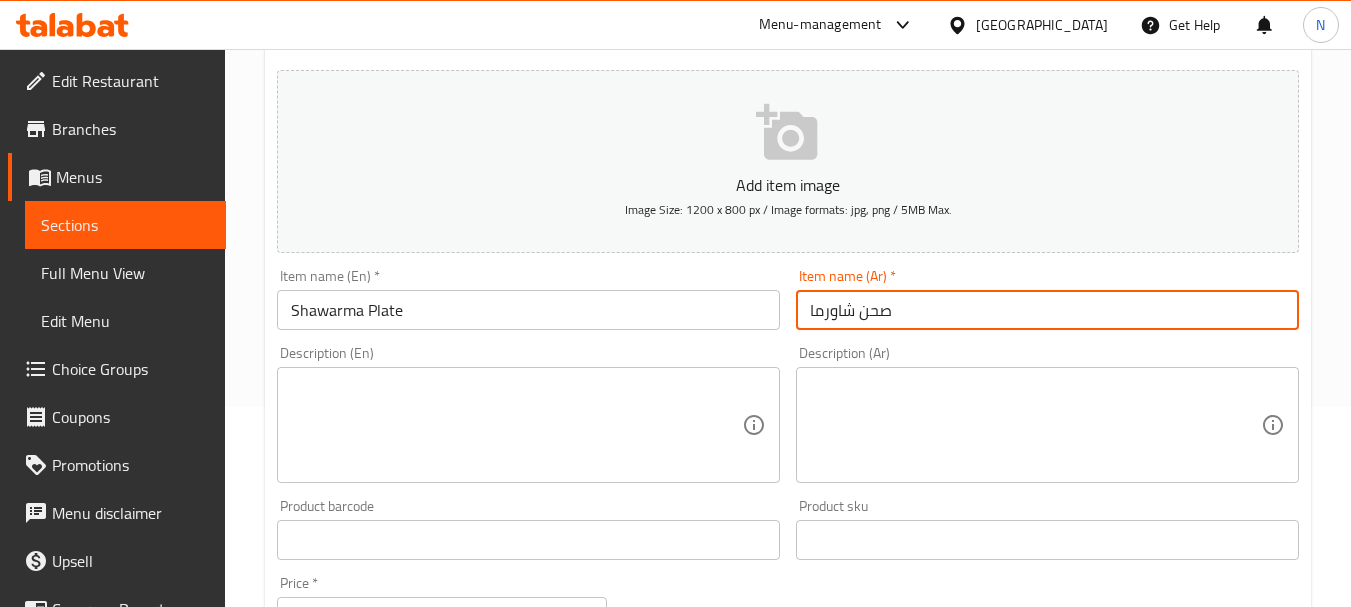 type on "صحن شاورما" 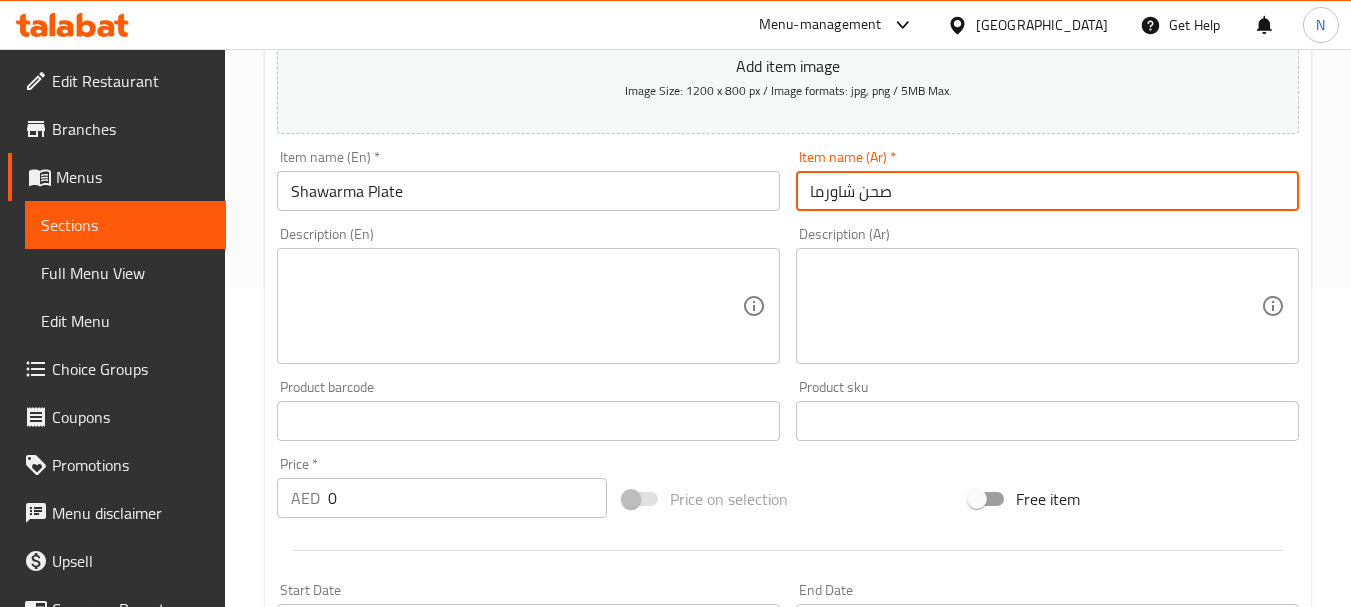 scroll, scrollTop: 400, scrollLeft: 0, axis: vertical 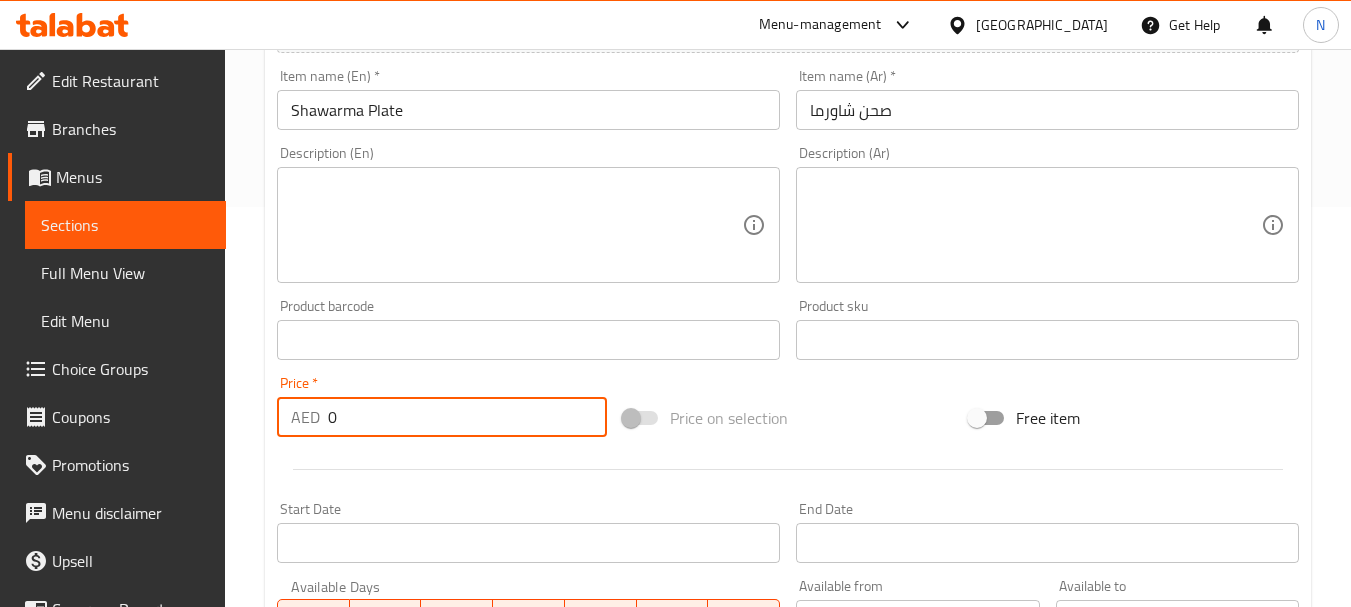 drag, startPoint x: 402, startPoint y: 418, endPoint x: 322, endPoint y: 413, distance: 80.1561 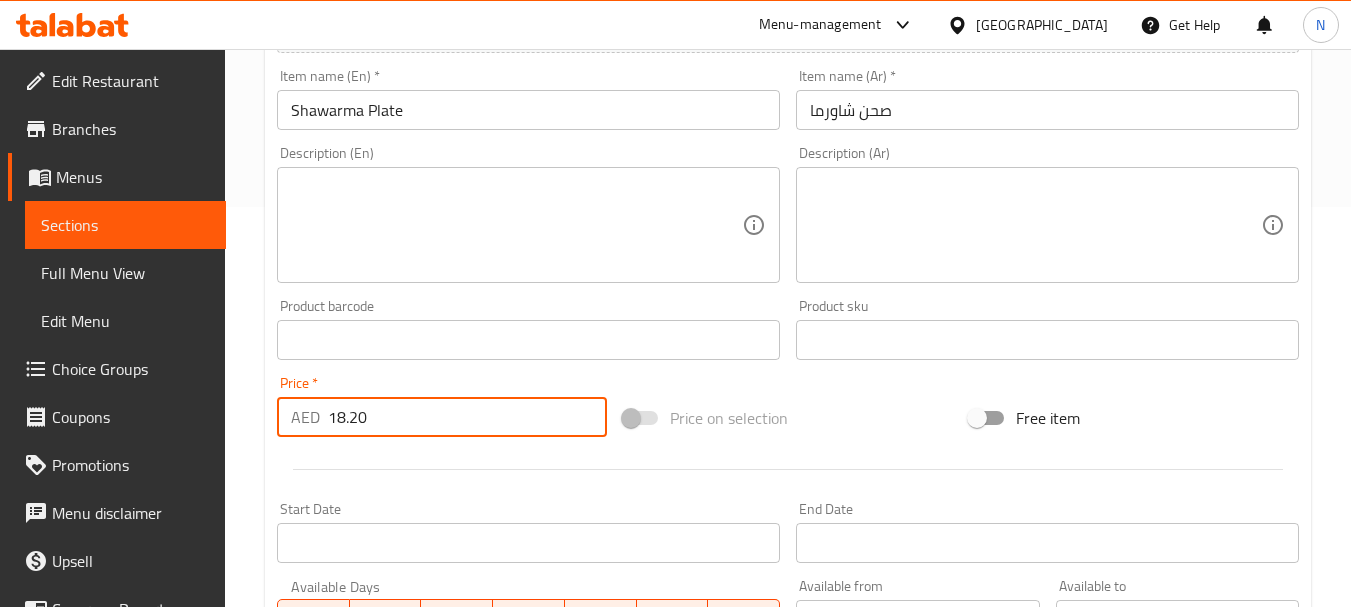 type on "18.20" 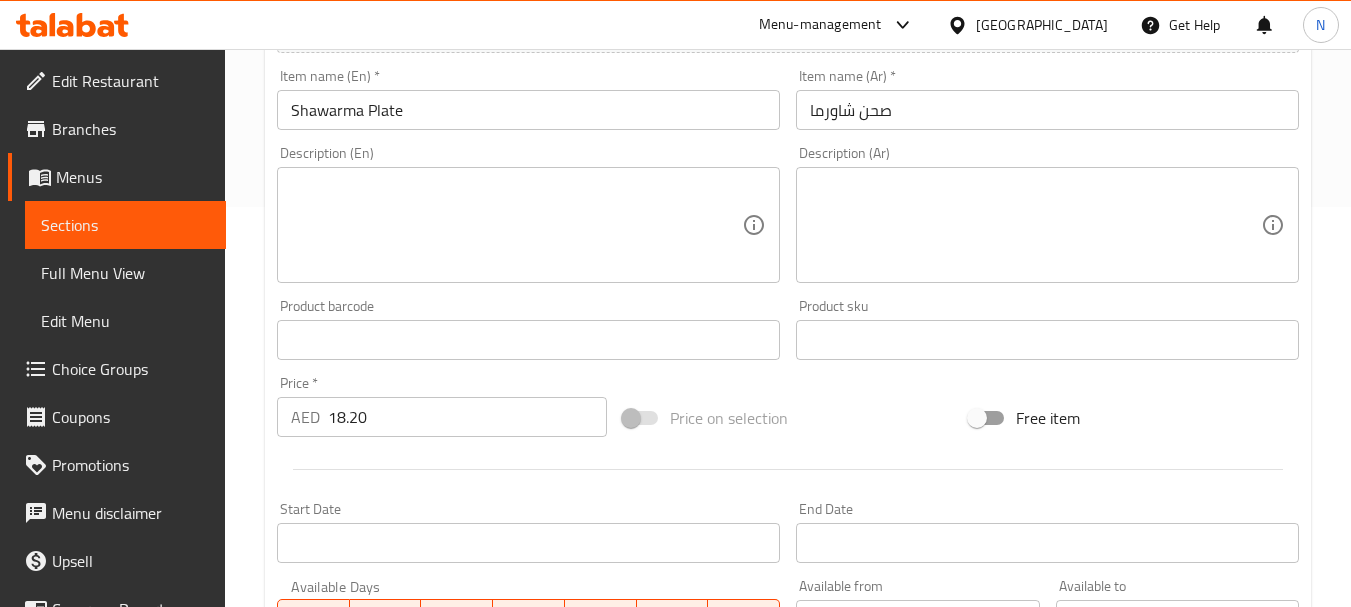 click on "Price on selection" at bounding box center [788, 418] 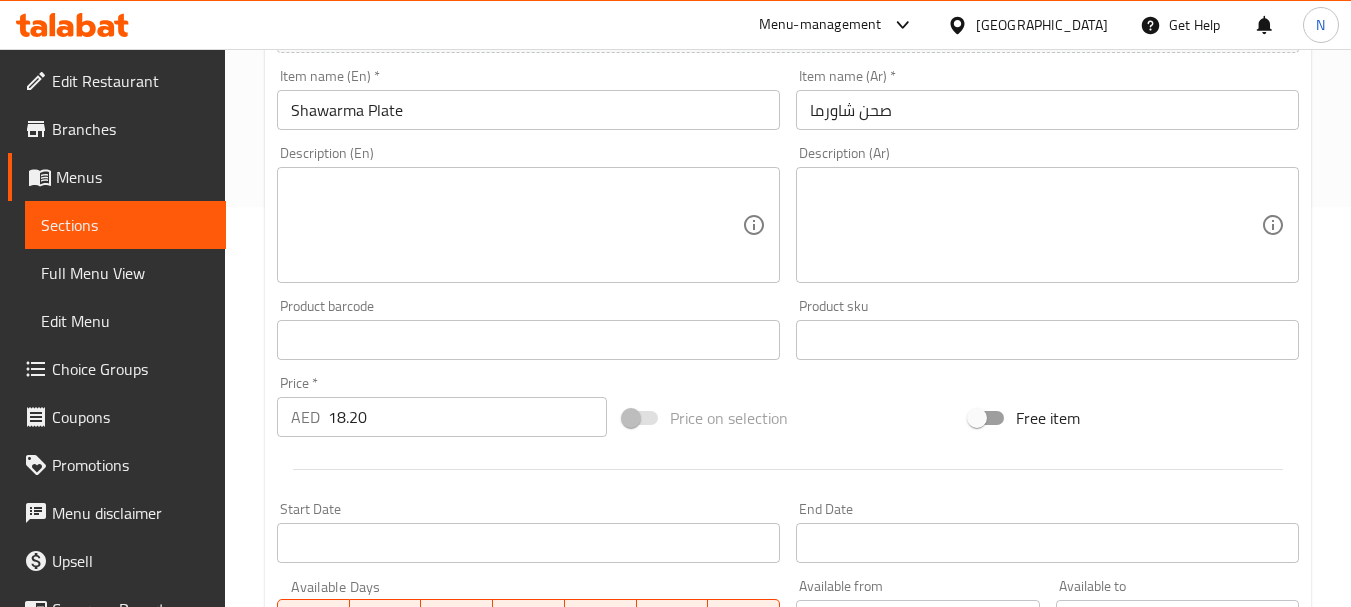 click on "Price on selection" at bounding box center [788, 418] 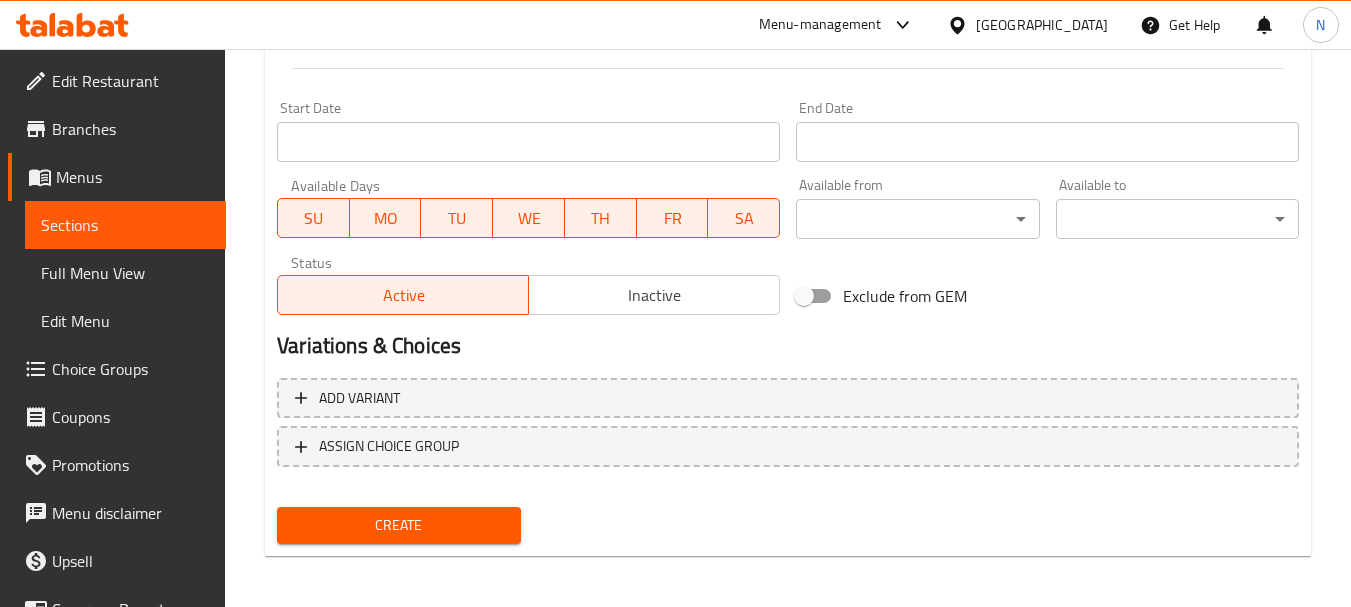 scroll, scrollTop: 806, scrollLeft: 0, axis: vertical 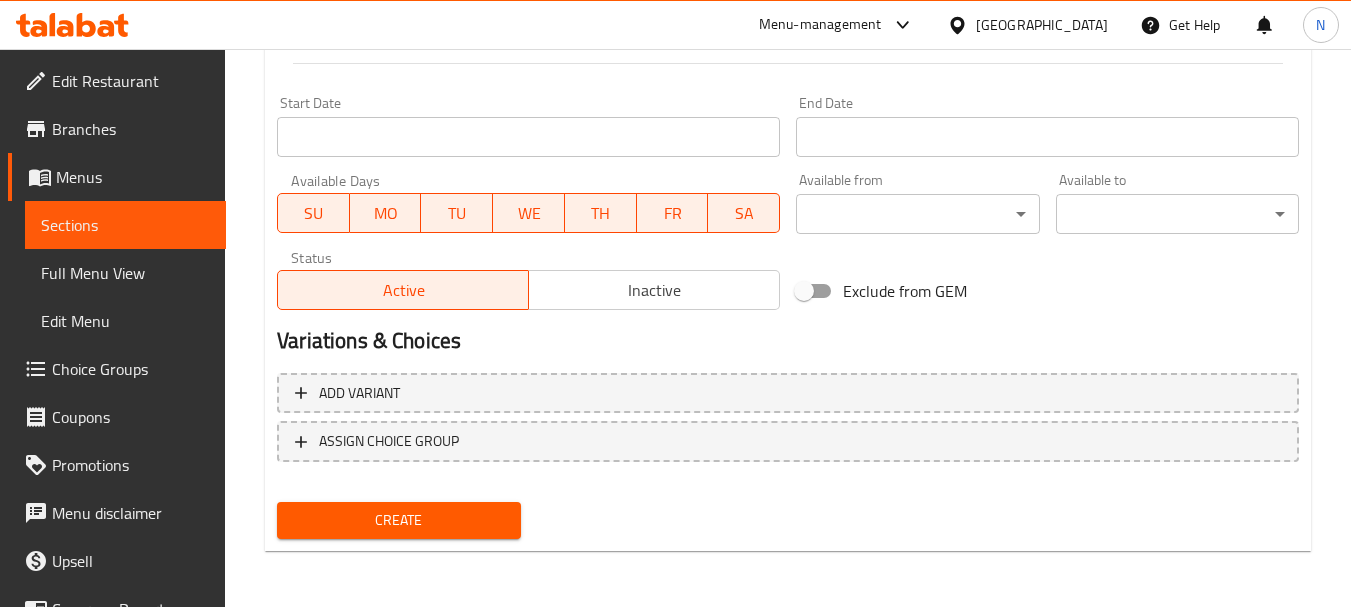 click on "Create" at bounding box center [398, 520] 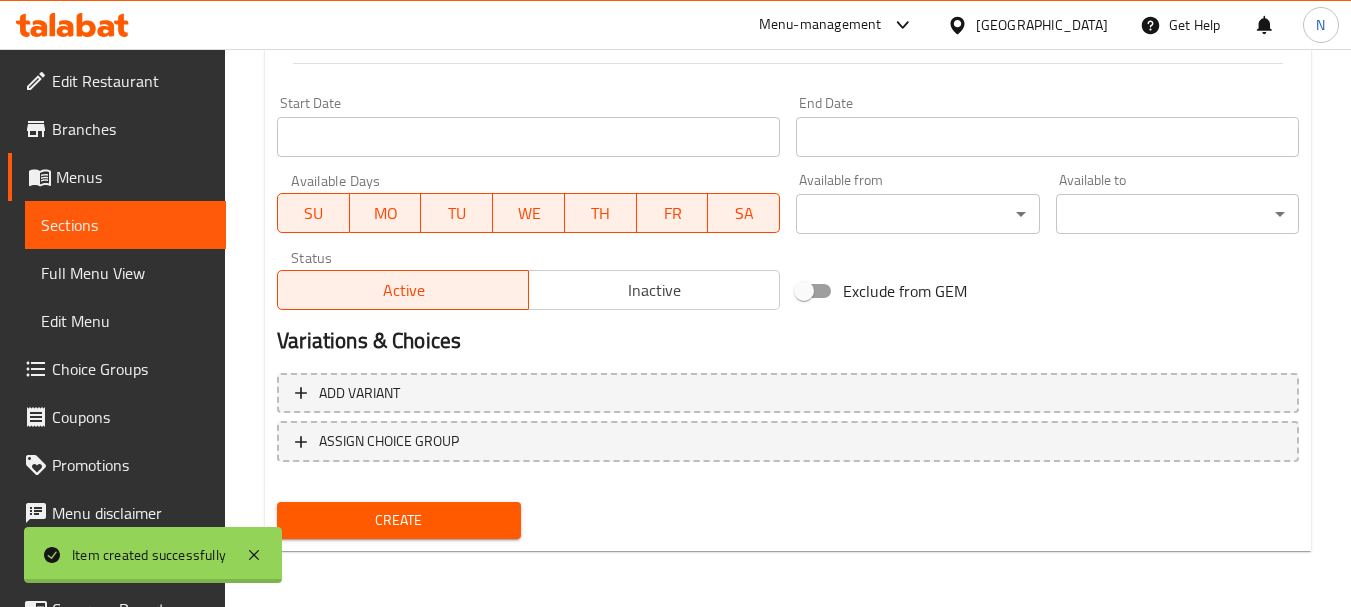 type 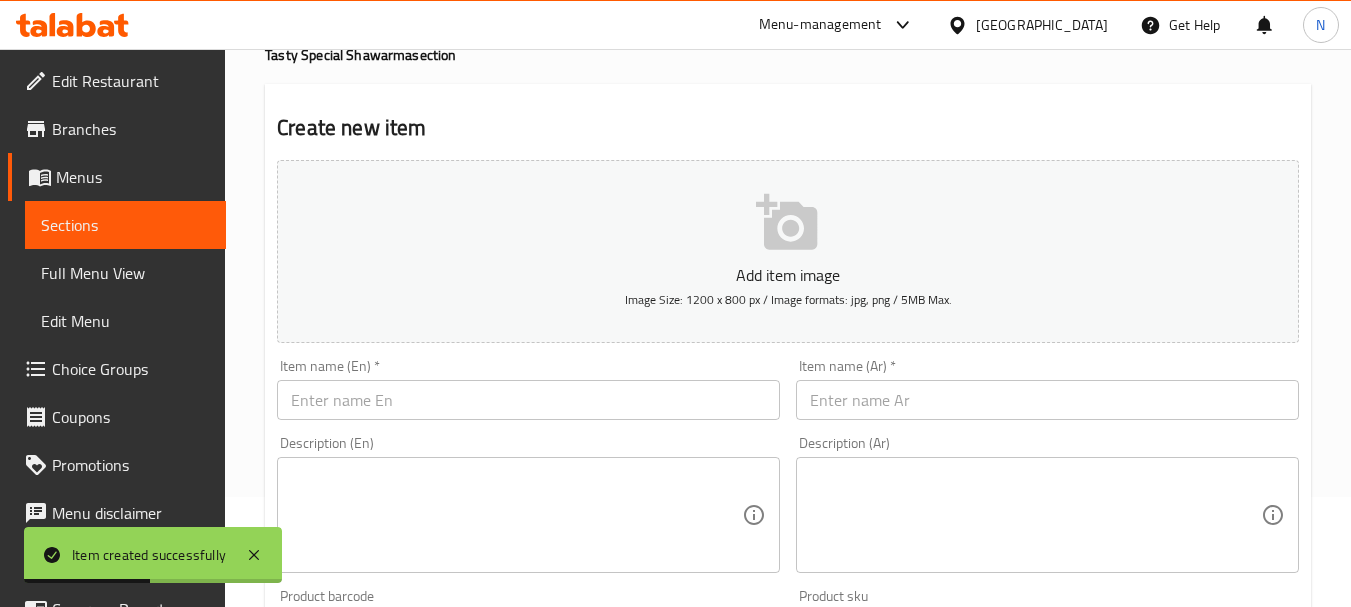 scroll, scrollTop: 0, scrollLeft: 0, axis: both 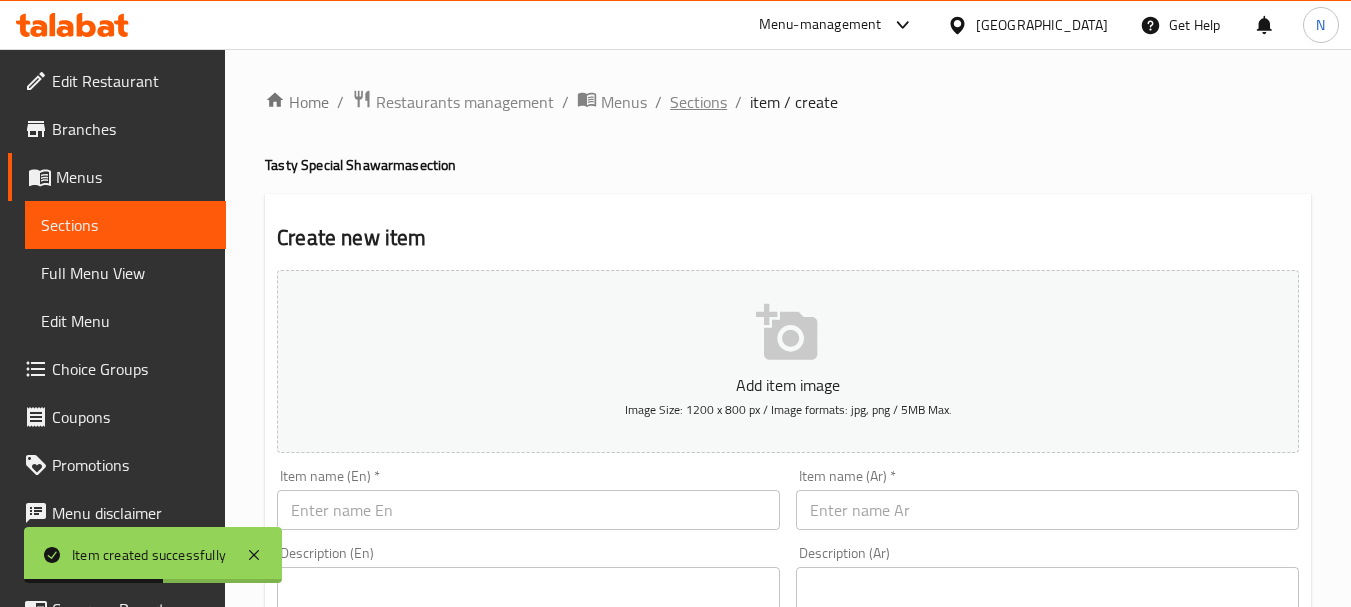 click on "Sections" at bounding box center [698, 102] 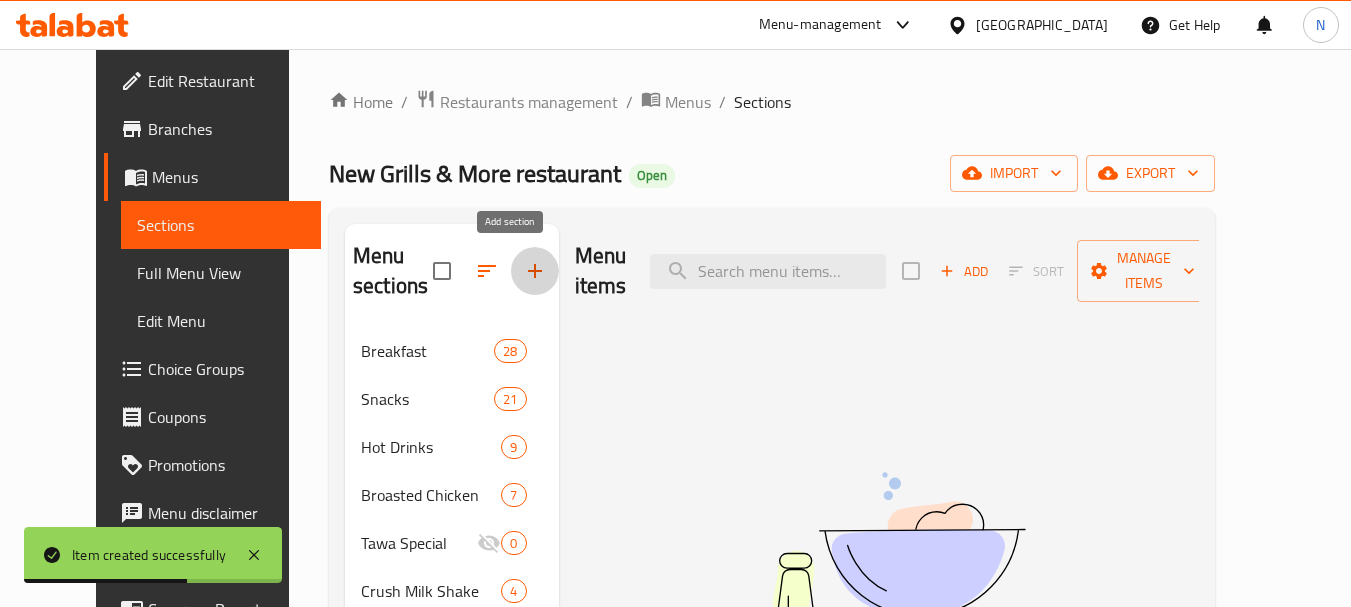 click 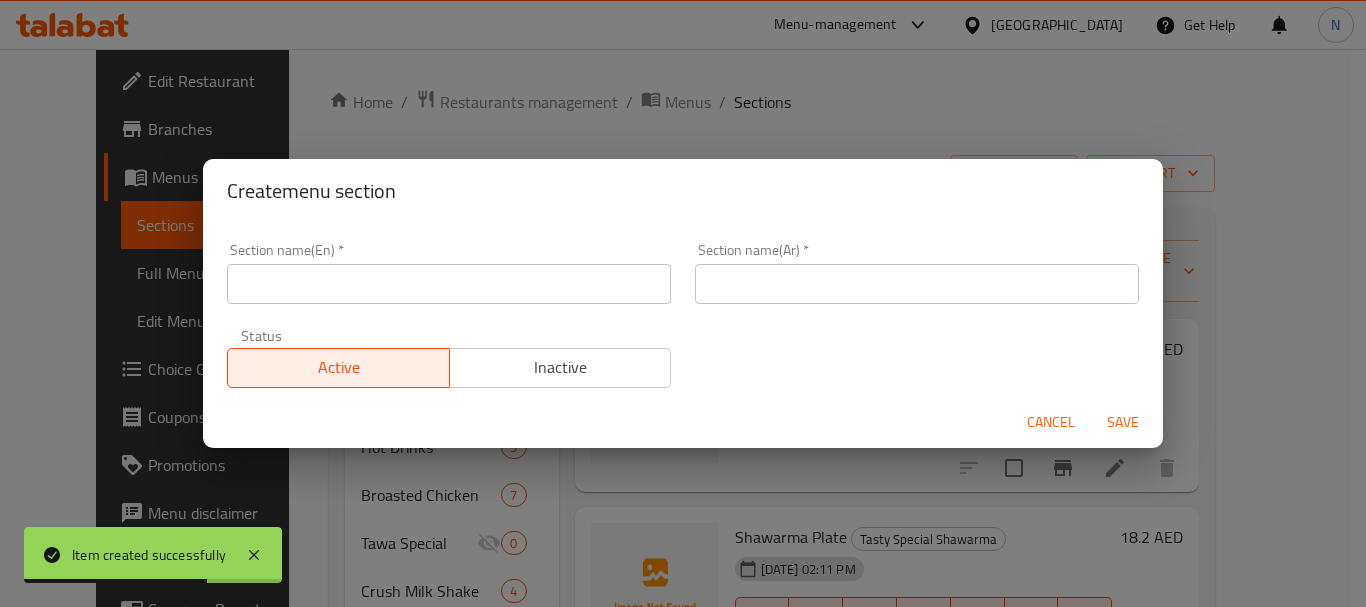 click at bounding box center [449, 284] 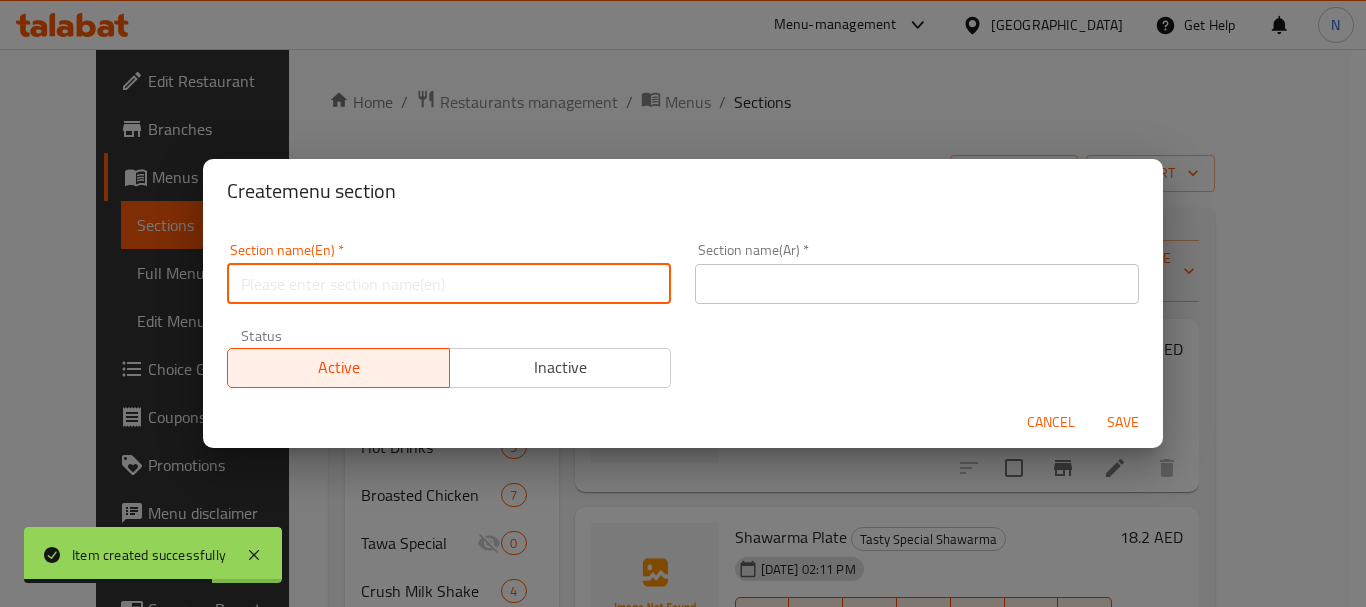 paste on "CLUB SANDWICHES" 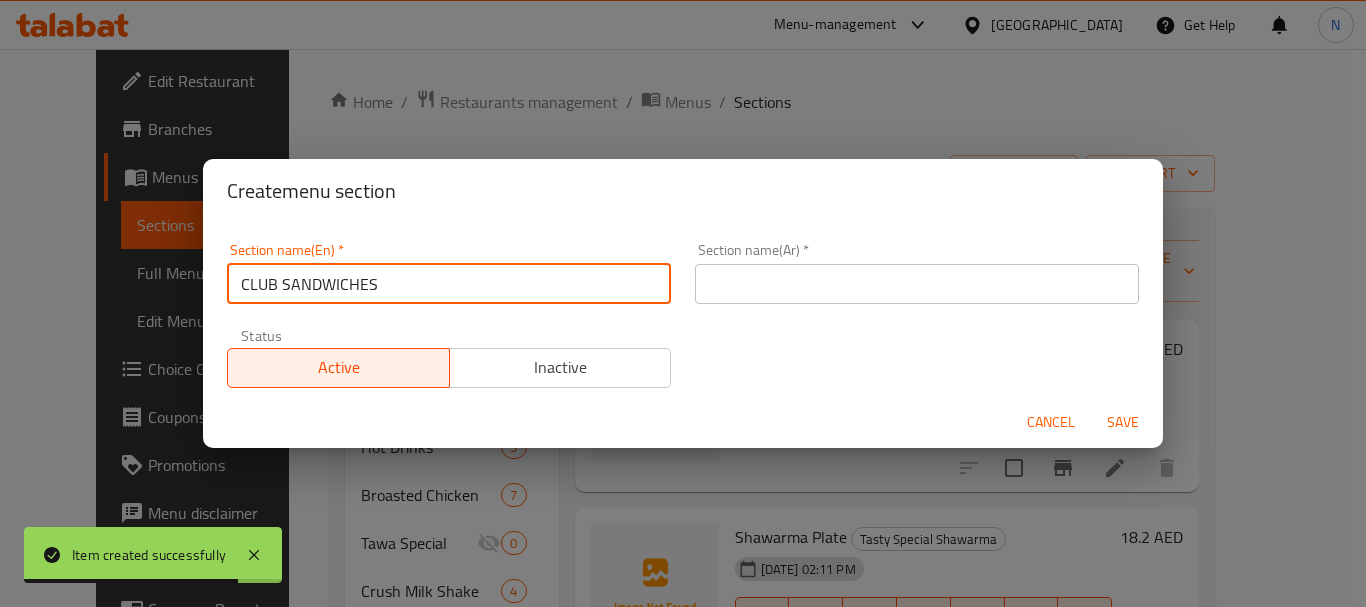 click on "CLUB SANDWICHES" at bounding box center (449, 284) 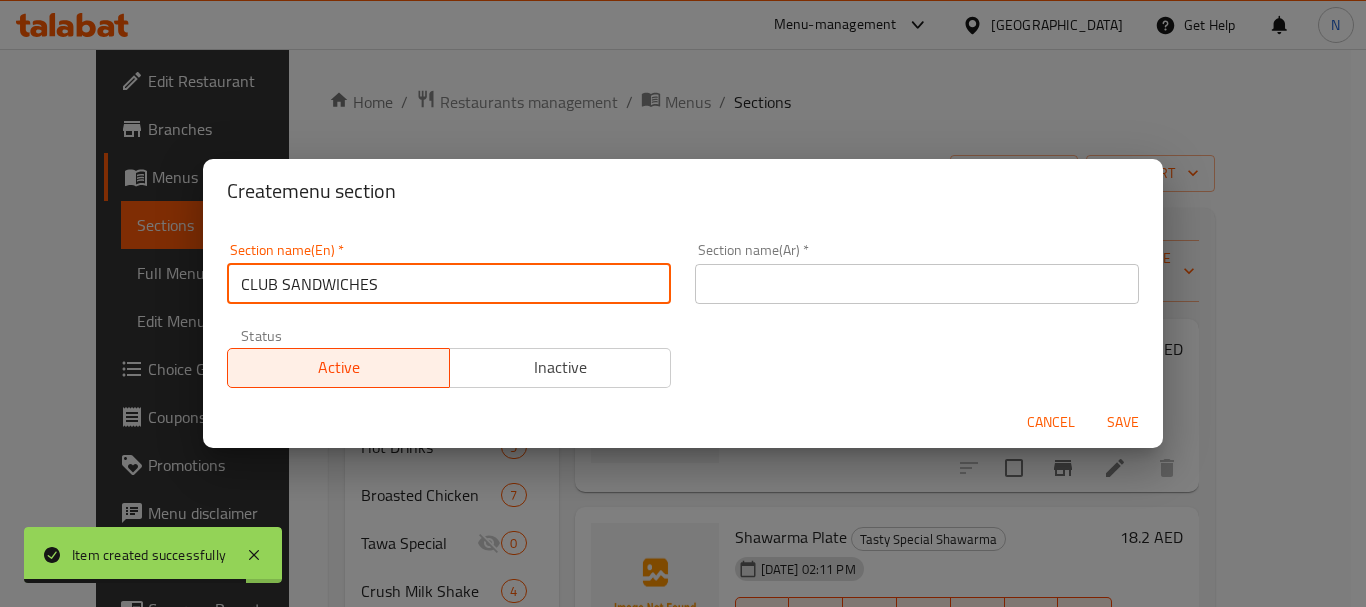 click on "CLUB SANDWICHES" at bounding box center (449, 284) 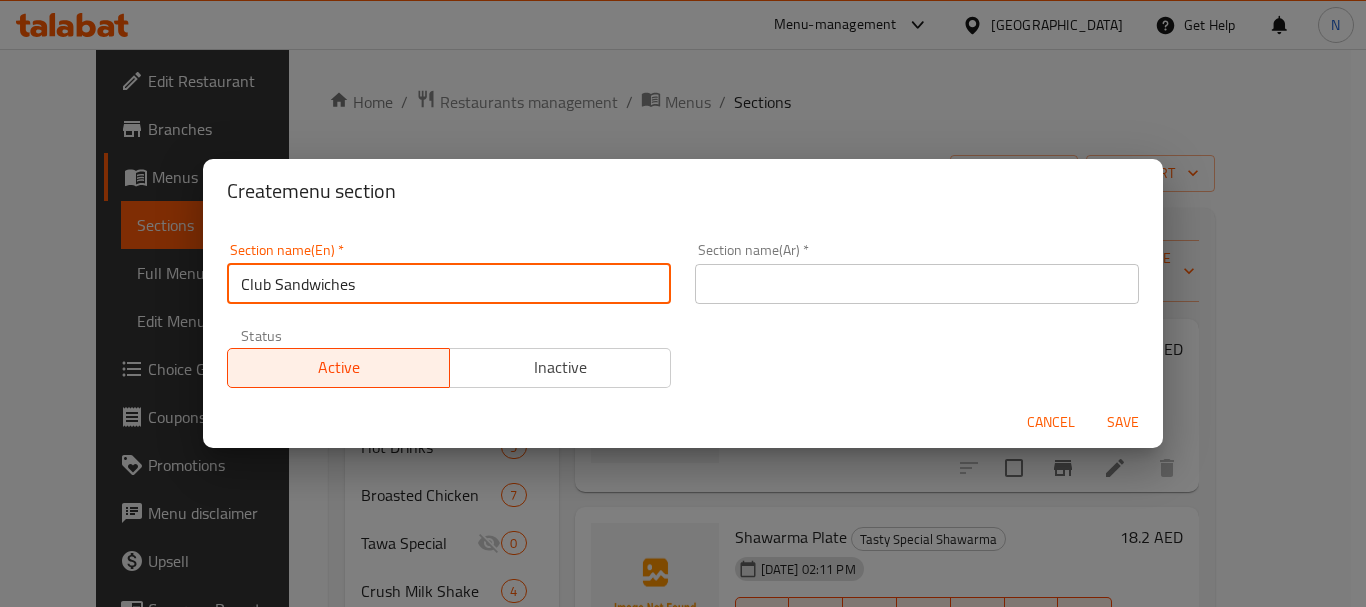 type on "Club Sandwiches" 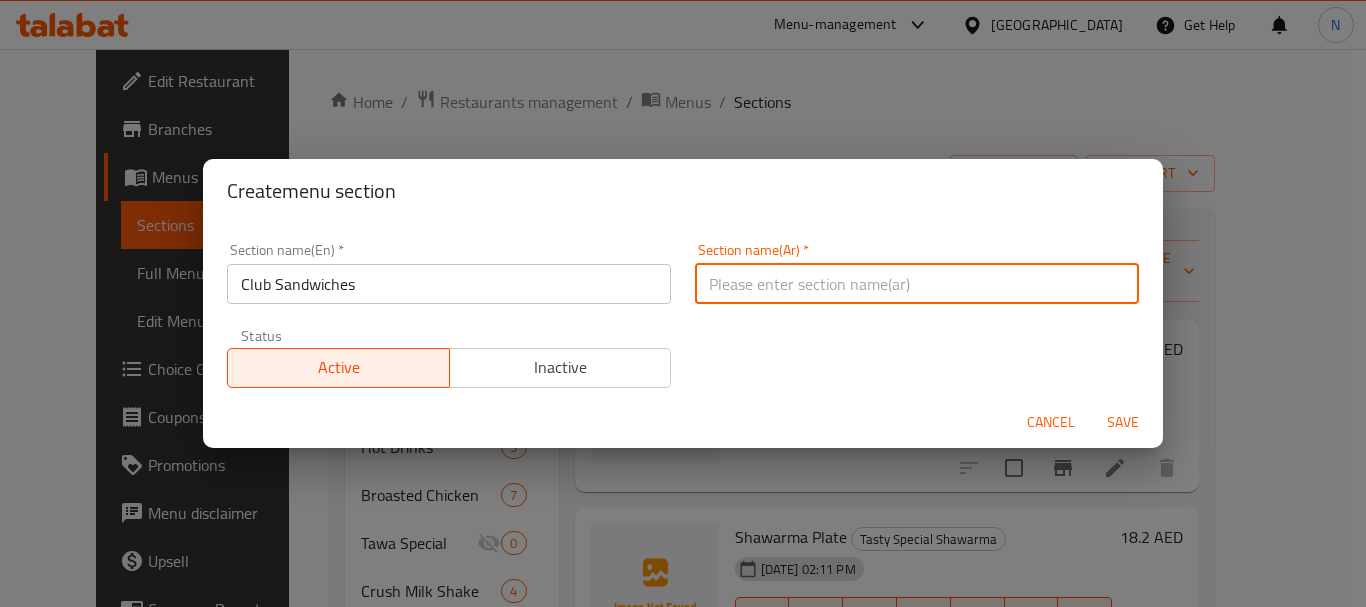 click at bounding box center [917, 284] 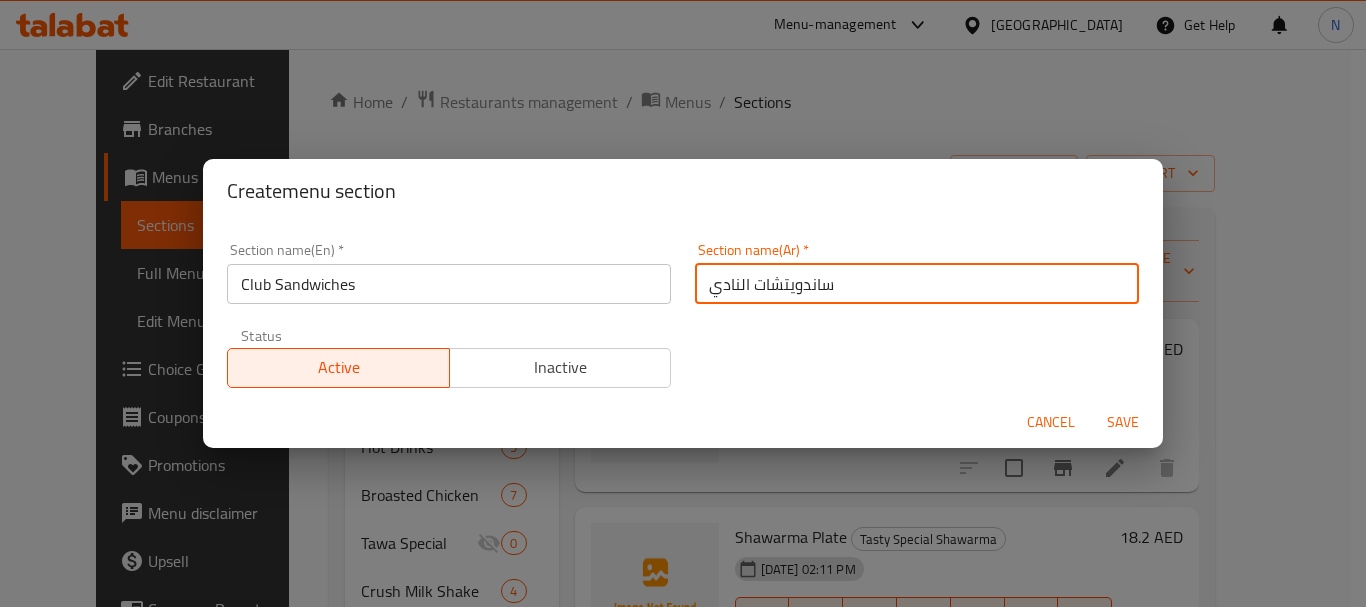 click on "ساندويتشات النادي" at bounding box center [917, 284] 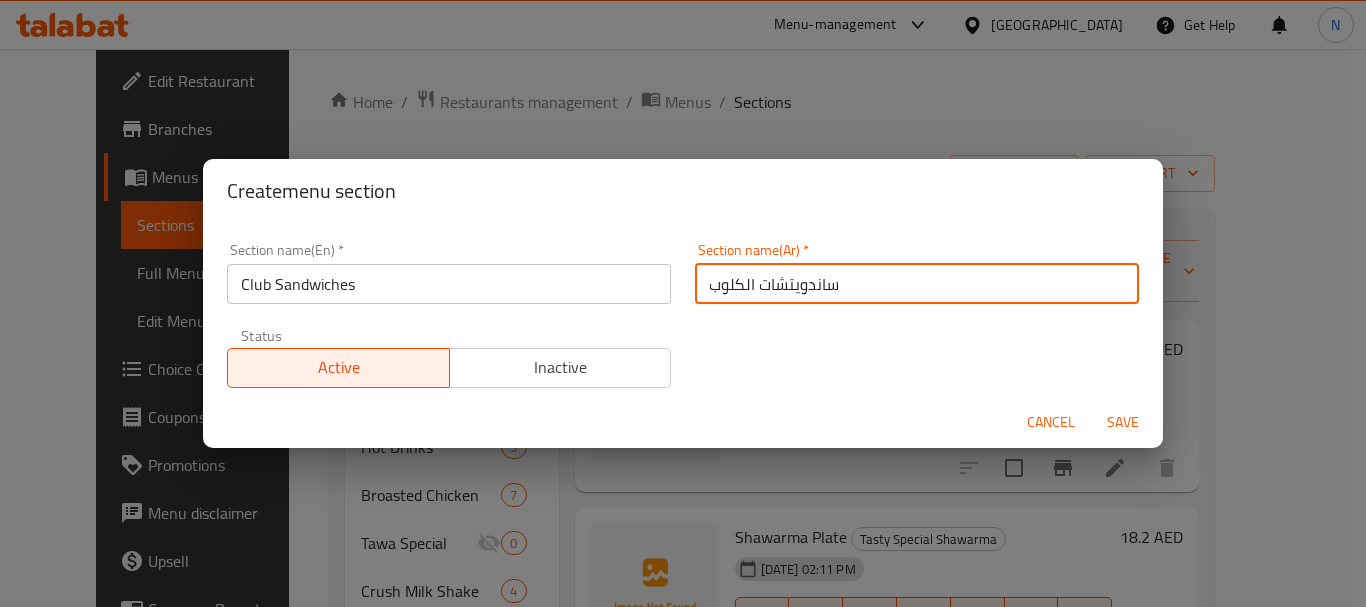 type on "ساندويتشات الكلوب" 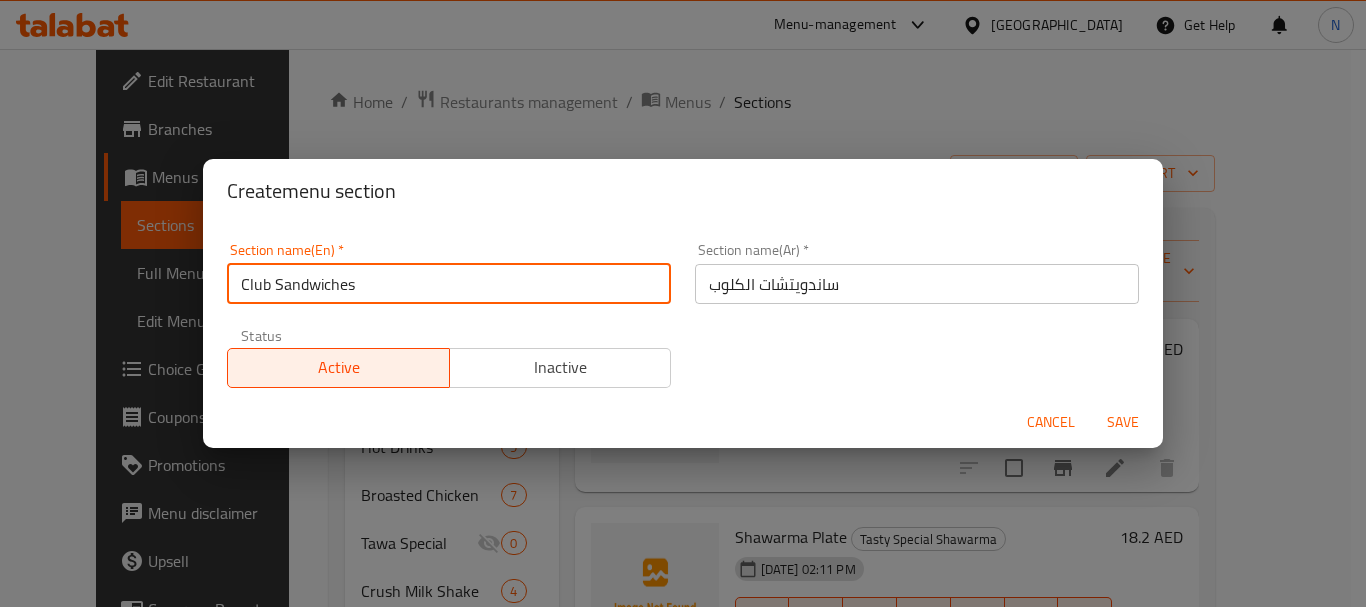 click on "Club Sandwiches" at bounding box center (449, 284) 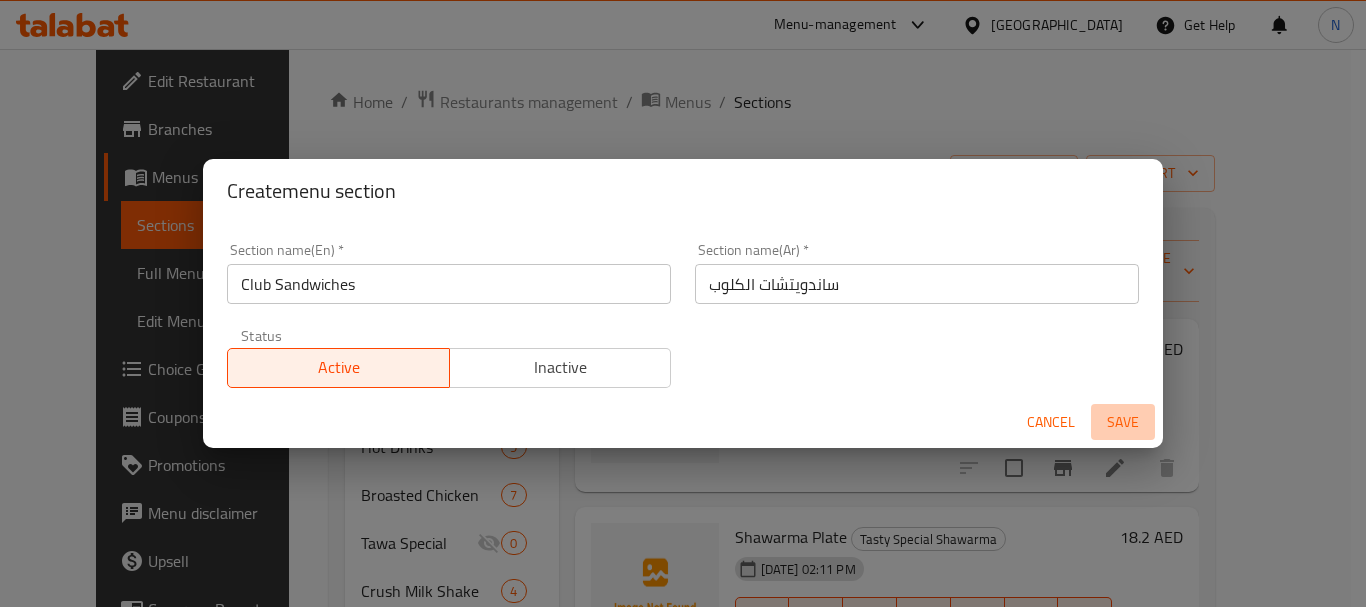 click on "Save" at bounding box center (1123, 422) 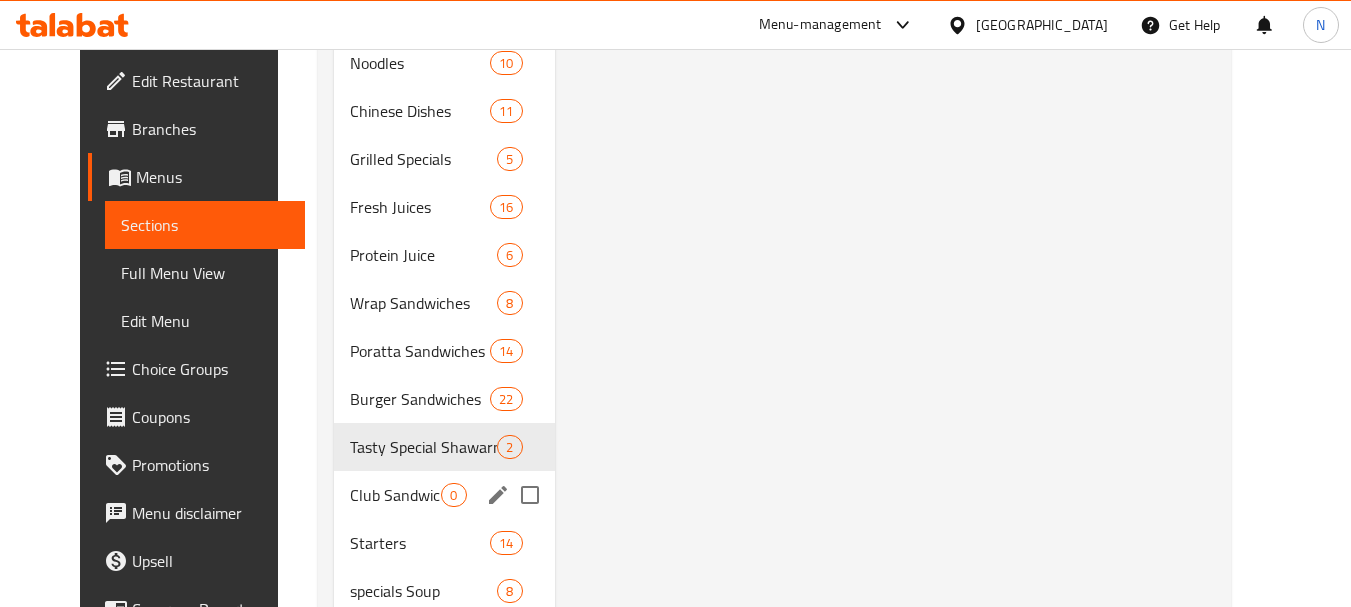 scroll, scrollTop: 900, scrollLeft: 0, axis: vertical 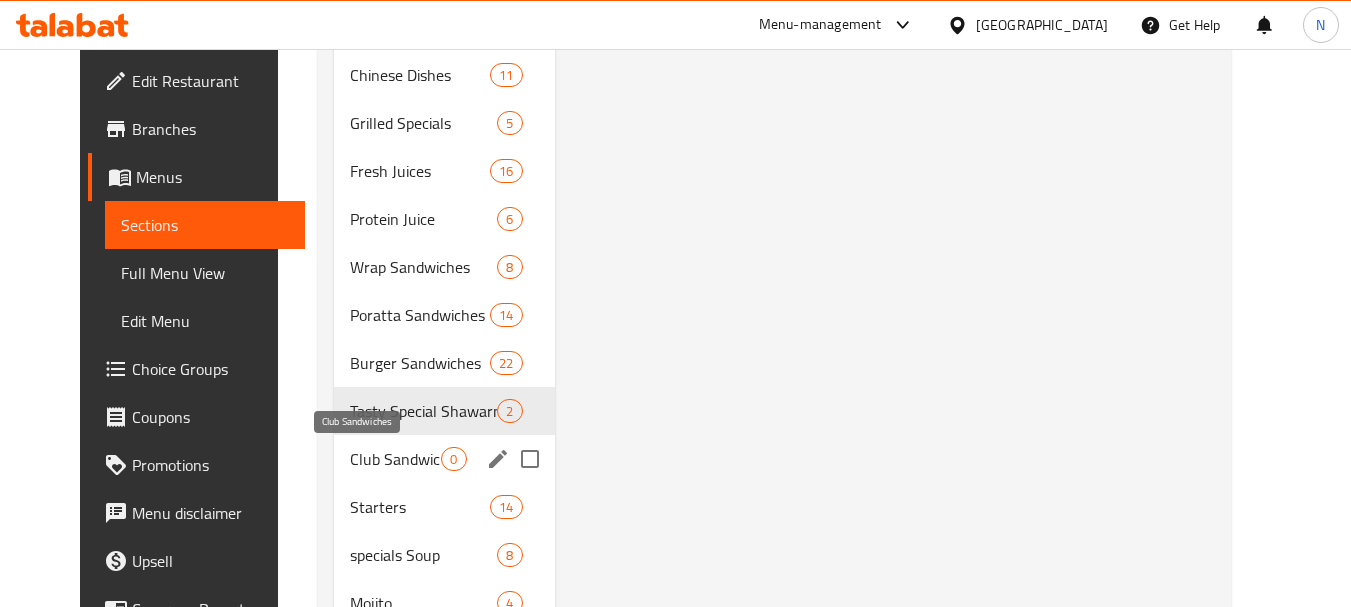 click on "Club Sandwiches" at bounding box center (395, 459) 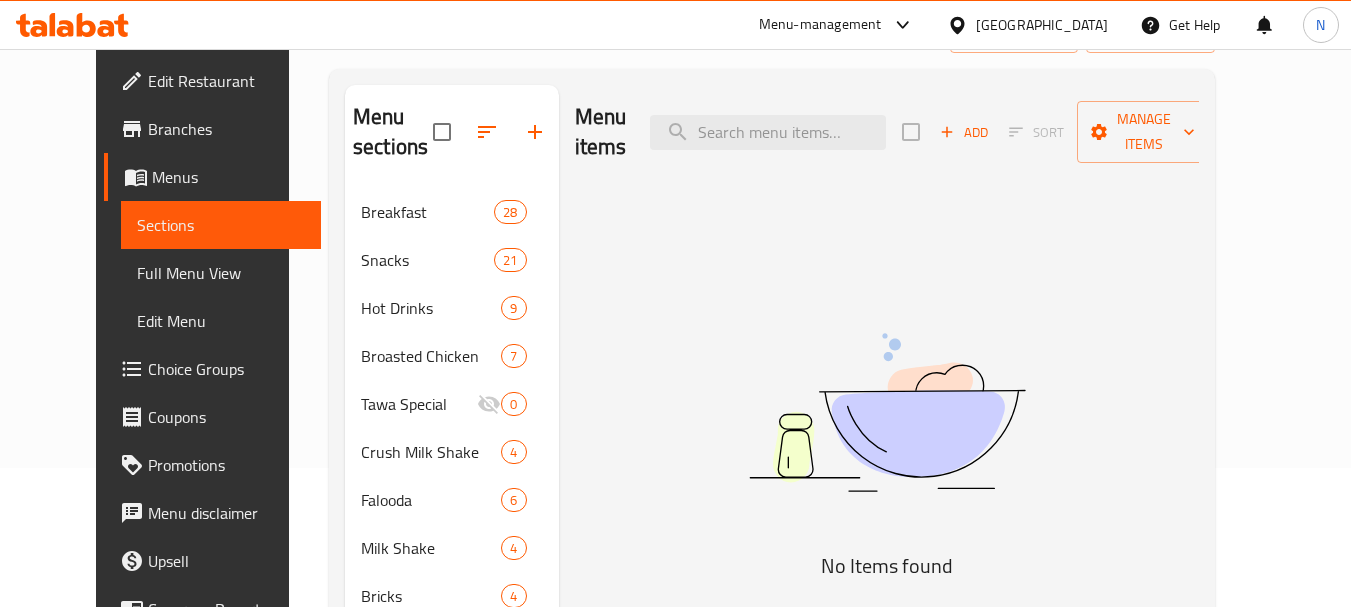 scroll, scrollTop: 0, scrollLeft: 0, axis: both 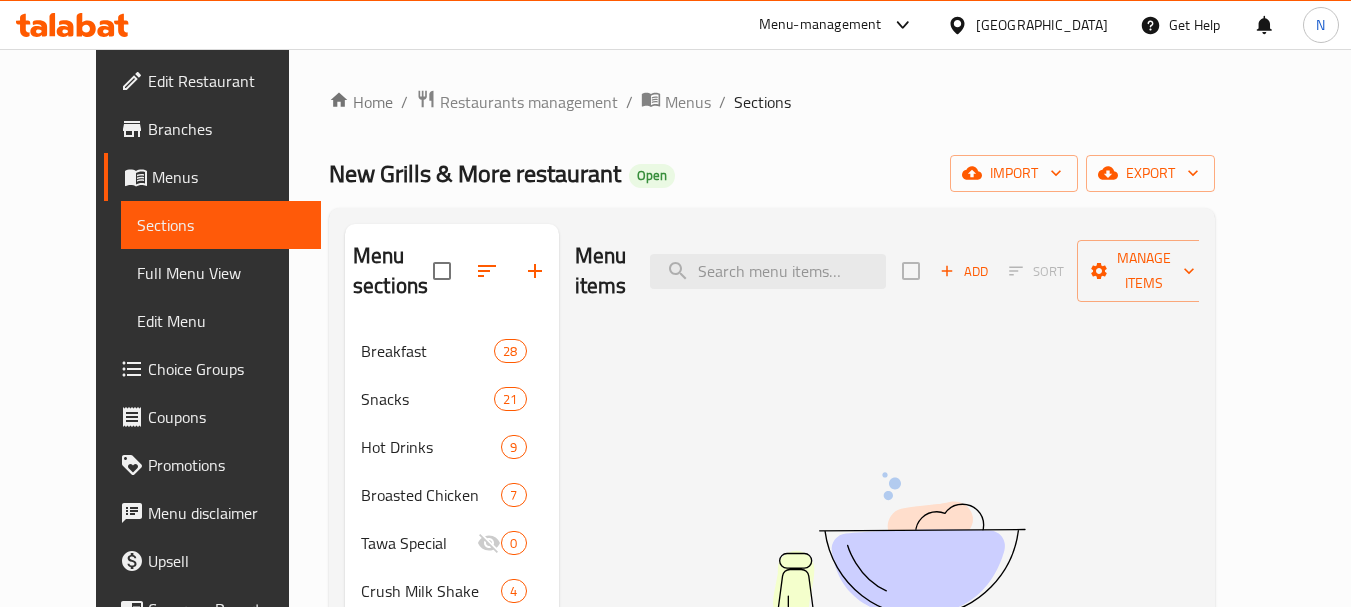 click on "Add" at bounding box center [964, 271] 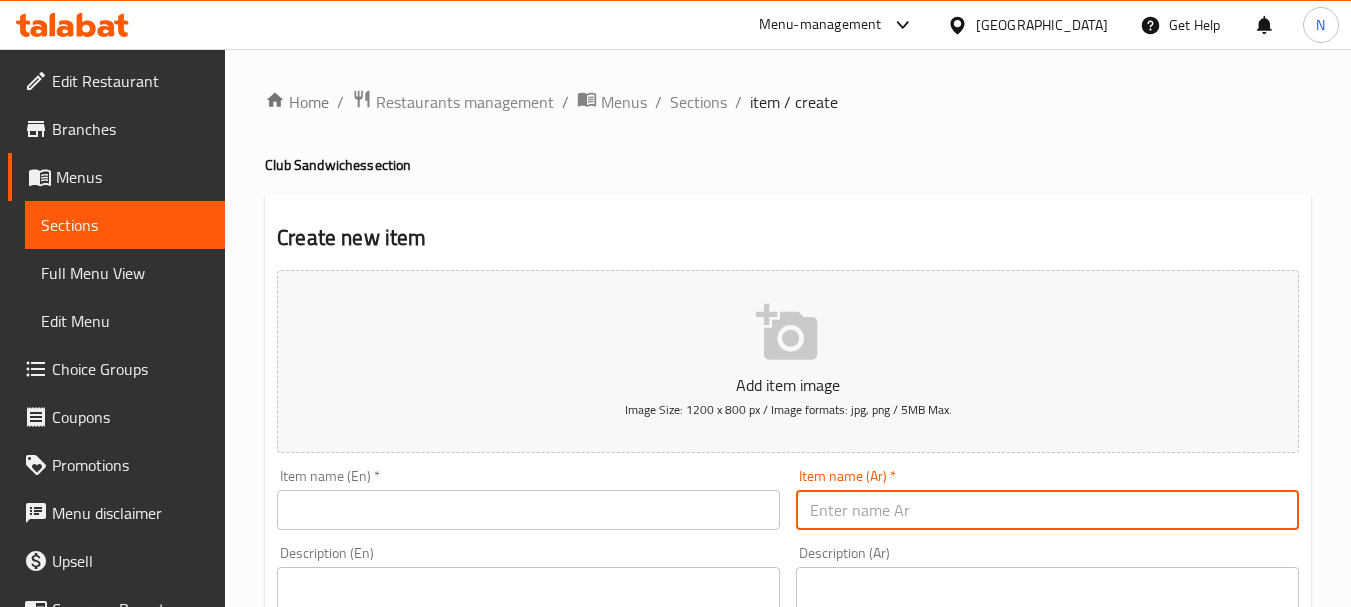 click at bounding box center [1047, 510] 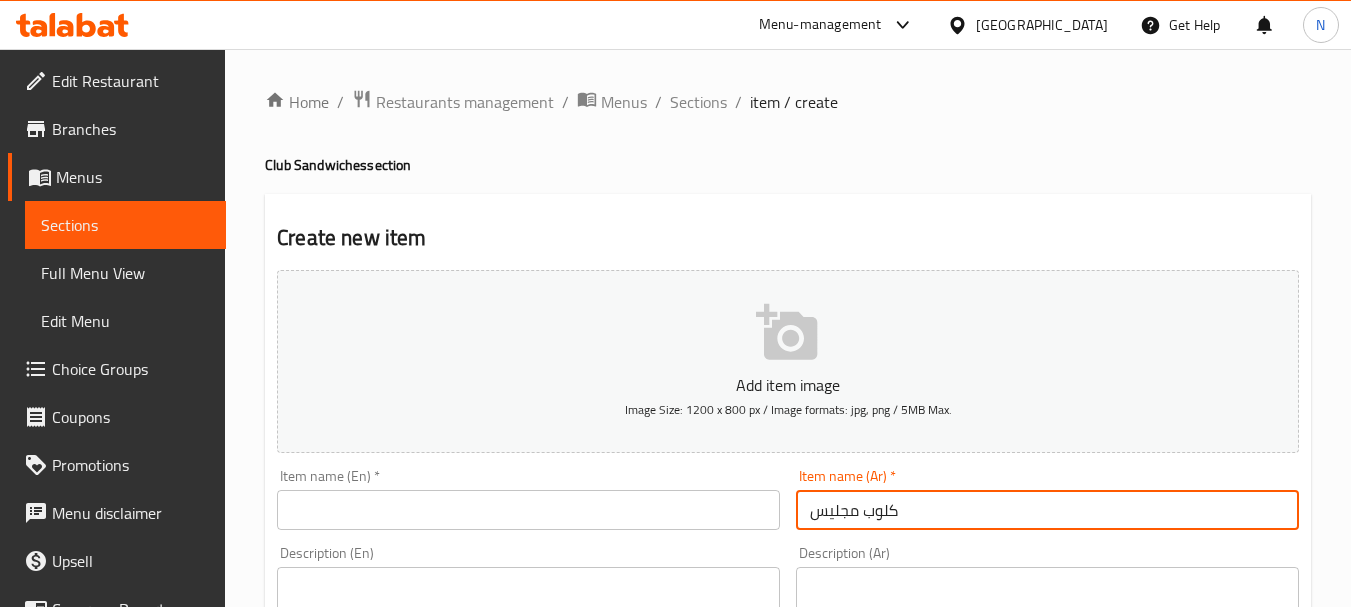 type on "كلوب مجليس" 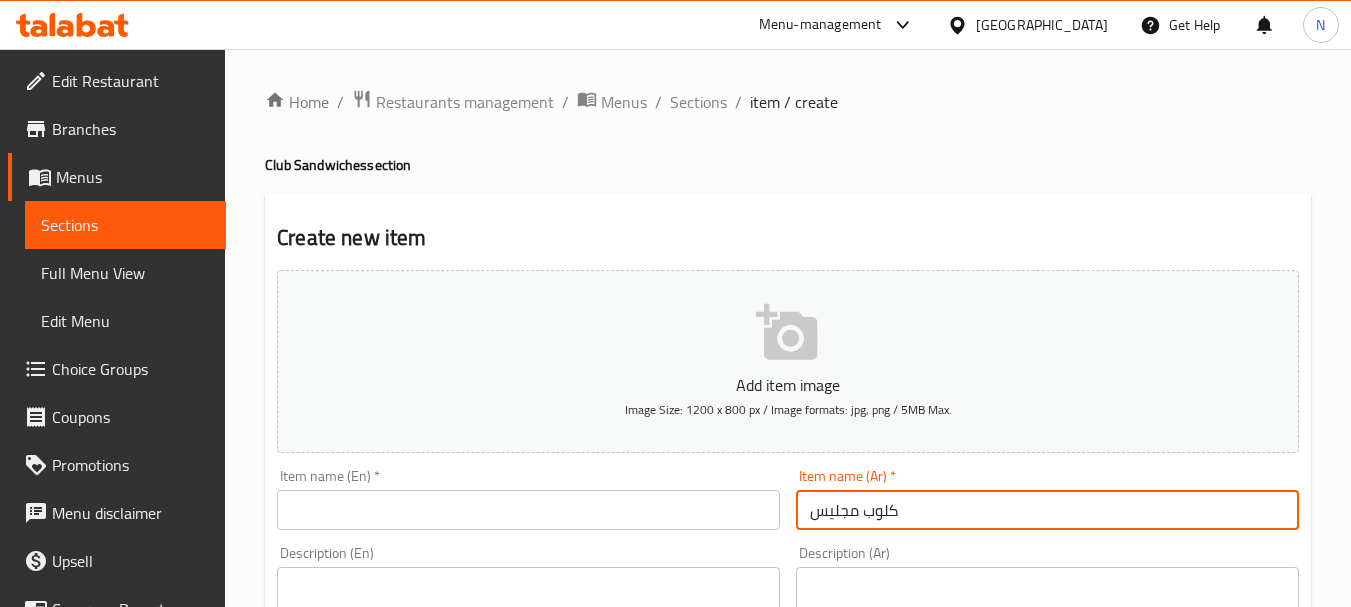 click on "Item name (En)   * Item name (En)  *" at bounding box center [528, 499] 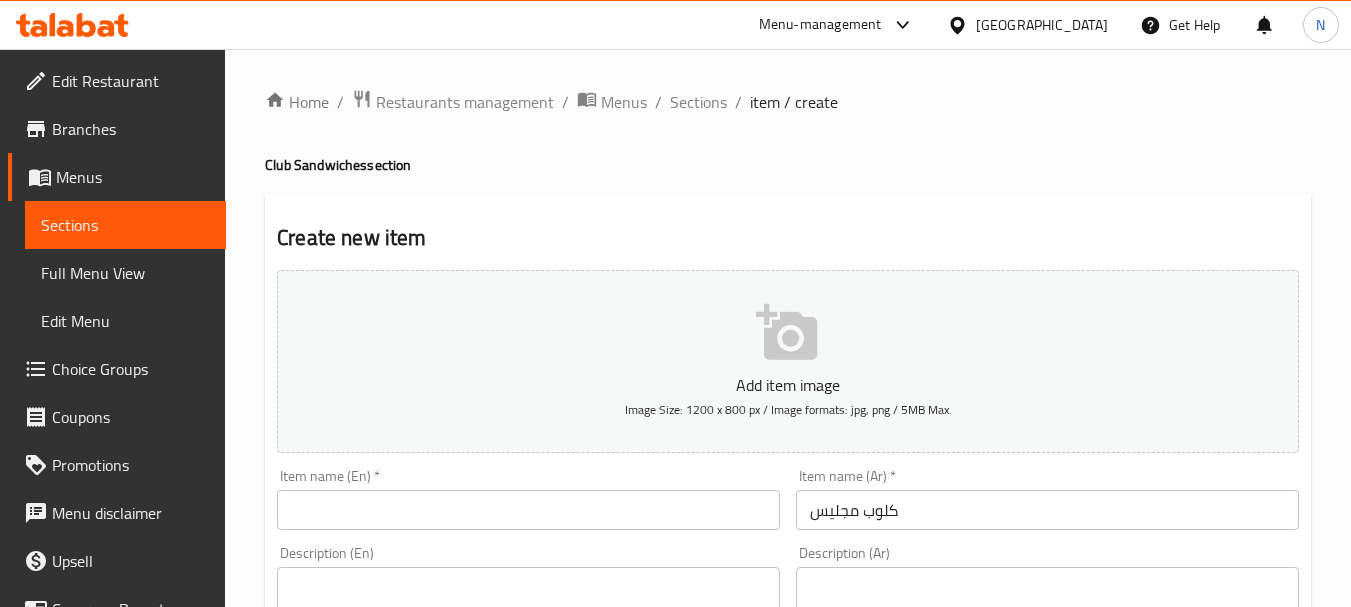 click at bounding box center (528, 510) 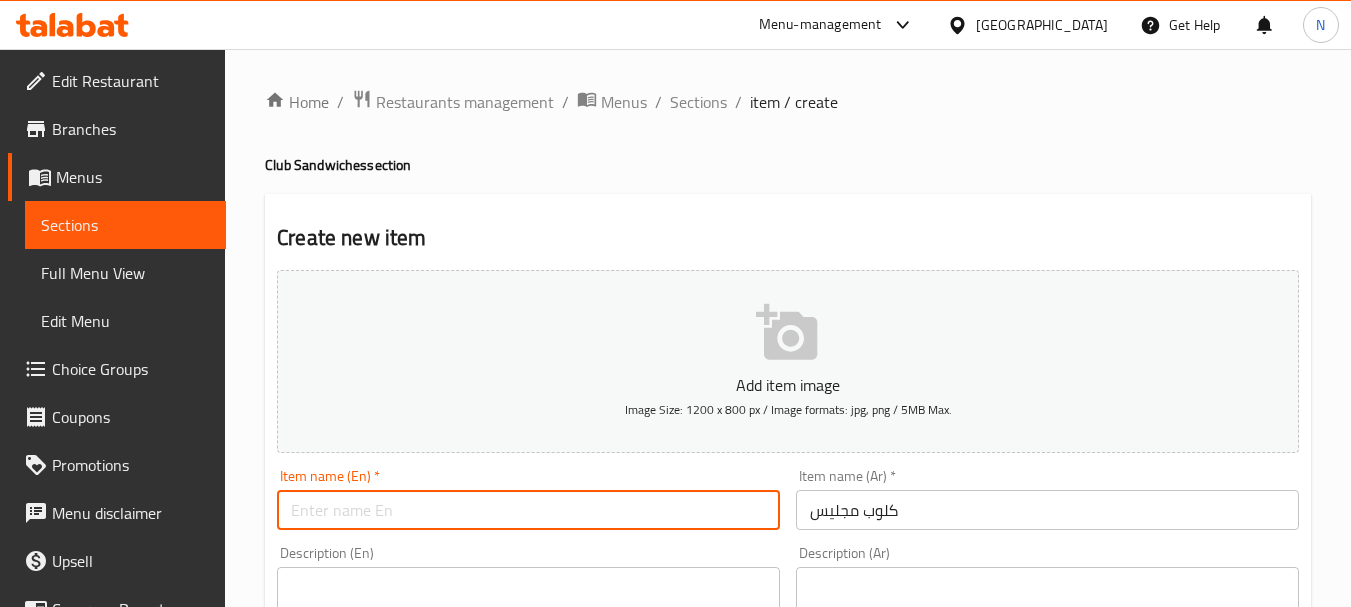 paste on "MAJLIS CLUB" 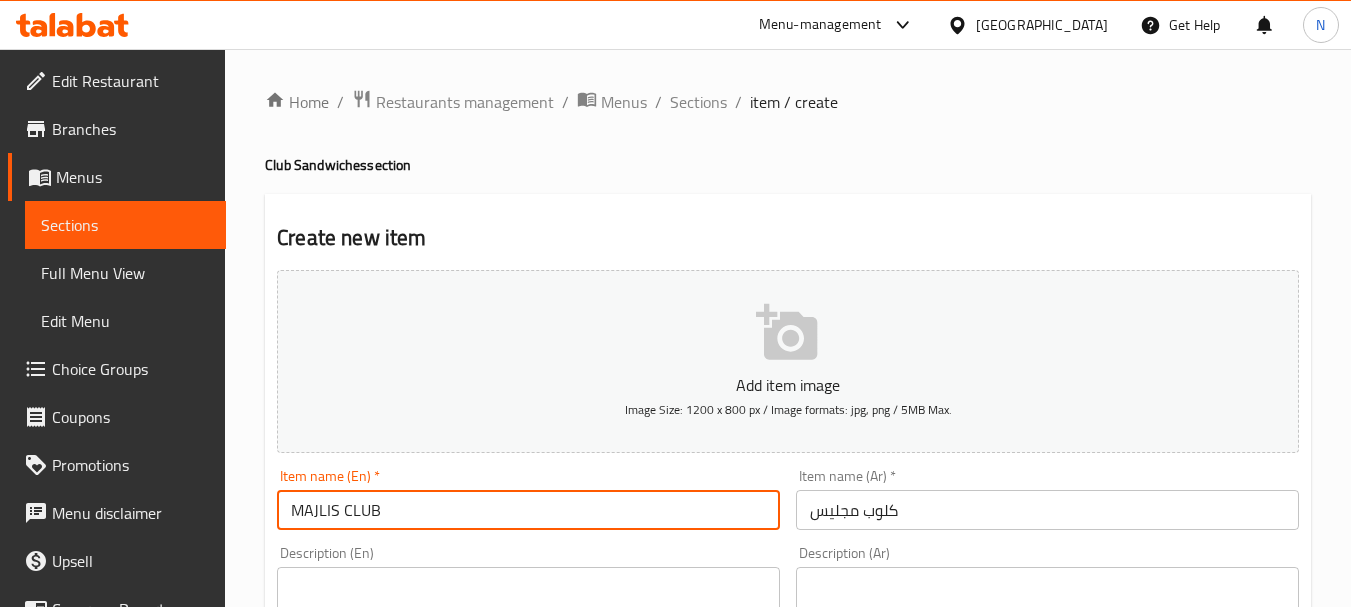 click on "MAJLIS CLUB" at bounding box center (528, 510) 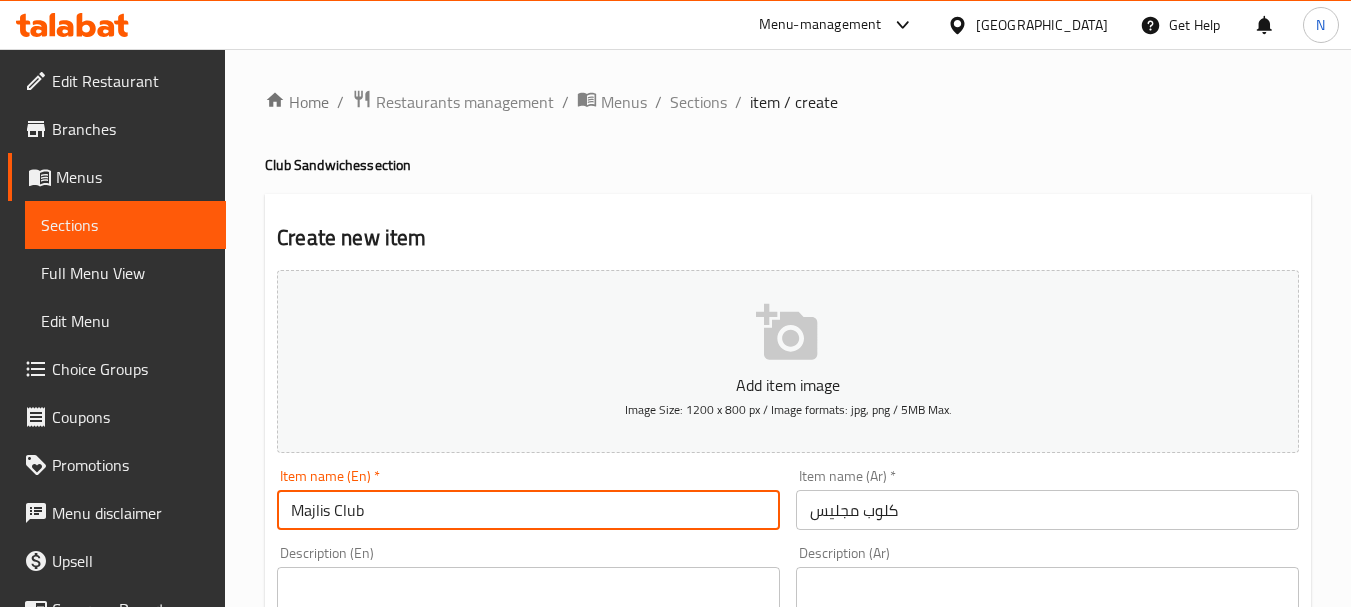 type on "Majlis Club" 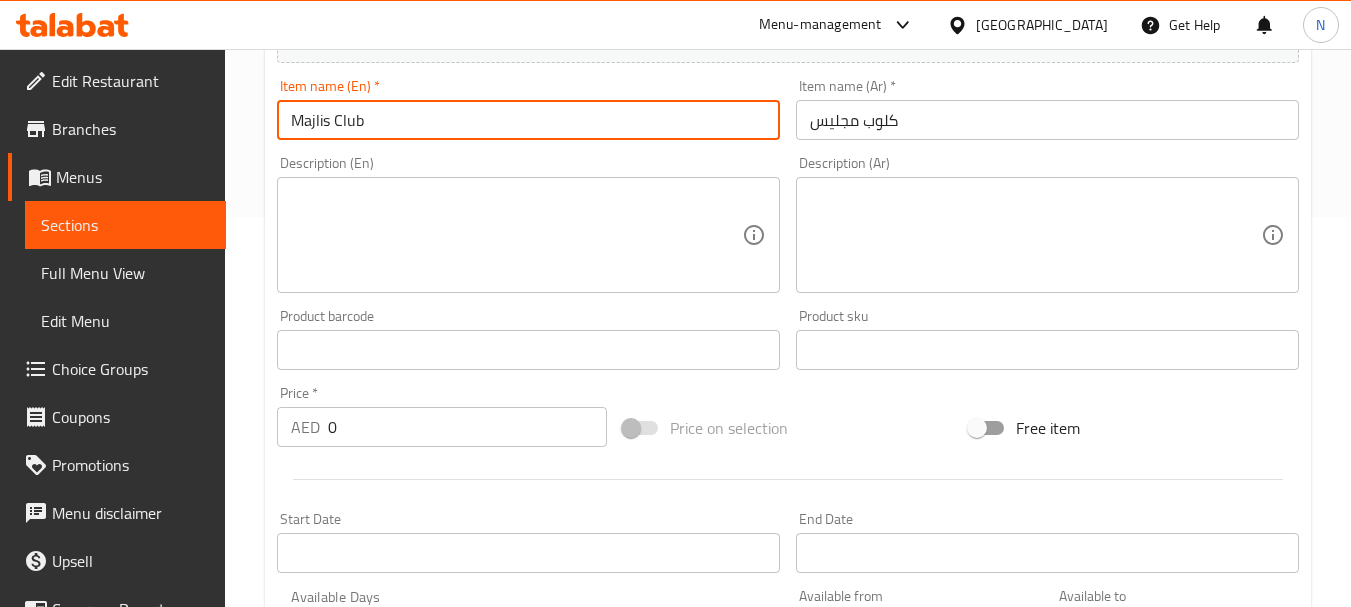 scroll, scrollTop: 500, scrollLeft: 0, axis: vertical 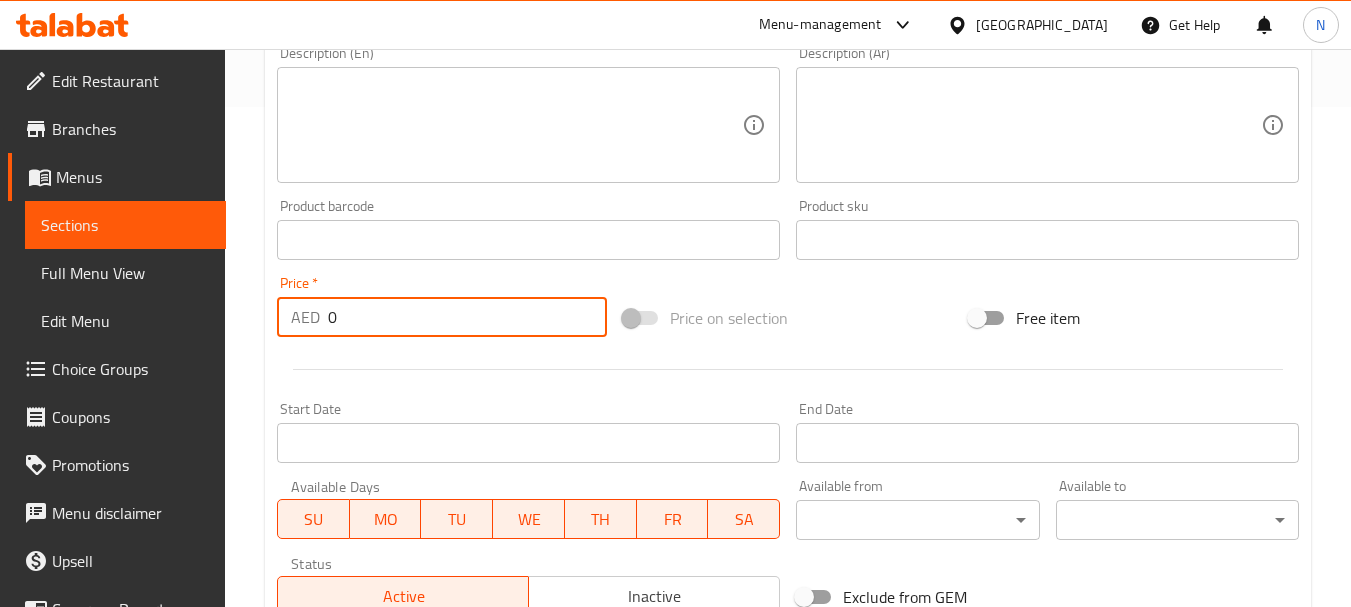 drag, startPoint x: 415, startPoint y: 327, endPoint x: 326, endPoint y: 322, distance: 89.140335 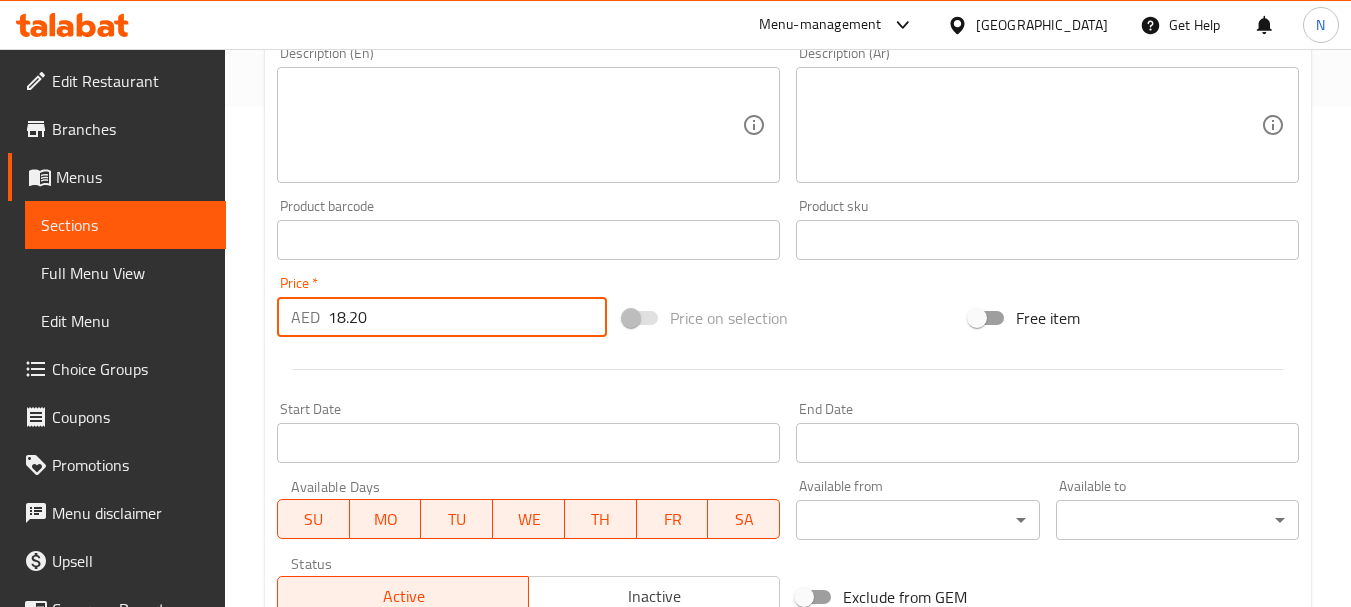 type on "18.20" 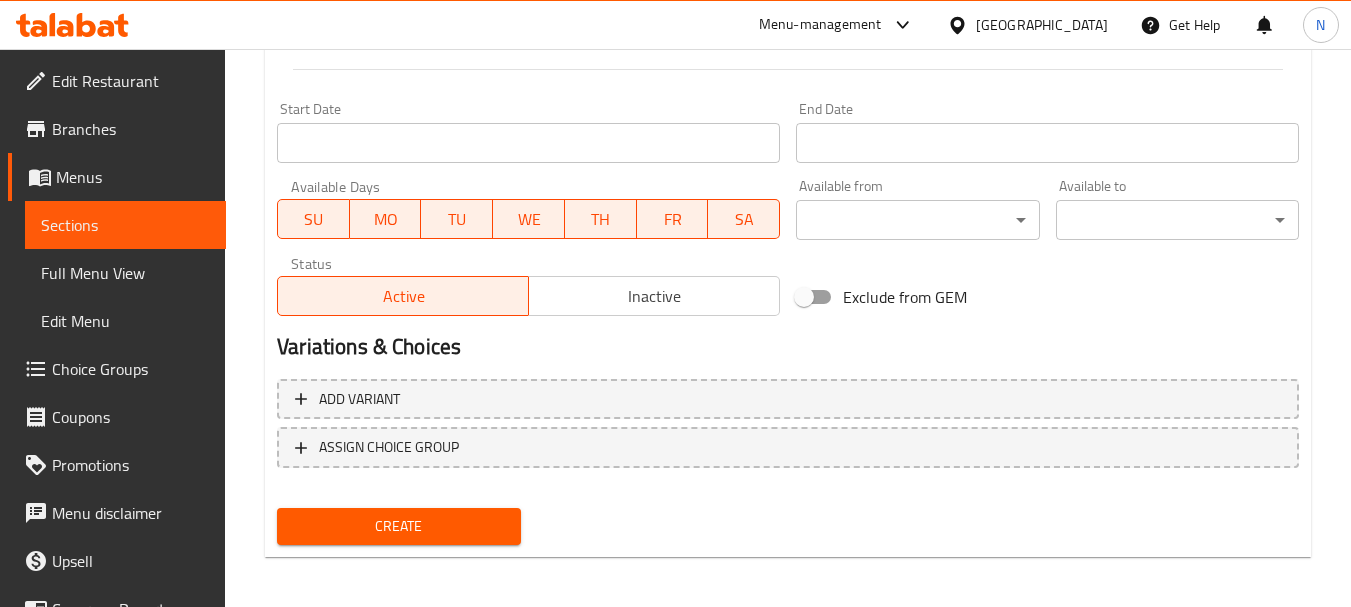 scroll, scrollTop: 806, scrollLeft: 0, axis: vertical 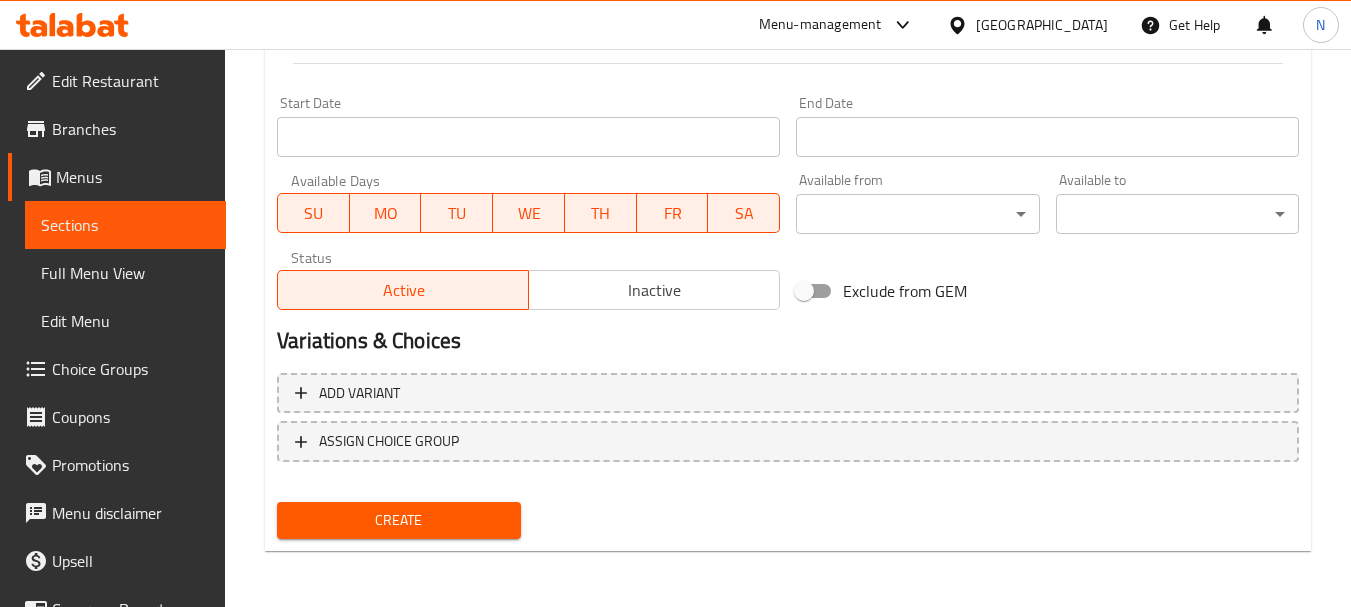 click on "Create" at bounding box center (398, 520) 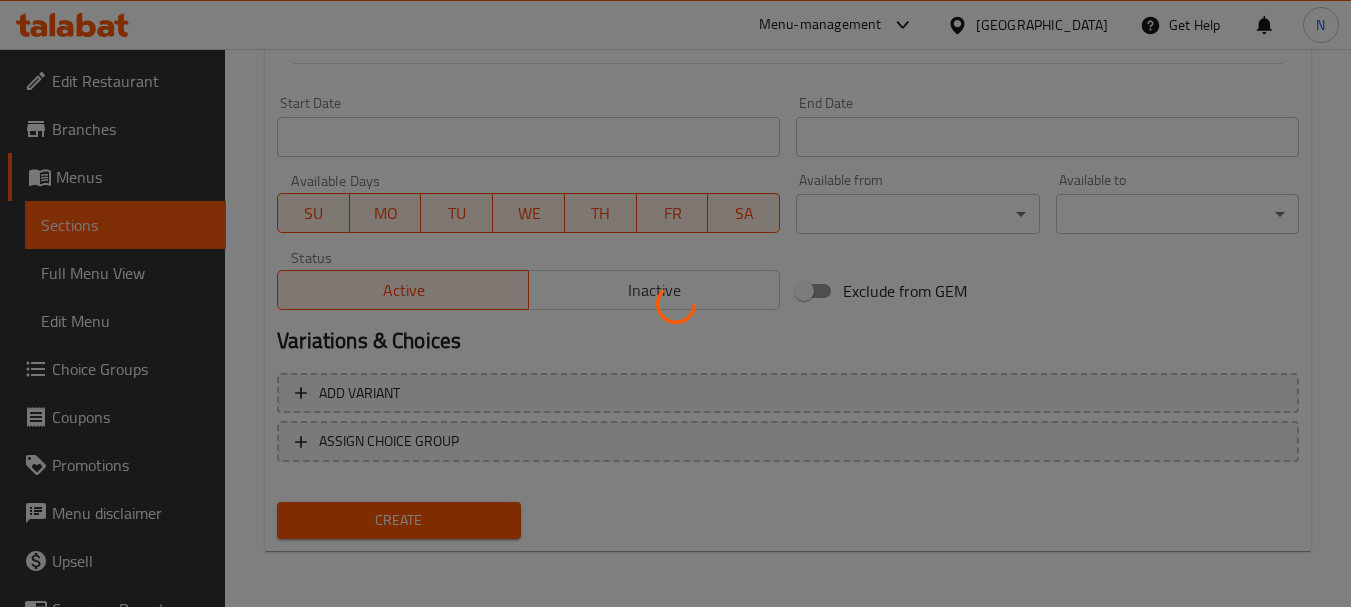 type 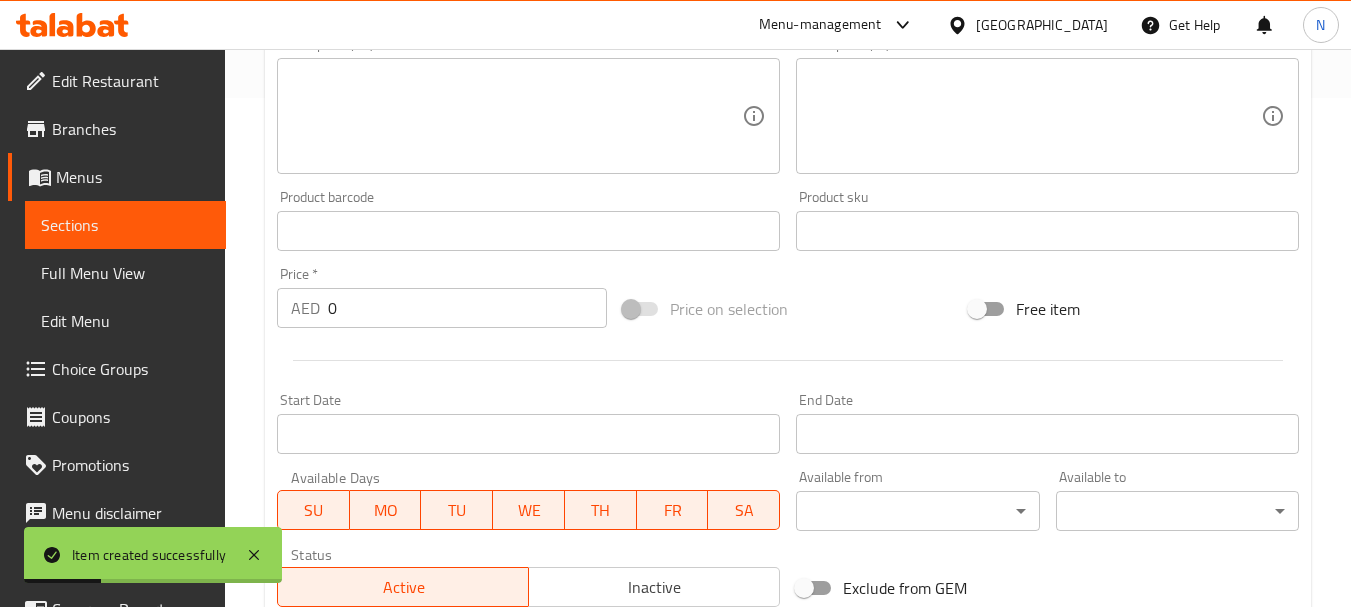 scroll, scrollTop: 206, scrollLeft: 0, axis: vertical 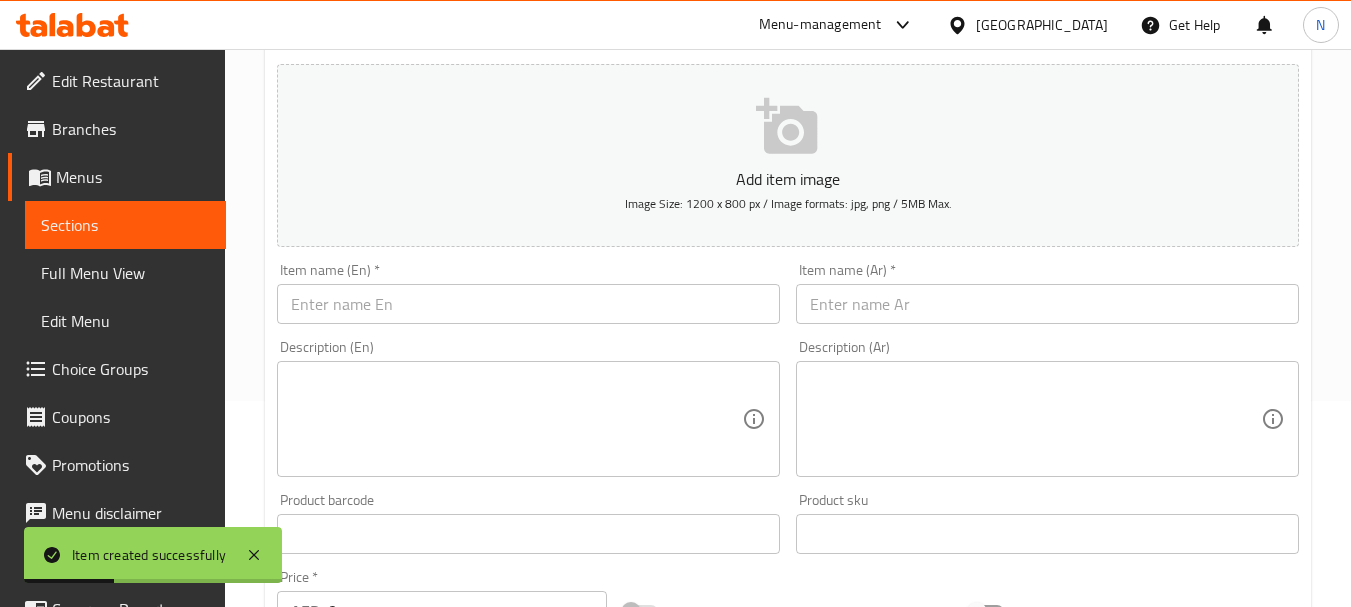 click at bounding box center [528, 304] 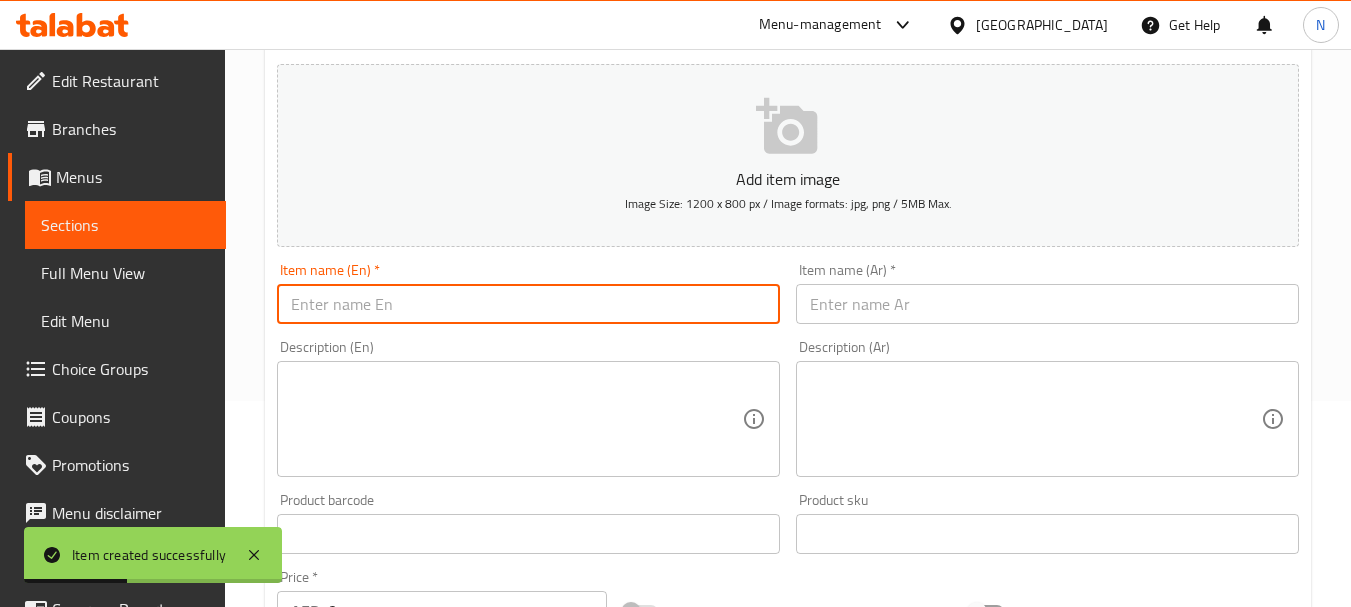 paste on "GRILLS&MORE SP ABOOD CLUB" 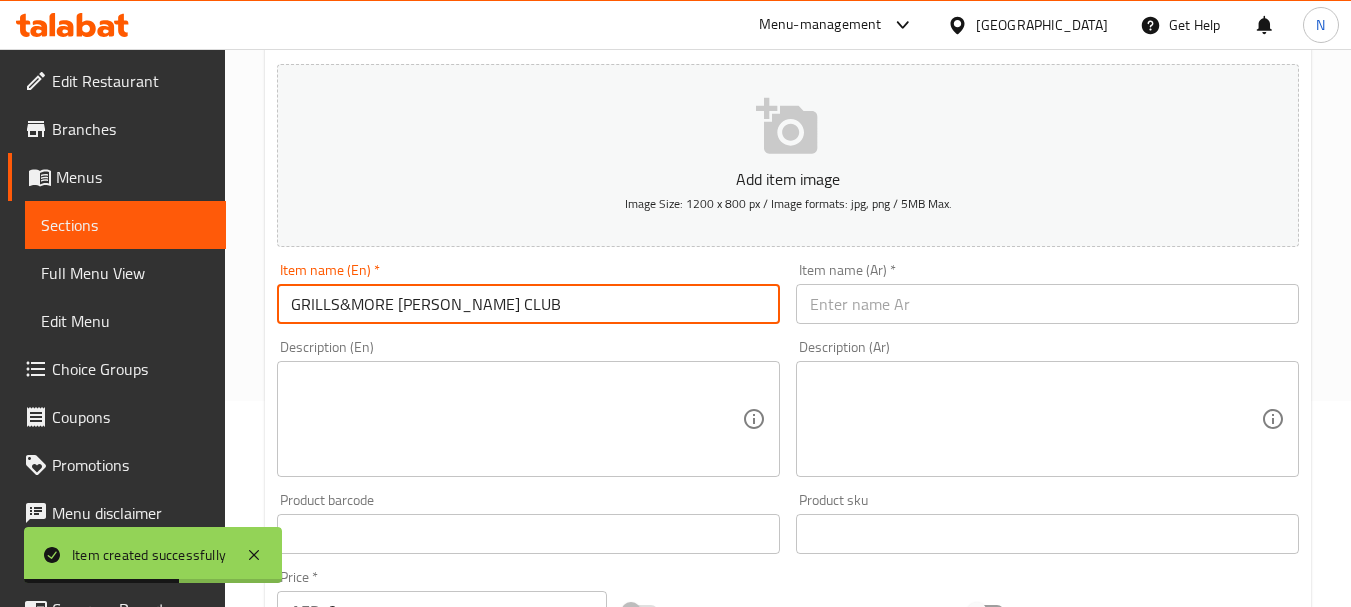 click on "GRILLS&MORE SP ABOOD CLUB" at bounding box center (528, 304) 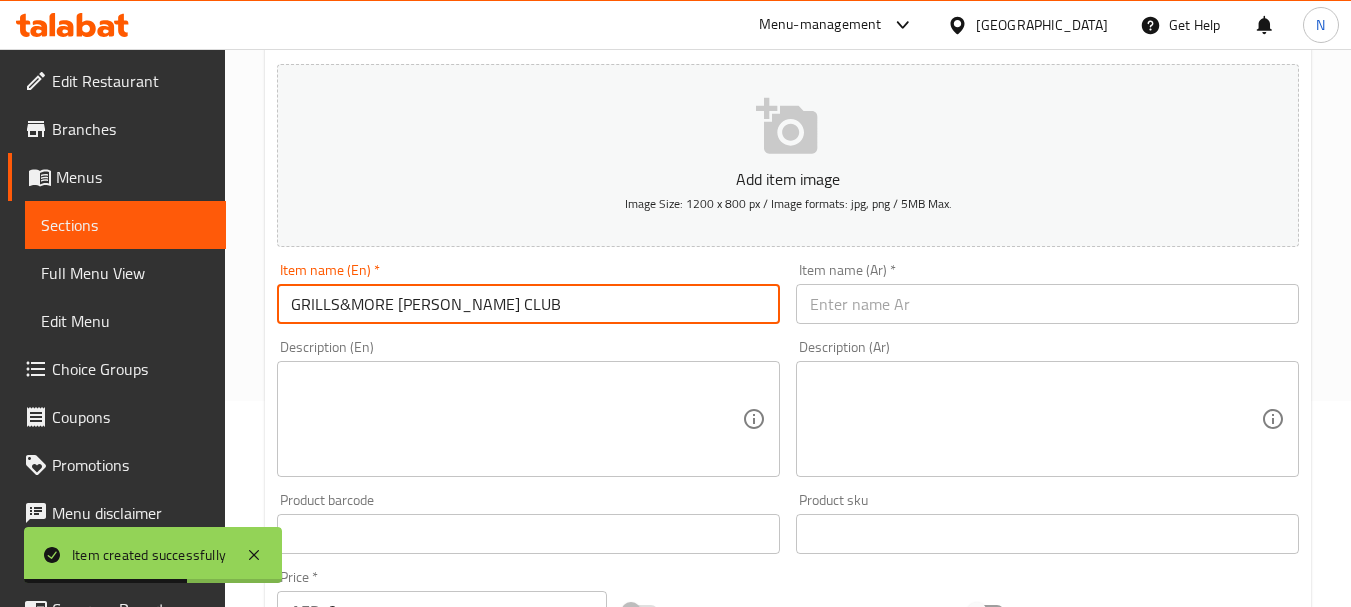 click on "GRILLS&MORE SP ABOOD CLUB" at bounding box center (528, 304) 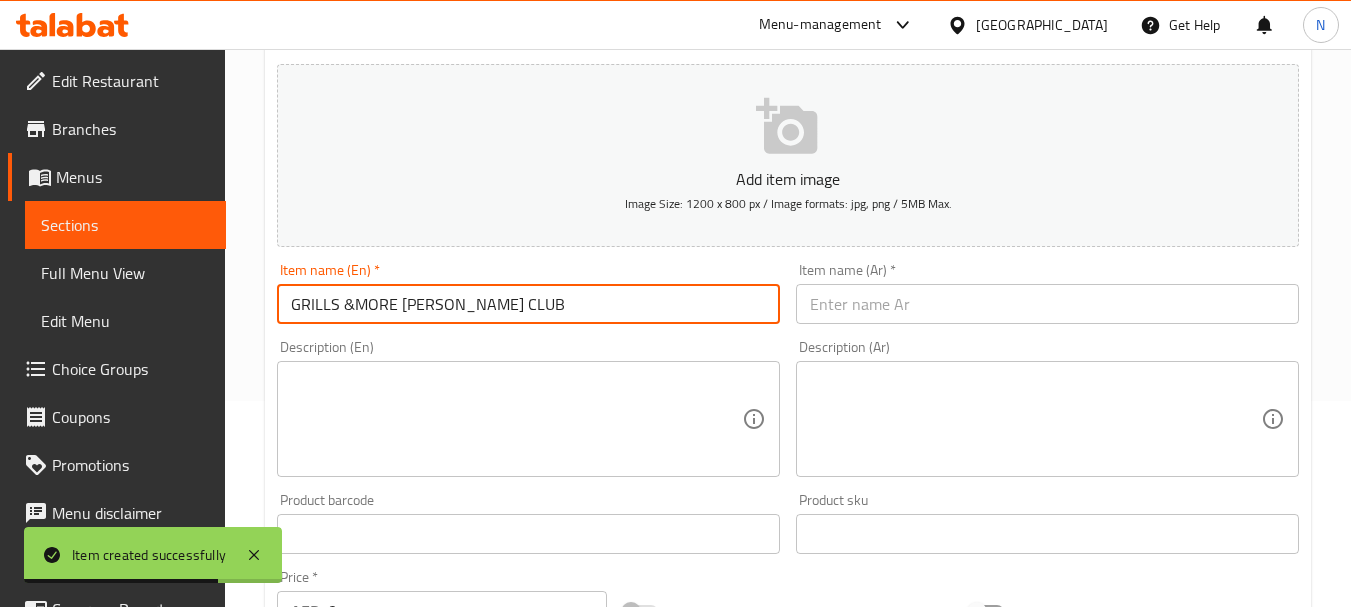 click on "GRILLS &MORE SP ABOOD CLUB" at bounding box center [528, 304] 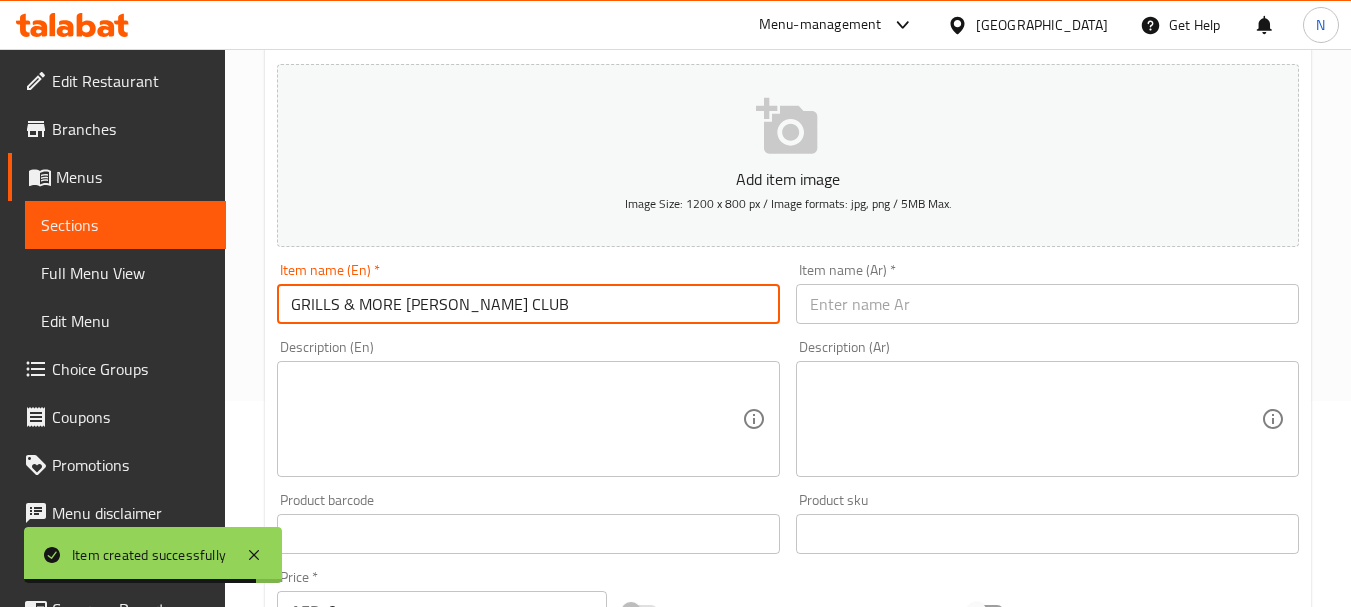 click on "GRILLS & MORE SP ABOOD CLUB" at bounding box center (528, 304) 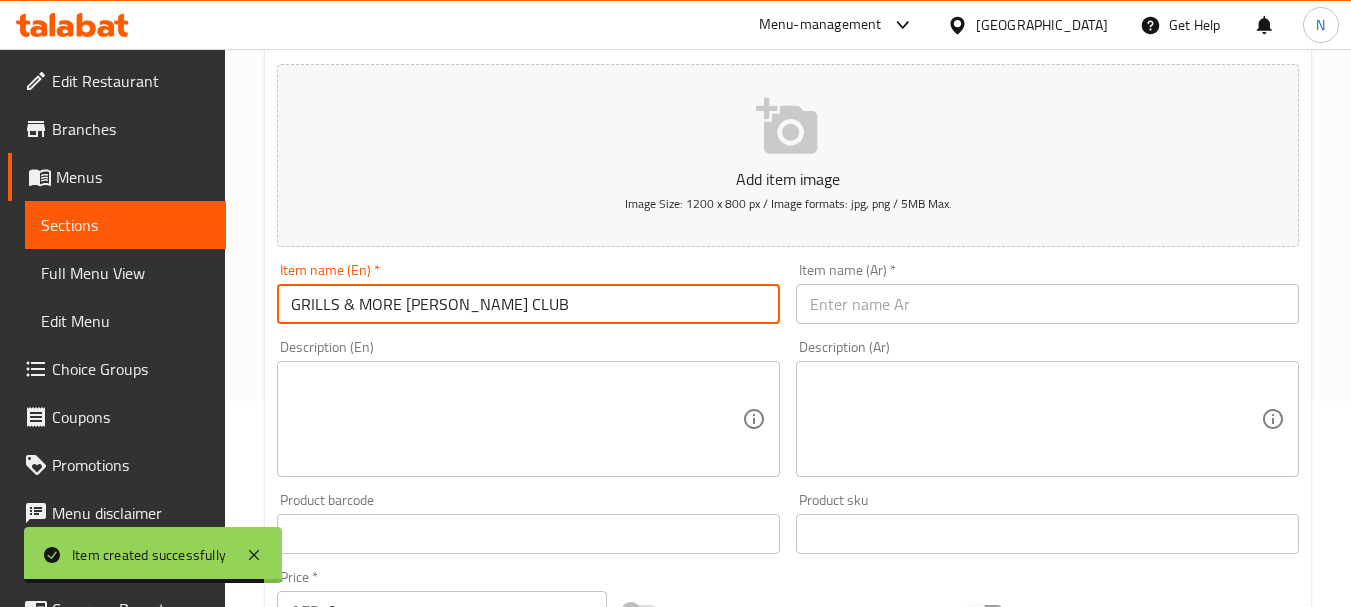 click on "GRILLS & MORE SP ABOOD CLUB" at bounding box center (528, 304) 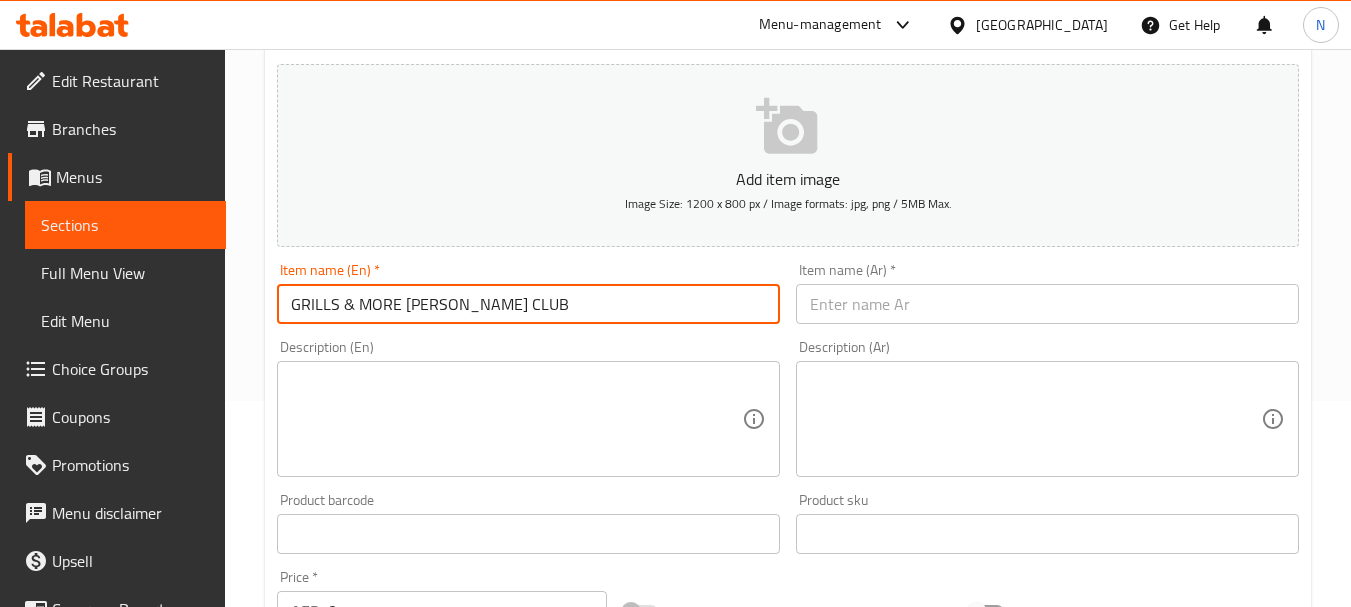 click on "GRILLS & MORE SP ABOOD CLUB" at bounding box center (528, 304) 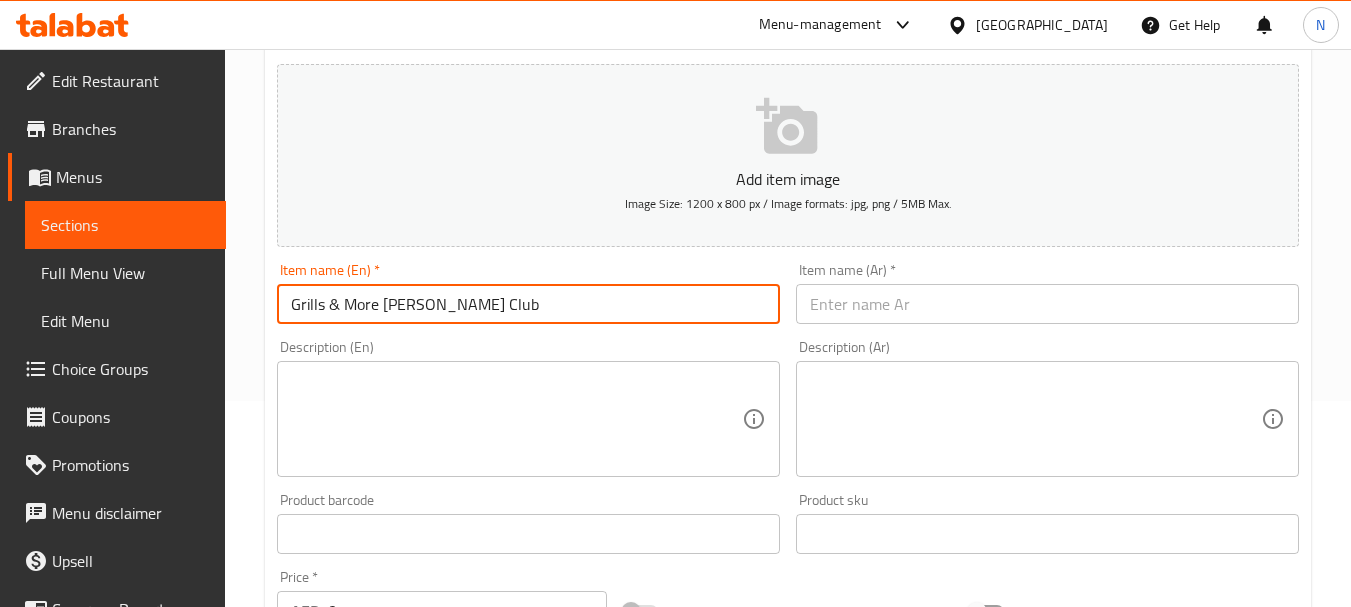 type on "Grills & More Sp Abood Club" 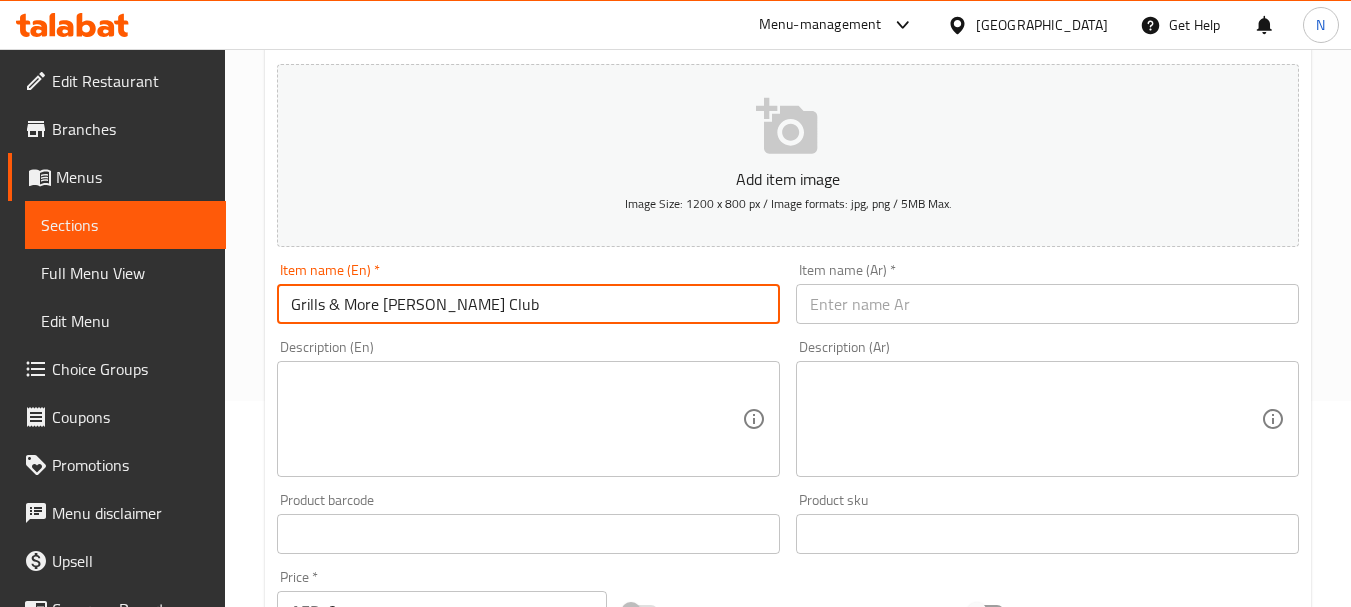 click at bounding box center [1047, 304] 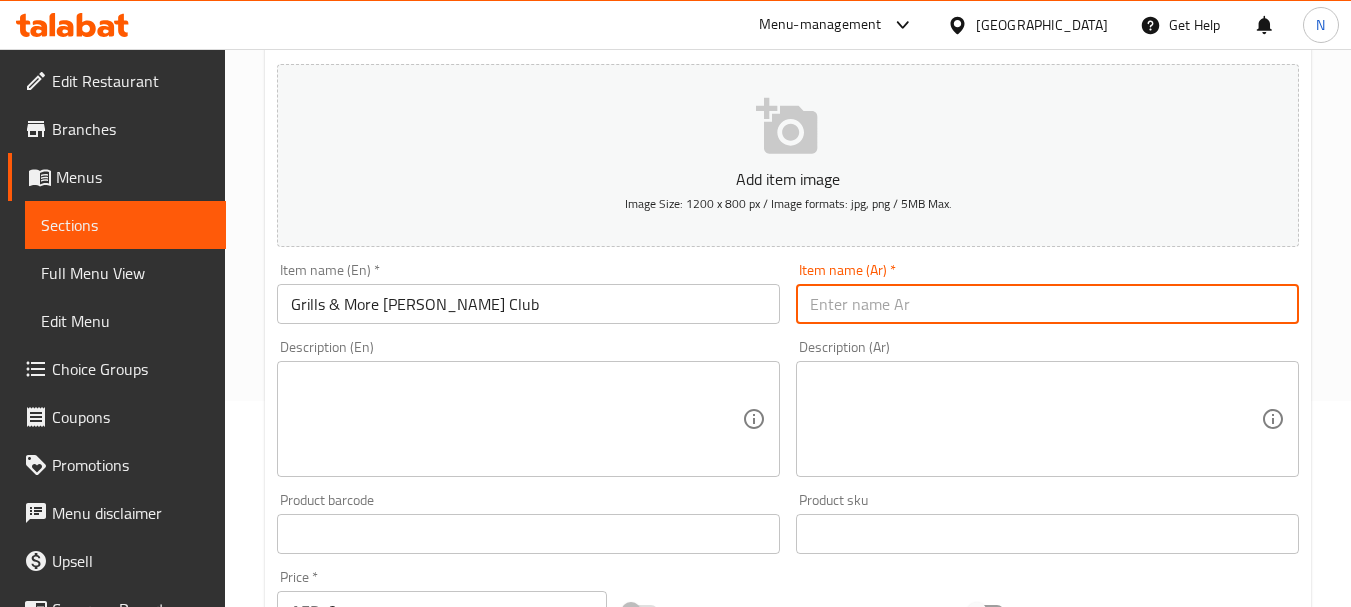 paste on "كلوب جريلس اند مور خاص عبود" 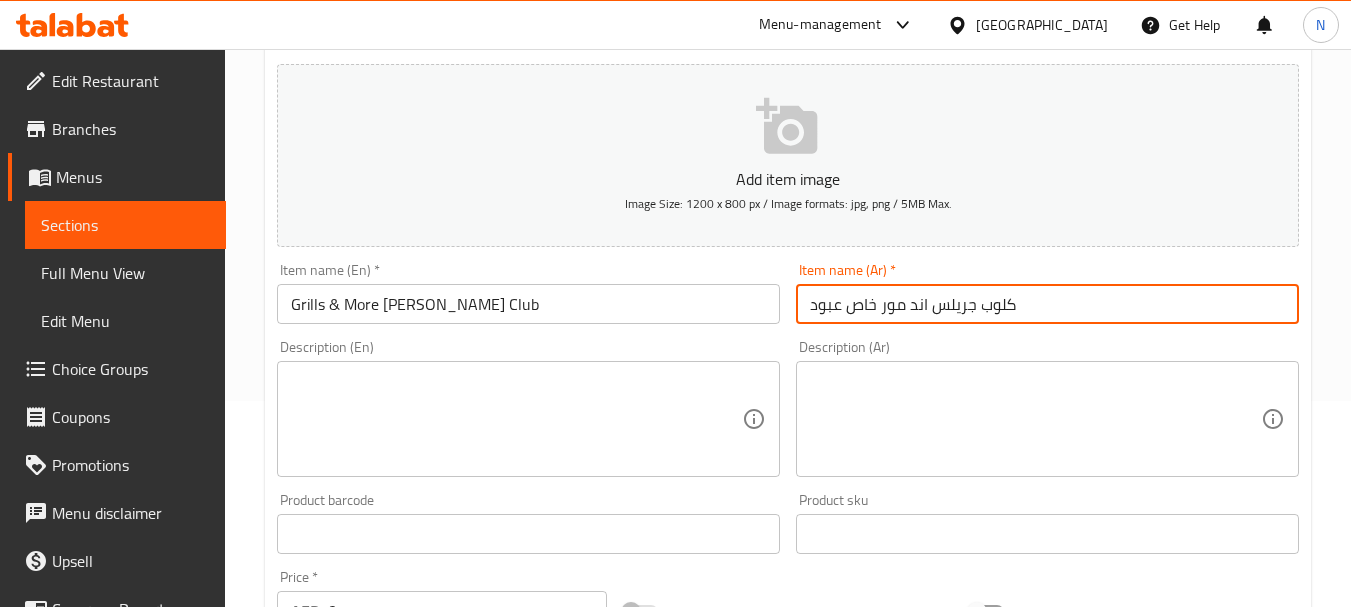 type on "كلوب جريلس اند مور خاص عبود" 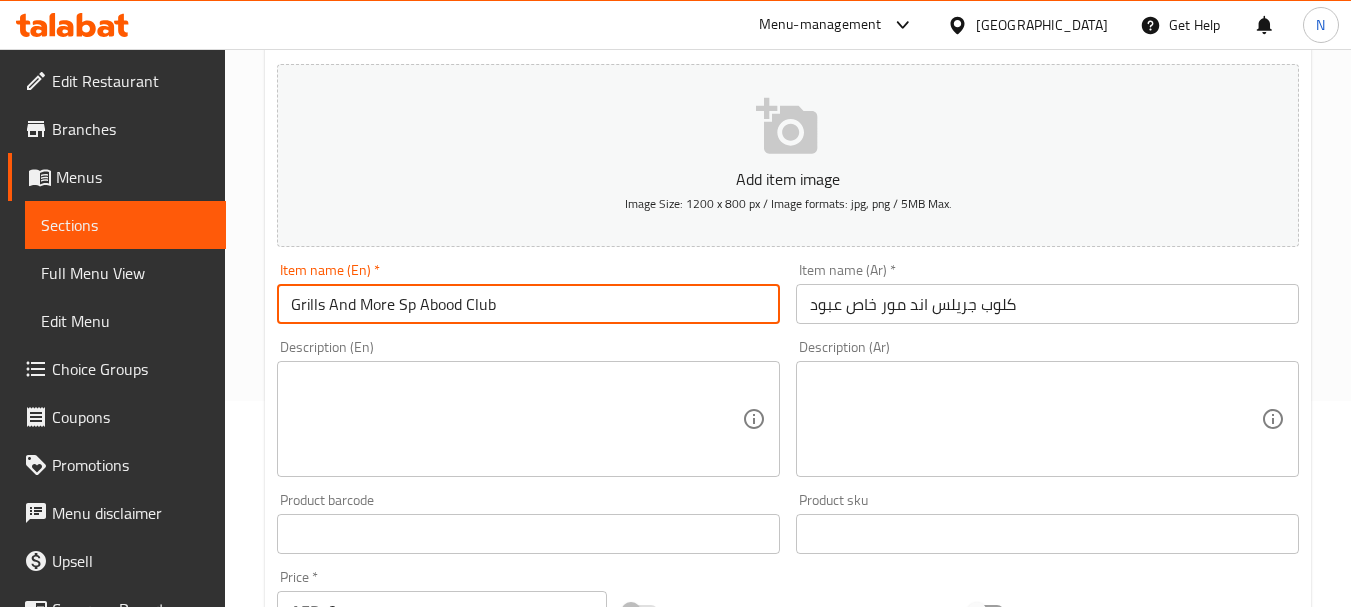 type on "Grills And More Sp Abood Club" 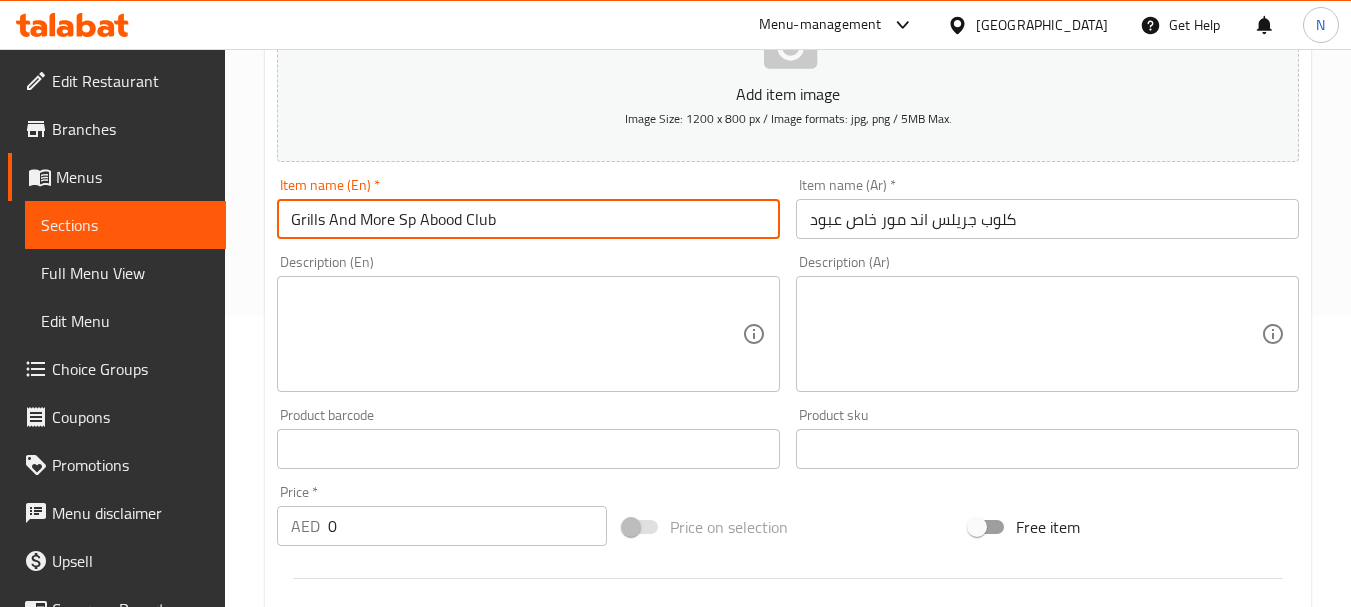 scroll, scrollTop: 406, scrollLeft: 0, axis: vertical 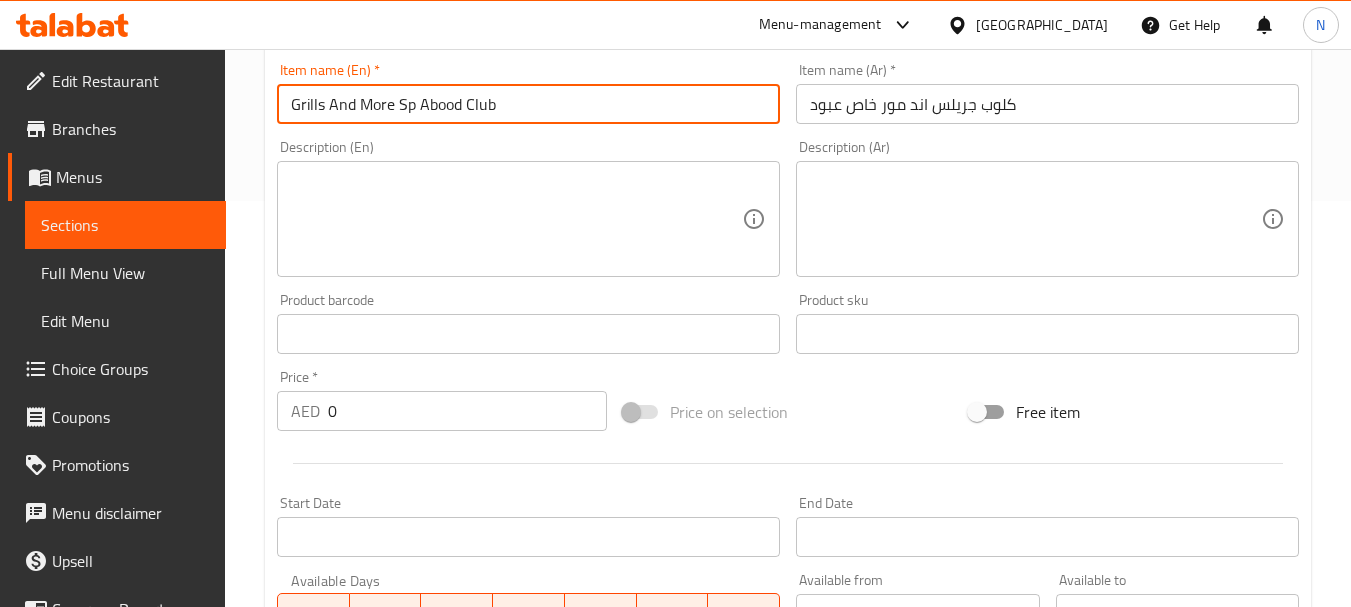 click on "Price on selection" at bounding box center (788, 412) 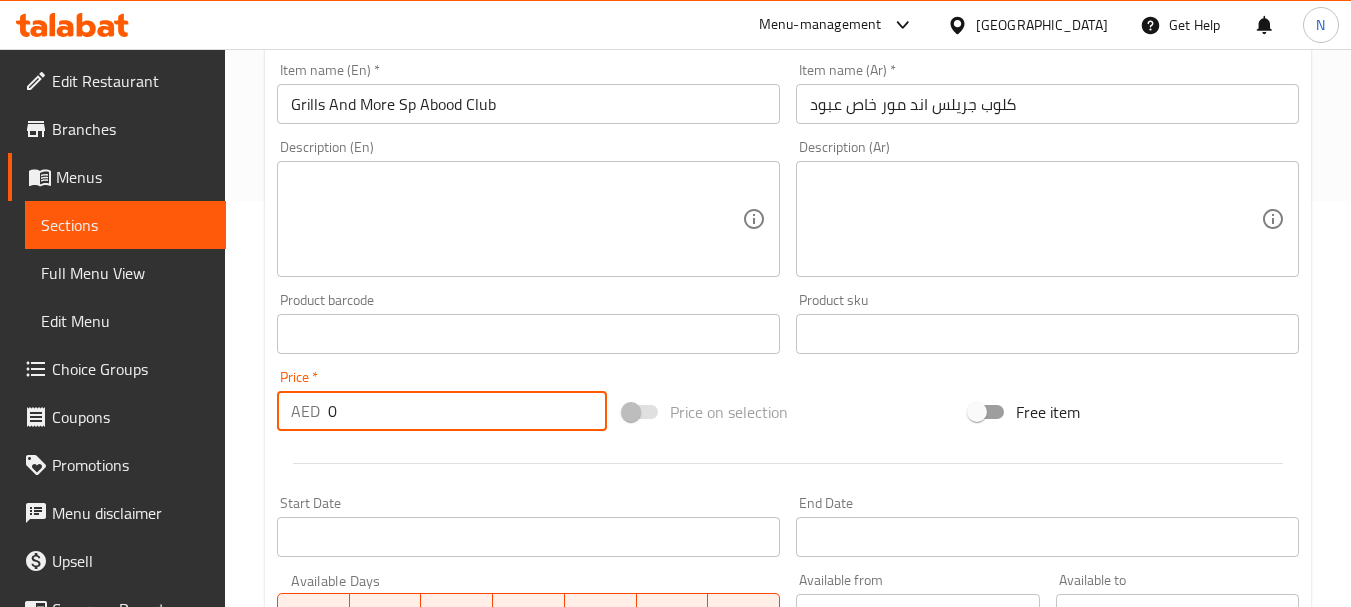 drag, startPoint x: 400, startPoint y: 411, endPoint x: 272, endPoint y: 405, distance: 128.14055 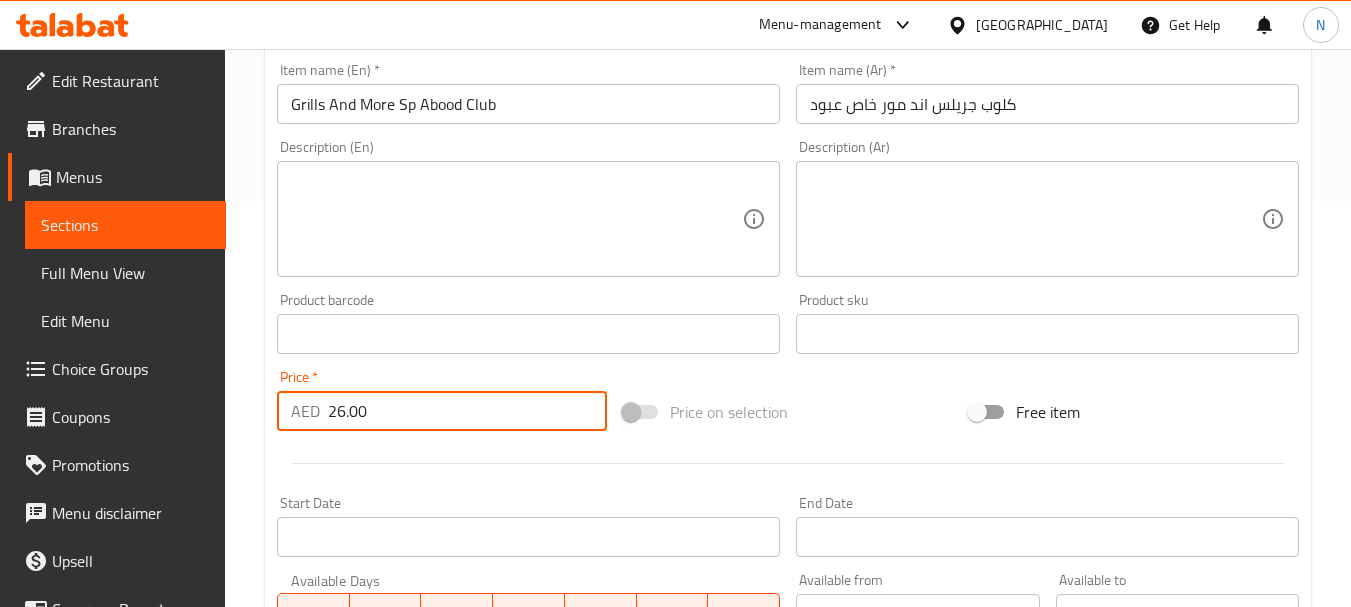 type on "26.00" 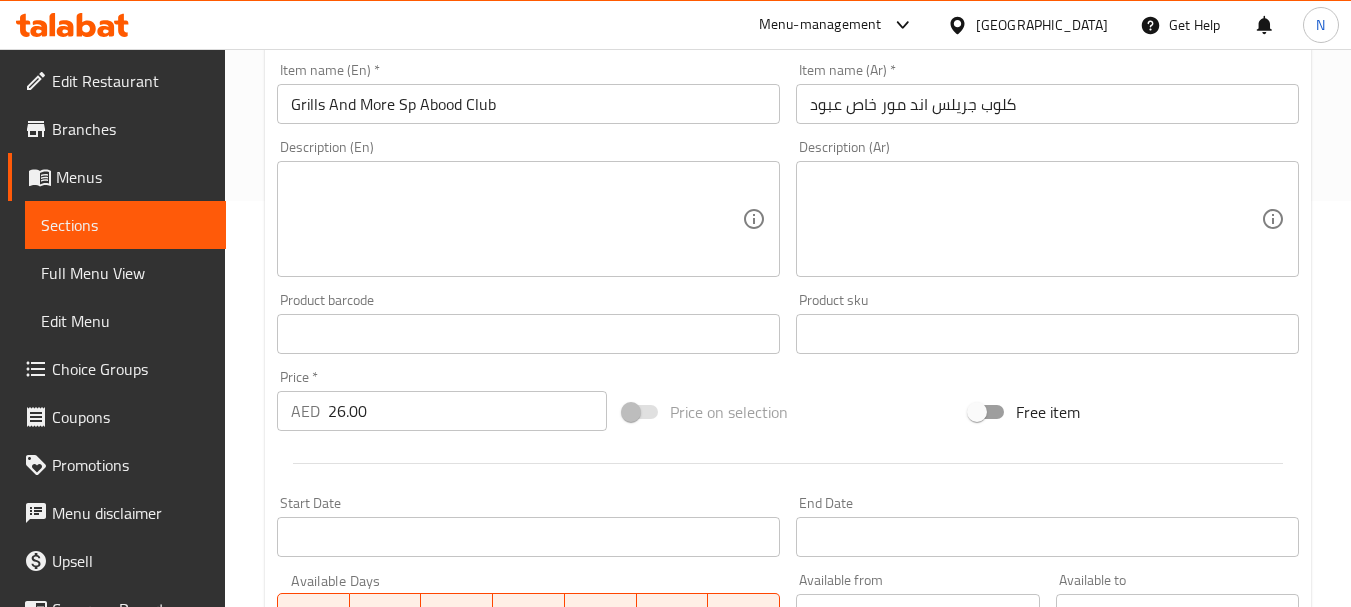click on "Add item image Image Size: 1200 x 800 px / Image formats: jpg, png / 5MB Max. Item name (En)   * Grills And More Sp Abood Club Item name (En)  * Item name (Ar)   * كلوب جريلس اند مور خاص عبود Item name (Ar)  * Description (En) Description (En) Description (Ar) Description (Ar) Product barcode Product barcode Product sku Product sku Price   * AED 26.00 Price  * Price on selection Free item Start Date Start Date End Date End Date Available Days SU MO TU WE TH FR SA Available from ​ ​ Available to ​ ​ Status Active Inactive Exclude from GEM" at bounding box center [788, 287] 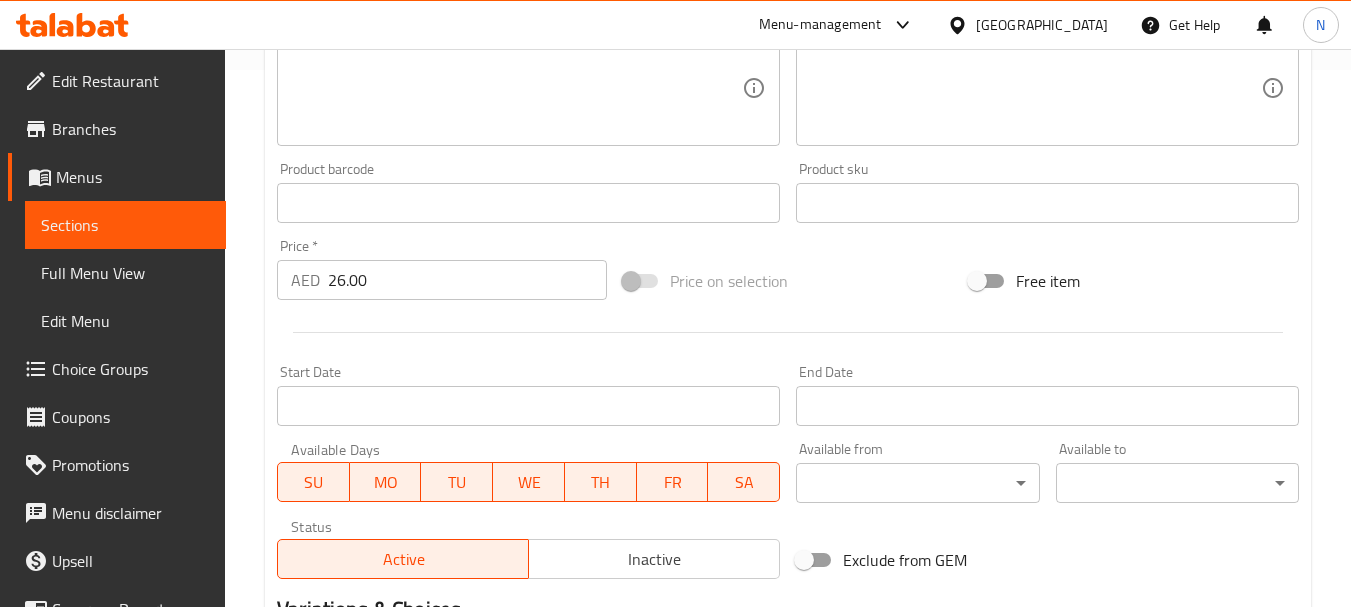 scroll, scrollTop: 806, scrollLeft: 0, axis: vertical 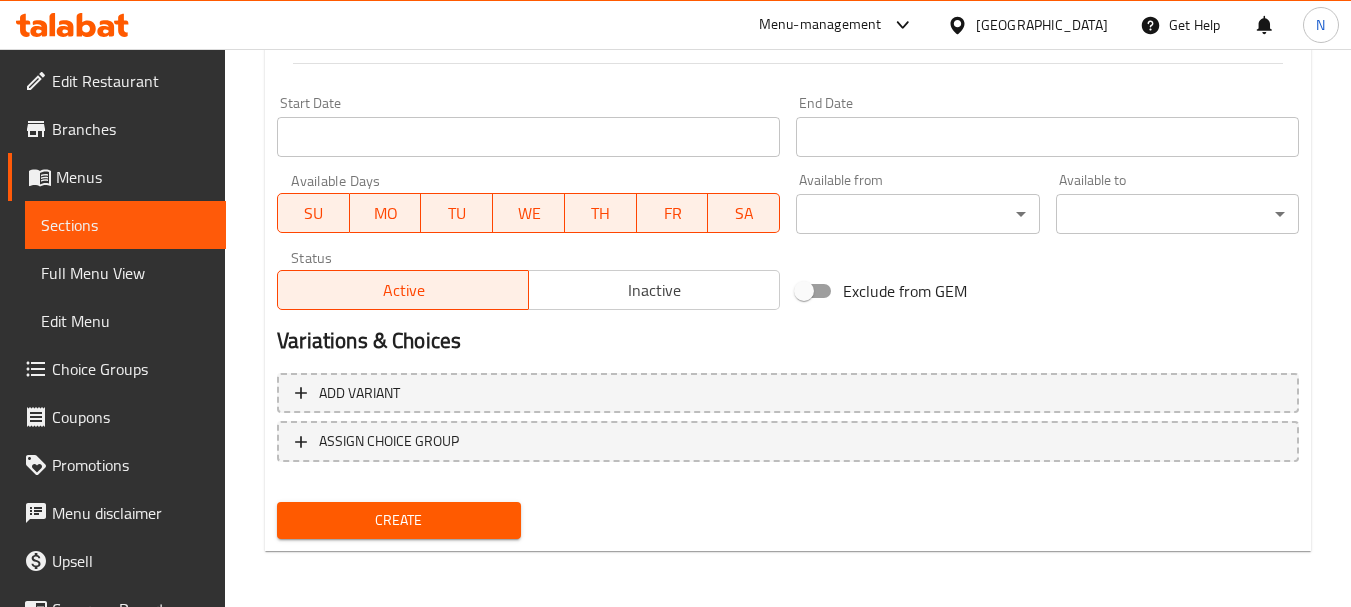 click on "Create" at bounding box center [398, 520] 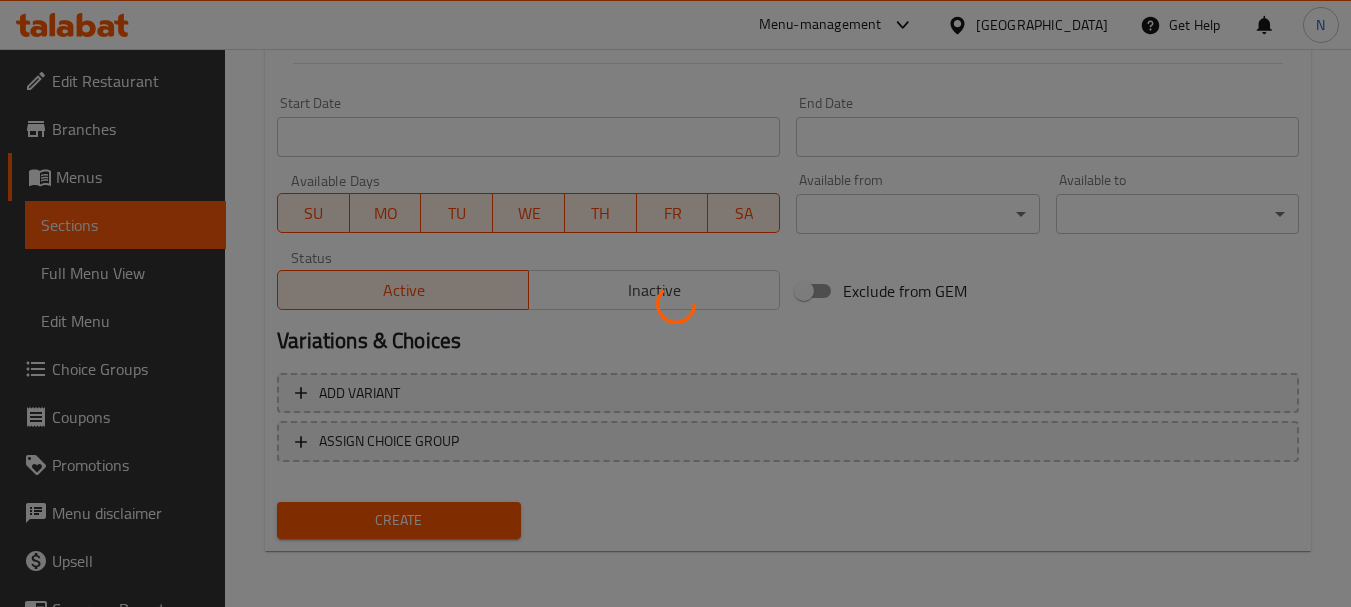 type 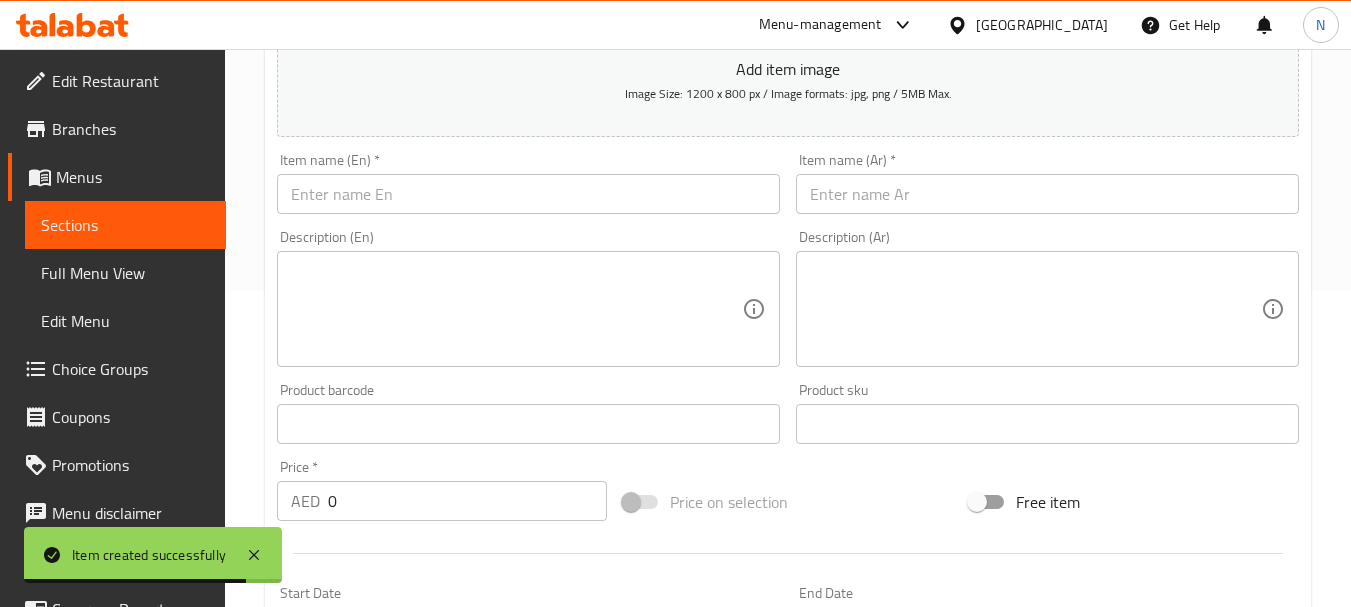 scroll, scrollTop: 106, scrollLeft: 0, axis: vertical 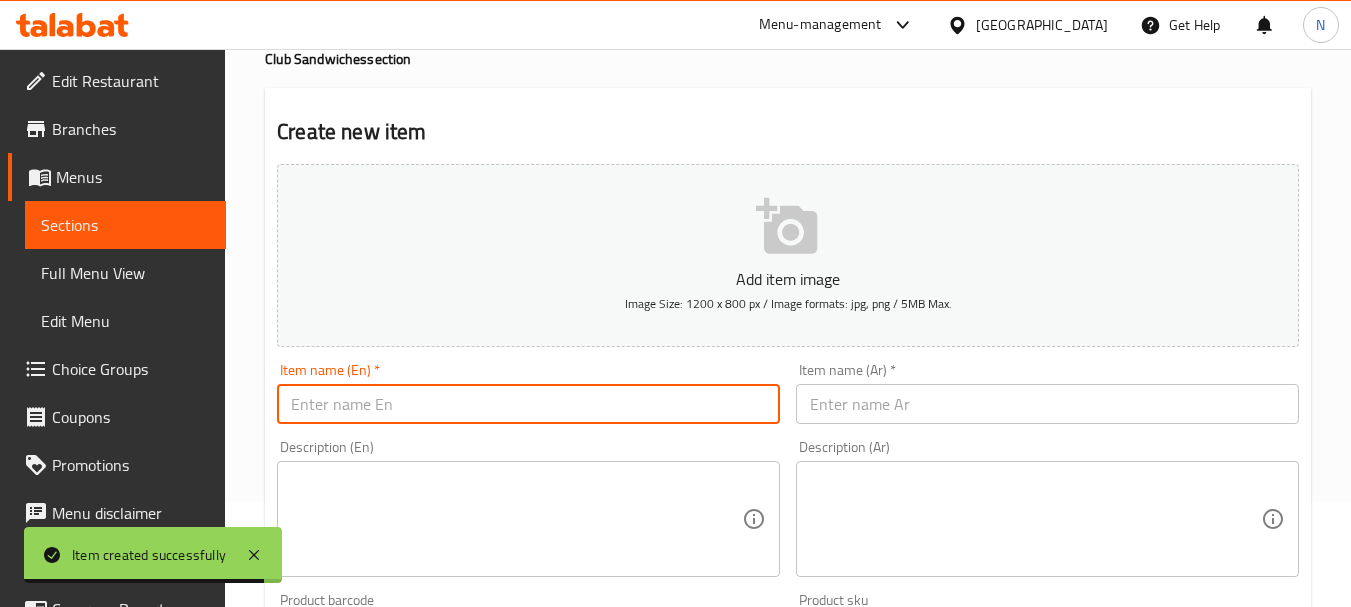 click at bounding box center (528, 404) 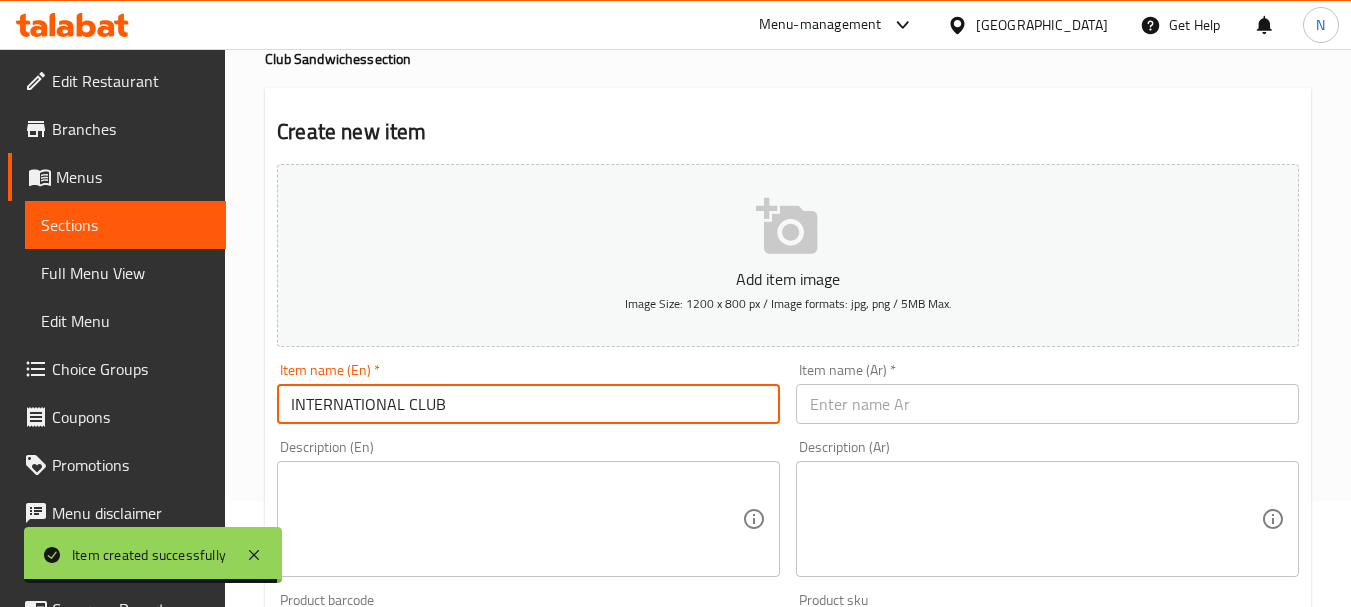 click on "INTERNATIONAL CLUB" at bounding box center (528, 404) 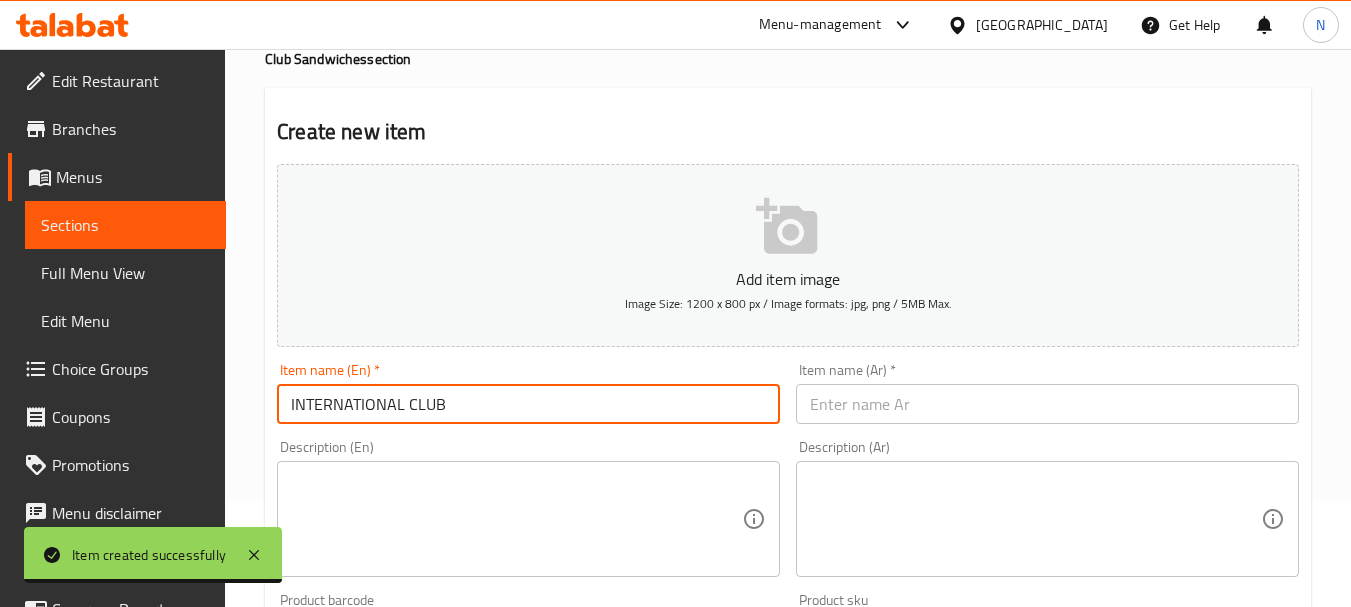 click on "INTERNATIONAL CLUB" at bounding box center (528, 404) 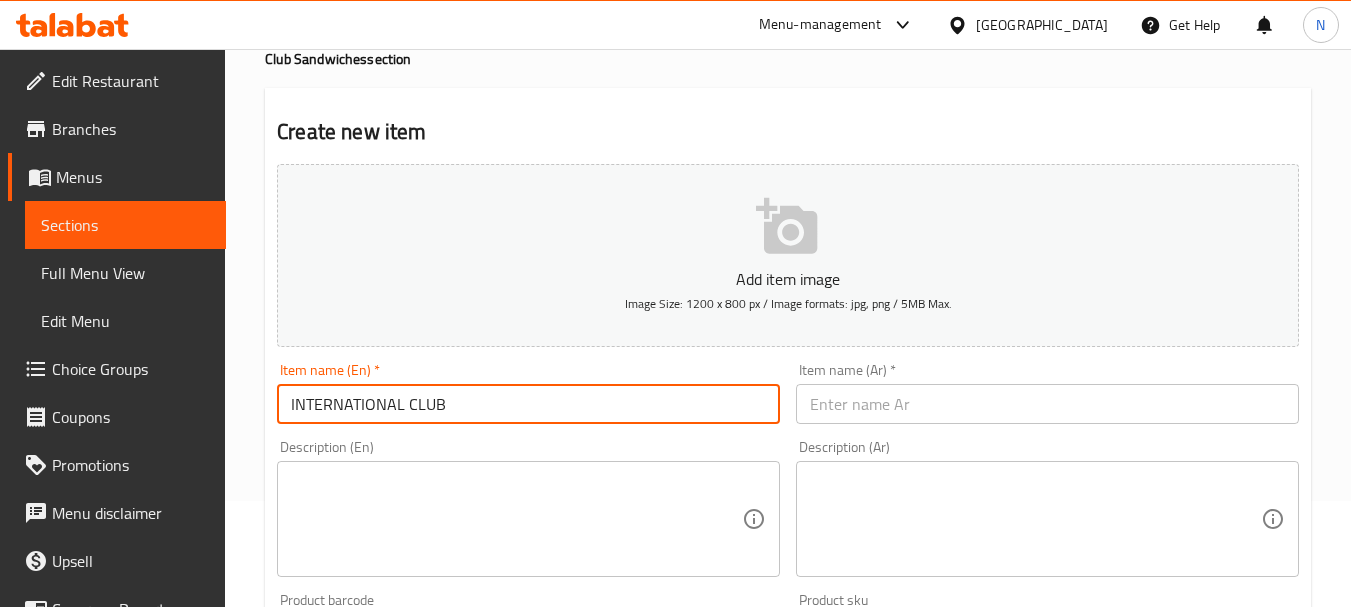 click on "INTERNATIONAL CLUB" at bounding box center (528, 404) 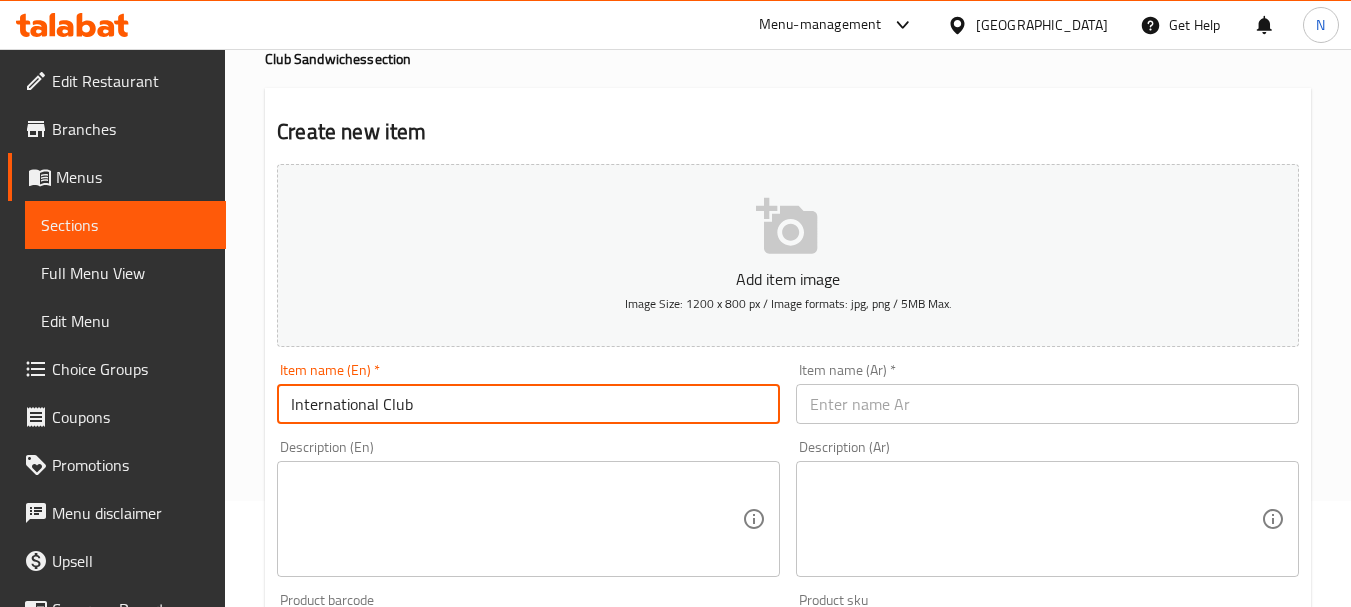 type on "International Club" 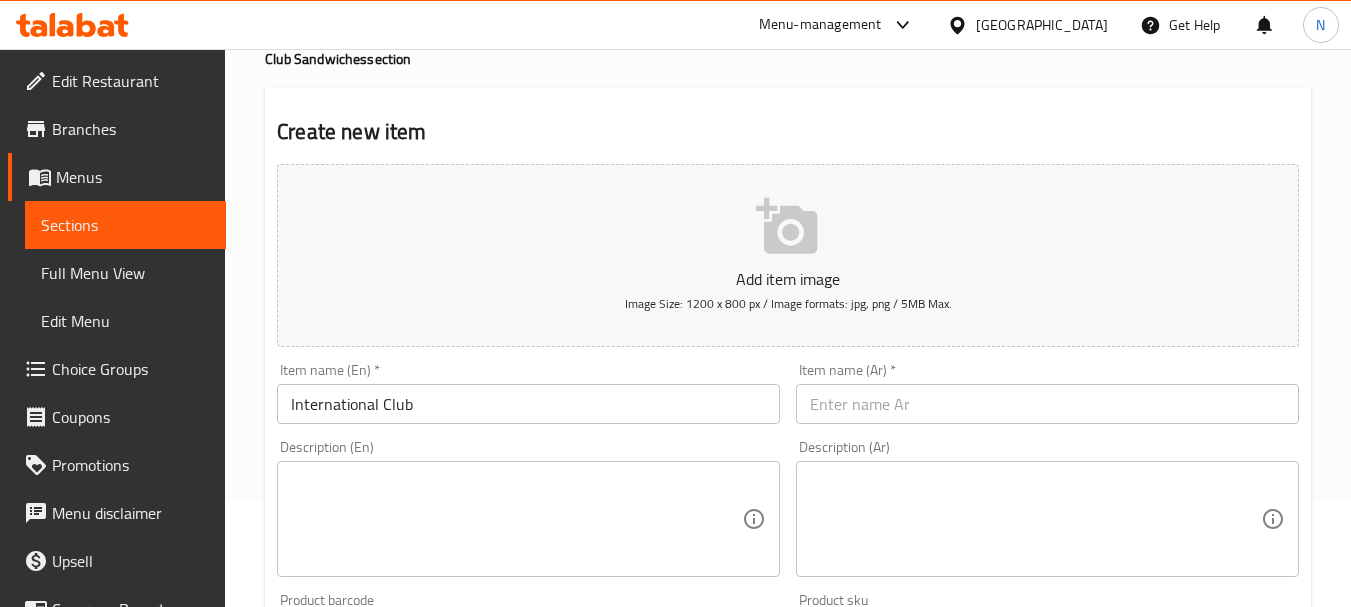 click on "Item name (Ar)   * Item name (Ar)  *" at bounding box center [1047, 393] 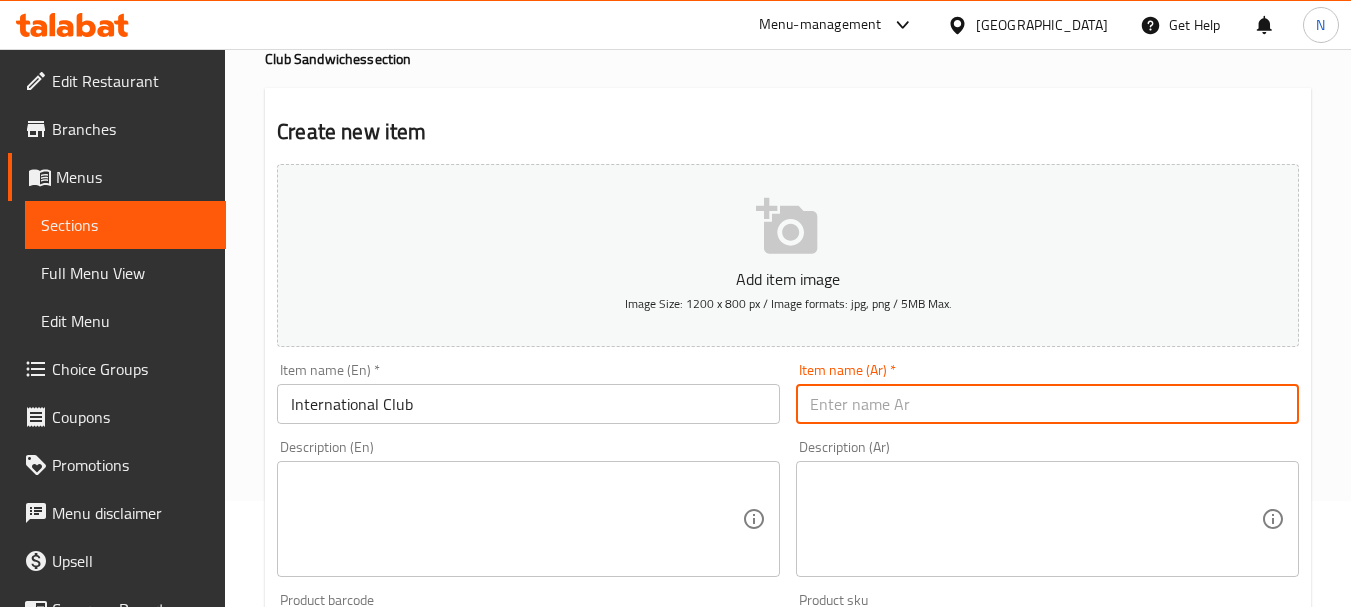 click at bounding box center (1047, 404) 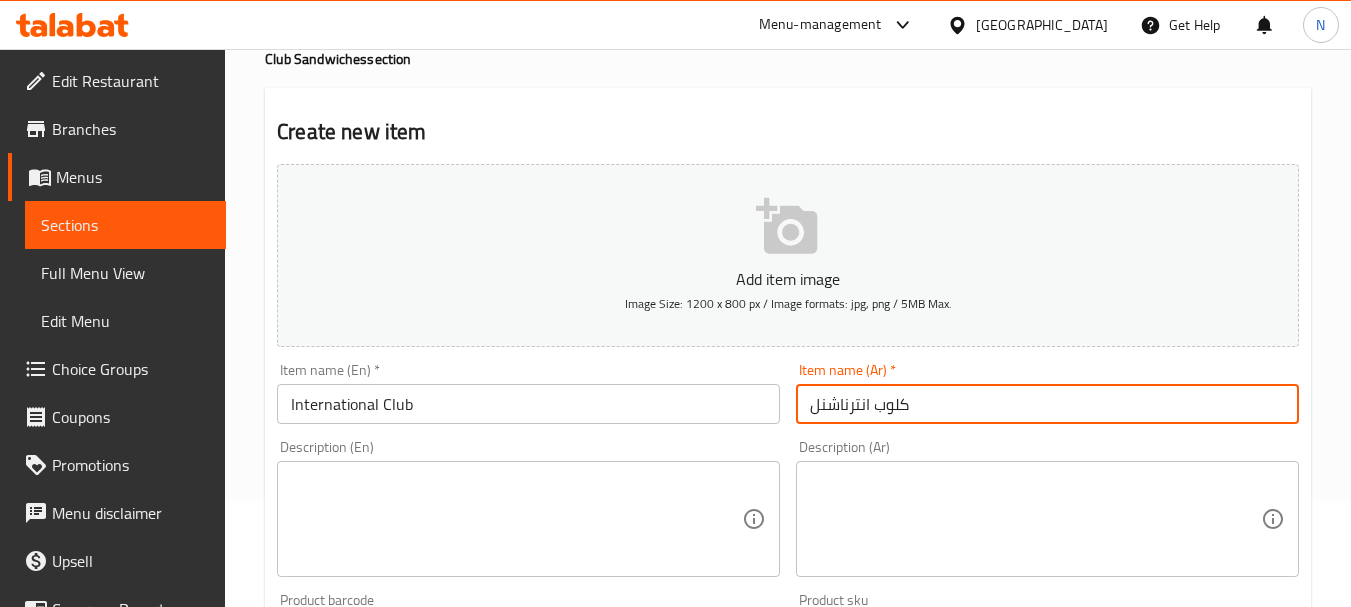 type on "كلوب انترناشنل" 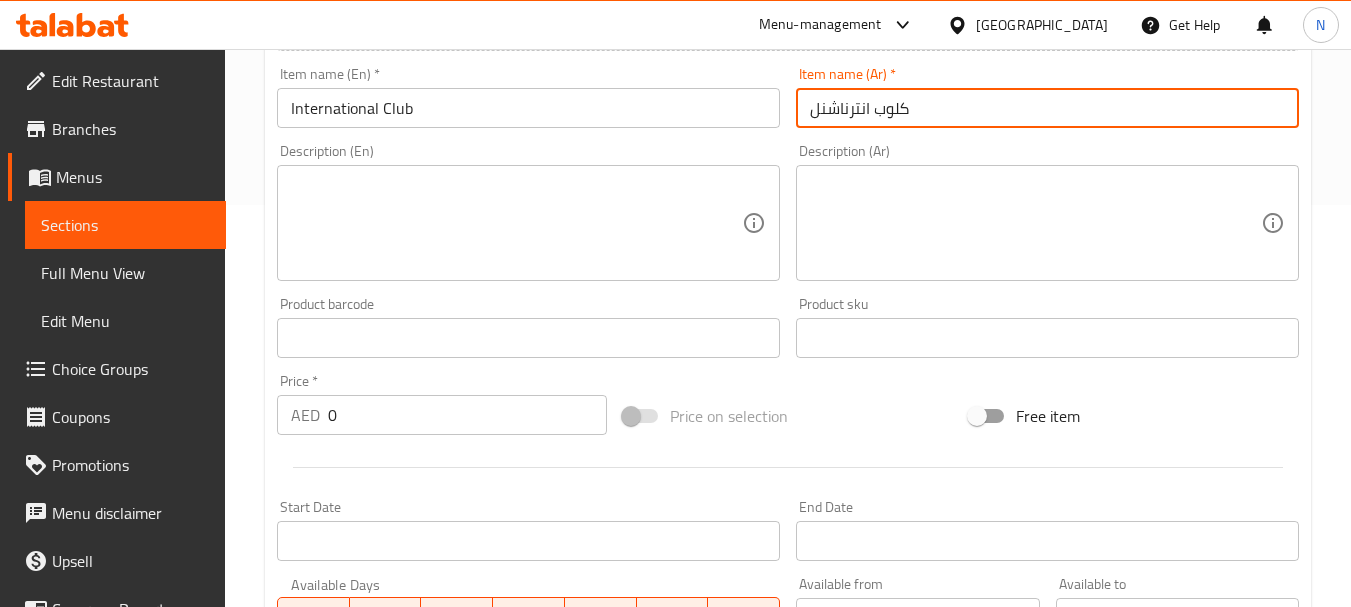 scroll, scrollTop: 406, scrollLeft: 0, axis: vertical 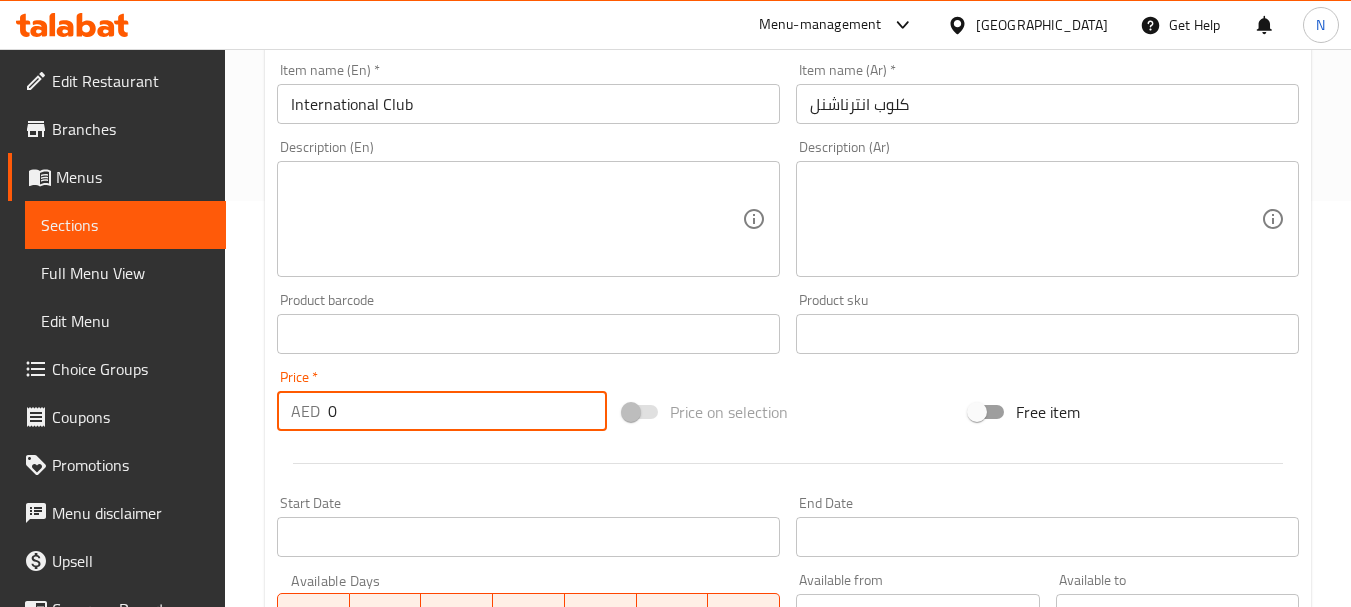 drag, startPoint x: 377, startPoint y: 405, endPoint x: 313, endPoint y: 397, distance: 64.49806 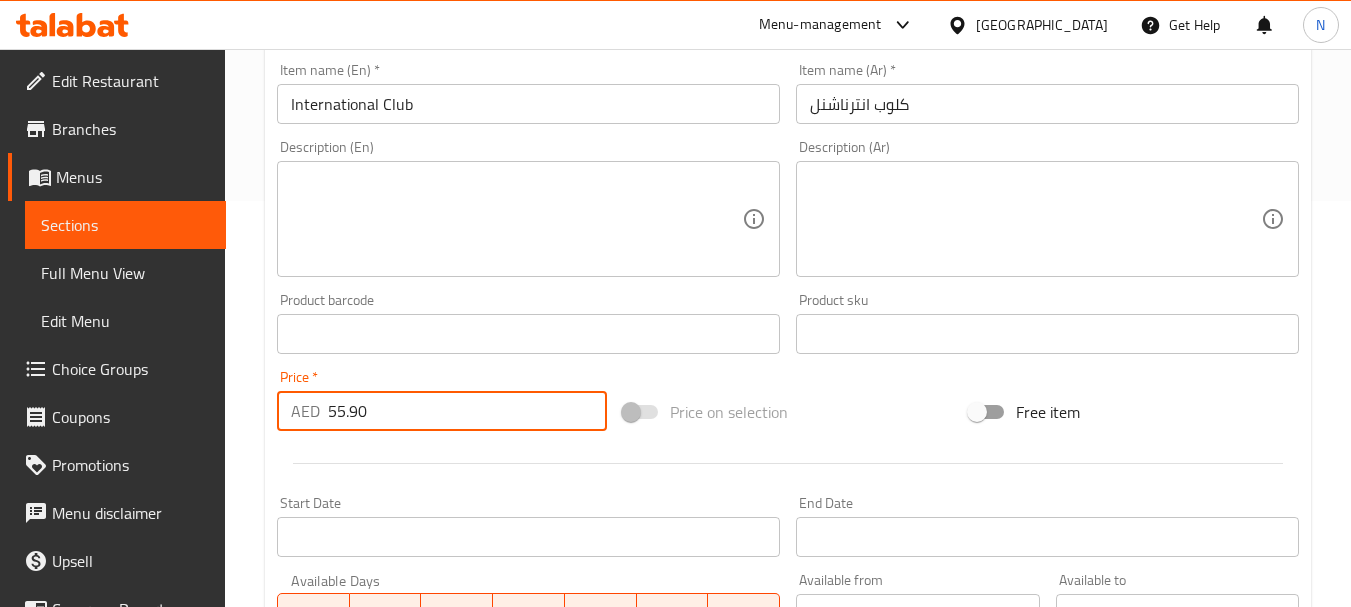 type on "55.90" 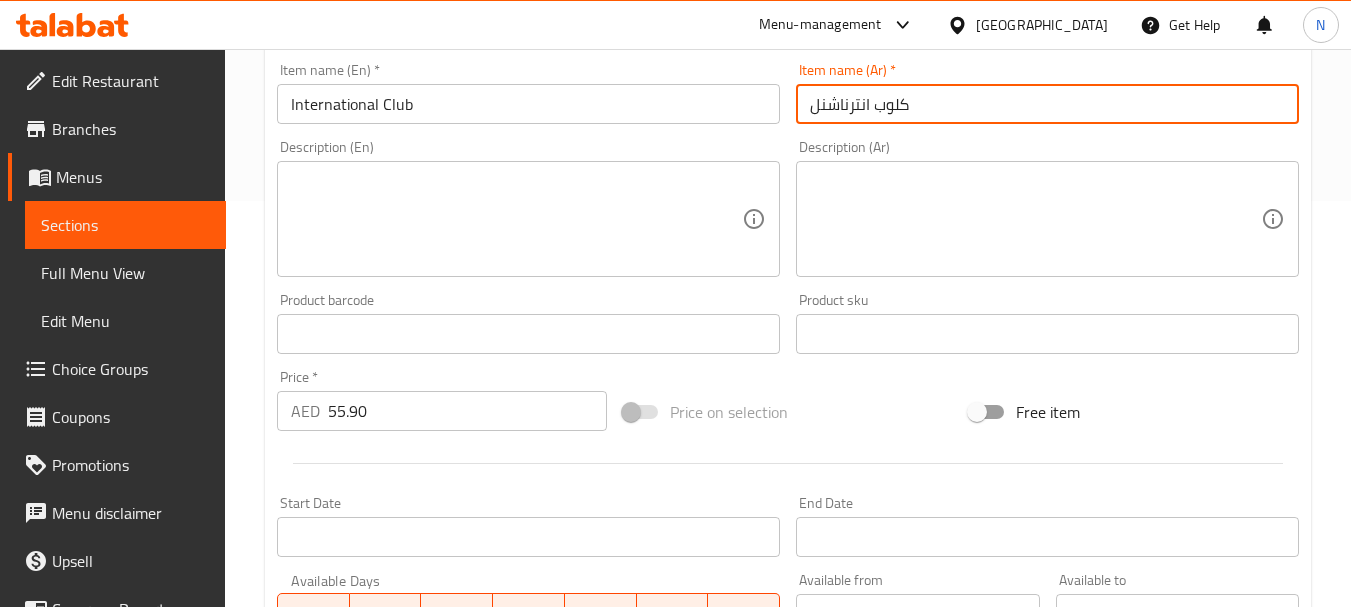 click on "كلوب انترناشنل" at bounding box center [1047, 104] 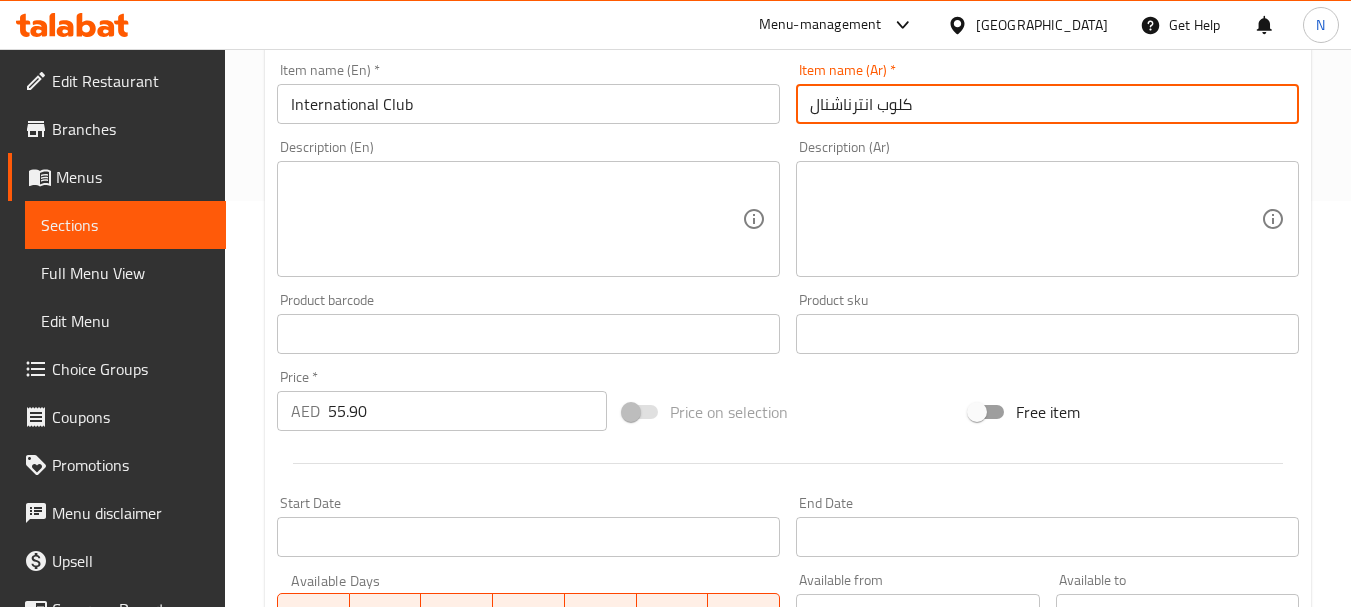 type on "كلوب انترناشنال" 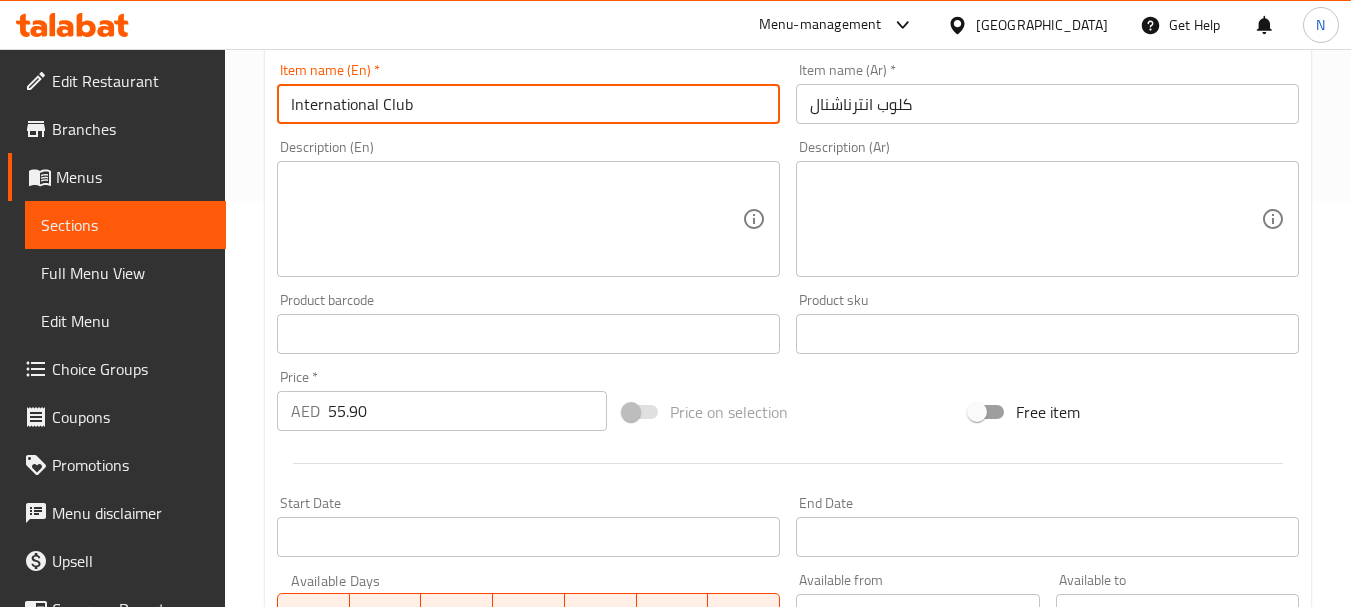 click on "International Club" at bounding box center (528, 104) 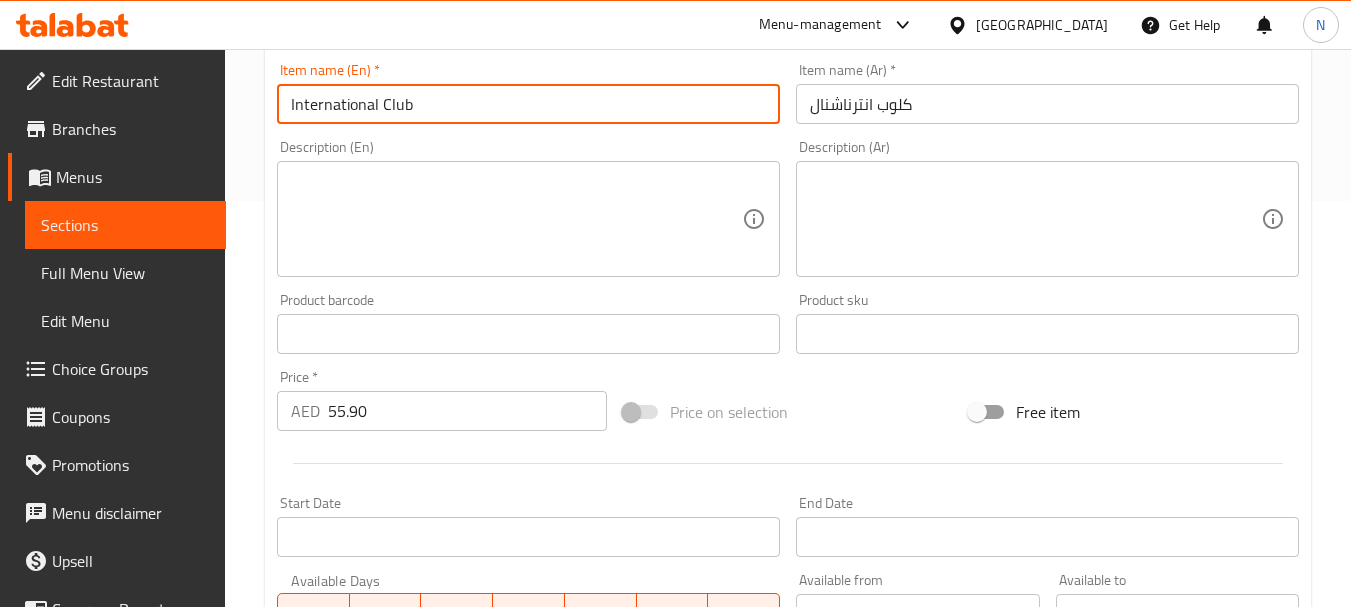 click on "Price on selection" at bounding box center [788, 412] 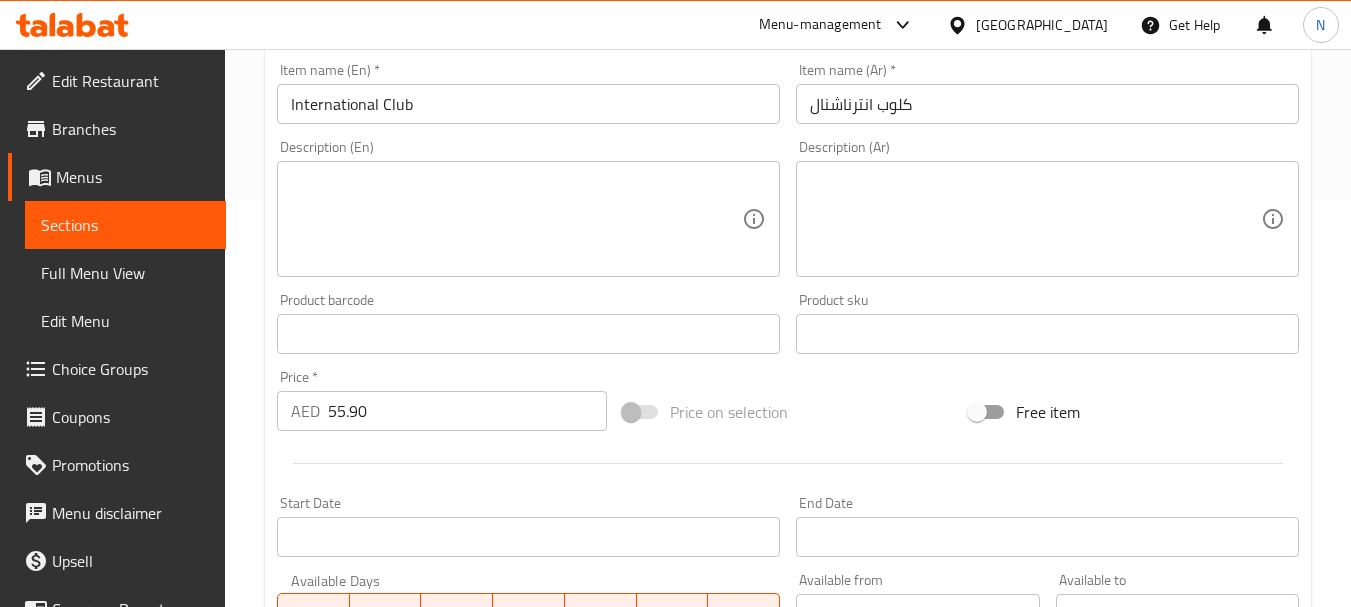 scroll, scrollTop: 806, scrollLeft: 0, axis: vertical 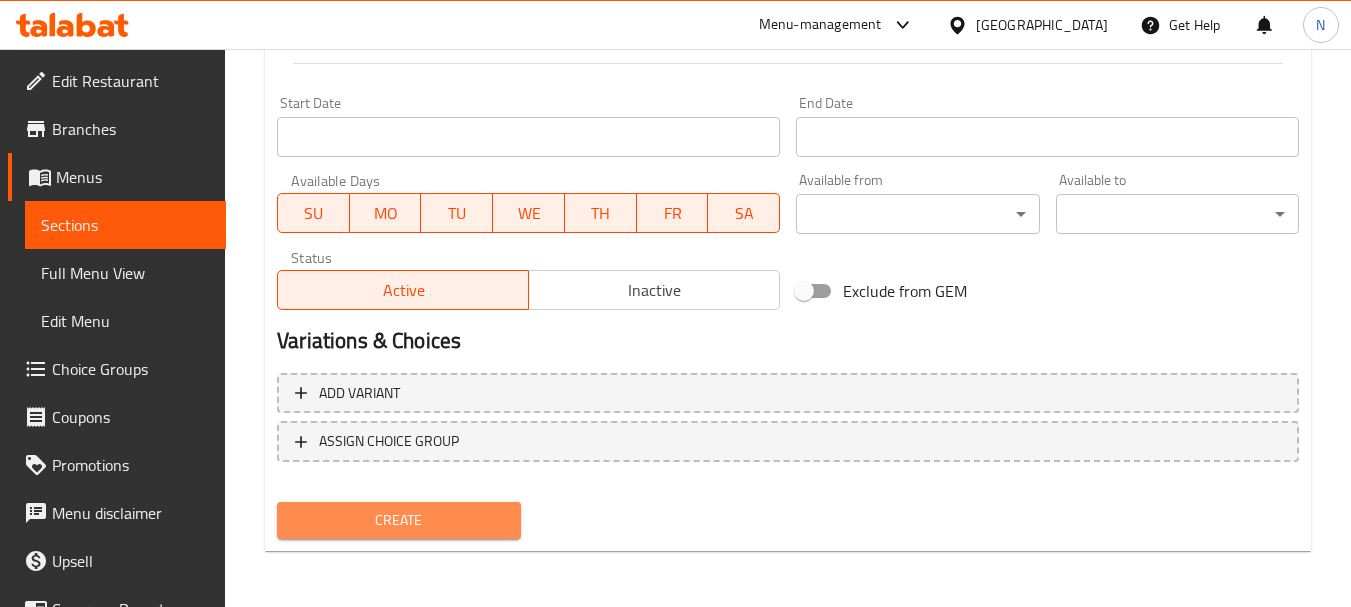 click on "Create" at bounding box center (398, 520) 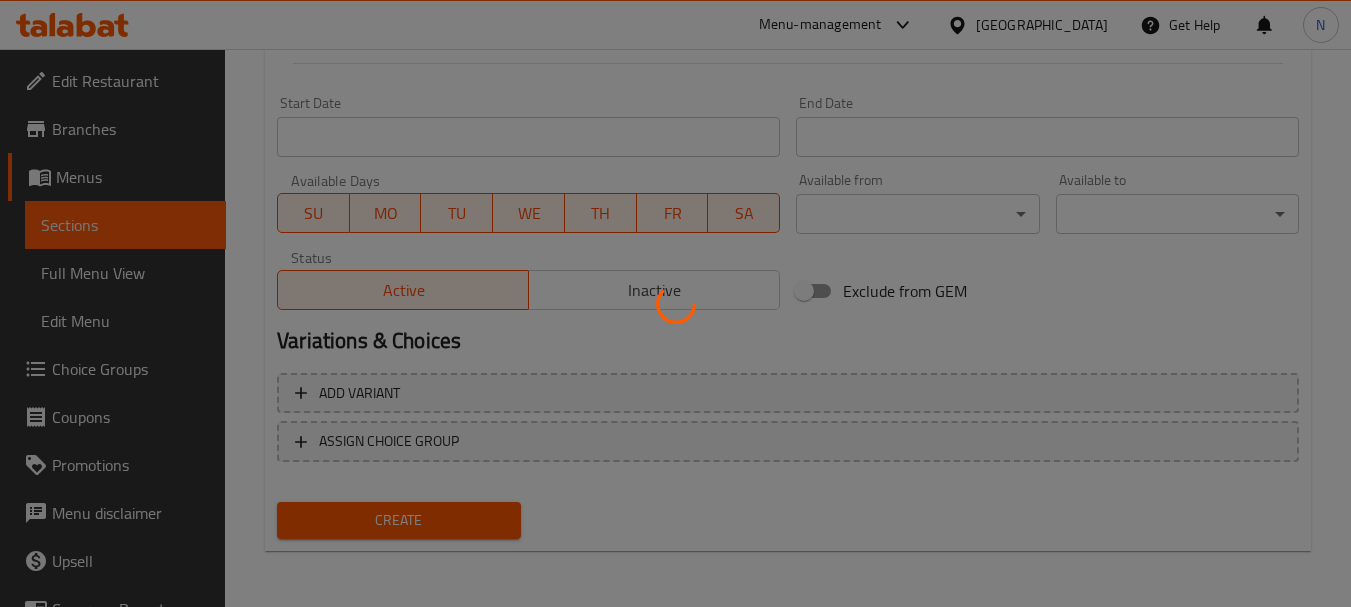 type 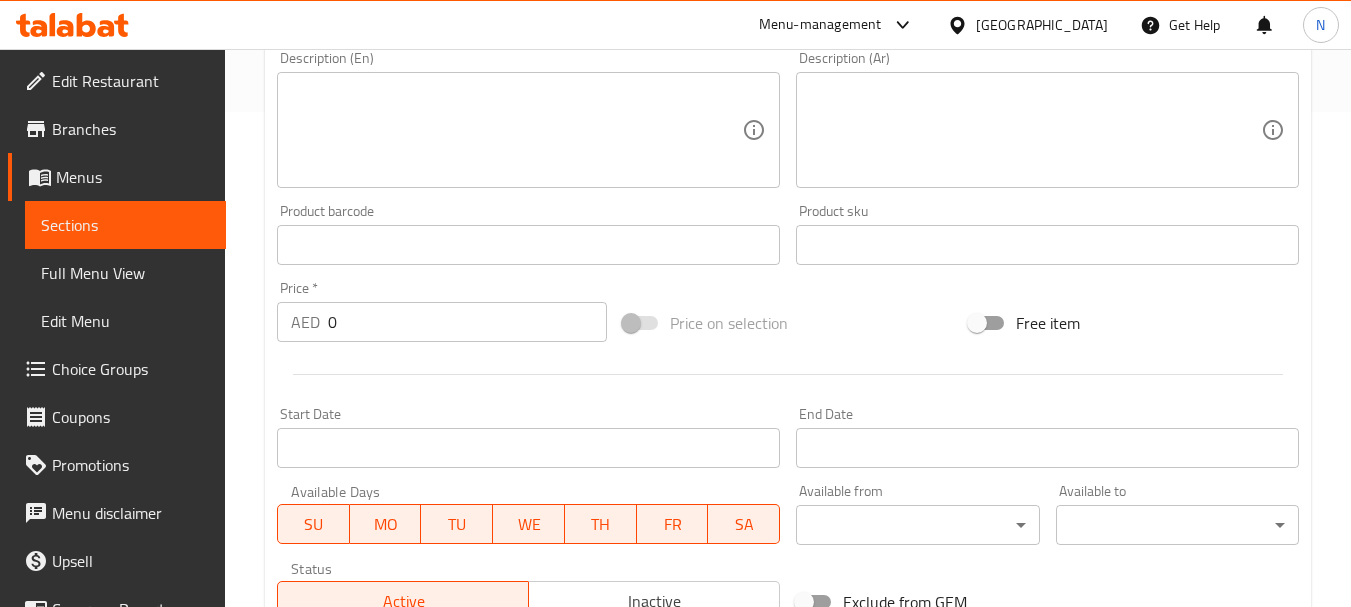 scroll, scrollTop: 206, scrollLeft: 0, axis: vertical 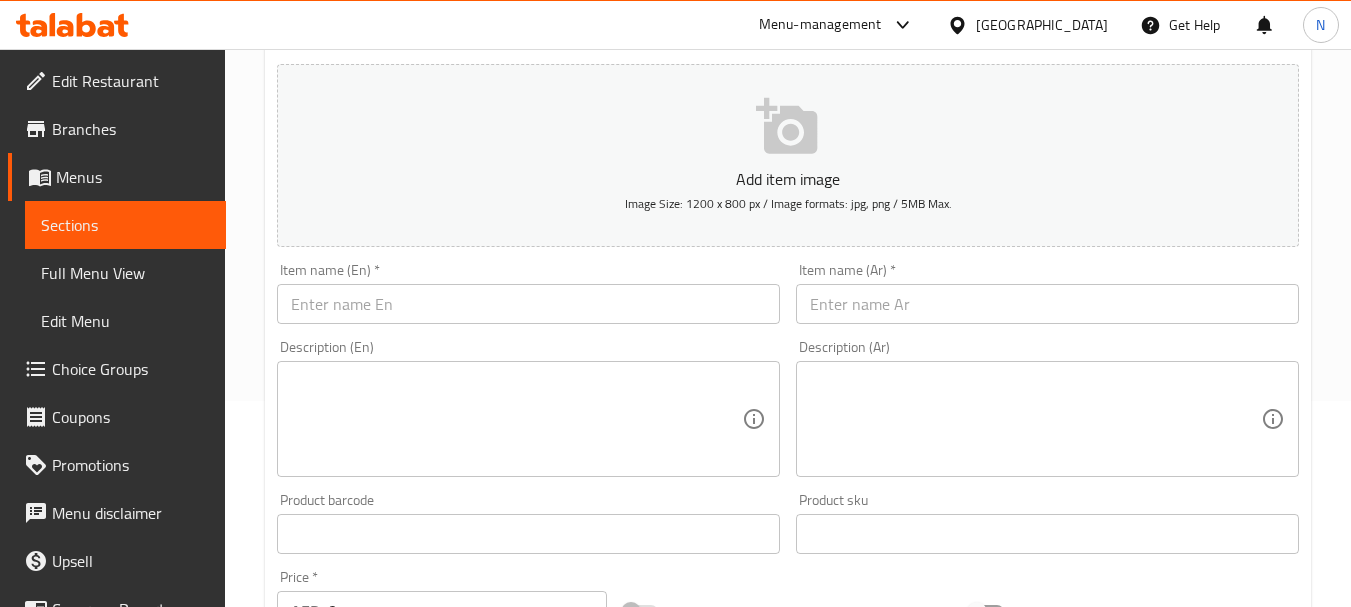 click at bounding box center (528, 304) 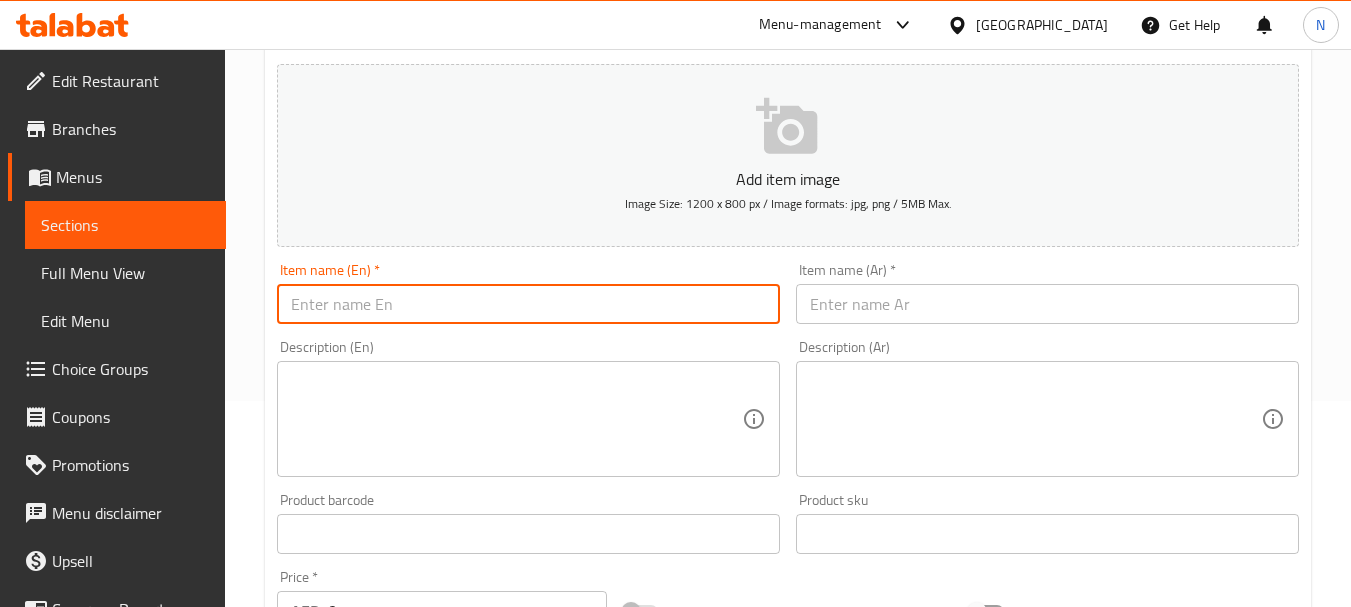 paste on "ZINKER CLUB" 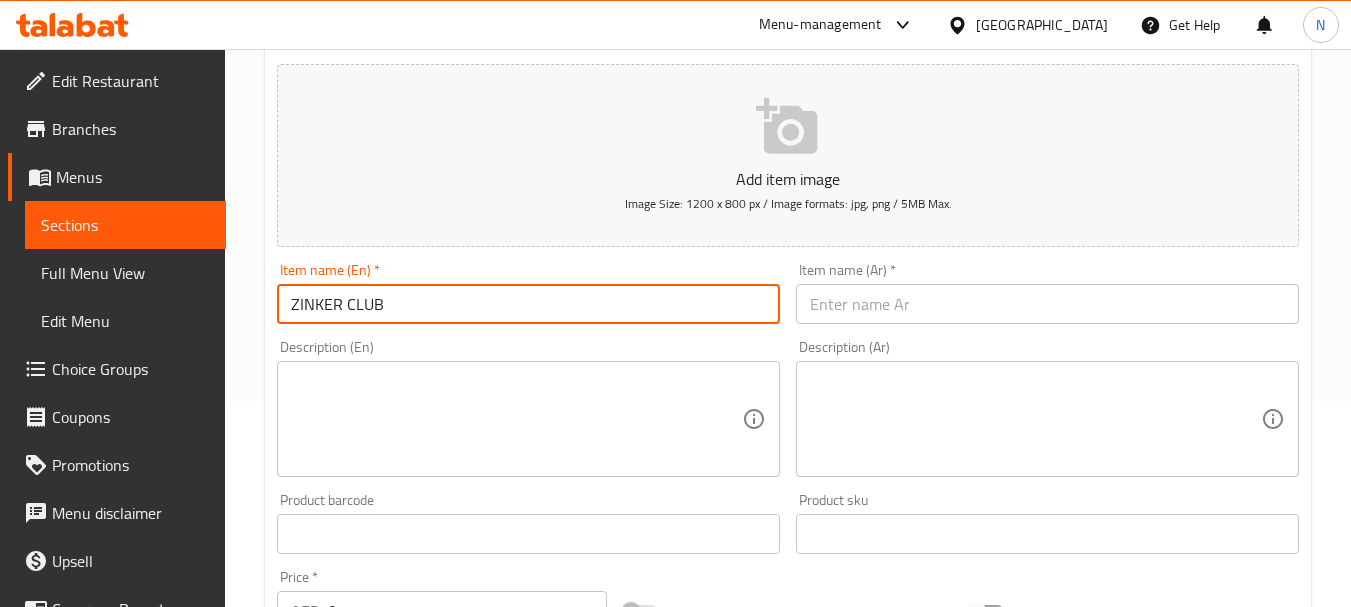 click on "ZINKER CLUB" at bounding box center (528, 304) 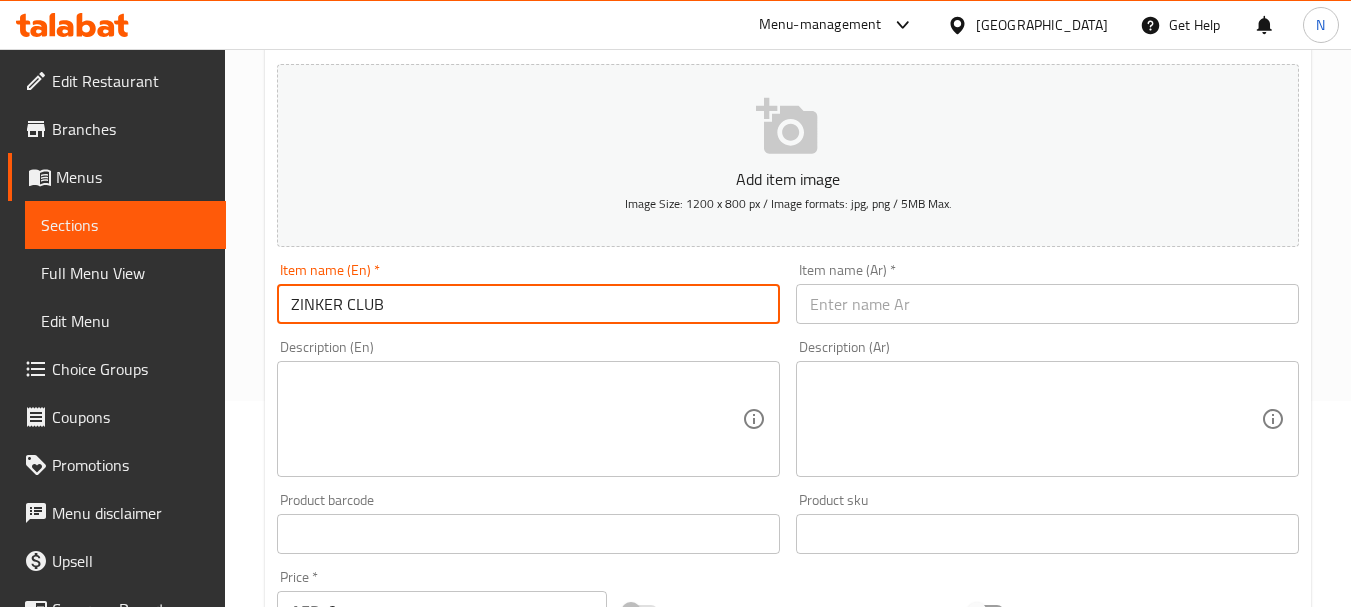 click on "ZINKER CLUB" at bounding box center [528, 304] 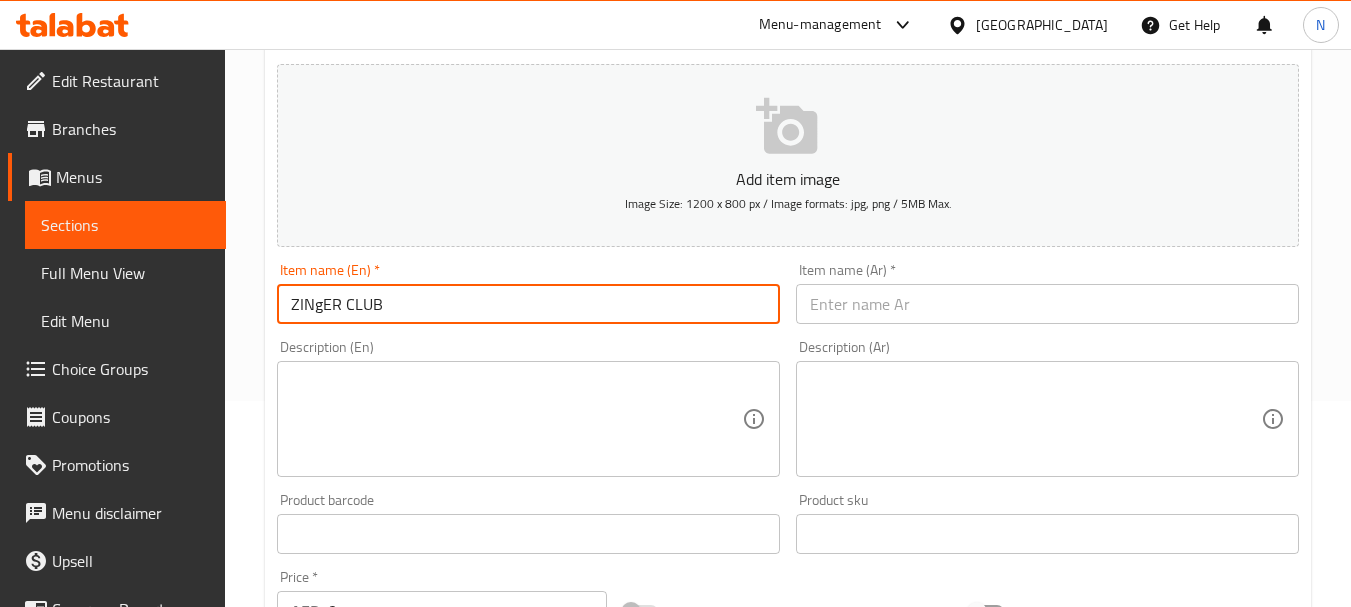 click on "ZINgER CLUB" at bounding box center (528, 304) 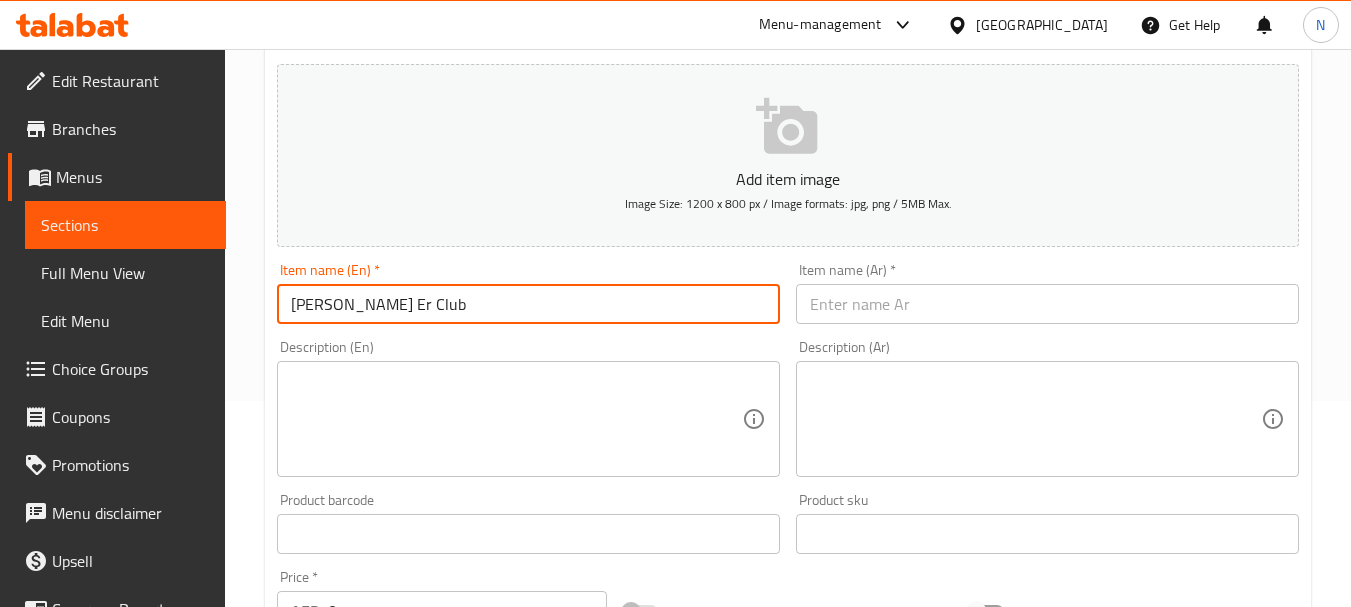 click on "Zi Ng Er Club" at bounding box center [528, 304] 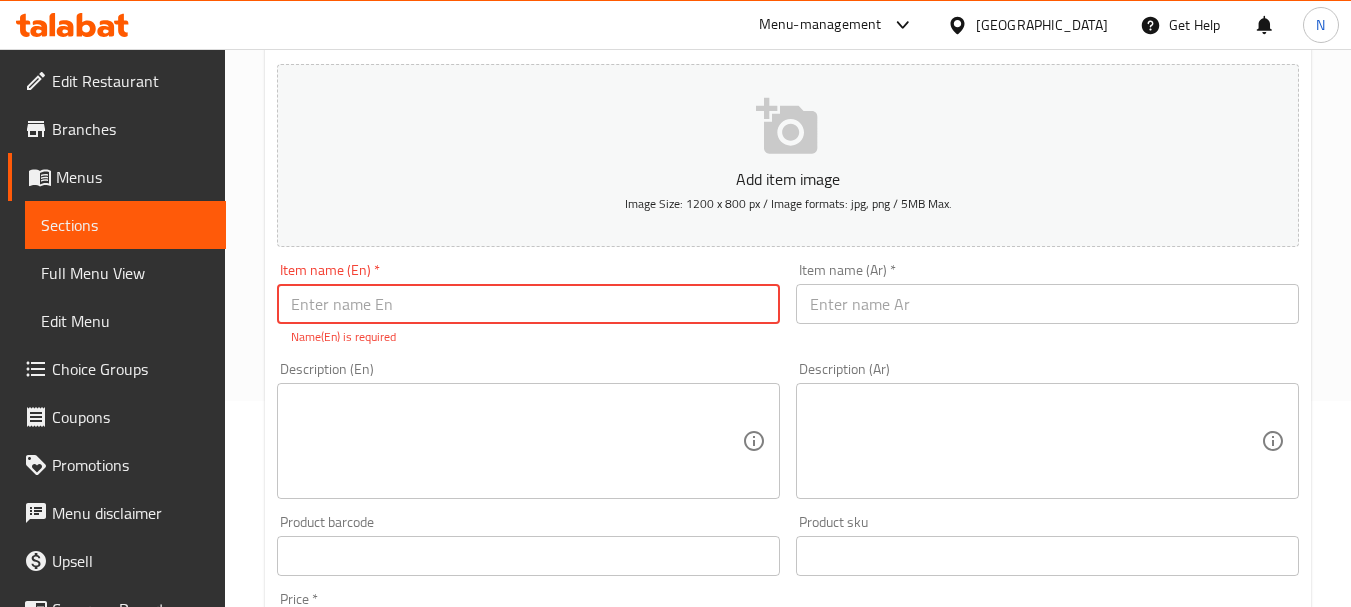 paste on "ZINKER CLUB" 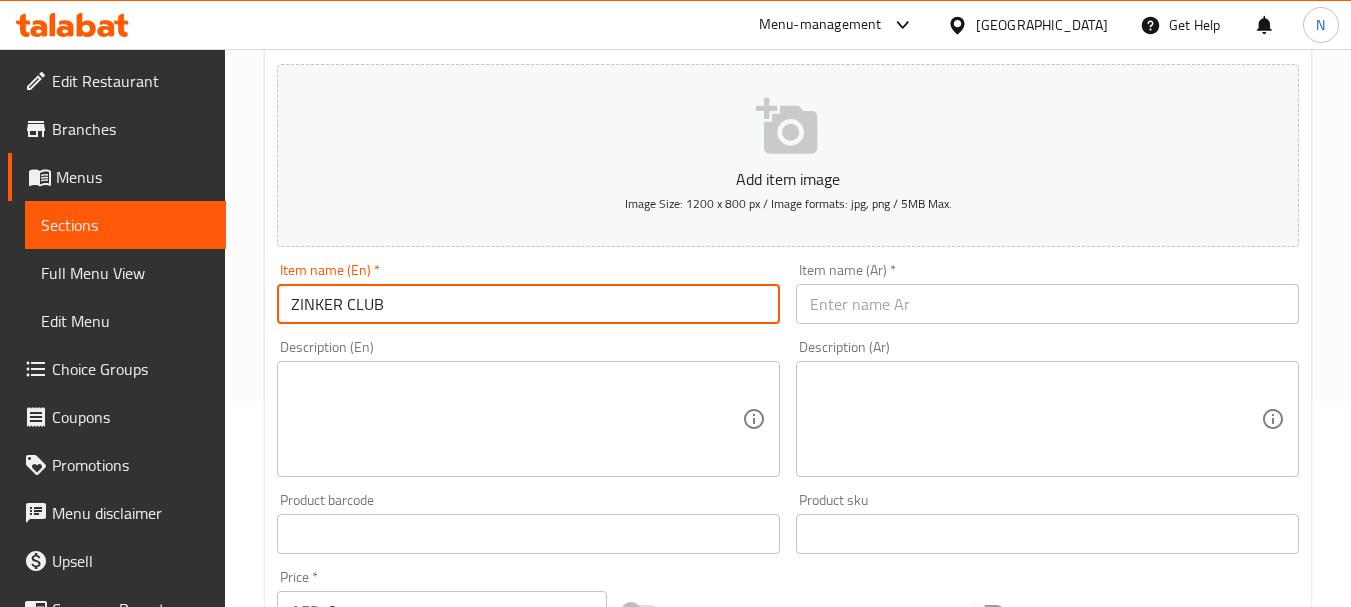click on "ZINKER CLUB" at bounding box center (528, 304) 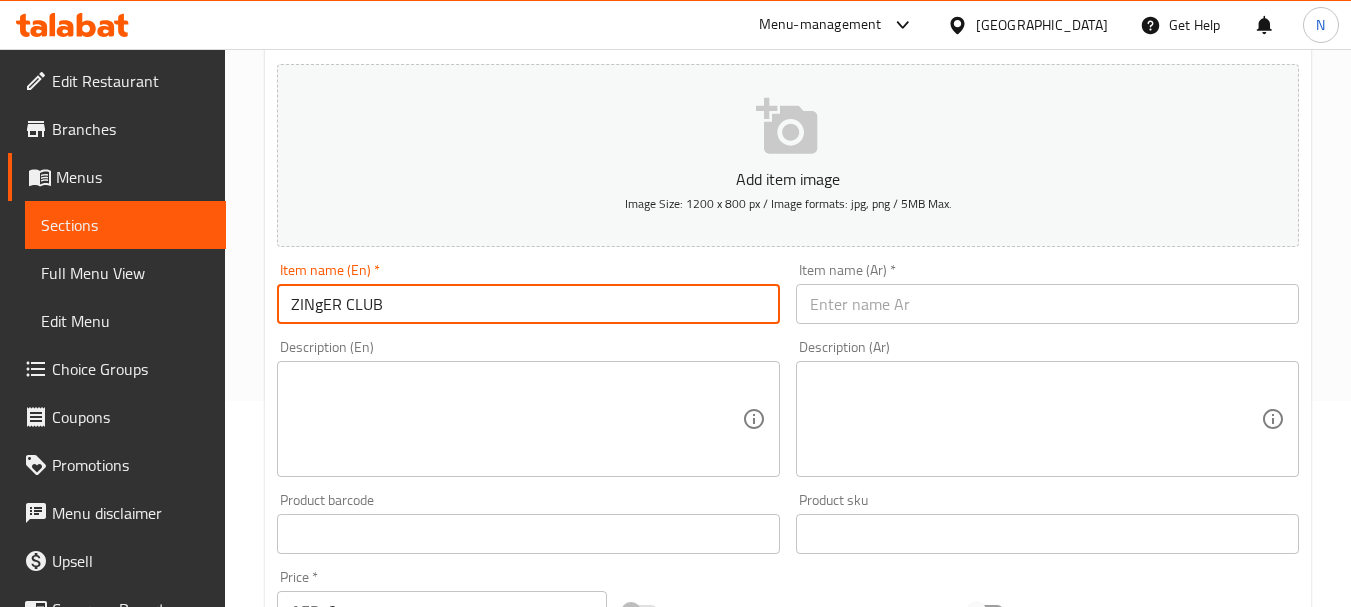 click on "ZINgER CLUB" at bounding box center [528, 304] 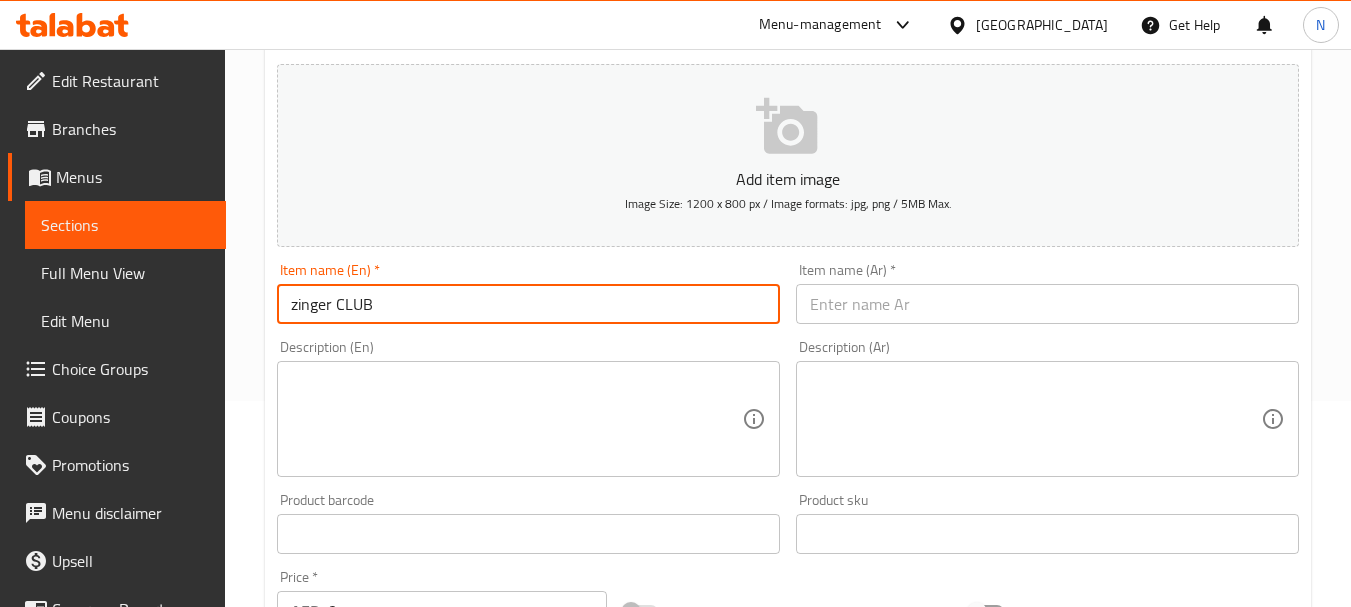 click on "zinger CLUB" at bounding box center [528, 304] 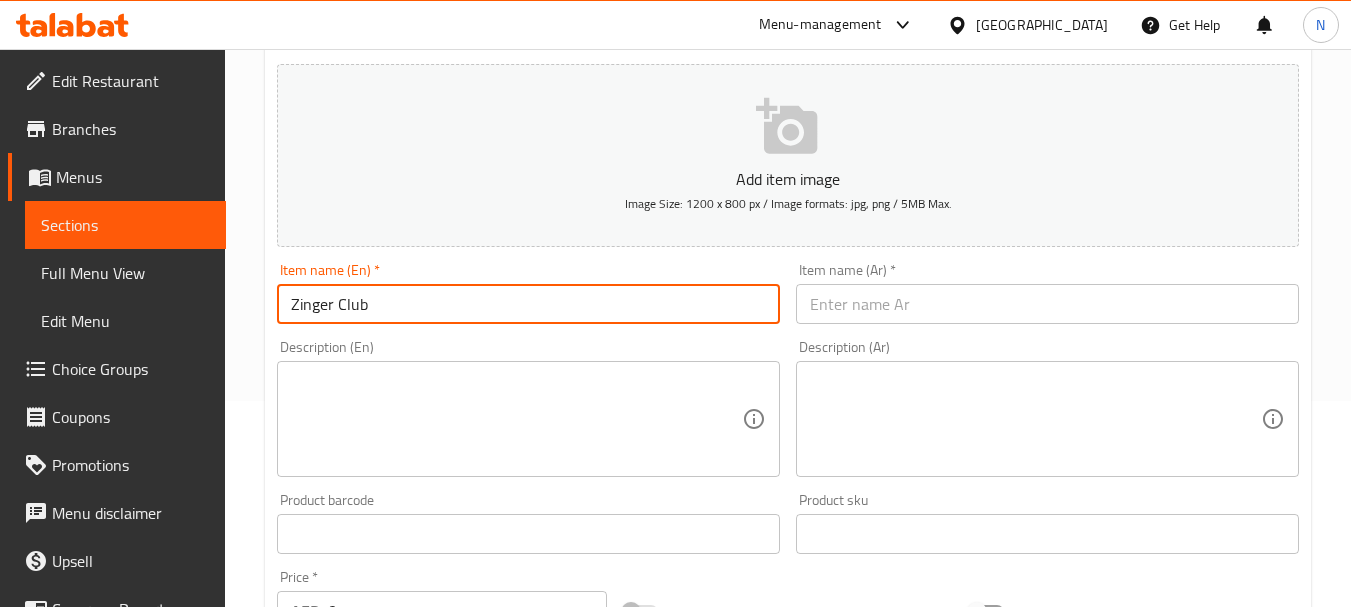 type on "Zinger Club" 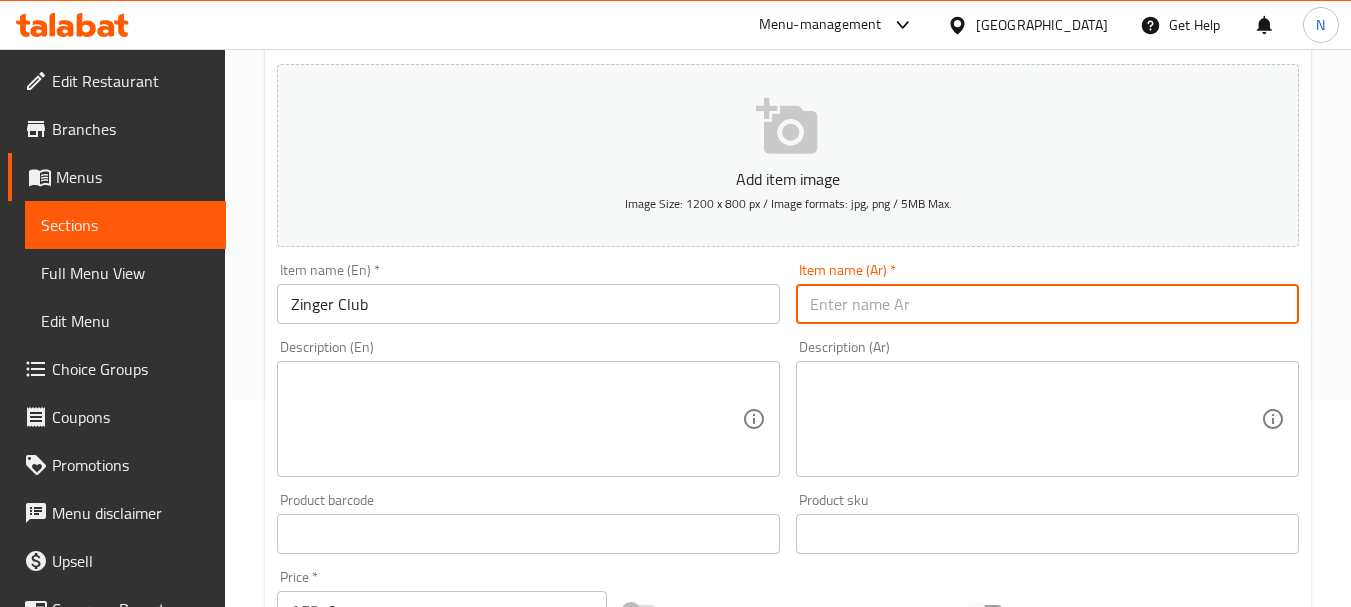 click at bounding box center [1047, 304] 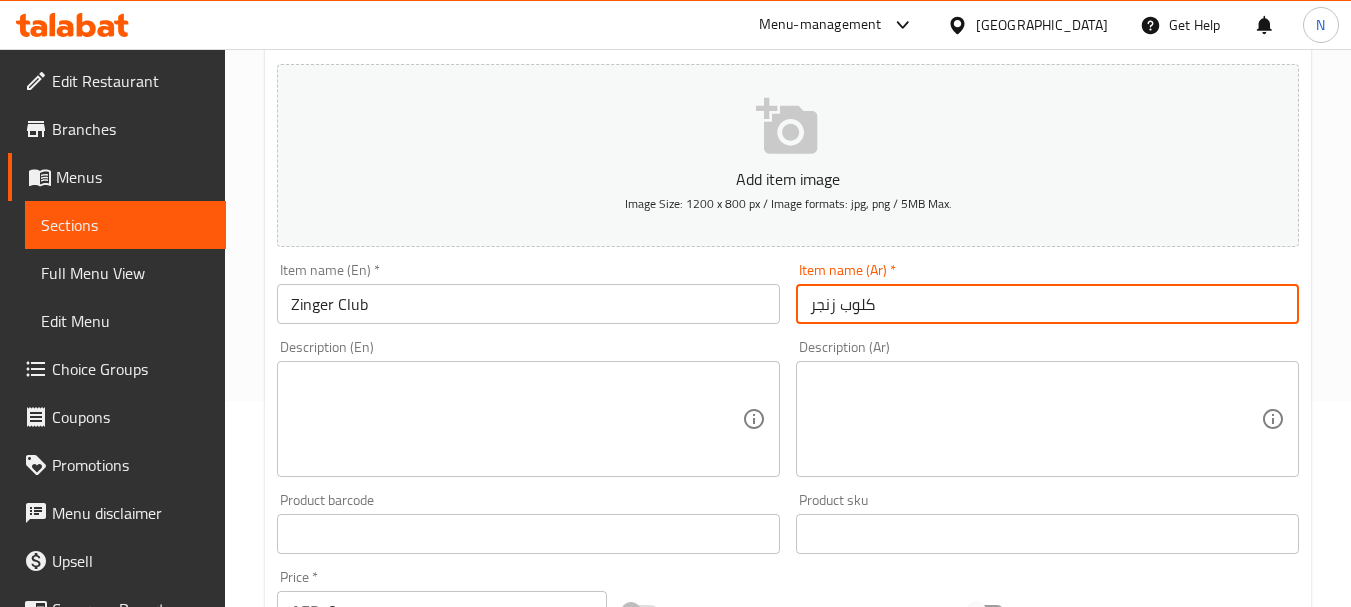 type on "كلوب زنجر" 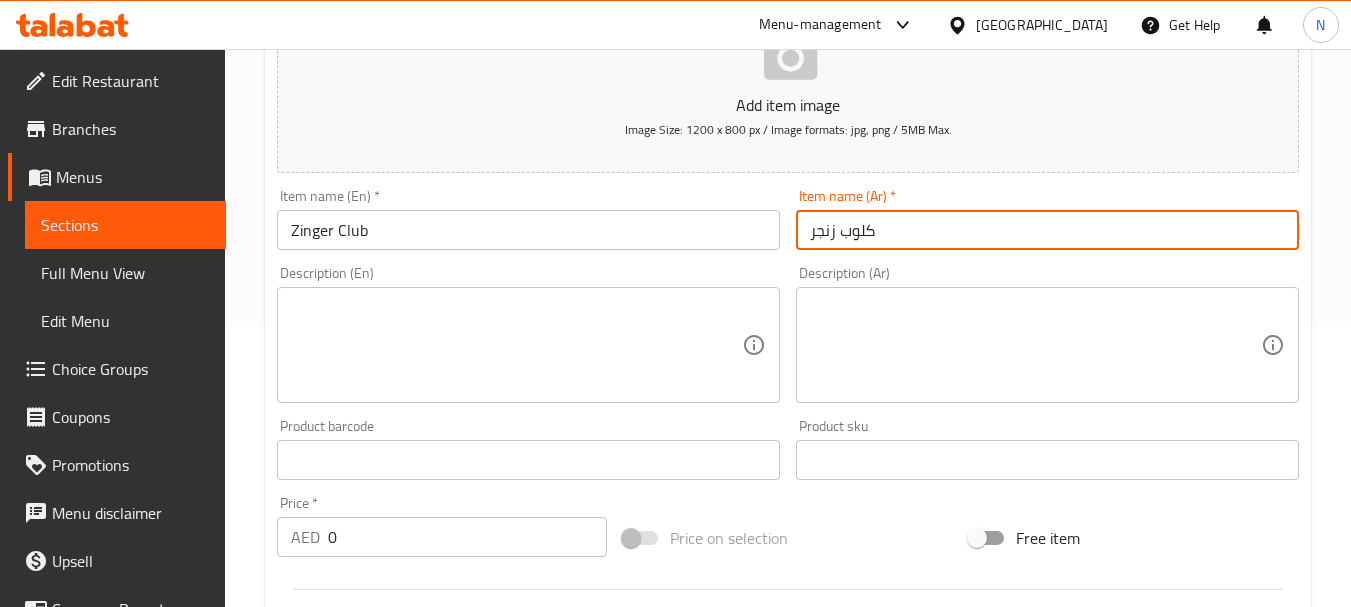 scroll, scrollTop: 406, scrollLeft: 0, axis: vertical 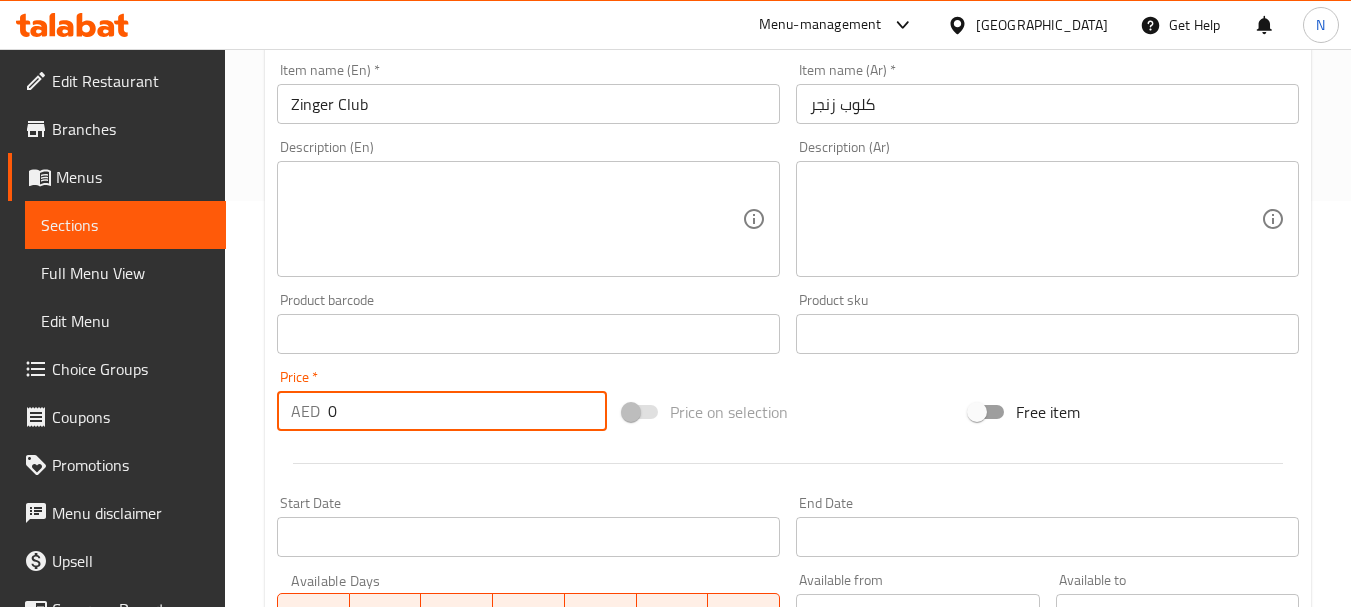 drag, startPoint x: 356, startPoint y: 412, endPoint x: 327, endPoint y: 414, distance: 29.068884 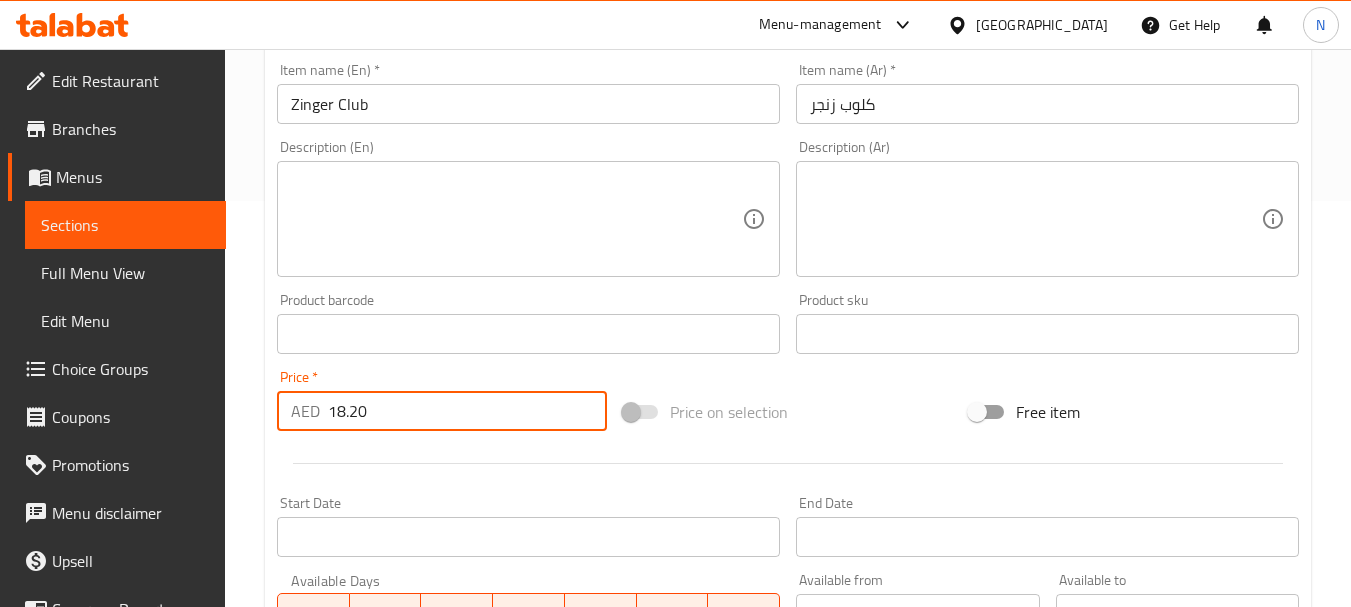 type on "18.20" 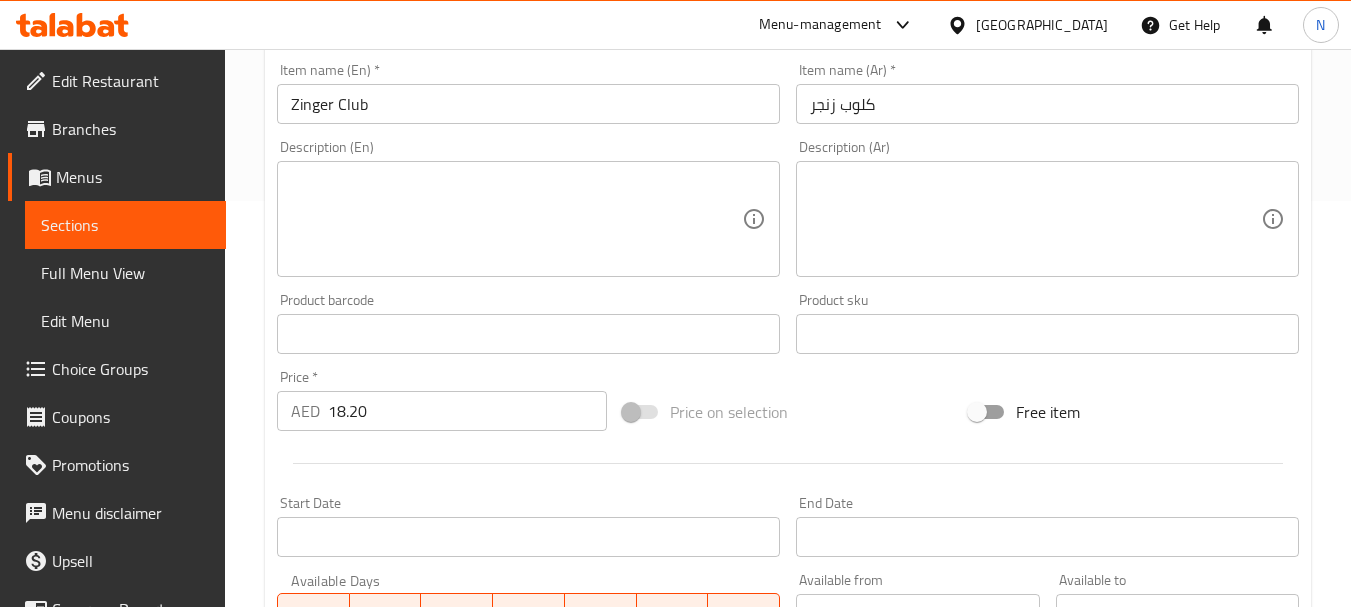click on "Price on selection" at bounding box center (788, 412) 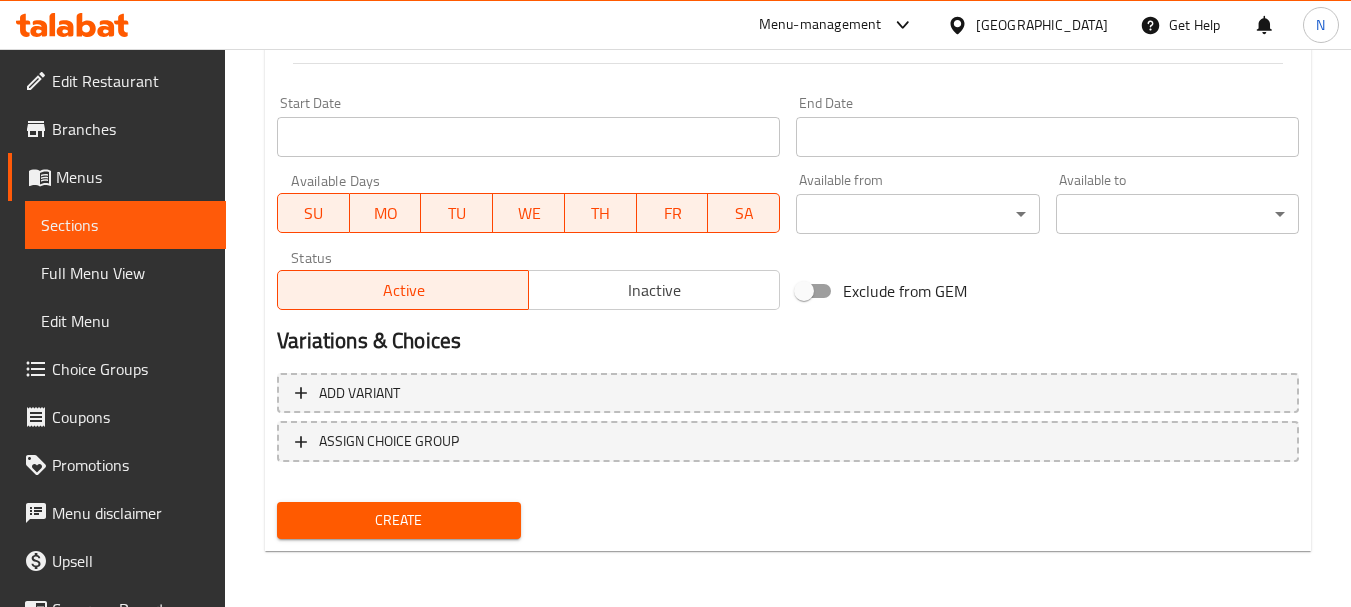click on "Create" at bounding box center [398, 520] 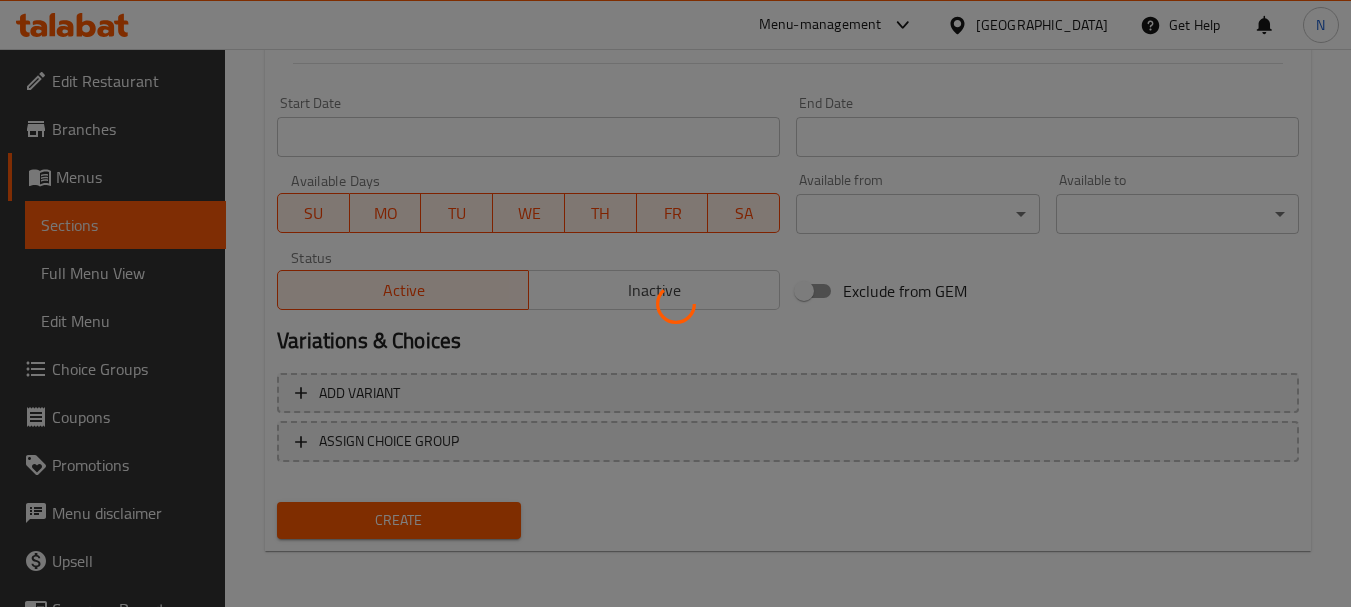 type 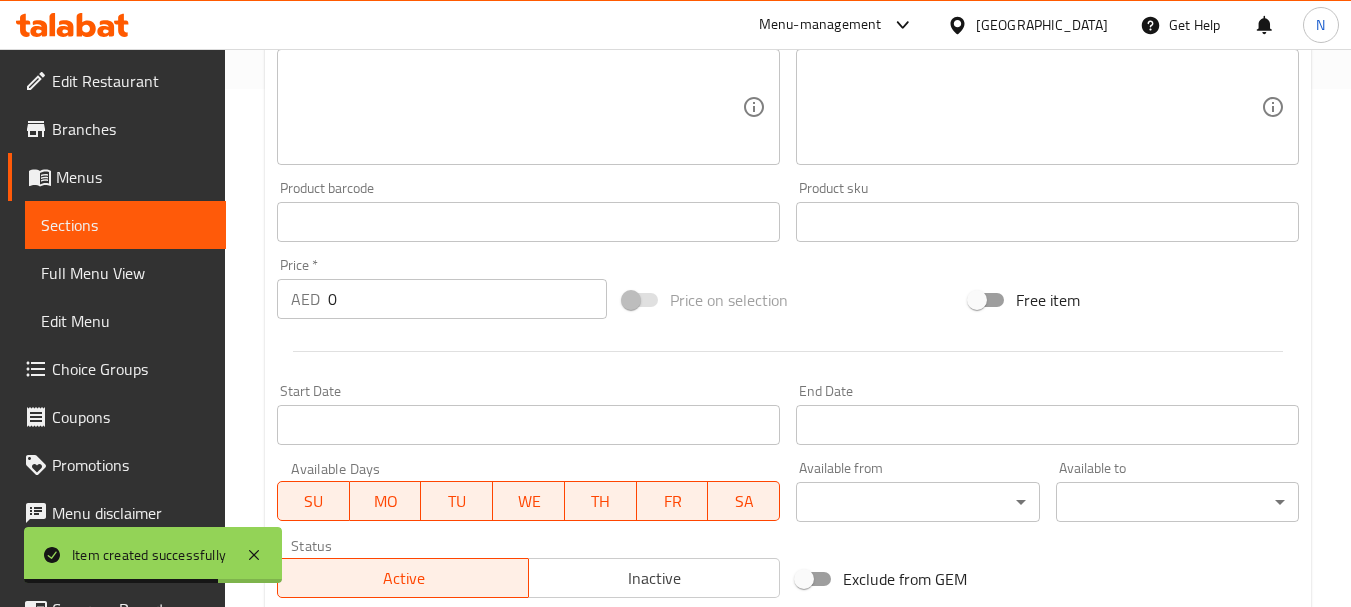 scroll, scrollTop: 506, scrollLeft: 0, axis: vertical 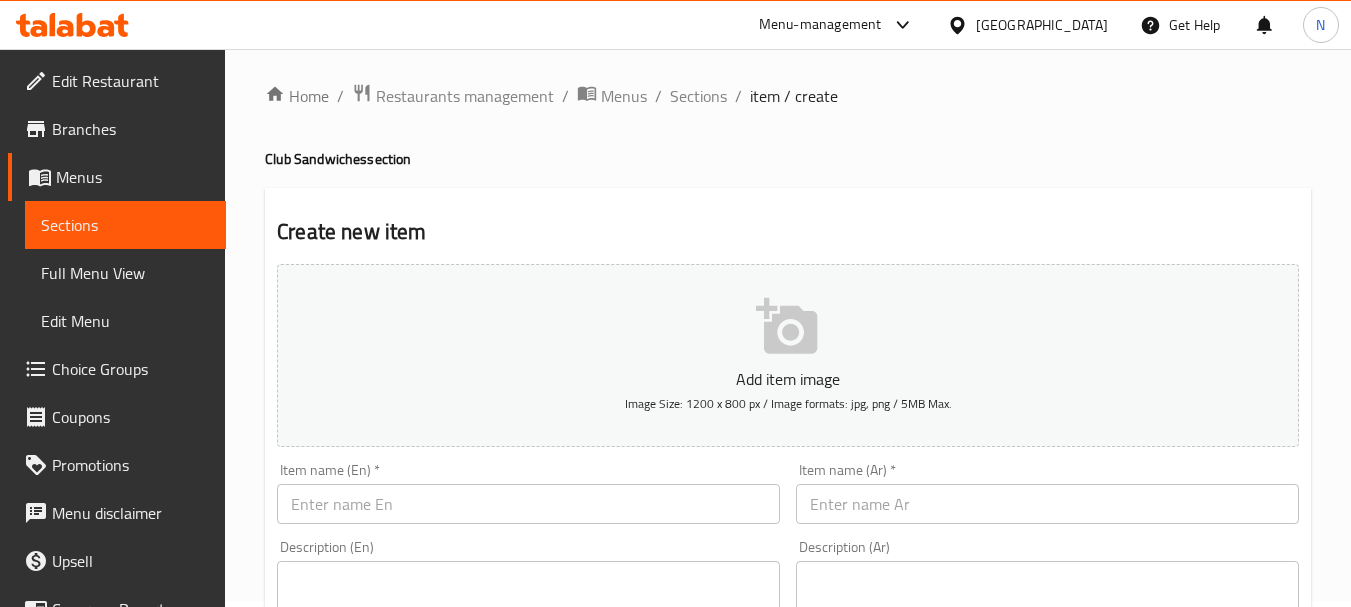 click at bounding box center (528, 504) 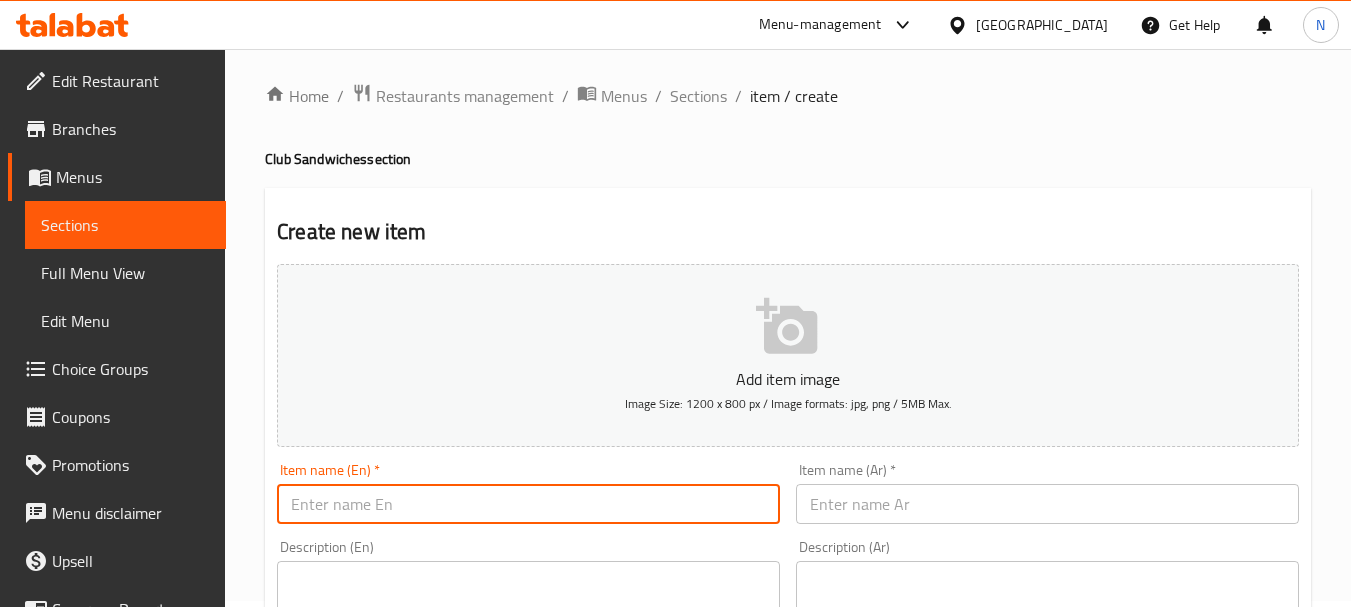 paste on "BEEF CLUB" 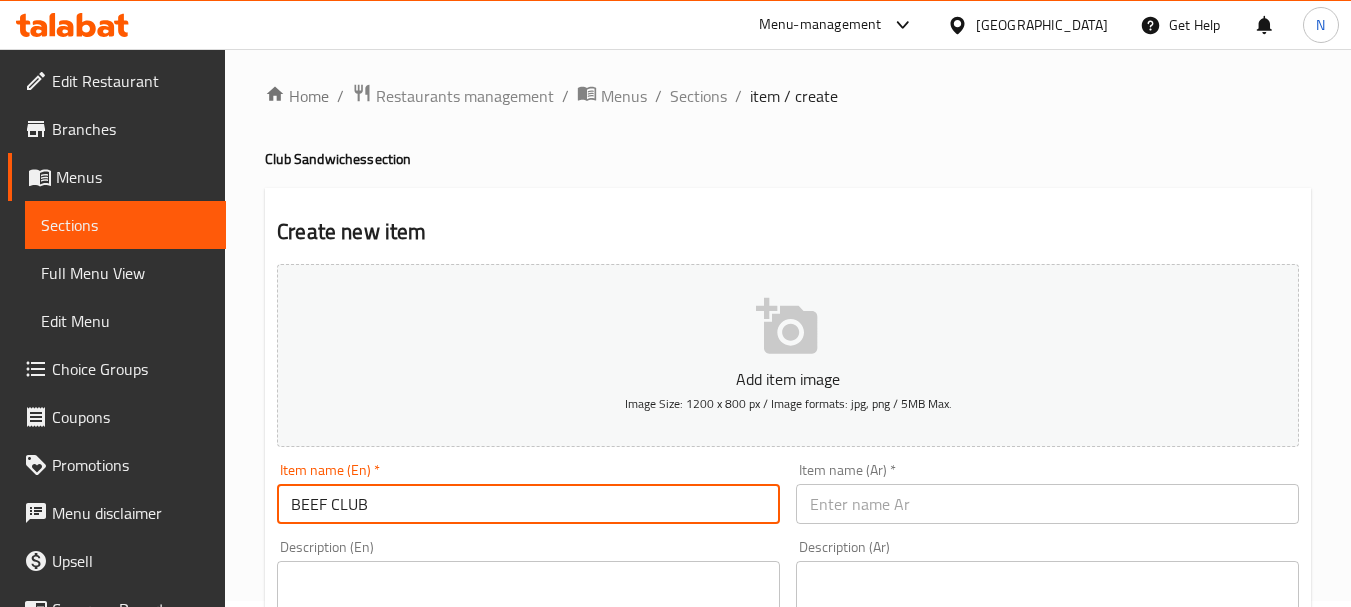 click on "BEEF CLUB" at bounding box center [528, 504] 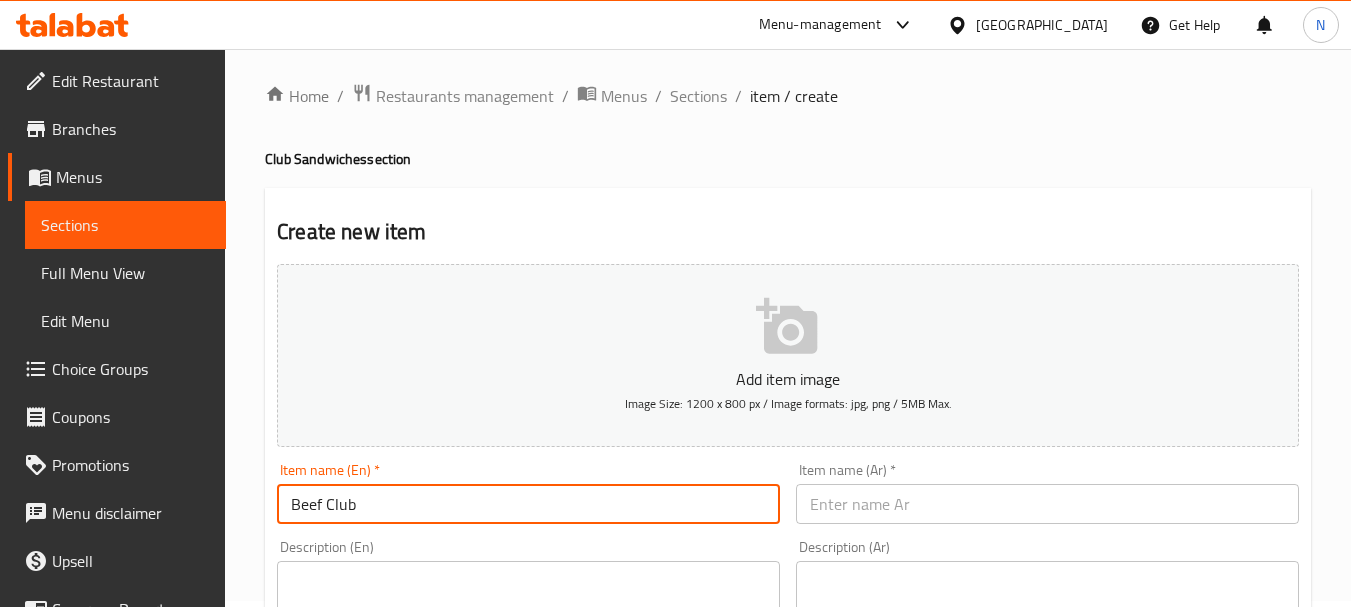 type on "Beef Club" 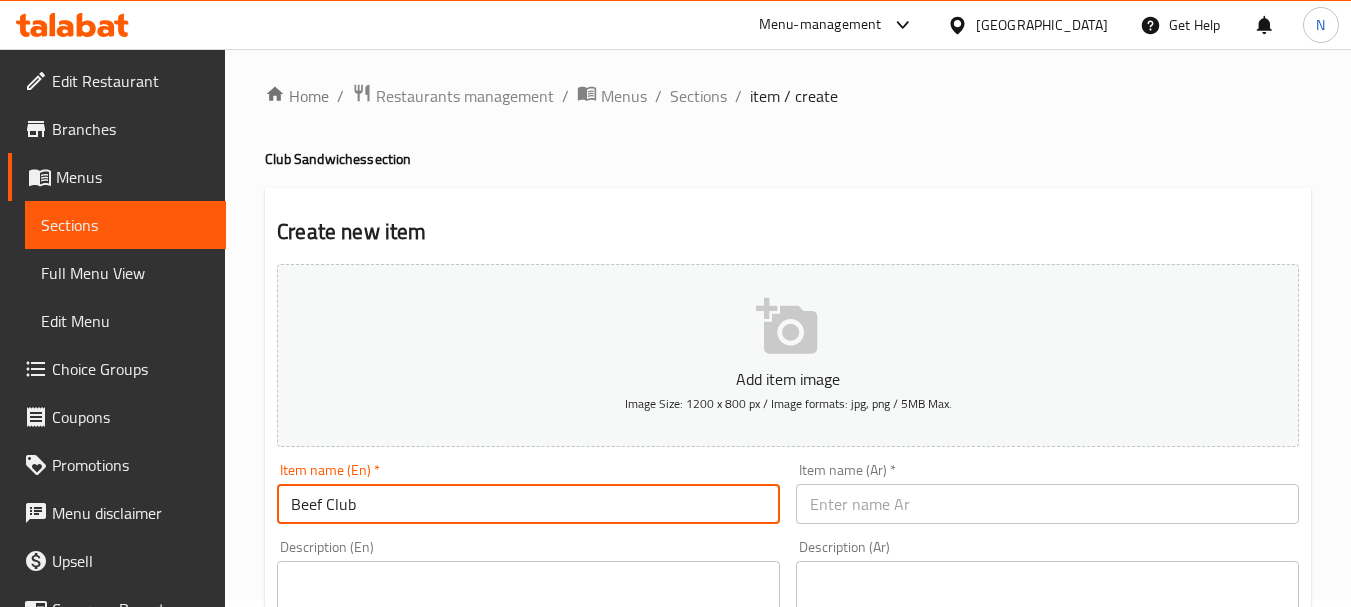 click at bounding box center [1047, 504] 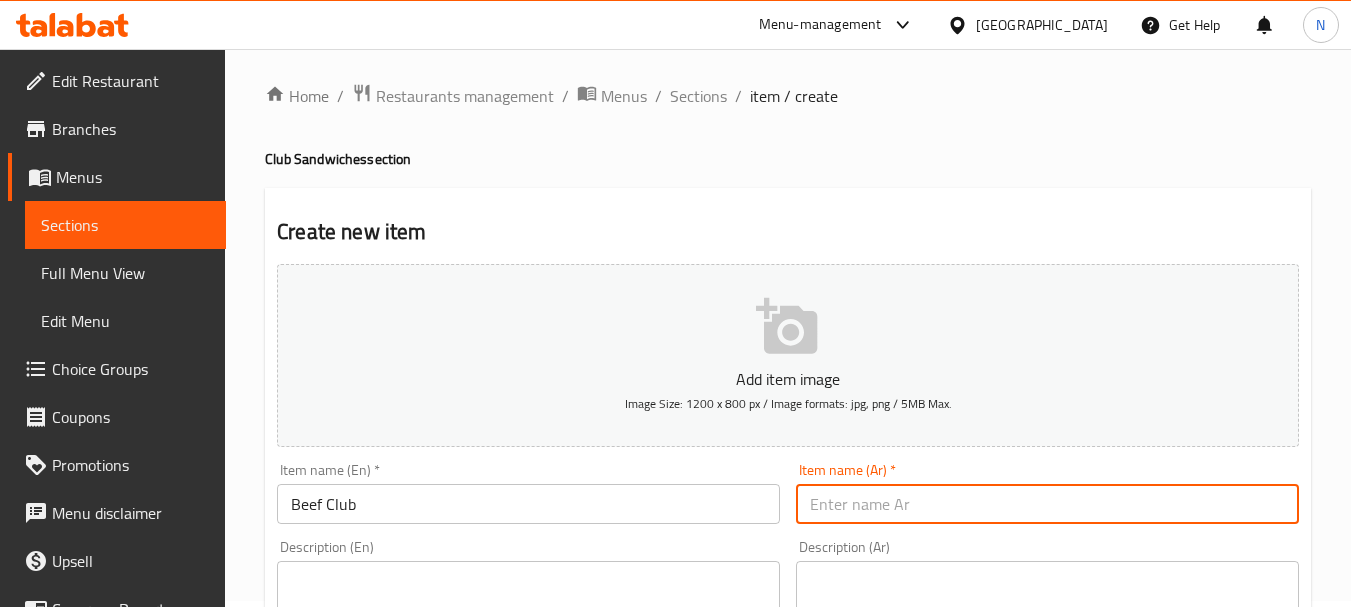 paste on "كلوب لحم بقر" 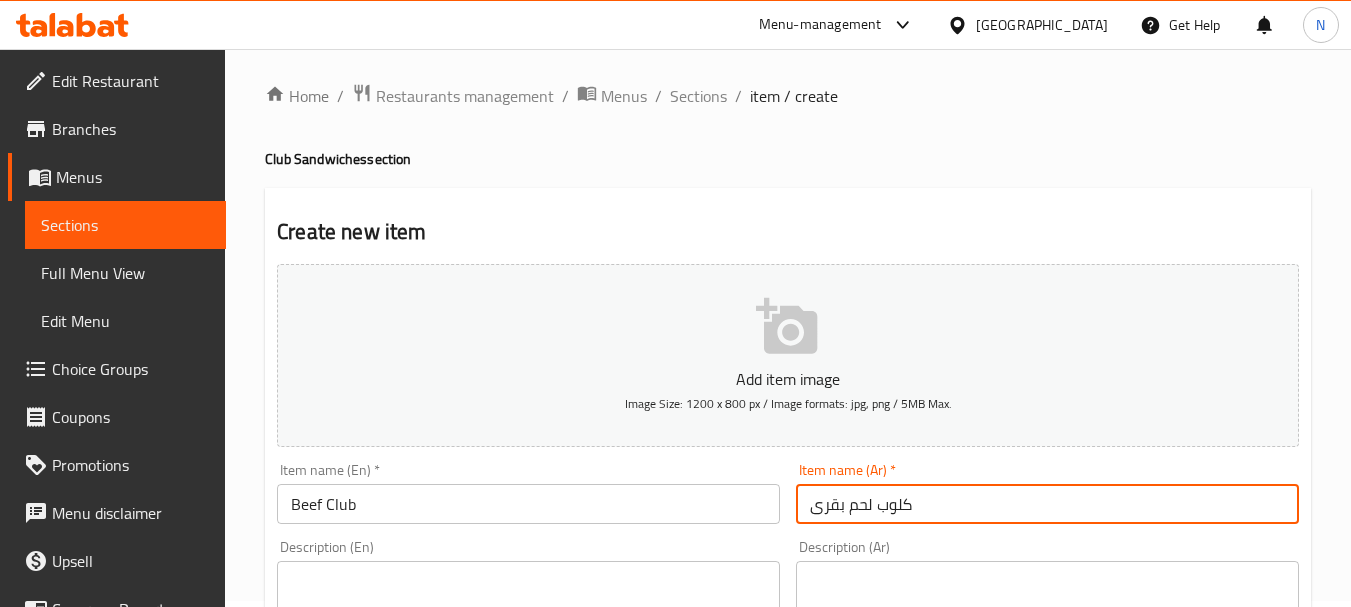 type on "كلوب لحم بقرى" 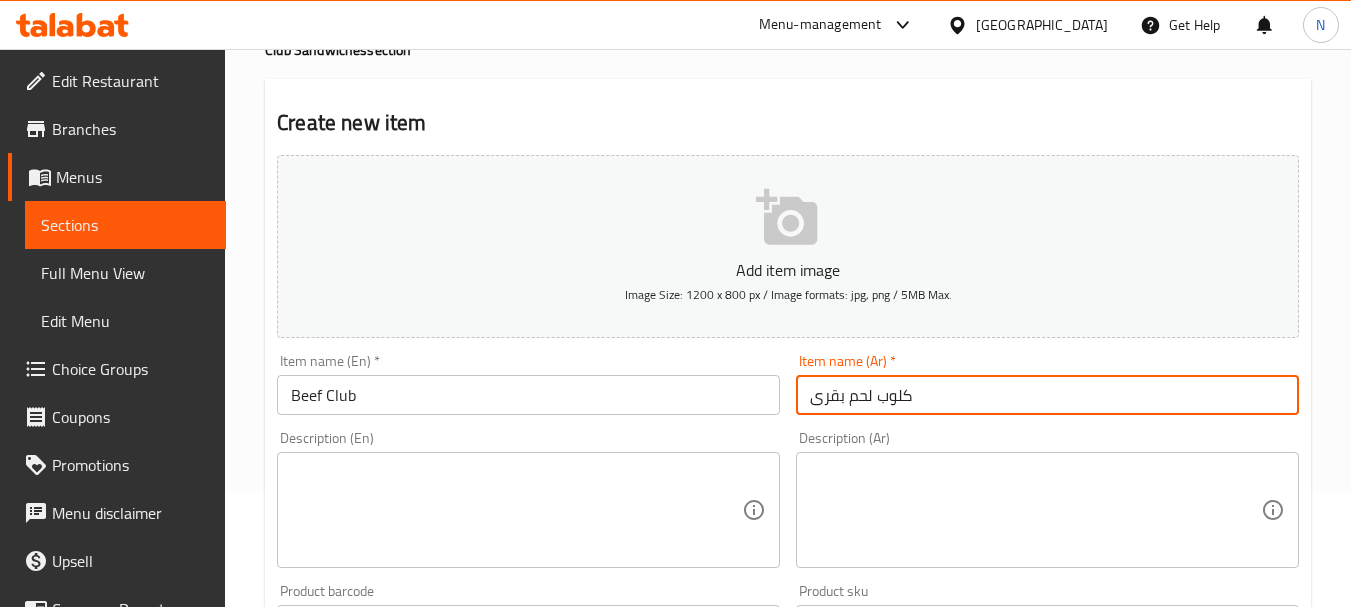 scroll, scrollTop: 306, scrollLeft: 0, axis: vertical 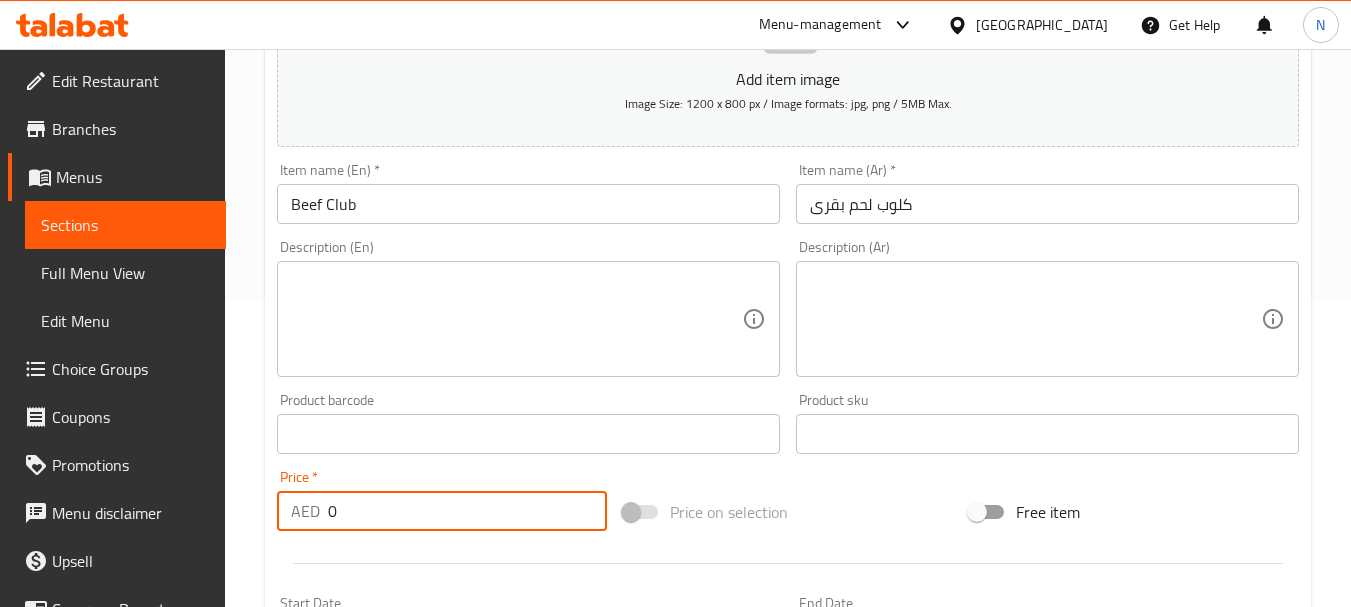 drag, startPoint x: 358, startPoint y: 518, endPoint x: 317, endPoint y: 515, distance: 41.109608 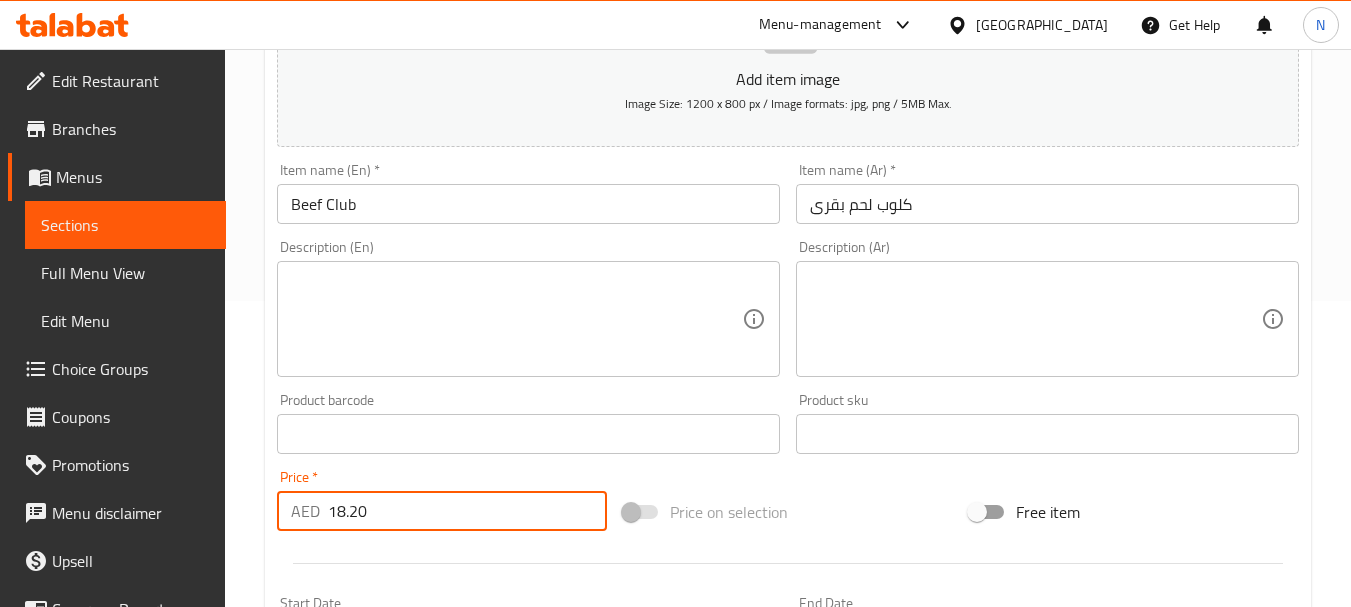 type on "18.20" 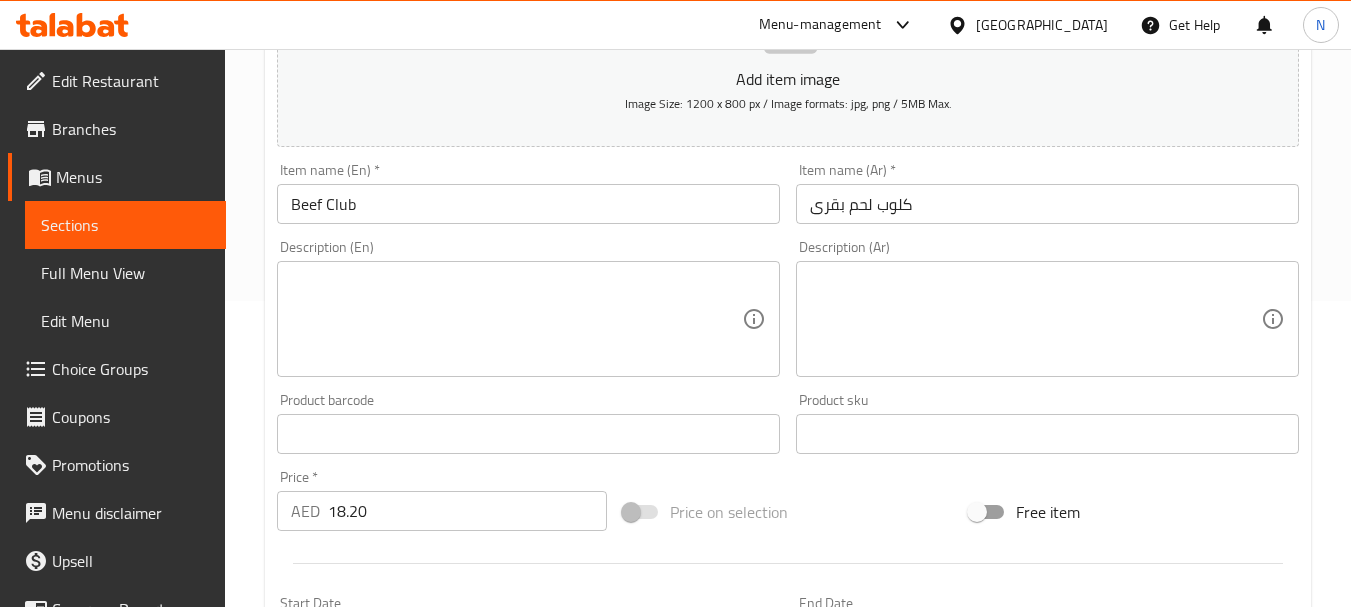 click on "Price on selection" at bounding box center (788, 512) 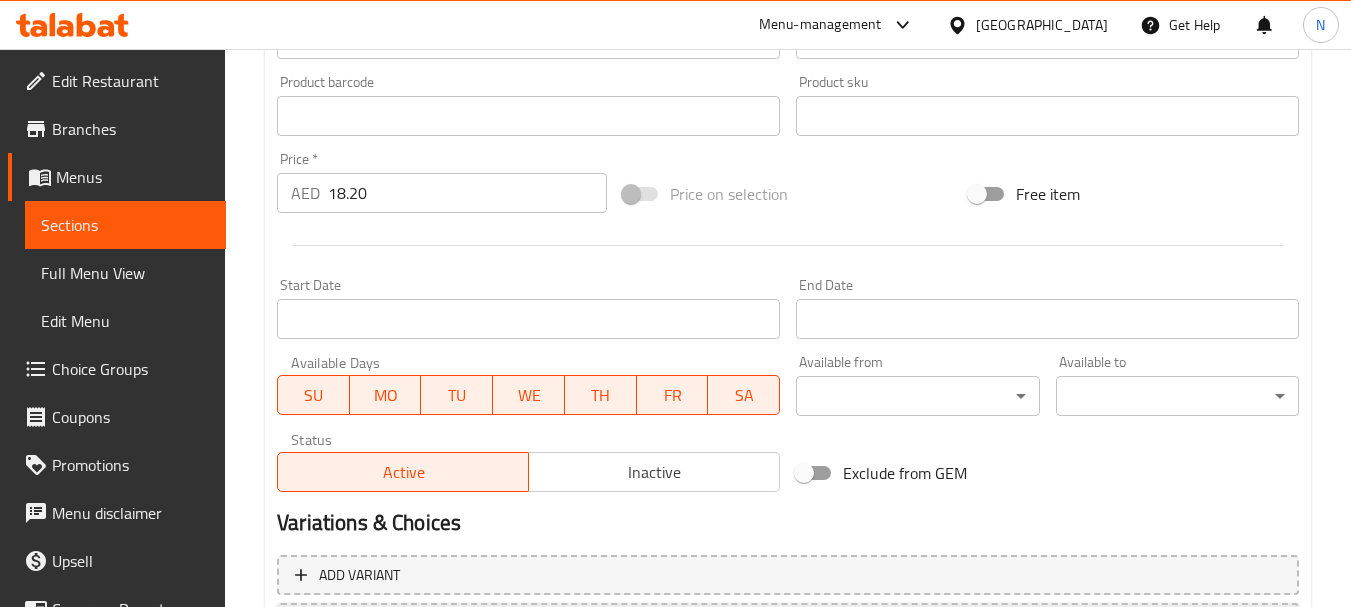 scroll, scrollTop: 806, scrollLeft: 0, axis: vertical 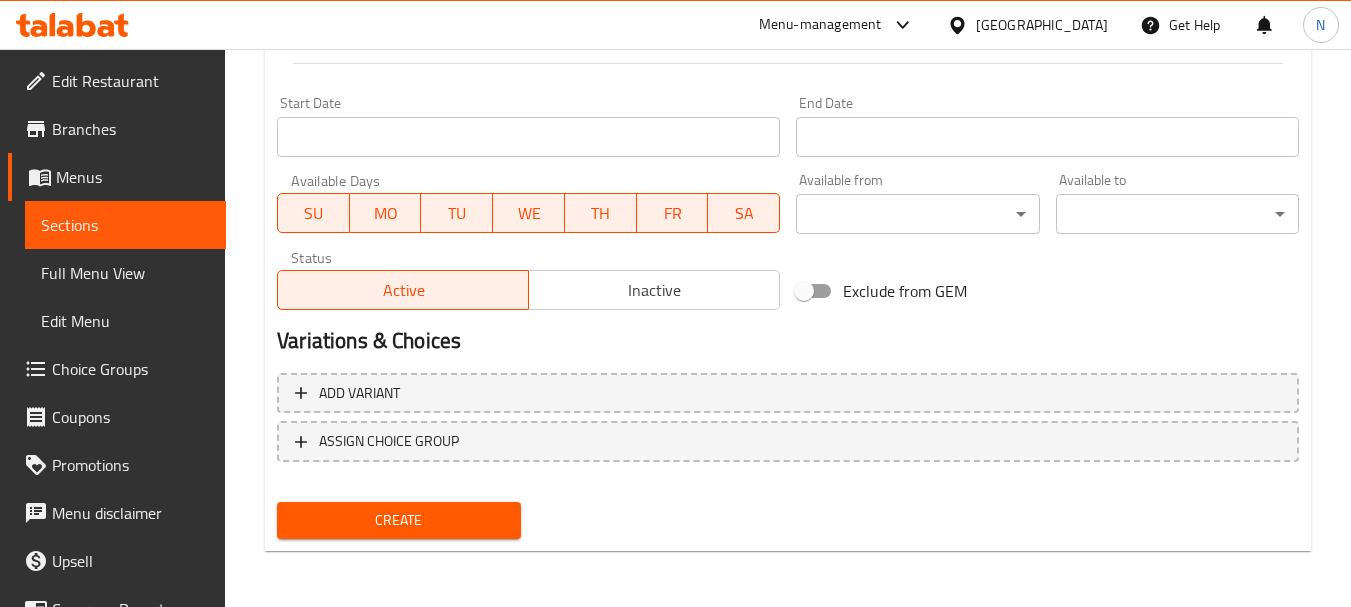 click on "Create" at bounding box center (398, 520) 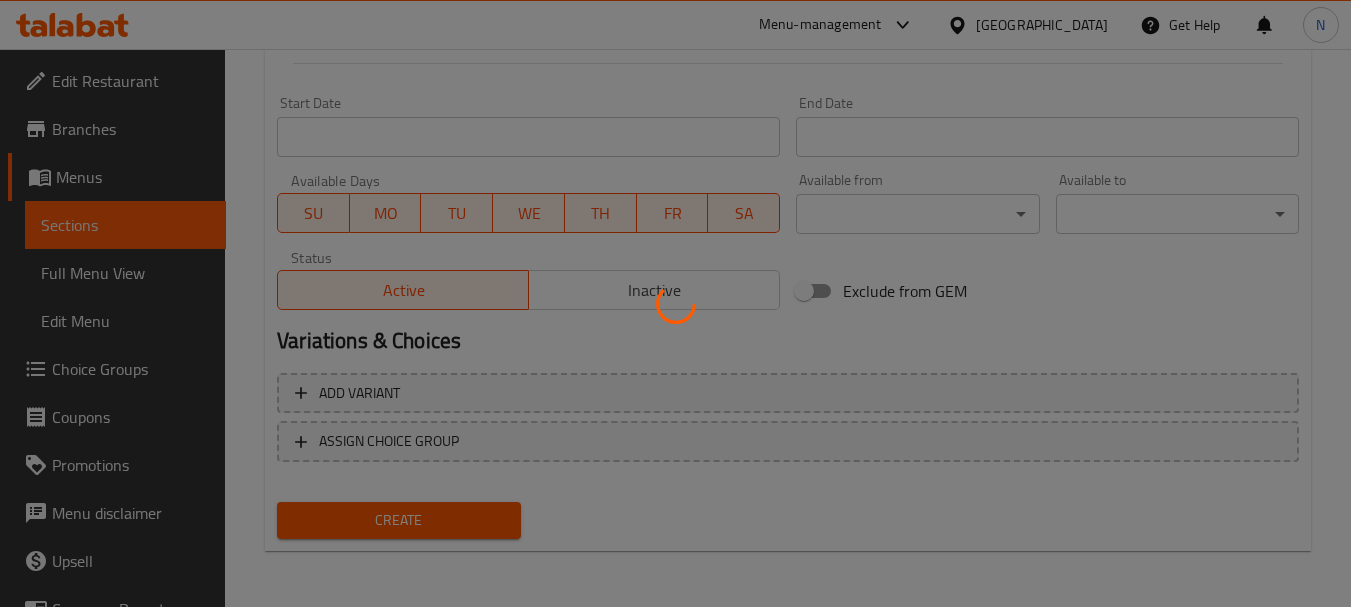 type 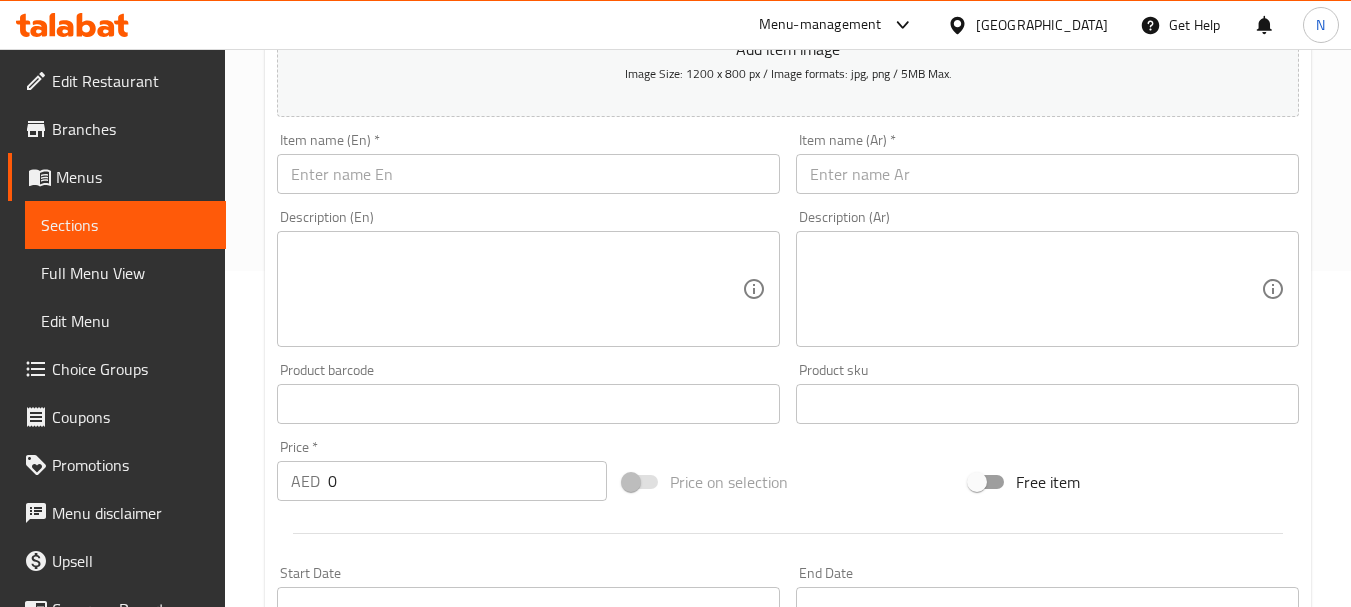 scroll, scrollTop: 306, scrollLeft: 0, axis: vertical 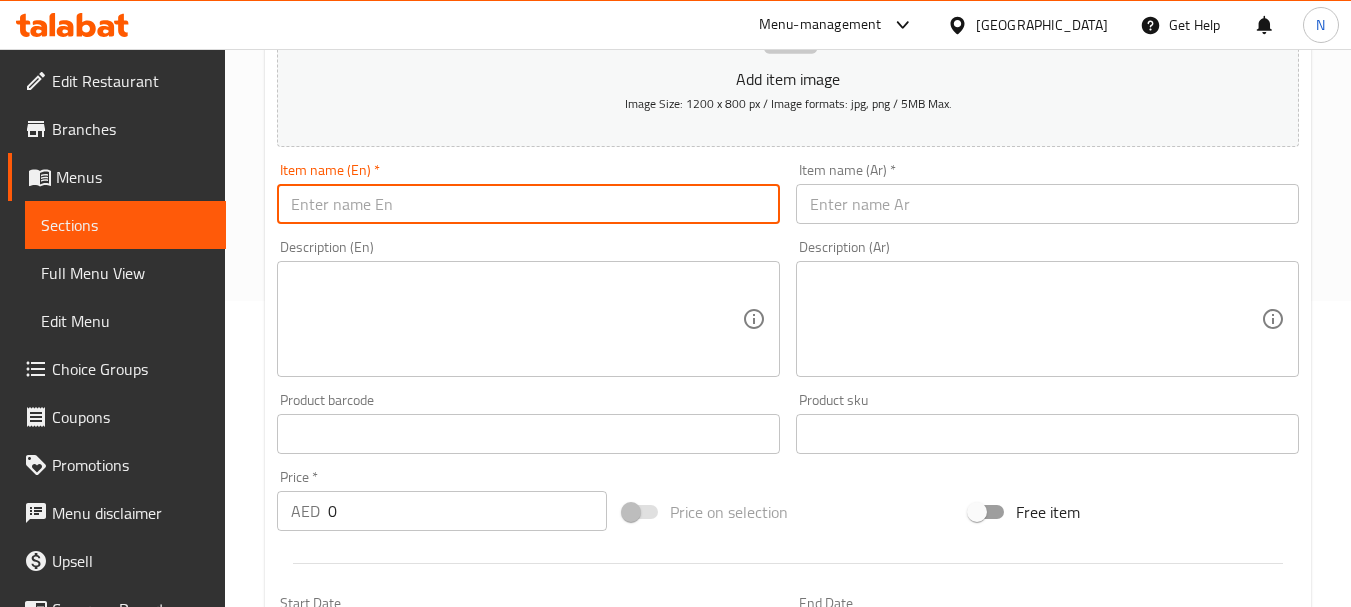 click at bounding box center (528, 204) 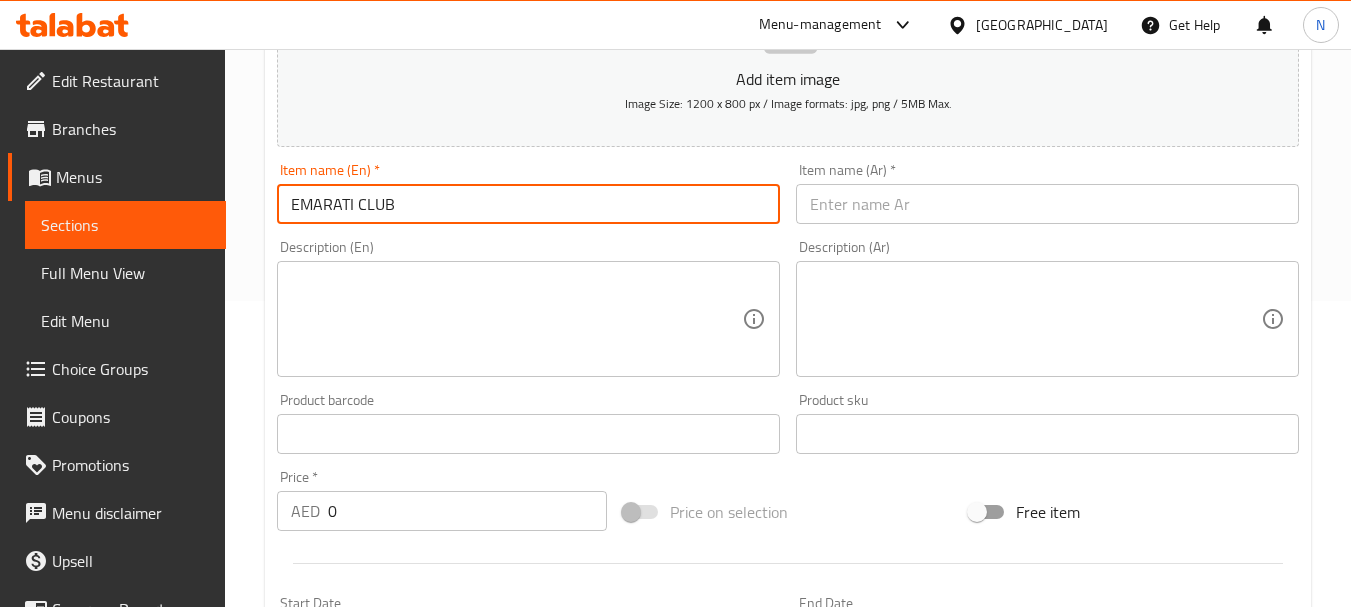 click on "EMARATI CLUB" at bounding box center (528, 204) 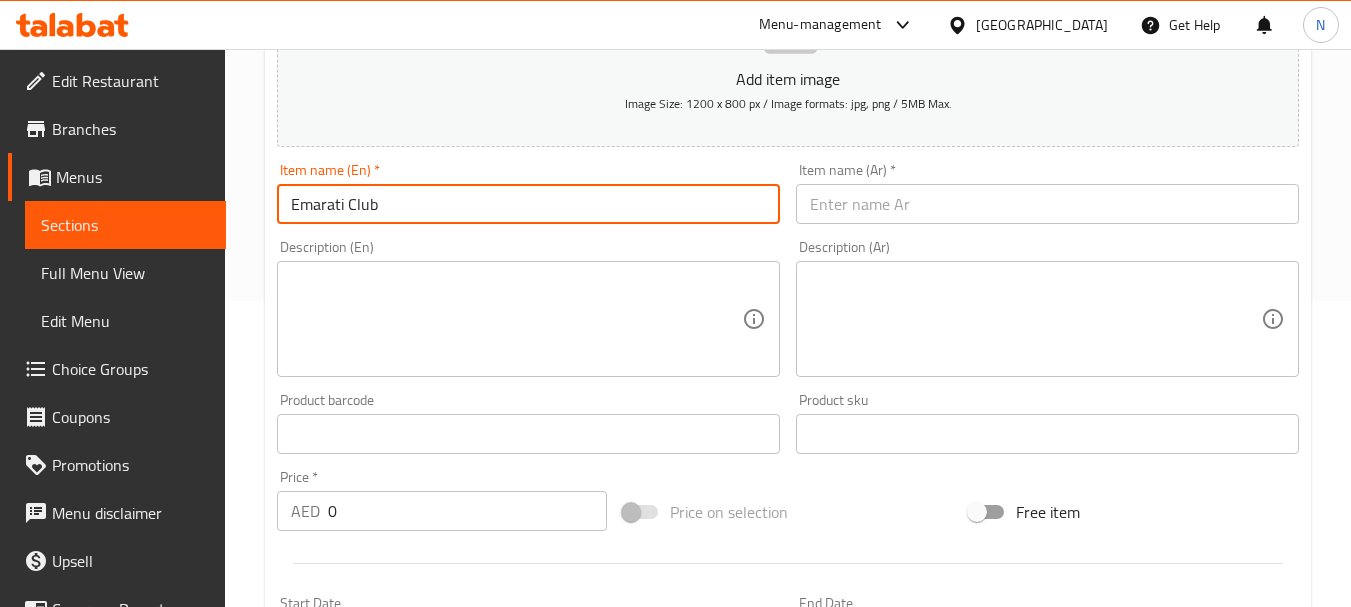 type on "Emarati Club" 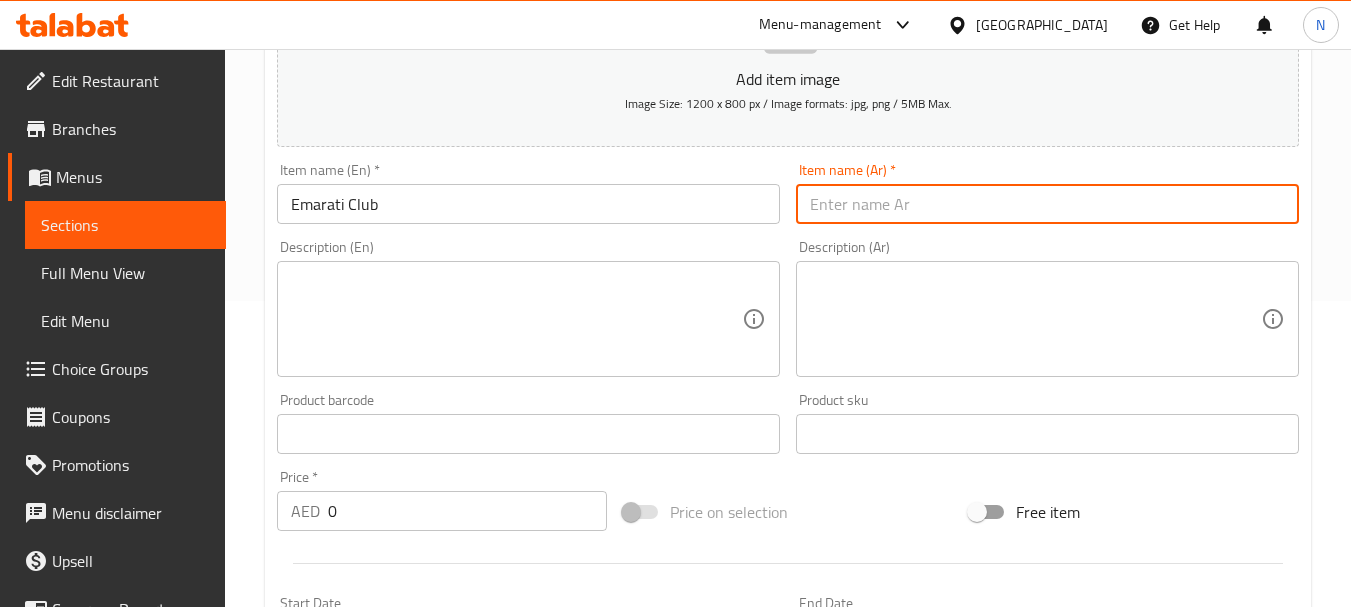 click at bounding box center [1047, 204] 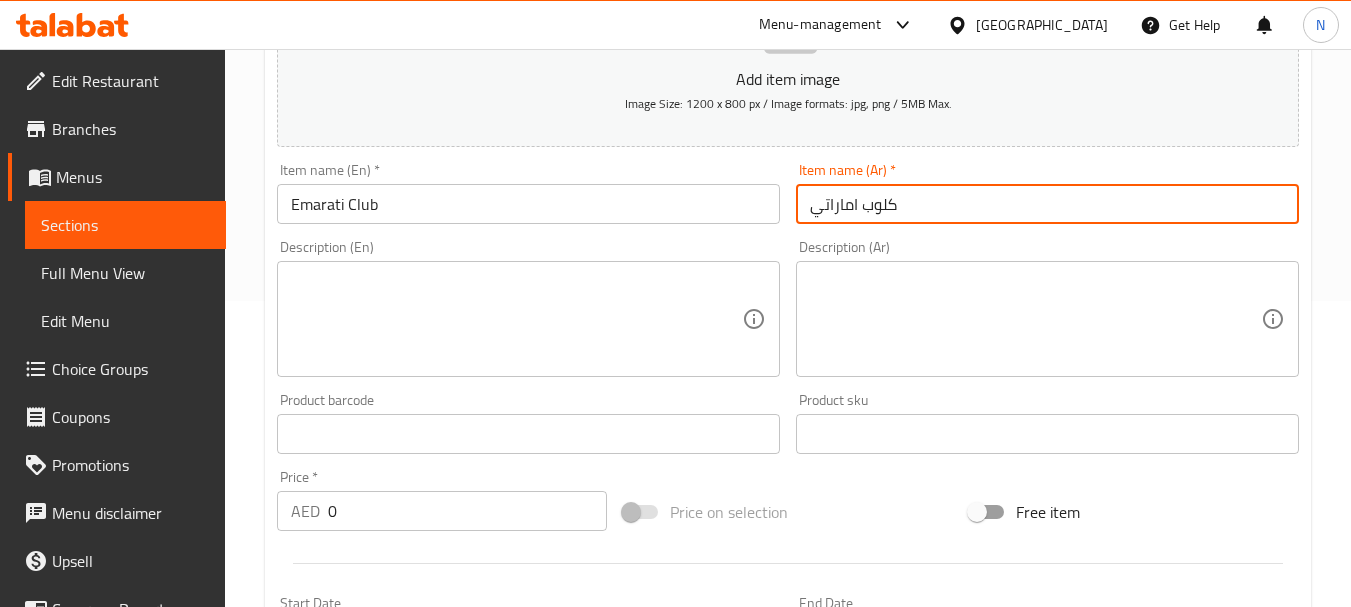 type on "كلوب اماراتي" 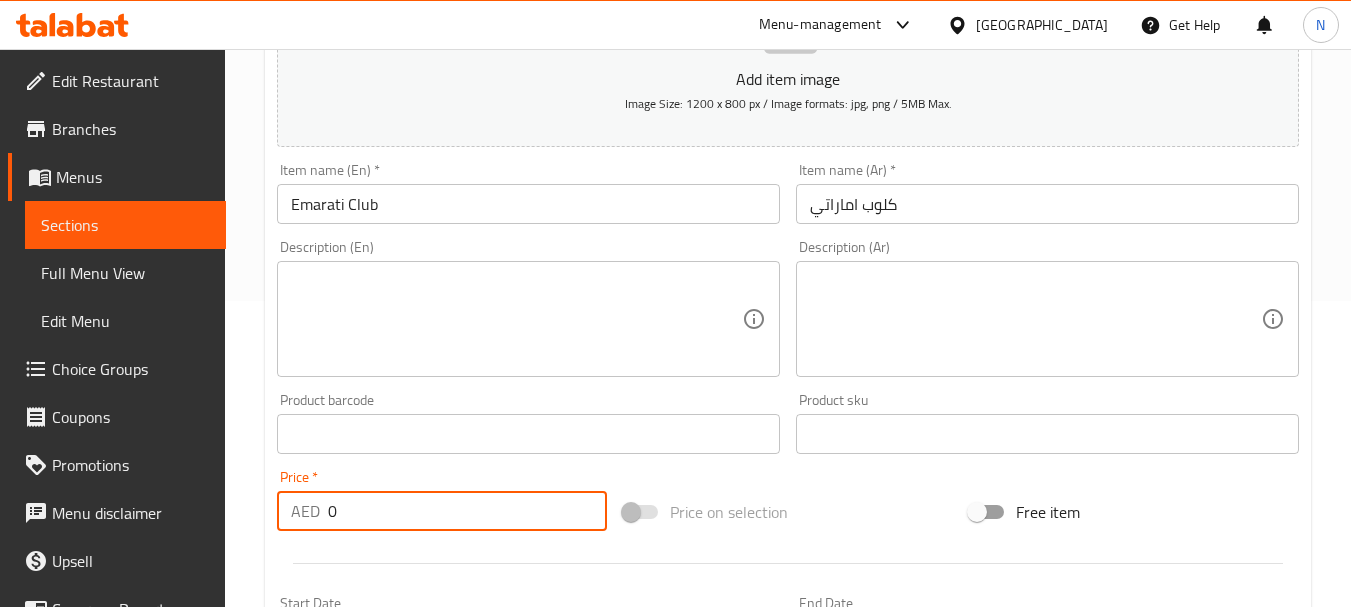 drag, startPoint x: 446, startPoint y: 523, endPoint x: 262, endPoint y: 496, distance: 185.97043 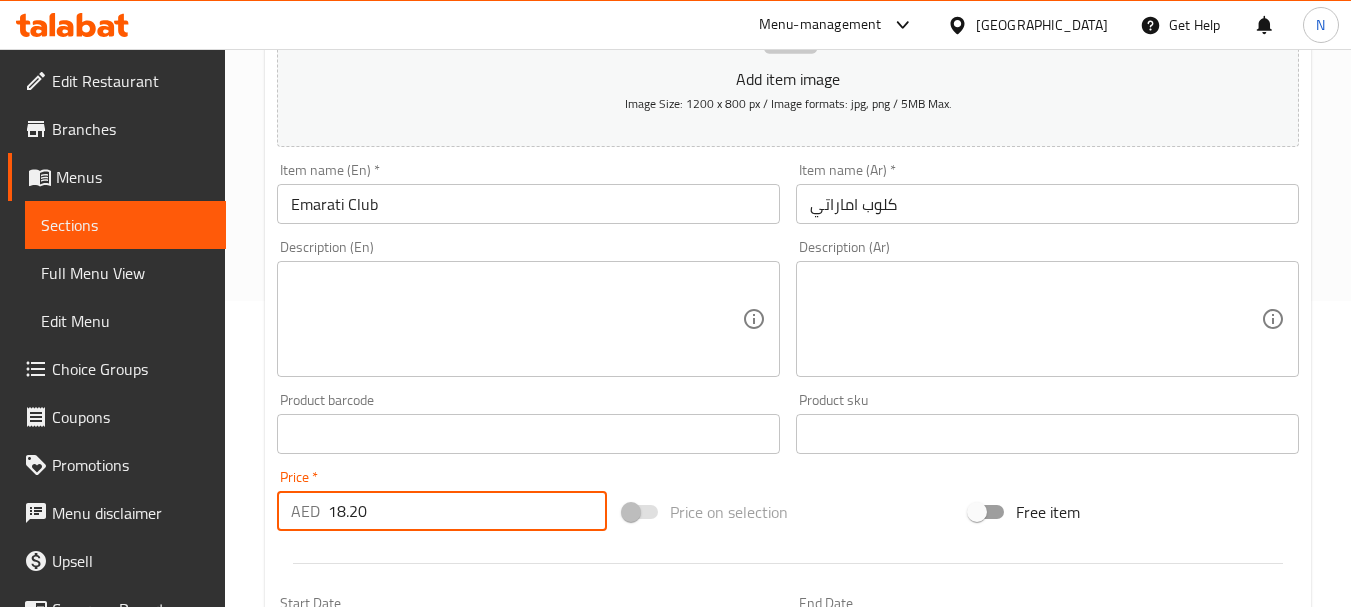 type on "18.20" 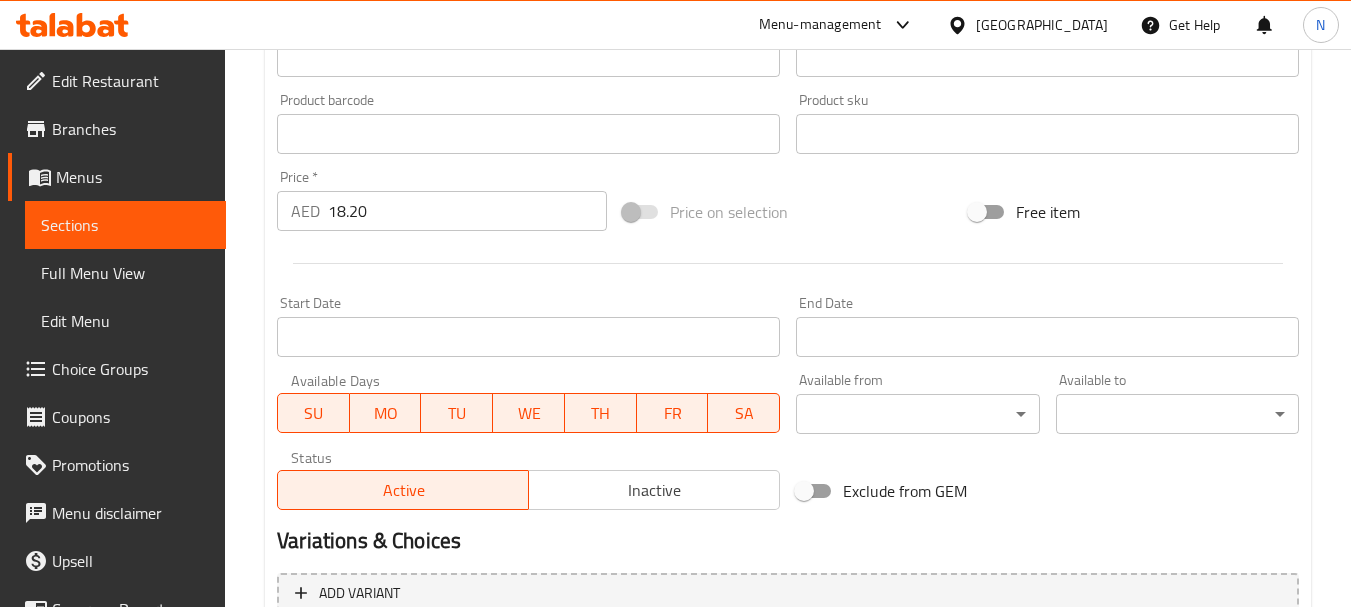 scroll, scrollTop: 806, scrollLeft: 0, axis: vertical 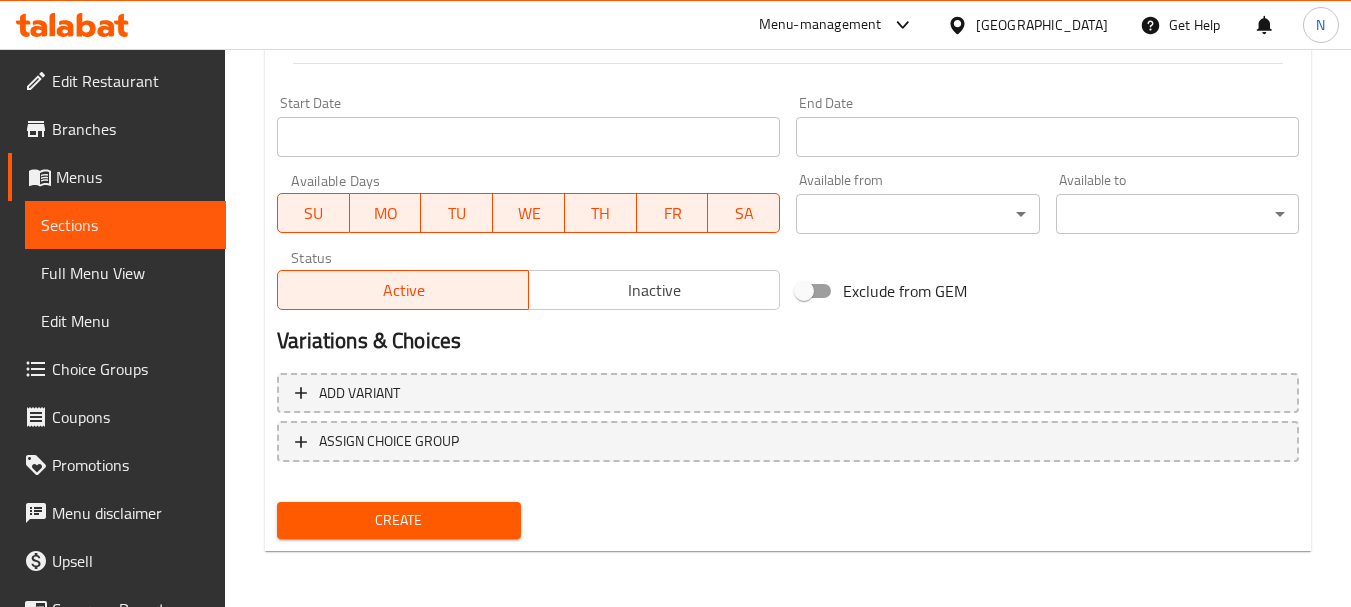 click on "Create" at bounding box center [398, 520] 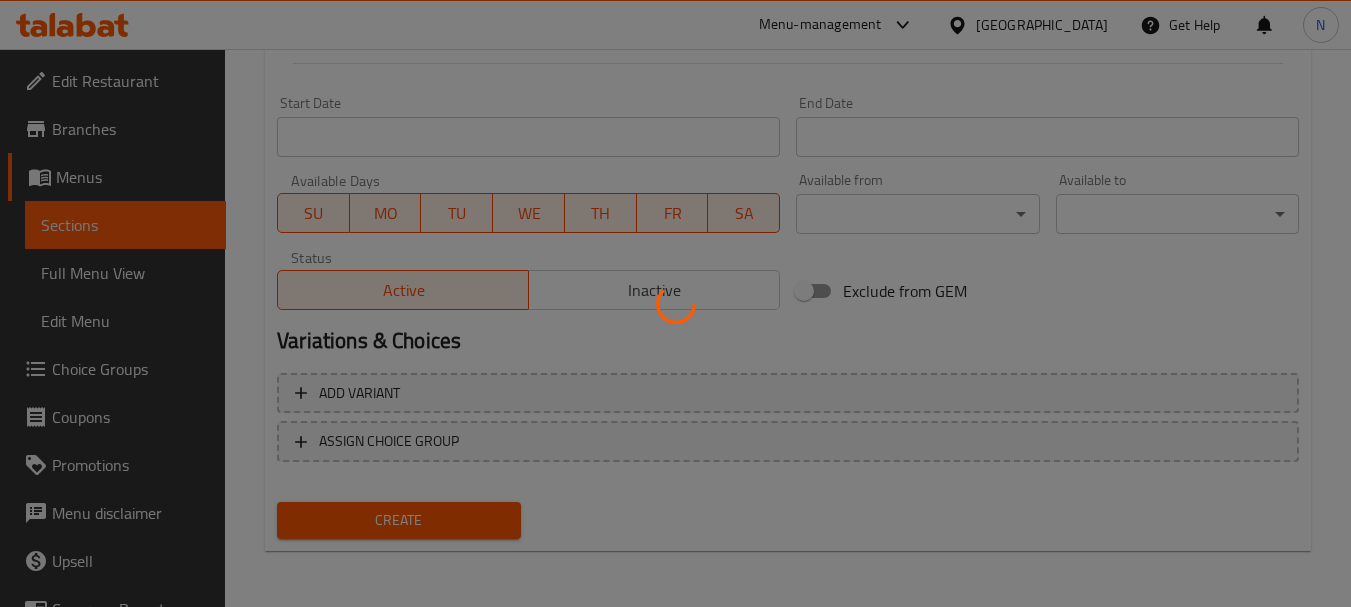 type 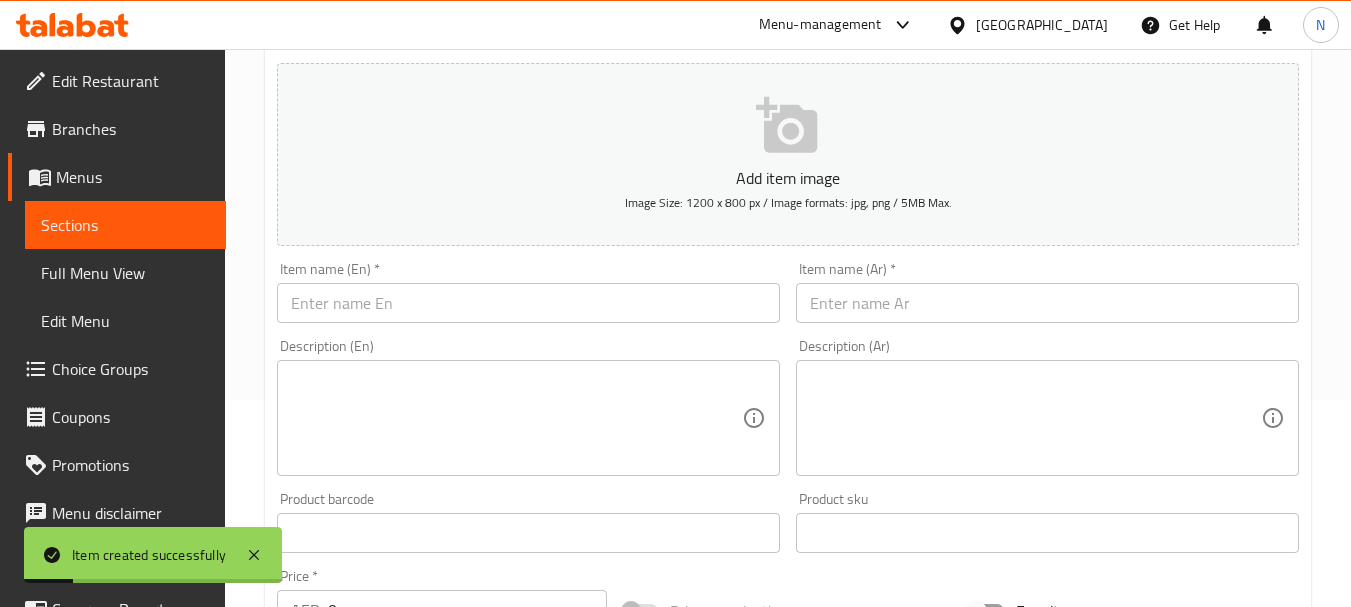 scroll, scrollTop: 206, scrollLeft: 0, axis: vertical 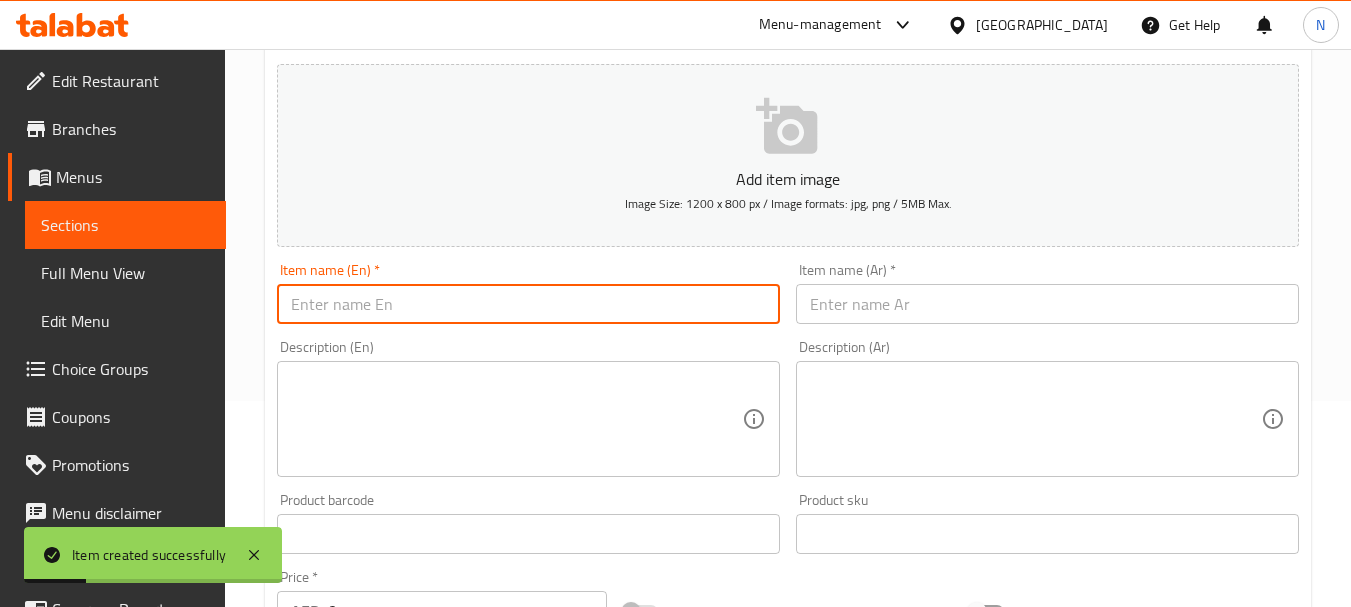 click at bounding box center [528, 304] 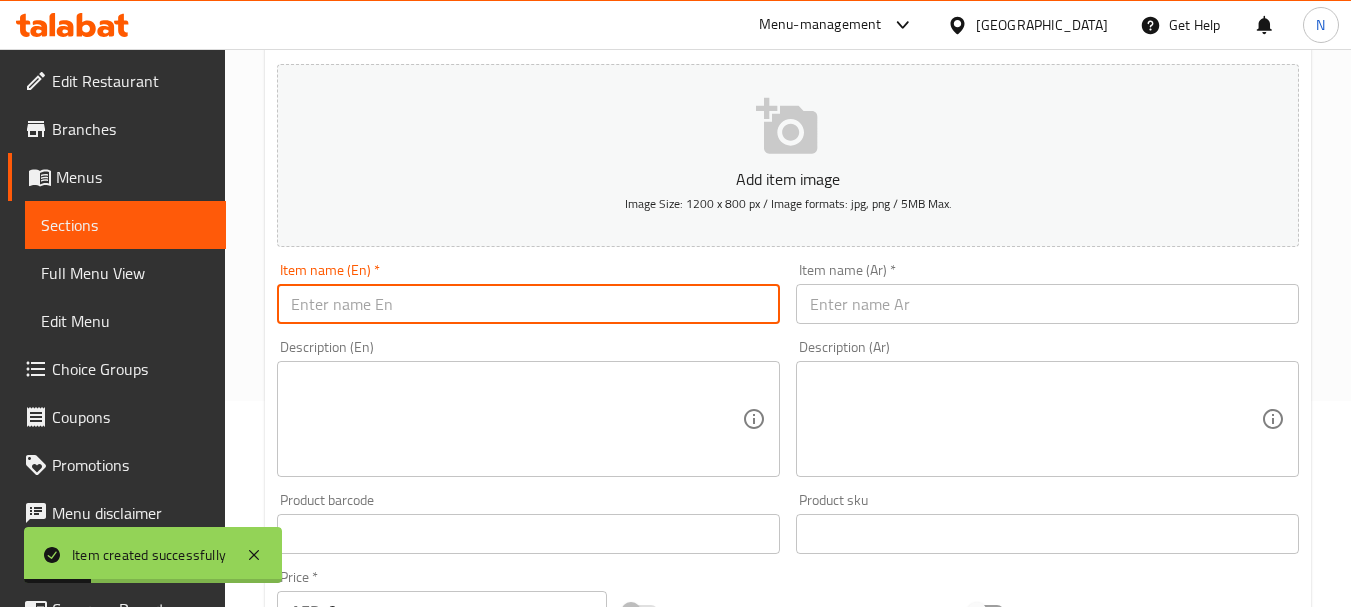 paste on "MEAT CLUB" 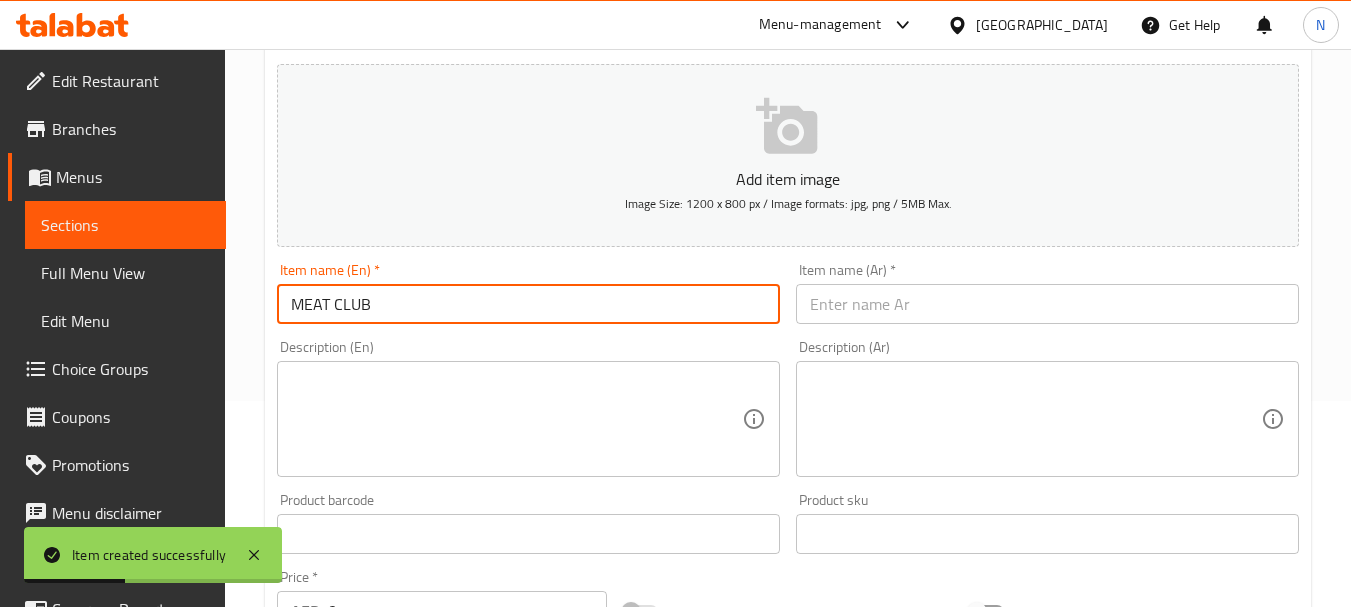 click on "MEAT CLUB" at bounding box center [528, 304] 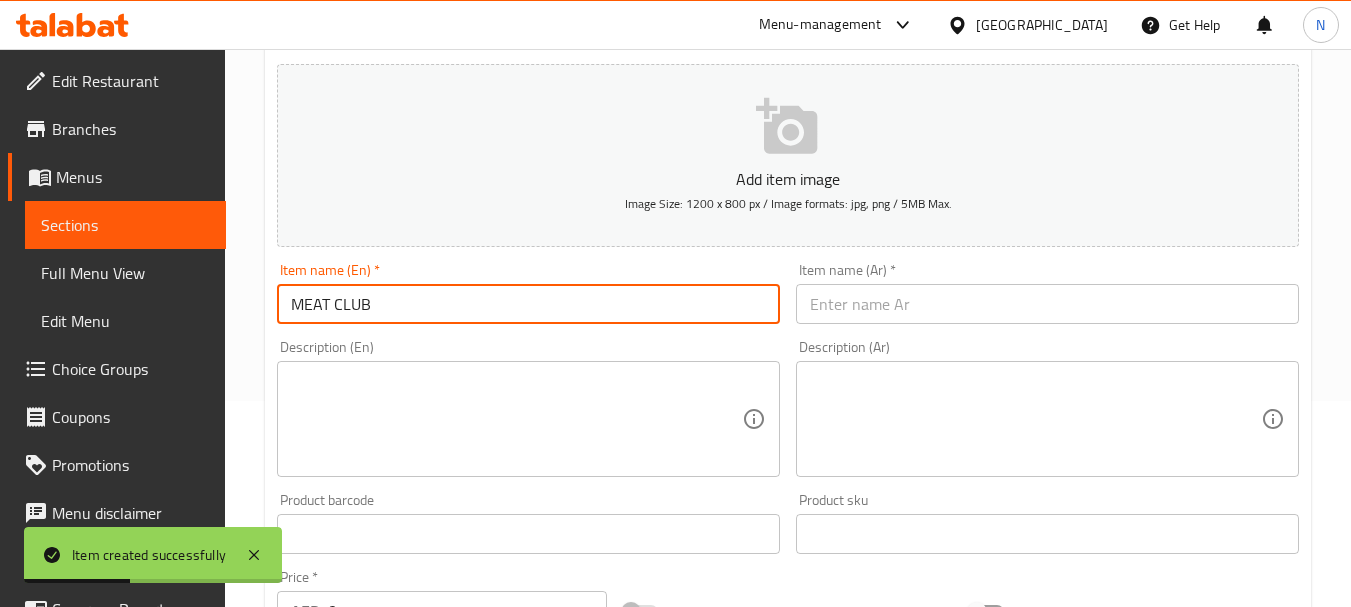 click on "MEAT CLUB" at bounding box center [528, 304] 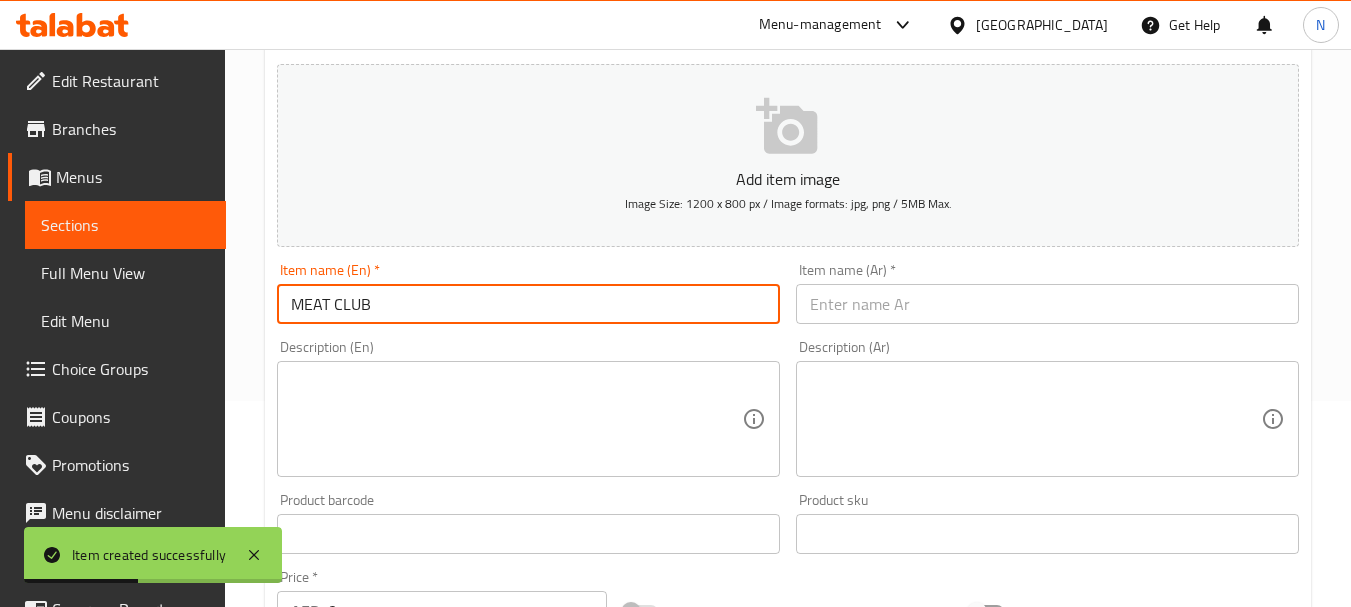 click on "MEAT CLUB" at bounding box center [528, 304] 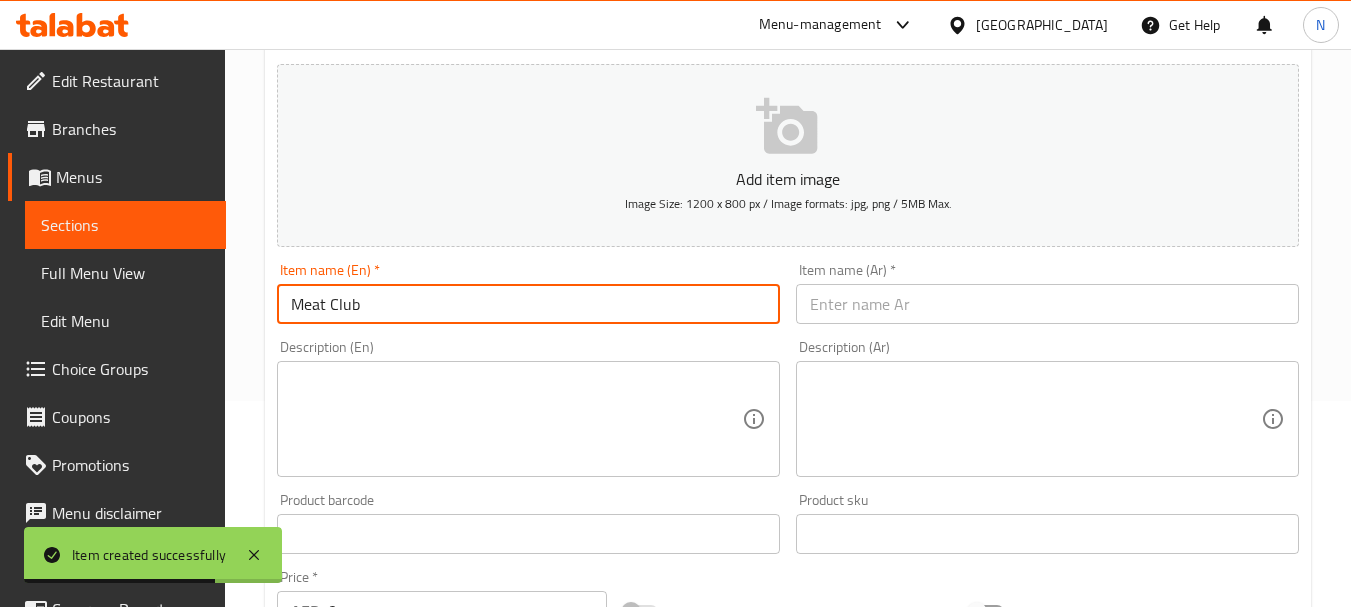 type on "Meat Club" 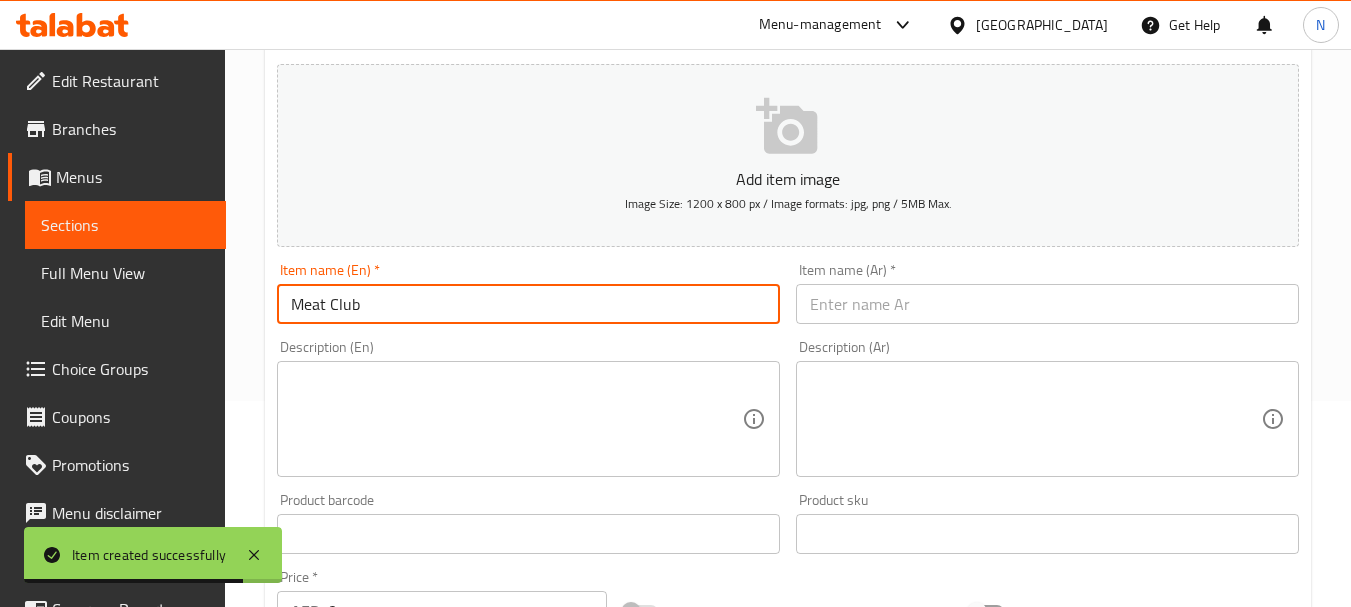 click at bounding box center [1047, 304] 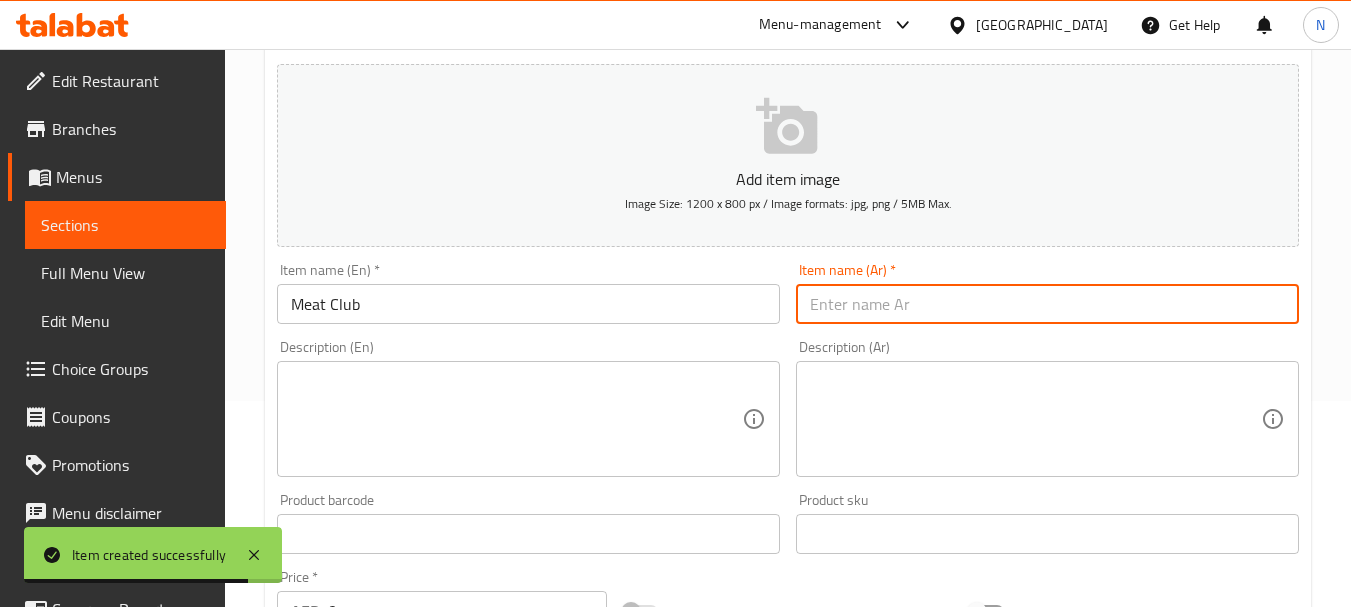 paste on "كلوب لحم" 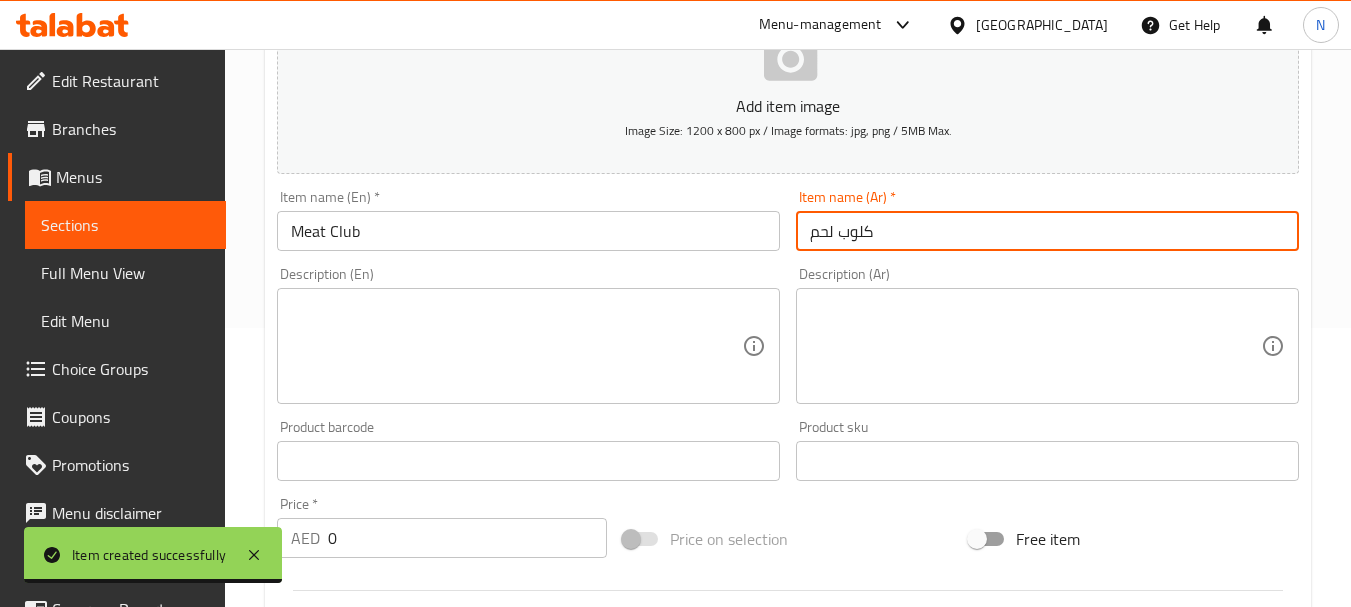 scroll, scrollTop: 406, scrollLeft: 0, axis: vertical 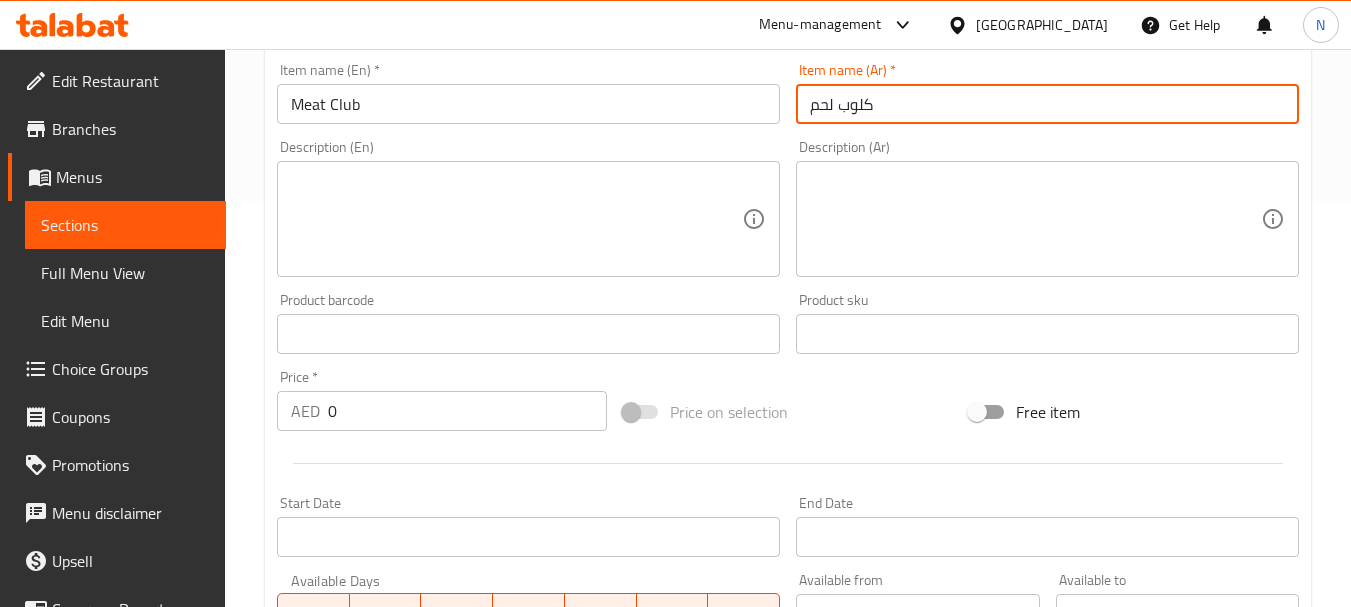 type on "كلوب لحم" 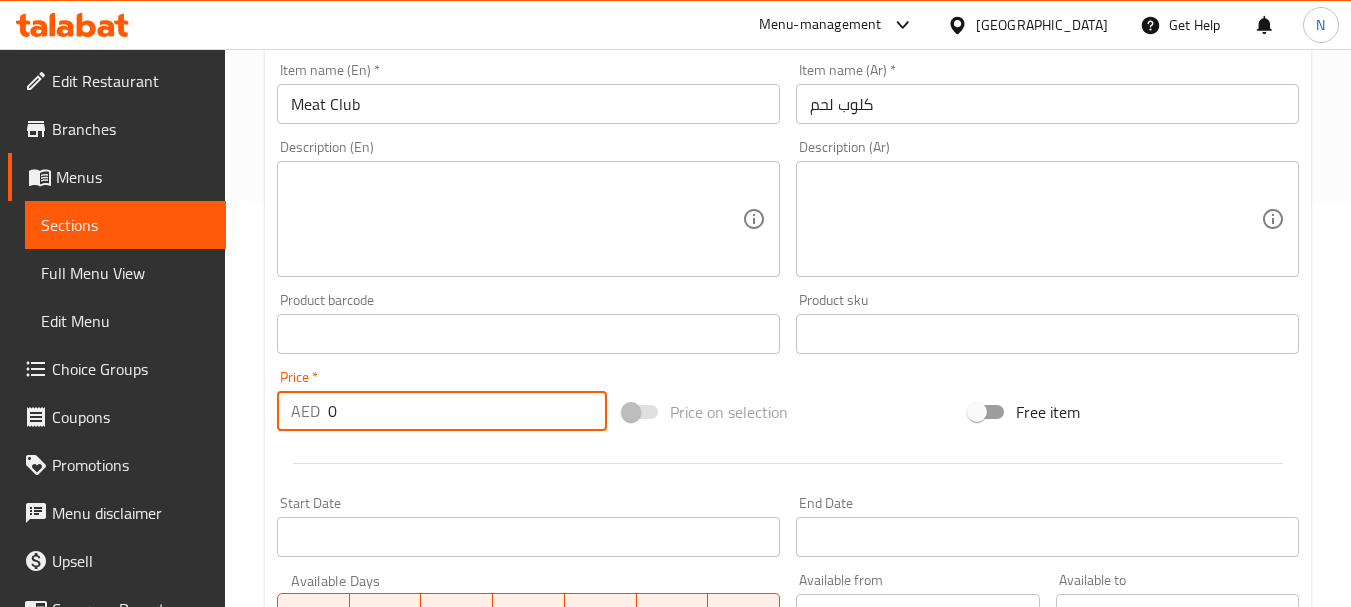 drag, startPoint x: 383, startPoint y: 409, endPoint x: 326, endPoint y: 423, distance: 58.694122 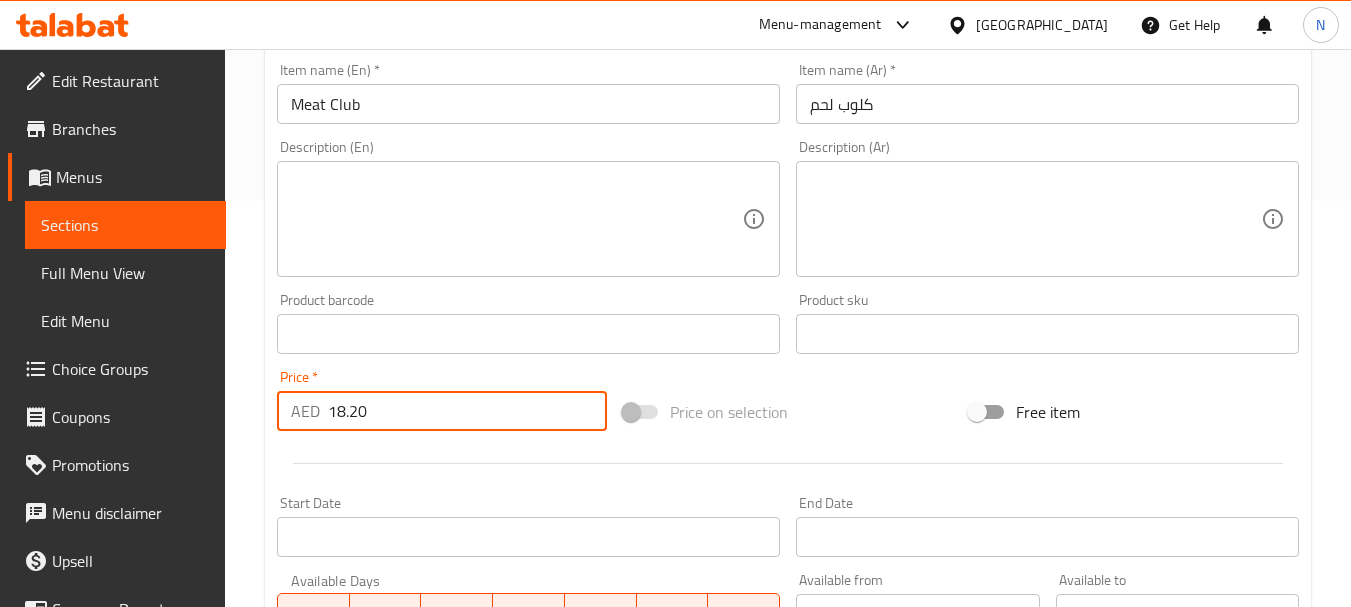 type on "18.20" 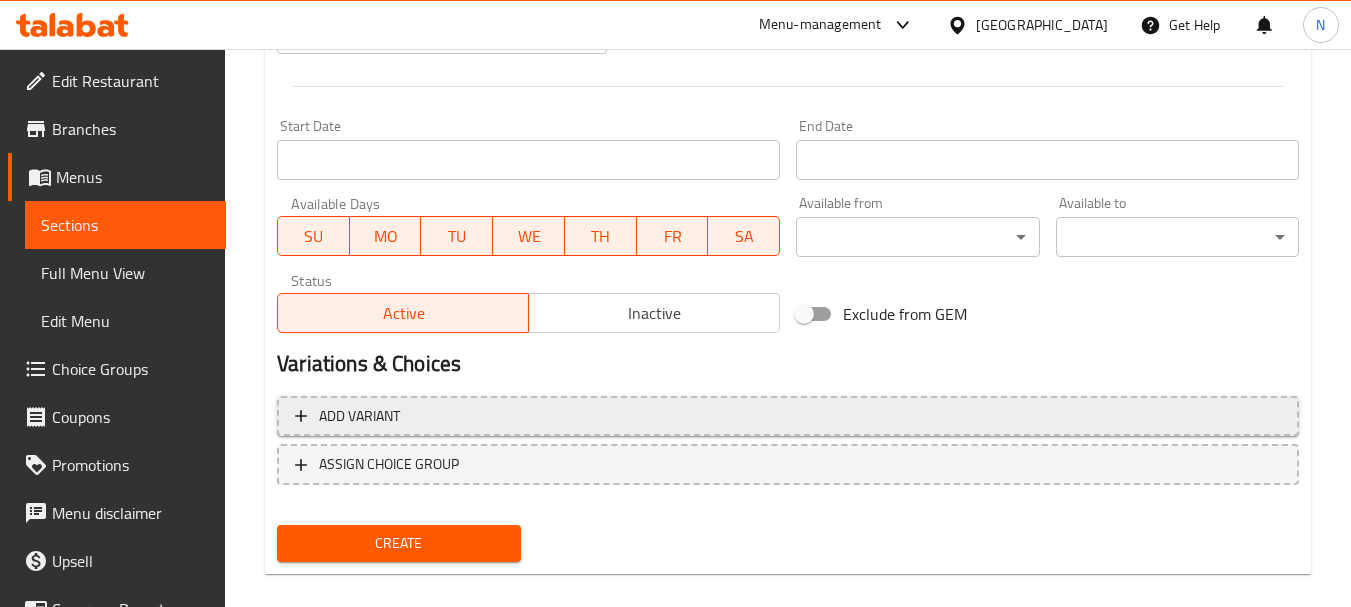 scroll, scrollTop: 806, scrollLeft: 0, axis: vertical 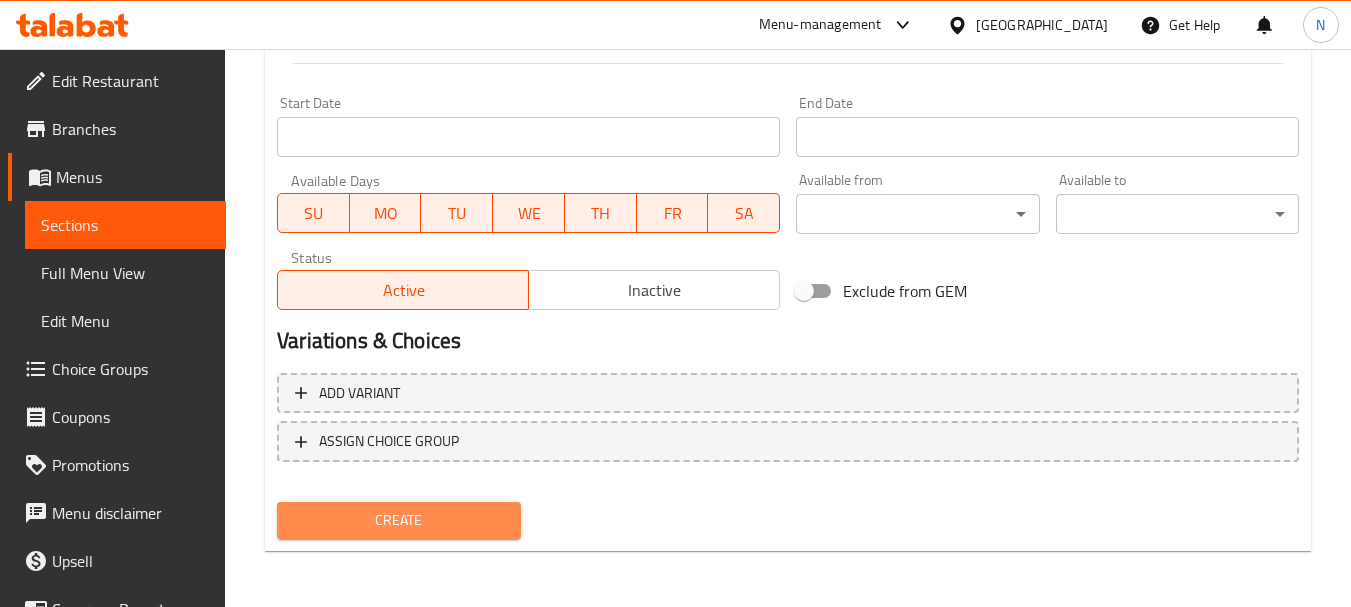 click on "Create" at bounding box center (398, 520) 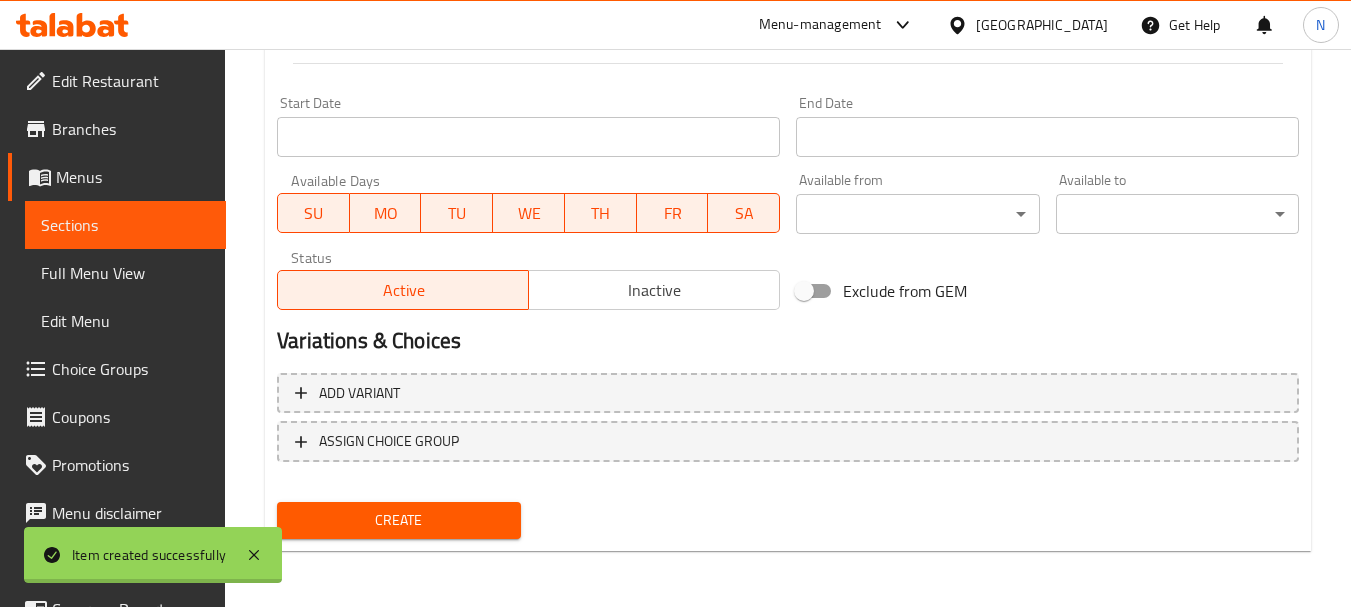 type 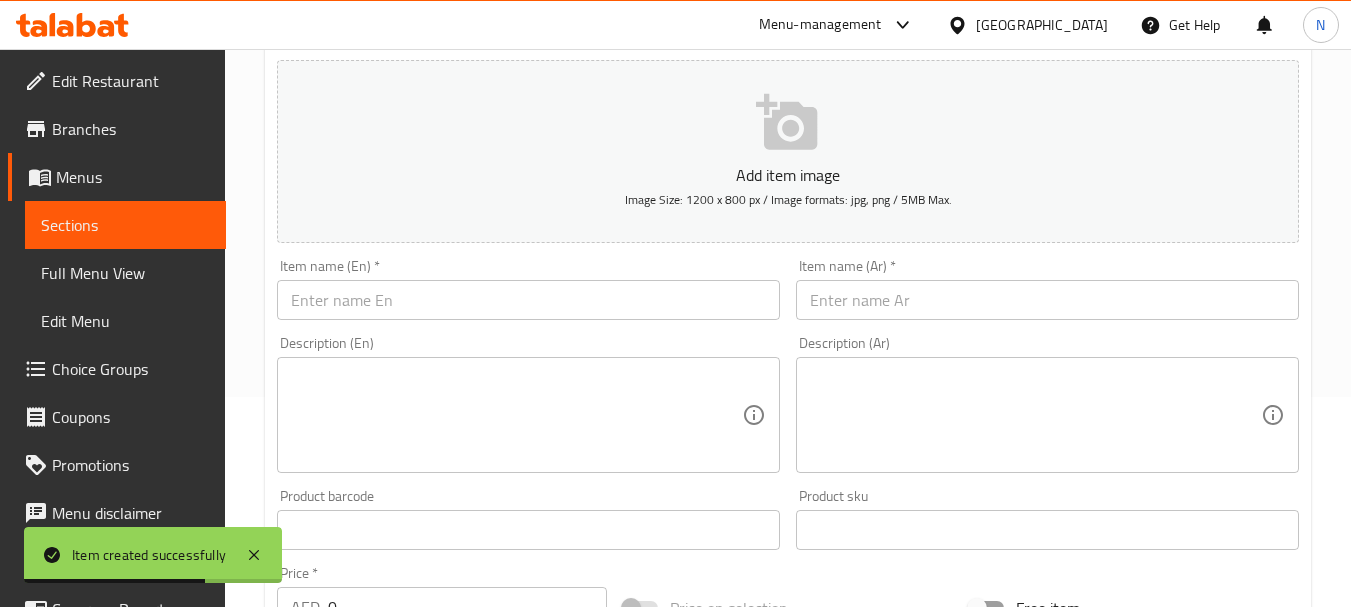 scroll, scrollTop: 206, scrollLeft: 0, axis: vertical 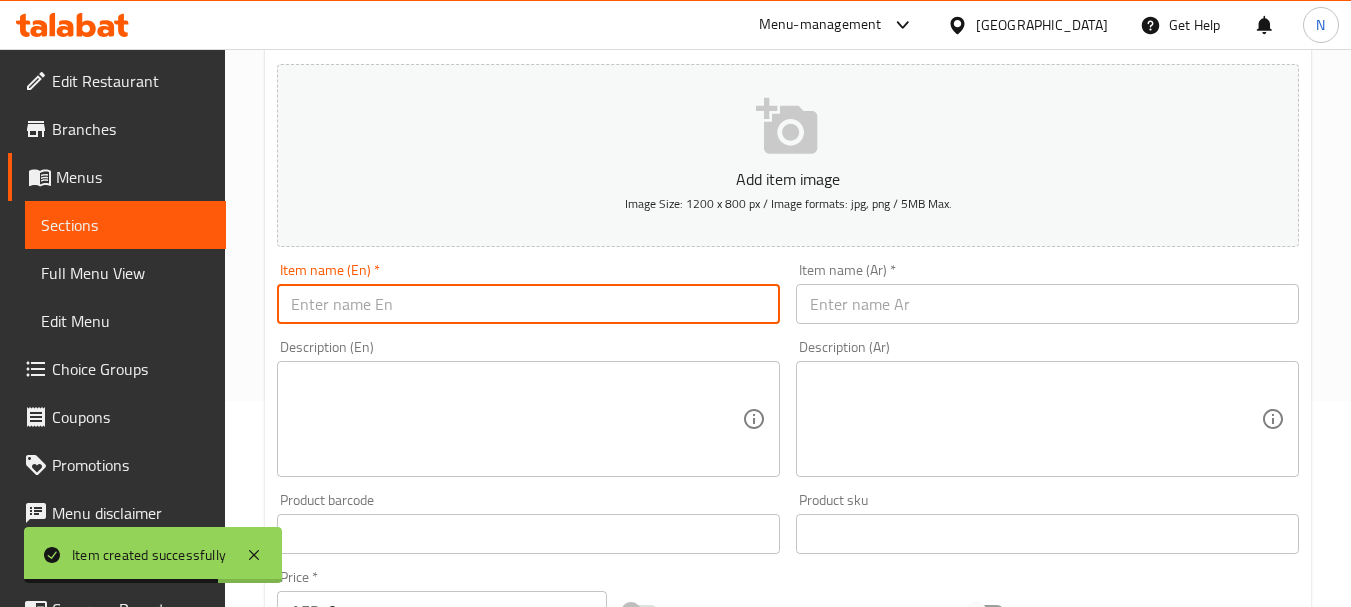 click at bounding box center (528, 304) 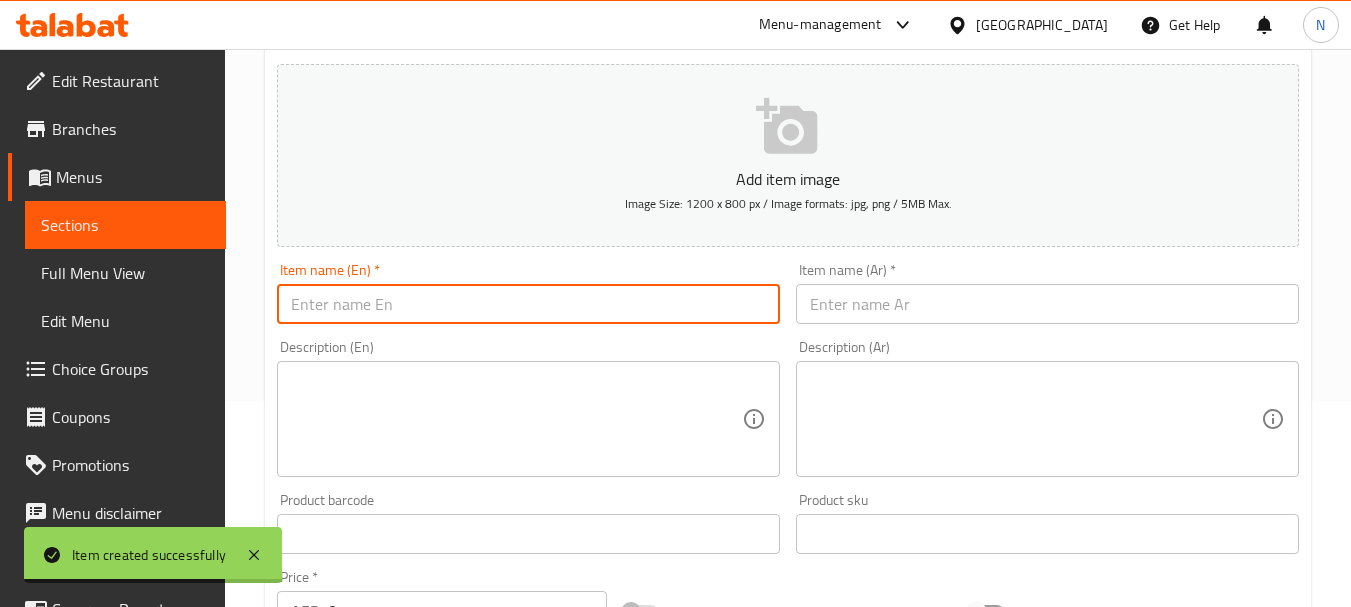 paste on "BAHARIYA CLUB" 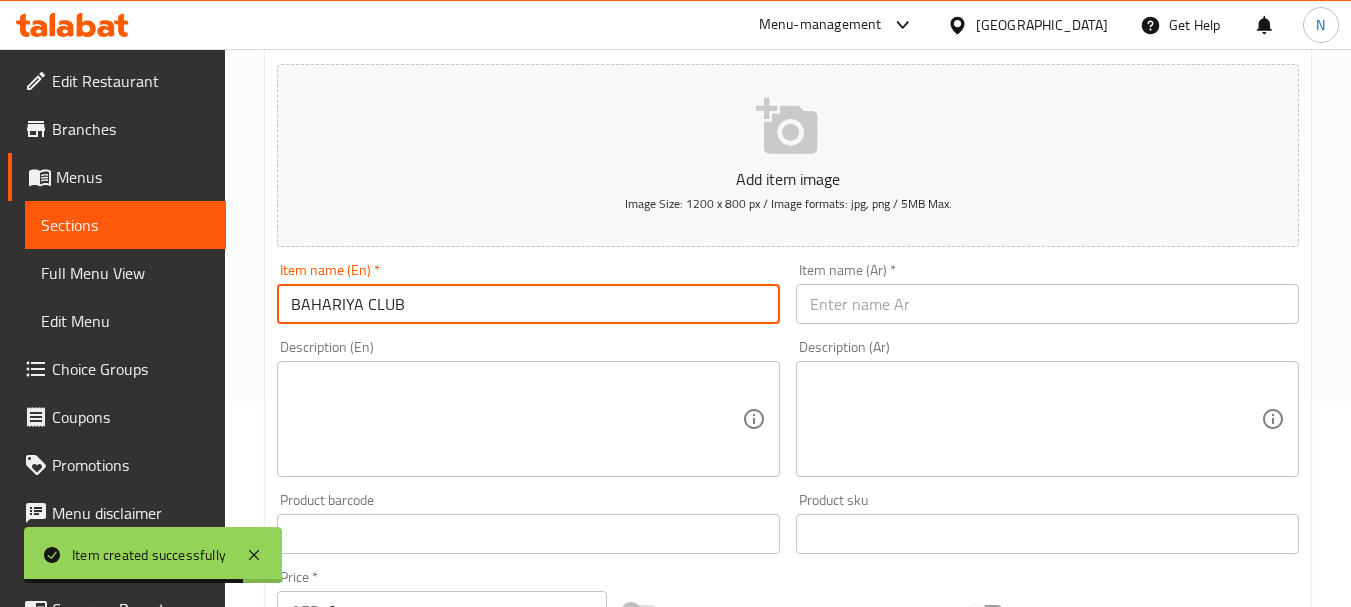 click on "BAHARIYA CLUB" at bounding box center (528, 304) 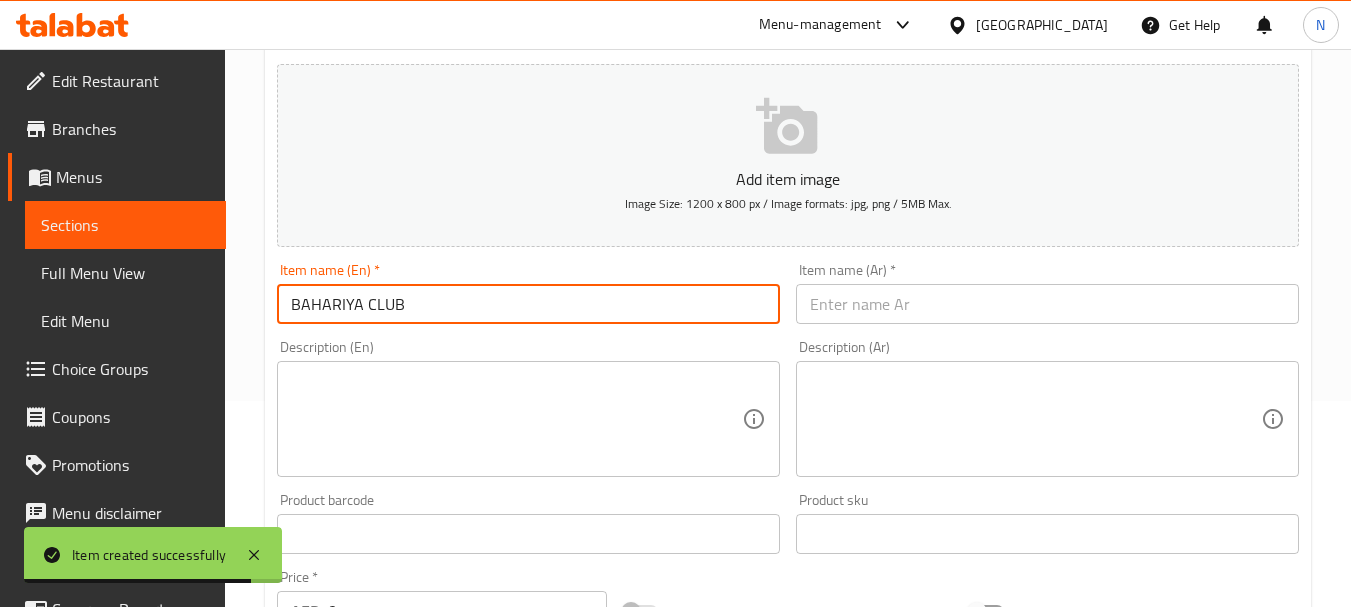 click on "BAHARIYA CLUB" at bounding box center (528, 304) 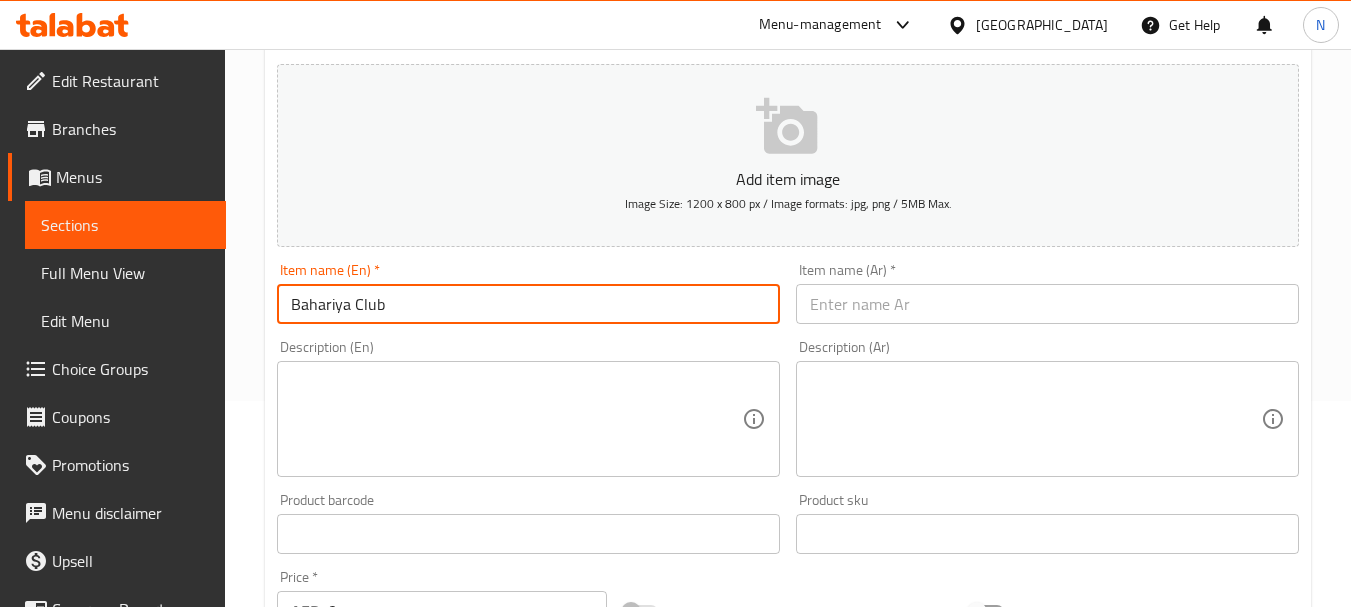type on "Bahariya Club" 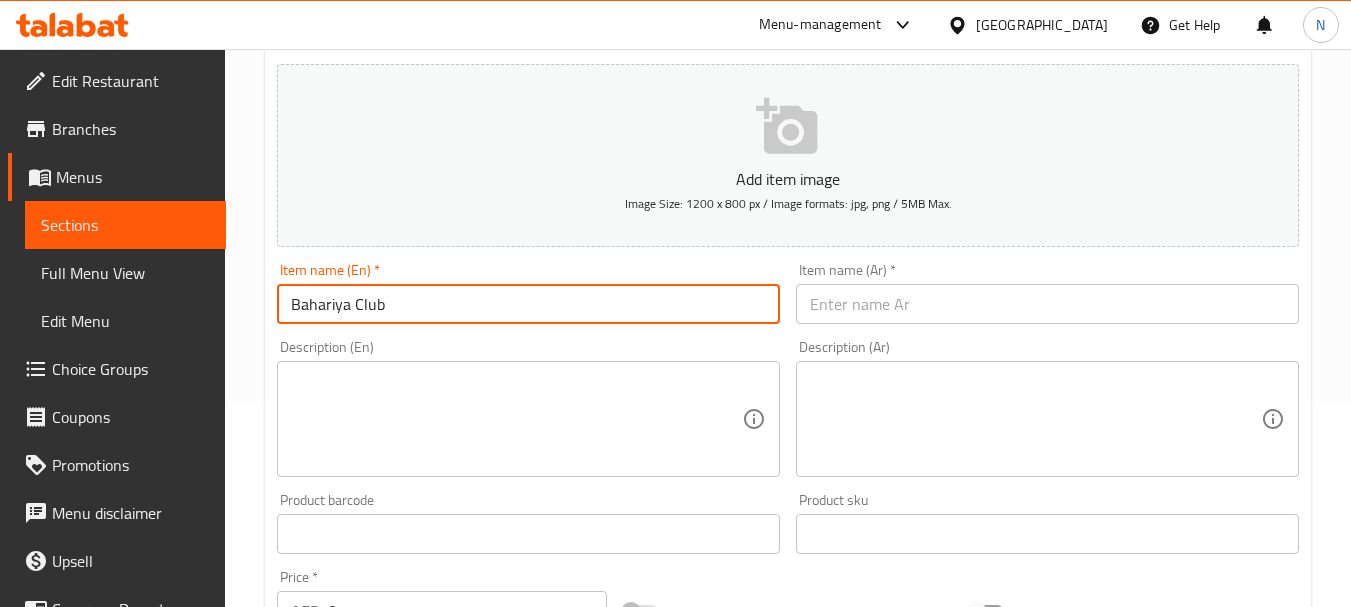 click on "Item name (Ar)   * Item name (Ar)  *" at bounding box center (1047, 293) 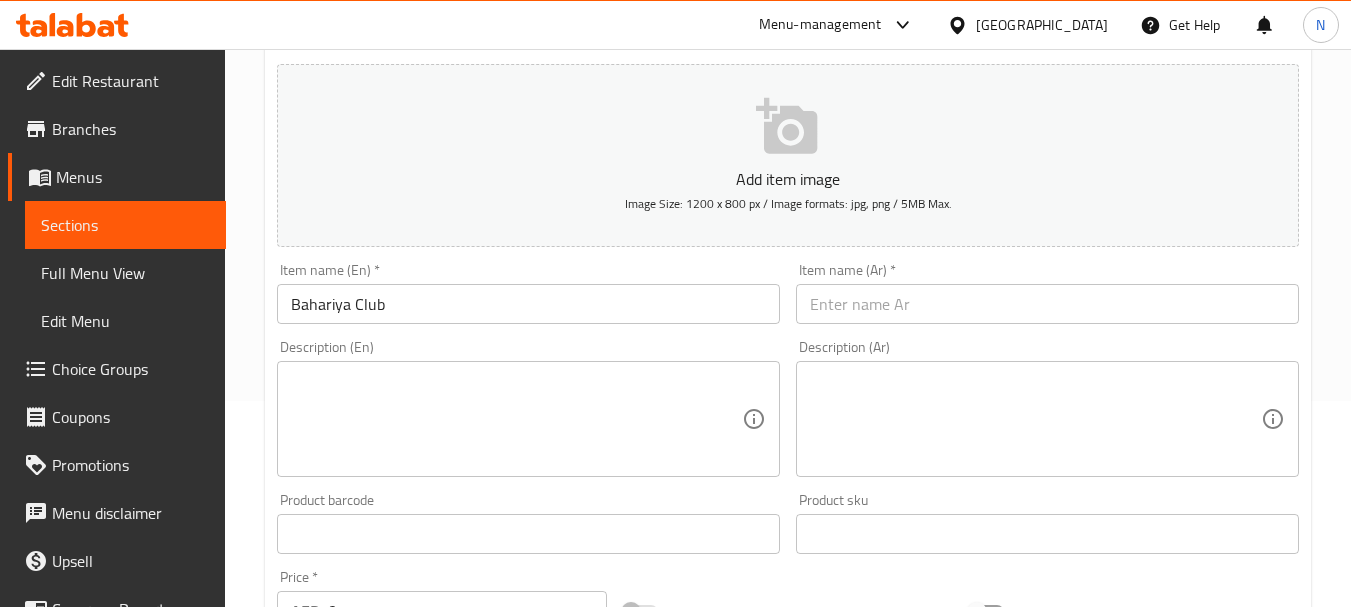 click at bounding box center (1047, 304) 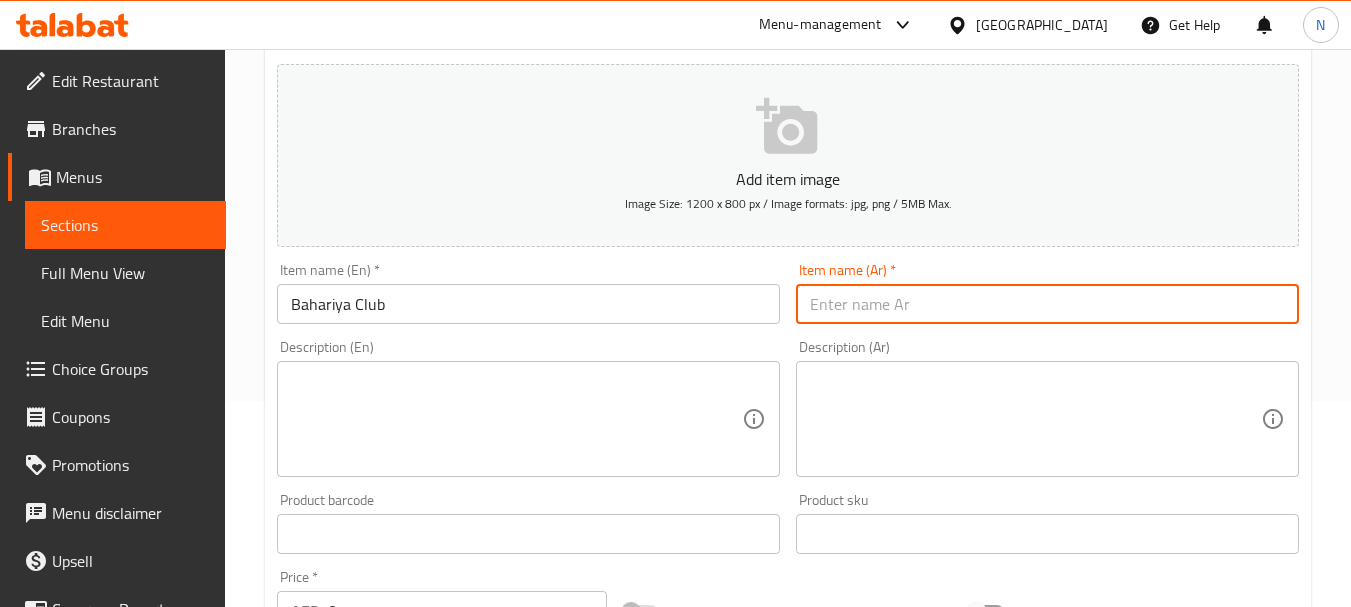 paste on "كلوب بحريه" 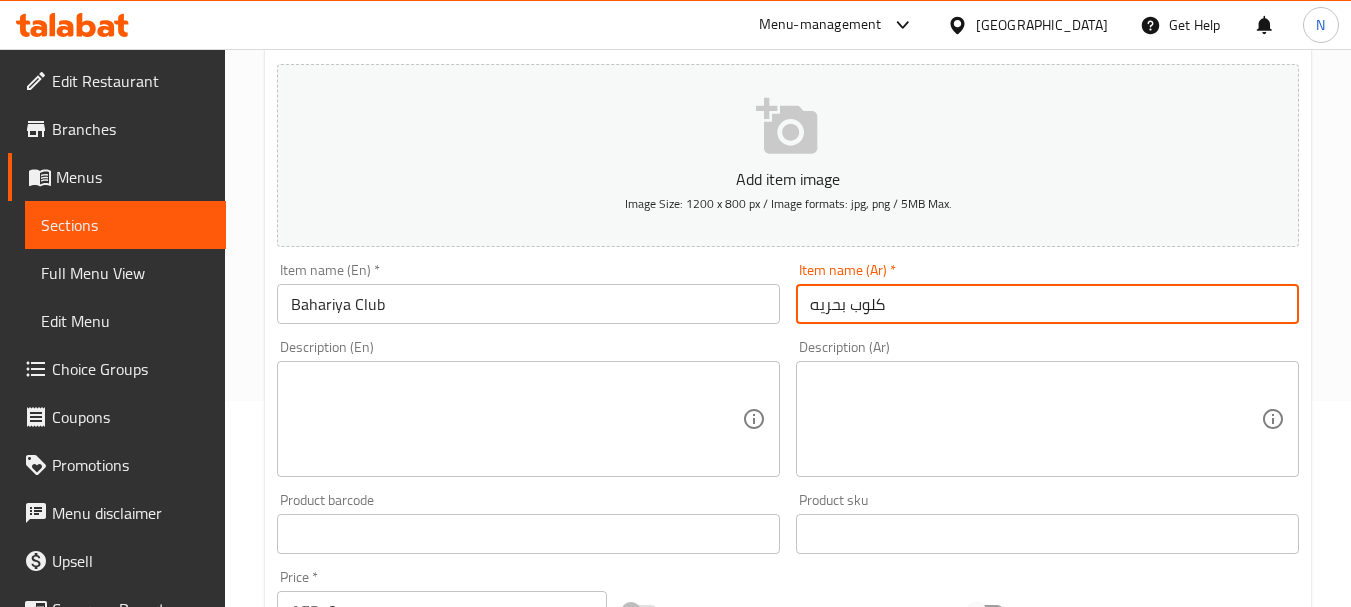 type on "كلوب بحريه" 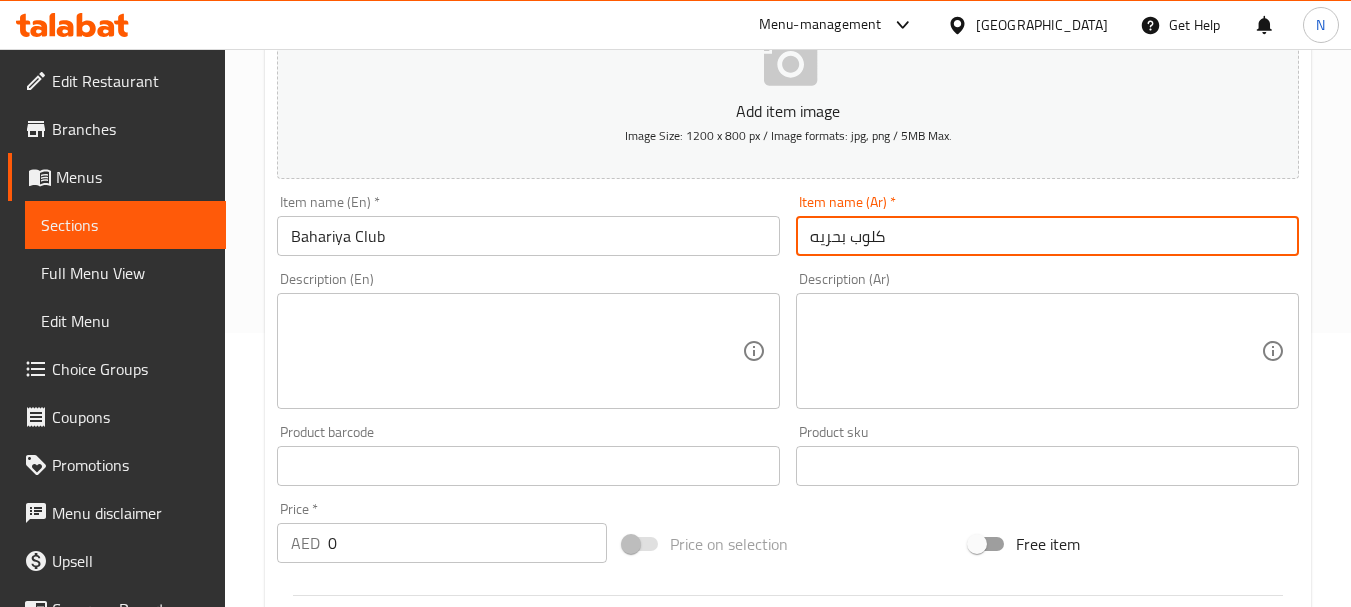 scroll, scrollTop: 306, scrollLeft: 0, axis: vertical 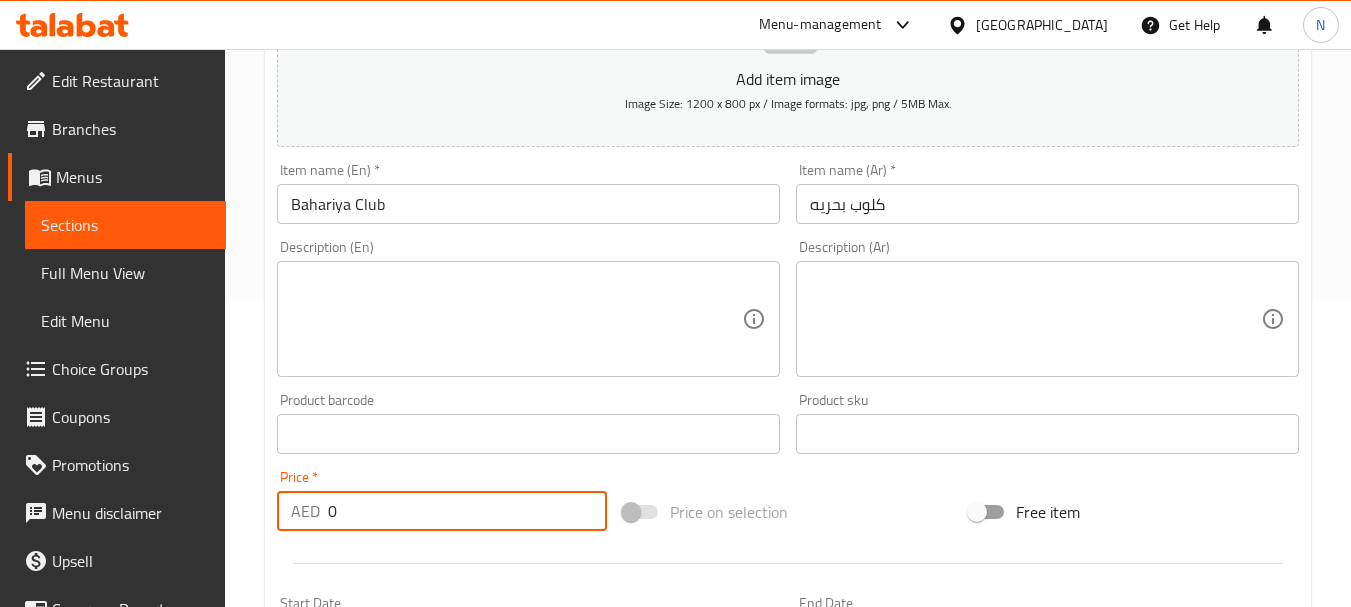 drag, startPoint x: 350, startPoint y: 492, endPoint x: 328, endPoint y: 501, distance: 23.769728 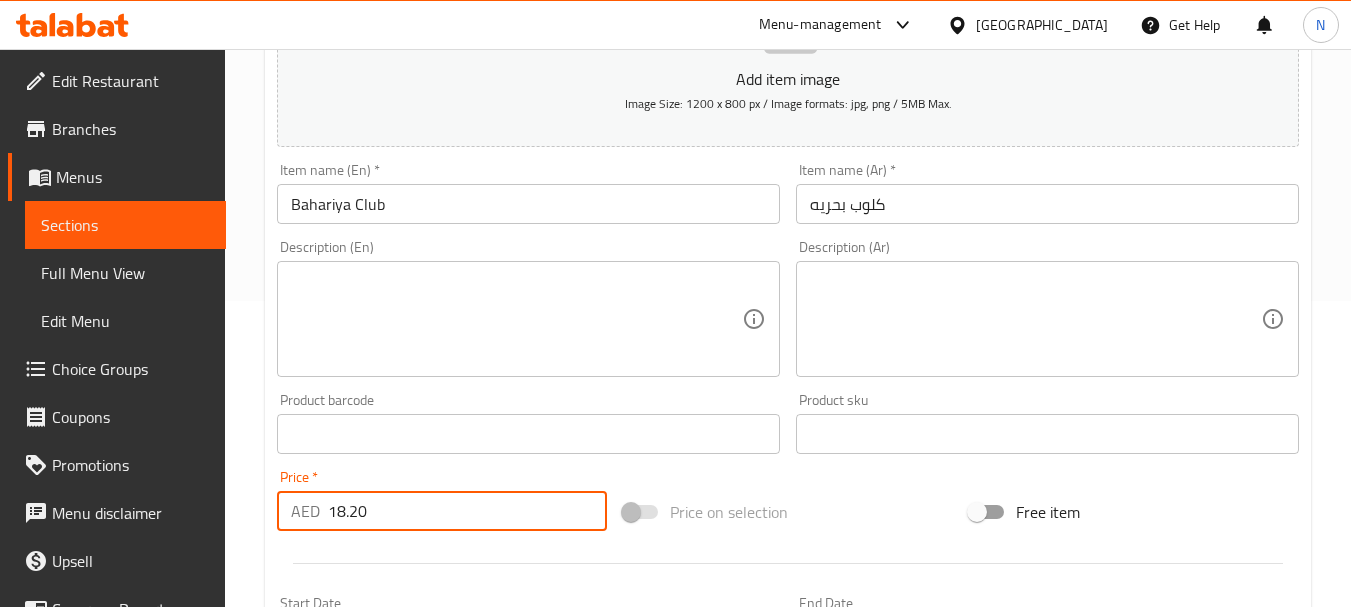 type on "18.20" 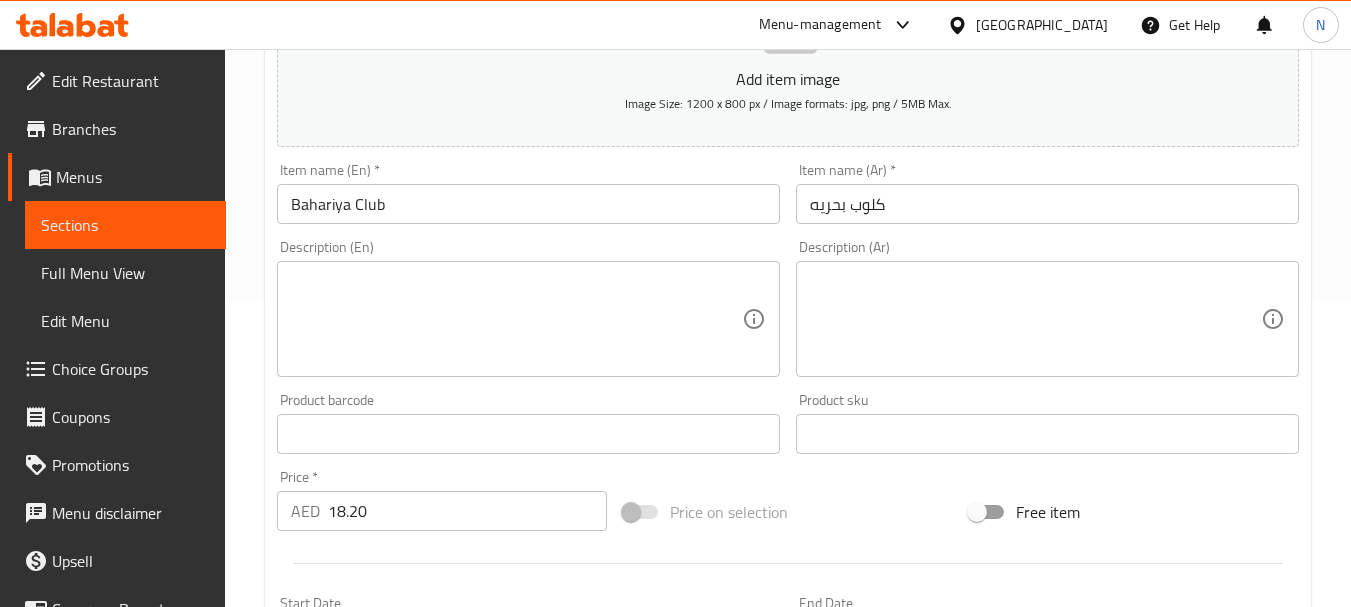 click on "Price on selection" at bounding box center [788, 512] 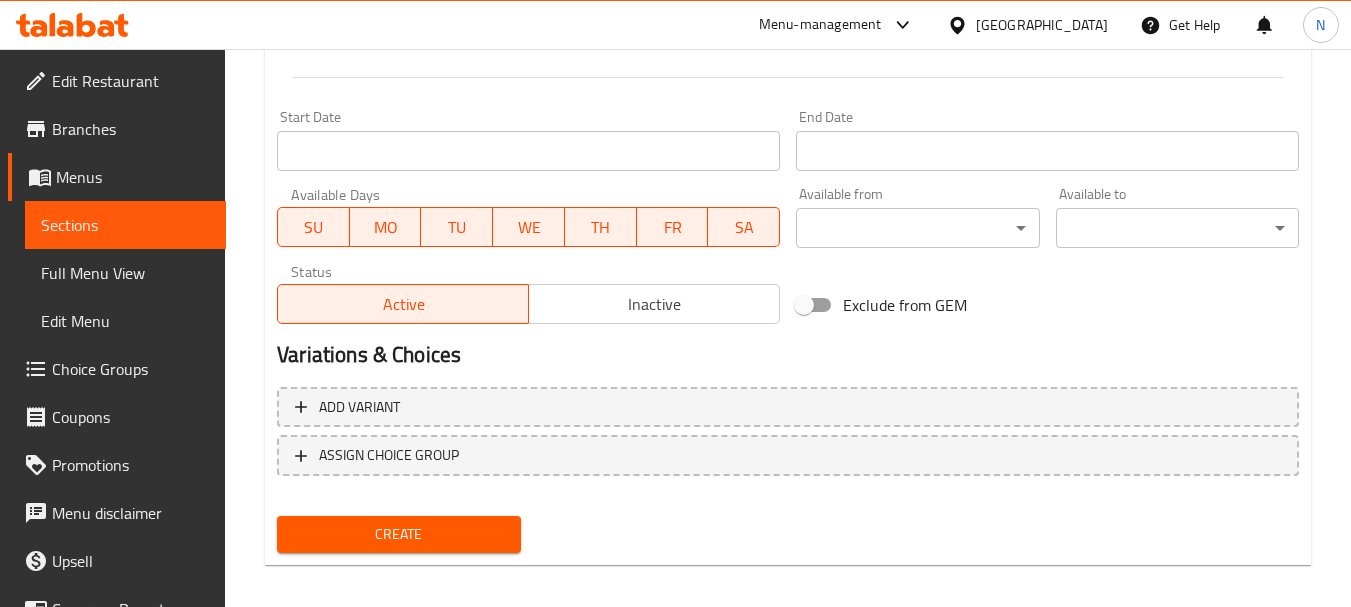 scroll, scrollTop: 806, scrollLeft: 0, axis: vertical 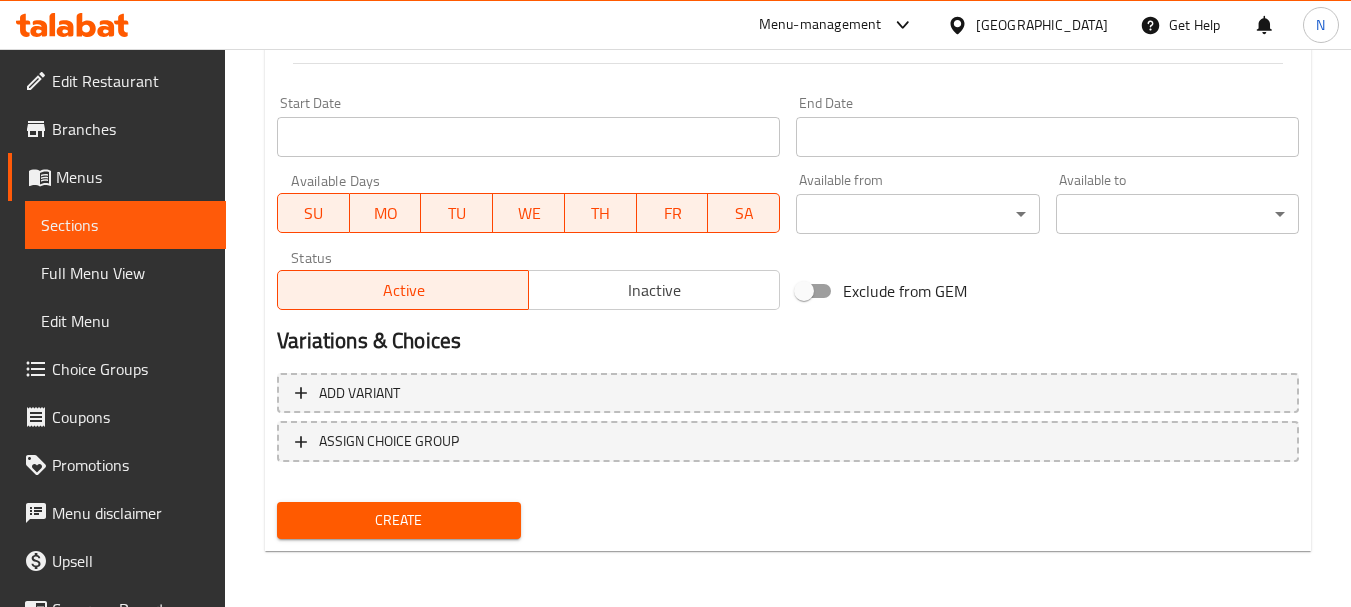 click on "Create" at bounding box center [398, 520] 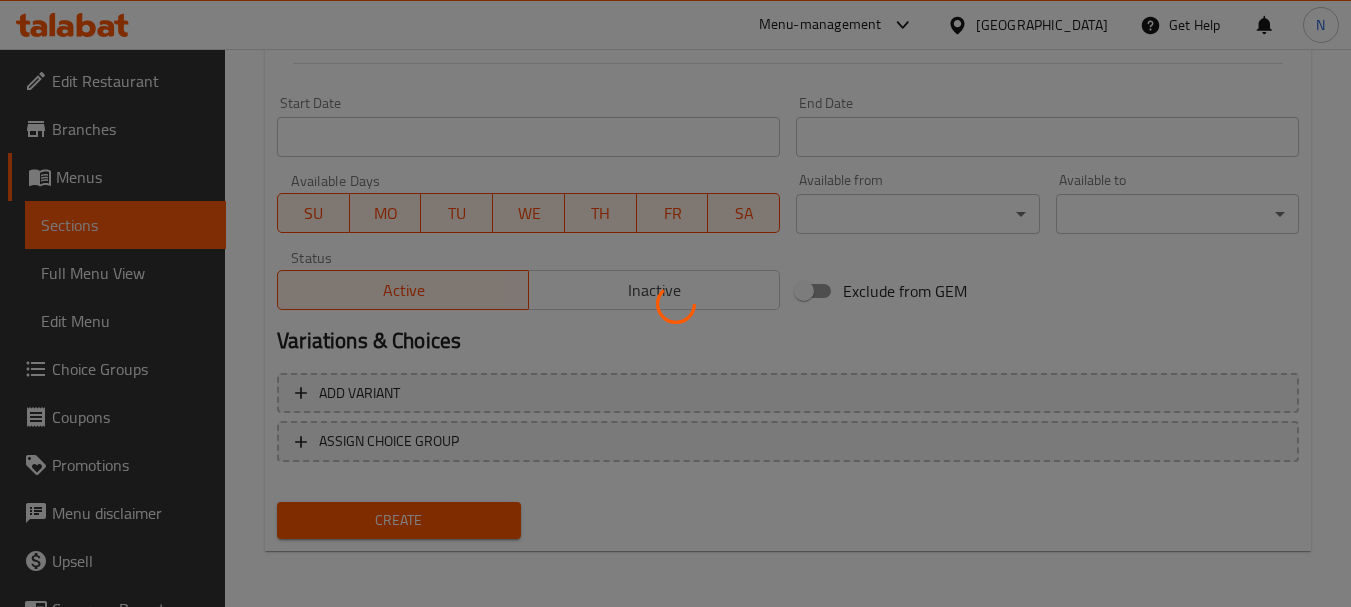 type 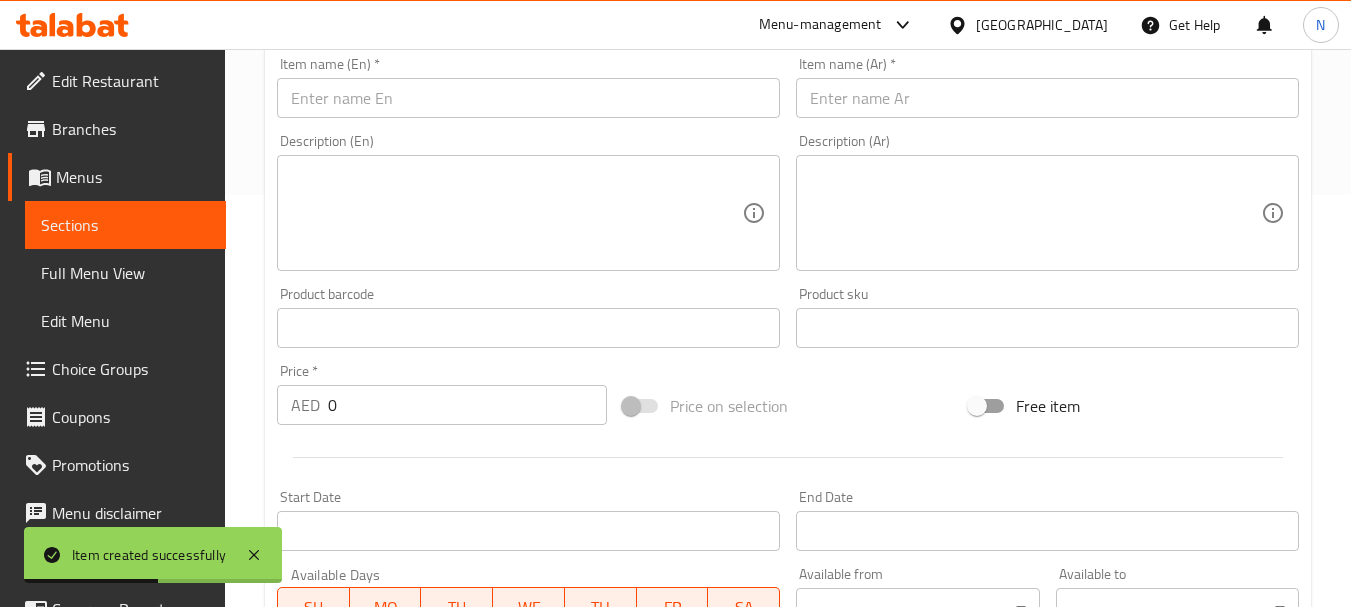 scroll, scrollTop: 406, scrollLeft: 0, axis: vertical 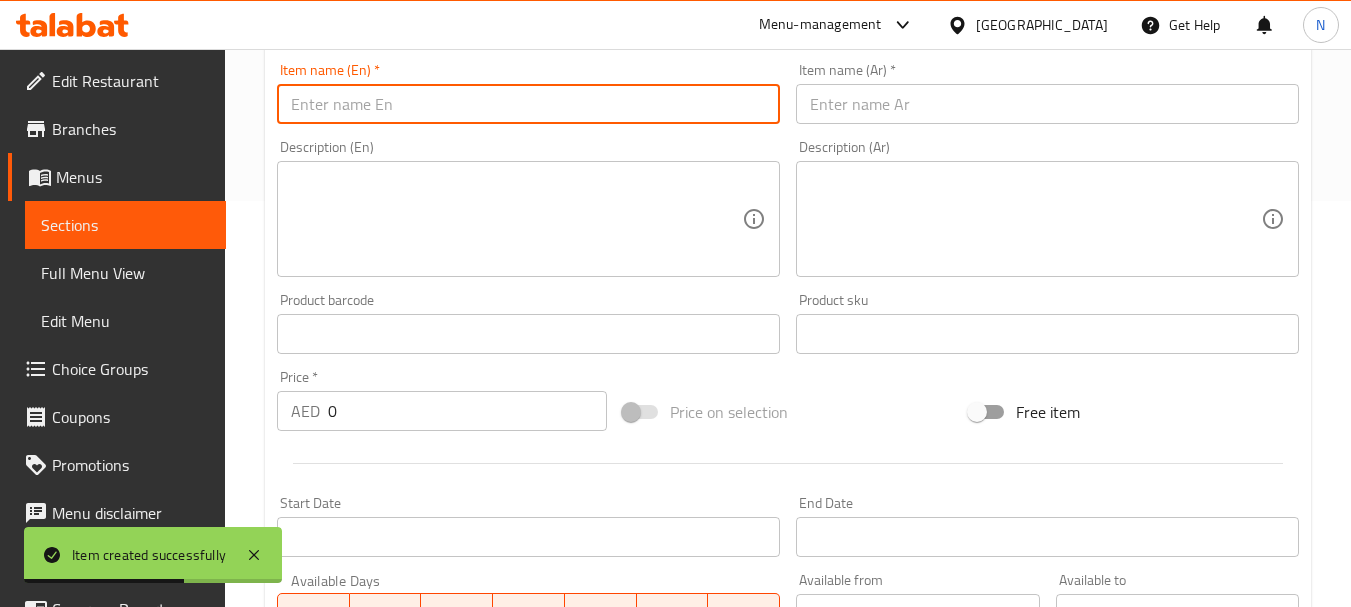 click at bounding box center [528, 104] 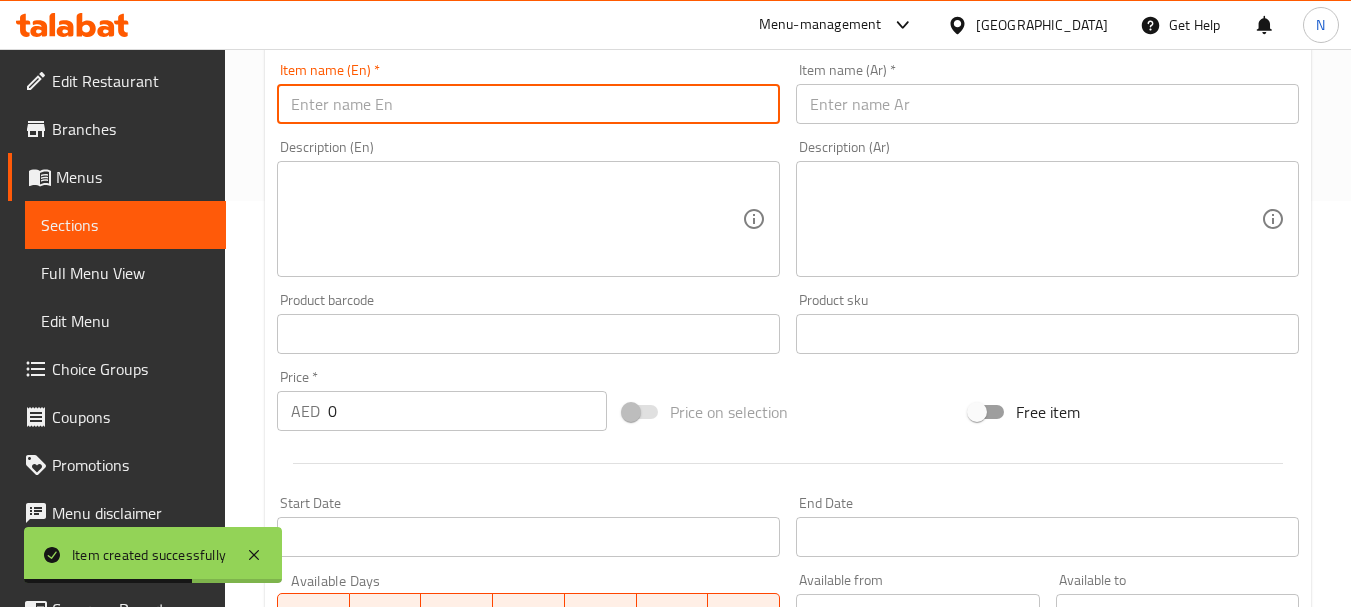paste on "CLUB SPECIAL" 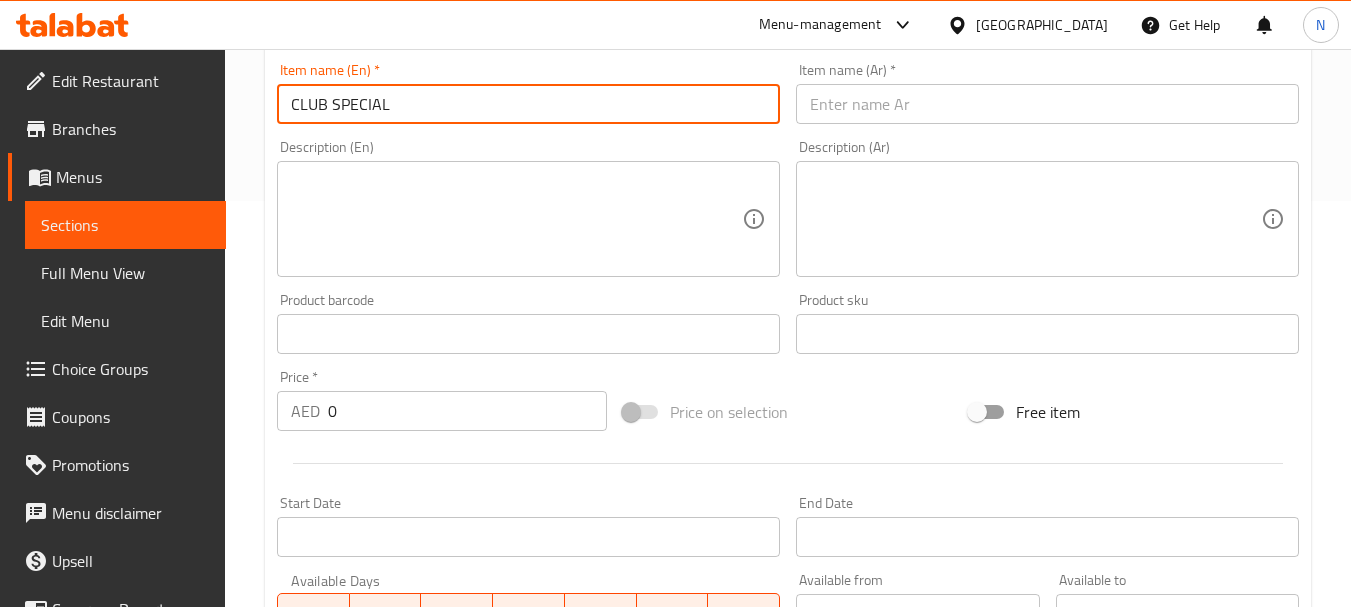 click on "CLUB SPECIAL" at bounding box center [528, 104] 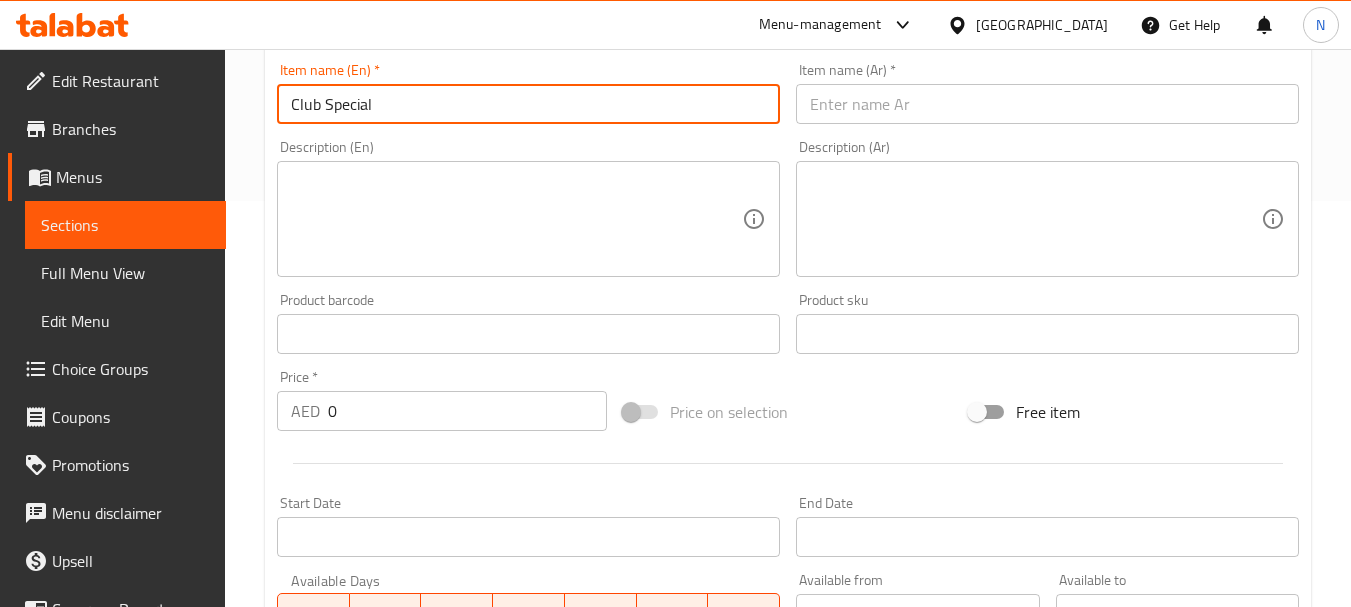 type on "Club Special" 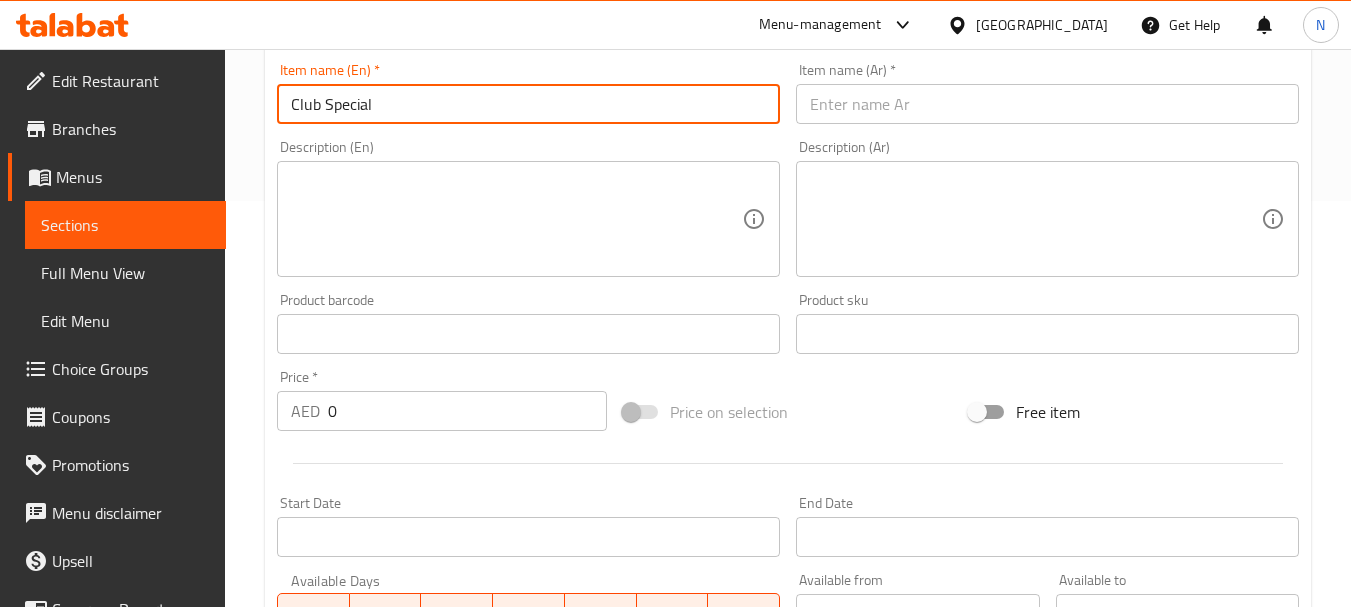 click at bounding box center [1047, 104] 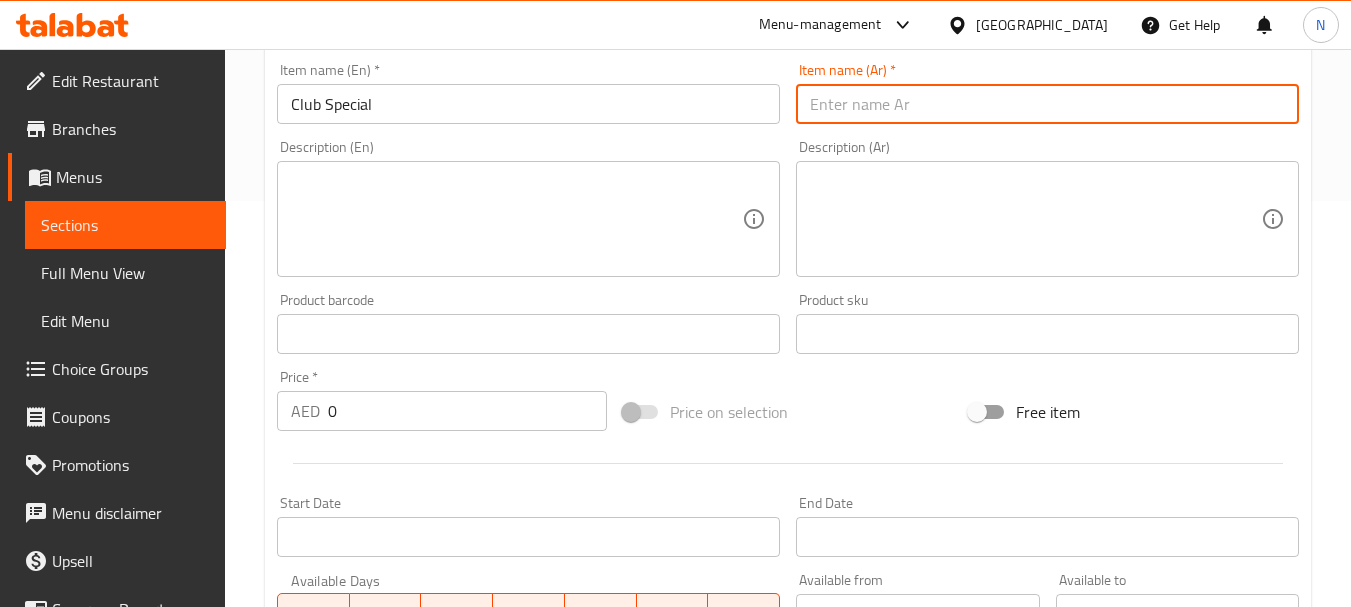paste on "كلوب خاص" 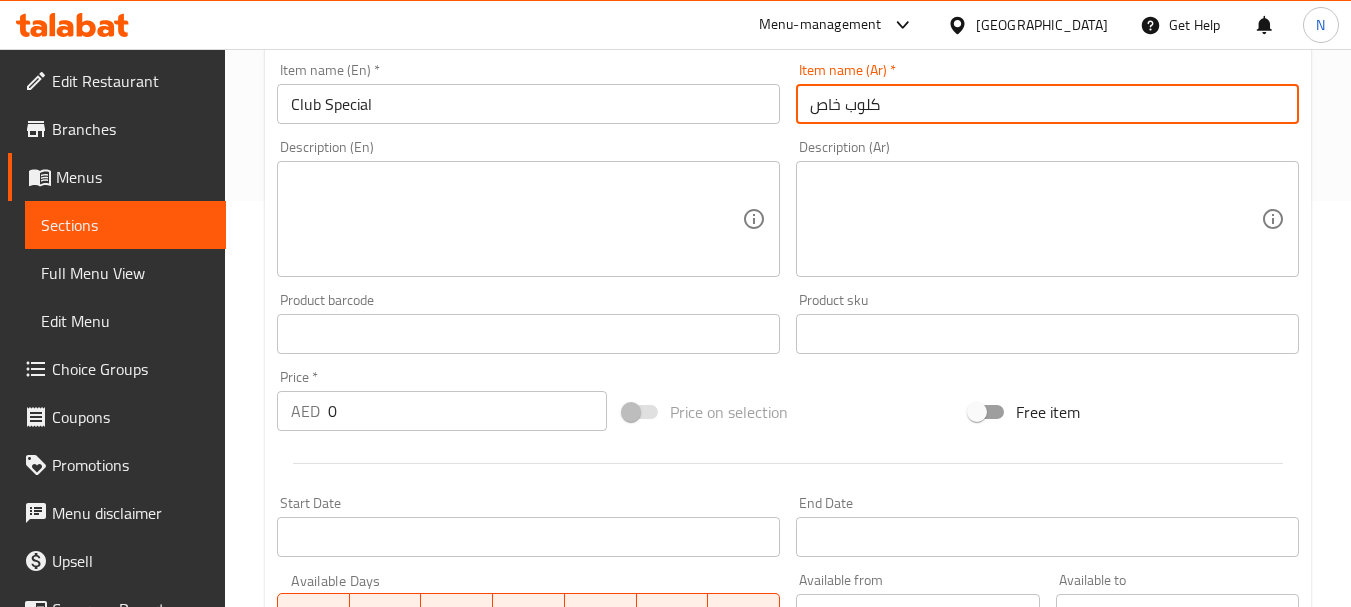 type on "كلوب خاص" 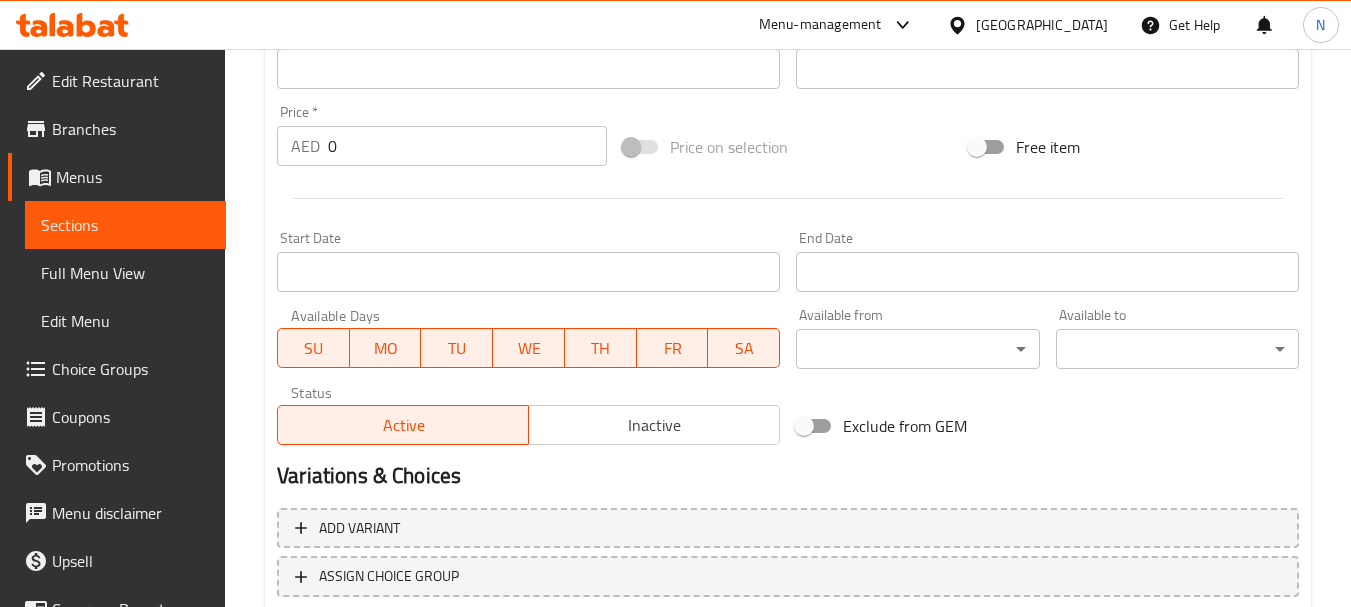 scroll, scrollTop: 706, scrollLeft: 0, axis: vertical 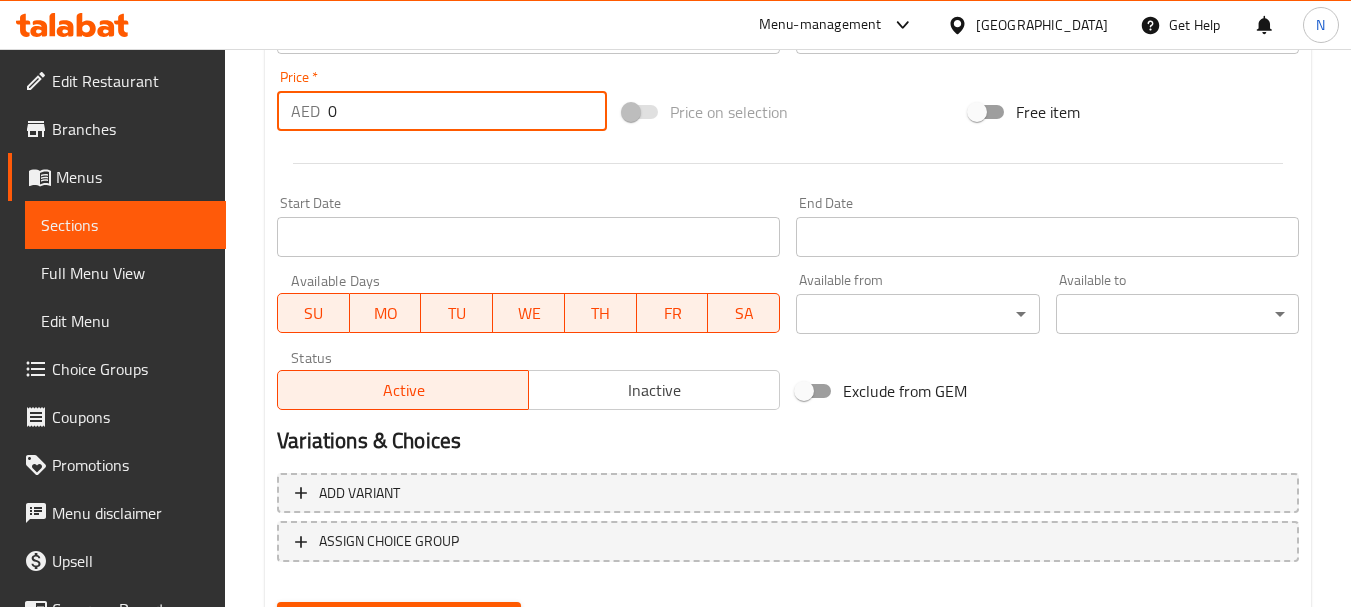 click on "AED 0 Price  *" at bounding box center (442, 111) 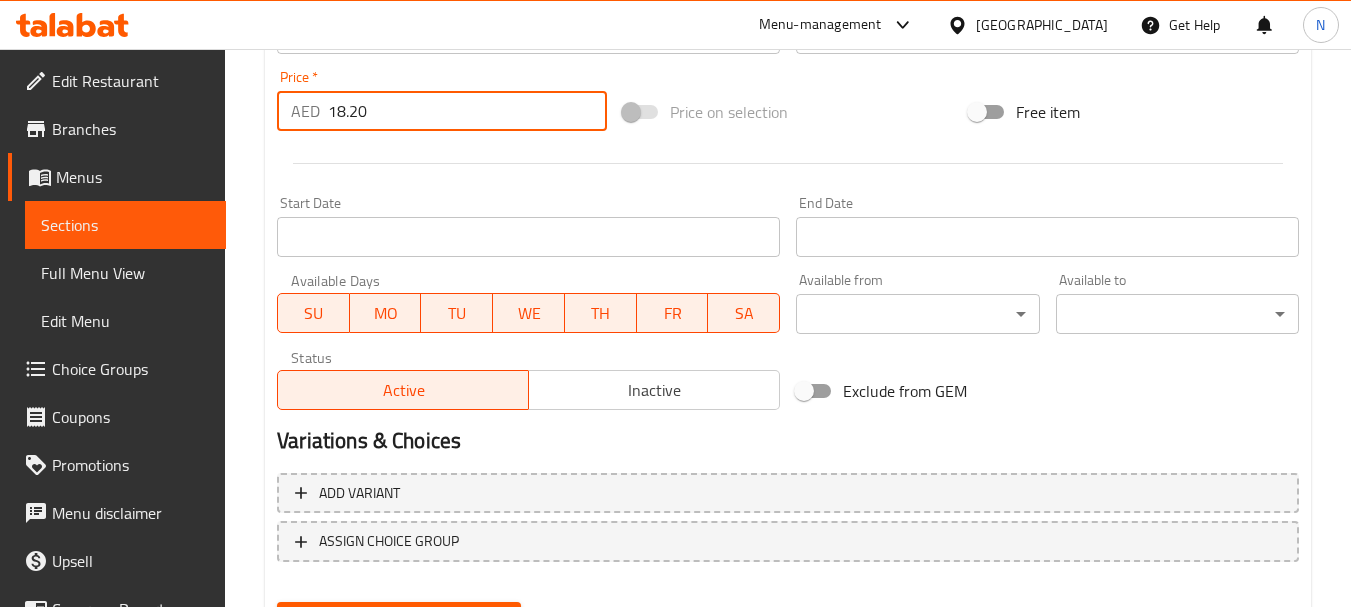 type on "18.20" 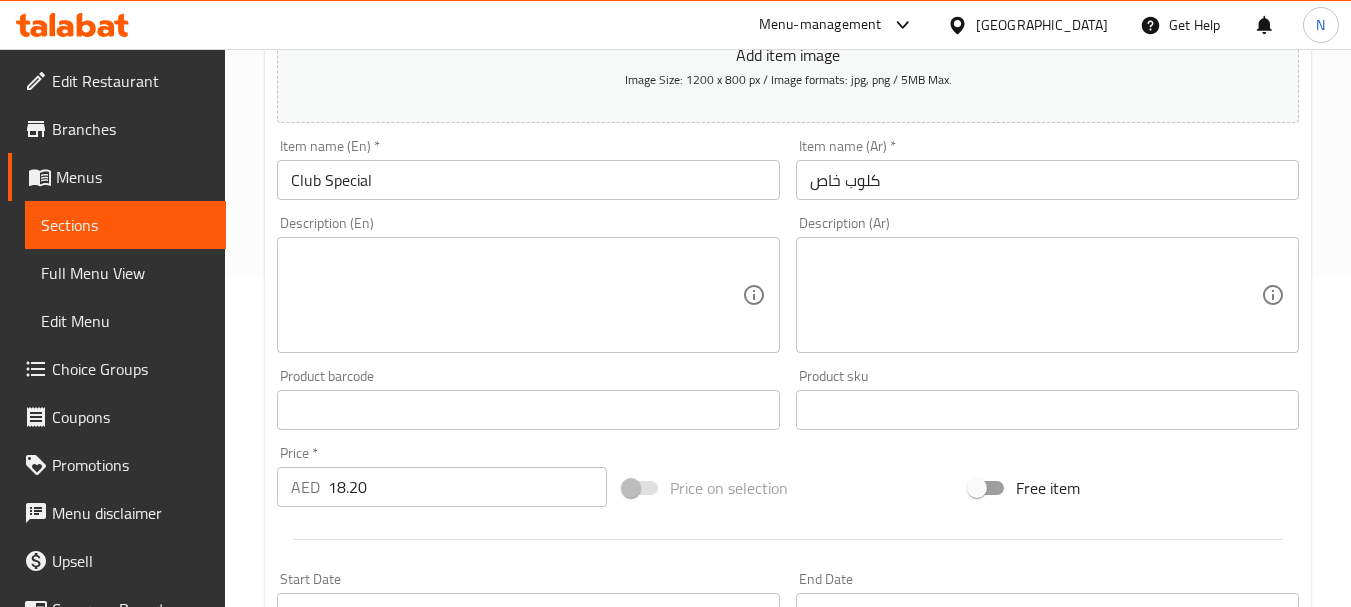 scroll, scrollTop: 806, scrollLeft: 0, axis: vertical 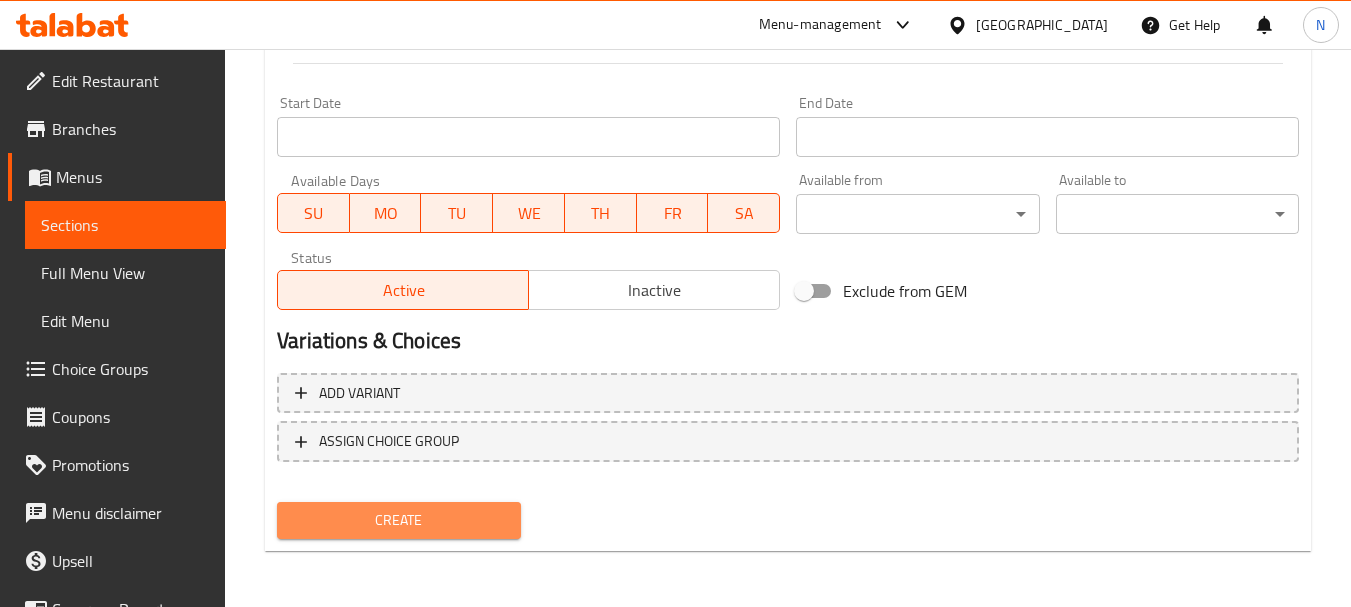 click on "Create" at bounding box center (398, 520) 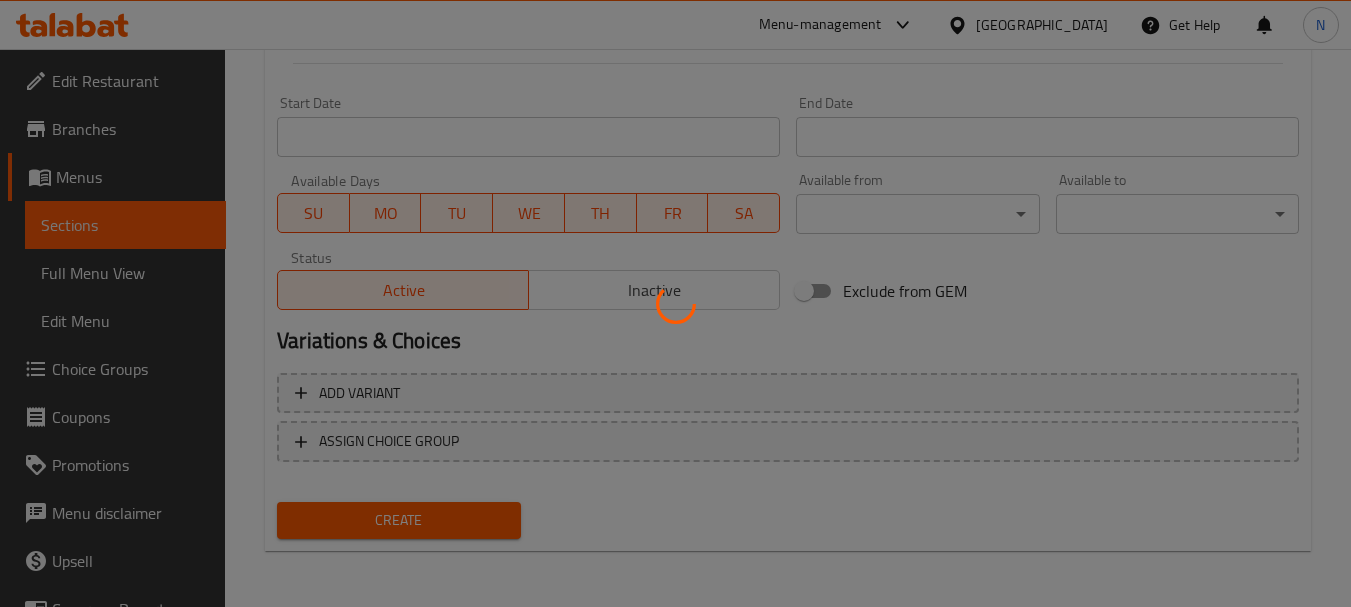 type 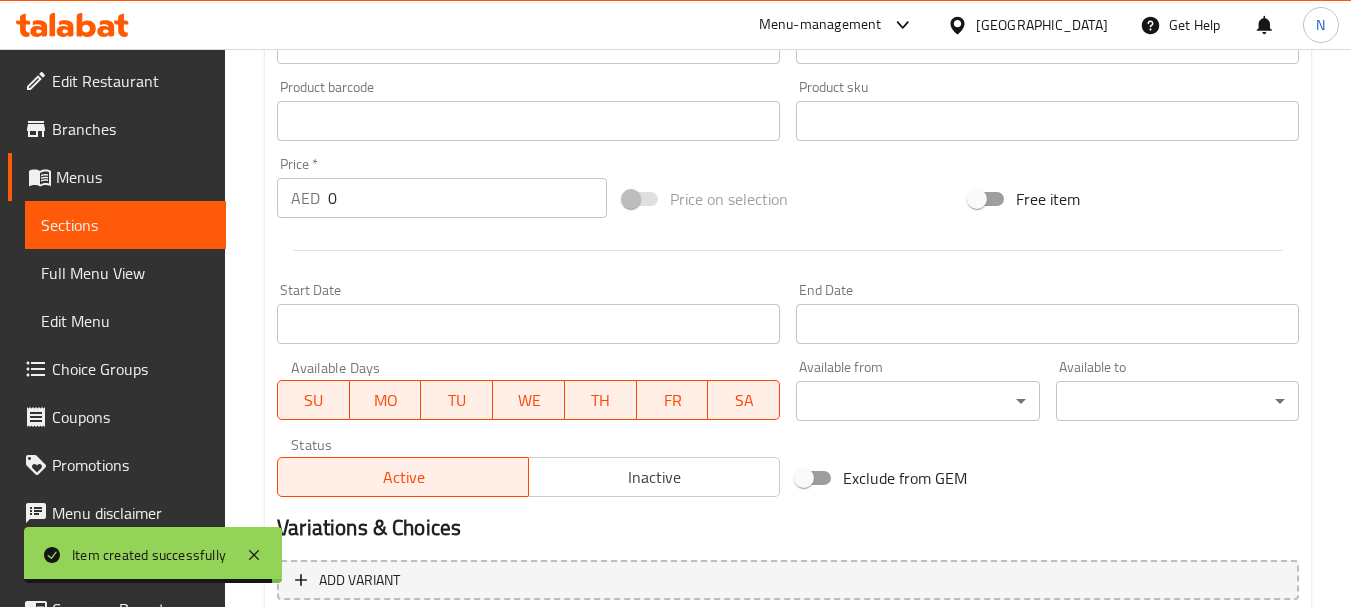 scroll, scrollTop: 406, scrollLeft: 0, axis: vertical 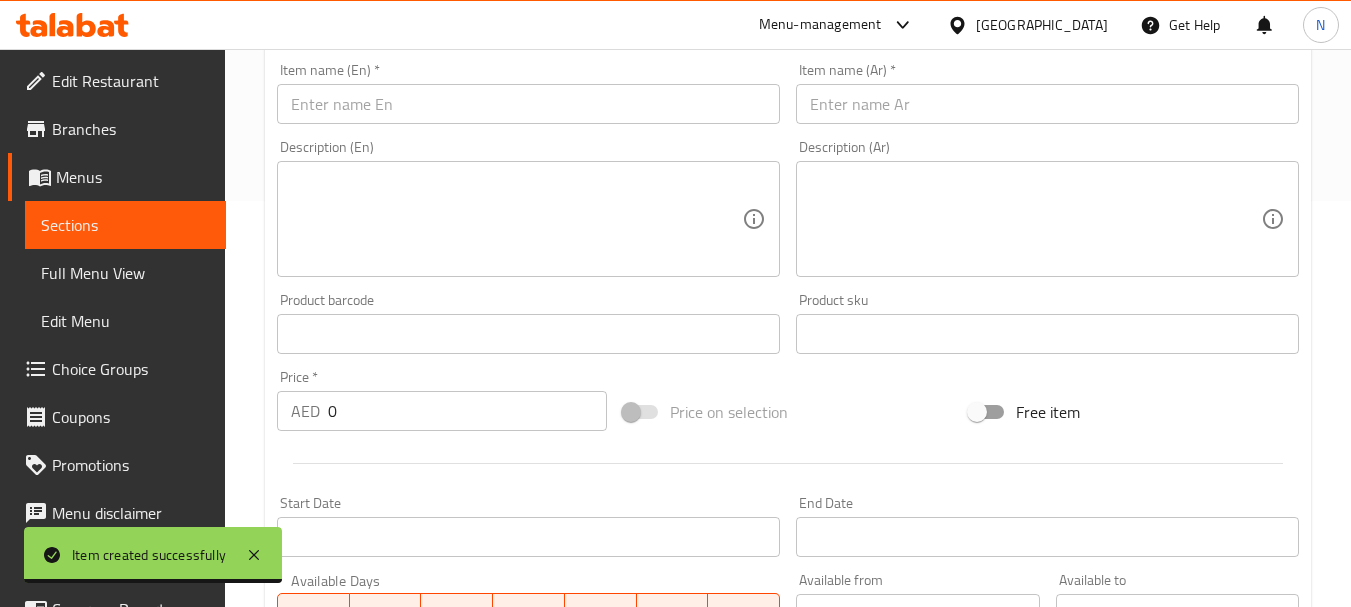 click at bounding box center [528, 104] 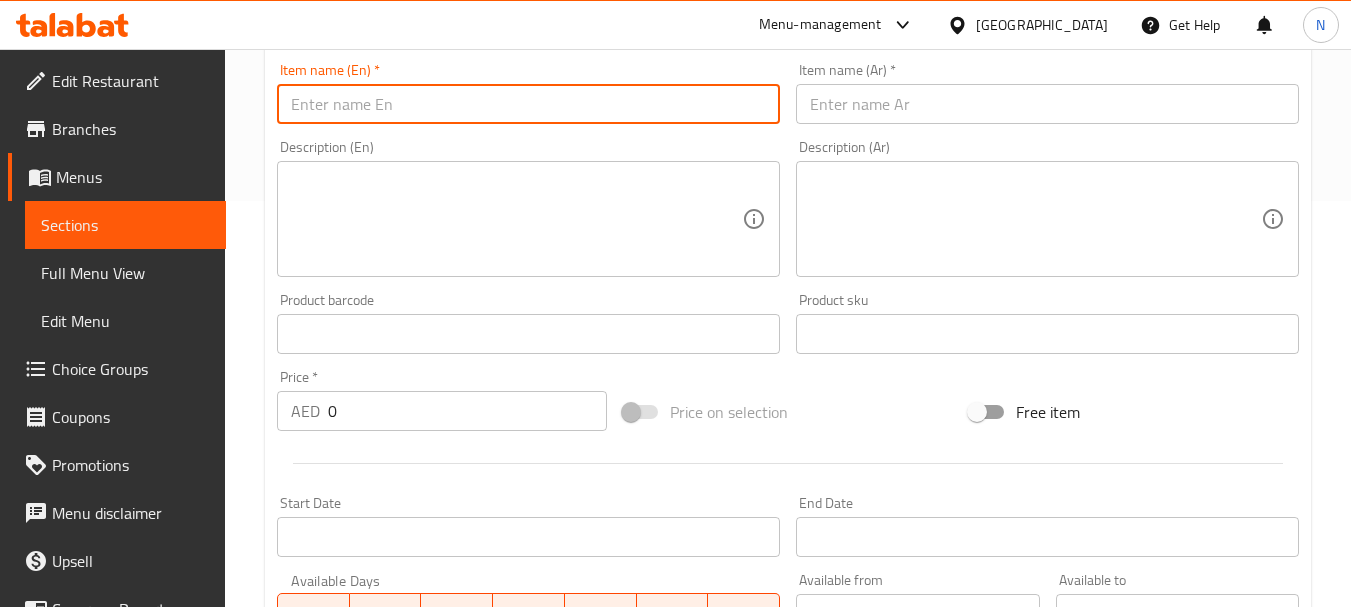 paste on "HOTDOG CLUB" 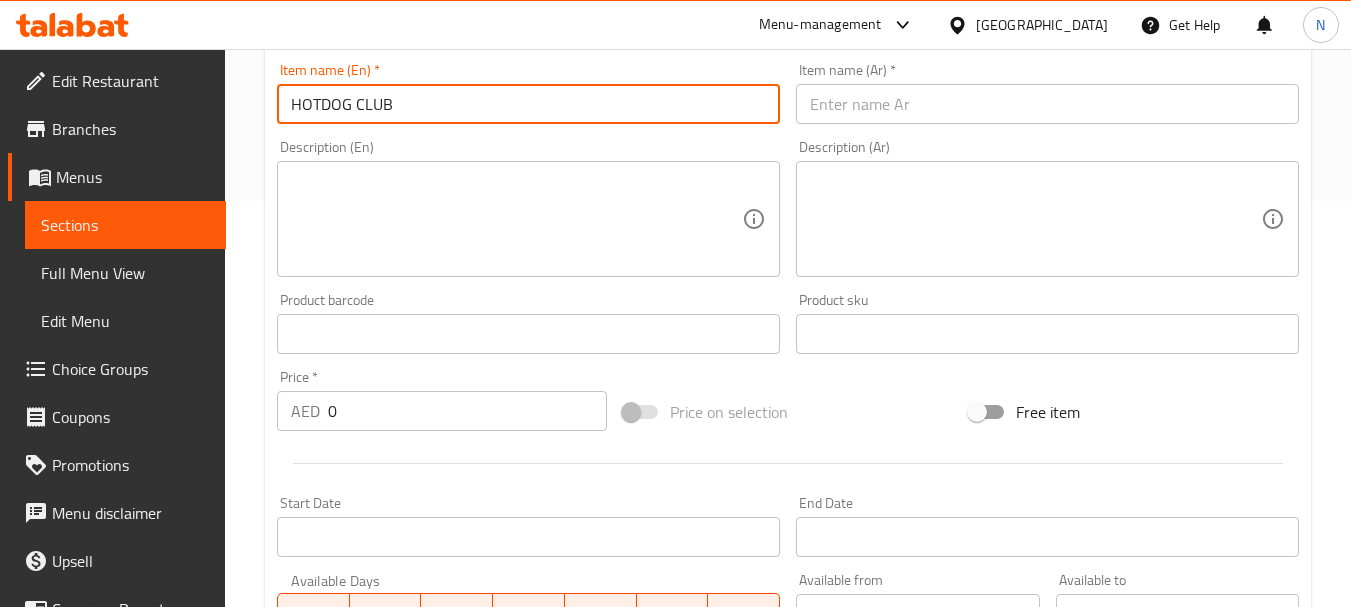 click on "HOTDOG CLUB" at bounding box center [528, 104] 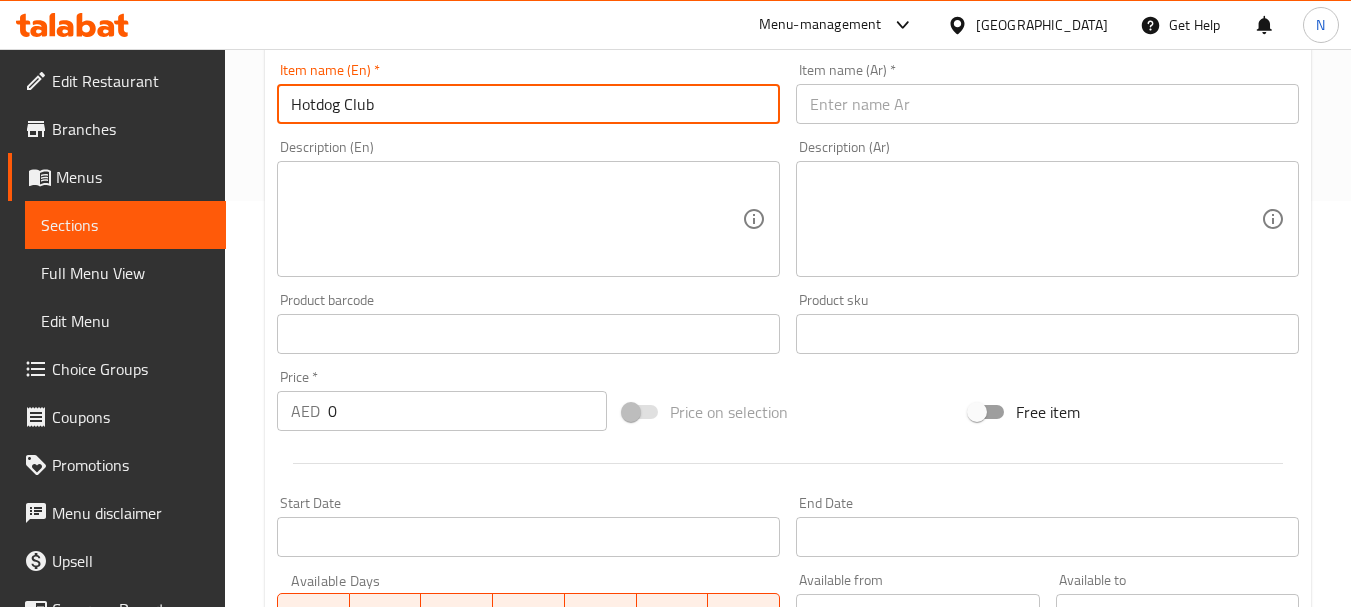 click on "Hotdog Club" at bounding box center (528, 104) 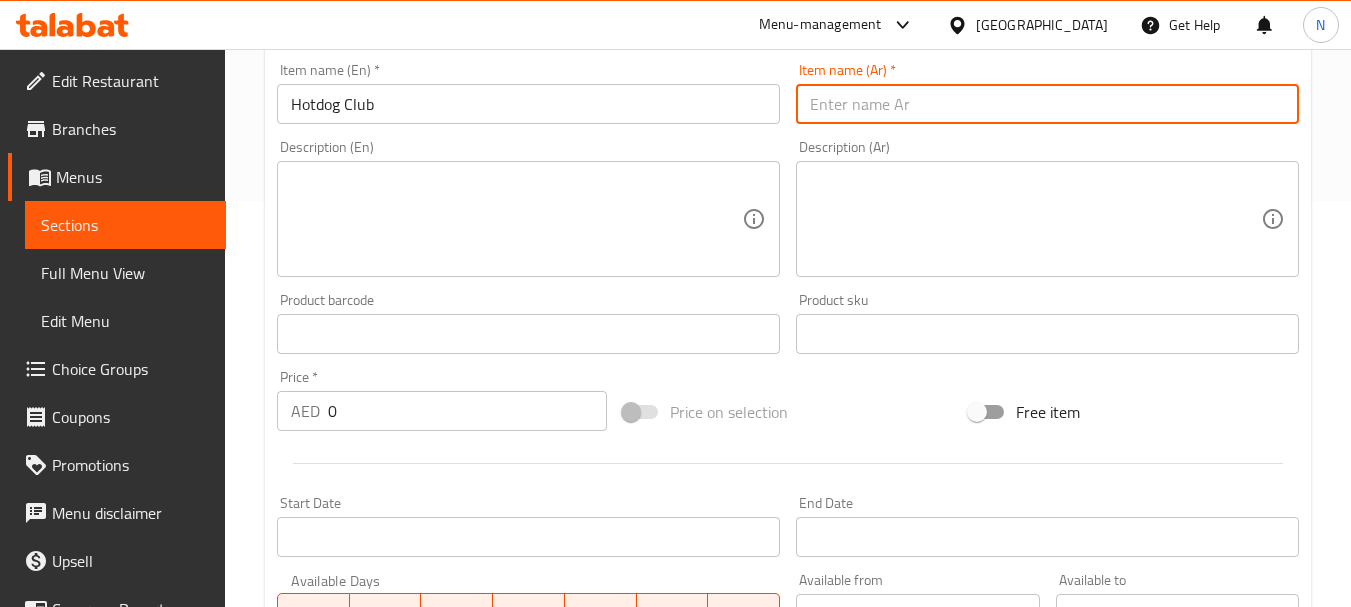 click at bounding box center (1047, 104) 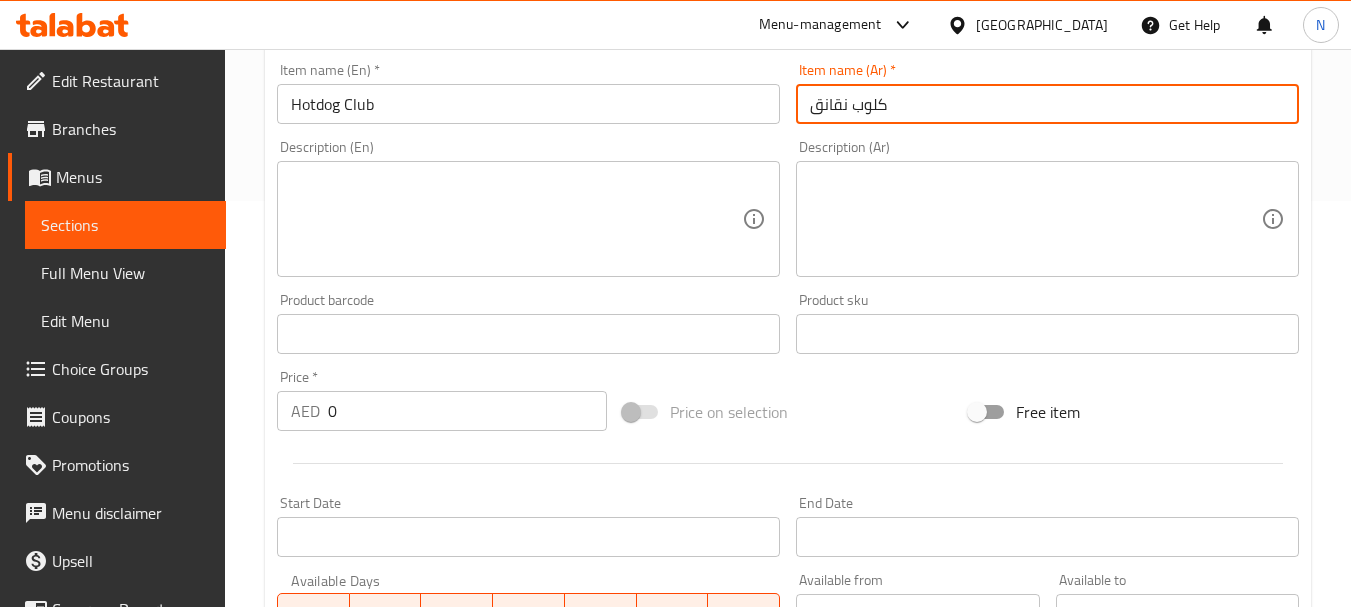 type on "كلوب نقانق" 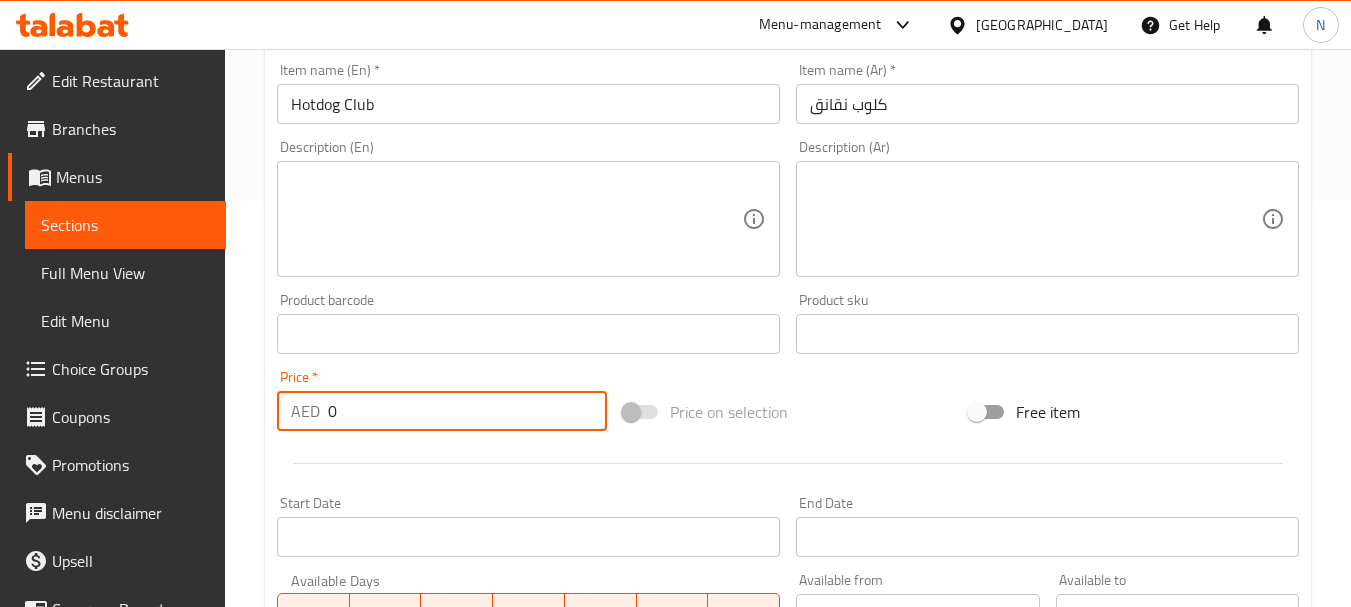 drag, startPoint x: 449, startPoint y: 419, endPoint x: 327, endPoint y: 419, distance: 122 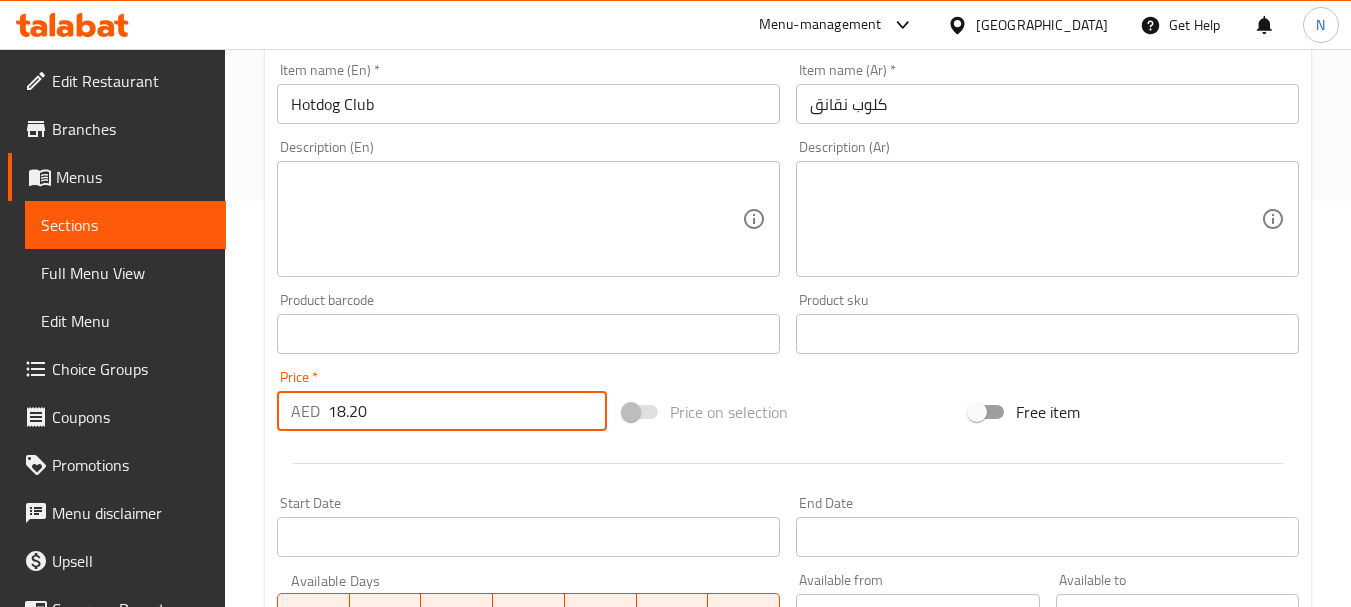 type on "18.20" 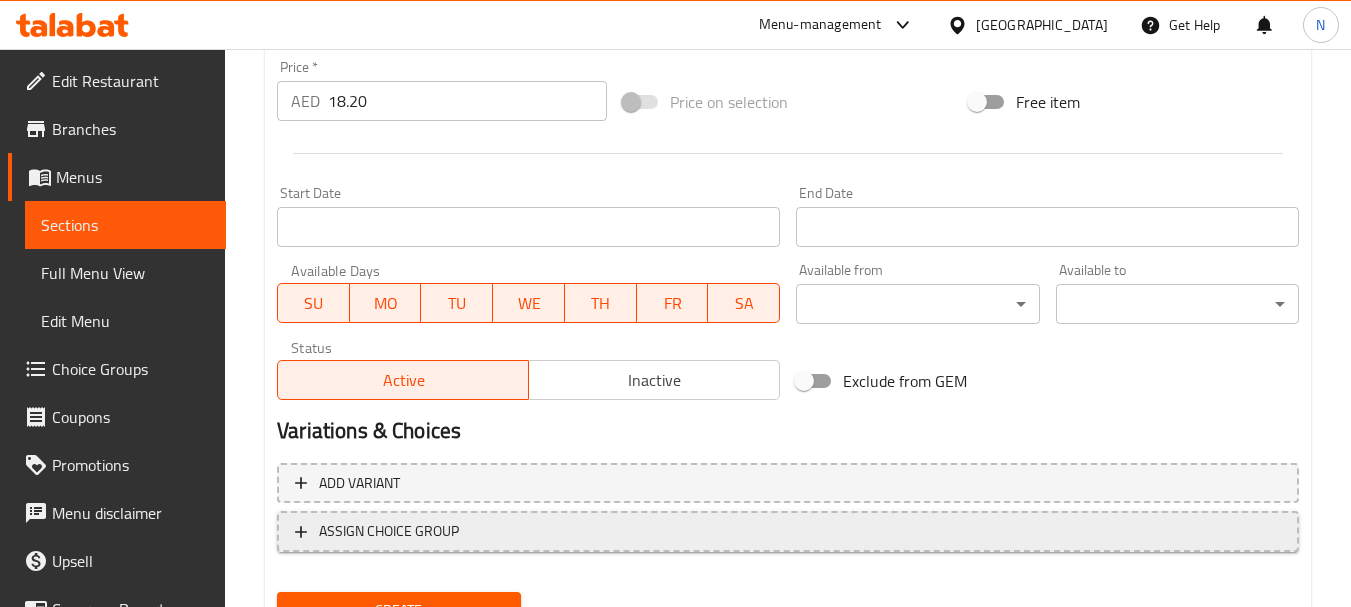 scroll, scrollTop: 806, scrollLeft: 0, axis: vertical 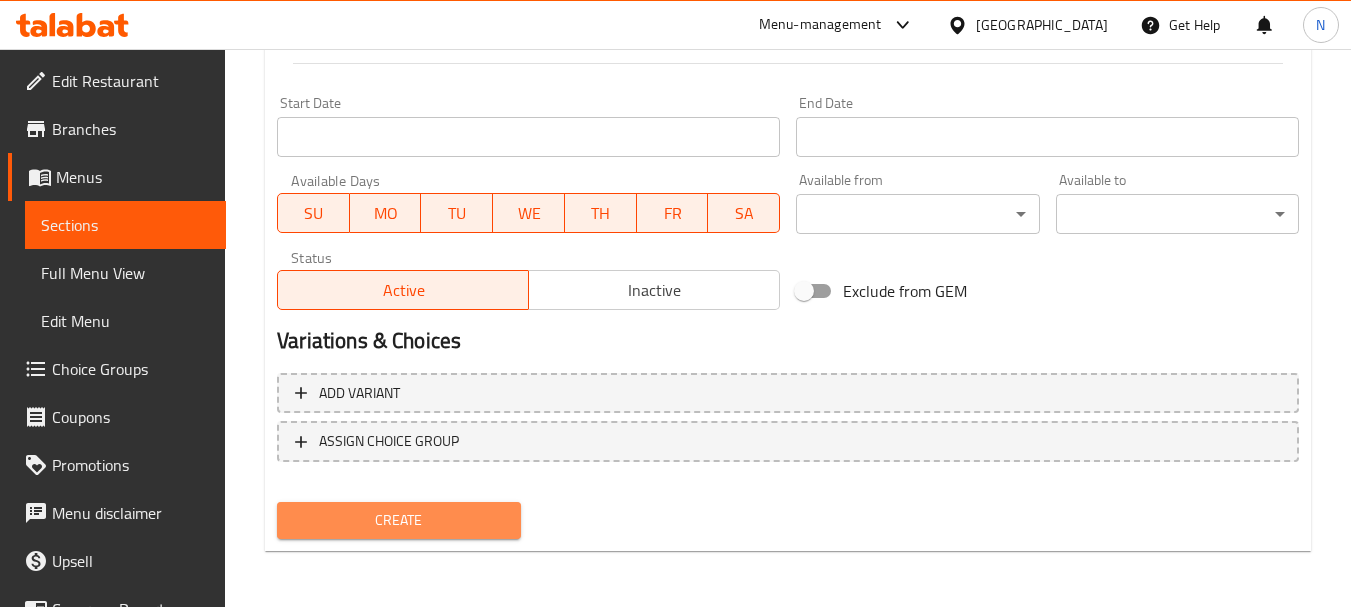 click on "Create" at bounding box center (398, 520) 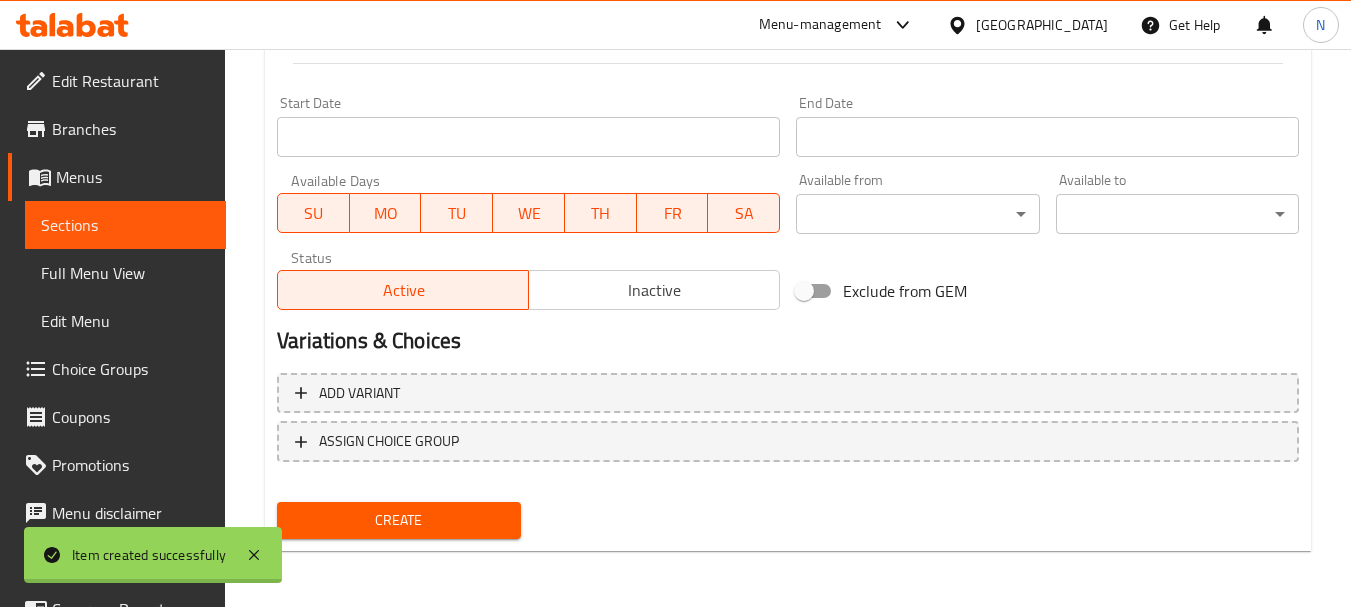 type 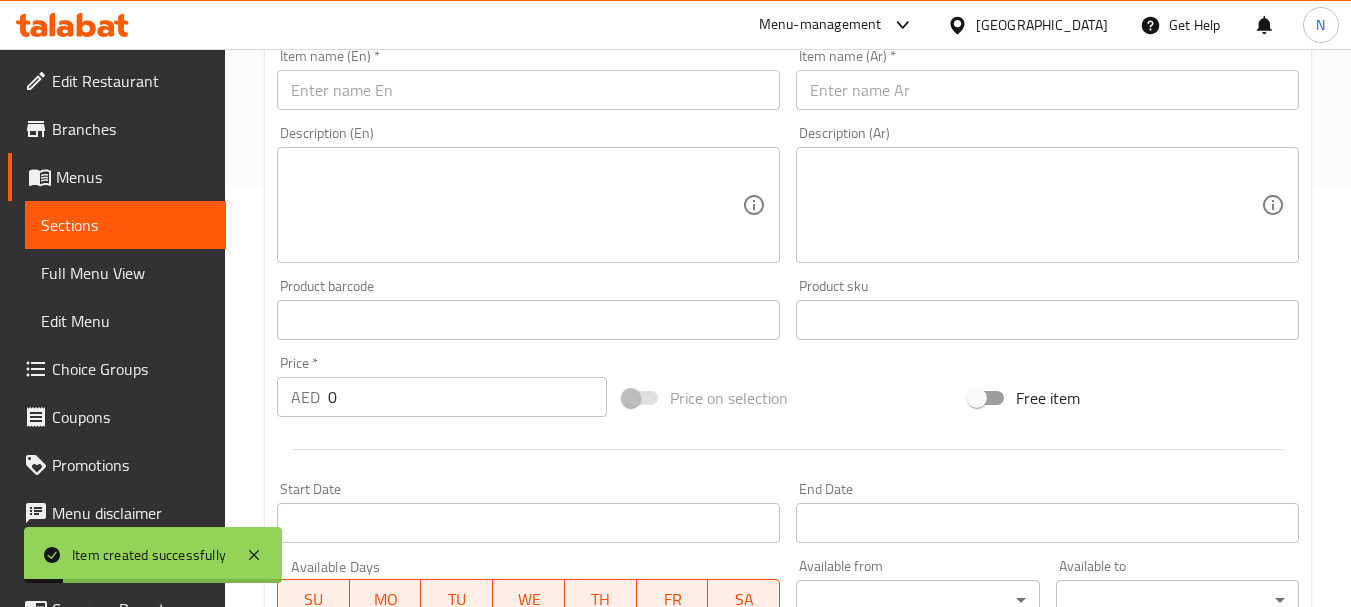 scroll, scrollTop: 406, scrollLeft: 0, axis: vertical 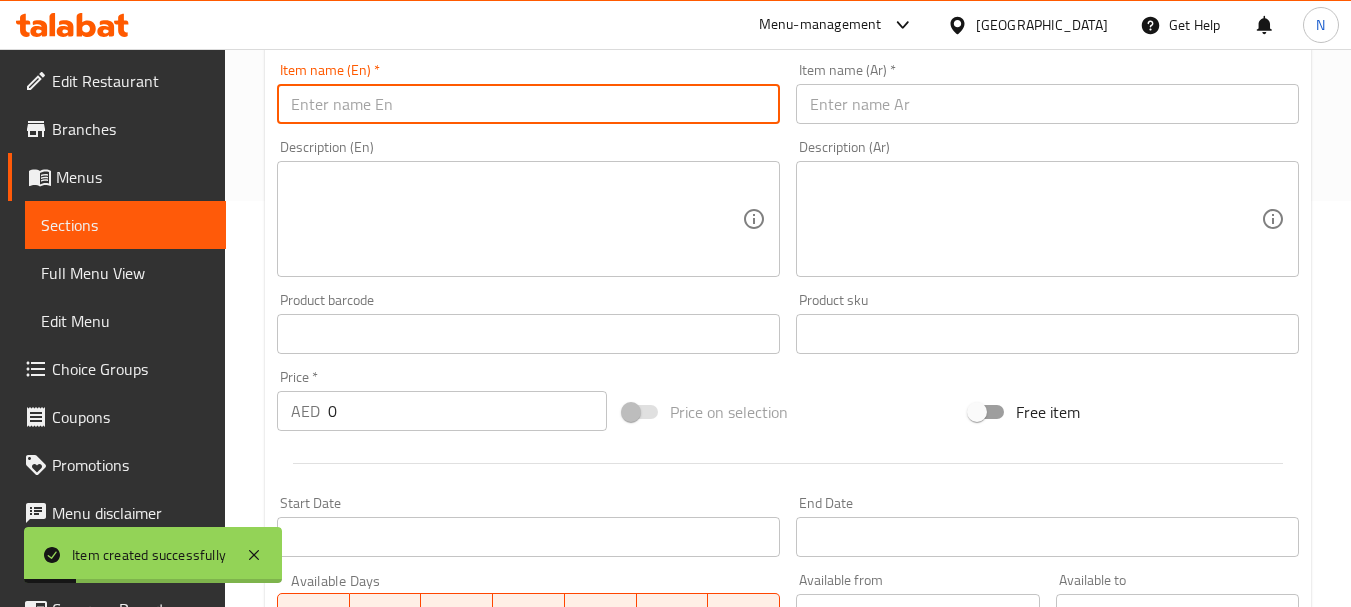 click at bounding box center (528, 104) 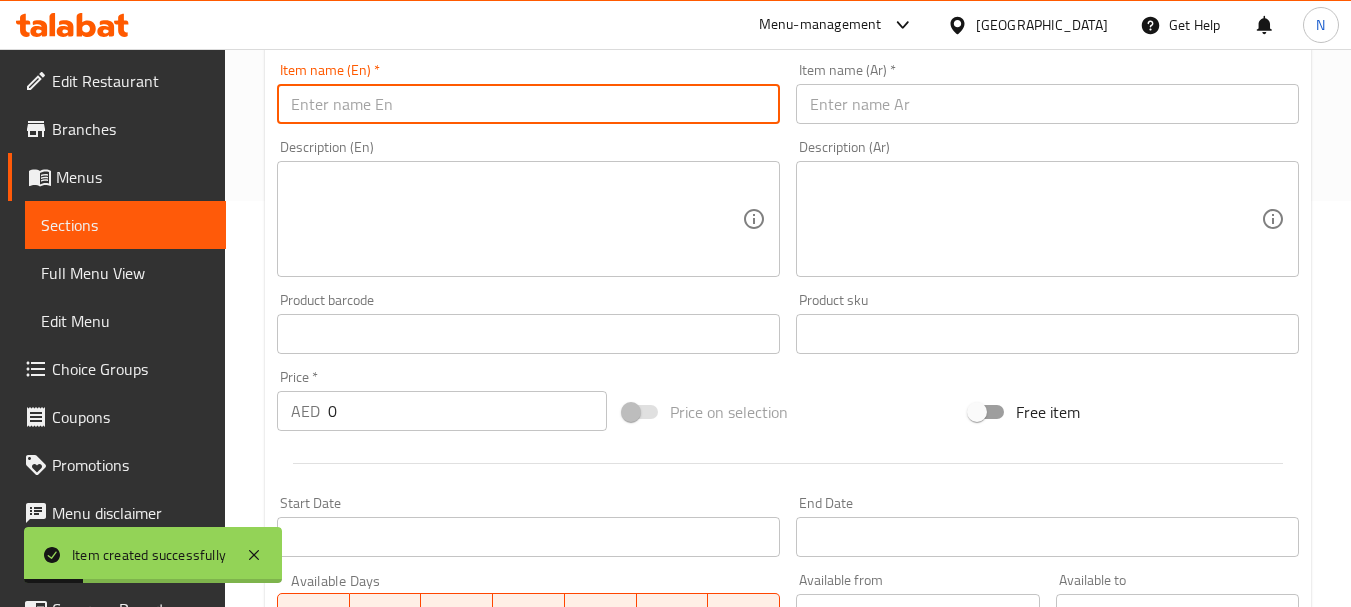 paste on "VEGETABLE CLUB" 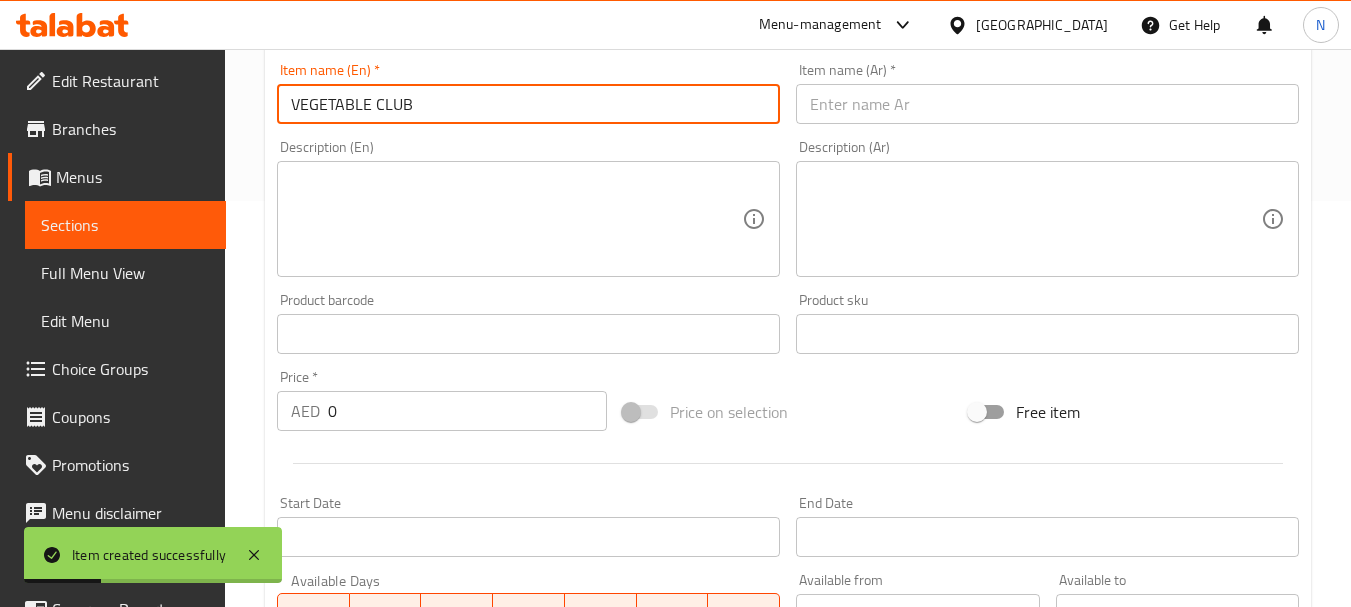 click on "VEGETABLE CLUB" at bounding box center (528, 104) 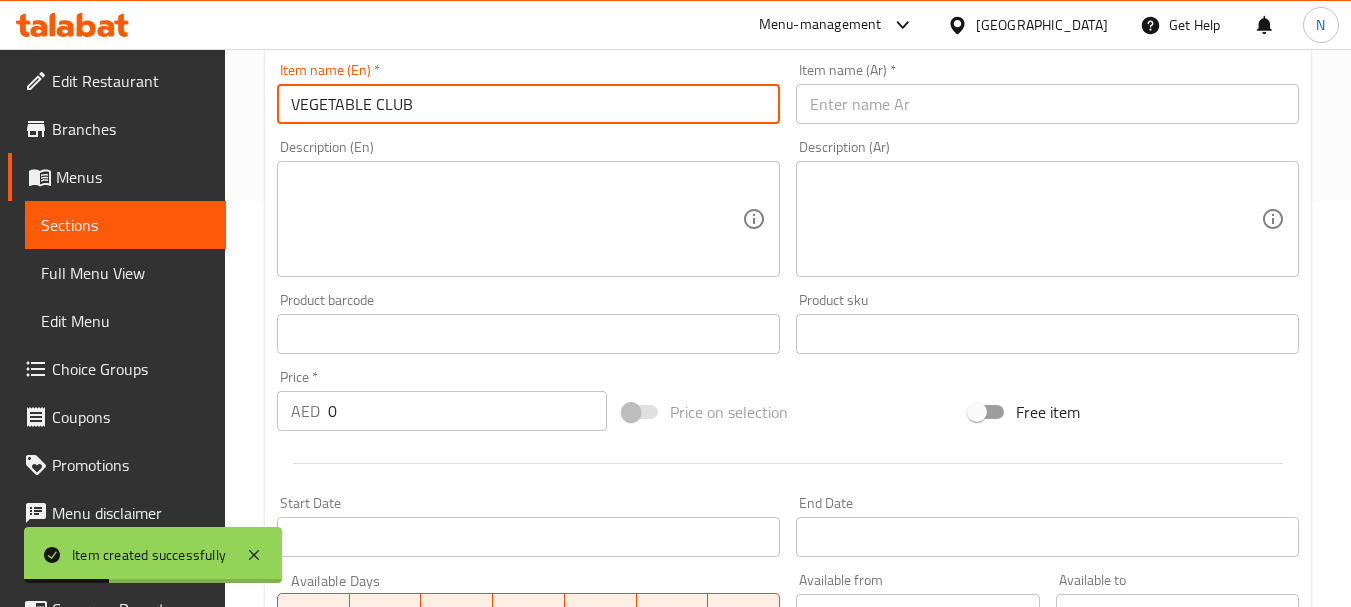 click on "VEGETABLE CLUB" at bounding box center (528, 104) 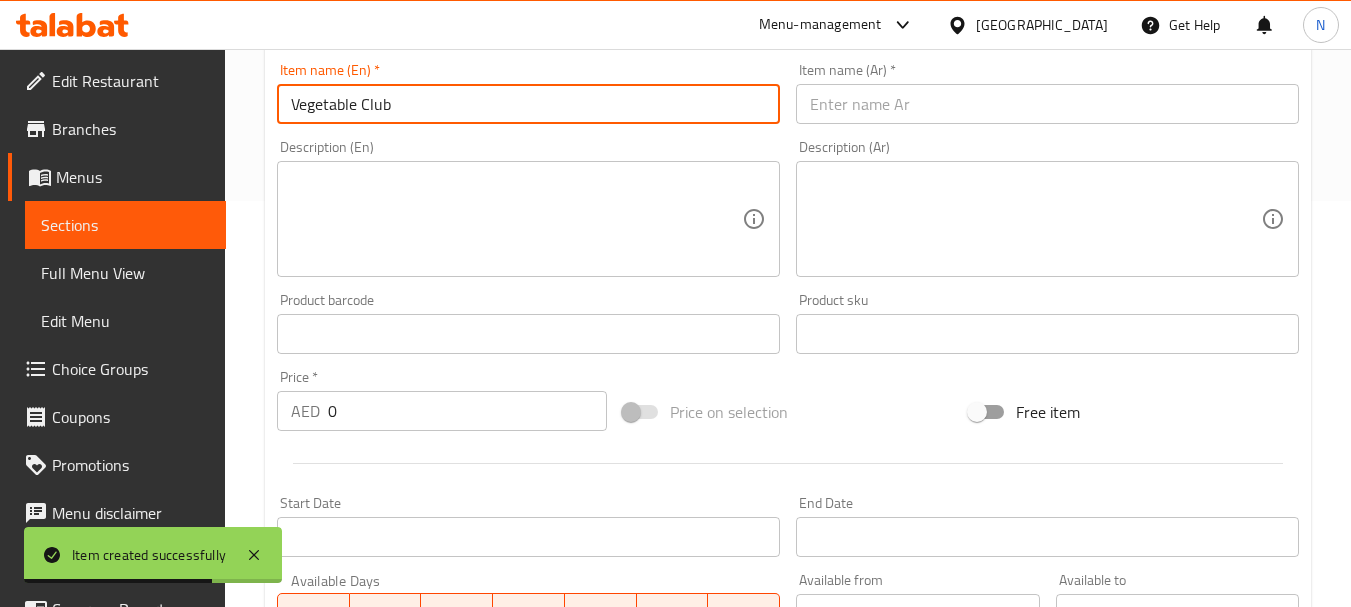 type on "Vegetable Club" 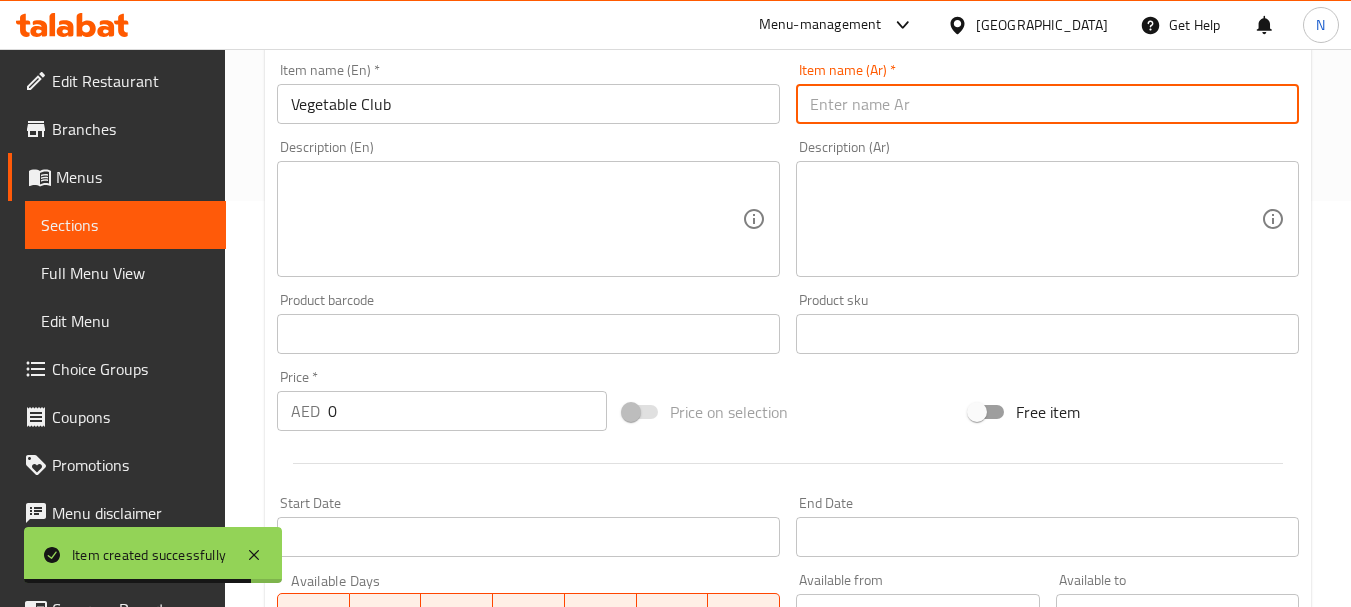 click at bounding box center (1047, 104) 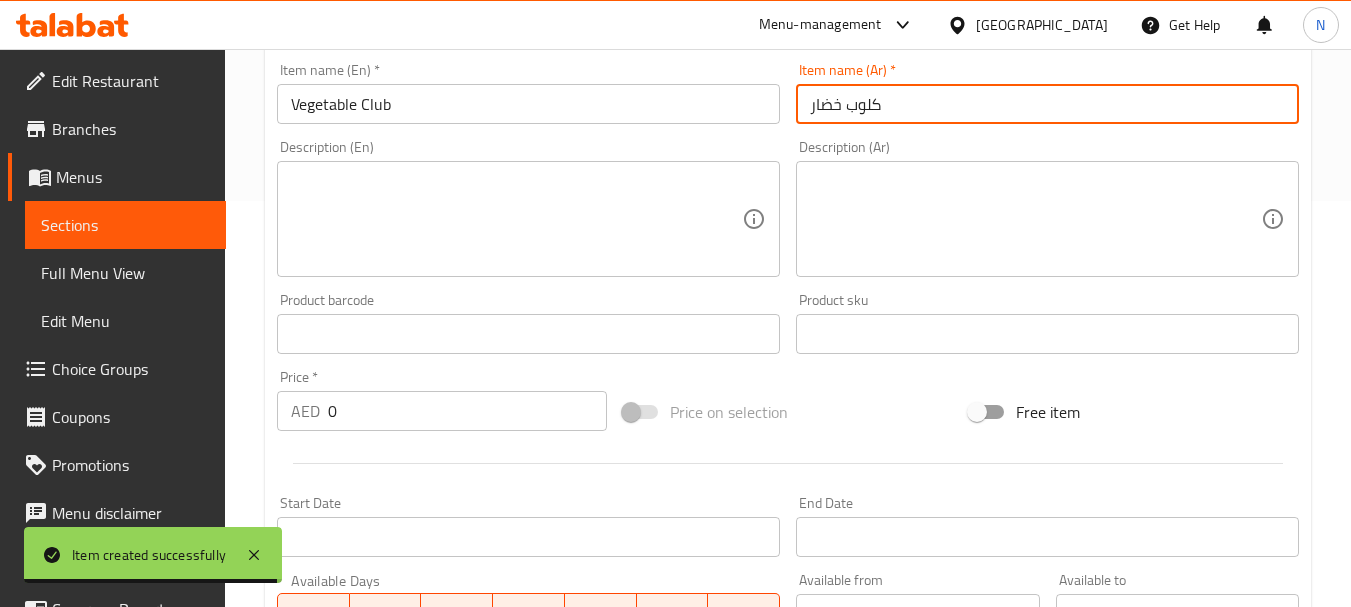 type on "كلوب خضار" 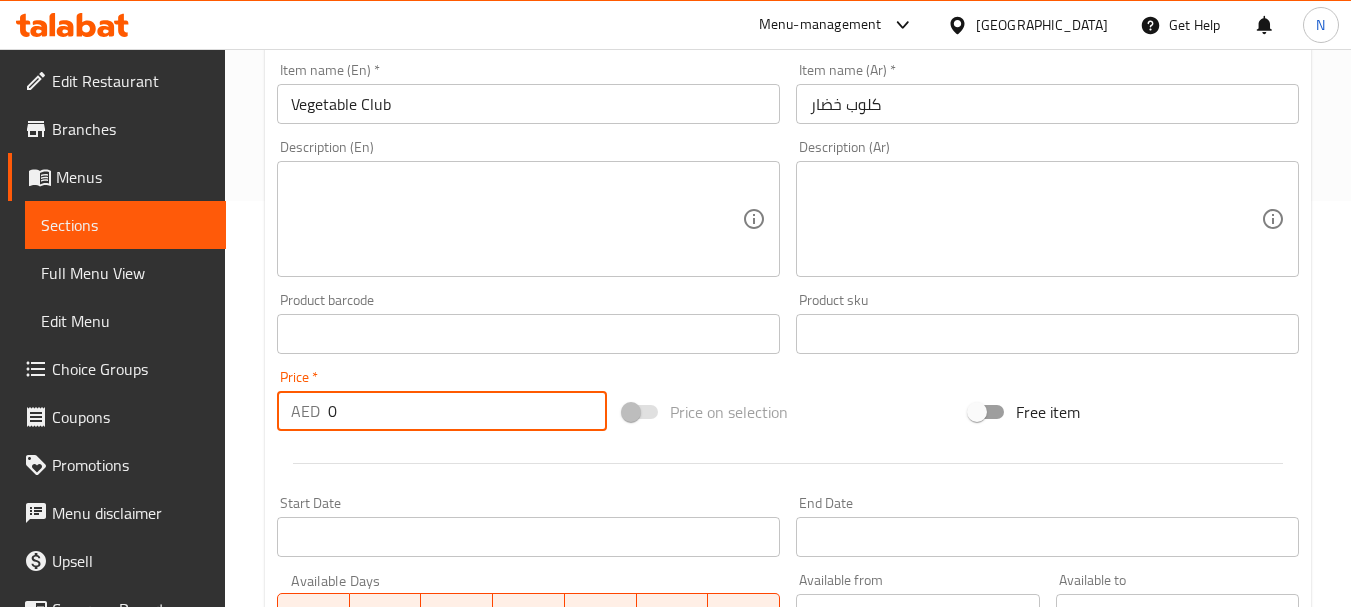 drag, startPoint x: 368, startPoint y: 424, endPoint x: 317, endPoint y: 413, distance: 52.17279 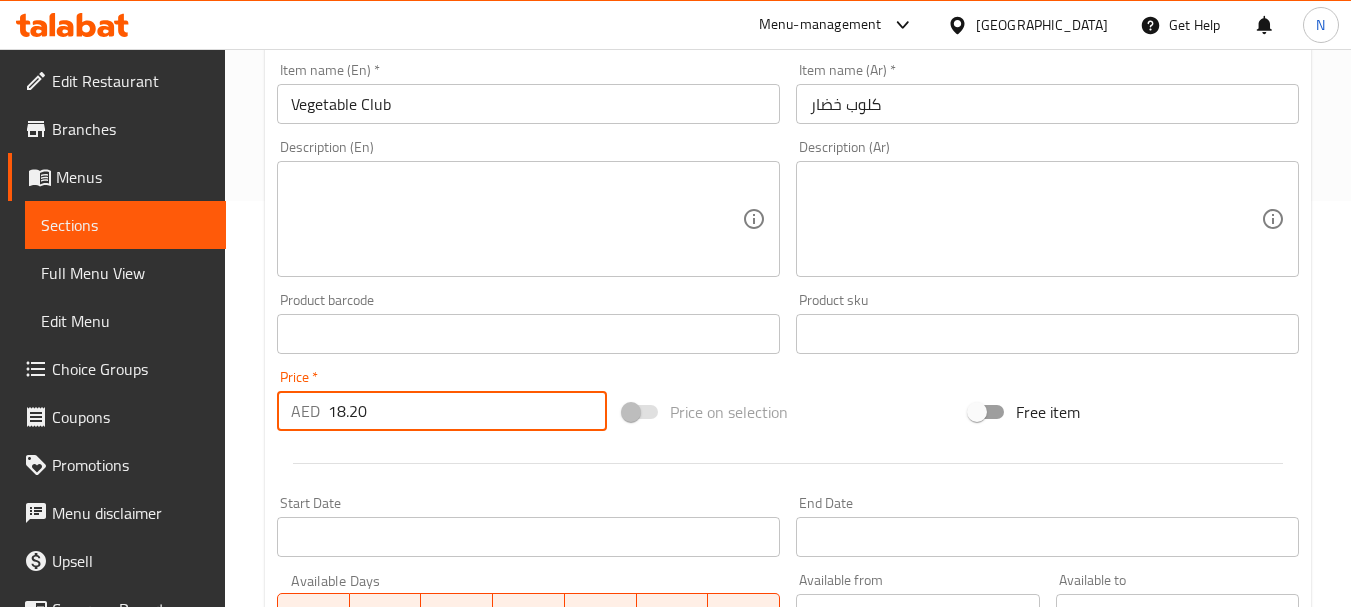 type on "18.20" 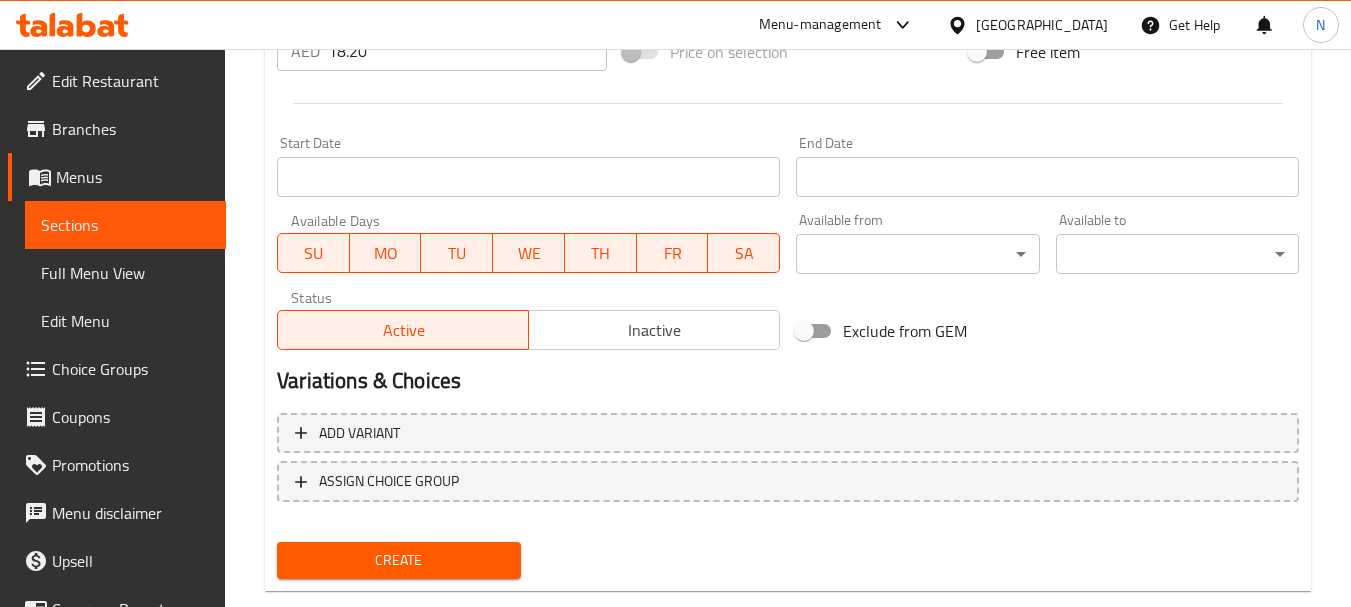 scroll, scrollTop: 806, scrollLeft: 0, axis: vertical 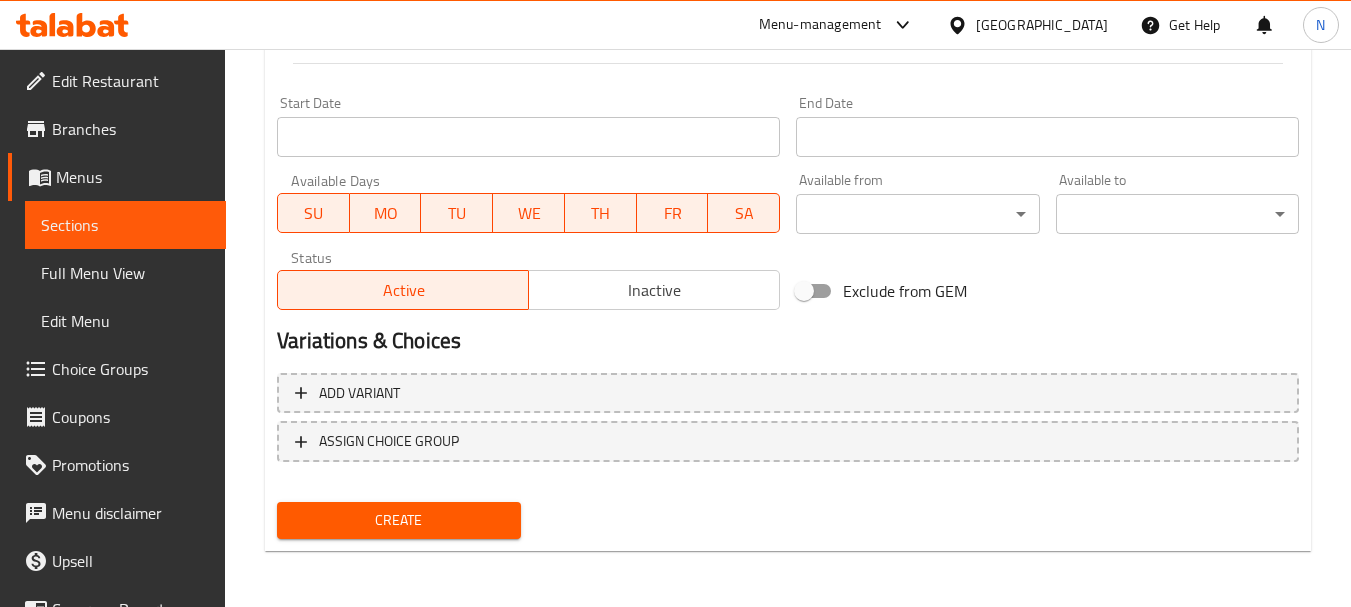 click on "Create" at bounding box center (398, 520) 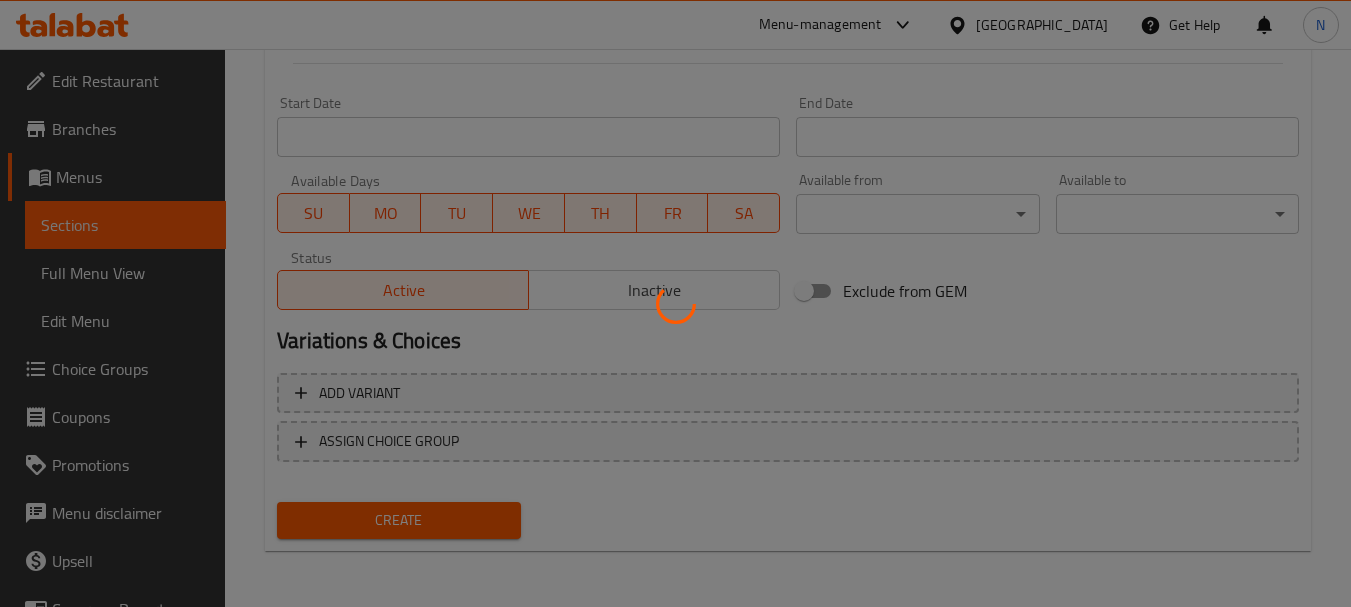 type 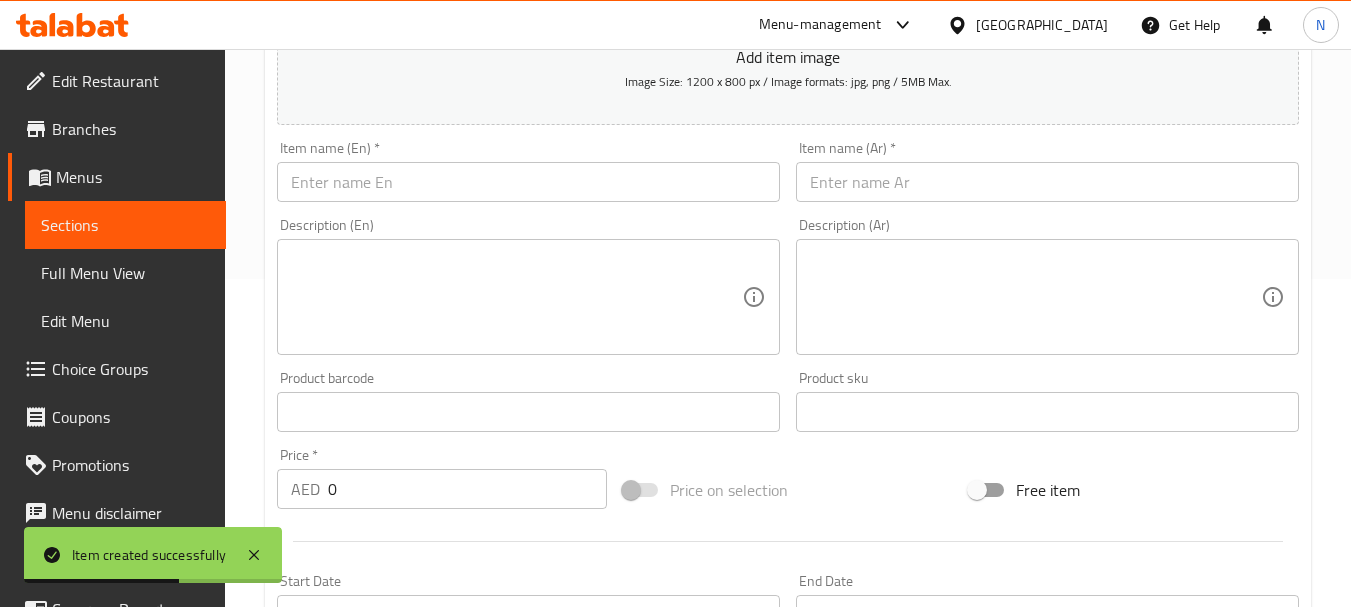 scroll, scrollTop: 306, scrollLeft: 0, axis: vertical 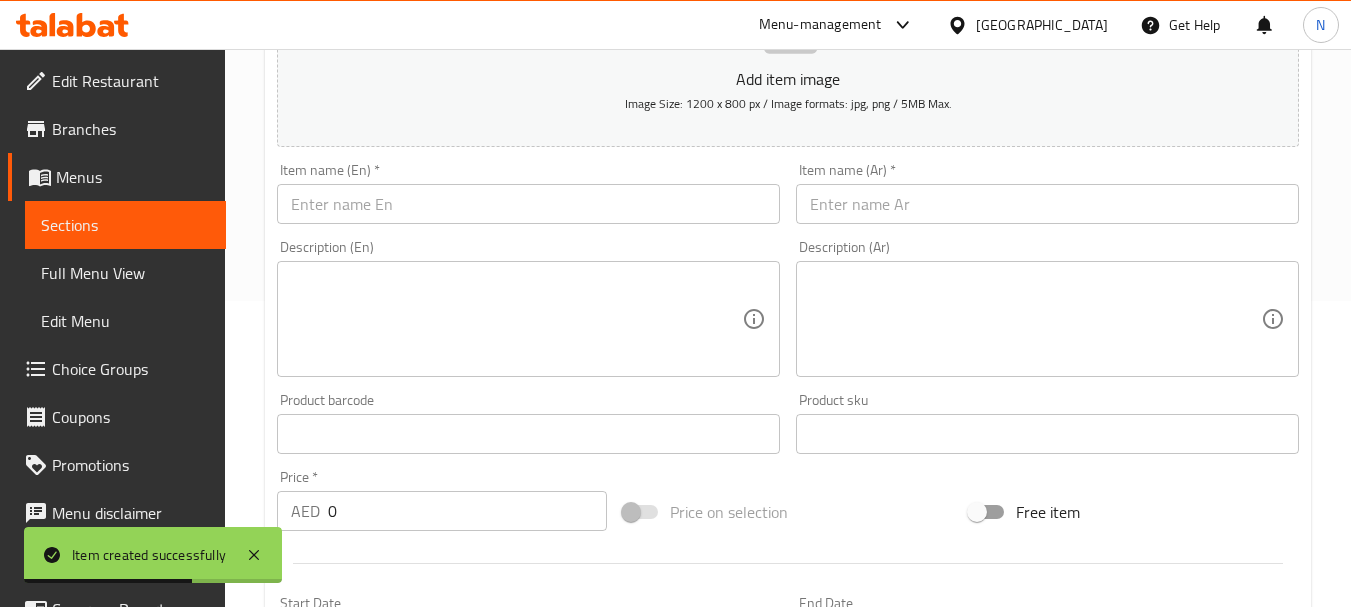 click at bounding box center [528, 204] 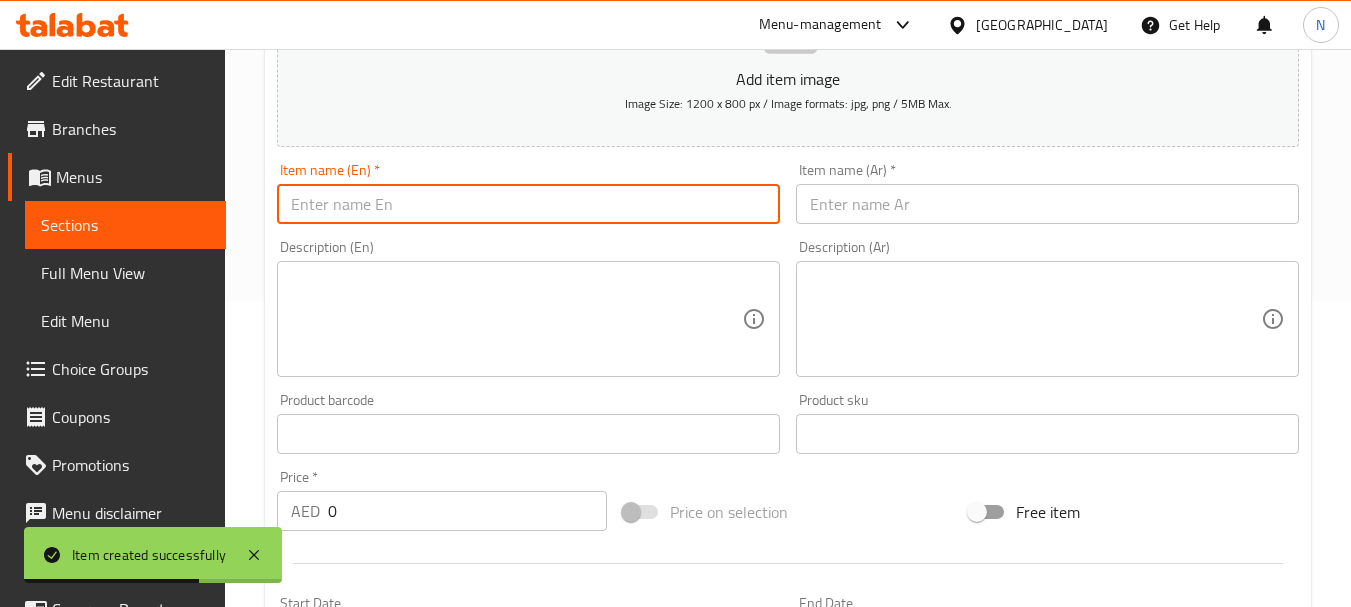 paste on "PRAWNS CLUB" 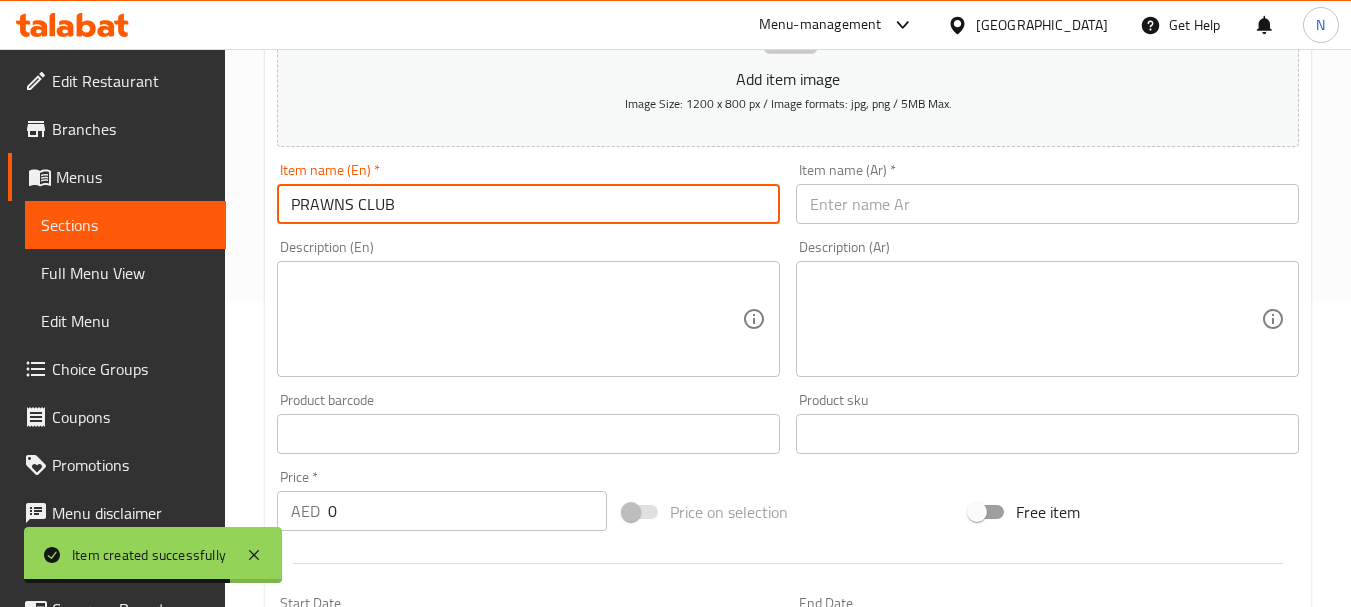 click on "PRAWNS CLUB" at bounding box center (528, 204) 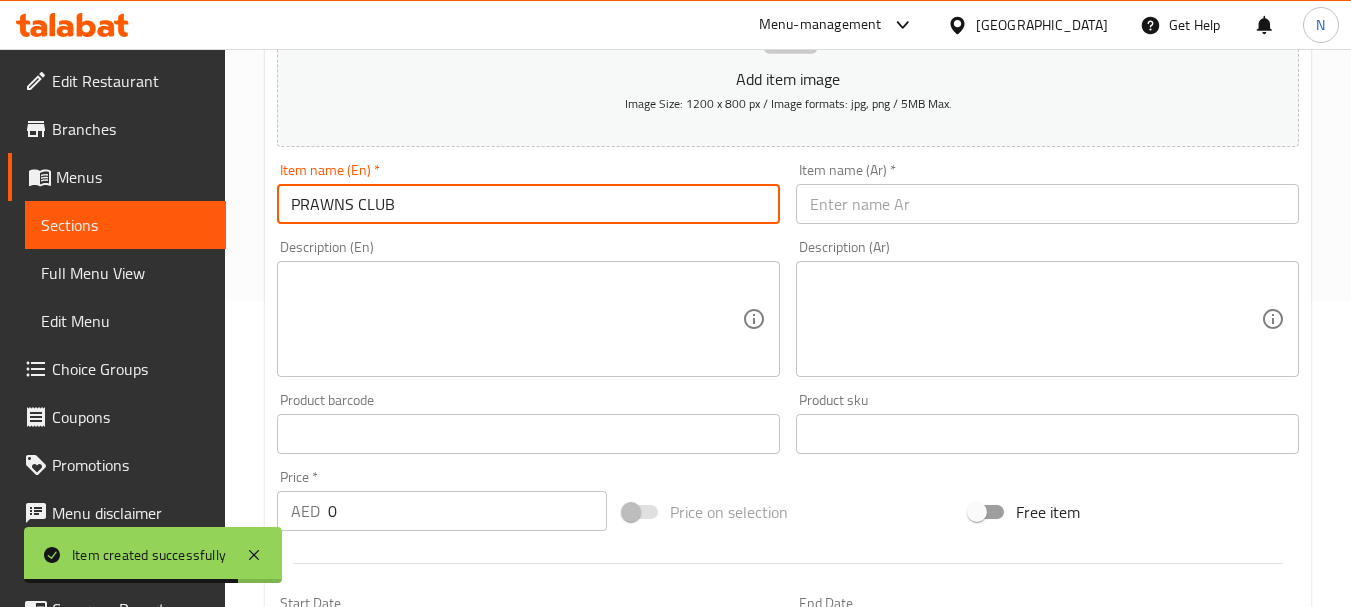 click on "PRAWNS CLUB" at bounding box center [528, 204] 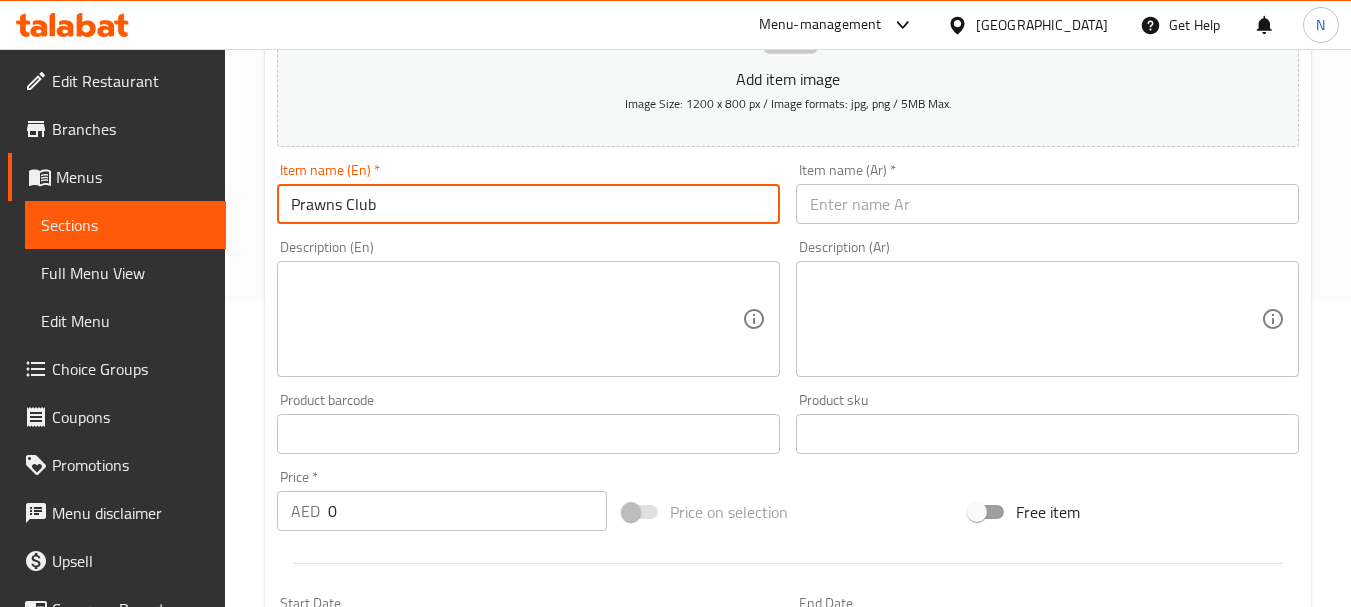 type on "Prawns Club" 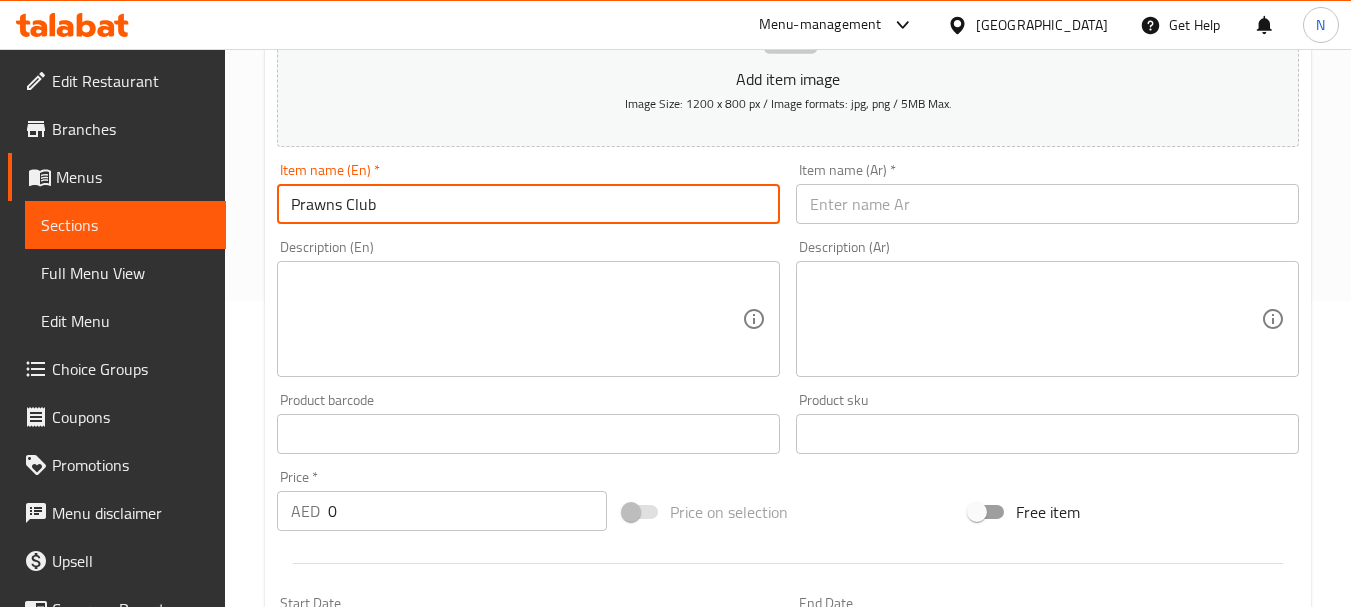 click at bounding box center (1047, 204) 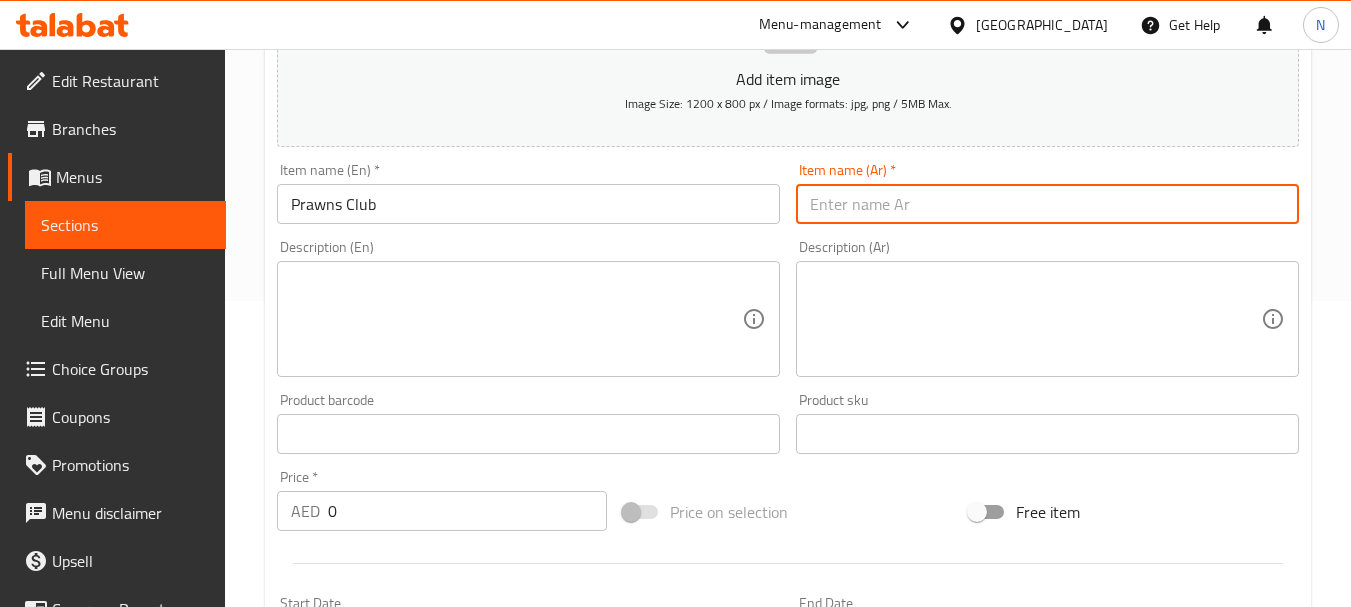 paste on "كلوب روبيان" 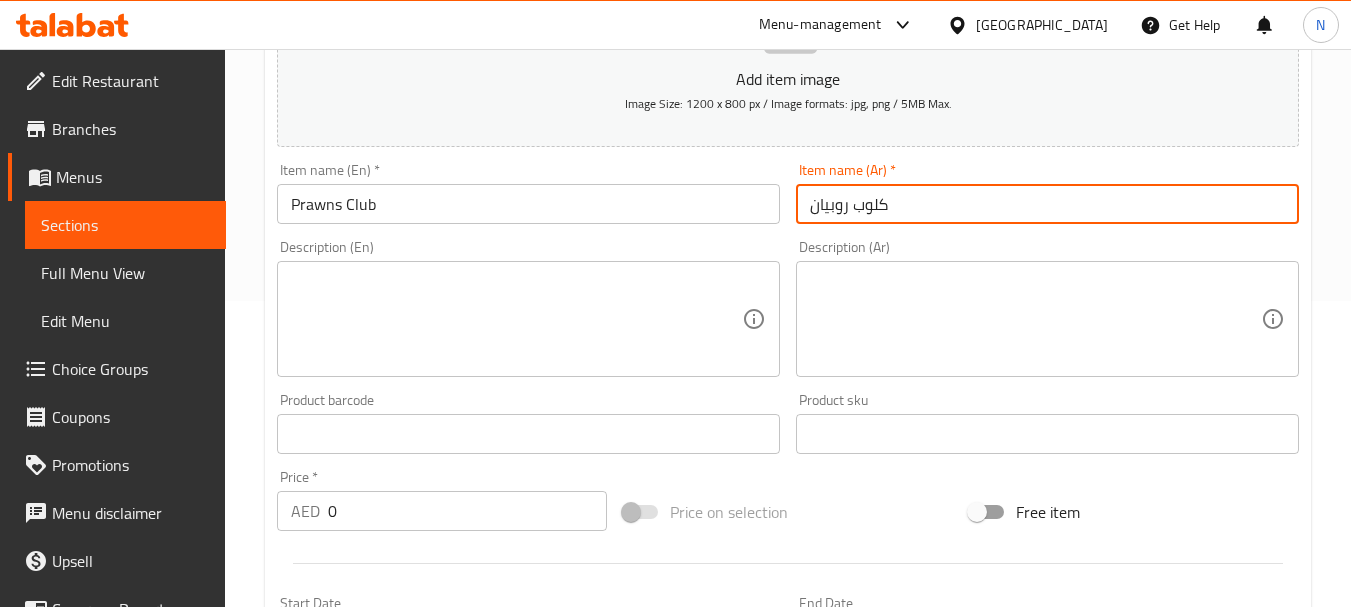 type on "كلوب روبيان" 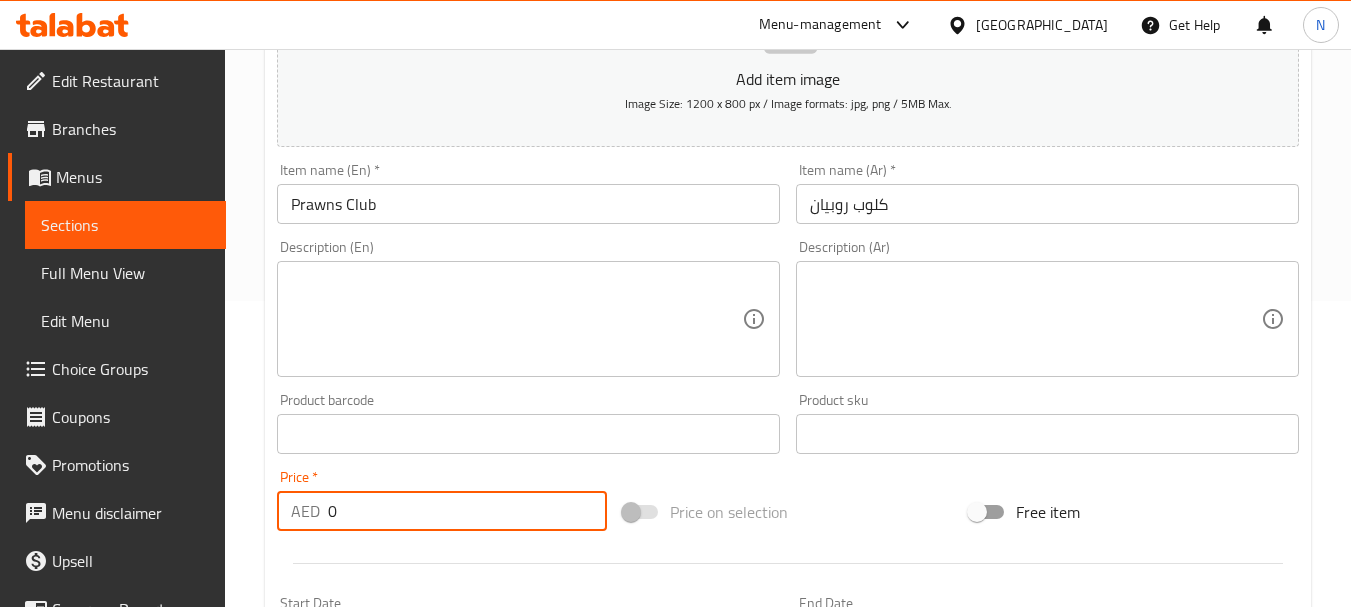 drag, startPoint x: 405, startPoint y: 516, endPoint x: 306, endPoint y: 512, distance: 99.08077 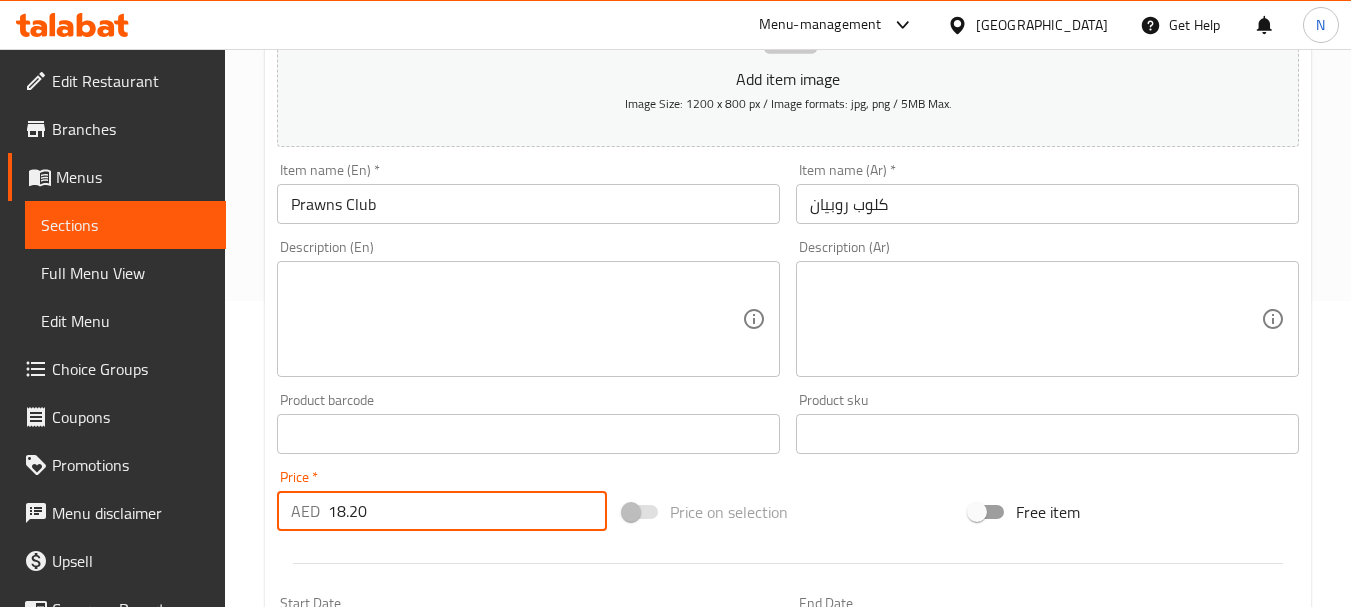 type on "18.20" 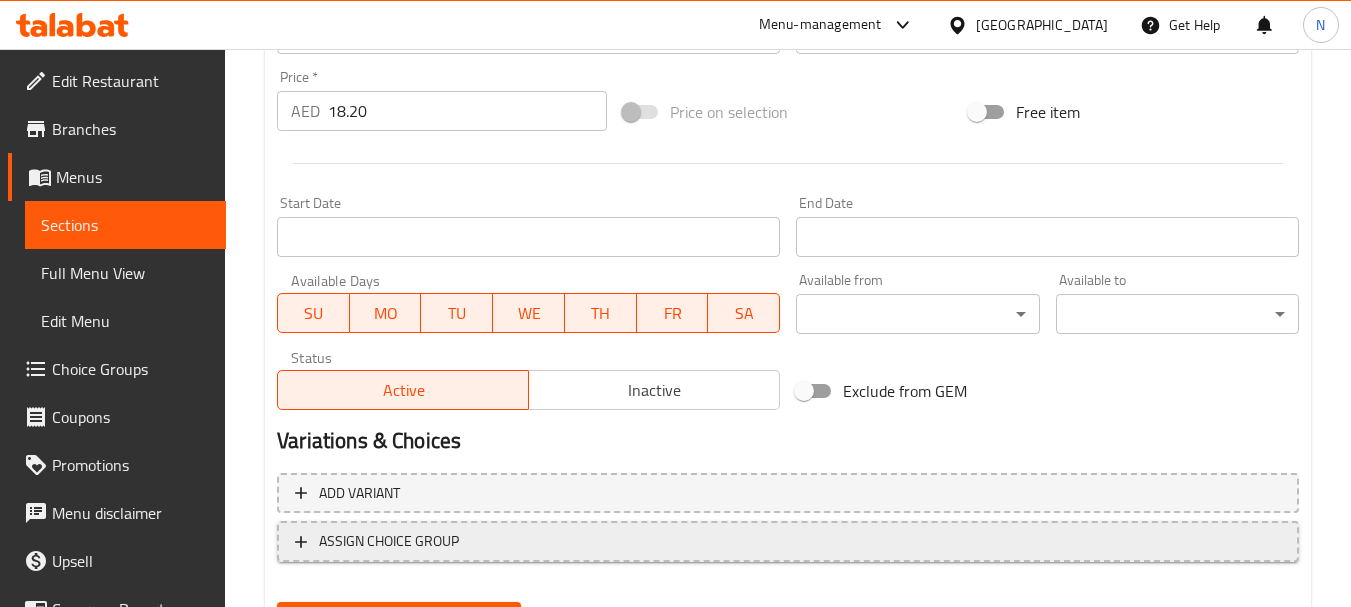 scroll, scrollTop: 806, scrollLeft: 0, axis: vertical 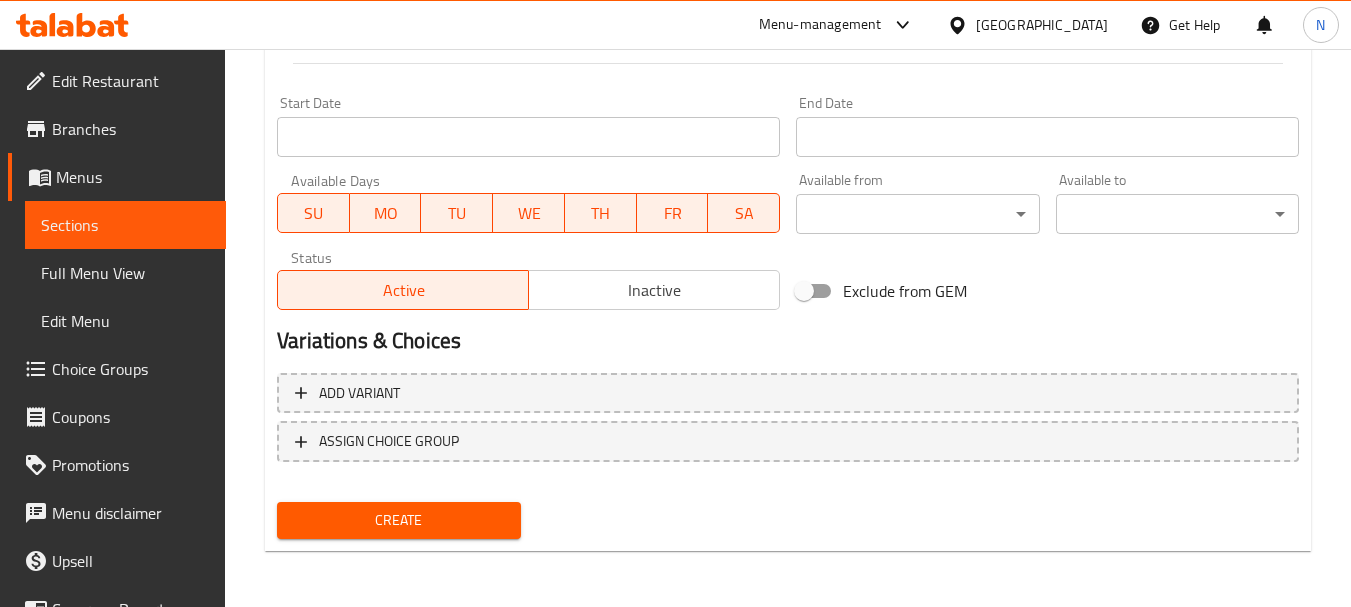 click on "Create" at bounding box center (398, 520) 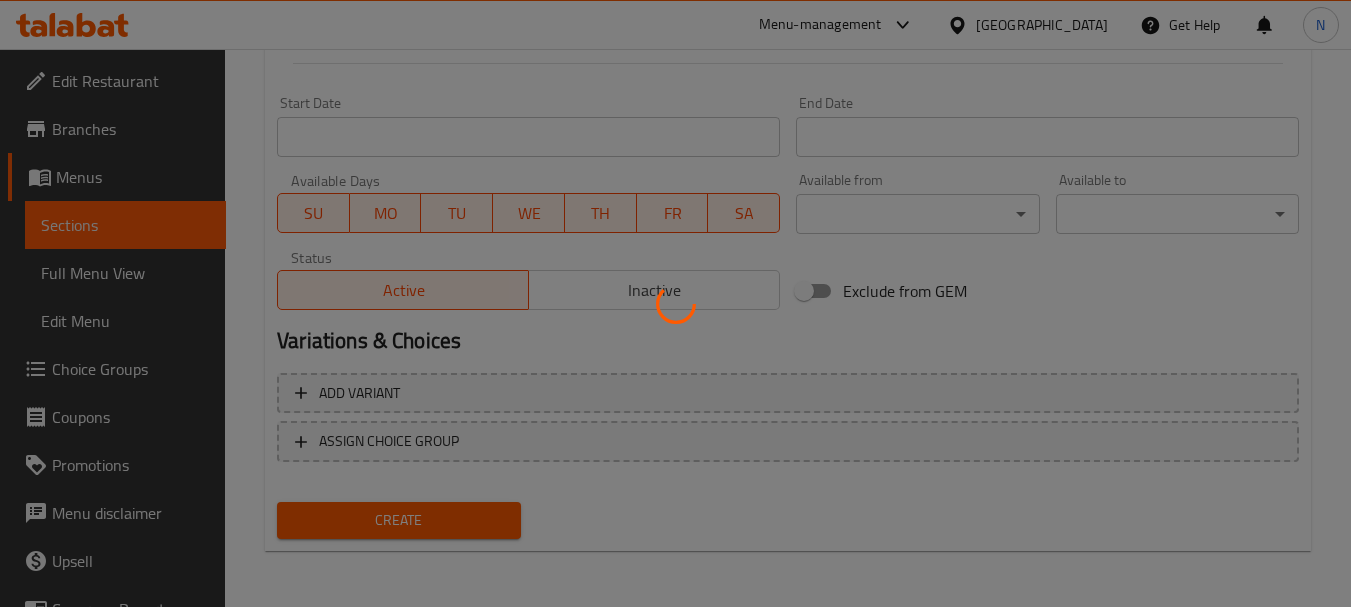 type 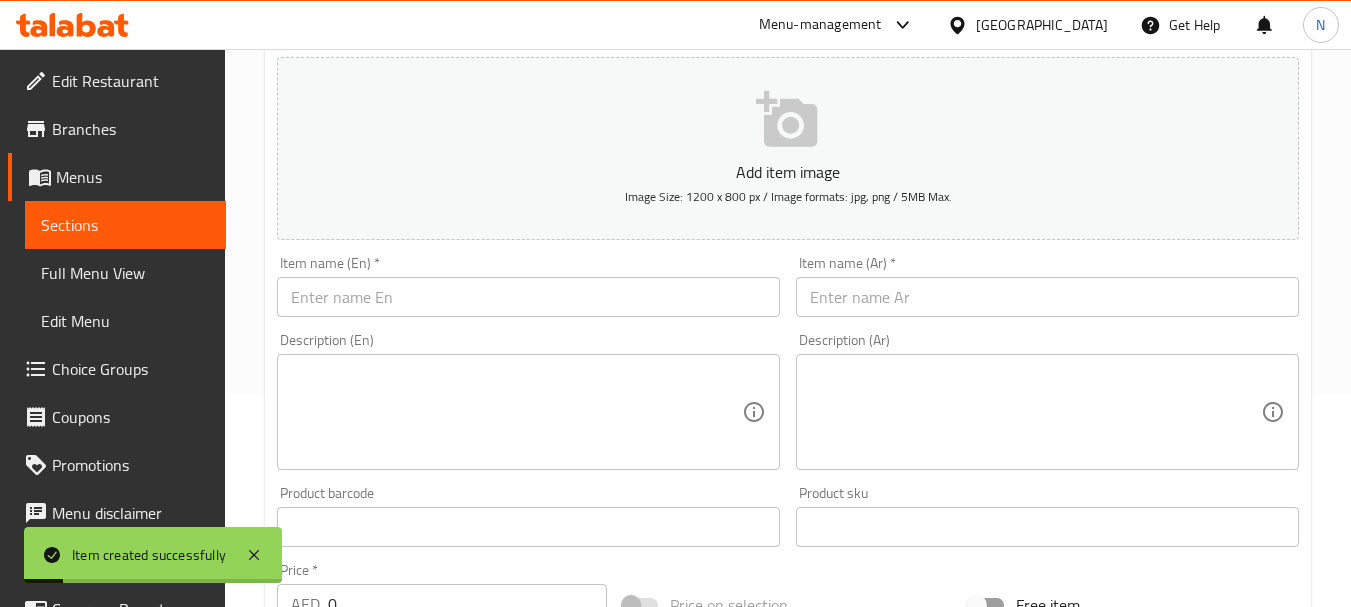 scroll, scrollTop: 206, scrollLeft: 0, axis: vertical 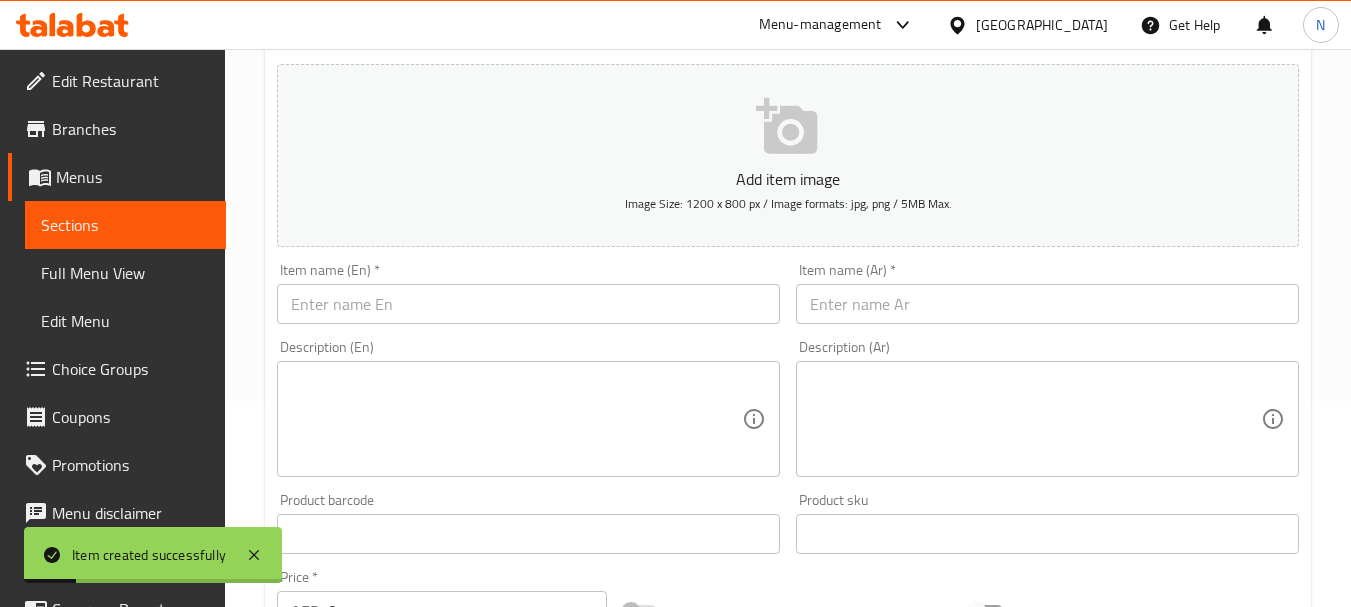 click at bounding box center [528, 304] 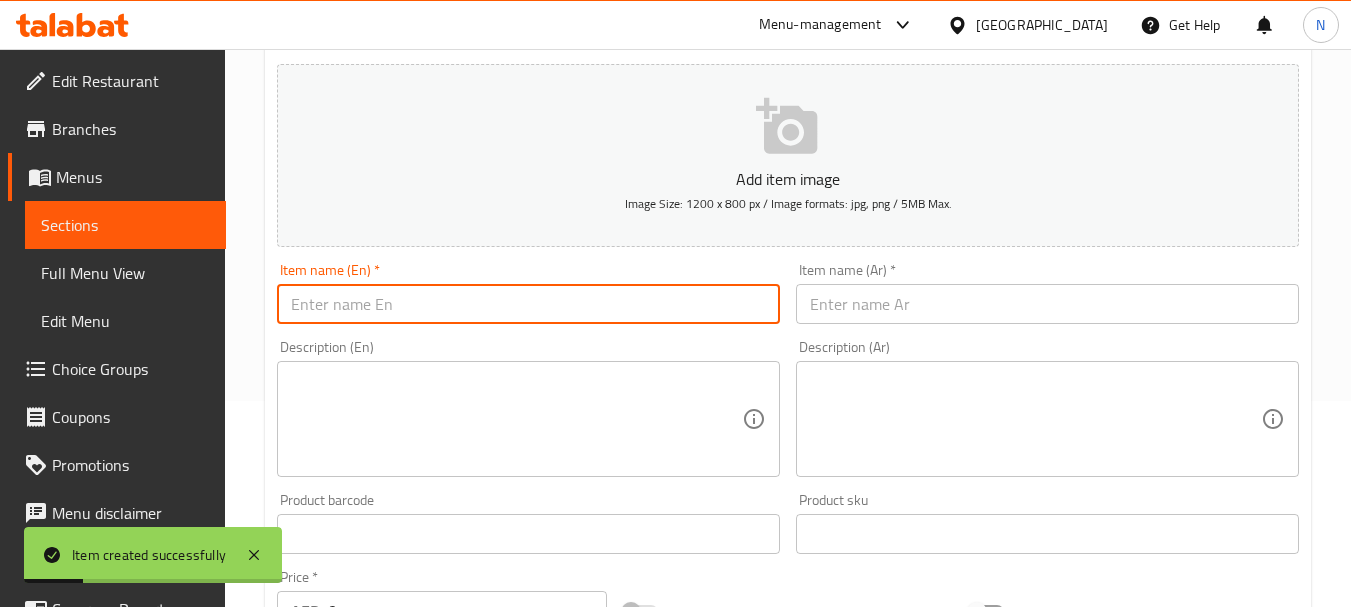paste on "CHEESE CLUB" 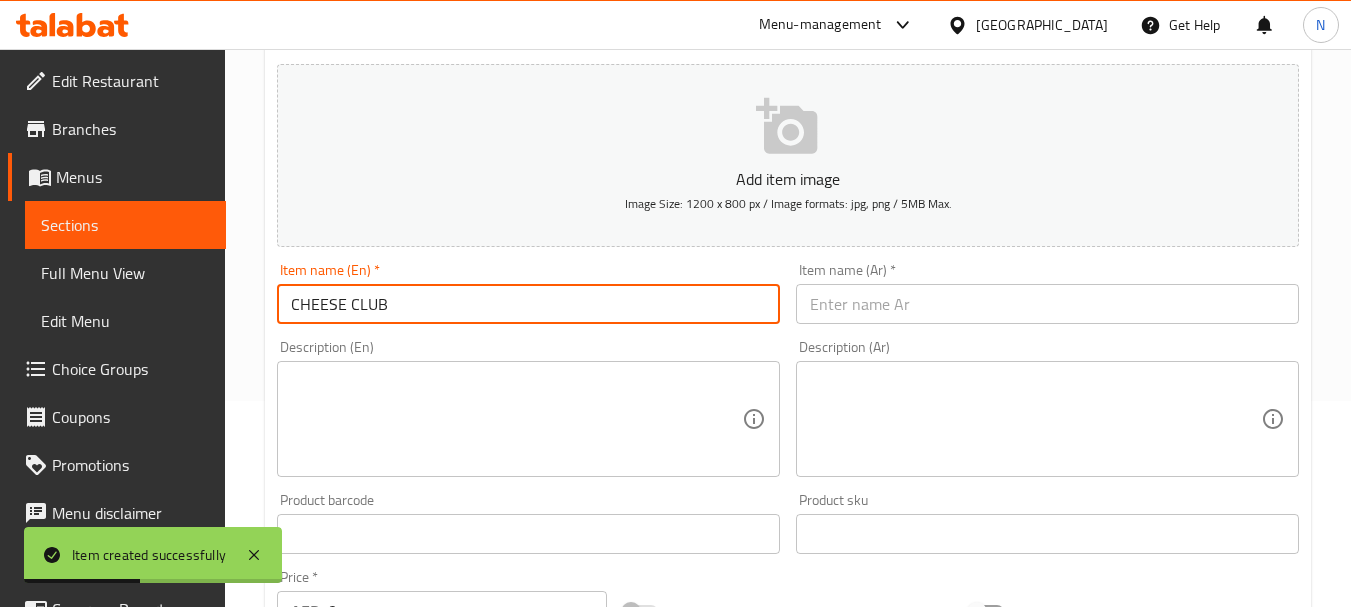 type on "CHEESE CLUB" 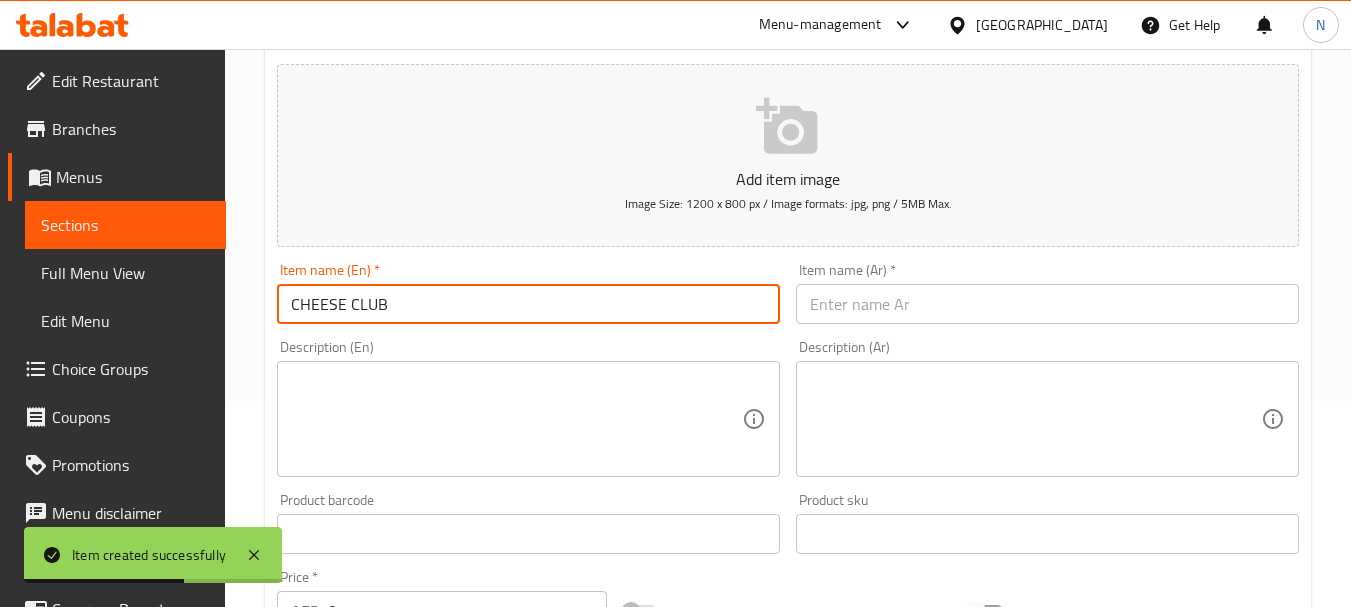 click at bounding box center (1047, 304) 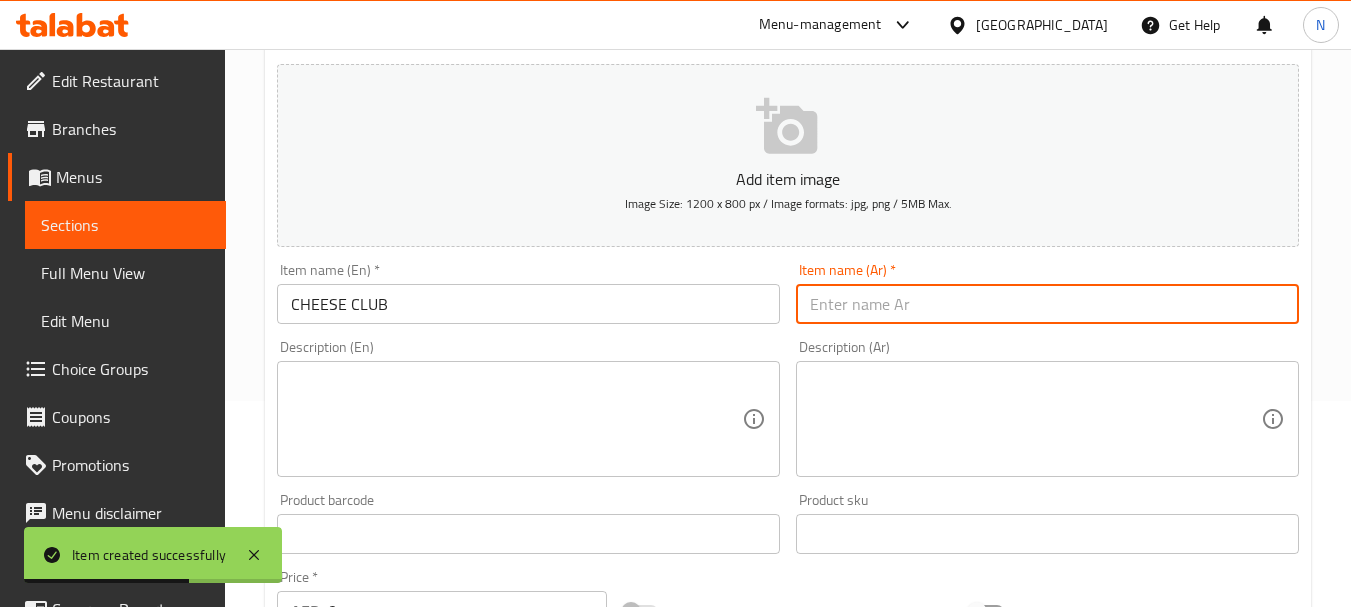paste on "كلوب جبن" 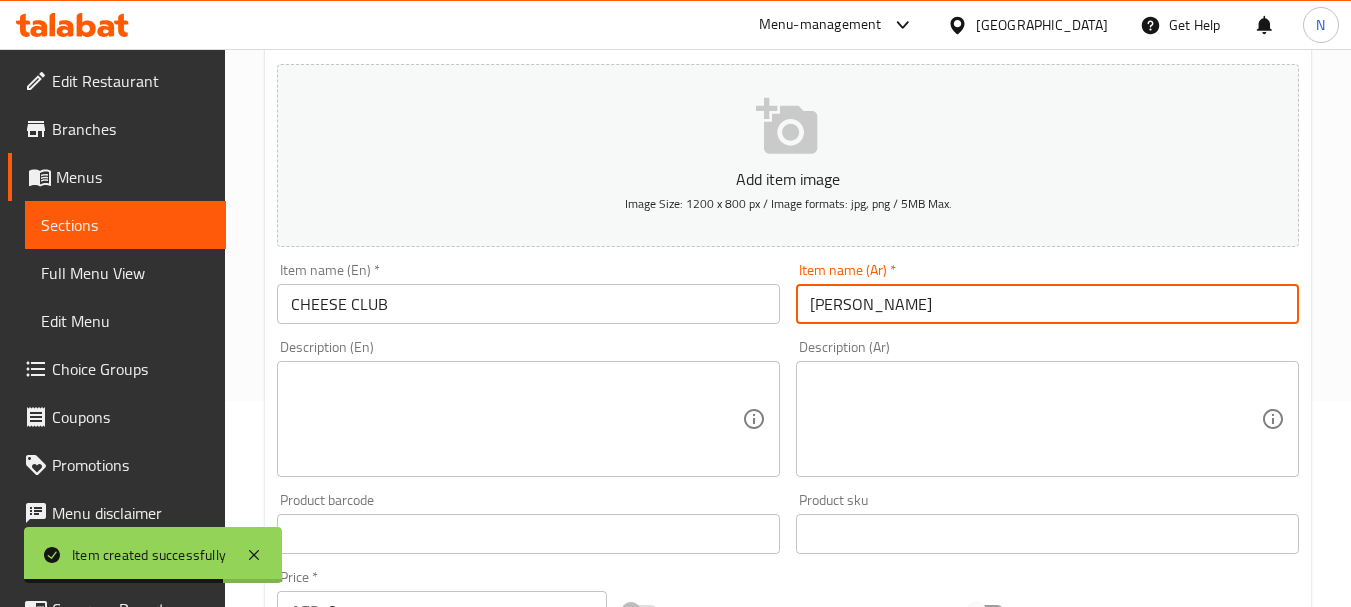 type on "كلوب جبن" 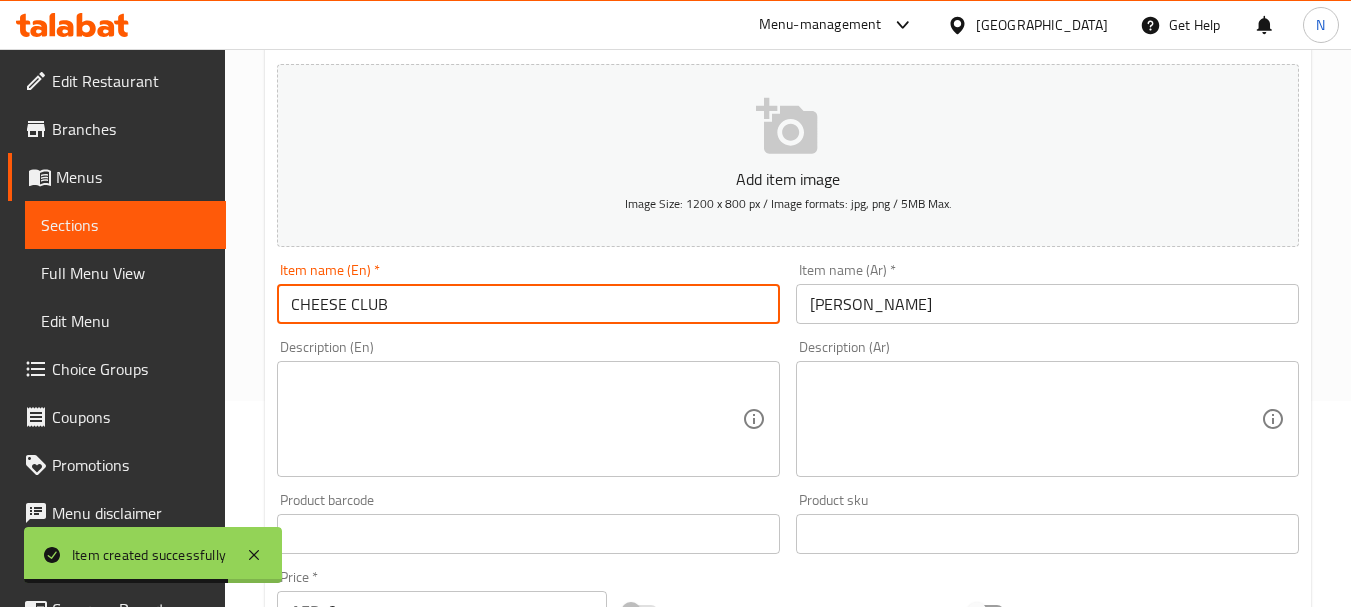 click on "CHEESE CLUB" at bounding box center [528, 304] 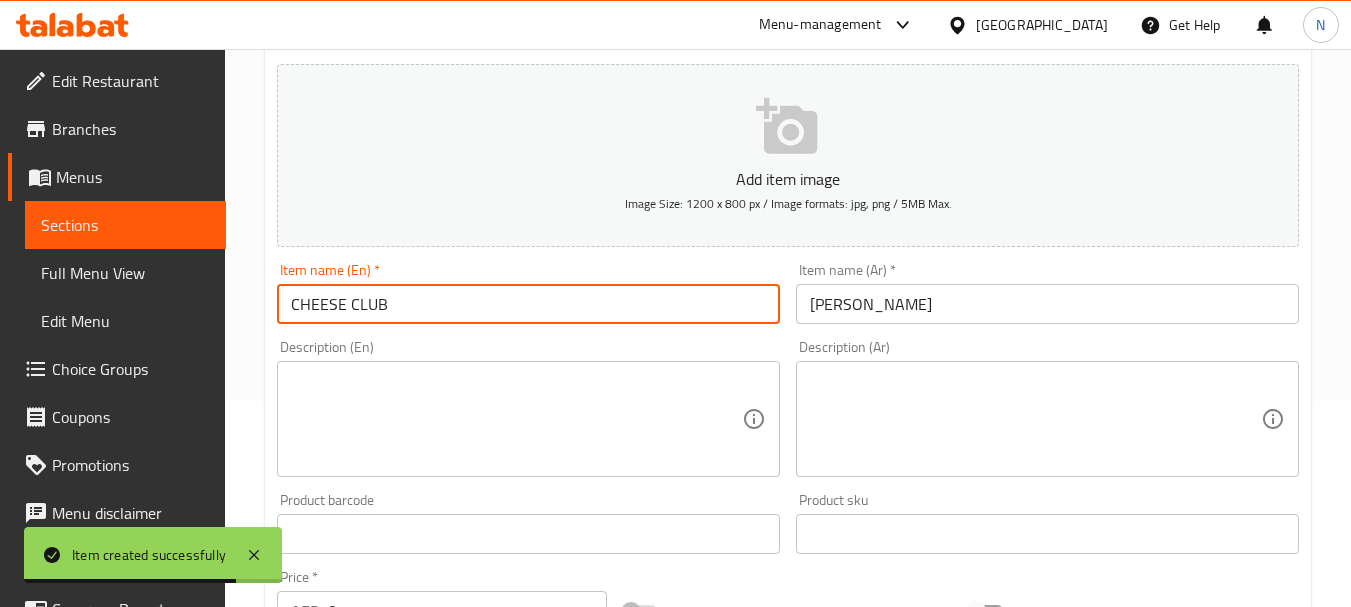 click on "CHEESE CLUB" at bounding box center [528, 304] 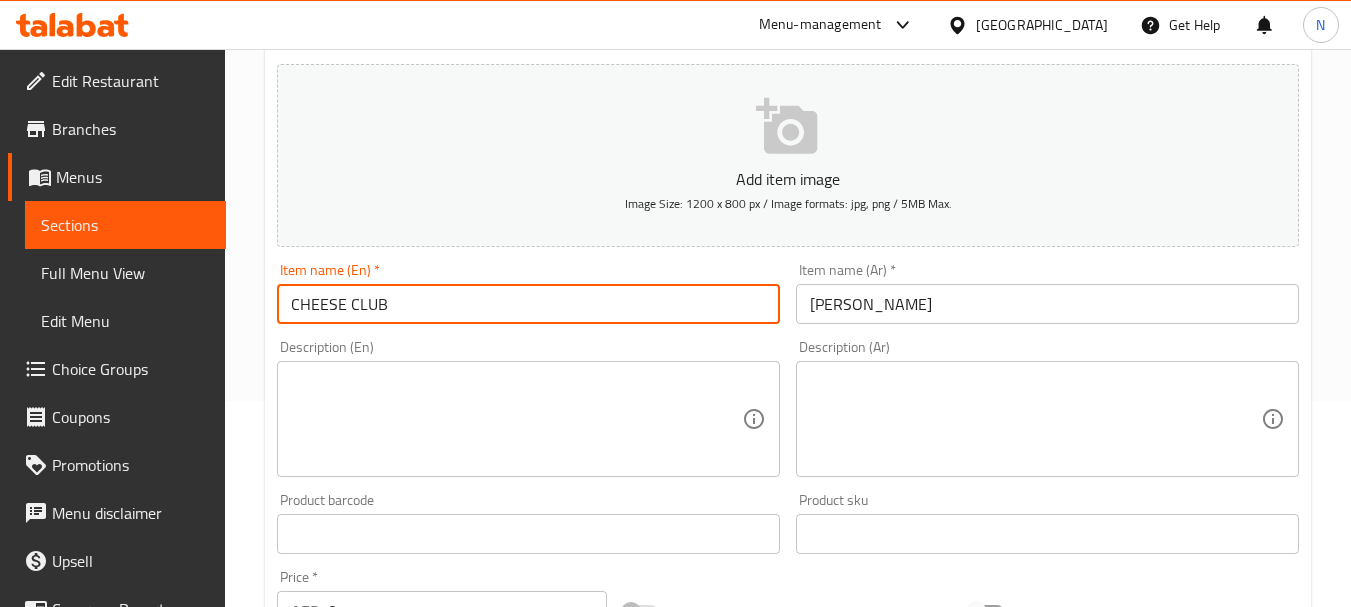 type on "Cheese Club" 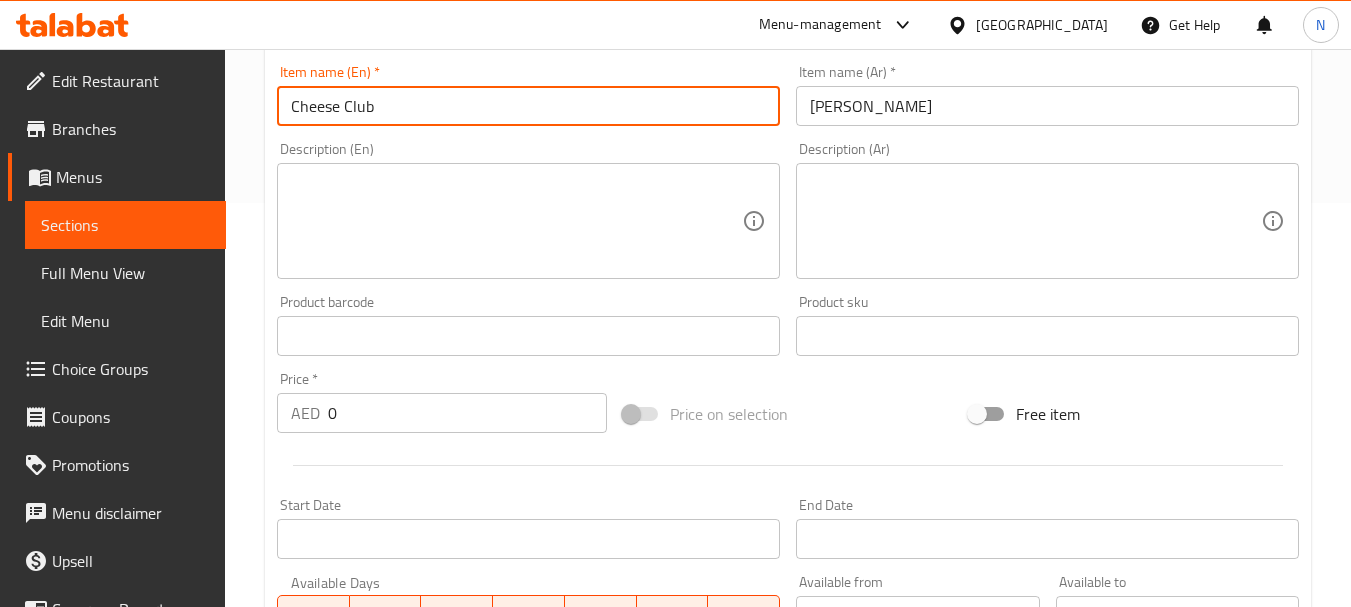 scroll, scrollTop: 406, scrollLeft: 0, axis: vertical 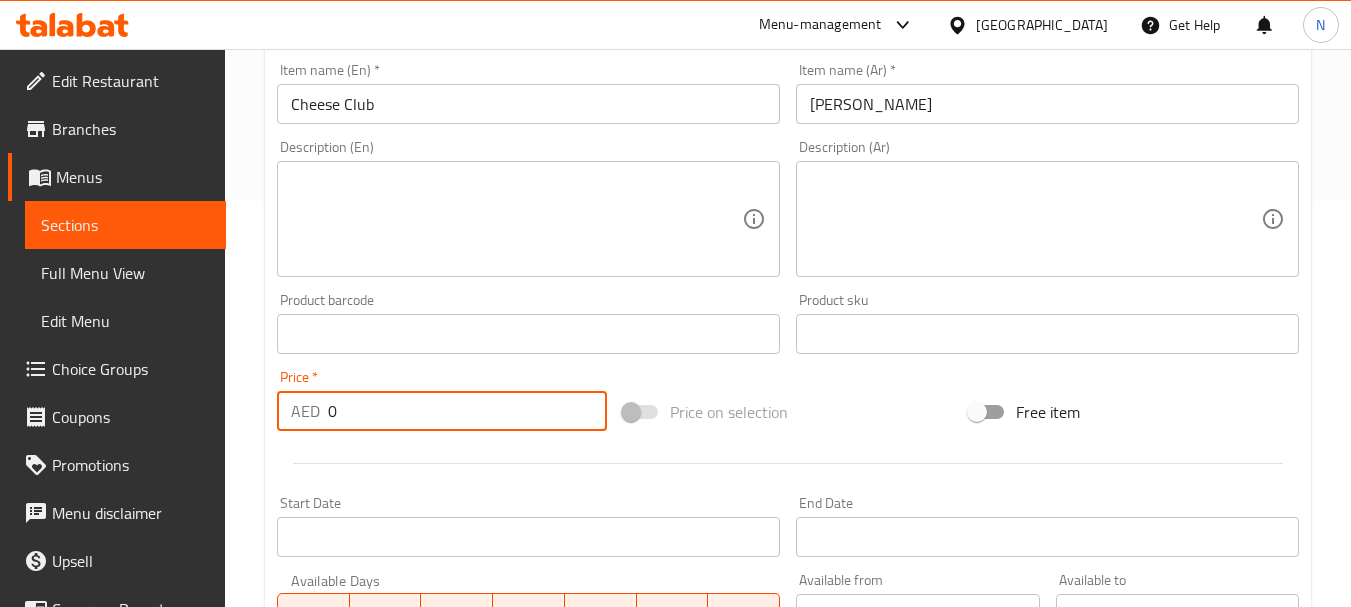 drag, startPoint x: 370, startPoint y: 416, endPoint x: 330, endPoint y: 416, distance: 40 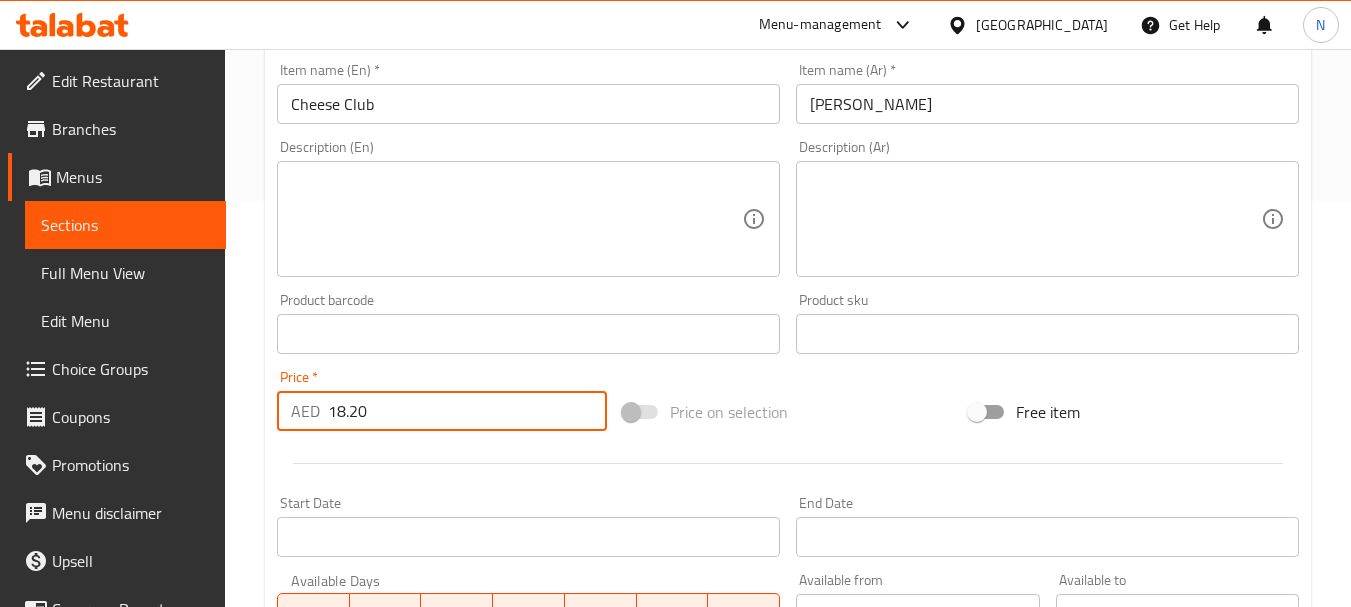 type on "18.20" 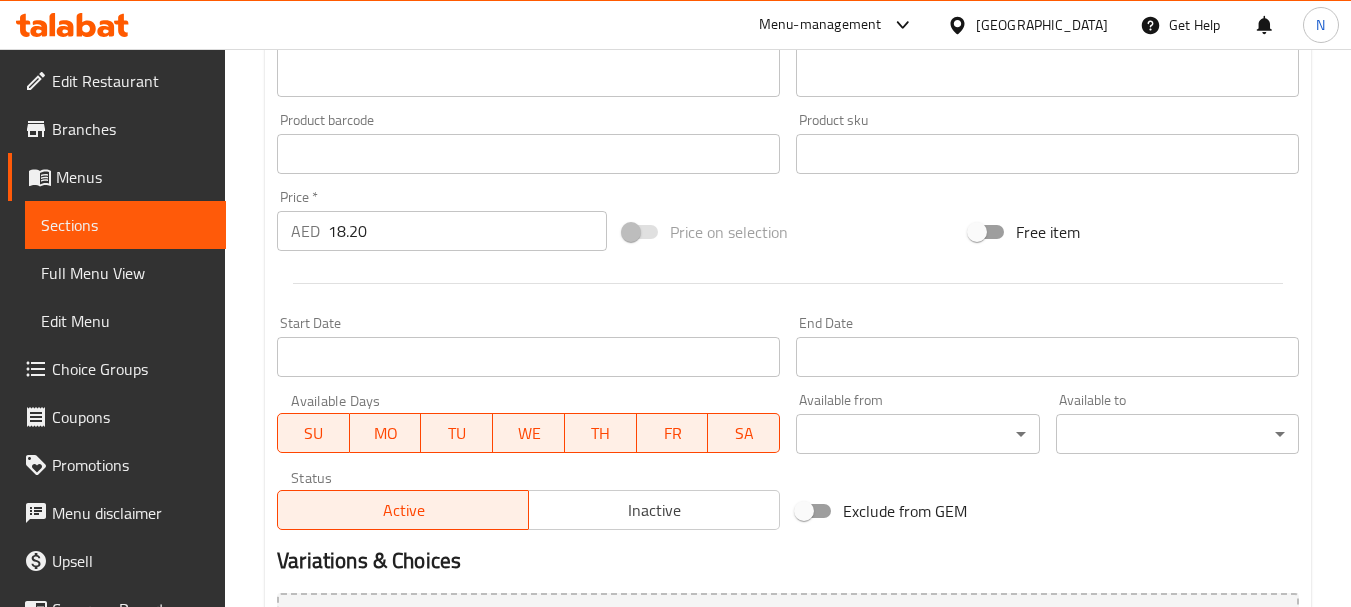 scroll, scrollTop: 806, scrollLeft: 0, axis: vertical 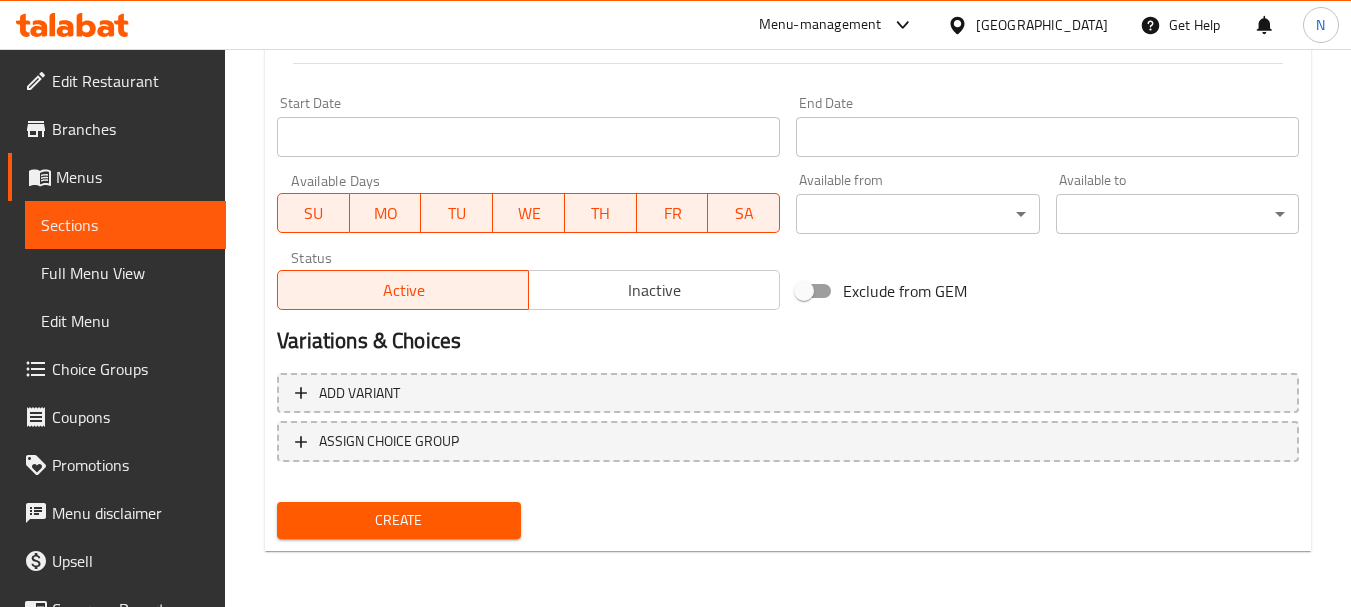 click on "Create" at bounding box center (398, 520) 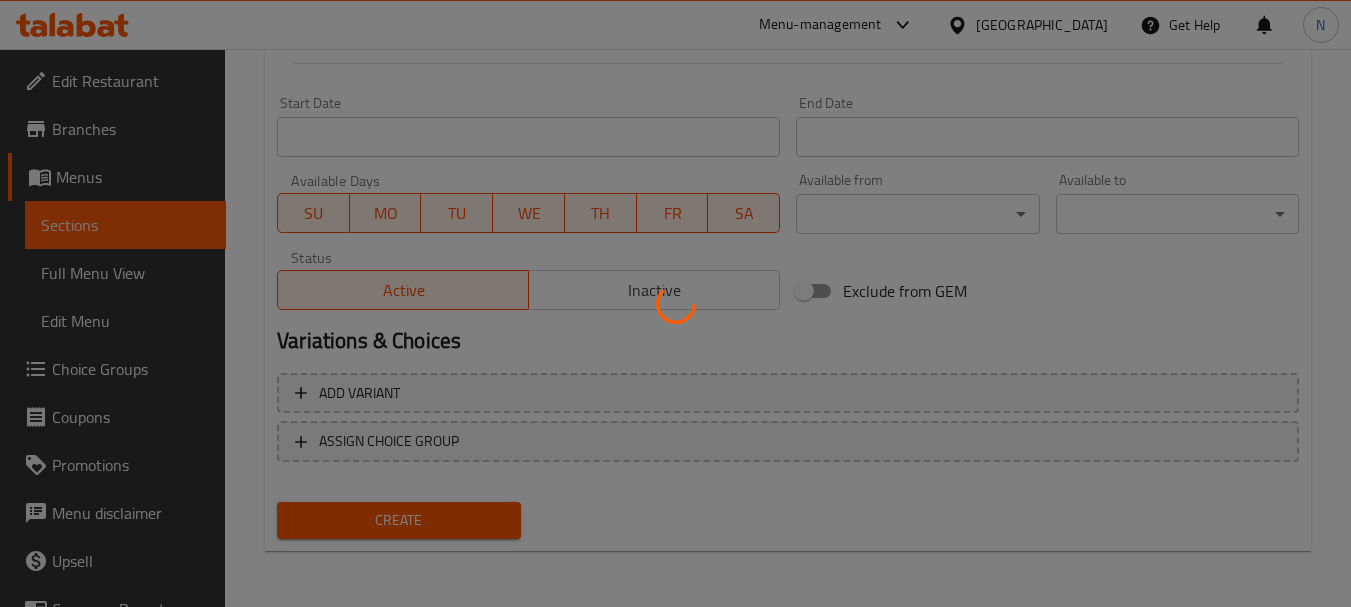 type 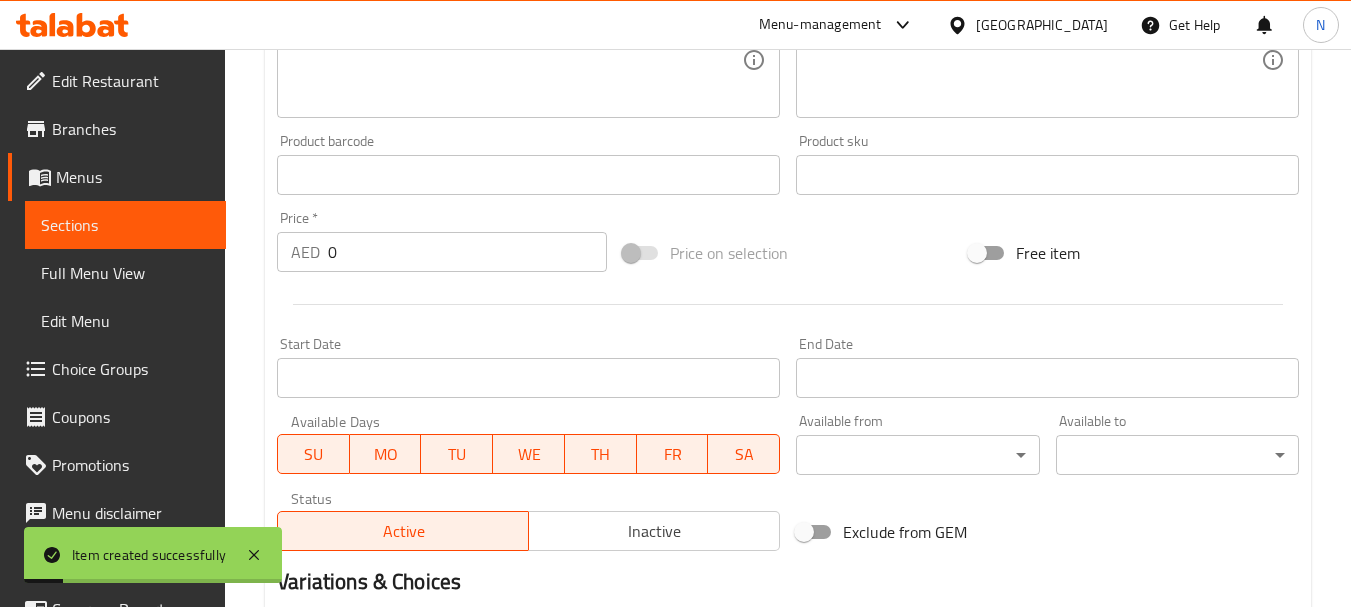 scroll, scrollTop: 306, scrollLeft: 0, axis: vertical 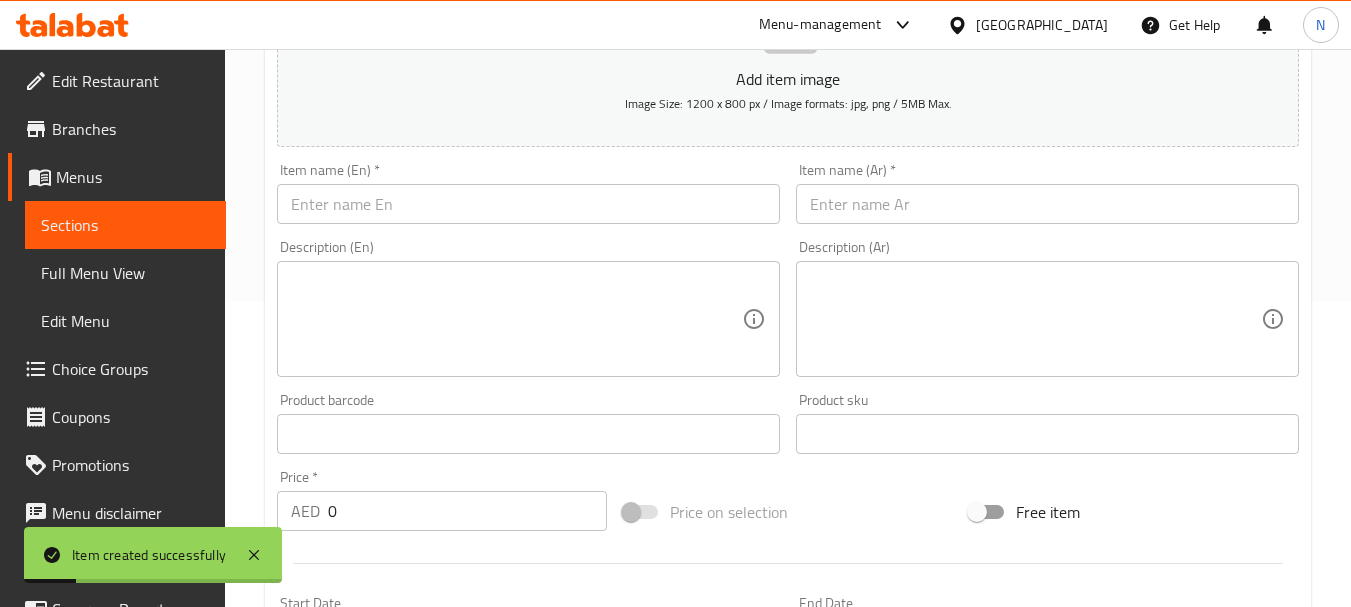 click on "Item name (En)   * Item name (En)  *" at bounding box center [528, 193] 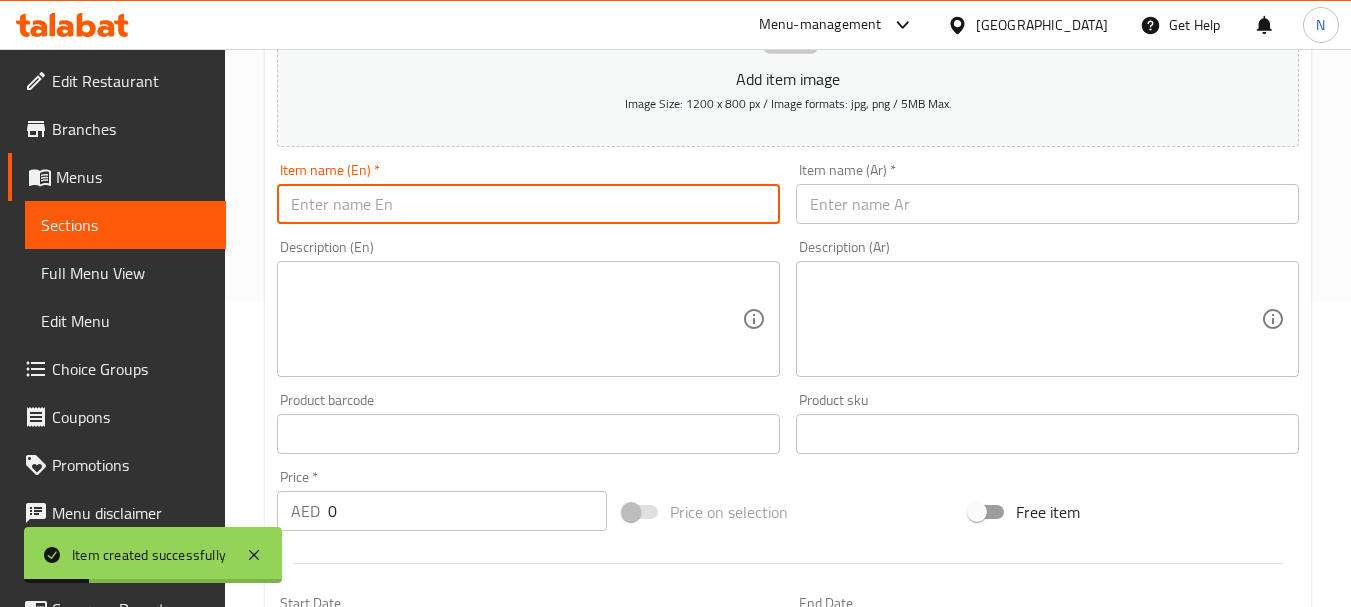 click at bounding box center (528, 204) 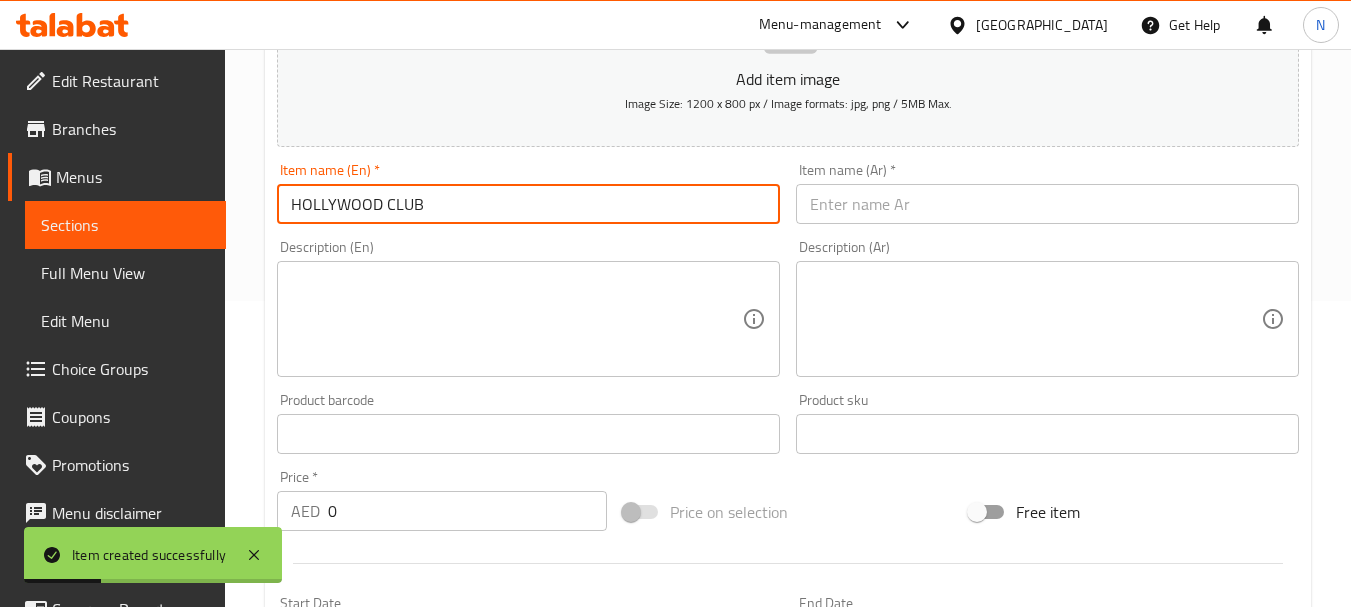 click on "HOLLYWOOD CLUB" at bounding box center (528, 204) 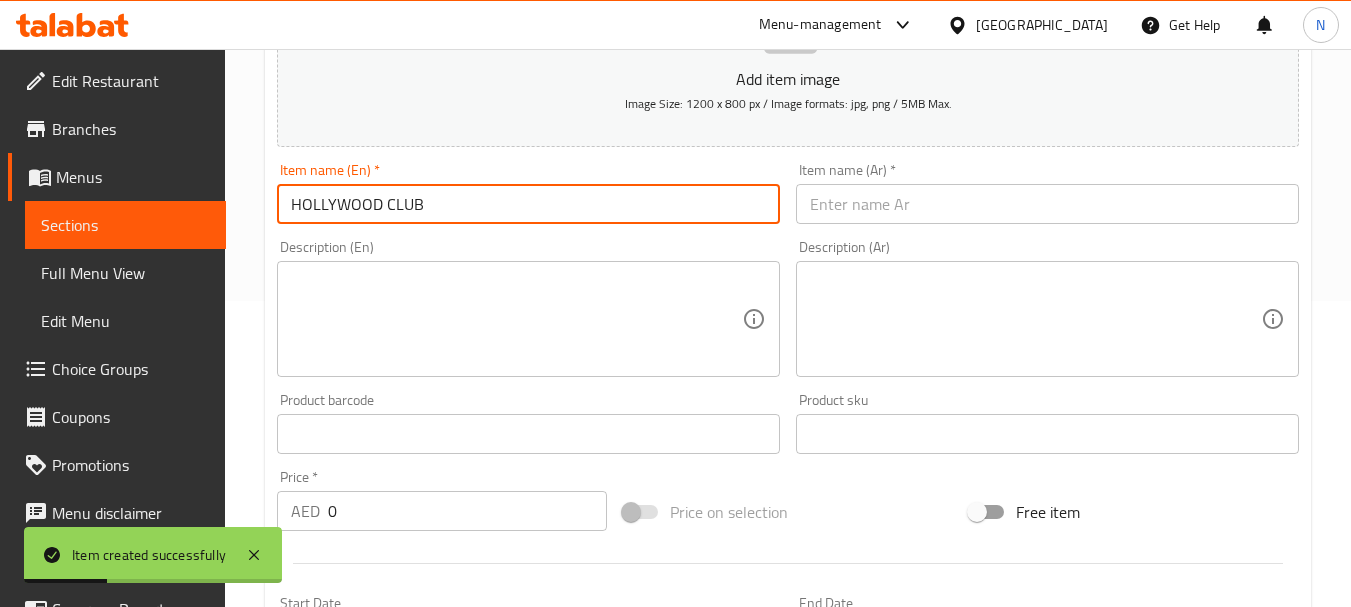click on "HOLLYWOOD CLUB" at bounding box center (528, 204) 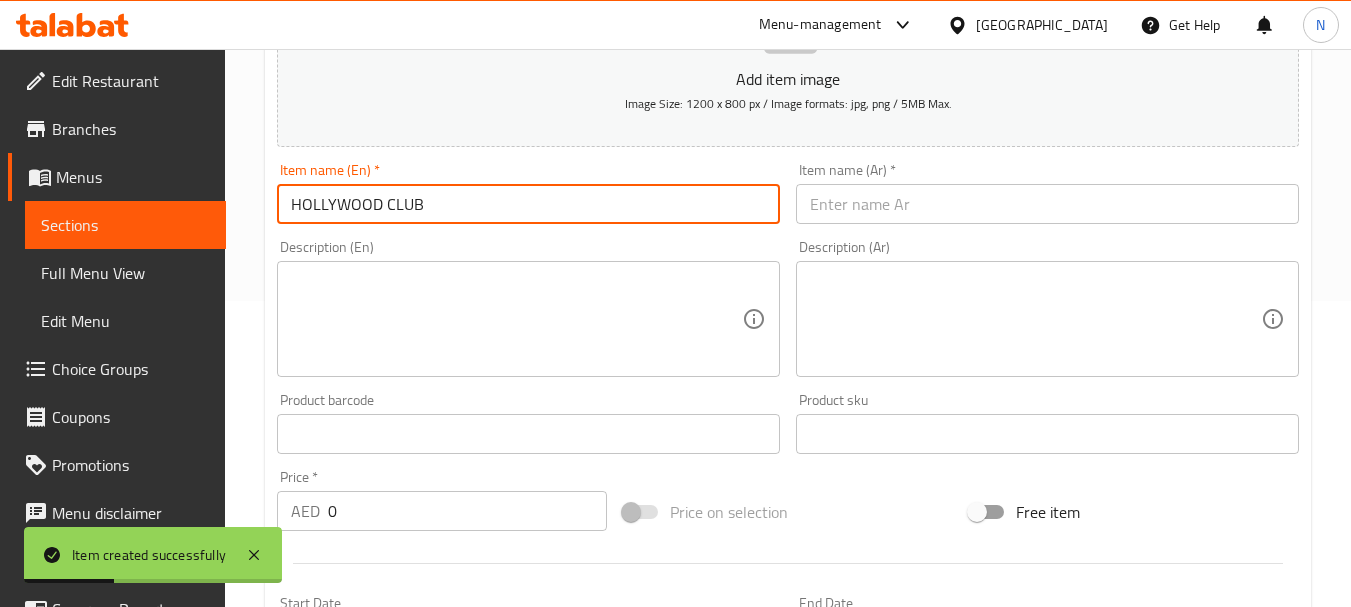 click on "HOLLYWOOD CLUB" at bounding box center [528, 204] 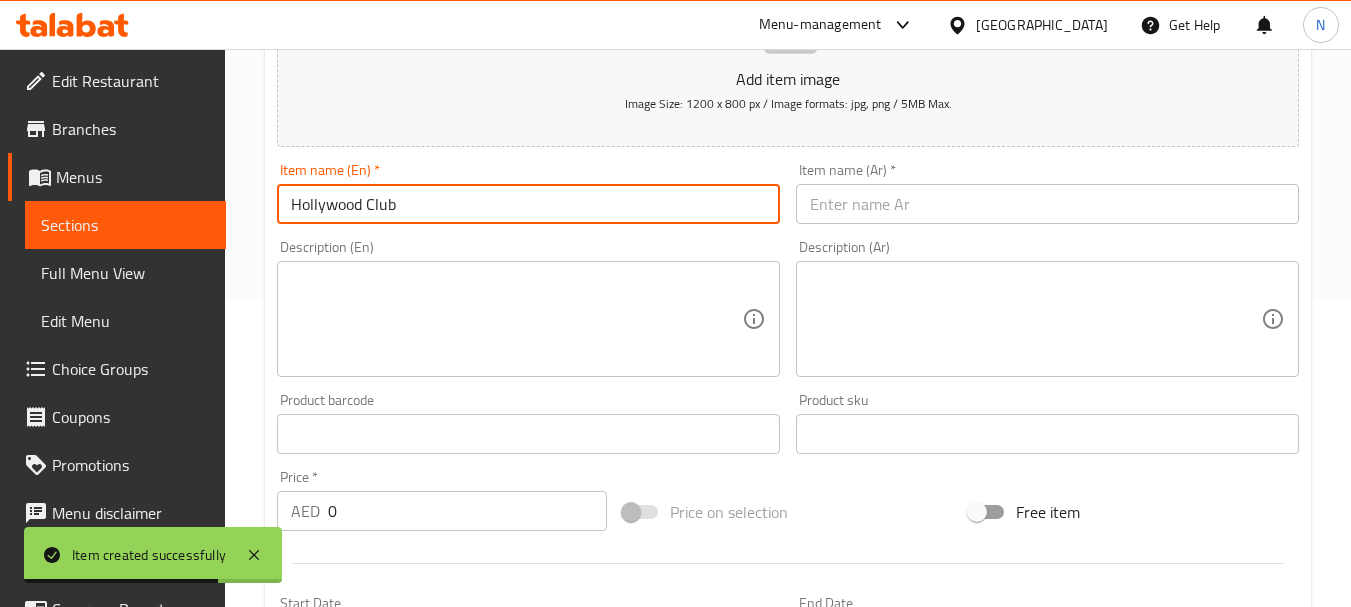 type on "Hollywood Club" 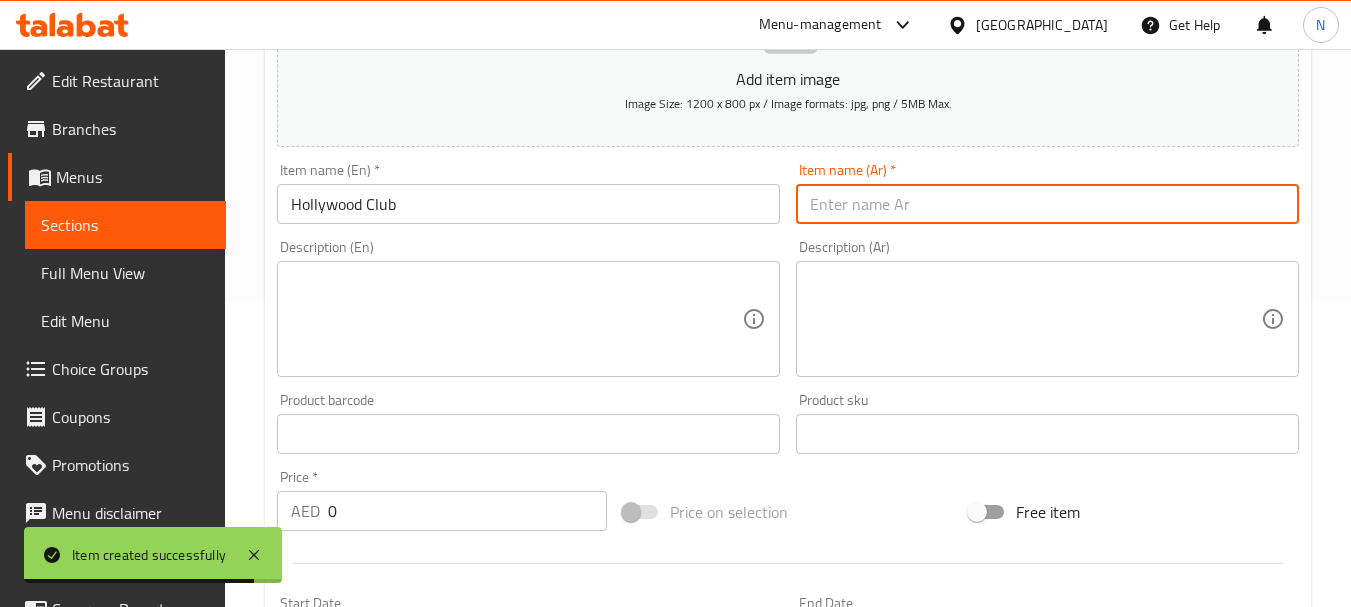 click at bounding box center (1047, 204) 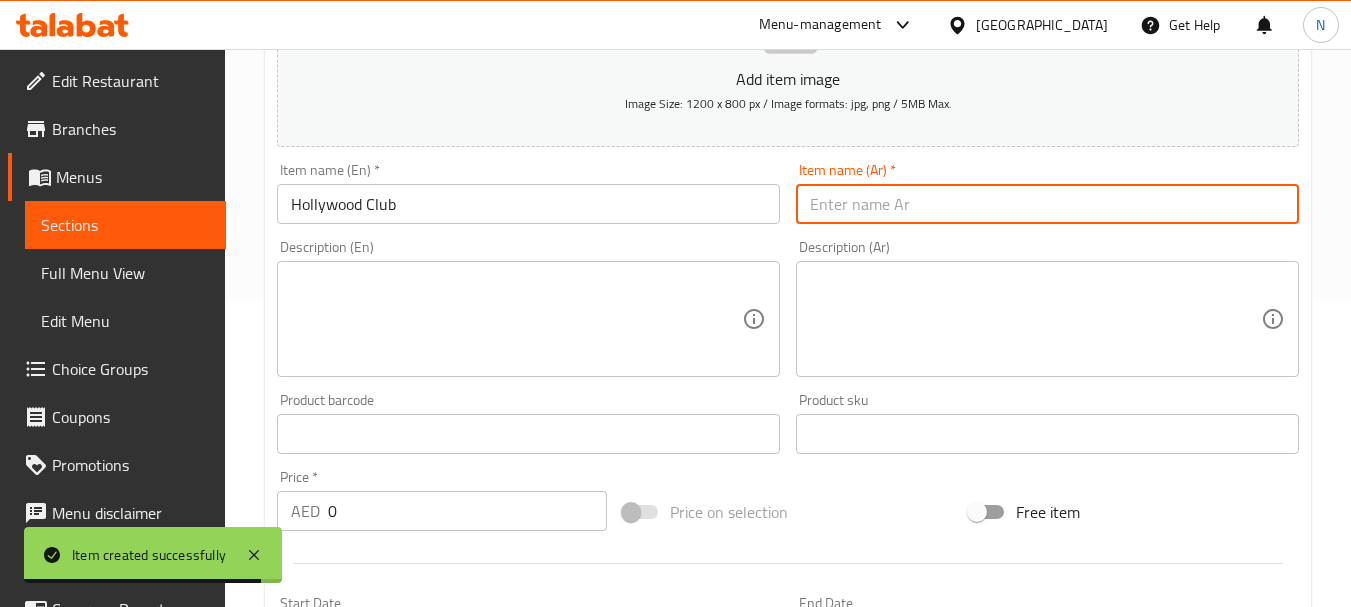 paste on "كلوب هوليوود" 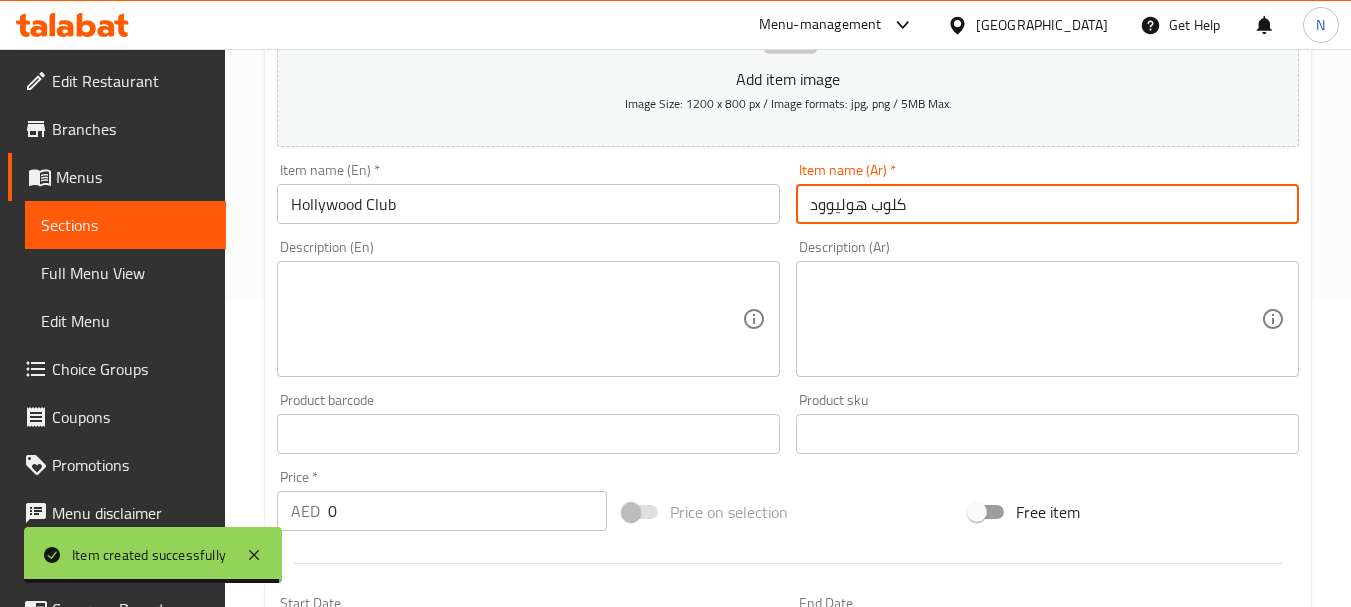 type on "كلوب هوليوود" 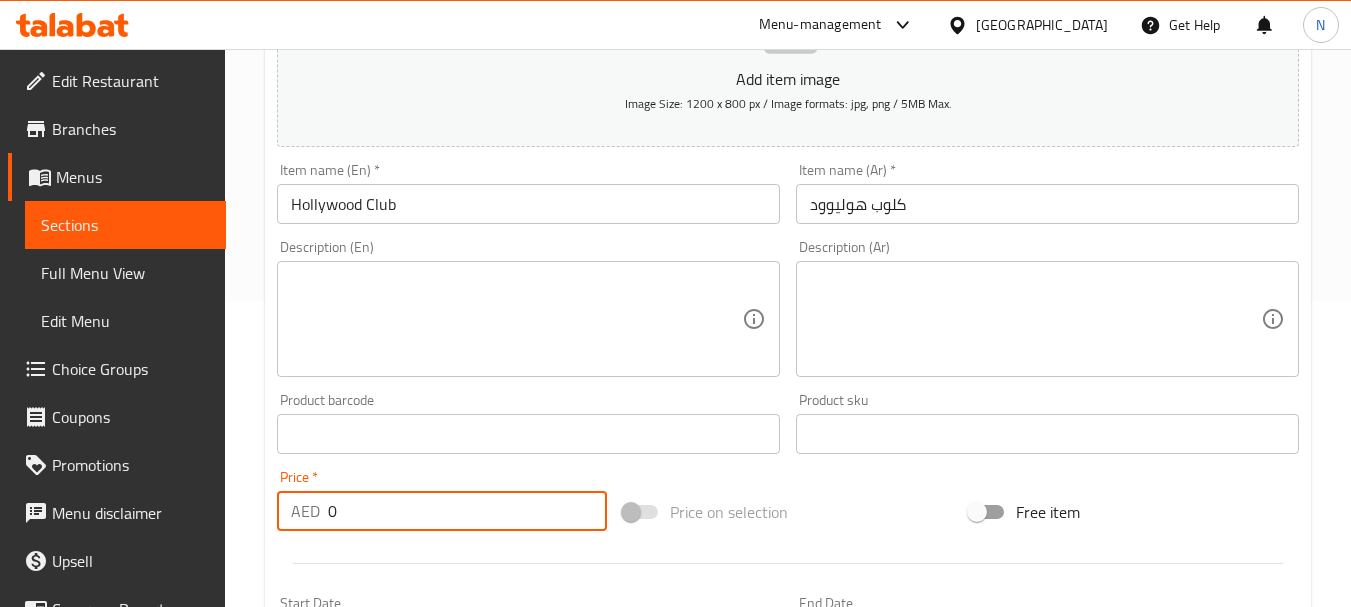 drag, startPoint x: 379, startPoint y: 505, endPoint x: 304, endPoint y: 506, distance: 75.00667 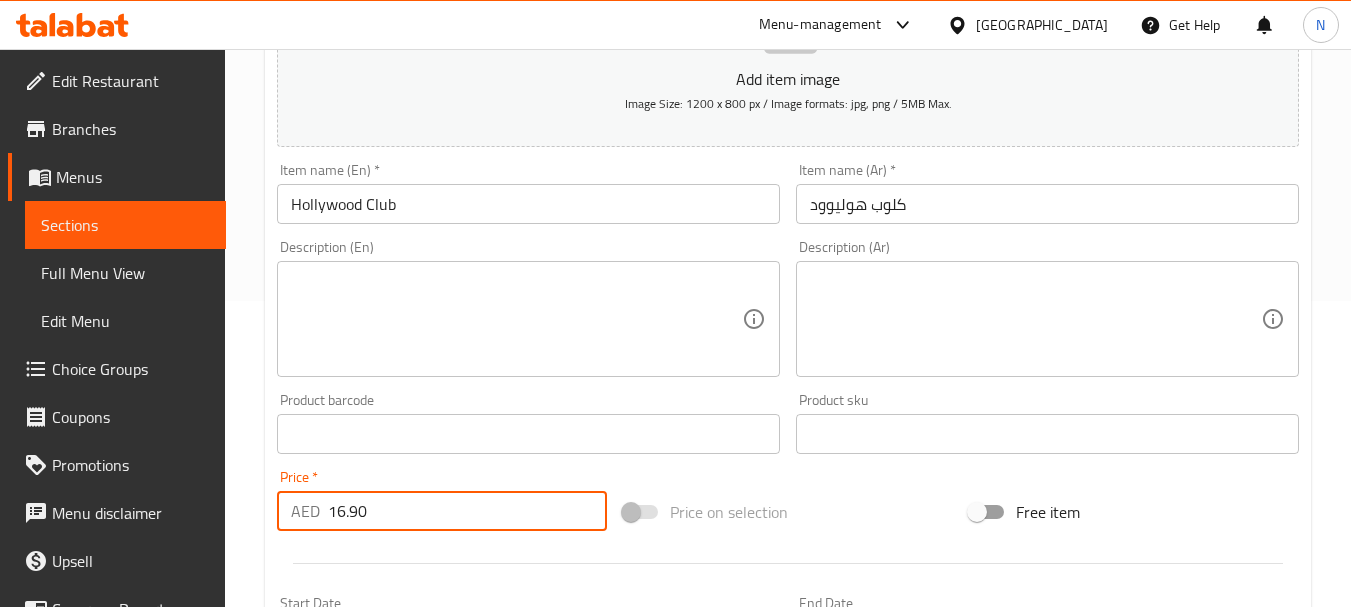 type on "16.90" 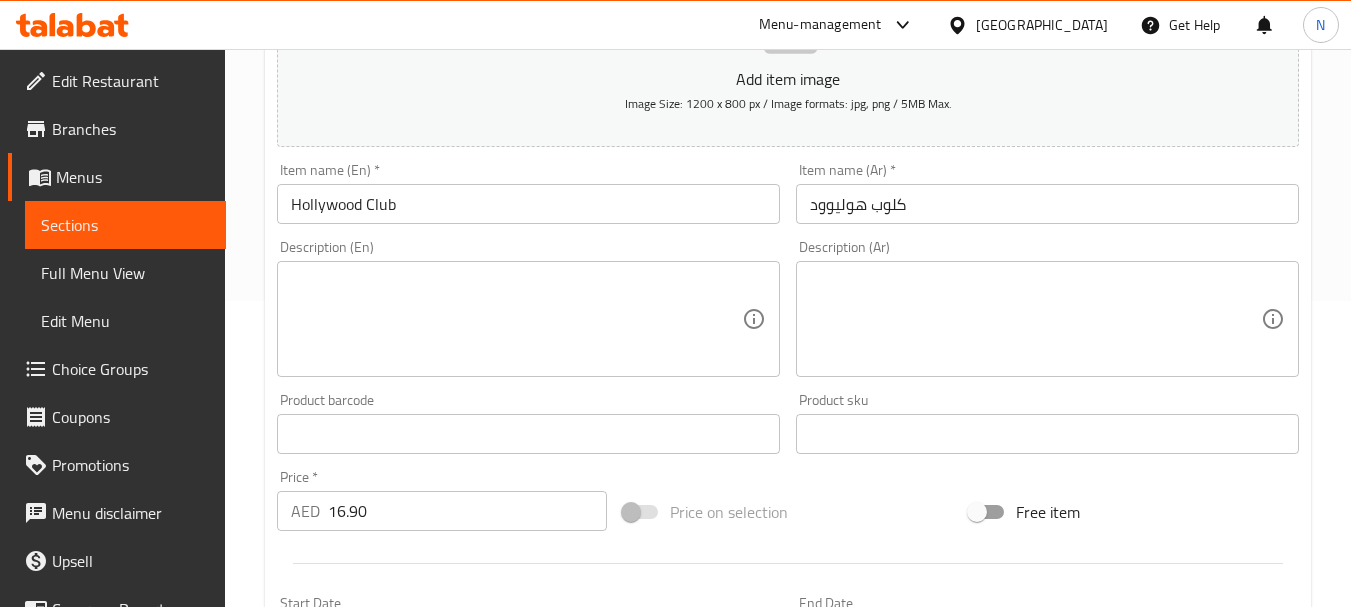 click at bounding box center [788, 563] 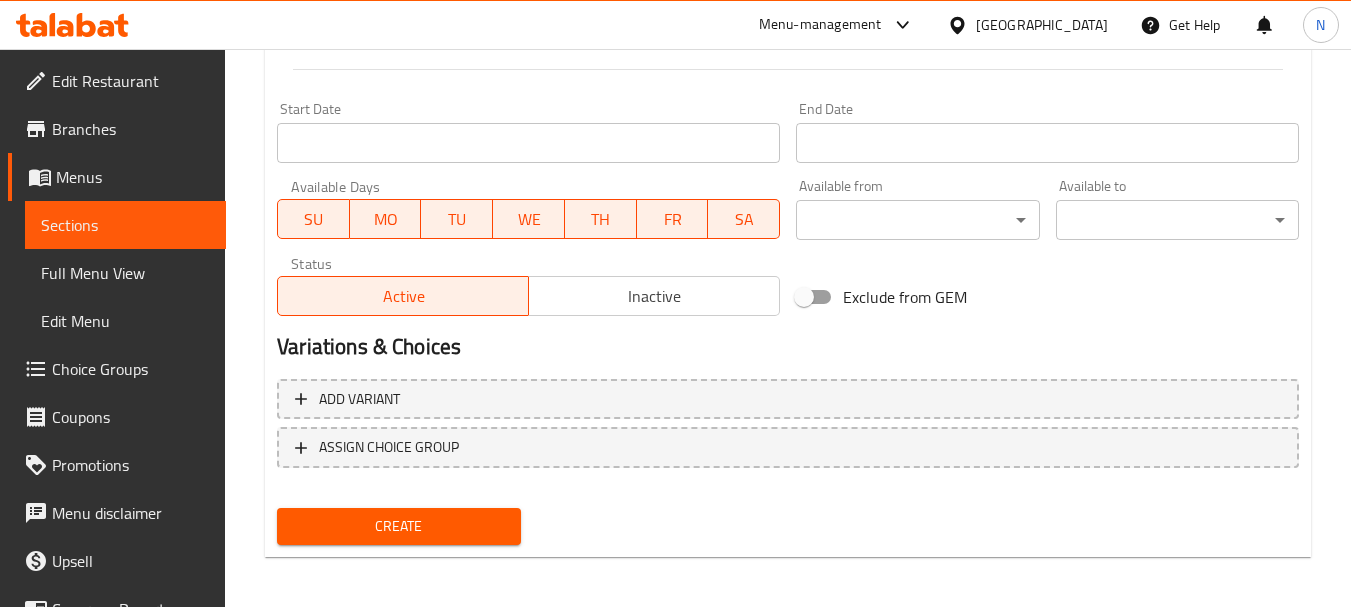 scroll, scrollTop: 806, scrollLeft: 0, axis: vertical 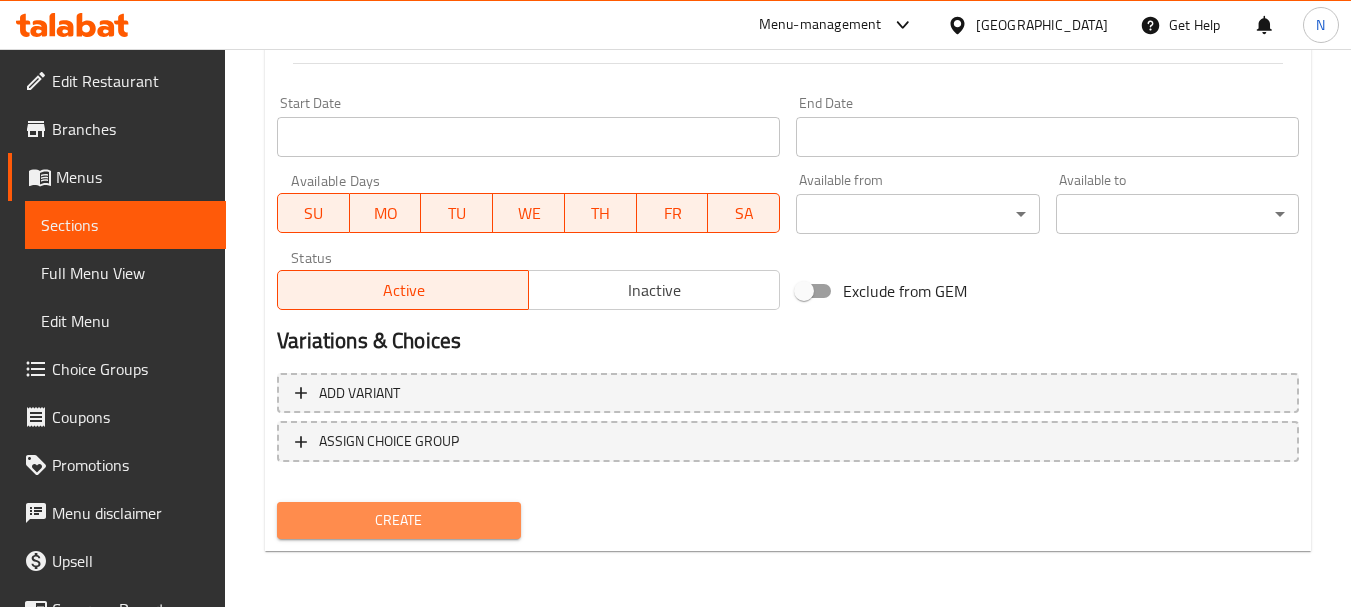 drag, startPoint x: 406, startPoint y: 519, endPoint x: 409, endPoint y: 504, distance: 15.297058 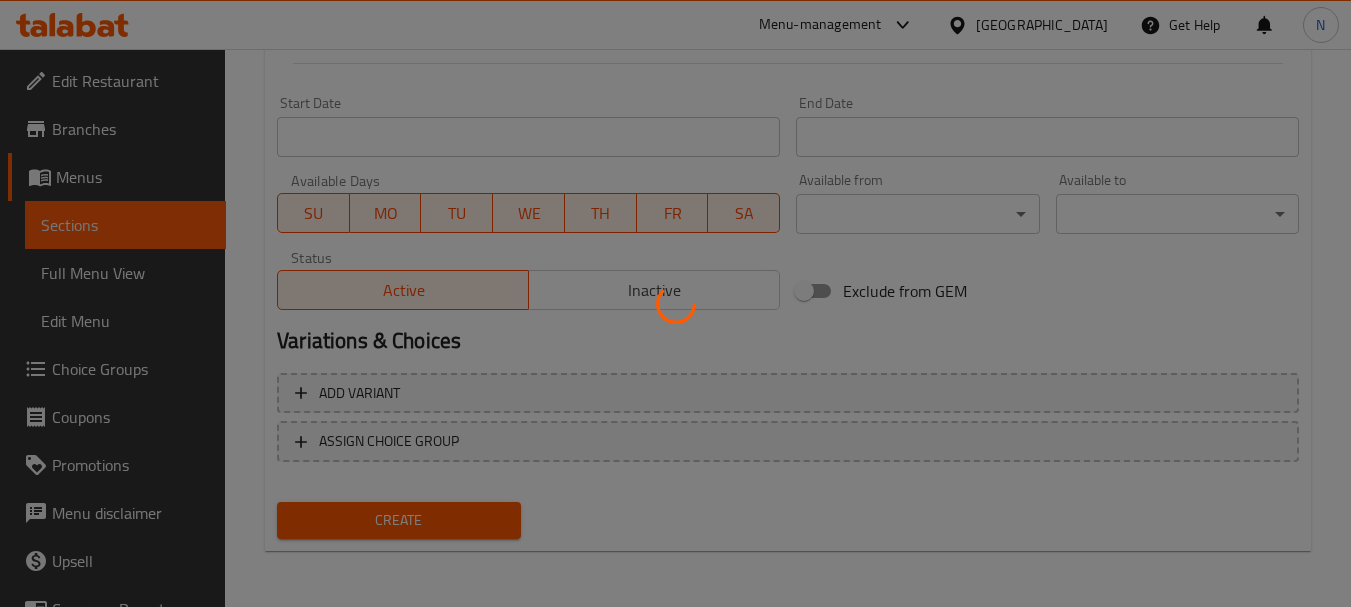 type 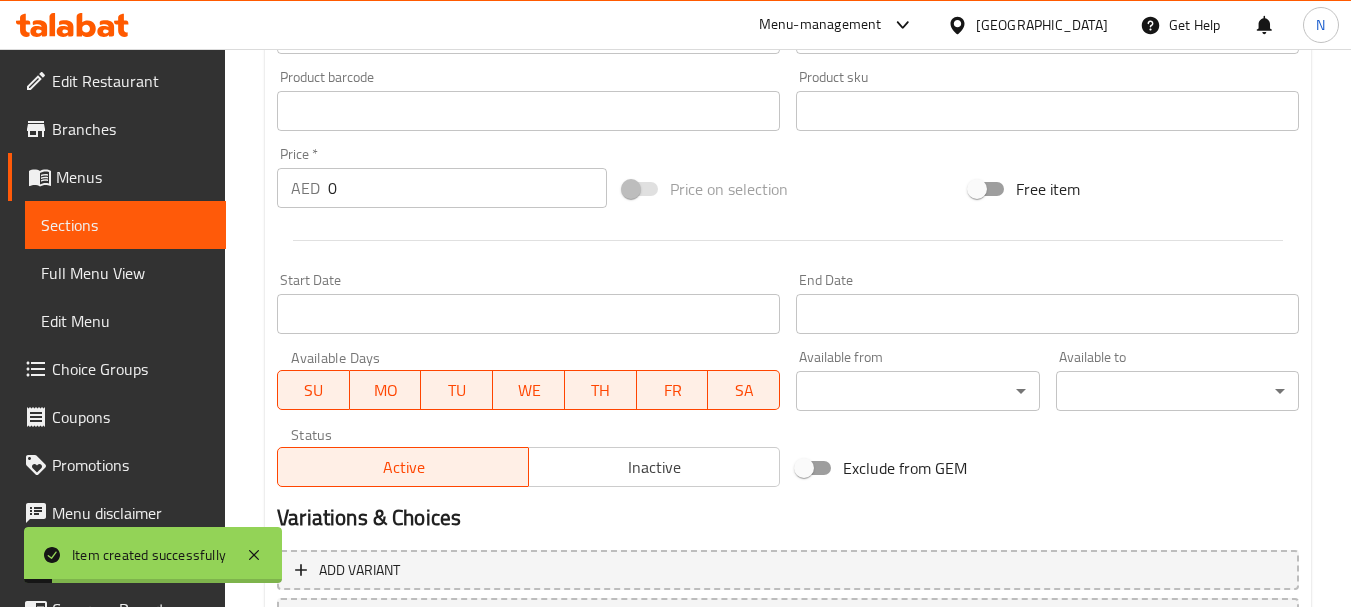 scroll, scrollTop: 306, scrollLeft: 0, axis: vertical 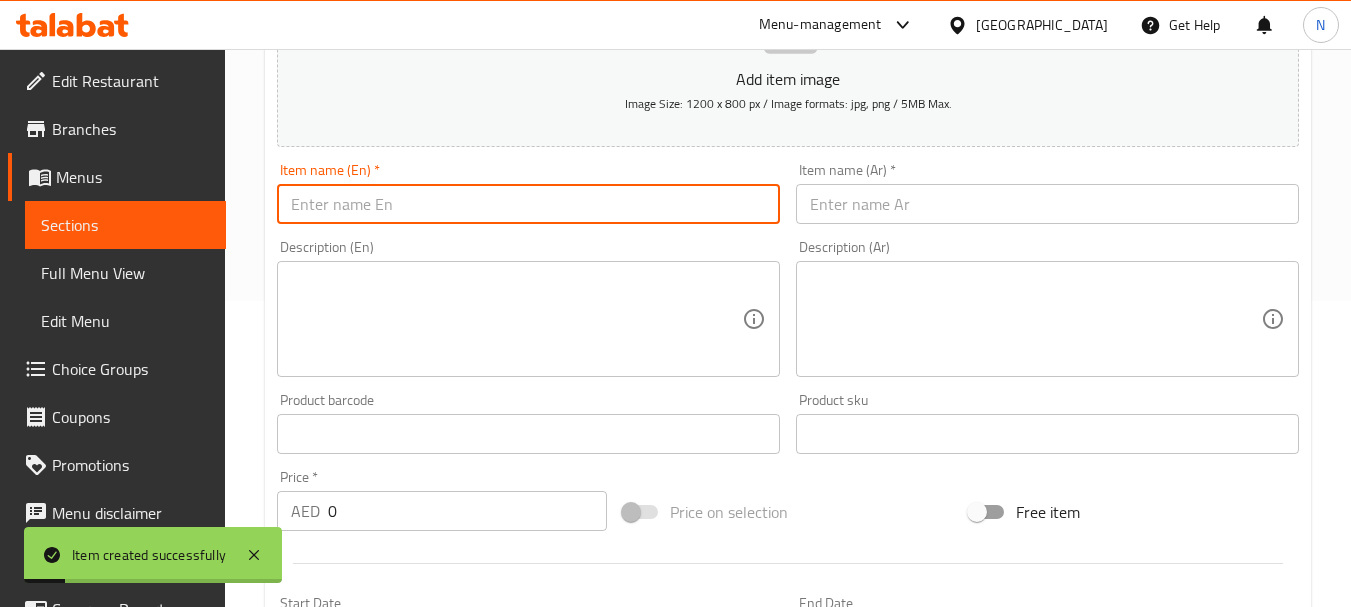 click at bounding box center (528, 204) 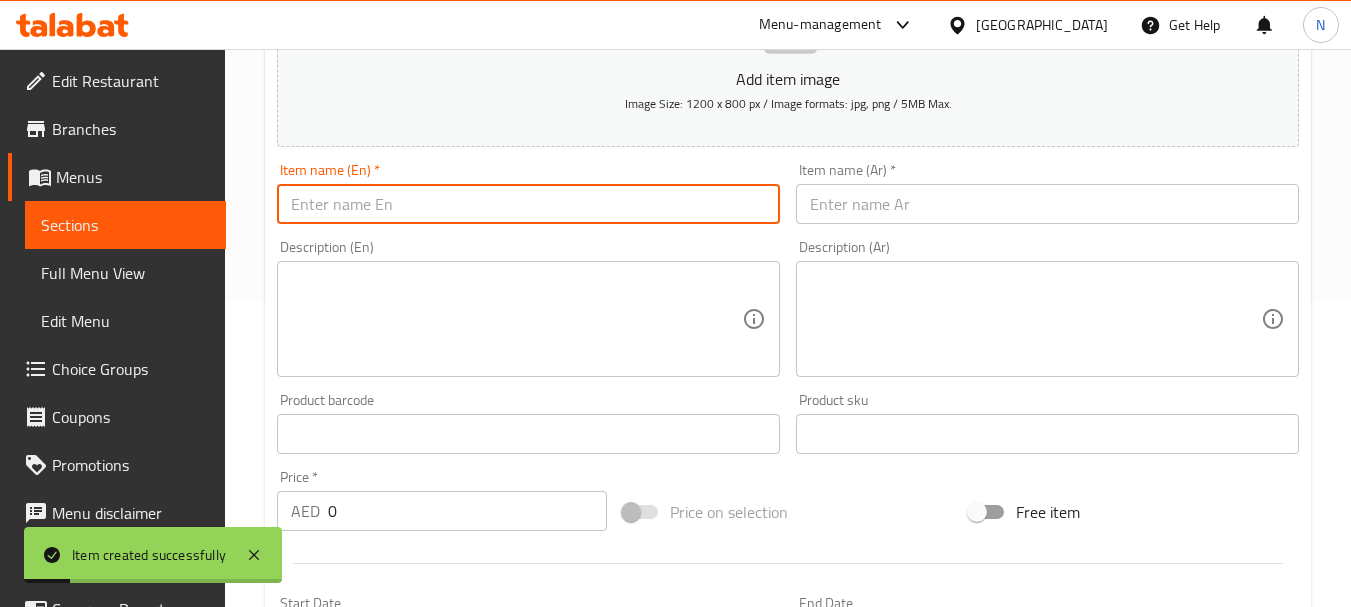 paste on "LULU CLUB" 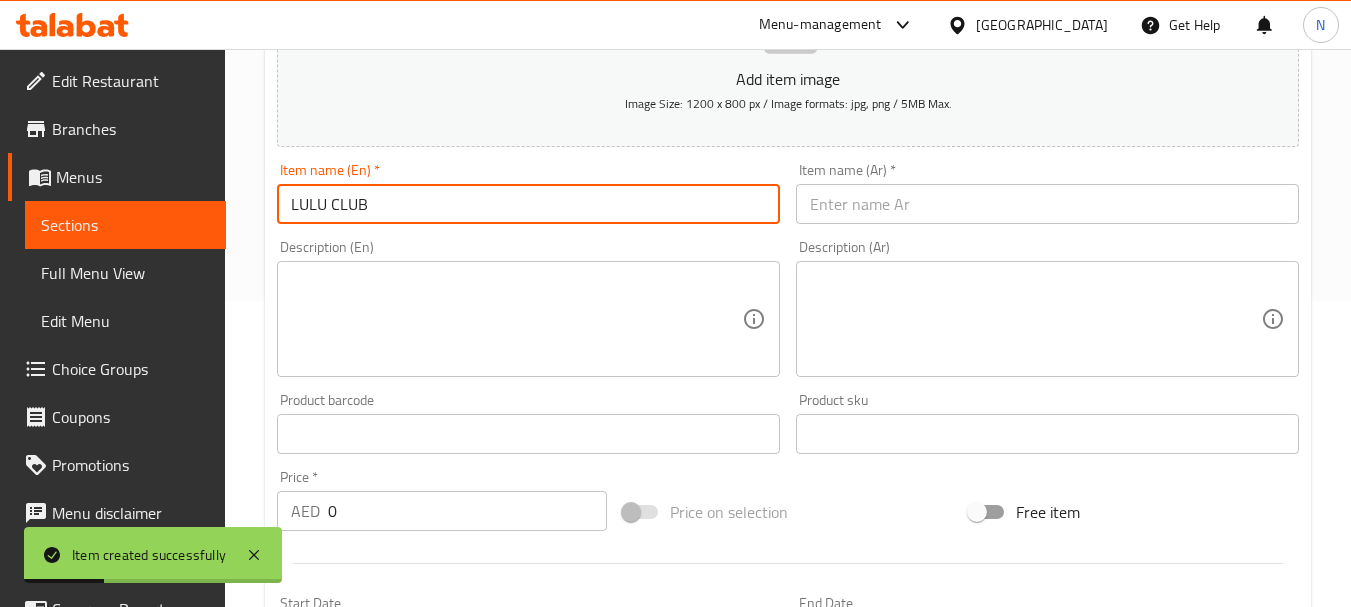 click on "LULU CLUB" at bounding box center (528, 204) 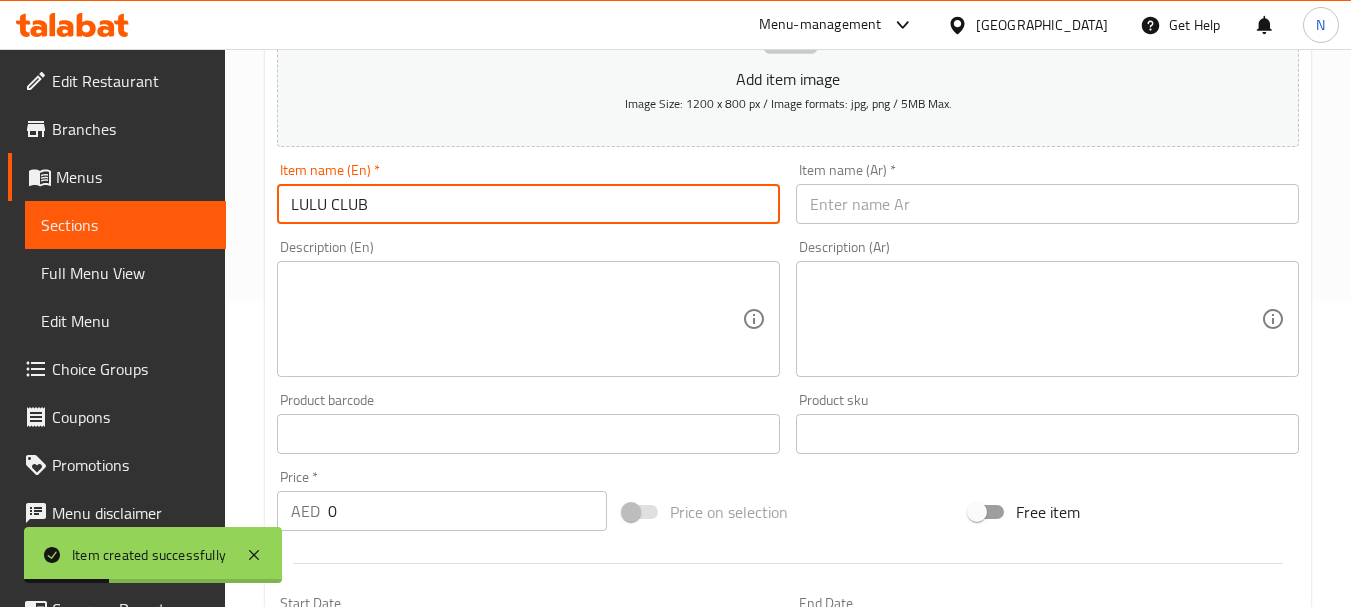click on "LULU CLUB" at bounding box center (528, 204) 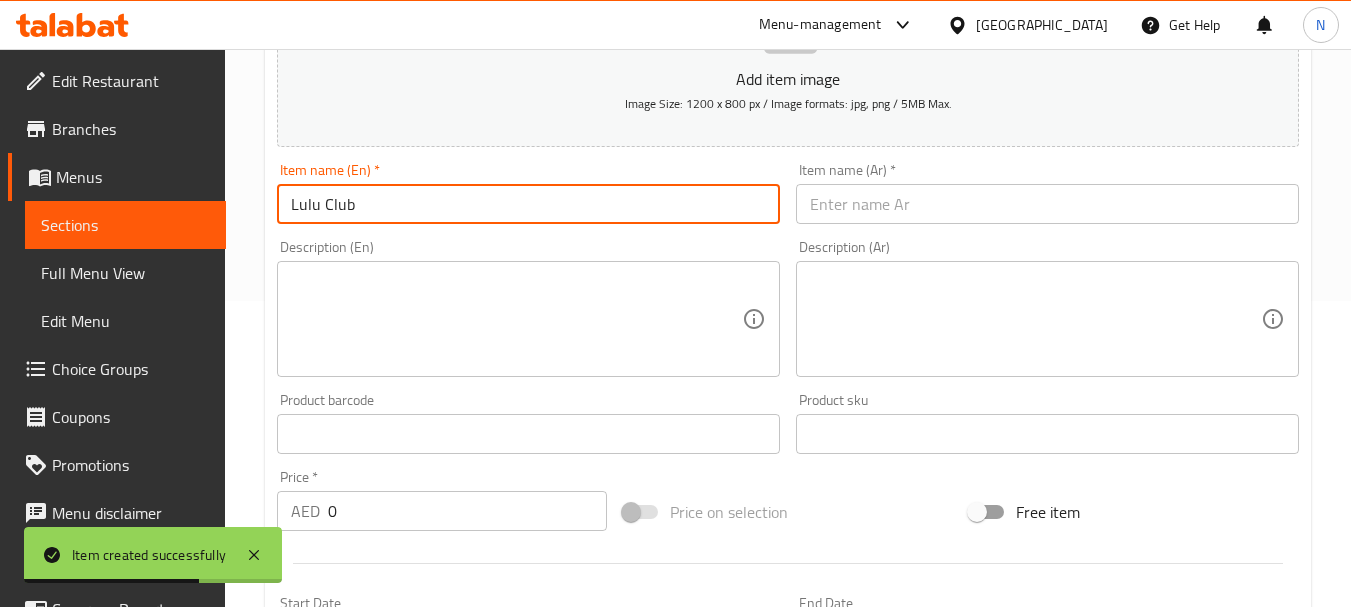 type on "Lulu Club" 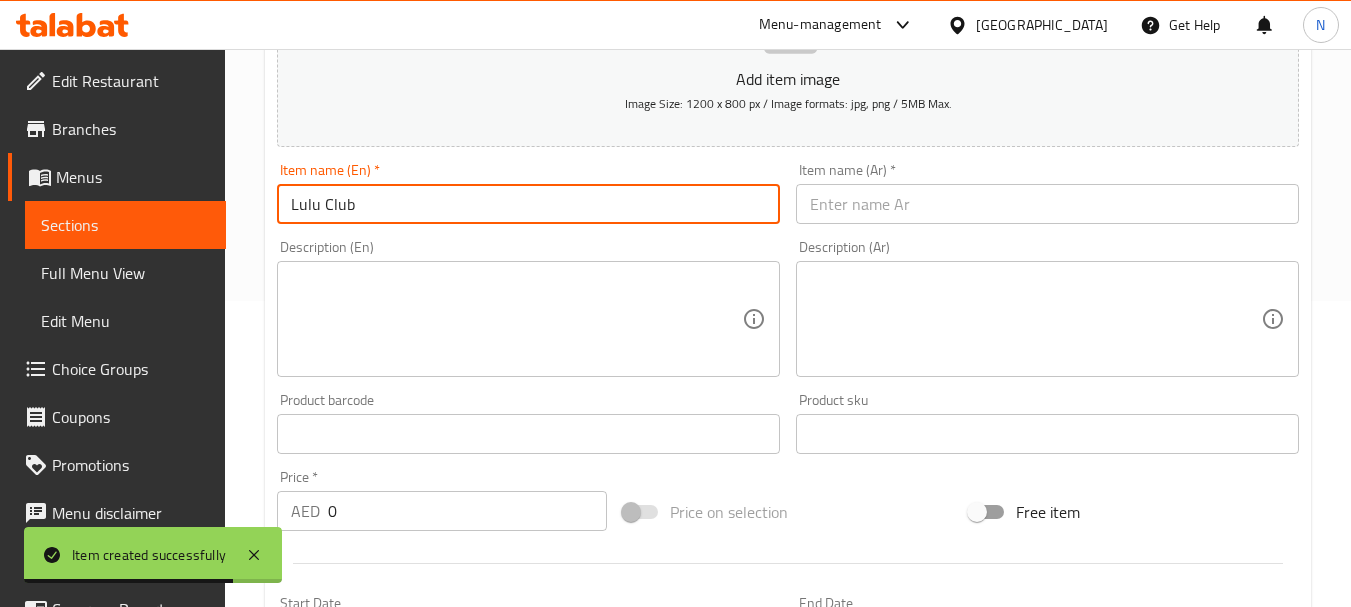 click at bounding box center [1047, 204] 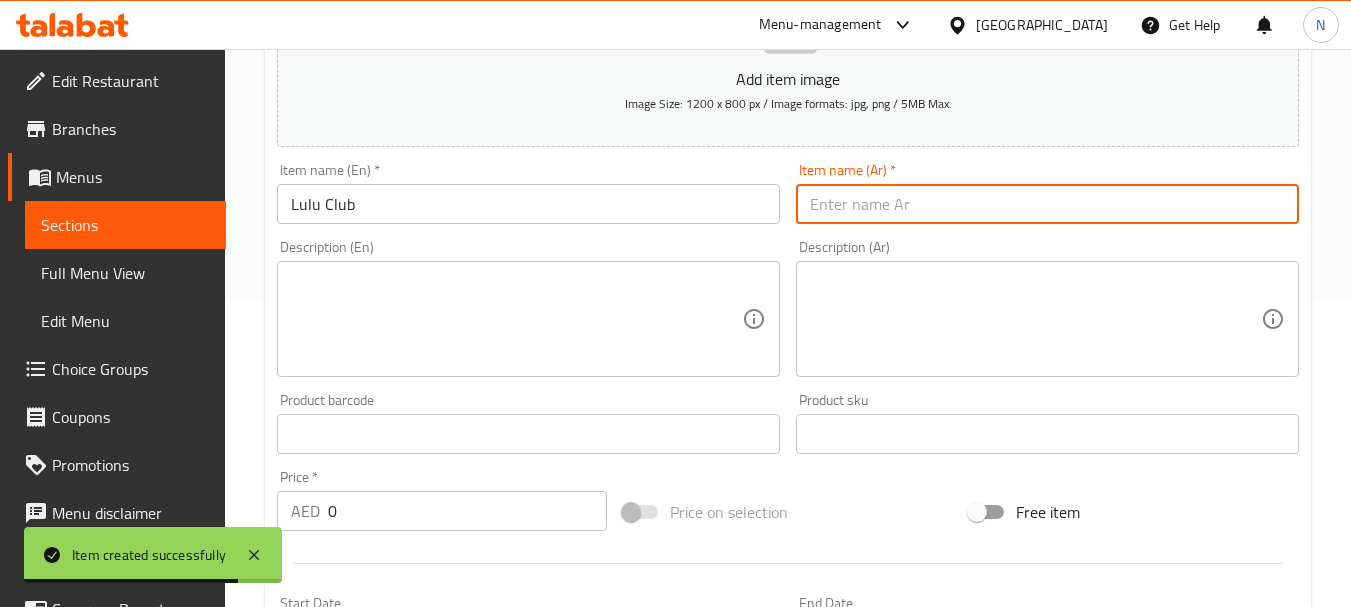 paste on "كلوب لولو" 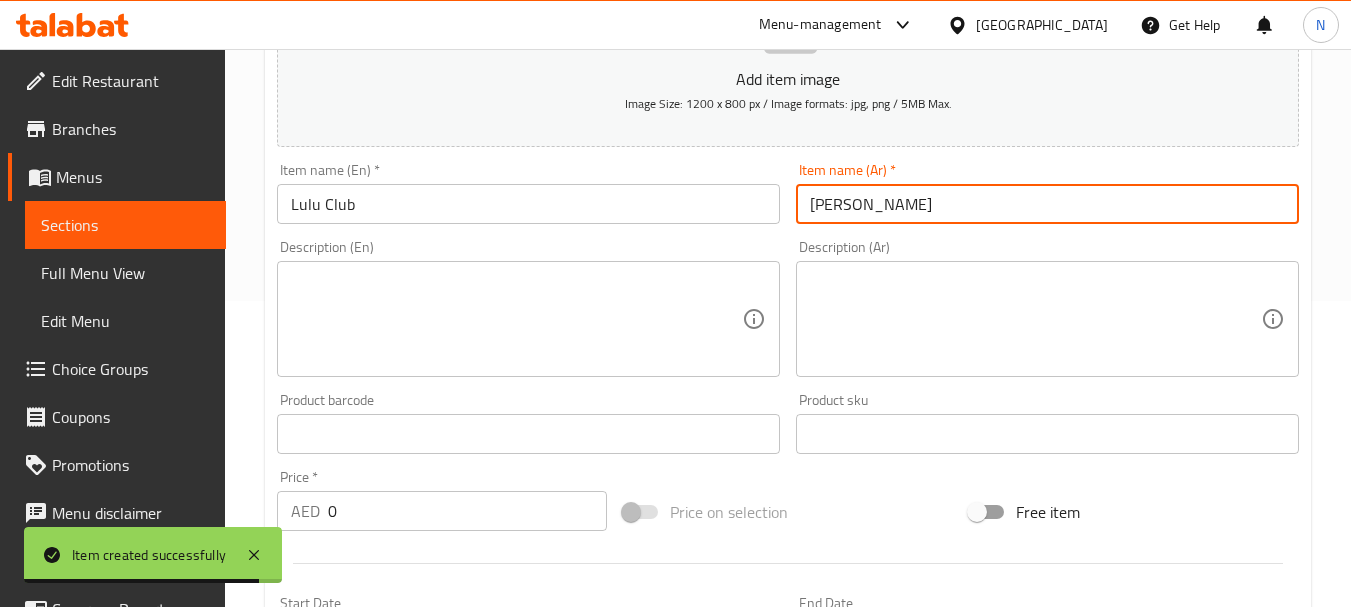 type on "كلوب لولو" 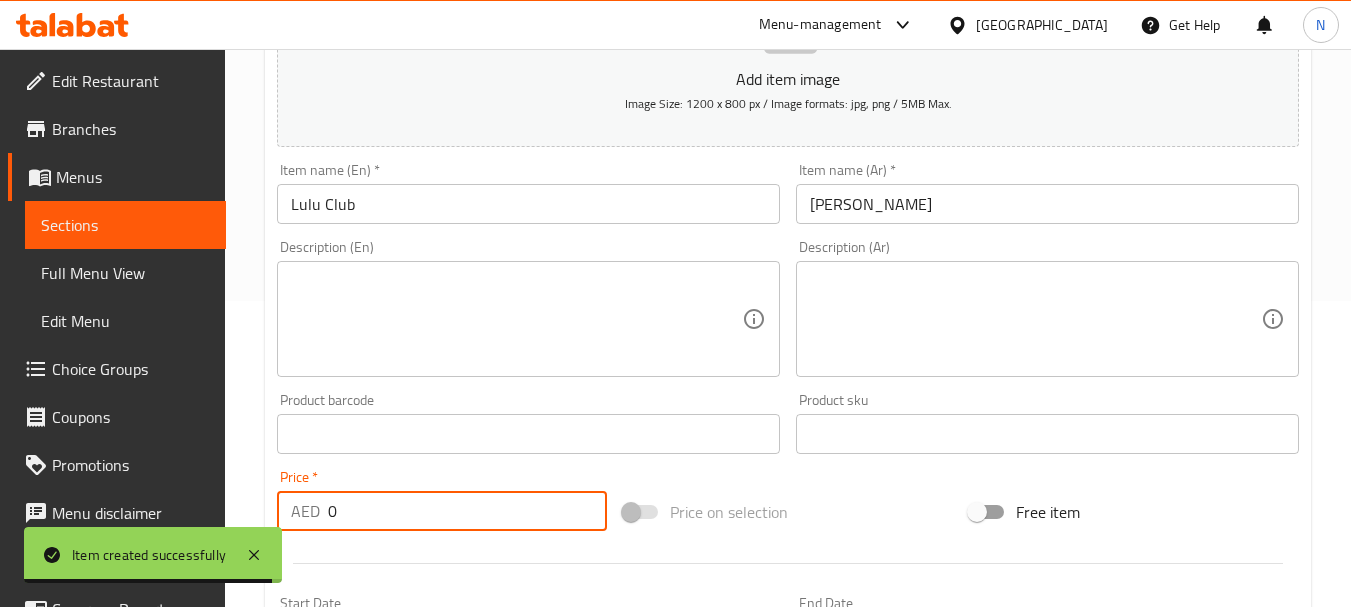 drag, startPoint x: 385, startPoint y: 514, endPoint x: 326, endPoint y: 516, distance: 59.03389 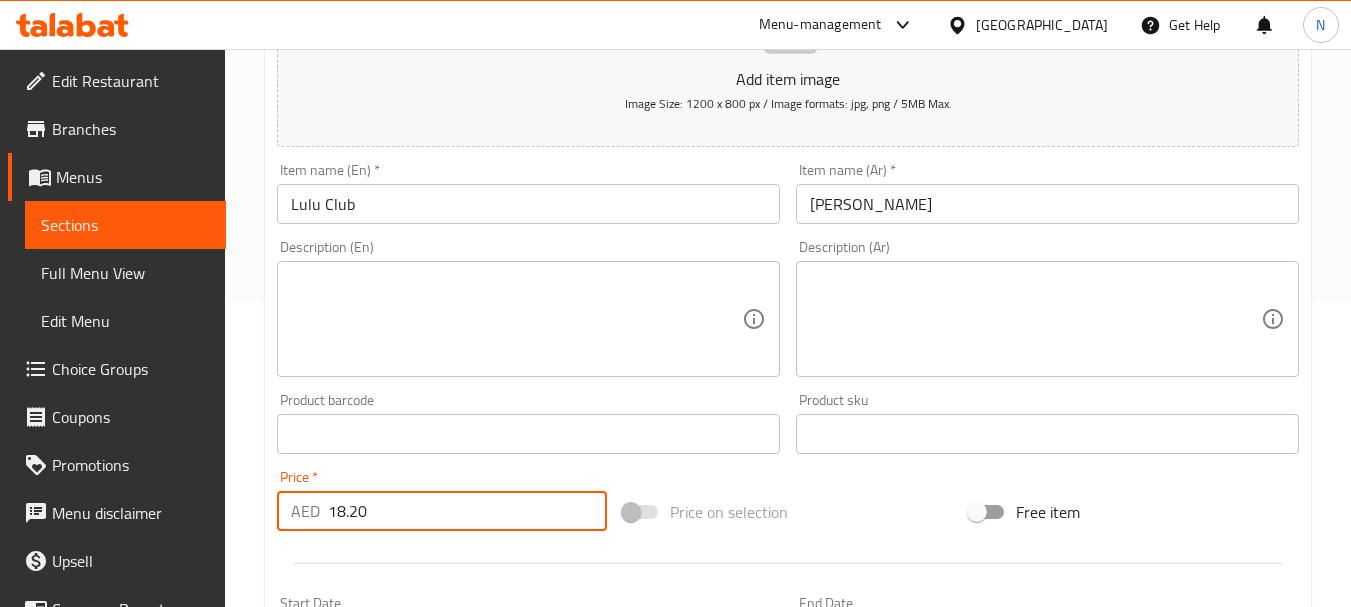 type on "18.20" 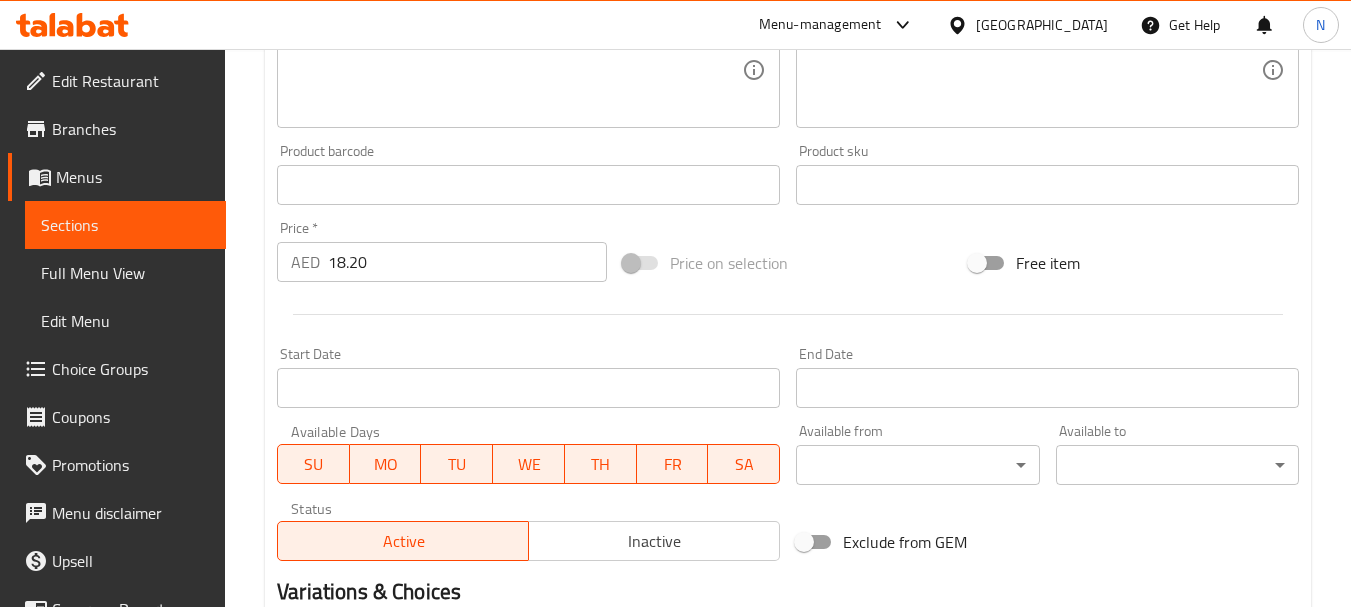 scroll, scrollTop: 806, scrollLeft: 0, axis: vertical 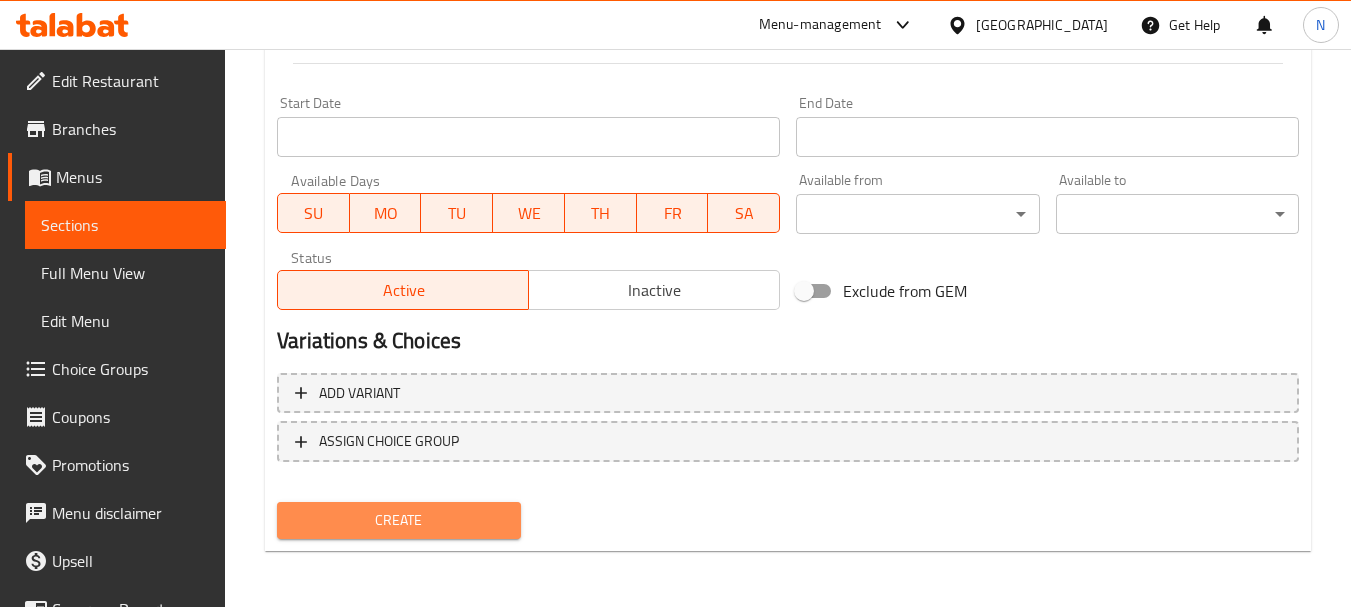 click on "Create" at bounding box center (398, 520) 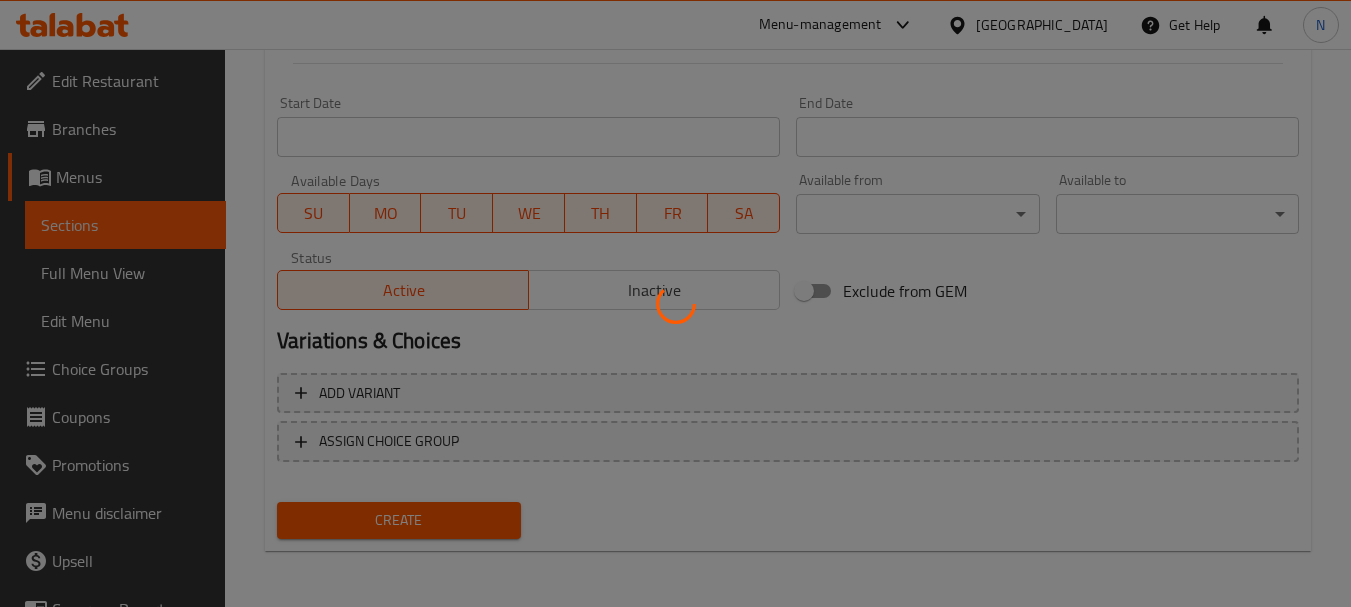 type 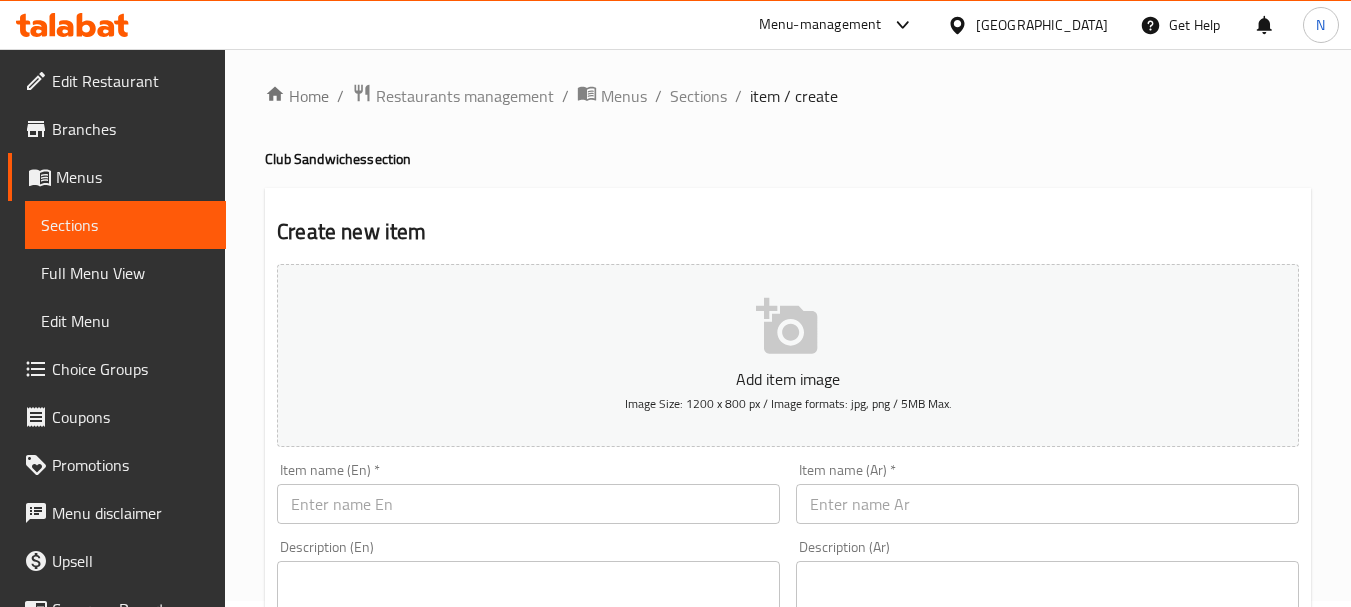 scroll, scrollTop: 0, scrollLeft: 0, axis: both 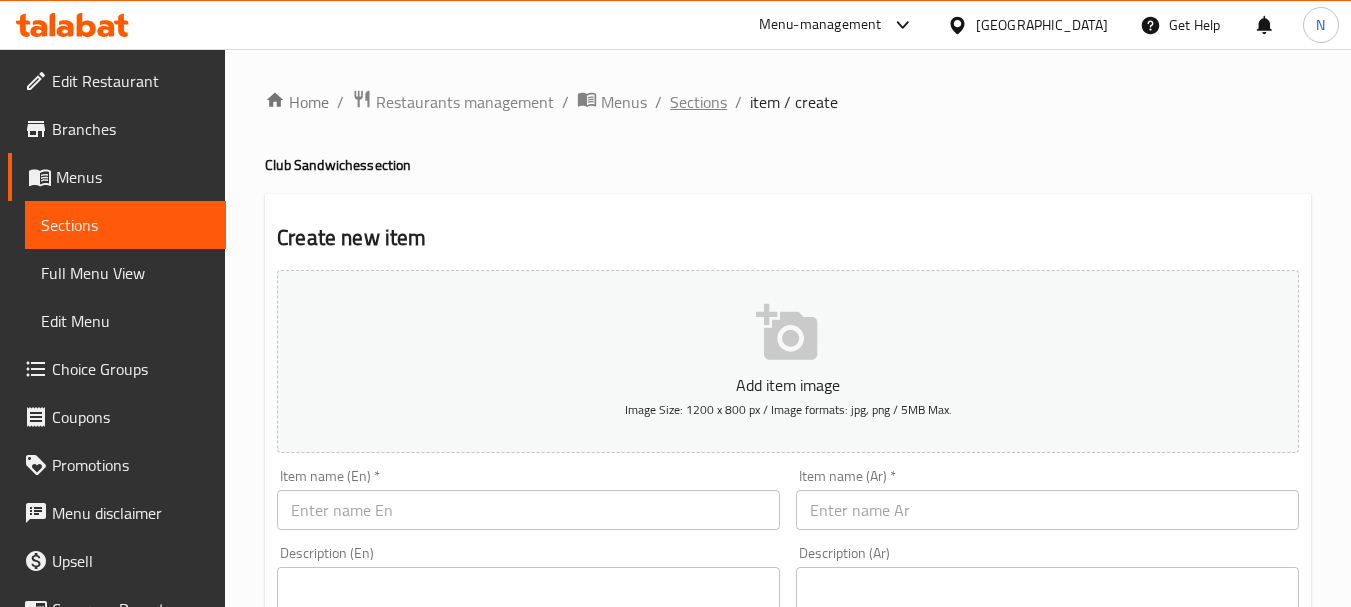 click on "Sections" at bounding box center (698, 102) 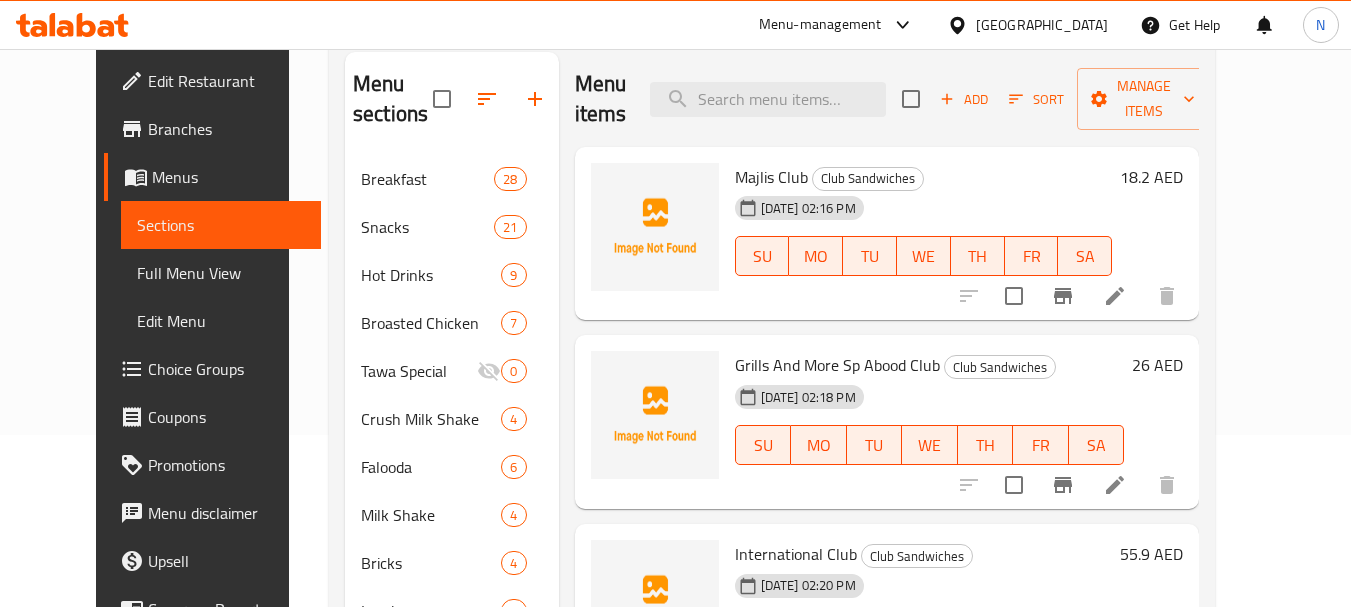 scroll, scrollTop: 128, scrollLeft: 0, axis: vertical 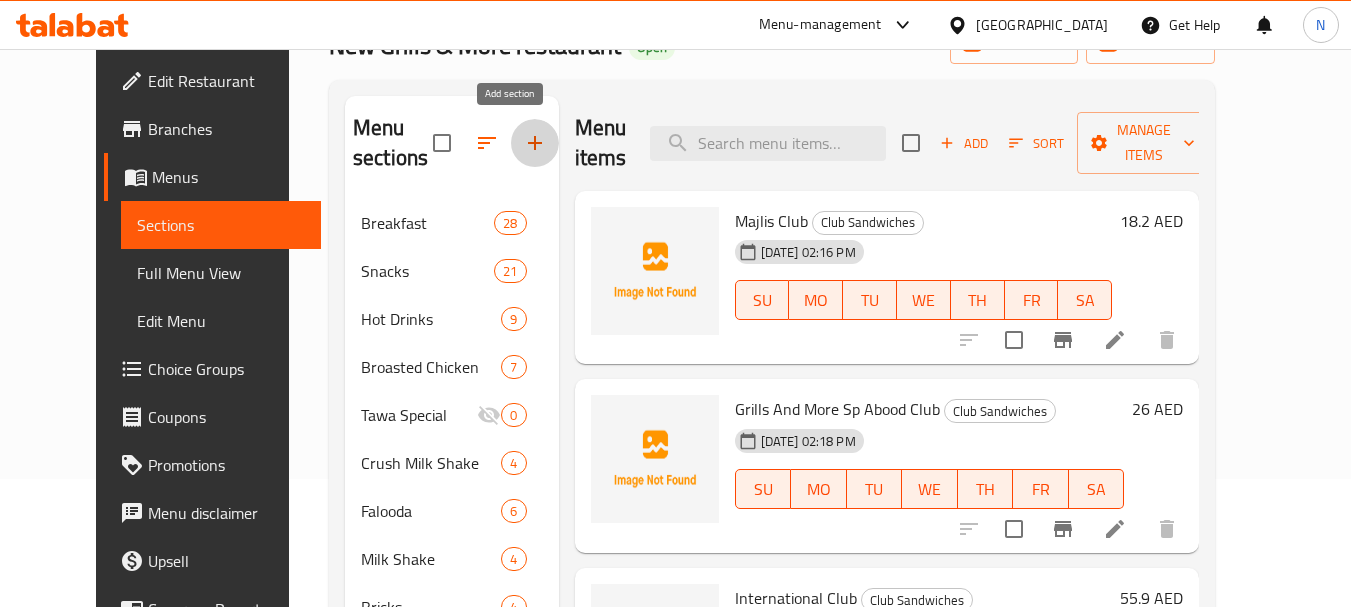 click 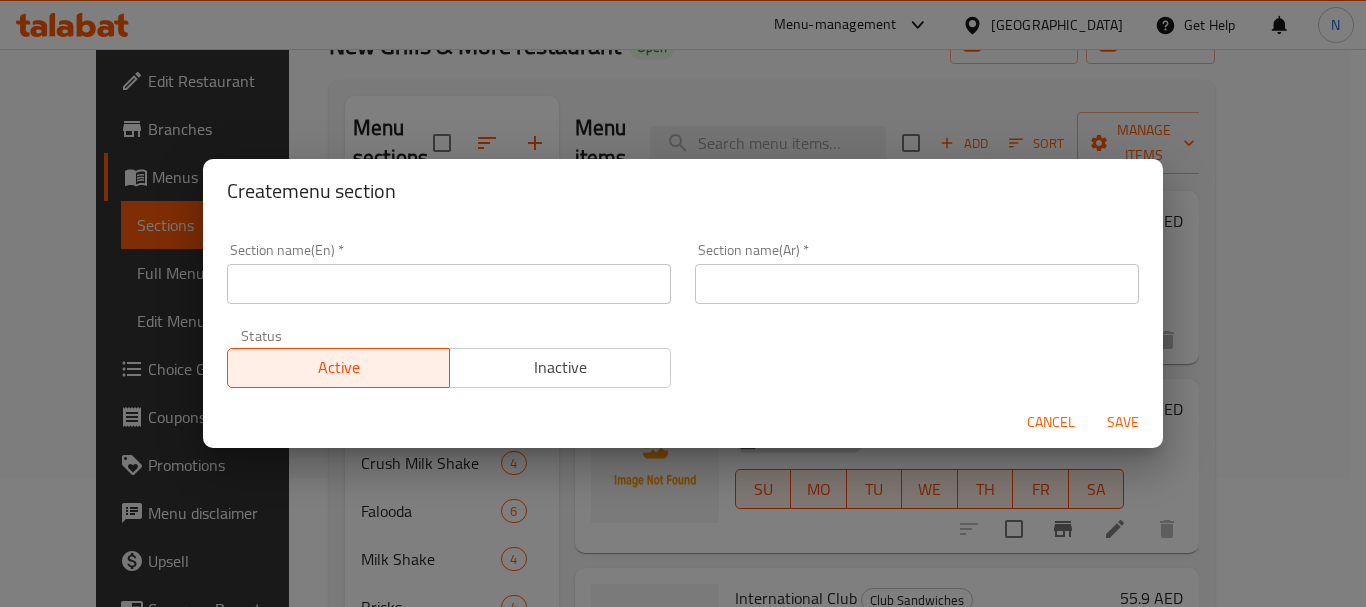 click at bounding box center [449, 284] 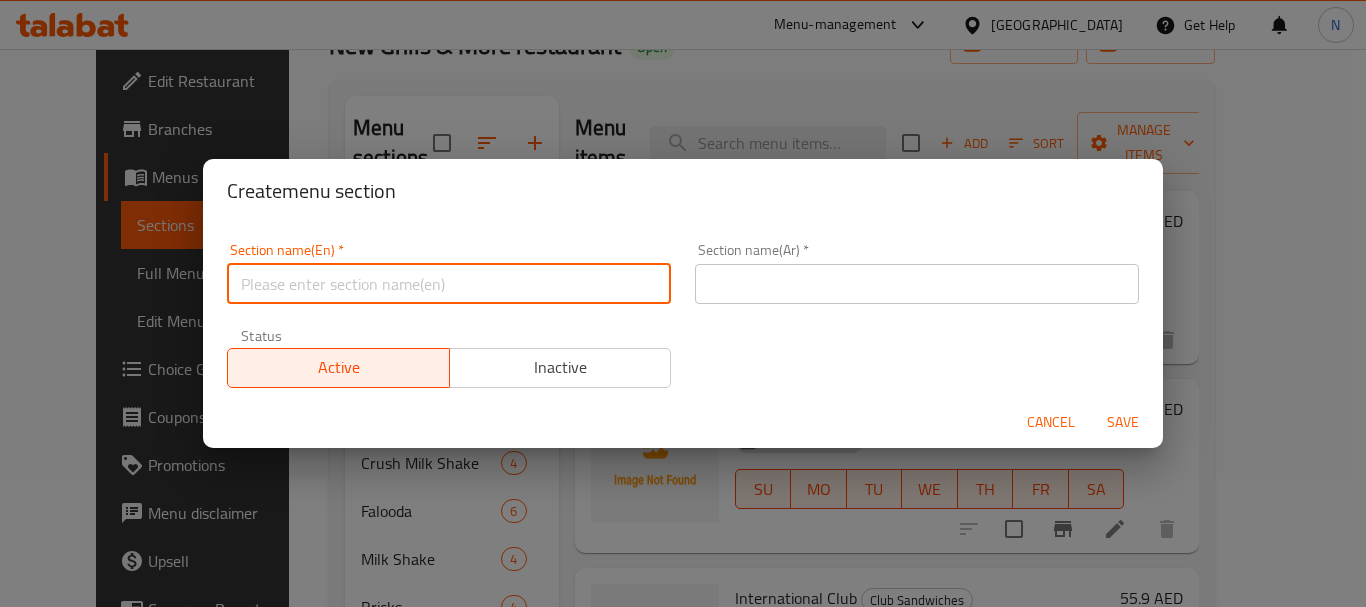 paste on "PAKISTANI SPECIAL NON-VEG." 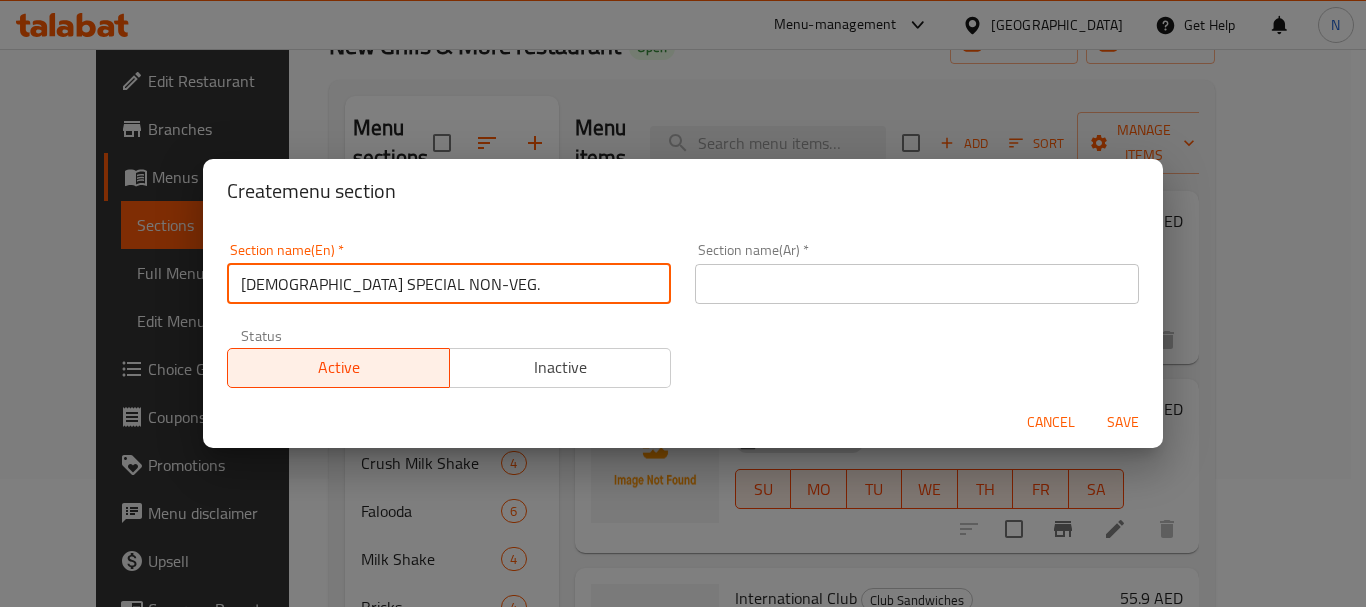 click on "PAKISTANI SPECIAL NON-VEG." at bounding box center [449, 284] 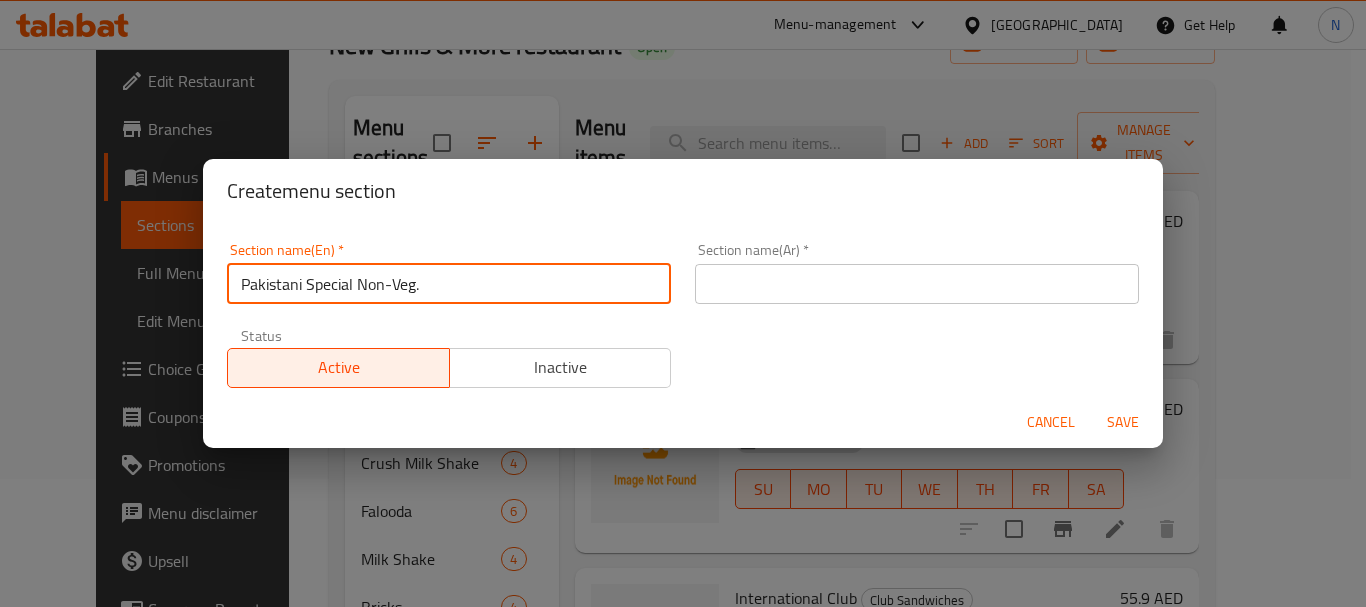 type on "Pakistani Special Non-Veg." 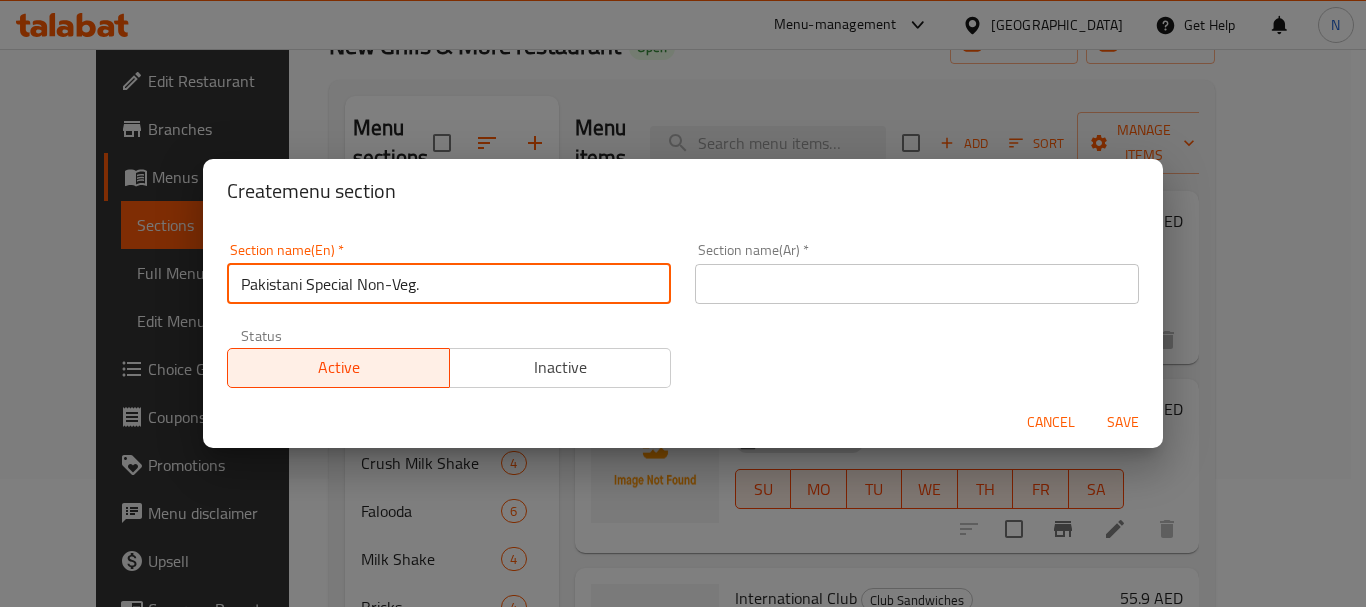 click at bounding box center (917, 284) 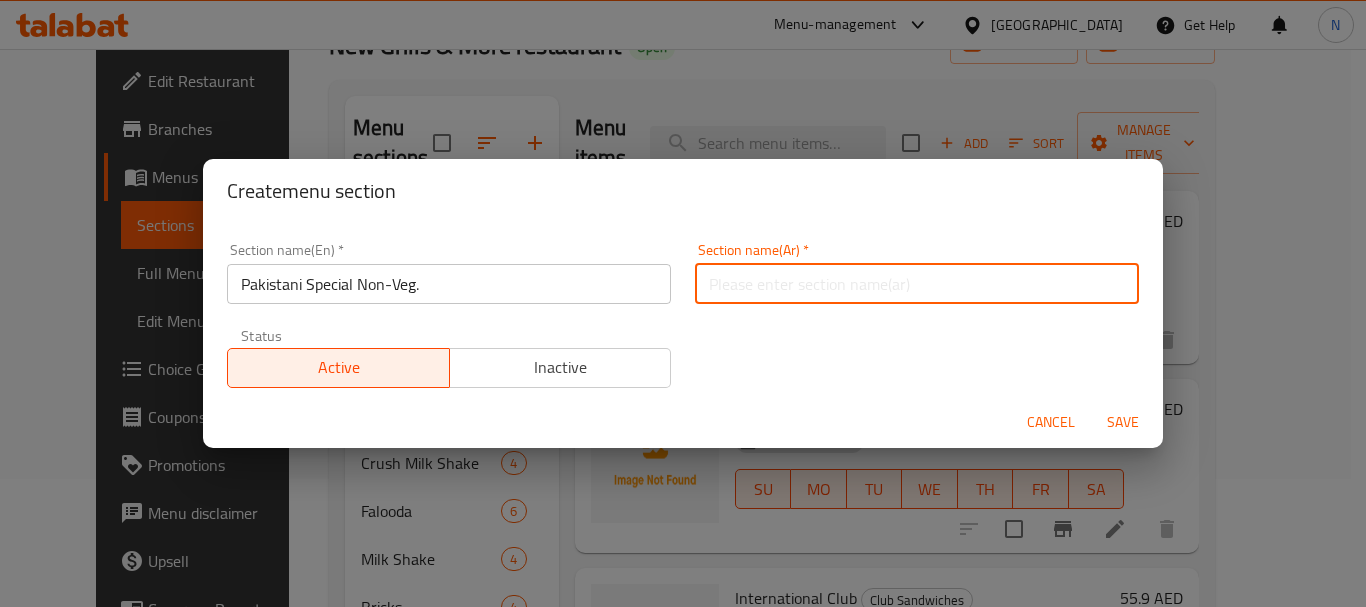paste on "أطباق باكستانية خاصة غير نباتية." 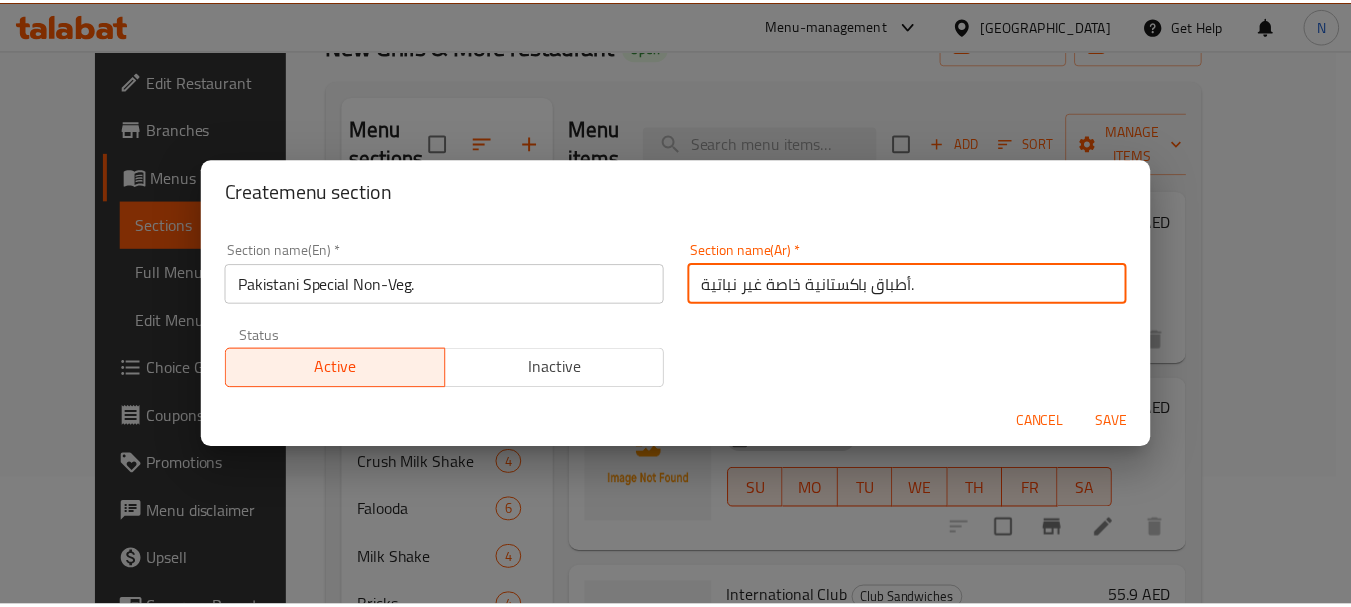type 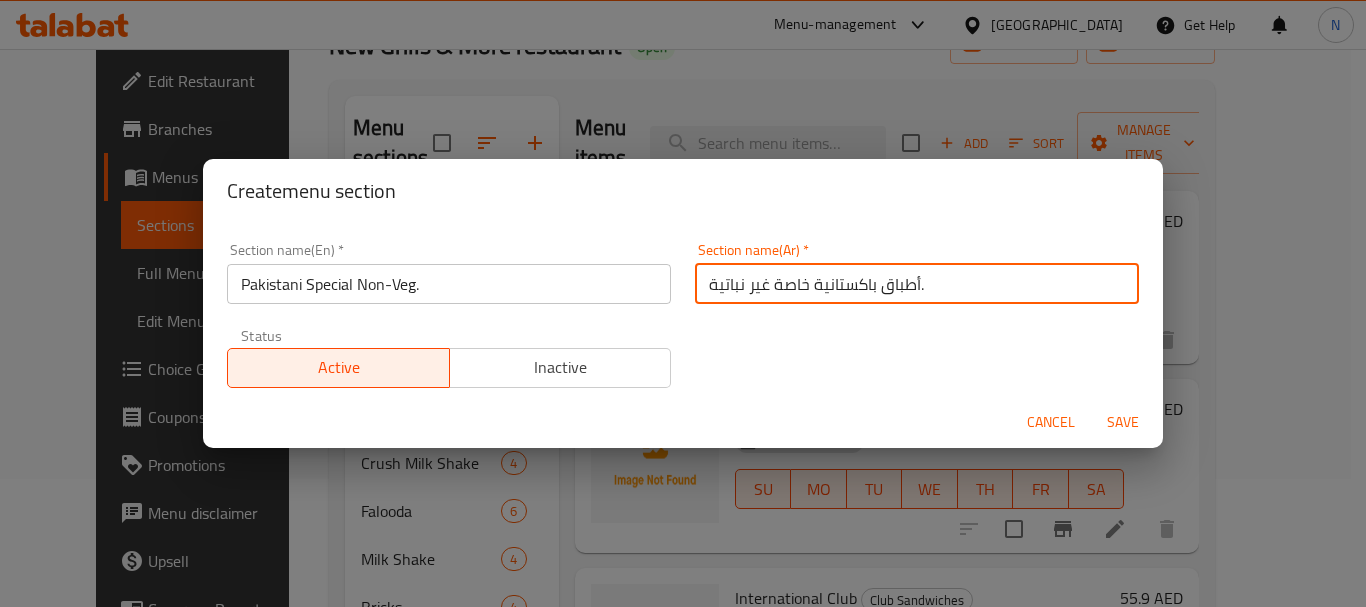 click on "Save" at bounding box center (1123, 422) 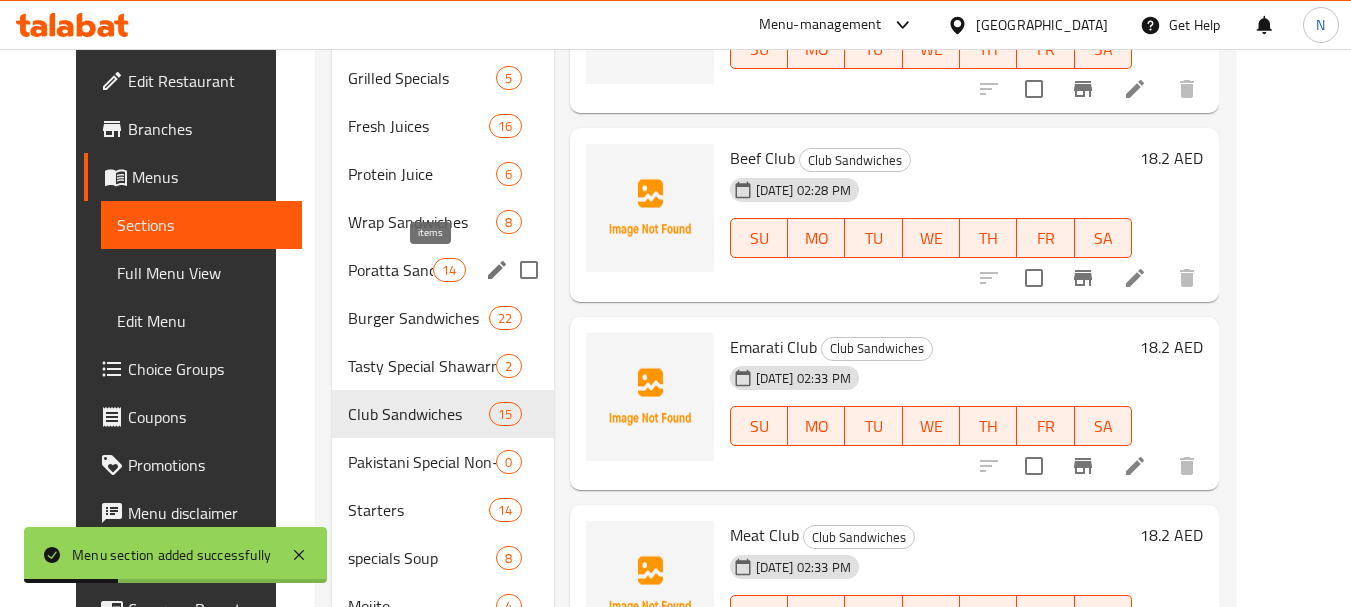 scroll, scrollTop: 1028, scrollLeft: 0, axis: vertical 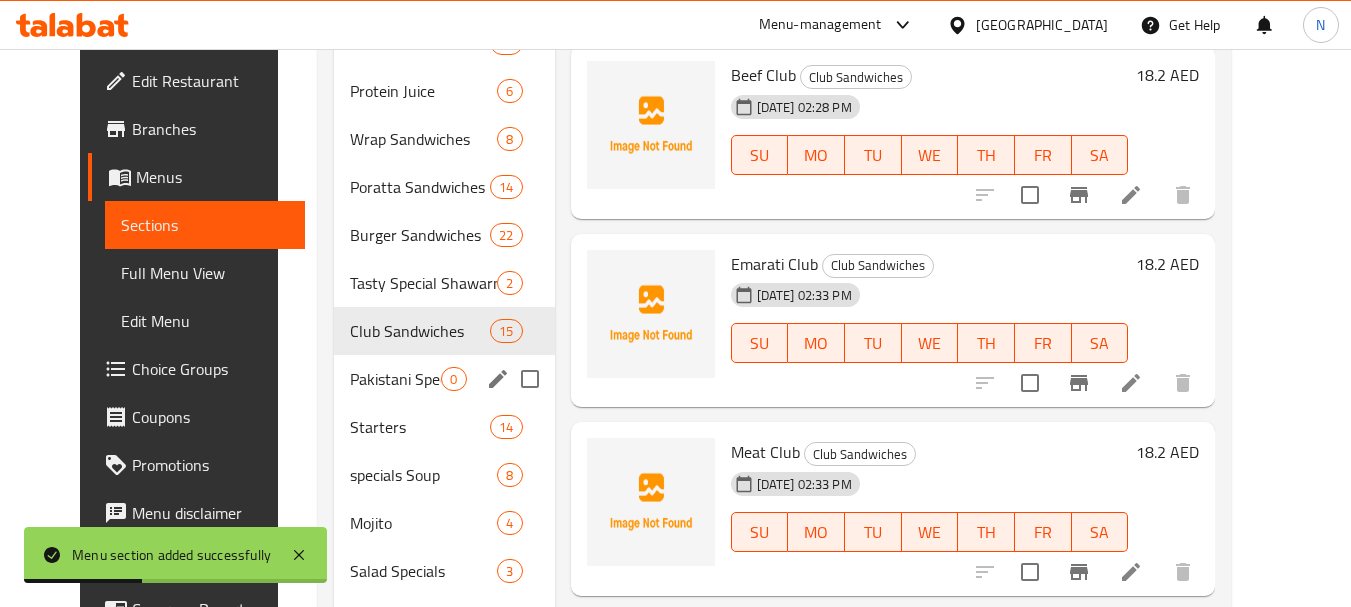 click on "Pakistani Special Non-Veg. 0" at bounding box center (444, 379) 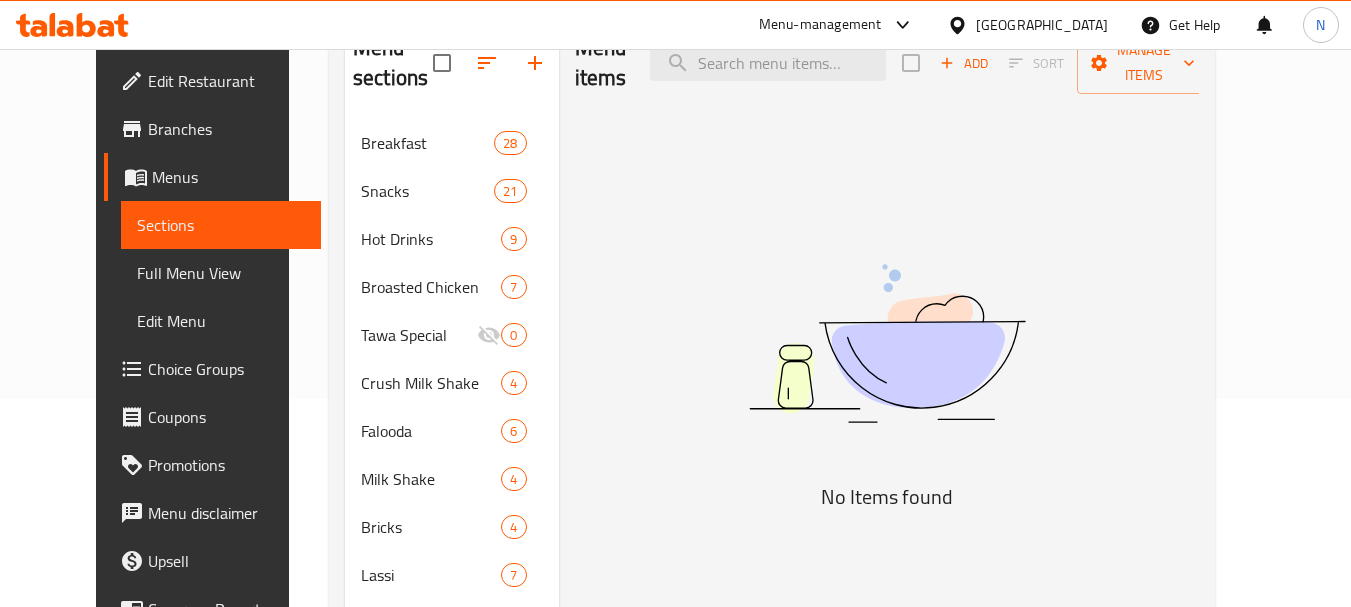 scroll, scrollTop: 0, scrollLeft: 0, axis: both 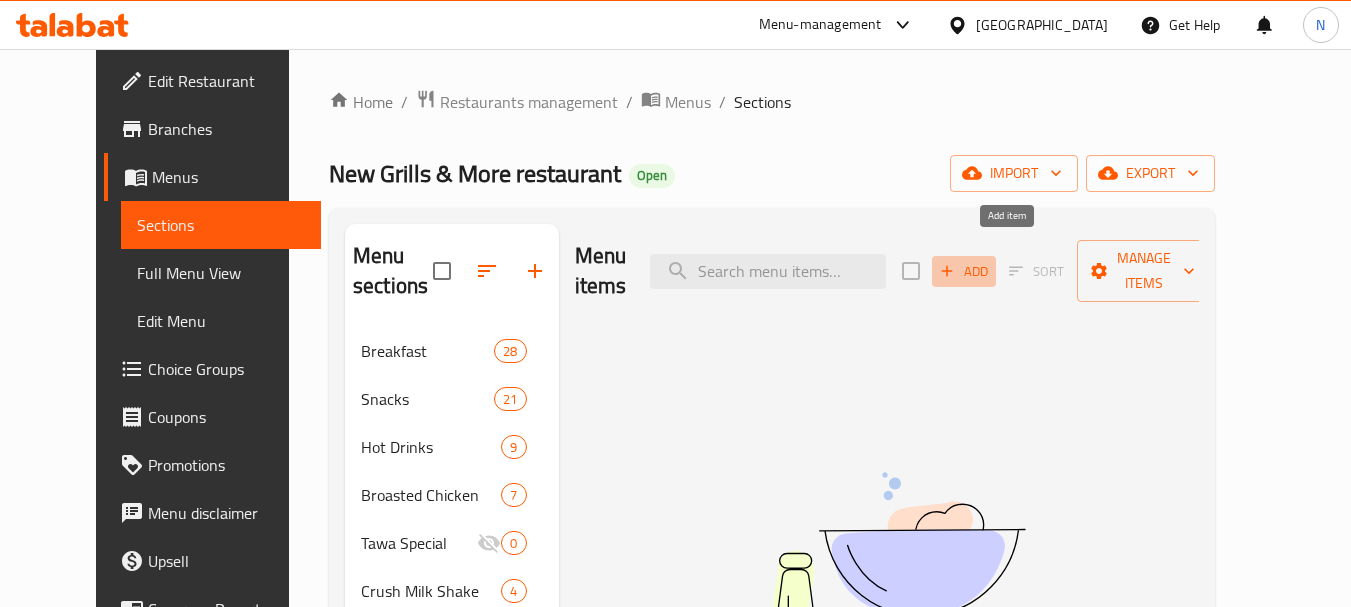 click 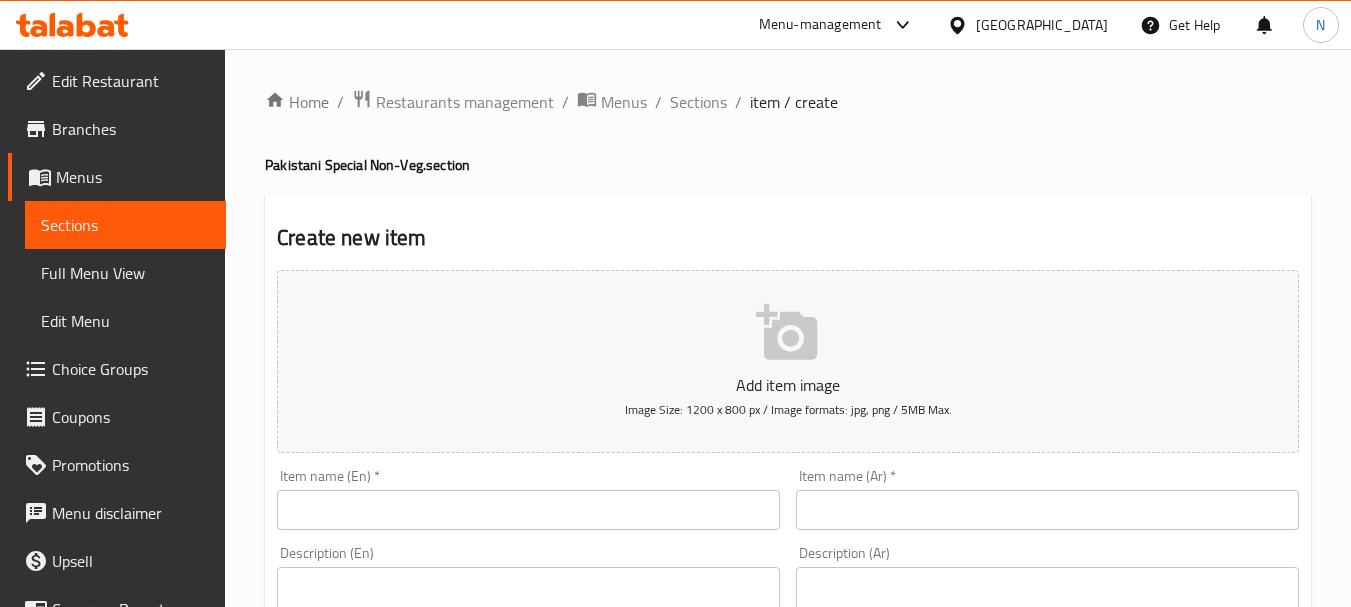 click at bounding box center (528, 510) 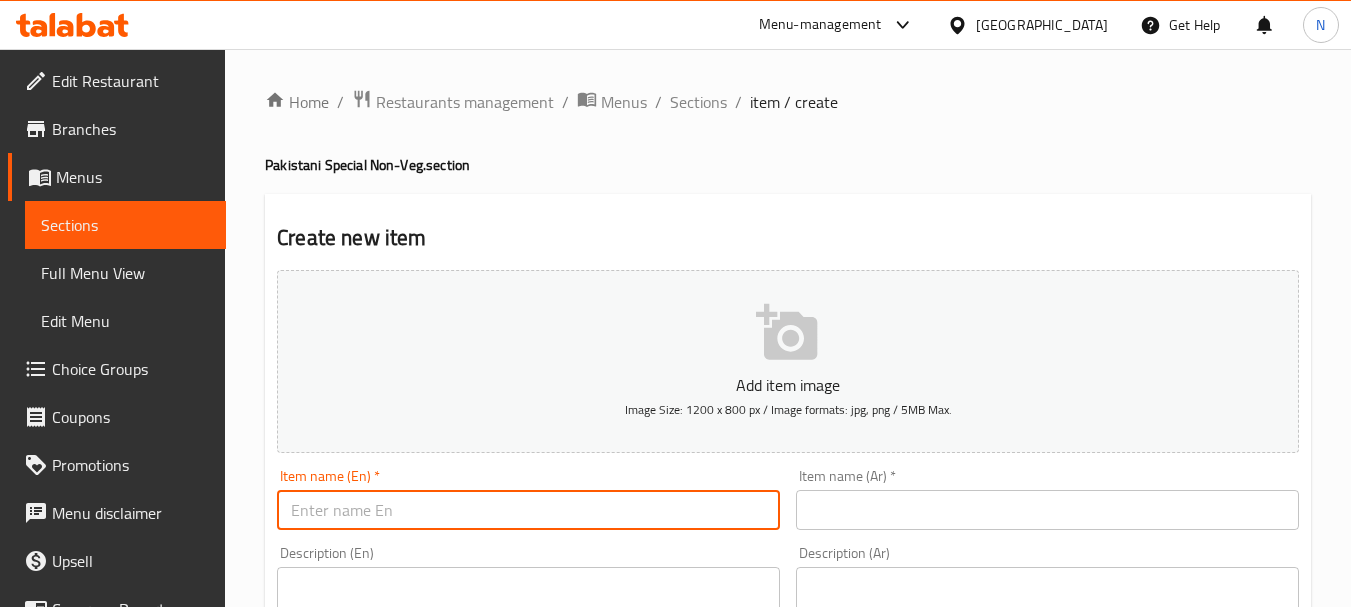 paste on "CHICKEN KADAI" 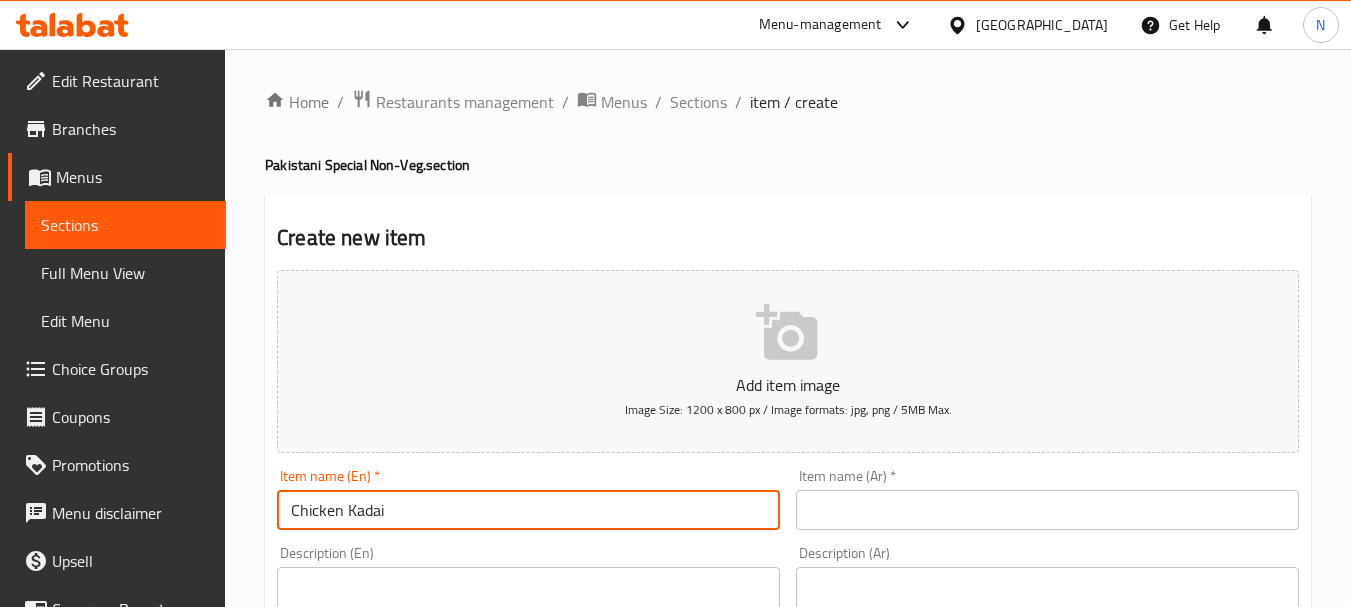 click at bounding box center (1047, 510) 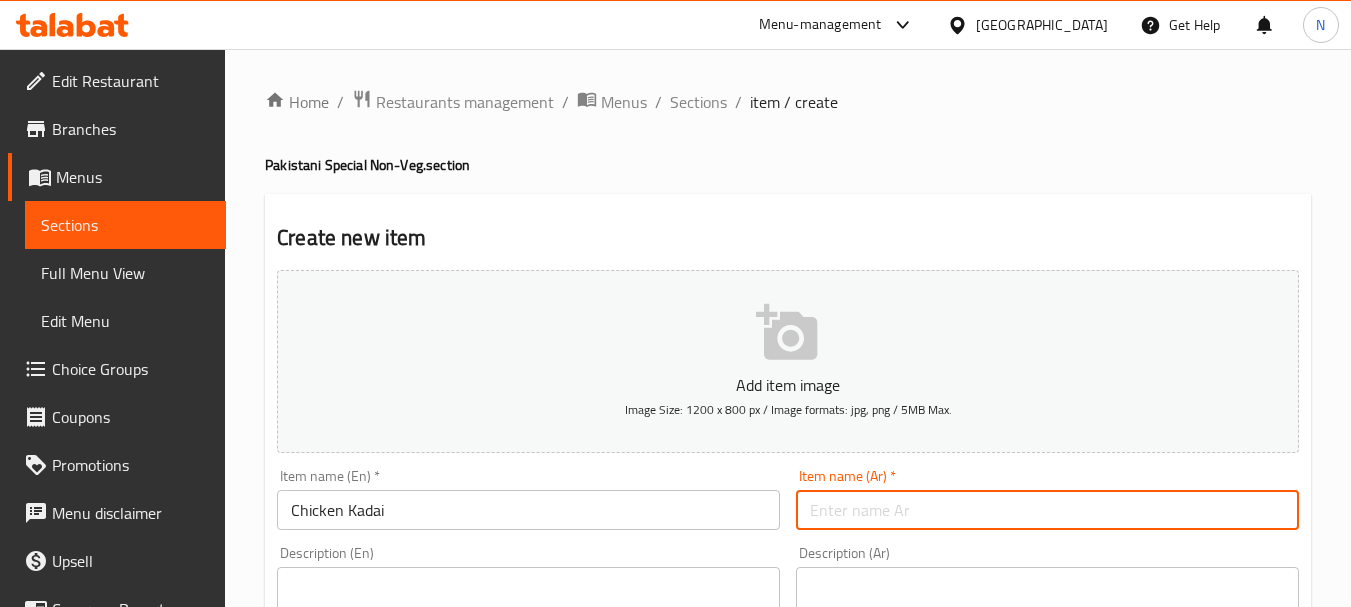paste on "دجاج كاداي" 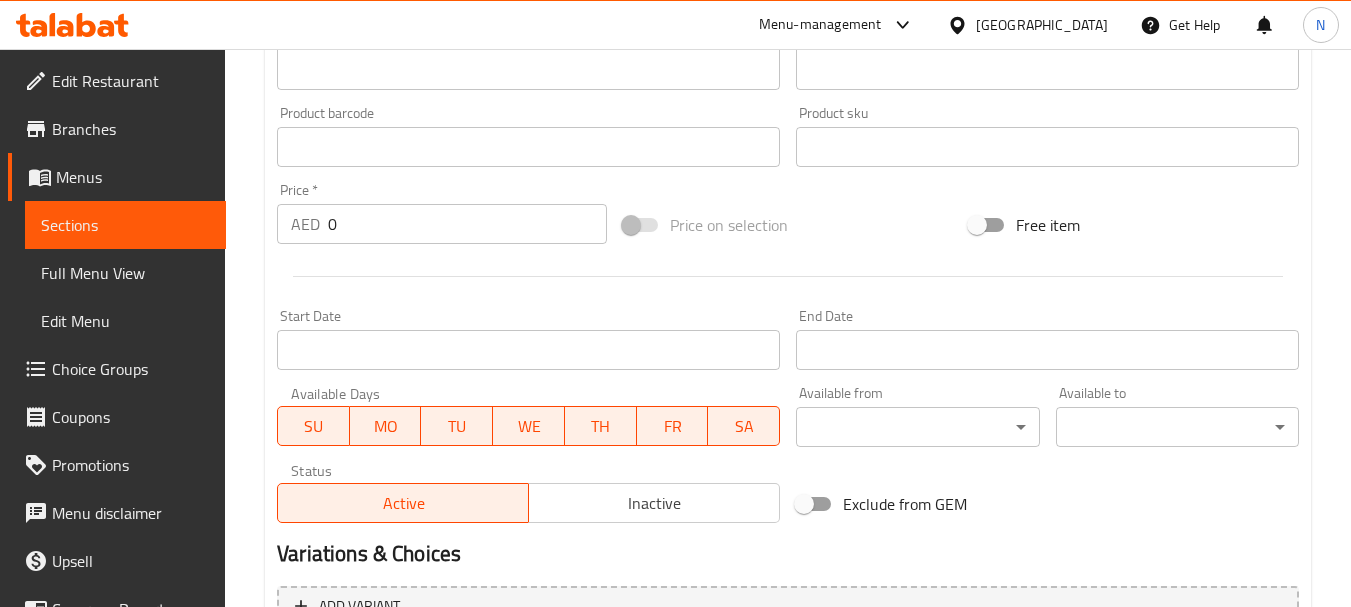 scroll, scrollTop: 600, scrollLeft: 0, axis: vertical 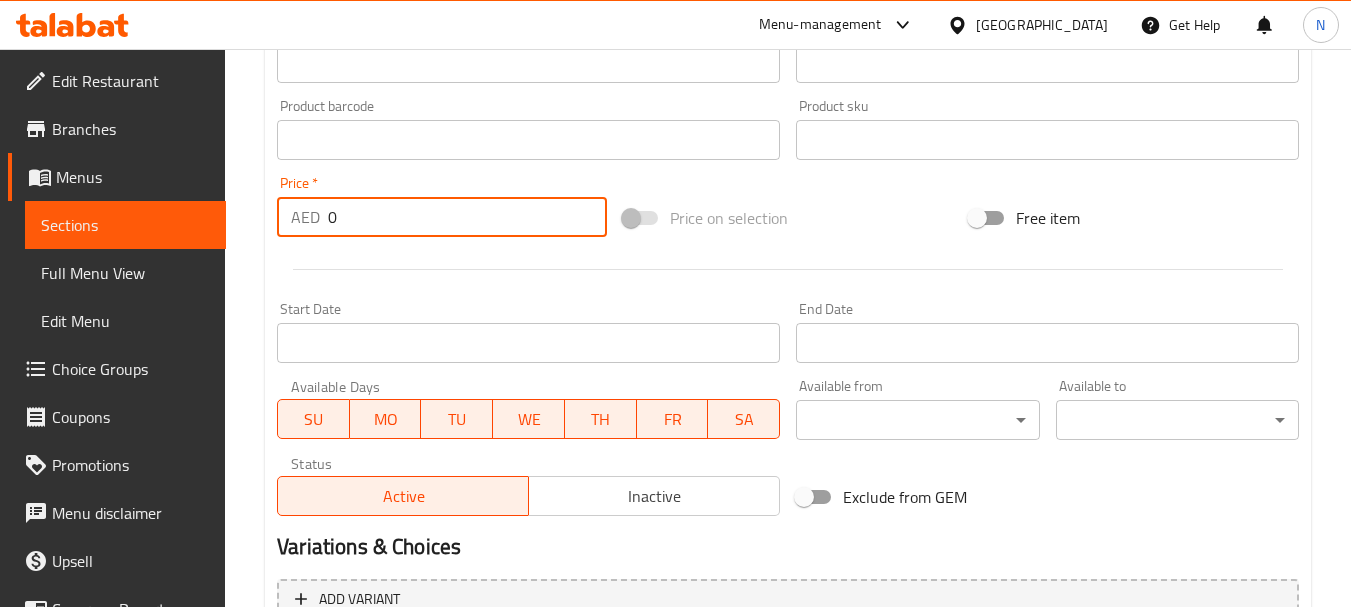 drag, startPoint x: 312, startPoint y: 214, endPoint x: 295, endPoint y: 212, distance: 17.117243 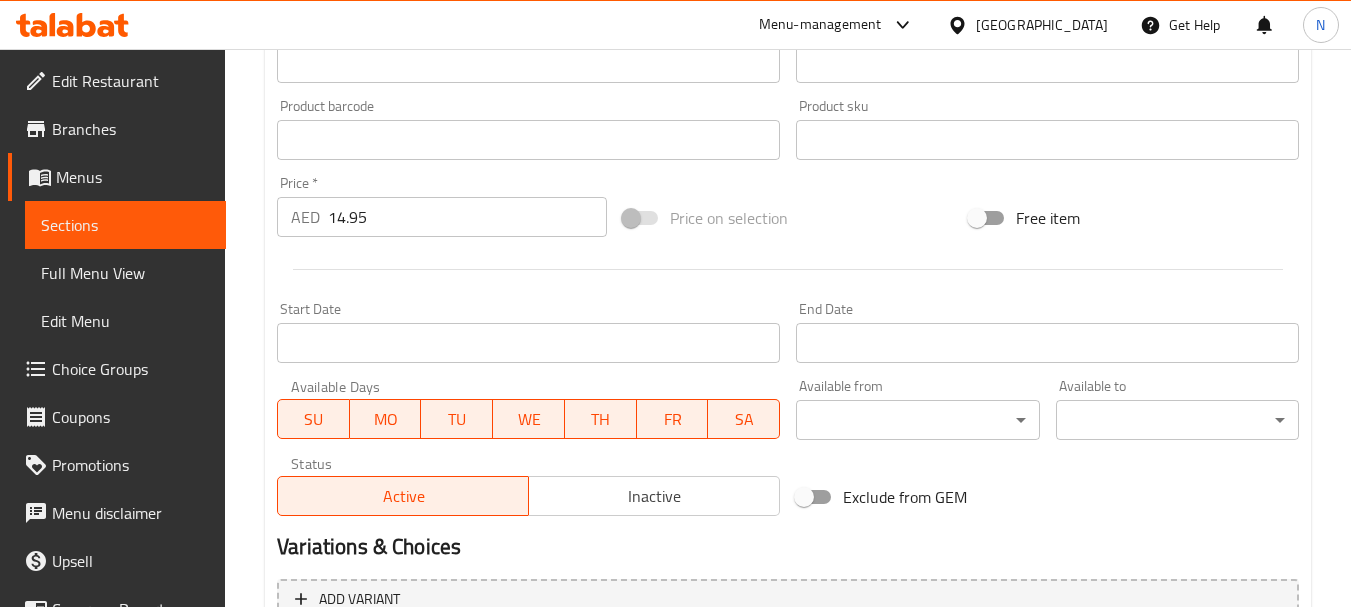 click on "Price on selection" at bounding box center [788, 218] 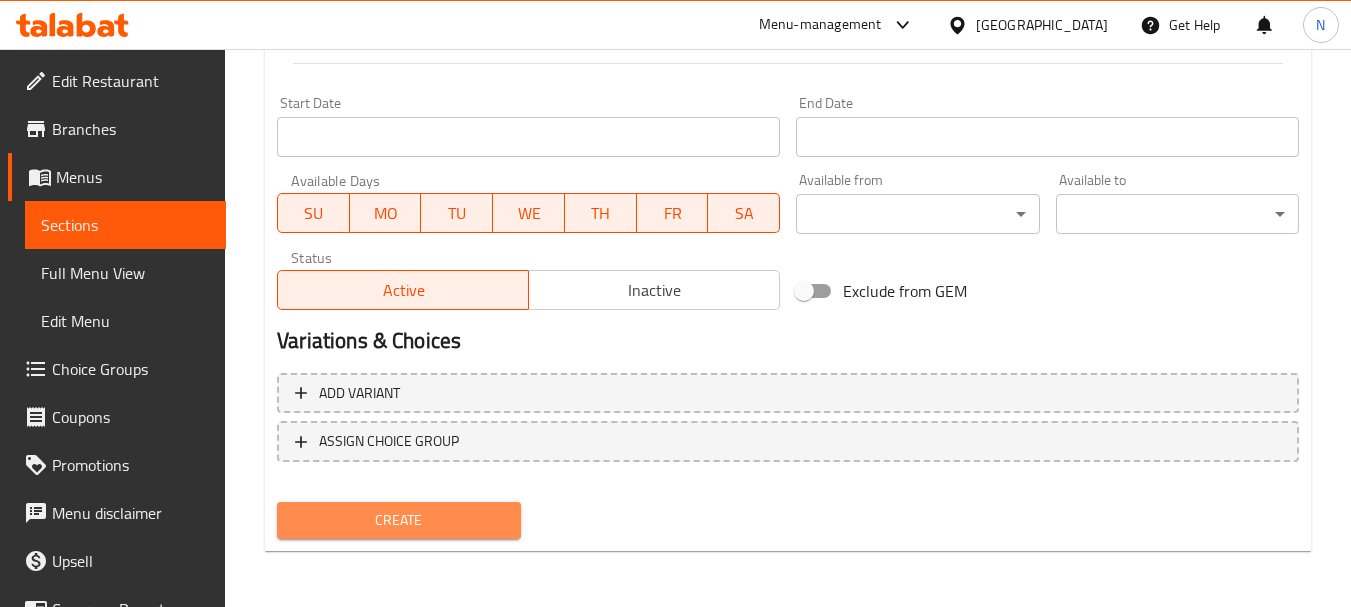 click on "Create" at bounding box center [398, 520] 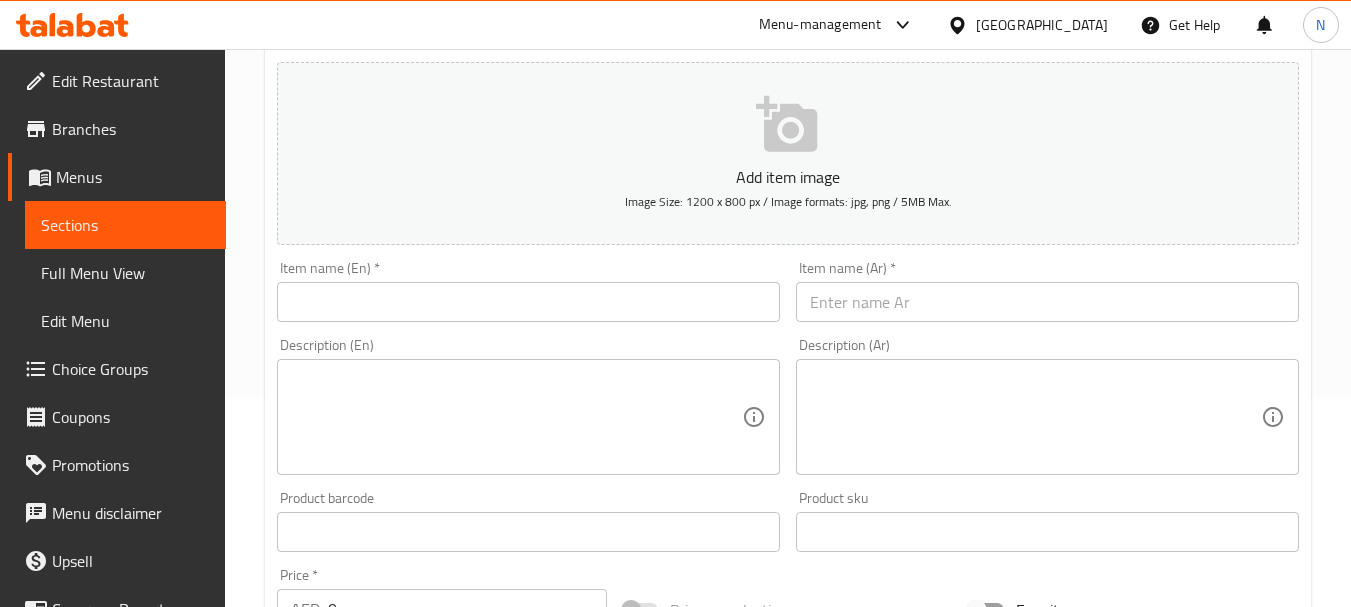 scroll, scrollTop: 206, scrollLeft: 0, axis: vertical 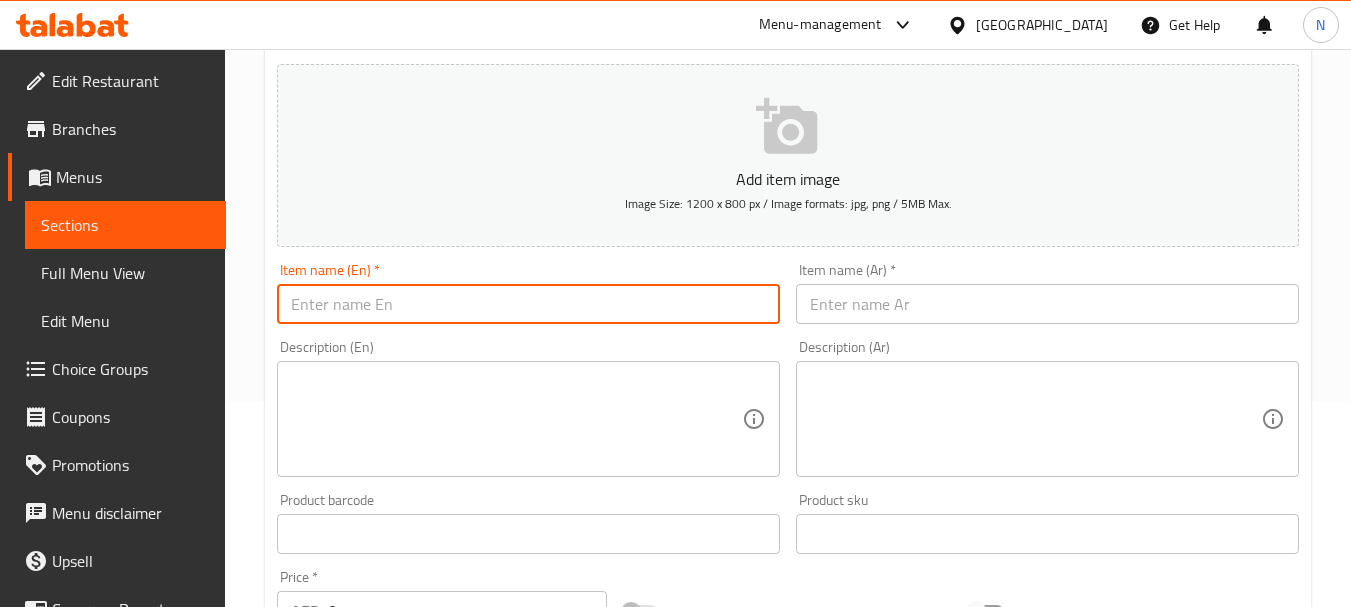 click at bounding box center (528, 304) 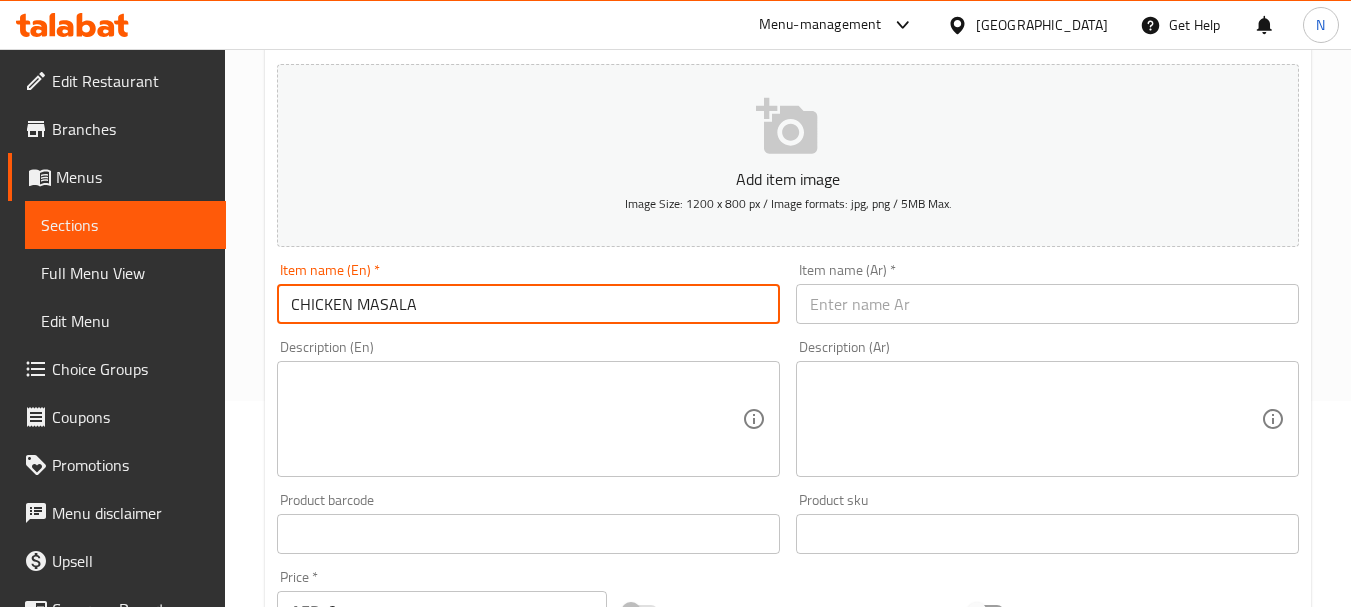 click on "CHICKEN MASALA" at bounding box center (528, 304) 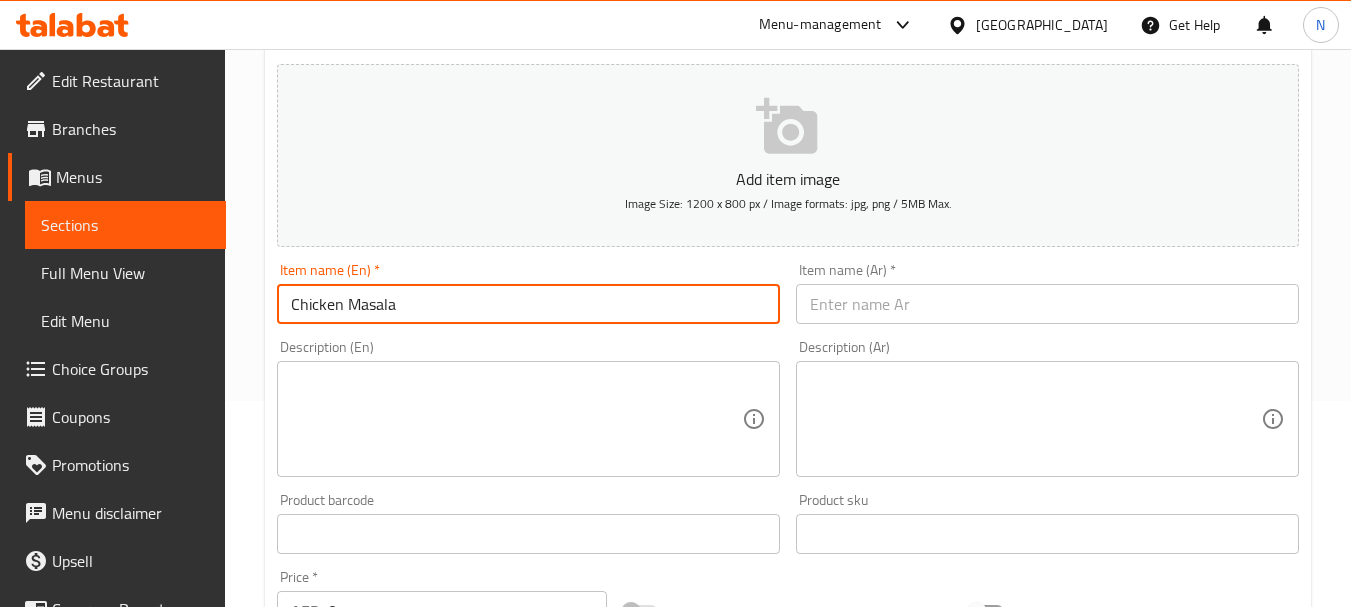 click at bounding box center (1047, 304) 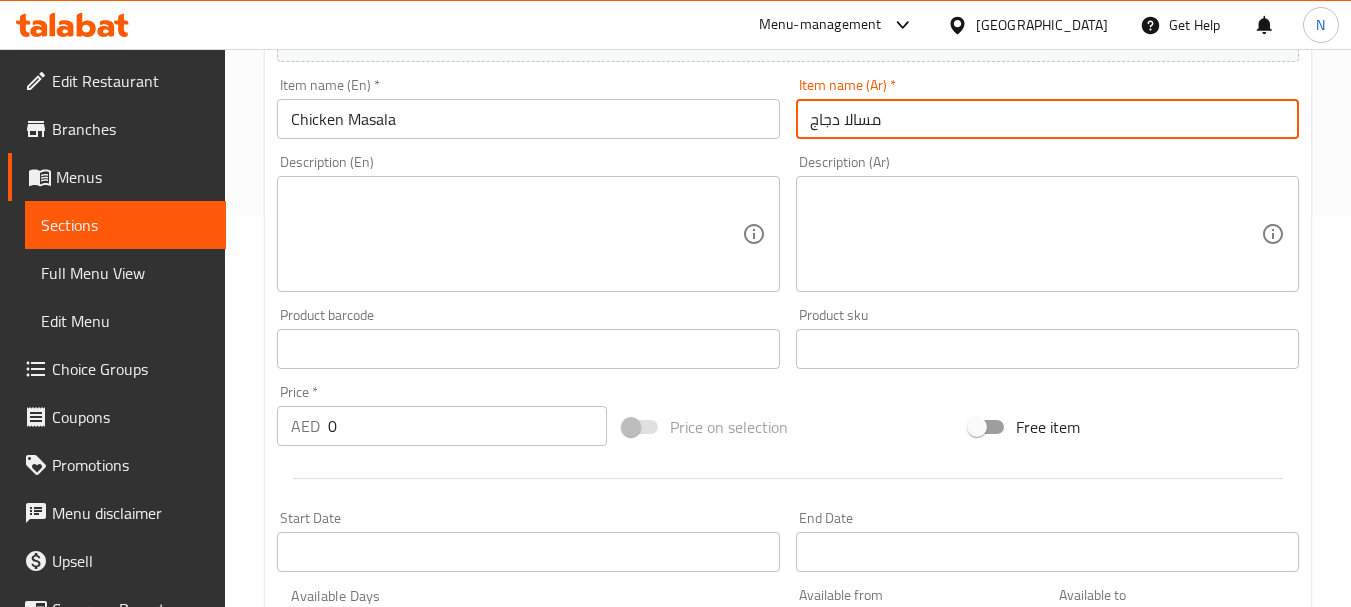 scroll, scrollTop: 406, scrollLeft: 0, axis: vertical 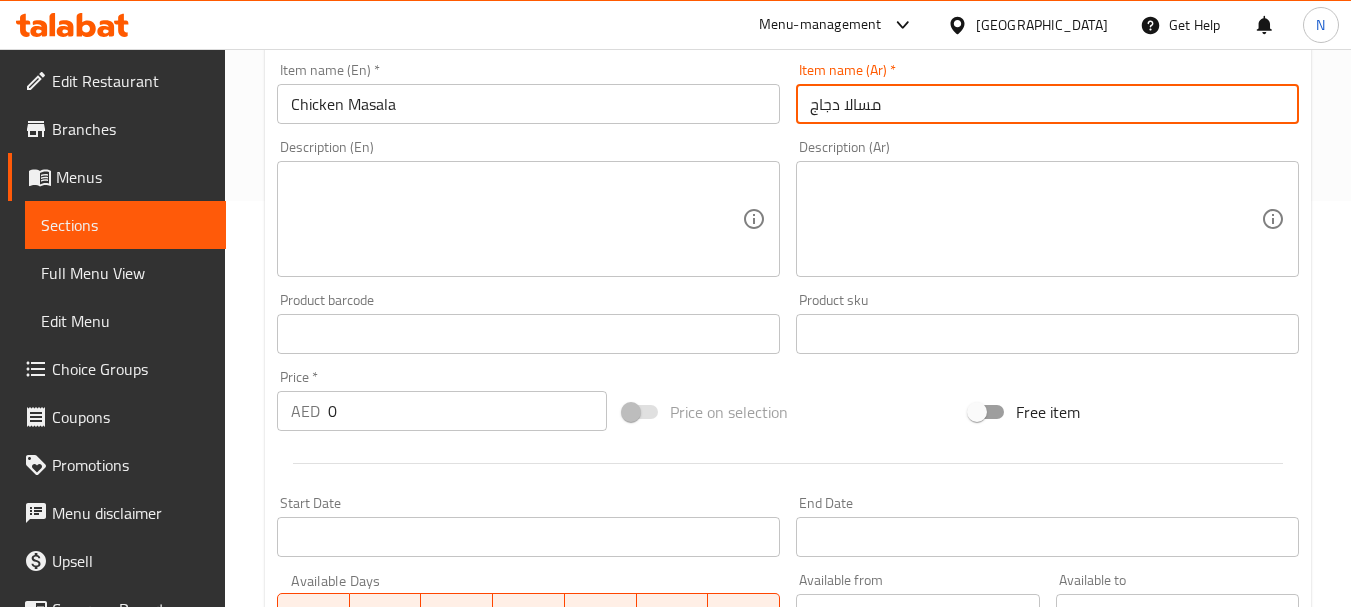 click on "Add item image Image Size: 1200 x 800 px / Image formats: jpg, png / 5MB Max. Item name (En)   * Chicken Masala Item name (En)  * Item name (Ar)   * مسالا دجاج Item name (Ar)  * Description (En) Description (En) Description (Ar) Description (Ar) Product barcode Product barcode Product sku Product sku Price   * AED 0 Price  * Price on selection Free item Start Date Start Date End Date End Date Available Days SU MO TU WE TH FR SA Available from ​ ​ Available to ​ ​ Status Active Inactive Exclude from GEM" at bounding box center [788, 287] 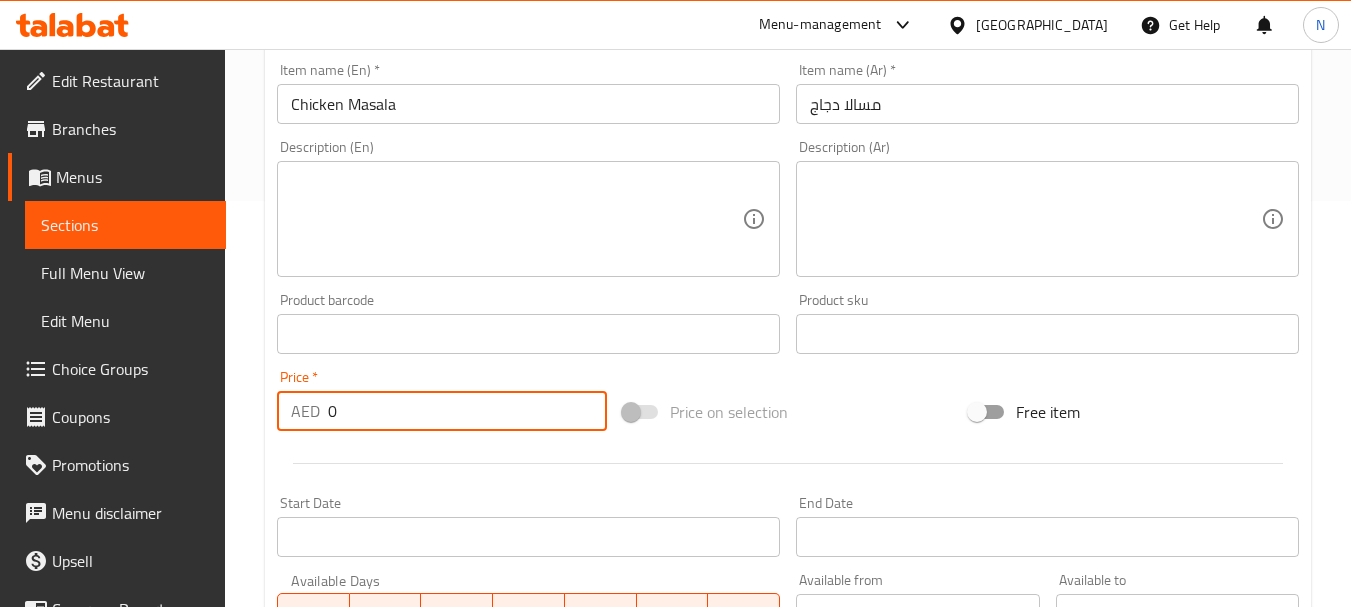 drag, startPoint x: 445, startPoint y: 411, endPoint x: 303, endPoint y: 430, distance: 143.26549 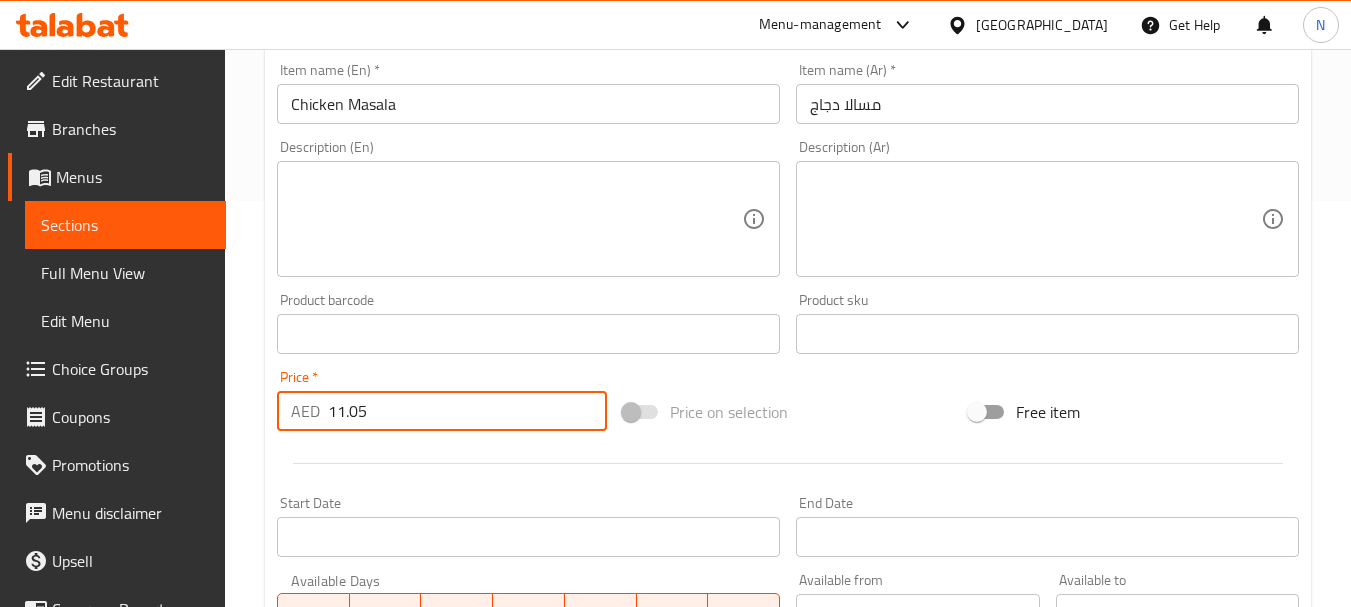 click on "Price on selection" at bounding box center (788, 412) 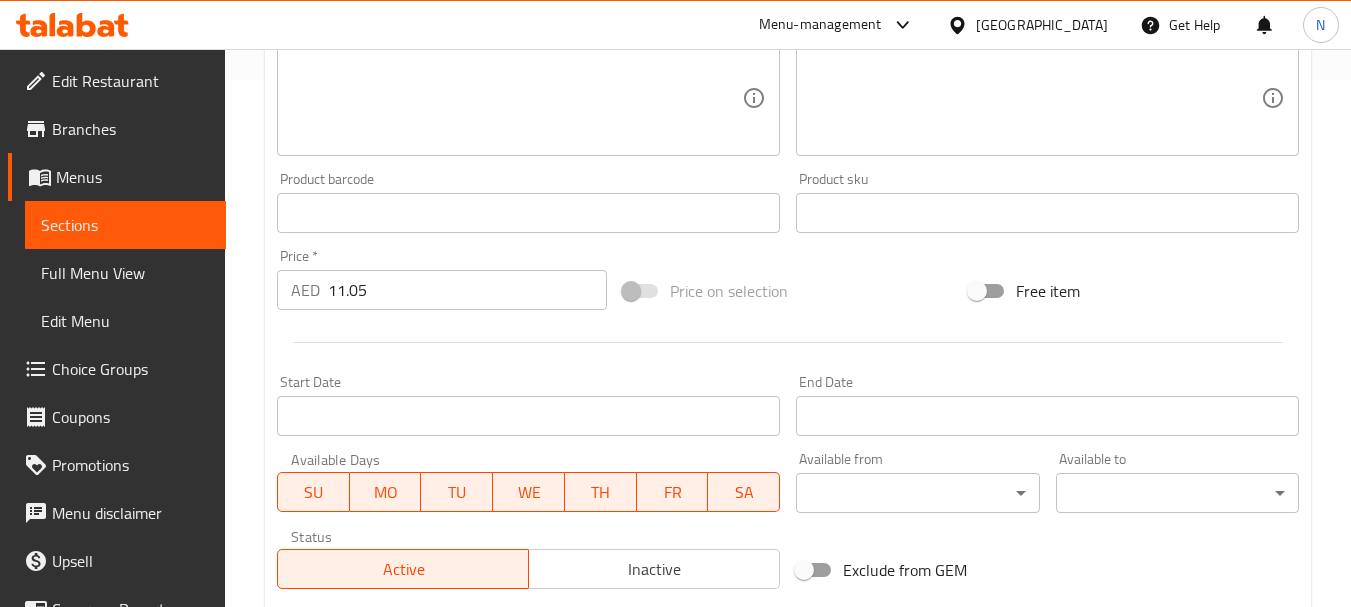 scroll, scrollTop: 806, scrollLeft: 0, axis: vertical 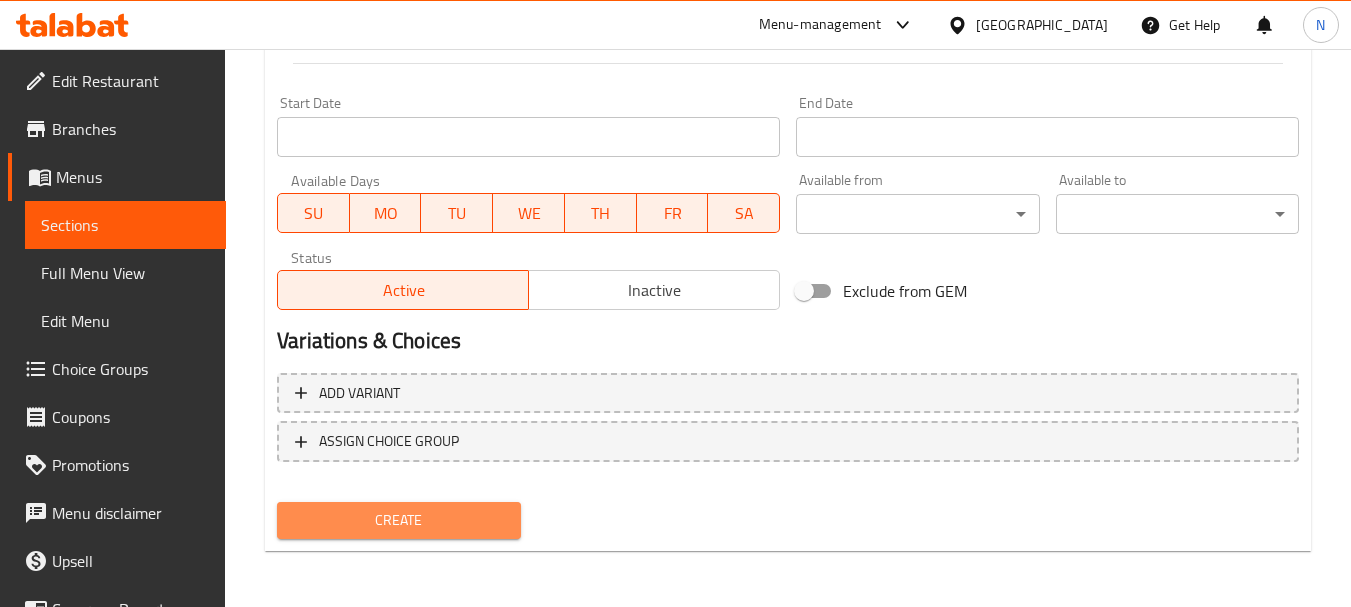 click on "Create" at bounding box center [398, 520] 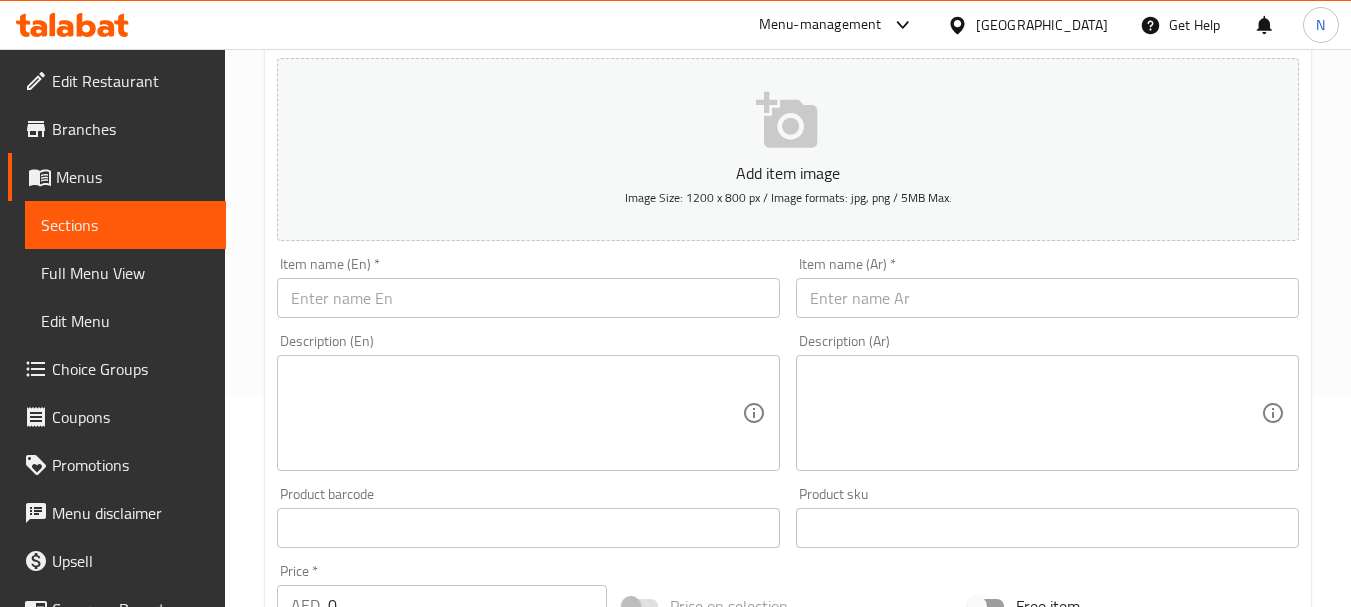 scroll, scrollTop: 206, scrollLeft: 0, axis: vertical 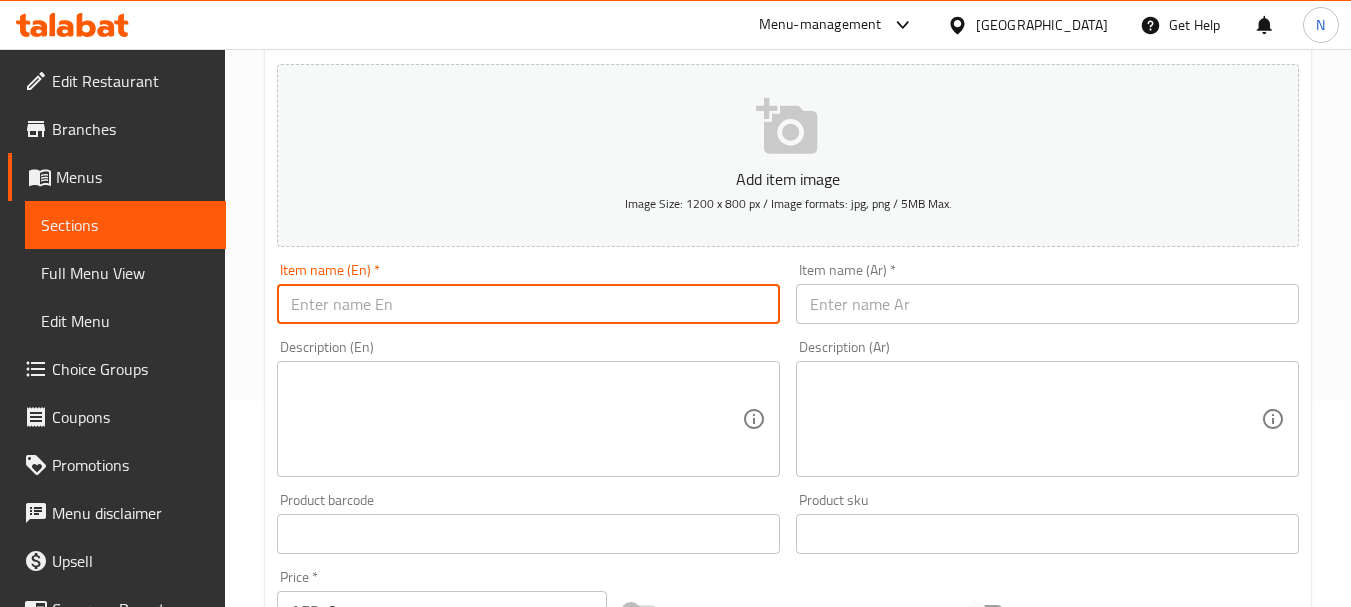 click at bounding box center [528, 304] 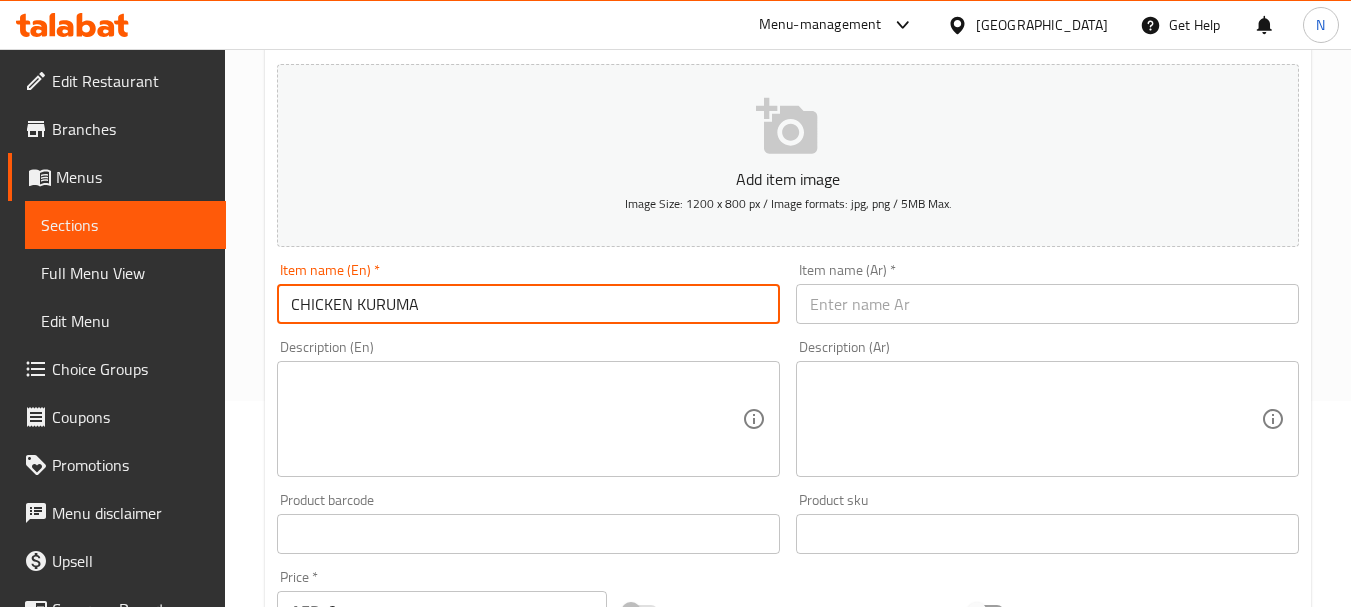 click on "Item name (En)   * CHICKEN KURUMA Item name (En)  *" at bounding box center [528, 293] 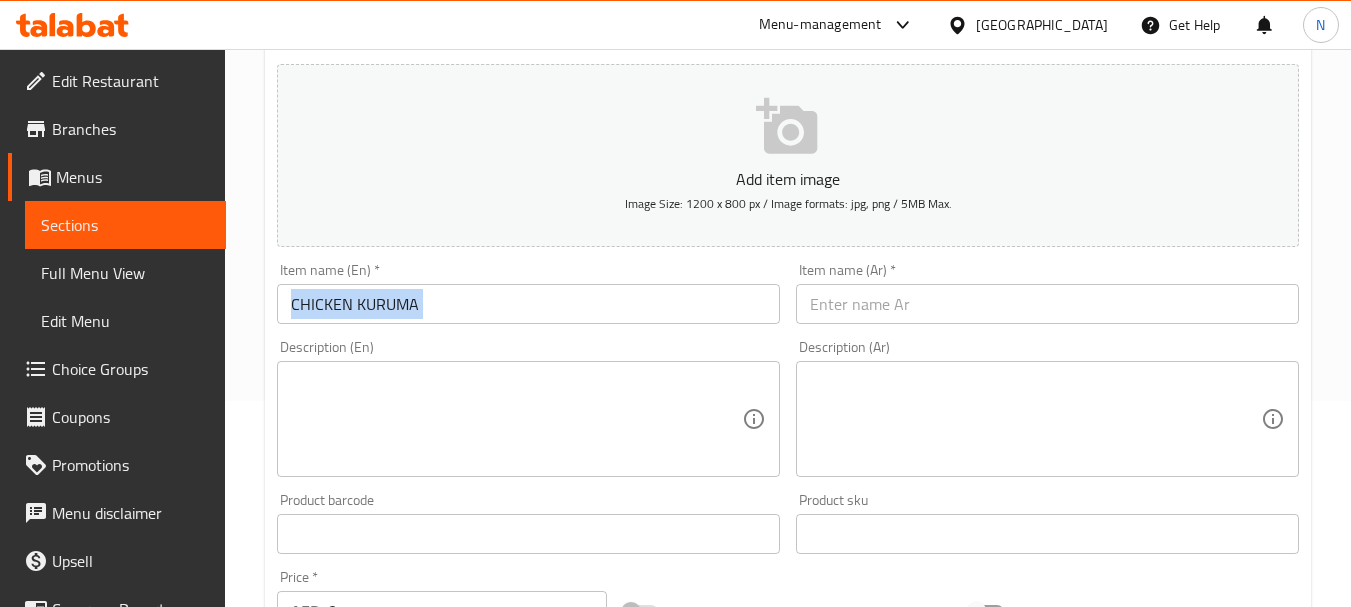 click on "Item name (En)   * CHICKEN KURUMA Item name (En)  *" at bounding box center (528, 293) 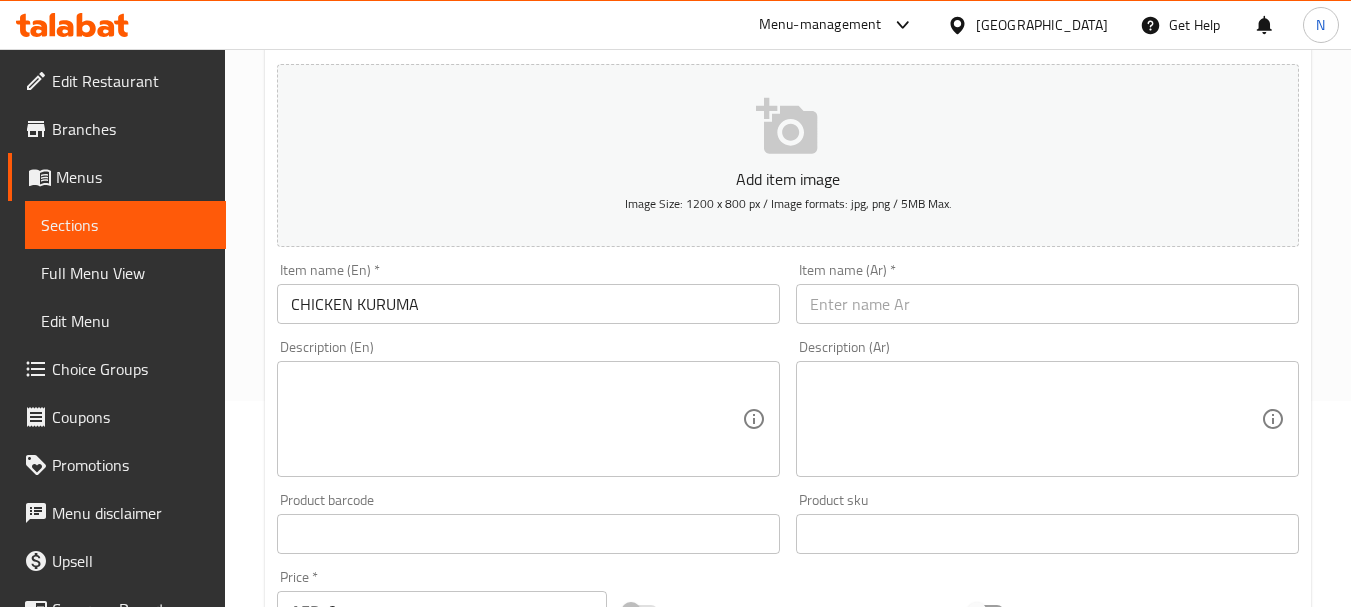 click on "CHICKEN KURUMA" at bounding box center [528, 304] 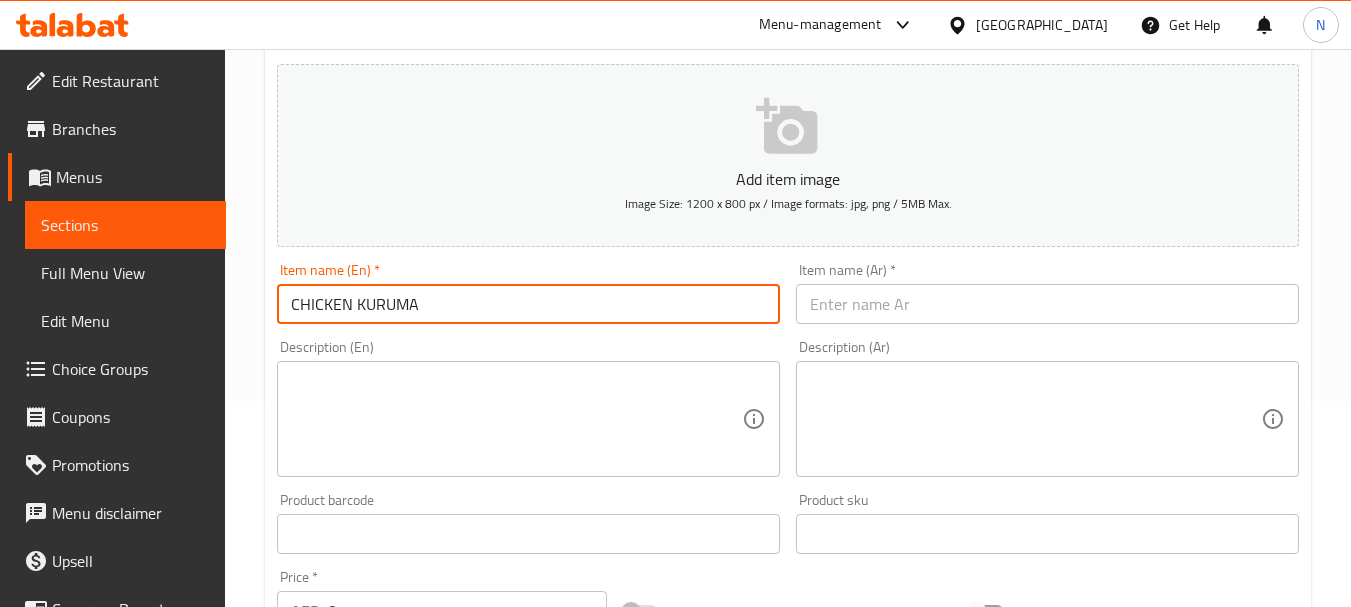 click on "CHICKEN KURUMA" at bounding box center [528, 304] 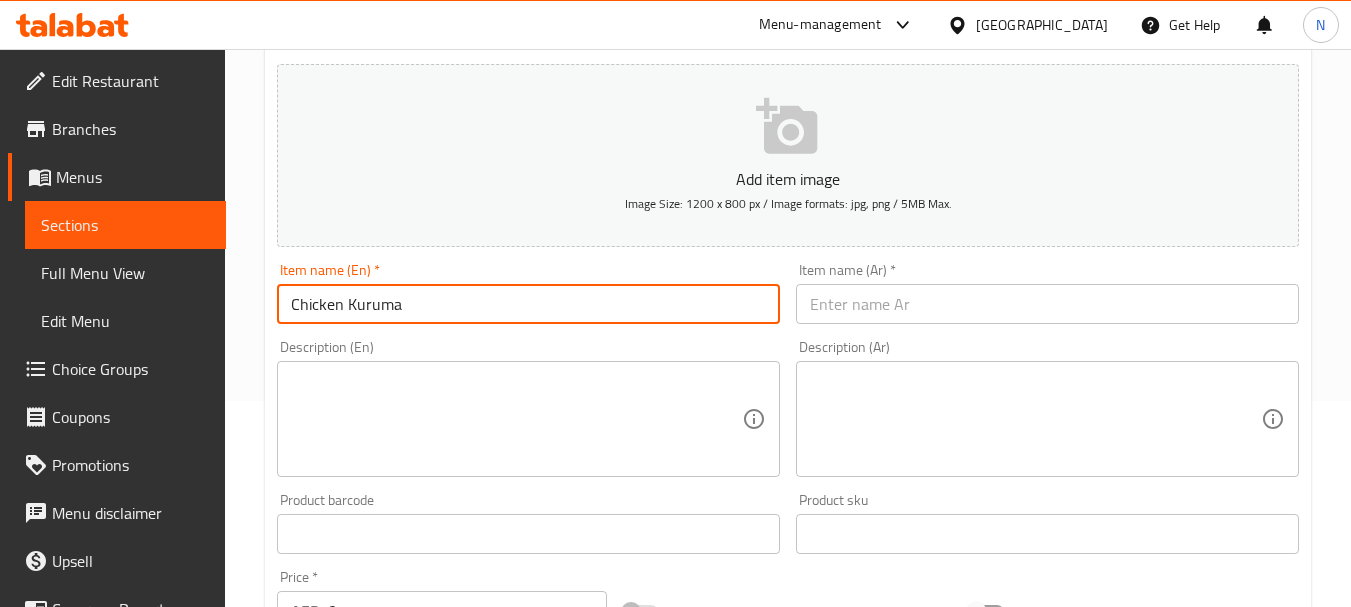 click on "Chicken Kuruma" at bounding box center [528, 304] 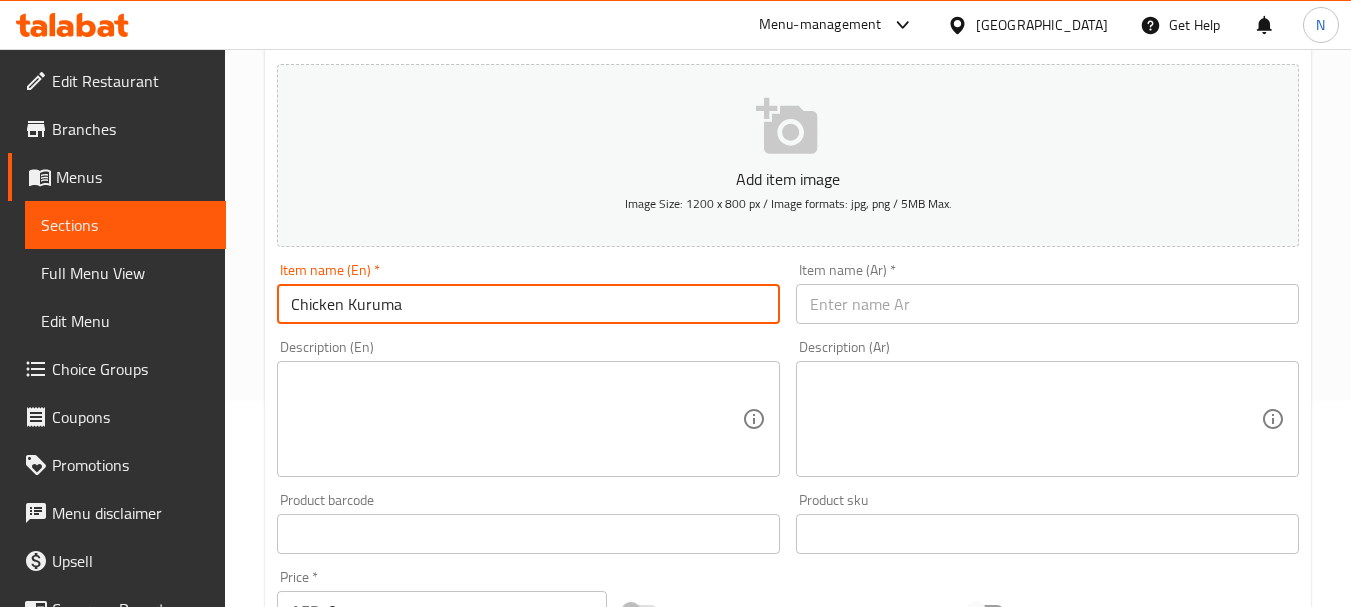 click at bounding box center [1047, 304] 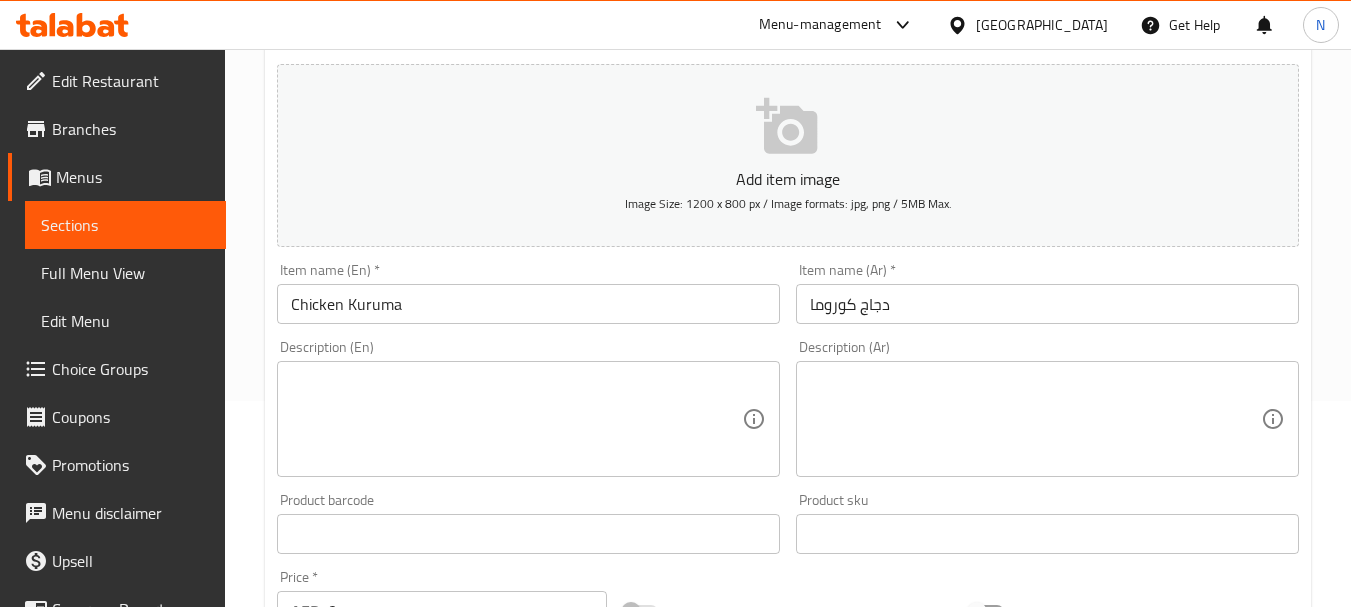 click at bounding box center [516, 419] 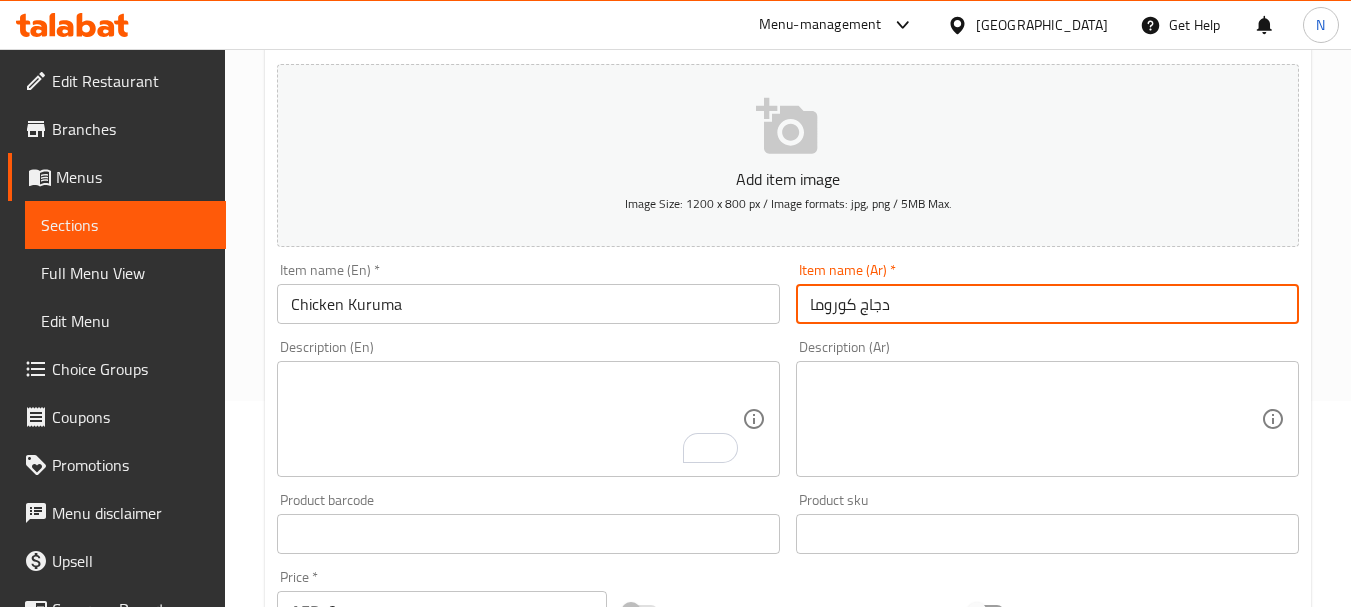 click on "دجاج كوروما" at bounding box center [1047, 304] 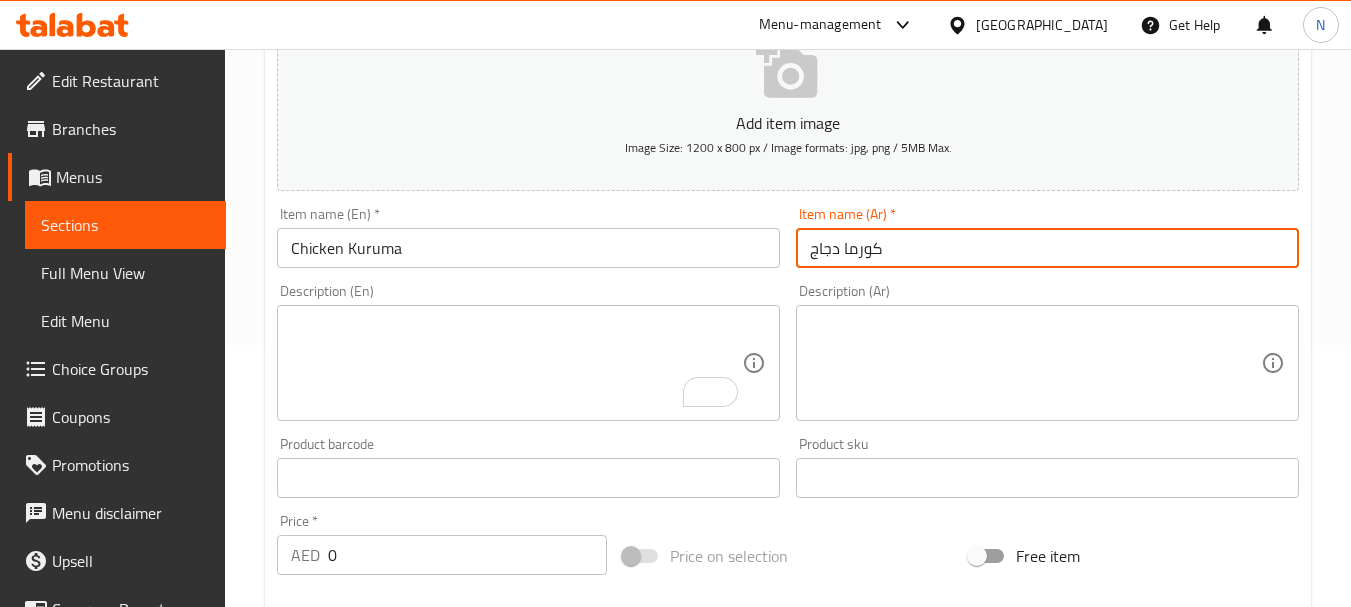 scroll, scrollTop: 306, scrollLeft: 0, axis: vertical 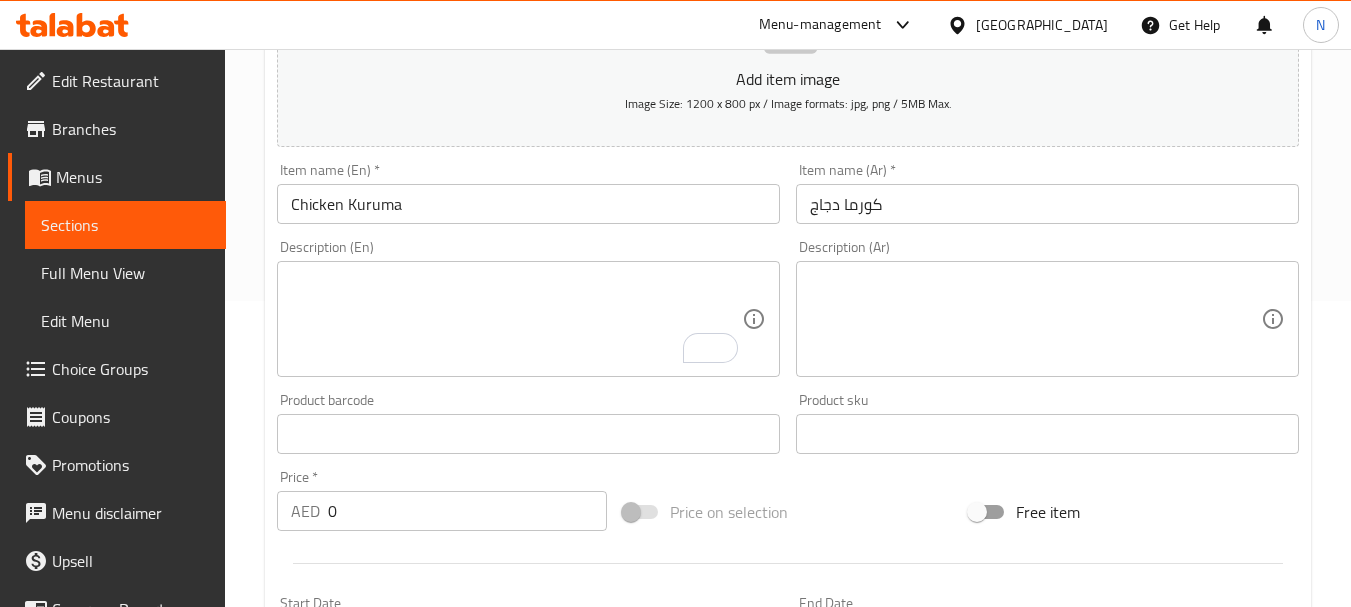 drag, startPoint x: 384, startPoint y: 494, endPoint x: 336, endPoint y: 508, distance: 50 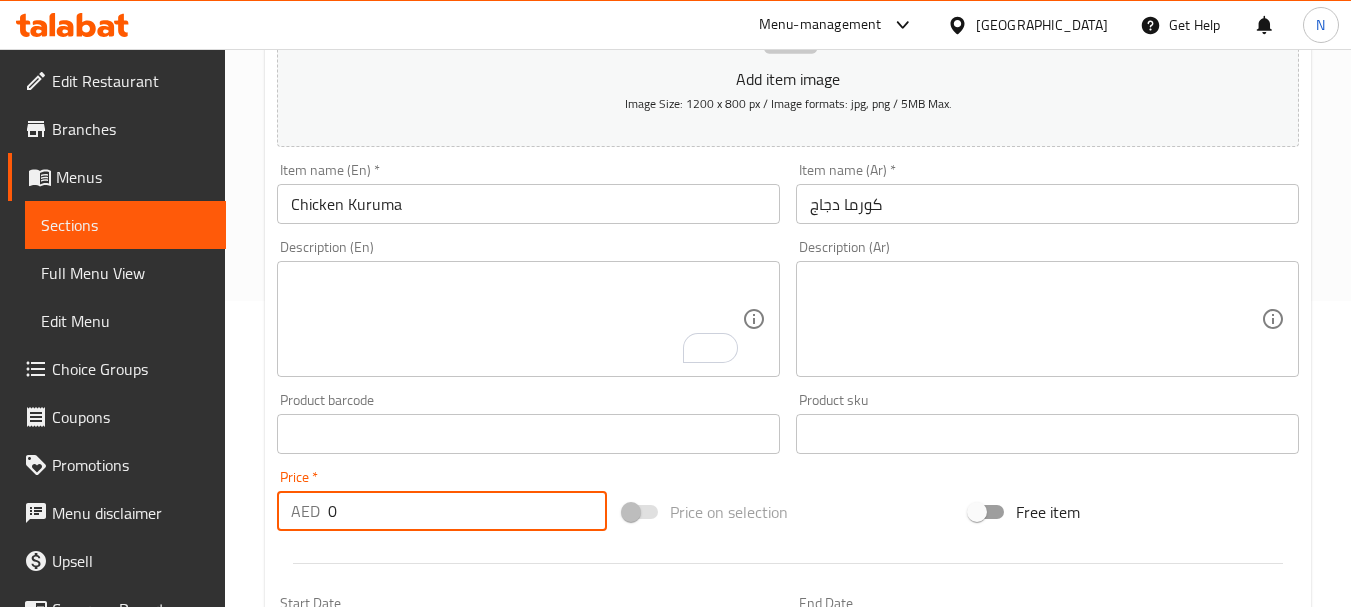 click on "0" at bounding box center [467, 511] 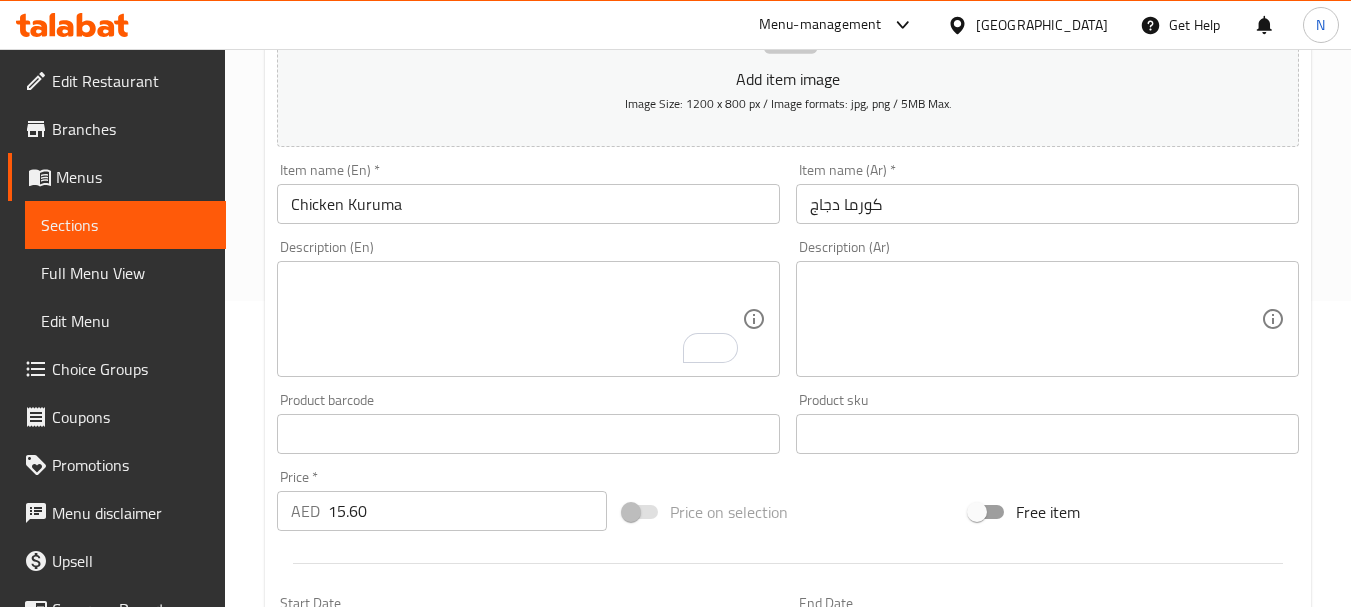 click on "Price on selection" at bounding box center [788, 512] 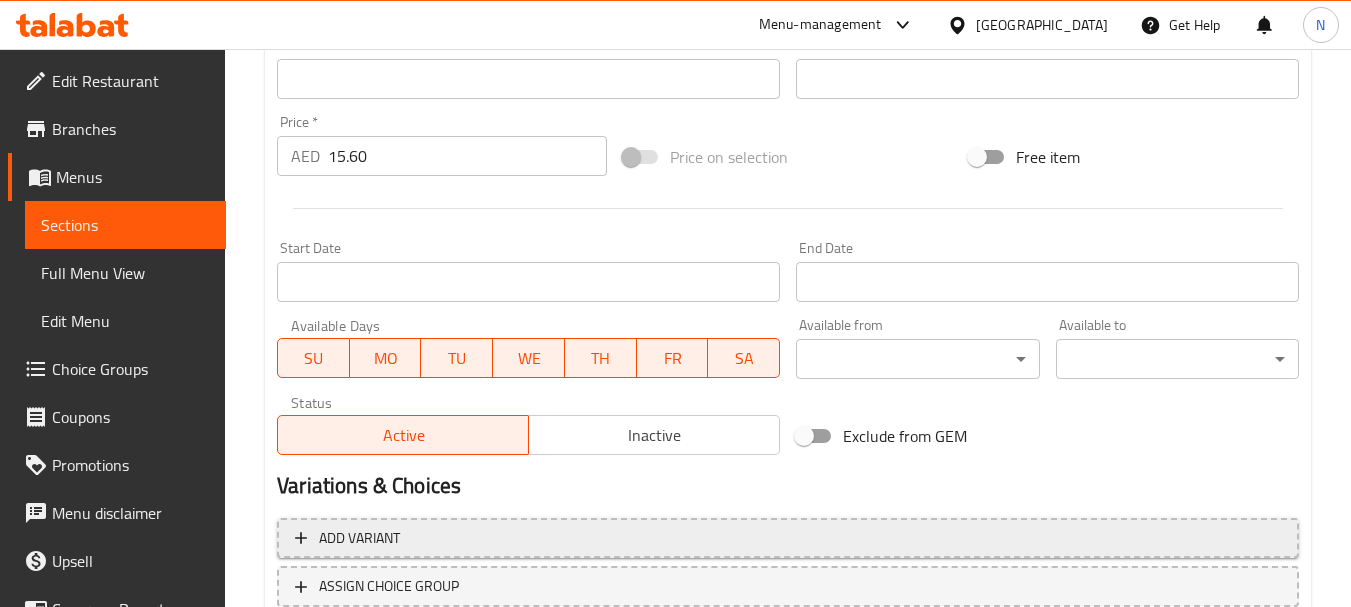 scroll, scrollTop: 806, scrollLeft: 0, axis: vertical 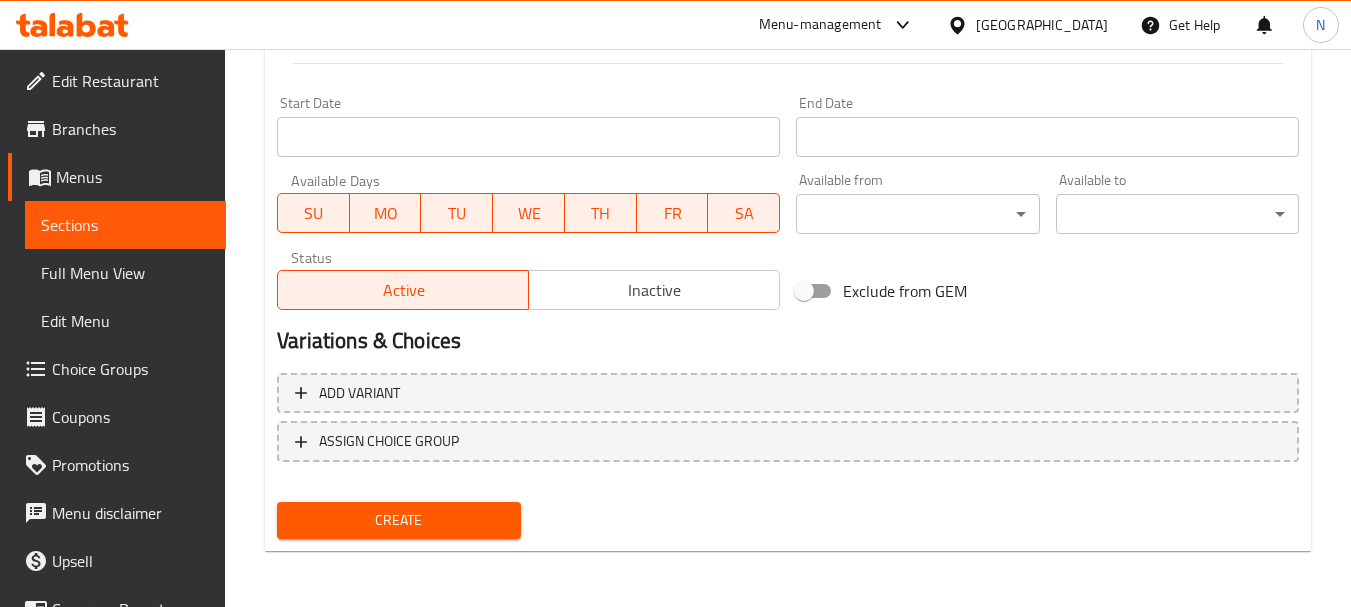 click on "Create" at bounding box center [398, 520] 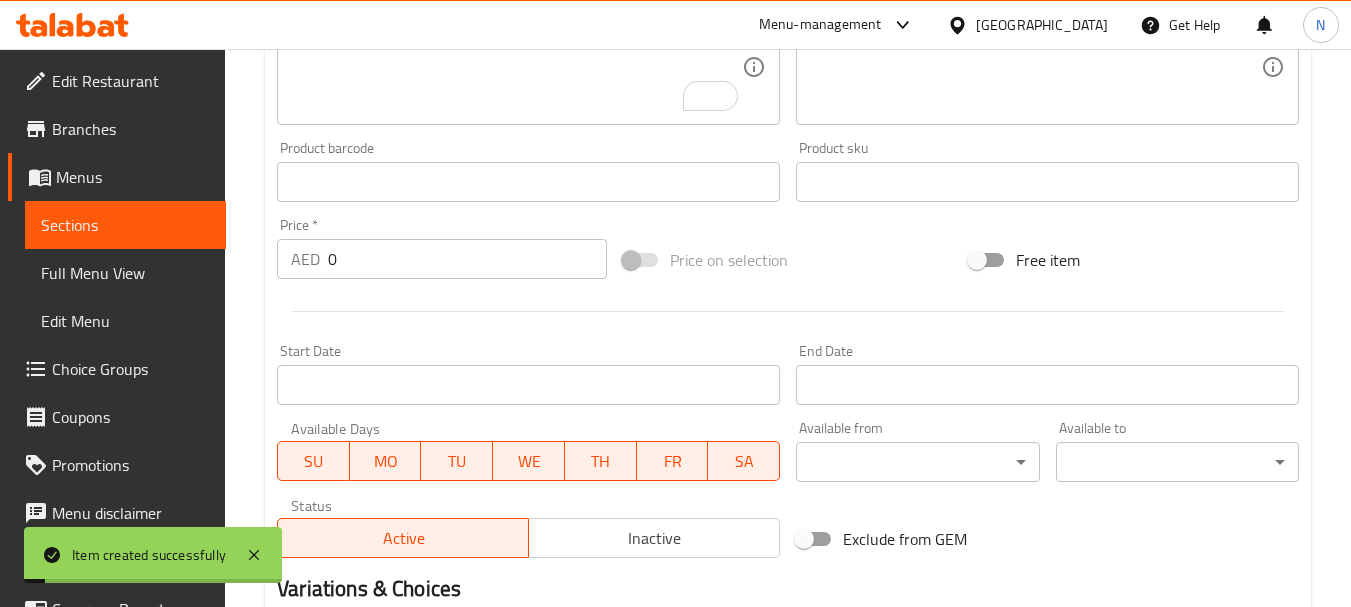 scroll, scrollTop: 306, scrollLeft: 0, axis: vertical 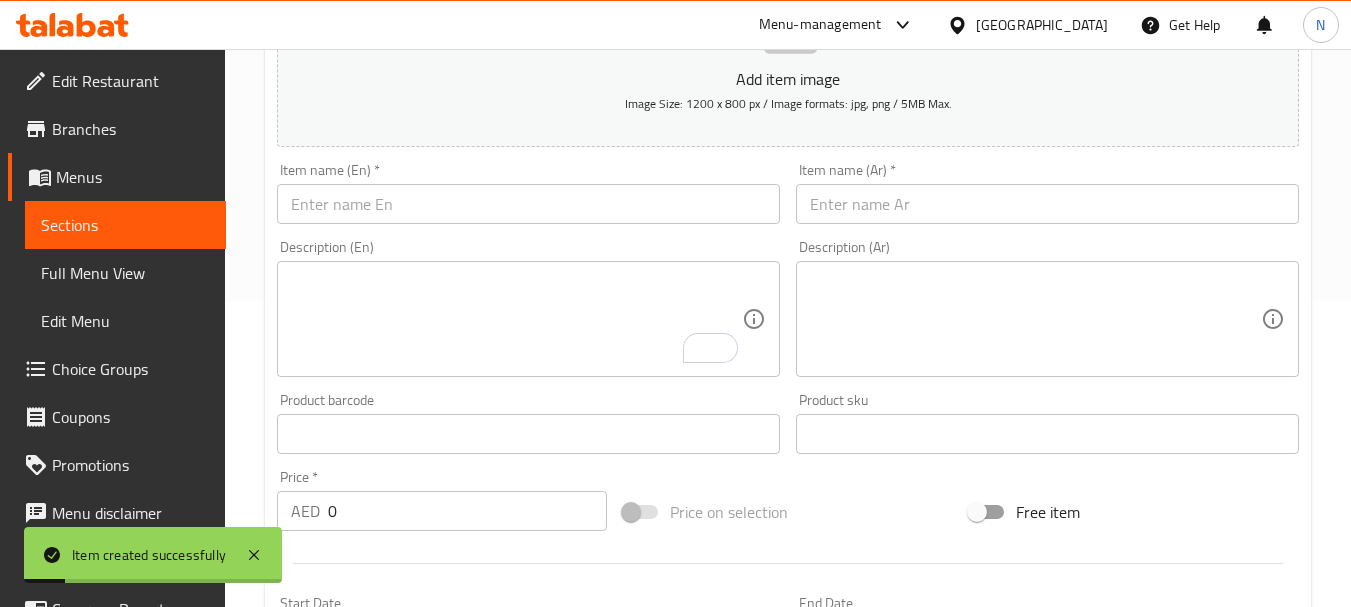 click on "Item name (En)   * Item name (En)  *" at bounding box center [528, 193] 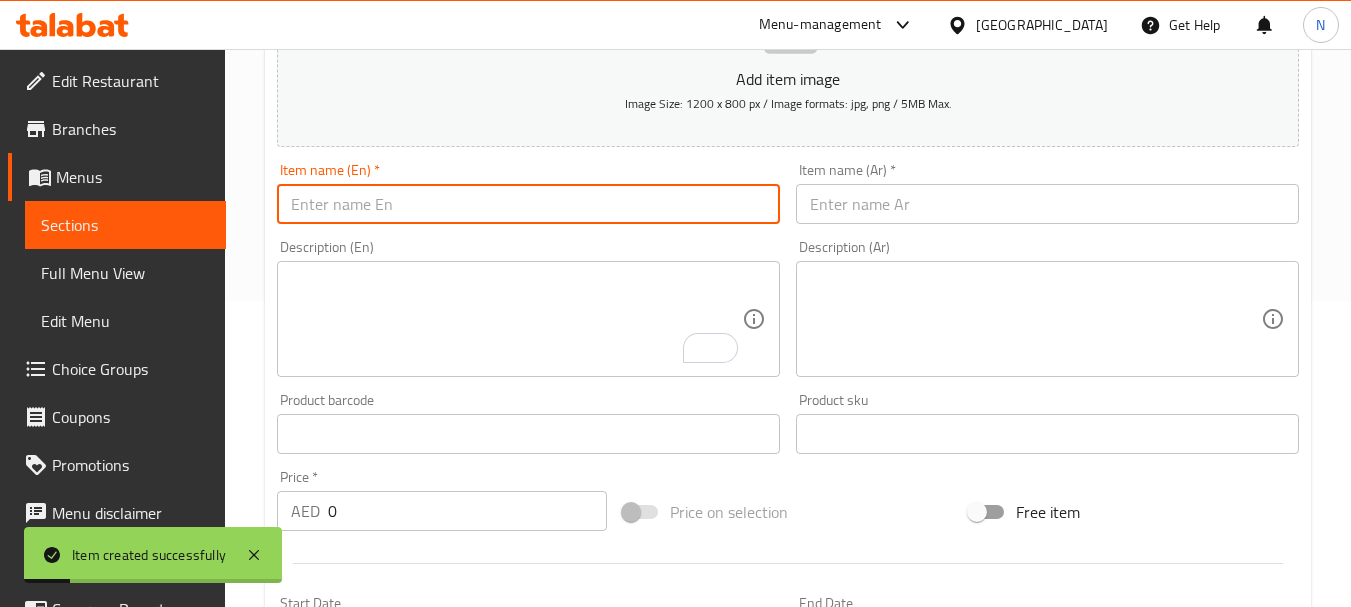click at bounding box center [528, 204] 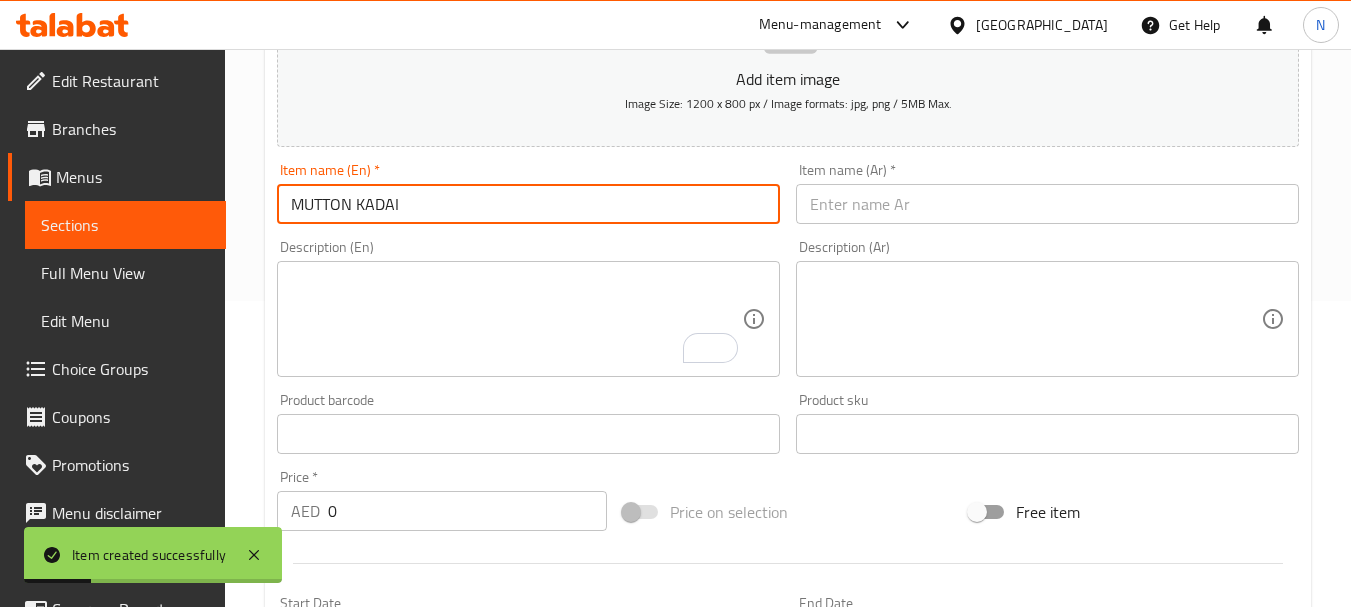 click on "MUTTON KADAI" at bounding box center [528, 204] 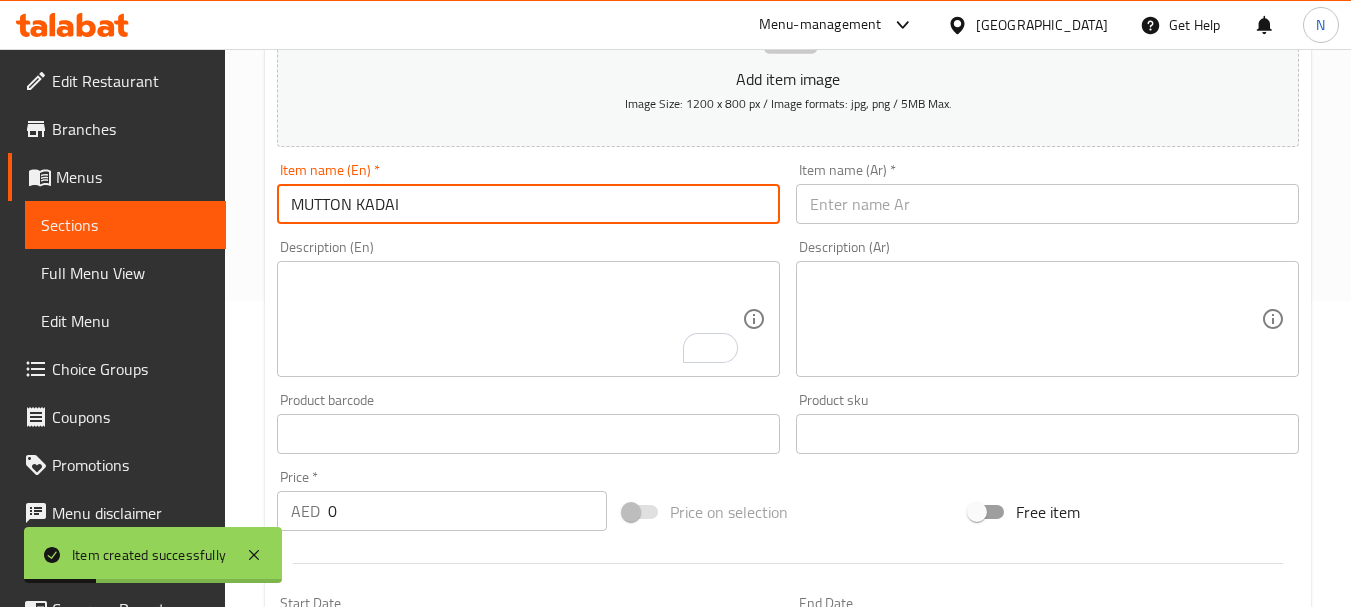 click on "MUTTON KADAI" at bounding box center (528, 204) 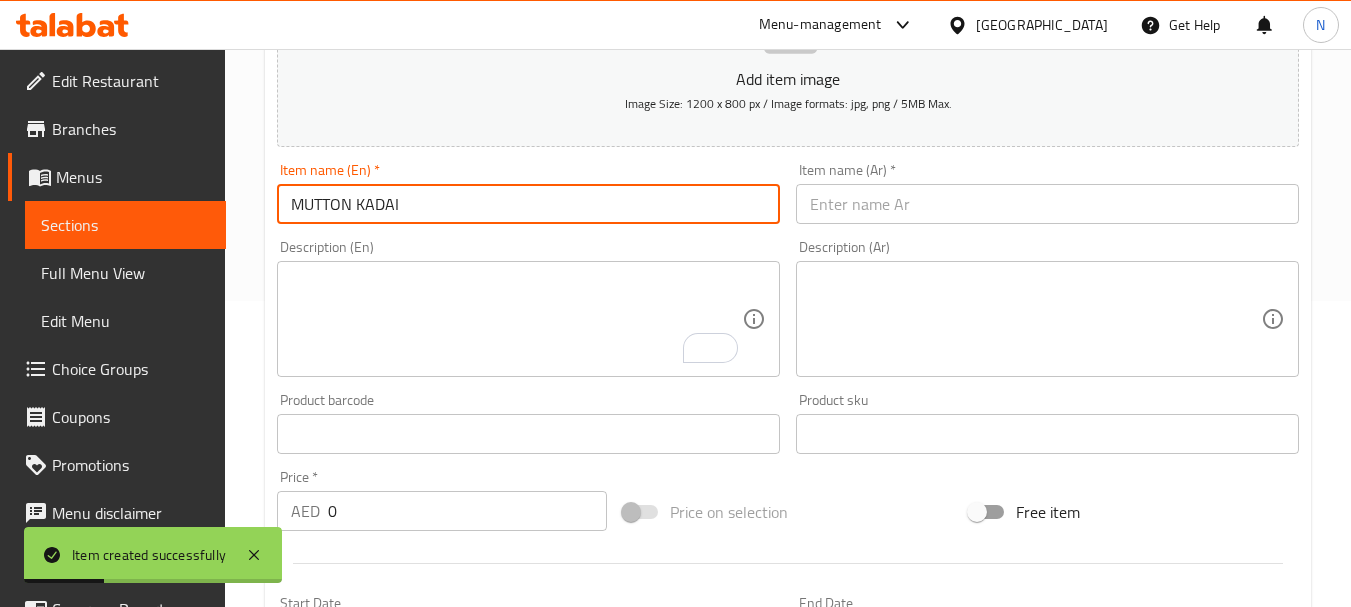 click on "MUTTON KADAI" at bounding box center [528, 204] 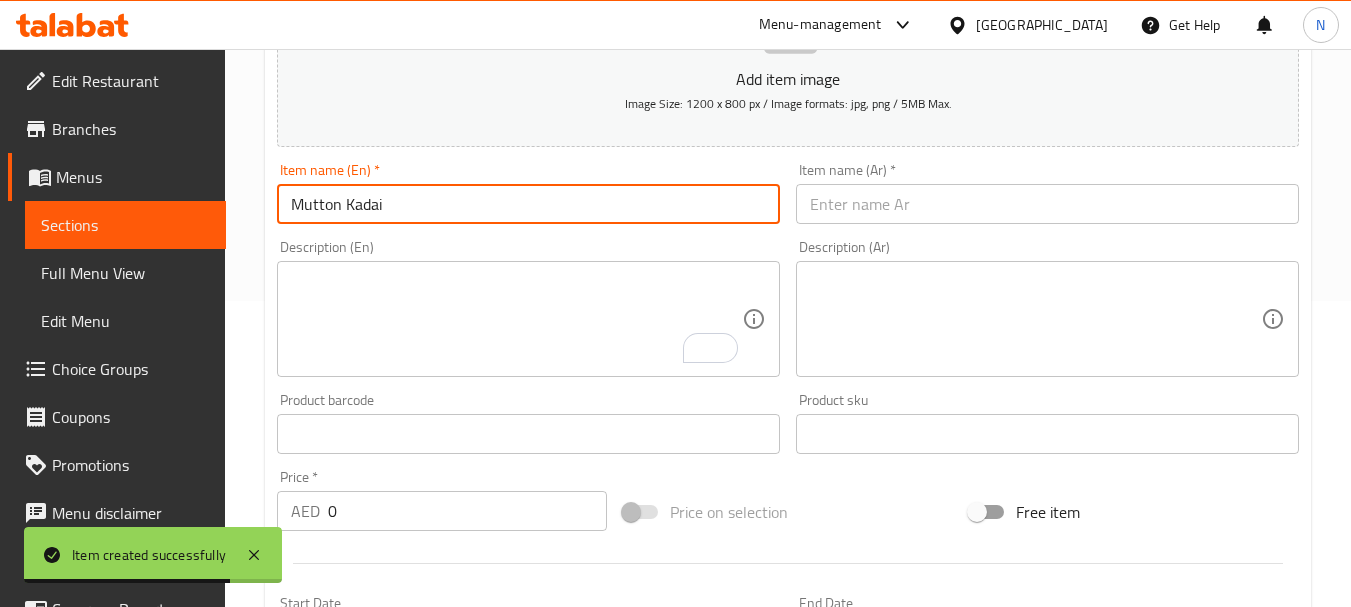 click at bounding box center (1047, 204) 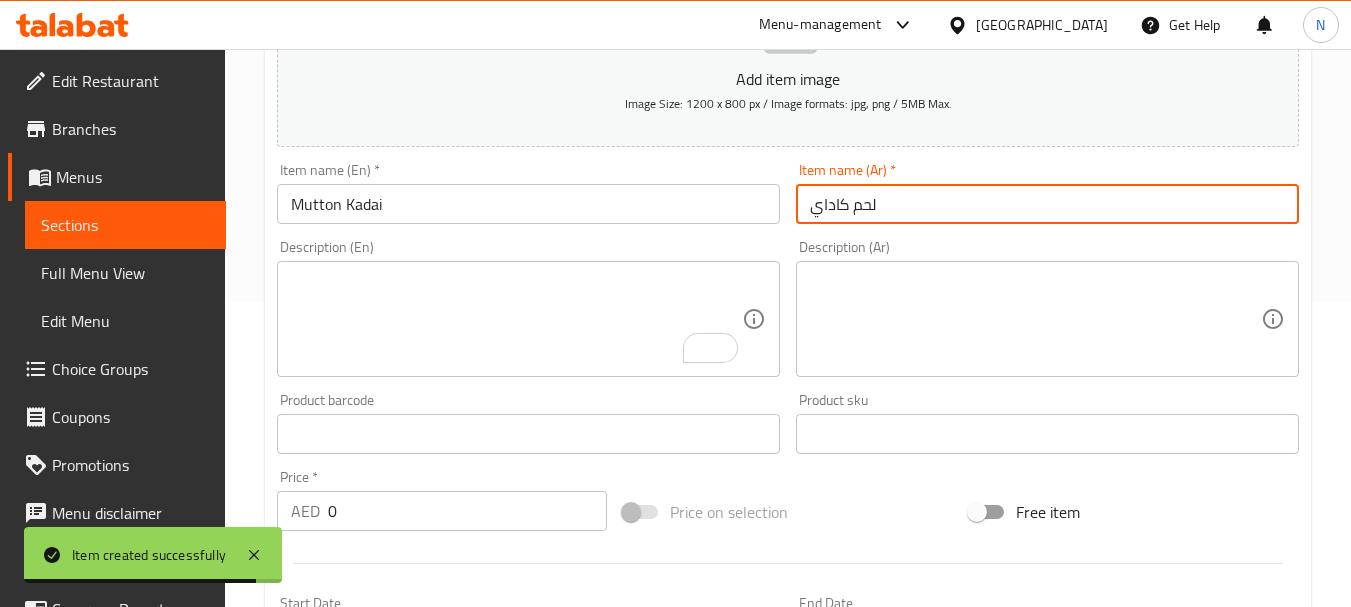 click on "Mutton Kadai" at bounding box center [528, 204] 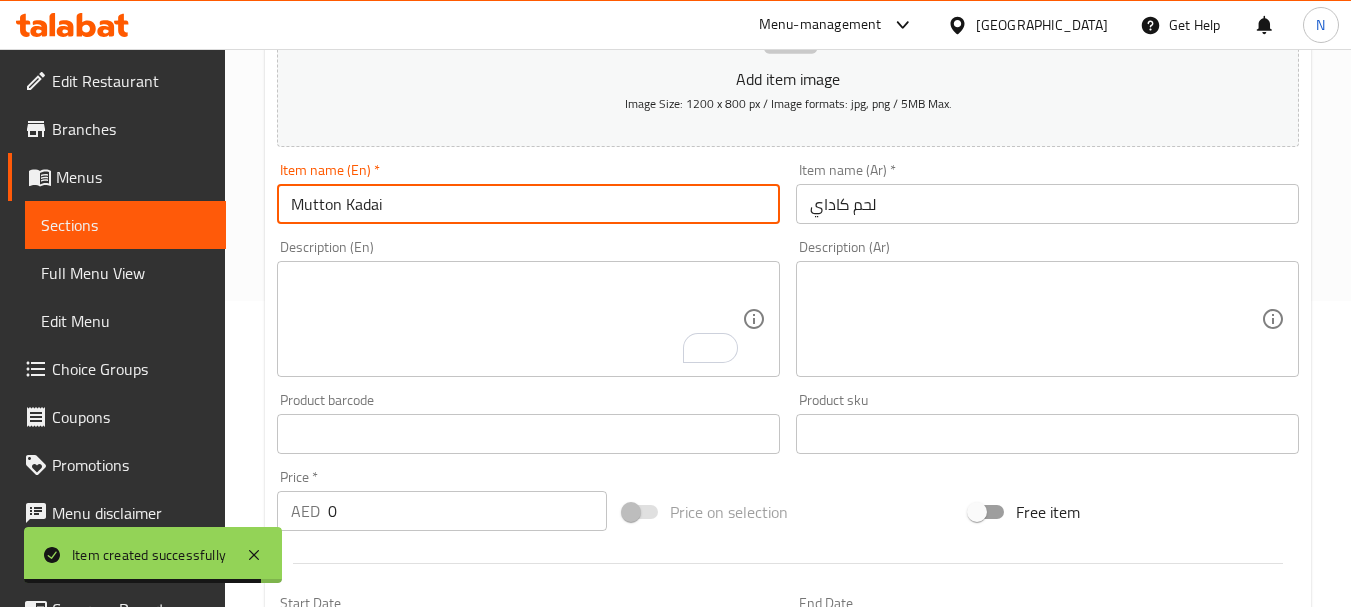 click on "Mutton Kadai" at bounding box center (528, 204) 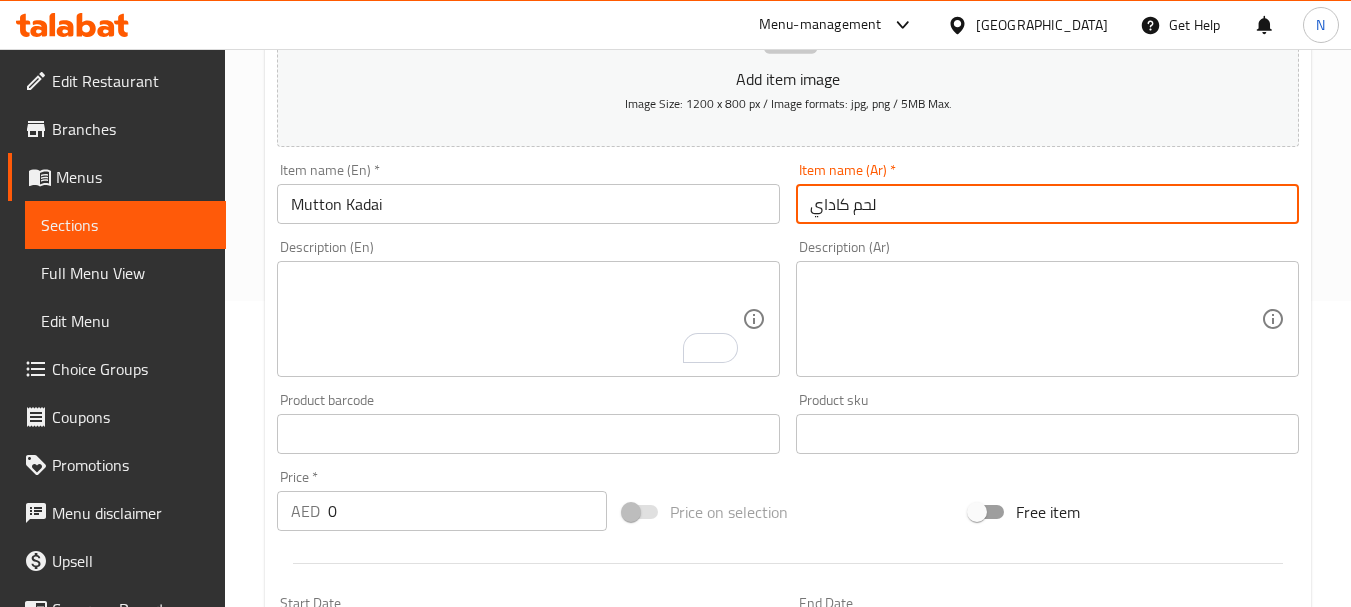 click on "لحم كاداي" at bounding box center [1047, 204] 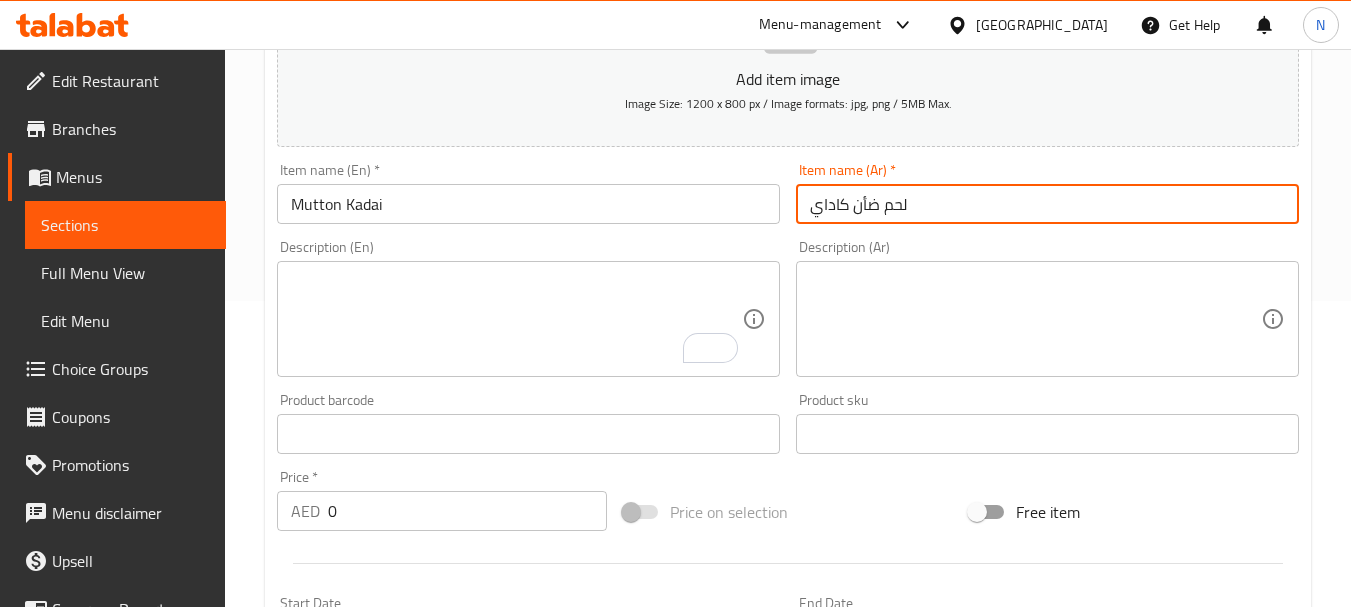 click on "Mutton Kadai" at bounding box center [528, 204] 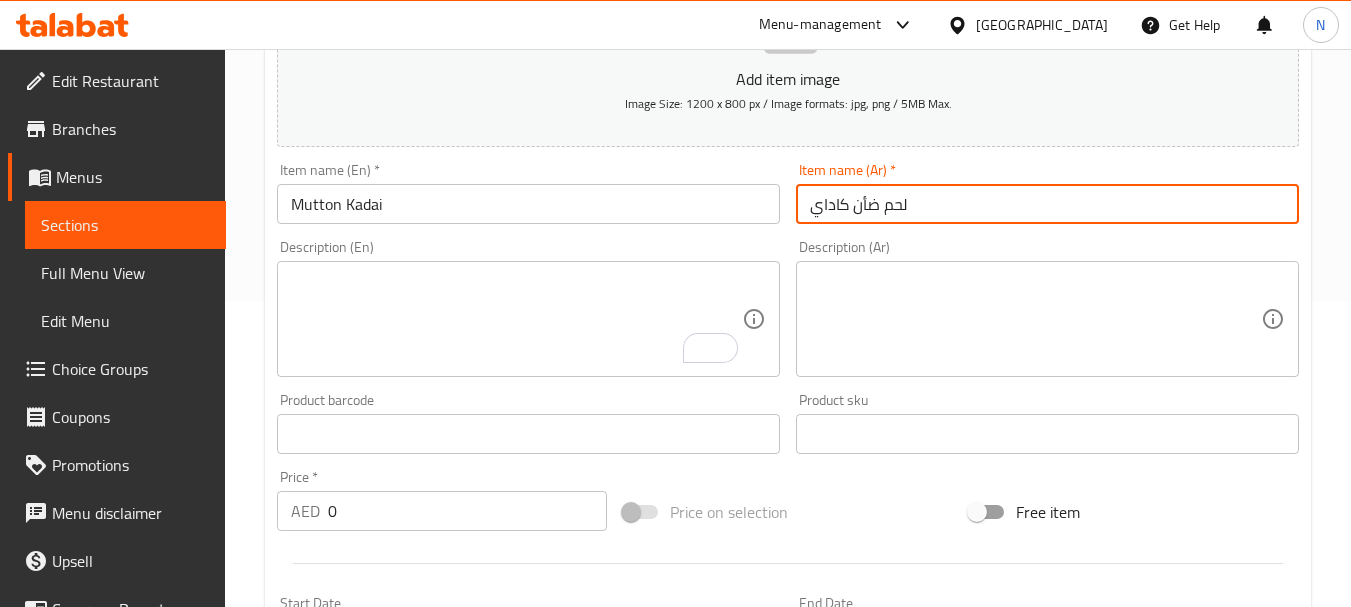 click on "لحم ضأن كاداي" at bounding box center [1047, 204] 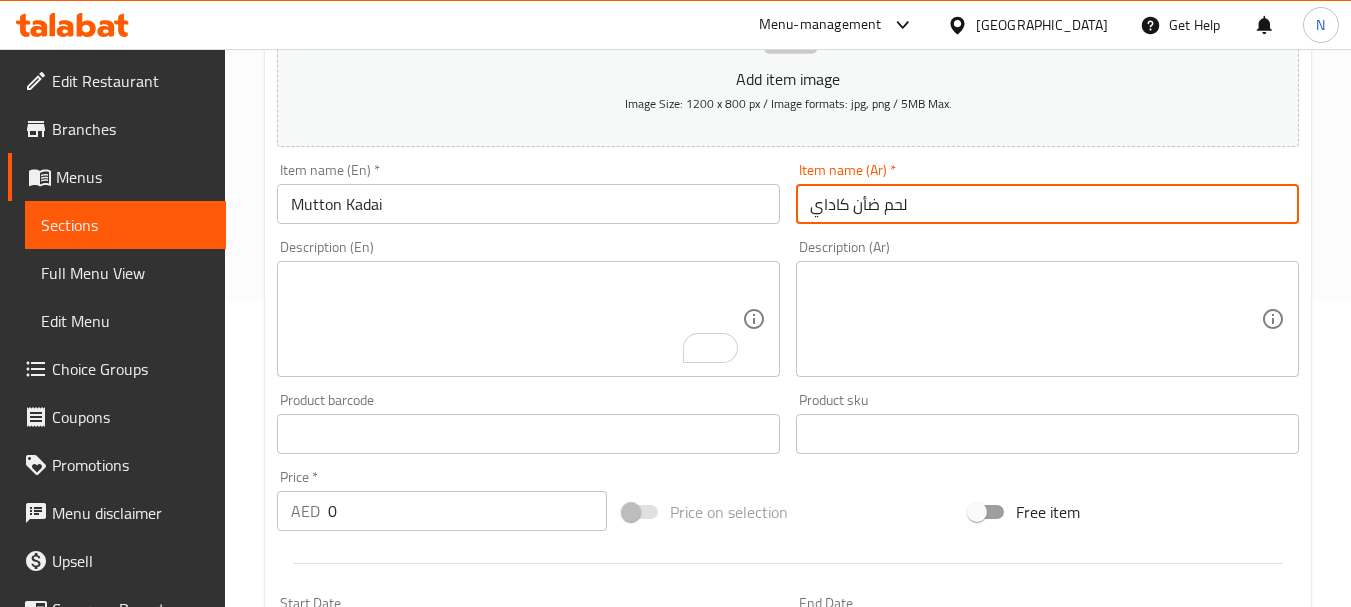 click on "Mutton Kadai" at bounding box center (528, 204) 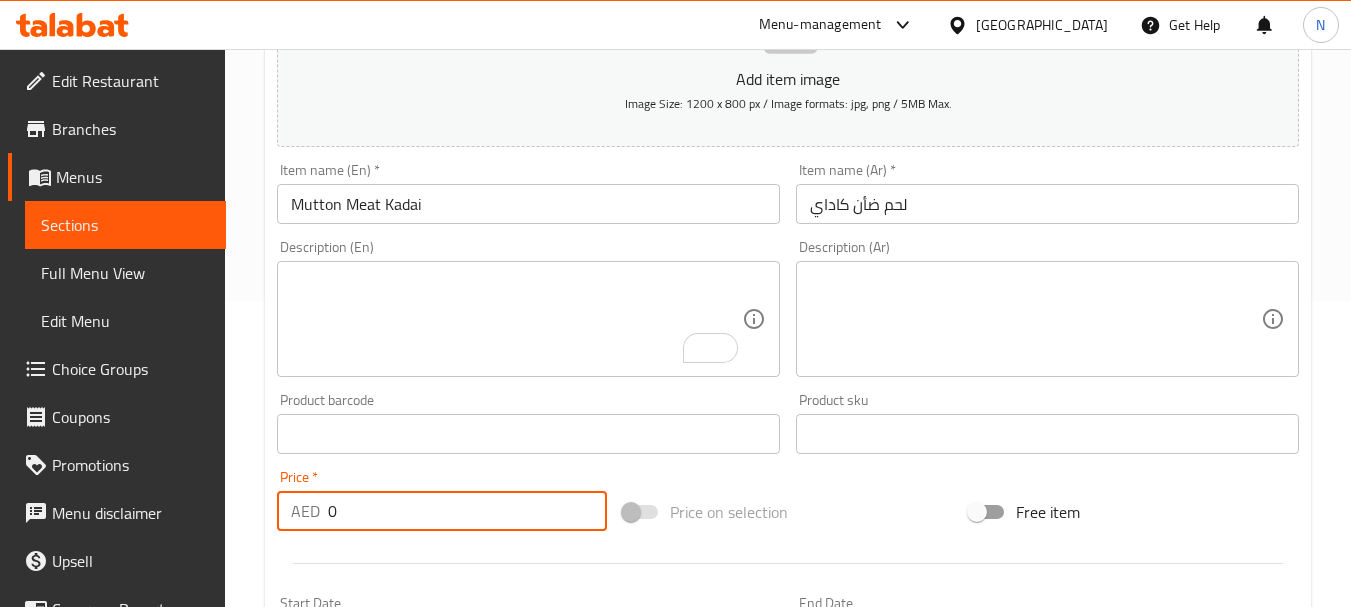 drag, startPoint x: 345, startPoint y: 517, endPoint x: 328, endPoint y: 517, distance: 17 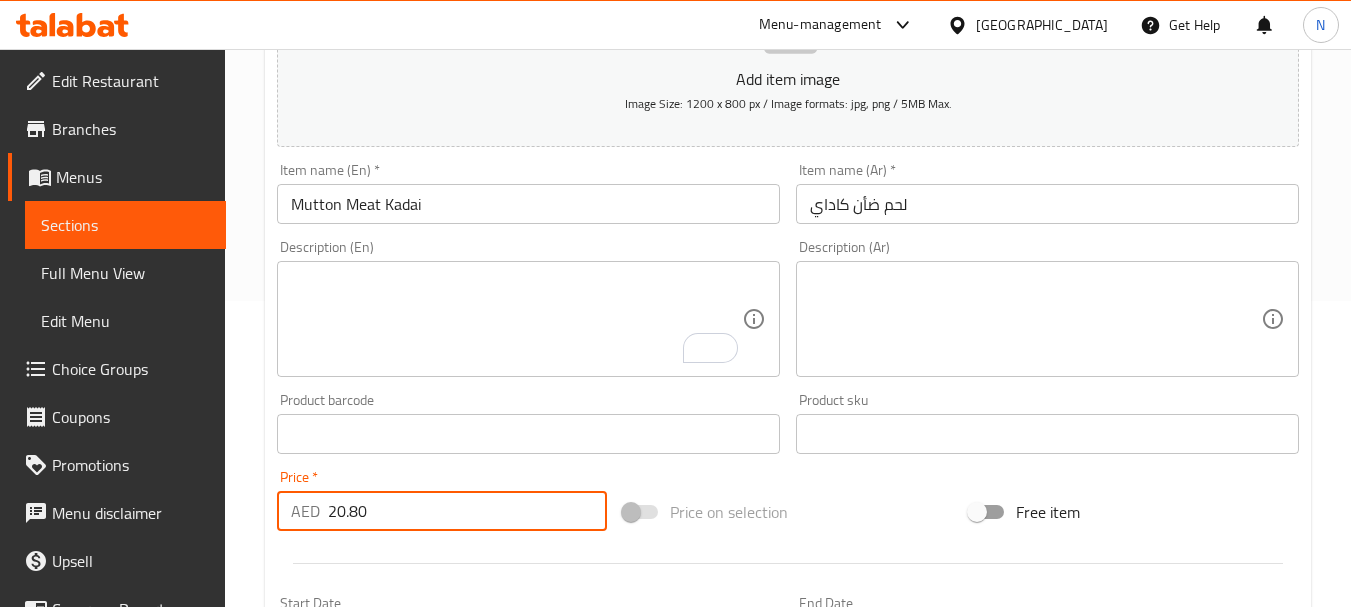 click on "Add item image Image Size: 1200 x 800 px / Image formats: jpg, png / 5MB Max. Item name (En)   * Mutton Meat Kadai Item name (En)  * Item name (Ar)   * لحم ضأن كاداي Item name (Ar)  * Description (En) Description (En) Description (Ar) Description (Ar) Product barcode Product barcode Product sku Product sku Price   * AED 20.80 Price  * Price on selection Free item Start Date Start Date End Date End Date Available Days SU MO TU WE TH FR SA Available from ​ ​ Available to ​ ​ Status Active Inactive Exclude from GEM" at bounding box center (788, 387) 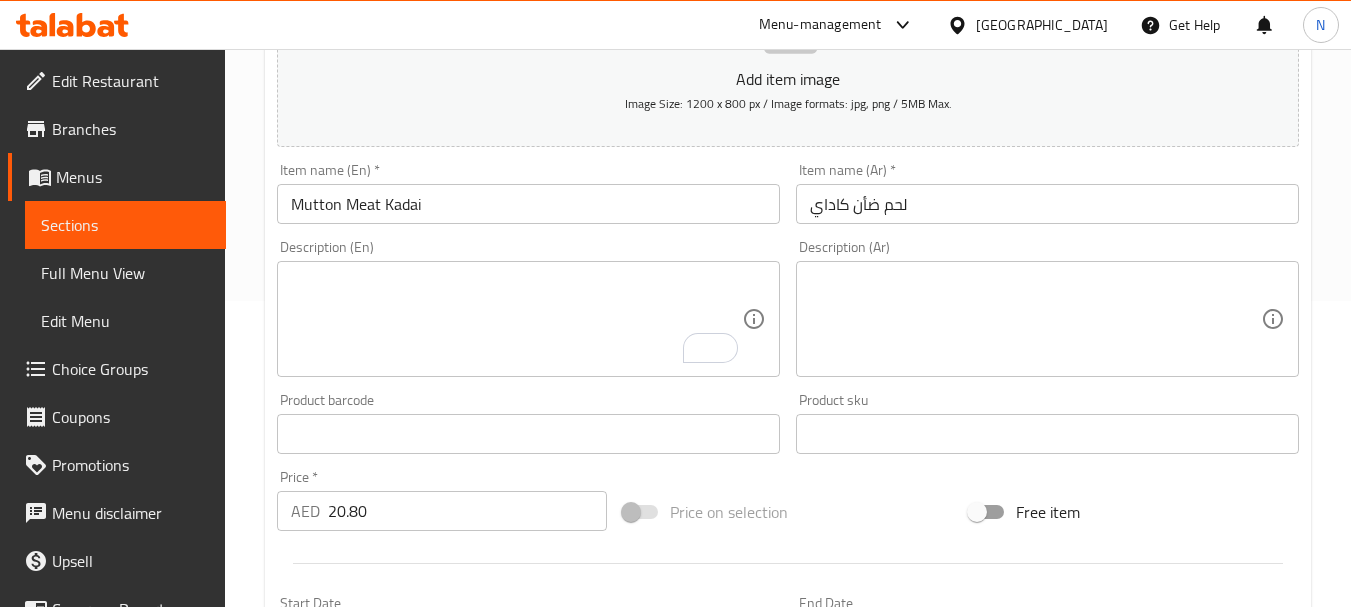 click on "Price on selection" at bounding box center [788, 512] 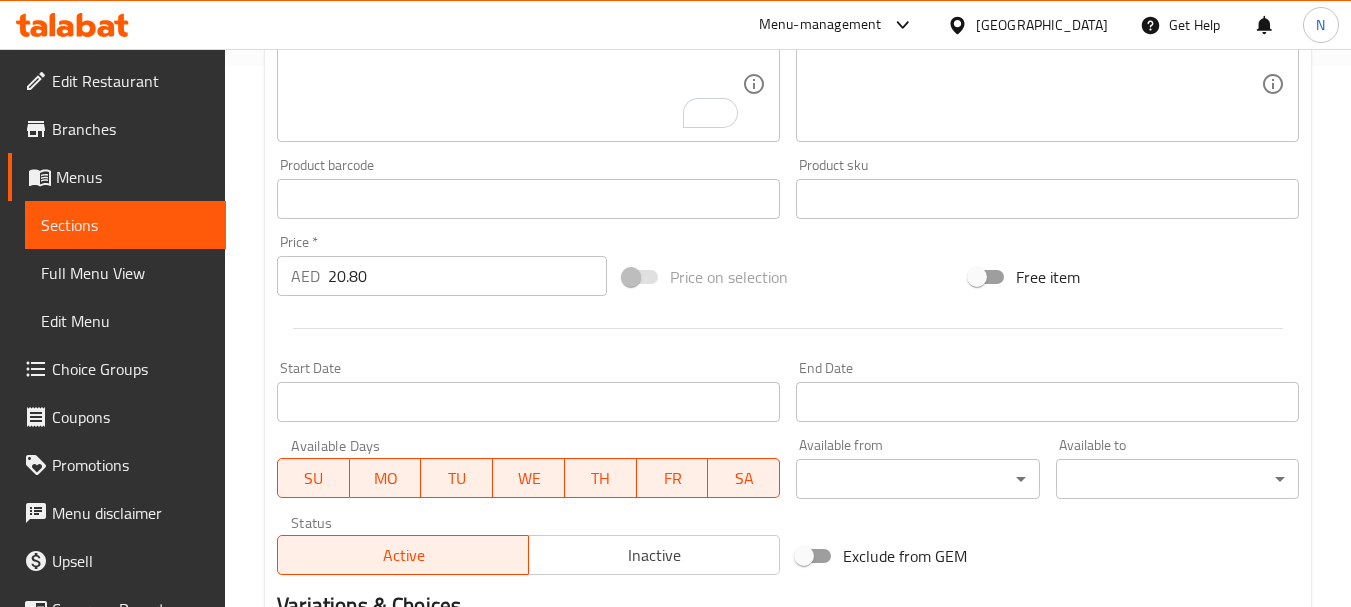 scroll, scrollTop: 806, scrollLeft: 0, axis: vertical 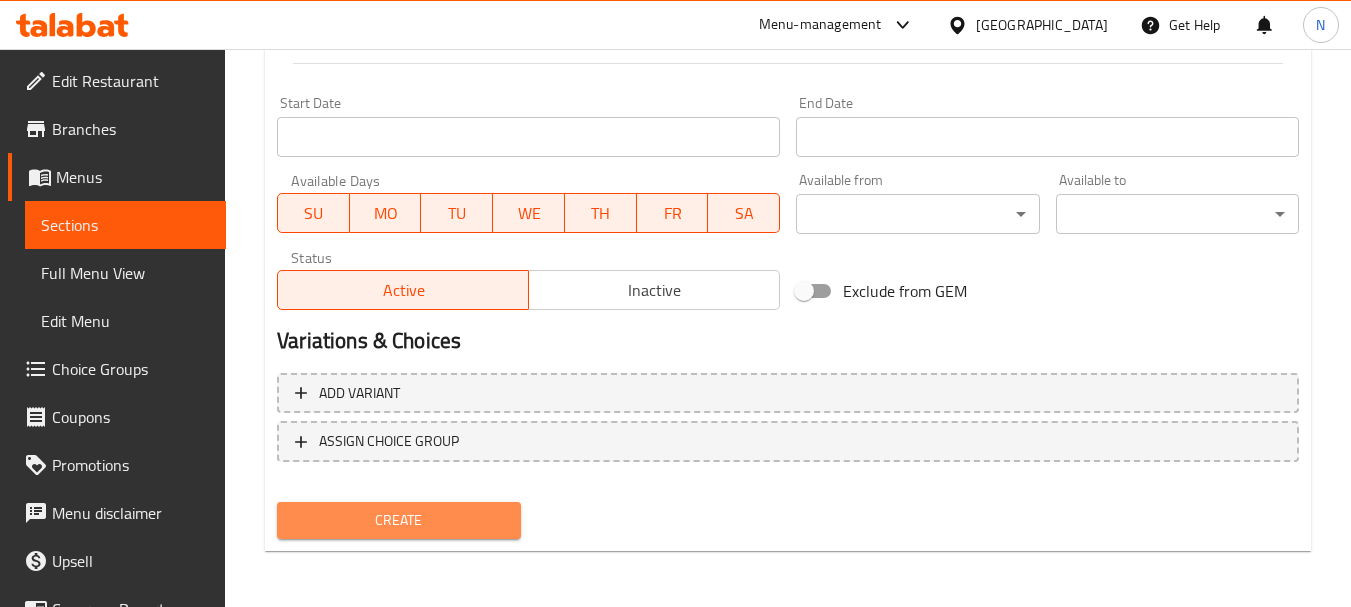 click on "Create" at bounding box center [398, 520] 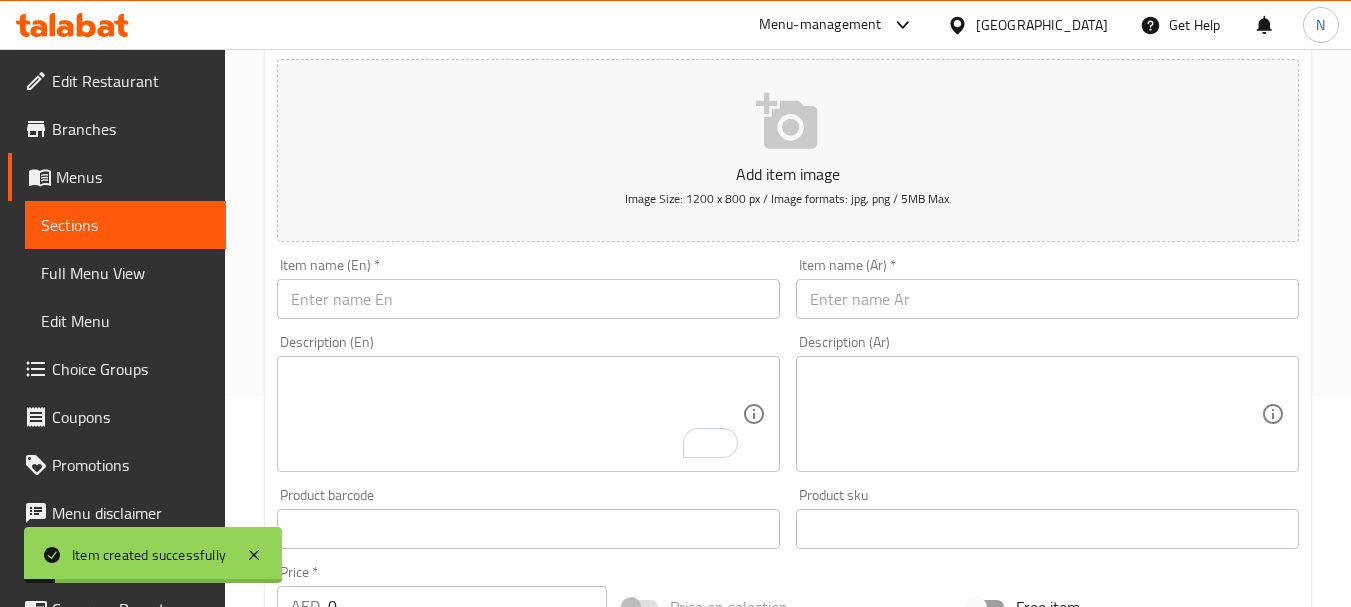 scroll, scrollTop: 206, scrollLeft: 0, axis: vertical 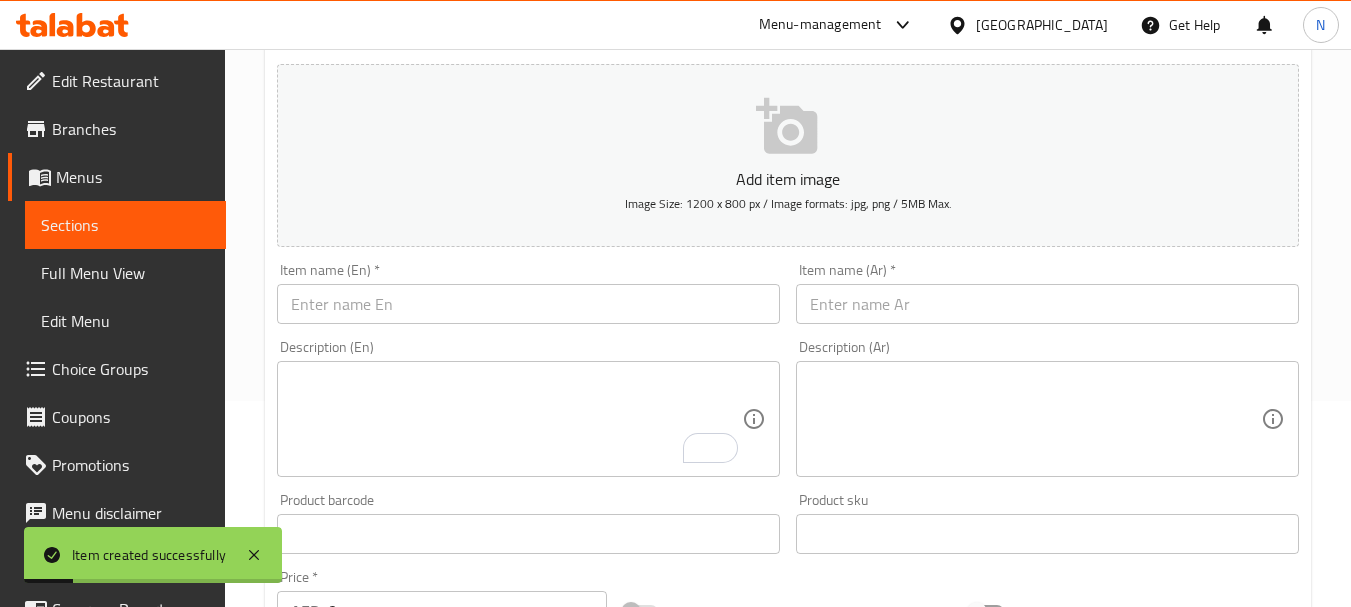 click at bounding box center [528, 304] 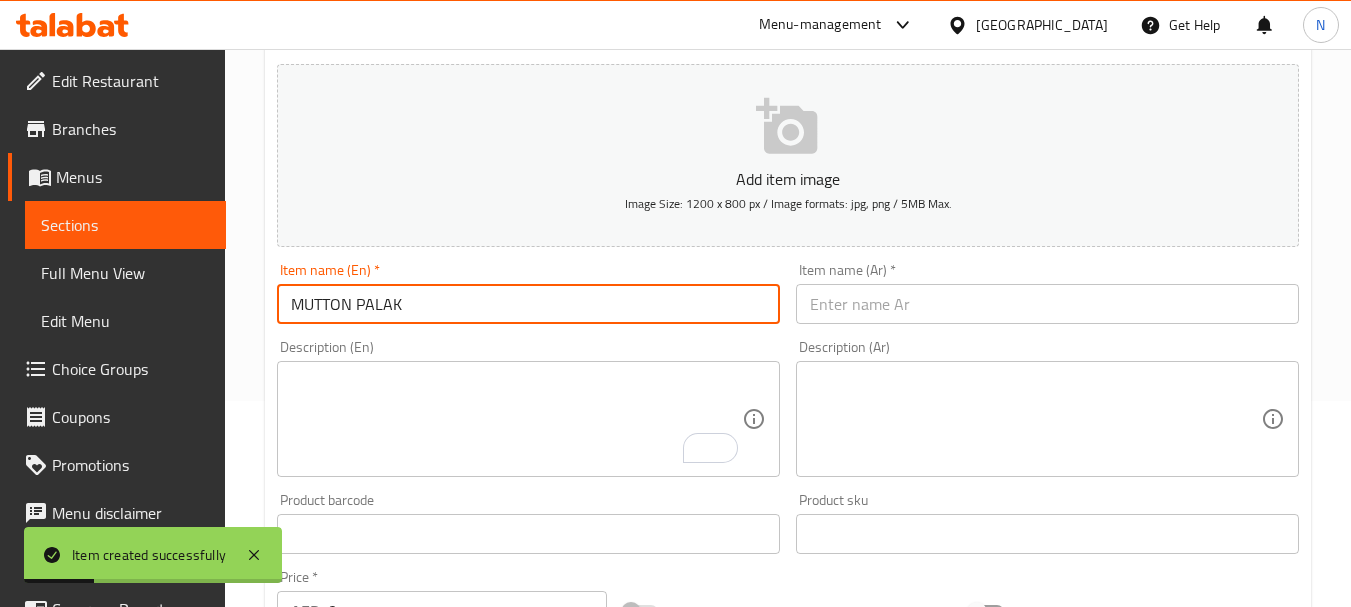 click on "MUTTON PALAK" at bounding box center [528, 304] 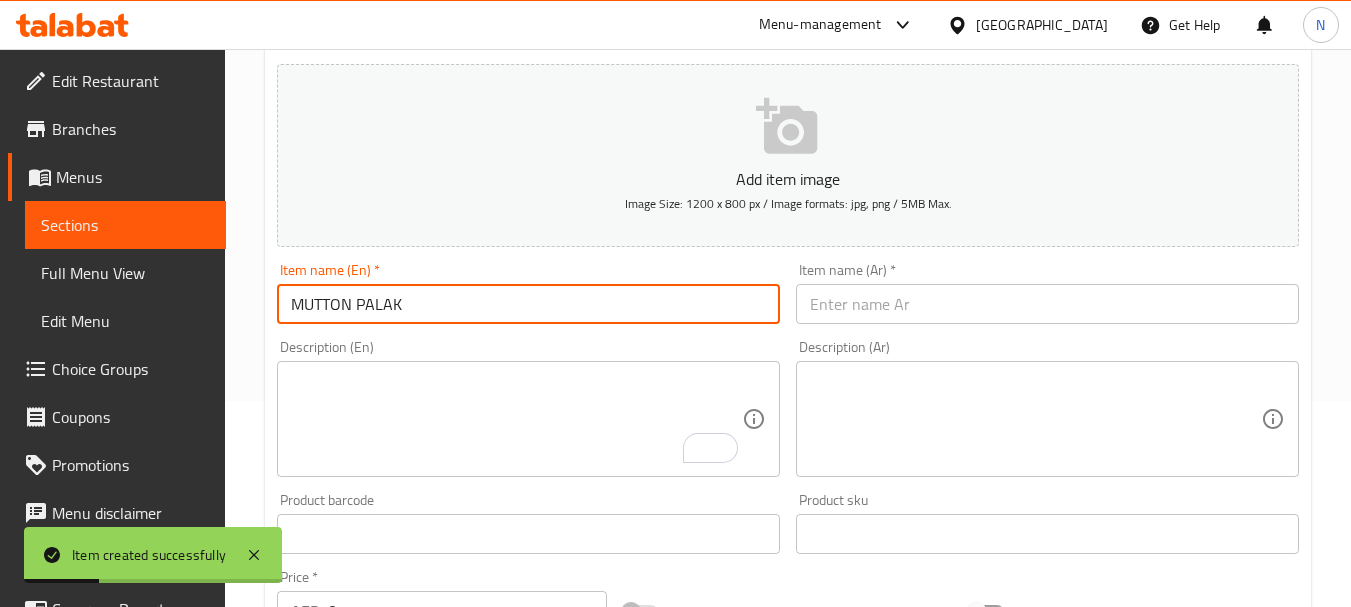 click on "MUTTON PALAK" at bounding box center [528, 304] 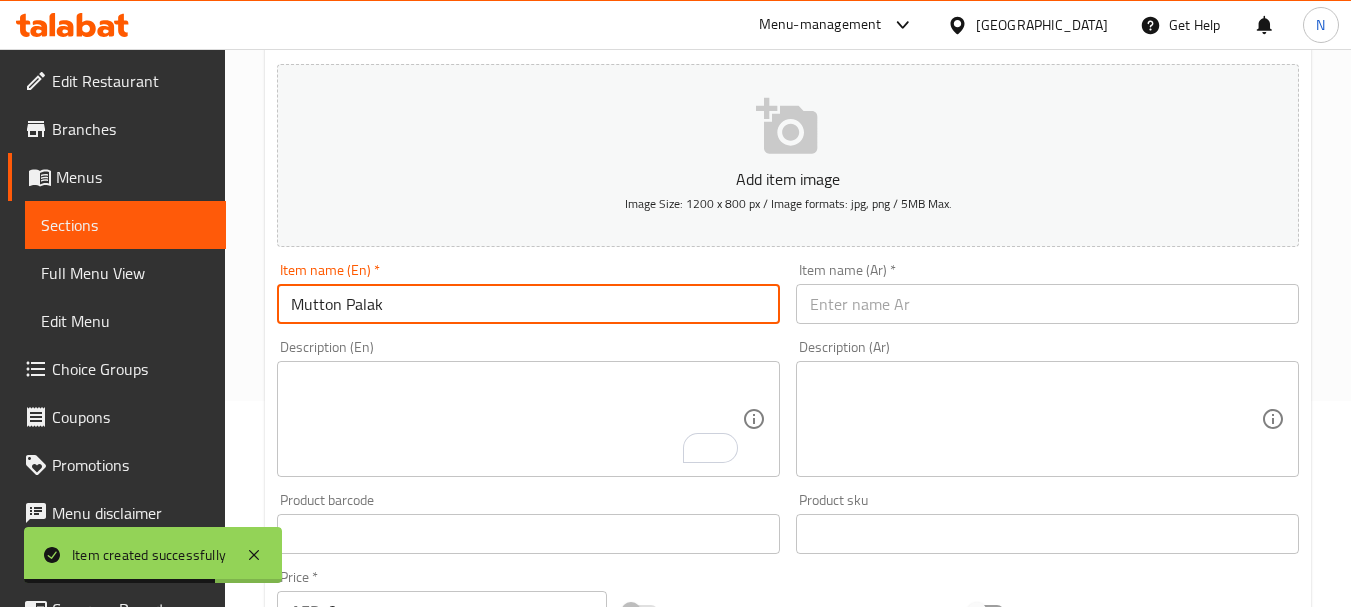 click on "Item name (Ar)   * Item name (Ar)  *" at bounding box center [1047, 293] 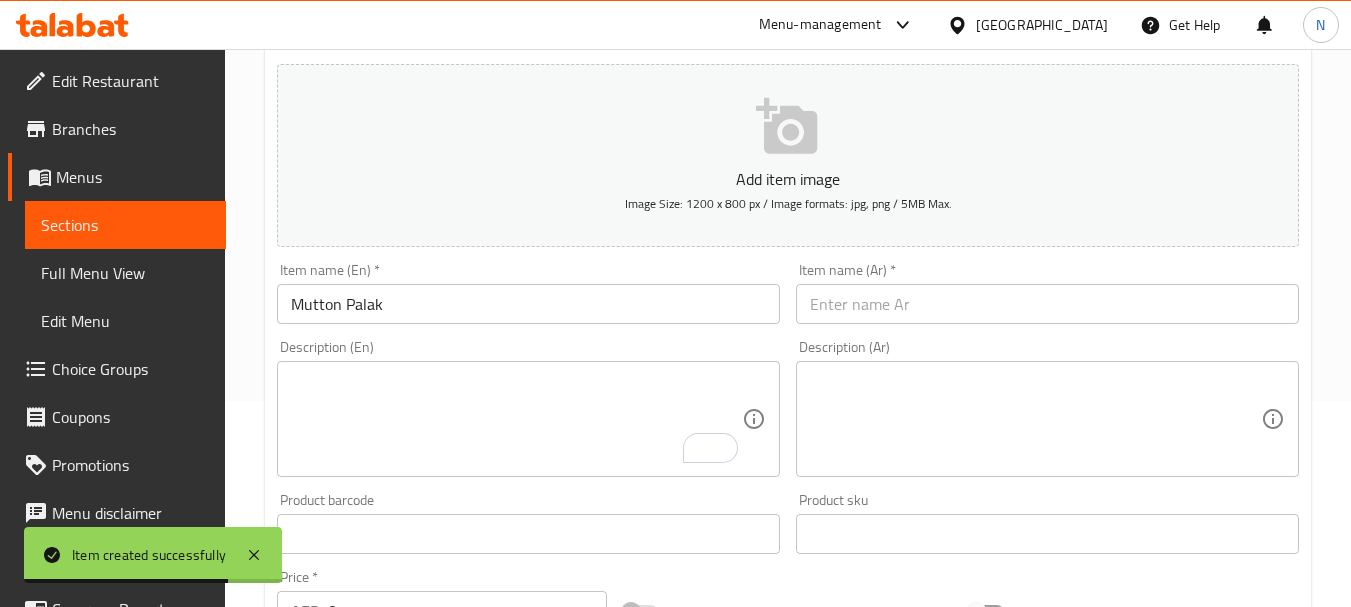 click at bounding box center (1047, 304) 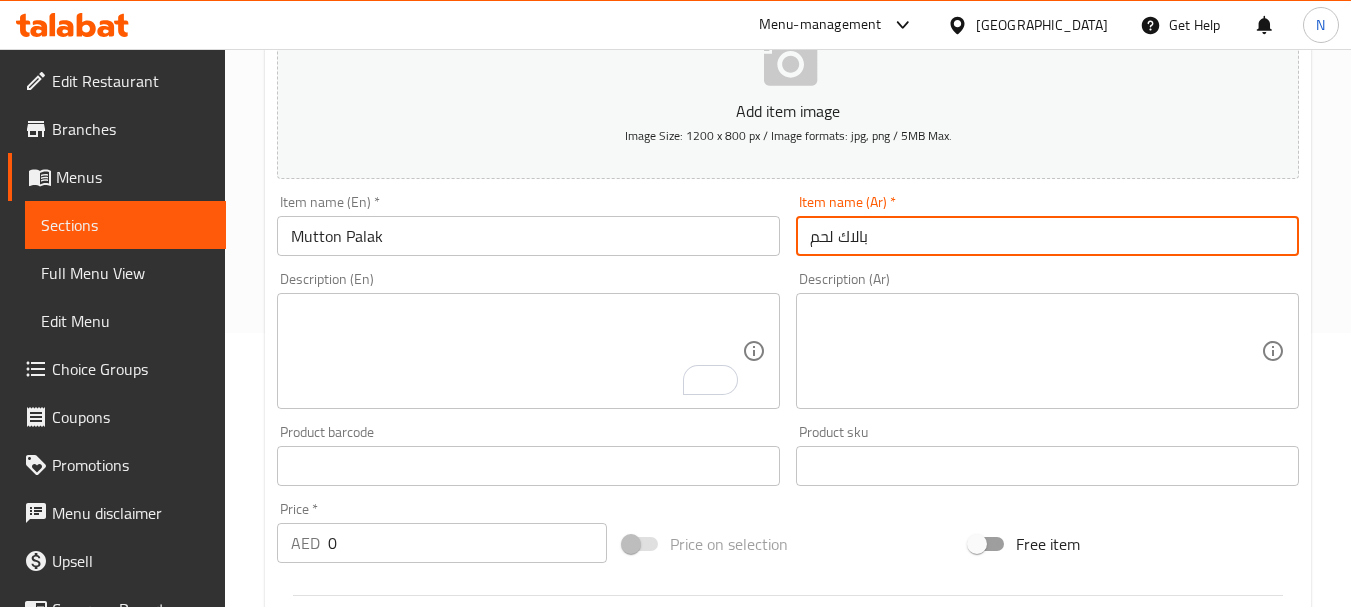 scroll, scrollTop: 306, scrollLeft: 0, axis: vertical 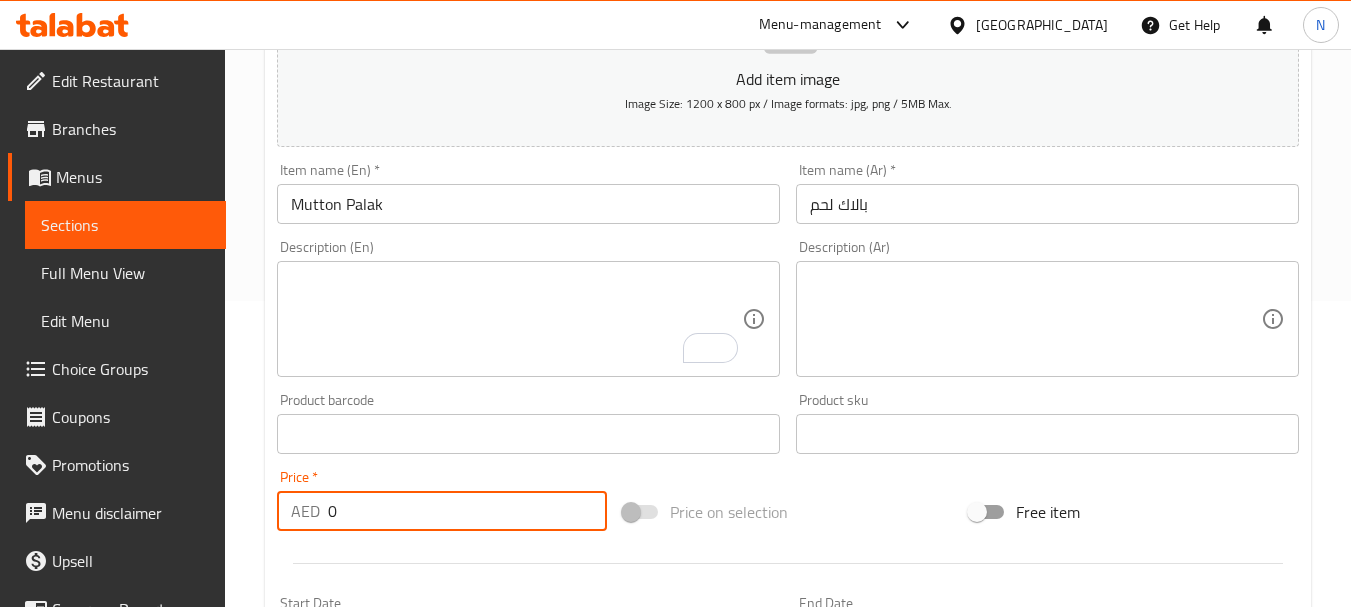 drag, startPoint x: 398, startPoint y: 516, endPoint x: 324, endPoint y: 521, distance: 74.168724 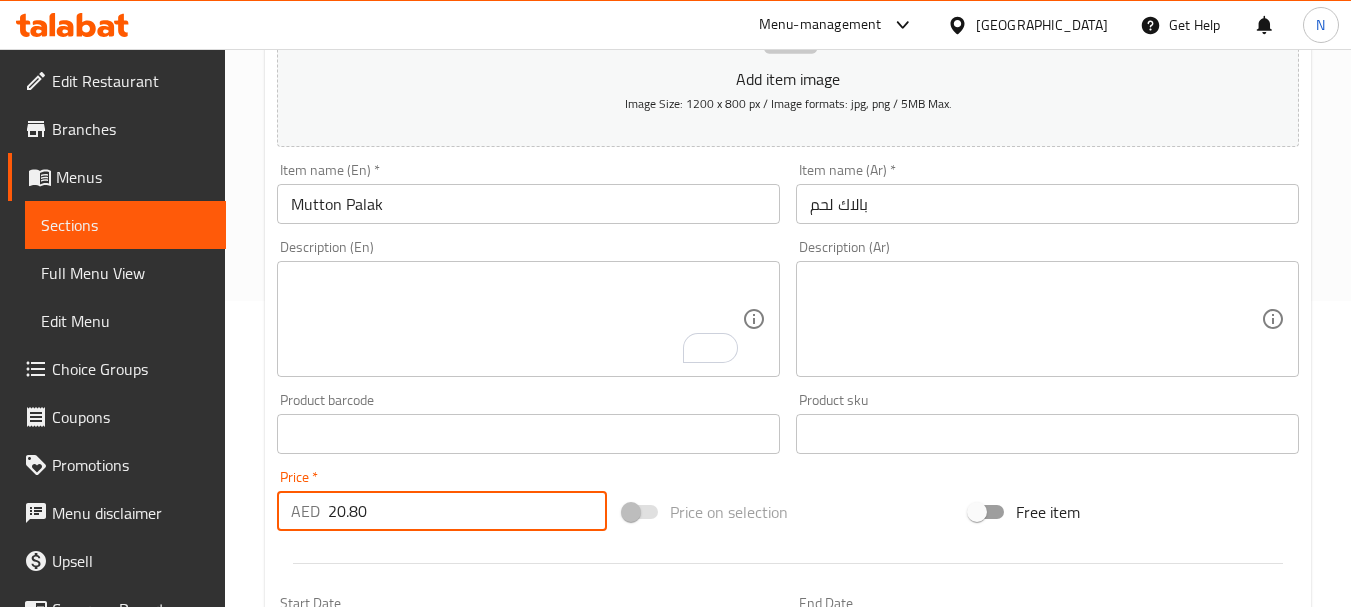click on "Price on selection" at bounding box center (788, 512) 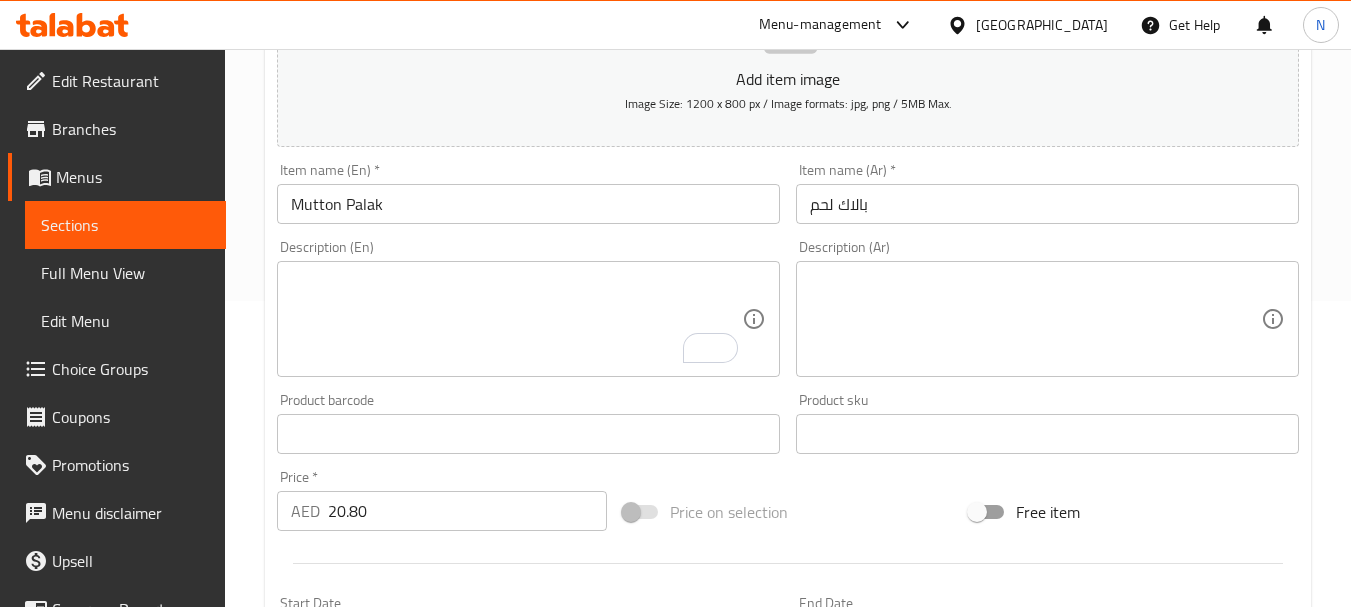click on "Mutton Palak" at bounding box center (528, 204) 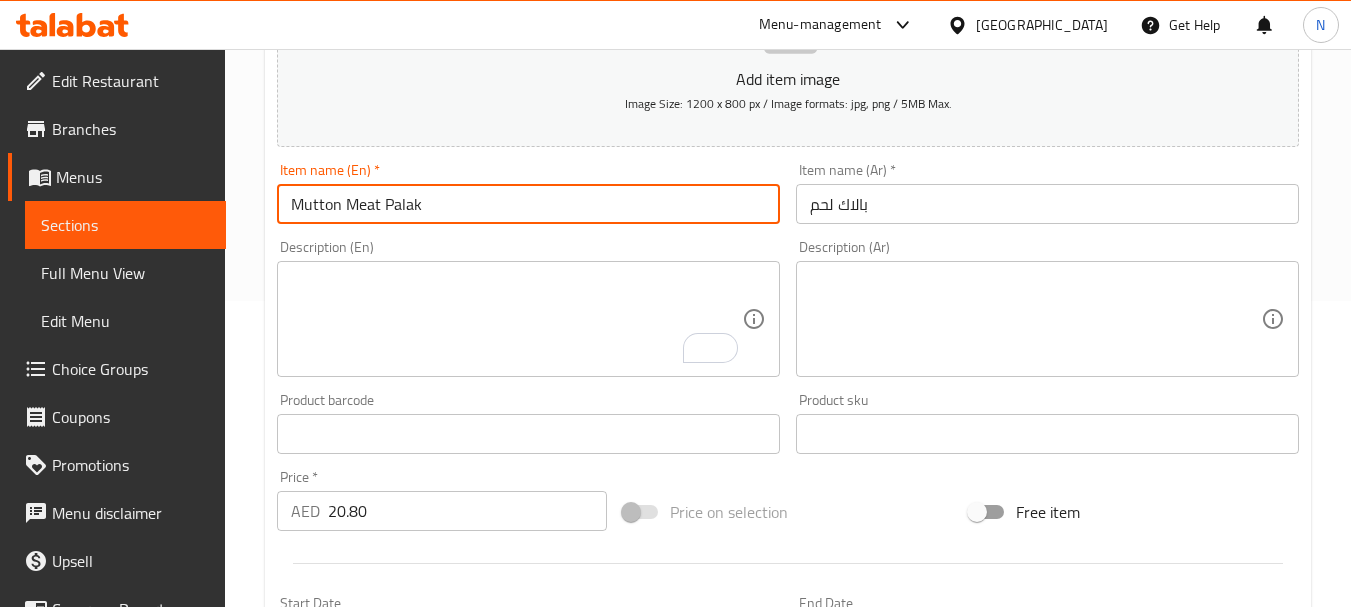 click on "Mutton Meat Palak" at bounding box center (528, 204) 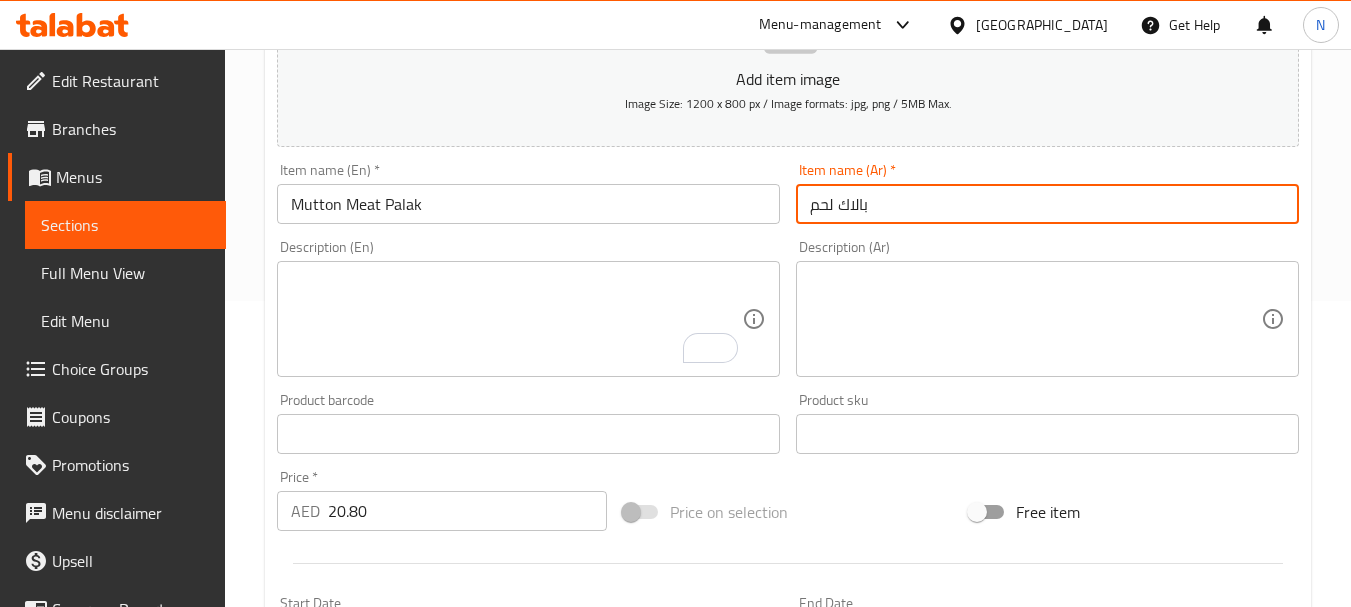 click on "بالاك لحم" at bounding box center (1047, 204) 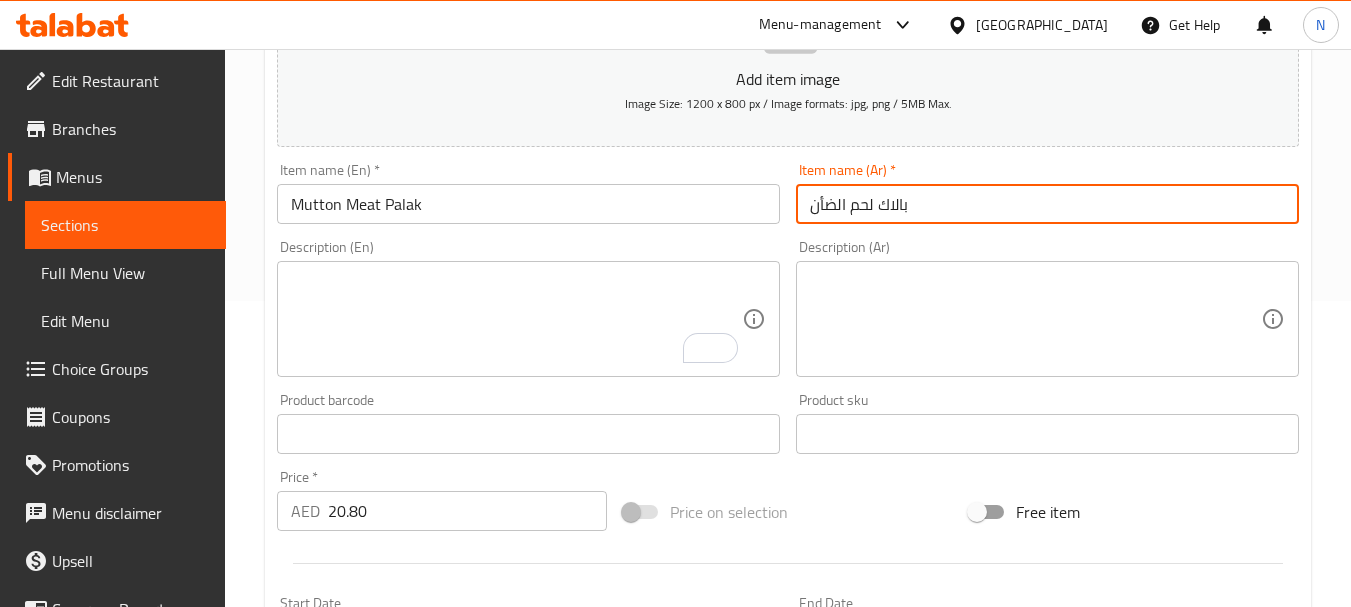 click on "بالاك لحم الضأن" at bounding box center [1047, 204] 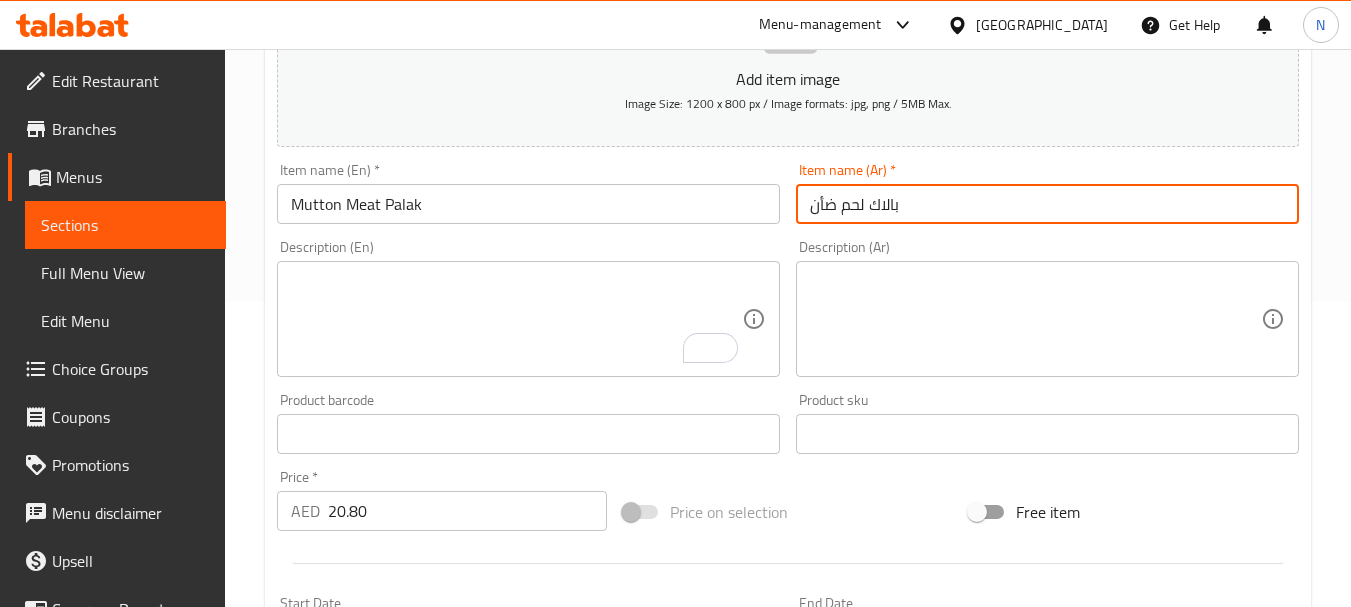 click on "Price on selection" at bounding box center [788, 512] 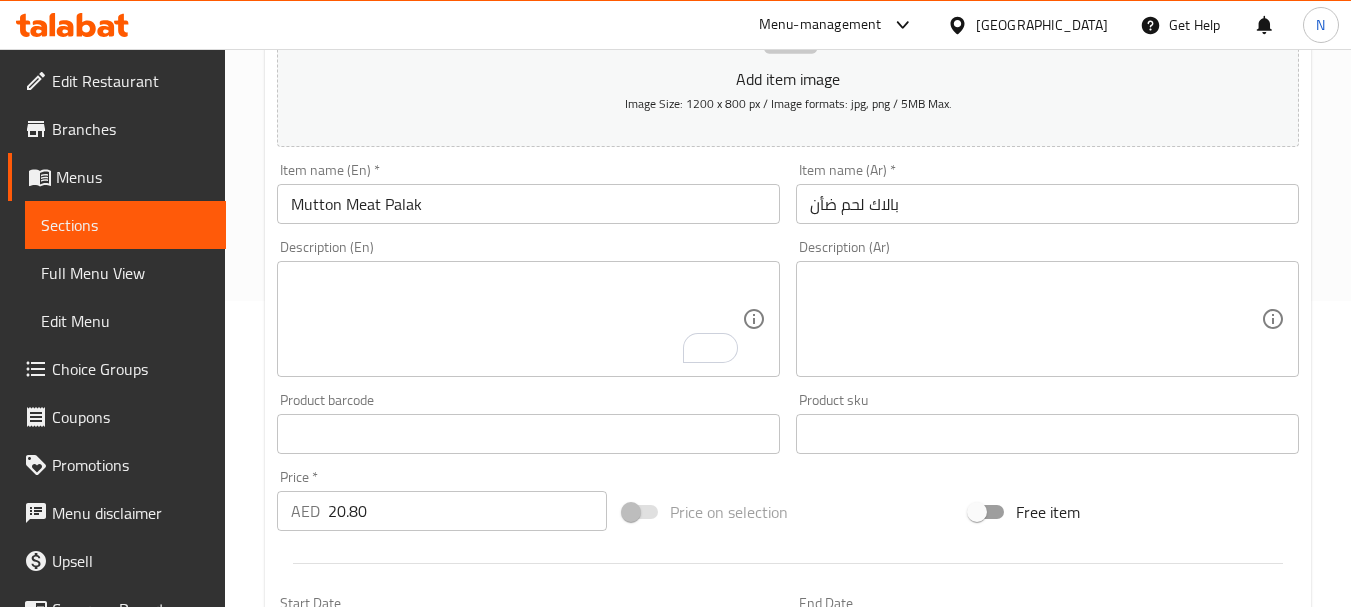 scroll, scrollTop: 806, scrollLeft: 0, axis: vertical 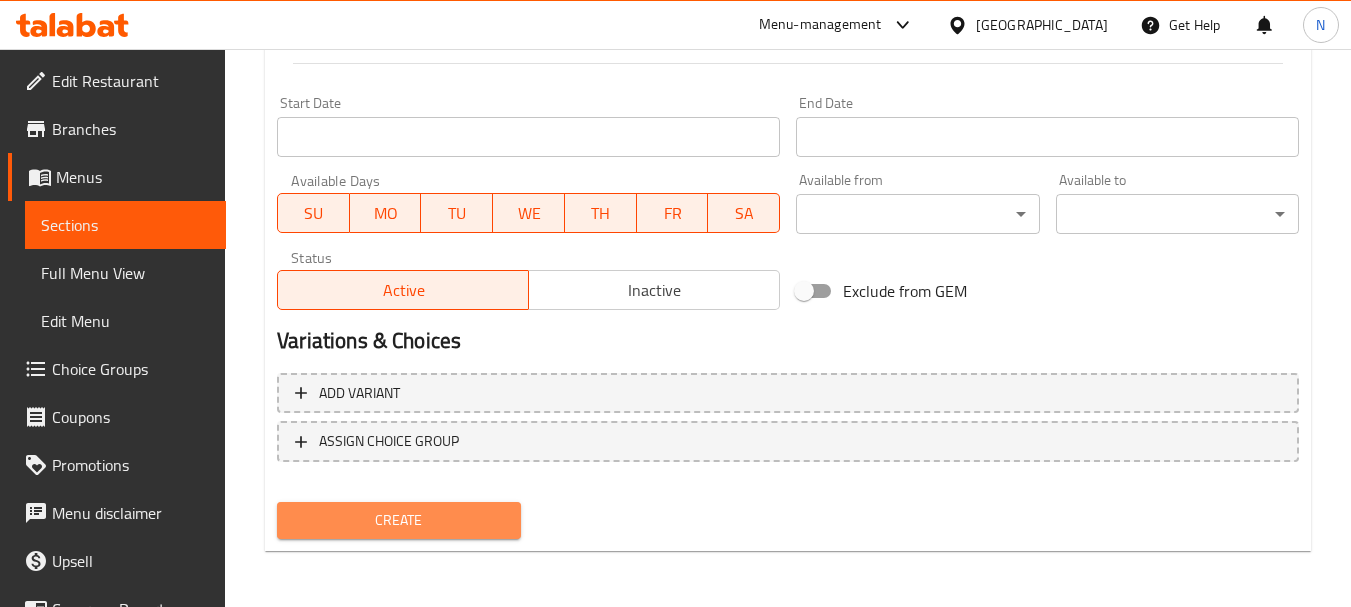 click on "Create" at bounding box center [398, 520] 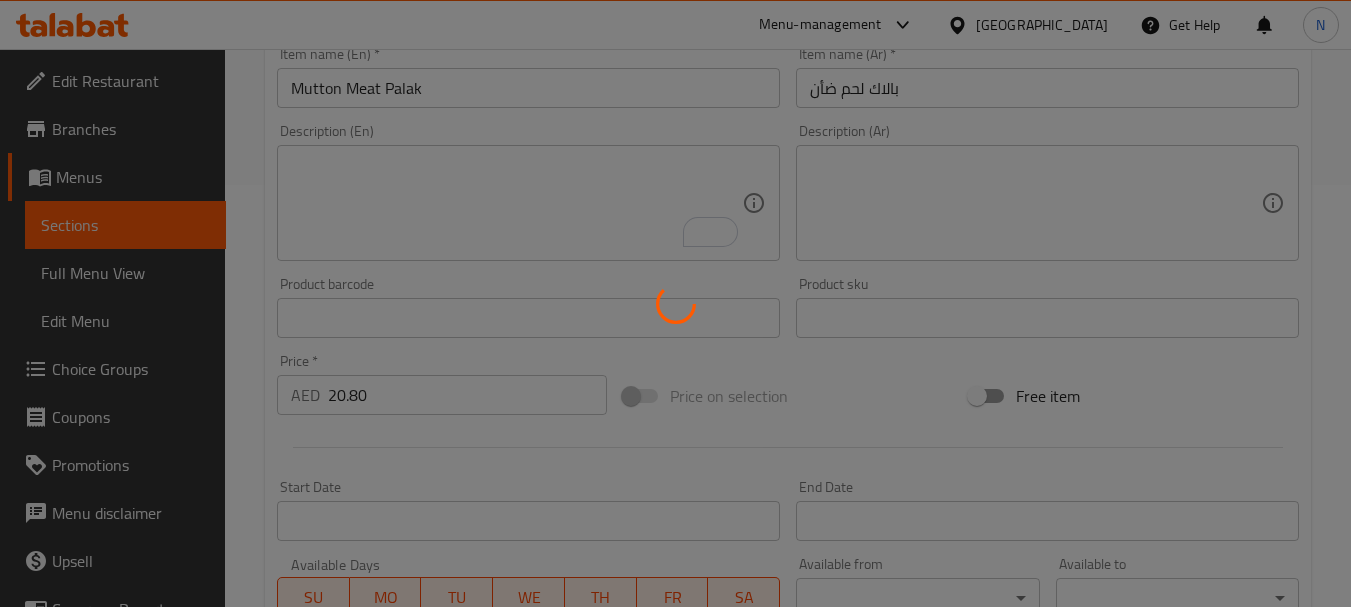 scroll, scrollTop: 206, scrollLeft: 0, axis: vertical 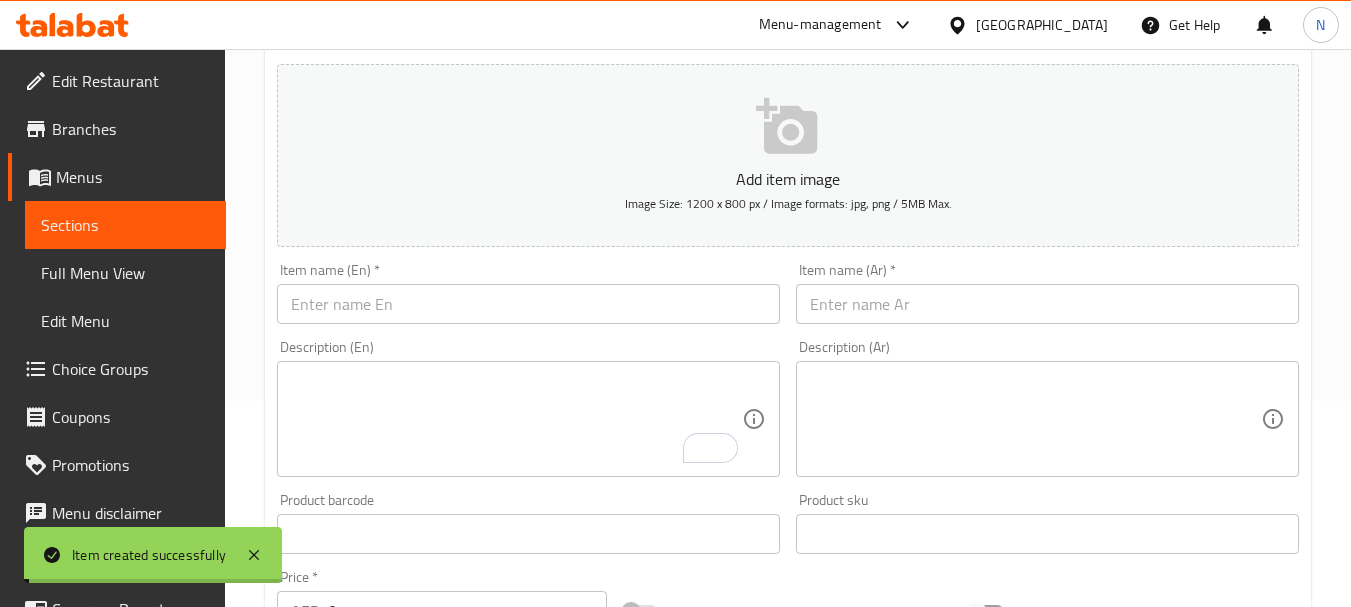 click at bounding box center (528, 304) 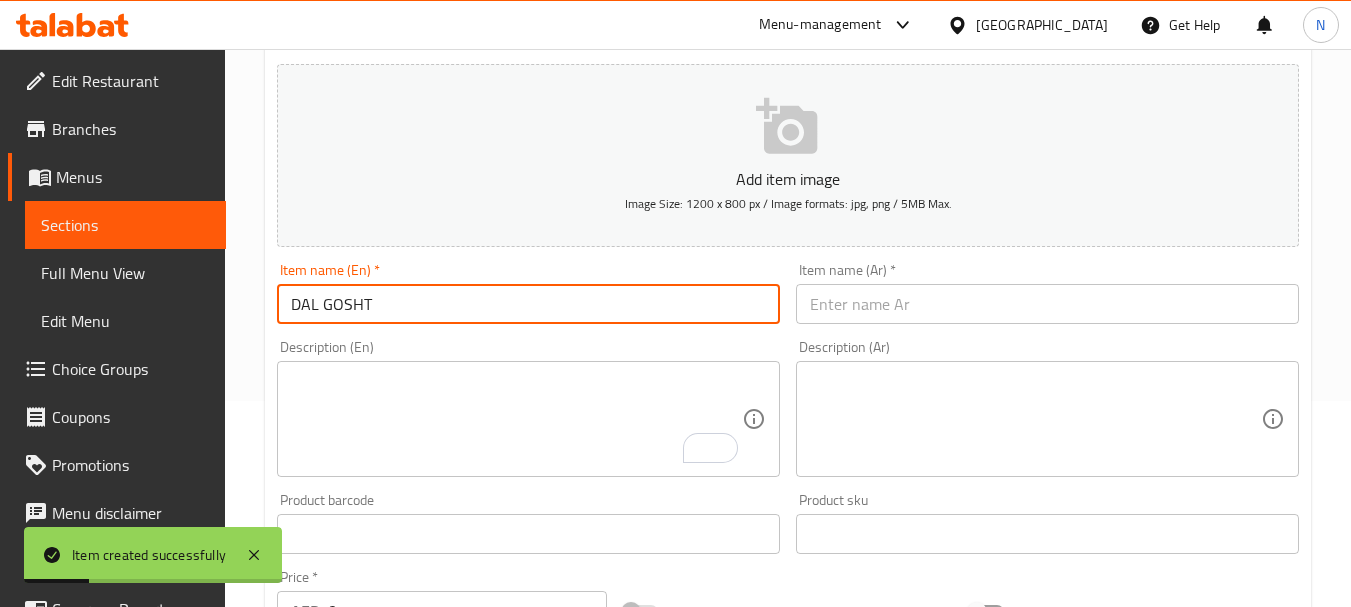click on "DAL GOSHT" at bounding box center (528, 304) 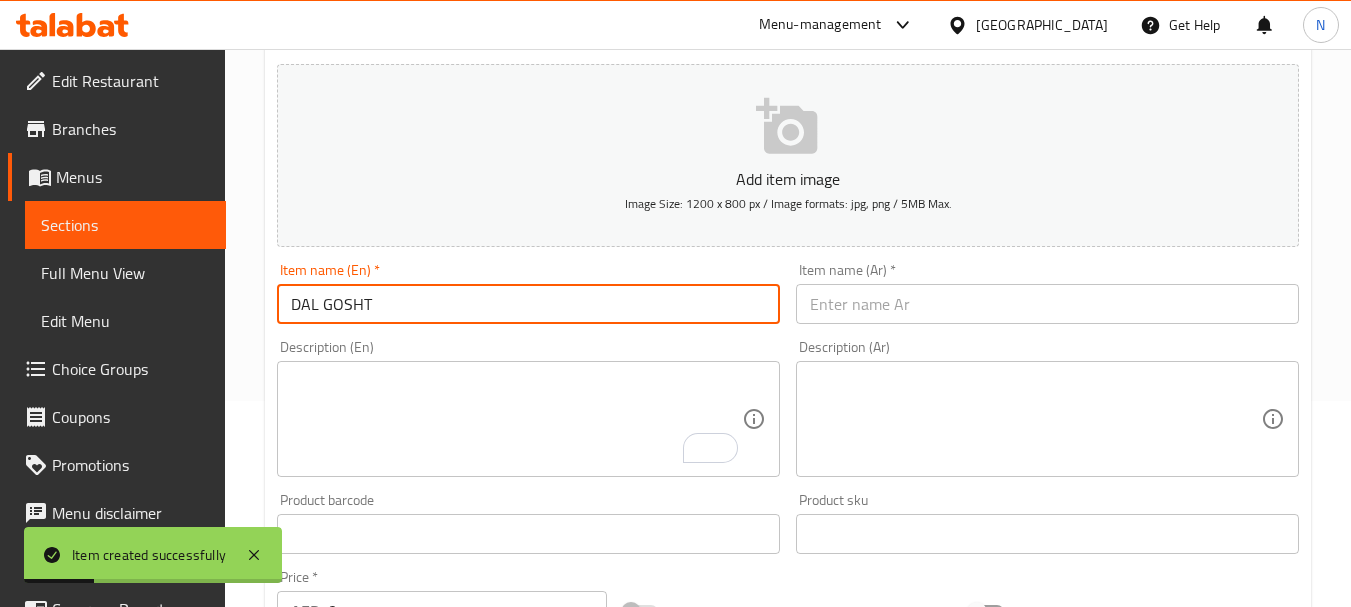 click on "DAL GOSHT" at bounding box center [528, 304] 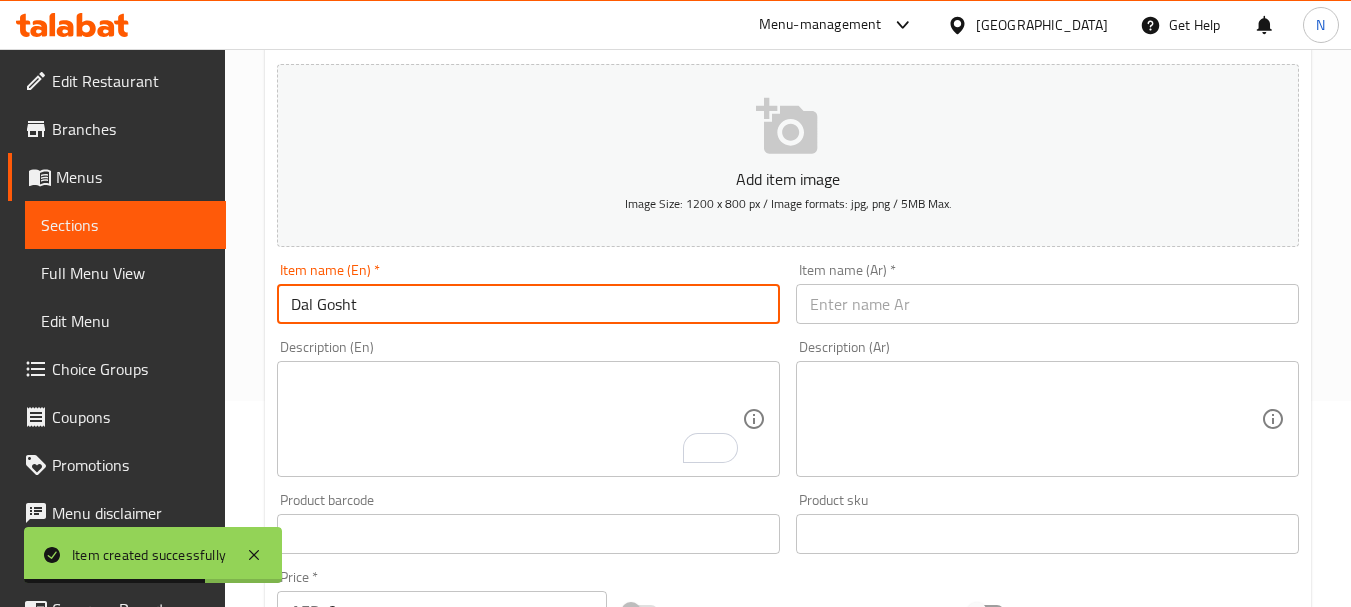 click on "Item name (Ar)   * Item name (Ar)  *" at bounding box center (1047, 293) 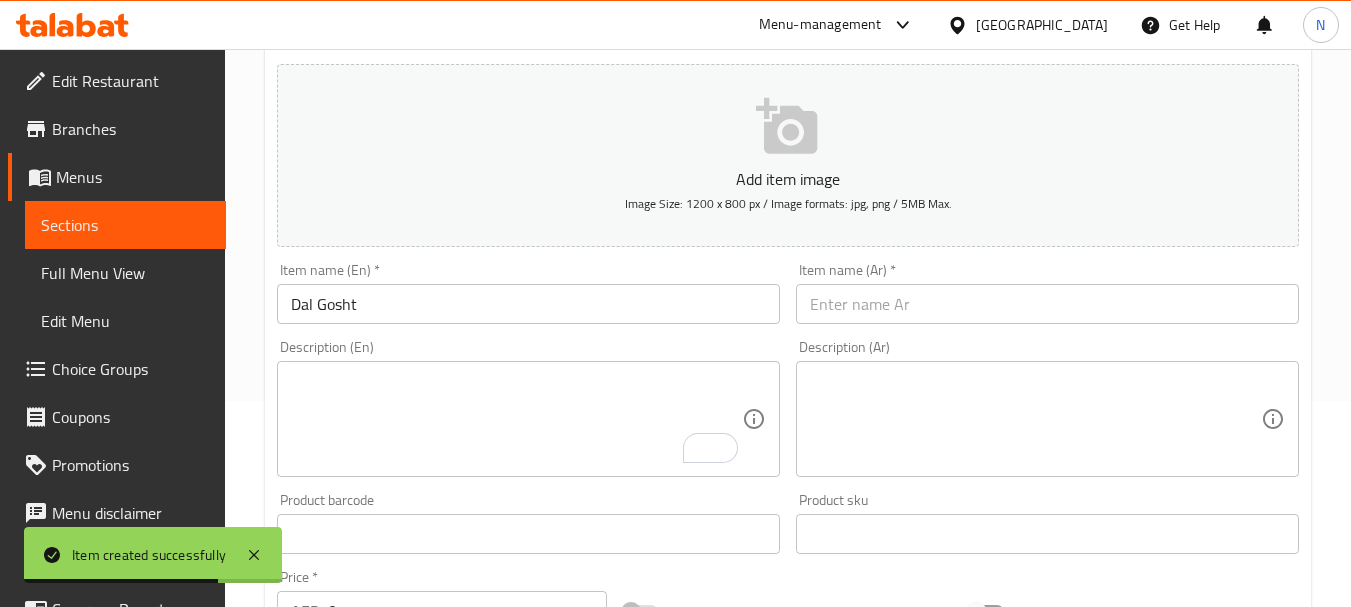 click at bounding box center [1047, 304] 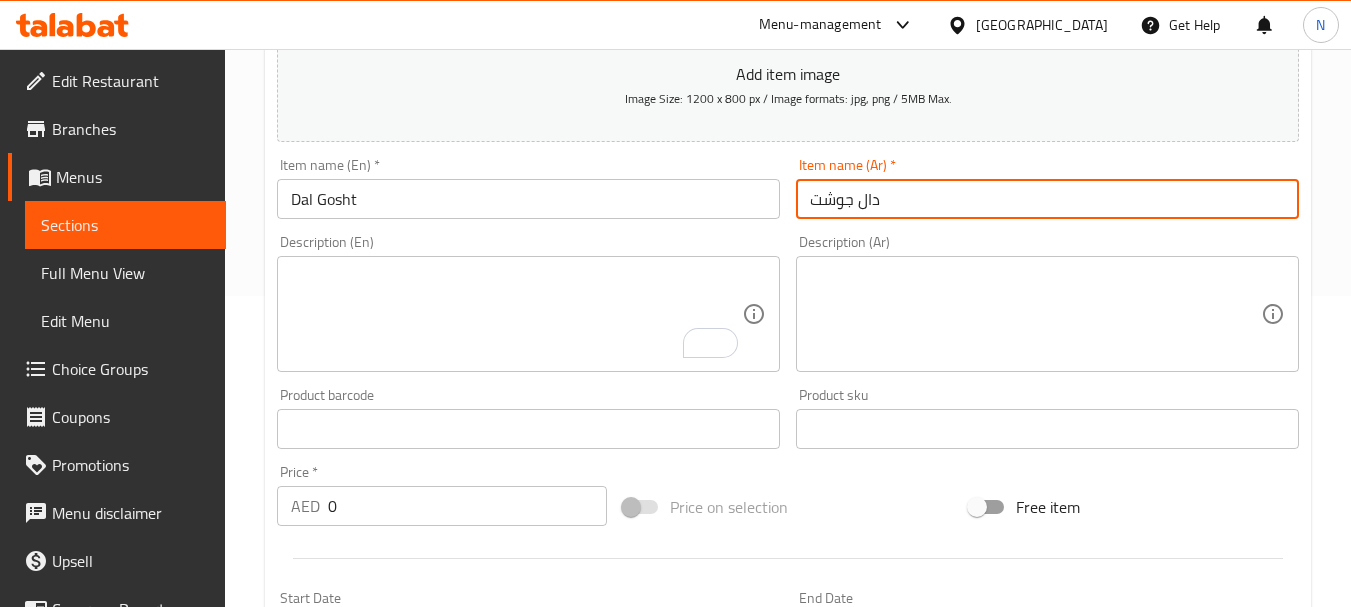 scroll, scrollTop: 406, scrollLeft: 0, axis: vertical 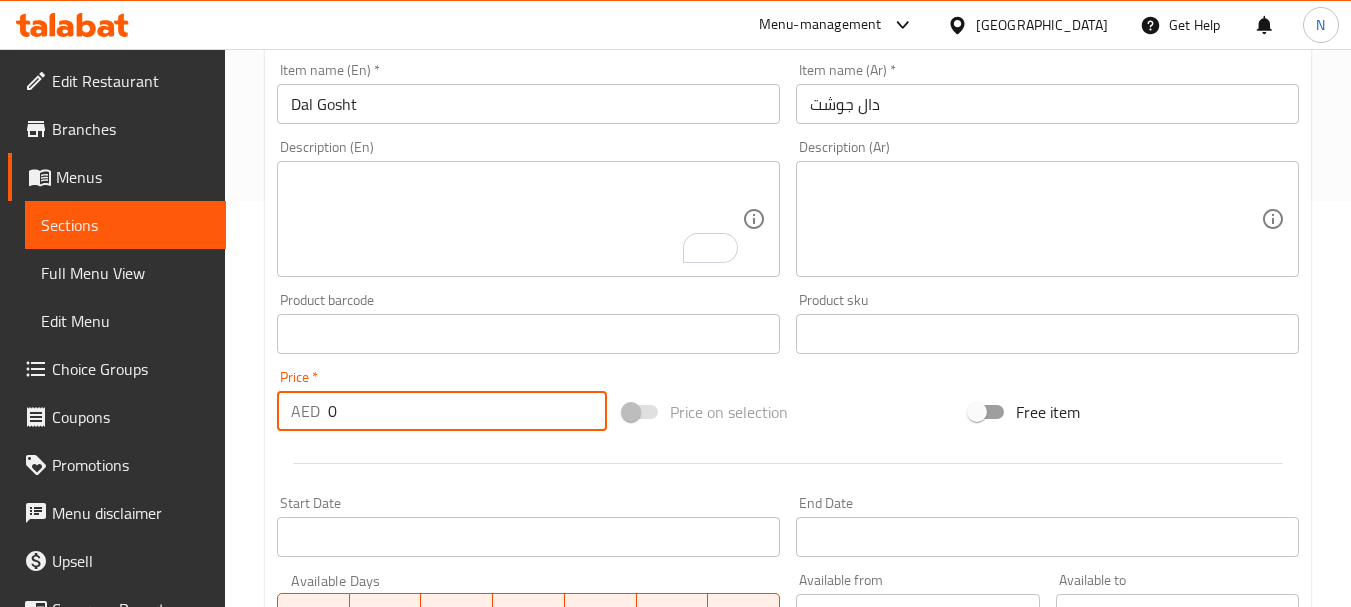 drag, startPoint x: 348, startPoint y: 423, endPoint x: 318, endPoint y: 414, distance: 31.320919 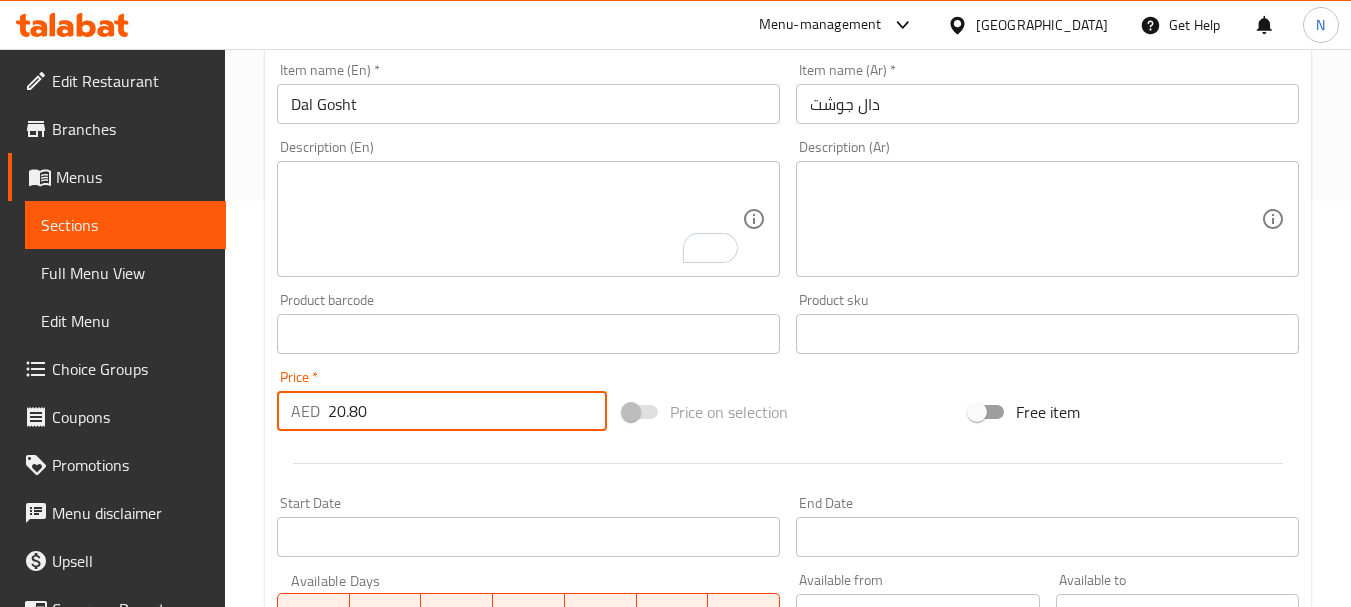 click on "Price on selection" at bounding box center [788, 412] 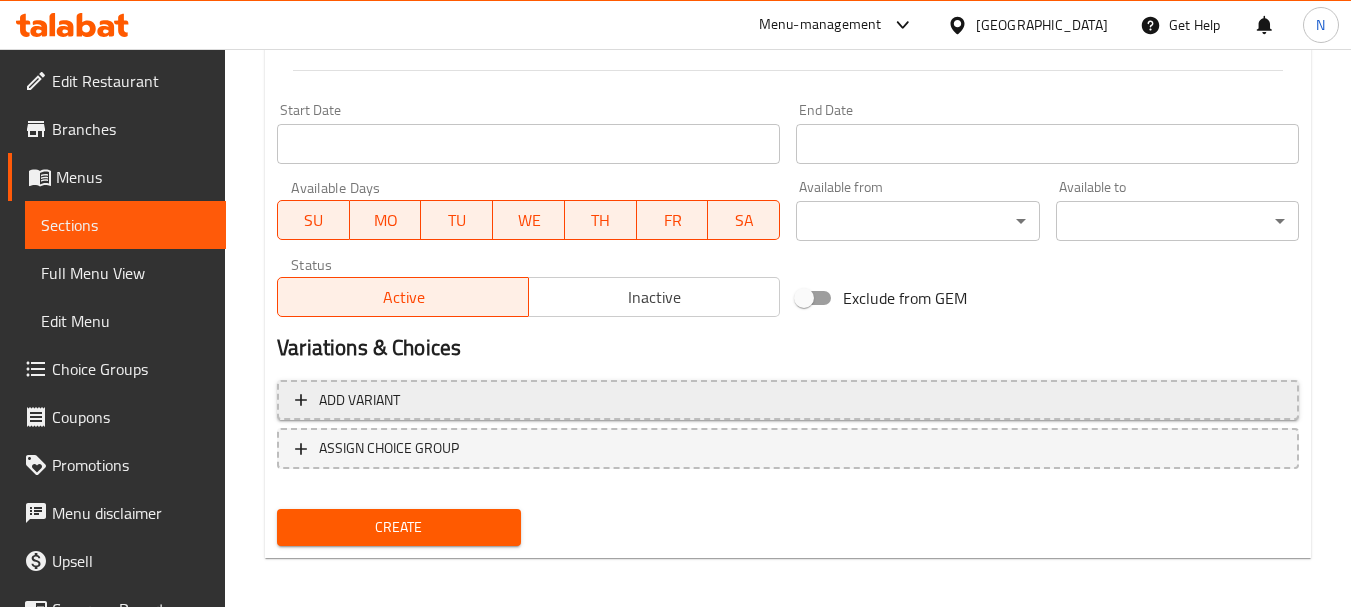 scroll, scrollTop: 806, scrollLeft: 0, axis: vertical 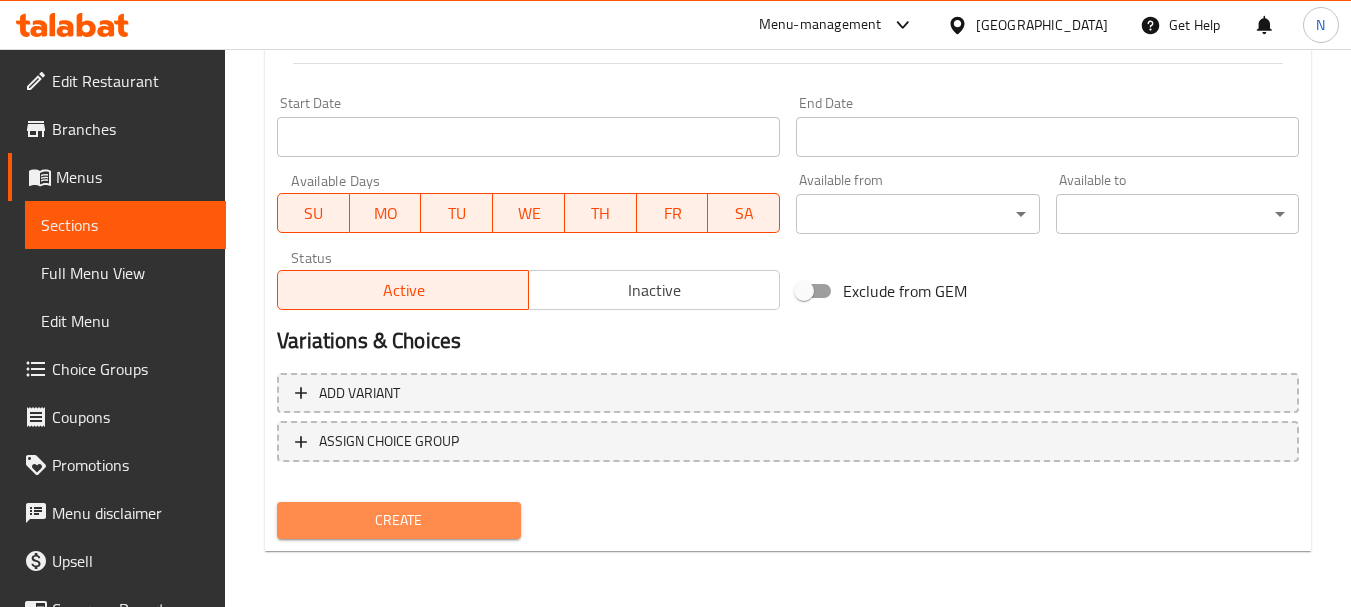 click on "Create" at bounding box center (398, 520) 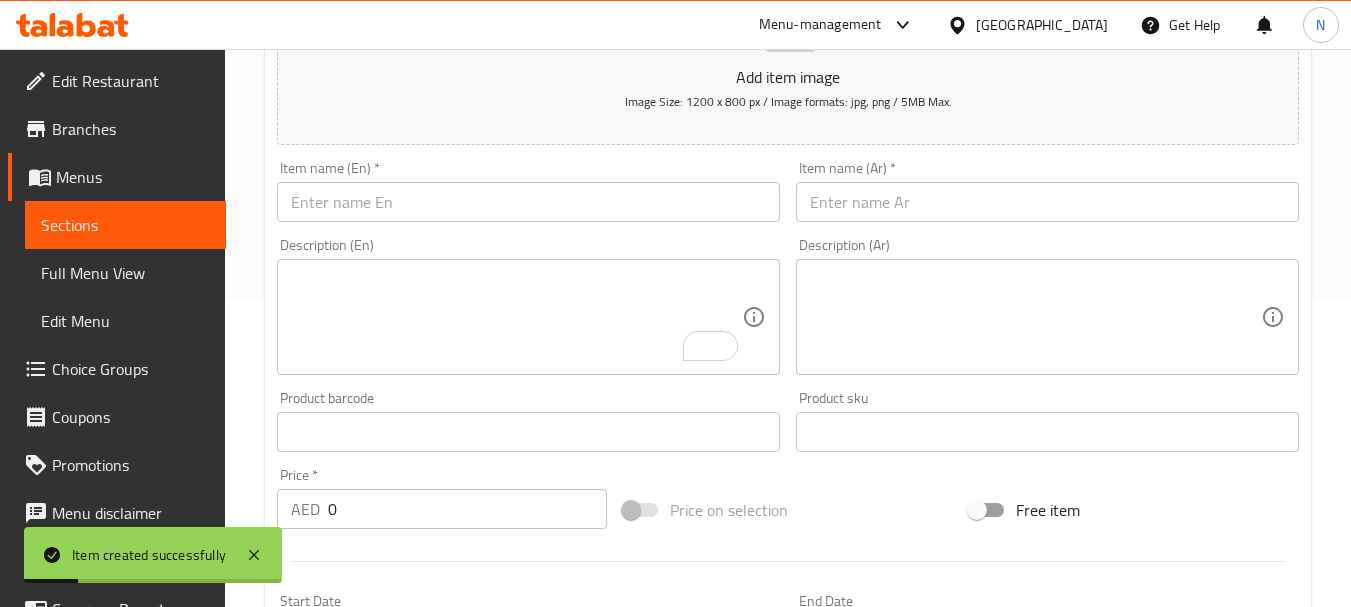scroll, scrollTop: 306, scrollLeft: 0, axis: vertical 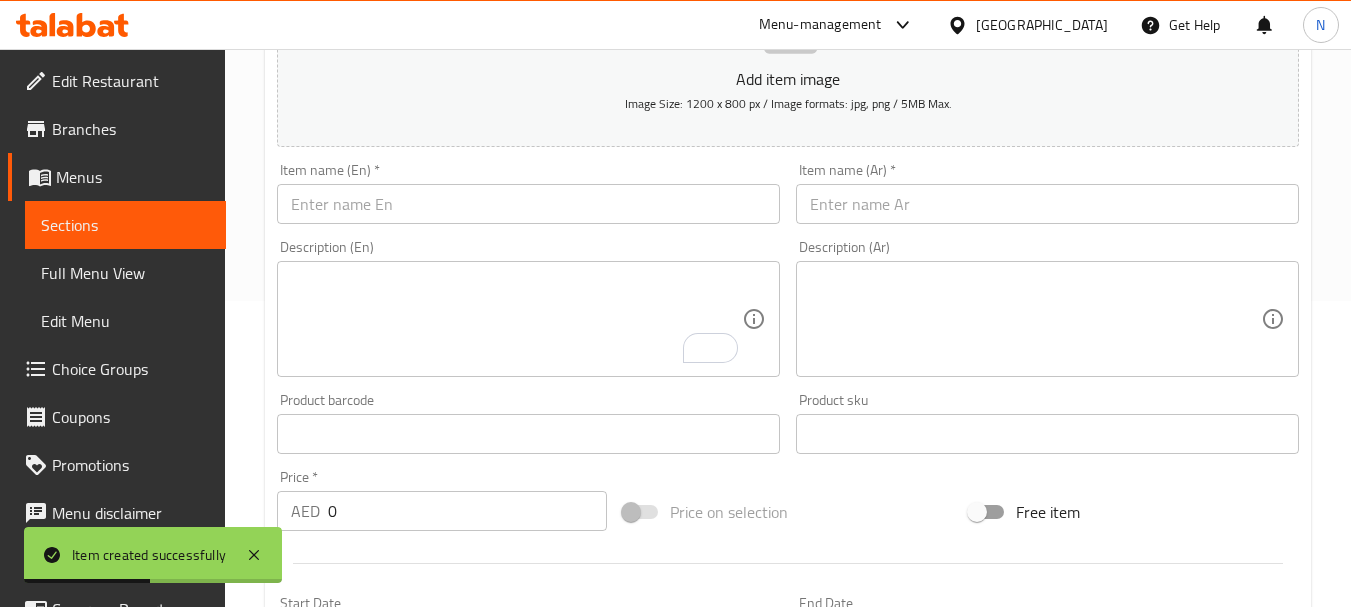 click at bounding box center (528, 204) 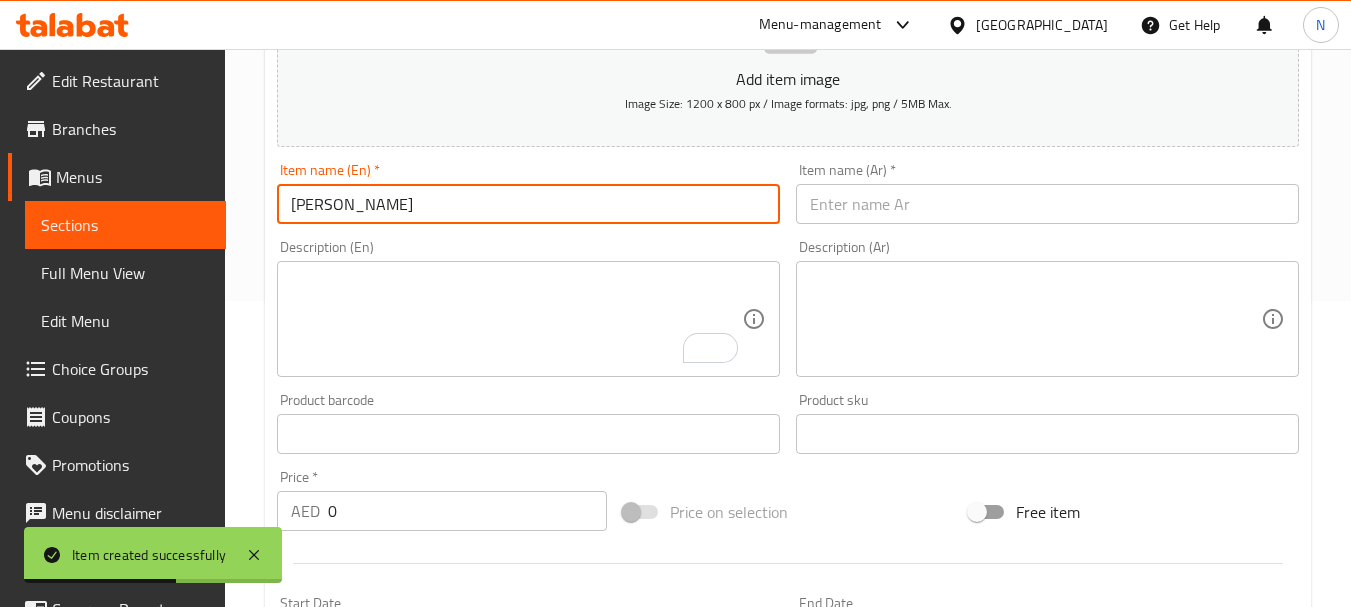 click on "KEEMA FRY" at bounding box center [528, 204] 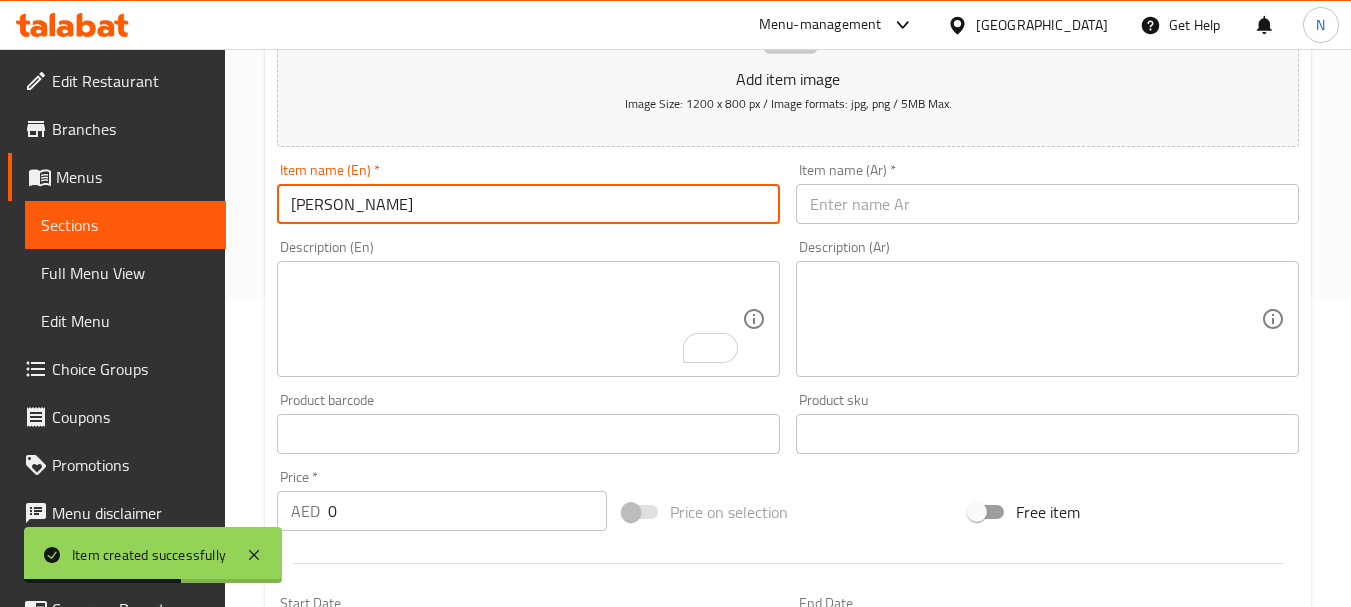 click on "KEEMA FRY" at bounding box center (528, 204) 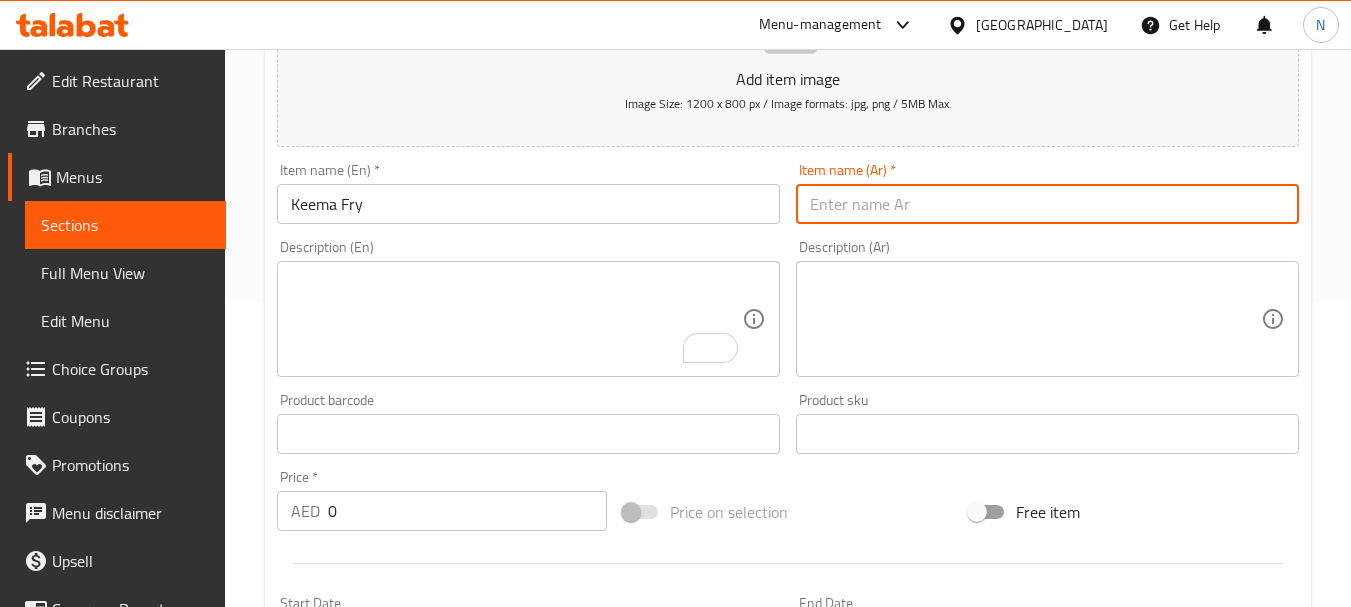 click at bounding box center [1047, 204] 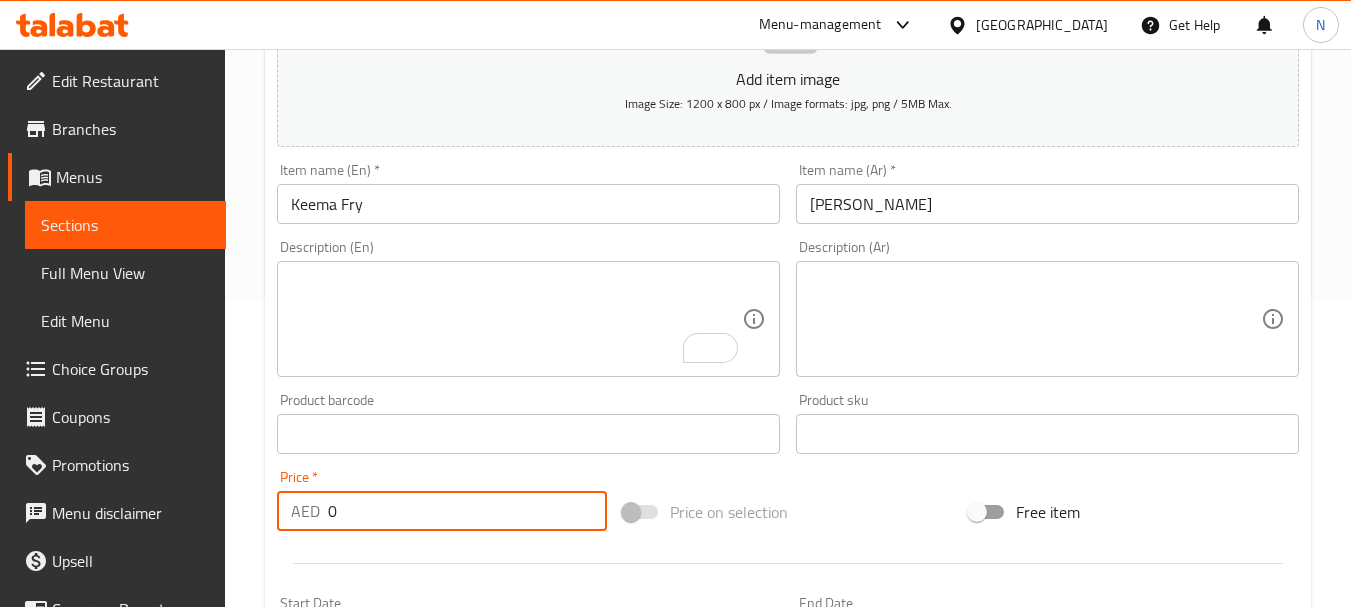 click on "0" at bounding box center (467, 511) 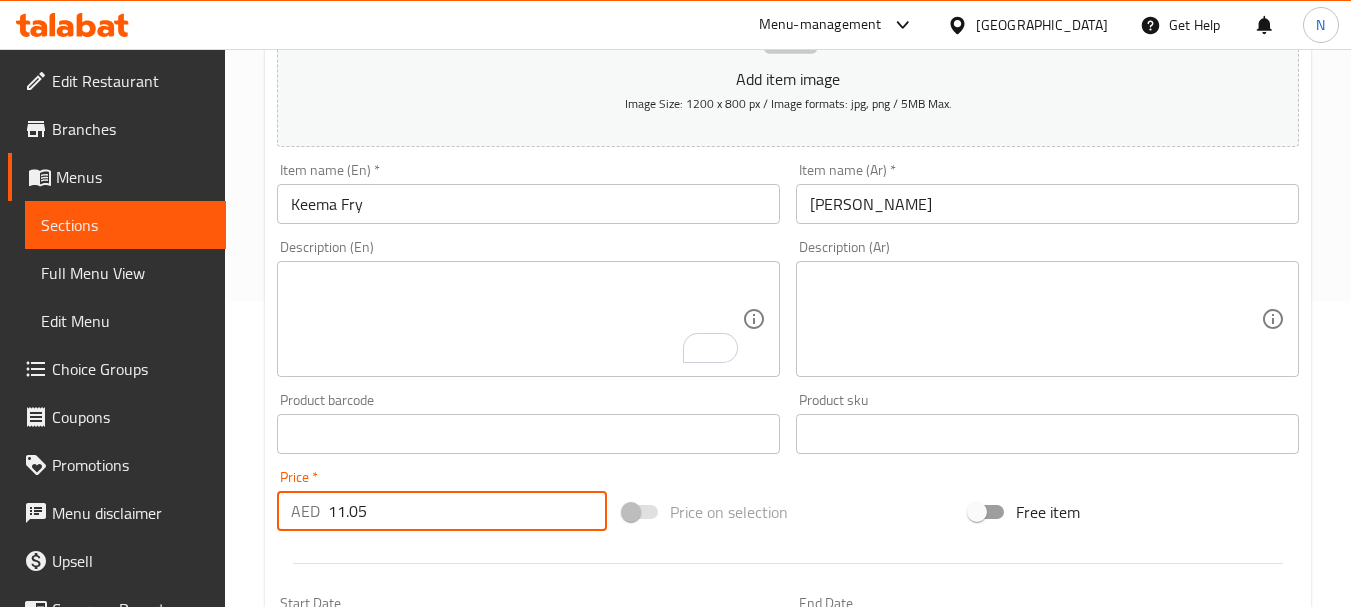 click on "Price on selection" at bounding box center [788, 512] 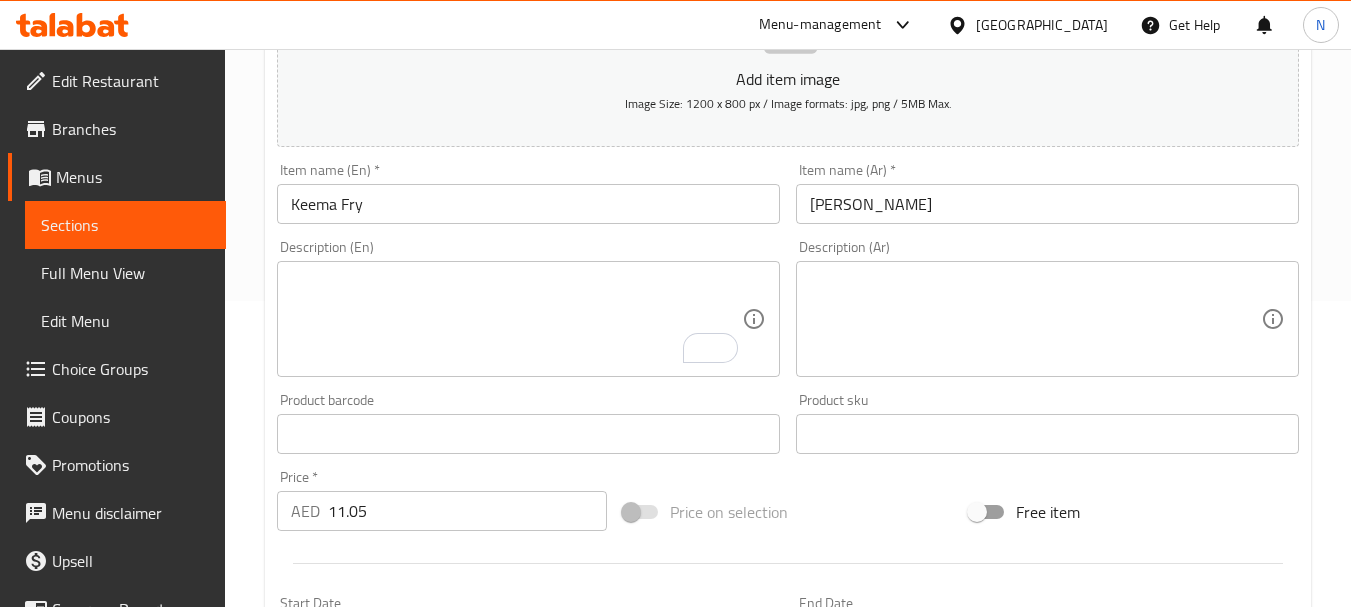 click on "Price on selection" at bounding box center (788, 512) 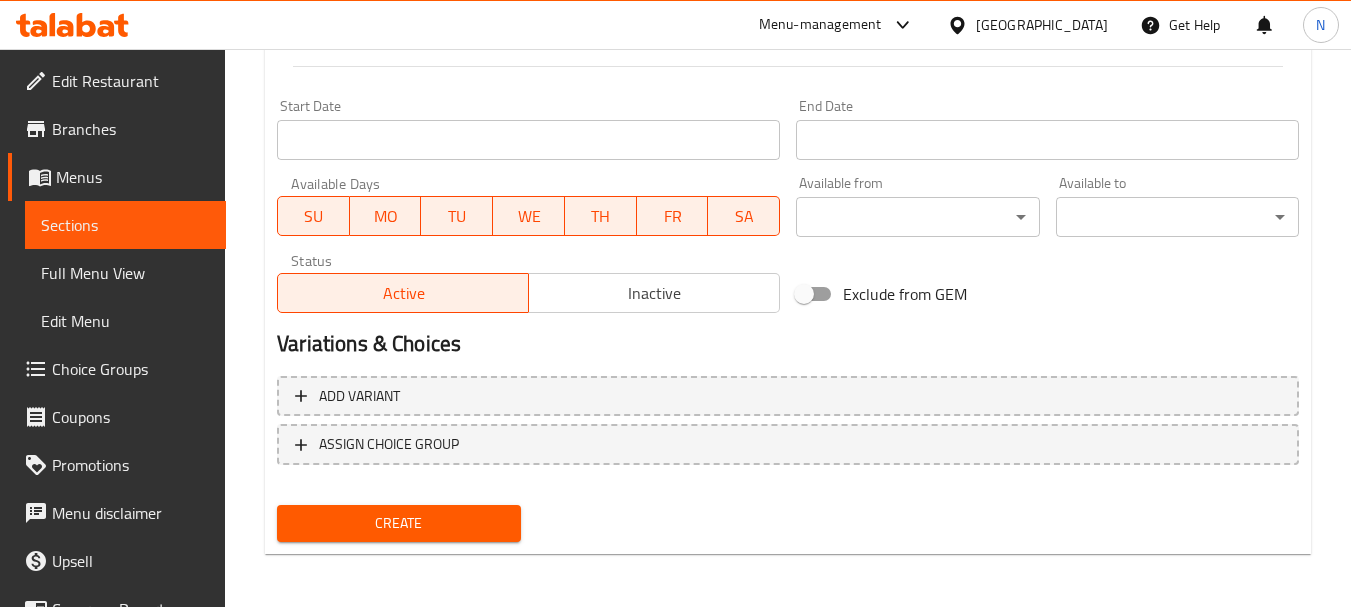 scroll, scrollTop: 806, scrollLeft: 0, axis: vertical 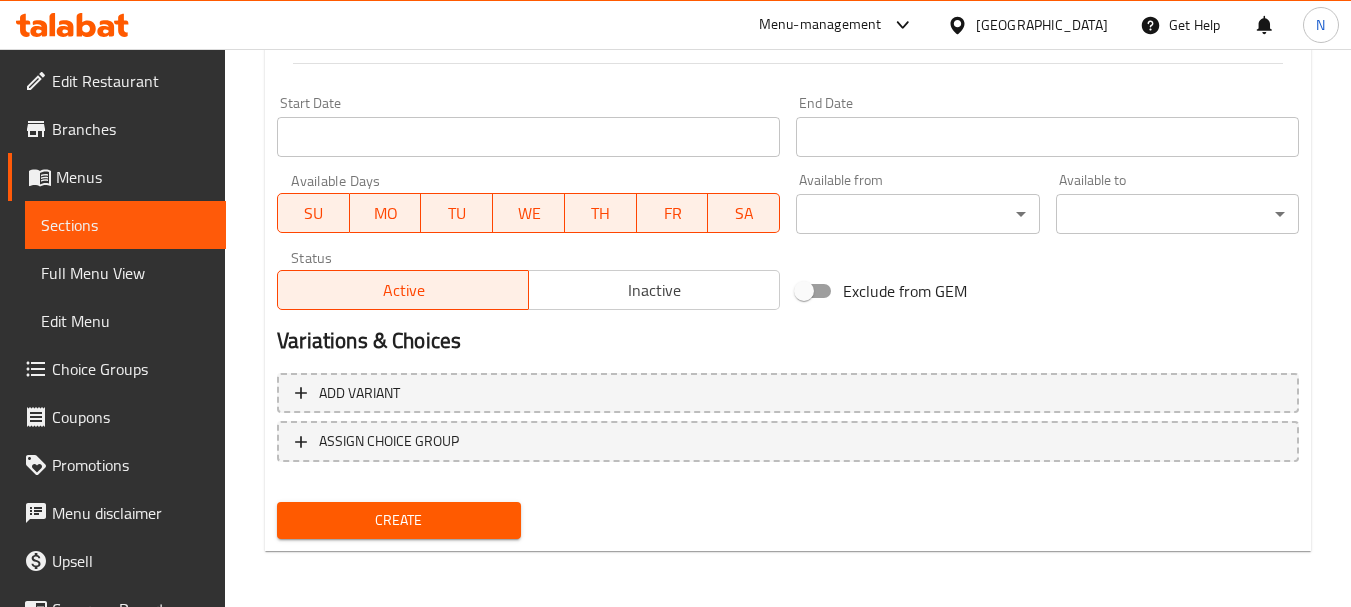 click on "Create" at bounding box center (398, 520) 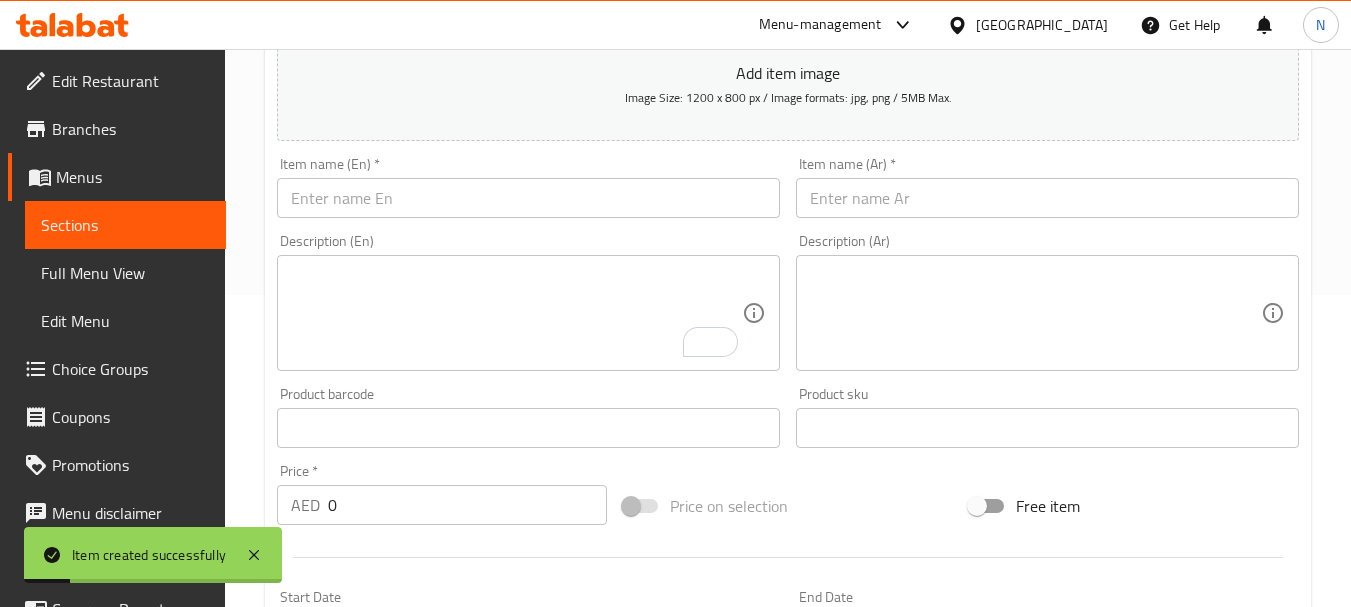 scroll, scrollTop: 306, scrollLeft: 0, axis: vertical 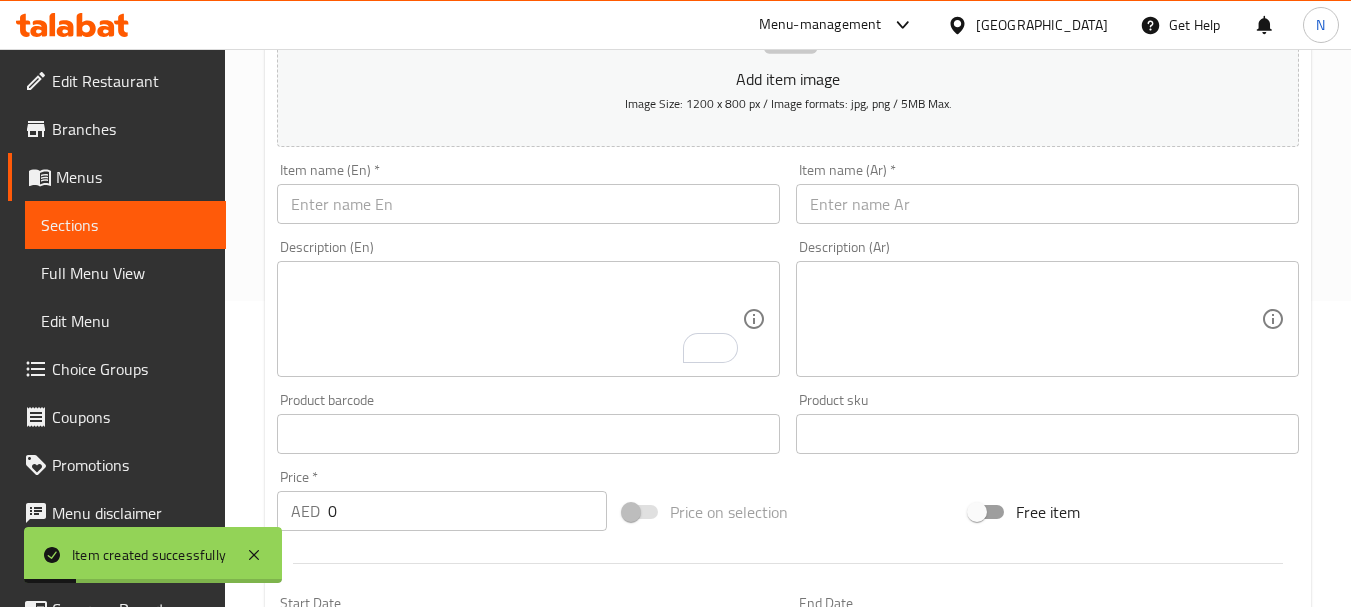 click at bounding box center [528, 204] 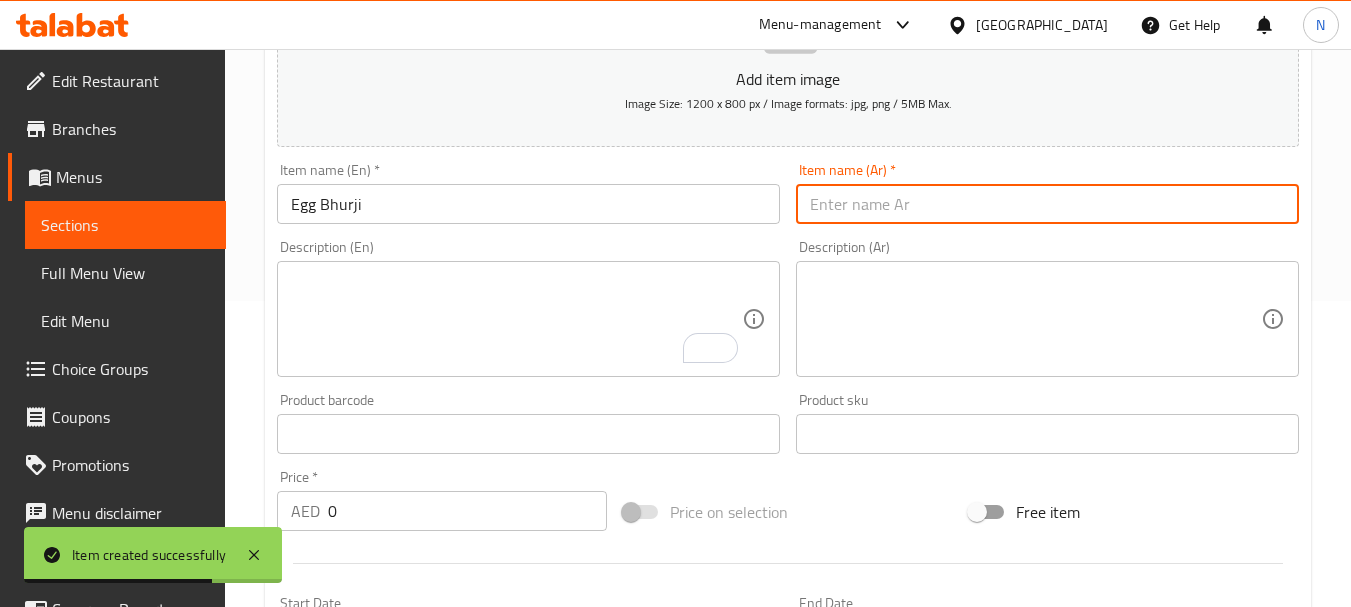 click at bounding box center (1047, 204) 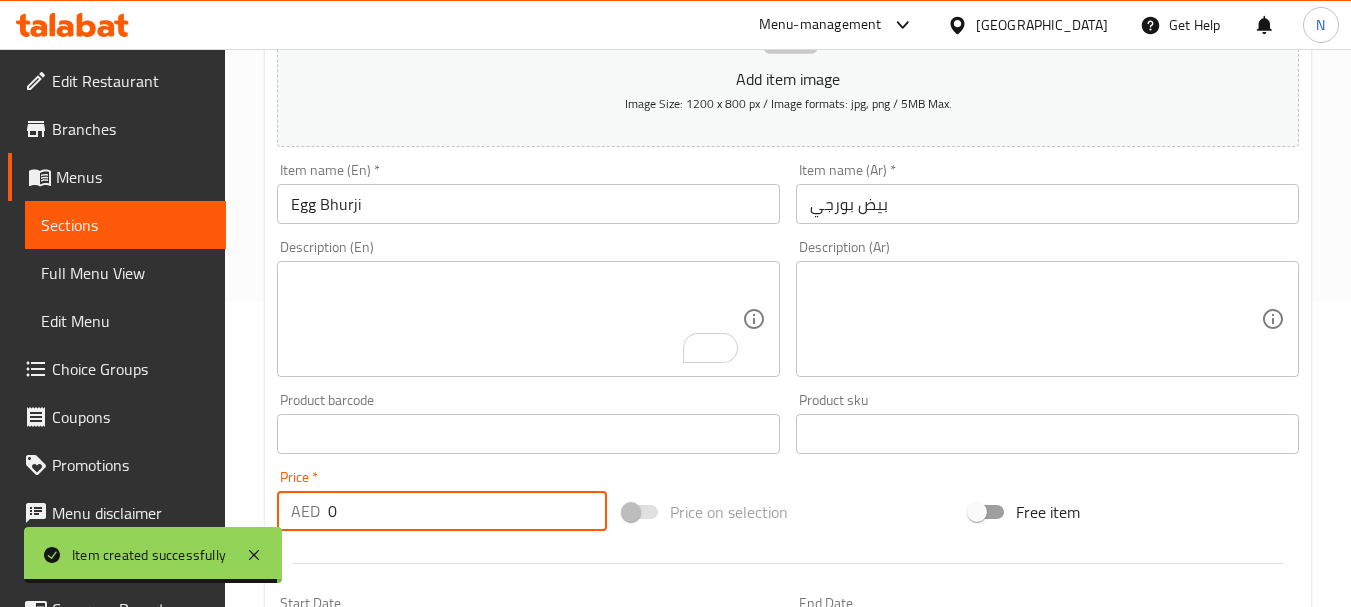 drag, startPoint x: 378, startPoint y: 520, endPoint x: 319, endPoint y: 520, distance: 59 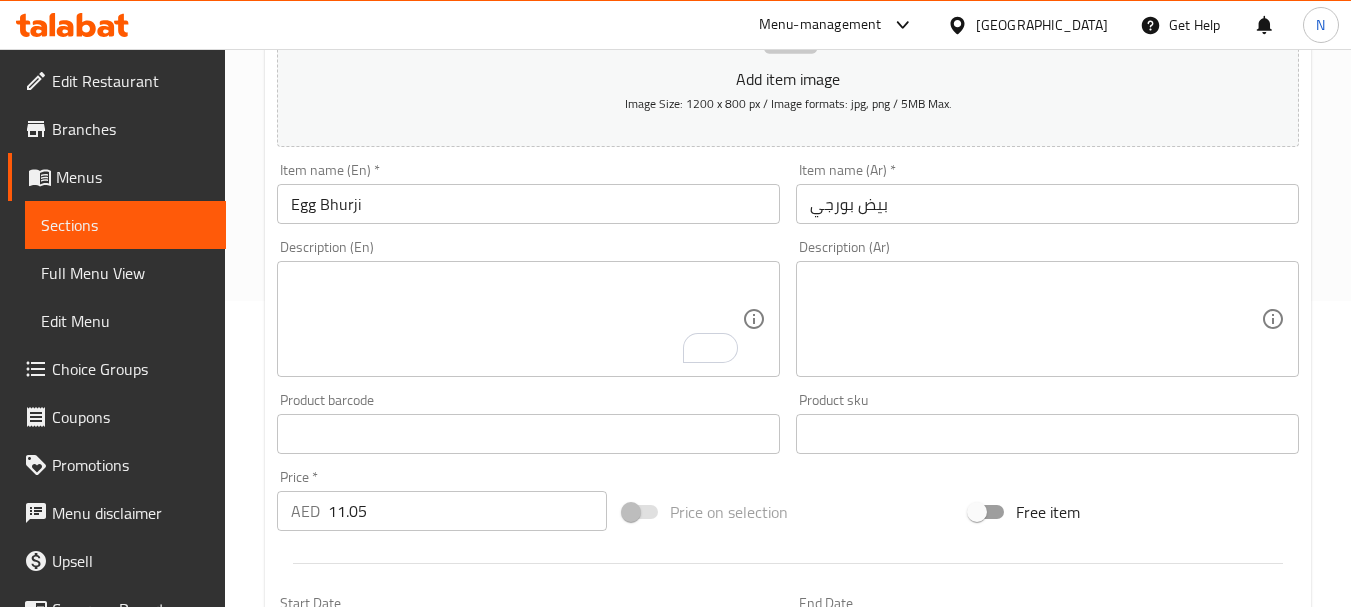 click on "Price on selection" at bounding box center [788, 512] 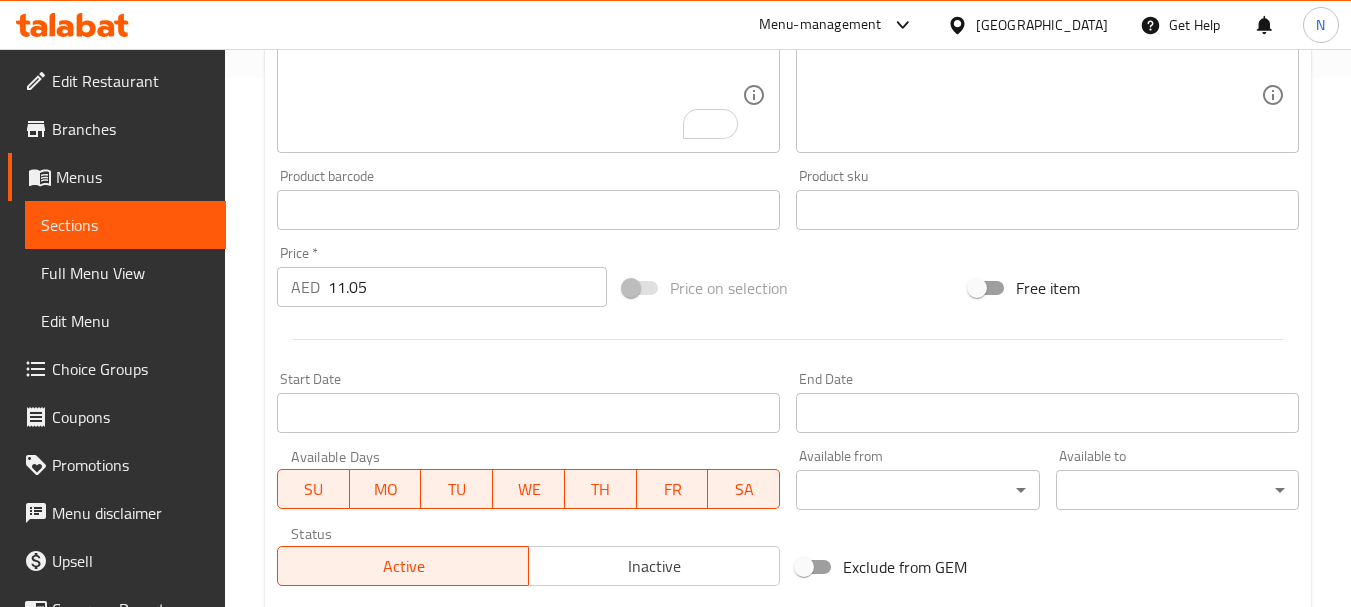 scroll, scrollTop: 806, scrollLeft: 0, axis: vertical 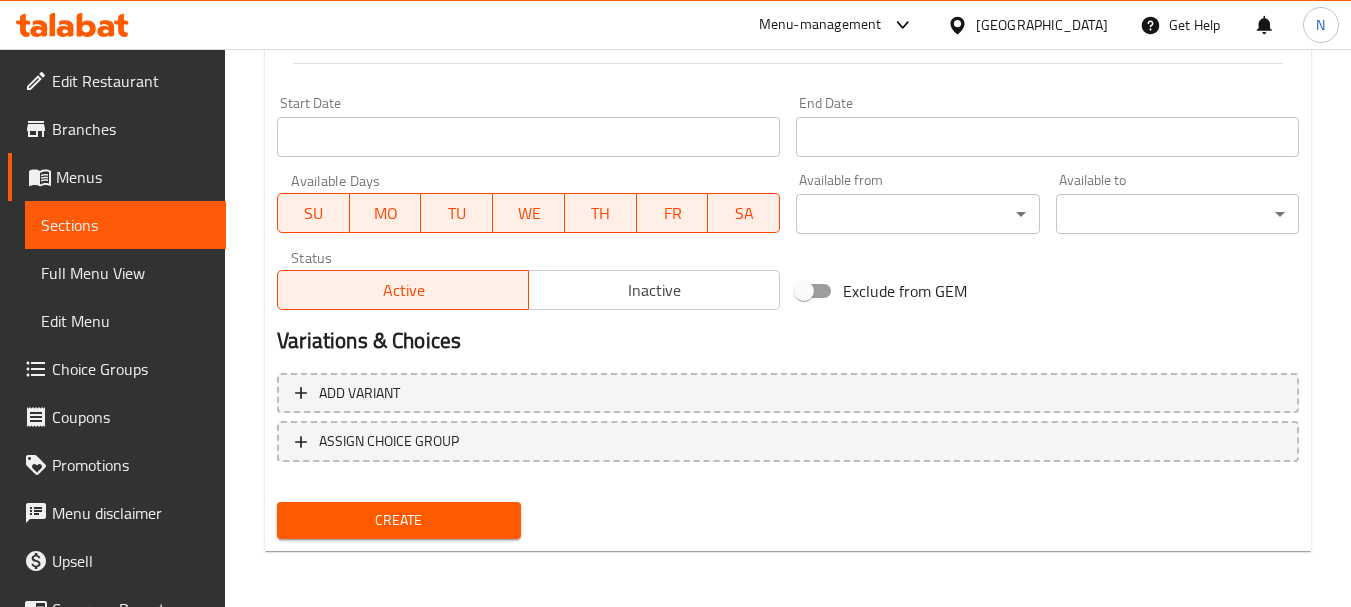 click on "Create" at bounding box center (398, 520) 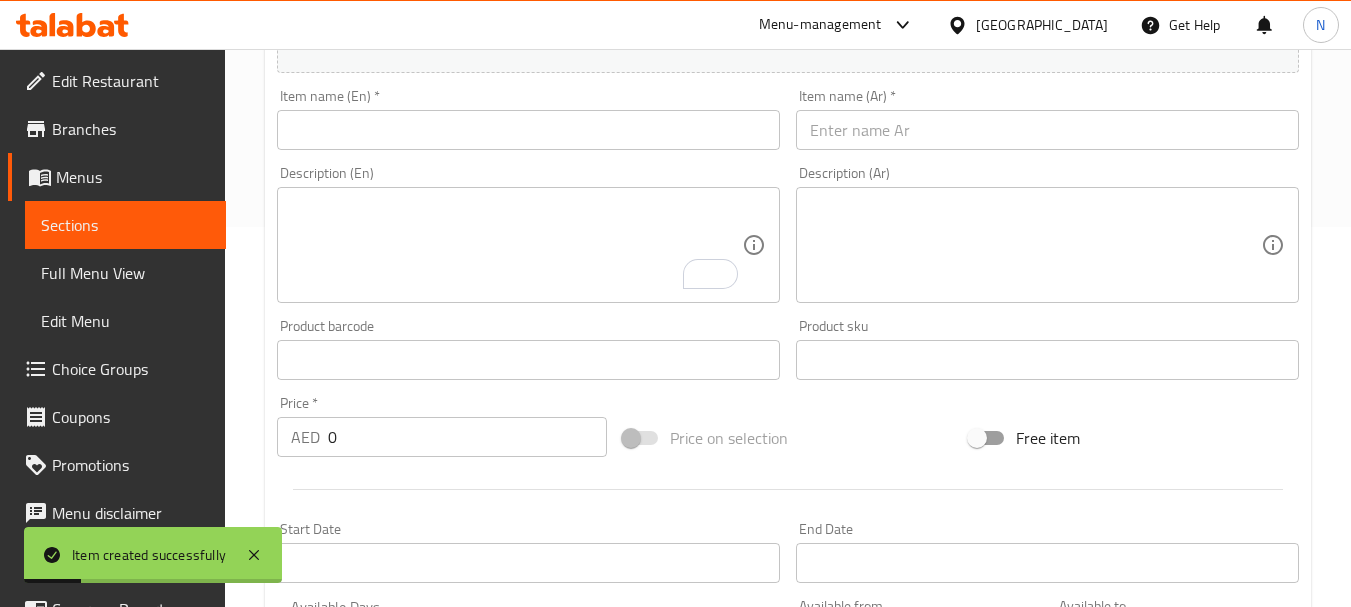 scroll, scrollTop: 106, scrollLeft: 0, axis: vertical 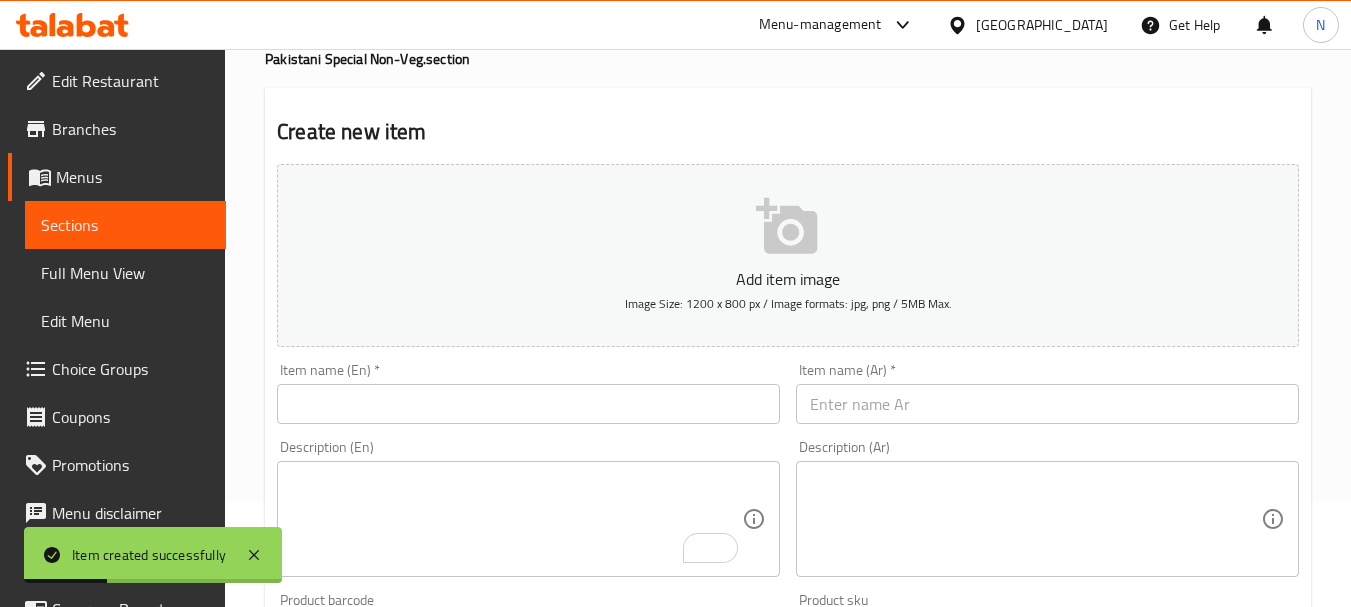 click at bounding box center (528, 404) 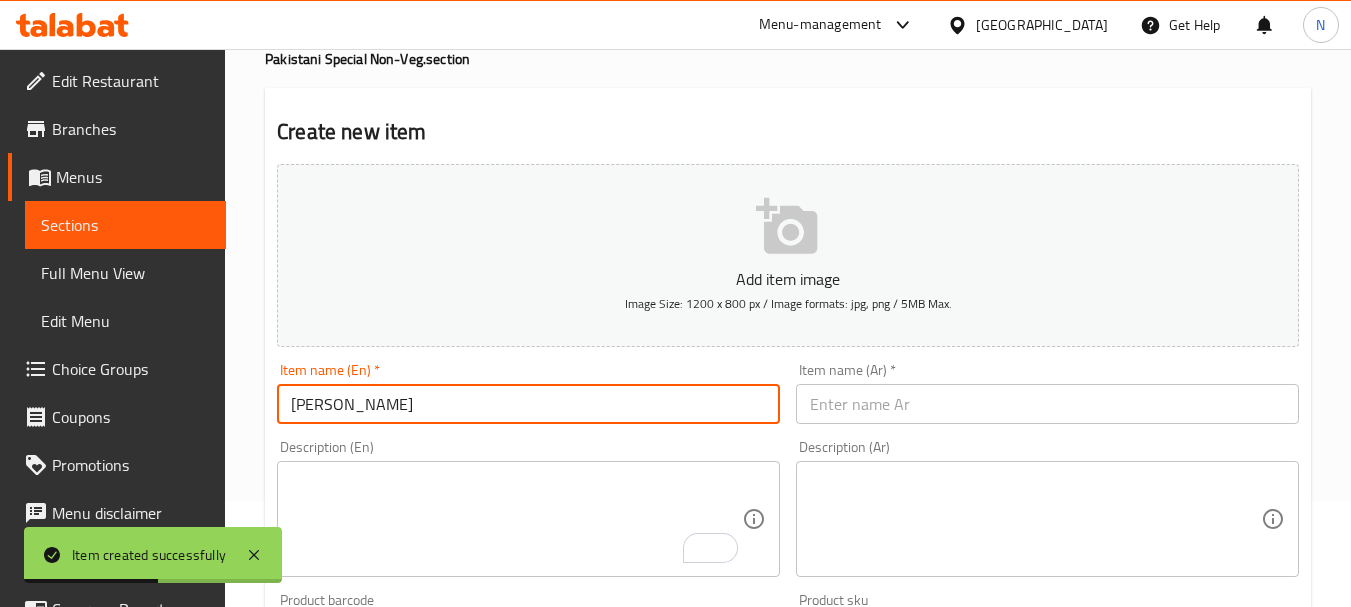 click on "MUTTON ROGAN JOSH" at bounding box center (528, 404) 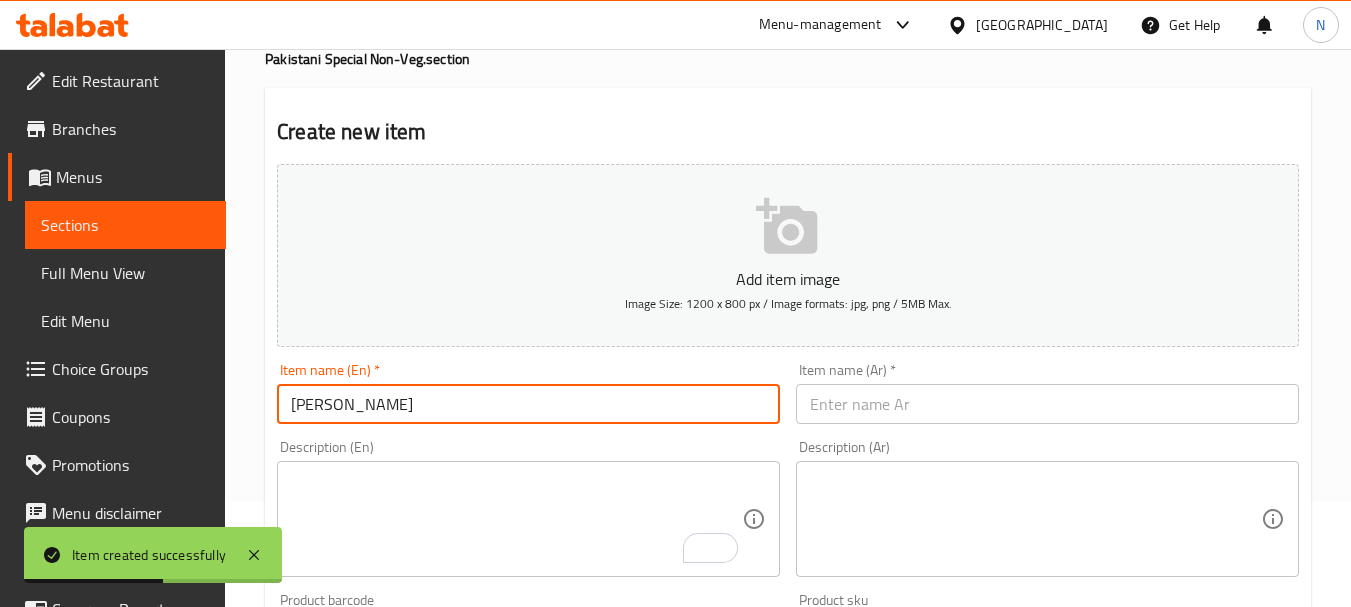 click on "MUTTON ROGAN JOSH" at bounding box center [528, 404] 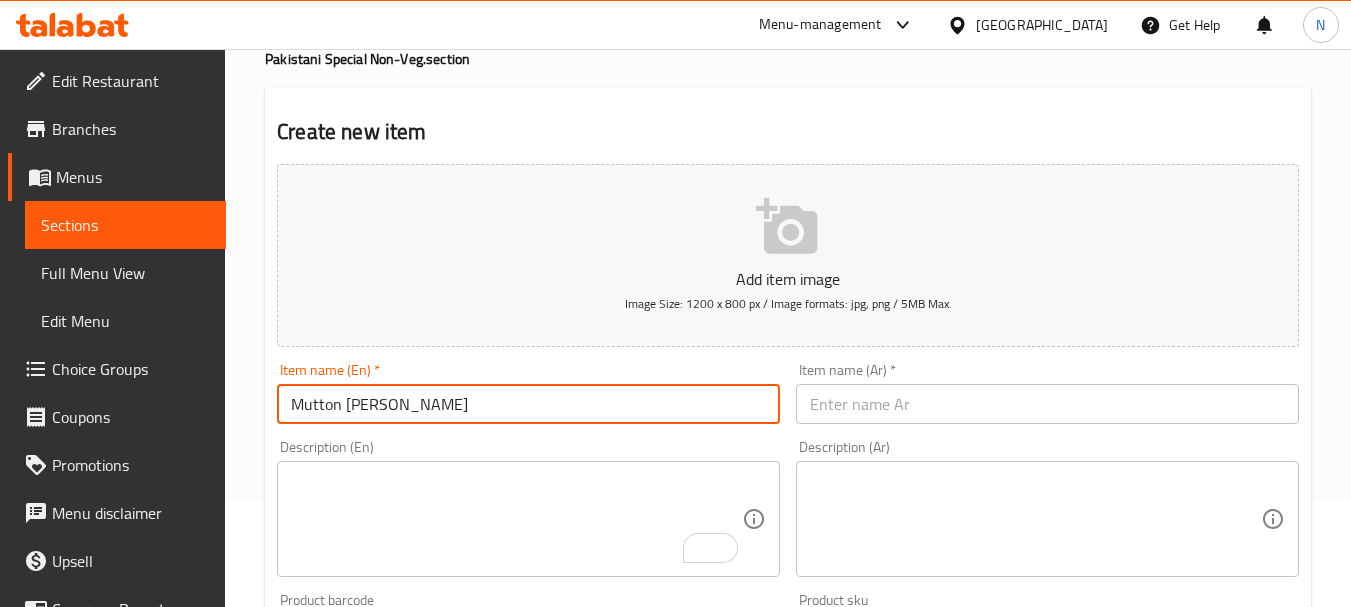 click at bounding box center [1047, 404] 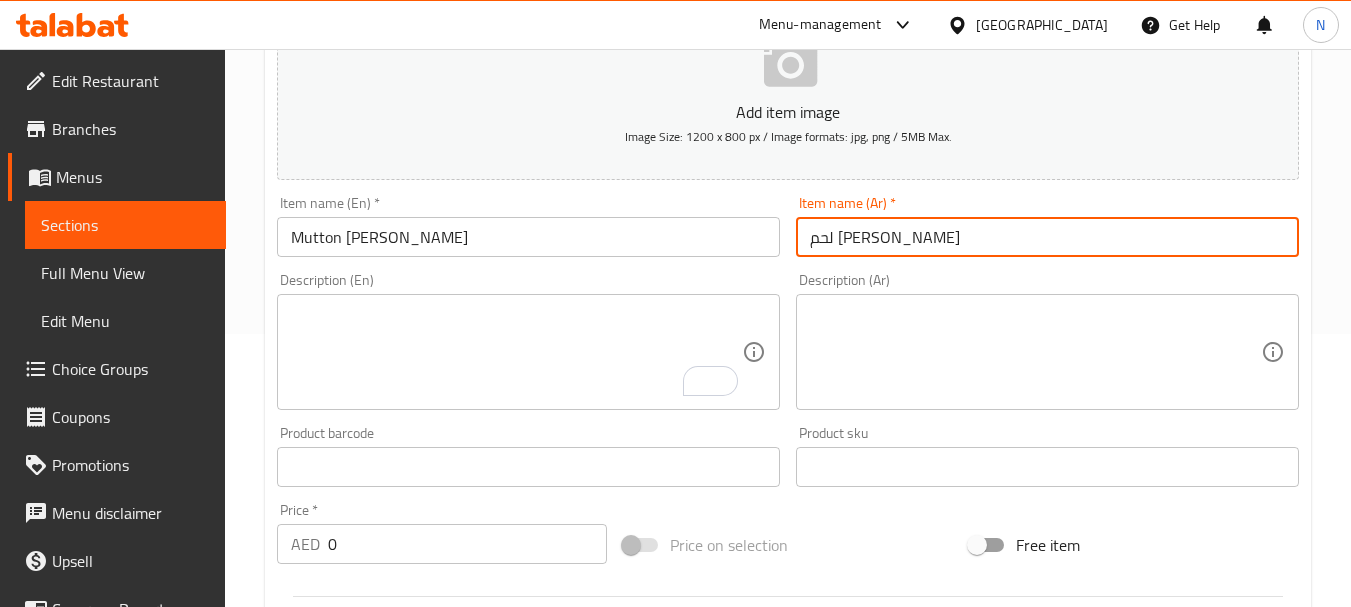 scroll, scrollTop: 406, scrollLeft: 0, axis: vertical 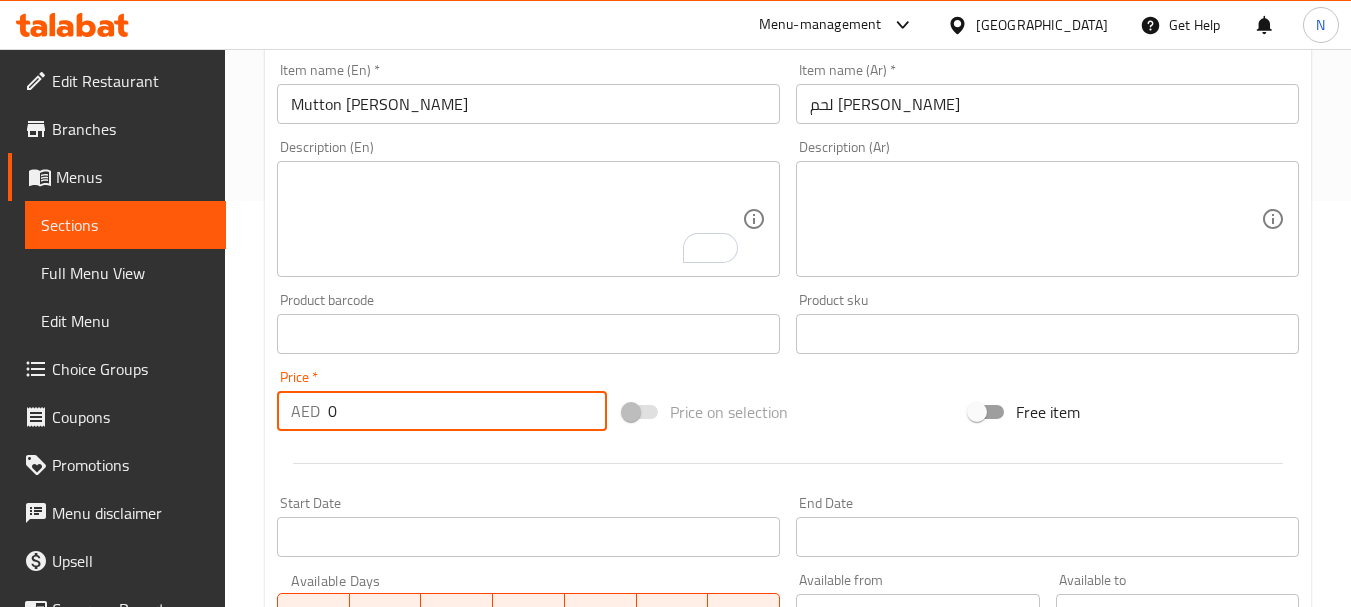 drag, startPoint x: 345, startPoint y: 403, endPoint x: 326, endPoint y: 424, distance: 28.319605 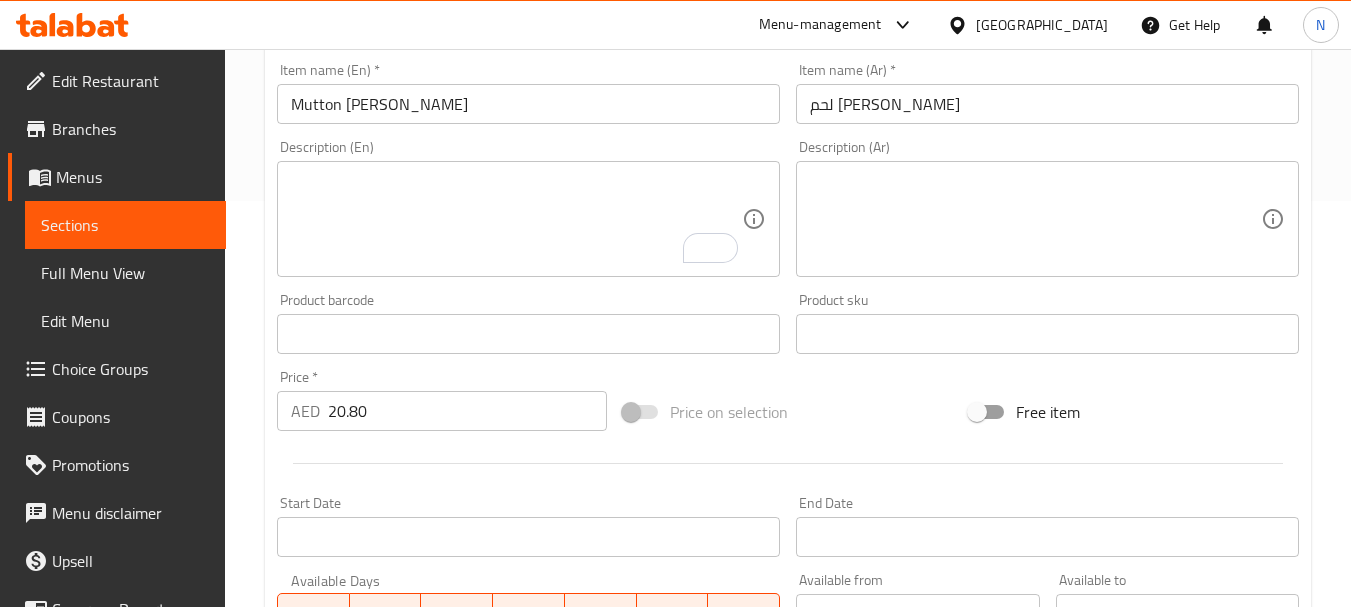 click on "Price on selection" at bounding box center [788, 412] 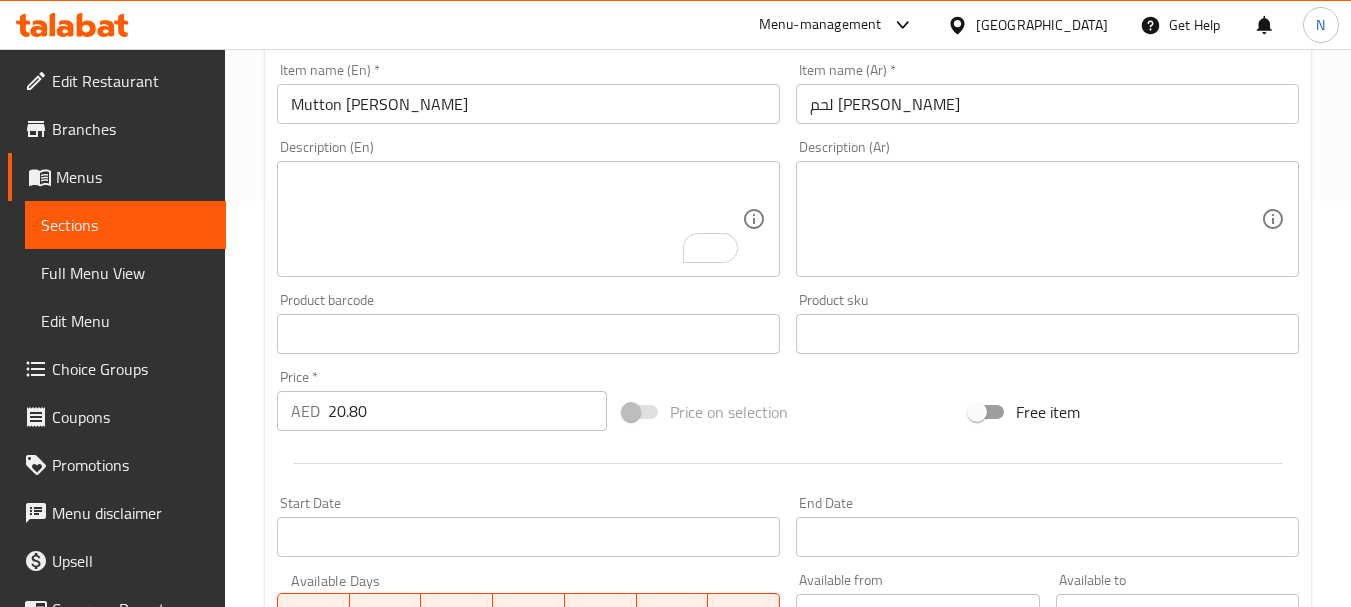 click at bounding box center [788, 463] 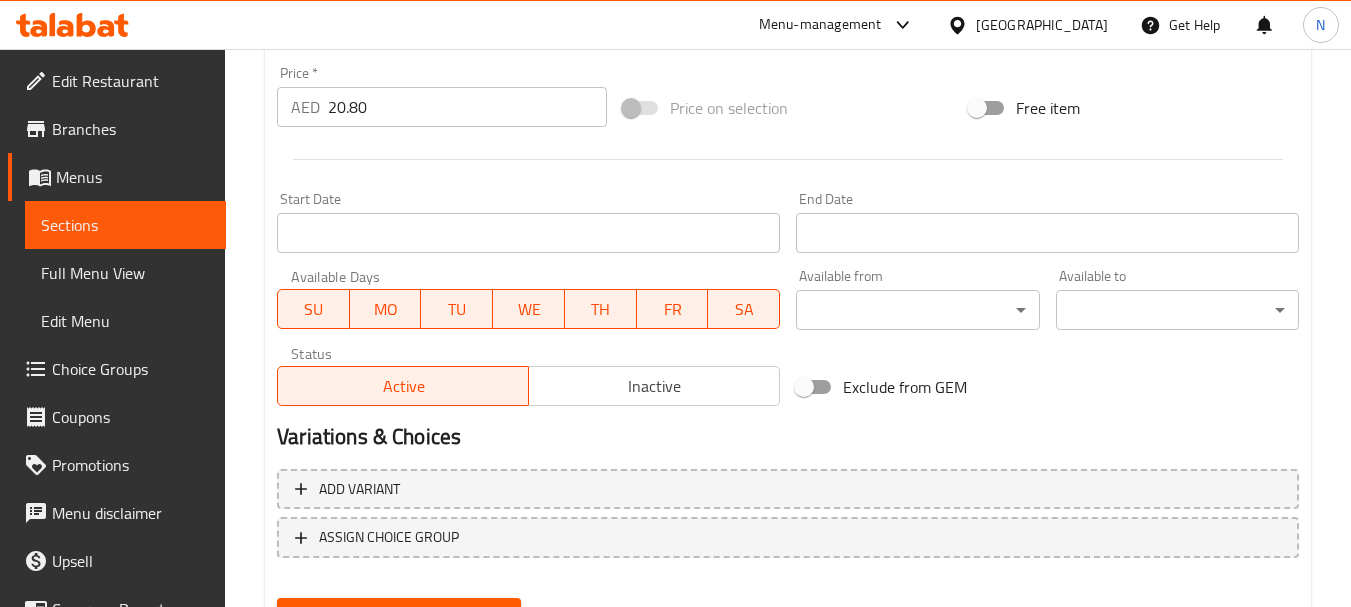 scroll, scrollTop: 806, scrollLeft: 0, axis: vertical 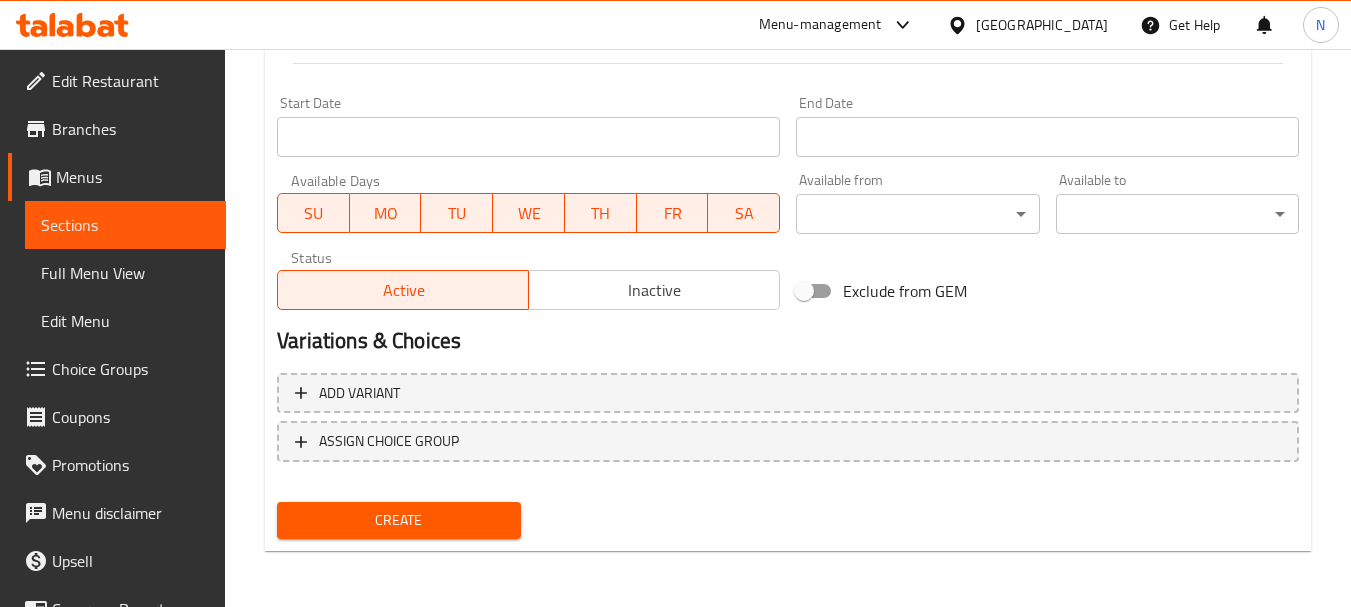 click on "Create" at bounding box center (398, 520) 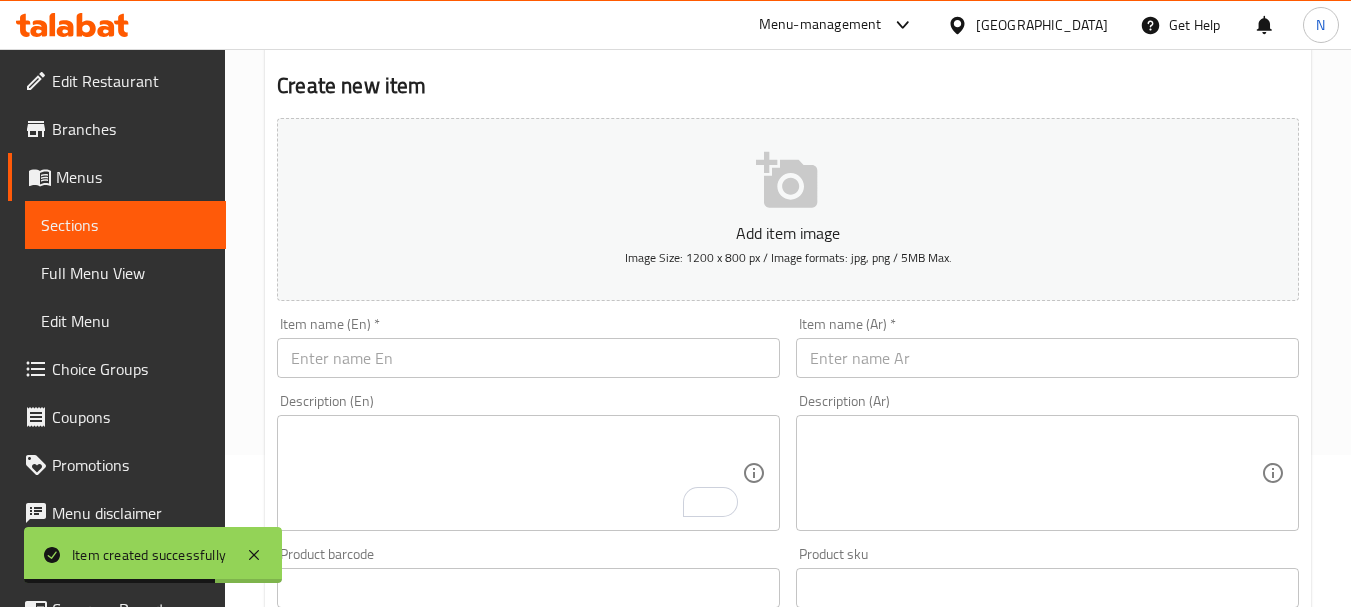 scroll, scrollTop: 0, scrollLeft: 0, axis: both 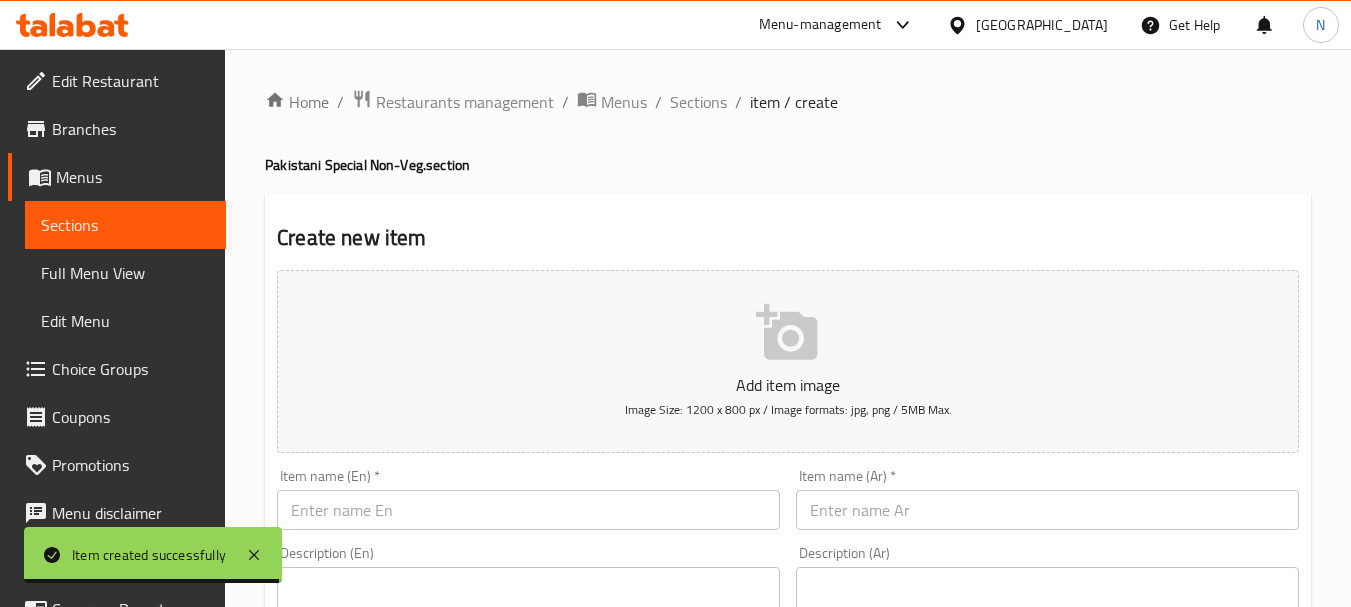 drag, startPoint x: 477, startPoint y: 170, endPoint x: 265, endPoint y: 169, distance: 212.00237 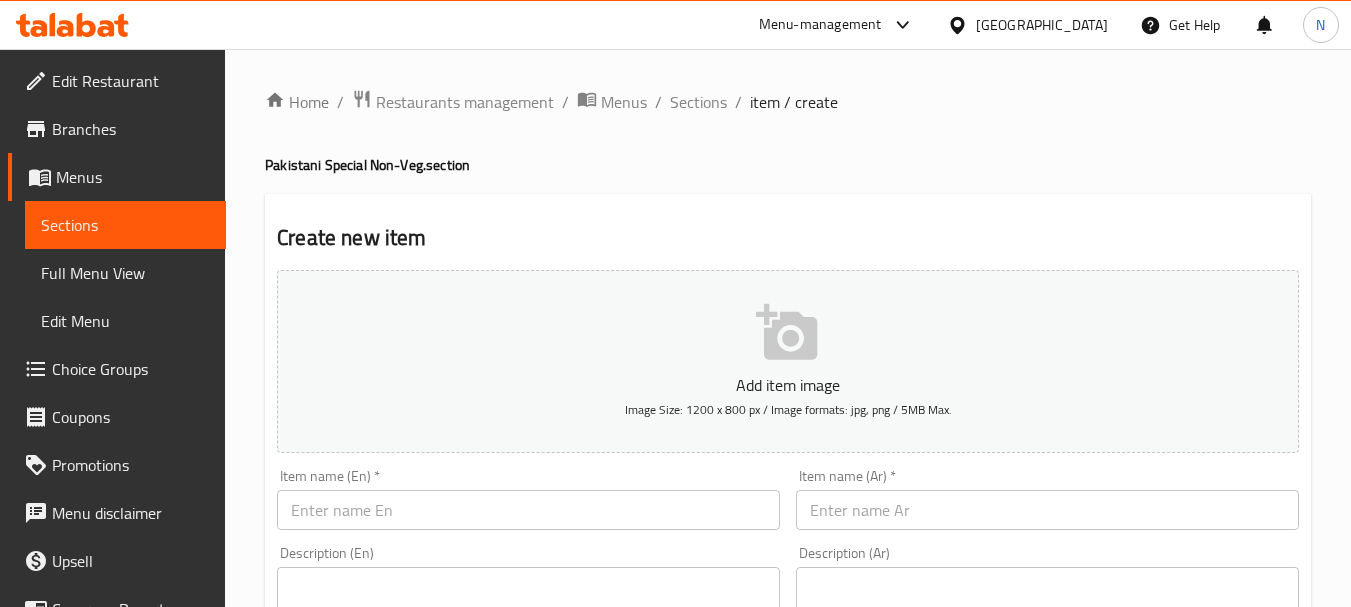 copy on "Pakistani Special Non-Veg.  section" 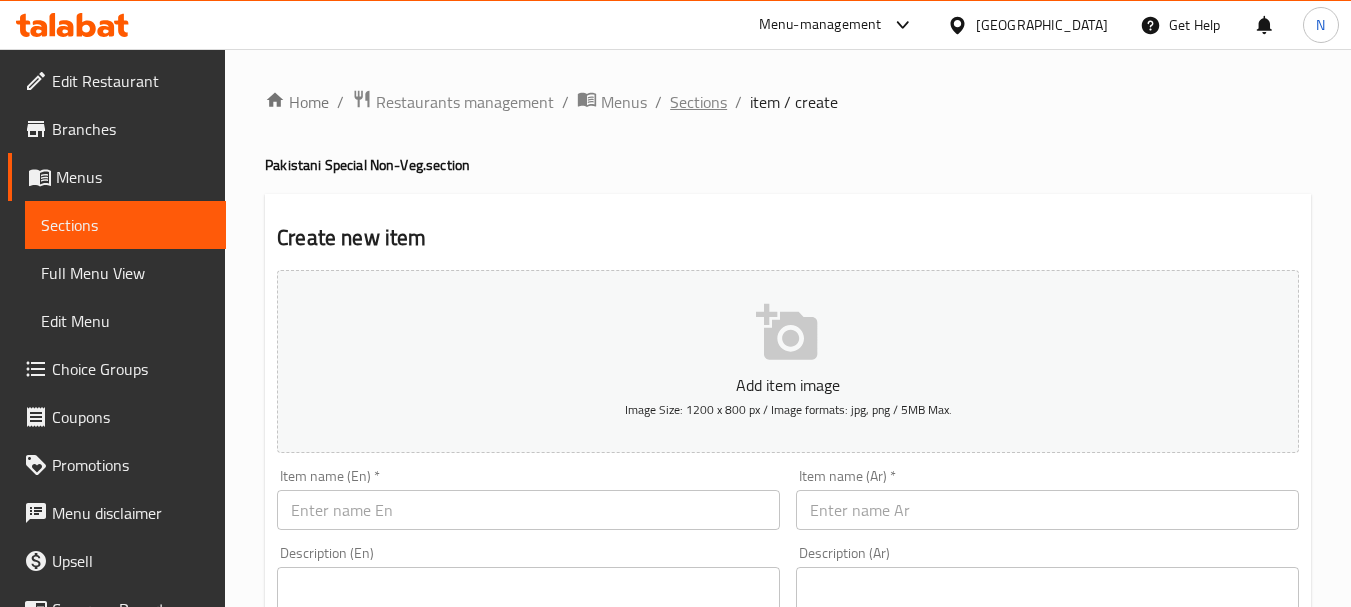 click on "Sections" at bounding box center (698, 102) 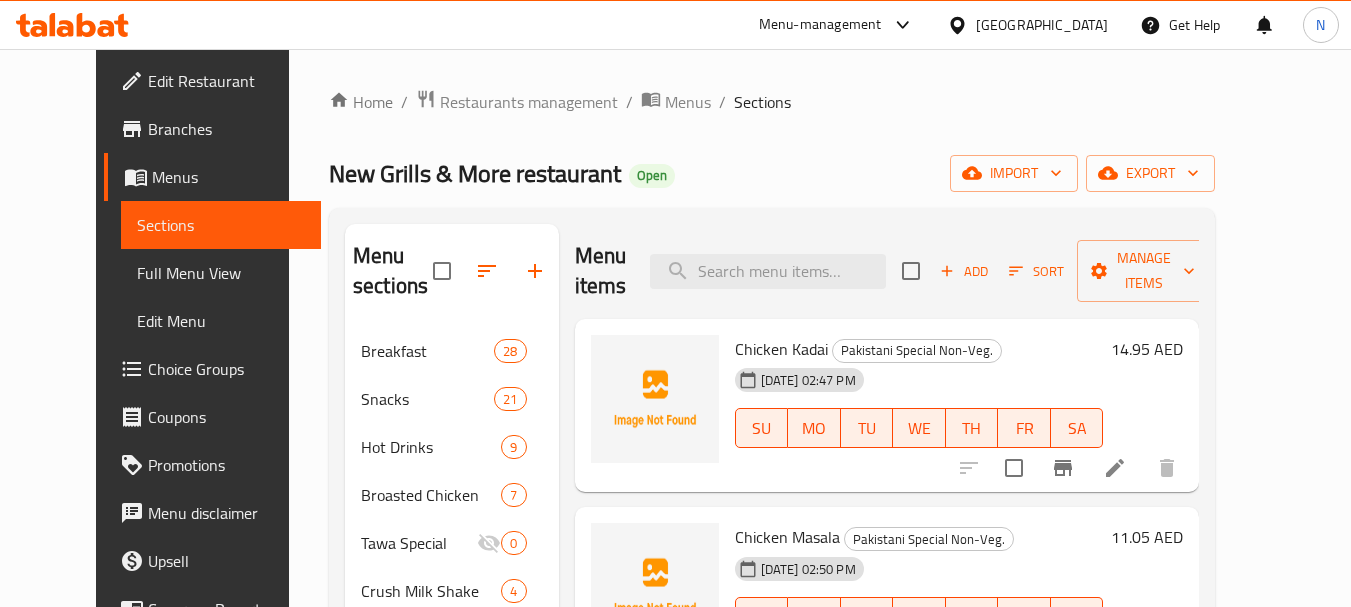 click 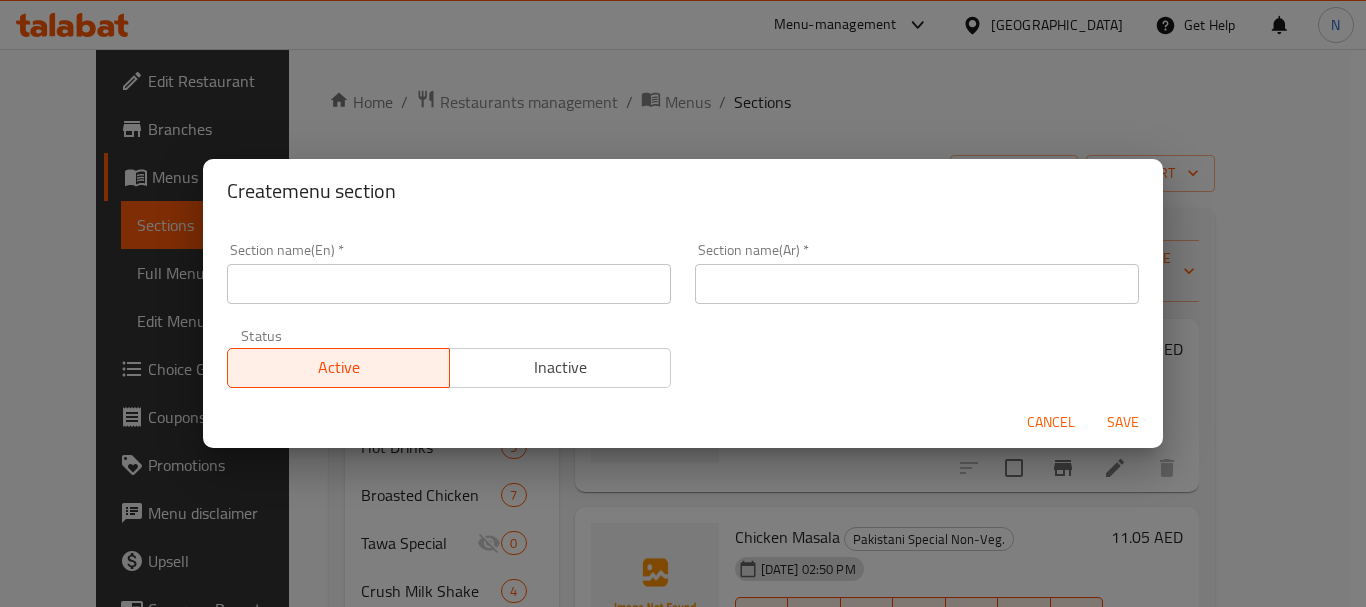 click at bounding box center [449, 284] 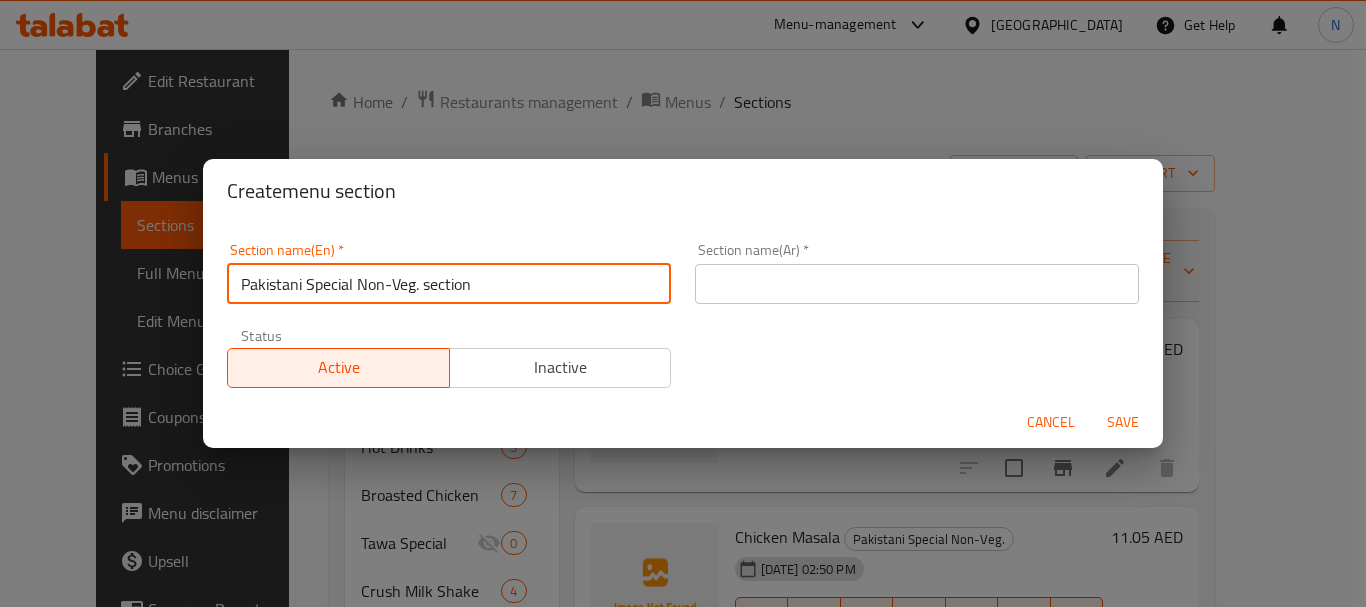 drag, startPoint x: 490, startPoint y: 279, endPoint x: 360, endPoint y: 286, distance: 130.18832 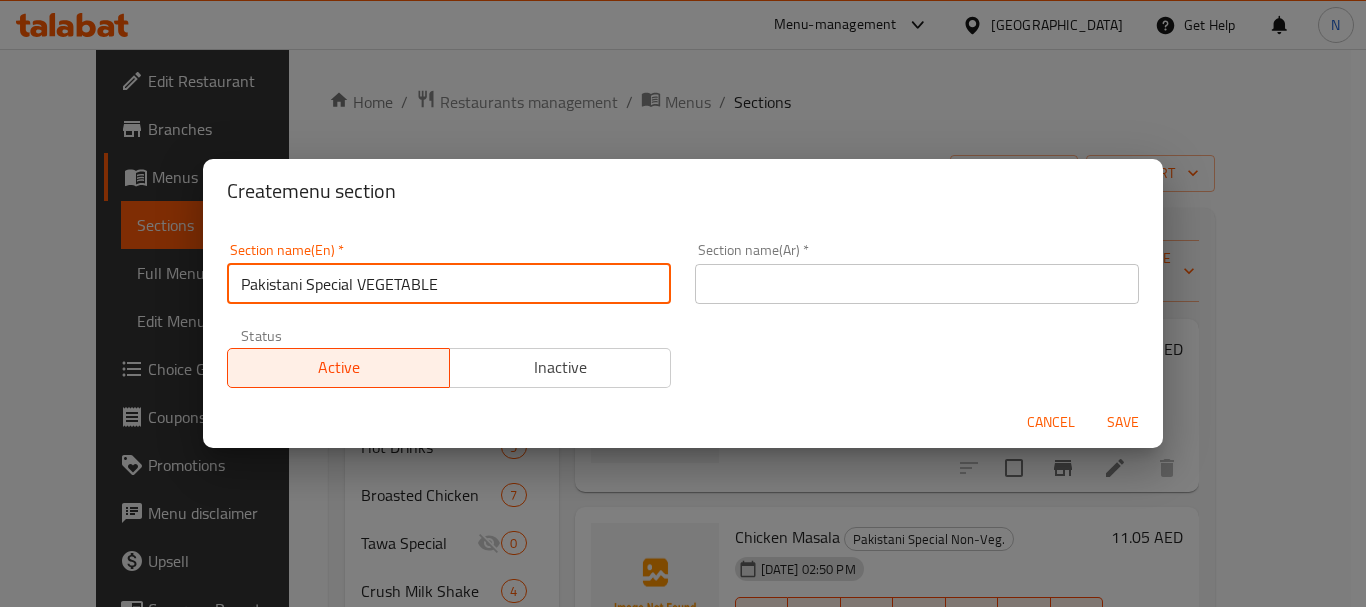 click on "Pakistani Special VEGETABLE" at bounding box center [449, 284] 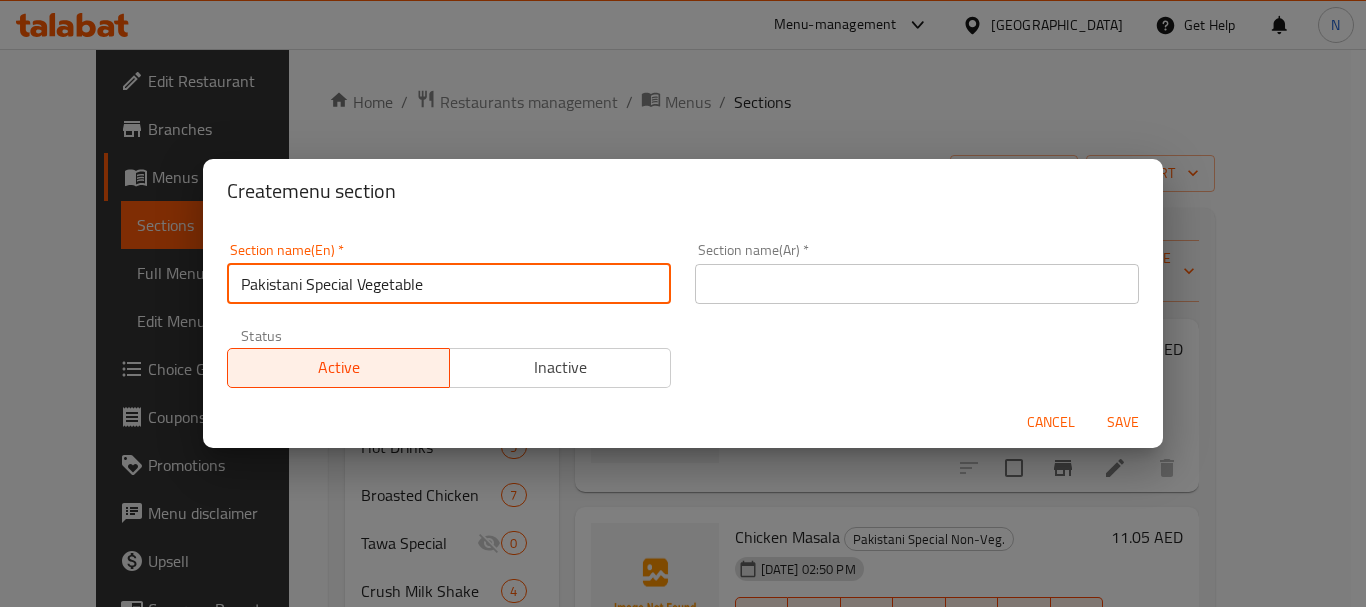 click on "Pakistani Special Vegetable" at bounding box center [449, 284] 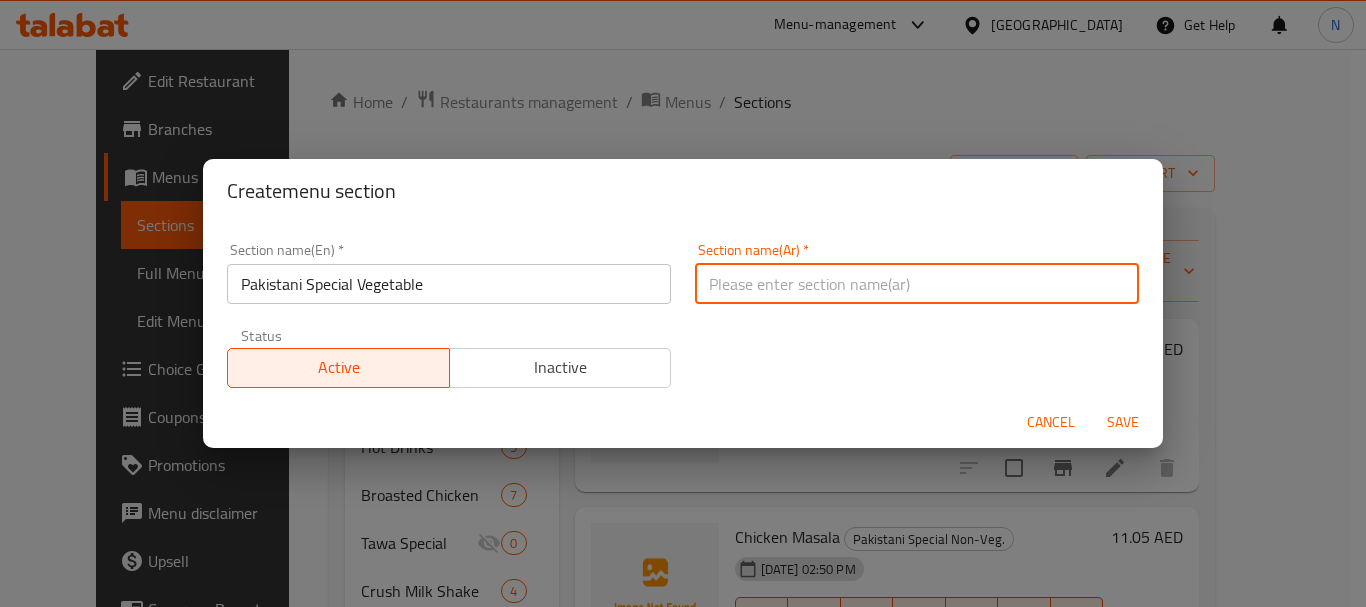 click at bounding box center [917, 284] 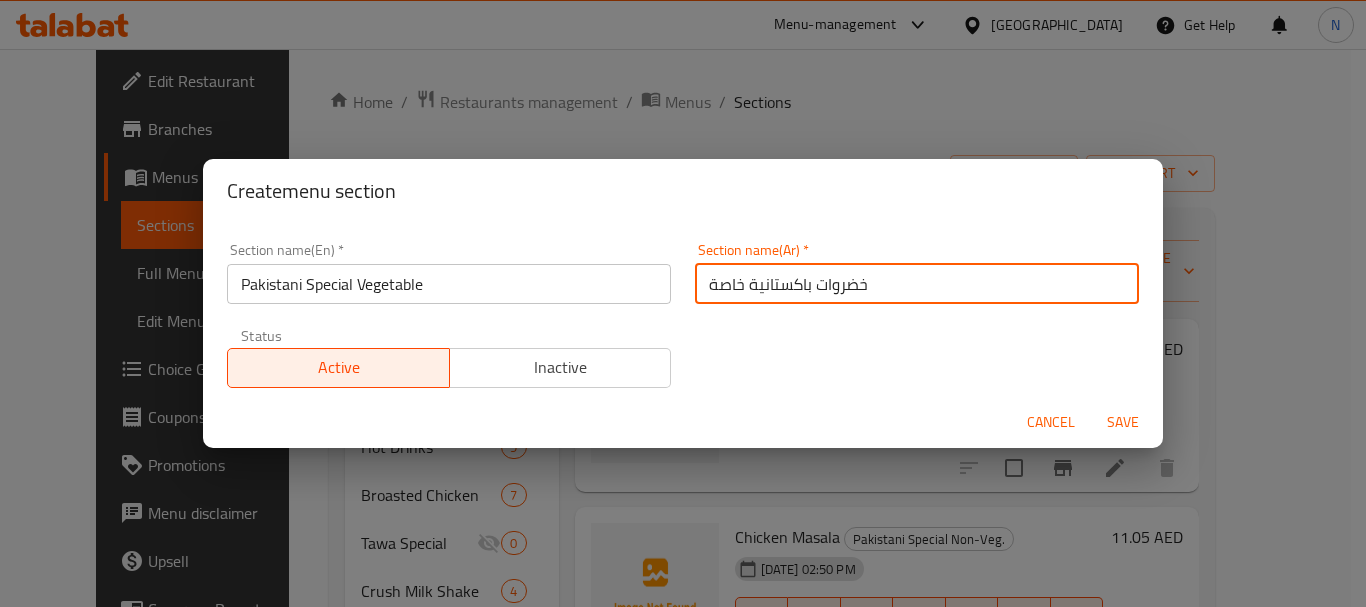click on "Save" at bounding box center [1123, 422] 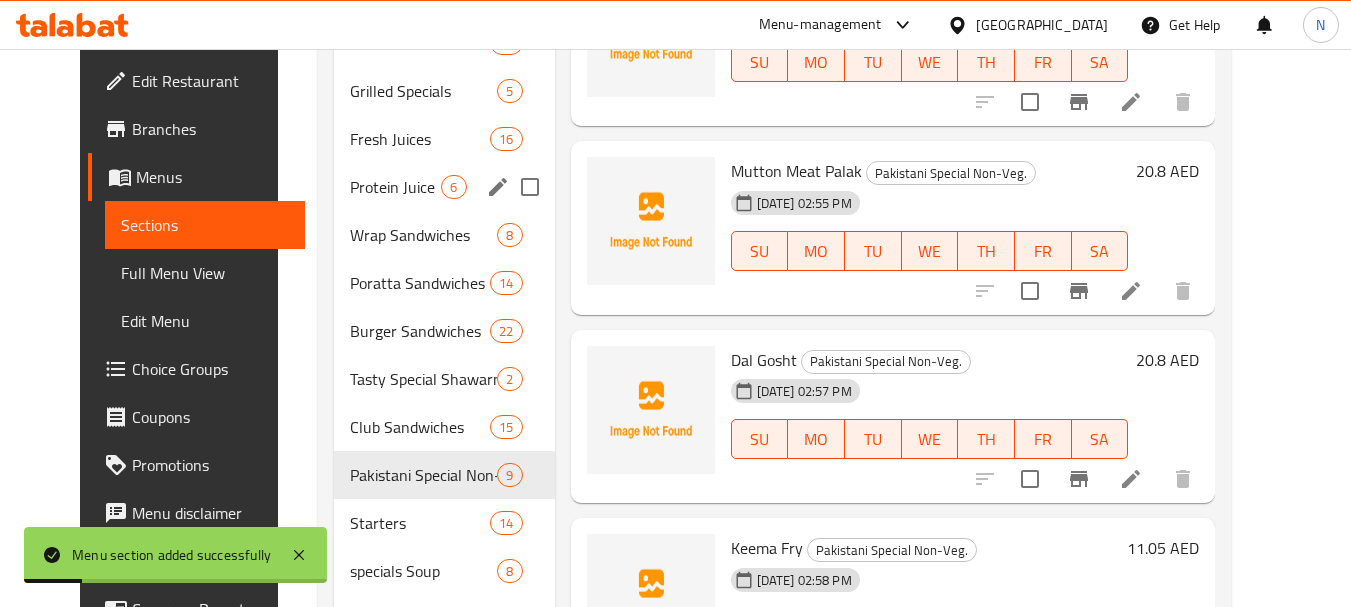 scroll, scrollTop: 1000, scrollLeft: 0, axis: vertical 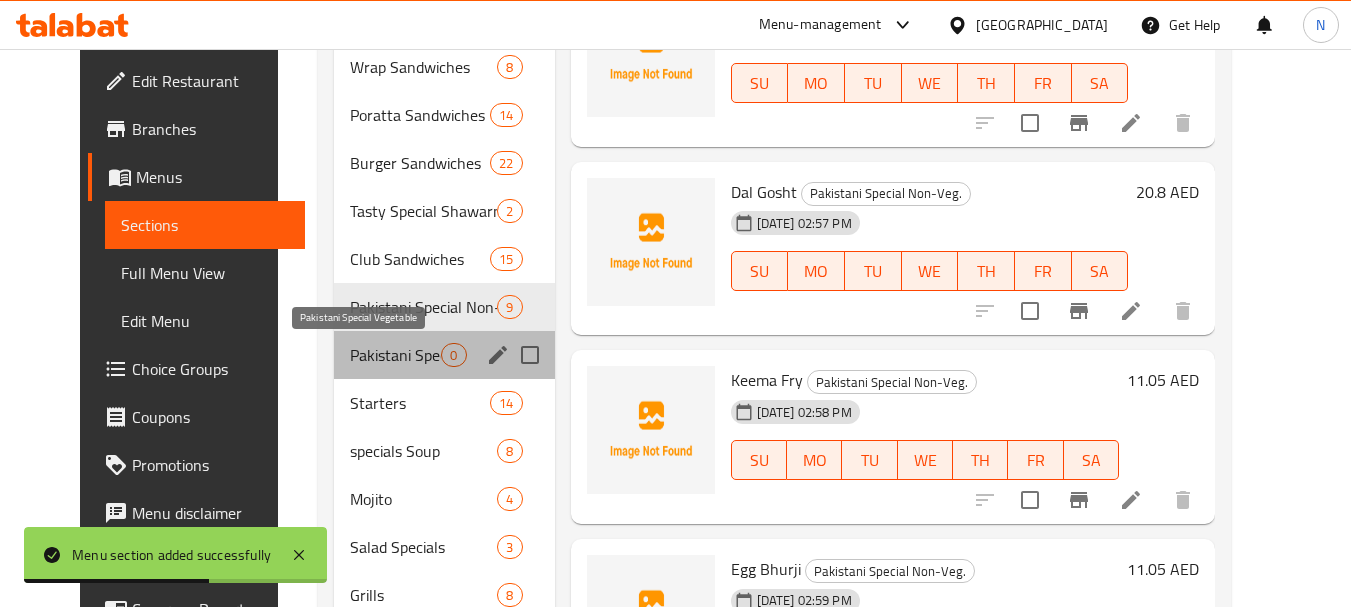 click on "Pakistani Special Vegetable" at bounding box center [395, 355] 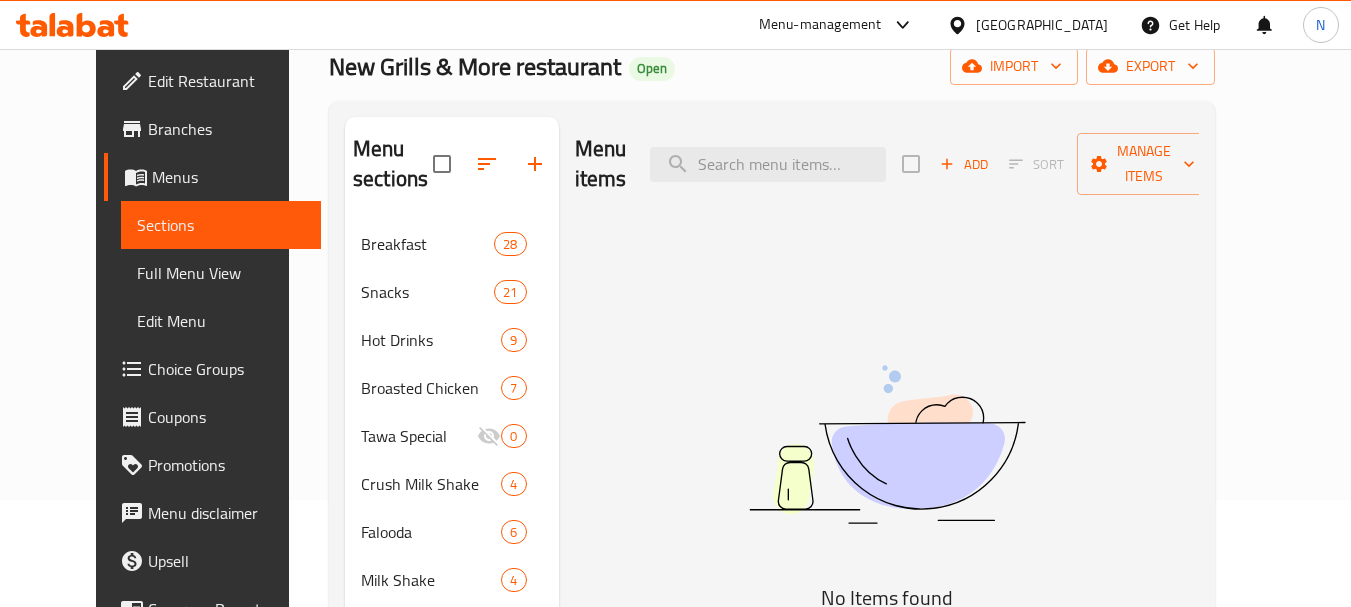 scroll, scrollTop: 0, scrollLeft: 0, axis: both 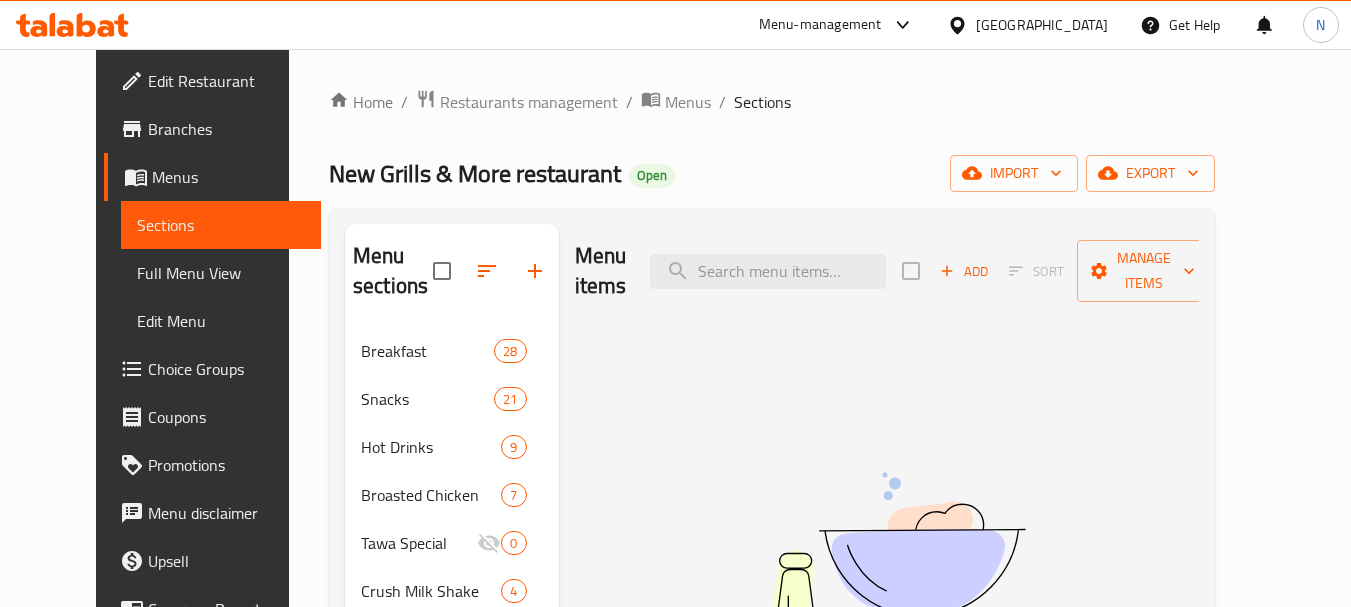 click 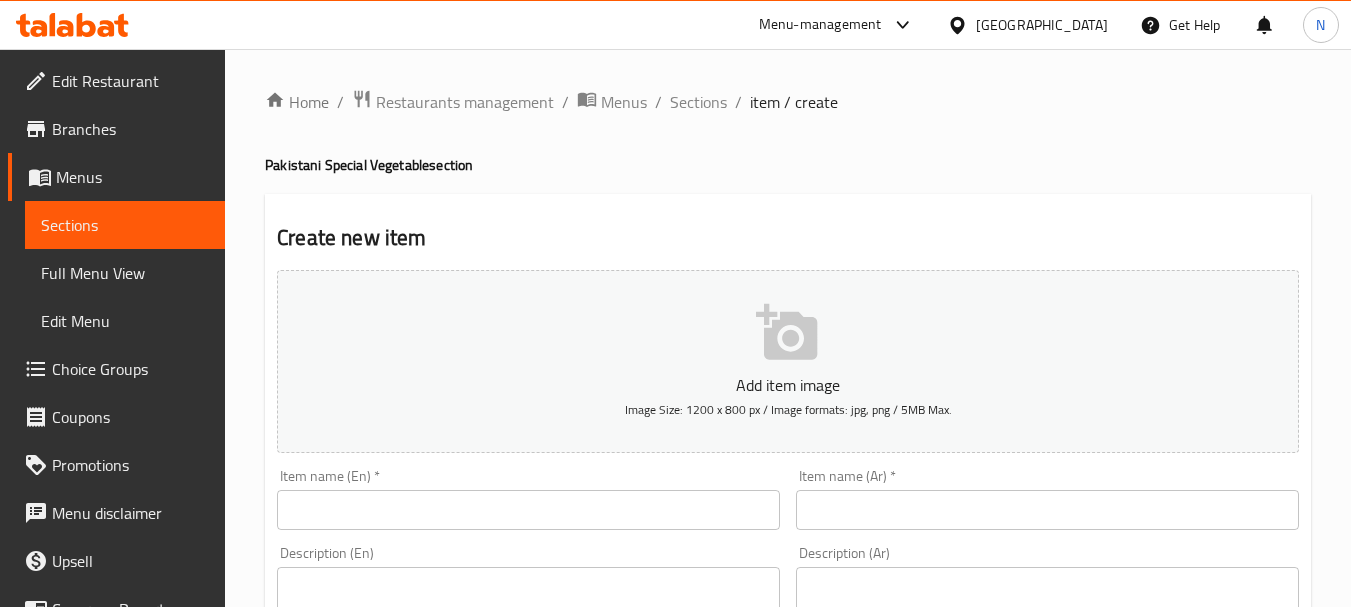 click on "Item name (En)   * Item name (En)  *" at bounding box center (528, 499) 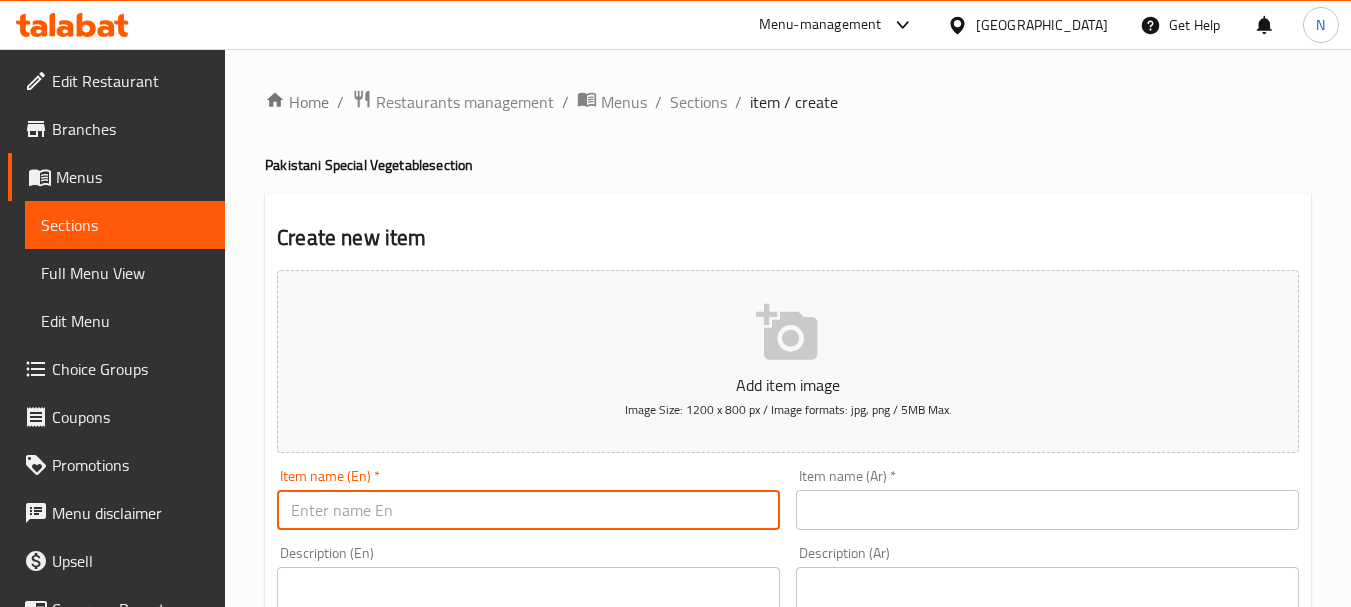 click at bounding box center (528, 510) 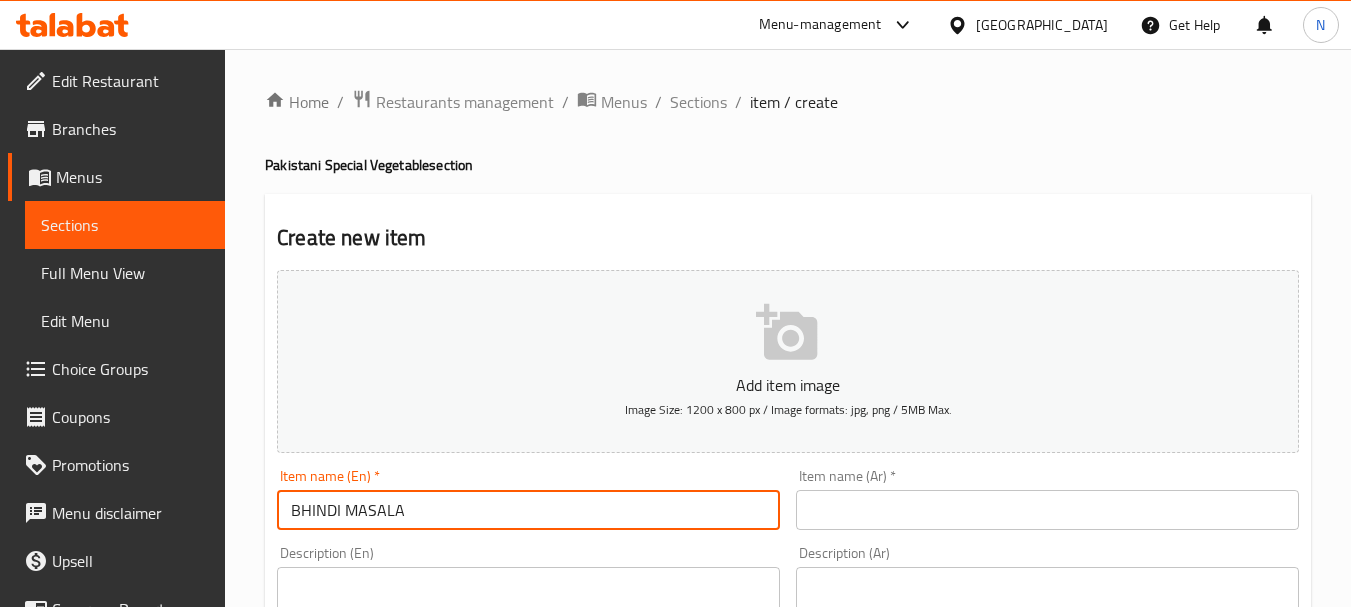 click on "BHINDI MASALA" at bounding box center (528, 510) 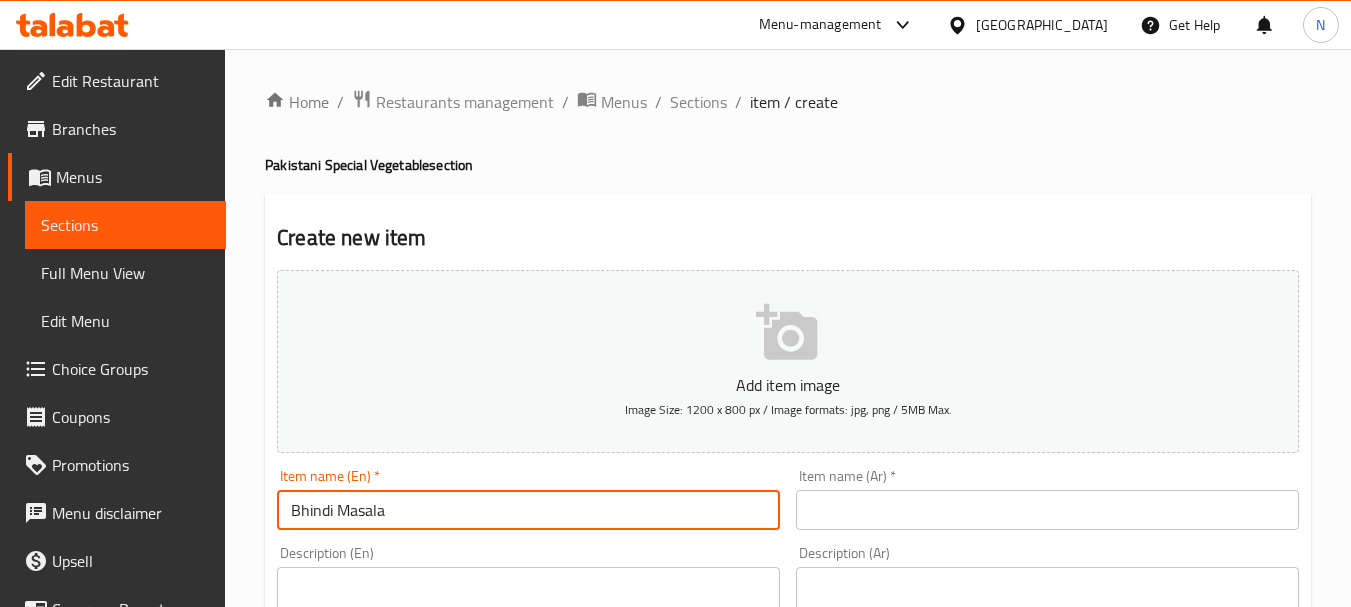 type on "Bhindi Masala" 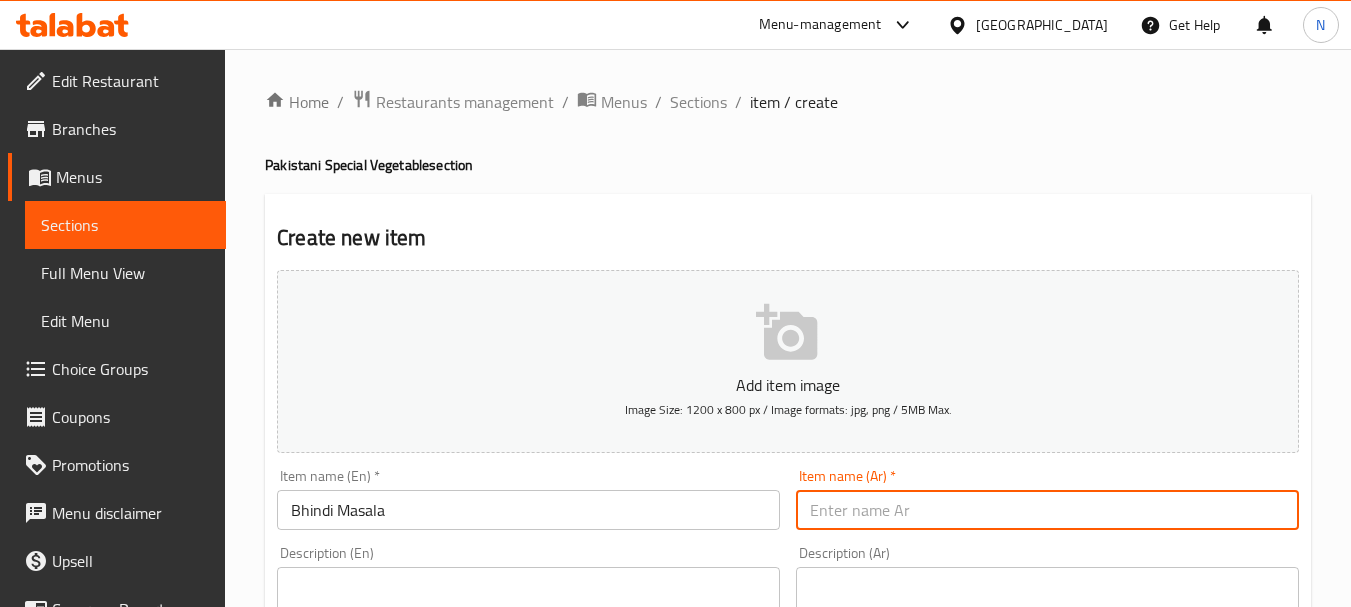 click at bounding box center (1047, 510) 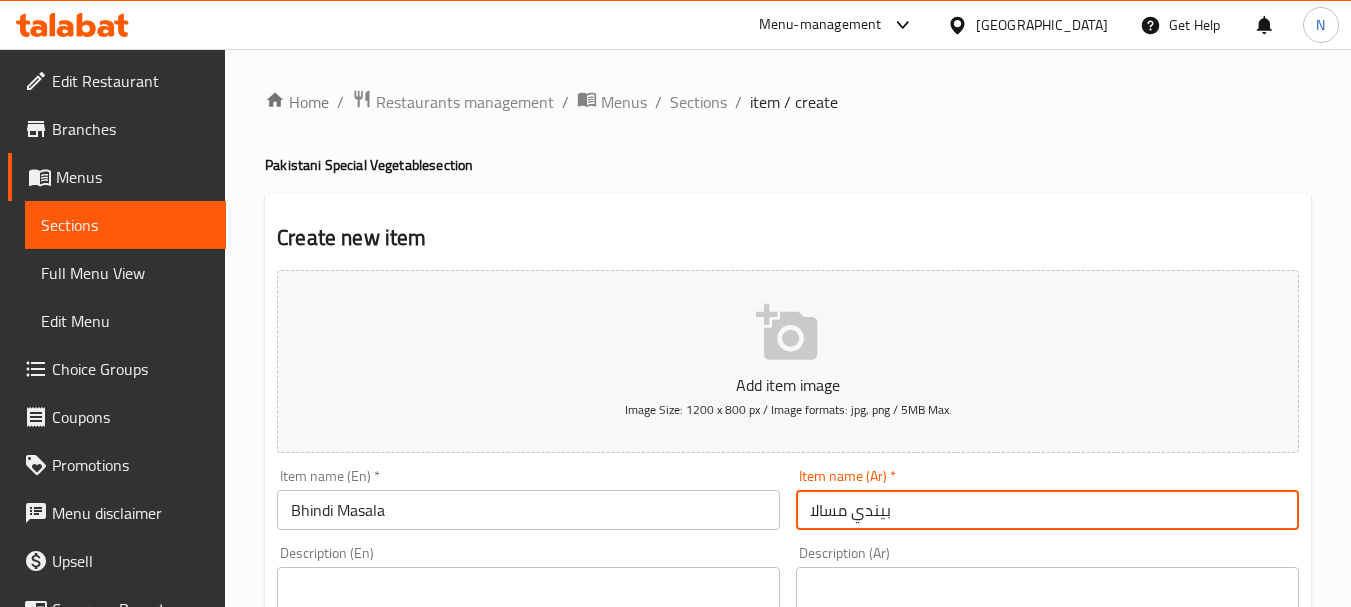 type on "بيندي مسالا" 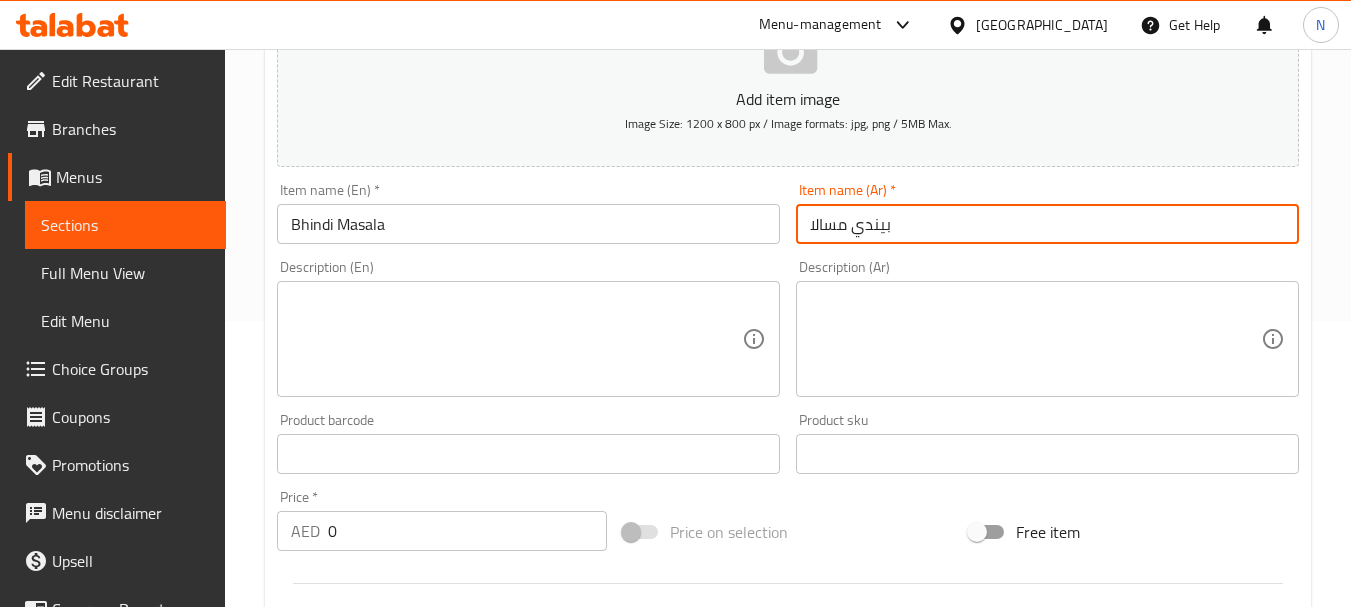 scroll, scrollTop: 400, scrollLeft: 0, axis: vertical 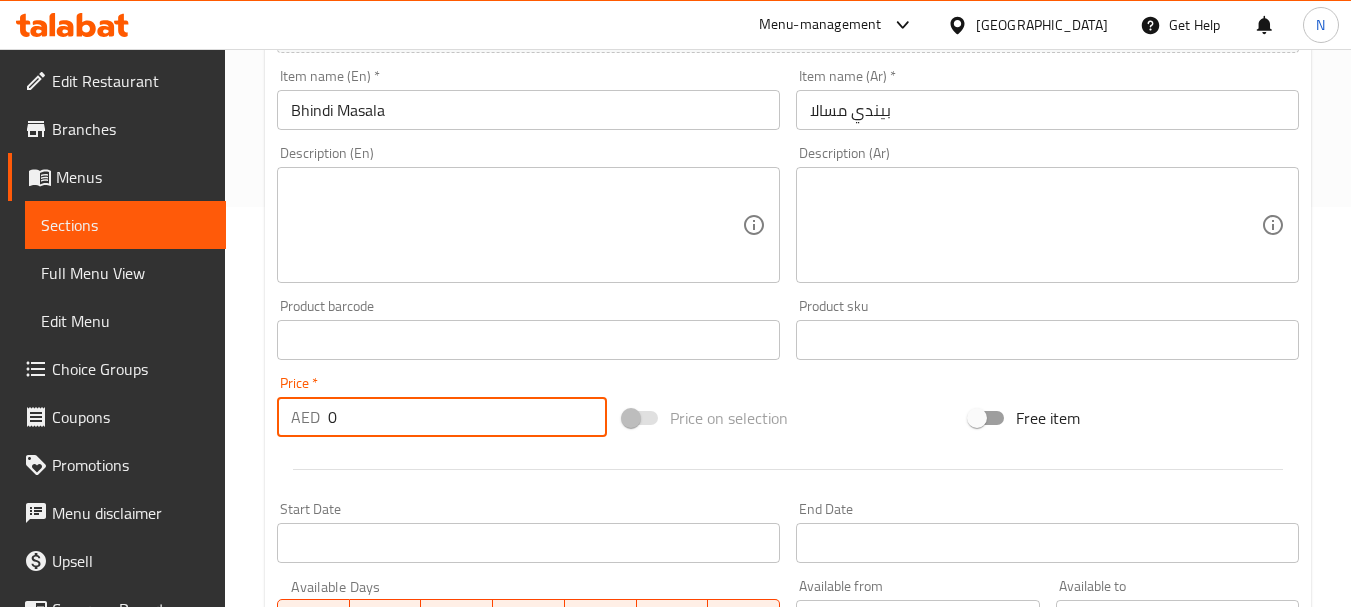 drag, startPoint x: 397, startPoint y: 436, endPoint x: 316, endPoint y: 420, distance: 82.565125 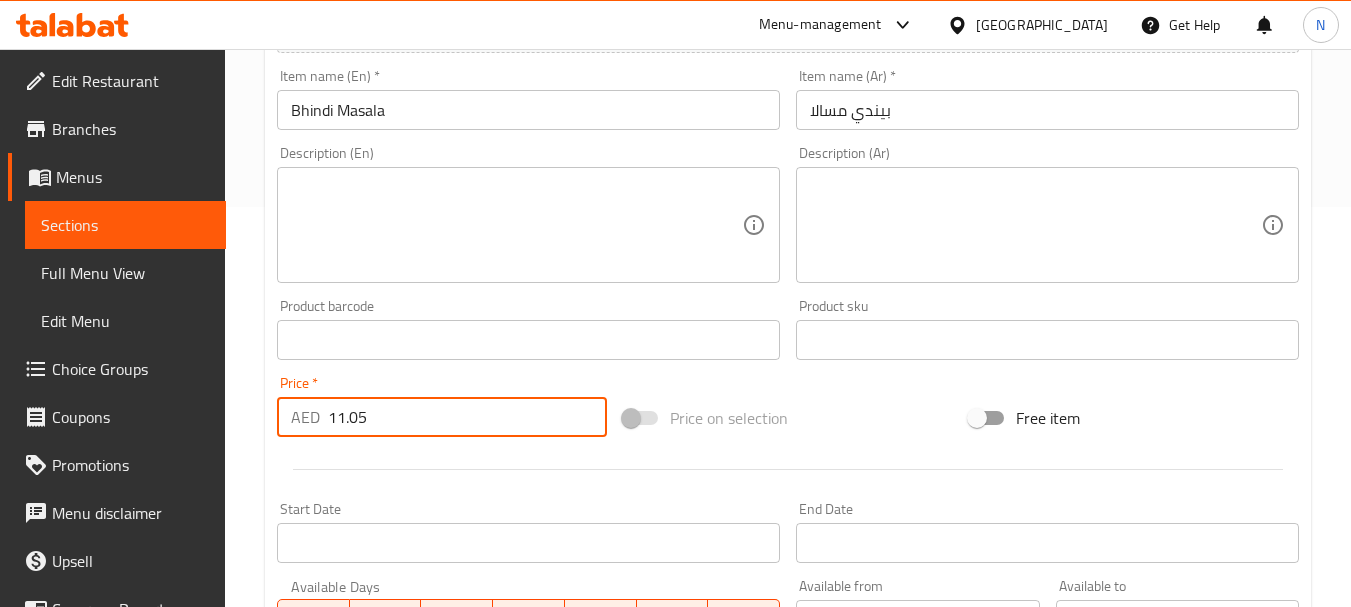 type on "11.05" 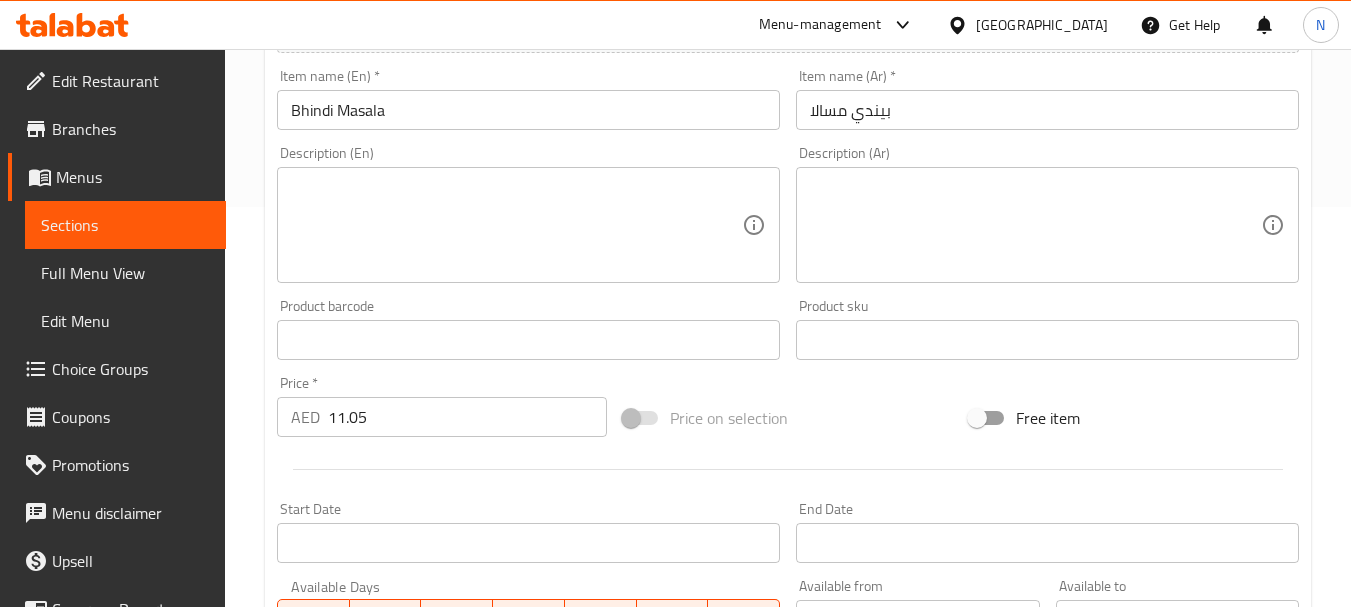 click on "Price on selection" at bounding box center [788, 418] 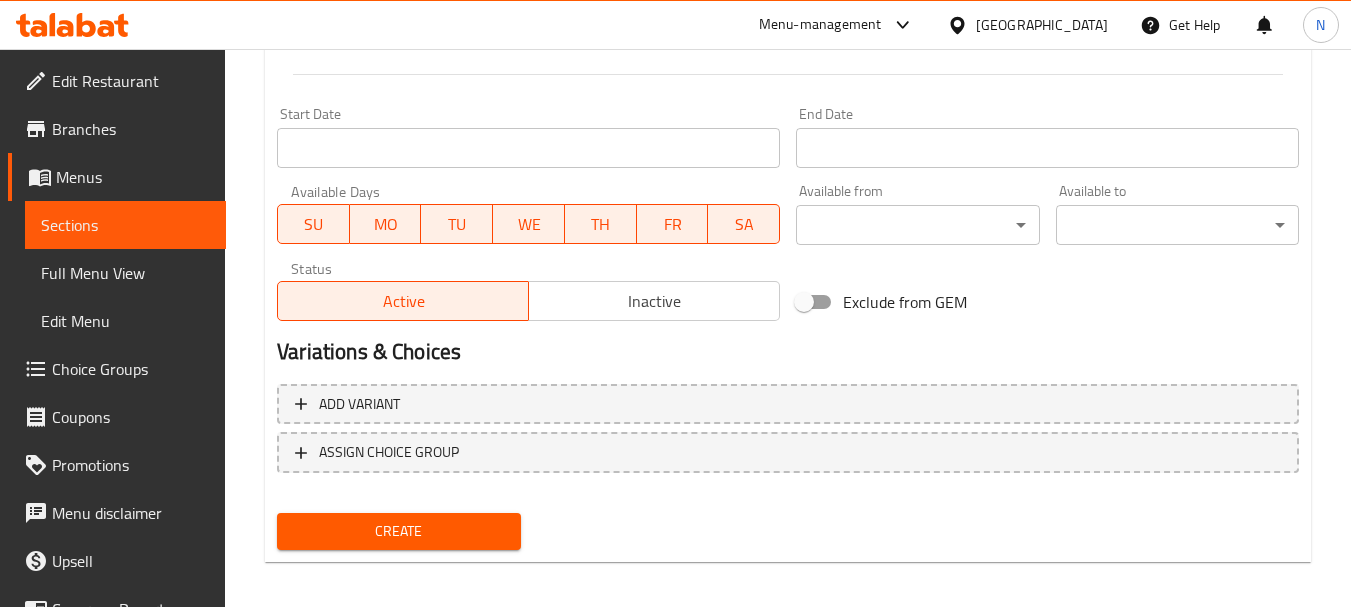 scroll, scrollTop: 806, scrollLeft: 0, axis: vertical 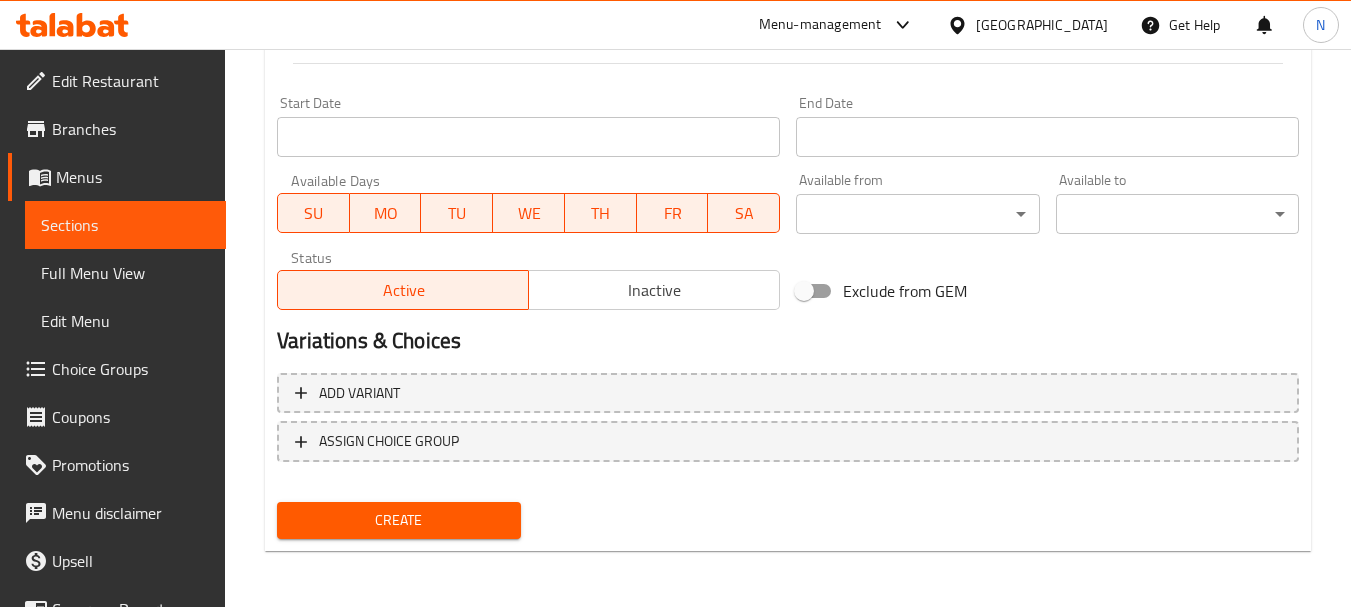 click on "Create" at bounding box center [398, 520] 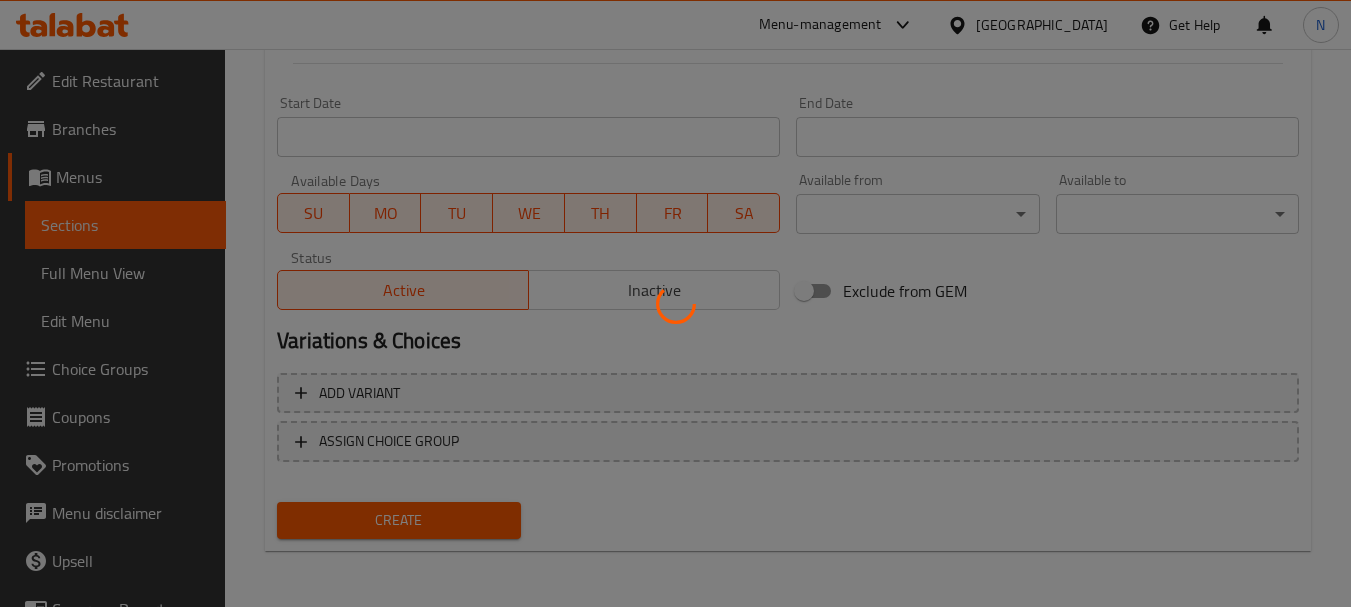 type 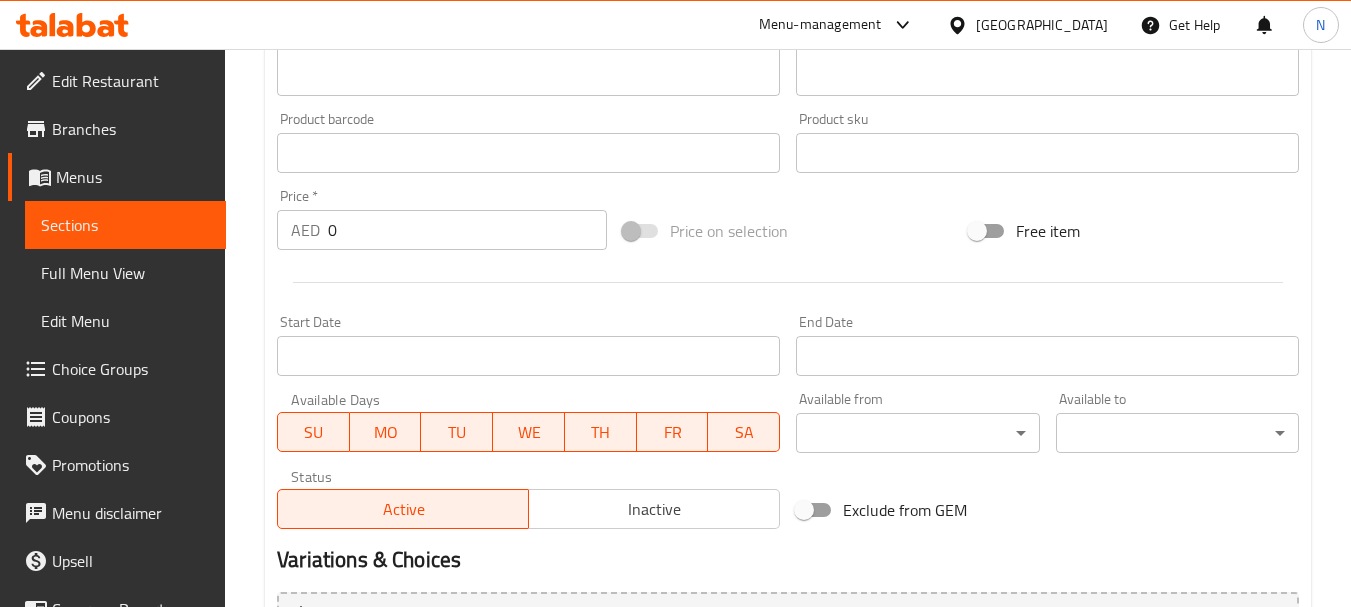 scroll, scrollTop: 206, scrollLeft: 0, axis: vertical 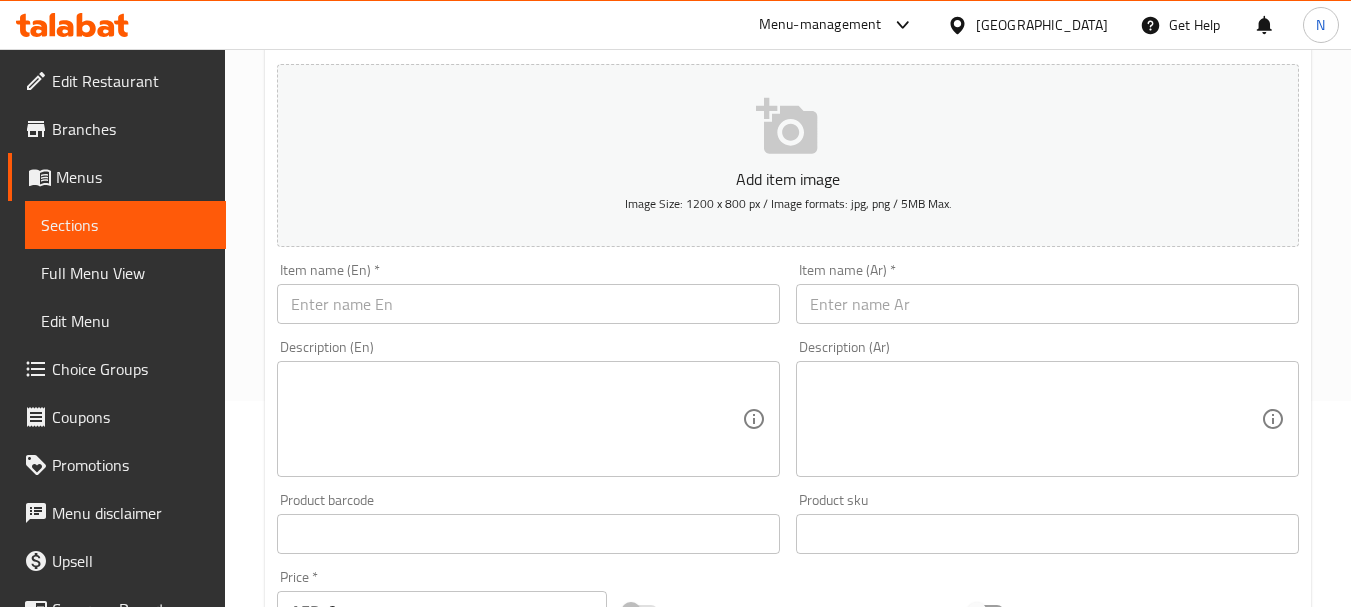 click at bounding box center [528, 304] 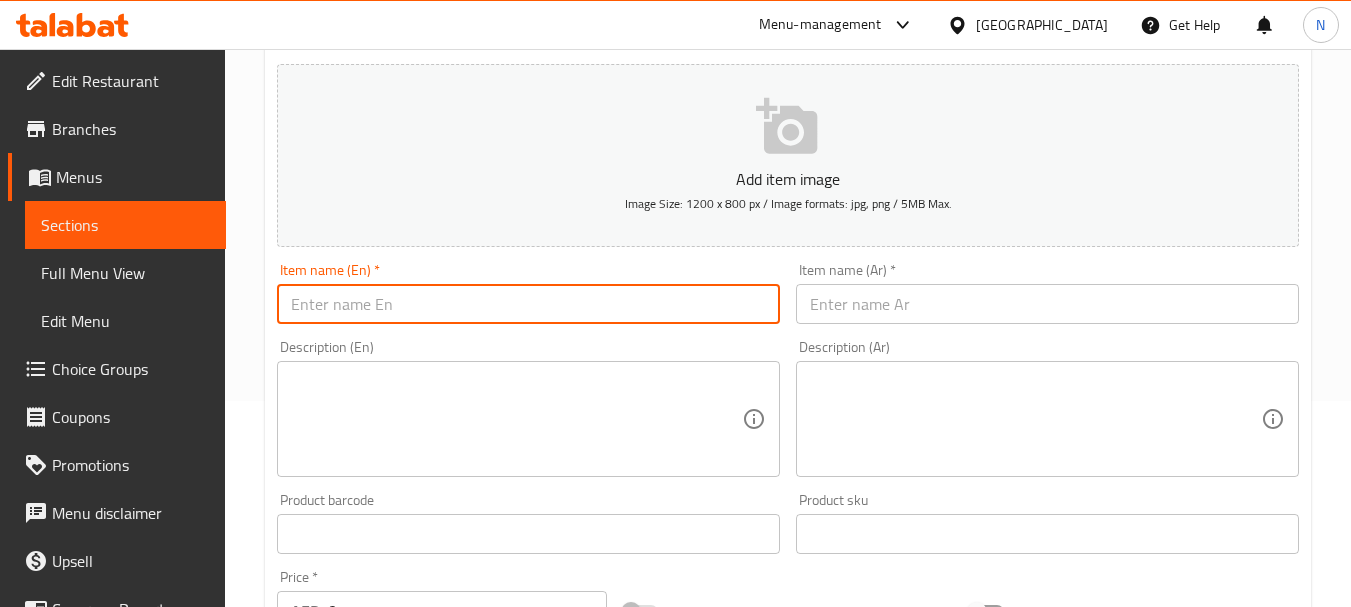 paste on "BHINDI FRY" 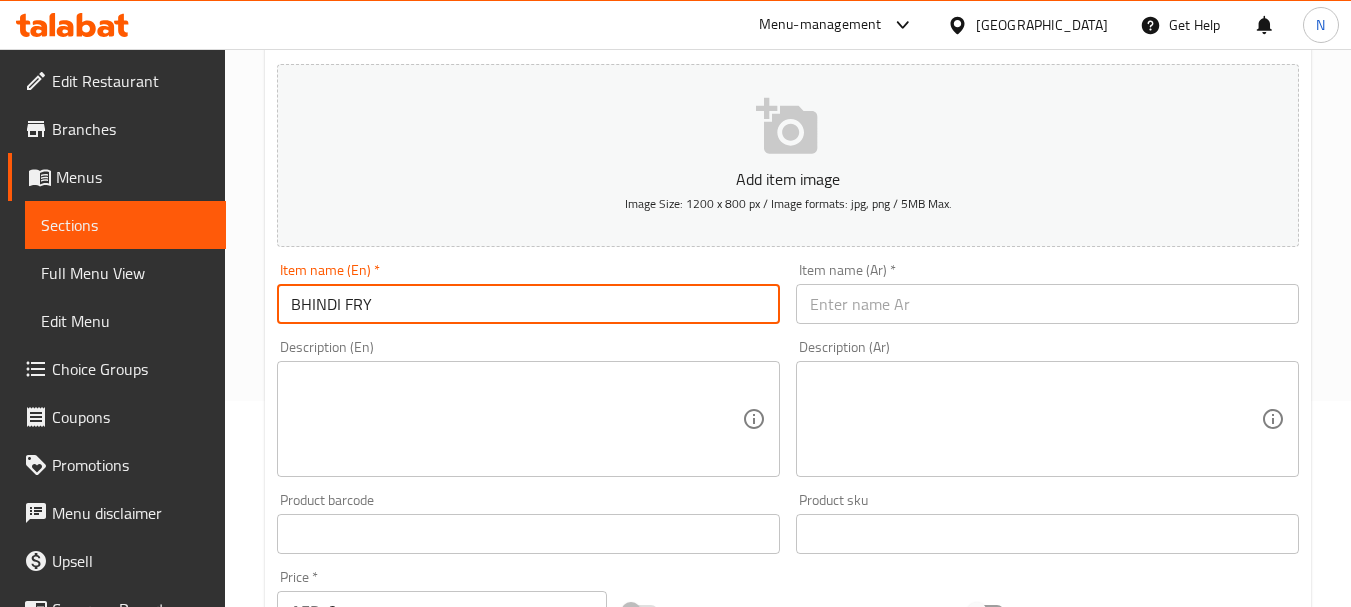 click on "BHINDI FRY" at bounding box center (528, 304) 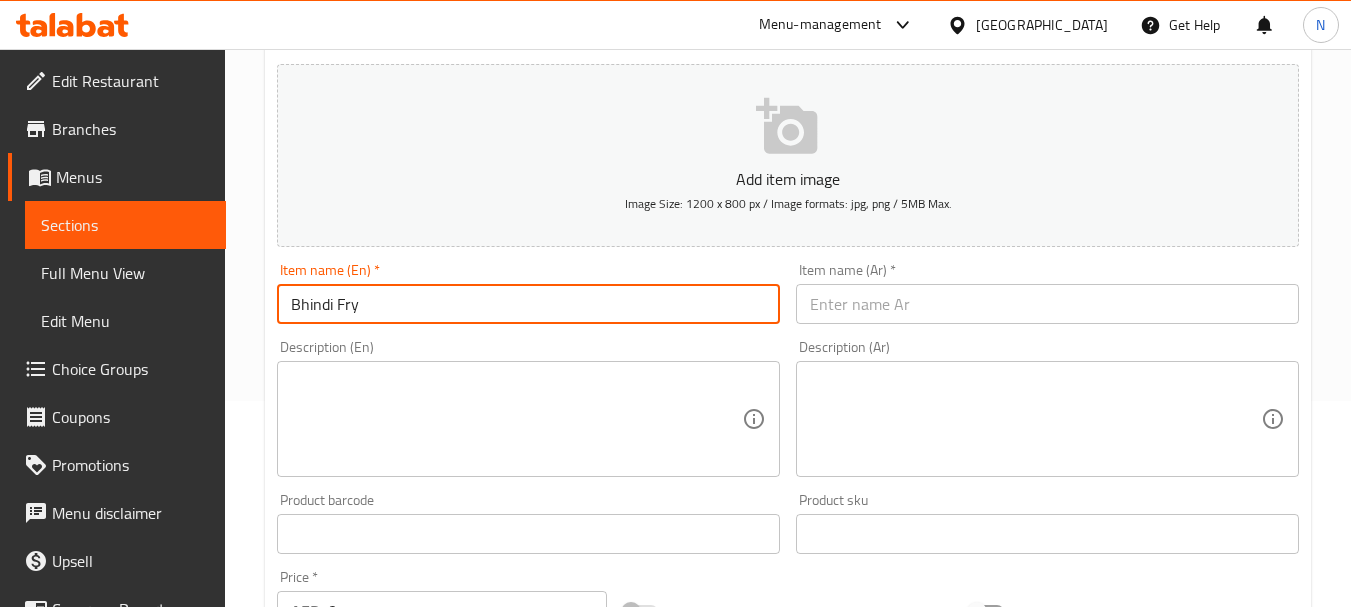type on "Bhindi Fry" 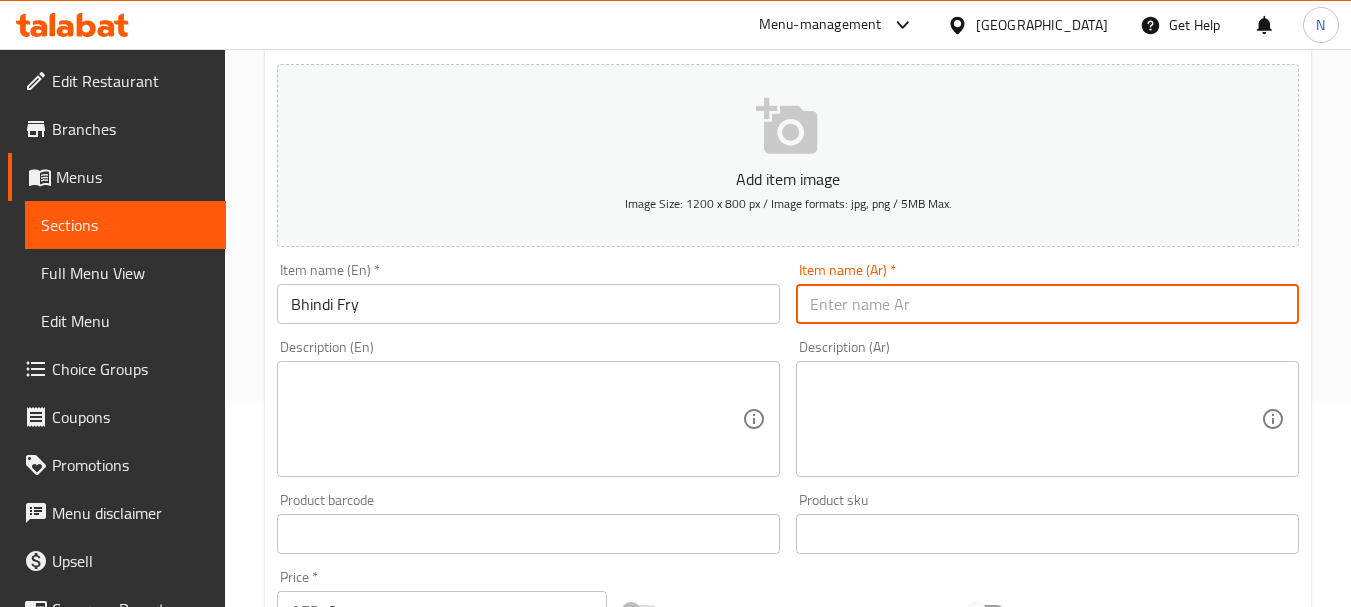 click at bounding box center [1047, 304] 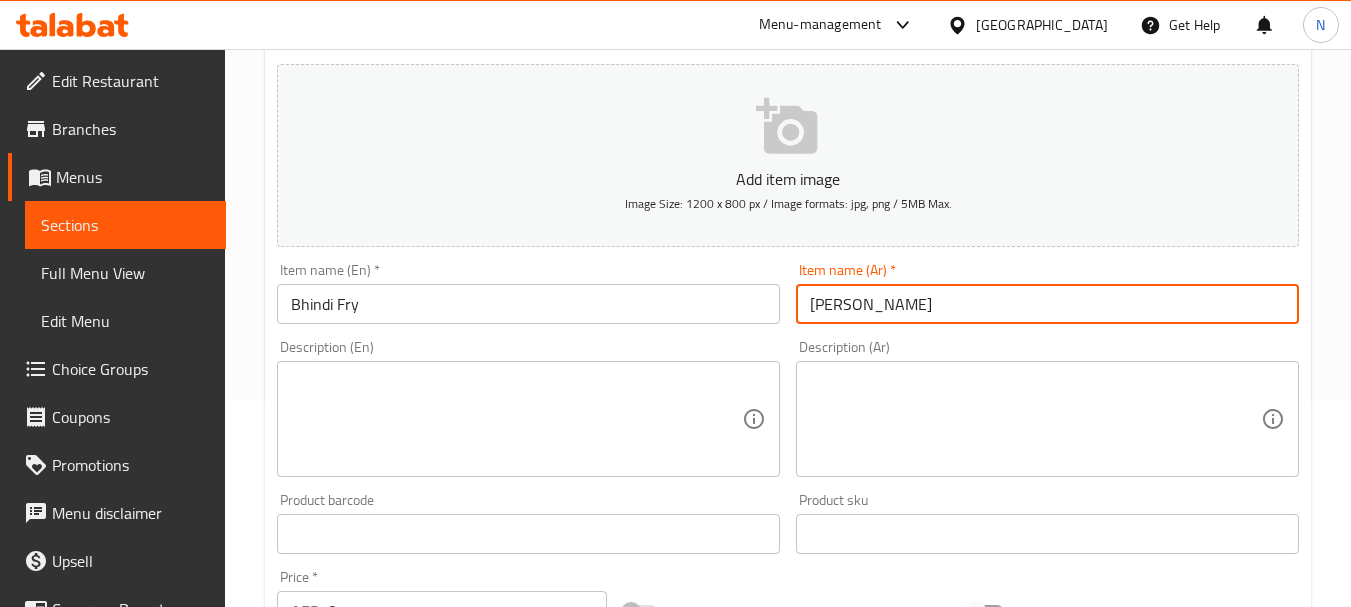 type on "بيندي مقلي" 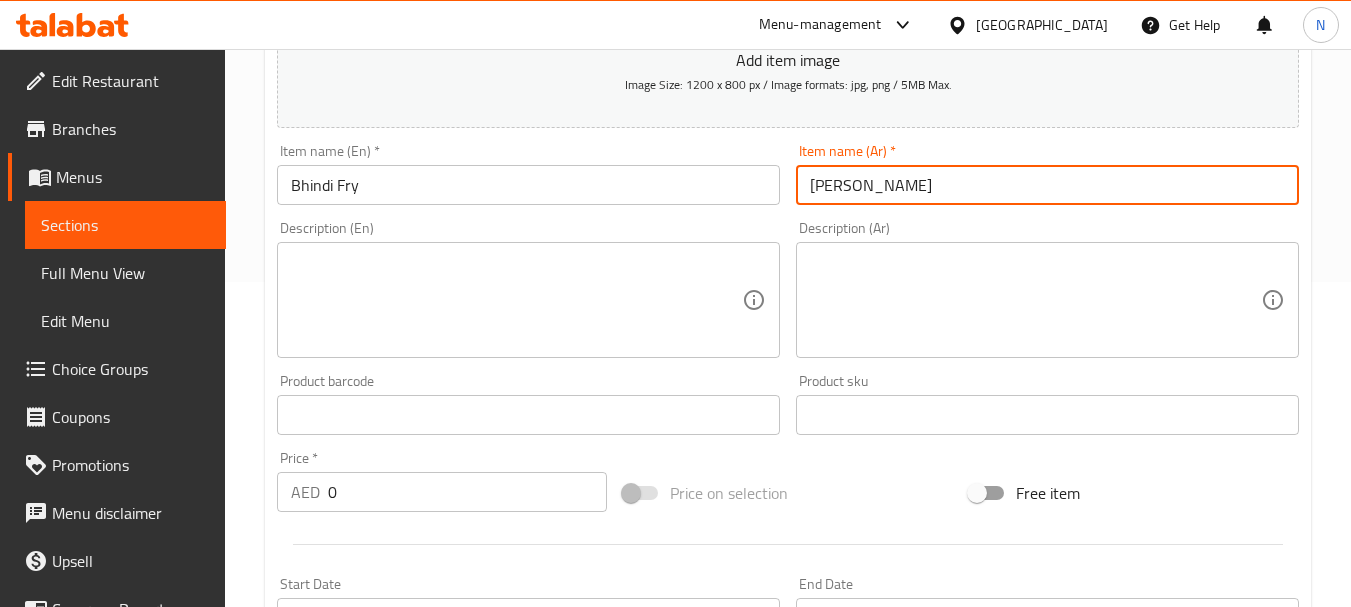 scroll, scrollTop: 506, scrollLeft: 0, axis: vertical 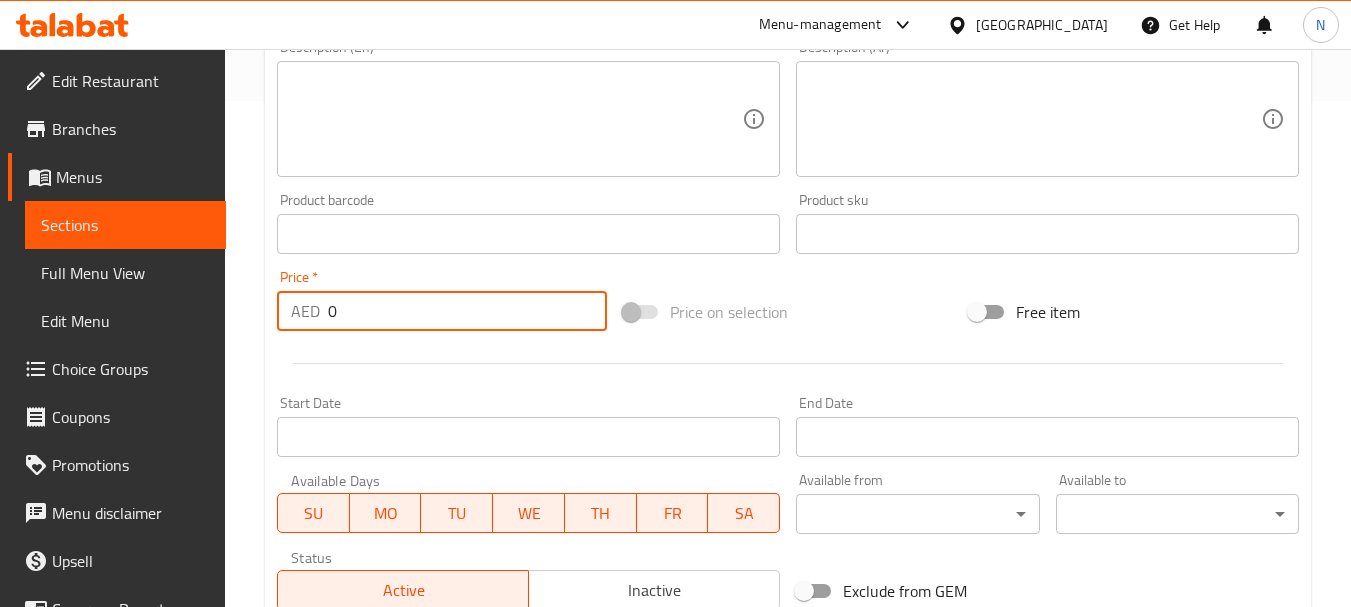 drag, startPoint x: 364, startPoint y: 326, endPoint x: 298, endPoint y: 317, distance: 66.61081 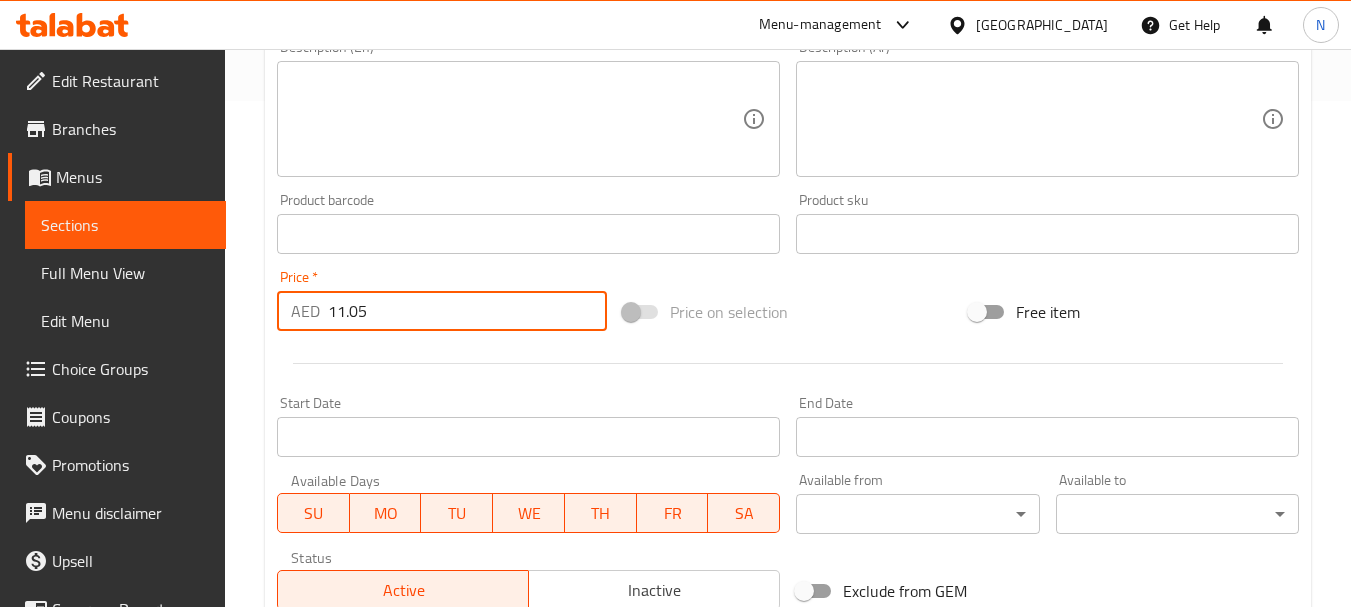 type on "11.05" 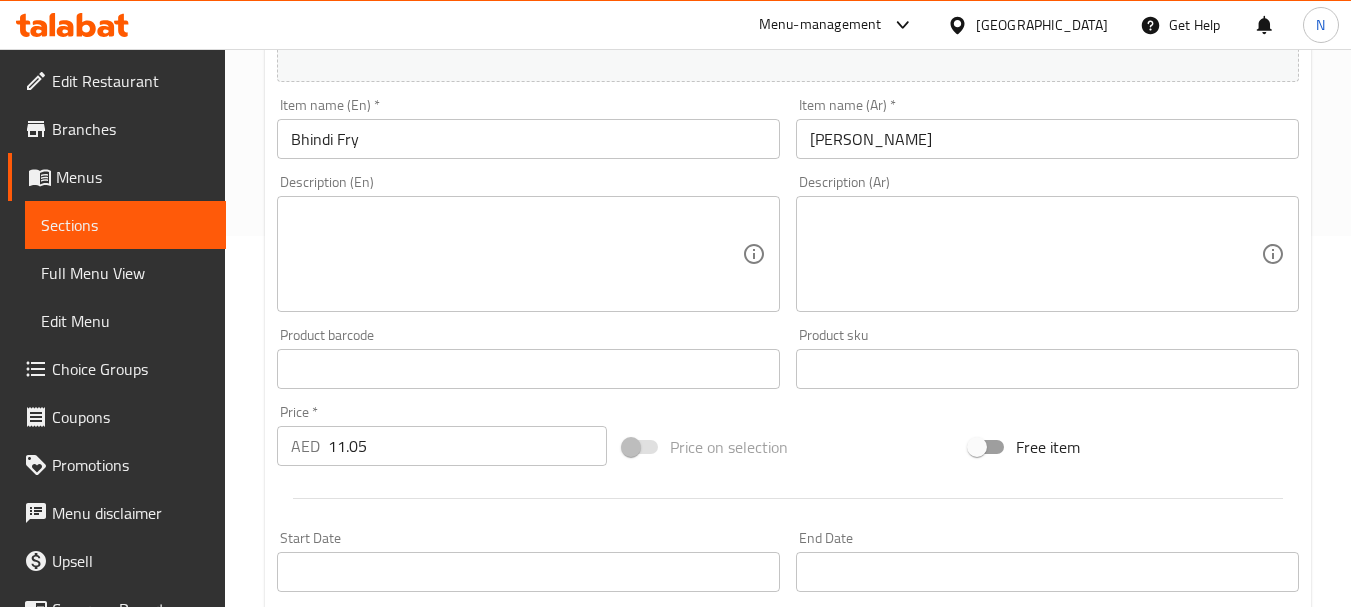 scroll, scrollTop: 806, scrollLeft: 0, axis: vertical 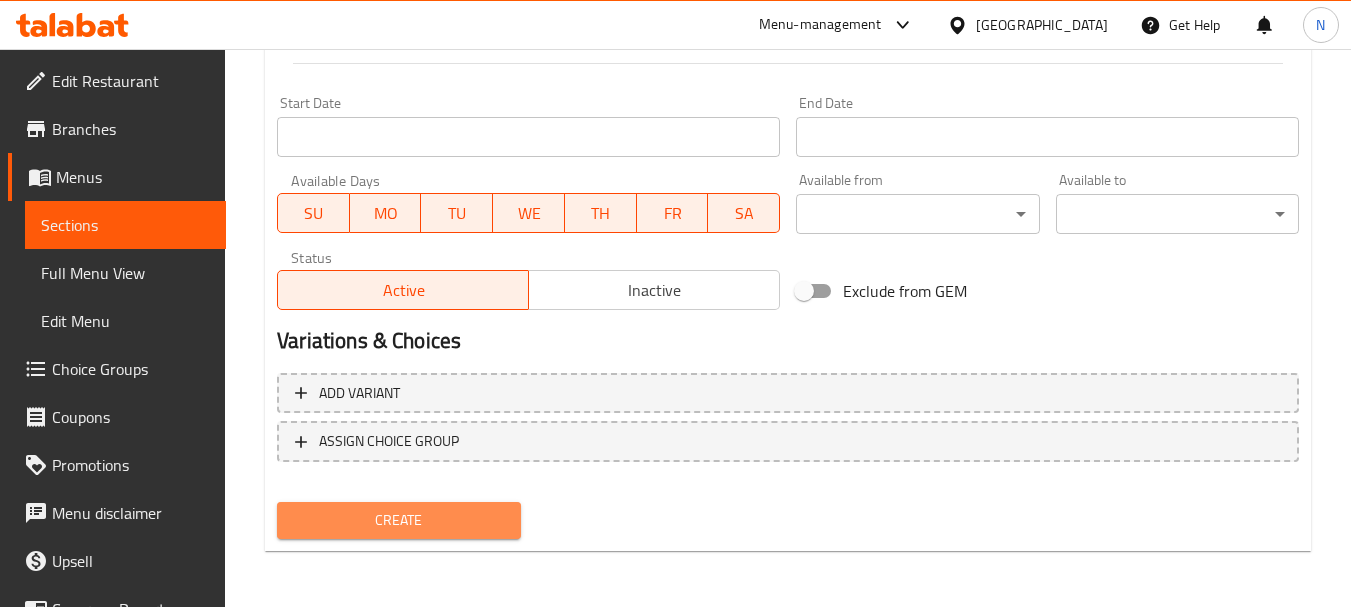click on "Create" at bounding box center [398, 520] 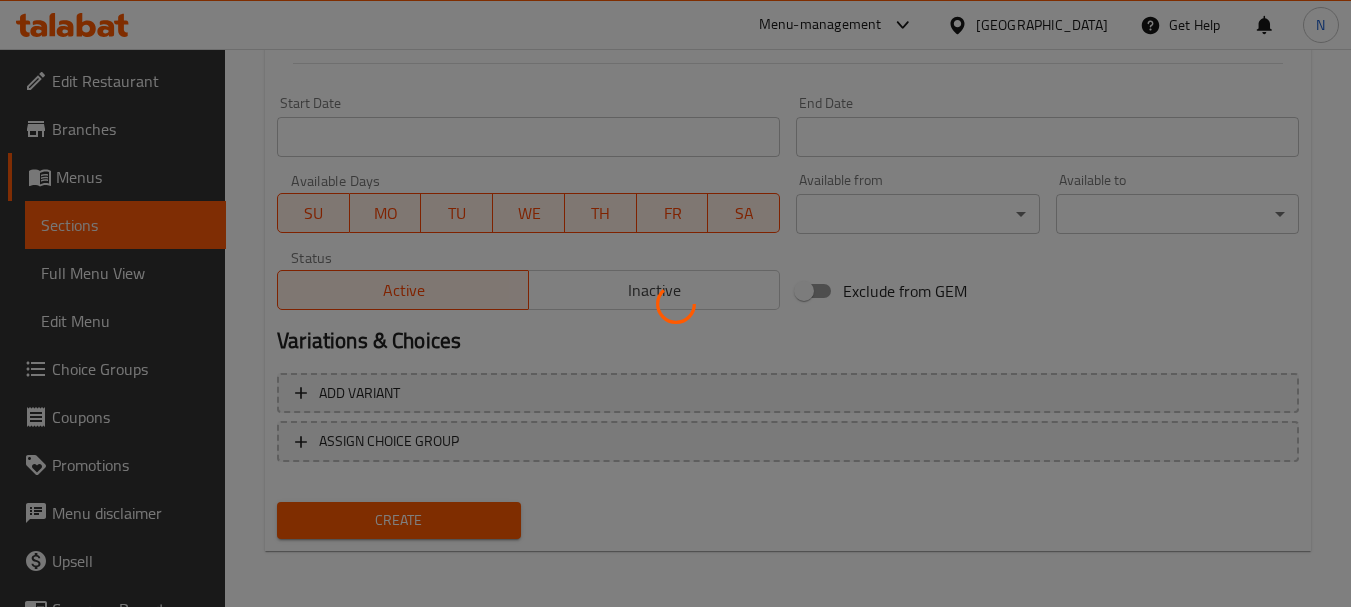 type 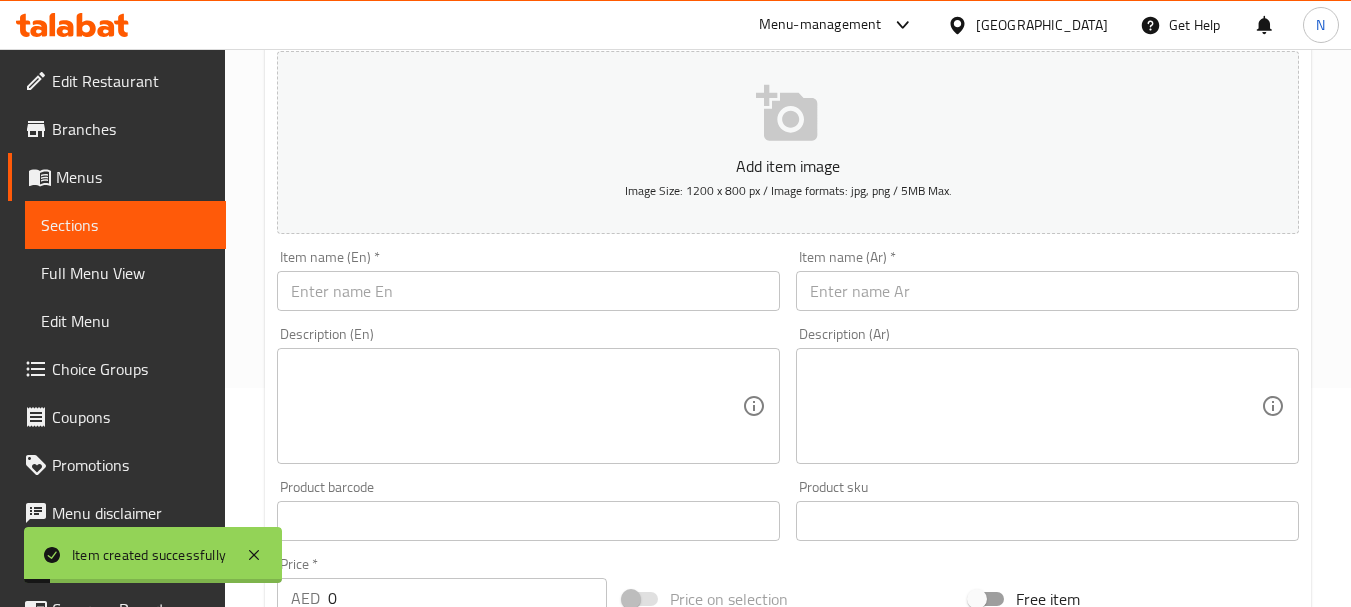 scroll, scrollTop: 206, scrollLeft: 0, axis: vertical 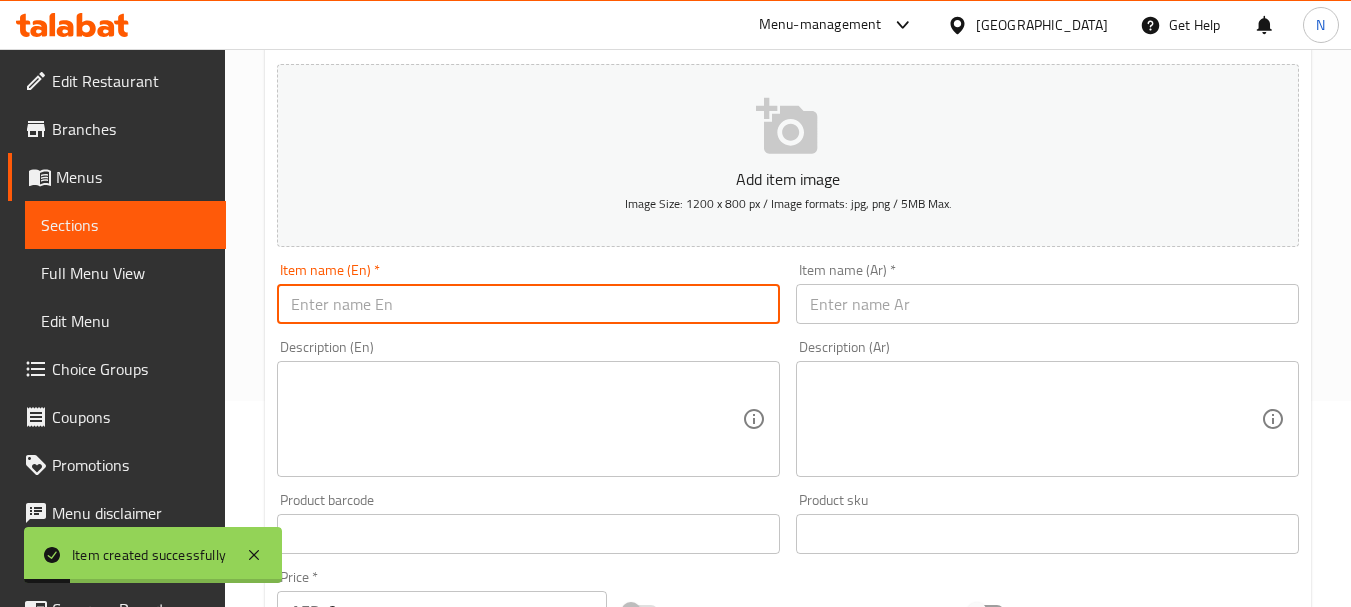 click at bounding box center (528, 304) 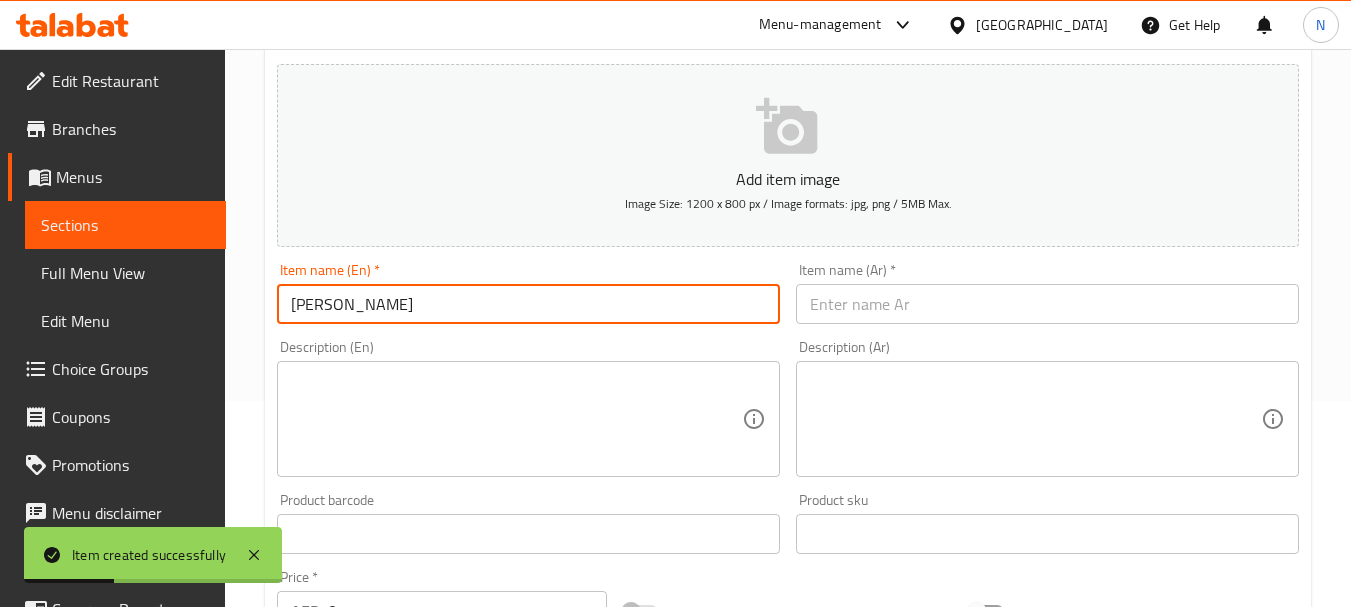 click on "KARELA FRY" at bounding box center (528, 304) 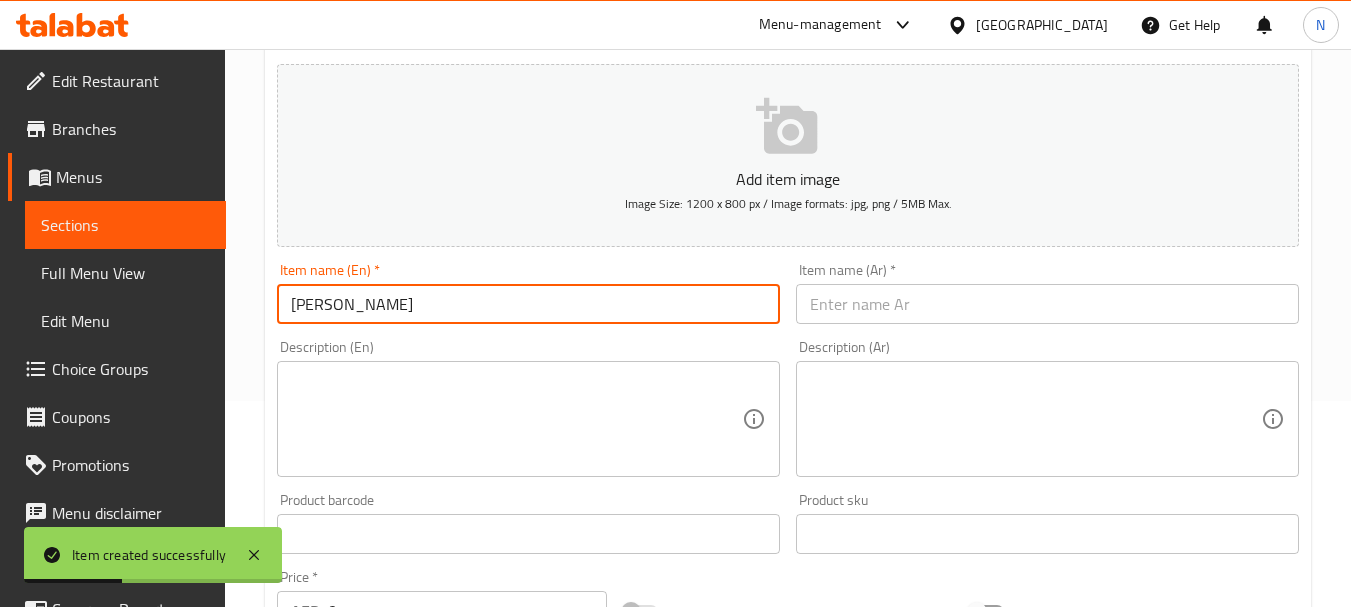 click on "KARELA FRY" at bounding box center [528, 304] 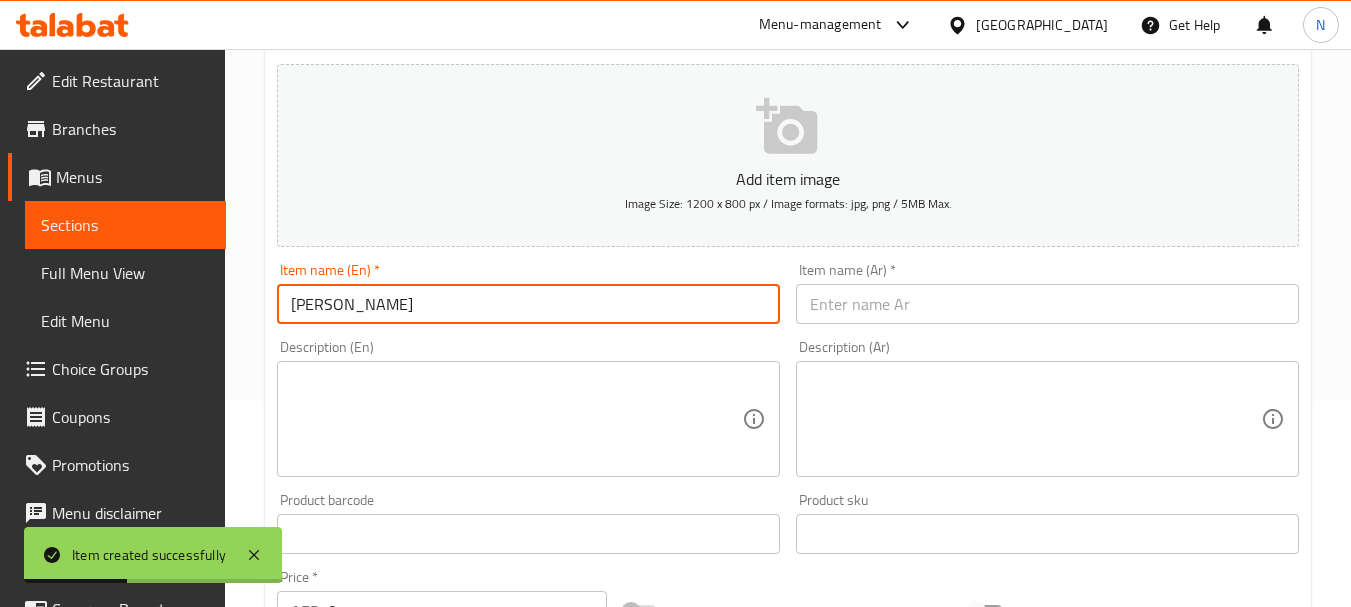 click on "KARELA FRY" at bounding box center (528, 304) 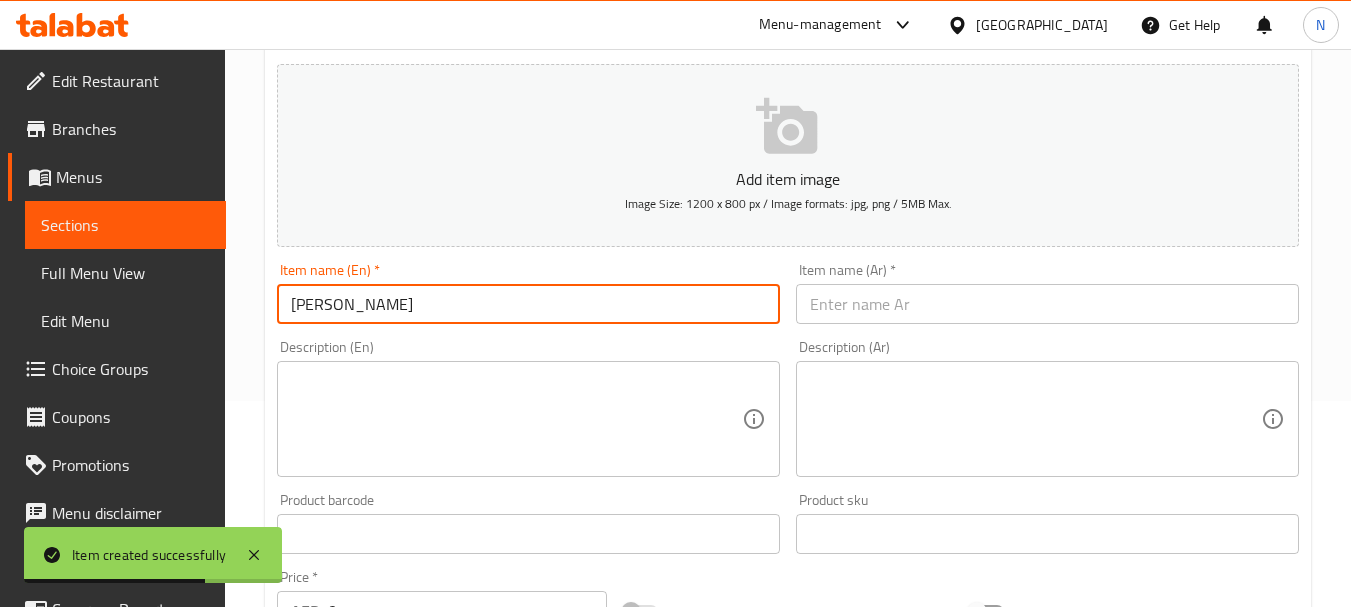 type on "Karela Fry" 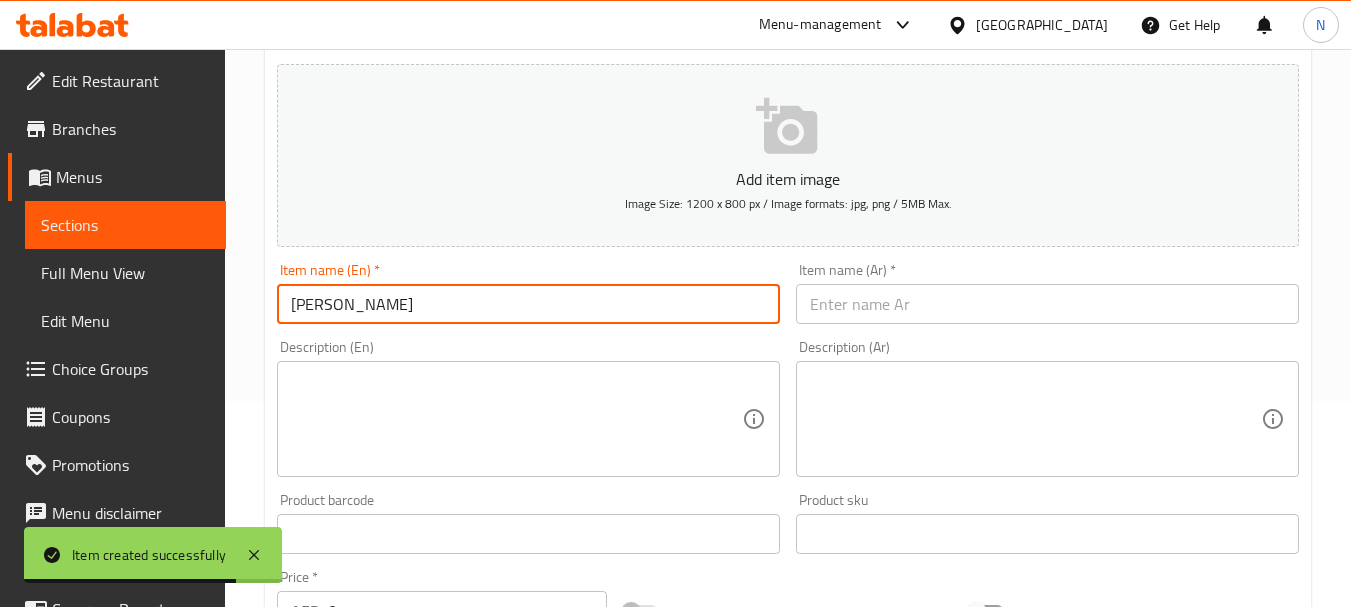click at bounding box center (1047, 304) 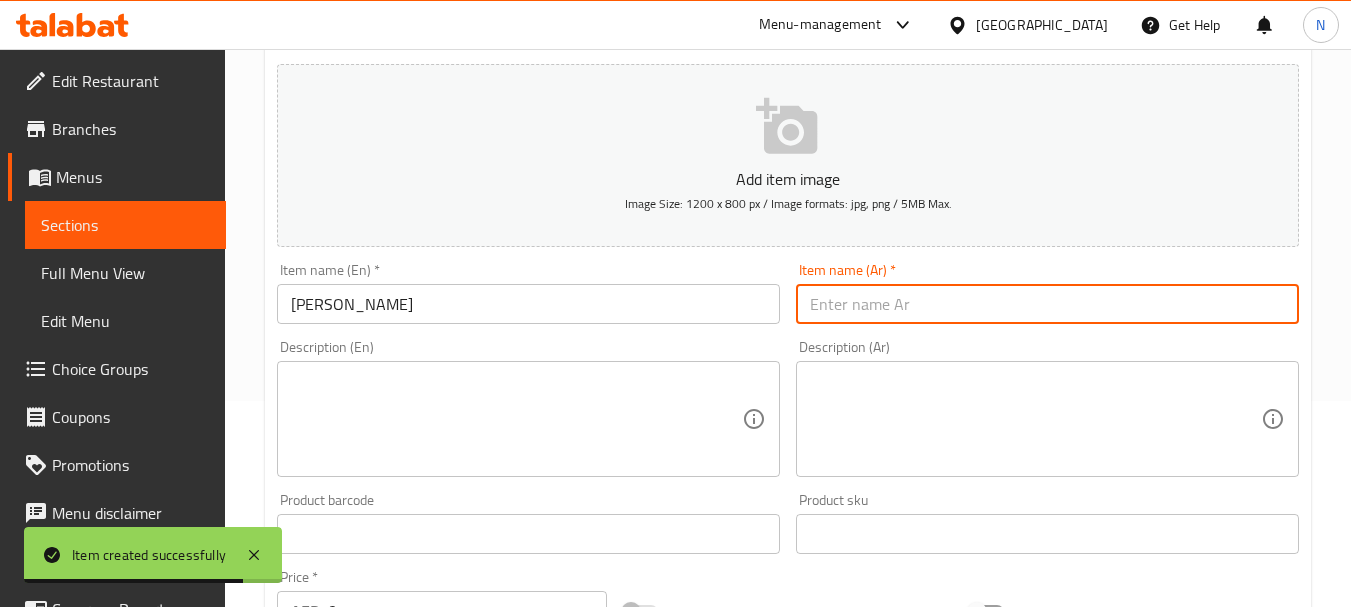 paste on "كاريلا مقلي" 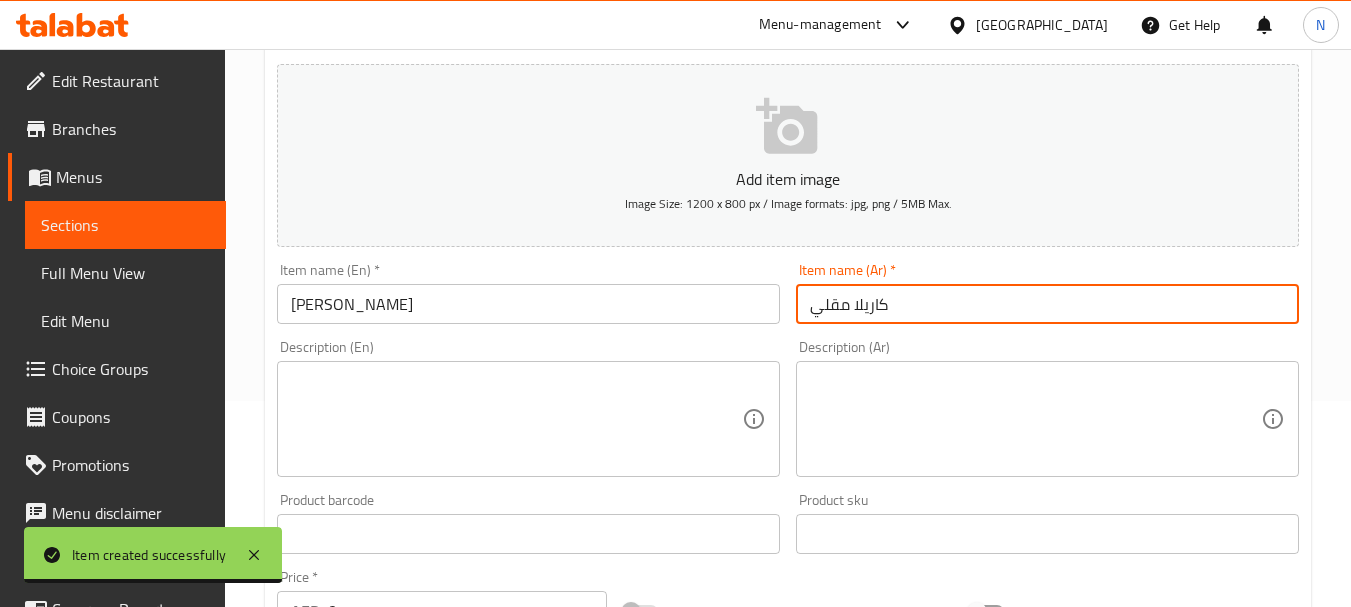 type on "كاريلا مقلي" 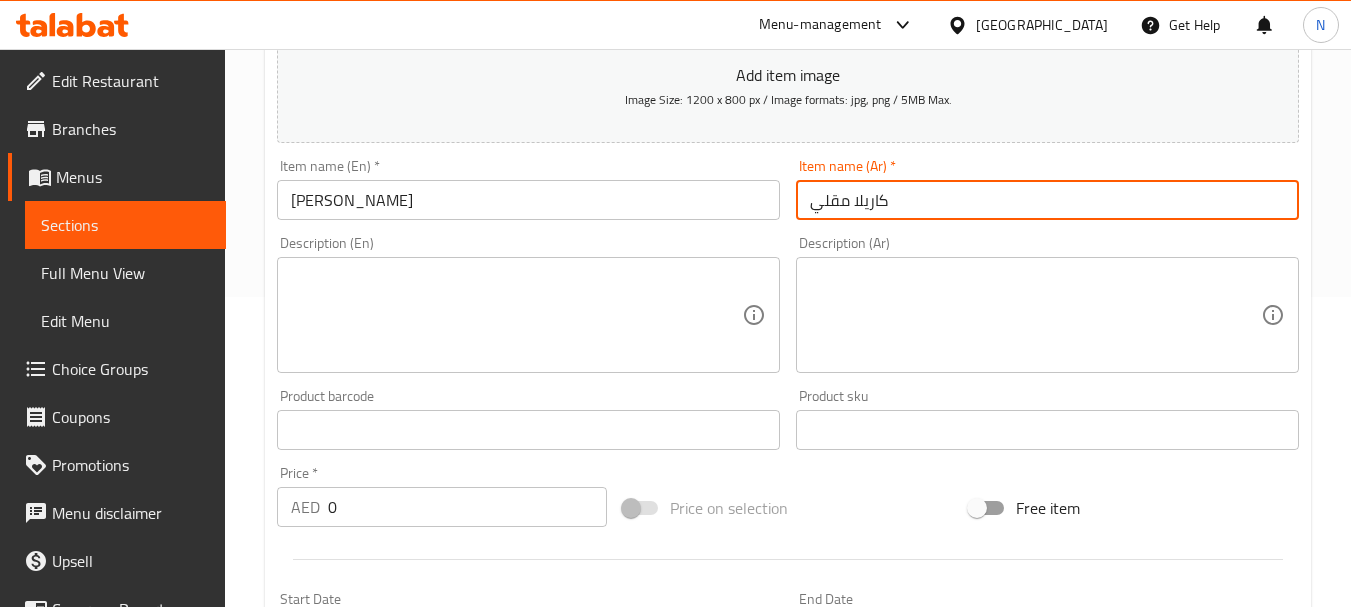 scroll, scrollTop: 406, scrollLeft: 0, axis: vertical 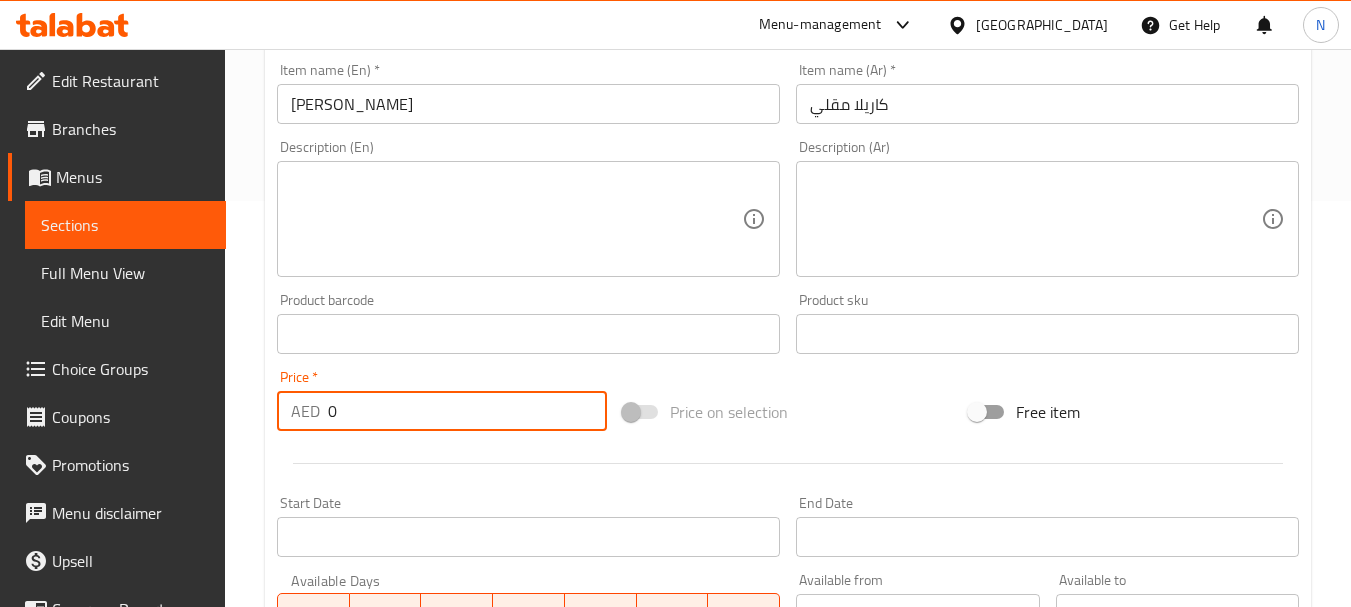 drag, startPoint x: 386, startPoint y: 422, endPoint x: 307, endPoint y: 410, distance: 79.9062 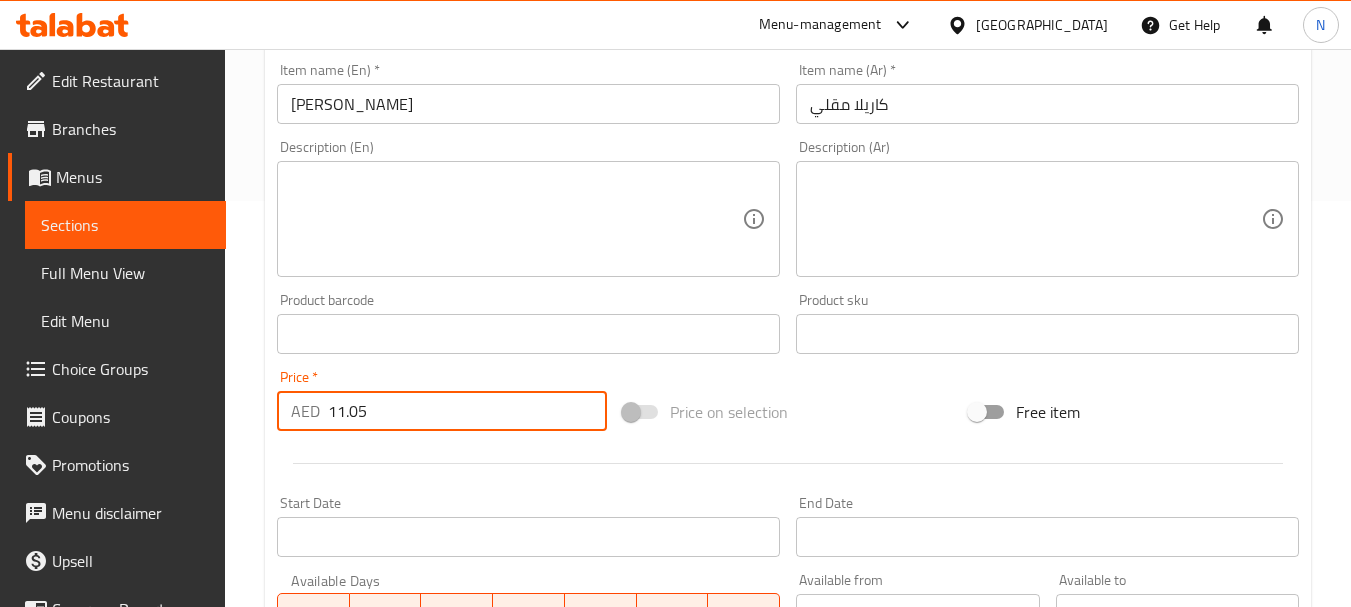 type on "11.05" 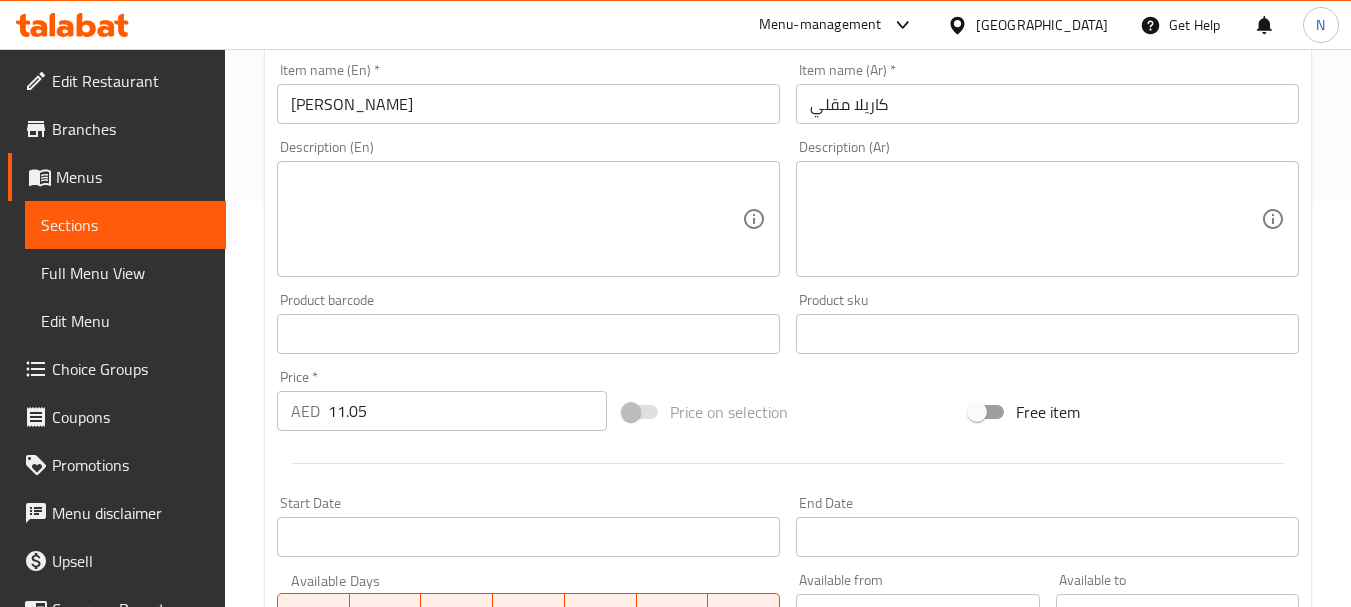 click on "Price on selection" at bounding box center (788, 412) 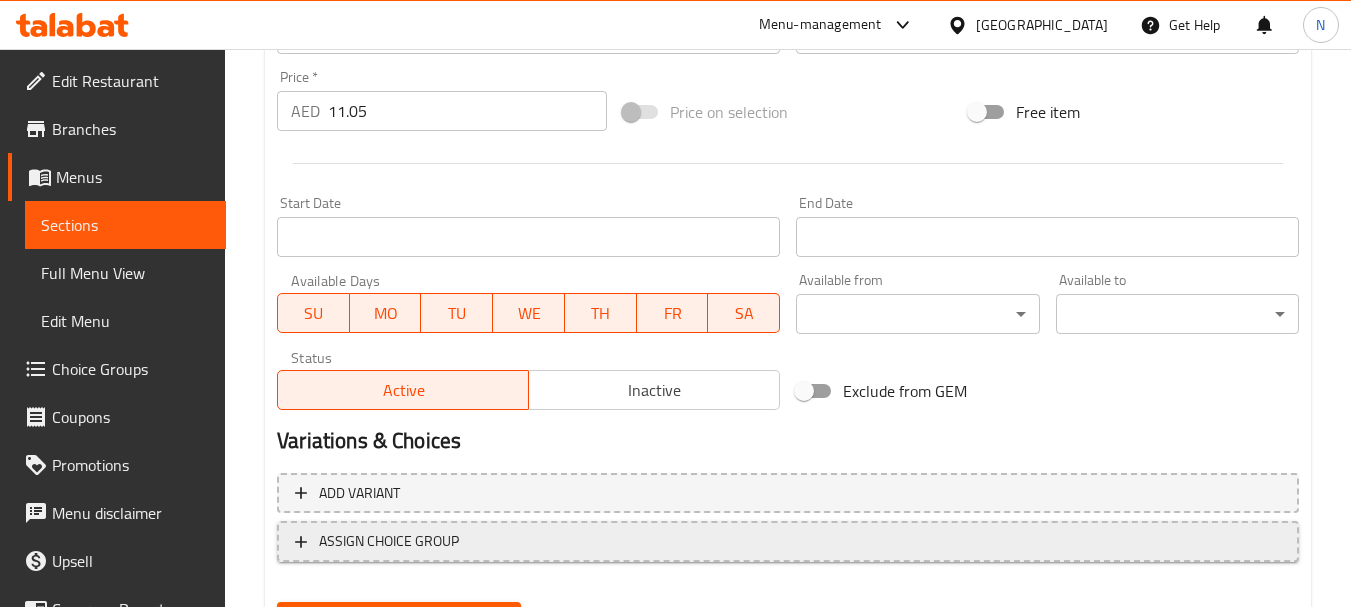 scroll, scrollTop: 806, scrollLeft: 0, axis: vertical 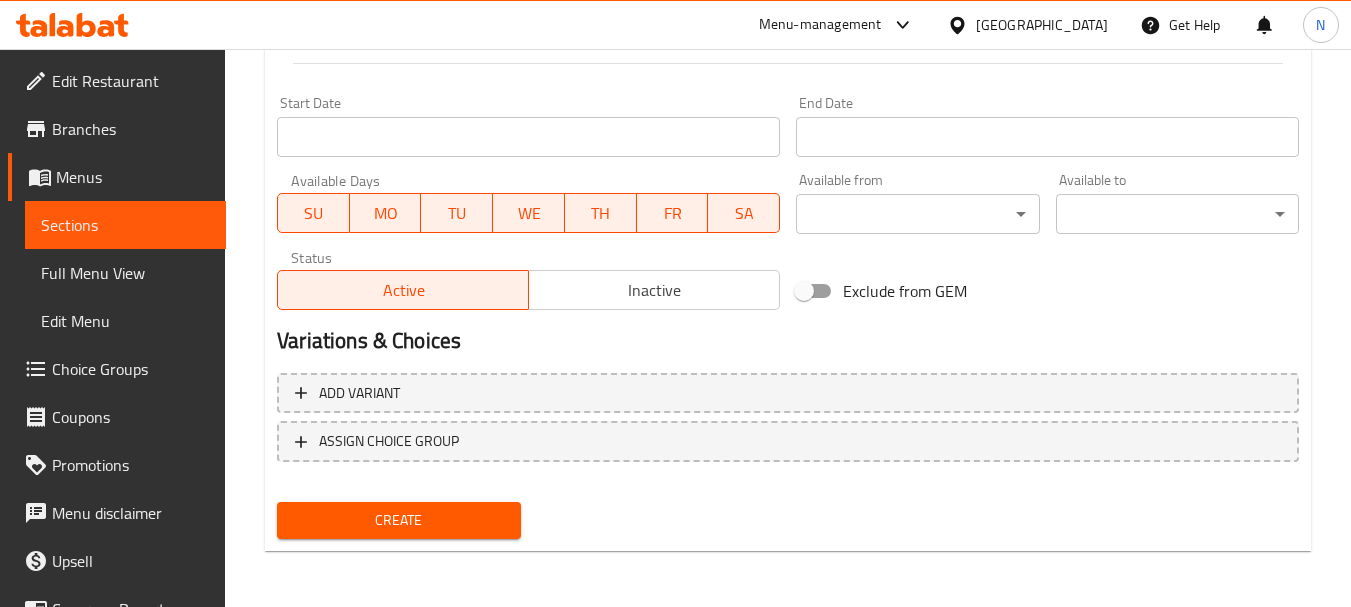 click on "Create" at bounding box center (398, 520) 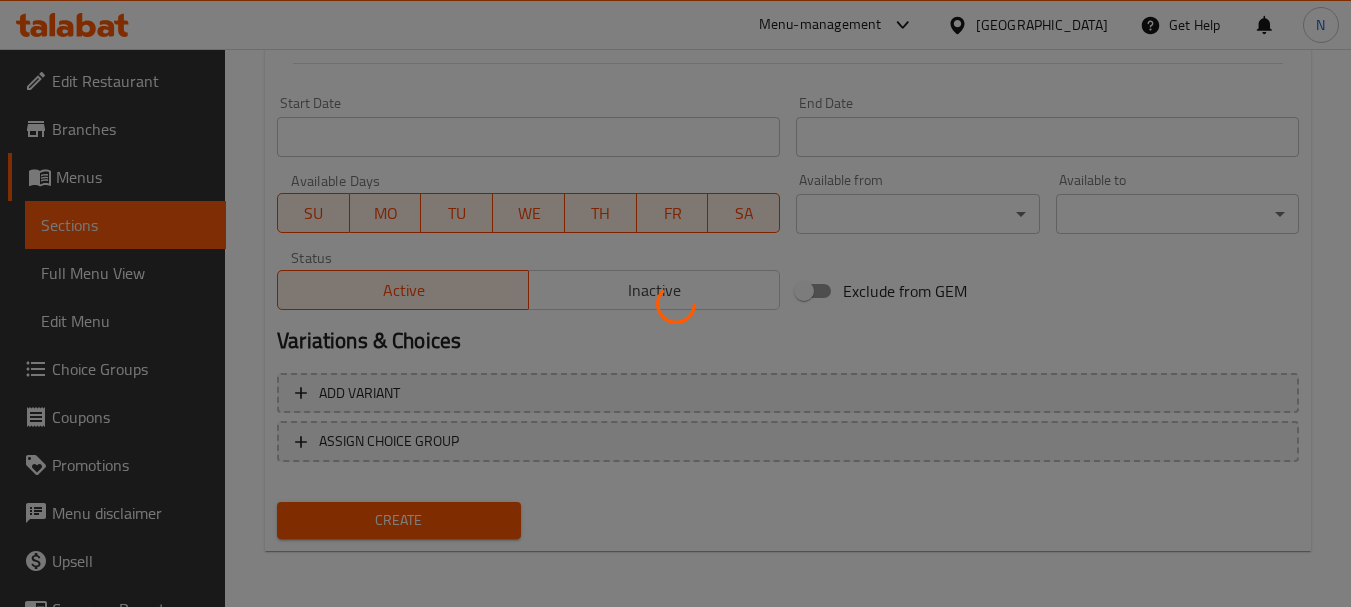 type 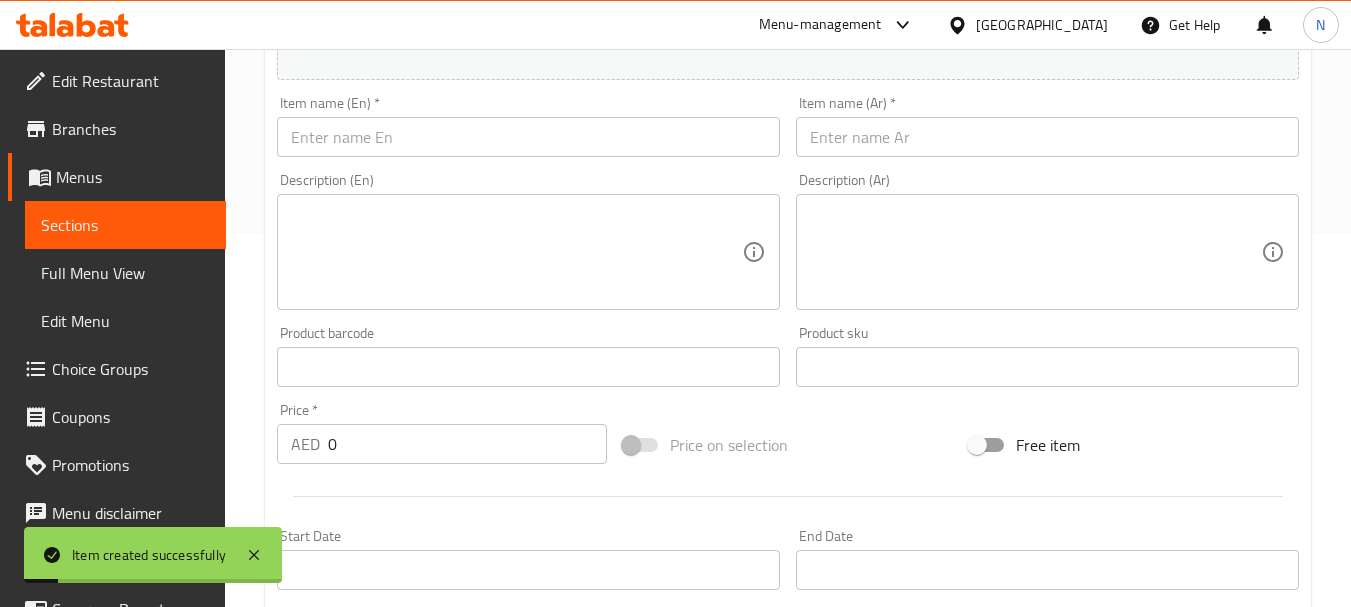scroll, scrollTop: 106, scrollLeft: 0, axis: vertical 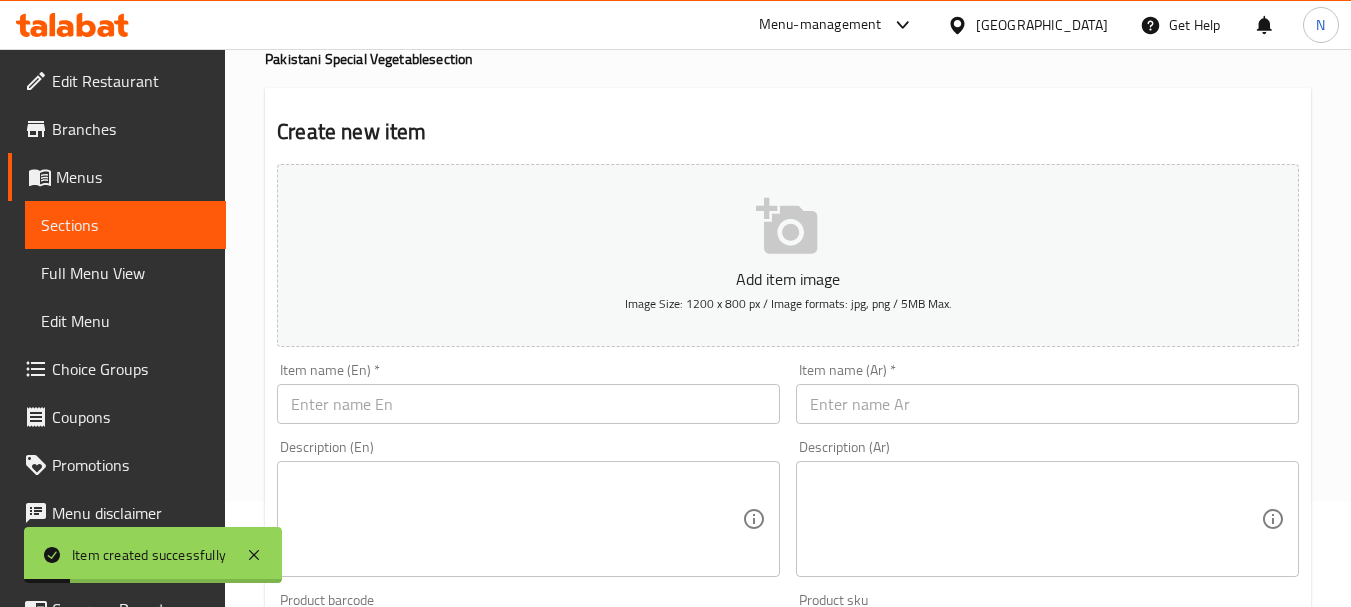 type 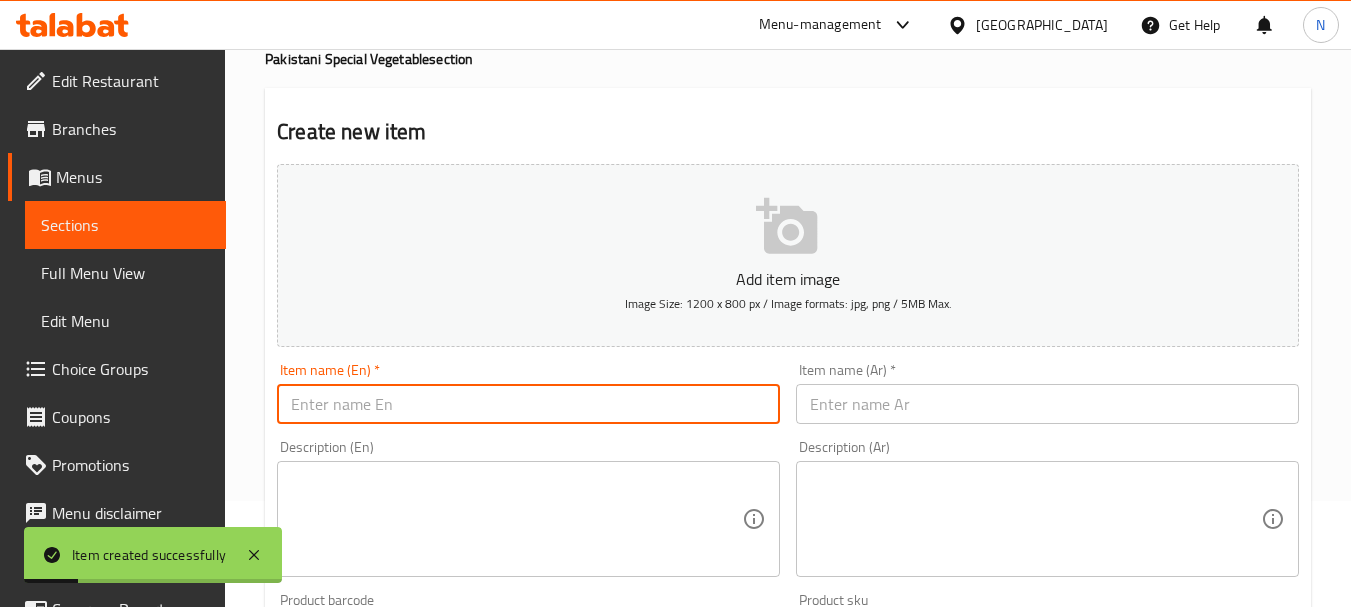 paste on "ALOO PALAK" 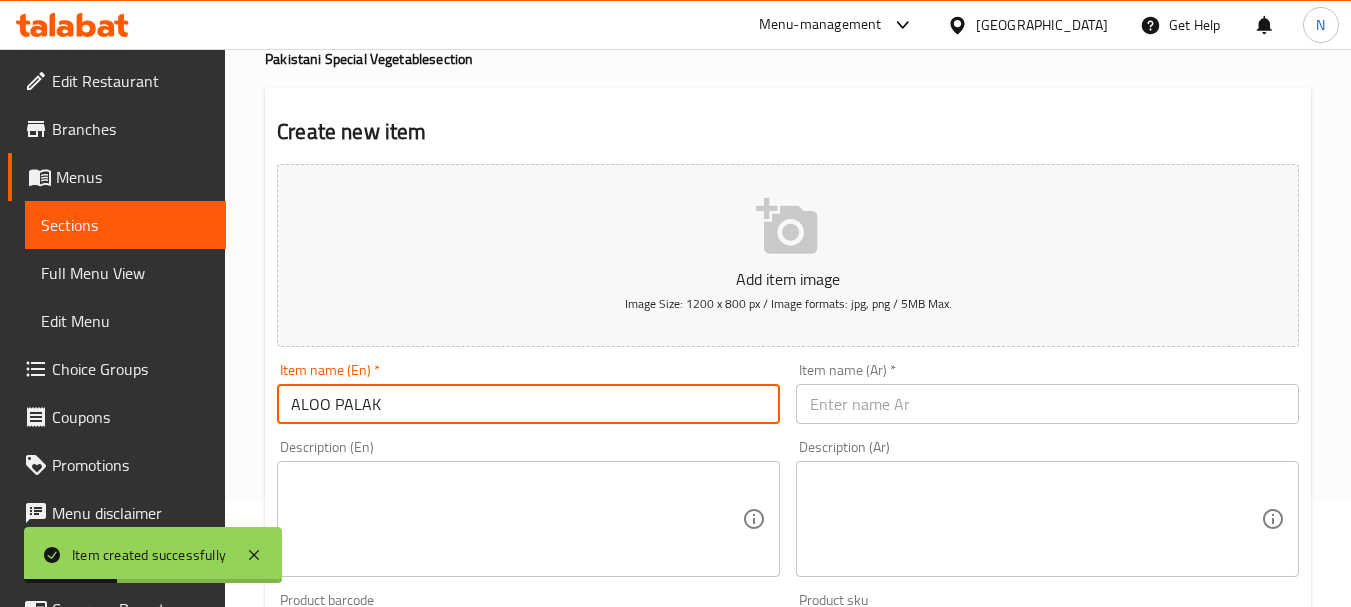 click on "ALOO PALAK" at bounding box center [528, 404] 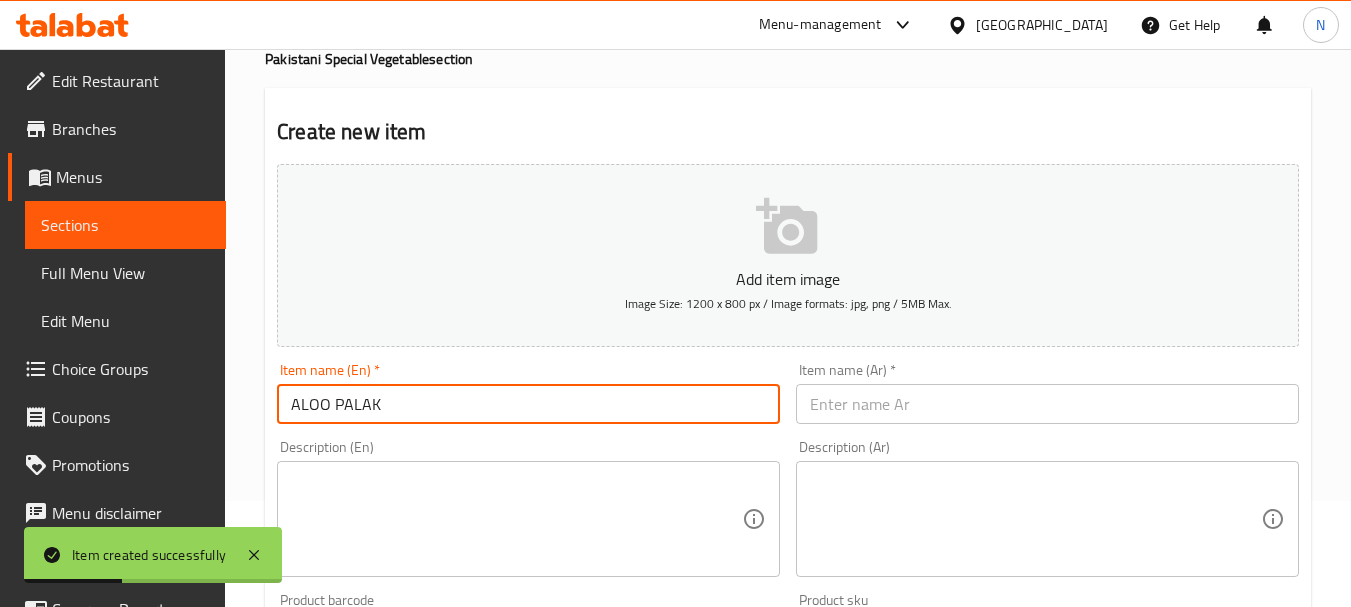 click on "ALOO PALAK" at bounding box center (528, 404) 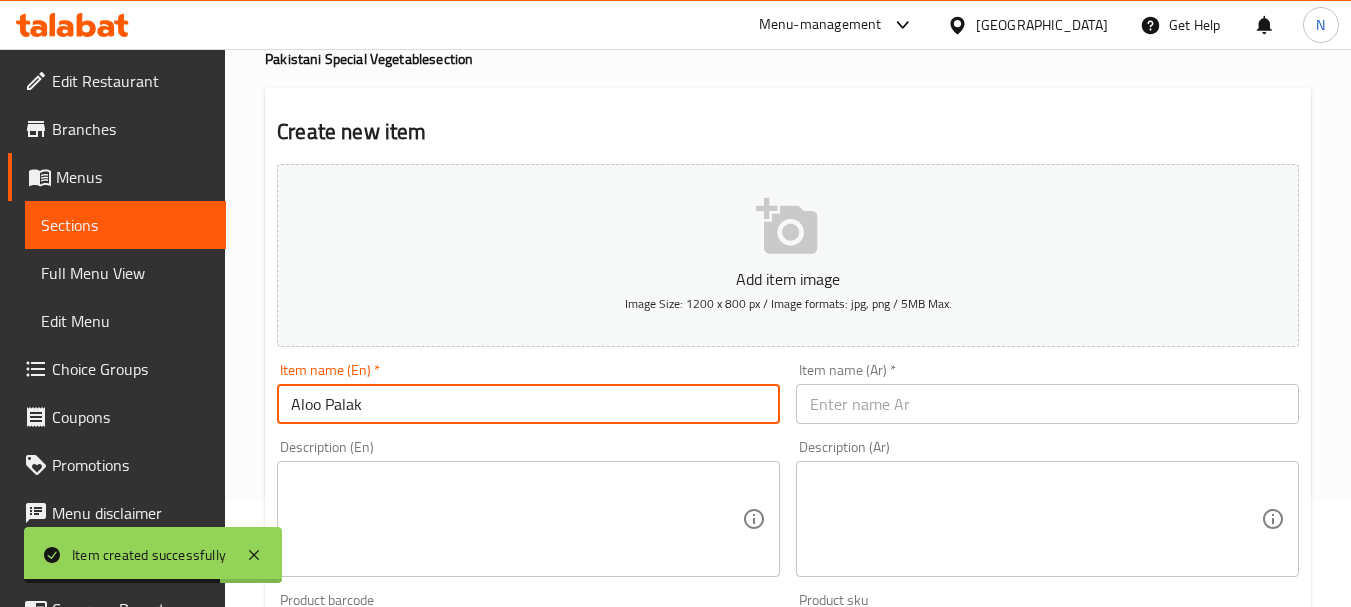 type on "Aloo Palak" 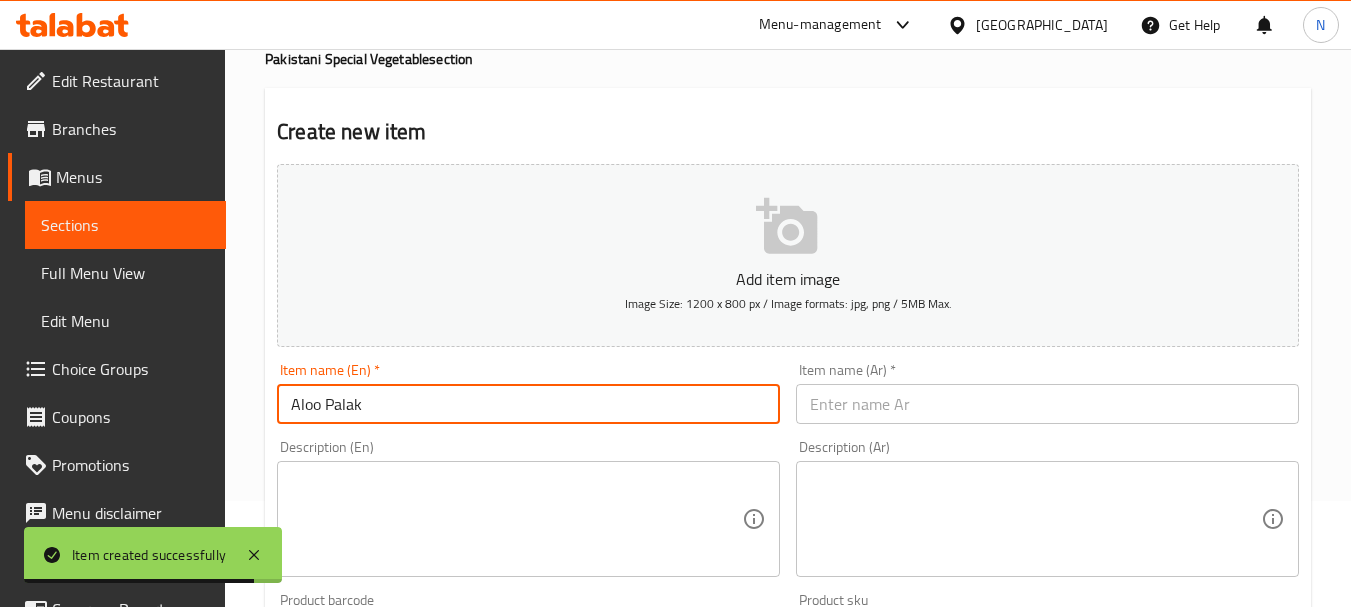 click at bounding box center (1047, 404) 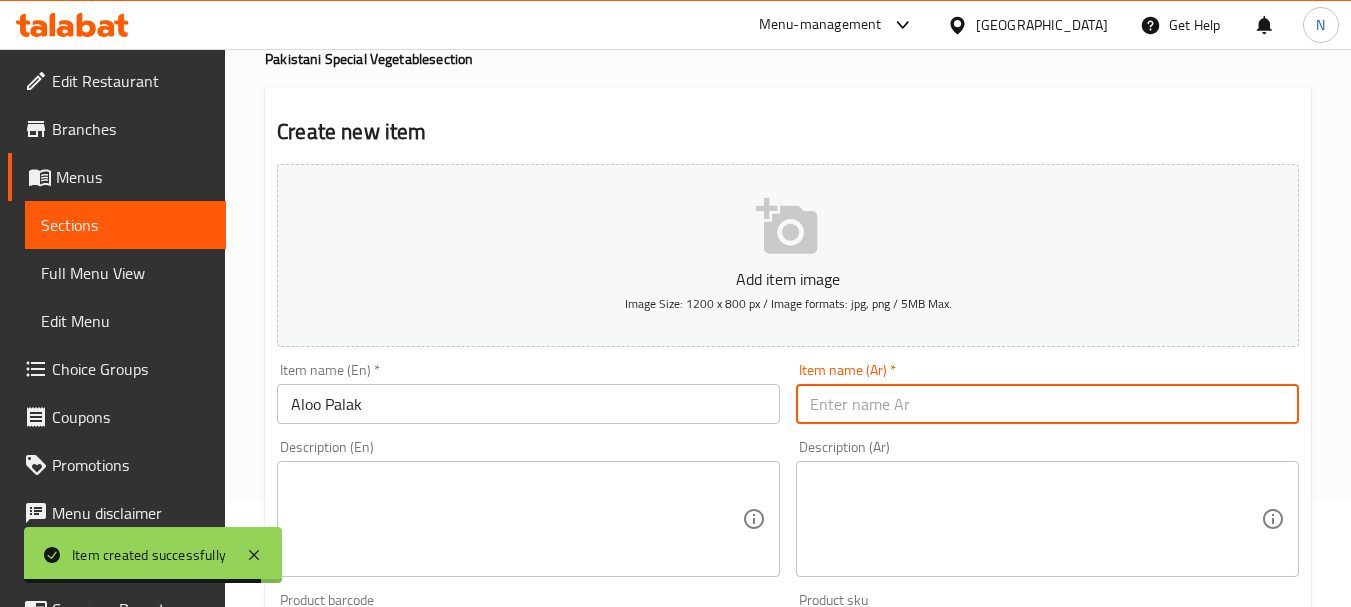 paste on "ألو بالاك" 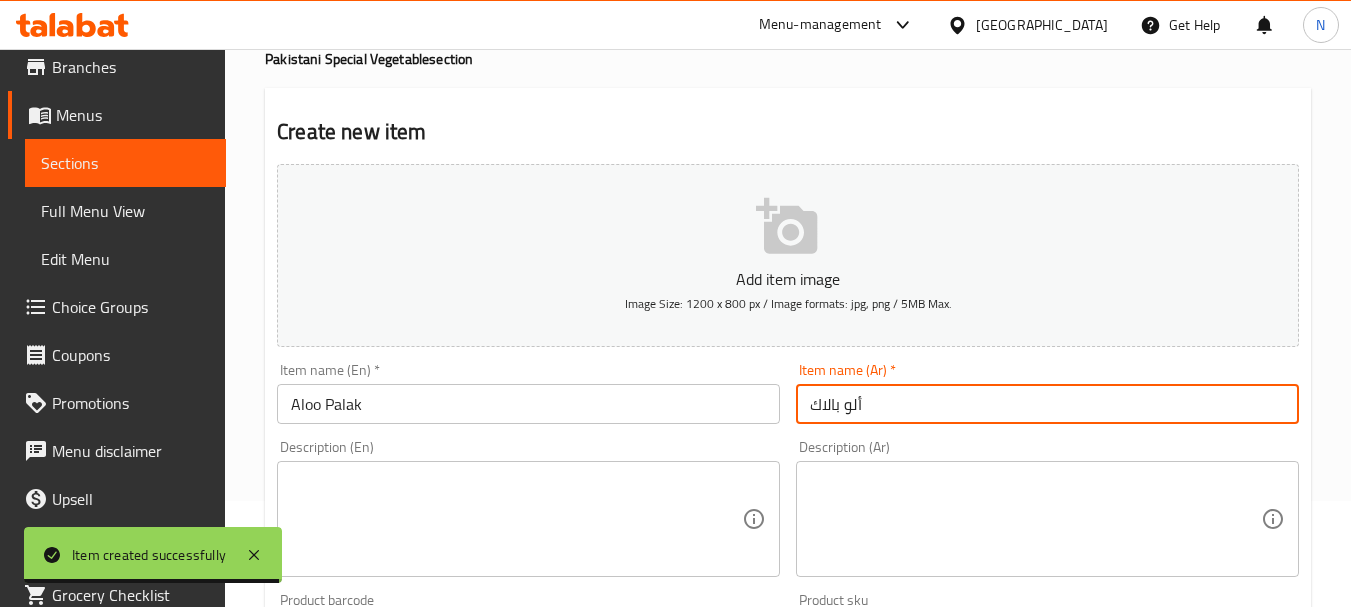 scroll, scrollTop: 135, scrollLeft: 0, axis: vertical 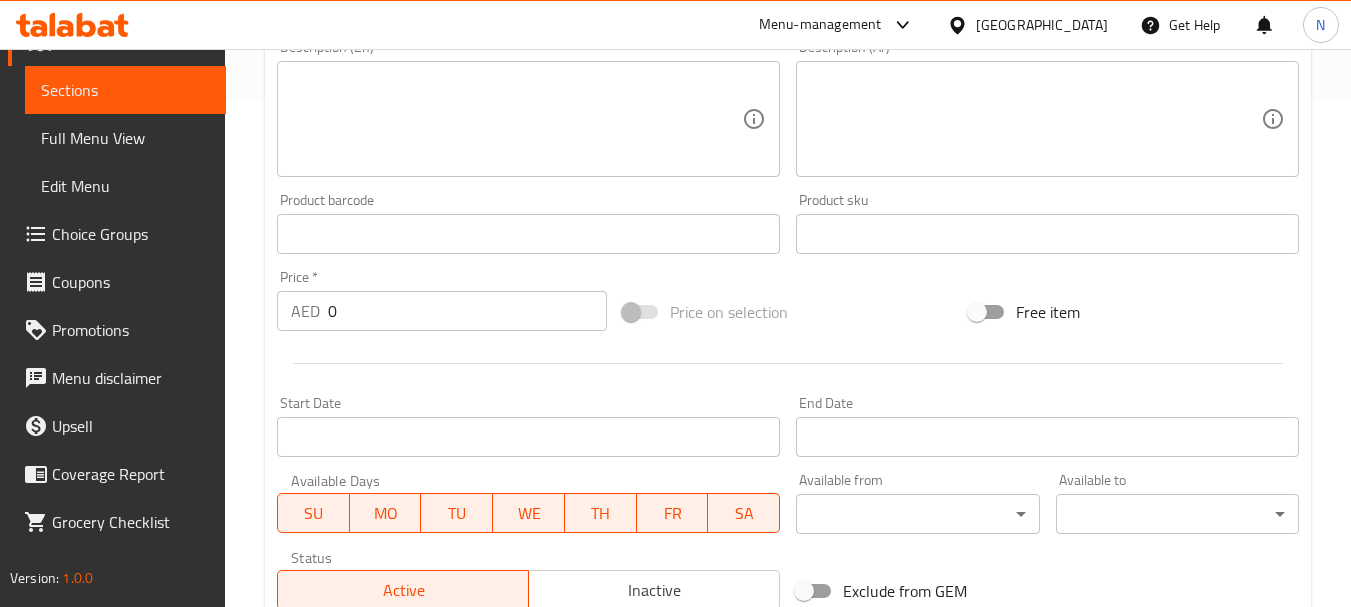 type on "ألو بالاك" 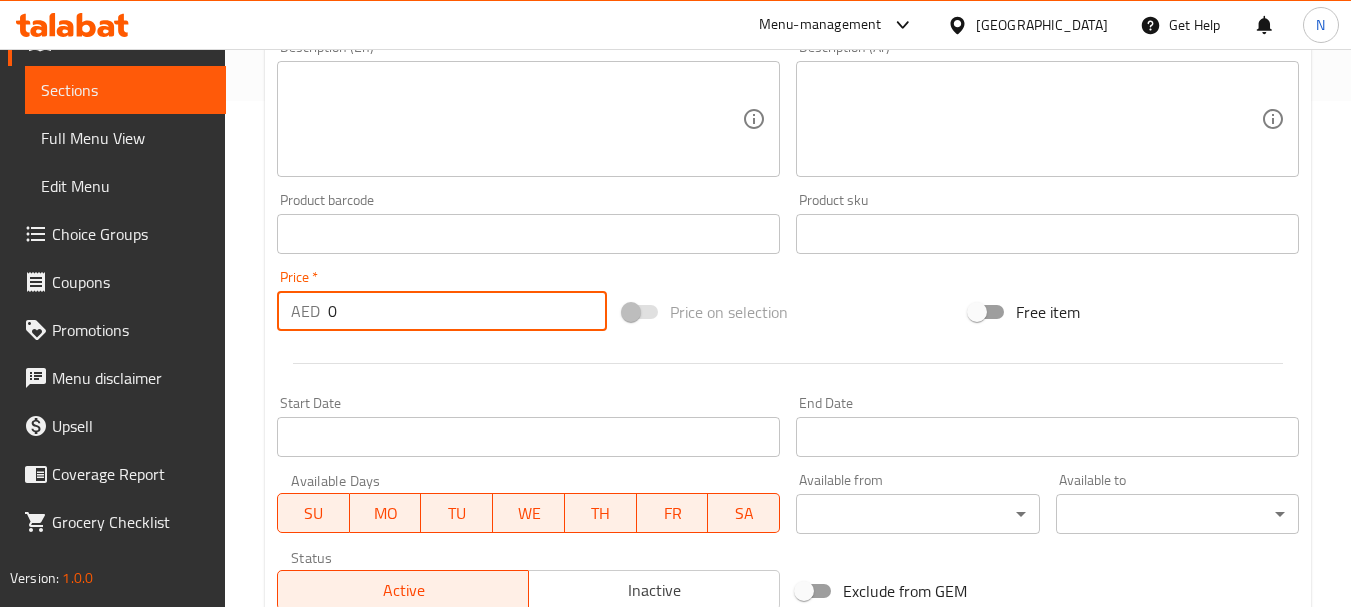 drag, startPoint x: 372, startPoint y: 319, endPoint x: 329, endPoint y: 329, distance: 44.14748 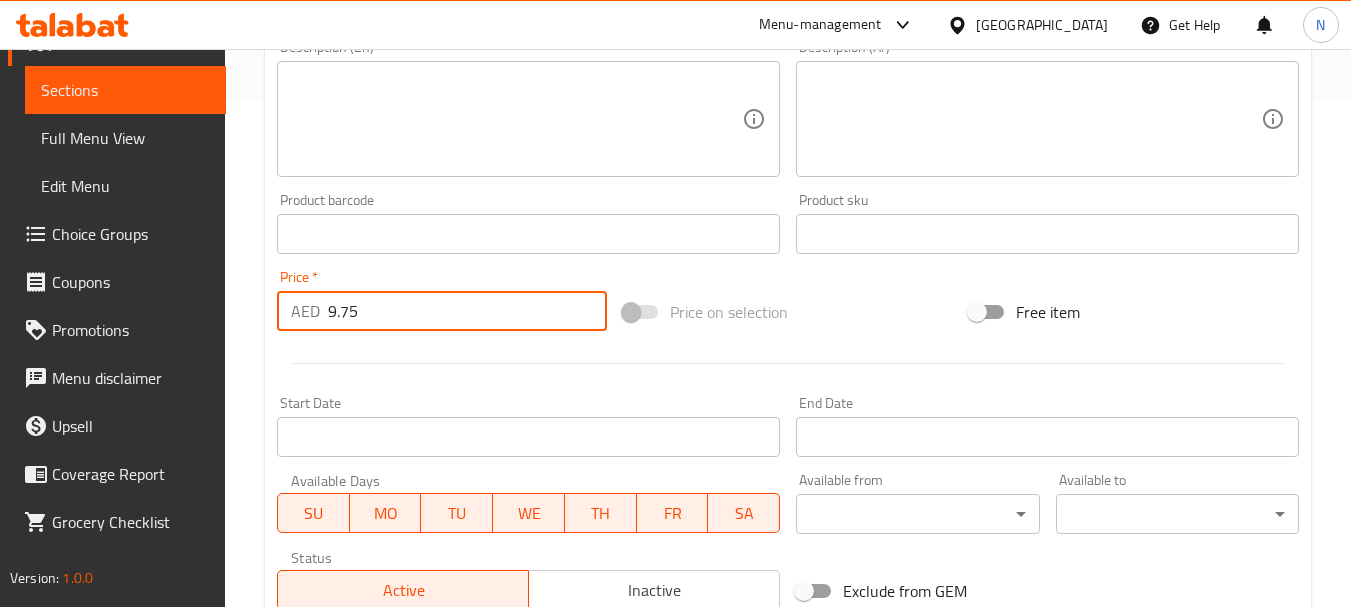 type on "9.75" 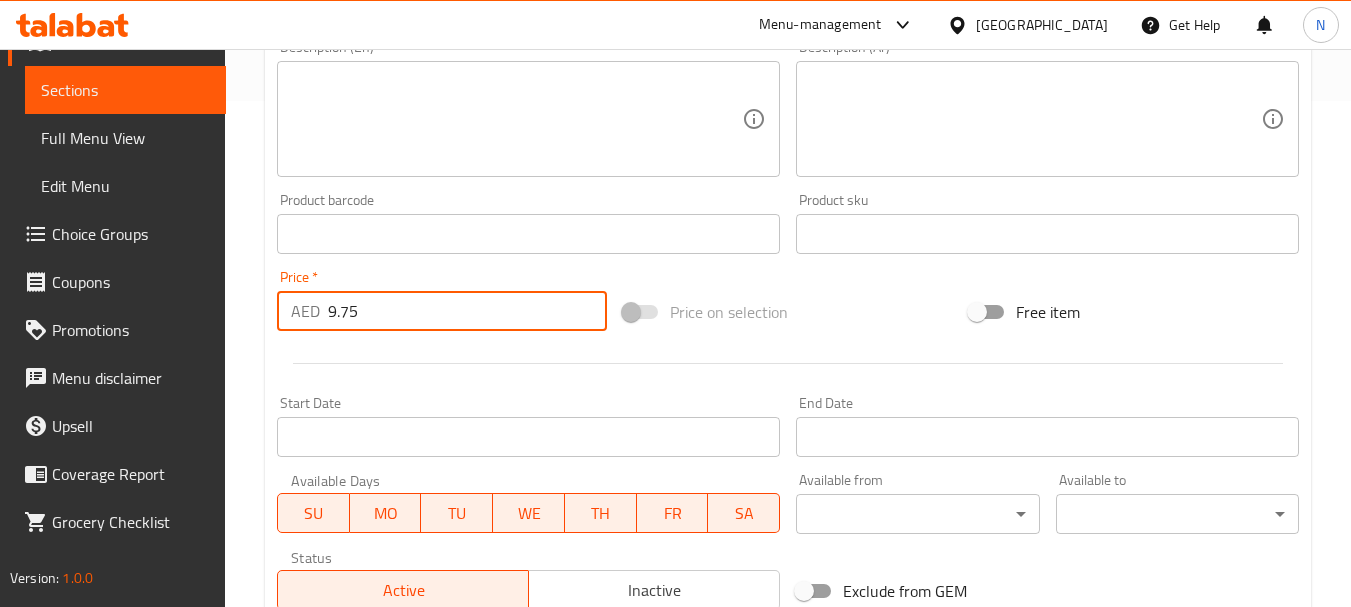 click on "Price on selection" at bounding box center (788, 312) 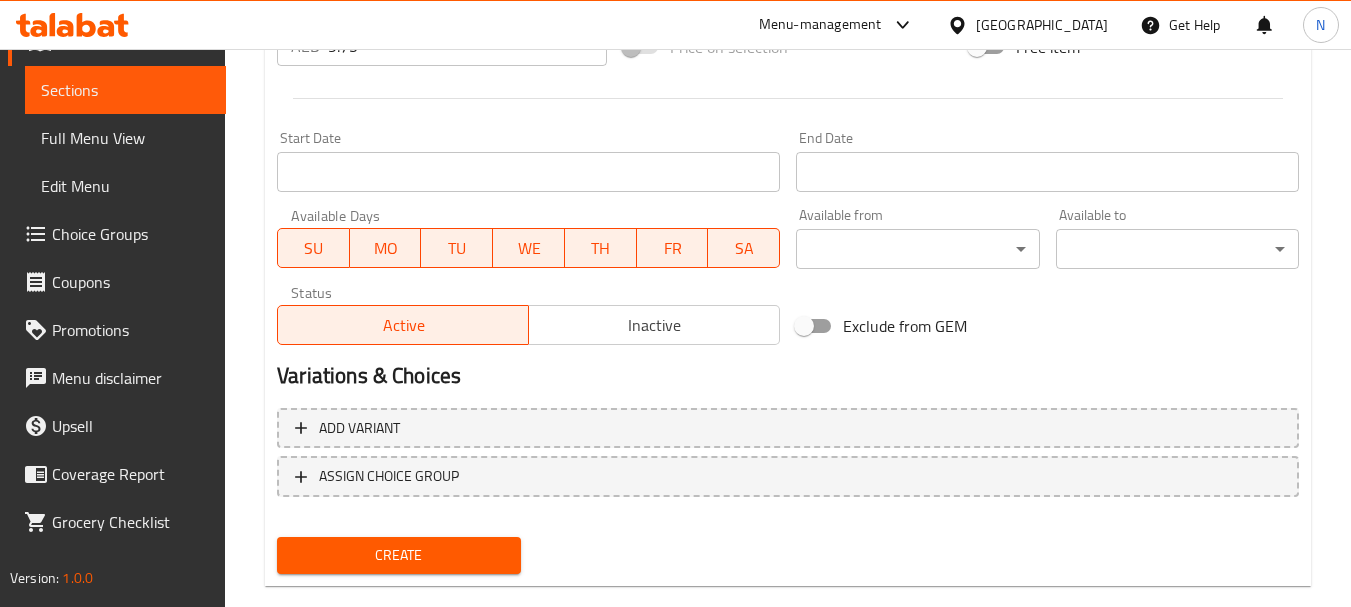 scroll, scrollTop: 806, scrollLeft: 0, axis: vertical 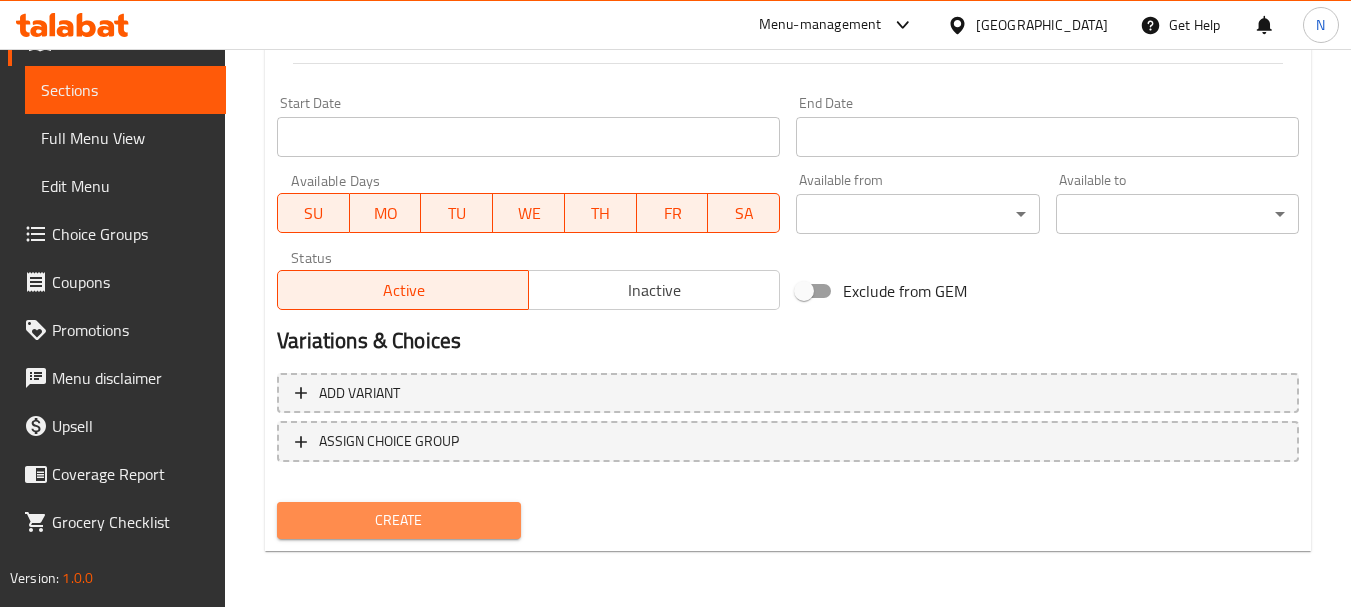 click on "Create" at bounding box center (398, 520) 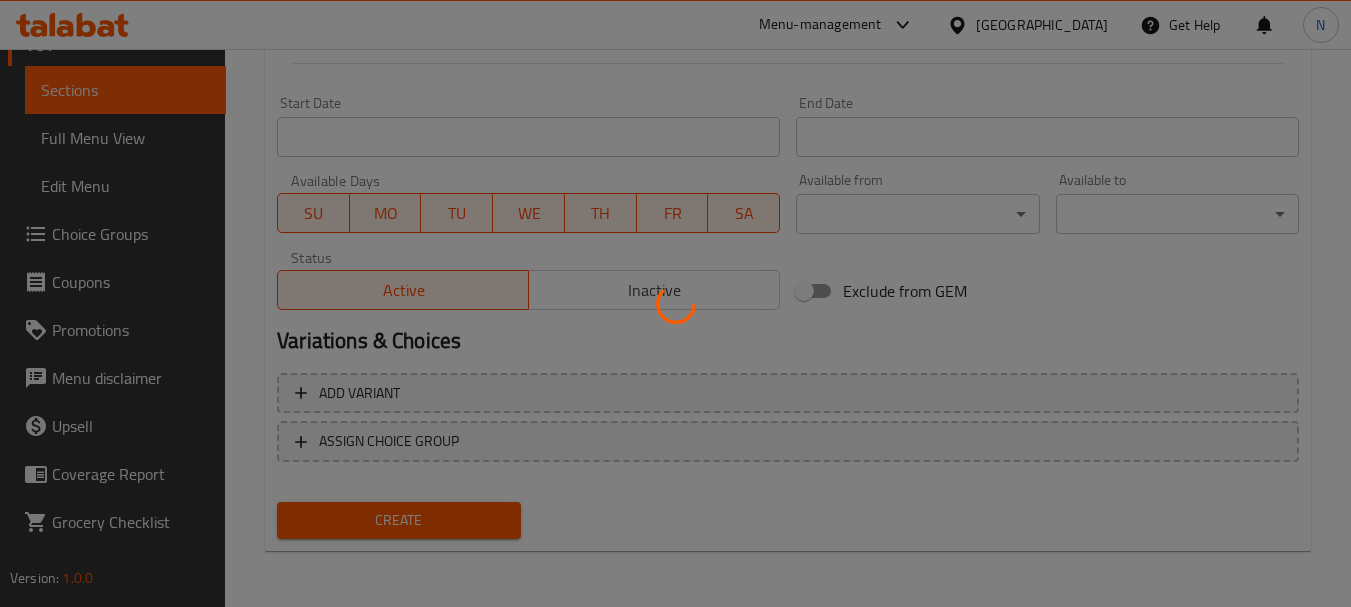 type 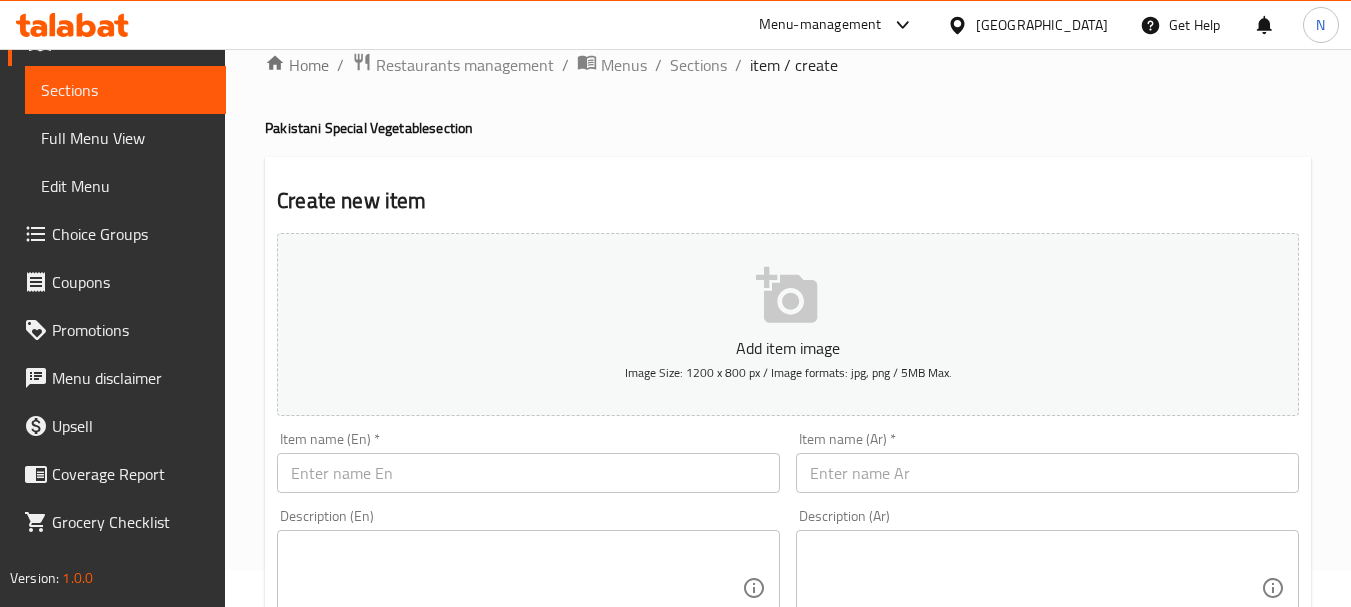 scroll, scrollTop: 0, scrollLeft: 0, axis: both 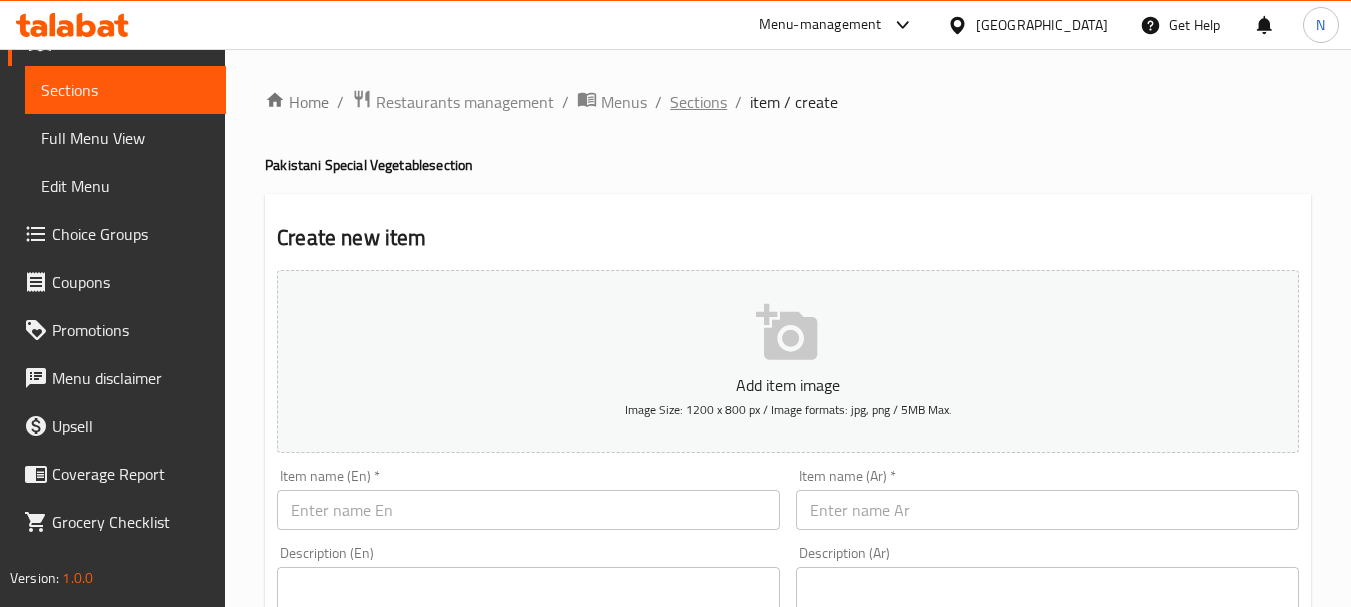 click on "Sections" at bounding box center [698, 102] 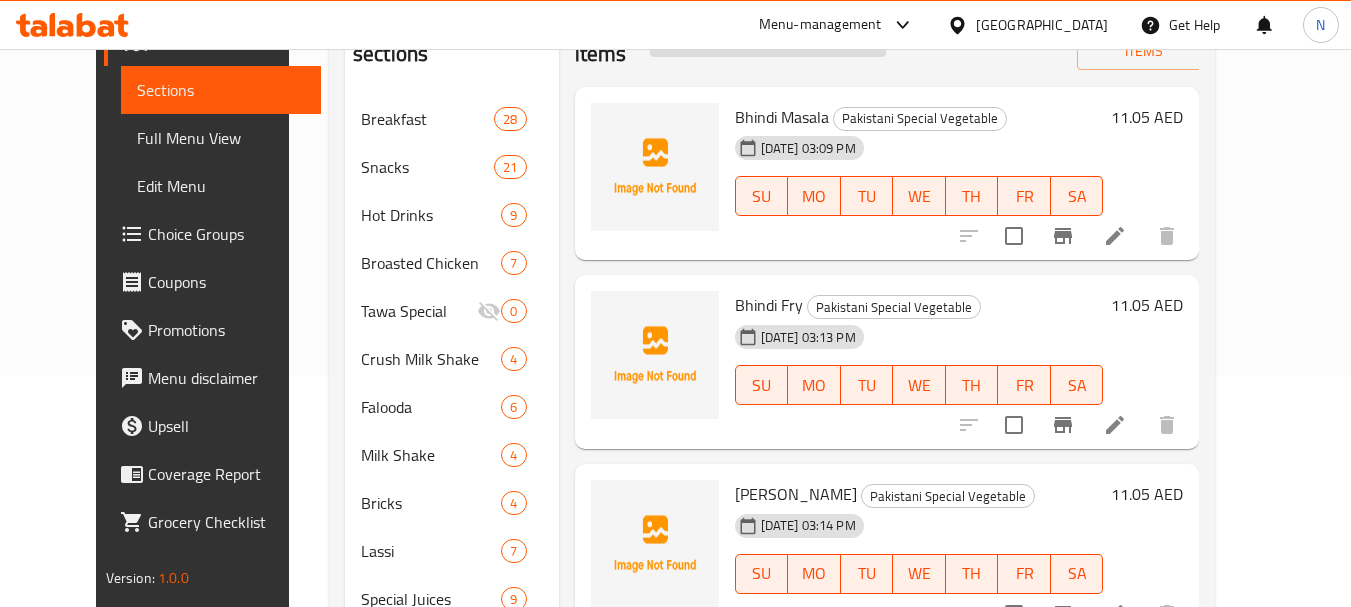 scroll, scrollTop: 0, scrollLeft: 0, axis: both 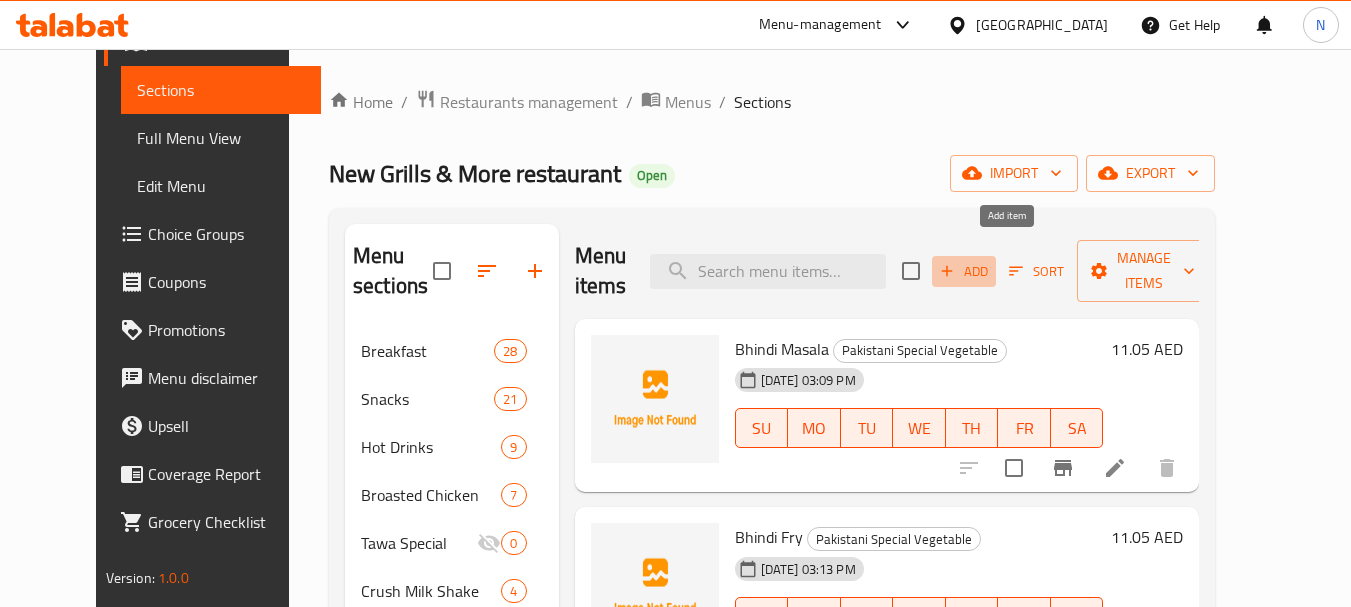 click on "Add" at bounding box center [964, 271] 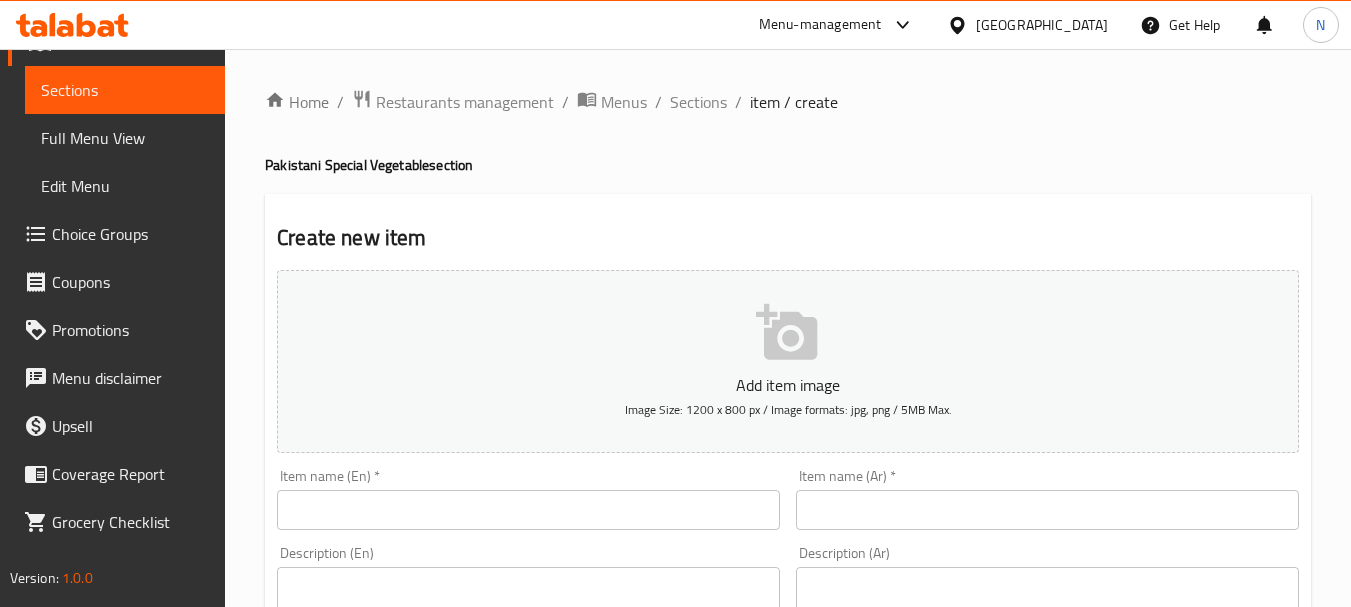 click at bounding box center (528, 510) 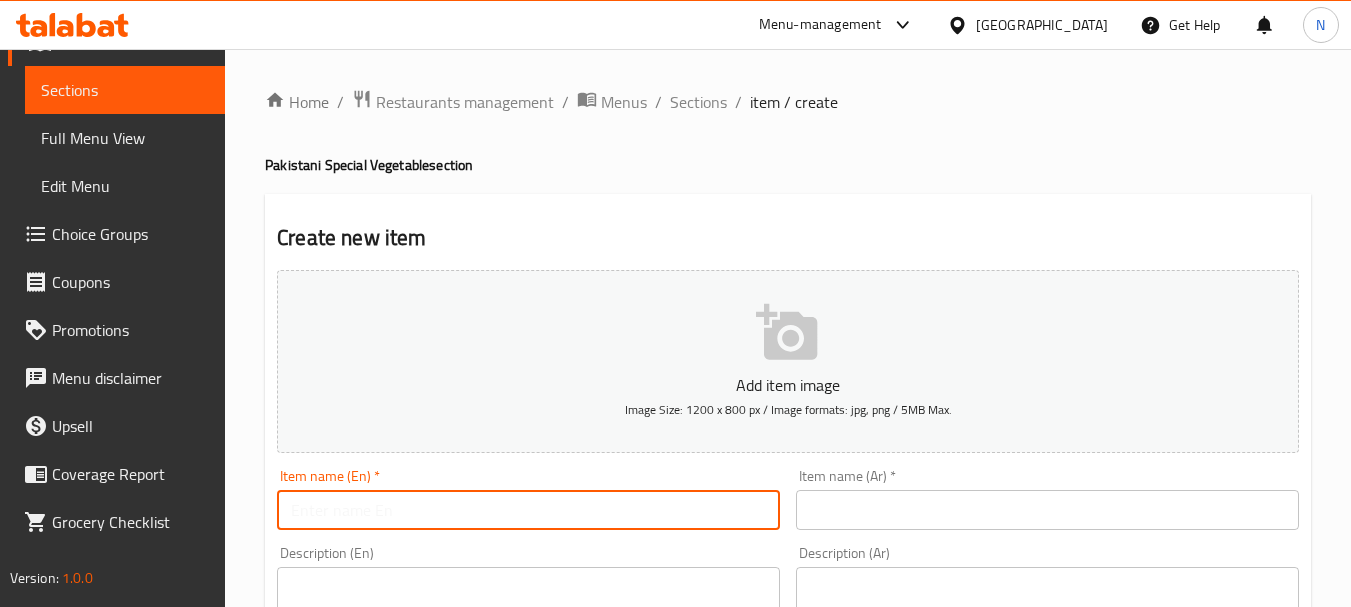 paste on "ALOO GOBI" 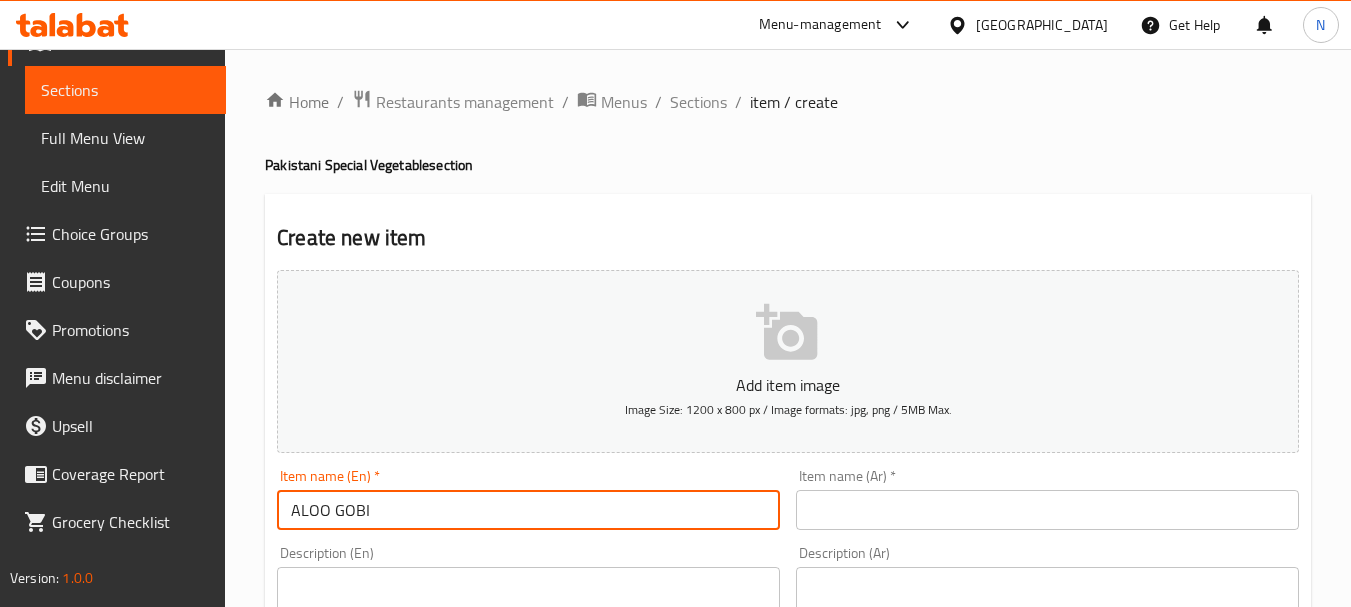 click on "ALOO GOBI" at bounding box center (528, 510) 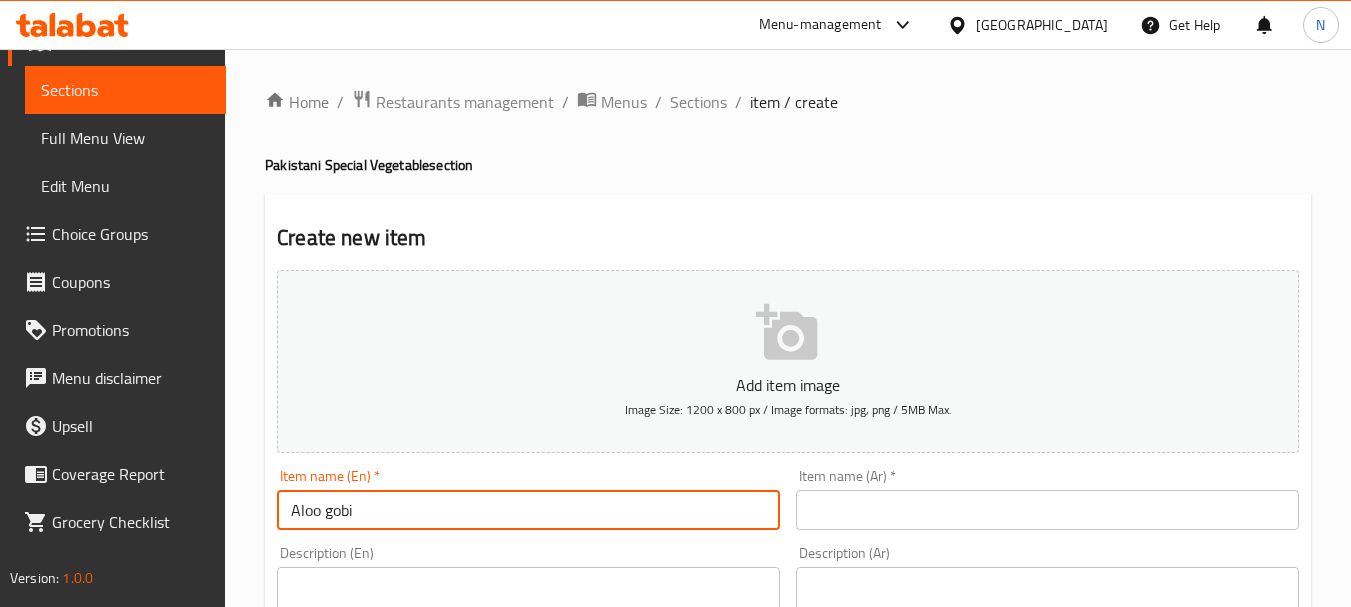 click on "Aloo gobi" at bounding box center (528, 510) 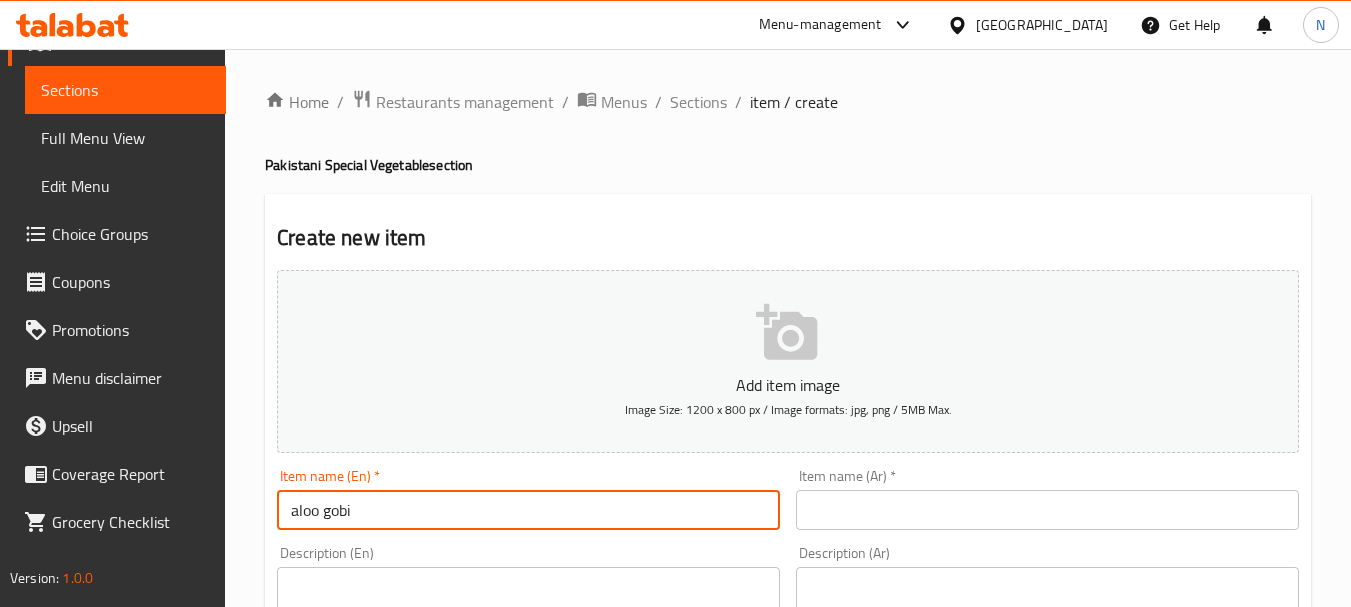 click on "aloo gobi" at bounding box center [528, 510] 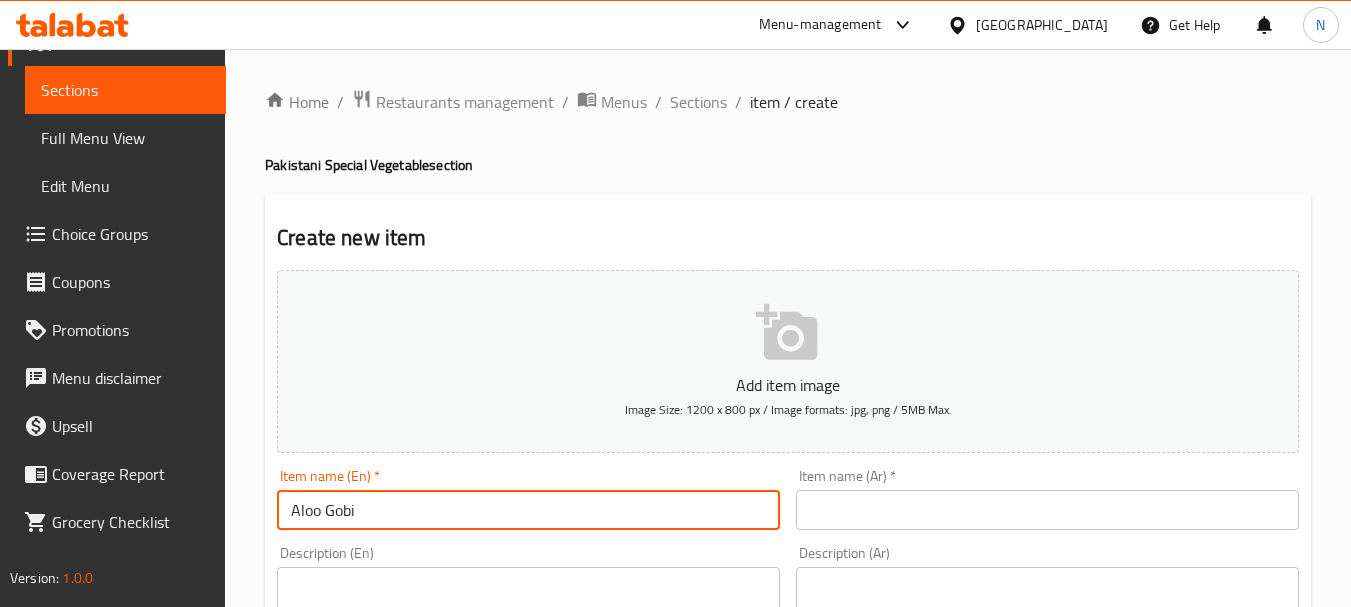 type on "Aloo Gobi" 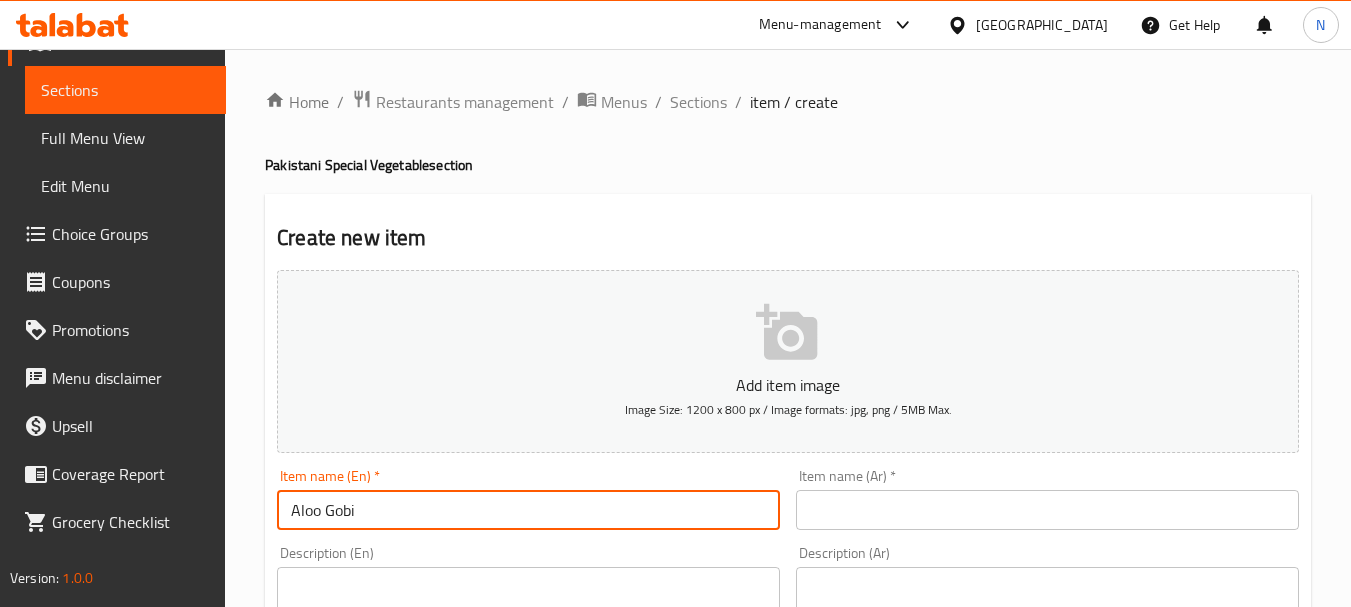 click at bounding box center (1047, 510) 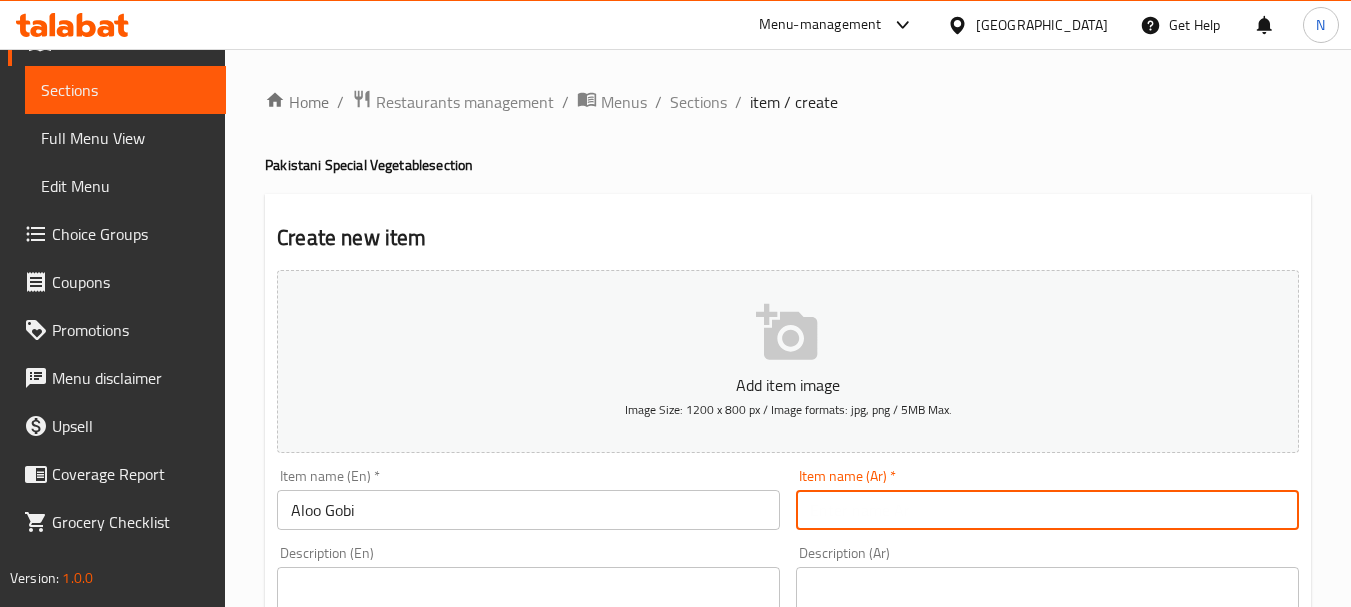 paste on "ألو جوبي" 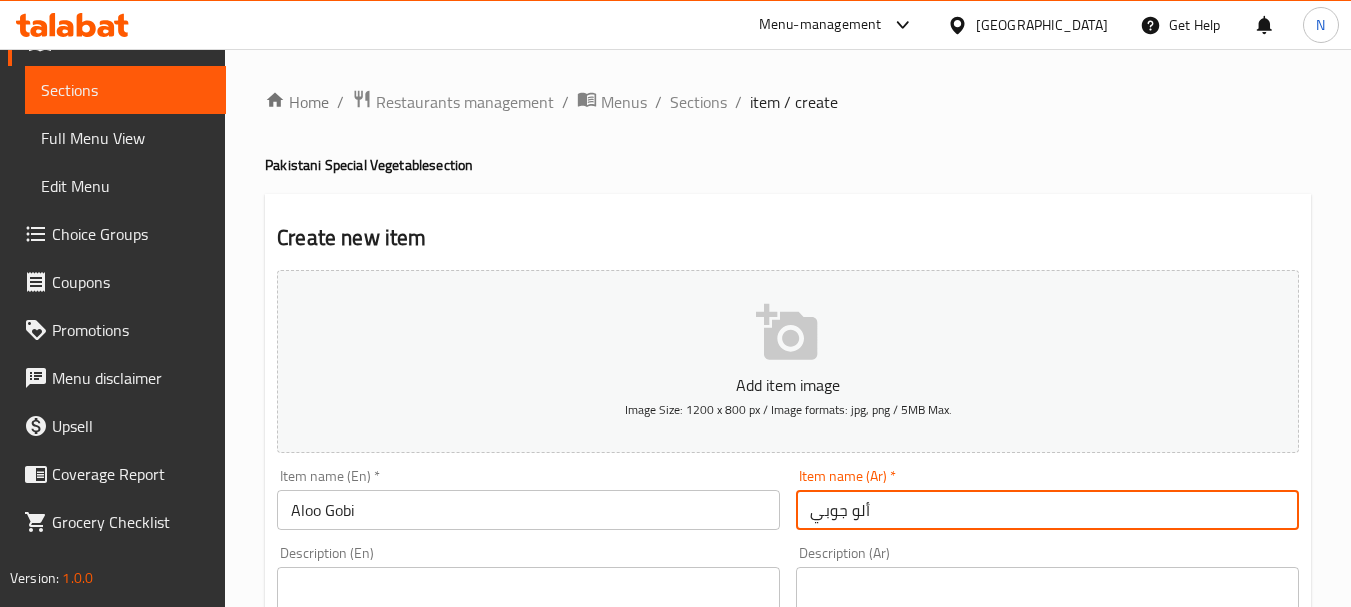 type on "ألو جوبي" 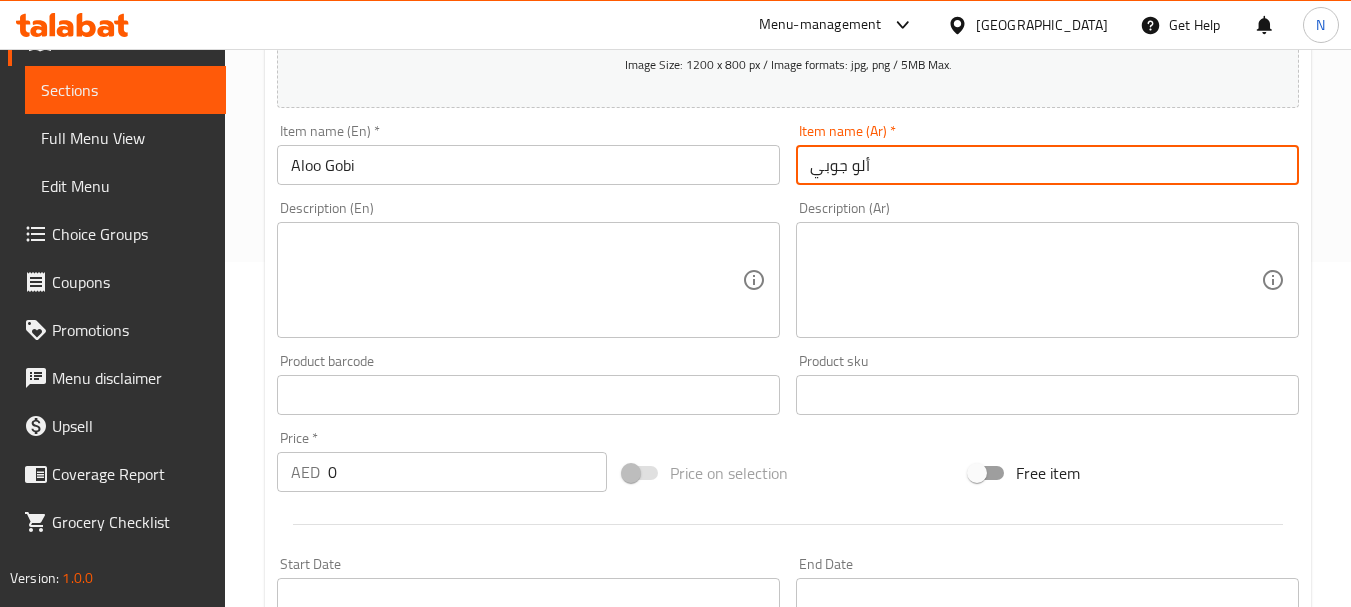 scroll, scrollTop: 500, scrollLeft: 0, axis: vertical 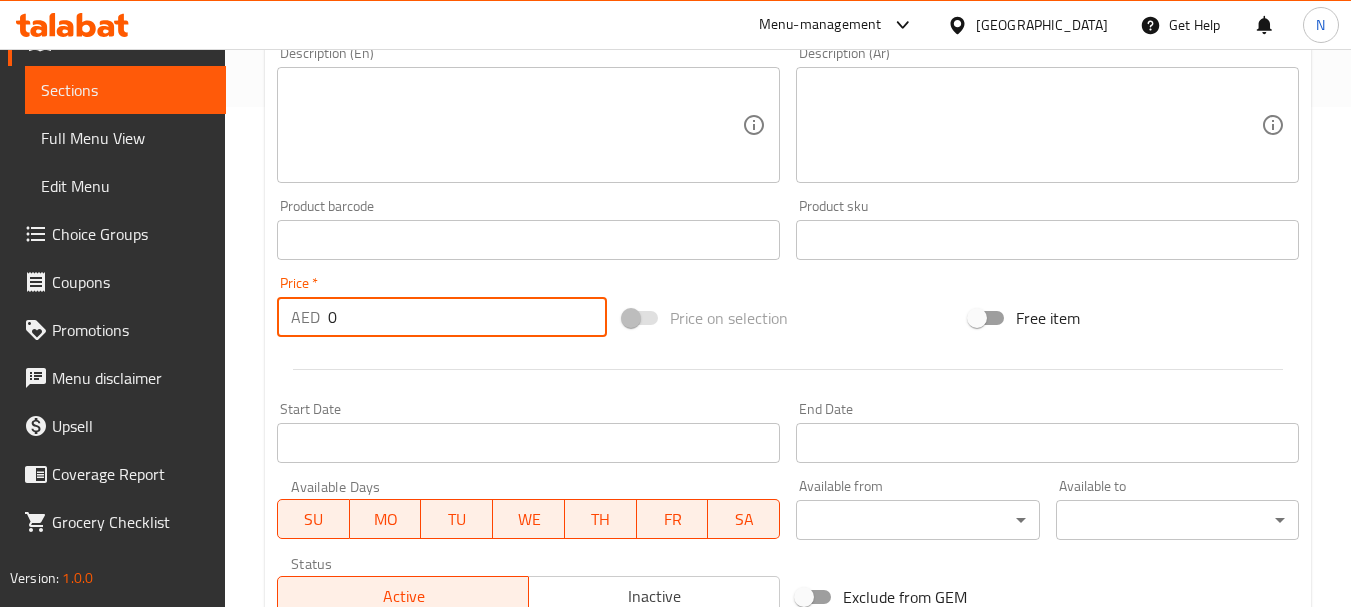 click on "AED 0 Price  *" at bounding box center [442, 317] 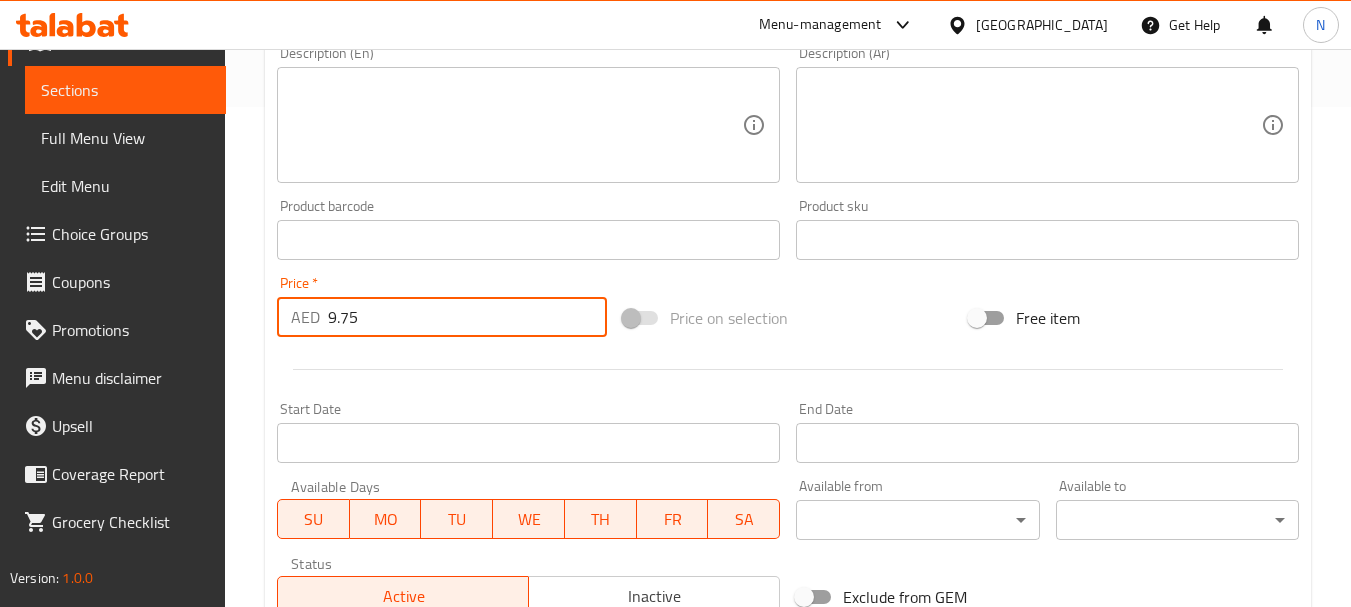 type on "9.75" 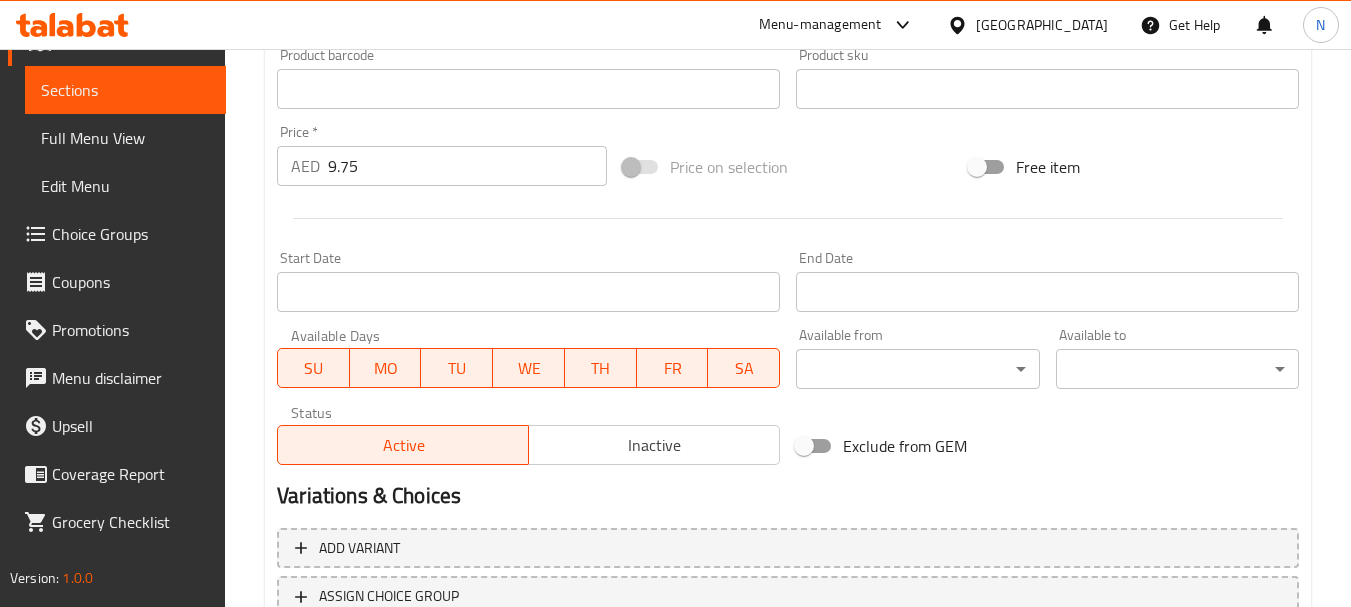 scroll, scrollTop: 806, scrollLeft: 0, axis: vertical 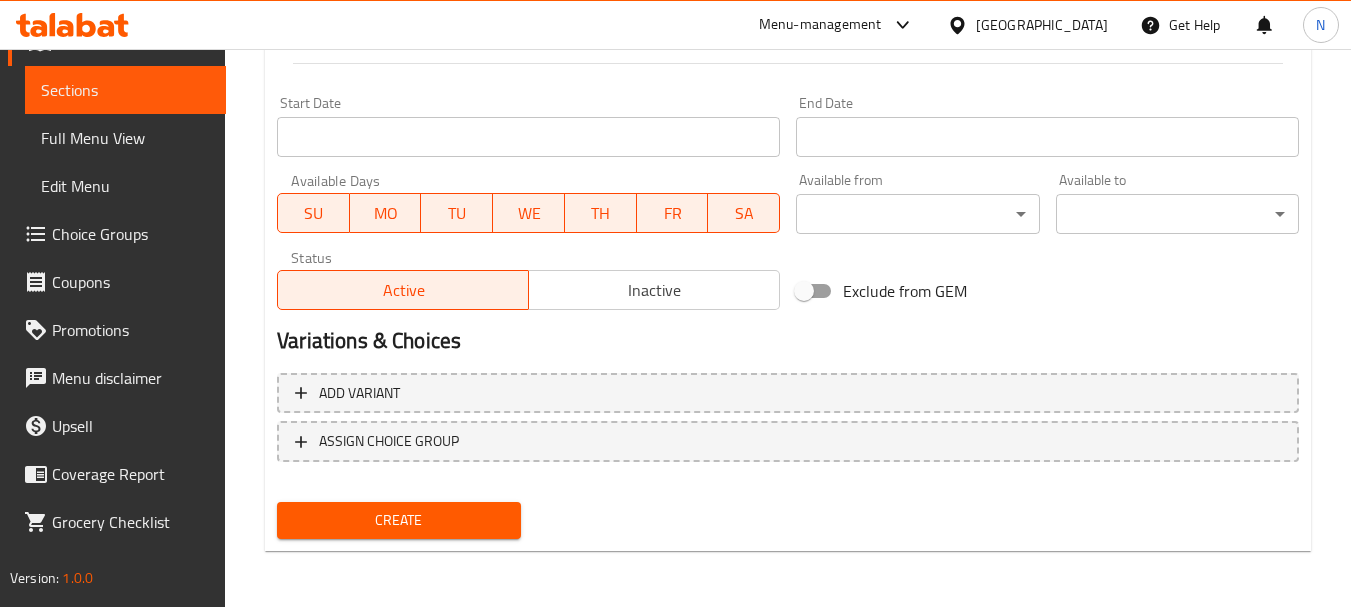 click on "Create" at bounding box center [398, 520] 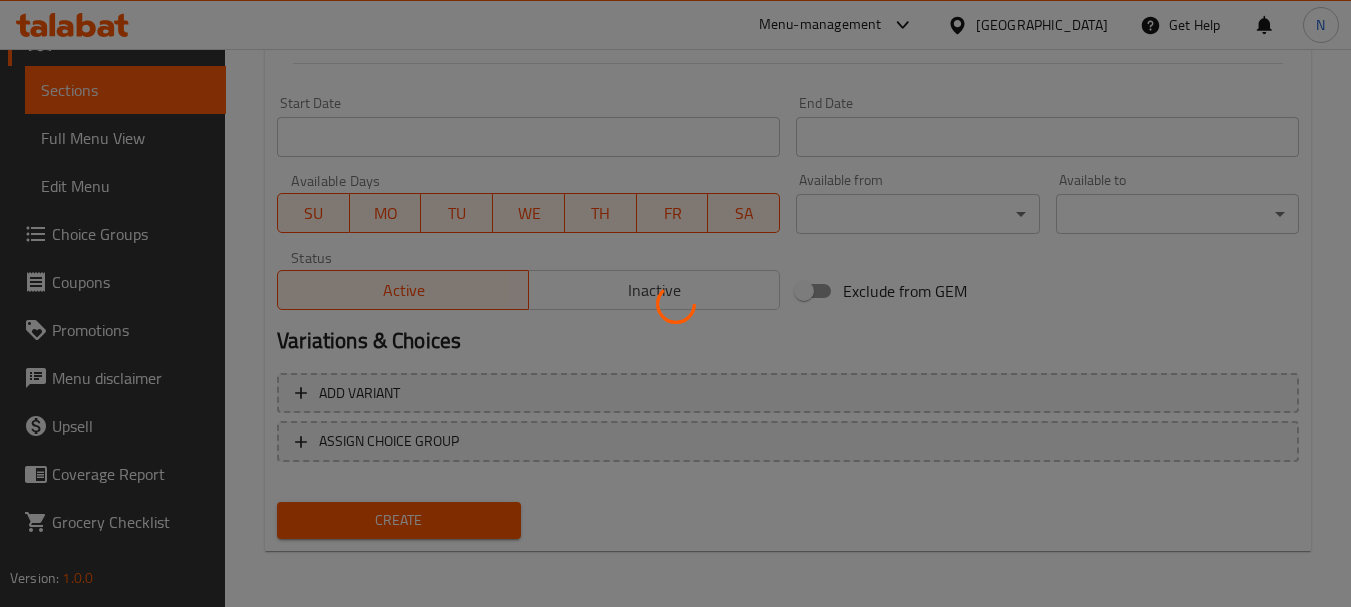 type 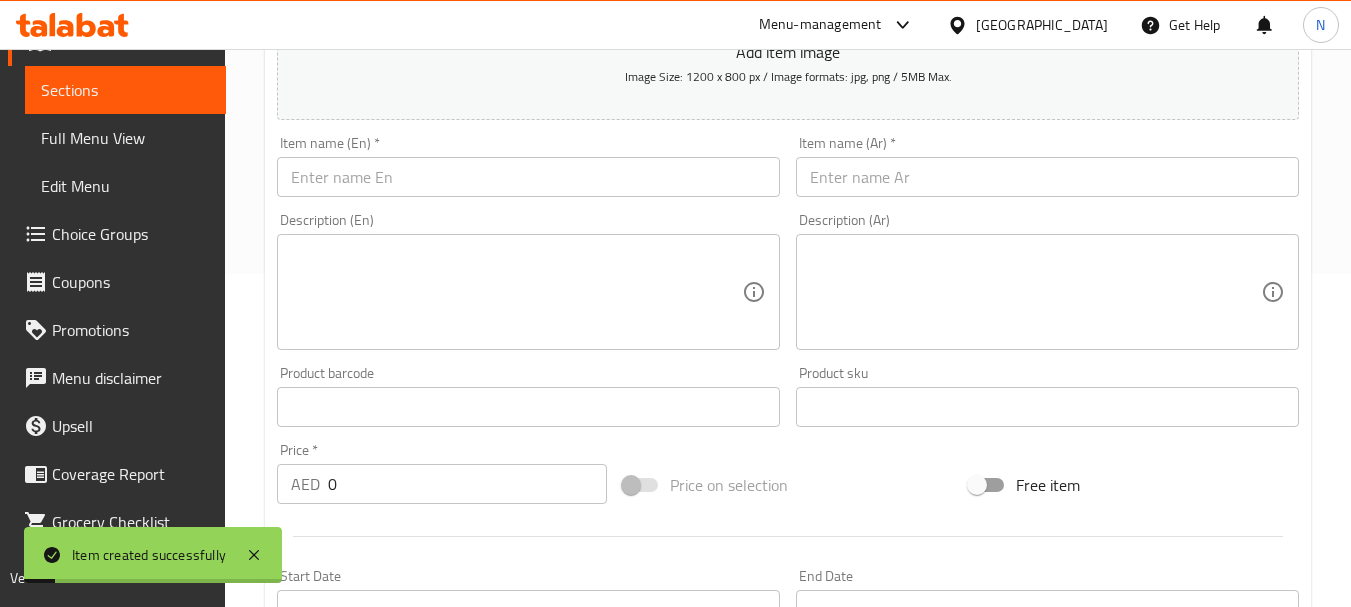 scroll, scrollTop: 6, scrollLeft: 0, axis: vertical 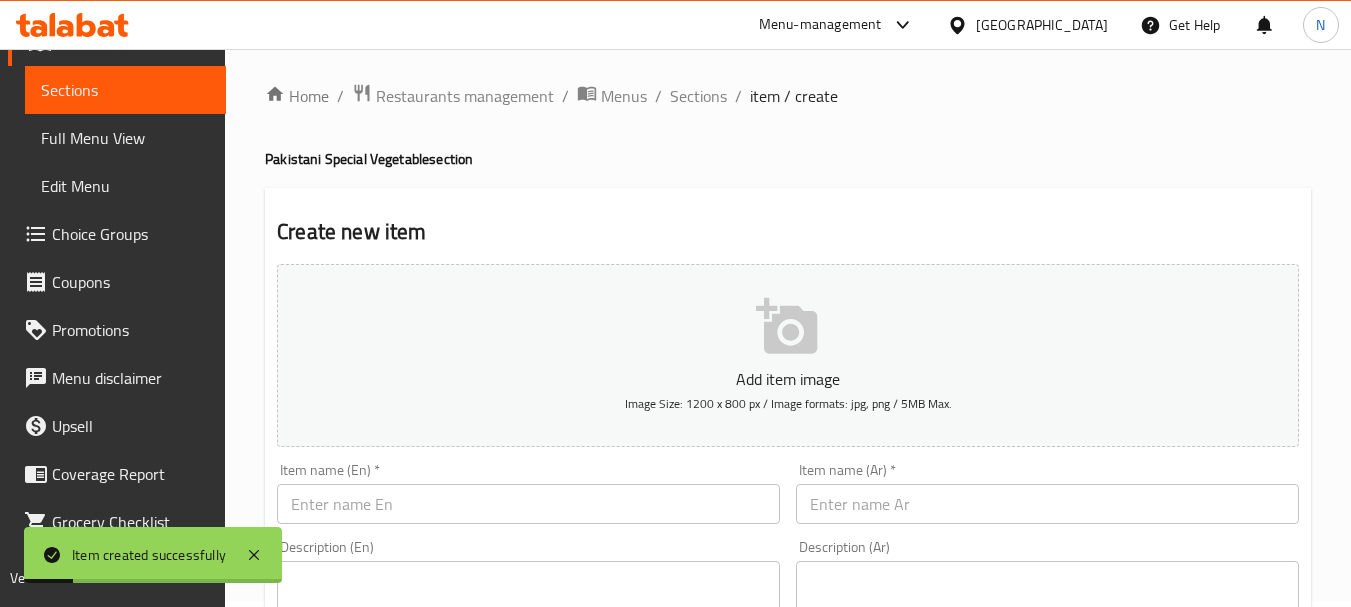 click at bounding box center [528, 504] 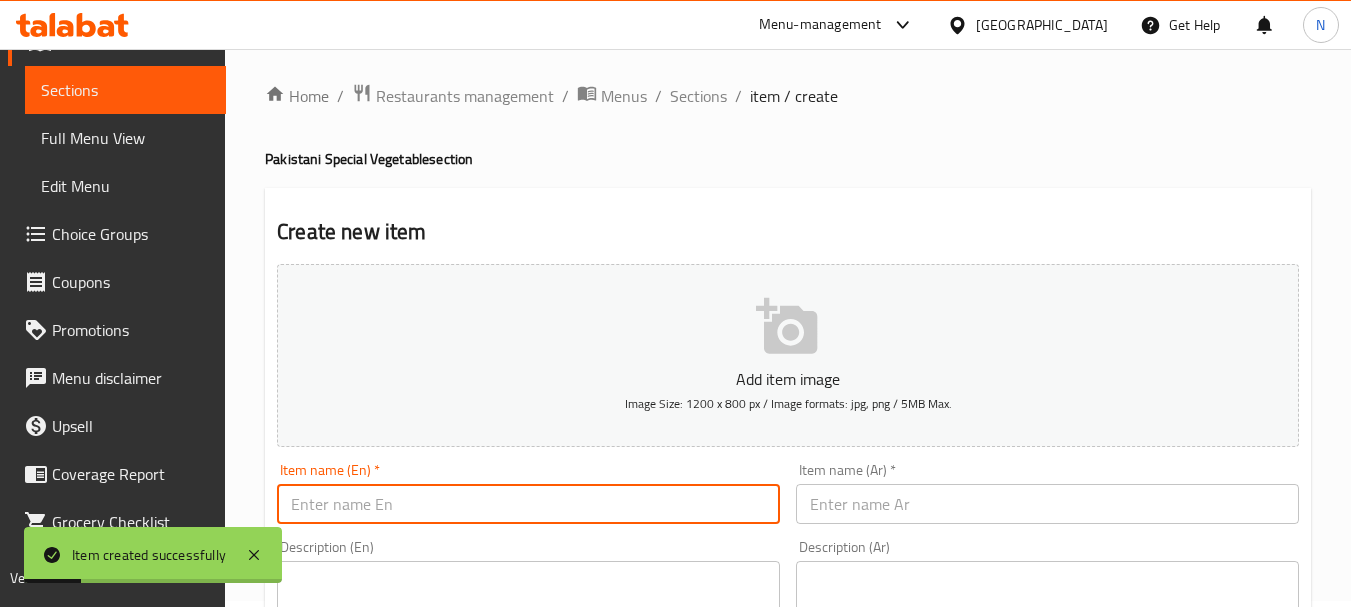 paste on "MIX VEG." 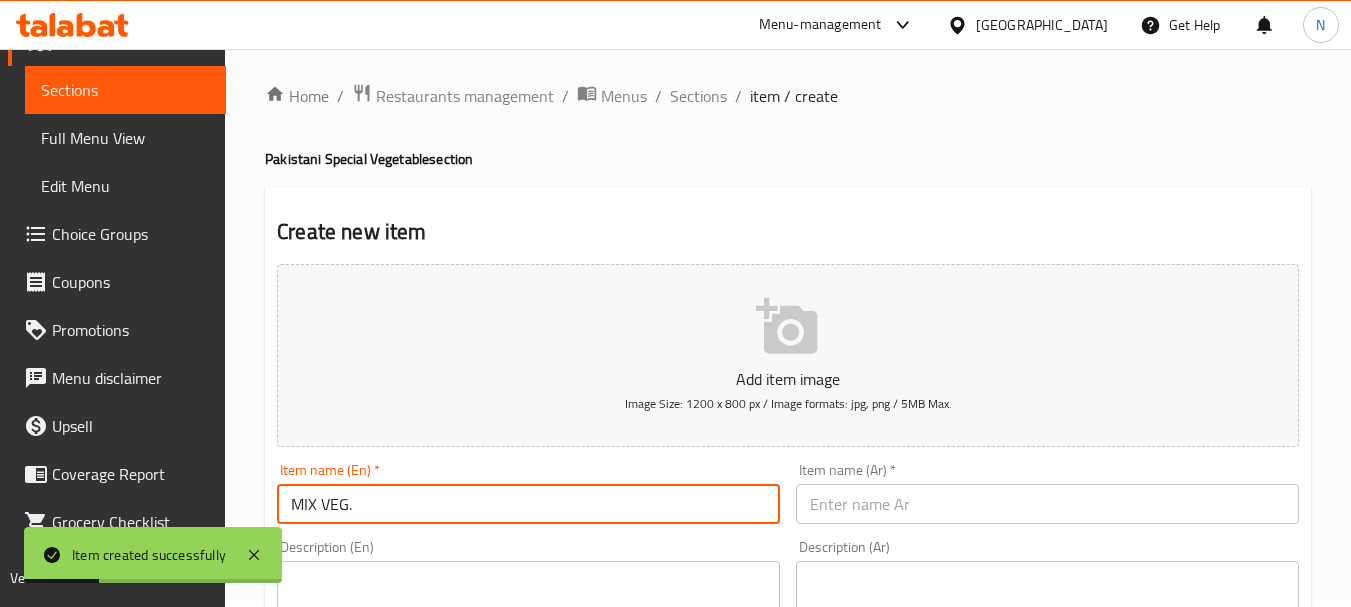 click on "MIX VEG." at bounding box center [528, 504] 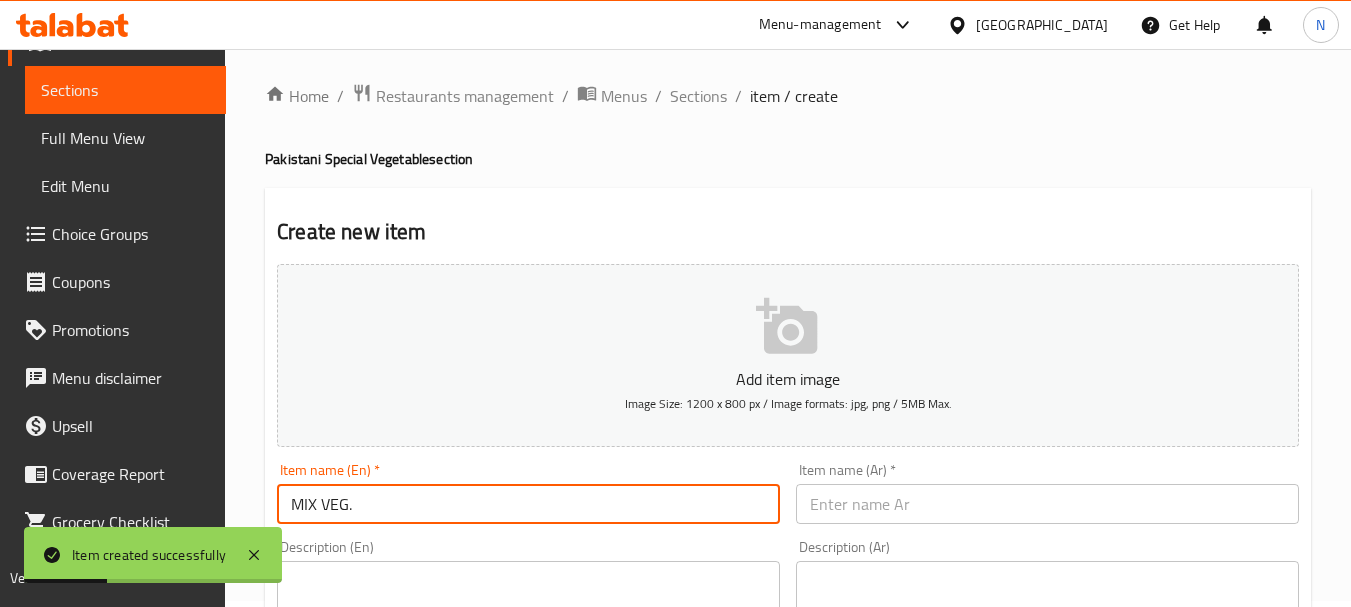 click on "MIX VEG." at bounding box center [528, 504] 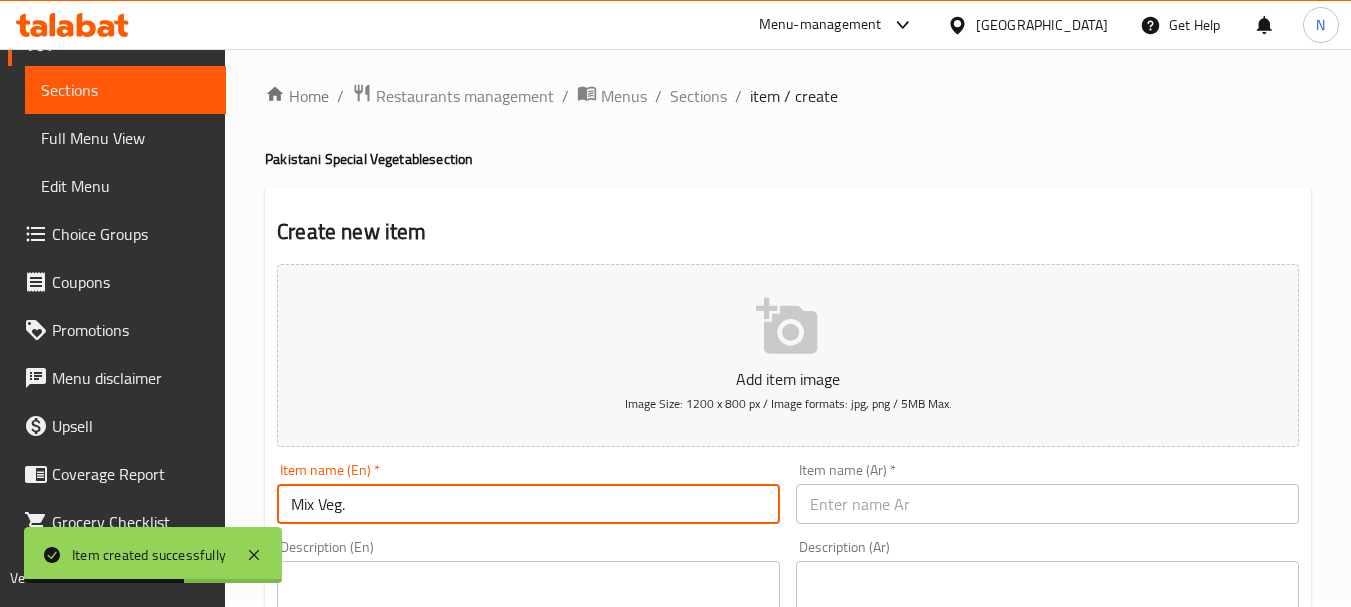 type on "Mix Veg." 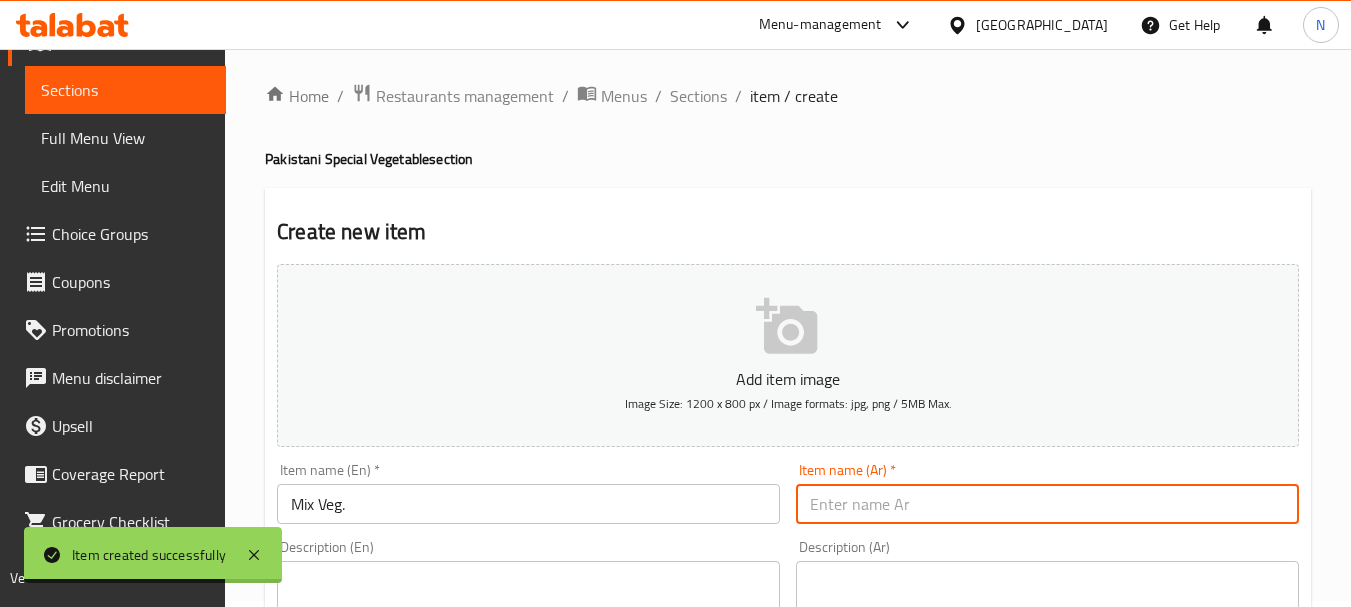 click at bounding box center [1047, 504] 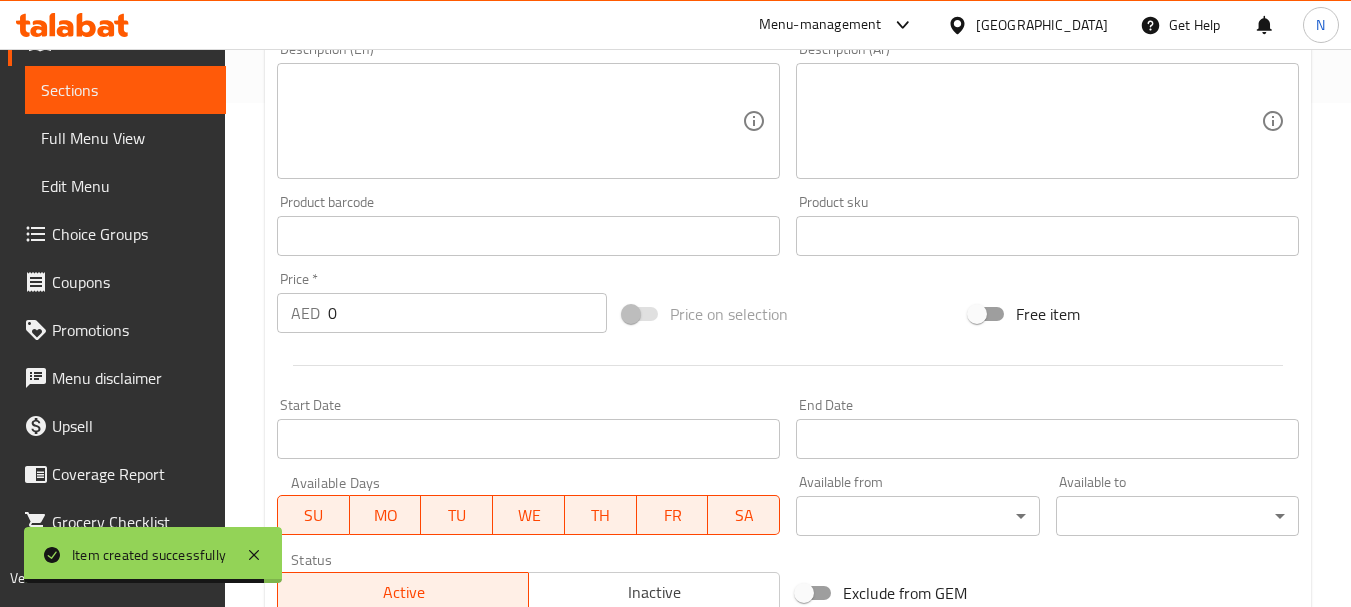 scroll, scrollTop: 506, scrollLeft: 0, axis: vertical 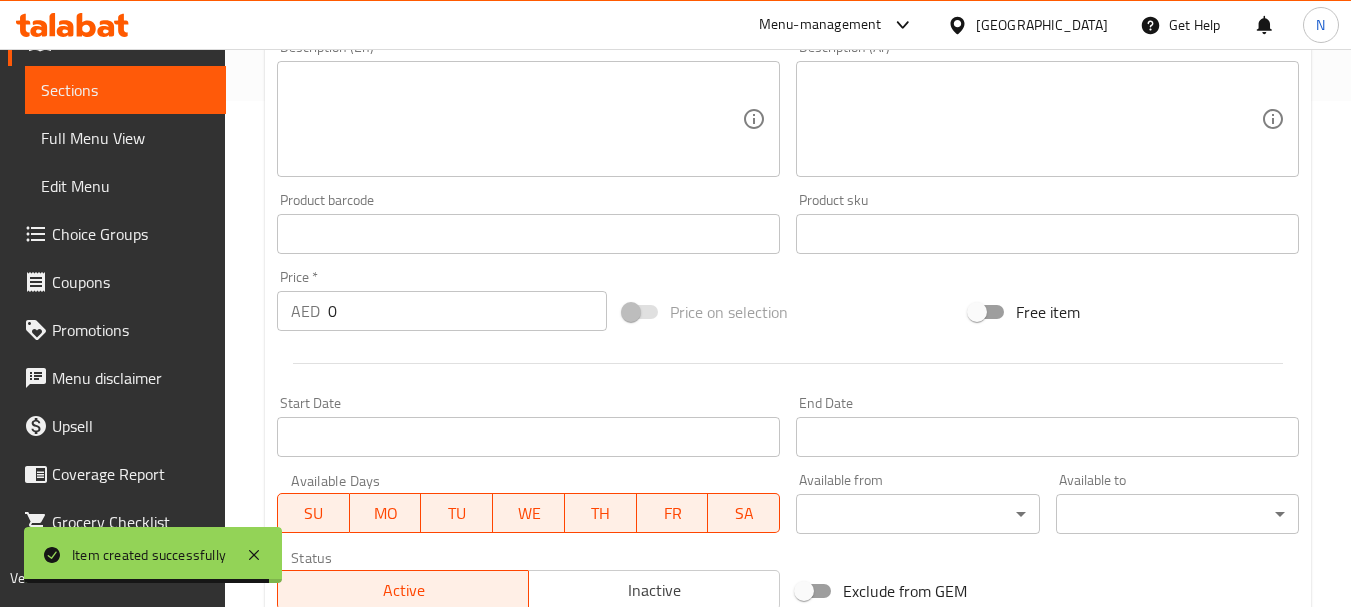 type on "خضار مشكل" 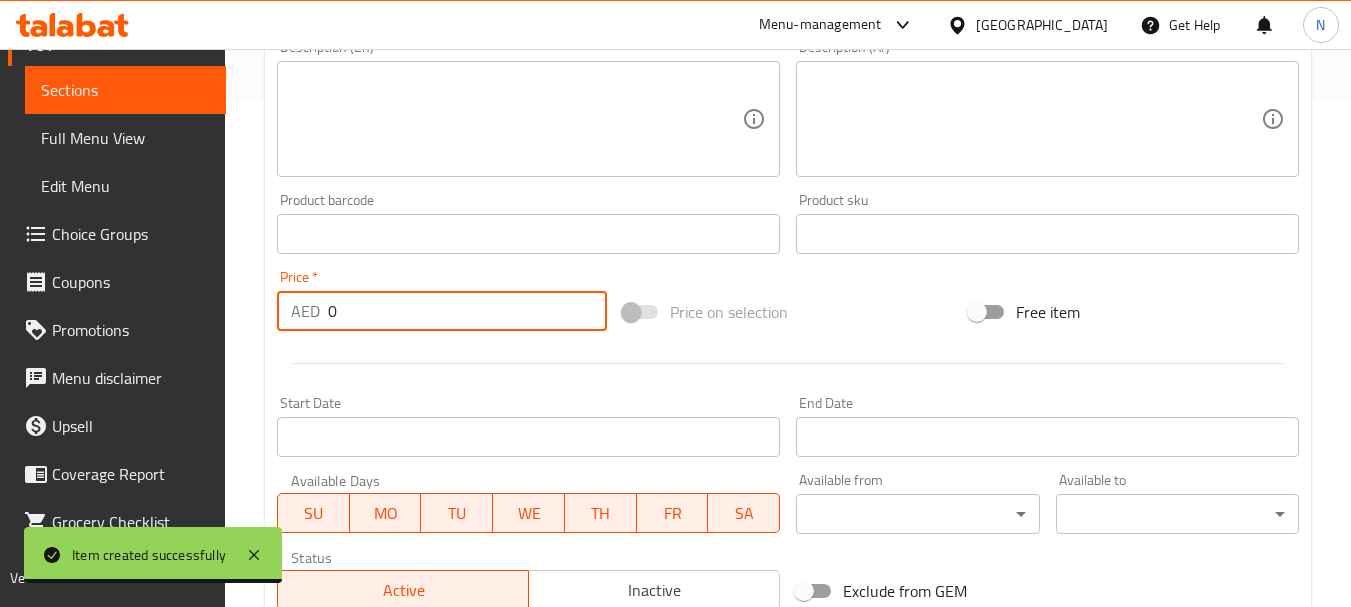 drag, startPoint x: 340, startPoint y: 322, endPoint x: 332, endPoint y: 314, distance: 11.313708 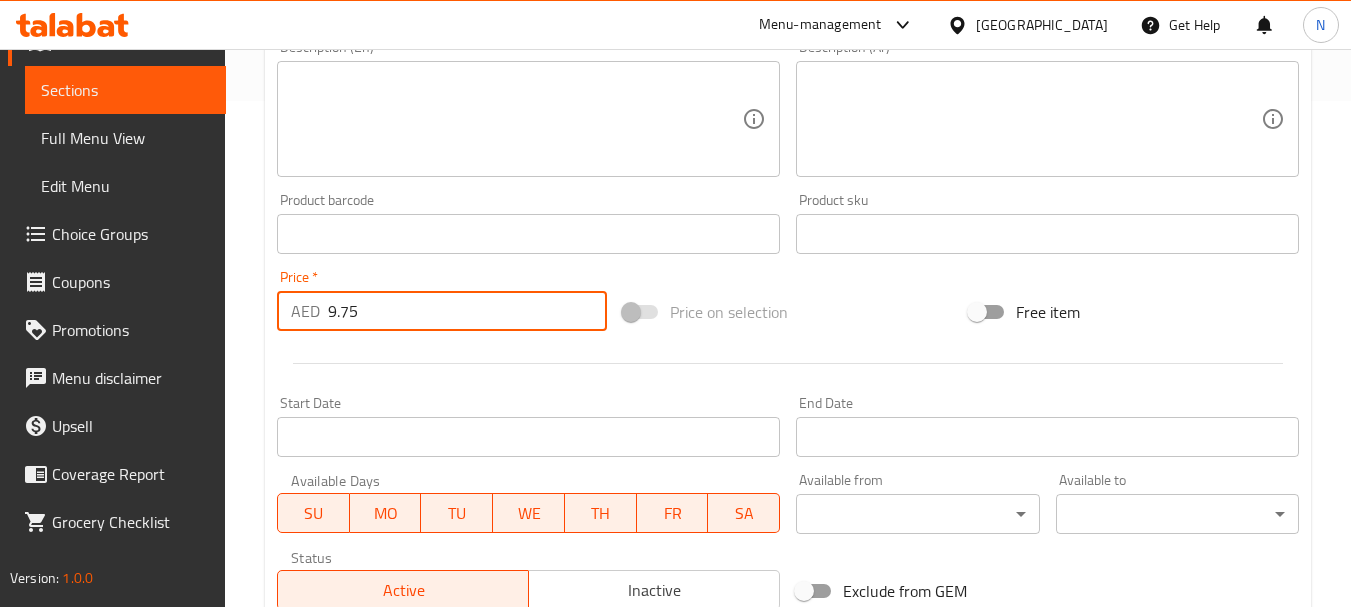 type on "9.75" 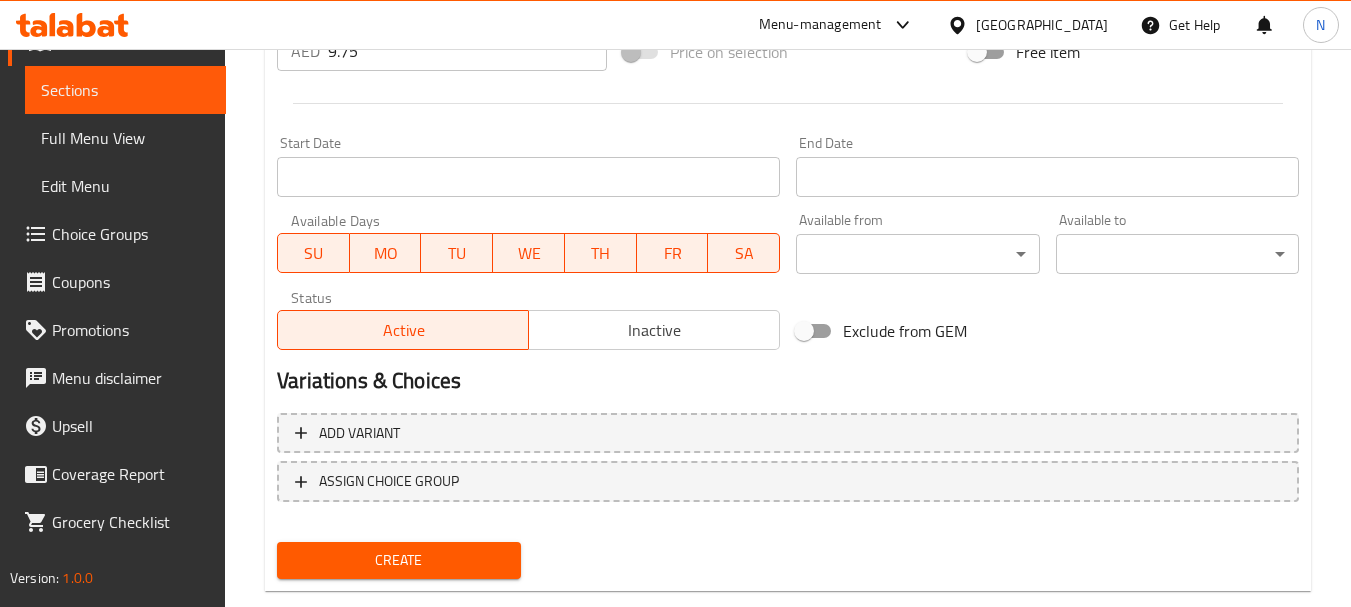scroll, scrollTop: 806, scrollLeft: 0, axis: vertical 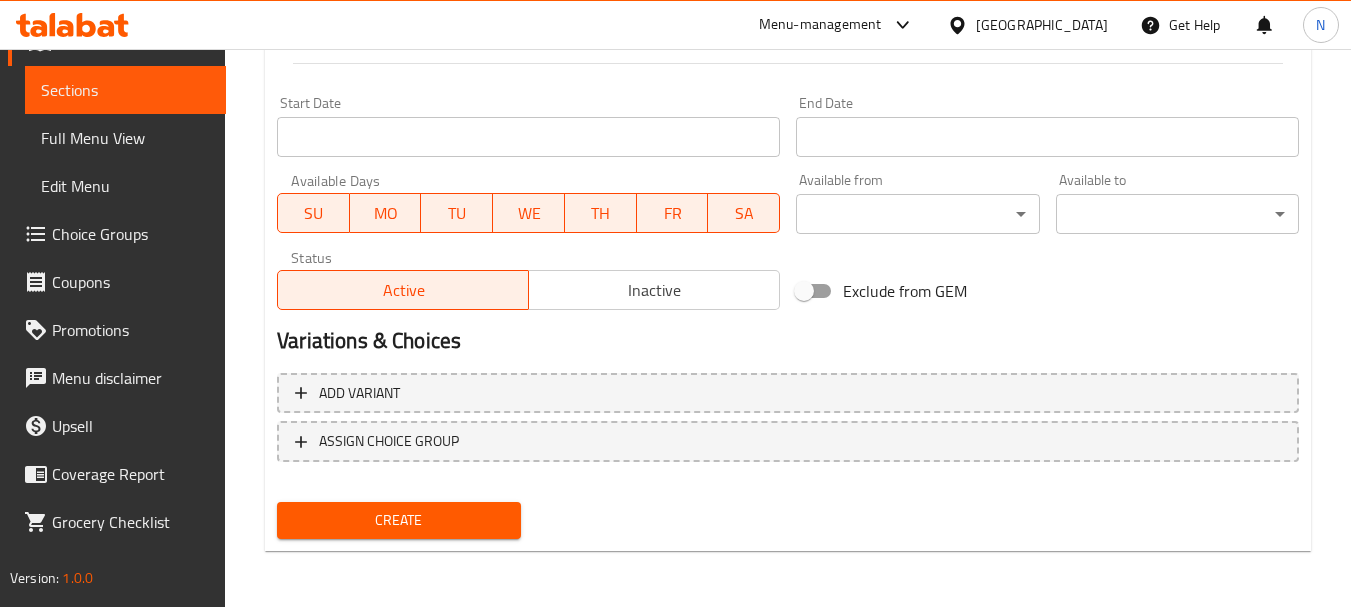 click on "Create" at bounding box center (398, 520) 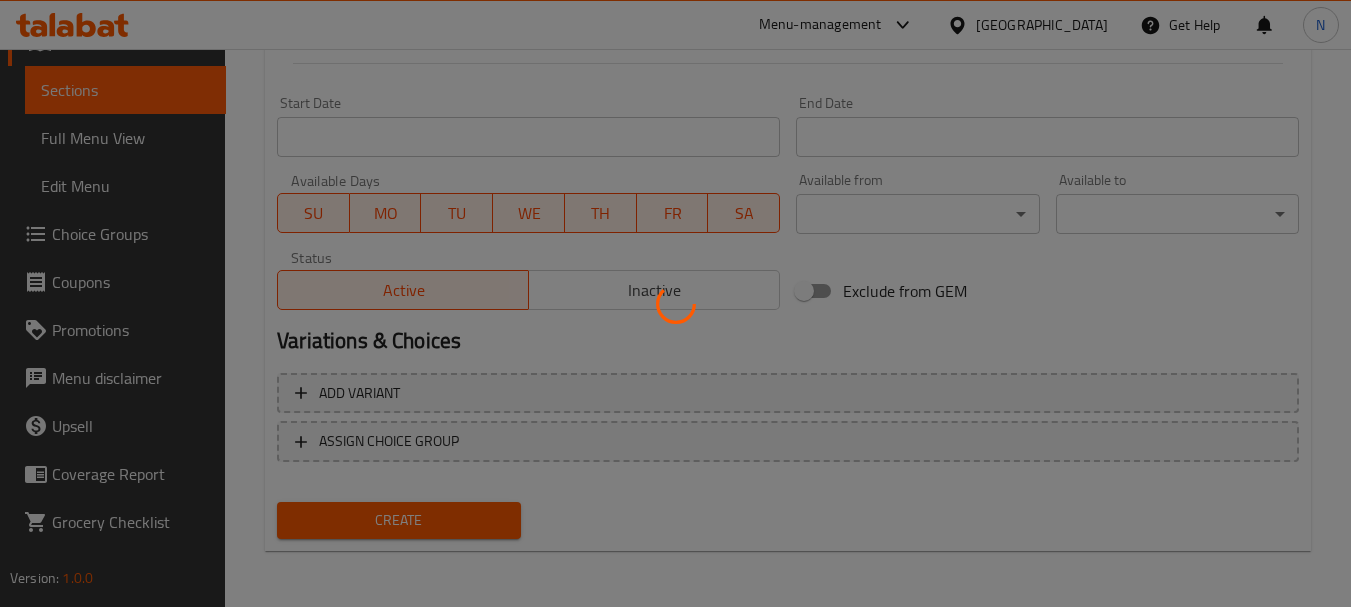 type 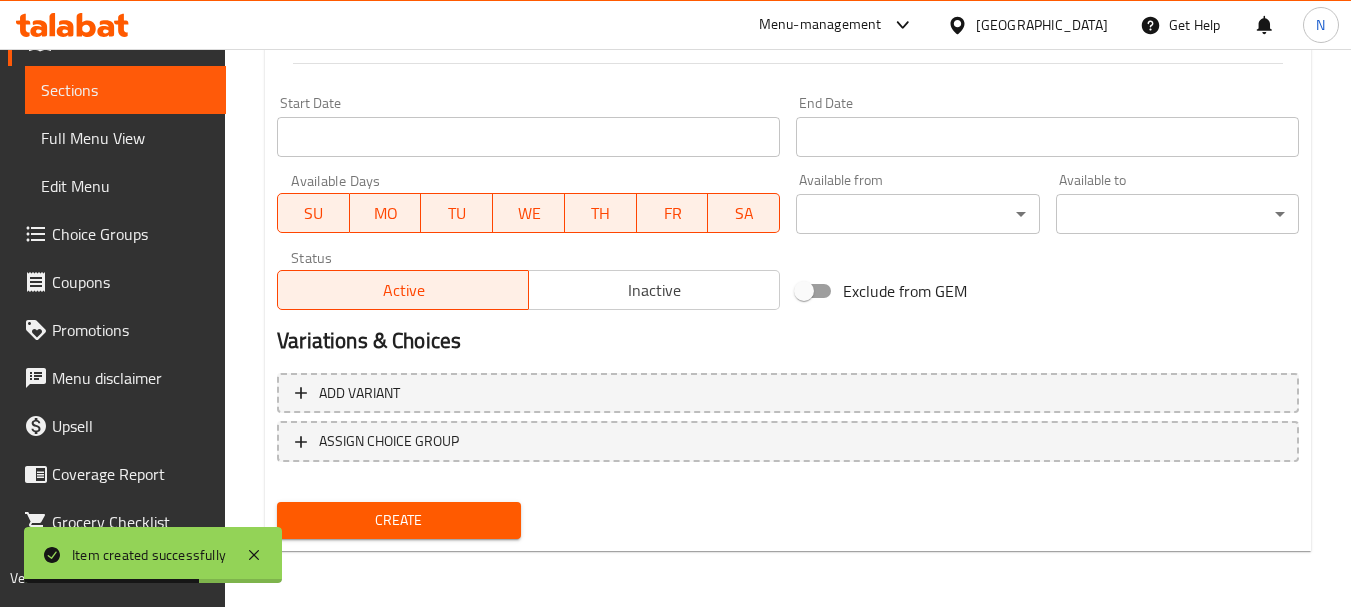 scroll, scrollTop: 106, scrollLeft: 0, axis: vertical 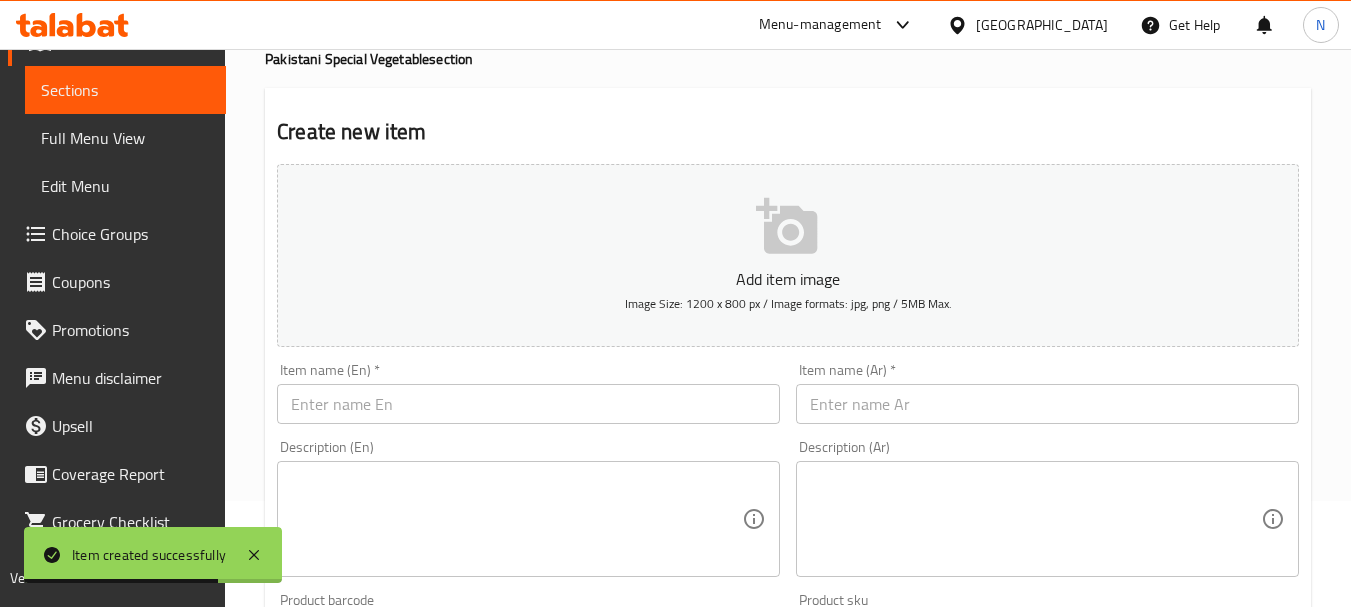 click at bounding box center (528, 404) 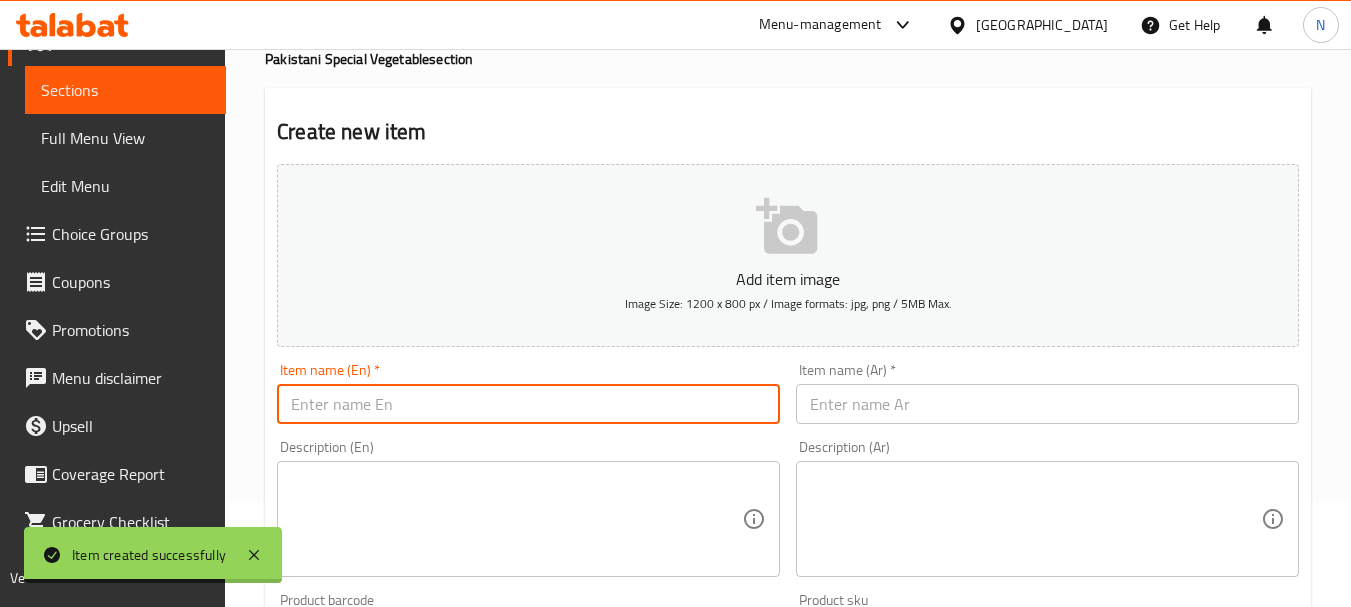 paste on "DAL FRY" 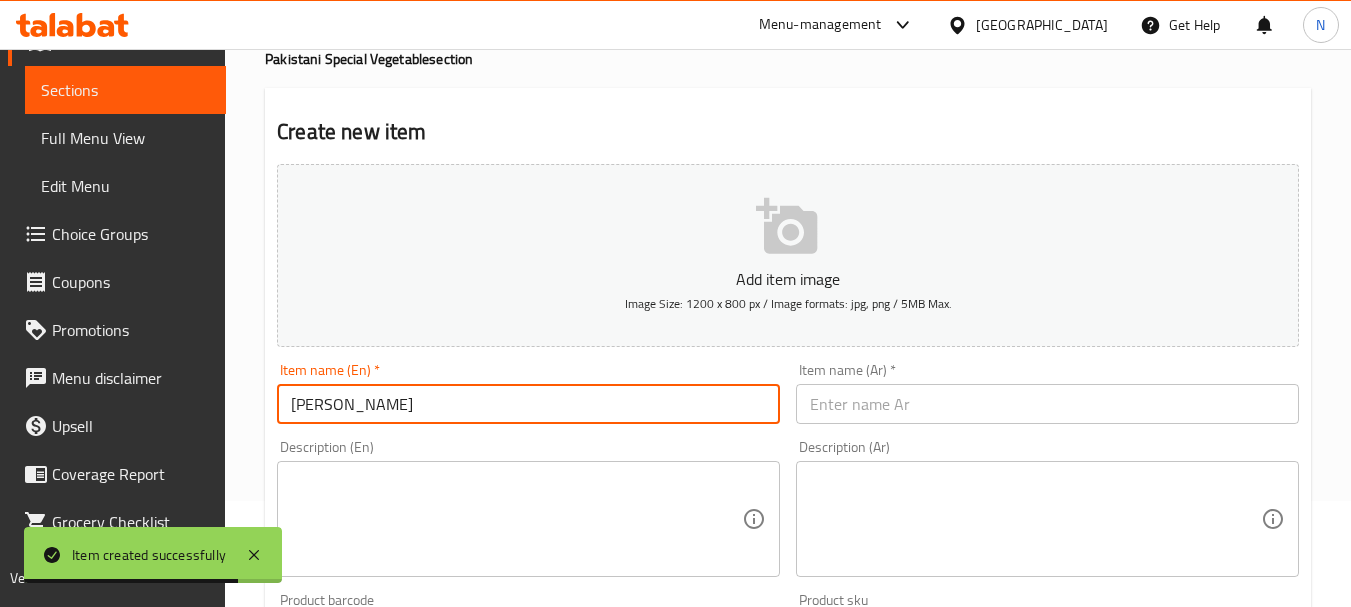 click on "DAL FRY" at bounding box center (528, 404) 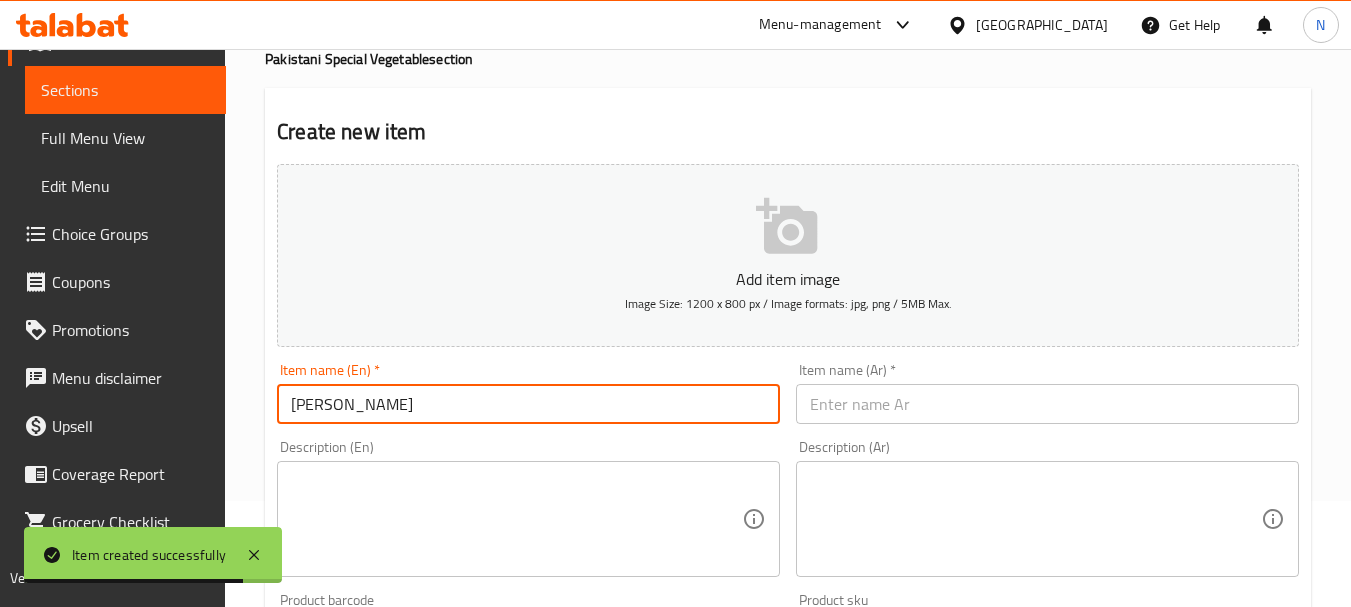 click on "DAL FRY" at bounding box center (528, 404) 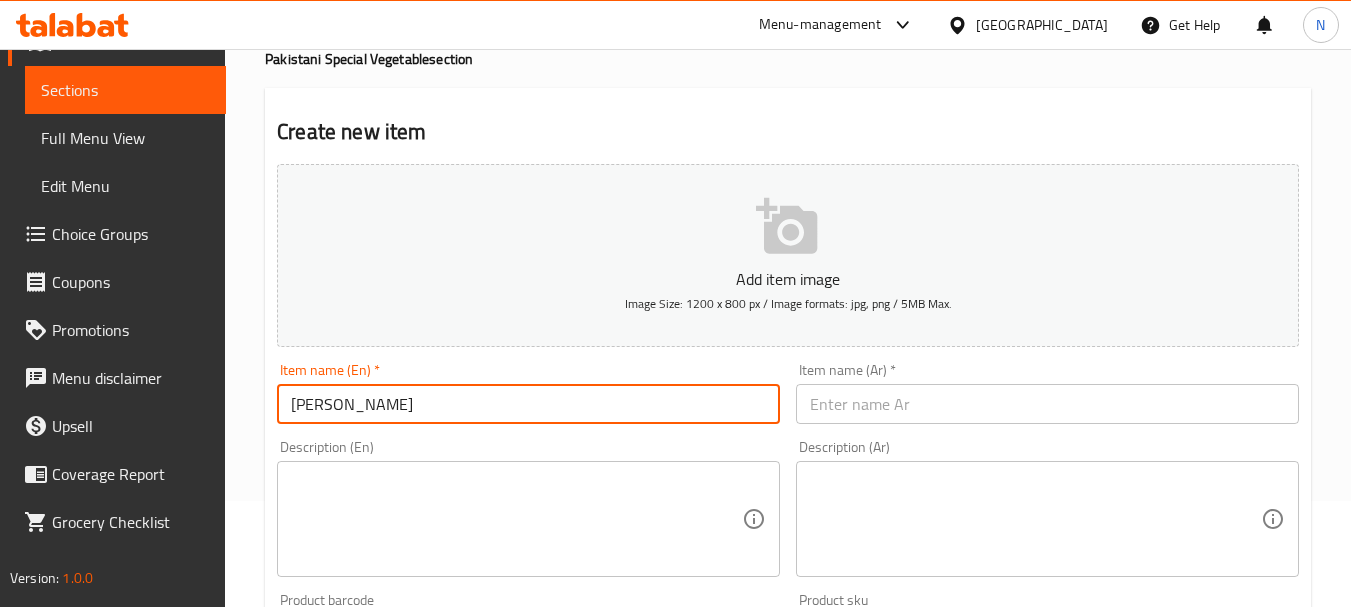 type on "Dal Fry" 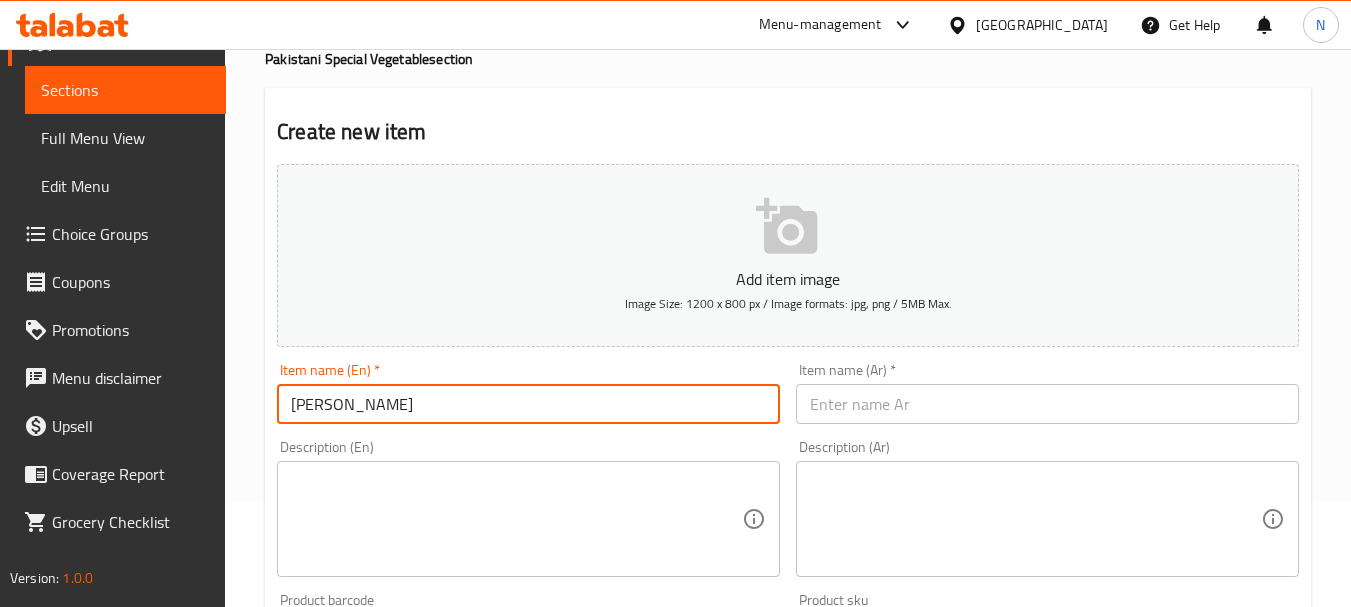 click at bounding box center (1047, 404) 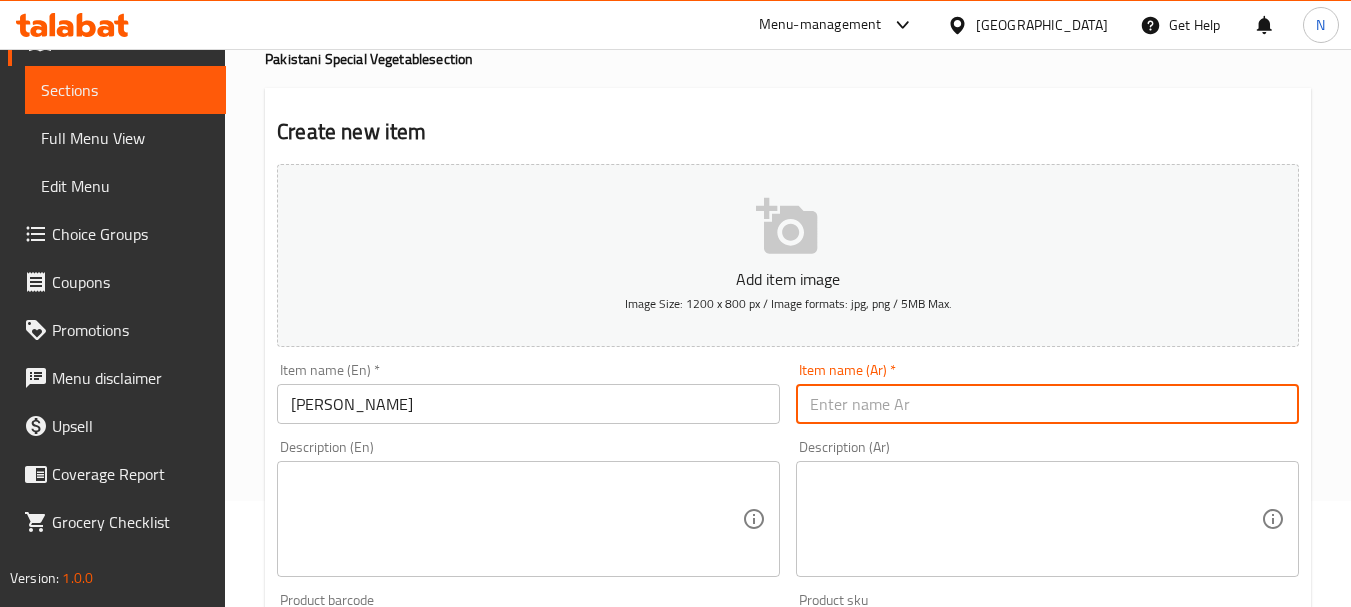 paste on "دال مقلي" 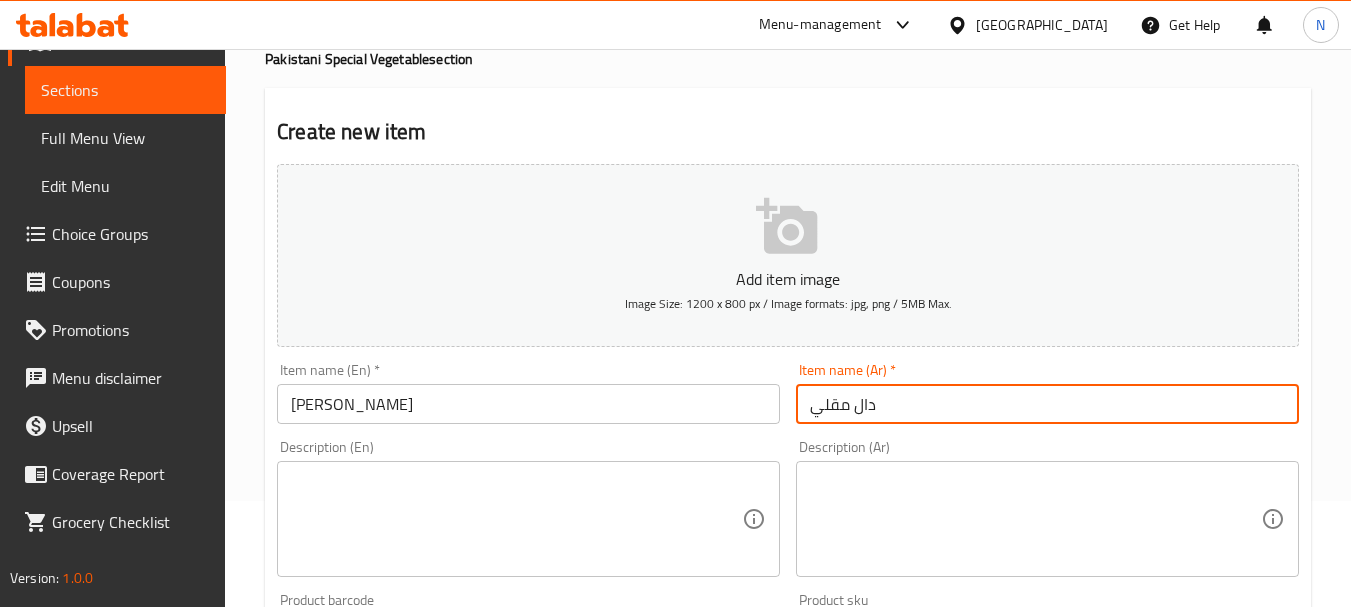 type on "دال مقلي" 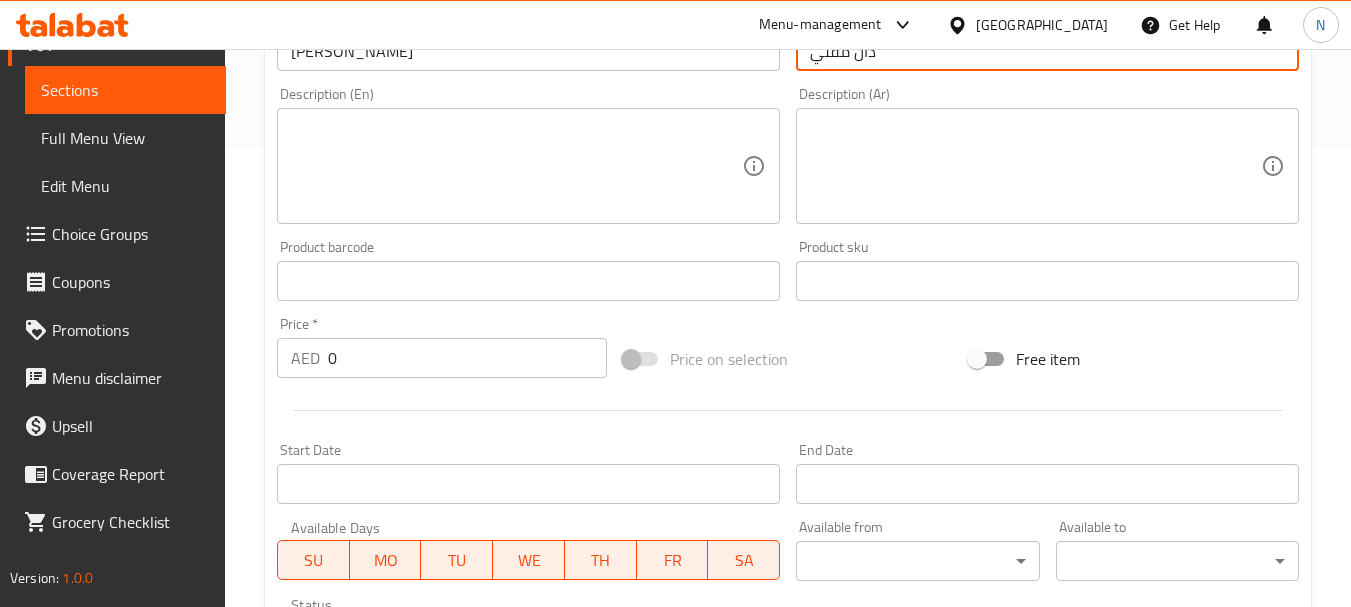 scroll, scrollTop: 406, scrollLeft: 0, axis: vertical 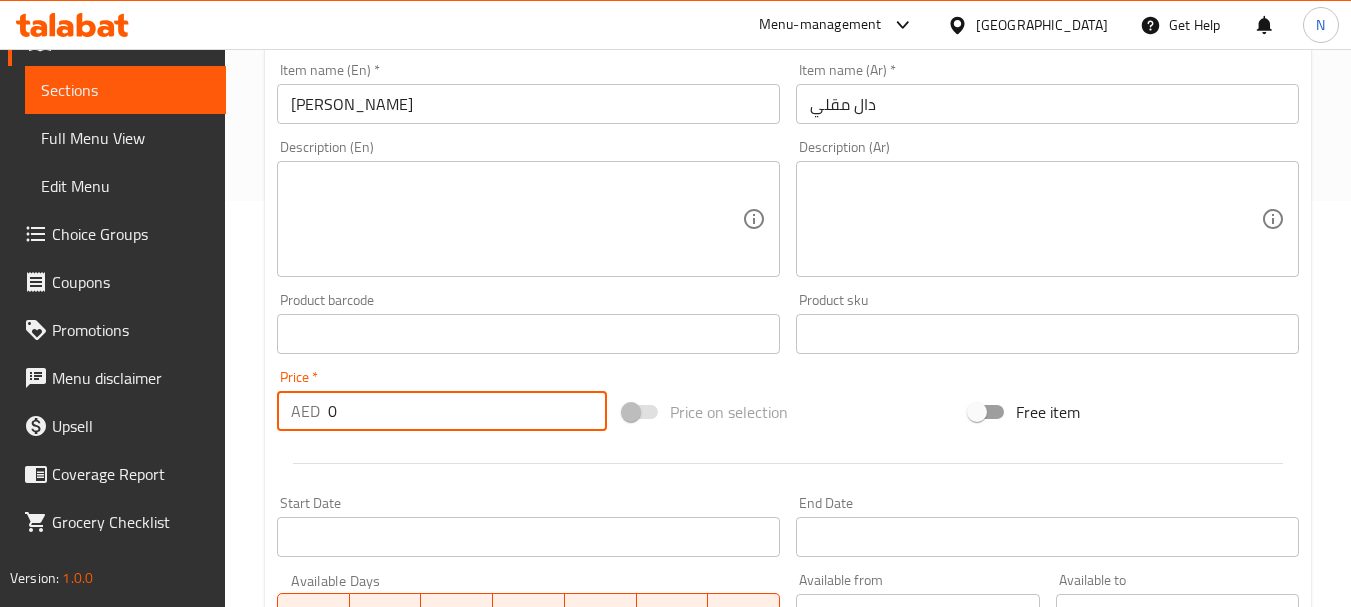 drag, startPoint x: 370, startPoint y: 407, endPoint x: 304, endPoint y: 417, distance: 66.75328 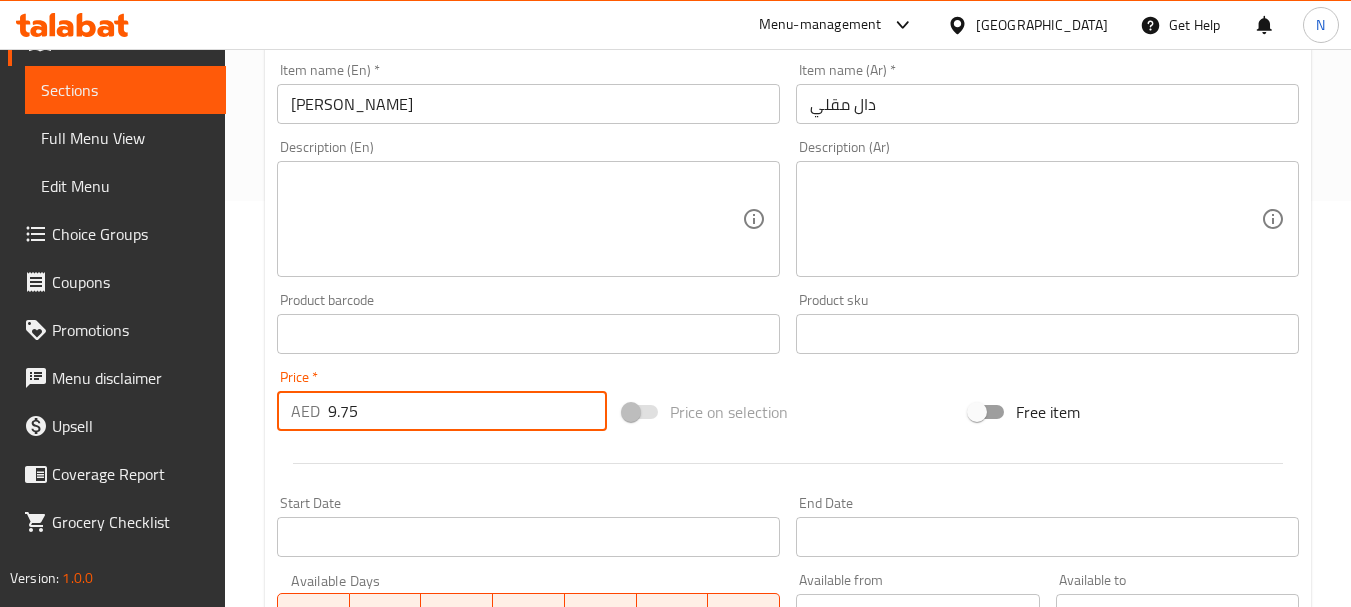 type on "9.75" 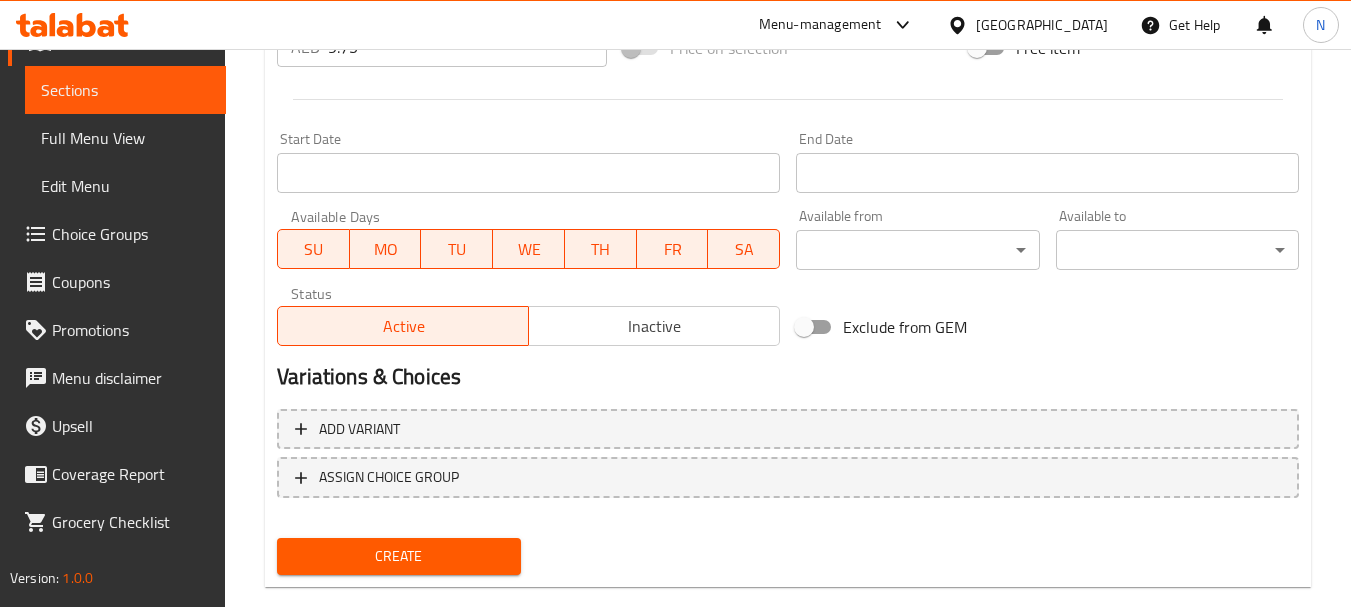scroll, scrollTop: 806, scrollLeft: 0, axis: vertical 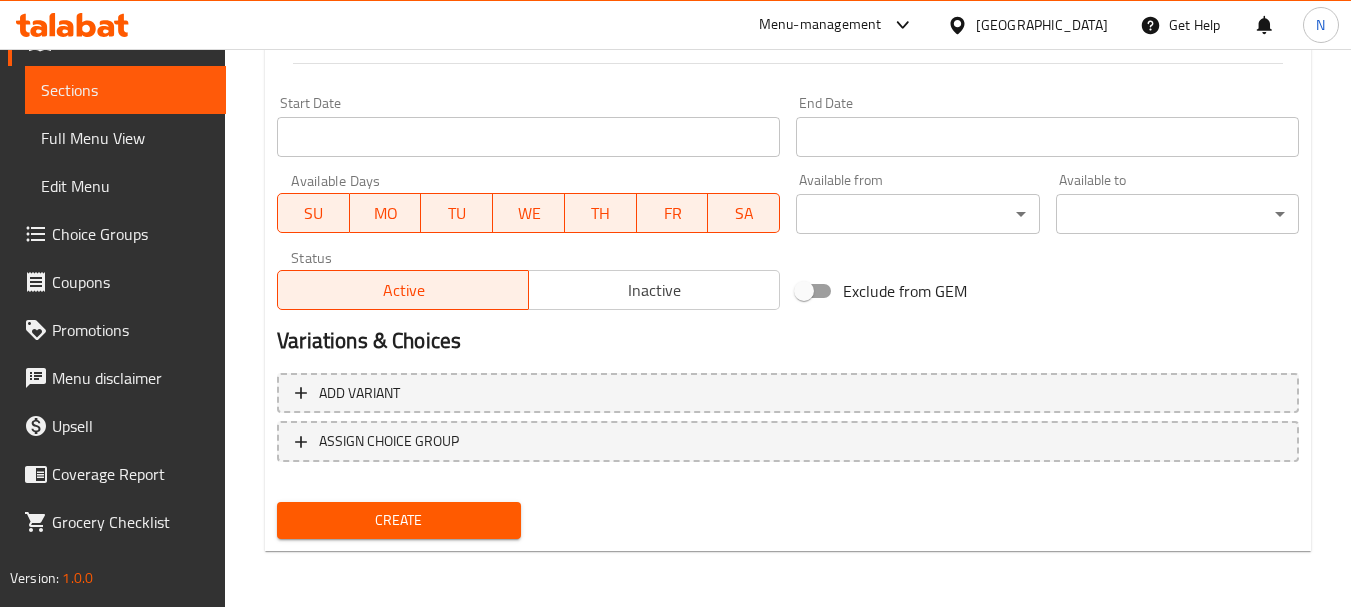 click on "Create" at bounding box center (398, 520) 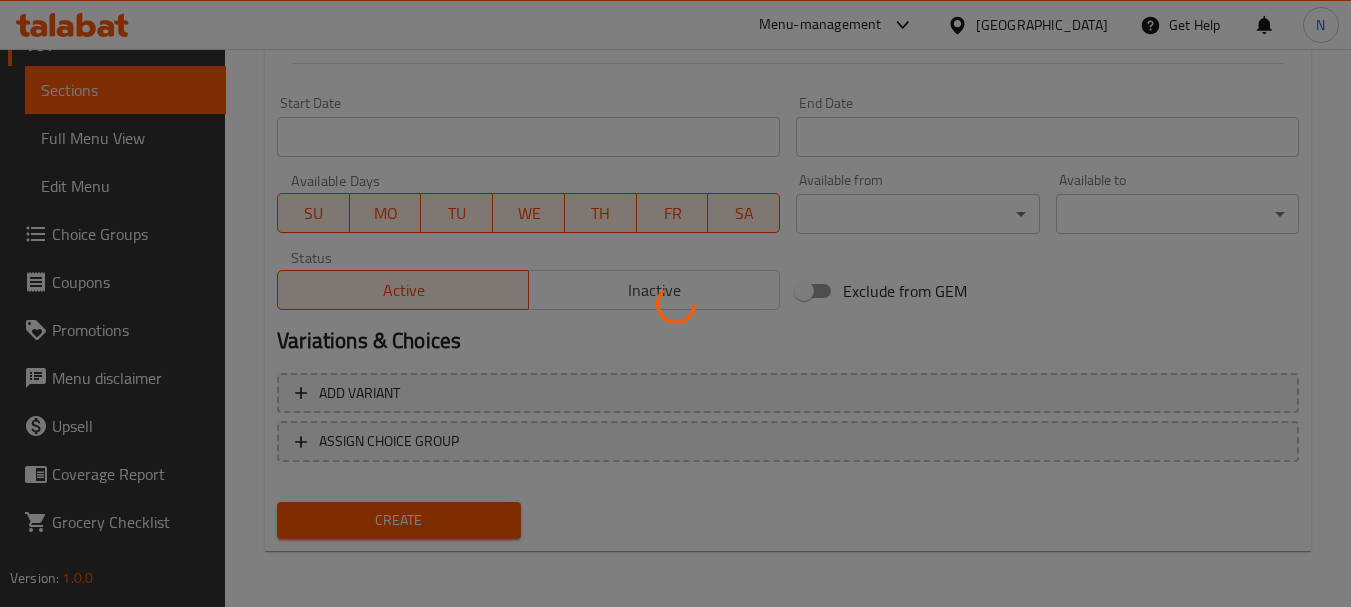 type 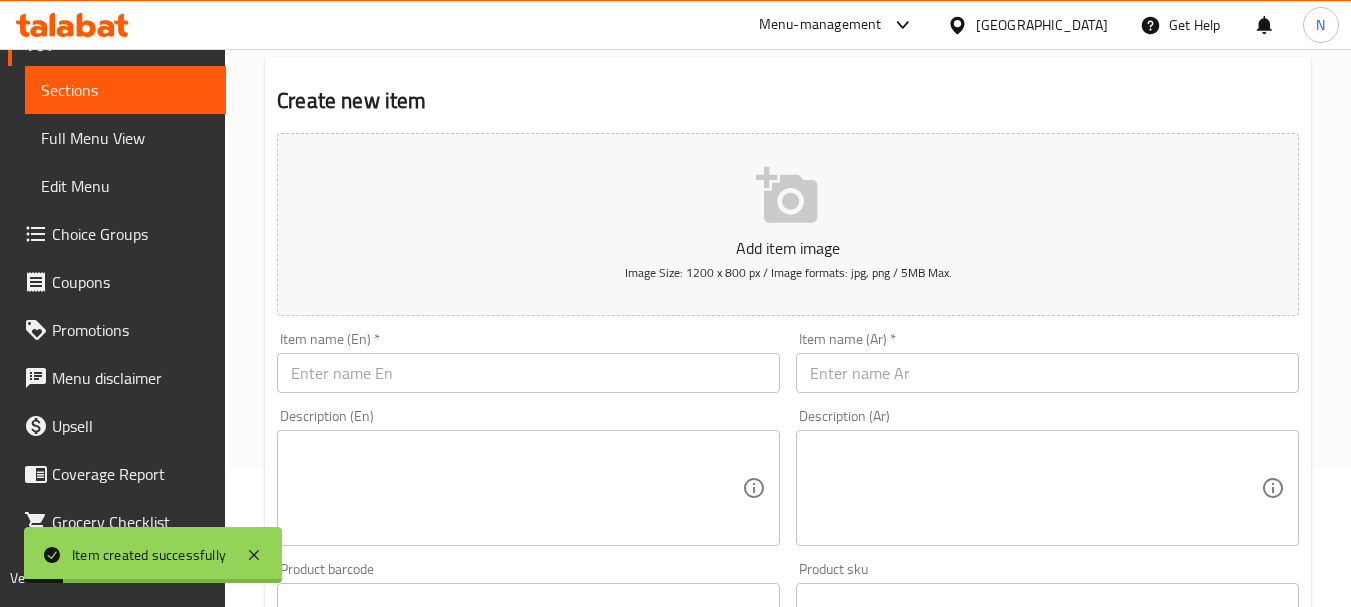 scroll, scrollTop: 106, scrollLeft: 0, axis: vertical 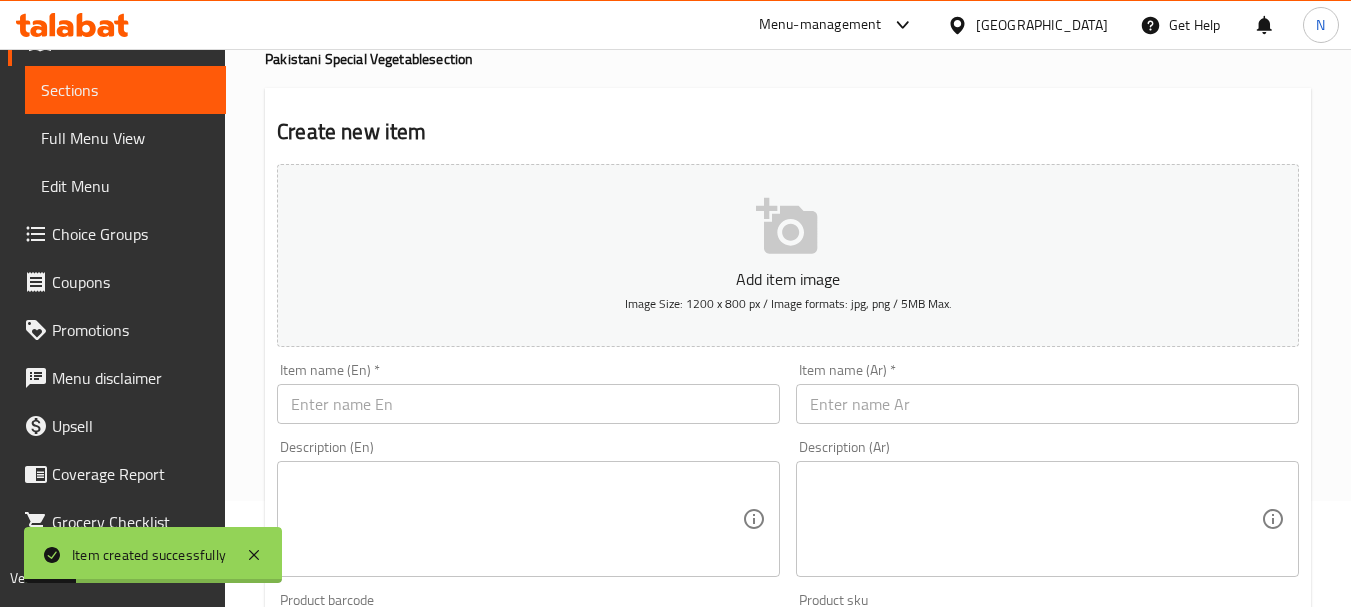 click at bounding box center (528, 404) 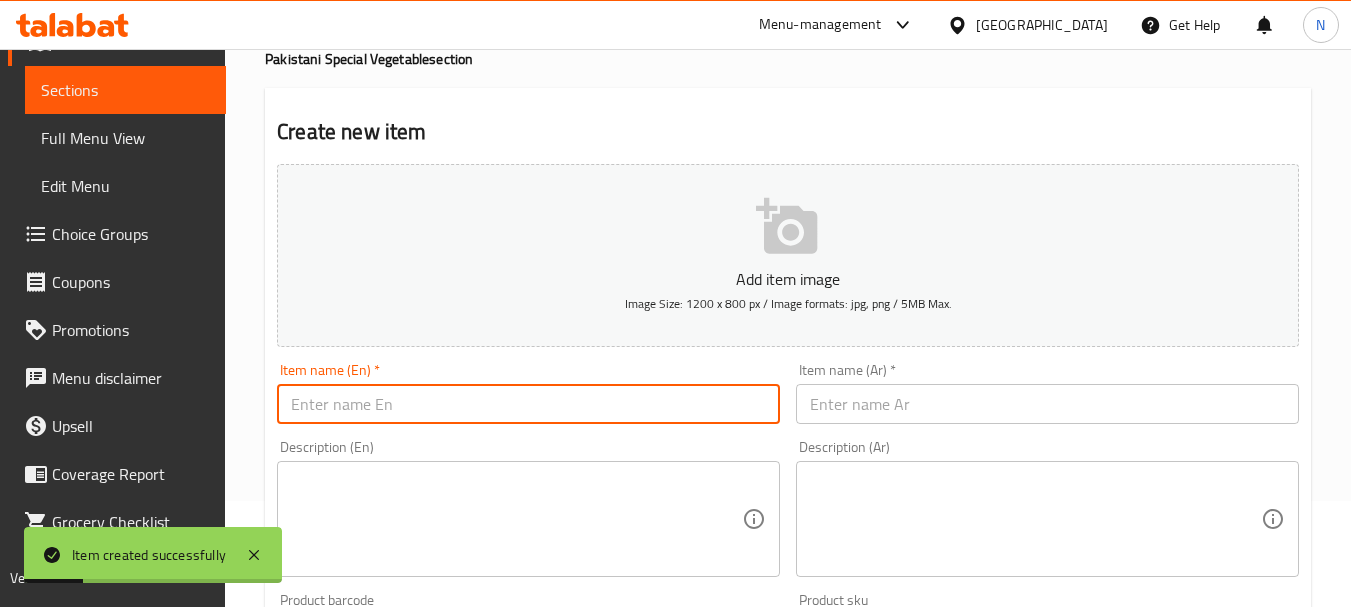 paste on "CHANA DAL" 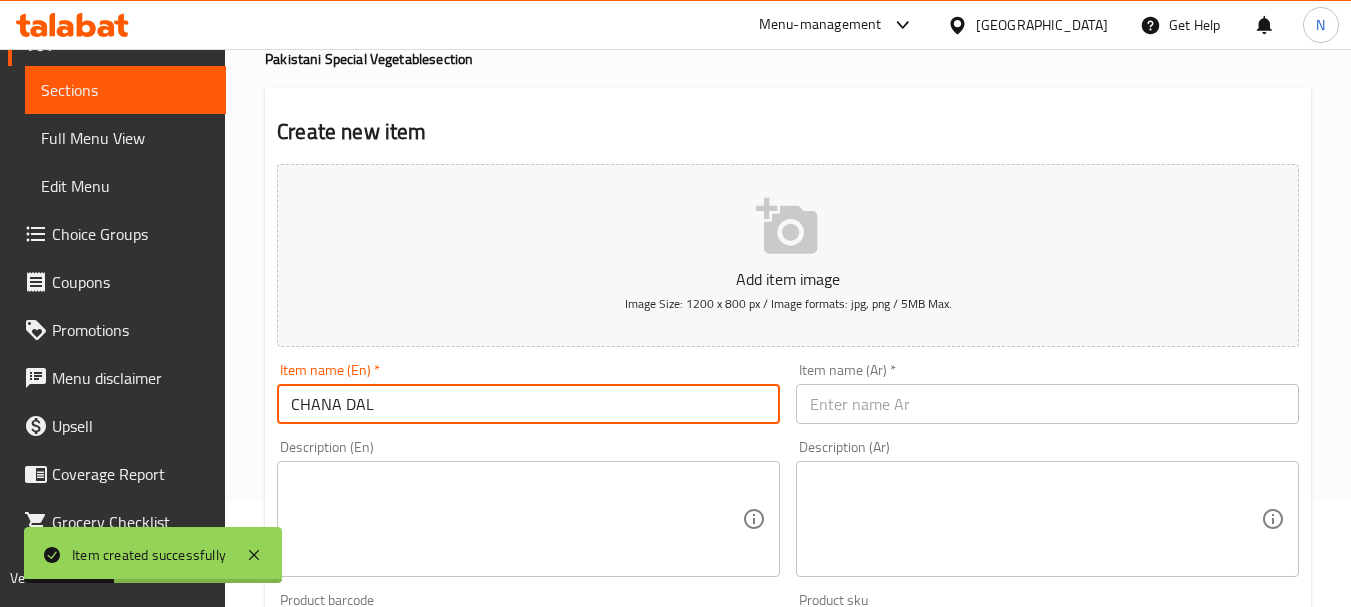 click on "CHANA DAL" at bounding box center [528, 404] 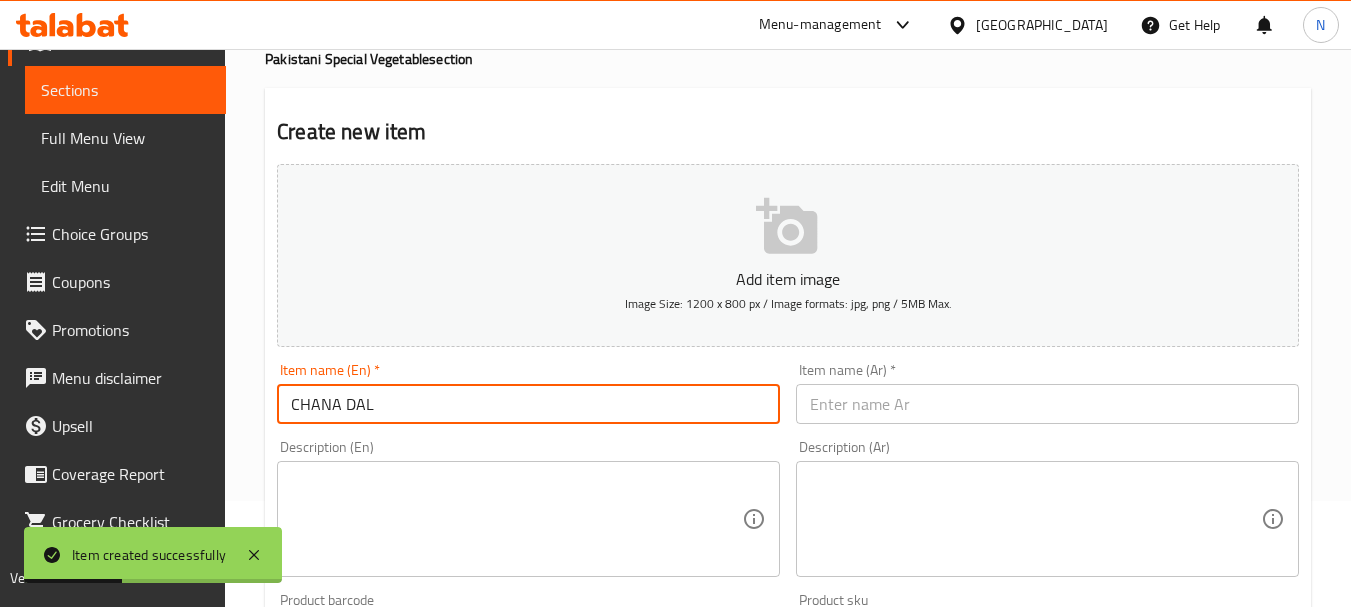 click on "CHANA DAL" at bounding box center [528, 404] 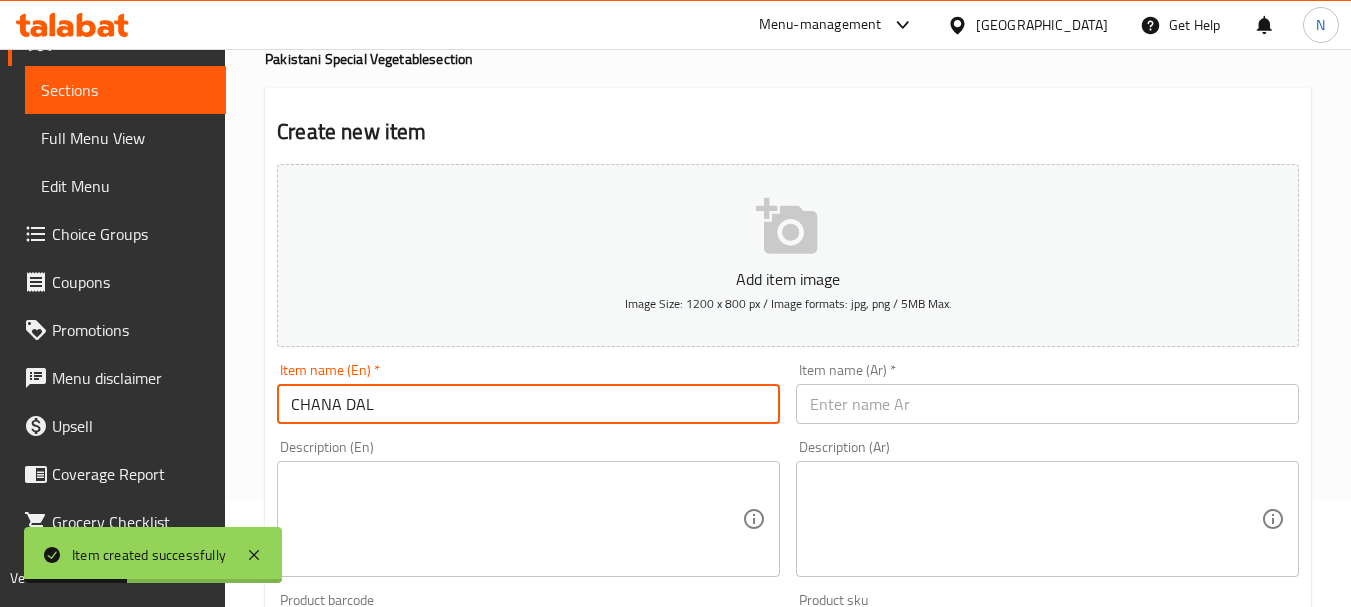 click on "CHANA DAL" at bounding box center [528, 404] 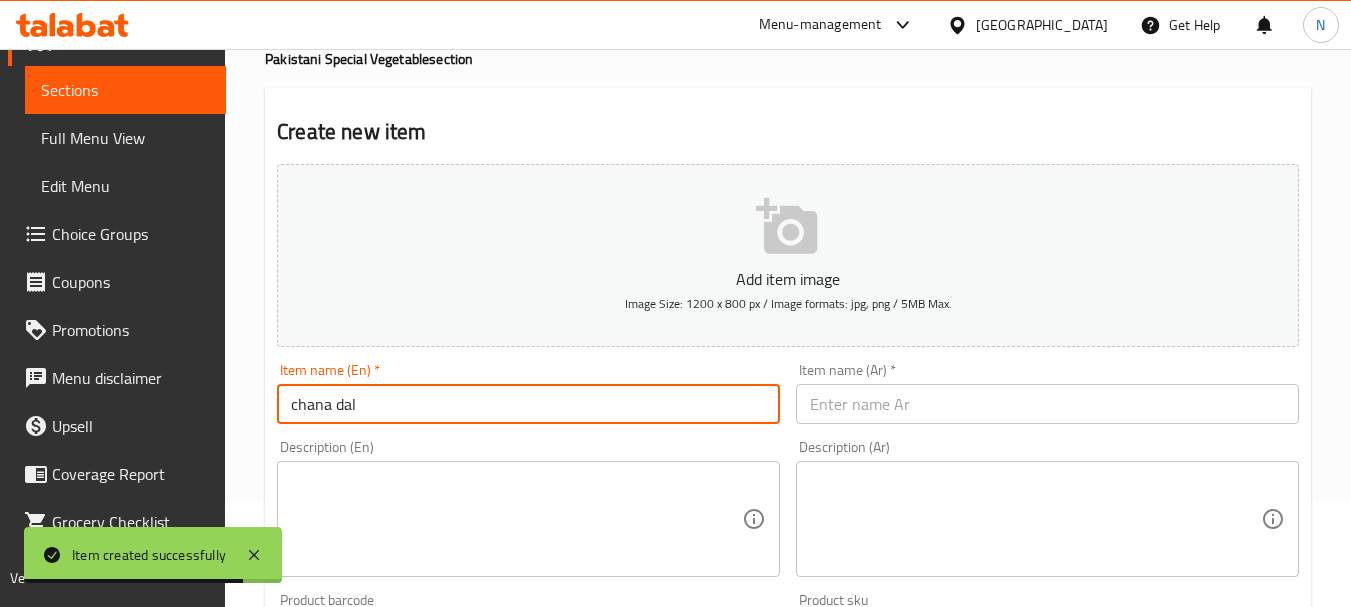 click on "chana dal" at bounding box center (528, 404) 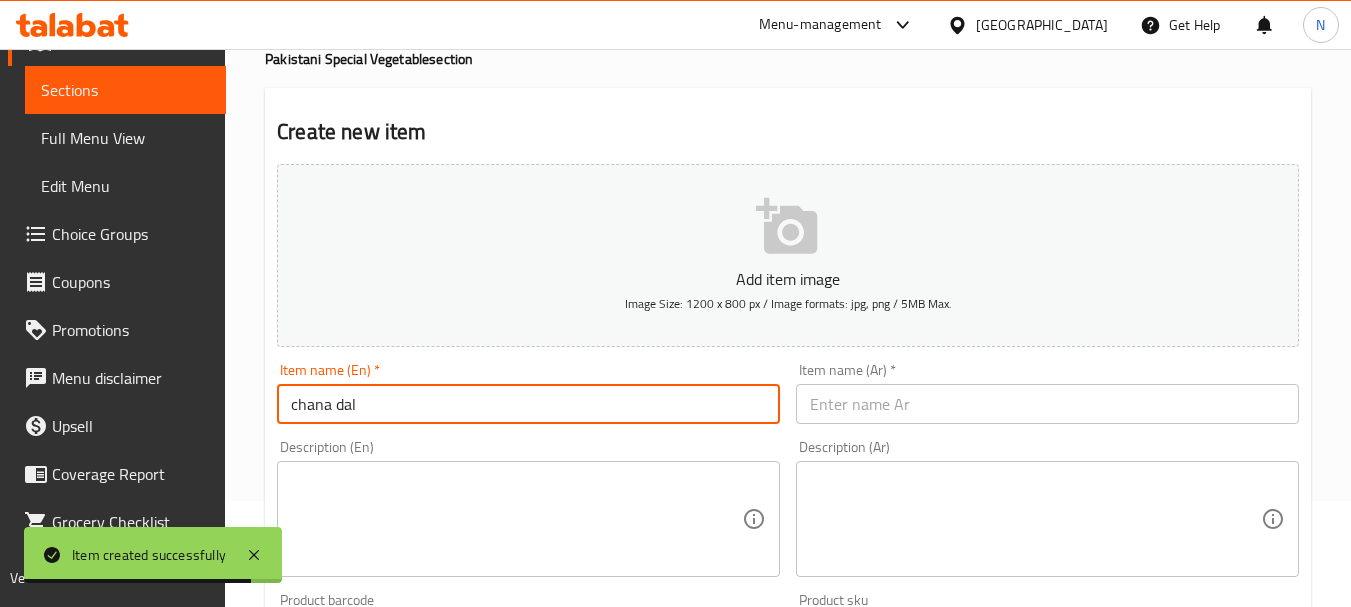 click on "chana dal" at bounding box center (528, 404) 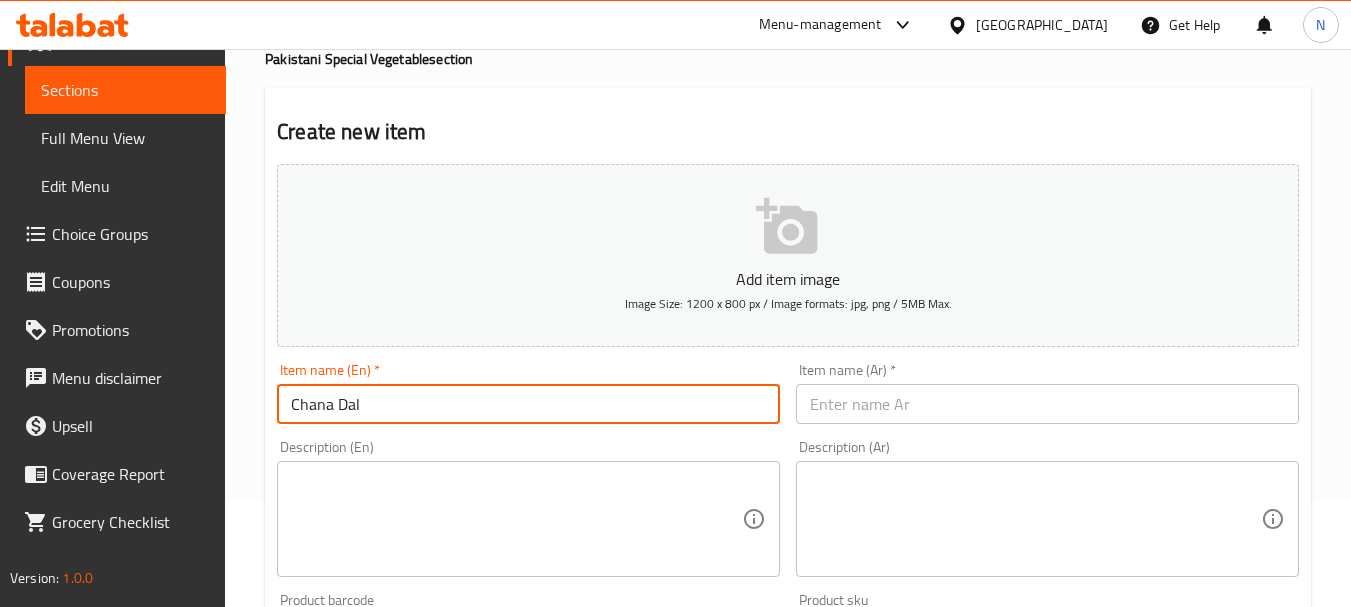 type on "Chana Dal" 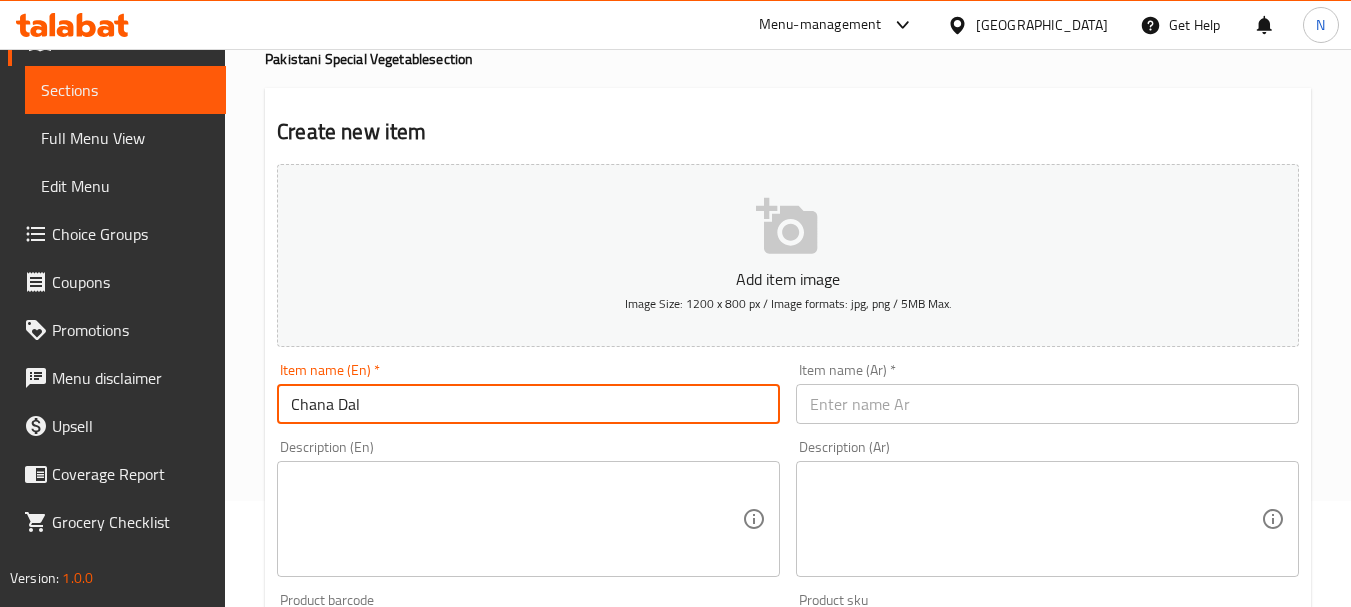 click on "Item name (Ar)   * Item name (Ar)  *" at bounding box center (1047, 393) 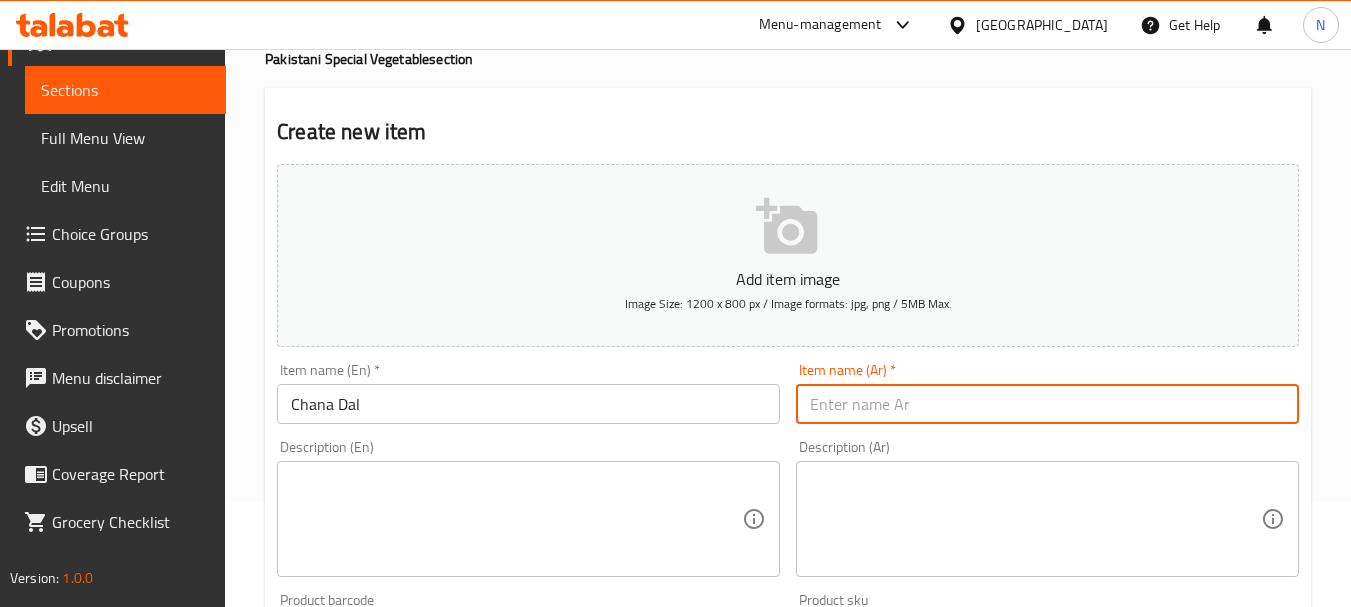 click at bounding box center (1047, 404) 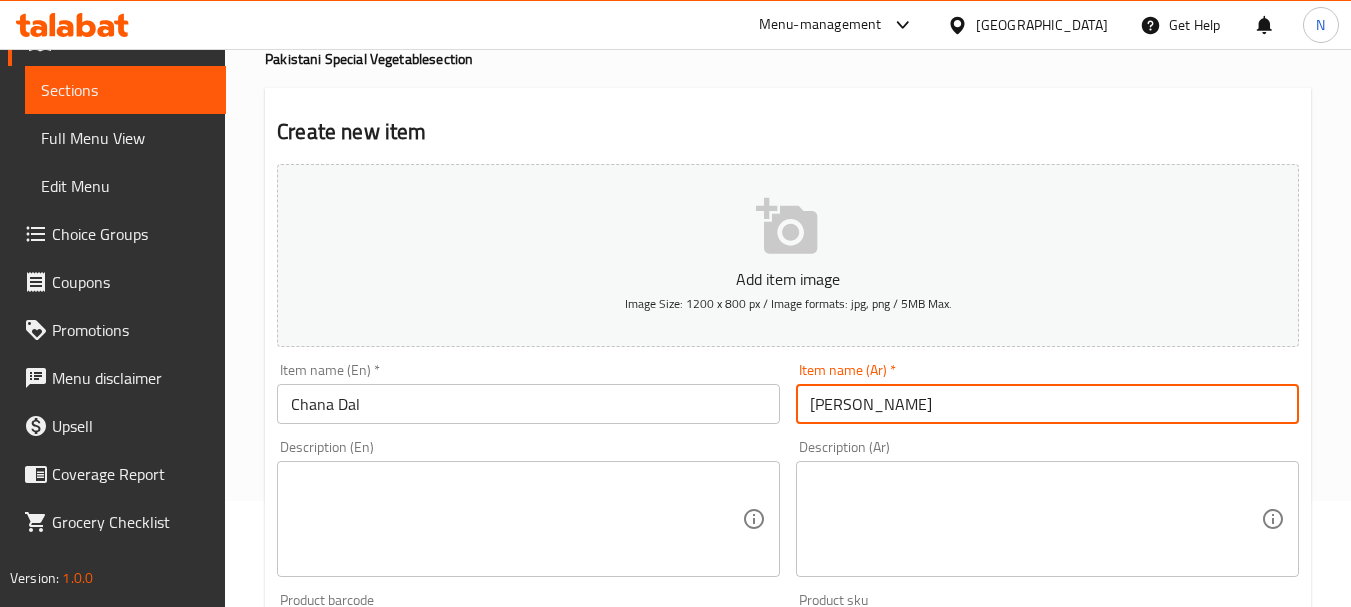 type on "شانا دال" 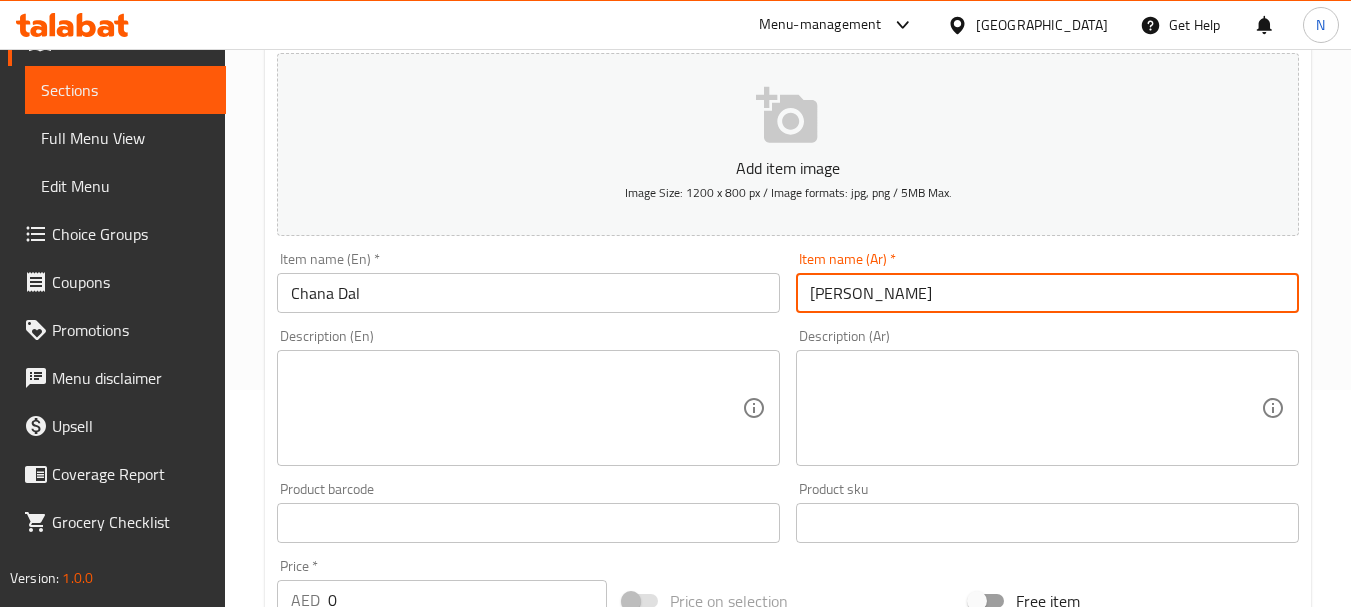 scroll, scrollTop: 306, scrollLeft: 0, axis: vertical 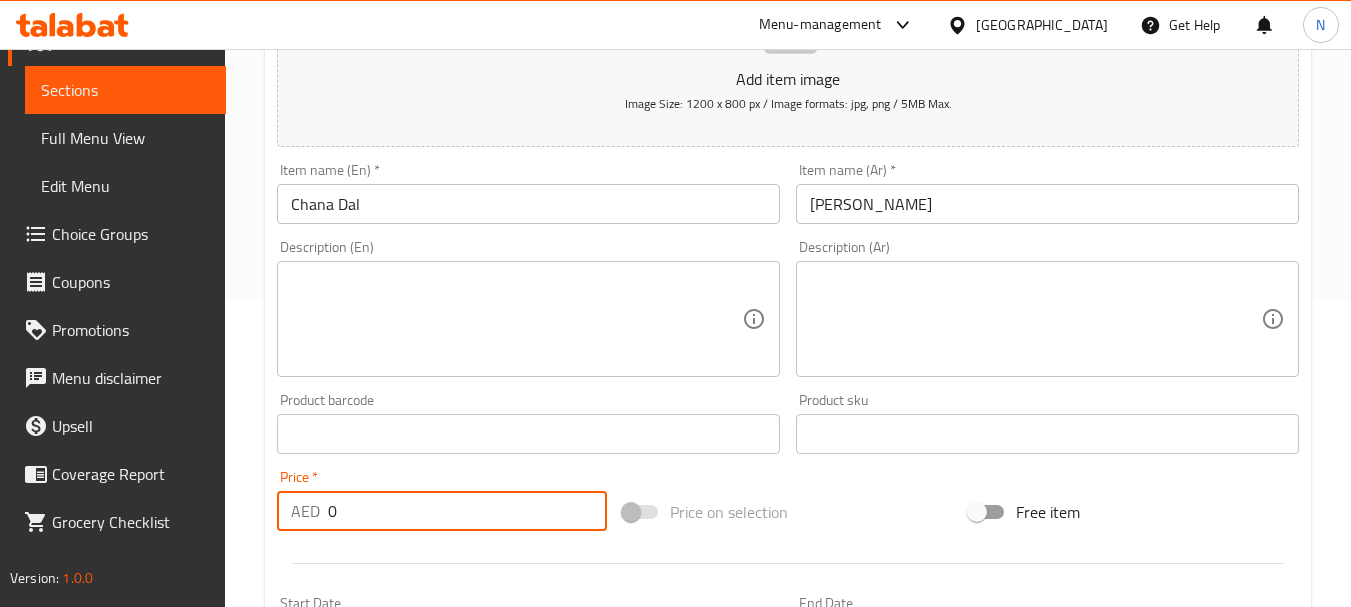 drag, startPoint x: 378, startPoint y: 502, endPoint x: 299, endPoint y: 507, distance: 79.15807 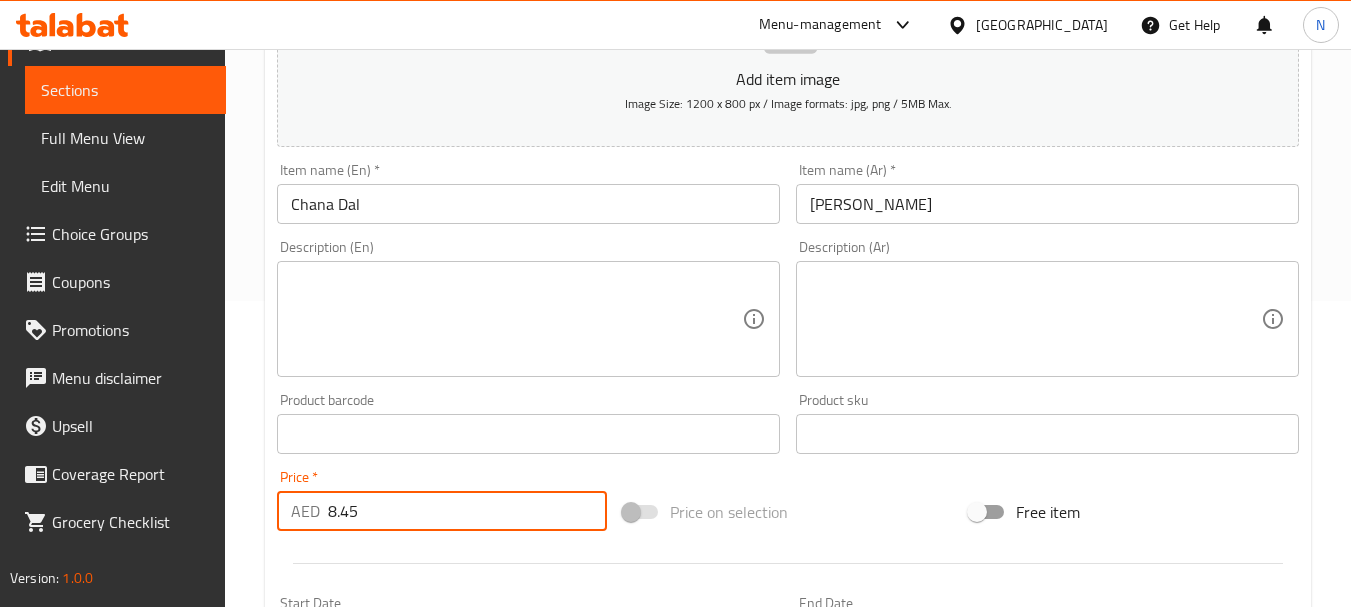 type on "8.45" 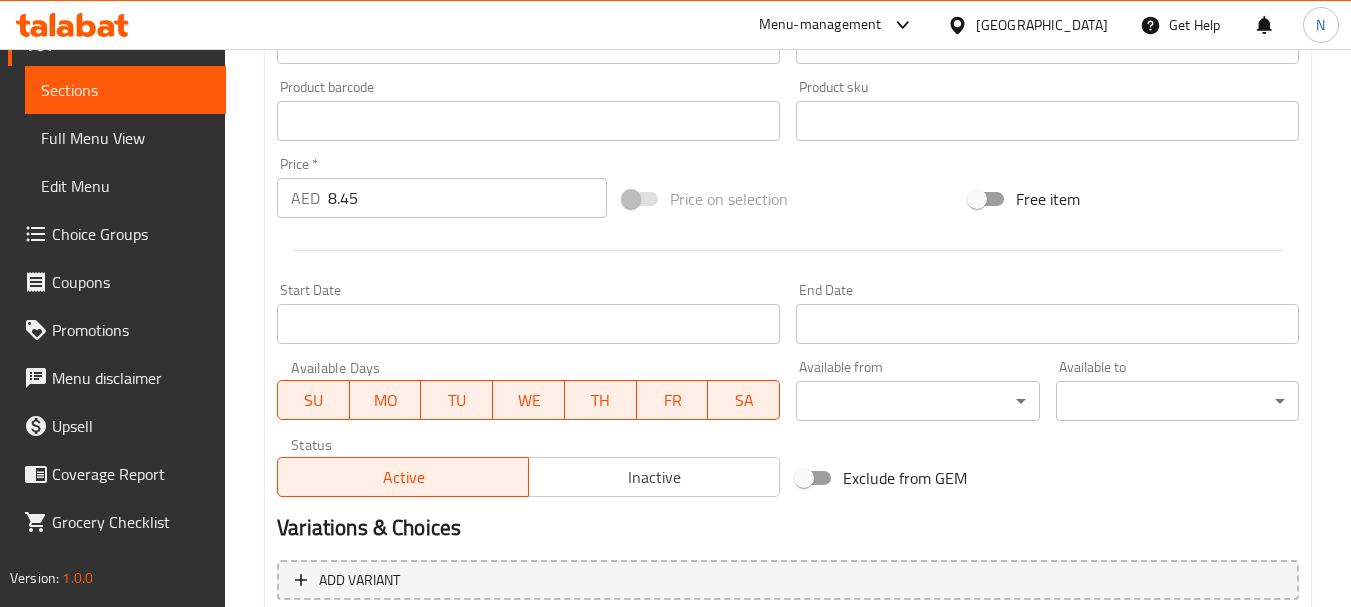 scroll, scrollTop: 806, scrollLeft: 0, axis: vertical 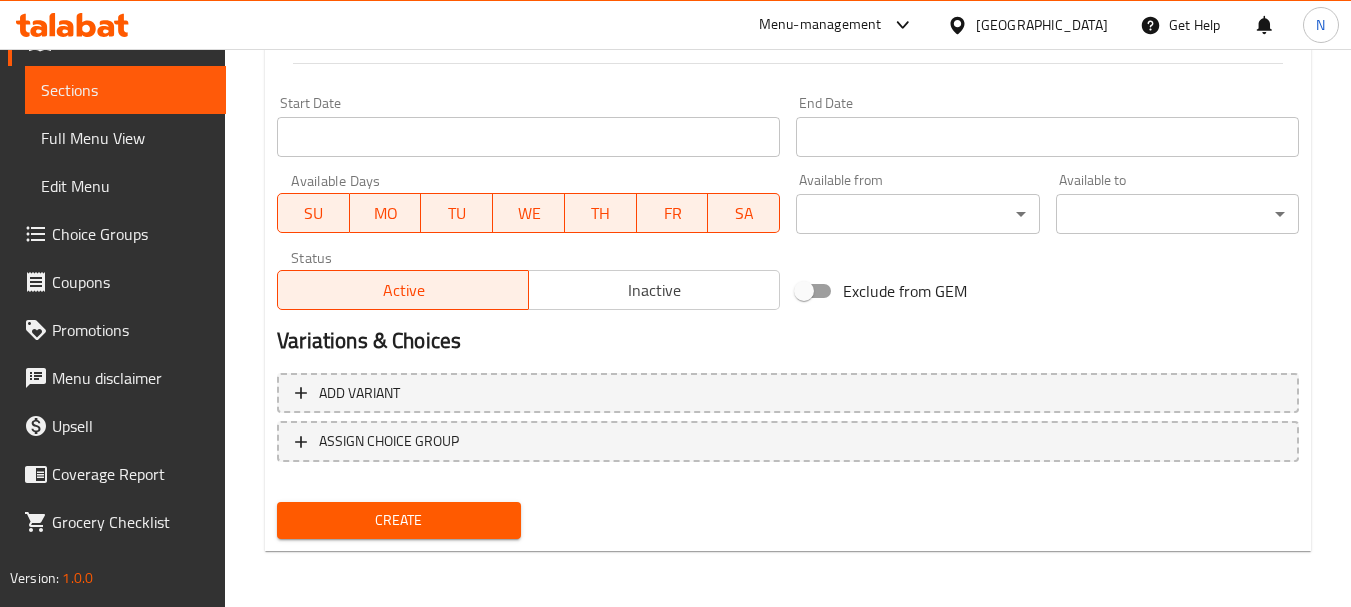 click on "Create" at bounding box center (398, 520) 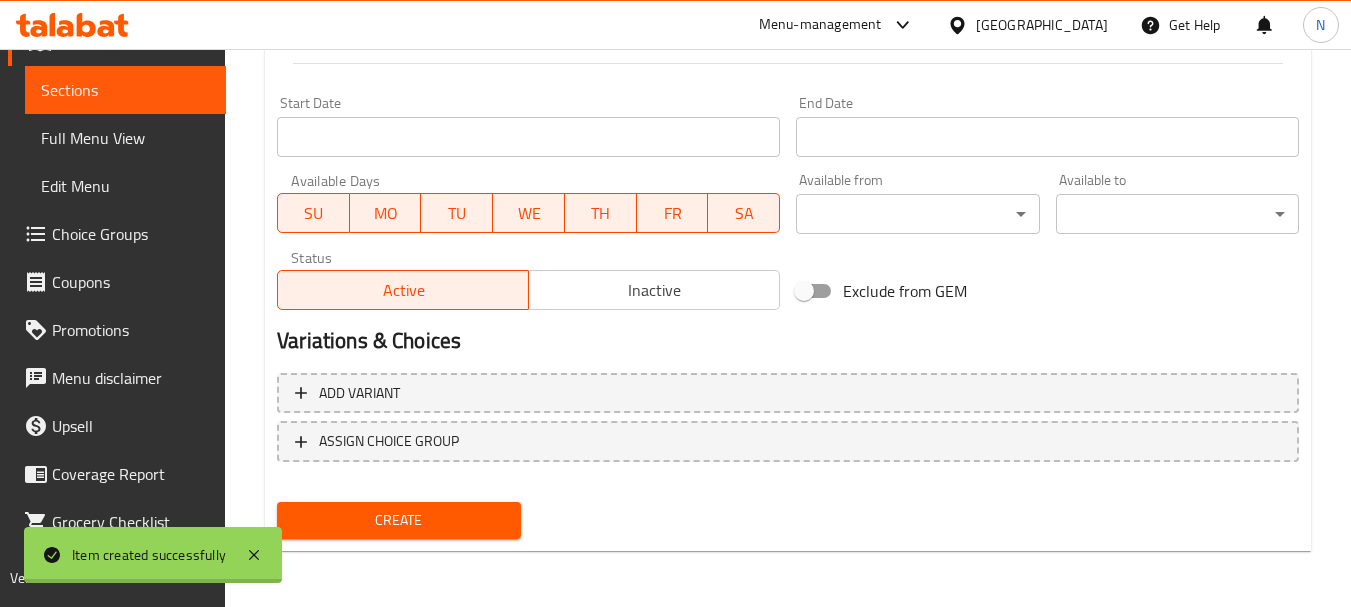 type 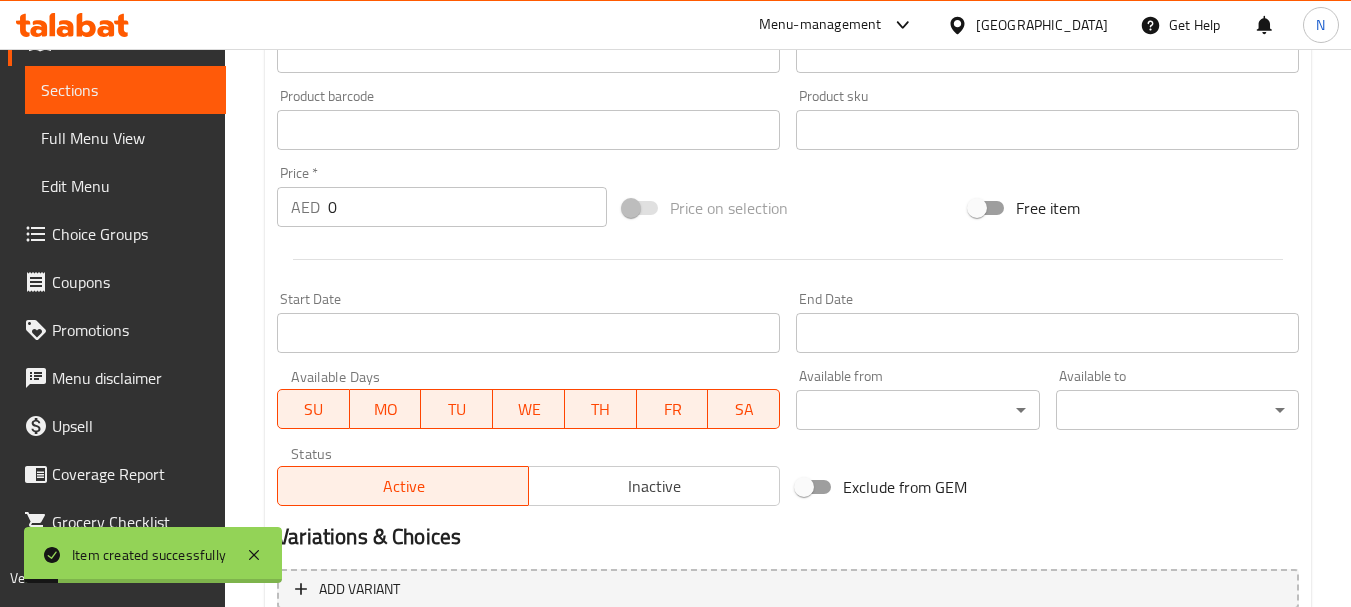 scroll, scrollTop: 106, scrollLeft: 0, axis: vertical 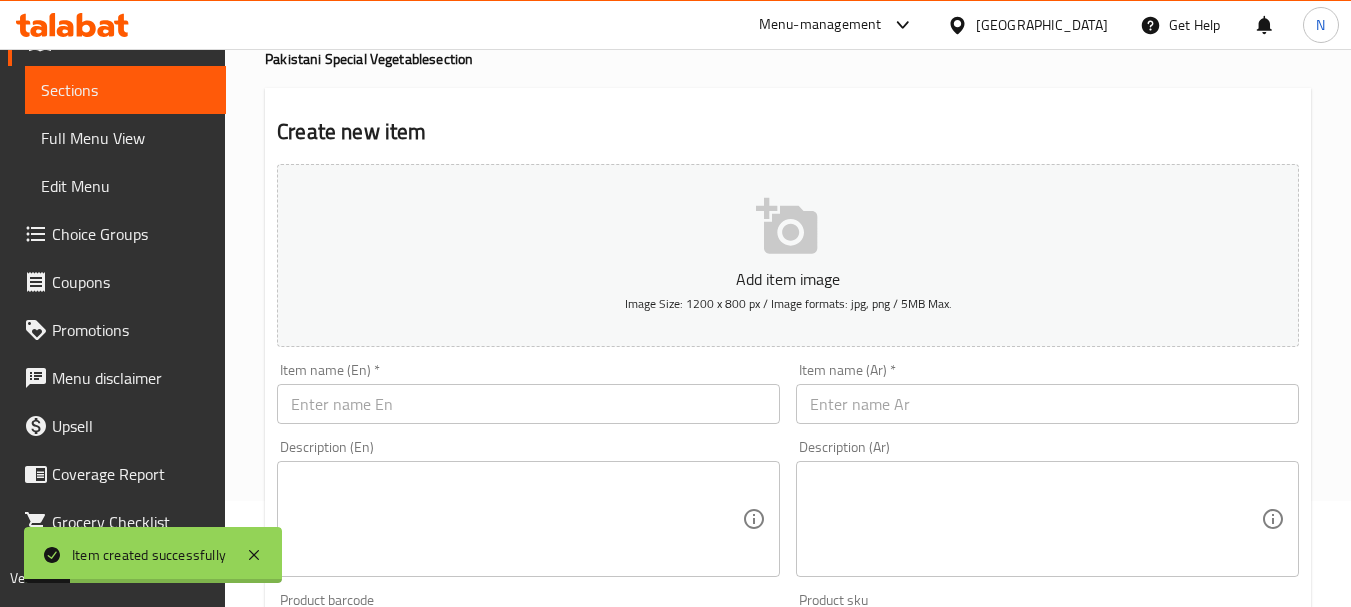 click on "Item name (En)   * Item name (En)  *" at bounding box center [528, 393] 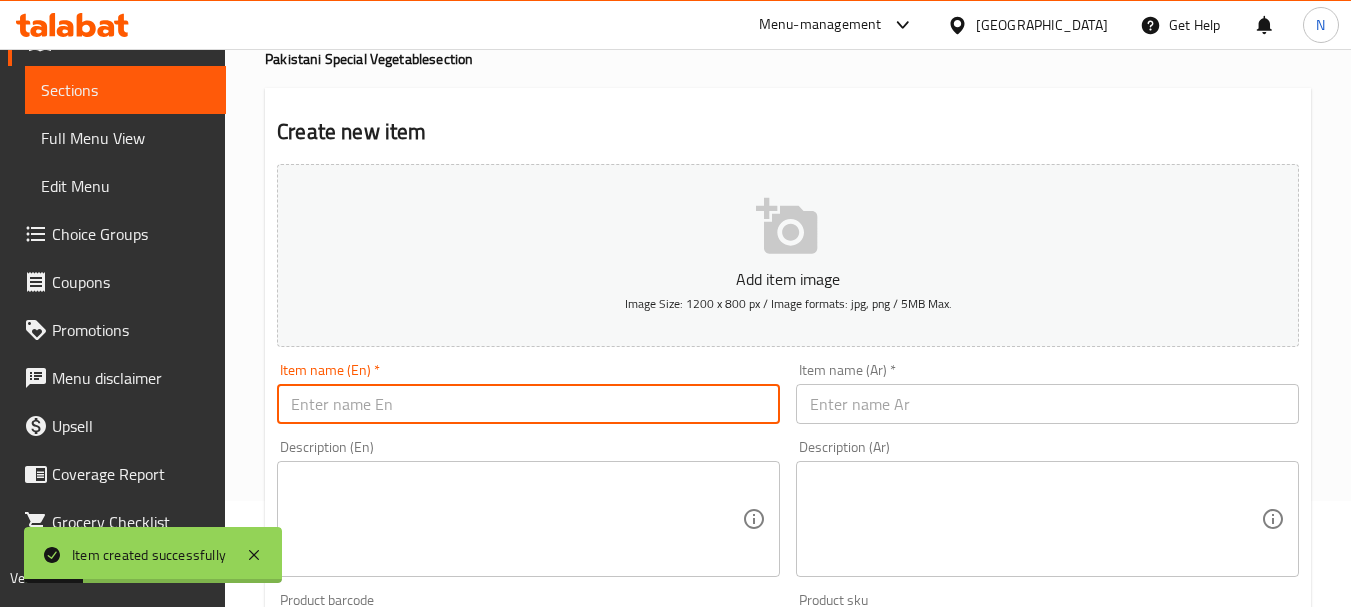 click at bounding box center [528, 404] 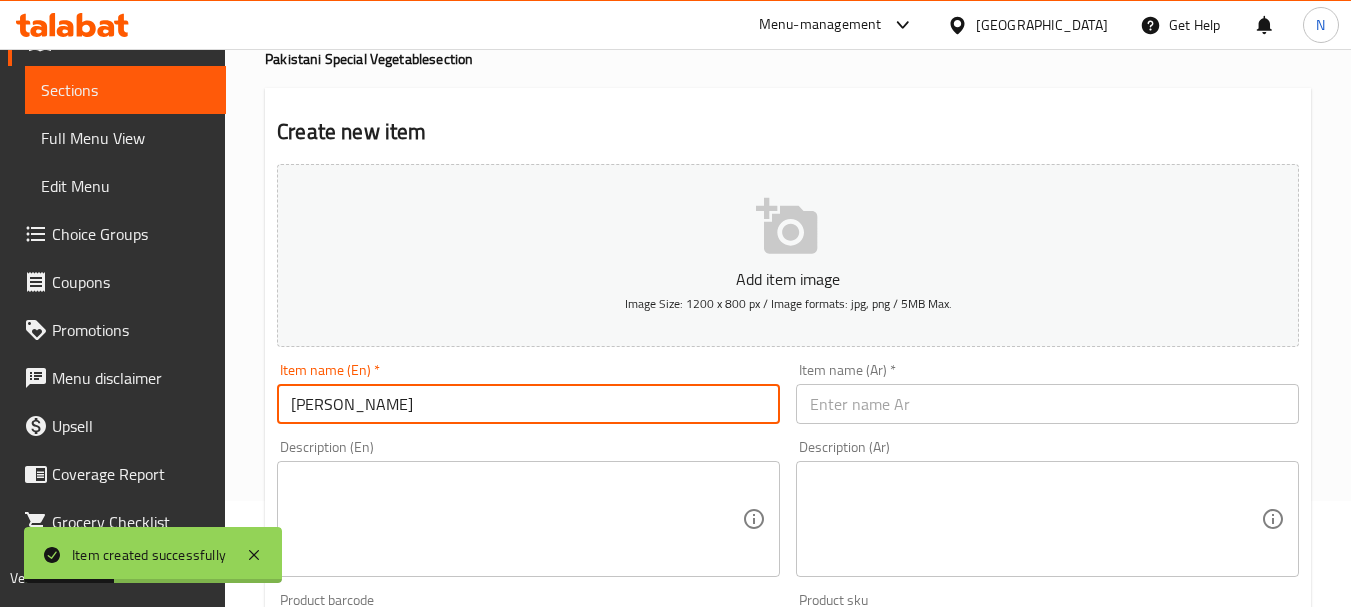 type on "CHANA MASALA" 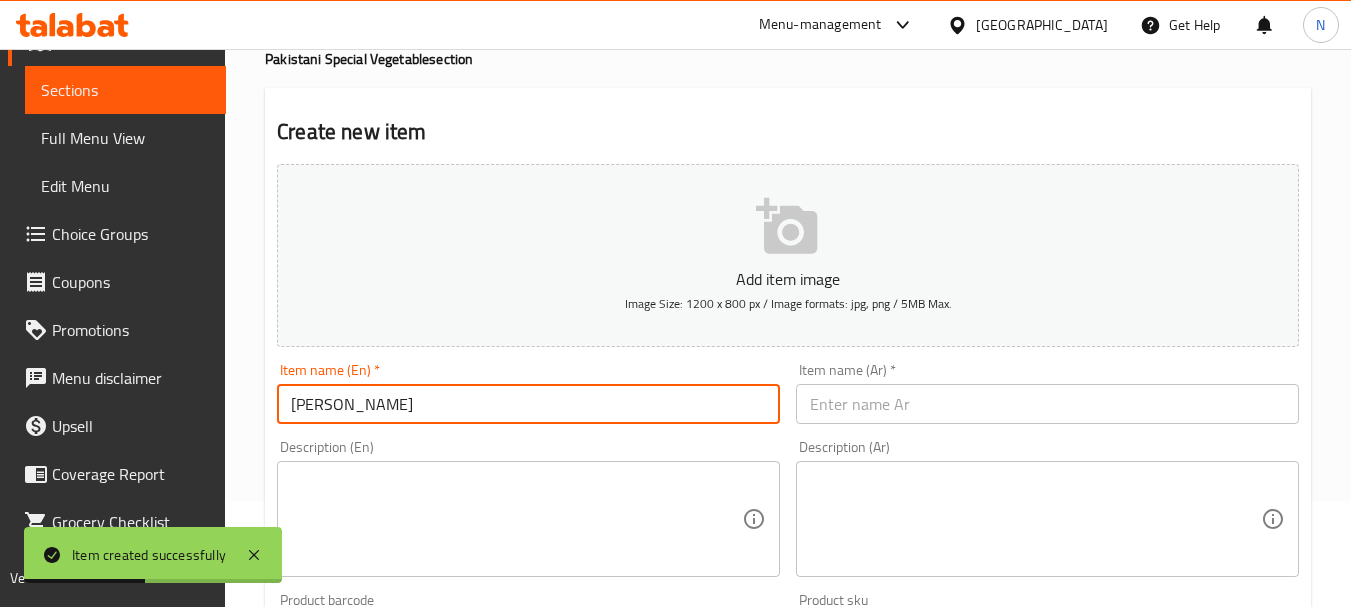 click at bounding box center (1047, 404) 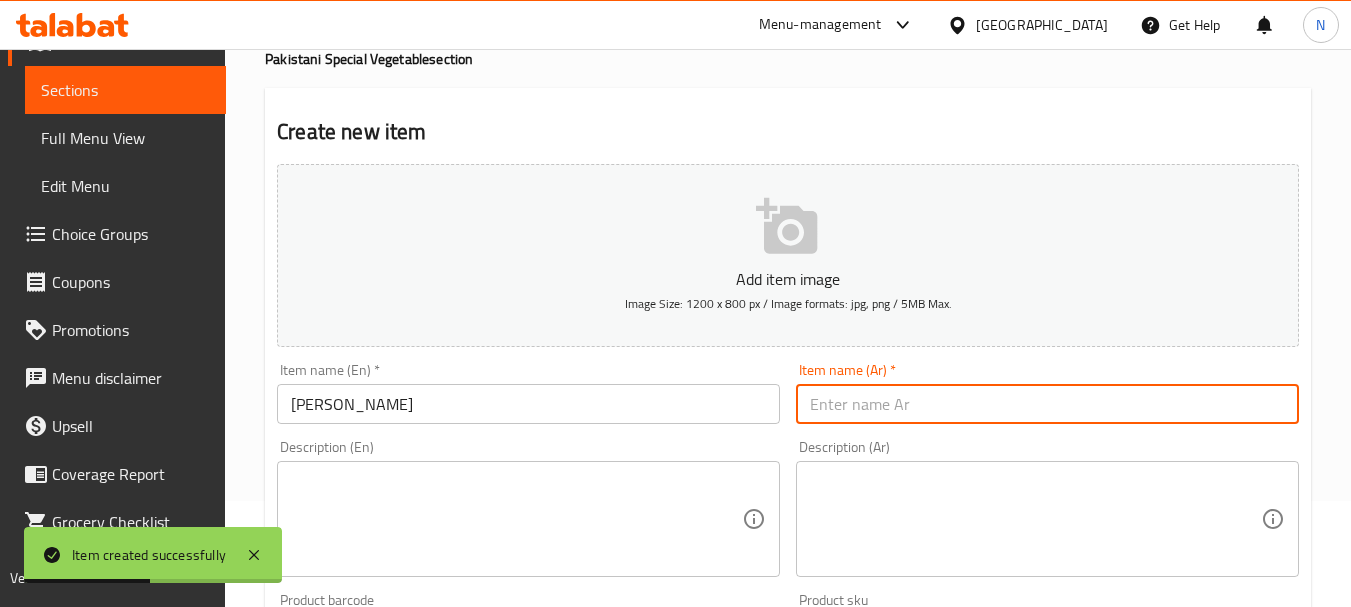 paste on "شانا مسالا" 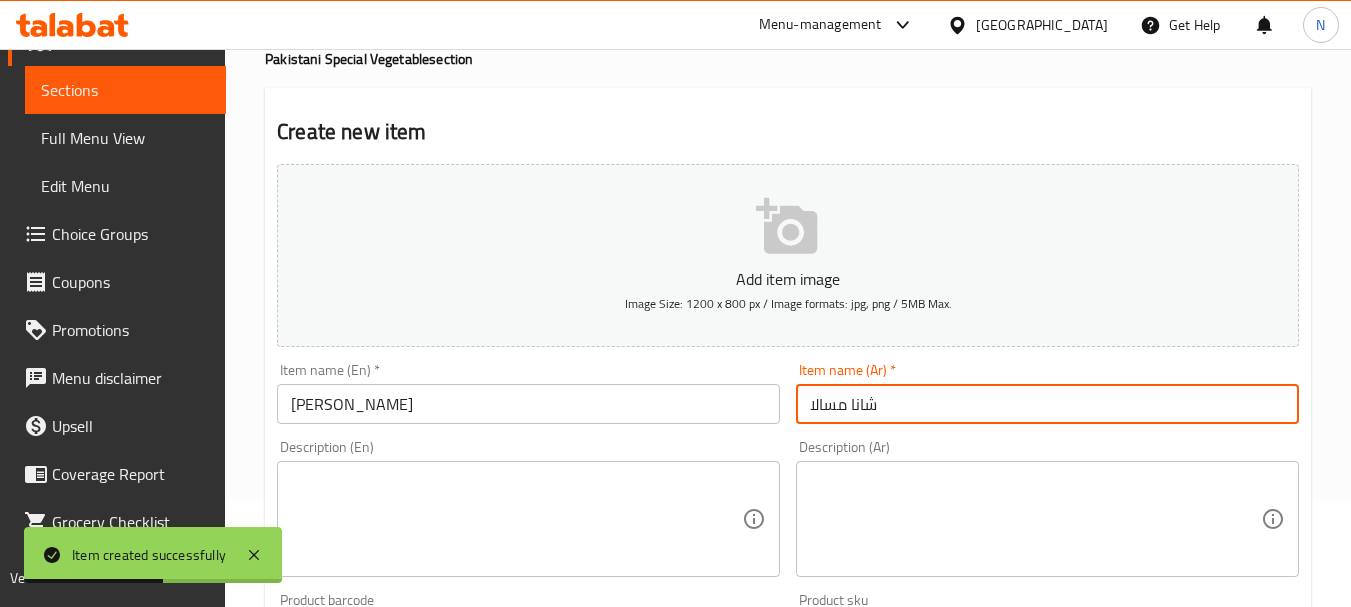 type on "شانا مسالا" 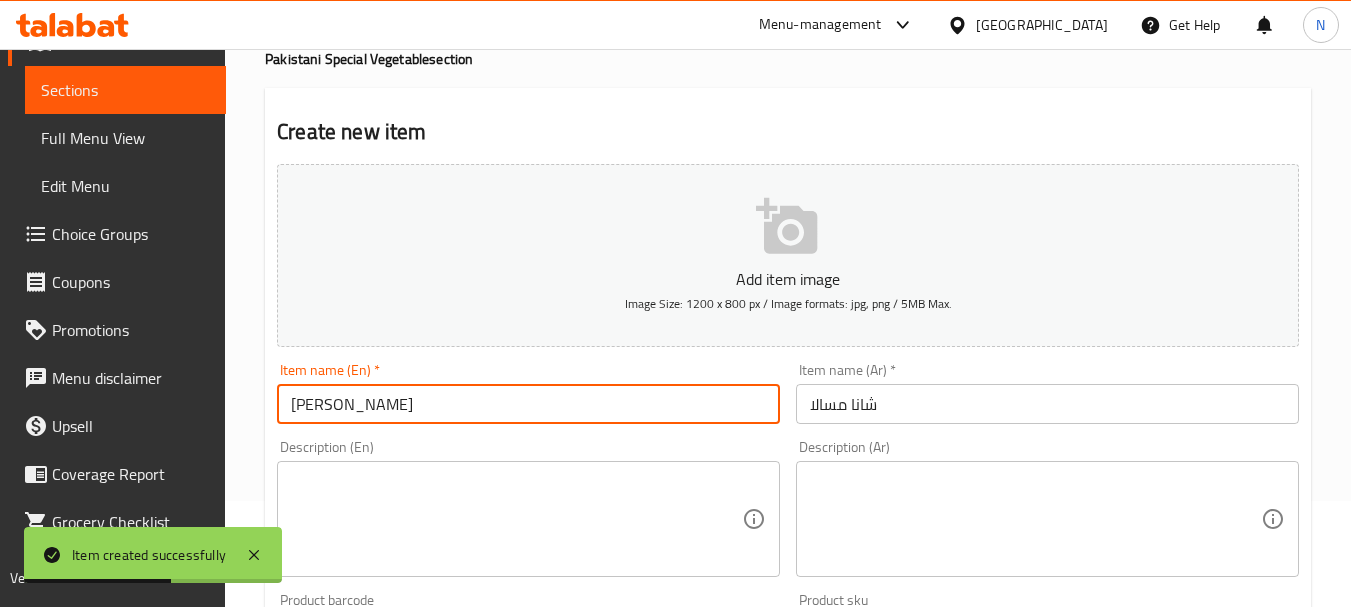 click on "CHANA MASALA" at bounding box center [528, 404] 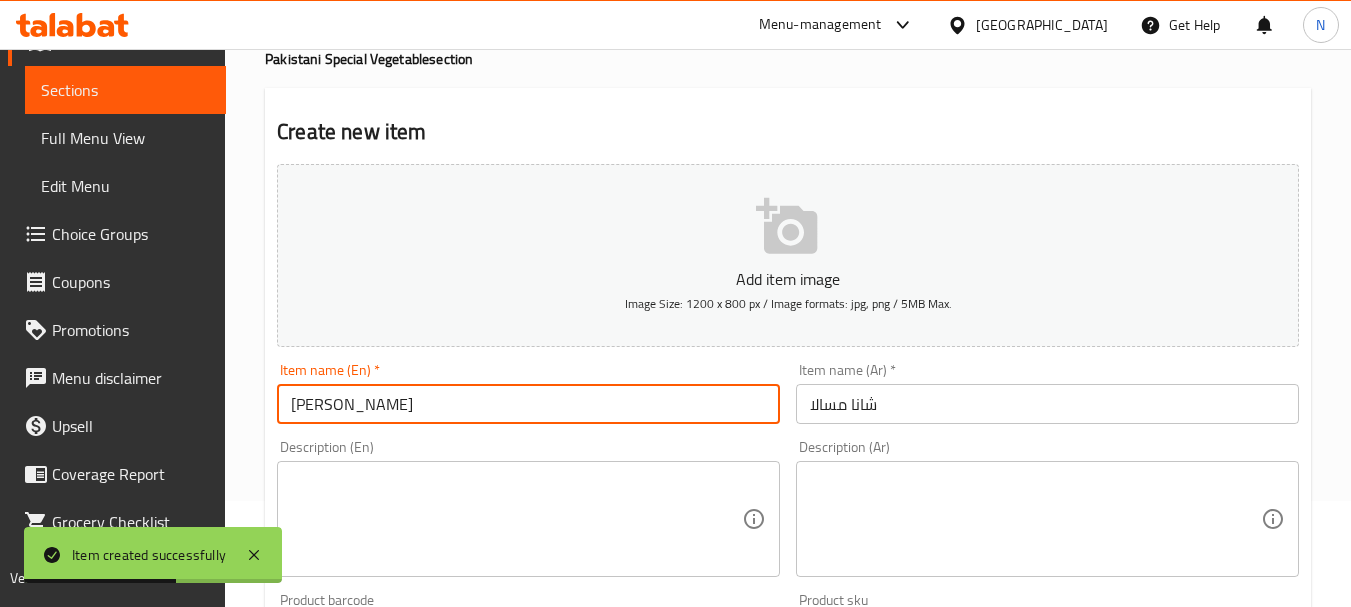 click on "CHANA MASALA" at bounding box center (528, 404) 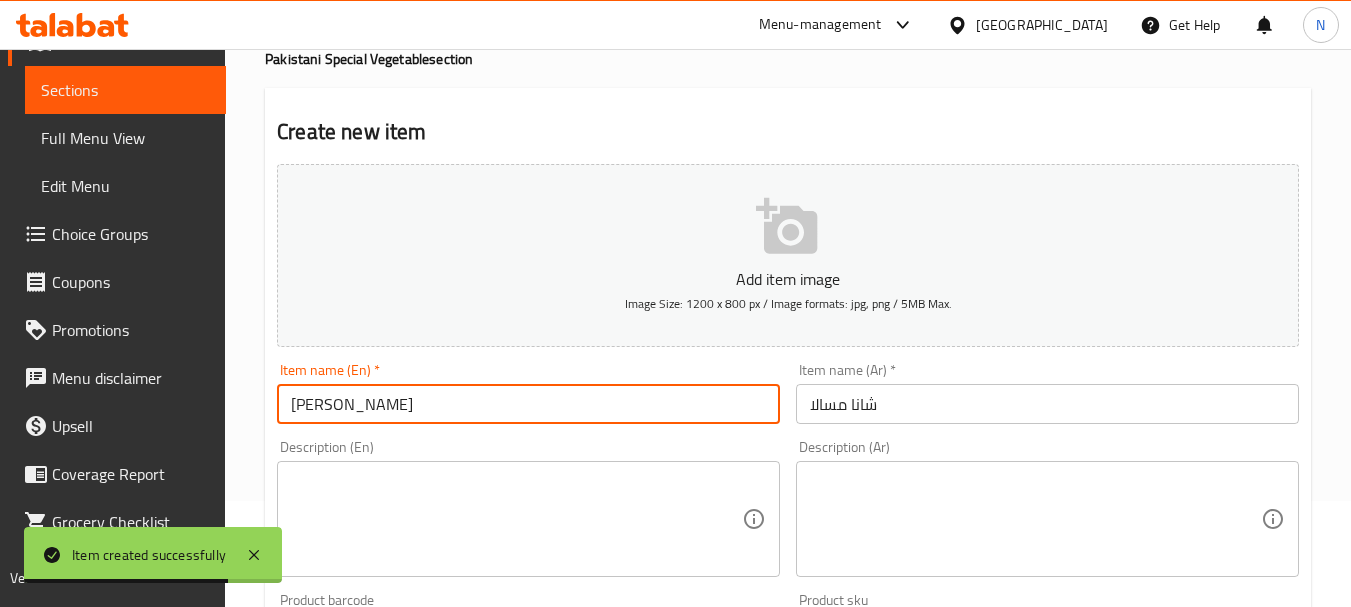 type on "Chana Masala" 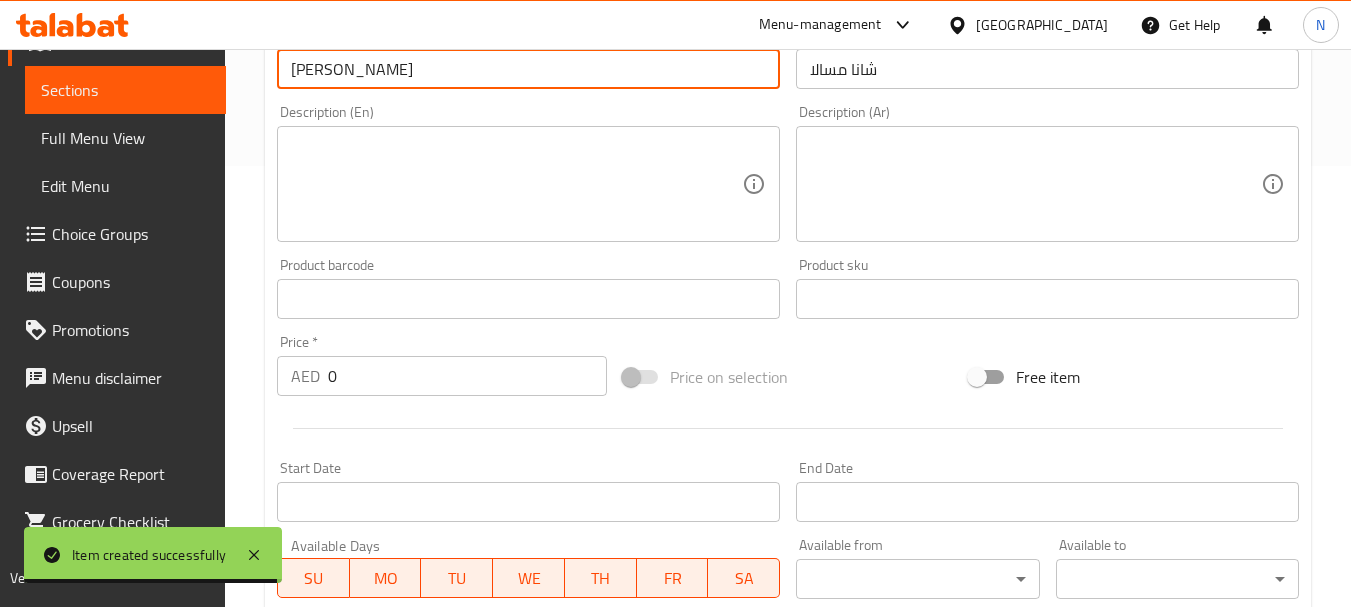 scroll, scrollTop: 506, scrollLeft: 0, axis: vertical 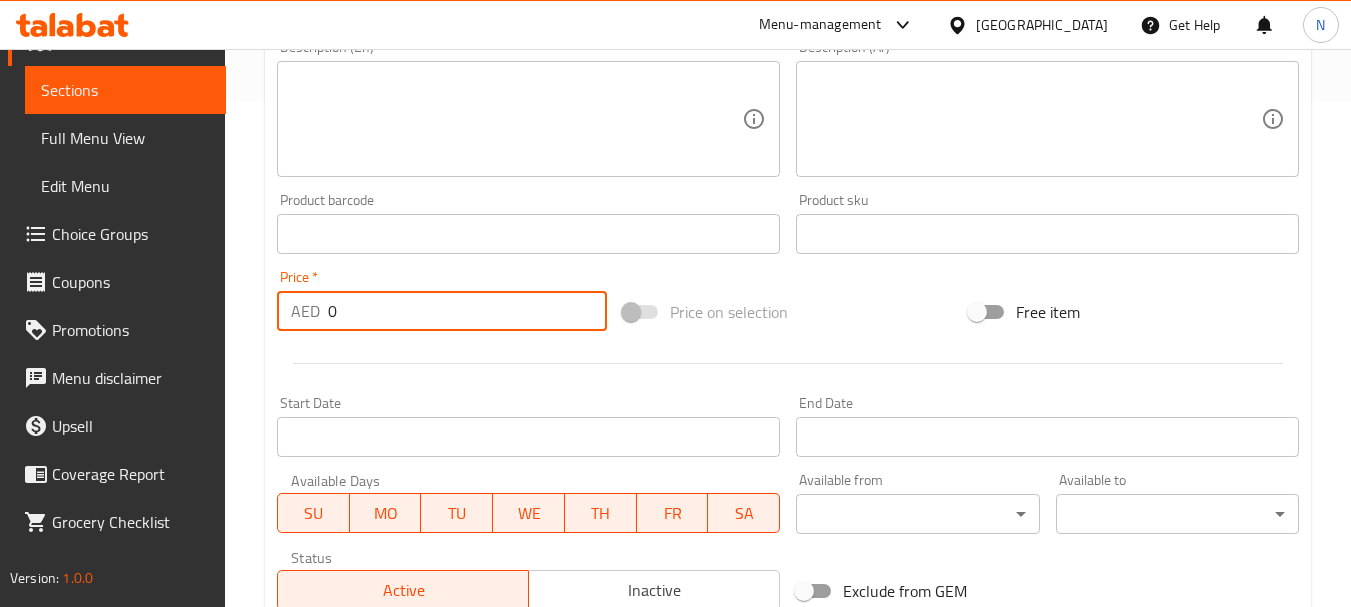 drag, startPoint x: 357, startPoint y: 314, endPoint x: 319, endPoint y: 321, distance: 38.63936 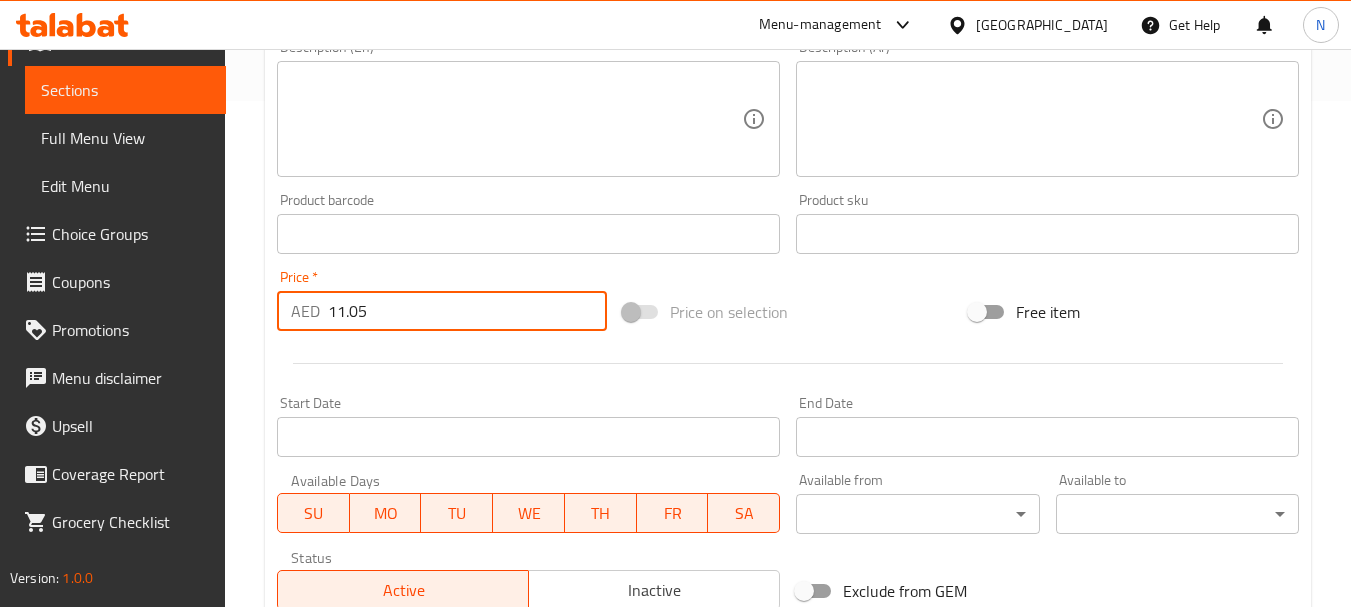type on "11.05" 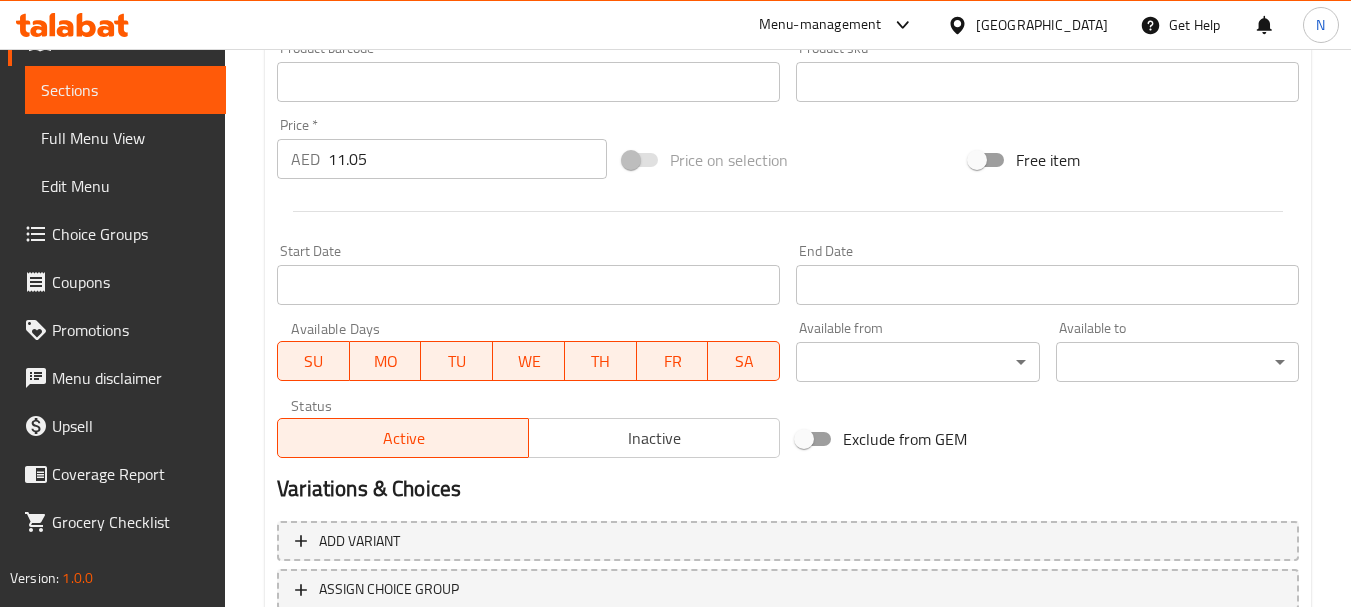 scroll, scrollTop: 806, scrollLeft: 0, axis: vertical 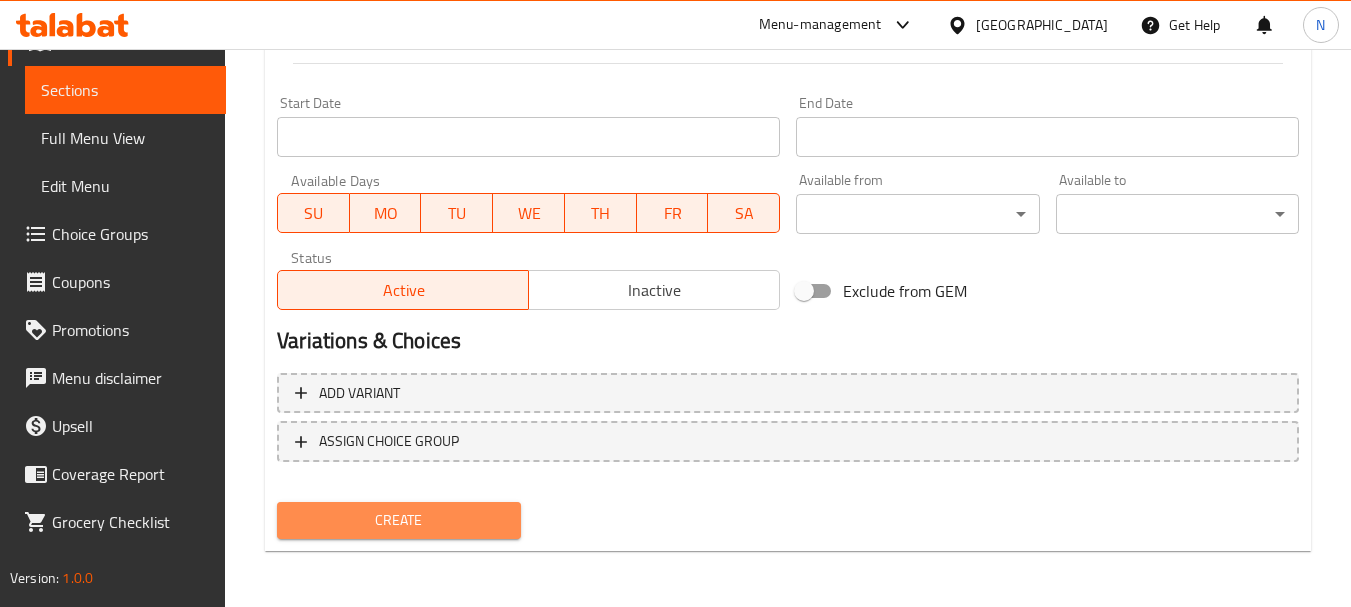 click on "Create" at bounding box center [398, 520] 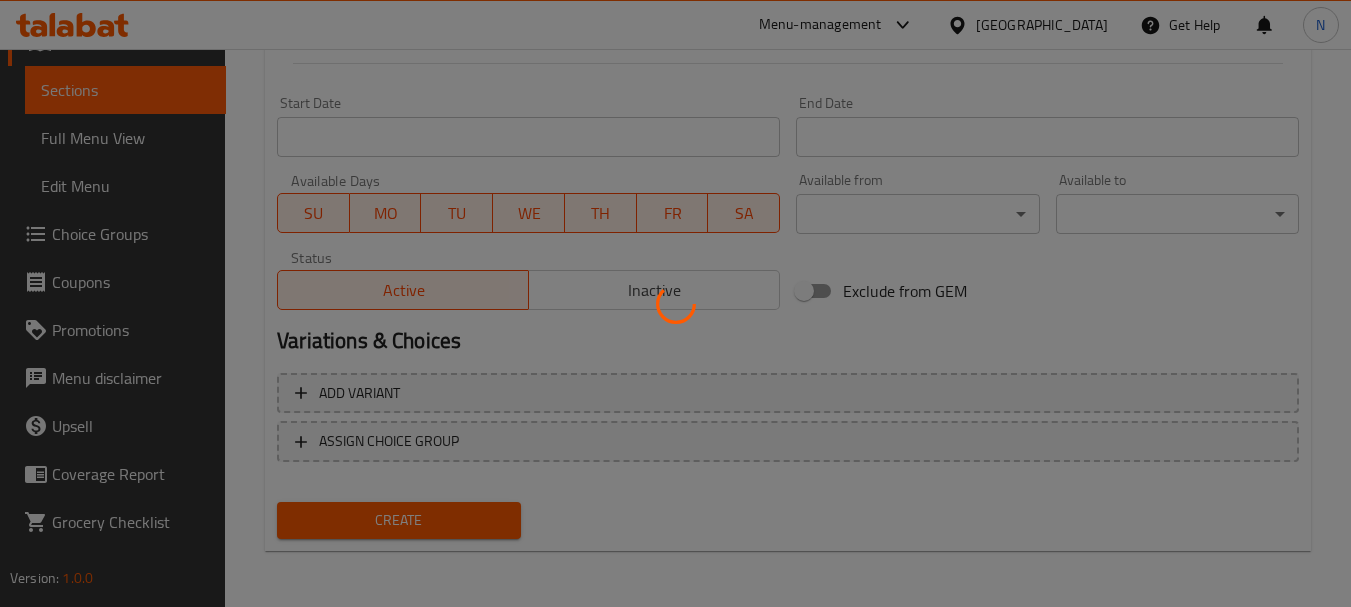 type 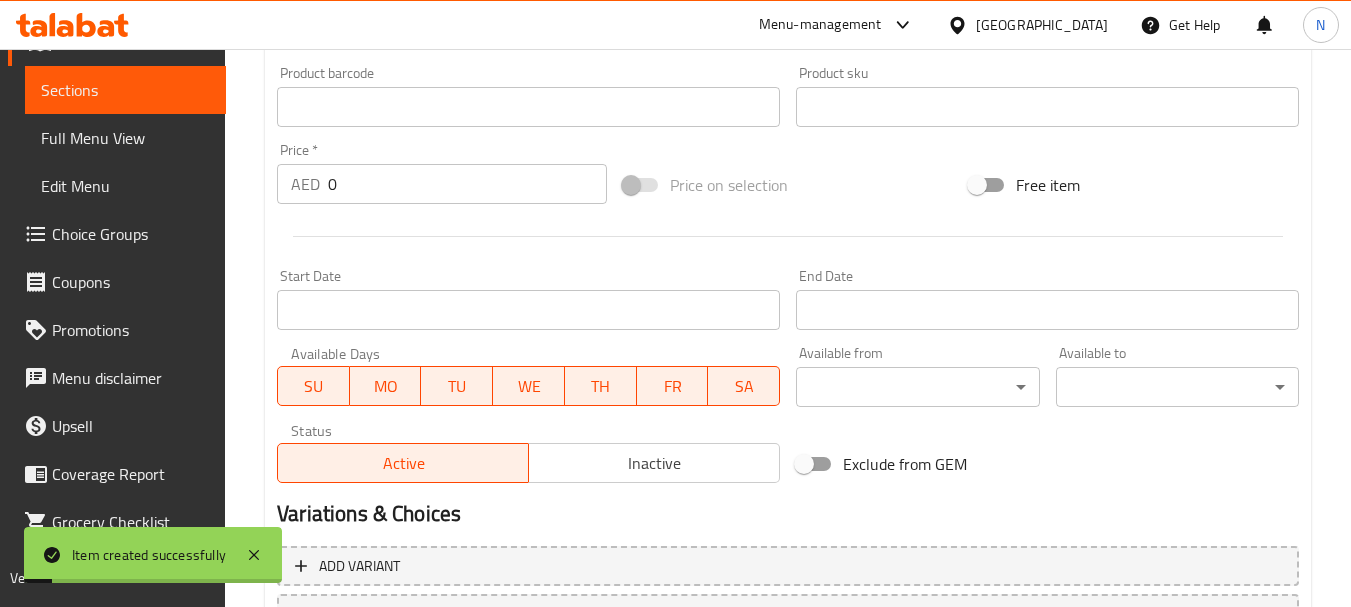 scroll, scrollTop: 306, scrollLeft: 0, axis: vertical 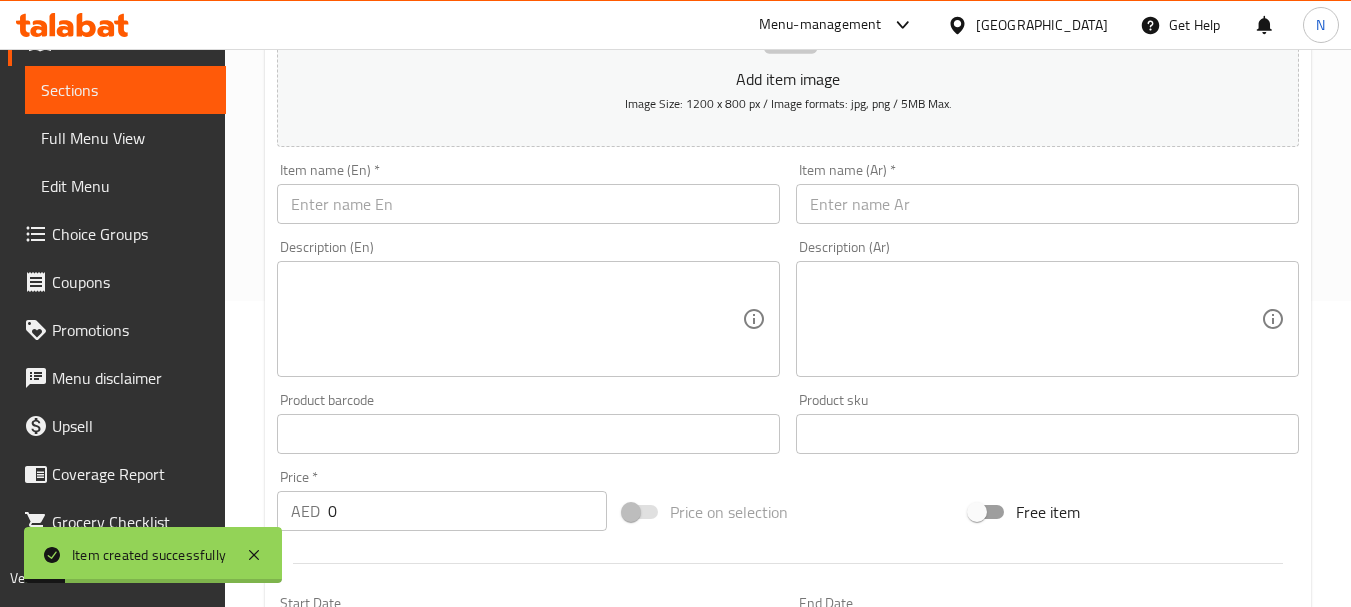 click at bounding box center (528, 204) 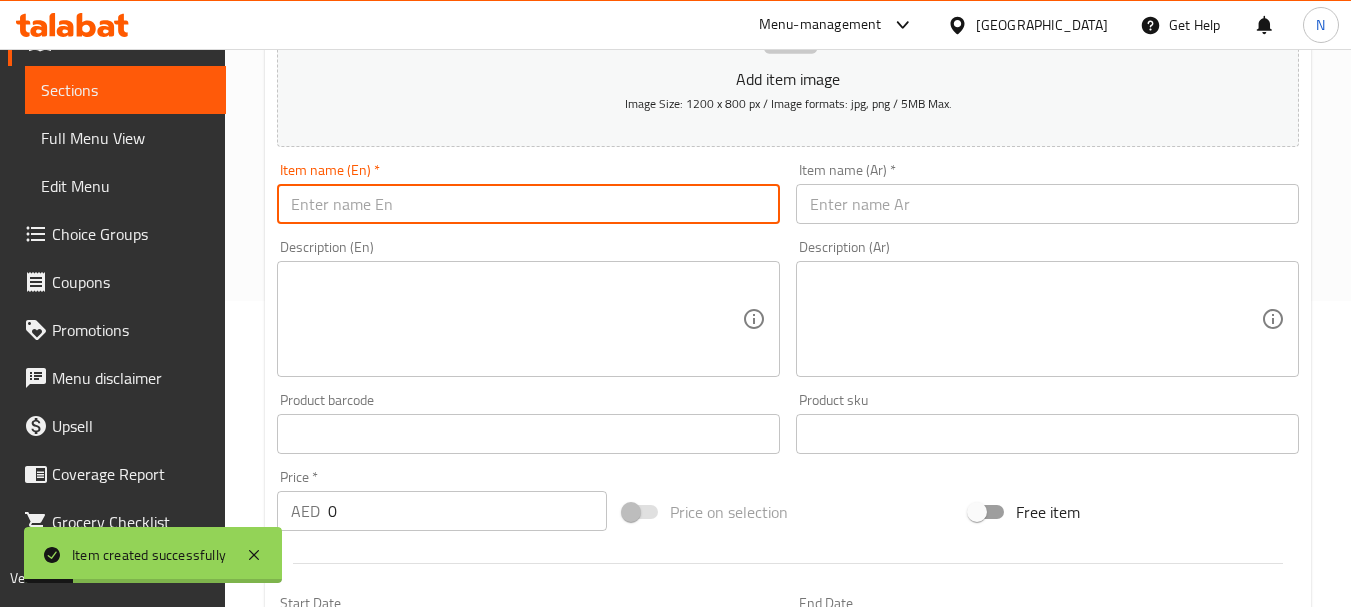 paste on "MUTTER MASALA" 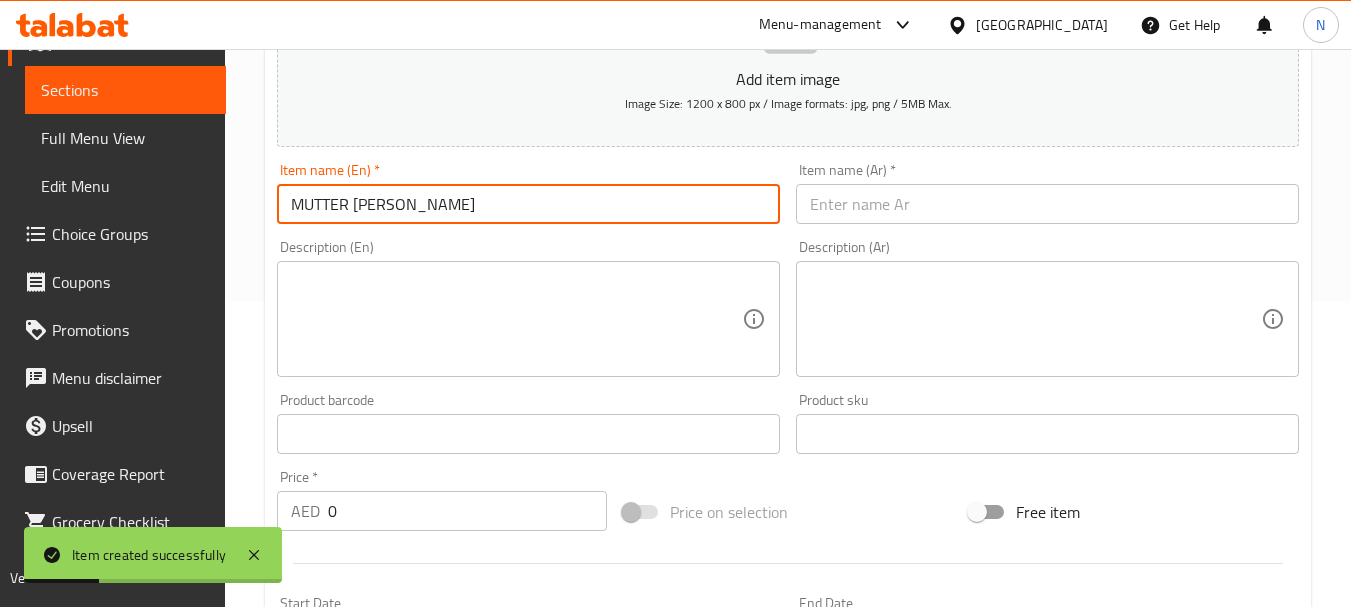 click on "MUTTER MASALA" at bounding box center (528, 204) 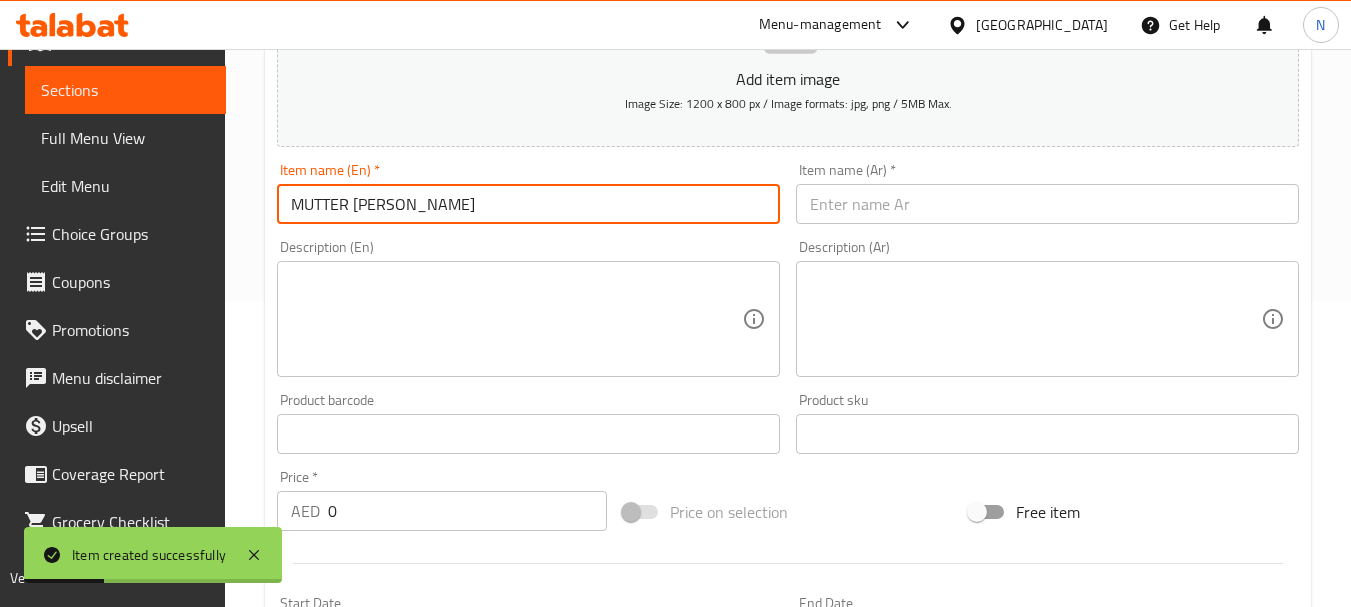 click on "MUTTER MASALA" at bounding box center [528, 204] 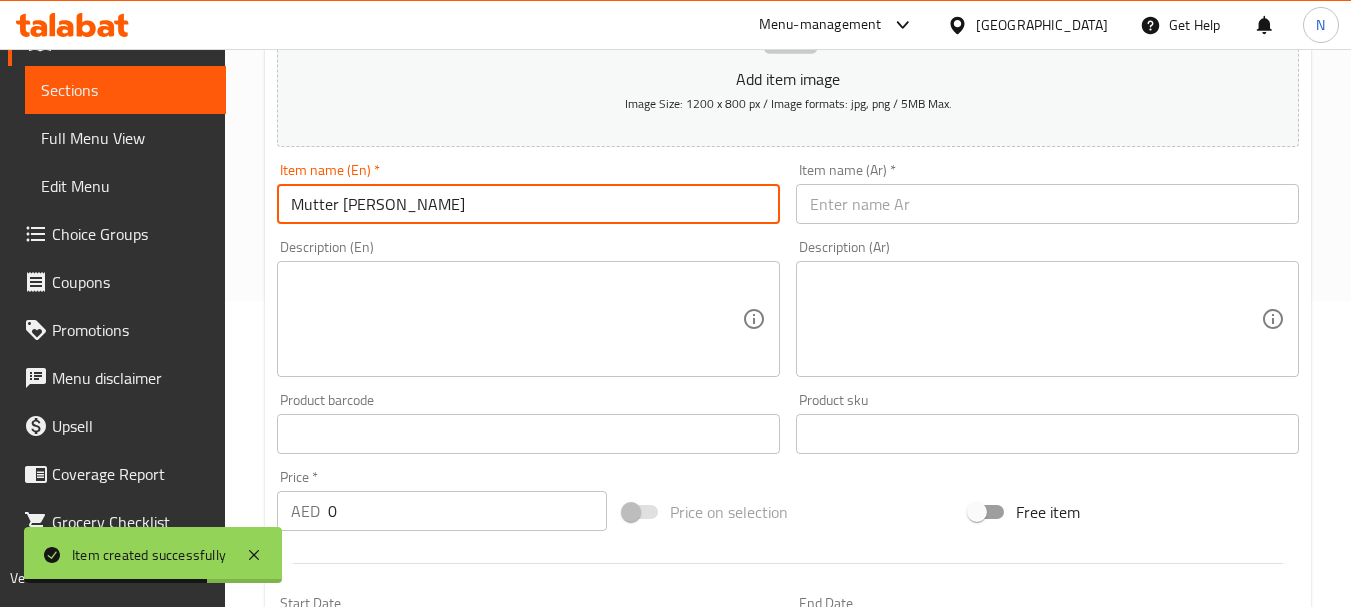type on "Mutter Masala" 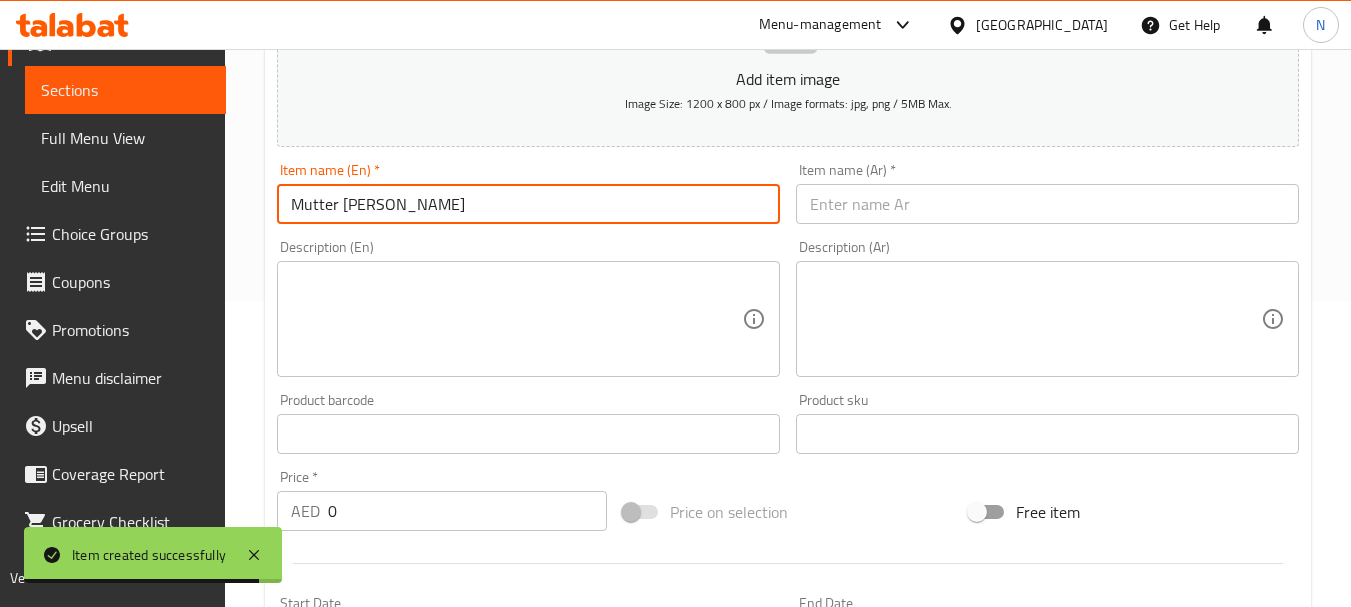 click at bounding box center [1047, 204] 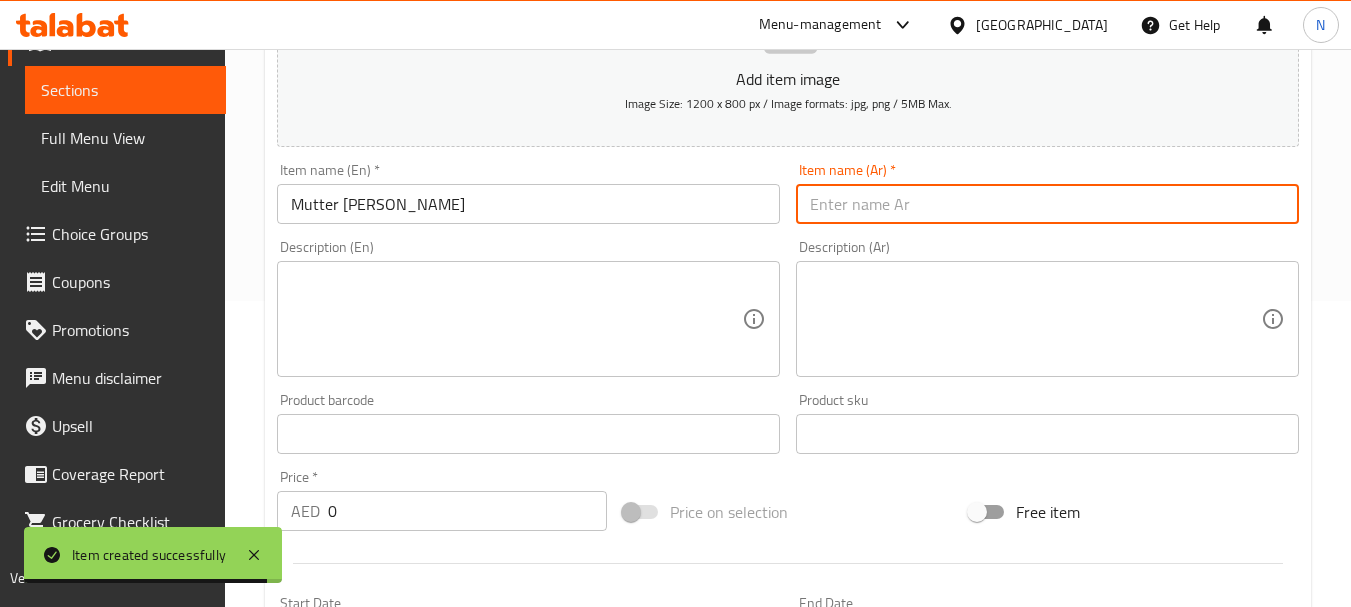 paste on "مسالا موتر" 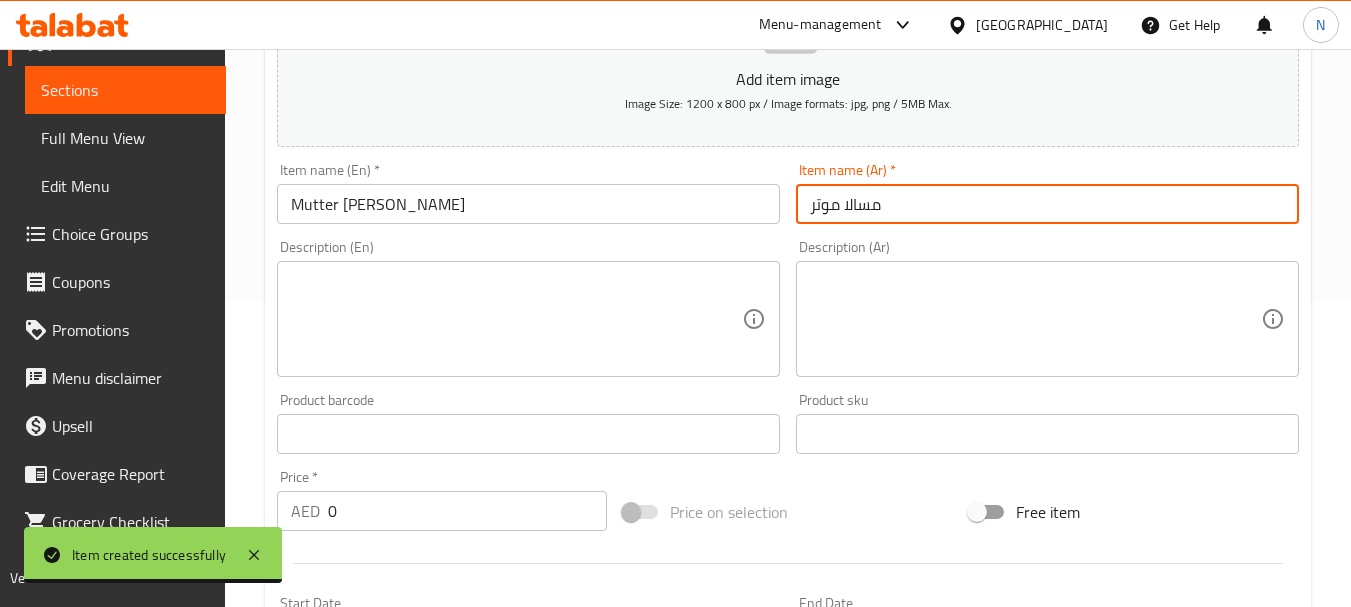 type on "مسالا موتر" 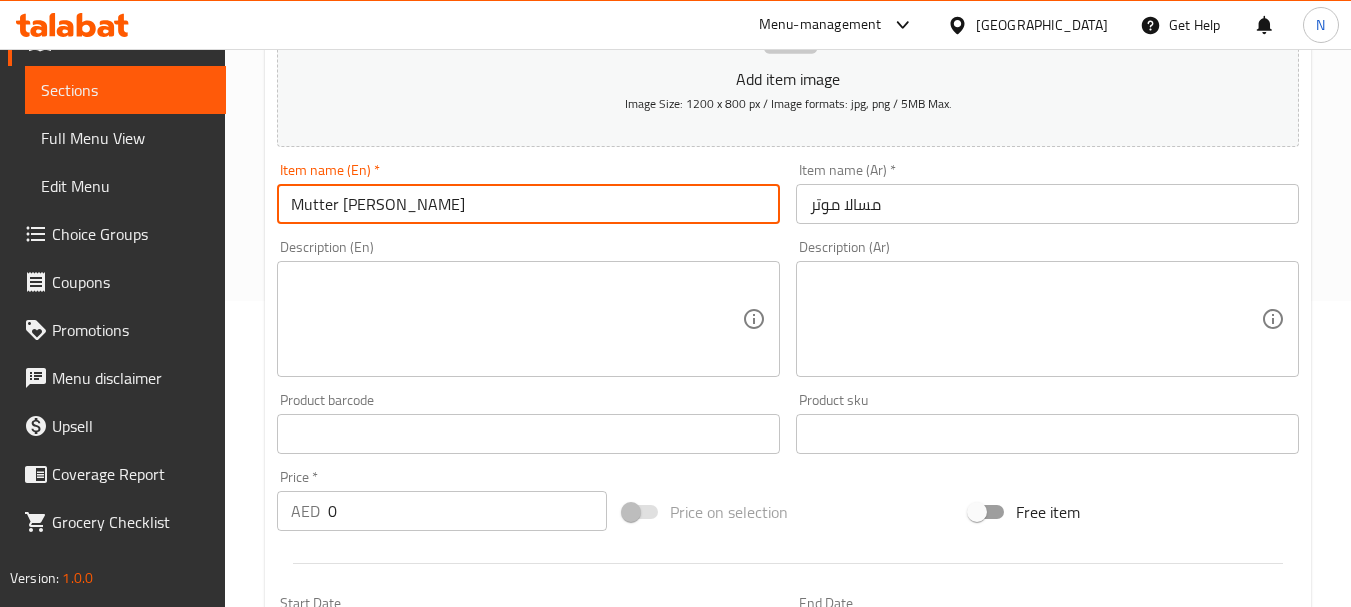 click on "Mutter Masala" at bounding box center [528, 204] 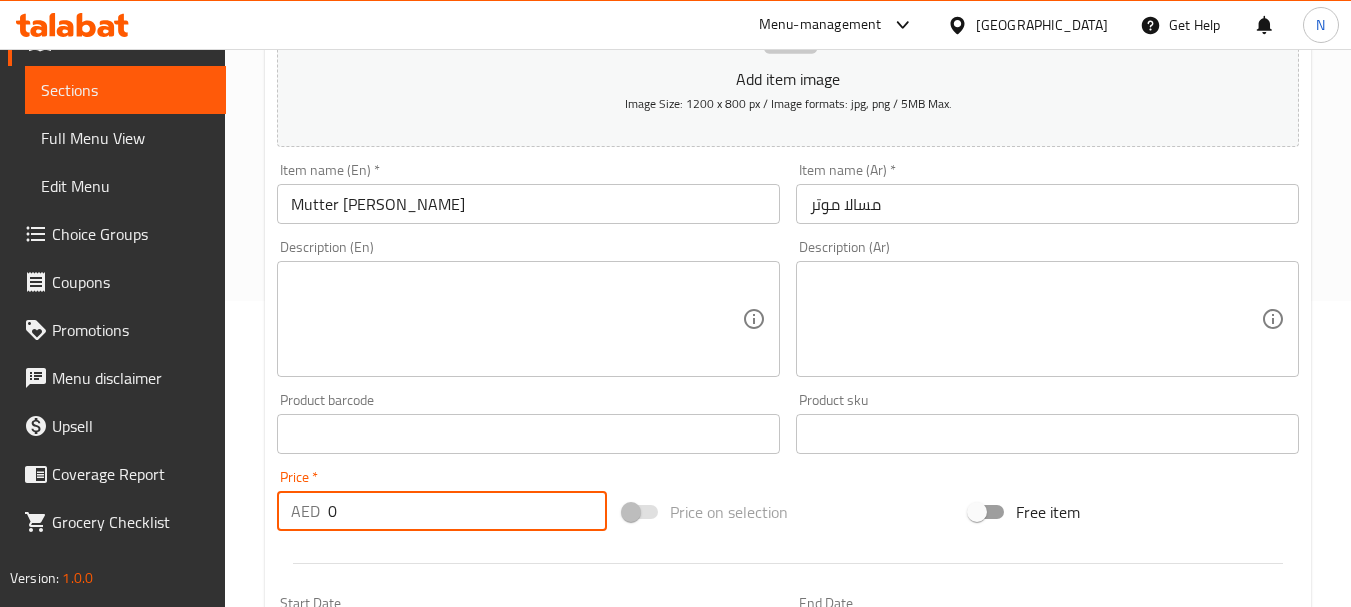 drag, startPoint x: 368, startPoint y: 507, endPoint x: 327, endPoint y: 501, distance: 41.4367 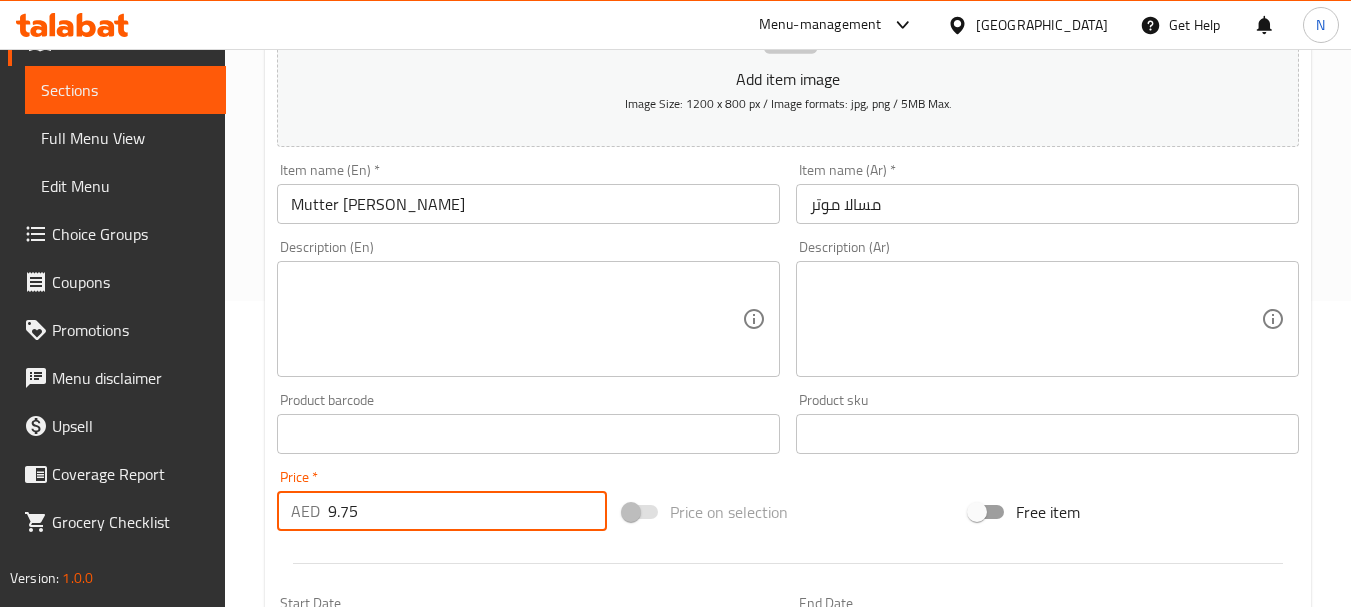 type on "9.75" 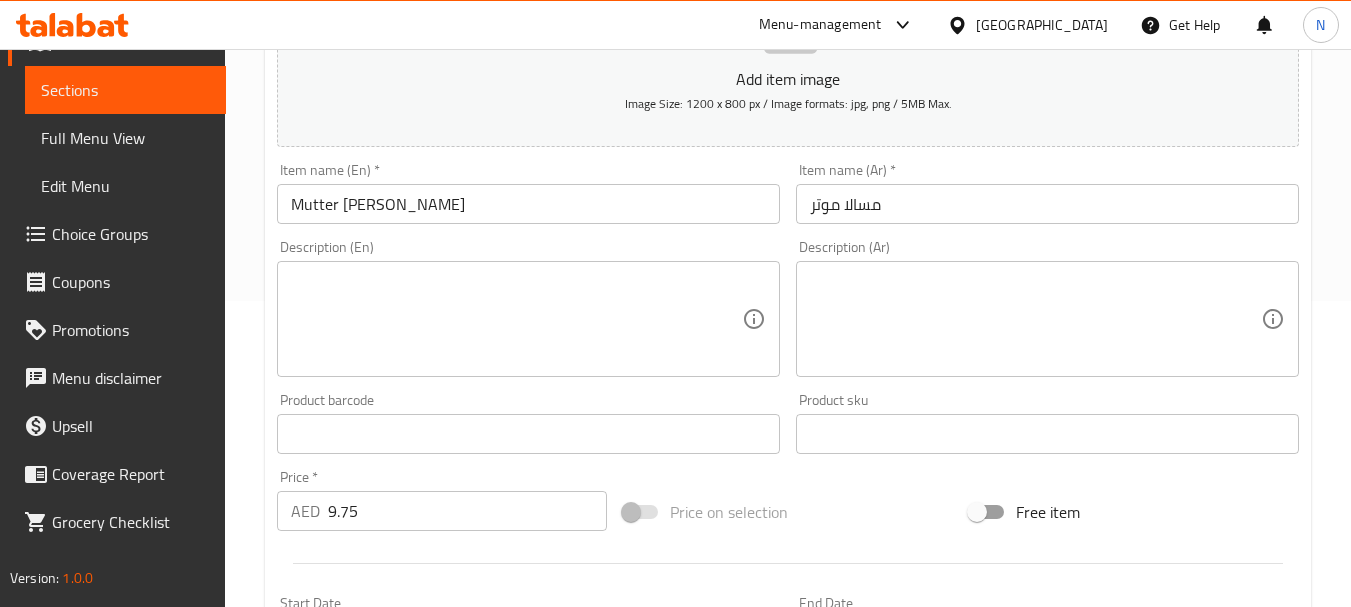 click on "Price on selection" at bounding box center (788, 512) 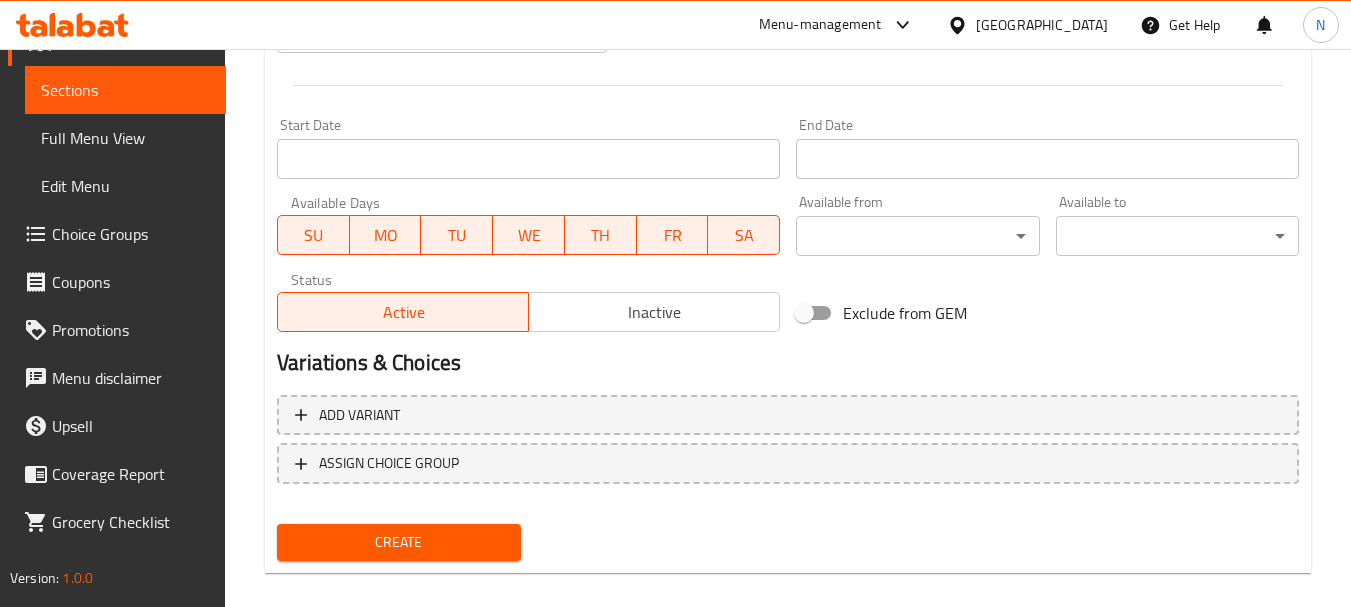 scroll, scrollTop: 806, scrollLeft: 0, axis: vertical 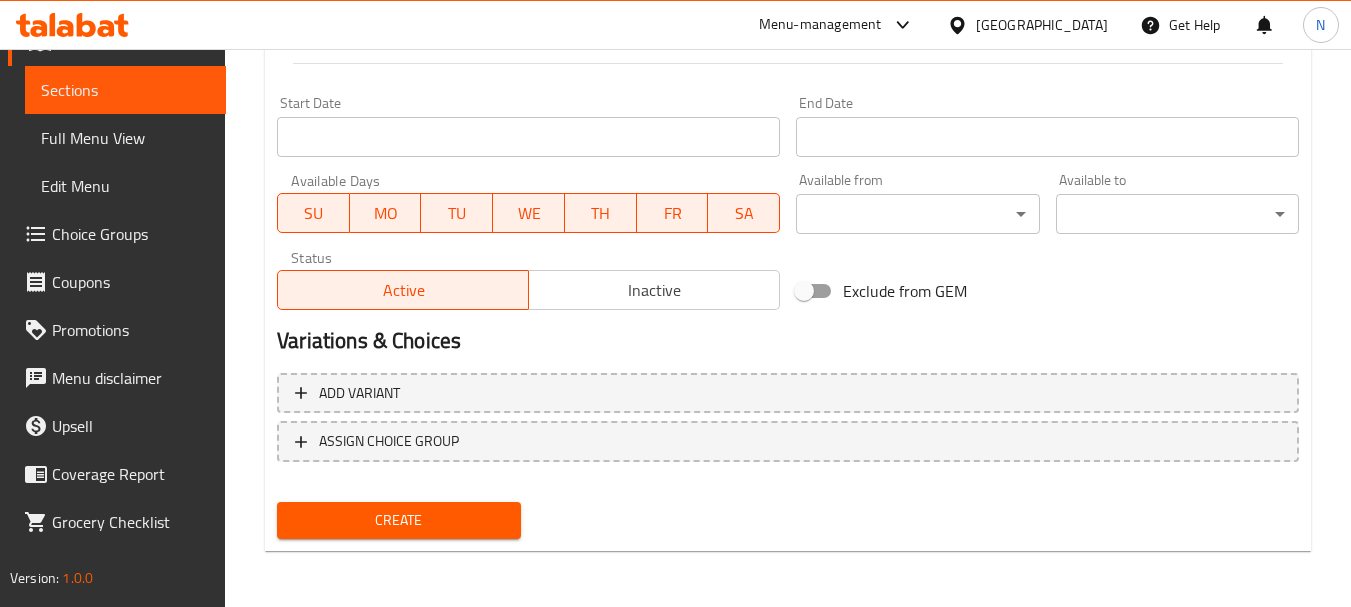 click on "Create" at bounding box center [398, 520] 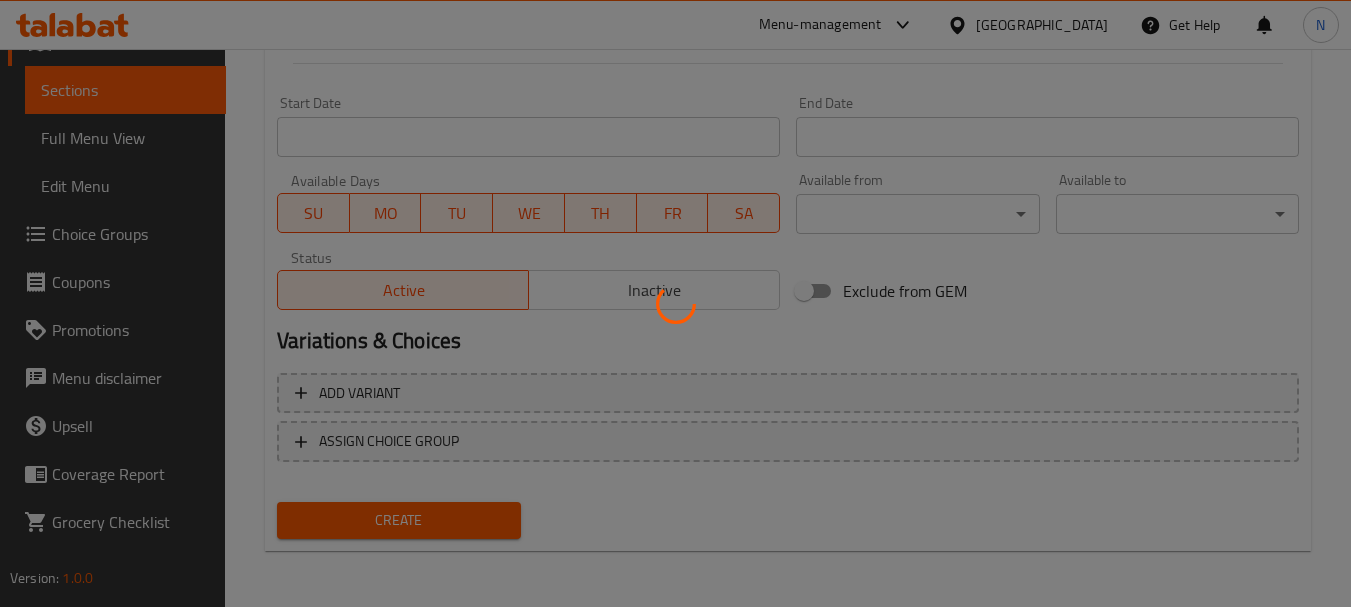type 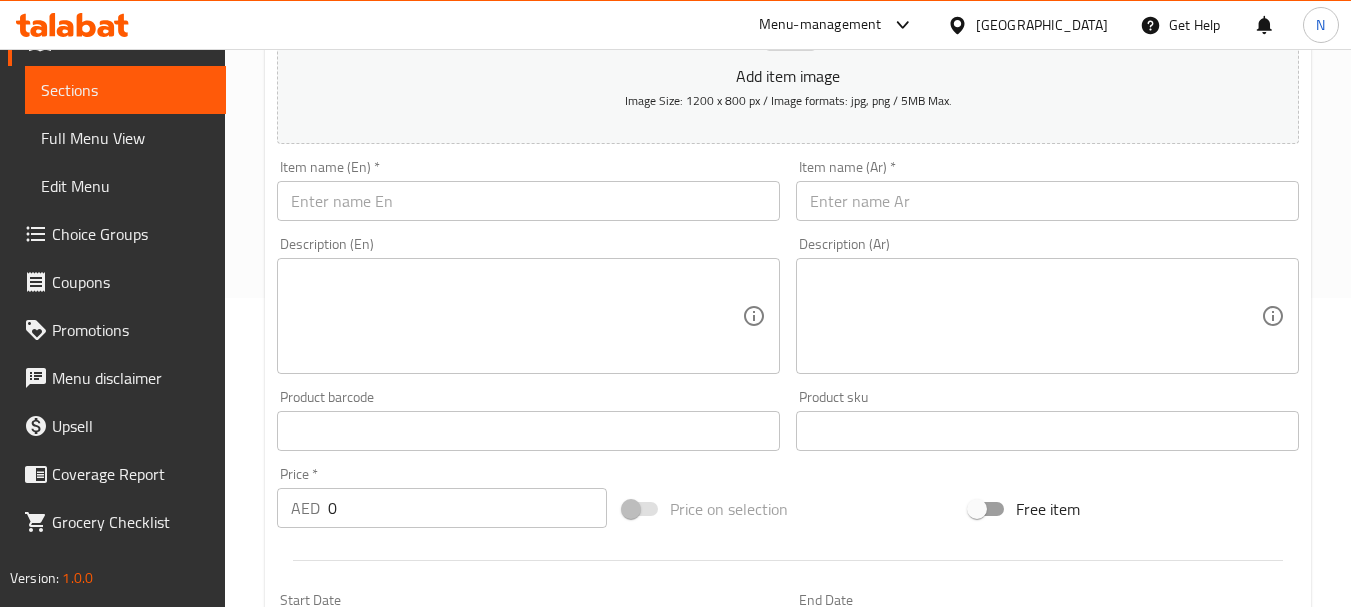 scroll, scrollTop: 306, scrollLeft: 0, axis: vertical 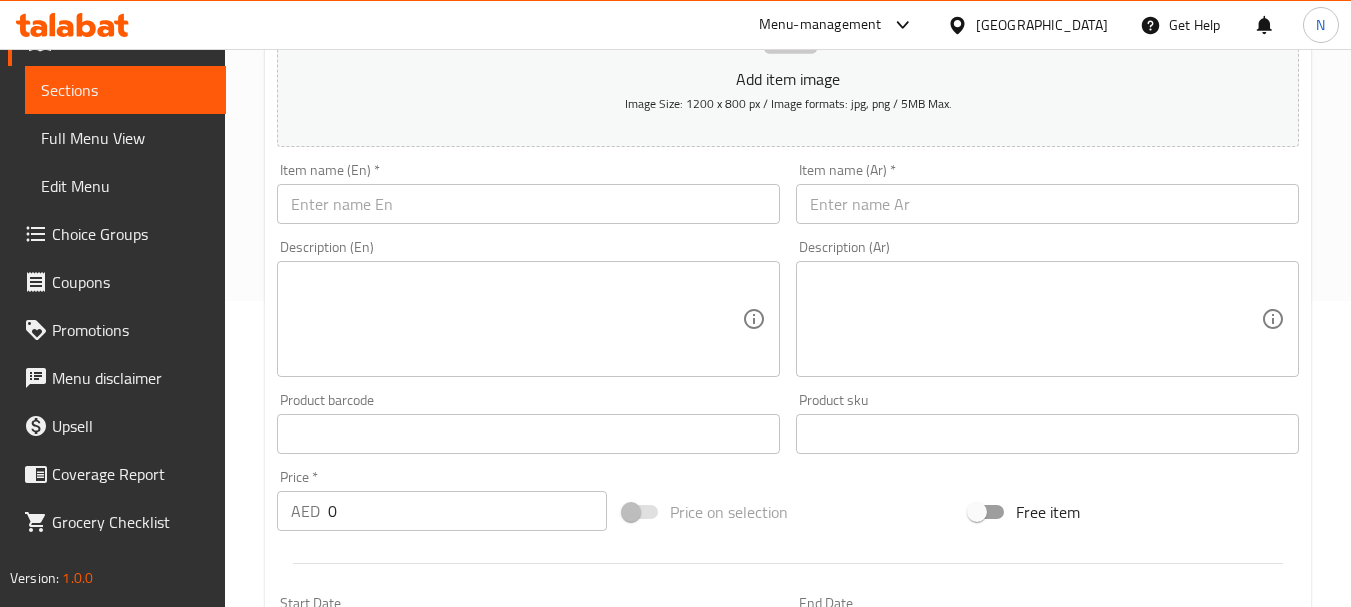 click at bounding box center [528, 204] 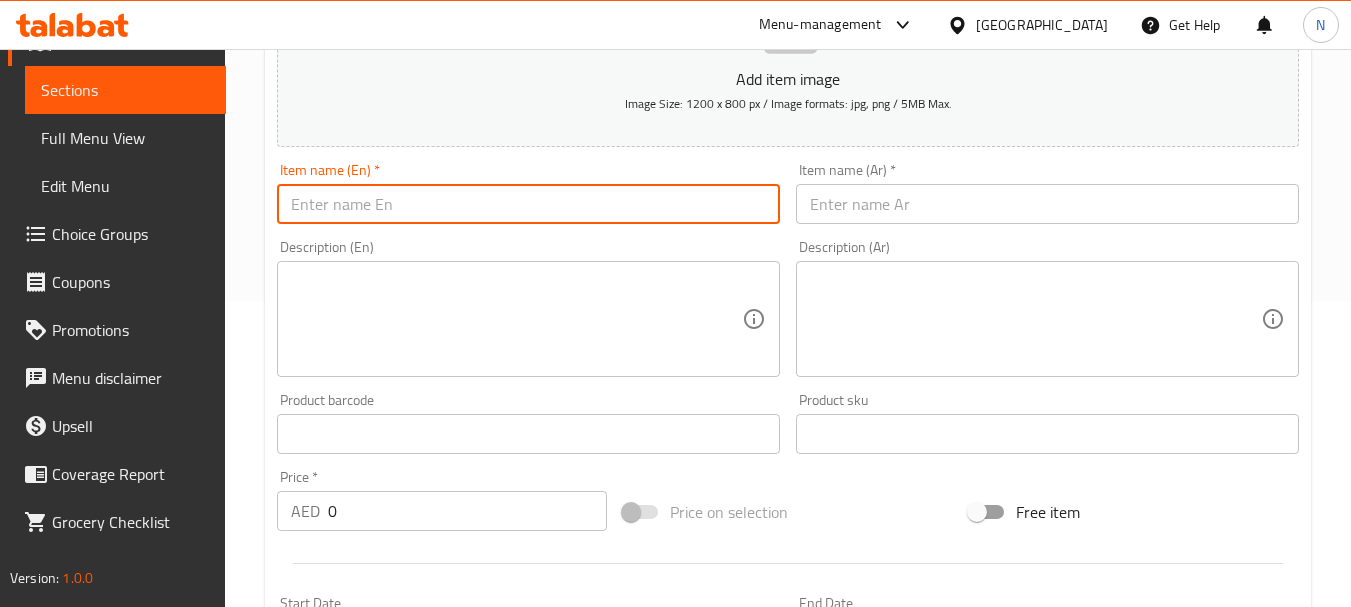 paste on "VEG.KURUMA" 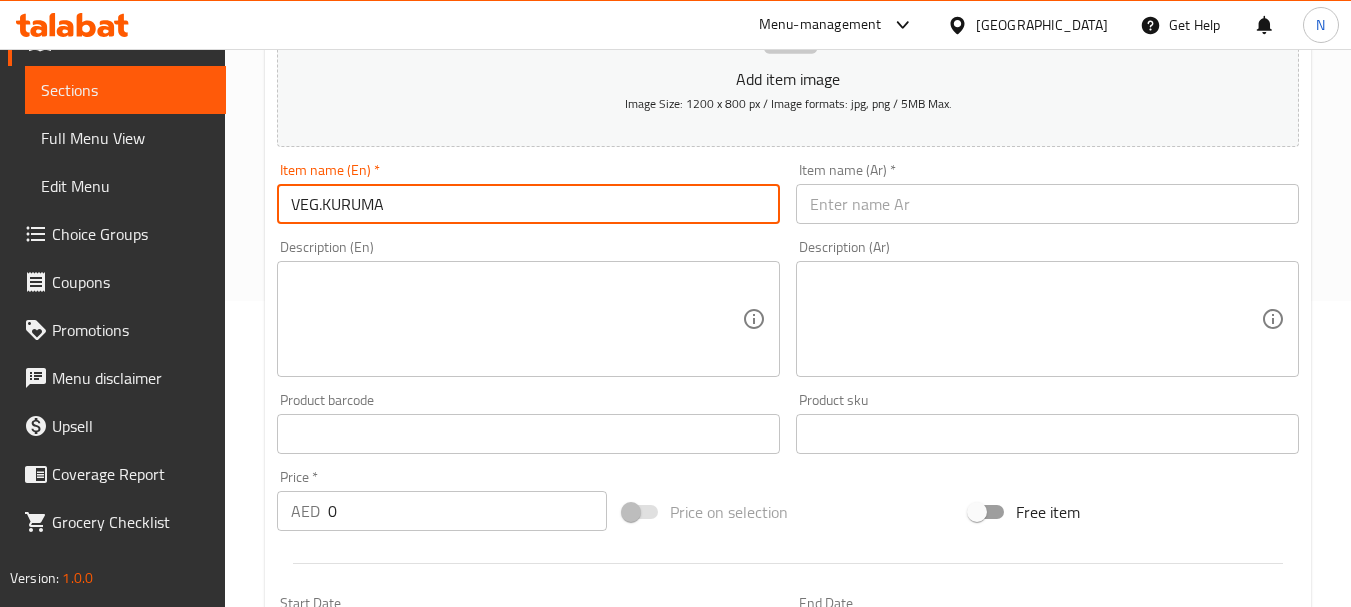 click on "VEG.KURUMA" at bounding box center (528, 204) 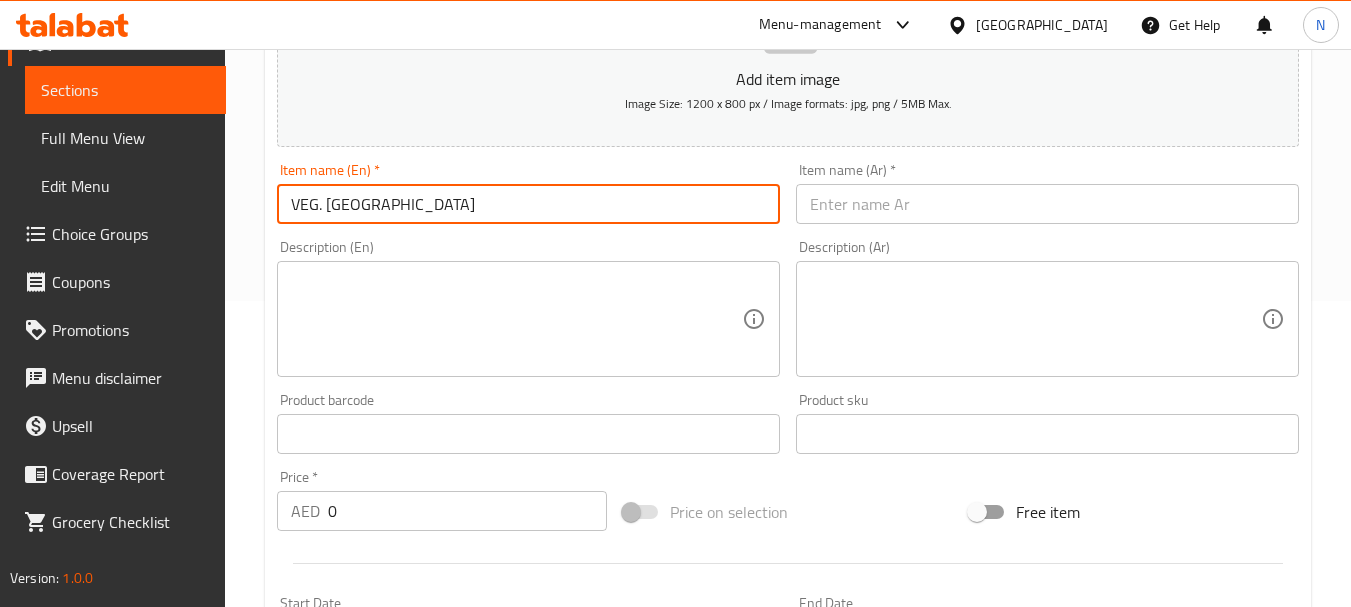 click on "VEG. KURUMA" at bounding box center [528, 204] 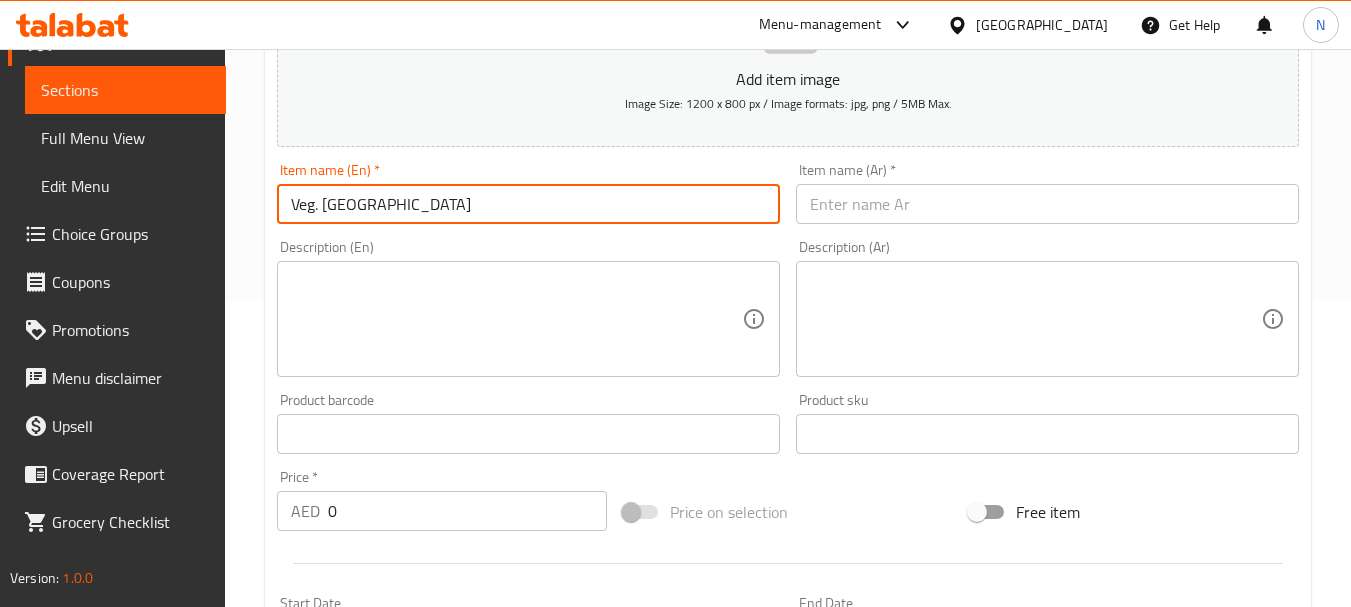type on "Veg. Kuruma" 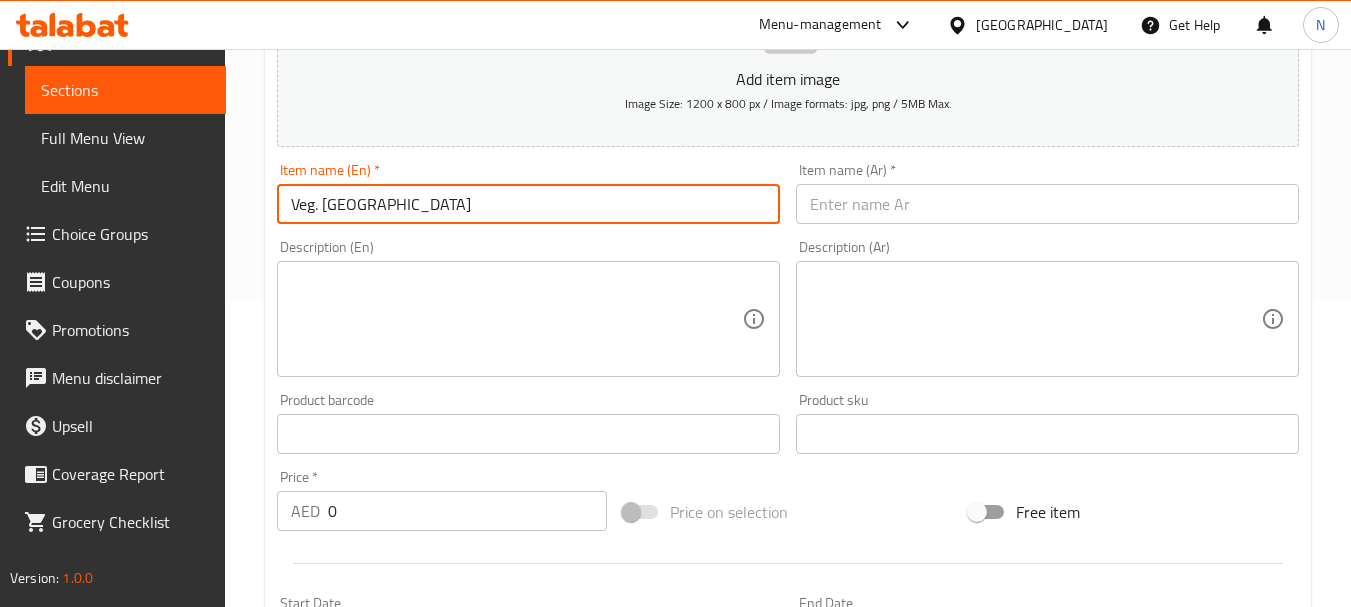 click at bounding box center (1047, 204) 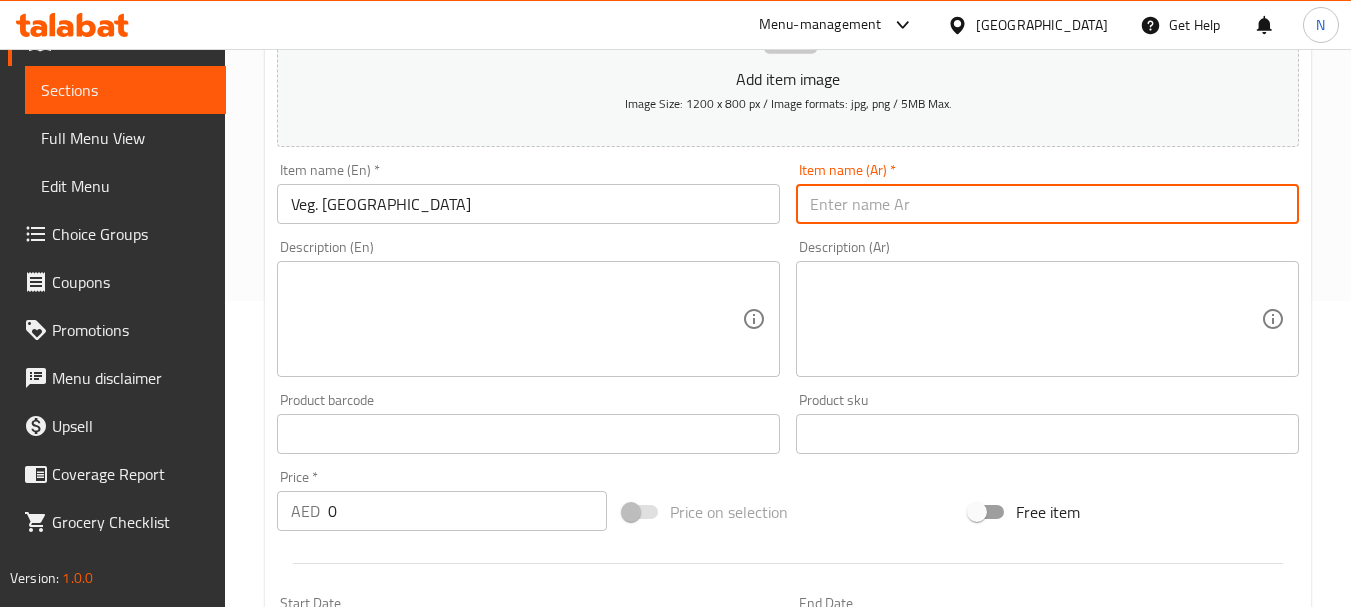 paste on "كوروما خضار" 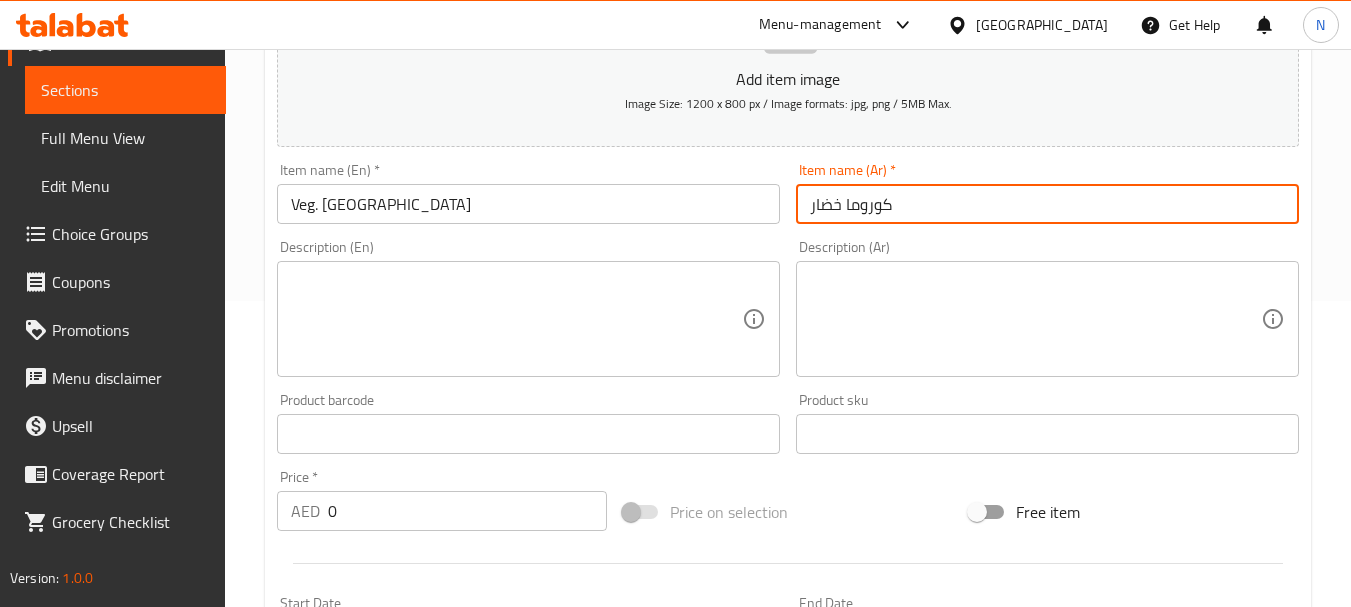 type on "كوروما خضار" 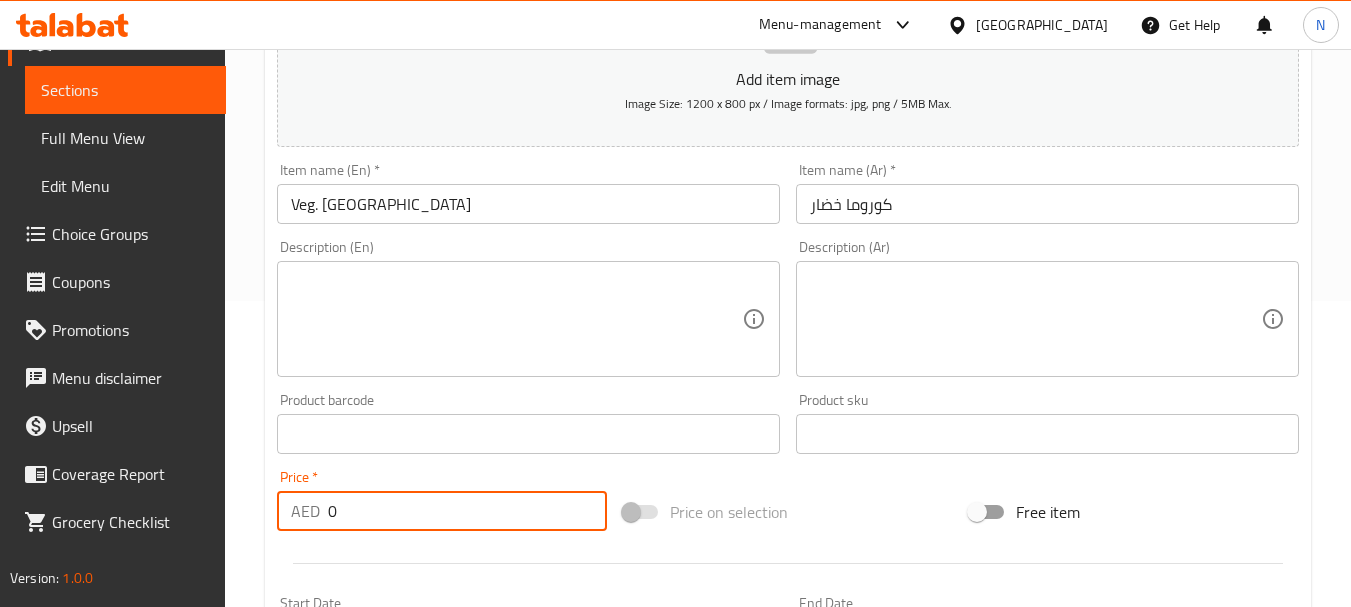 drag, startPoint x: 392, startPoint y: 518, endPoint x: 318, endPoint y: 525, distance: 74.330345 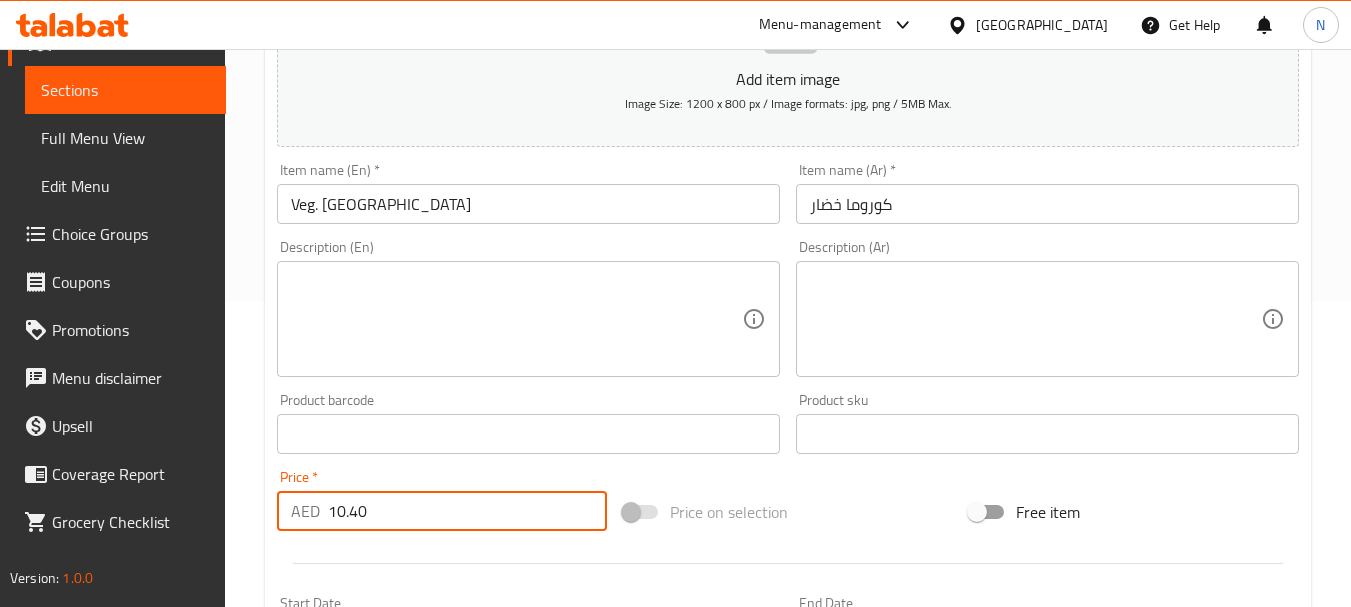 type on "10.40" 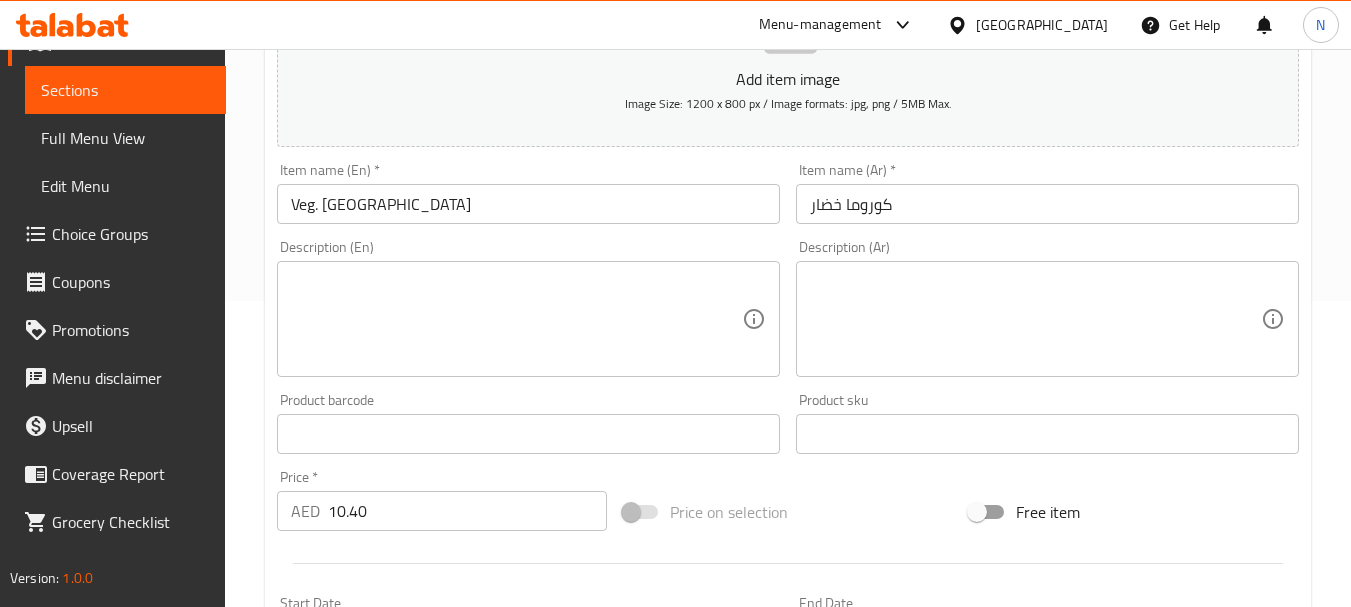 click on "Add item image Image Size: 1200 x 800 px / Image formats: jpg, png / 5MB Max. Item name (En)   * Veg. Kuruma Item name (En)  * Item name (Ar)   * كوروما خضار Item name (Ar)  * Description (En) Description (En) Description (Ar) Description (Ar) Product barcode Product barcode Product sku Product sku Price   * AED 10.40 Price  * Price on selection Free item Start Date Start Date End Date End Date Available Days SU MO TU WE TH FR SA Available from ​ ​ Available to ​ ​ Status Active Inactive Exclude from GEM" at bounding box center (788, 387) 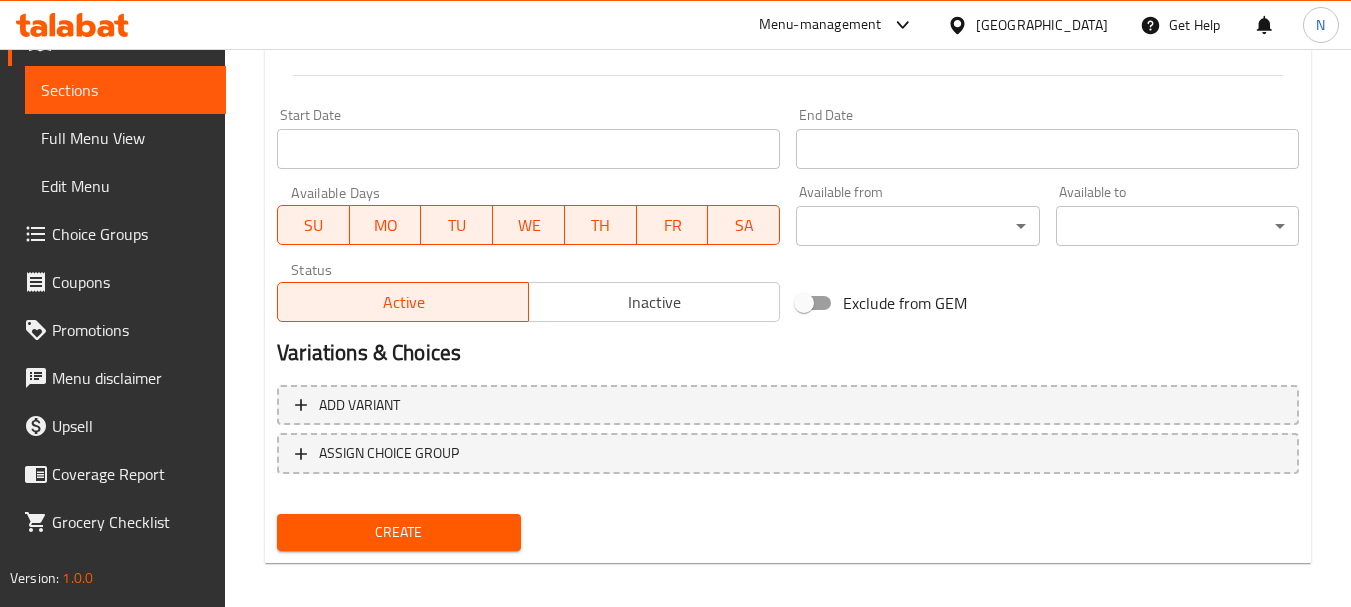 scroll, scrollTop: 806, scrollLeft: 0, axis: vertical 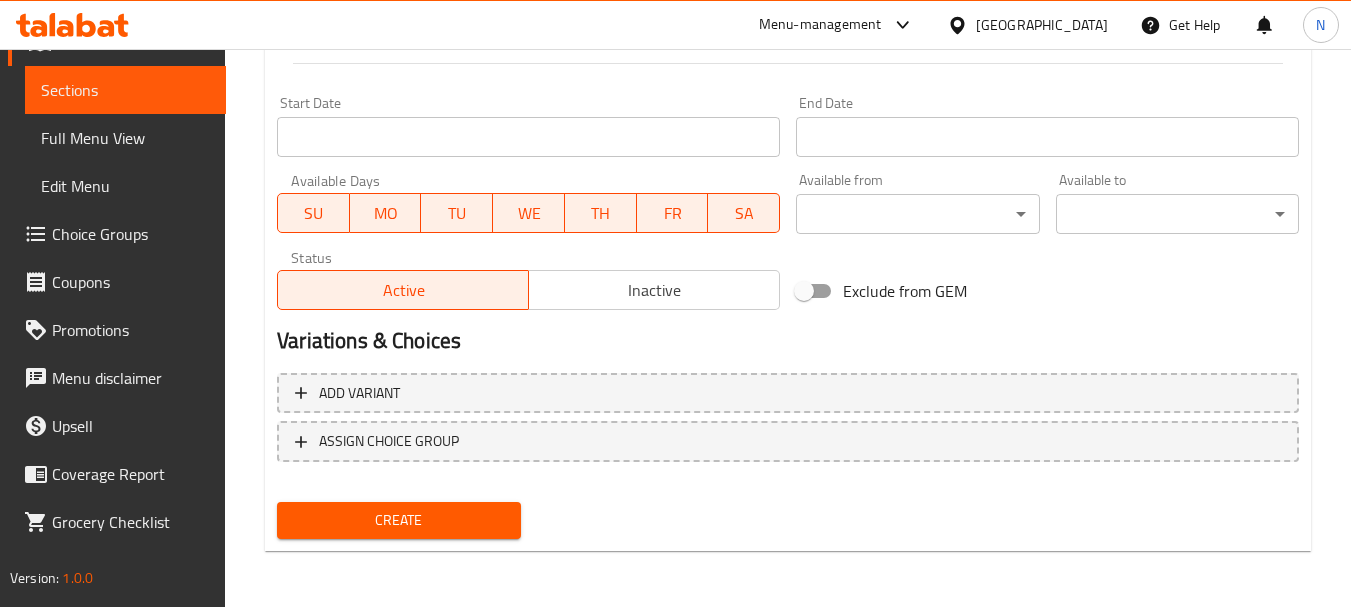 click on "Create" at bounding box center (398, 520) 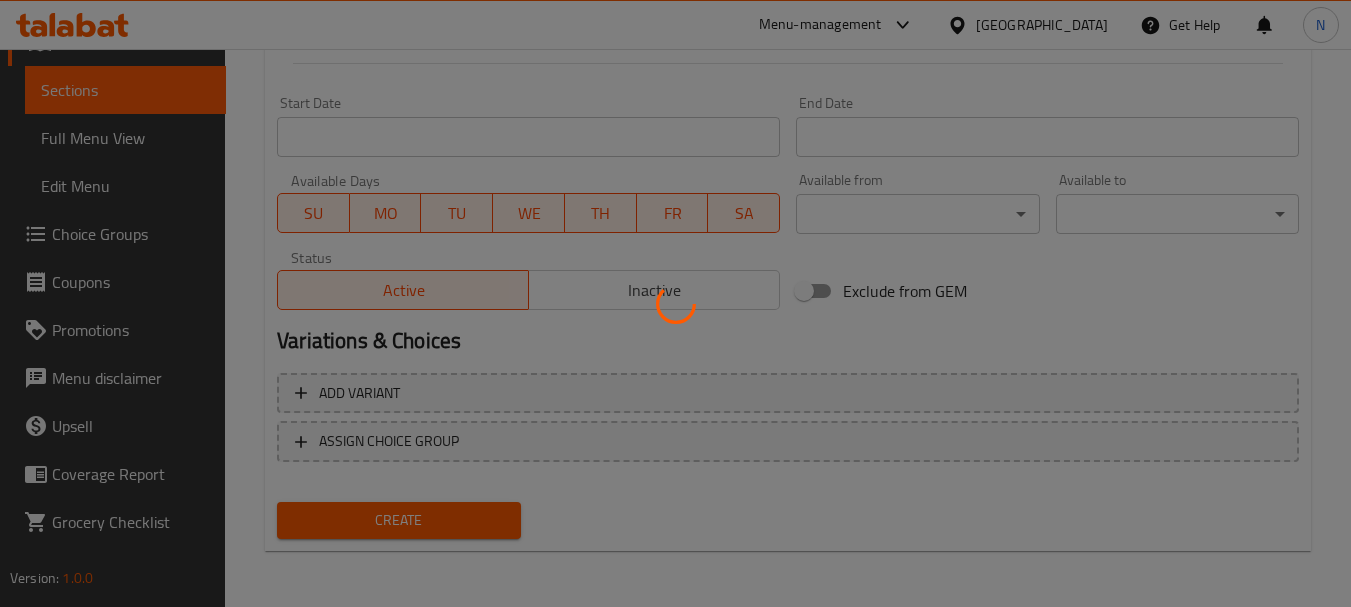 type 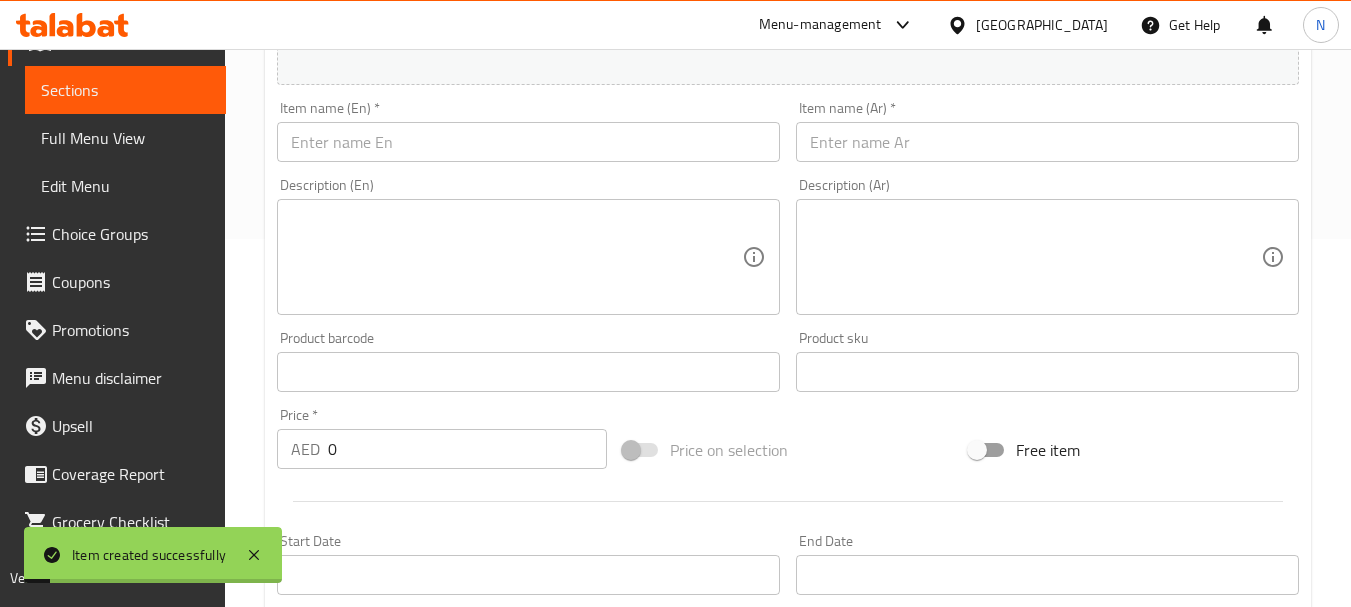 scroll, scrollTop: 306, scrollLeft: 0, axis: vertical 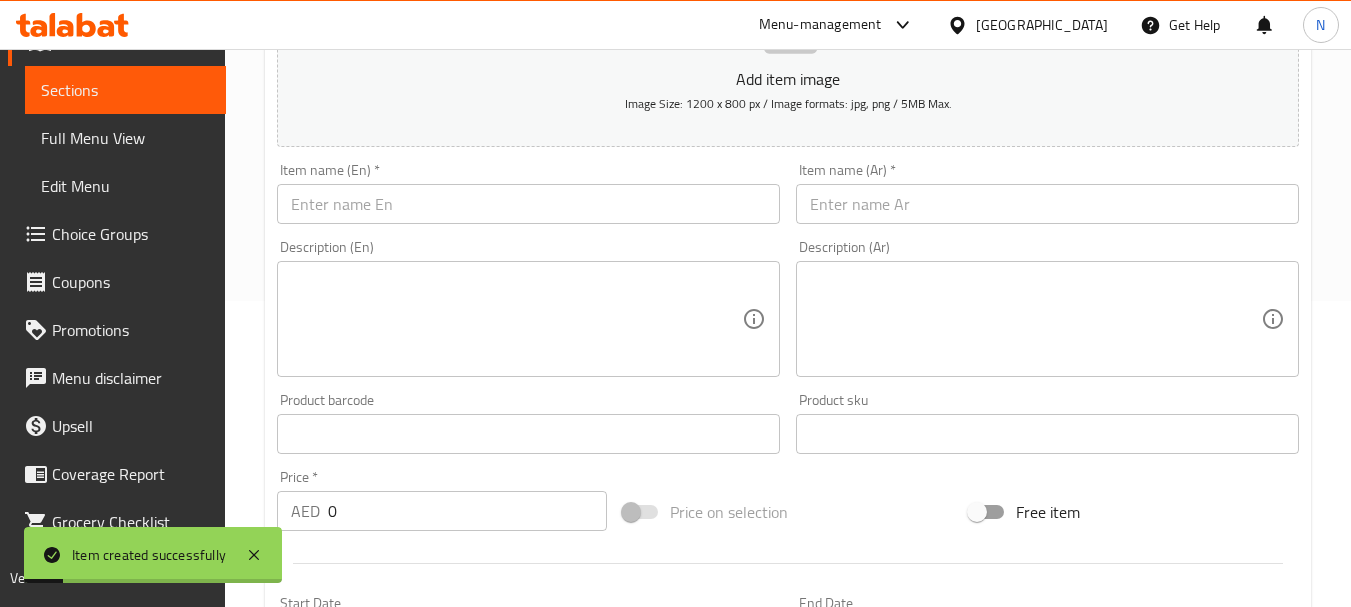 click at bounding box center [528, 204] 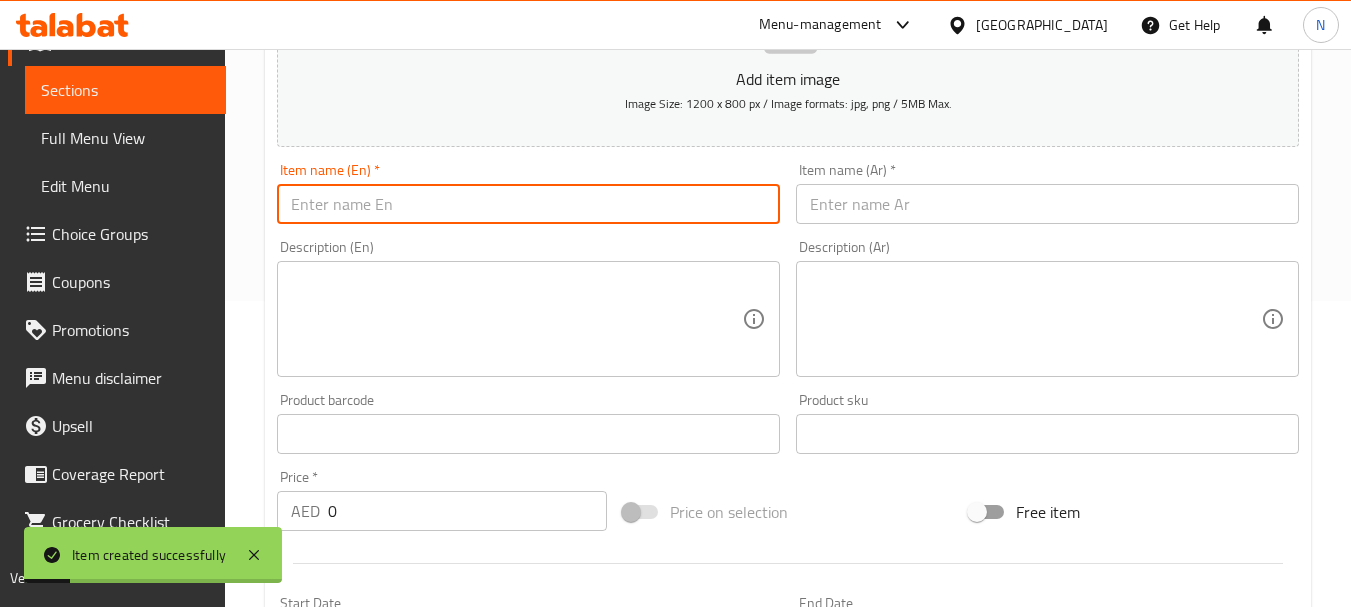 paste on "DAL TADKA" 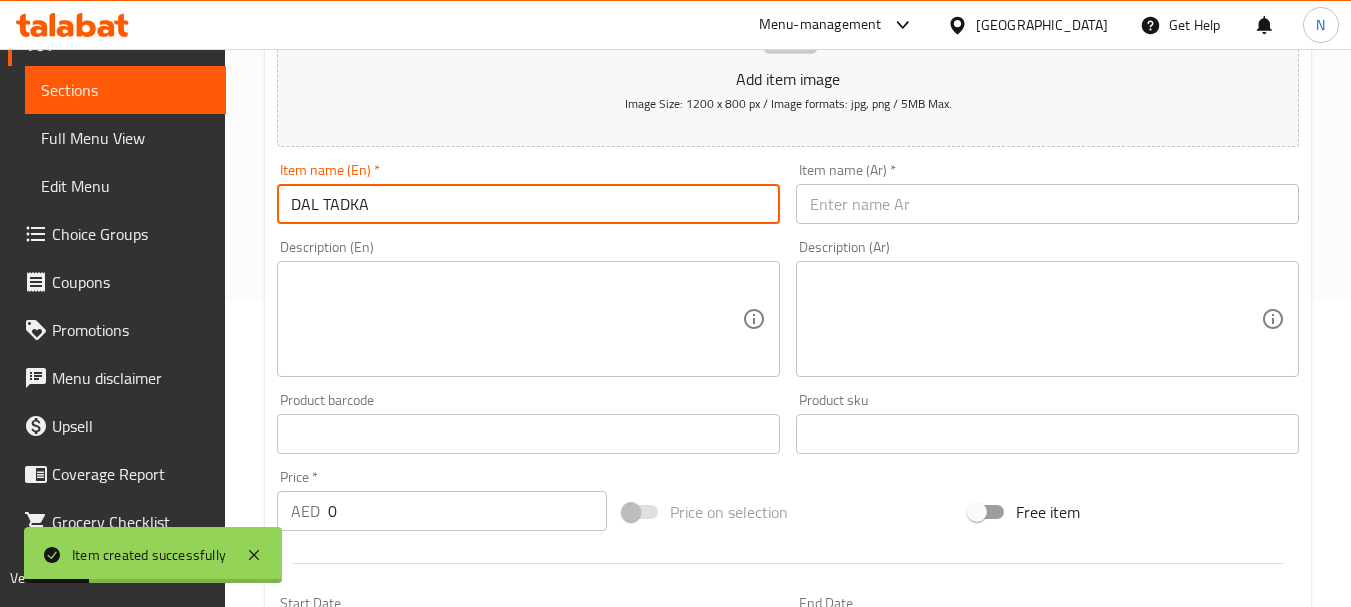 click on "DAL TADKA" at bounding box center (528, 204) 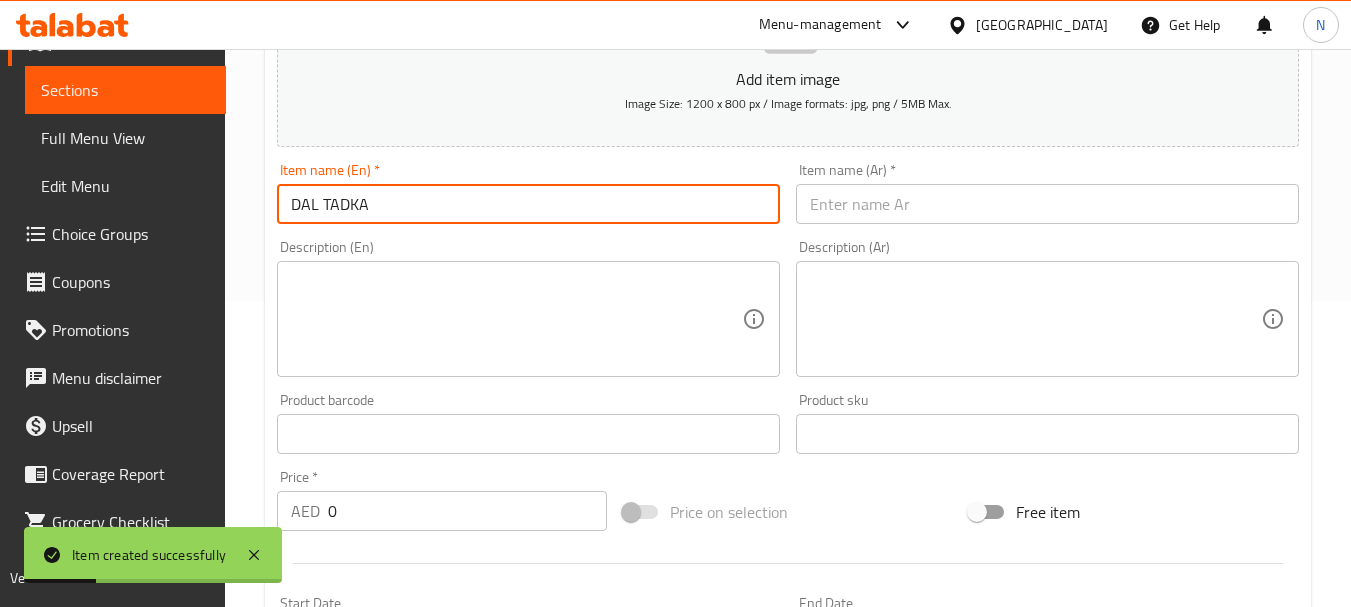 click on "DAL TADKA" at bounding box center [528, 204] 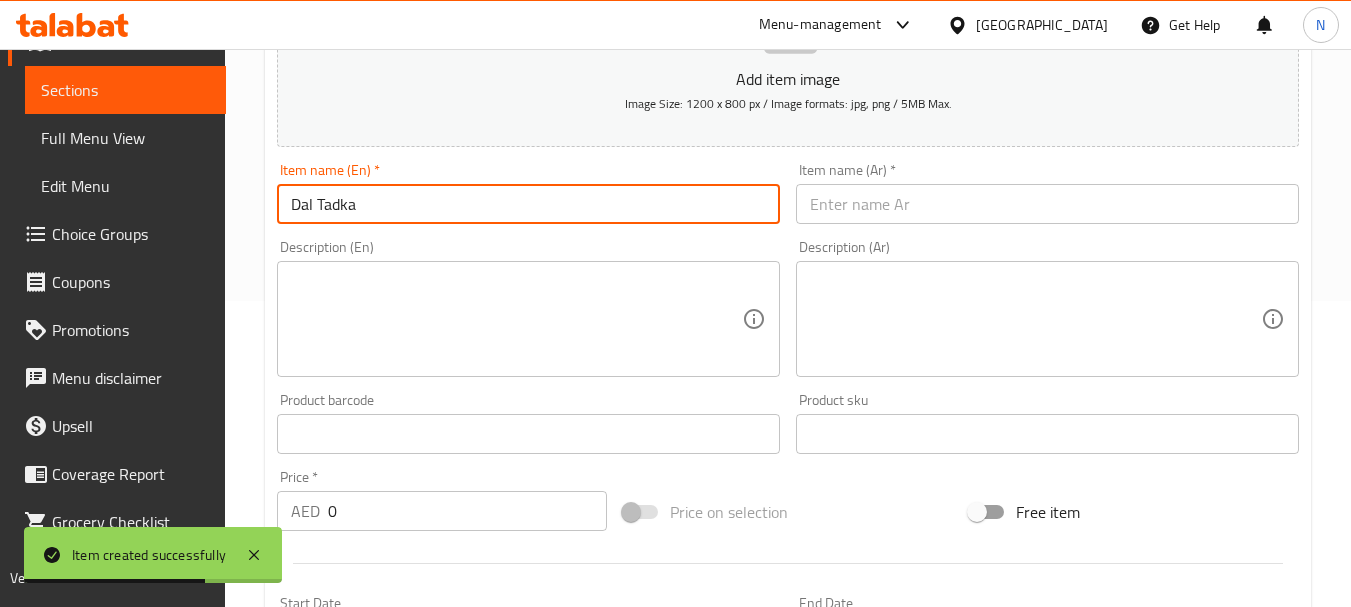 type on "Dal Tadka" 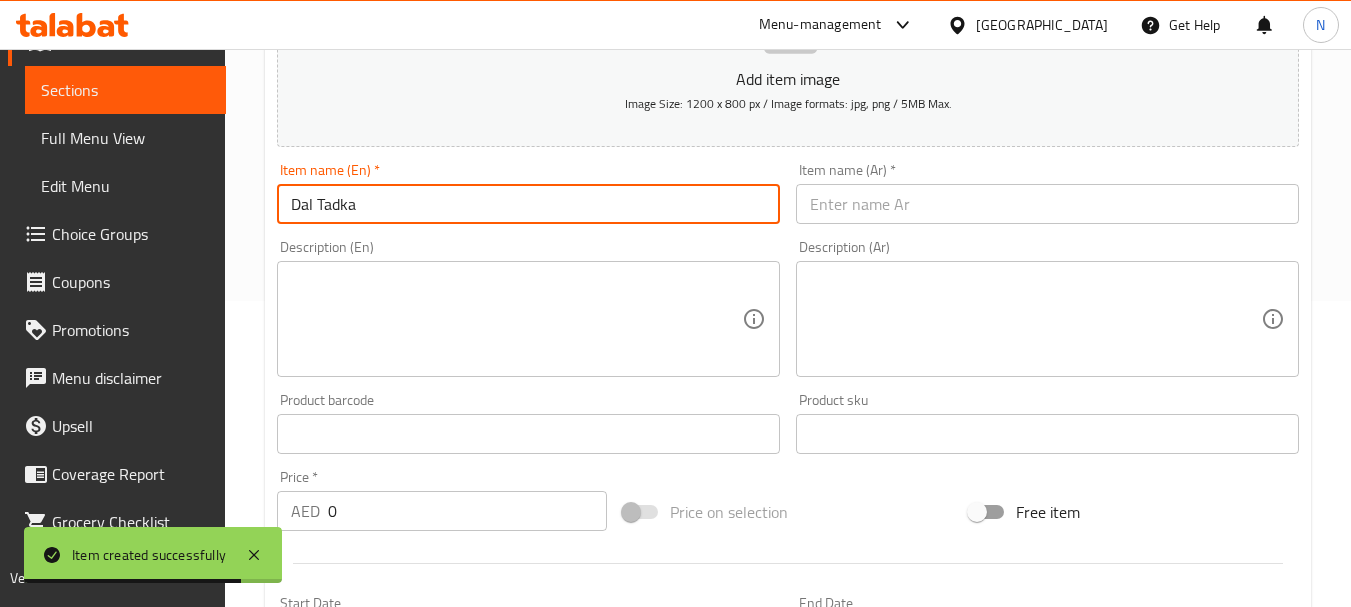 click at bounding box center [1047, 204] 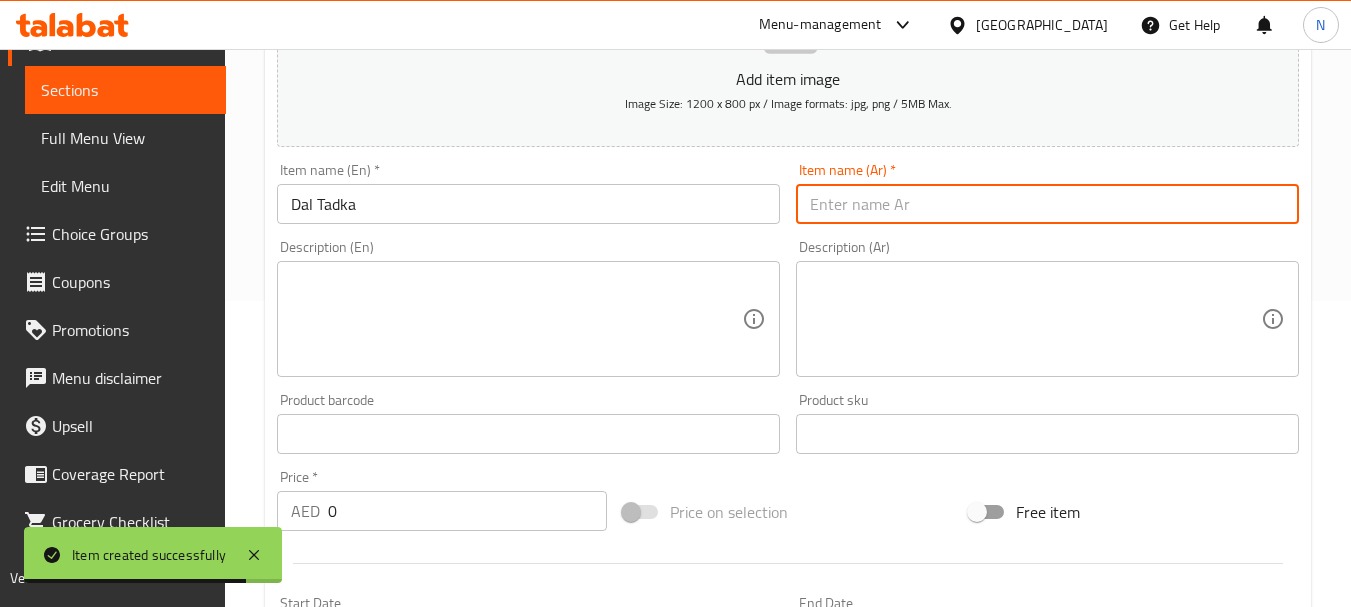 paste on "دال تادكا" 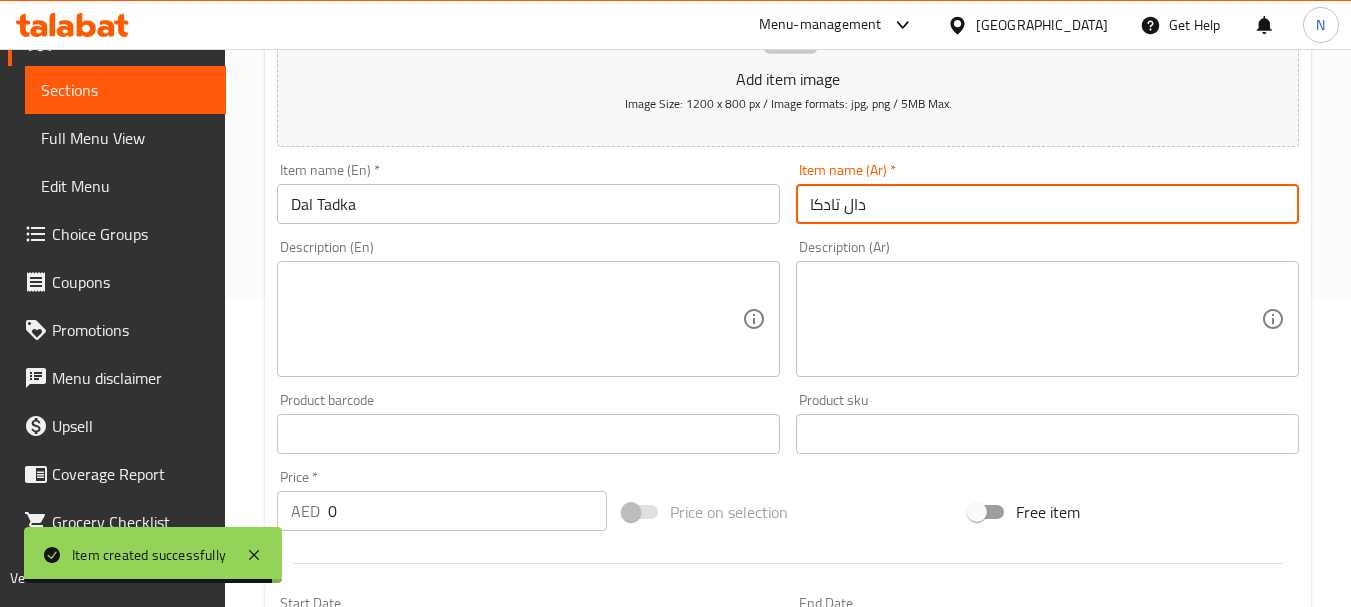 type on "دال تادكا" 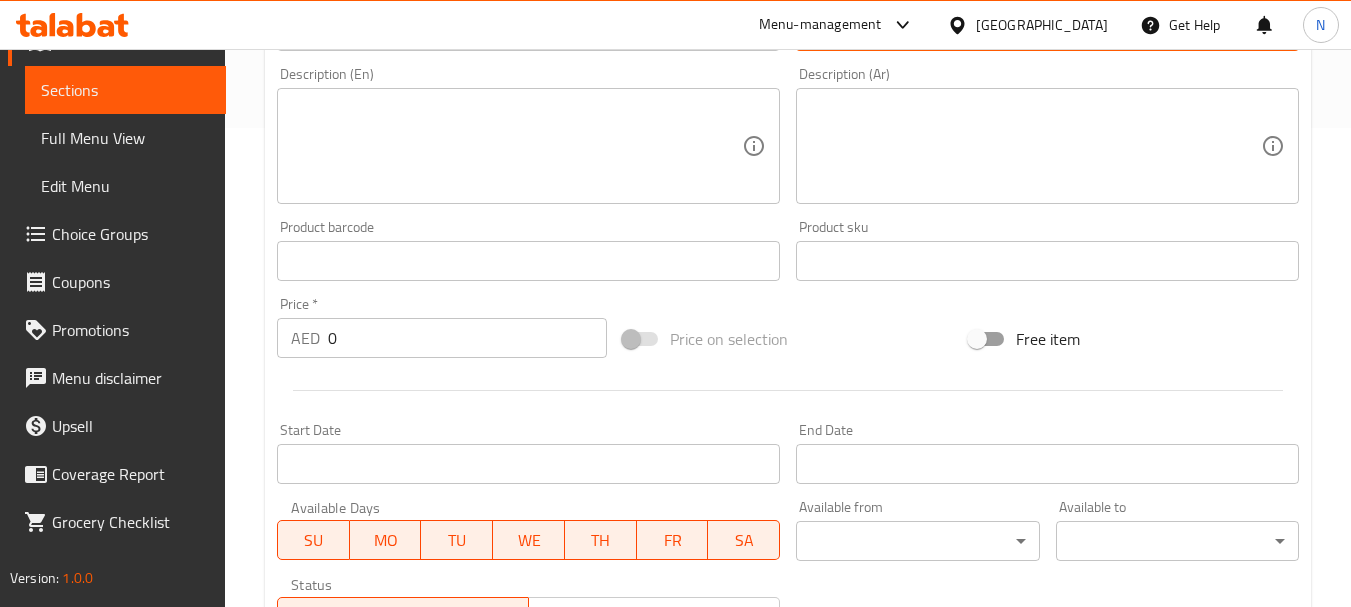 scroll, scrollTop: 506, scrollLeft: 0, axis: vertical 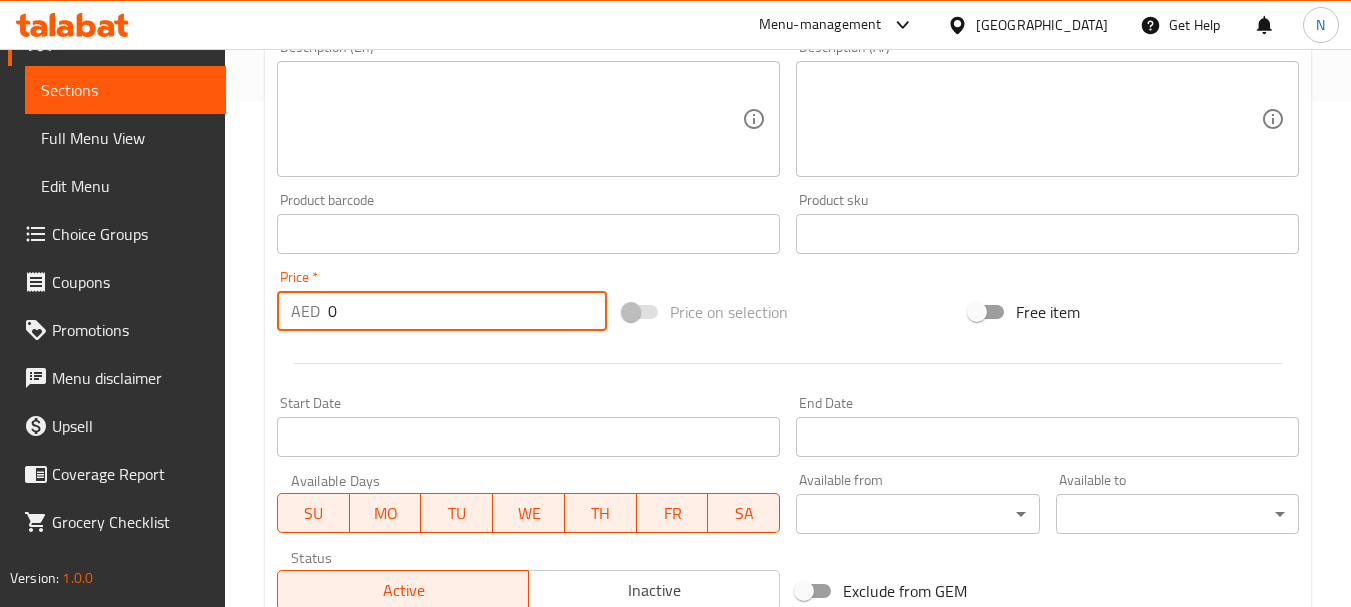 drag, startPoint x: 341, startPoint y: 309, endPoint x: 326, endPoint y: 311, distance: 15.132746 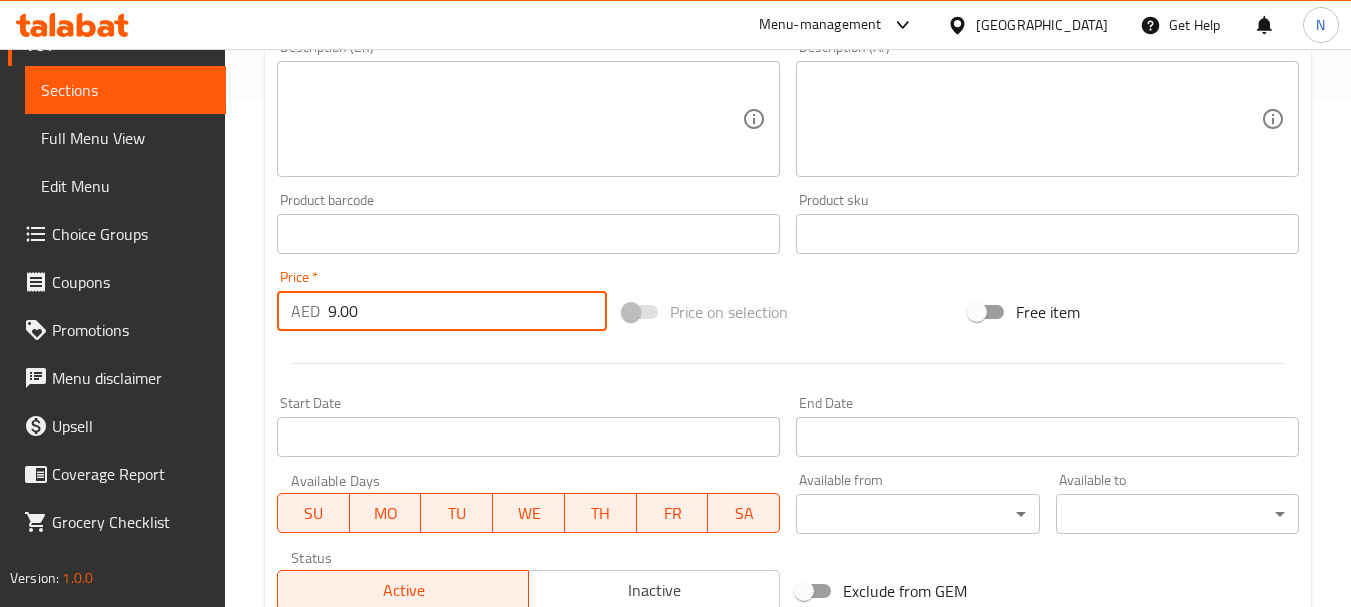 type on "9.00" 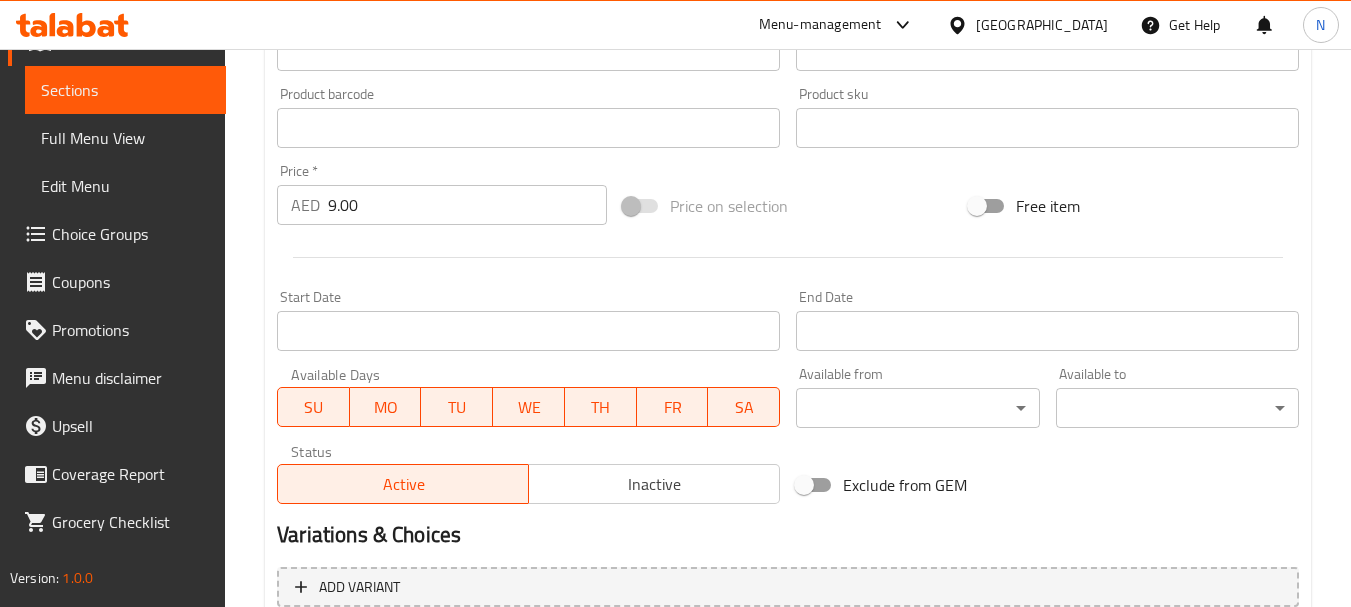 scroll, scrollTop: 806, scrollLeft: 0, axis: vertical 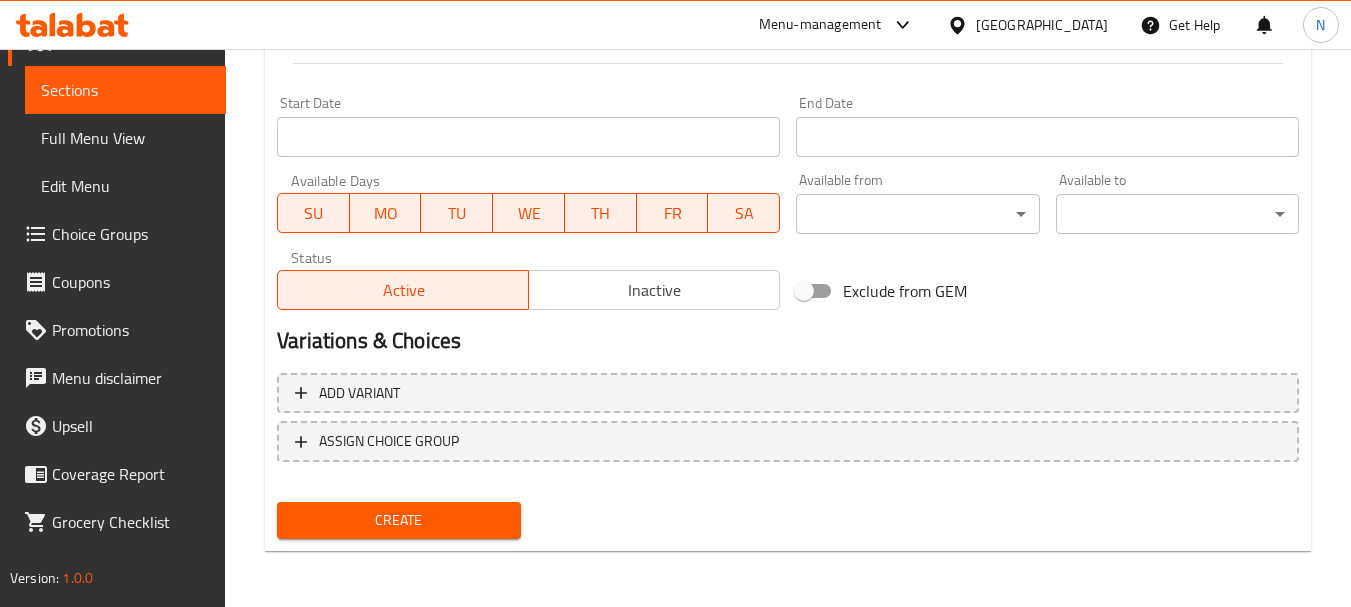click on "Create" at bounding box center (398, 520) 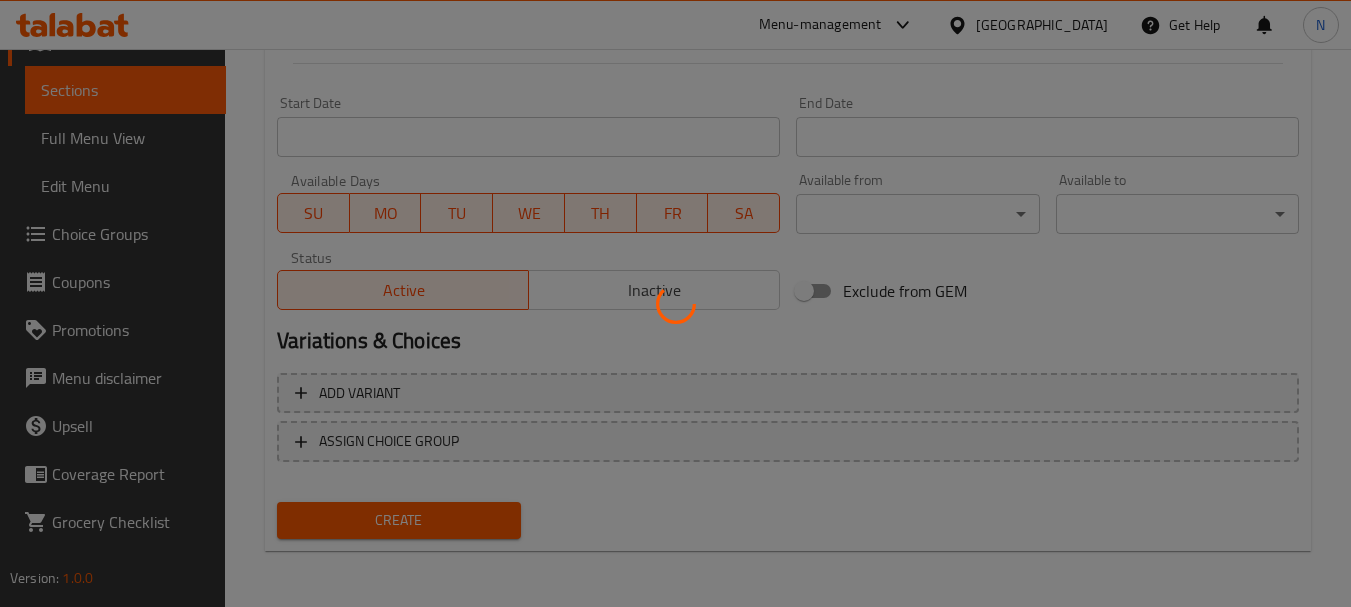 type 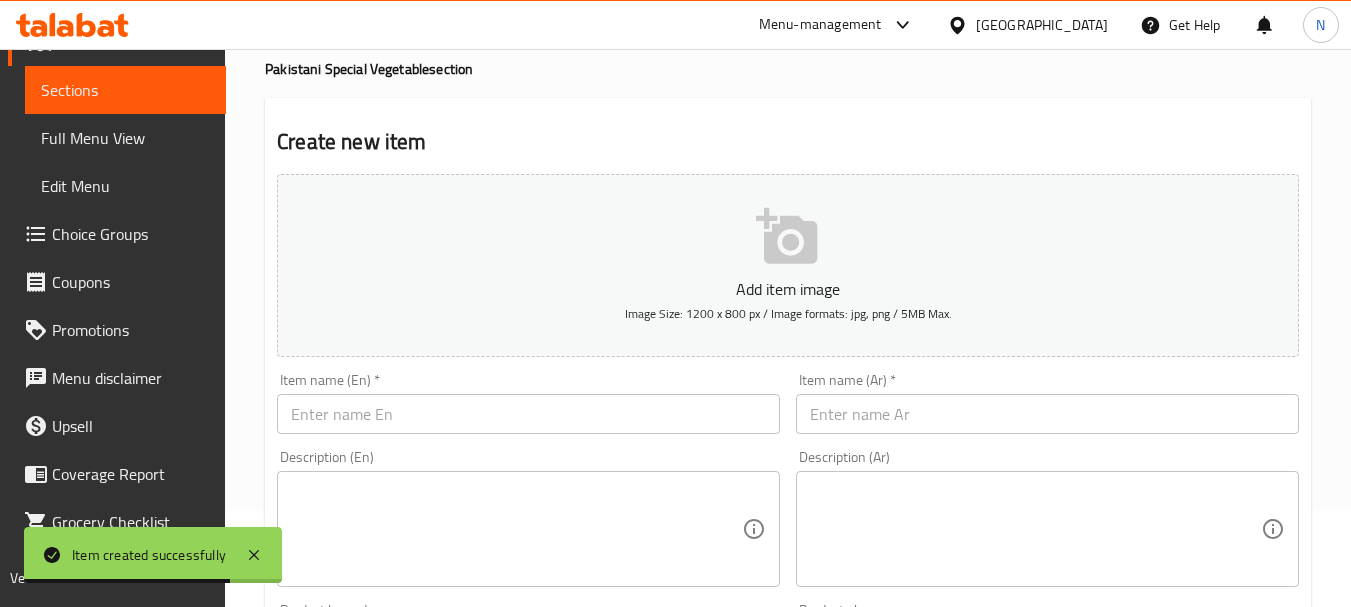 scroll, scrollTop: 0, scrollLeft: 0, axis: both 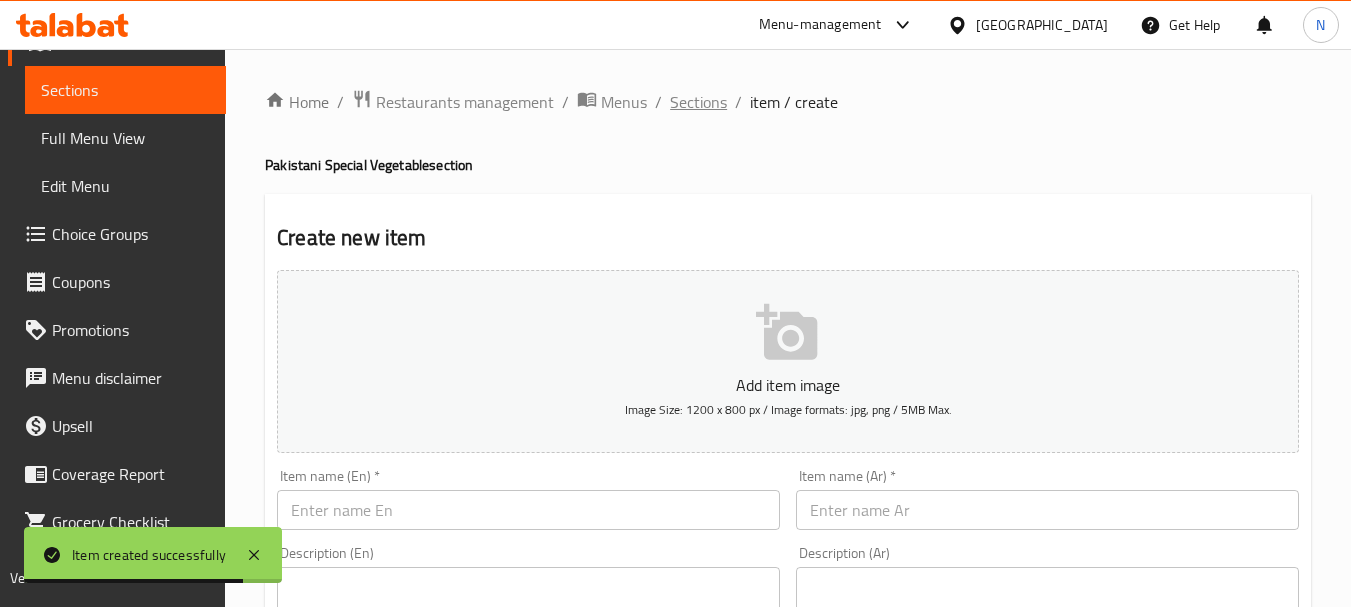 click on "Sections" at bounding box center (698, 102) 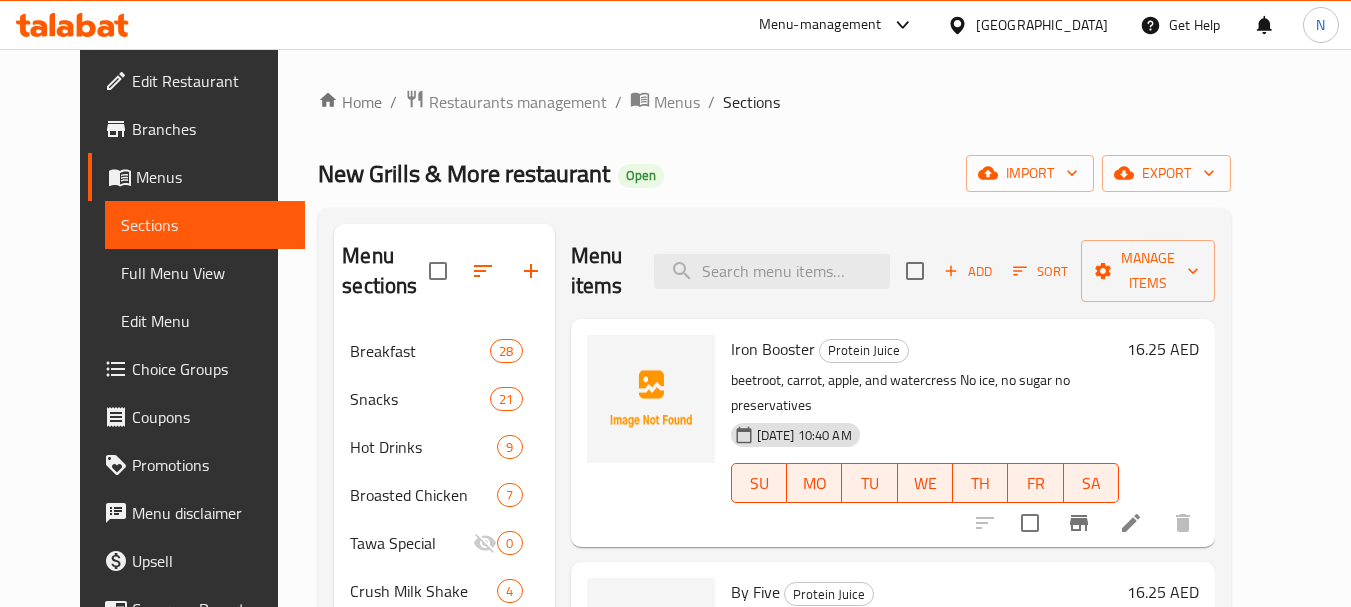 scroll, scrollTop: 888, scrollLeft: 0, axis: vertical 